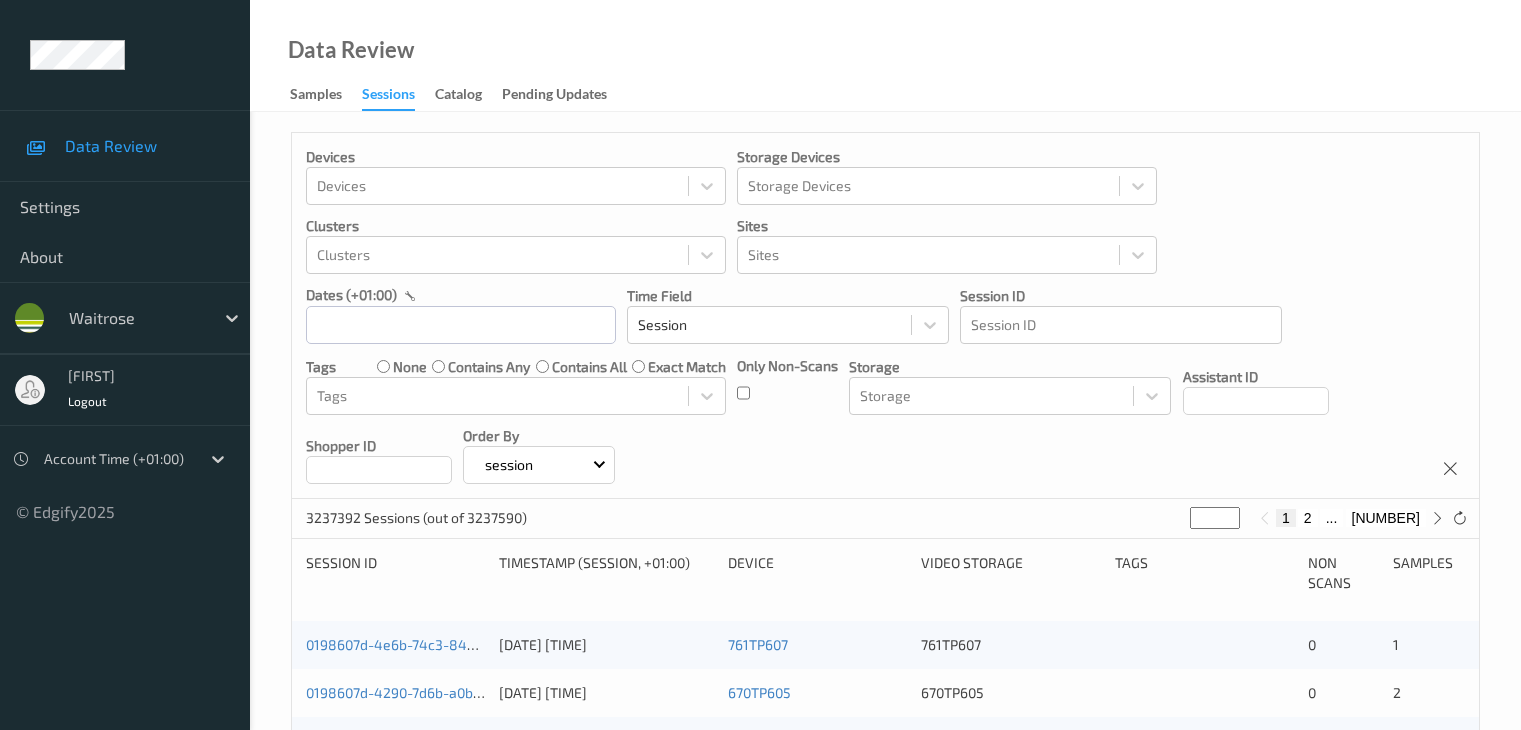 scroll, scrollTop: 0, scrollLeft: 0, axis: both 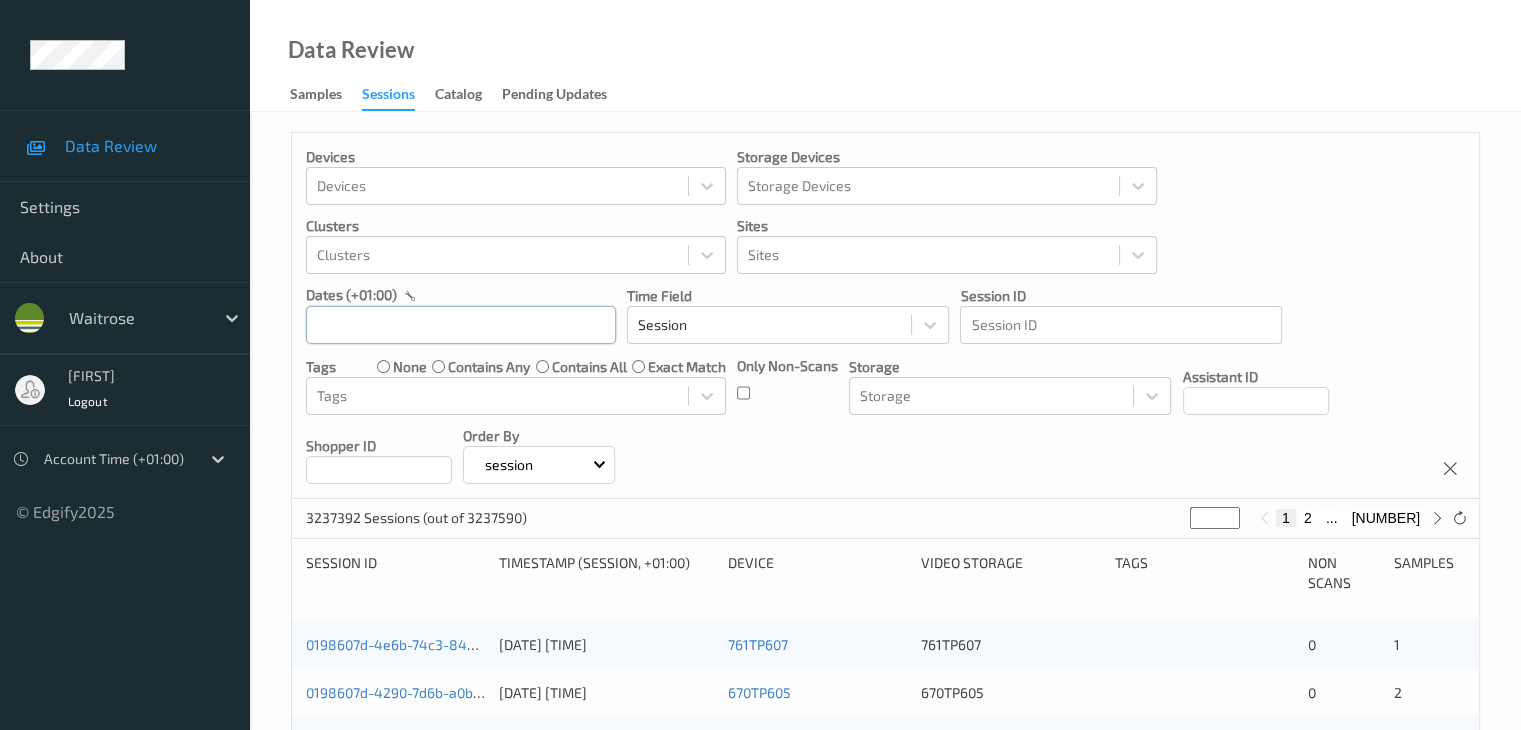 click at bounding box center (461, 325) 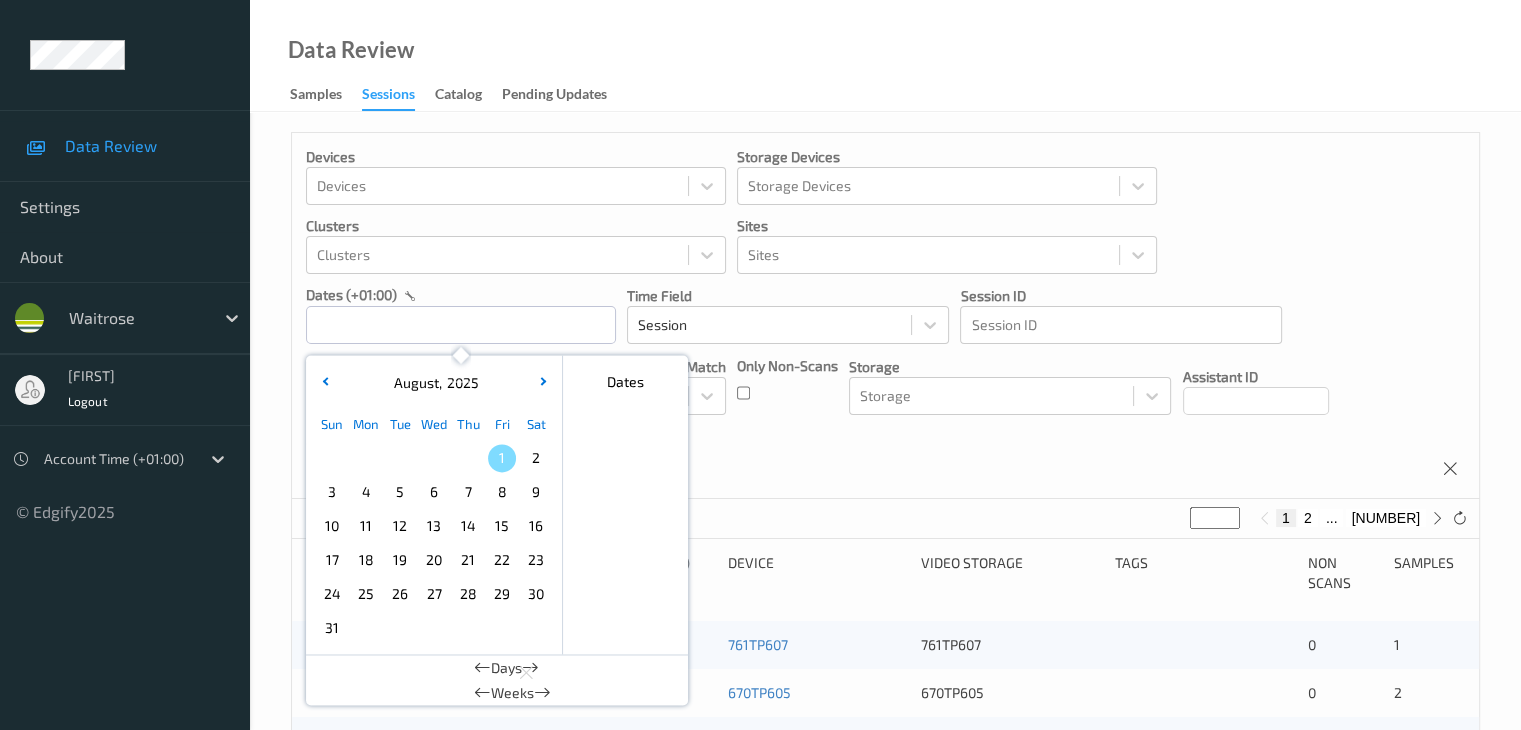 click on "30" at bounding box center (536, 594) 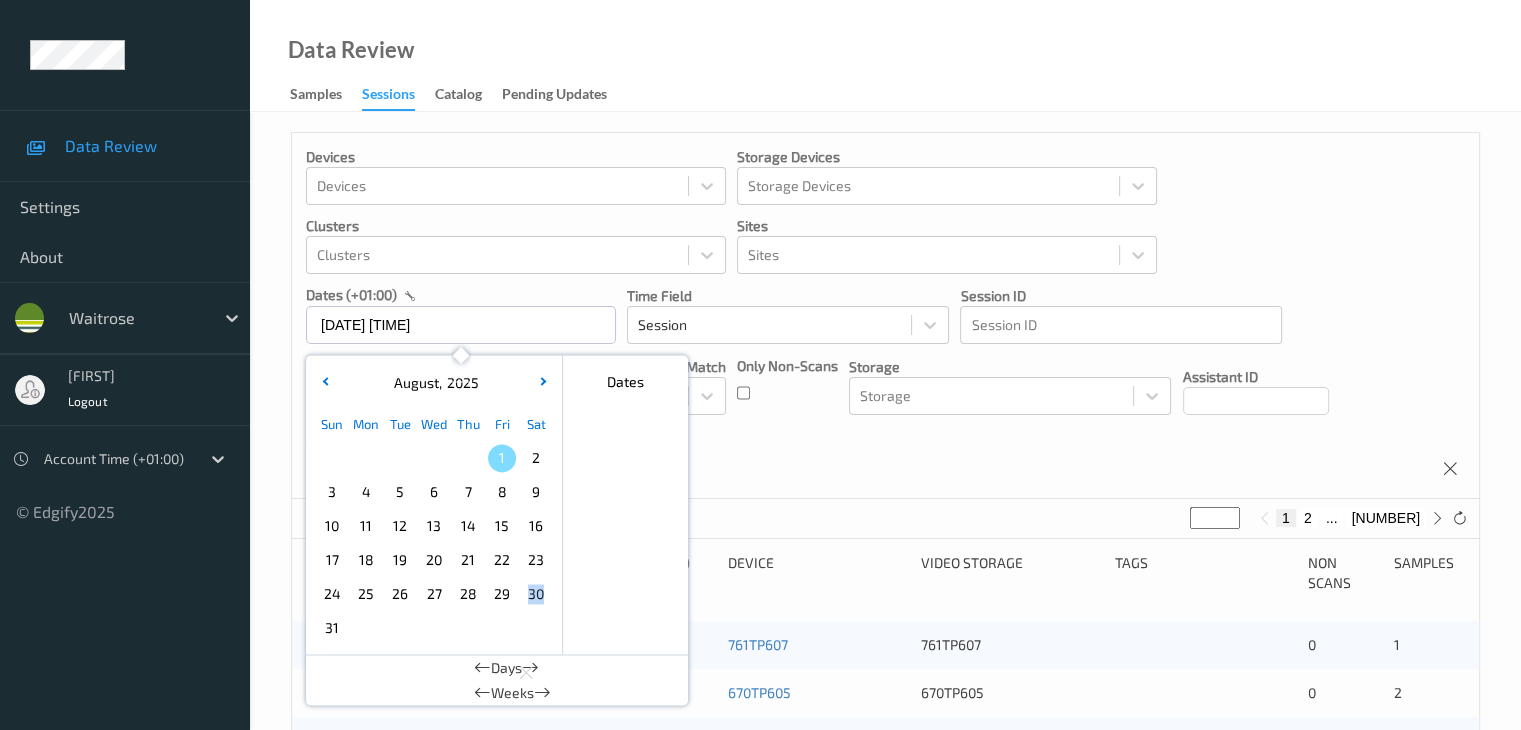 click on "30" at bounding box center [536, 594] 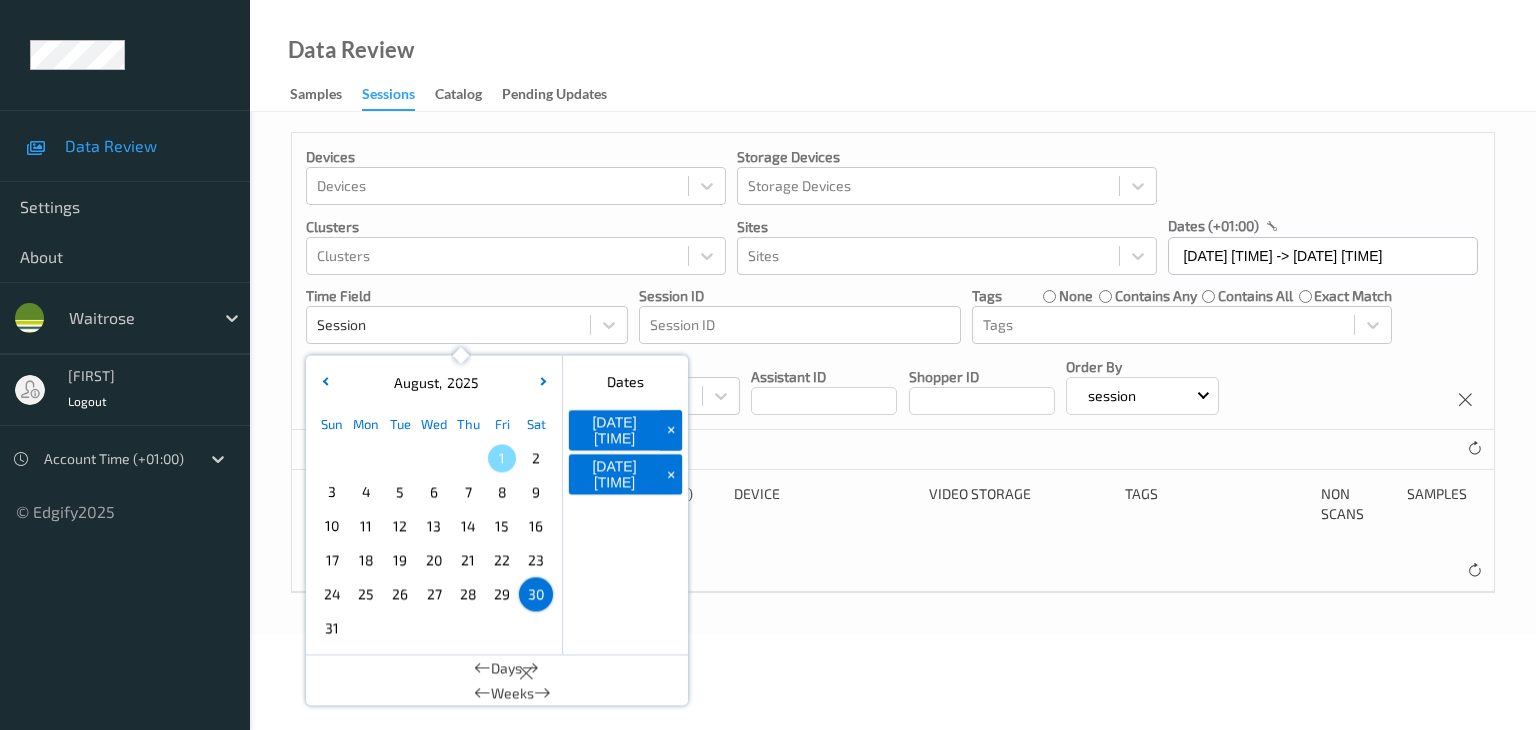 click on "Devices Devices Storage Devices Storage Devices Clusters Clusters Sites Sites dates (+01:00) [DATE] [TIME] -> [DATE] [TIME] [MONTH] , [YEAR] Sun Mon Tue Wed Thu Fri Sat 1 2 3 4 5 6 7 8 9 10 11 12 13 14 15 16 17 18 19 20 21 22 23 24 25 26 27 28 29 30 31 January February March April May June July August September October November December 2021 2022 2023 2024 2025 2026 2027 2028 2029 2030 2031 2032 Dates [DATE] [TIME] + [DATE] [TIME] + Days Weeks Time Field Session Session ID Session ID Tags none contains any contains all exact match Tags Only Non-Scans Storage Storage Assistant ID Shopper ID Order By session" at bounding box center [893, 281] 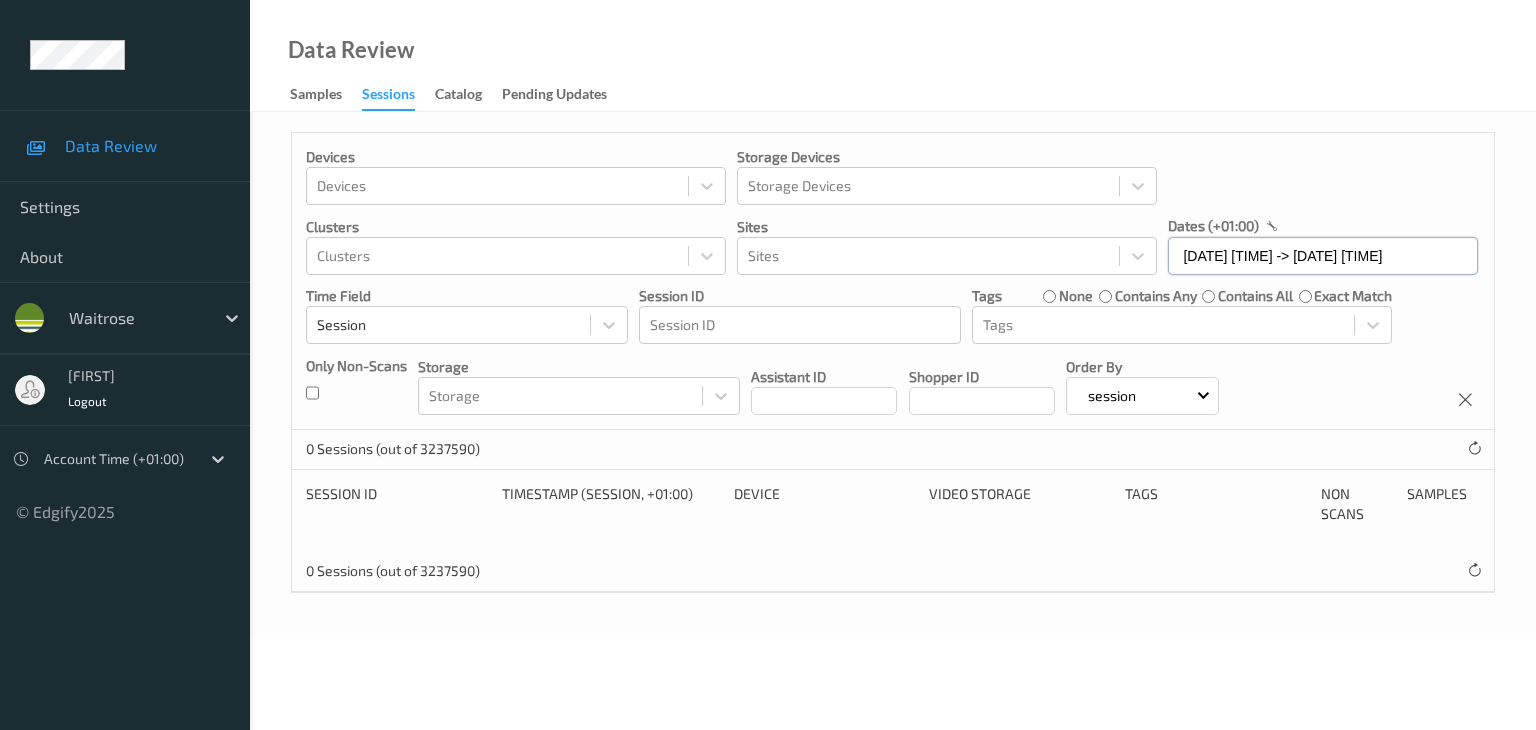 click on "[DATE] [TIME] -> [DATE] [TIME]" at bounding box center (1323, 256) 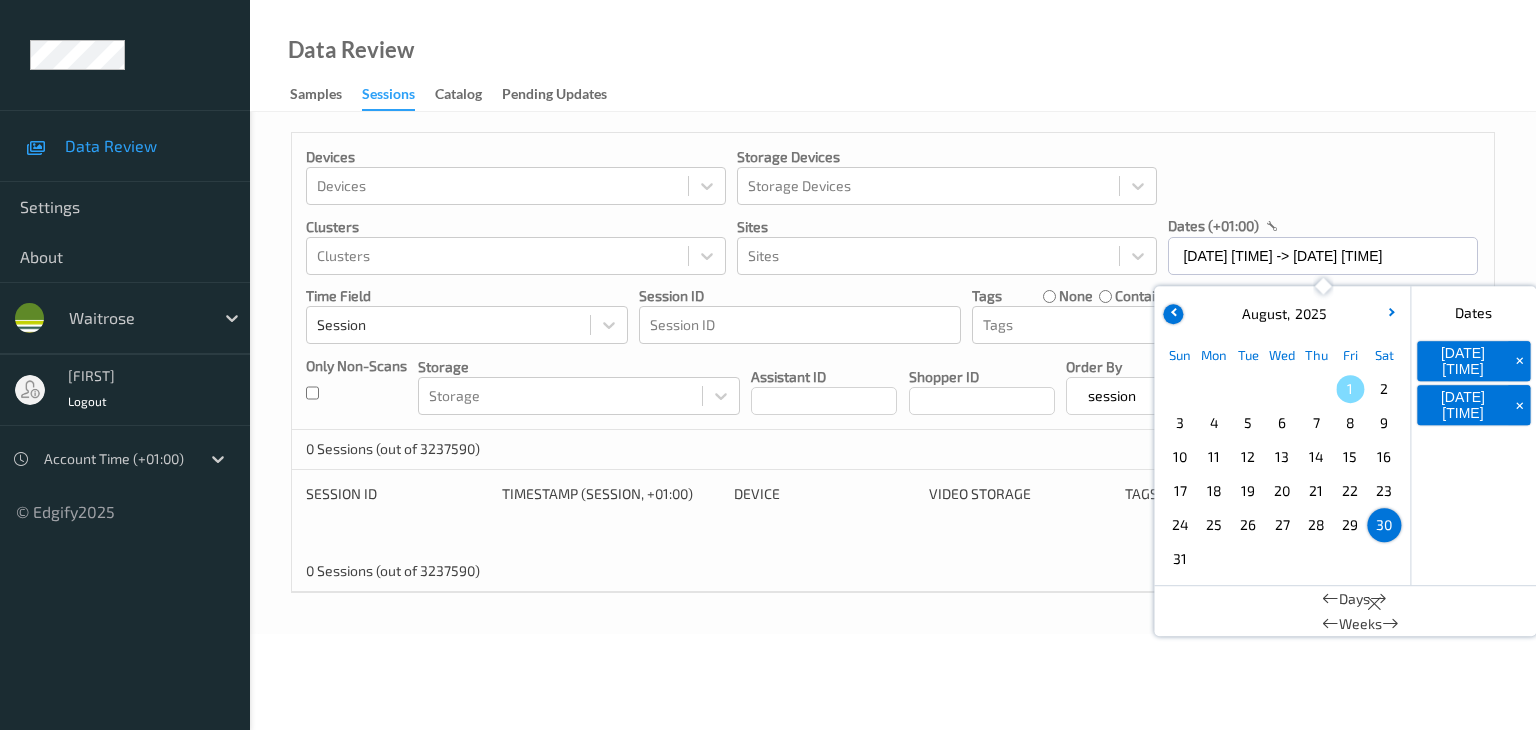 click at bounding box center [1175, 312] 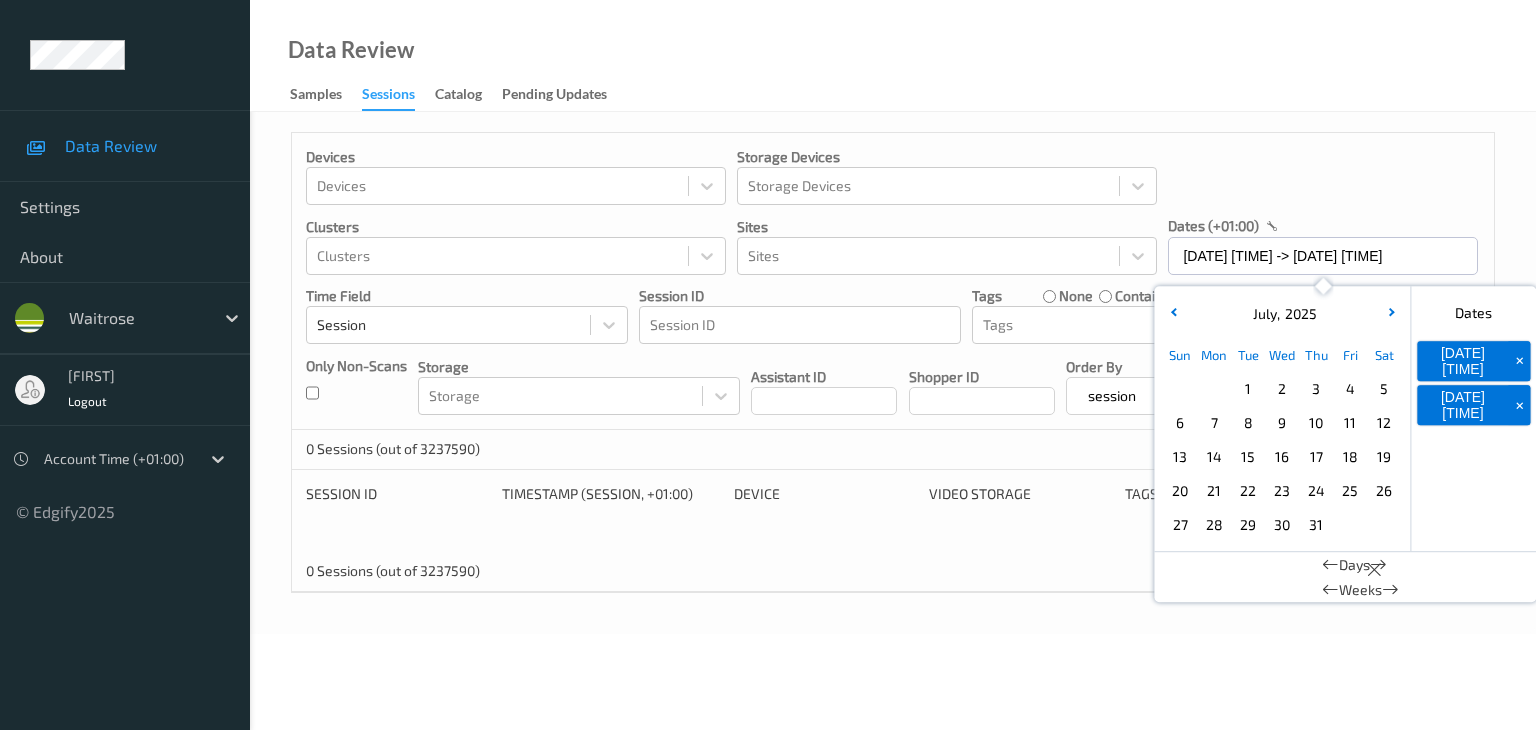 click on "30" at bounding box center [1282, 525] 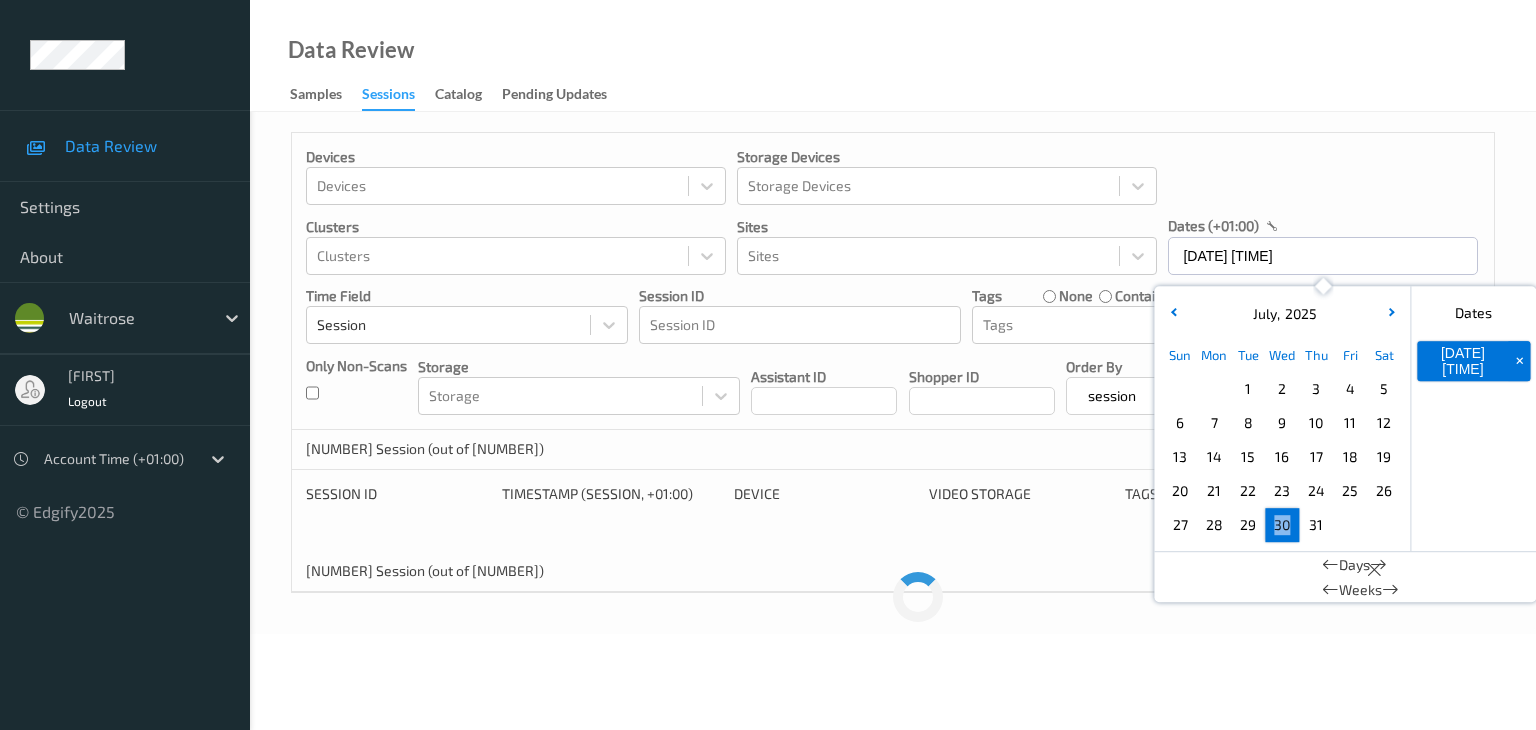 click on "30" at bounding box center [1282, 525] 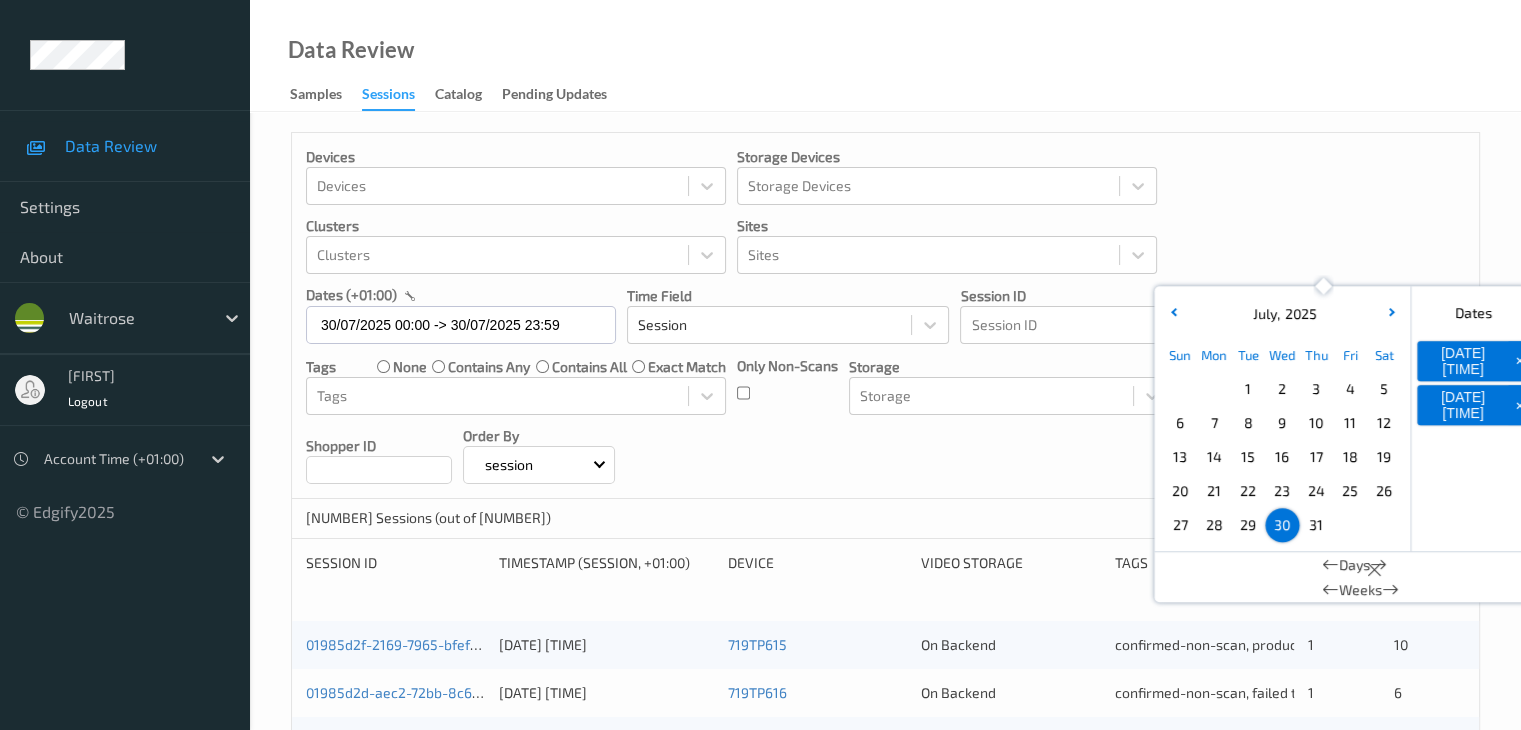 click on "Devices Devices Storage Devices Storage Devices Clusters Clusters Sites Sites dates (+01:00) [DATE] [TIME] -> [DATE] [TIME] [MONTH] , [YEAR] Sun Mon Tue Wed Thu Fri Sat 1 2 3 4 5 6 7 8 9 10 11 12 13 14 15 16 17 18 19 20 21 22 23 24 25 26 27 28 29 30 31 January February March April May June July August September October November December 2021 2022 2023 2024 2025 2026 2027 2028 2029 2030 2031 2032 Dates [DATE] [TIME] + [DATE] [TIME] + Days Weeks Time Field Session Session ID Session ID Tags none contains any contains all exact match Tags Only Non-Scans Storage Storage Assistant ID Shopper ID Order By session" at bounding box center [885, 316] 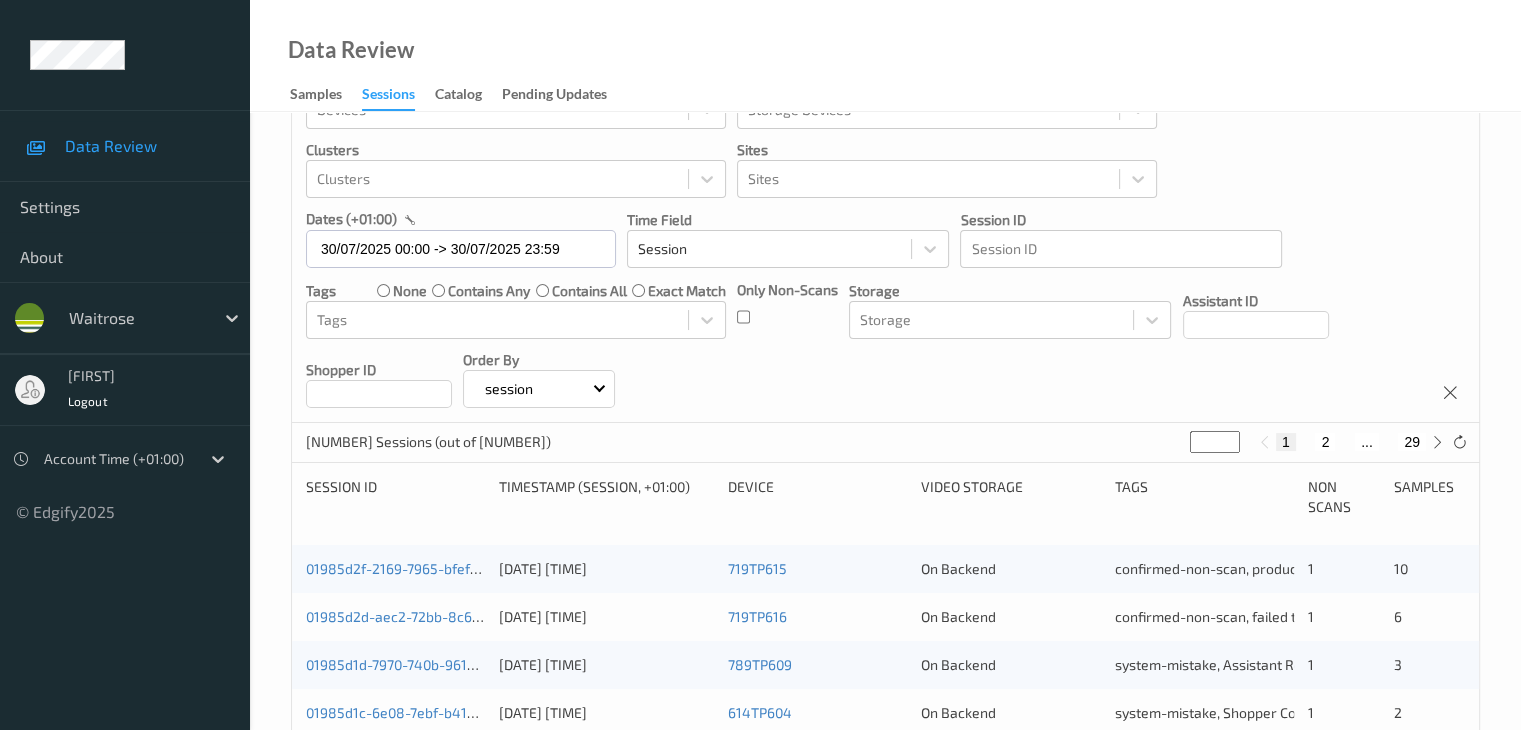 scroll, scrollTop: 300, scrollLeft: 0, axis: vertical 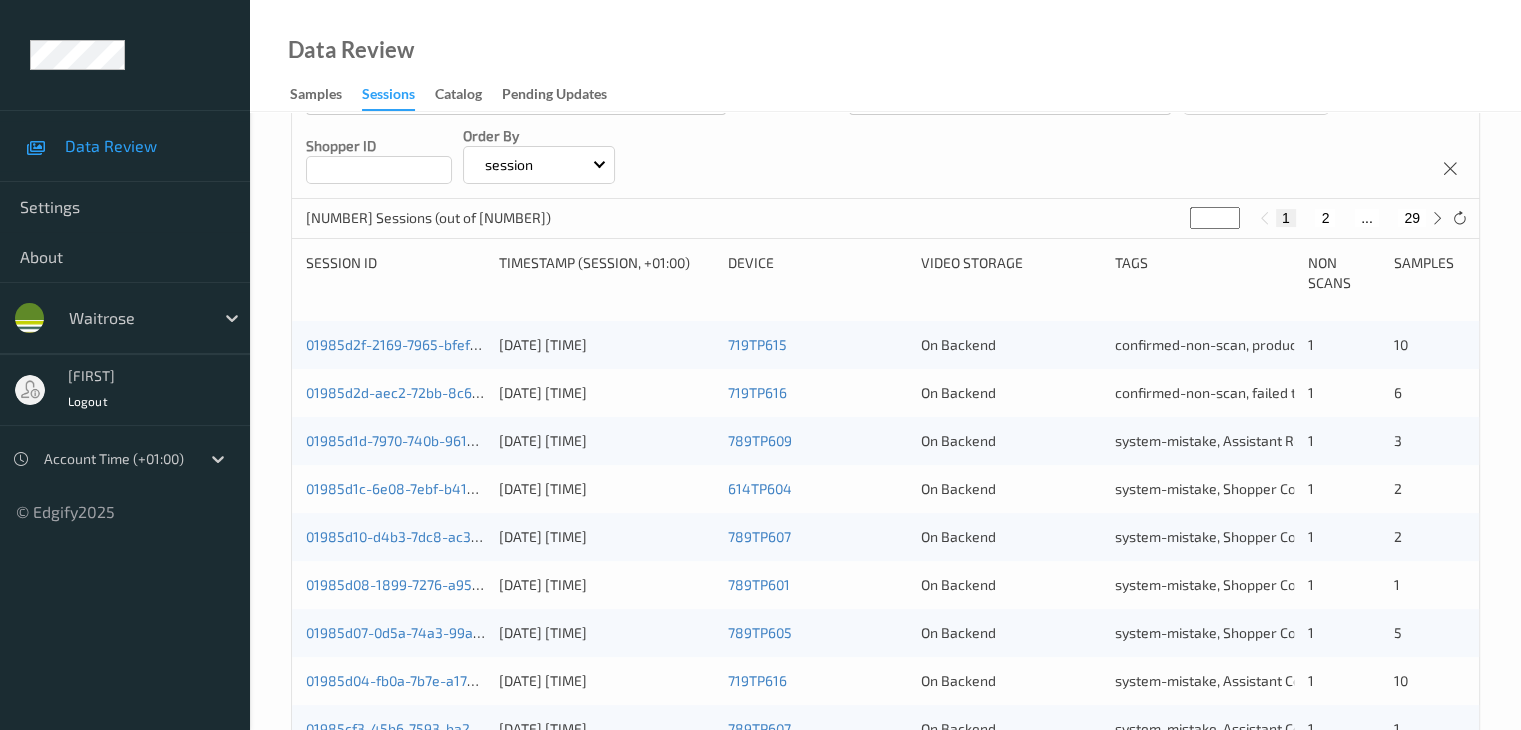 click on "*" at bounding box center [1215, 218] 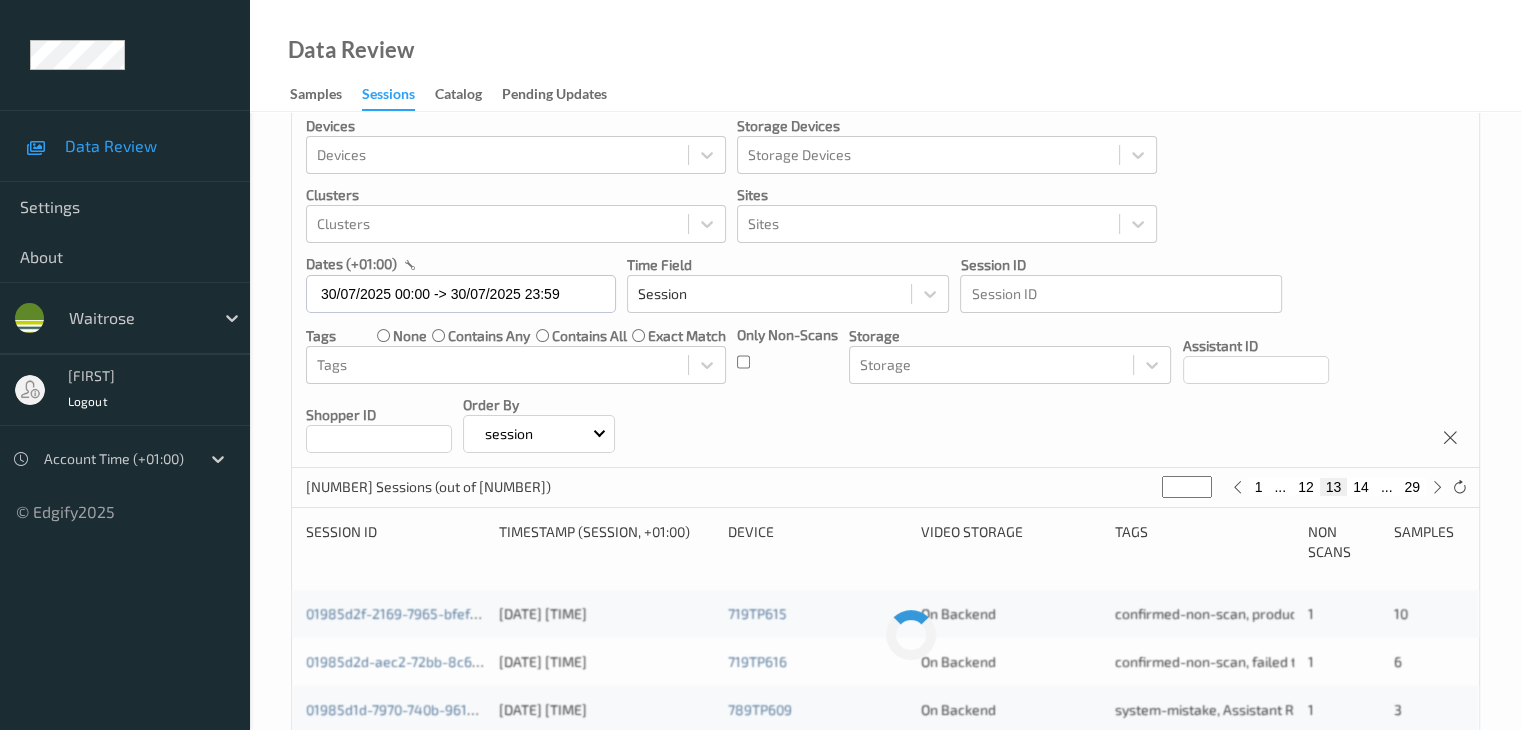 scroll, scrollTop: 0, scrollLeft: 0, axis: both 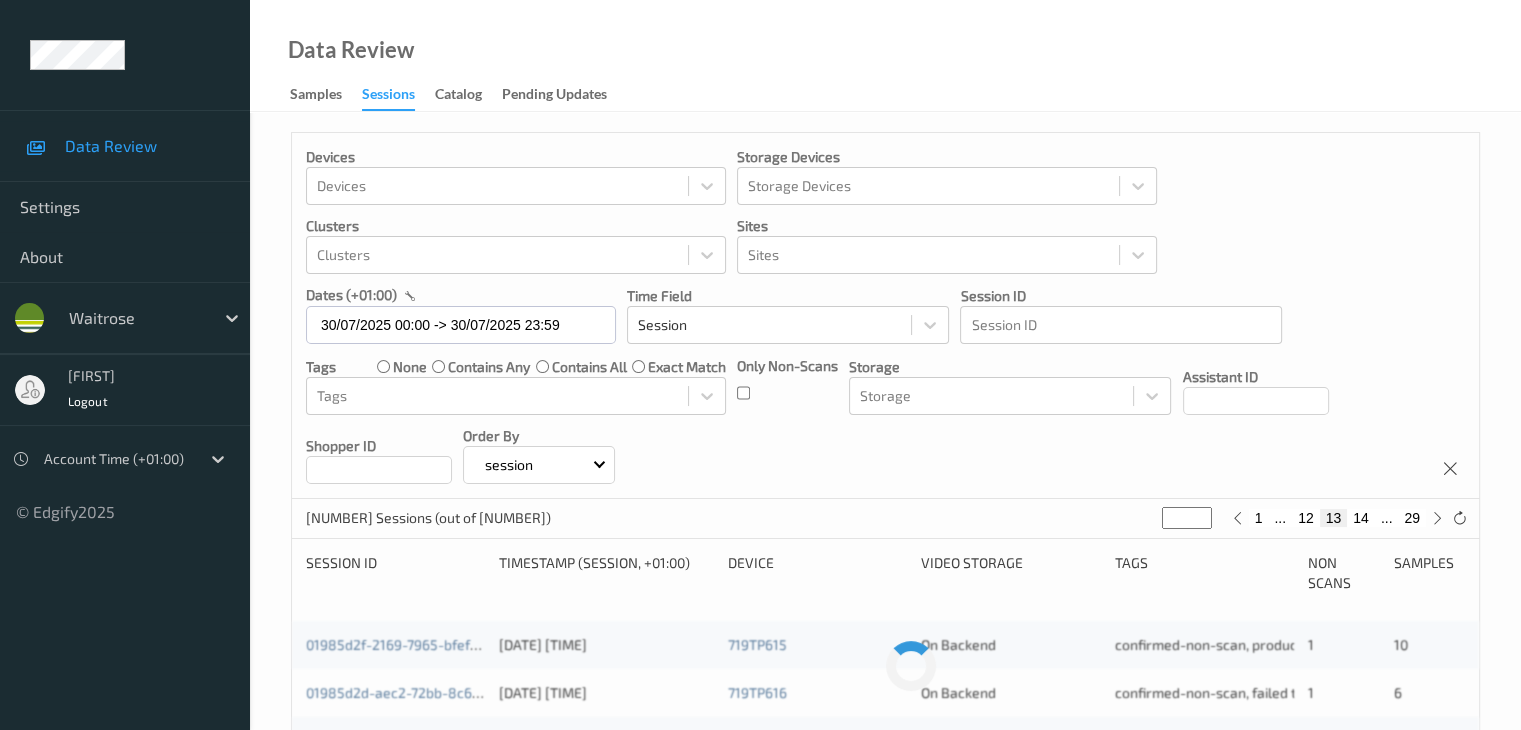 type on "**" 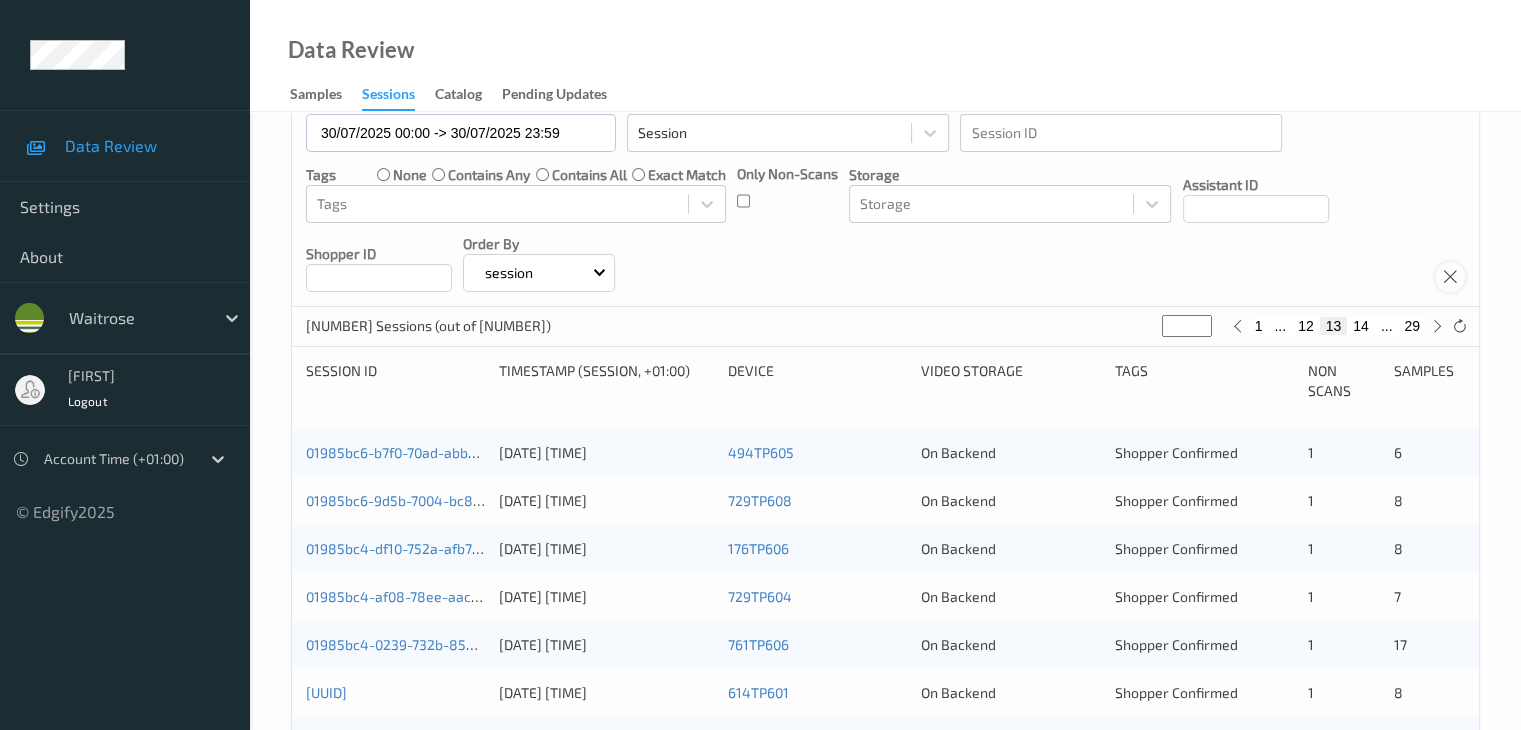 scroll, scrollTop: 200, scrollLeft: 0, axis: vertical 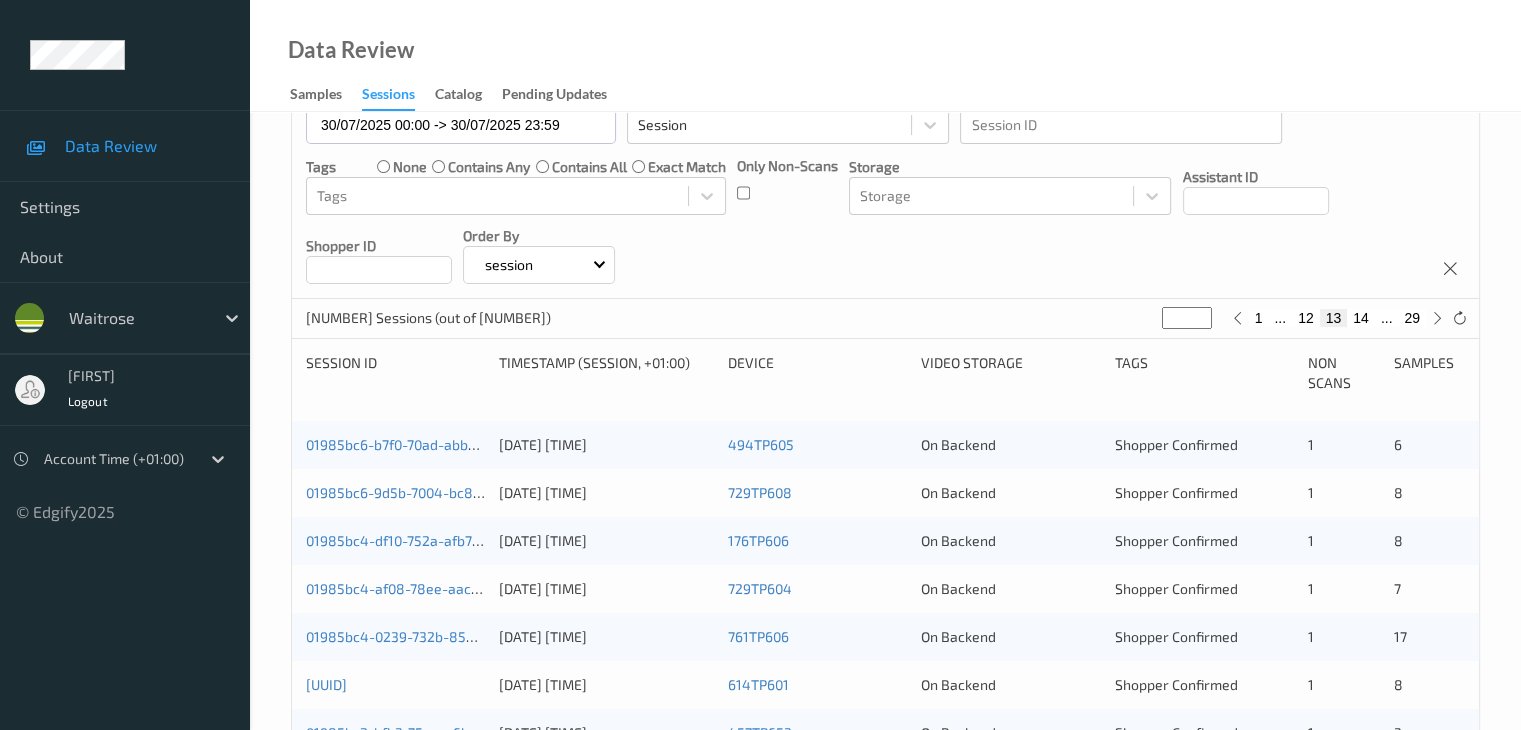 click on "Devices Devices Storage Devices Storage Devices Clusters Clusters Sites Sites dates (+01:00) [DATE] [TIME] - > [DATE] [TIME] Time Field Session Session ID Session ID Tags none contains any contains all exact match Tags Only Non-Scans Storage Storage Assistant ID Shopper ID Order By session" at bounding box center [885, 116] 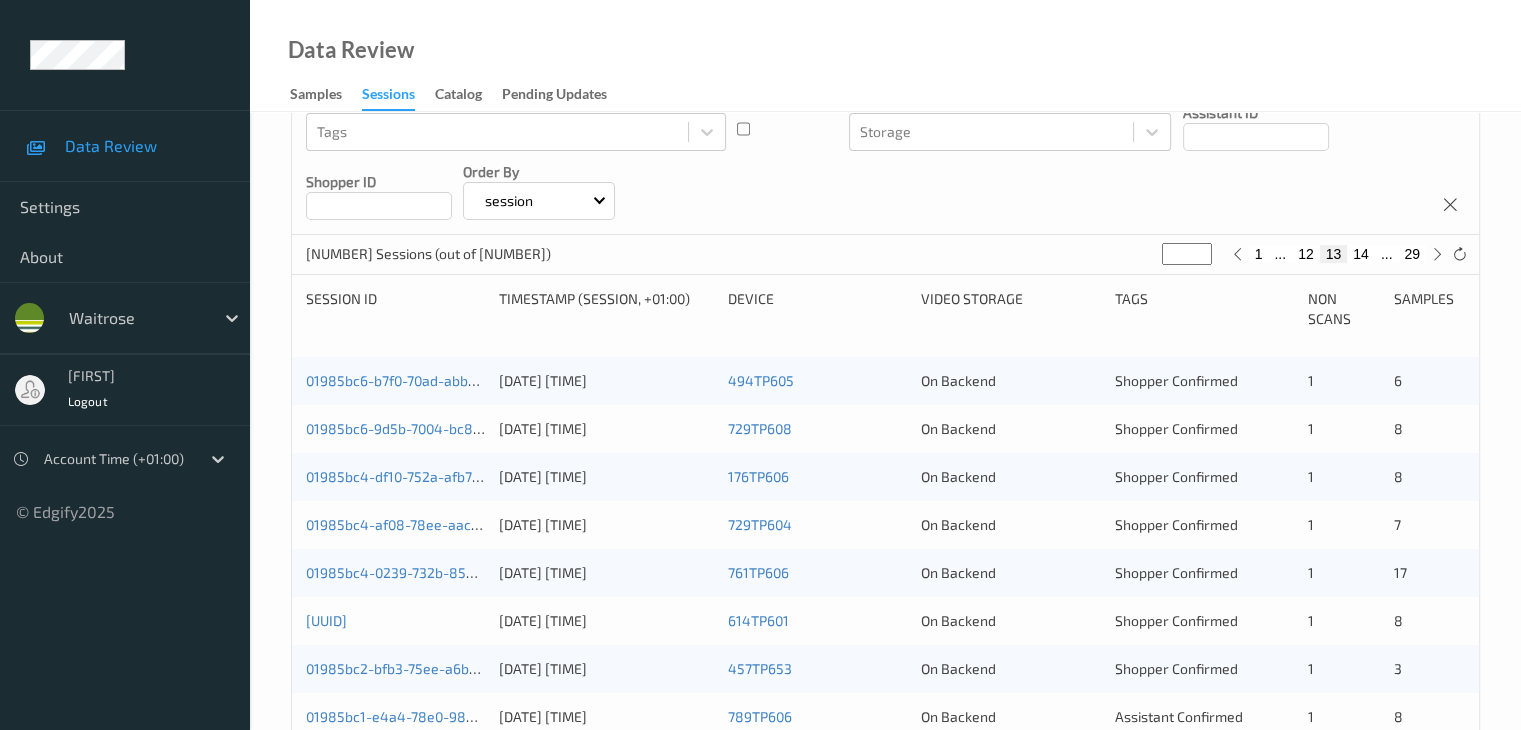 scroll, scrollTop: 300, scrollLeft: 0, axis: vertical 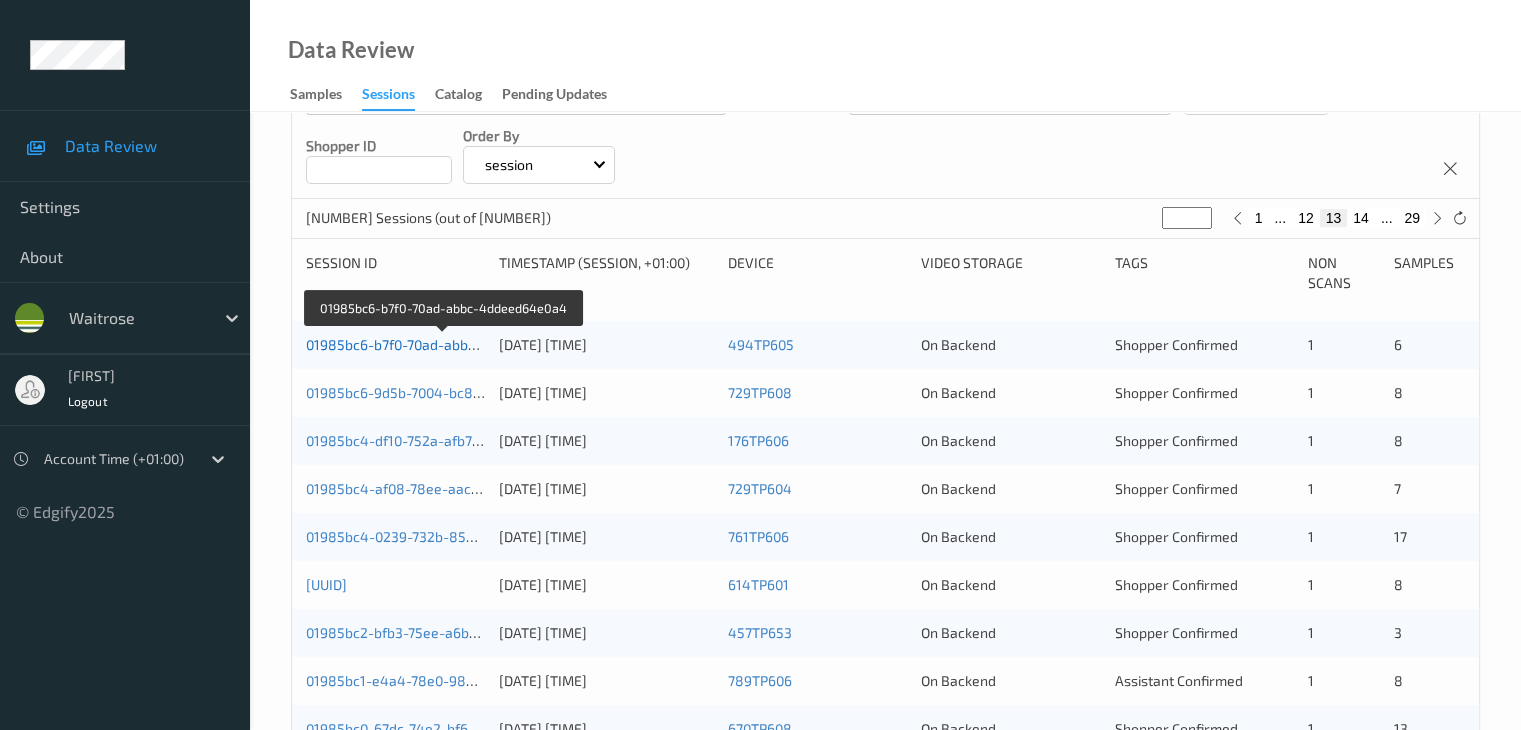 click on "01985bc6-b7f0-70ad-abbc-4ddeed64e0a4" at bounding box center [443, 344] 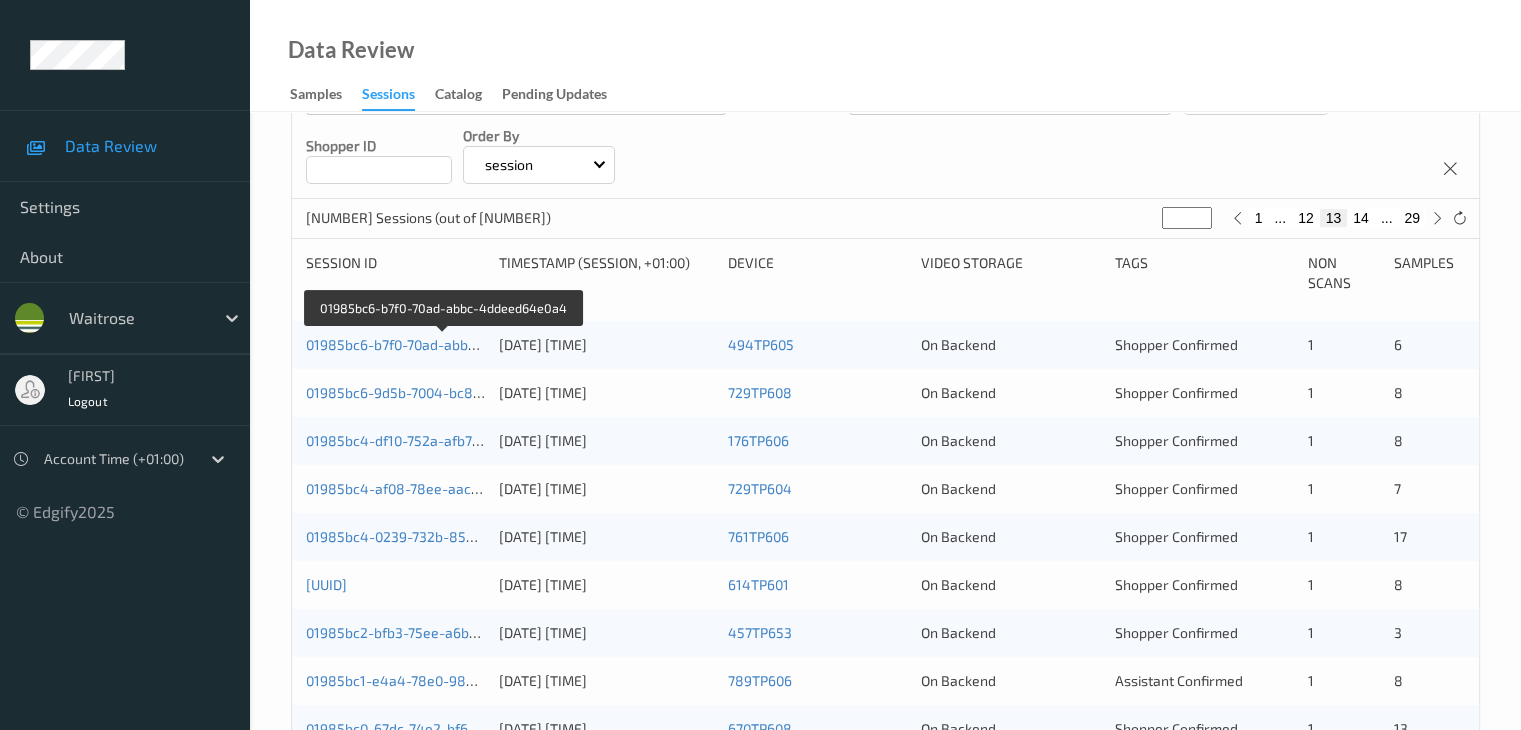 scroll, scrollTop: 0, scrollLeft: 0, axis: both 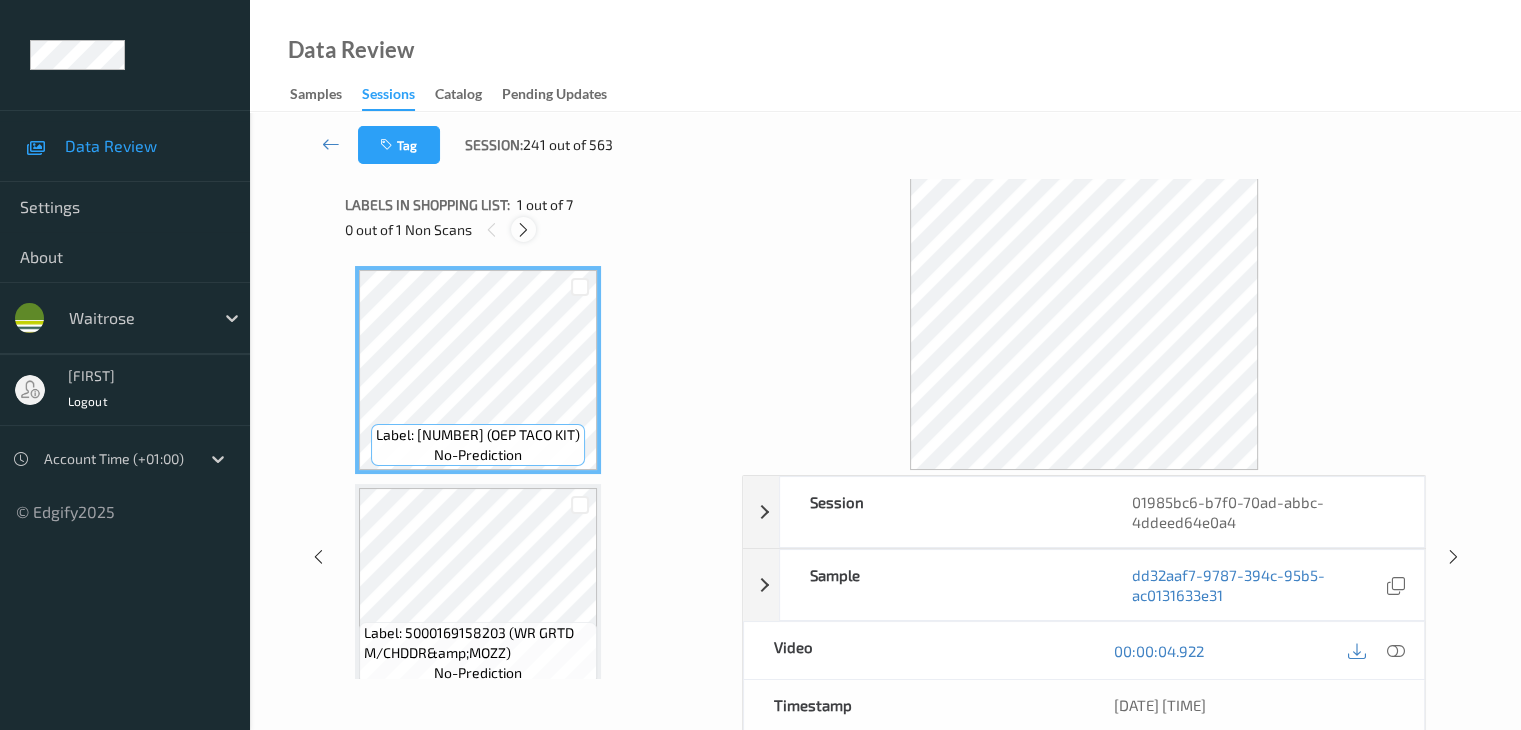 click at bounding box center [523, 230] 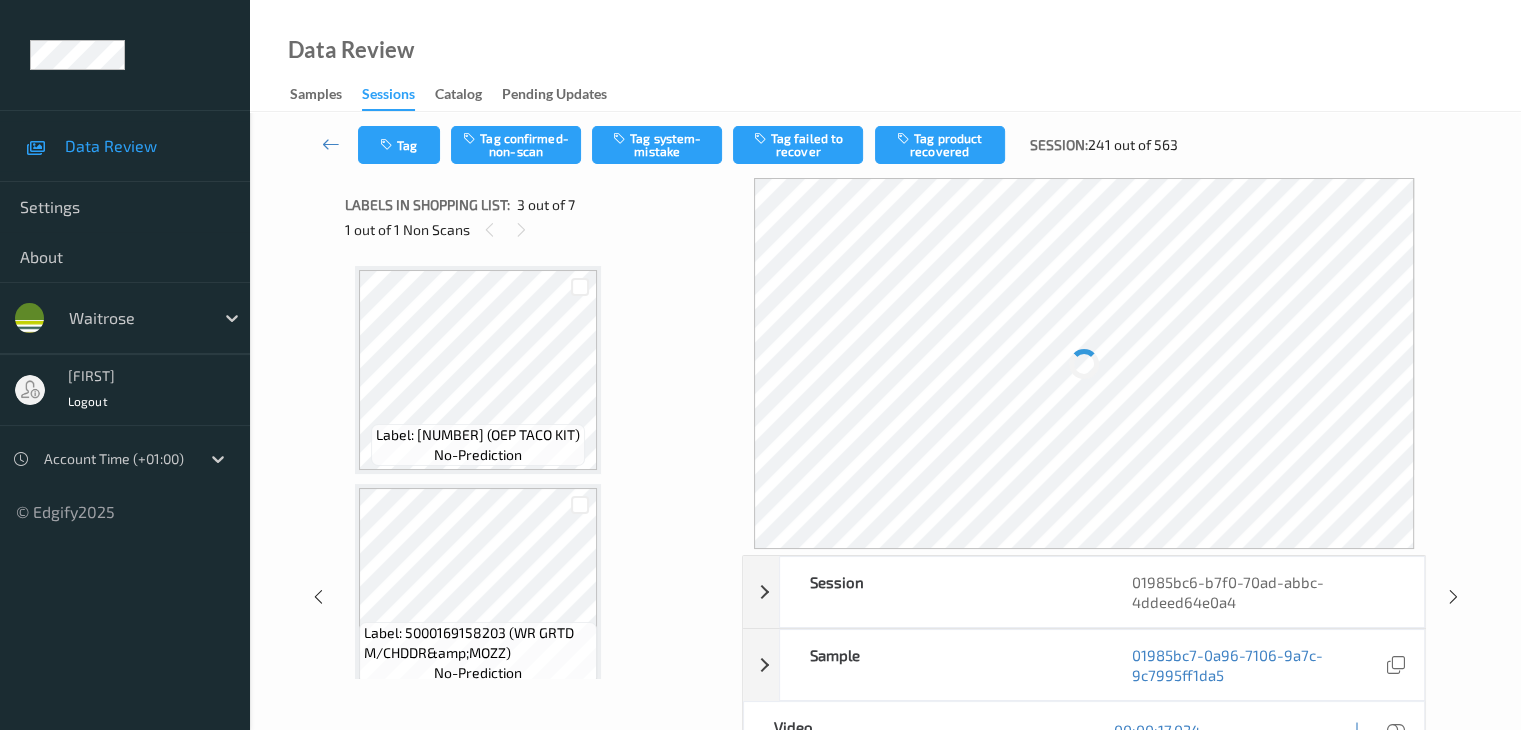 scroll, scrollTop: 228, scrollLeft: 0, axis: vertical 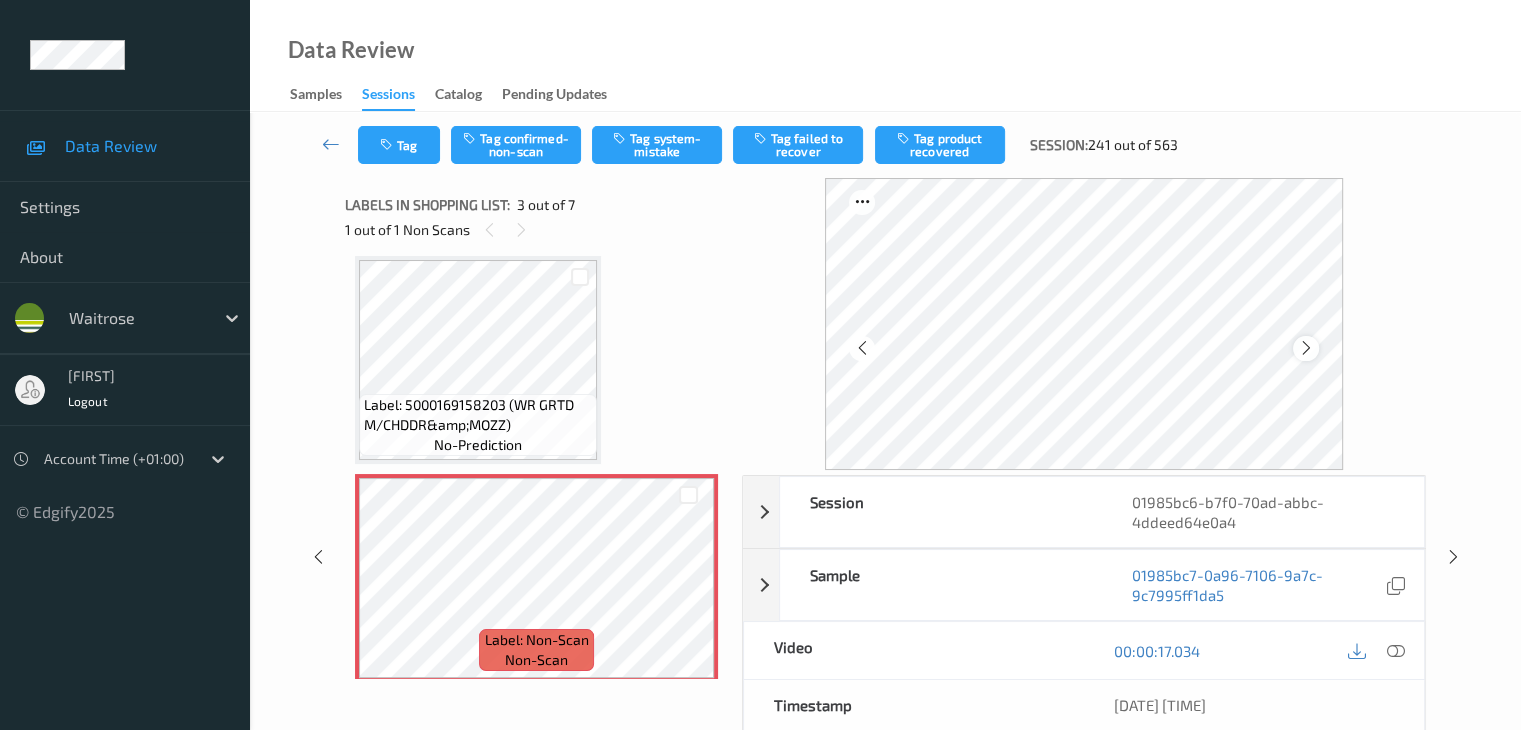 click at bounding box center (1306, 348) 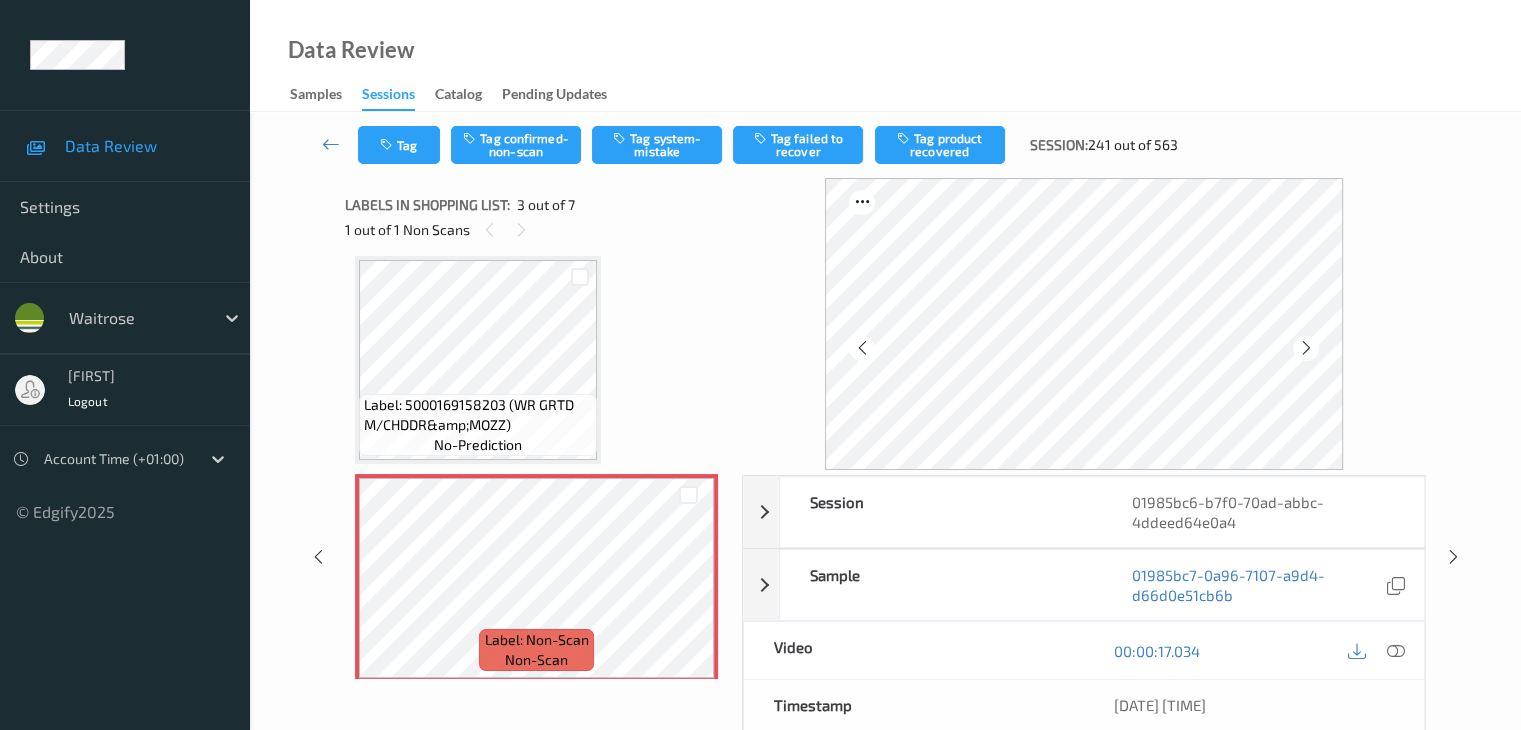 click at bounding box center (1306, 348) 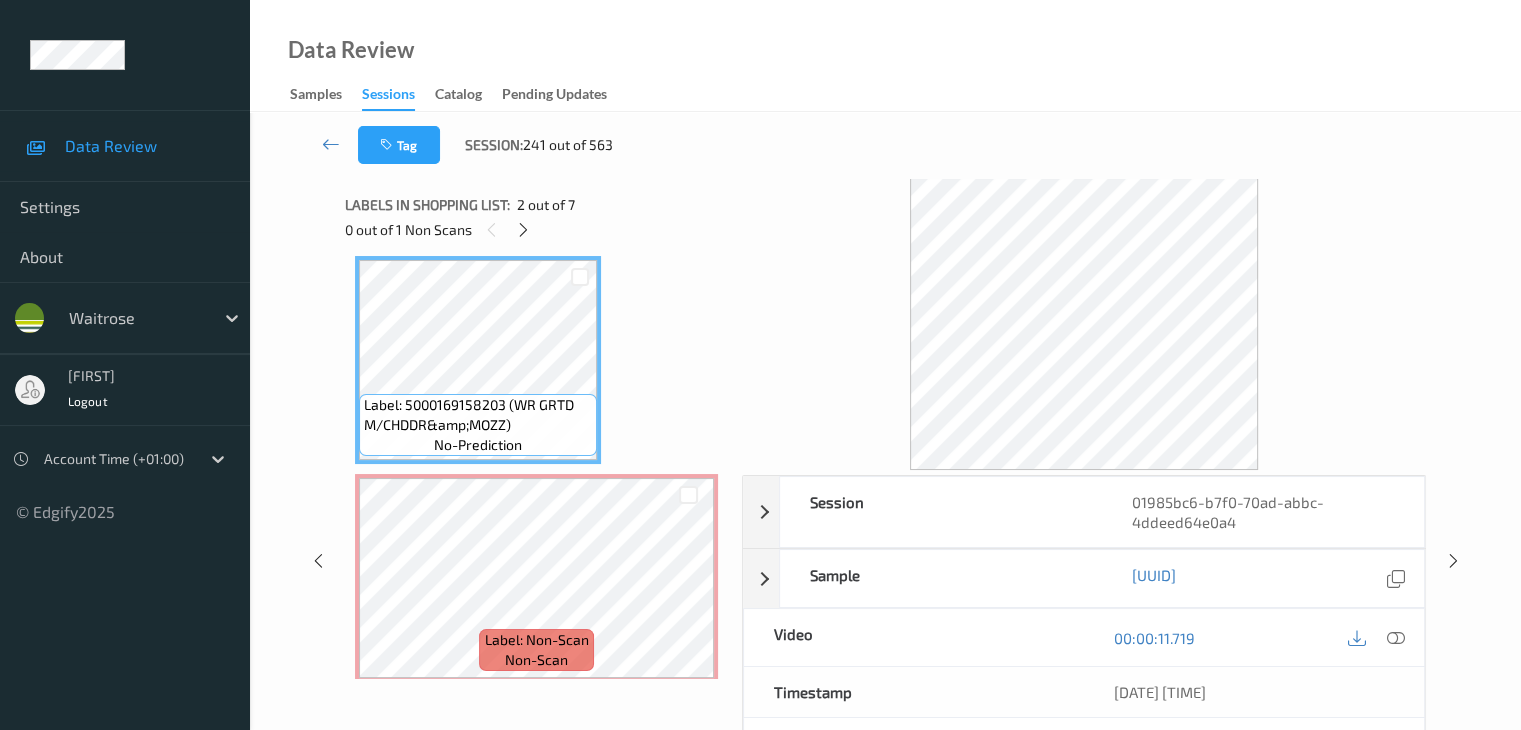 scroll, scrollTop: 328, scrollLeft: 0, axis: vertical 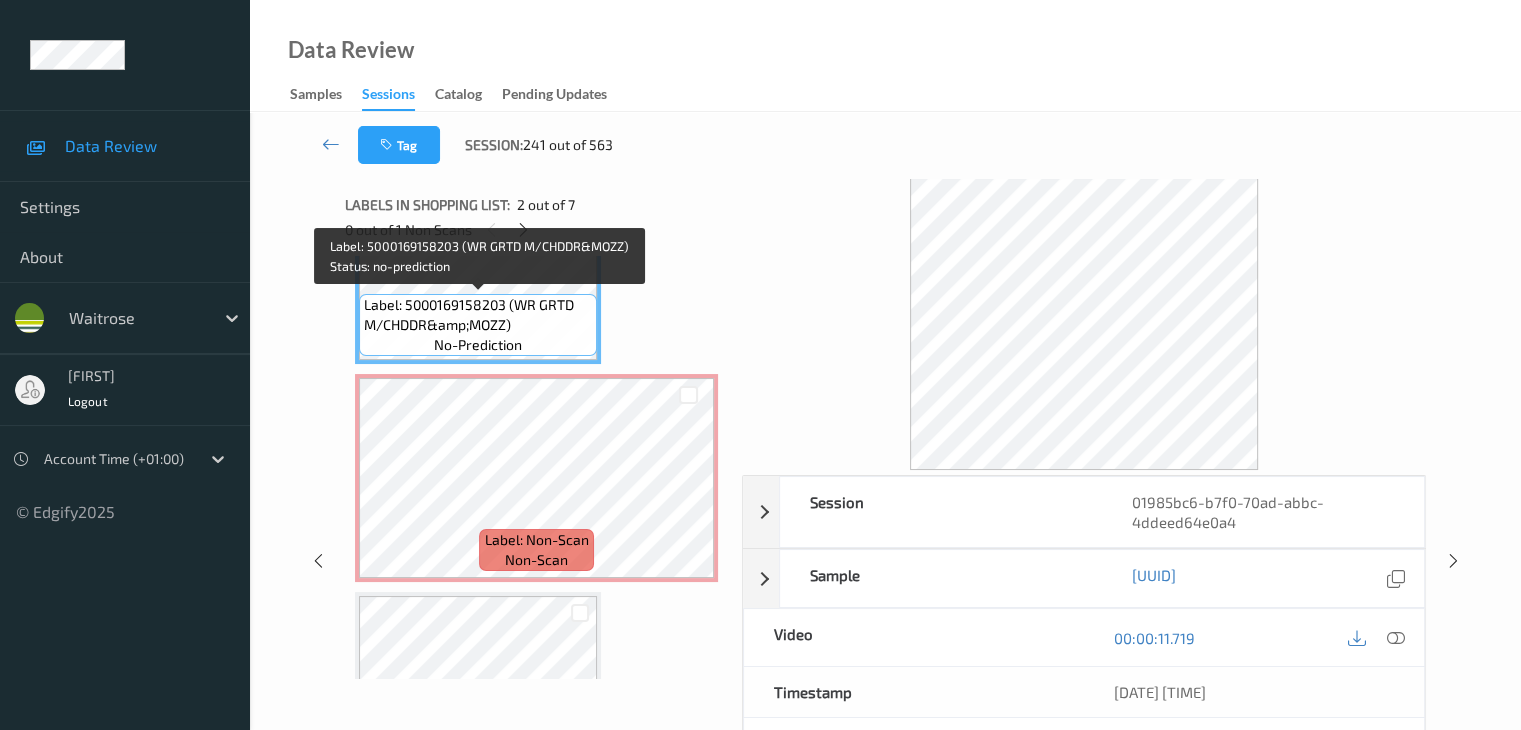 click on "Label: [NUMBER] (WR GRTD M/CHDDR&amp;MOZZ) no-prediction" at bounding box center (478, 325) 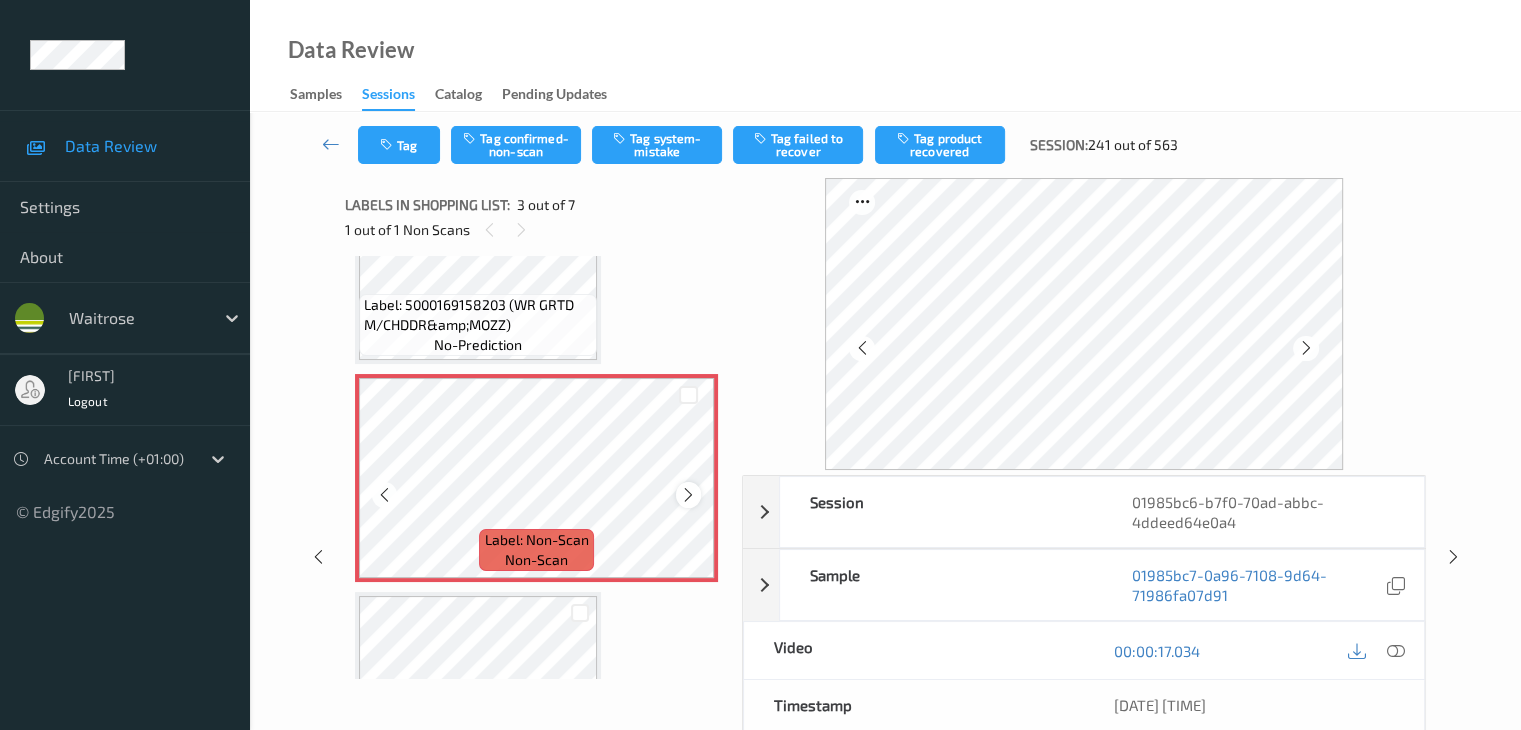 click at bounding box center [688, 495] 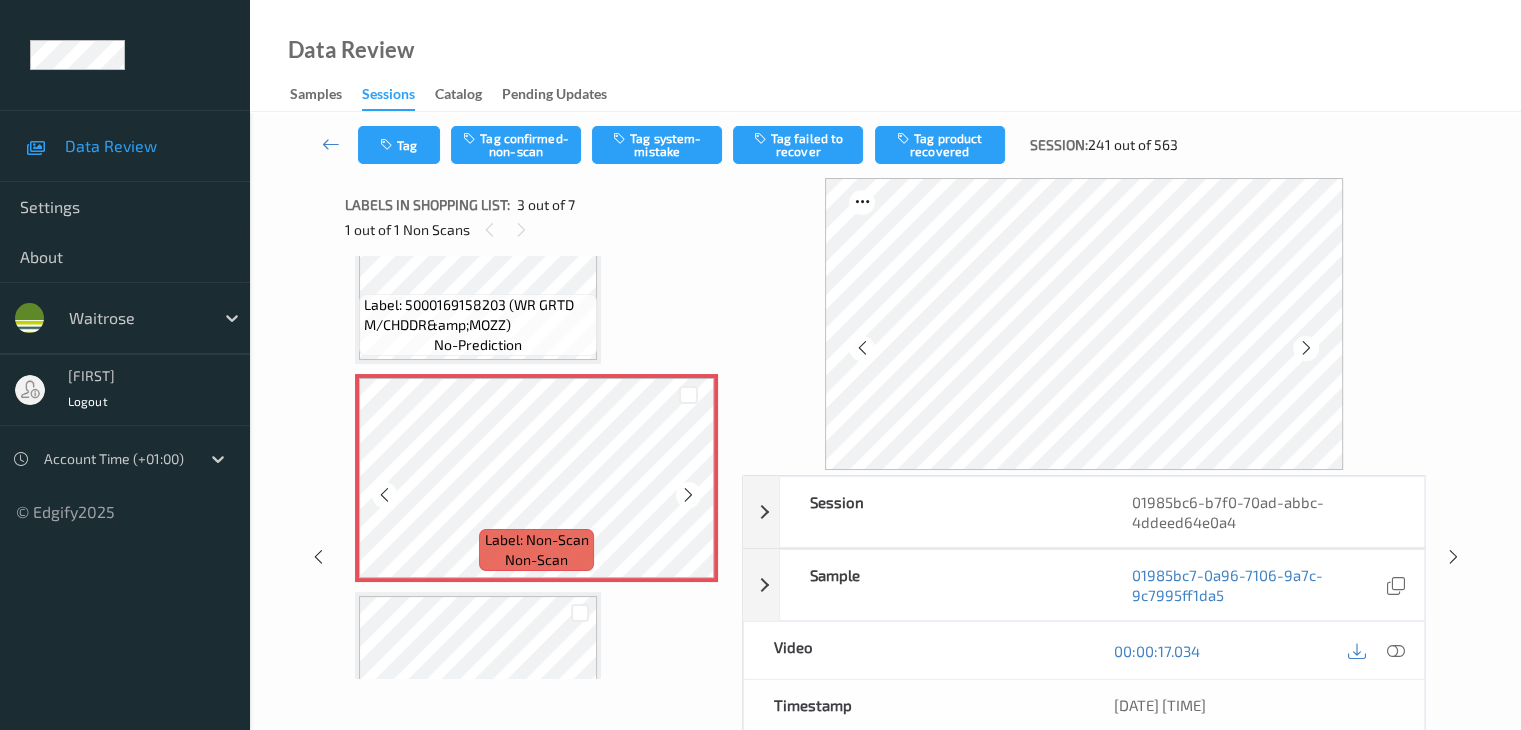 click at bounding box center [688, 495] 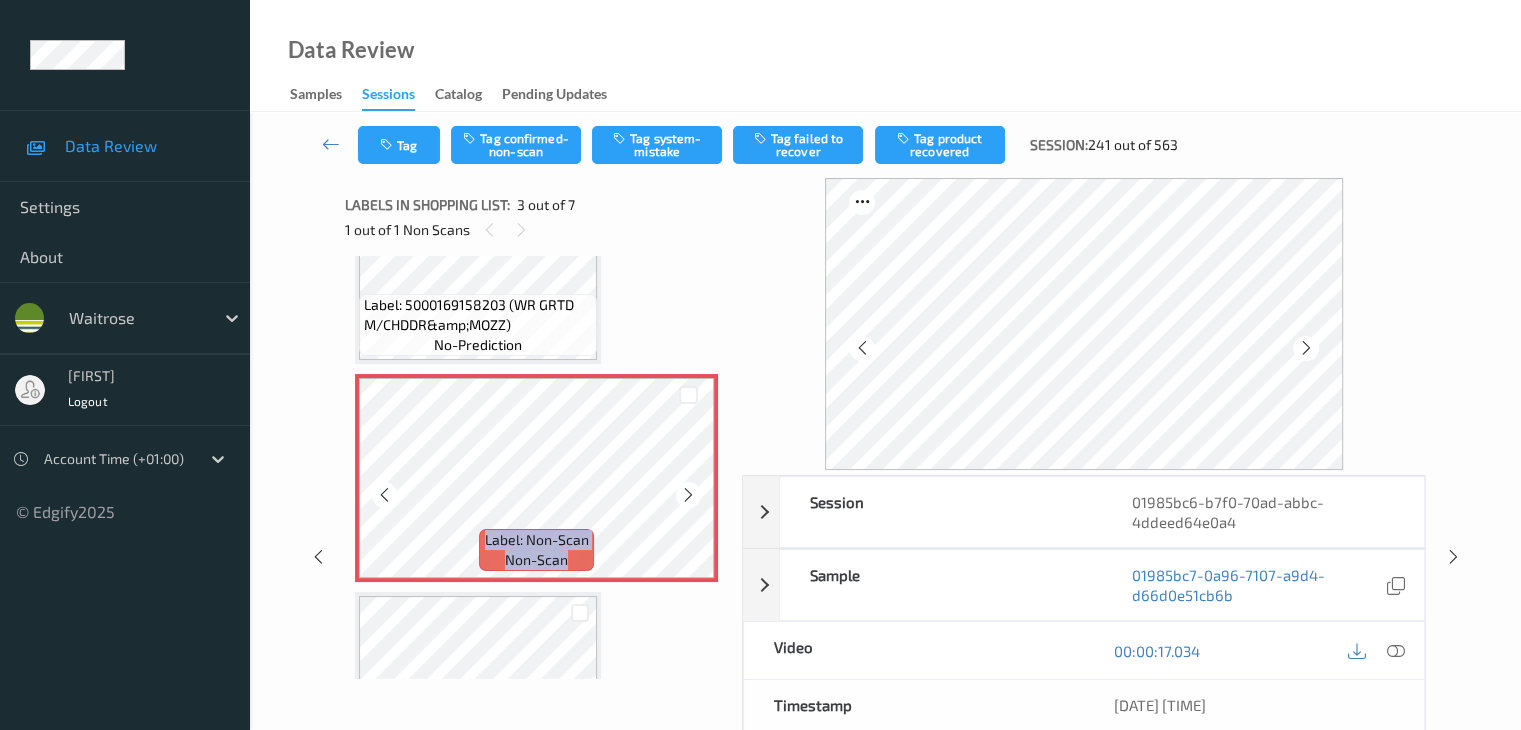 click at bounding box center (688, 495) 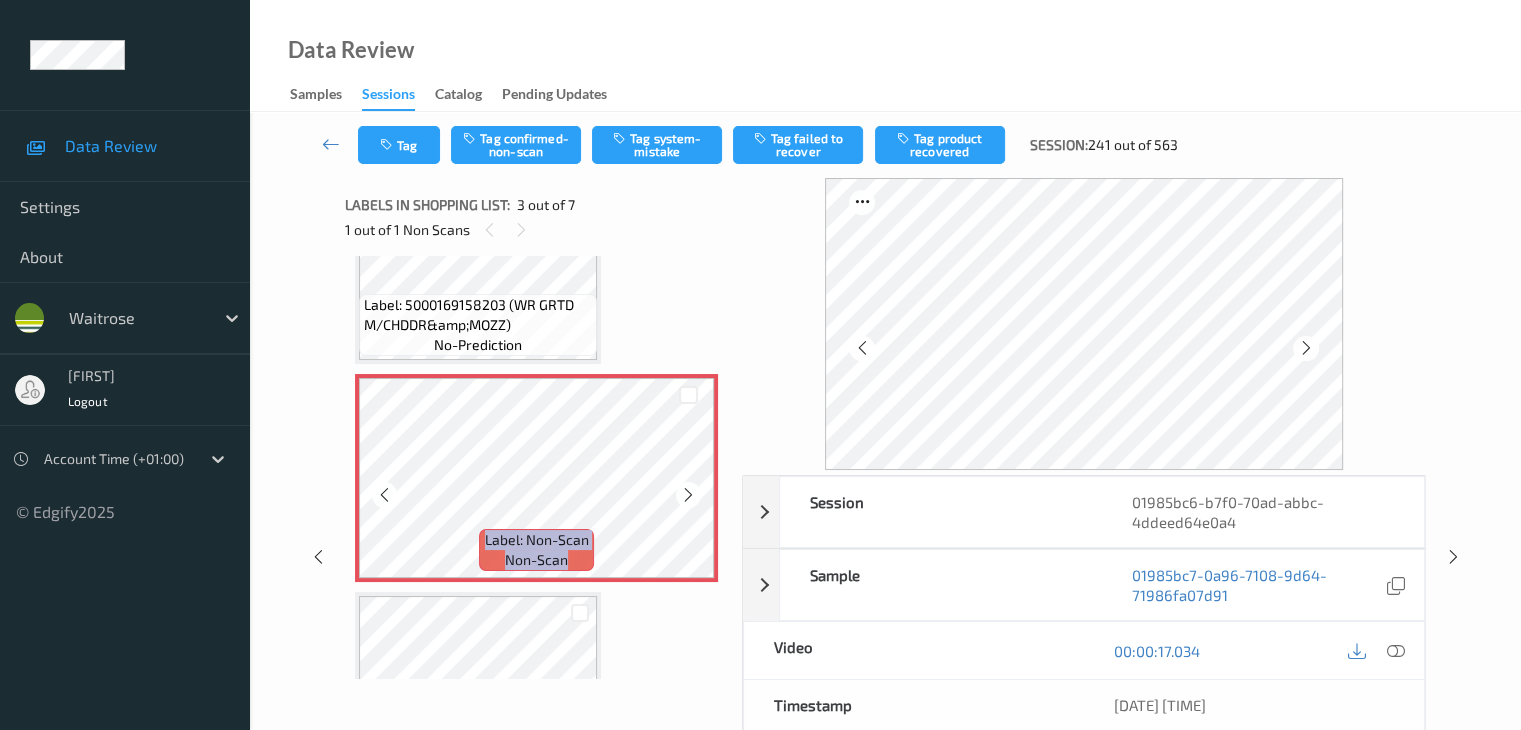 click at bounding box center (688, 495) 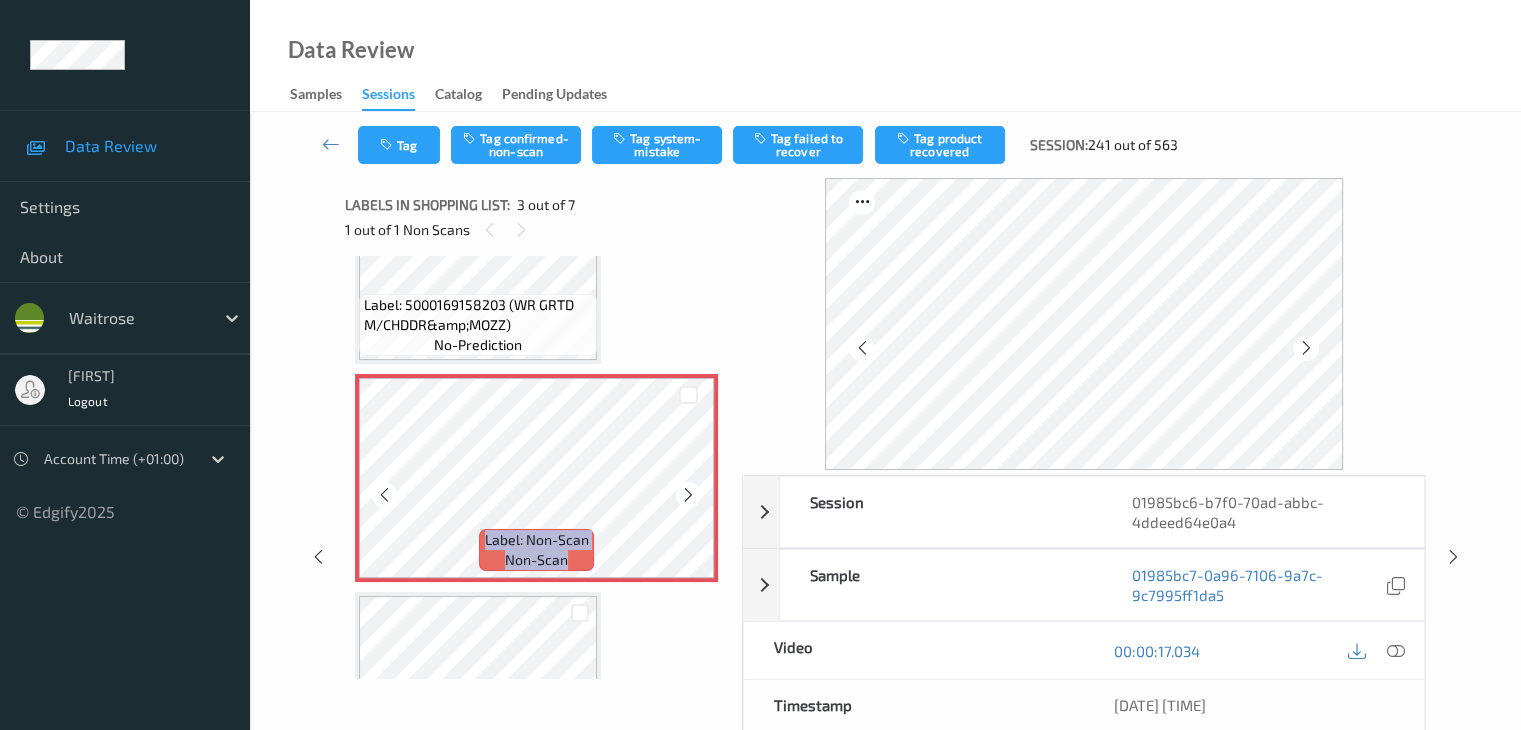 click at bounding box center [688, 495] 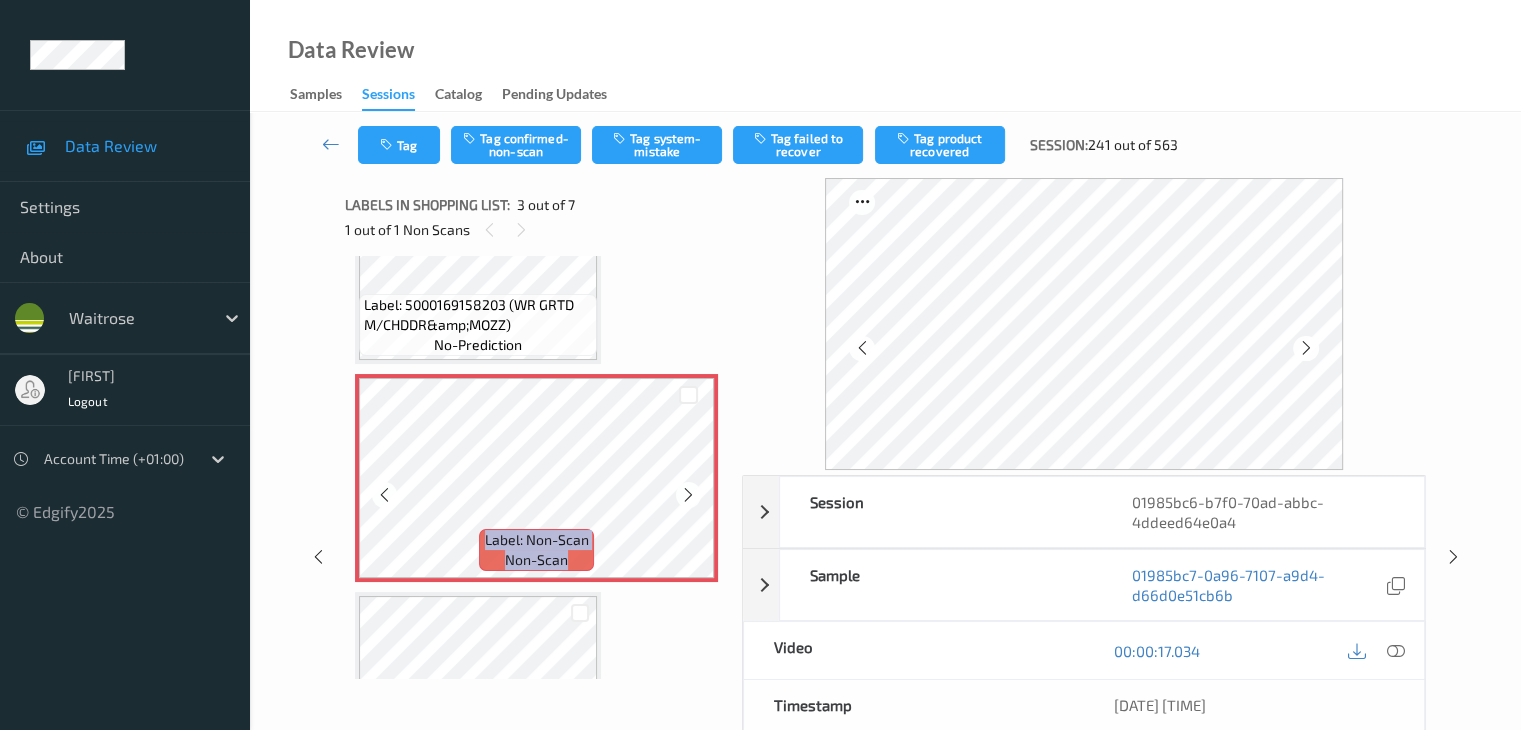 click at bounding box center (688, 495) 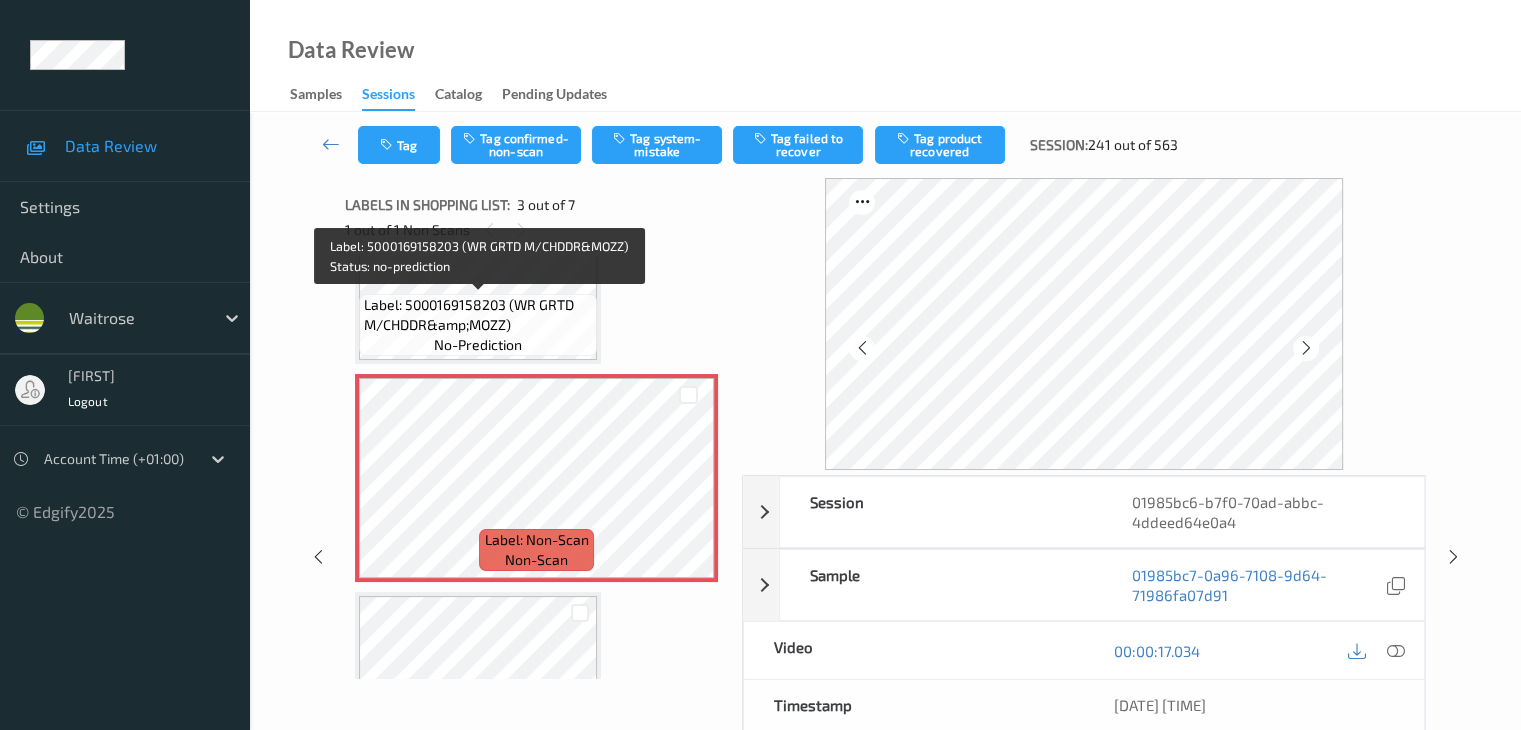 click on "Label: 5000169158203 (WR GRTD M/CHDDR&amp;MOZZ)" at bounding box center (478, 315) 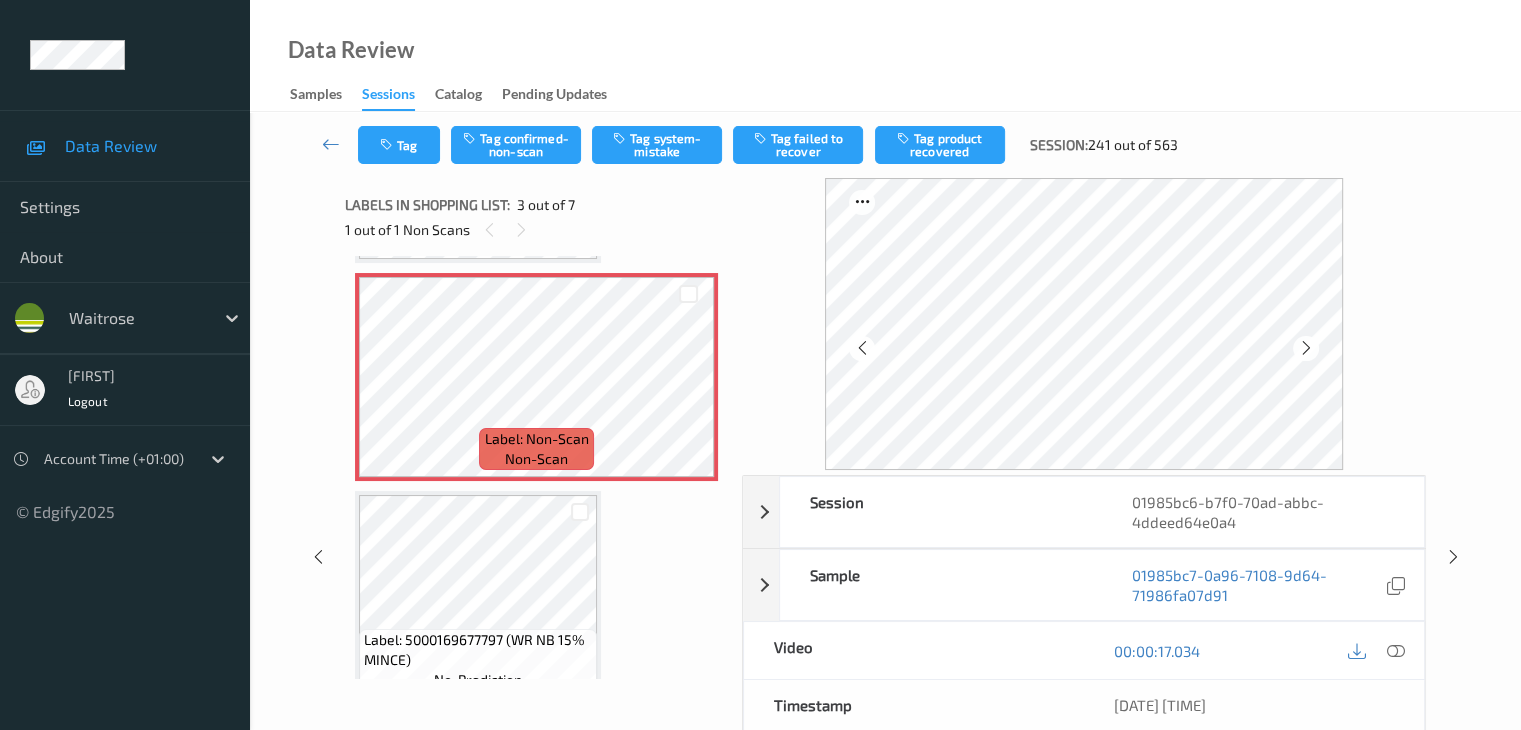 scroll, scrollTop: 328, scrollLeft: 0, axis: vertical 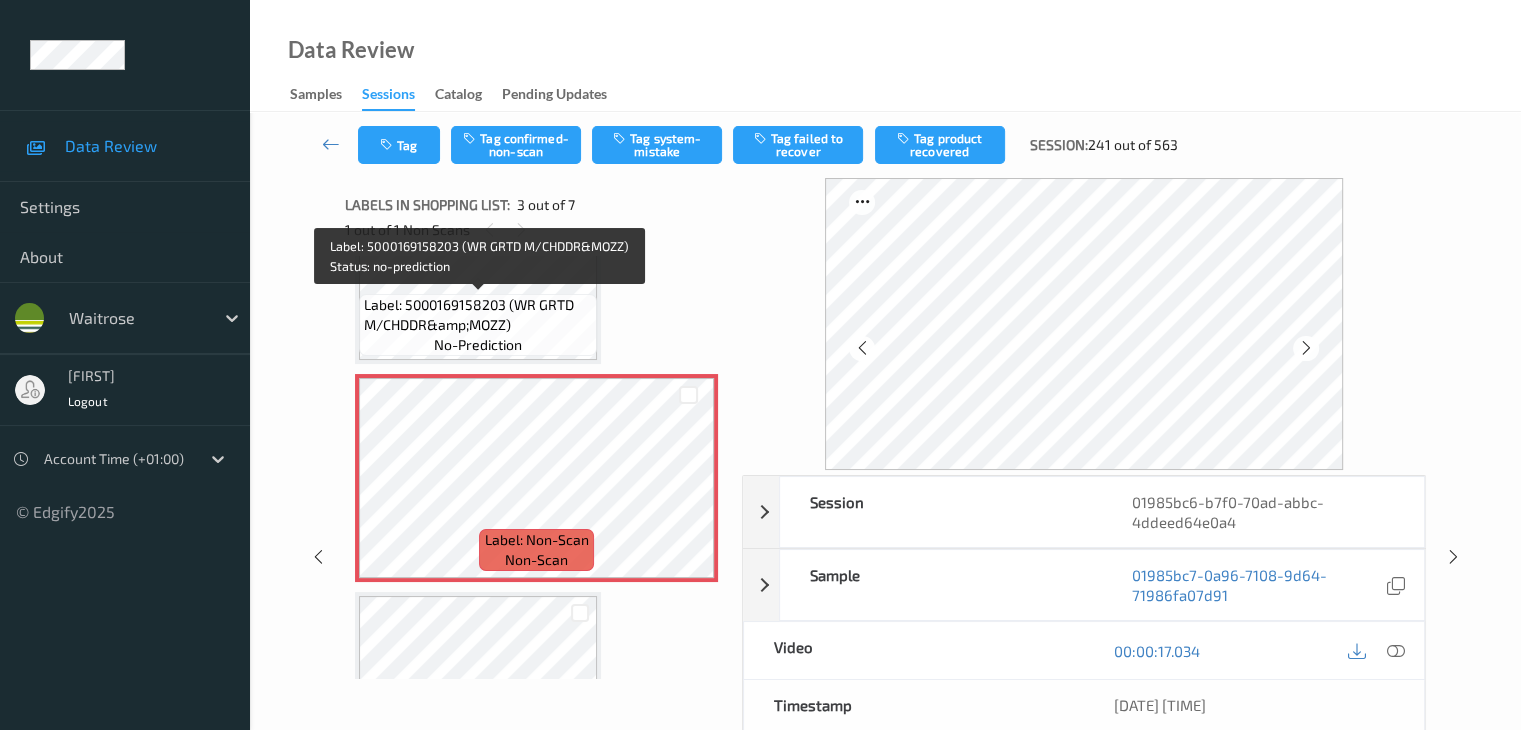 click on "Label: 5000169158203 (WR GRTD M/CHDDR&amp;MOZZ)" at bounding box center [478, 315] 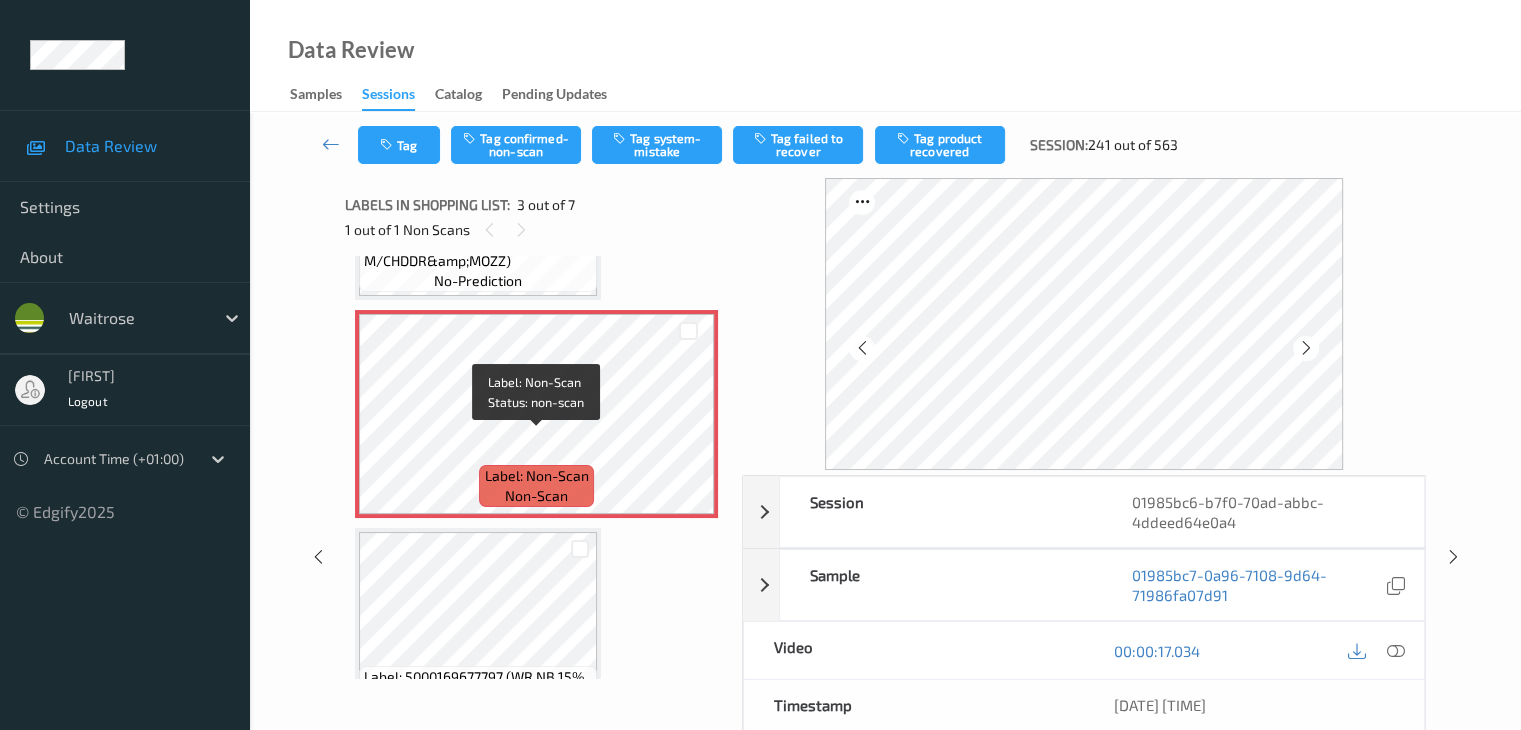 scroll, scrollTop: 428, scrollLeft: 0, axis: vertical 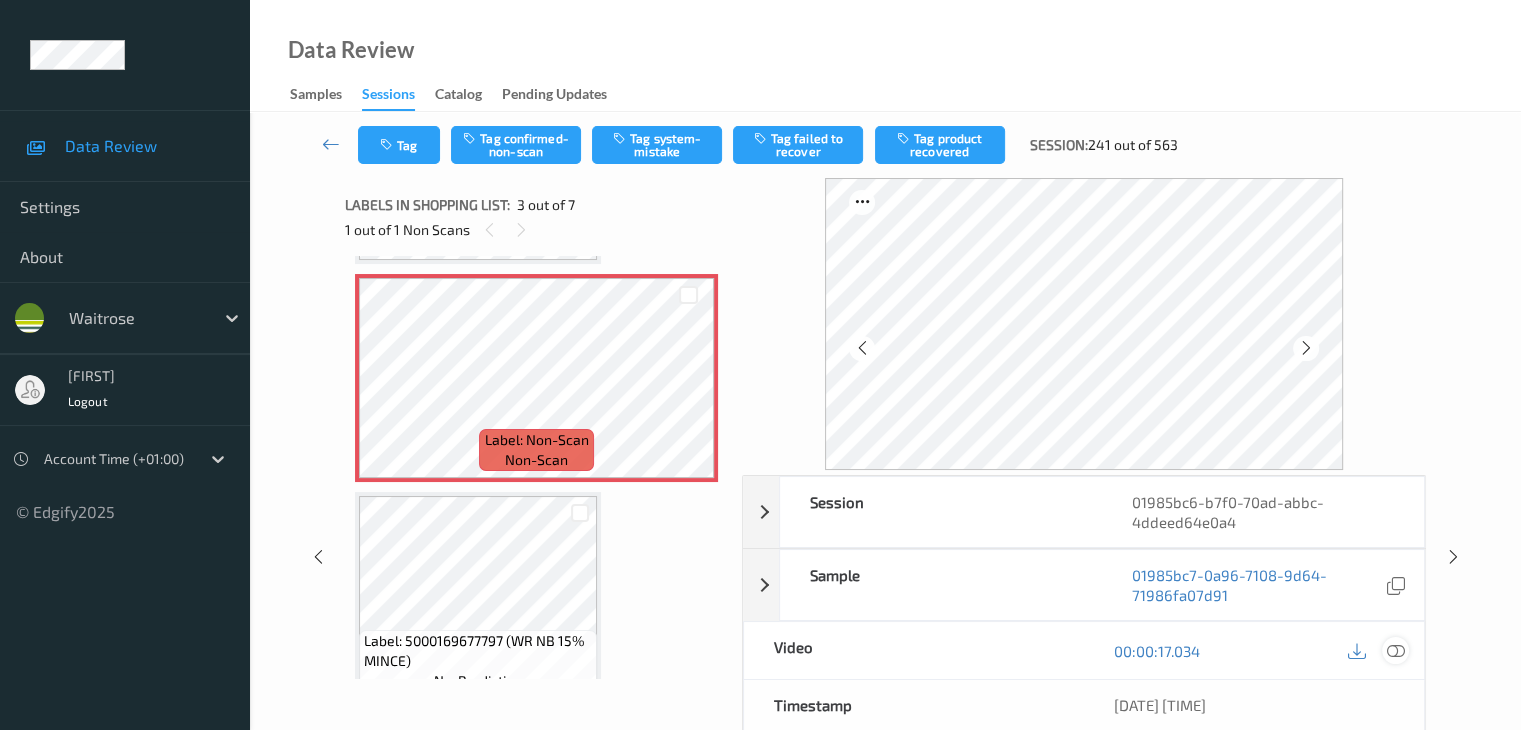 click at bounding box center (1395, 651) 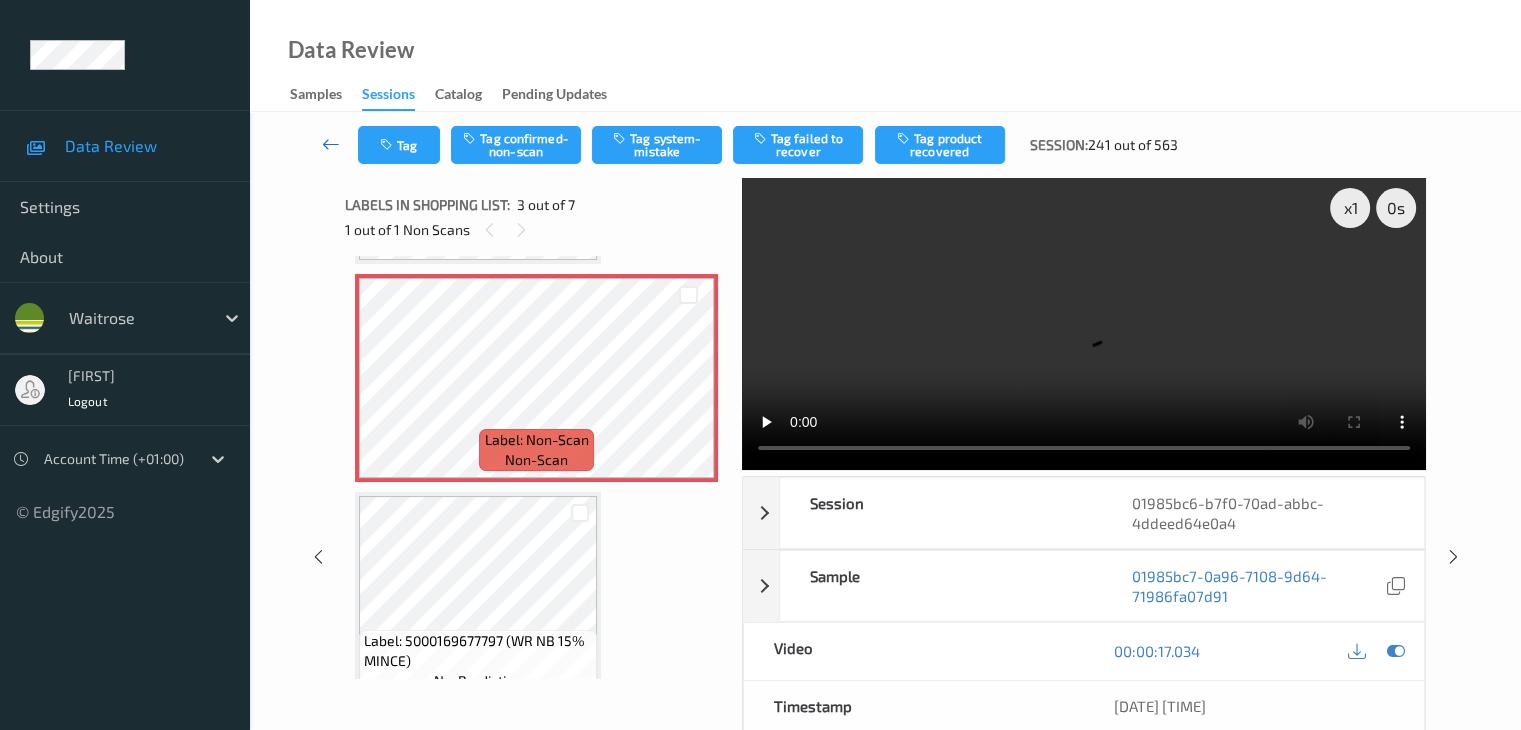 click at bounding box center (331, 144) 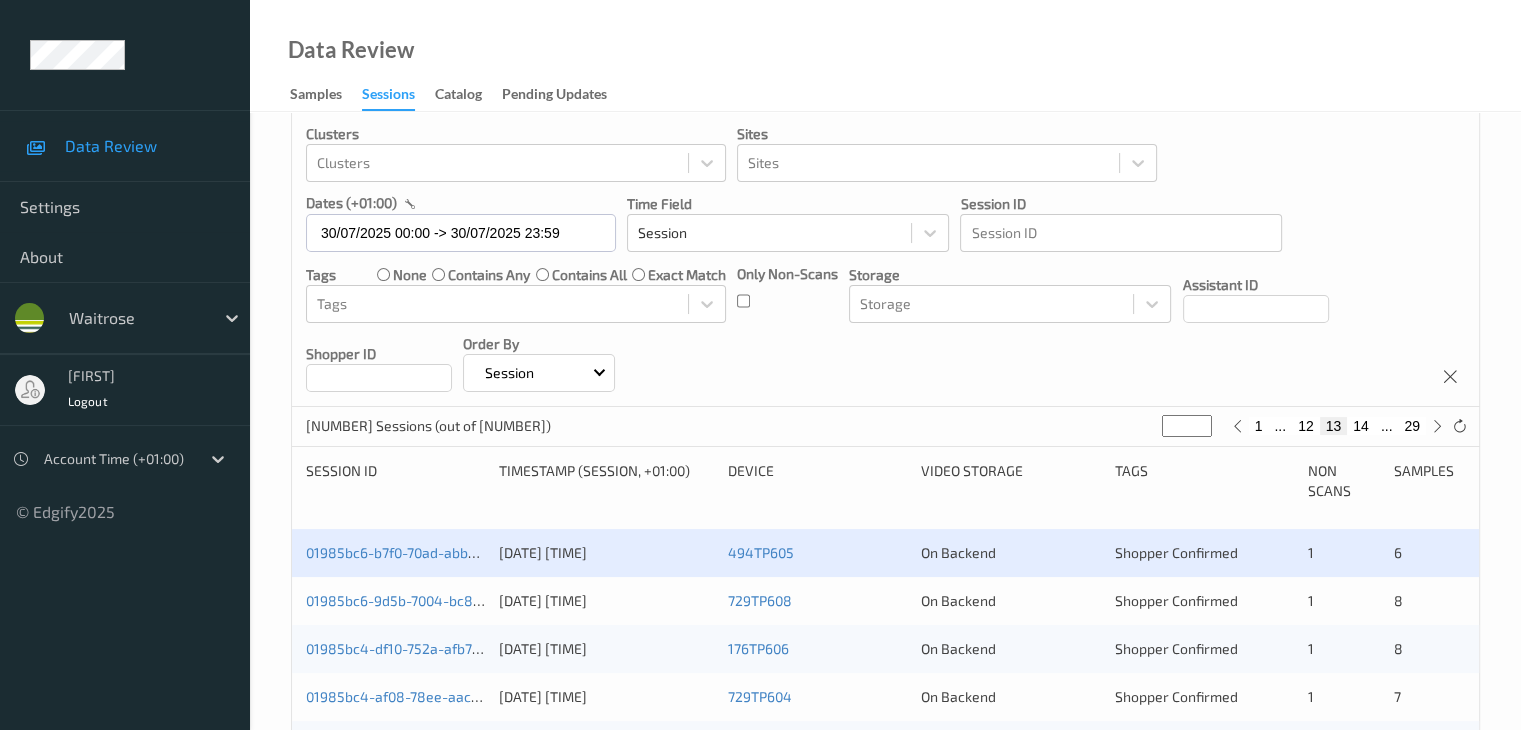 scroll, scrollTop: 200, scrollLeft: 0, axis: vertical 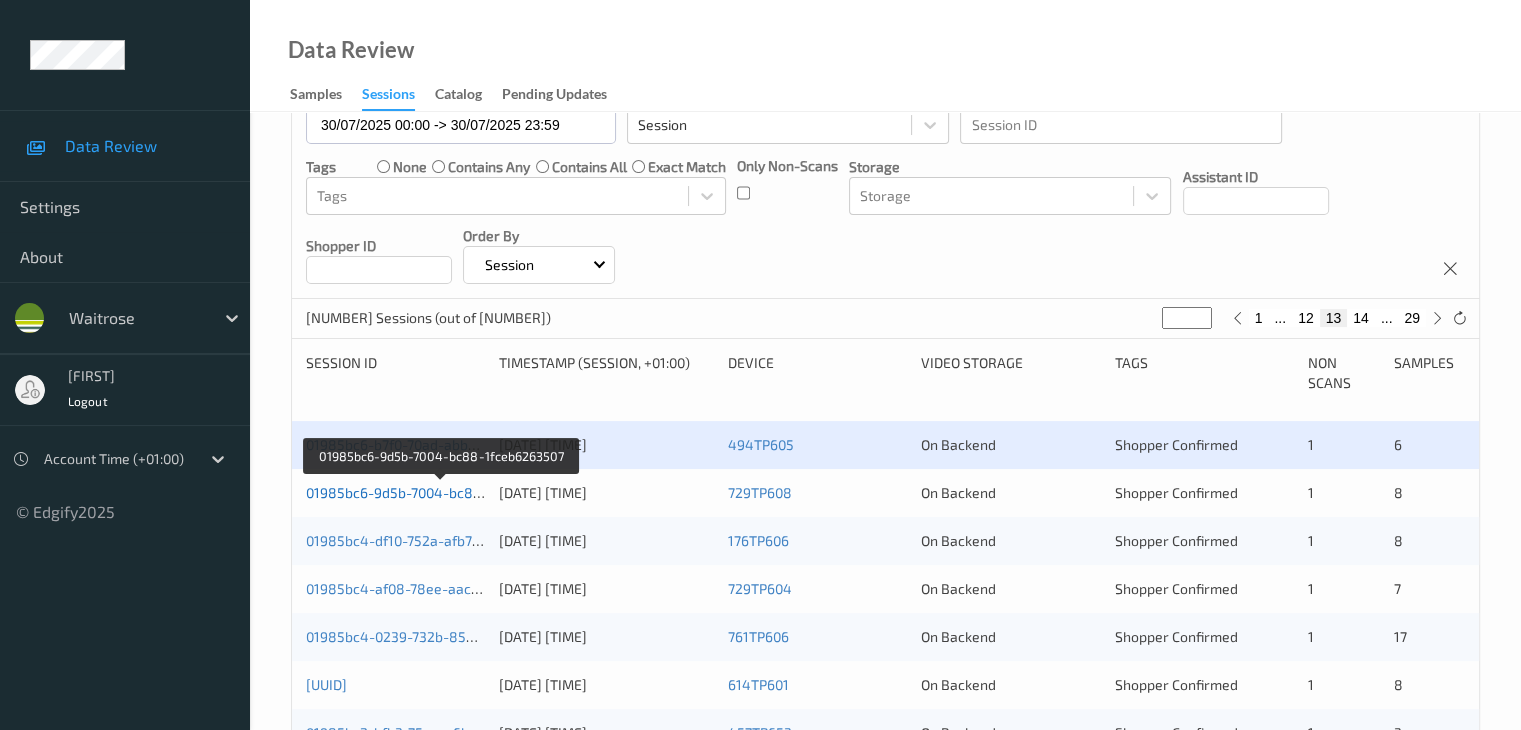 click on "01985bc6-9d5b-7004-bc88-1fceb6263507" at bounding box center (441, 492) 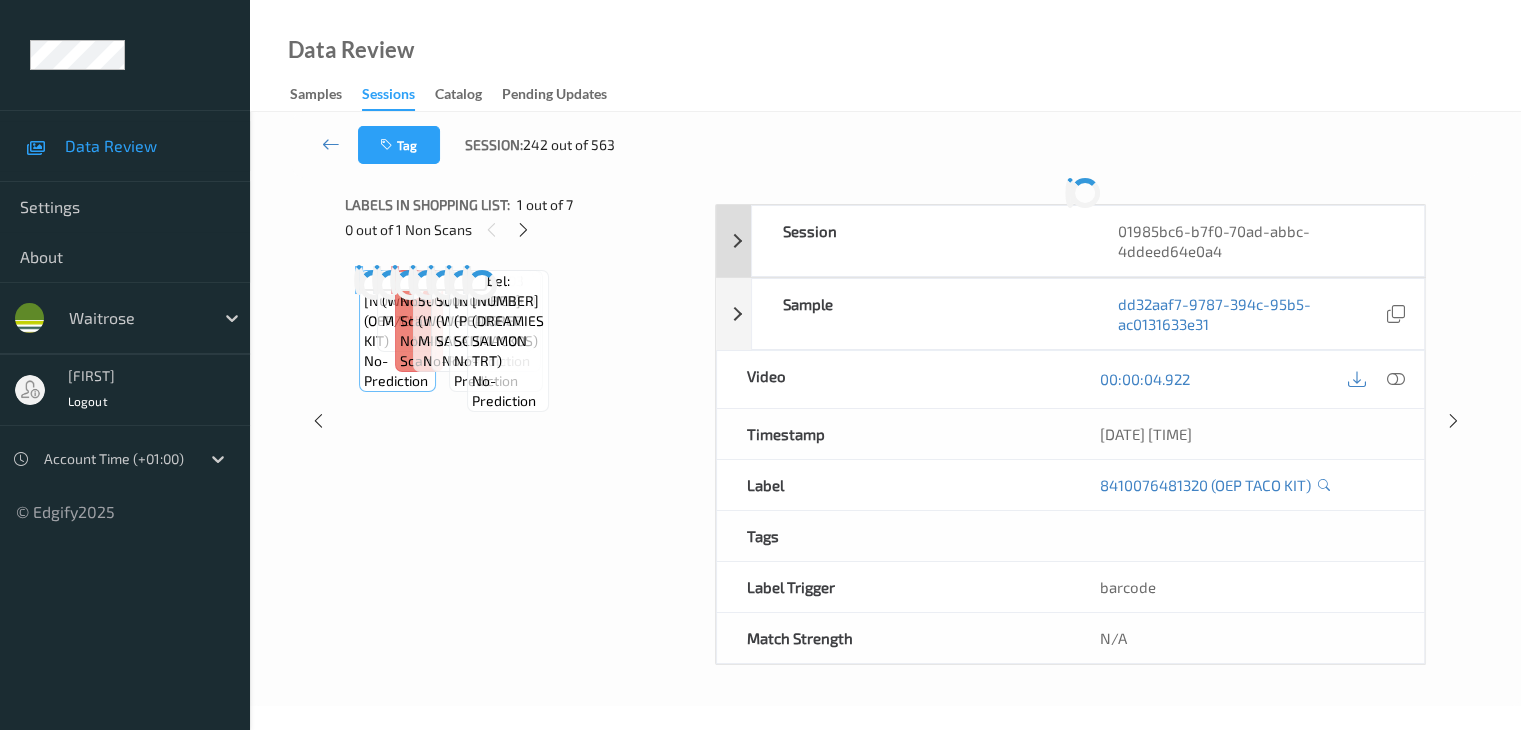 scroll, scrollTop: 0, scrollLeft: 0, axis: both 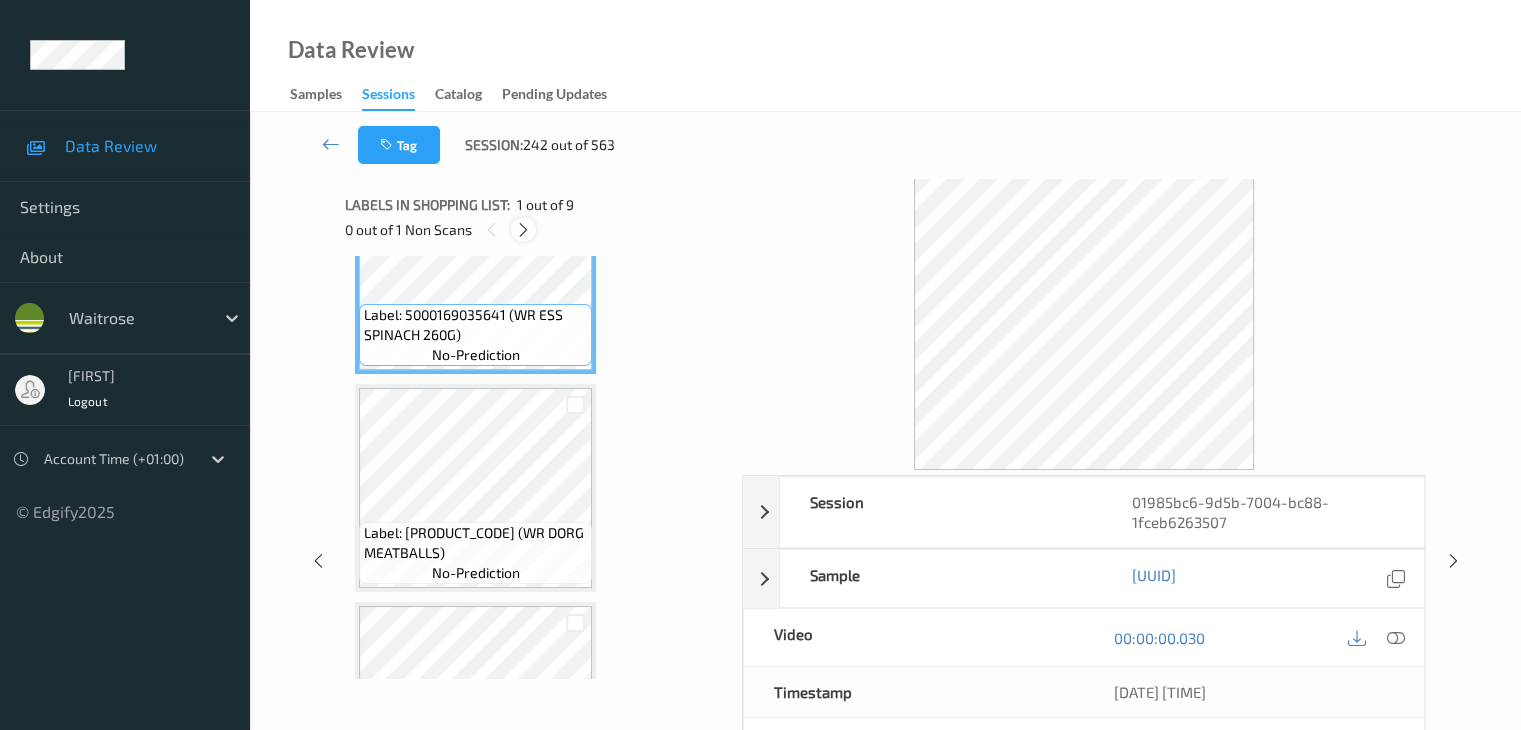 click at bounding box center [523, 230] 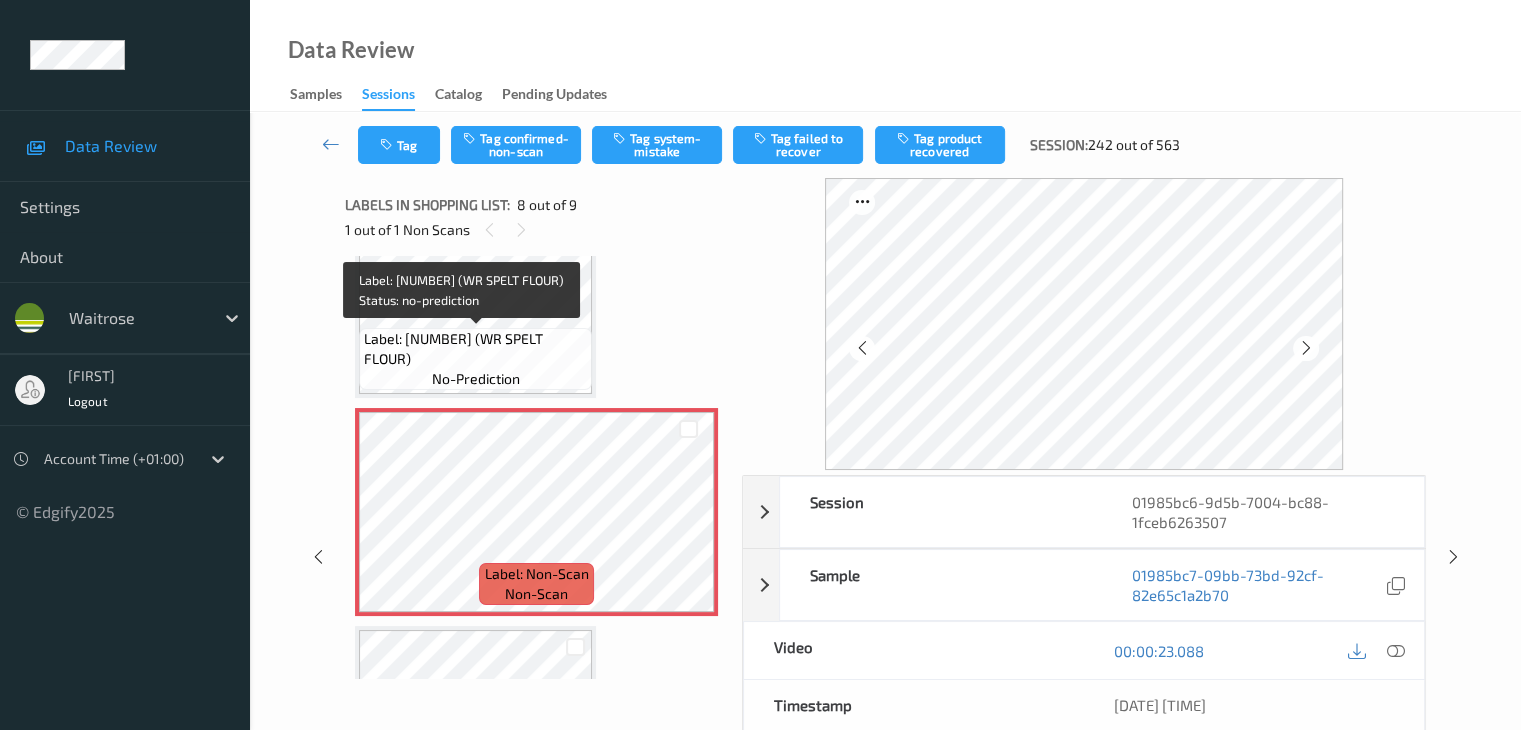 scroll, scrollTop: 1418, scrollLeft: 0, axis: vertical 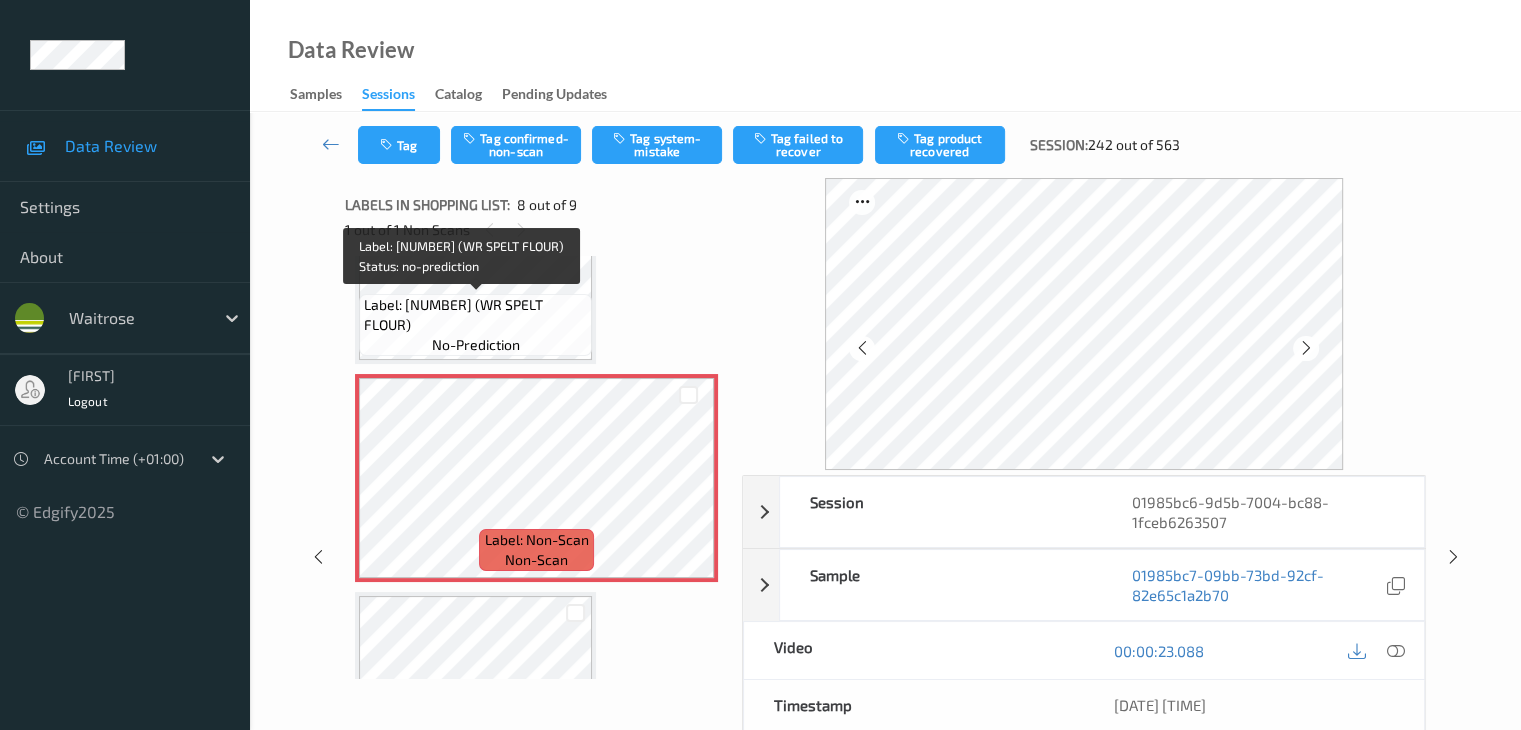 click on "Label: [NUMBER] (WR SPELT FLOUR) no-prediction" at bounding box center [475, 325] 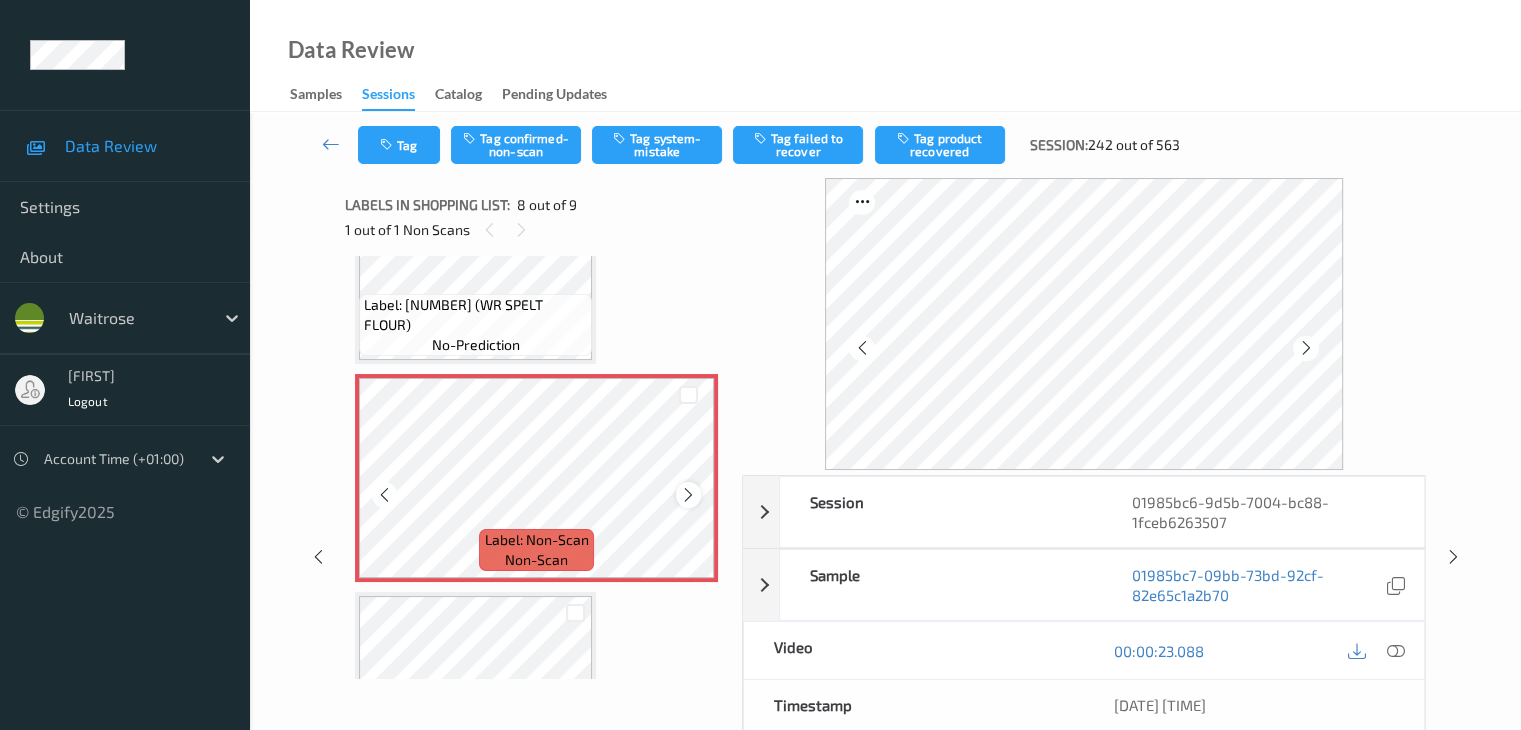 click at bounding box center [688, 495] 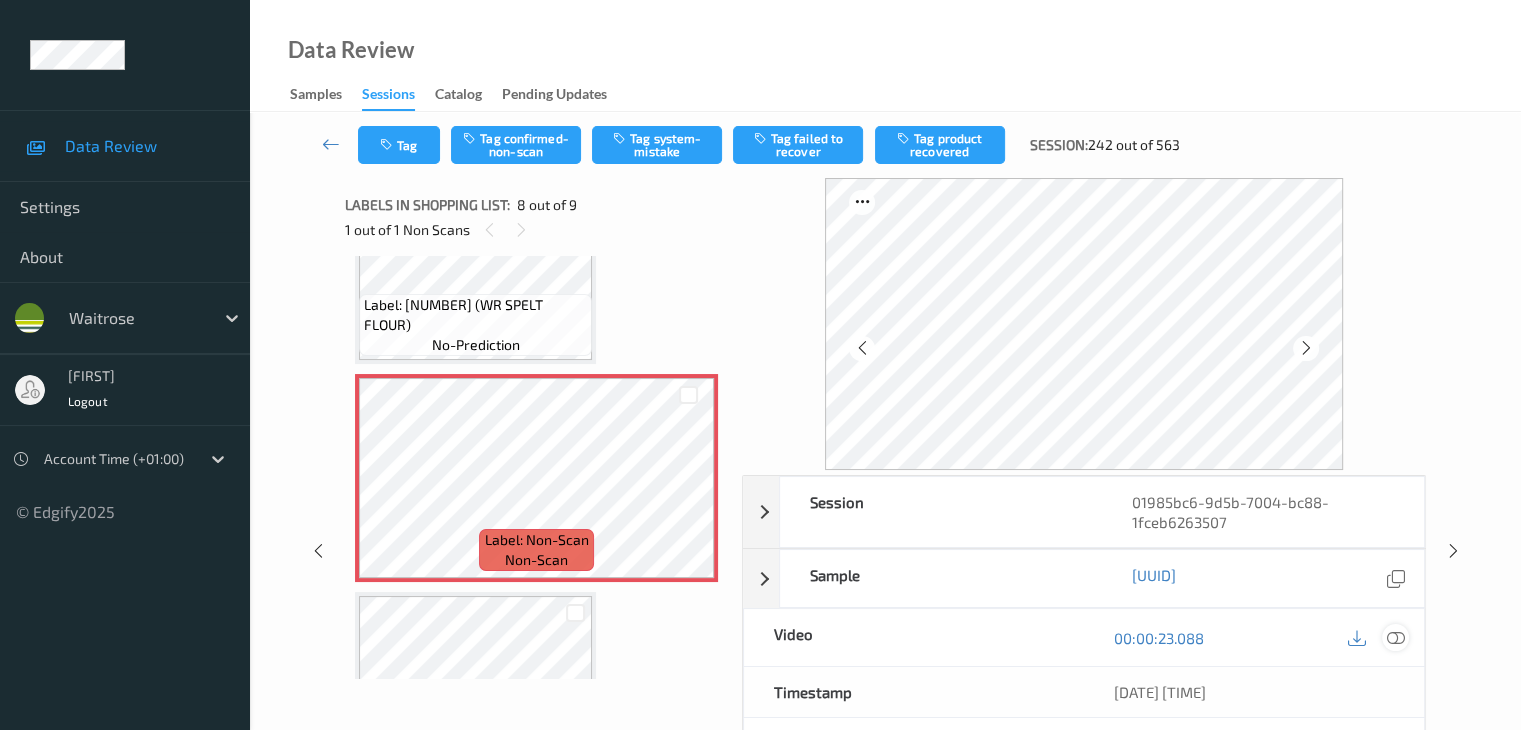 click at bounding box center (1395, 638) 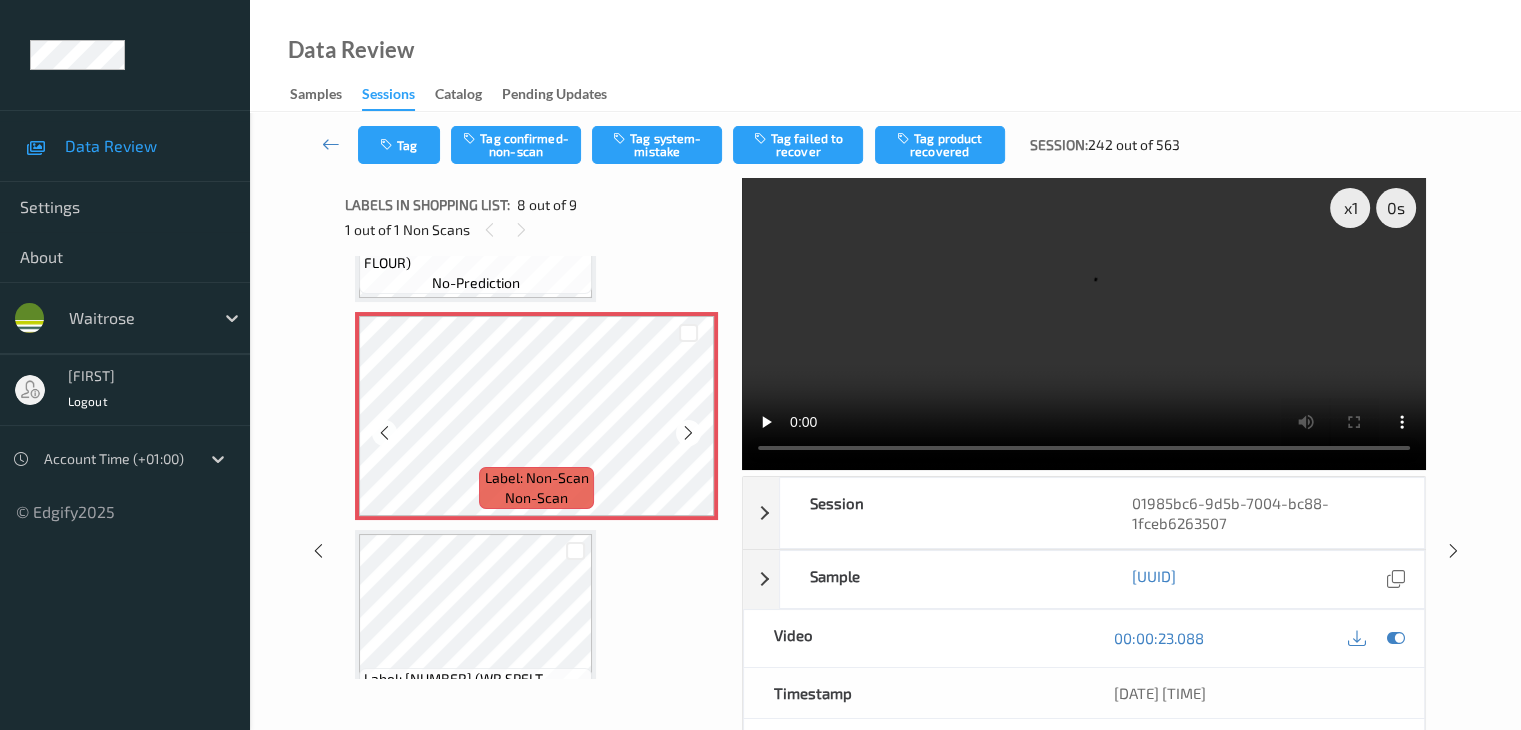scroll, scrollTop: 1549, scrollLeft: 0, axis: vertical 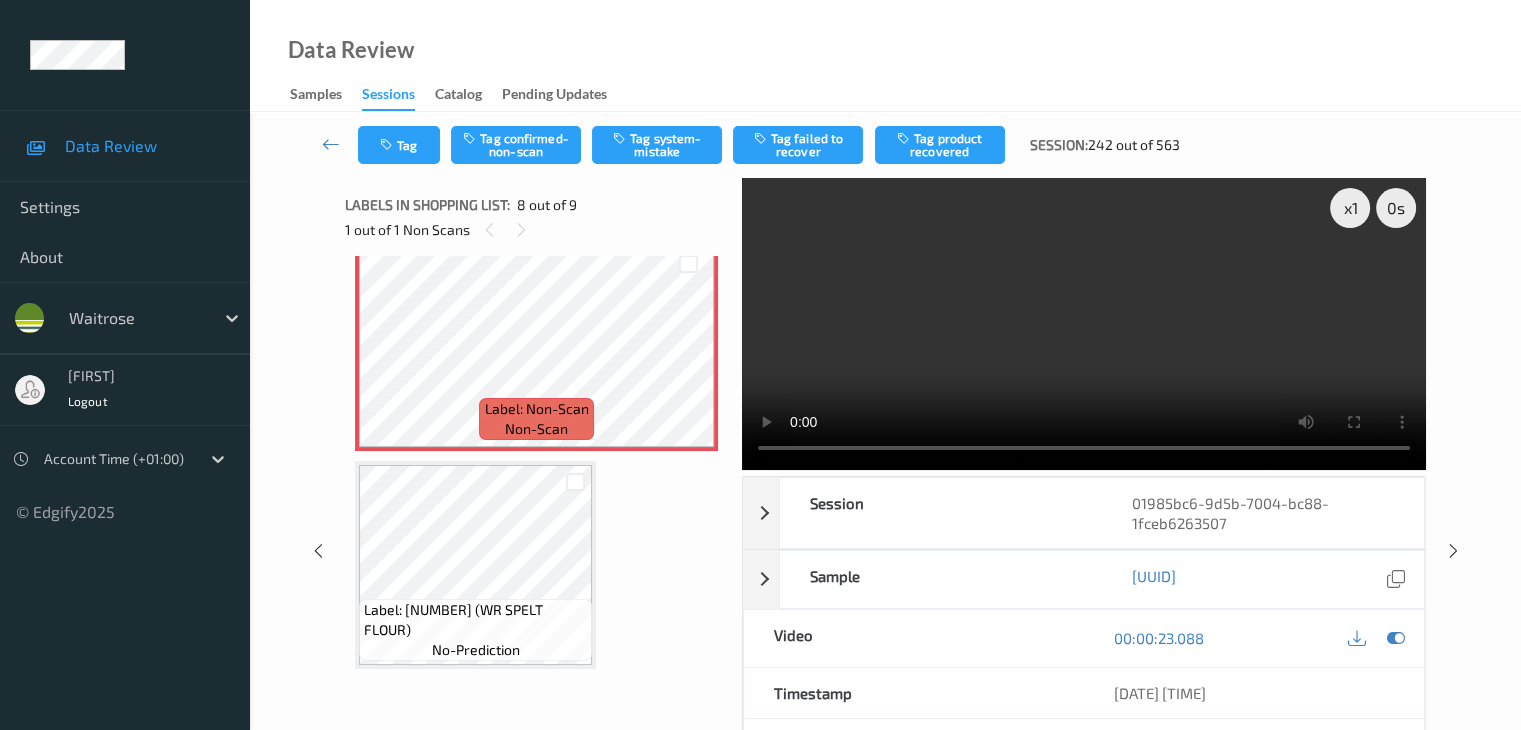 type 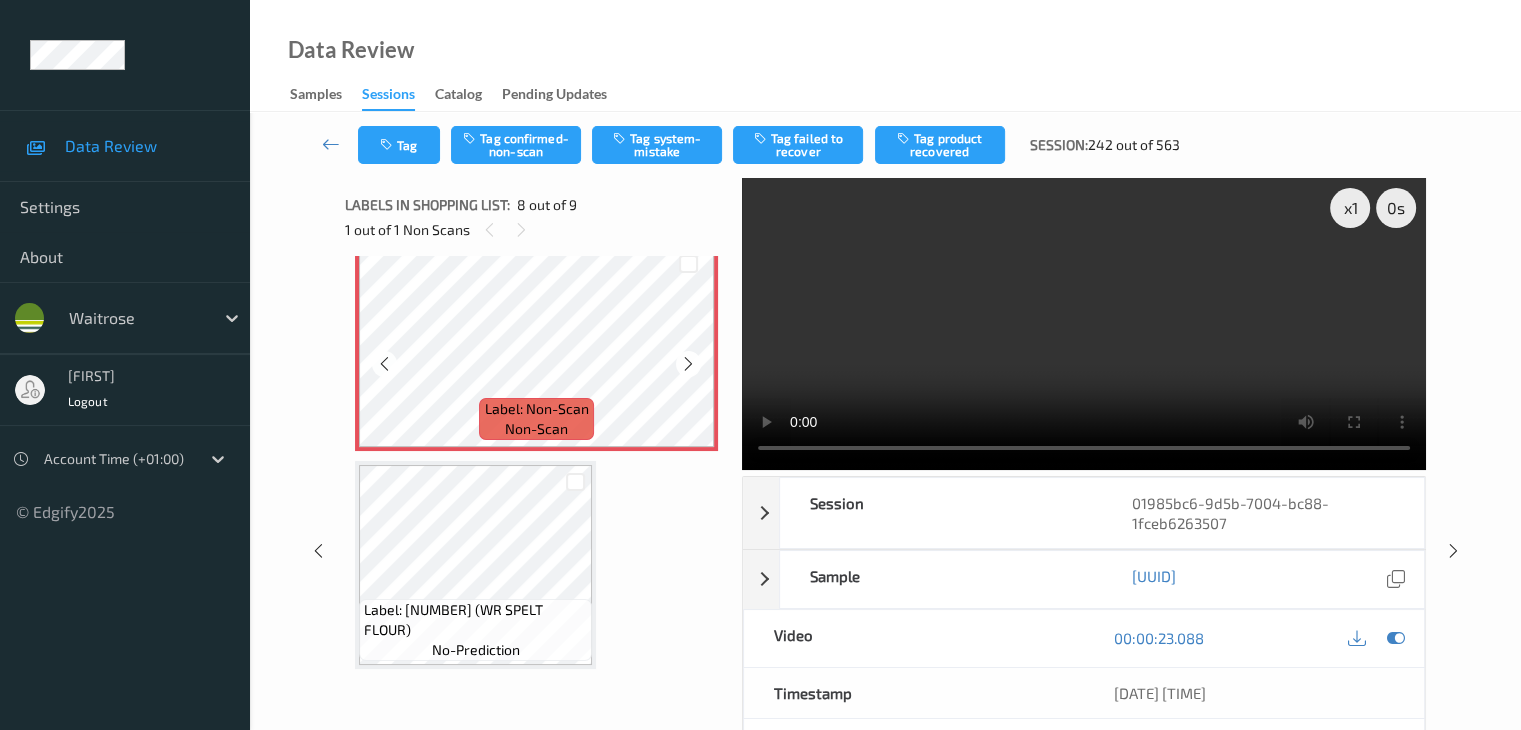 scroll, scrollTop: 100, scrollLeft: 0, axis: vertical 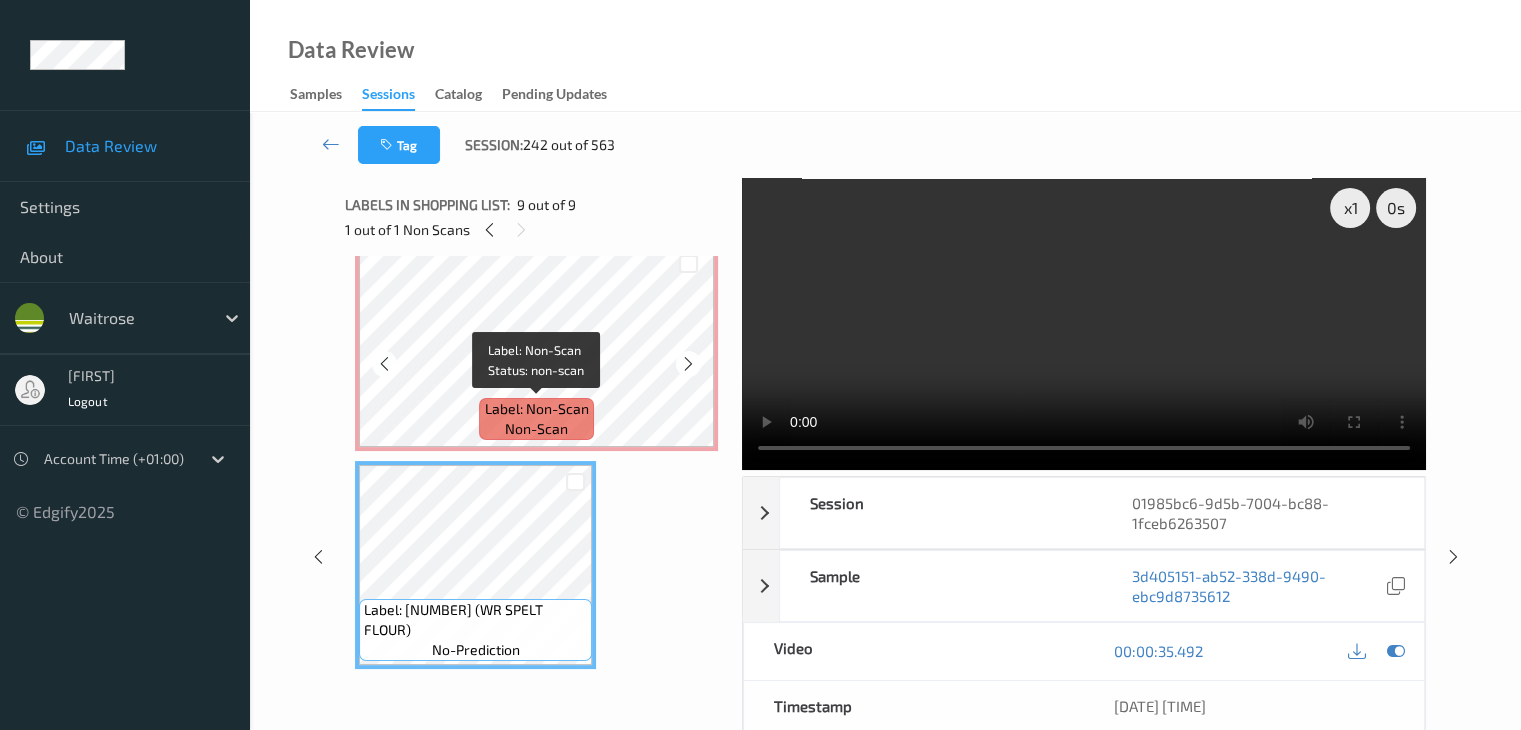click on "Label: Non-Scan" at bounding box center (537, 409) 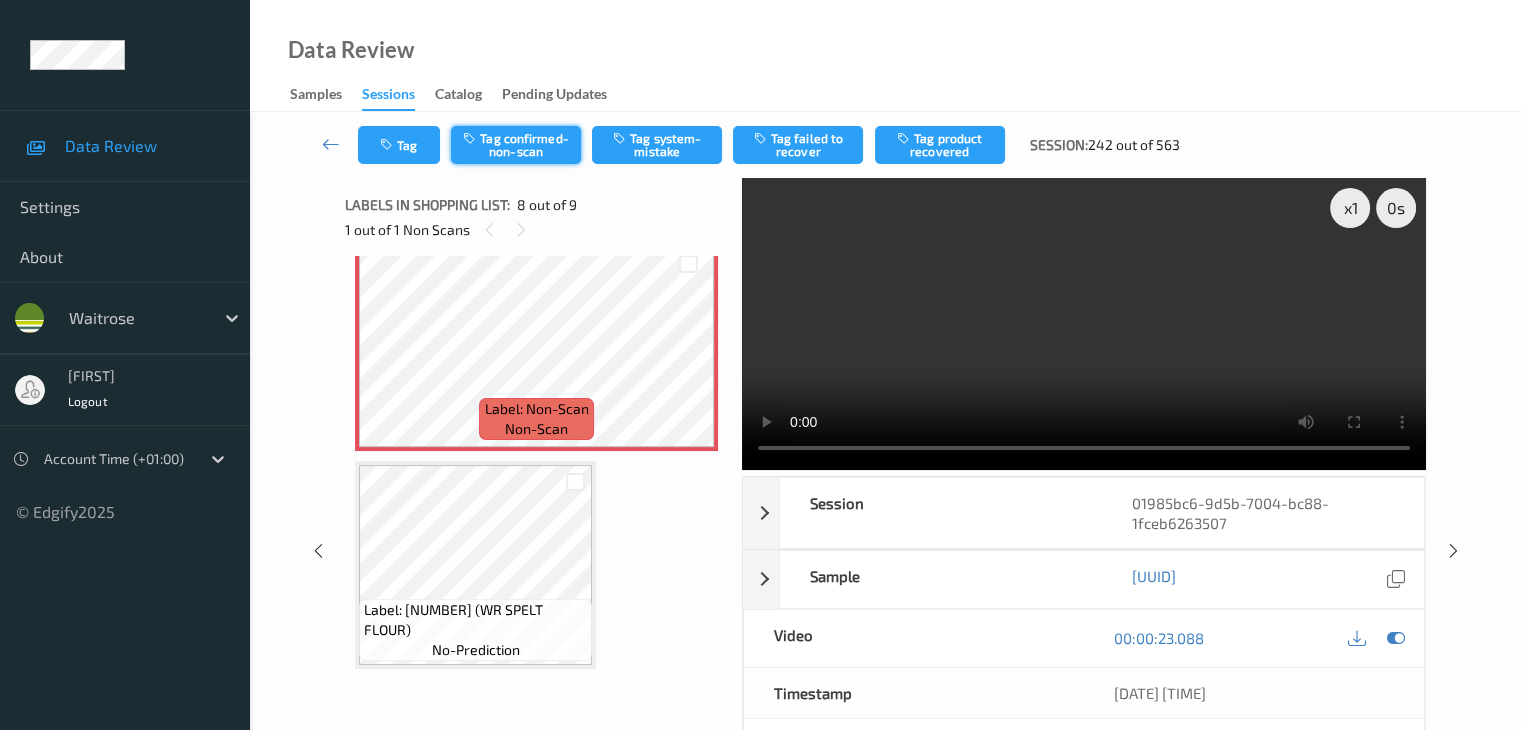 click on "Tag   confirmed-non-scan" at bounding box center (516, 145) 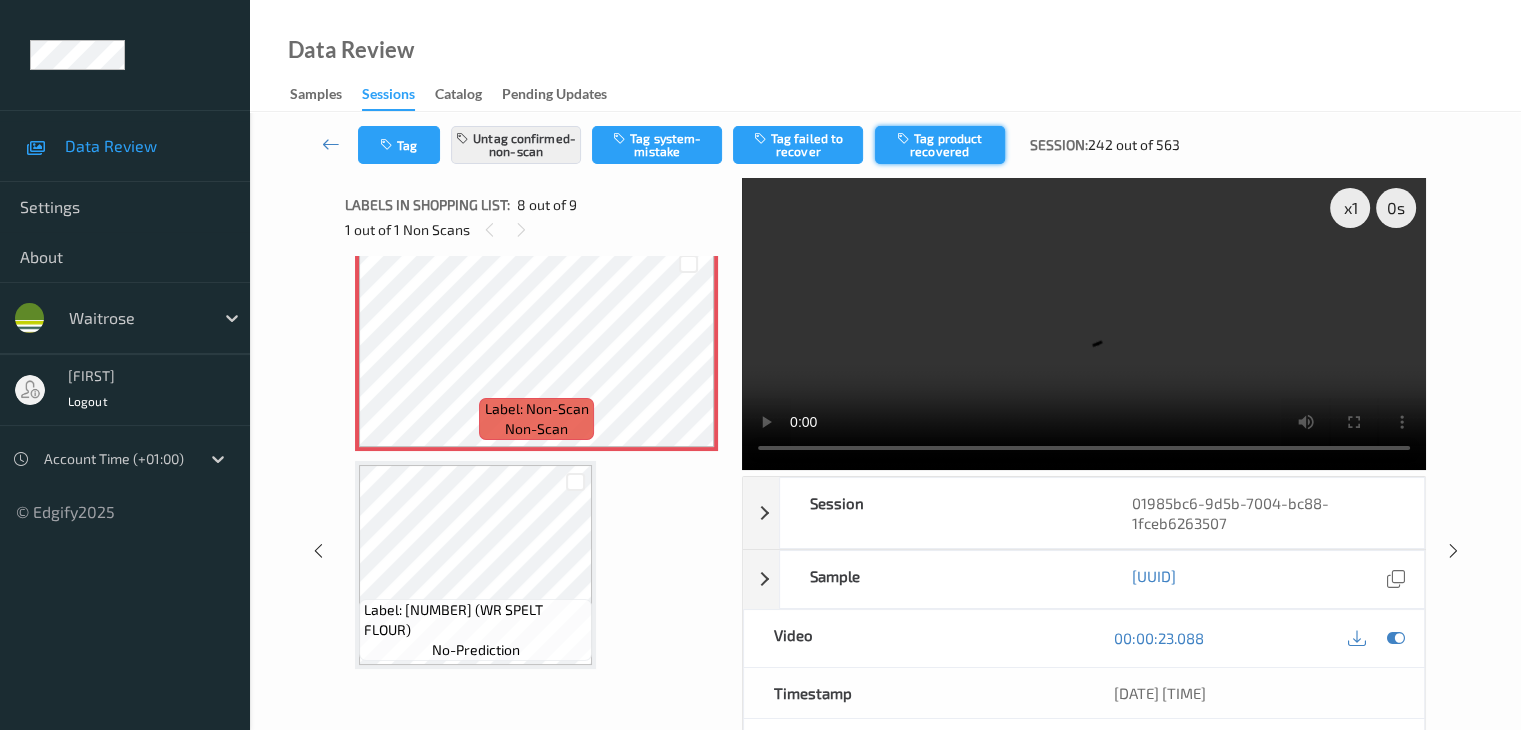 click on "Tag   product recovered" at bounding box center (940, 145) 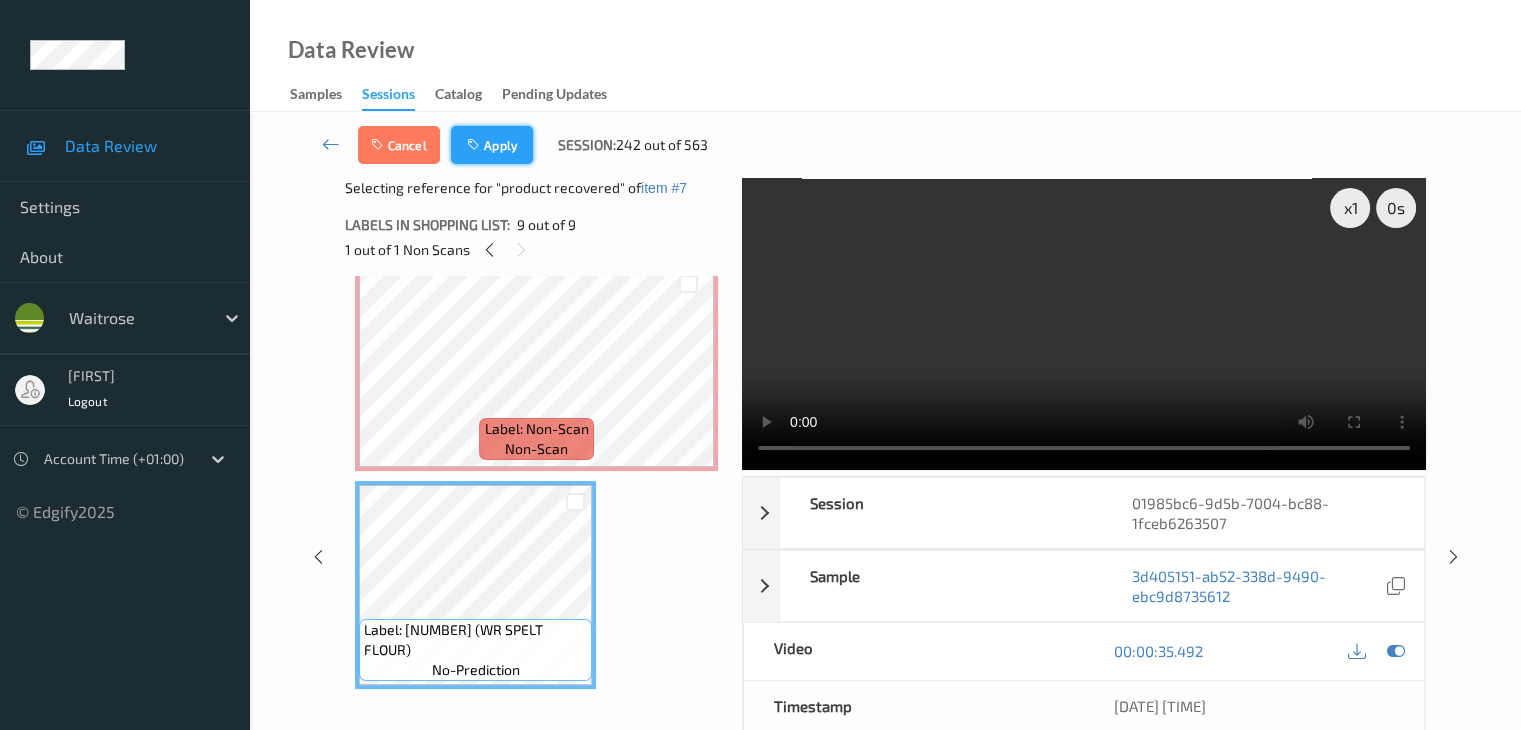 click on "Apply" at bounding box center (492, 145) 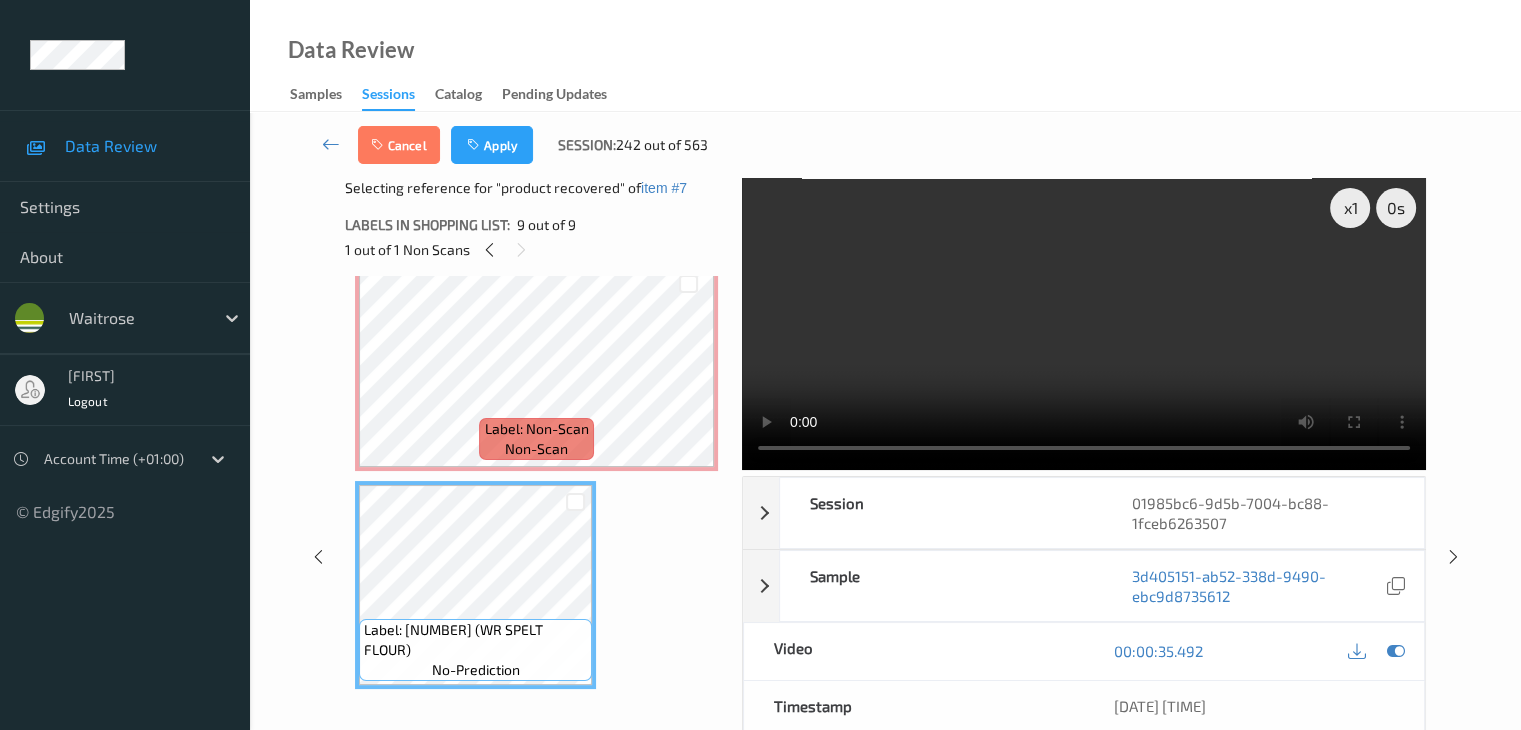 scroll, scrollTop: 1318, scrollLeft: 0, axis: vertical 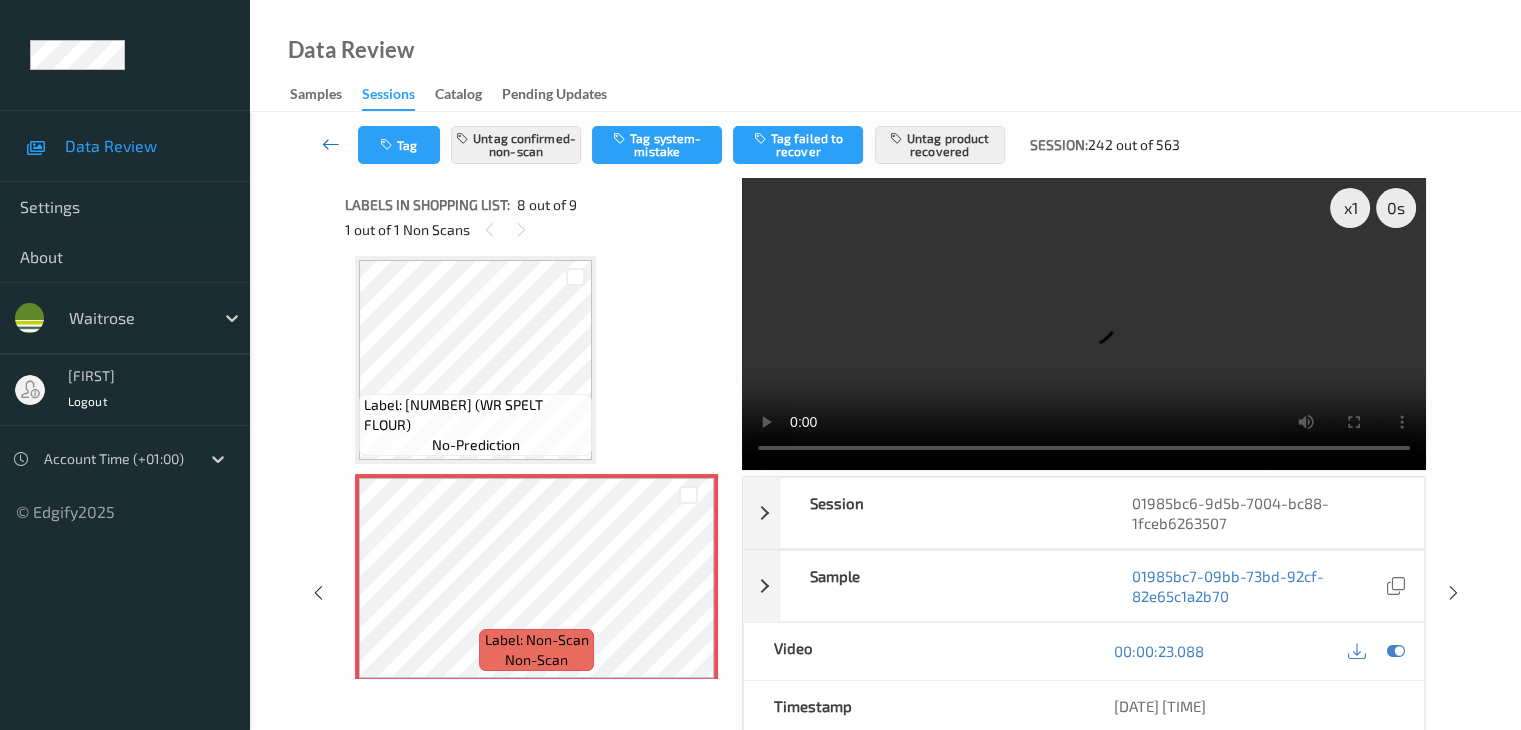click at bounding box center [331, 144] 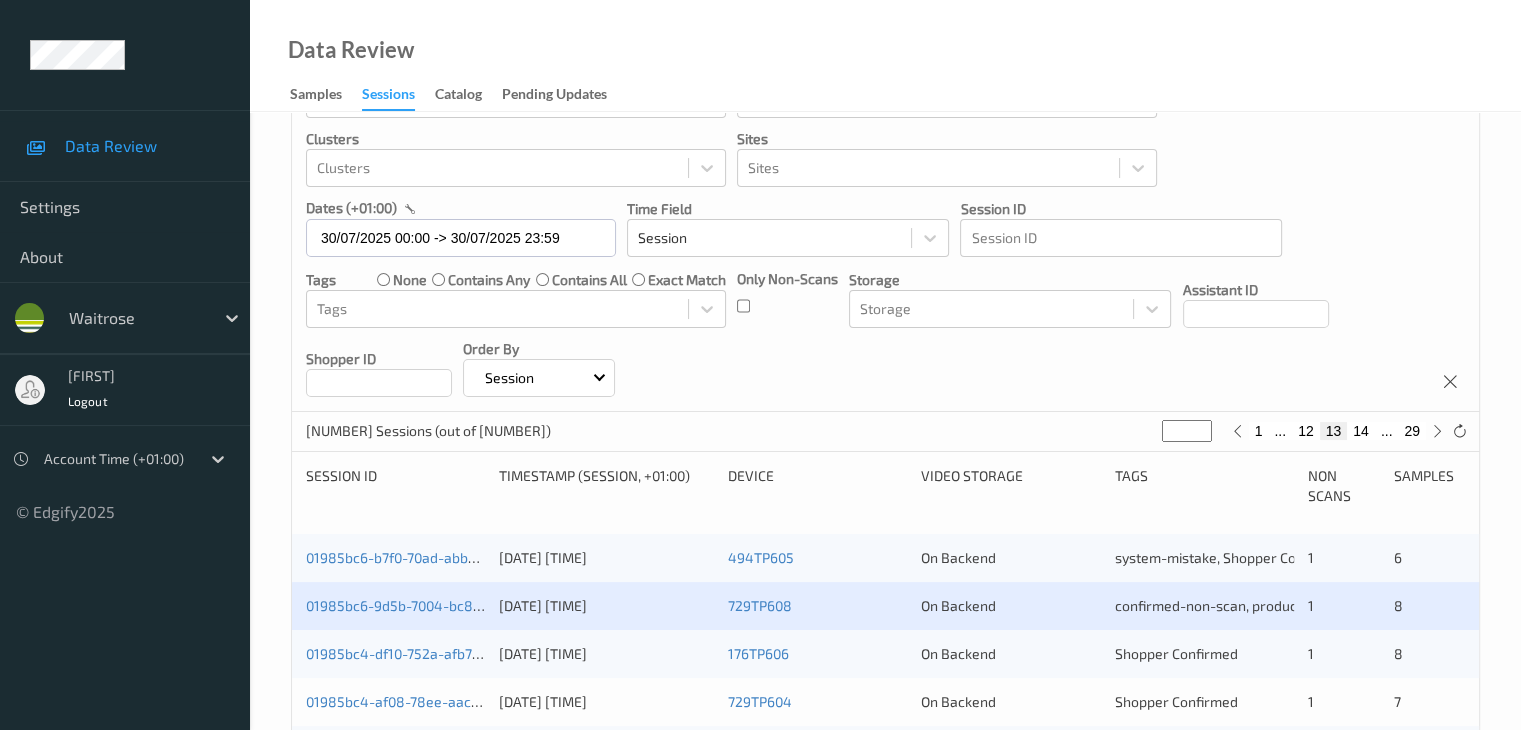 scroll, scrollTop: 300, scrollLeft: 0, axis: vertical 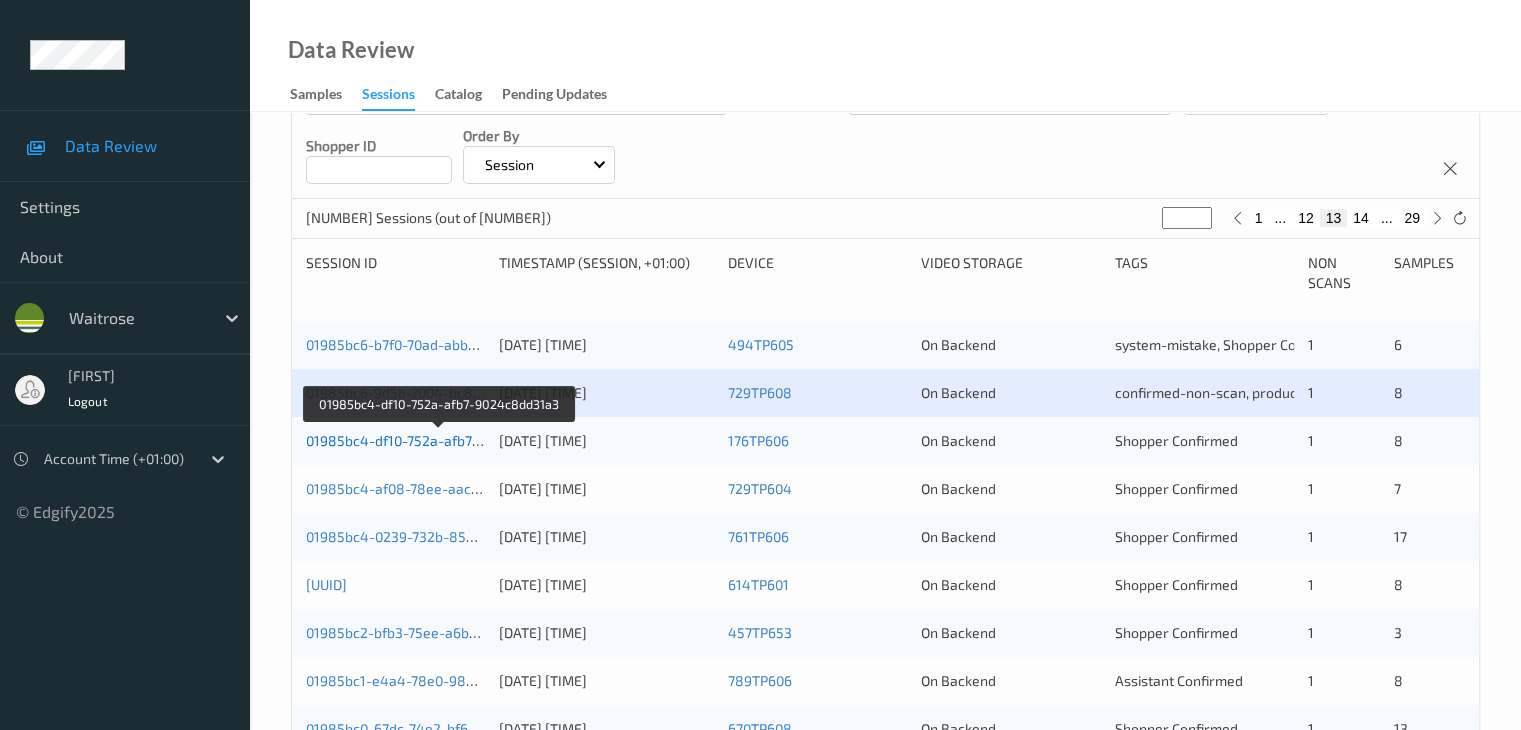 click on "01985bc4-df10-752a-afb7-9024c8dd31a3" at bounding box center (439, 440) 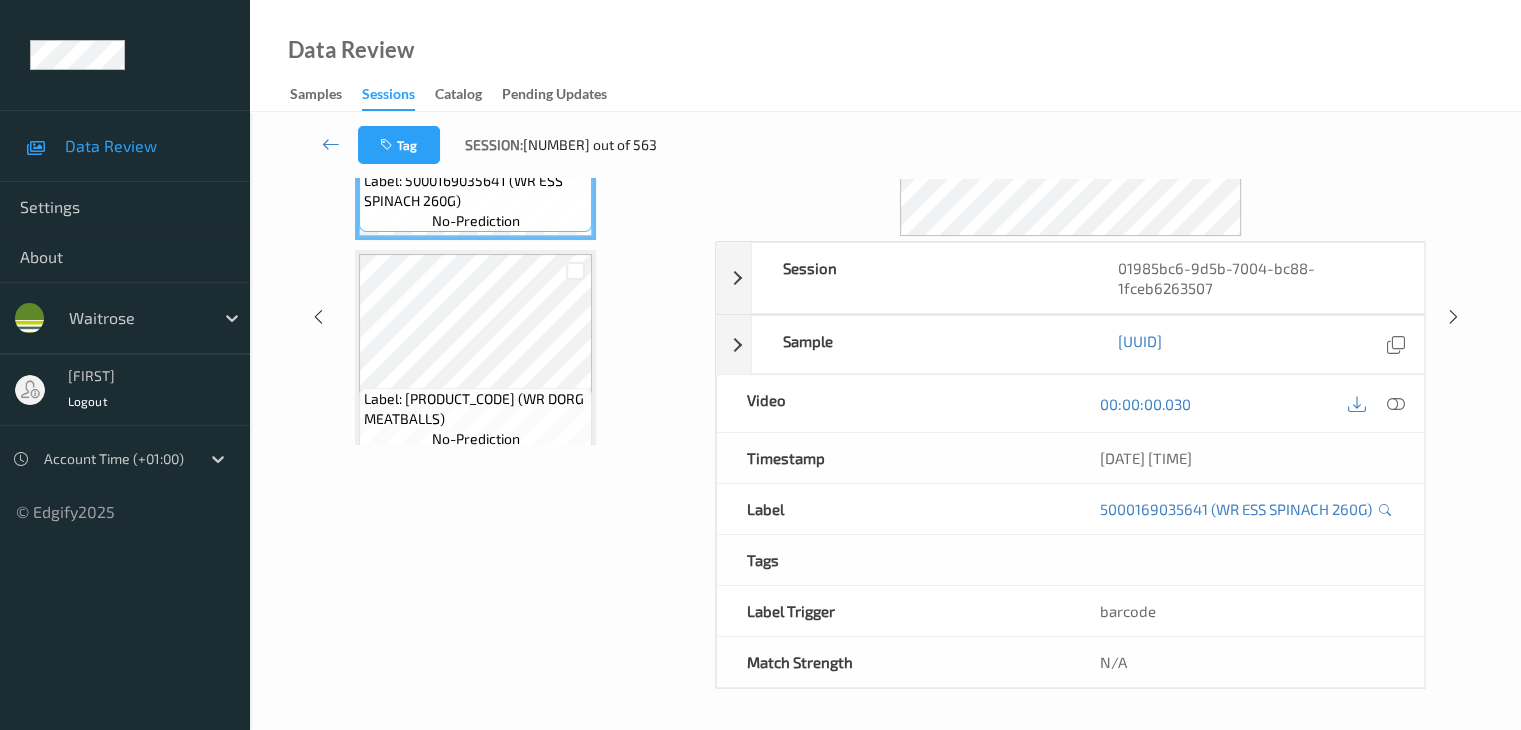 scroll, scrollTop: 0, scrollLeft: 0, axis: both 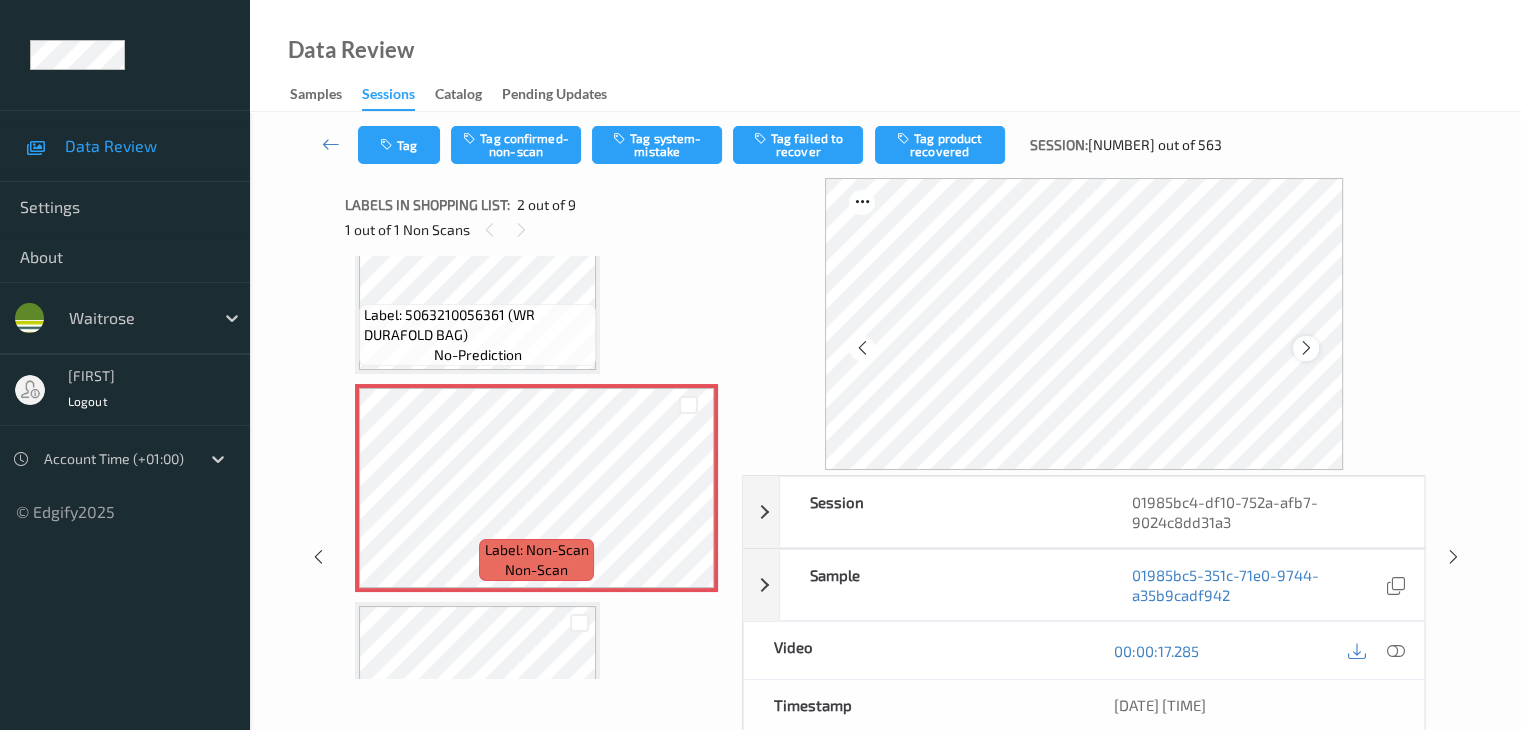 click at bounding box center (1306, 348) 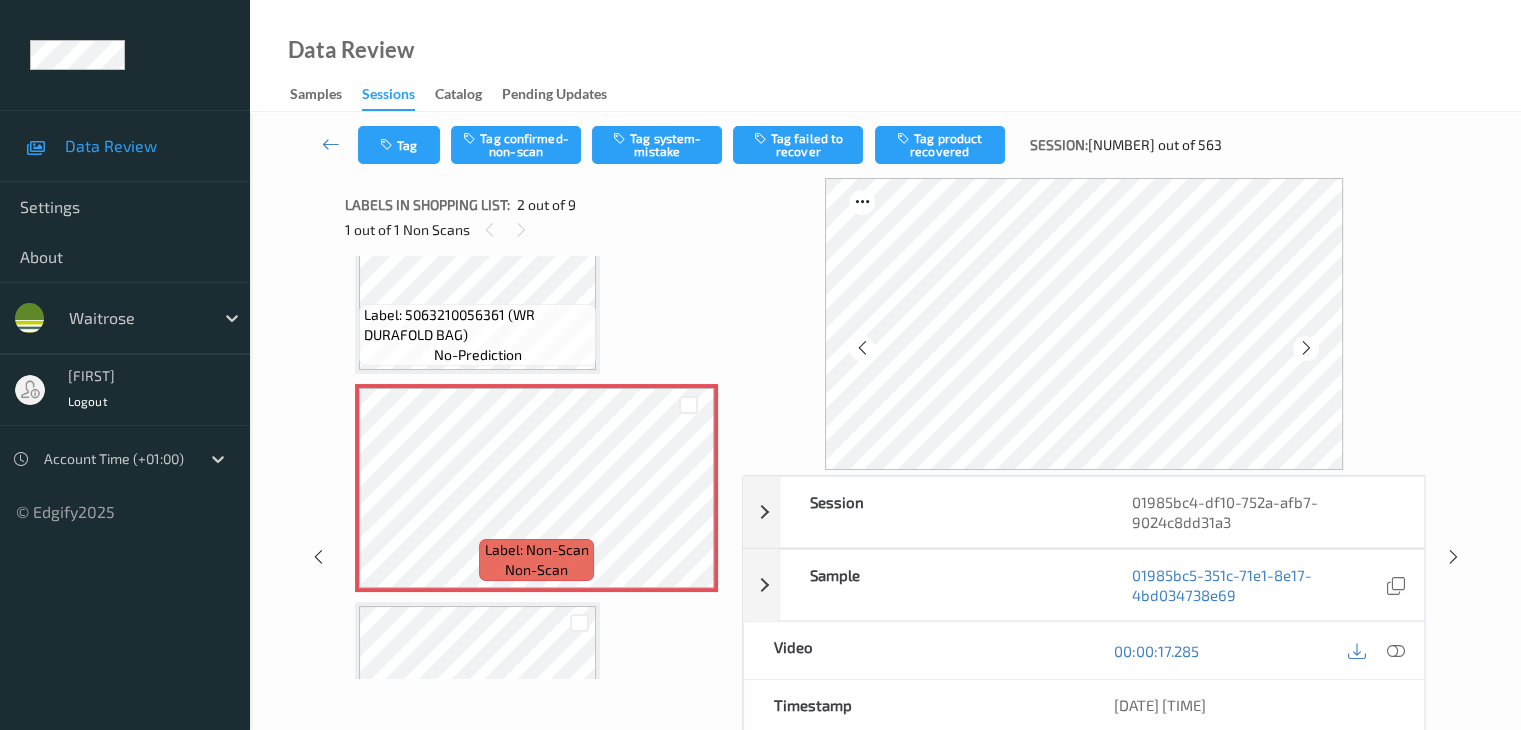 click at bounding box center [1306, 348] 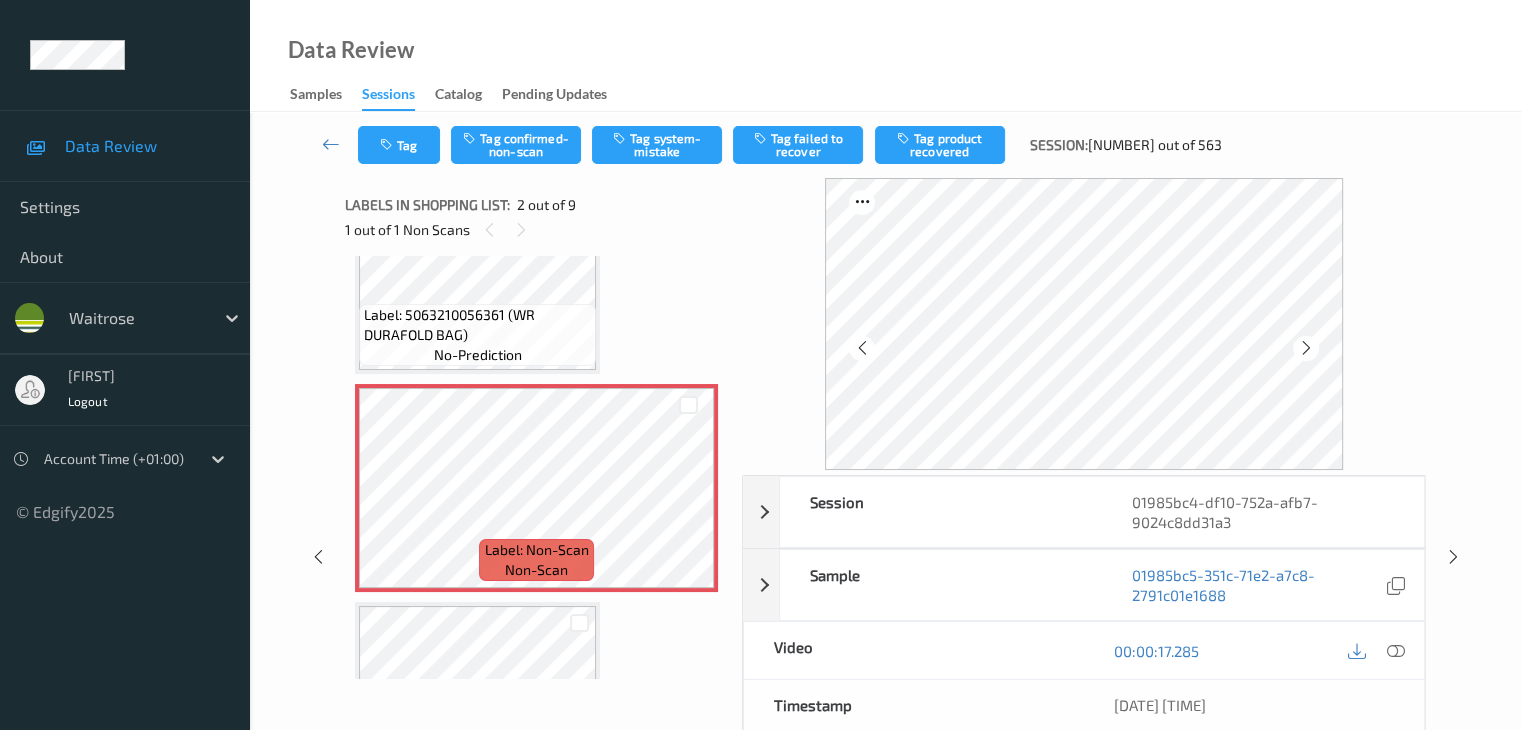 click at bounding box center [1306, 348] 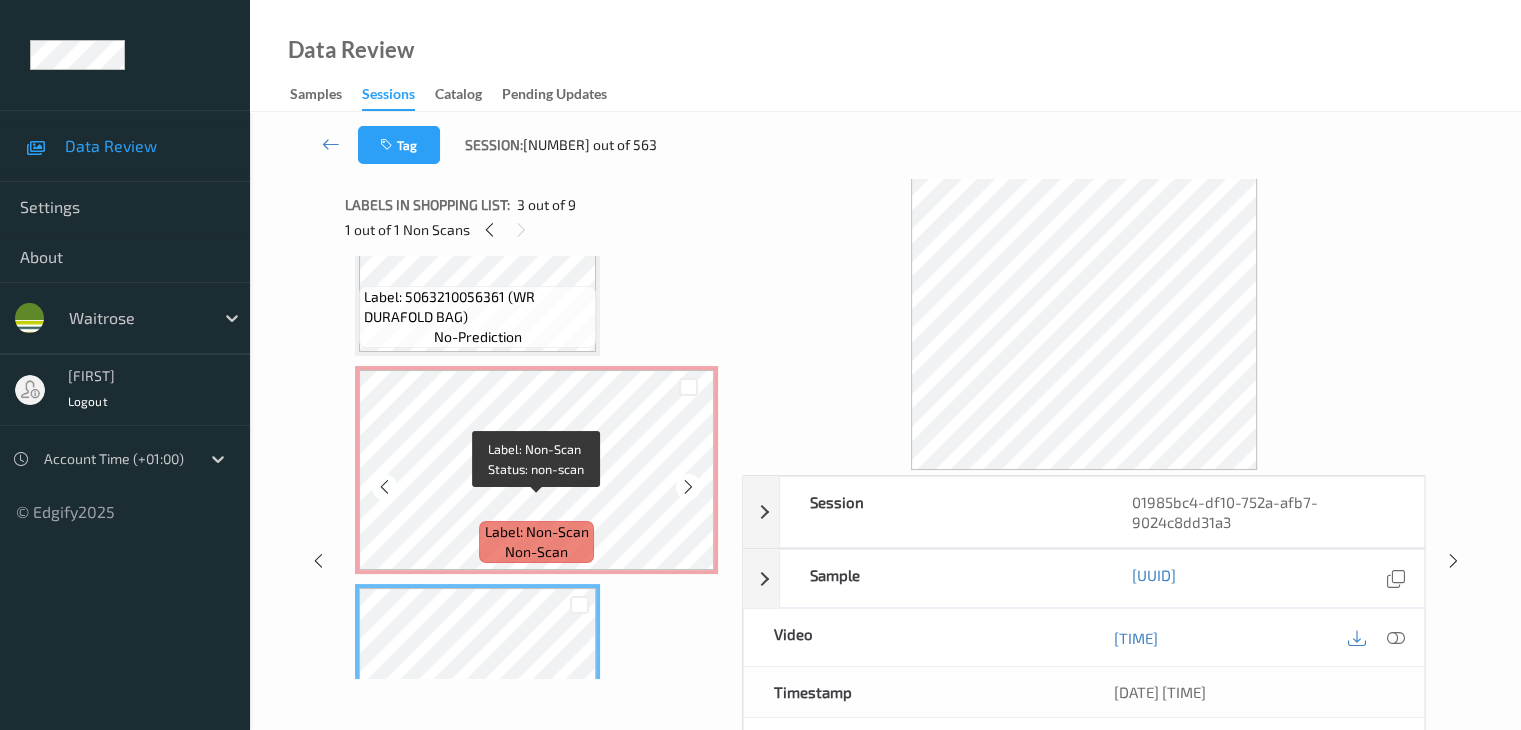 scroll, scrollTop: 0, scrollLeft: 0, axis: both 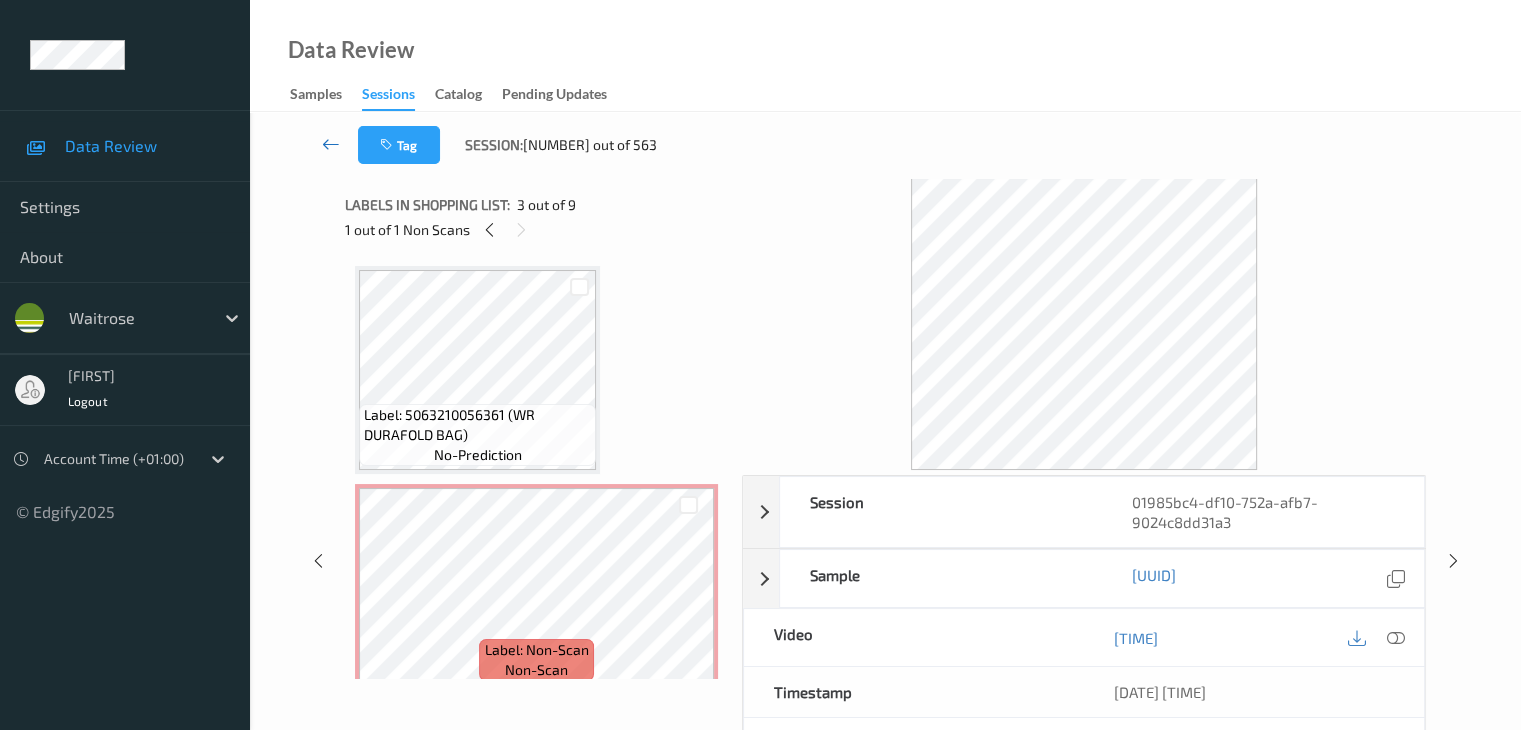 click at bounding box center (331, 144) 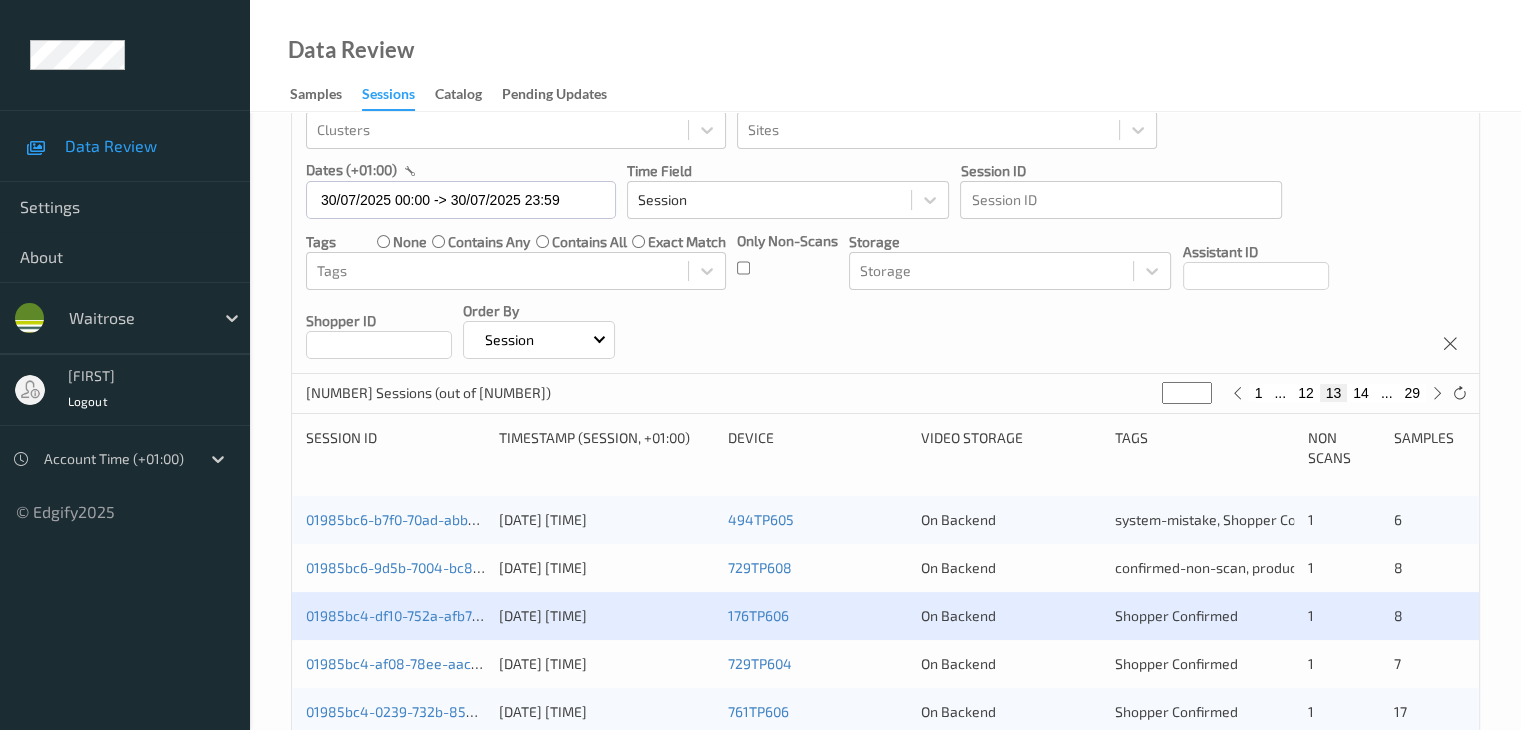 scroll, scrollTop: 300, scrollLeft: 0, axis: vertical 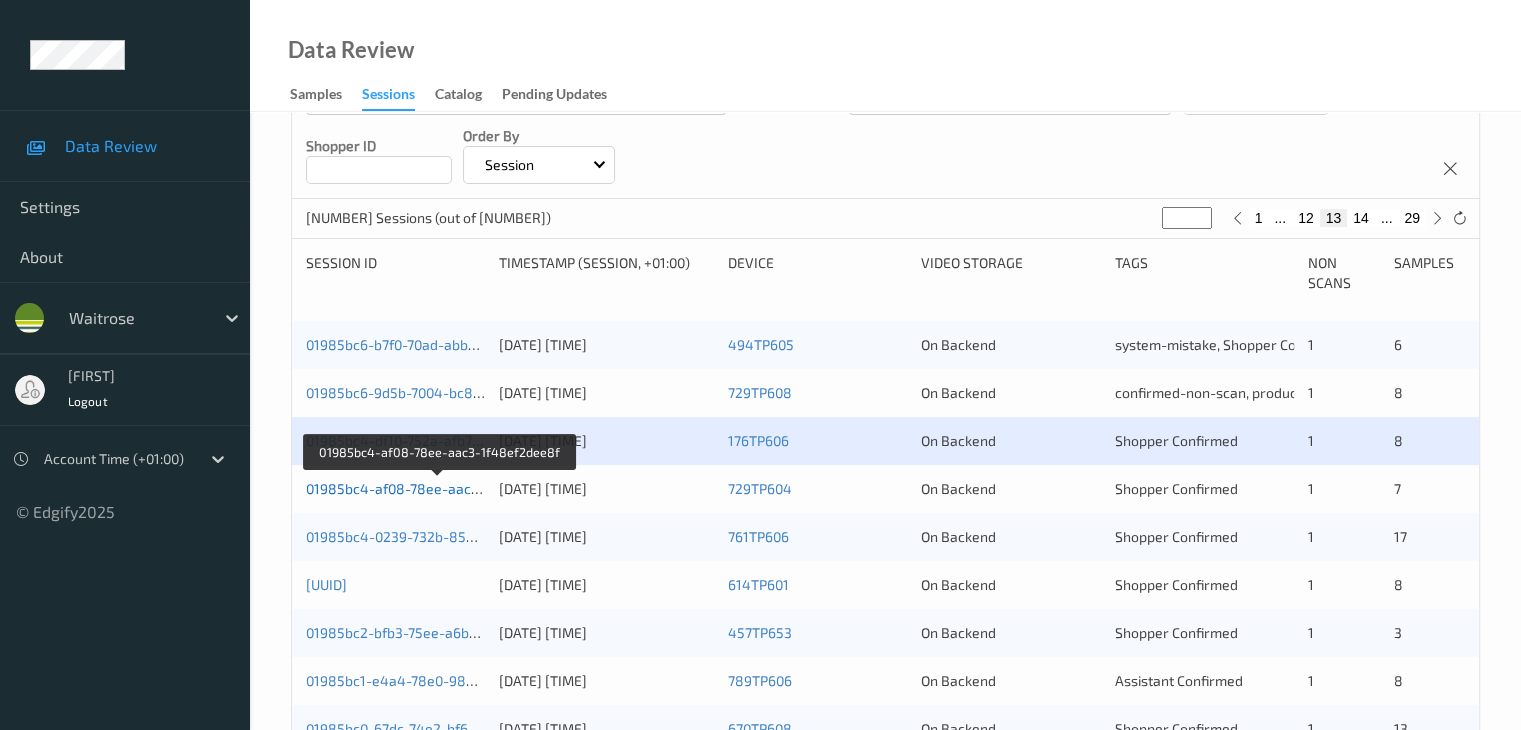 click on "01985bc4-af08-78ee-aac3-1f48ef2dee8f" at bounding box center [439, 488] 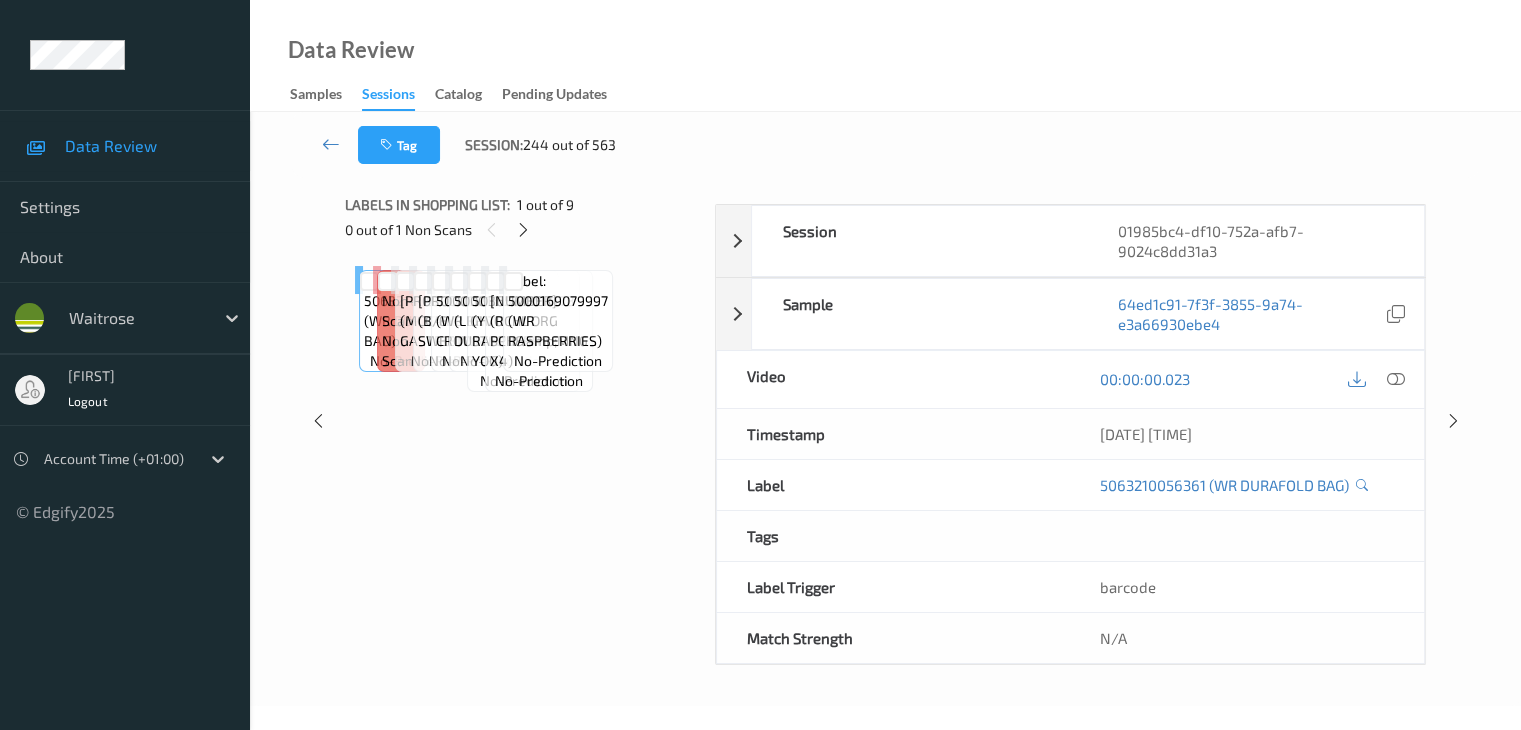 scroll, scrollTop: 0, scrollLeft: 0, axis: both 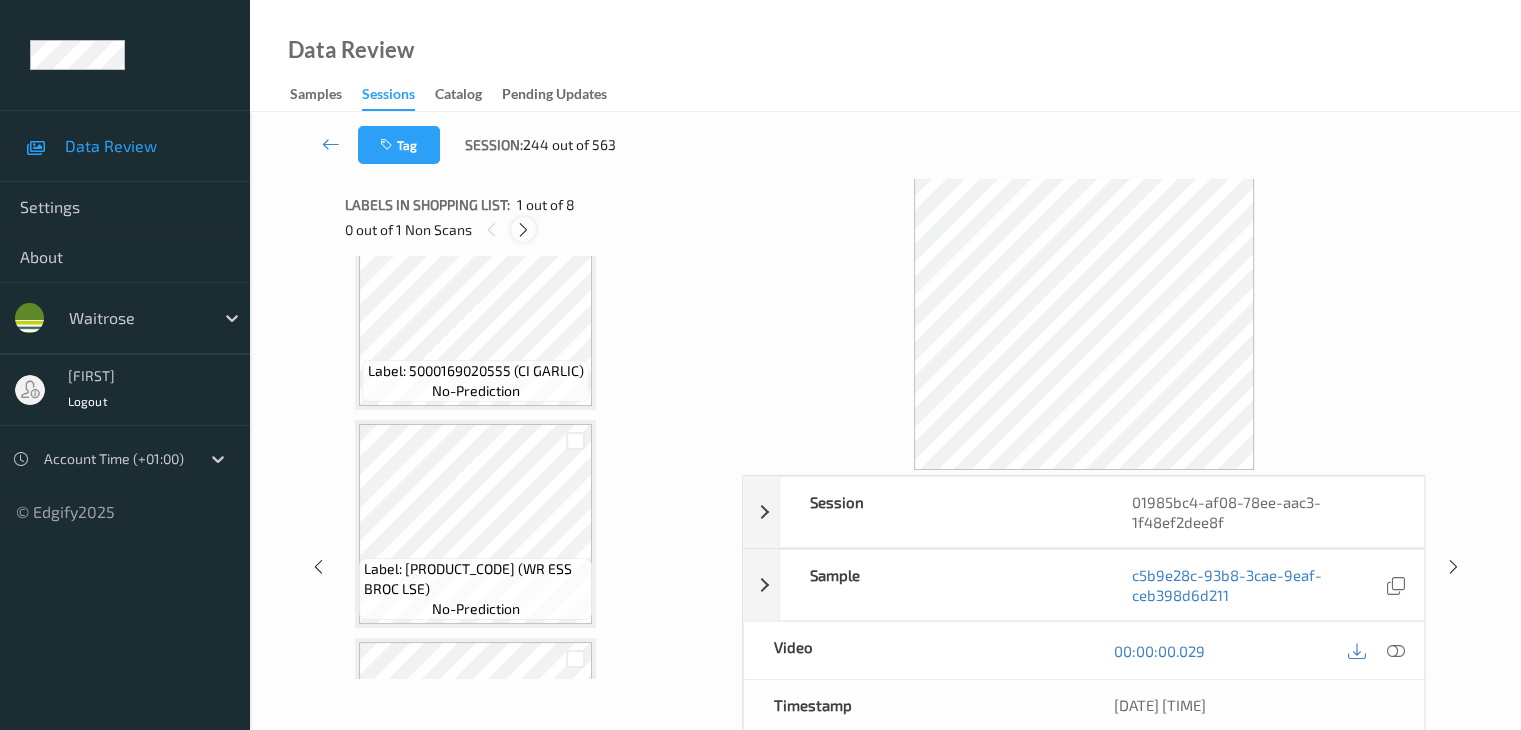 click at bounding box center (523, 230) 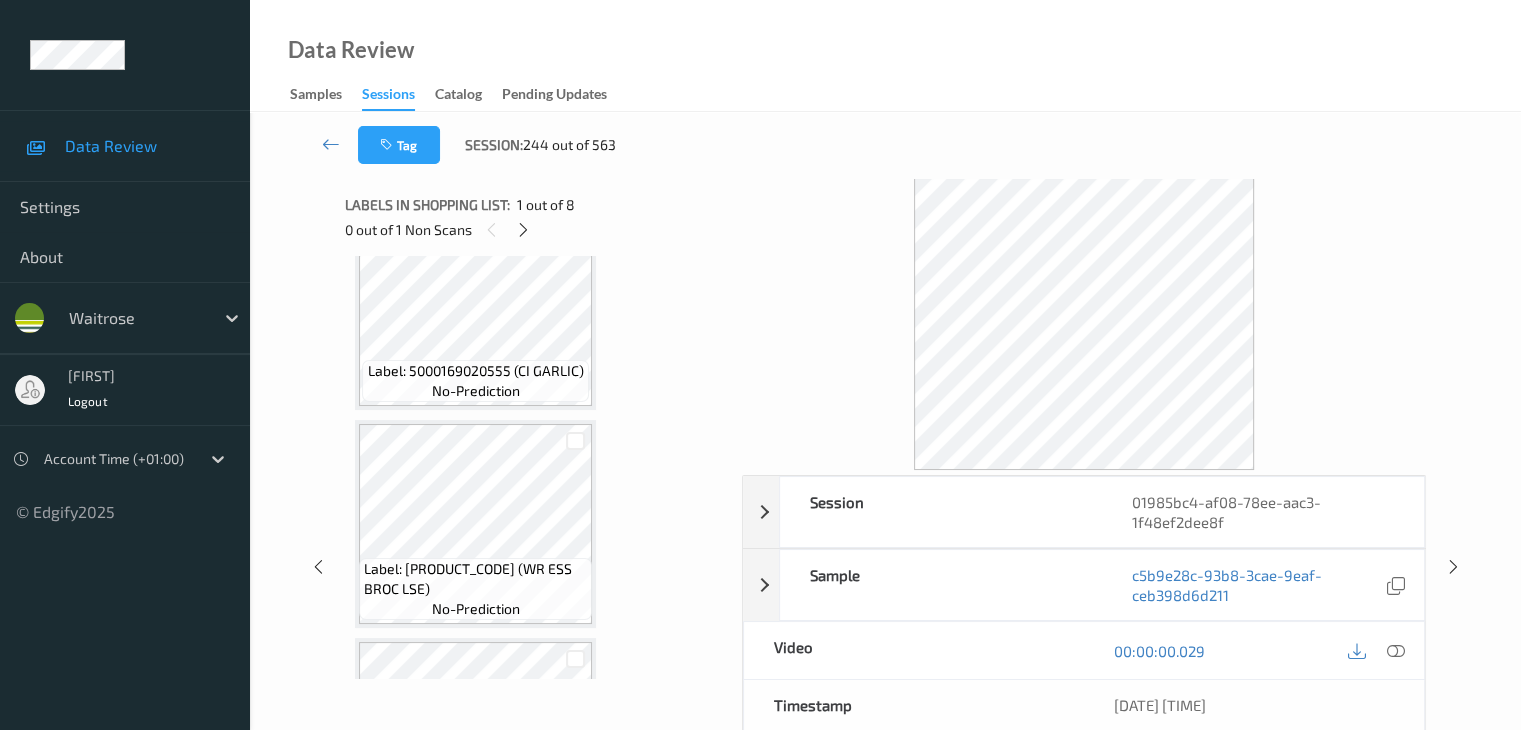 scroll, scrollTop: 882, scrollLeft: 0, axis: vertical 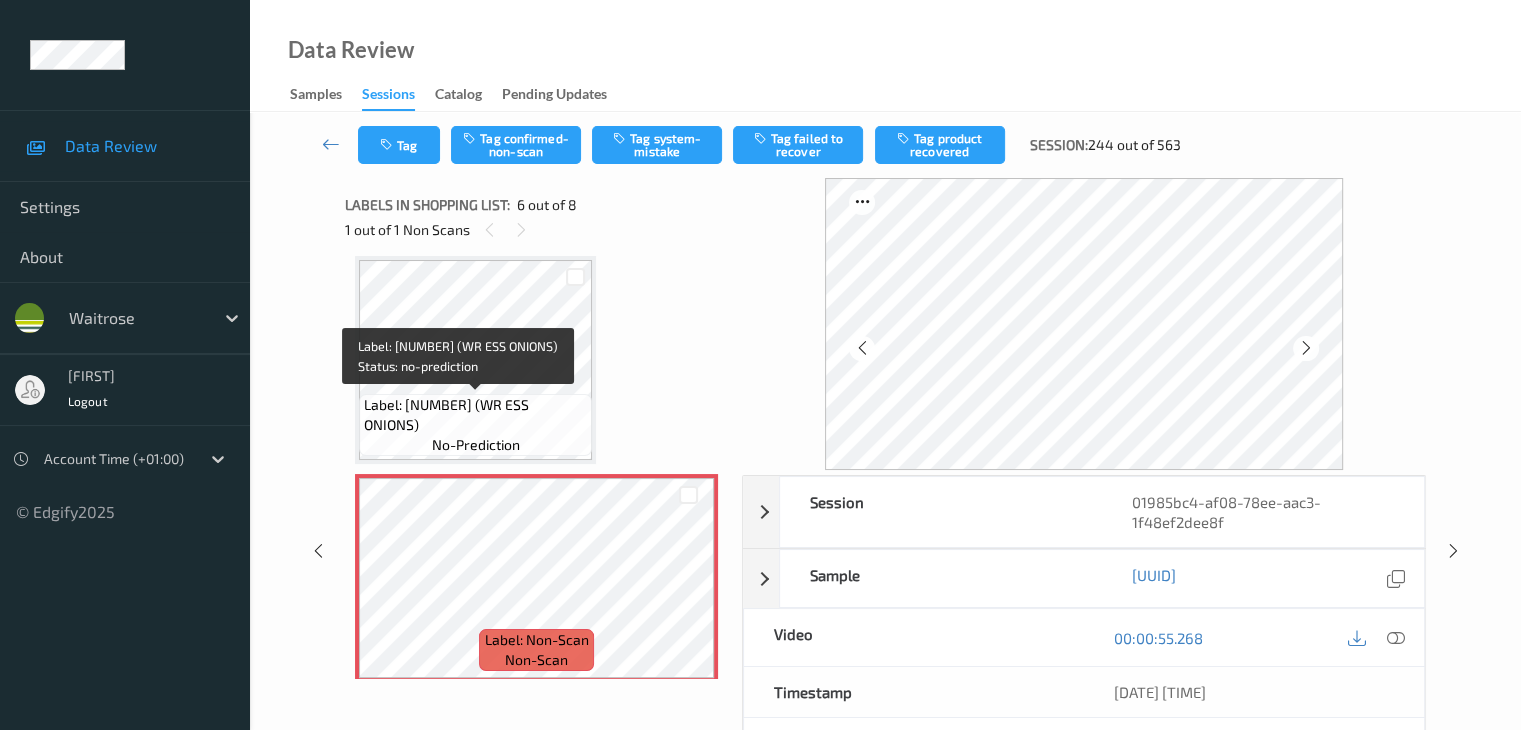 click on "Label: [NUMBER] (WR ESS ONIONS)" at bounding box center [475, 415] 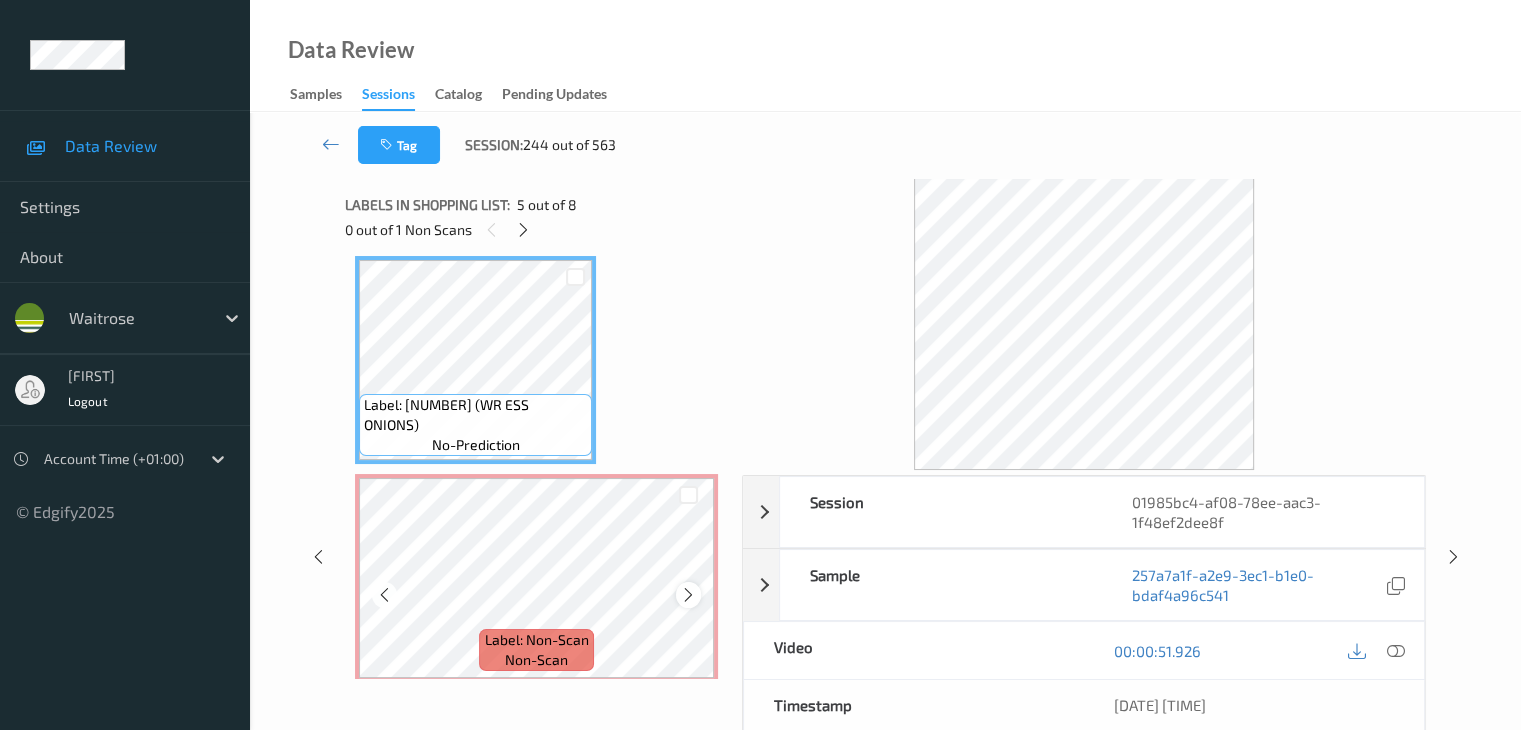 click at bounding box center [688, 594] 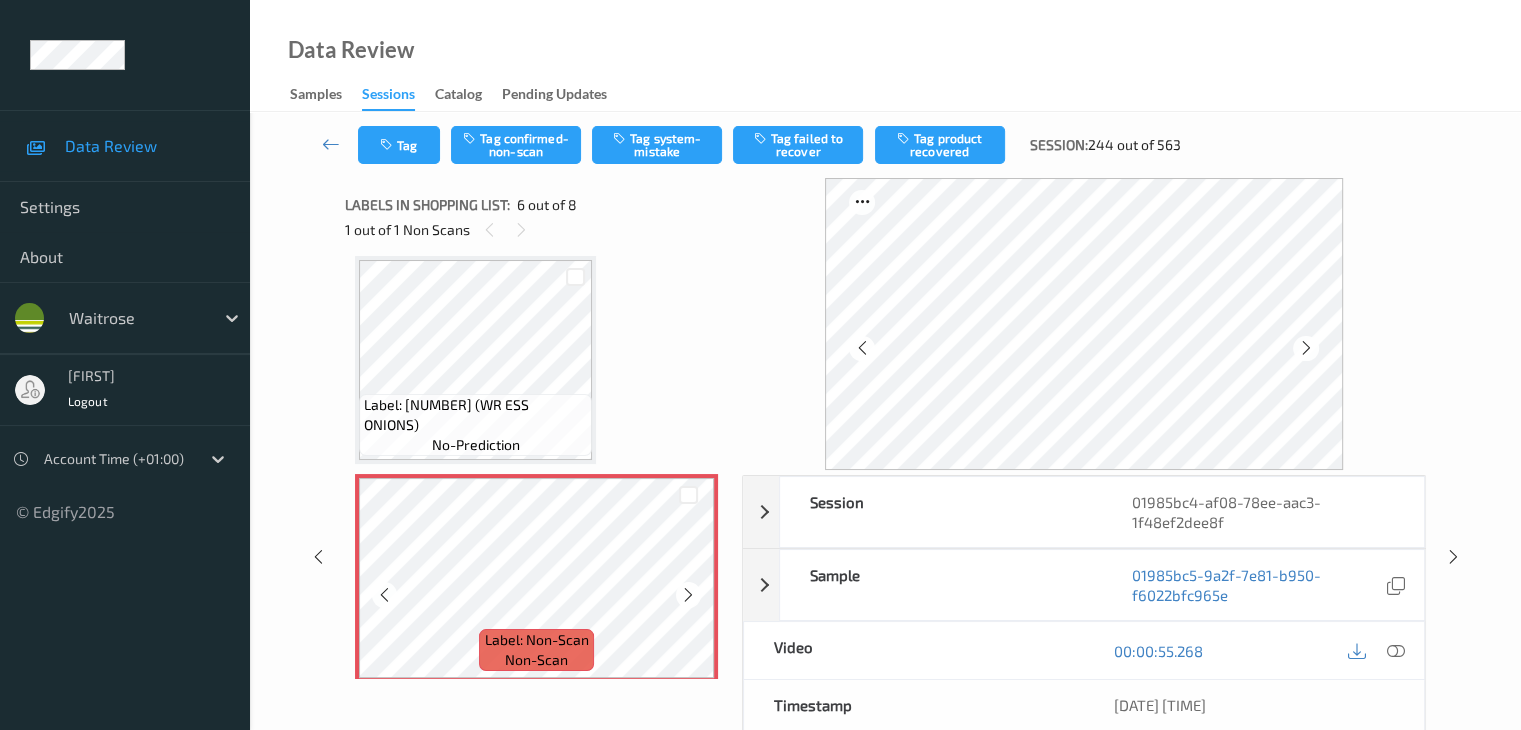 click at bounding box center (688, 594) 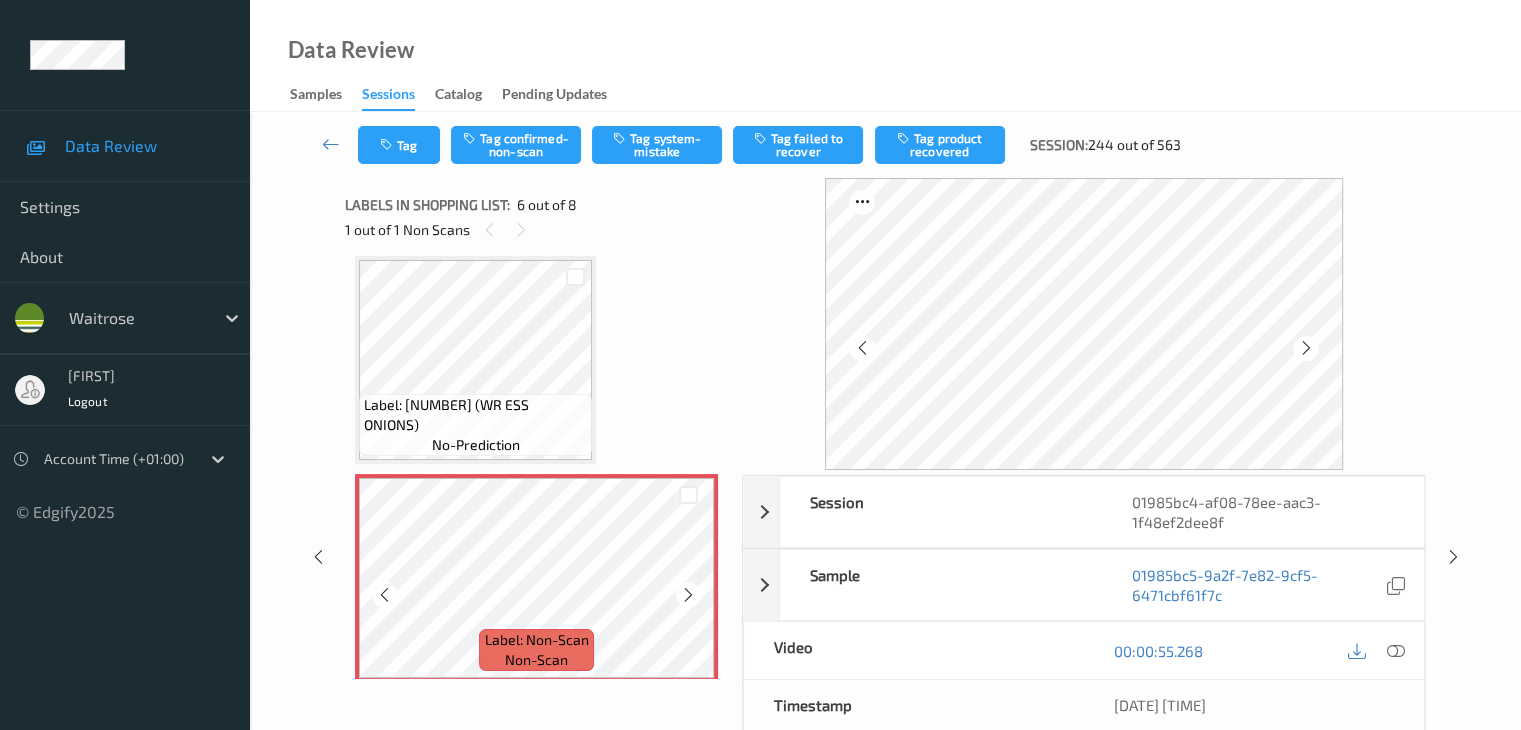 click at bounding box center (688, 594) 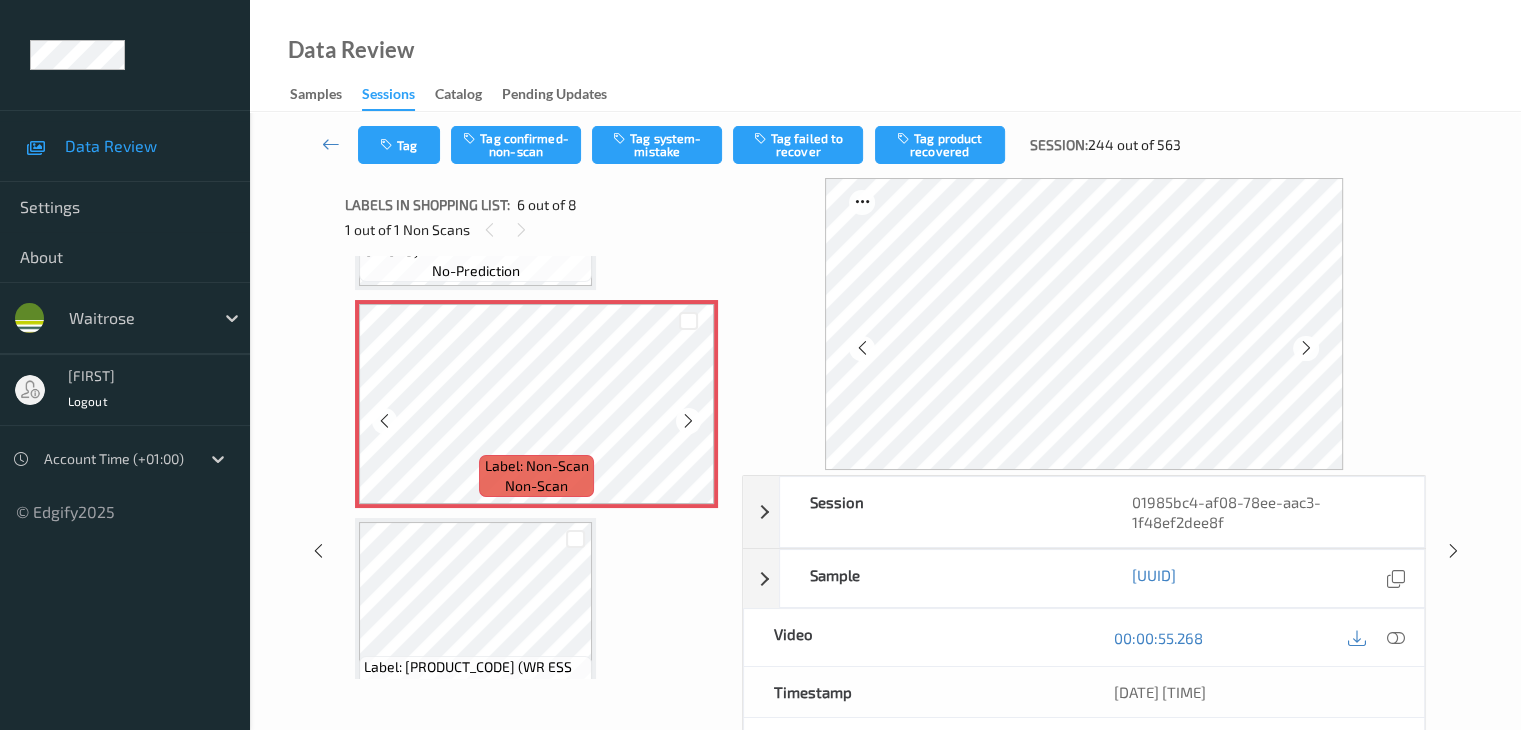 scroll, scrollTop: 1082, scrollLeft: 0, axis: vertical 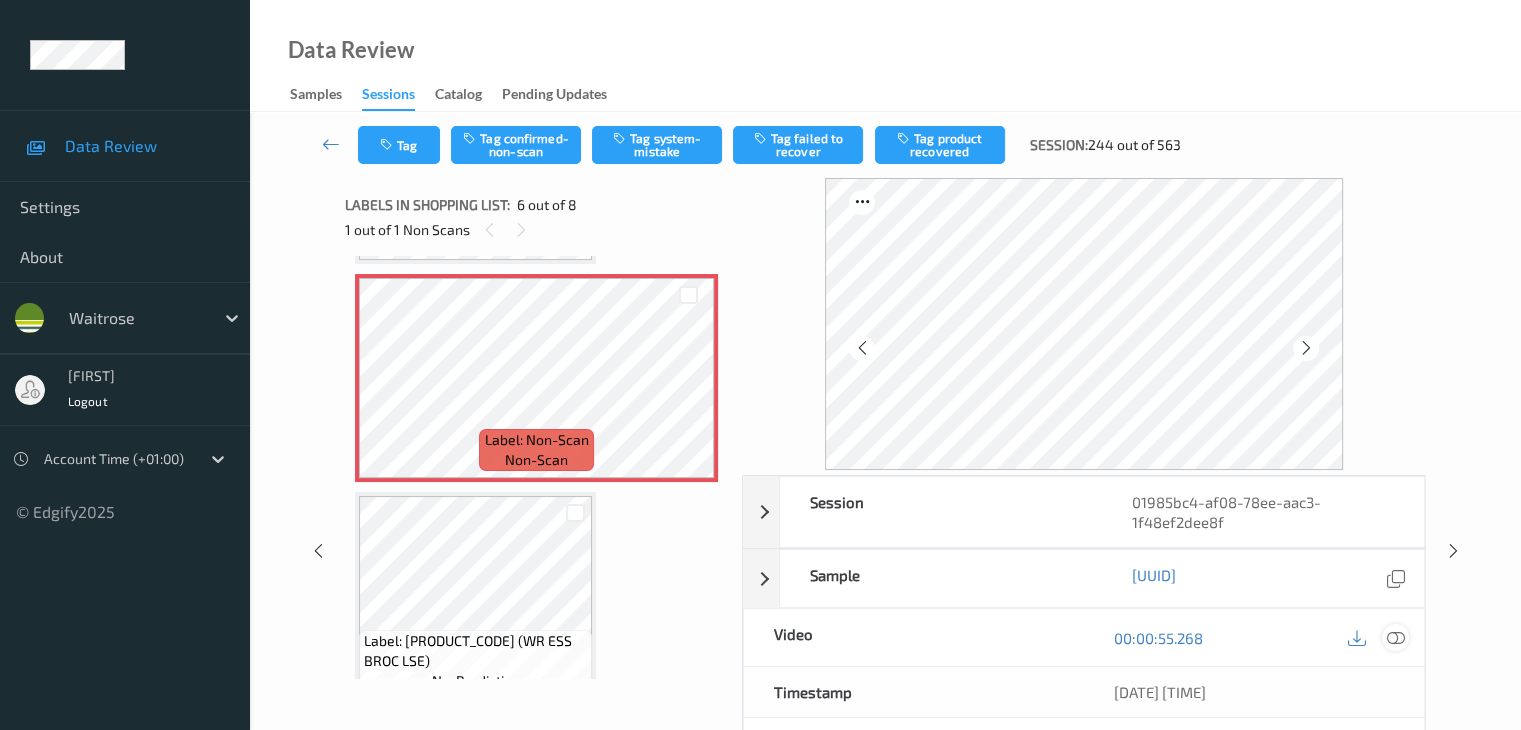 click at bounding box center (1395, 638) 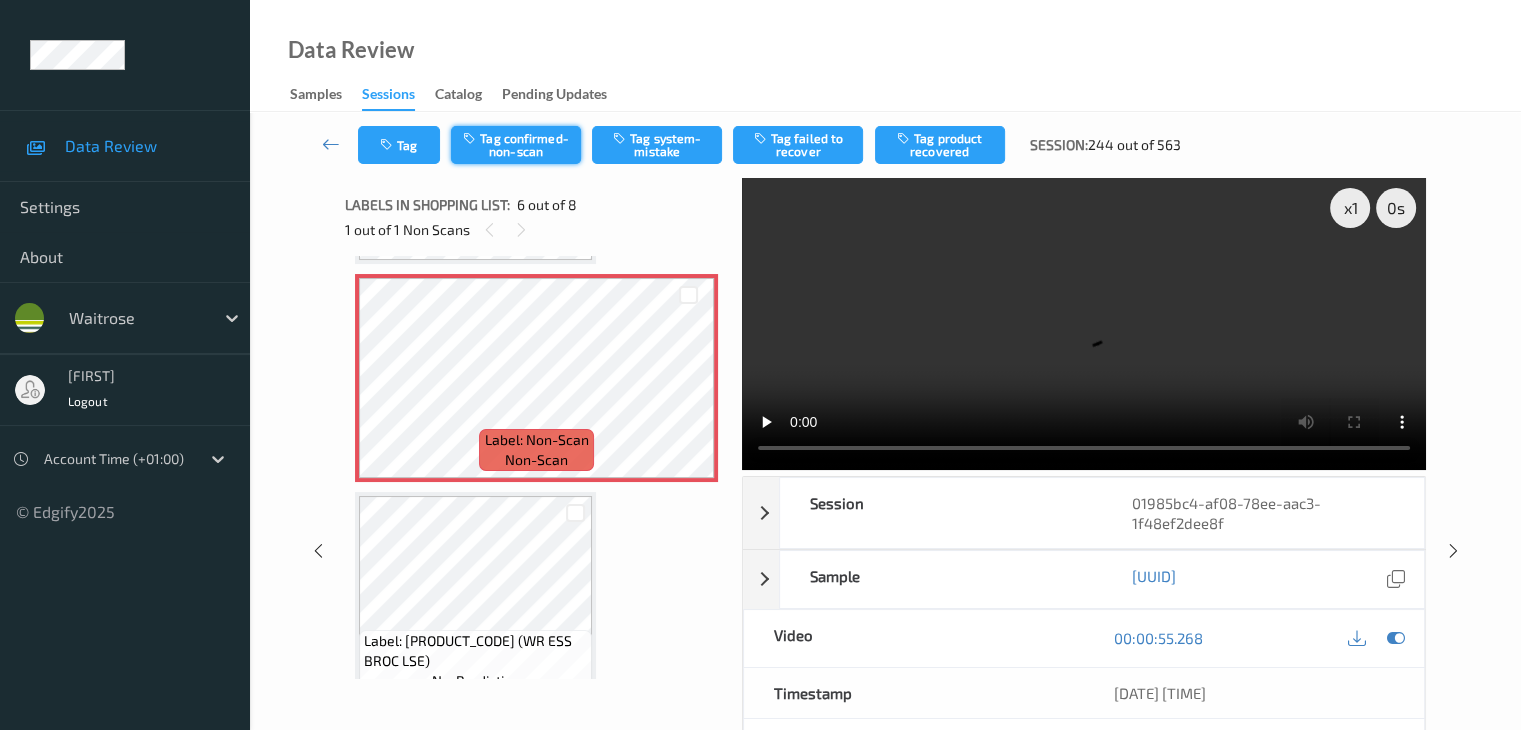click on "Tag   confirmed-non-scan" at bounding box center (516, 145) 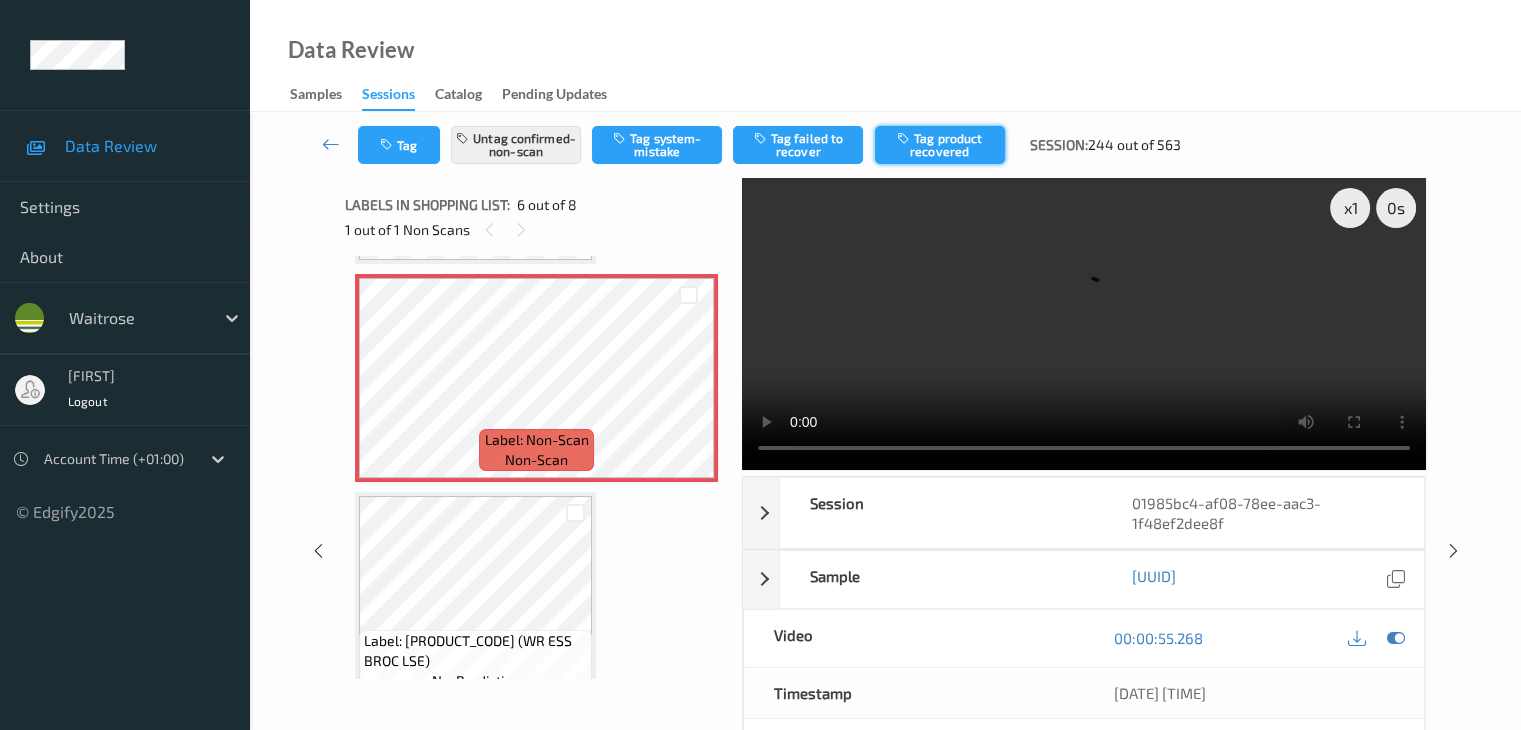 click on "Tag   product recovered" at bounding box center [940, 145] 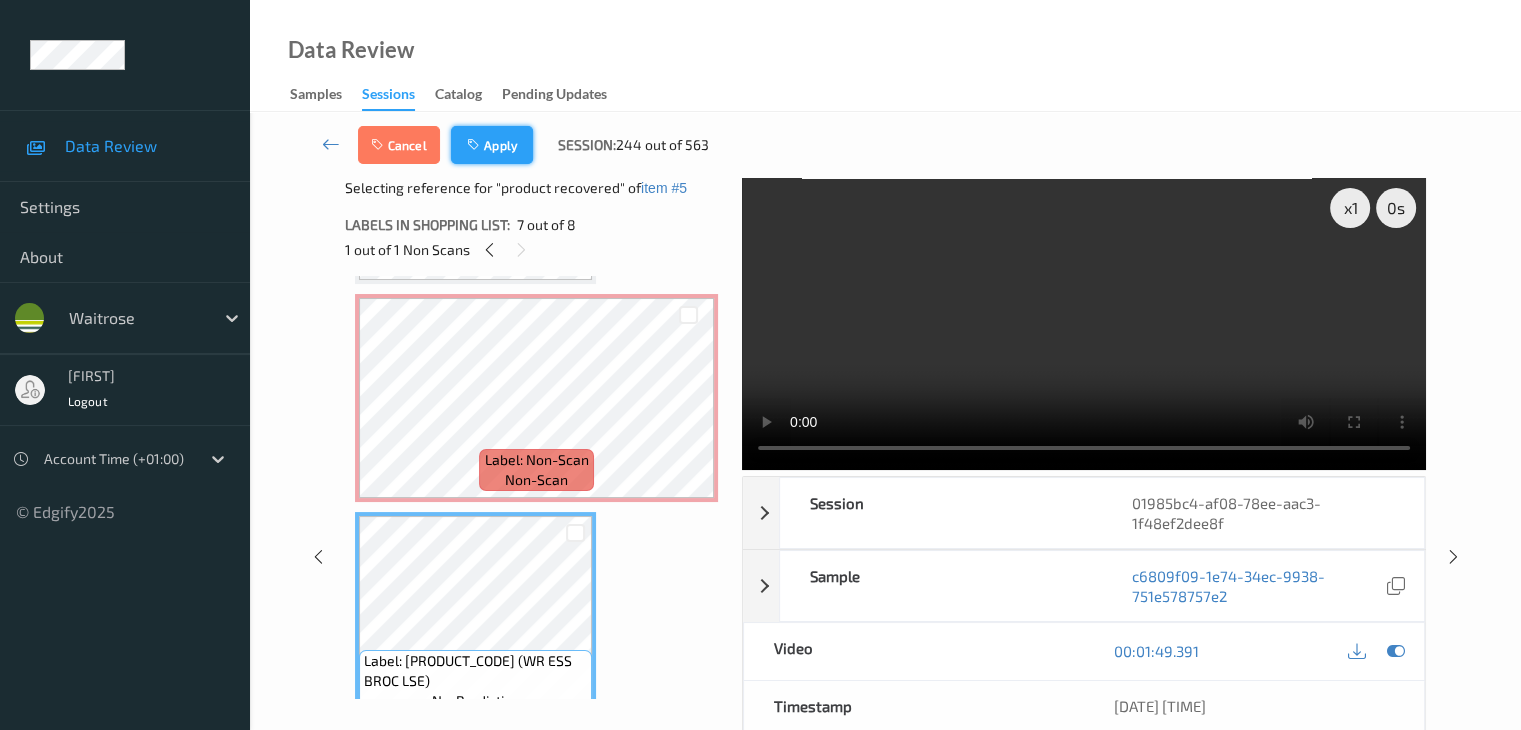 click at bounding box center (475, 145) 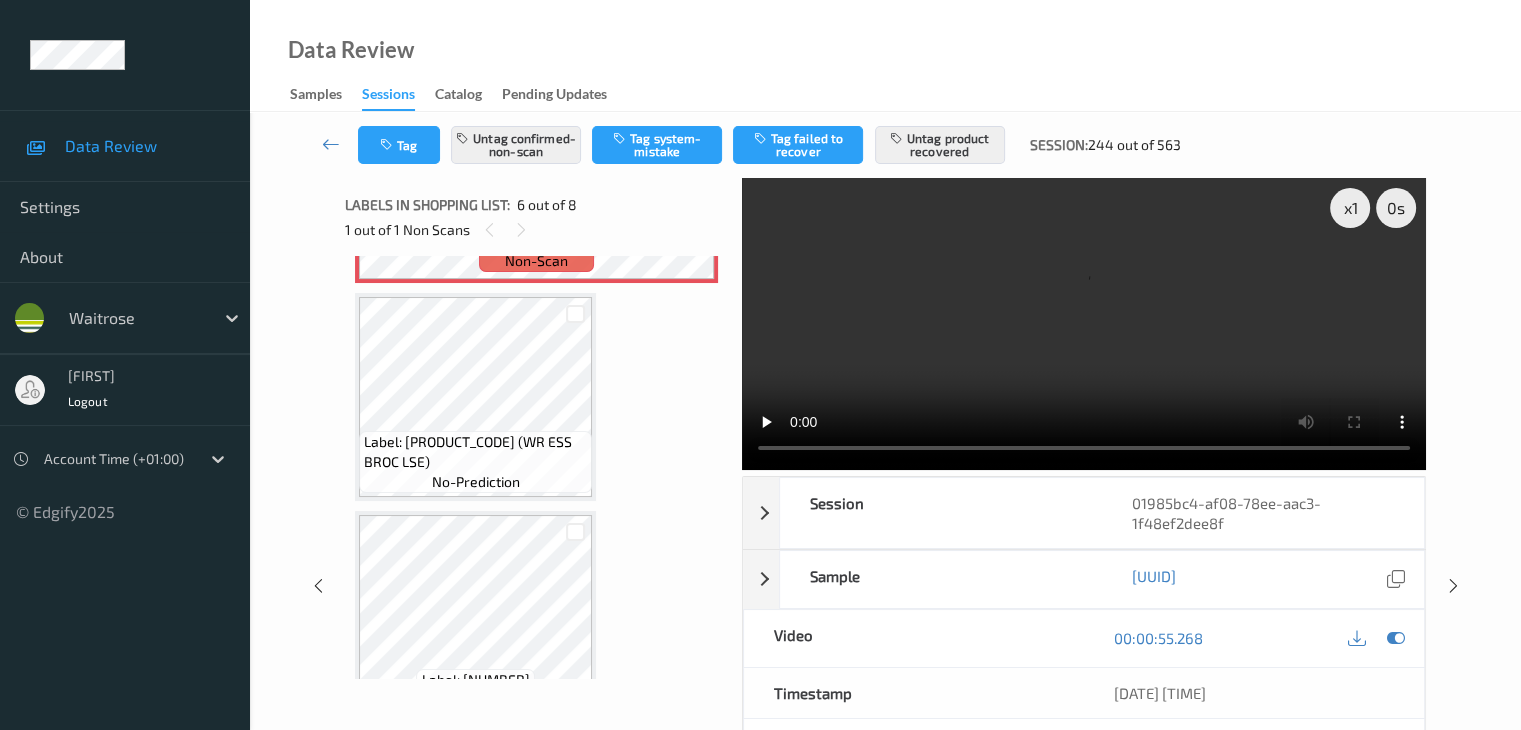 scroll, scrollTop: 1282, scrollLeft: 0, axis: vertical 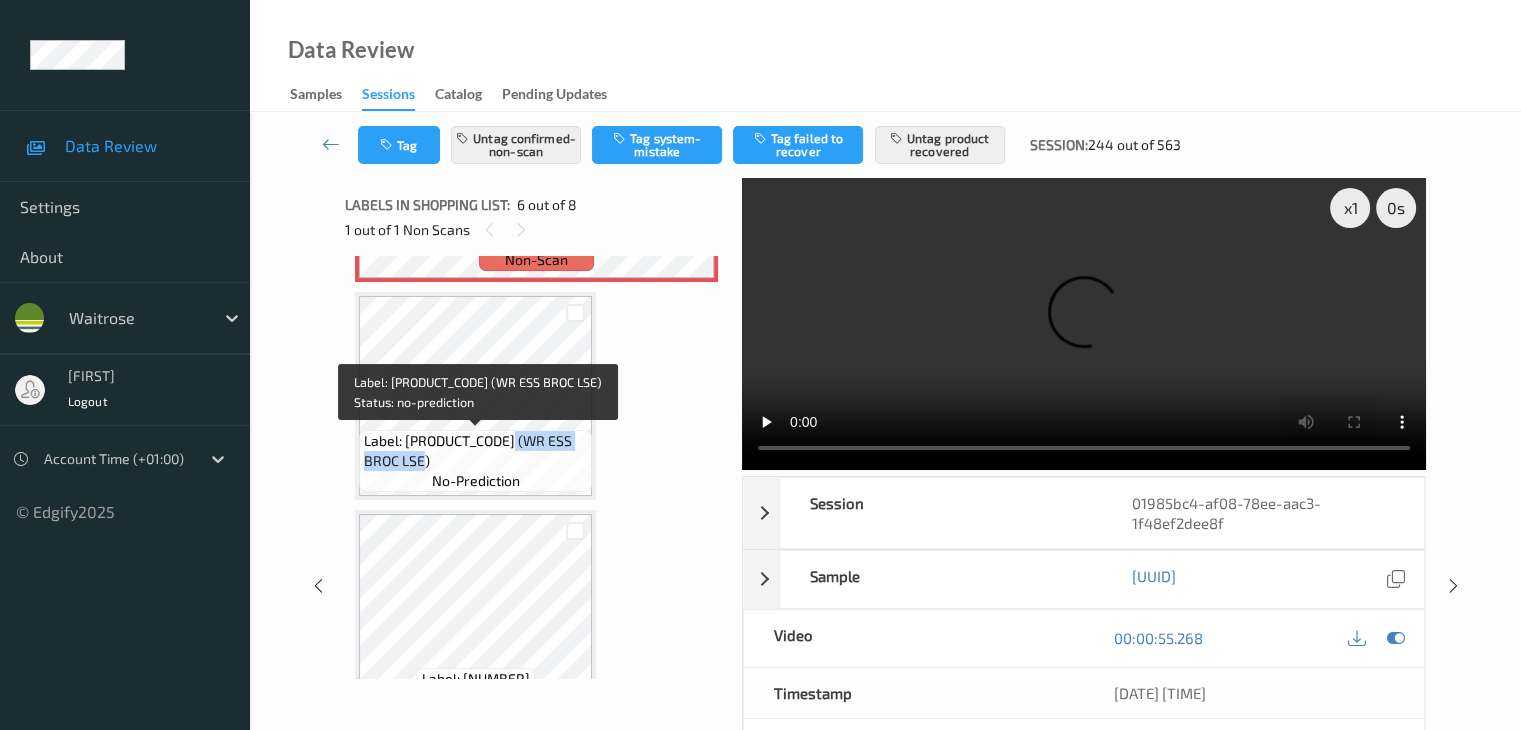 drag, startPoint x: 511, startPoint y: 439, endPoint x: 514, endPoint y: 455, distance: 16.27882 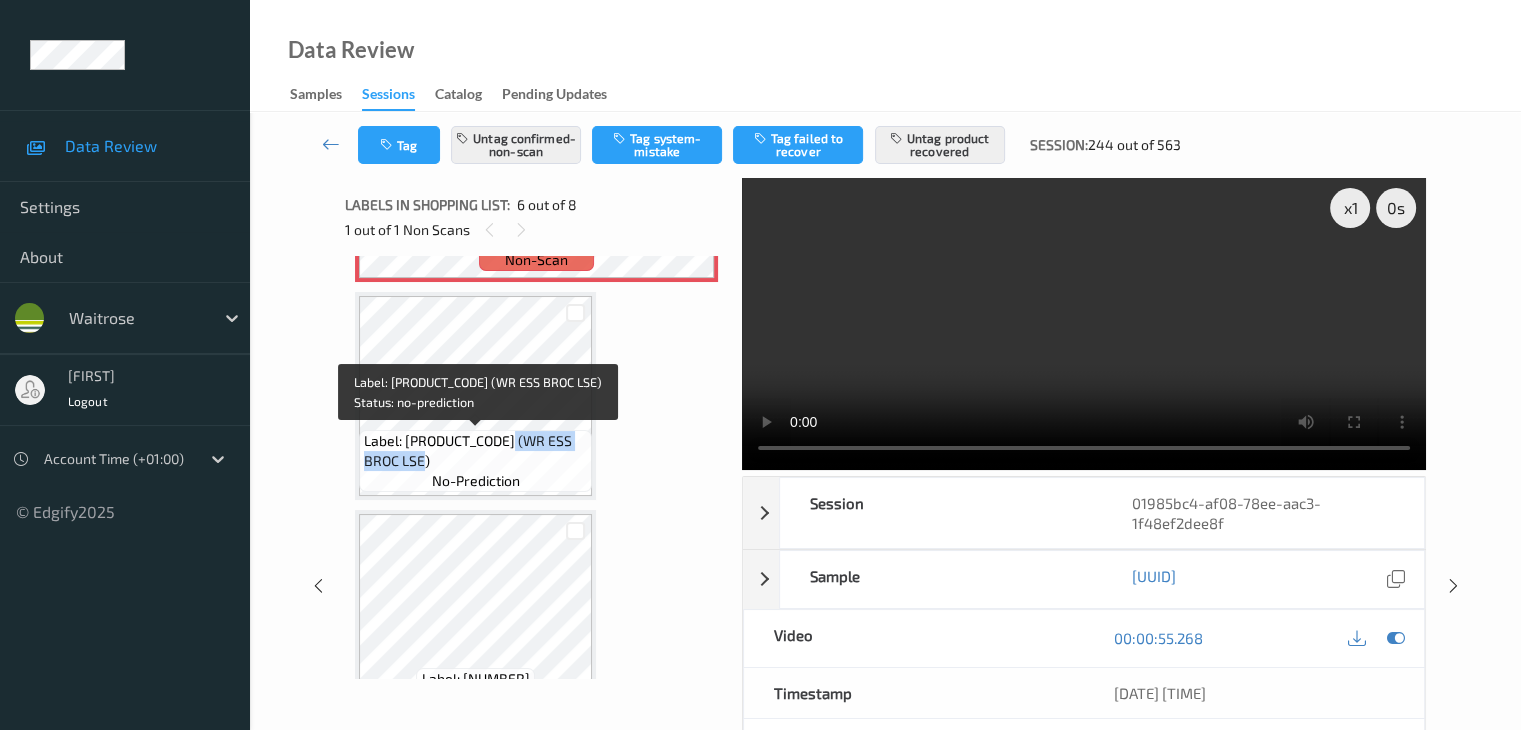 click on "Label: [PRODUCT_CODE] (WR ESS BROC LSE)" at bounding box center (475, 451) 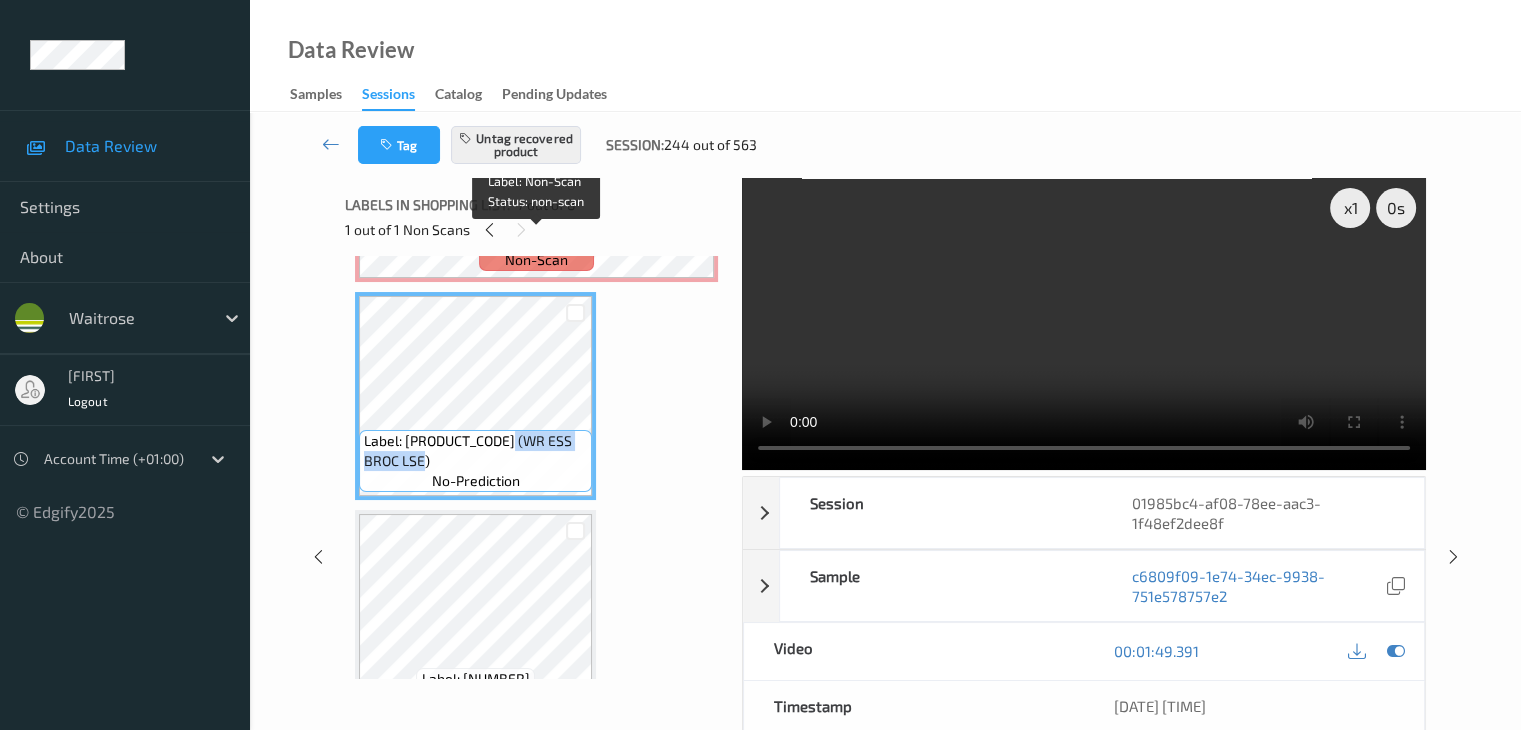 copy on "(WR ESS BROC LSE)" 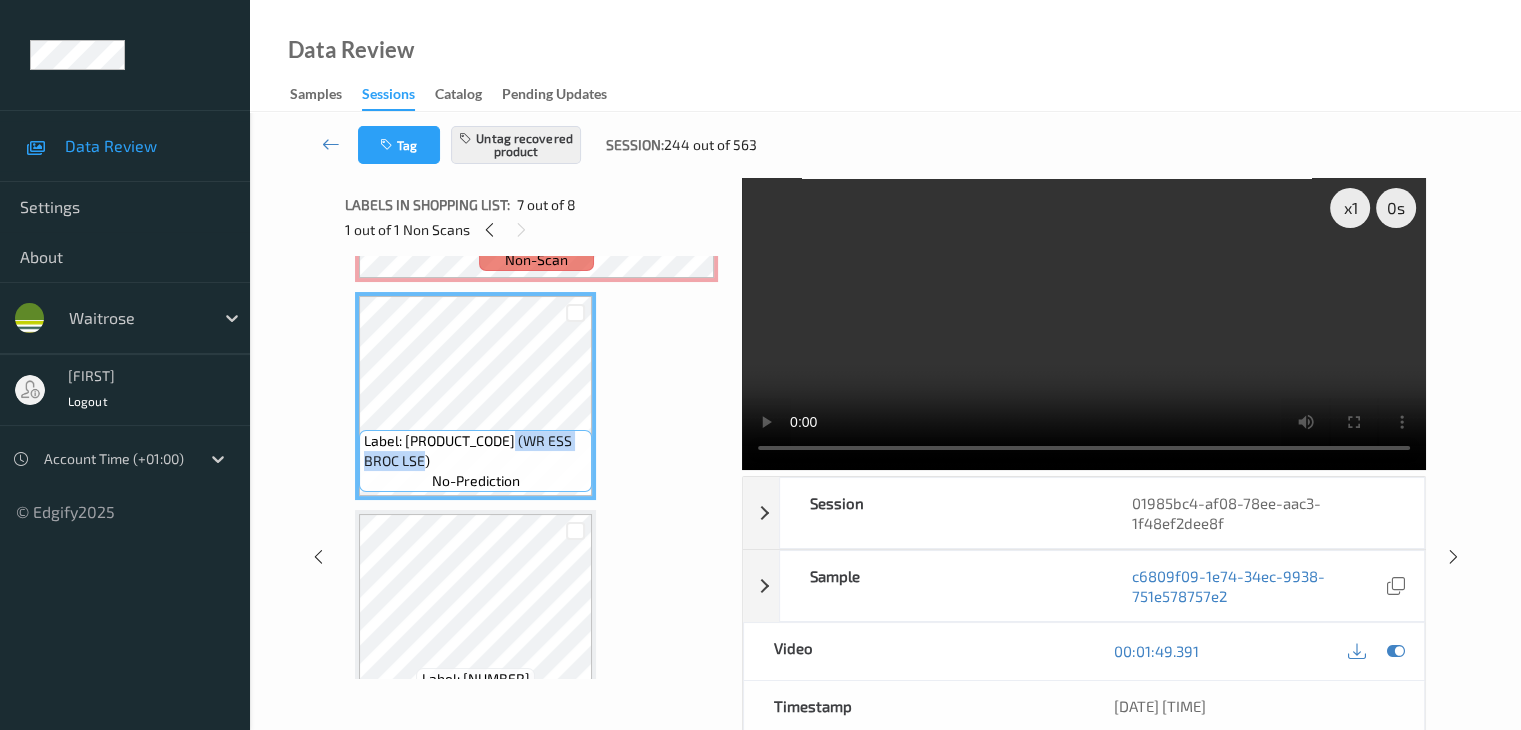 scroll, scrollTop: 1182, scrollLeft: 0, axis: vertical 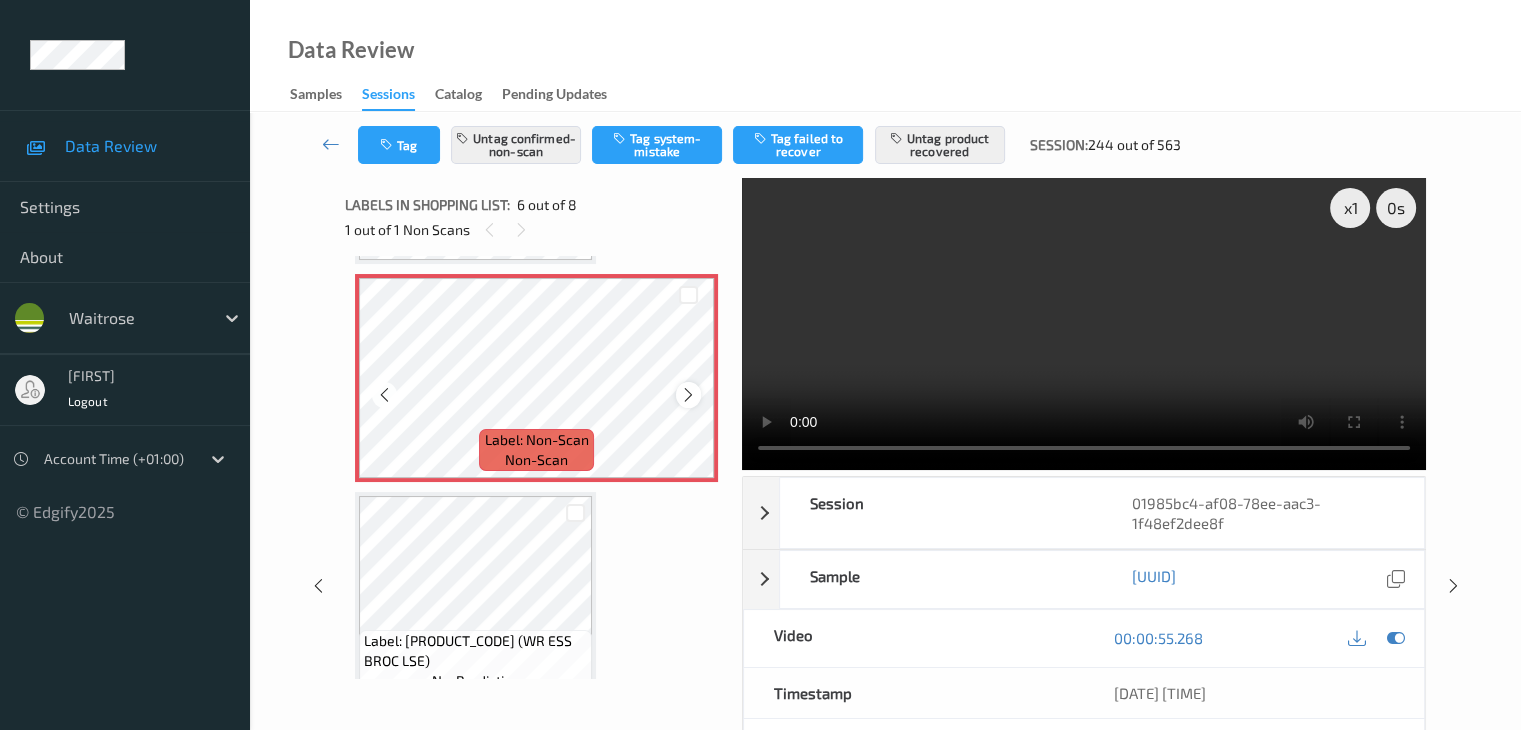 click at bounding box center (688, 395) 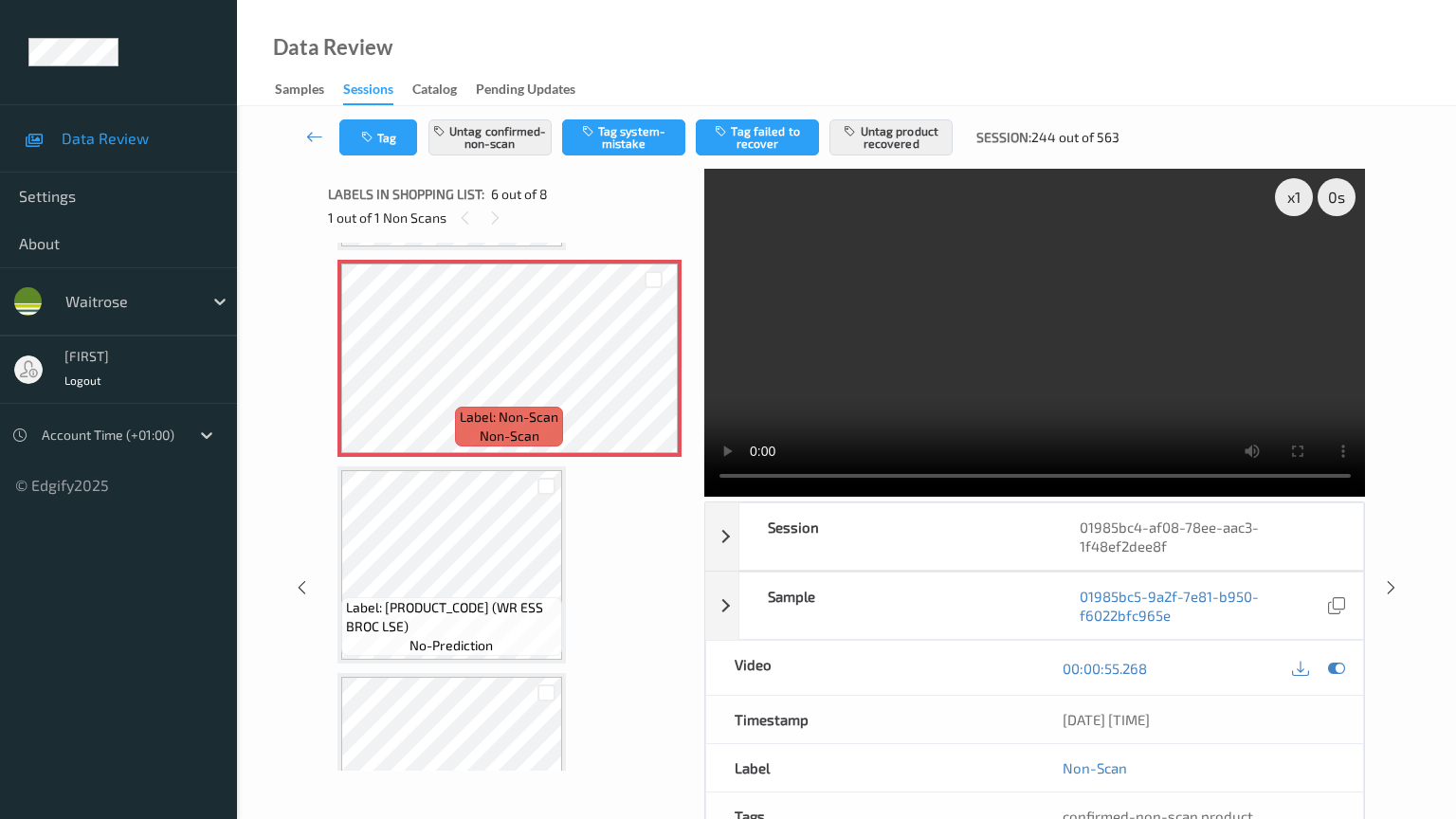 type 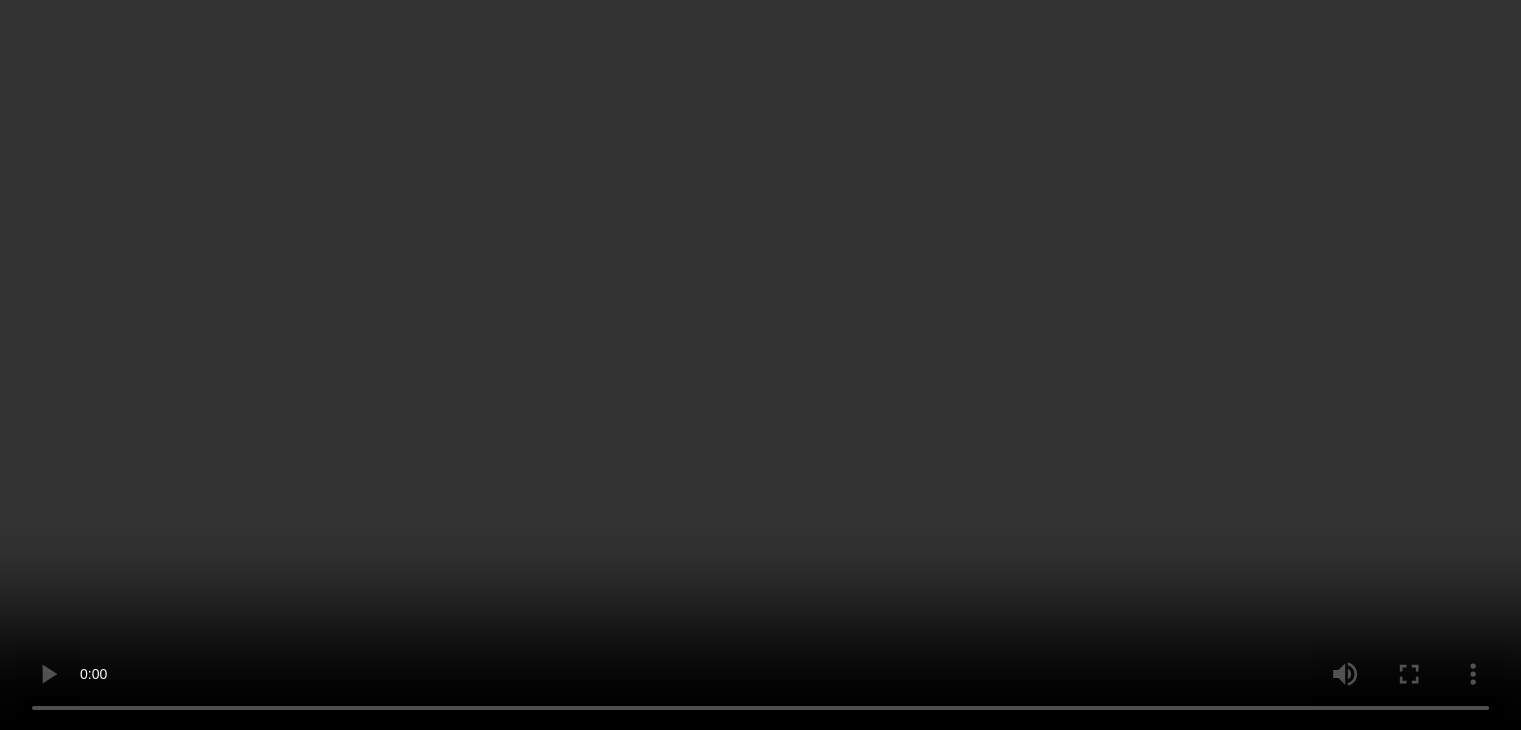 scroll, scrollTop: 982, scrollLeft: 0, axis: vertical 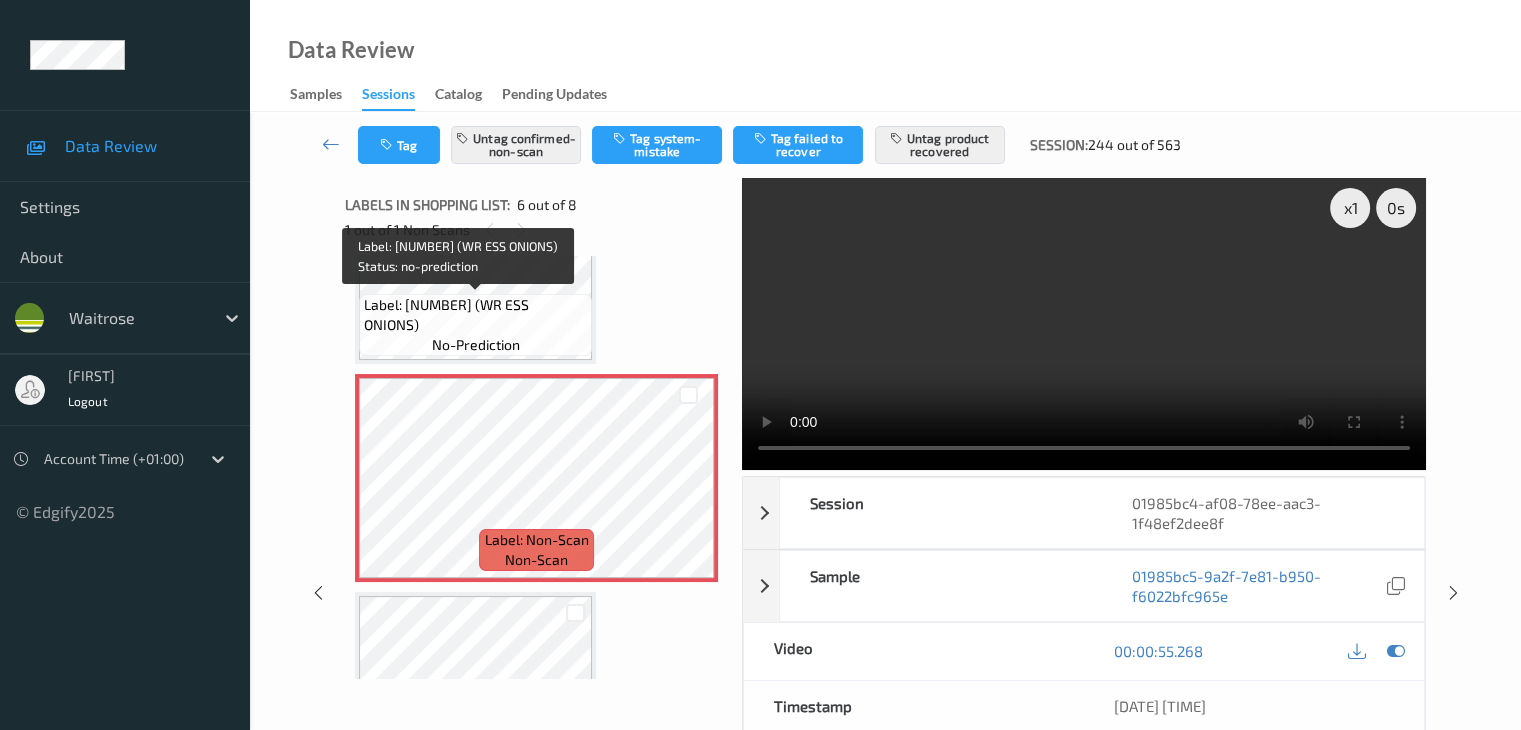 click on "Label: [NUMBER] (WR ESS ONIONS)" at bounding box center [475, 315] 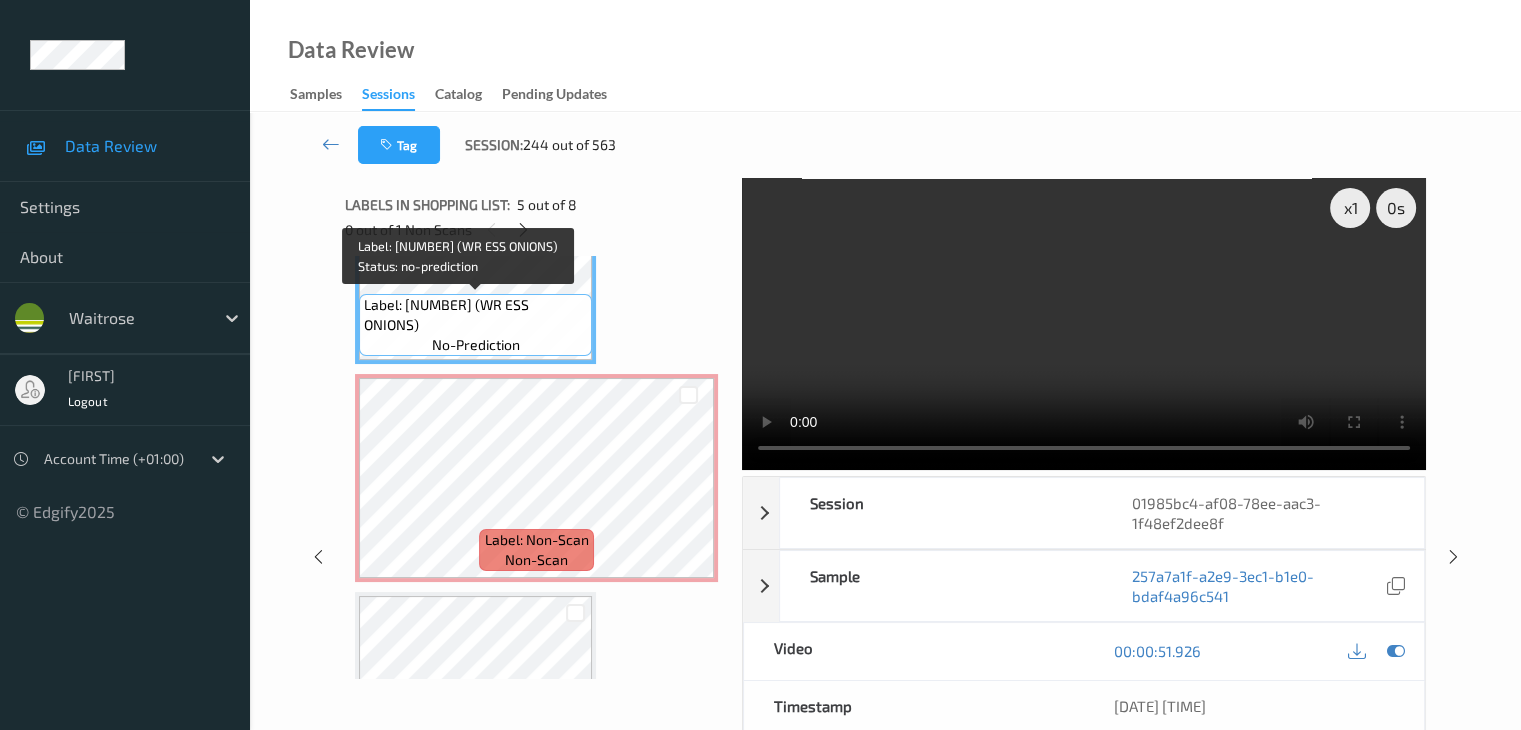click on "Label: [NUMBER] (WR ESS ONIONS)" at bounding box center [475, 315] 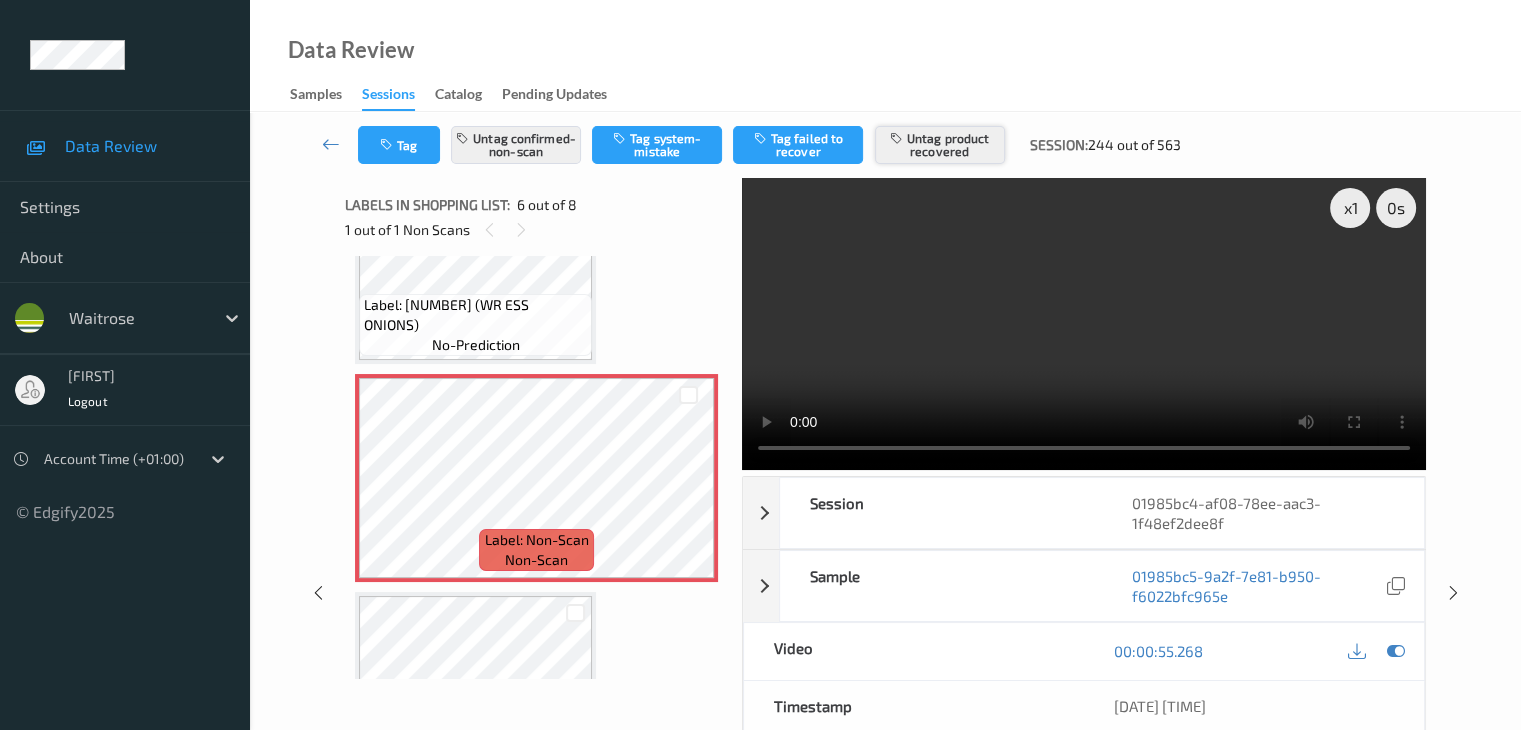 click on "Untag   product recovered" at bounding box center [940, 145] 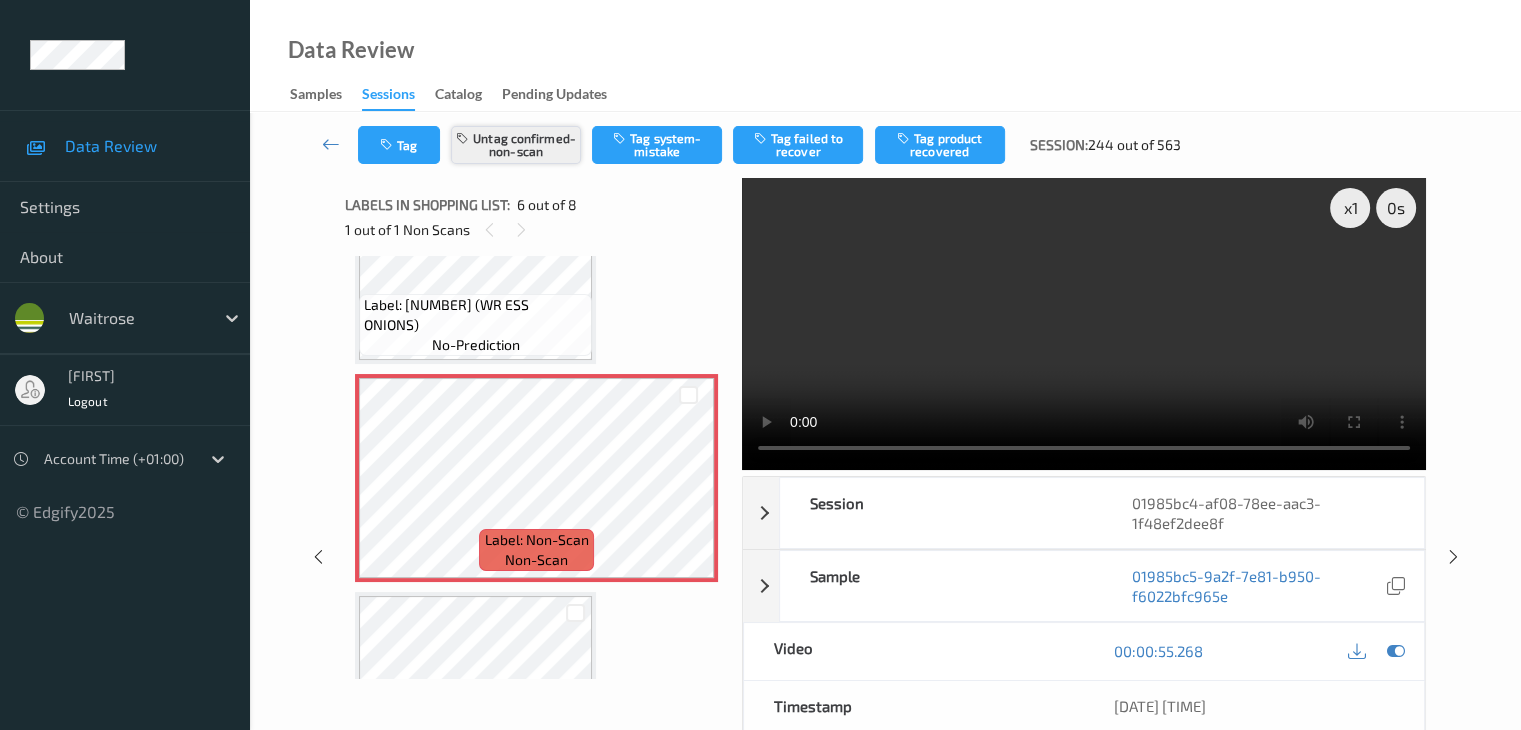 click on "Untag   confirmed-non-scan" at bounding box center [516, 145] 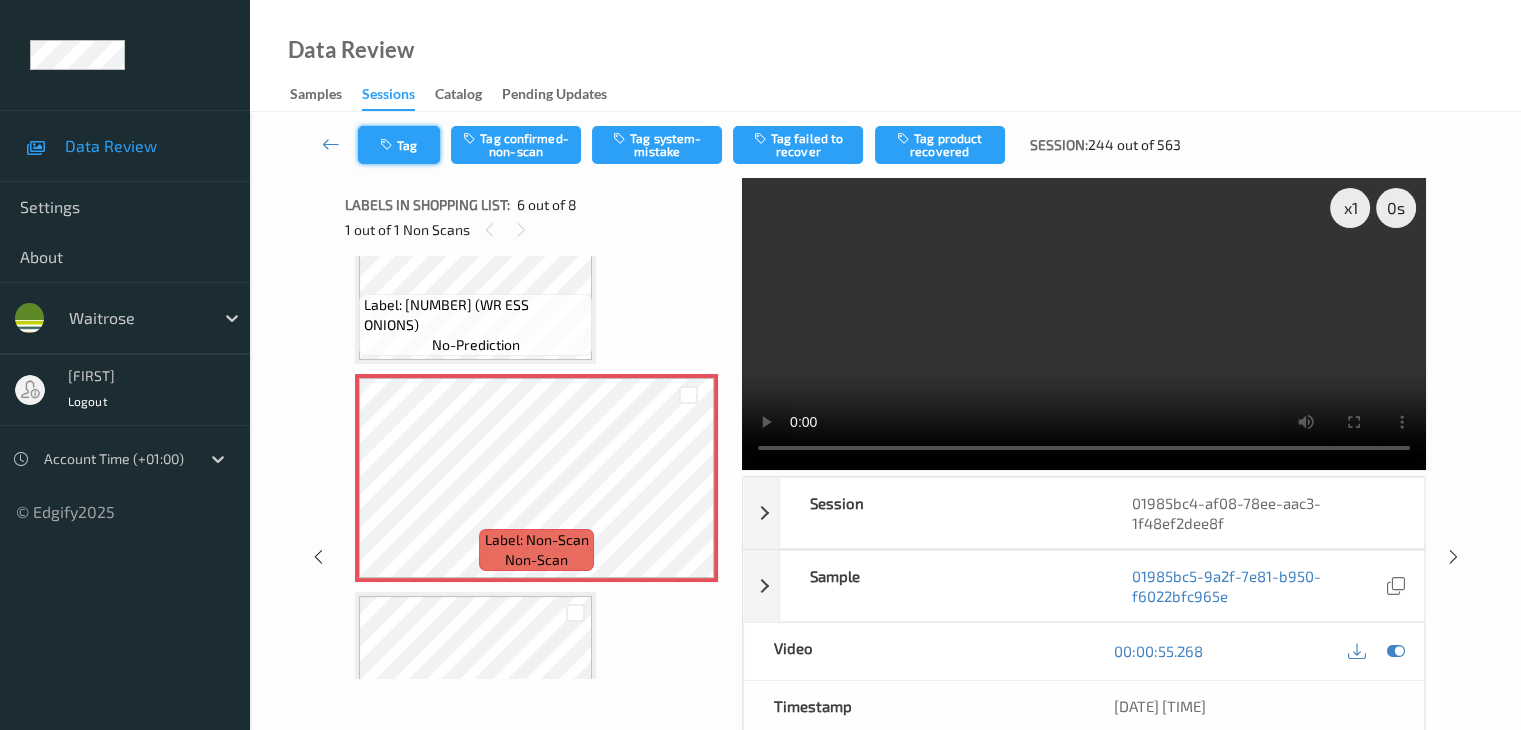 click on "Tag" at bounding box center [399, 145] 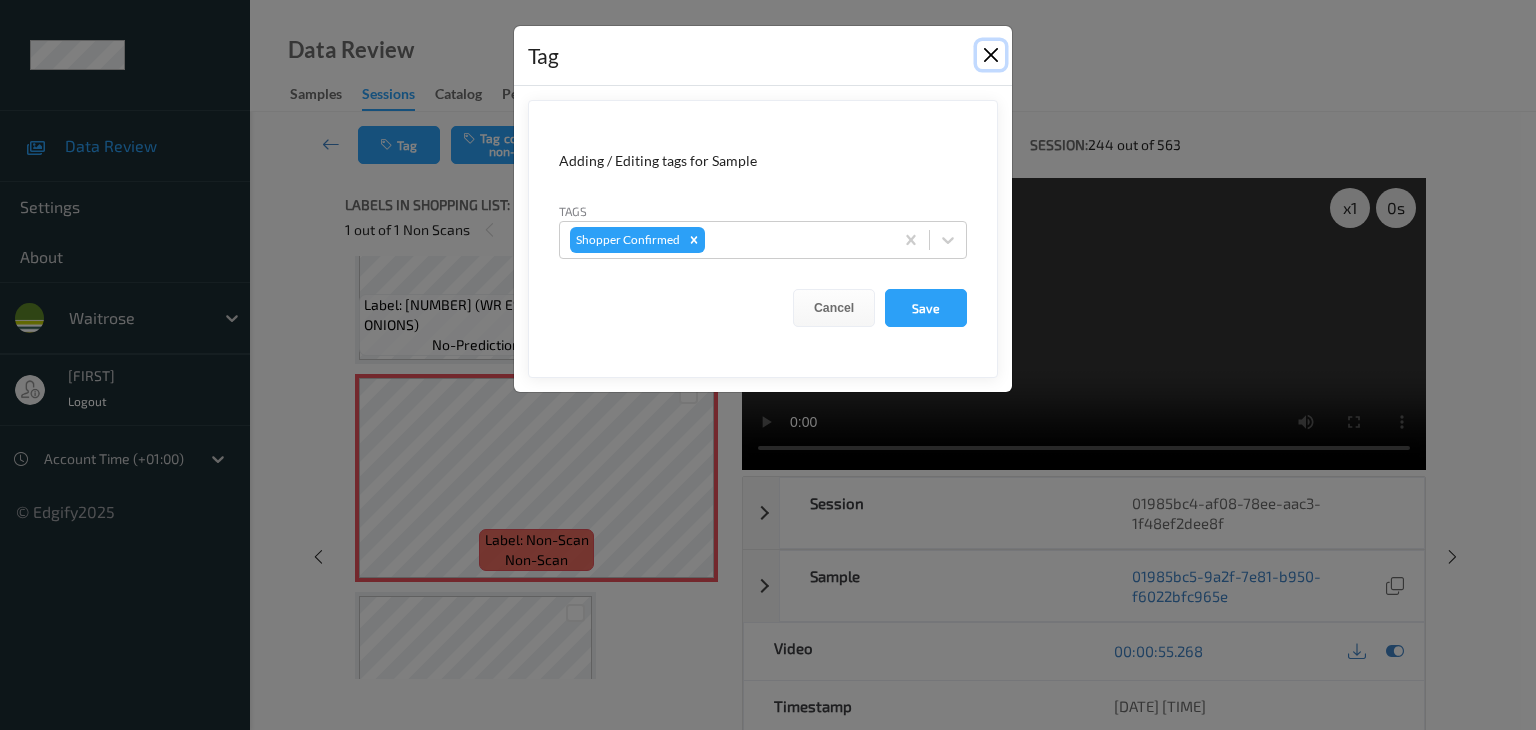 click at bounding box center (991, 55) 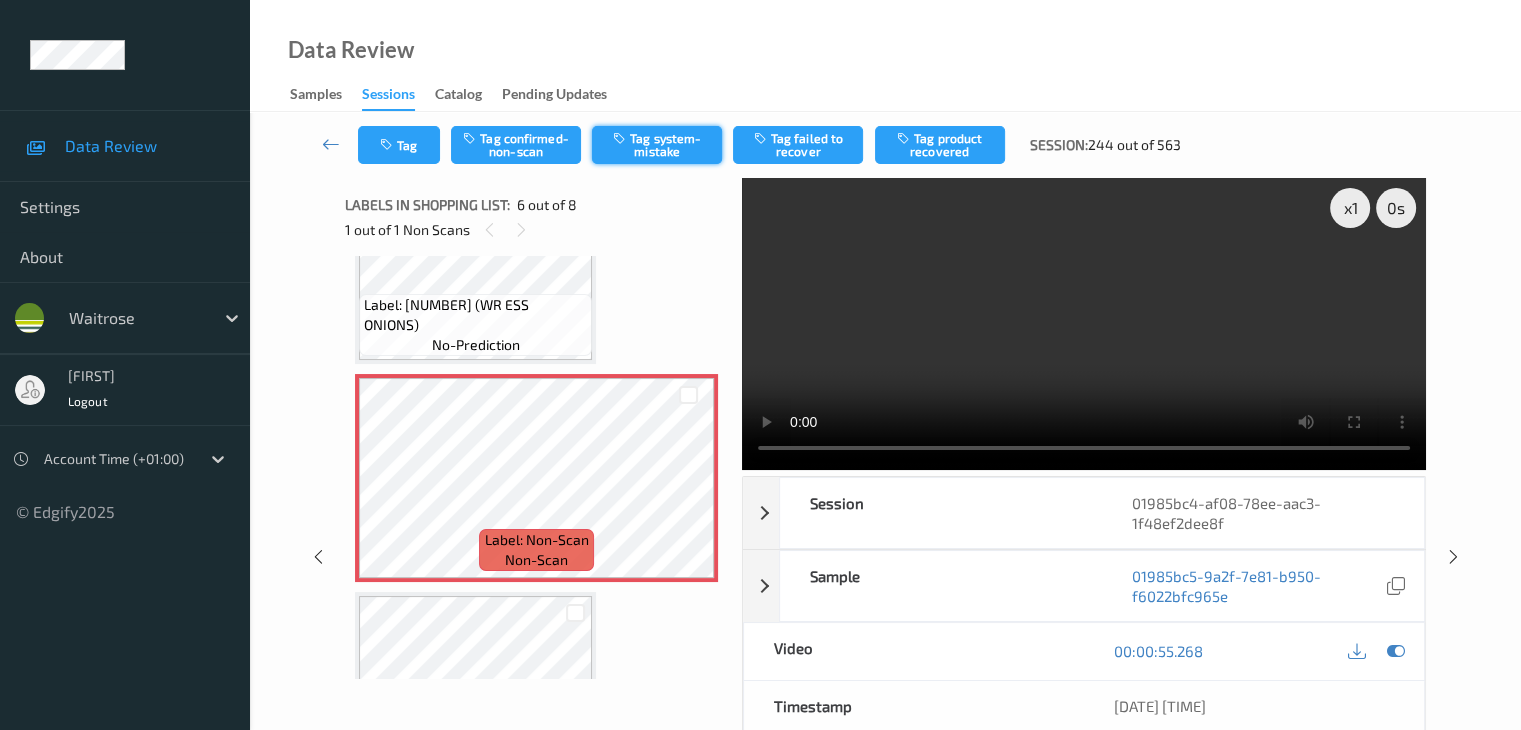 click on "Tag   system-mistake" at bounding box center [657, 145] 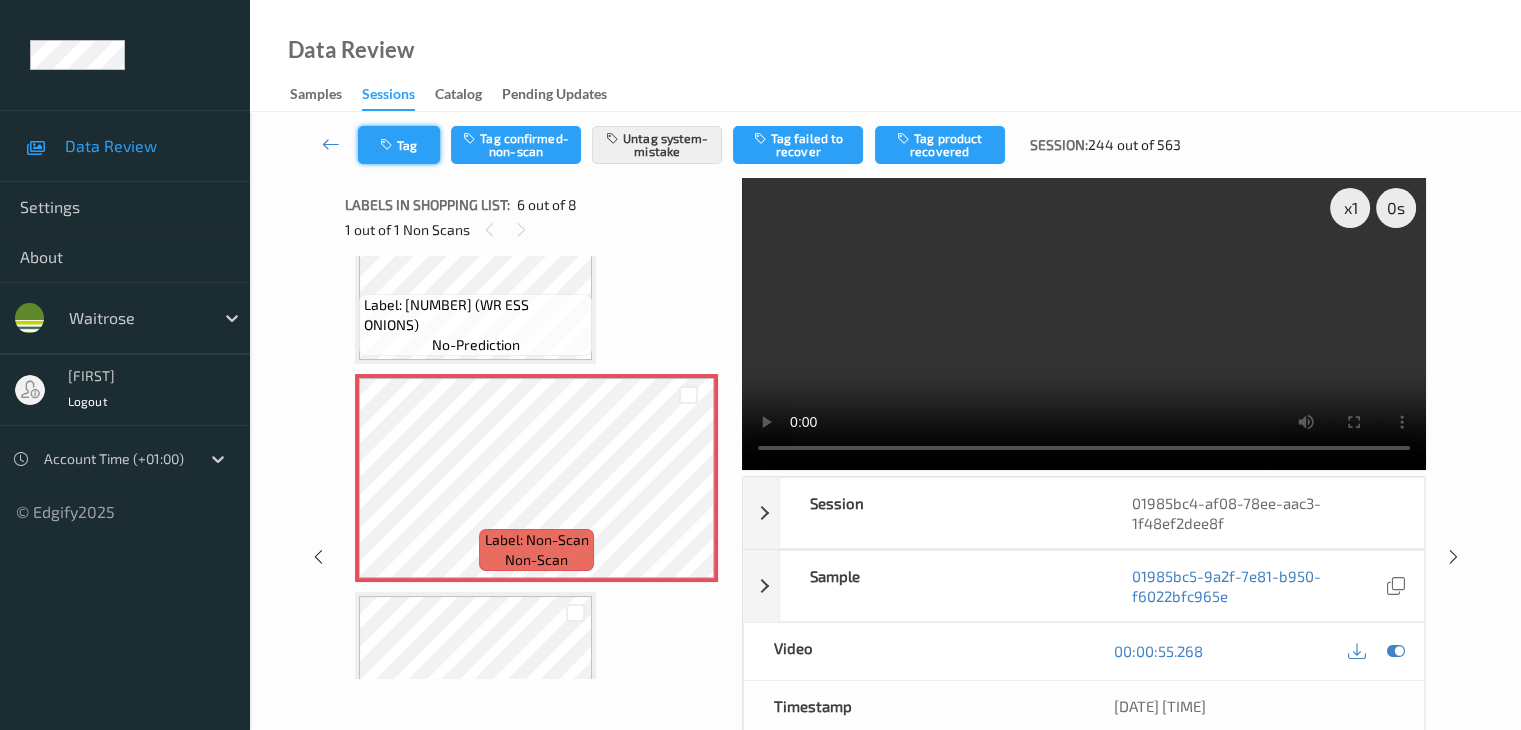 click on "Tag" at bounding box center [399, 145] 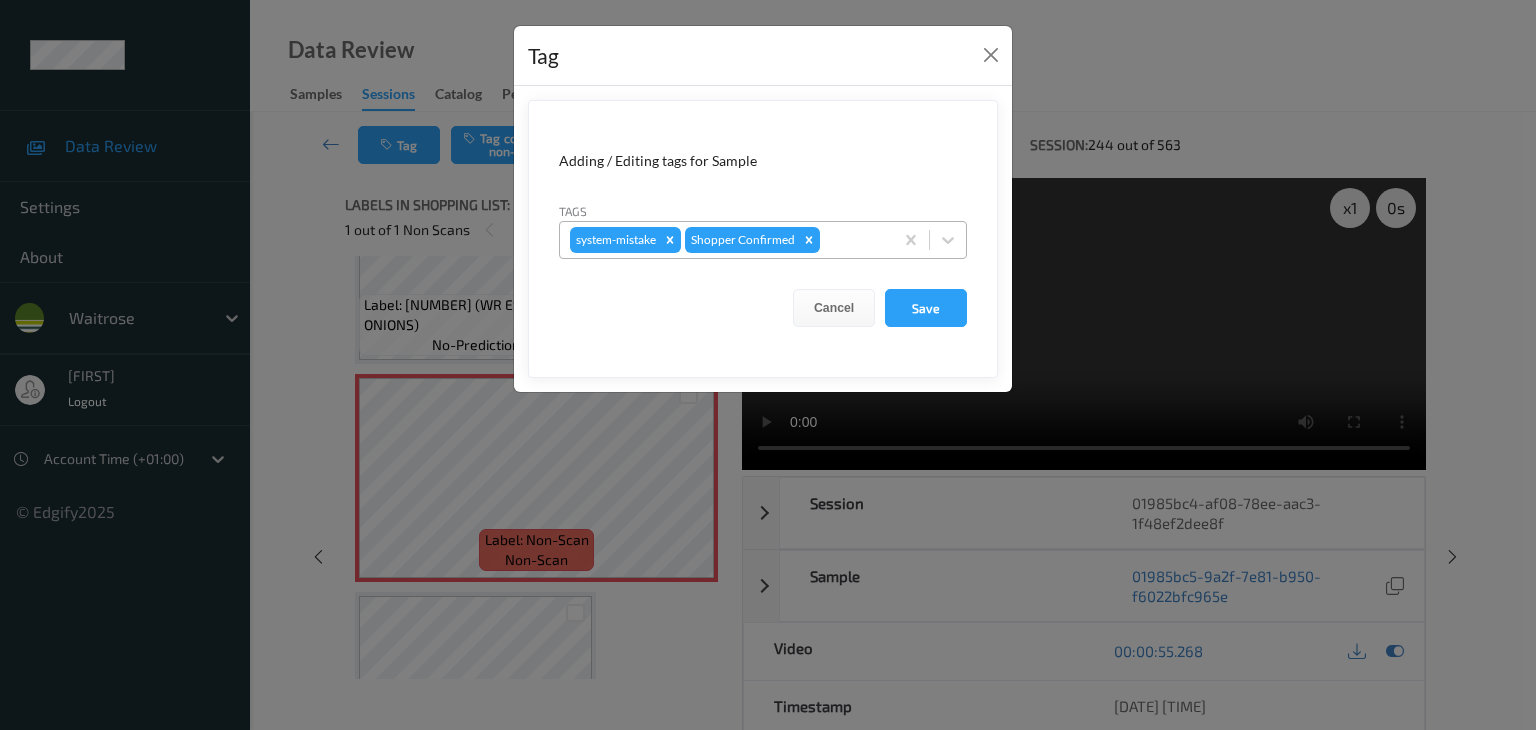 click at bounding box center [853, 240] 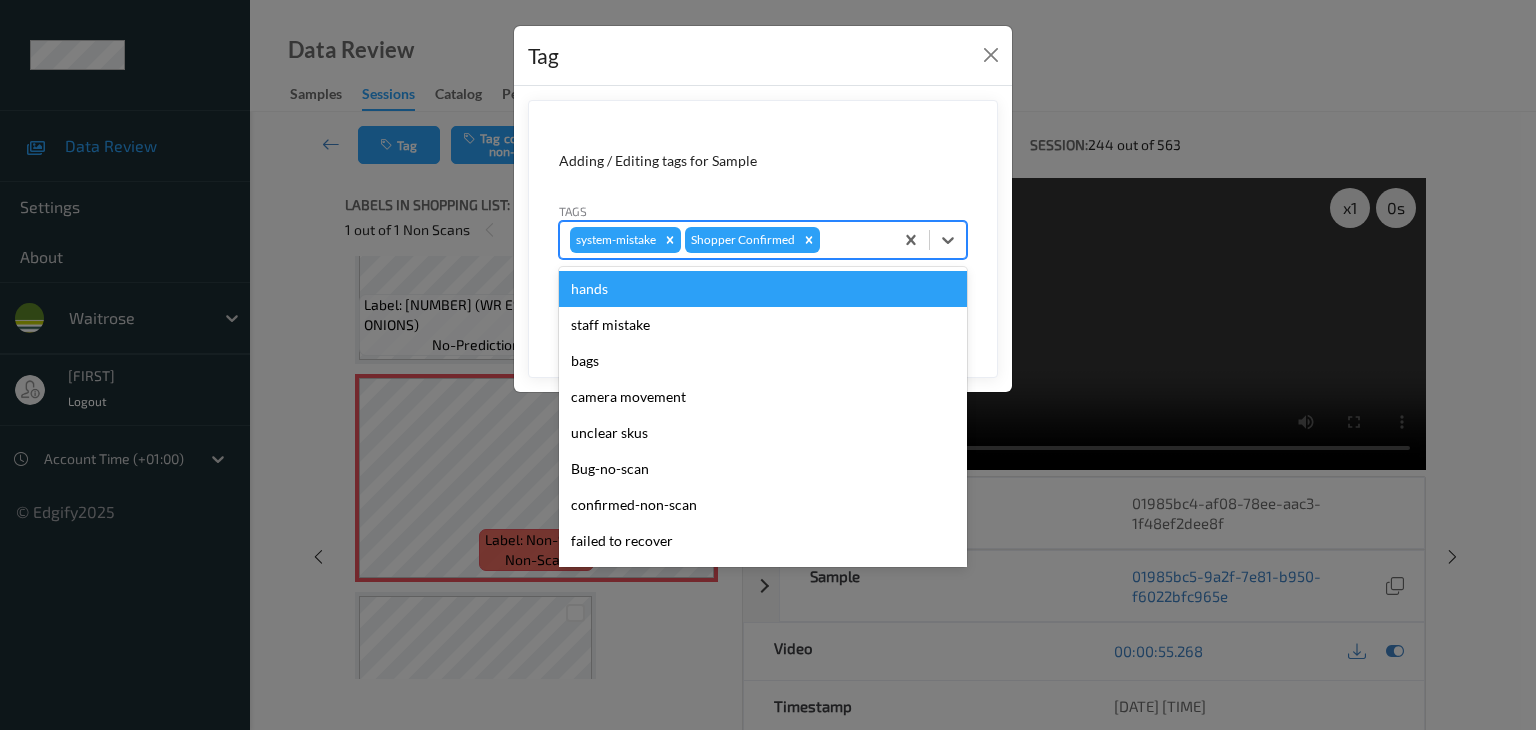 type on "u" 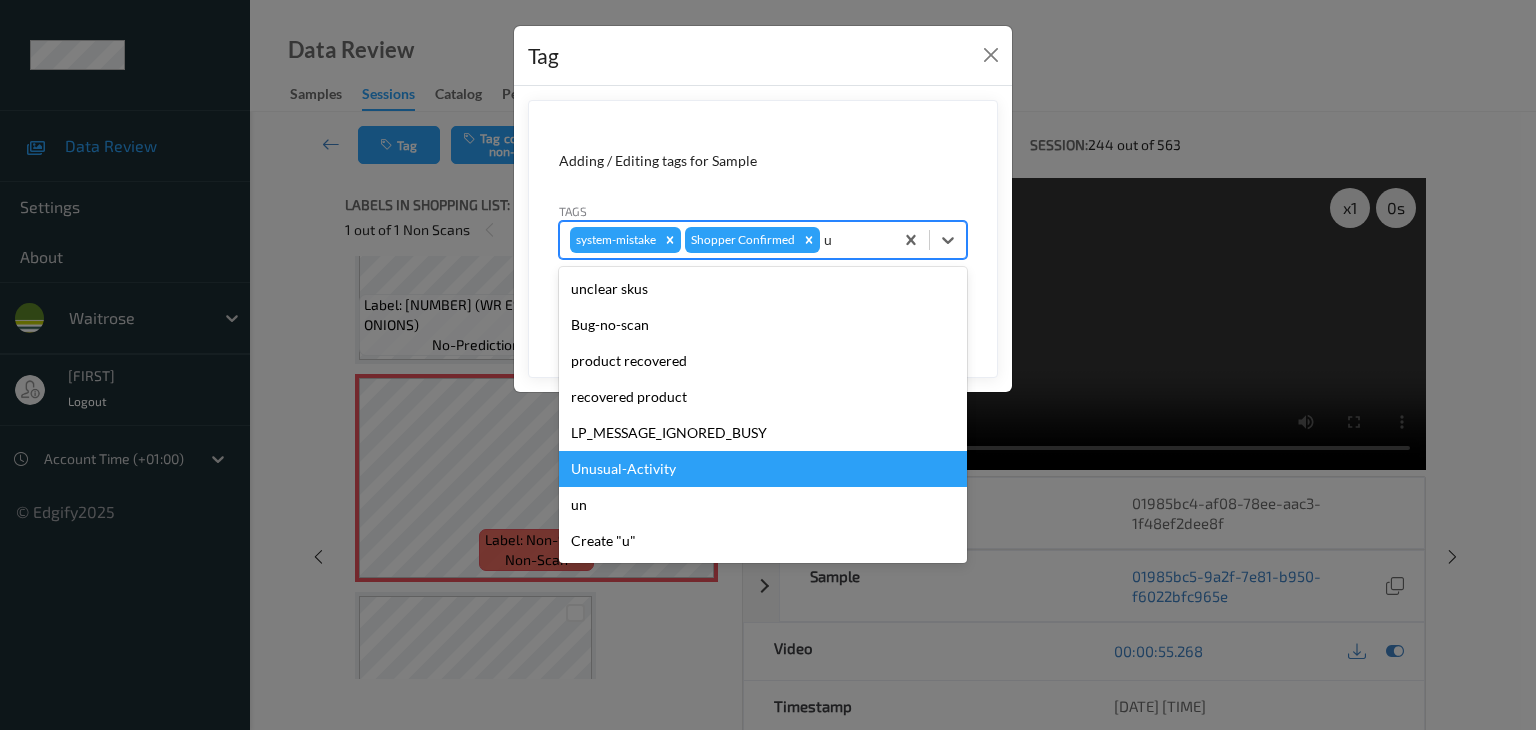 click on "Unusual-Activity" at bounding box center (763, 469) 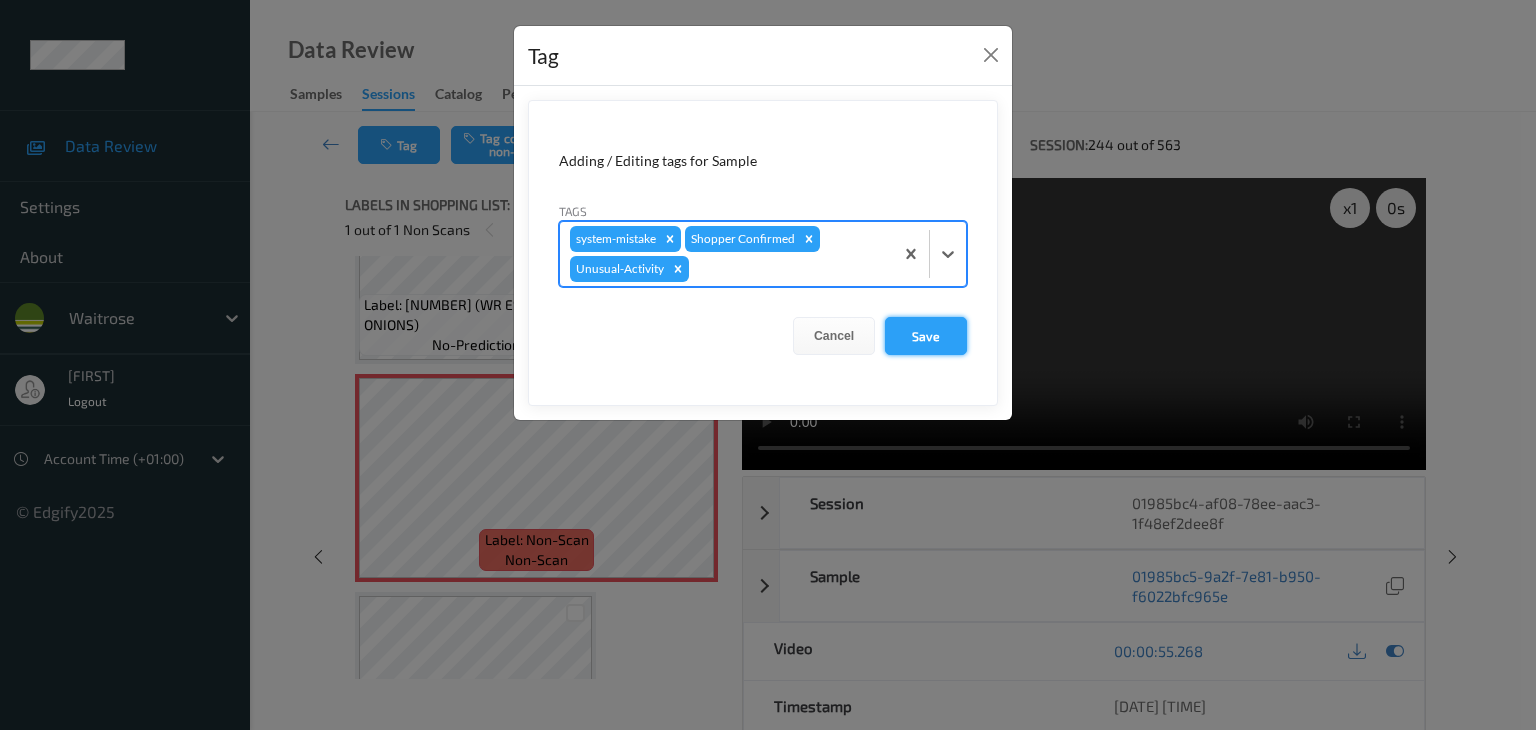 click on "Save" at bounding box center (926, 336) 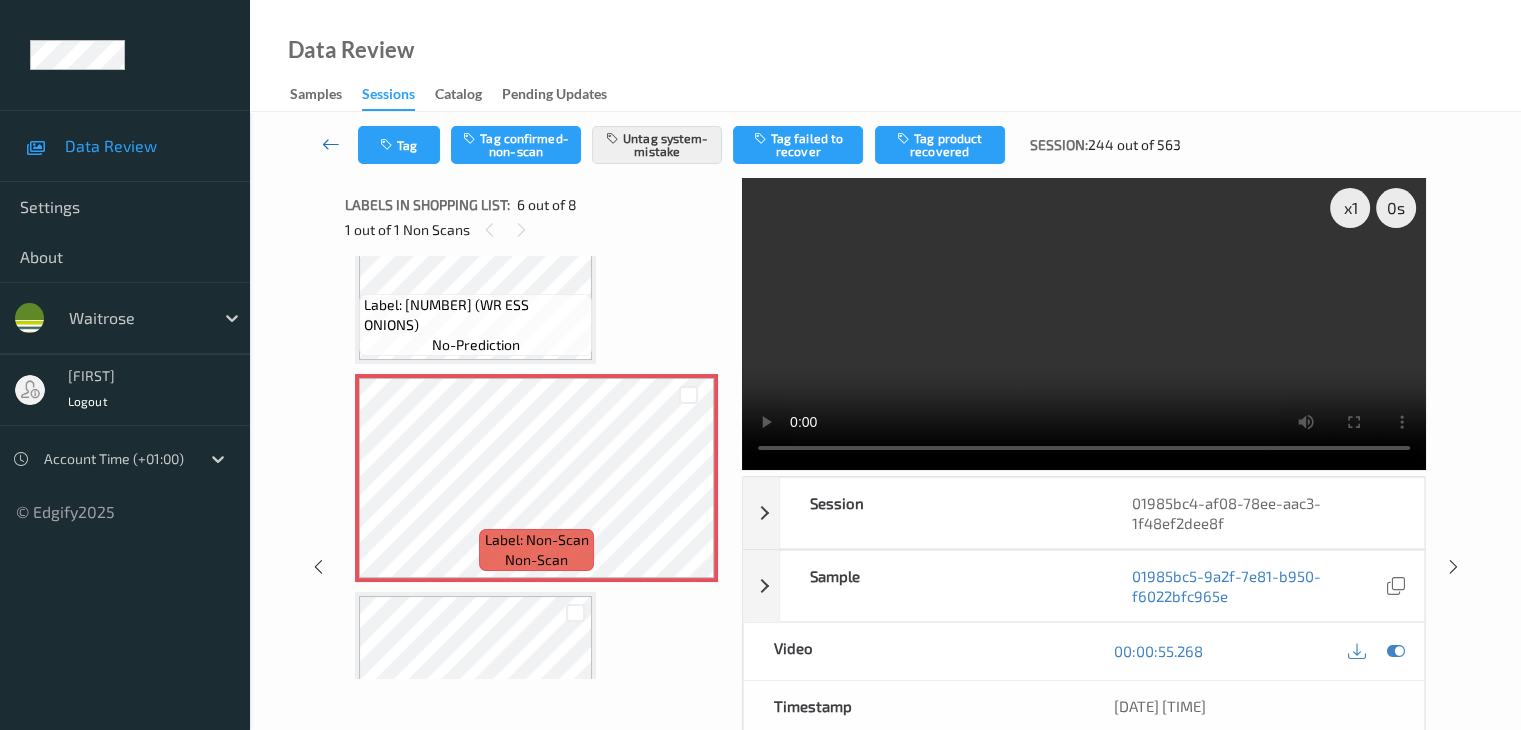 click at bounding box center [331, 144] 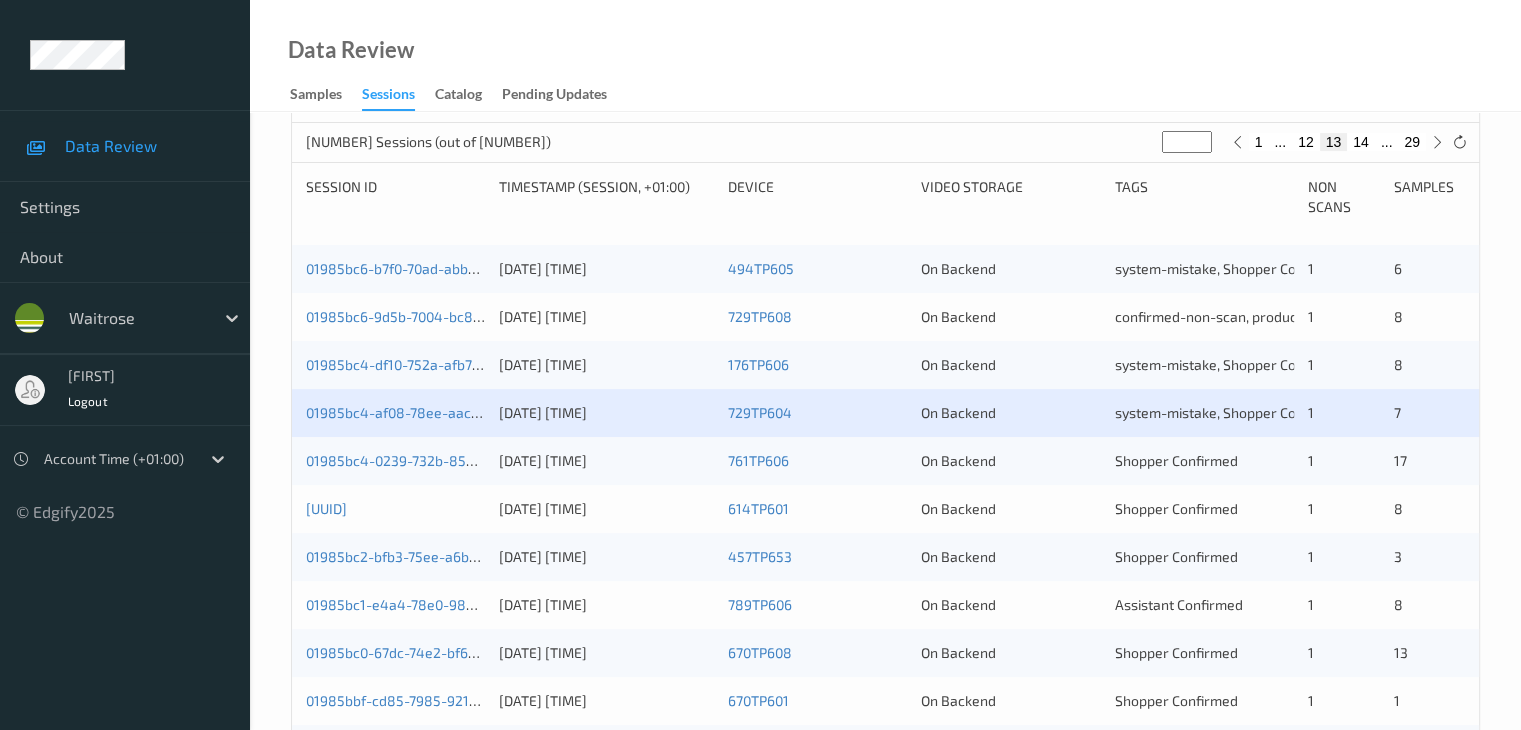 scroll, scrollTop: 500, scrollLeft: 0, axis: vertical 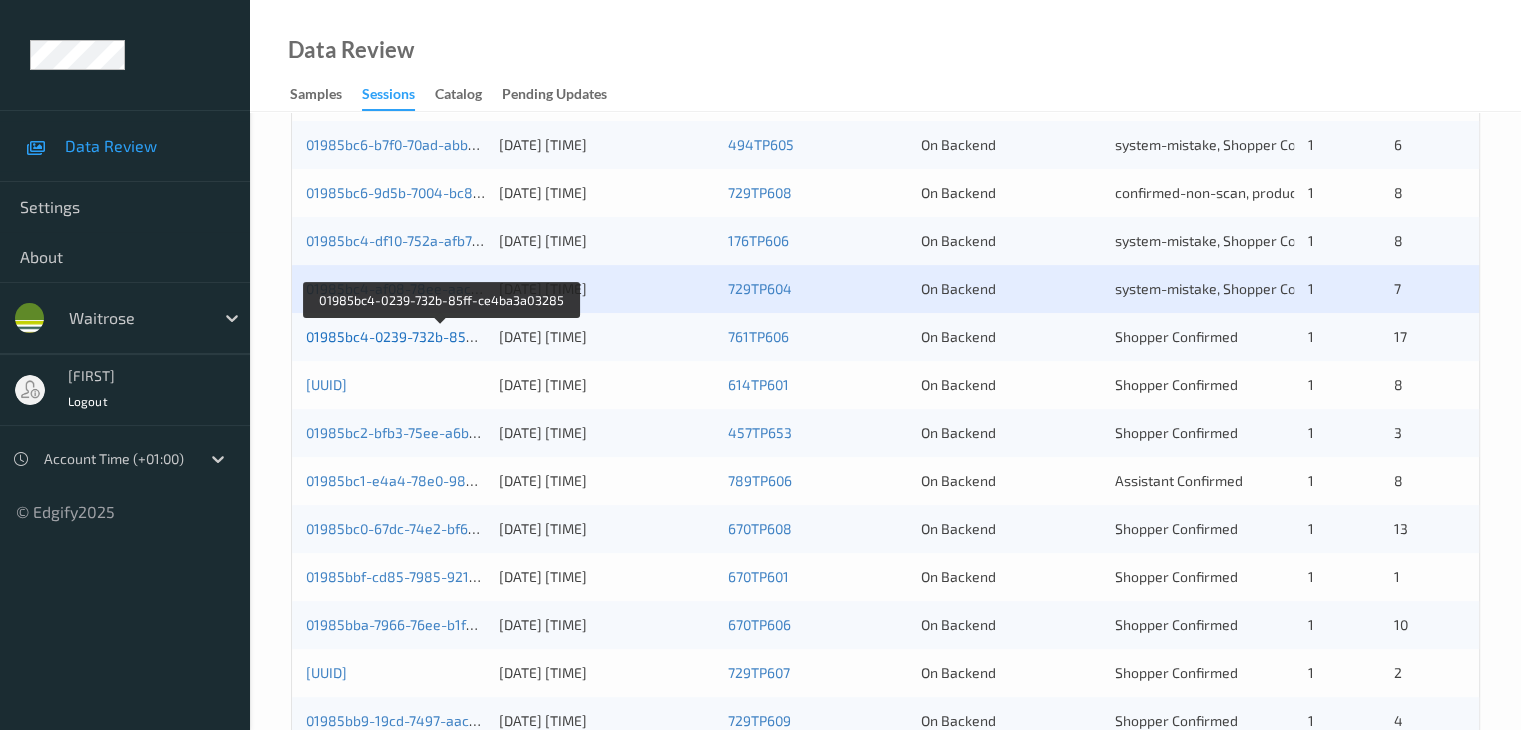 click on "01985bc4-0239-732b-85ff-ce4ba3a03285" at bounding box center [442, 336] 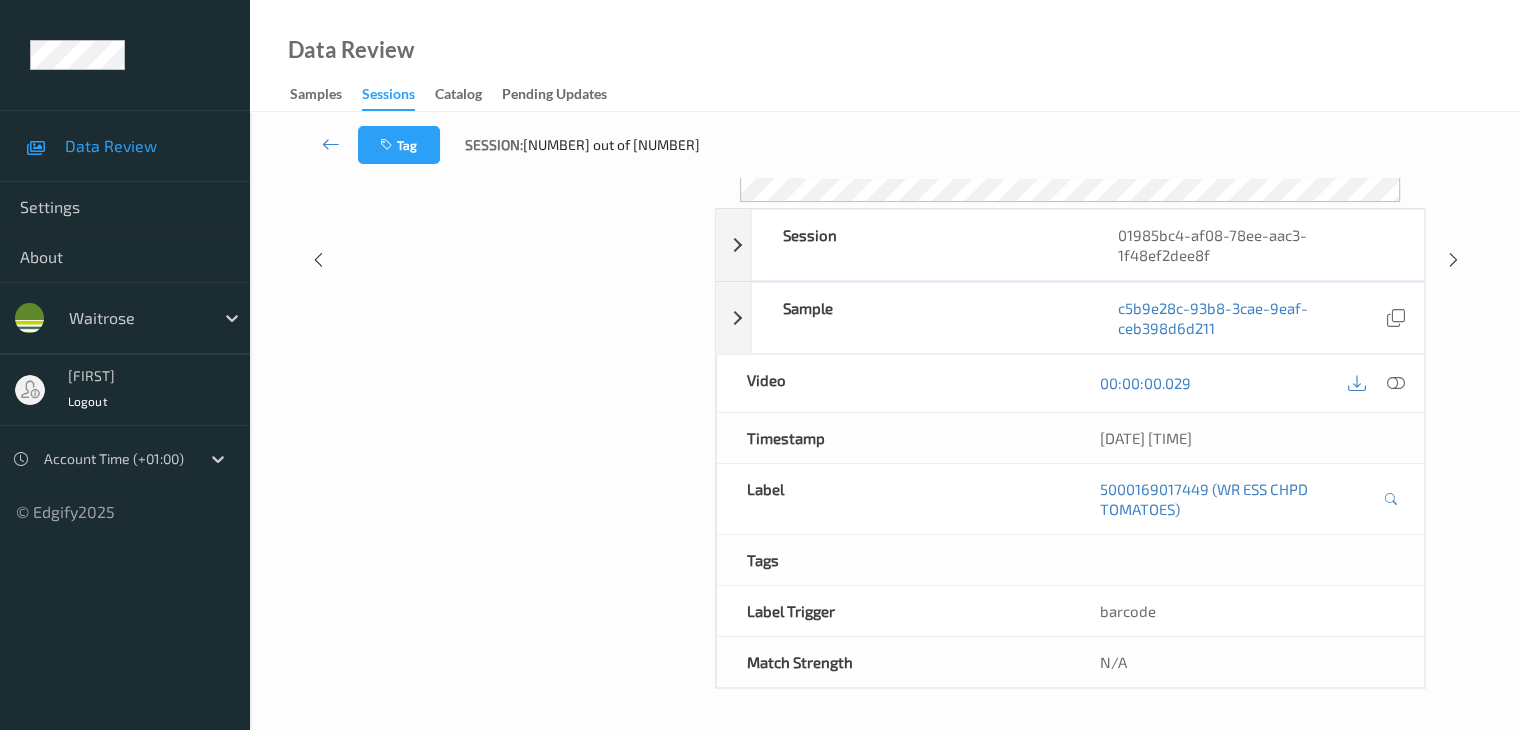 scroll, scrollTop: 0, scrollLeft: 0, axis: both 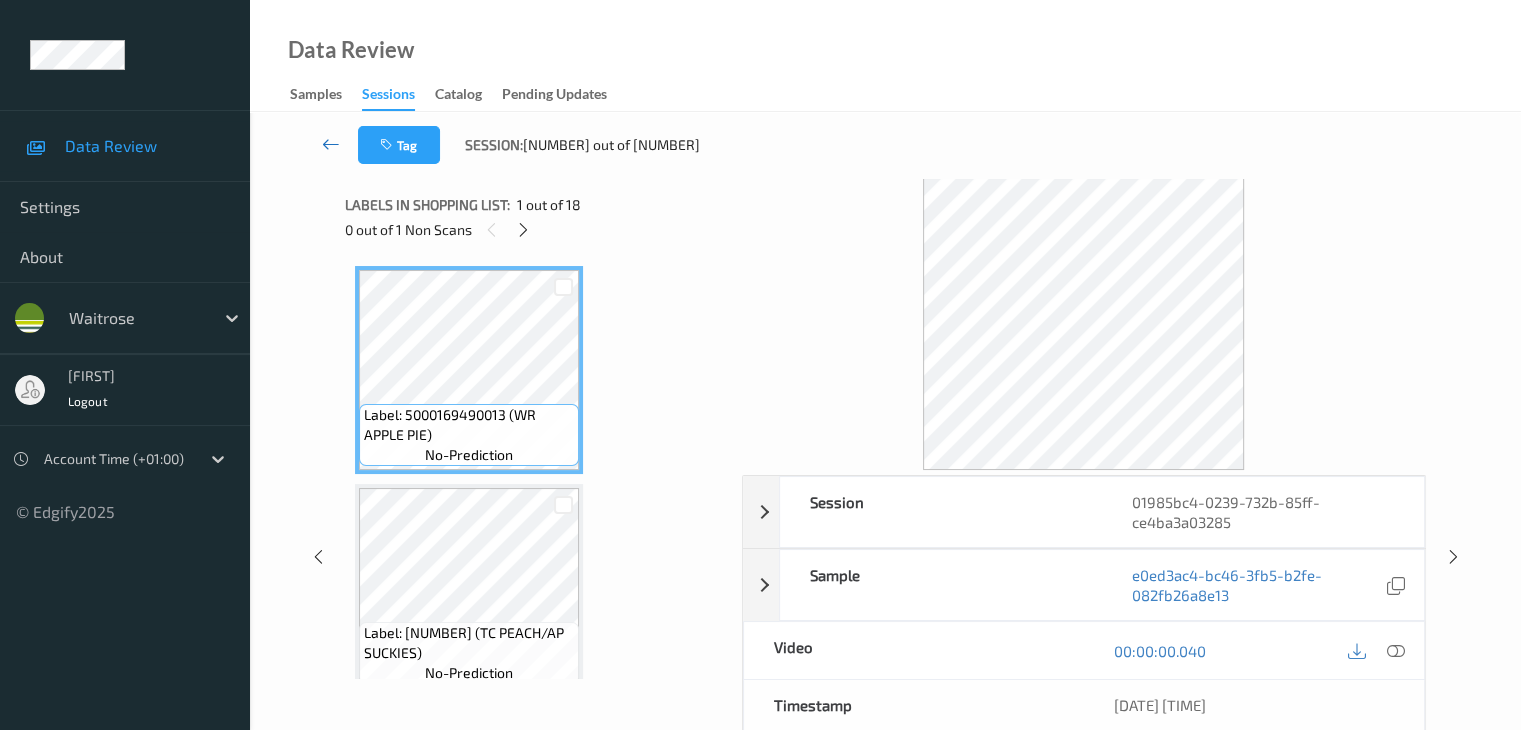 click at bounding box center (331, 144) 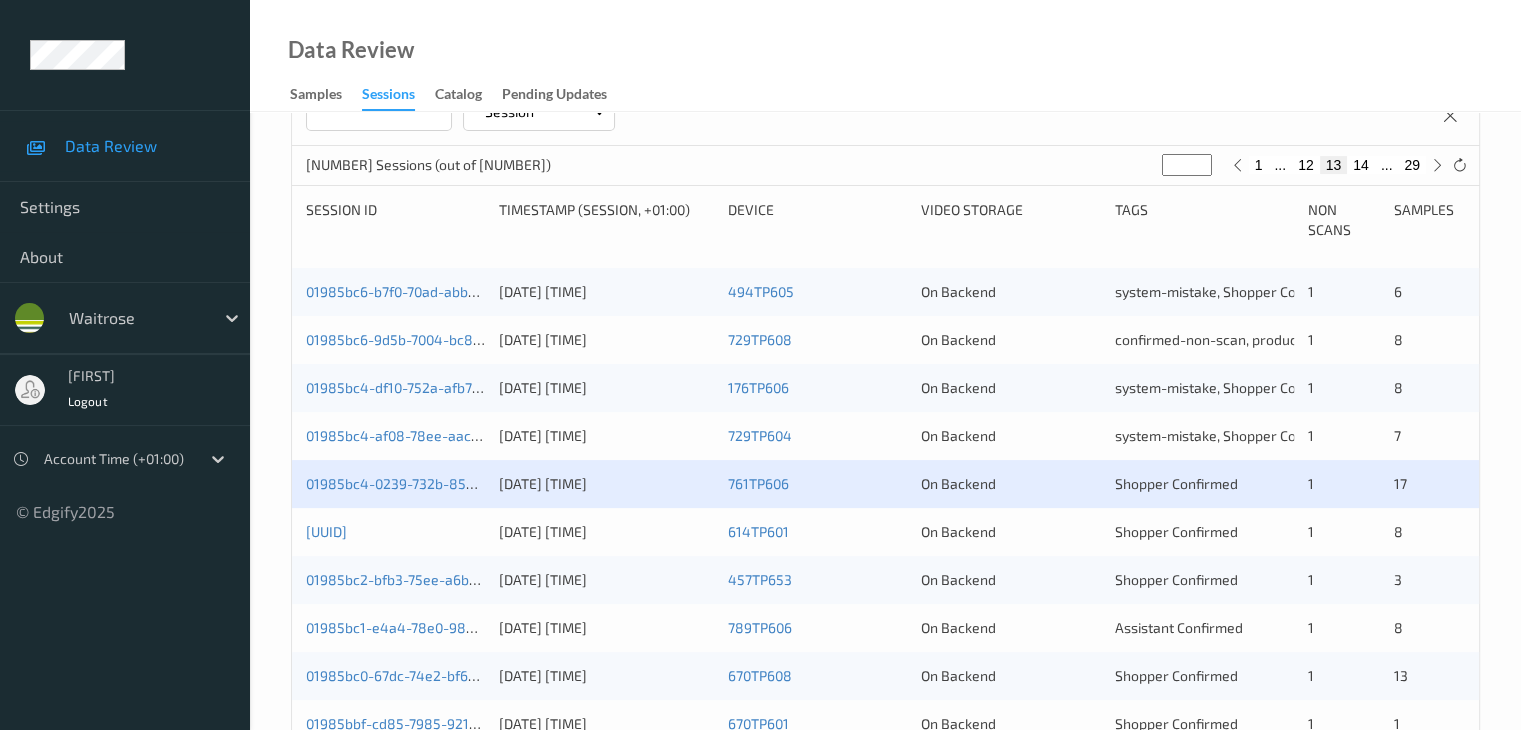 scroll, scrollTop: 500, scrollLeft: 0, axis: vertical 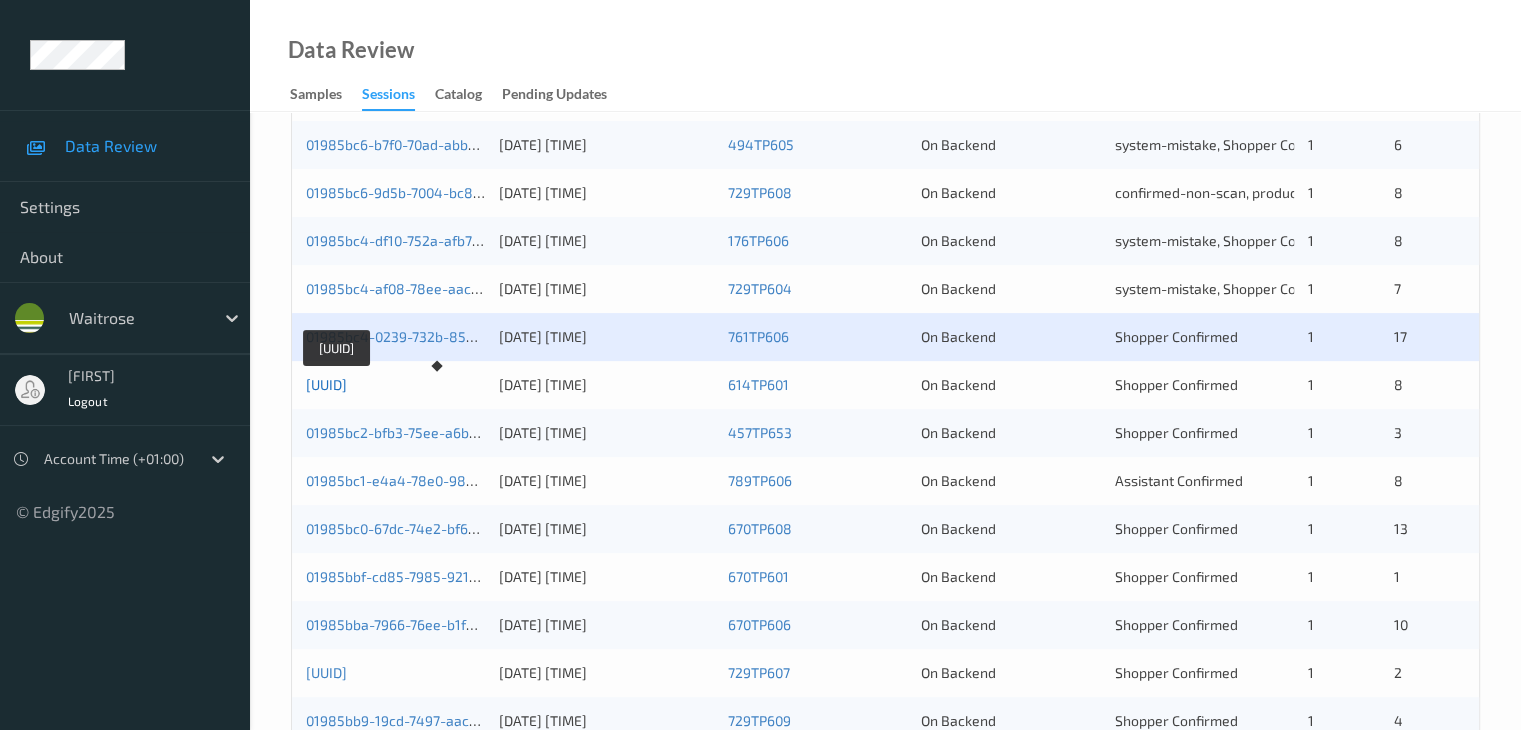click on "[UUID]" at bounding box center [326, 384] 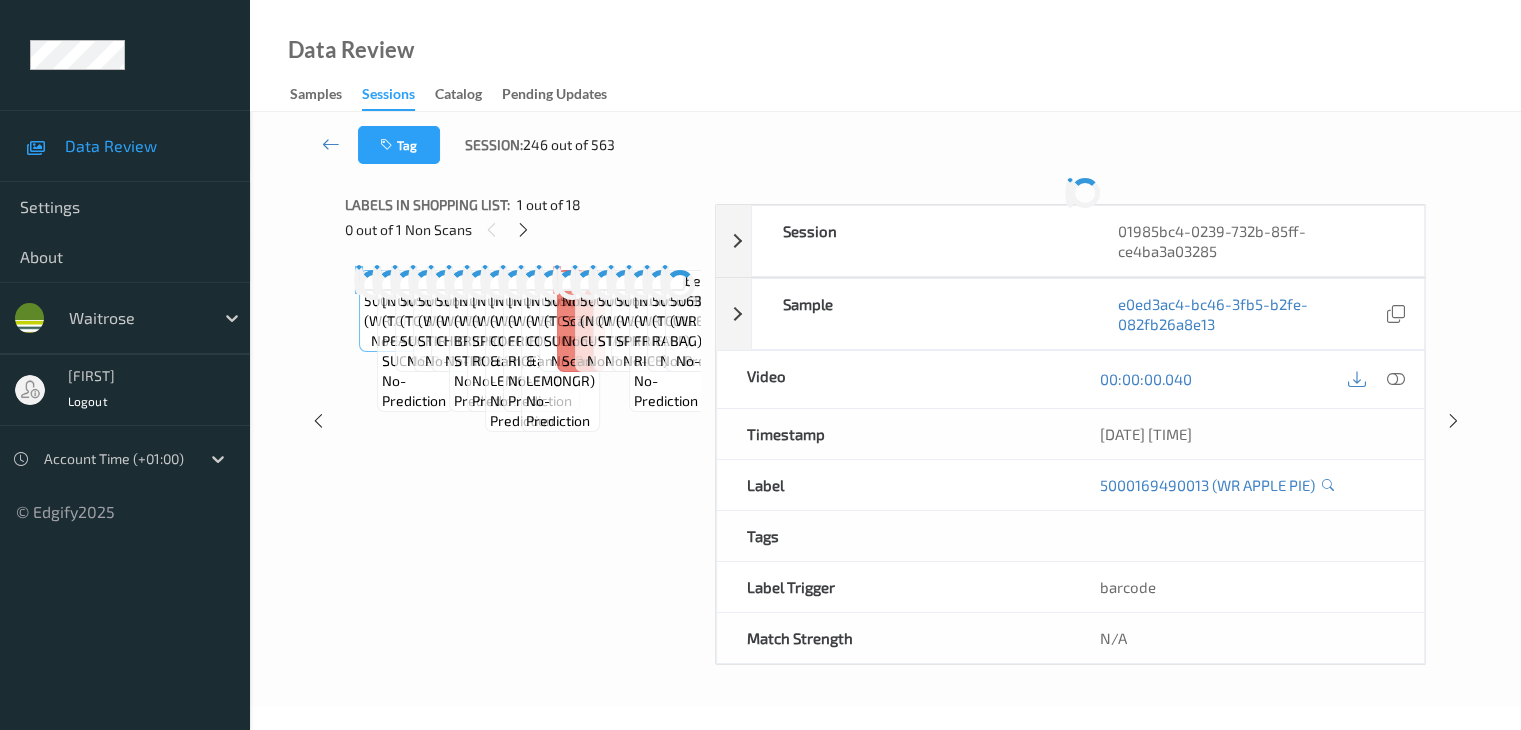 scroll, scrollTop: 0, scrollLeft: 0, axis: both 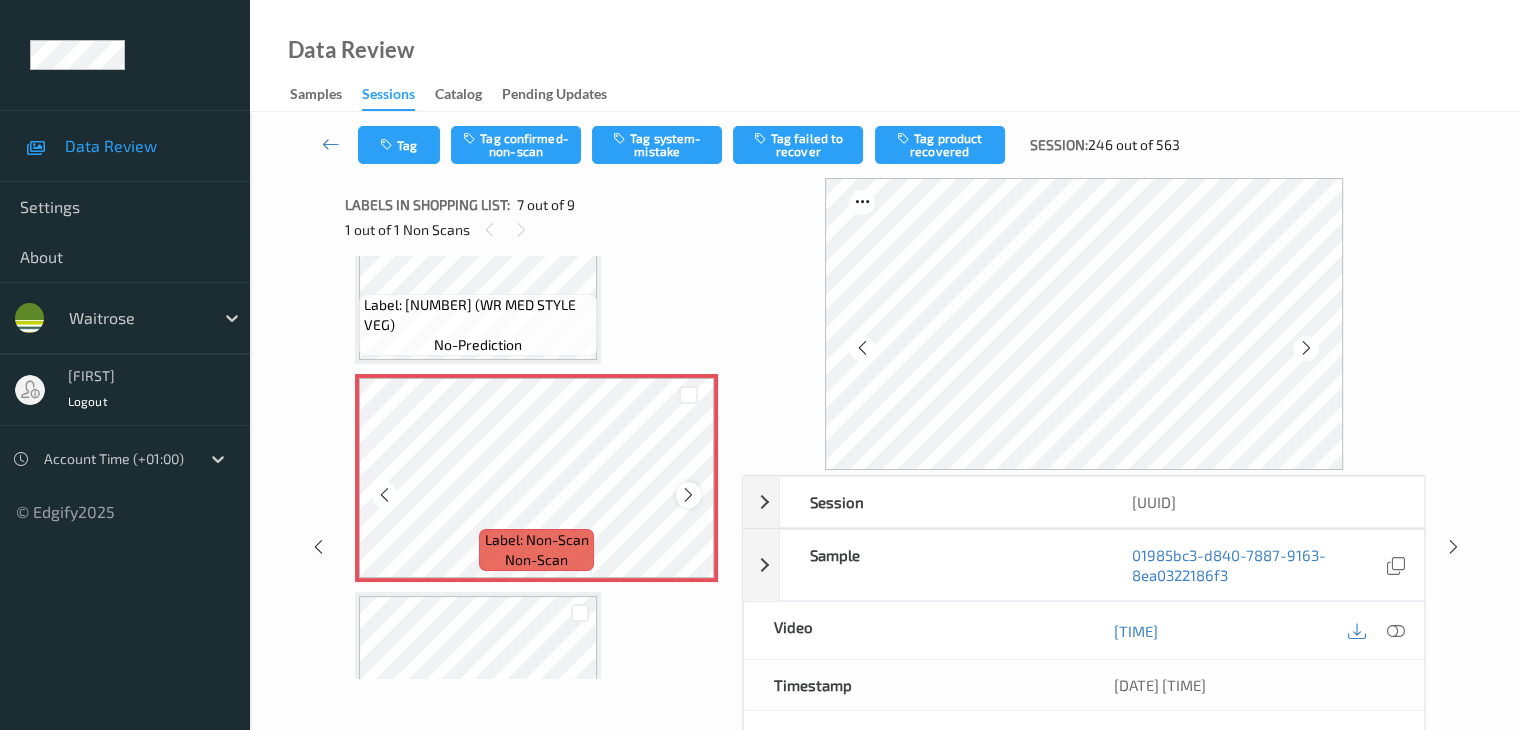 click at bounding box center (688, 494) 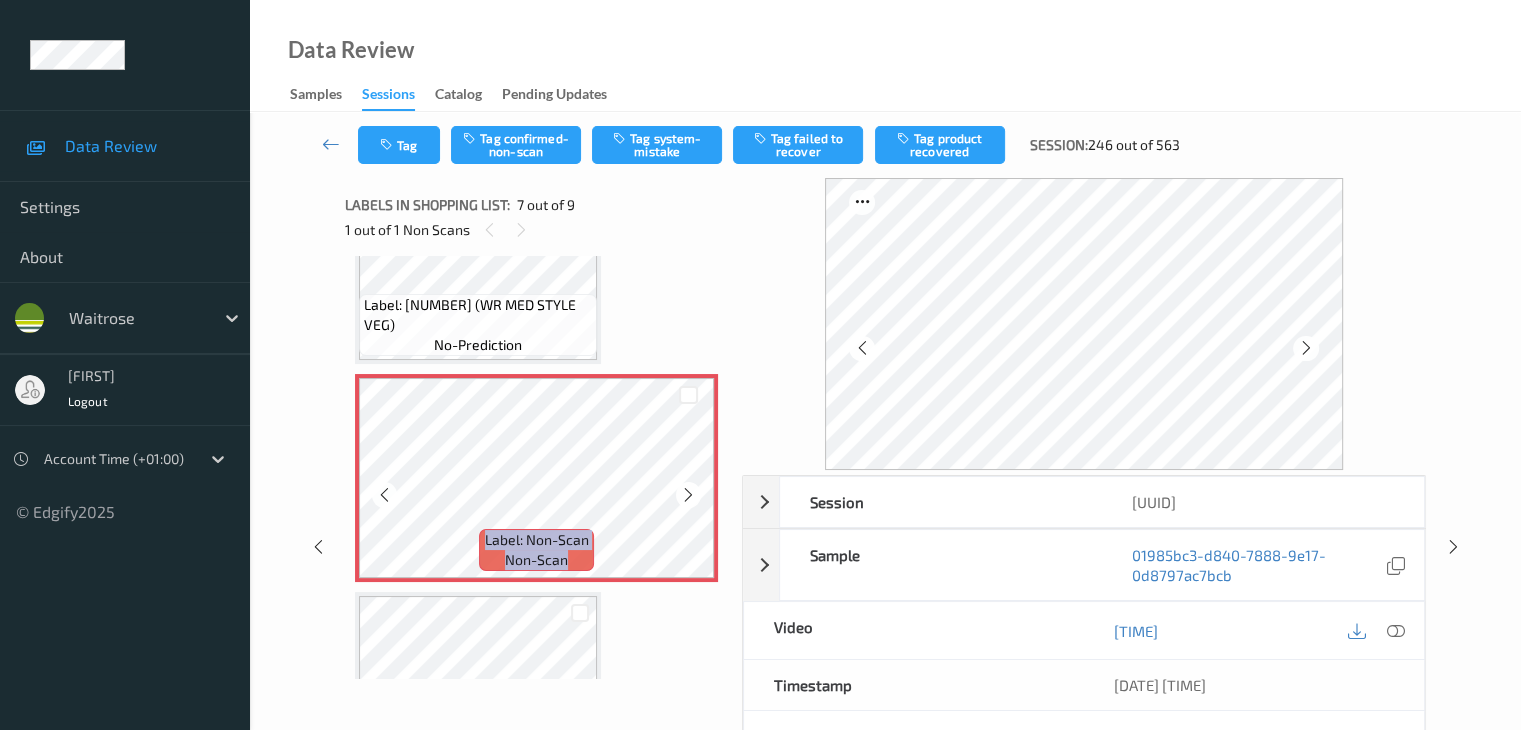 click at bounding box center (688, 494) 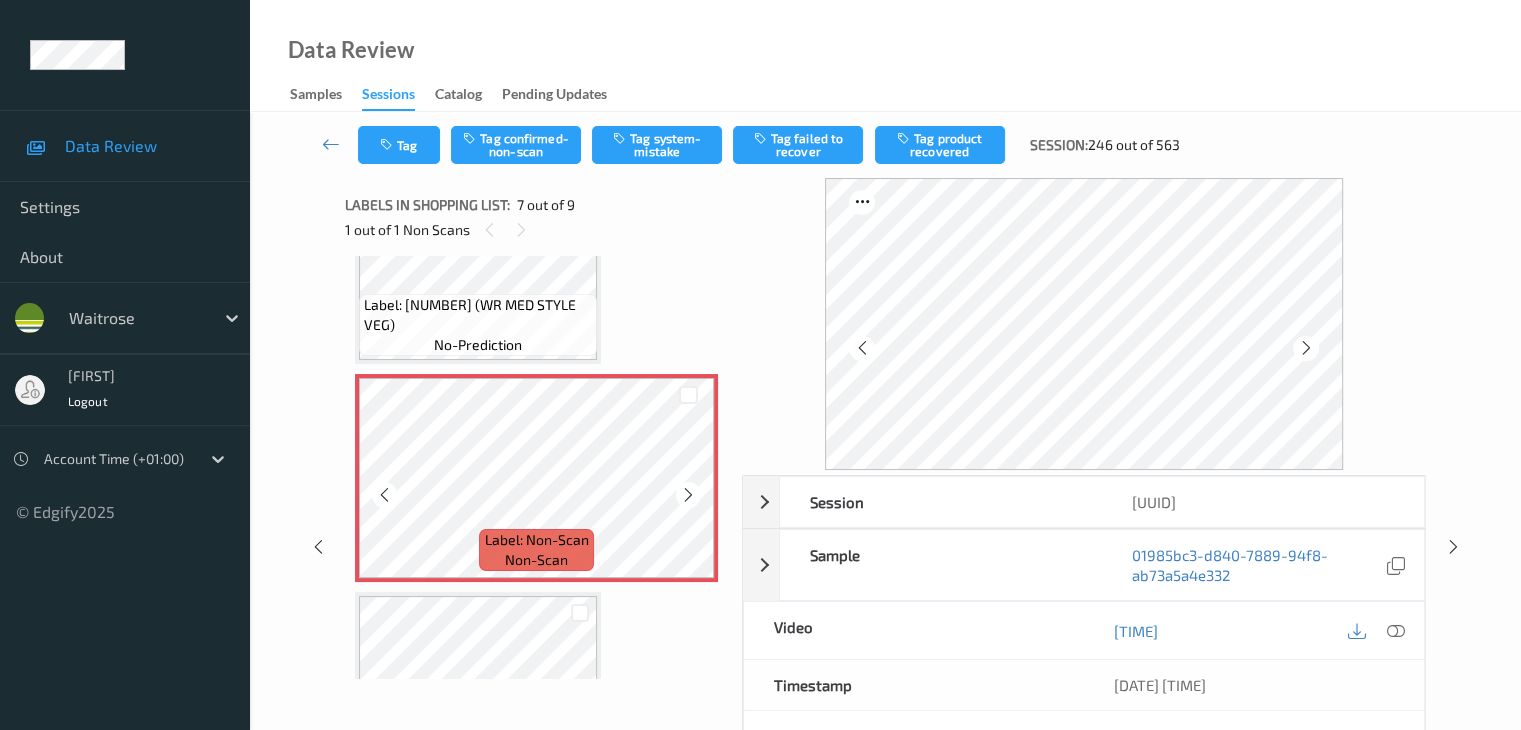 click at bounding box center (688, 494) 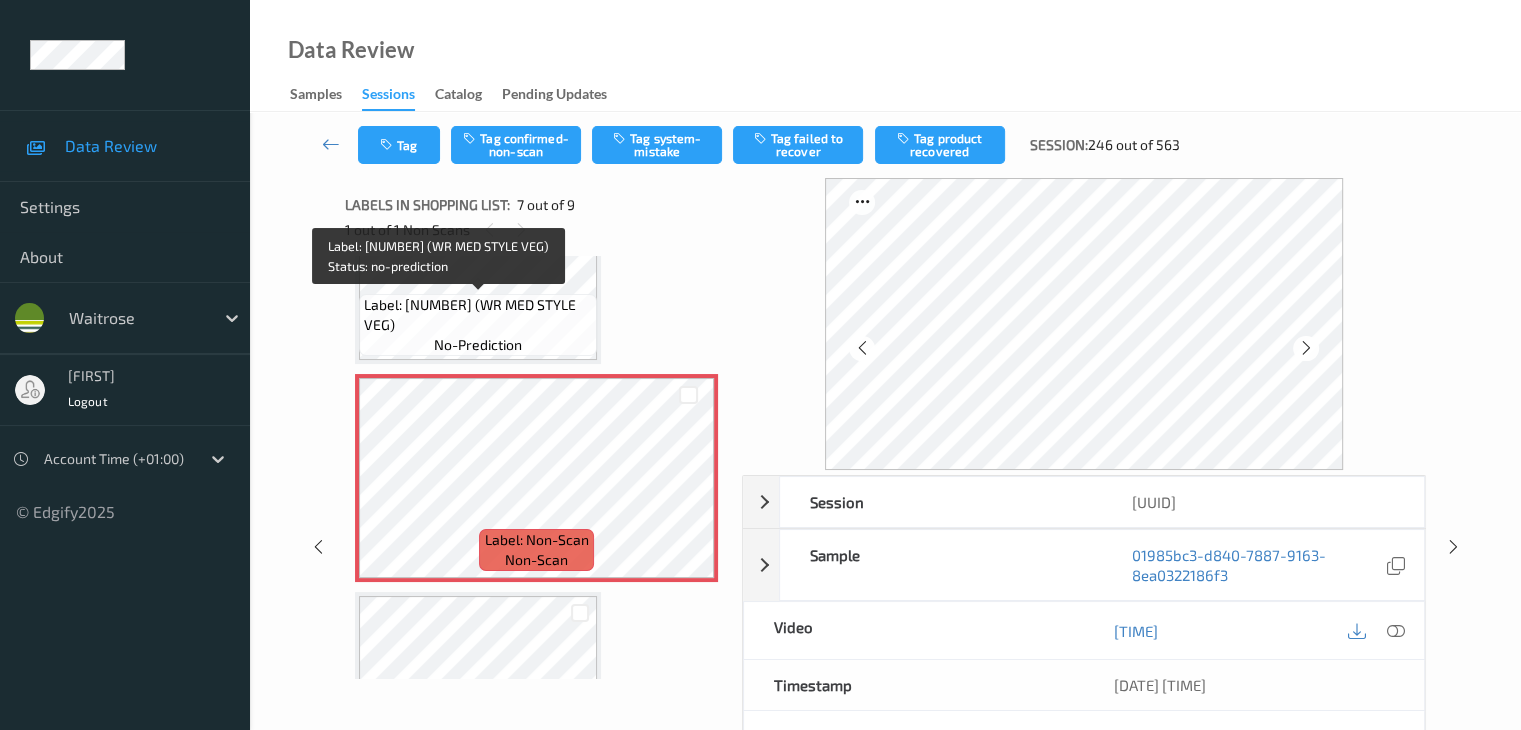 click on "Label: [NUMBER] (WR MED STYLE VEG)" at bounding box center [478, 315] 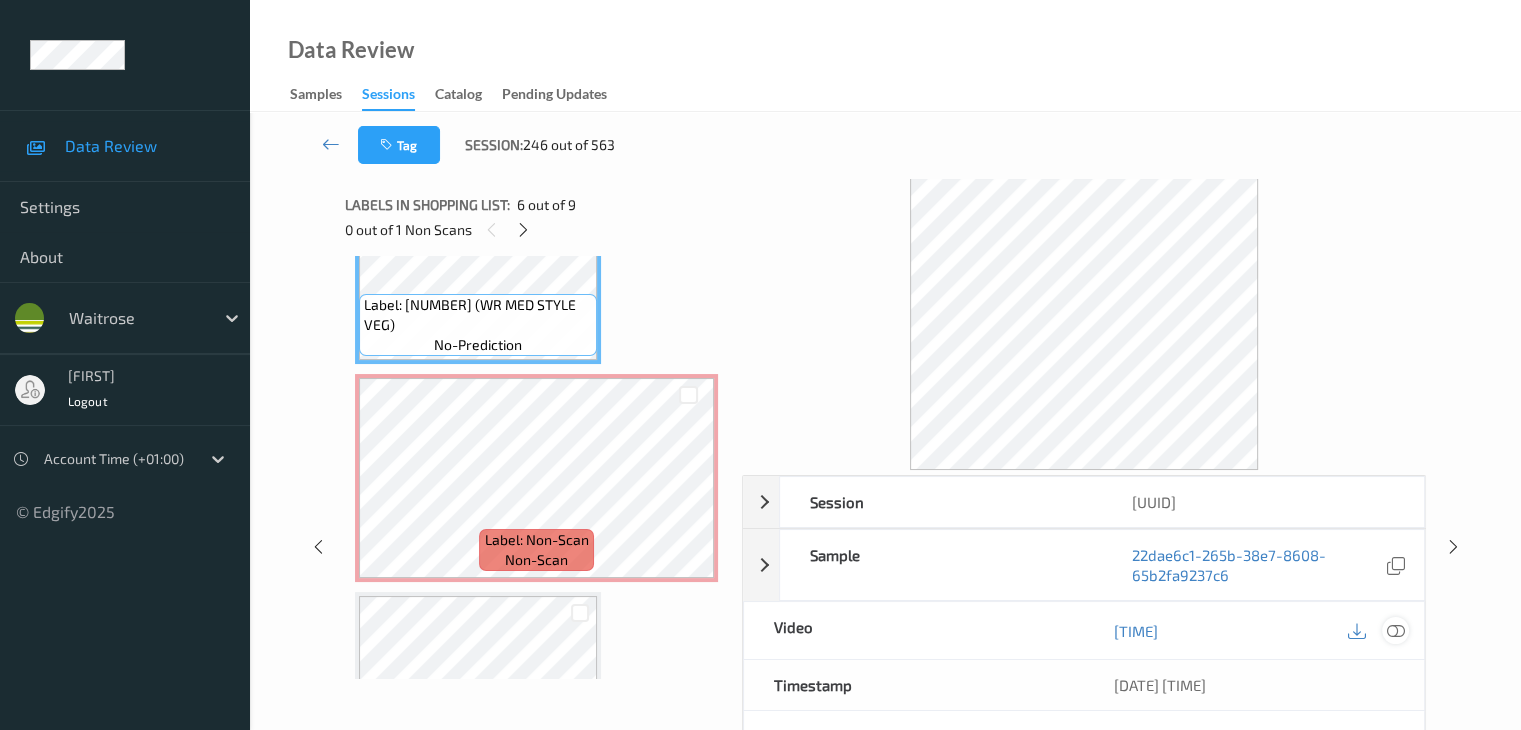 click at bounding box center [1395, 631] 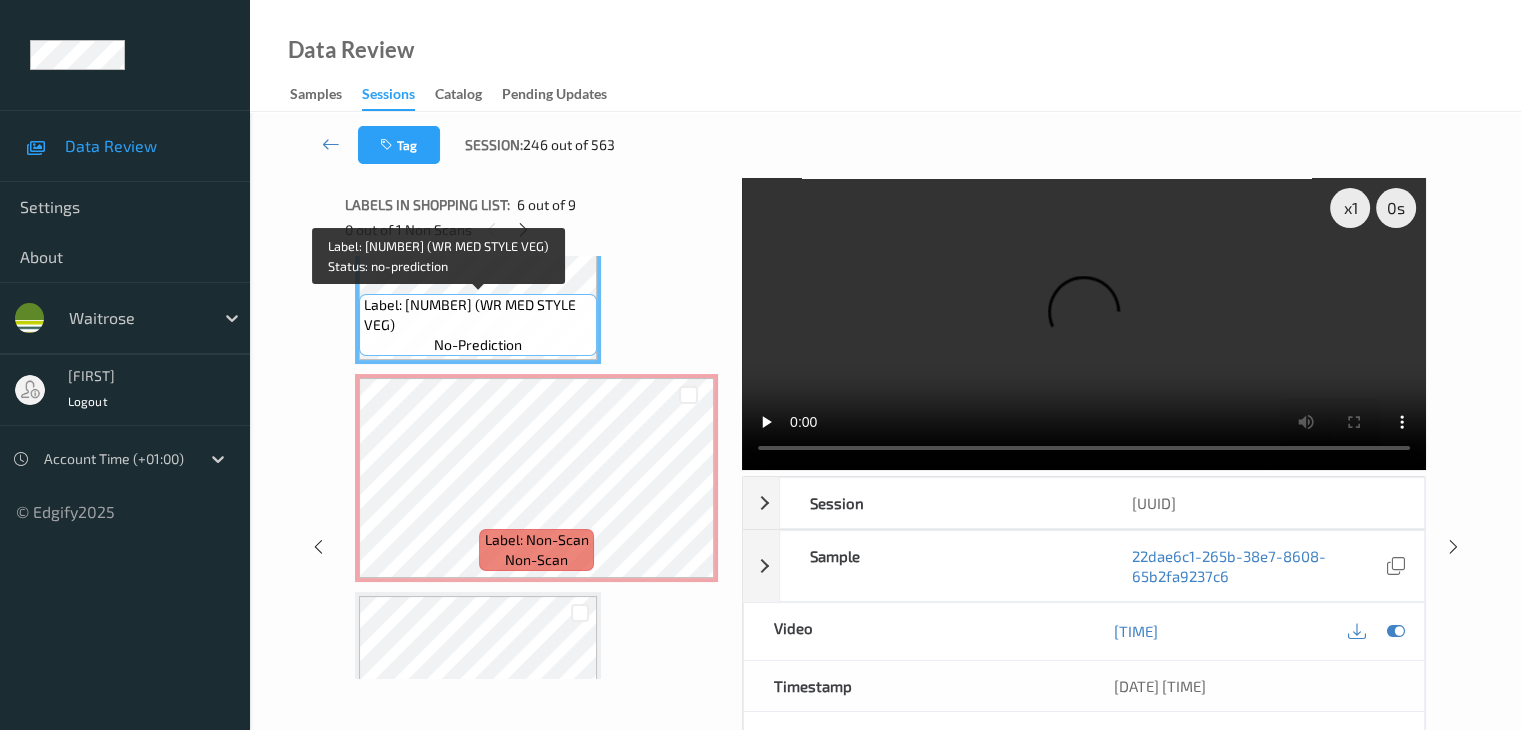 click on "Label: [NUMBER] (WR MED STYLE VEG)" at bounding box center (478, 315) 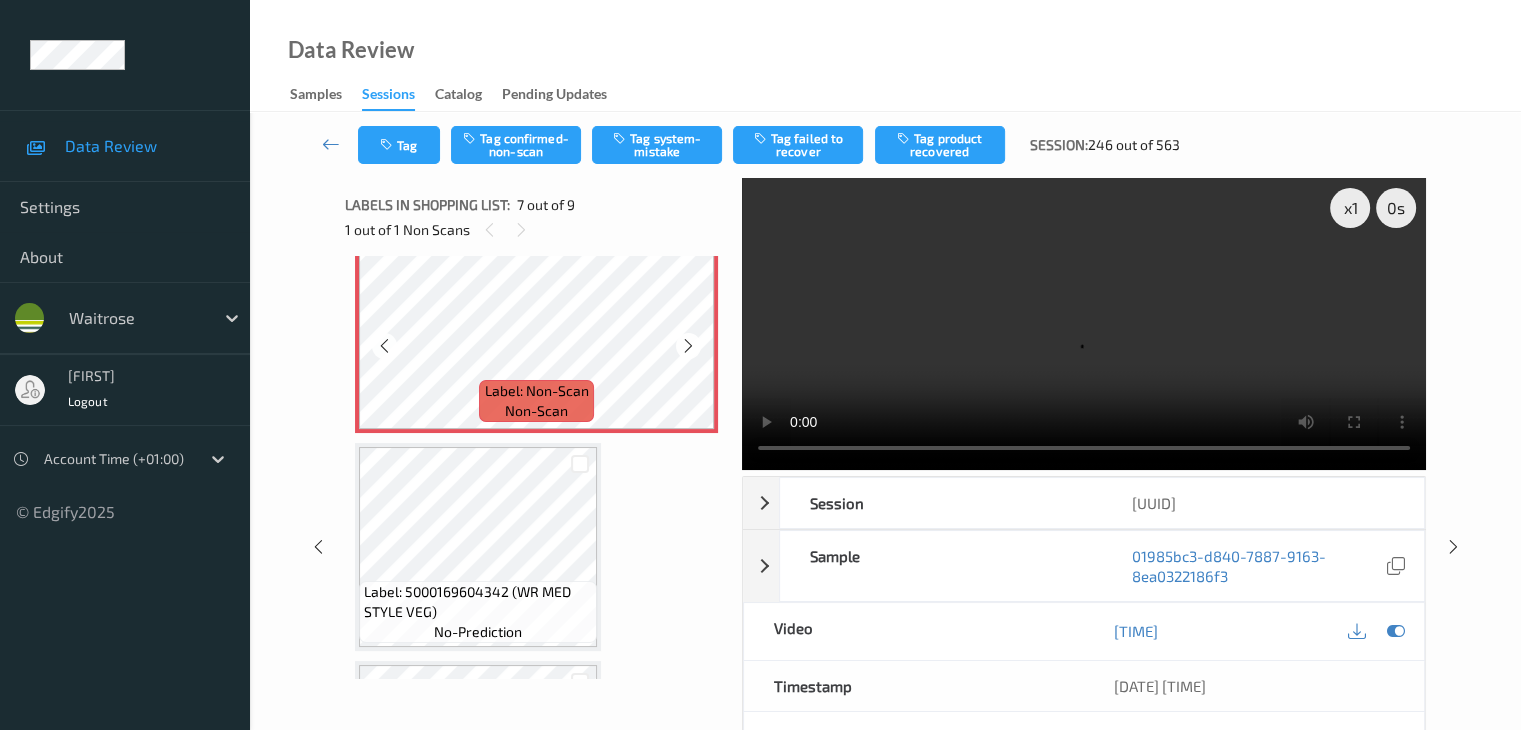 scroll, scrollTop: 1149, scrollLeft: 0, axis: vertical 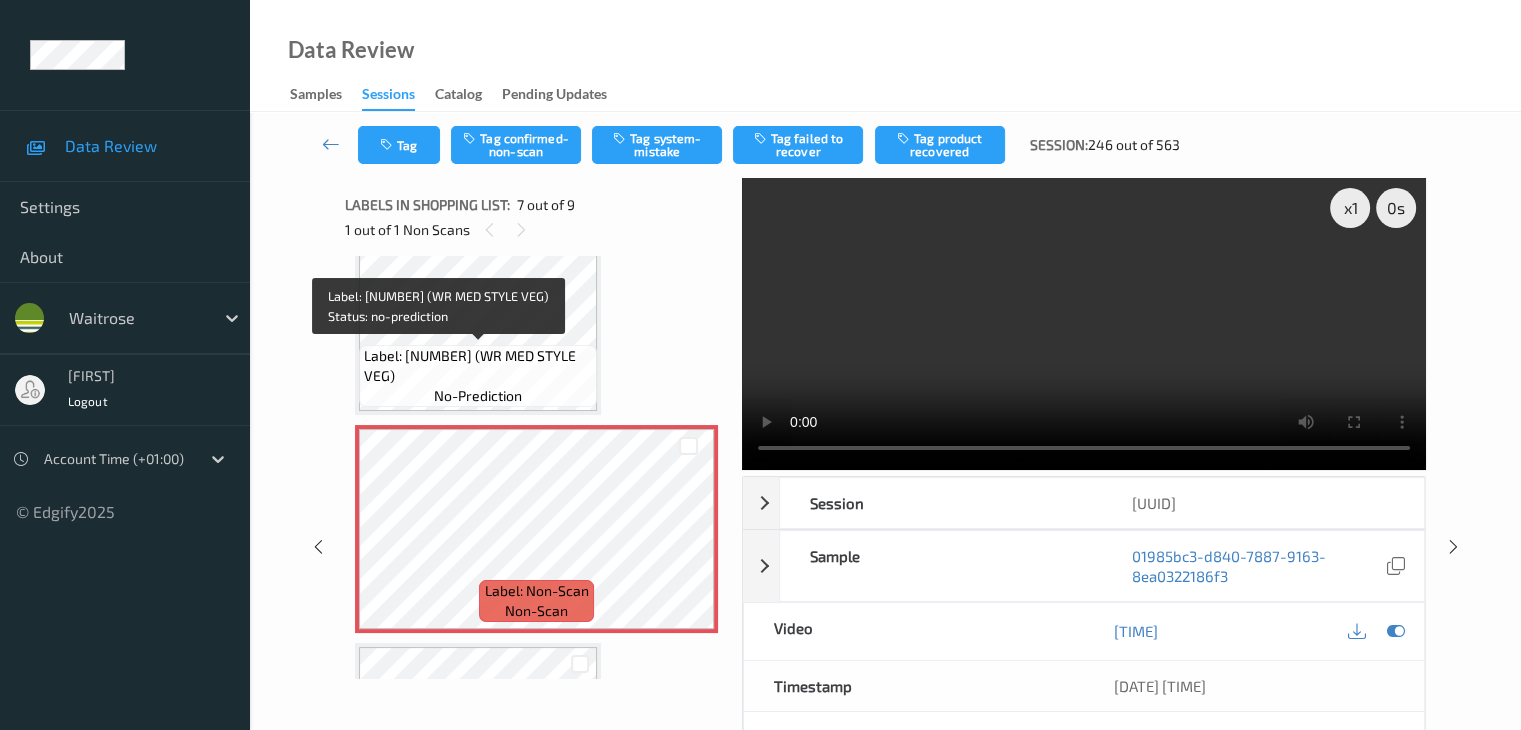 click on "Label: [NUMBER] (WR MED STYLE VEG)" at bounding box center [478, 366] 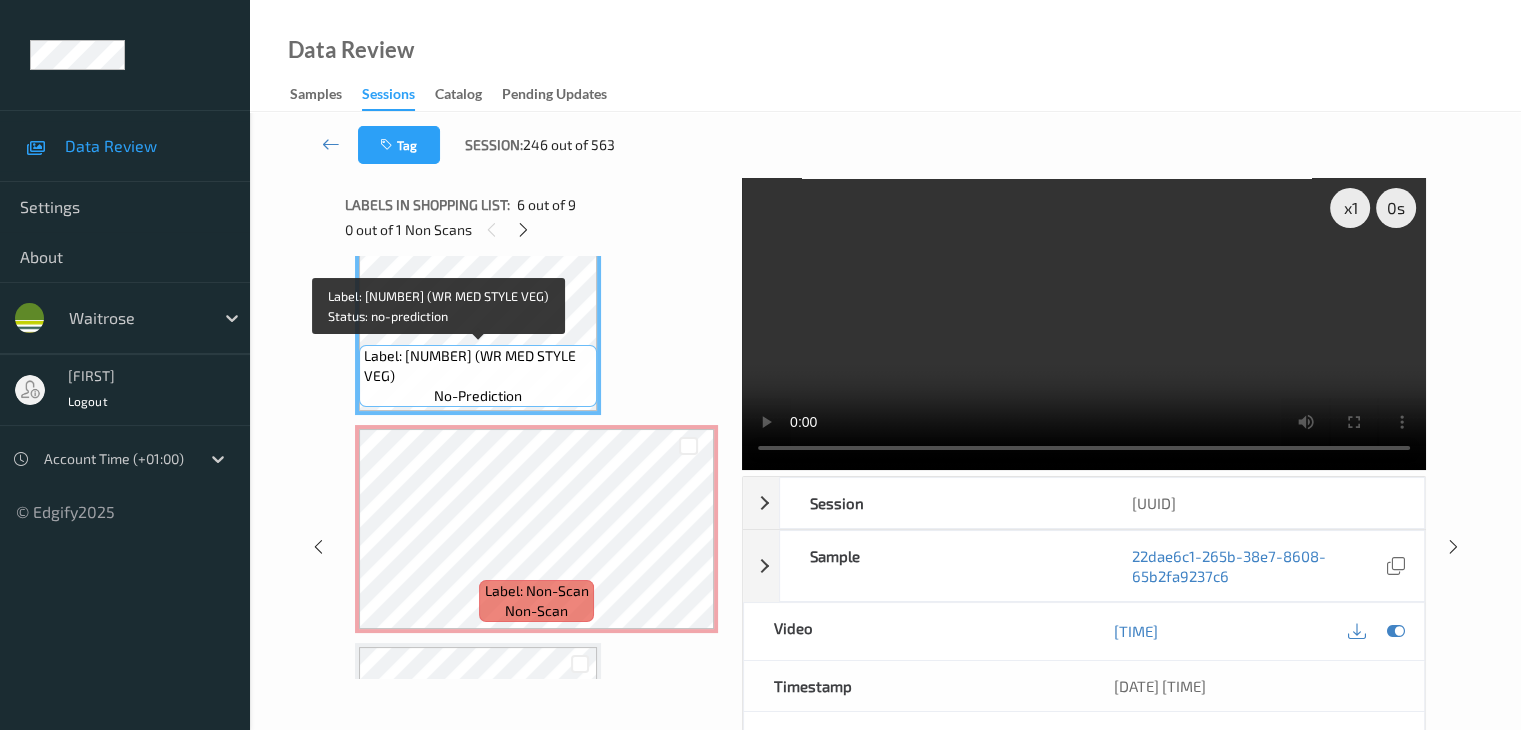 click on "Label: [NUMBER] (WR MED STYLE VEG)" at bounding box center (478, 366) 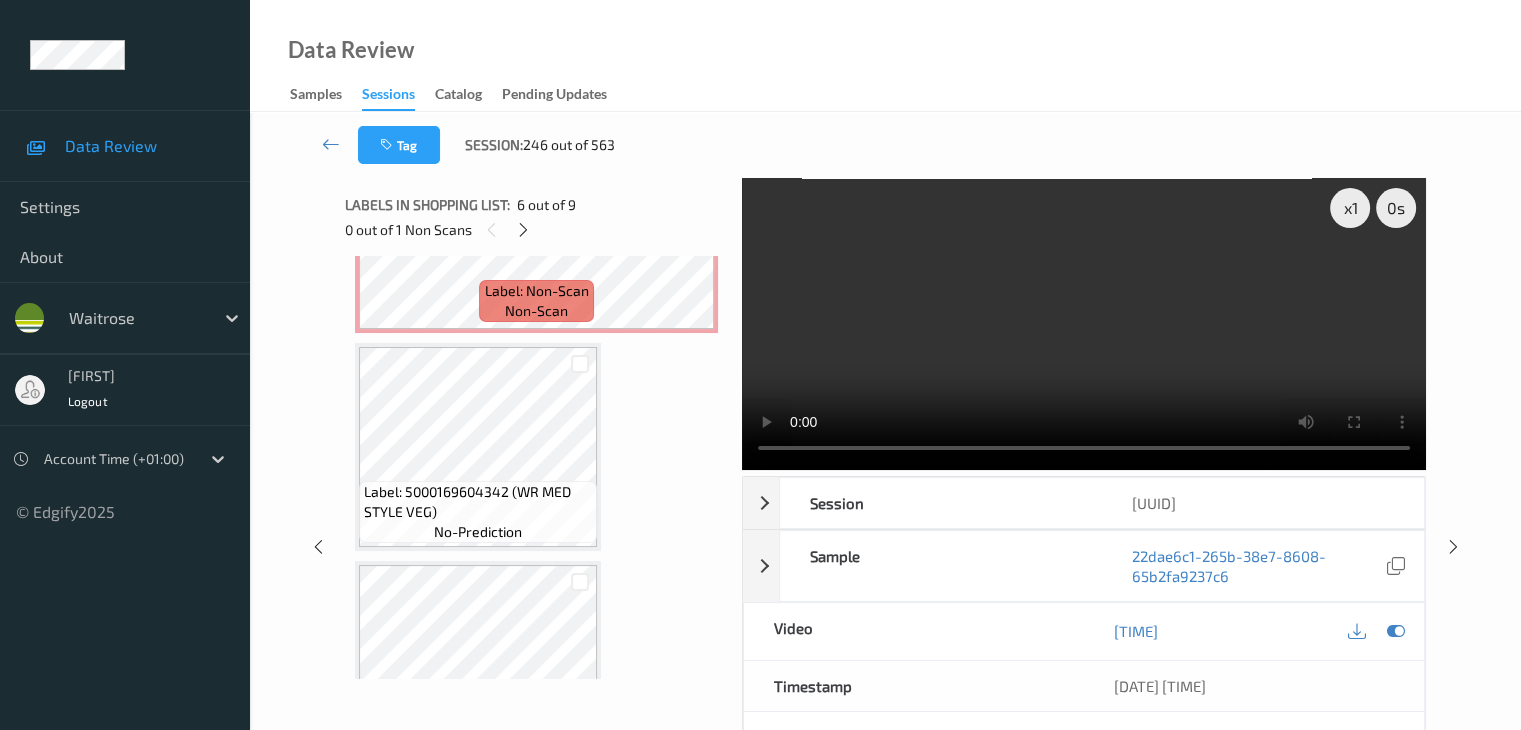 scroll, scrollTop: 1249, scrollLeft: 0, axis: vertical 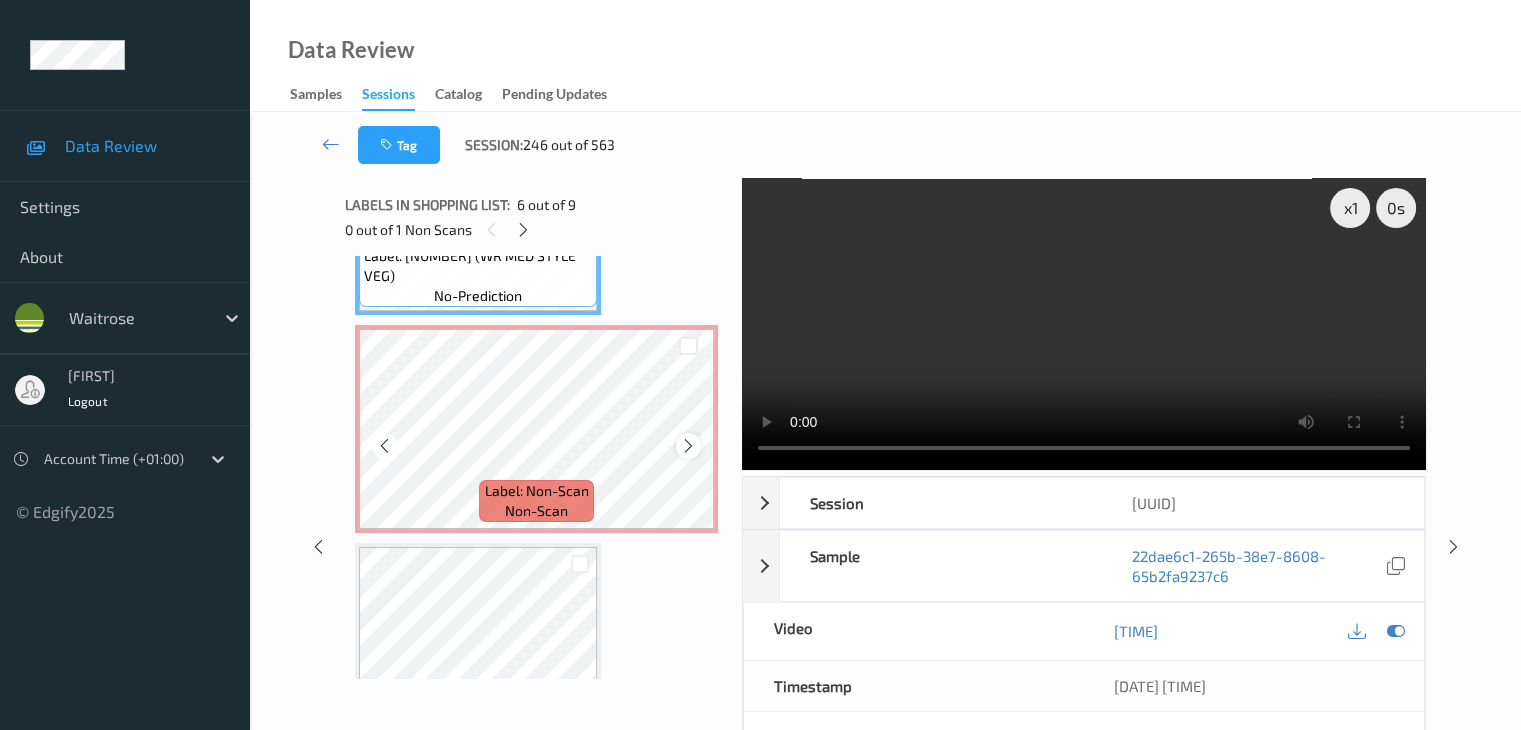 click at bounding box center [688, 446] 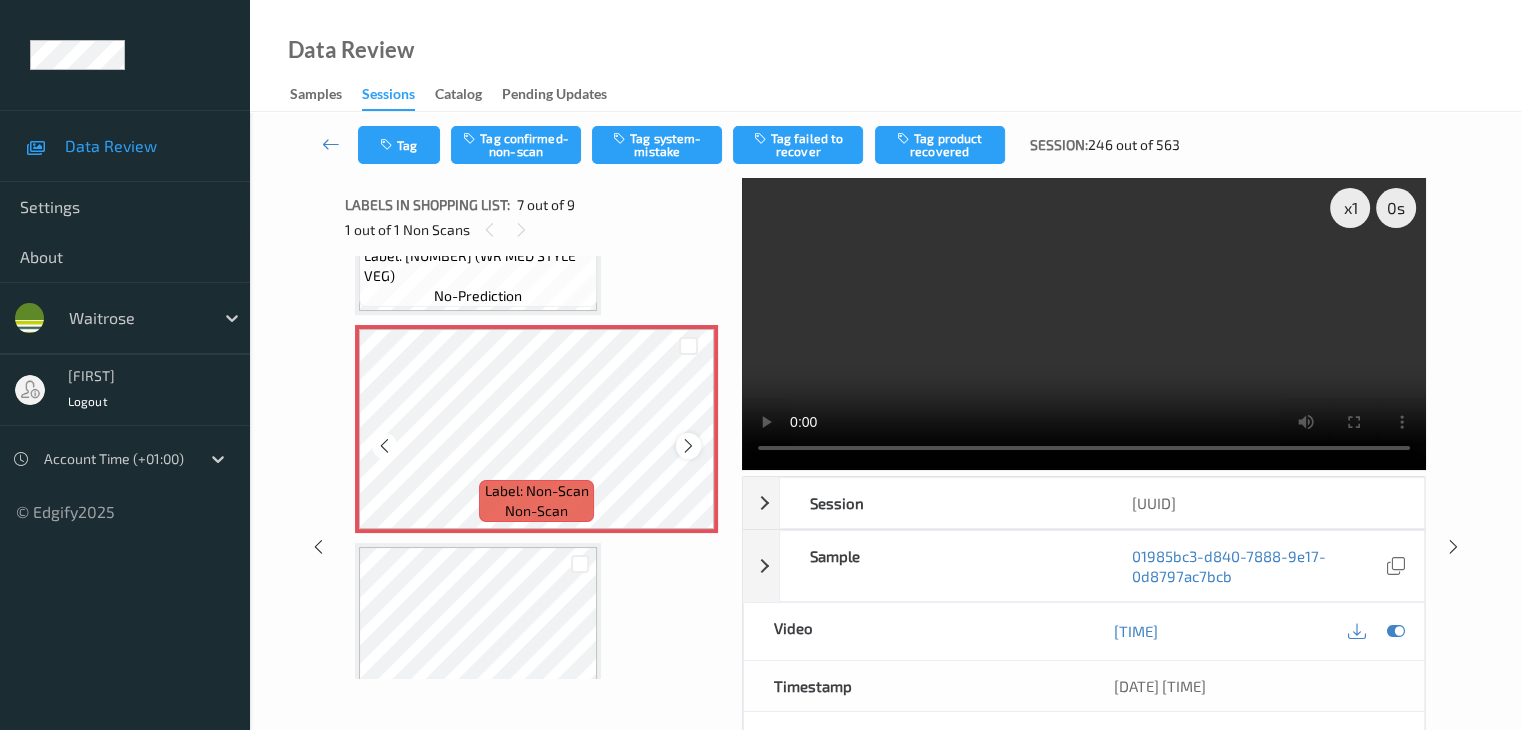 click at bounding box center (688, 446) 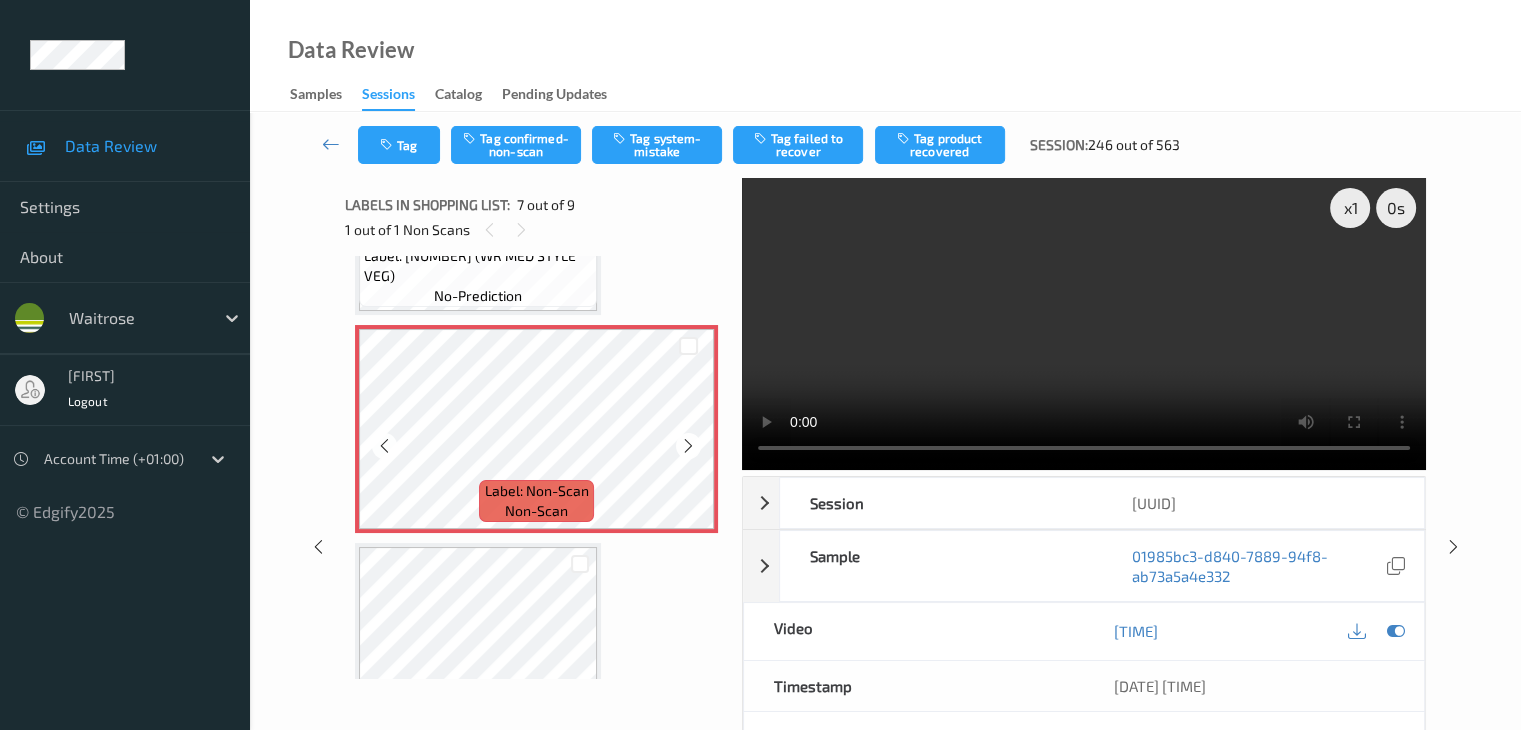 click at bounding box center [688, 446] 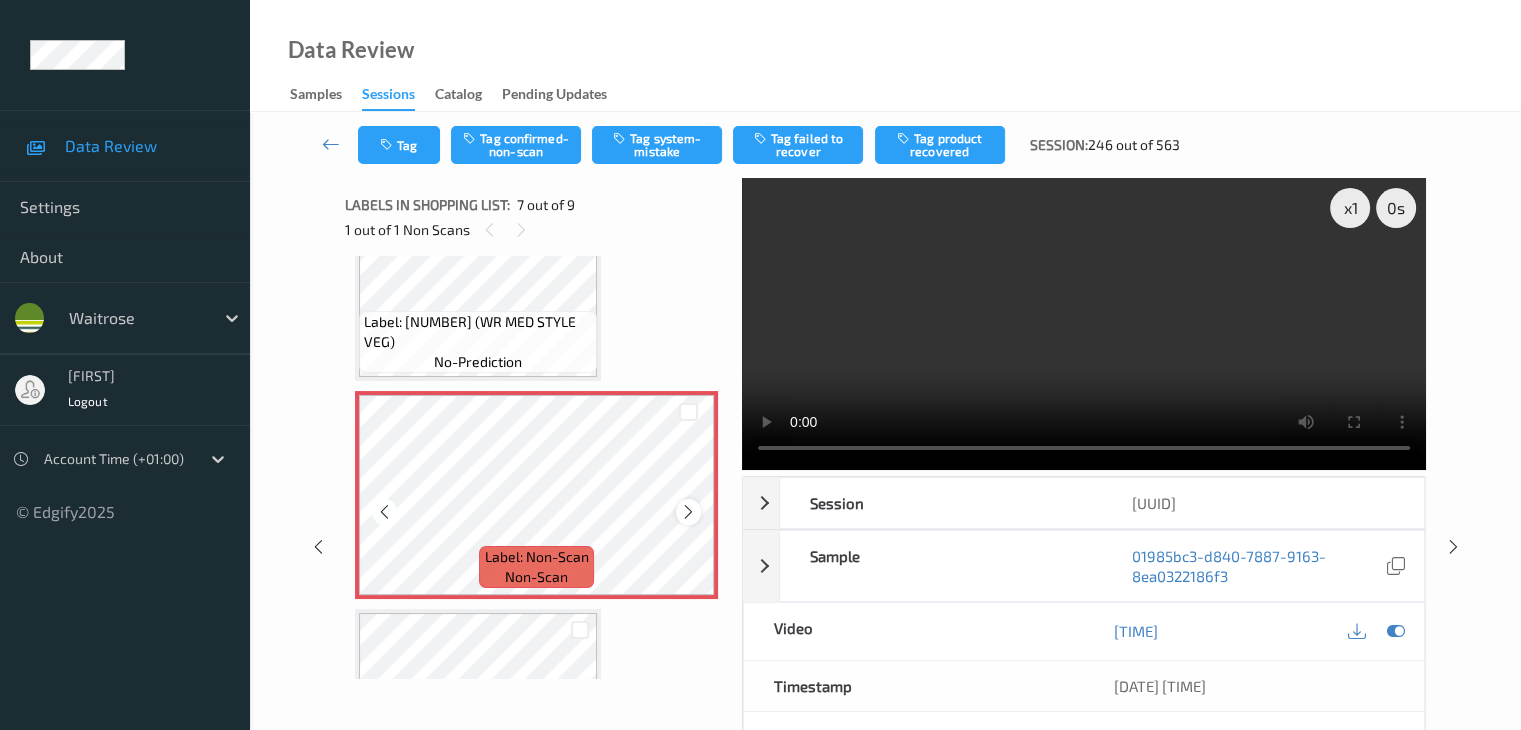 scroll, scrollTop: 1149, scrollLeft: 0, axis: vertical 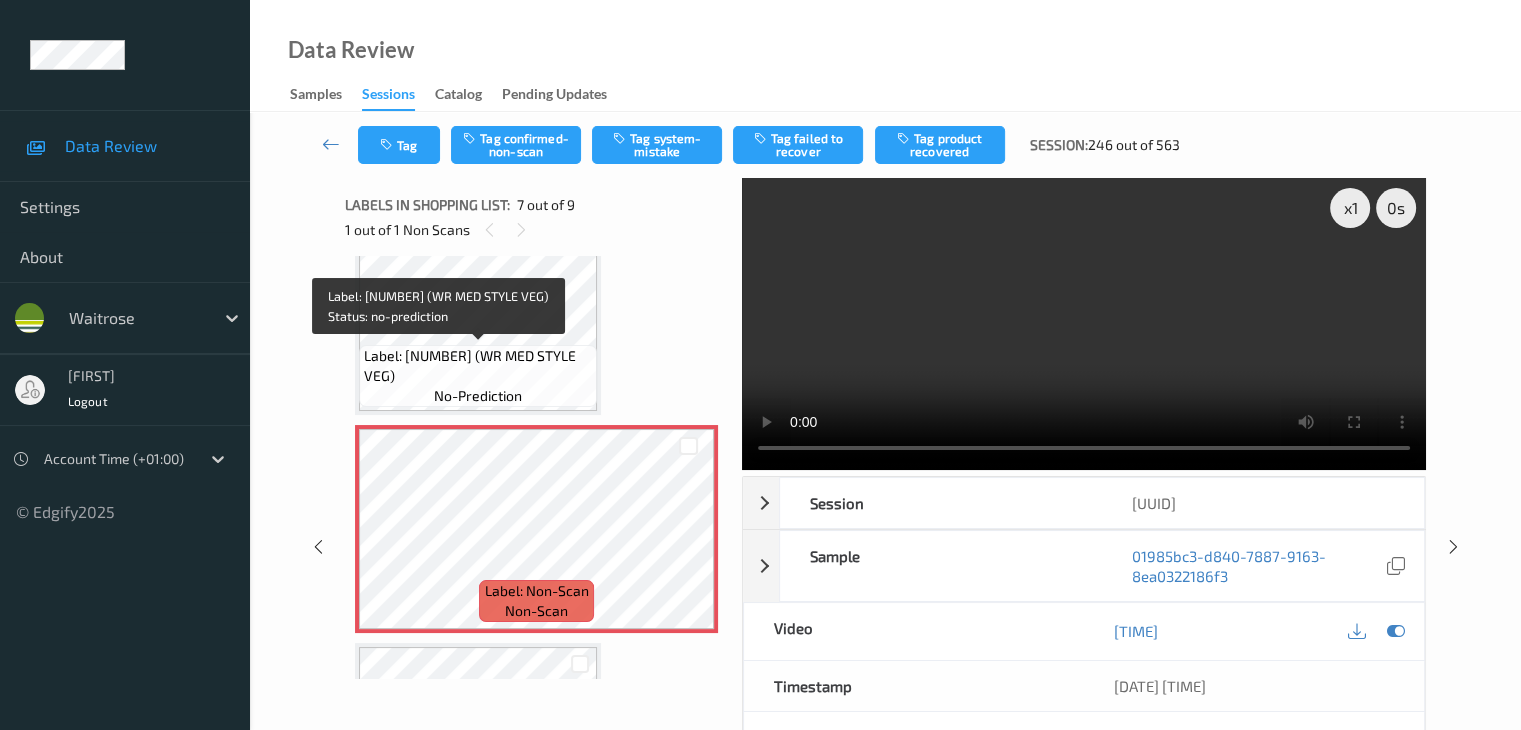 click on "Label: [NUMBER] (WR MED STYLE VEG)" at bounding box center (478, 366) 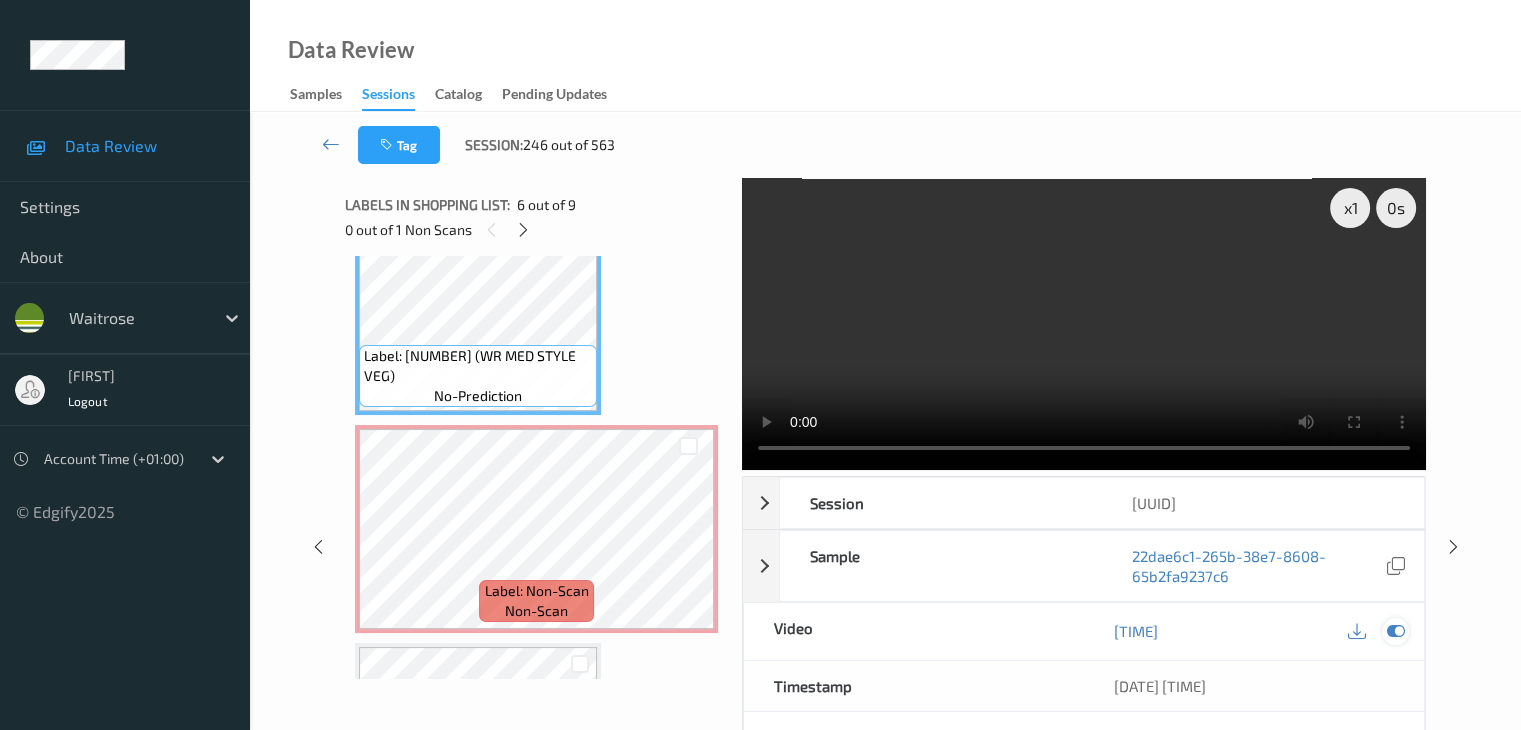 click at bounding box center (1395, 631) 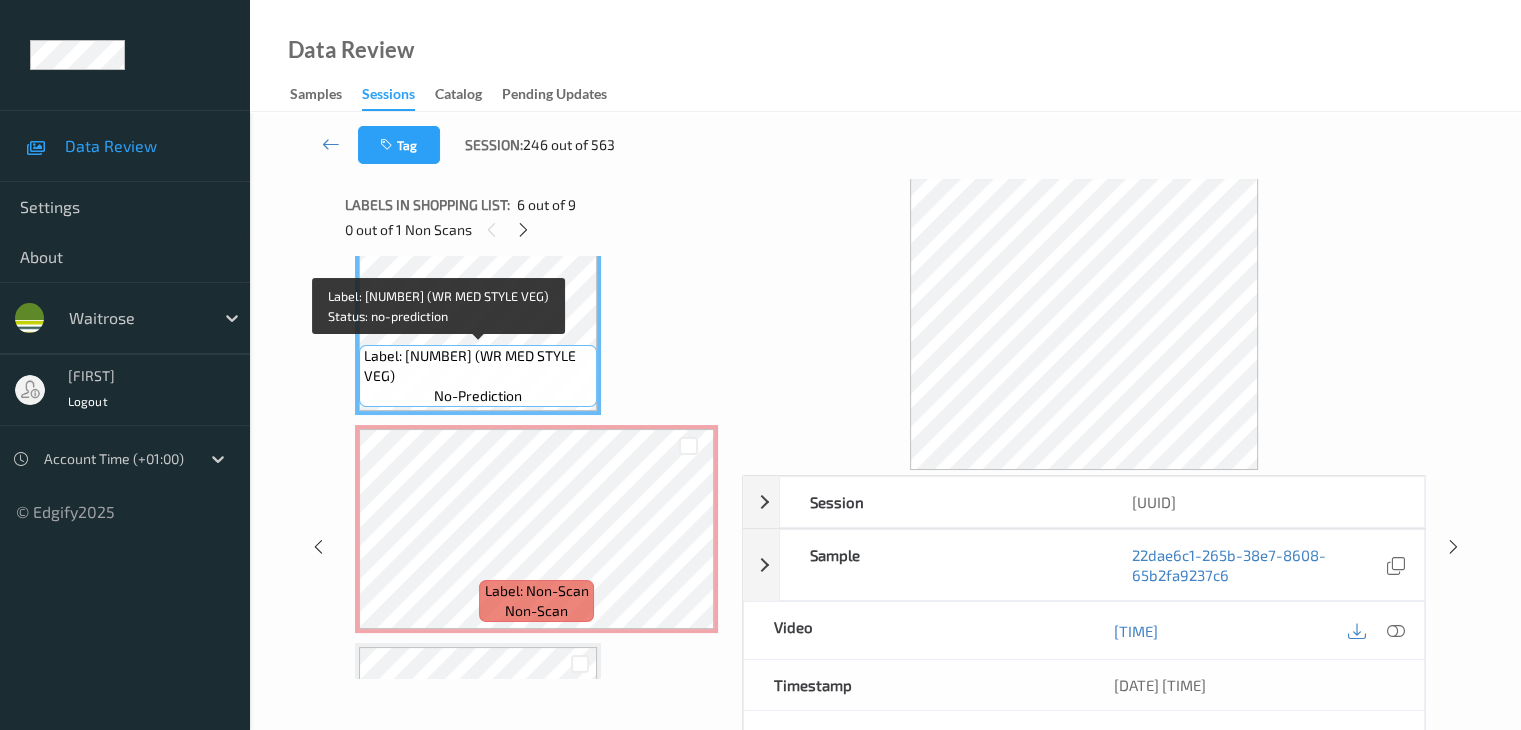 click on "Label: [NUMBER] (WR MED STYLE VEG)" at bounding box center (478, 366) 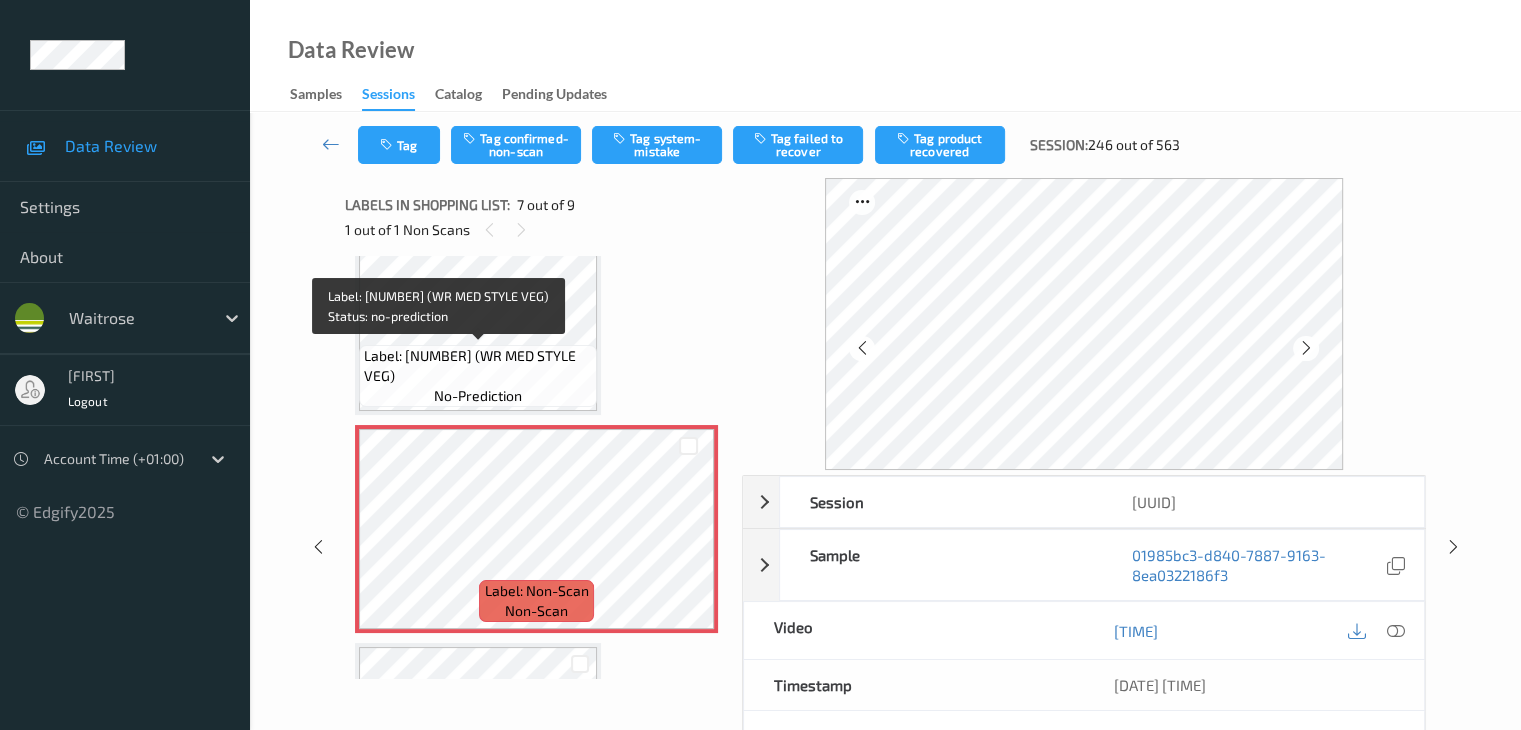 click on "Label: [NUMBER] (WR MED STYLE VEG)" at bounding box center [478, 366] 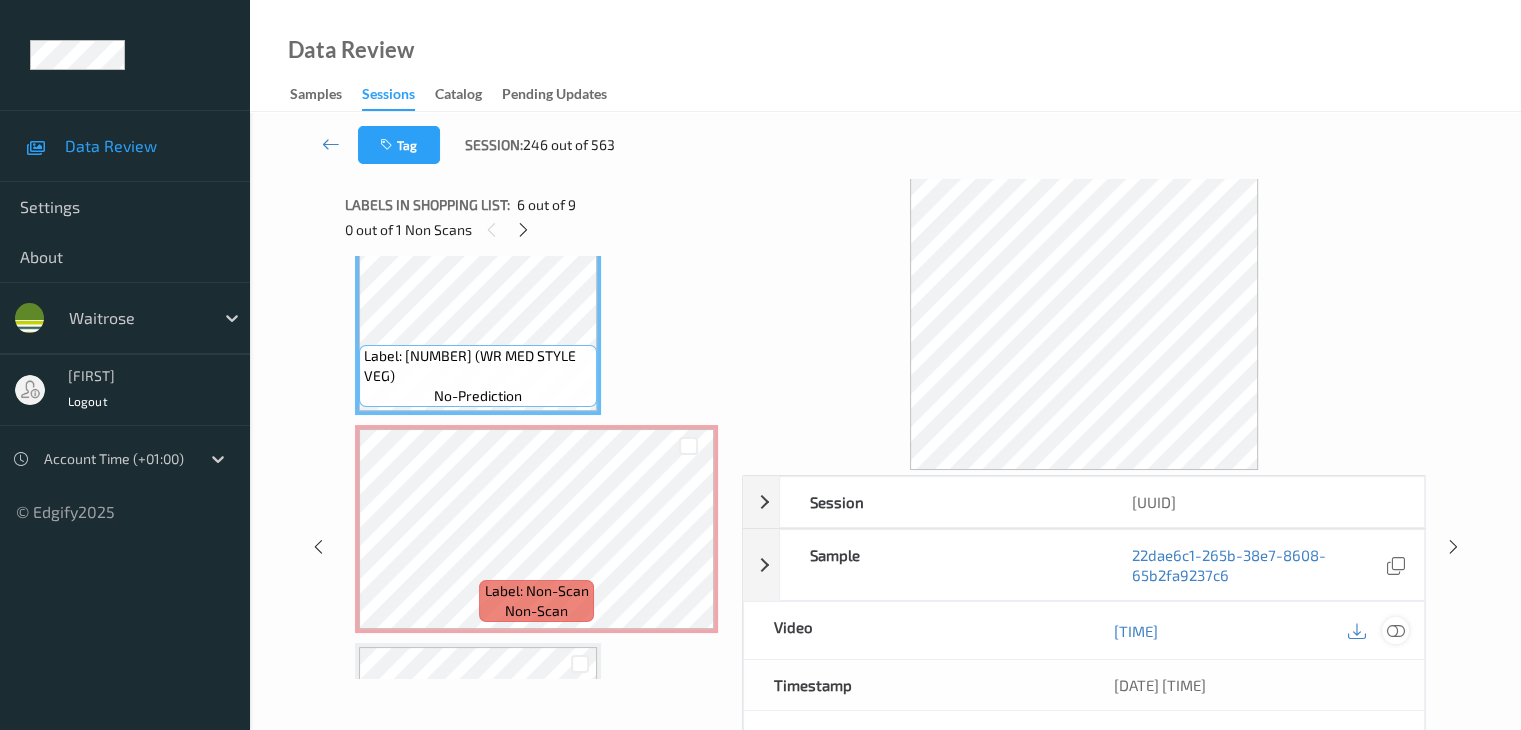 click at bounding box center [1395, 631] 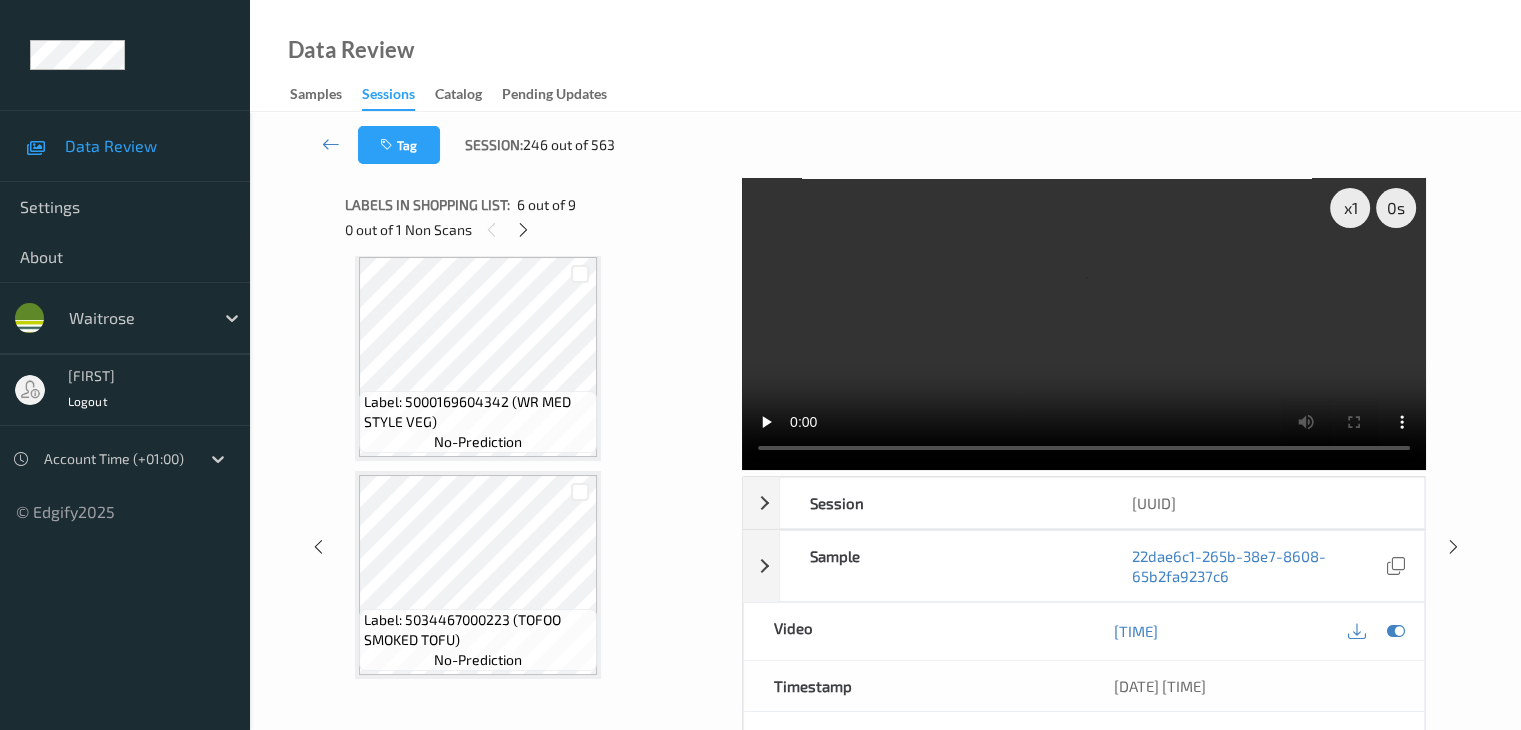 scroll, scrollTop: 1549, scrollLeft: 0, axis: vertical 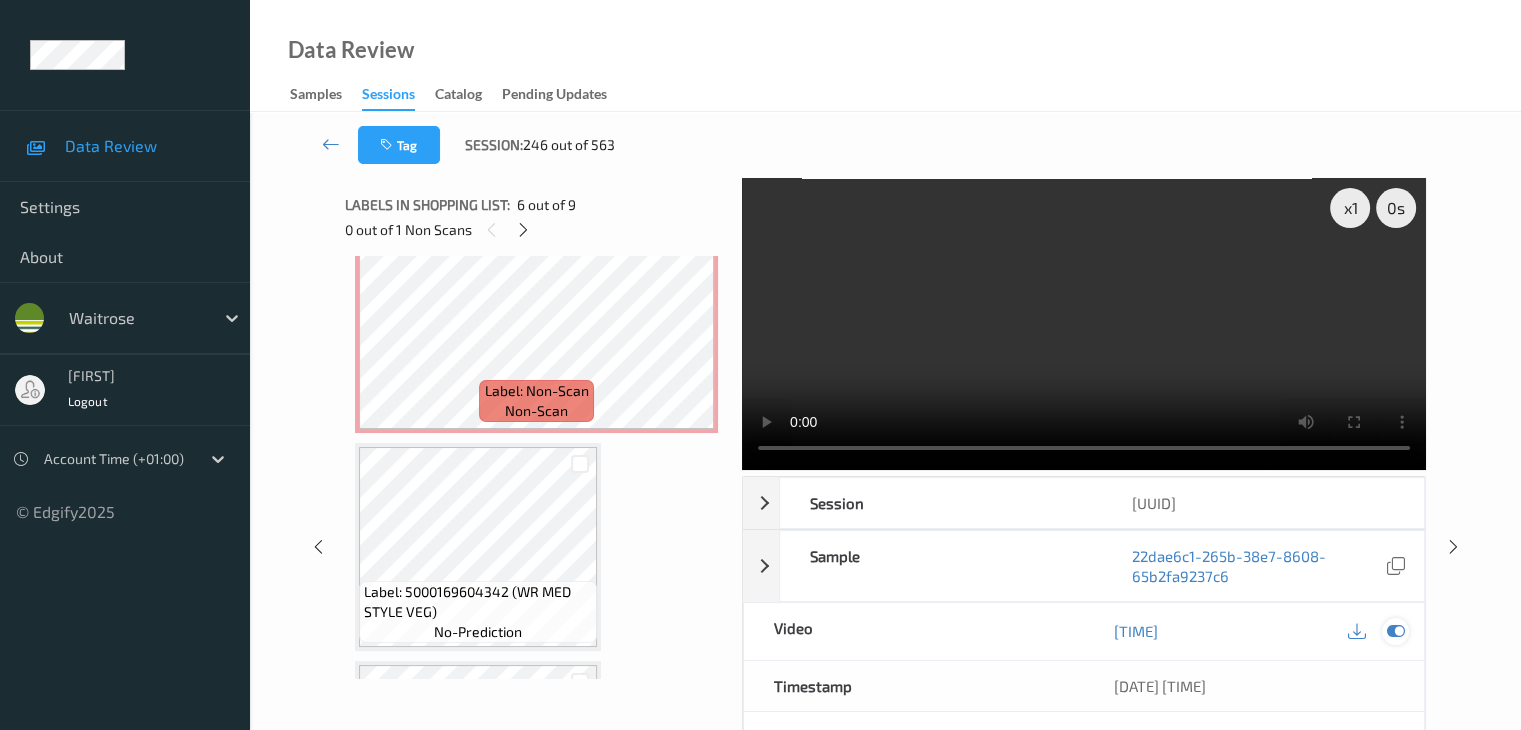 click at bounding box center [1395, 631] 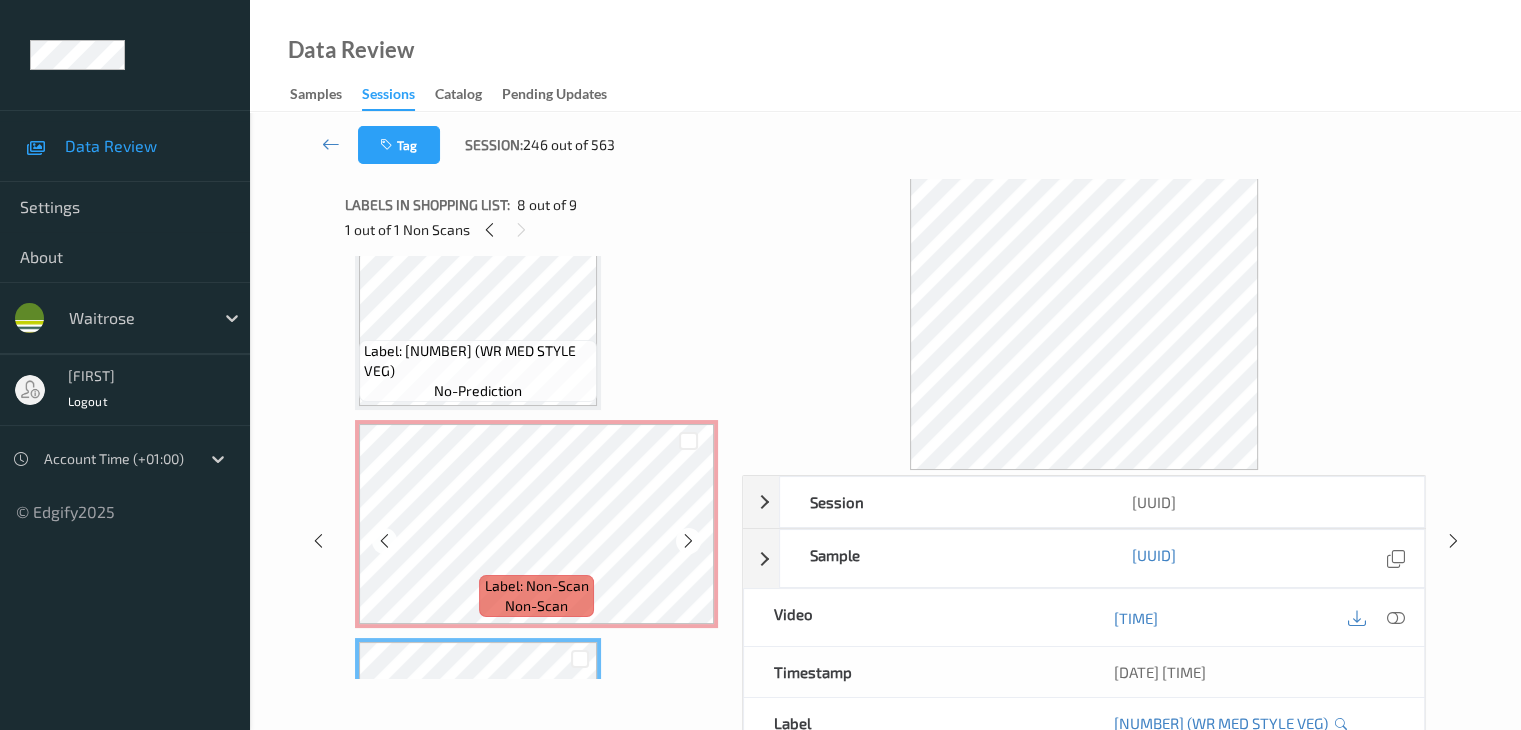 scroll, scrollTop: 1149, scrollLeft: 0, axis: vertical 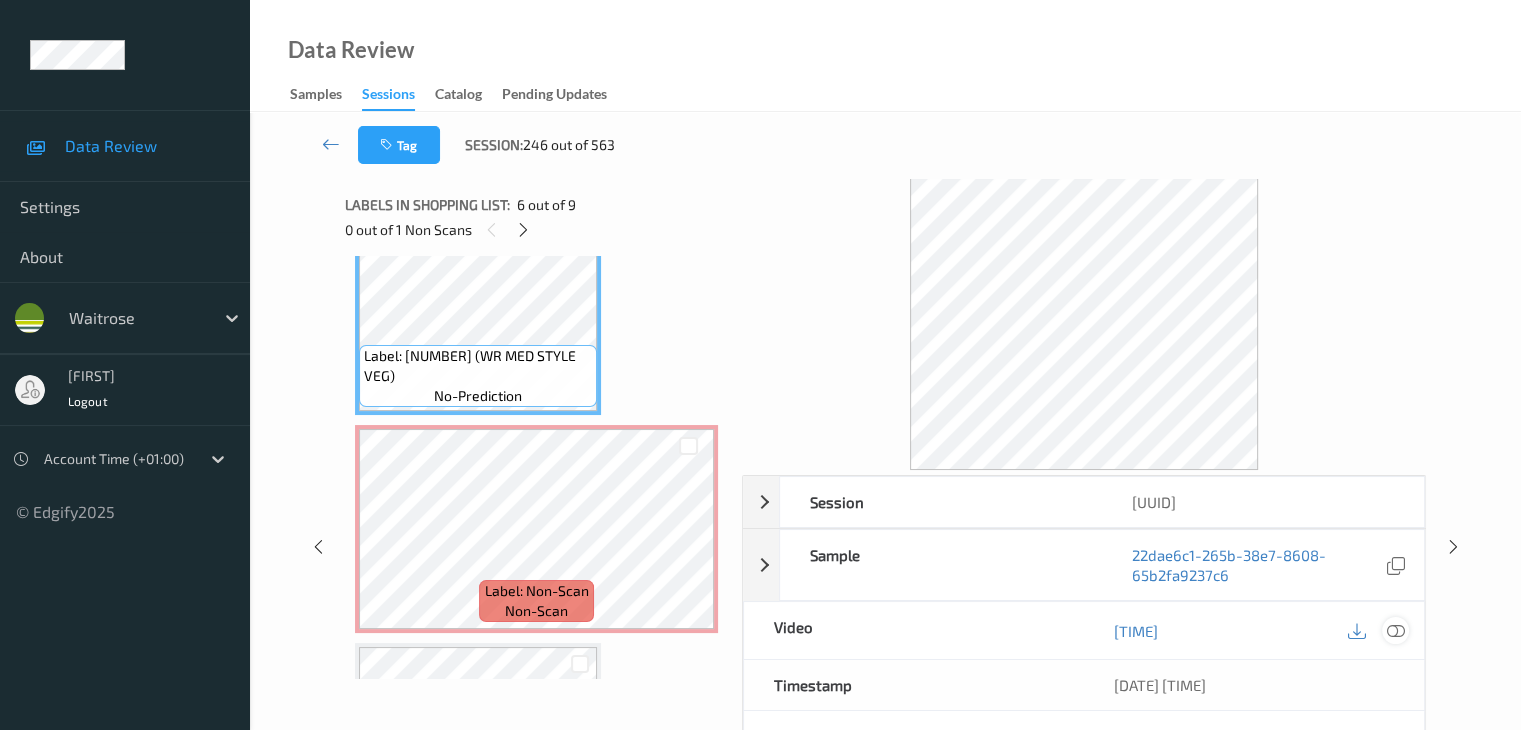 click at bounding box center (1395, 631) 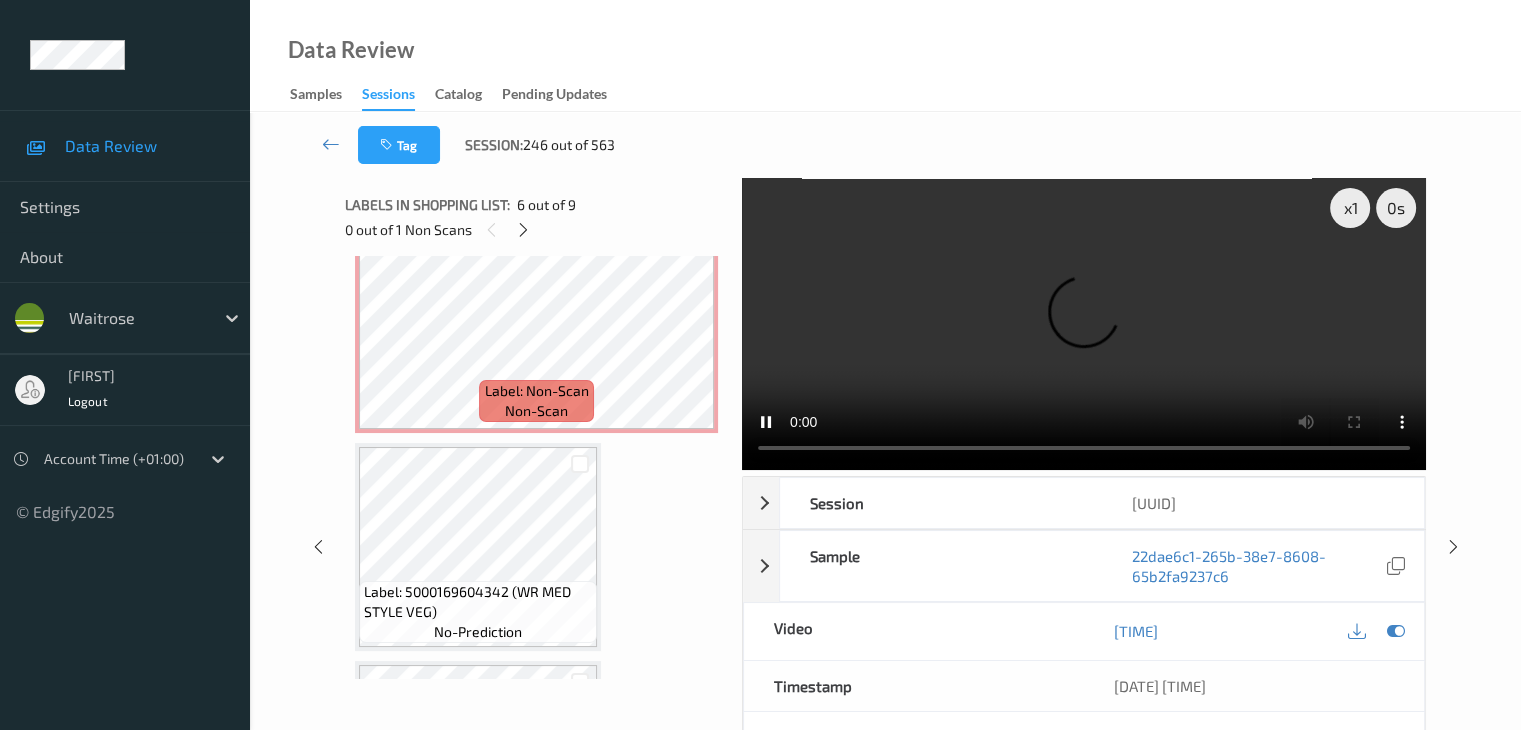 scroll, scrollTop: 1549, scrollLeft: 0, axis: vertical 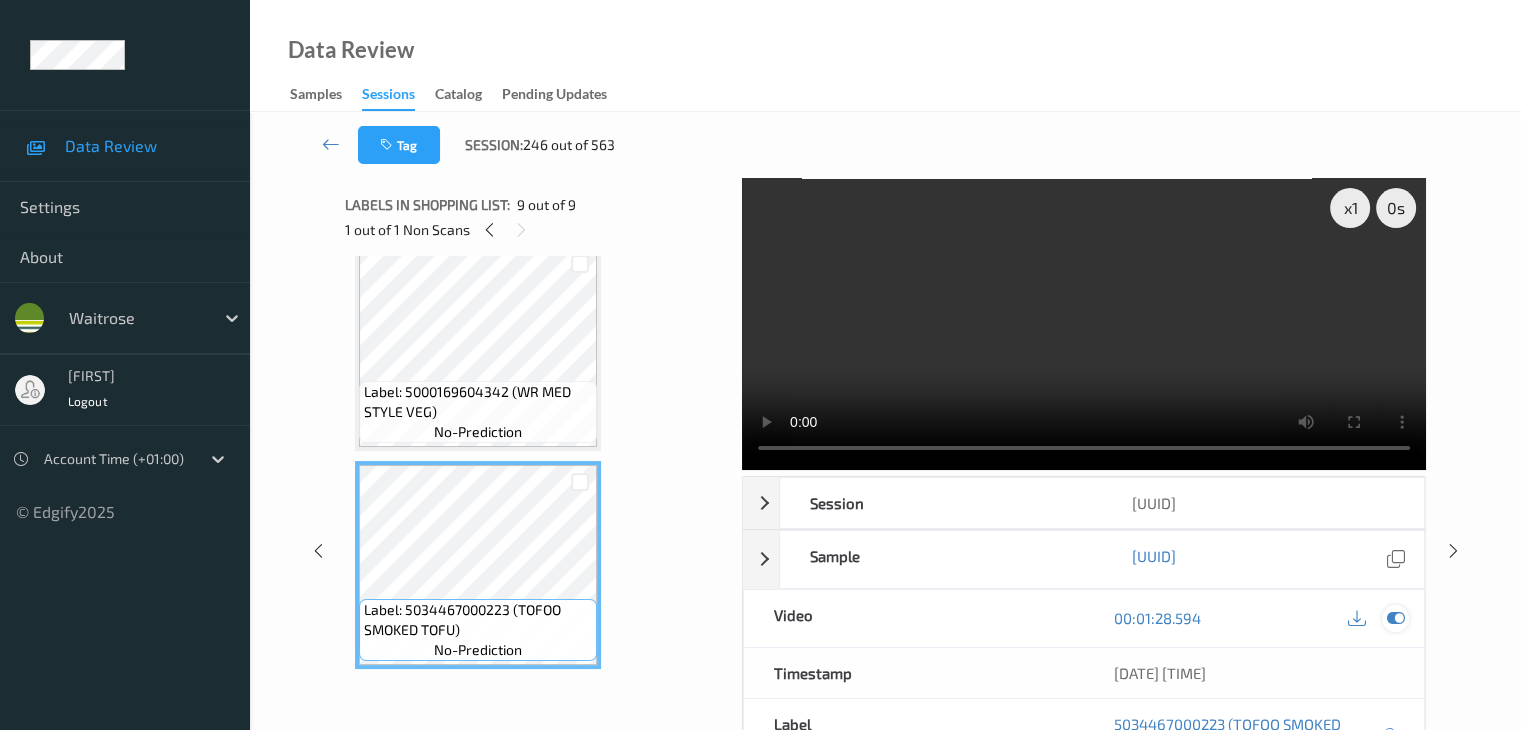 click at bounding box center (1395, 618) 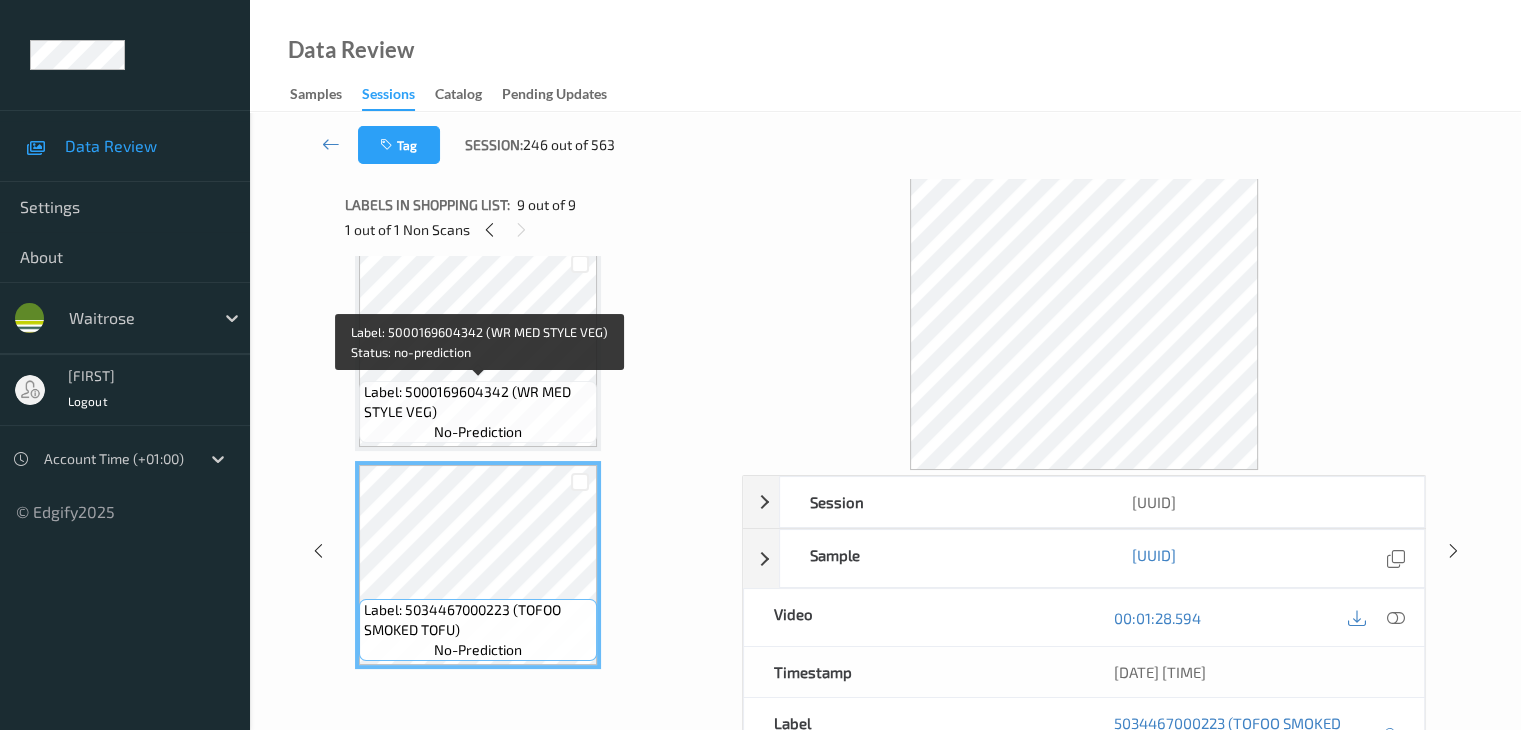 click on "Label: 5000169604342 (WR MED STYLE VEG)" at bounding box center (478, 402) 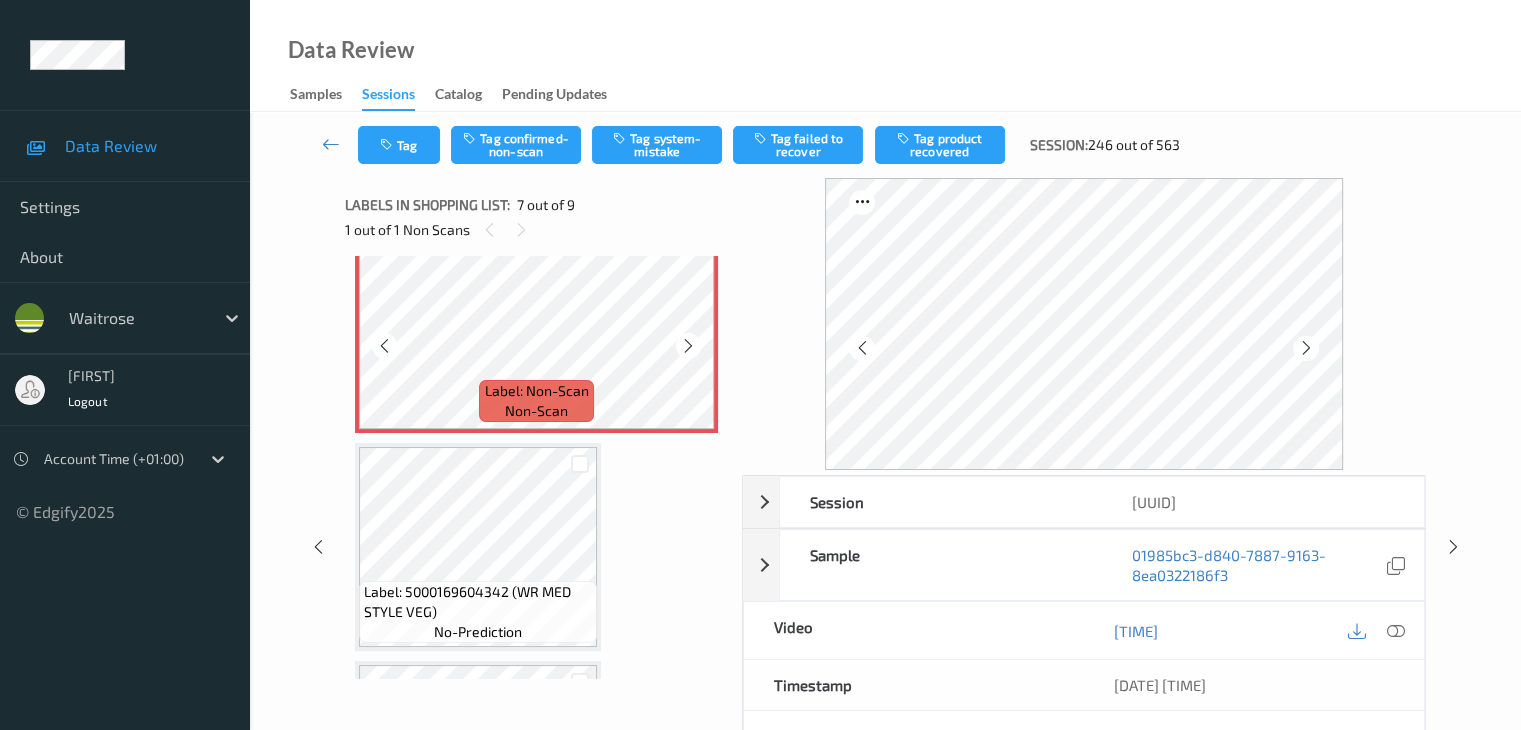 scroll, scrollTop: 1249, scrollLeft: 0, axis: vertical 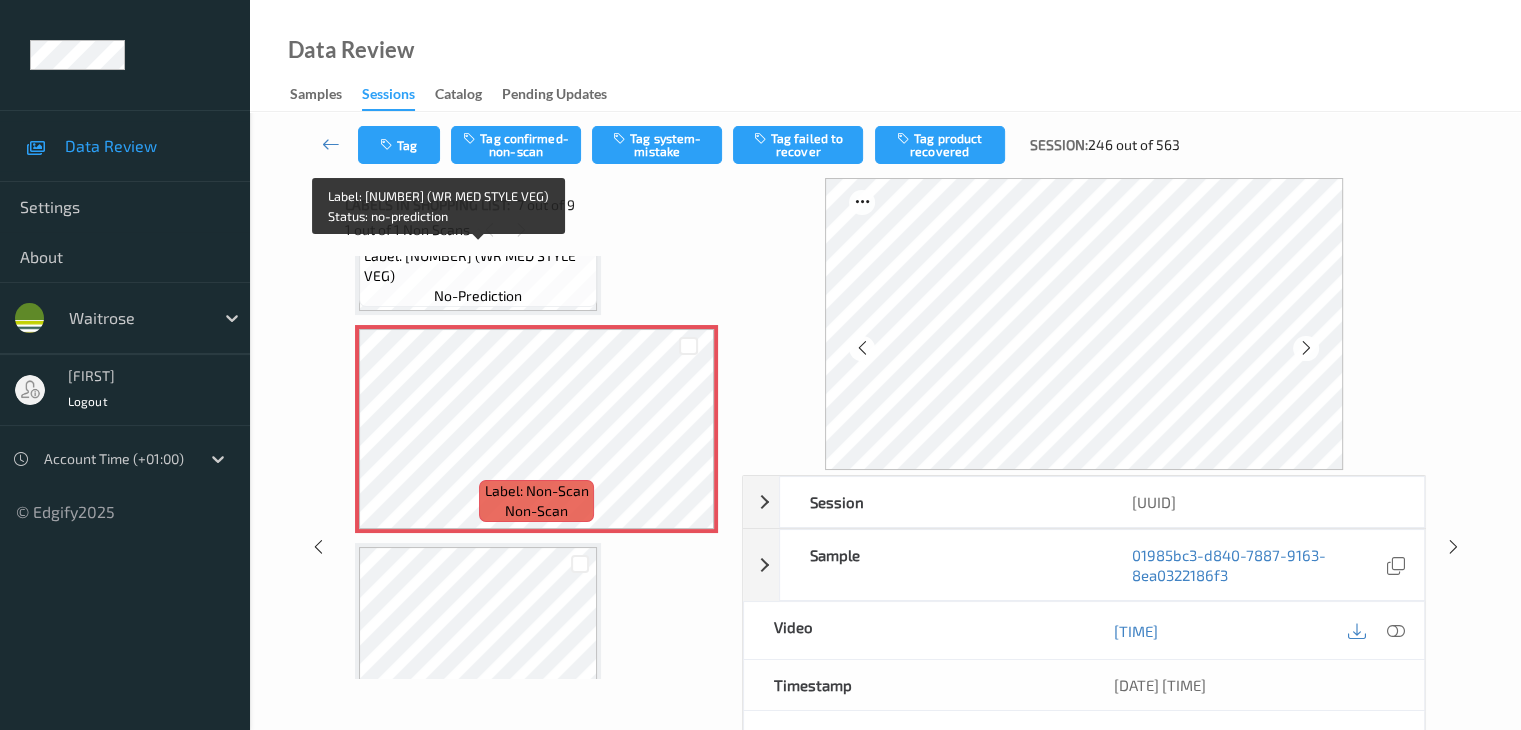 click on "Label: [NUMBER] (WR MED STYLE VEG)" at bounding box center (478, 266) 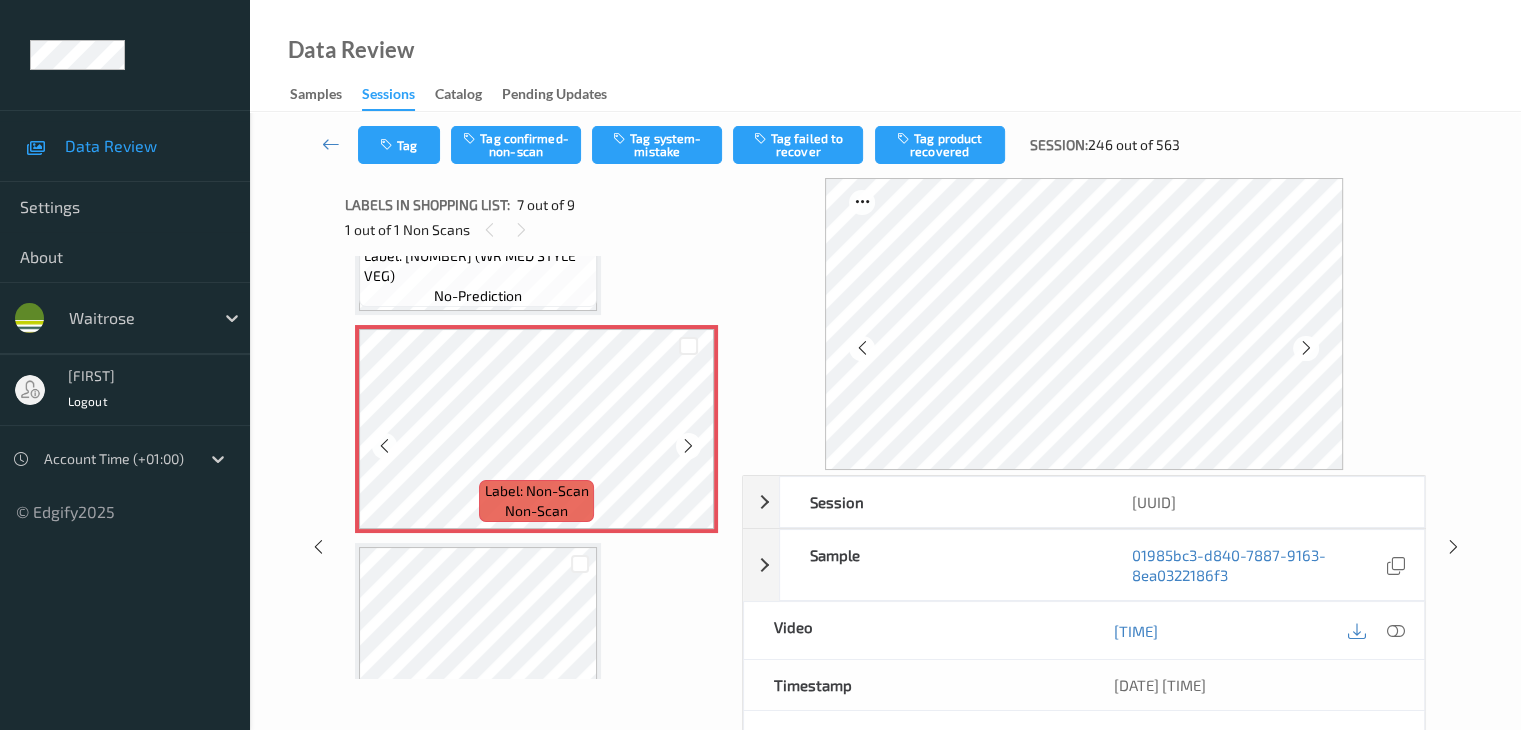 scroll, scrollTop: 1049, scrollLeft: 0, axis: vertical 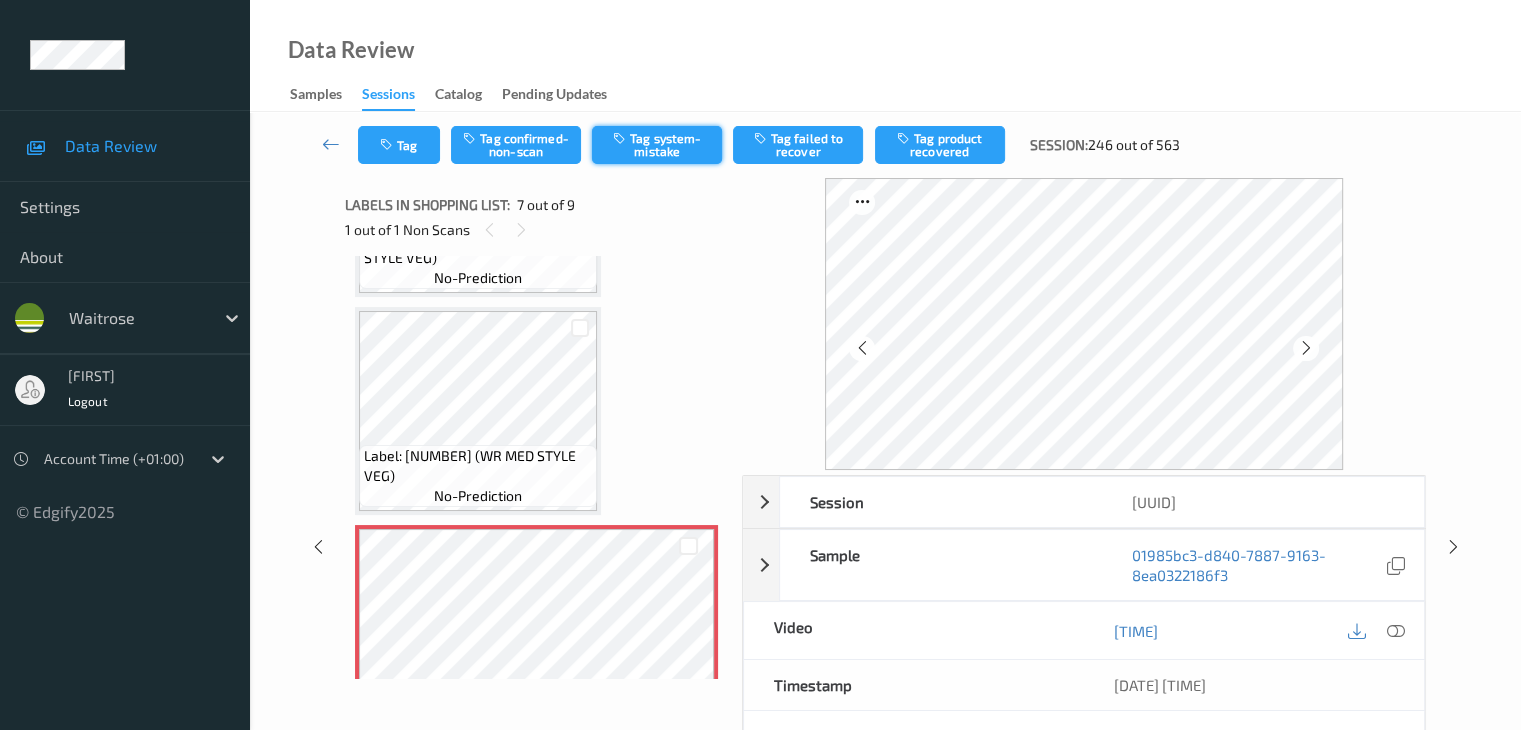 click on "Tag   system-mistake" at bounding box center [657, 145] 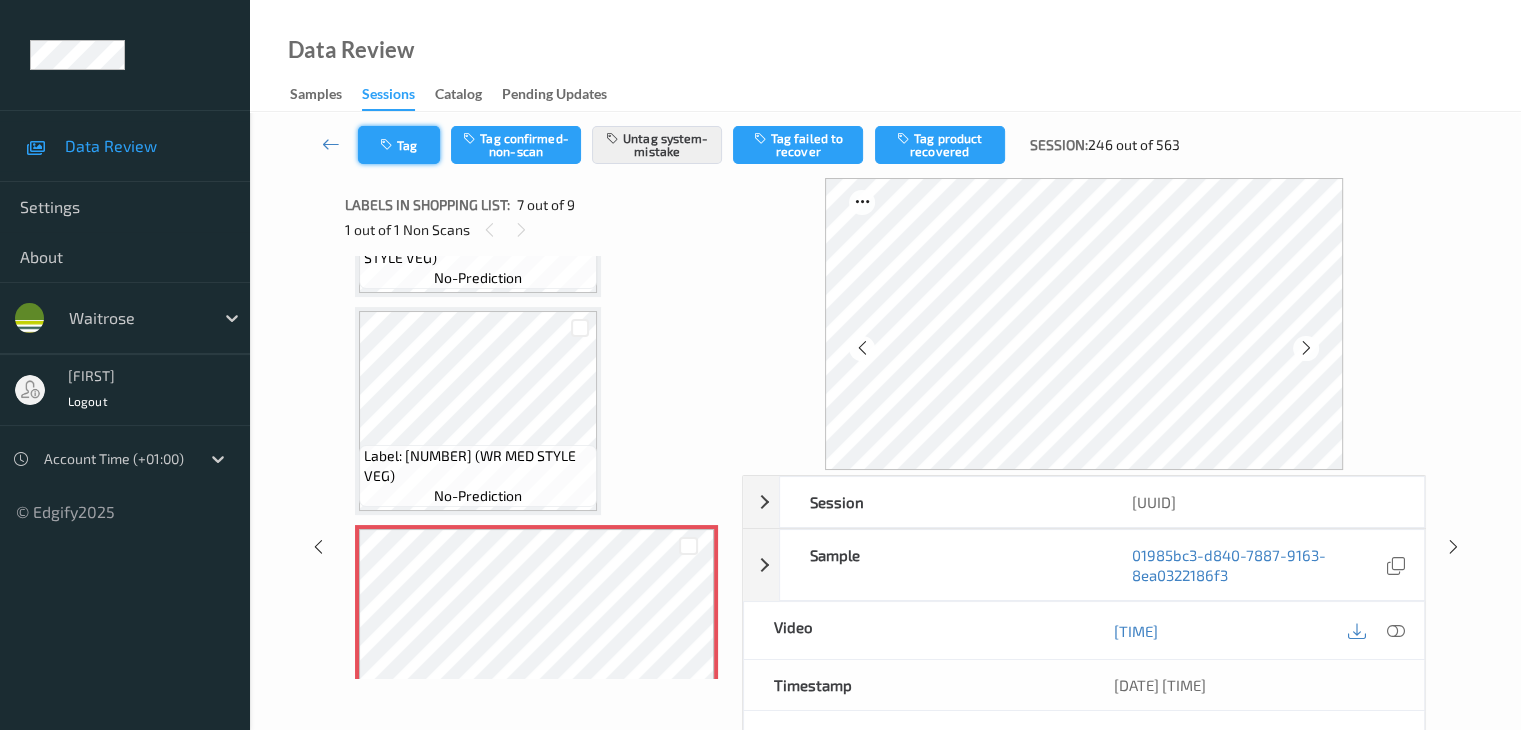 click on "Tag" at bounding box center (399, 145) 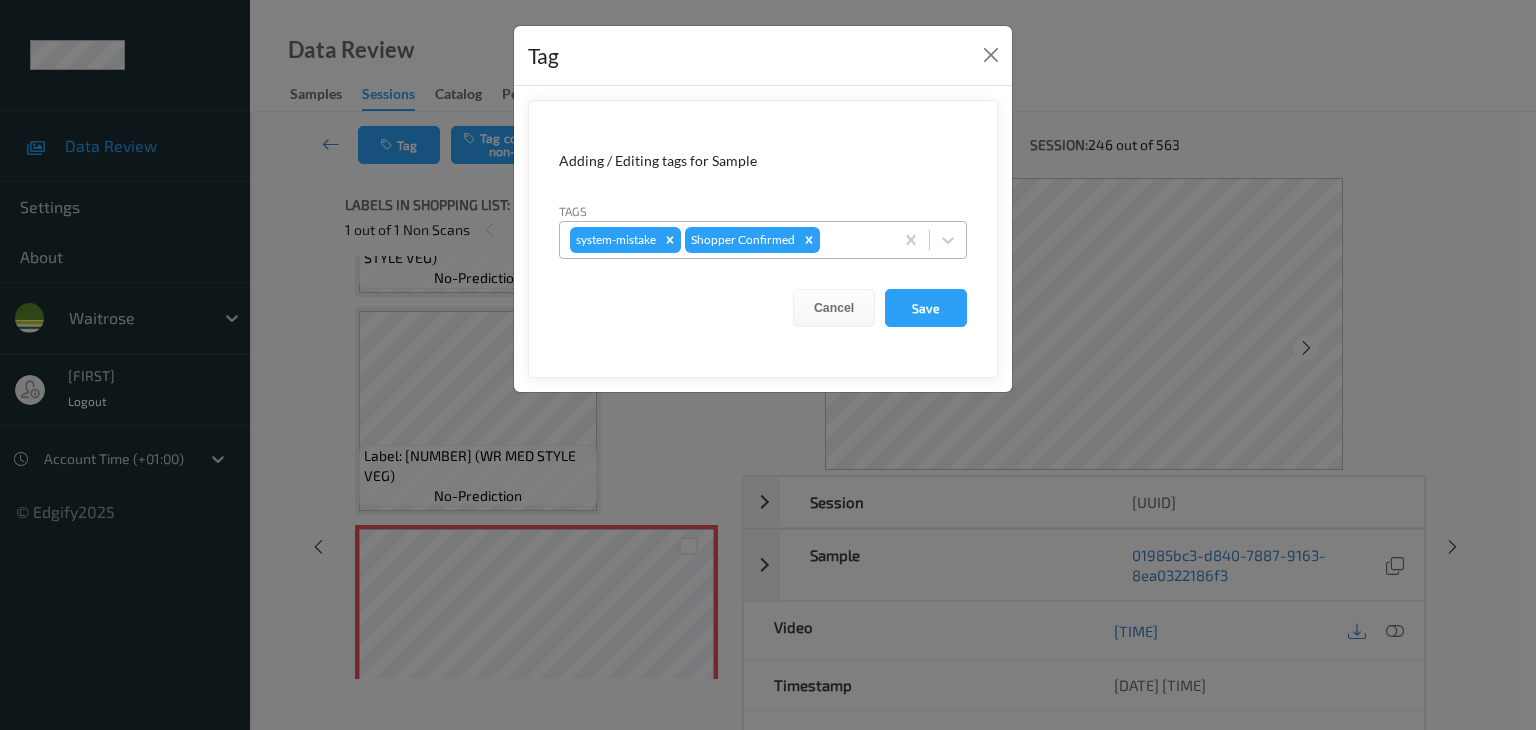 click at bounding box center [853, 240] 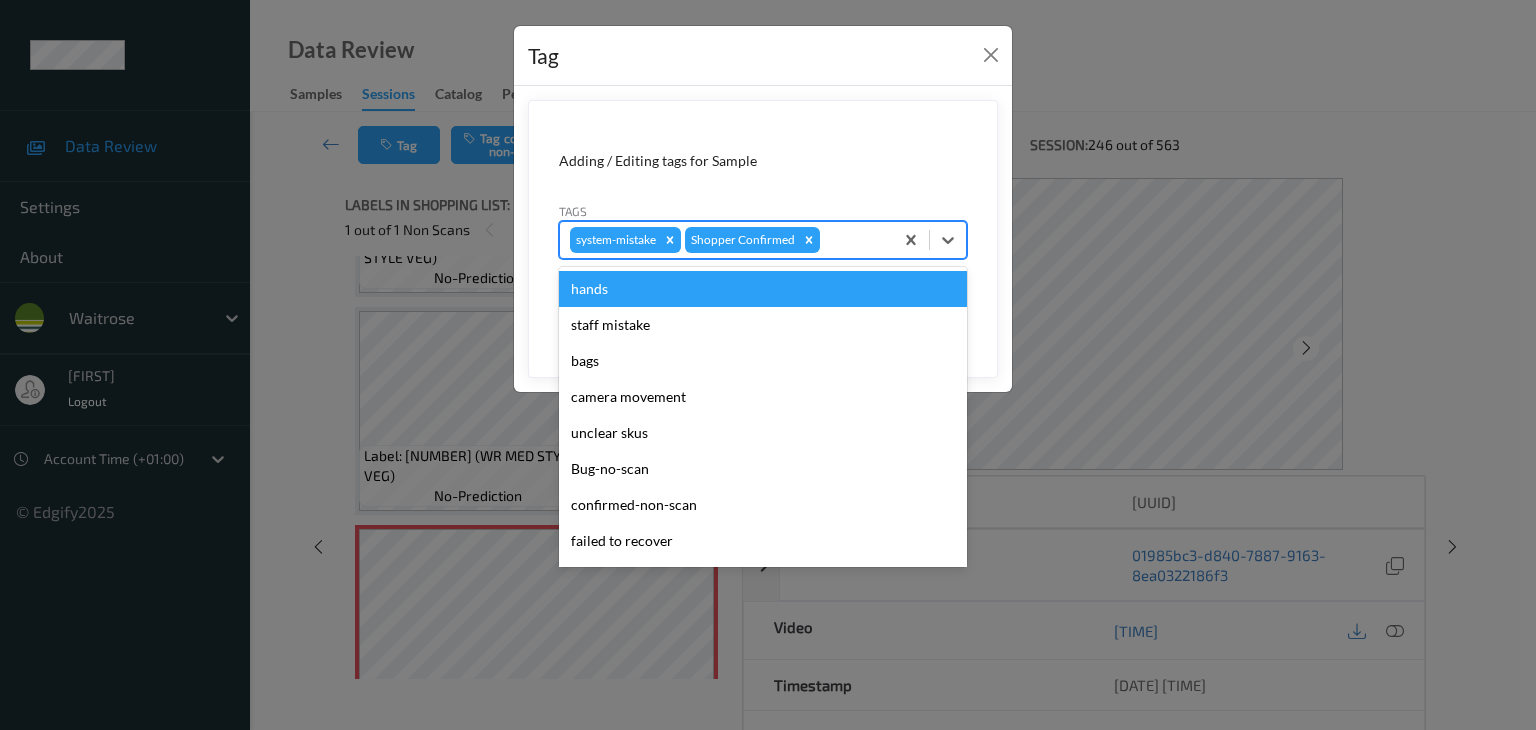 type on "u" 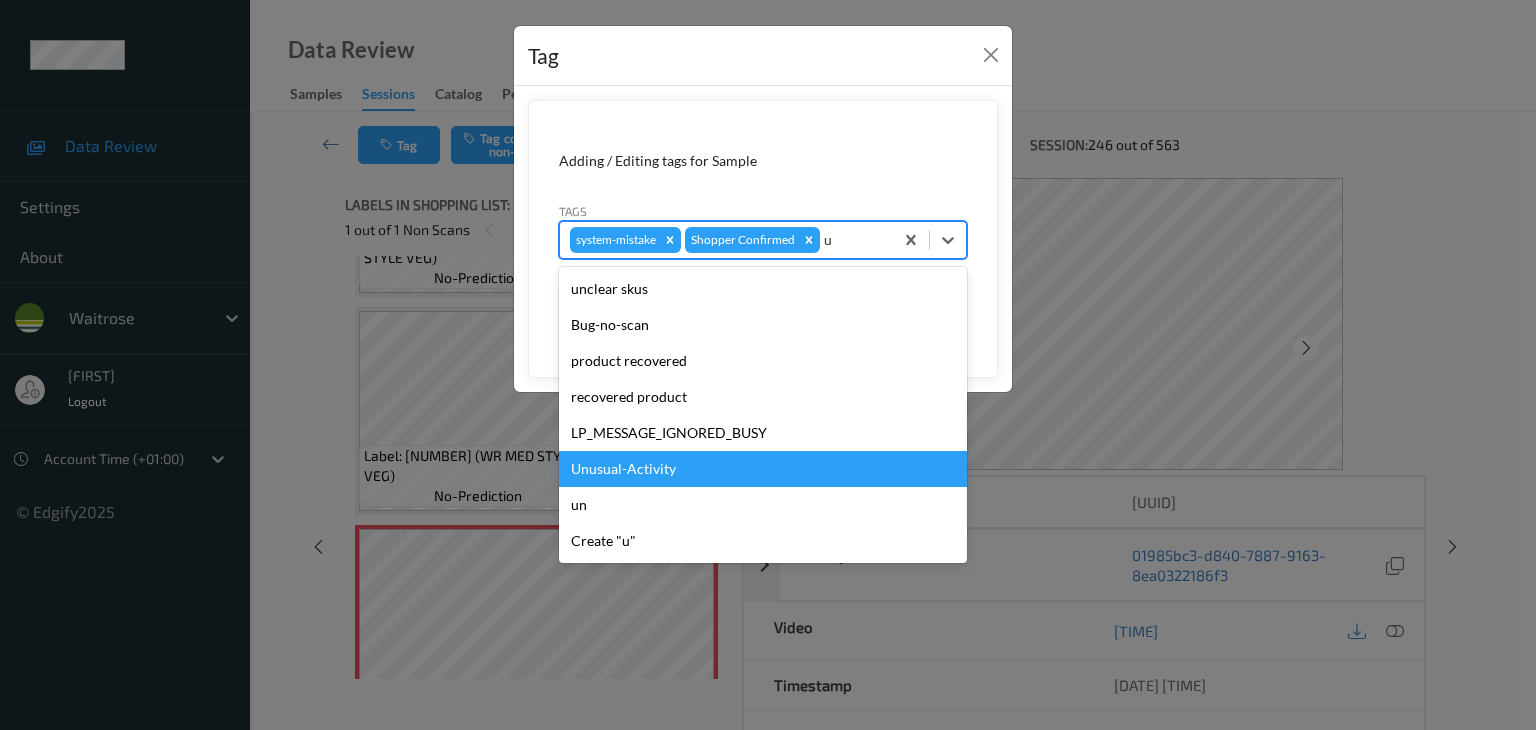 click on "Unusual-Activity" at bounding box center (763, 469) 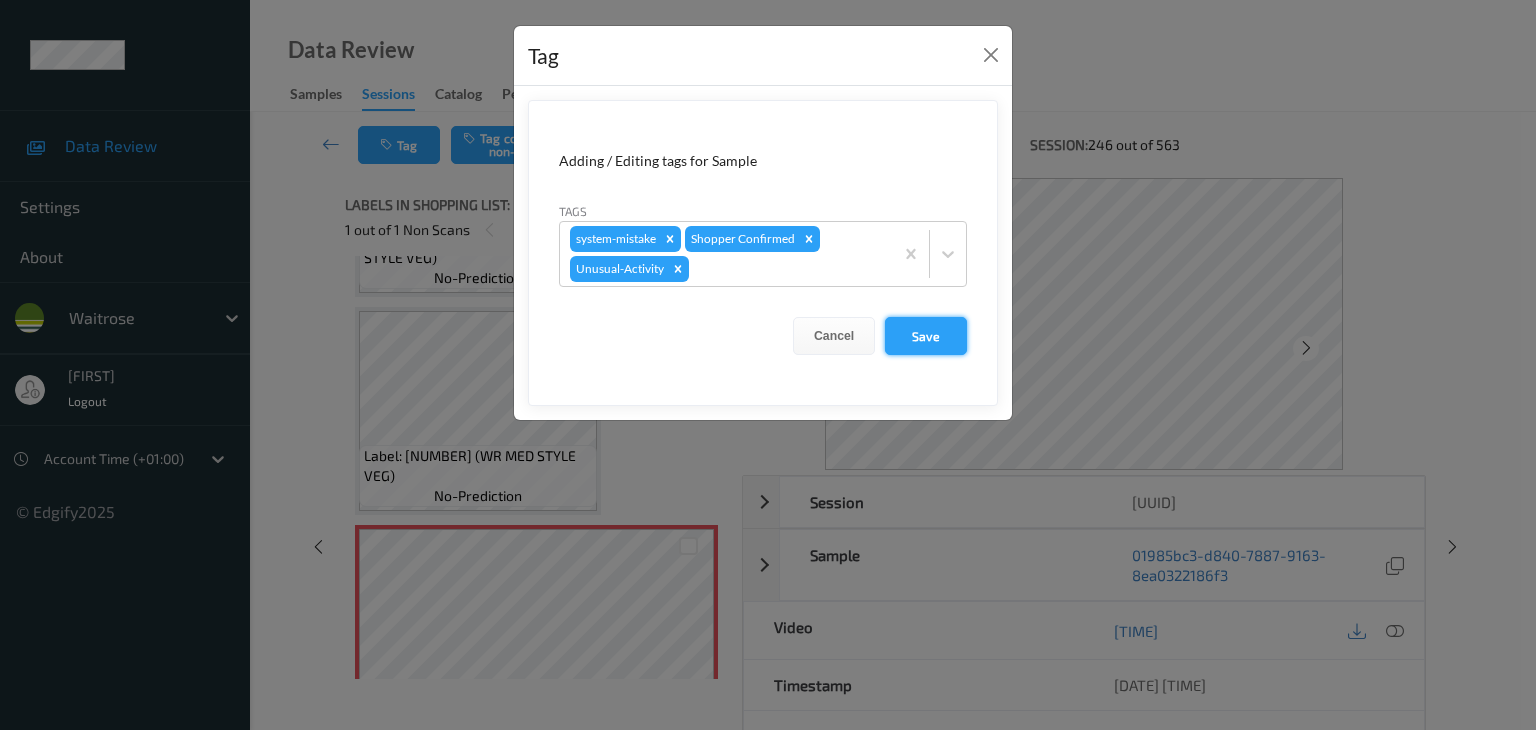 click on "Save" at bounding box center (926, 336) 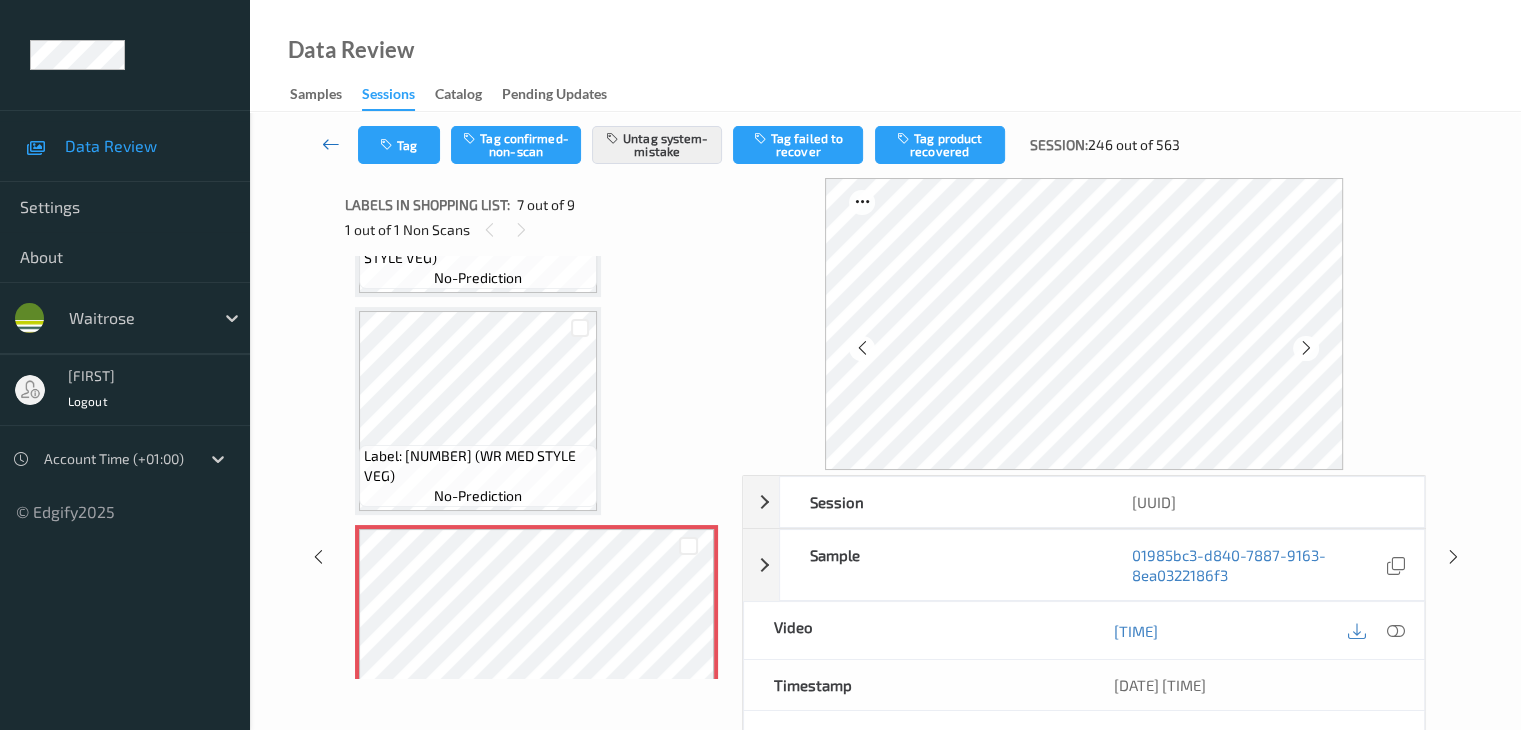 click at bounding box center (331, 144) 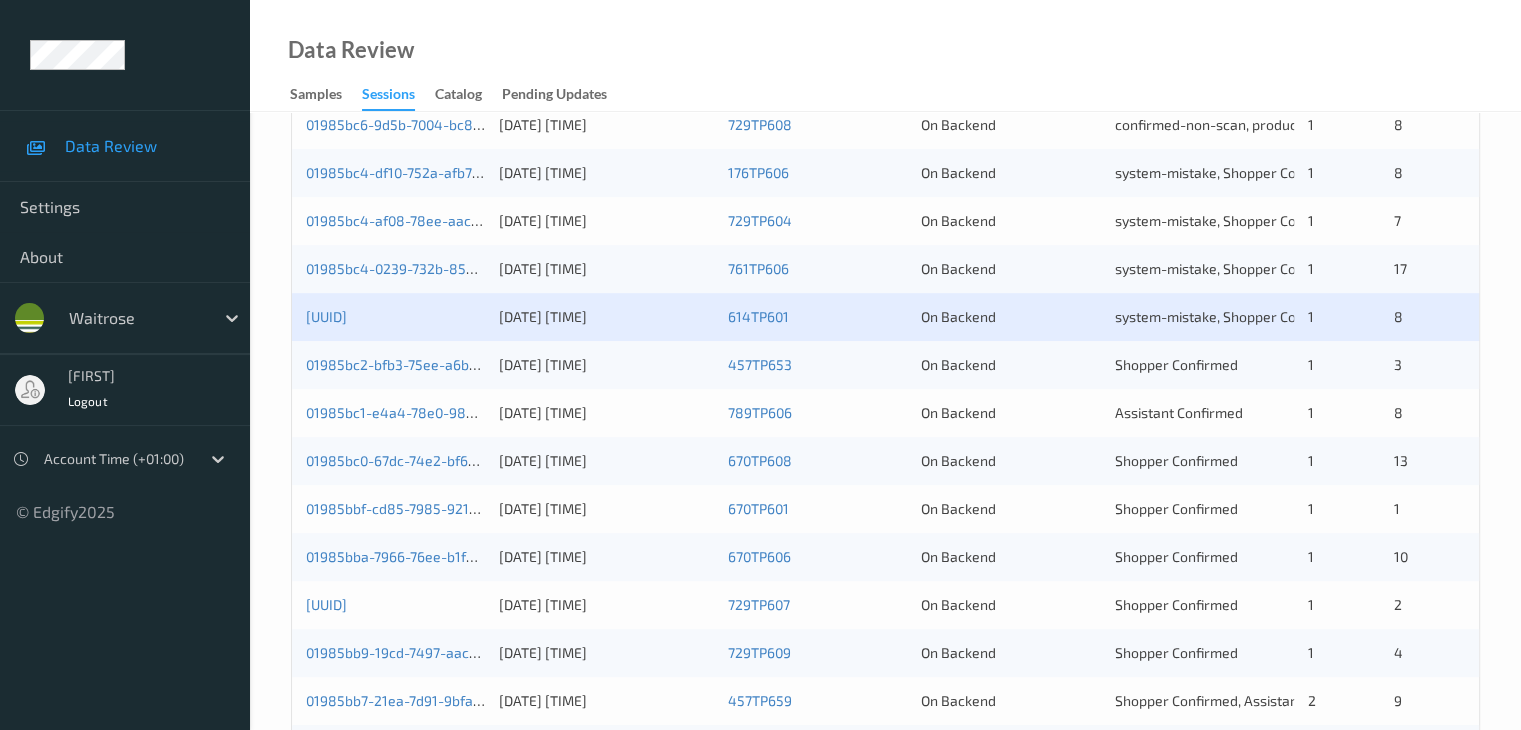 scroll, scrollTop: 600, scrollLeft: 0, axis: vertical 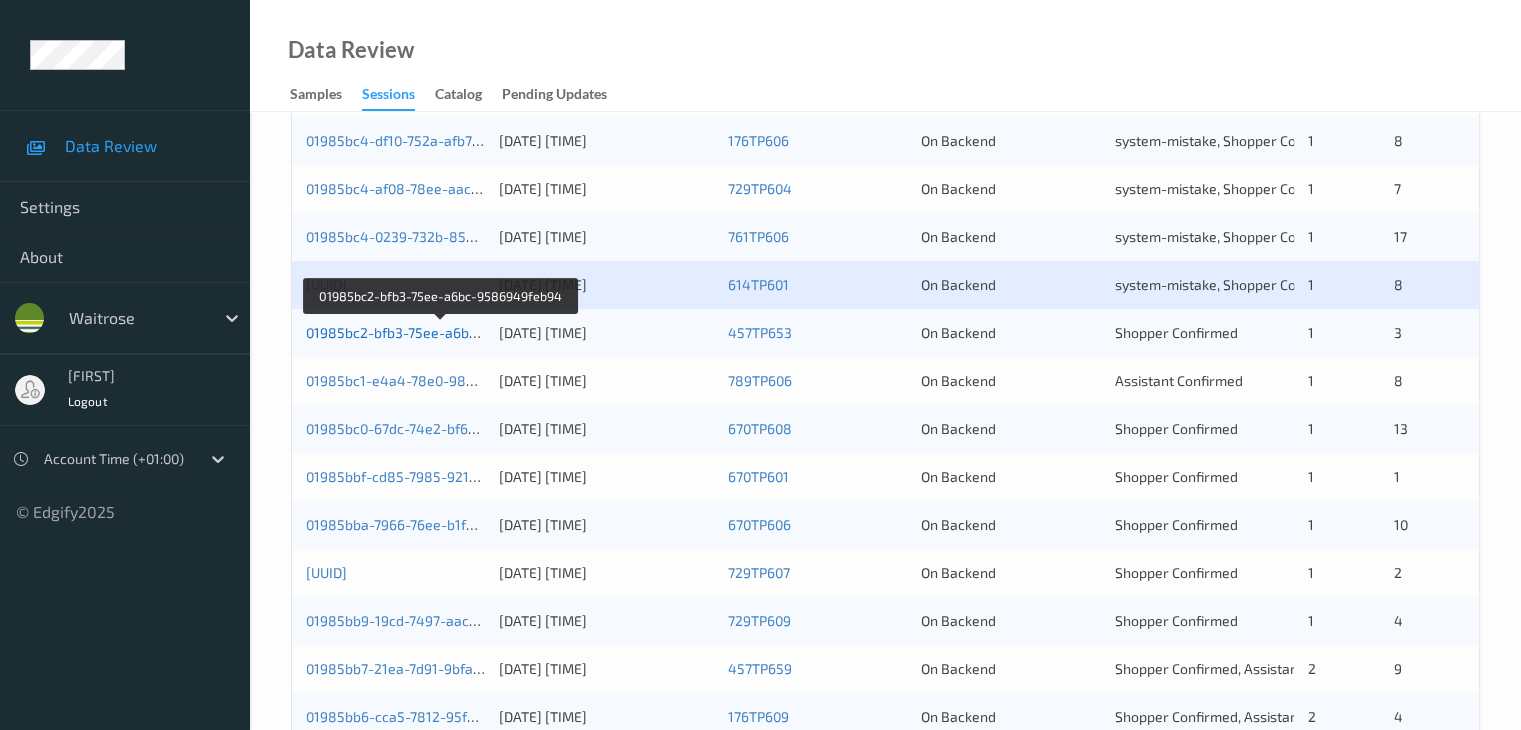 click on "01985bc2-bfb3-75ee-a6bc-9586949feb94" at bounding box center [442, 332] 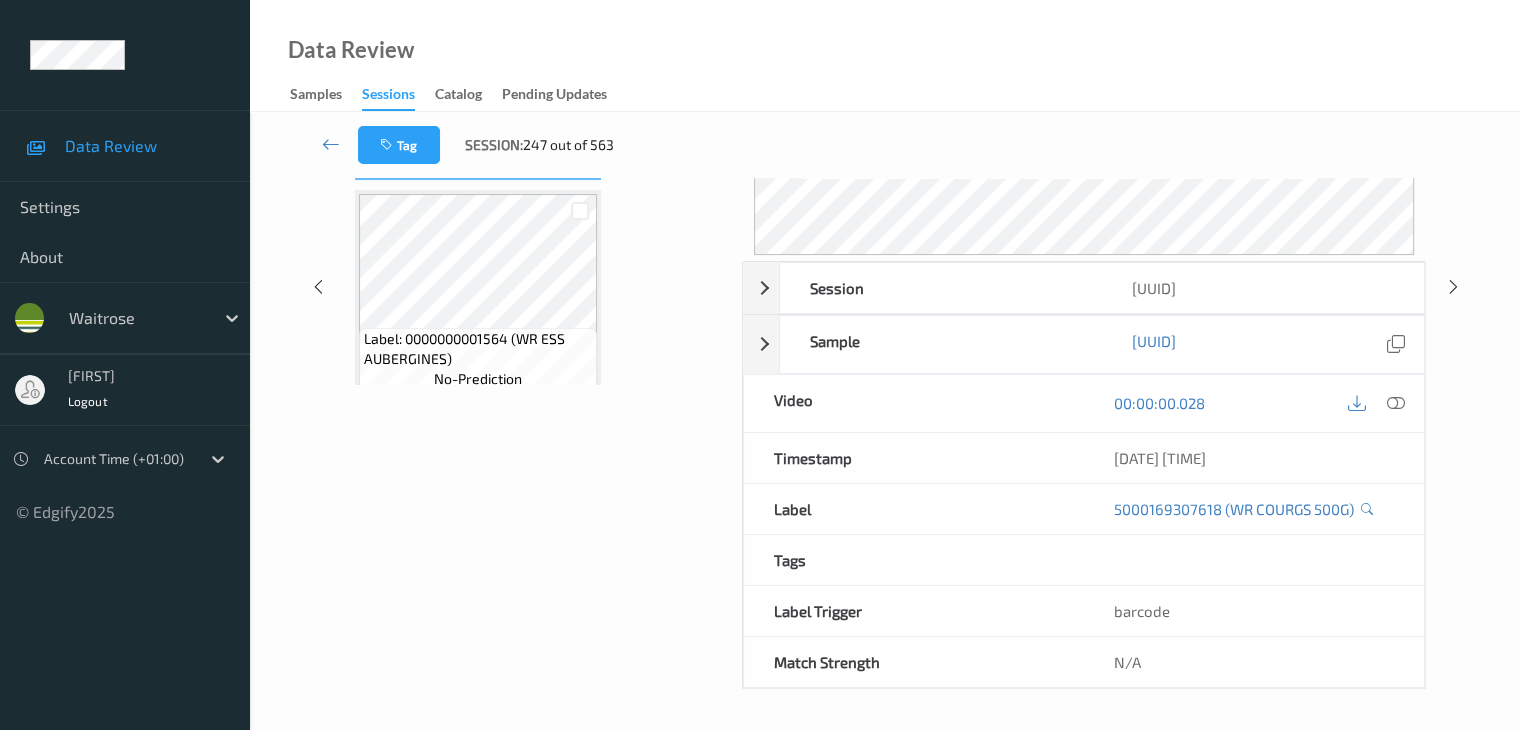scroll, scrollTop: 0, scrollLeft: 0, axis: both 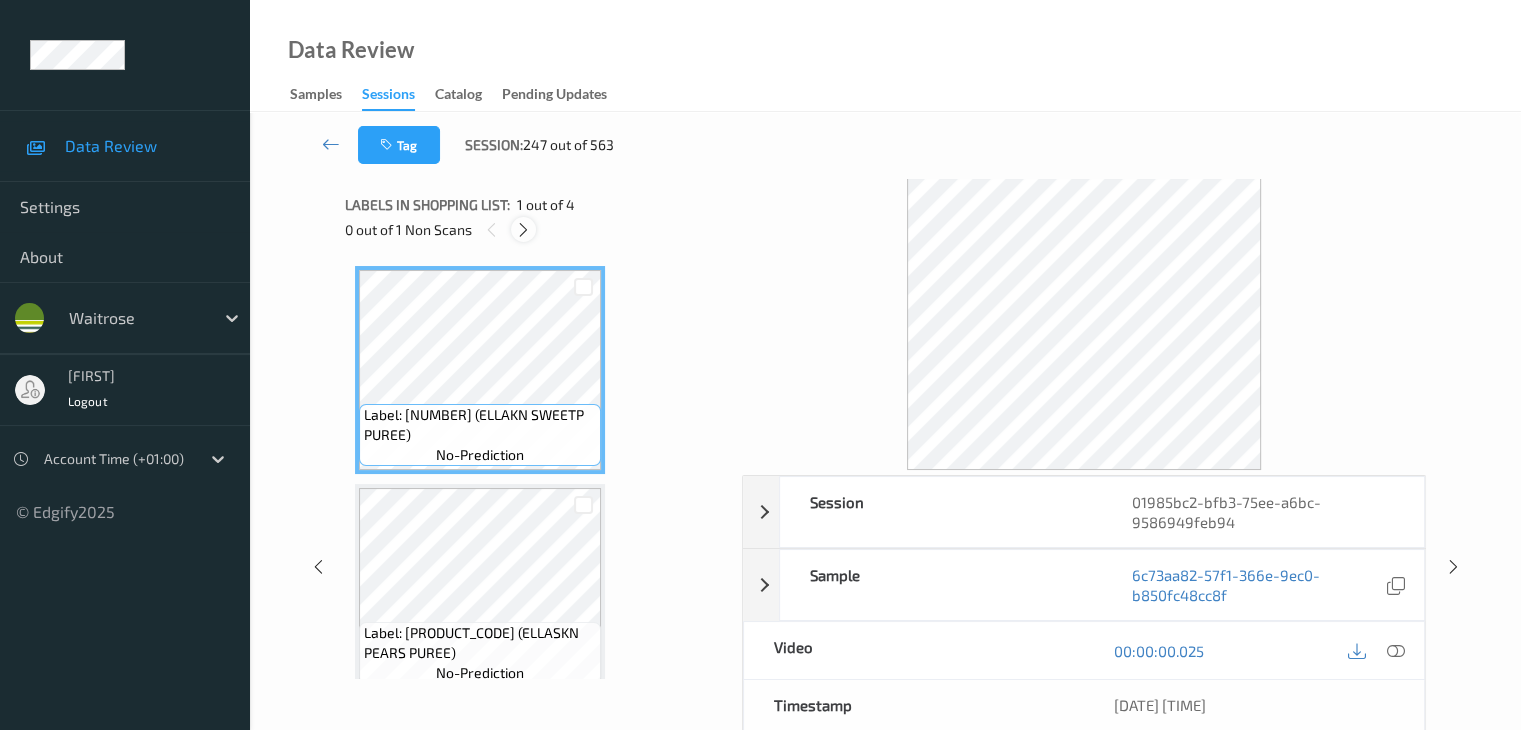 click at bounding box center [523, 230] 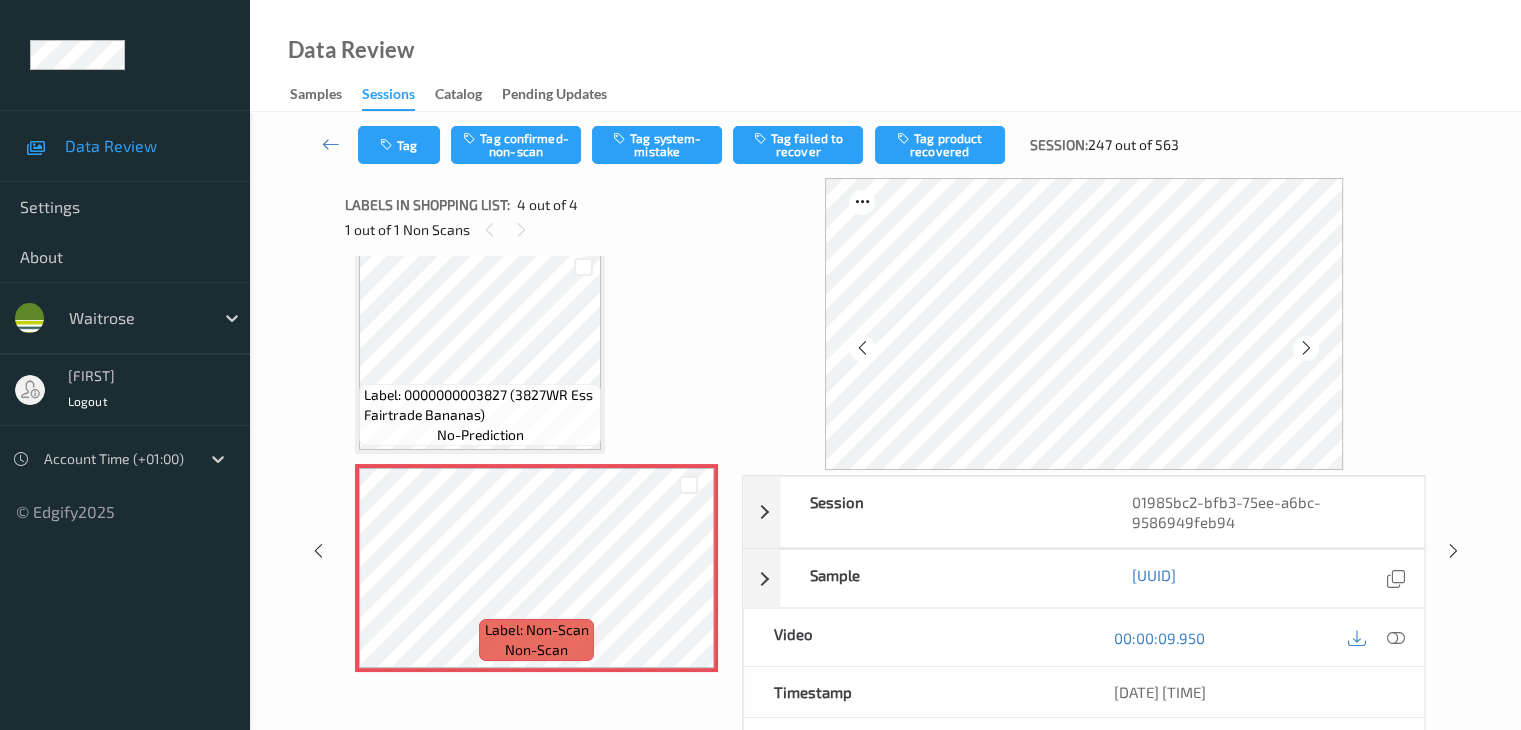 scroll, scrollTop: 459, scrollLeft: 0, axis: vertical 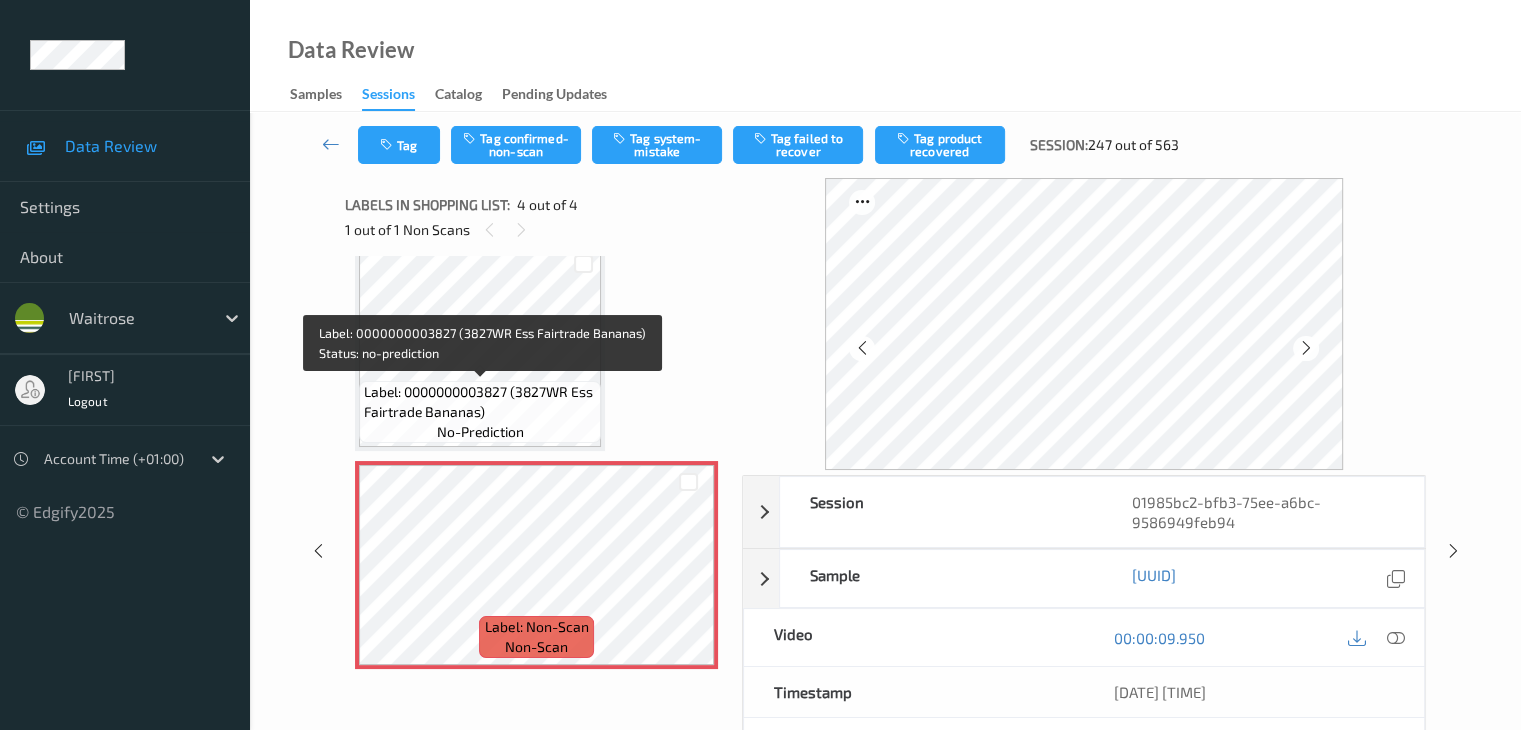 click on "Label: 0000000003827 (3827WR Ess Fairtrade Bananas)" at bounding box center [480, 402] 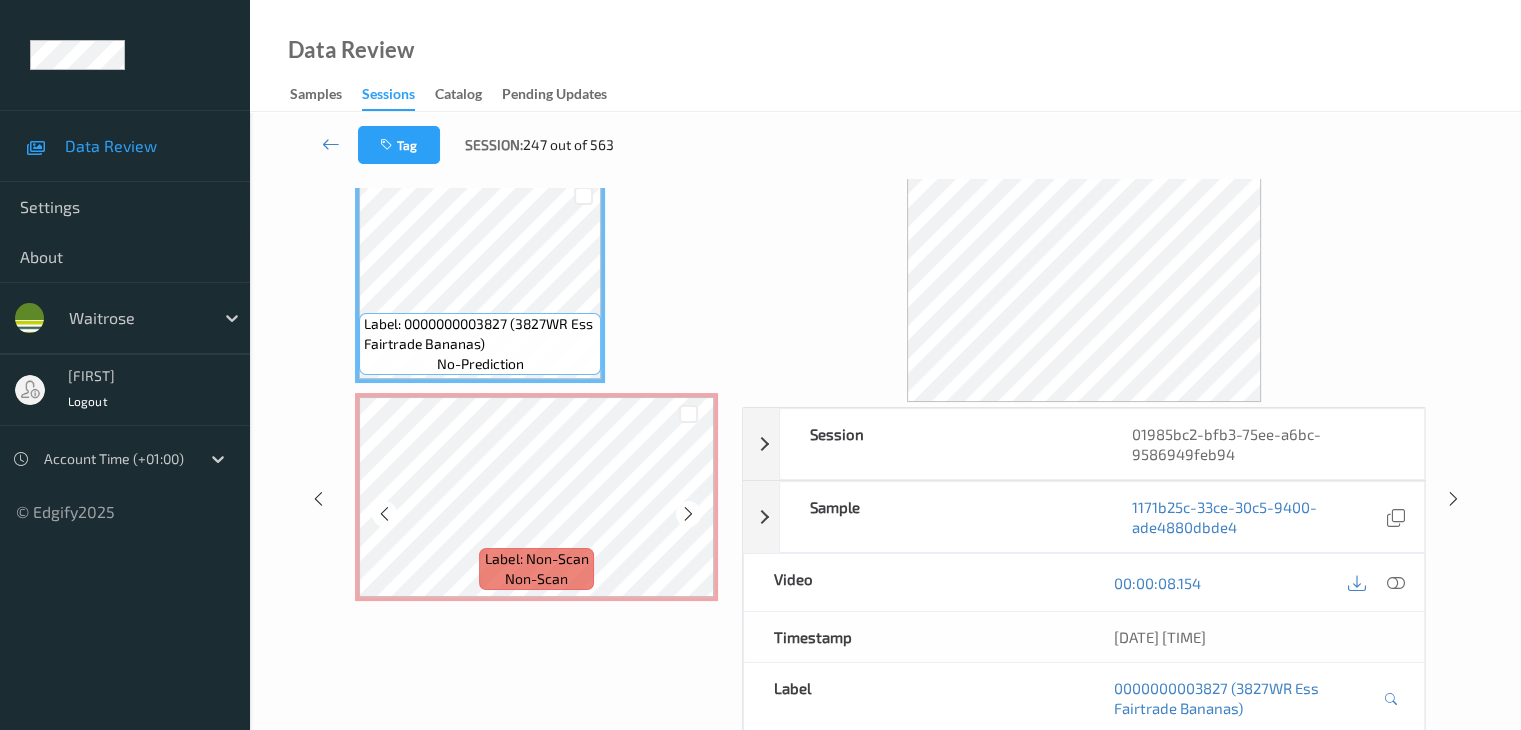 scroll, scrollTop: 200, scrollLeft: 0, axis: vertical 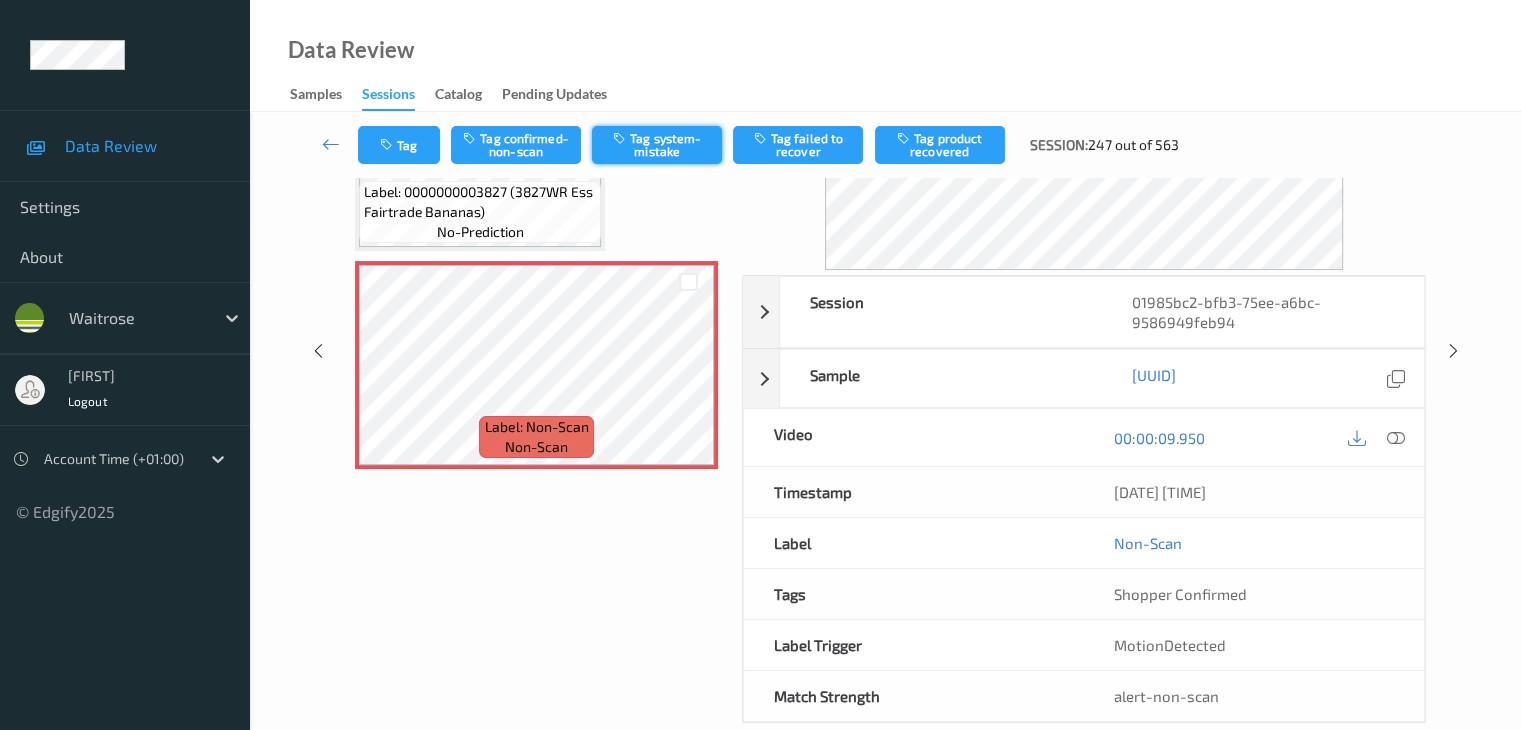 click on "Tag   system-mistake" at bounding box center [657, 145] 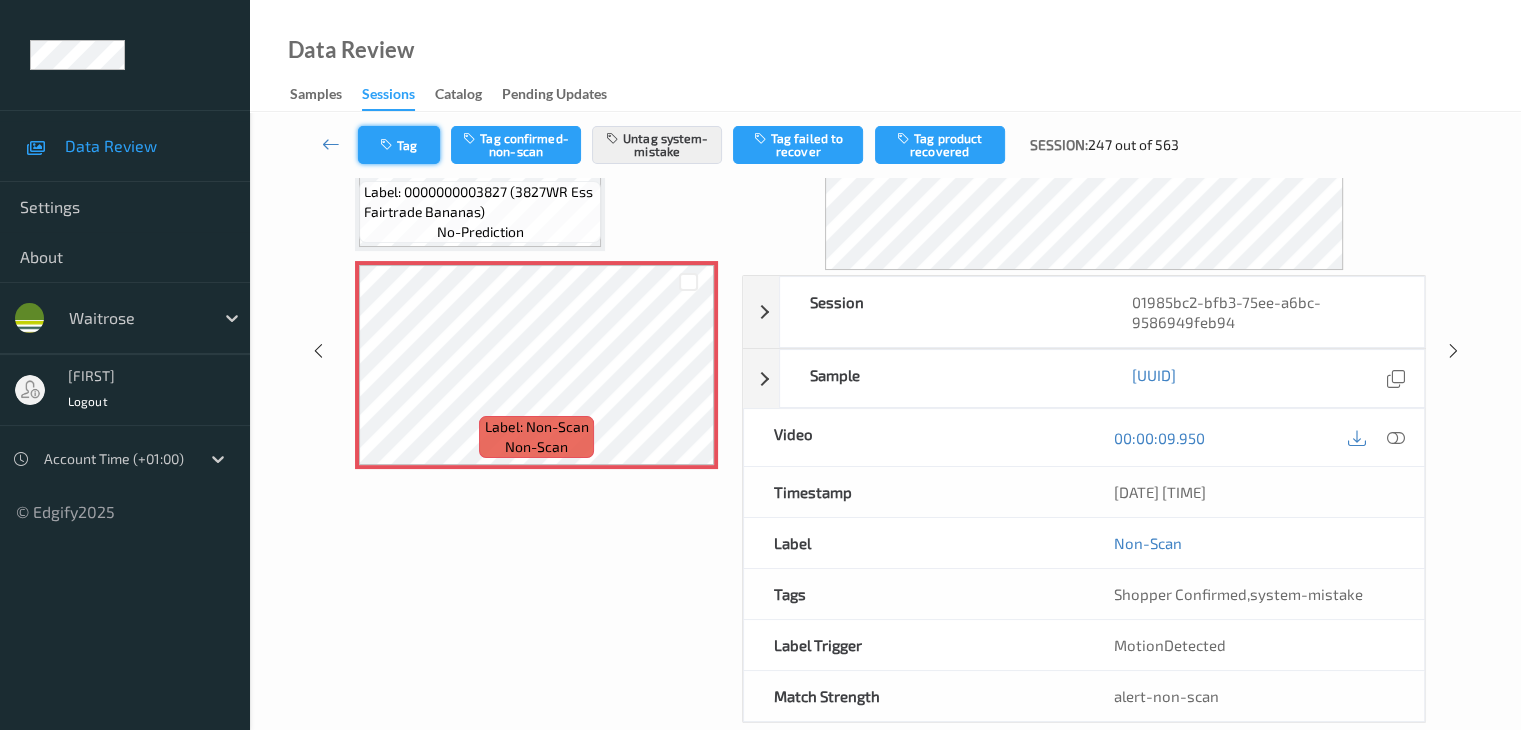 click on "Tag" at bounding box center (399, 145) 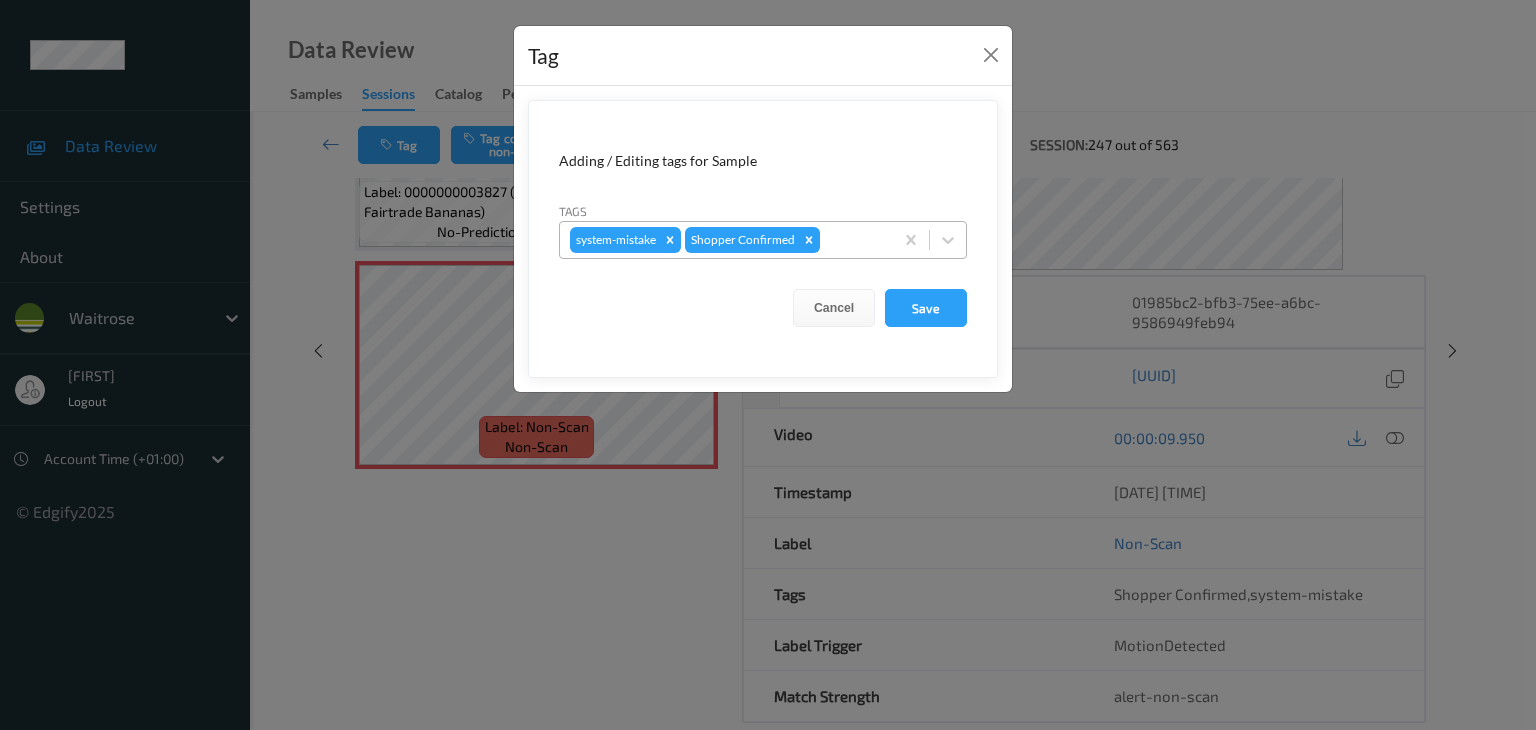 click at bounding box center (853, 240) 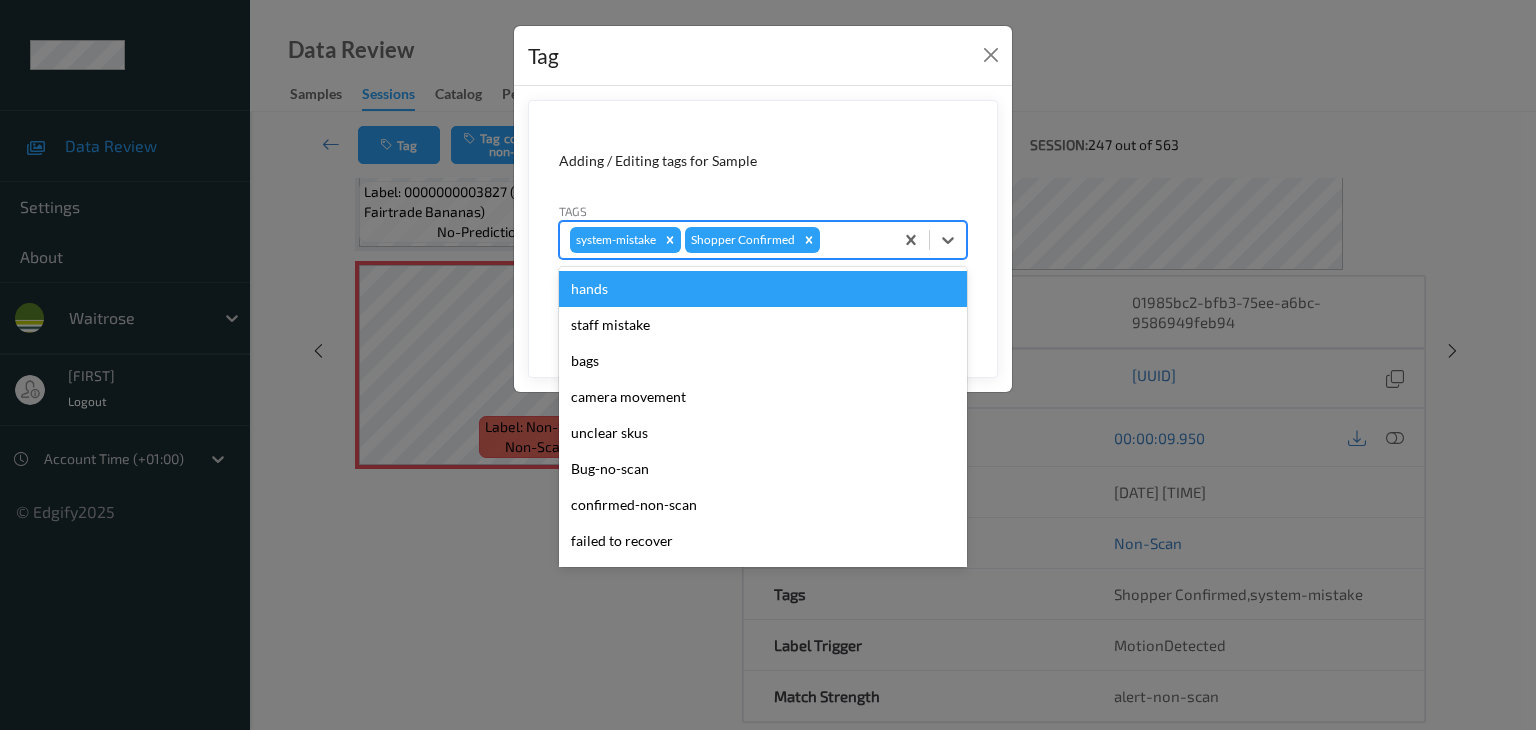 type on "u" 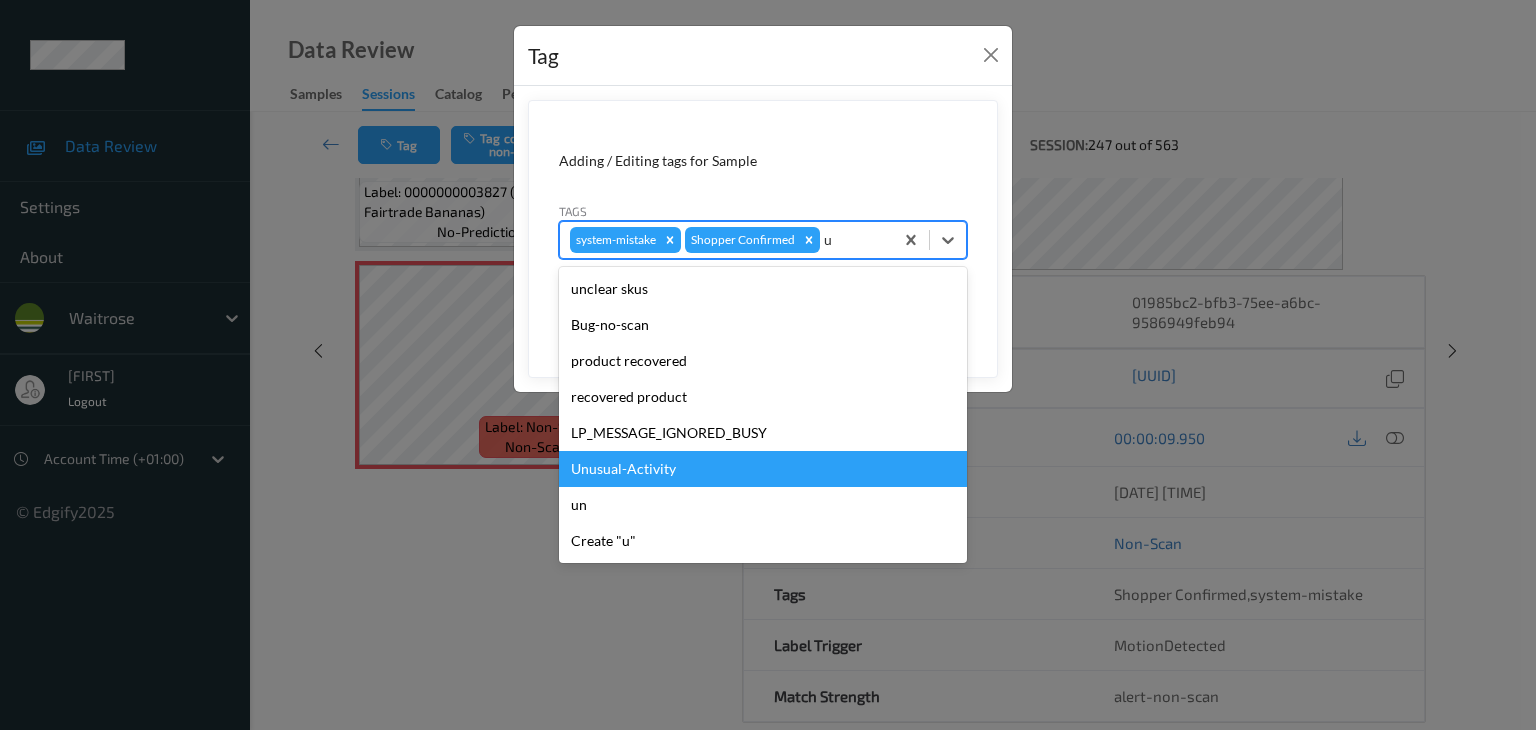 click on "Unusual-Activity" at bounding box center (763, 469) 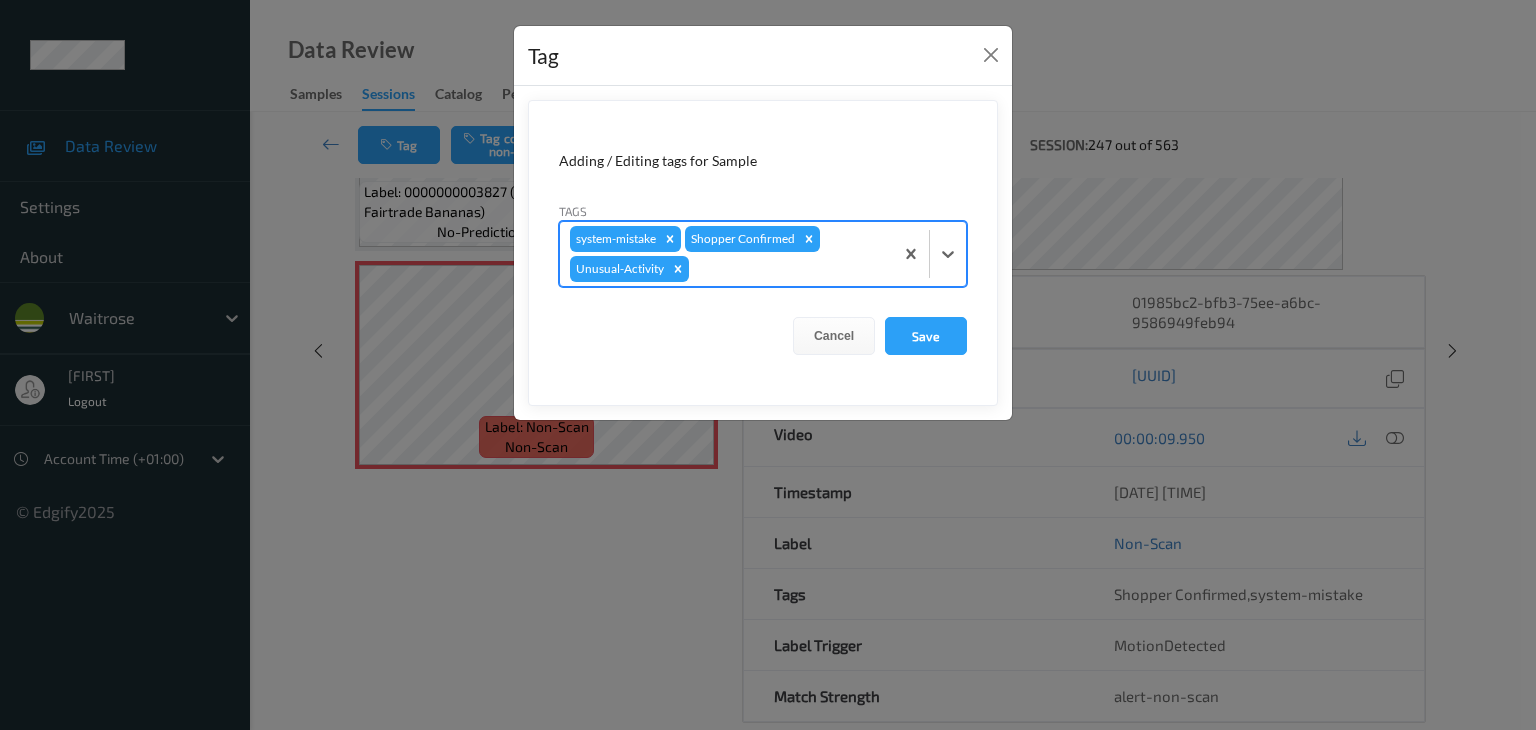 type on "p" 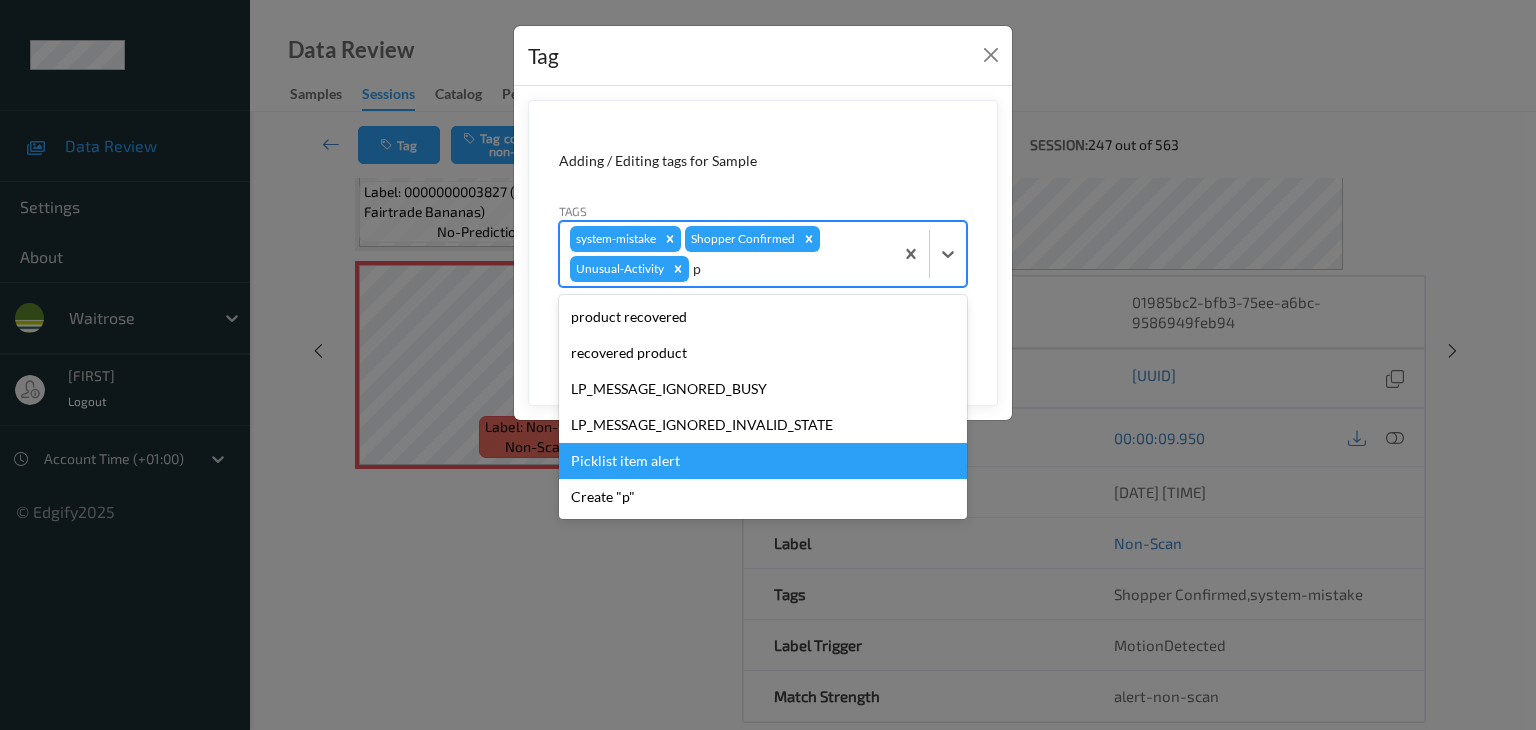 click on "Picklist item alert" at bounding box center (763, 461) 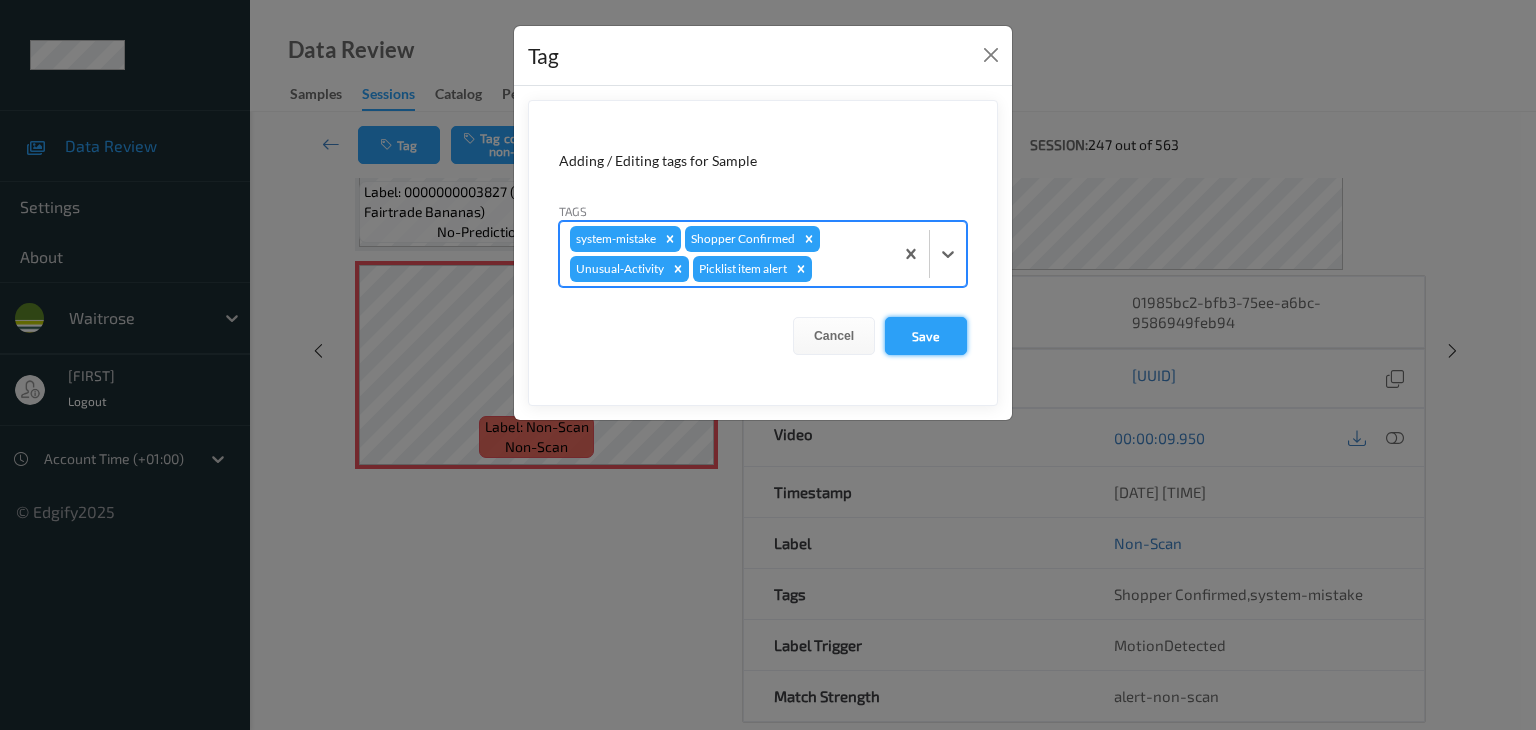 click on "Save" at bounding box center (926, 336) 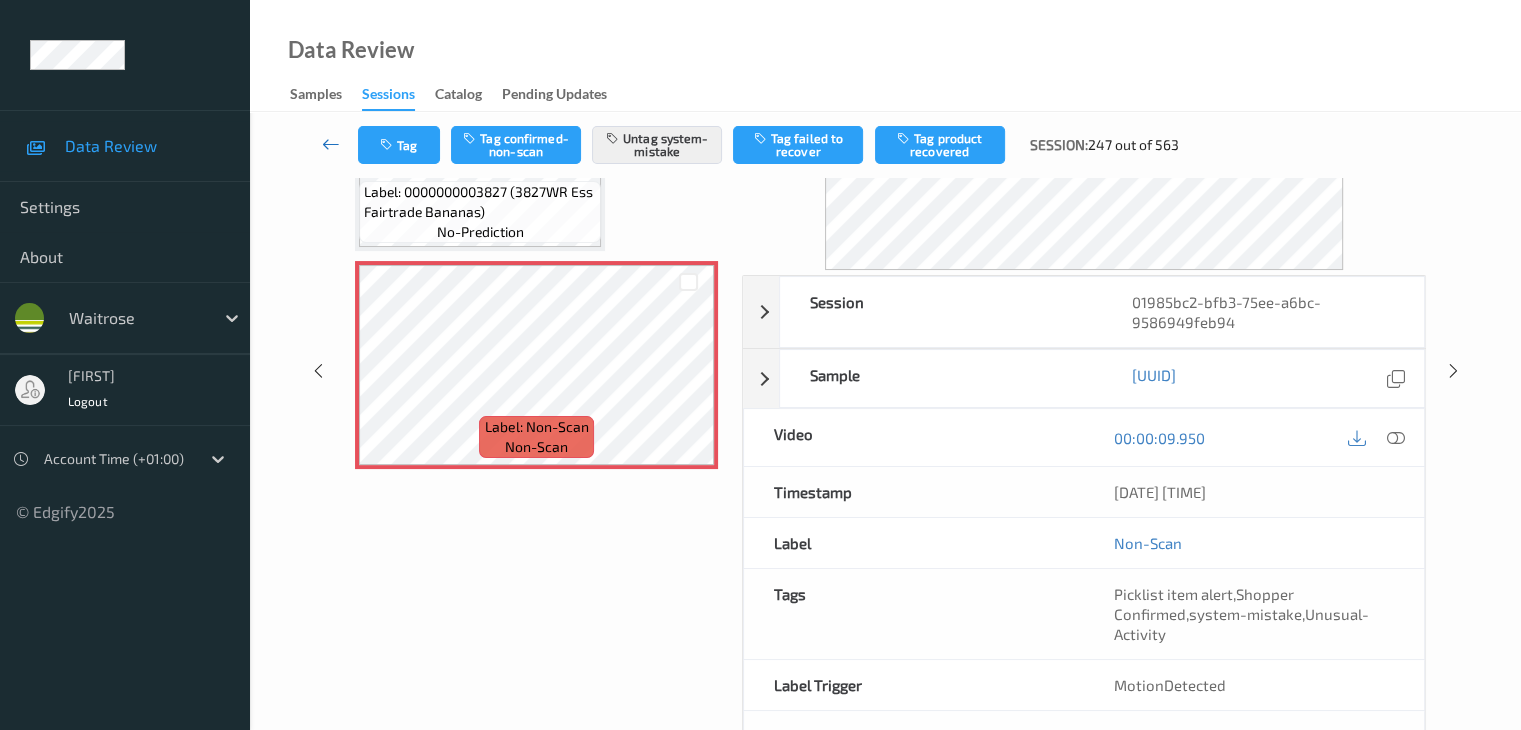 click at bounding box center [331, 144] 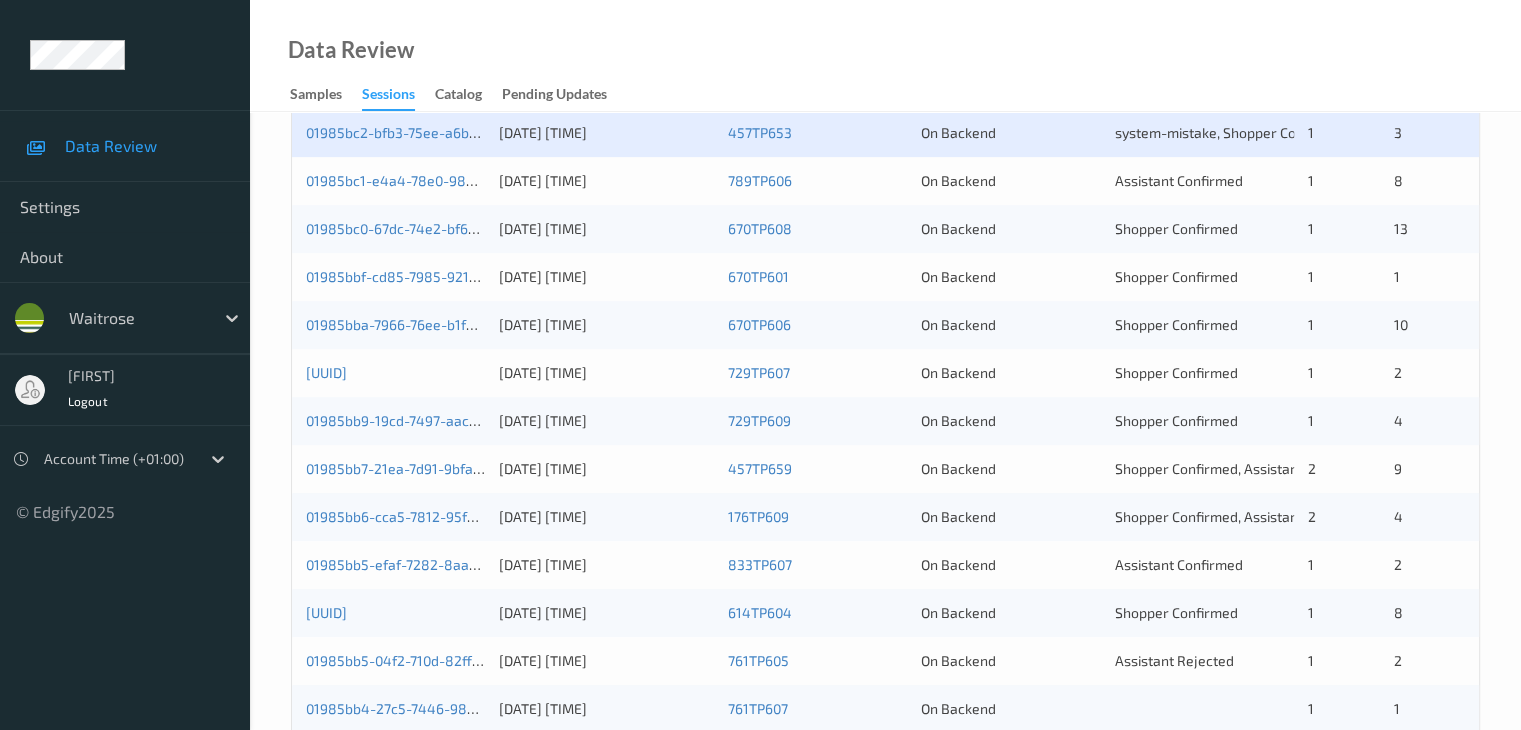 scroll, scrollTop: 600, scrollLeft: 0, axis: vertical 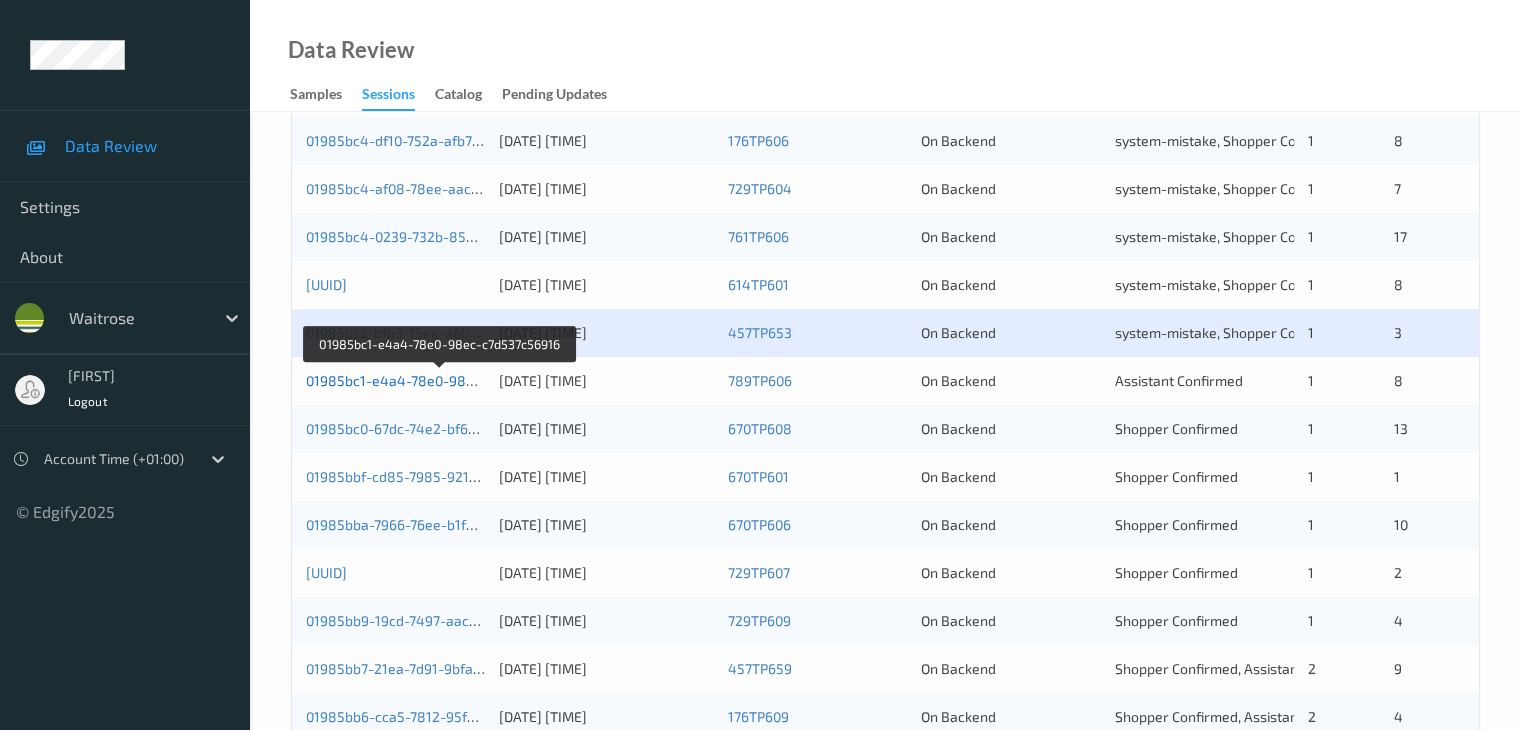 click on "01985bc1-e4a4-78e0-98ec-c7d537c56916" at bounding box center [441, 380] 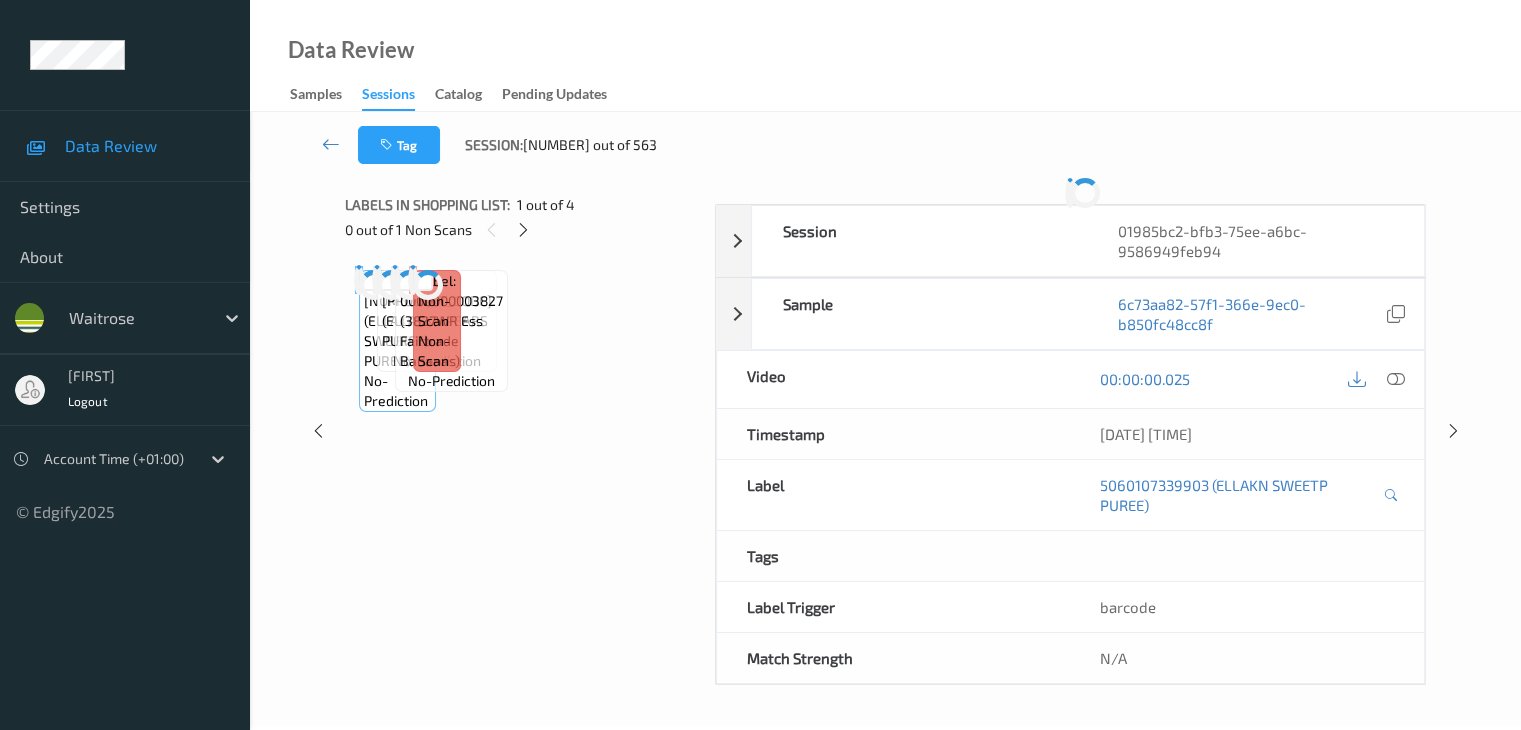 scroll, scrollTop: 0, scrollLeft: 0, axis: both 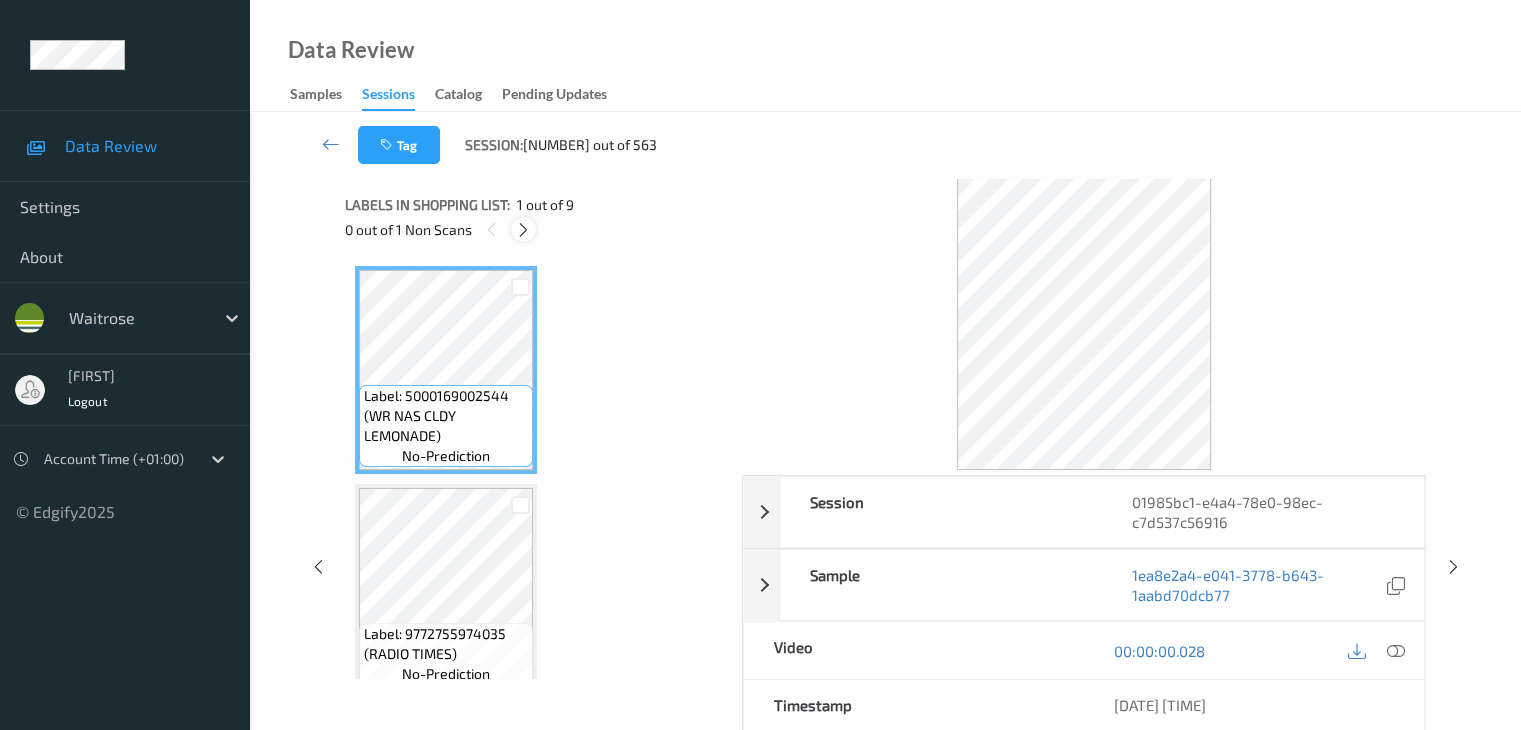 click at bounding box center (523, 230) 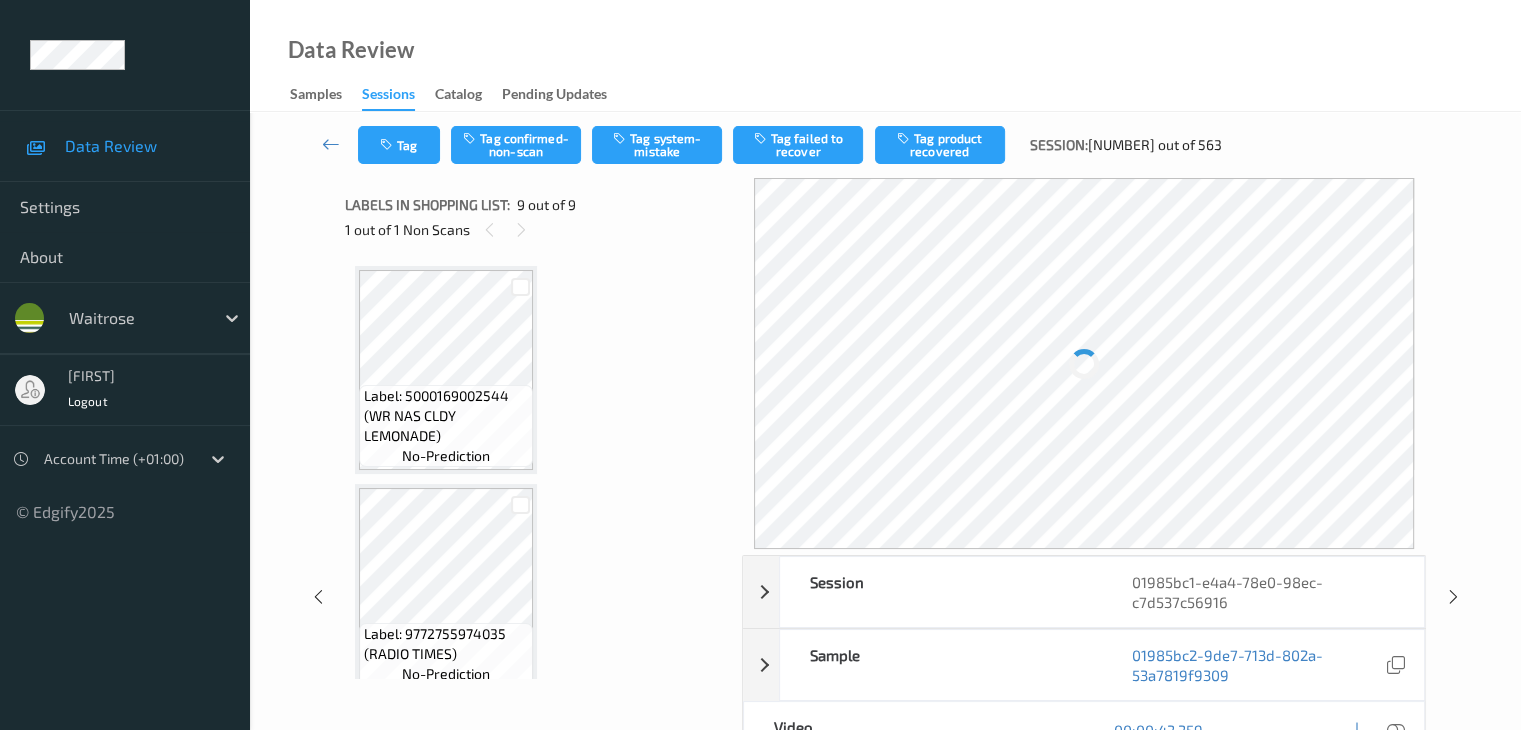 scroll, scrollTop: 1536, scrollLeft: 0, axis: vertical 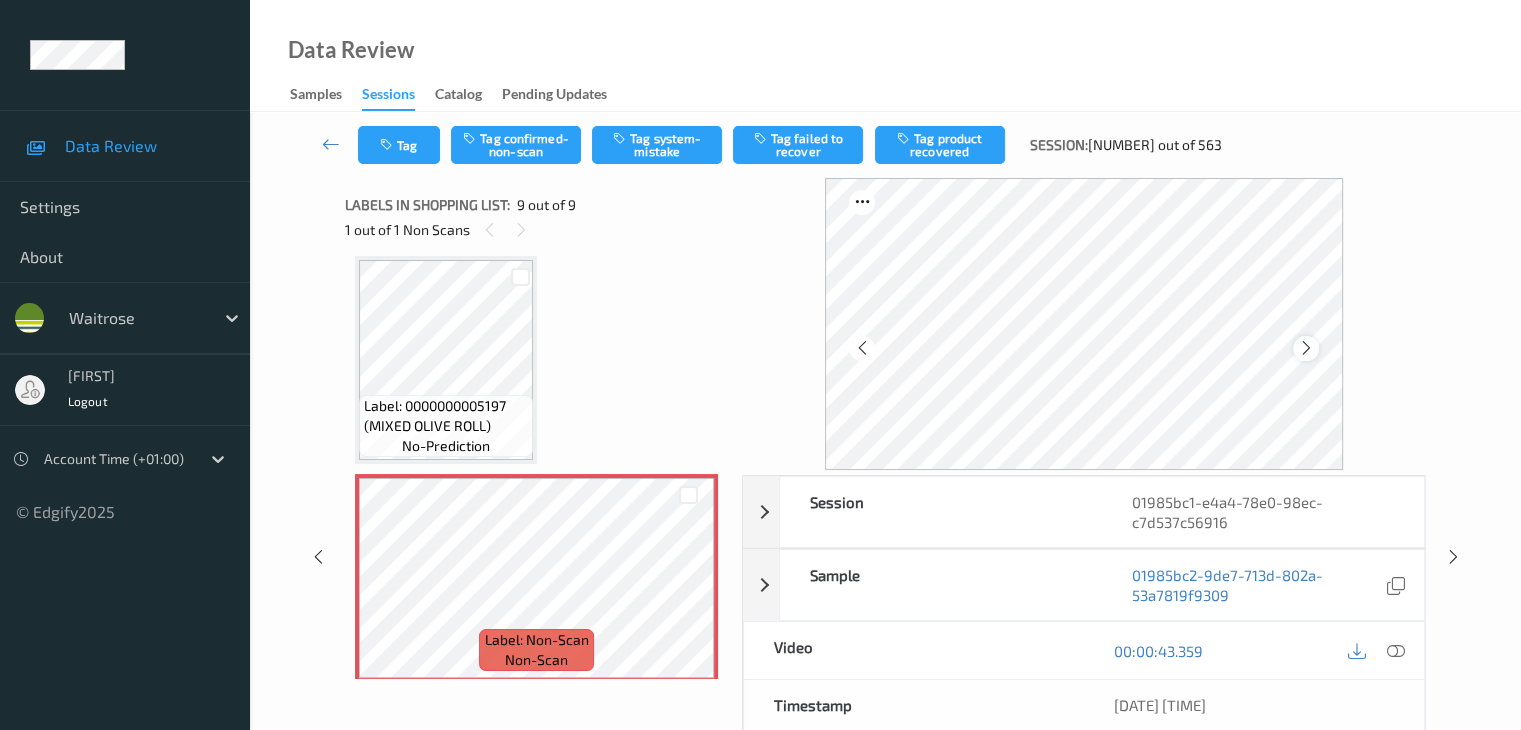click at bounding box center [1306, 348] 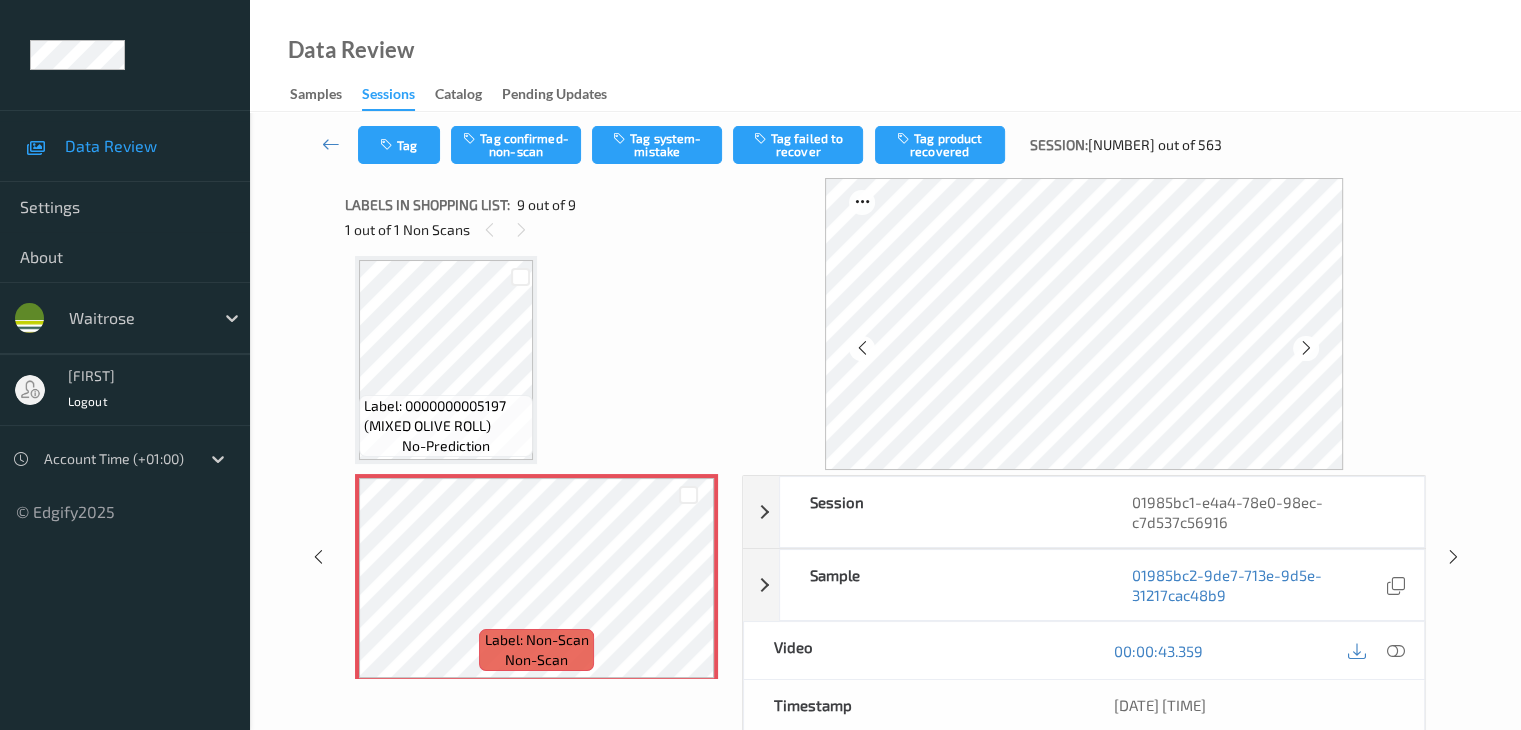 click at bounding box center [1306, 348] 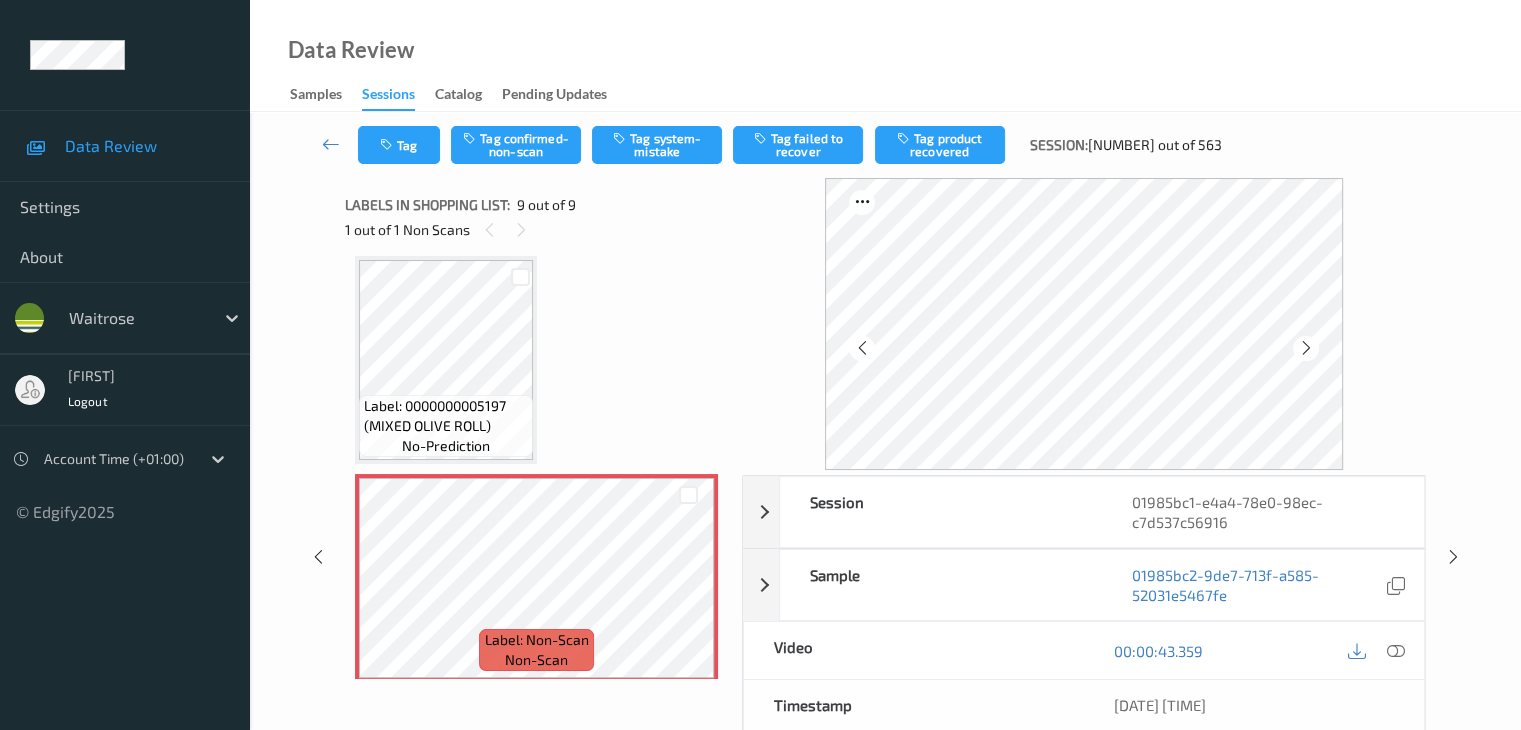 click at bounding box center (1306, 348) 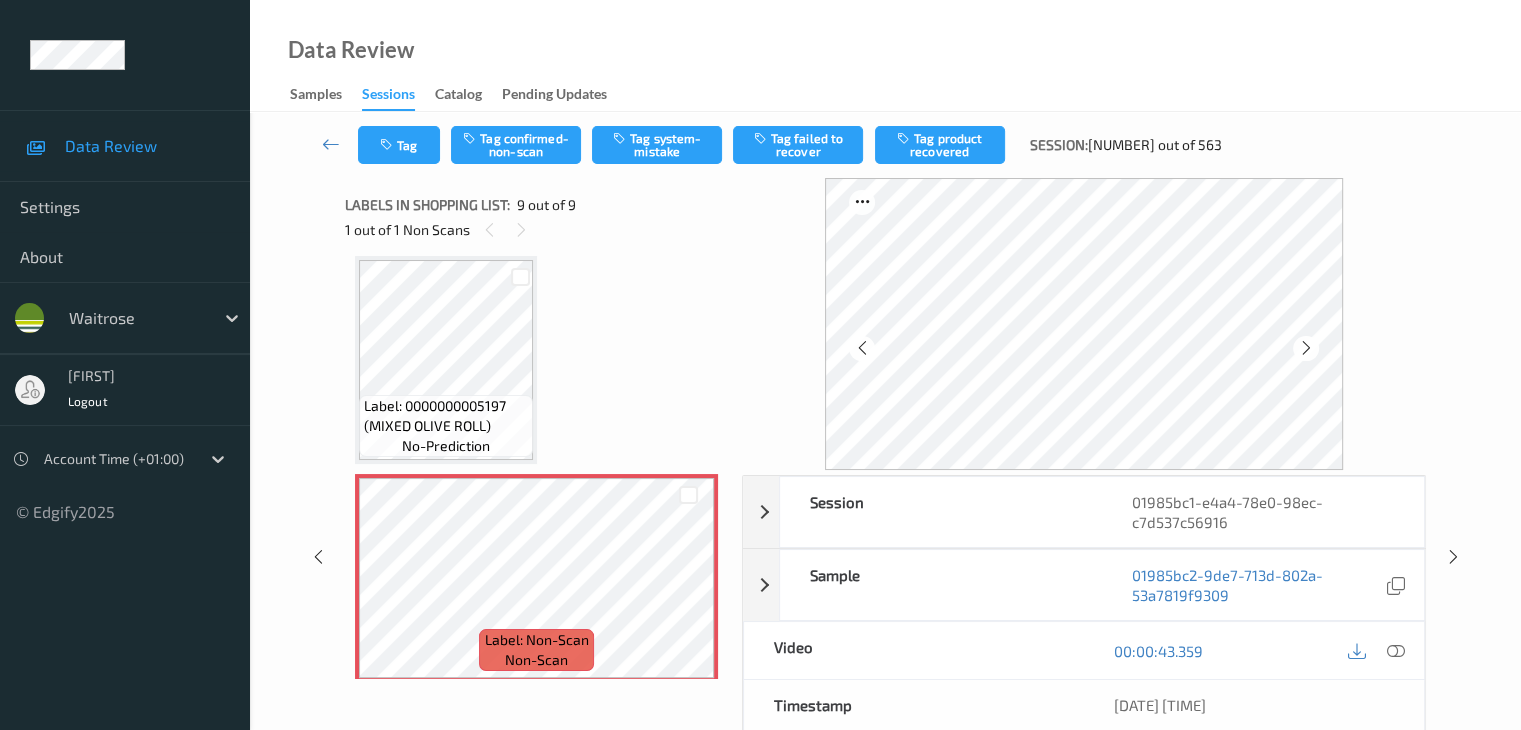 click at bounding box center (1306, 348) 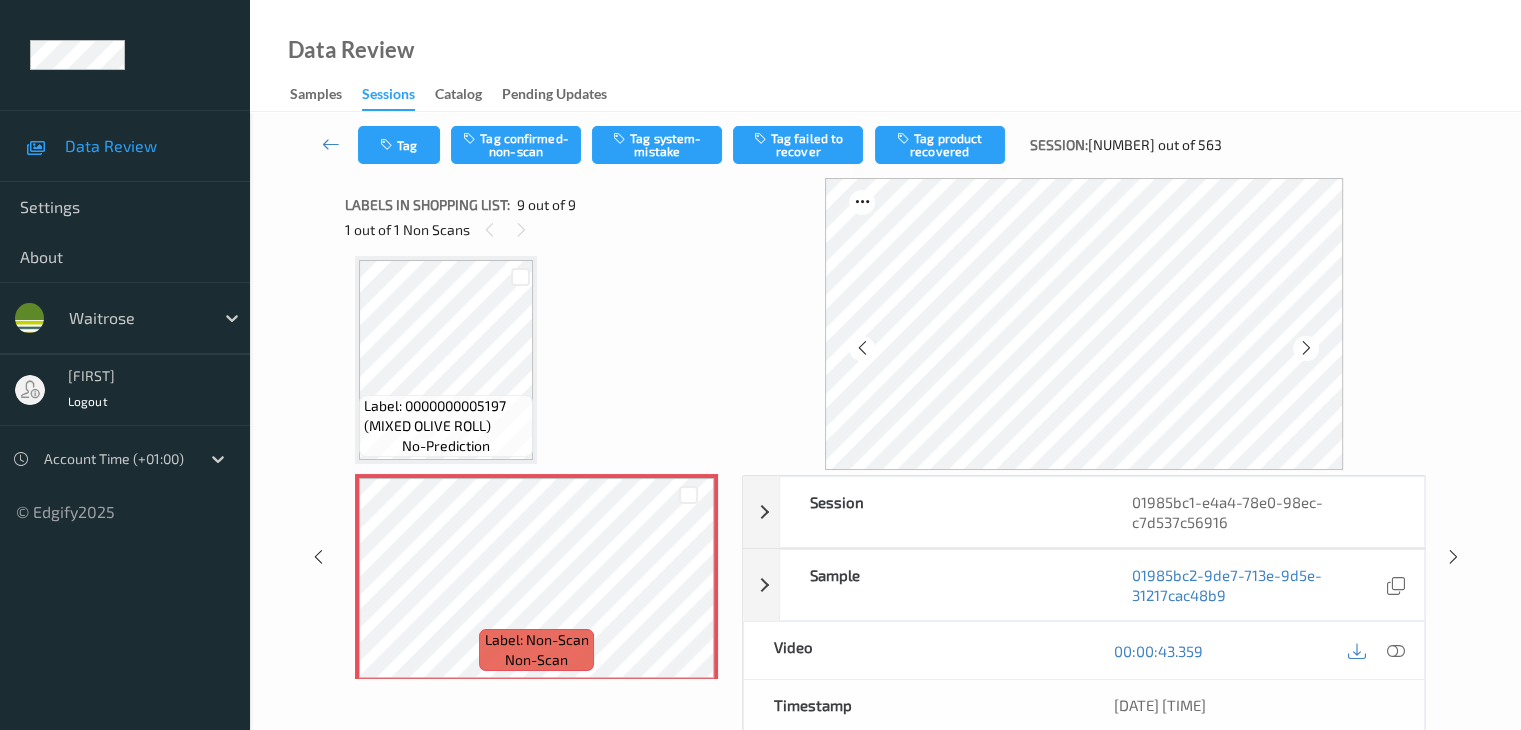 click at bounding box center [1306, 348] 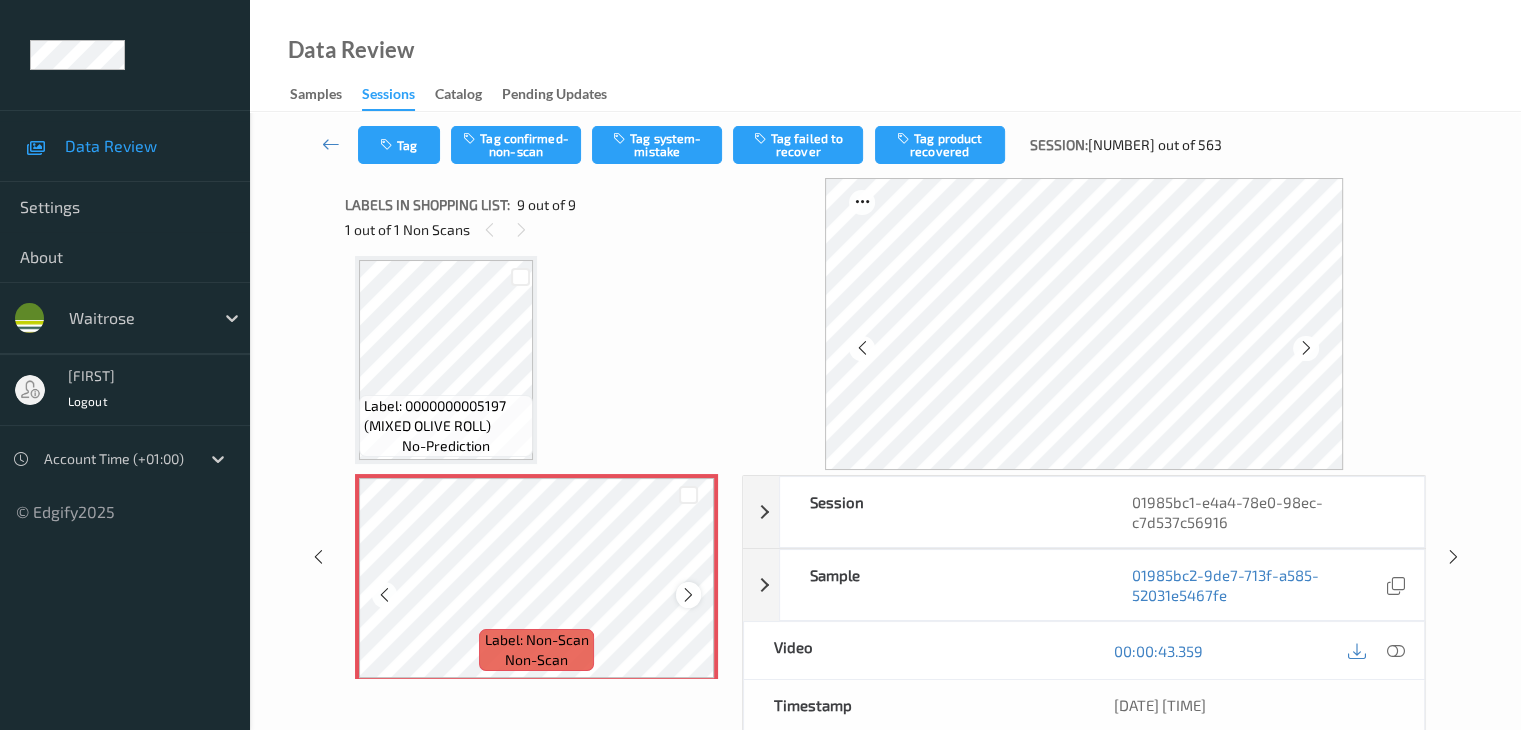 click at bounding box center (688, 595) 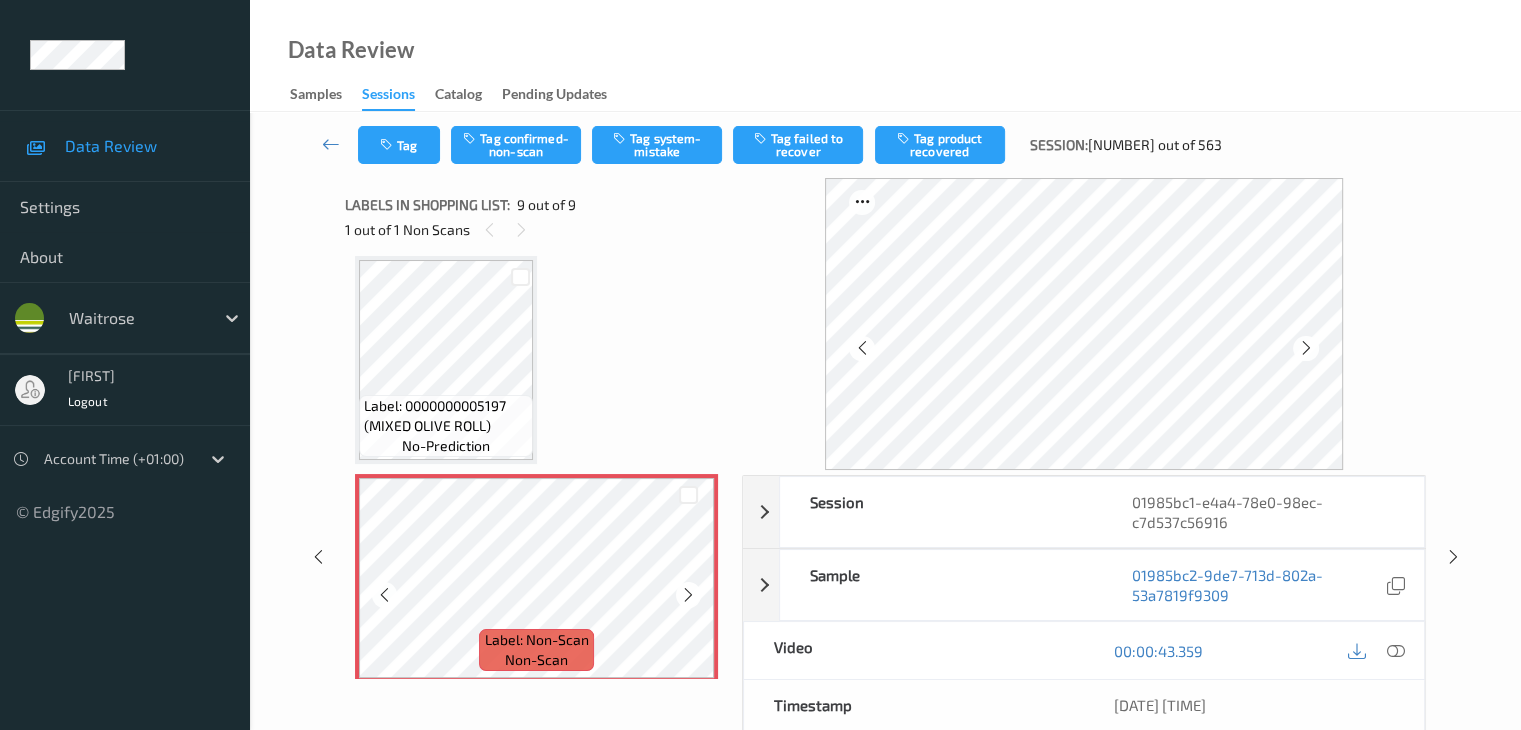 click at bounding box center (688, 595) 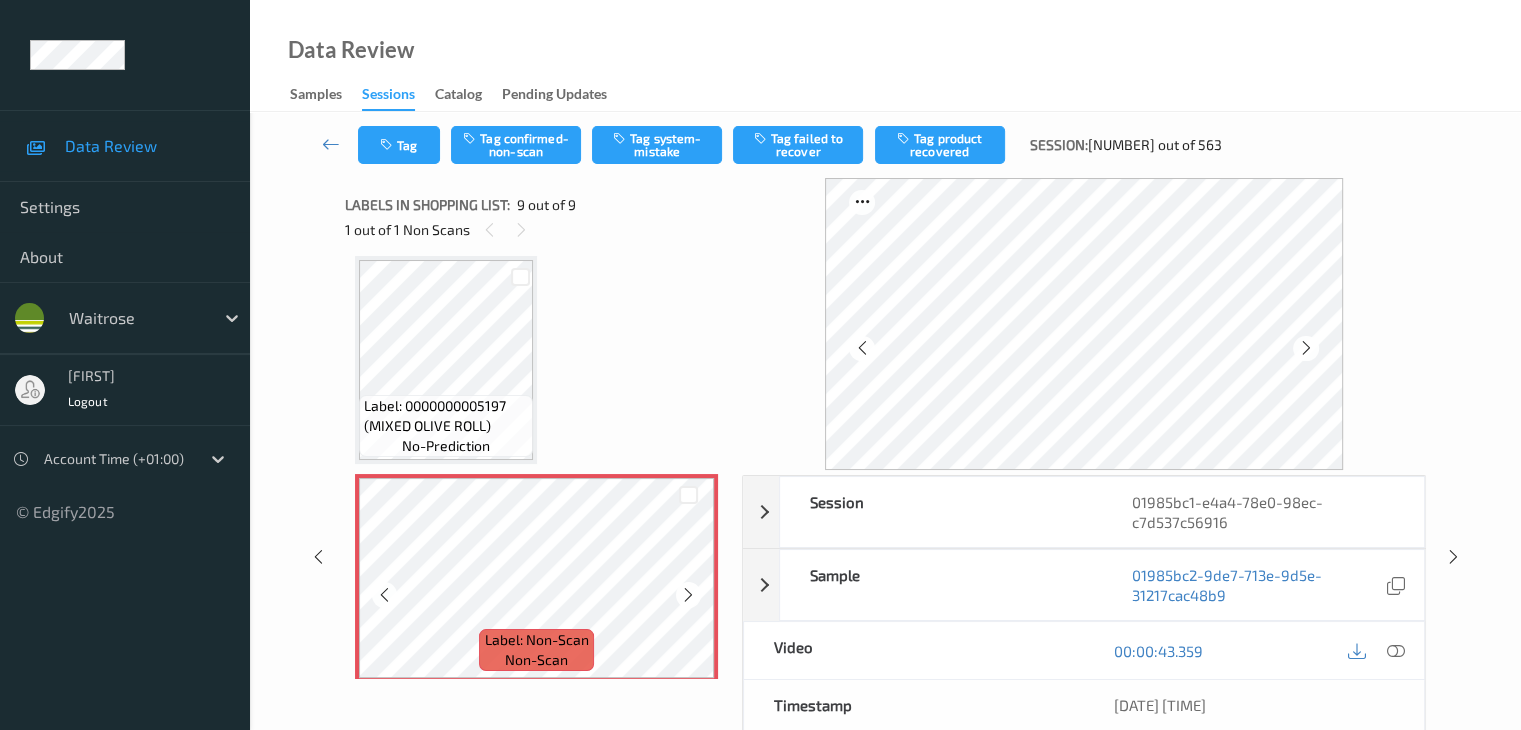 click at bounding box center [688, 595] 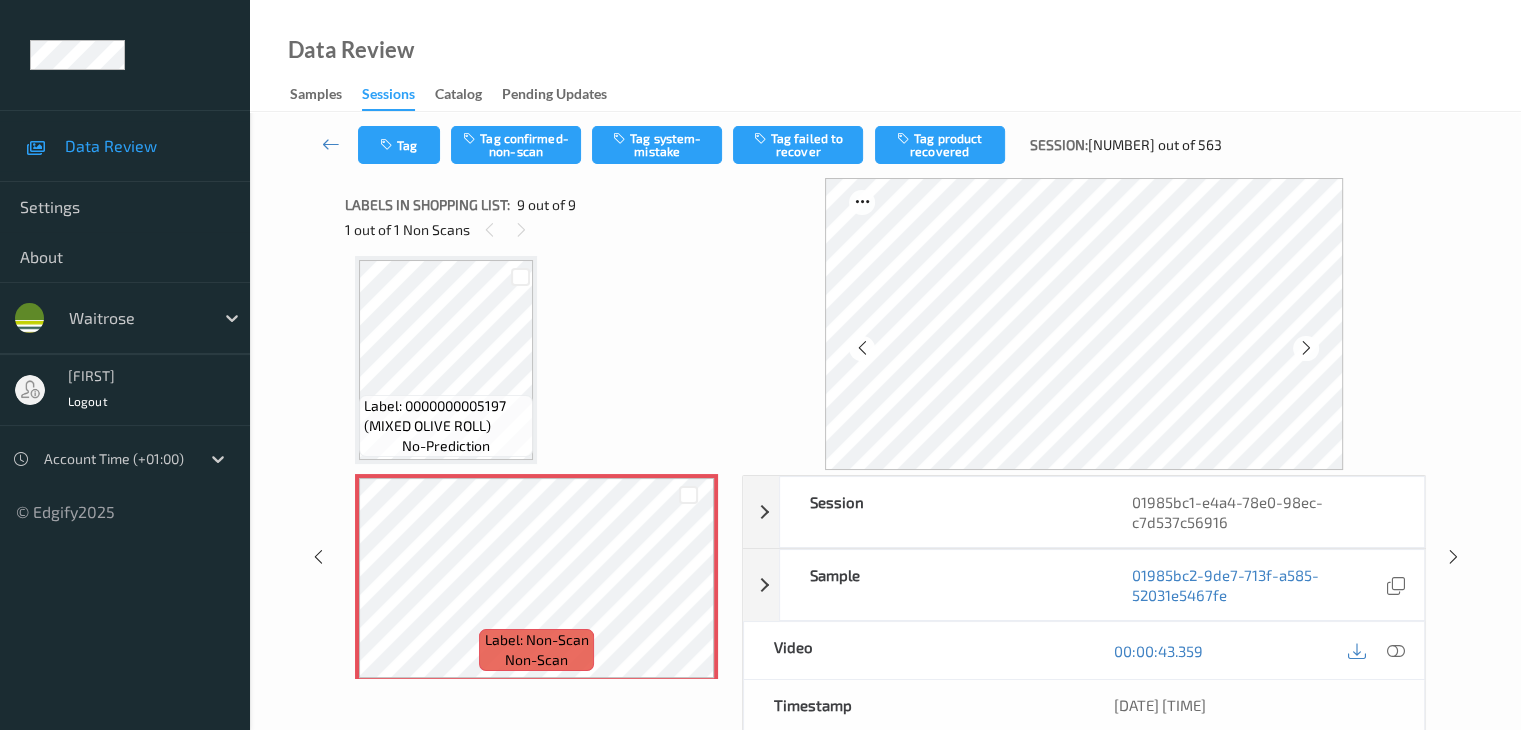 click on "Label: 0000000005197 (MIXED OLIVE ROLL)" at bounding box center (446, 416) 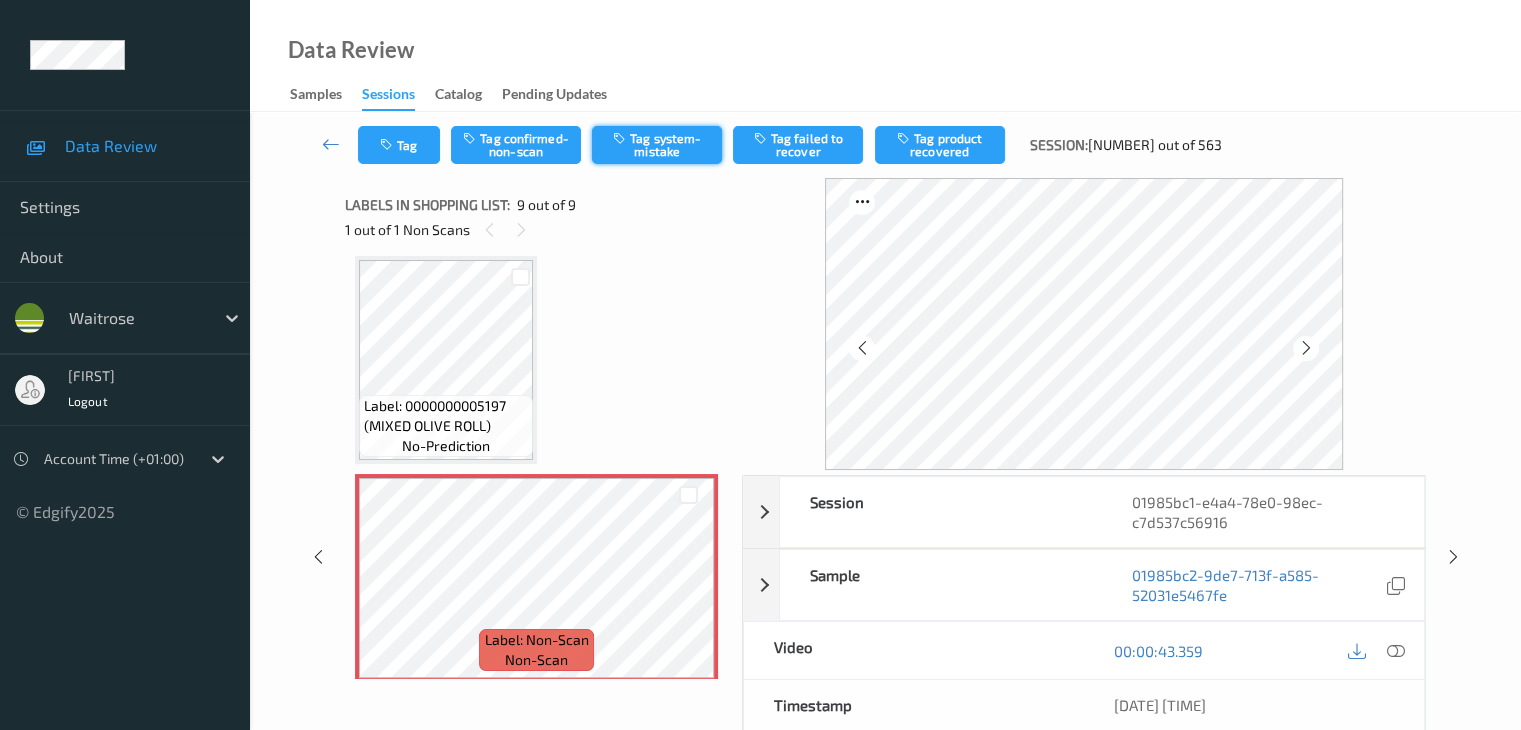 click on "Tag   system-mistake" at bounding box center (657, 145) 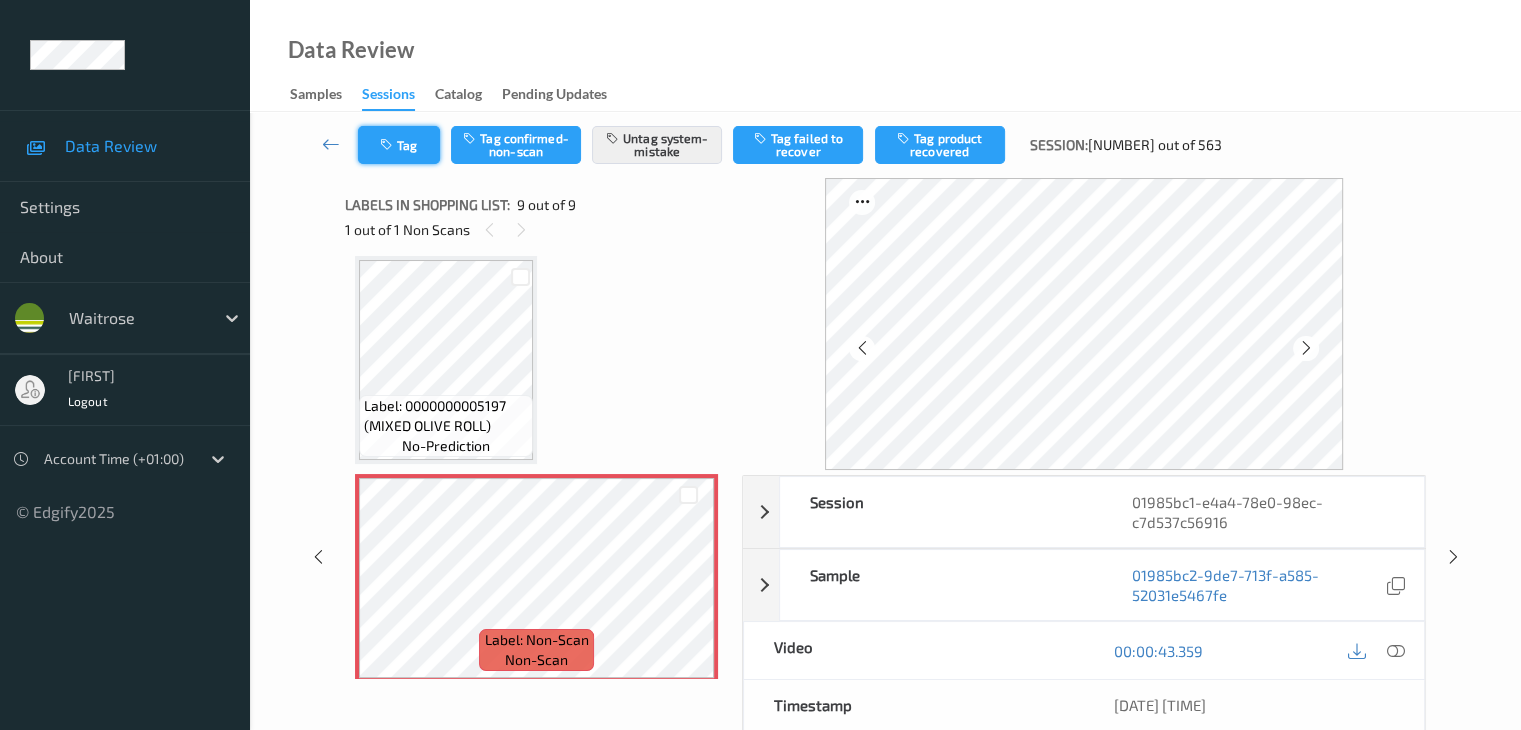 click on "Tag" at bounding box center (399, 145) 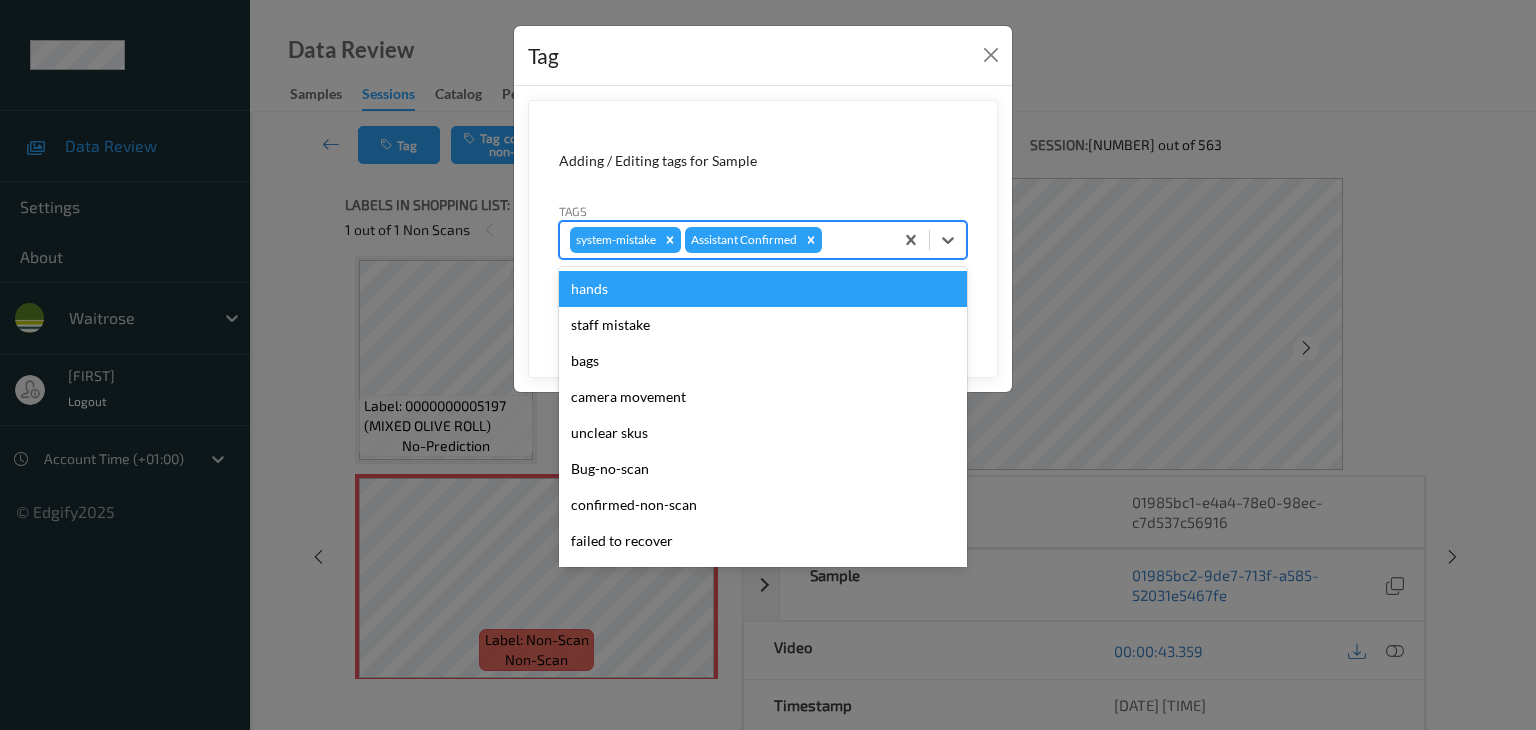 click at bounding box center [854, 240] 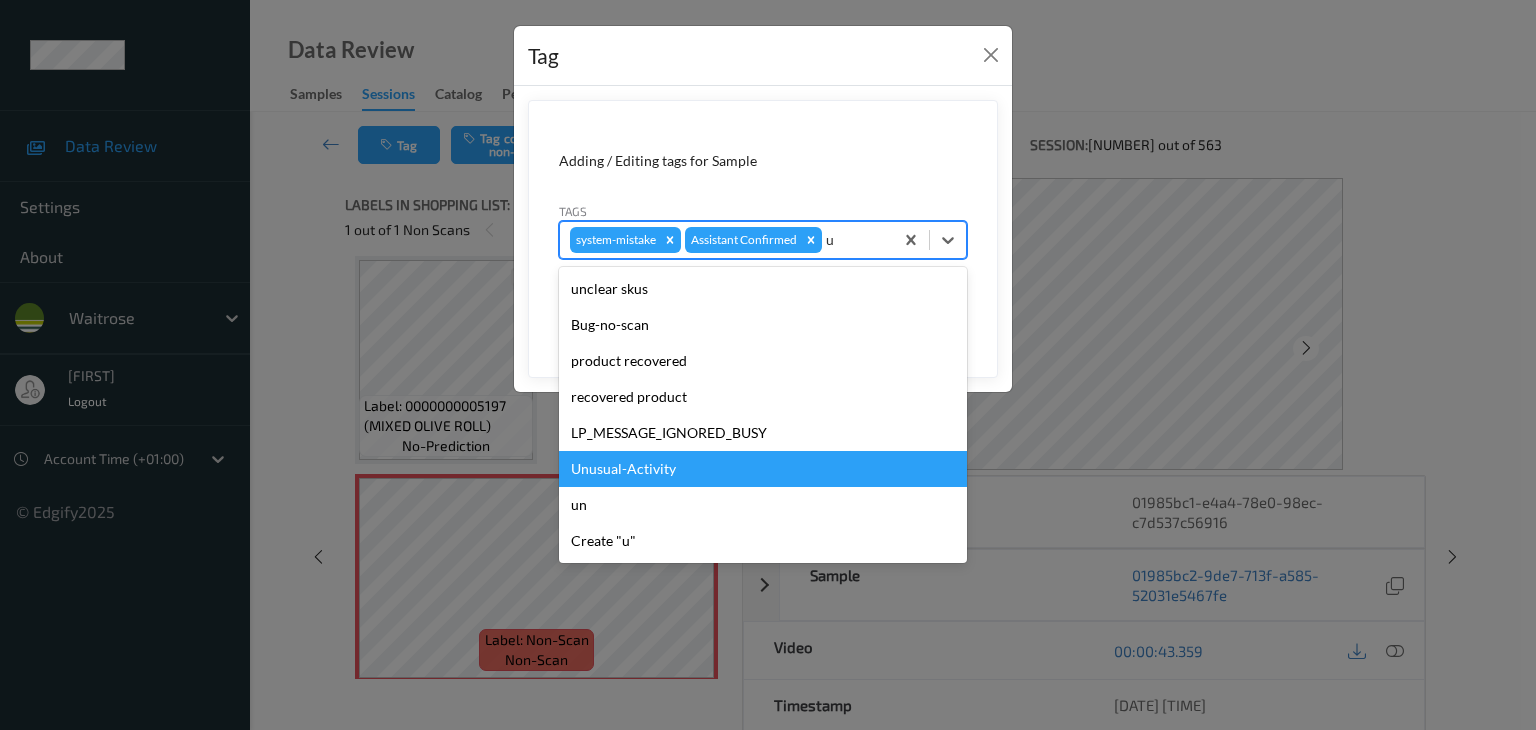 click on "Unusual-Activity" at bounding box center [763, 469] 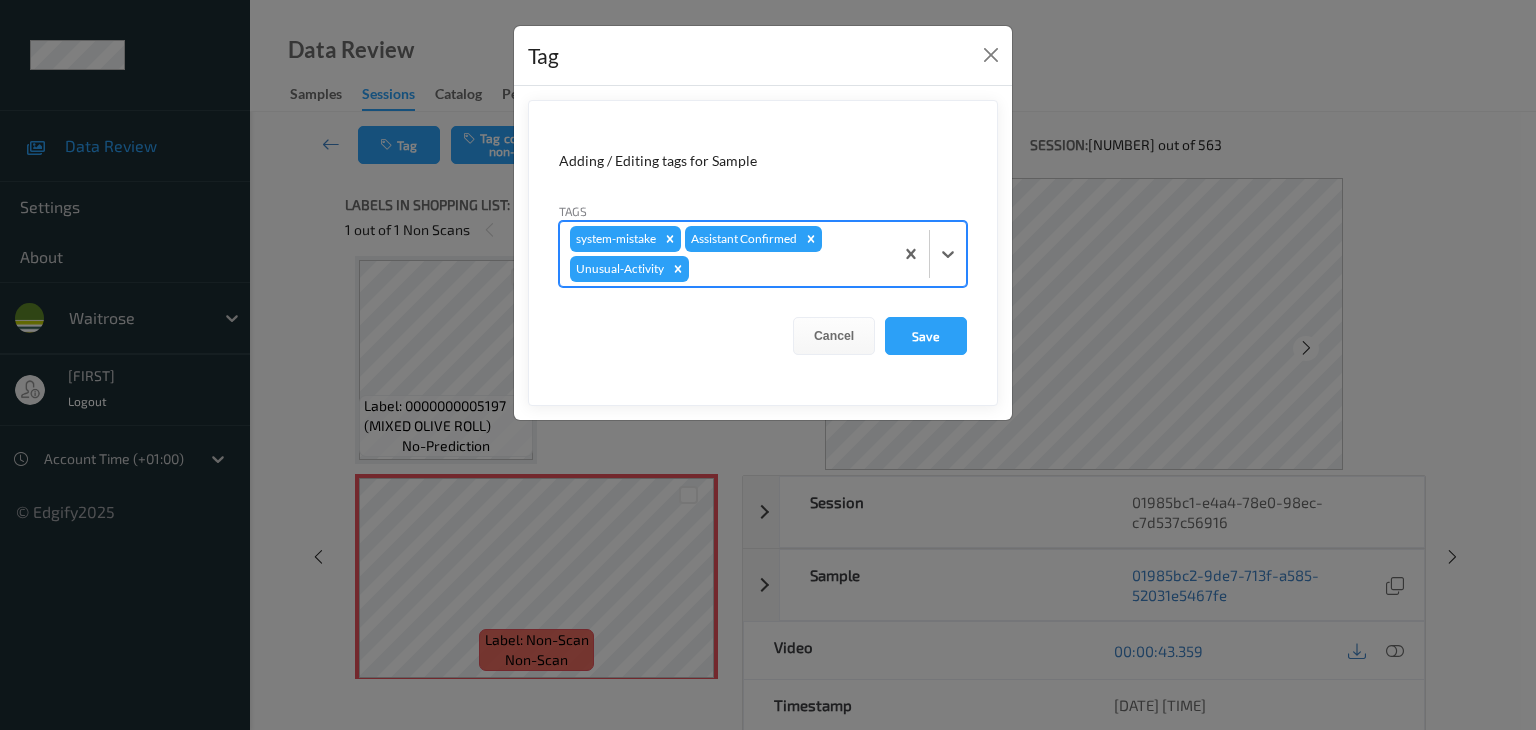 type on "p" 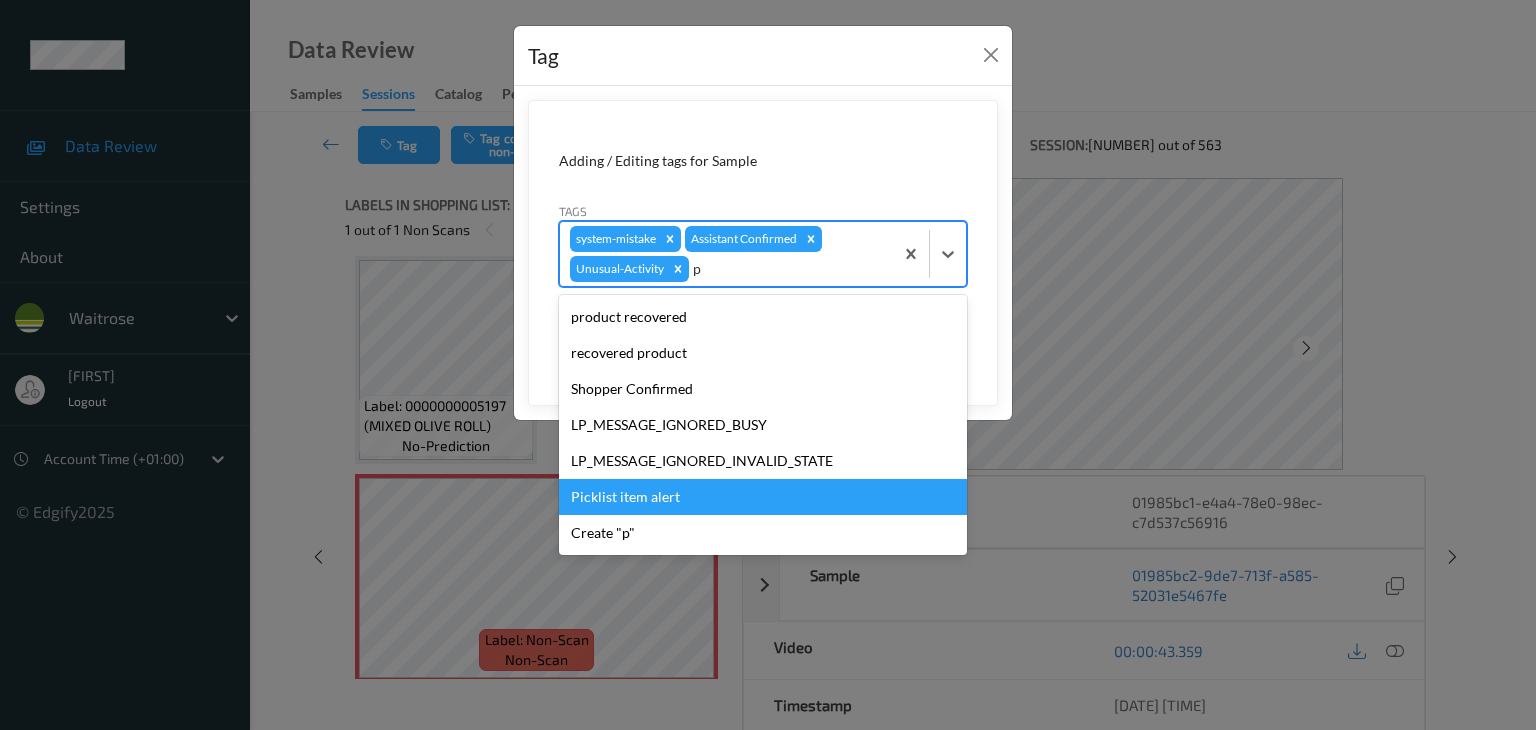 click on "Picklist item alert" at bounding box center (763, 497) 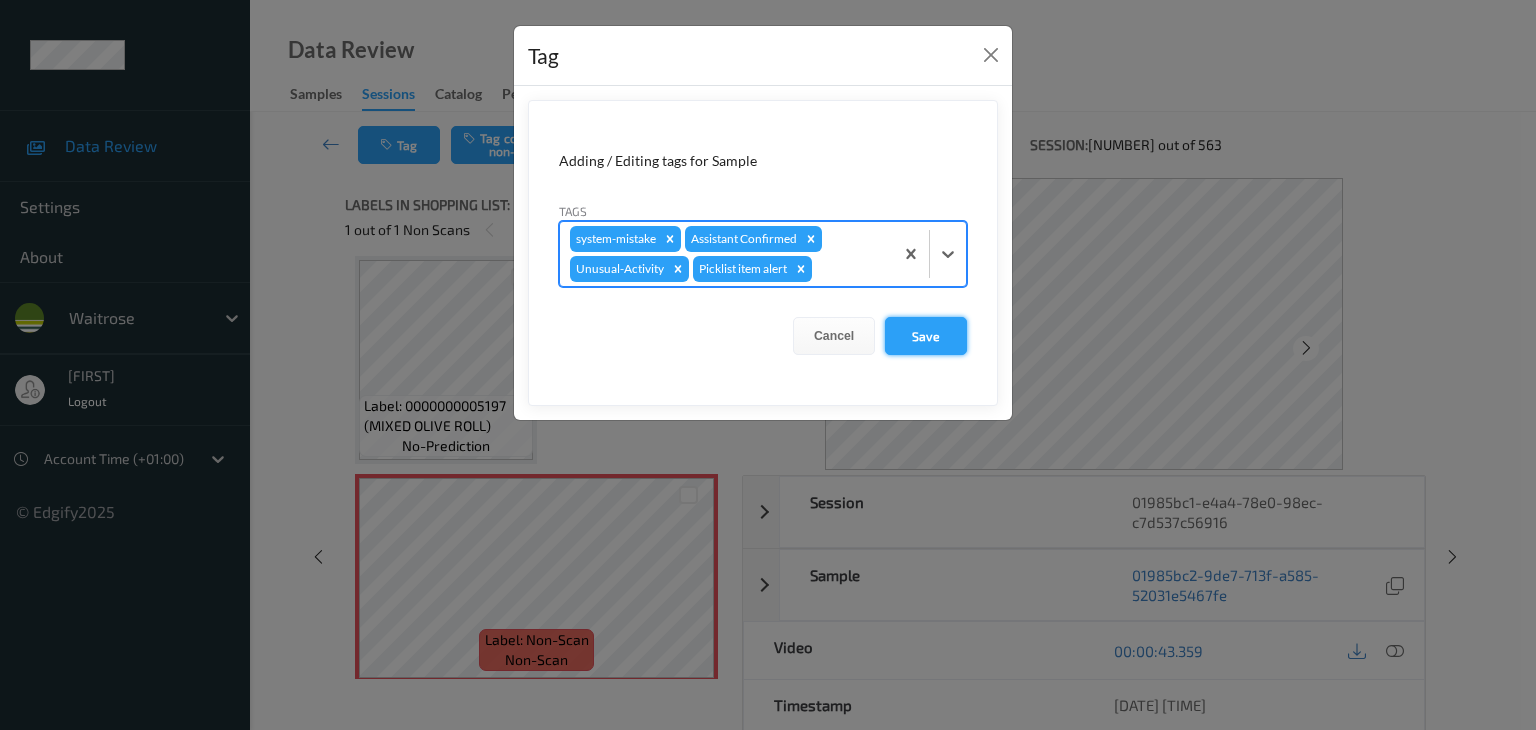 click on "Save" at bounding box center [926, 336] 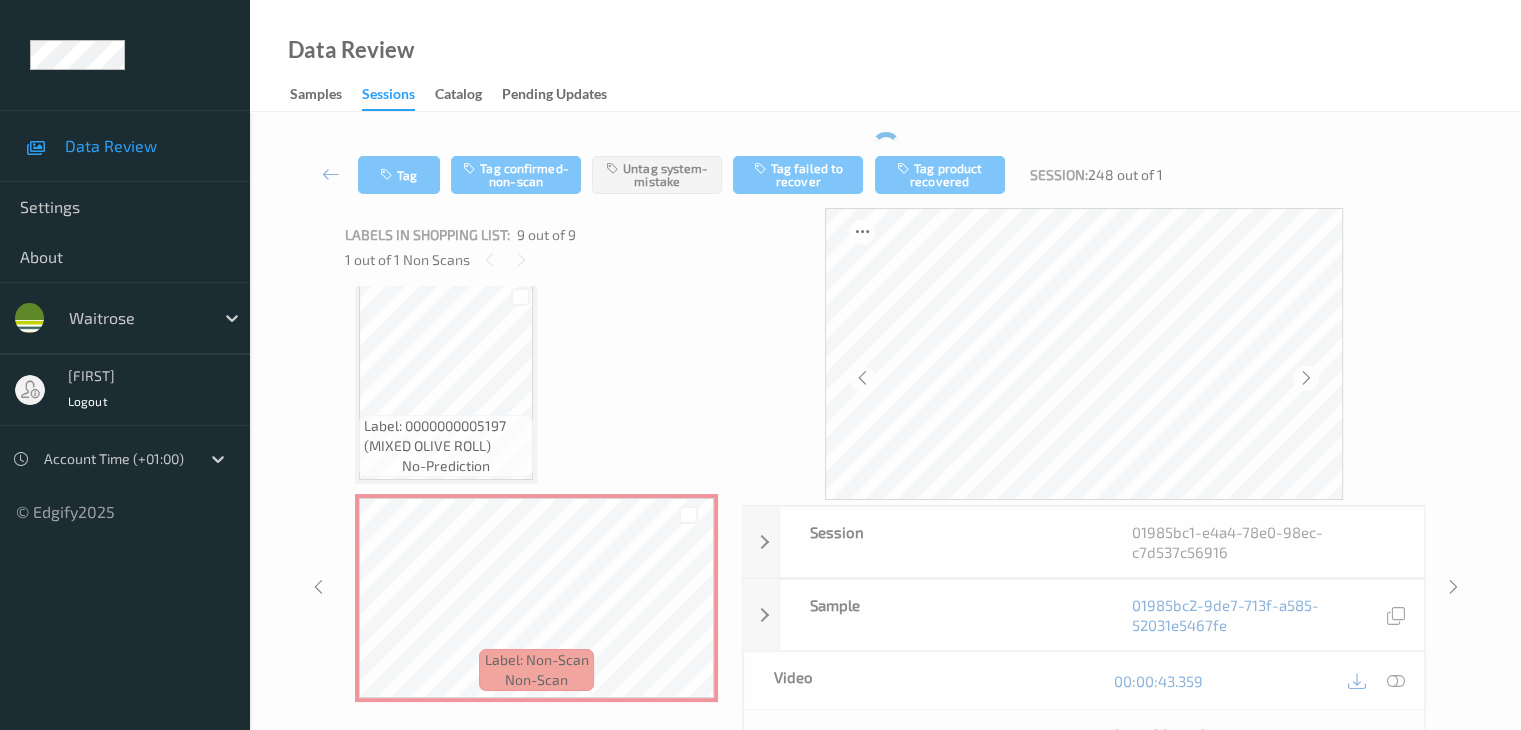 scroll, scrollTop: 1549, scrollLeft: 0, axis: vertical 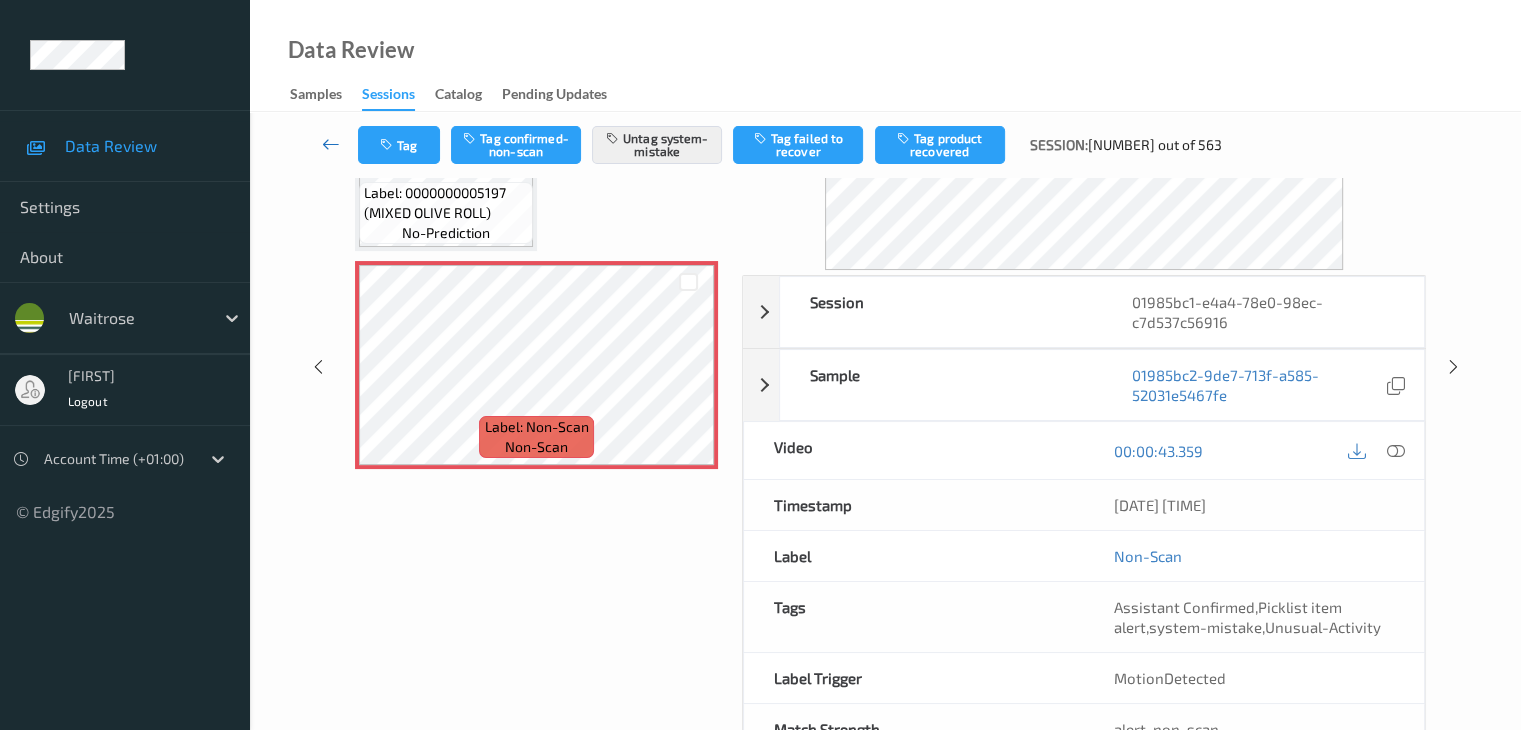 click at bounding box center (331, 144) 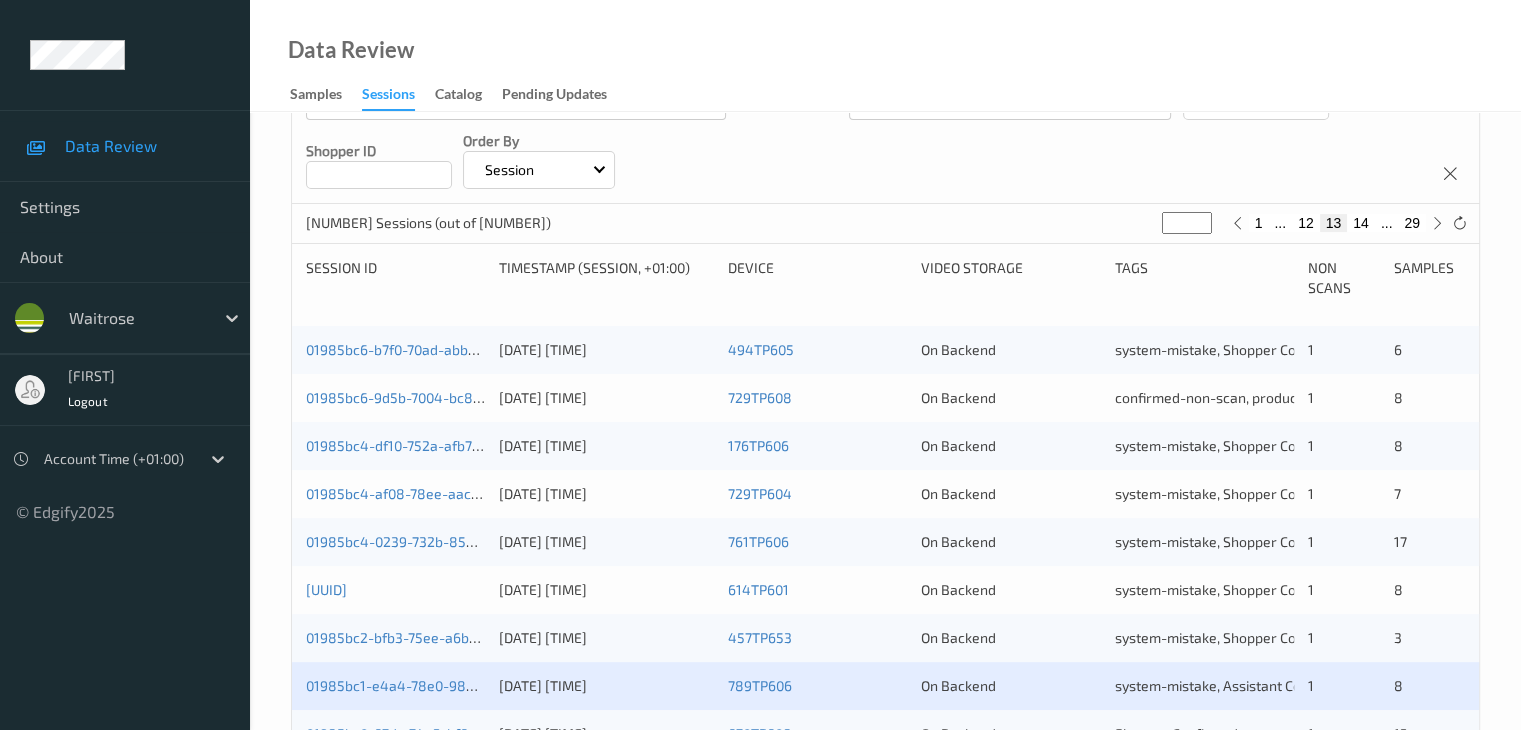 scroll, scrollTop: 600, scrollLeft: 0, axis: vertical 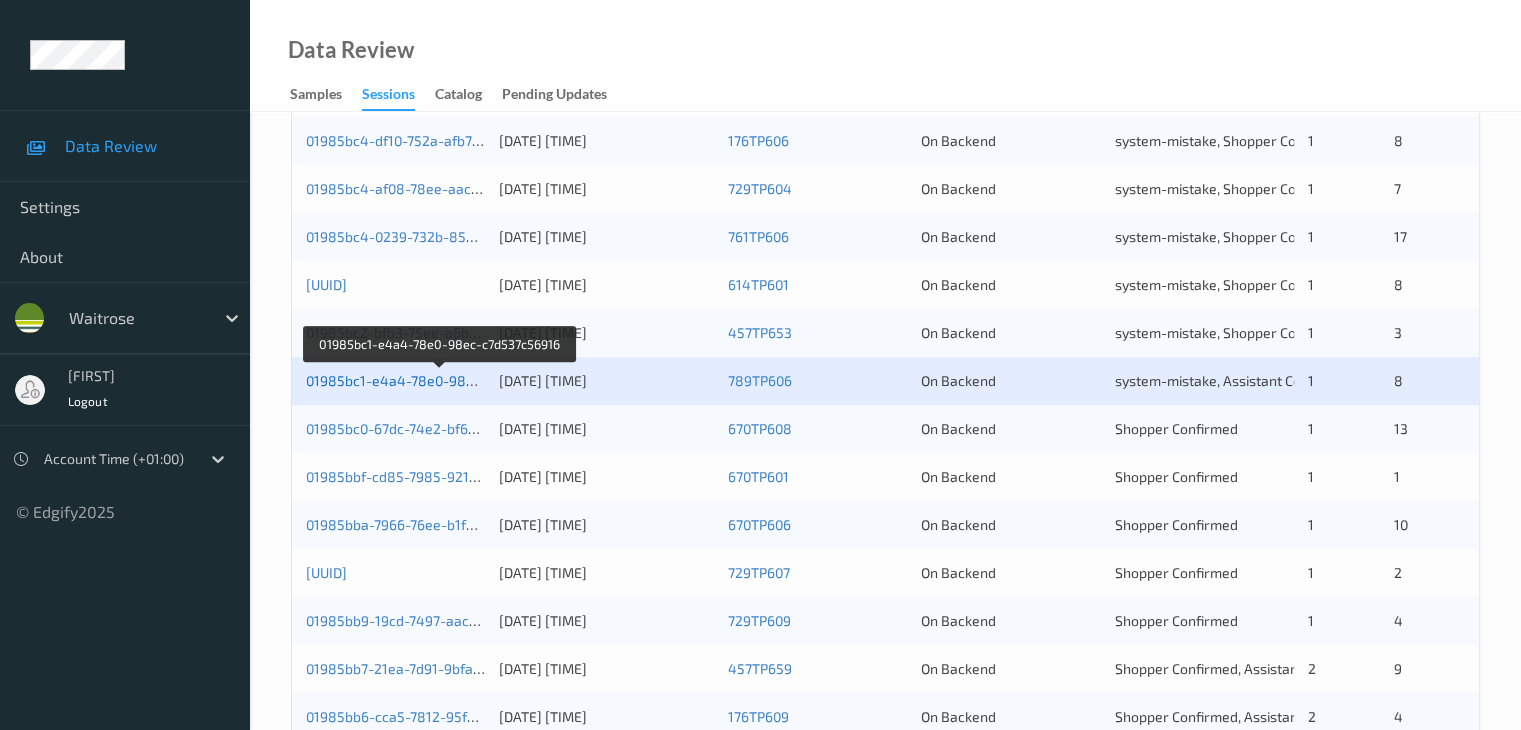 click on "01985bc1-e4a4-78e0-98ec-c7d537c56916" at bounding box center [441, 380] 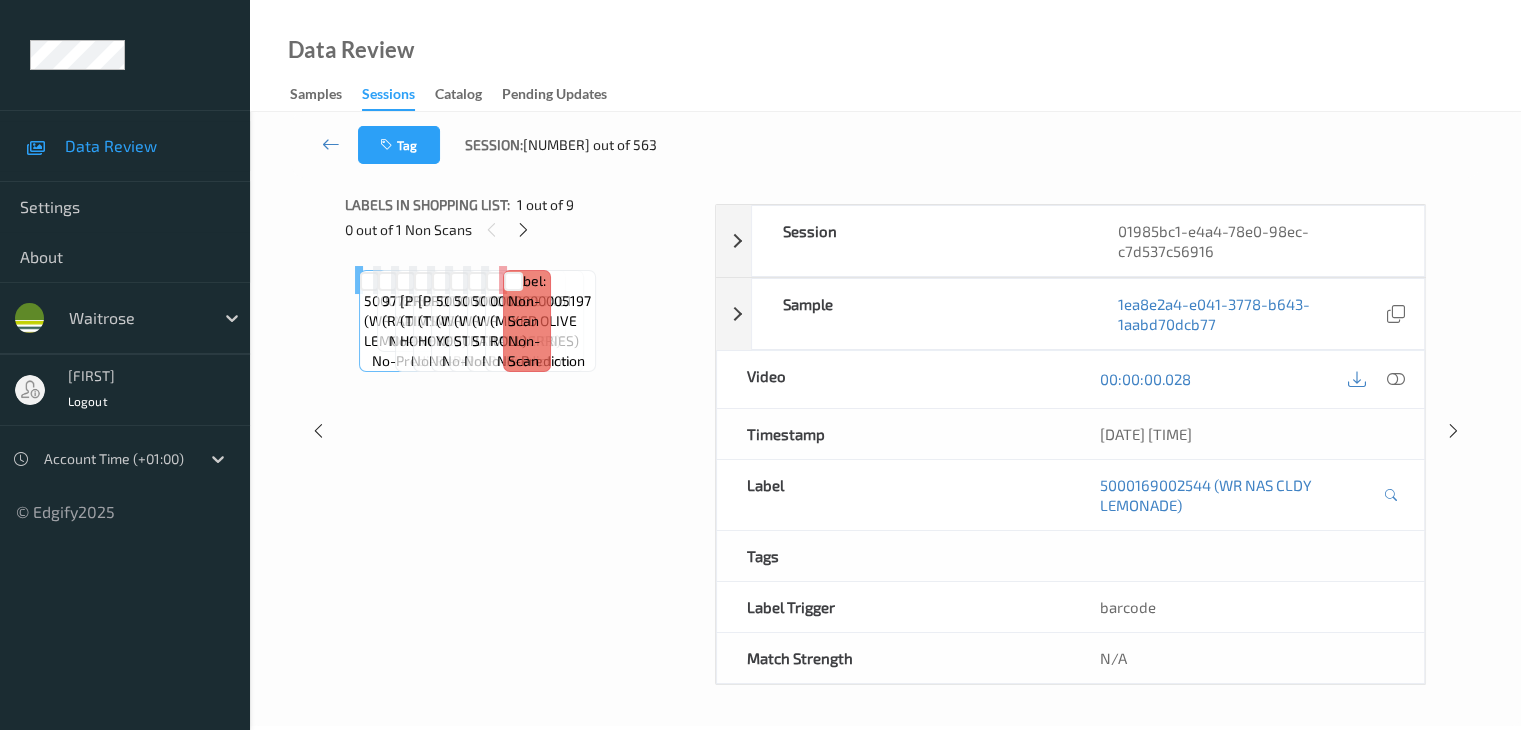 scroll, scrollTop: 0, scrollLeft: 0, axis: both 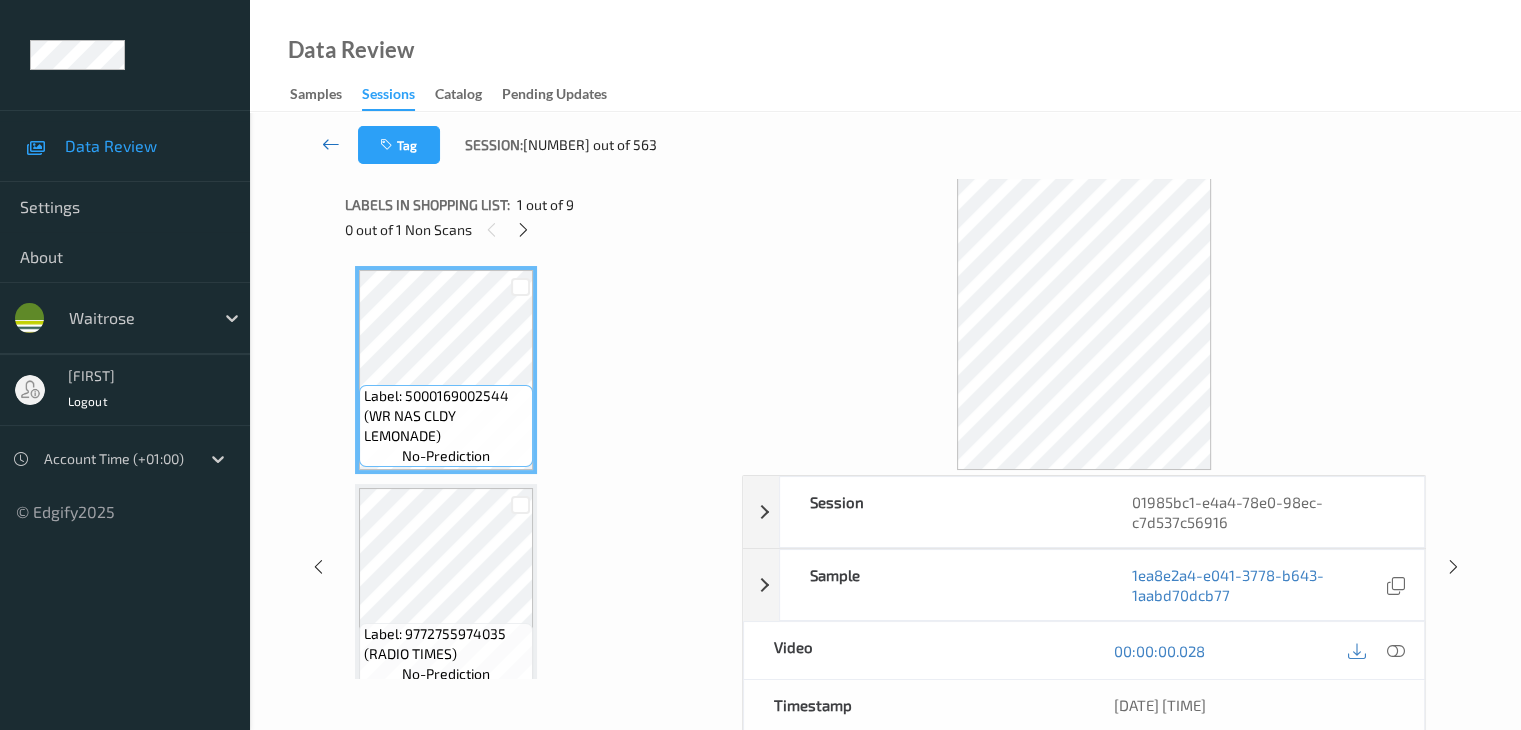 click at bounding box center [331, 144] 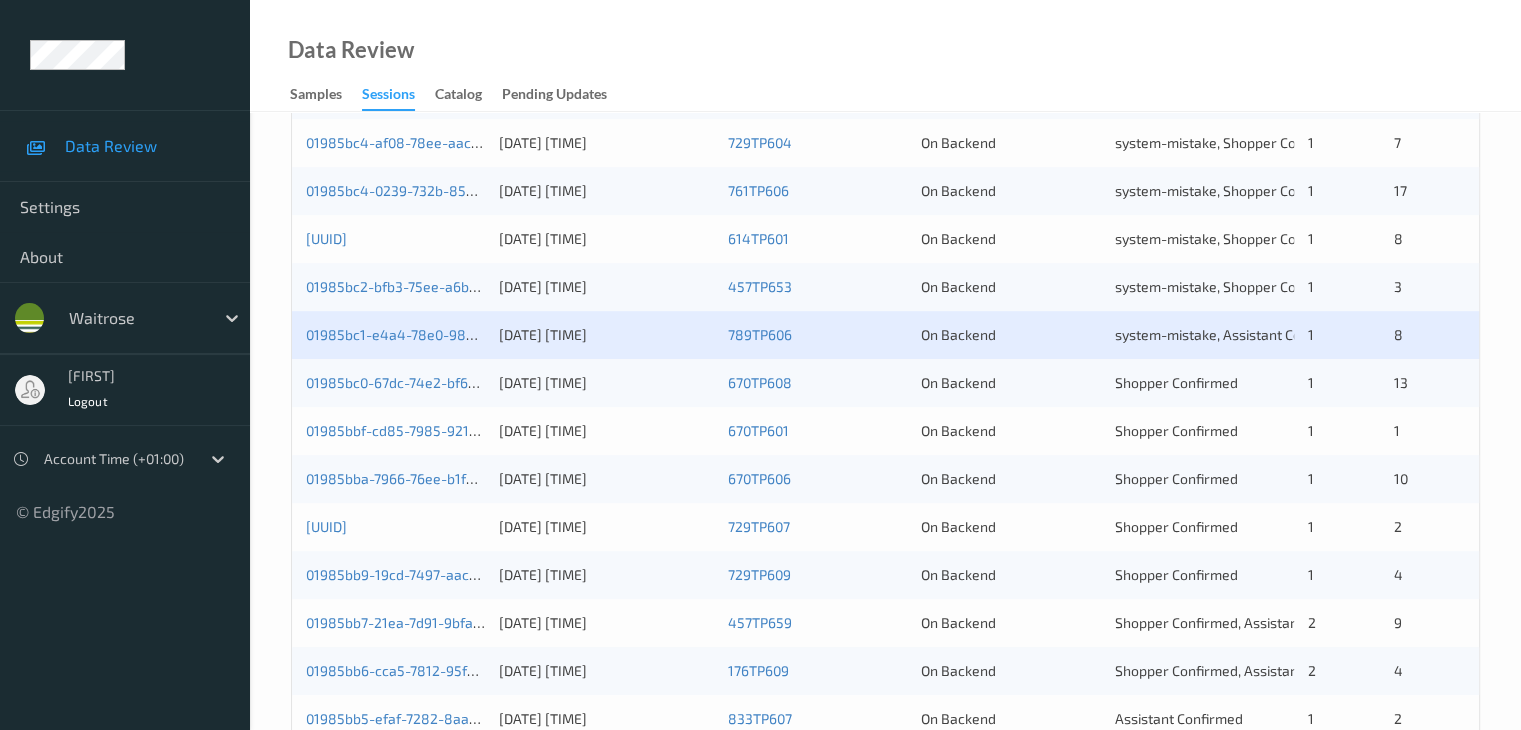 scroll, scrollTop: 700, scrollLeft: 0, axis: vertical 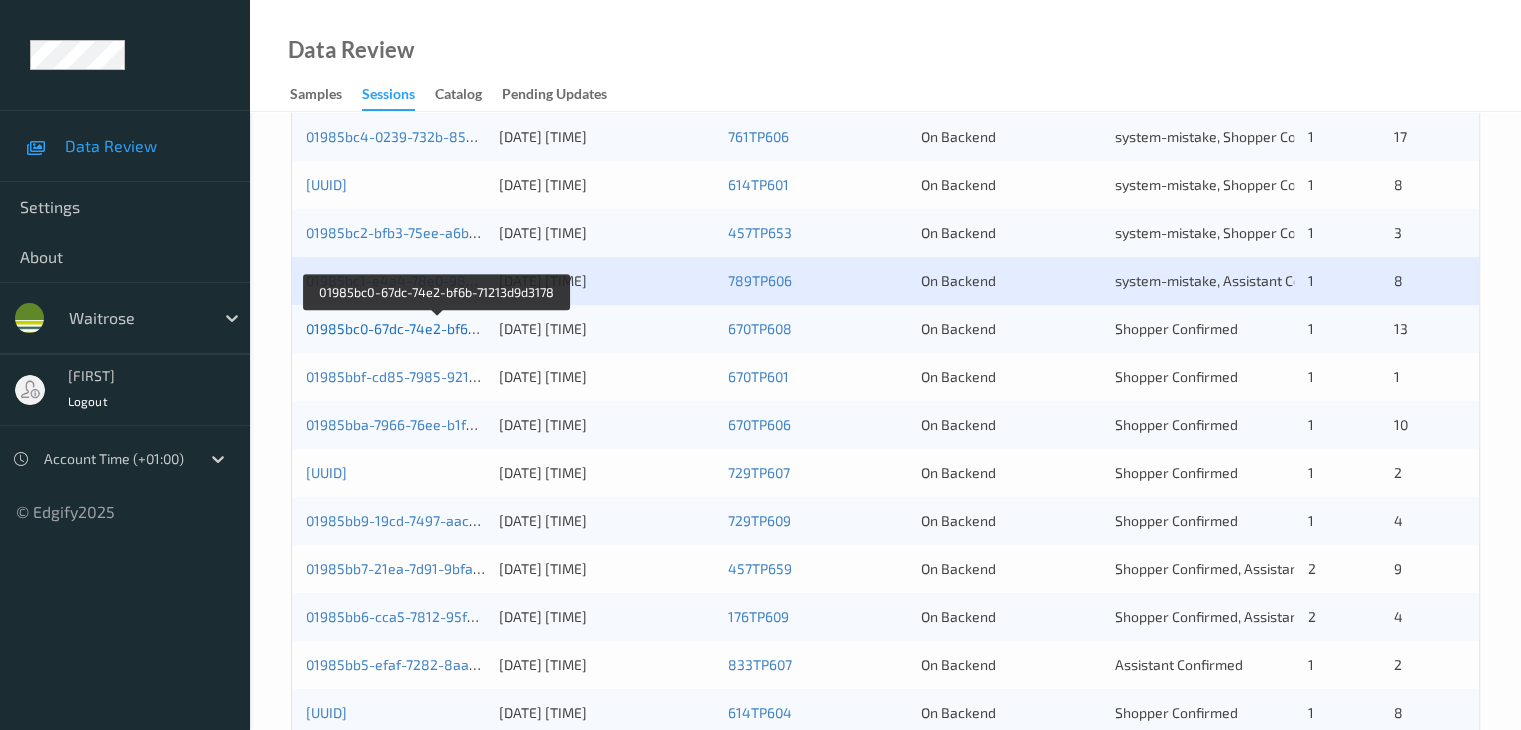 click on "01985bc0-67dc-74e2-bf6b-71213d9d3178" at bounding box center [438, 328] 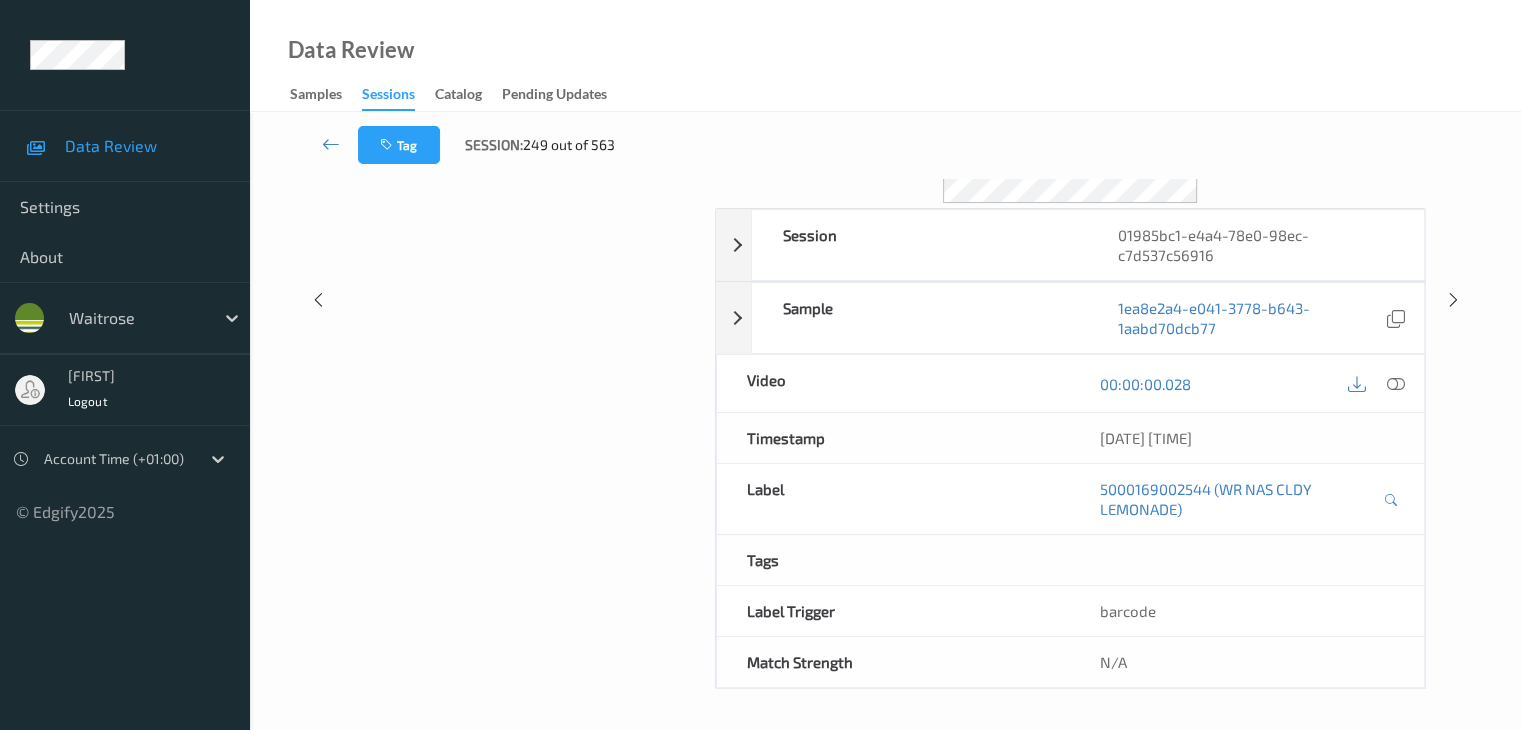 scroll, scrollTop: 0, scrollLeft: 0, axis: both 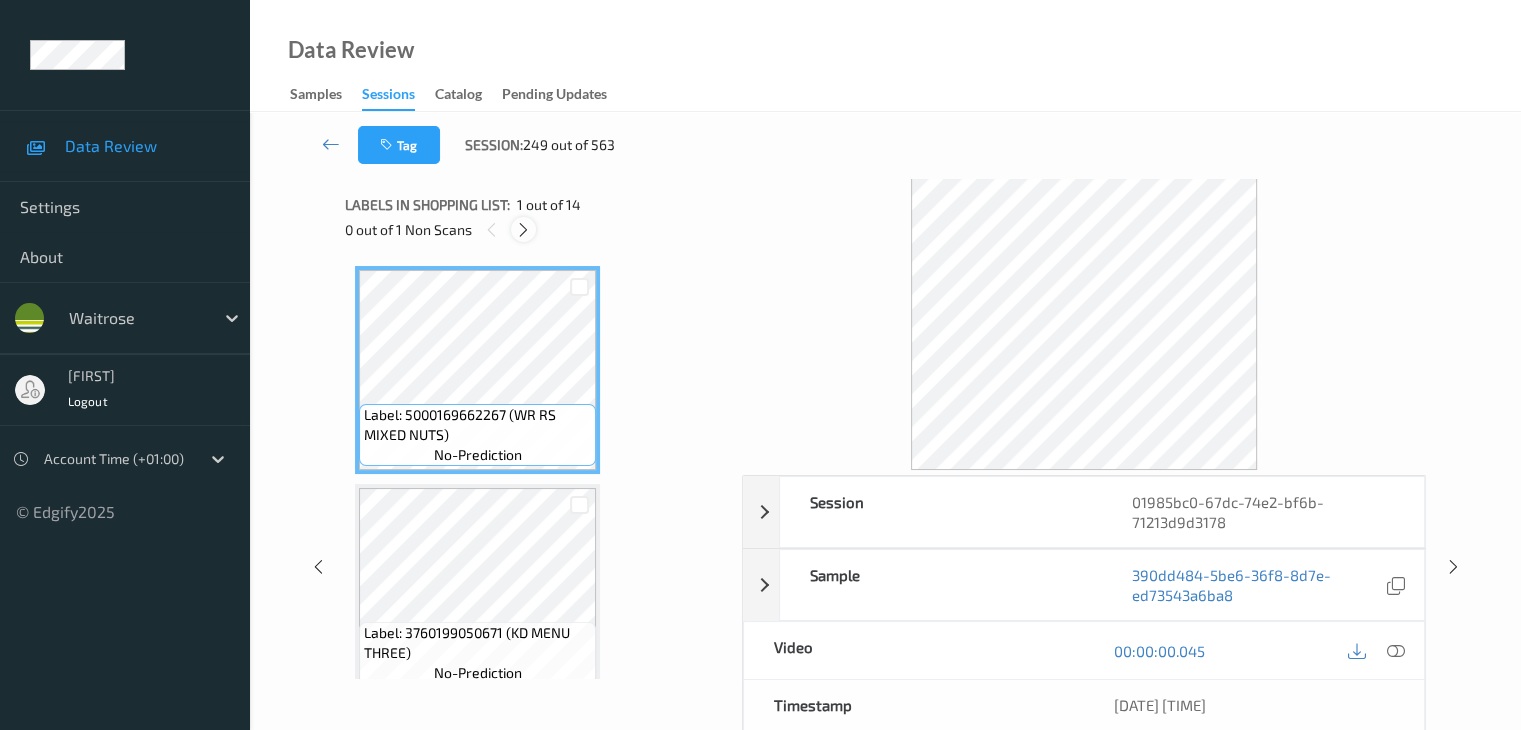click at bounding box center [523, 229] 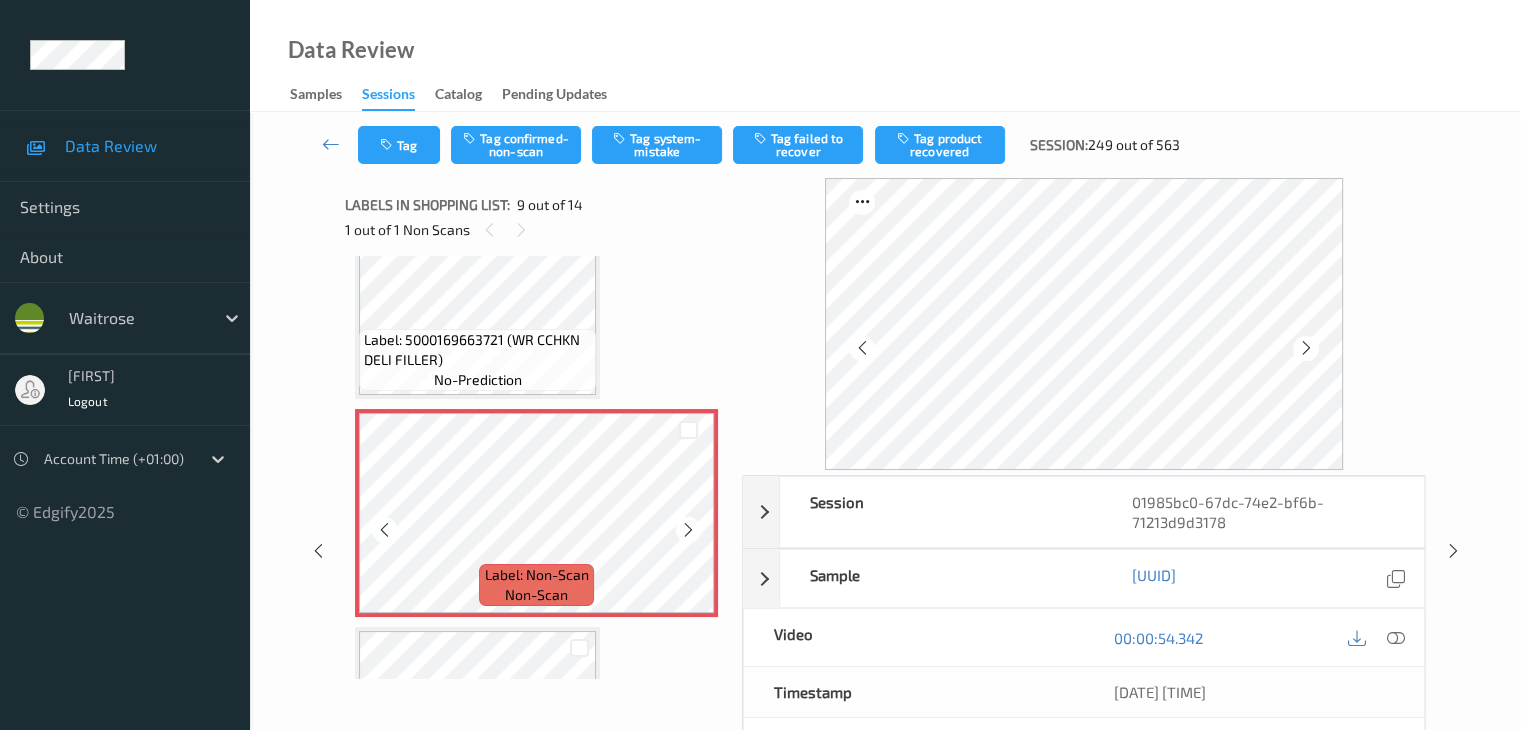 scroll, scrollTop: 1636, scrollLeft: 0, axis: vertical 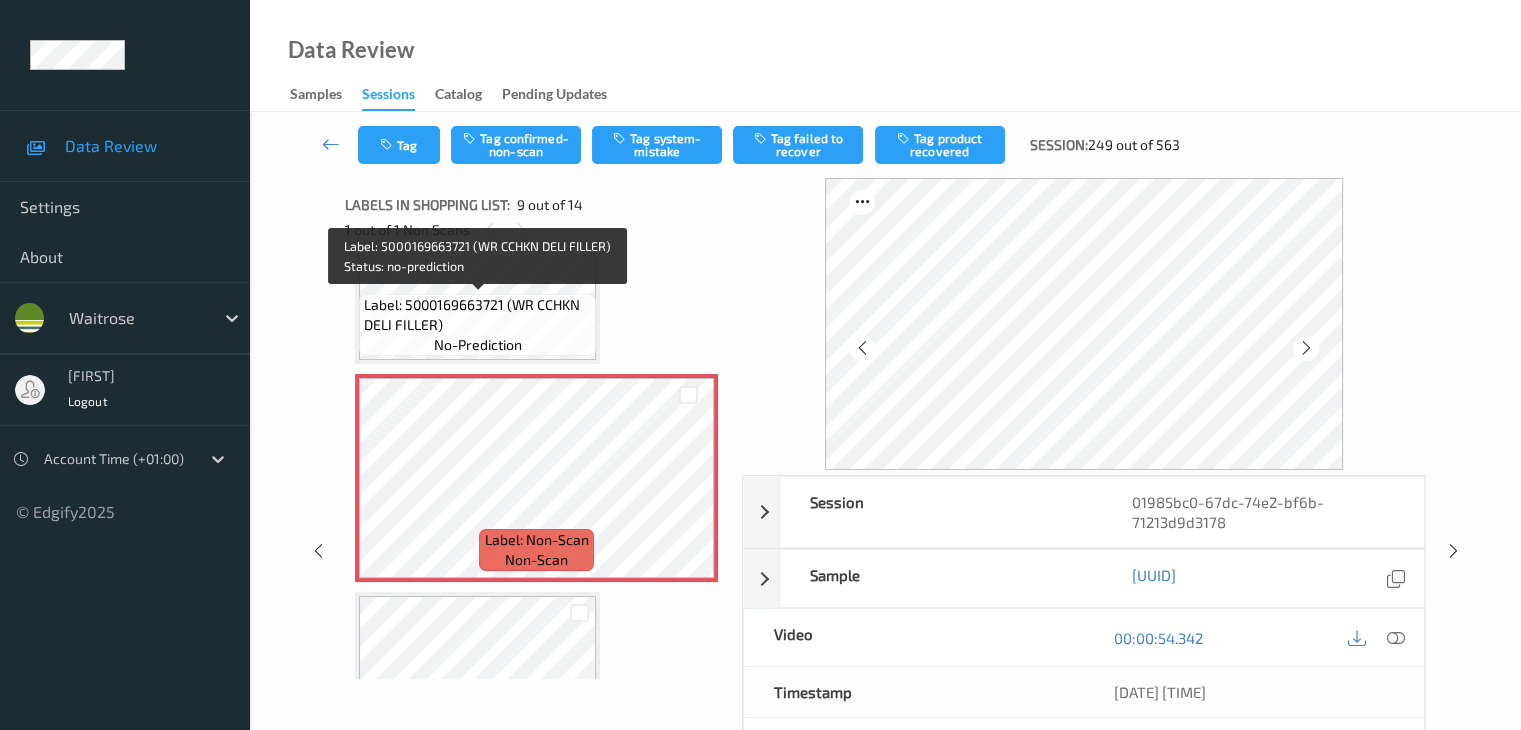 click on "Label: 5000169663721 (WR CCHKN DELI FILLER)" at bounding box center [477, 315] 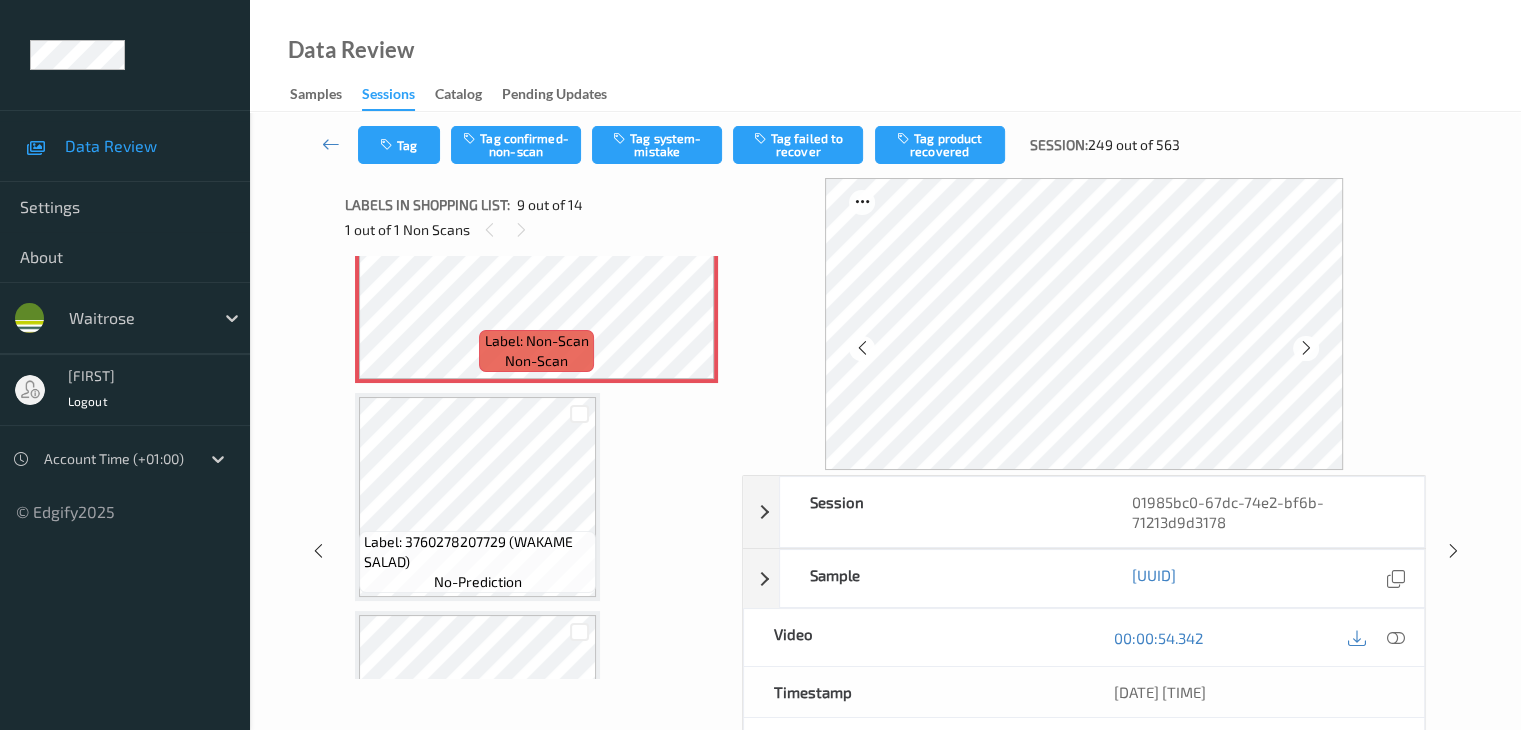 scroll, scrollTop: 1836, scrollLeft: 0, axis: vertical 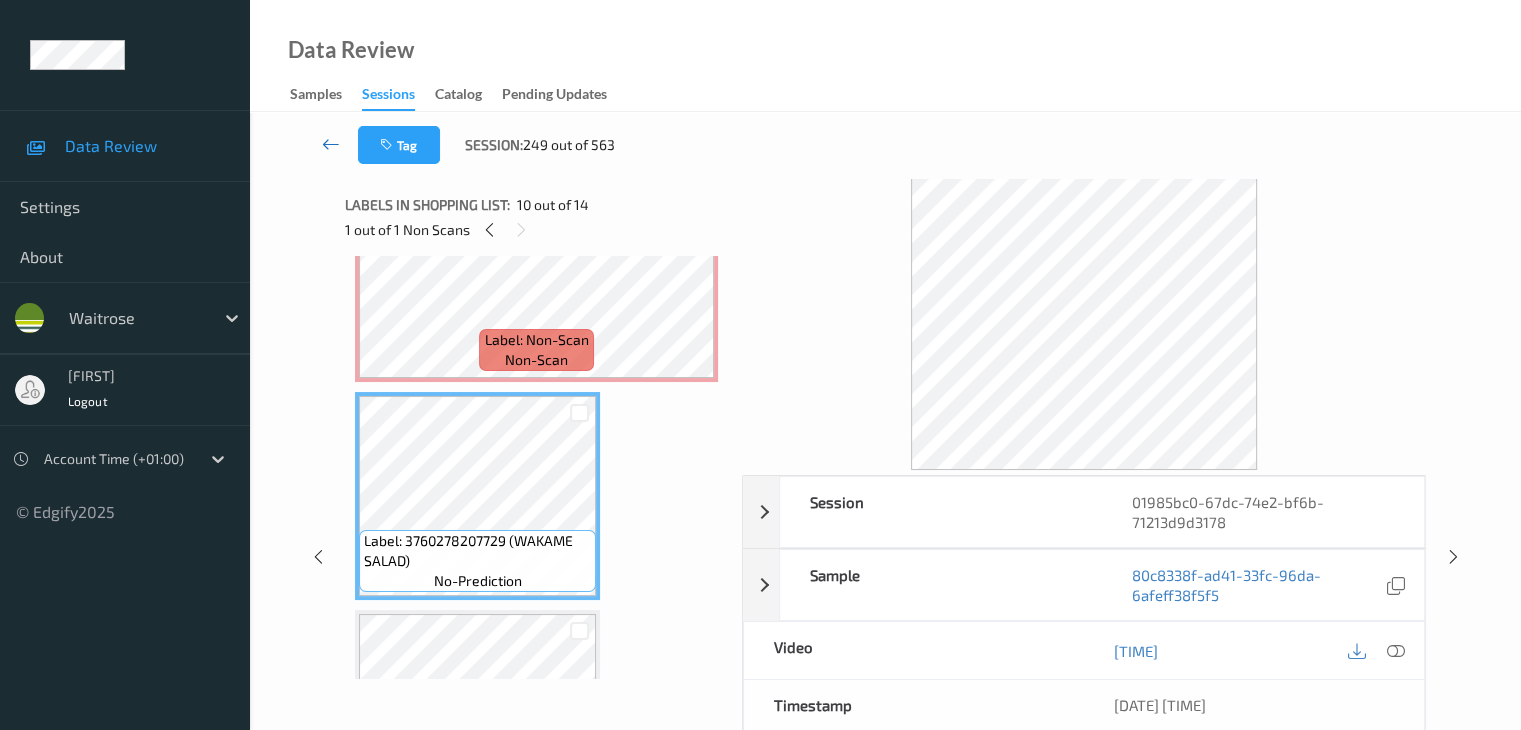 click at bounding box center [331, 144] 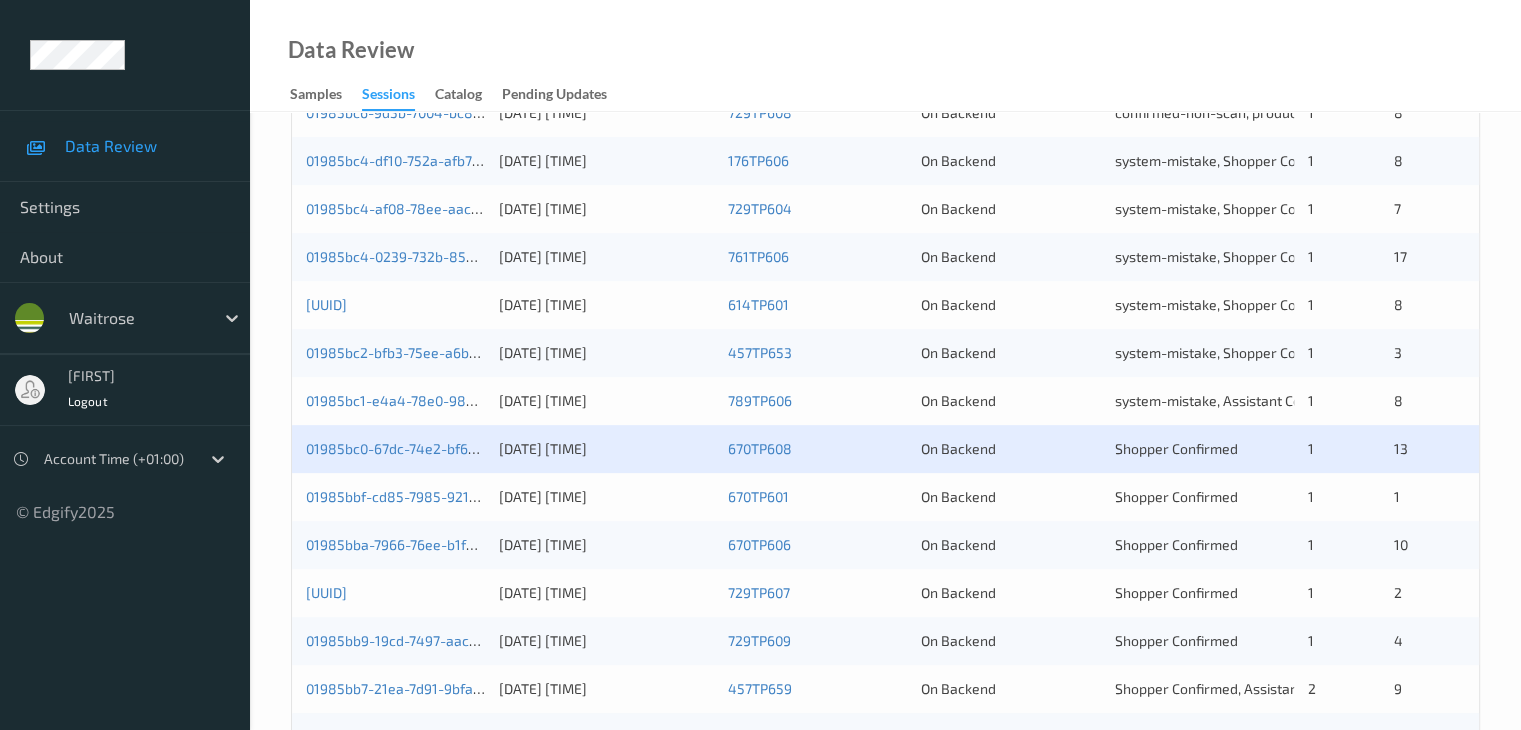 scroll, scrollTop: 600, scrollLeft: 0, axis: vertical 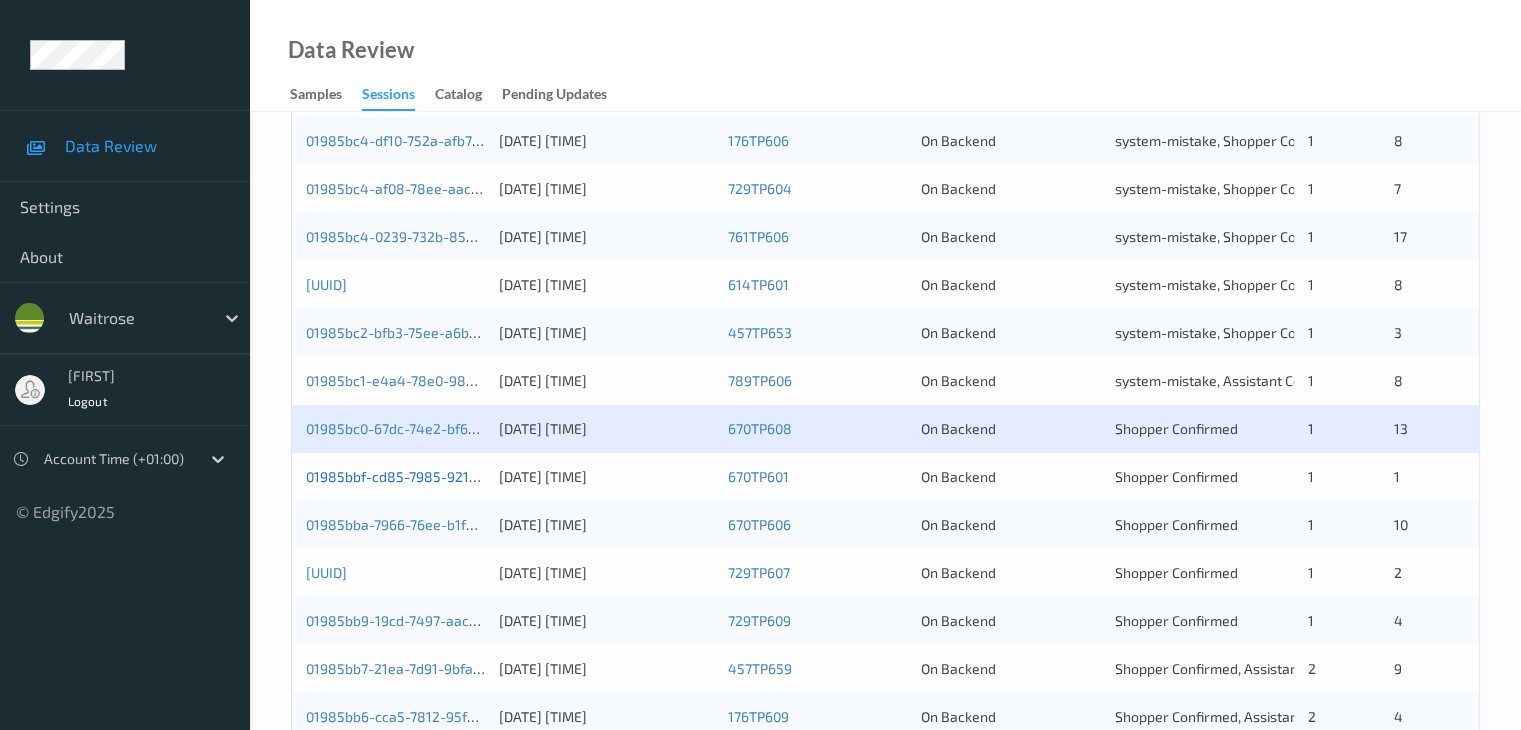 click on "01985bbf-cd85-7985-9216-7f03be0e7938" at bounding box center [440, 476] 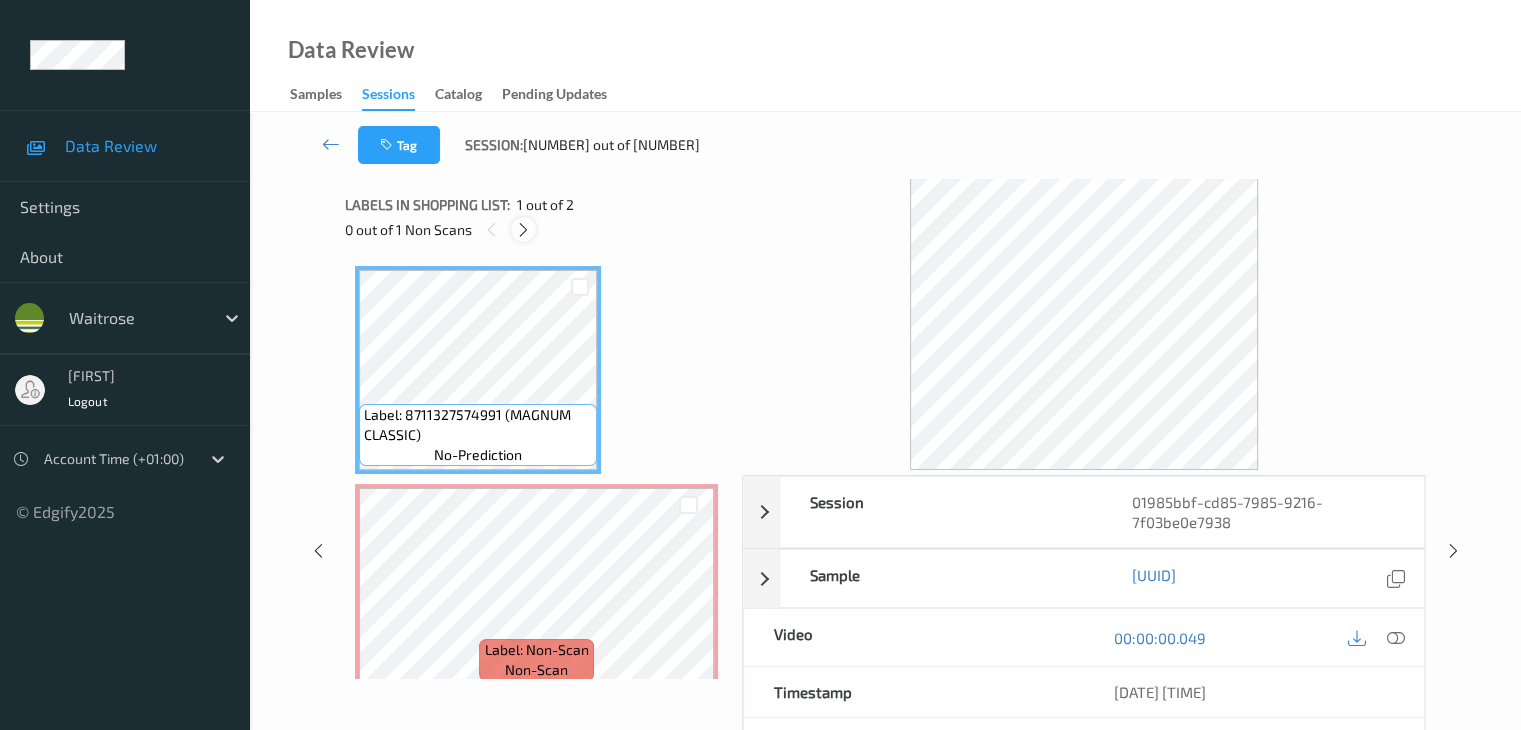 click at bounding box center [523, 230] 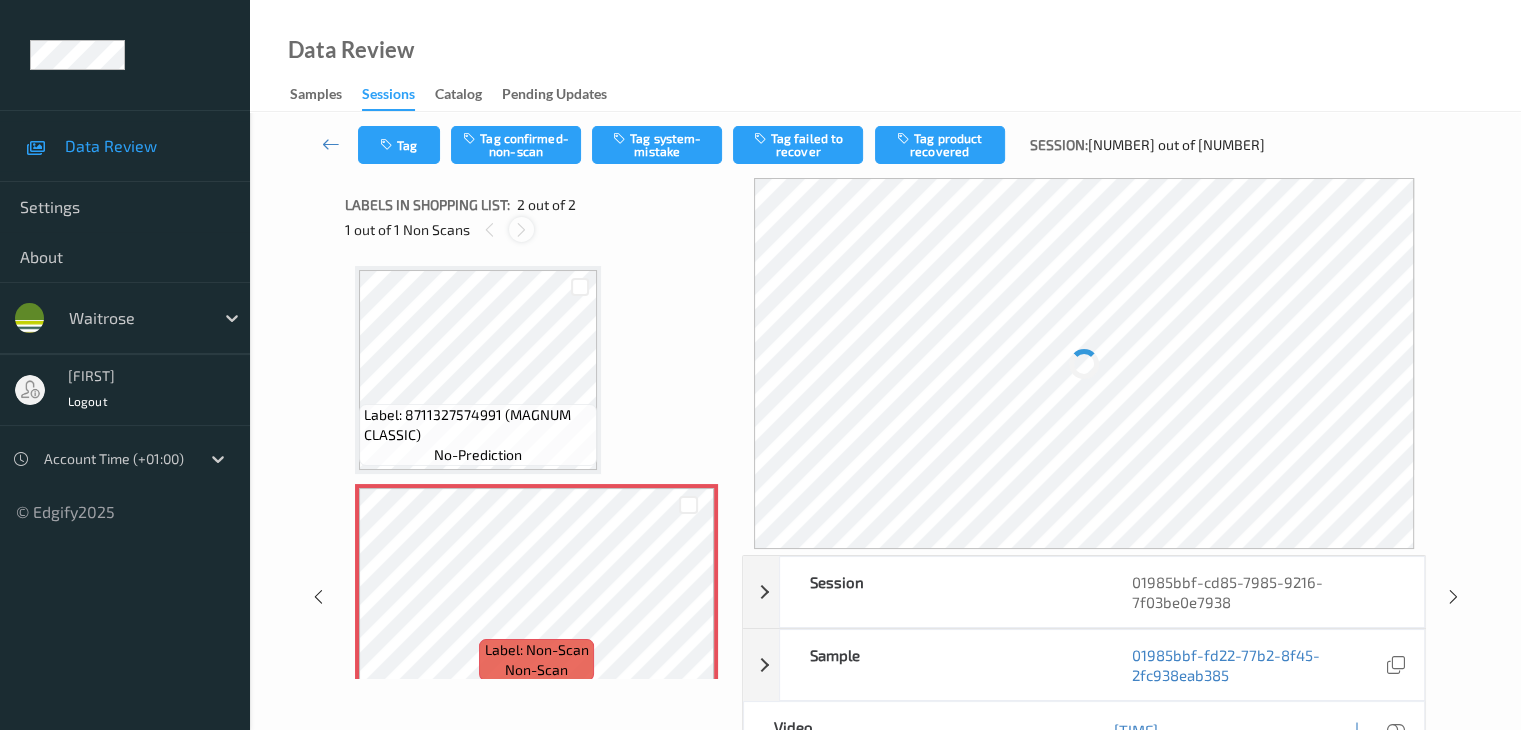 scroll, scrollTop: 10, scrollLeft: 0, axis: vertical 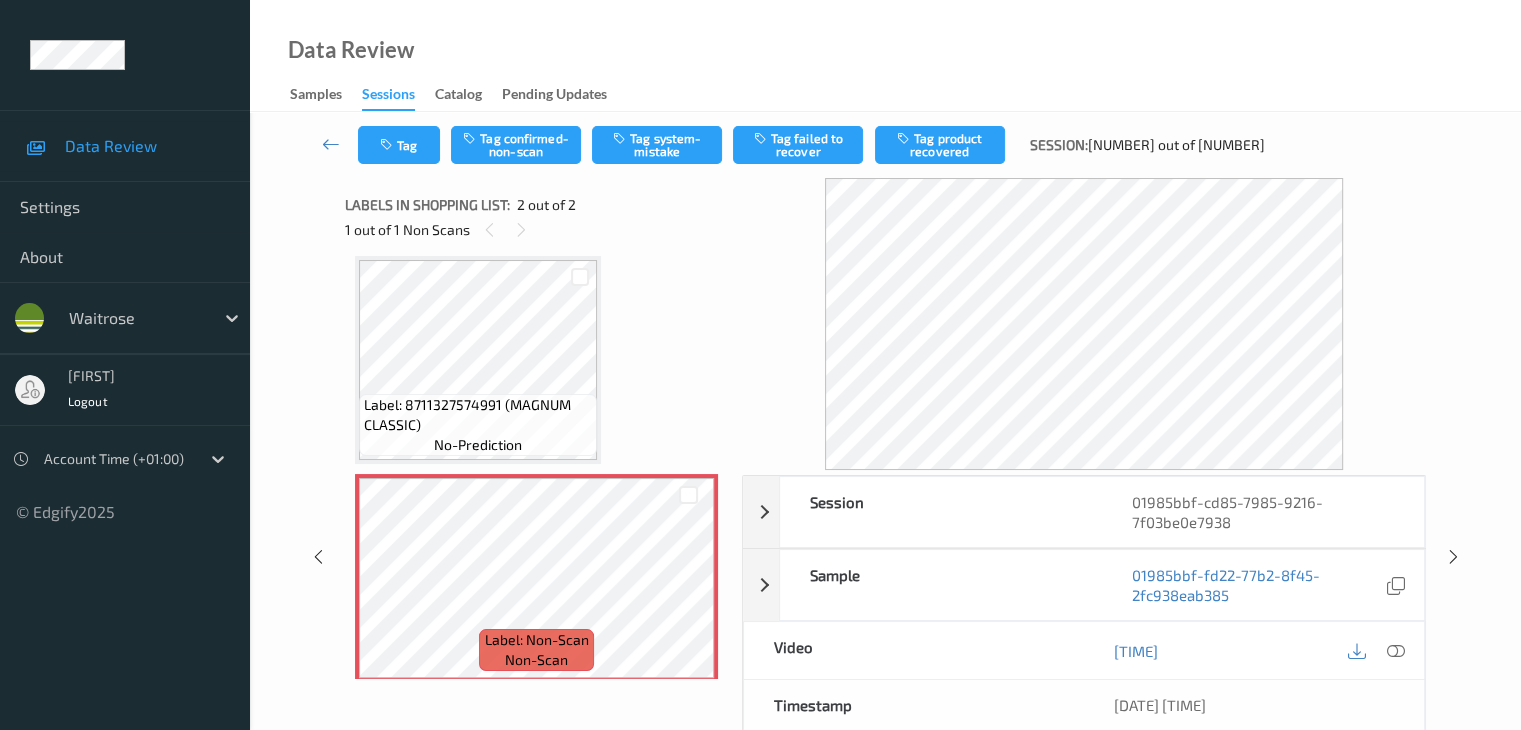 click on "Labels in shopping list: 2 out of 2 1 out of 1 Non Scans" at bounding box center (536, 217) 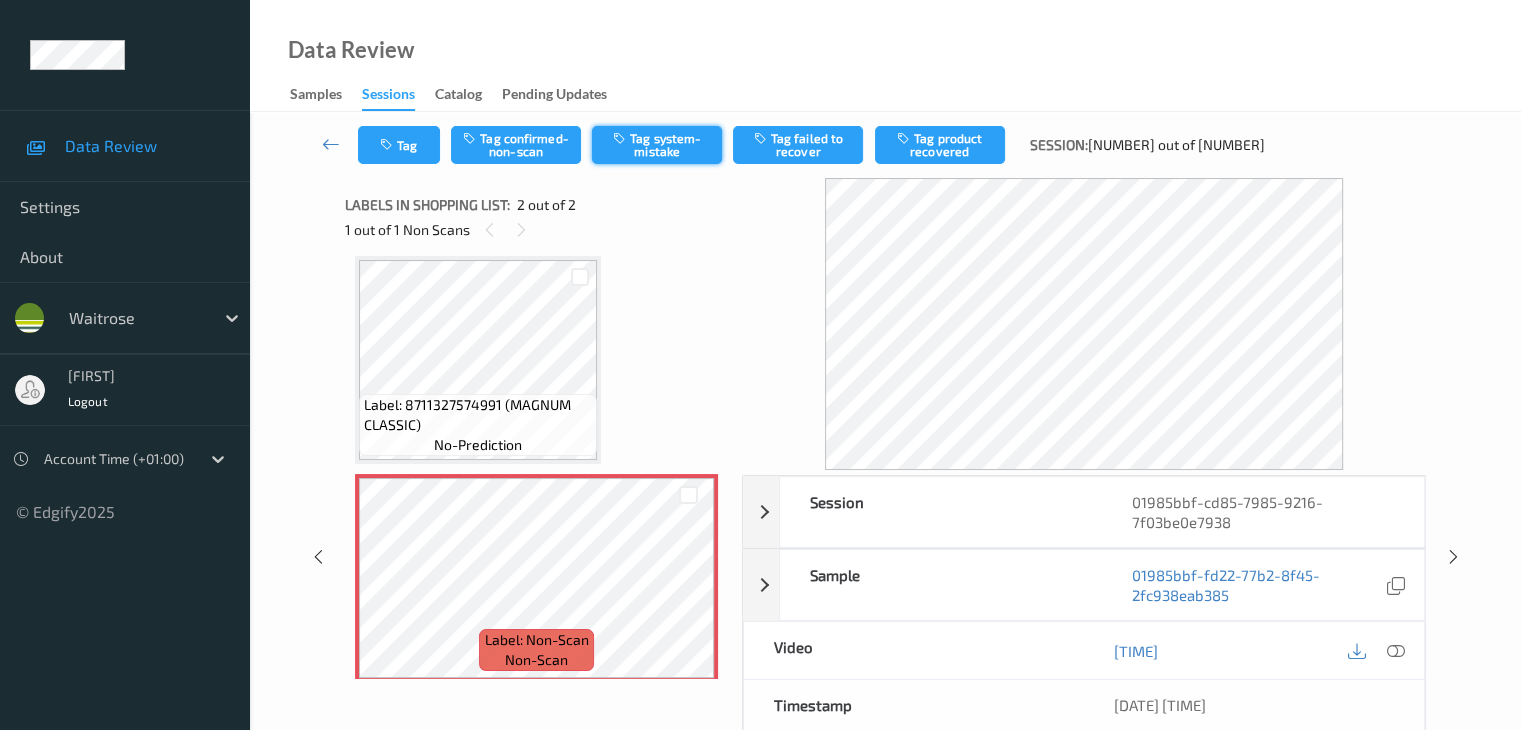 click on "Tag   system-mistake" at bounding box center (657, 145) 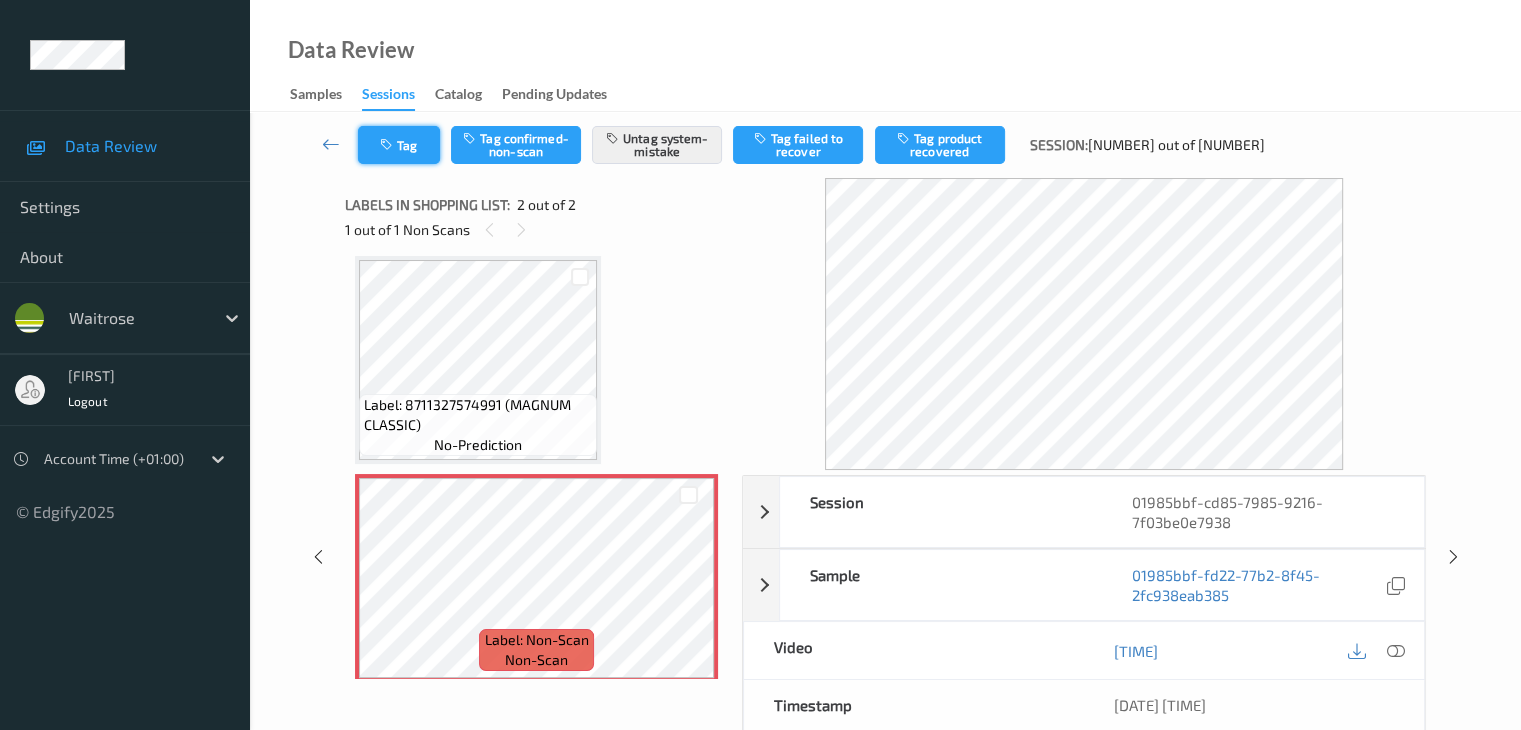 click on "Tag" at bounding box center (399, 145) 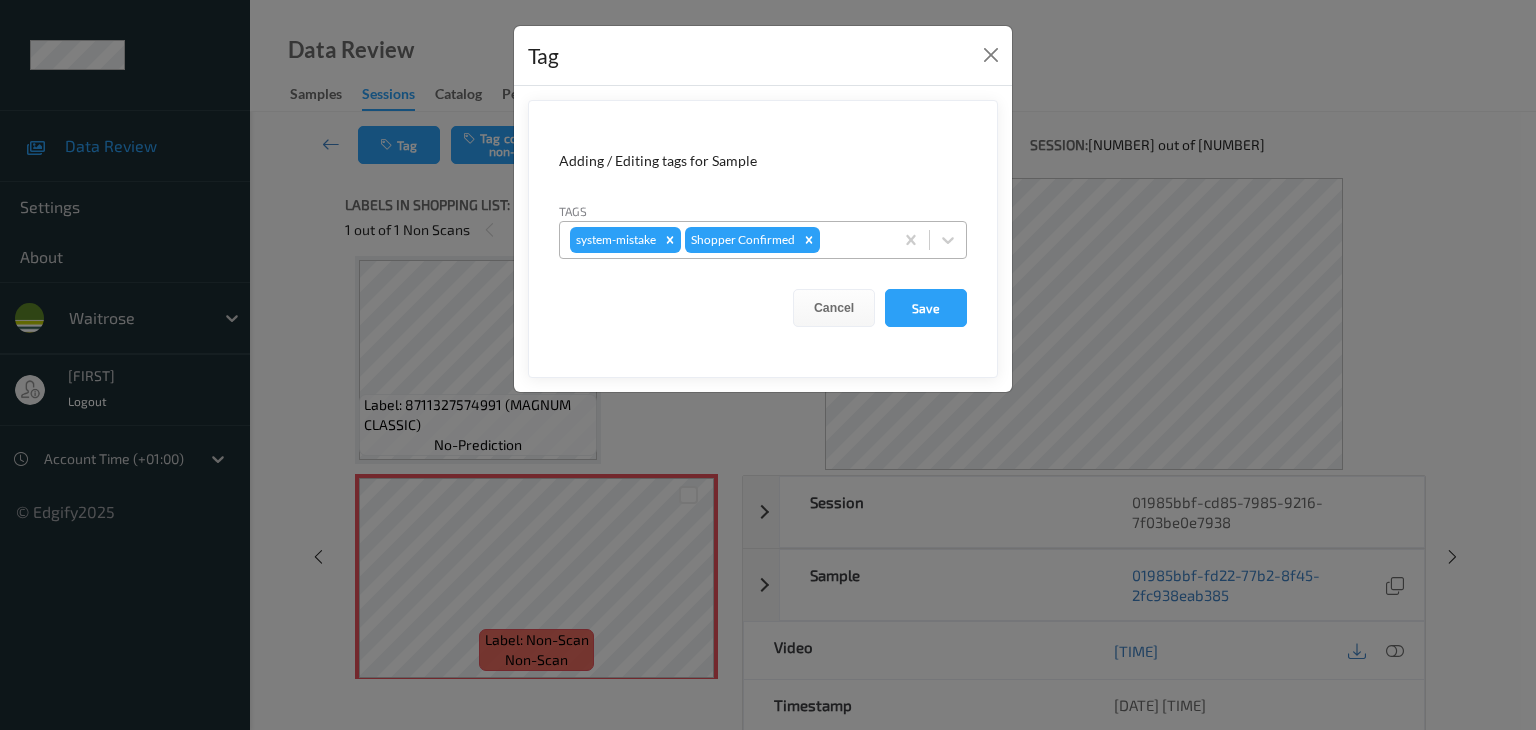 click at bounding box center [853, 240] 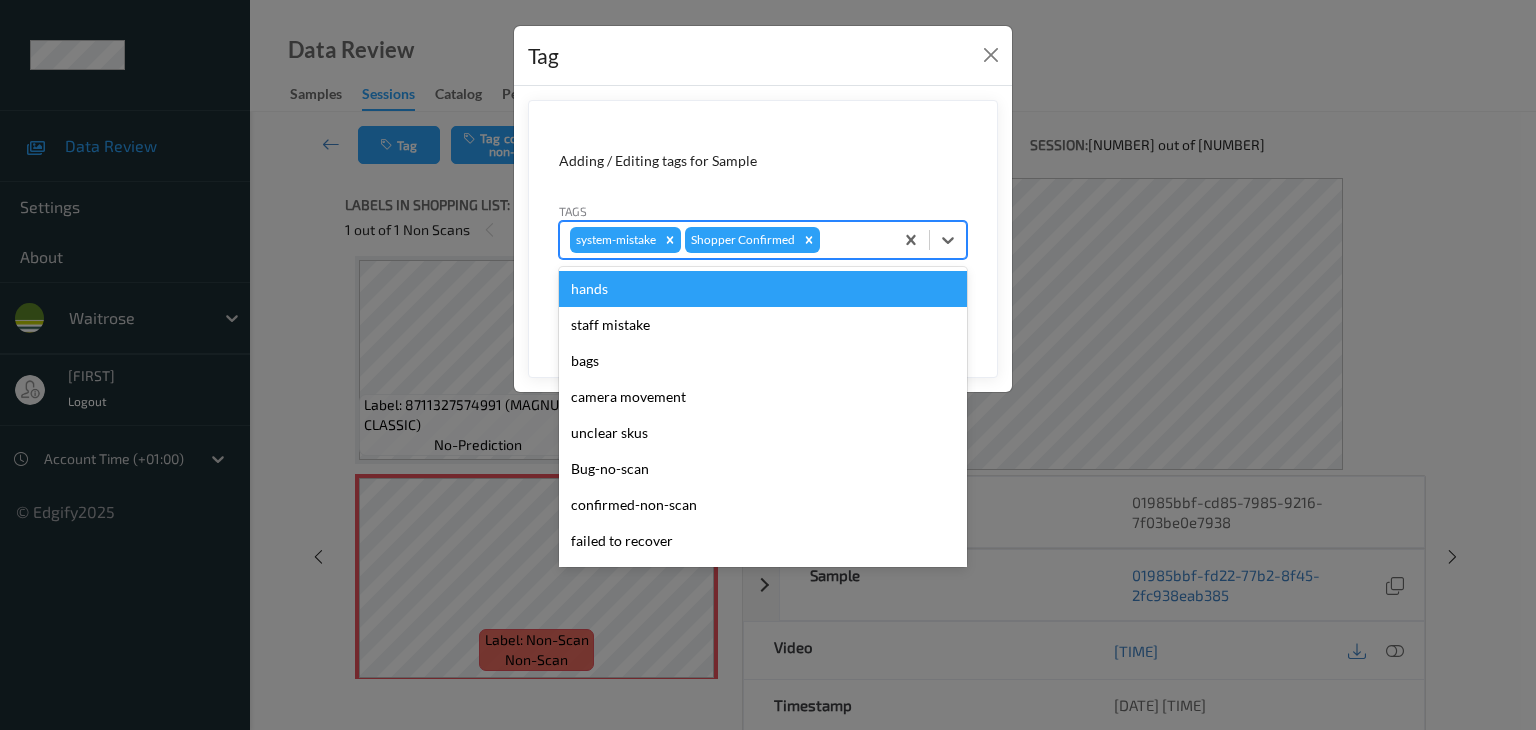 type on "u" 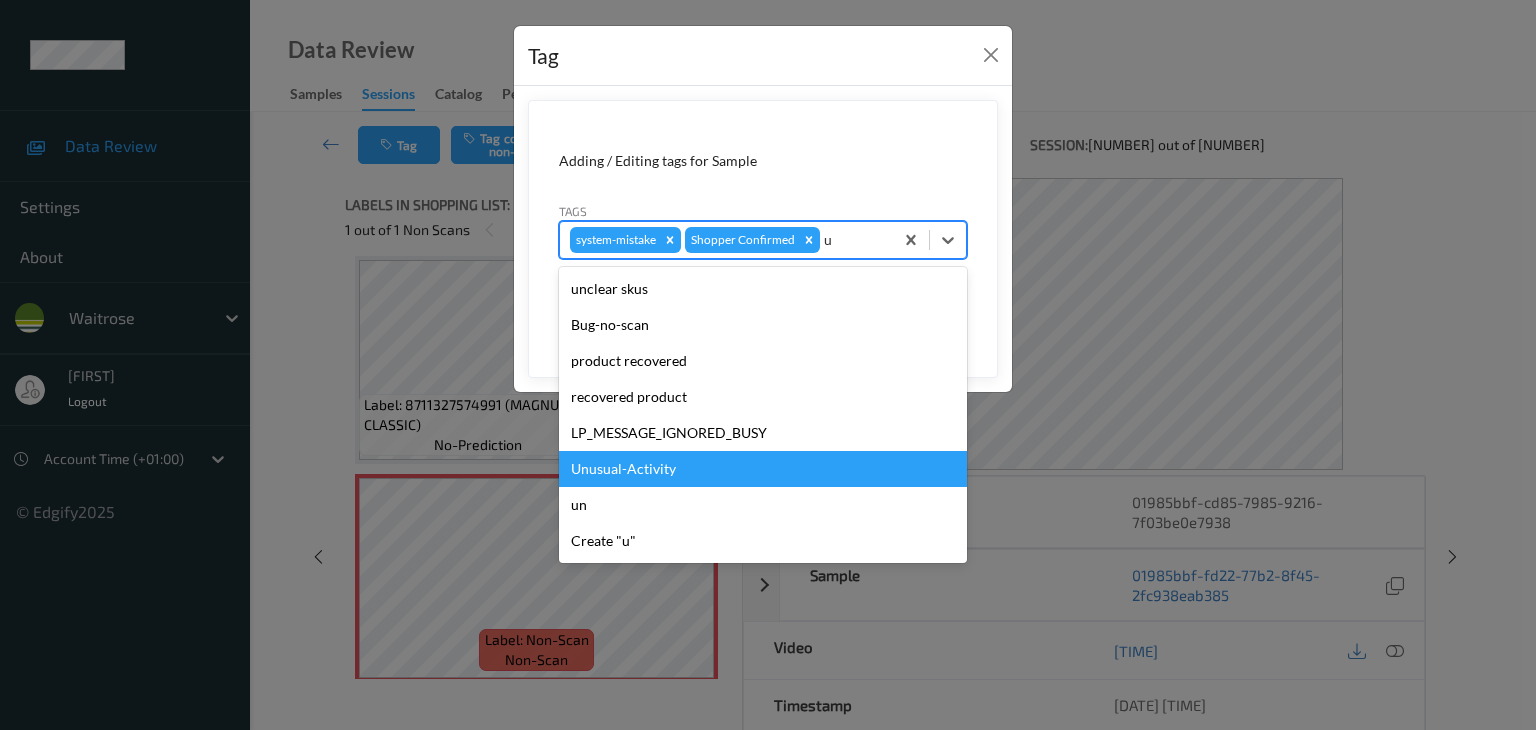 click on "Unusual-Activity" at bounding box center (763, 469) 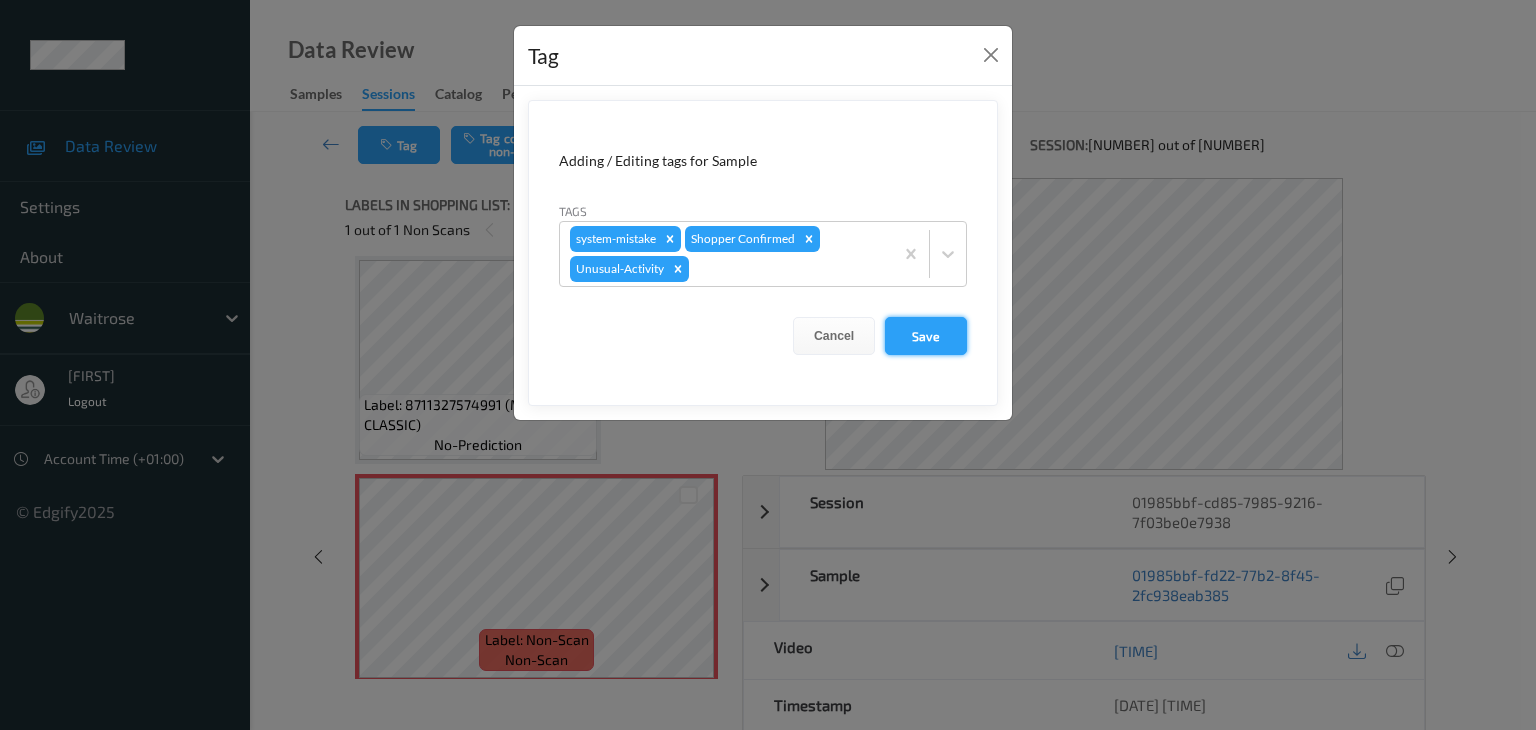 click on "Save" at bounding box center (926, 336) 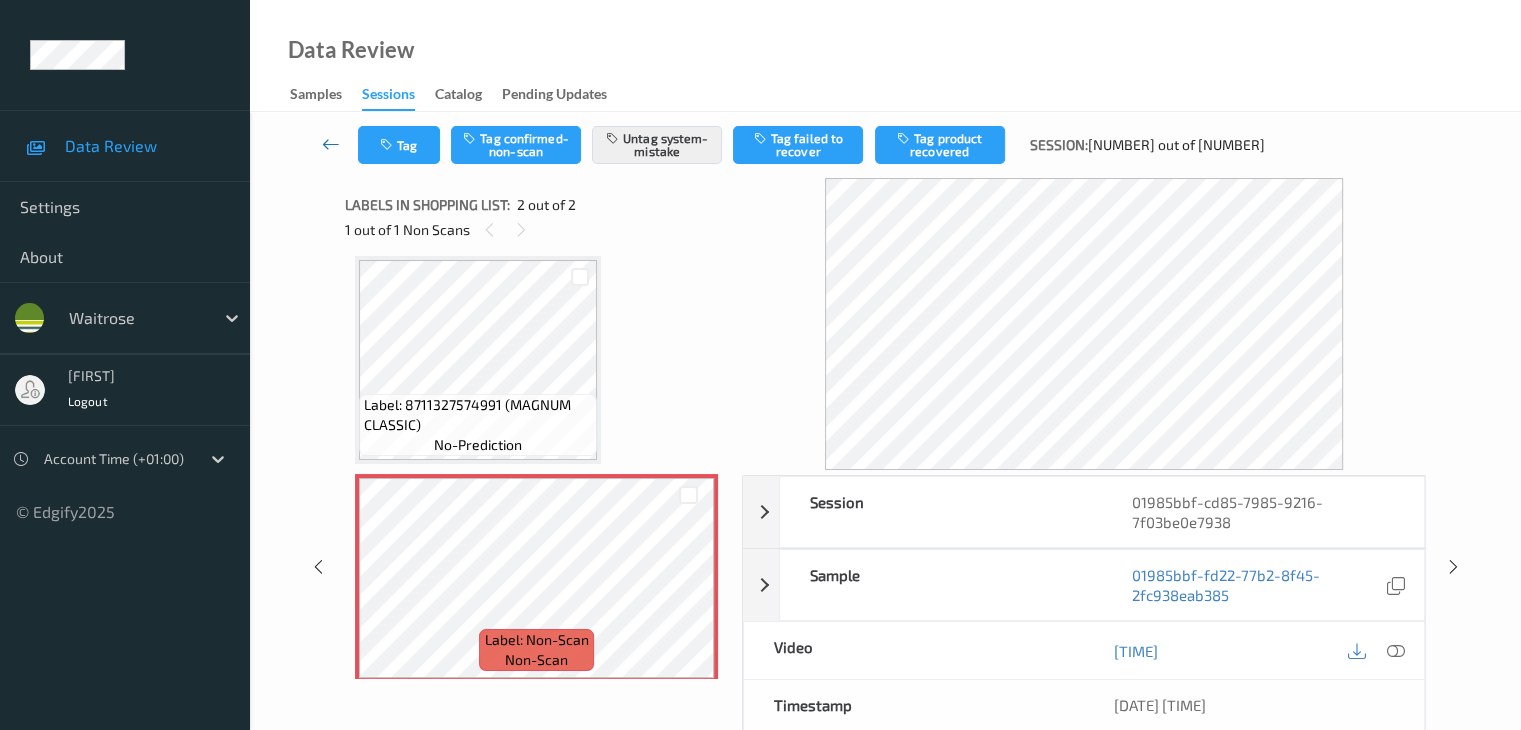 click at bounding box center (331, 144) 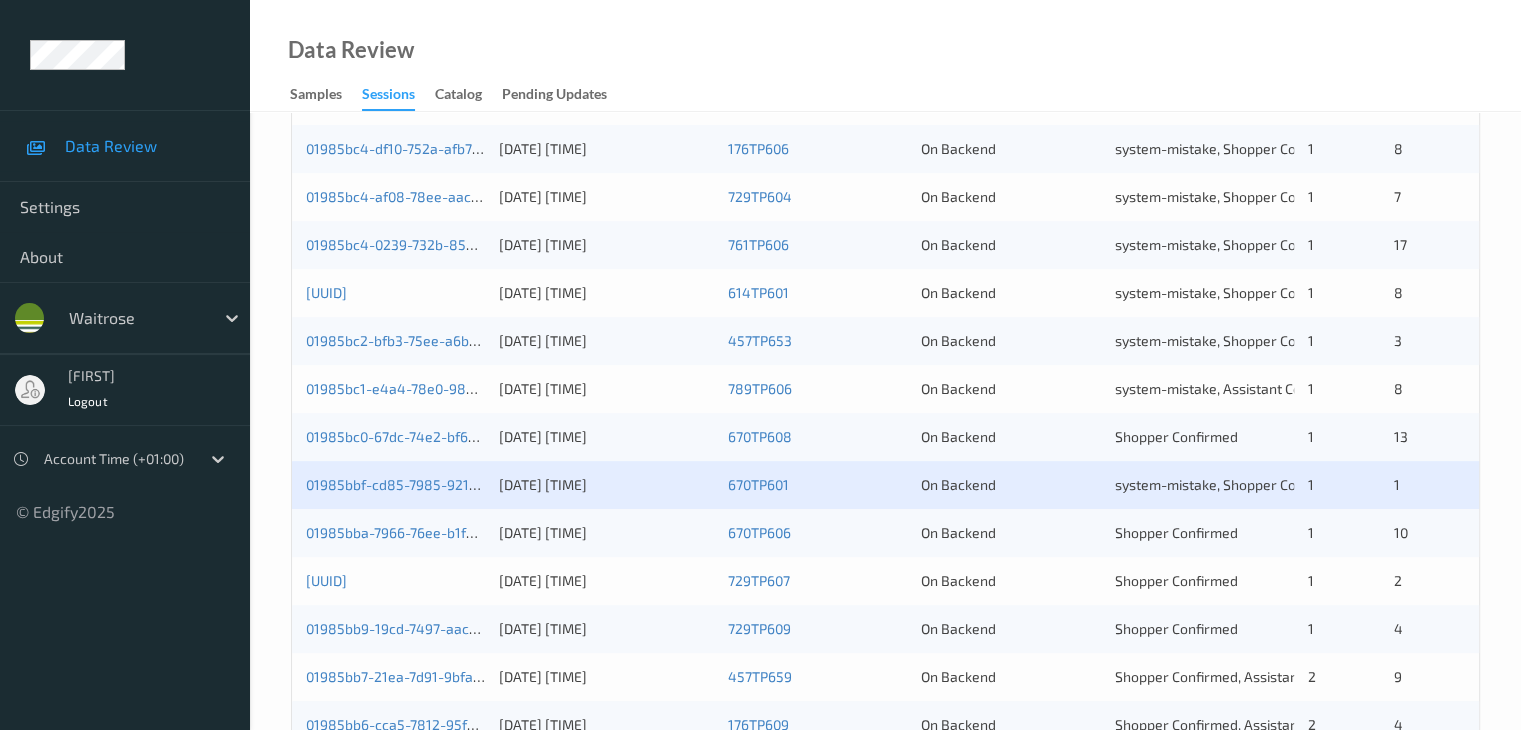 scroll, scrollTop: 800, scrollLeft: 0, axis: vertical 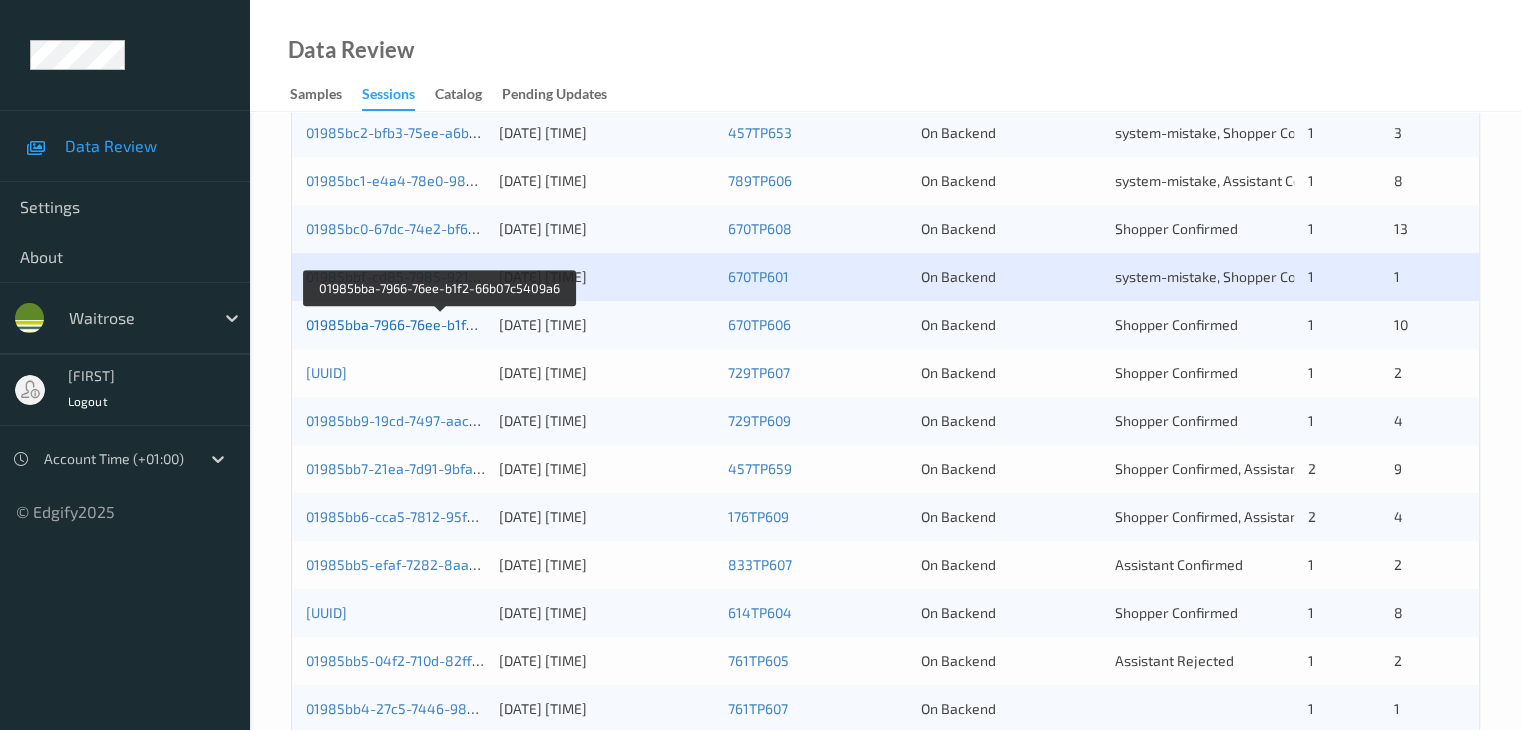 click on "01985bba-7966-76ee-b1f2-66b07c5409a6" at bounding box center (440, 324) 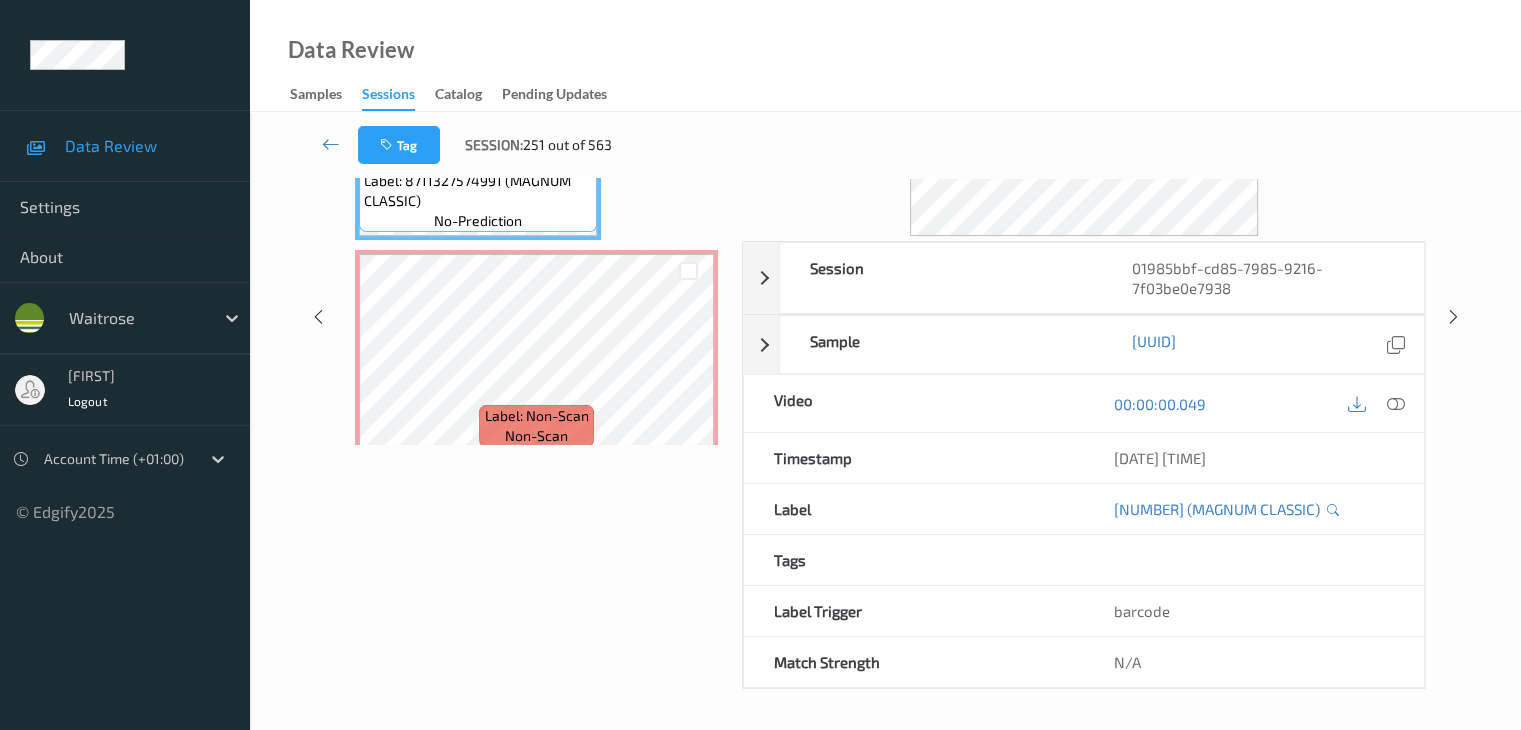 scroll, scrollTop: 0, scrollLeft: 0, axis: both 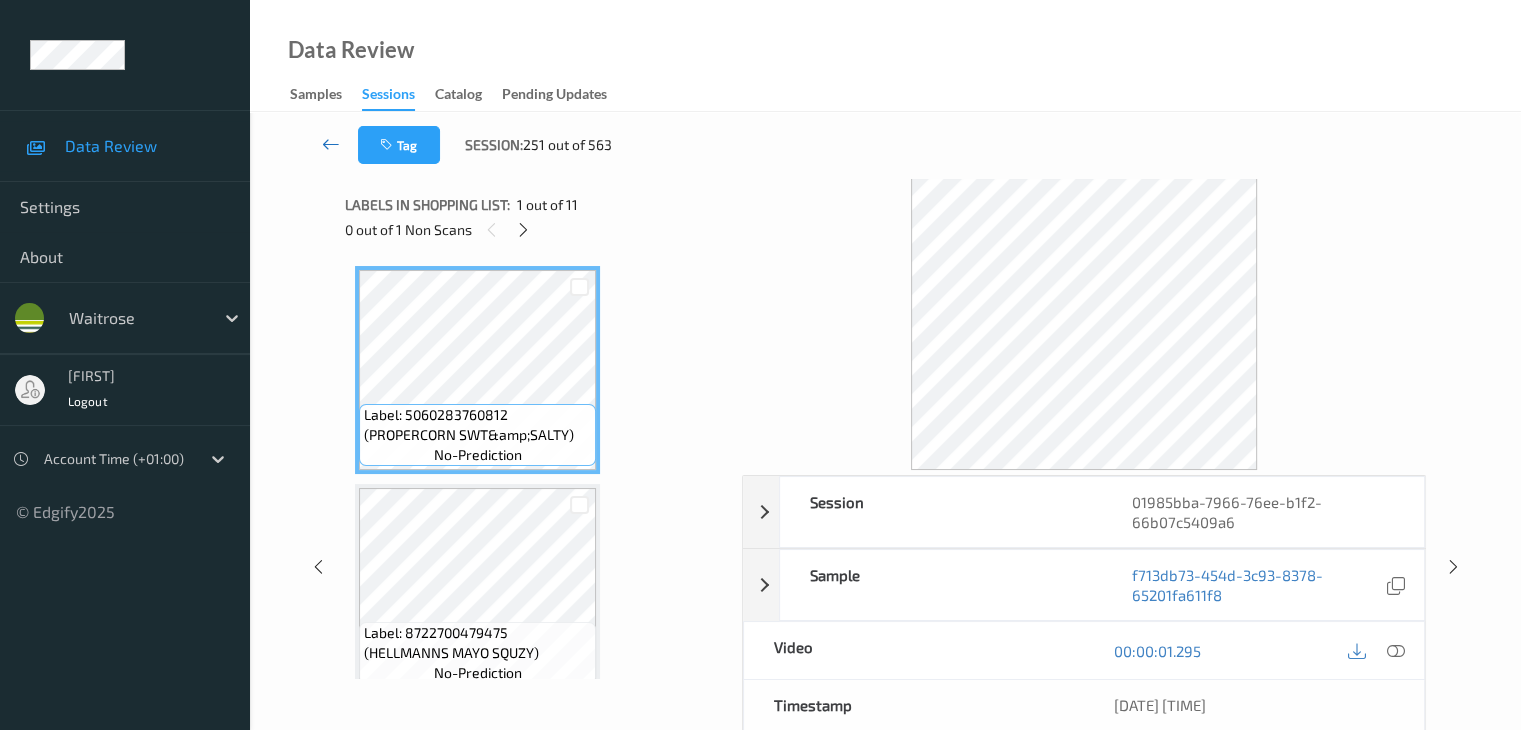 click at bounding box center (331, 144) 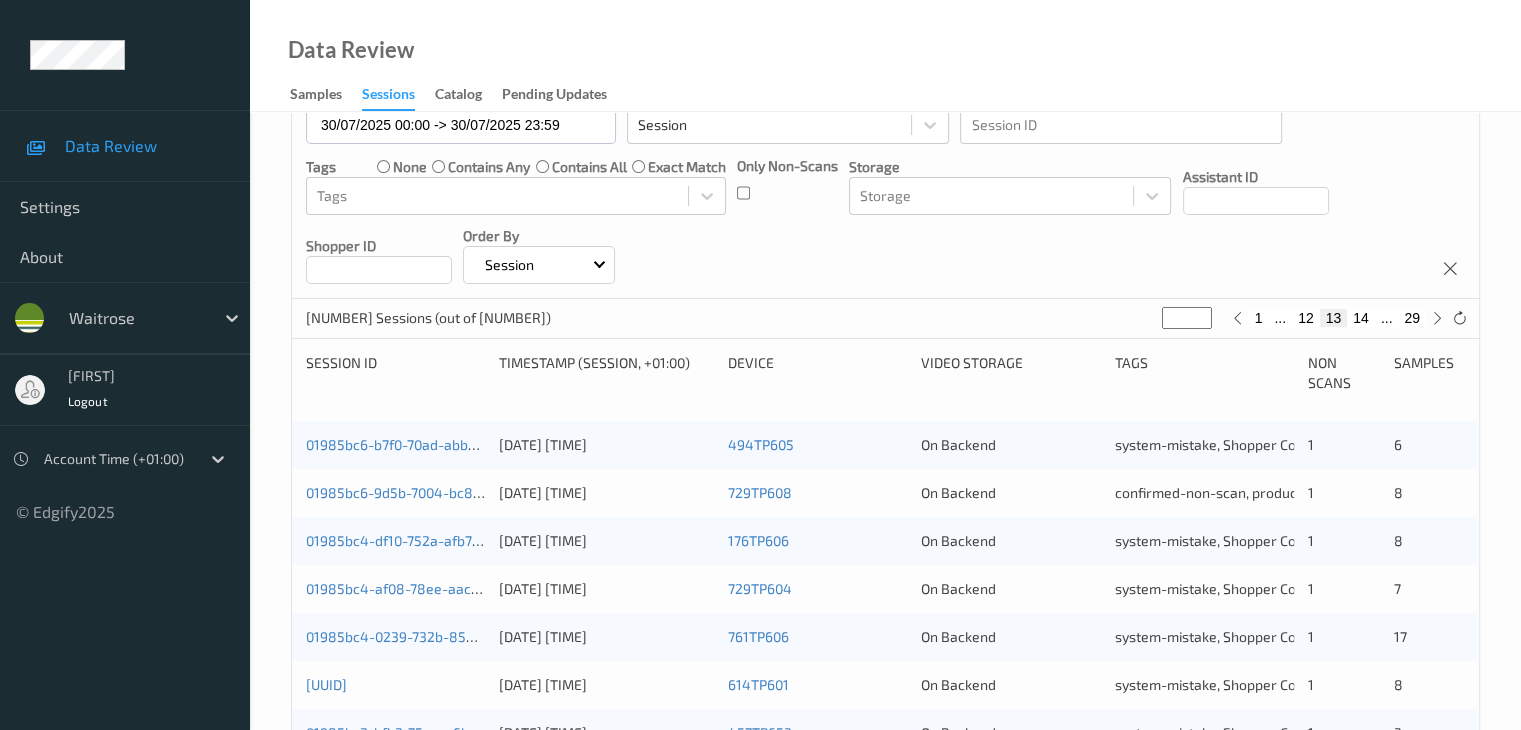 scroll, scrollTop: 500, scrollLeft: 0, axis: vertical 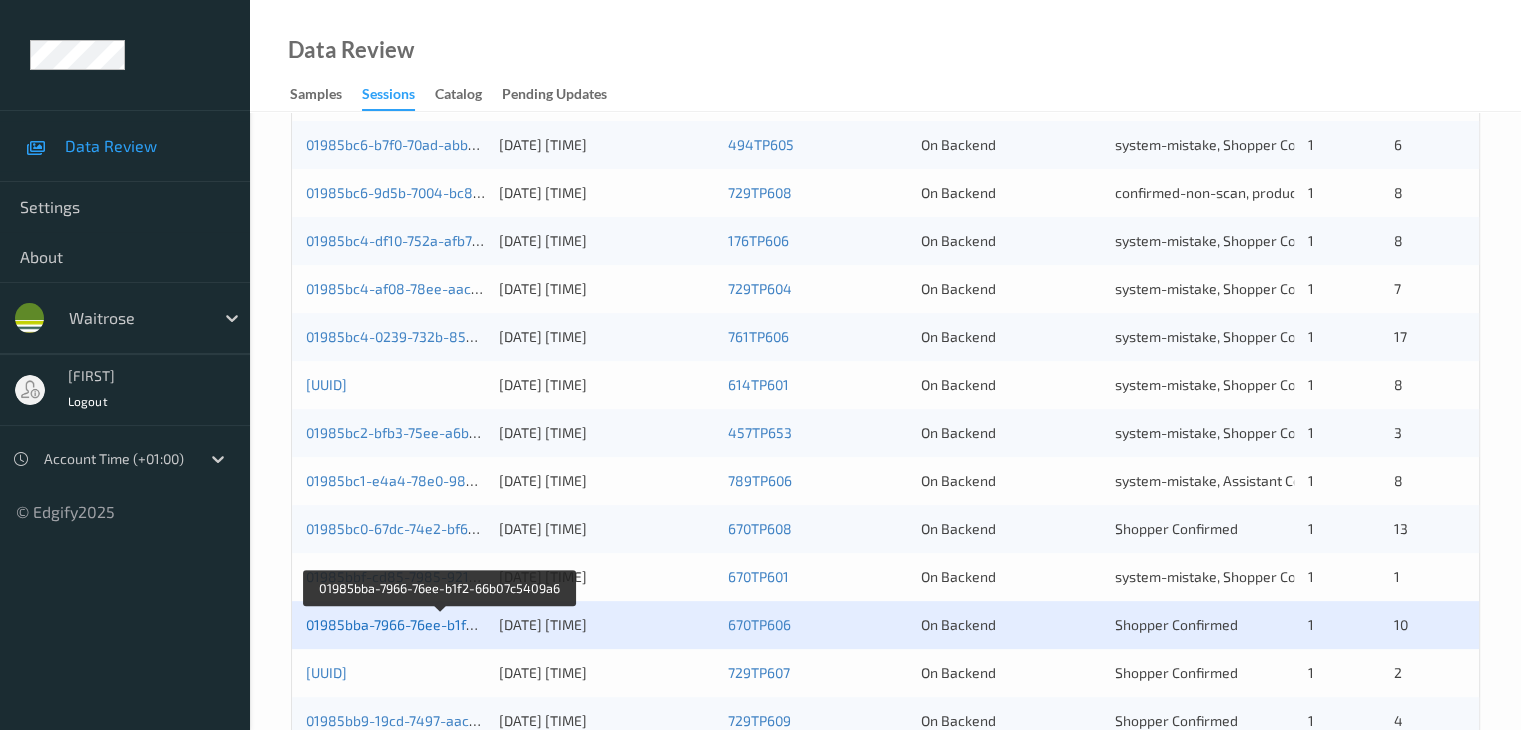 click on "01985bba-7966-76ee-b1f2-66b07c5409a6" at bounding box center (440, 624) 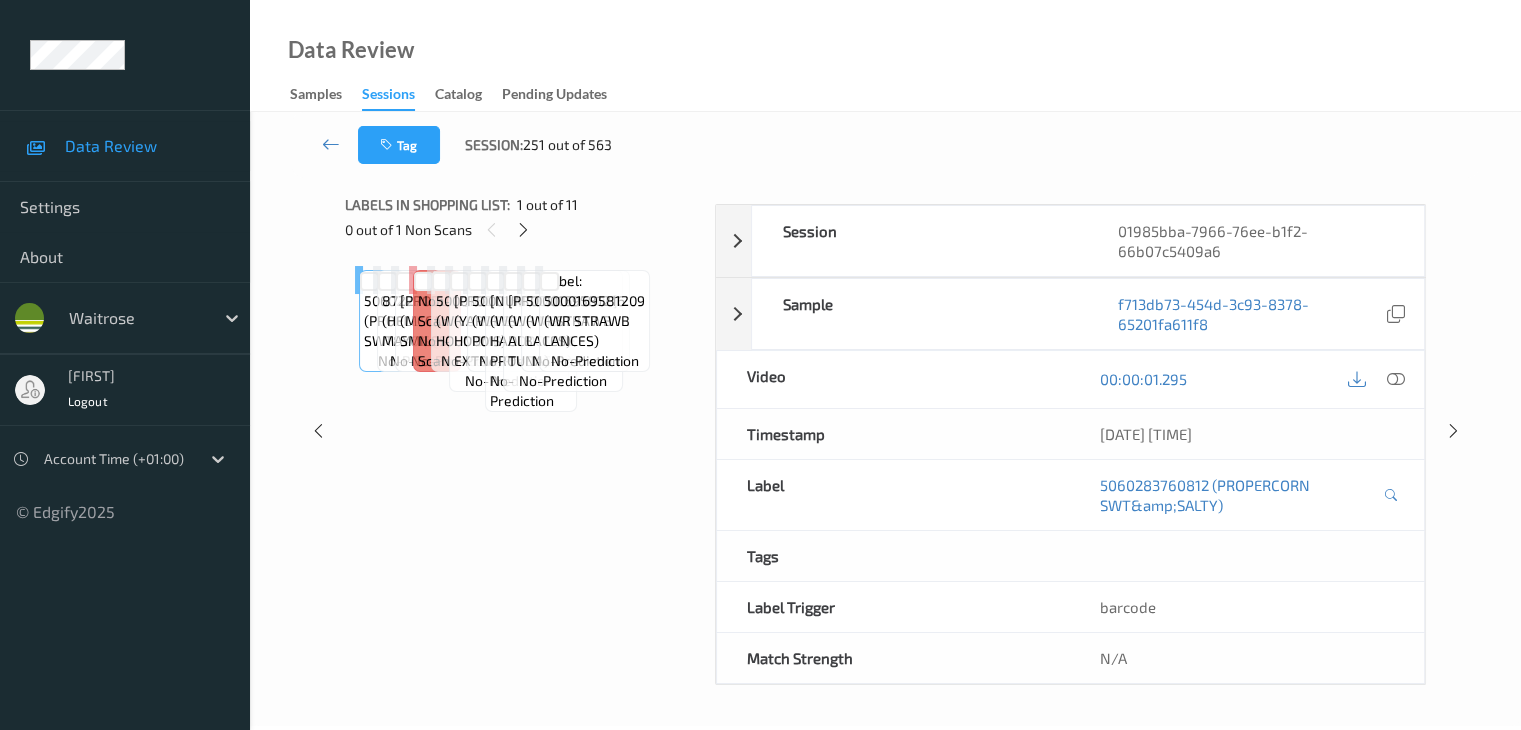 scroll, scrollTop: 0, scrollLeft: 0, axis: both 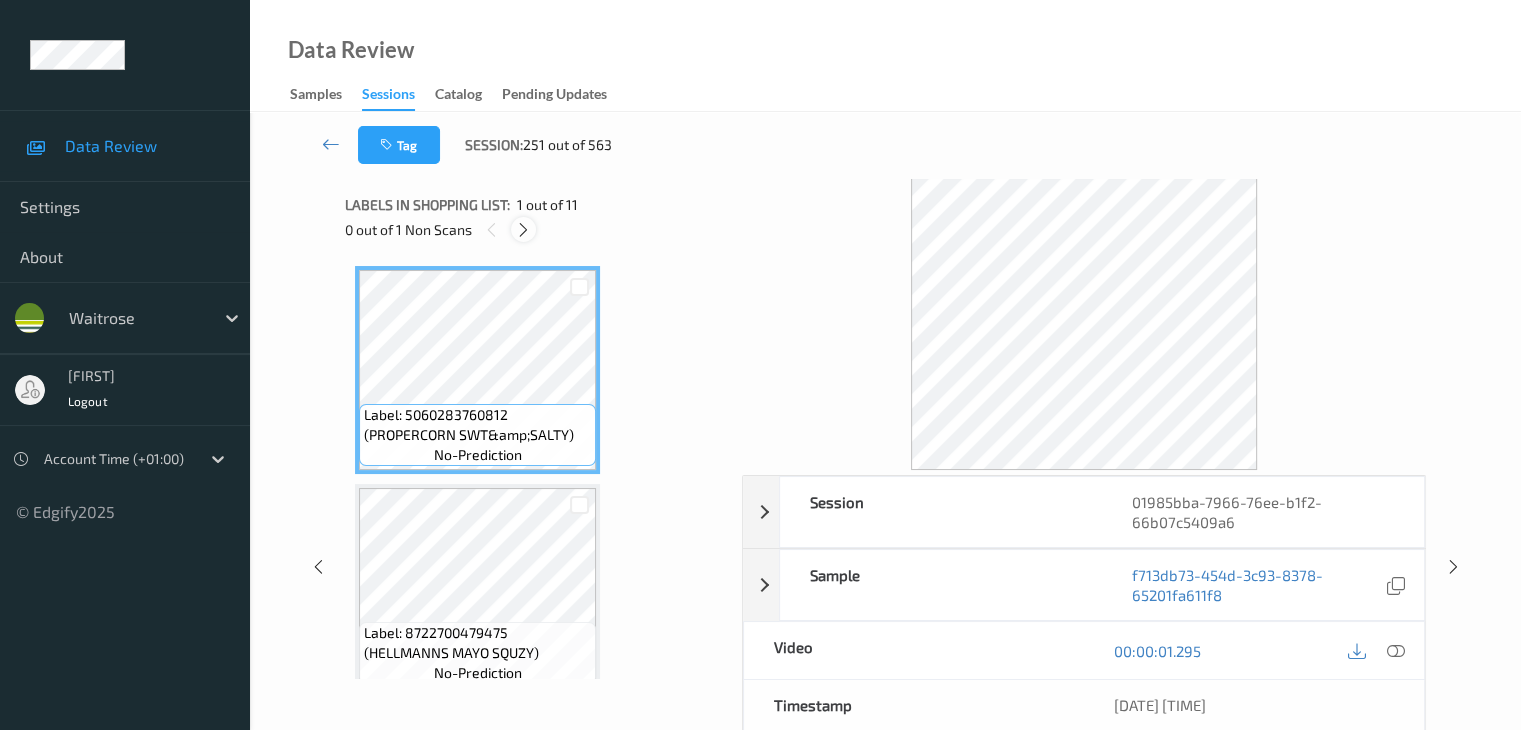 click at bounding box center [523, 230] 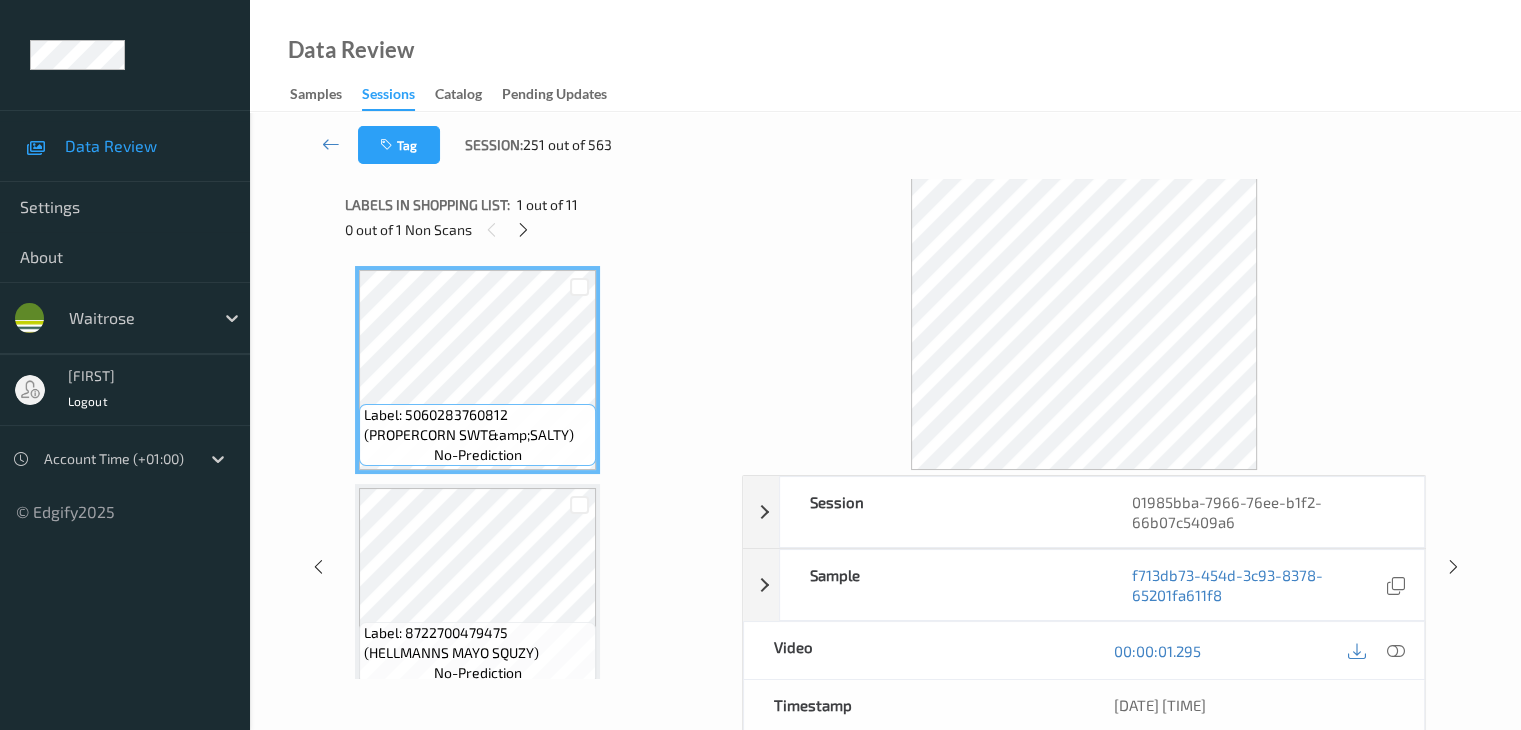 scroll, scrollTop: 446, scrollLeft: 0, axis: vertical 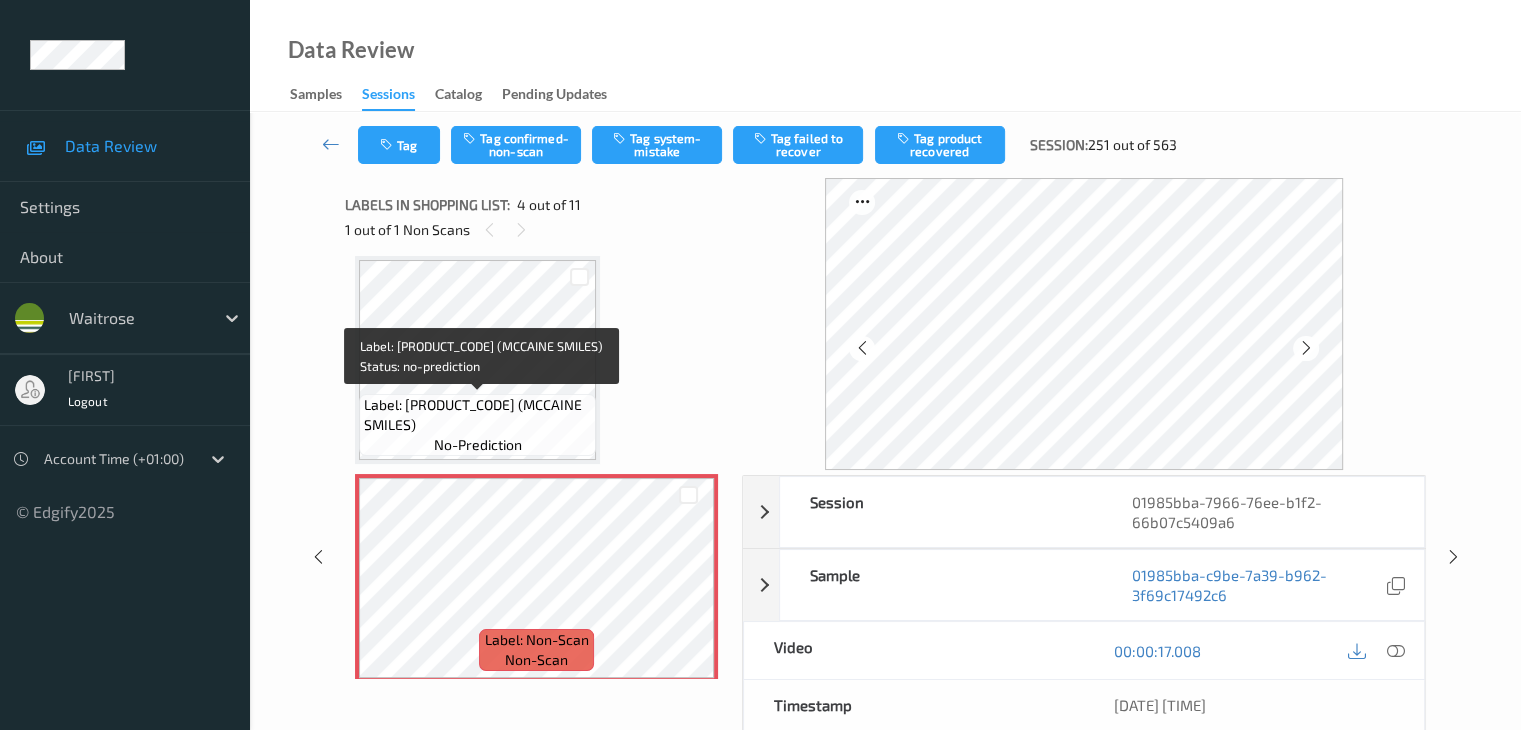 click on "Label: [PRODUCT_CODE] (MCCAINE SMILES)" at bounding box center (477, 415) 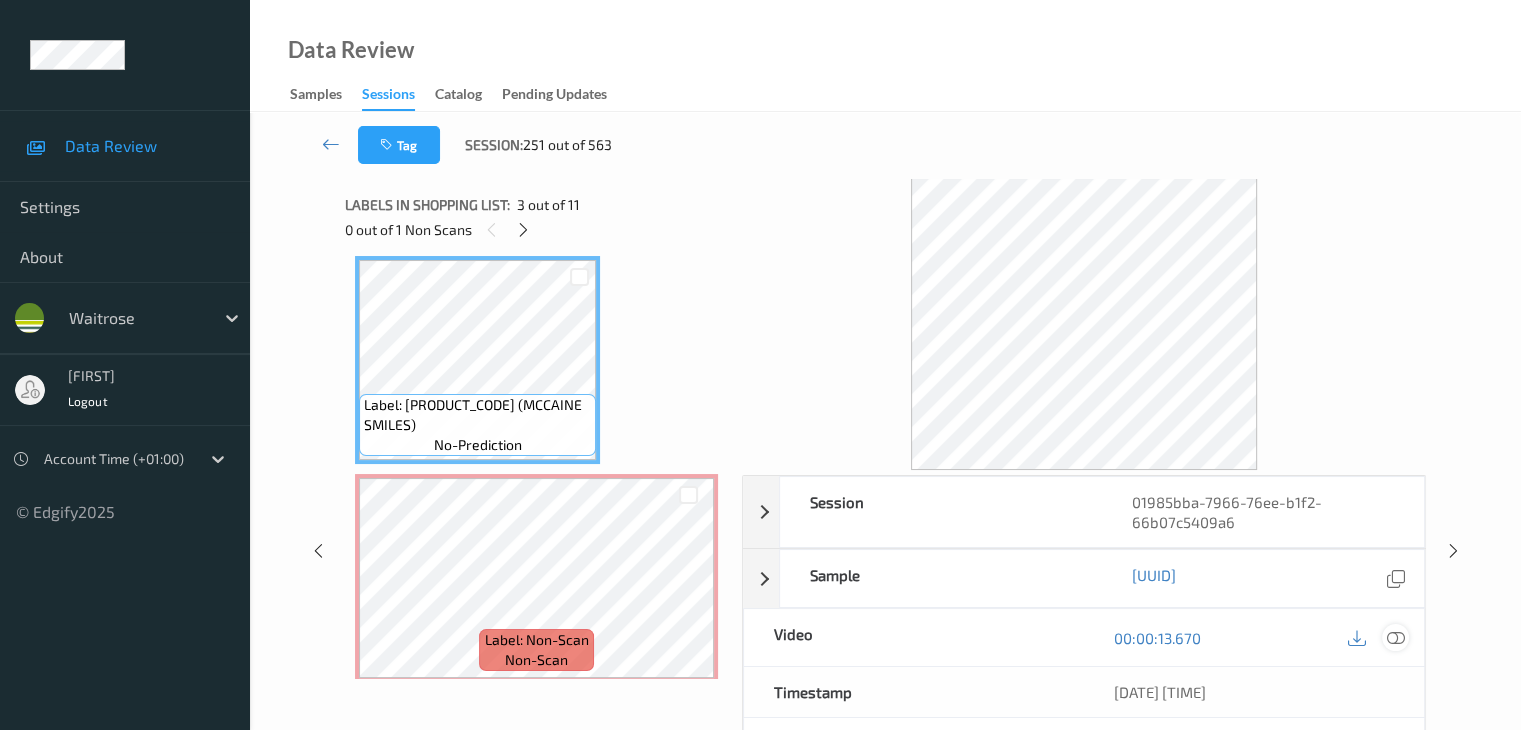 click at bounding box center (1395, 638) 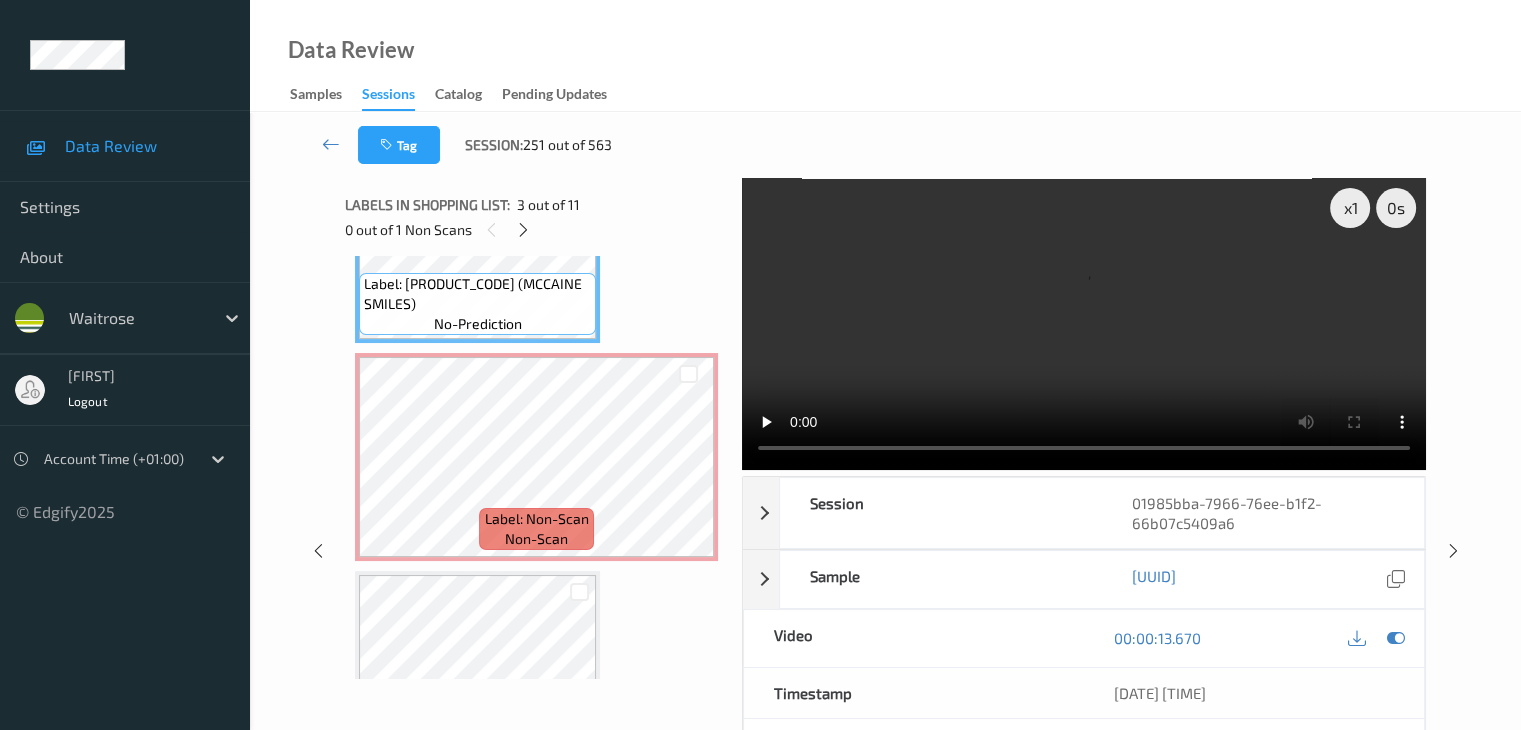 scroll, scrollTop: 446, scrollLeft: 0, axis: vertical 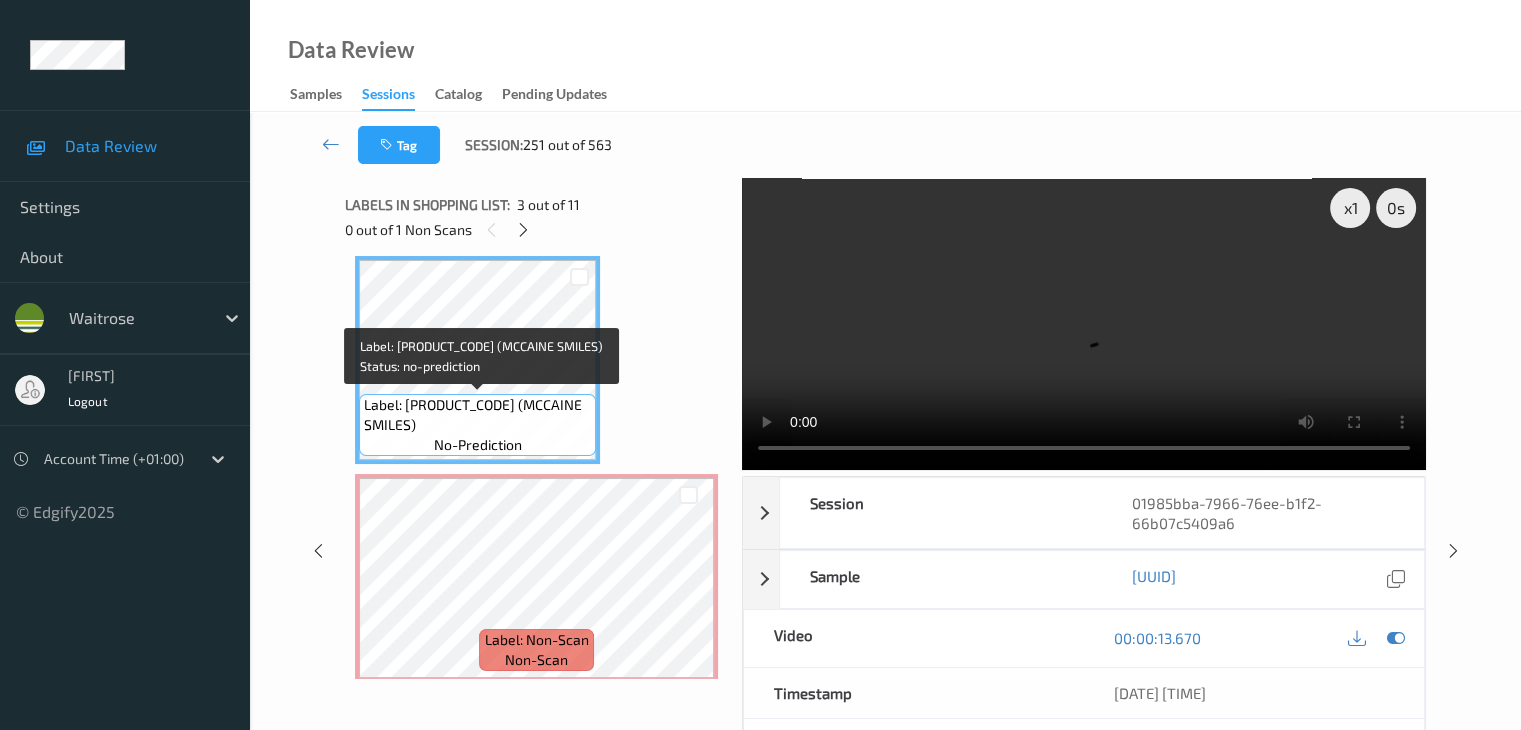 click on "Label: [PRODUCT_CODE] (MCCAINE SMILES)" at bounding box center (477, 415) 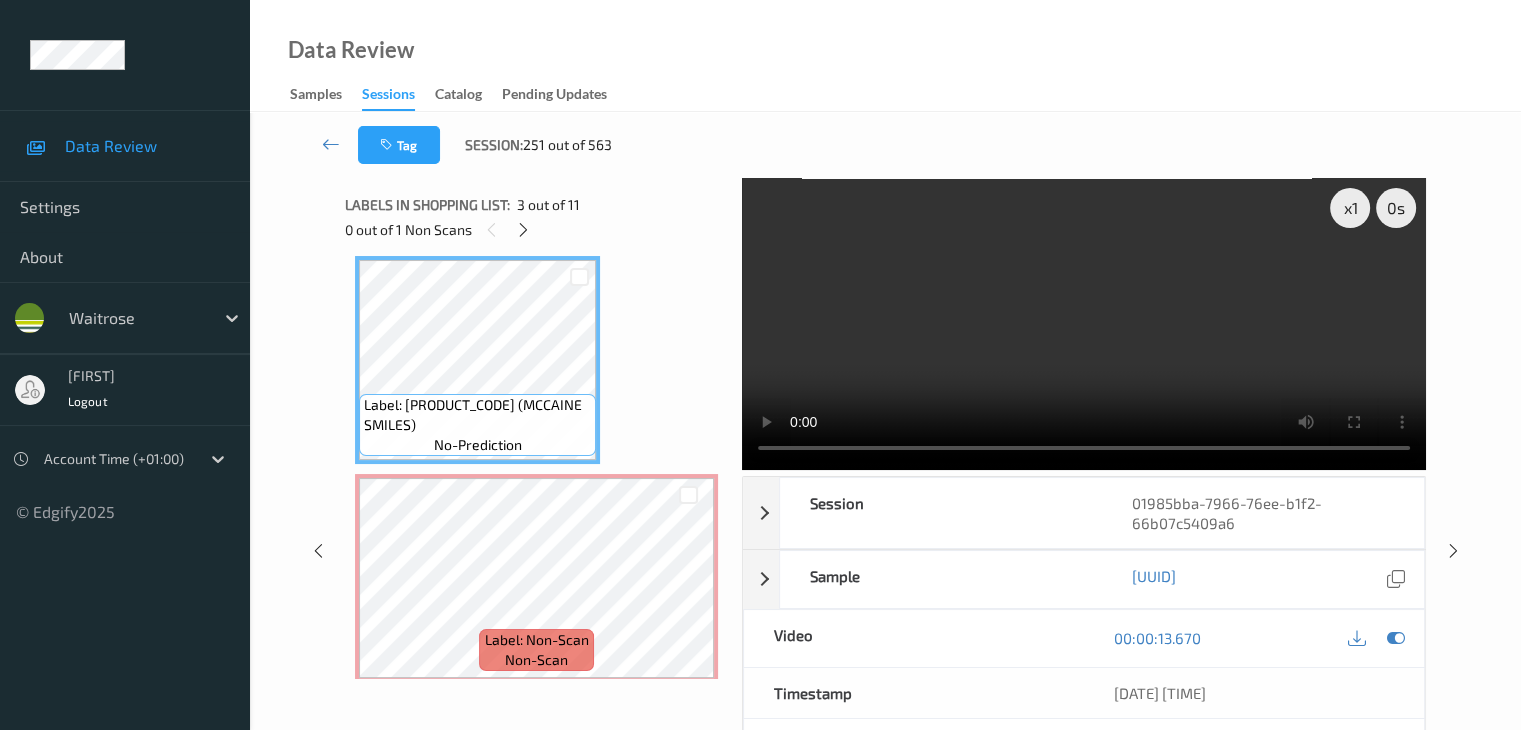 click on "Label: [PRODUCT_CODE] (MCCAINE SMILES)" at bounding box center [477, 415] 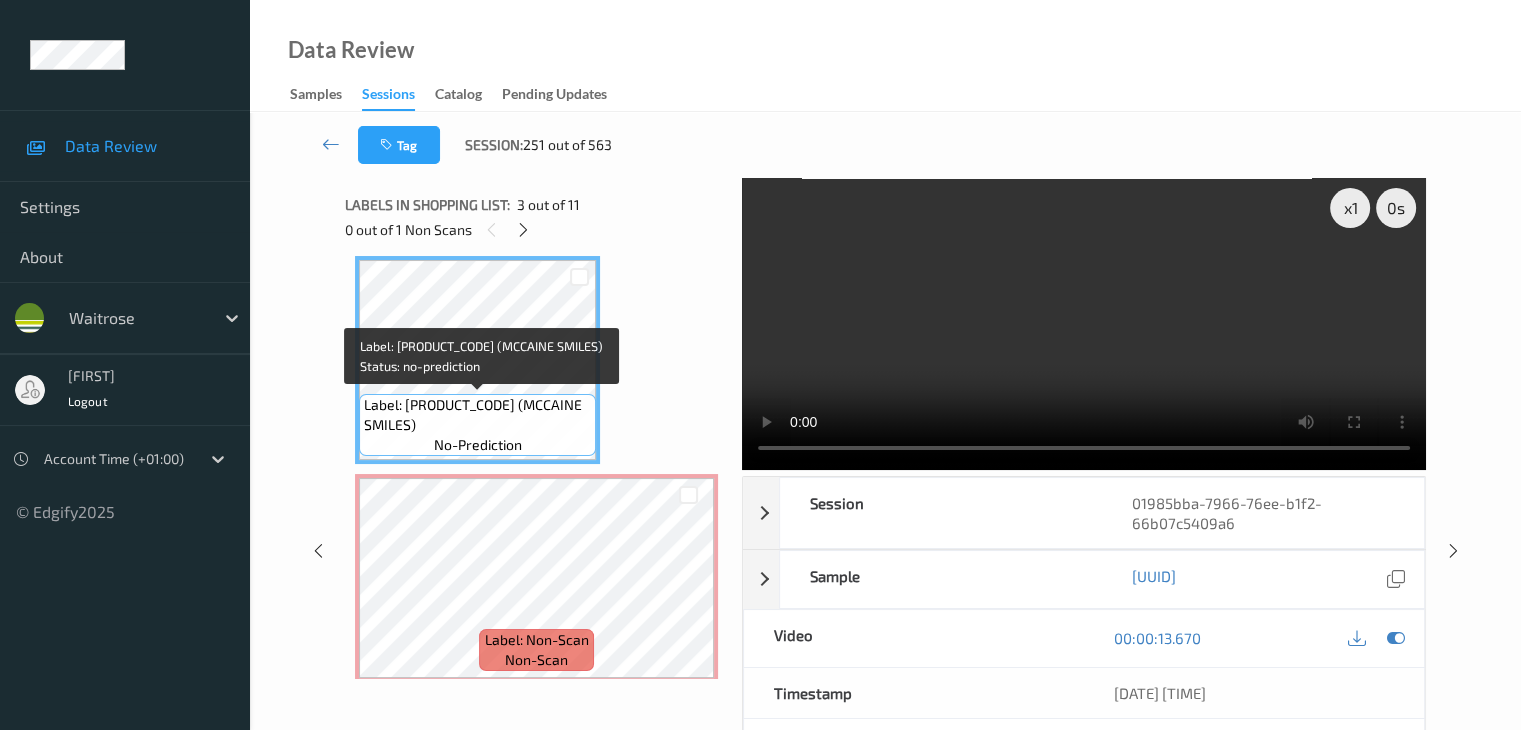 click on "Label: [PRODUCT_CODE] (MCCAINE SMILES)" at bounding box center (477, 415) 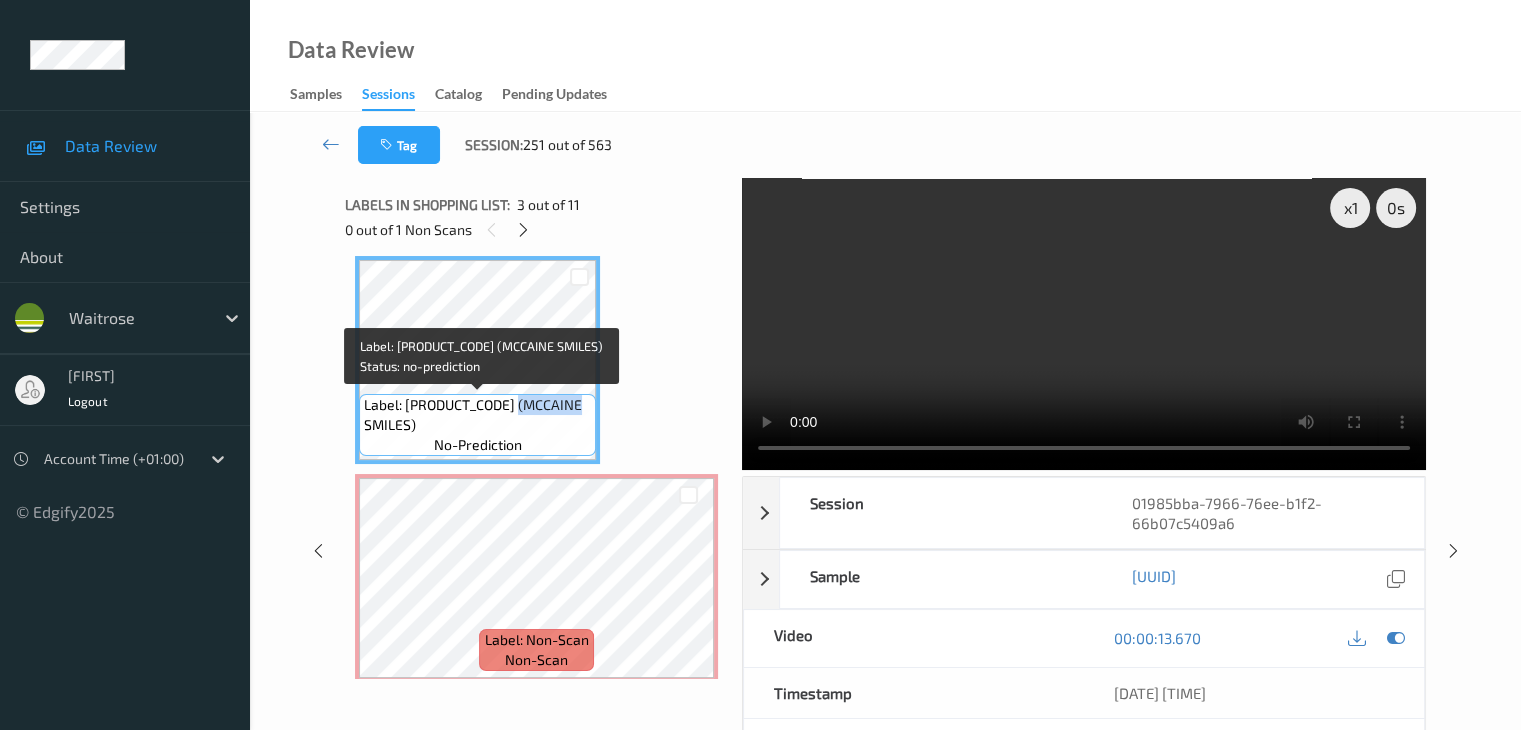 click on "Label: [PRODUCT_CODE] (MCCAINE SMILES)" at bounding box center (477, 415) 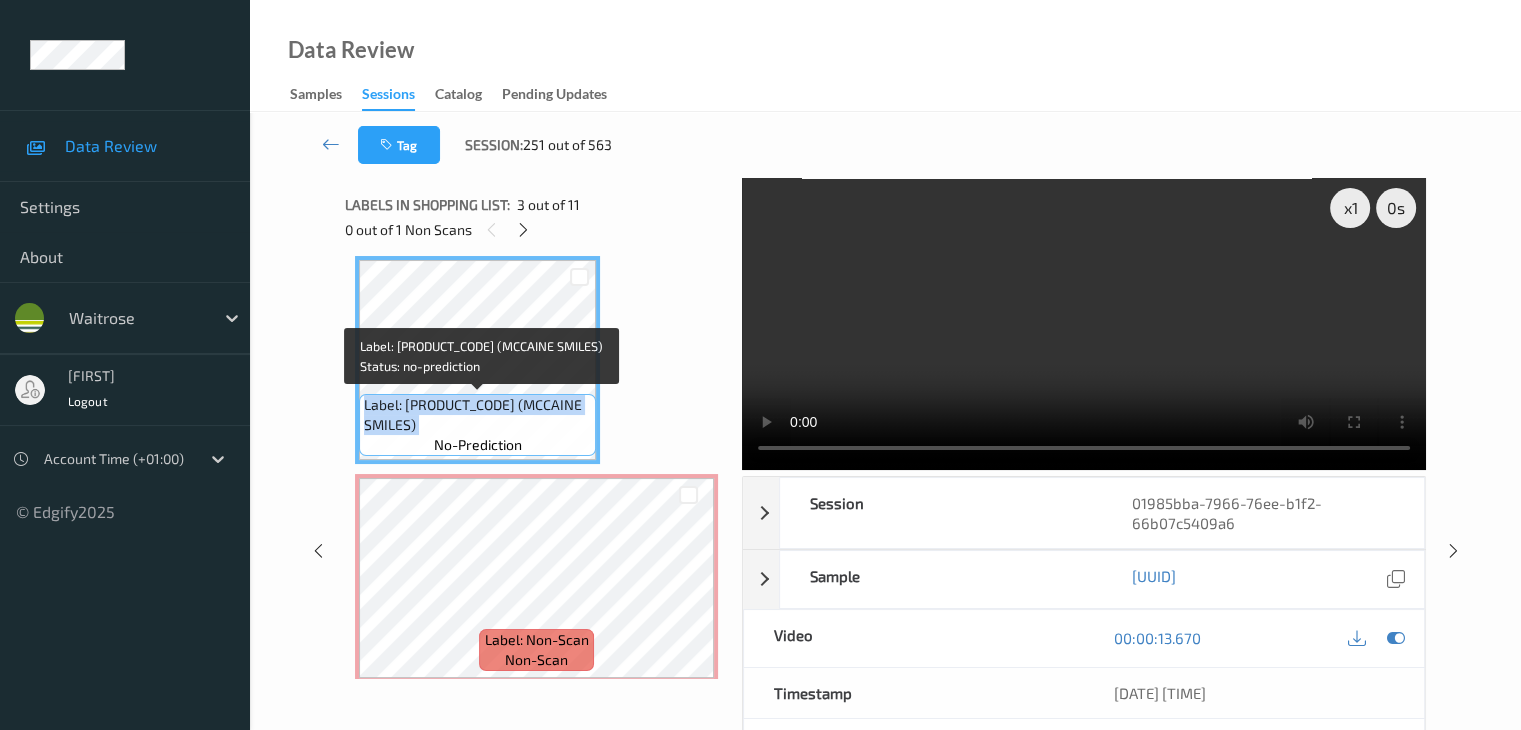 click on "Label: [PRODUCT_CODE] (MCCAINE SMILES)" at bounding box center [477, 415] 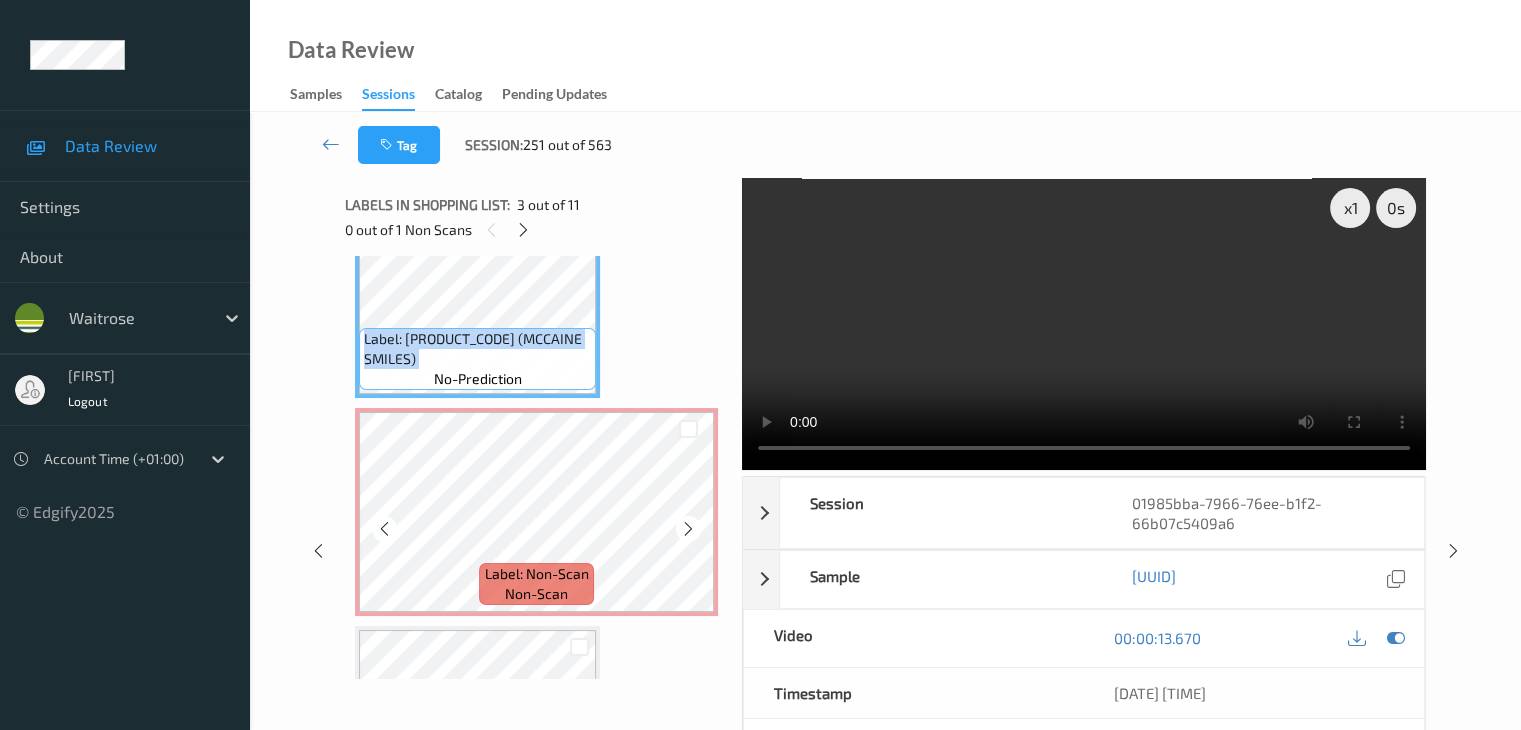 scroll, scrollTop: 546, scrollLeft: 0, axis: vertical 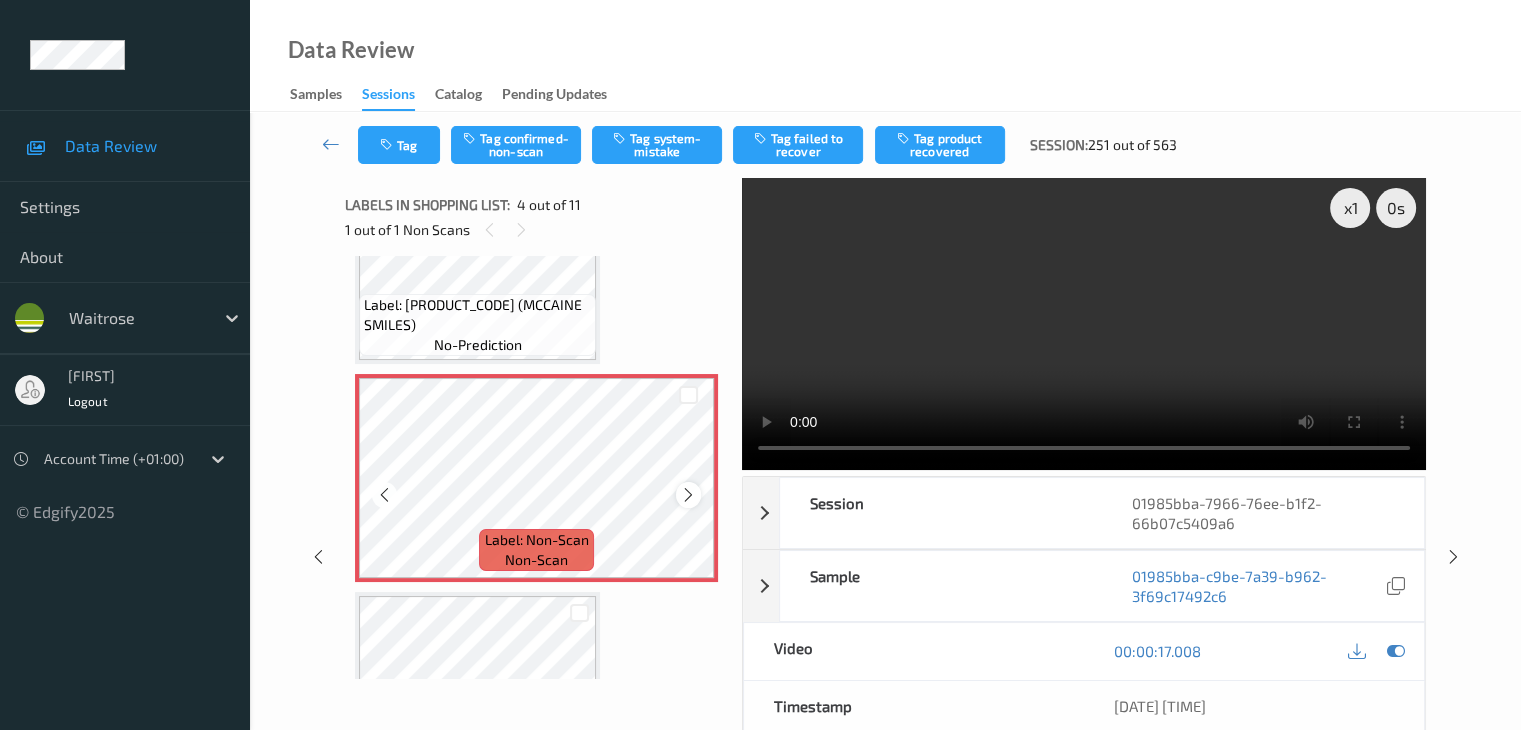 click at bounding box center [688, 495] 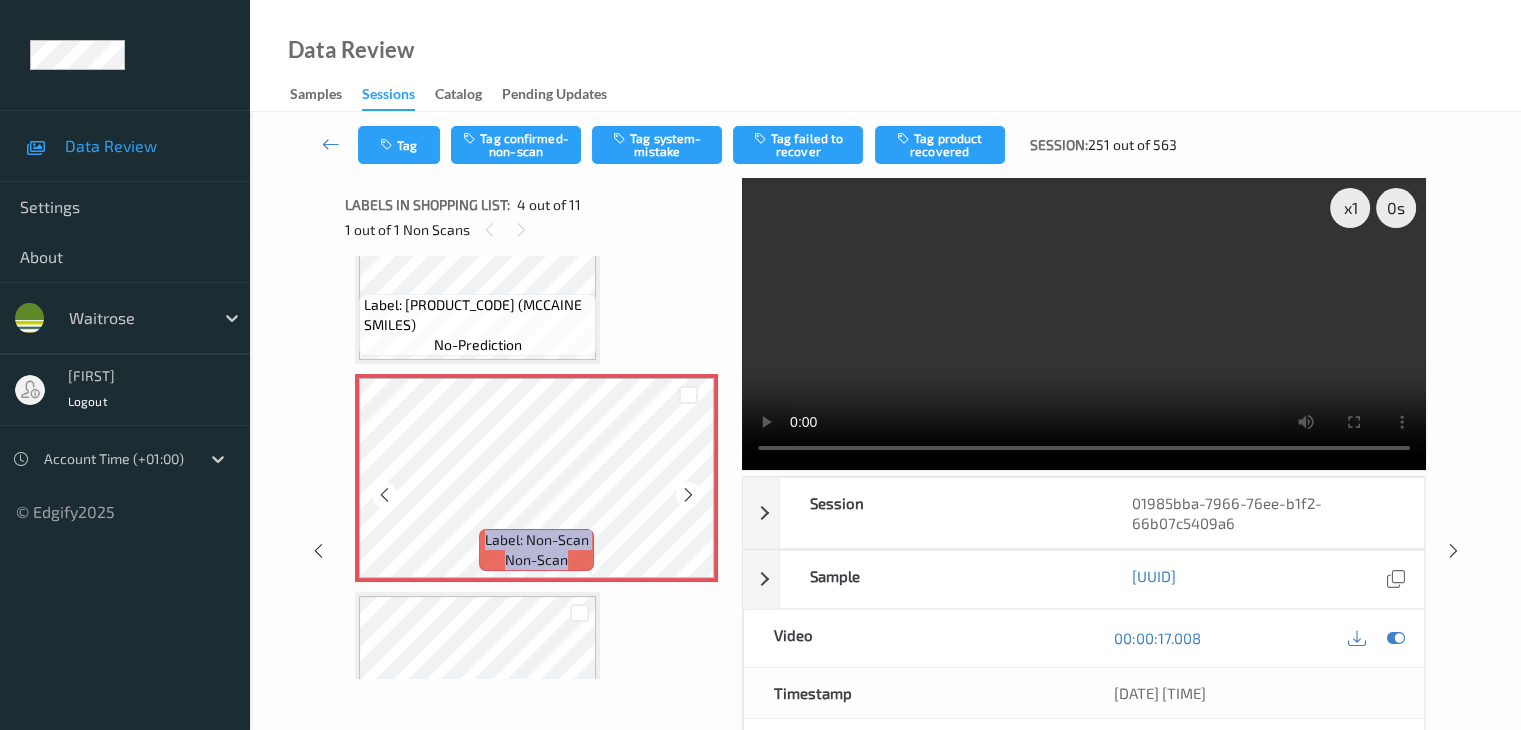 click at bounding box center [688, 495] 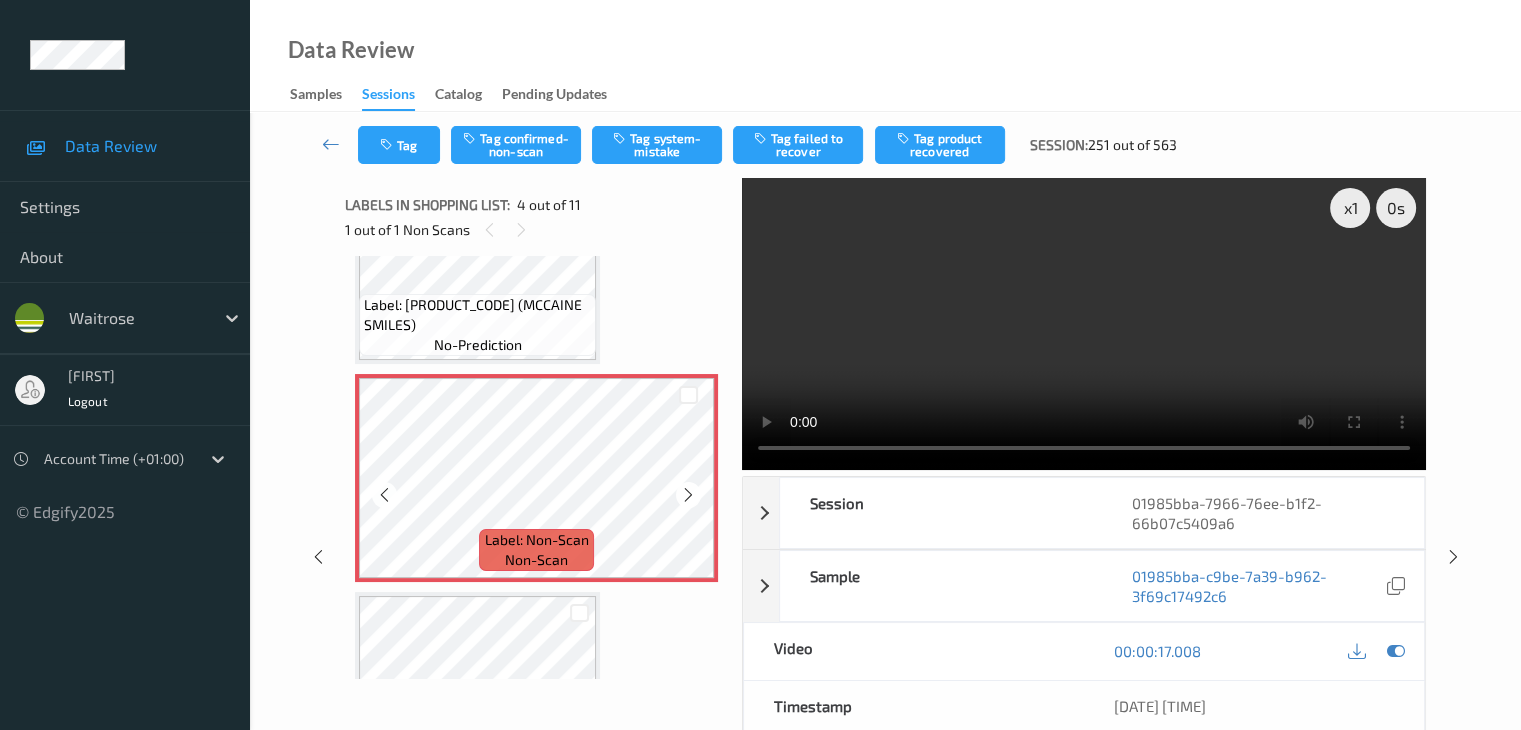 click at bounding box center [688, 495] 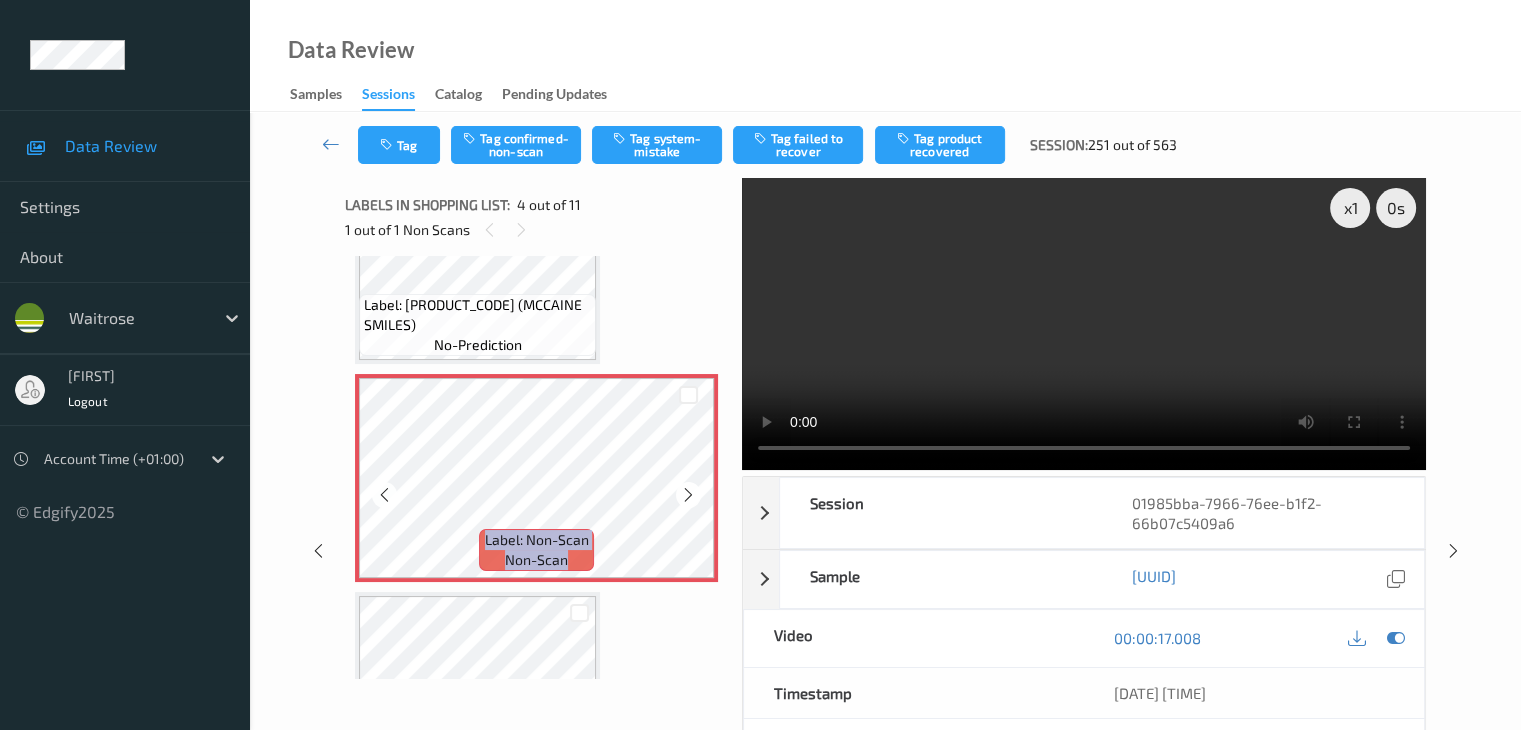 click at bounding box center [688, 495] 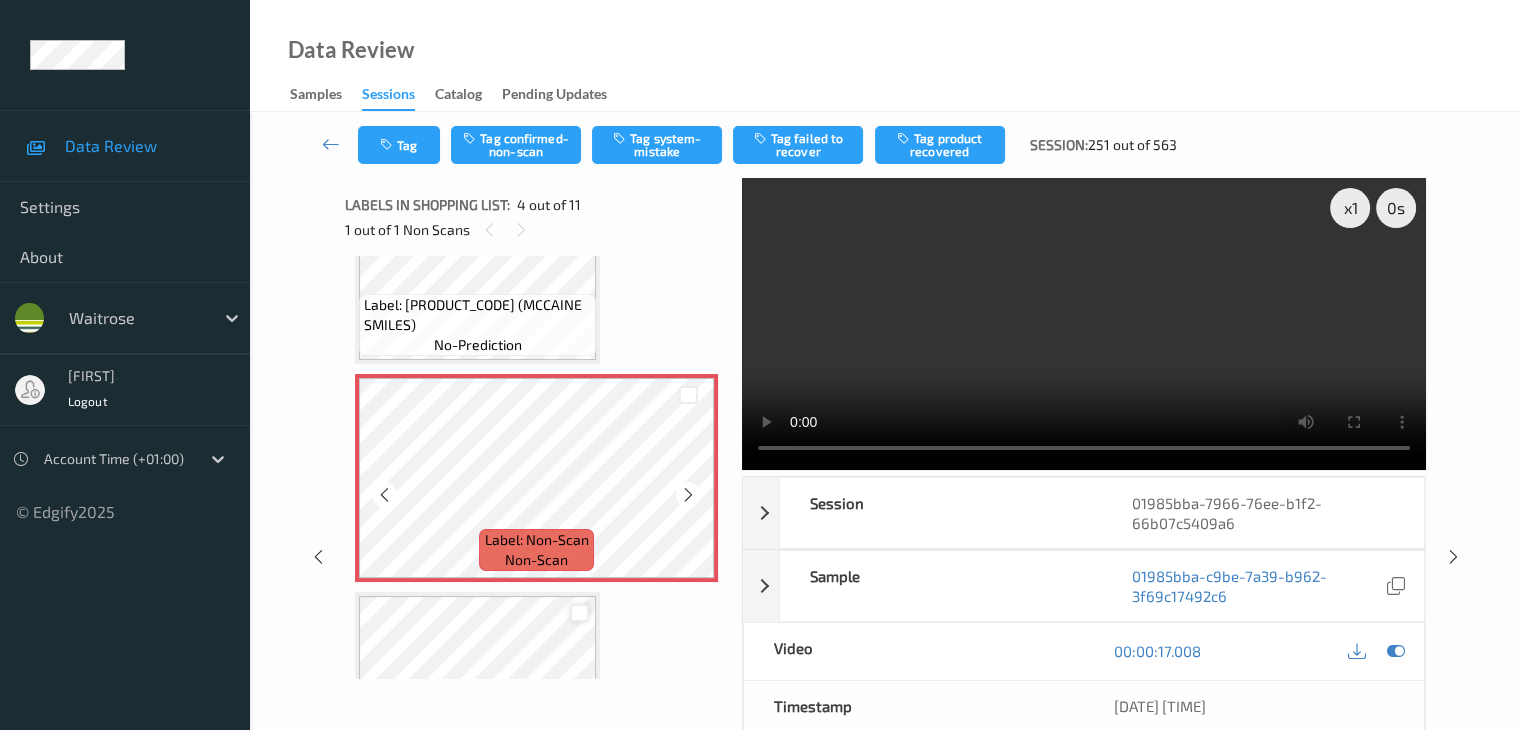 scroll, scrollTop: 646, scrollLeft: 0, axis: vertical 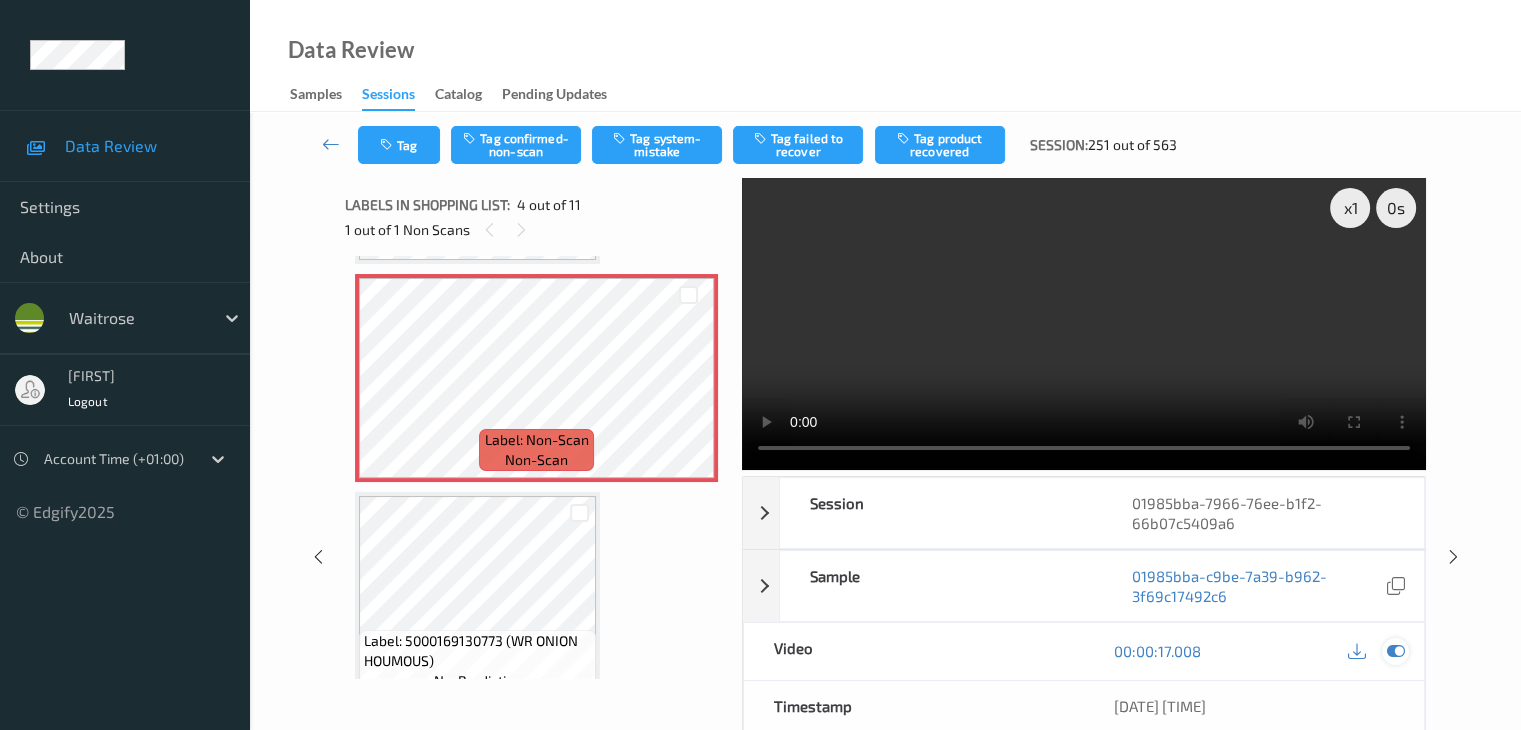 click at bounding box center (1395, 651) 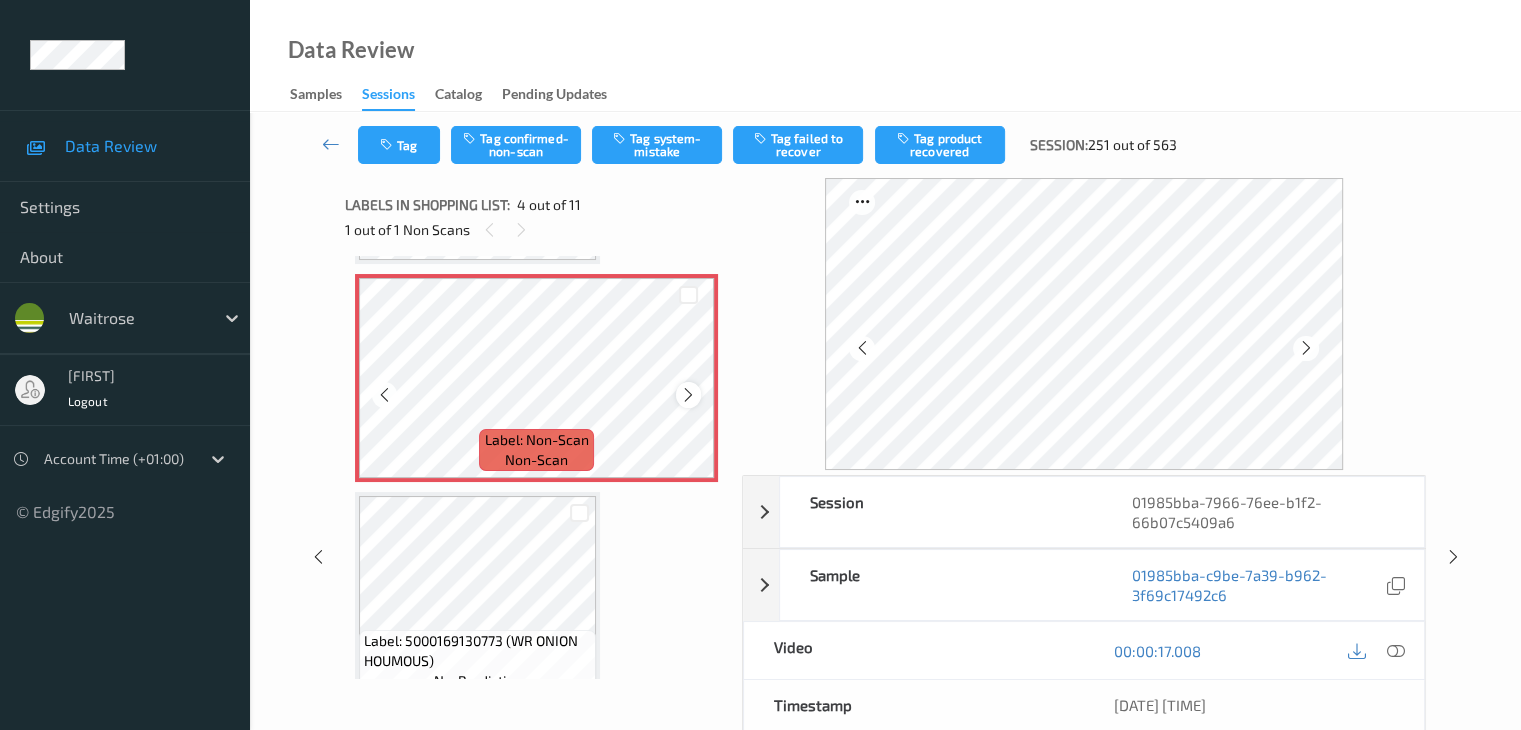 click at bounding box center (688, 395) 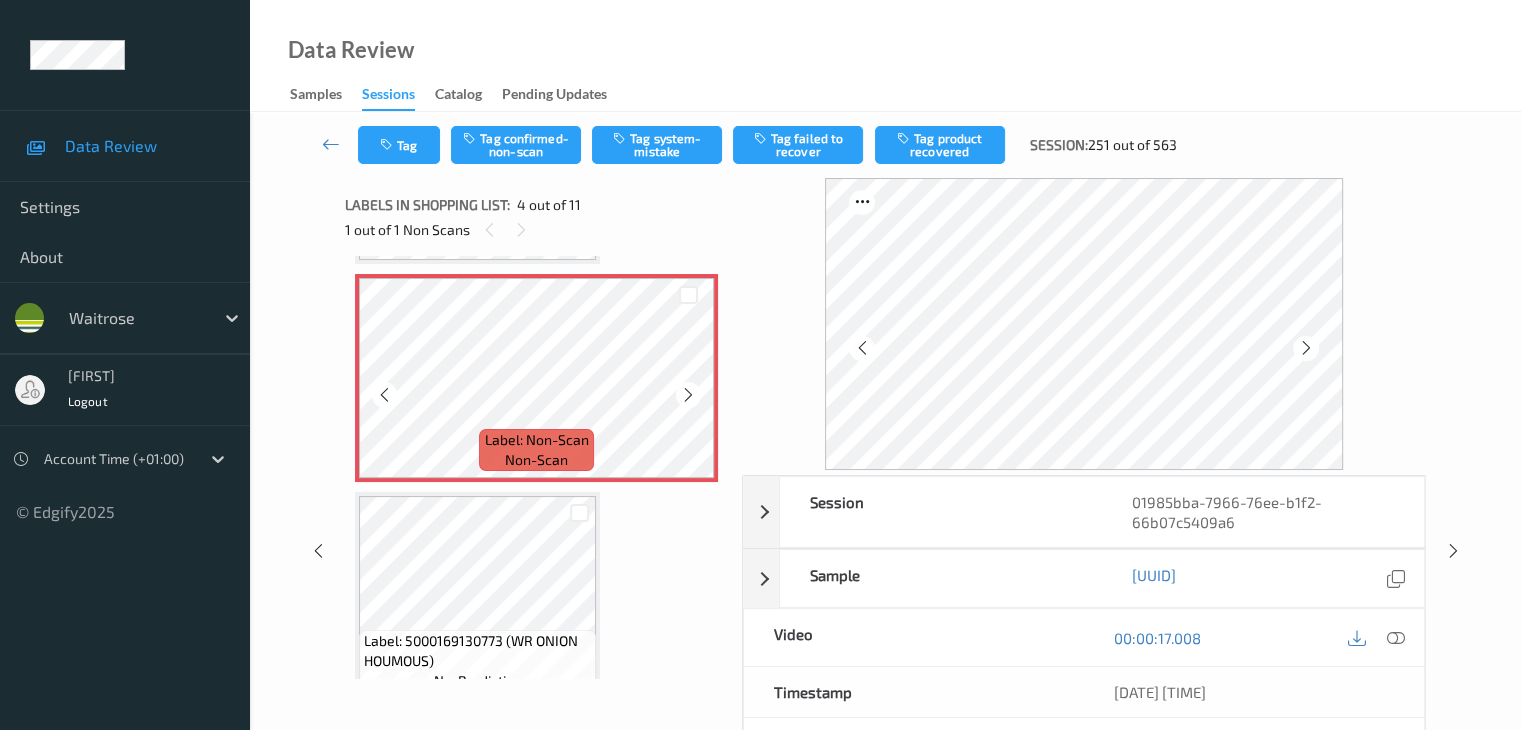click at bounding box center (688, 395) 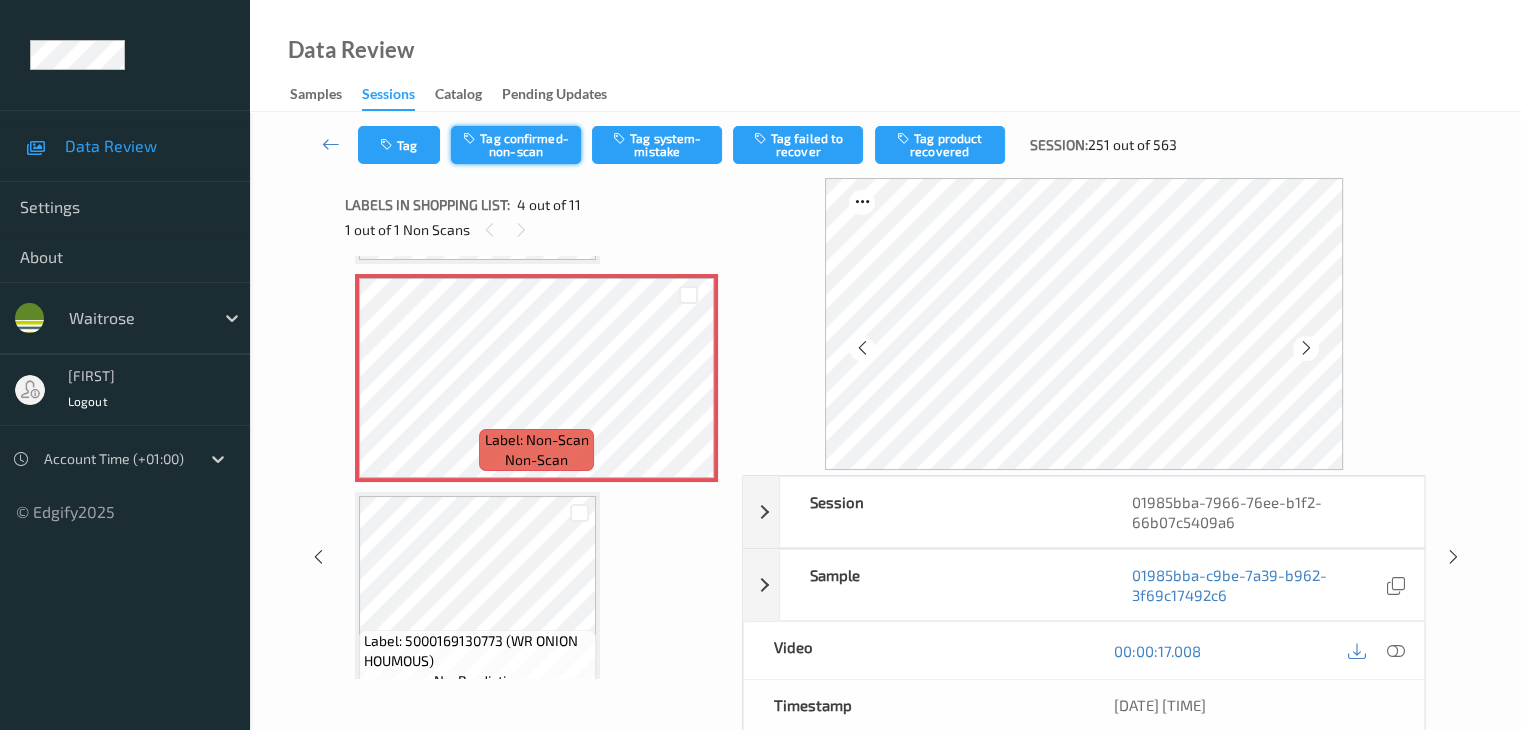 click on "Tag   confirmed-non-scan" at bounding box center (516, 145) 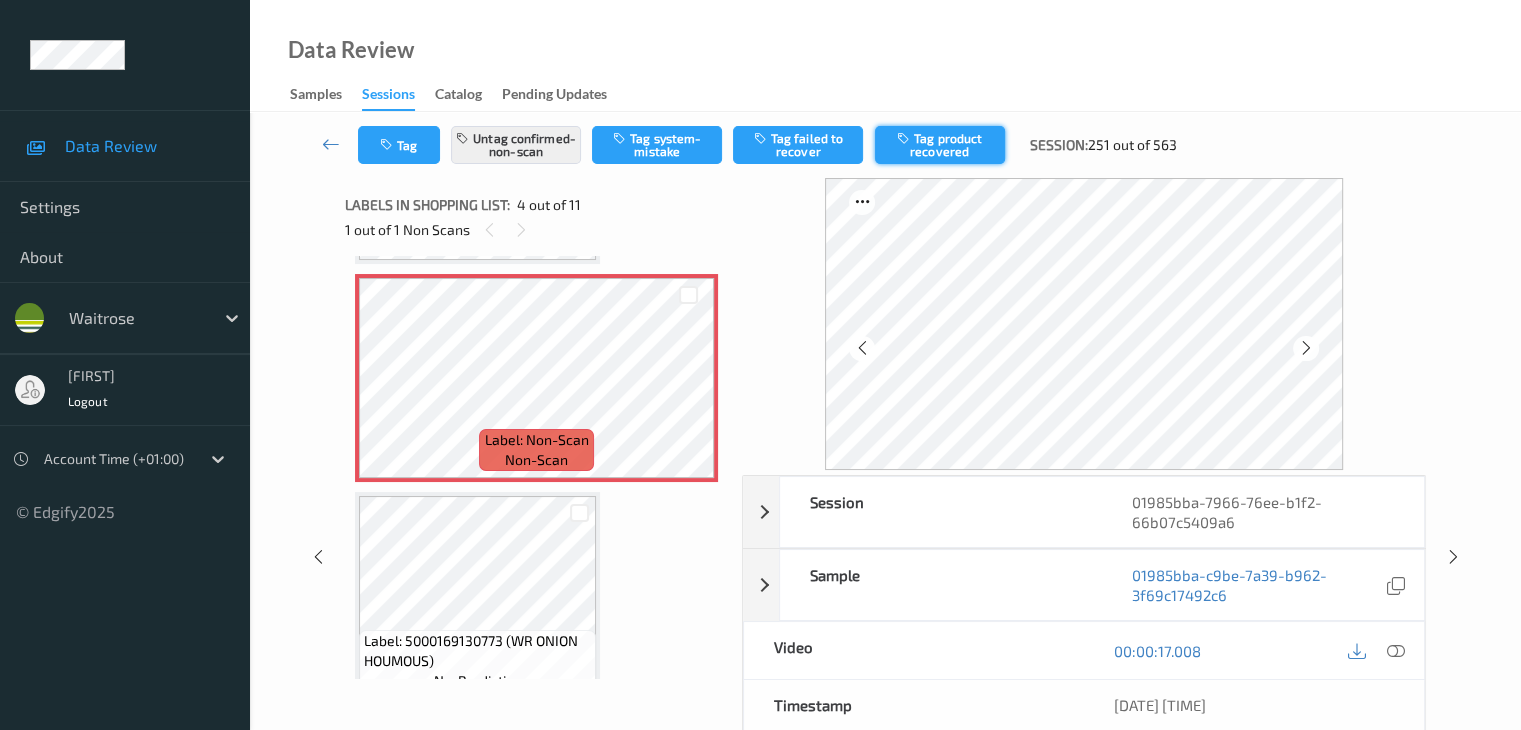click on "Tag   product recovered" at bounding box center (940, 145) 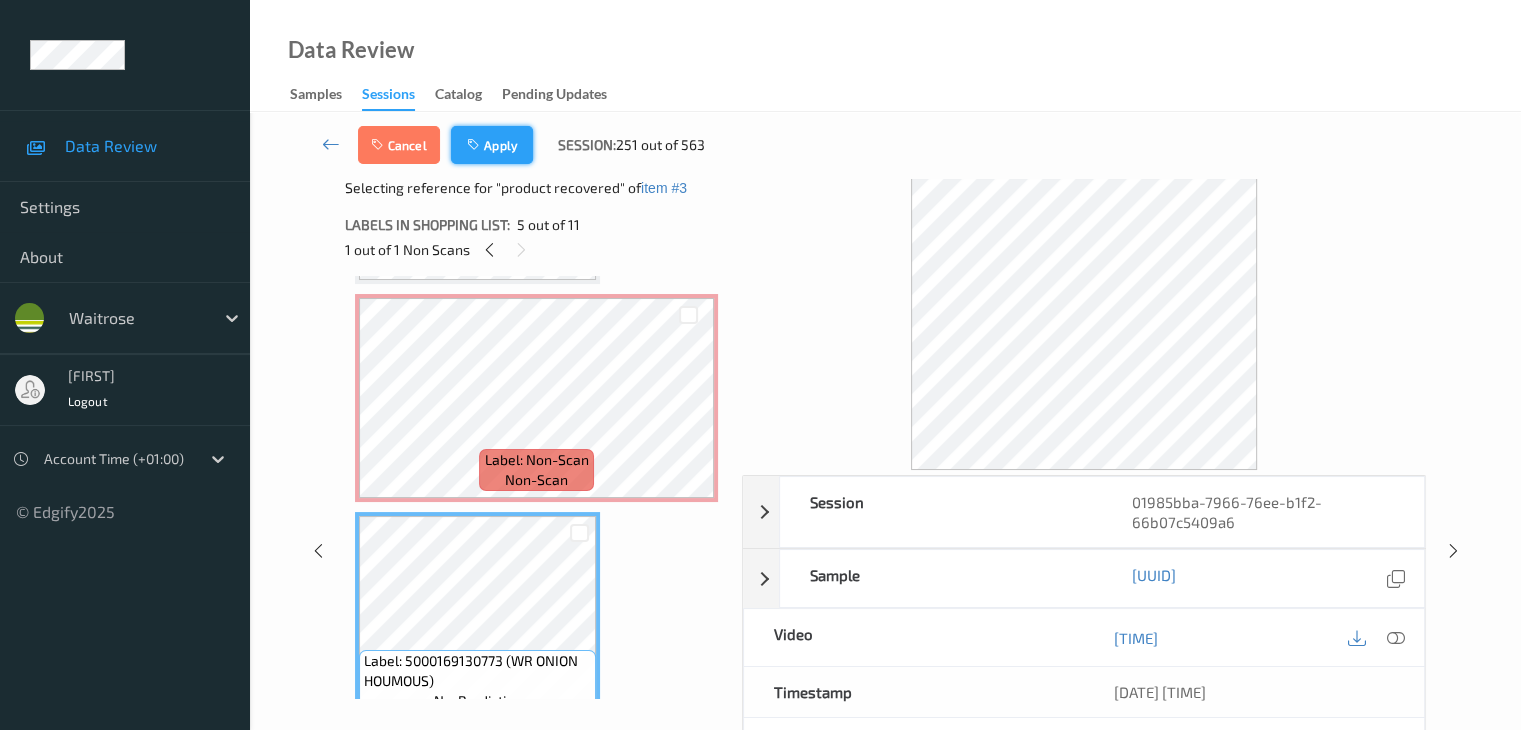 click on "Apply" at bounding box center (492, 145) 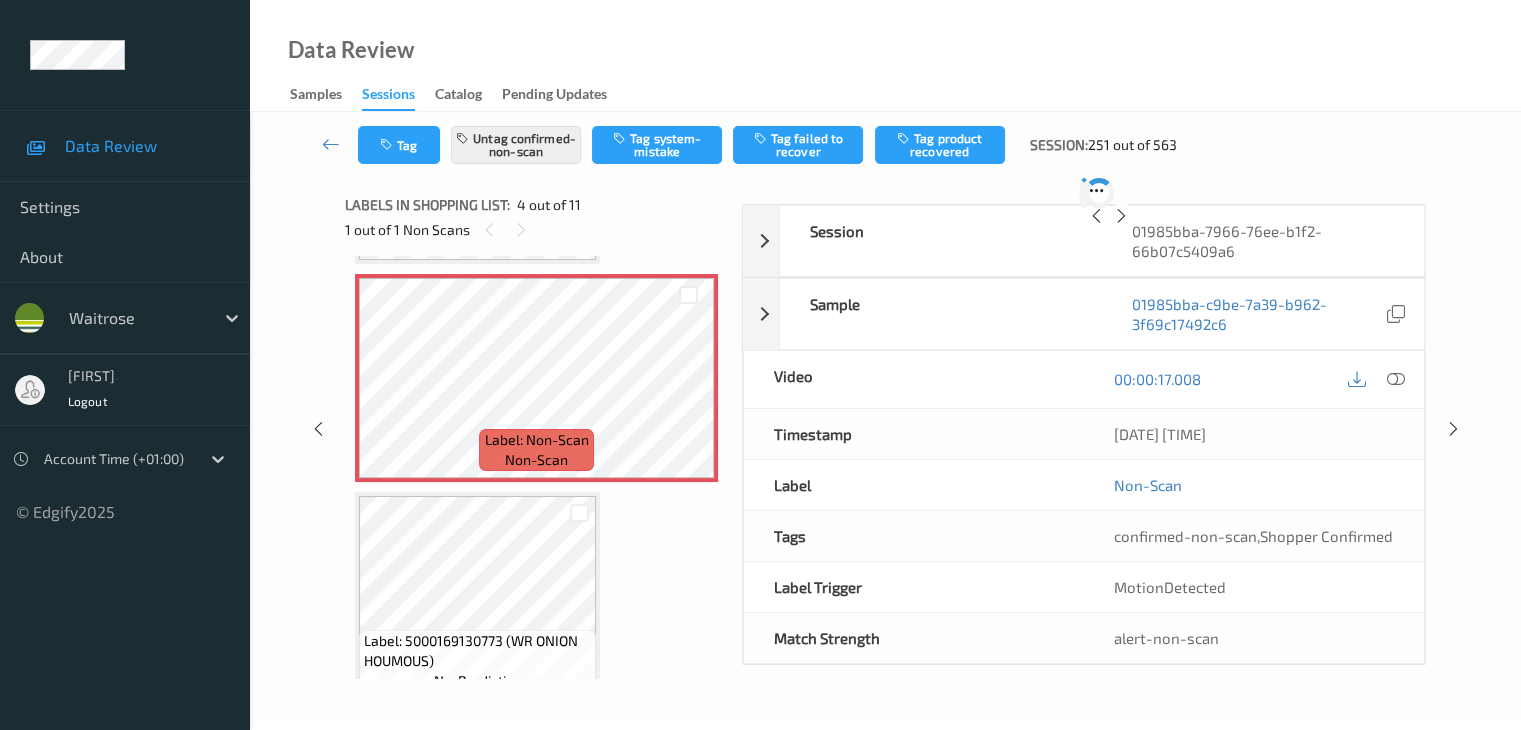 scroll, scrollTop: 446, scrollLeft: 0, axis: vertical 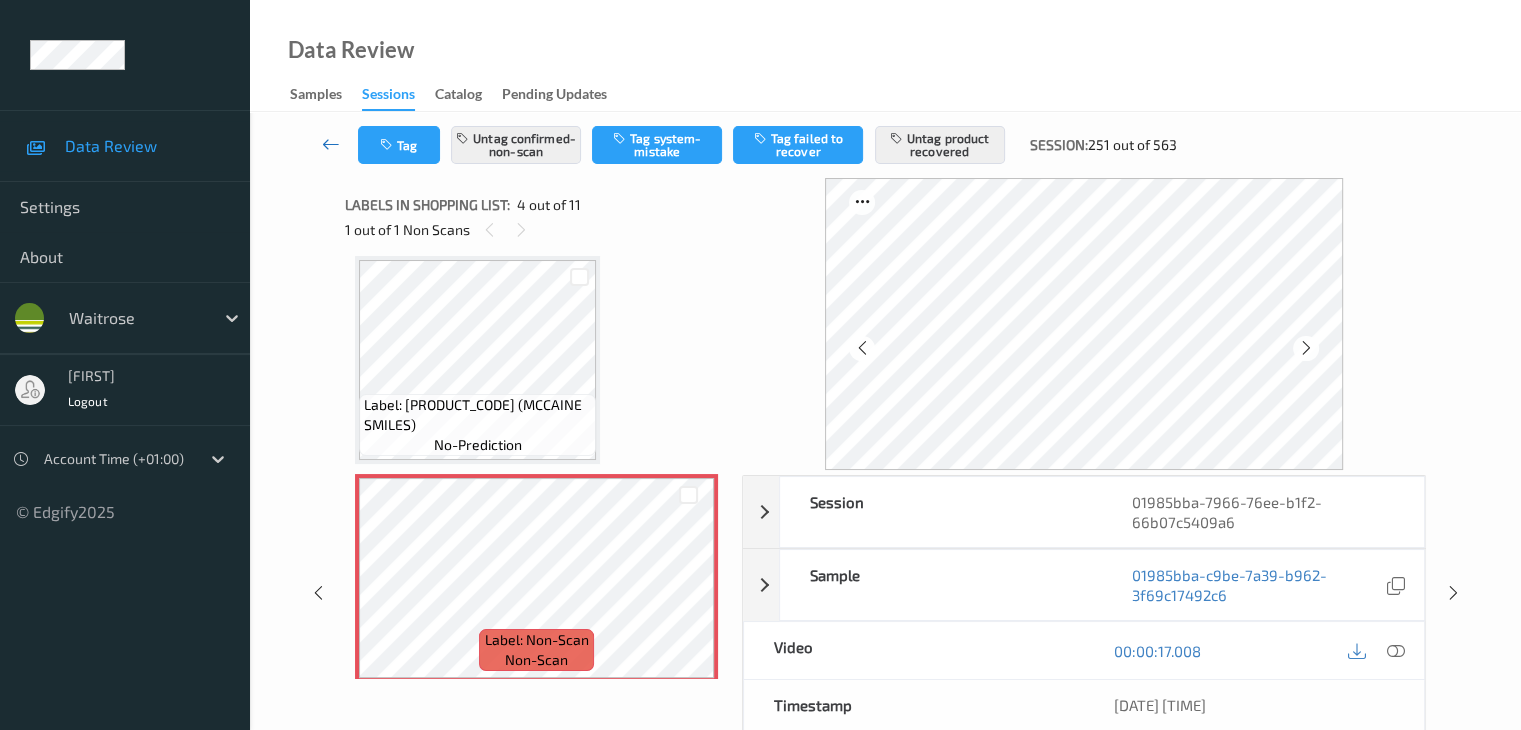 click at bounding box center [331, 144] 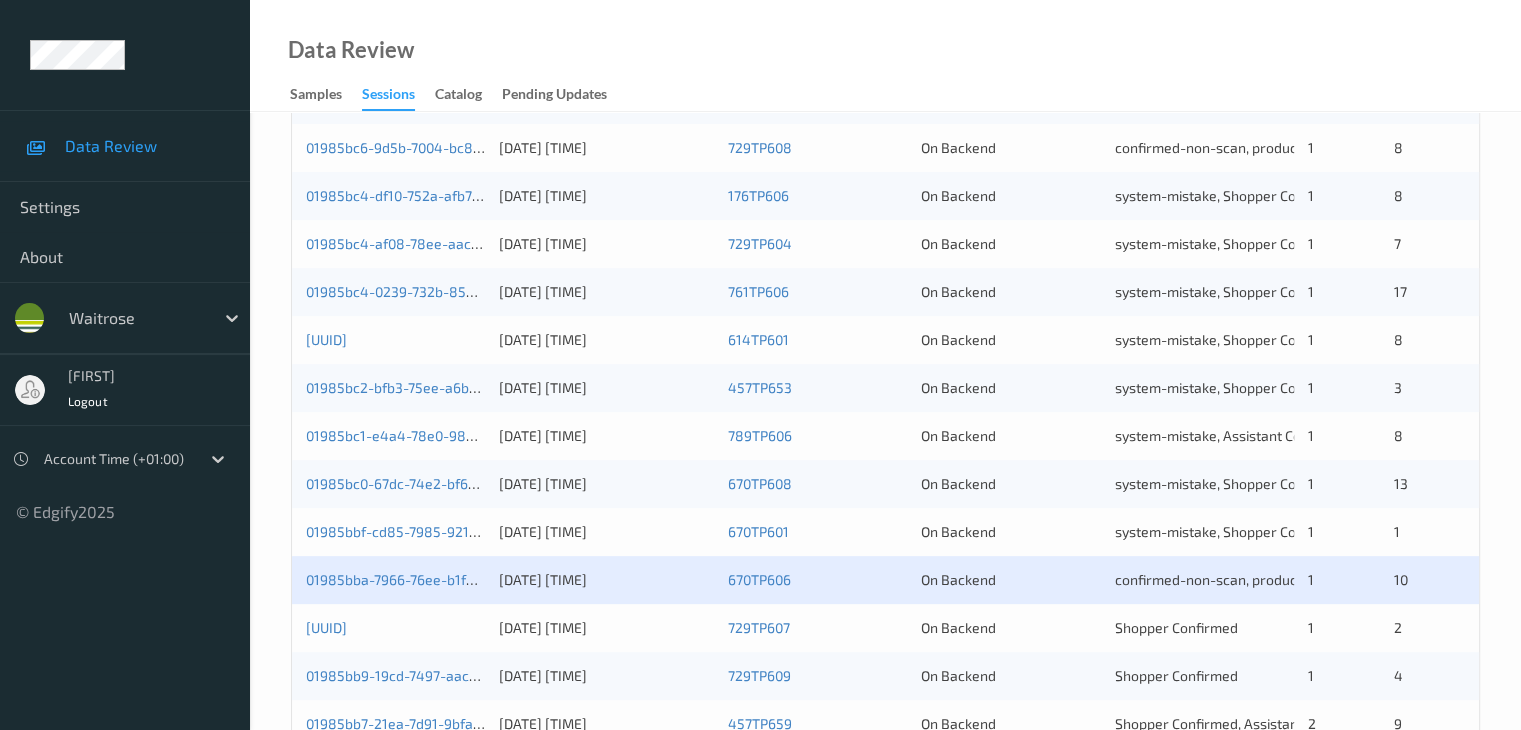 scroll, scrollTop: 700, scrollLeft: 0, axis: vertical 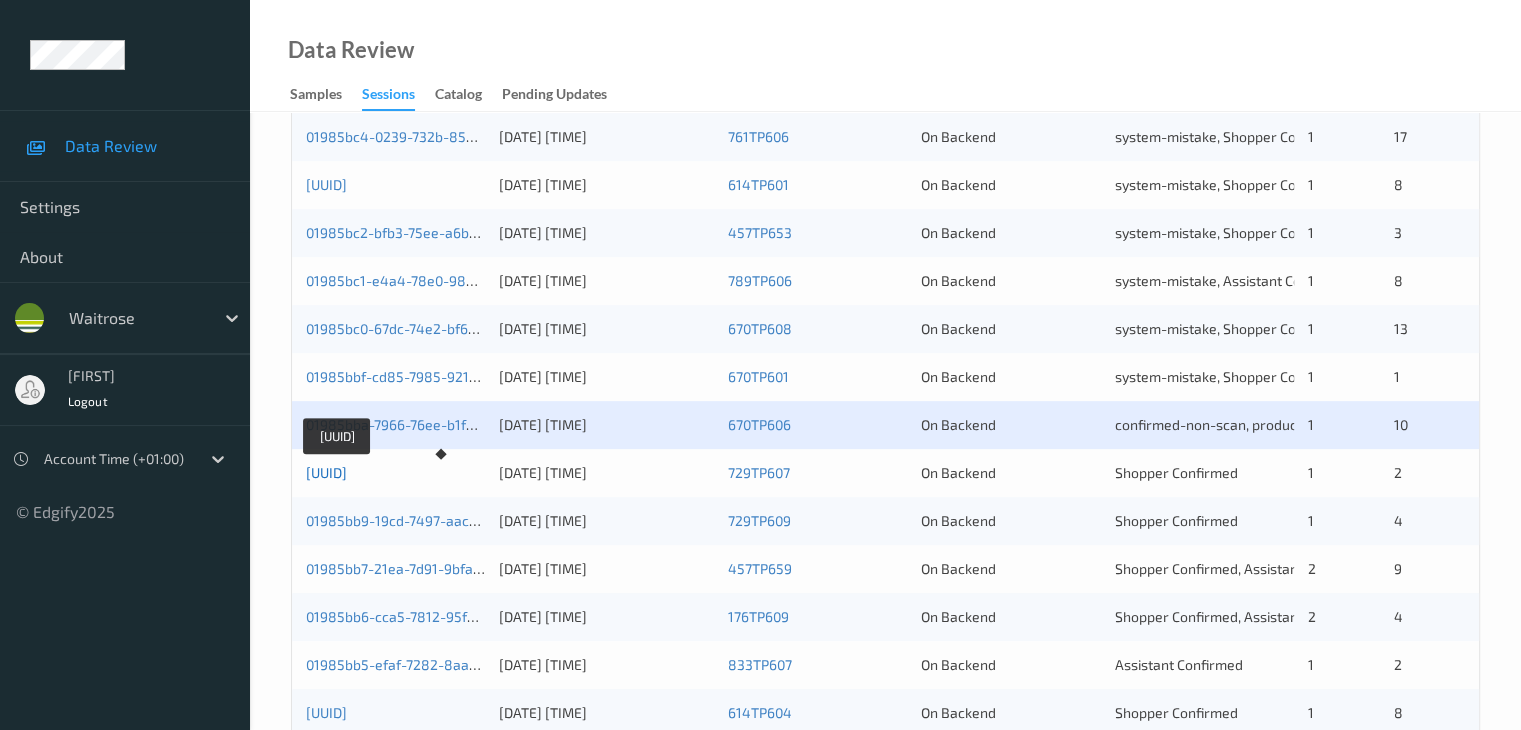 click on "[UUID]" at bounding box center [326, 472] 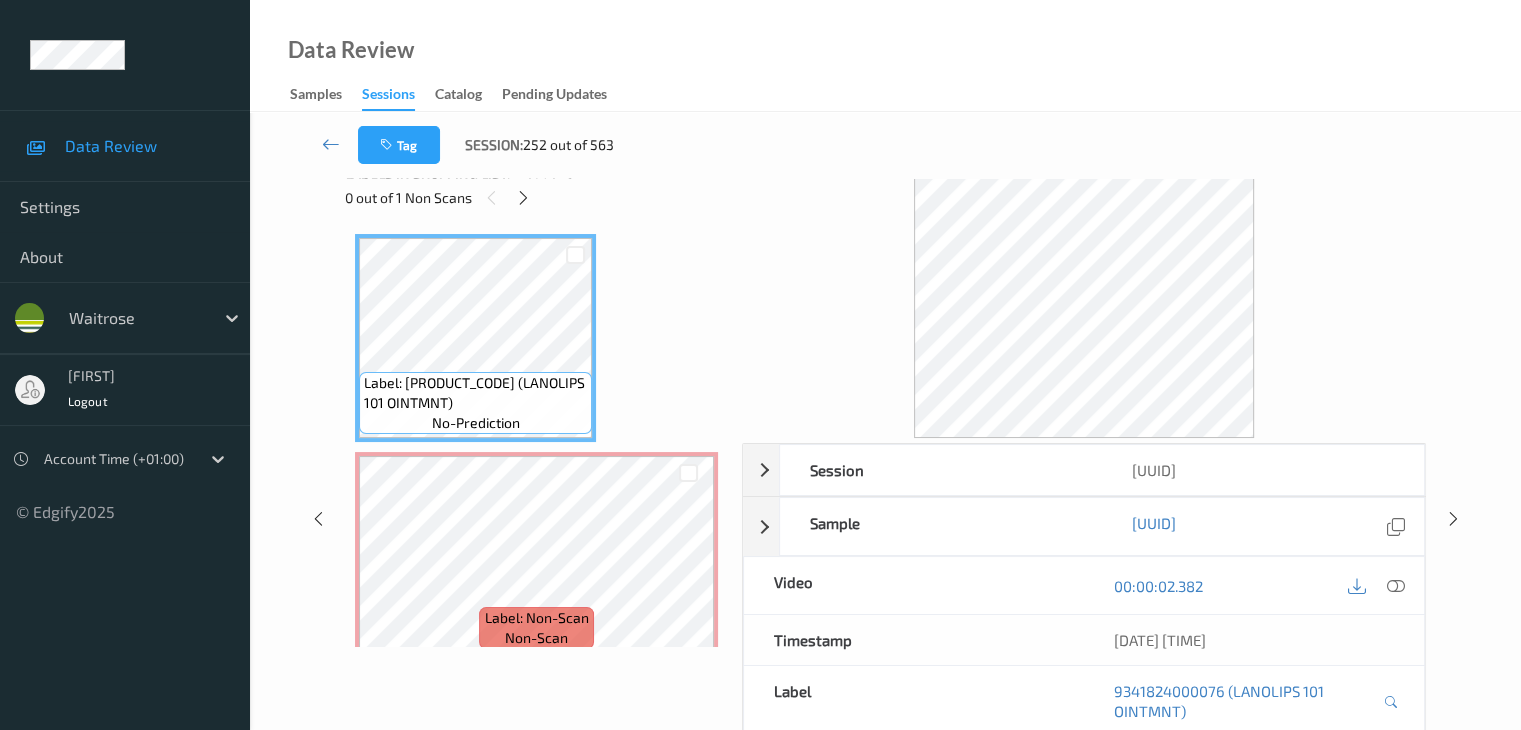 scroll, scrollTop: 0, scrollLeft: 0, axis: both 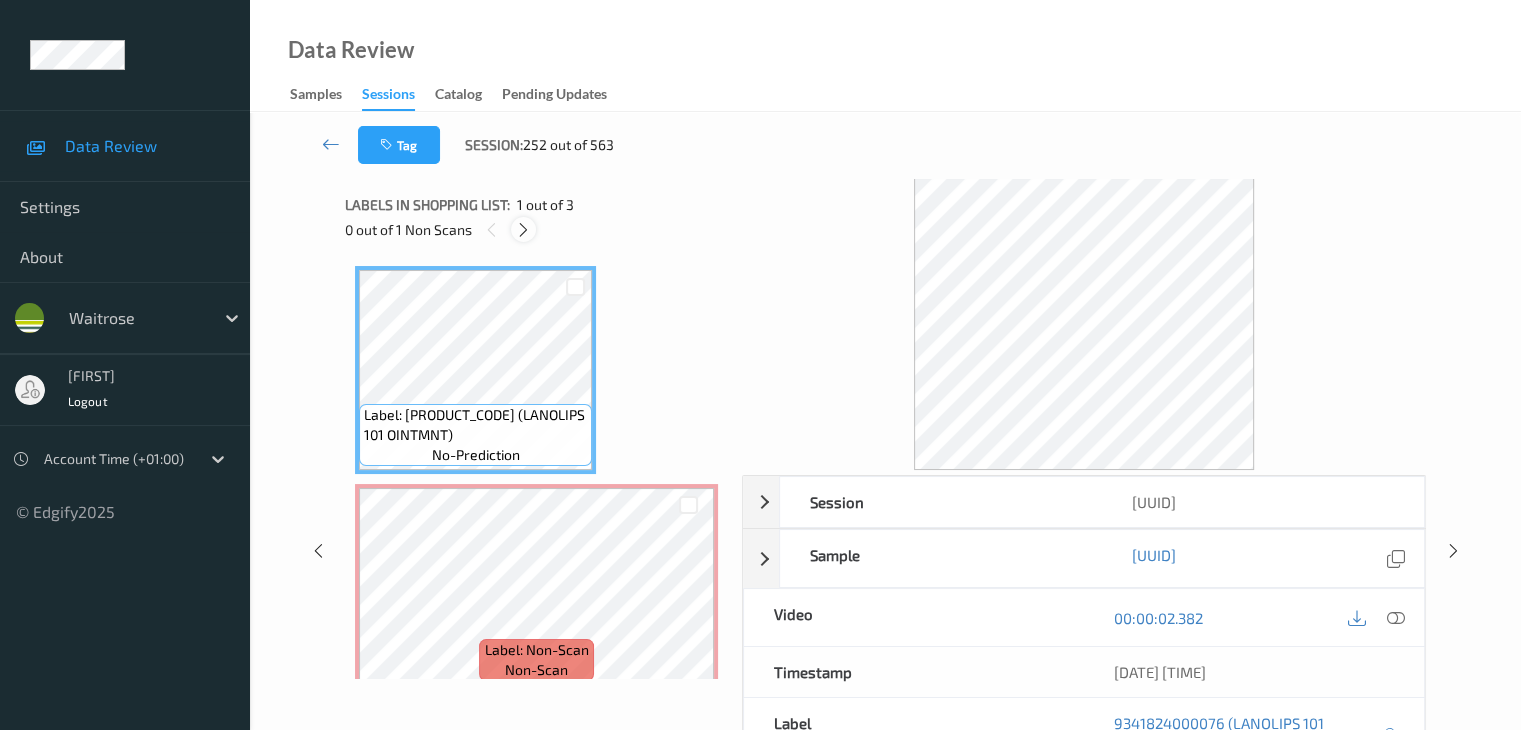click at bounding box center [523, 230] 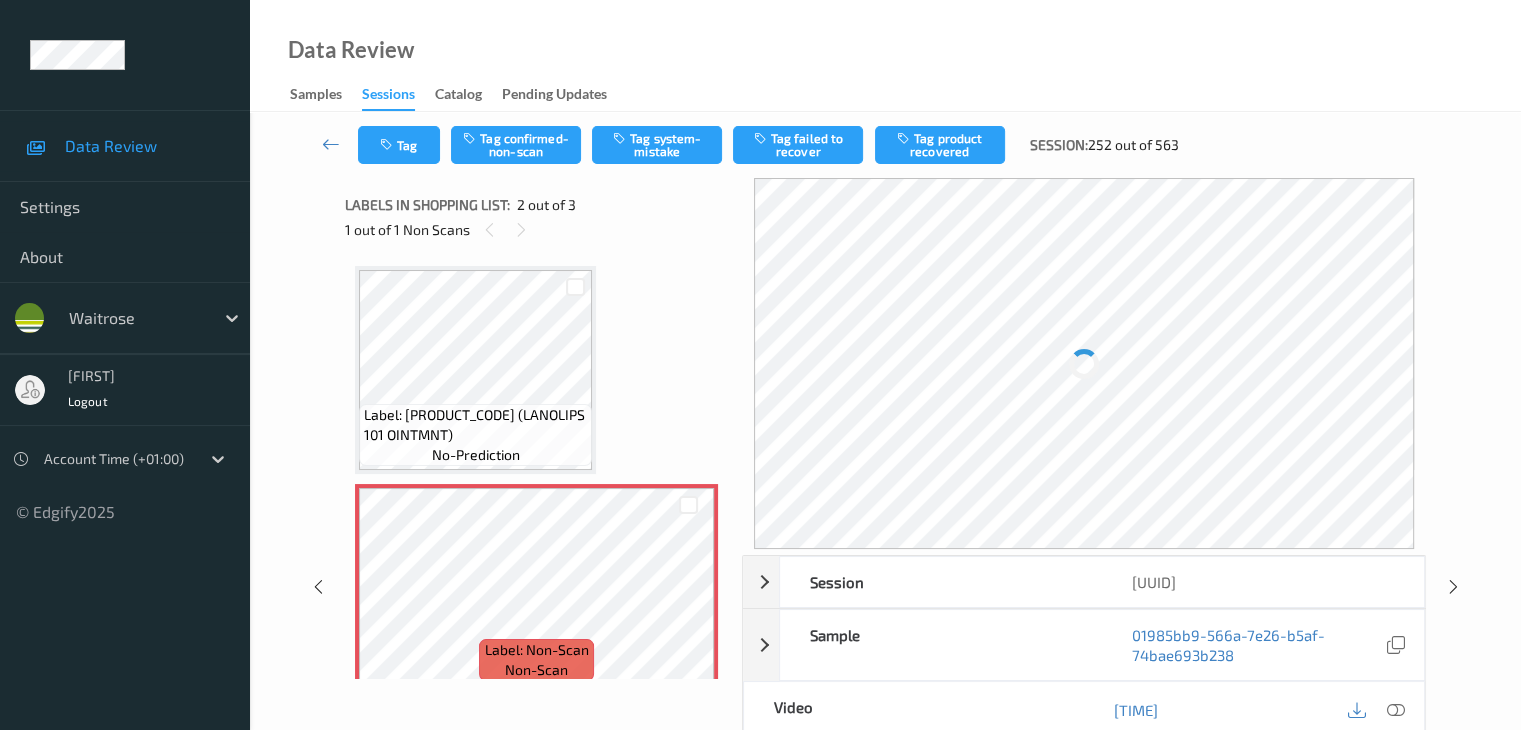 scroll, scrollTop: 10, scrollLeft: 0, axis: vertical 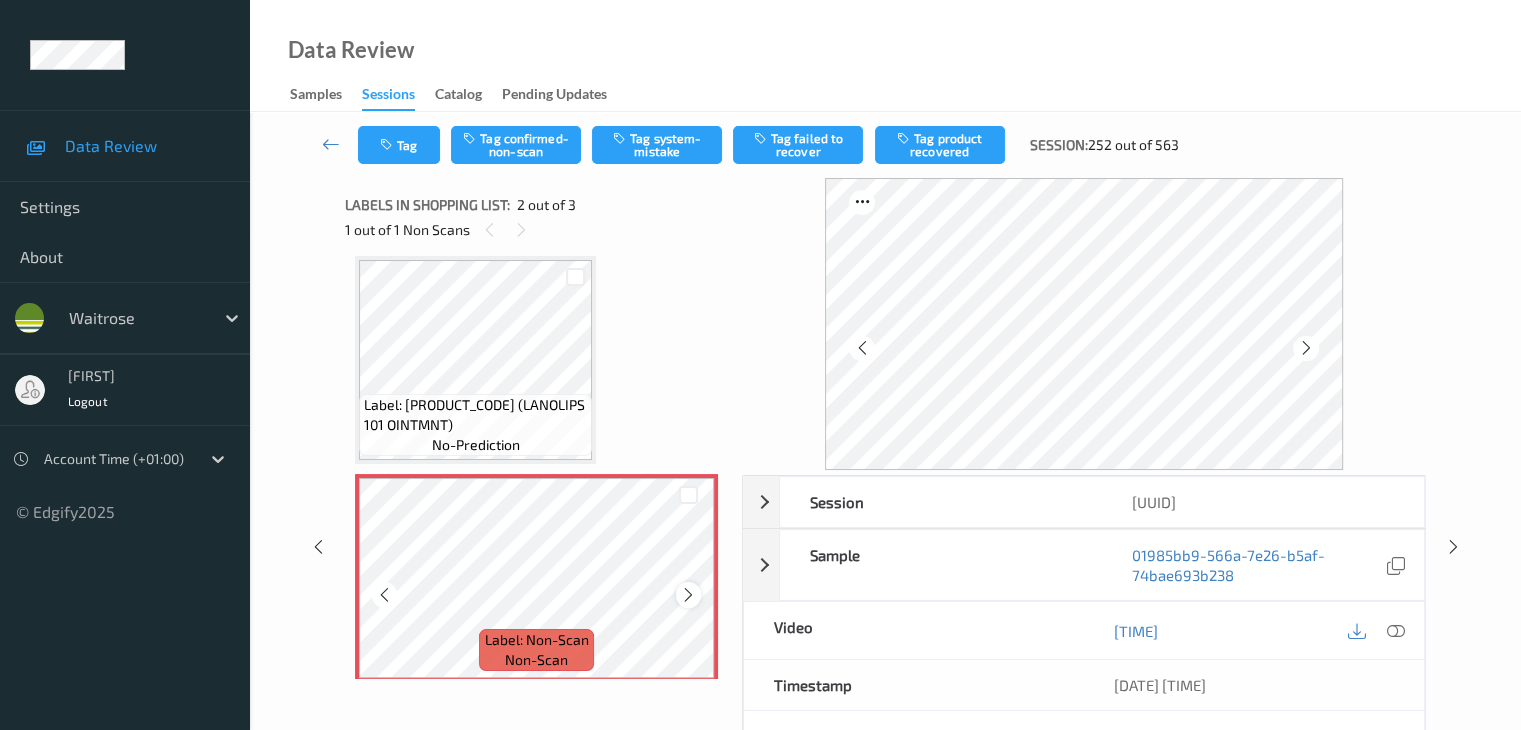 click at bounding box center (688, 595) 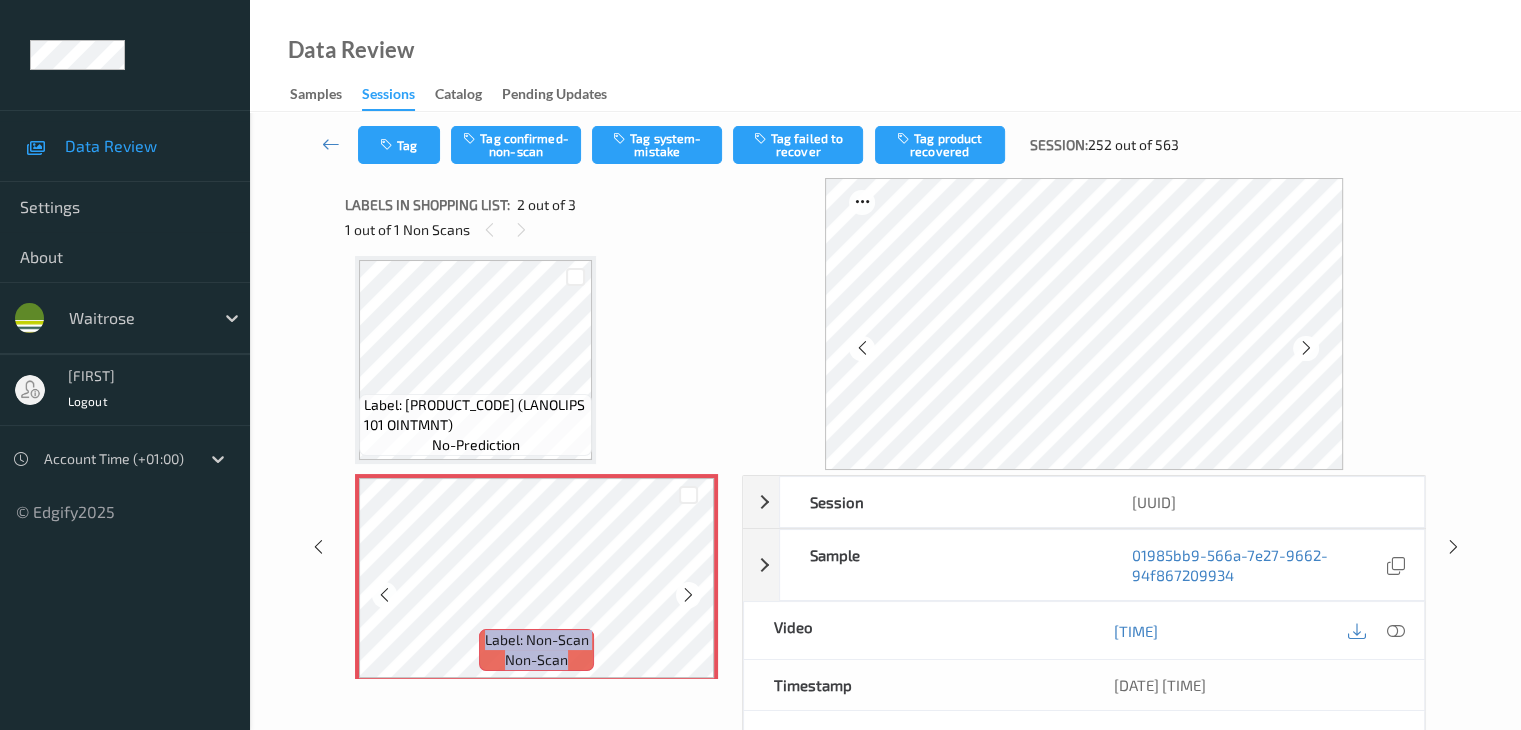 click at bounding box center (688, 595) 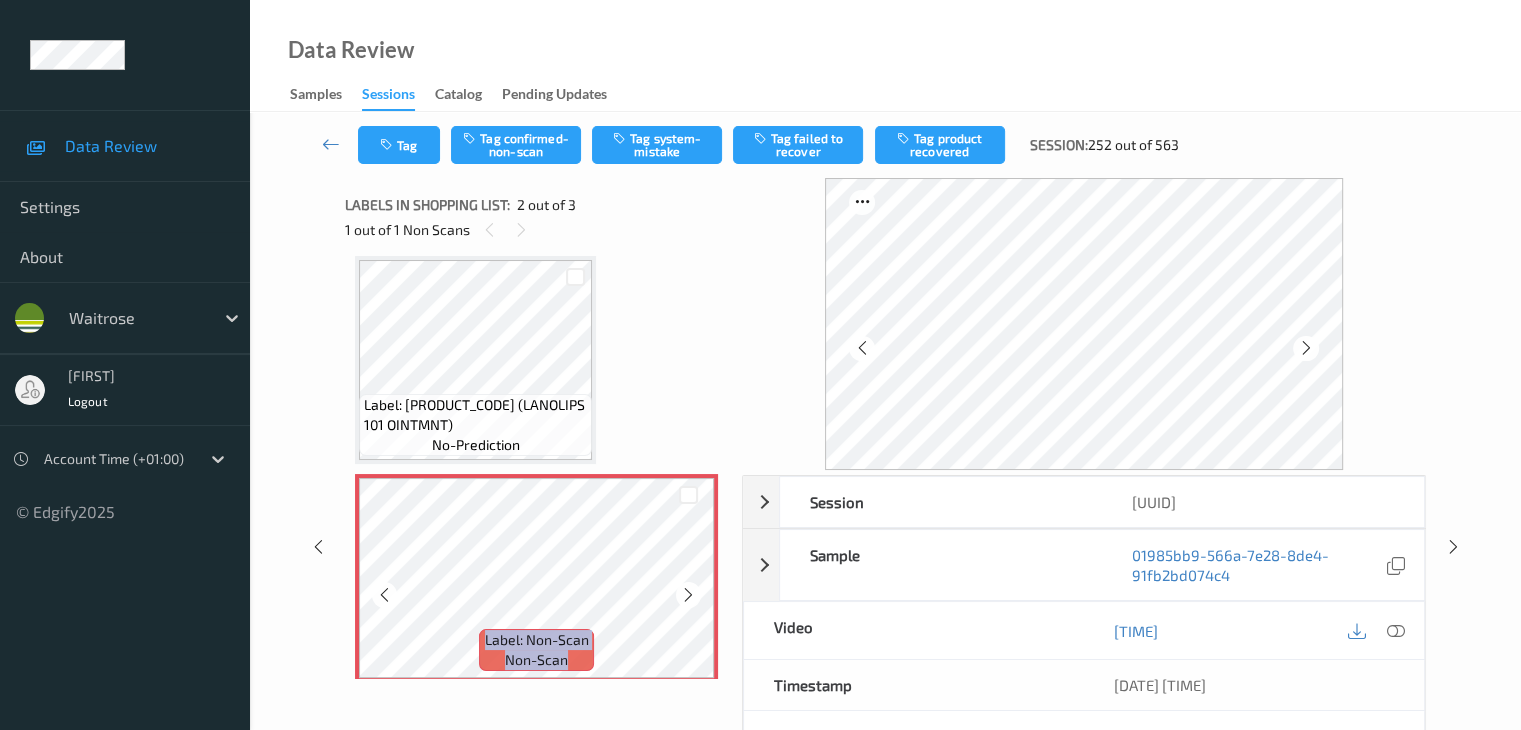 click at bounding box center [688, 595] 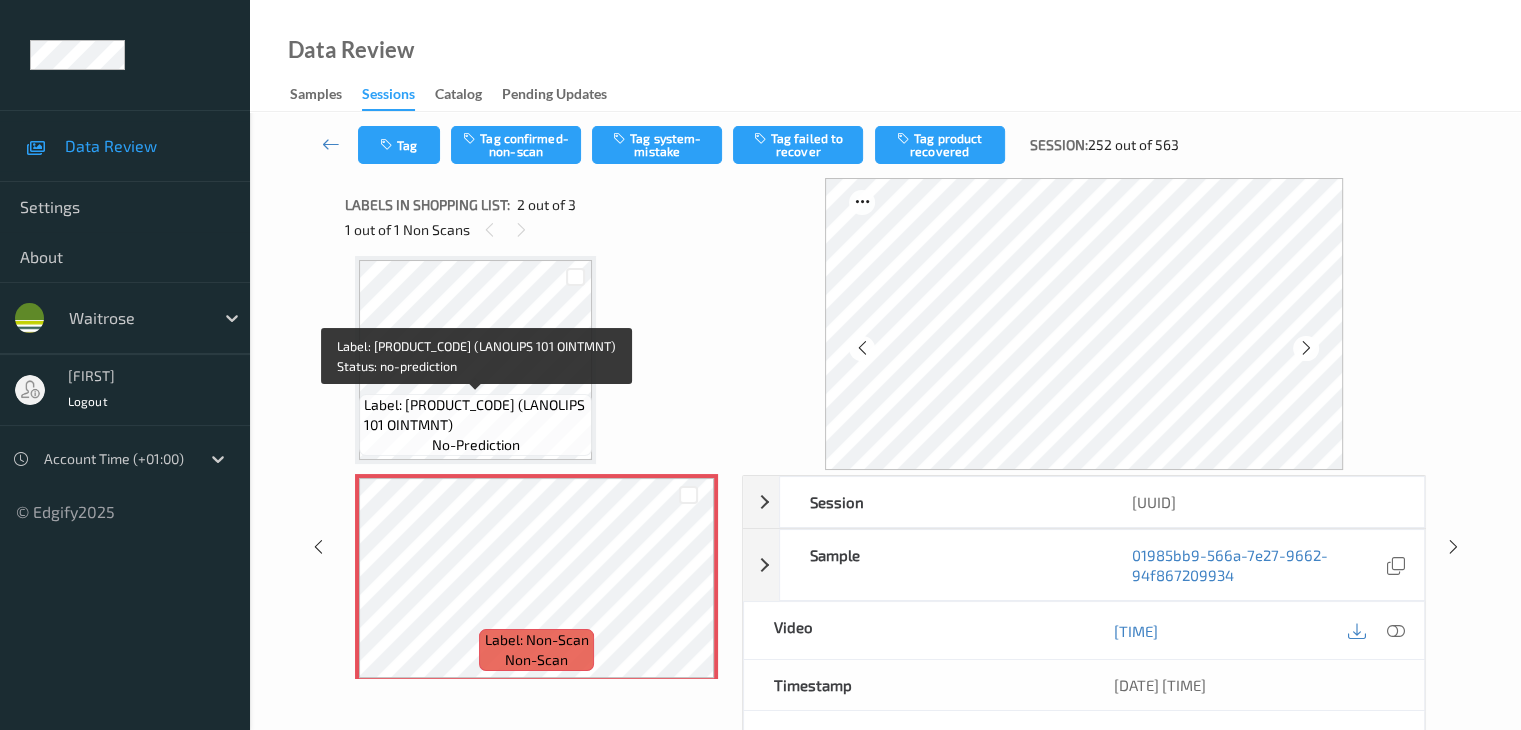 click on "Label: [PRODUCT_CODE] (LANOLIPS 101 OINTMNT)" at bounding box center [475, 415] 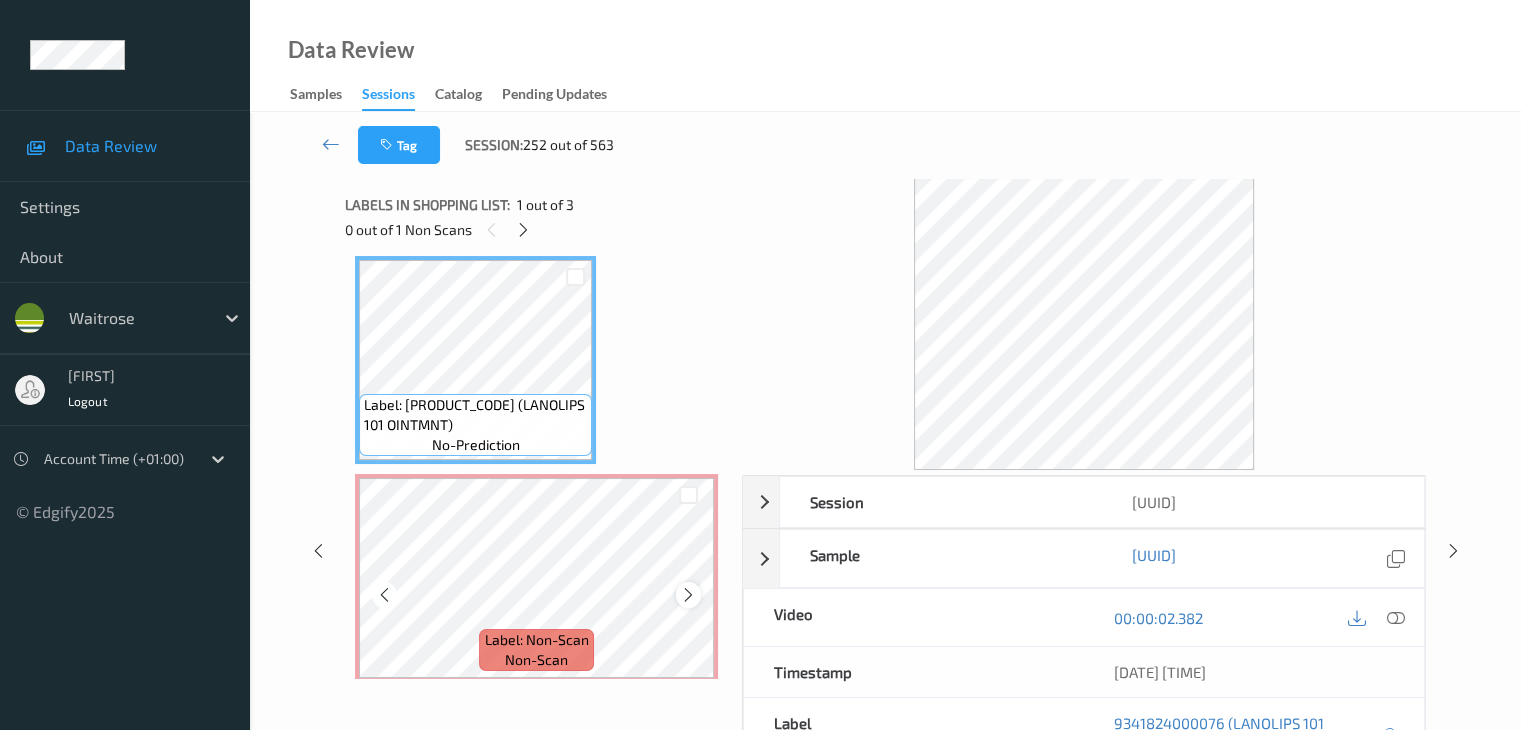 click at bounding box center [688, 595] 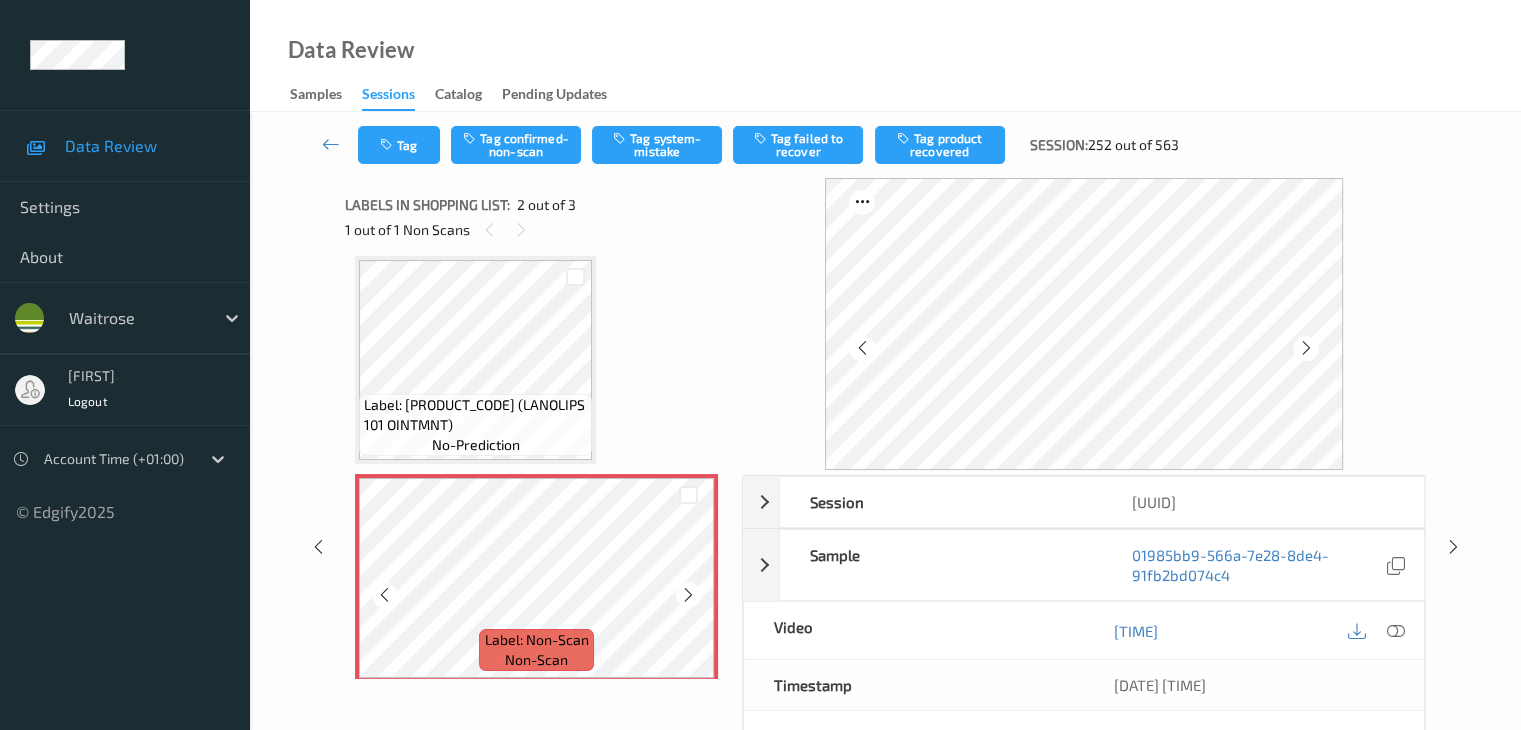 click at bounding box center (688, 595) 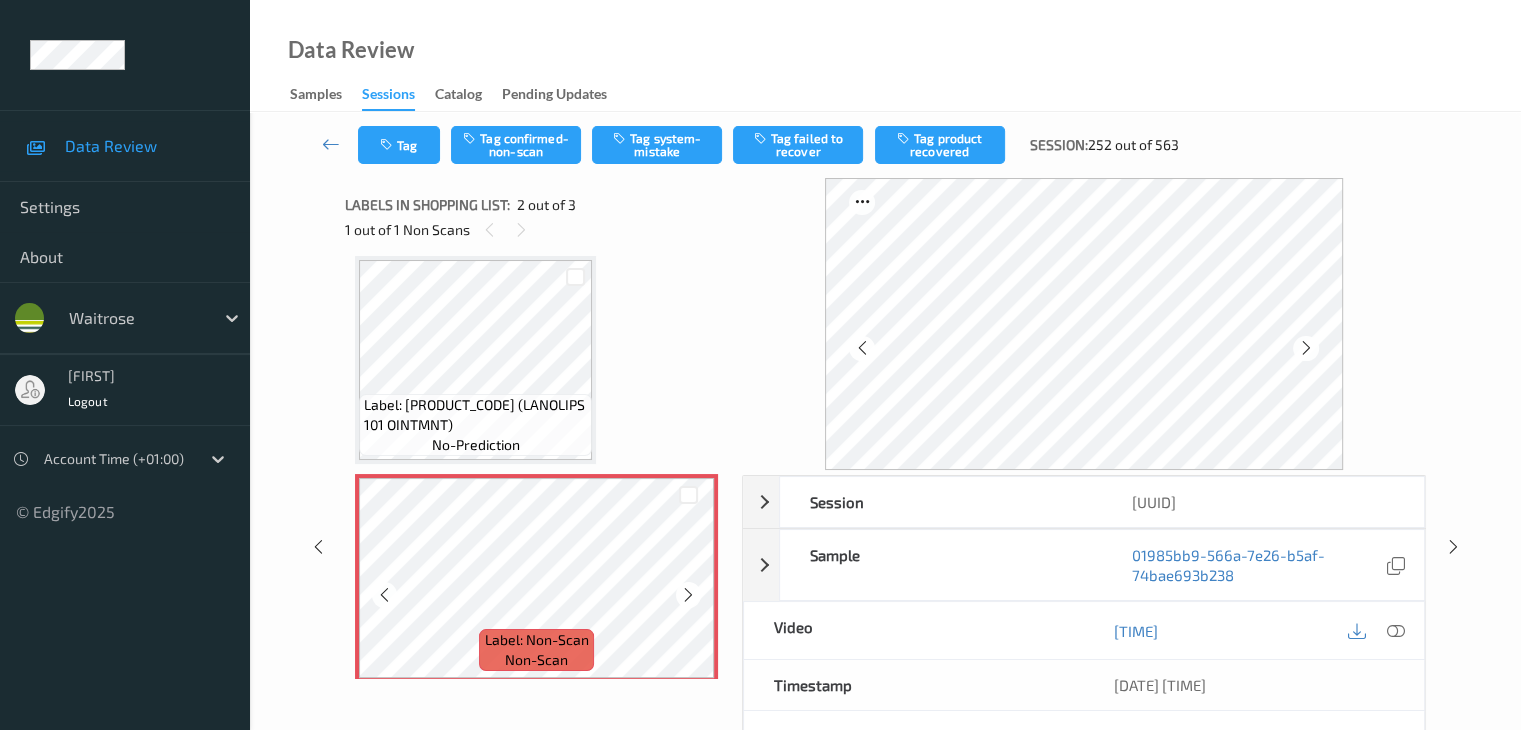 click at bounding box center (688, 595) 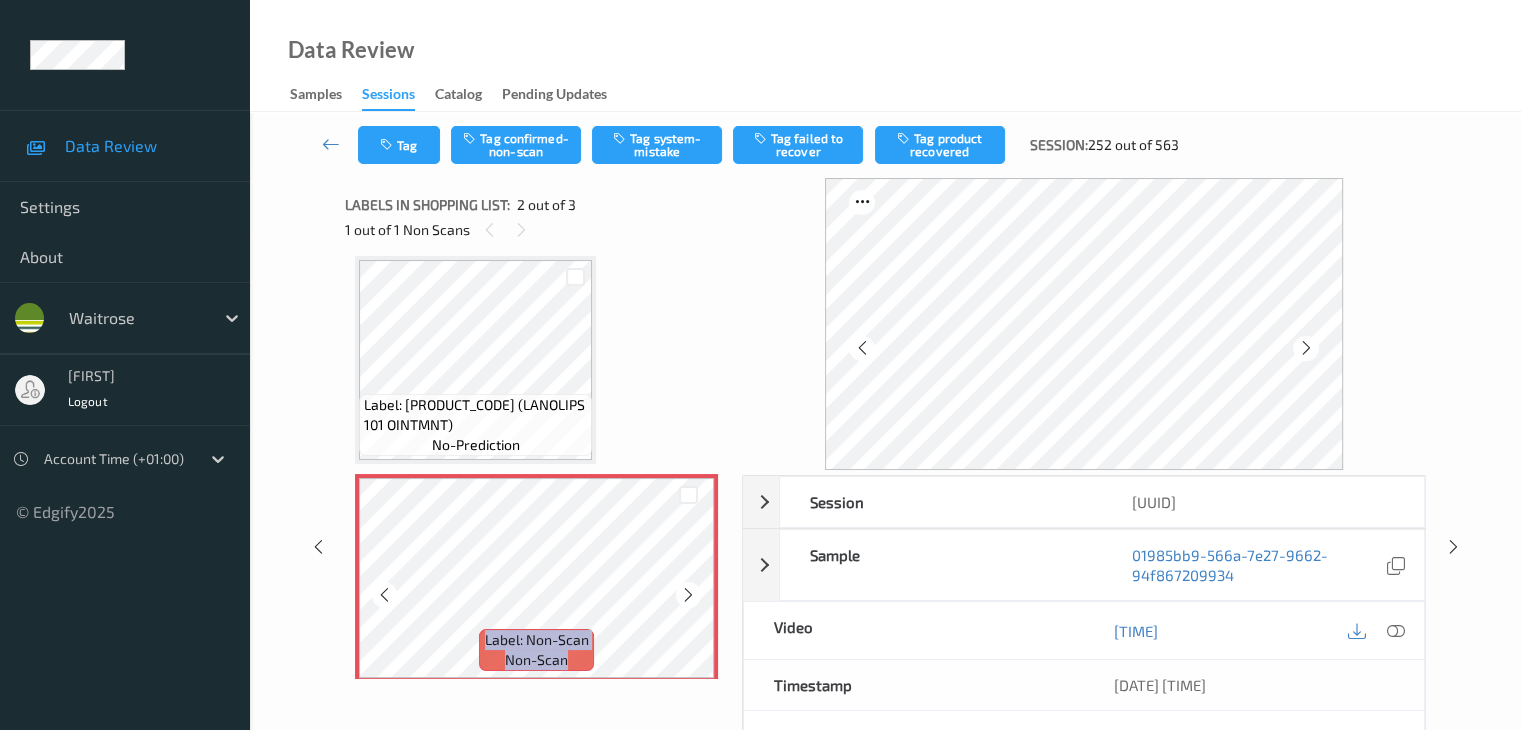 click at bounding box center (688, 595) 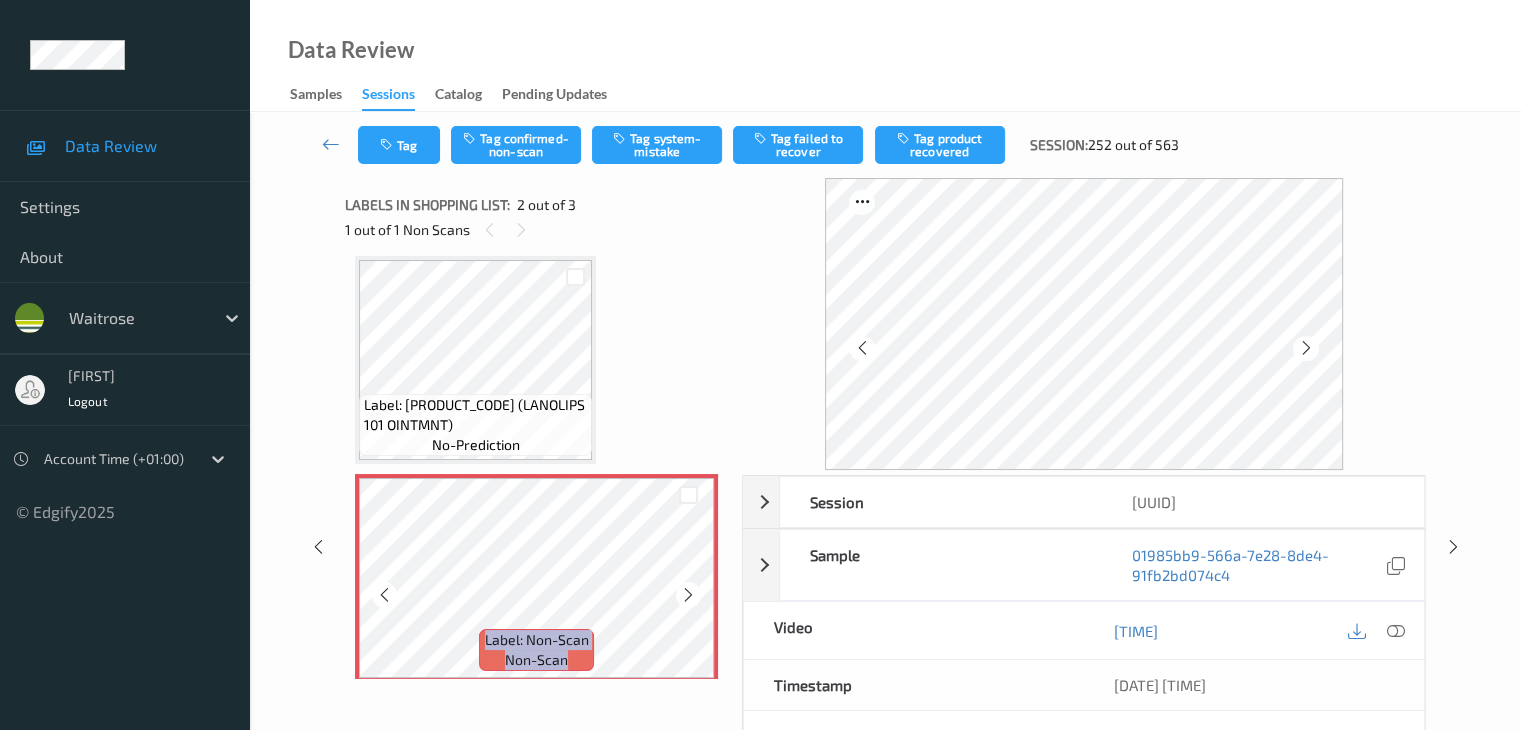 click at bounding box center [688, 595] 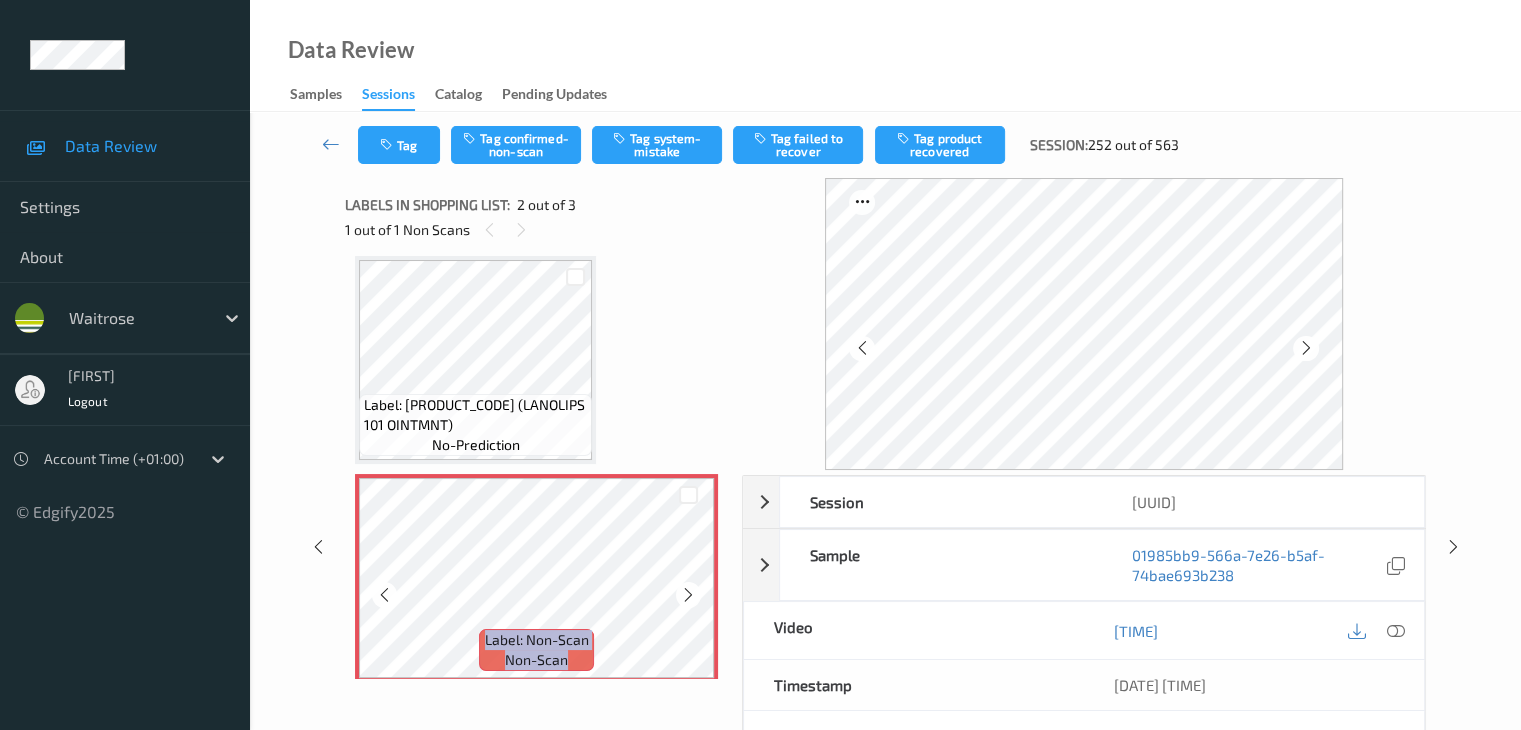 click at bounding box center [688, 595] 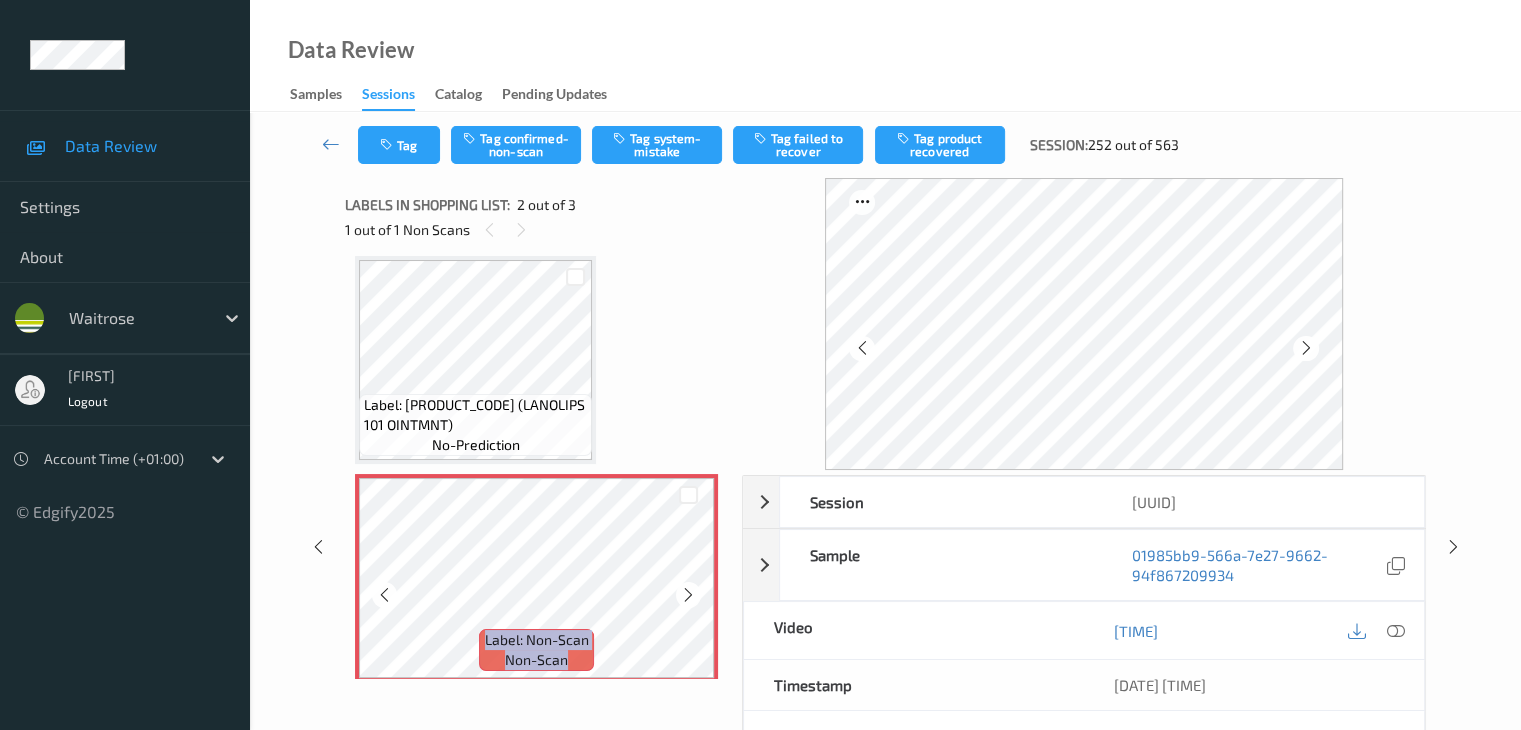 click at bounding box center (688, 595) 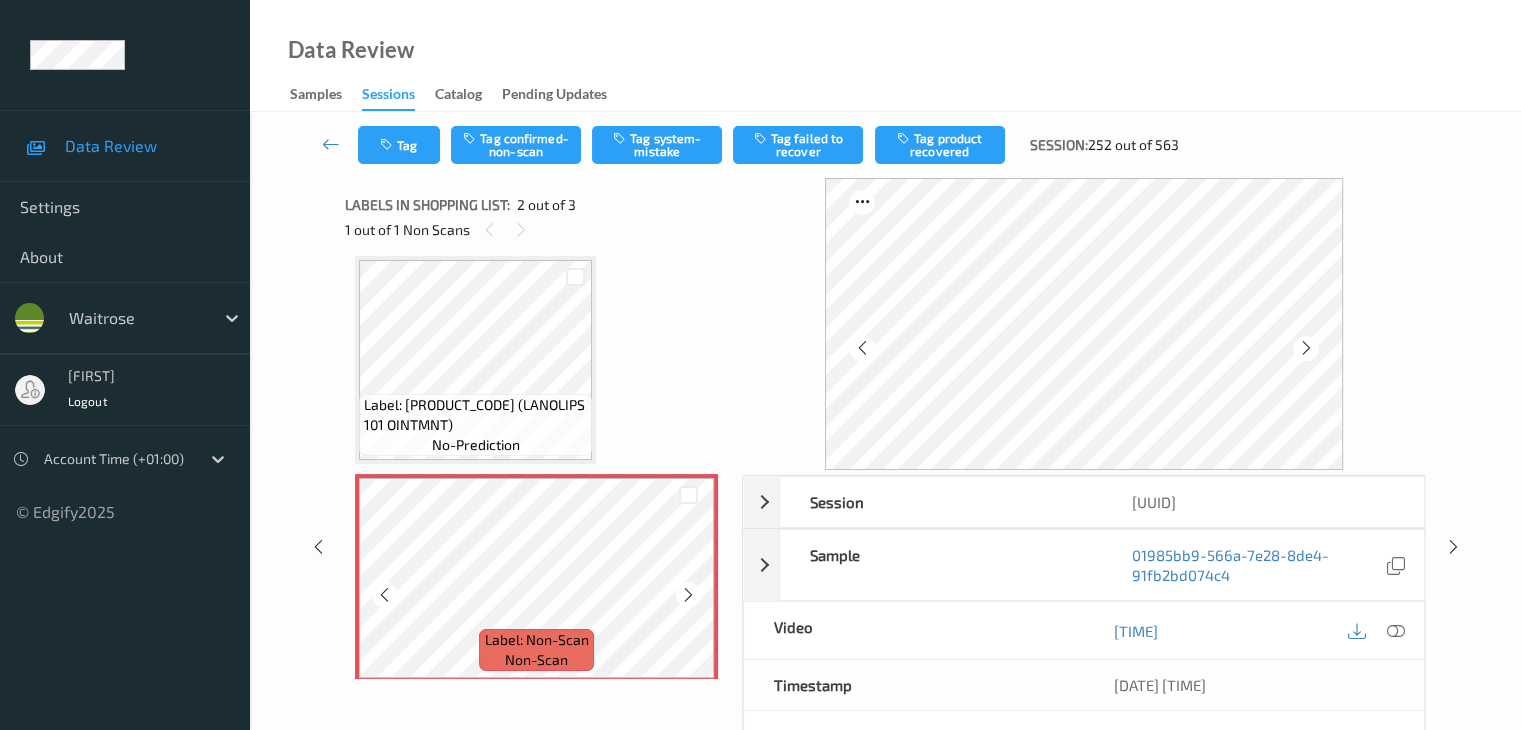 click at bounding box center [688, 595] 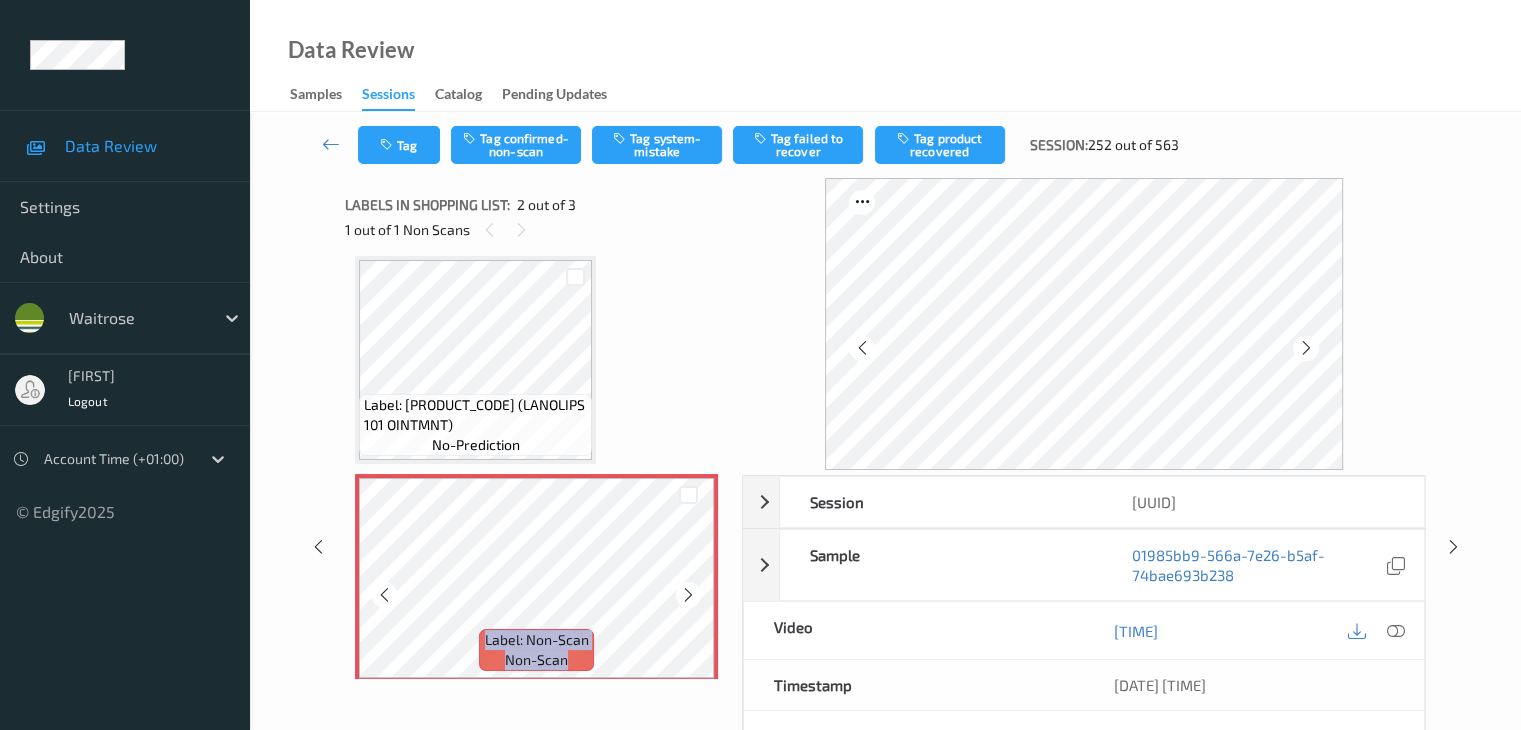 click at bounding box center (688, 595) 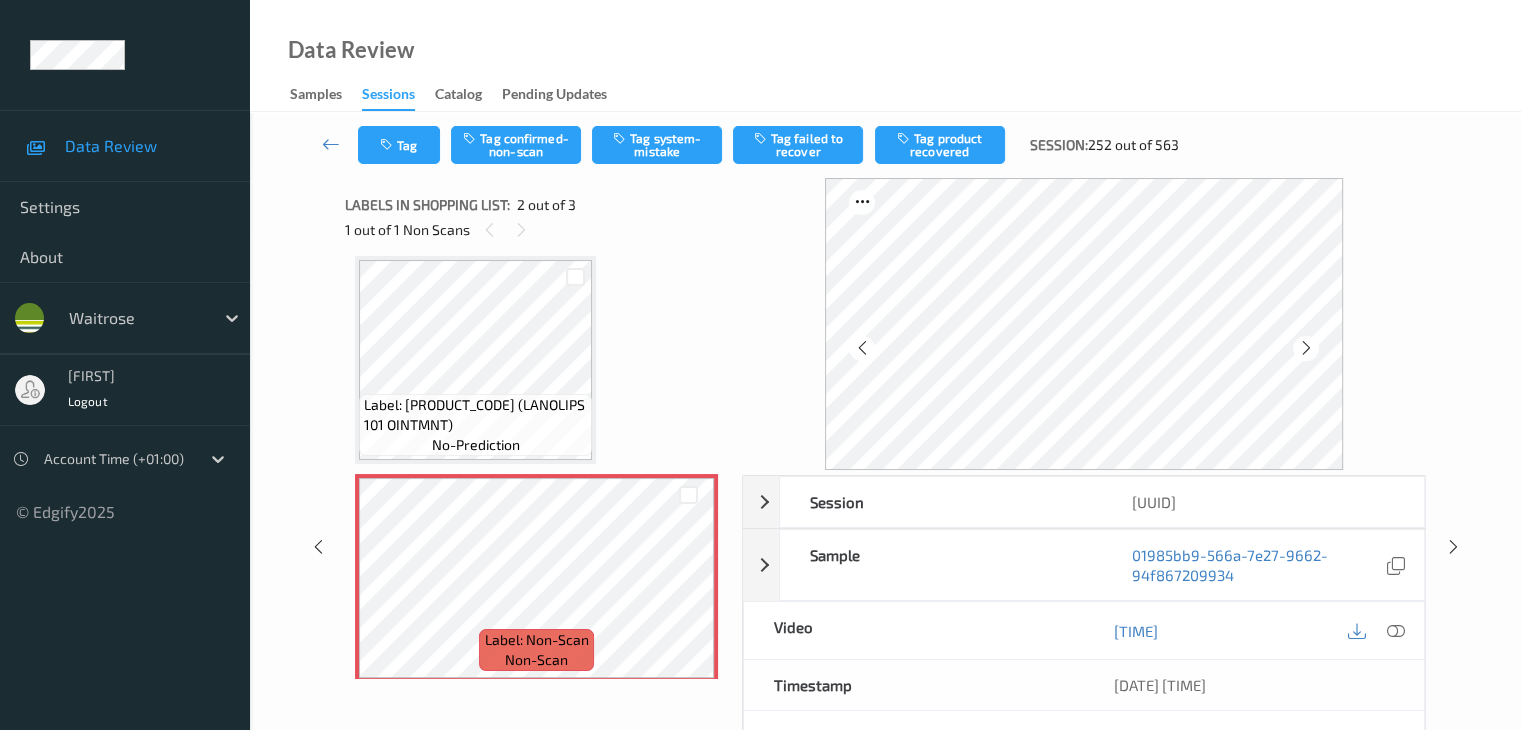 click on "Label: 9341824000076 (LANOLIPS 101 OINTMNT) no-prediction" at bounding box center [475, 425] 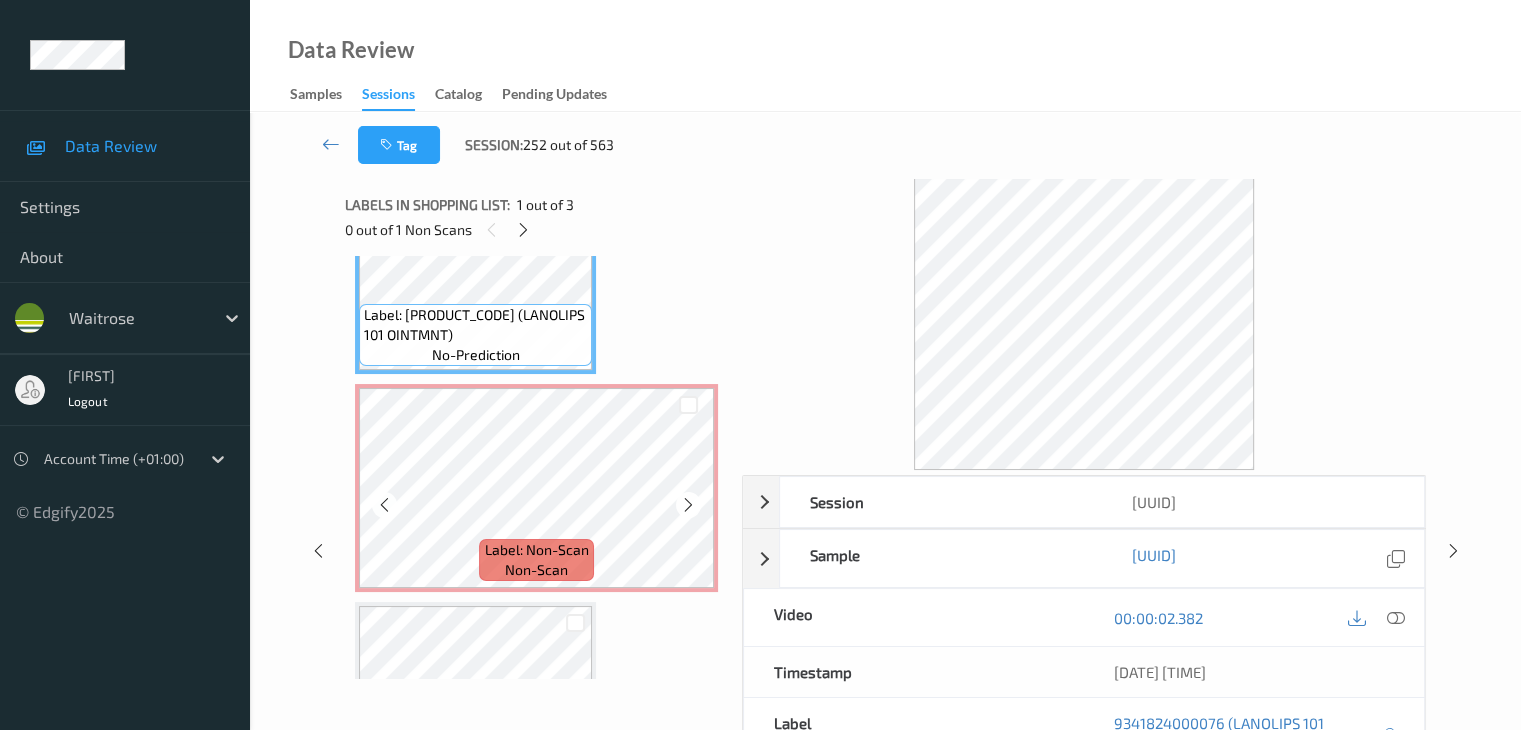 scroll, scrollTop: 210, scrollLeft: 0, axis: vertical 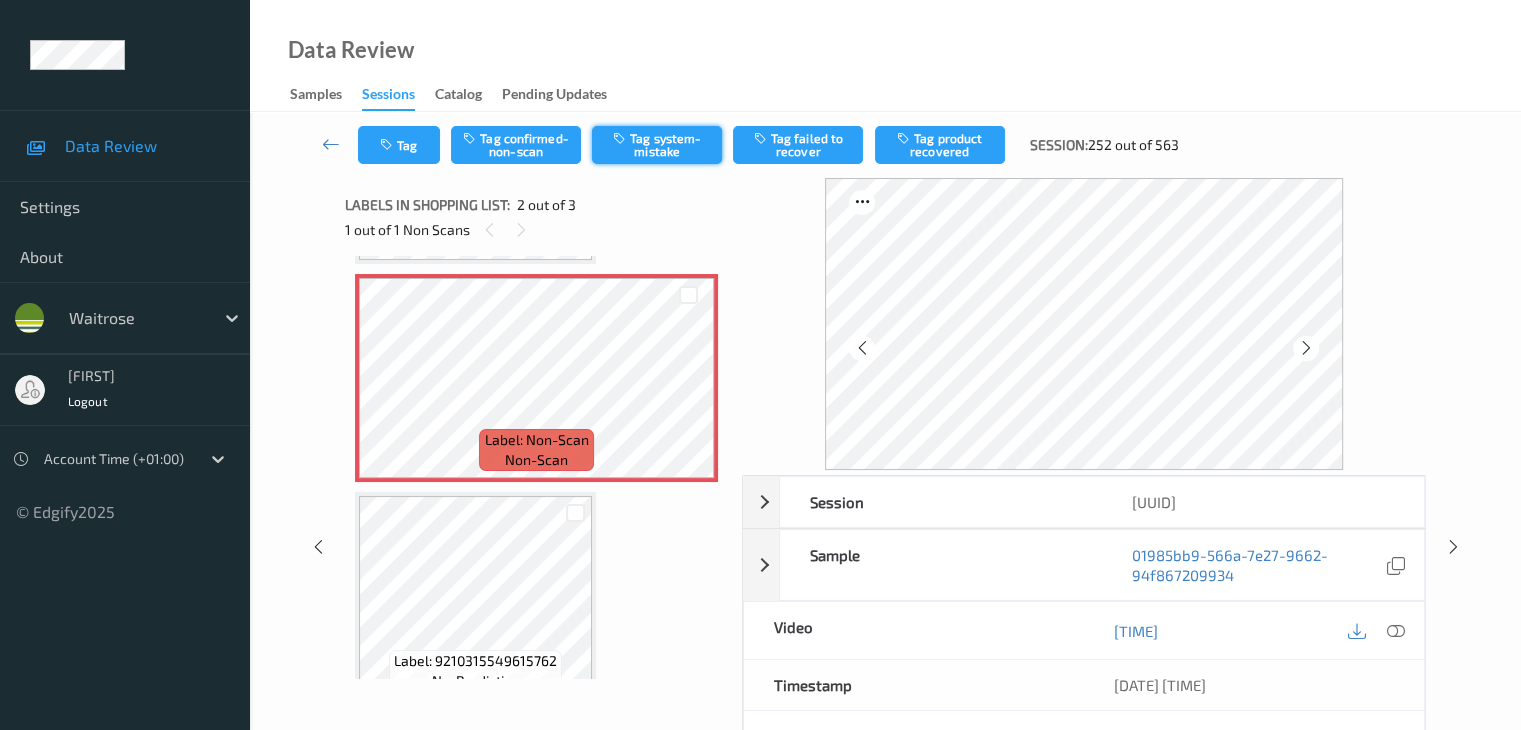 click on "Tag   system-mistake" at bounding box center (657, 145) 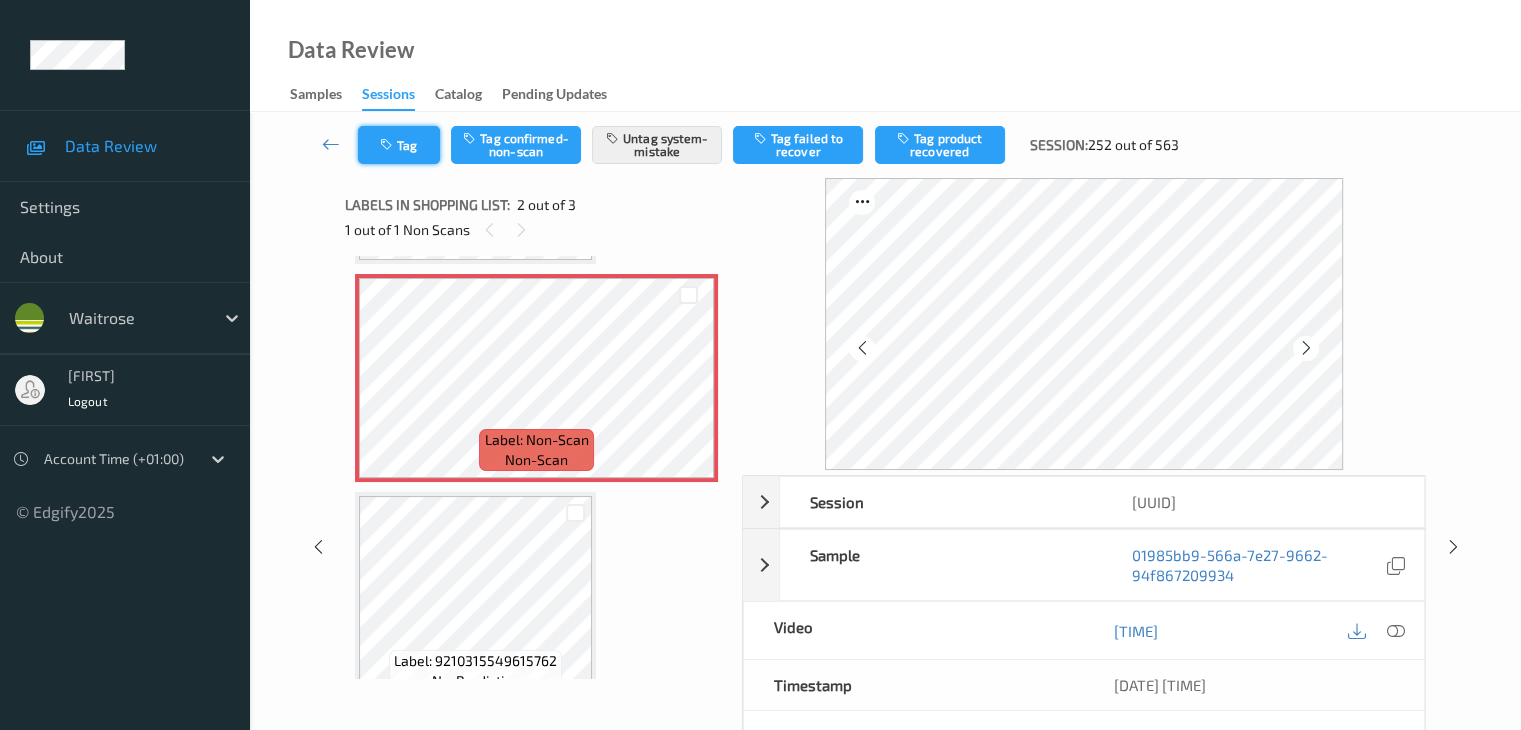 click on "Tag" at bounding box center [399, 145] 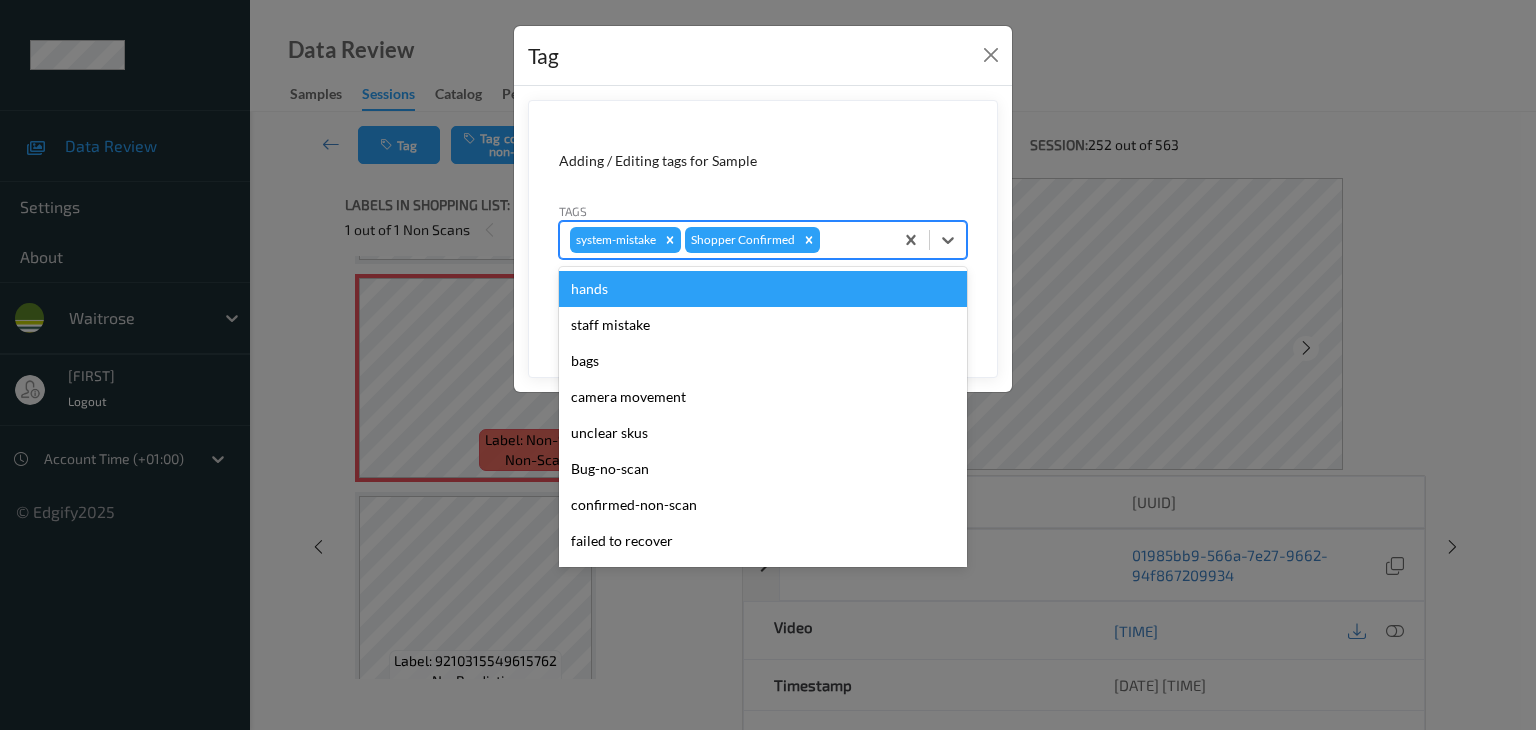 click at bounding box center (853, 240) 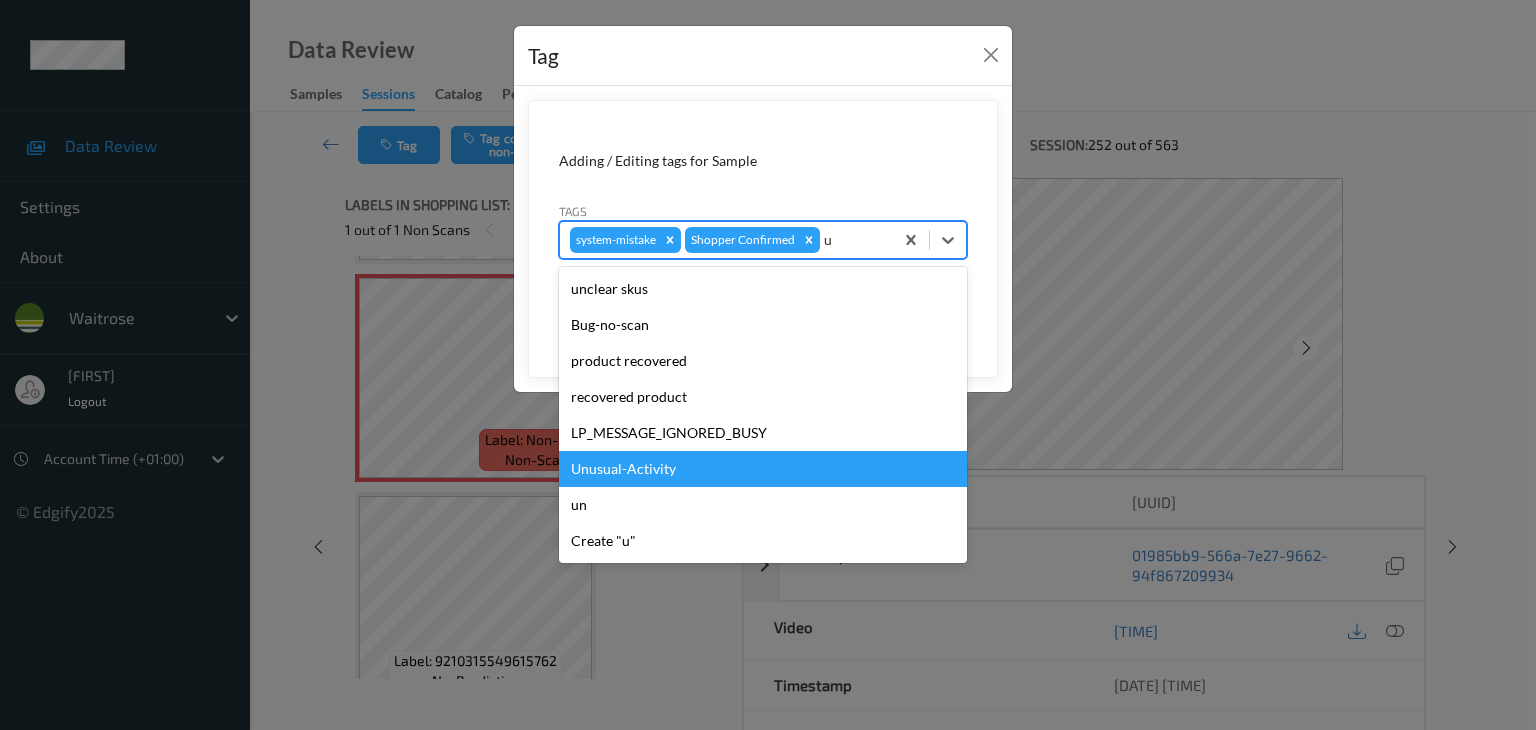click on "Unusual-Activity" at bounding box center [763, 469] 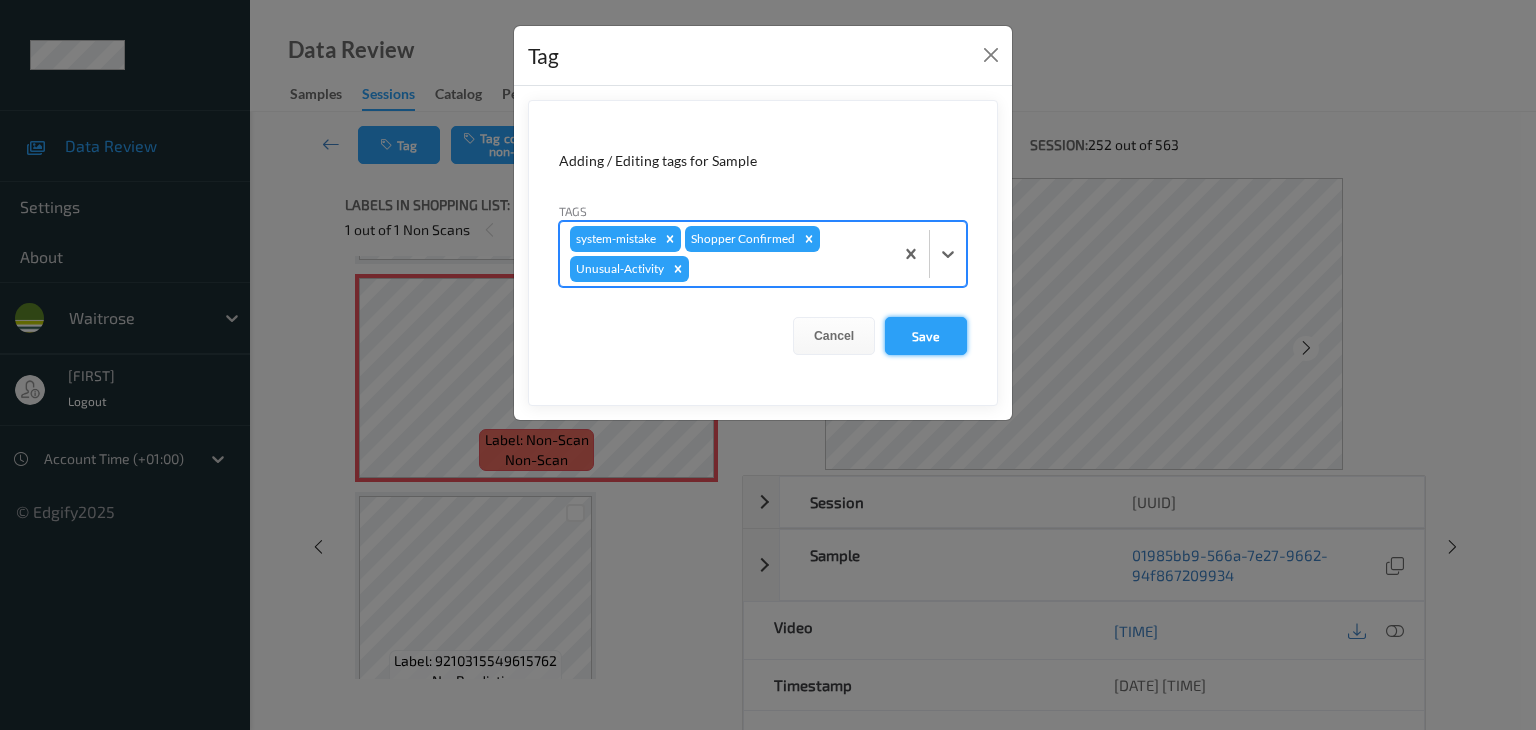 click on "Save" at bounding box center [926, 336] 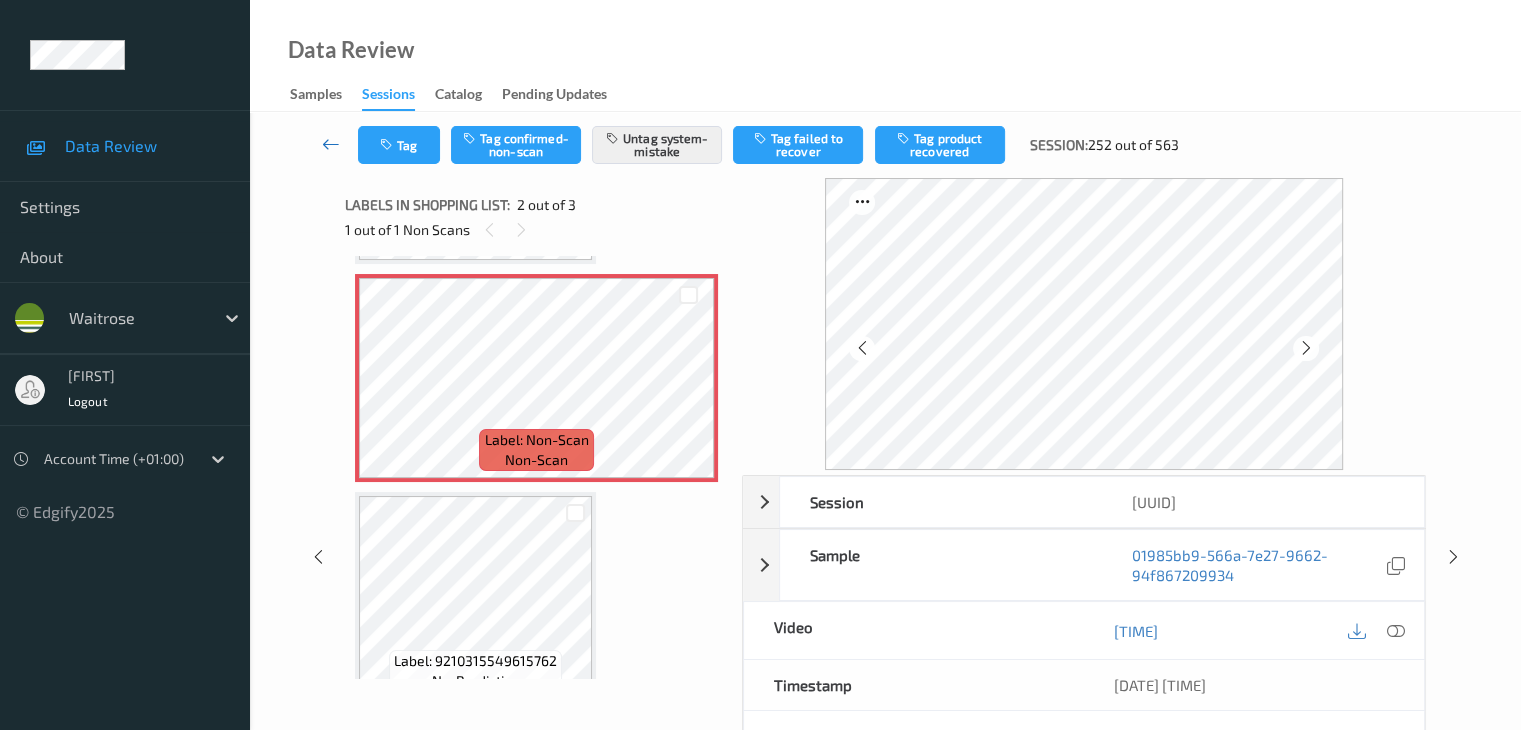 click at bounding box center (331, 144) 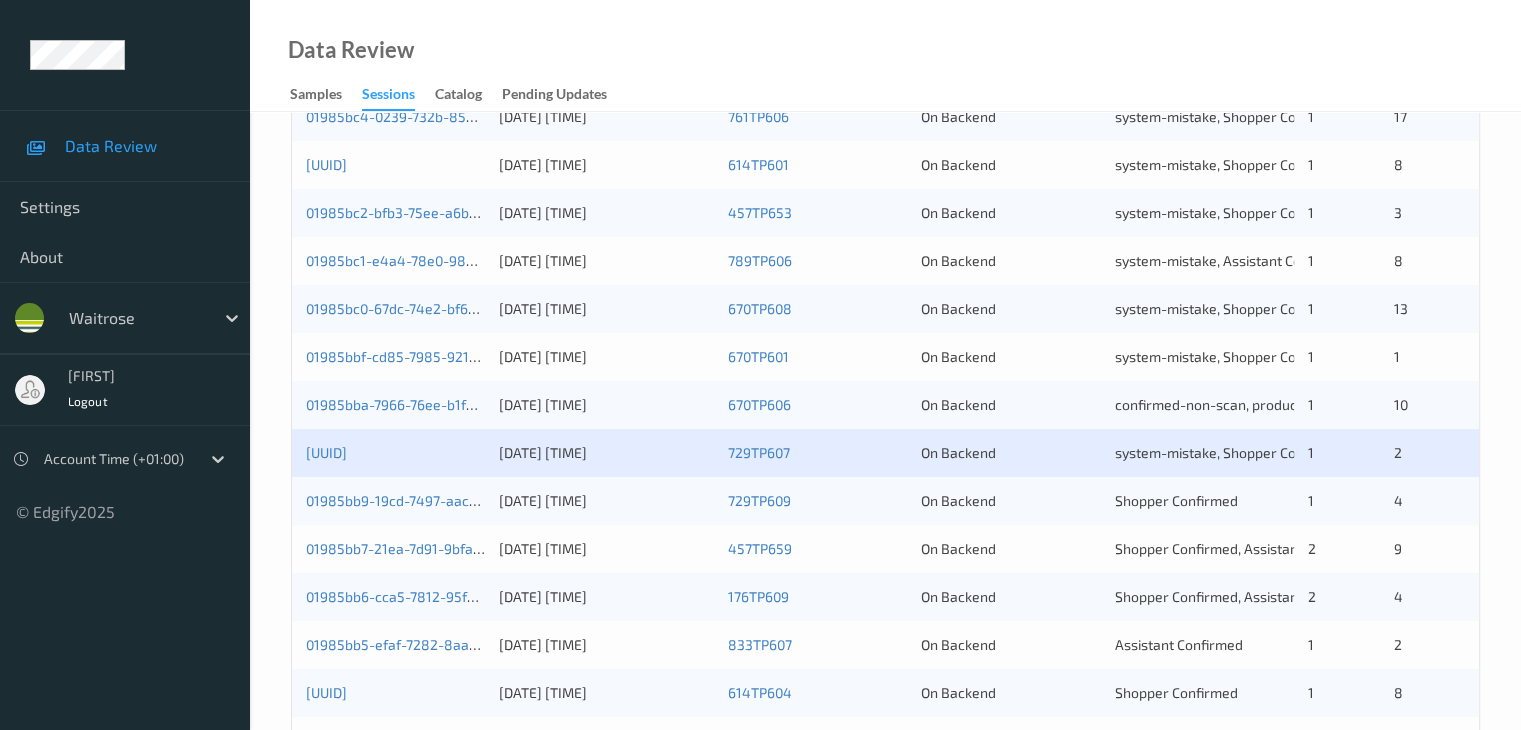 scroll, scrollTop: 900, scrollLeft: 0, axis: vertical 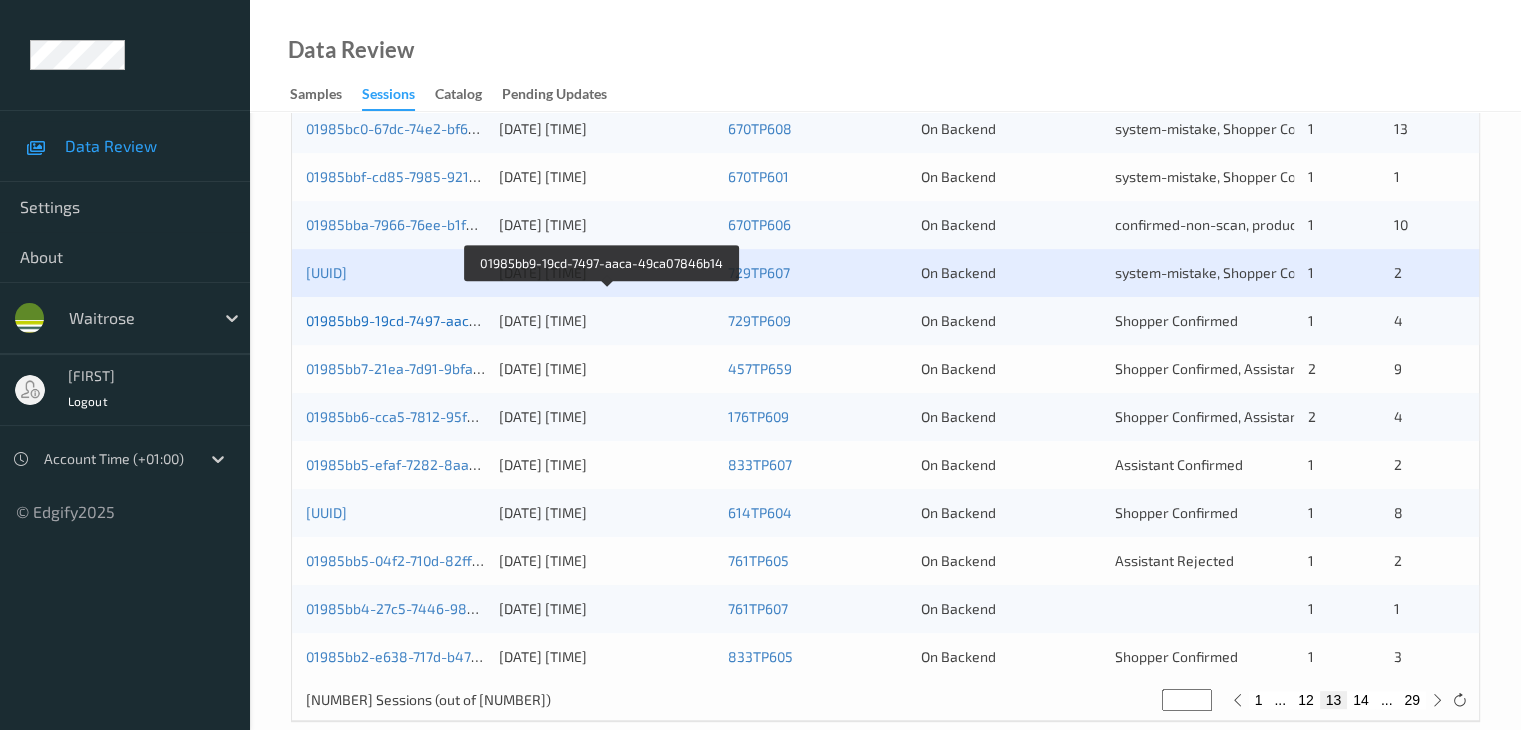 click on "01985bb9-19cd-7497-aaca-49ca07846b14" at bounding box center (442, 320) 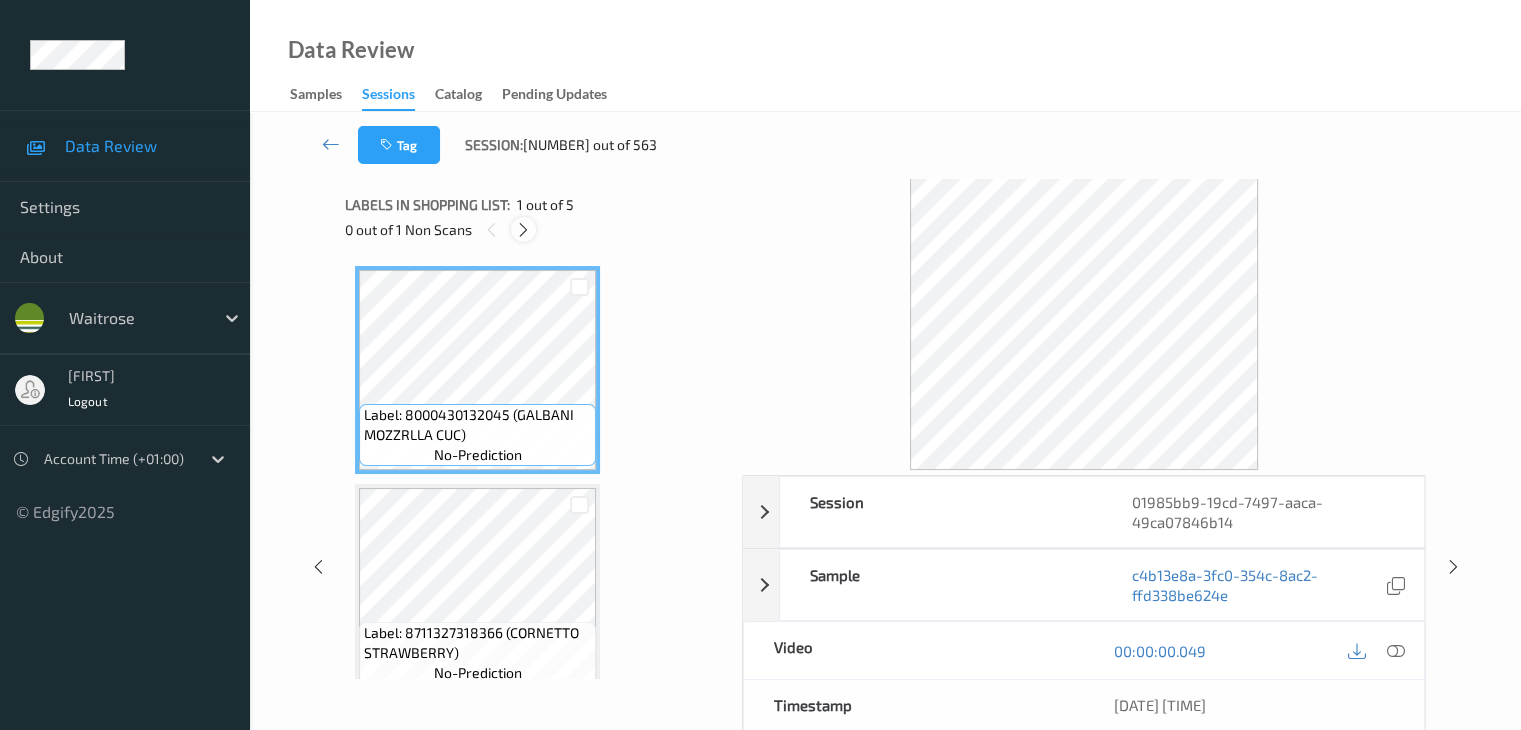 click at bounding box center (523, 230) 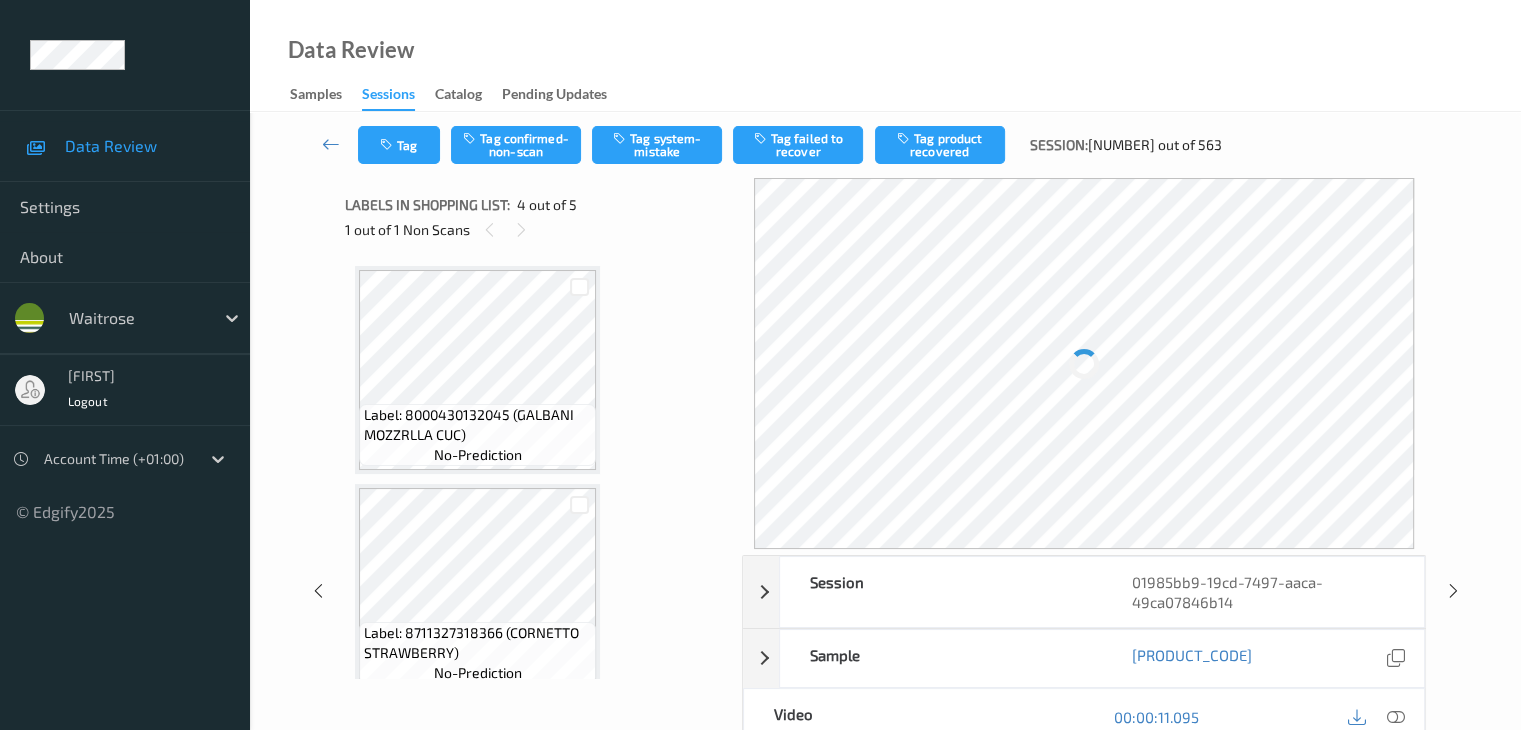 scroll, scrollTop: 446, scrollLeft: 0, axis: vertical 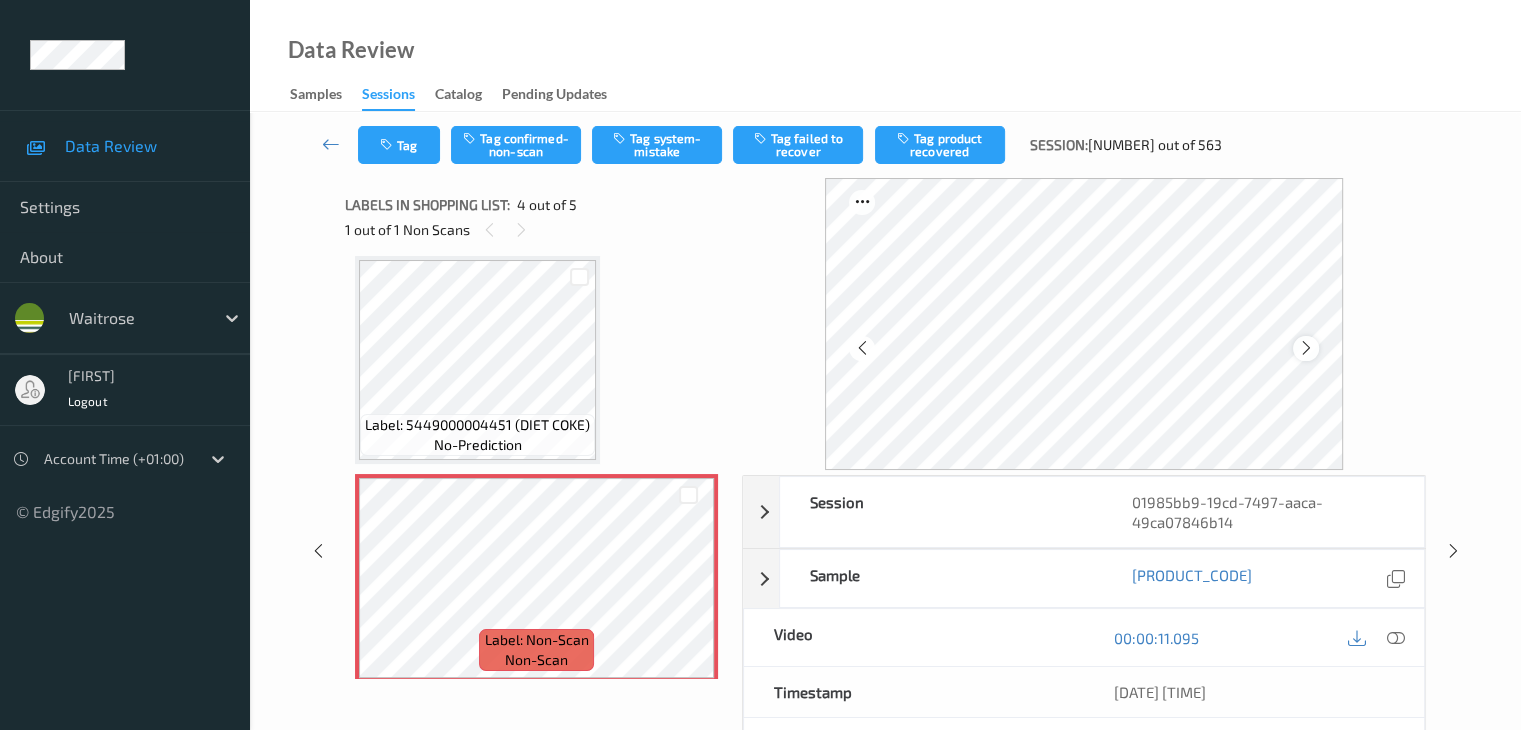 click at bounding box center (1306, 348) 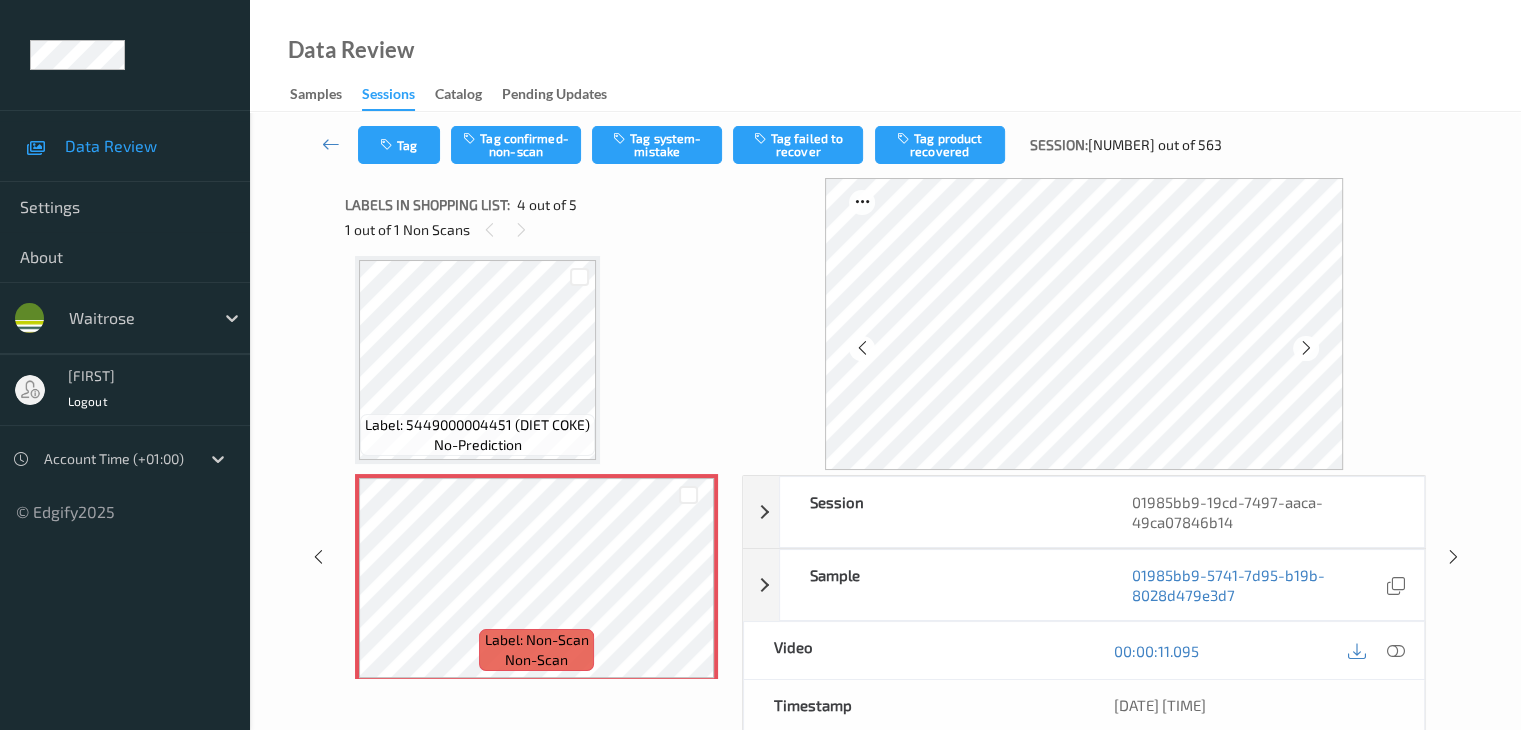 click at bounding box center [1306, 348] 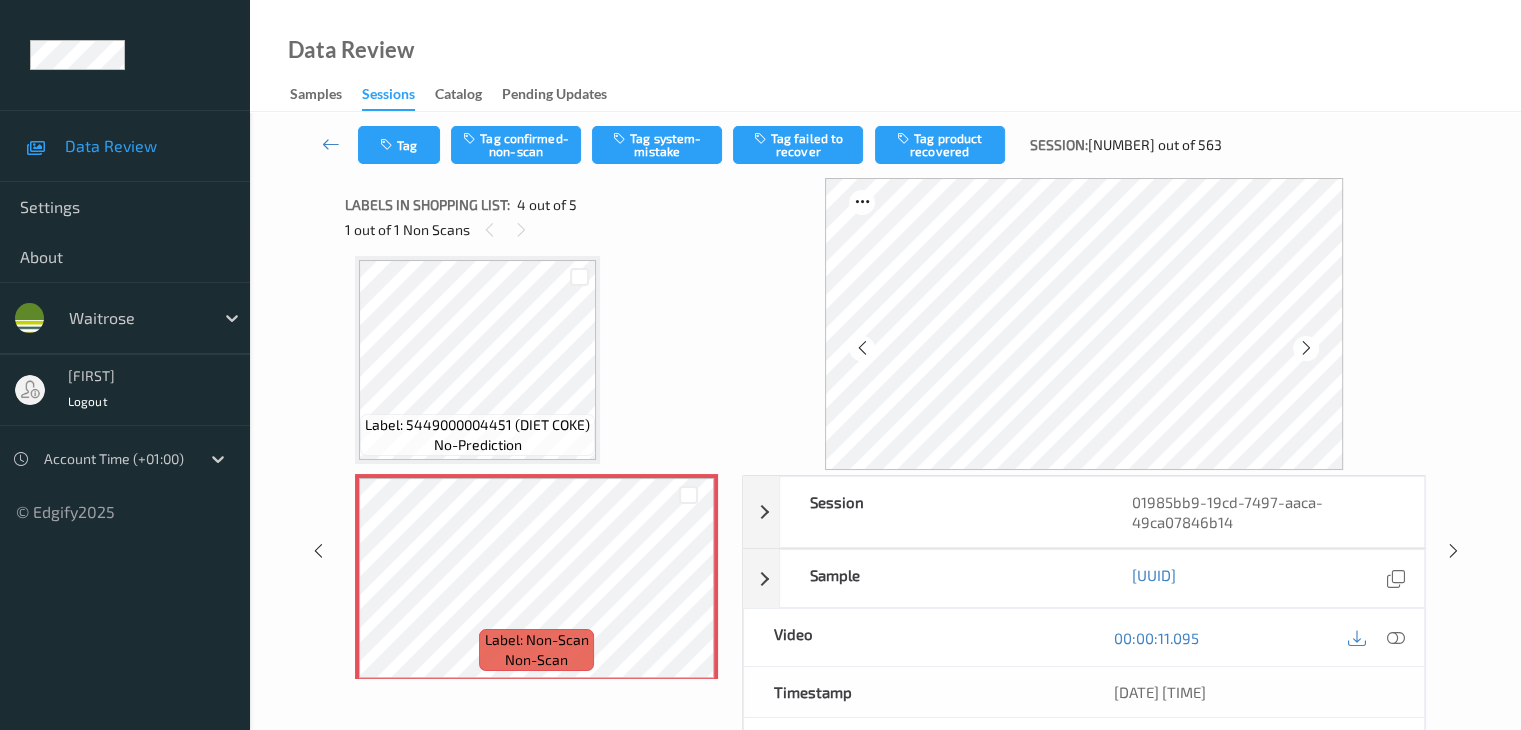 click at bounding box center (1306, 348) 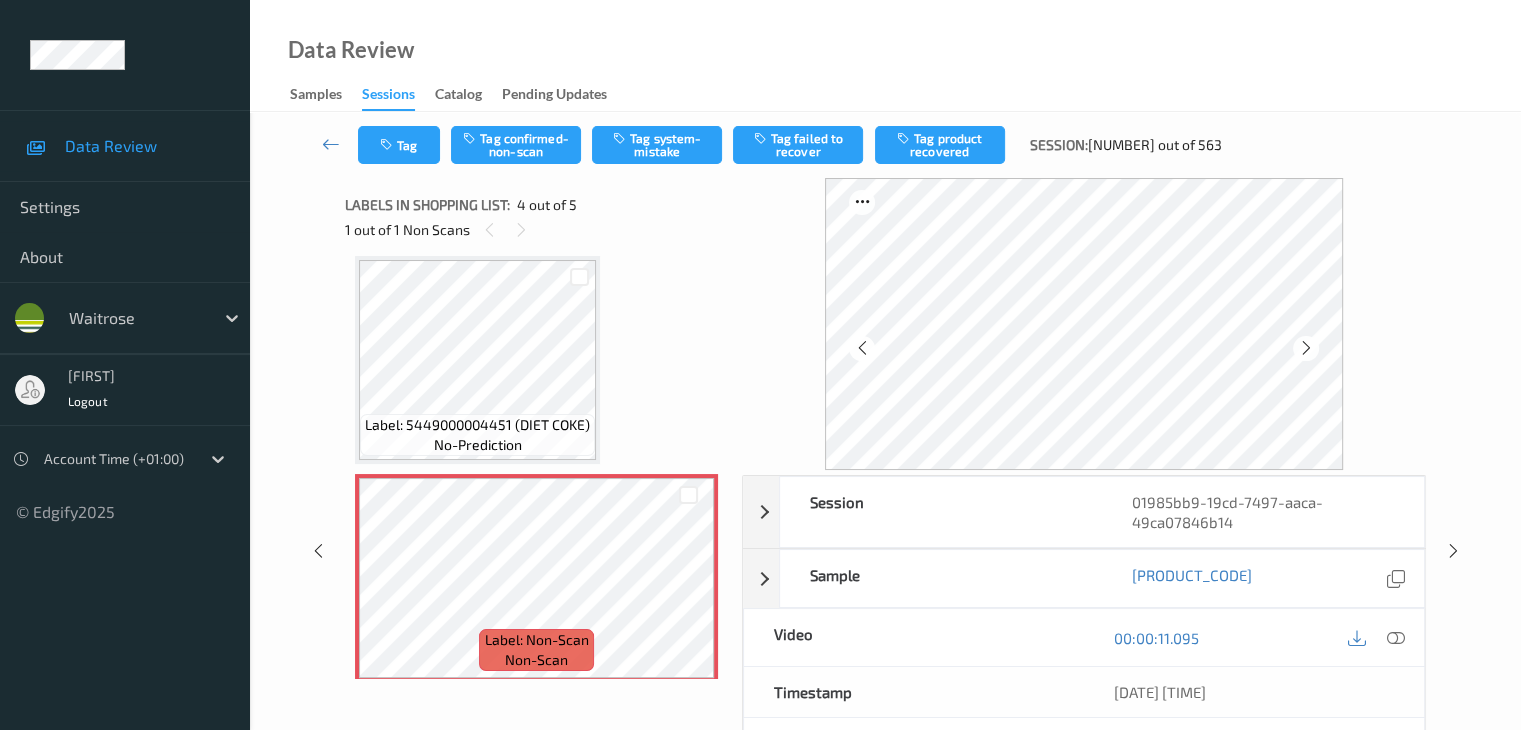 click at bounding box center (1306, 348) 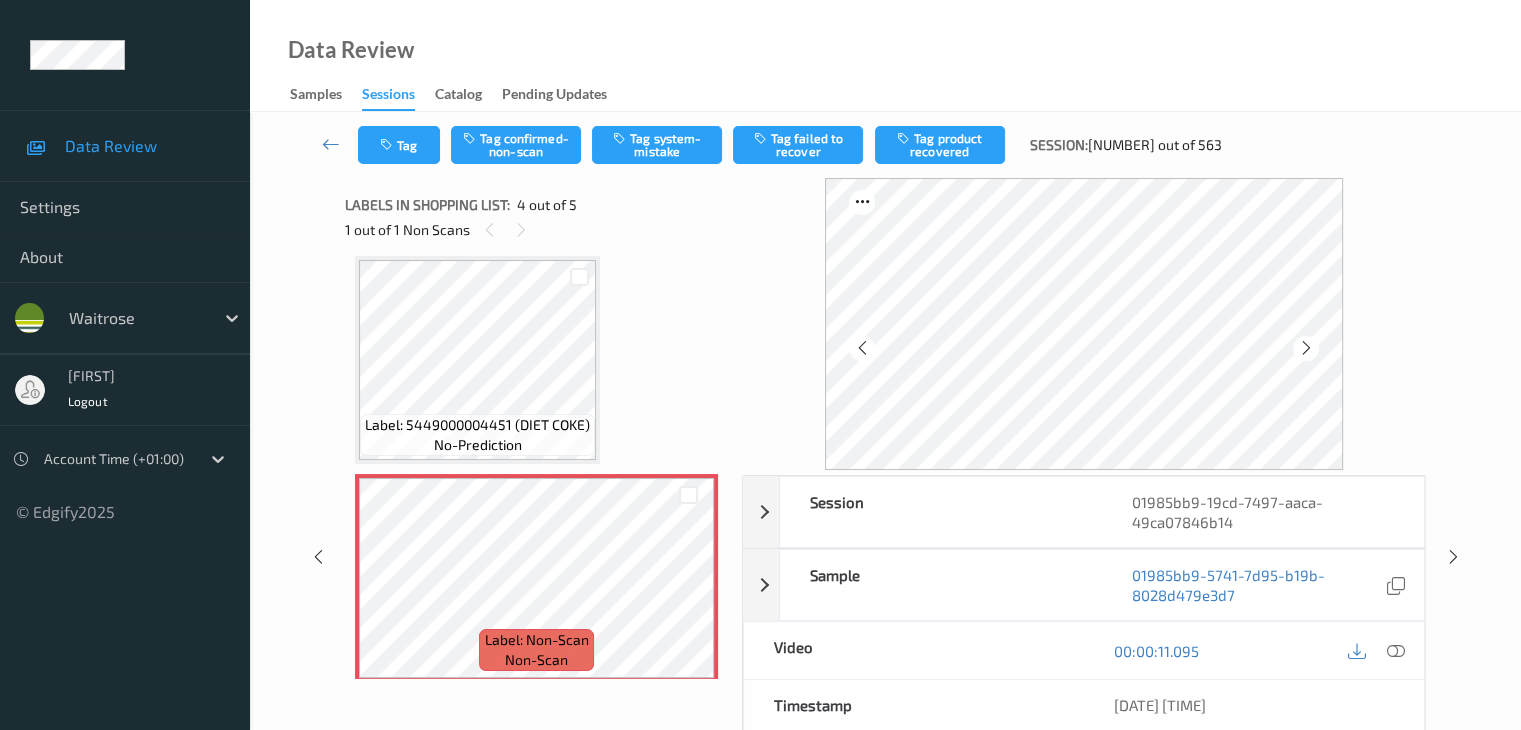 click at bounding box center (1306, 348) 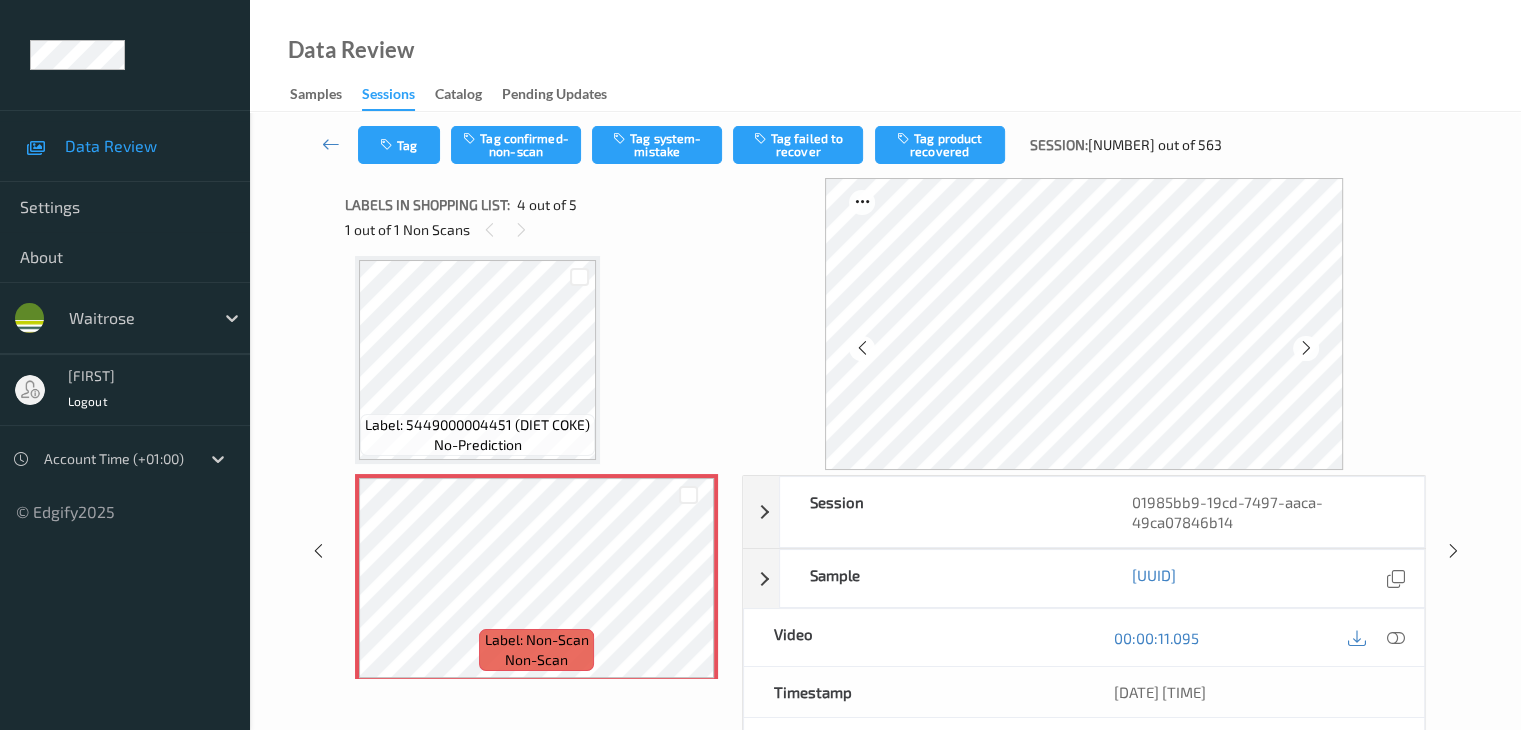 click at bounding box center [1306, 348] 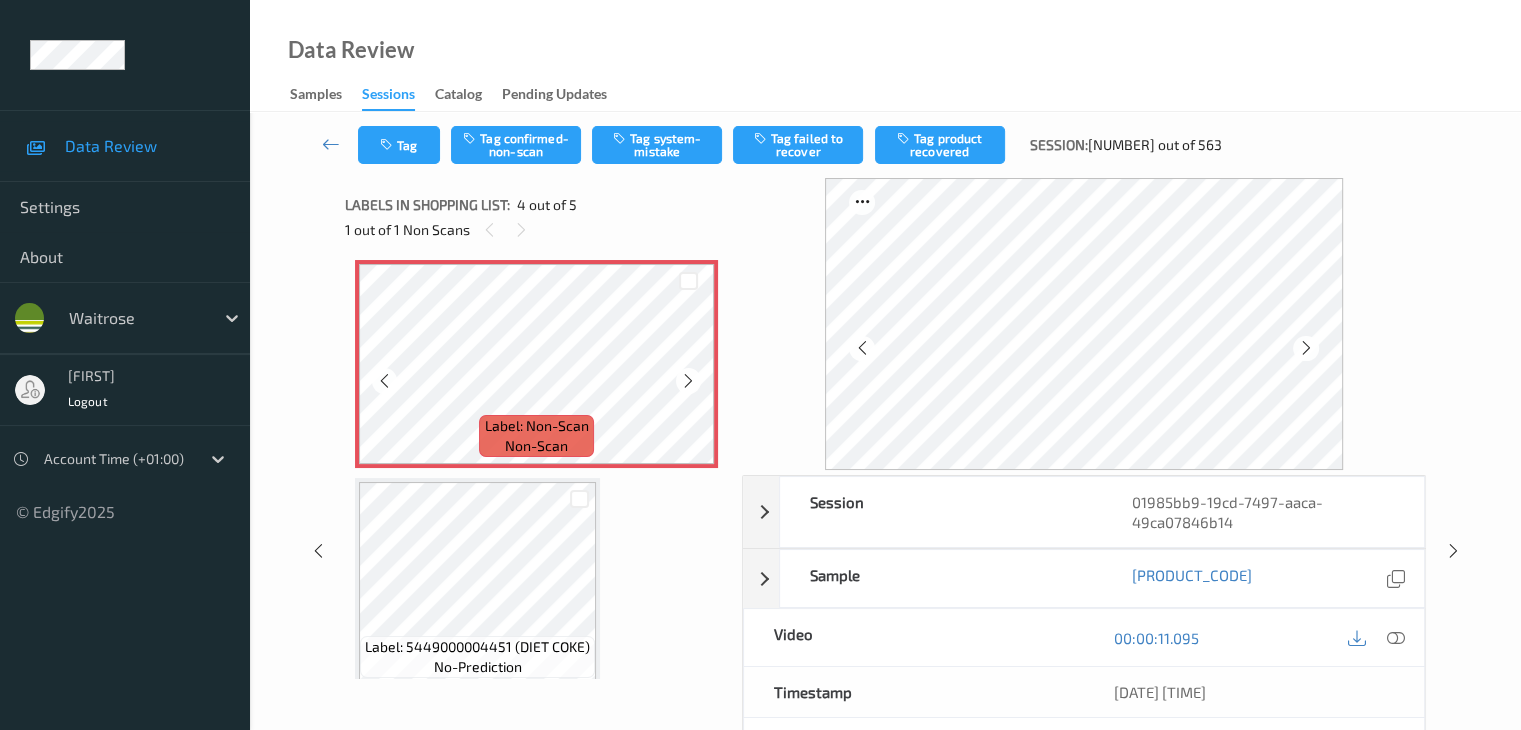 scroll, scrollTop: 677, scrollLeft: 0, axis: vertical 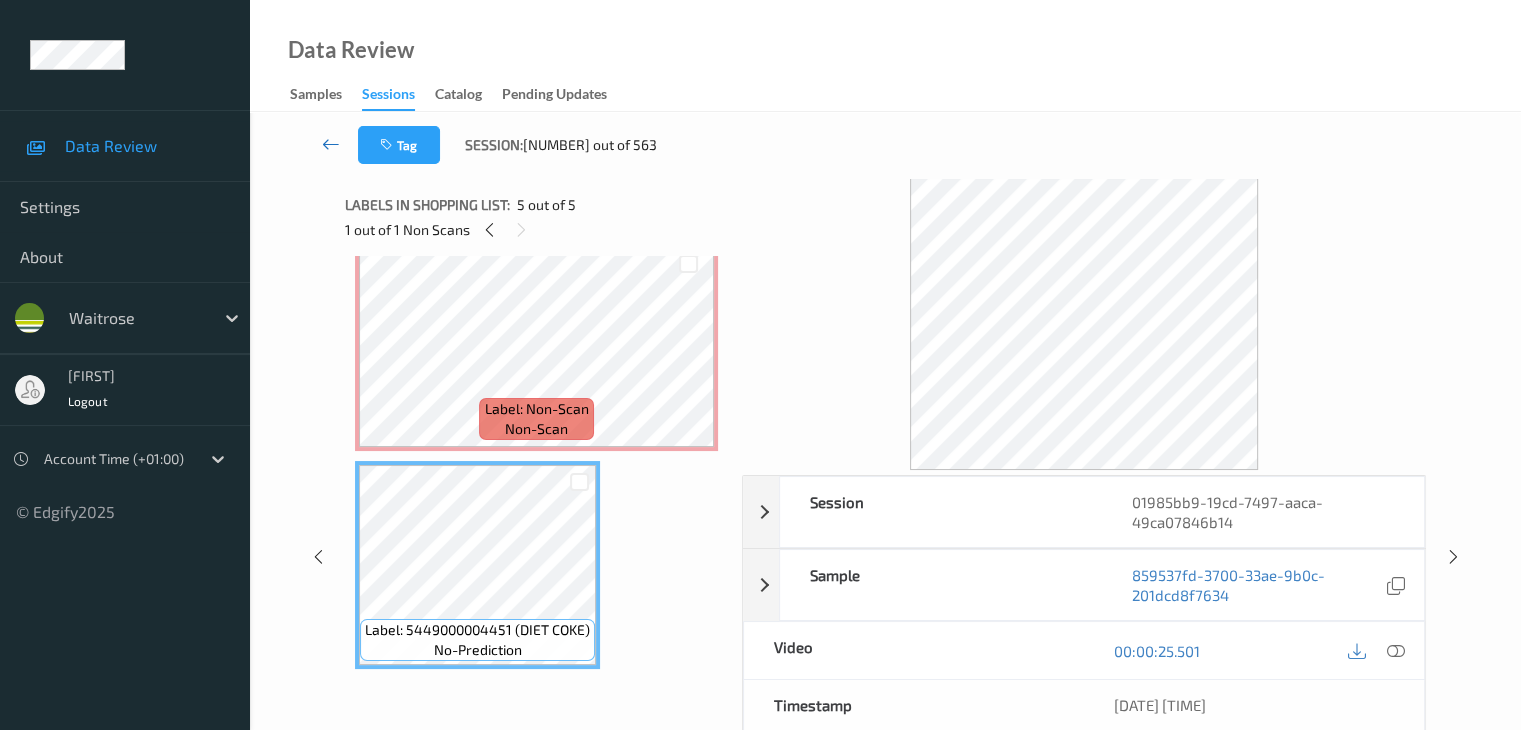 click at bounding box center (331, 144) 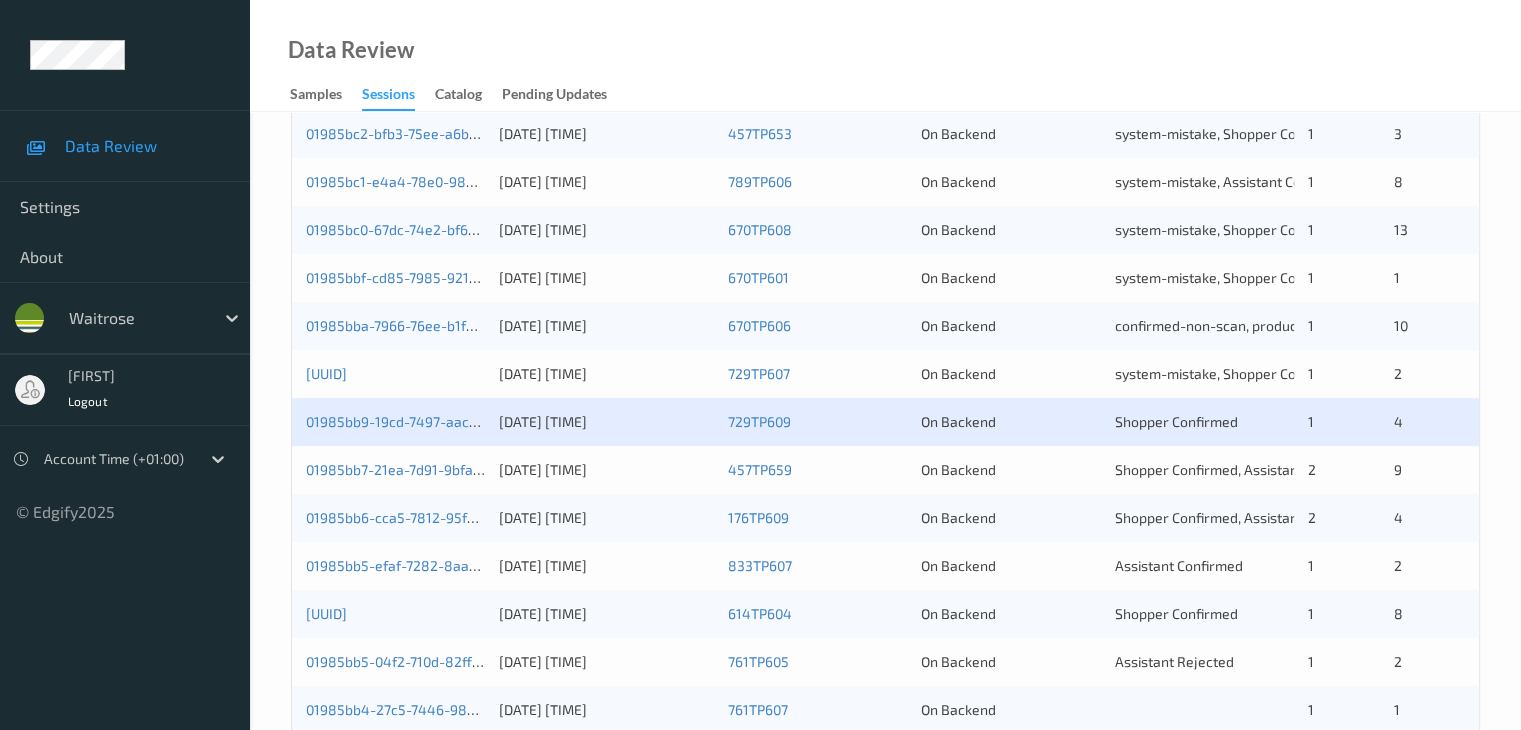 scroll, scrollTop: 800, scrollLeft: 0, axis: vertical 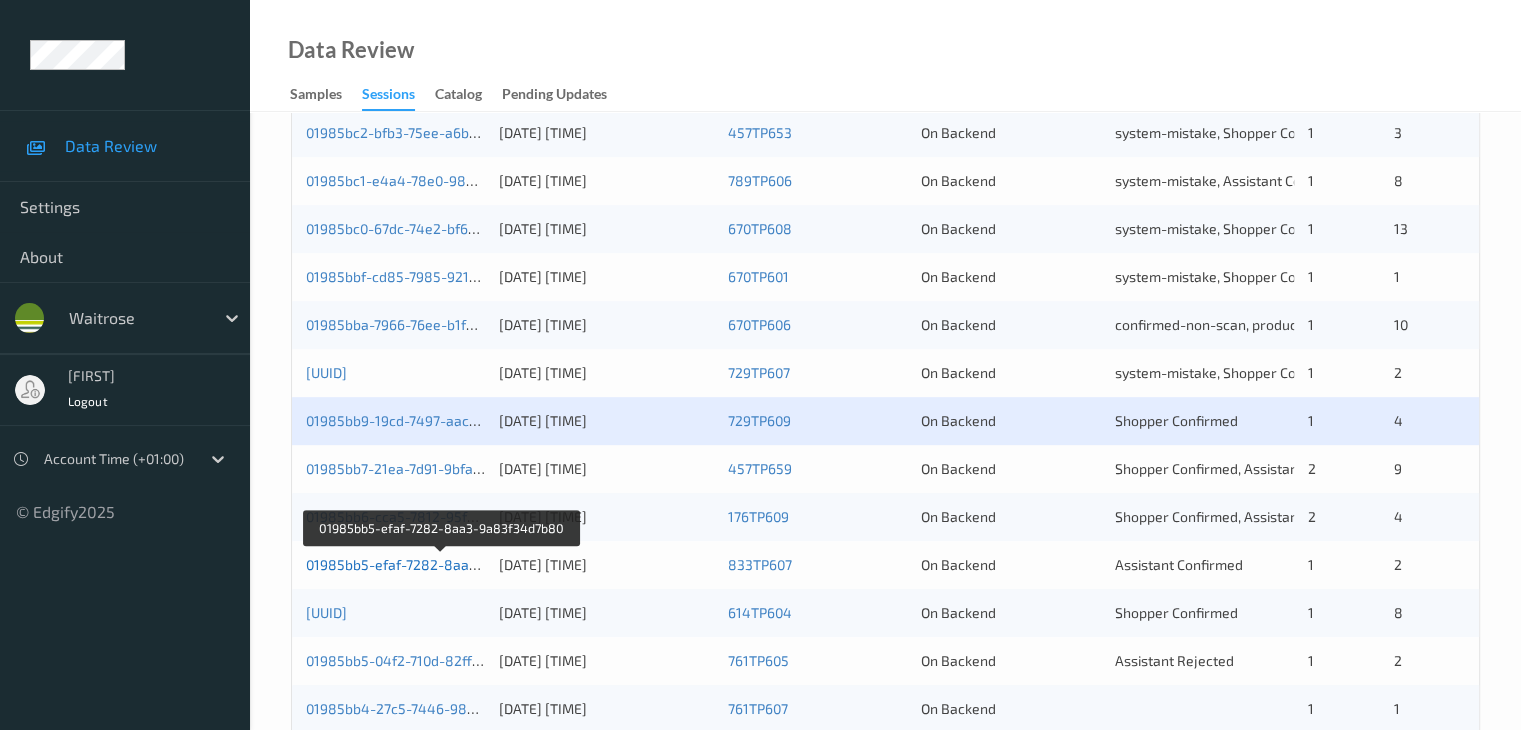 click on "01985bb5-efaf-7282-8aa3-9a83f34d7b80" at bounding box center (442, 564) 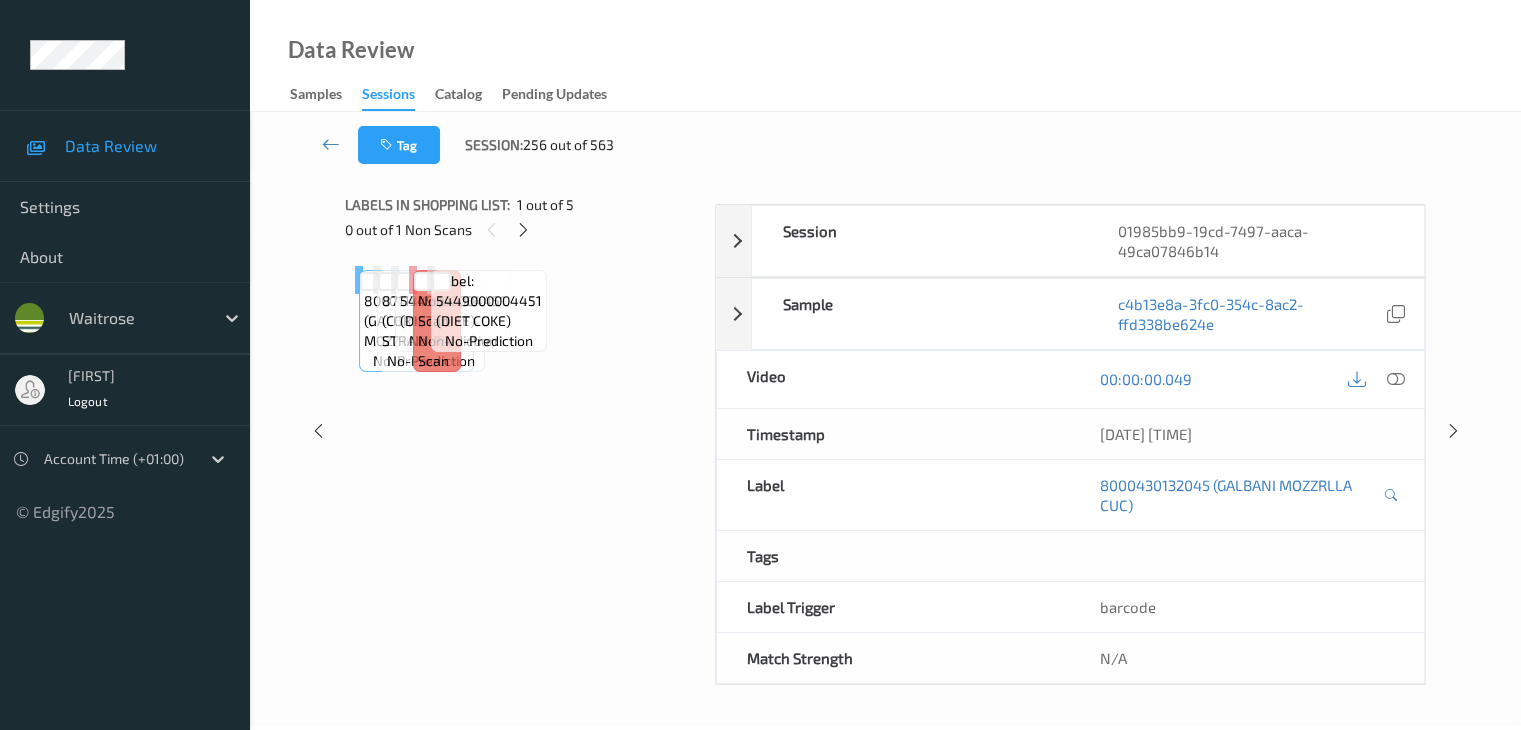 scroll, scrollTop: 0, scrollLeft: 0, axis: both 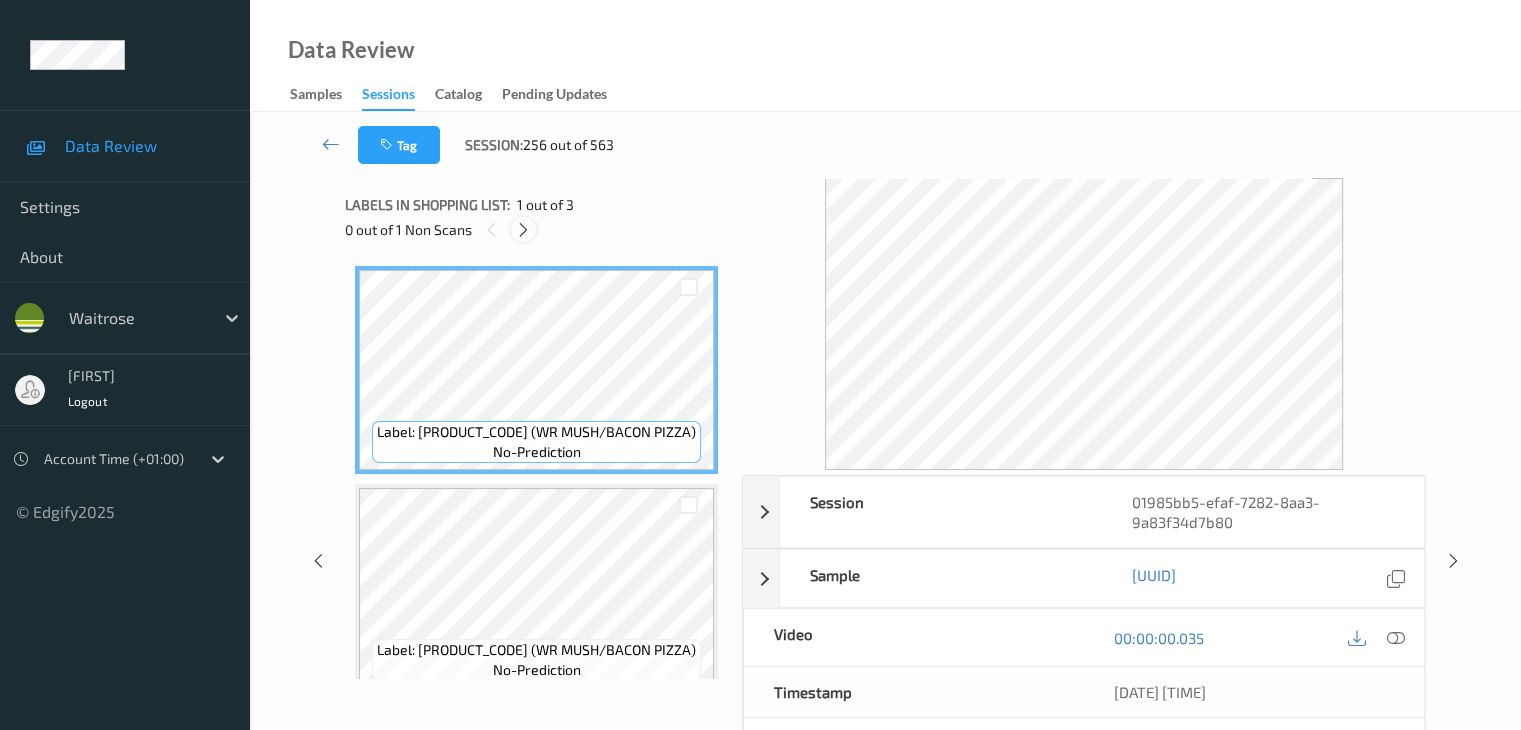 click at bounding box center [523, 230] 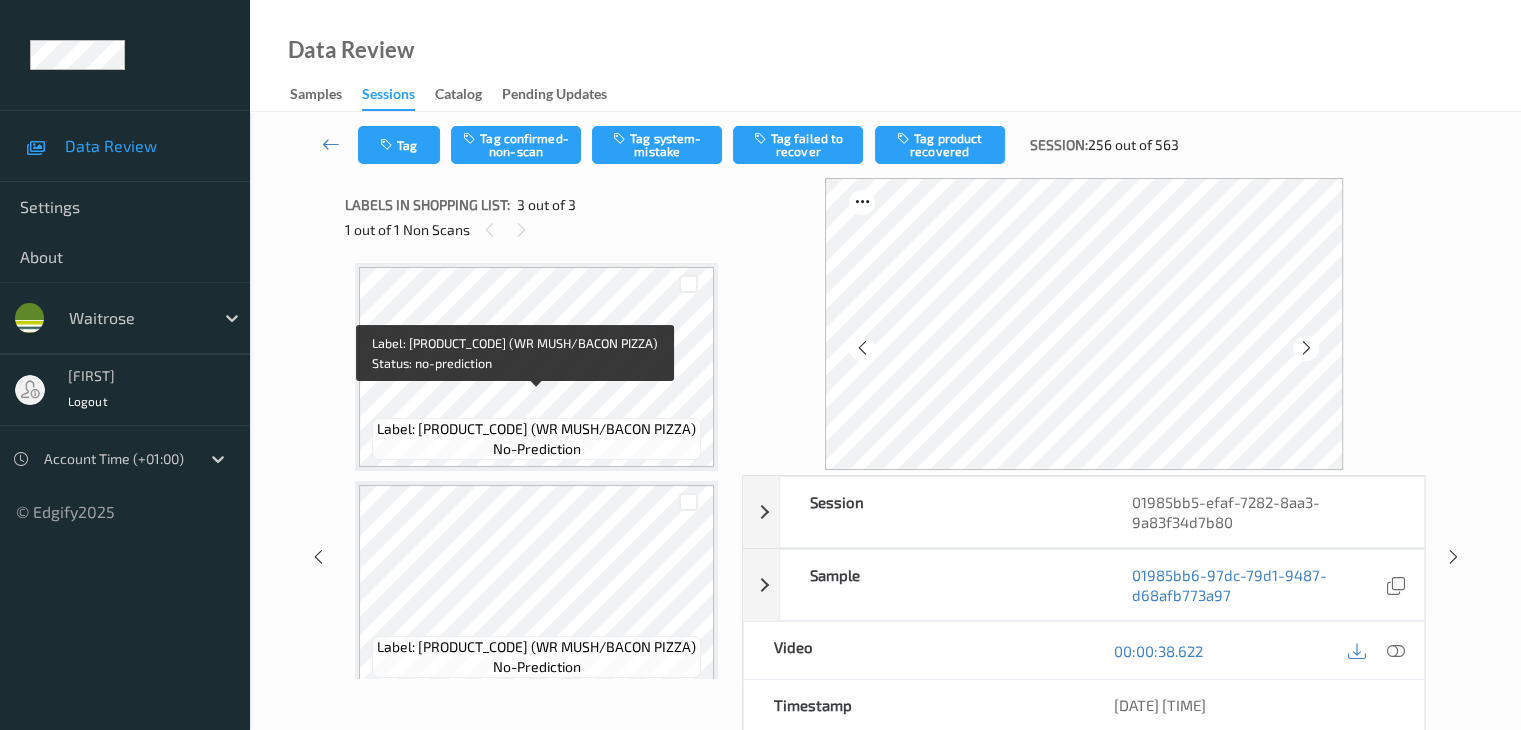 scroll, scrollTop: 0, scrollLeft: 0, axis: both 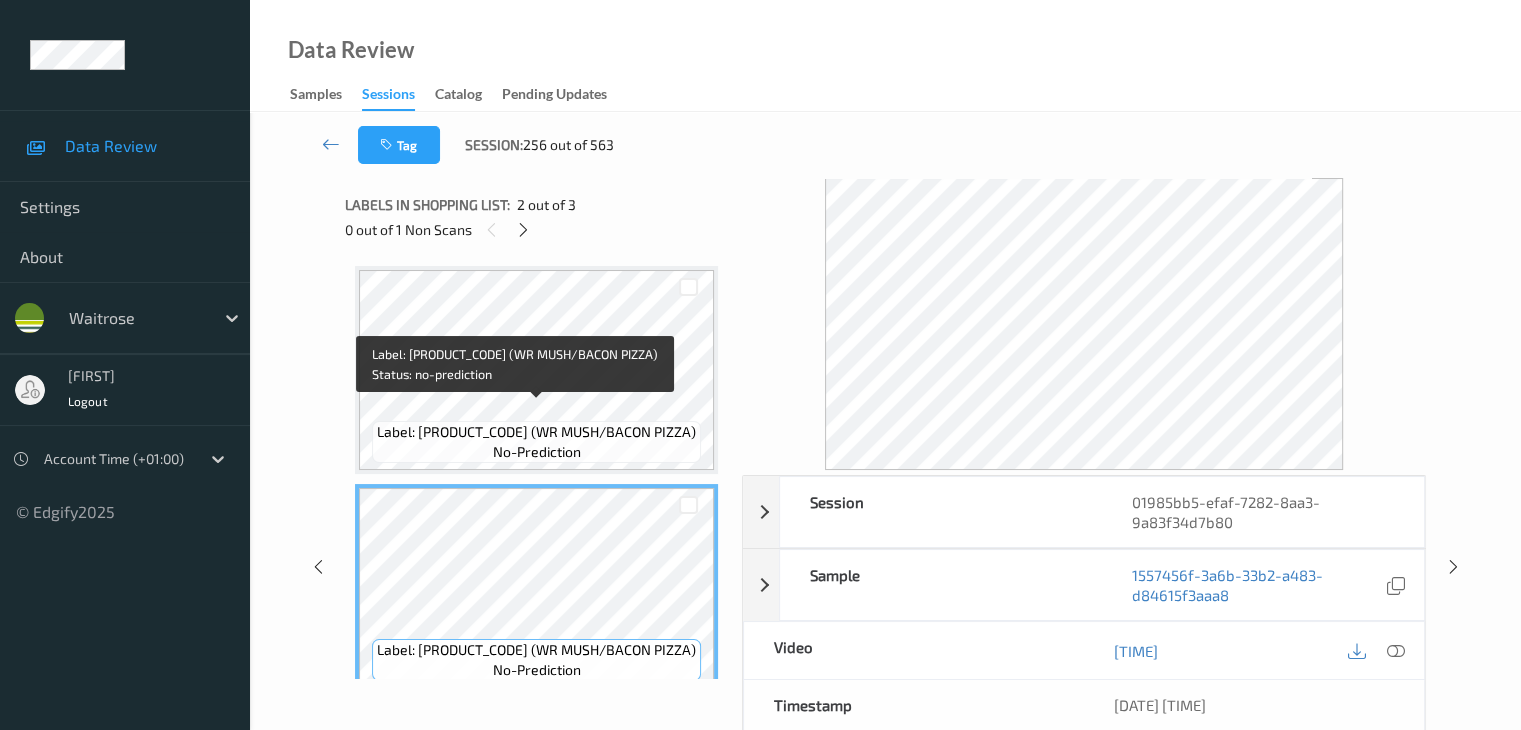 click on "Label: [PRODUCT_CODE] (WR MUSH/BACON PIZZA)" at bounding box center [536, 432] 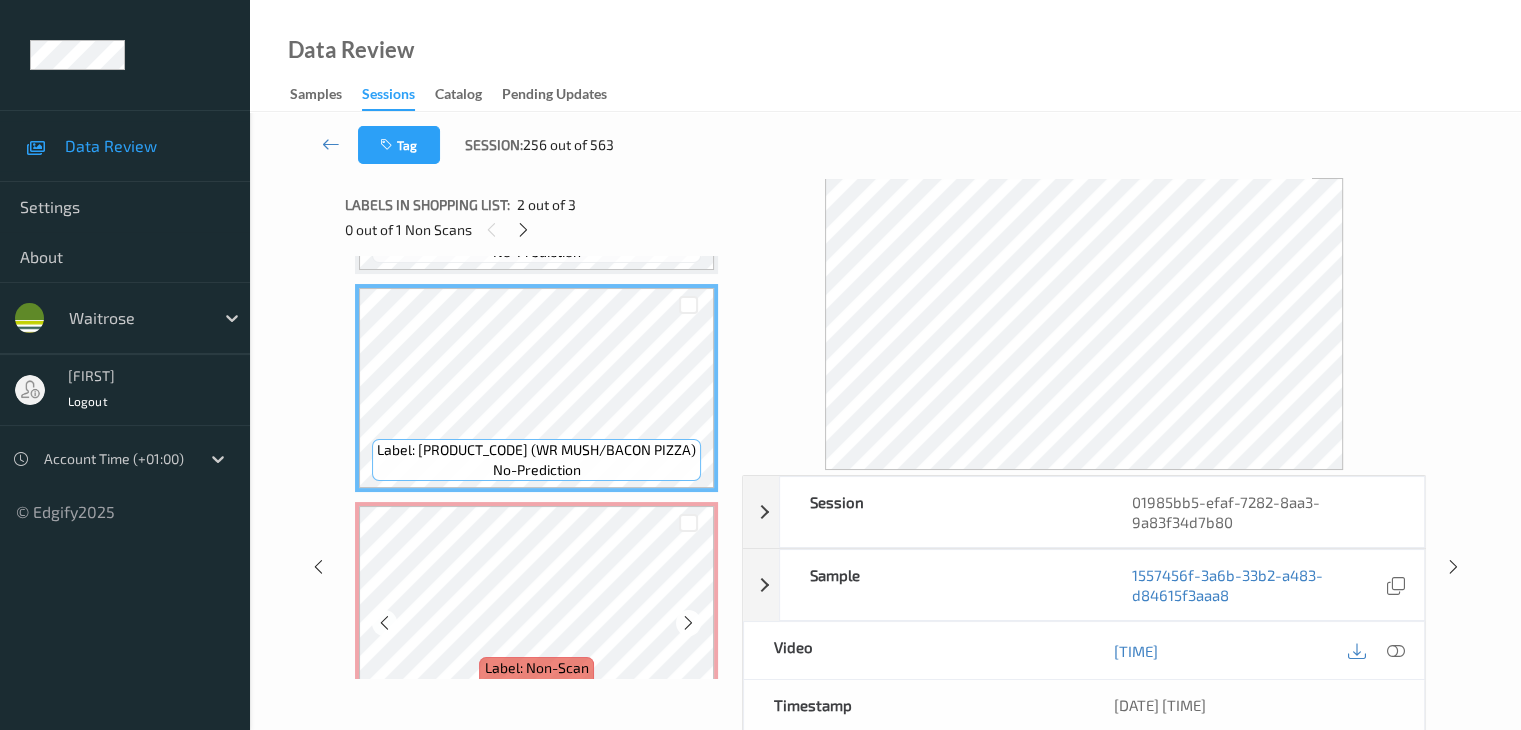scroll, scrollTop: 241, scrollLeft: 0, axis: vertical 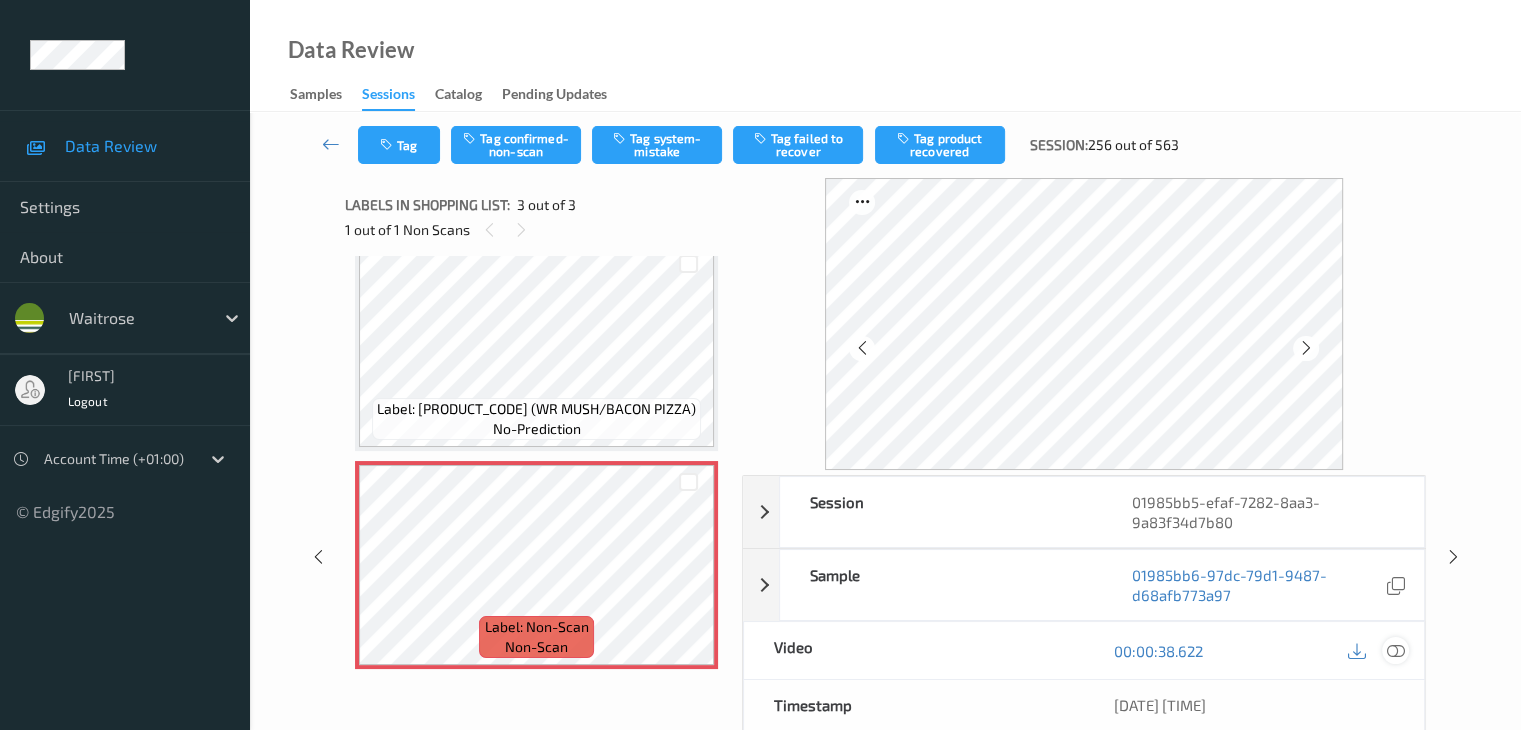 click at bounding box center (1395, 651) 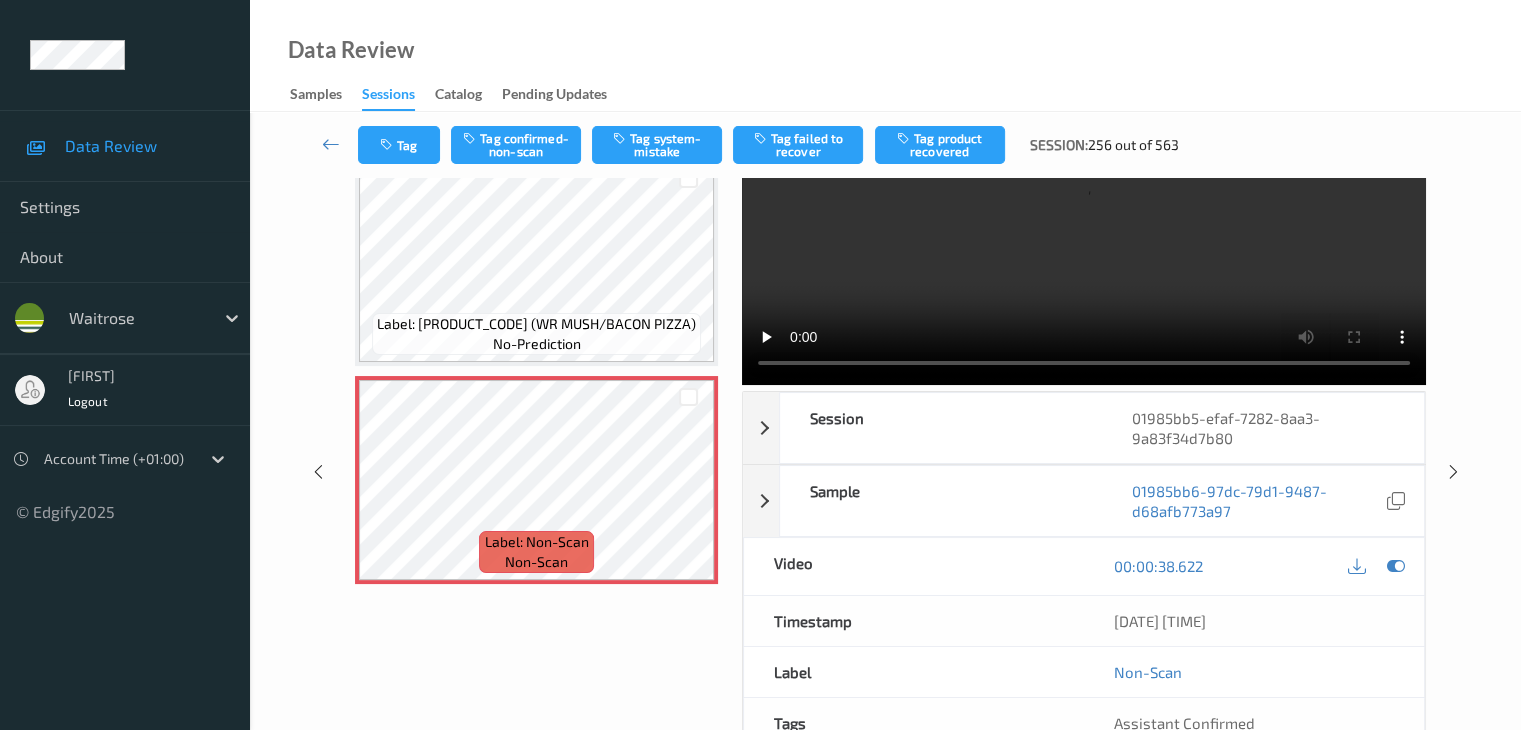 scroll, scrollTop: 0, scrollLeft: 0, axis: both 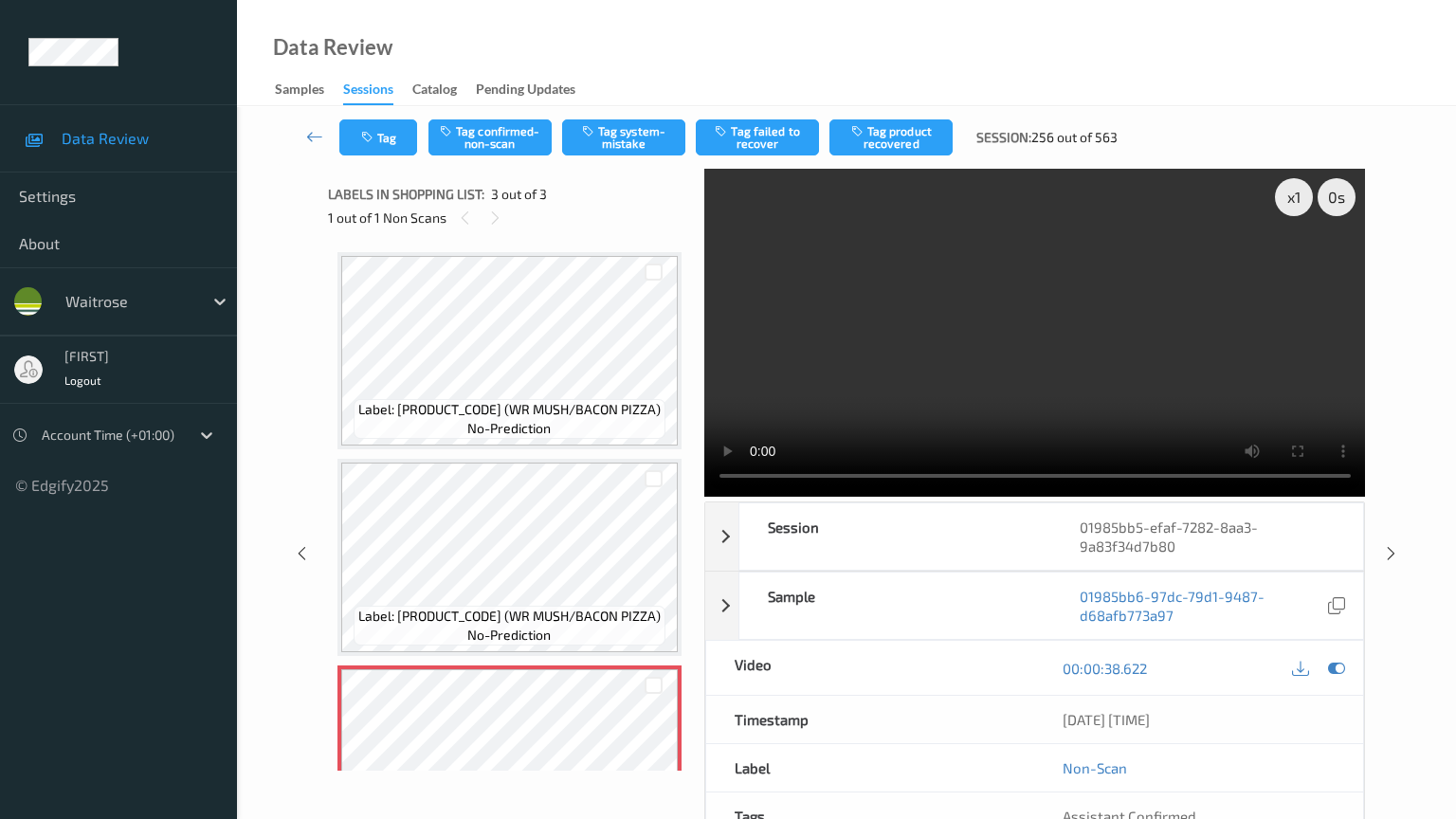 type 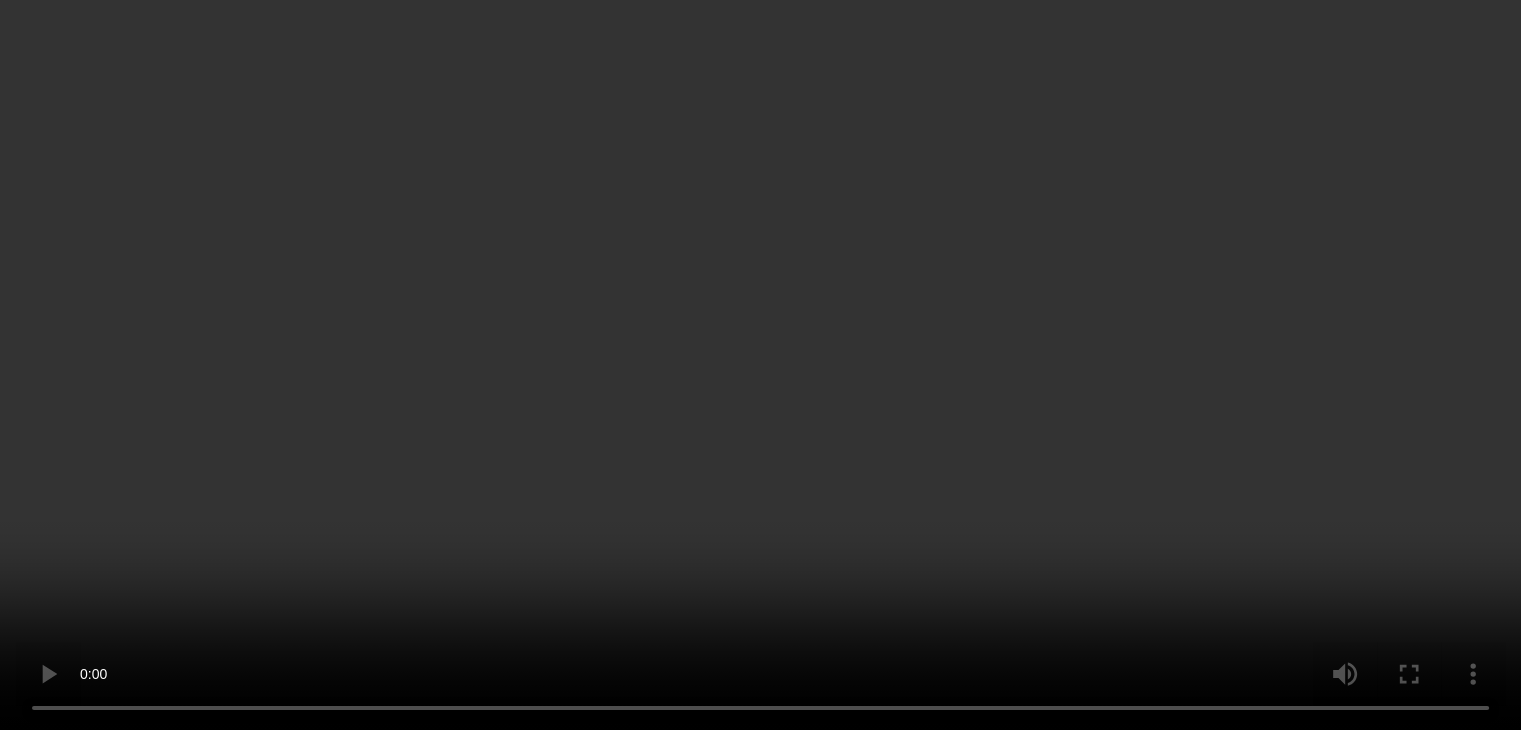 scroll, scrollTop: 241, scrollLeft: 0, axis: vertical 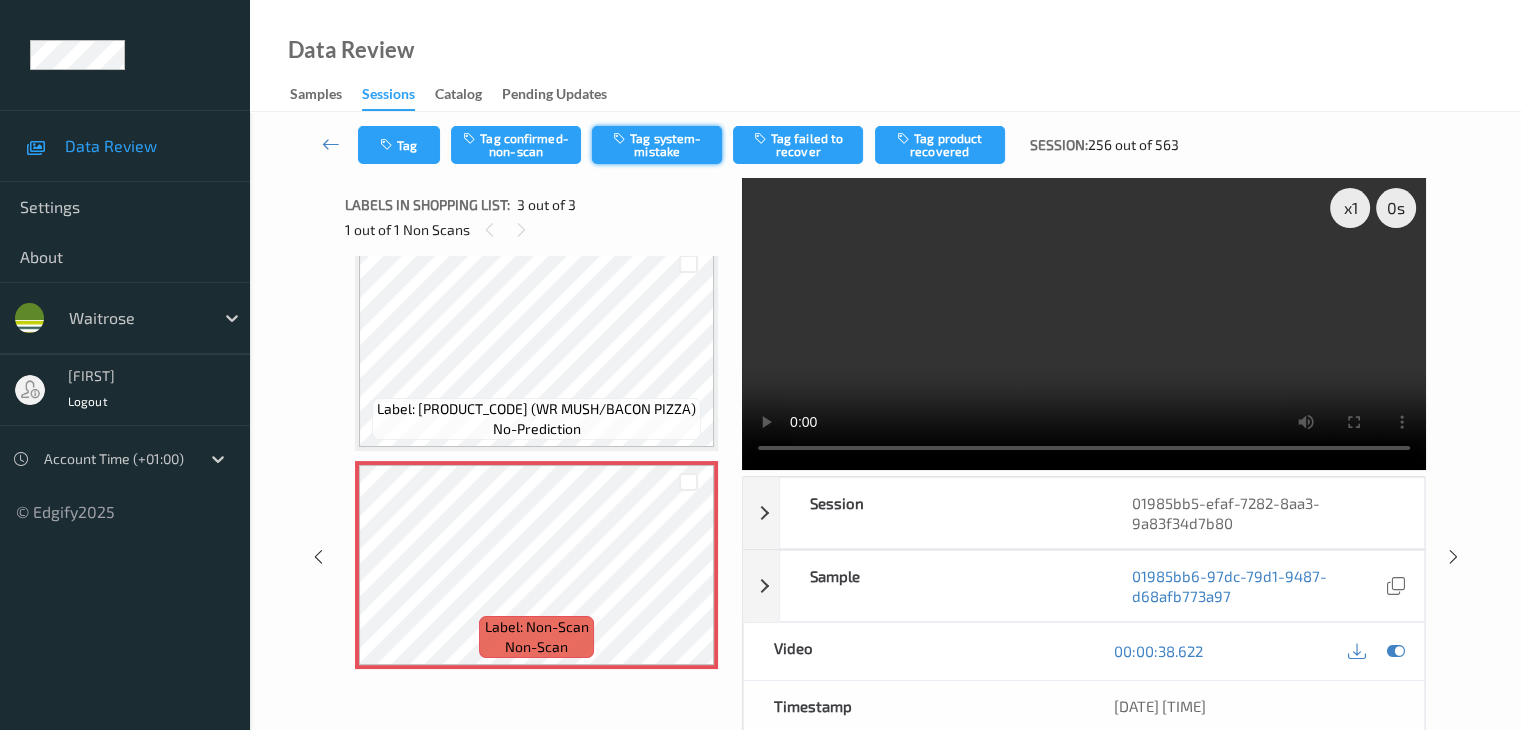 click on "Tag   system-mistake" at bounding box center [657, 145] 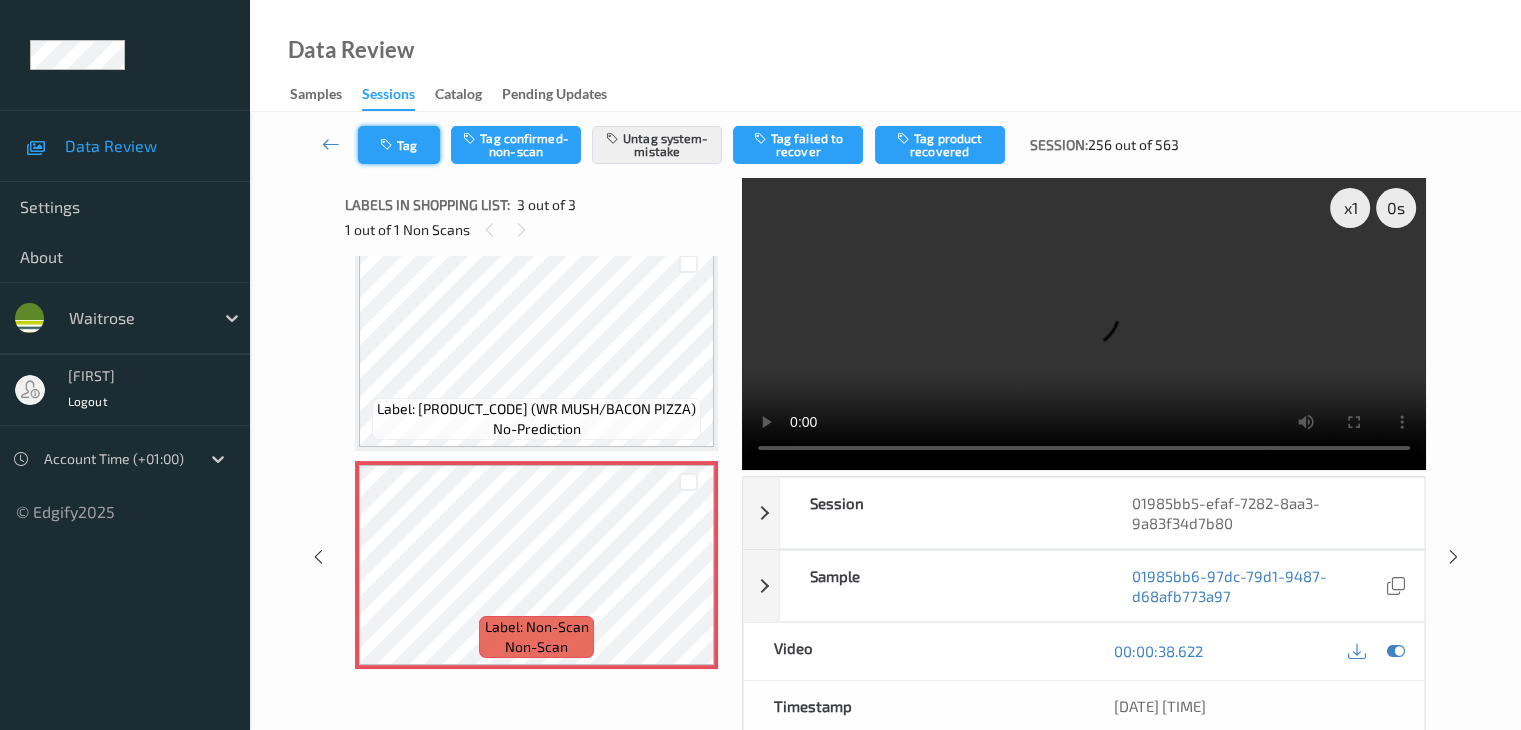 click on "Tag" at bounding box center (399, 145) 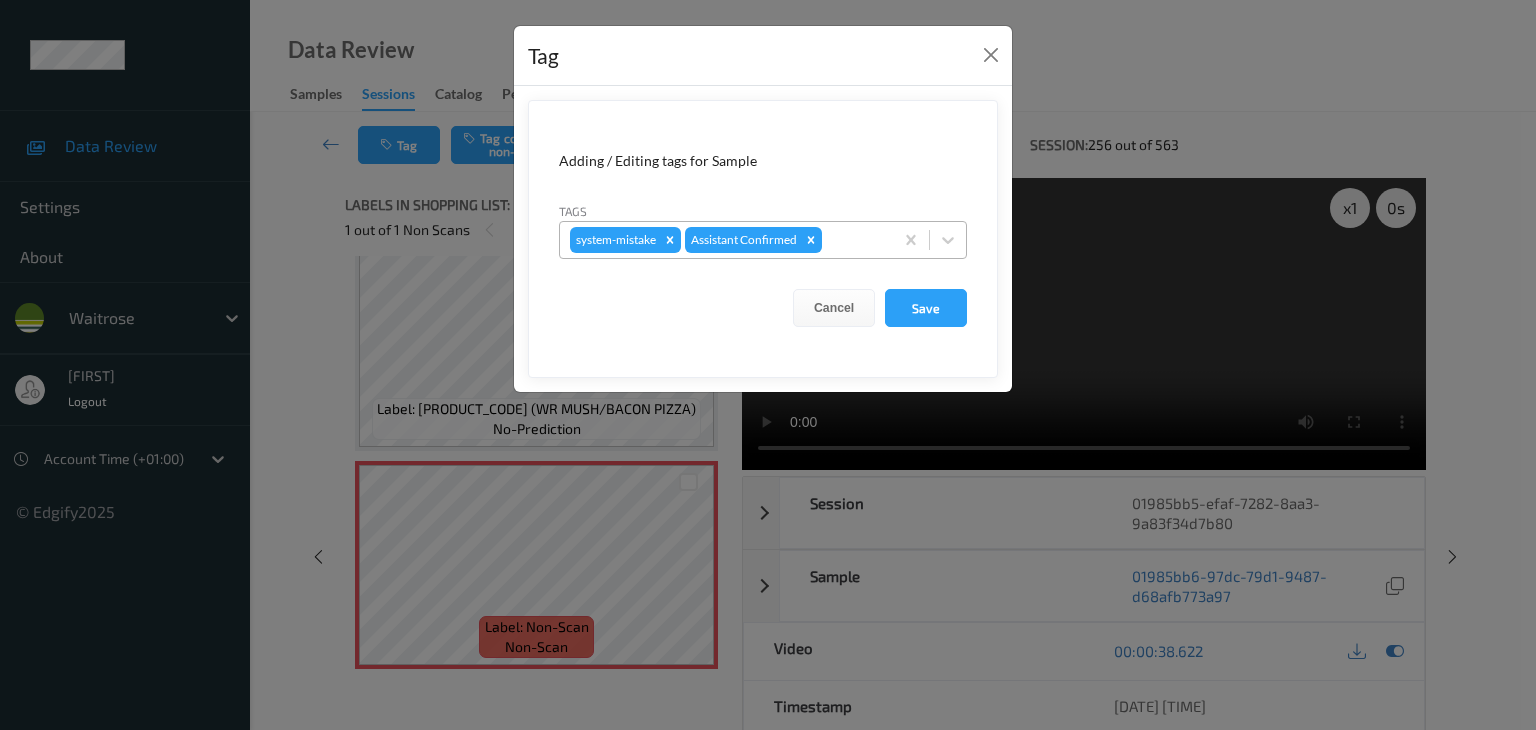 click on "system-mistake Assistant Confirmed" at bounding box center (726, 240) 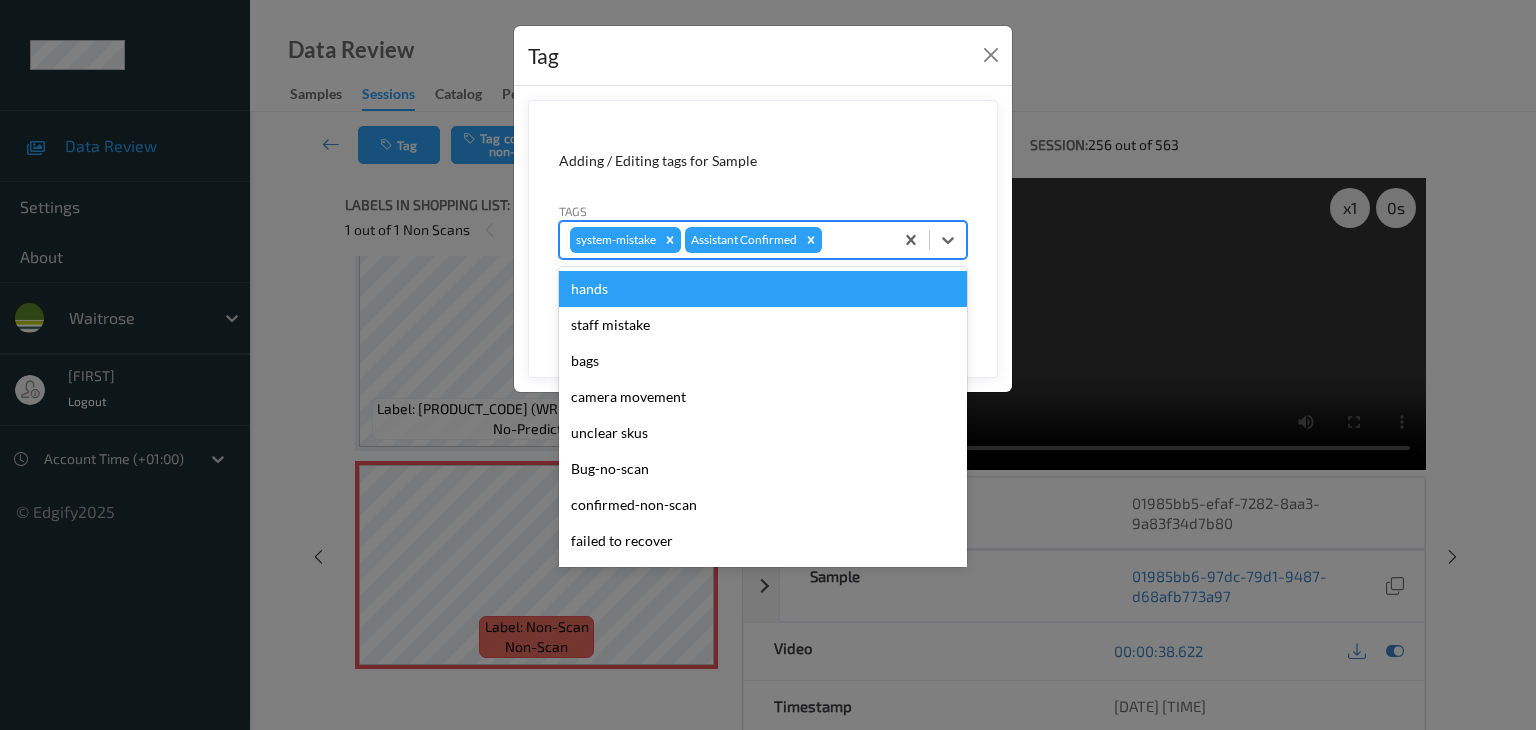 type on "u" 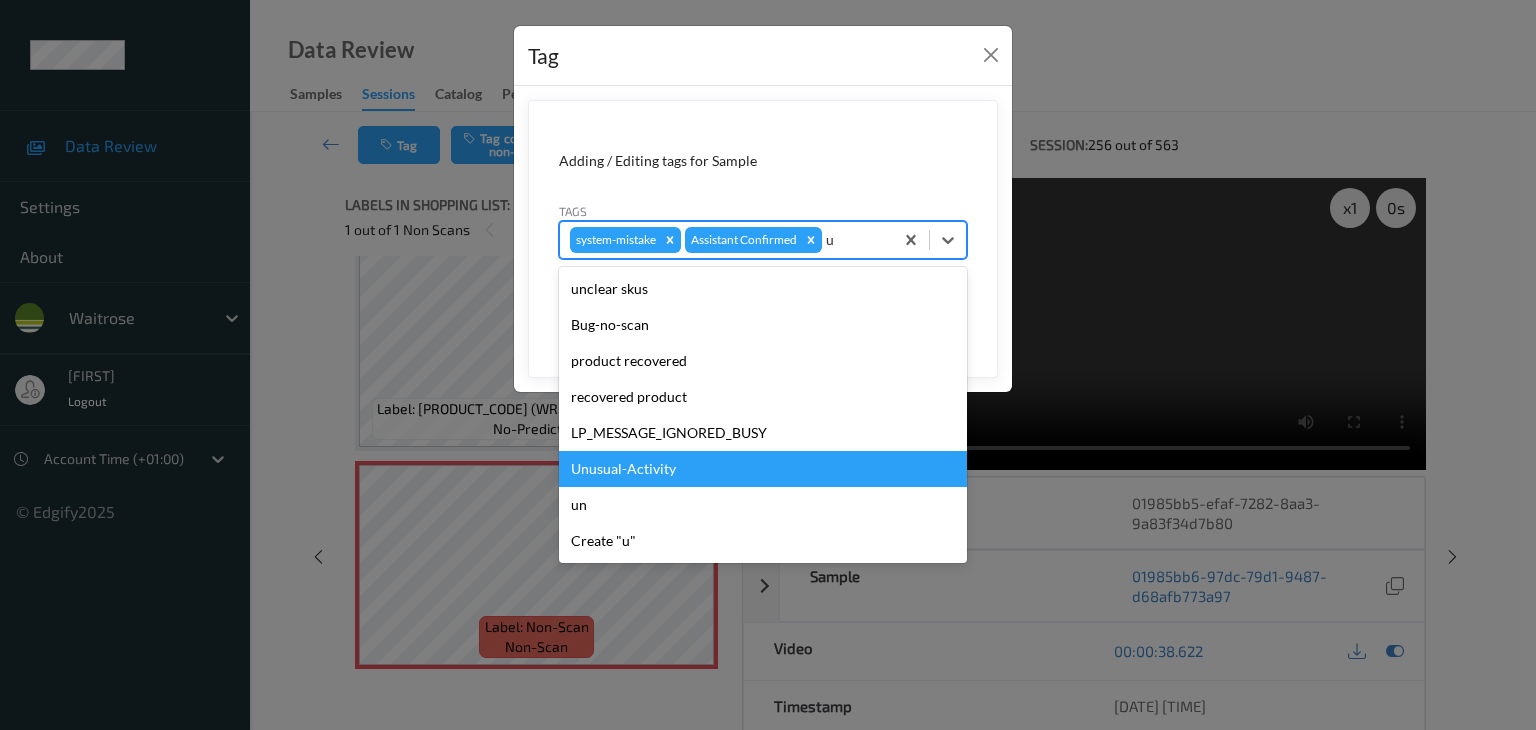click on "Unusual-Activity" at bounding box center (763, 469) 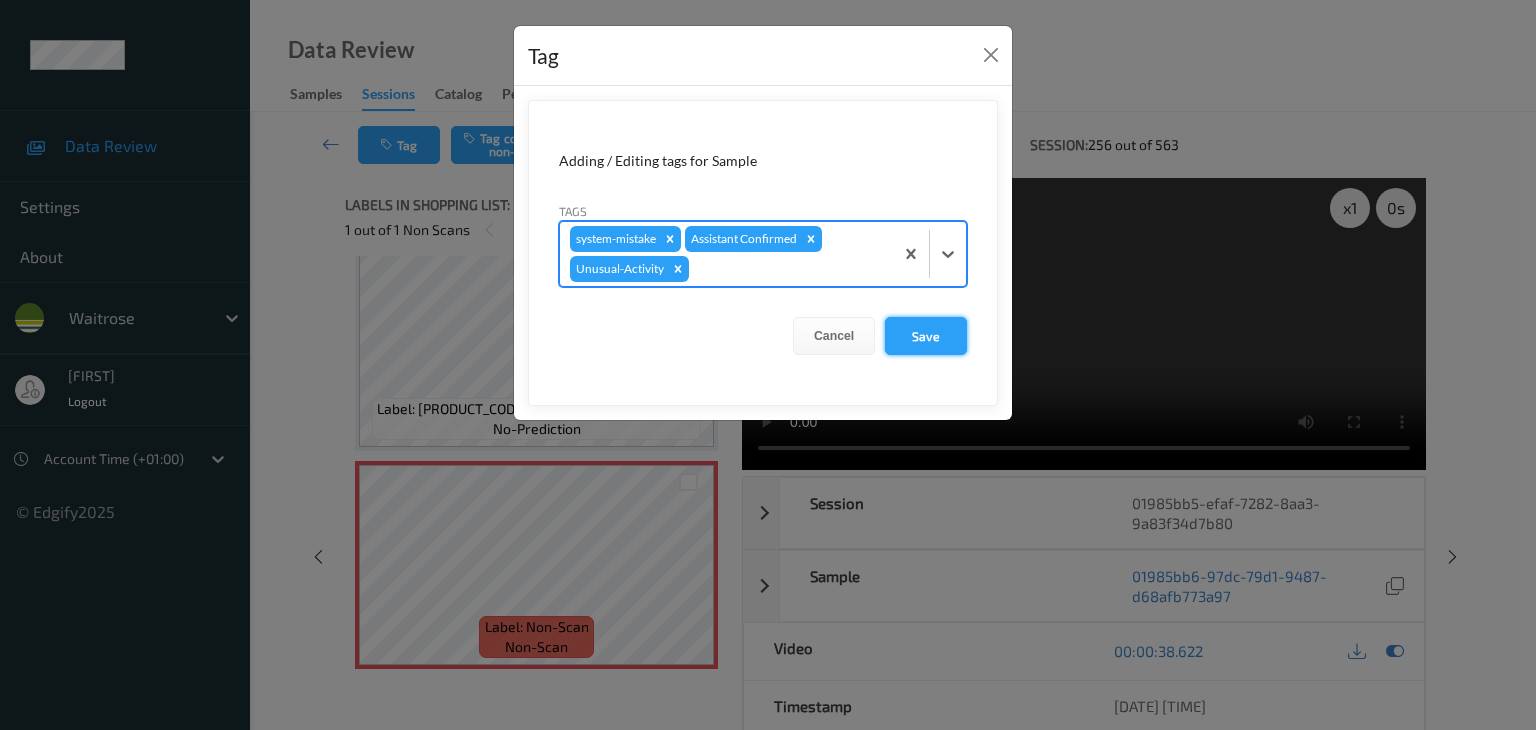 click on "Save" at bounding box center [926, 336] 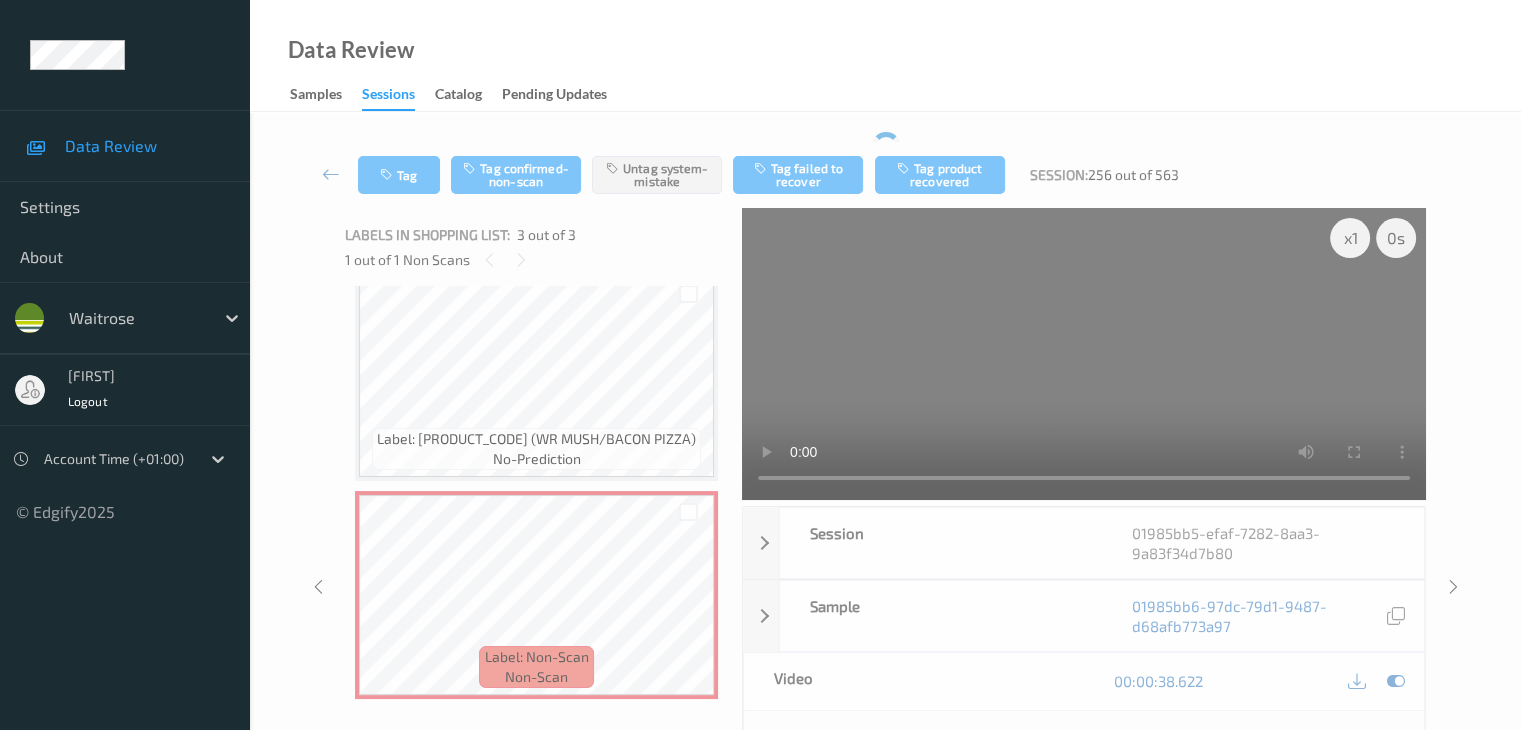 type 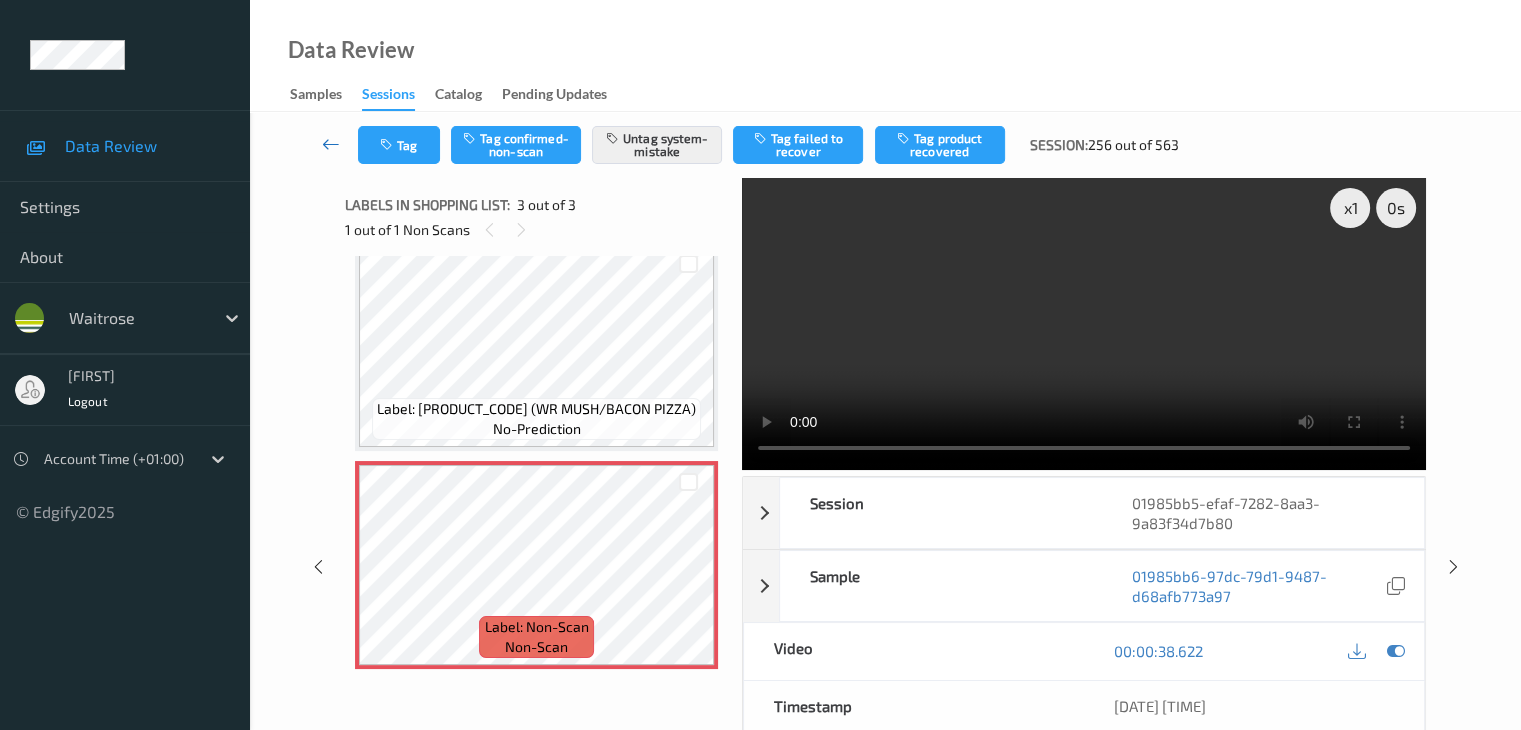 click at bounding box center [331, 144] 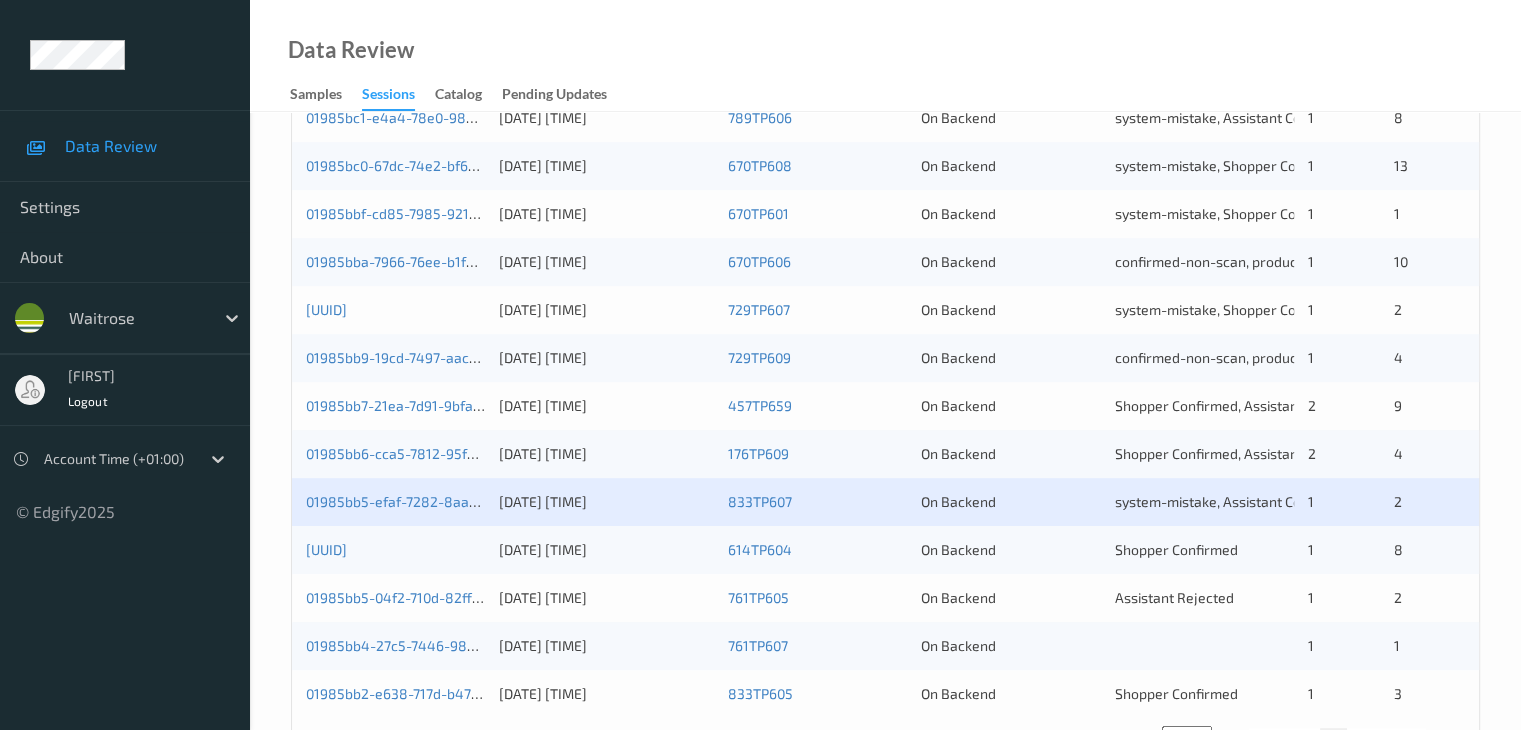 scroll, scrollTop: 932, scrollLeft: 0, axis: vertical 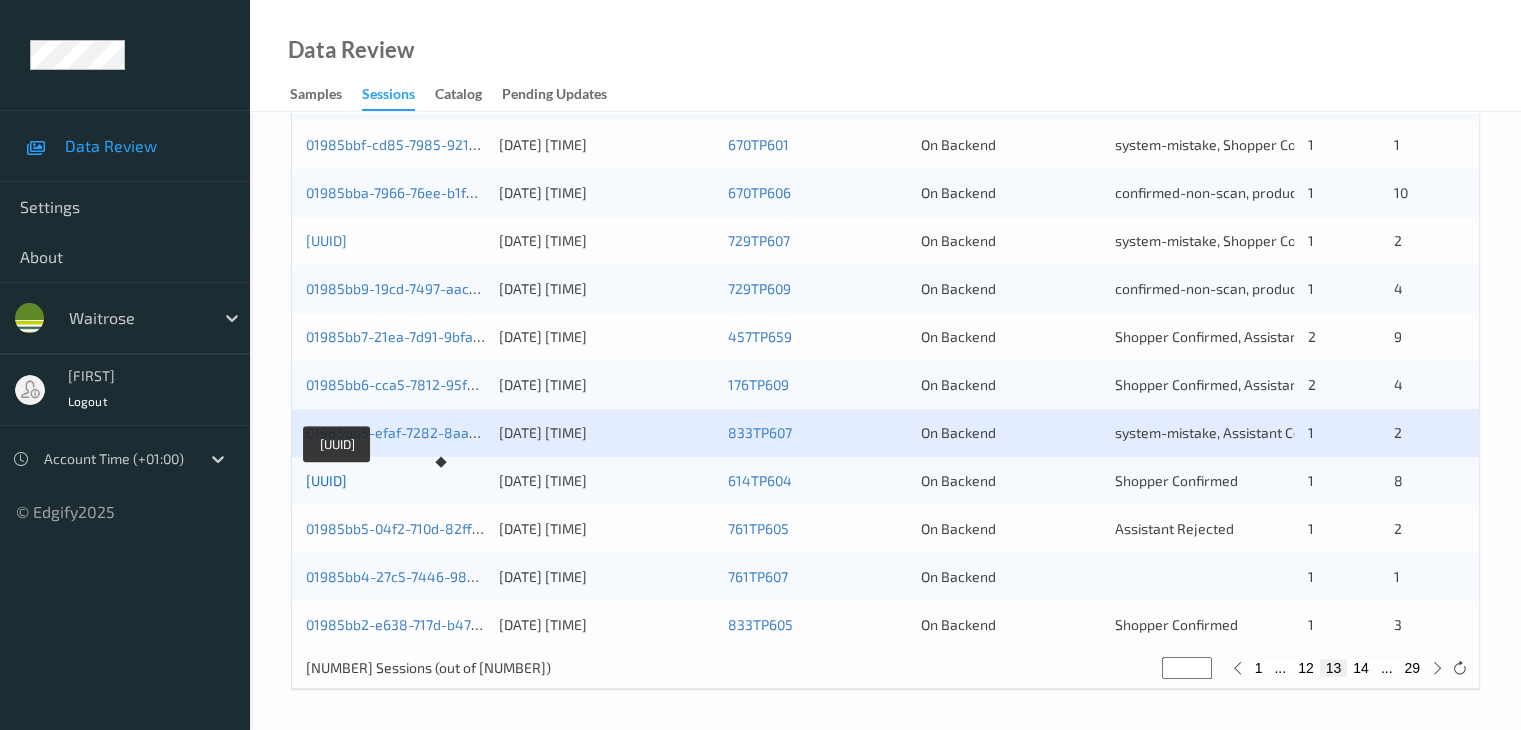 click on "[UUID]" at bounding box center [326, 480] 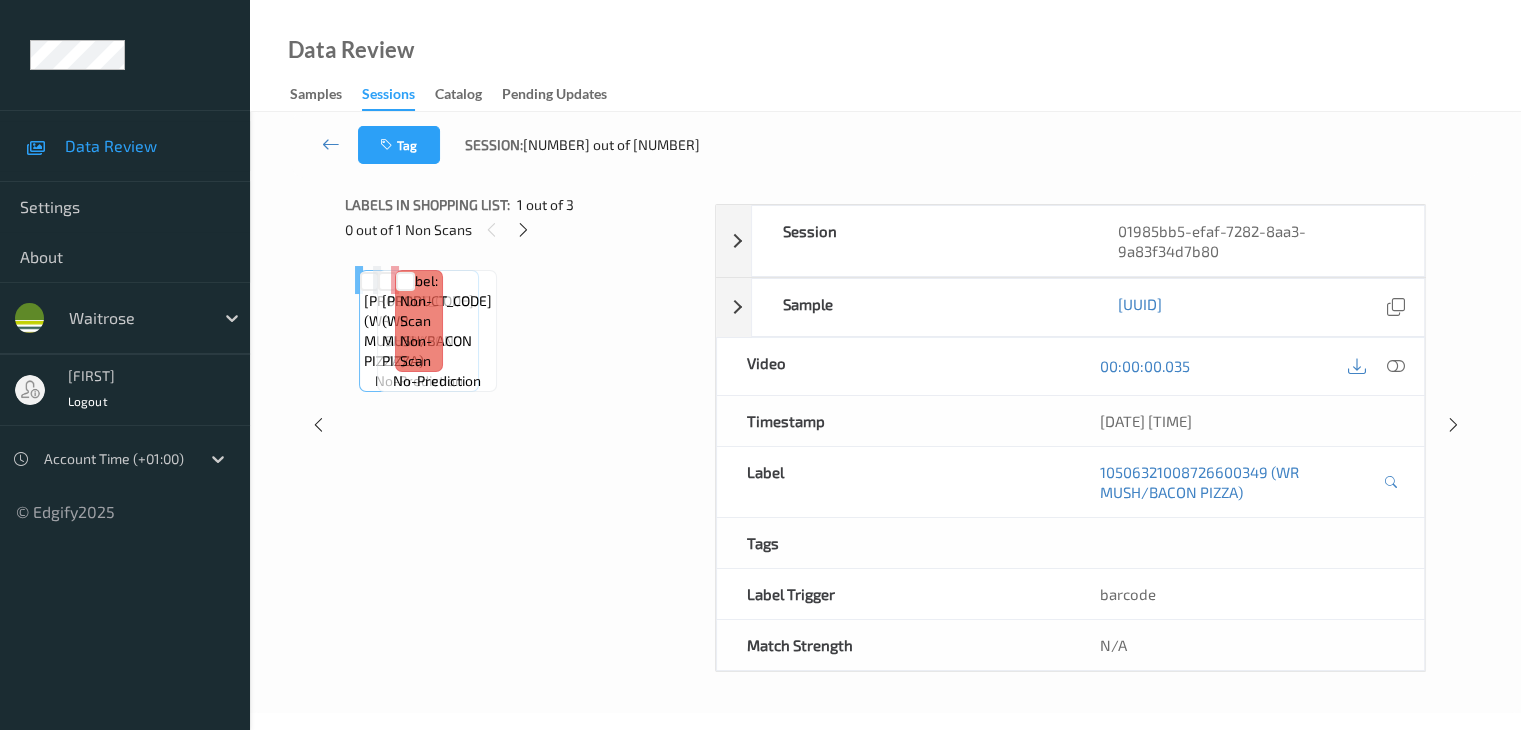 scroll, scrollTop: 0, scrollLeft: 0, axis: both 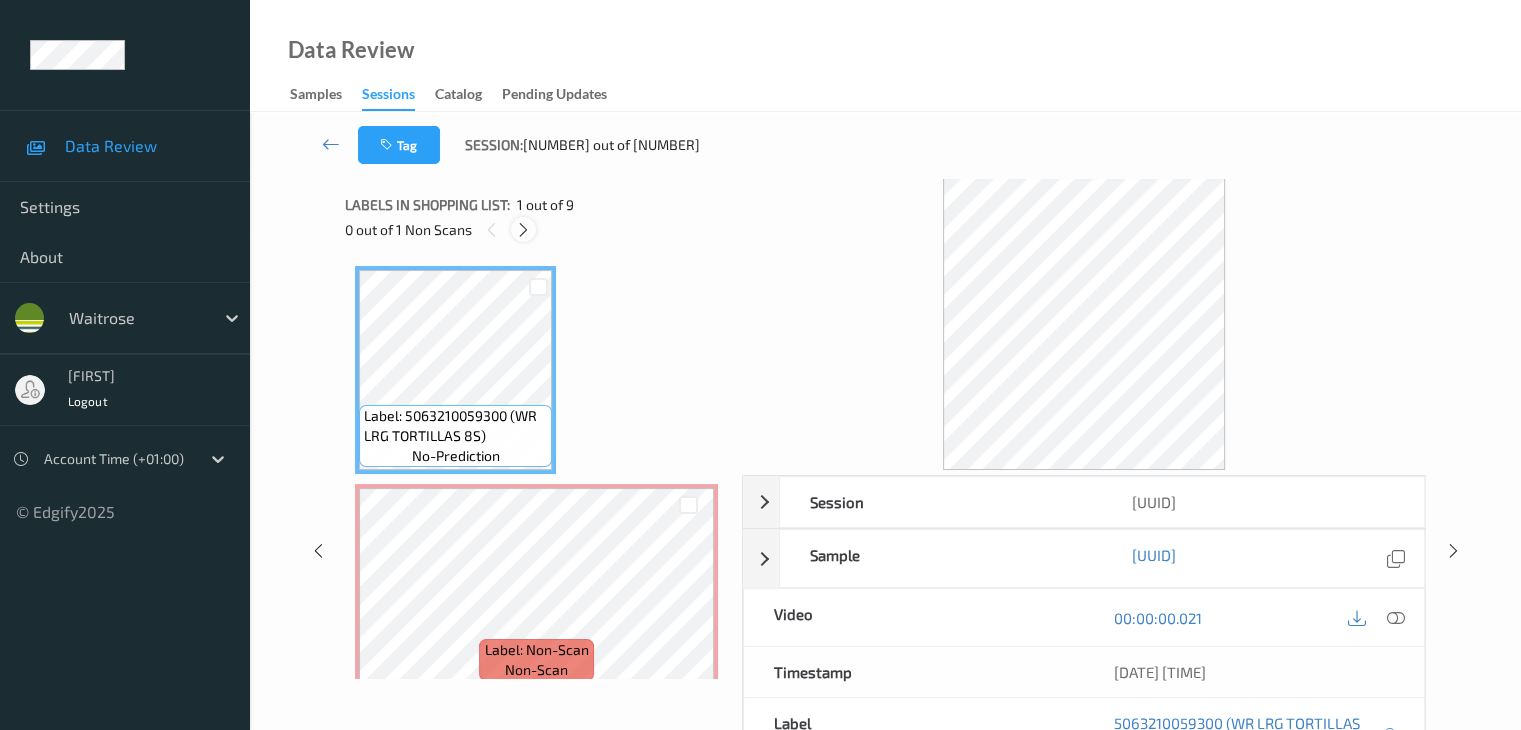 click at bounding box center [523, 230] 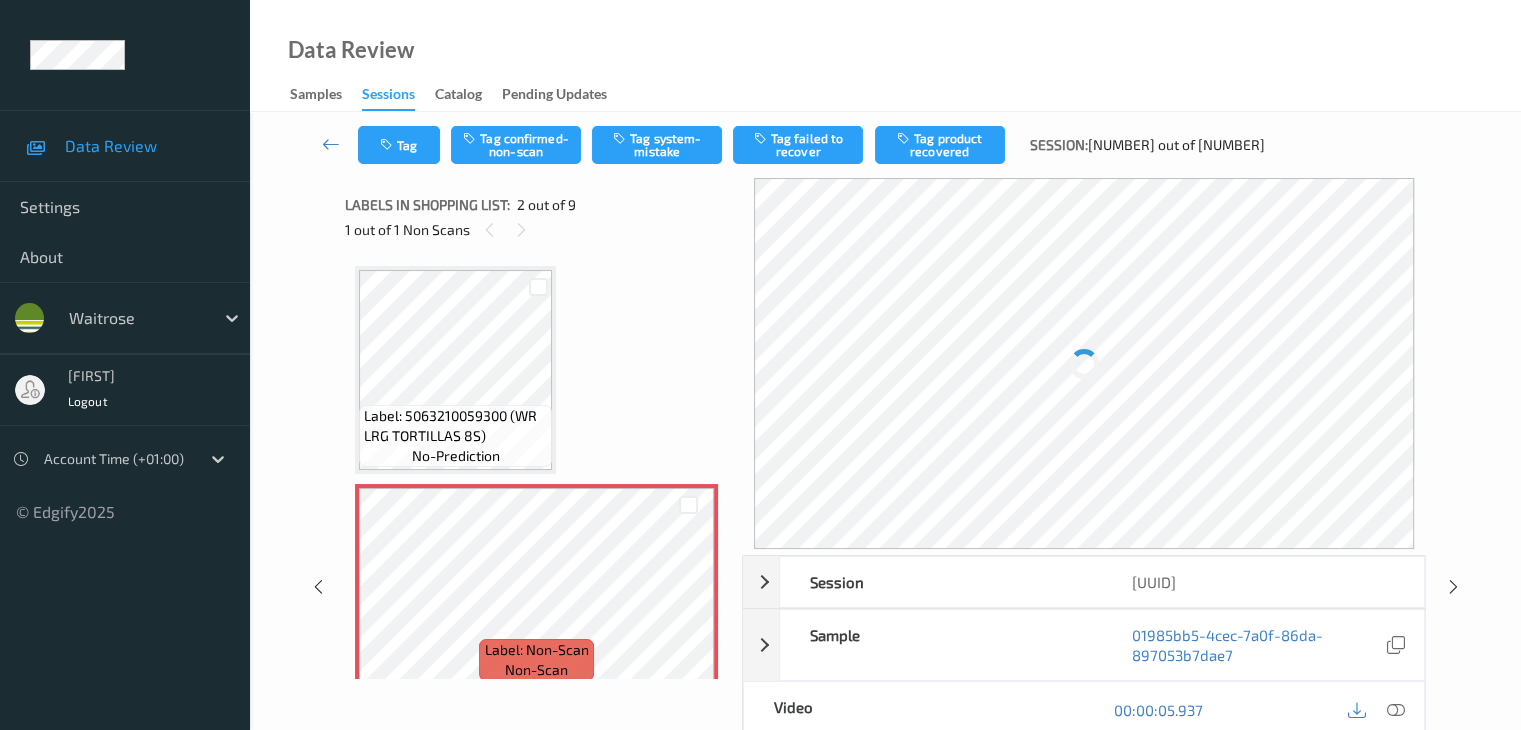 scroll, scrollTop: 10, scrollLeft: 0, axis: vertical 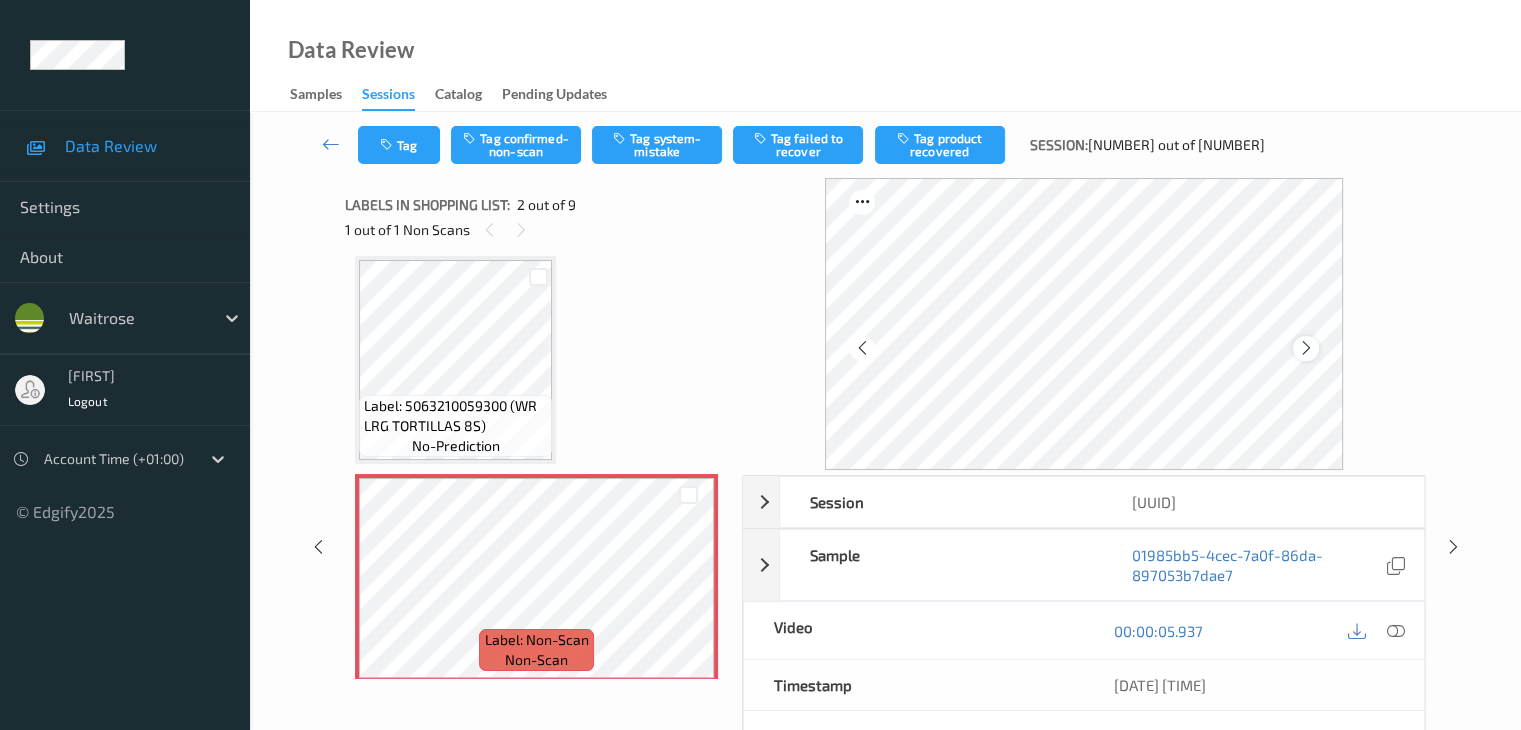 click at bounding box center (1306, 348) 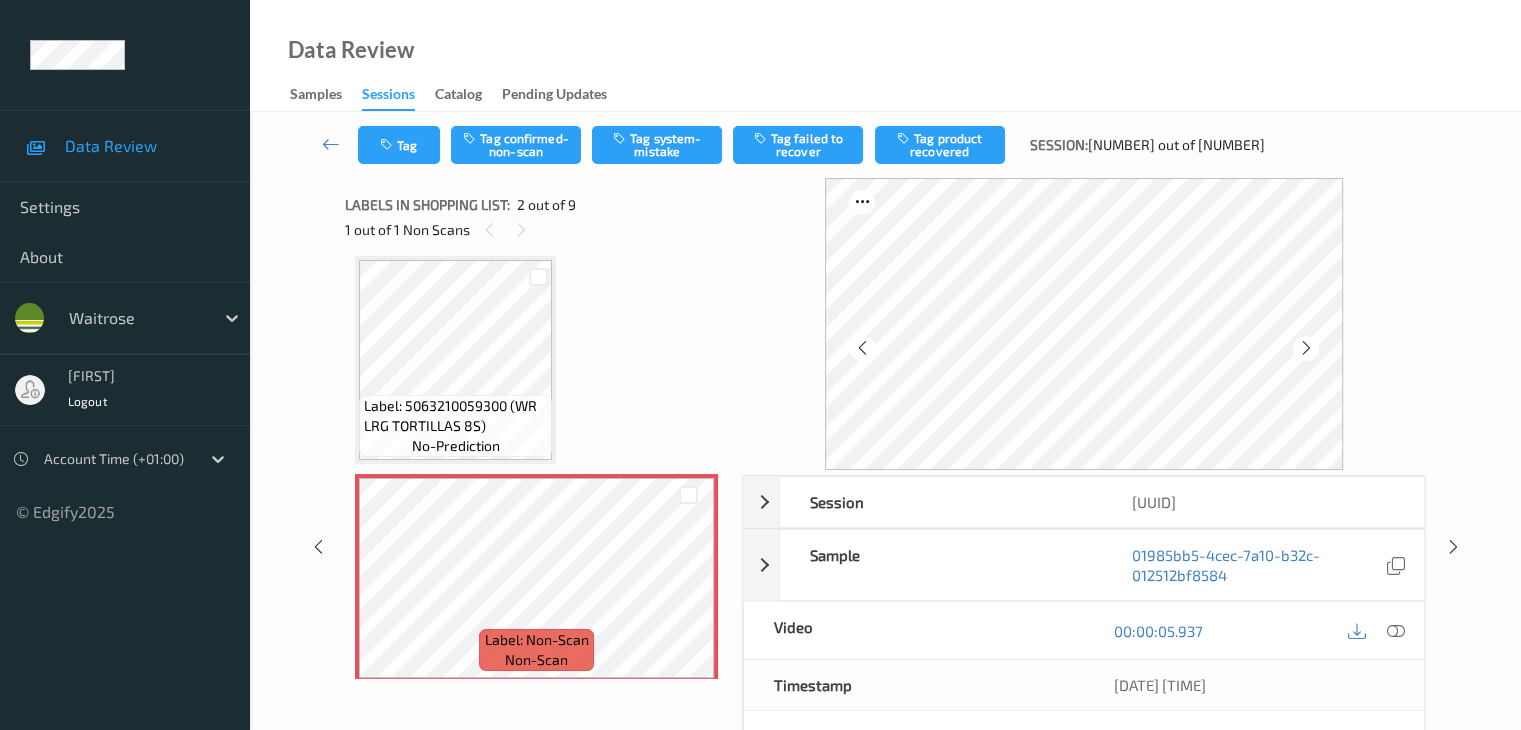 click at bounding box center [1306, 348] 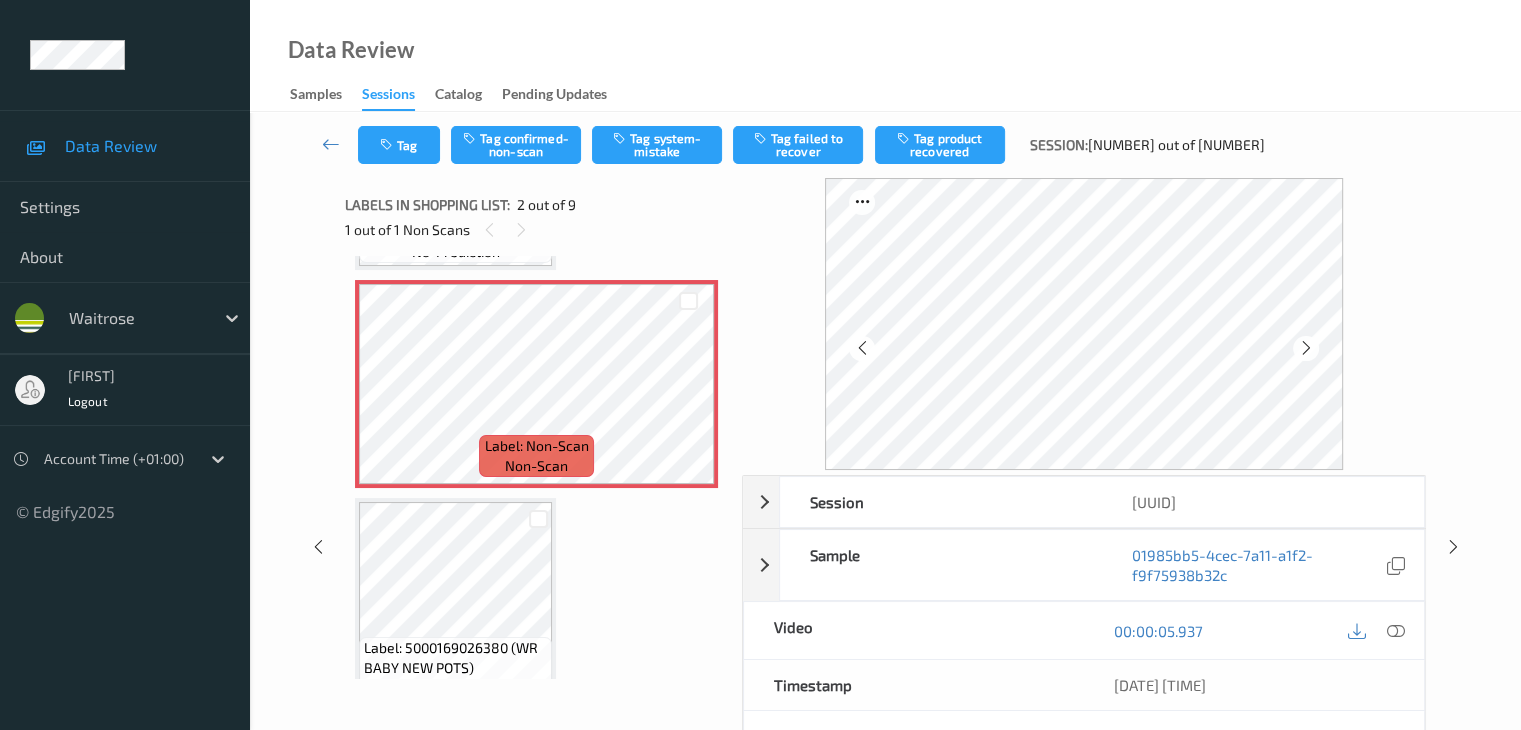 scroll, scrollTop: 210, scrollLeft: 0, axis: vertical 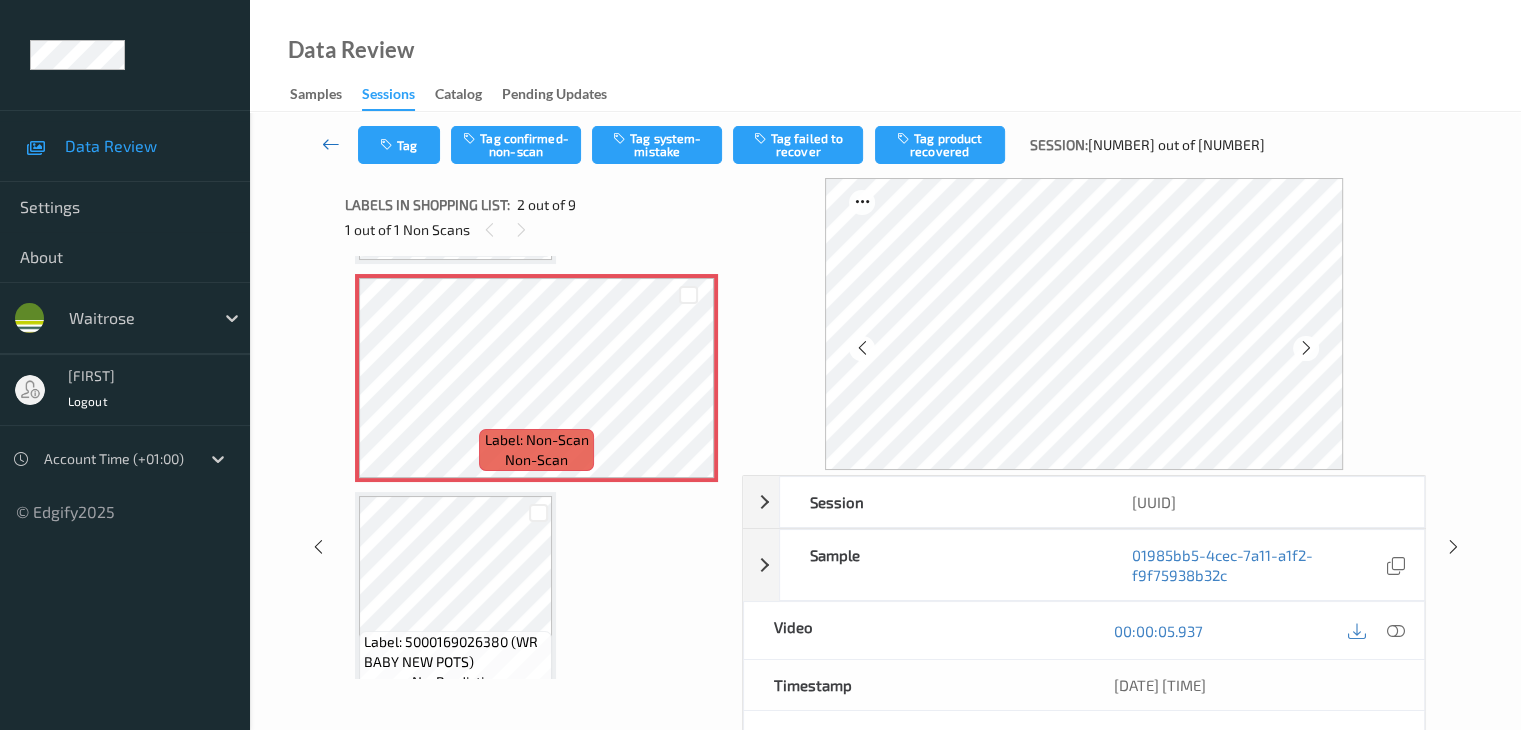 click at bounding box center (331, 144) 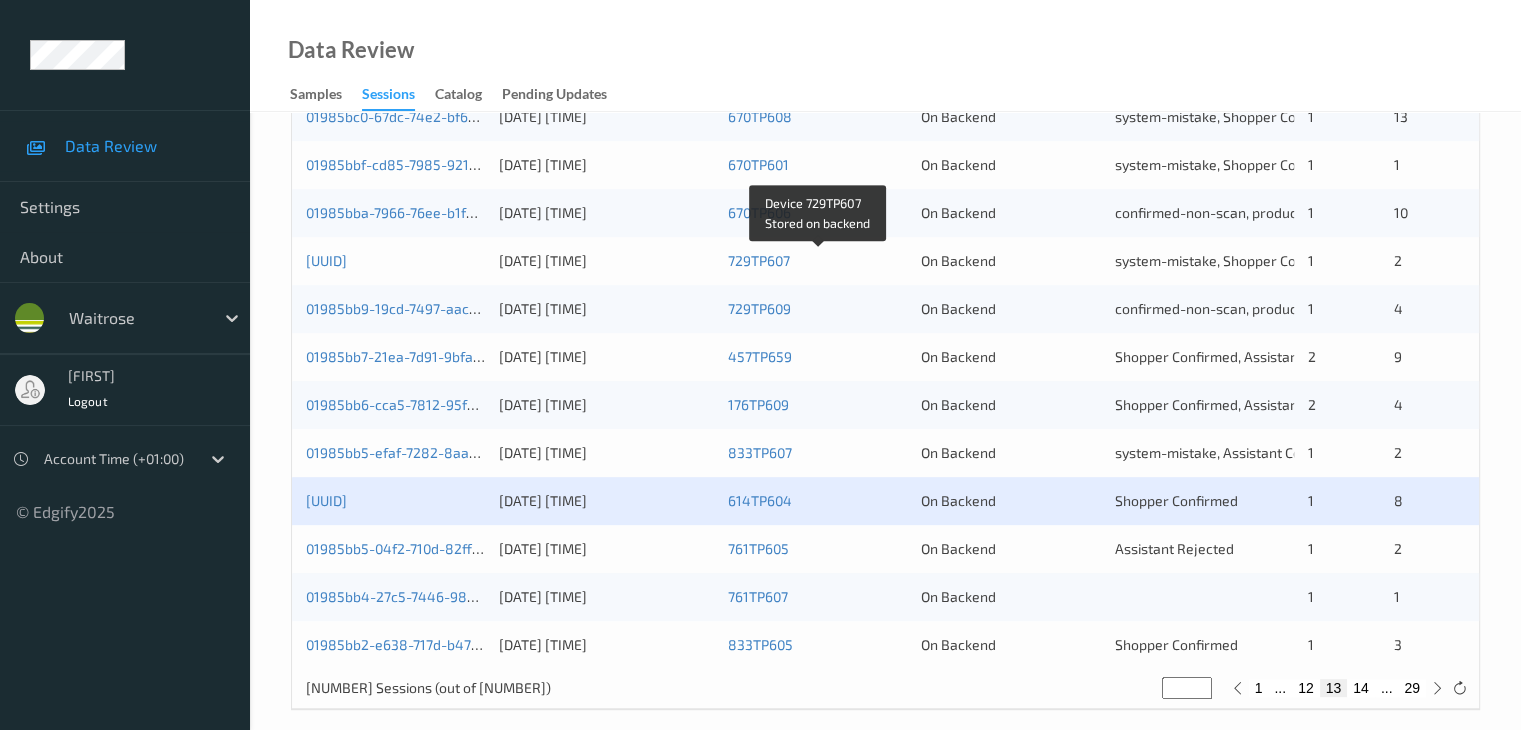 scroll, scrollTop: 932, scrollLeft: 0, axis: vertical 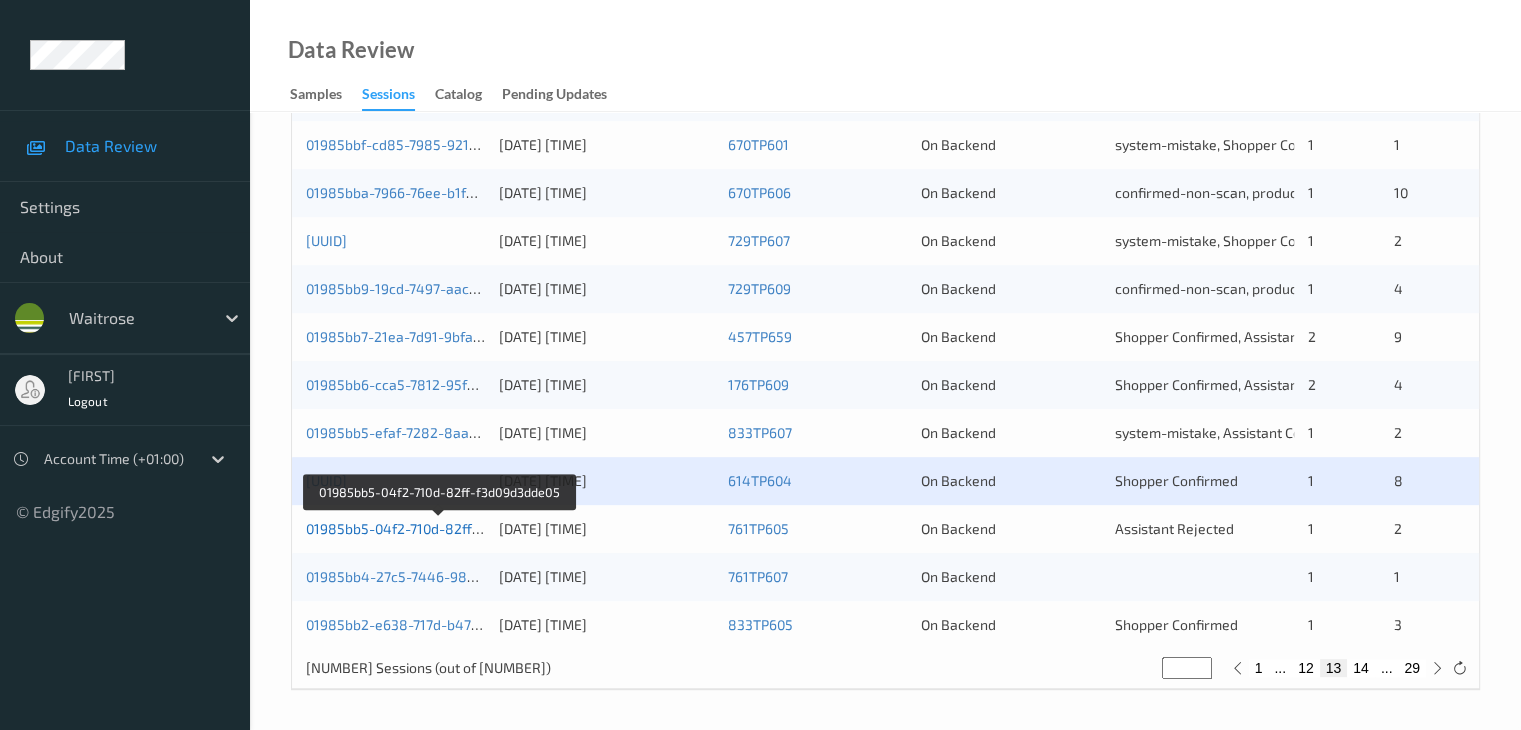 click on "01985bb5-04f2-710d-82ff-f3d09d3dde05" at bounding box center [438, 528] 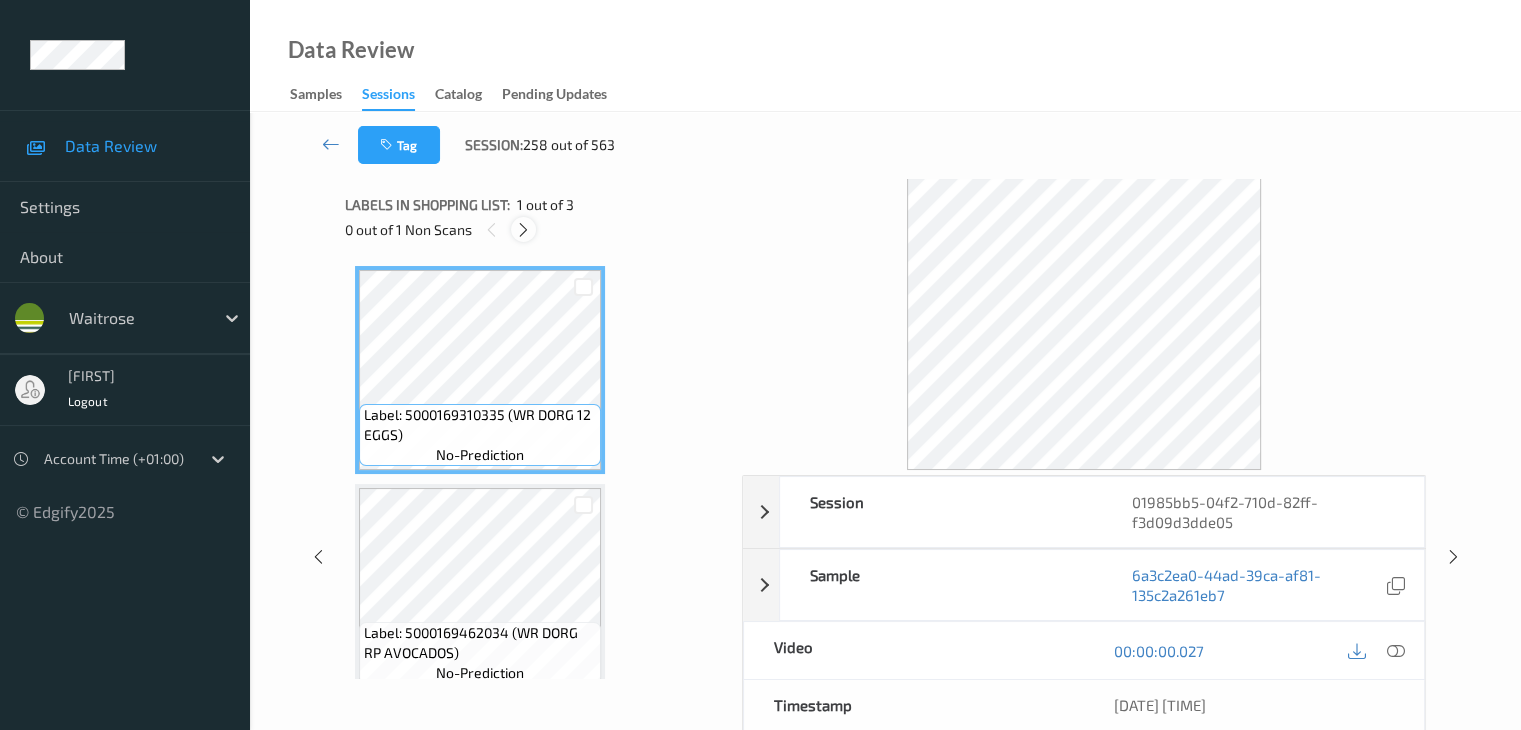 click at bounding box center [523, 230] 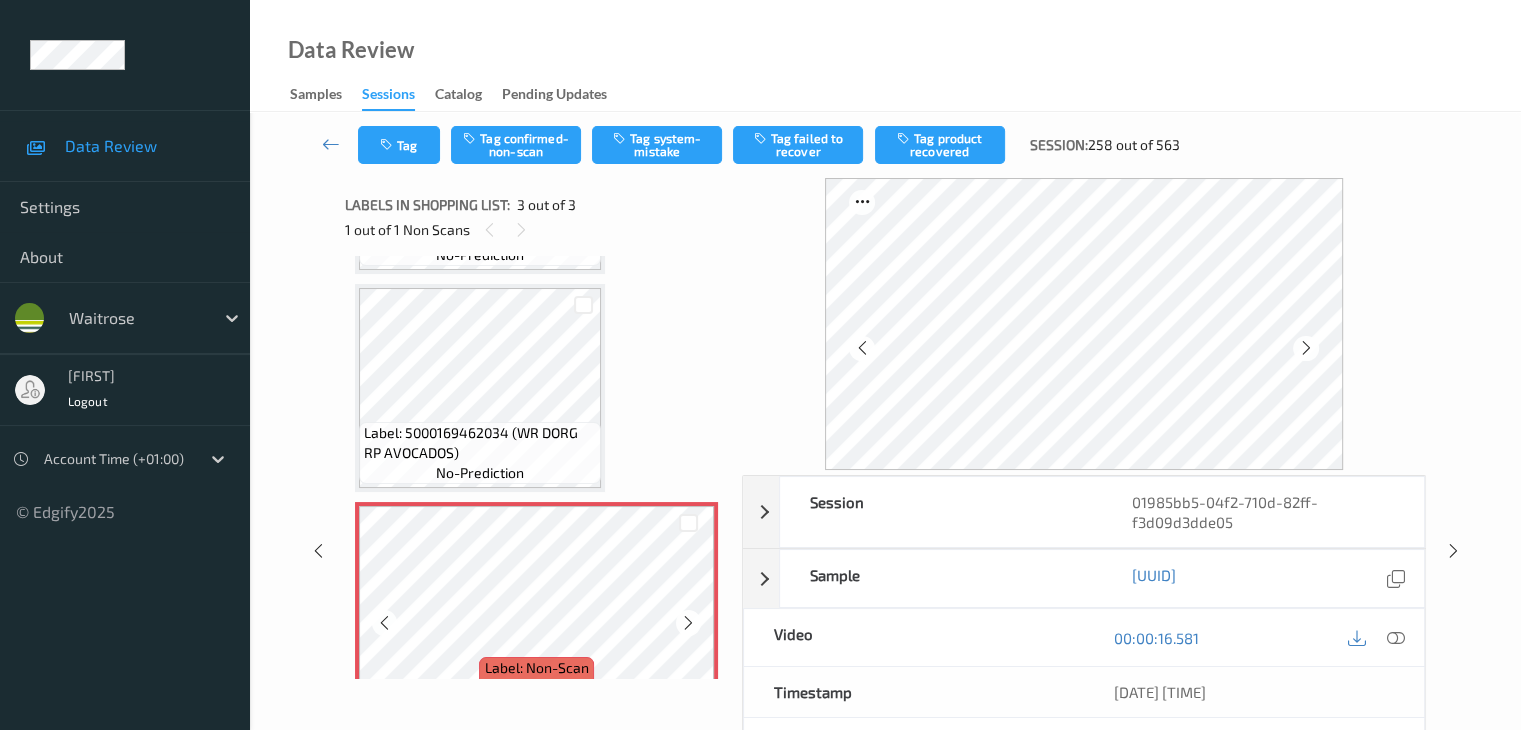 scroll, scrollTop: 241, scrollLeft: 0, axis: vertical 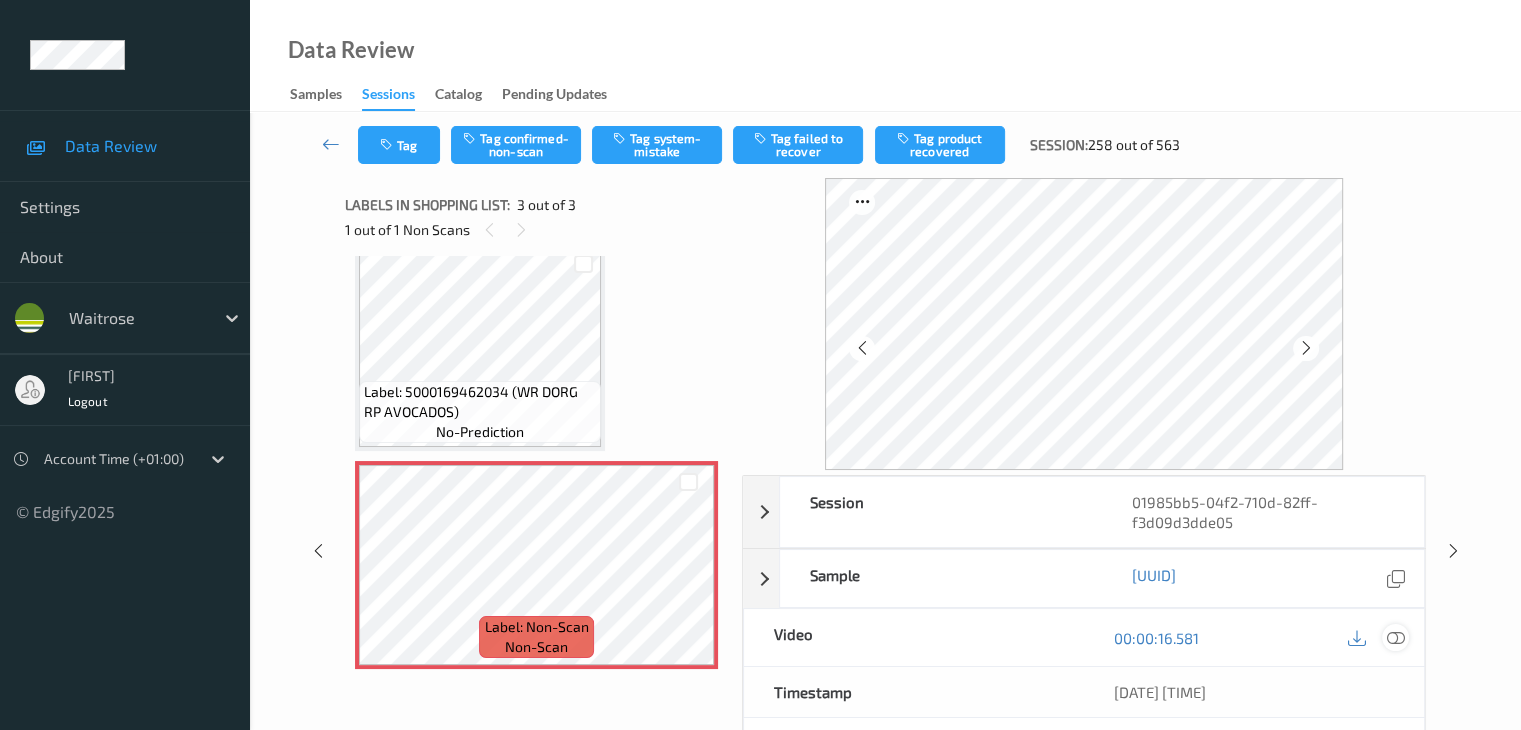 click at bounding box center [1395, 638] 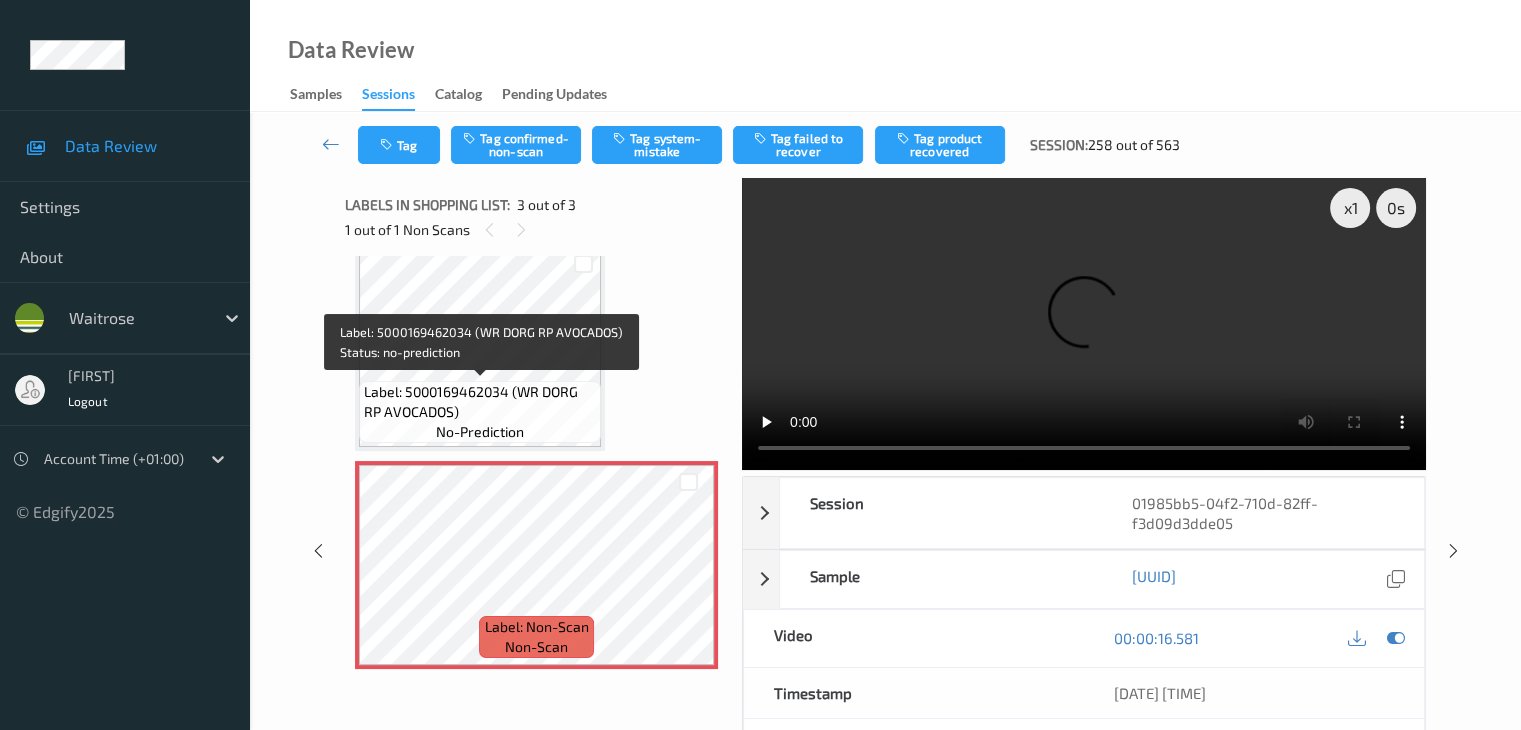 click on "Label: 5000169462034 (WR DORG RP AVOCADOS)" at bounding box center [480, 402] 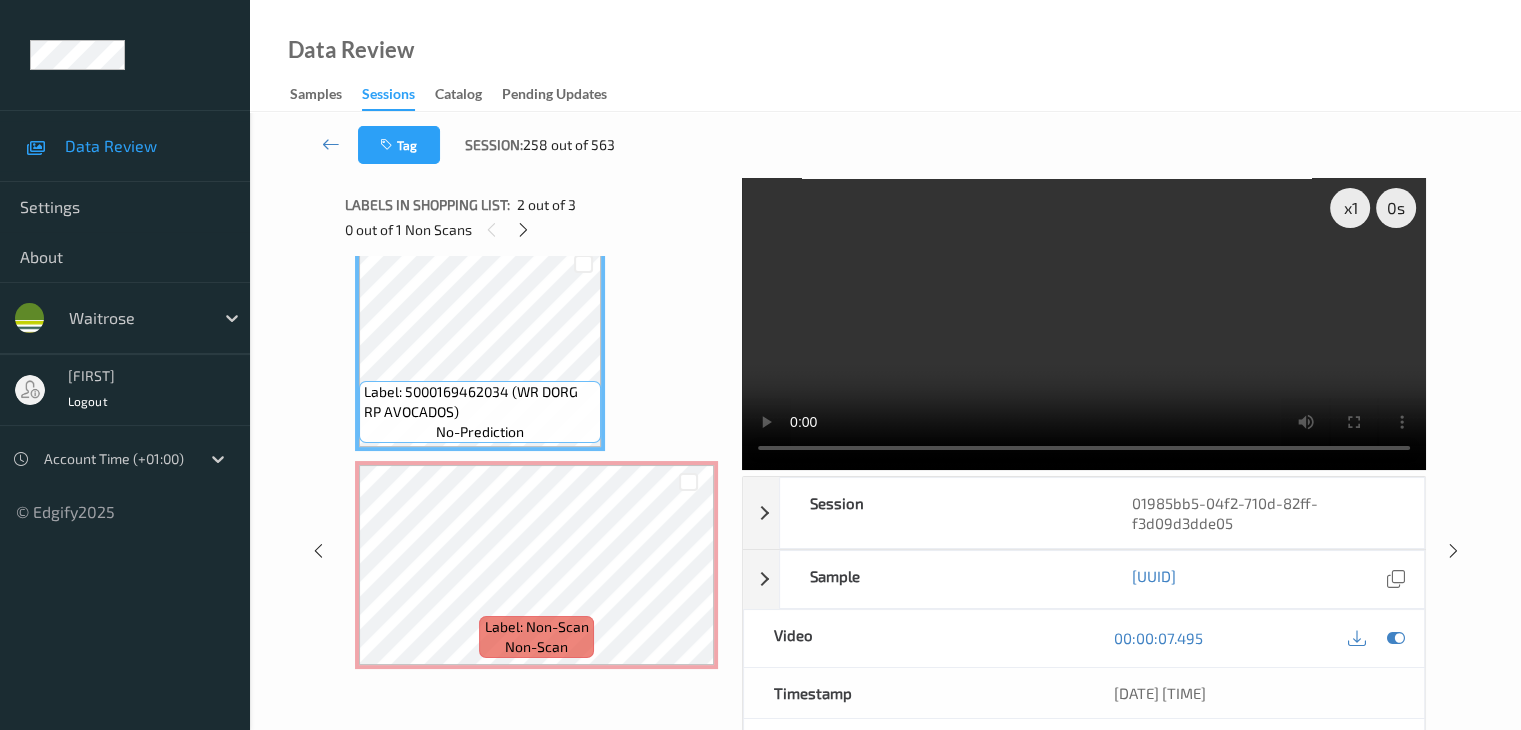scroll, scrollTop: 107, scrollLeft: 0, axis: vertical 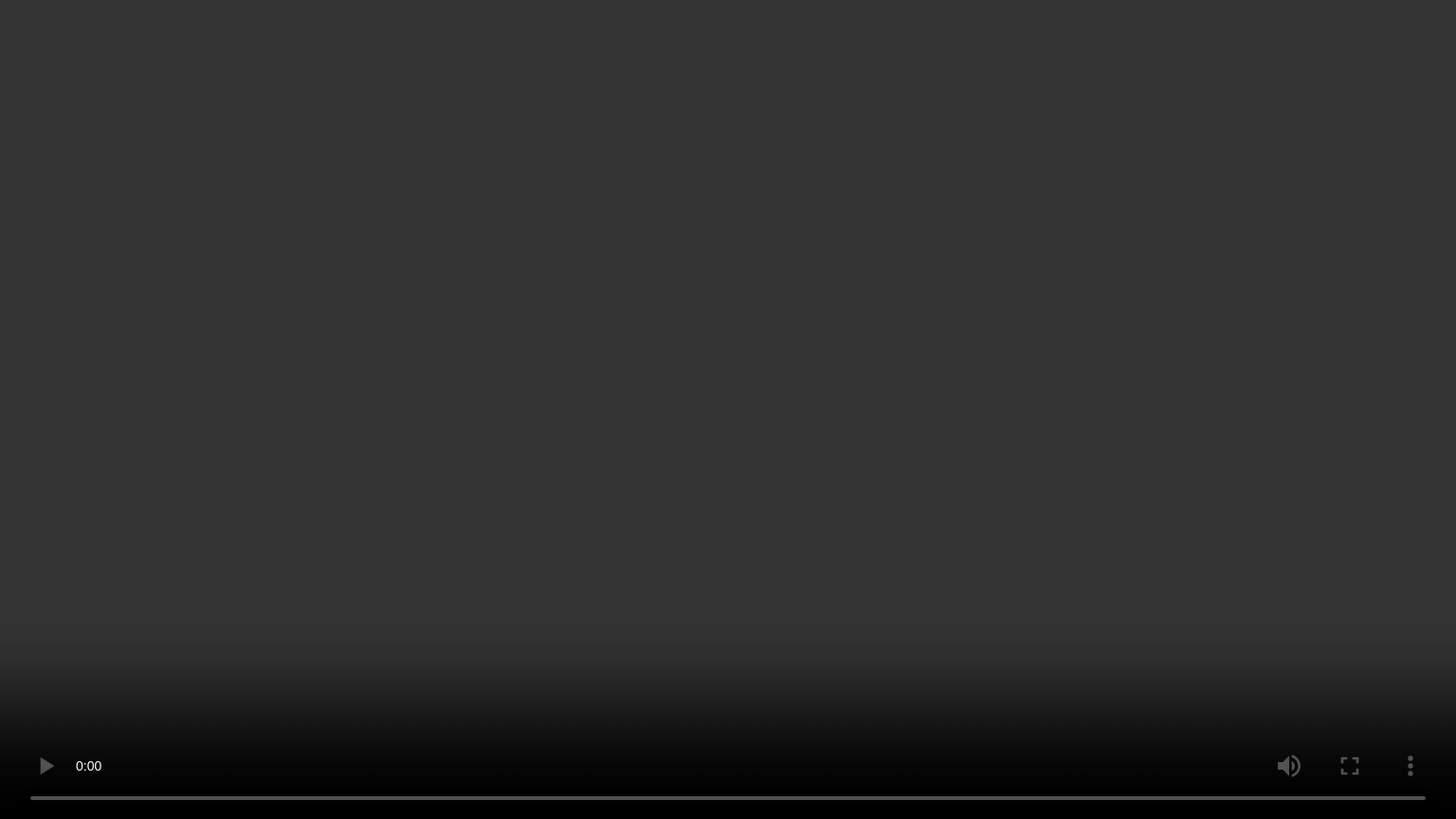type 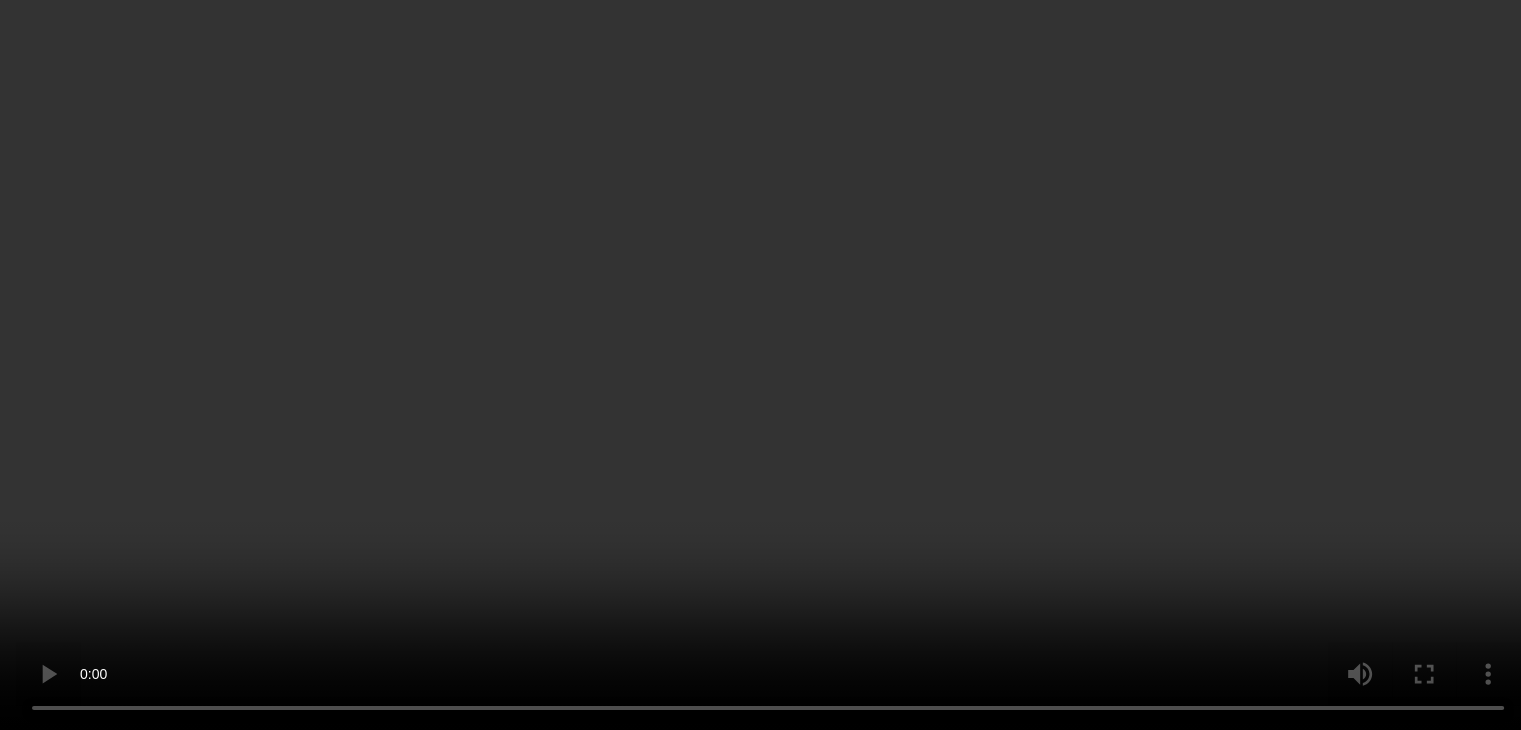scroll, scrollTop: 241, scrollLeft: 0, axis: vertical 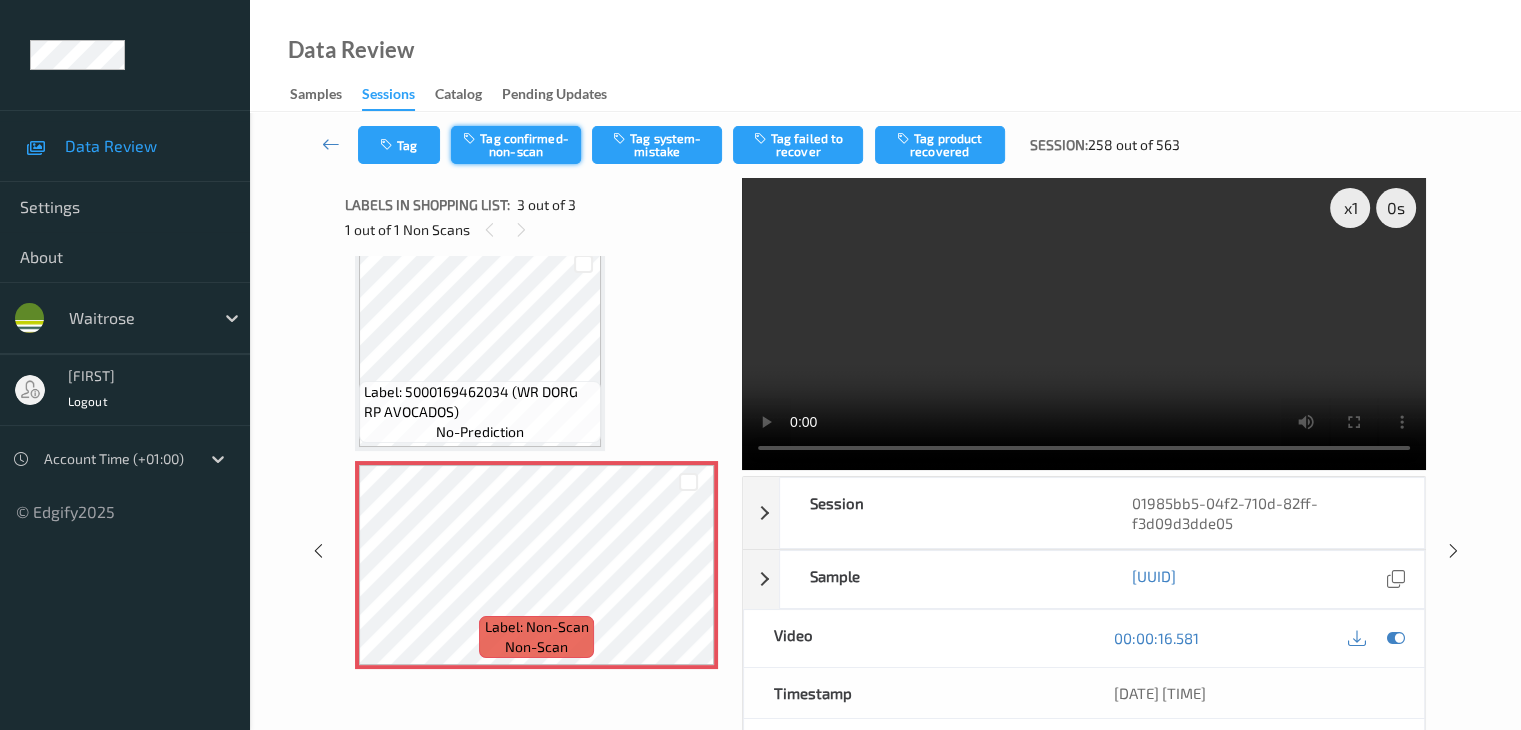 click on "Tag   confirmed-non-scan" at bounding box center (516, 145) 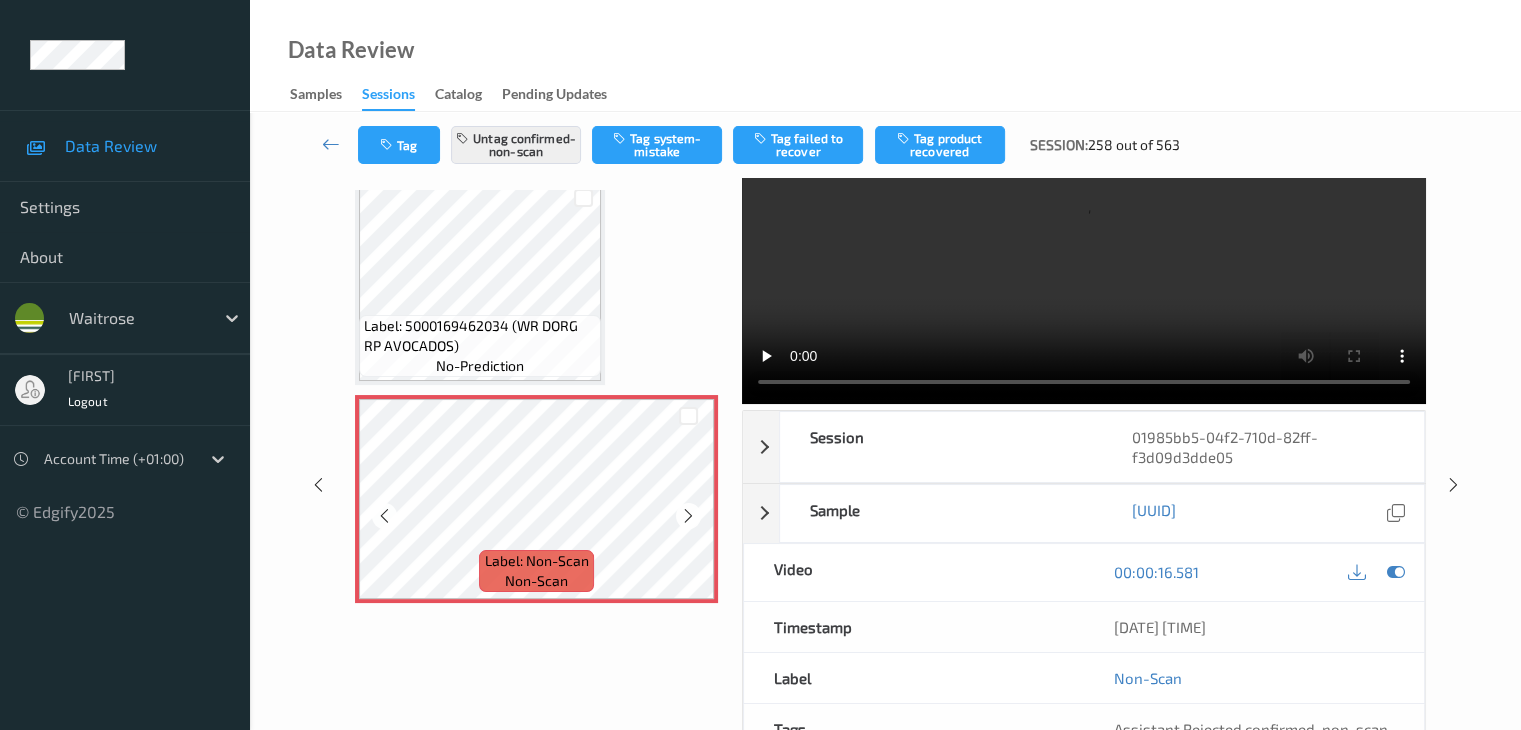 scroll, scrollTop: 100, scrollLeft: 0, axis: vertical 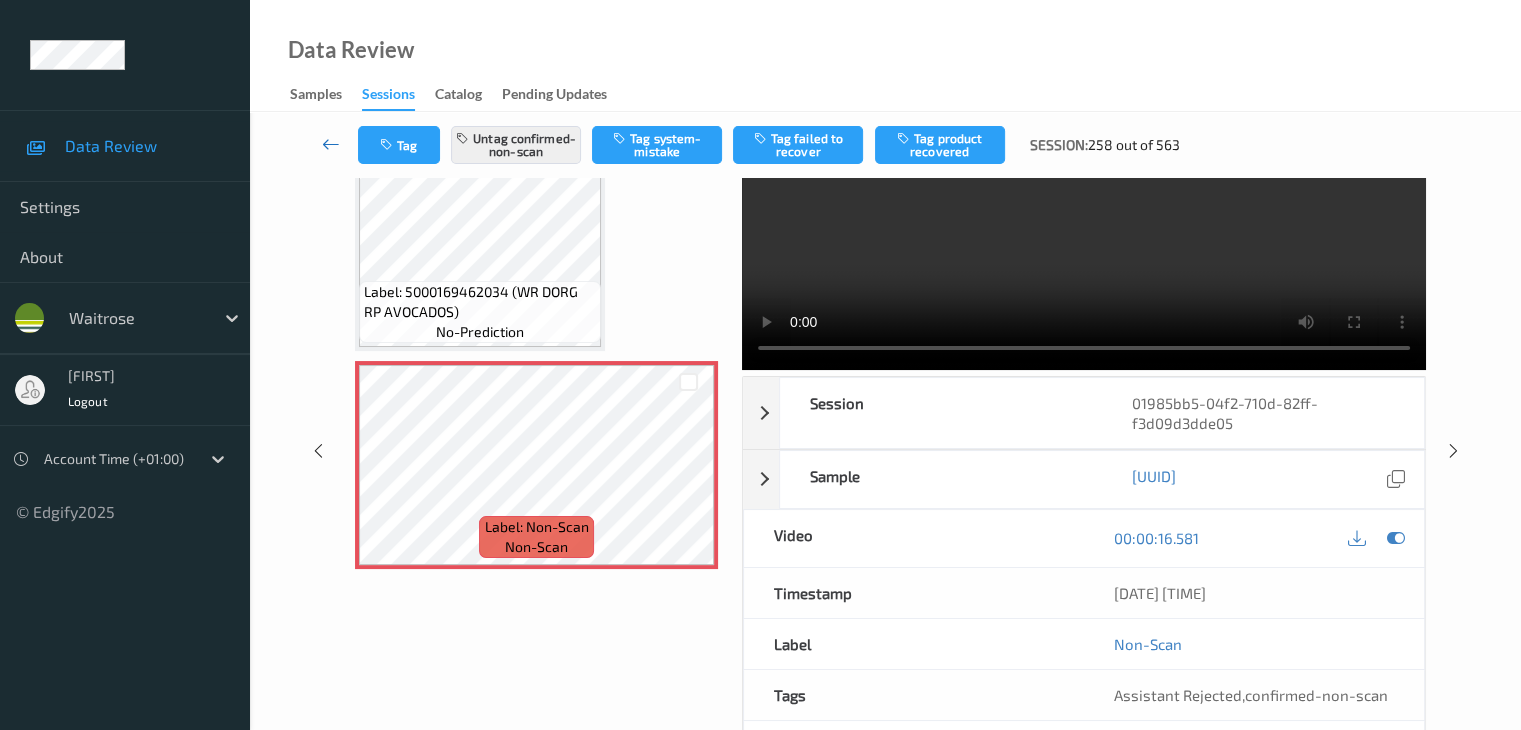 click at bounding box center (331, 144) 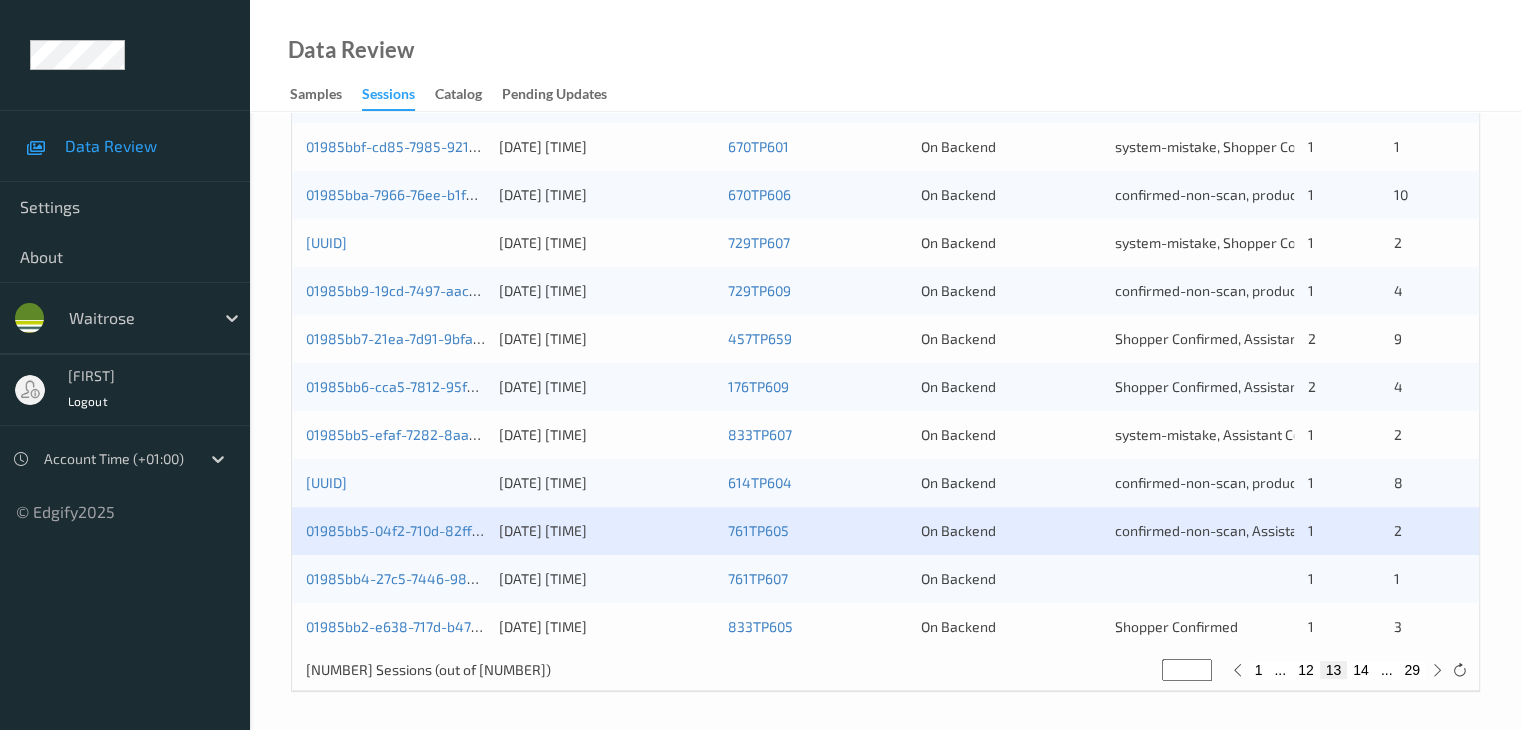 scroll, scrollTop: 932, scrollLeft: 0, axis: vertical 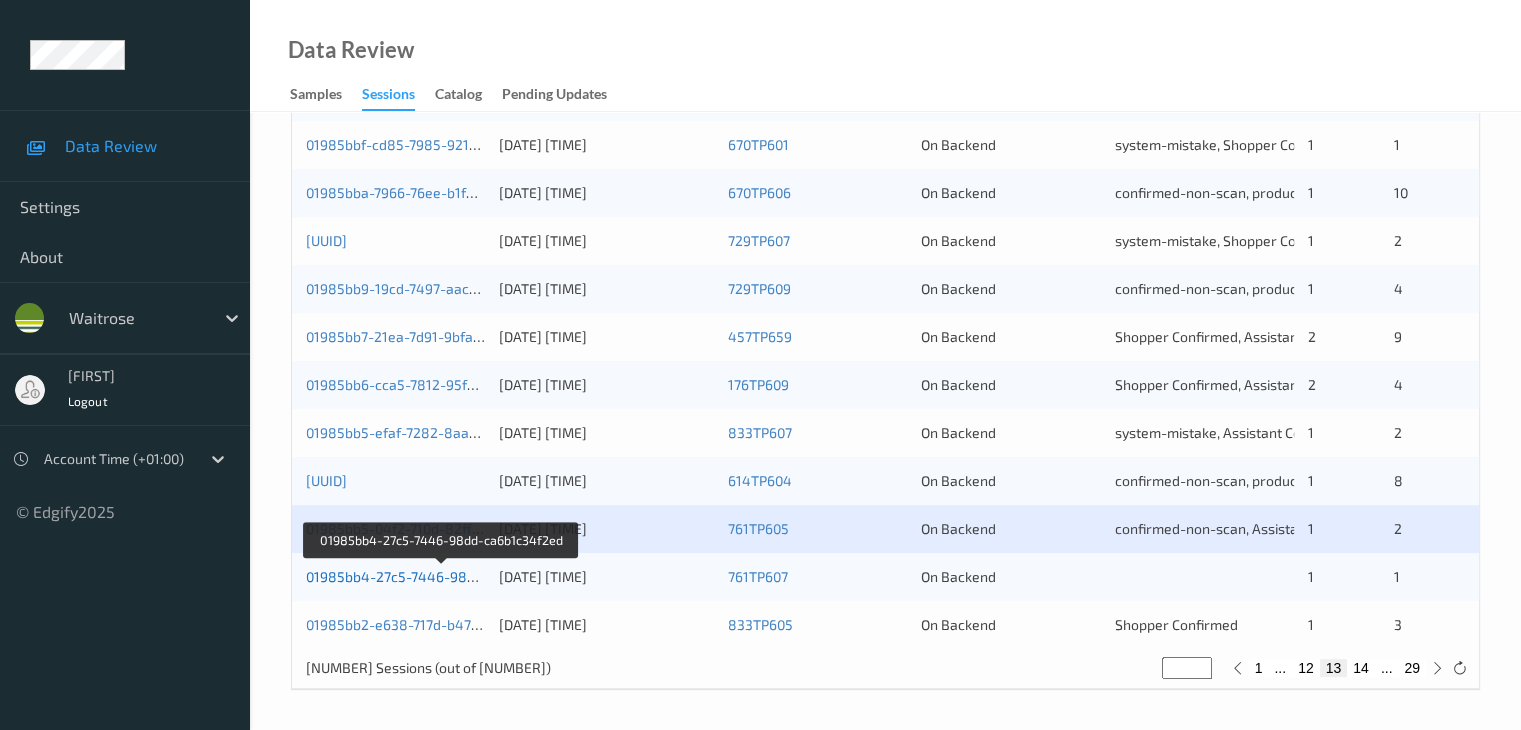 click on "01985bb4-27c5-7446-98dd-ca6b1c34f2ed" at bounding box center (442, 576) 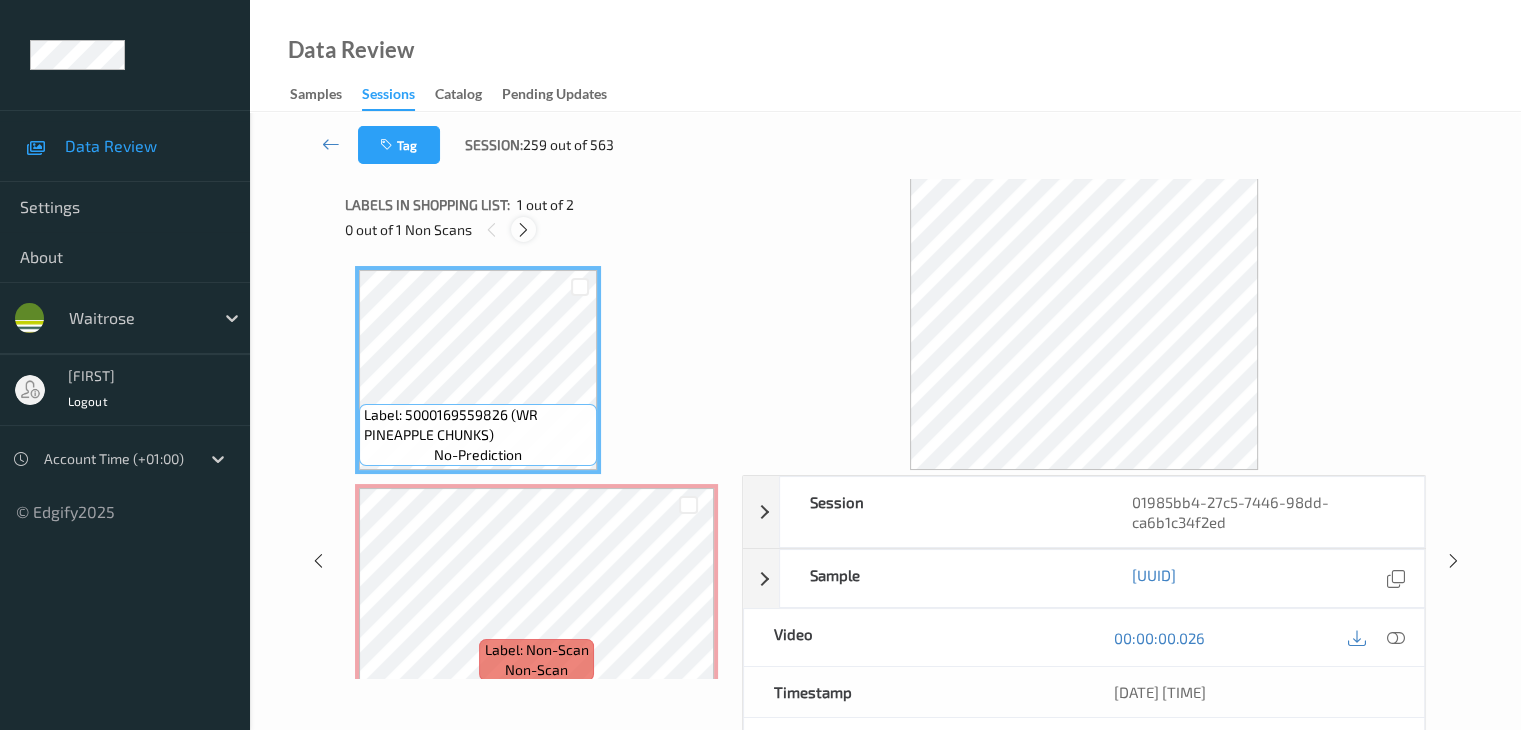 click at bounding box center (523, 230) 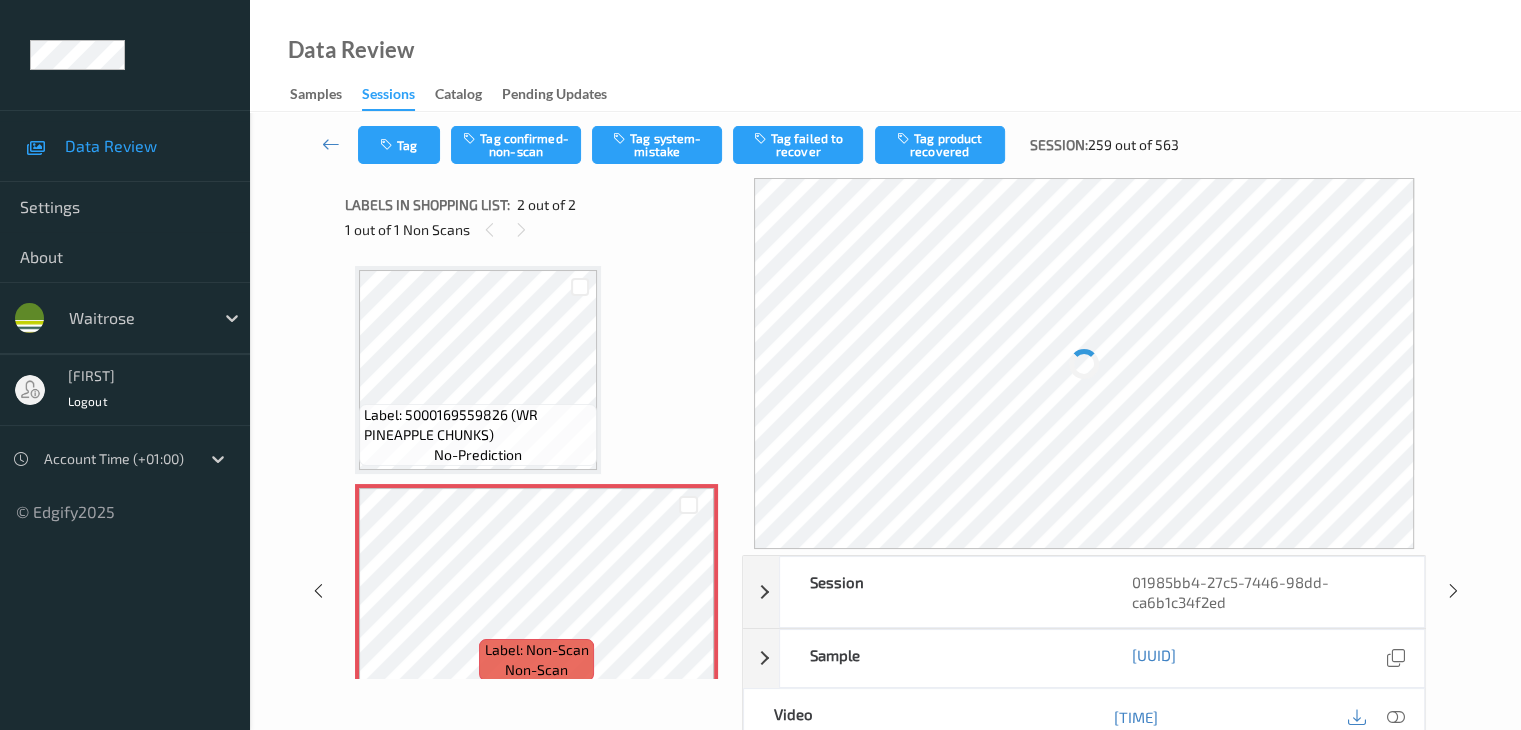 scroll, scrollTop: 10, scrollLeft: 0, axis: vertical 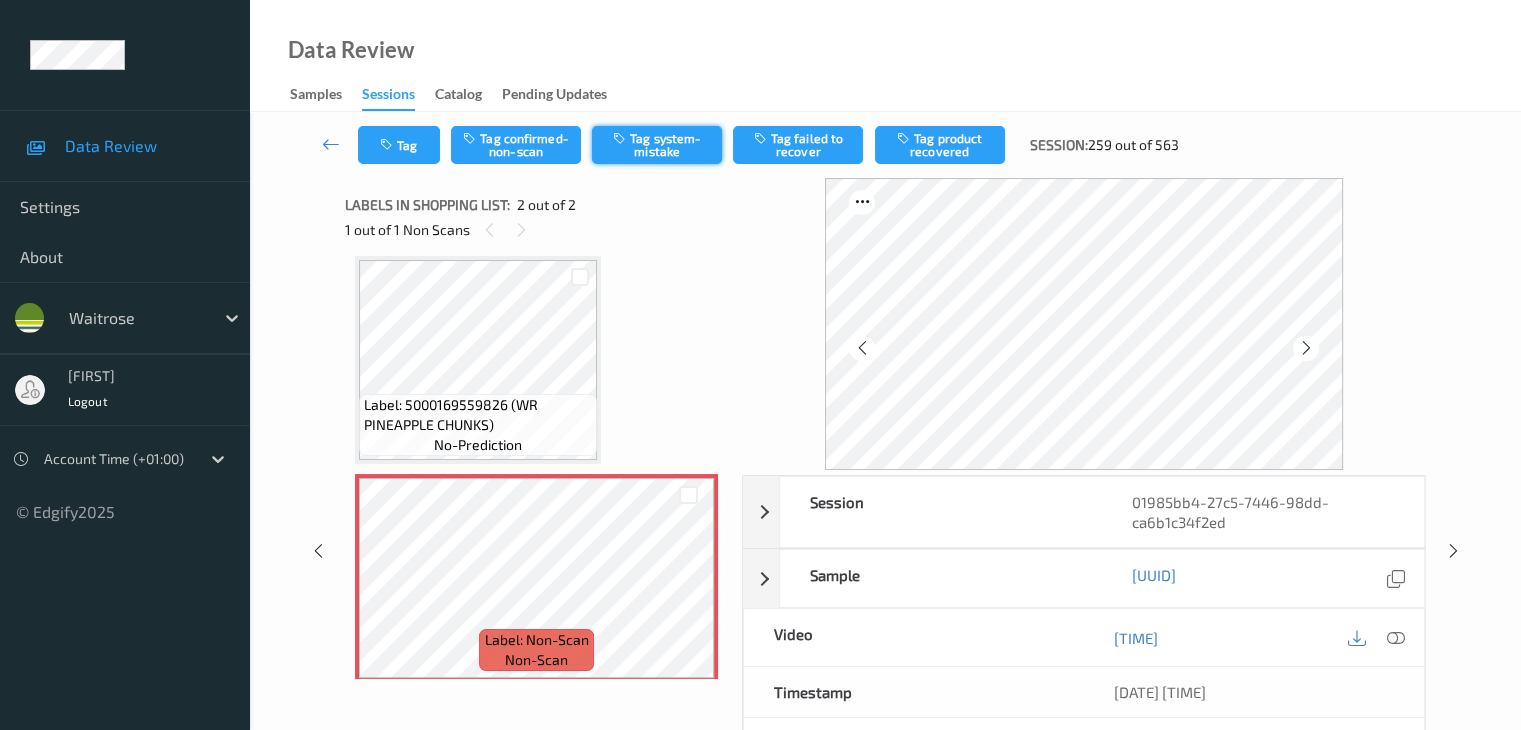 click on "Tag   system-mistake" at bounding box center (657, 145) 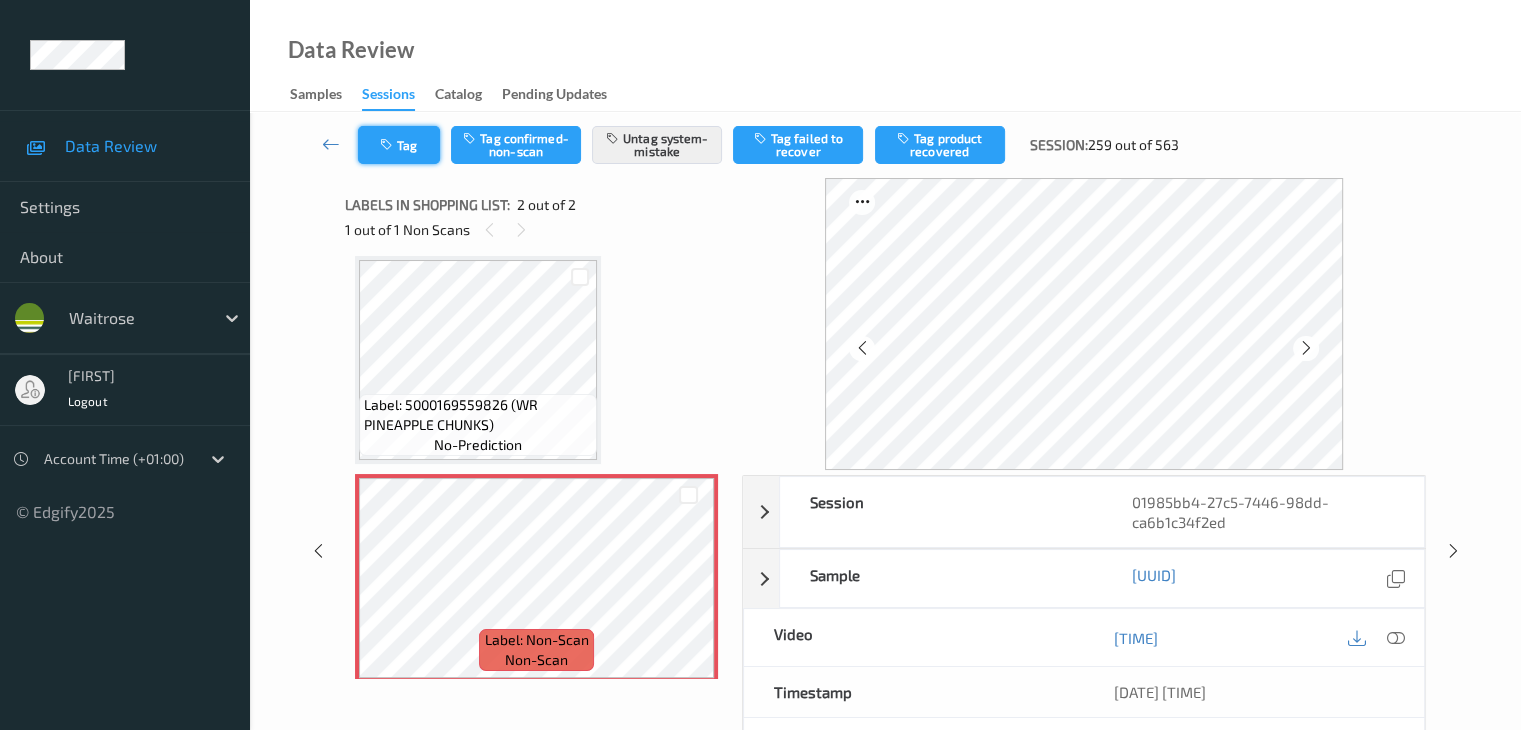 click on "Tag" at bounding box center [399, 145] 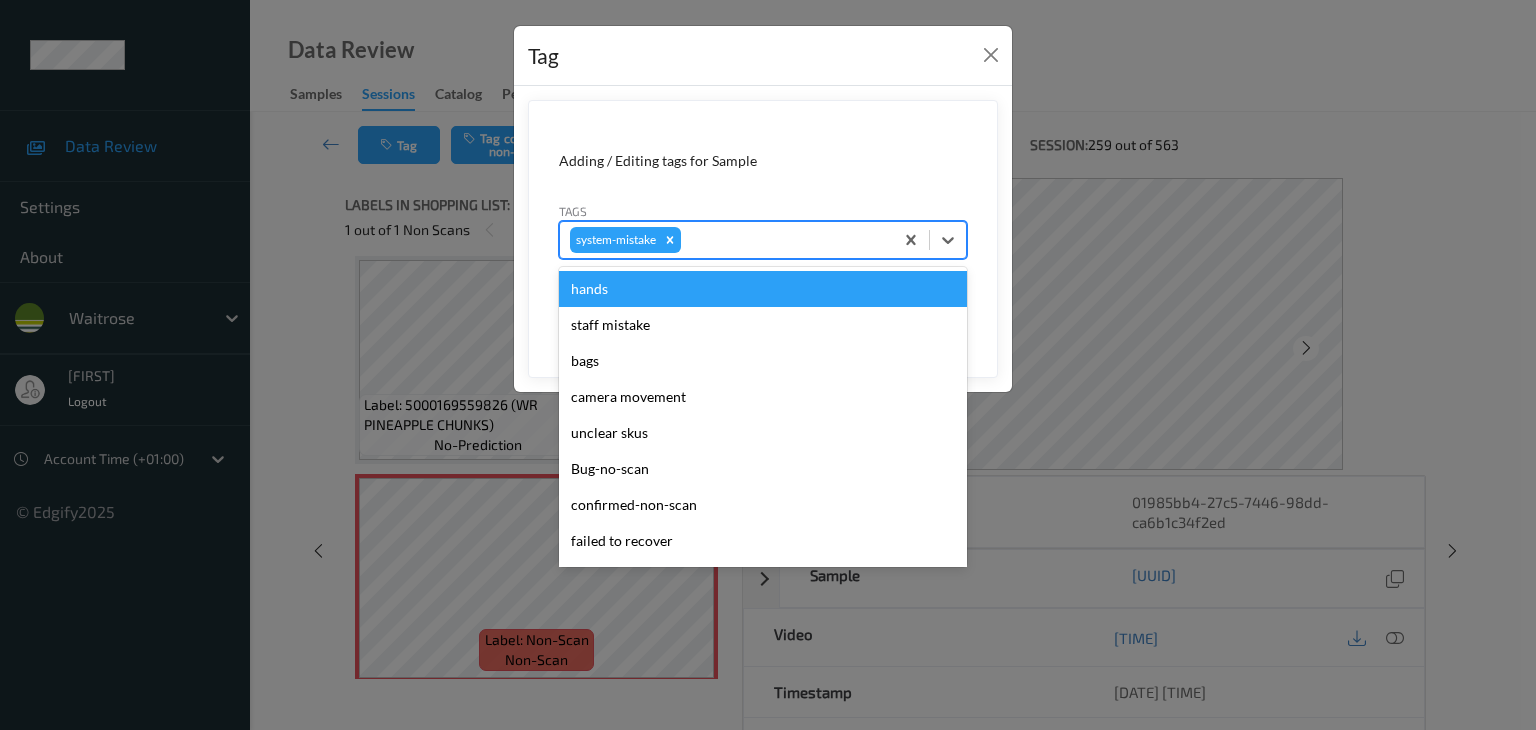 click at bounding box center (784, 240) 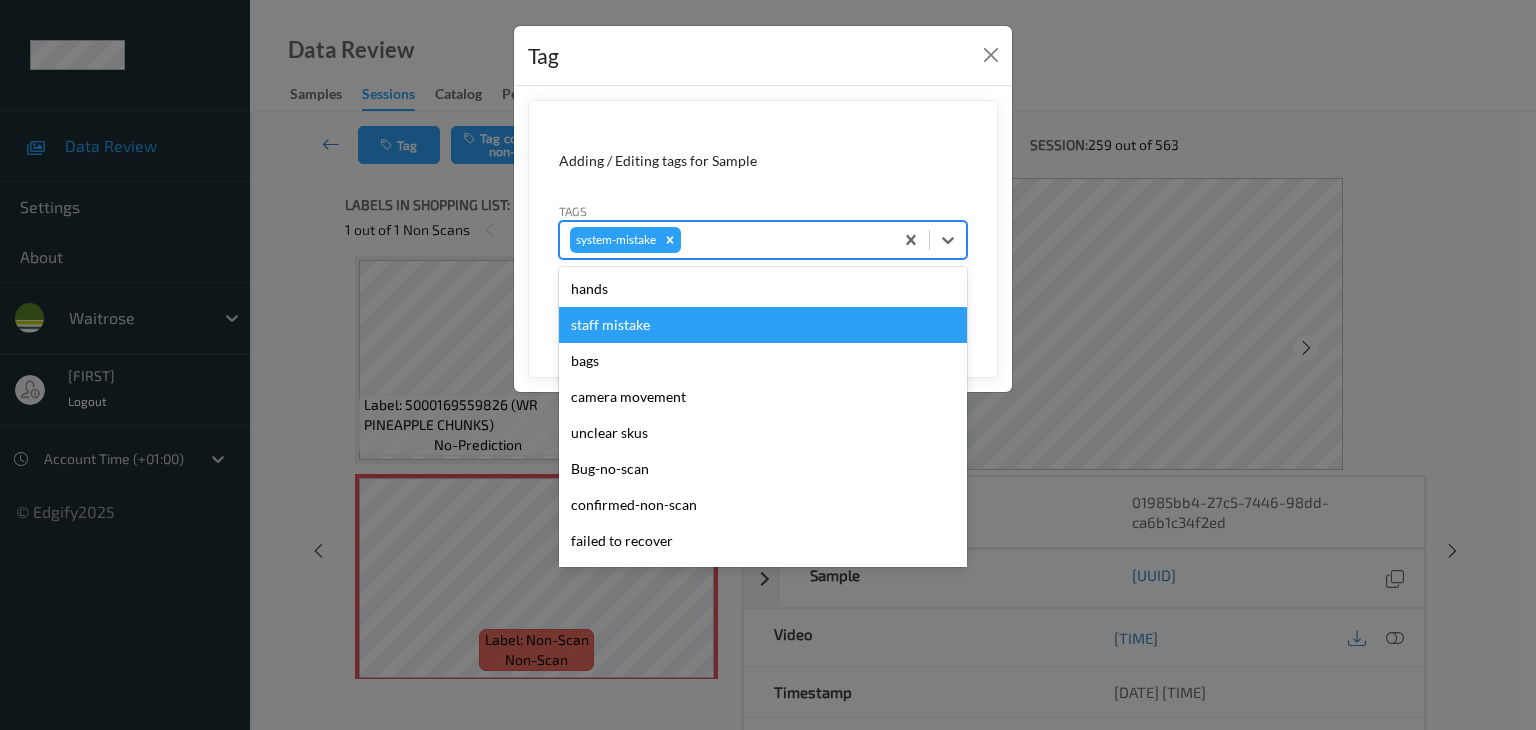type on "u" 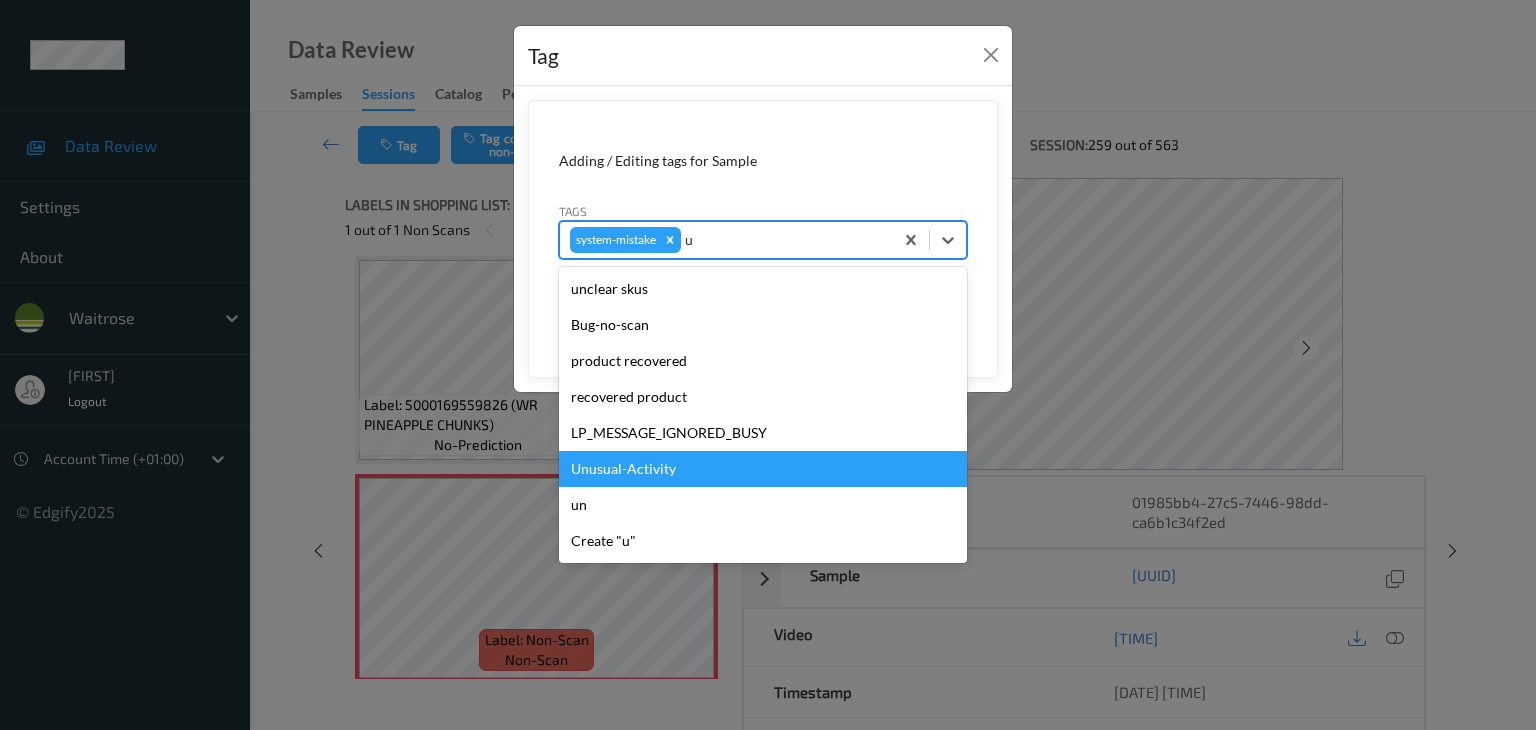 click on "Unusual-Activity" at bounding box center (763, 469) 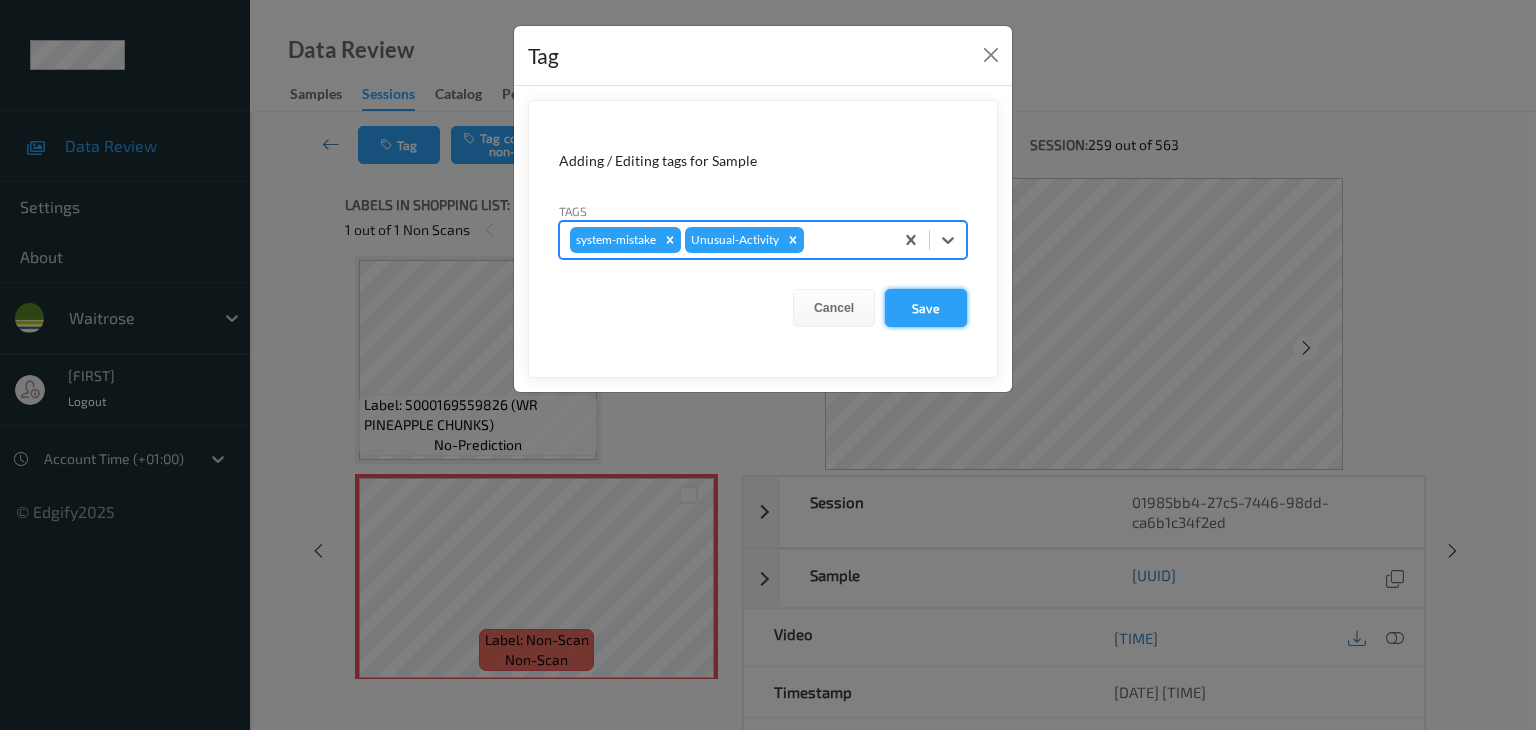 click on "Save" at bounding box center [926, 308] 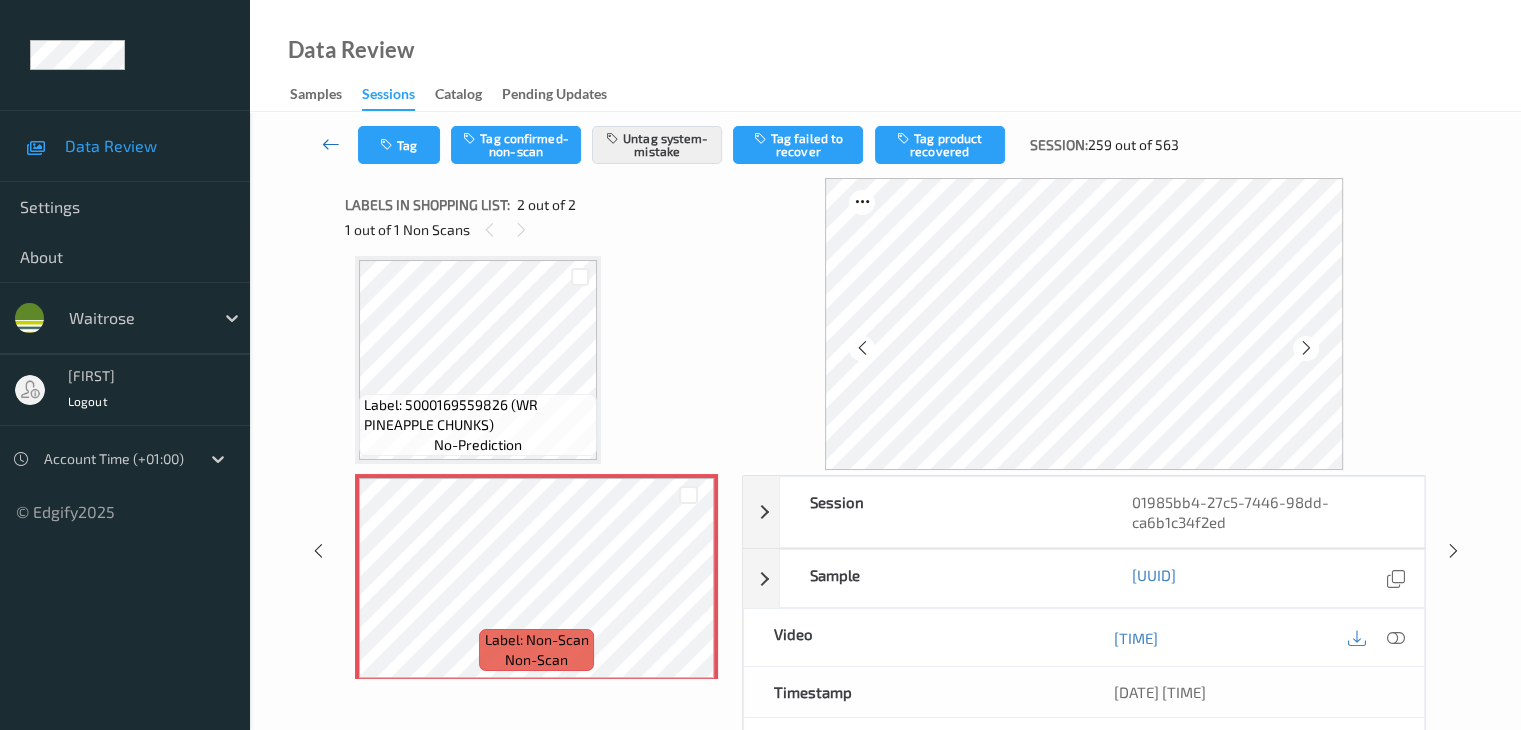 click at bounding box center (331, 144) 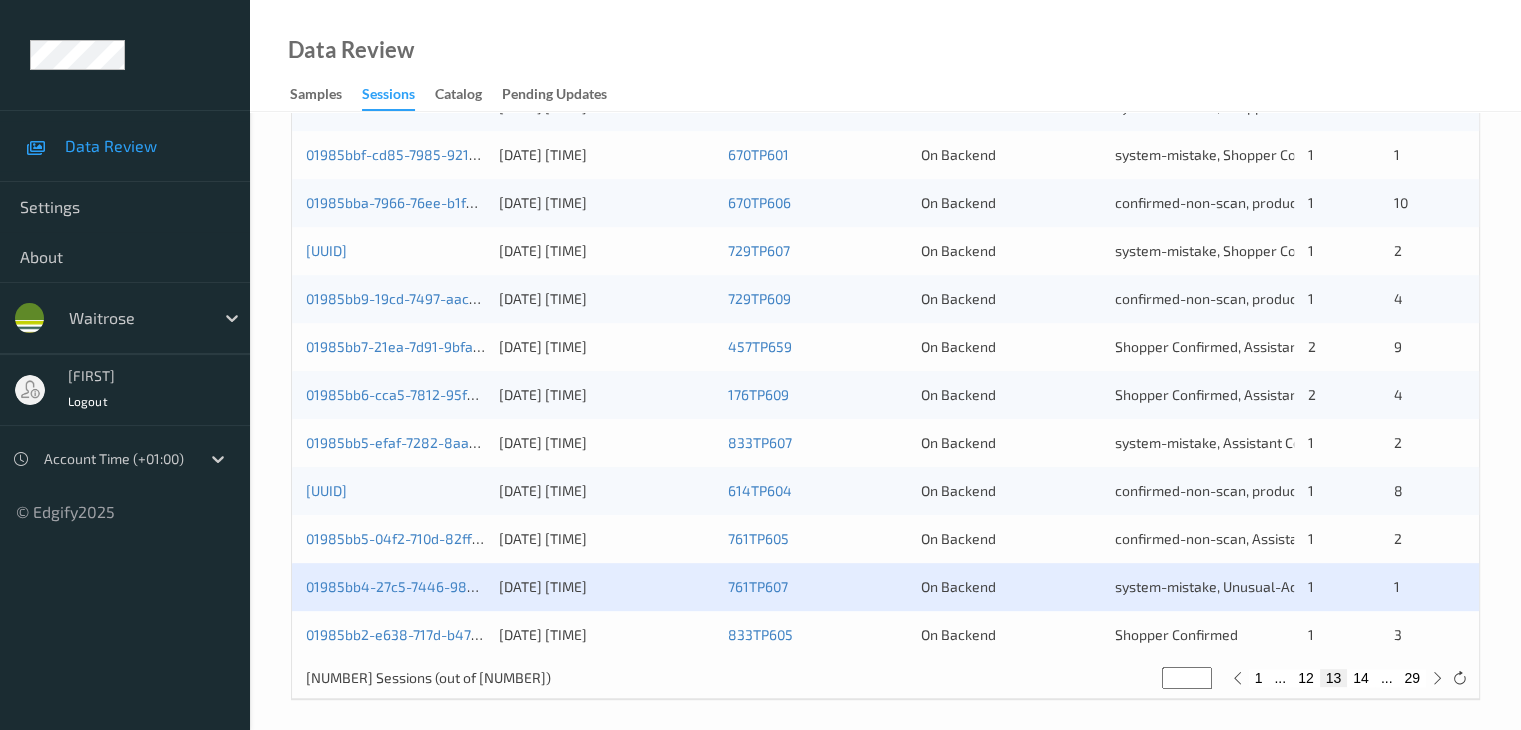 scroll, scrollTop: 932, scrollLeft: 0, axis: vertical 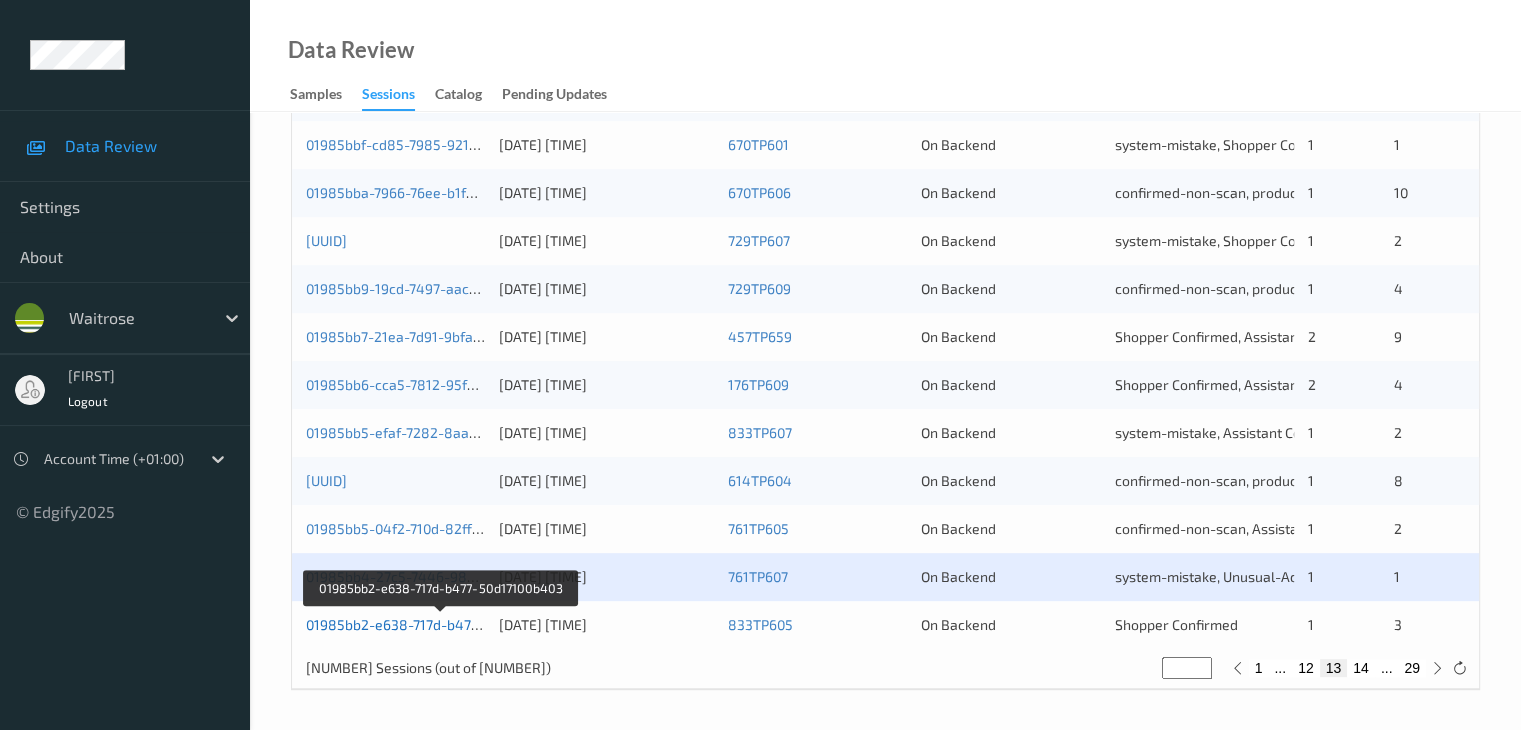 click on "01985bb2-e638-717d-b477-50d17100b403" at bounding box center [441, 624] 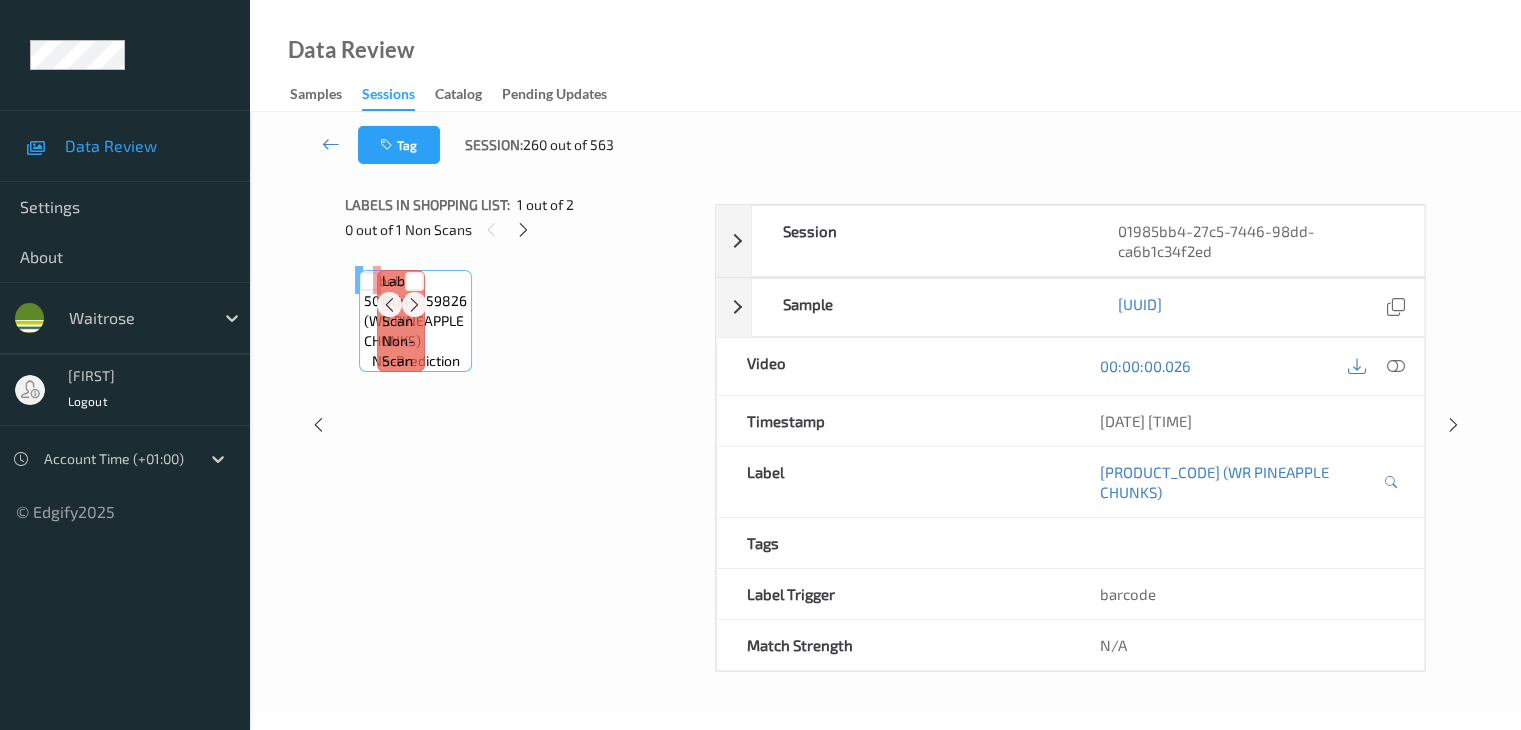 scroll, scrollTop: 0, scrollLeft: 0, axis: both 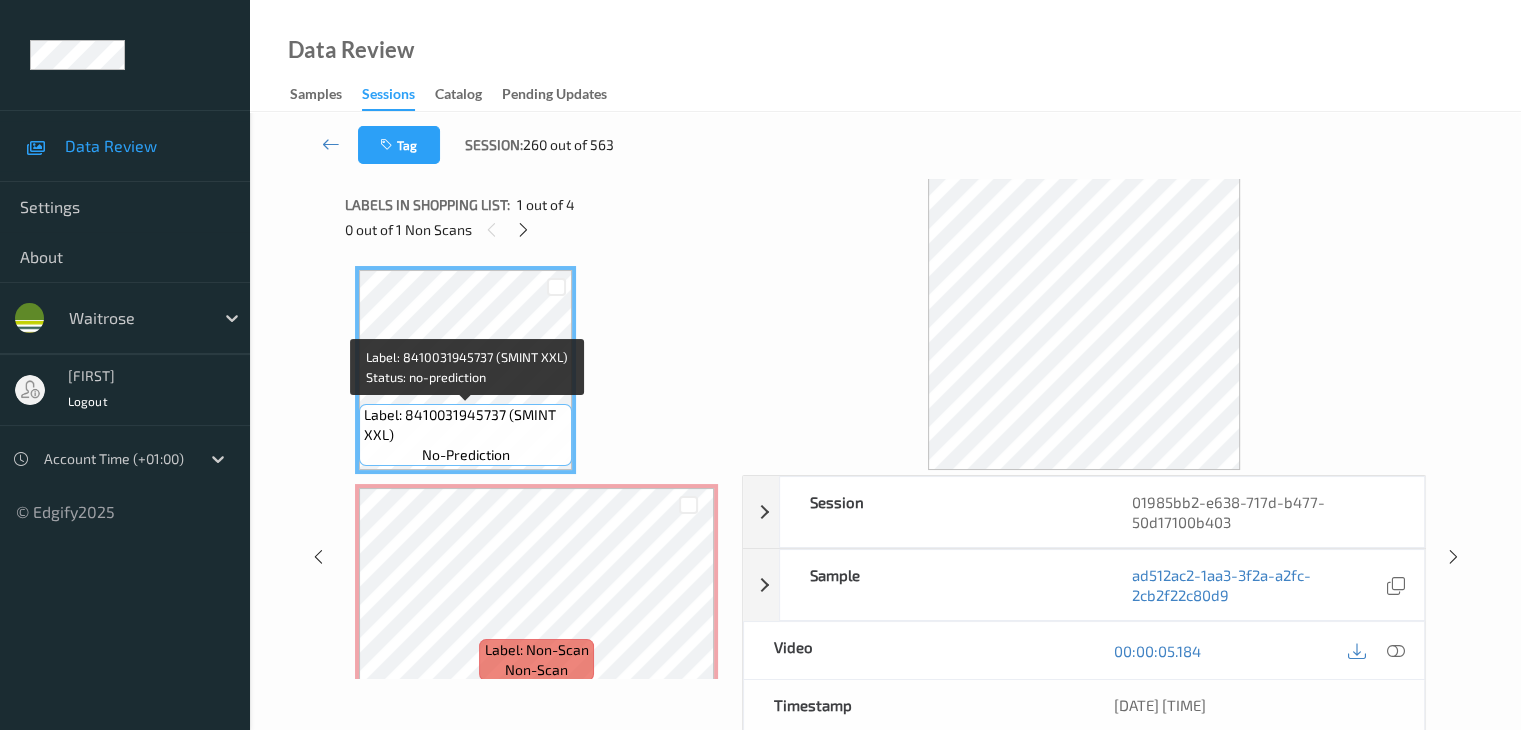 click on "Label: 8410031945737 (SMINT XXL)" at bounding box center [465, 425] 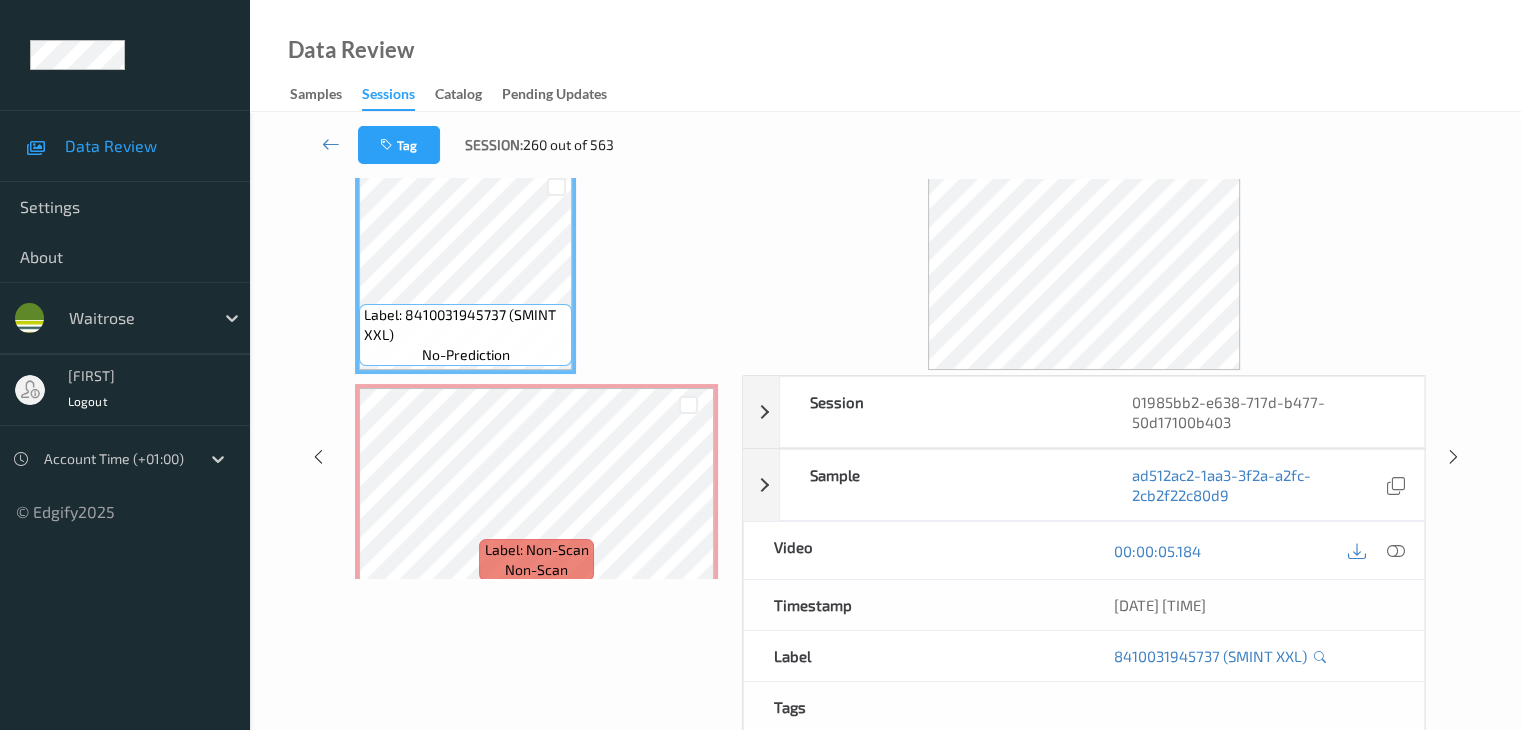 scroll, scrollTop: 0, scrollLeft: 0, axis: both 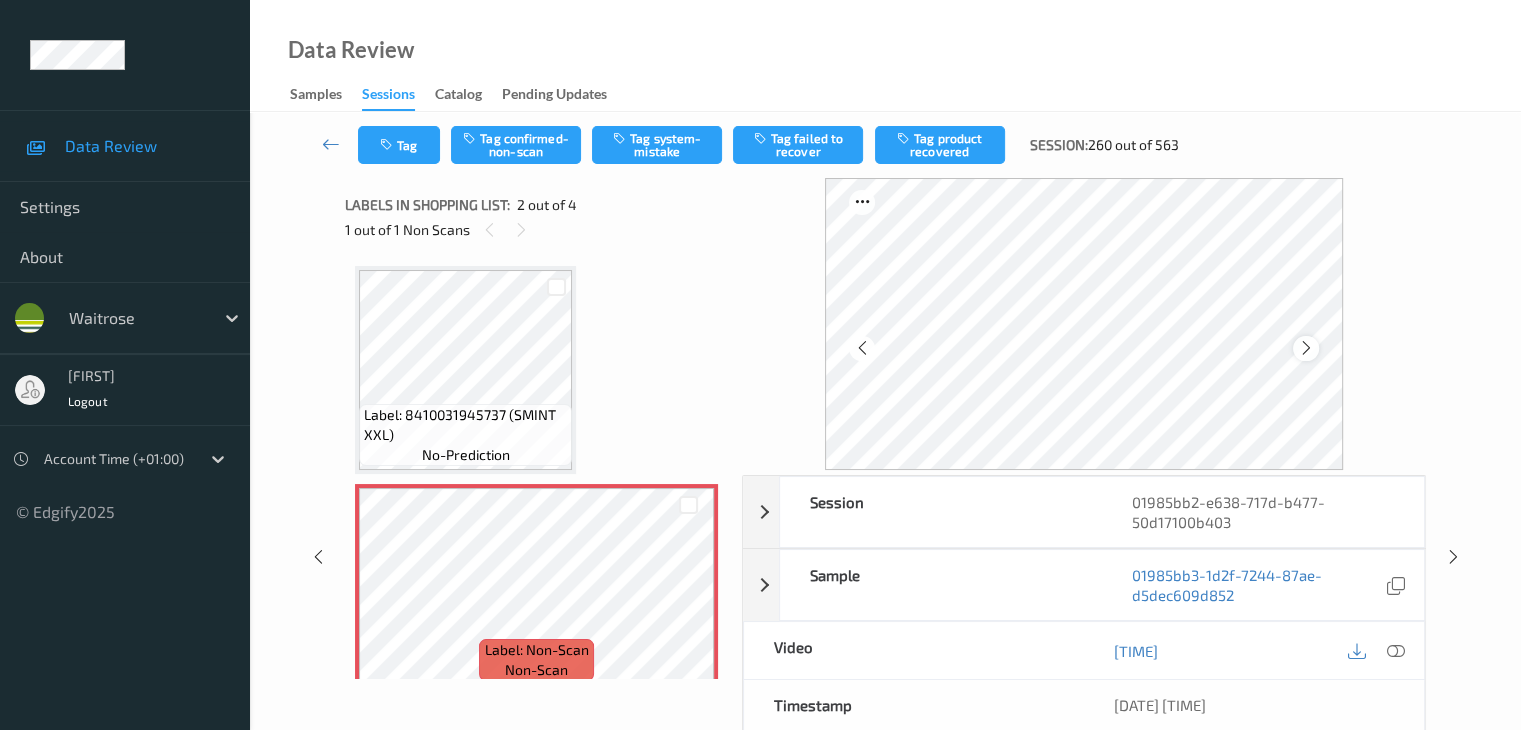 click at bounding box center [1306, 348] 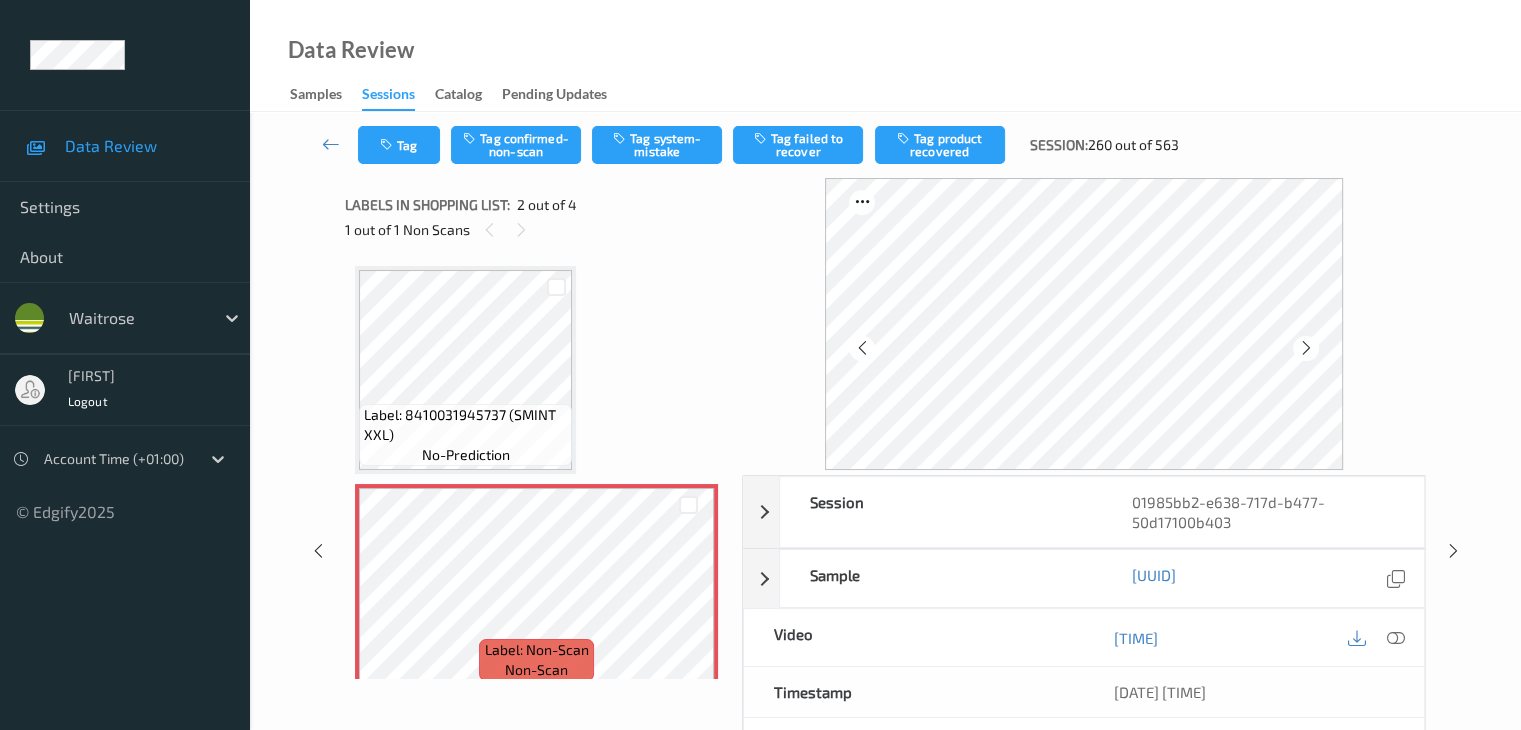 click at bounding box center [1306, 348] 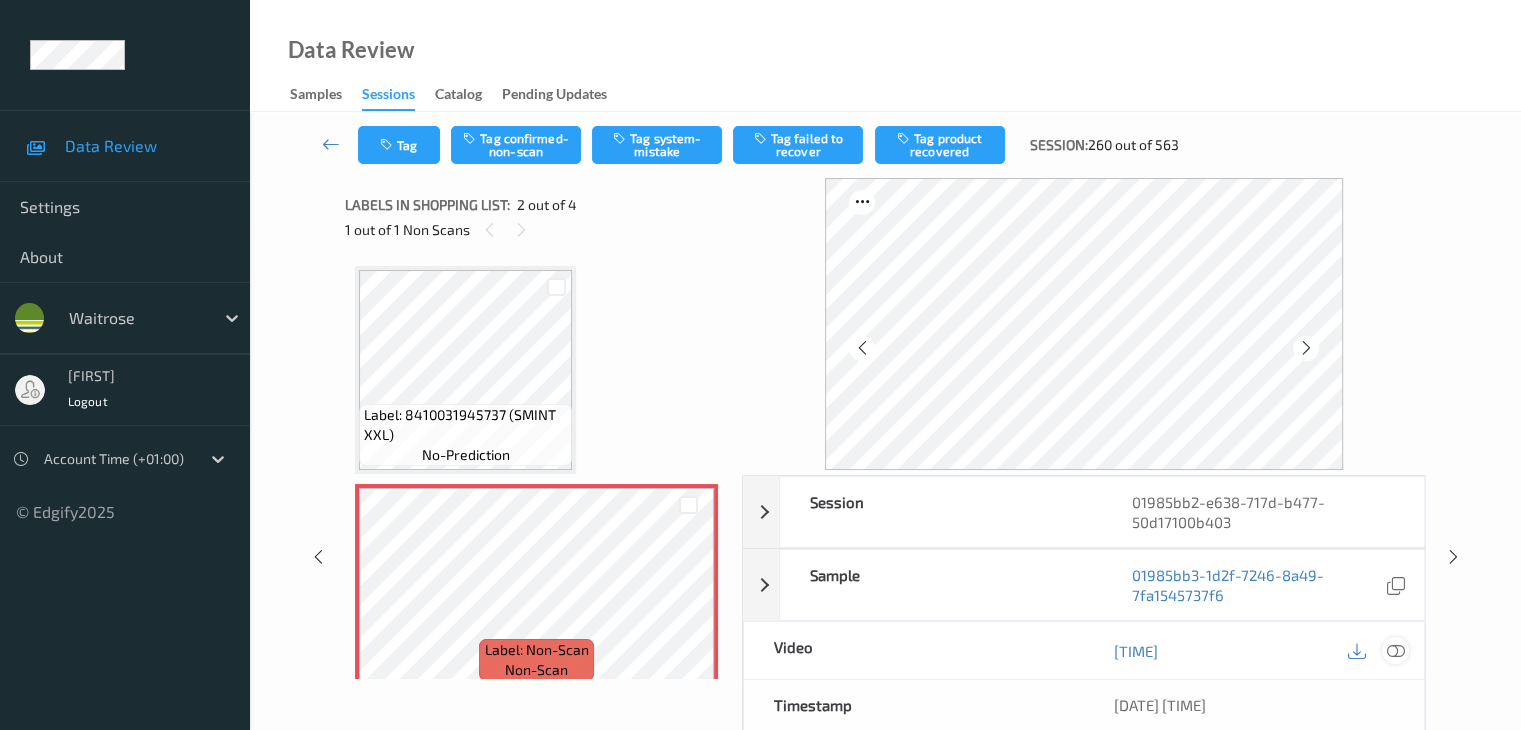 click at bounding box center [1395, 651] 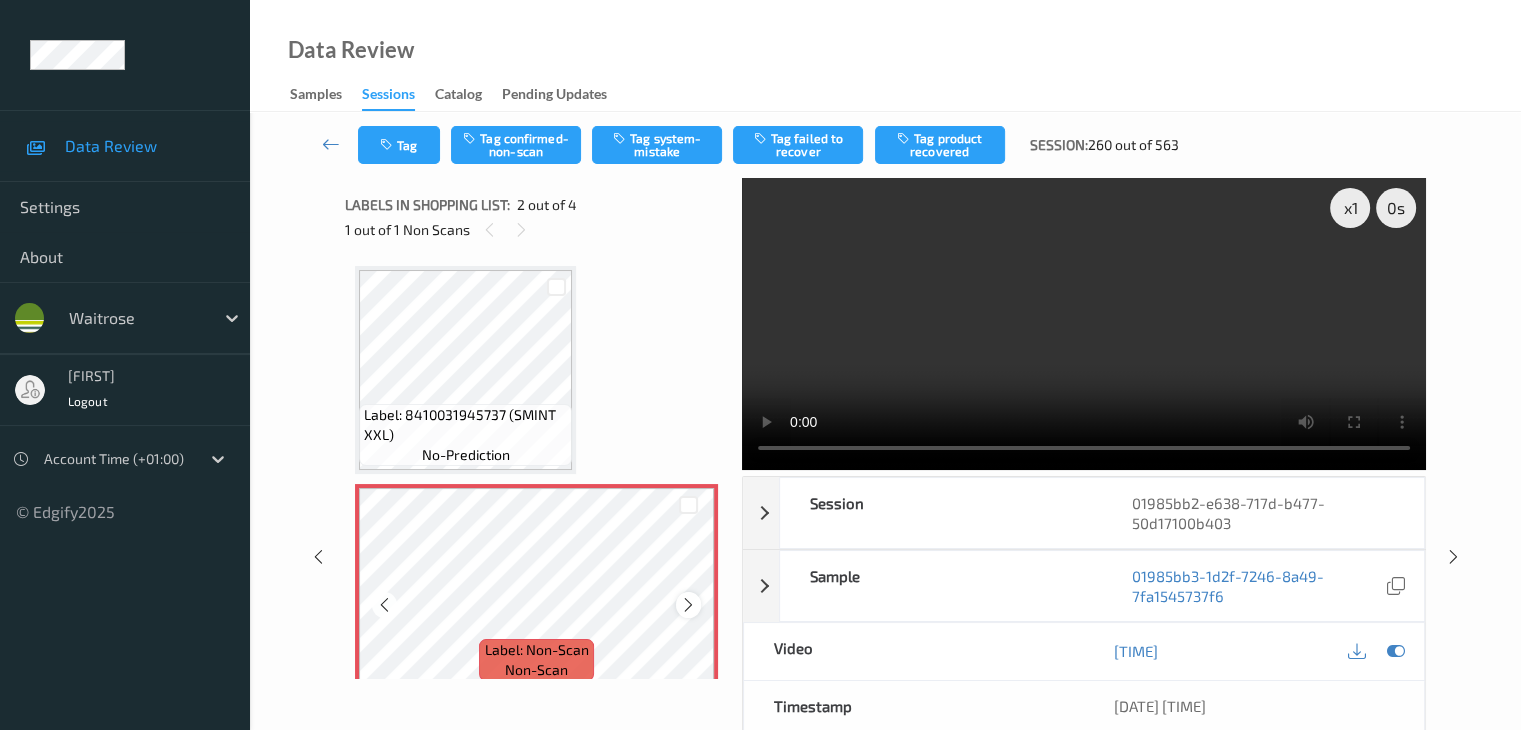 click at bounding box center (688, 604) 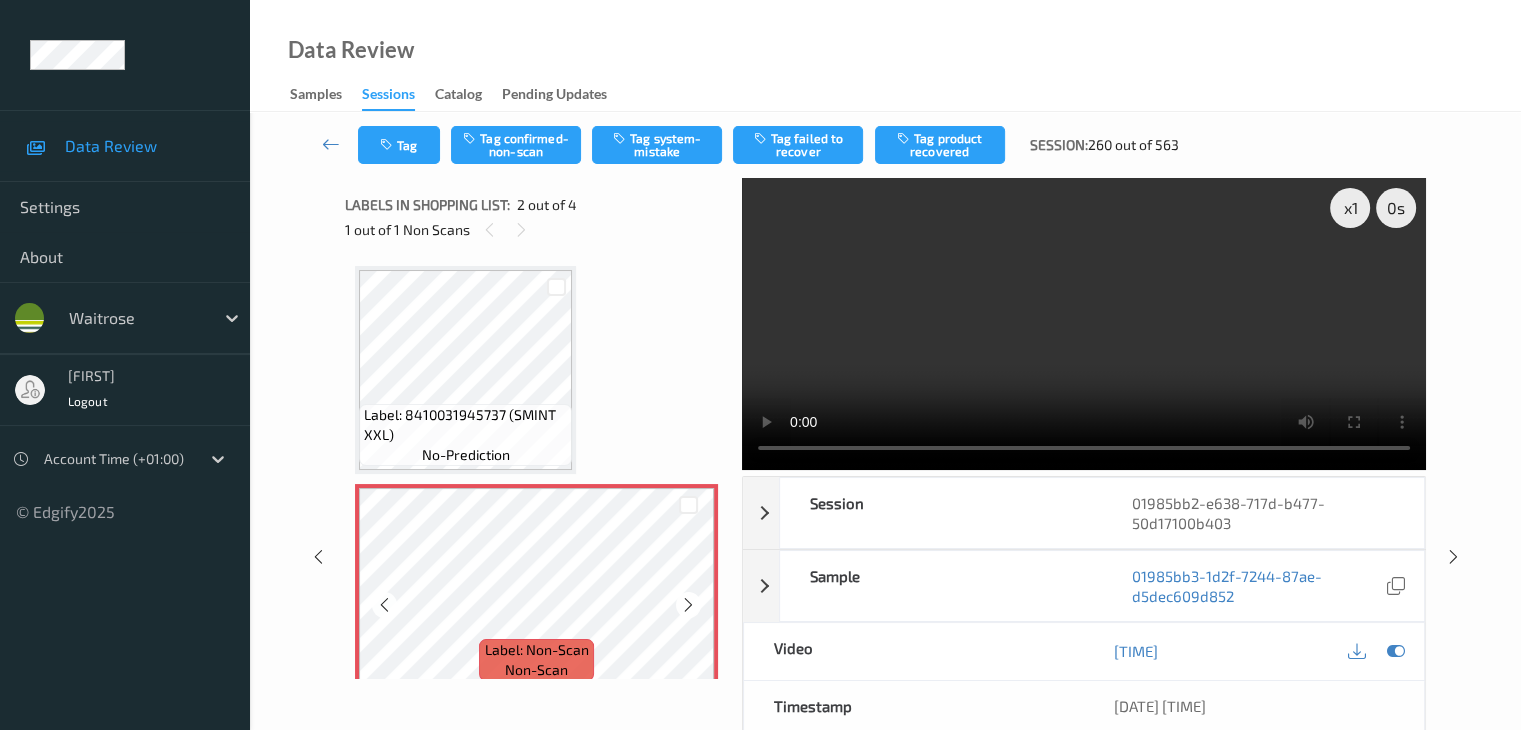 click at bounding box center [688, 604] 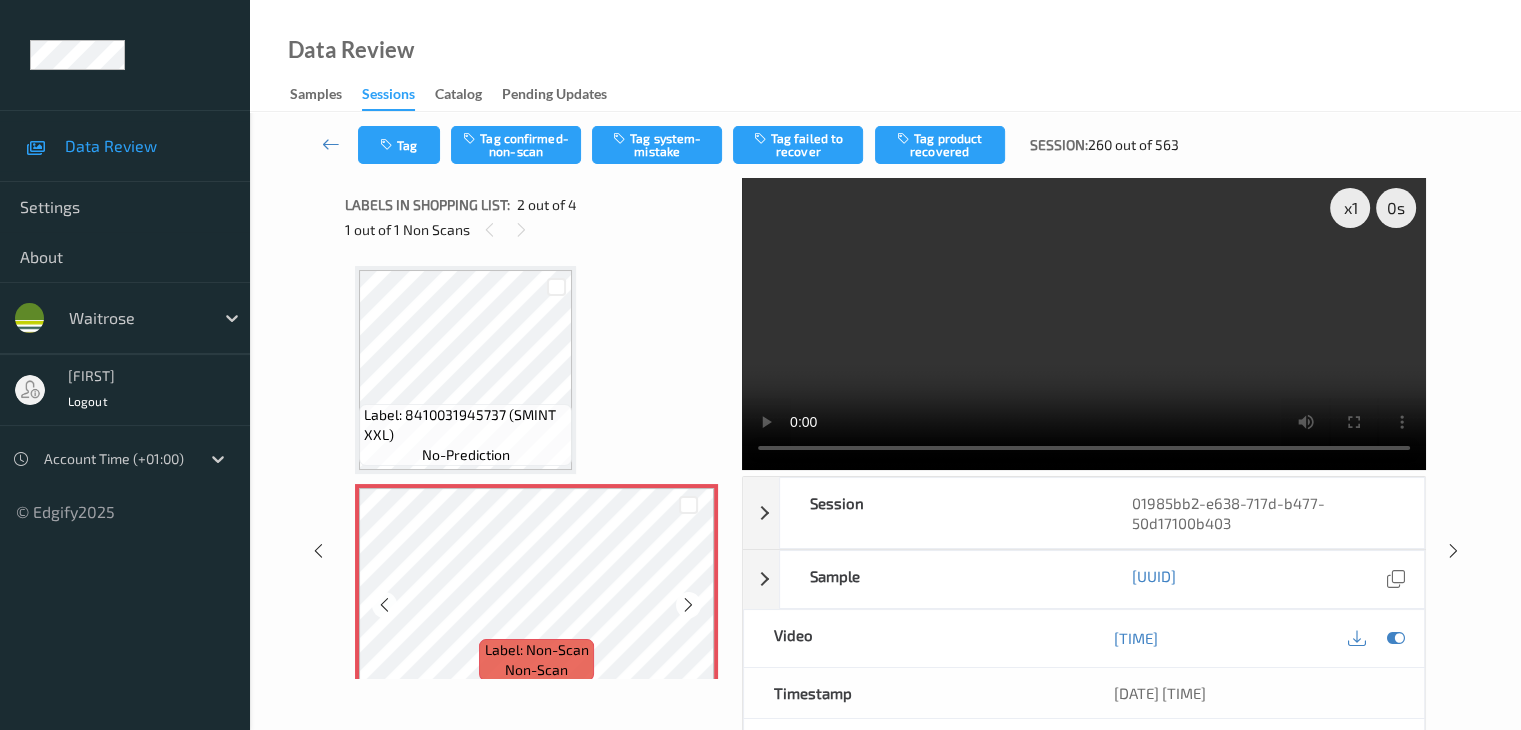 click at bounding box center [688, 604] 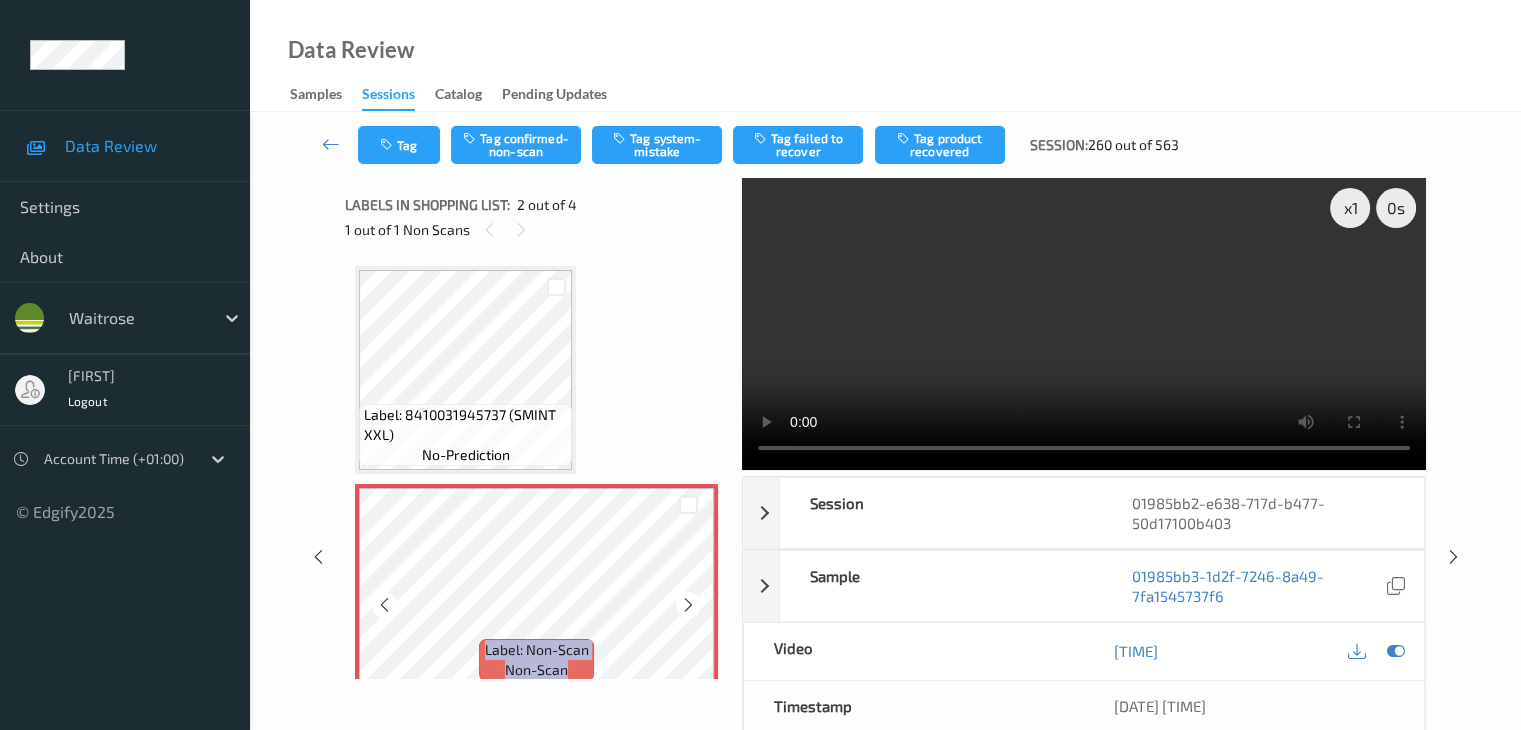 click at bounding box center (688, 604) 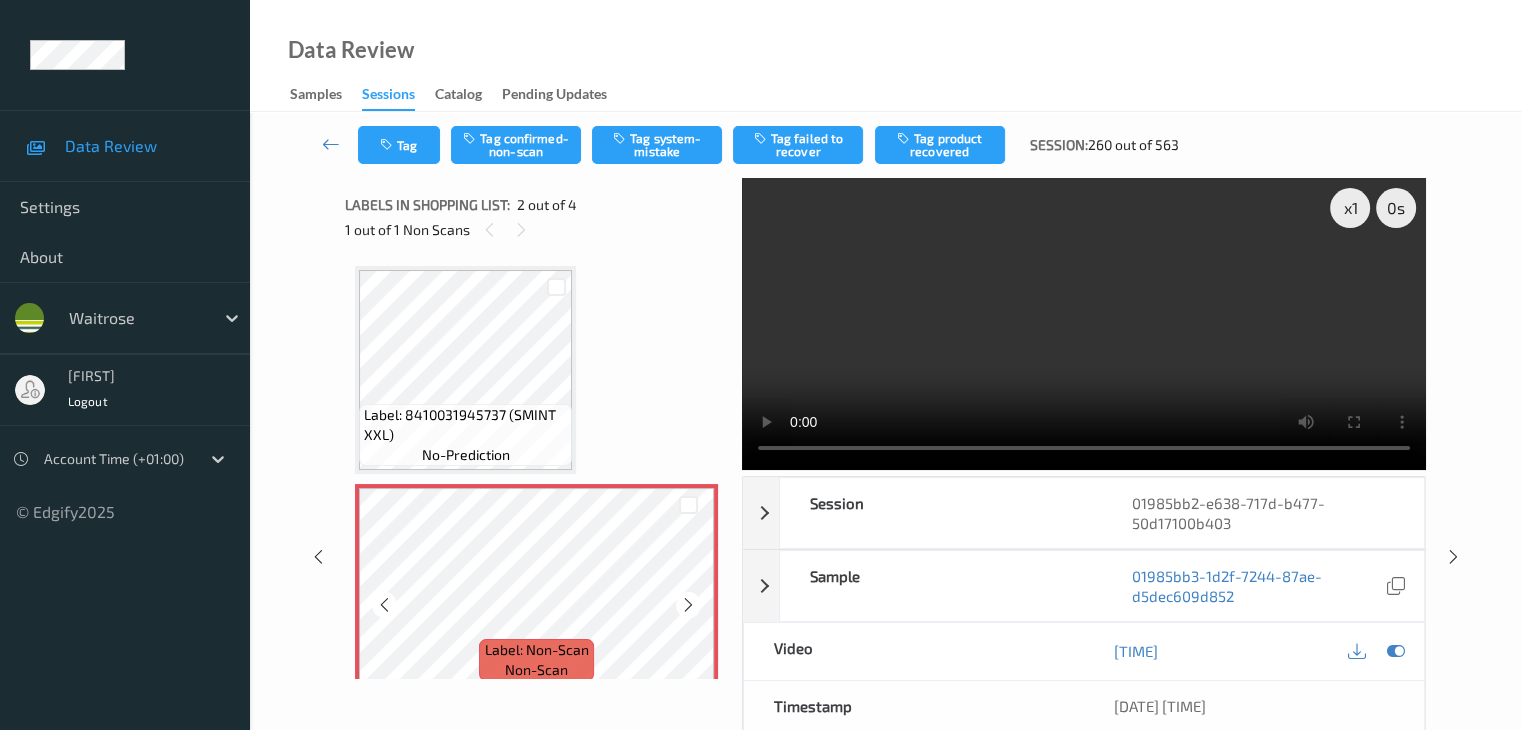 click at bounding box center (688, 604) 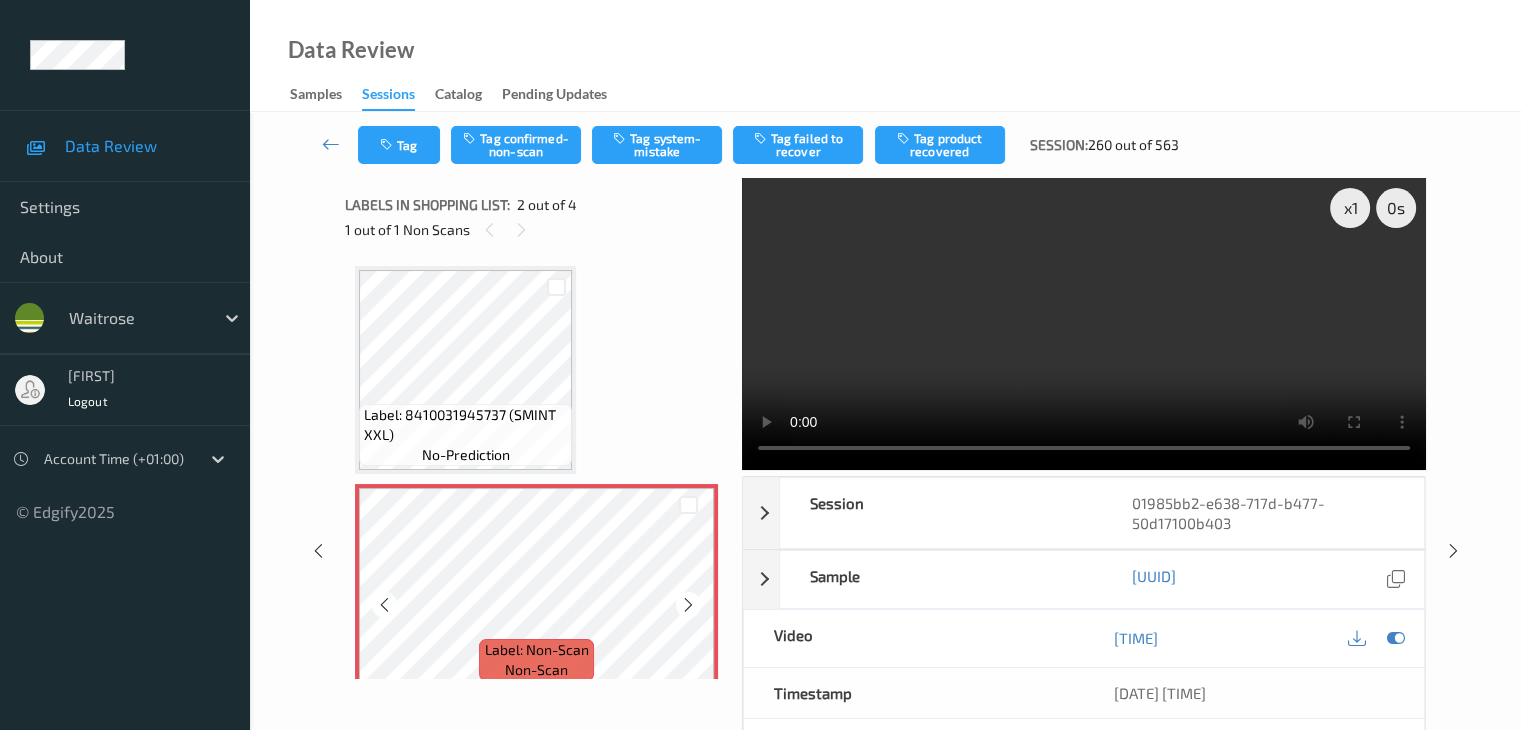 click at bounding box center [688, 604] 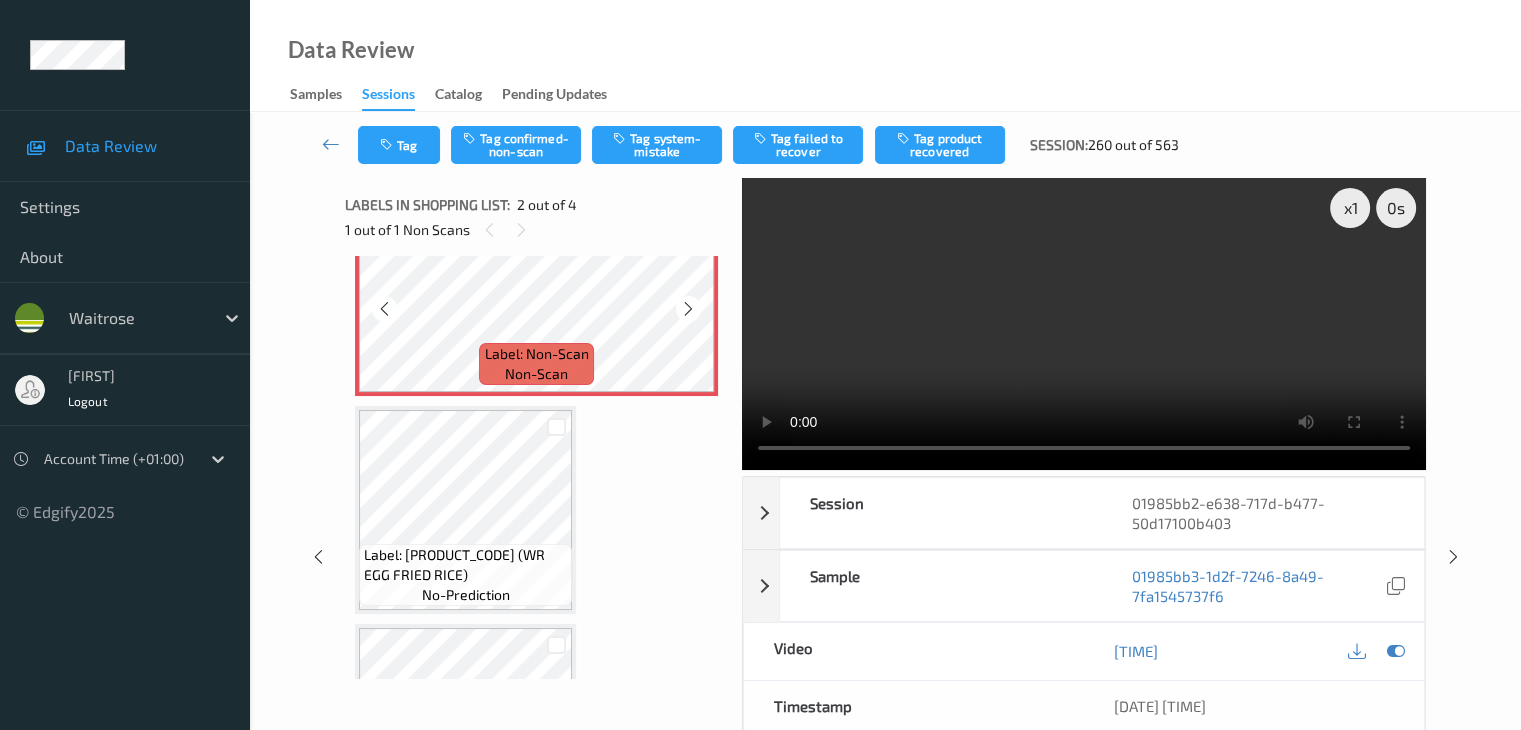 scroll, scrollTop: 300, scrollLeft: 0, axis: vertical 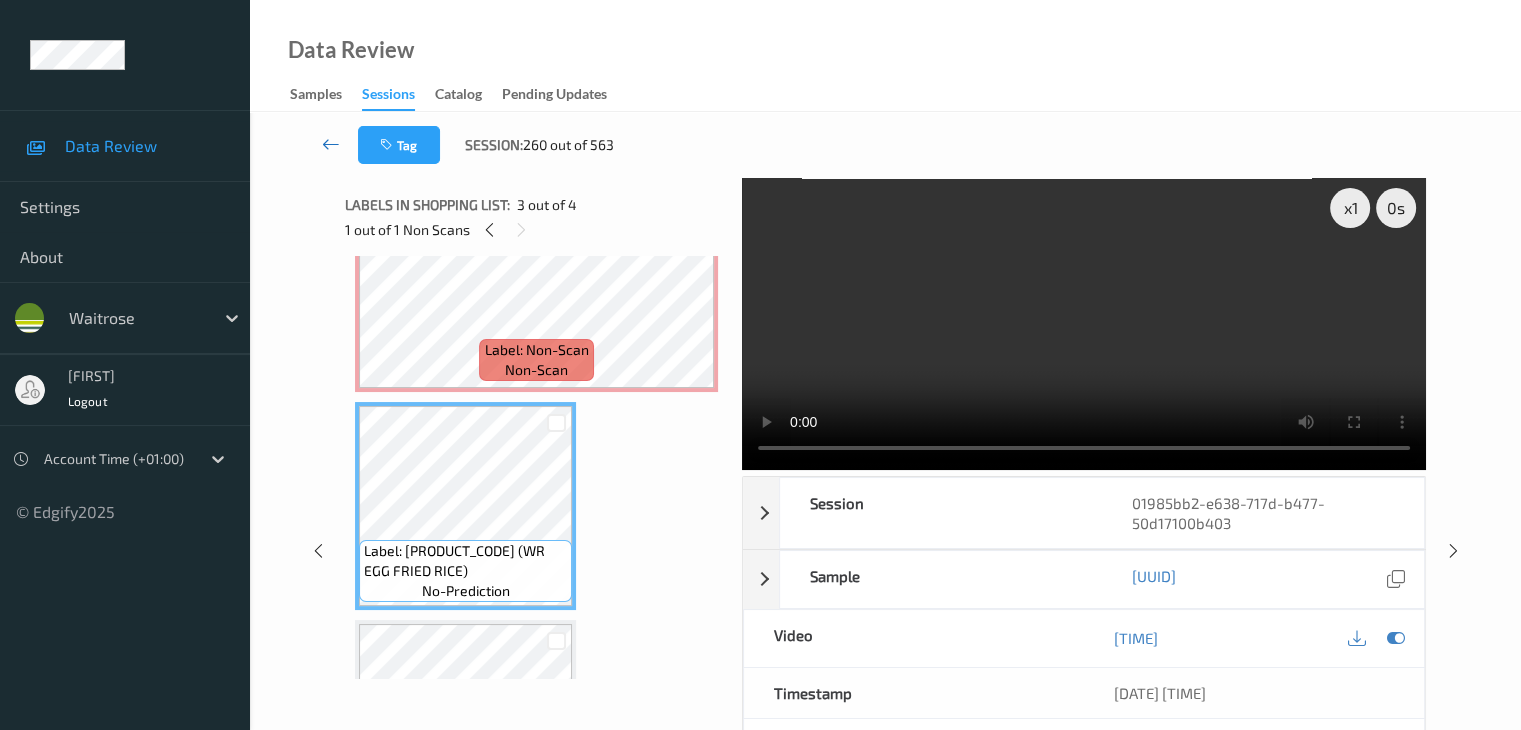 click at bounding box center (331, 144) 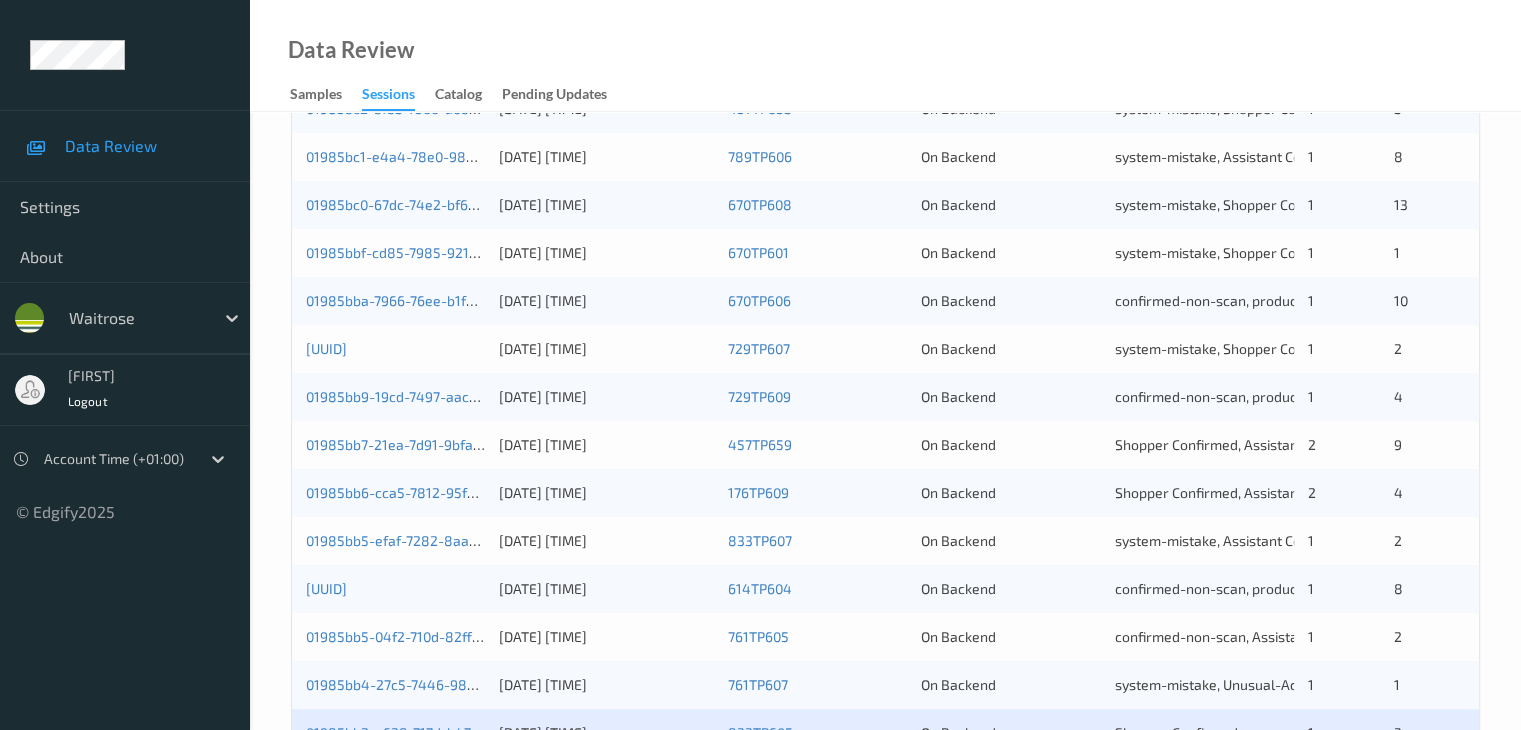 scroll, scrollTop: 932, scrollLeft: 0, axis: vertical 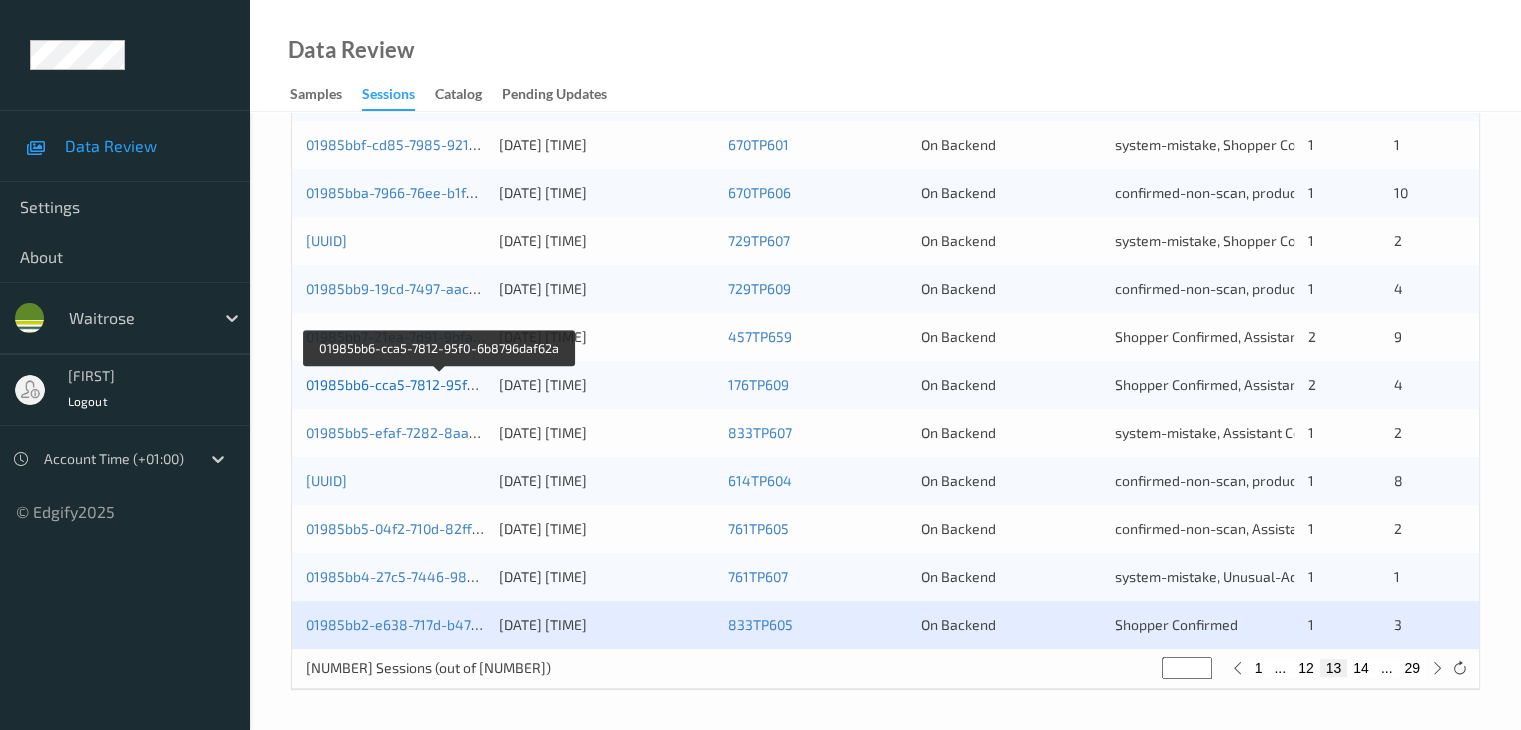 click on "01985bb6-cca5-7812-95f0-6b8796daf62a" at bounding box center (440, 384) 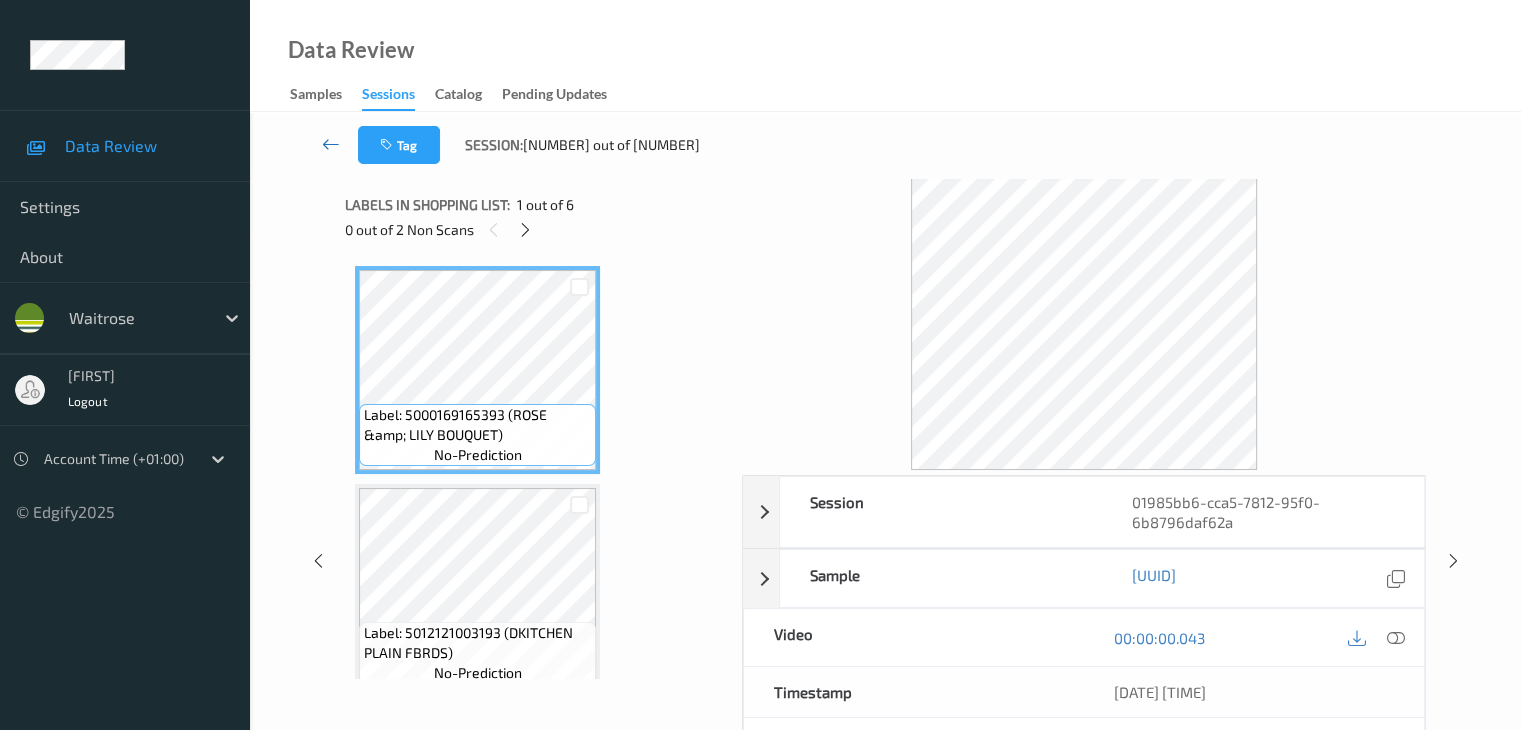 click at bounding box center (331, 144) 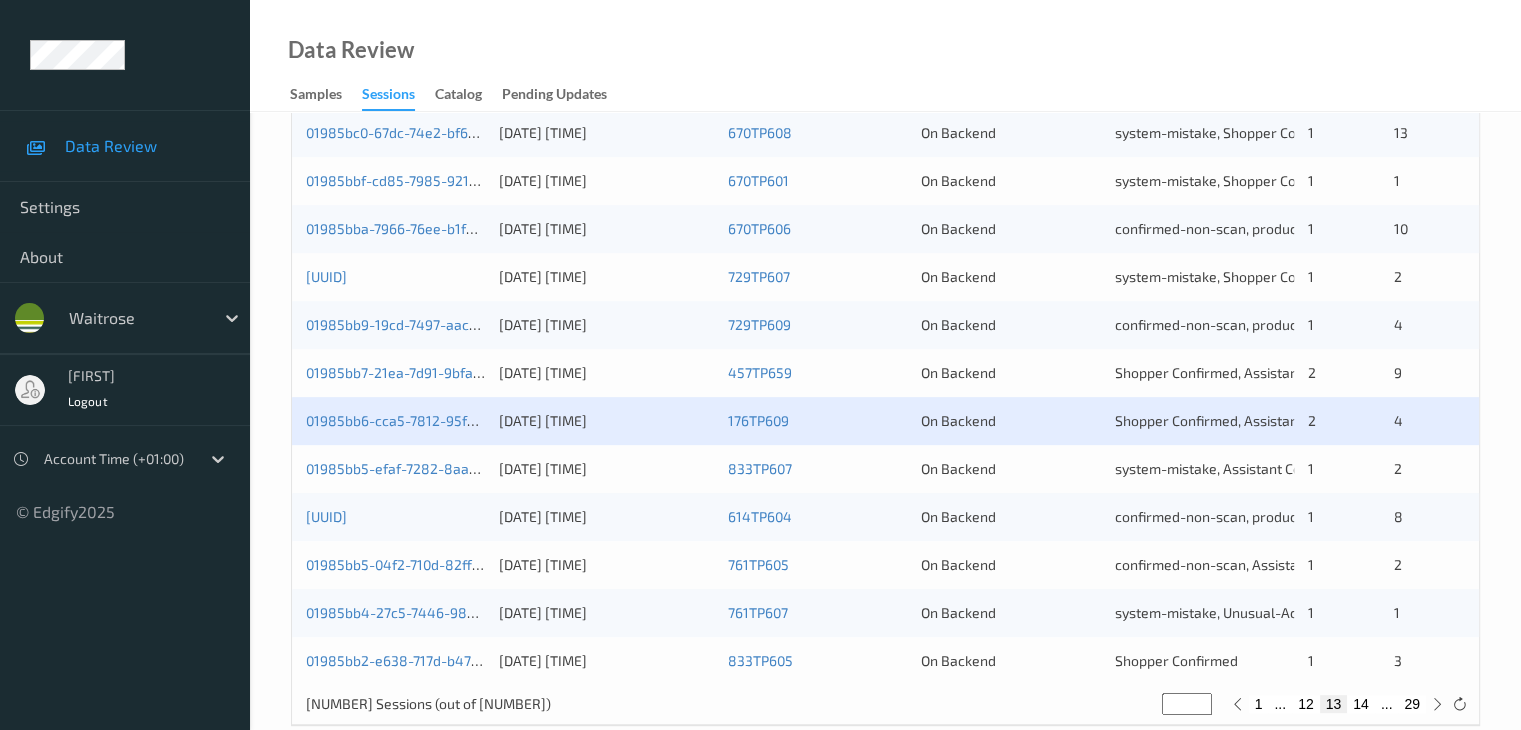 scroll, scrollTop: 900, scrollLeft: 0, axis: vertical 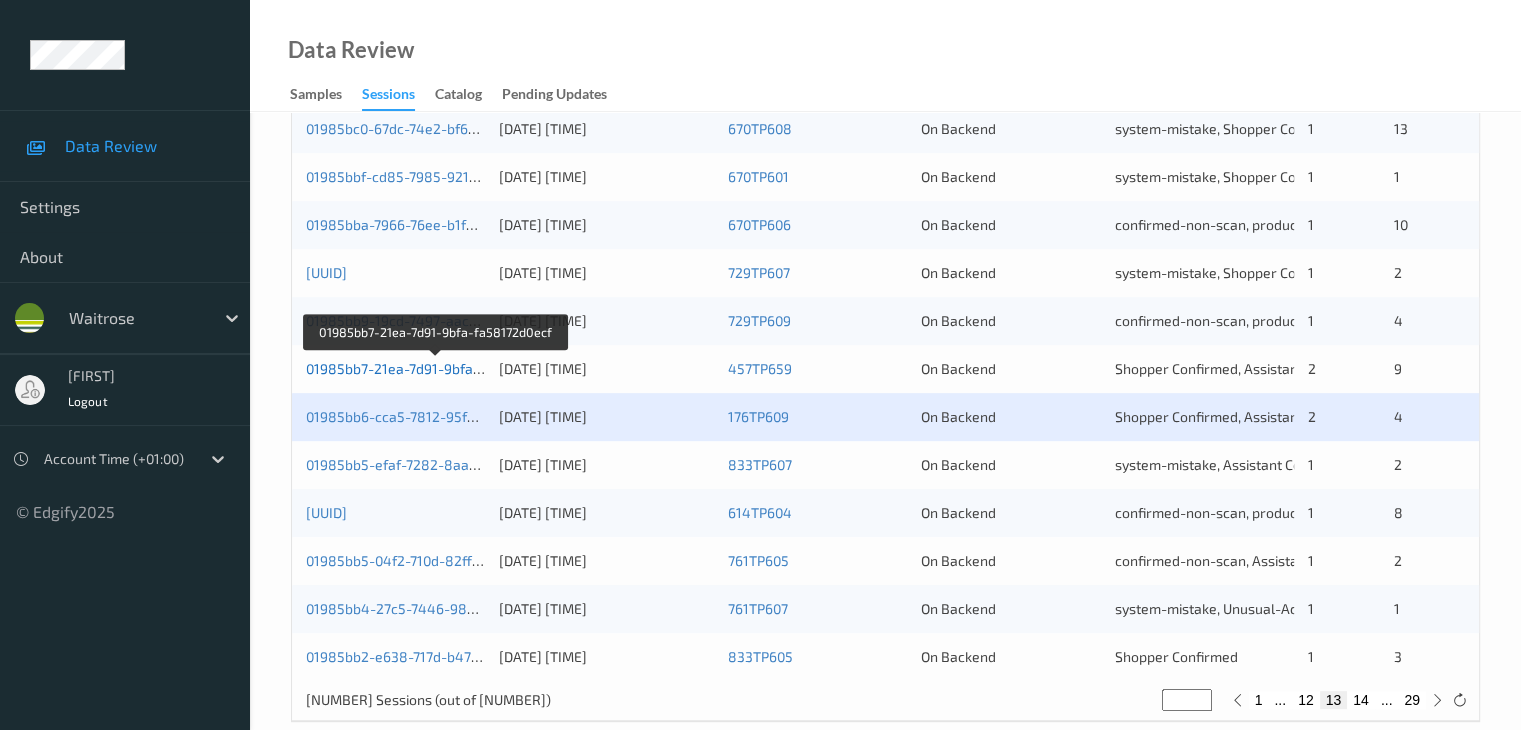click on "01985bb7-21ea-7d91-9bfa-fa58172d0ecf" at bounding box center [436, 368] 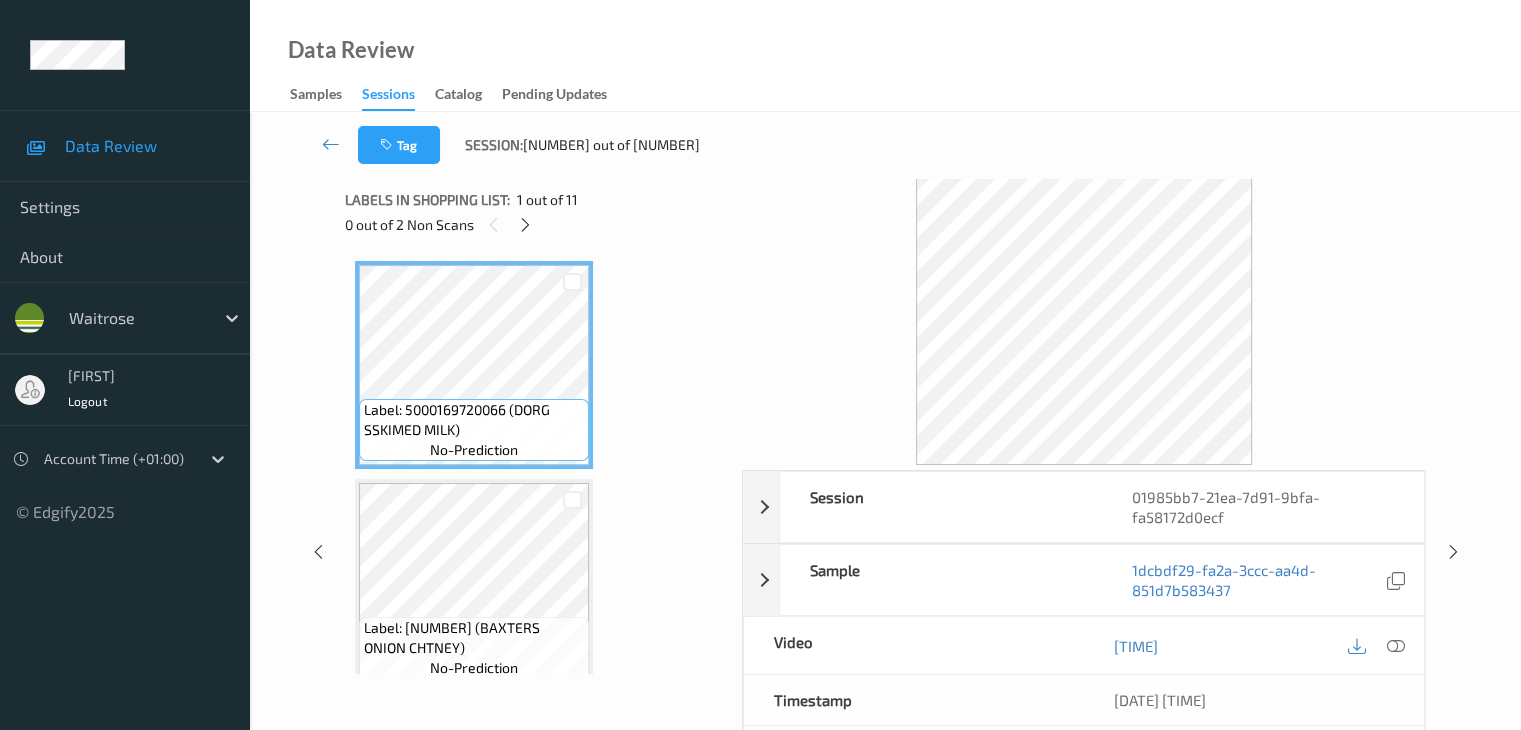 scroll, scrollTop: 0, scrollLeft: 0, axis: both 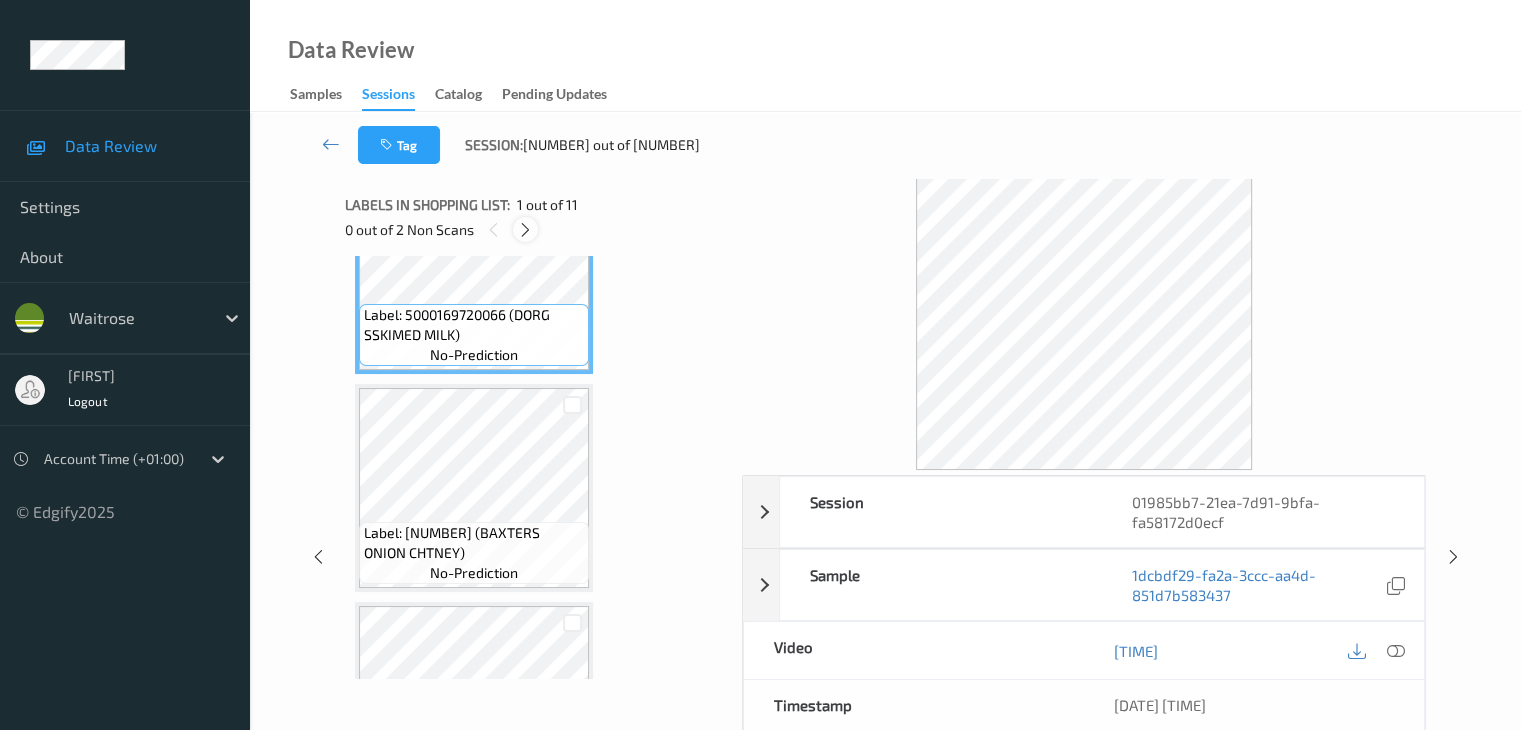 click at bounding box center [525, 230] 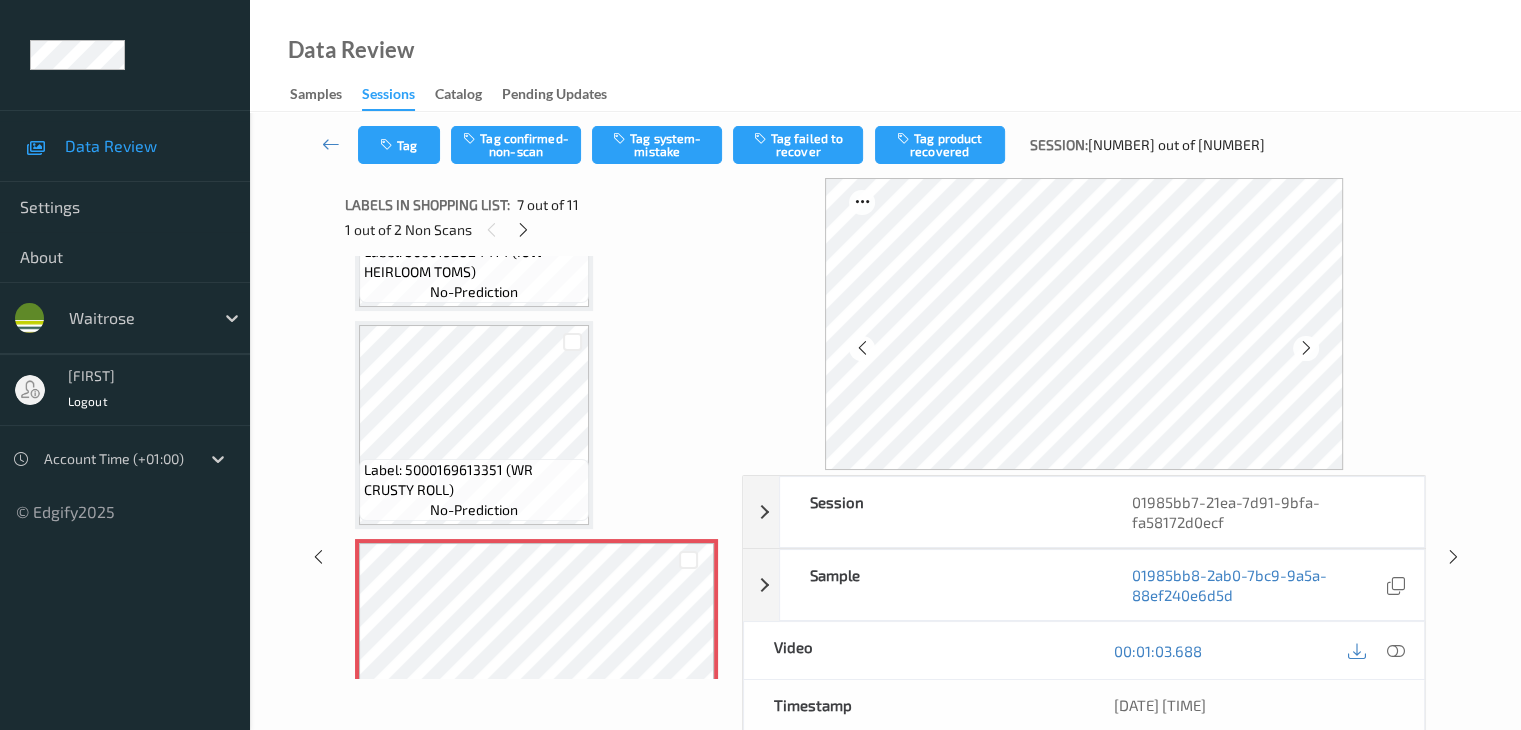 scroll, scrollTop: 1100, scrollLeft: 0, axis: vertical 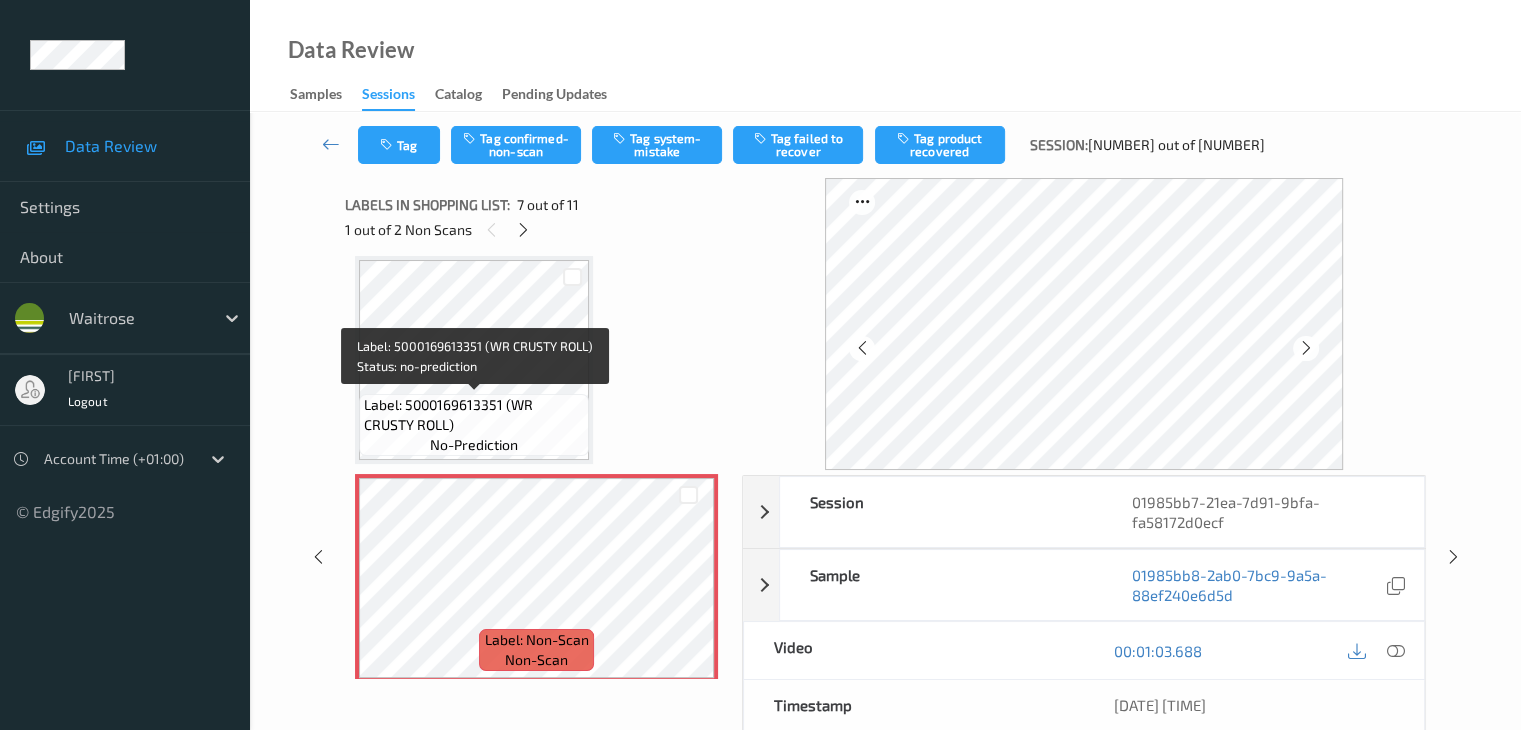 click on "Label: 5000169613351 (WR CRUSTY ROLL)" at bounding box center (474, 415) 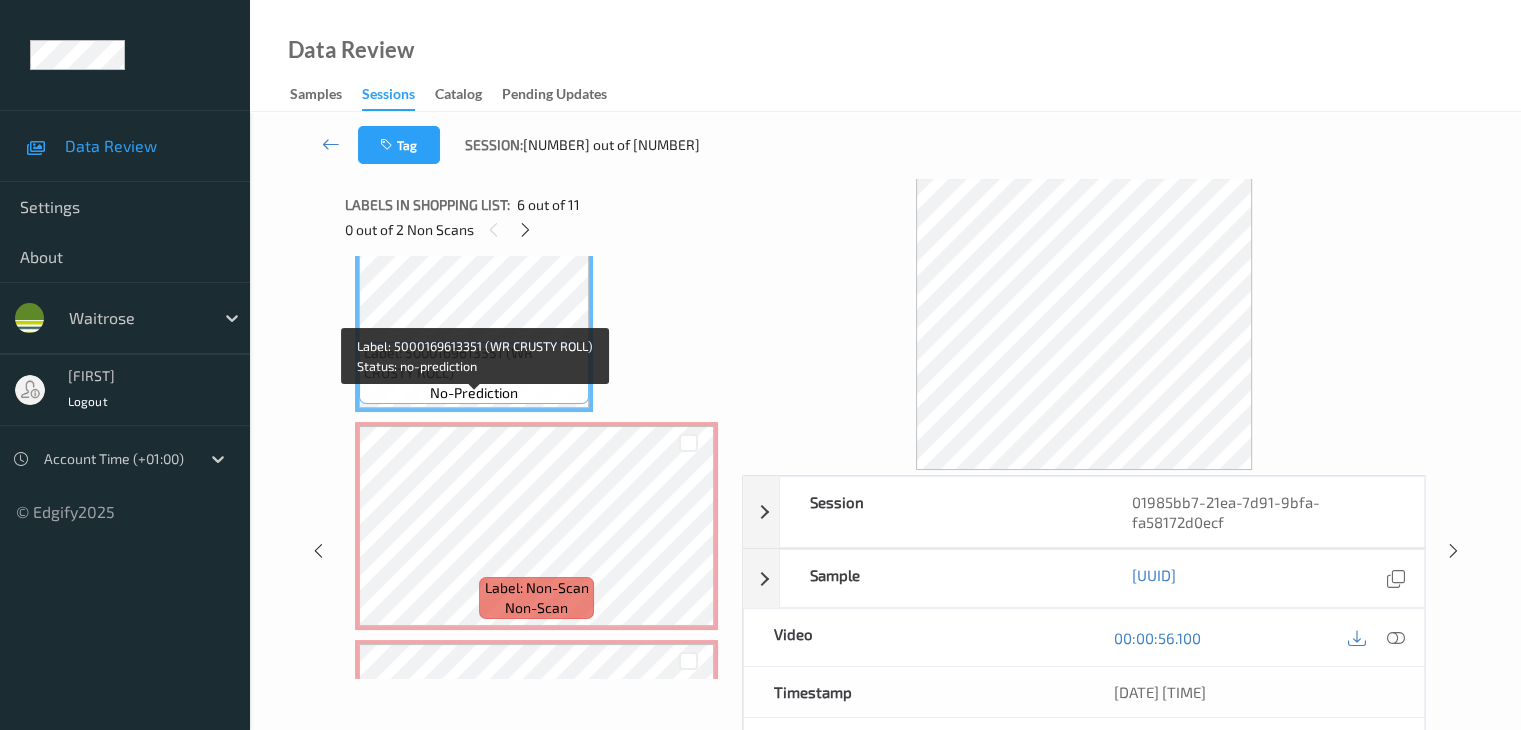 scroll, scrollTop: 1200, scrollLeft: 0, axis: vertical 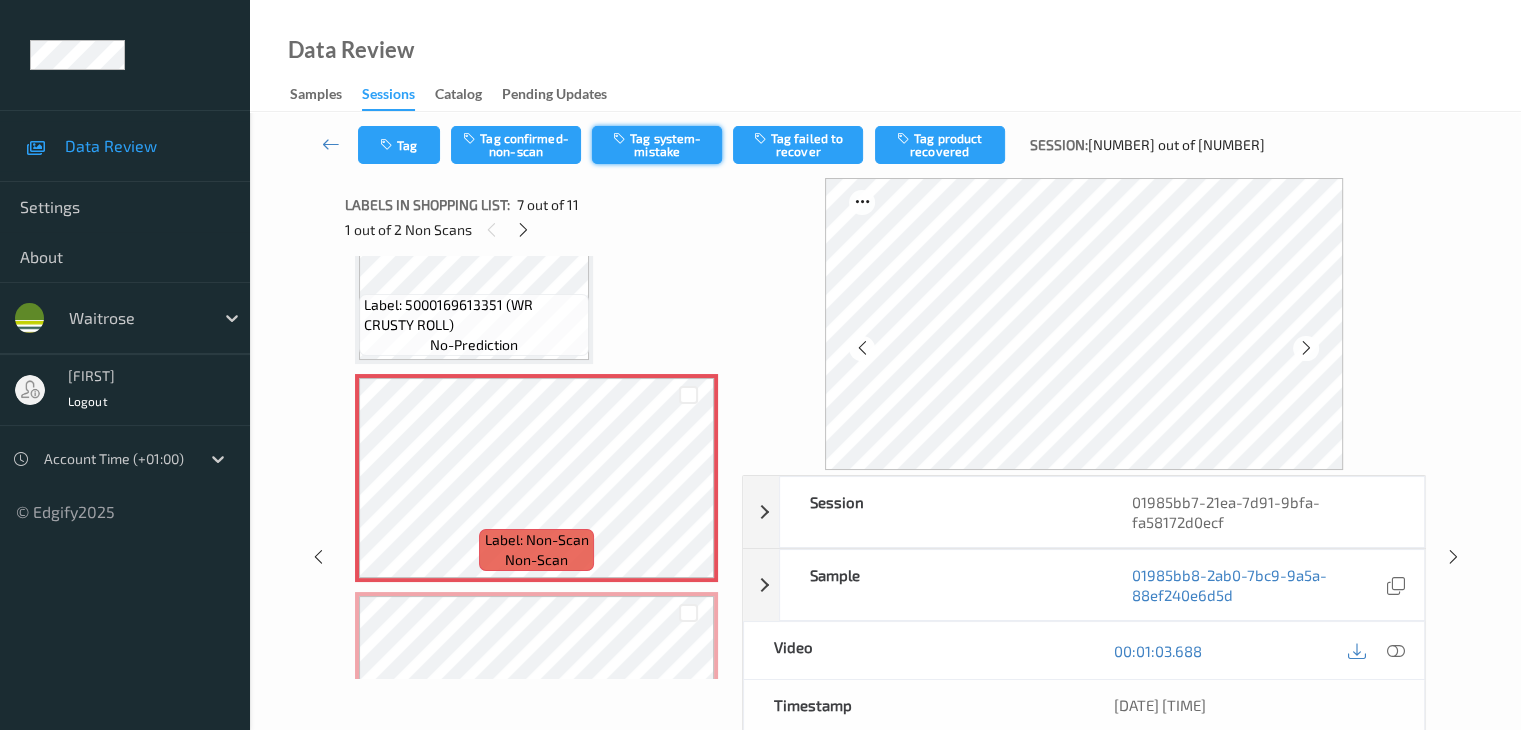 click on "Tag   system-mistake" at bounding box center [657, 145] 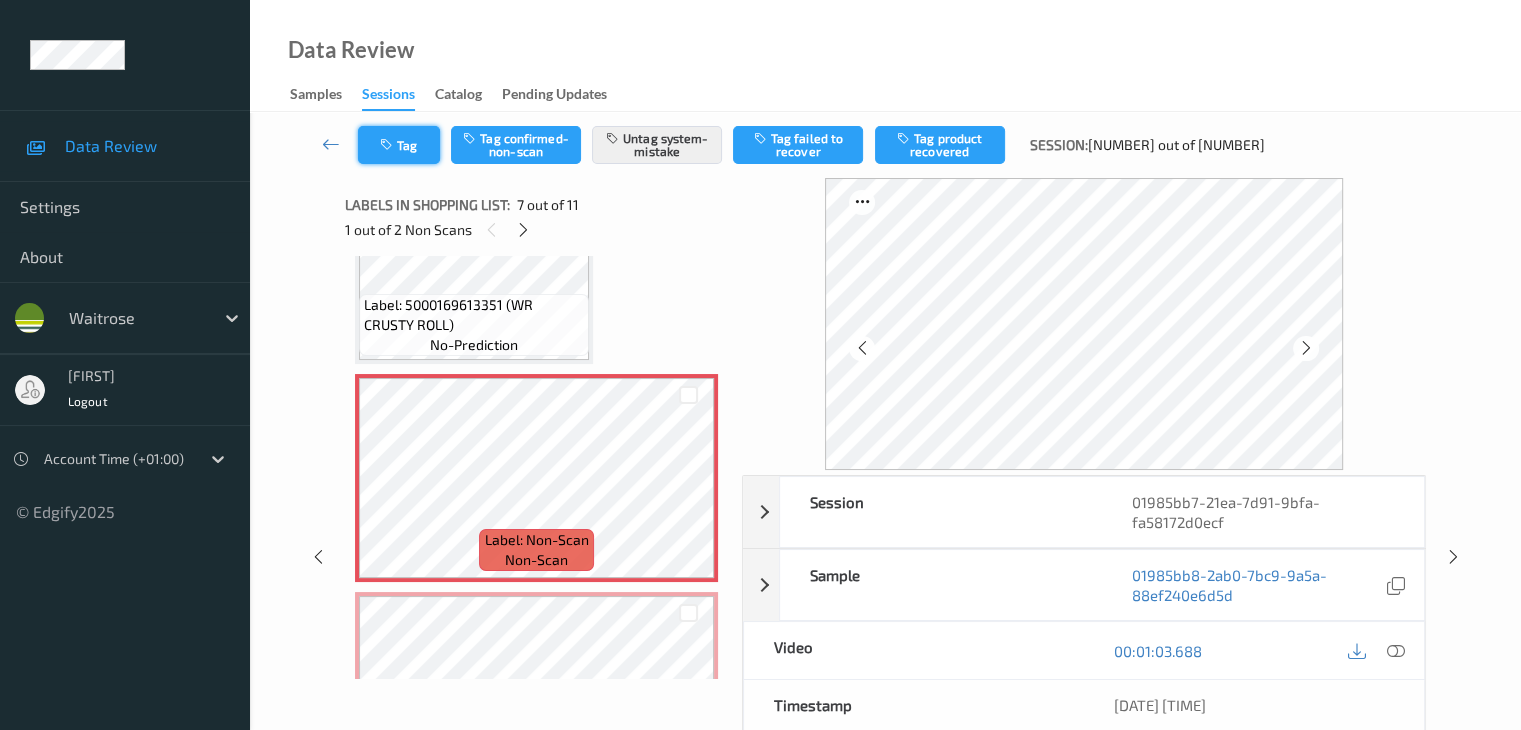 click on "Tag" at bounding box center [399, 145] 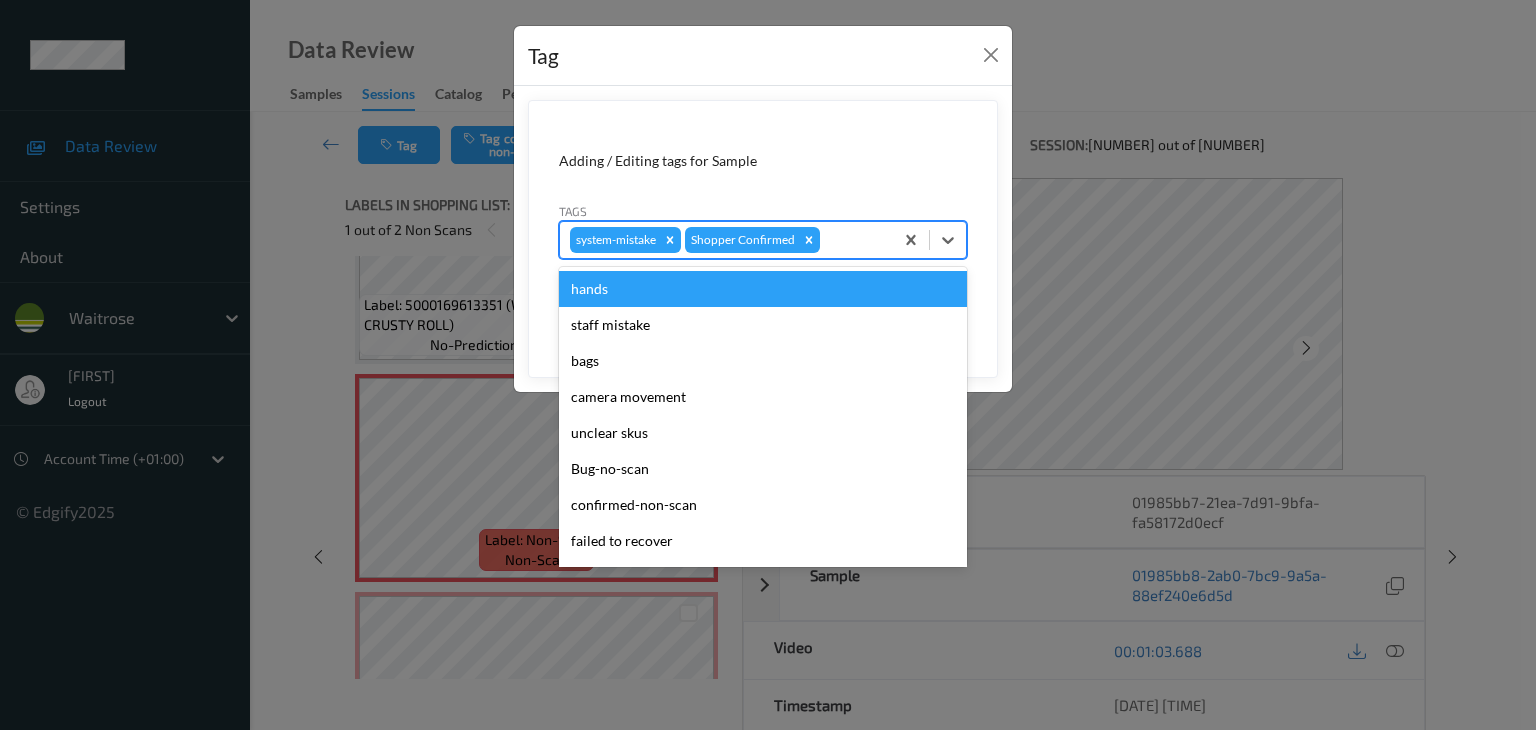 click at bounding box center (853, 240) 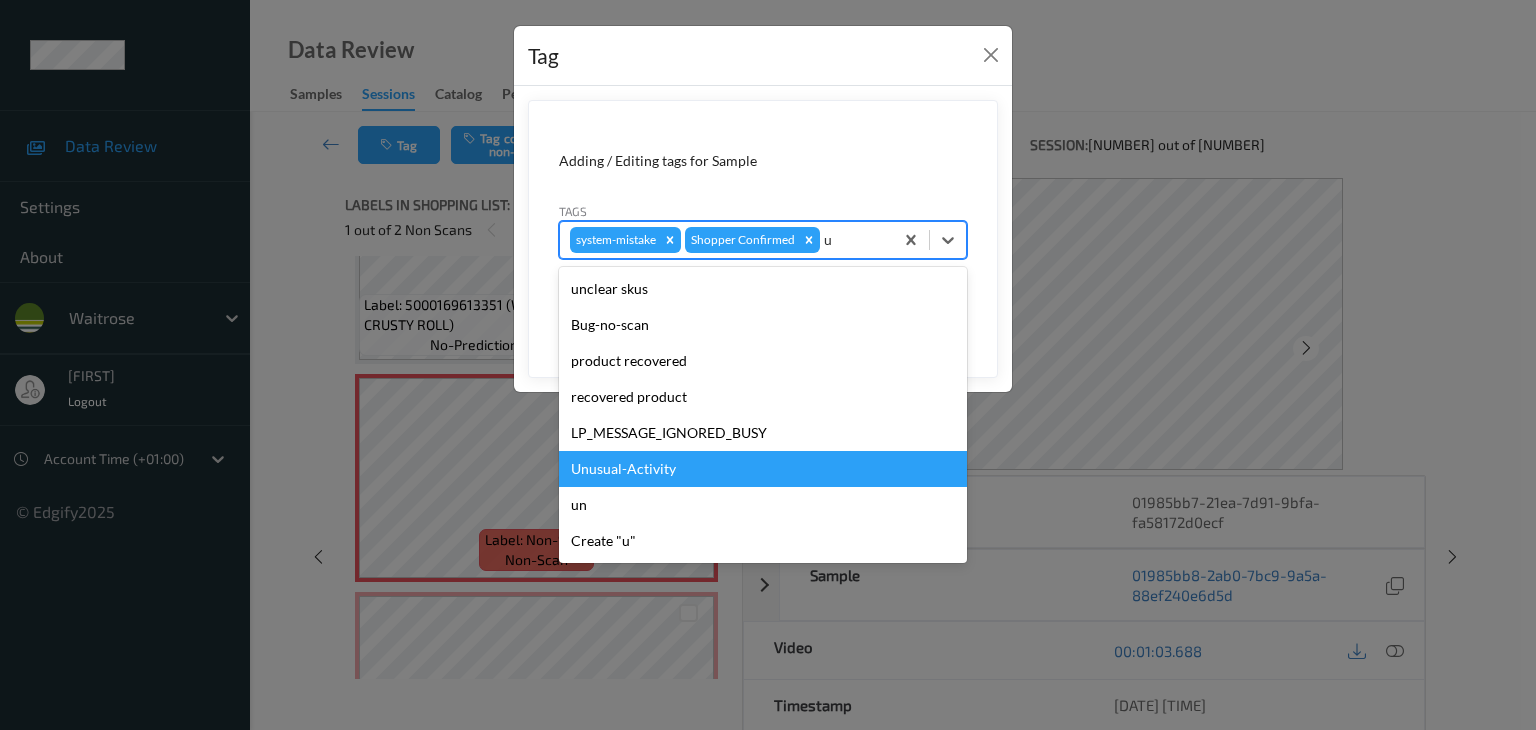 click on "Unusual-Activity" at bounding box center (763, 469) 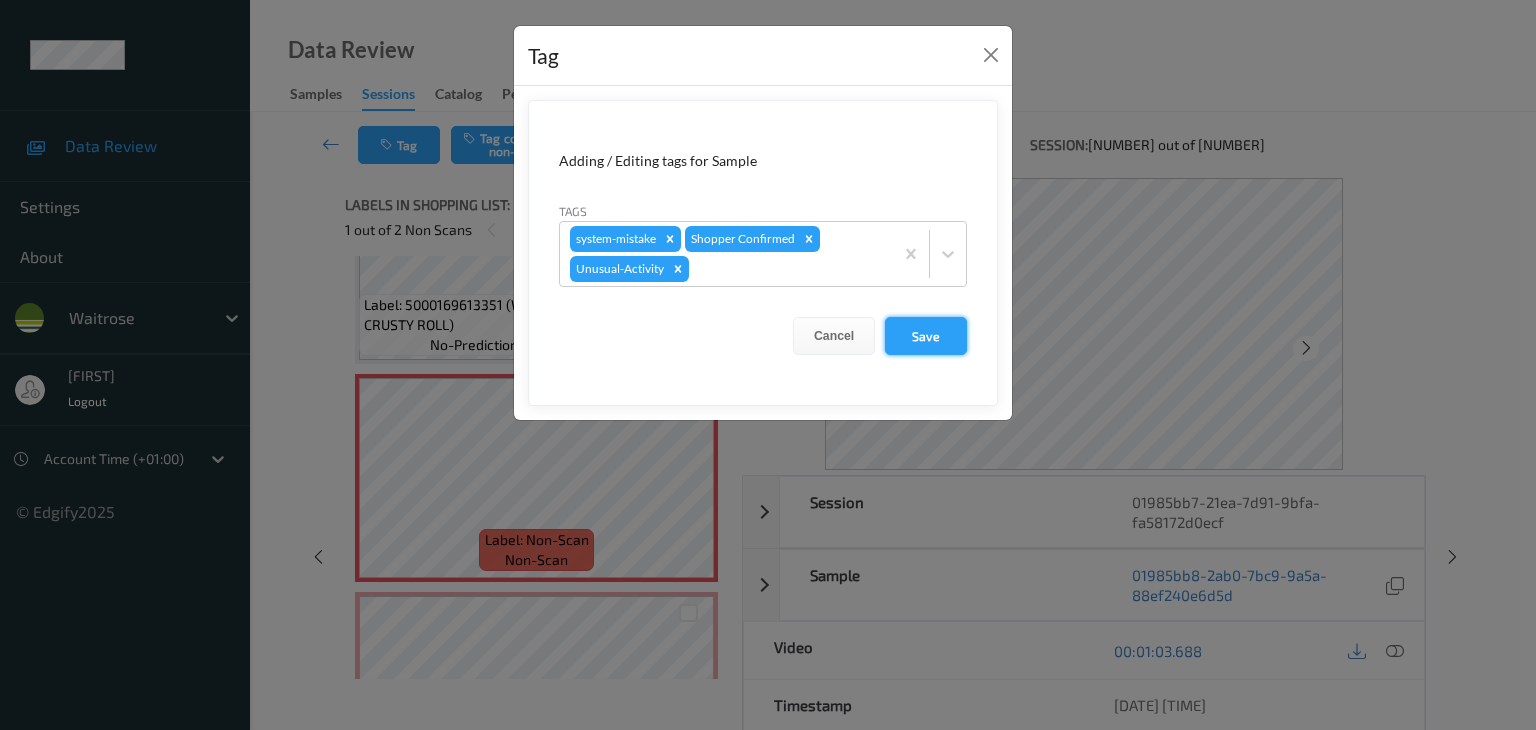 click on "Save" at bounding box center [926, 336] 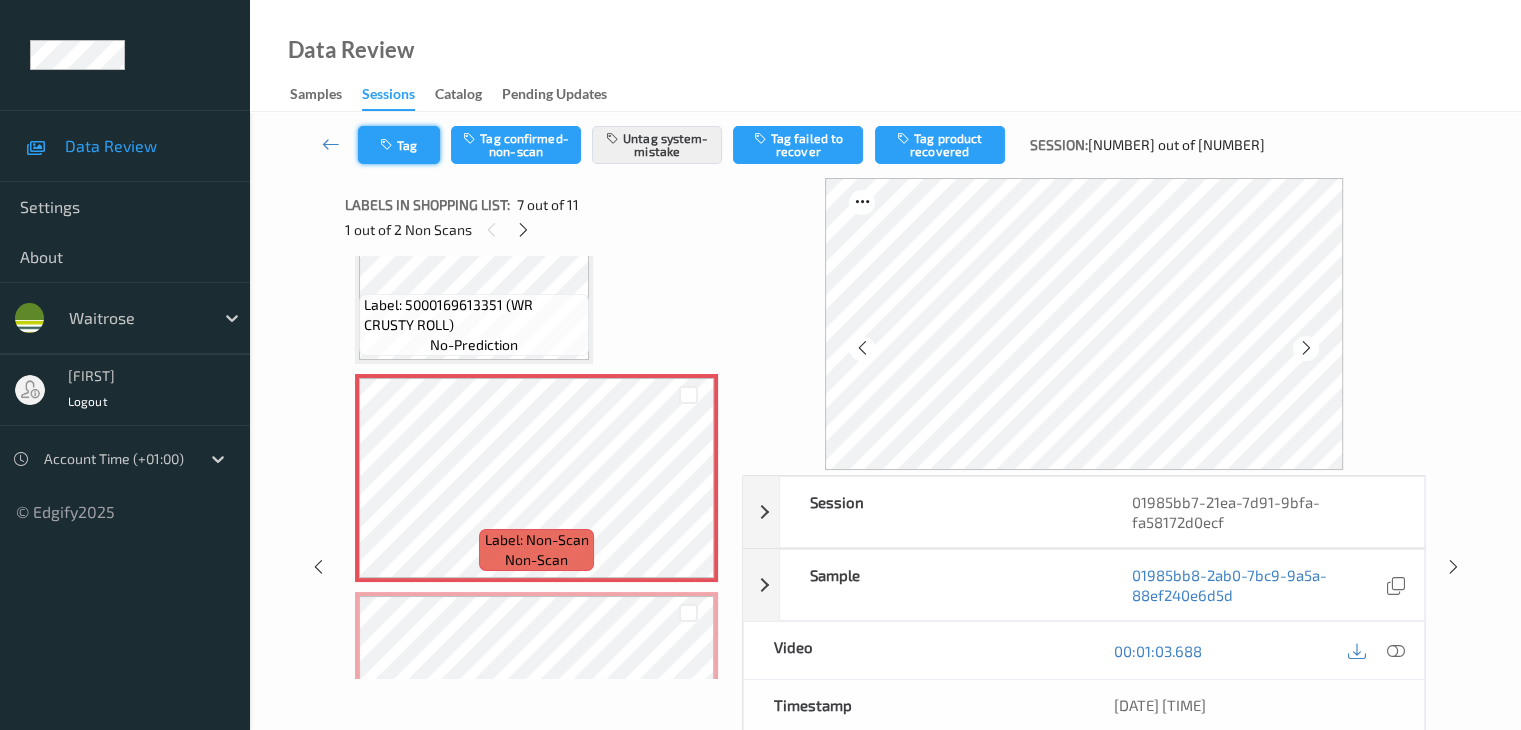 click on "Tag" at bounding box center (399, 145) 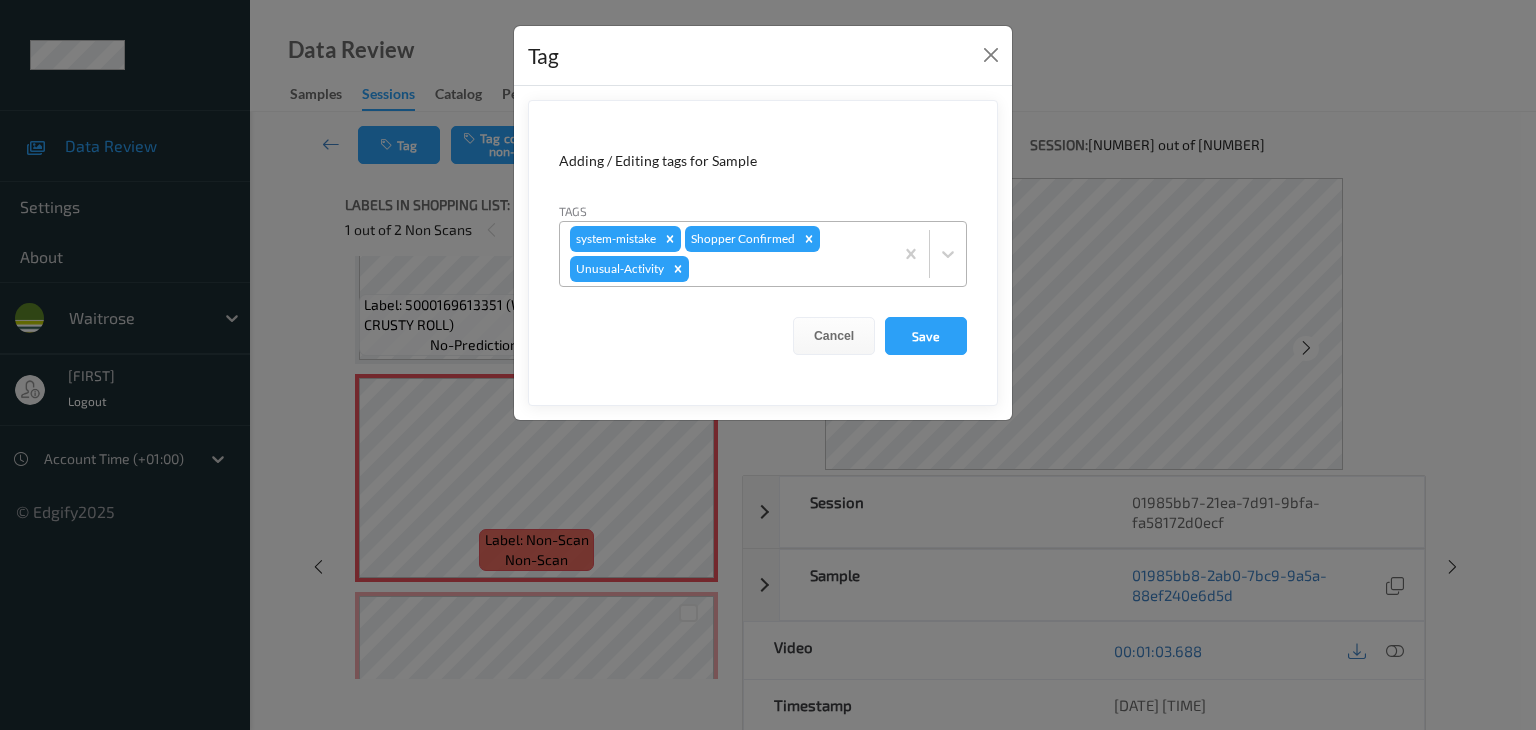 click at bounding box center [788, 269] 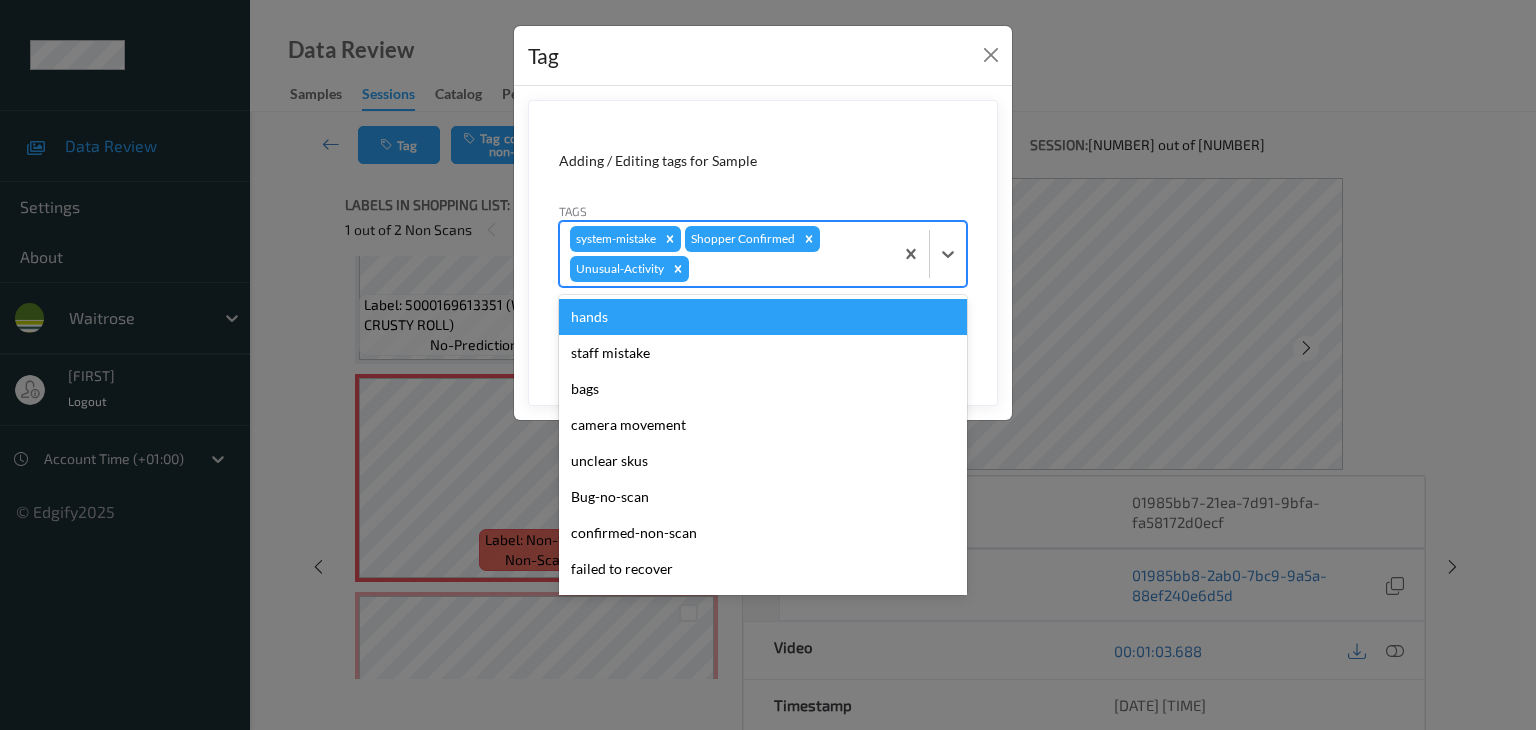 type on "p" 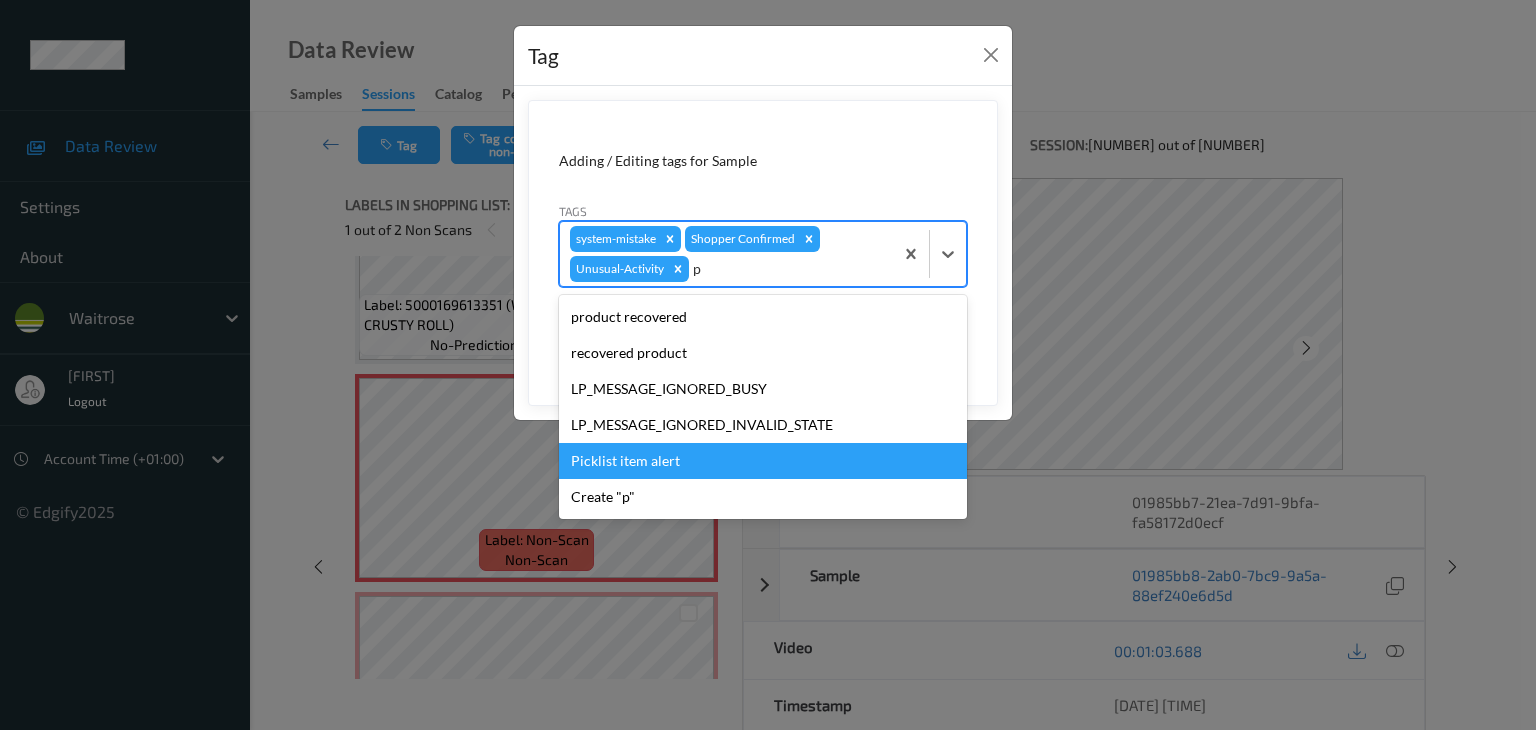 click on "Picklist item alert" at bounding box center (763, 461) 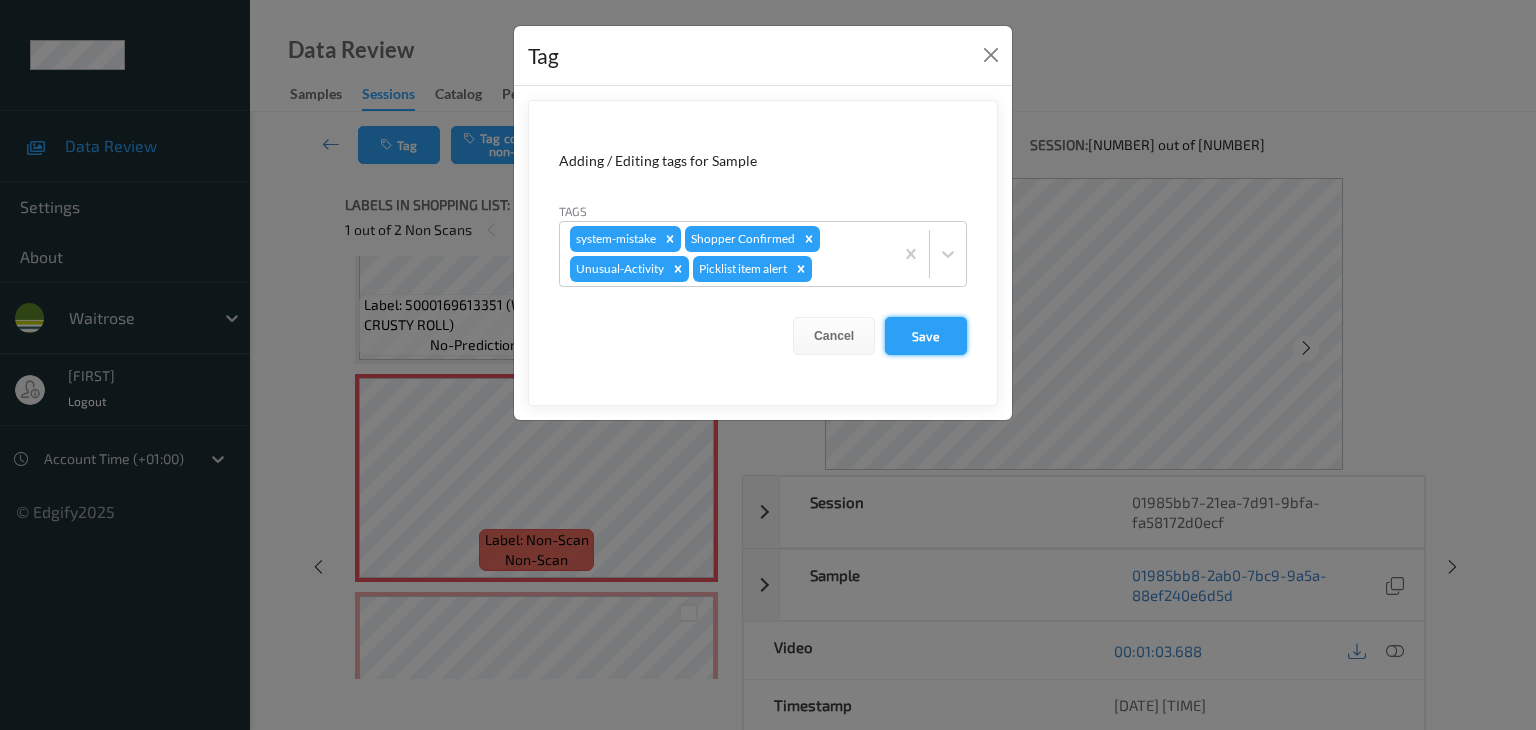 click on "Save" at bounding box center (926, 336) 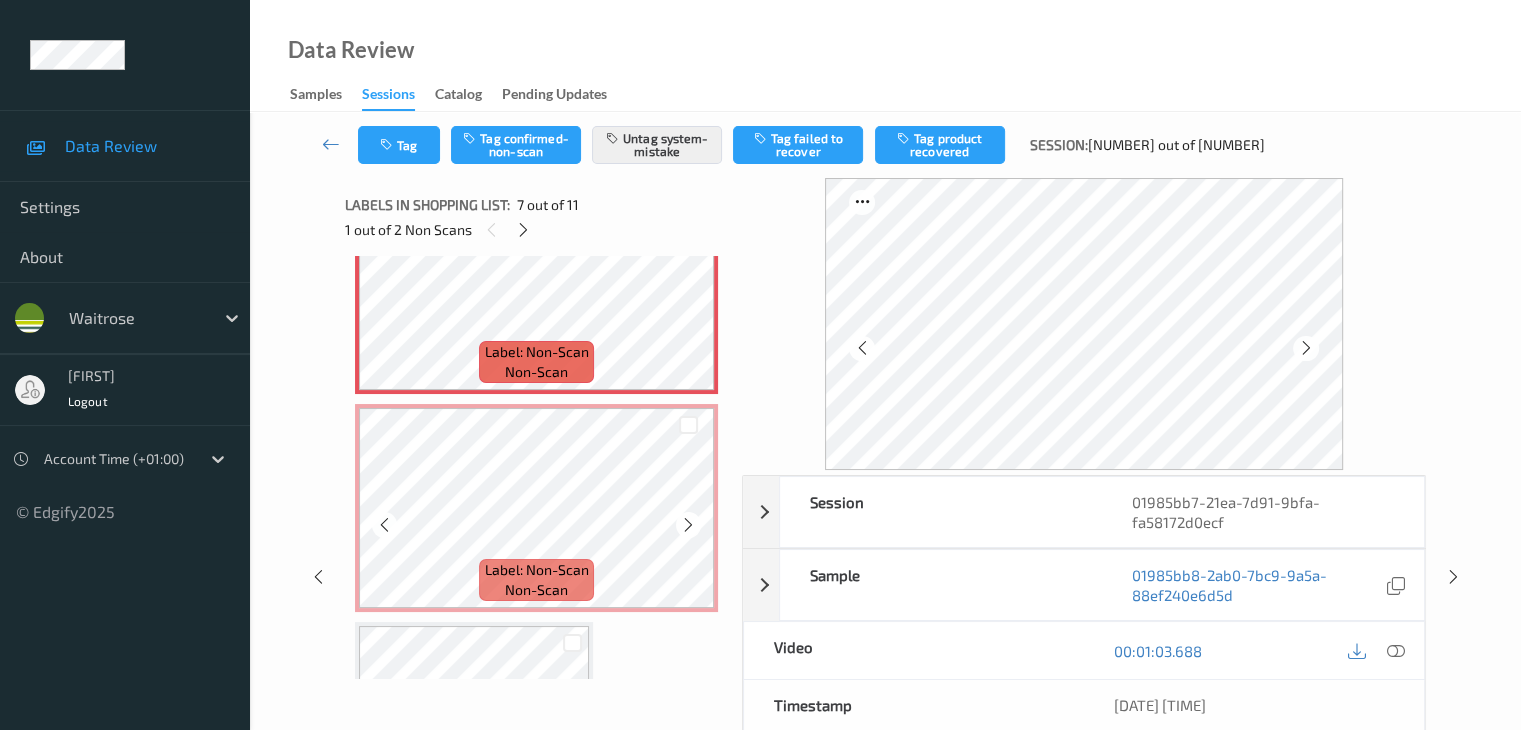 scroll, scrollTop: 1400, scrollLeft: 0, axis: vertical 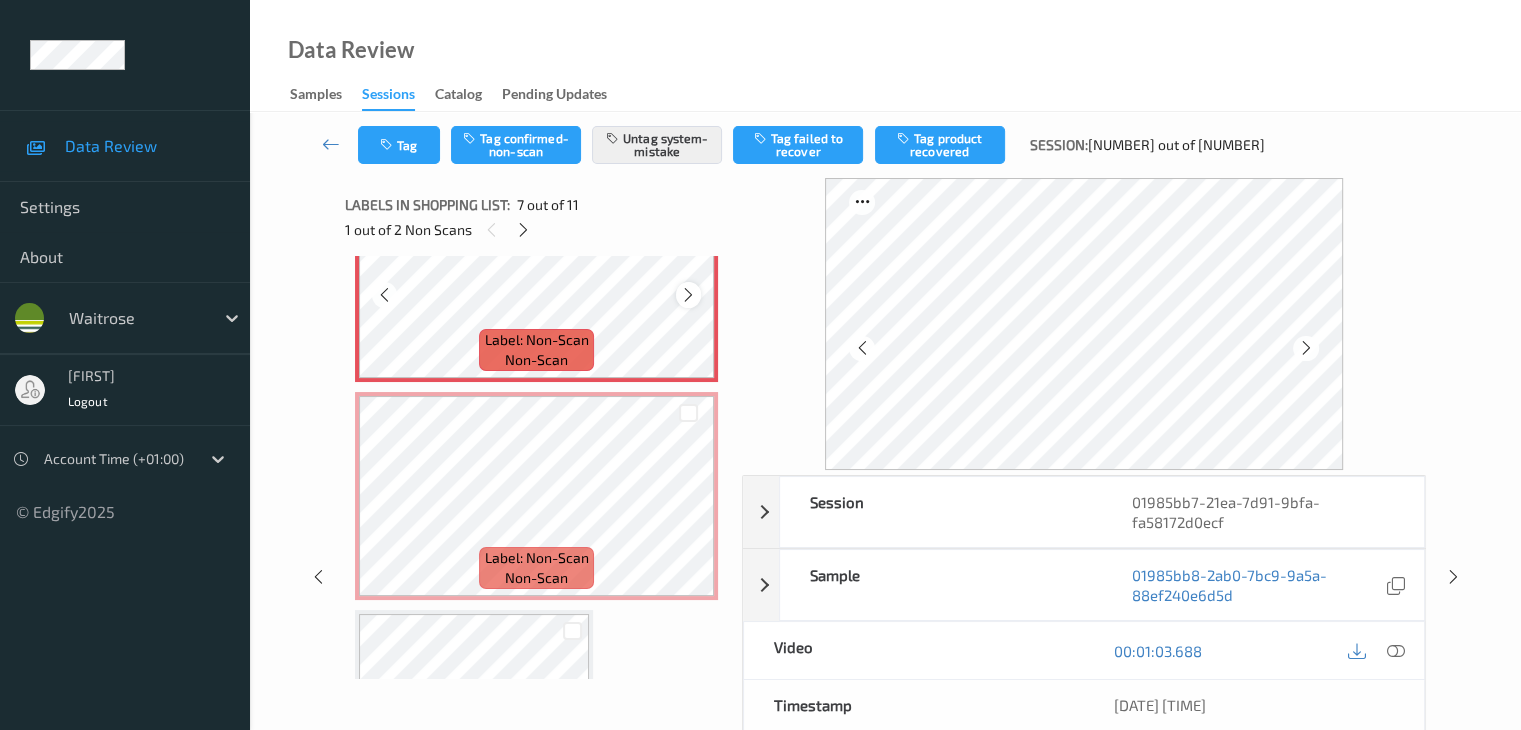 click at bounding box center (688, 294) 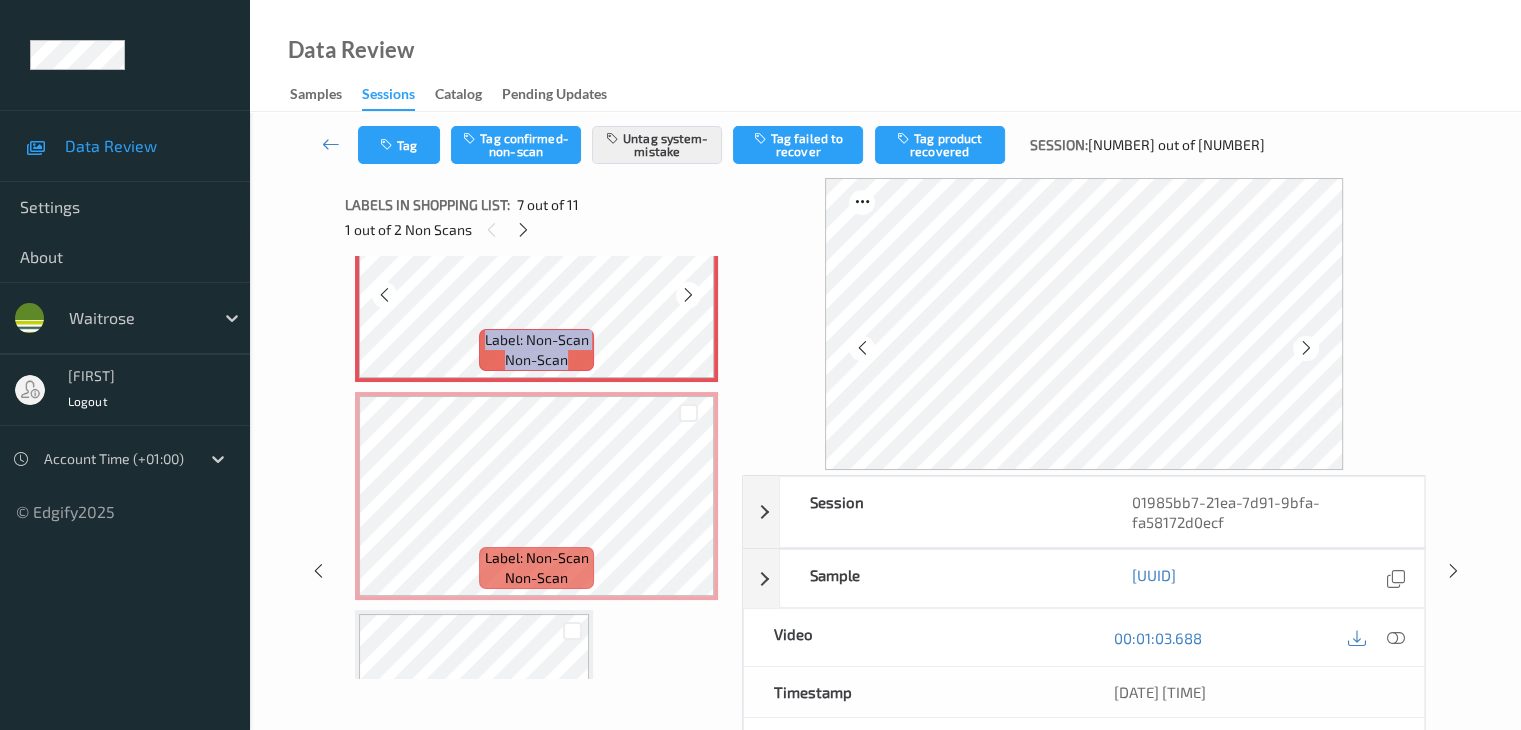 click at bounding box center [688, 294] 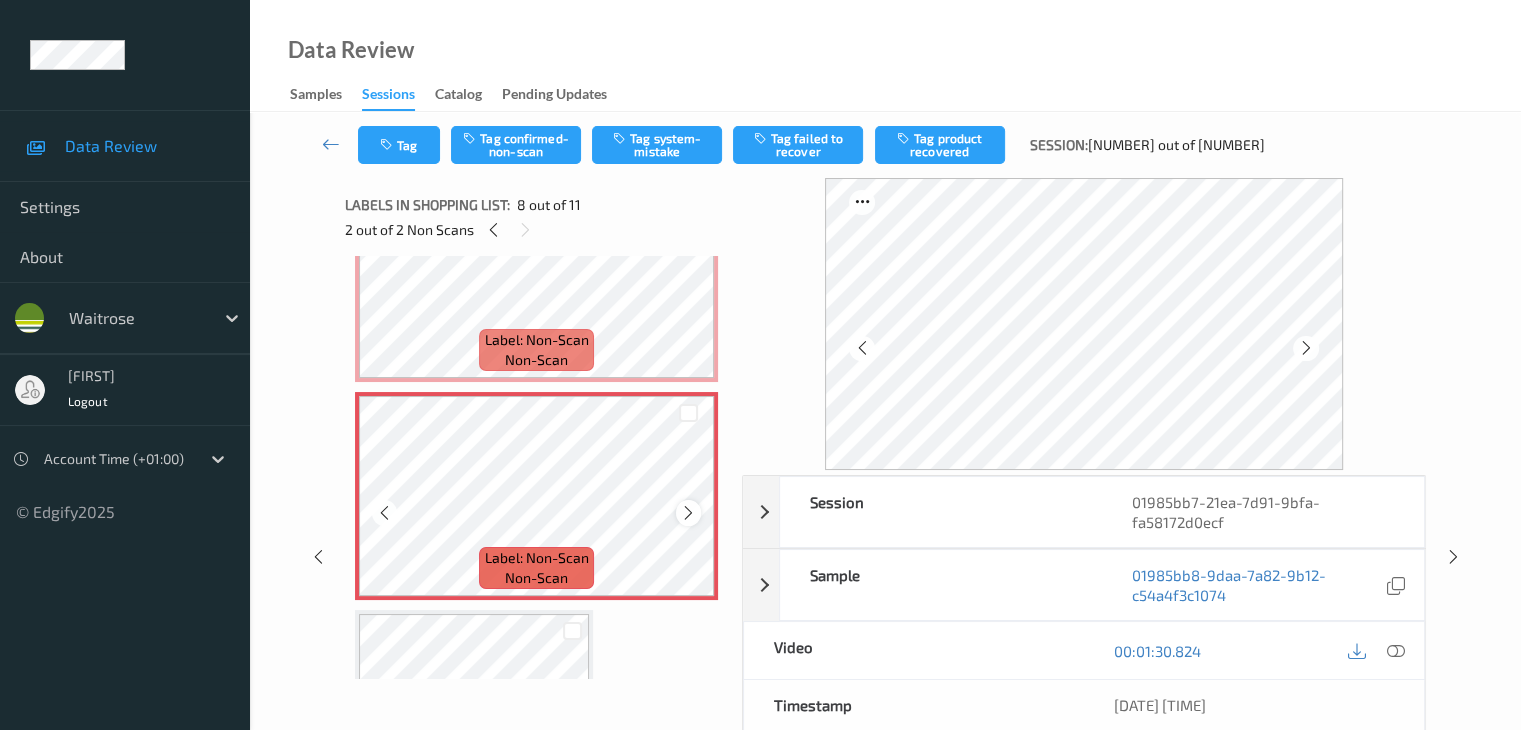 click at bounding box center (688, 512) 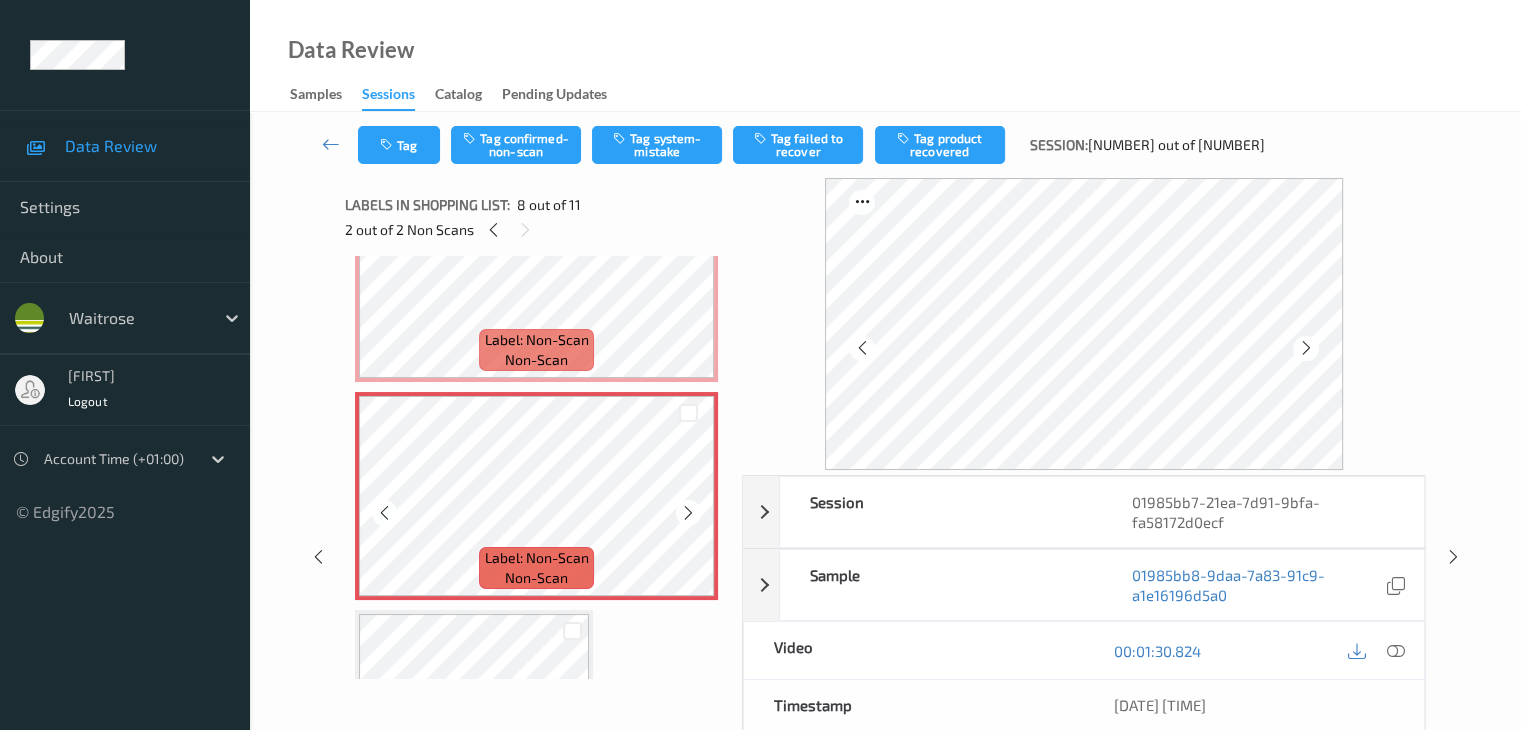 click at bounding box center (688, 512) 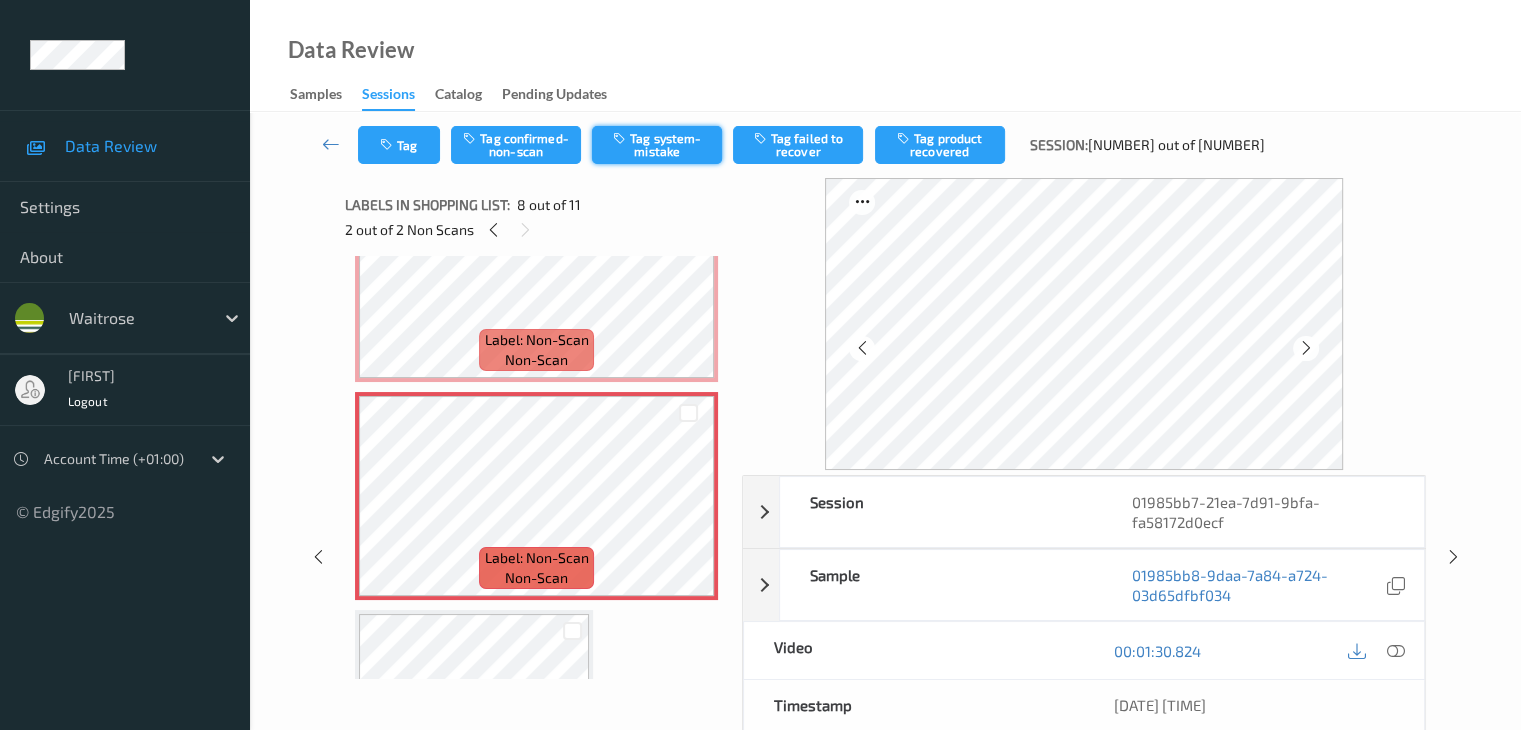 click on "Tag   system-mistake" at bounding box center [657, 145] 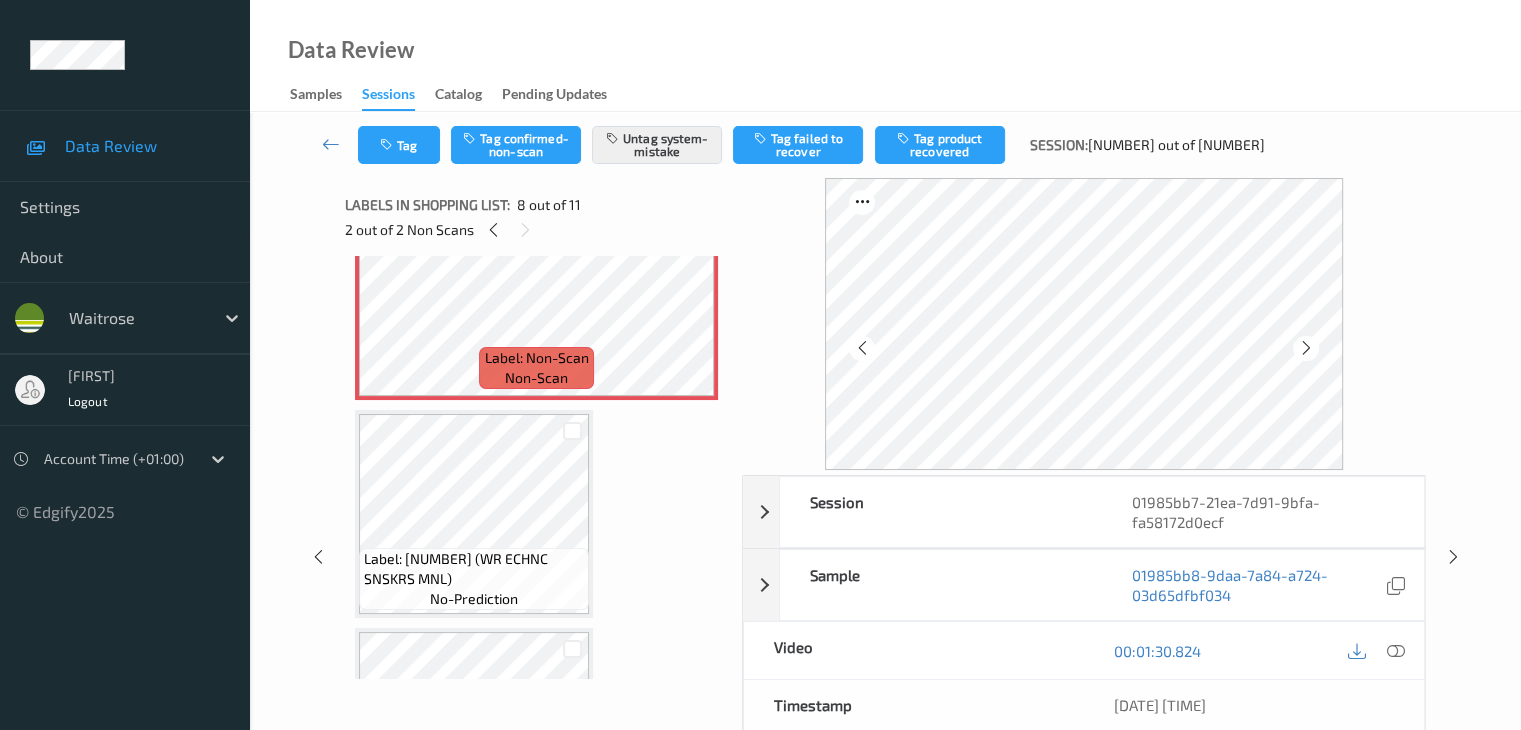 scroll, scrollTop: 1300, scrollLeft: 0, axis: vertical 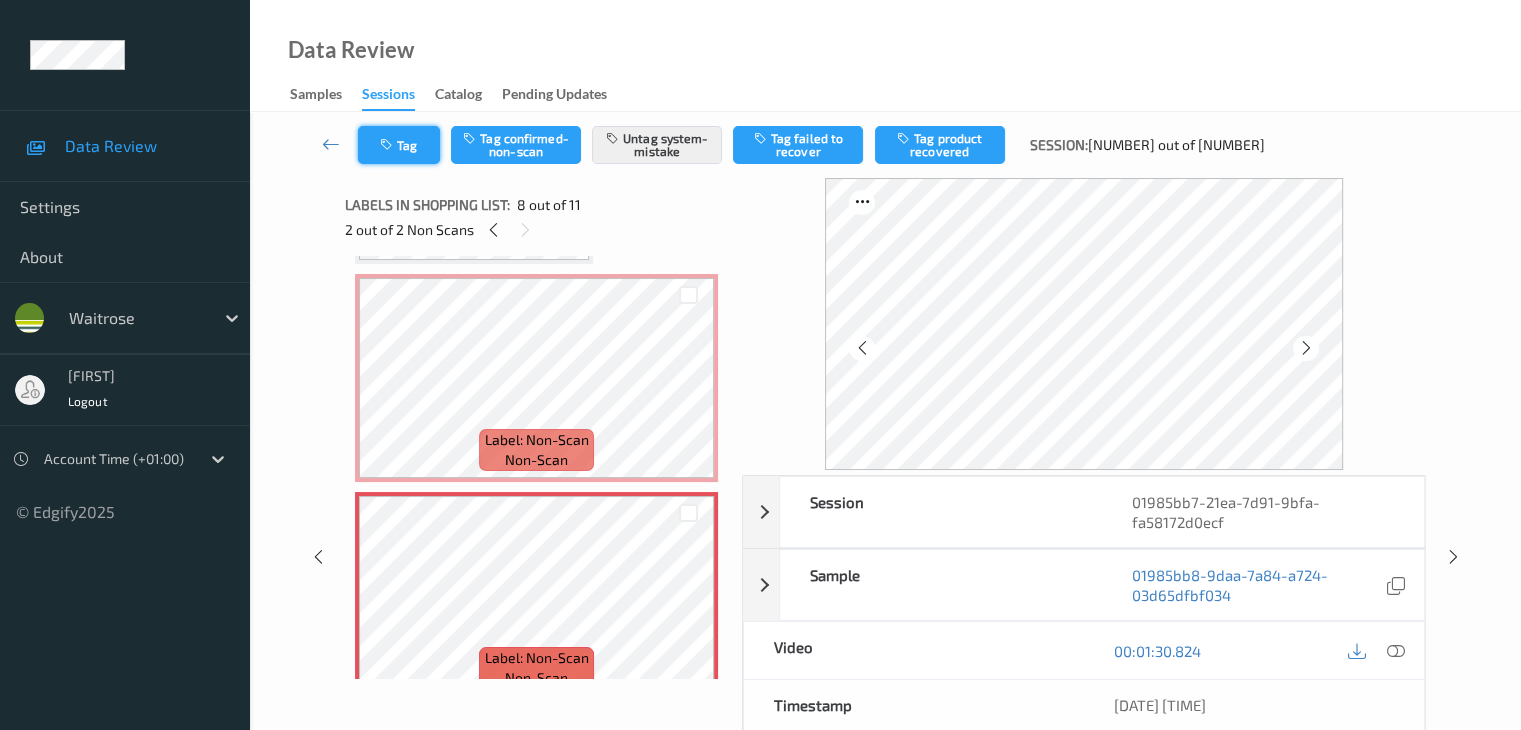 click on "Tag" at bounding box center [399, 145] 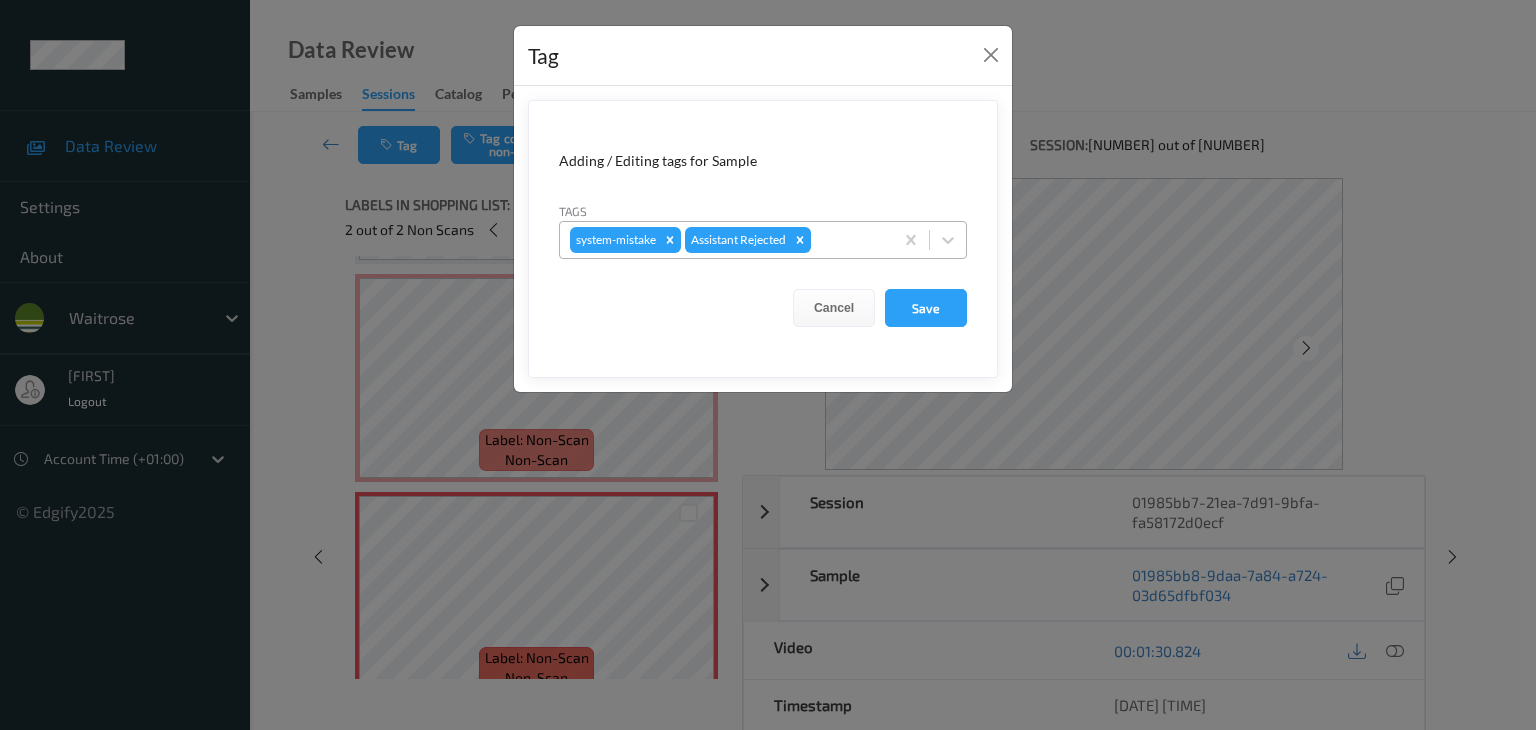 click at bounding box center [849, 240] 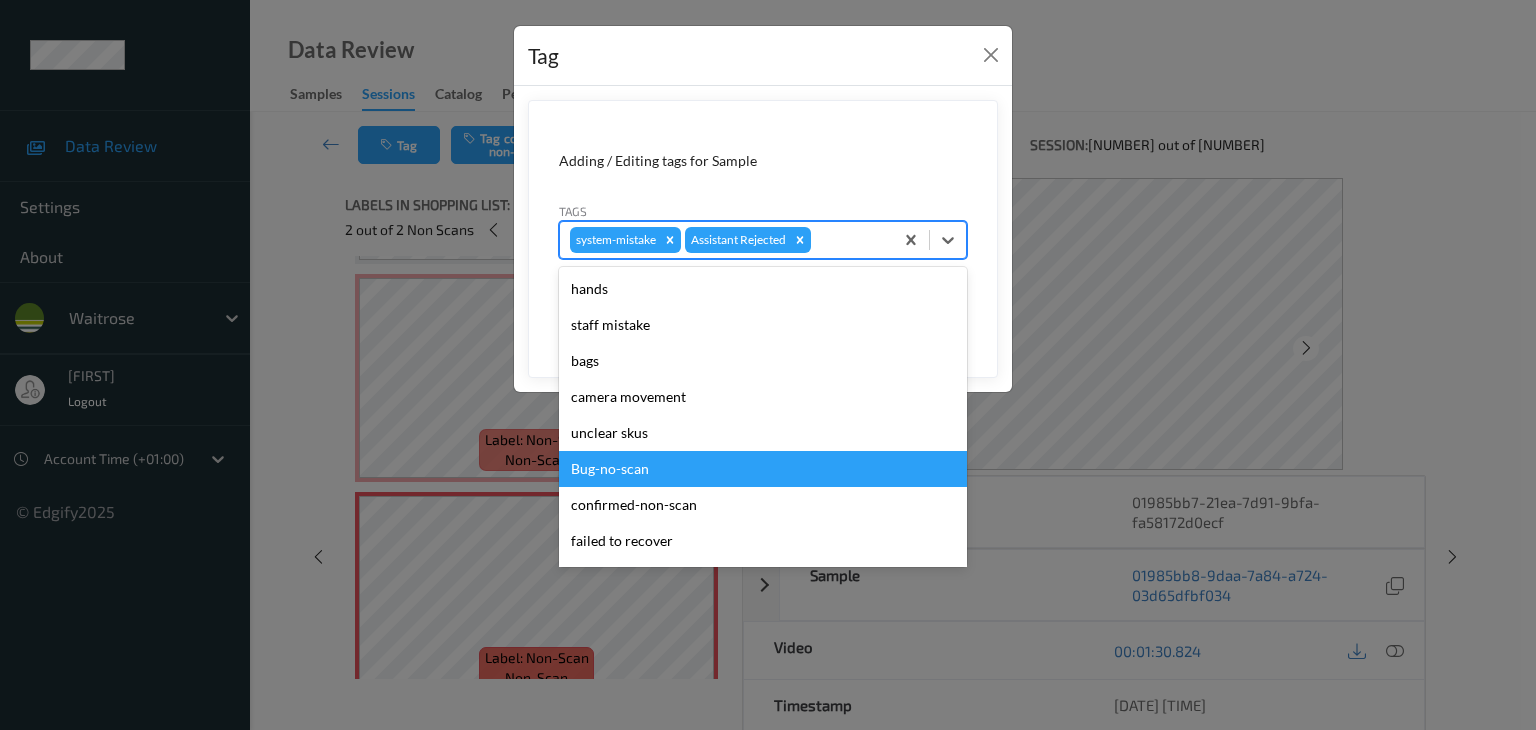 type on "u" 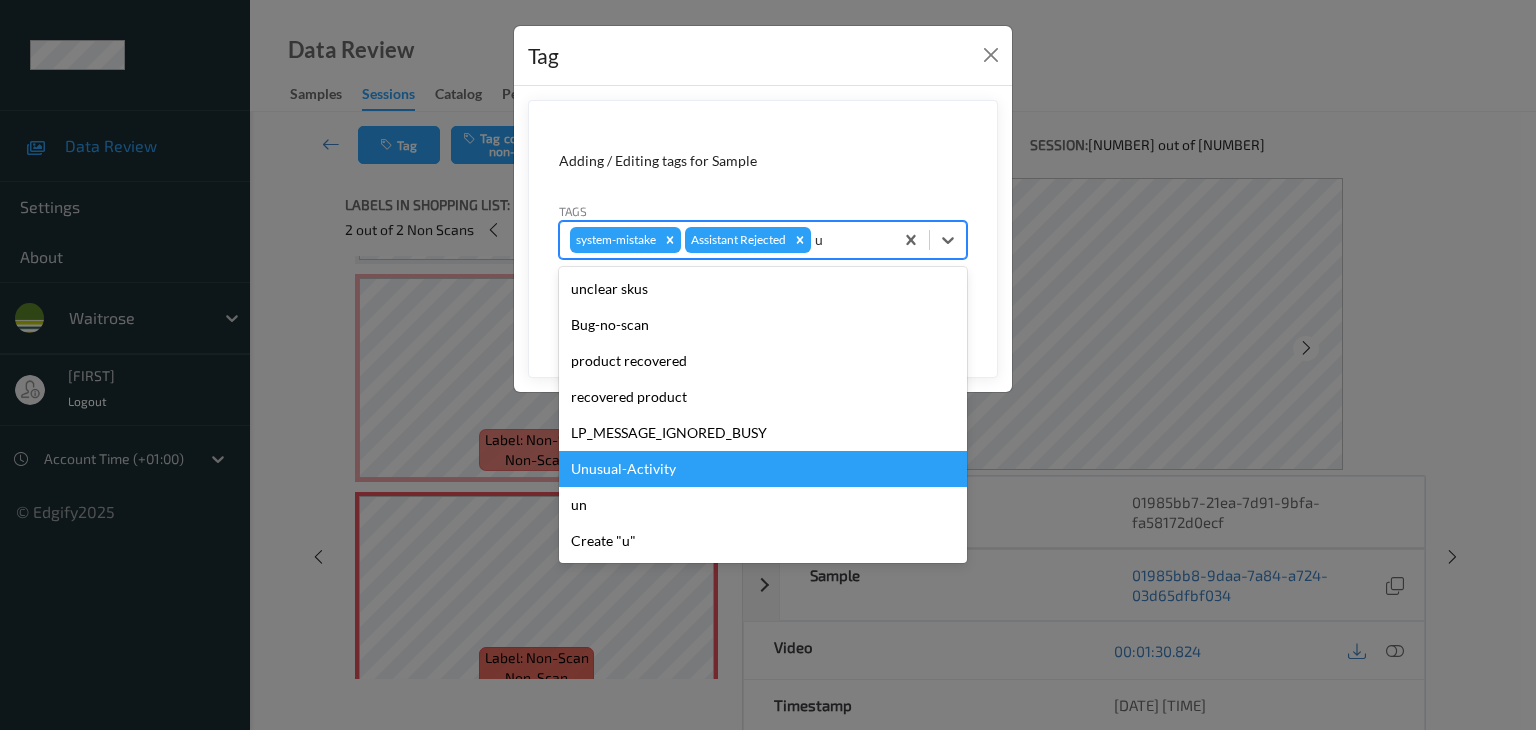 click on "Unusual-Activity" at bounding box center (763, 469) 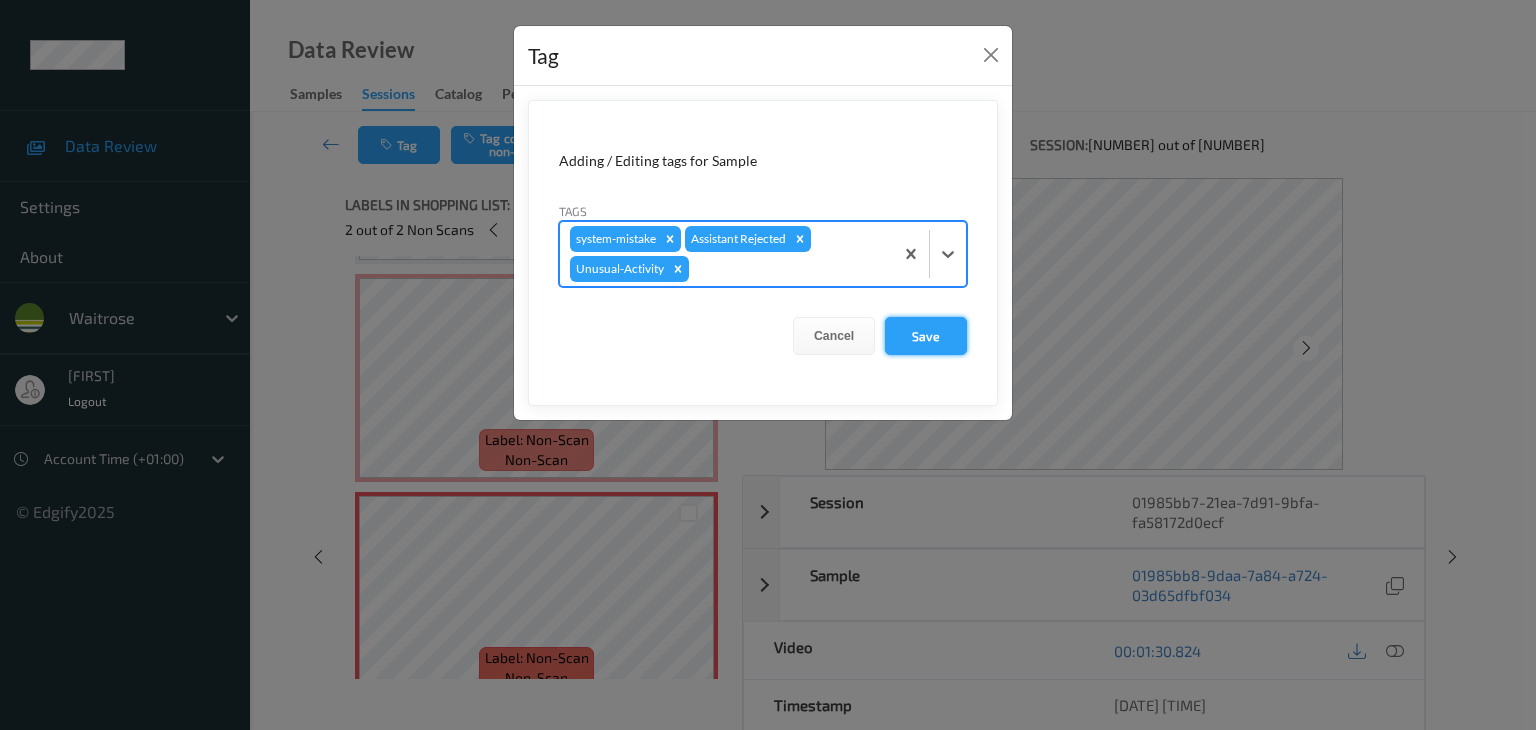 click on "Save" at bounding box center [926, 336] 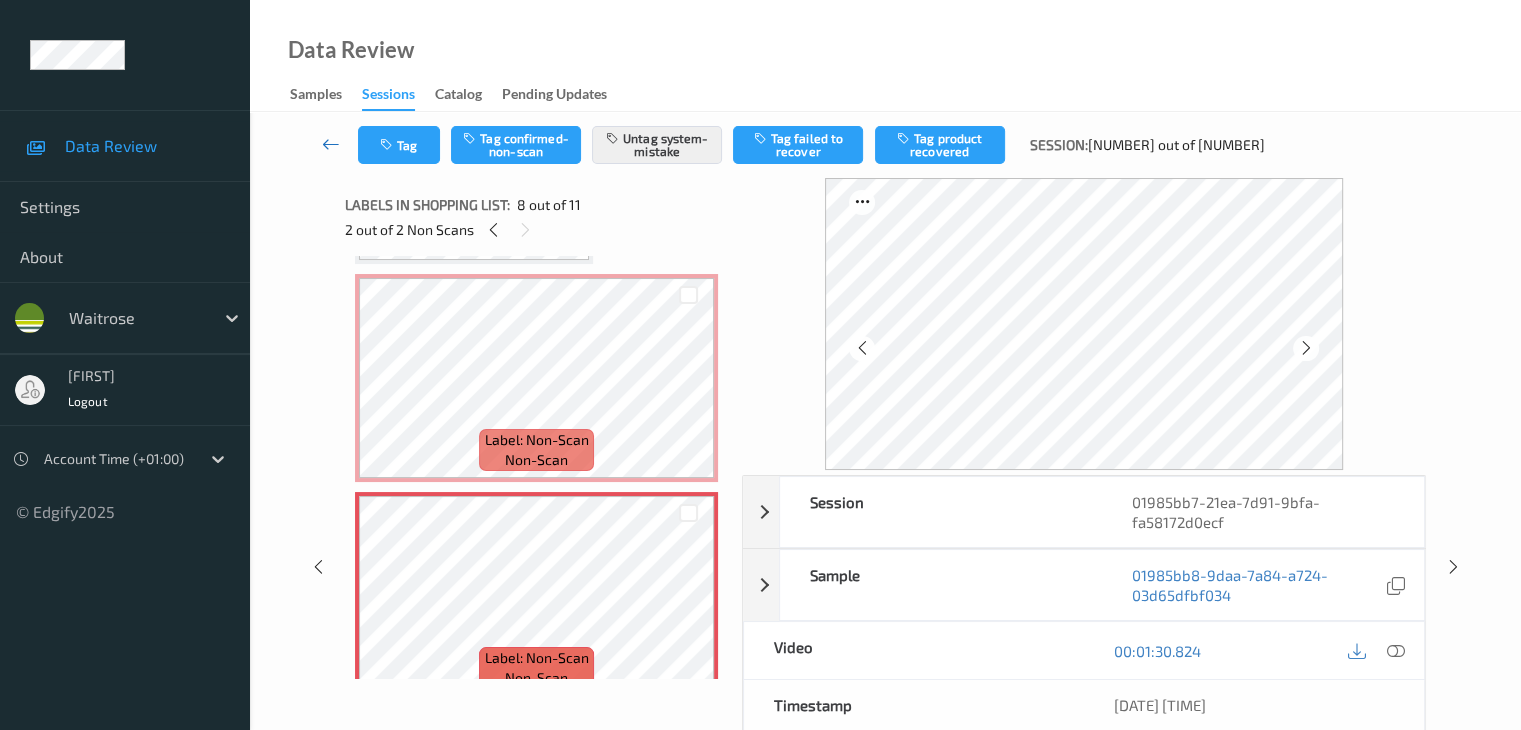 click at bounding box center [331, 144] 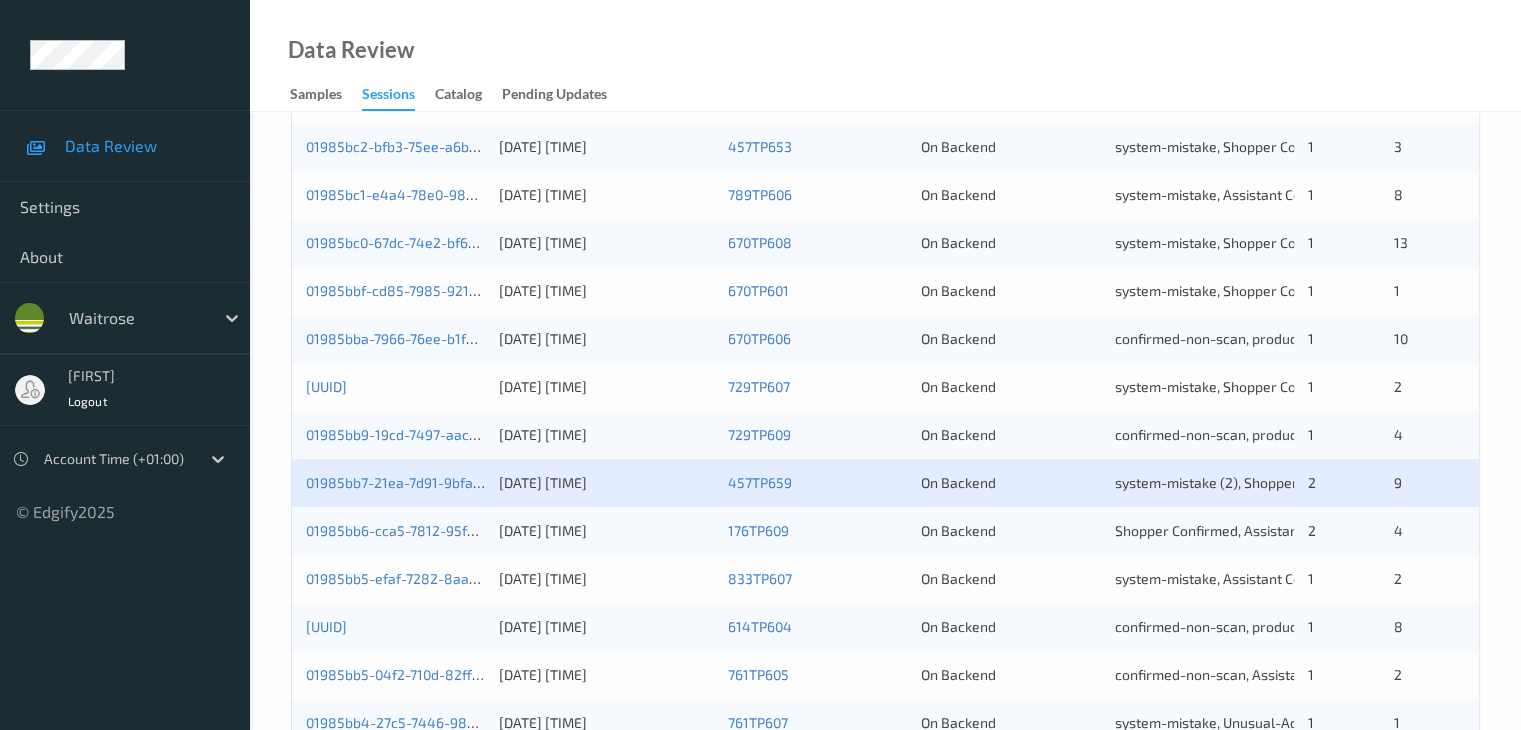 scroll, scrollTop: 800, scrollLeft: 0, axis: vertical 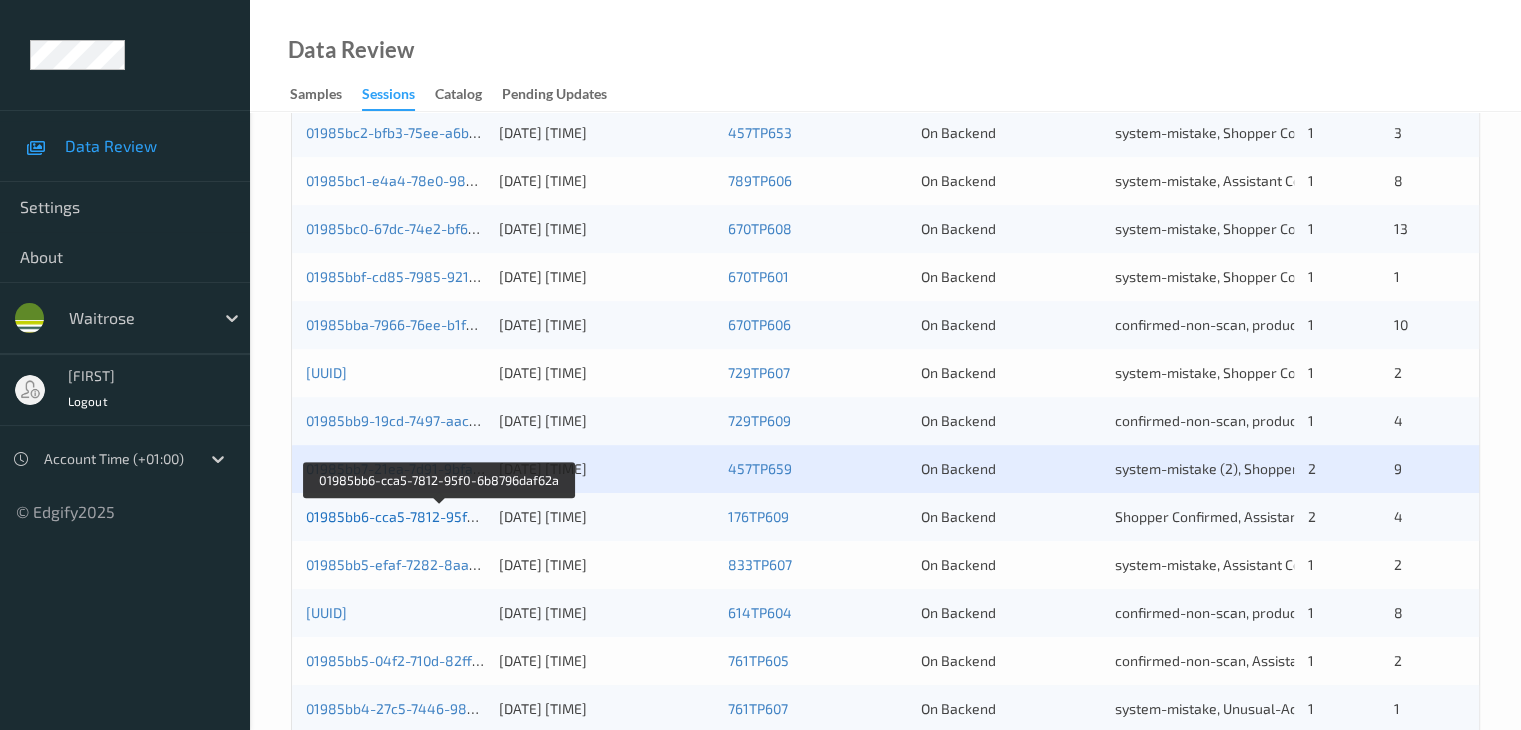 click on "01985bb6-cca5-7812-95f0-6b8796daf62a" at bounding box center (440, 516) 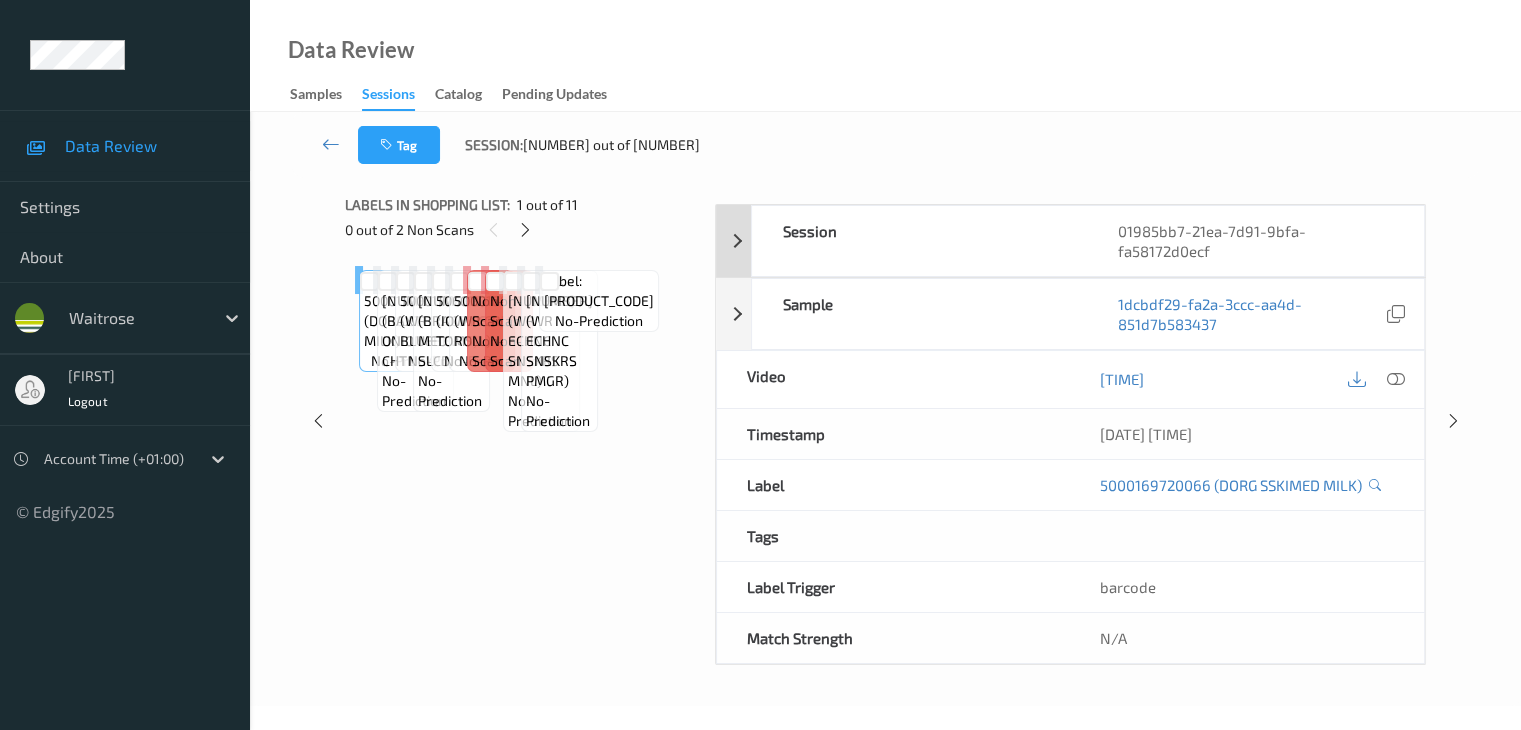 scroll, scrollTop: 0, scrollLeft: 0, axis: both 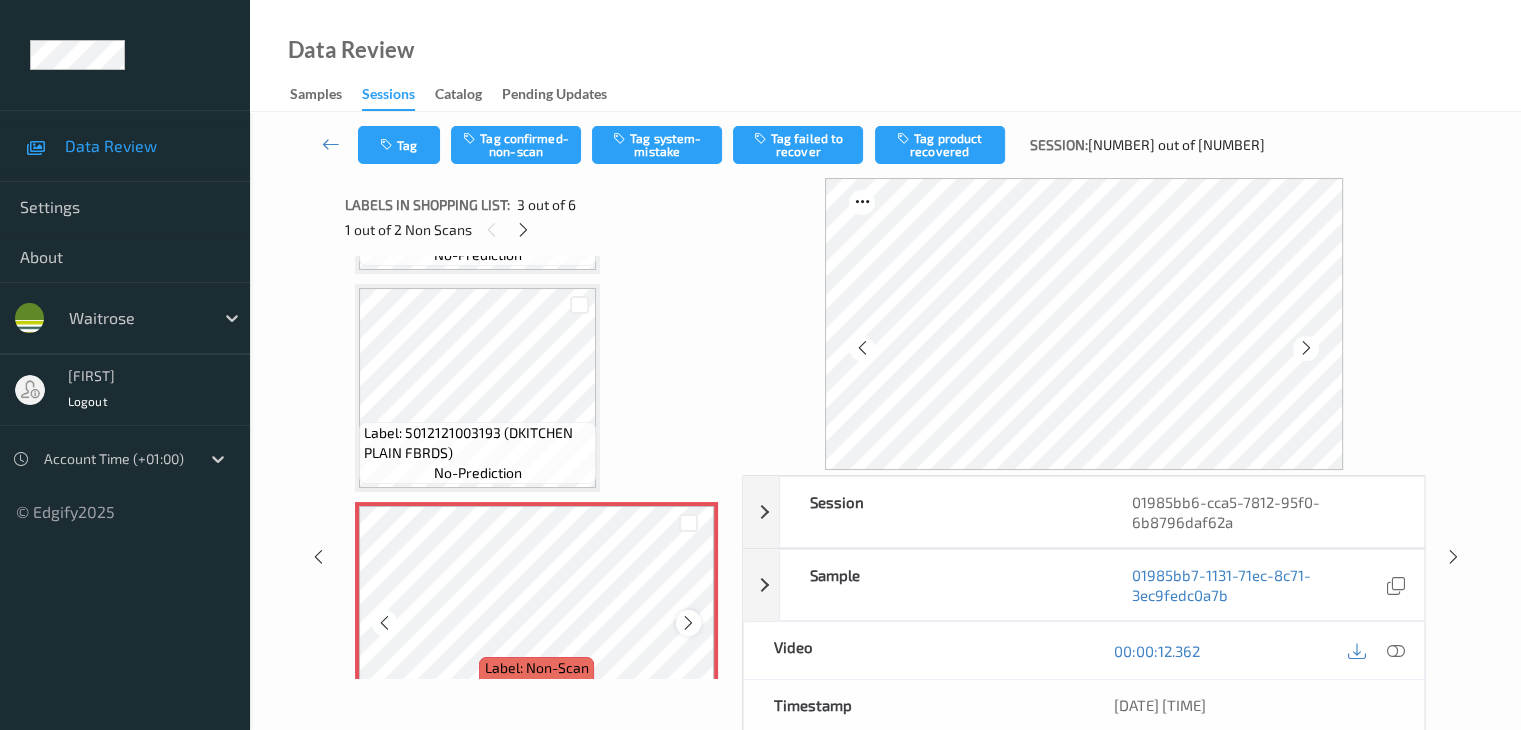 click at bounding box center (688, 623) 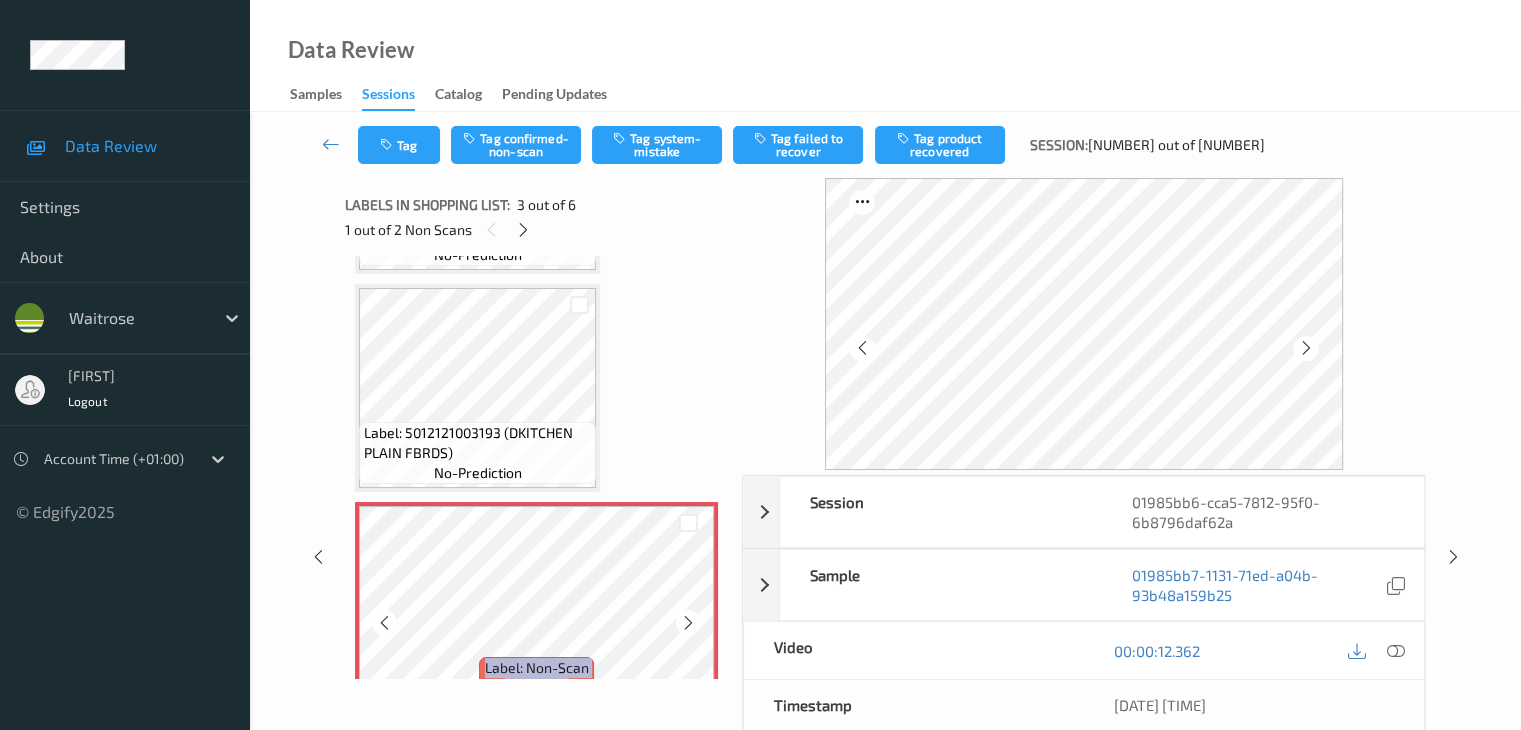click at bounding box center [688, 623] 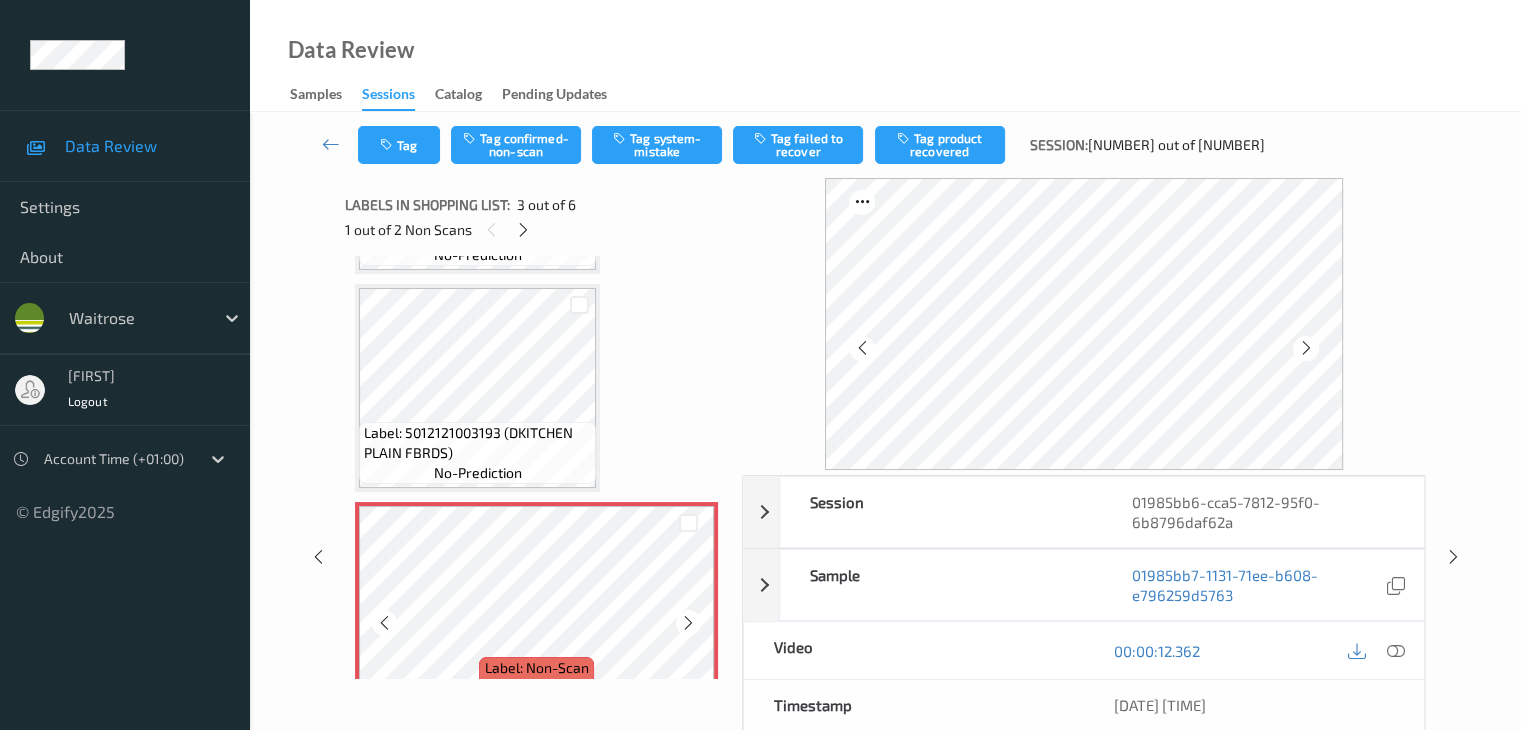 click at bounding box center (688, 623) 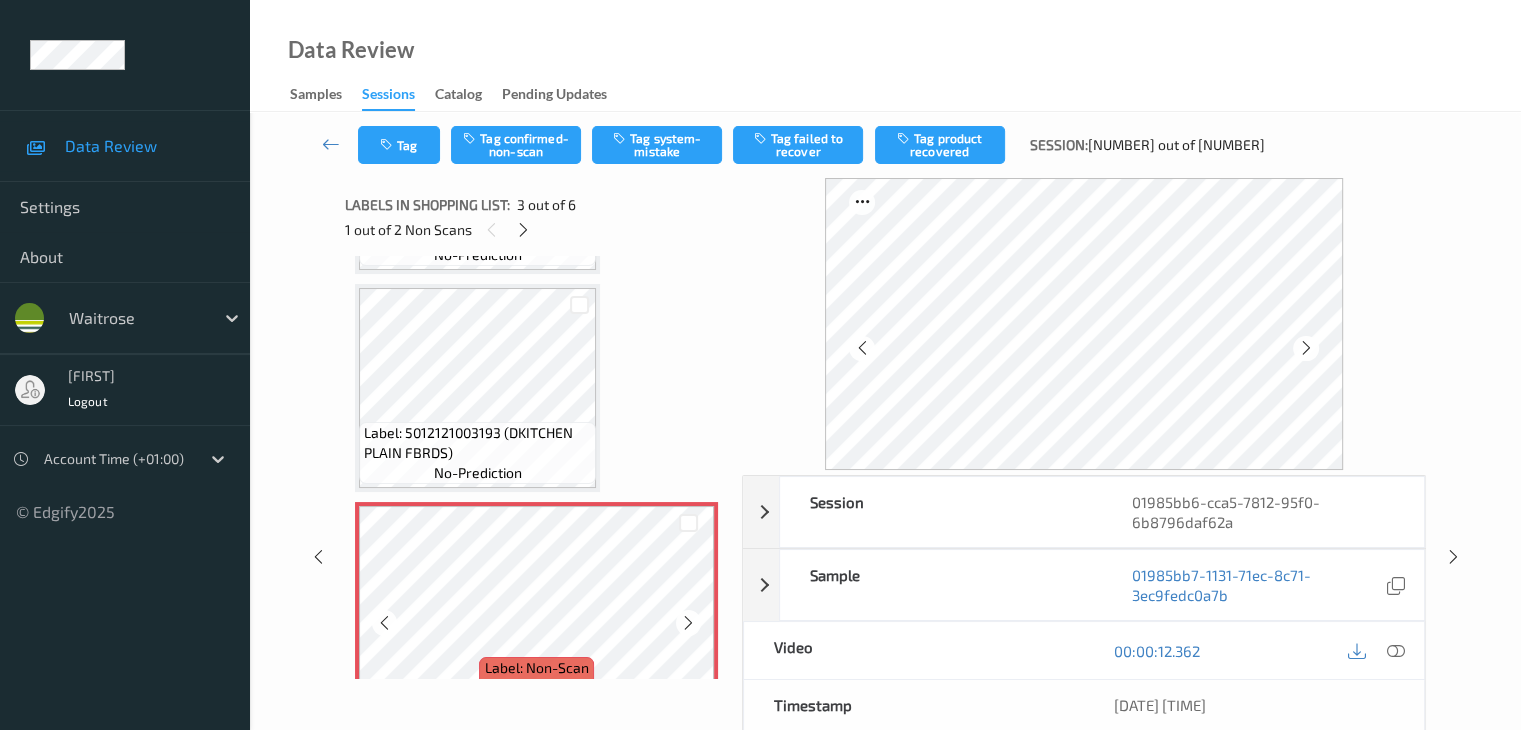 click at bounding box center [688, 623] 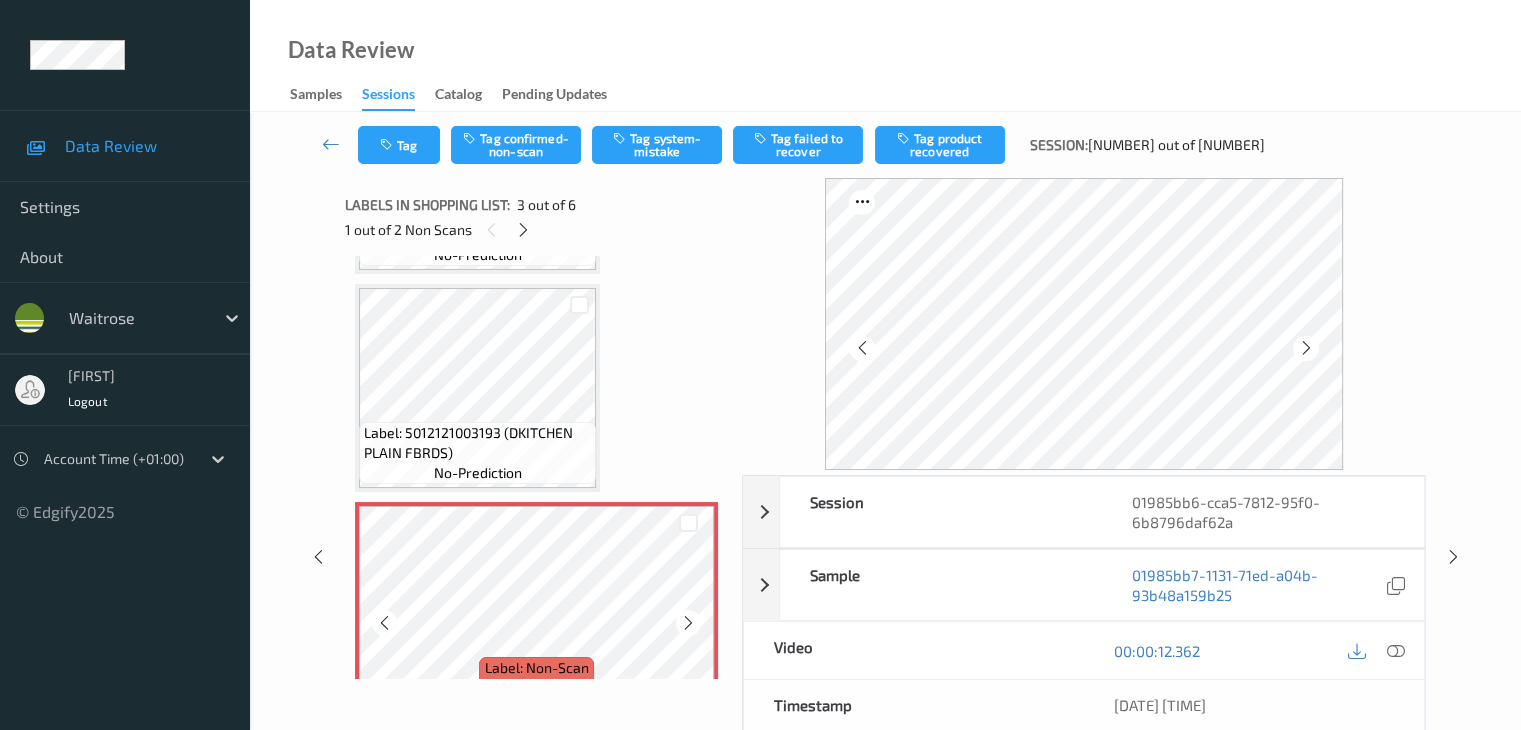 click at bounding box center [688, 623] 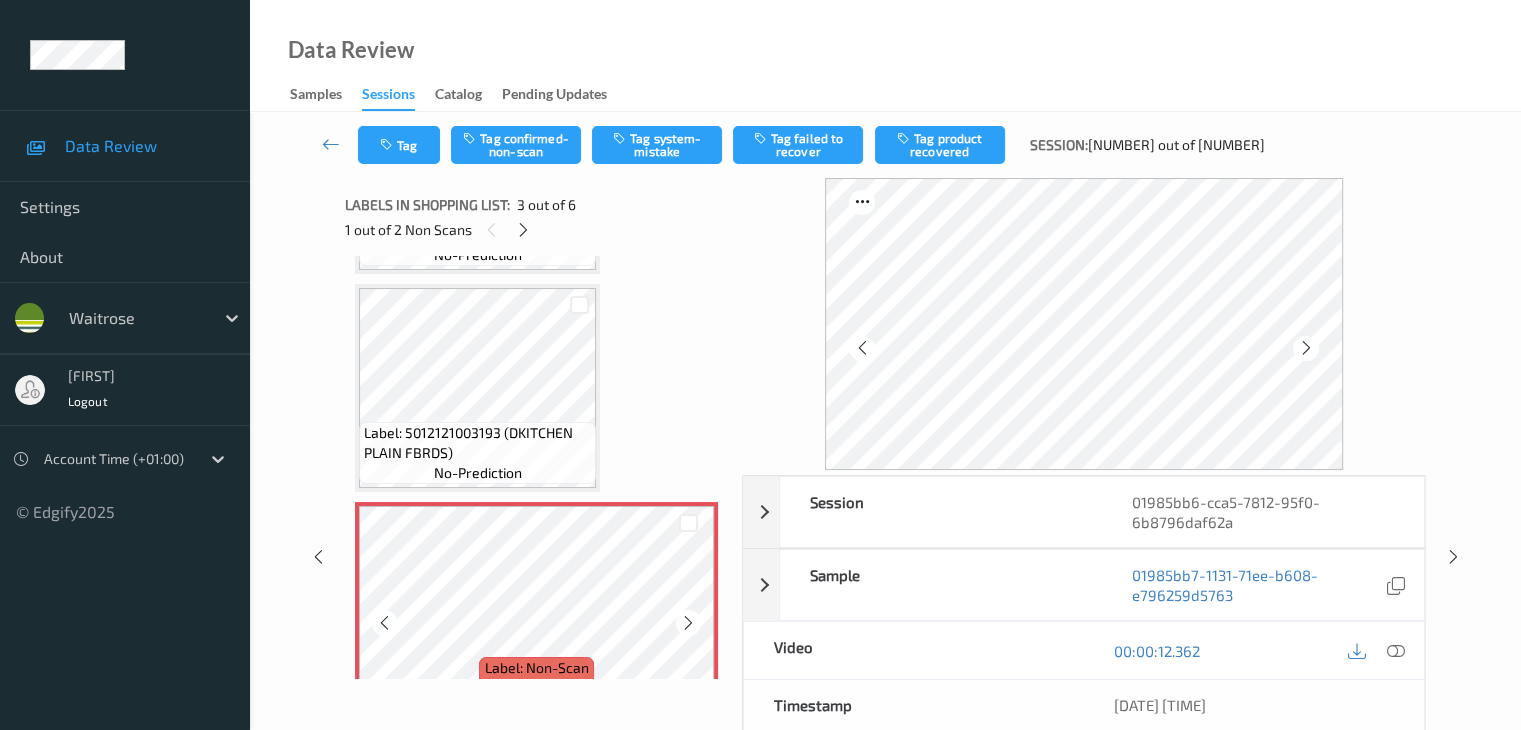 click at bounding box center (688, 623) 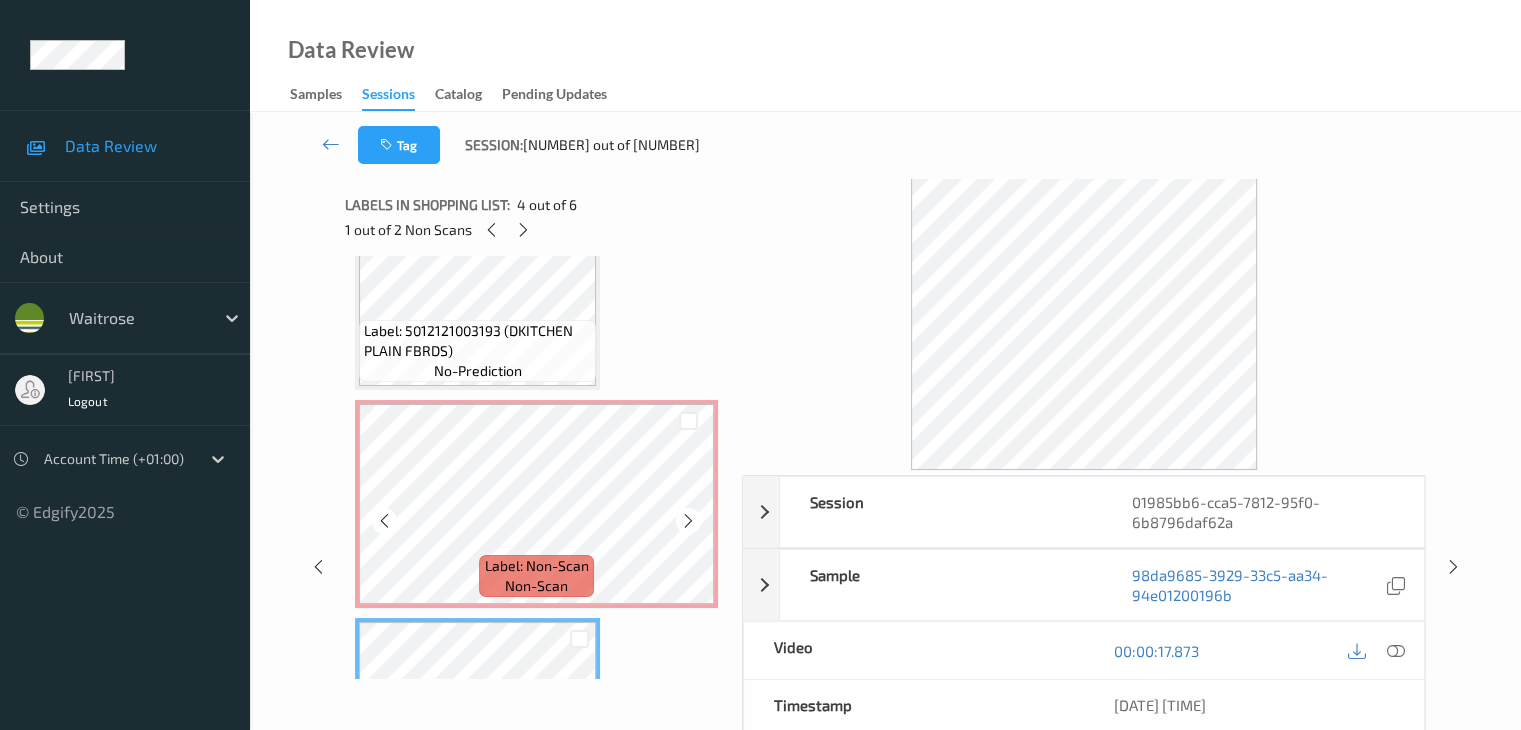 scroll, scrollTop: 300, scrollLeft: 0, axis: vertical 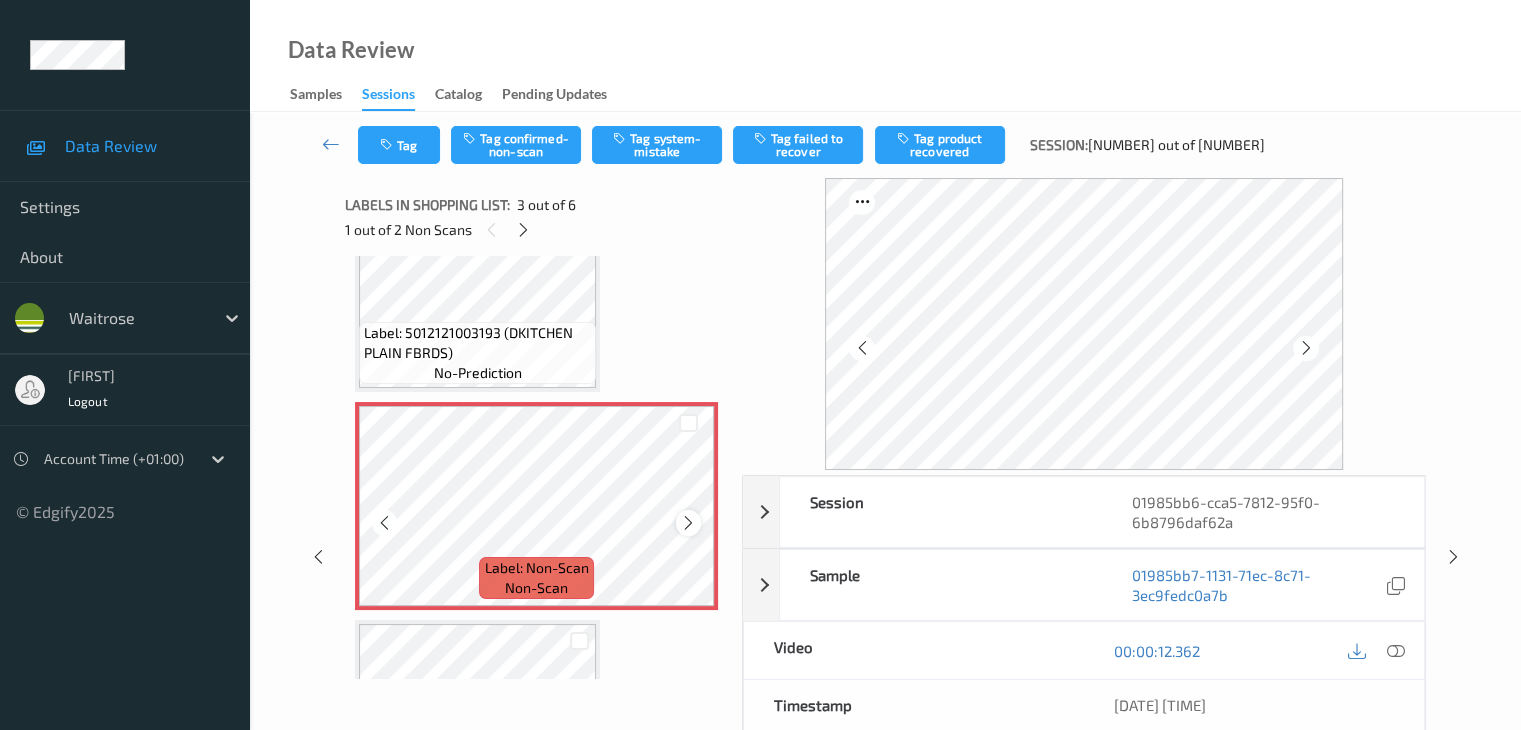 click at bounding box center [688, 523] 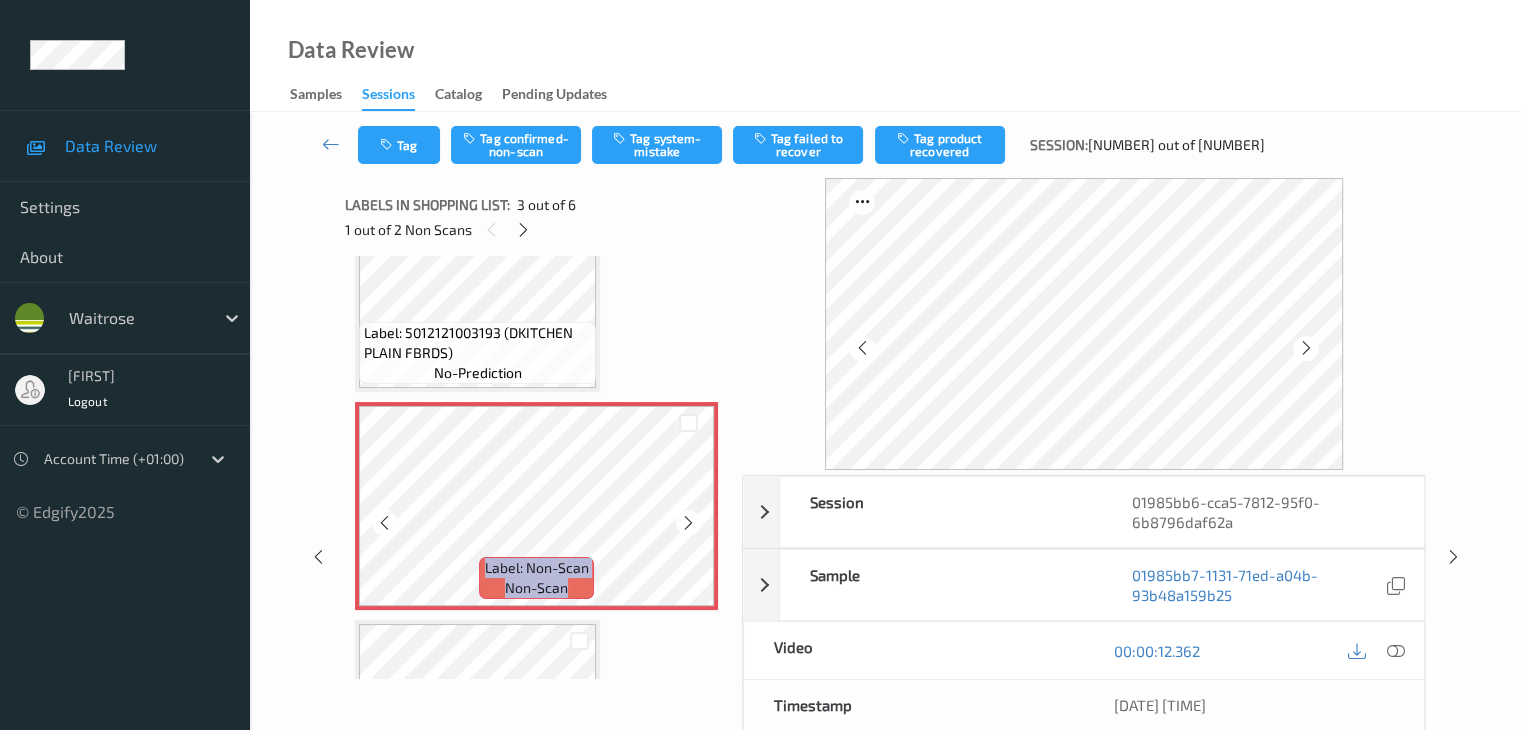 click at bounding box center (688, 523) 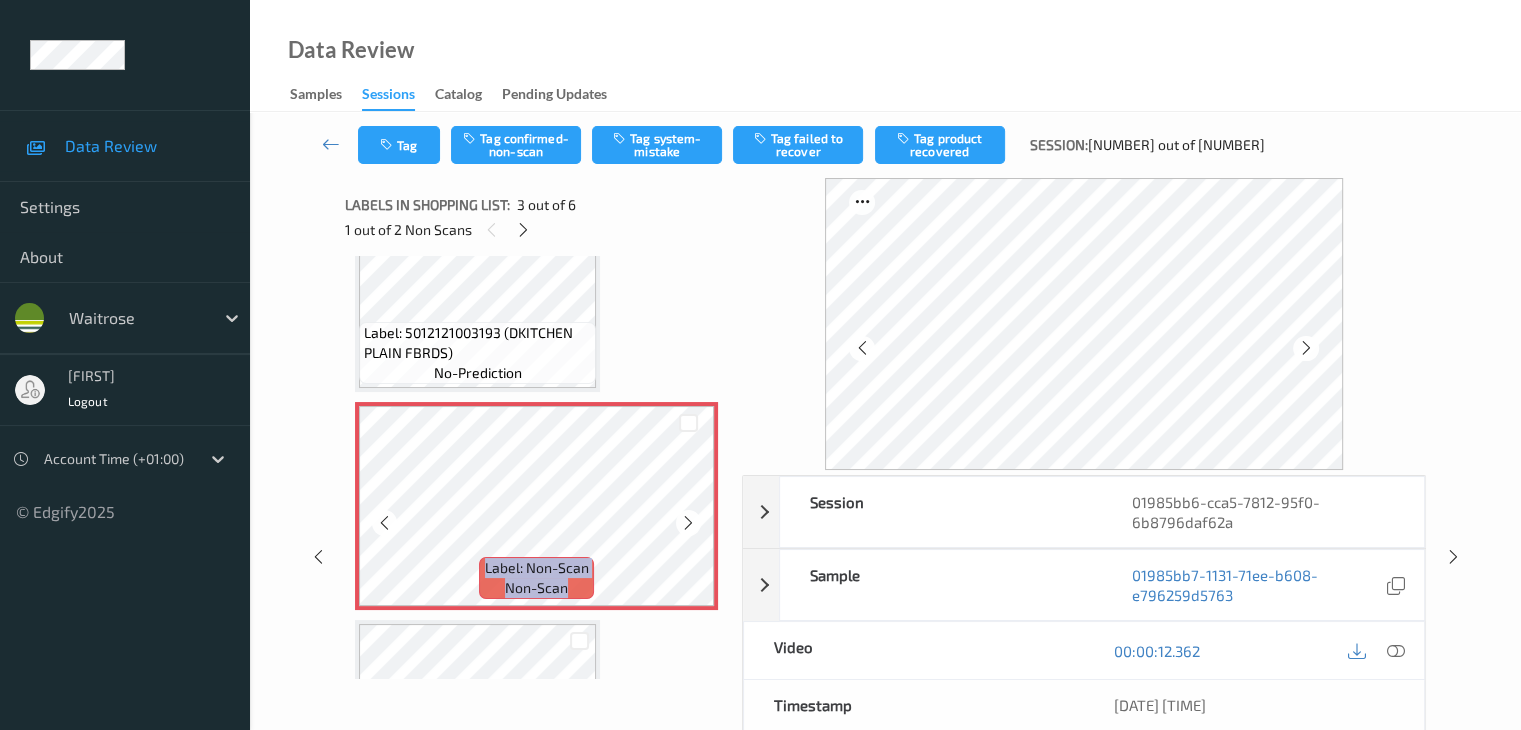 click at bounding box center (688, 523) 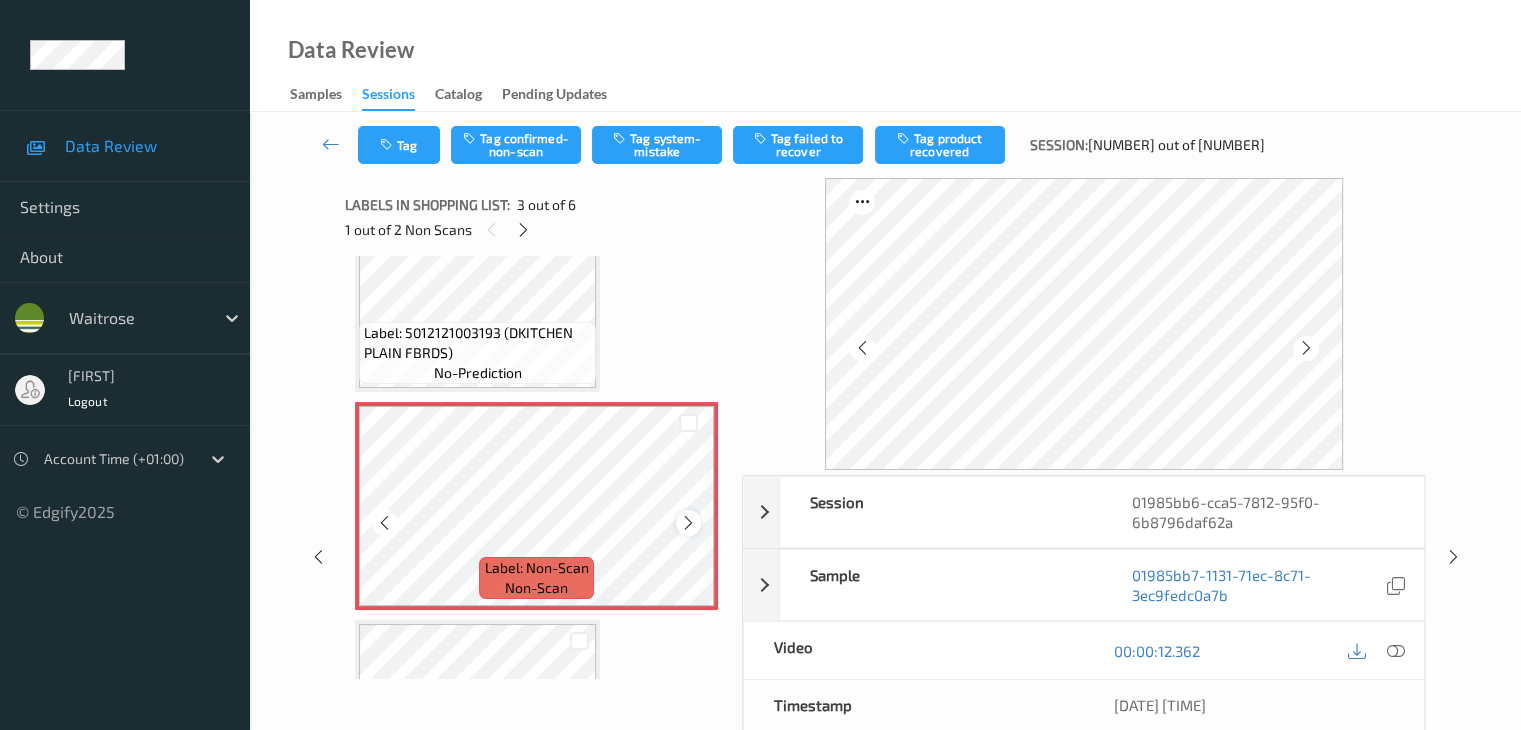 click at bounding box center [688, 523] 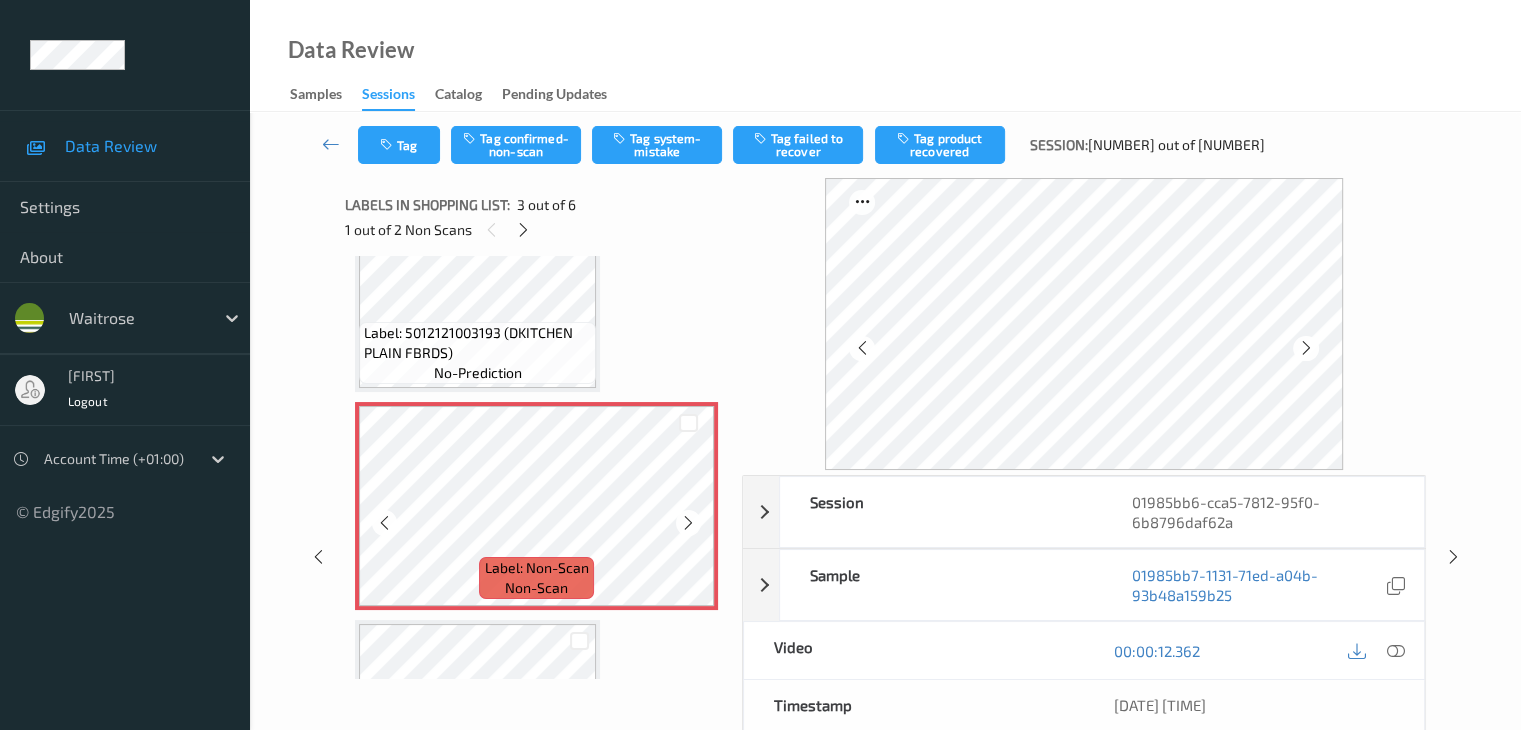 click at bounding box center (688, 523) 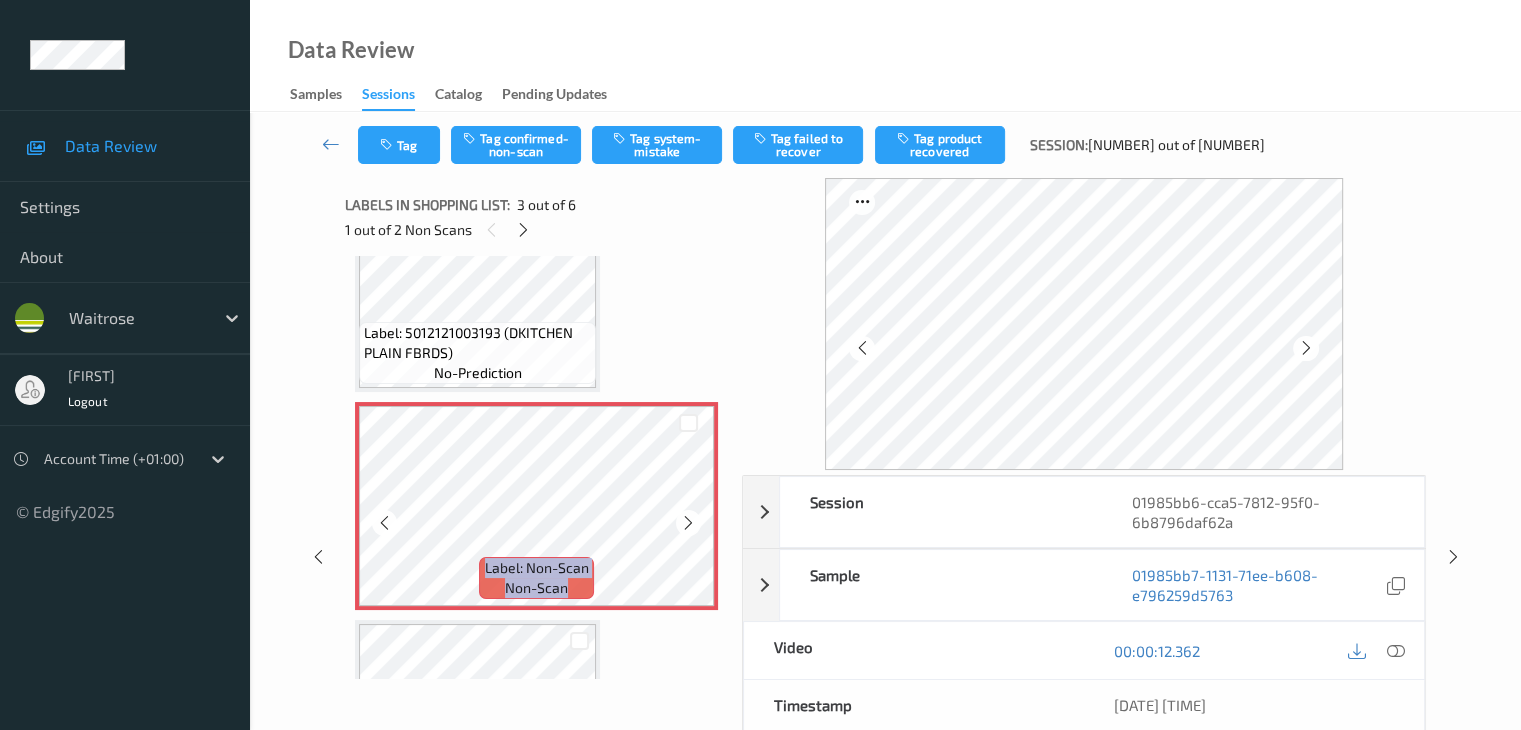 click at bounding box center (688, 523) 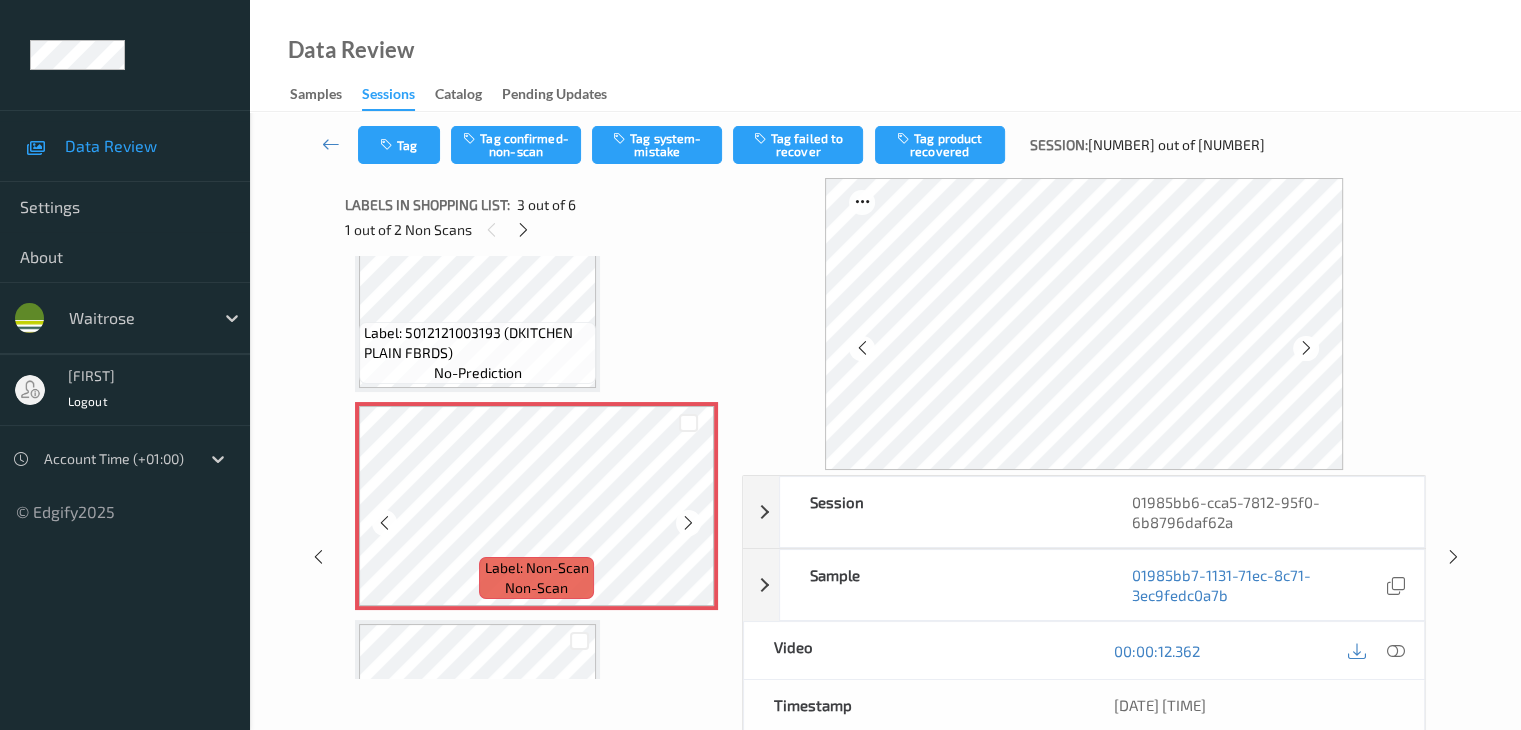 click at bounding box center (688, 523) 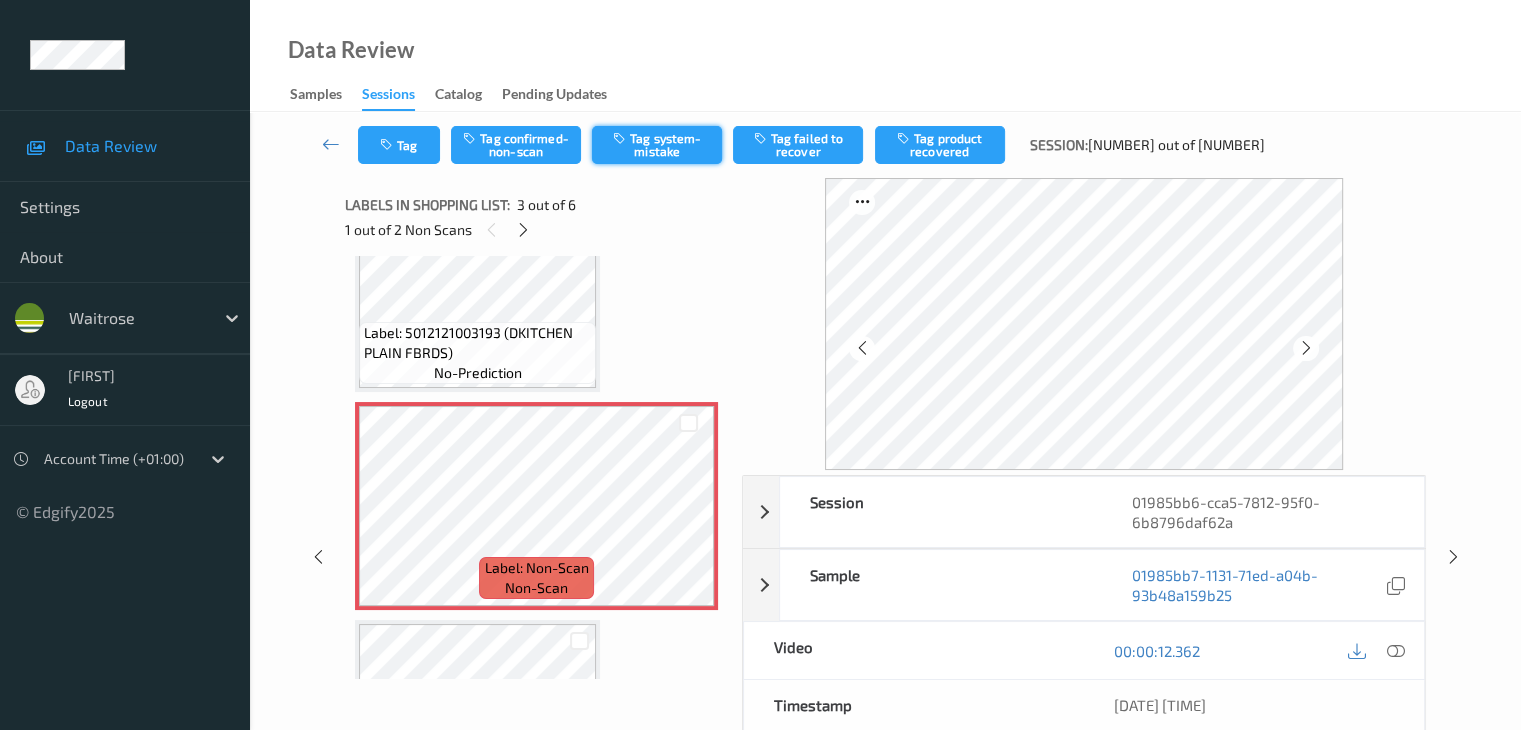 click on "Tag   system-mistake" at bounding box center (657, 145) 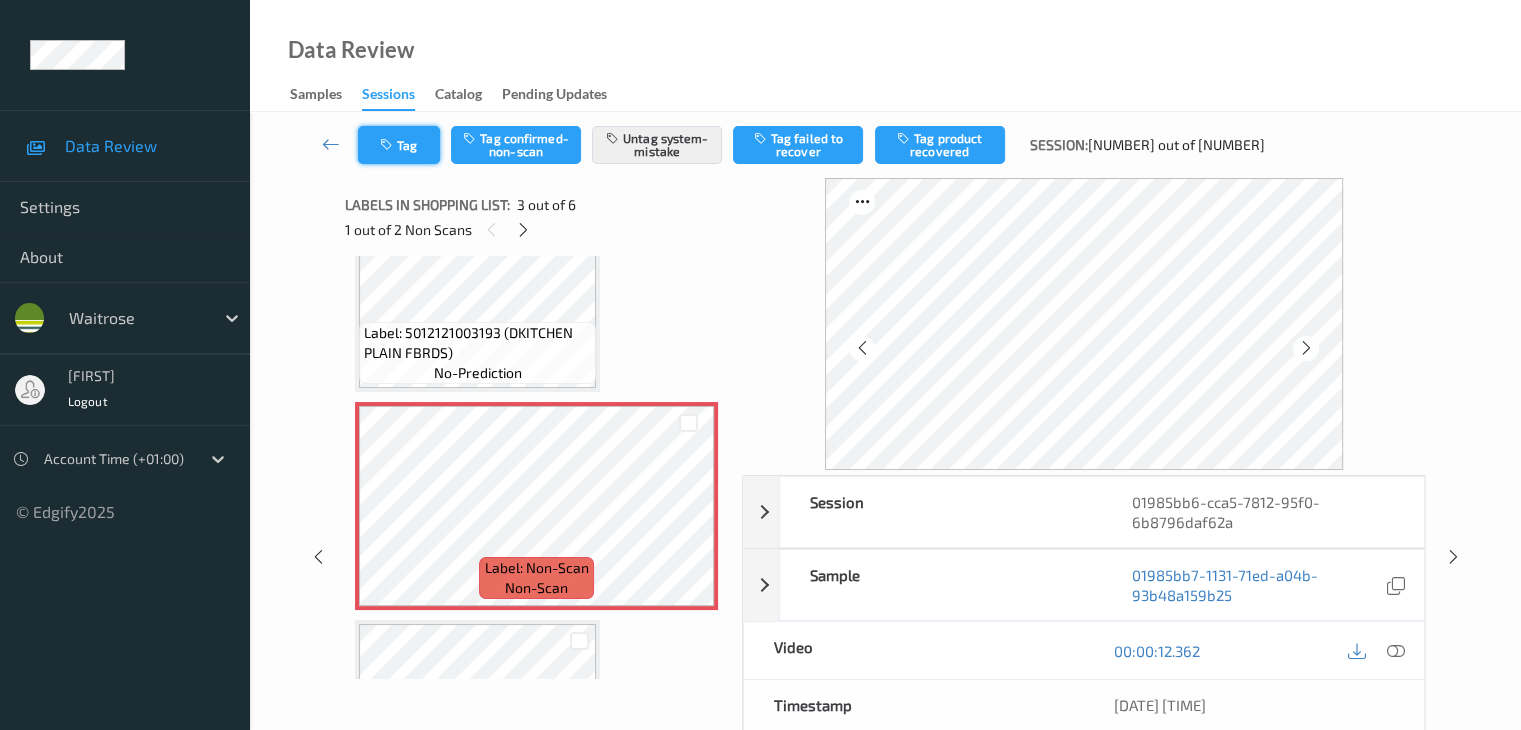 click on "Tag" at bounding box center [399, 145] 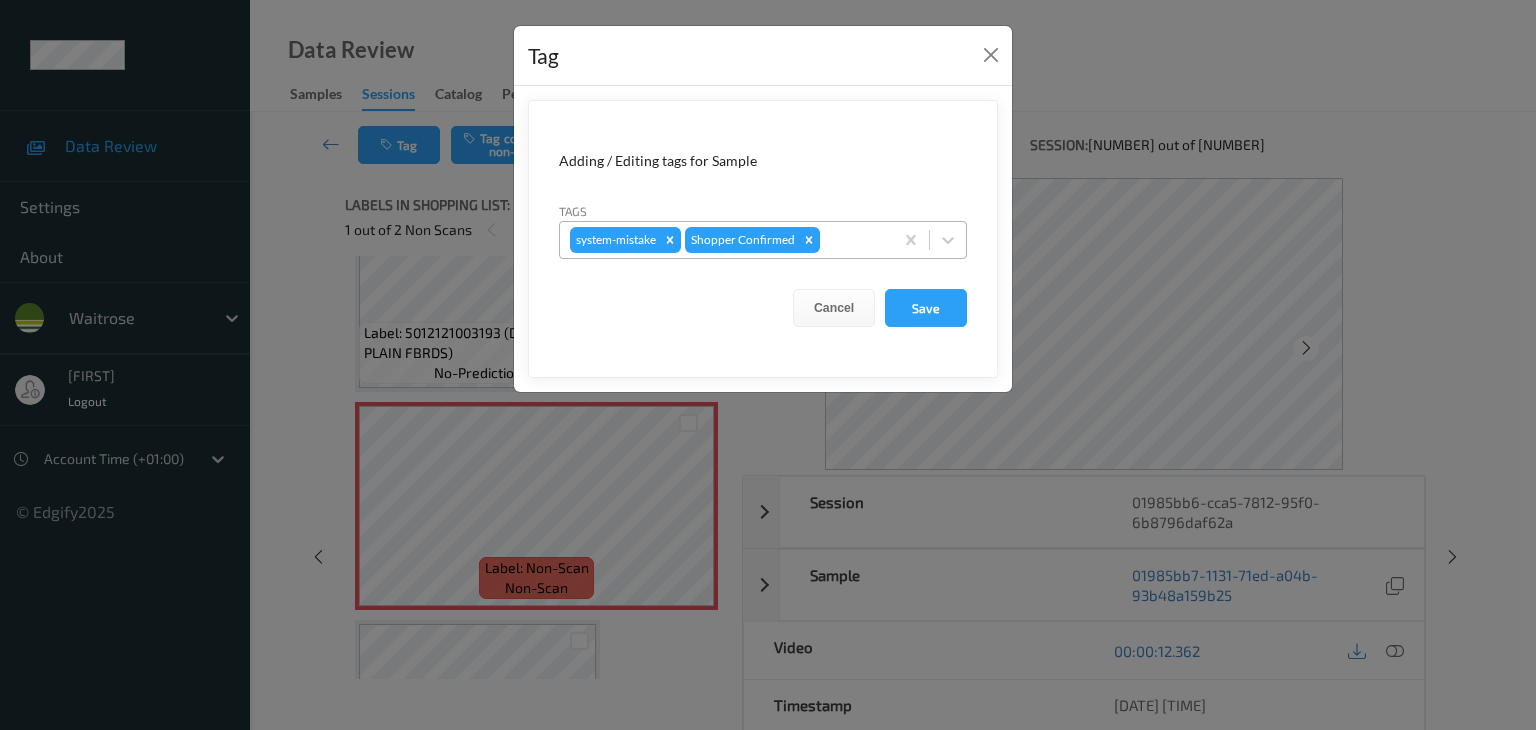click at bounding box center (853, 240) 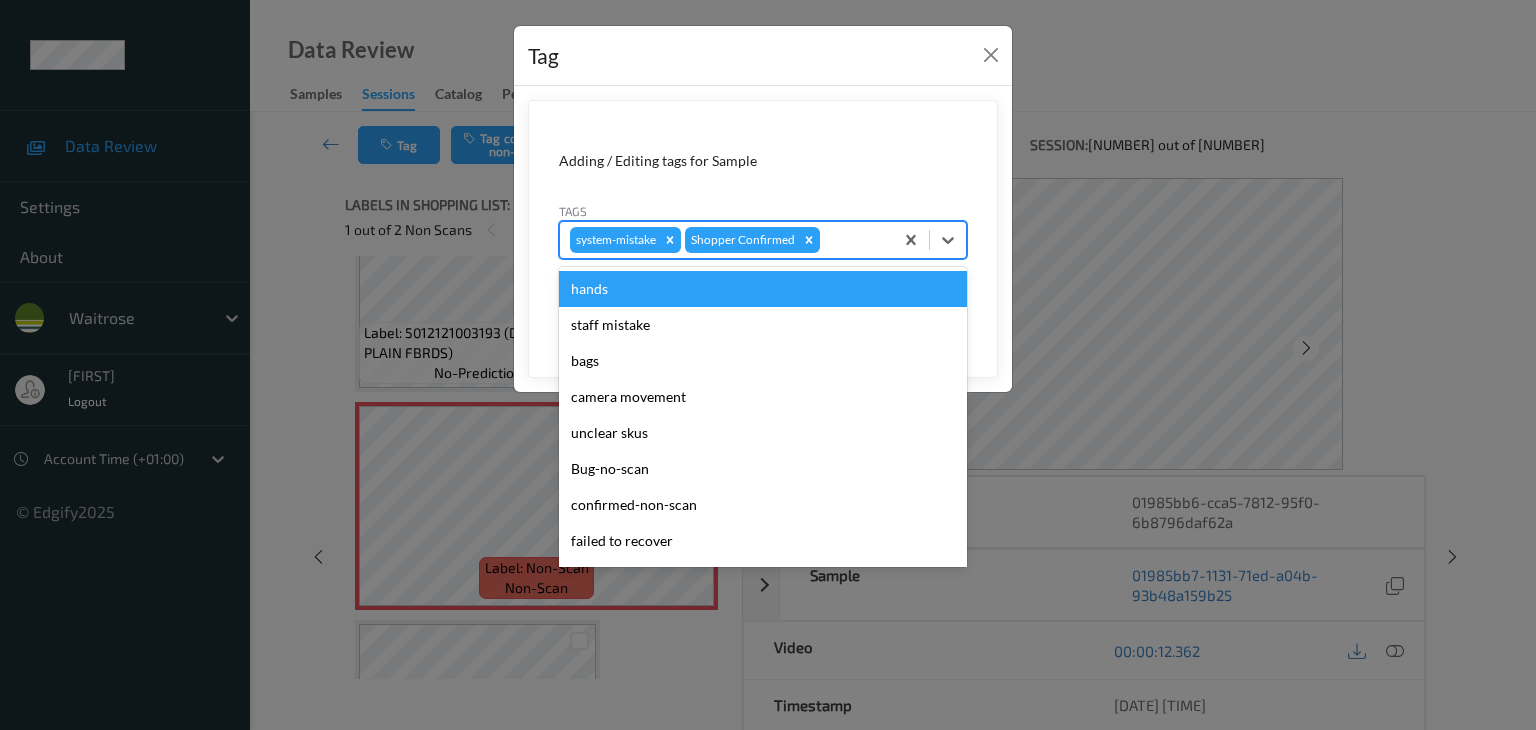 type on "u" 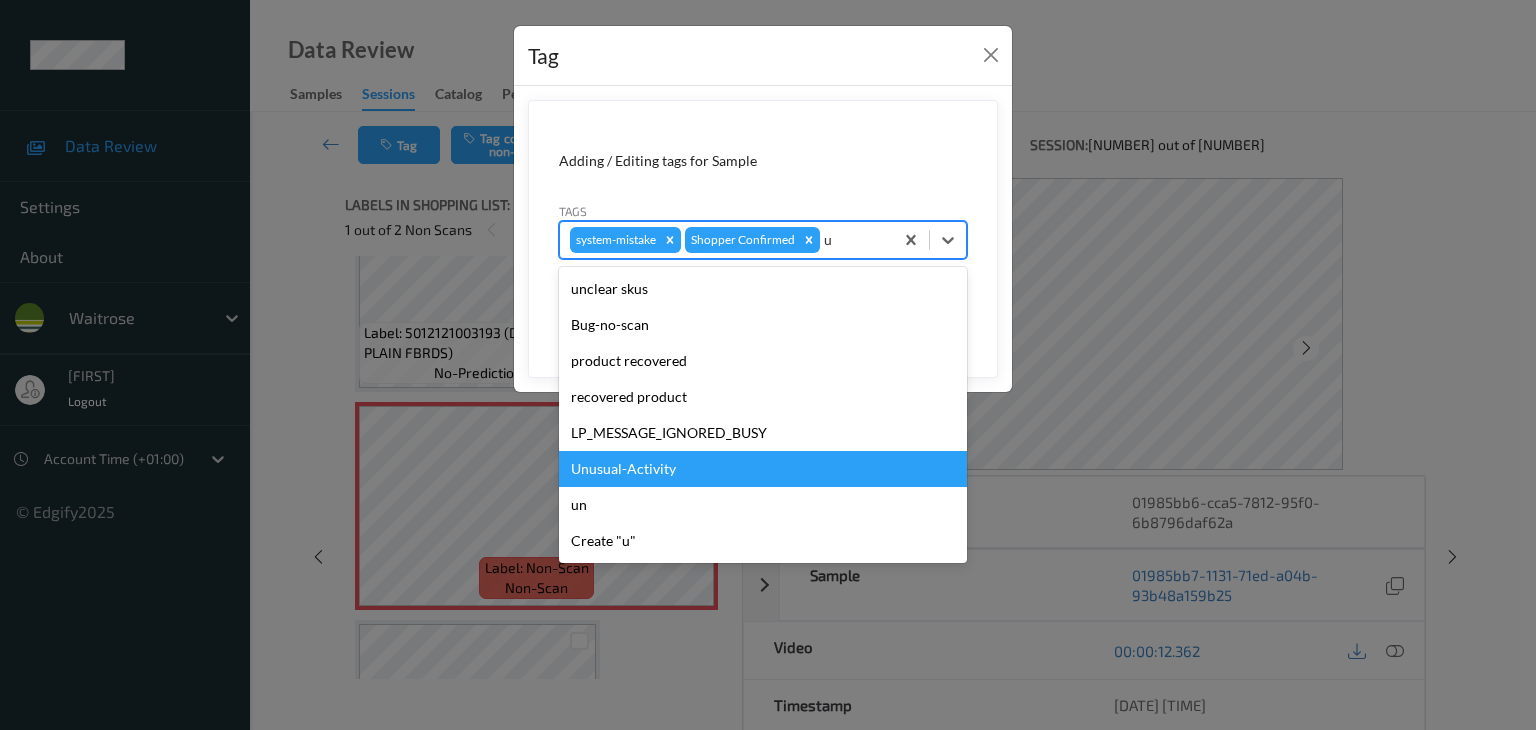 click on "Unusual-Activity" at bounding box center (763, 469) 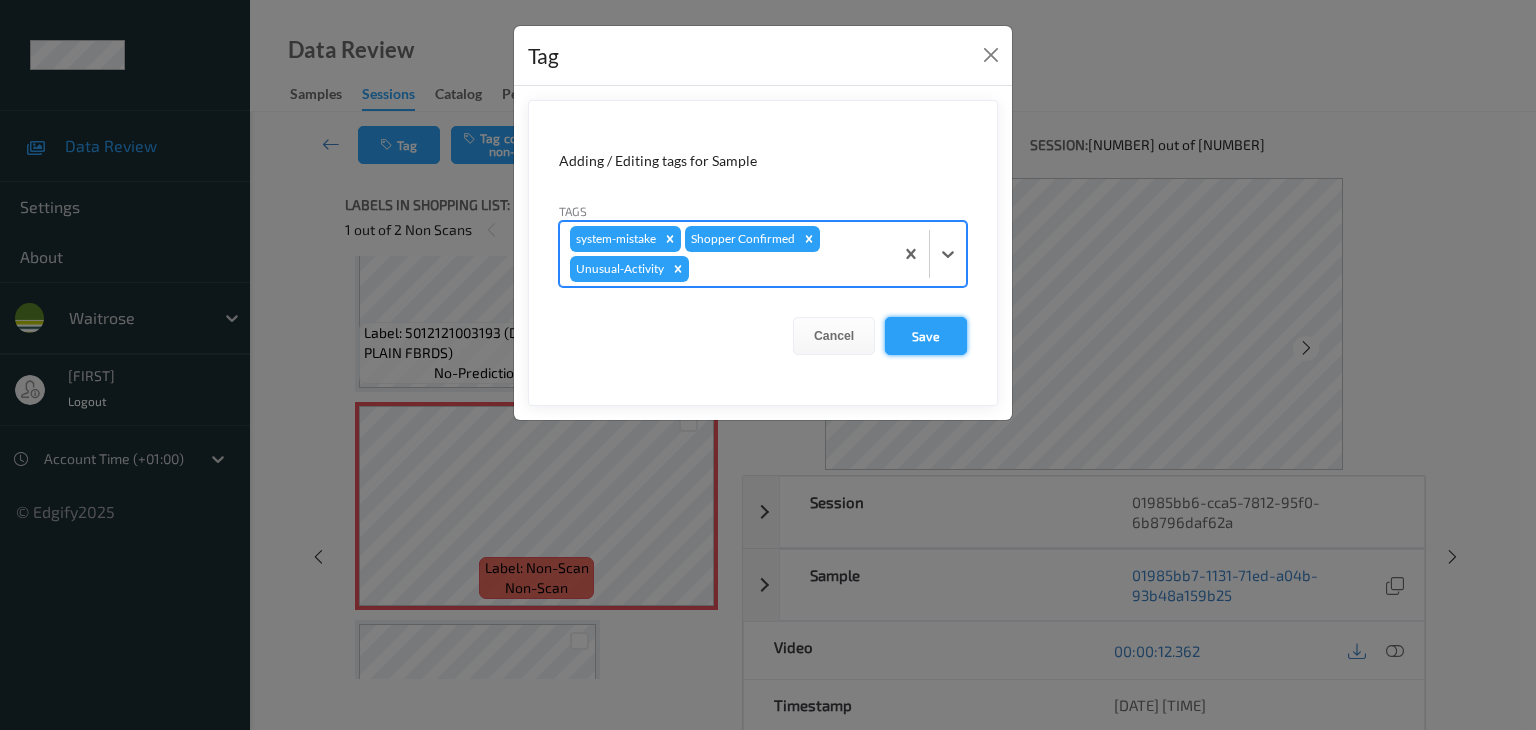 click on "Save" at bounding box center [926, 336] 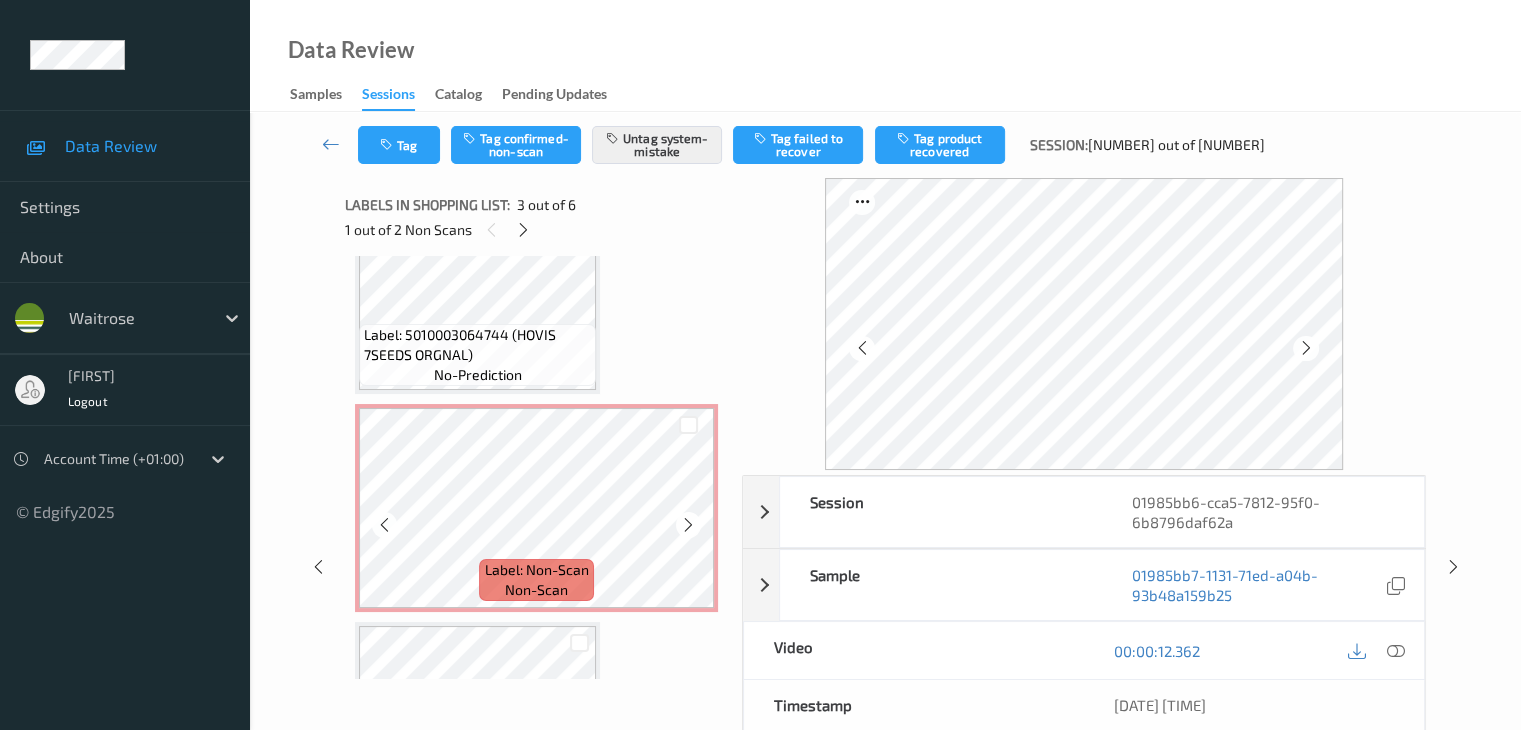 scroll, scrollTop: 700, scrollLeft: 0, axis: vertical 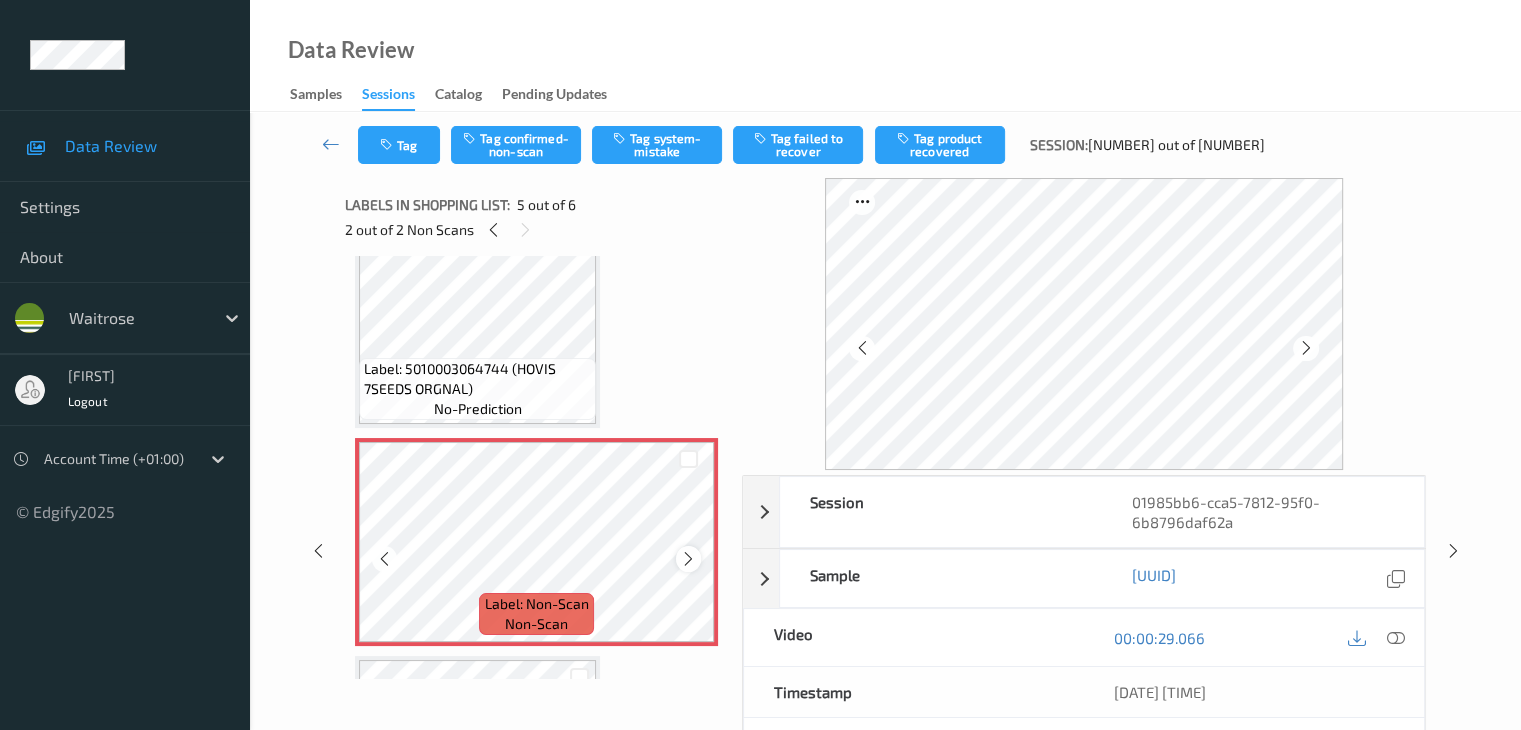 click at bounding box center [688, 559] 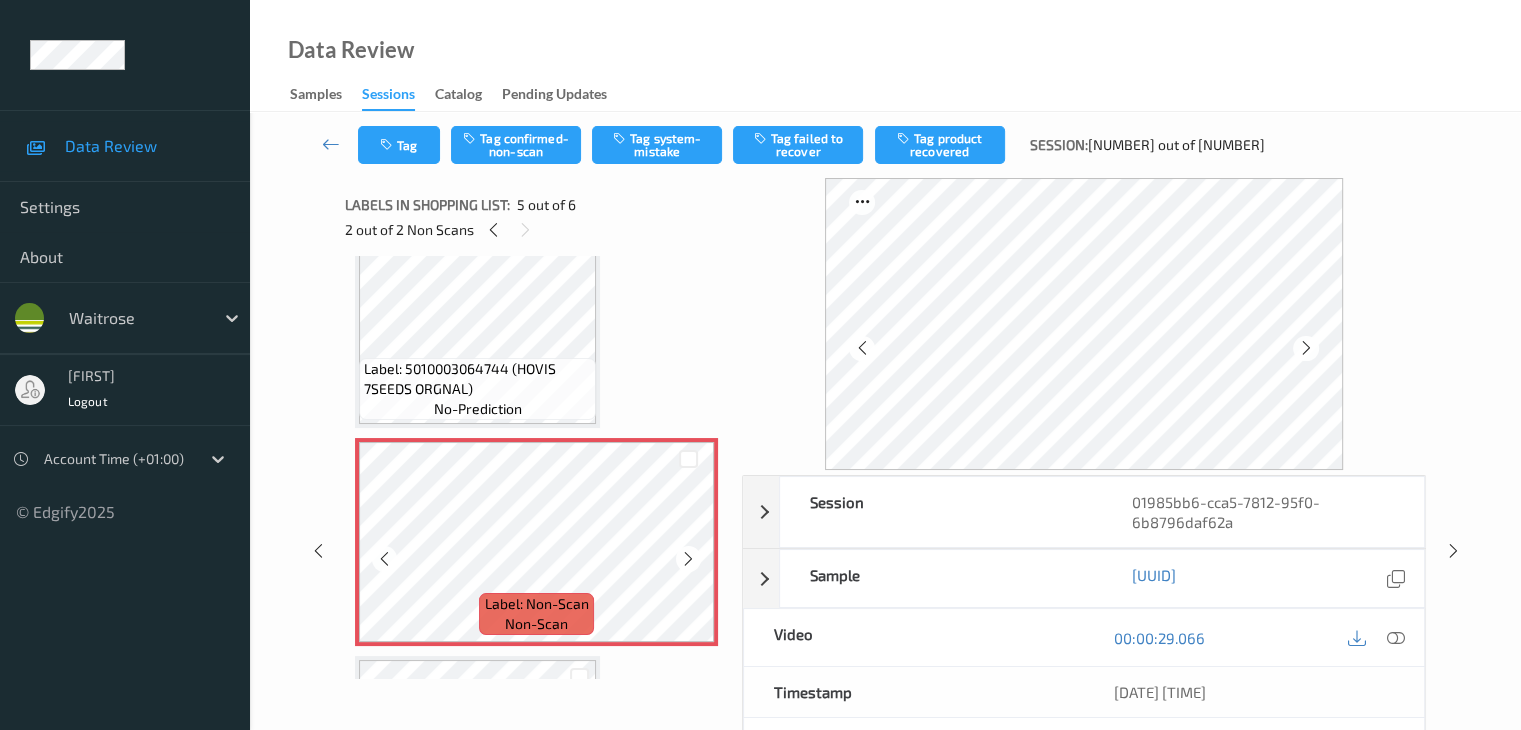 click at bounding box center (688, 559) 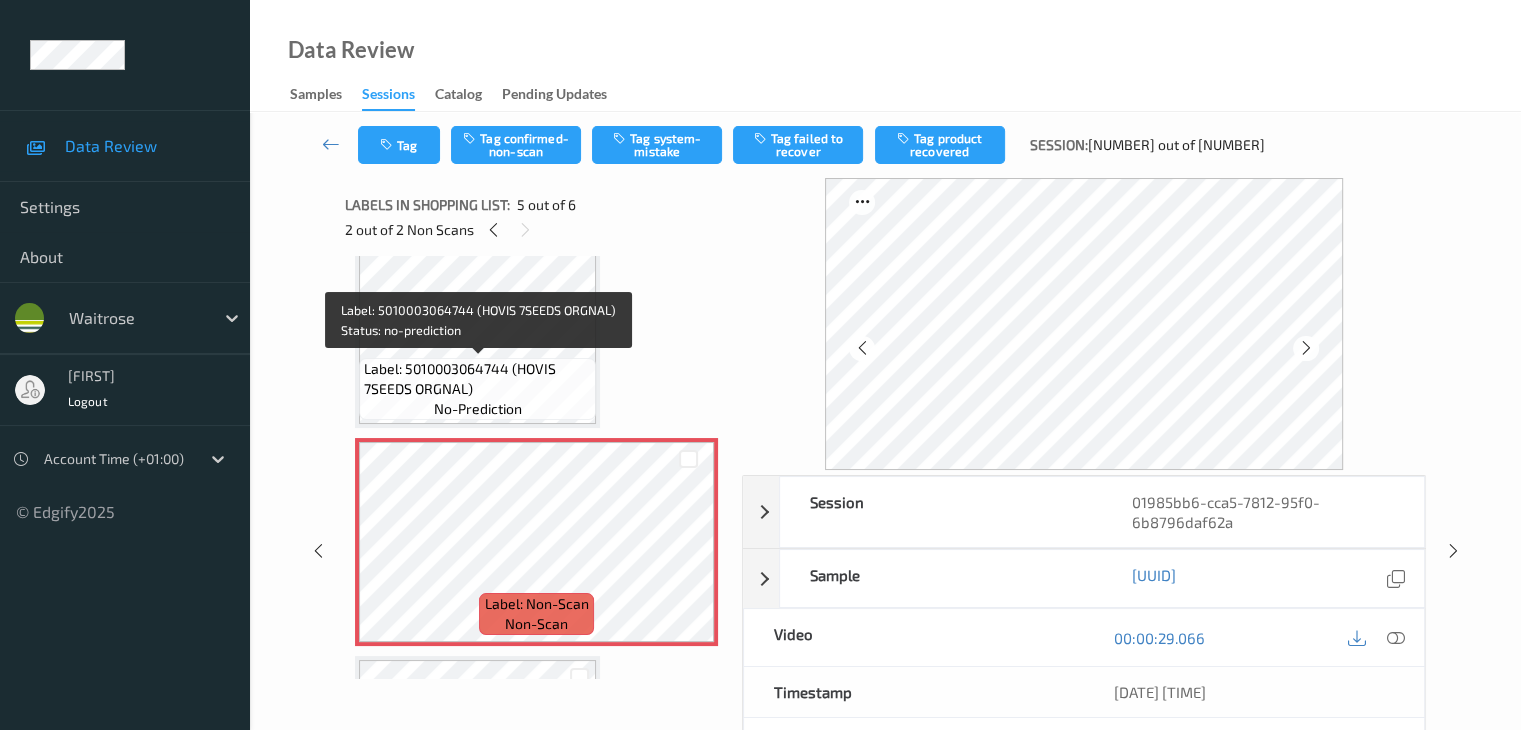 click on "Label: 5010003064744 (HOVIS 7SEEDS ORGNAL)" at bounding box center [477, 379] 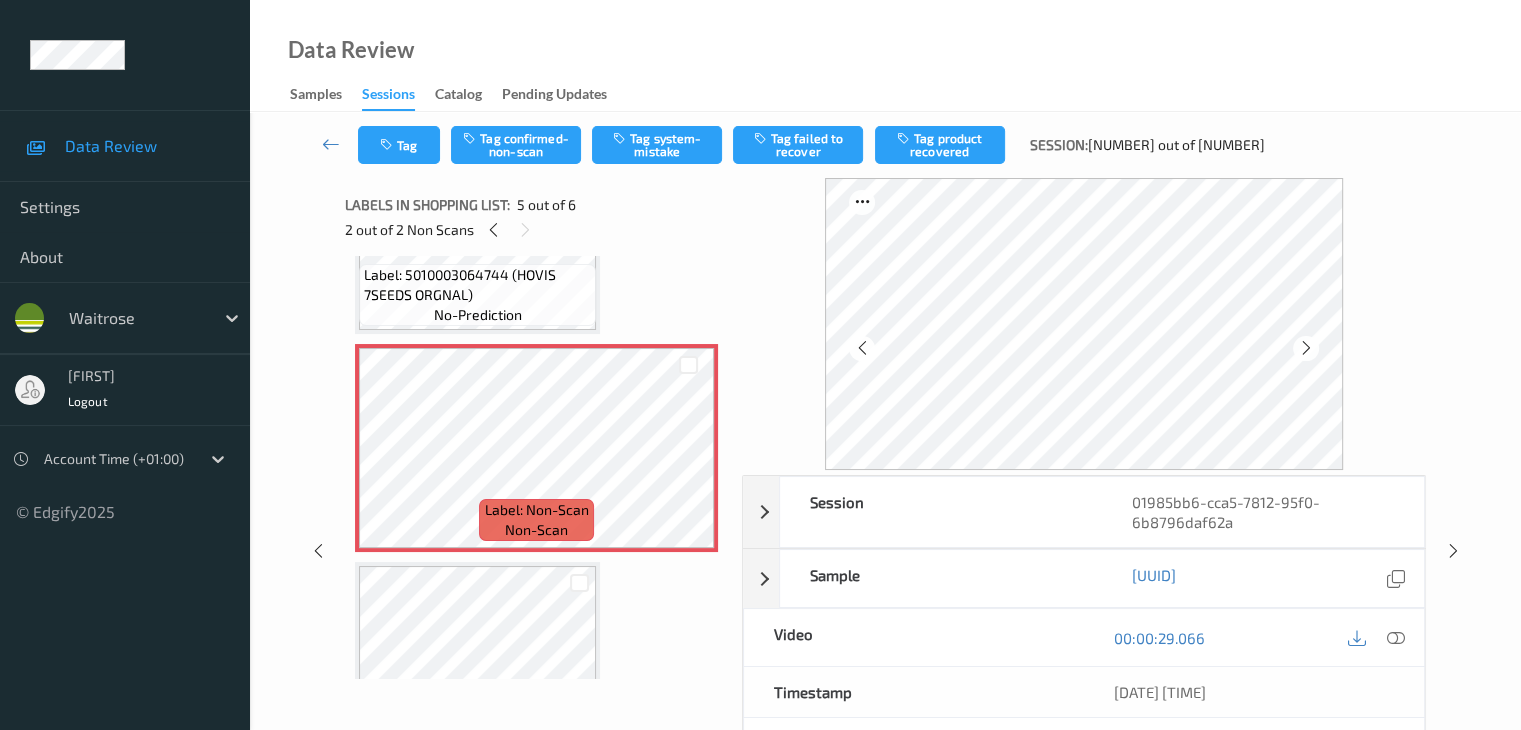 scroll, scrollTop: 895, scrollLeft: 0, axis: vertical 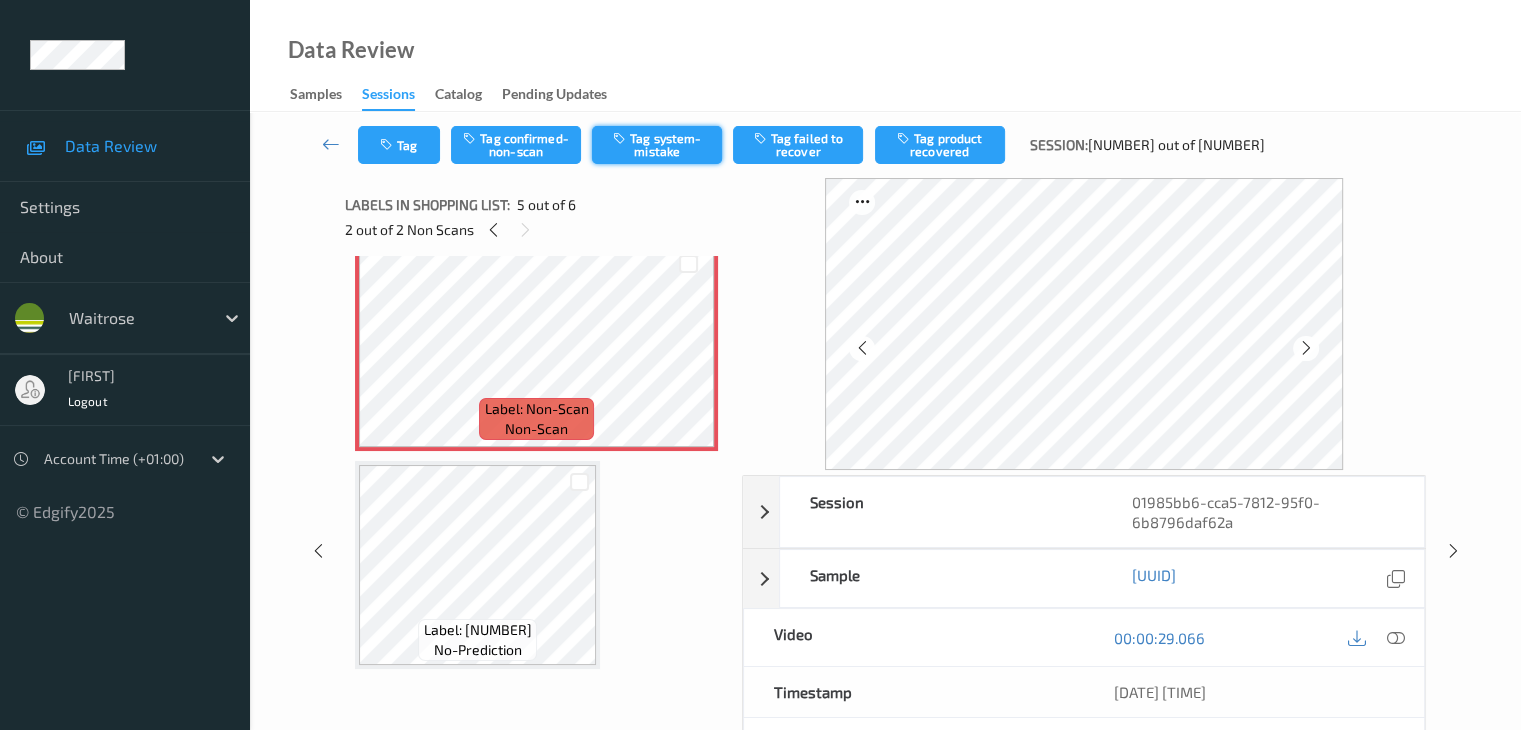 click on "Tag   system-mistake" at bounding box center (657, 145) 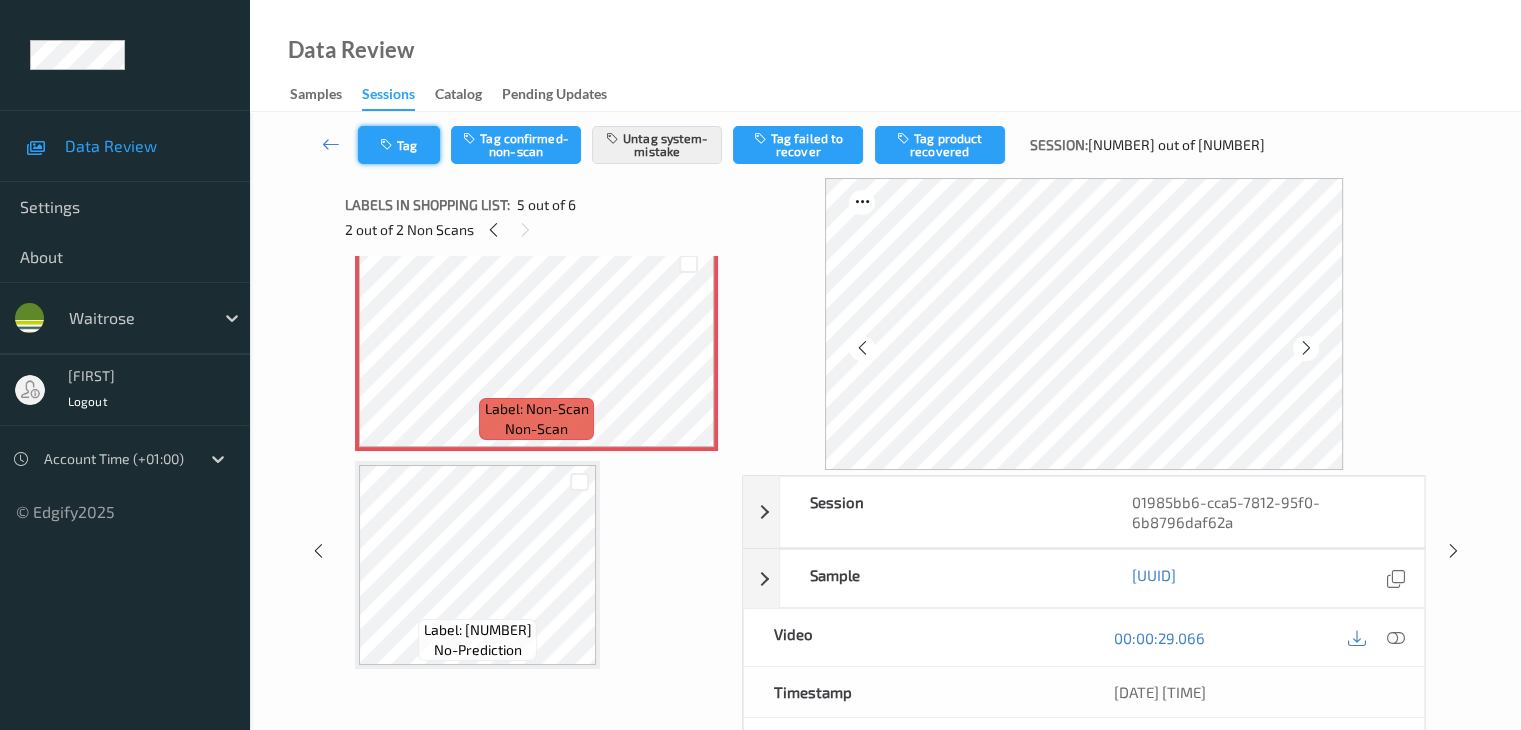 click on "Tag" at bounding box center (399, 145) 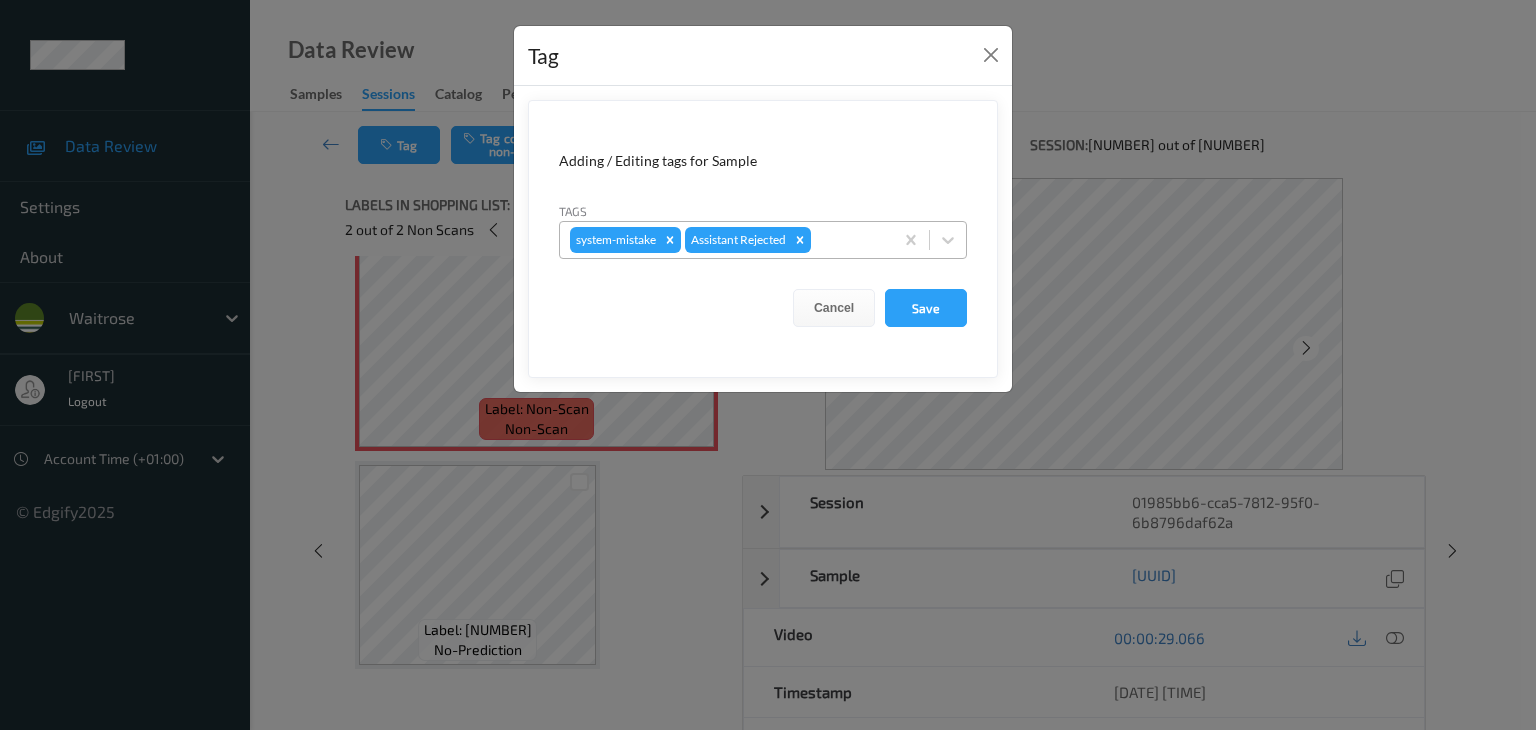 click at bounding box center (849, 240) 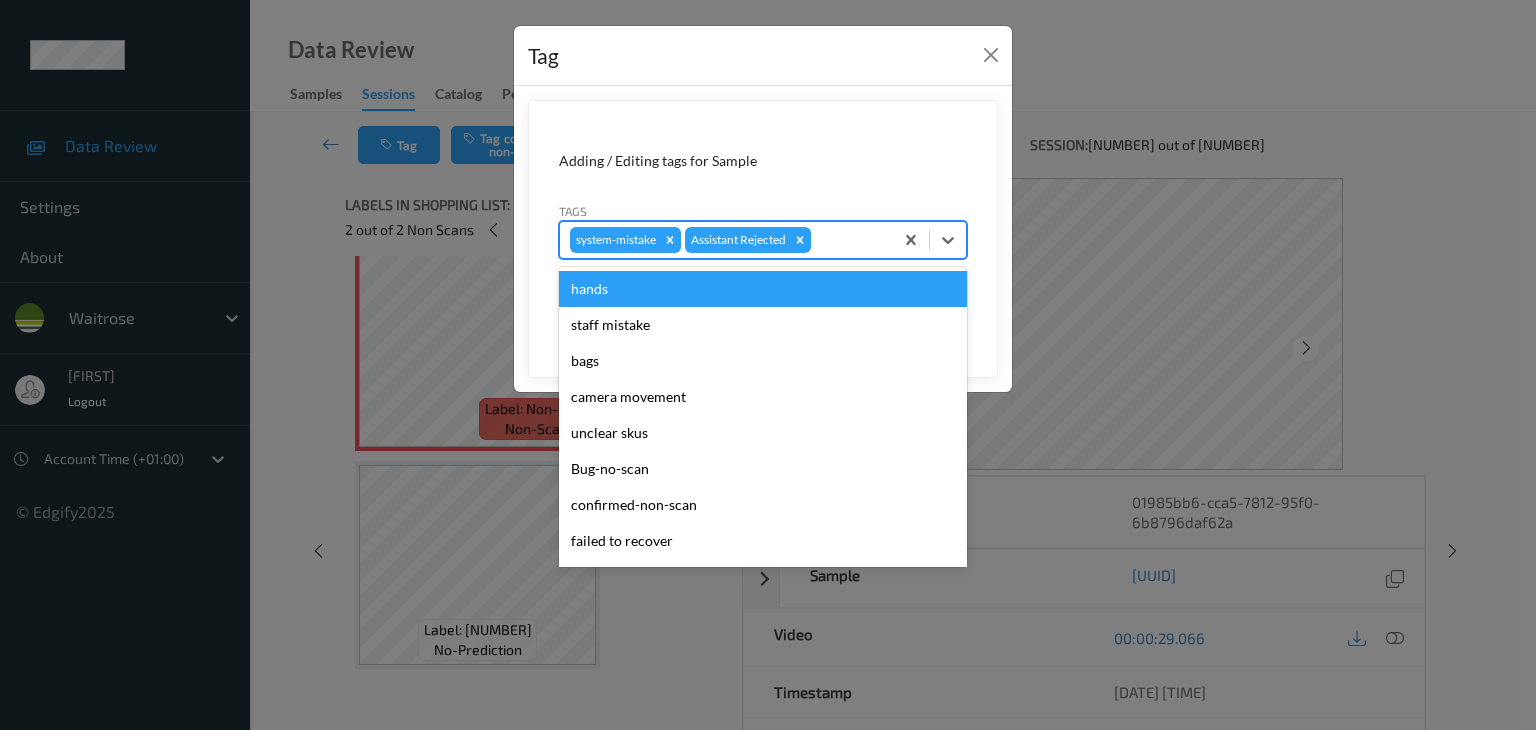 type on "u" 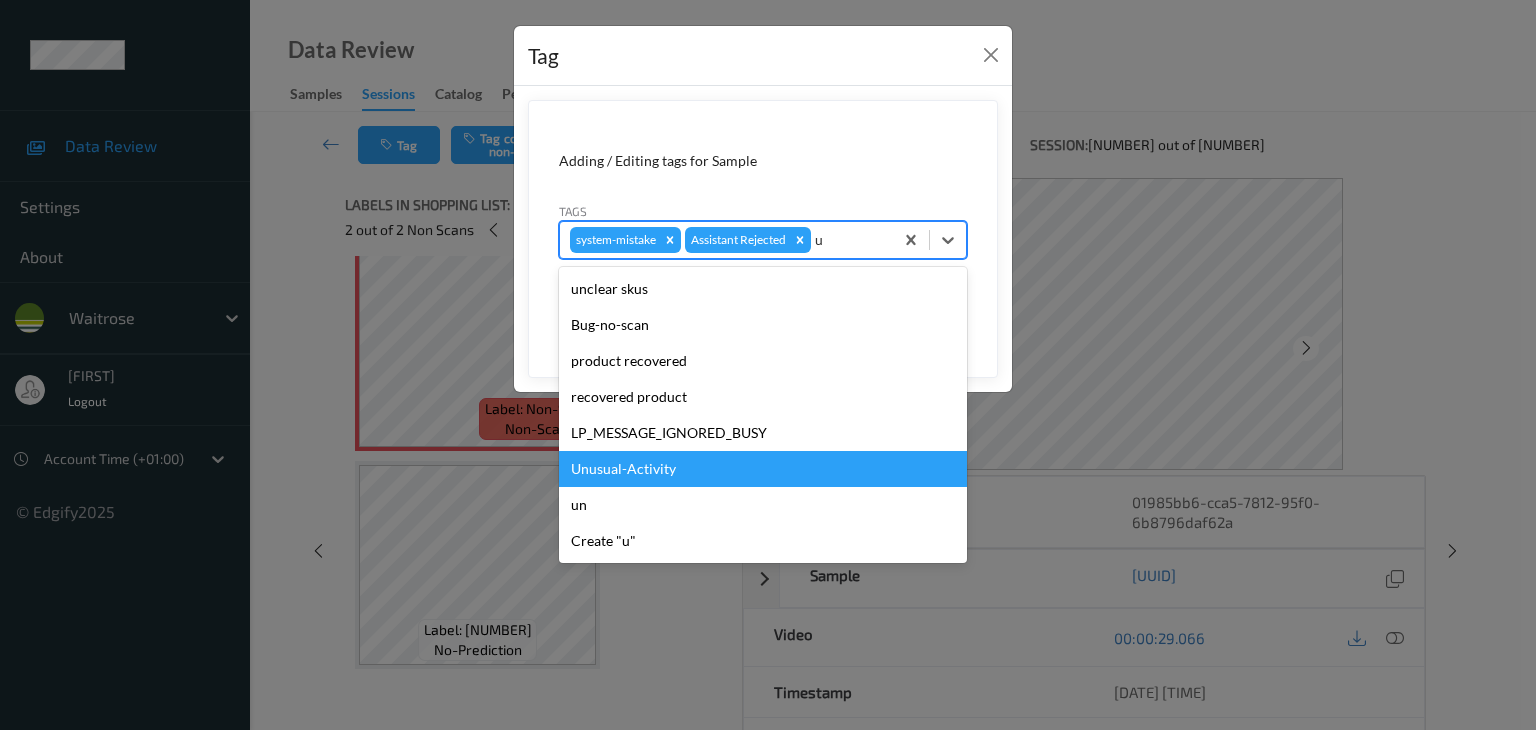 click on "Unusual-Activity" at bounding box center (763, 469) 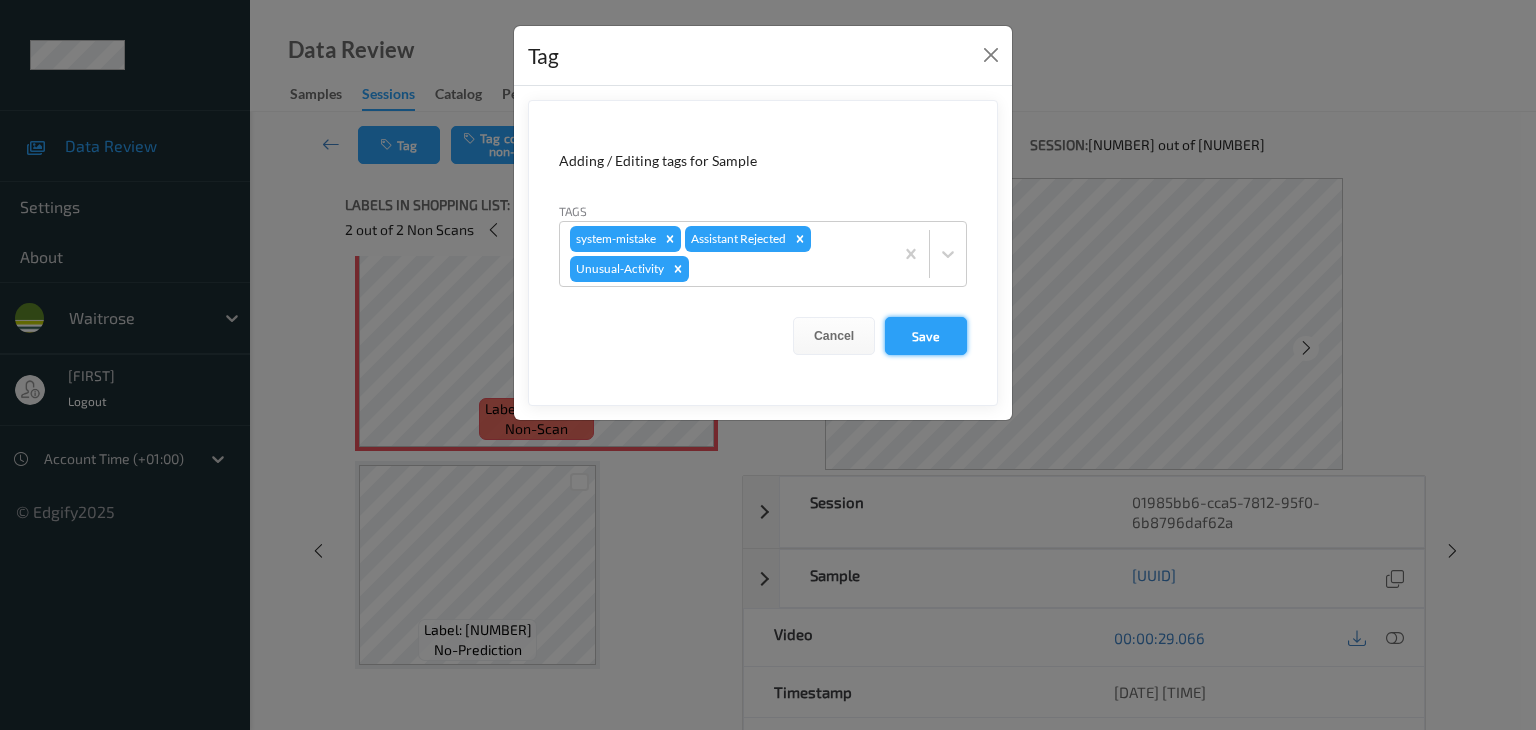 click on "Save" at bounding box center [926, 336] 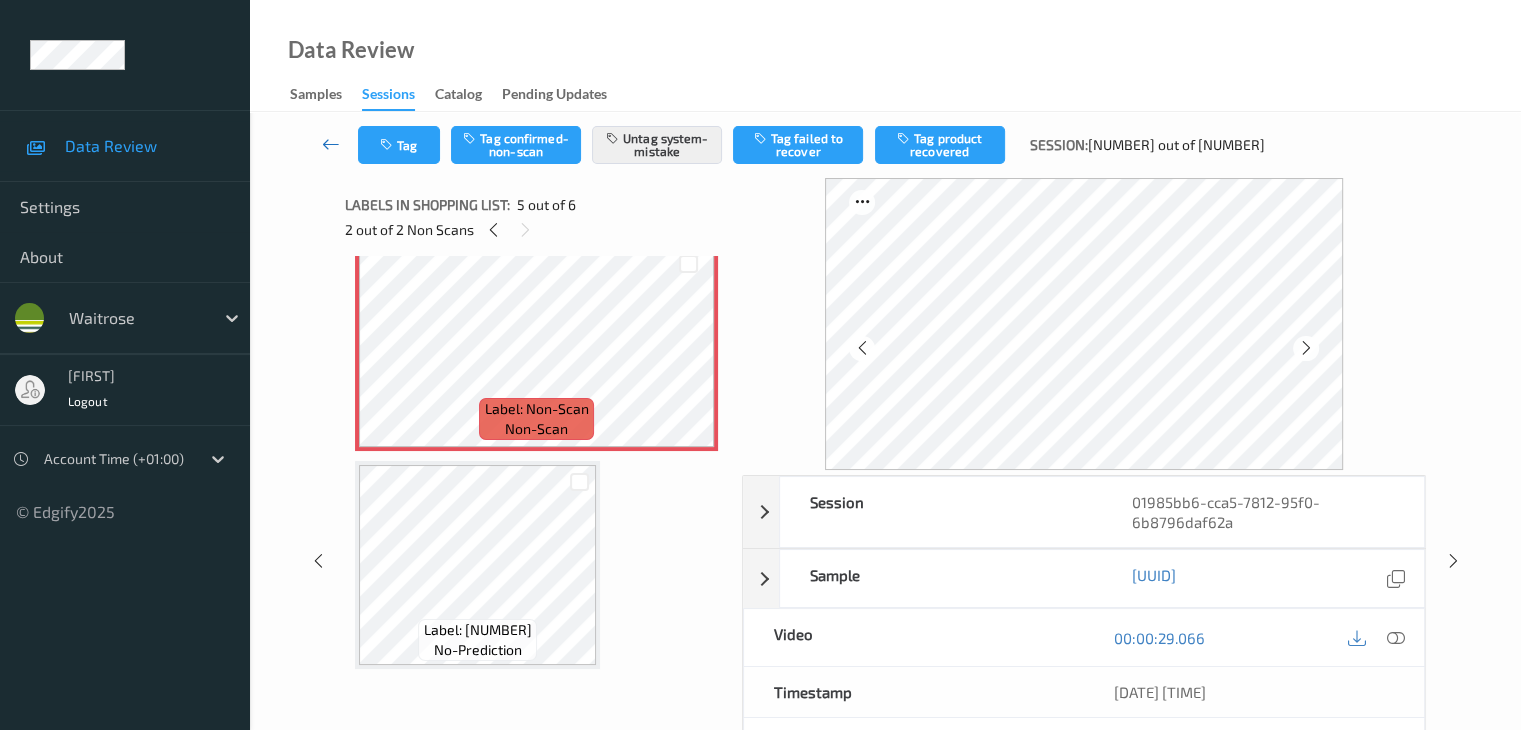 click at bounding box center (331, 144) 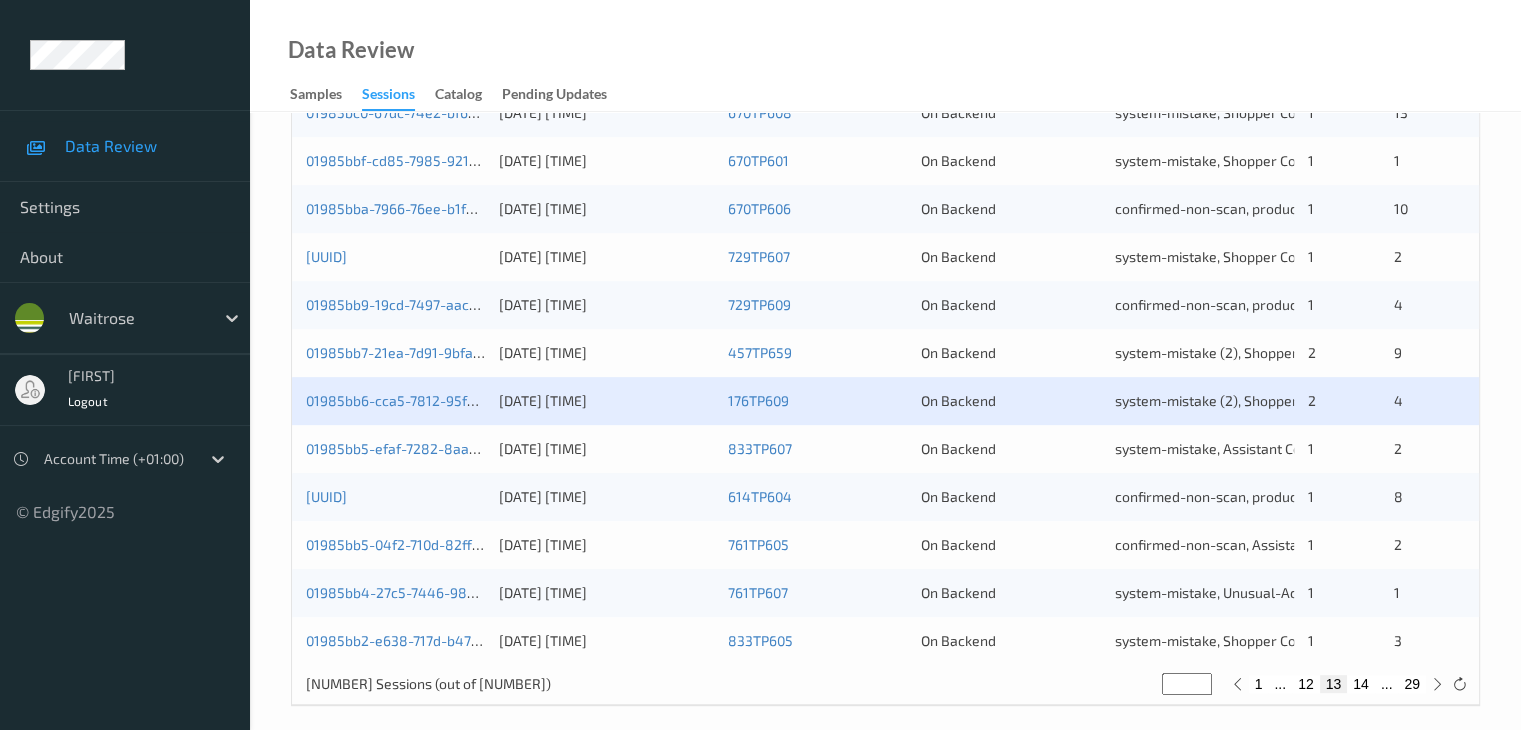 scroll, scrollTop: 932, scrollLeft: 0, axis: vertical 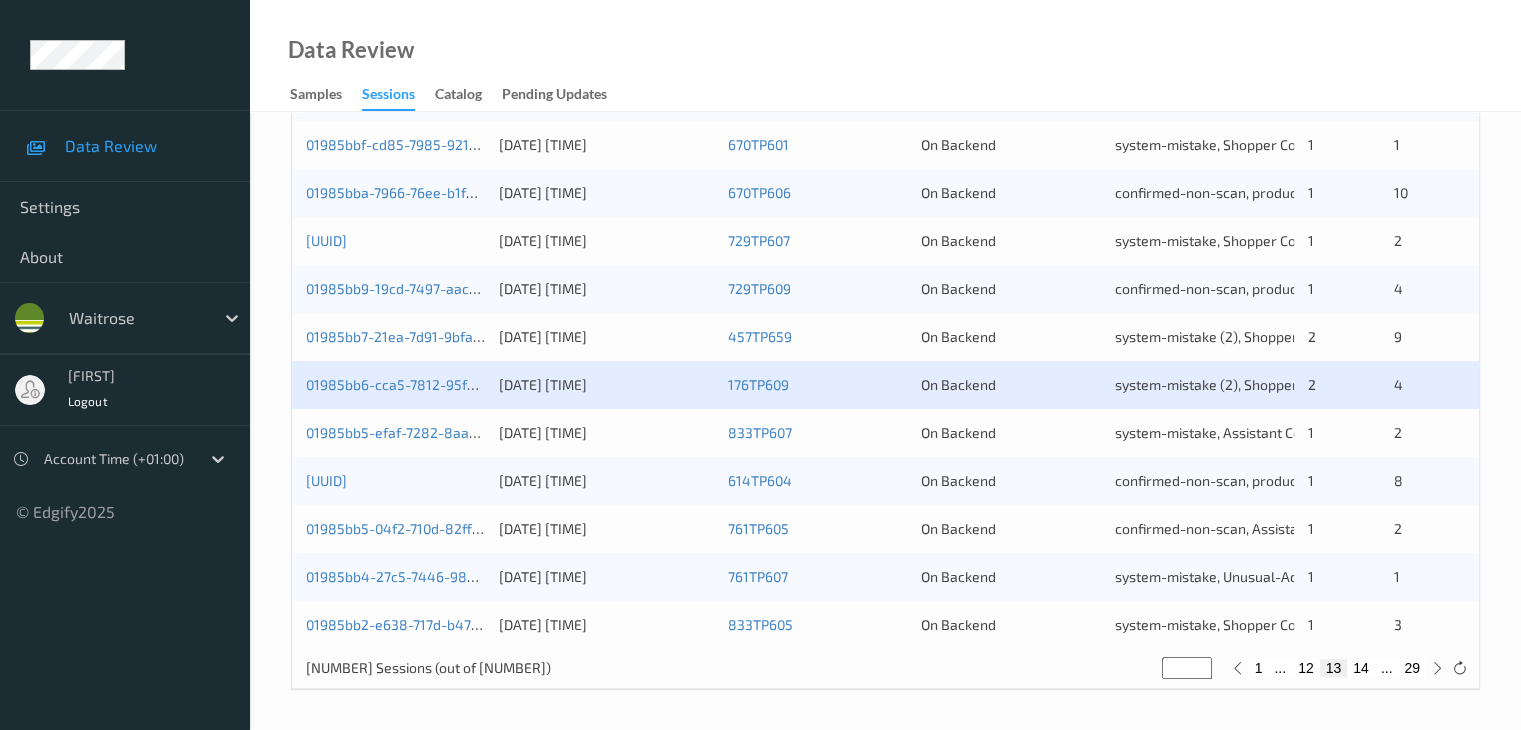 click on "14" at bounding box center [1361, 668] 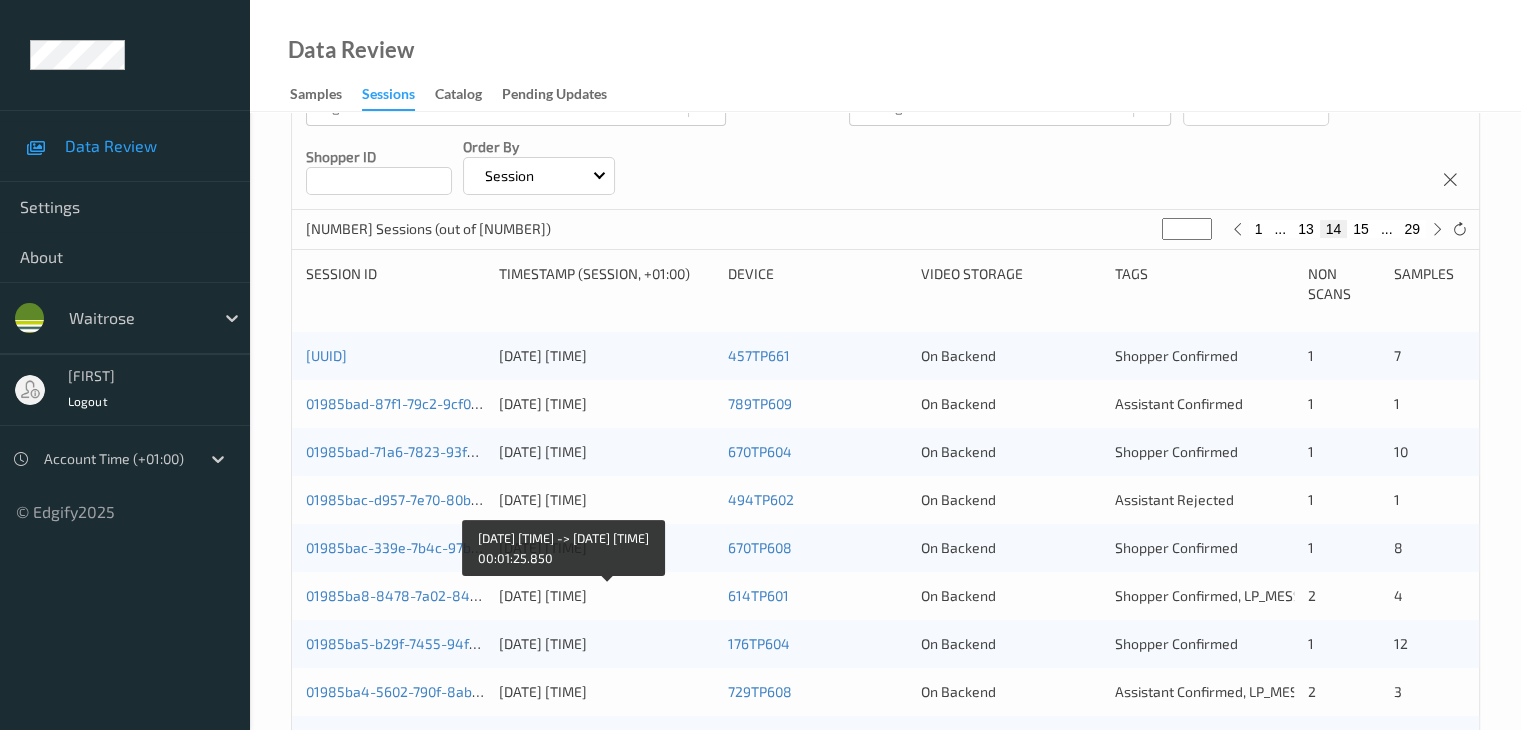 scroll, scrollTop: 300, scrollLeft: 0, axis: vertical 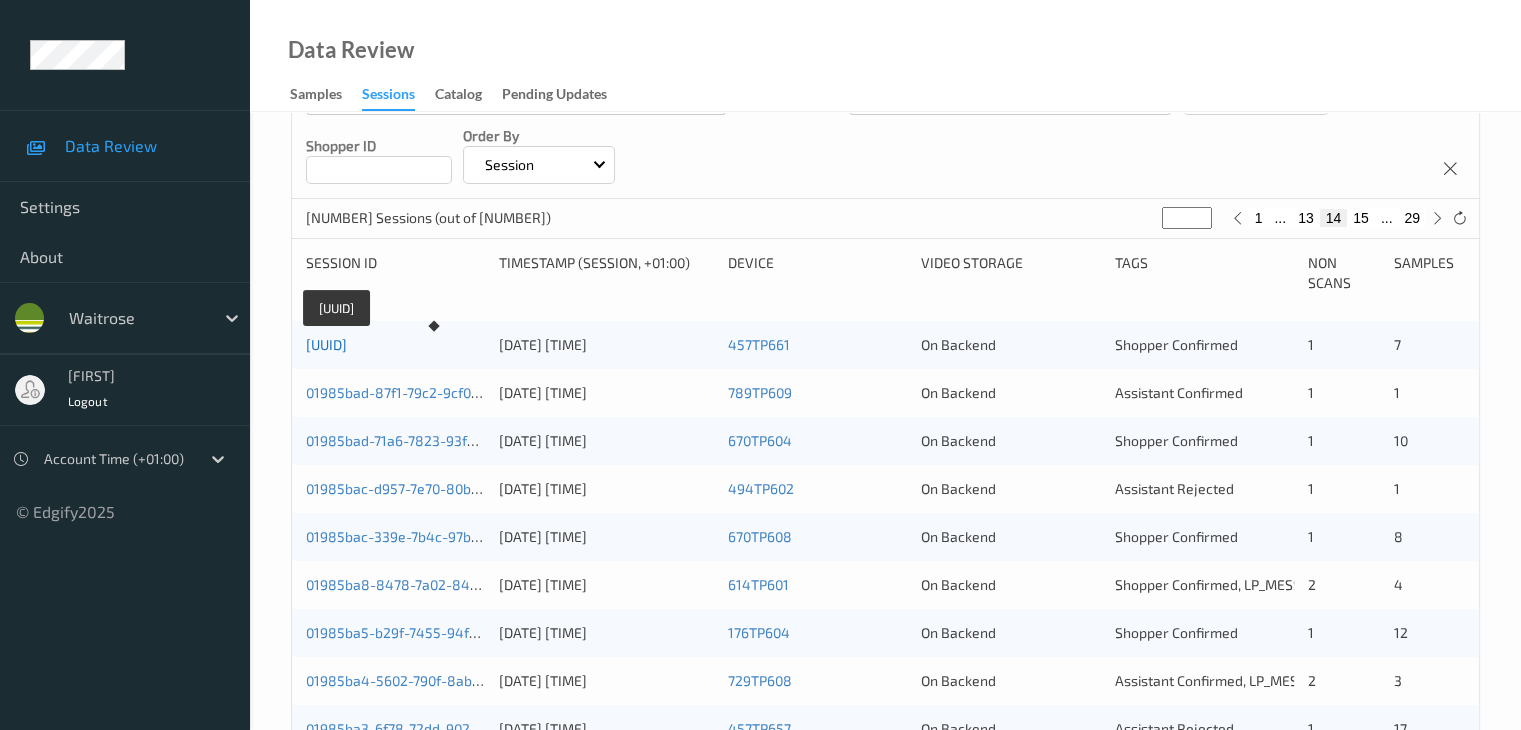 click on "[UUID]" at bounding box center (326, 344) 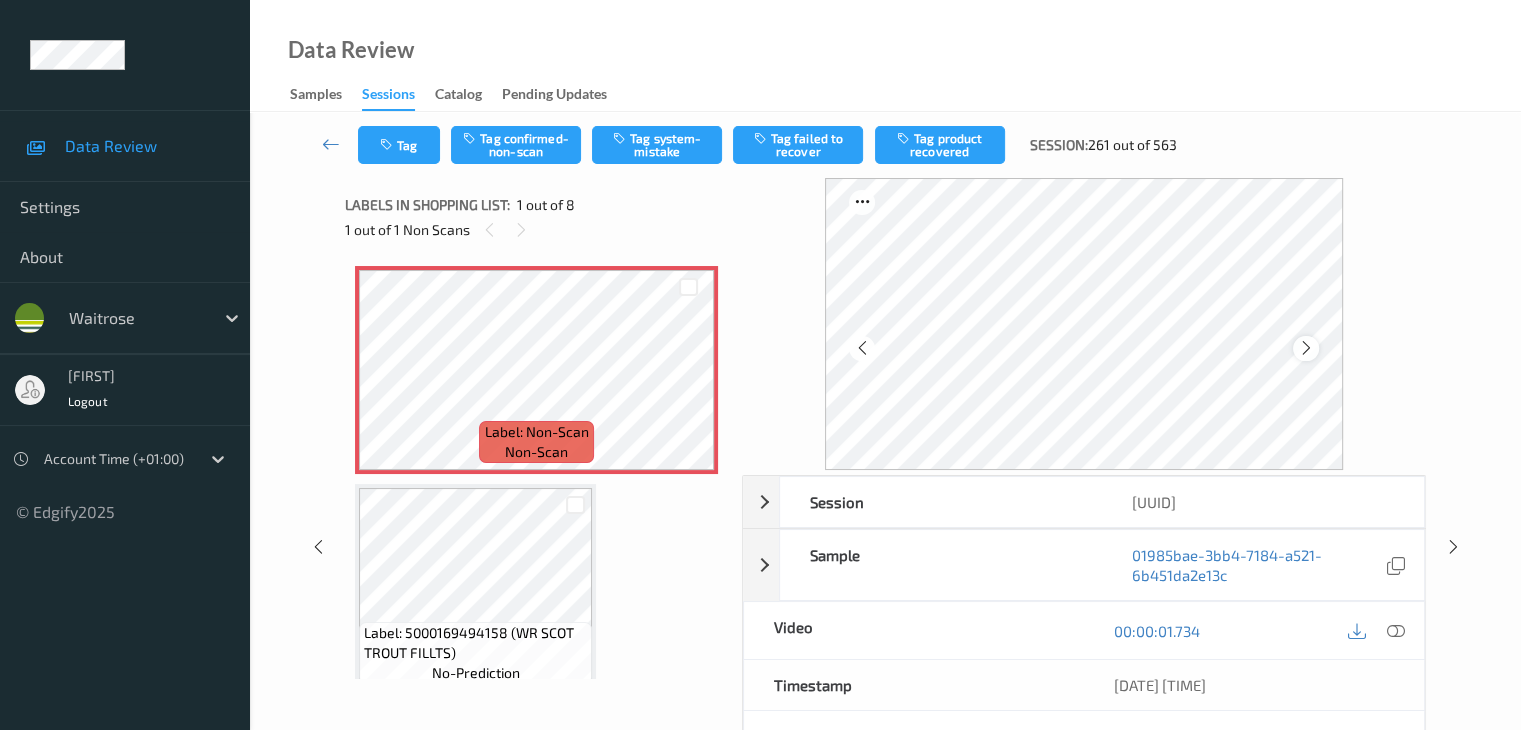 click at bounding box center [1306, 348] 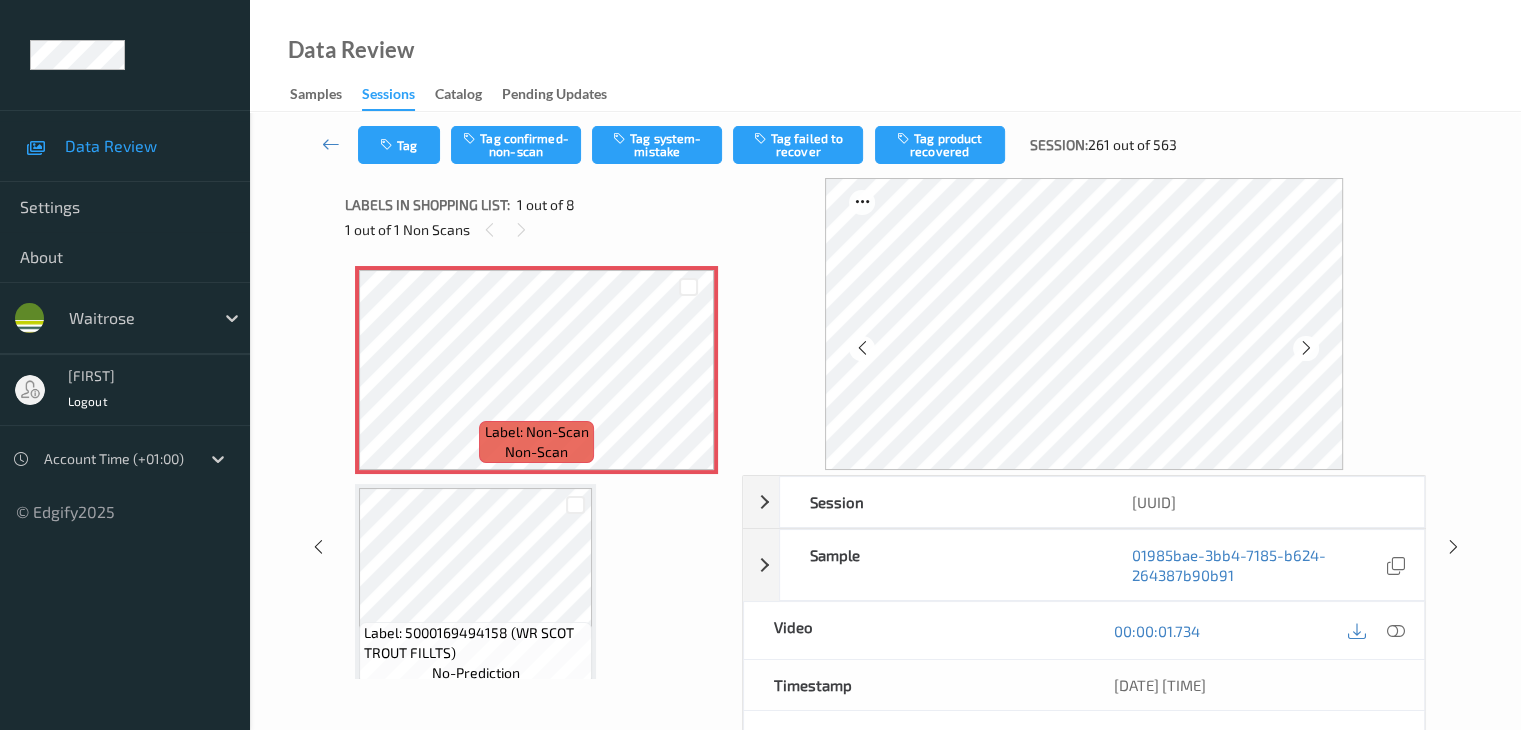 click at bounding box center (1306, 348) 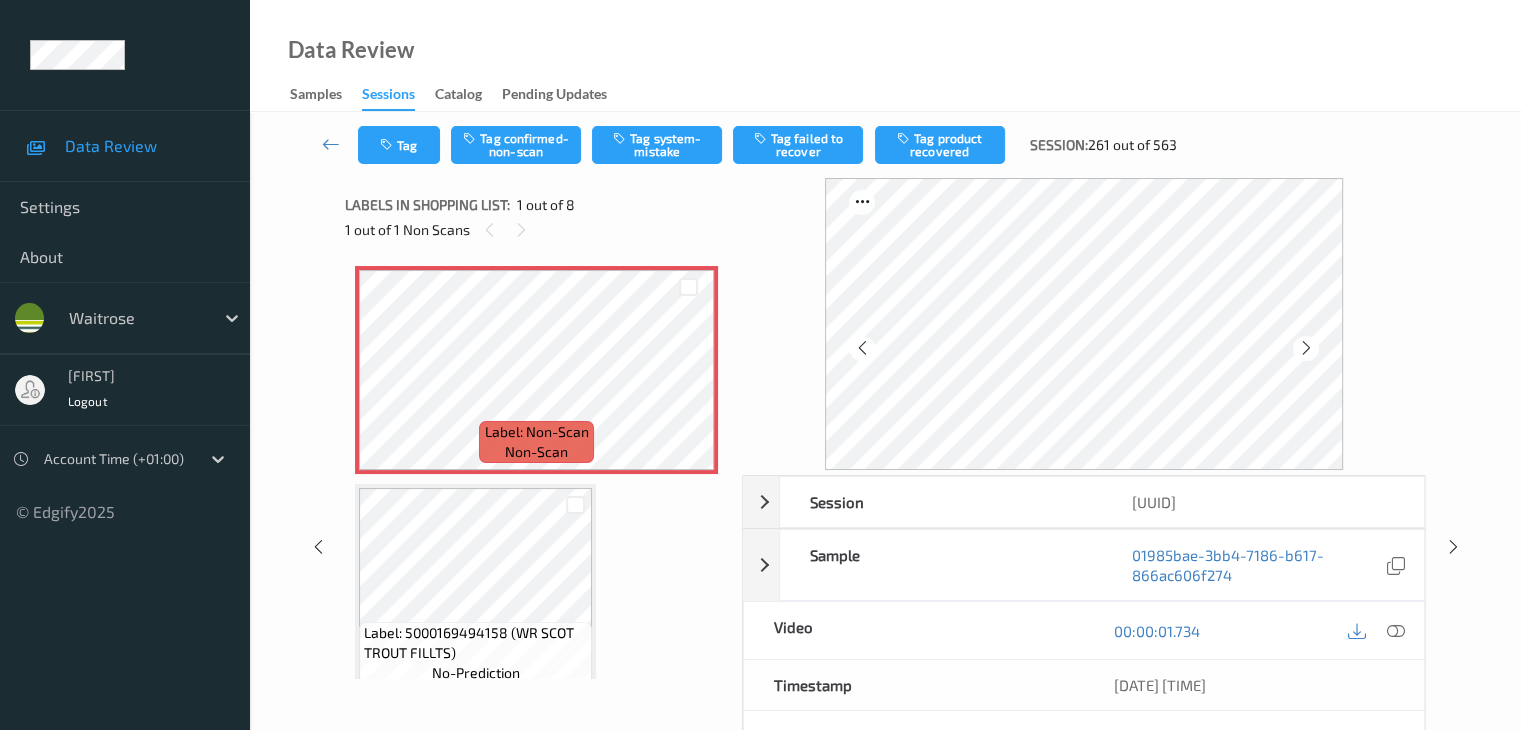 click at bounding box center [1306, 348] 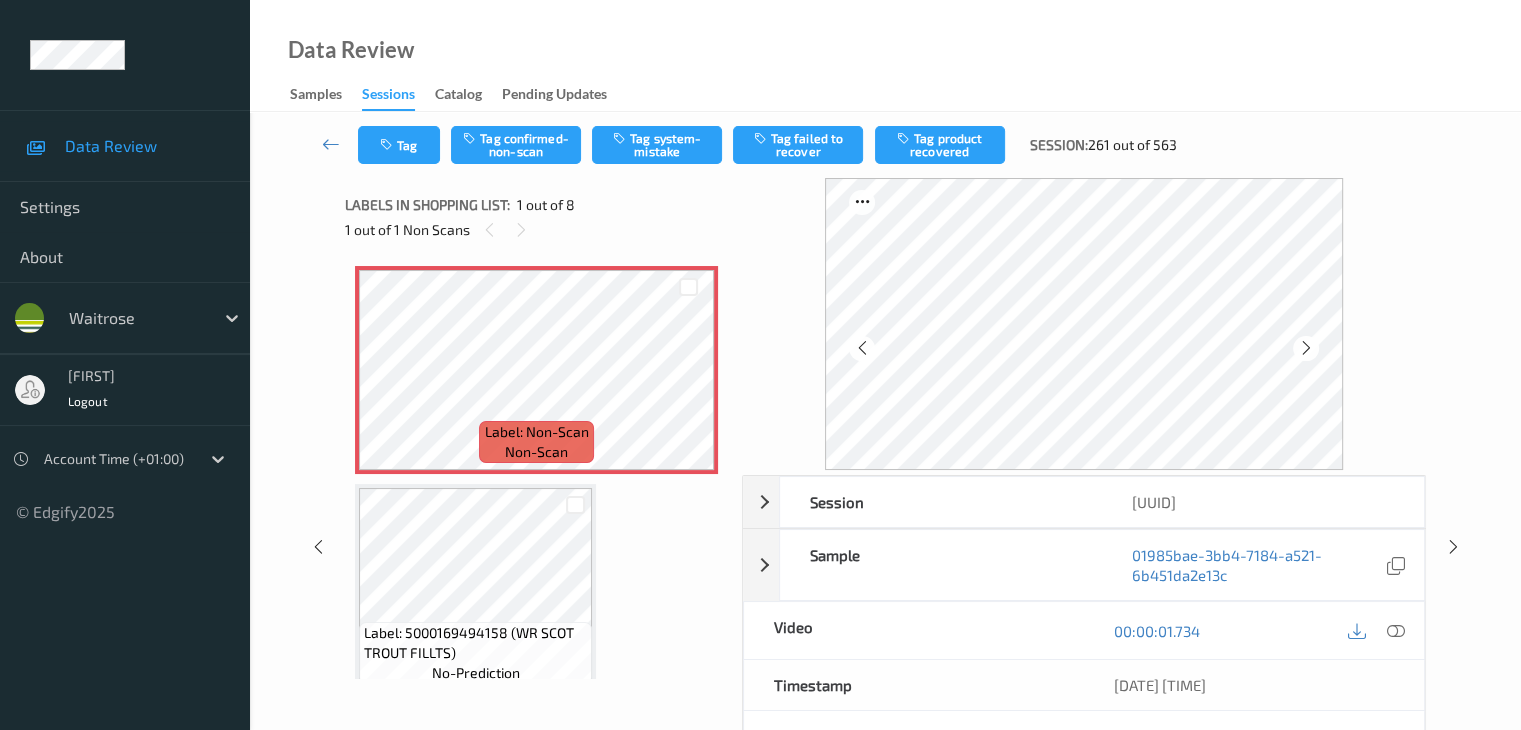click at bounding box center (1306, 348) 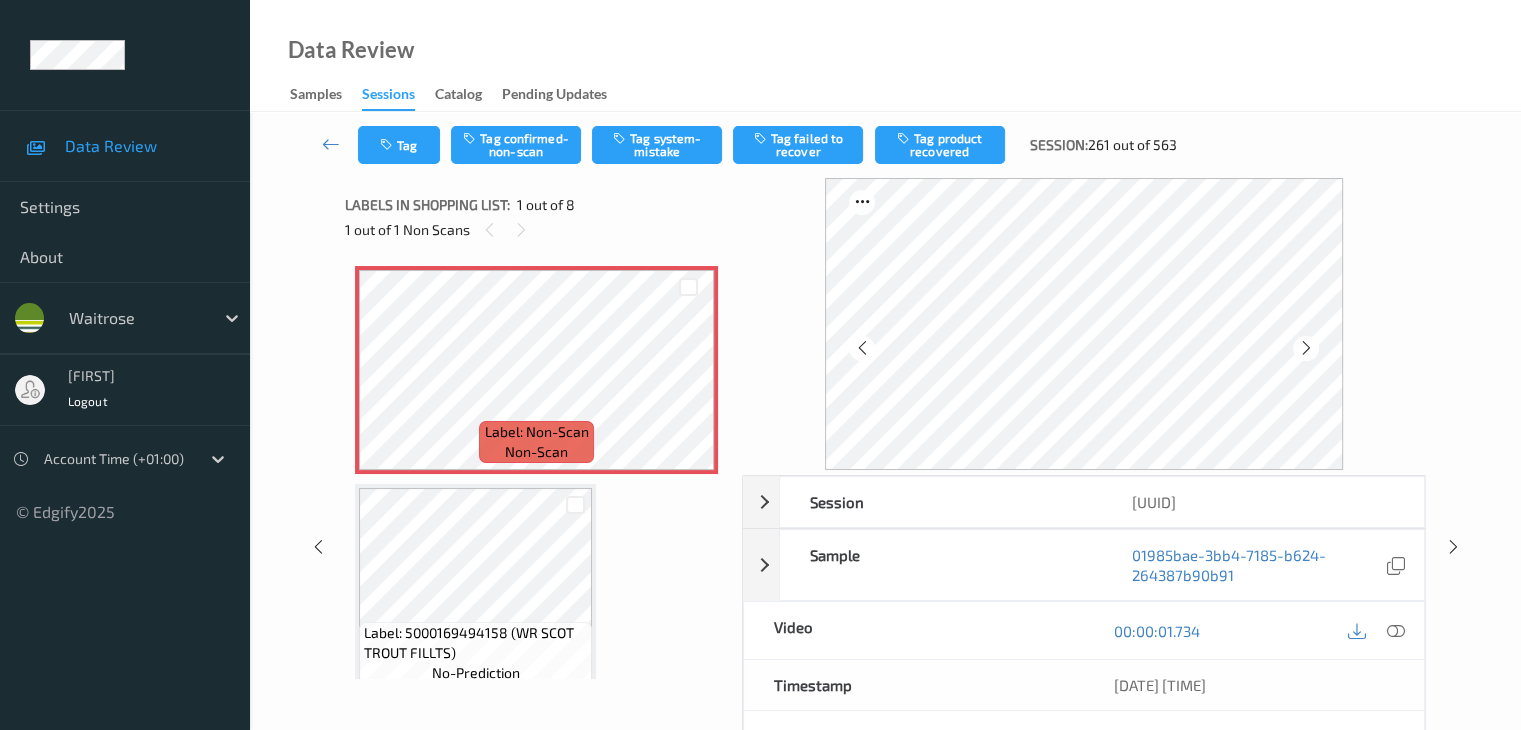 click at bounding box center [1306, 348] 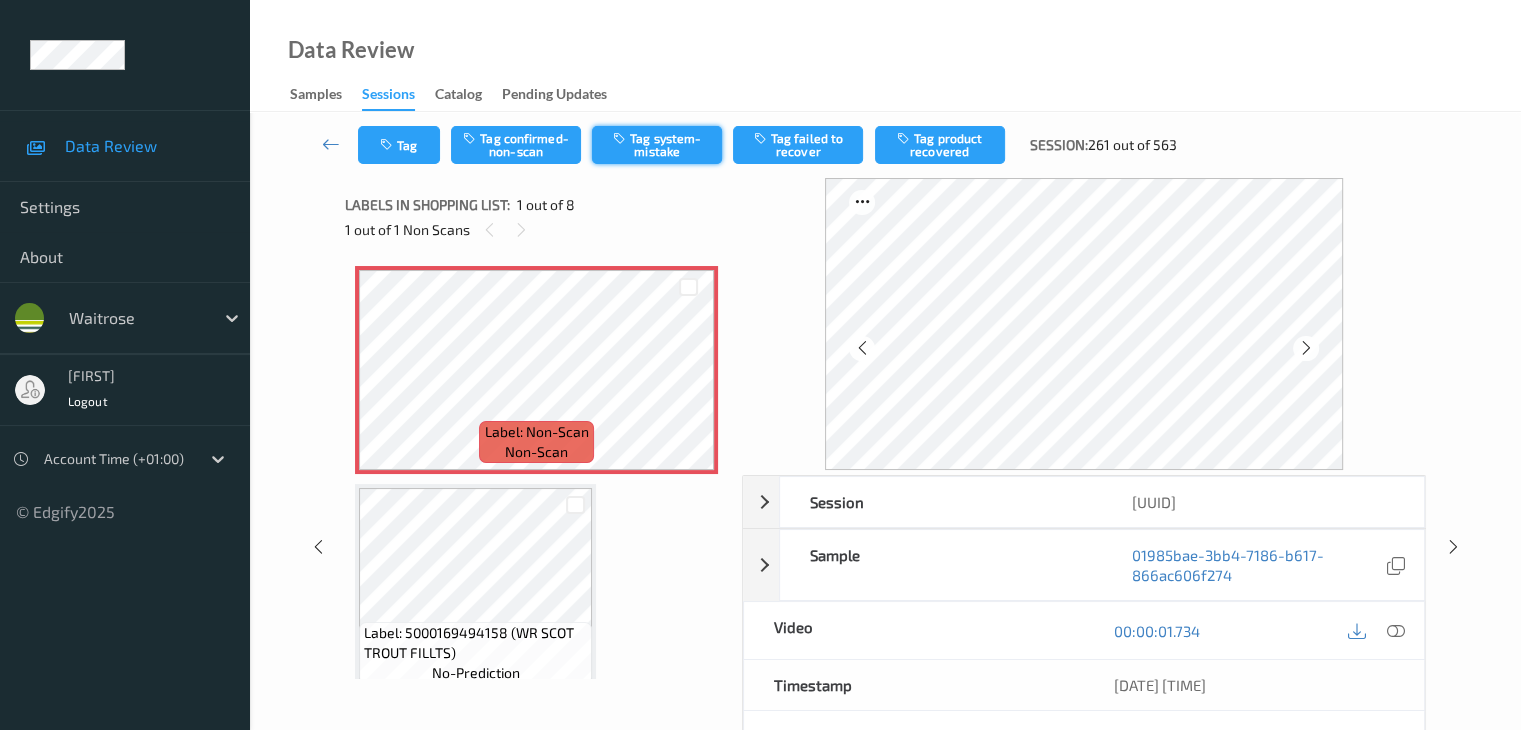 click on "Tag   system-mistake" at bounding box center [657, 145] 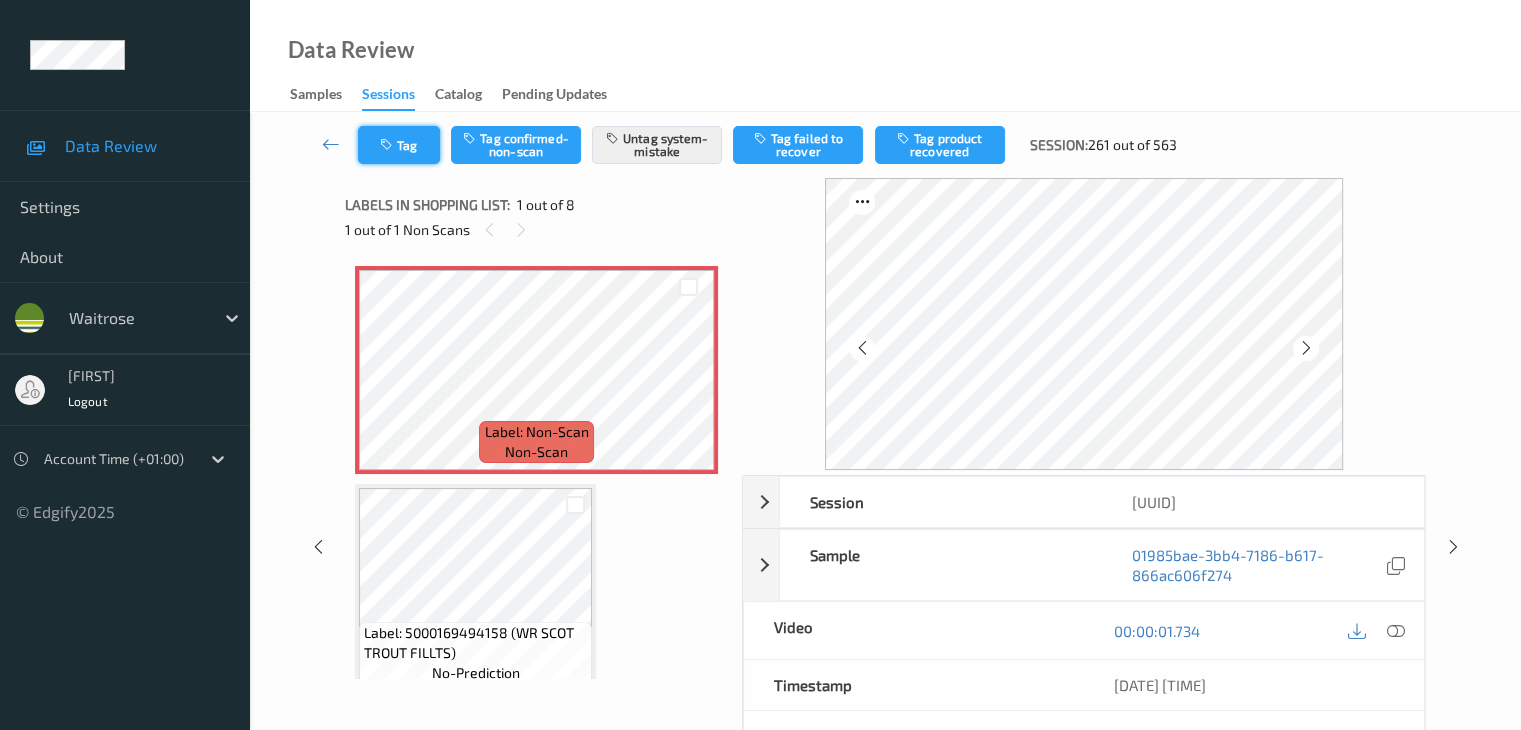 click on "Tag" at bounding box center [399, 145] 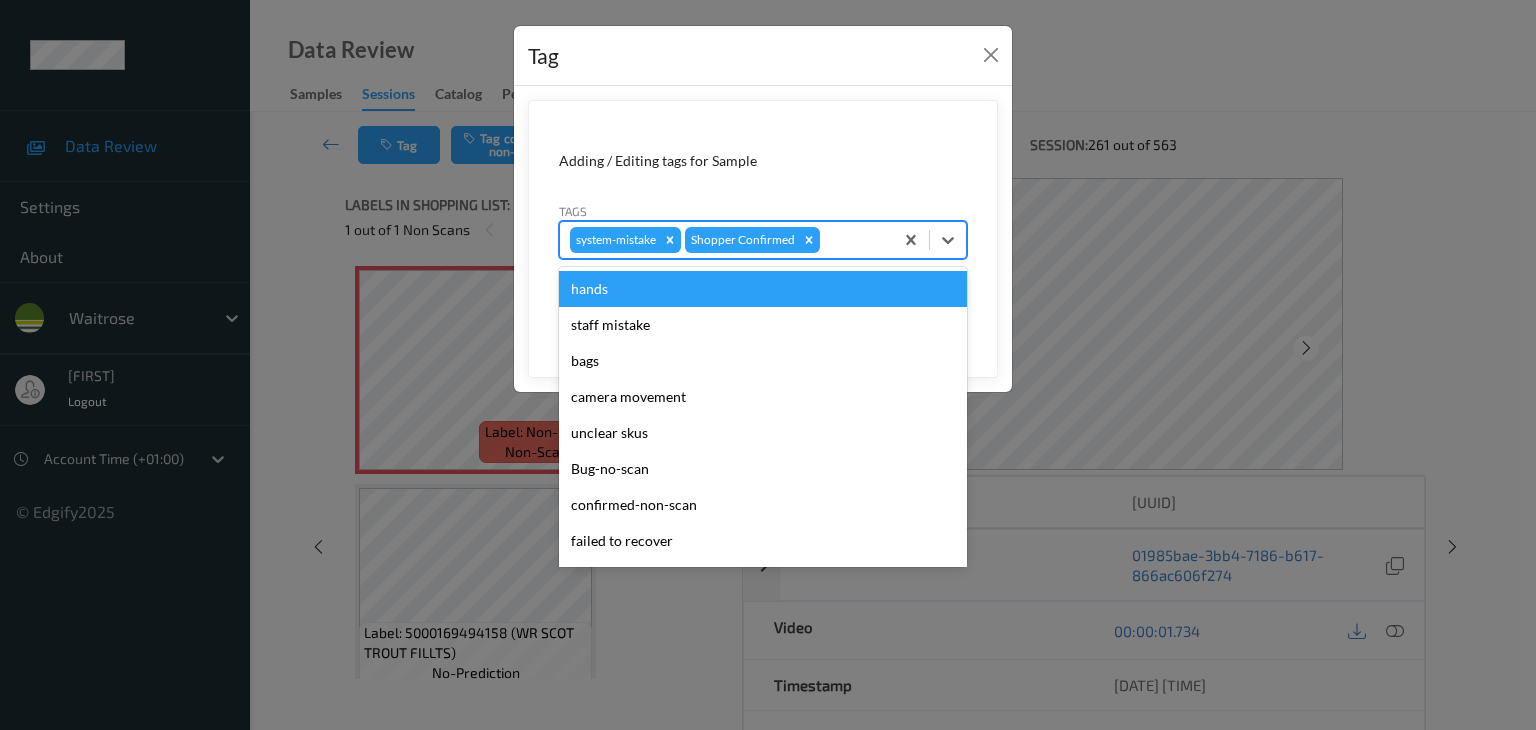 click at bounding box center (853, 240) 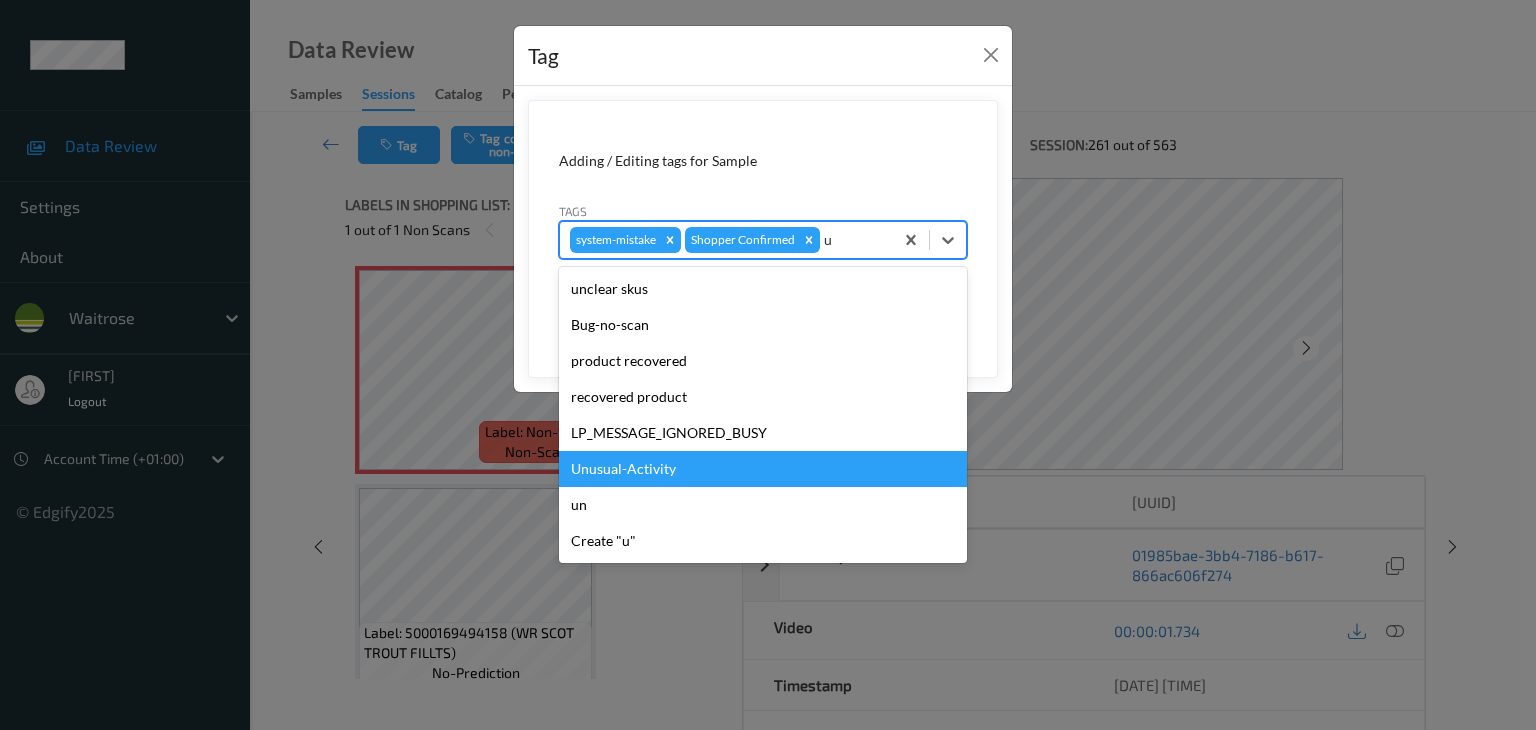 click on "Unusual-Activity" at bounding box center [763, 469] 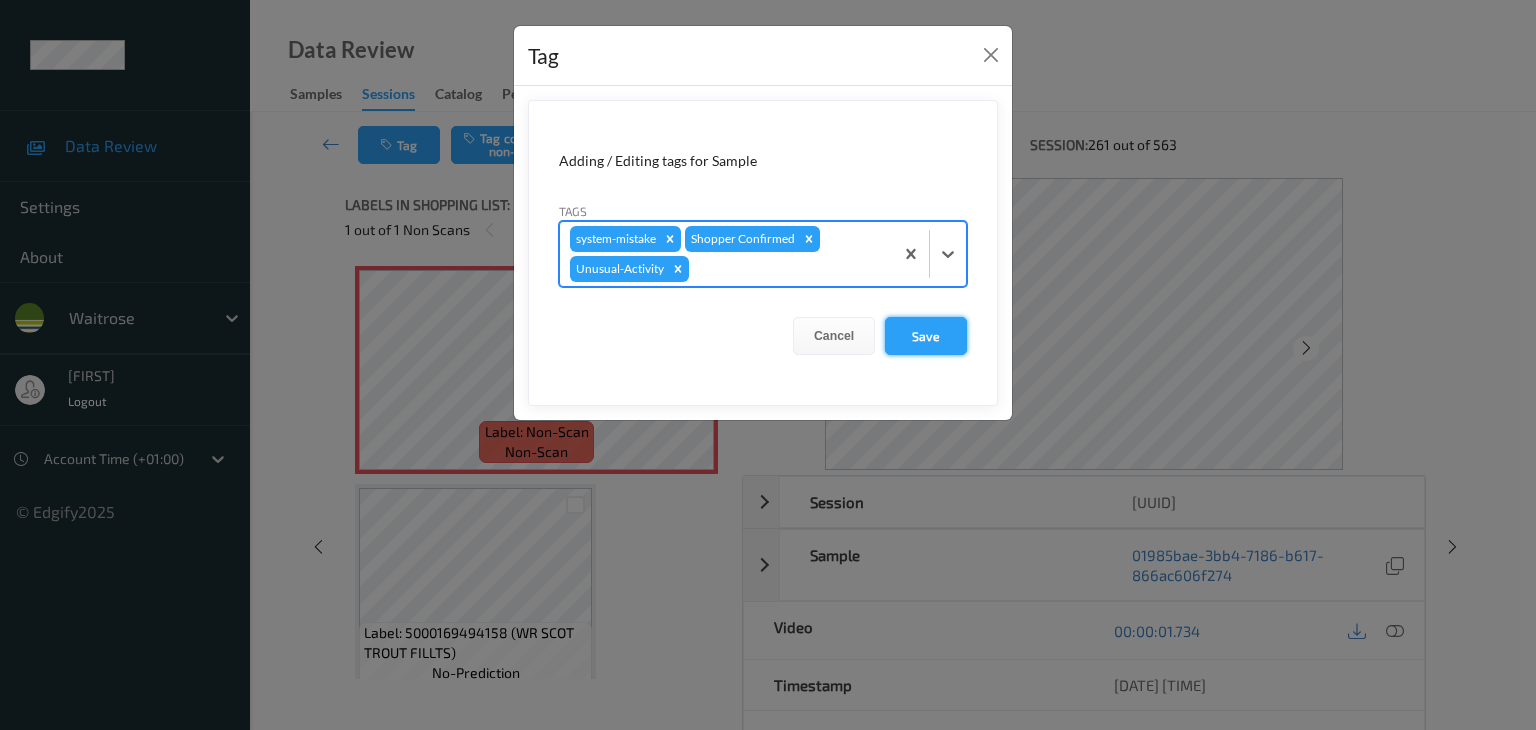 click on "Save" at bounding box center (926, 336) 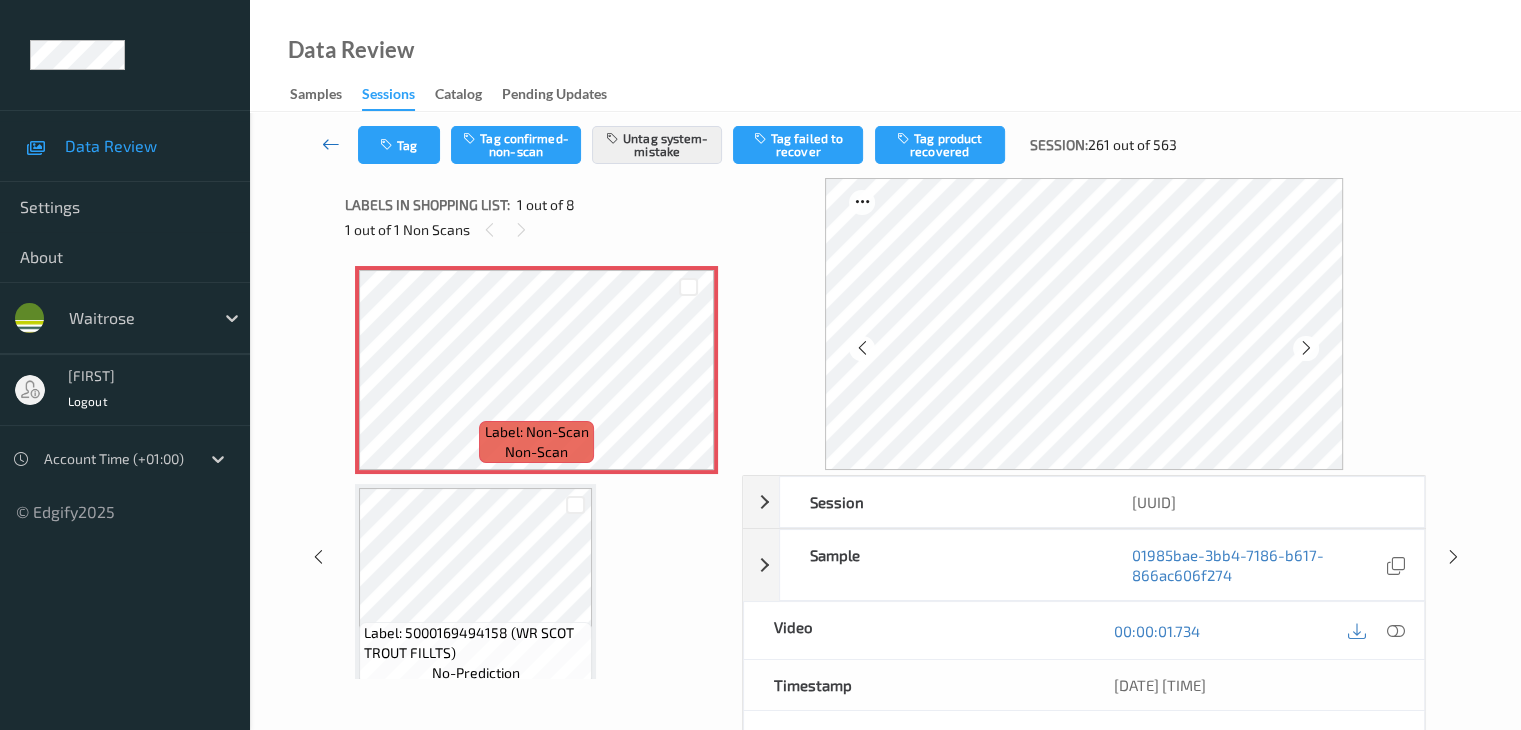 click at bounding box center [331, 144] 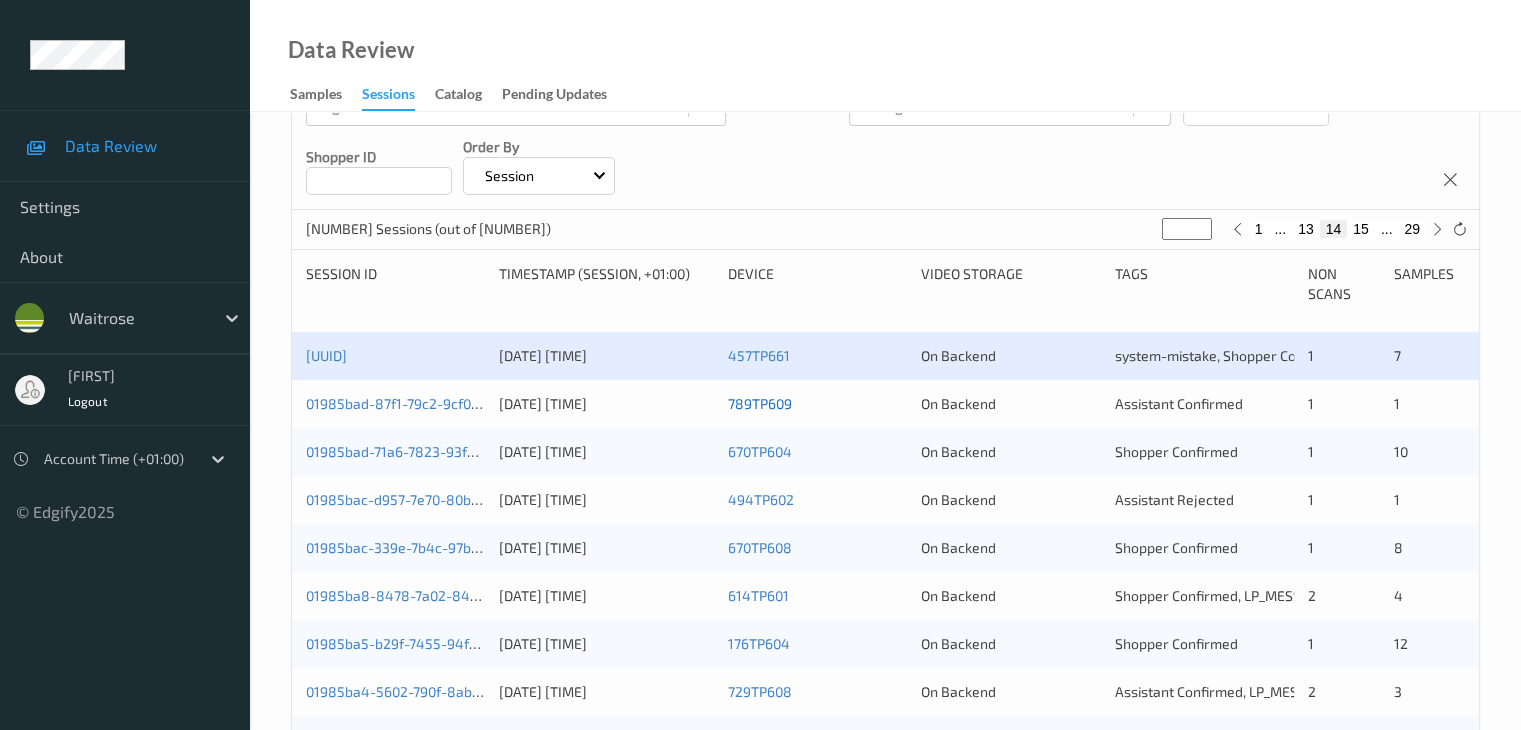 scroll, scrollTop: 300, scrollLeft: 0, axis: vertical 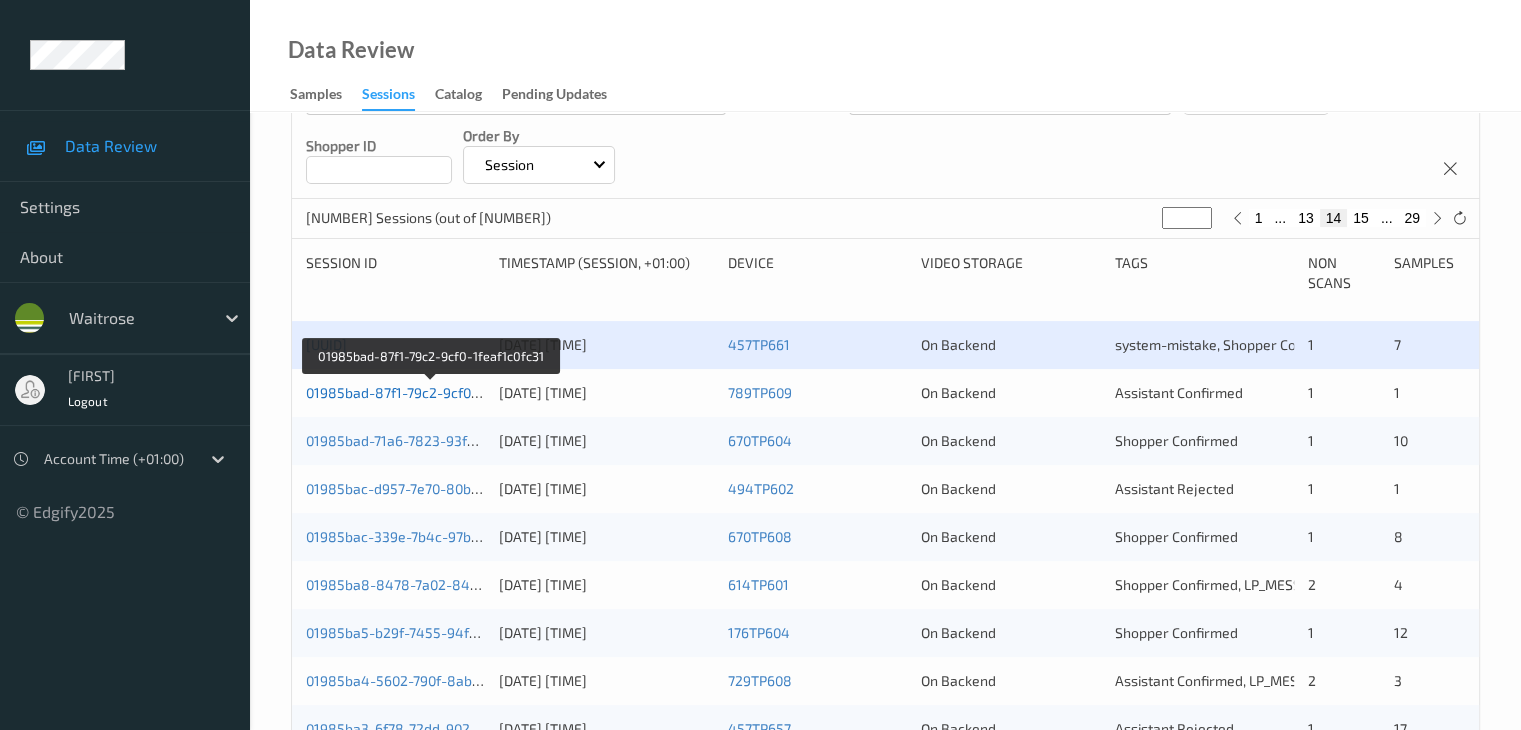 click on "01985bad-87f1-79c2-9cf0-1feaf1c0fc31" at bounding box center (431, 392) 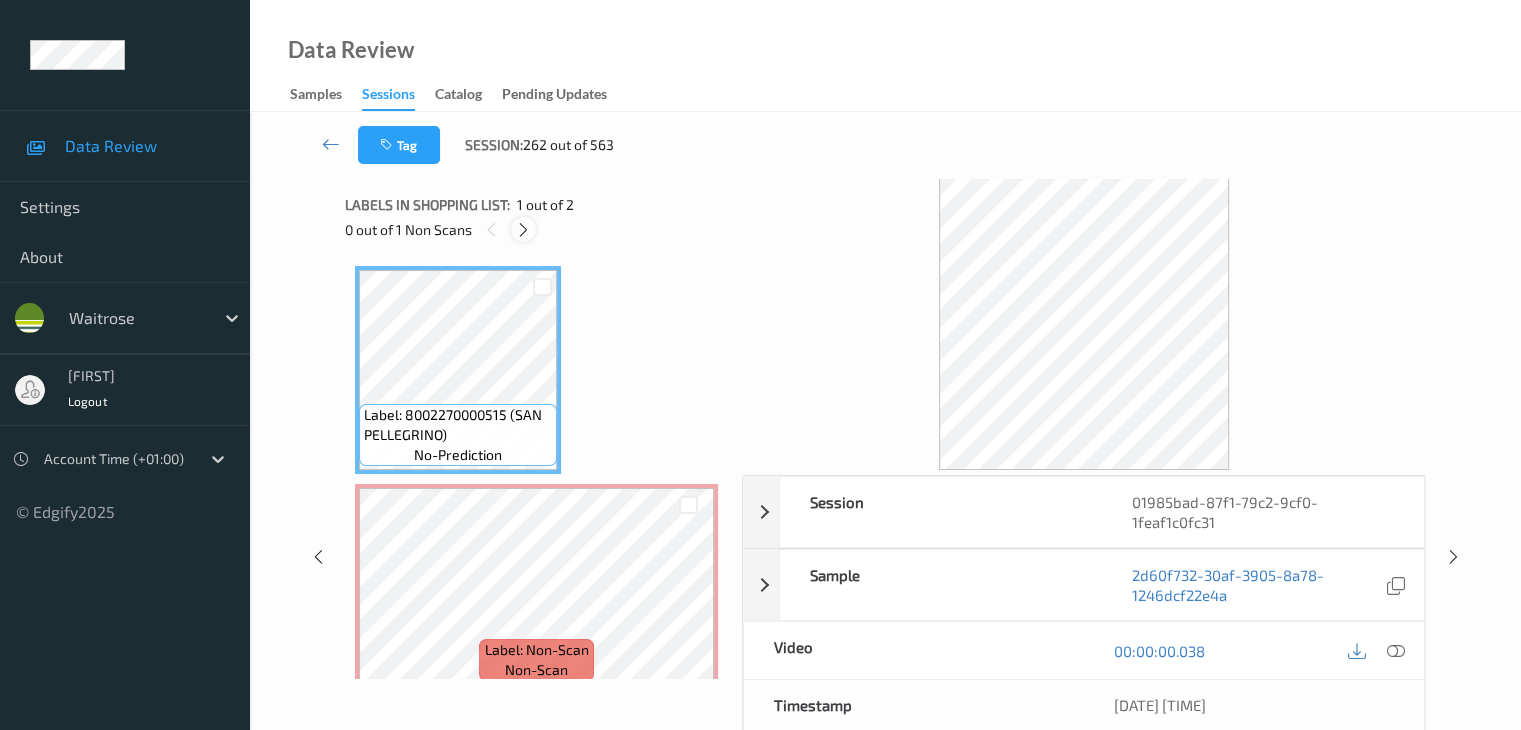 click at bounding box center (523, 230) 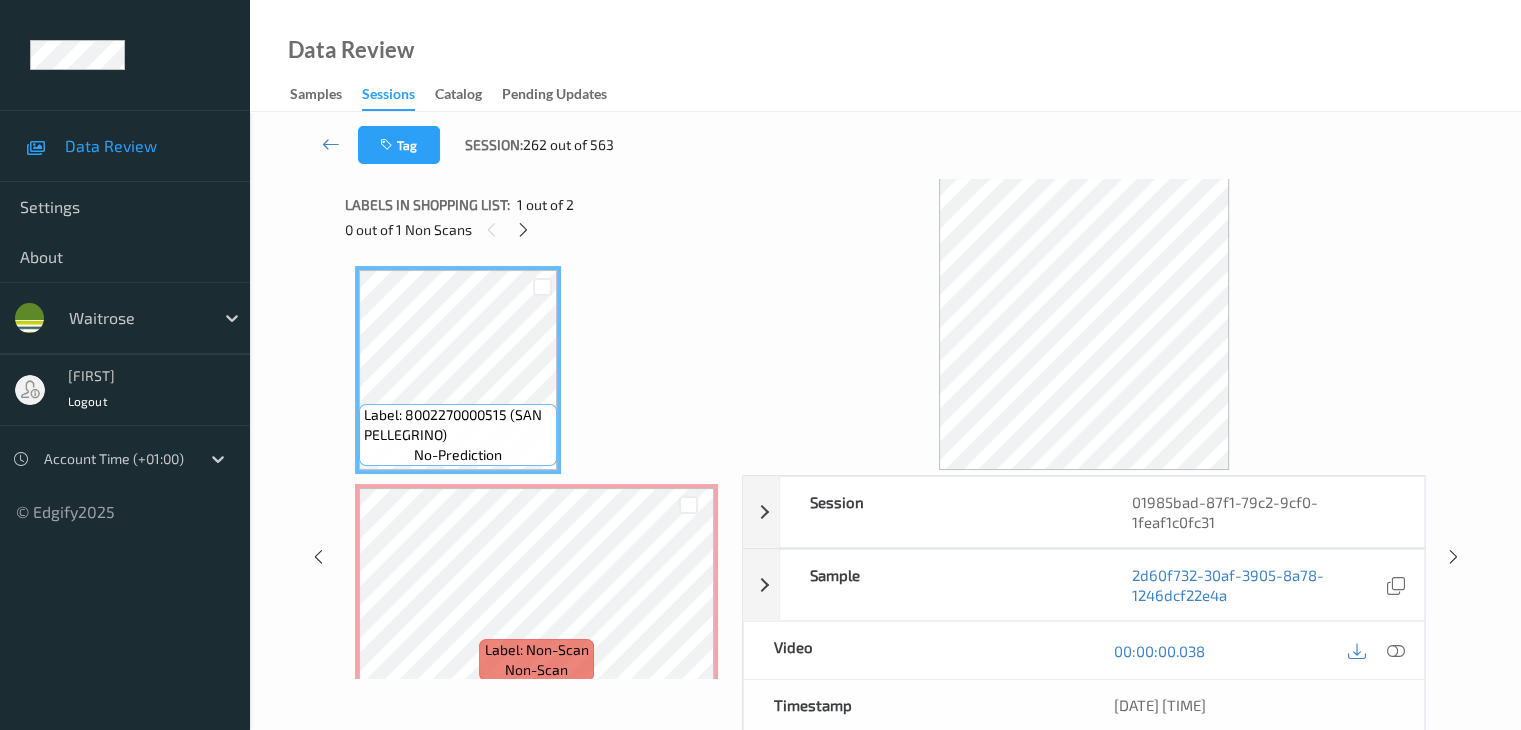 scroll, scrollTop: 10, scrollLeft: 0, axis: vertical 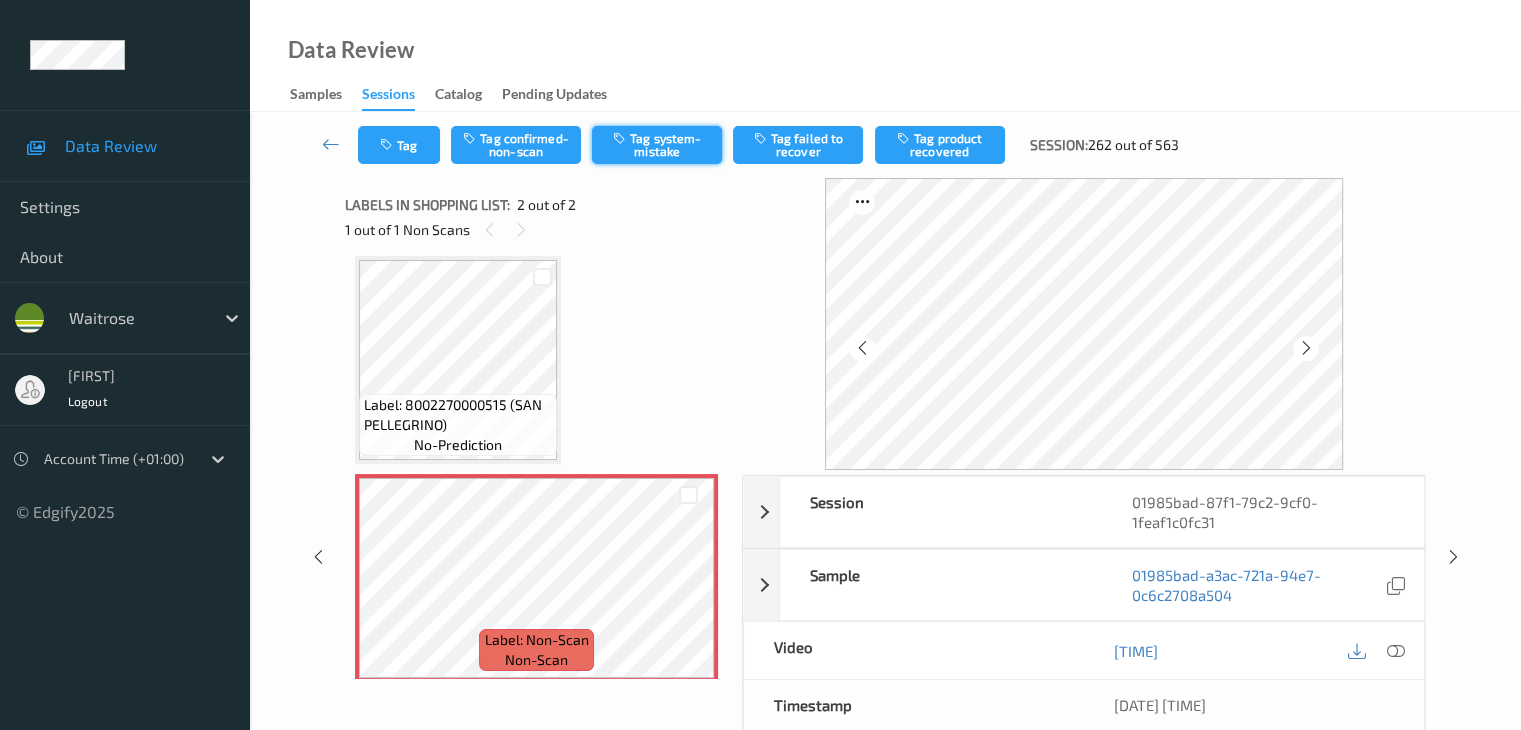 click on "Tag   system-mistake" at bounding box center (657, 145) 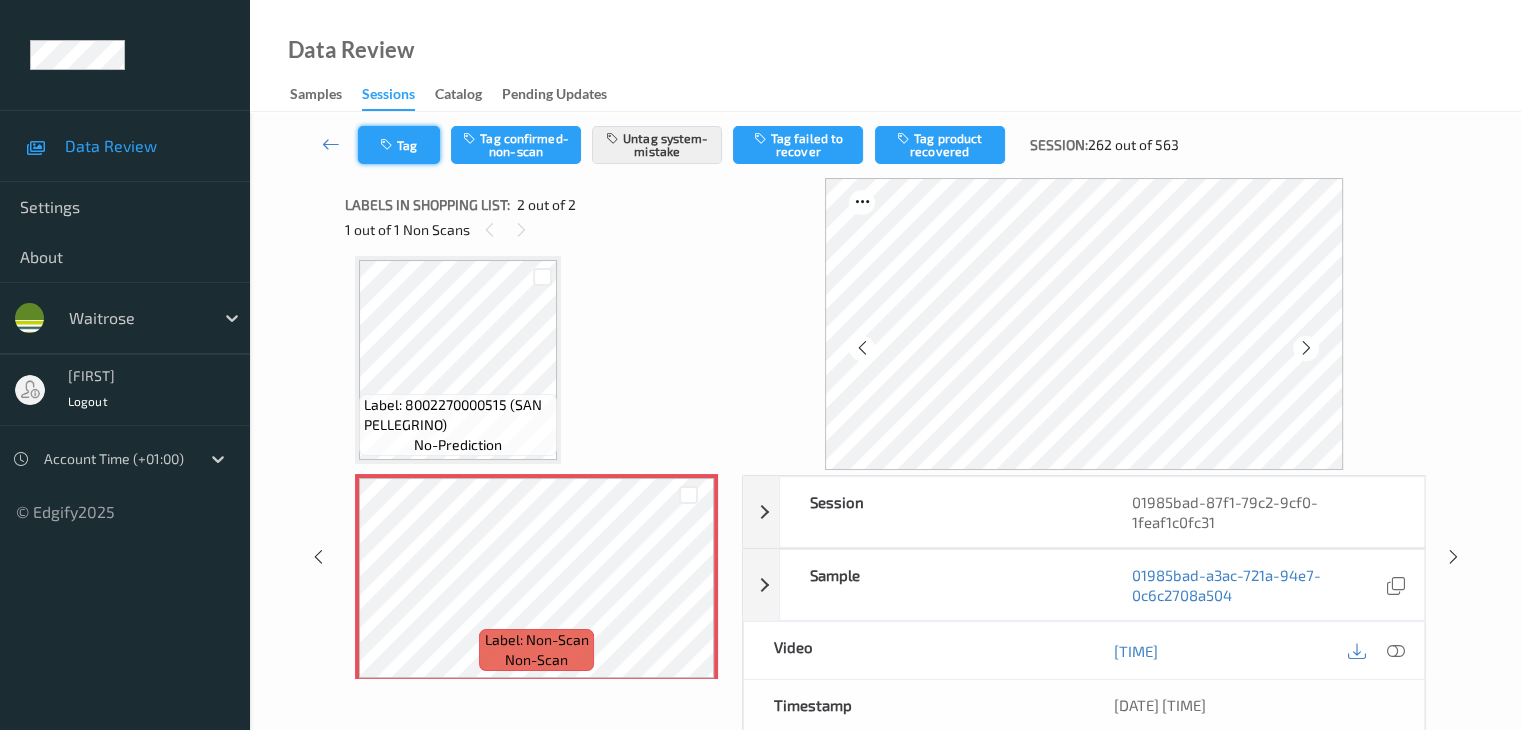 click on "Tag" at bounding box center (399, 145) 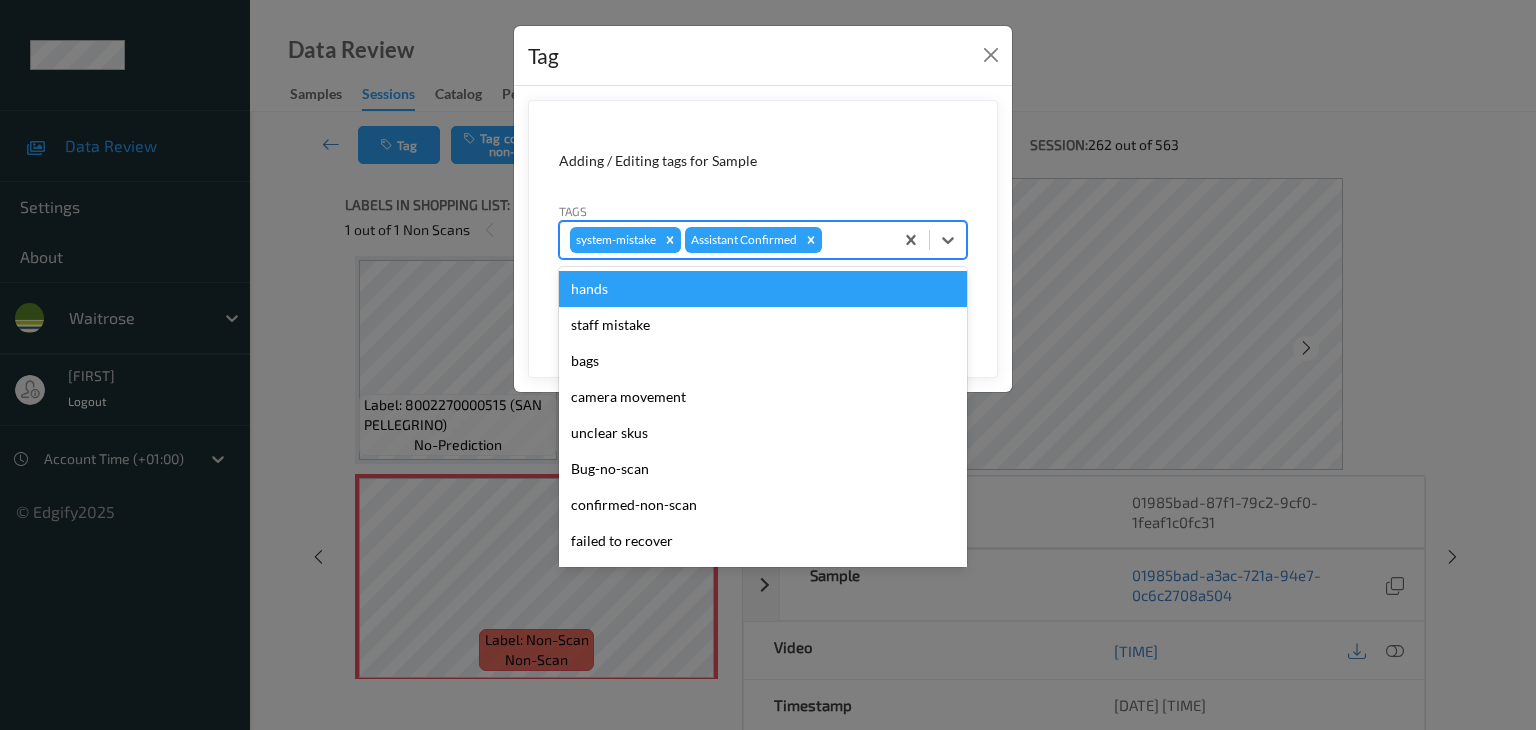 click at bounding box center (854, 240) 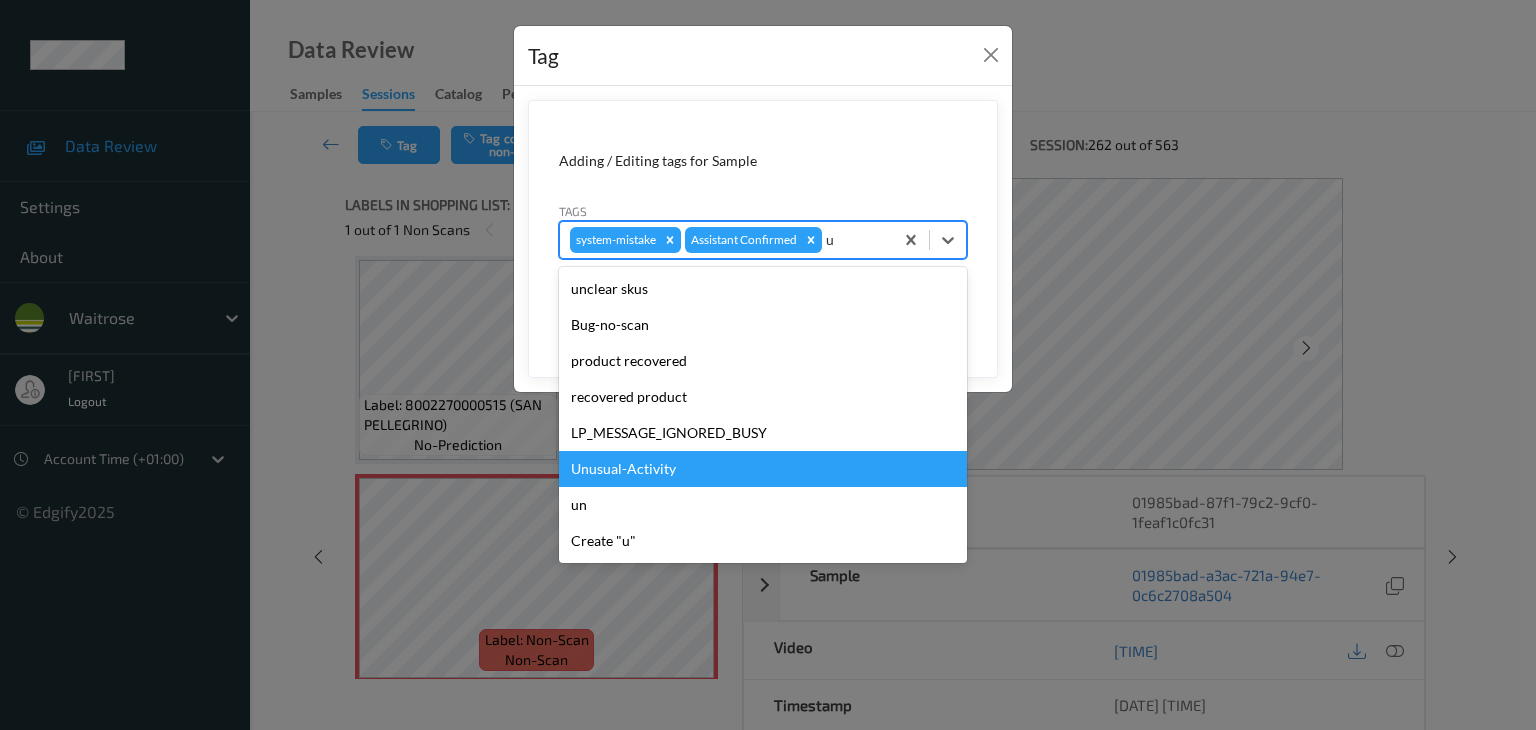 click on "Unusual-Activity" at bounding box center (763, 469) 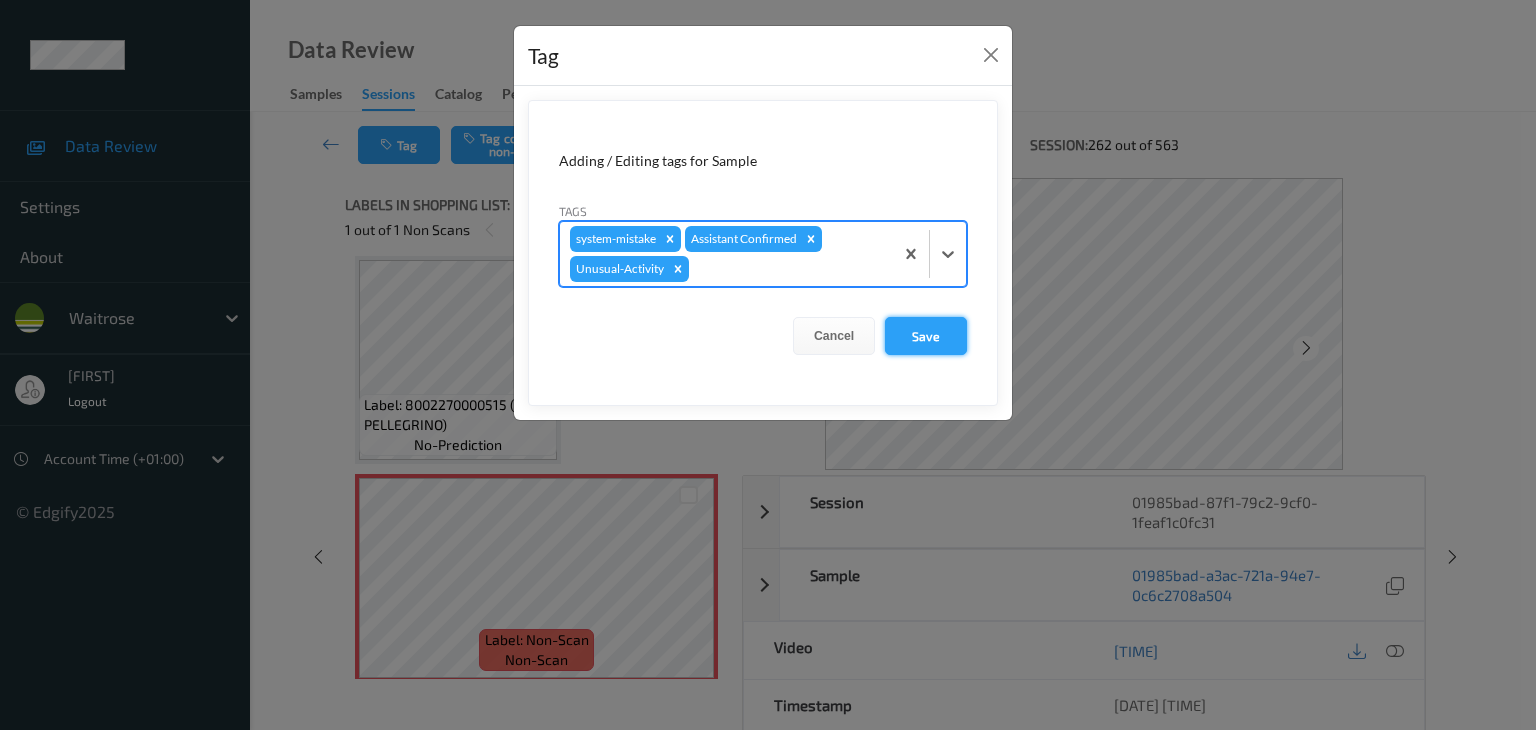 click on "Save" at bounding box center (926, 336) 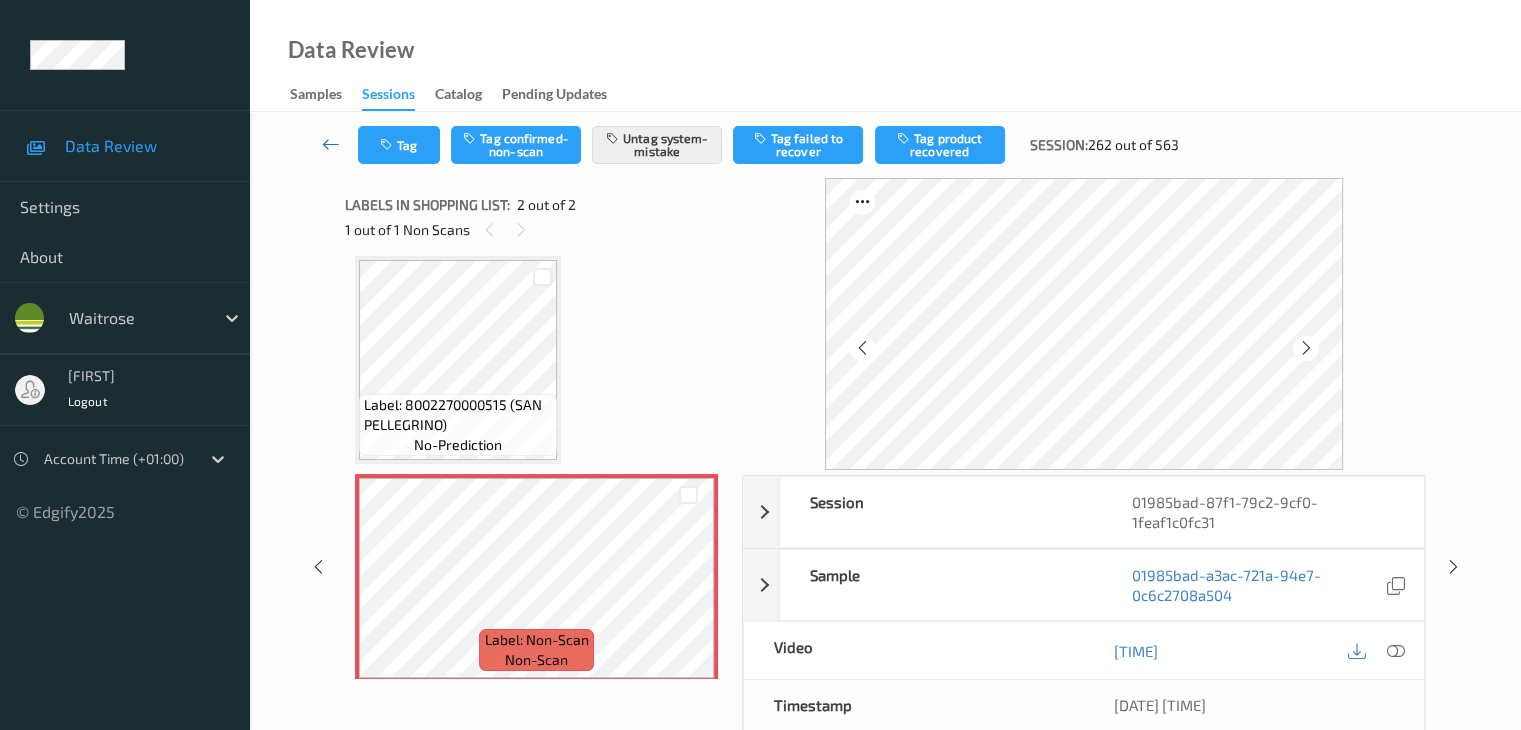 click at bounding box center (331, 144) 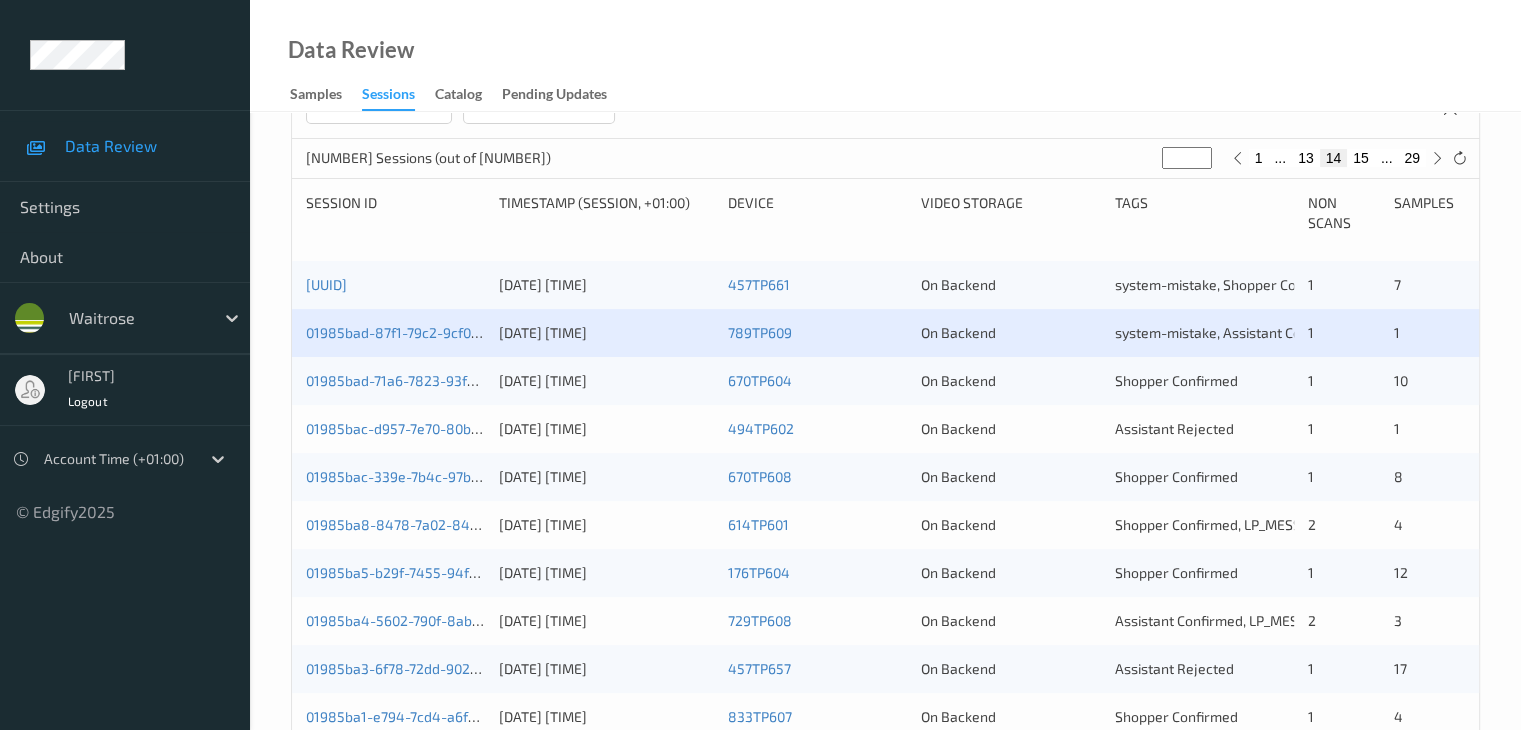scroll, scrollTop: 400, scrollLeft: 0, axis: vertical 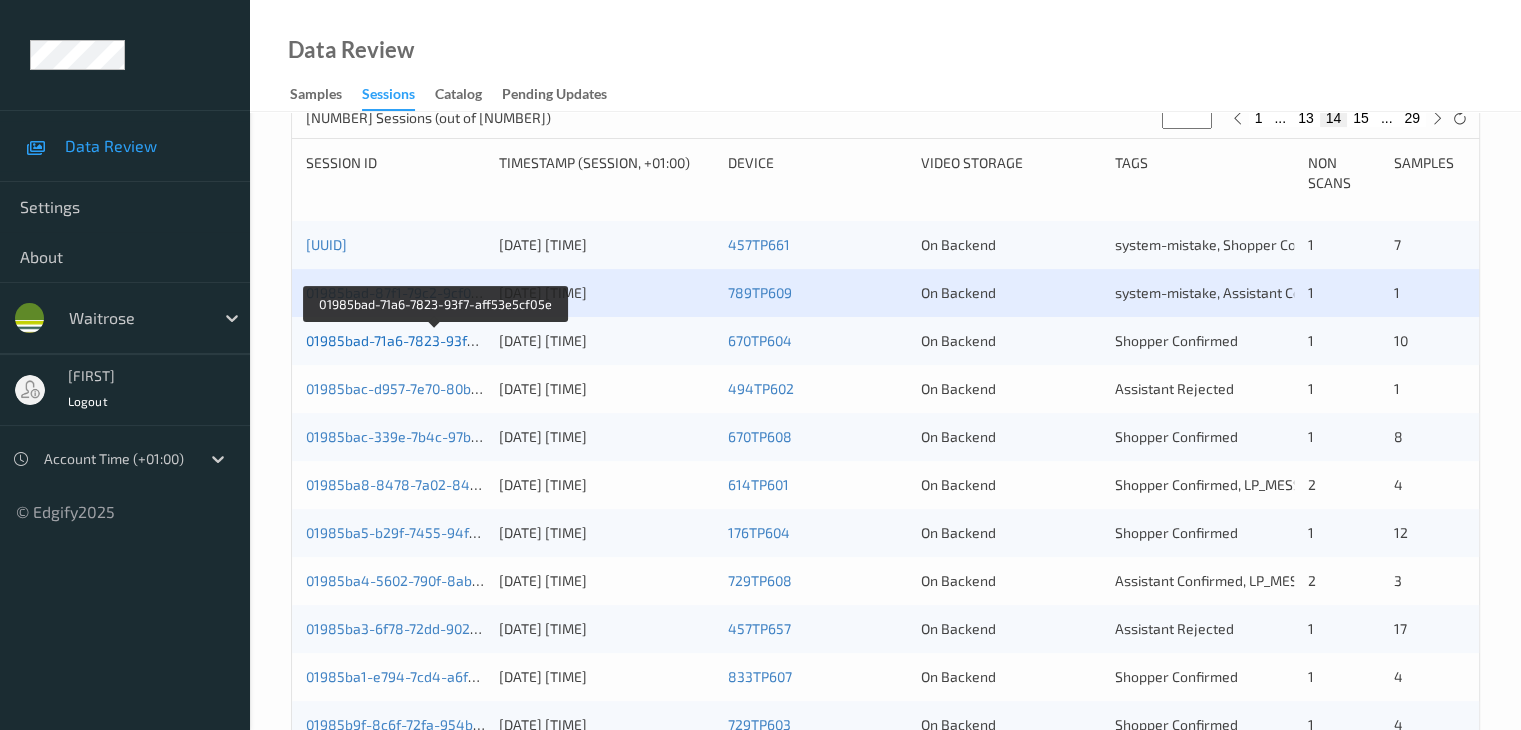 click on "01985bad-71a6-7823-93f7-aff53e5cf05e" at bounding box center [436, 340] 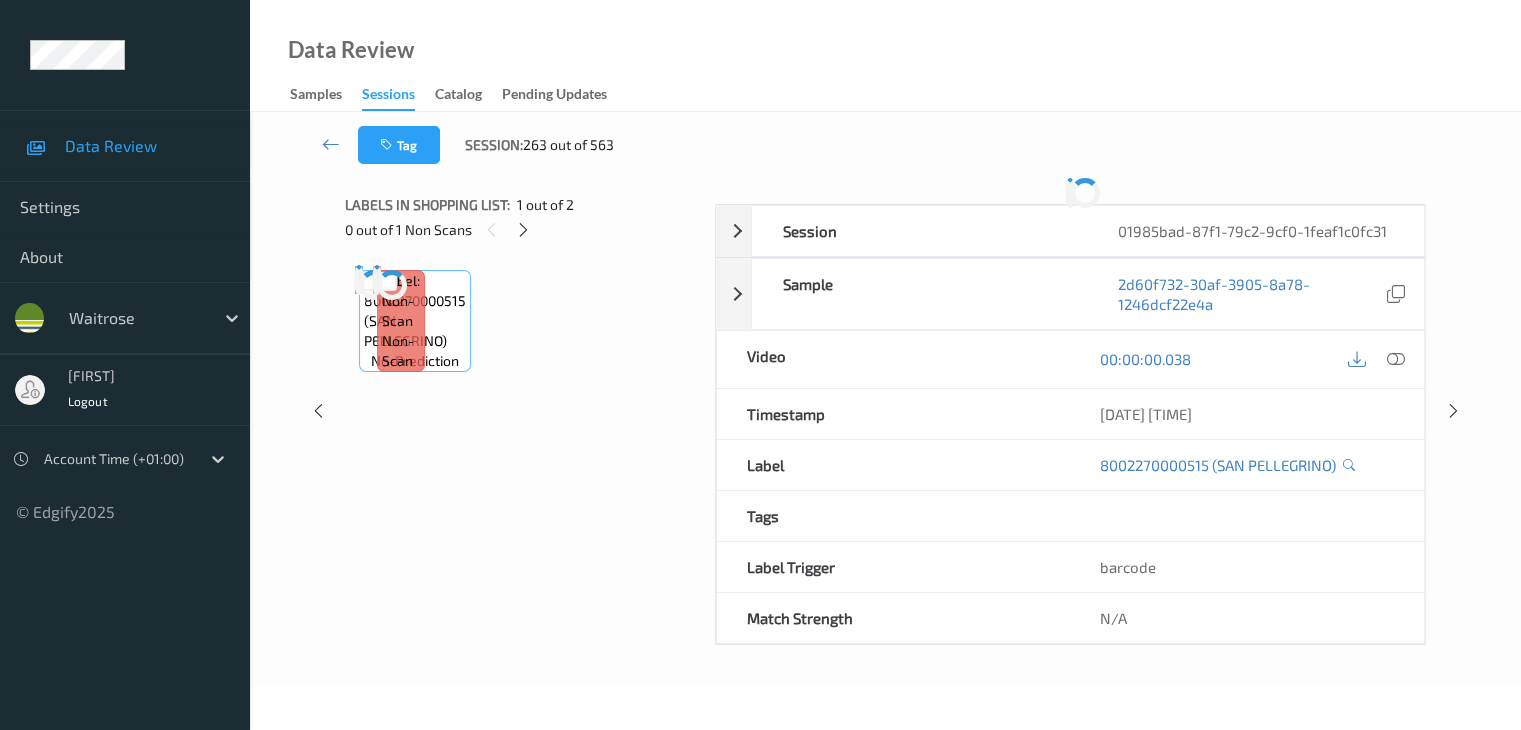 scroll, scrollTop: 0, scrollLeft: 0, axis: both 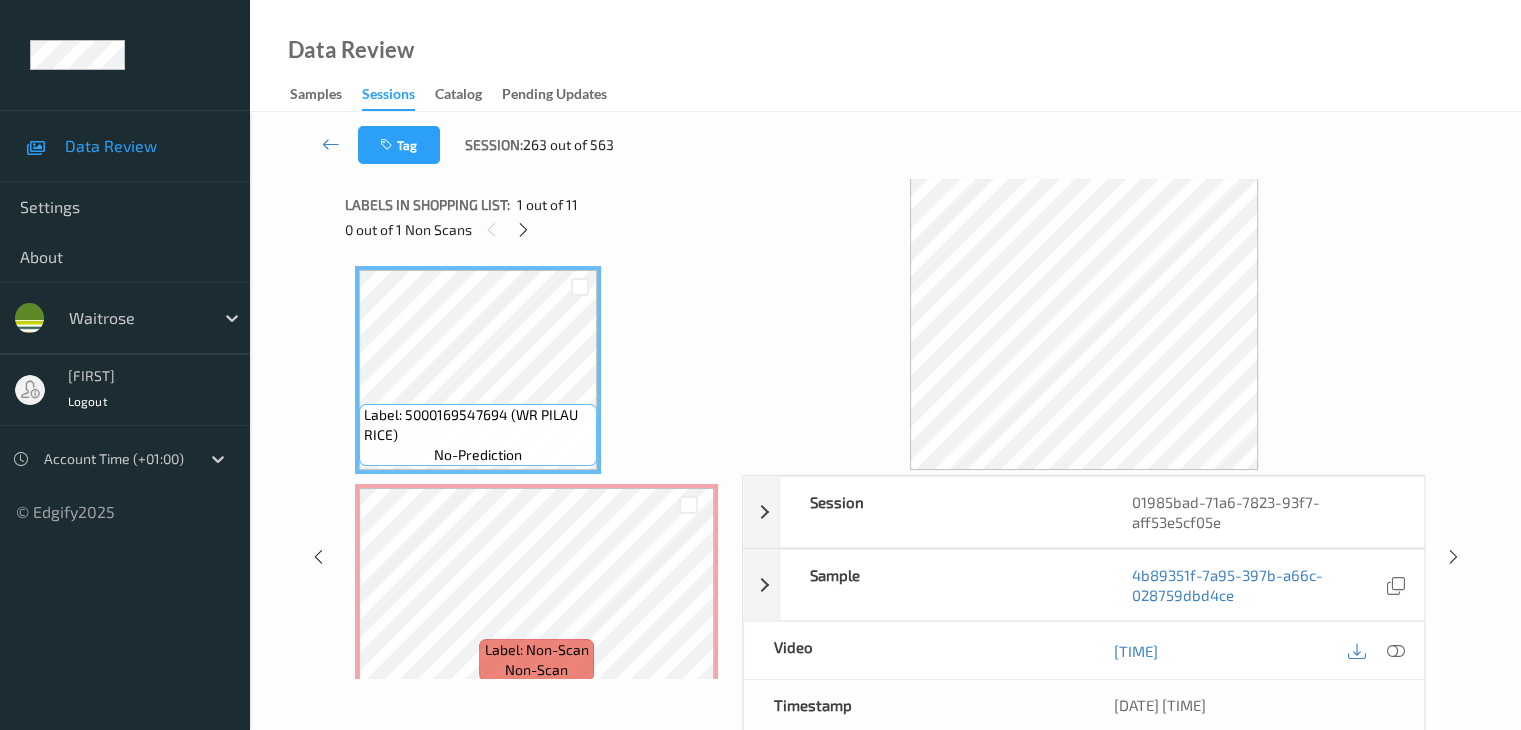 click on "Labels in shopping list: 1 out of 11 0 out of 1 Non Scans" at bounding box center (536, 217) 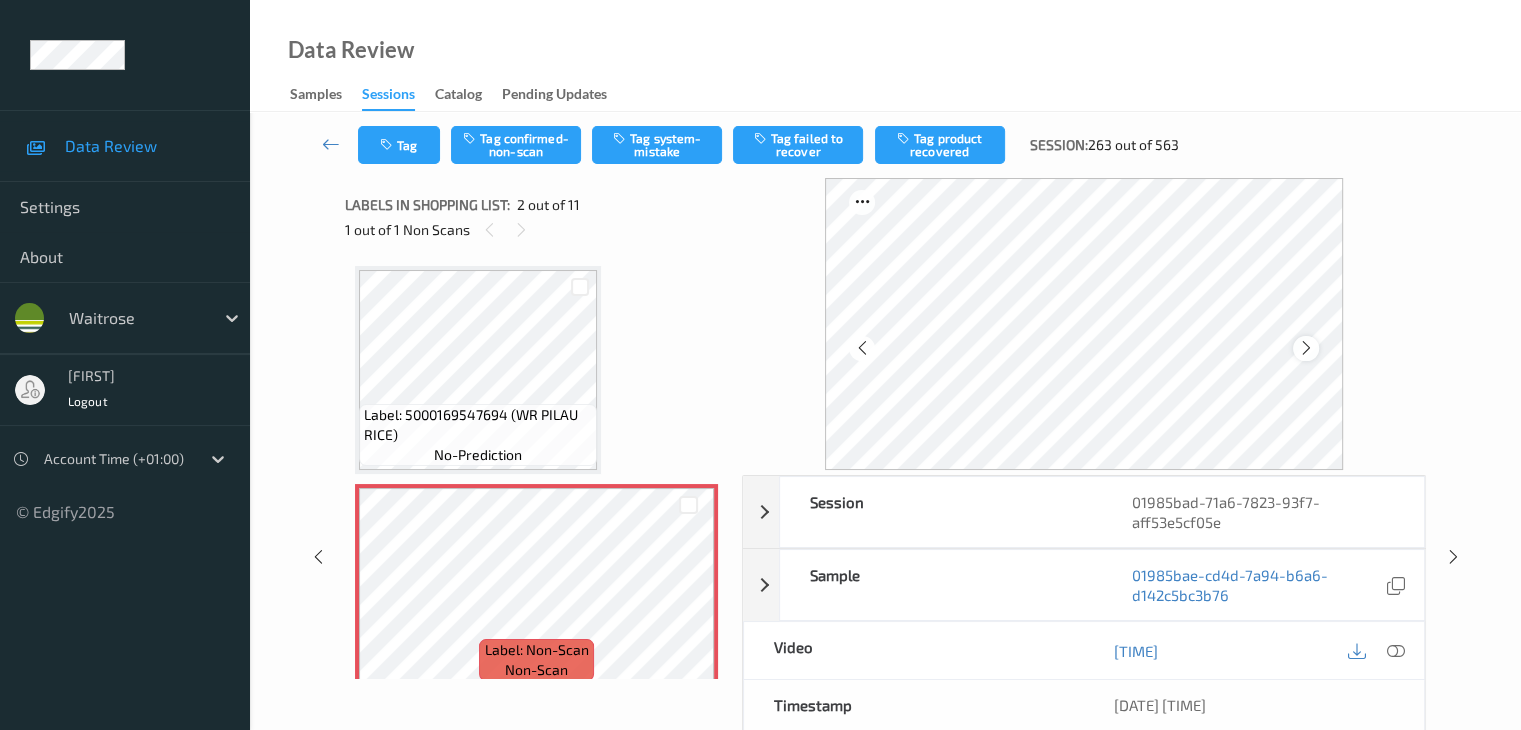 click at bounding box center [1306, 348] 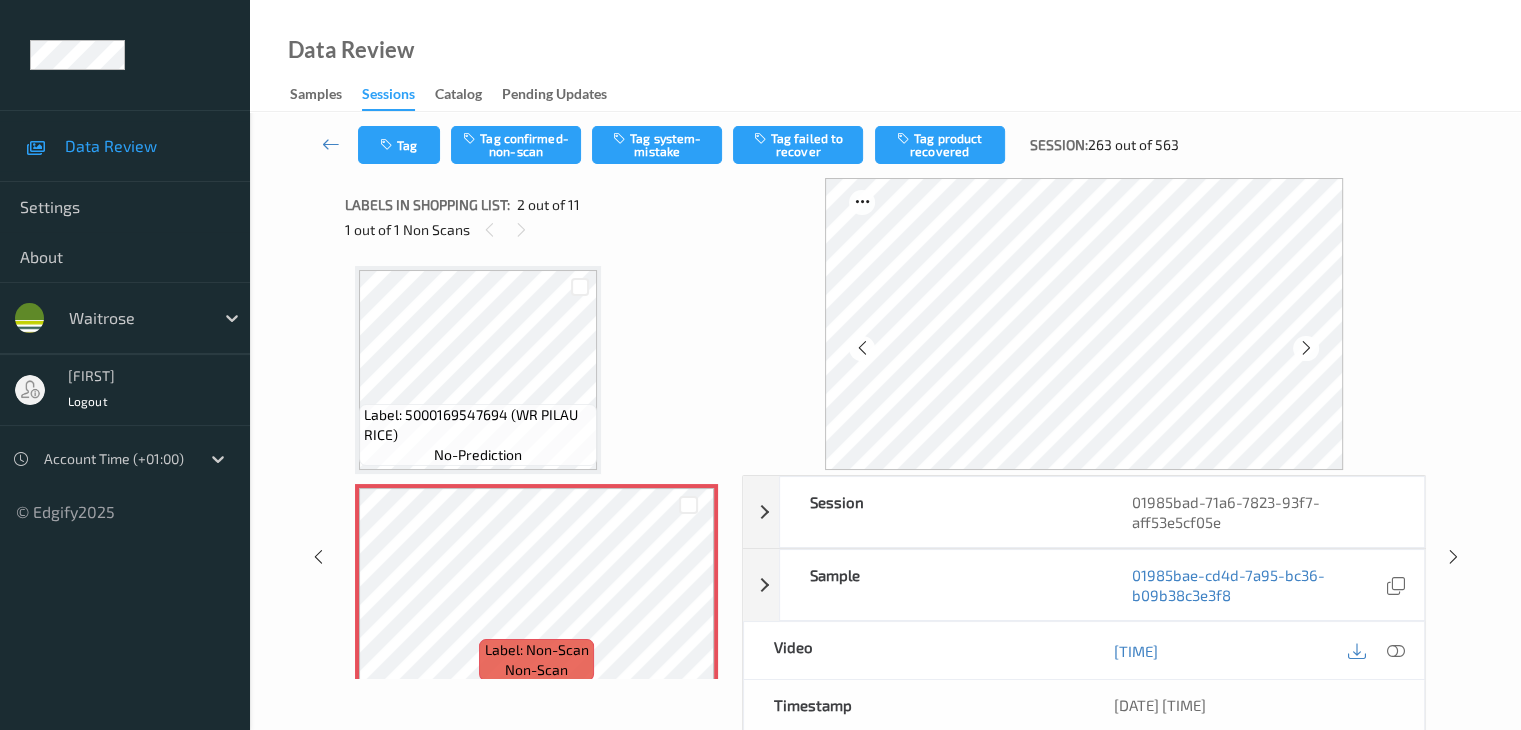 click at bounding box center (1306, 348) 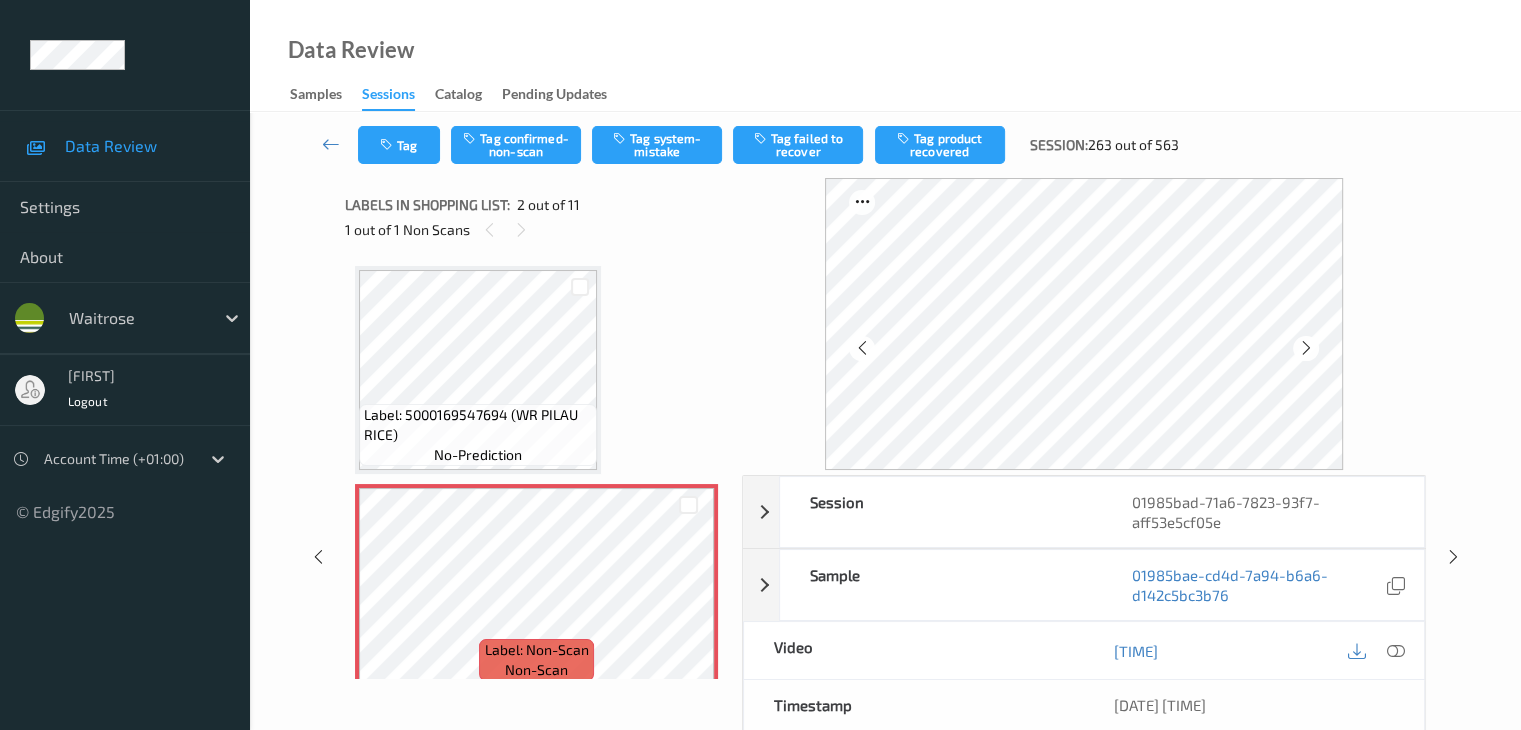 click at bounding box center [1306, 348] 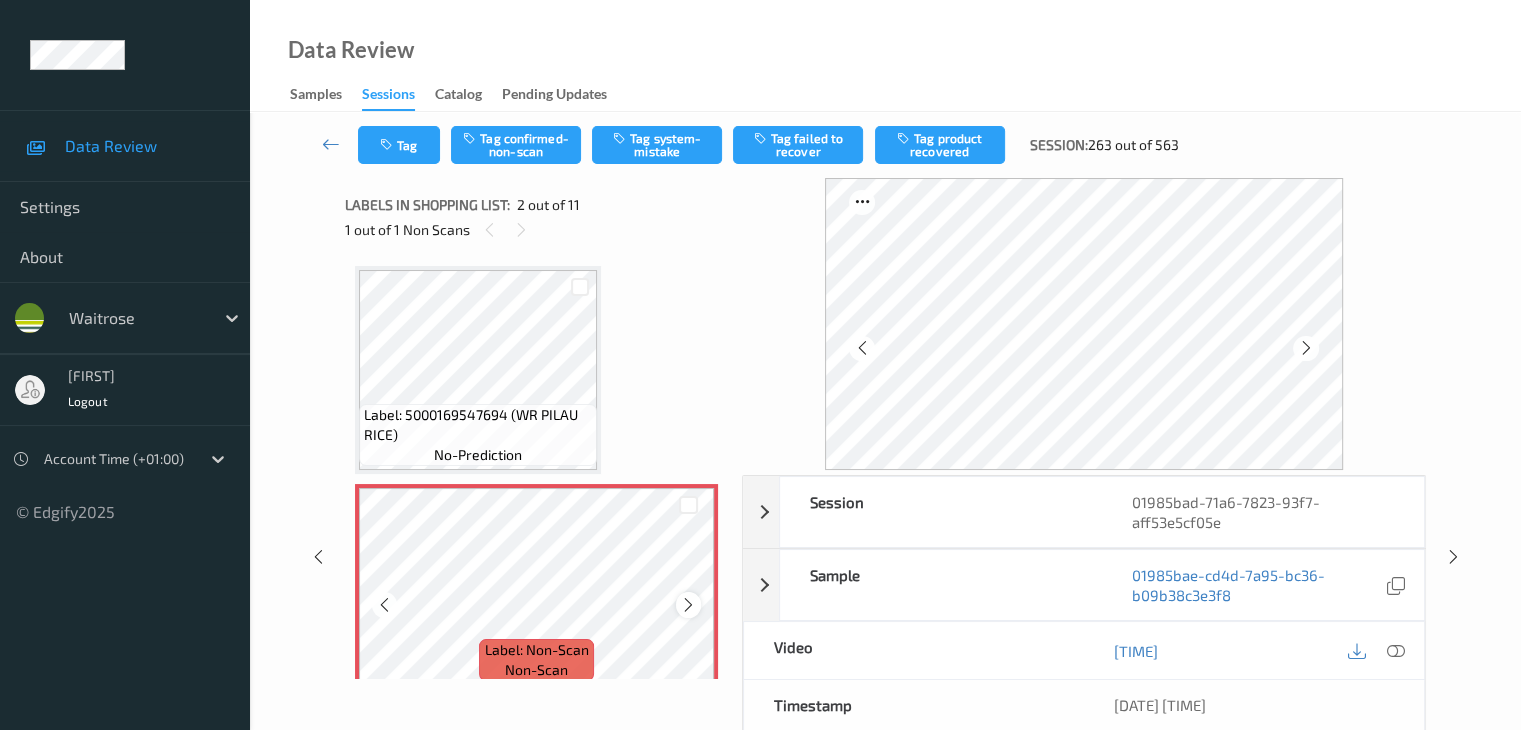 click at bounding box center [688, 604] 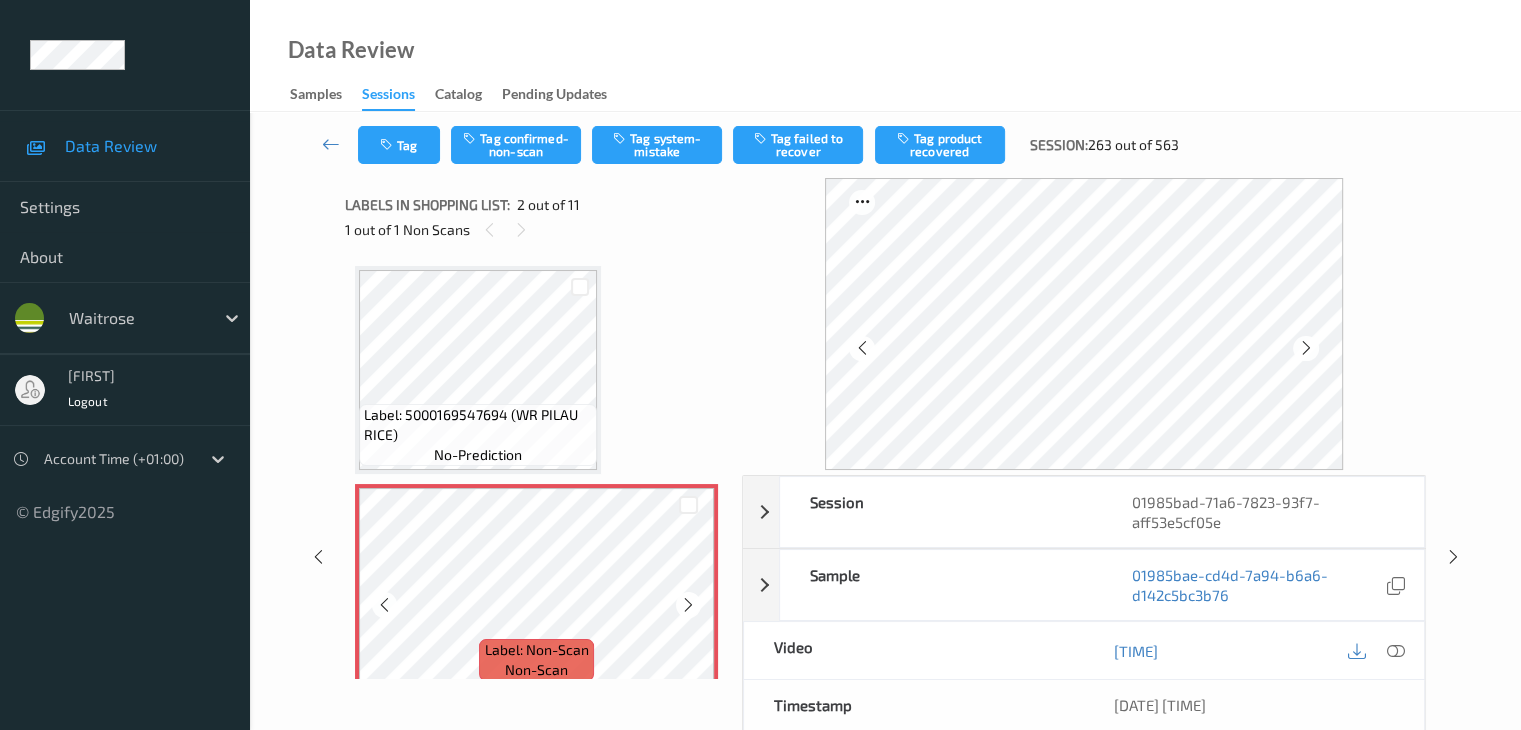 click at bounding box center (688, 604) 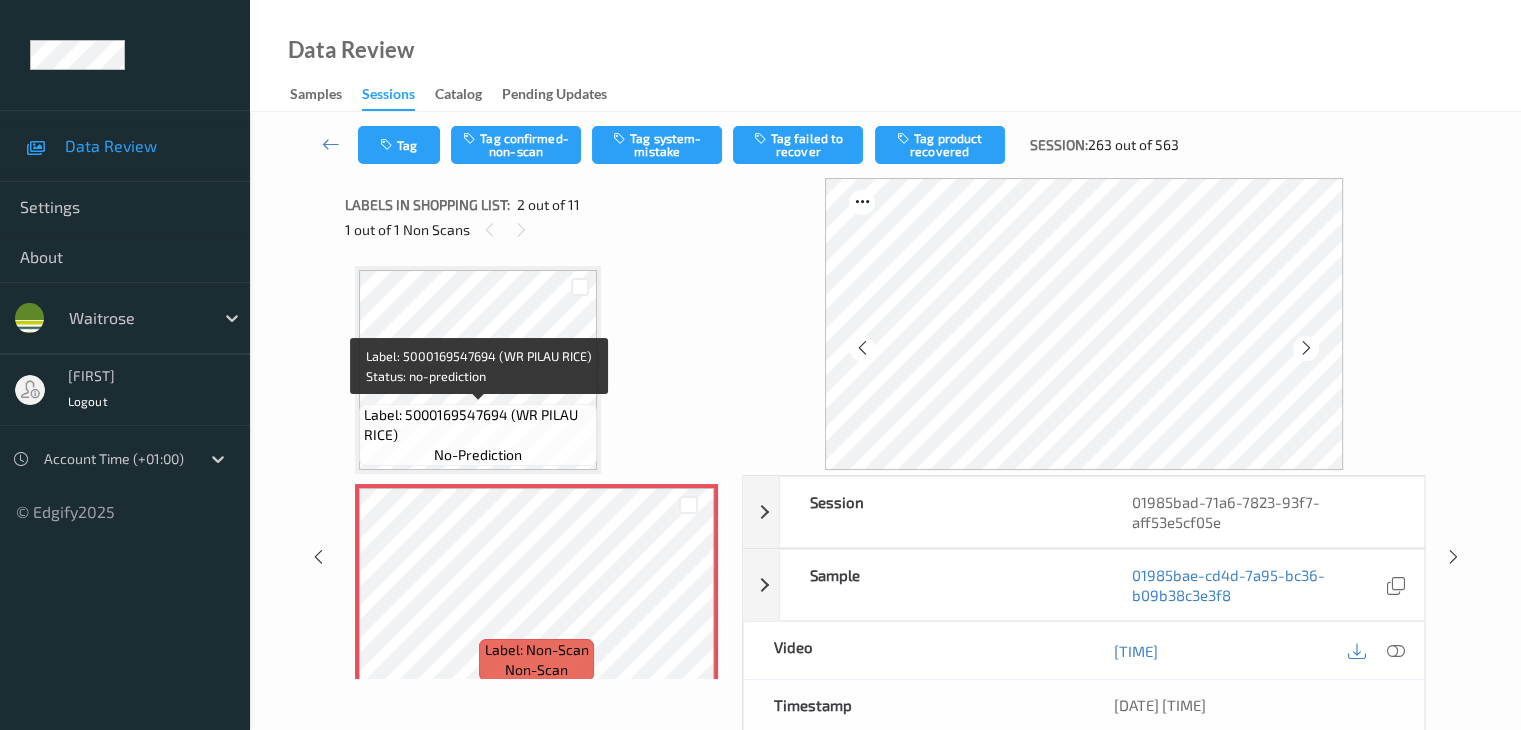 click on "Label: 5000169547694 (WR PILAU RICE)" at bounding box center [478, 425] 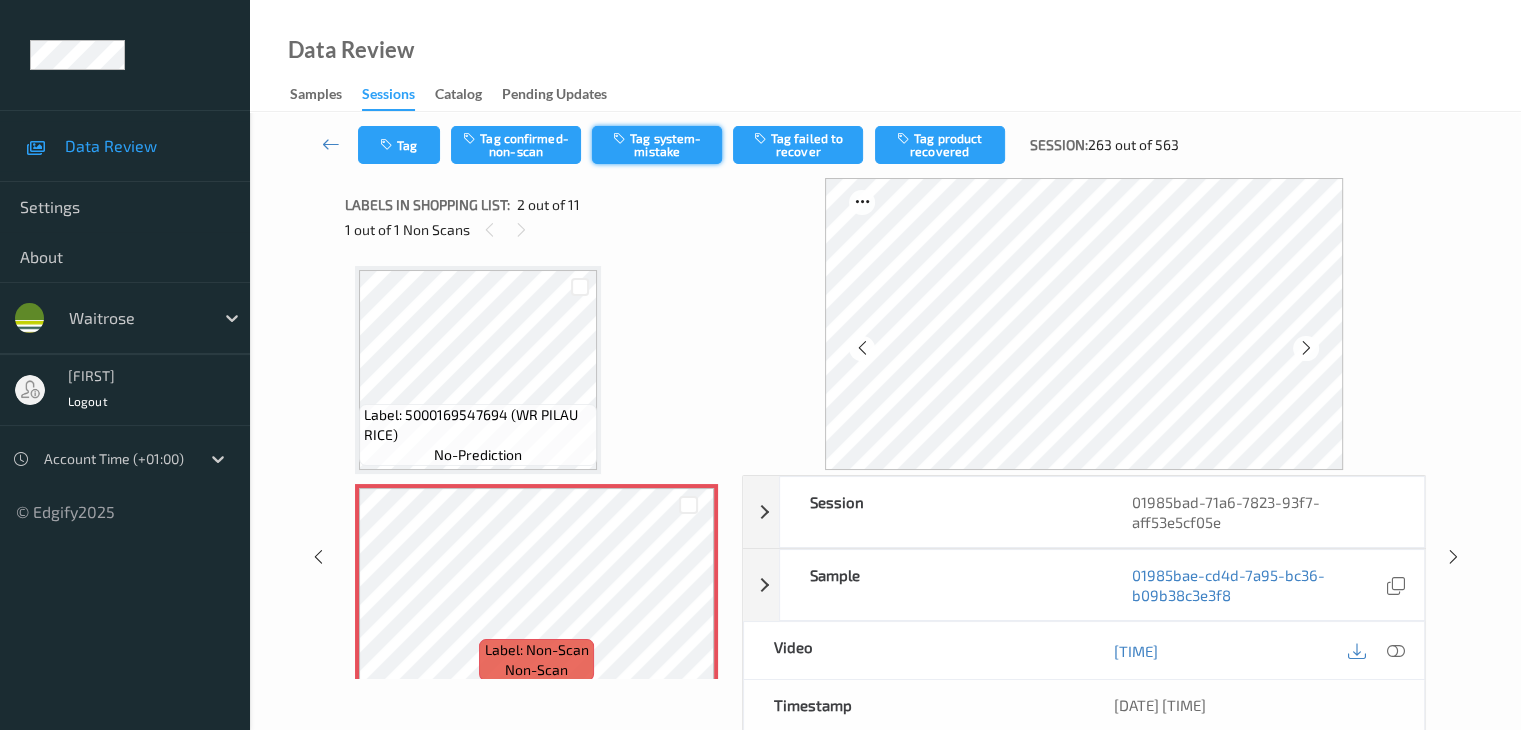 click on "Tag   system-mistake" at bounding box center (657, 145) 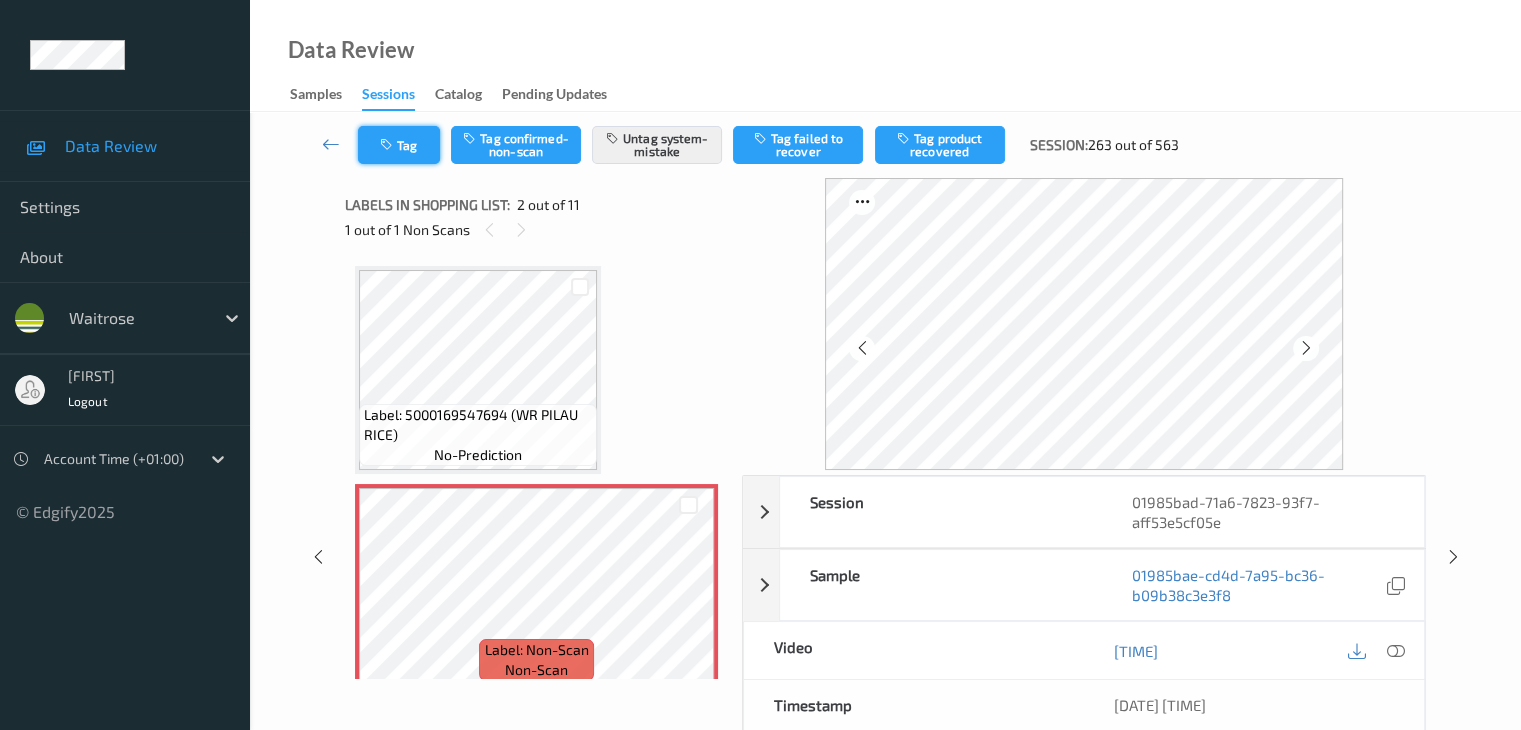 click on "Tag" at bounding box center [399, 145] 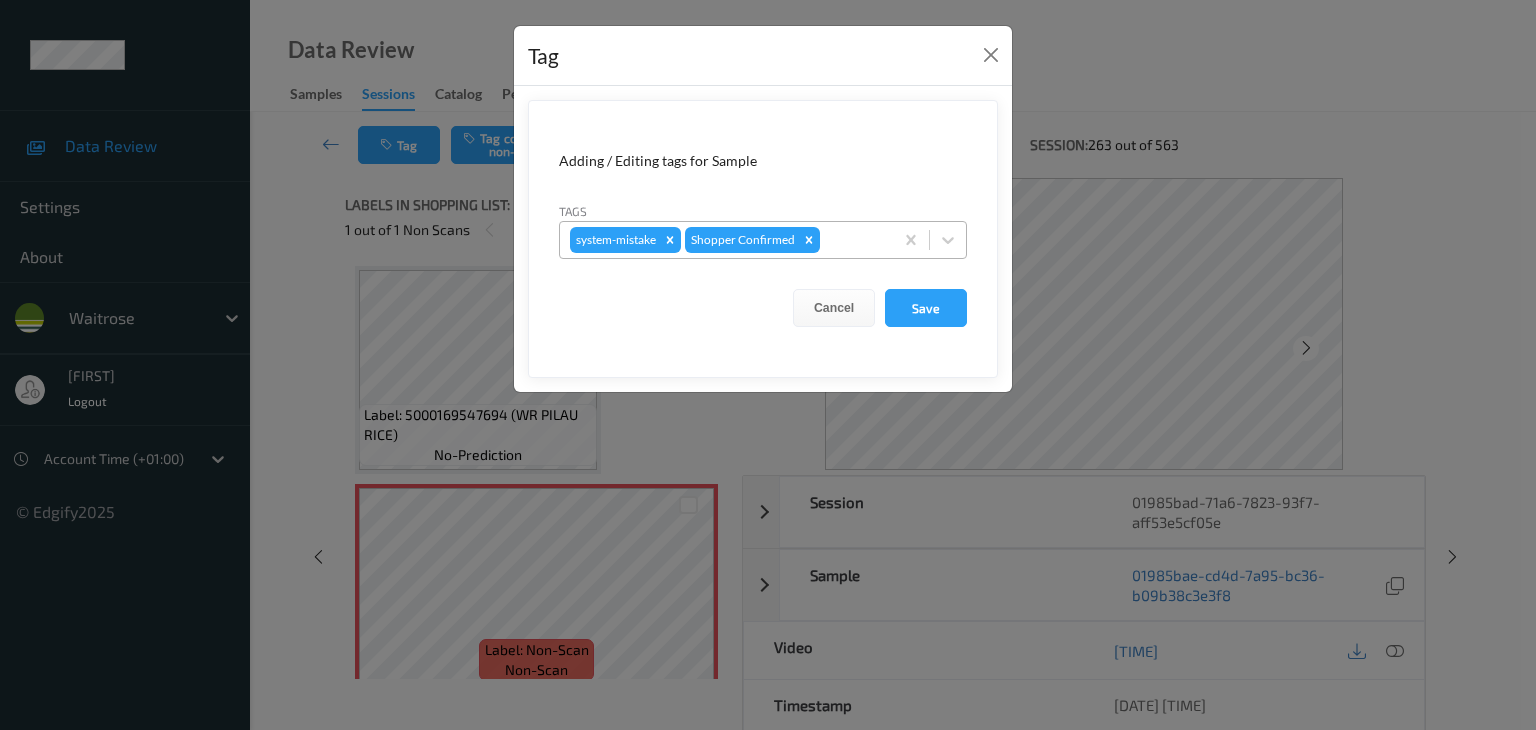 click at bounding box center [853, 240] 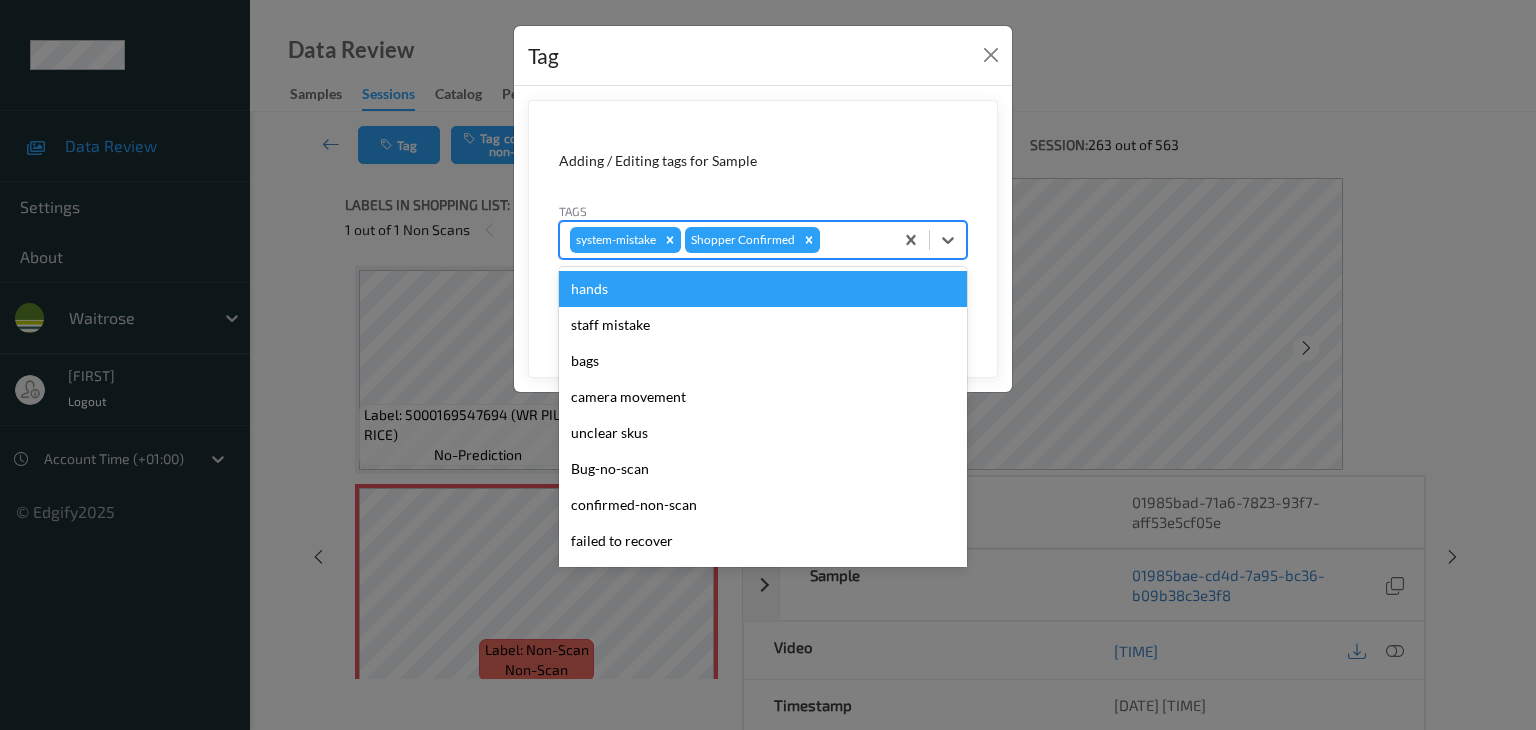 type on "u" 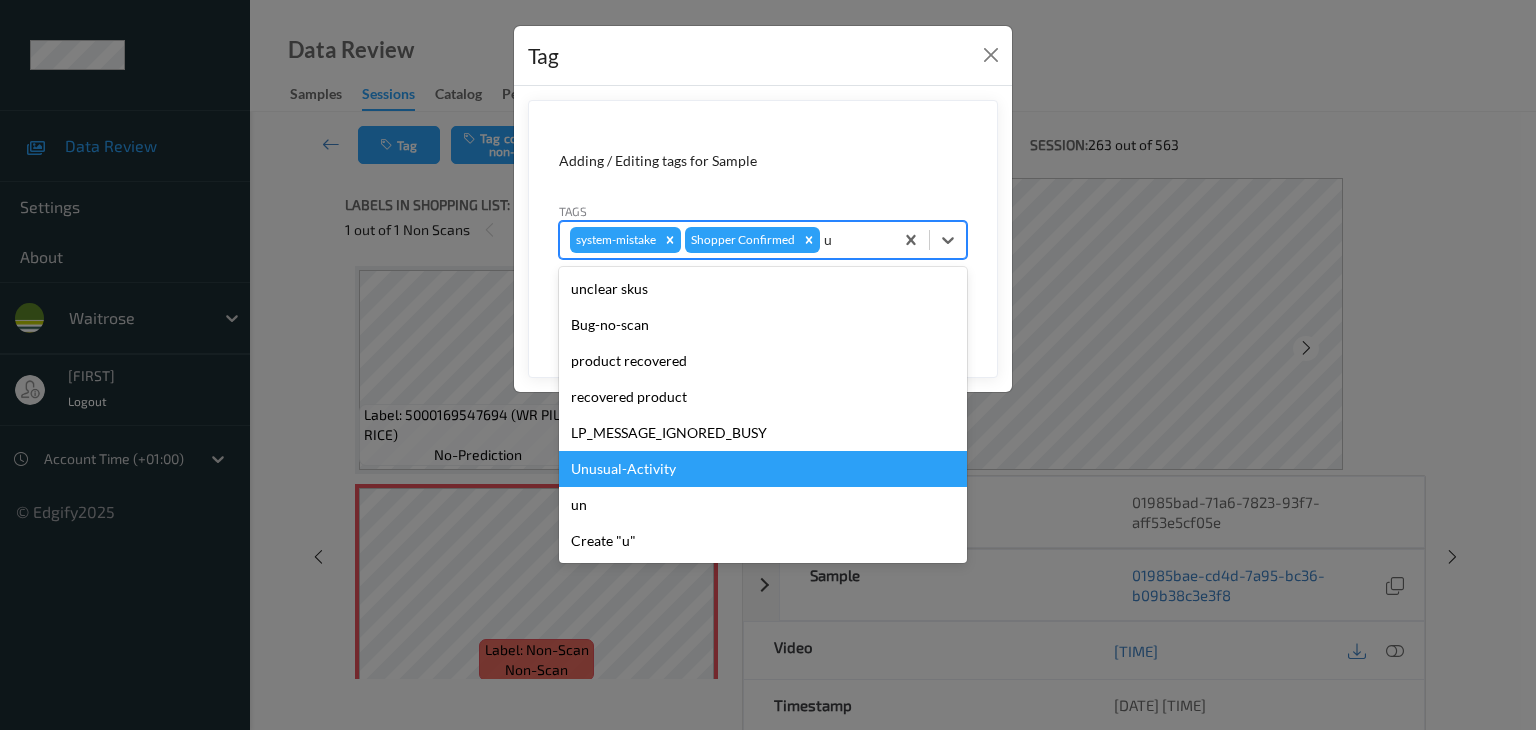 click on "Unusual-Activity" at bounding box center [763, 469] 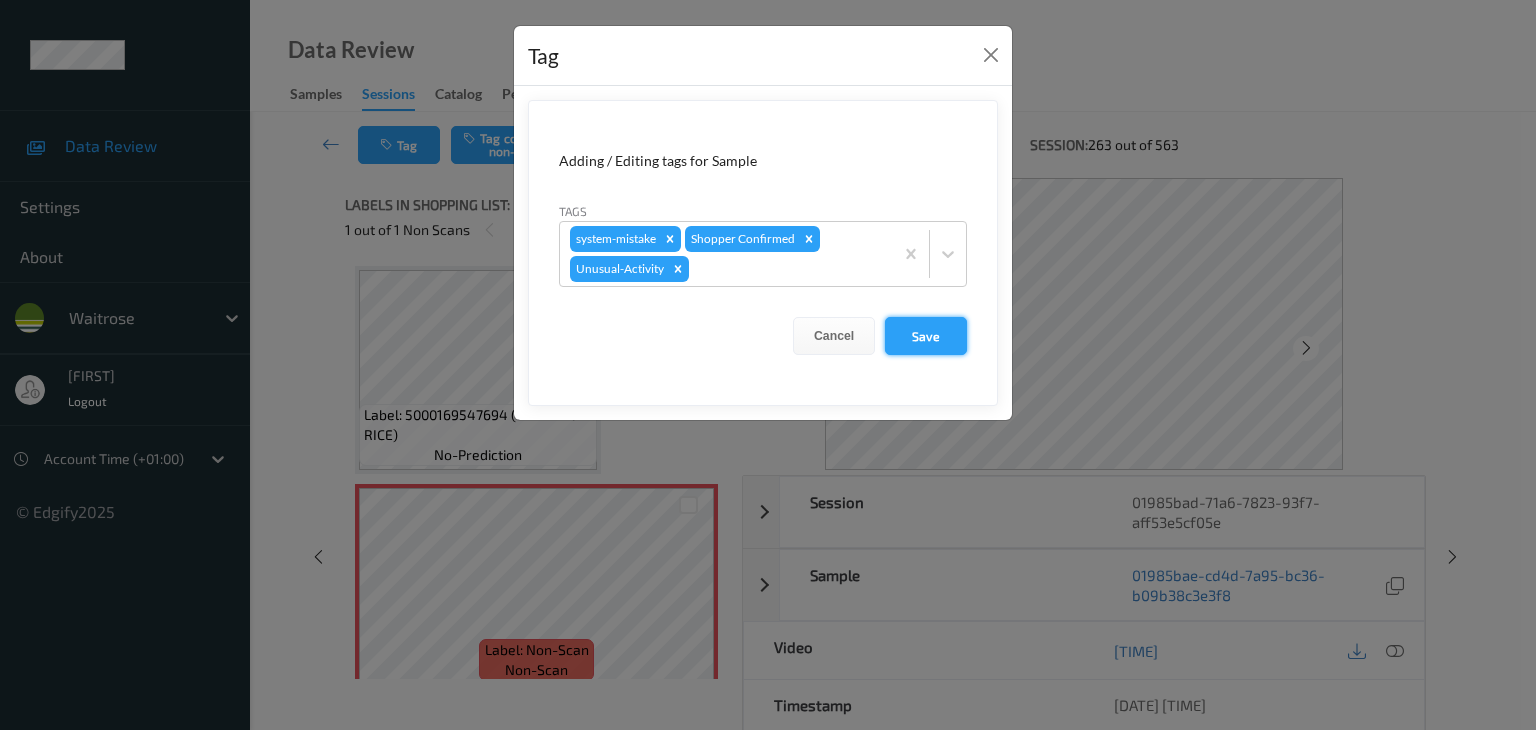 click on "Save" at bounding box center (926, 336) 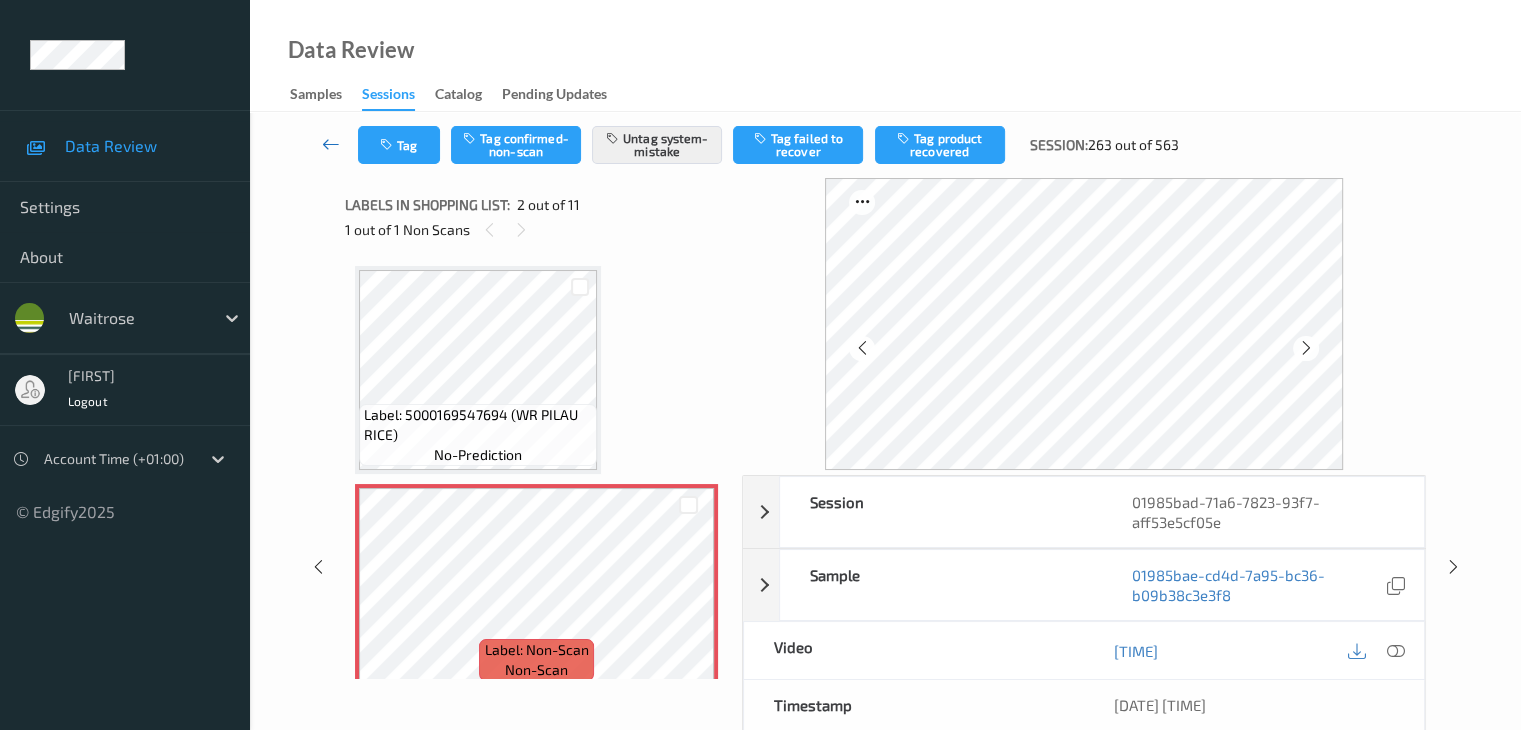 click at bounding box center [331, 144] 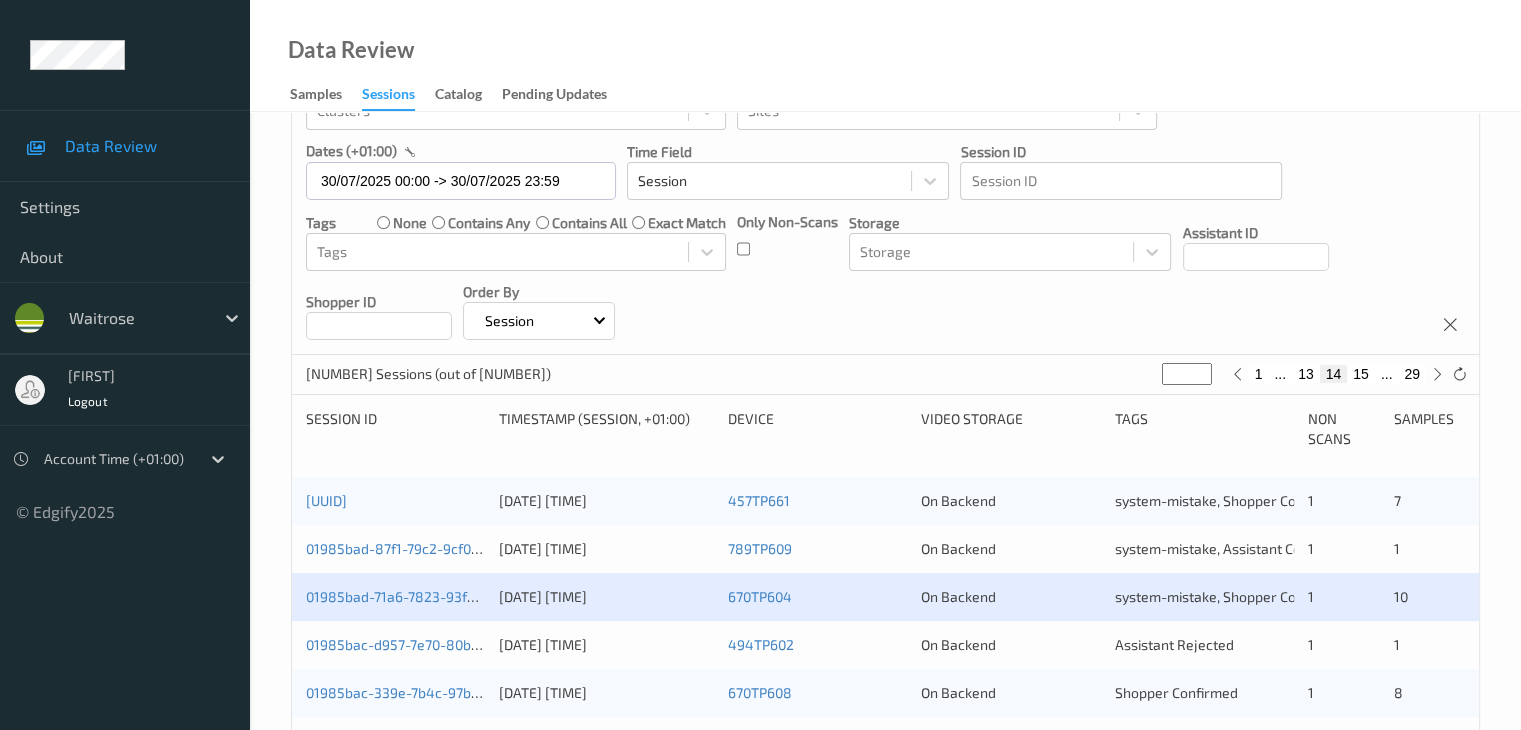 scroll, scrollTop: 300, scrollLeft: 0, axis: vertical 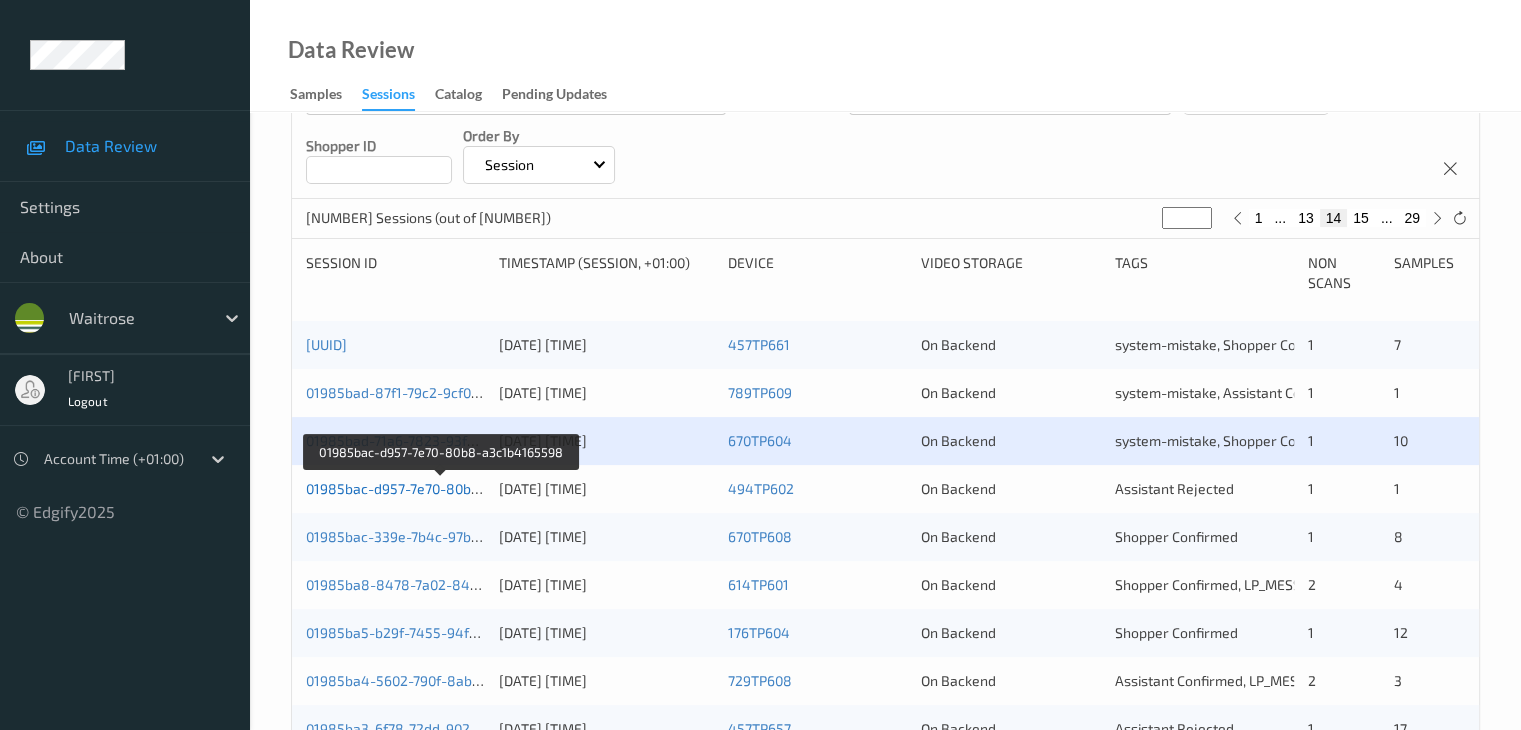 click on "01985bac-d957-7e70-80b8-a3c1b4165598" at bounding box center (442, 488) 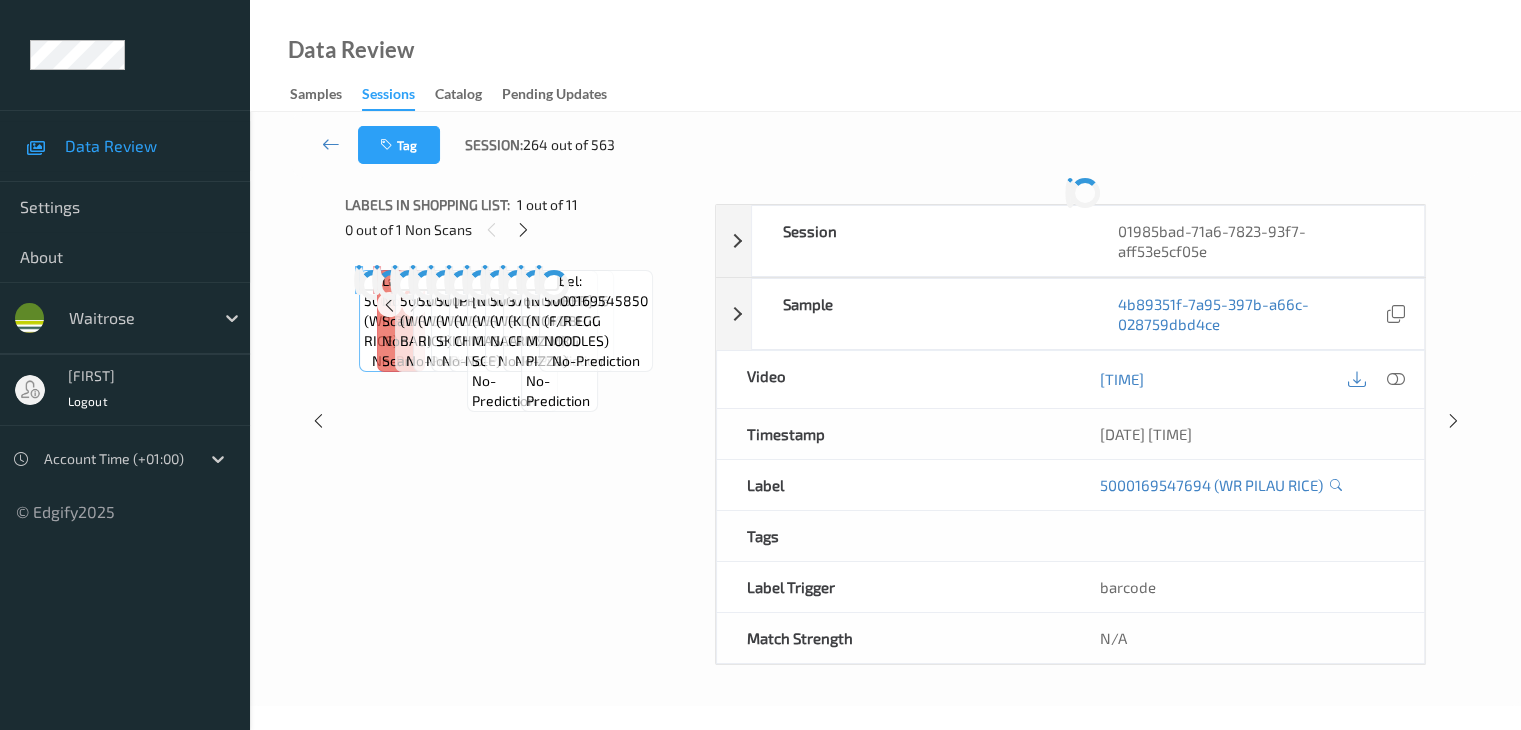scroll, scrollTop: 0, scrollLeft: 0, axis: both 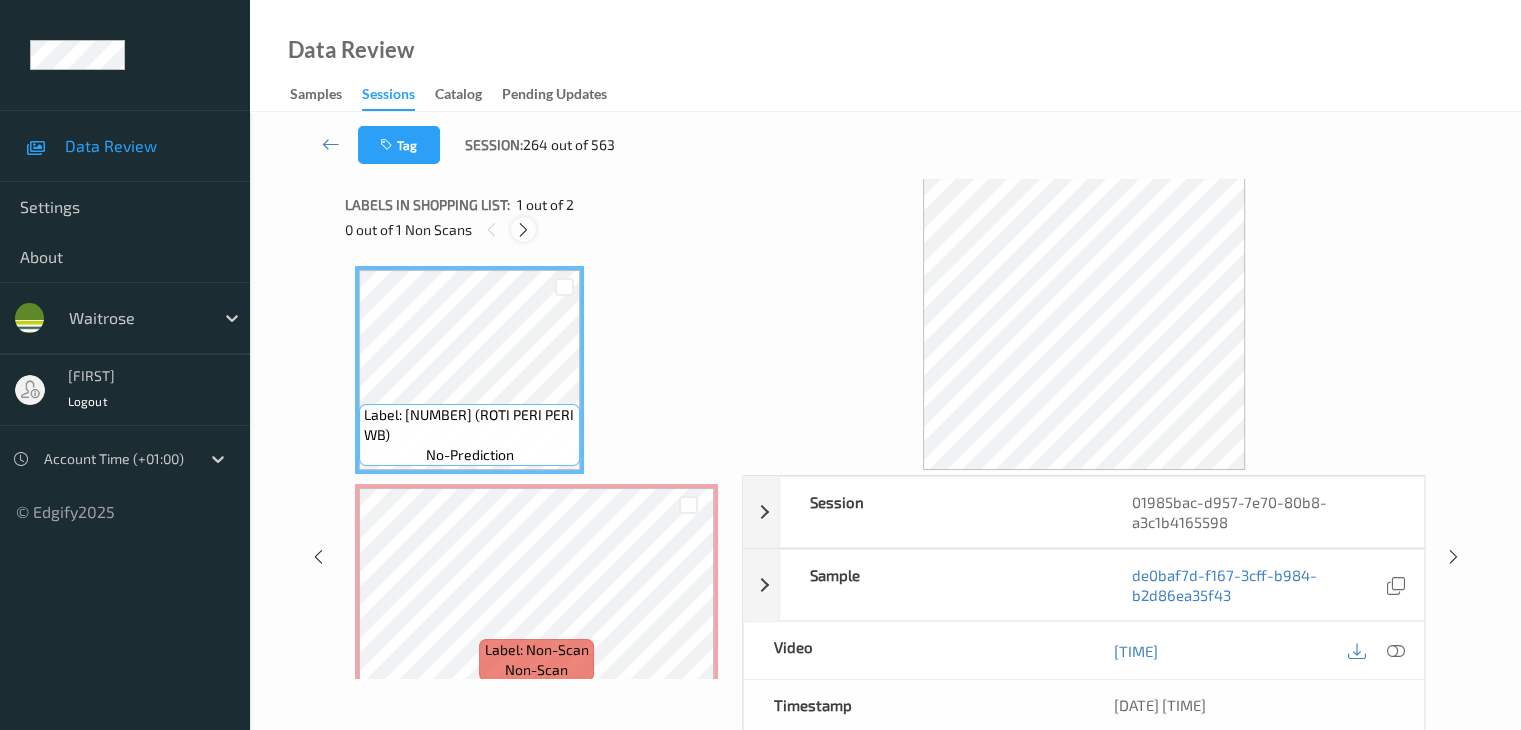 click at bounding box center [523, 230] 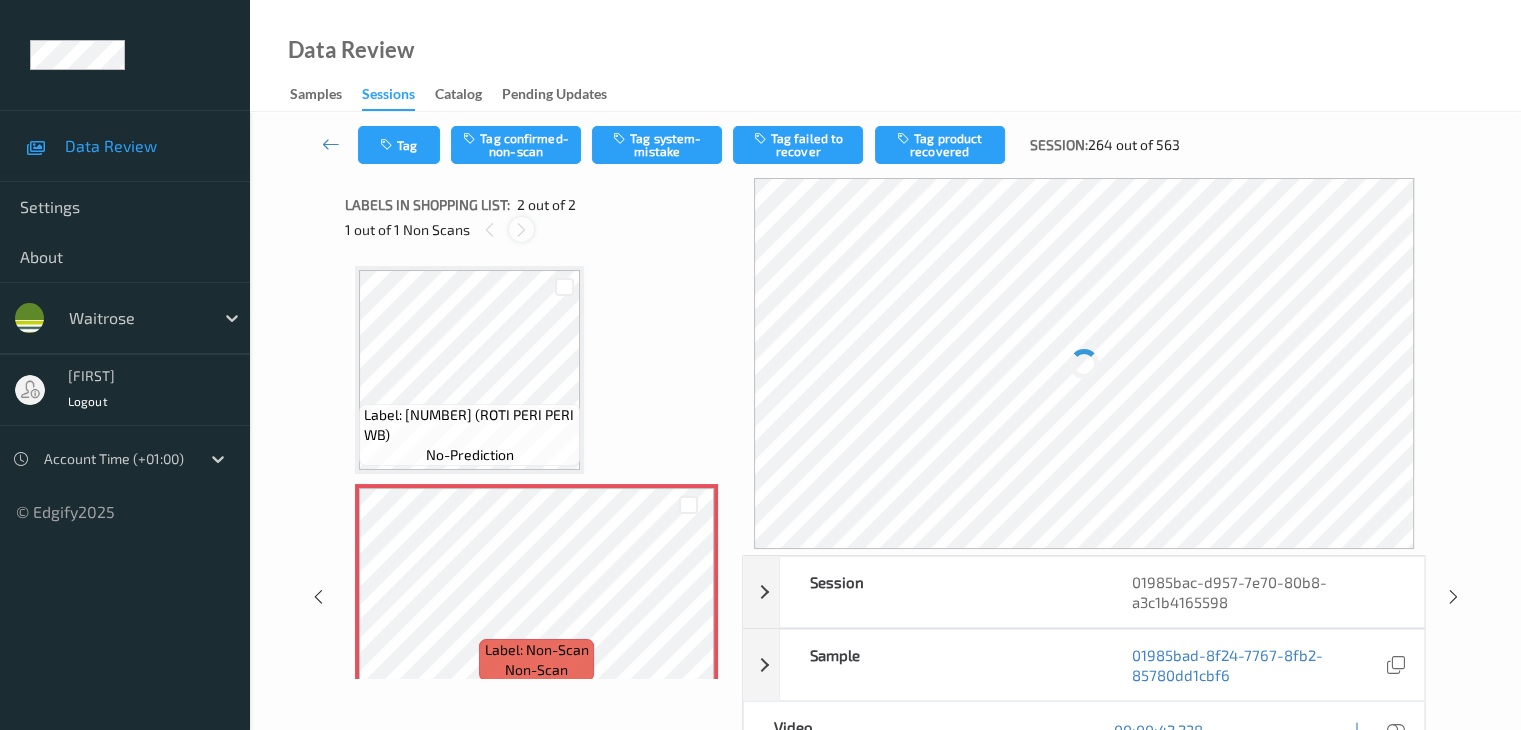 scroll, scrollTop: 10, scrollLeft: 0, axis: vertical 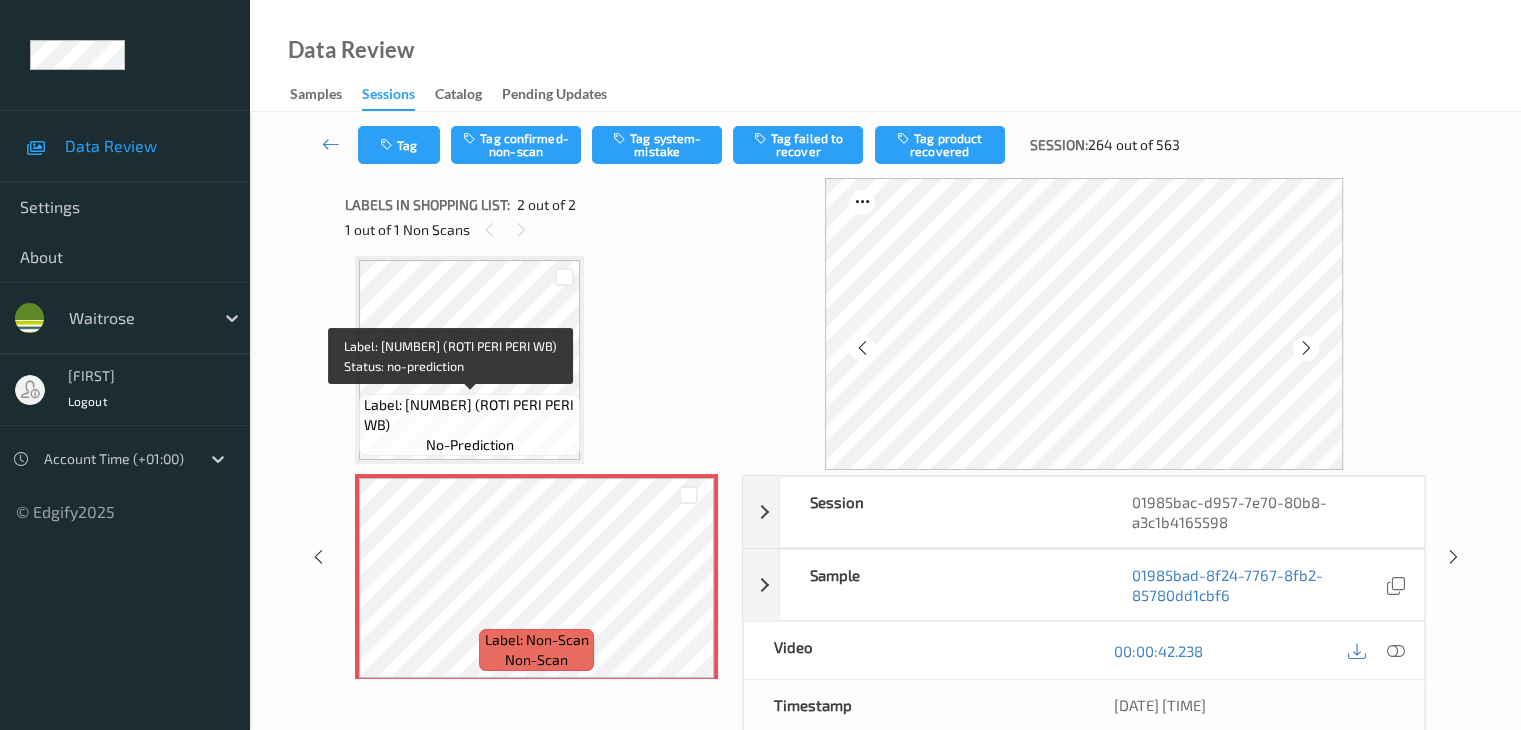 click on "Label: [NUMBER] (ROTI PERI PERI WB)" at bounding box center (469, 415) 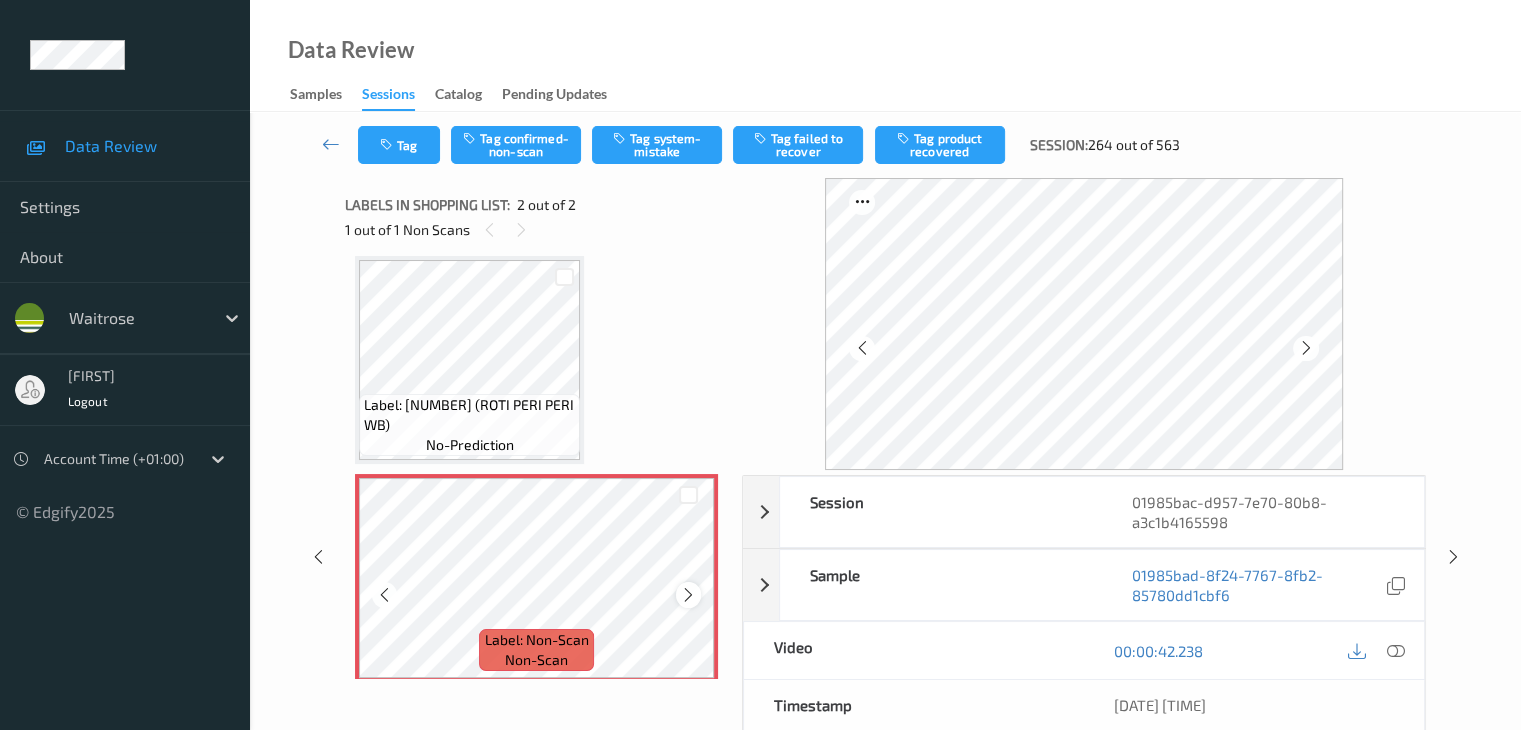 click at bounding box center [688, 595] 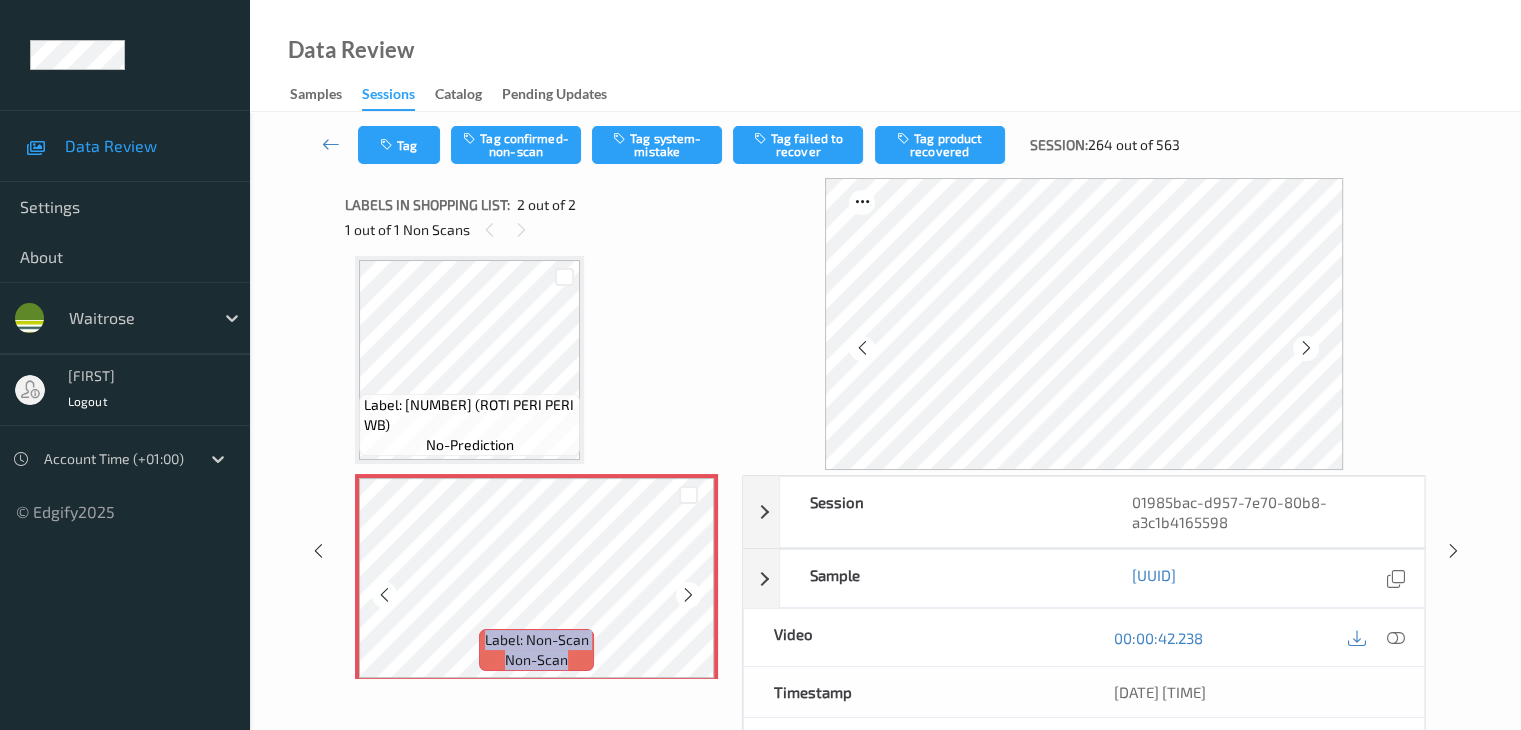 click at bounding box center (688, 595) 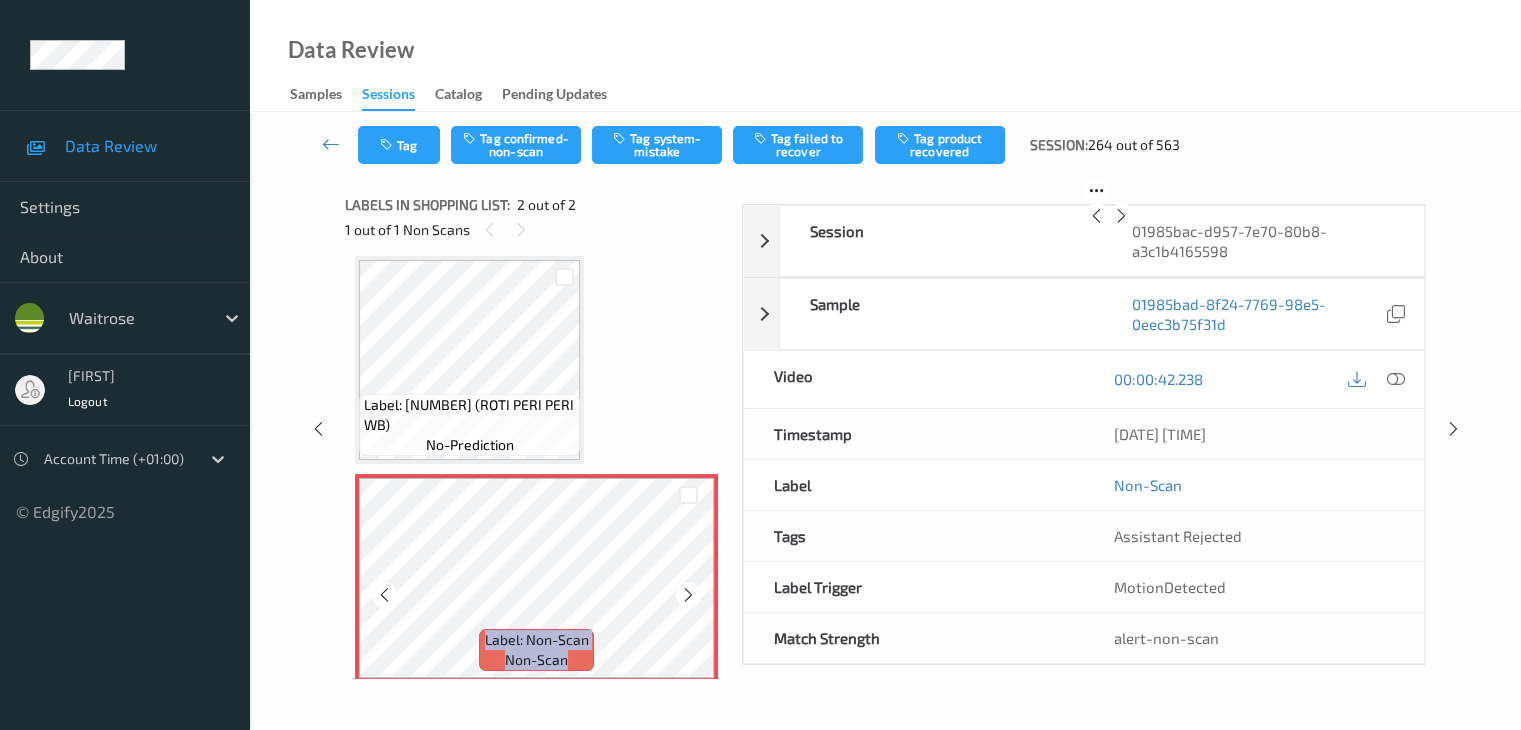 click at bounding box center (688, 595) 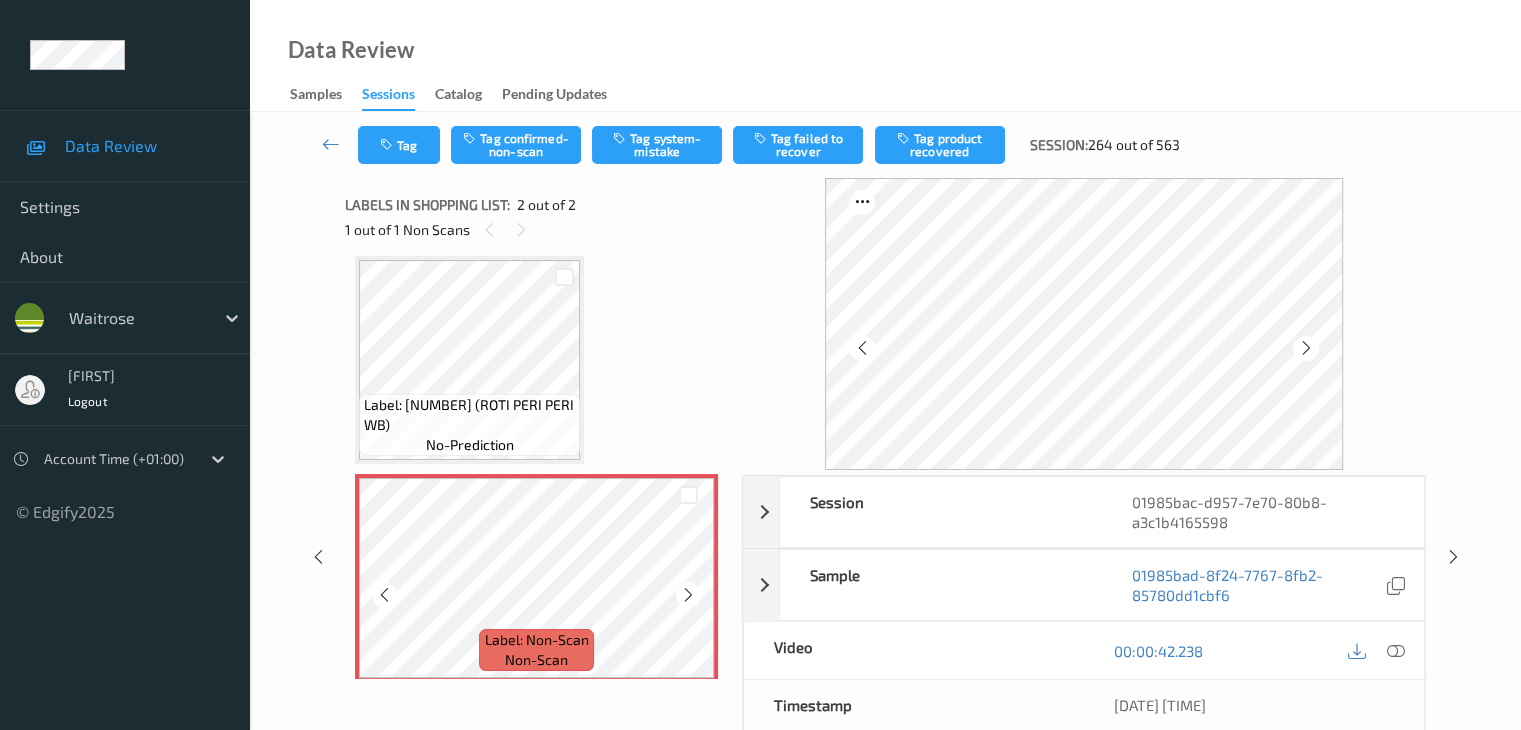 click at bounding box center (688, 595) 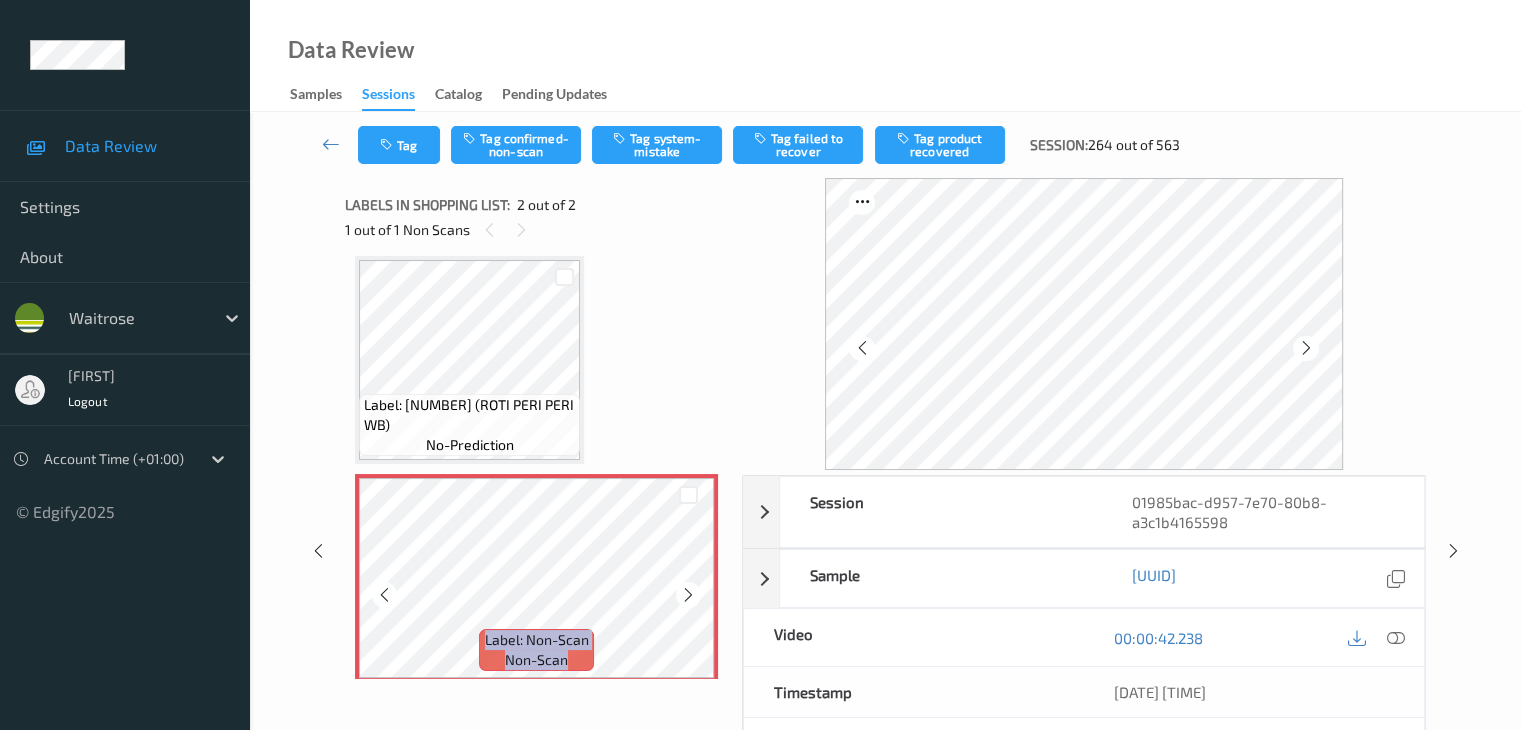 click at bounding box center [688, 595] 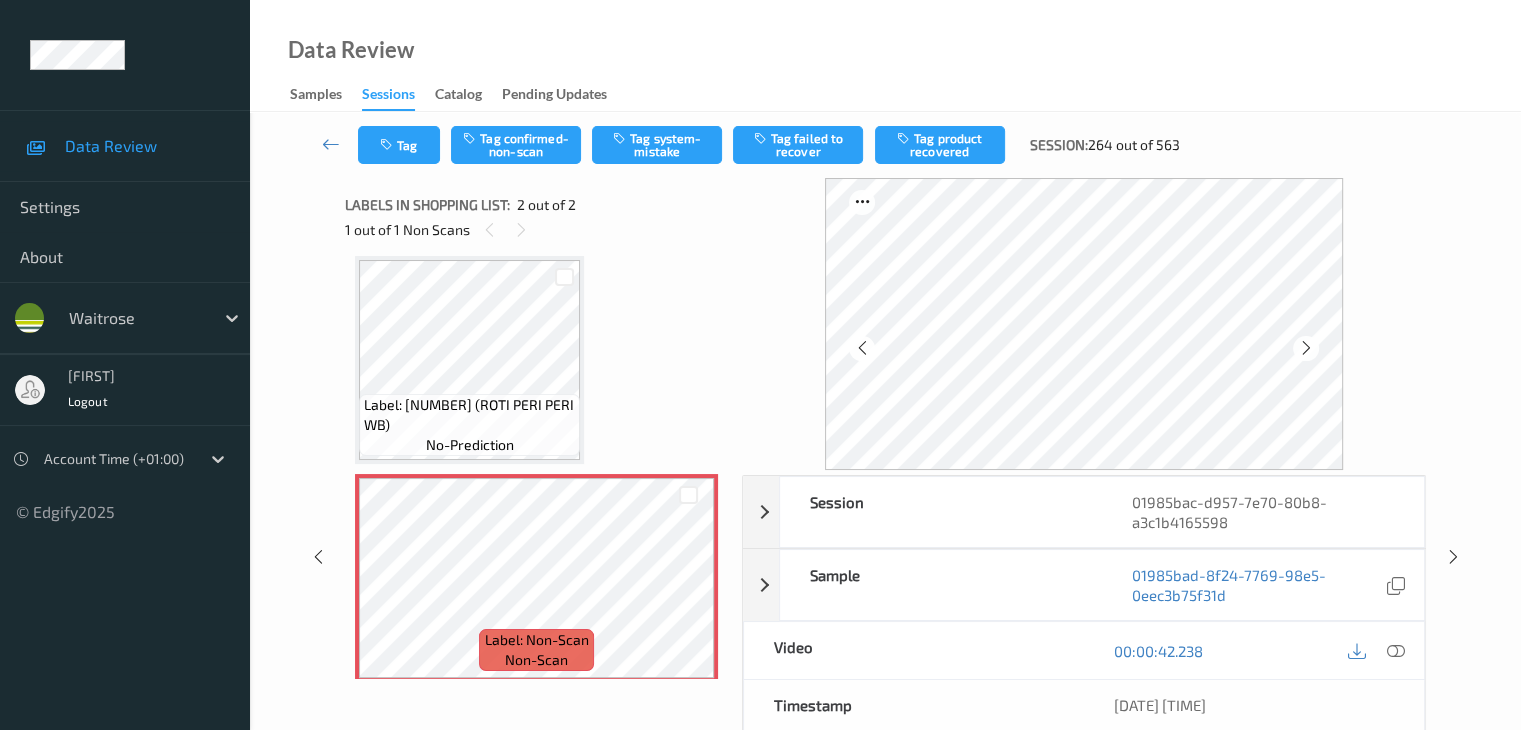 click on "Label: [NUMBER] (ROTI PERI PERI WB)" at bounding box center (469, 415) 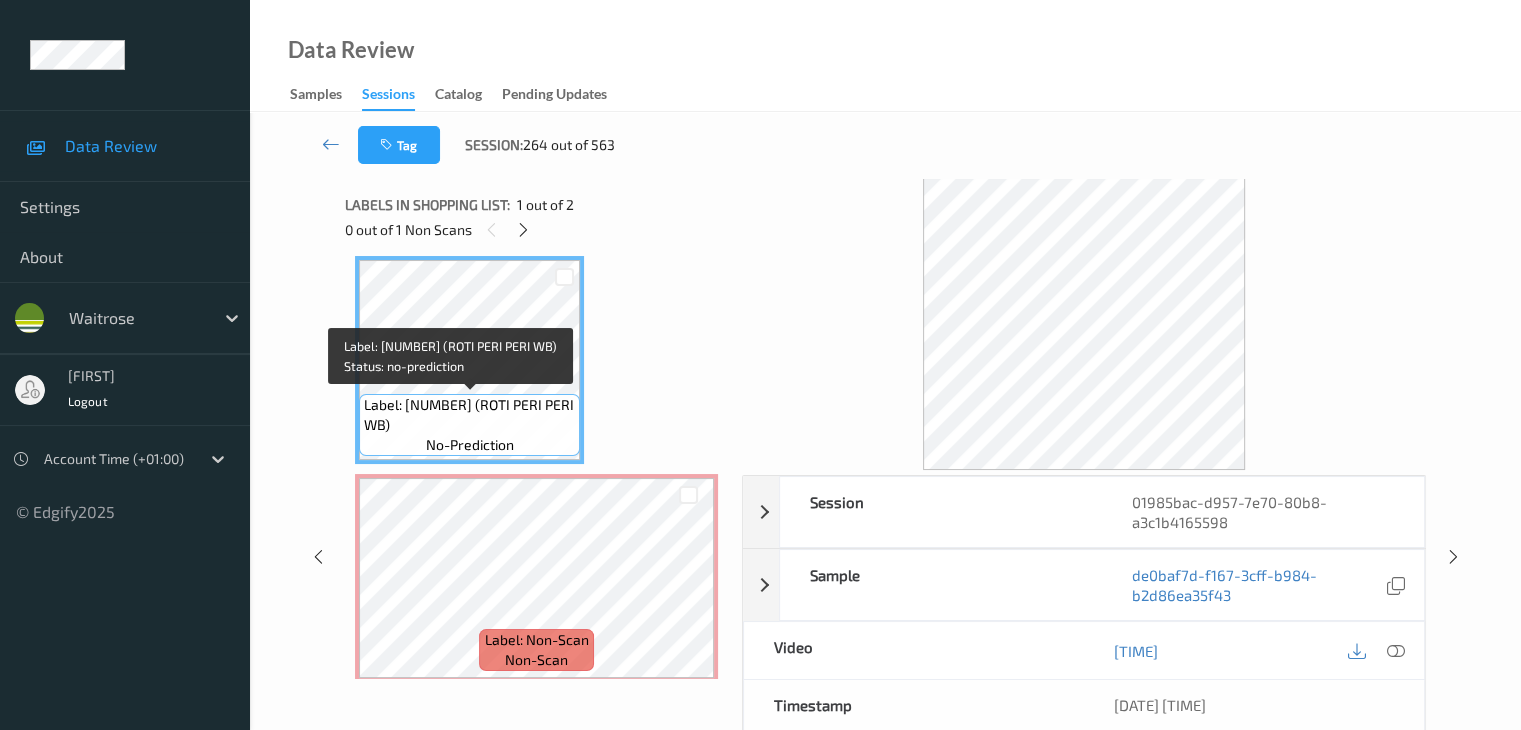 drag, startPoint x: 520, startPoint y: 409, endPoint x: 524, endPoint y: 421, distance: 12.649111 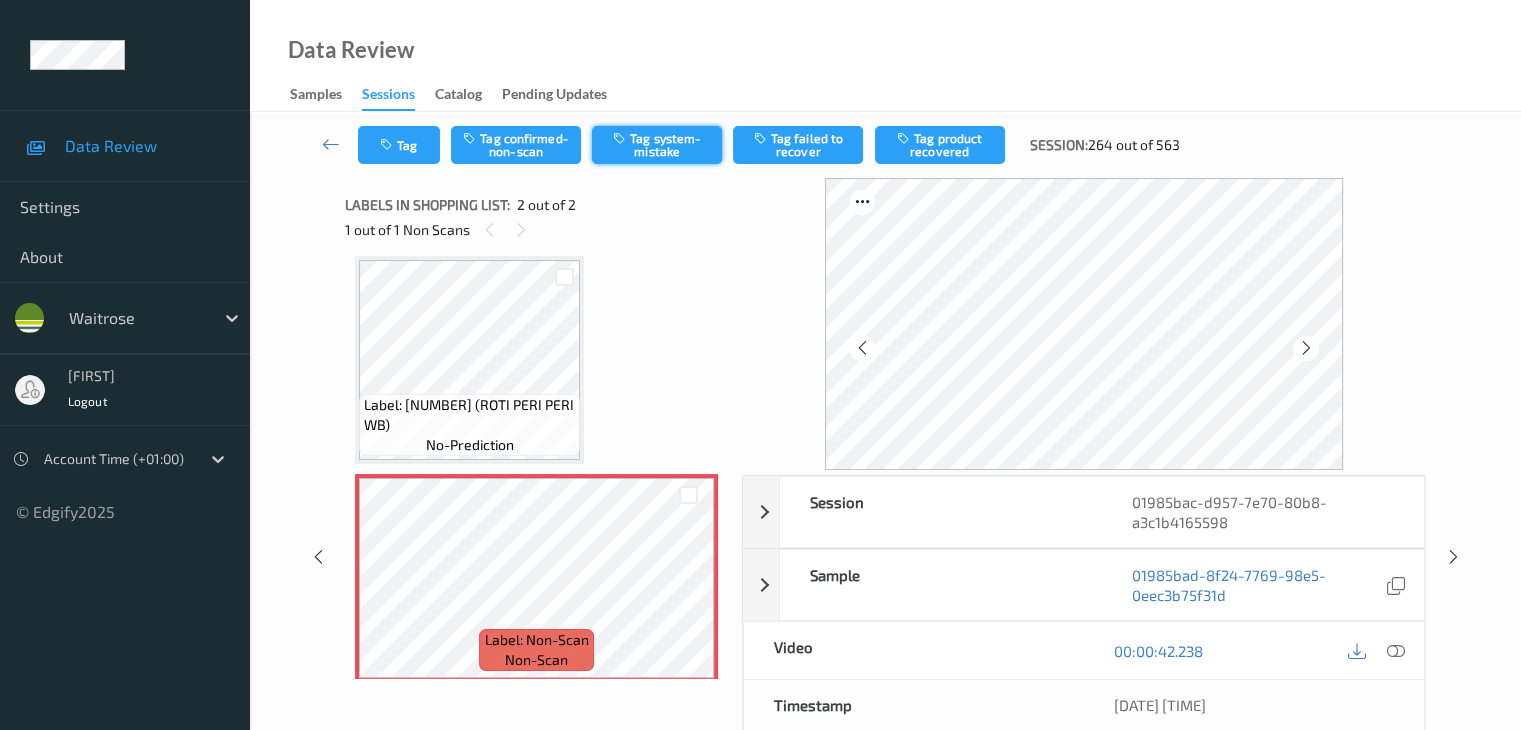 click on "Tag   system-mistake" at bounding box center (657, 145) 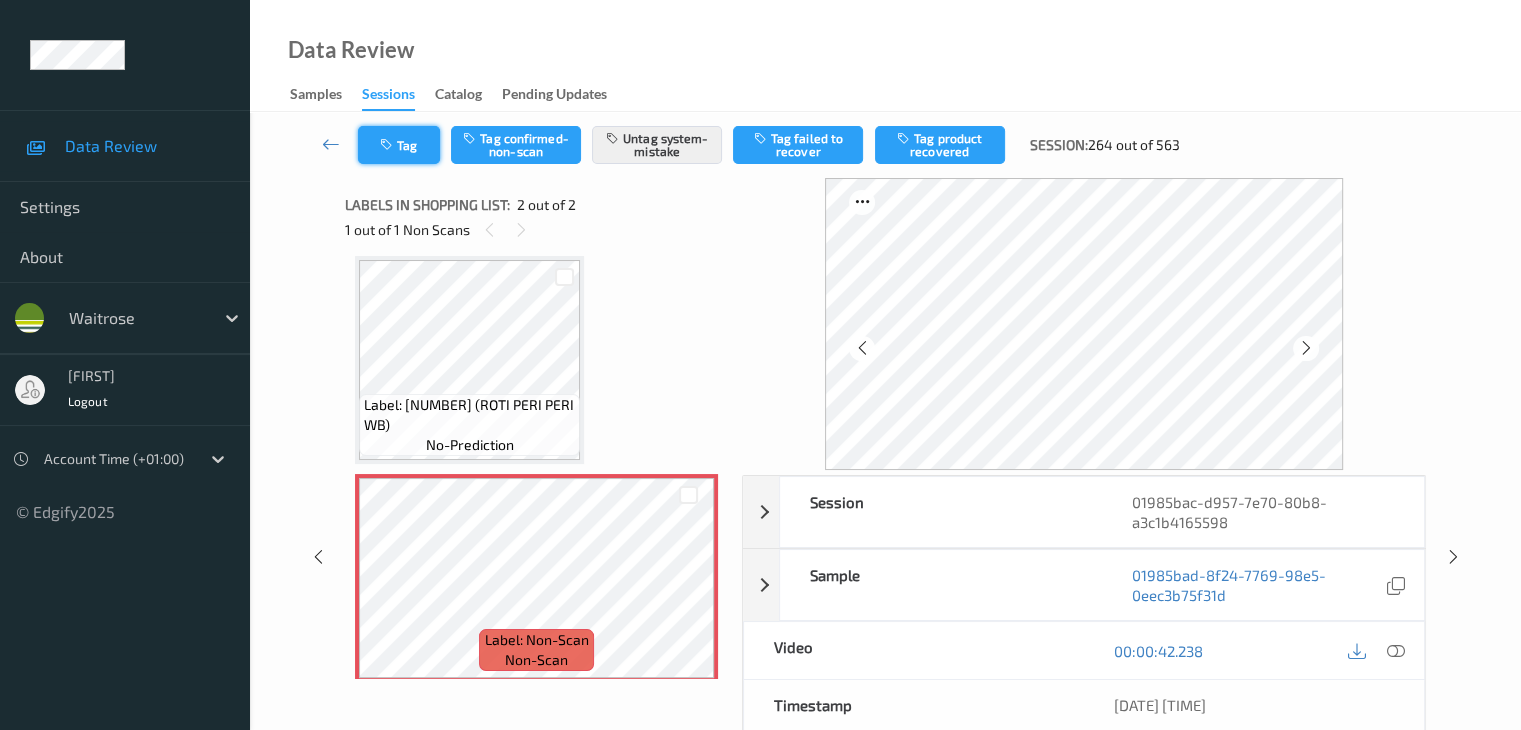 click on "Tag" at bounding box center [399, 145] 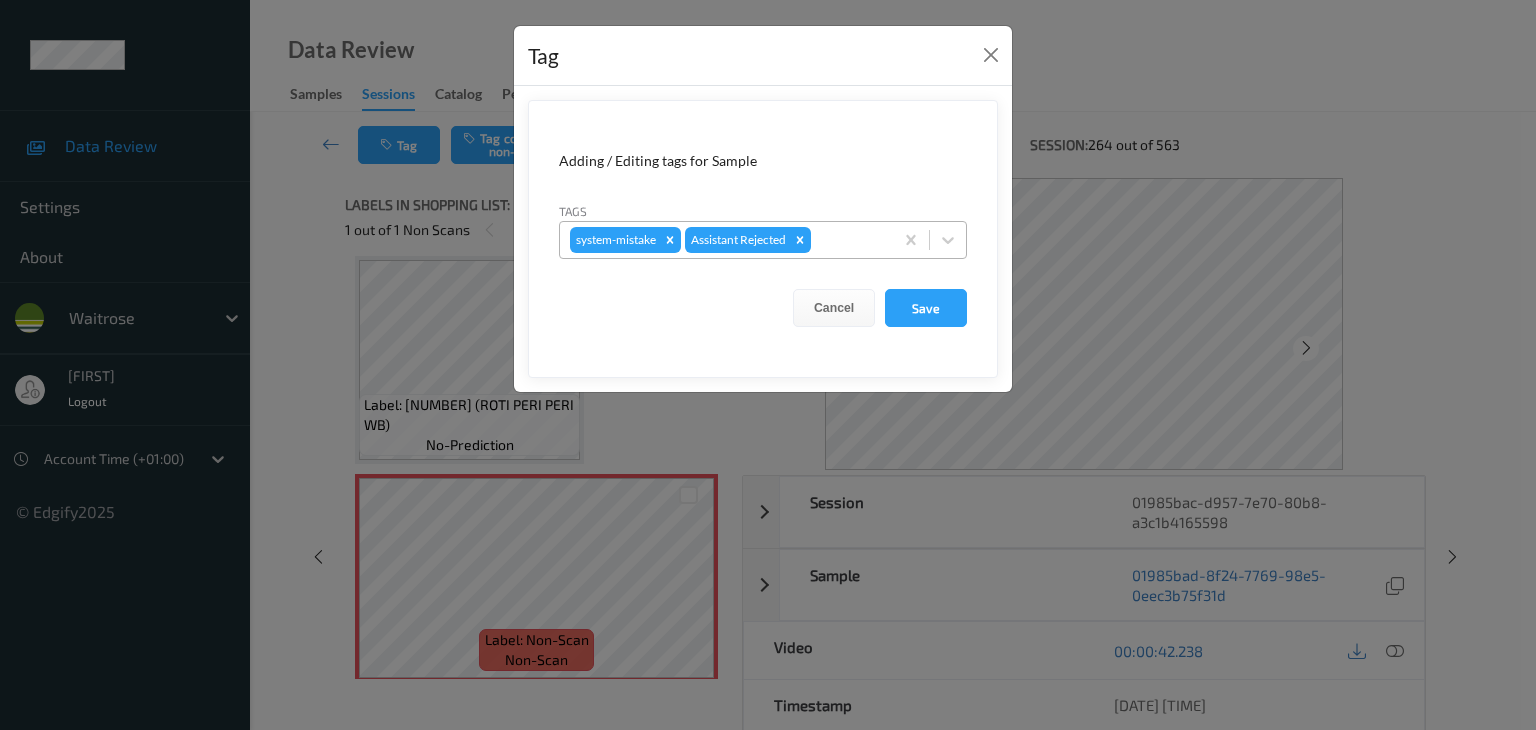 click at bounding box center [849, 240] 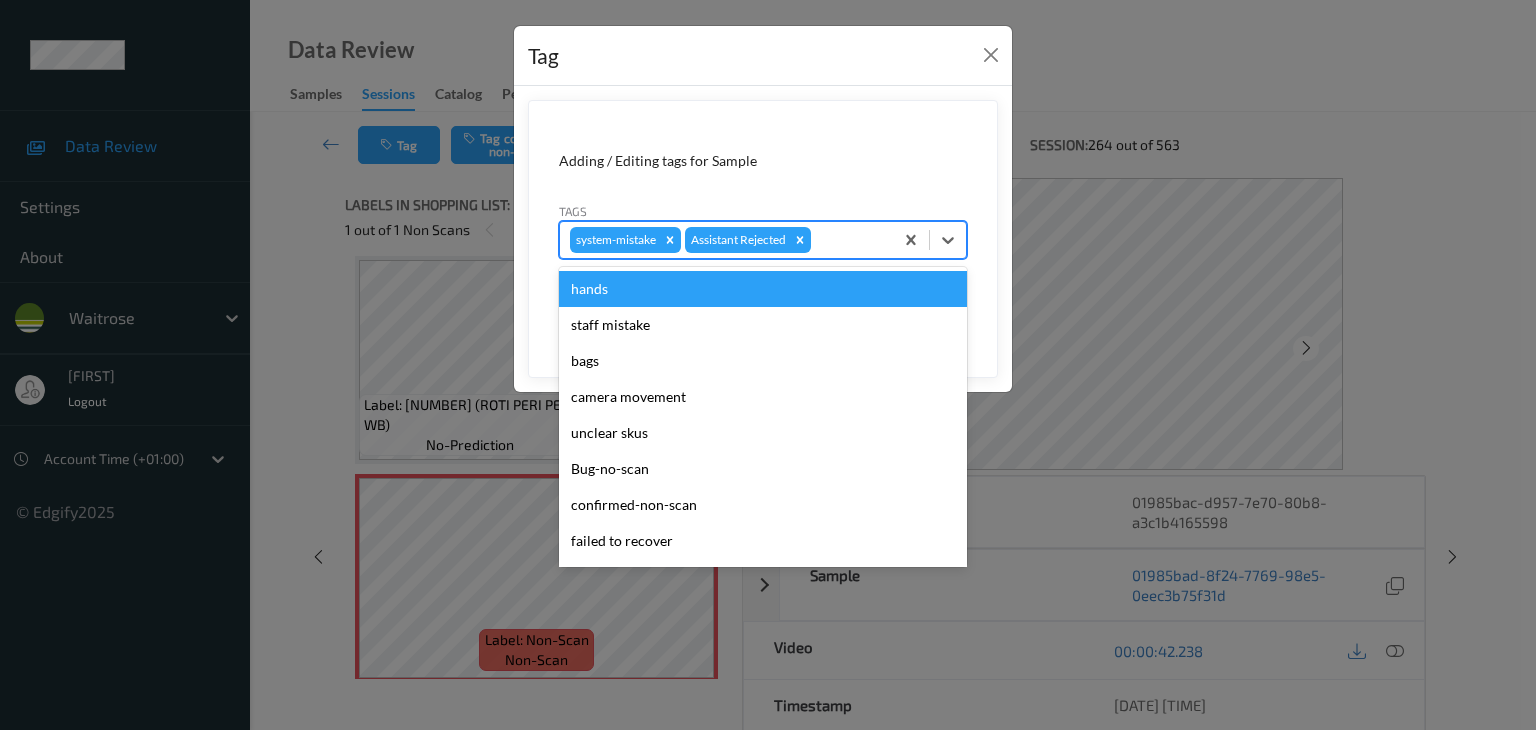type on "u" 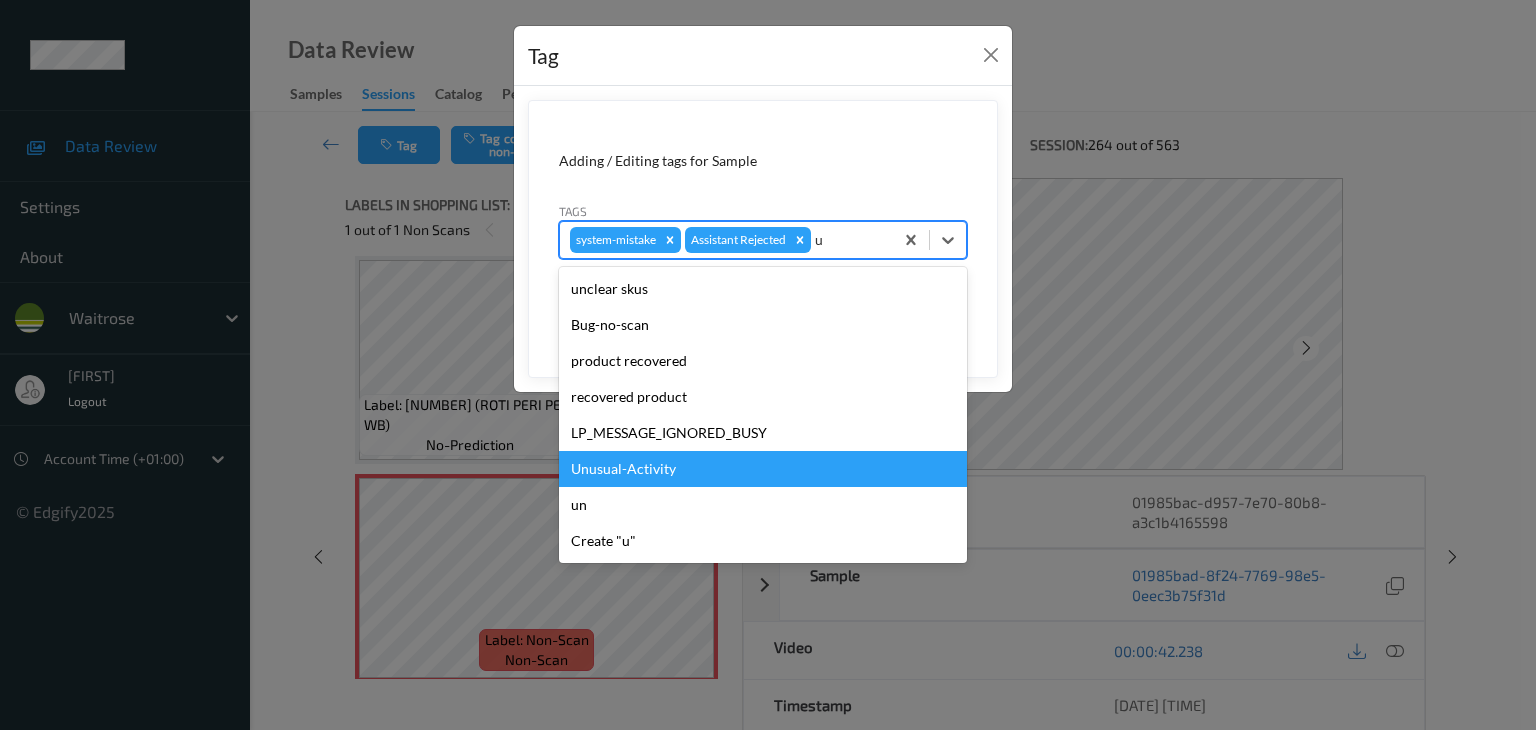 click on "Unusual-Activity" at bounding box center [763, 469] 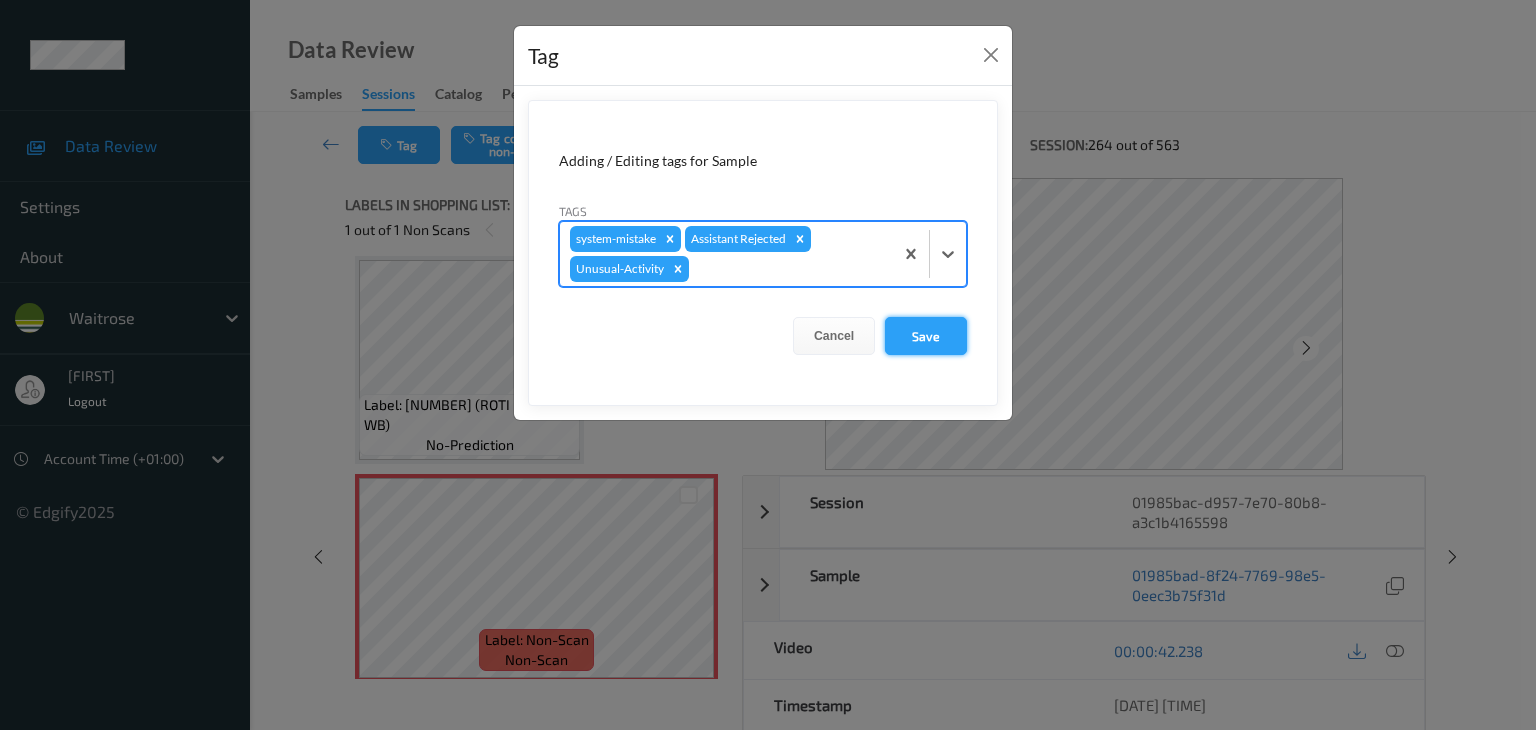 click on "Save" at bounding box center [926, 336] 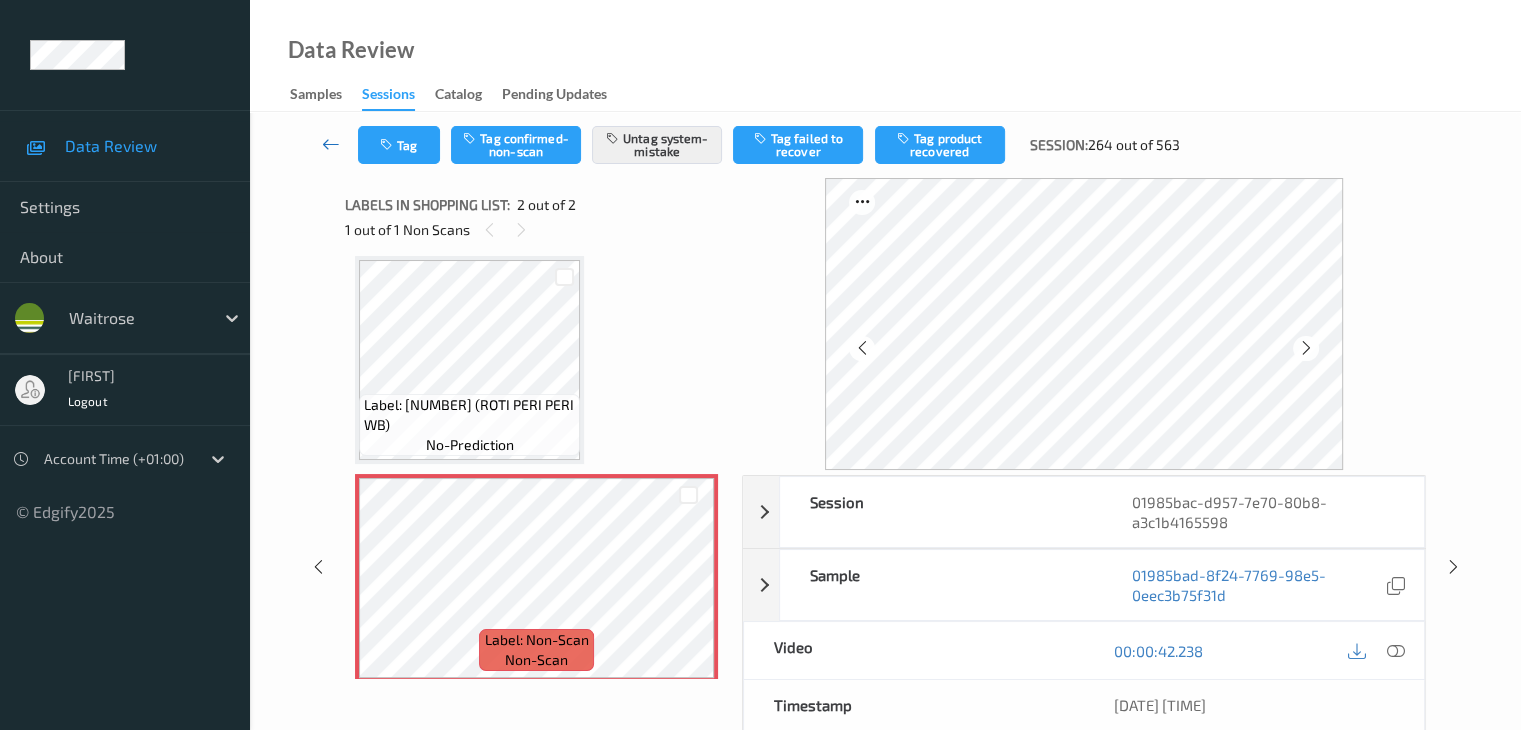click at bounding box center (331, 144) 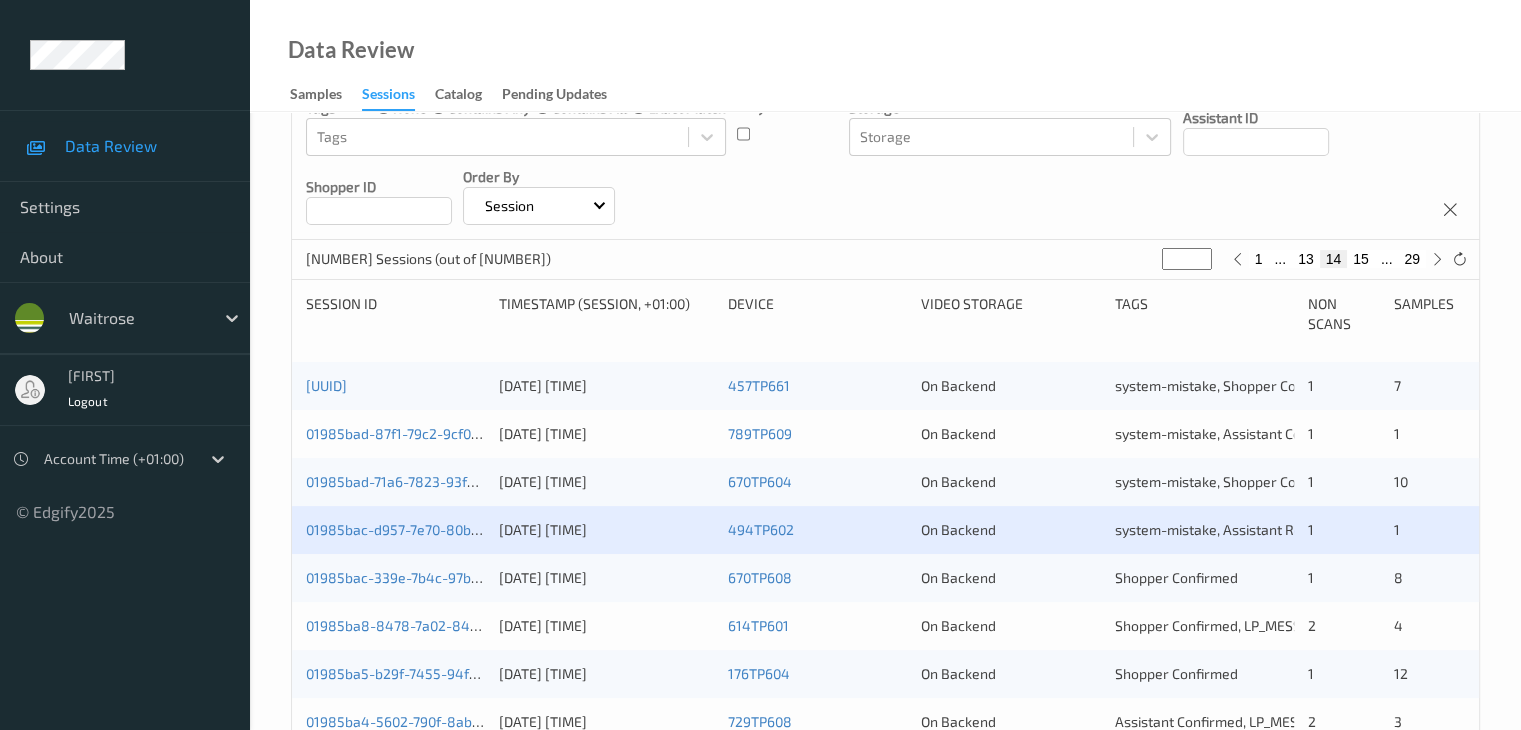 scroll, scrollTop: 400, scrollLeft: 0, axis: vertical 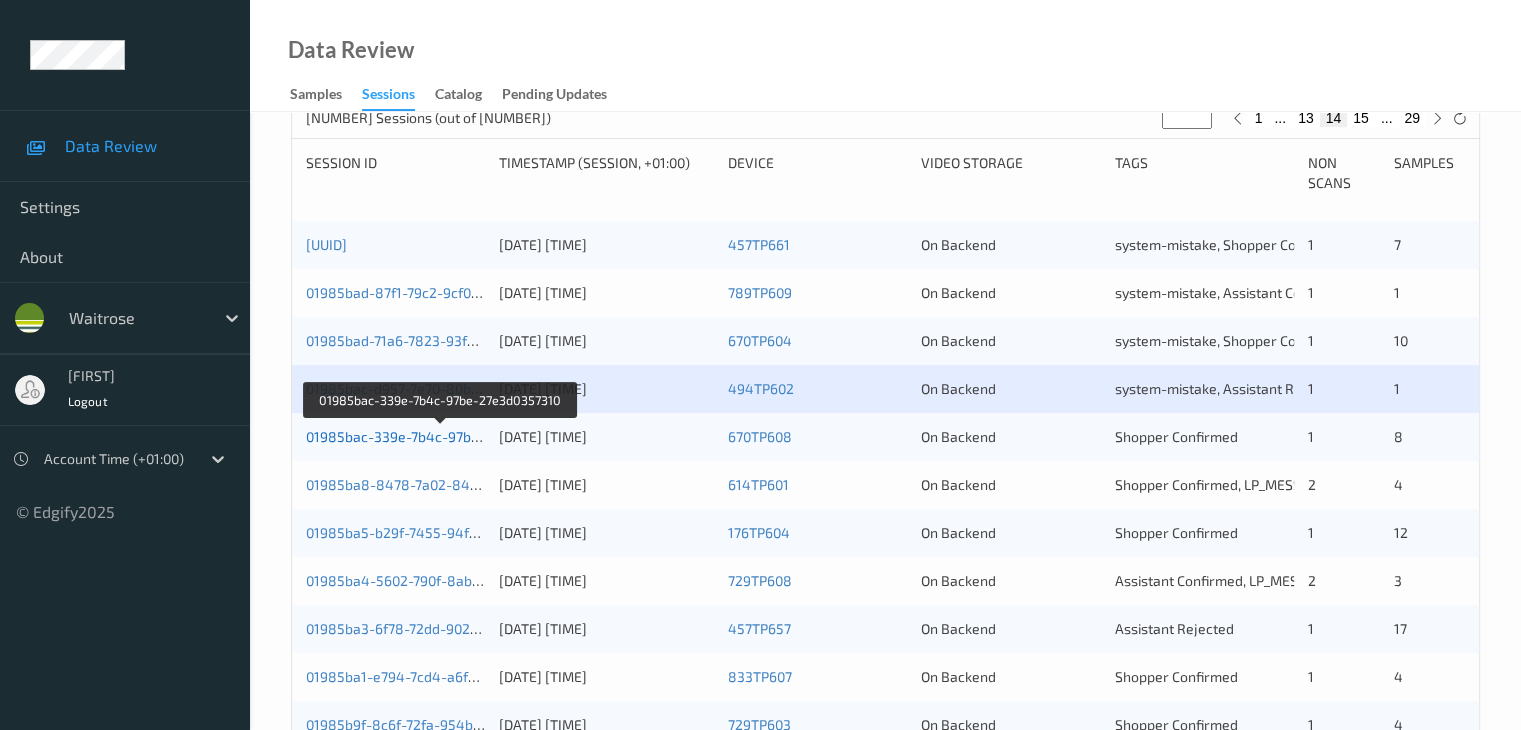 click on "01985bac-339e-7b4c-97be-27e3d0357310" at bounding box center (441, 436) 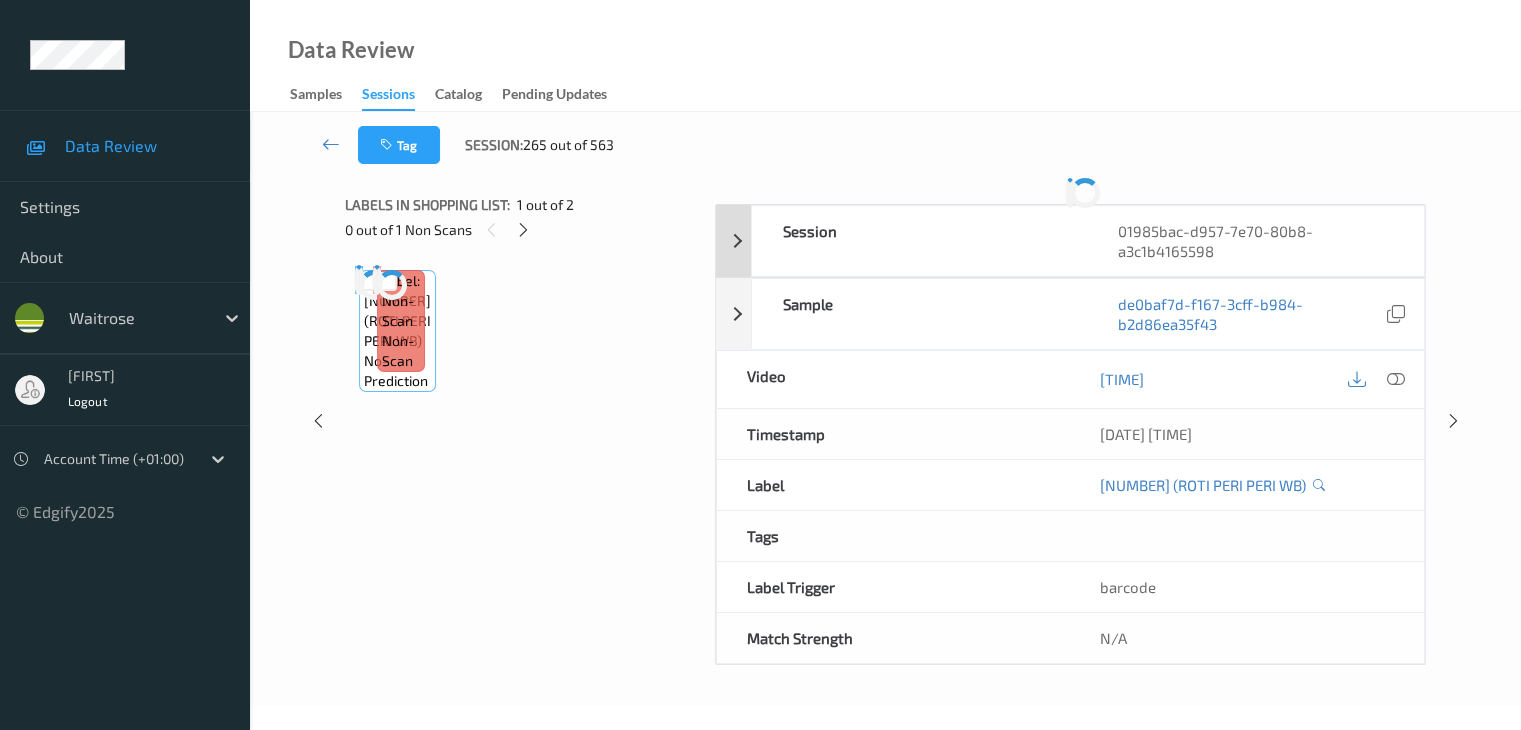 scroll, scrollTop: 0, scrollLeft: 0, axis: both 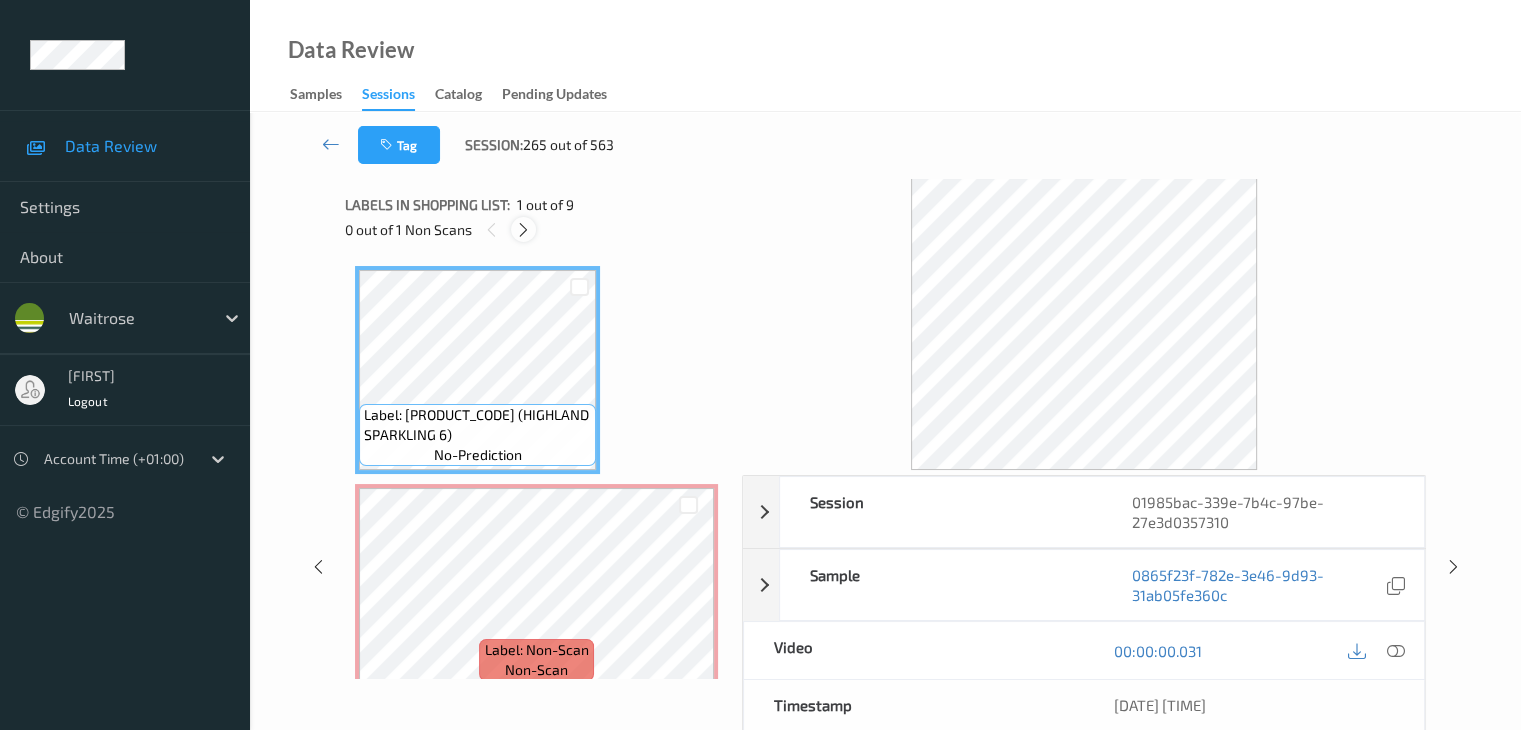 click at bounding box center (523, 230) 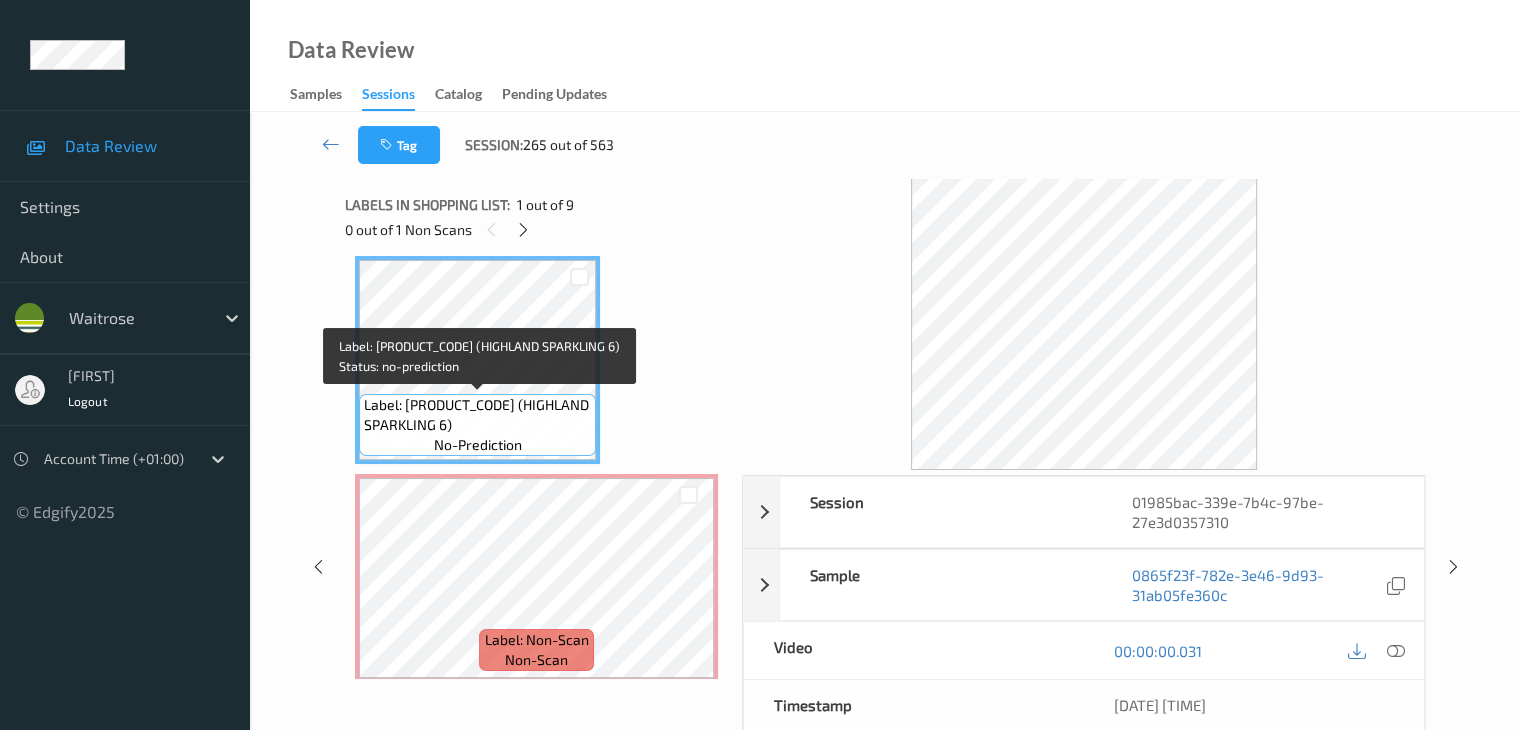 scroll, scrollTop: 110, scrollLeft: 0, axis: vertical 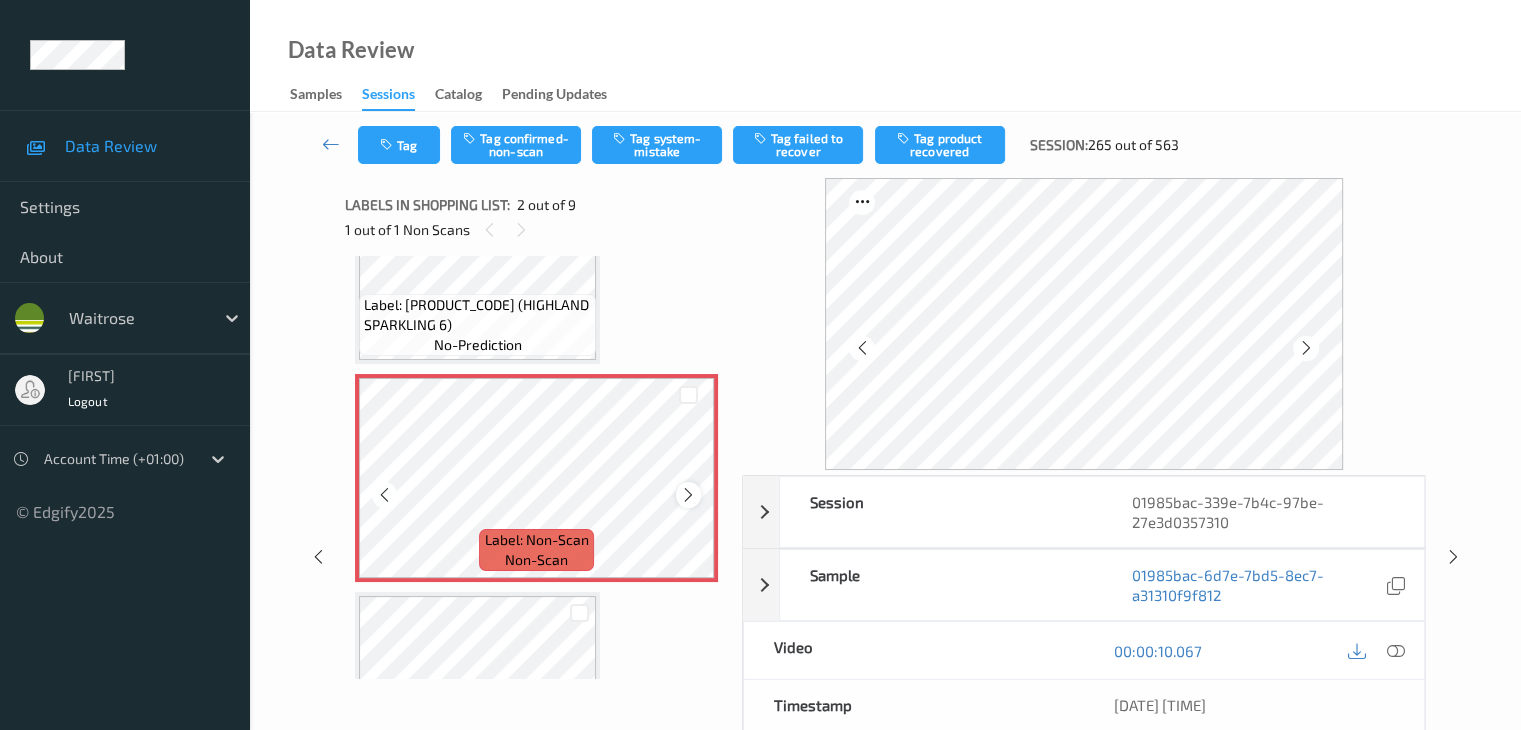 click at bounding box center (688, 495) 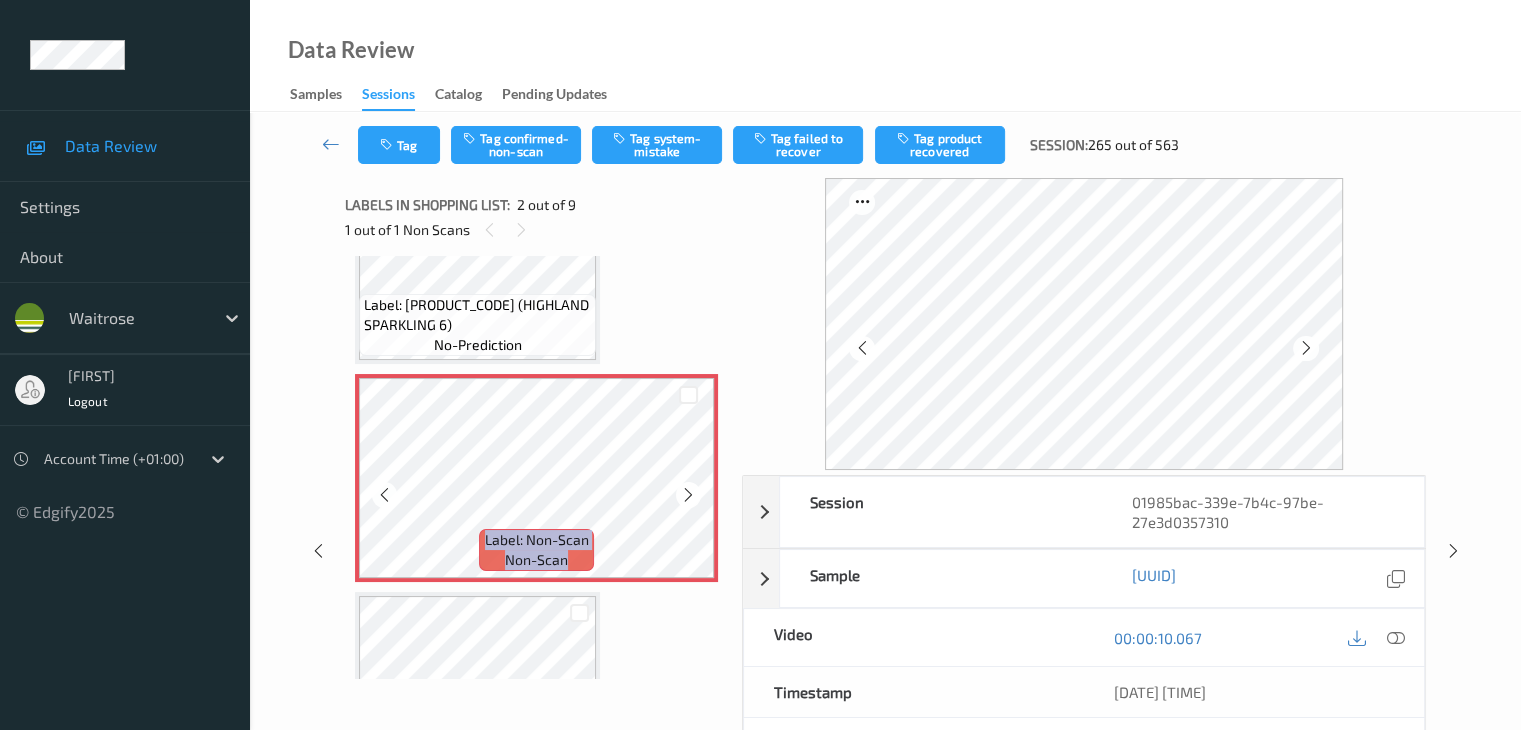 click at bounding box center [688, 495] 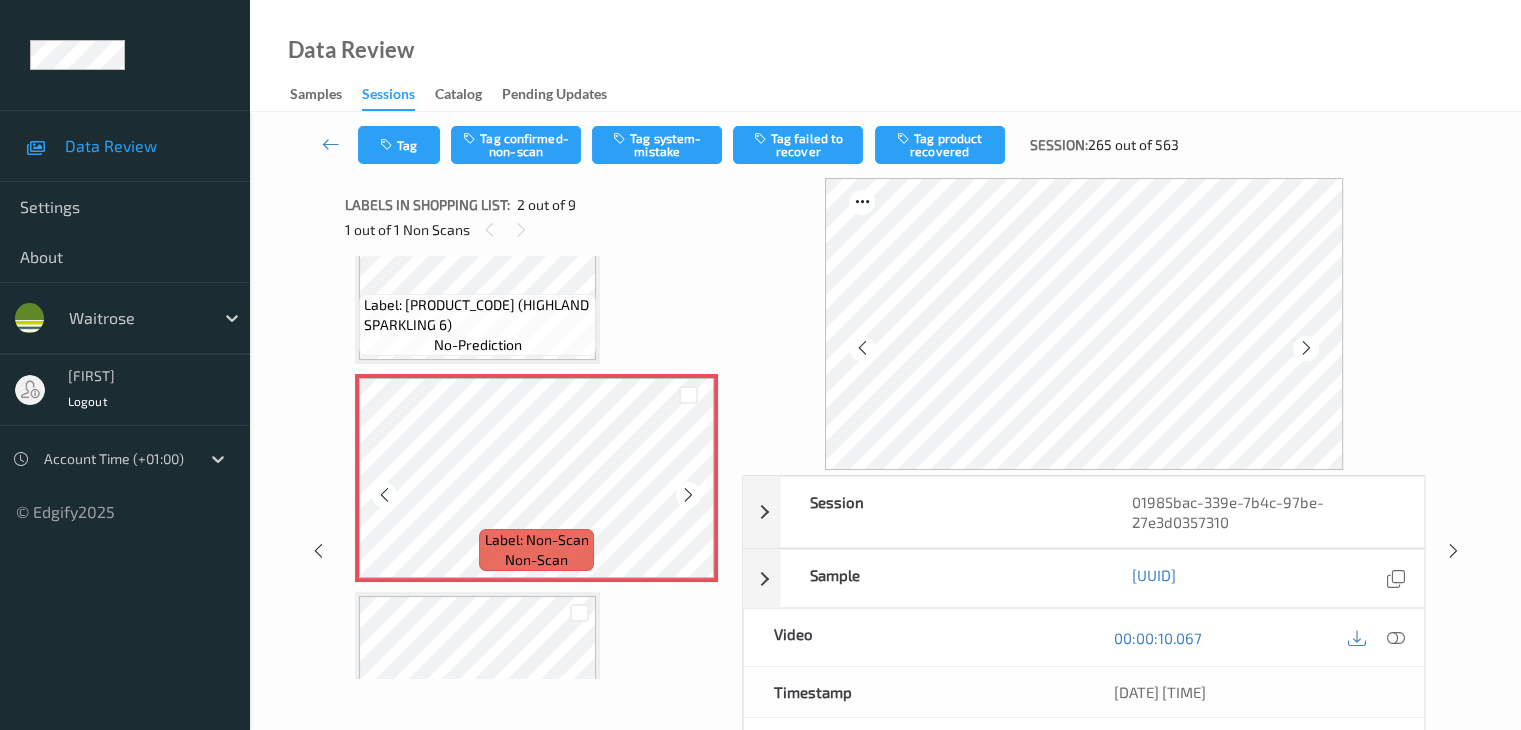 click at bounding box center [688, 495] 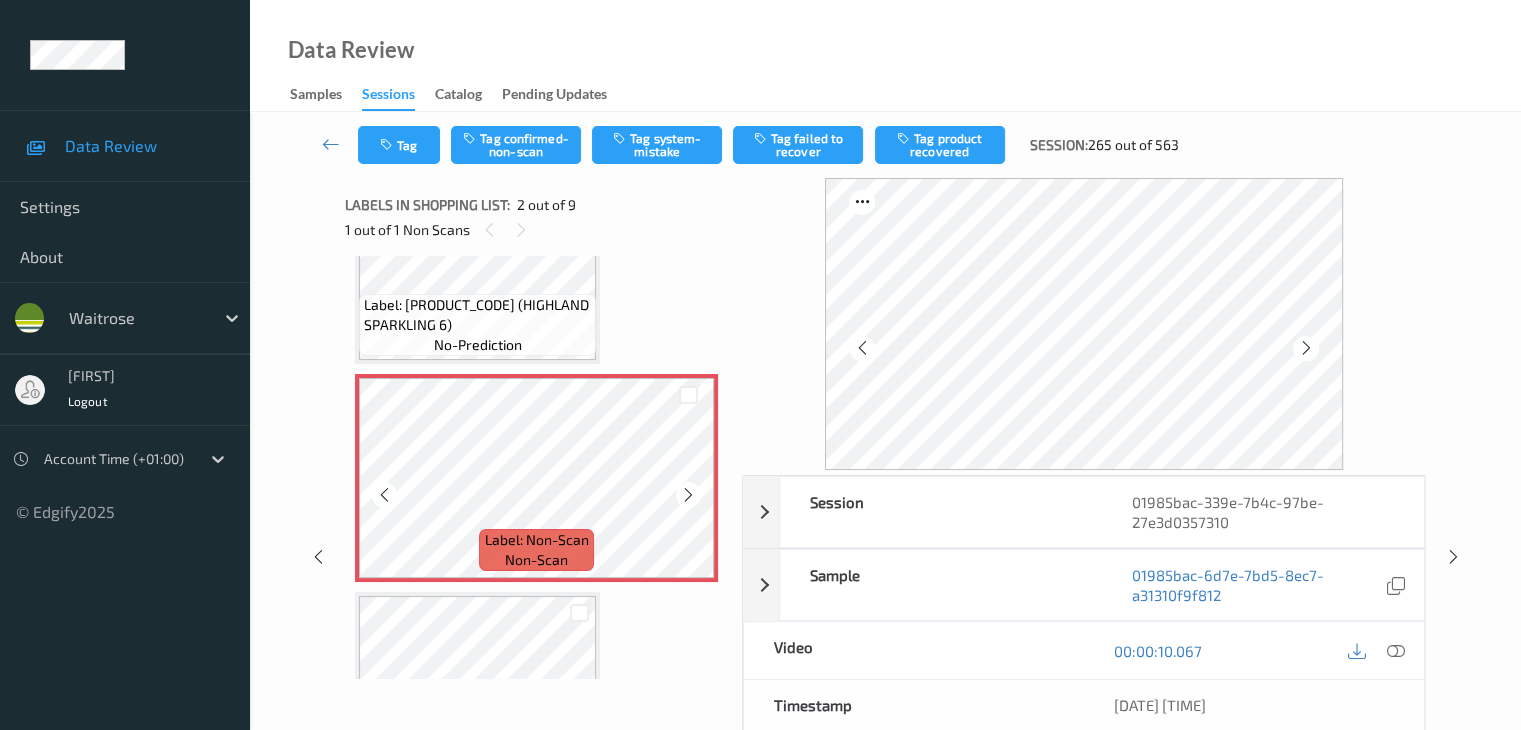 click at bounding box center [688, 495] 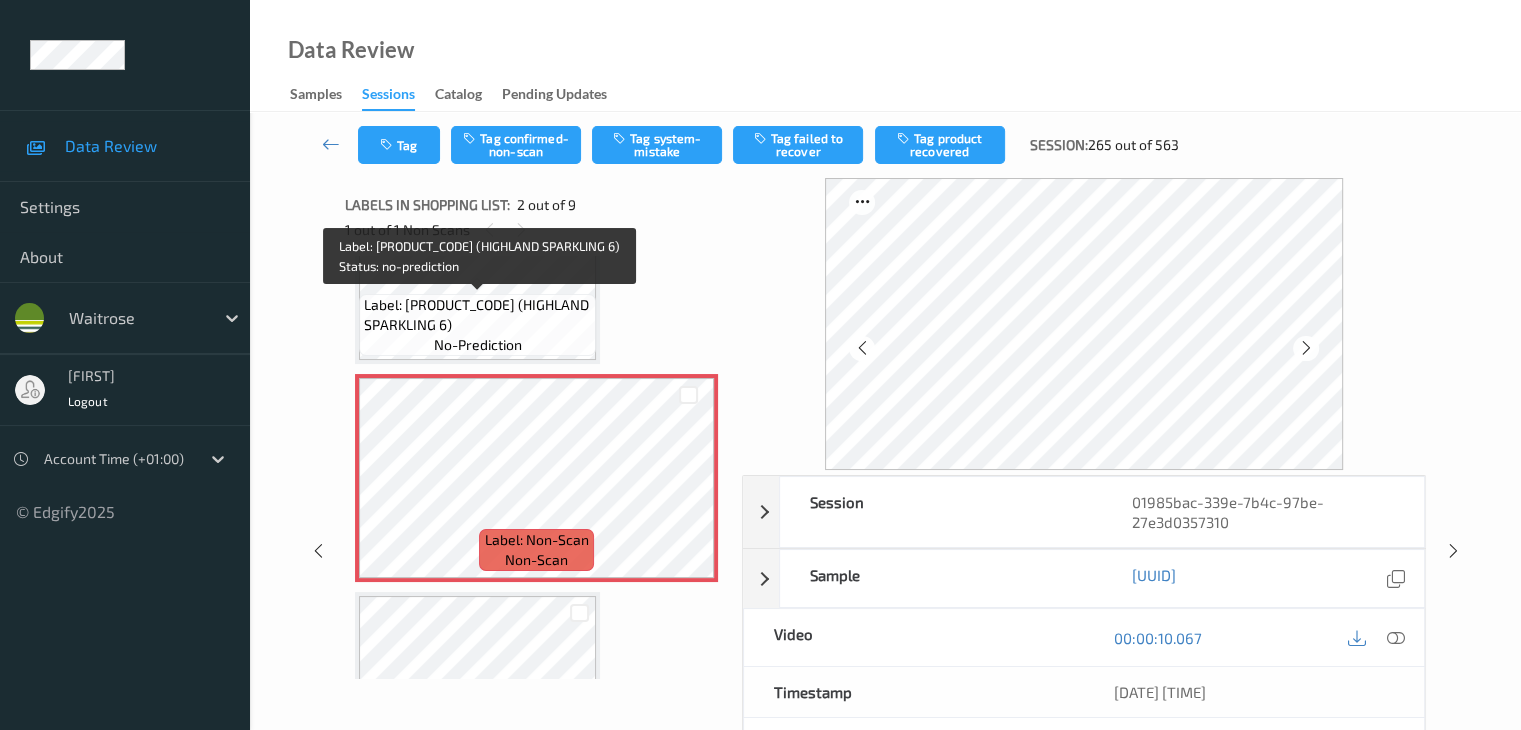 click on "Label: 5010459000358 (HIGHLAND SPARKLING 6) no-prediction" at bounding box center [477, 325] 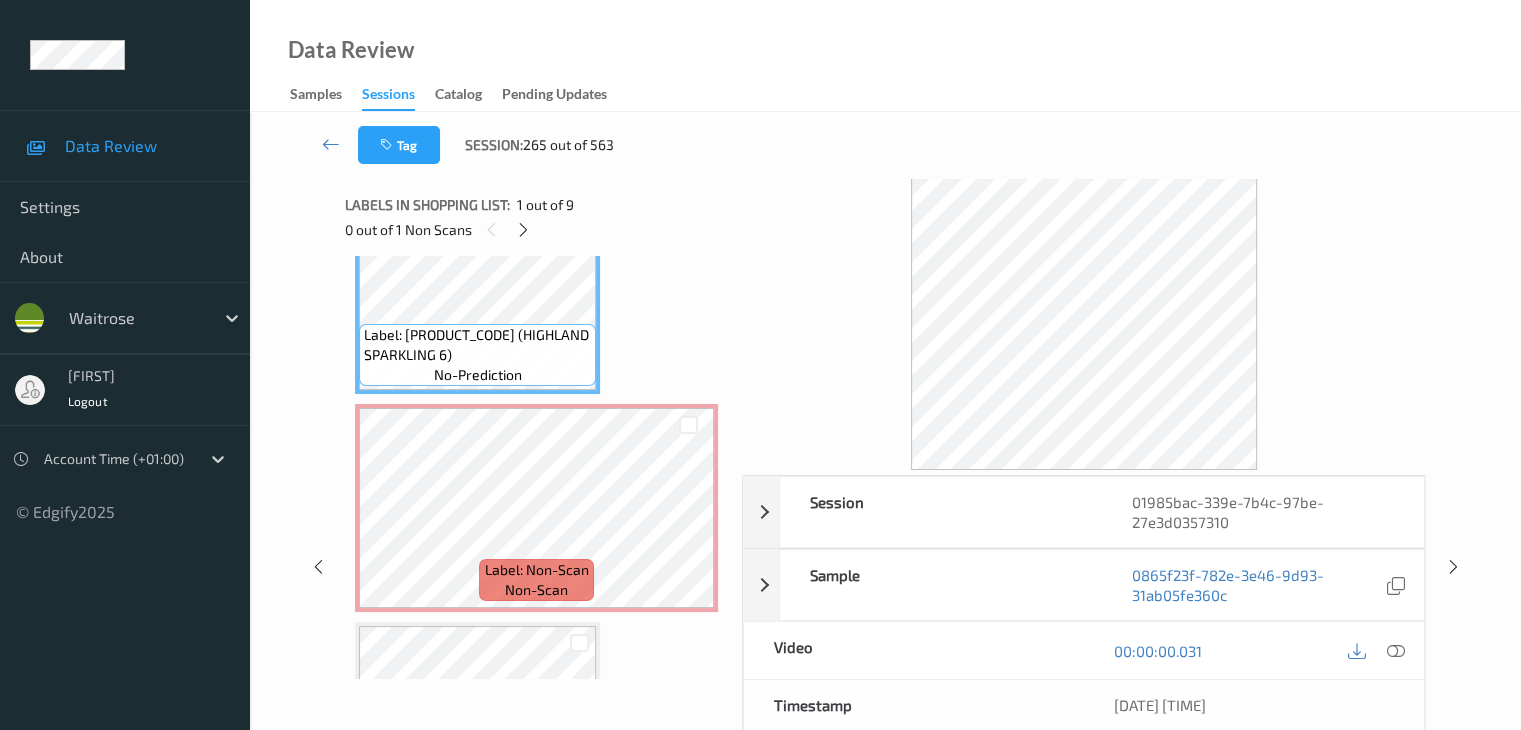 scroll, scrollTop: 110, scrollLeft: 0, axis: vertical 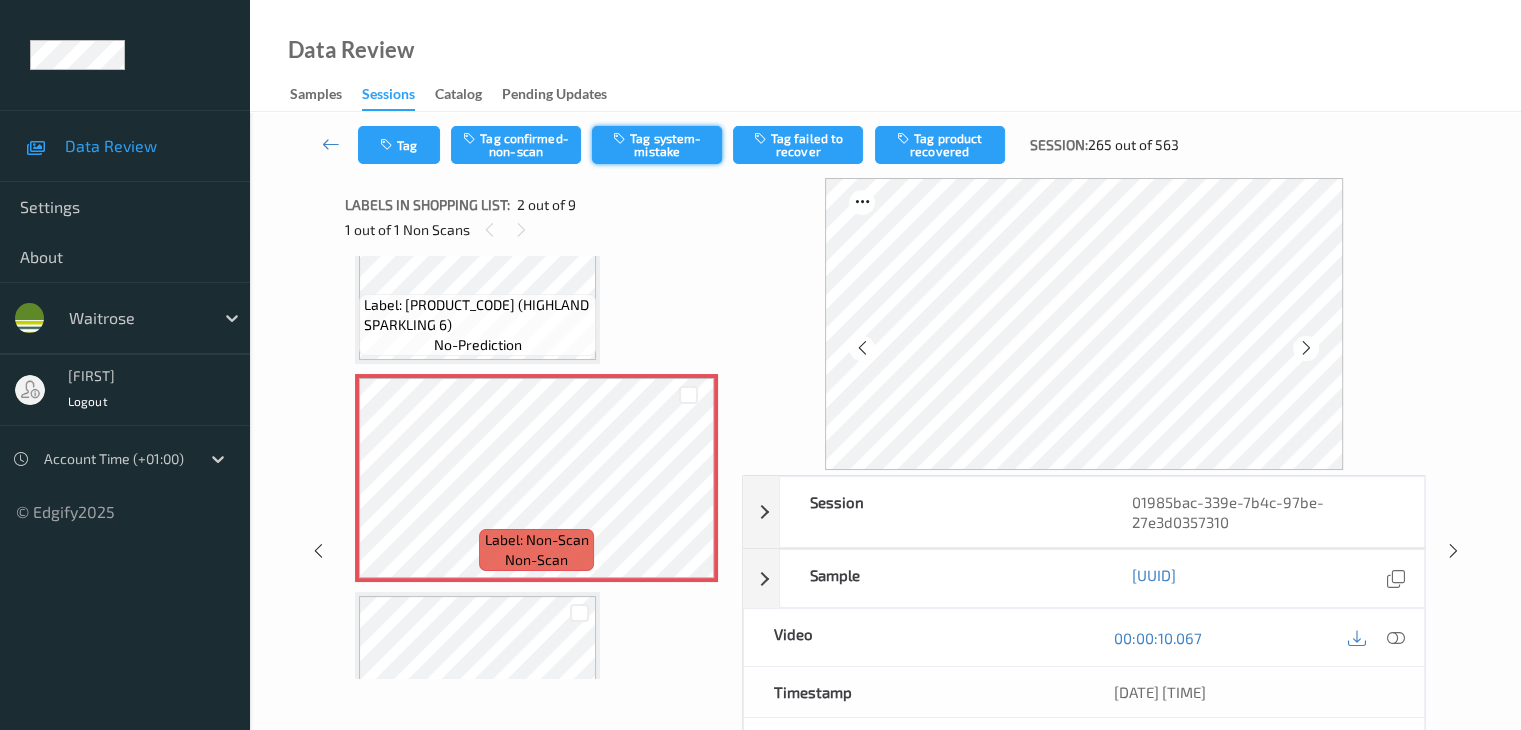 click on "Tag   system-mistake" at bounding box center [657, 145] 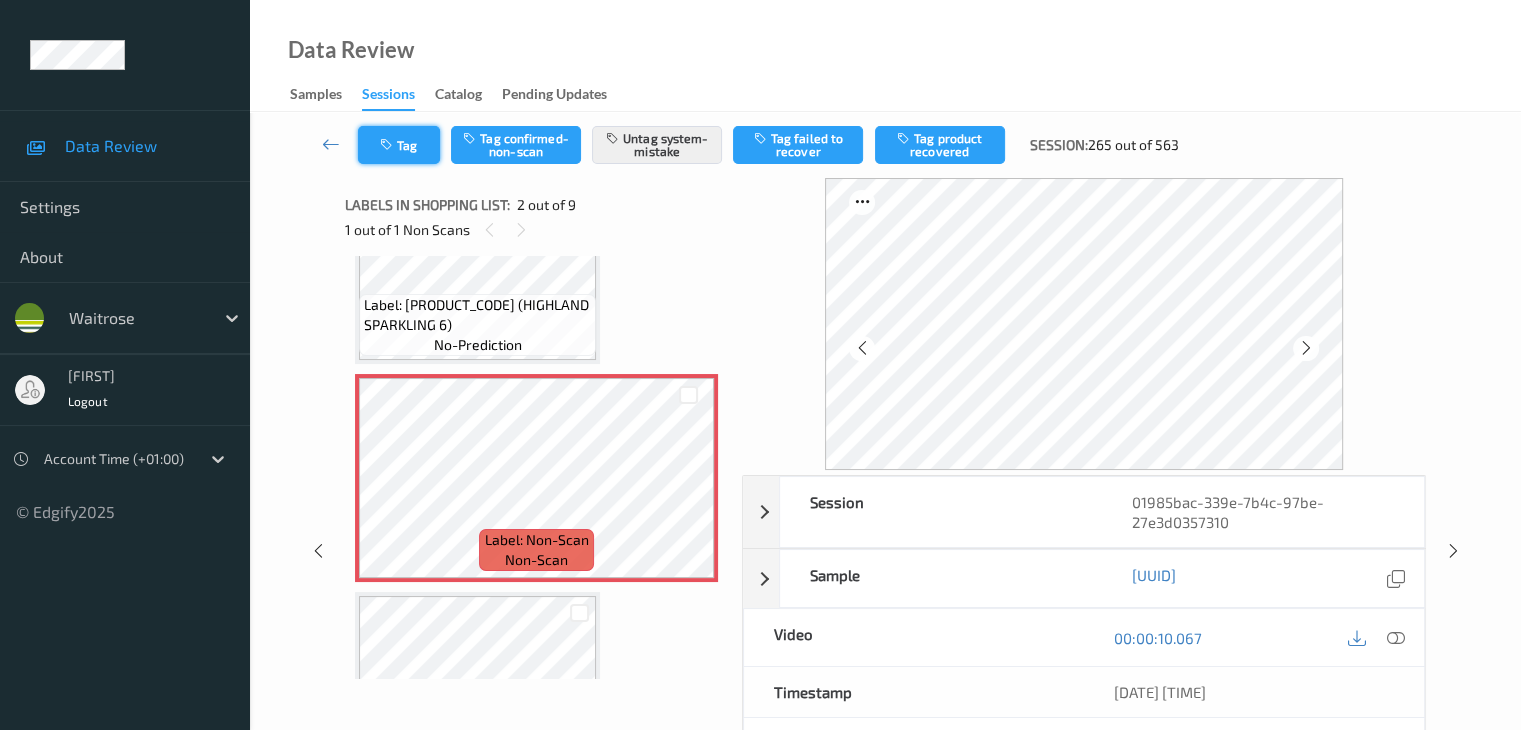 click on "Tag" at bounding box center (399, 145) 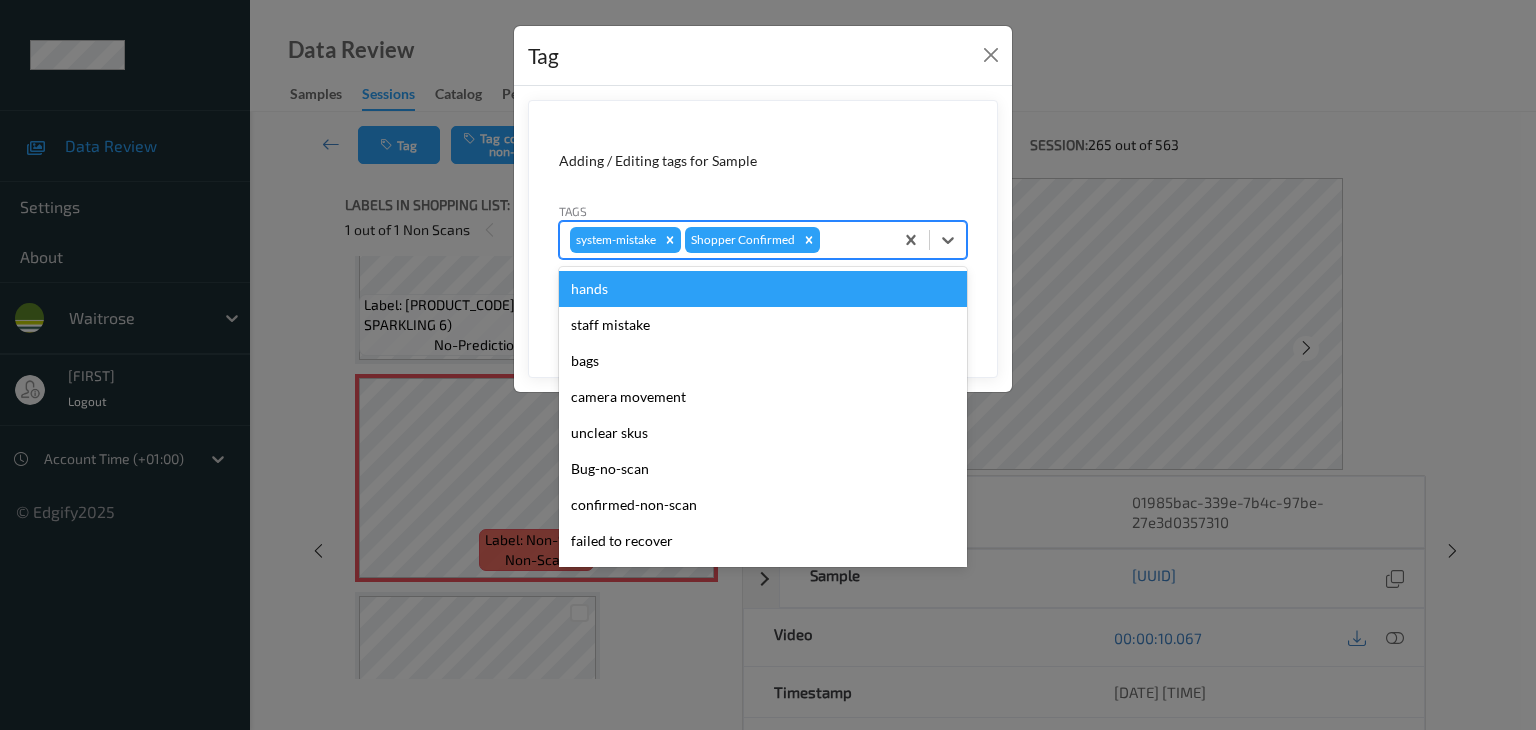 click at bounding box center (853, 240) 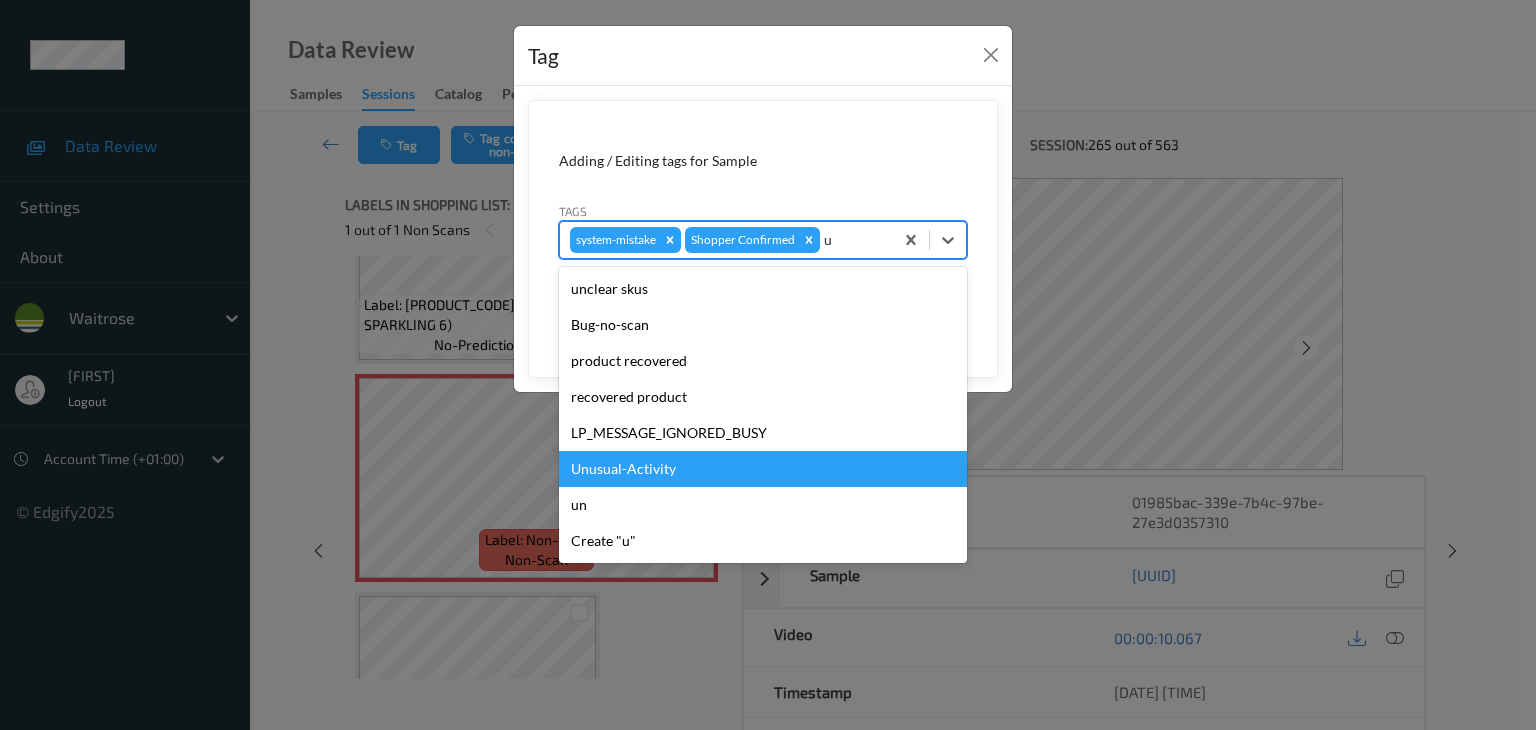 click on "Unusual-Activity" at bounding box center (763, 469) 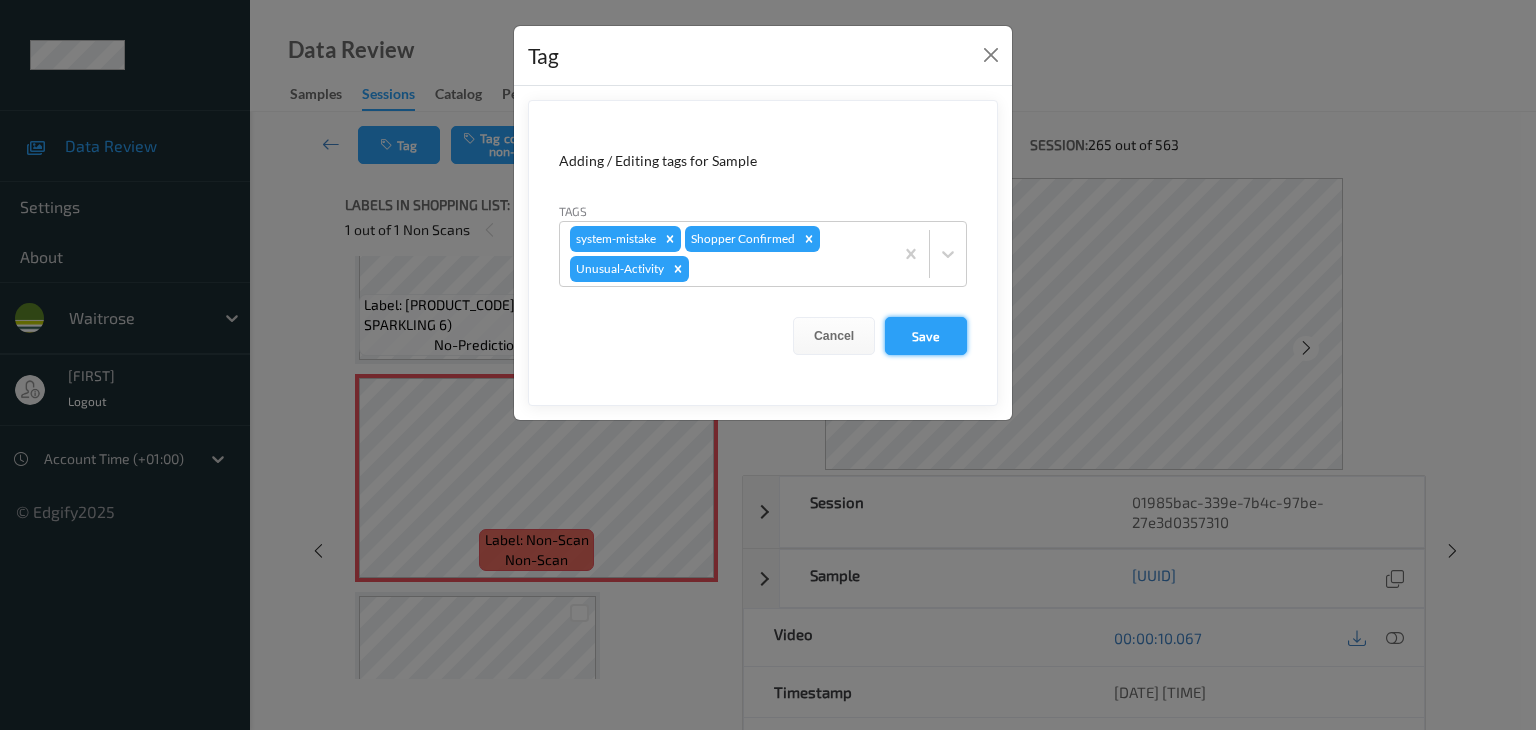 click on "Save" at bounding box center (926, 336) 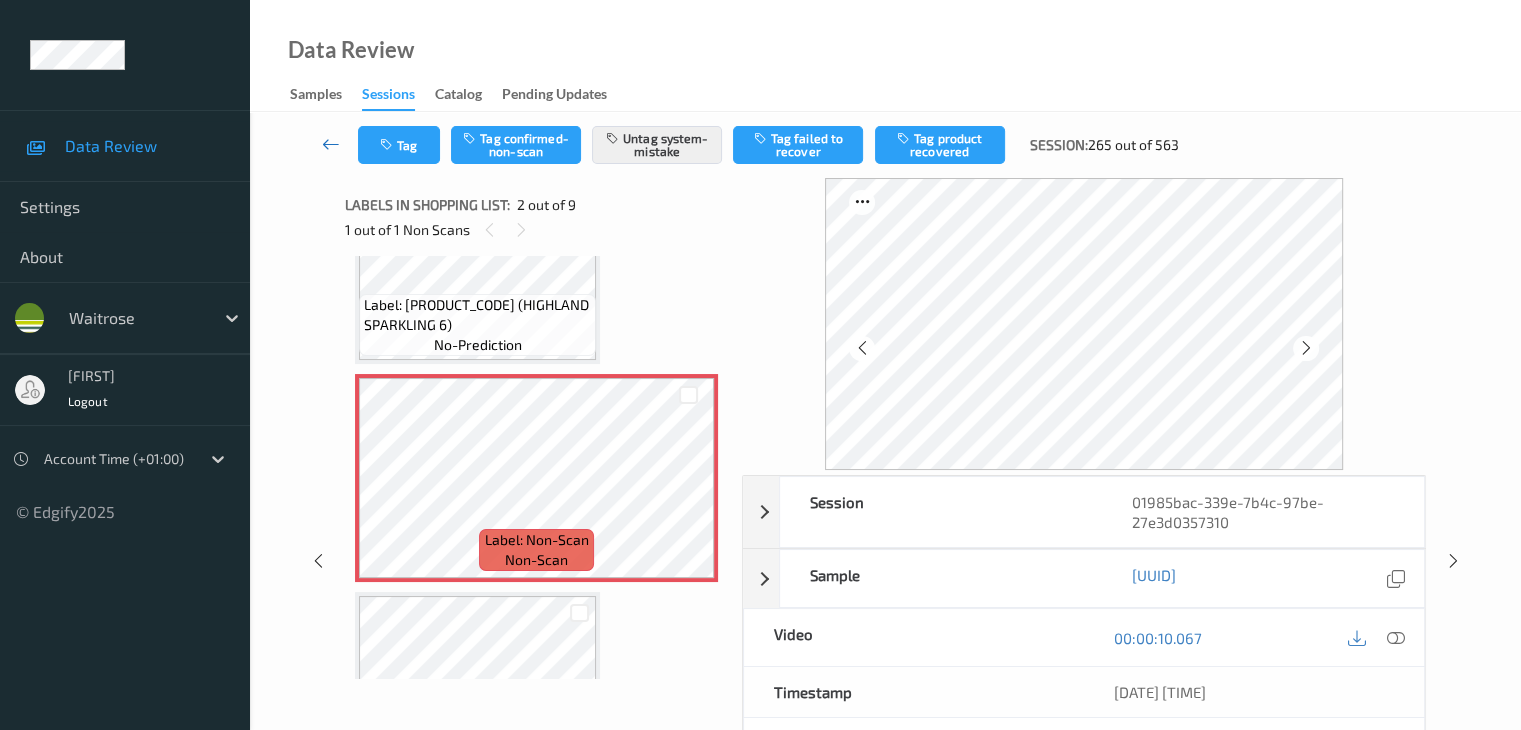 click at bounding box center (331, 144) 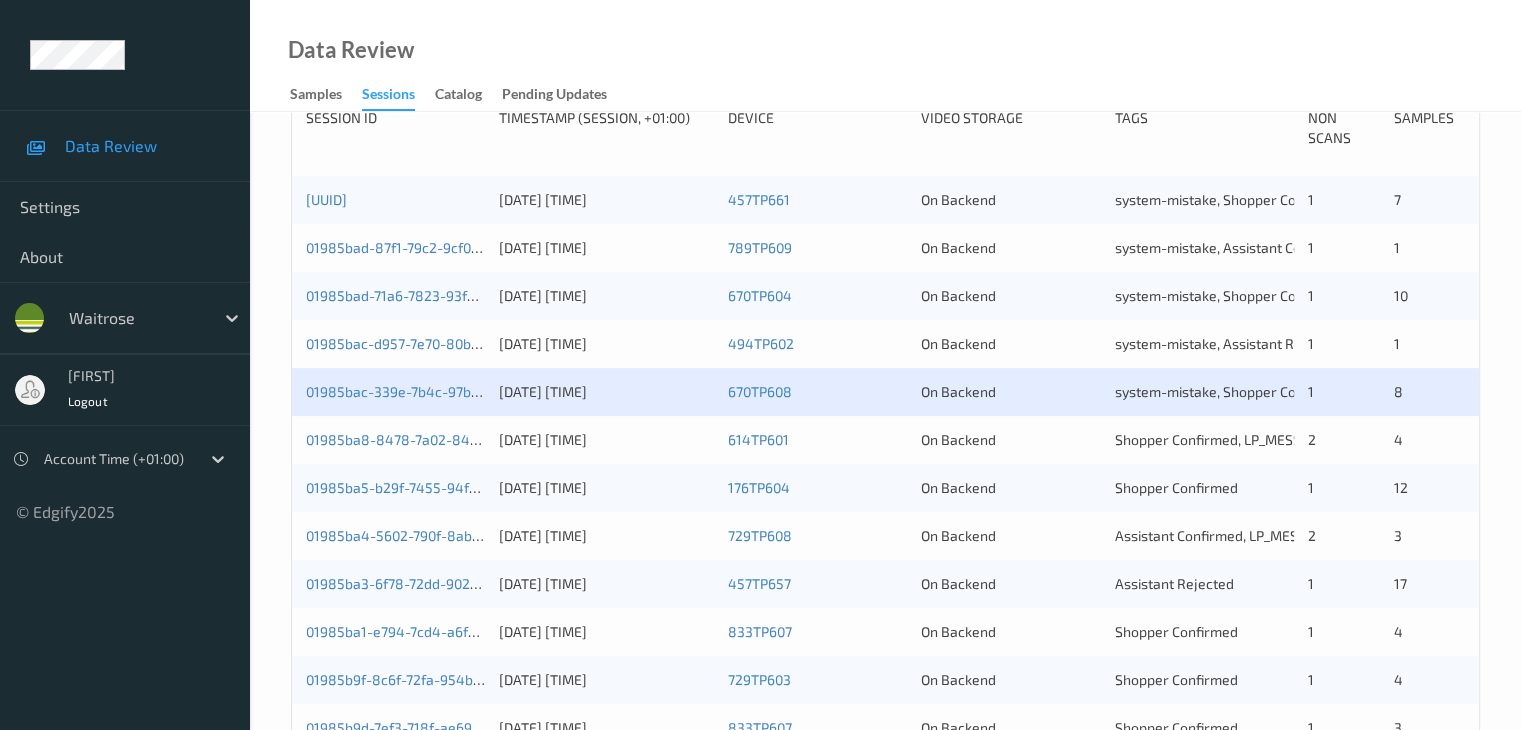 scroll, scrollTop: 500, scrollLeft: 0, axis: vertical 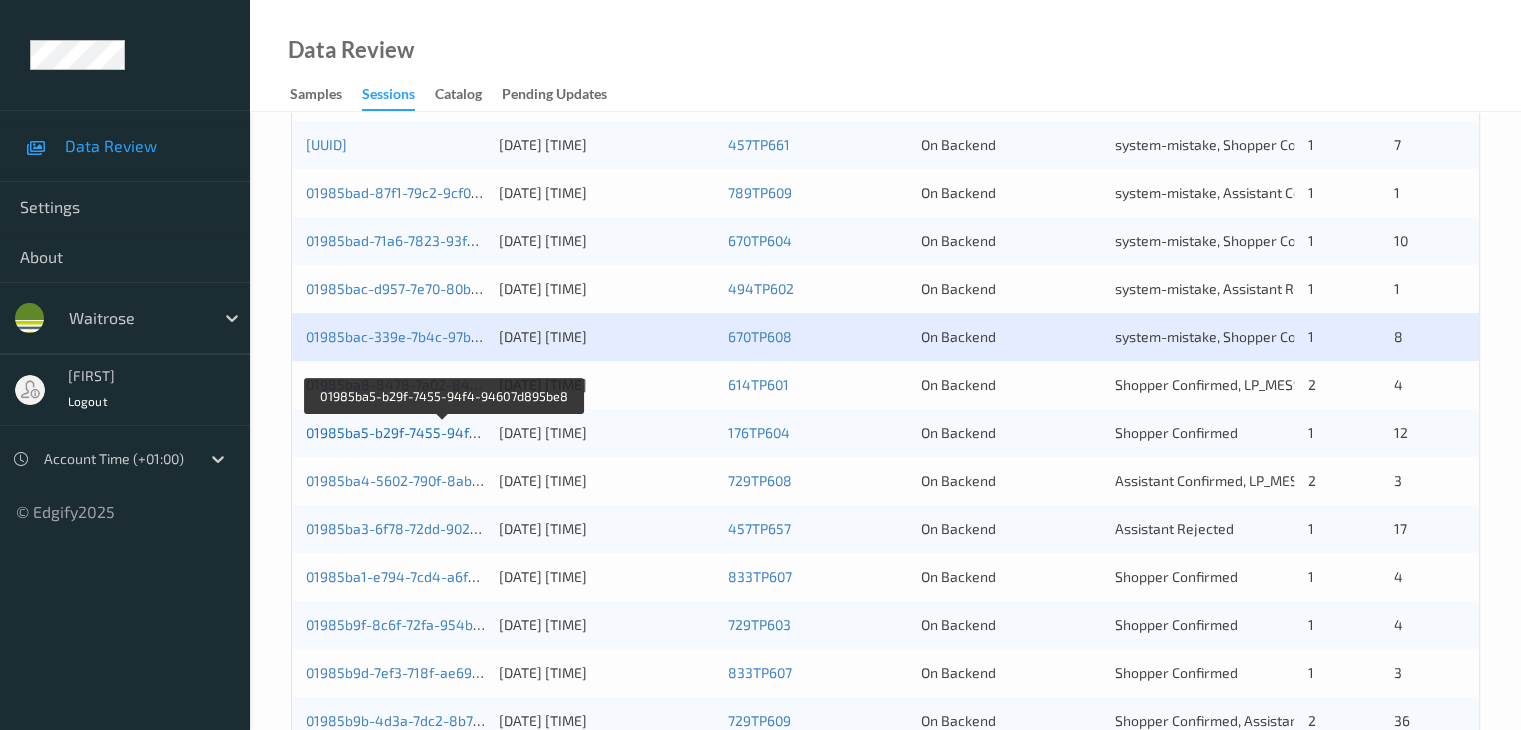 click on "01985ba5-b29f-7455-94f4-94607d895be8" at bounding box center (444, 432) 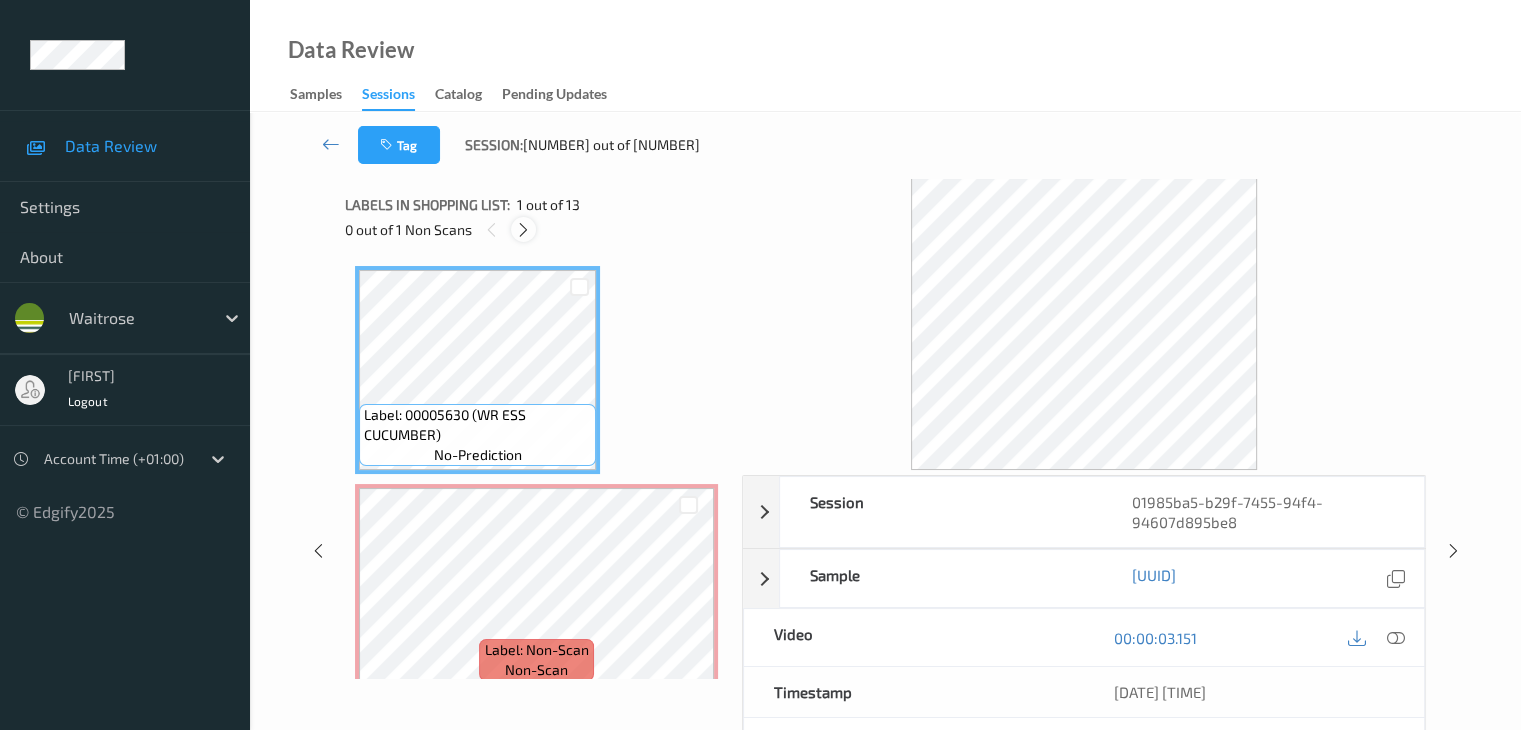 click at bounding box center [523, 230] 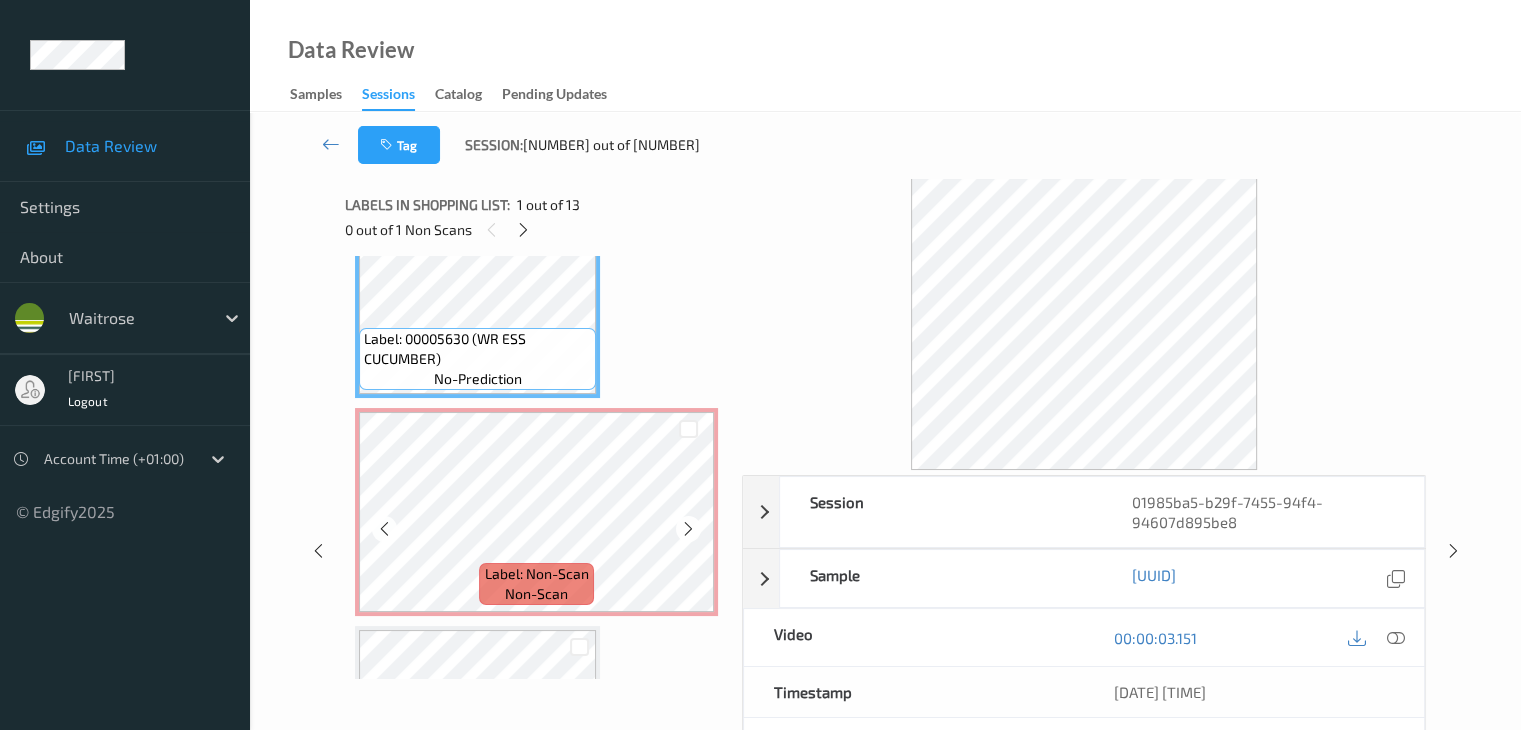 scroll, scrollTop: 110, scrollLeft: 0, axis: vertical 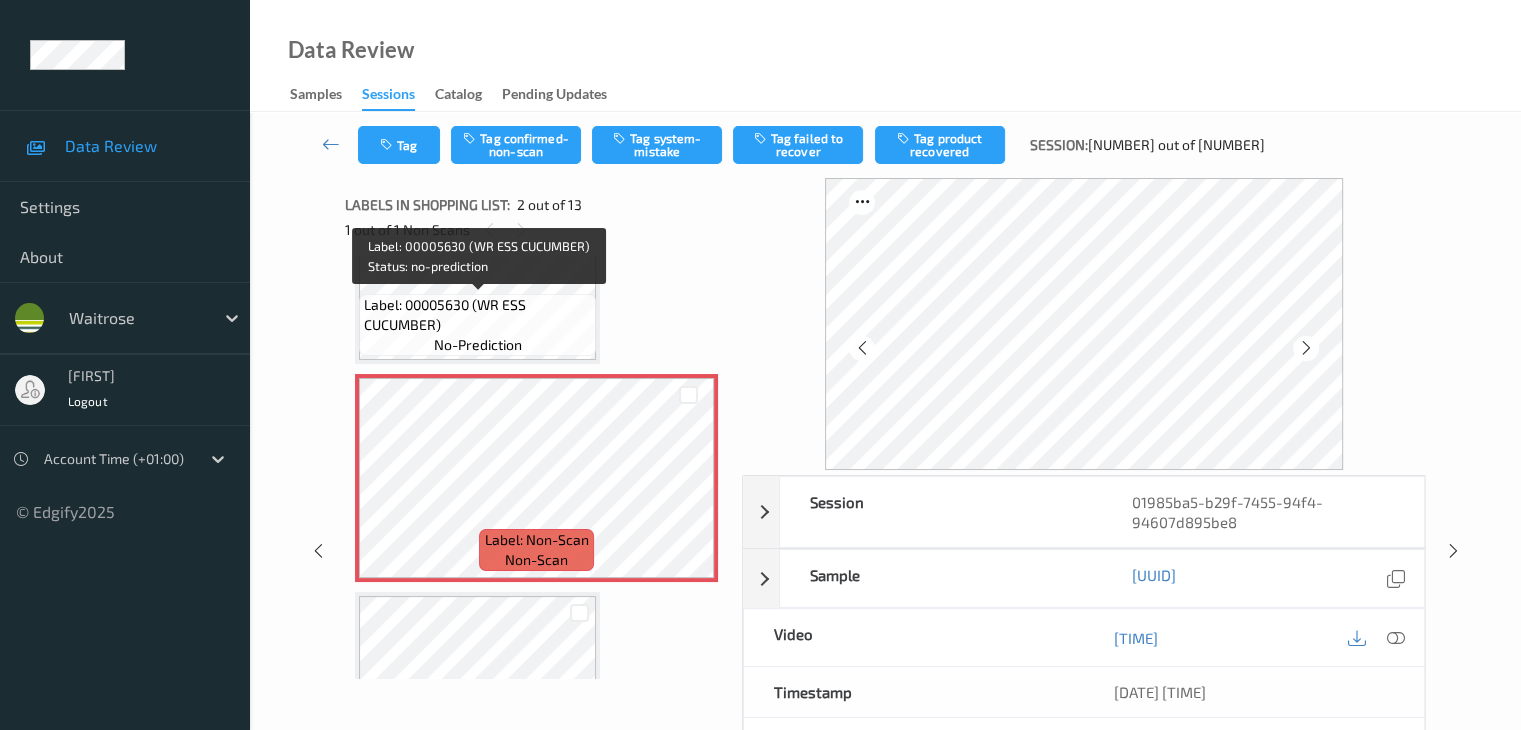 click on "Label: 00005630 (WR ESS CUCUMBER)" at bounding box center [477, 315] 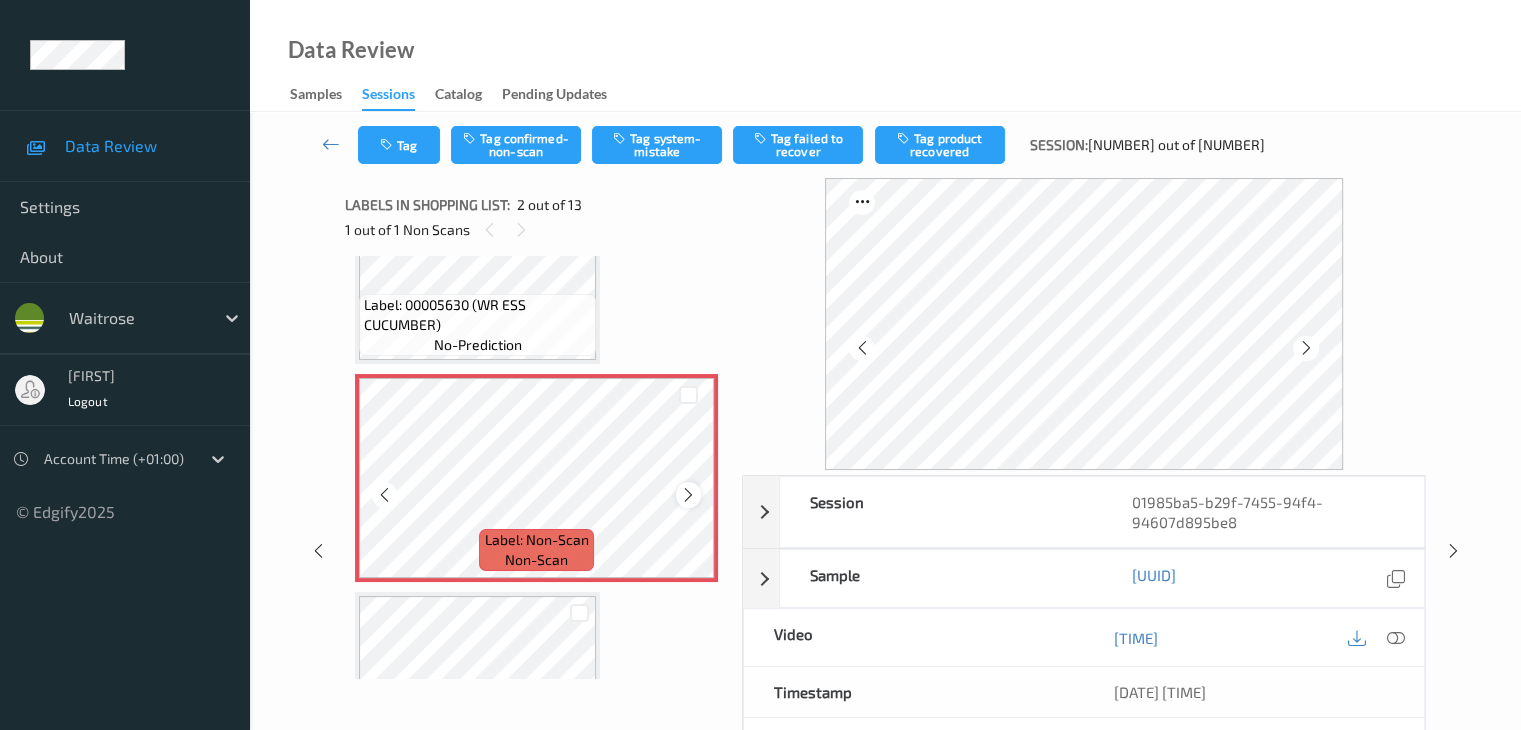 click at bounding box center (688, 495) 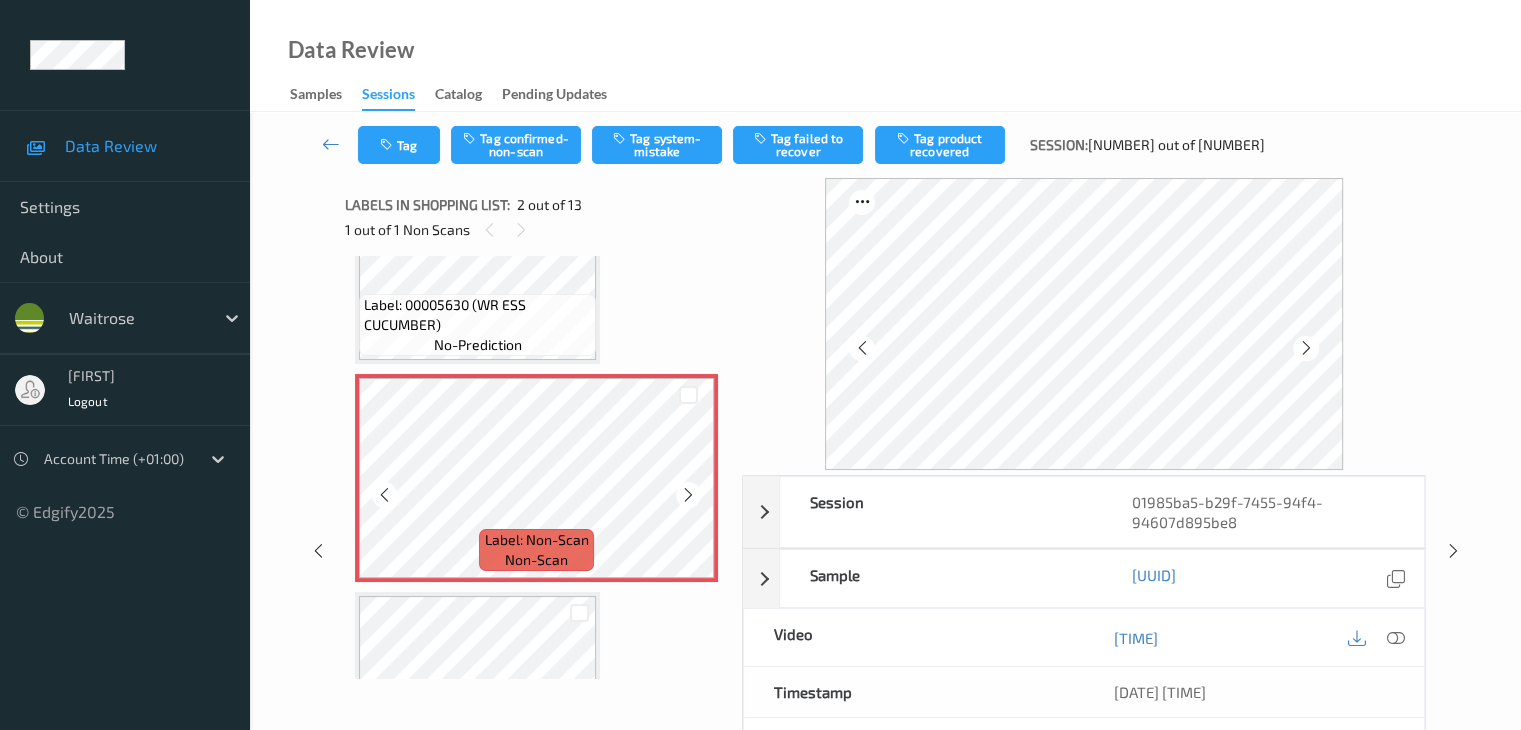 click at bounding box center [688, 495] 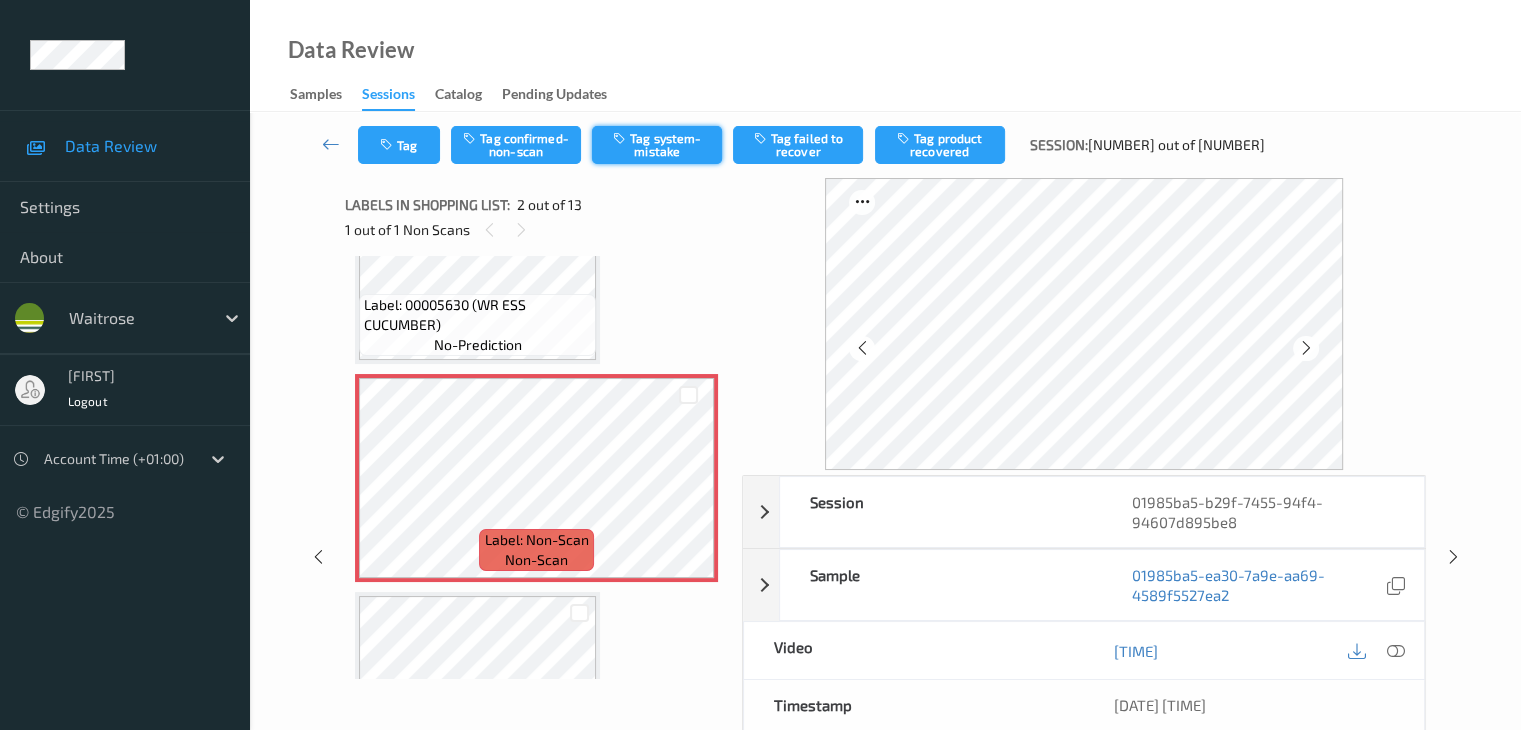 click on "Tag   system-mistake" at bounding box center (657, 145) 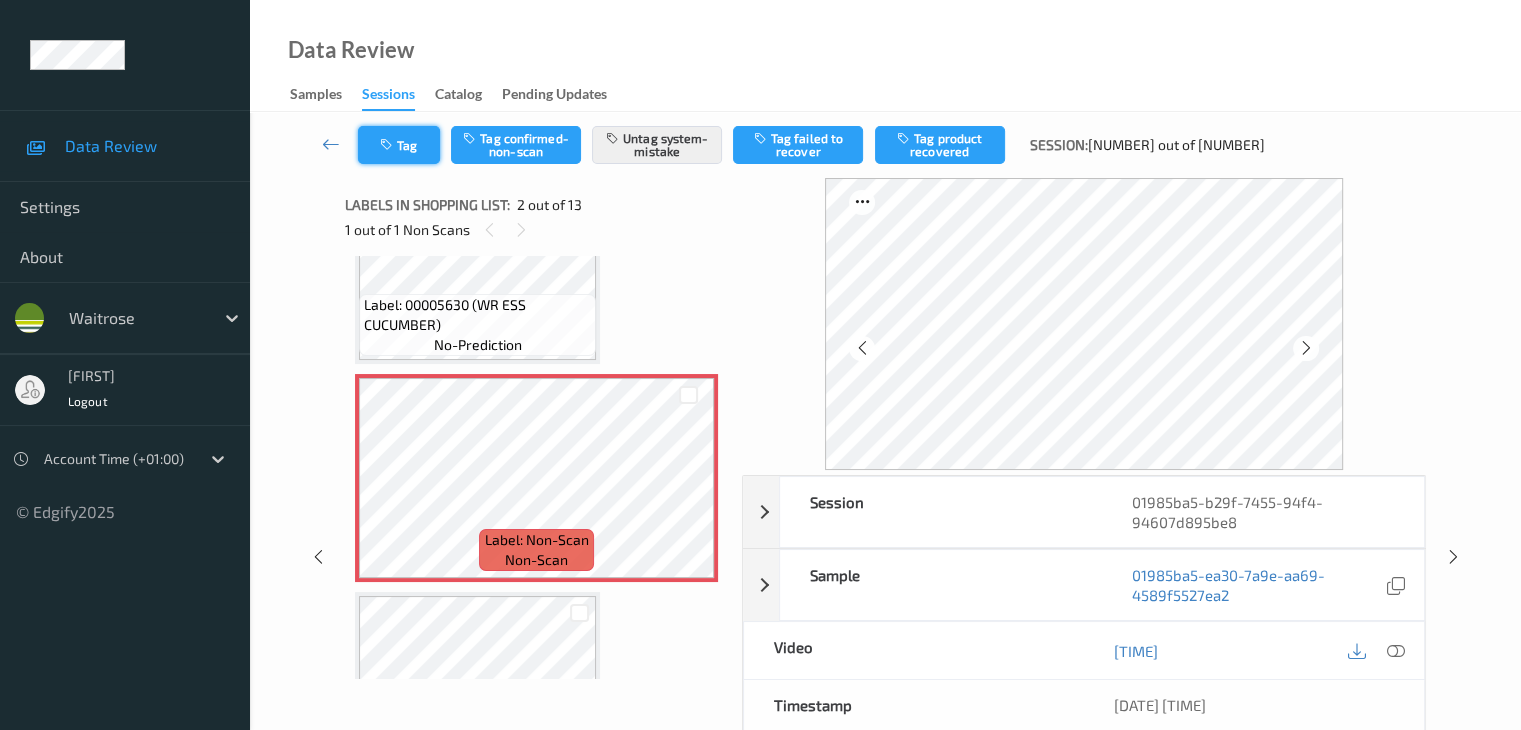 click on "Tag" at bounding box center [399, 145] 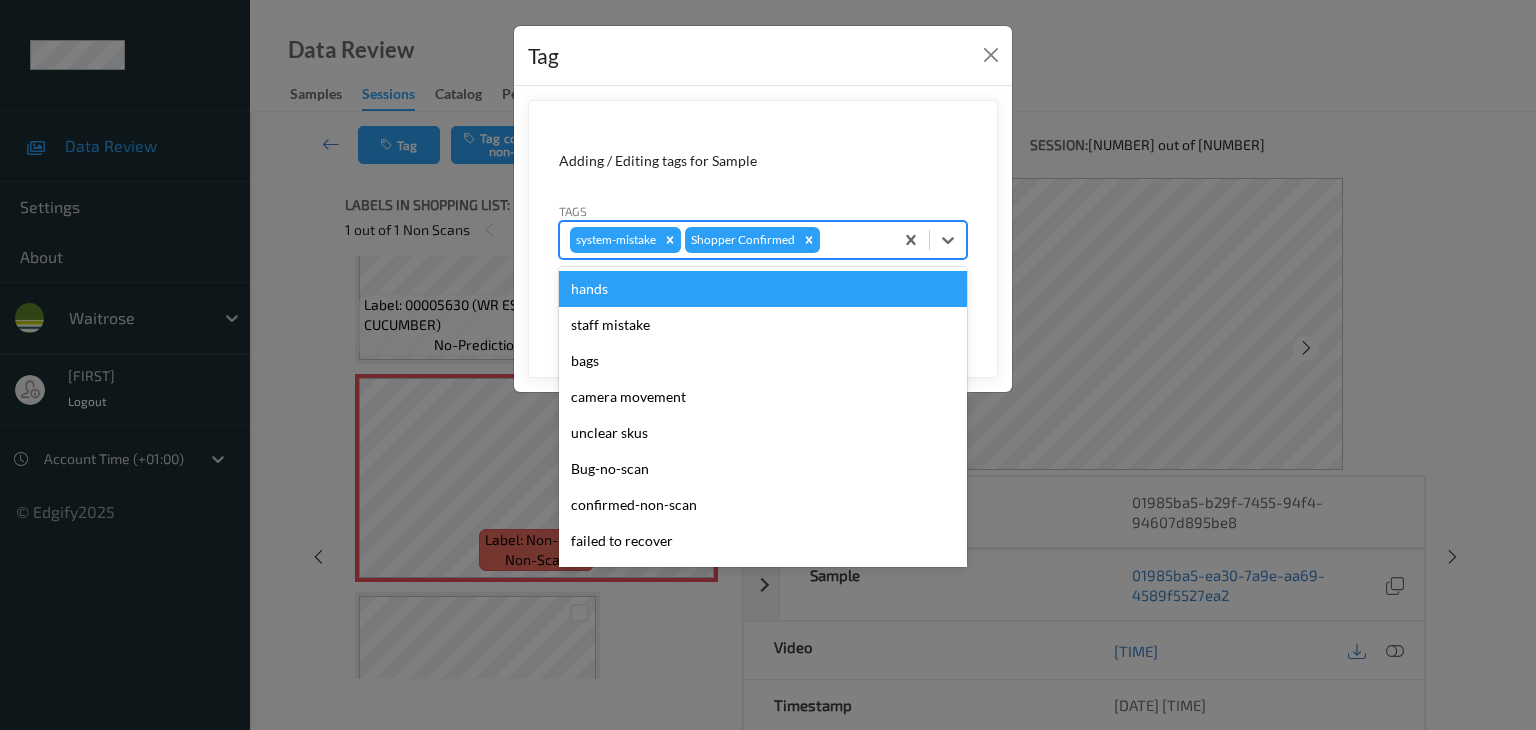 click at bounding box center (853, 240) 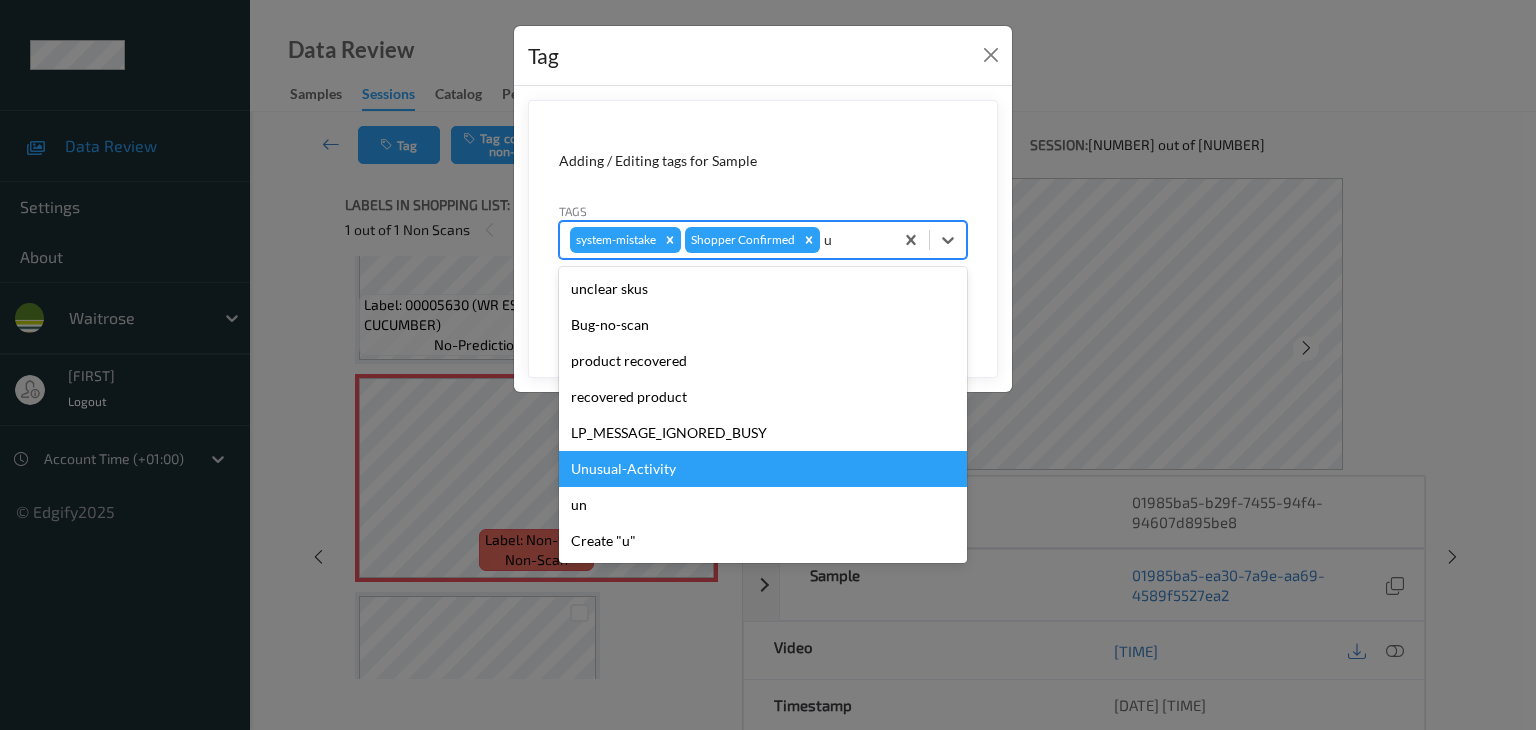 click on "Unusual-Activity" at bounding box center (763, 469) 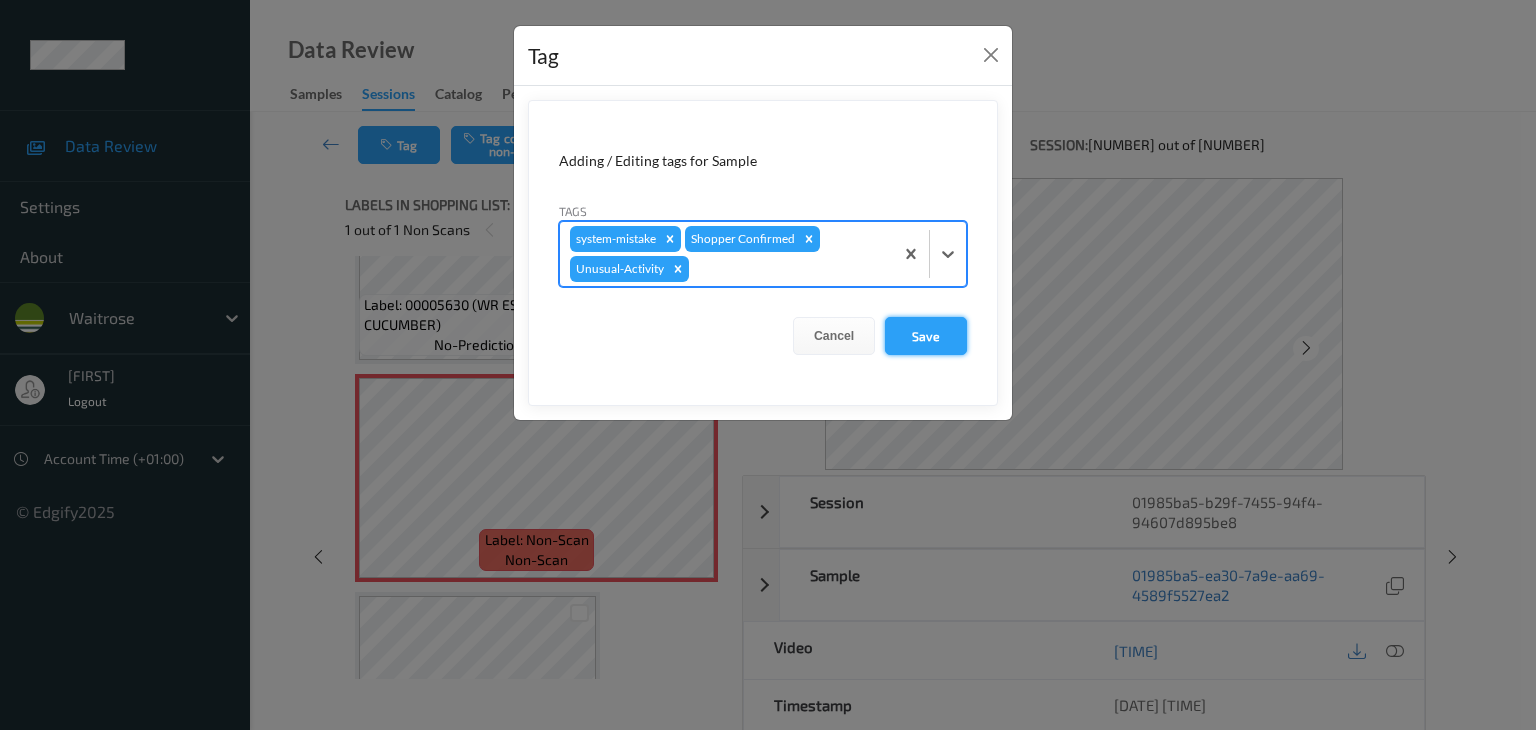 click on "Save" at bounding box center (926, 336) 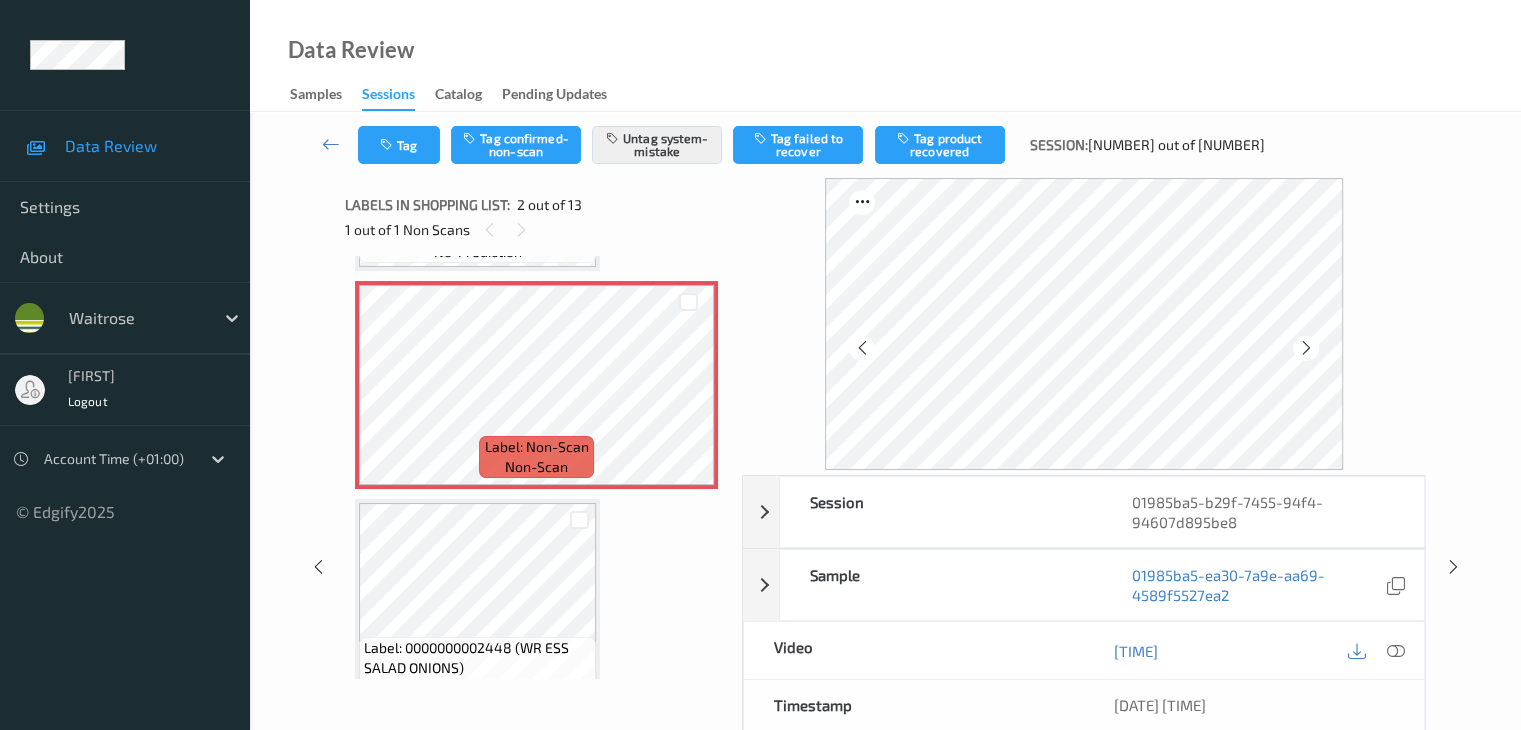 scroll, scrollTop: 310, scrollLeft: 0, axis: vertical 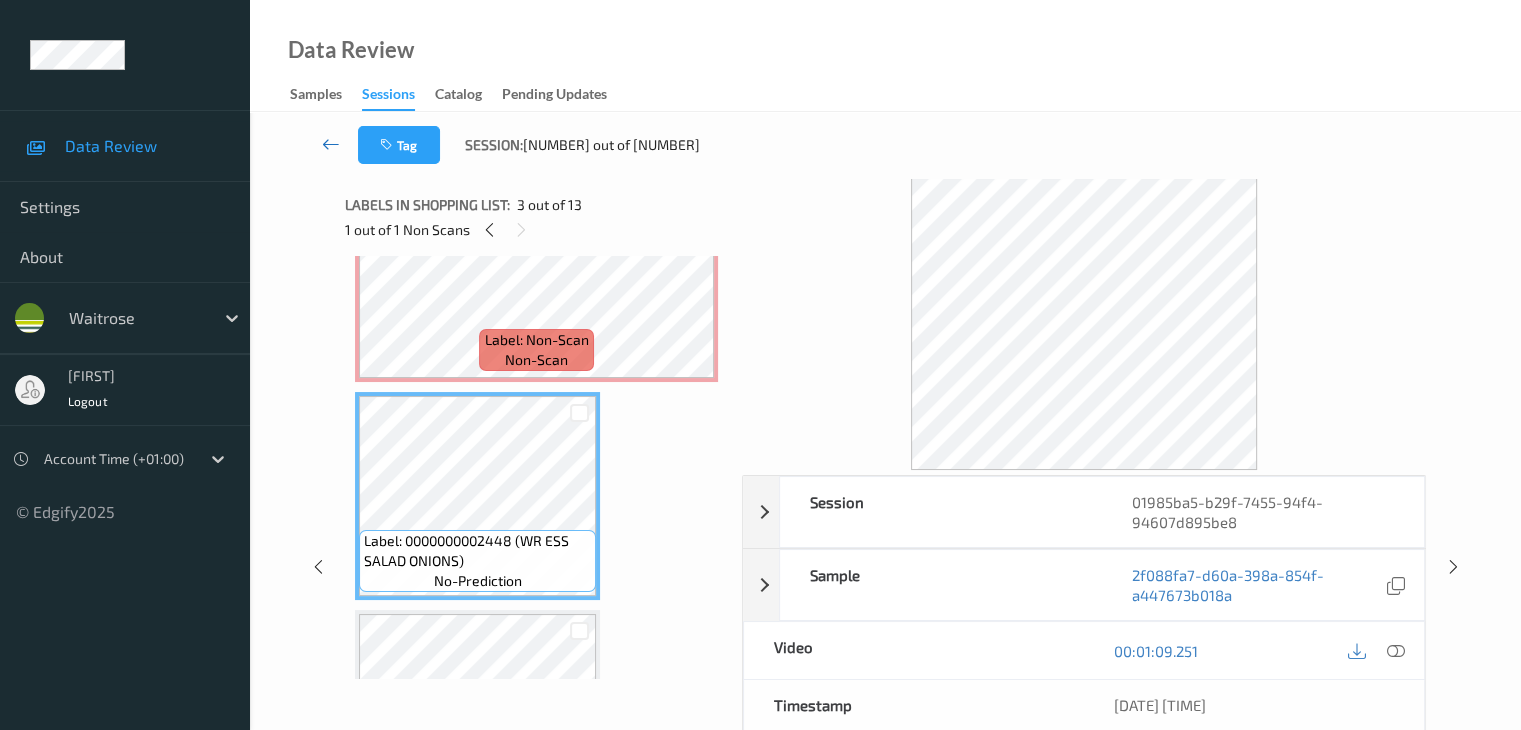 click at bounding box center [331, 144] 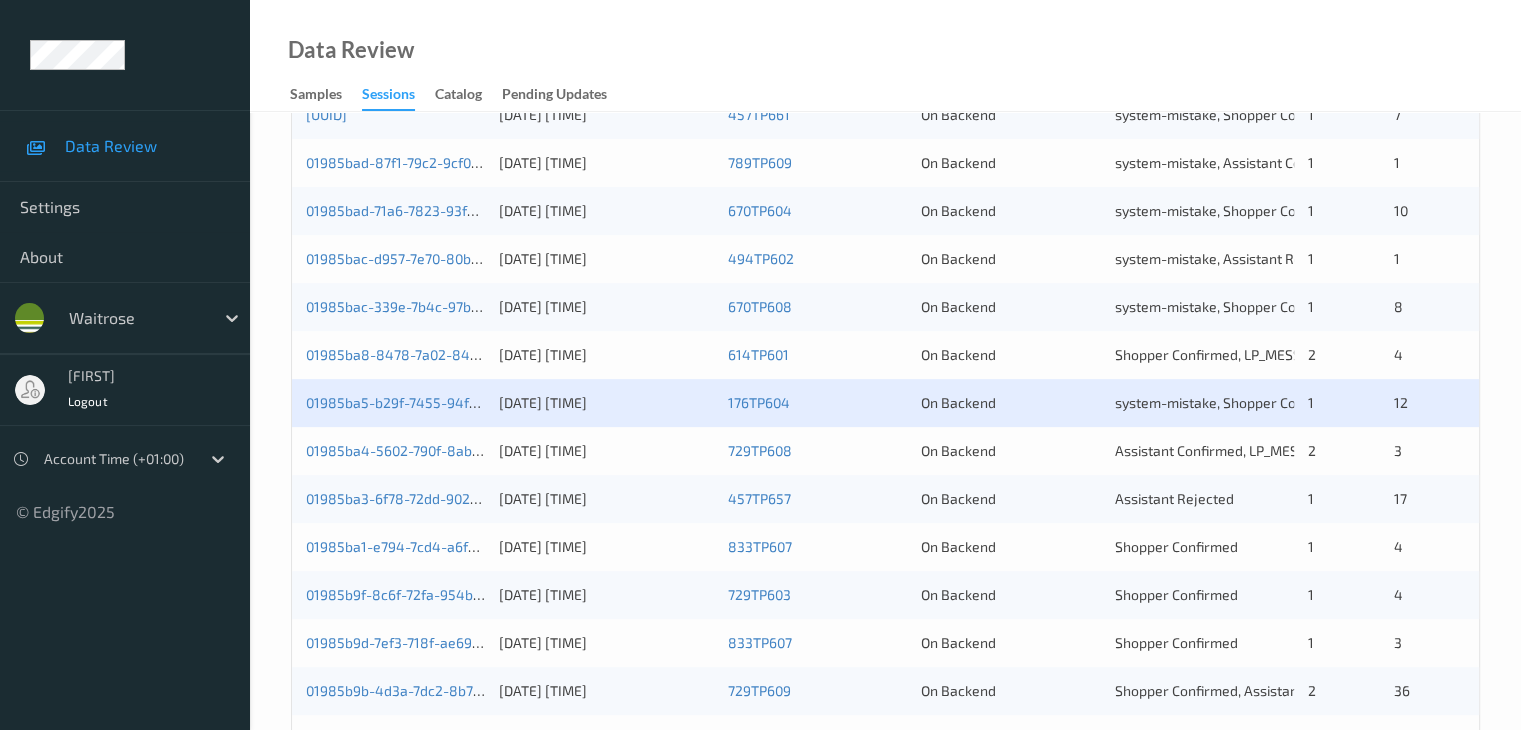 scroll, scrollTop: 600, scrollLeft: 0, axis: vertical 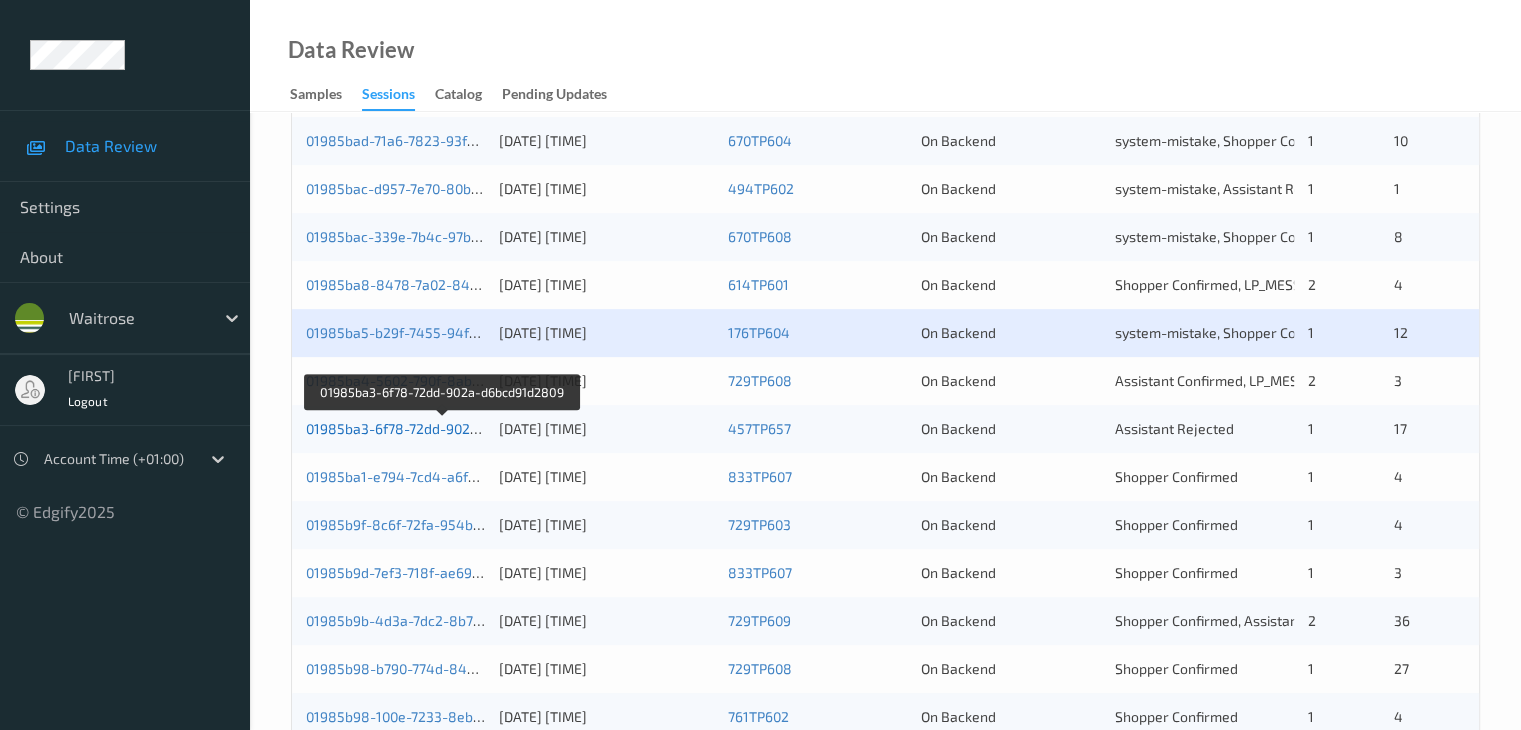 click on "01985ba3-6f78-72dd-902a-d6bcd91d2809" at bounding box center [442, 428] 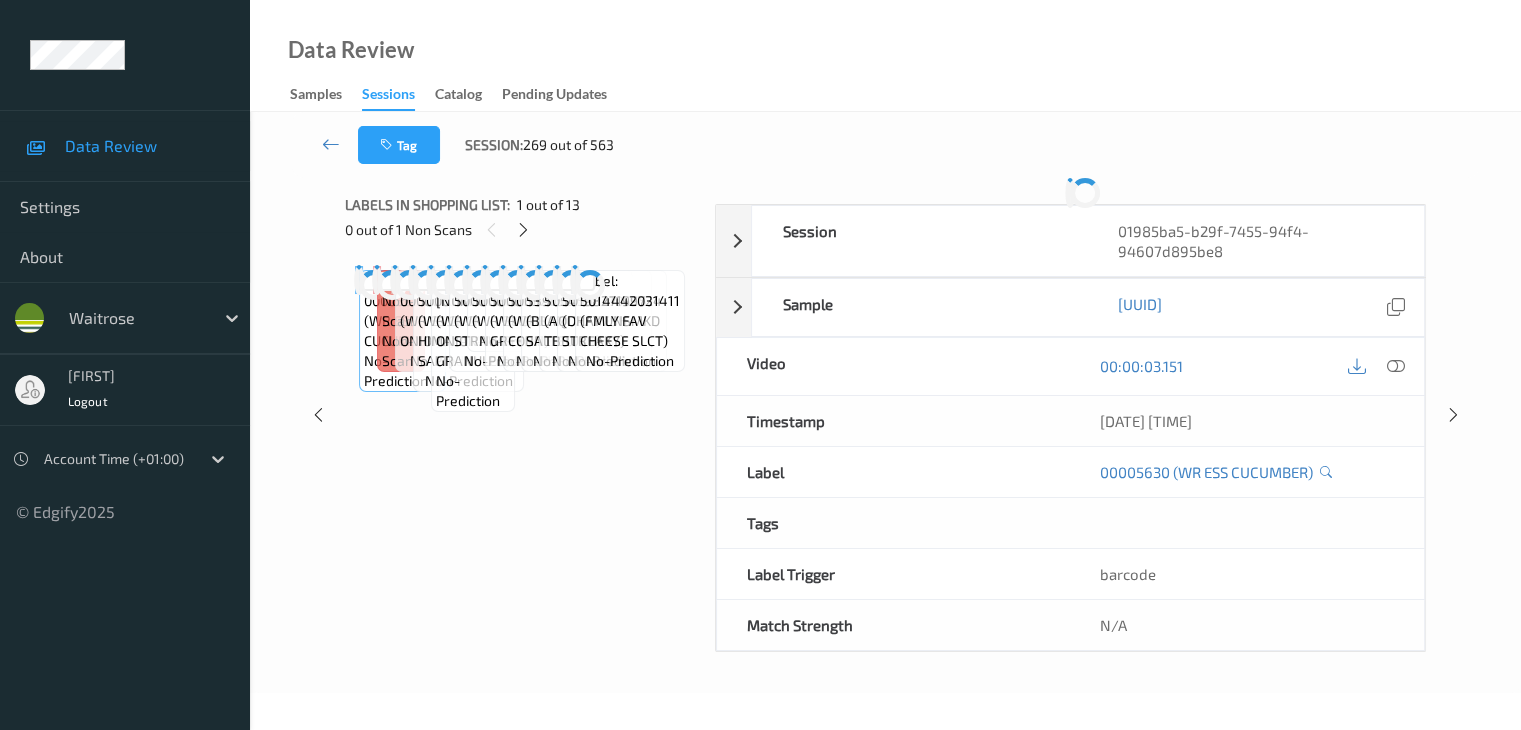 scroll, scrollTop: 0, scrollLeft: 0, axis: both 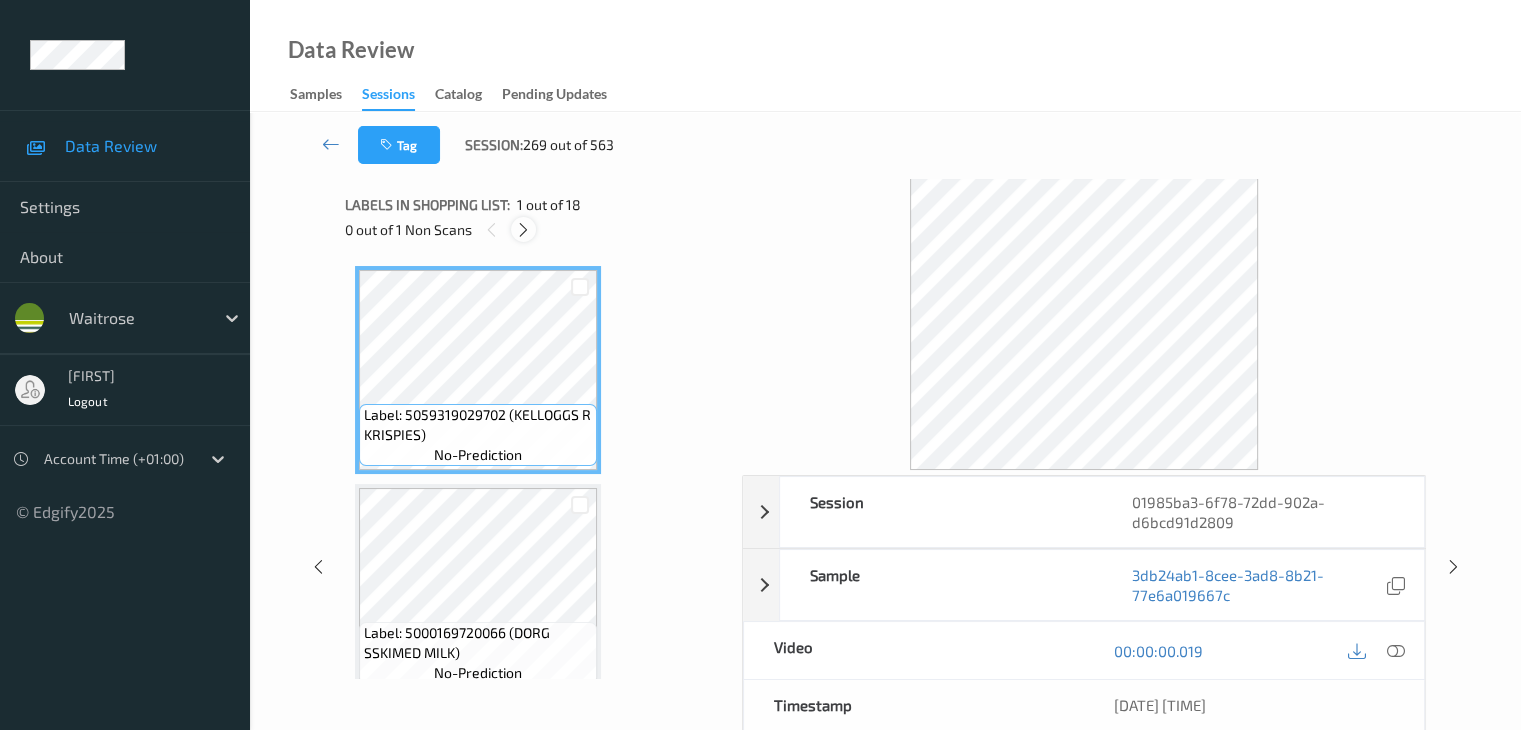 click at bounding box center (523, 230) 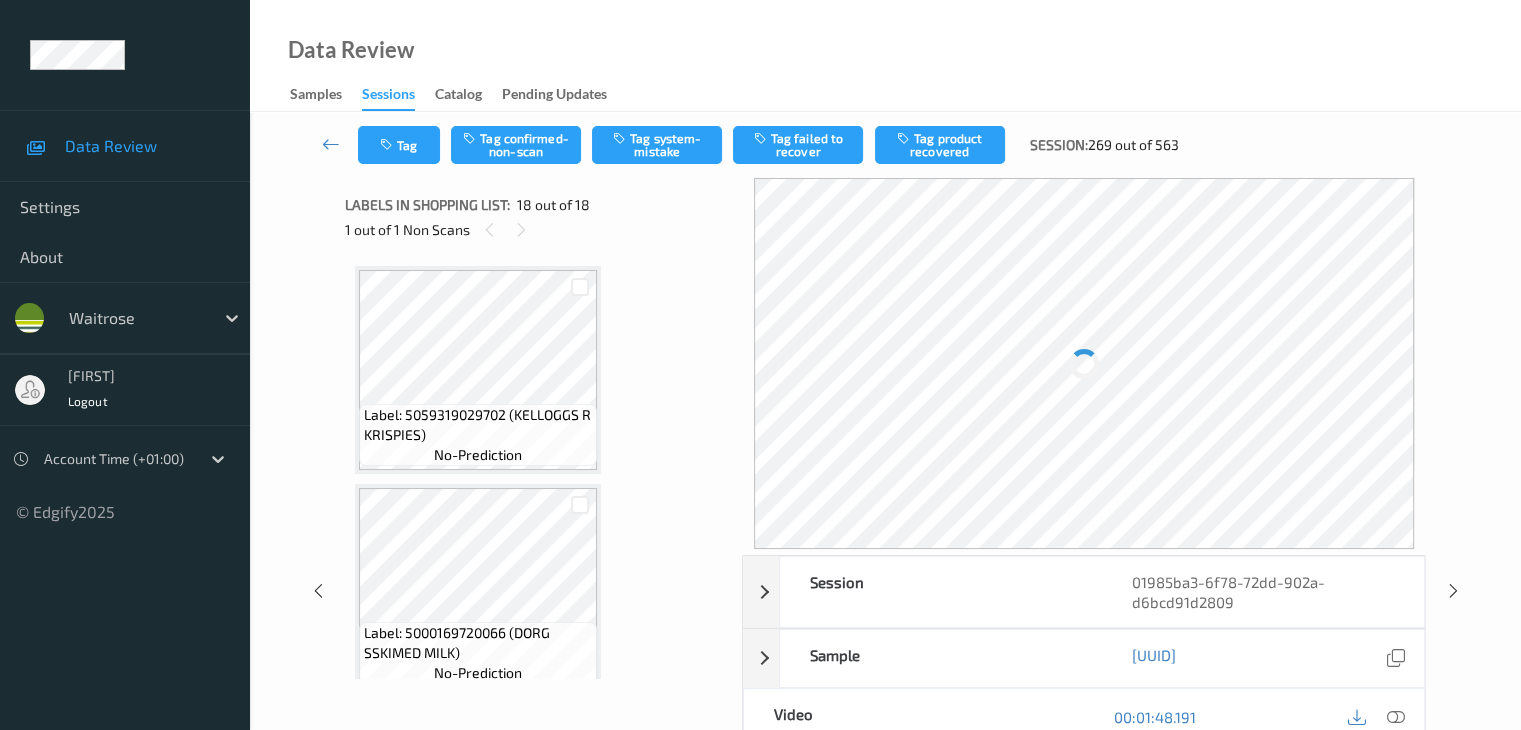scroll, scrollTop: 3498, scrollLeft: 0, axis: vertical 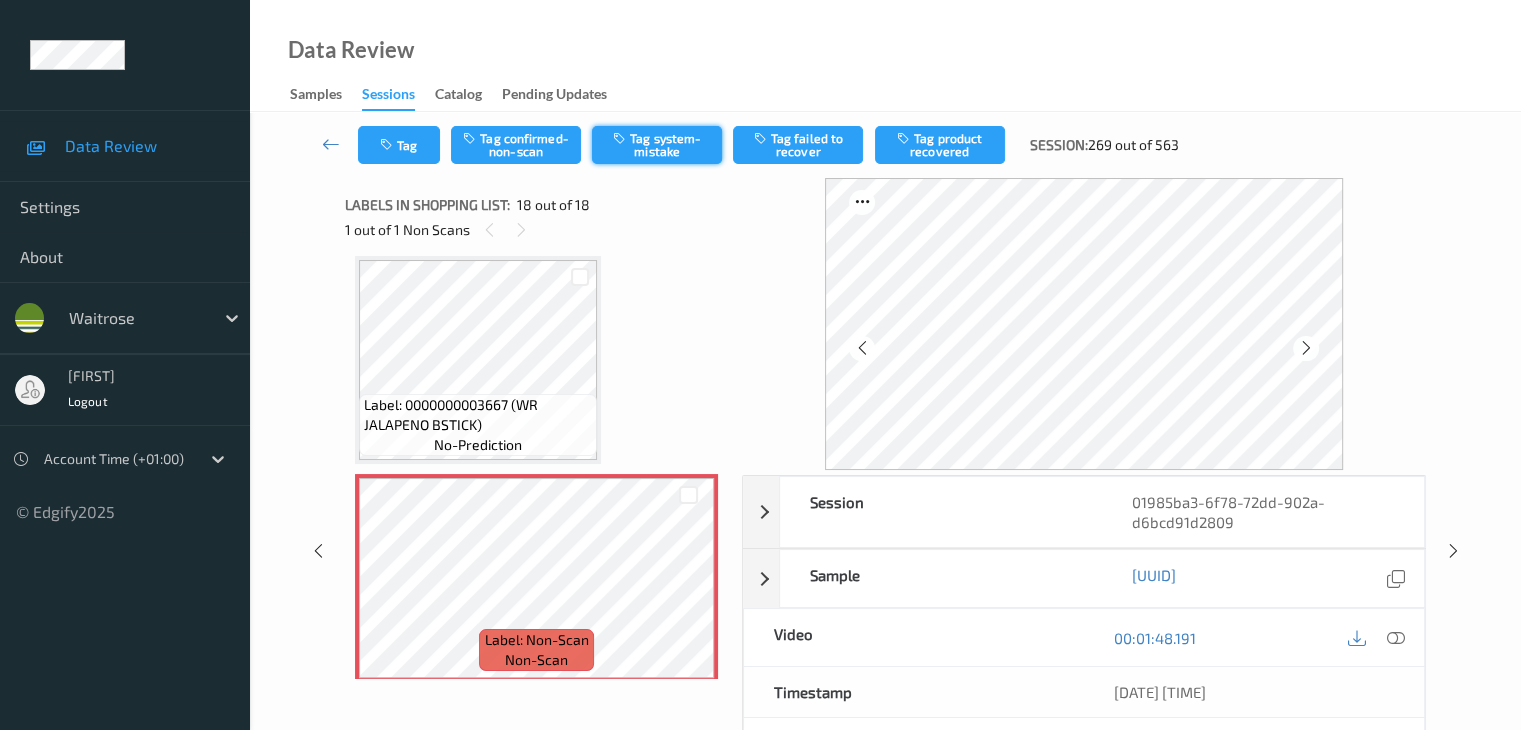 click on "Tag   system-mistake" at bounding box center [657, 145] 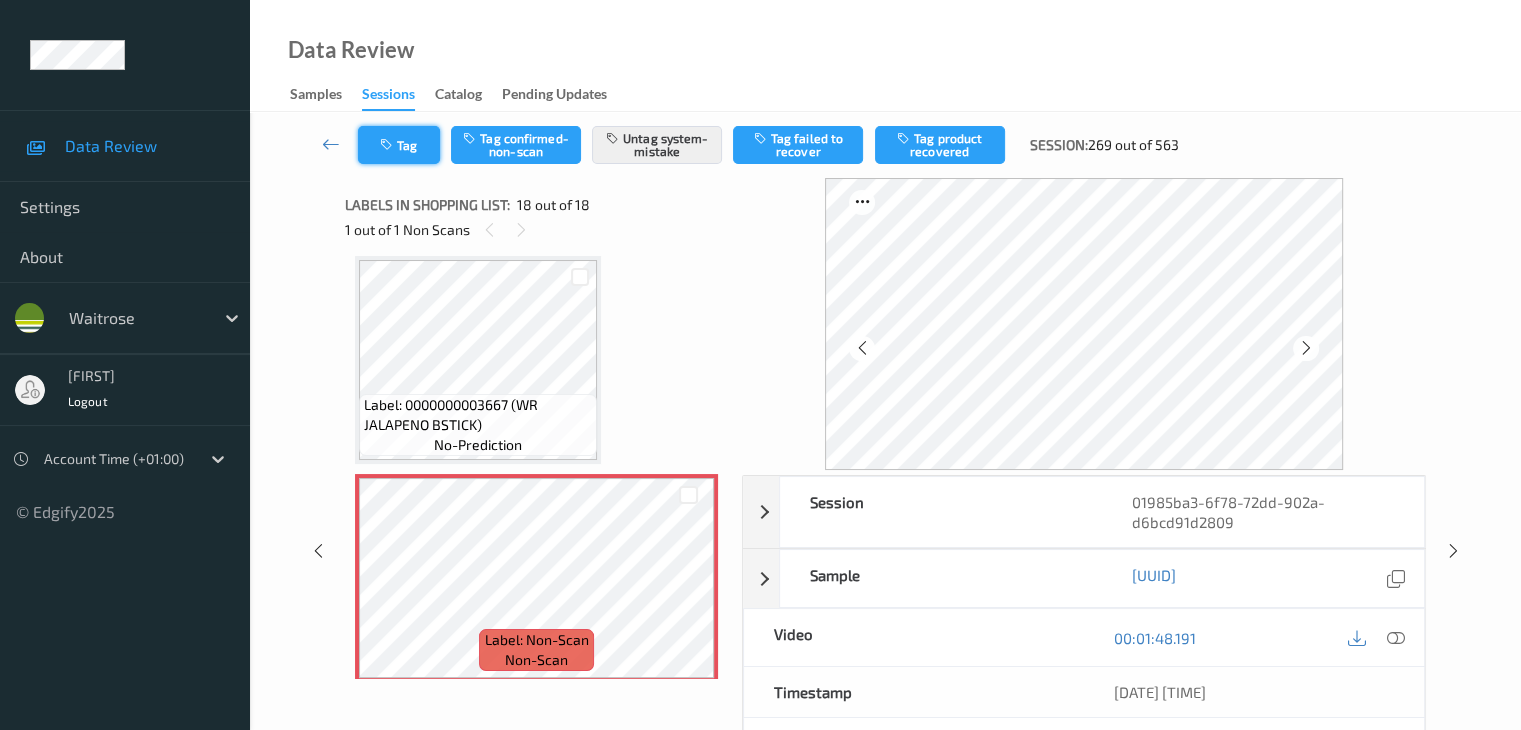 click on "Tag" at bounding box center (399, 145) 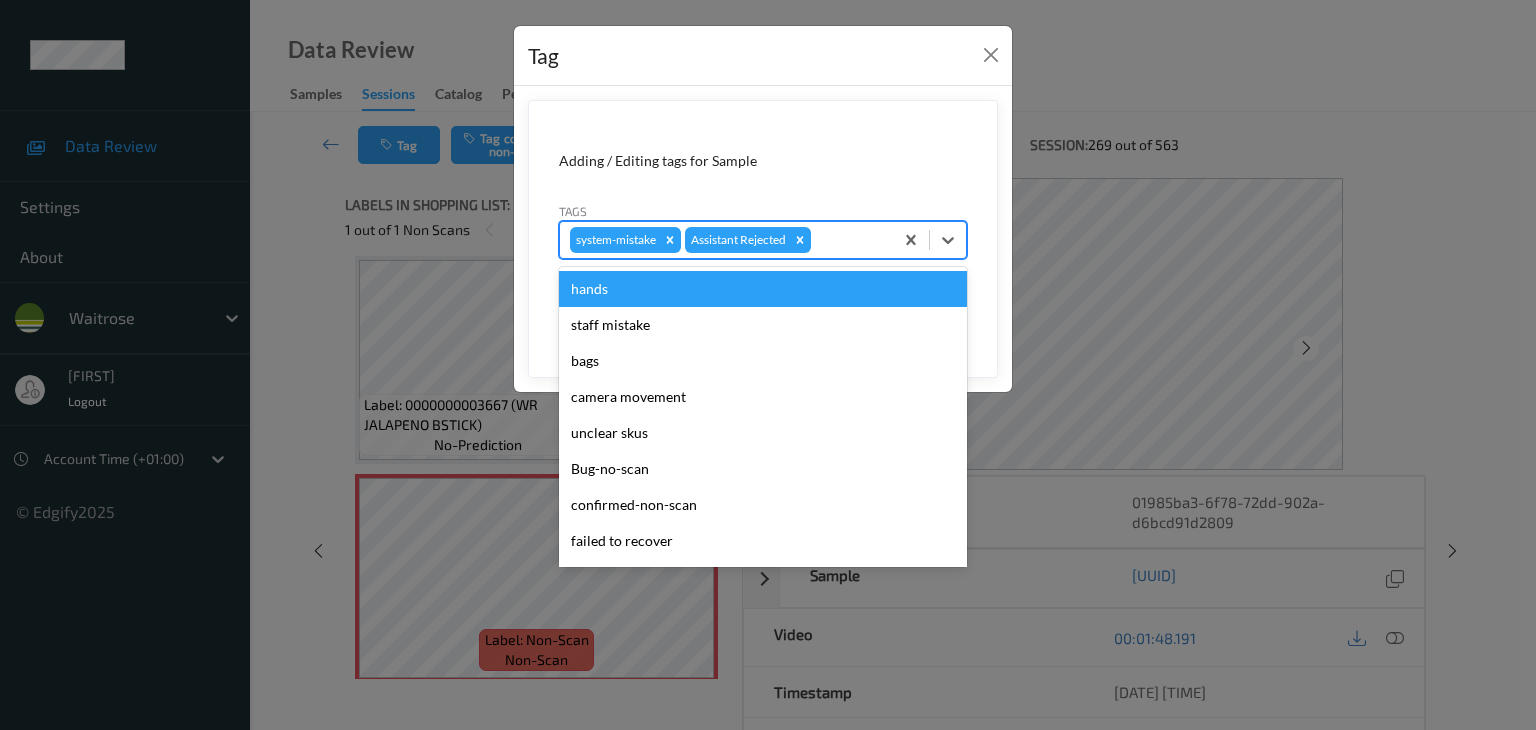 click at bounding box center (849, 240) 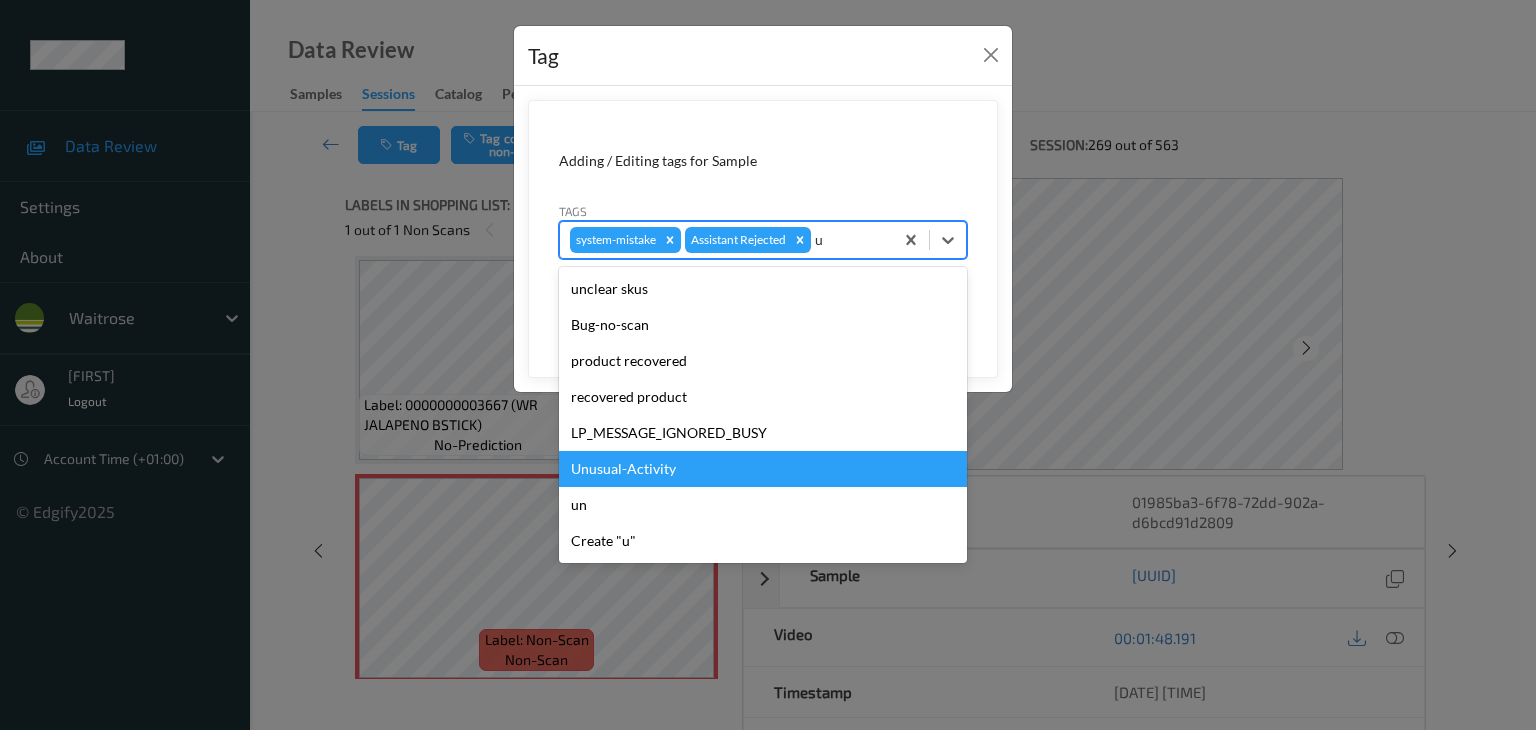 click on "Unusual-Activity" at bounding box center (763, 469) 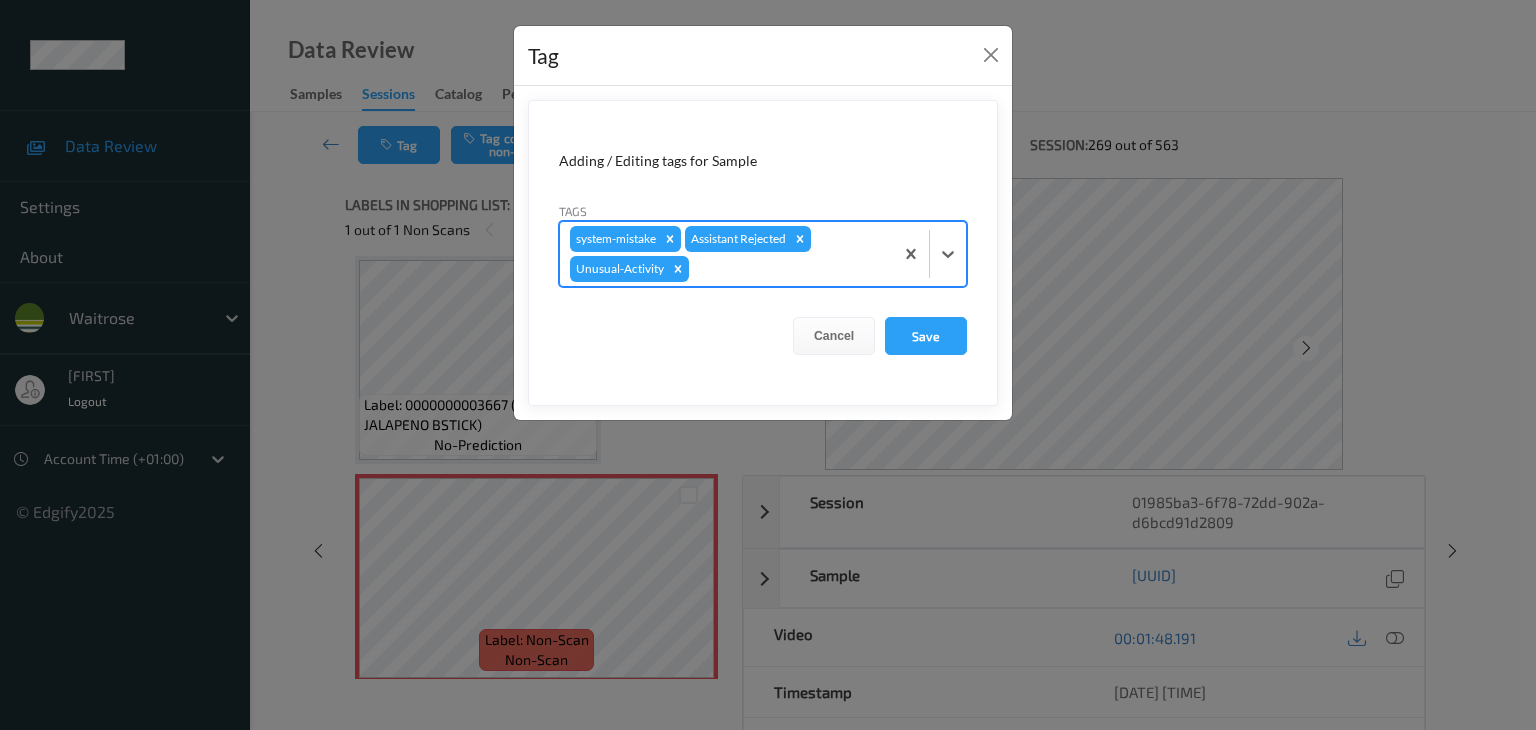 type on "p" 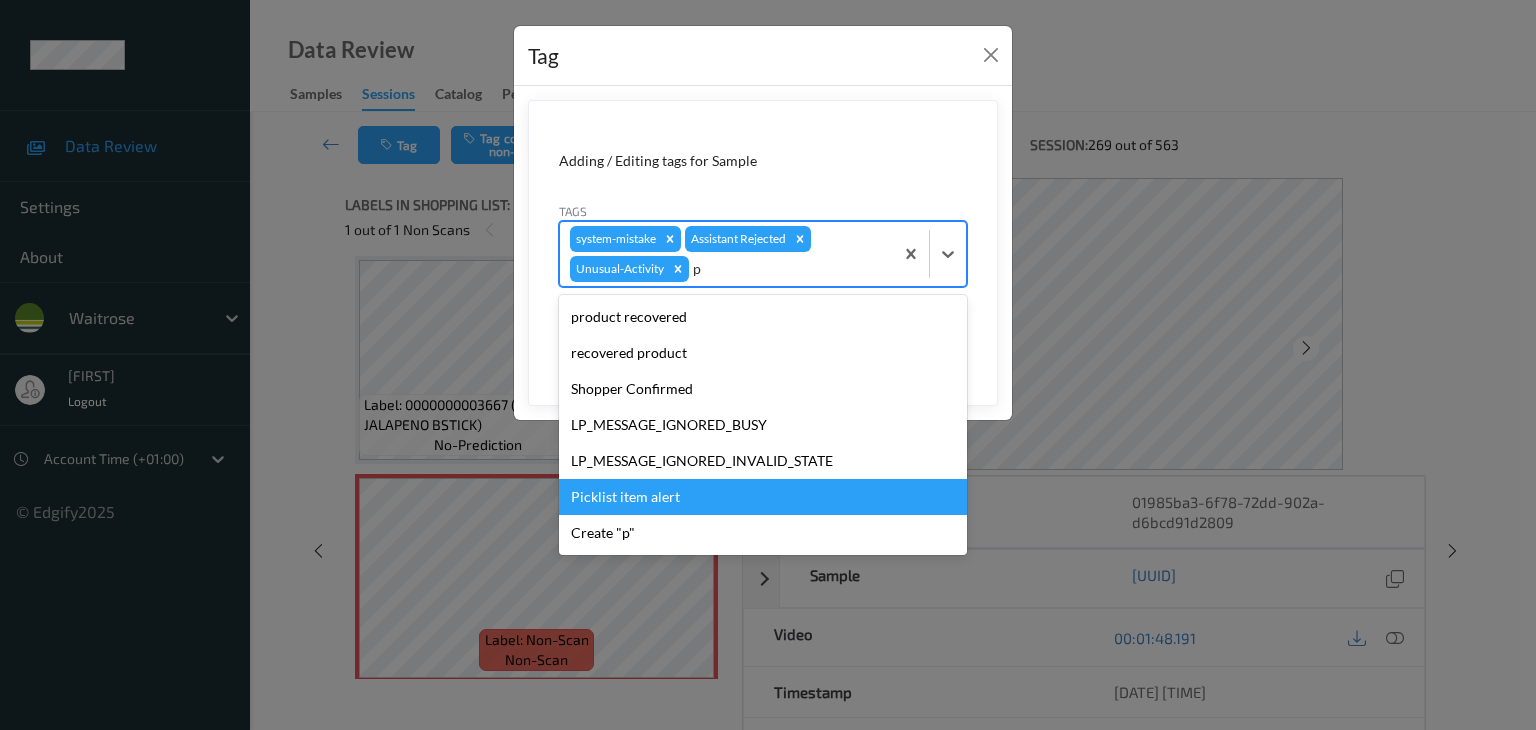 click on "Picklist item alert" at bounding box center [763, 497] 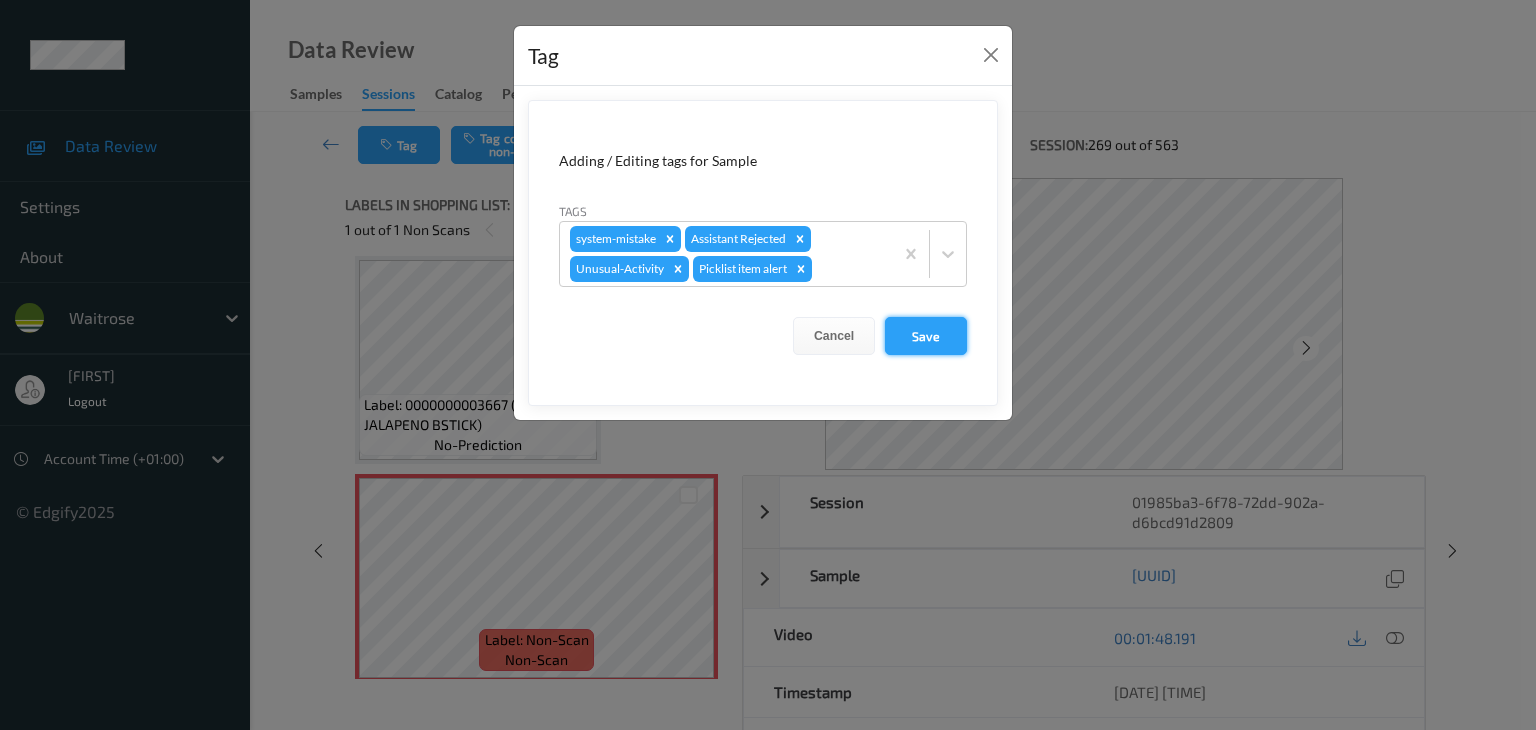 click on "Save" at bounding box center (926, 336) 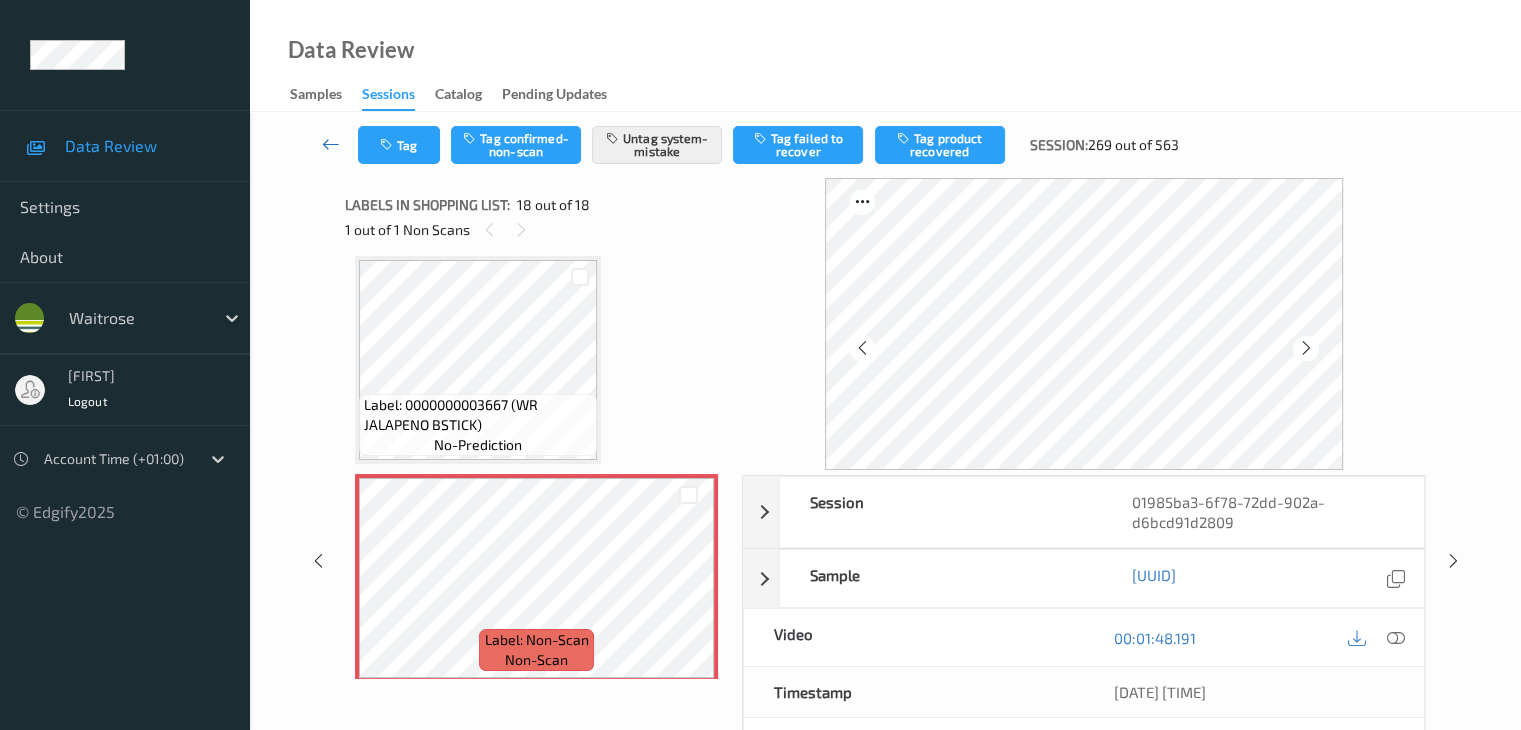 click at bounding box center [331, 144] 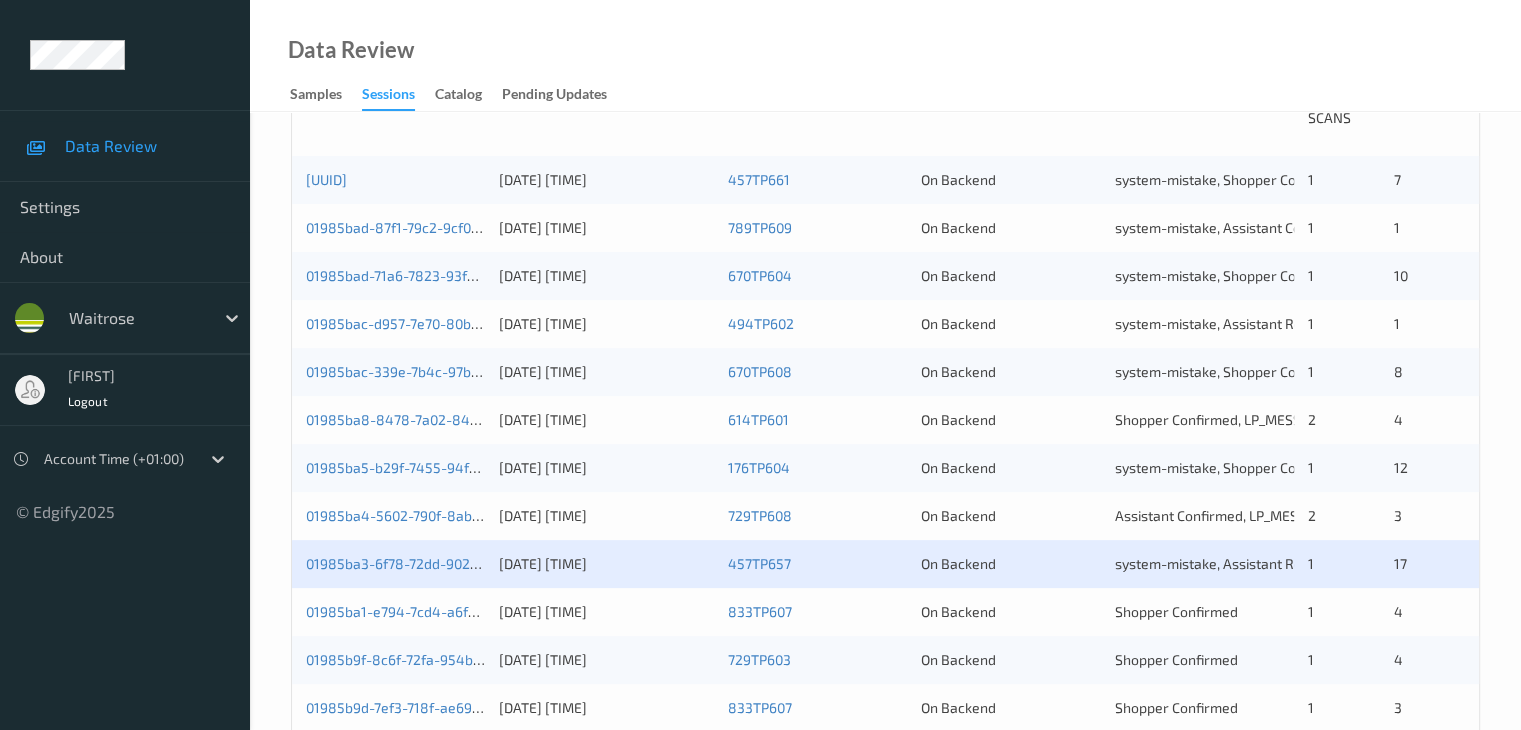 scroll, scrollTop: 500, scrollLeft: 0, axis: vertical 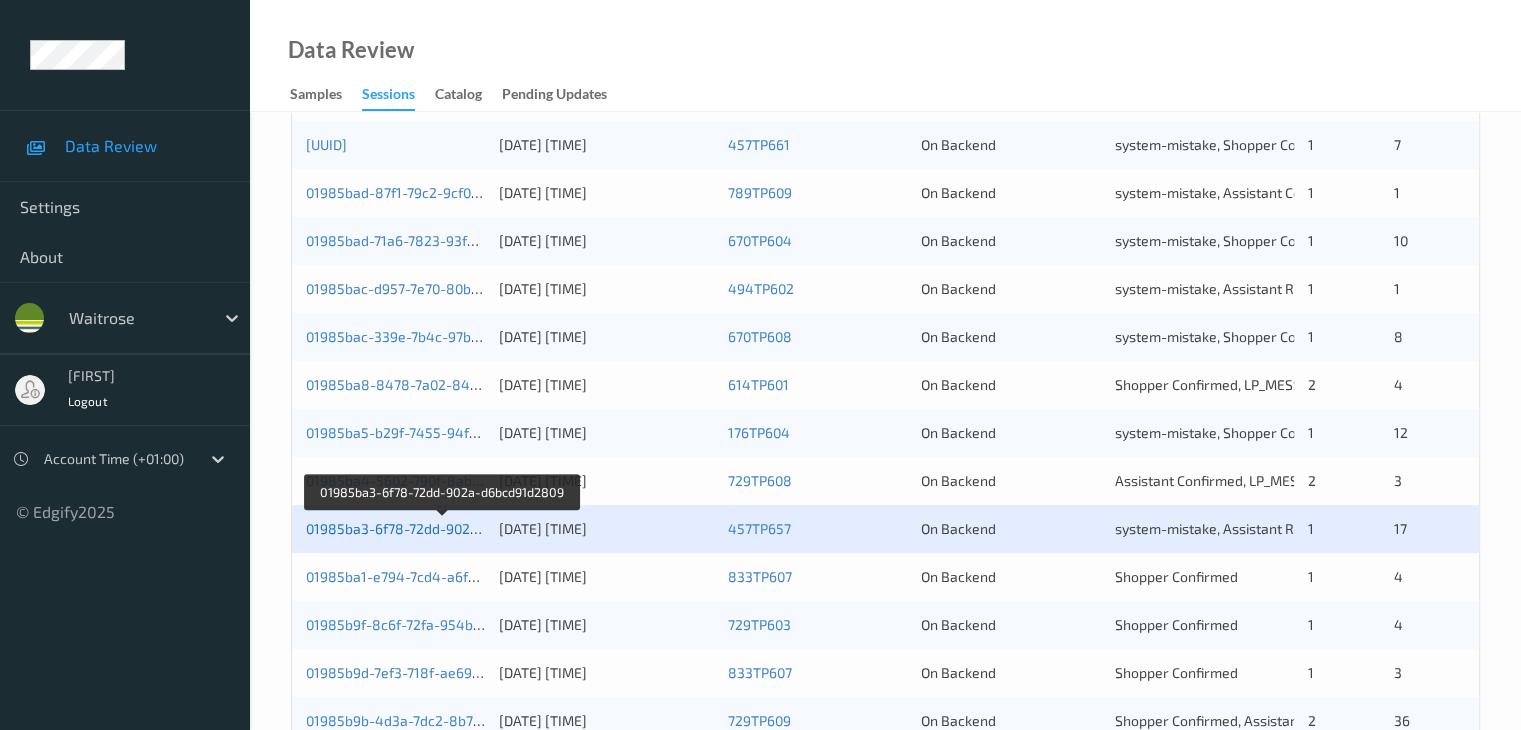 click on "01985ba3-6f78-72dd-902a-d6bcd91d2809" at bounding box center (442, 528) 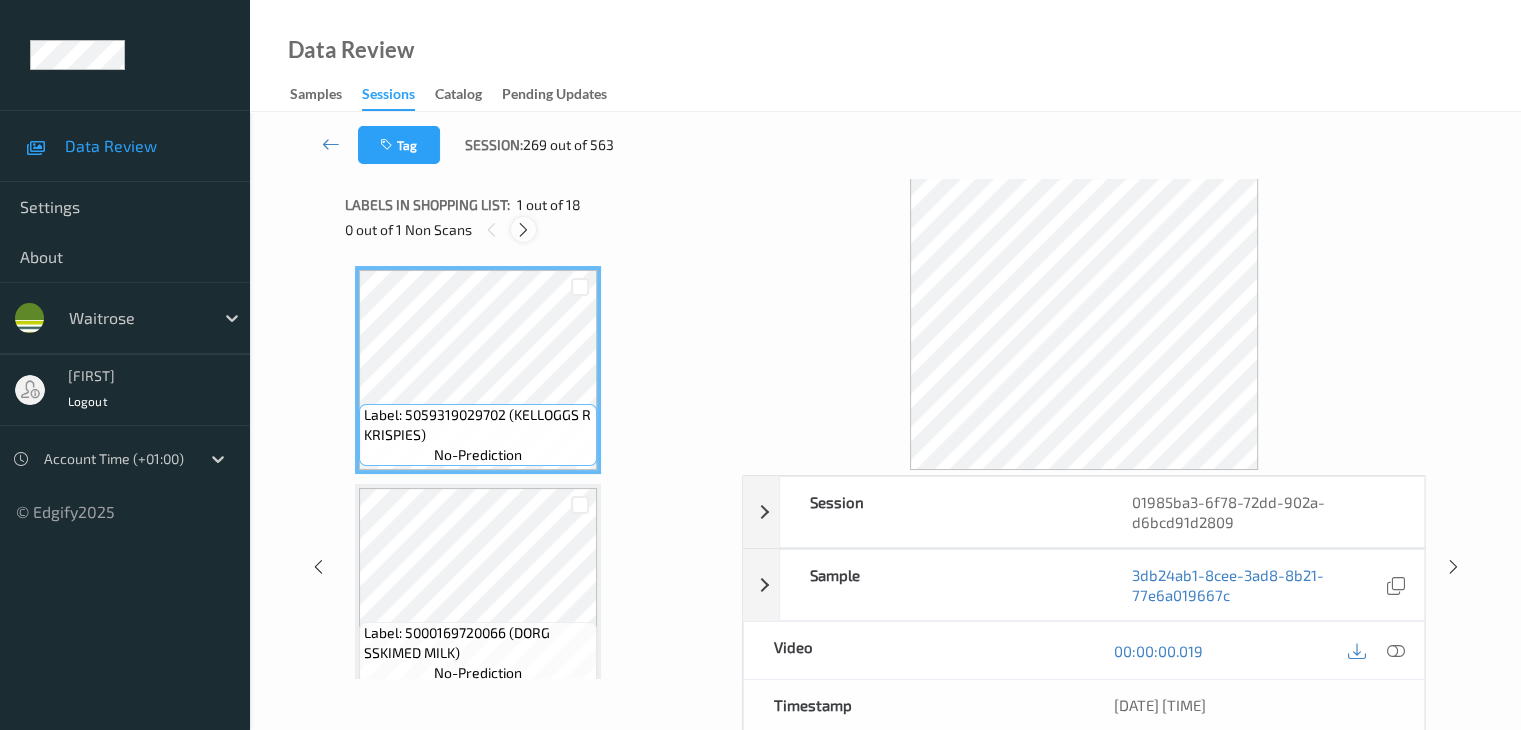 click at bounding box center [523, 230] 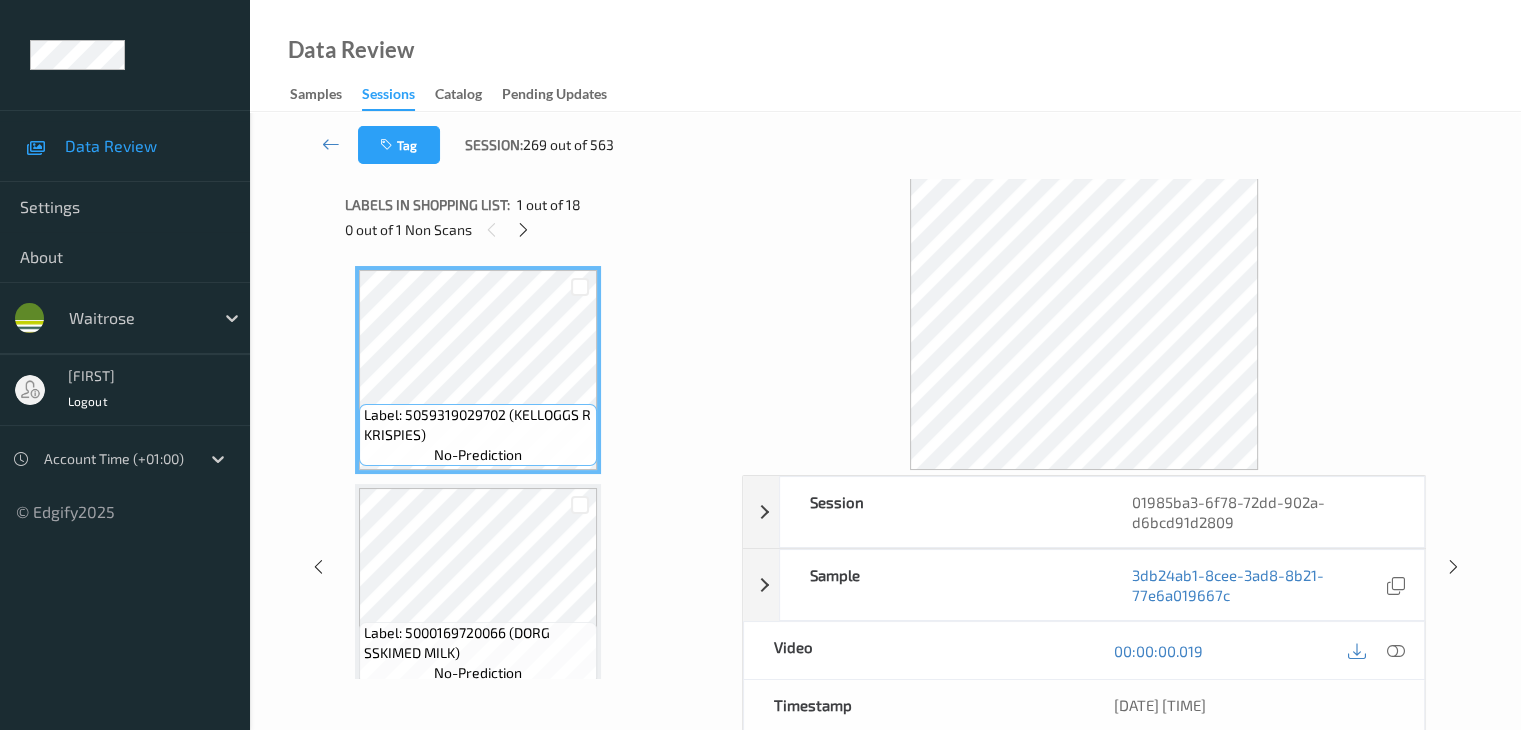 scroll, scrollTop: 3498, scrollLeft: 0, axis: vertical 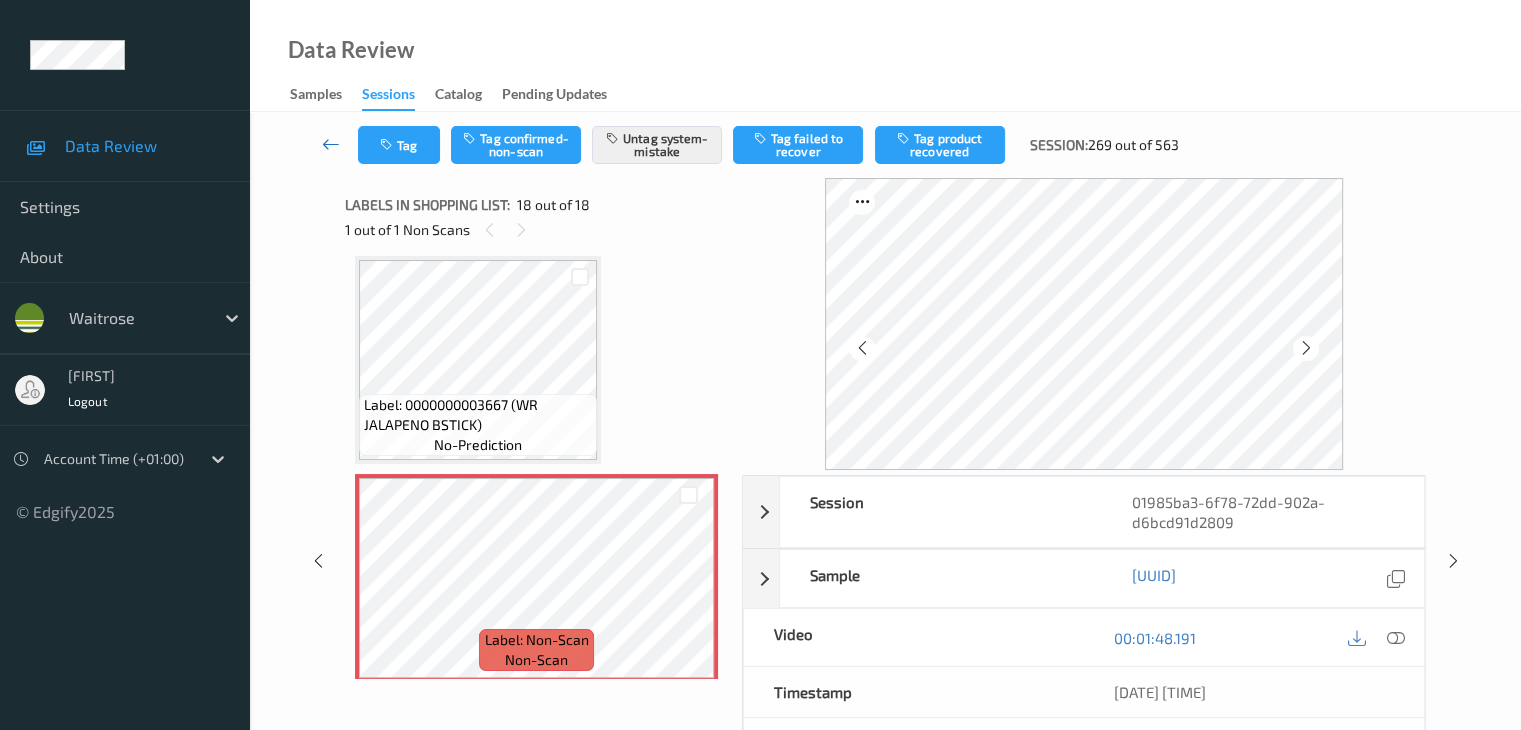 click at bounding box center [331, 144] 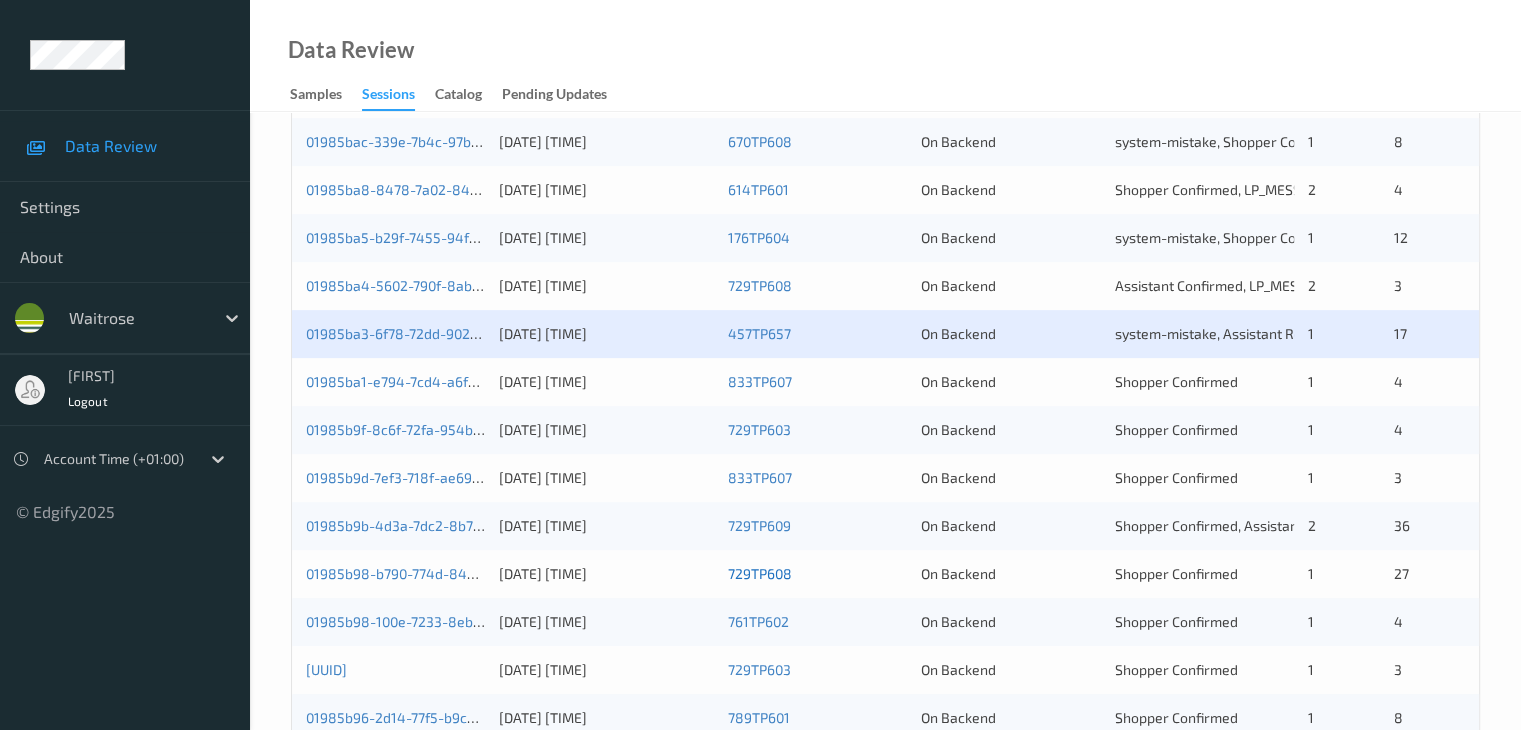 scroll, scrollTop: 700, scrollLeft: 0, axis: vertical 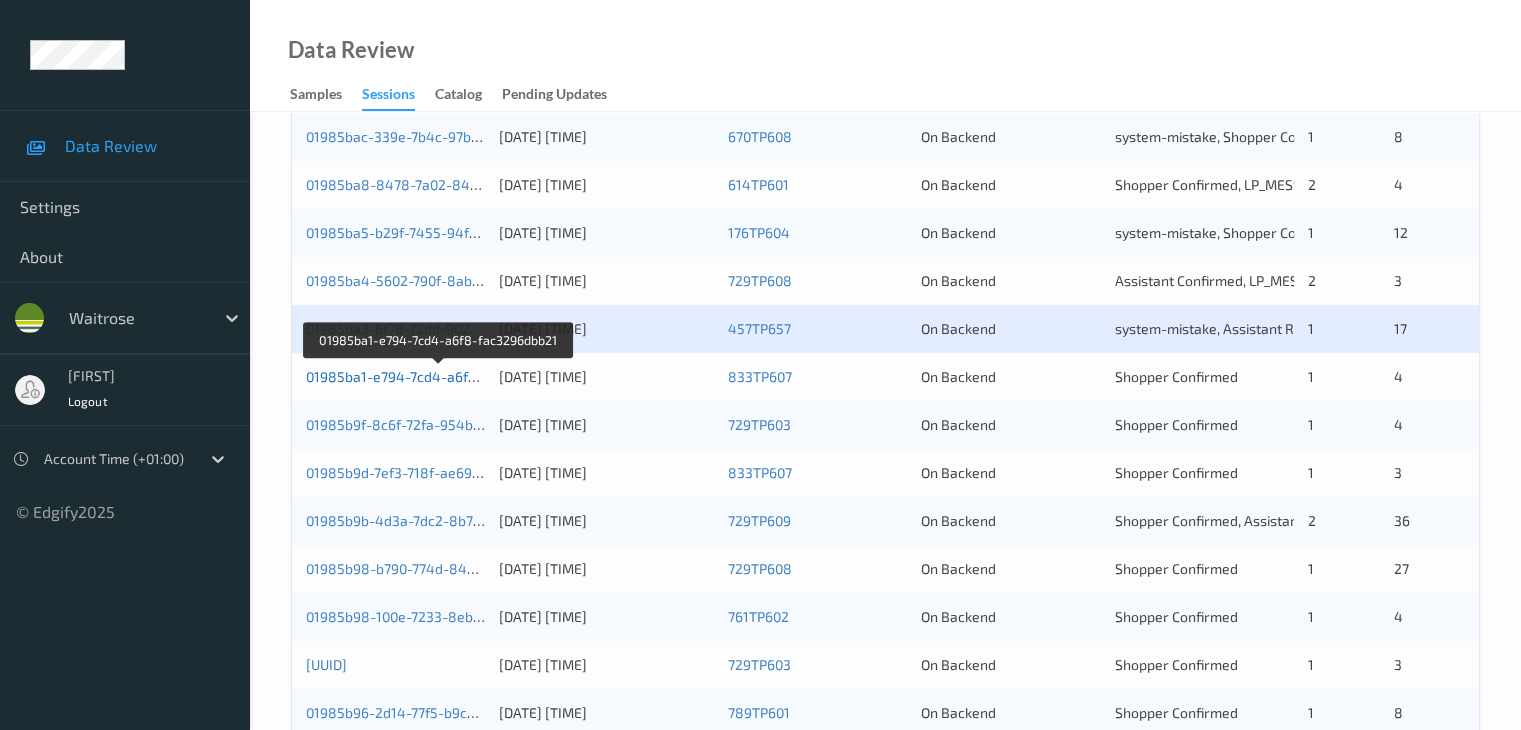 click on "01985ba1-e794-7cd4-a6f8-fac3296dbb21" at bounding box center (439, 376) 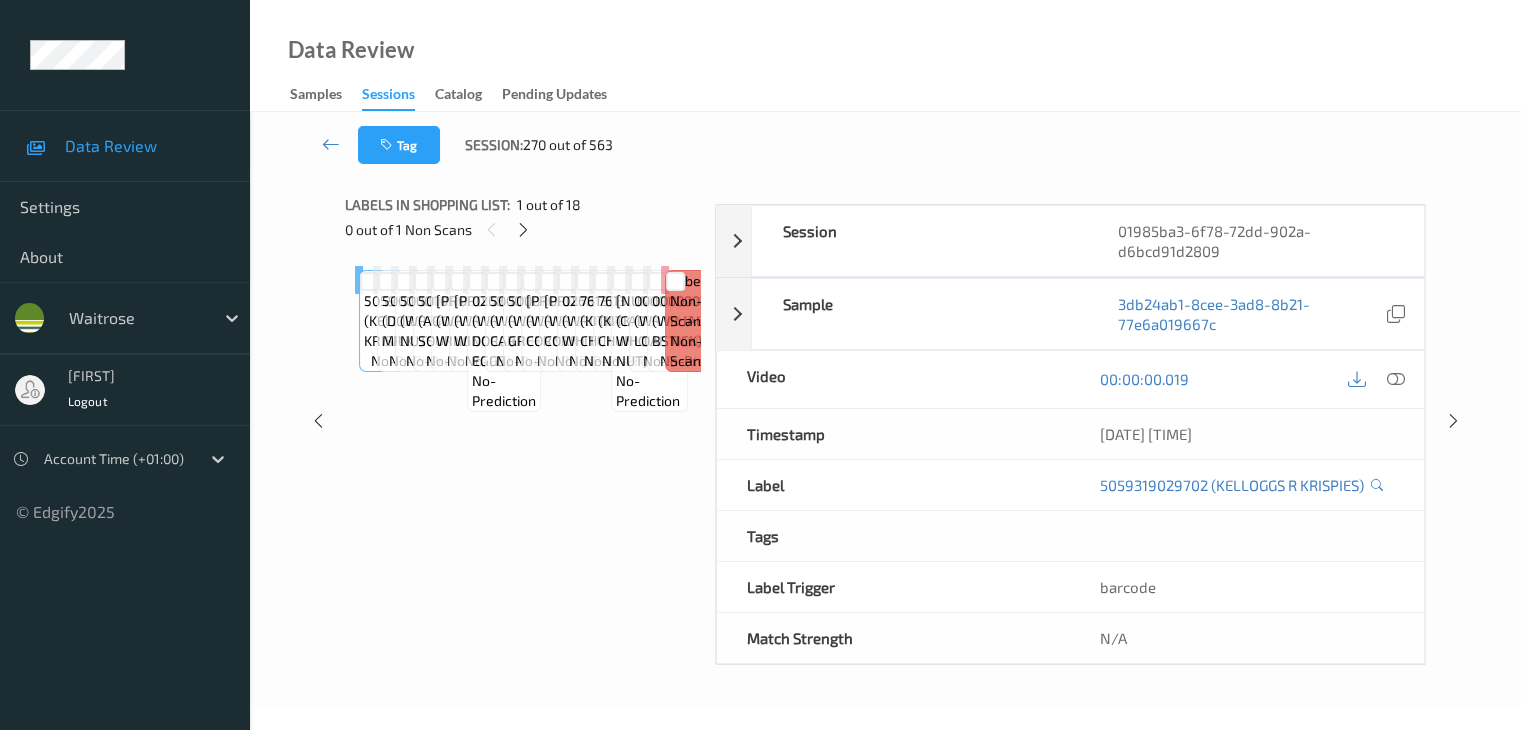 scroll, scrollTop: 0, scrollLeft: 0, axis: both 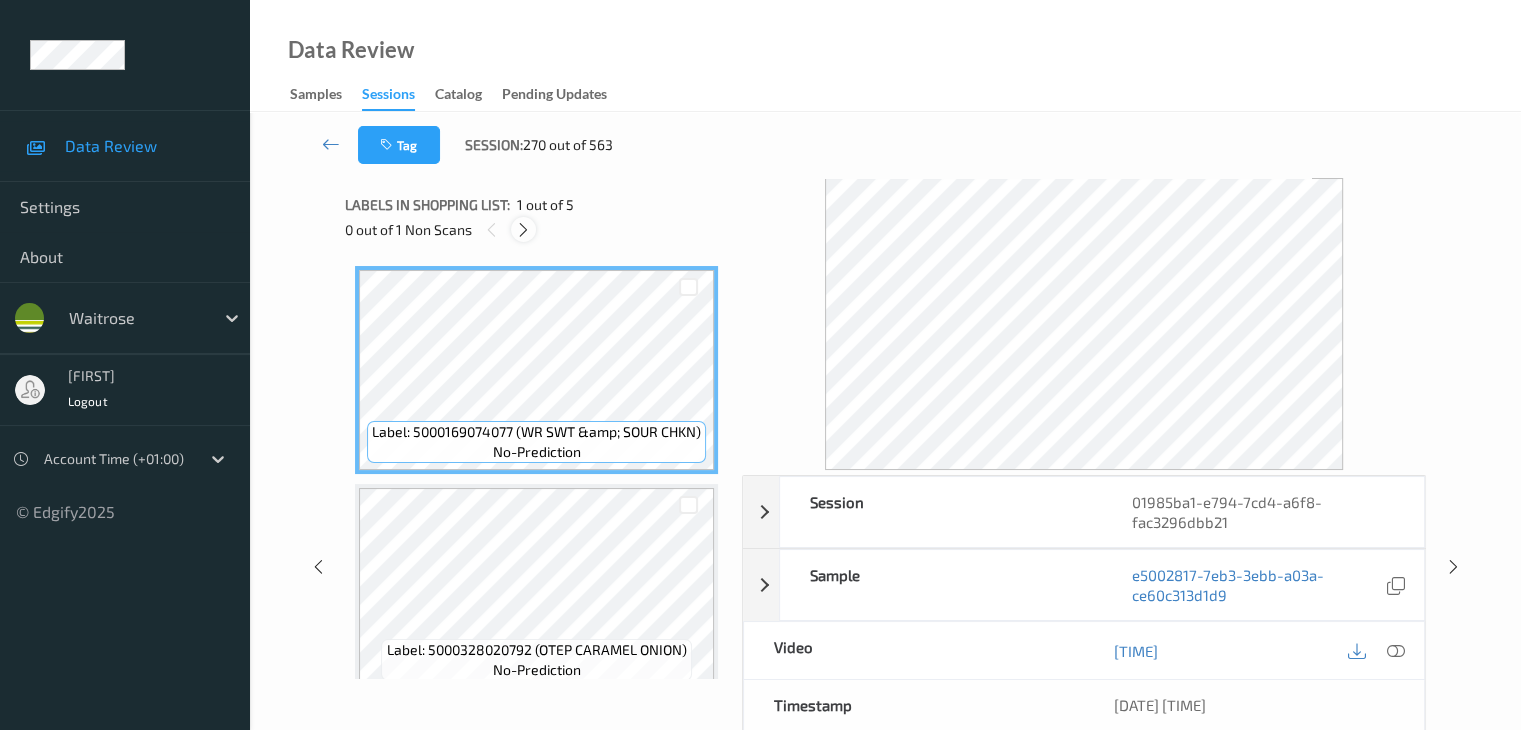 click at bounding box center (523, 230) 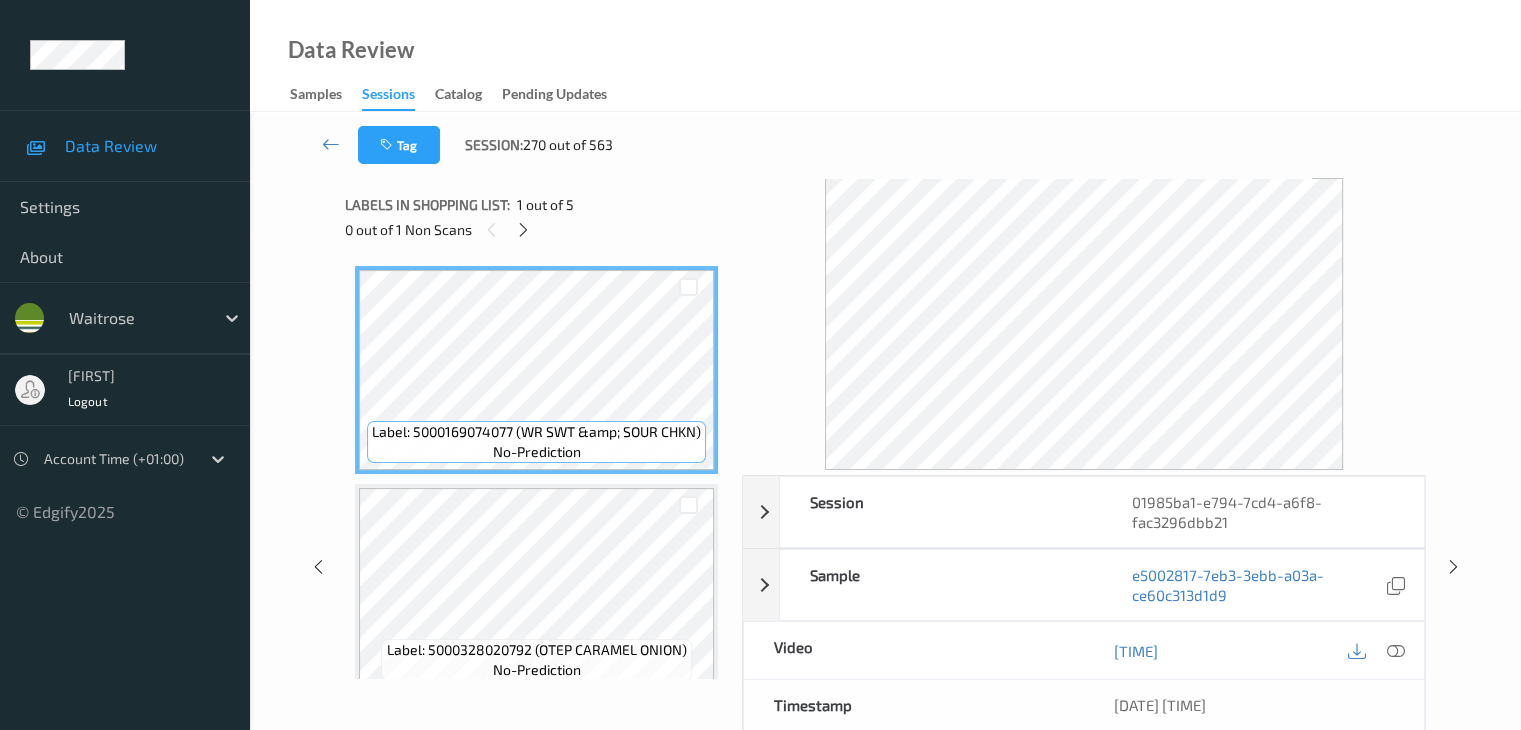 scroll, scrollTop: 228, scrollLeft: 0, axis: vertical 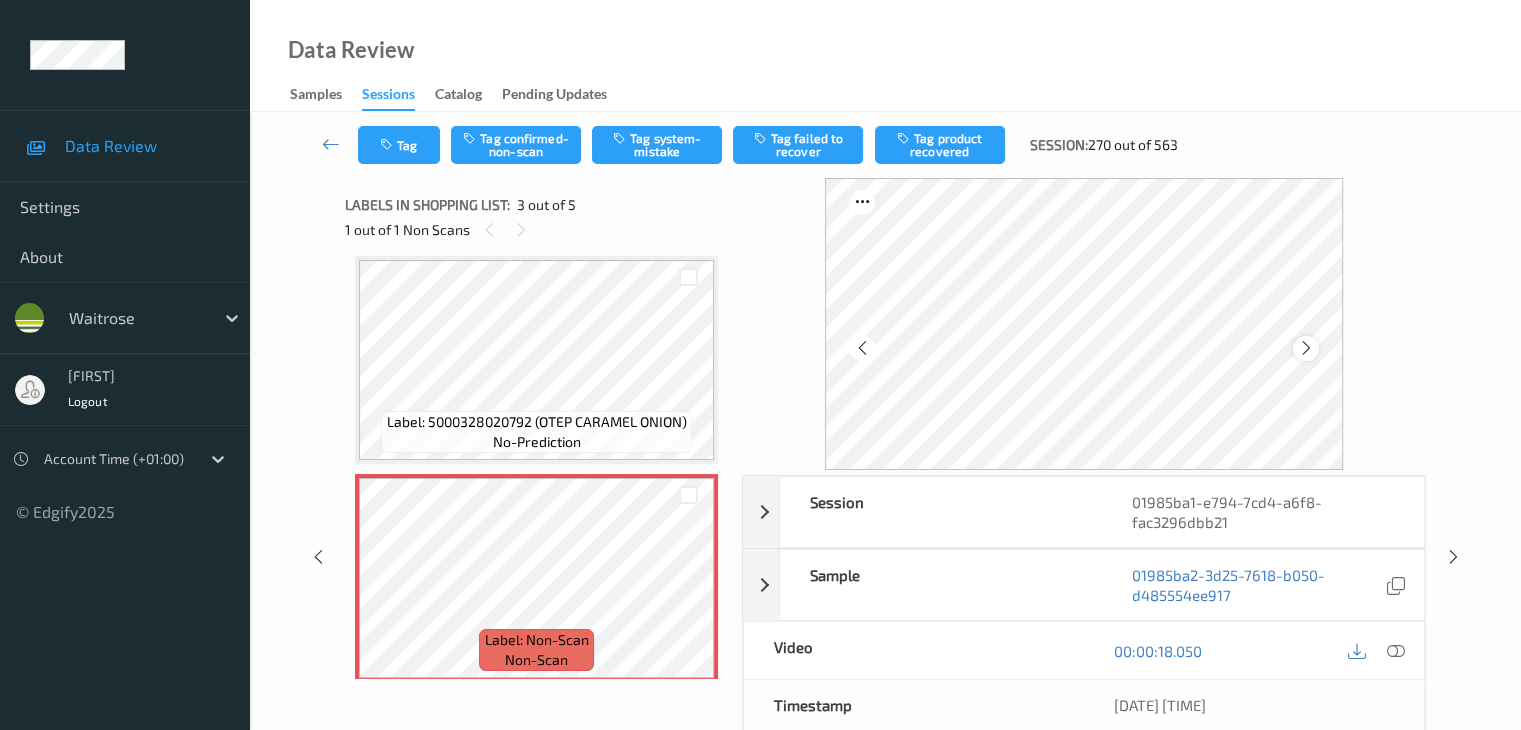 click at bounding box center [1306, 348] 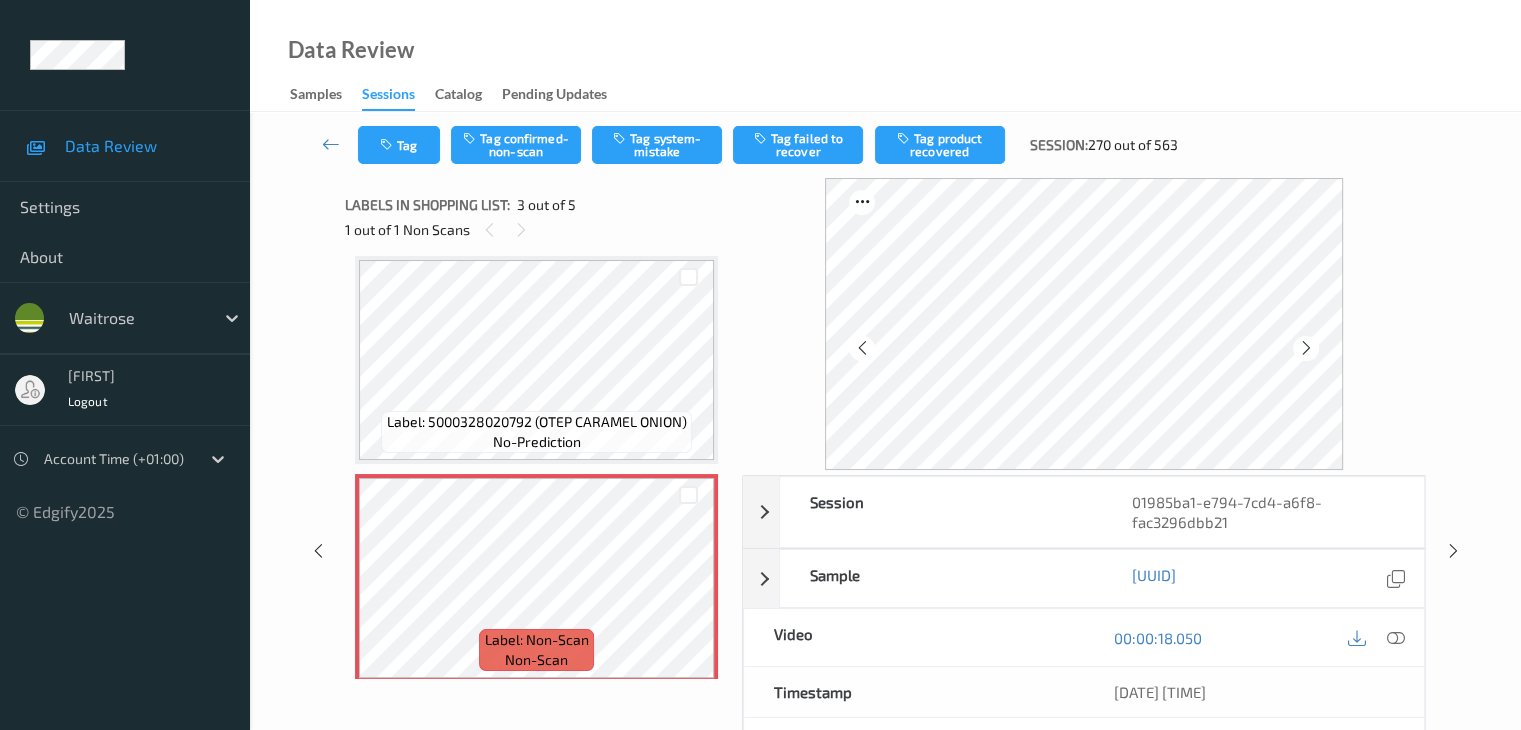 click at bounding box center [1306, 348] 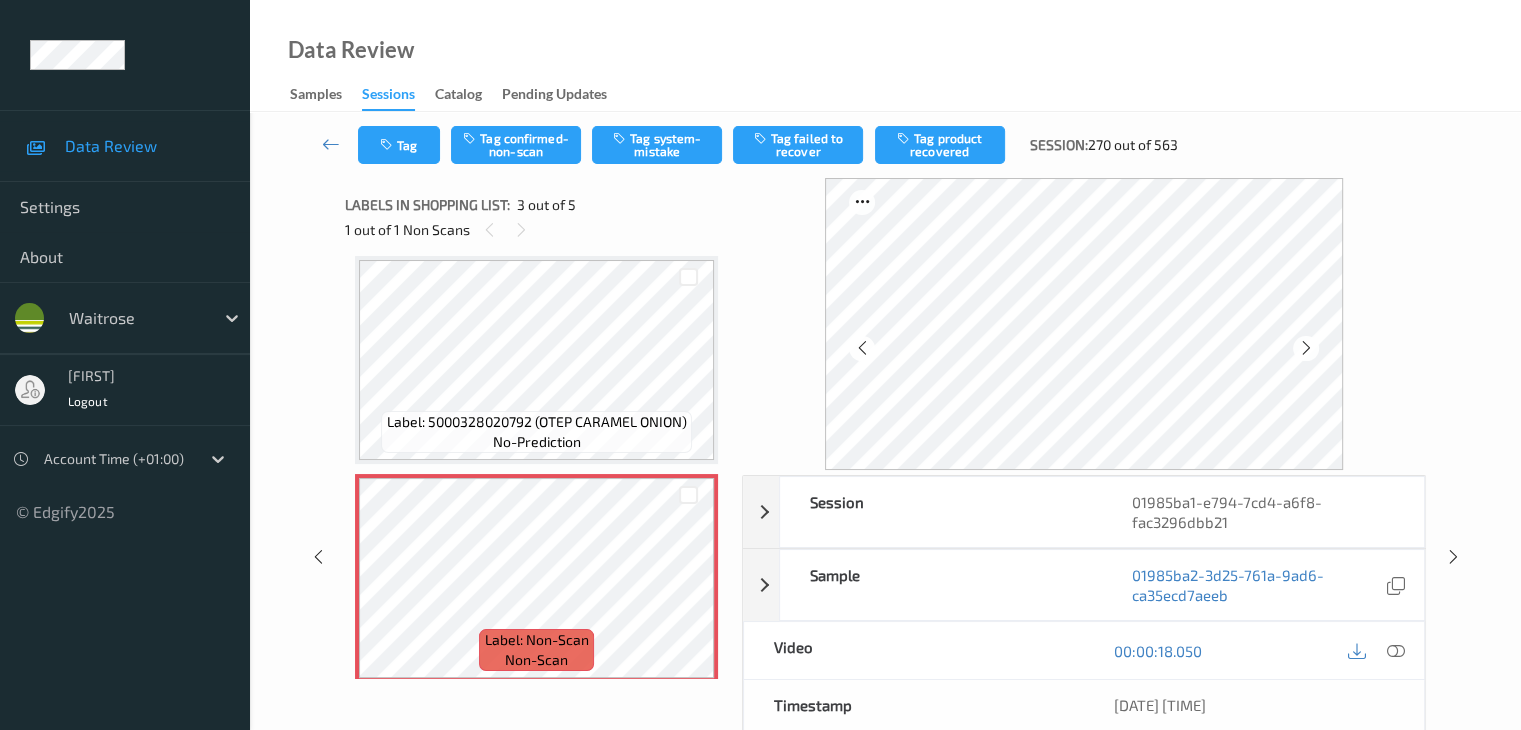 click at bounding box center (1306, 348) 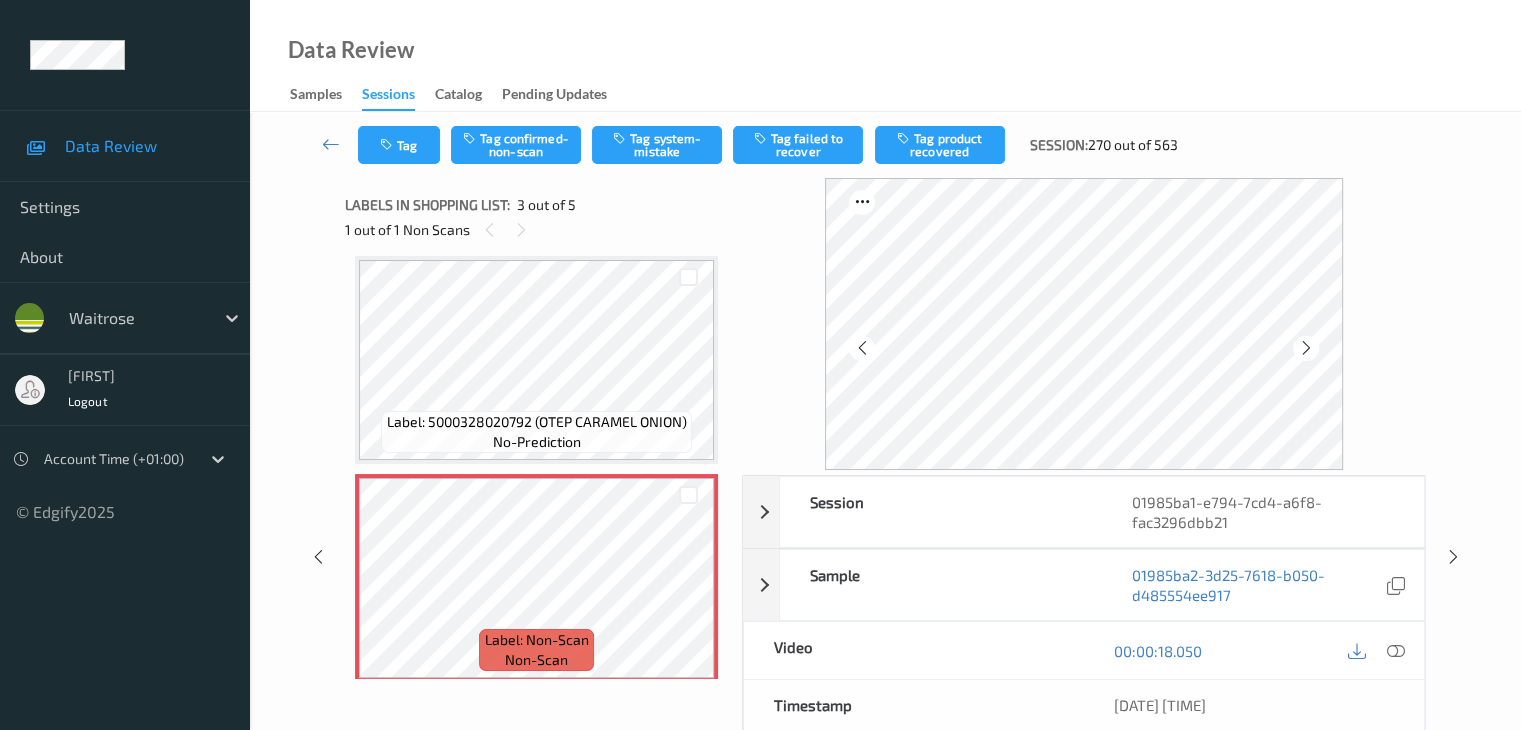 click at bounding box center [1306, 348] 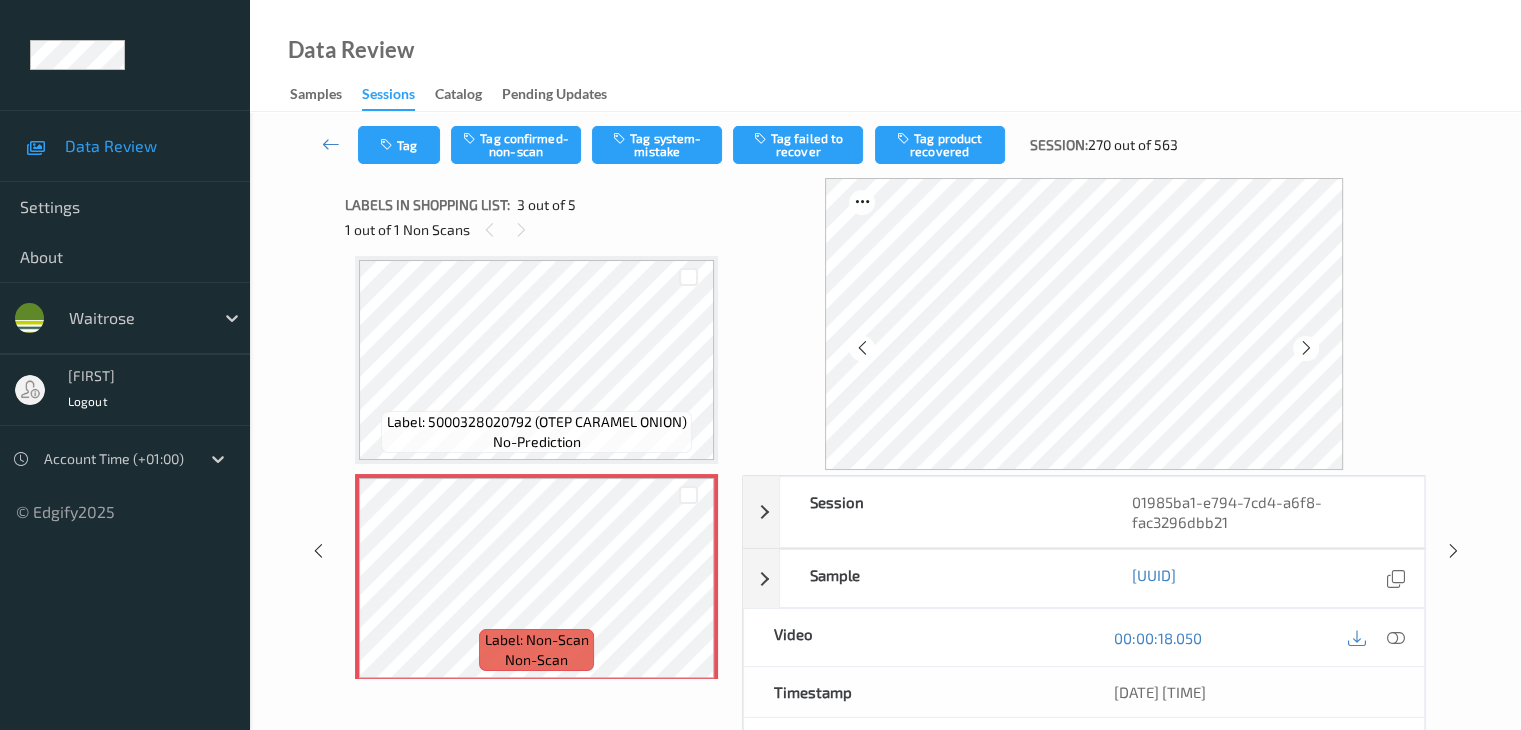 click at bounding box center [1306, 348] 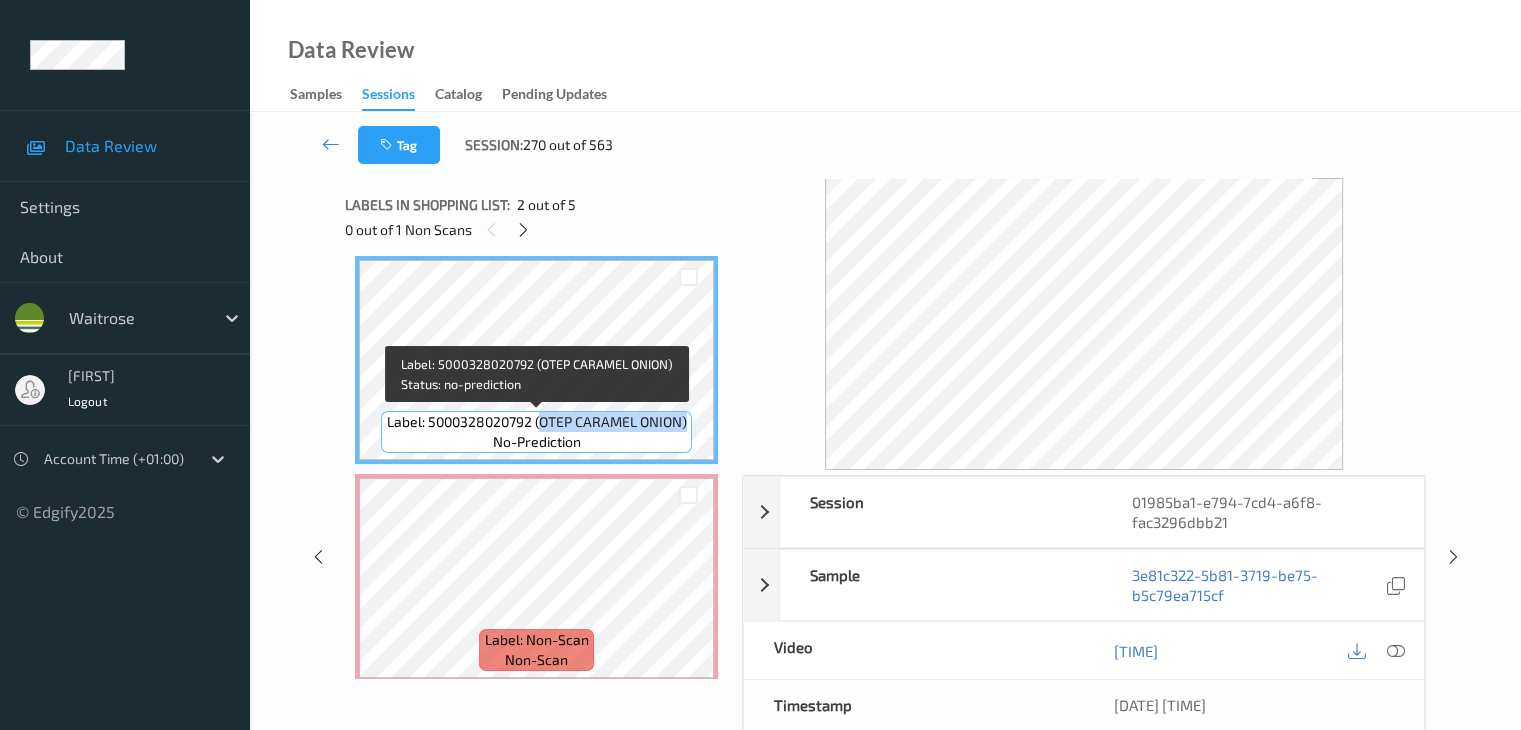 drag, startPoint x: 540, startPoint y: 422, endPoint x: 687, endPoint y: 421, distance: 147.0034 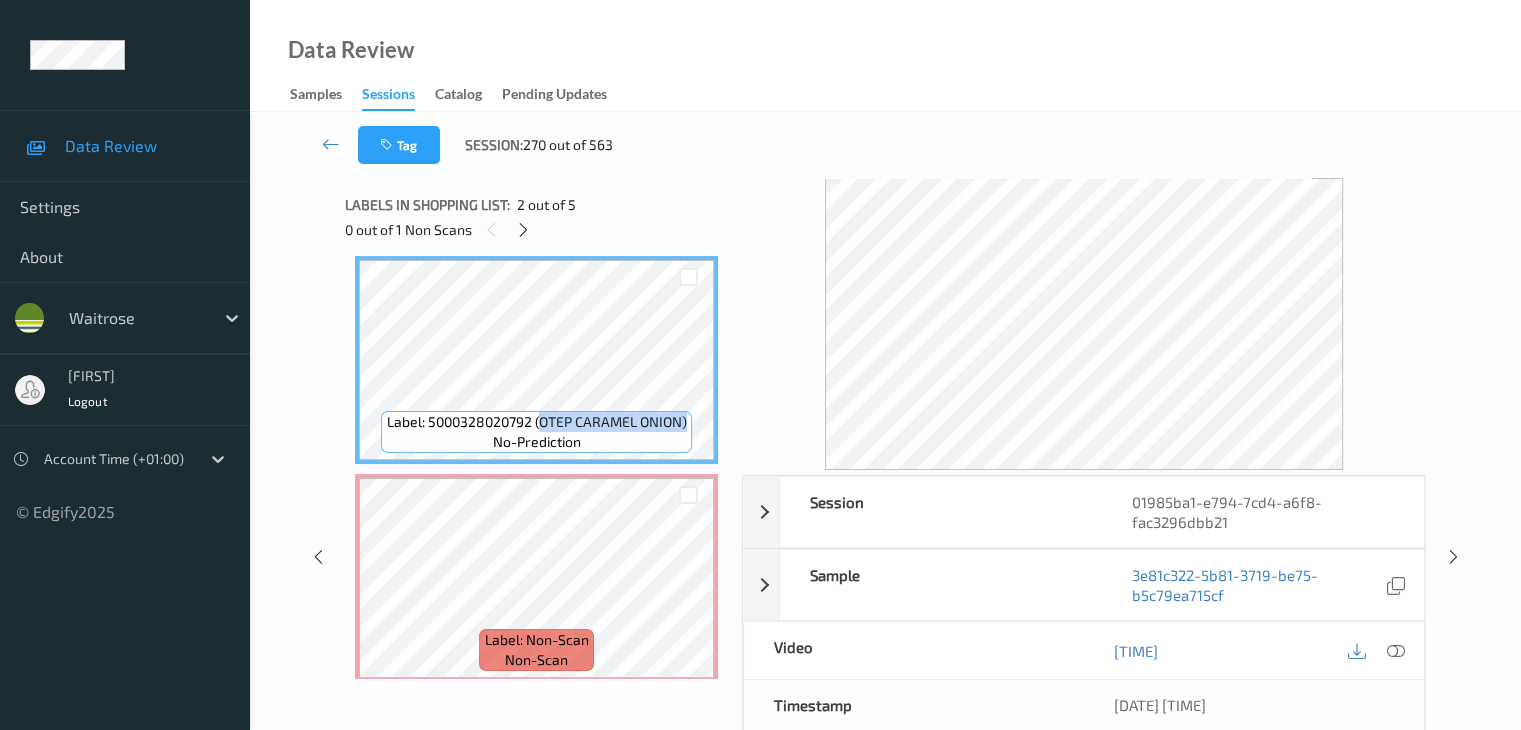 copy on "(OTEP CARAMEL ONION)" 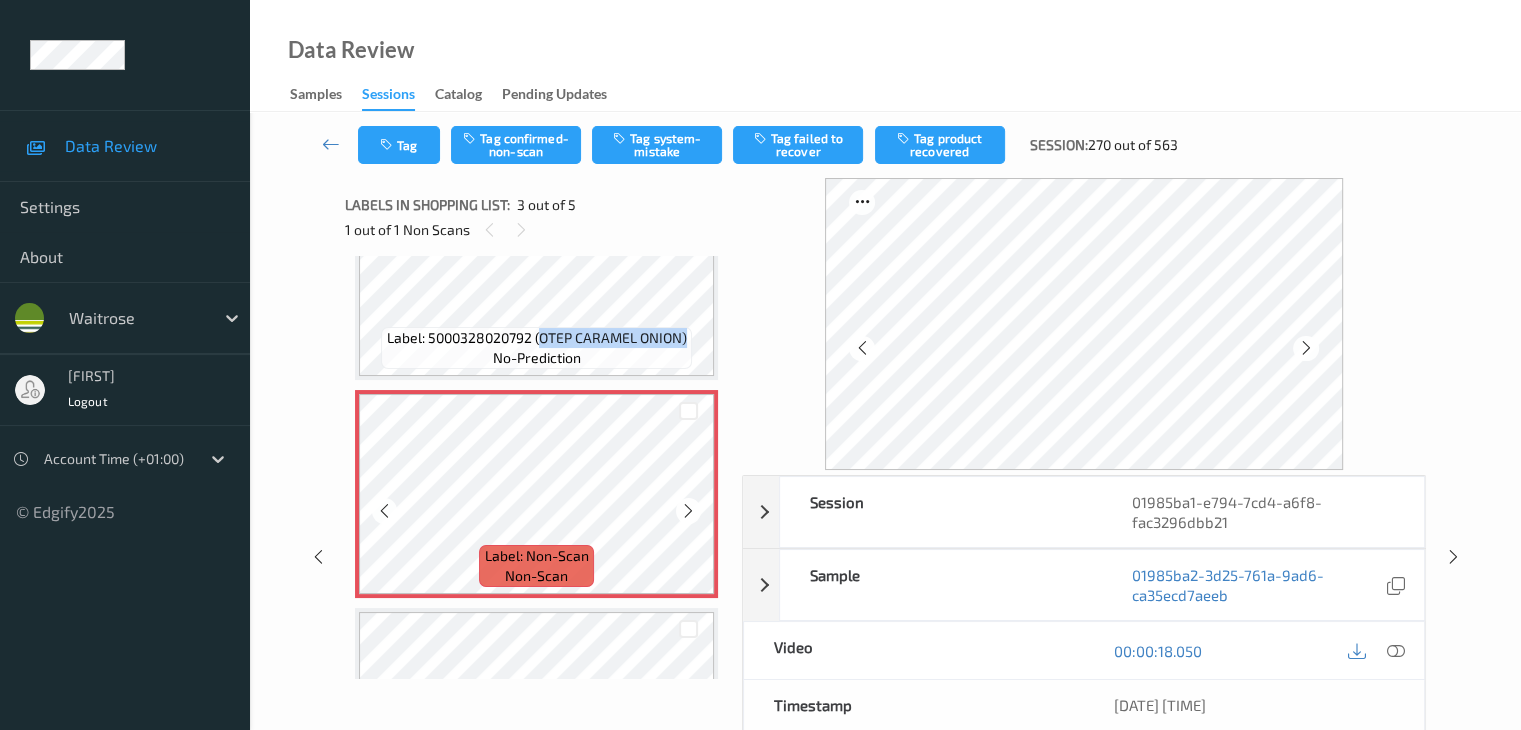 scroll, scrollTop: 200, scrollLeft: 0, axis: vertical 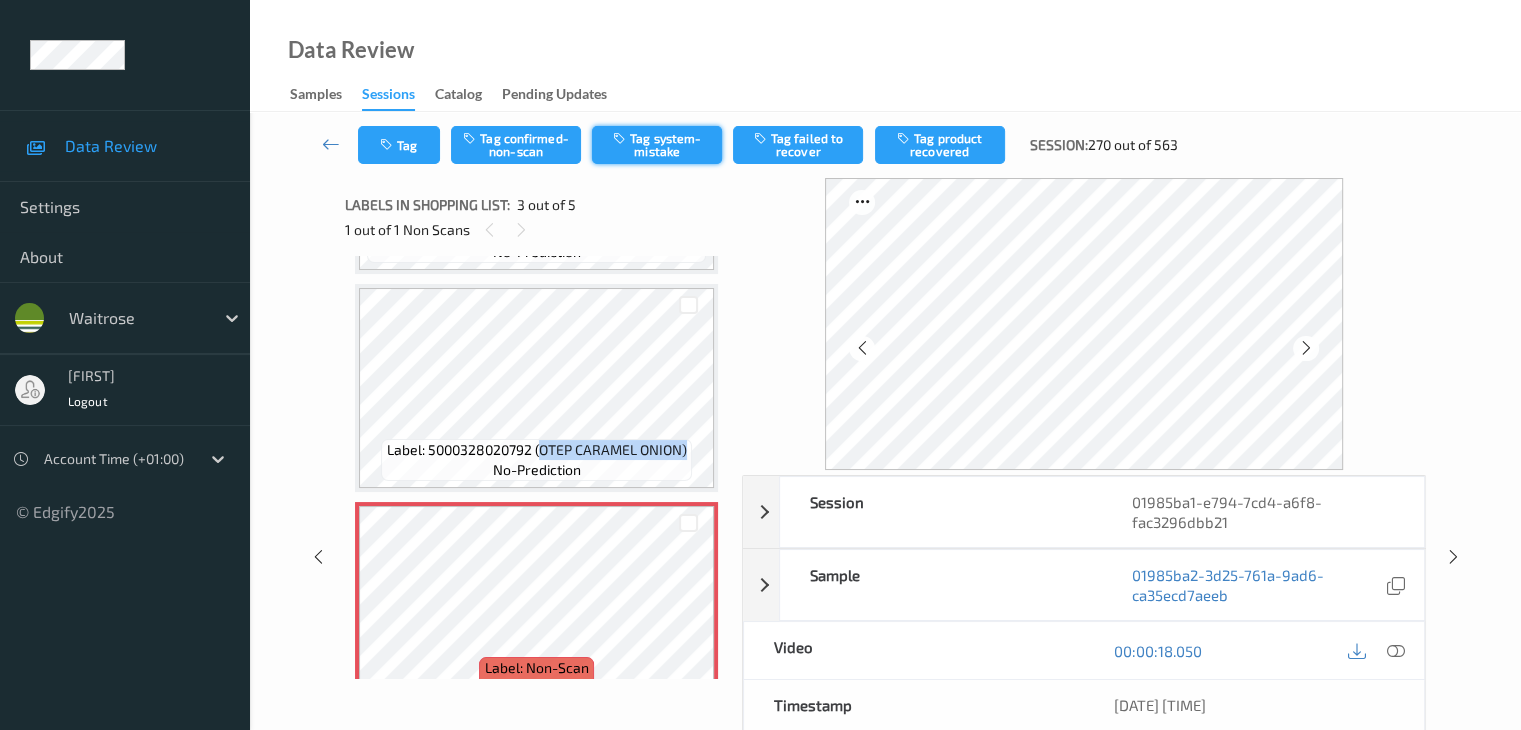 click on "Tag   system-mistake" at bounding box center [657, 145] 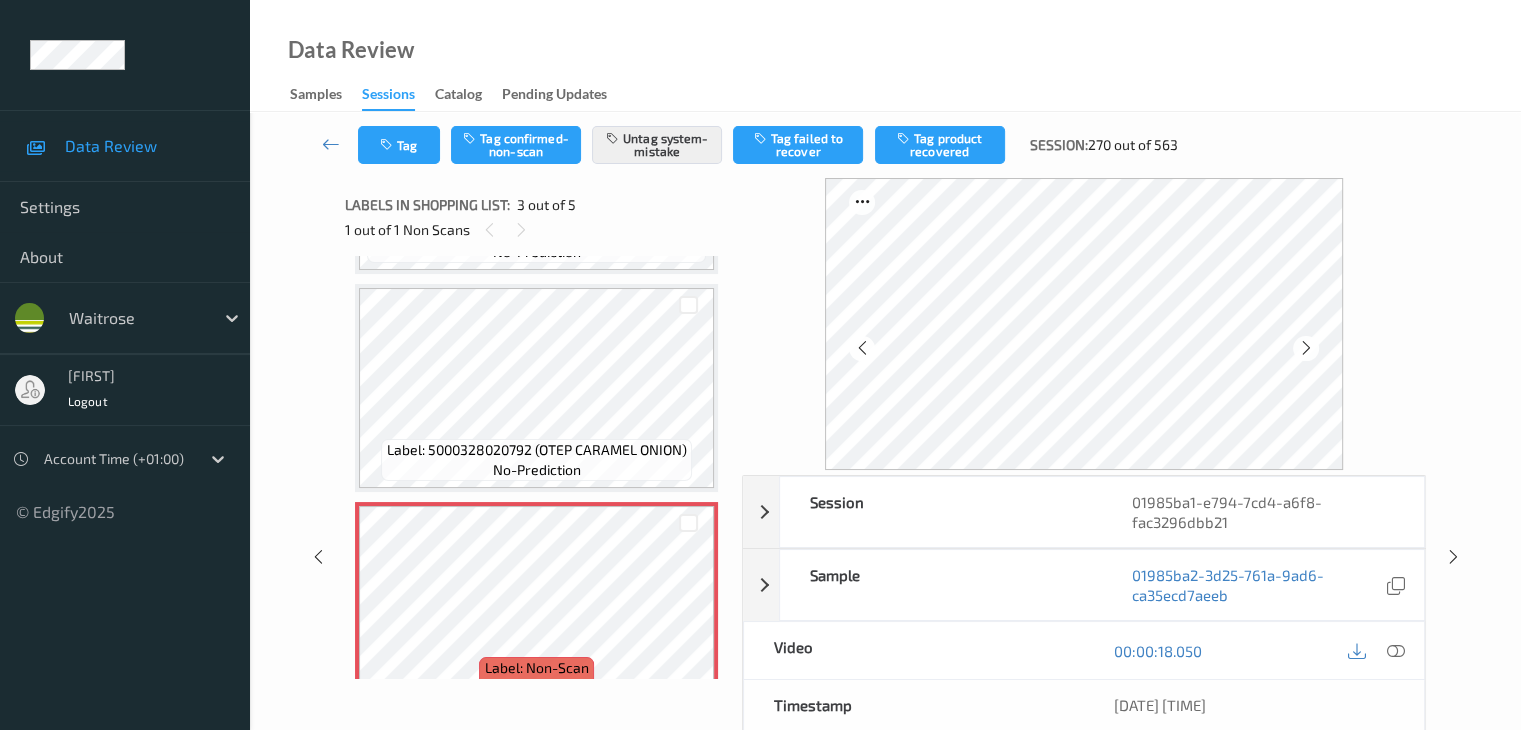 click on "Tag Tag confirmed-non-scan Untag system-mistake Tag failed to recover Tag product recovered Session: [NUMBER] out of [NUMBER]" at bounding box center (885, 145) 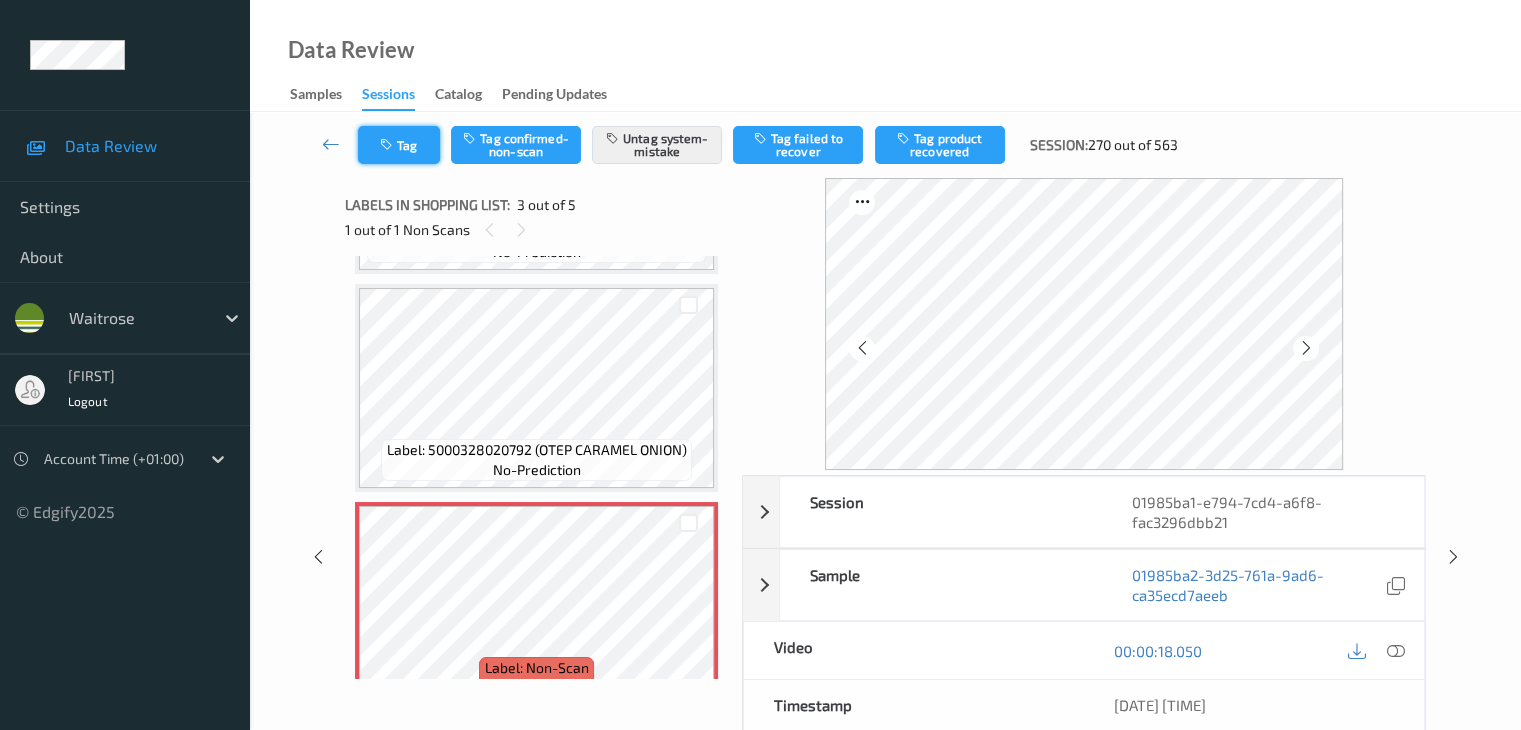 click on "Tag" at bounding box center [399, 145] 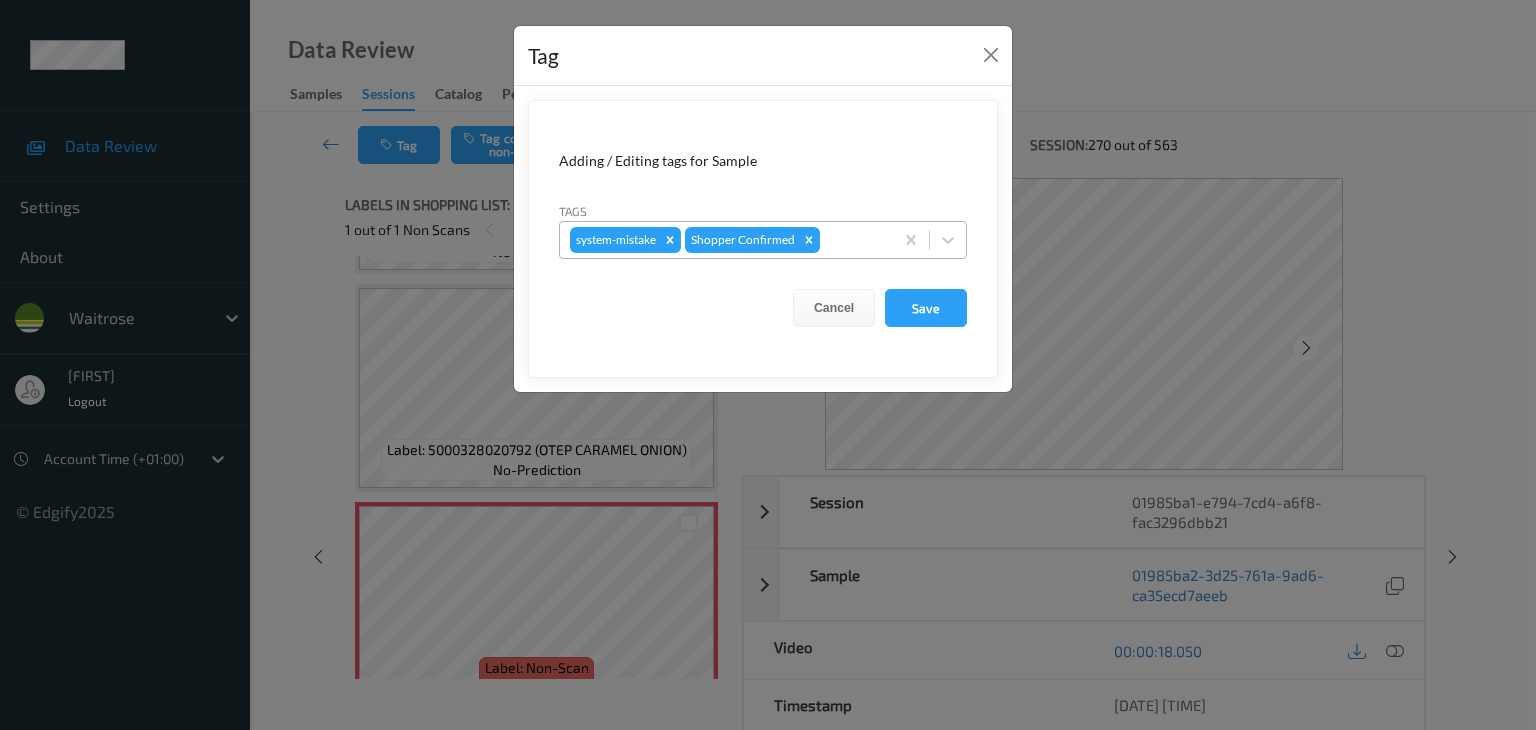 click on "system-mistake Shopper Confirmed" at bounding box center (726, 240) 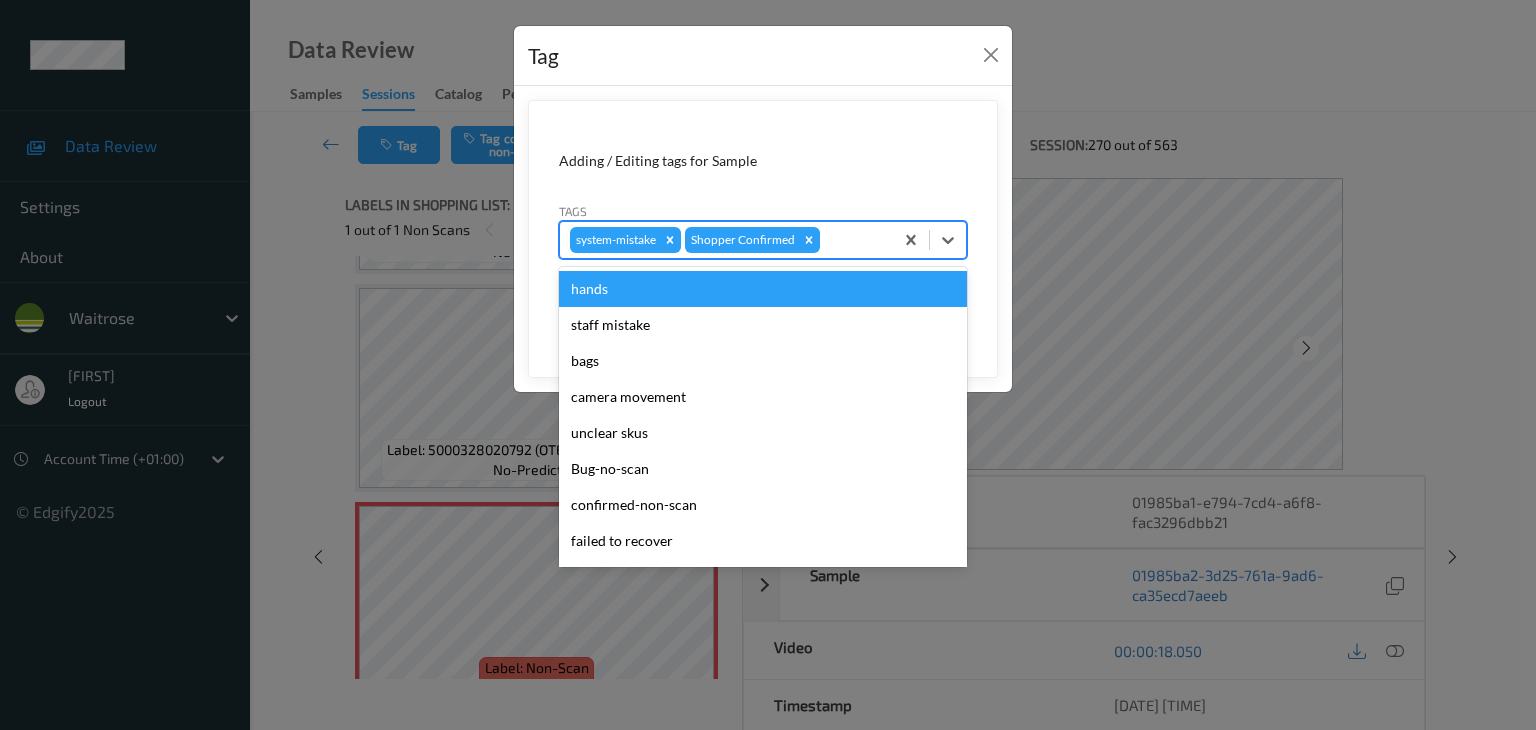 click at bounding box center (853, 240) 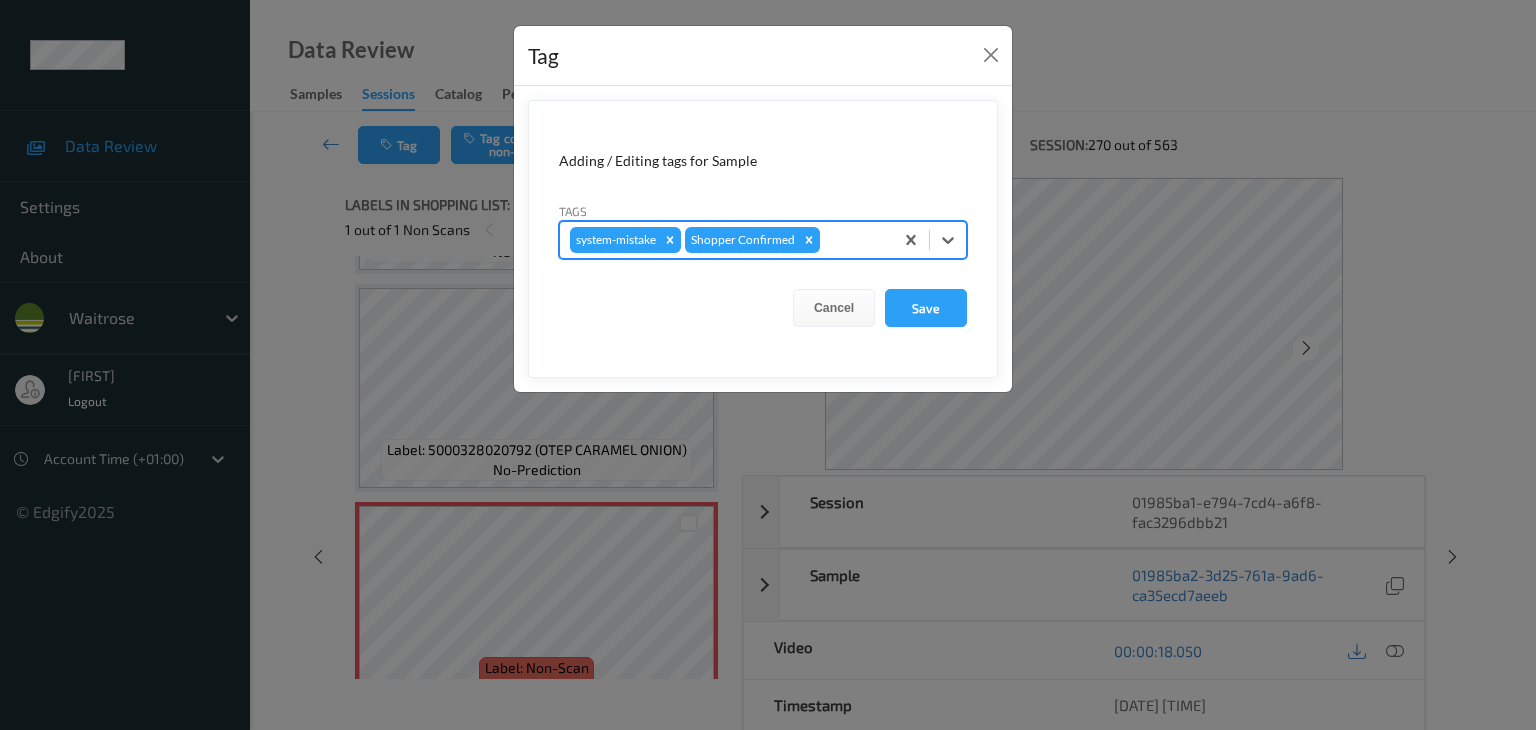 type on "u" 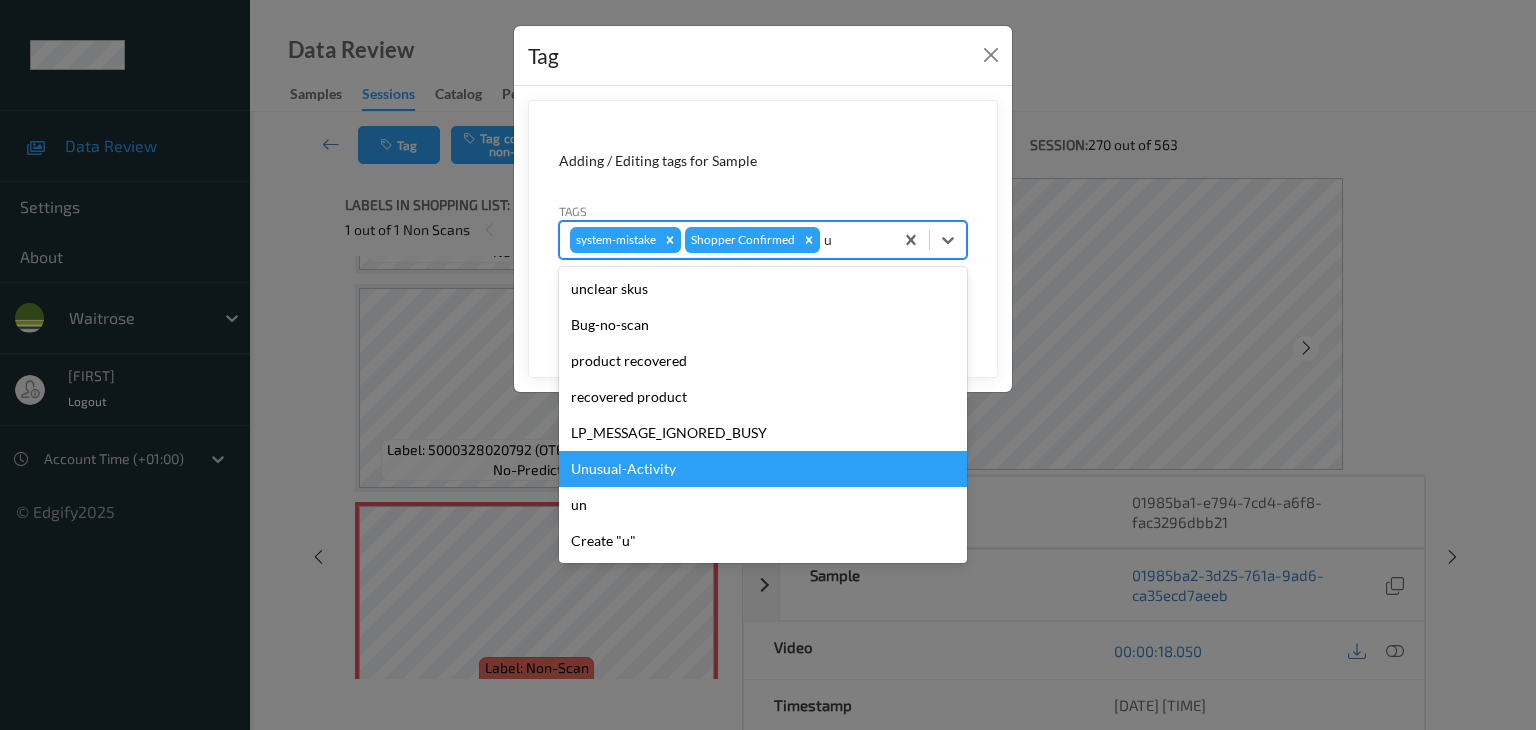 click on "Unusual-Activity" at bounding box center [763, 469] 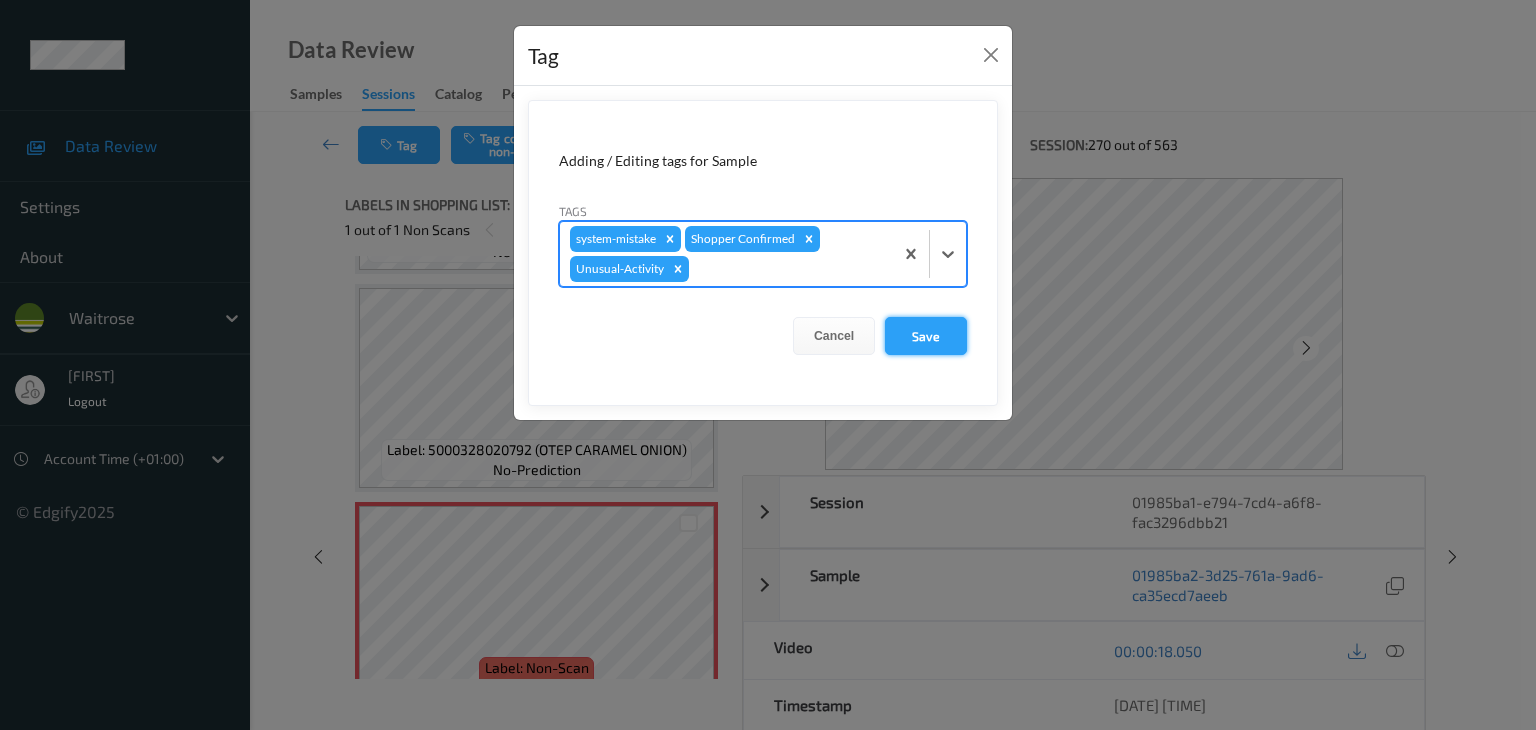 click on "Save" at bounding box center [926, 336] 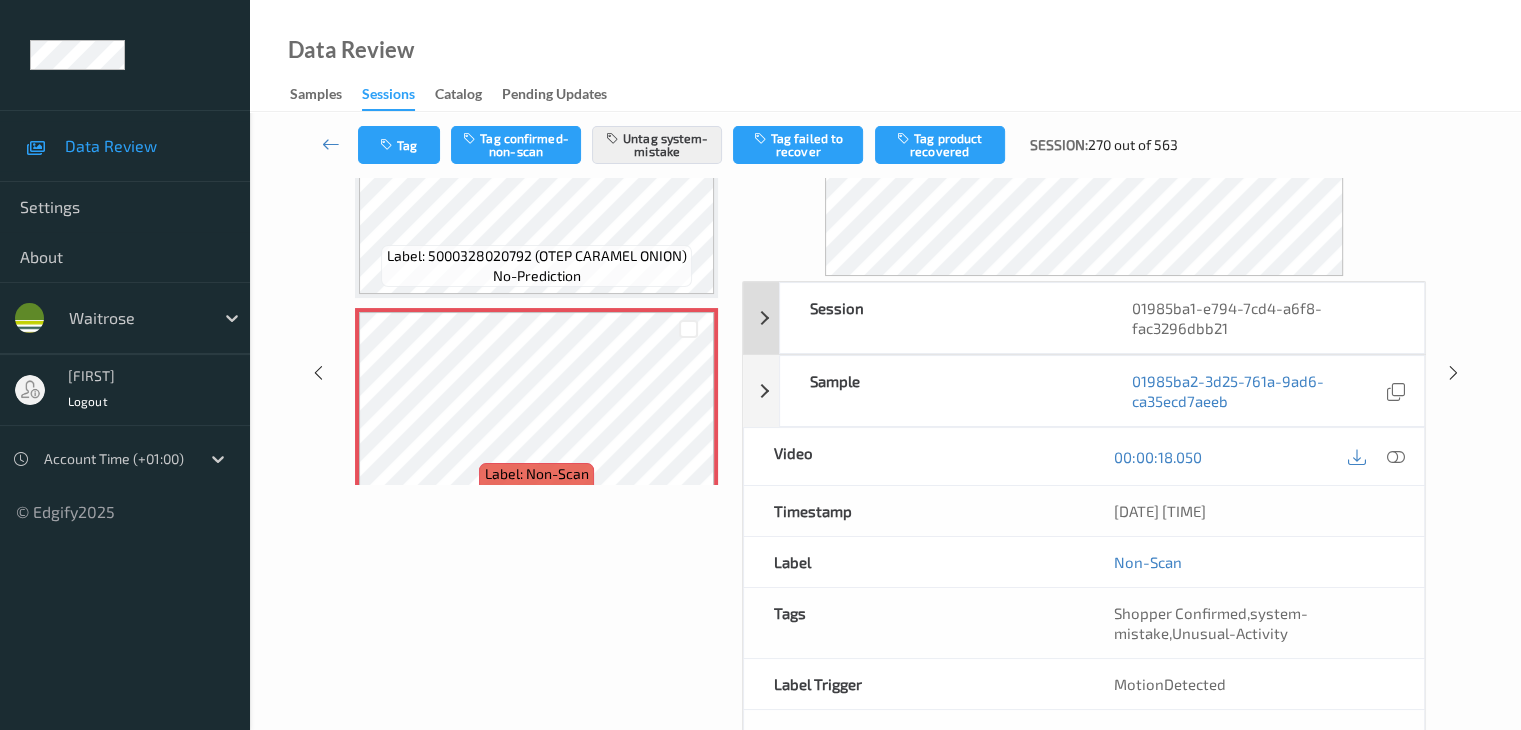 scroll, scrollTop: 0, scrollLeft: 0, axis: both 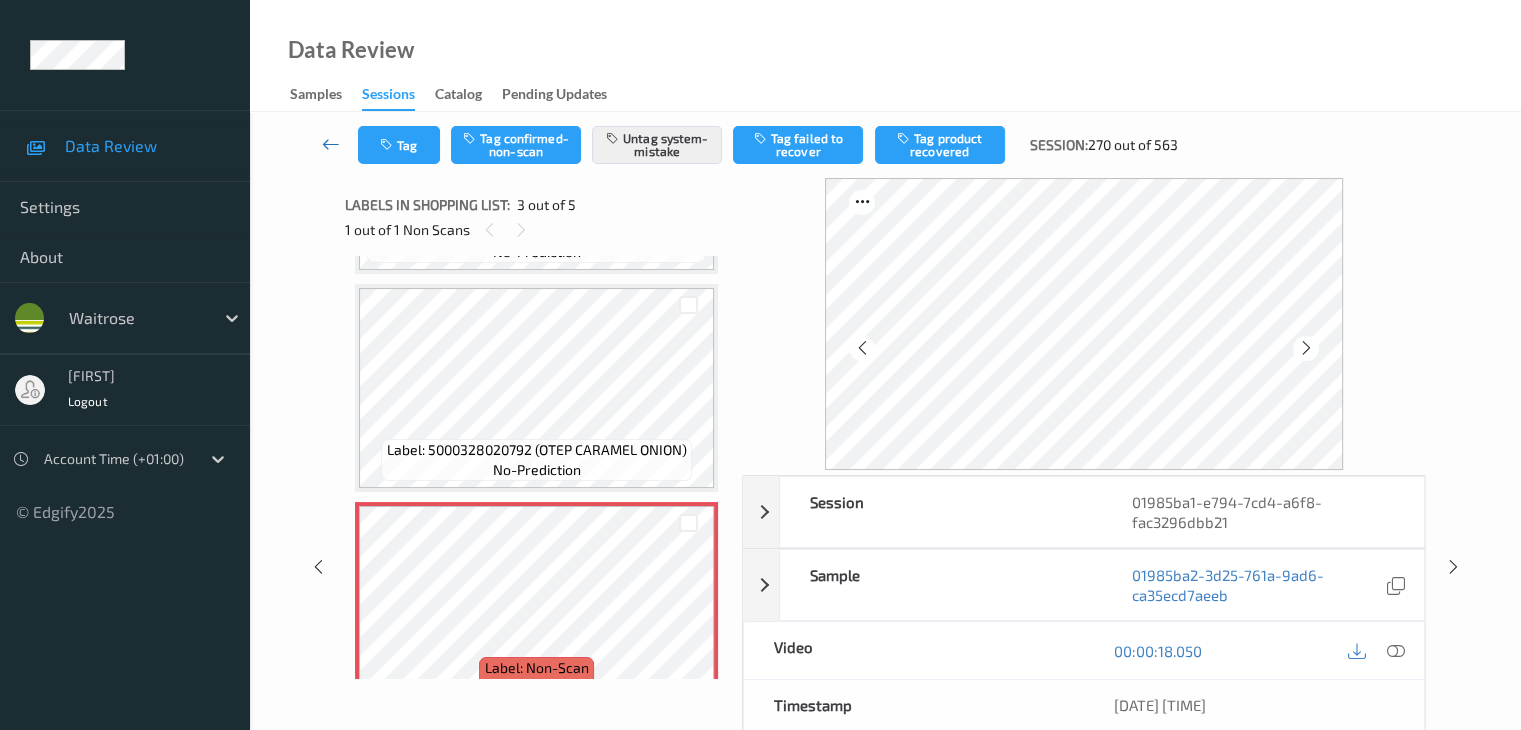 click at bounding box center [331, 144] 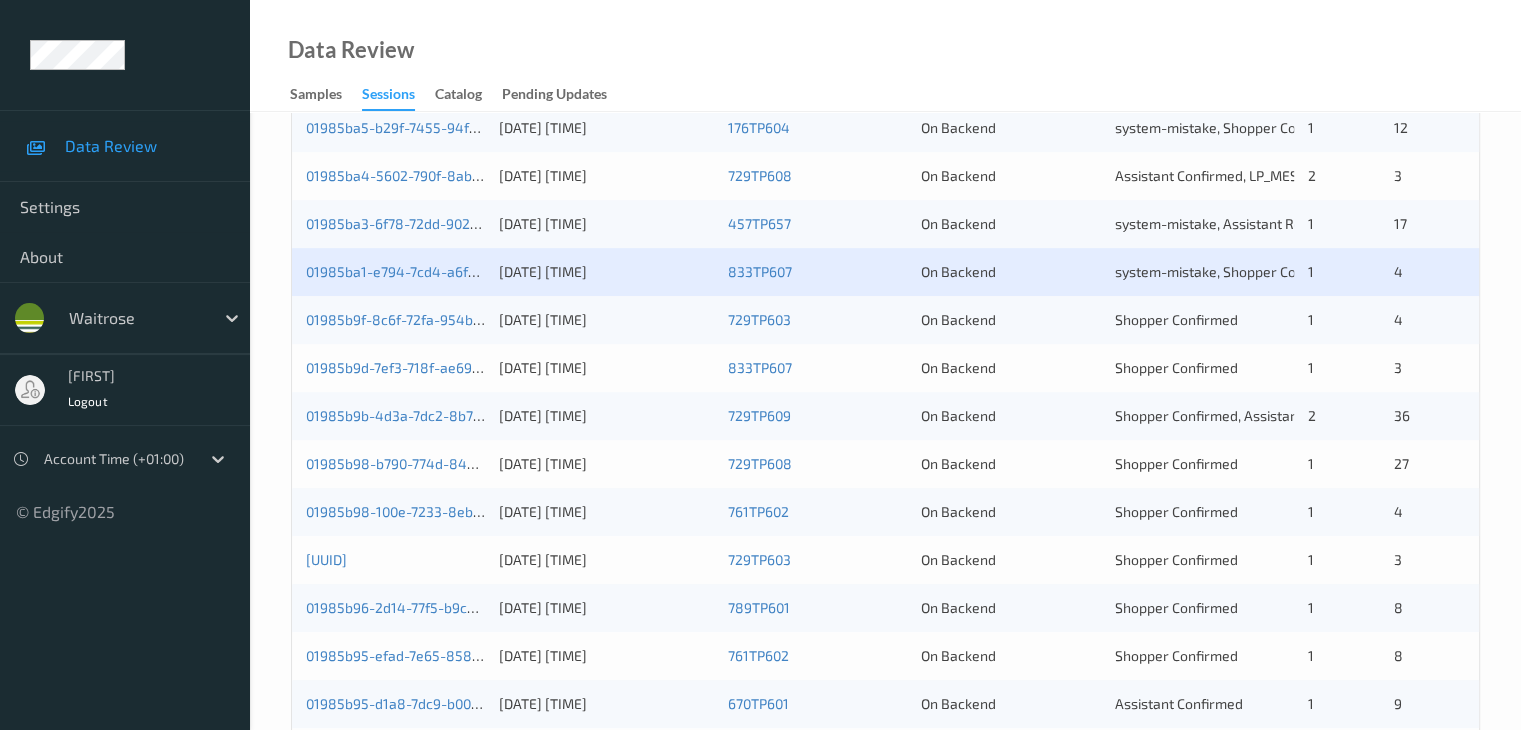 scroll, scrollTop: 932, scrollLeft: 0, axis: vertical 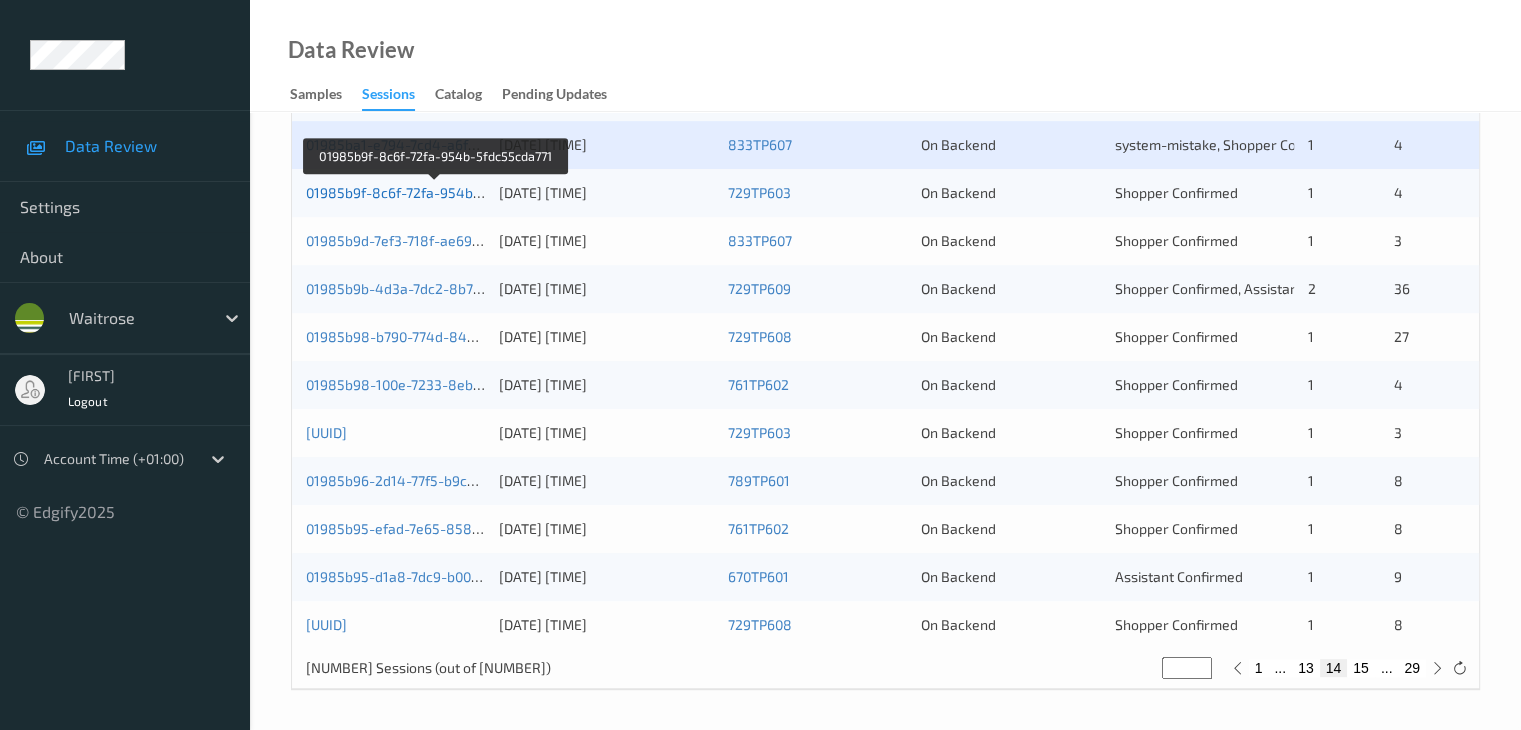 click on "01985b9f-8c6f-72fa-954b-5fdc55cda771" at bounding box center (436, 192) 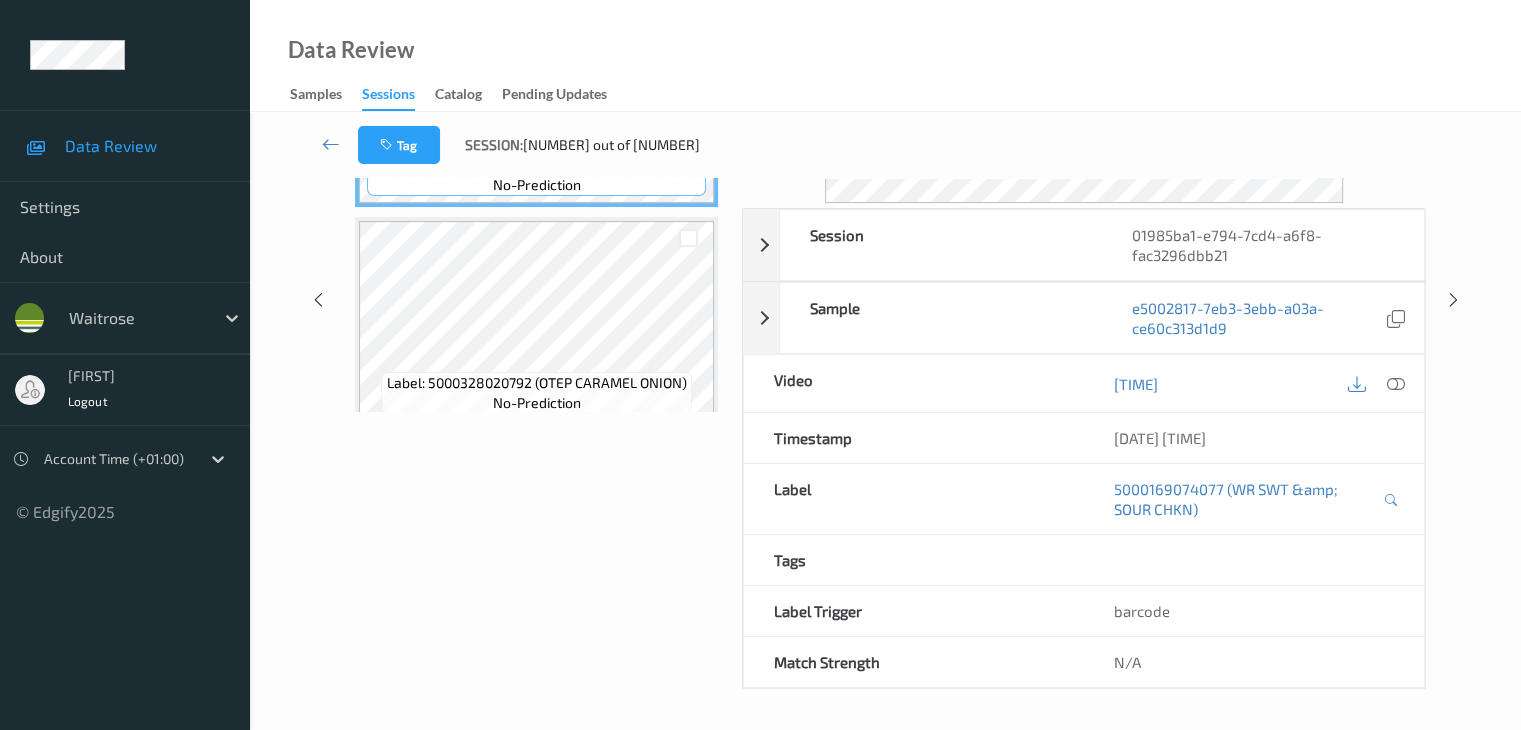 scroll, scrollTop: 0, scrollLeft: 0, axis: both 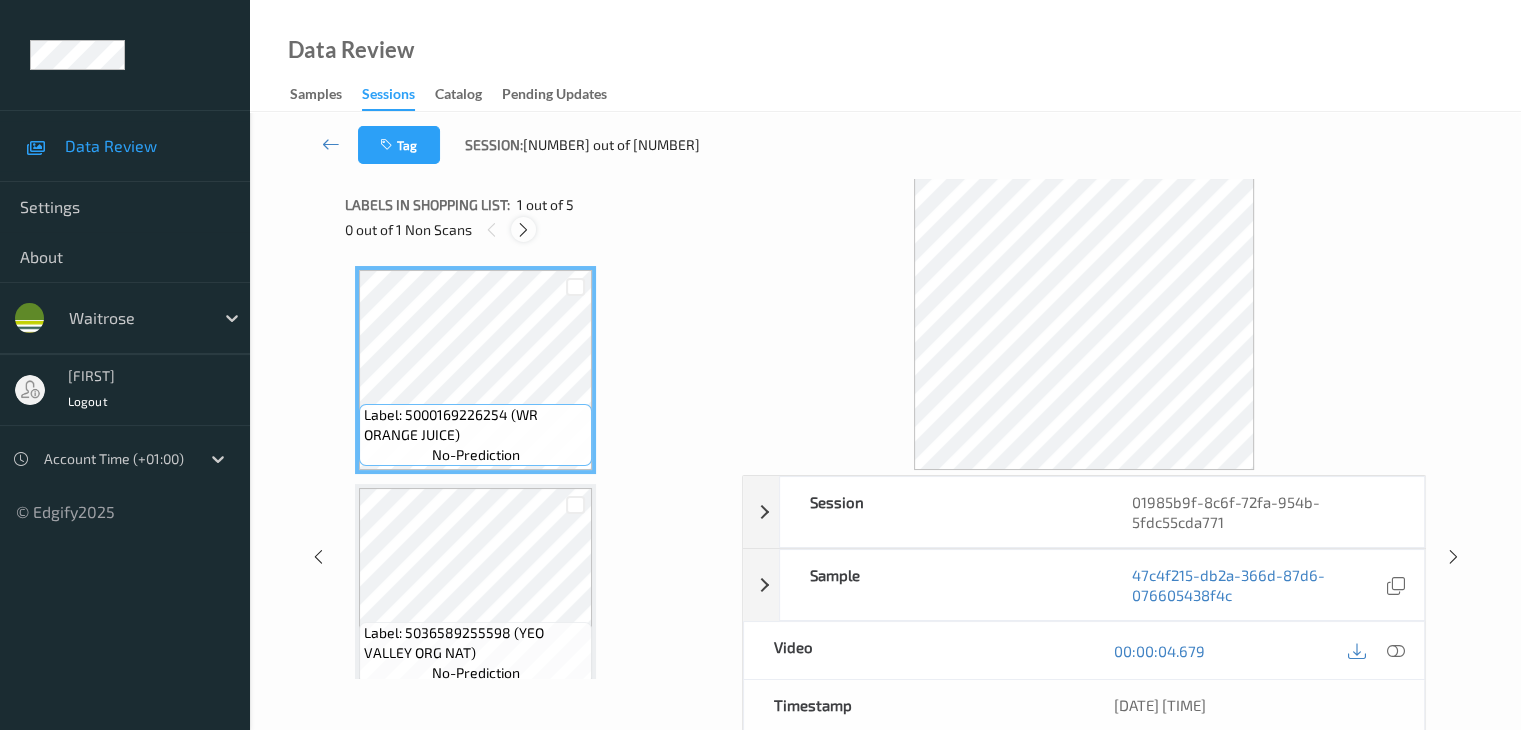 click at bounding box center [523, 229] 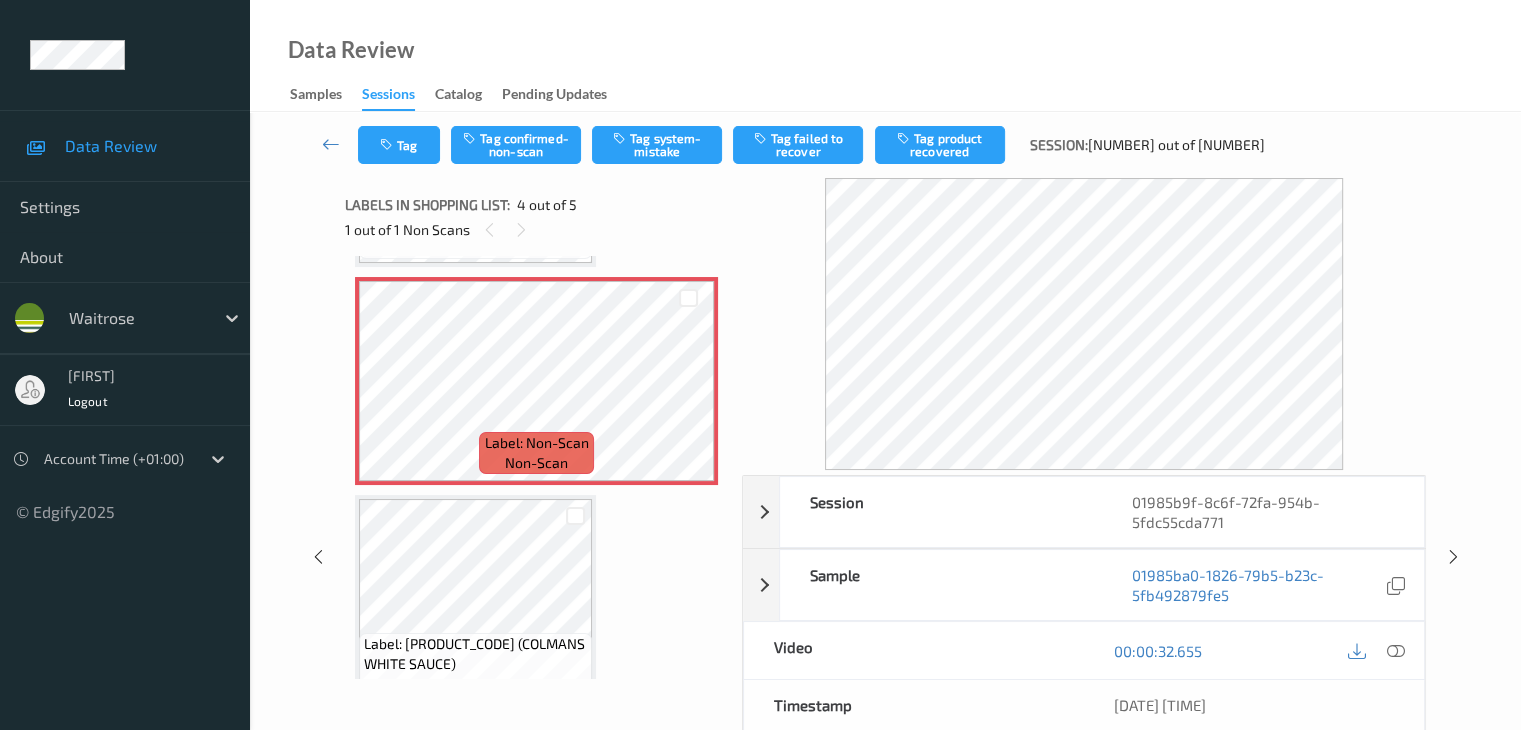 scroll, scrollTop: 677, scrollLeft: 0, axis: vertical 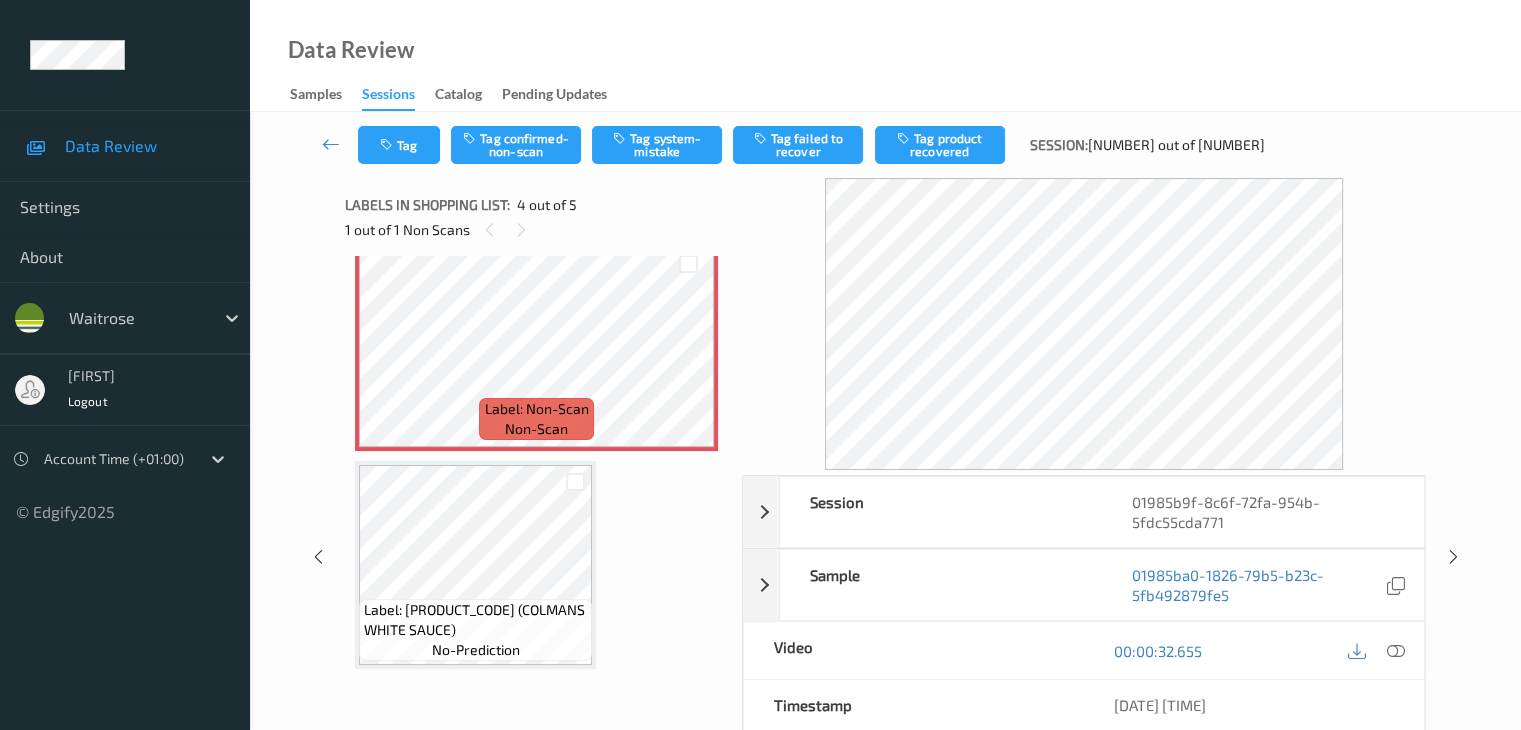 click at bounding box center (1376, 650) 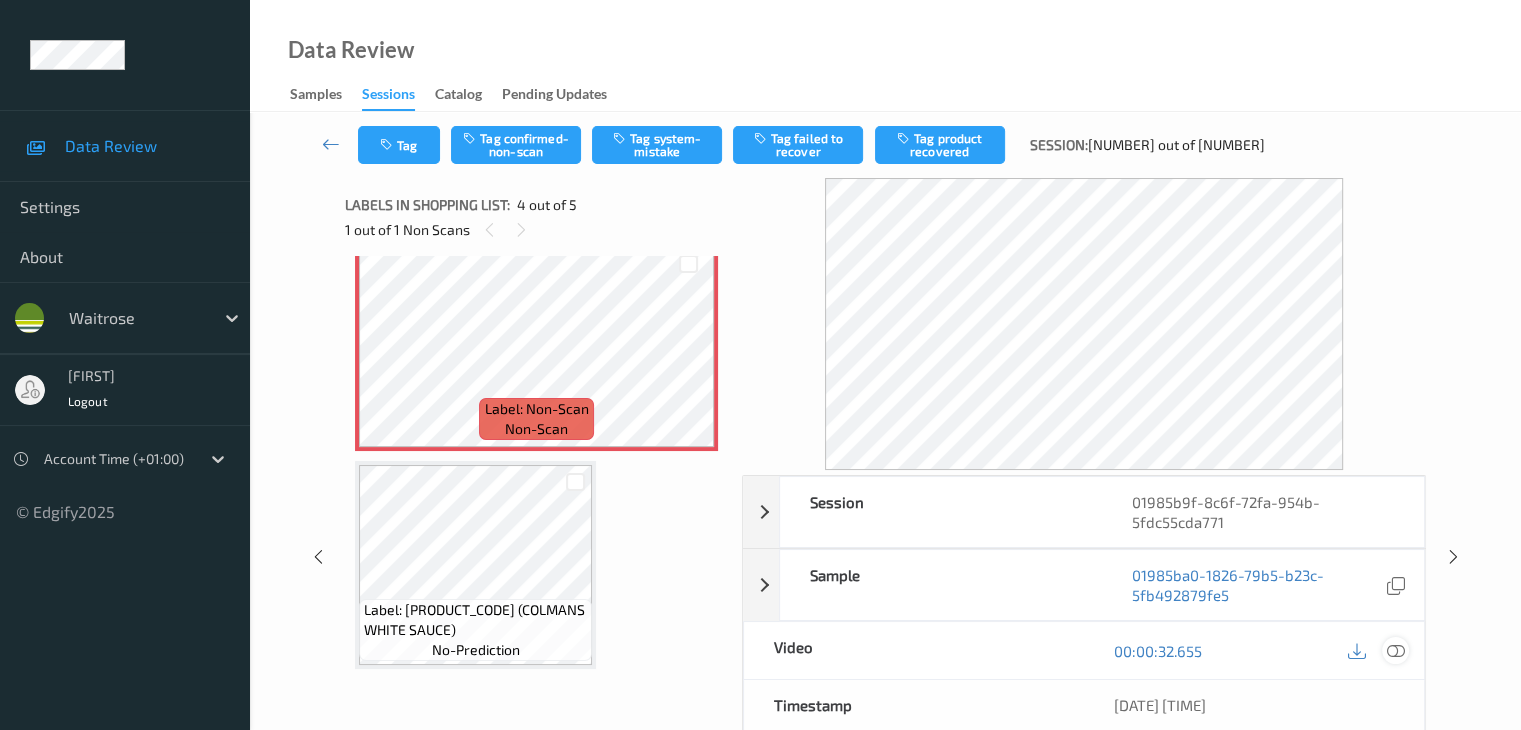 click at bounding box center [1395, 651] 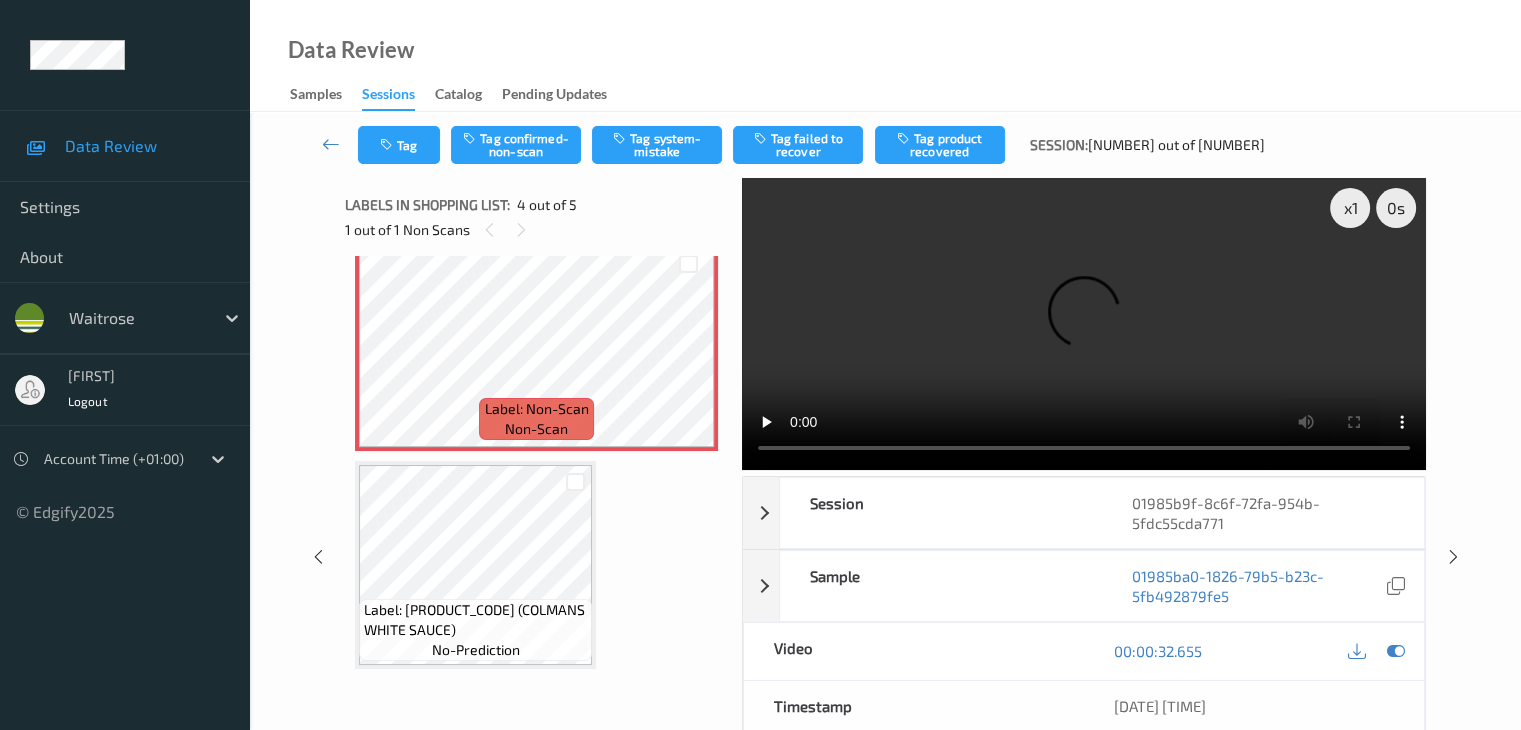 click on "Data Review Samples Sessions Catalog Pending Updates" at bounding box center (885, 56) 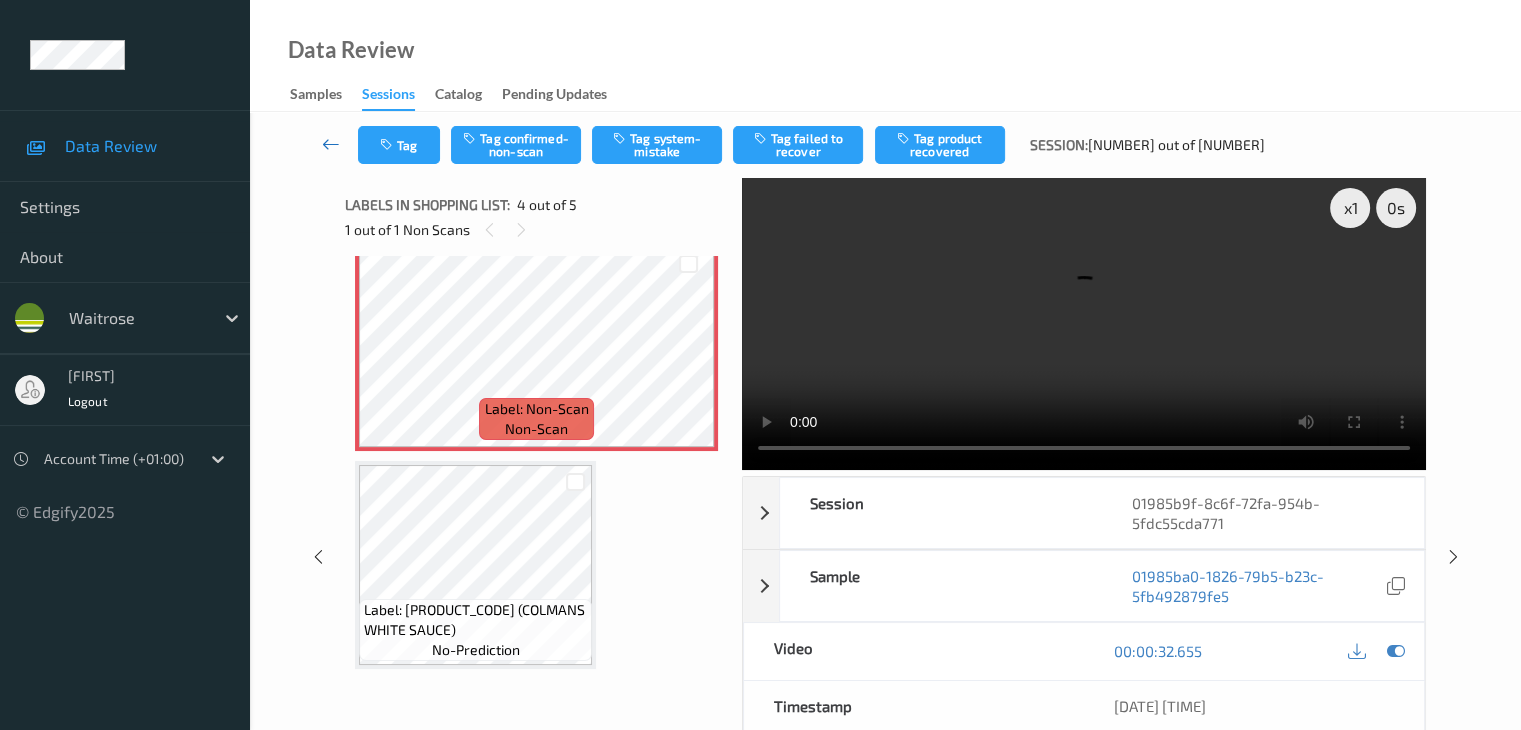 click at bounding box center (331, 144) 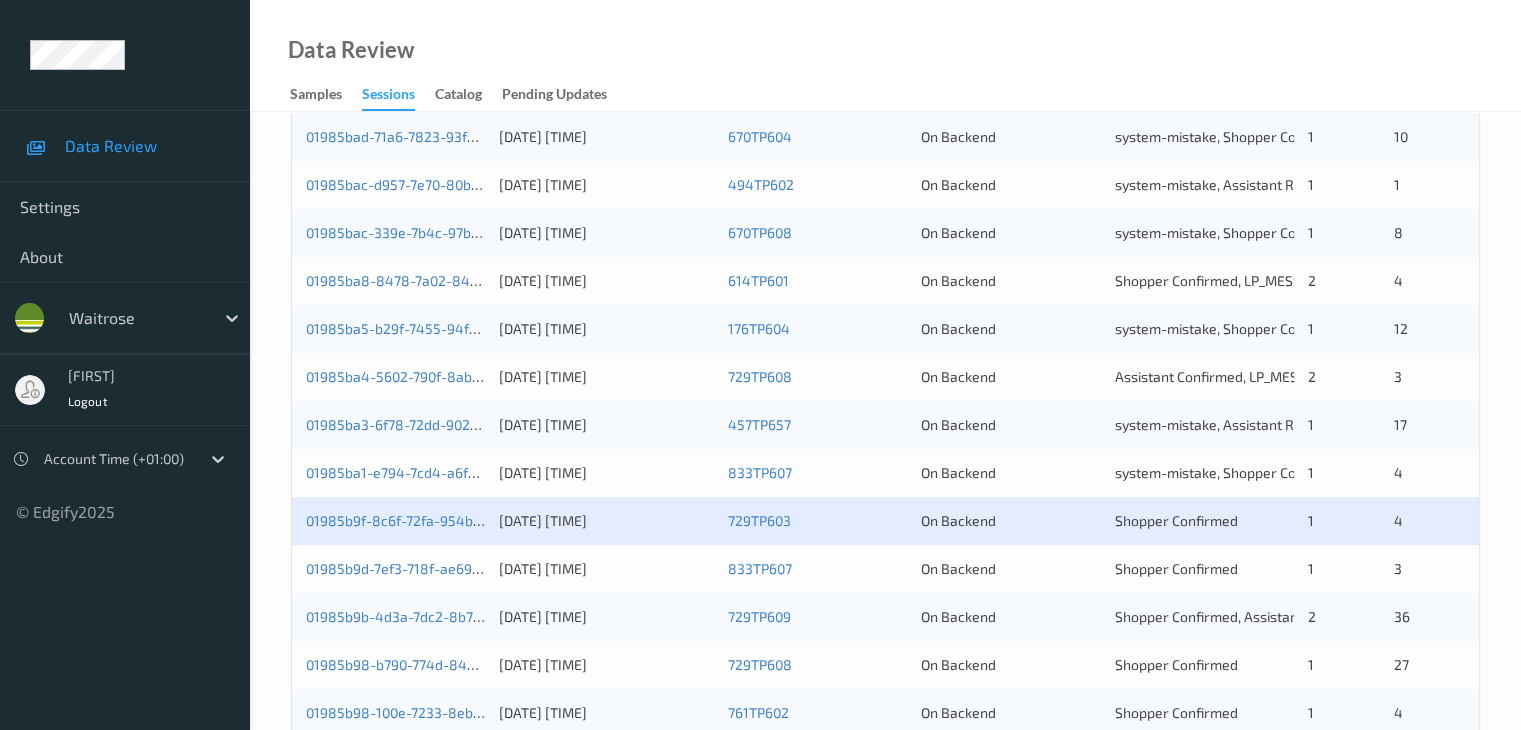 scroll, scrollTop: 800, scrollLeft: 0, axis: vertical 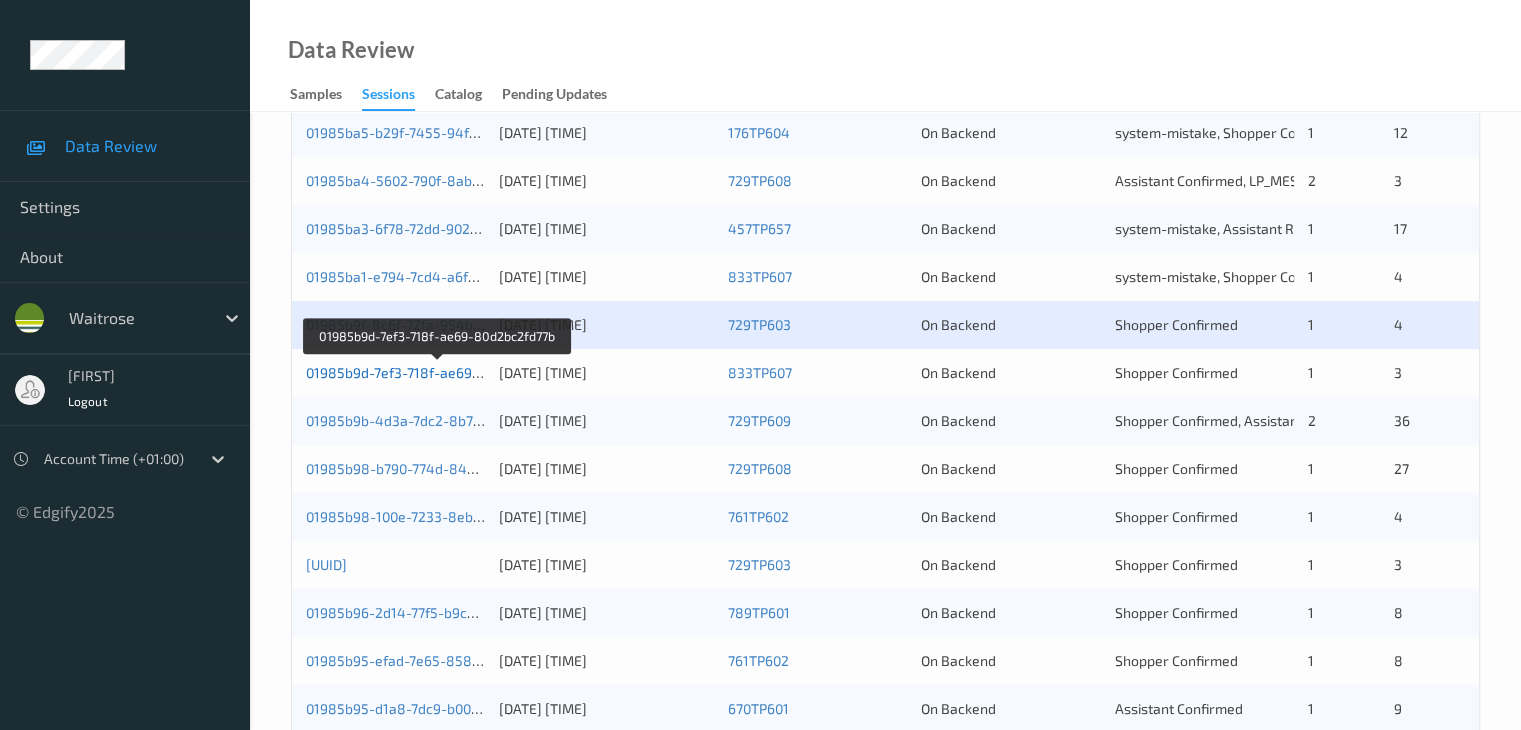 click on "01985b9d-7ef3-718f-ae69-80d2bc2fd77b" at bounding box center (437, 372) 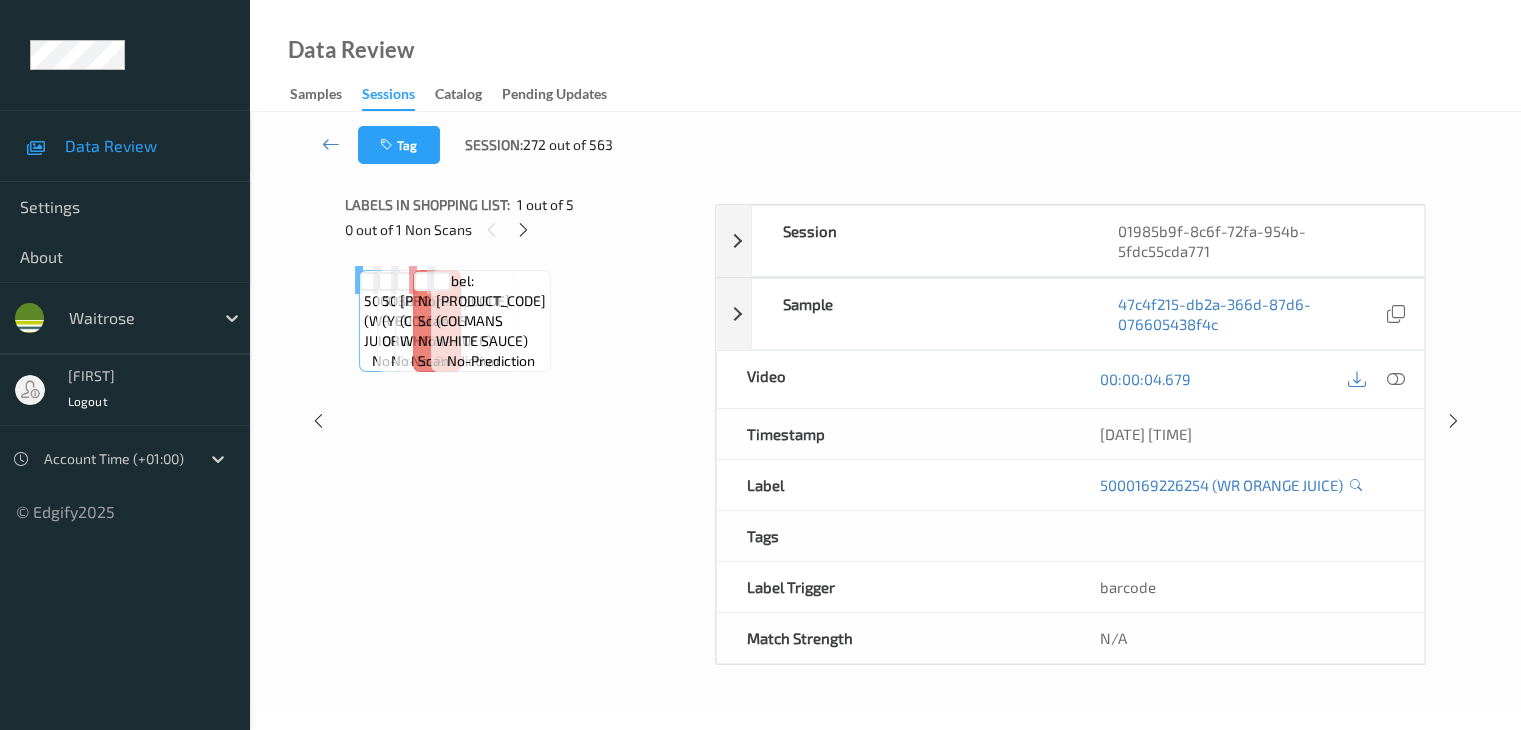 scroll, scrollTop: 0, scrollLeft: 0, axis: both 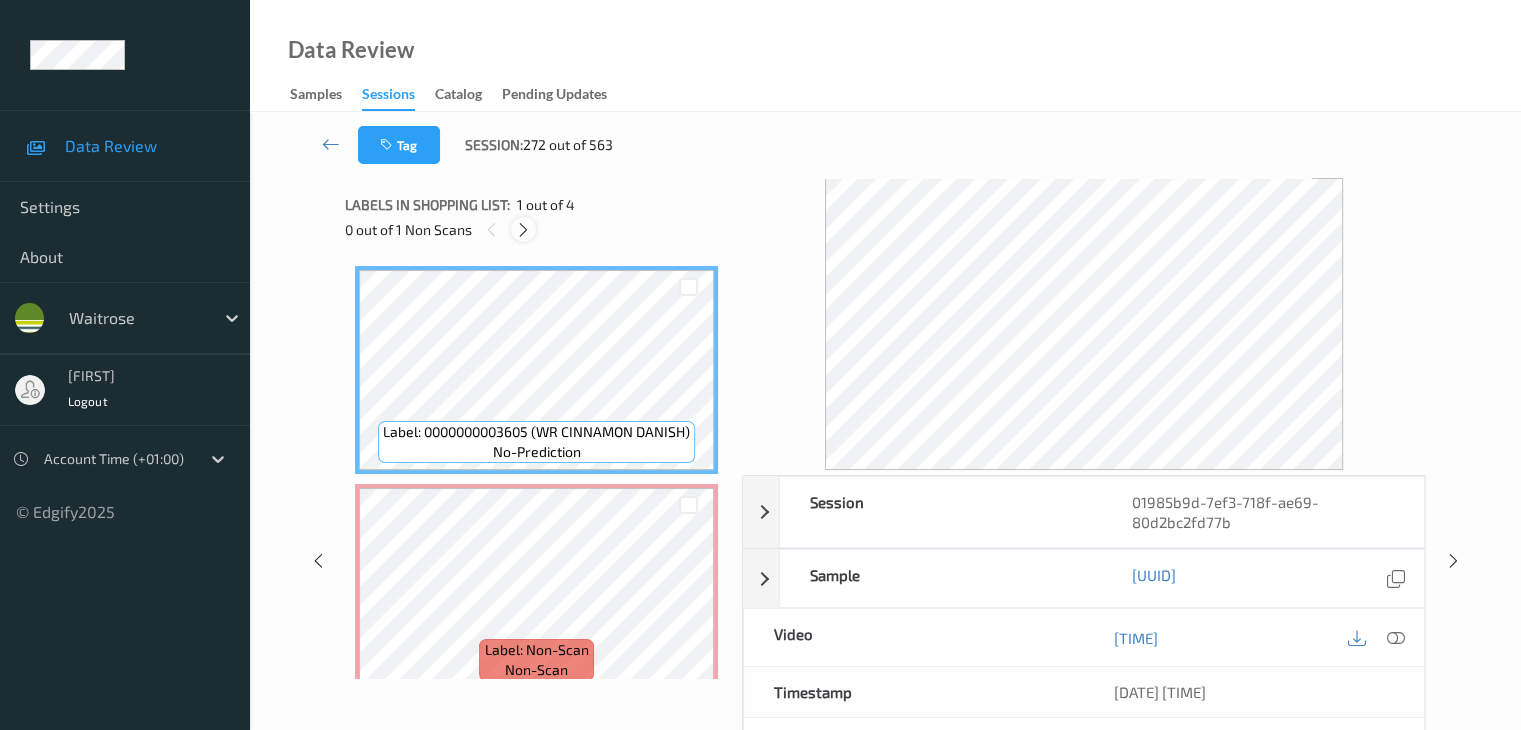 click at bounding box center (523, 230) 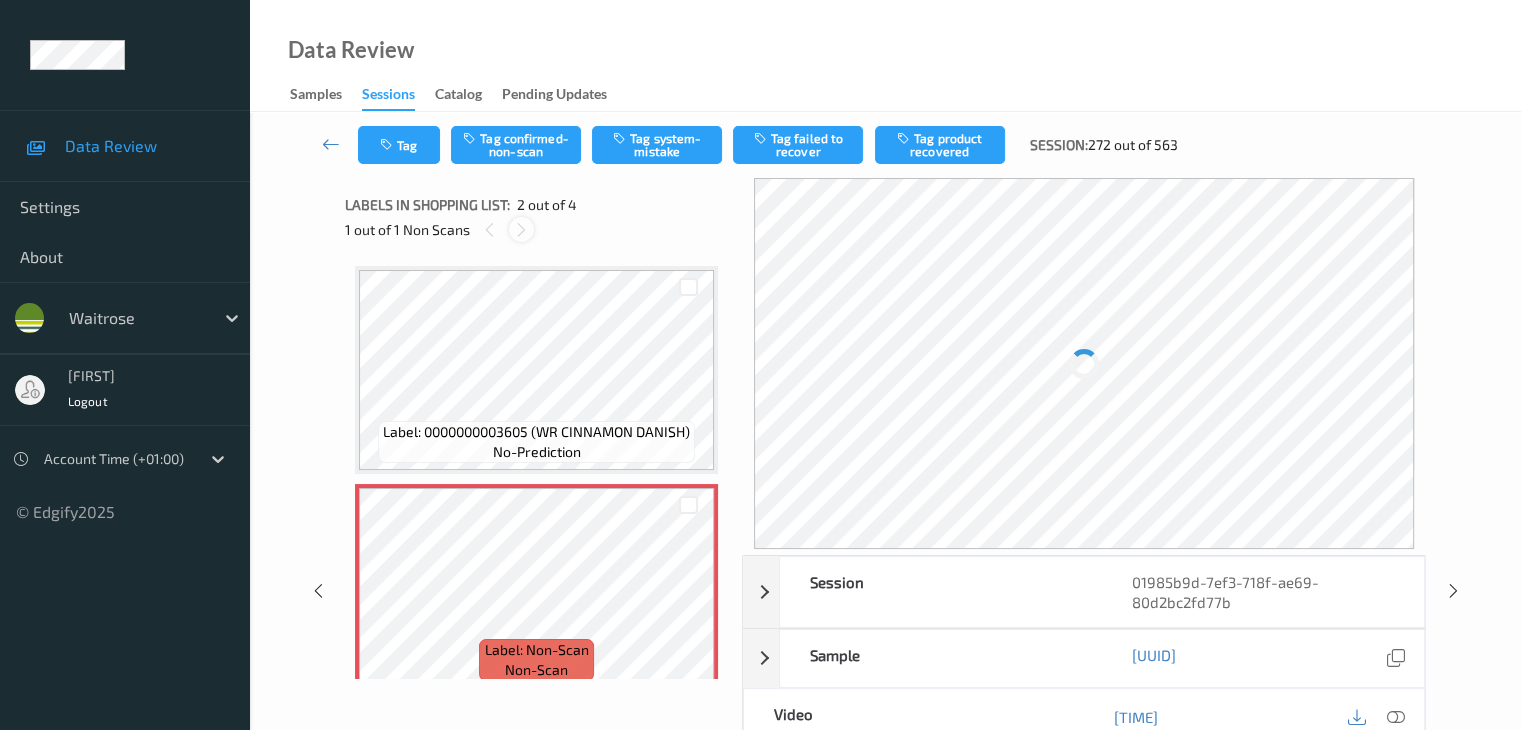 scroll, scrollTop: 10, scrollLeft: 0, axis: vertical 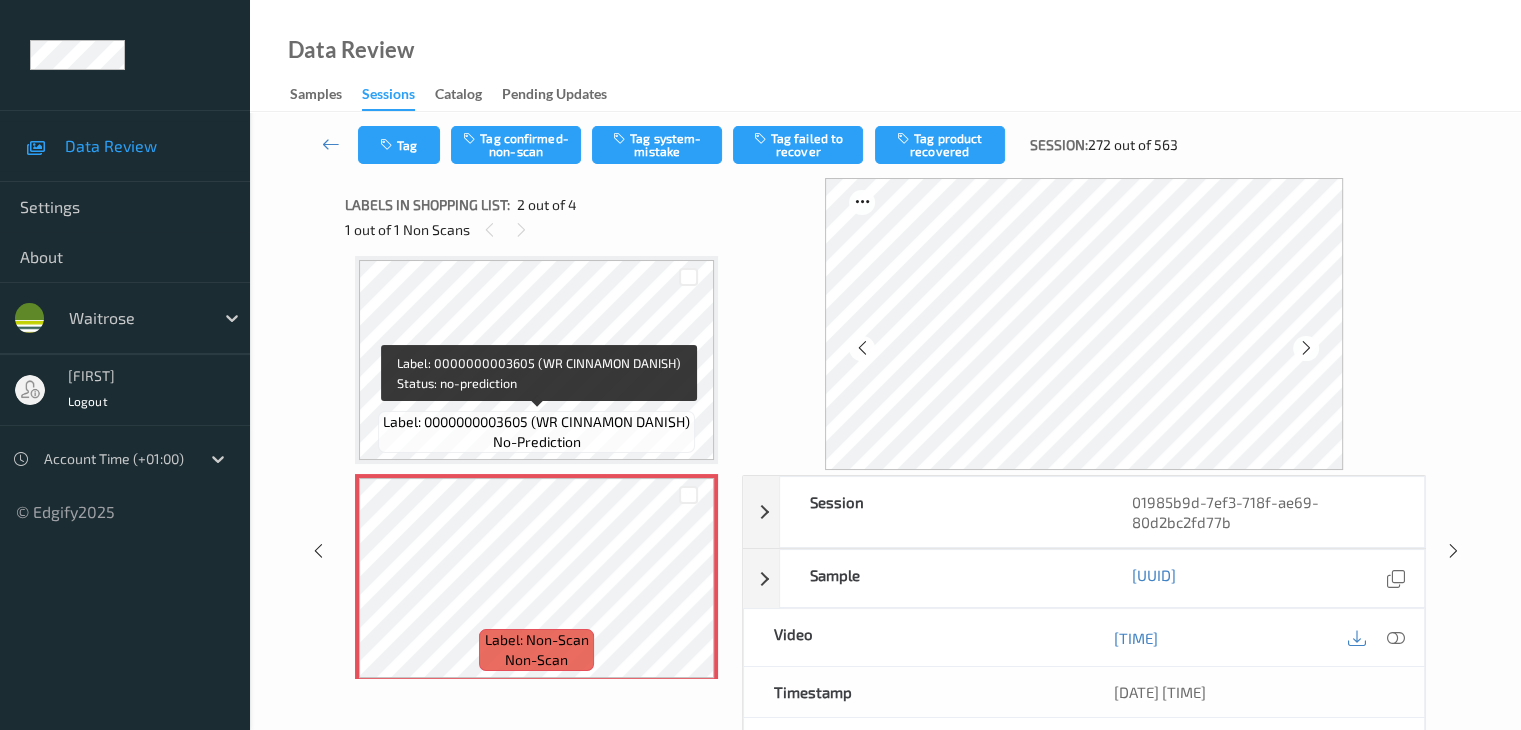 click on "Label: 0000000003605 (WR CINNAMON DANISH)" at bounding box center [536, 422] 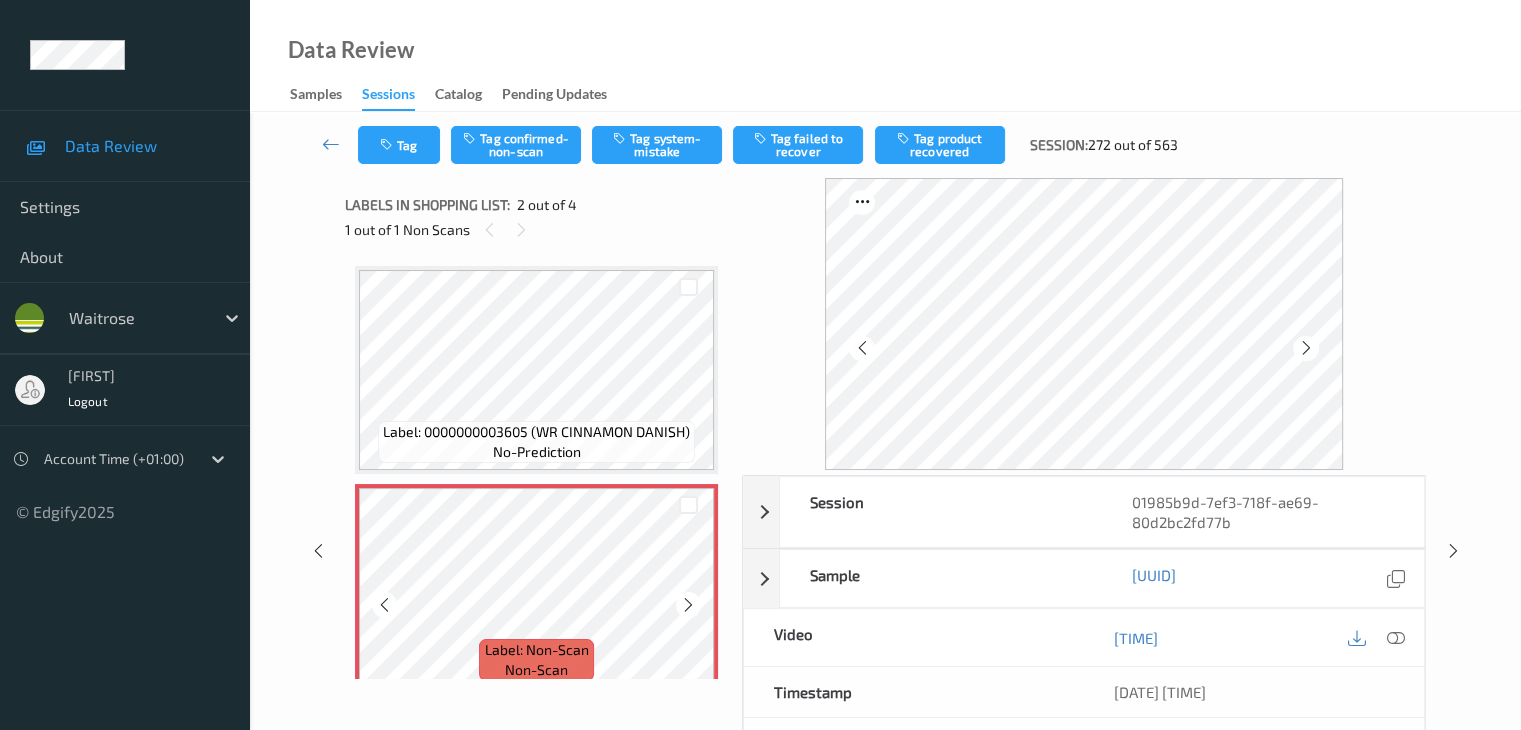 scroll, scrollTop: 100, scrollLeft: 0, axis: vertical 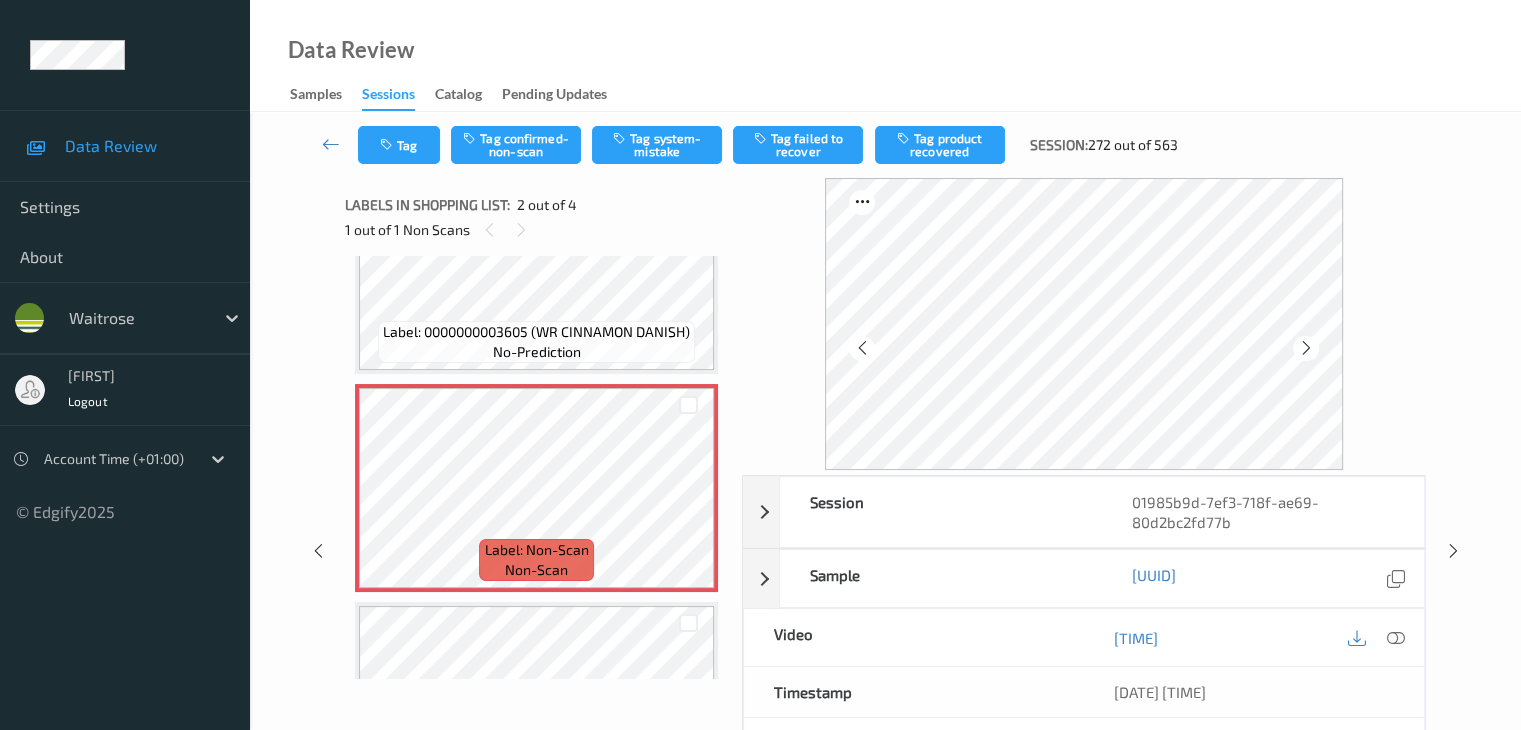 click on "Tag Tag   confirmed-non-scan Tag   system-mistake Tag   failed to recover Tag   product recovered Session: [NUMBER] out of [NUMBER]" at bounding box center (885, 145) 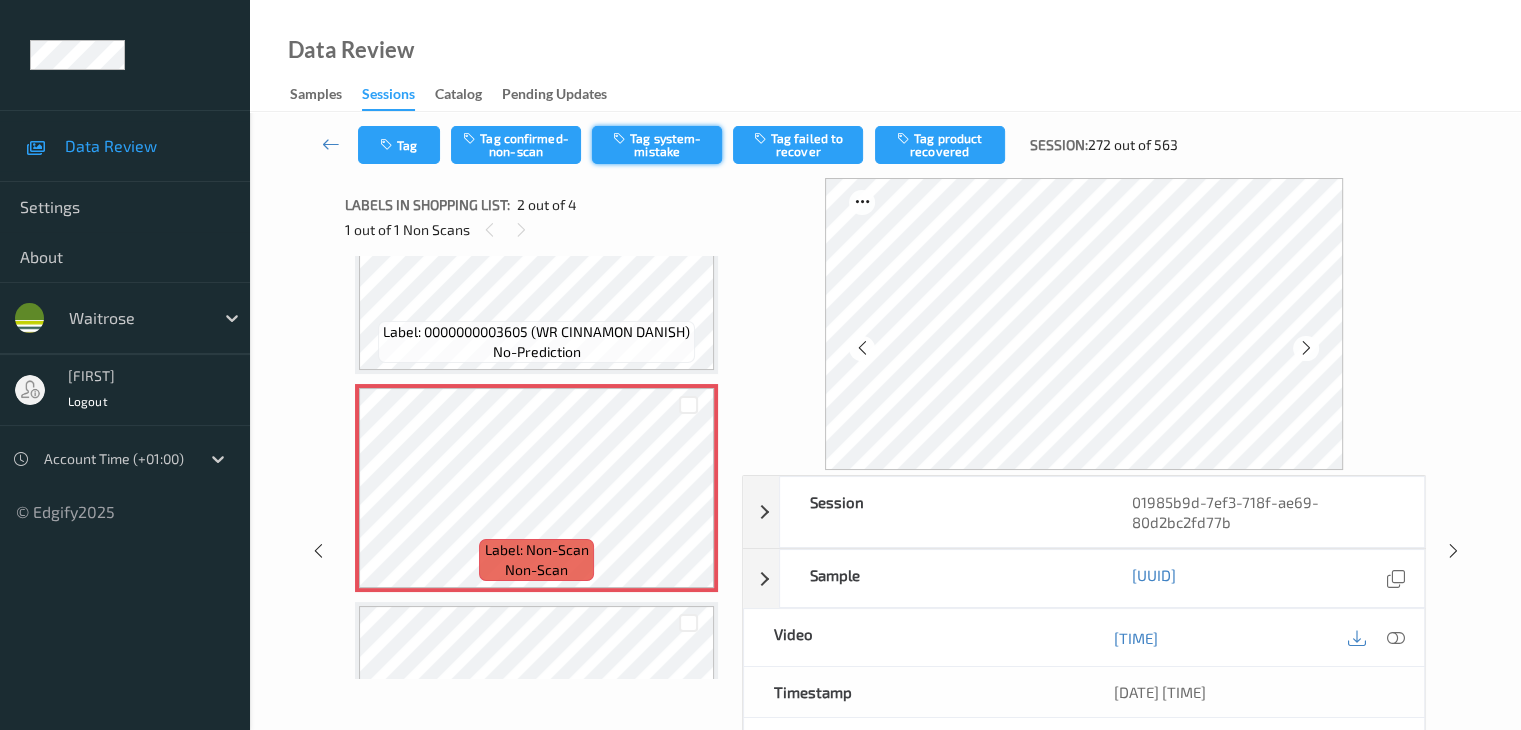 click on "Tag   system-mistake" at bounding box center [657, 145] 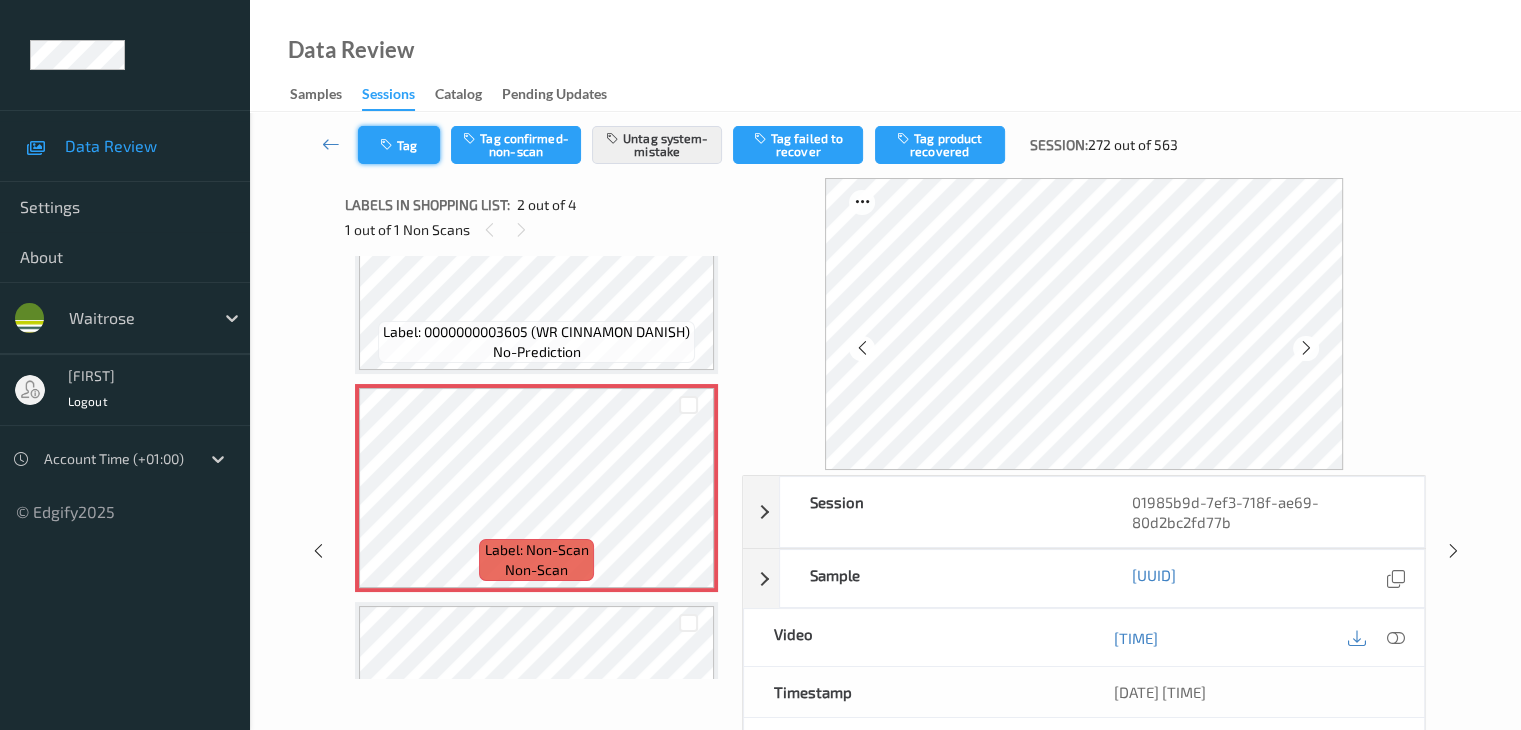 click on "Tag" at bounding box center [399, 145] 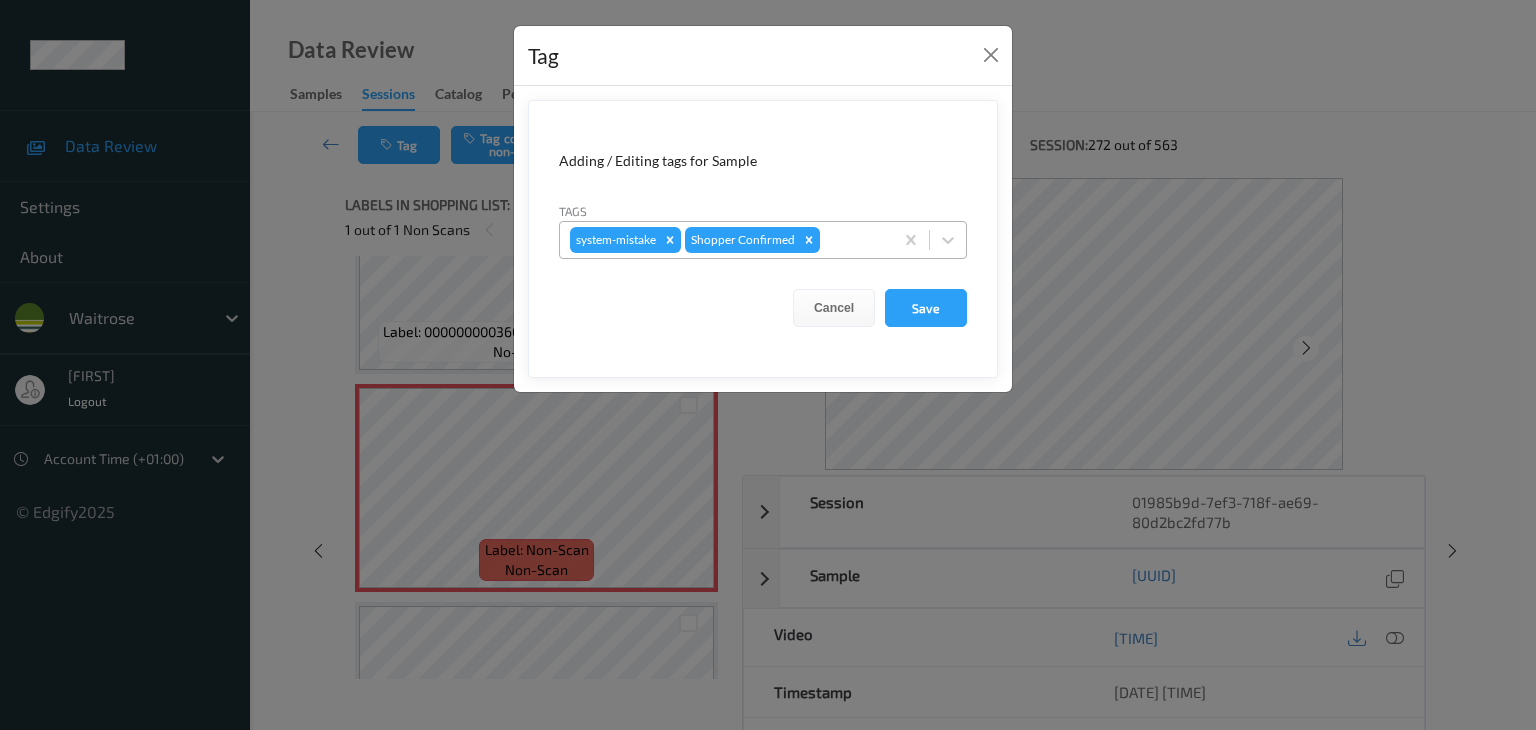 click at bounding box center (853, 240) 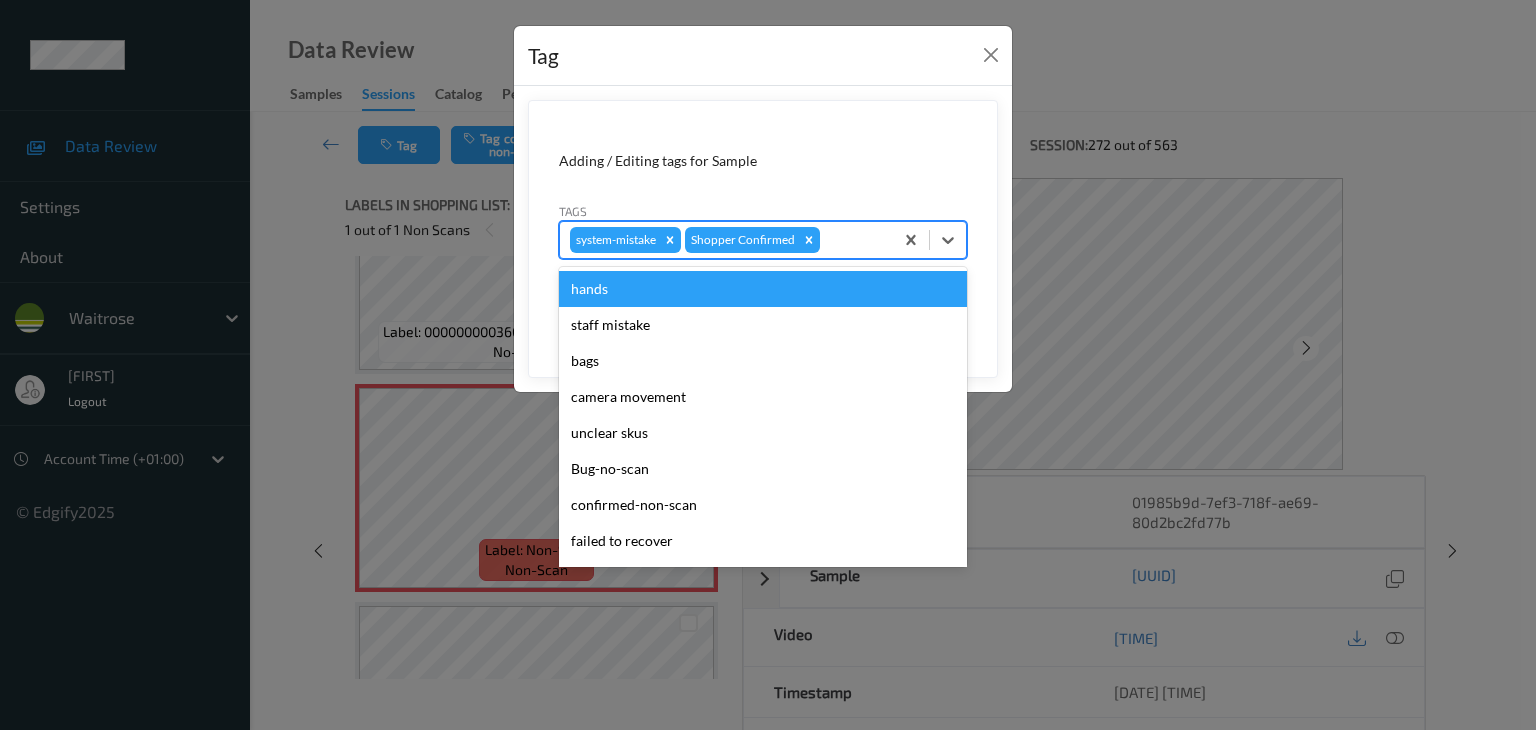 type on "u" 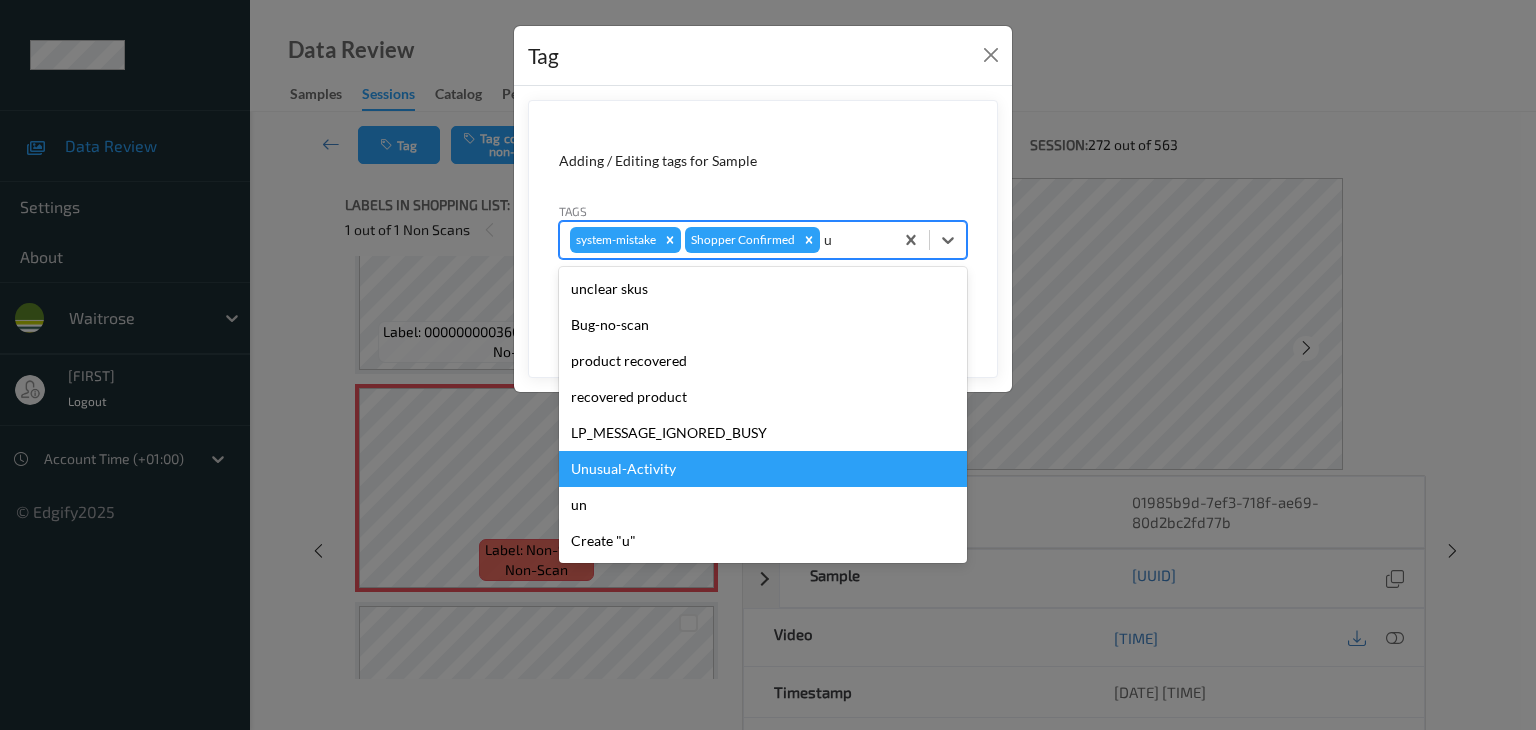 click on "Unusual-Activity" at bounding box center (763, 469) 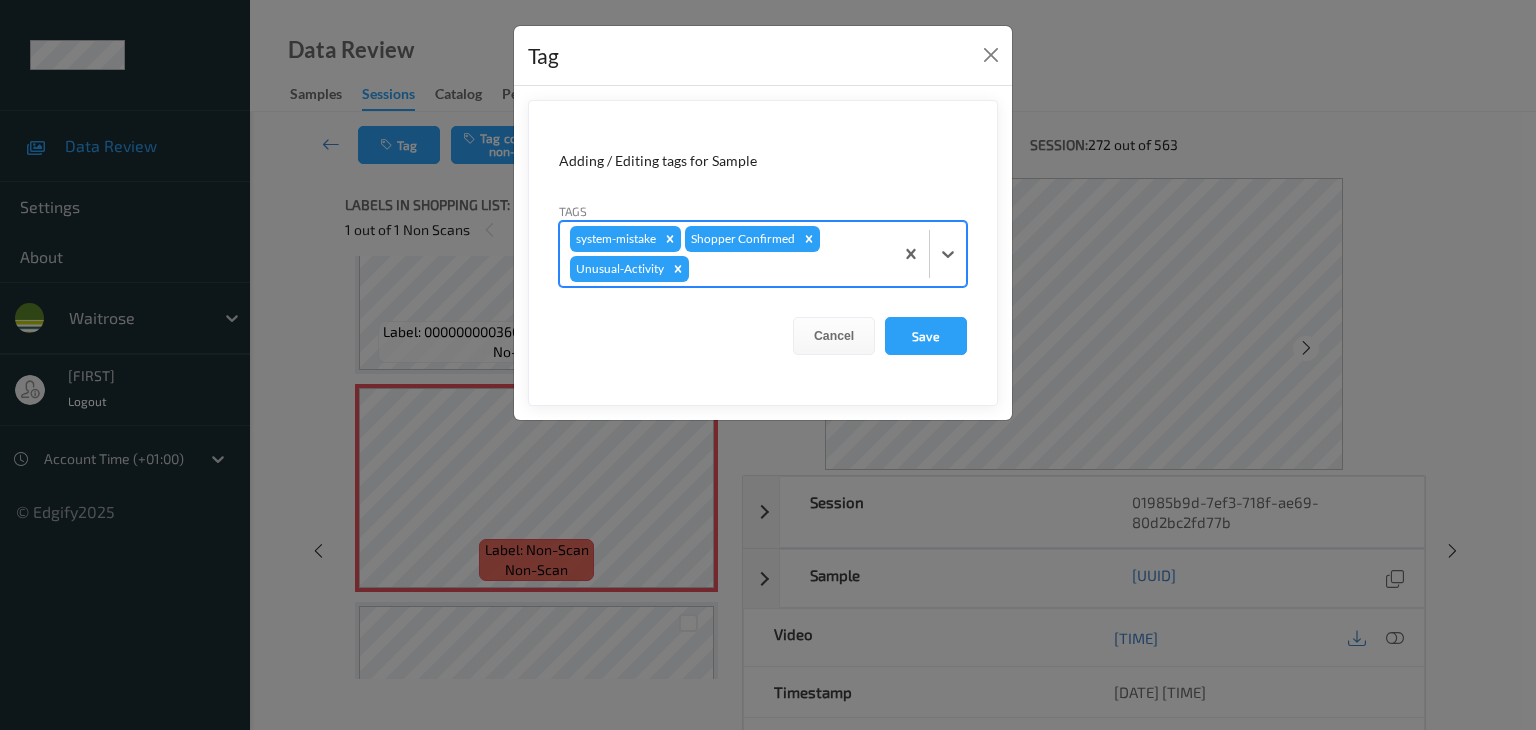 type on "i" 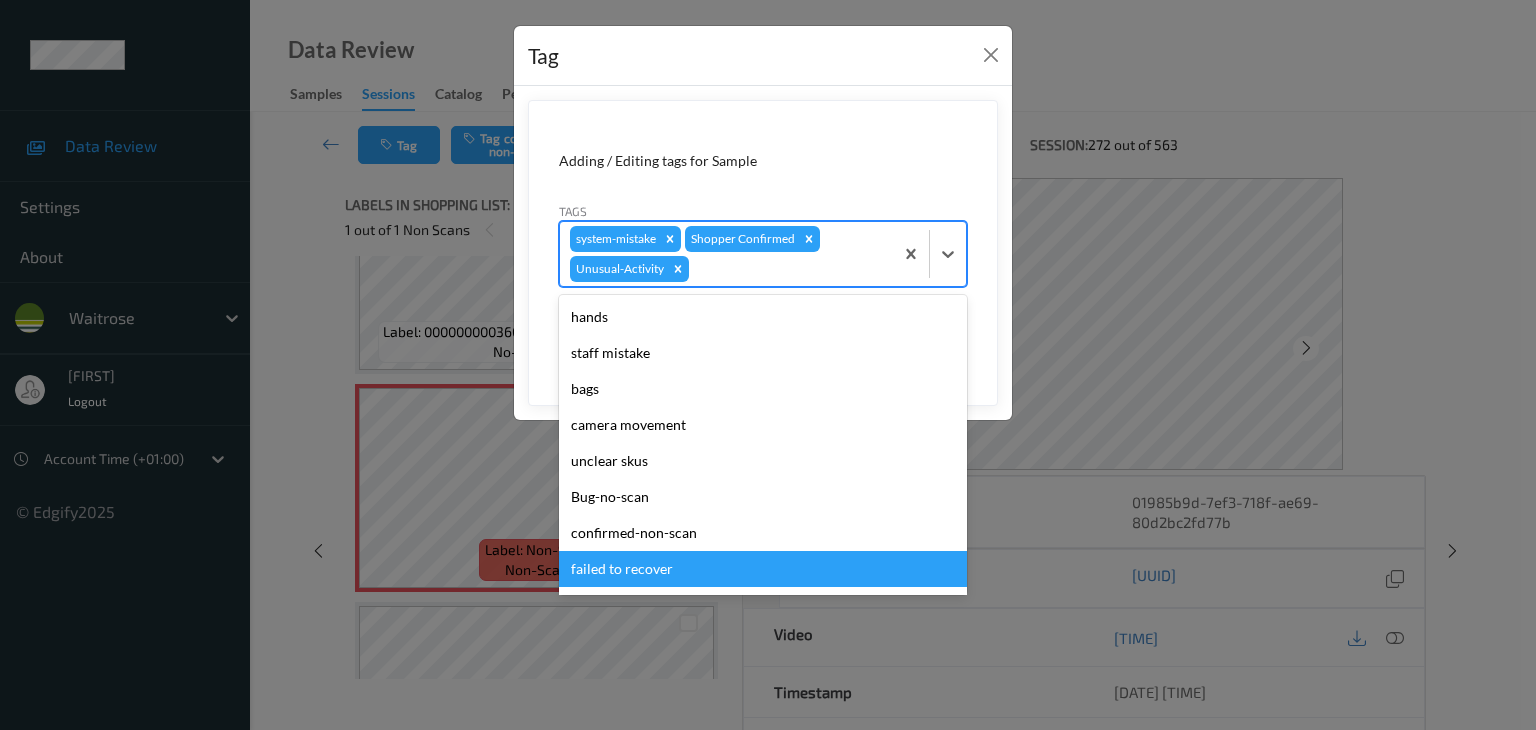 type on "p" 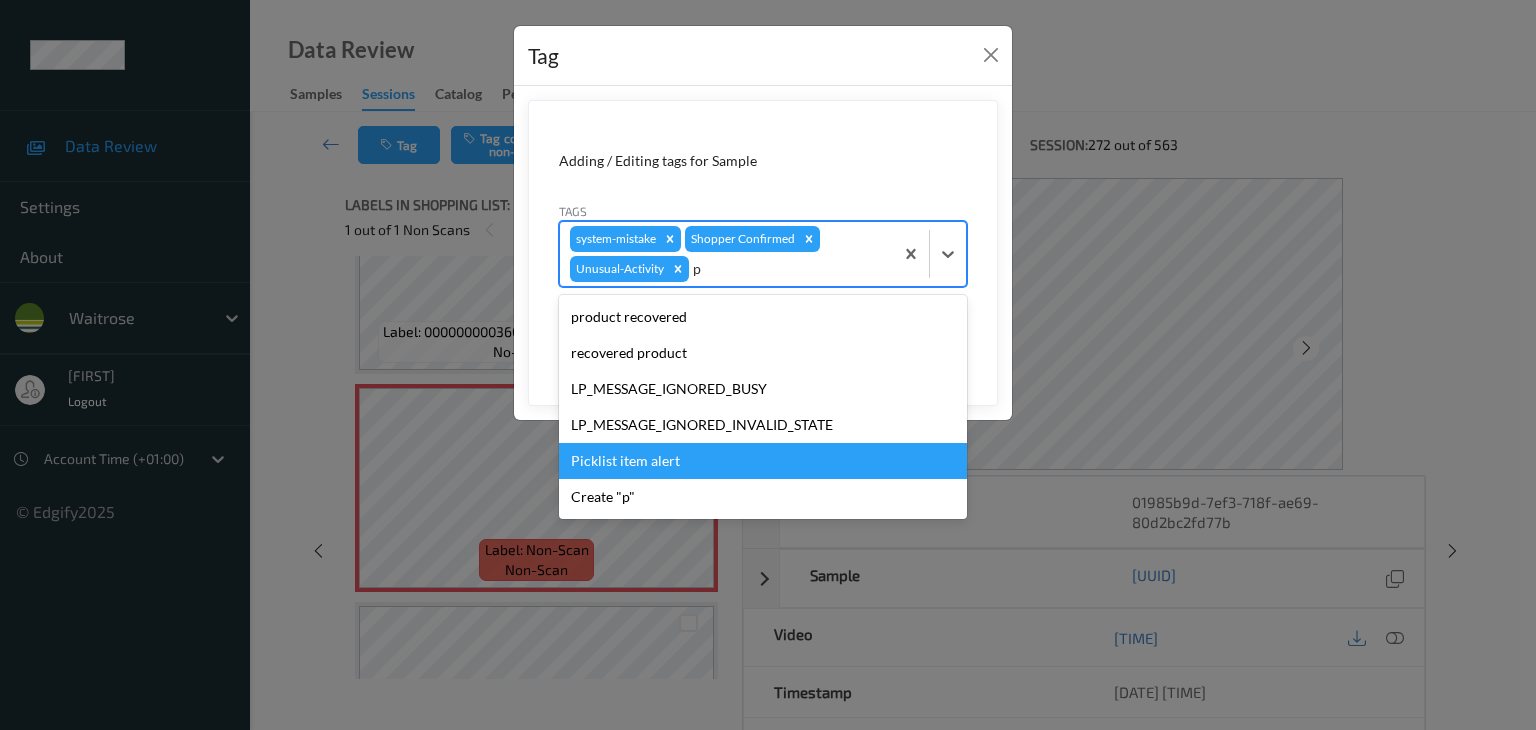 click on "Picklist item alert" at bounding box center (763, 461) 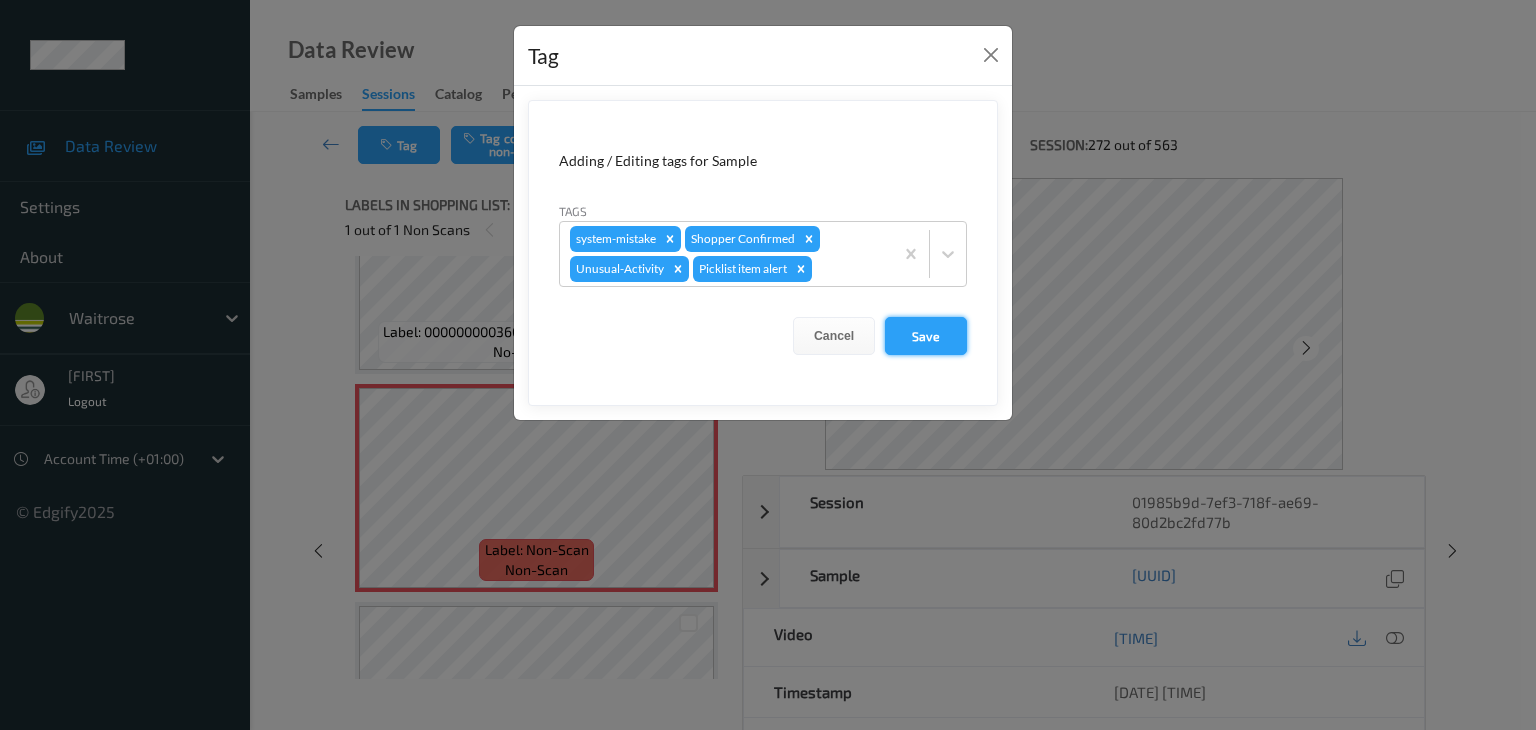 click on "Save" at bounding box center (926, 336) 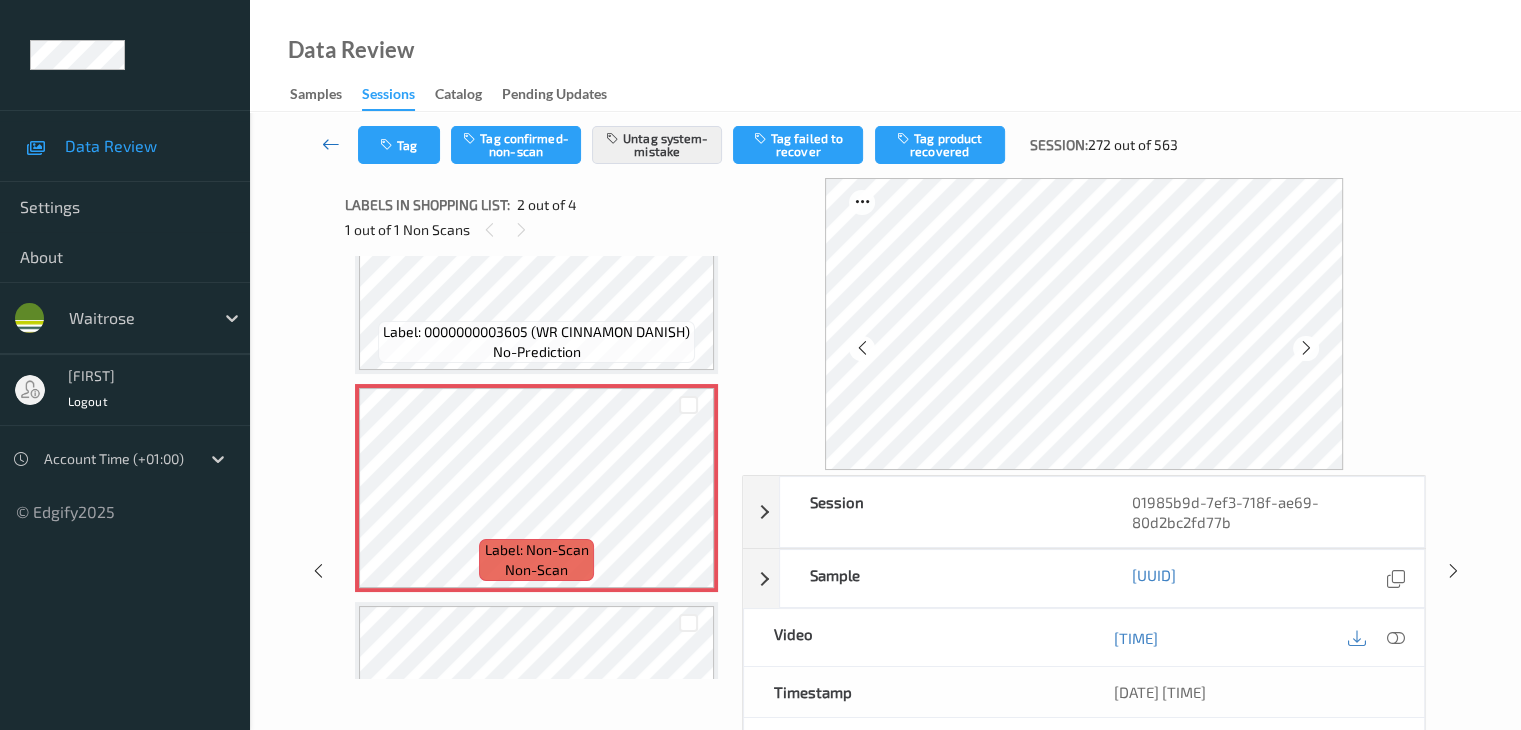 click at bounding box center [331, 144] 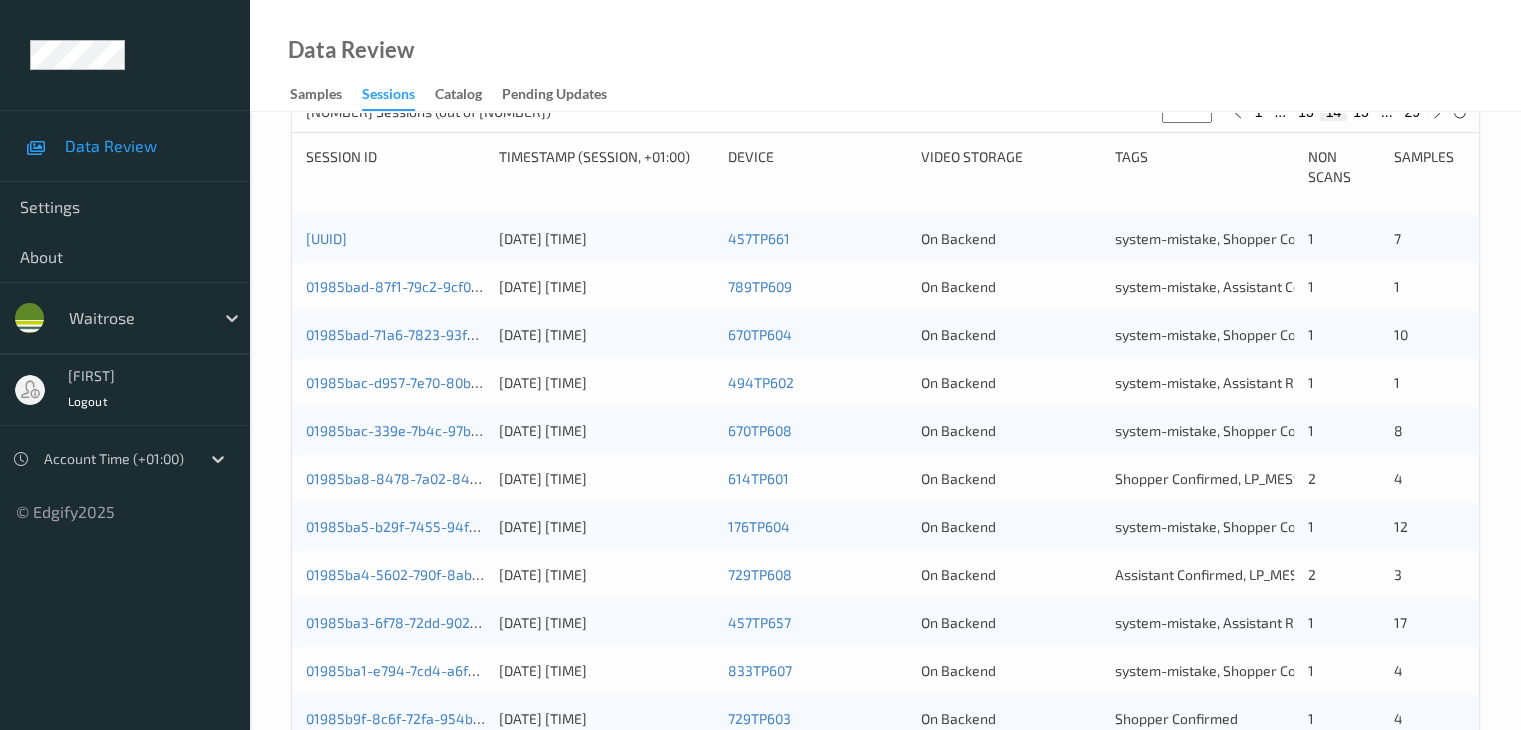scroll, scrollTop: 700, scrollLeft: 0, axis: vertical 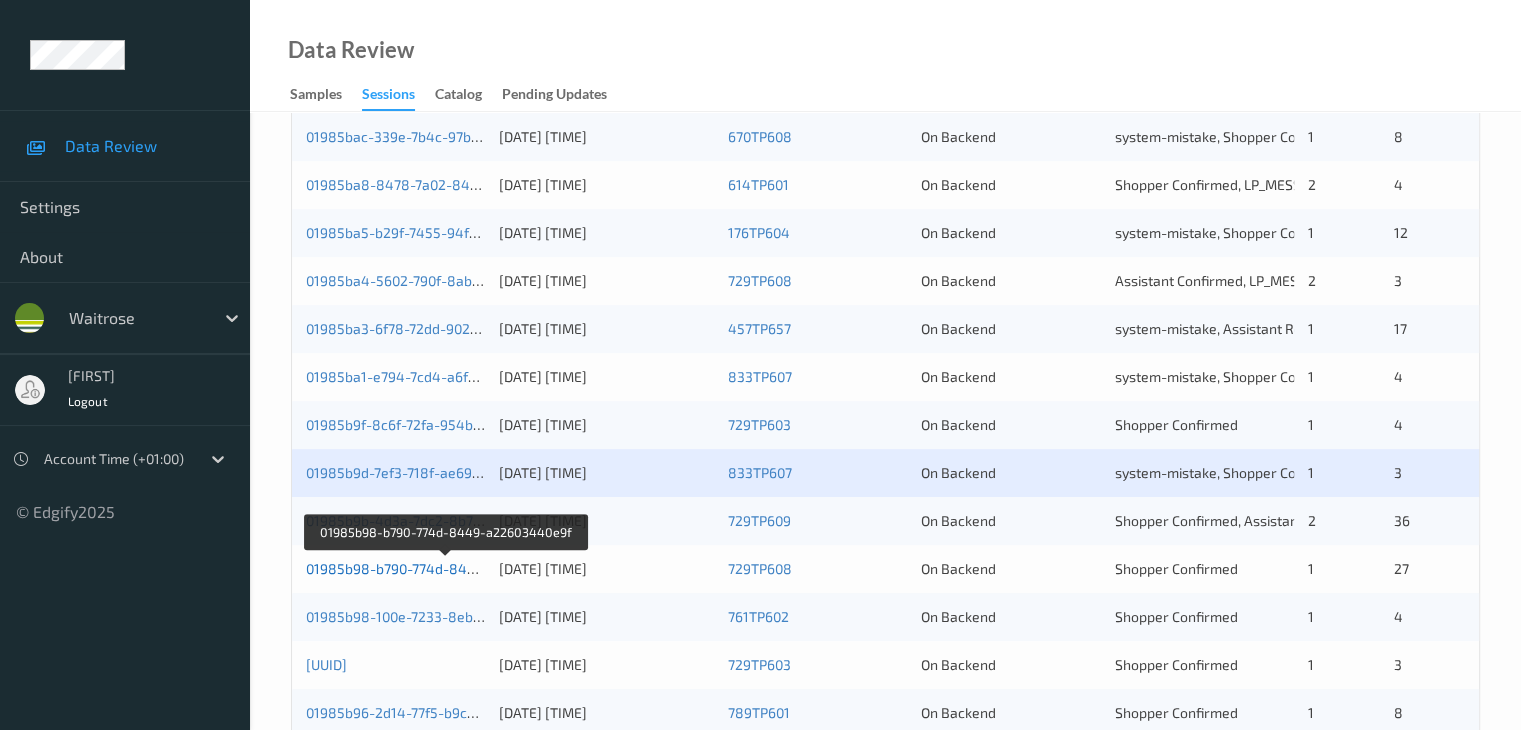click on "01985b98-b790-774d-8449-a22603440e9f" at bounding box center [445, 568] 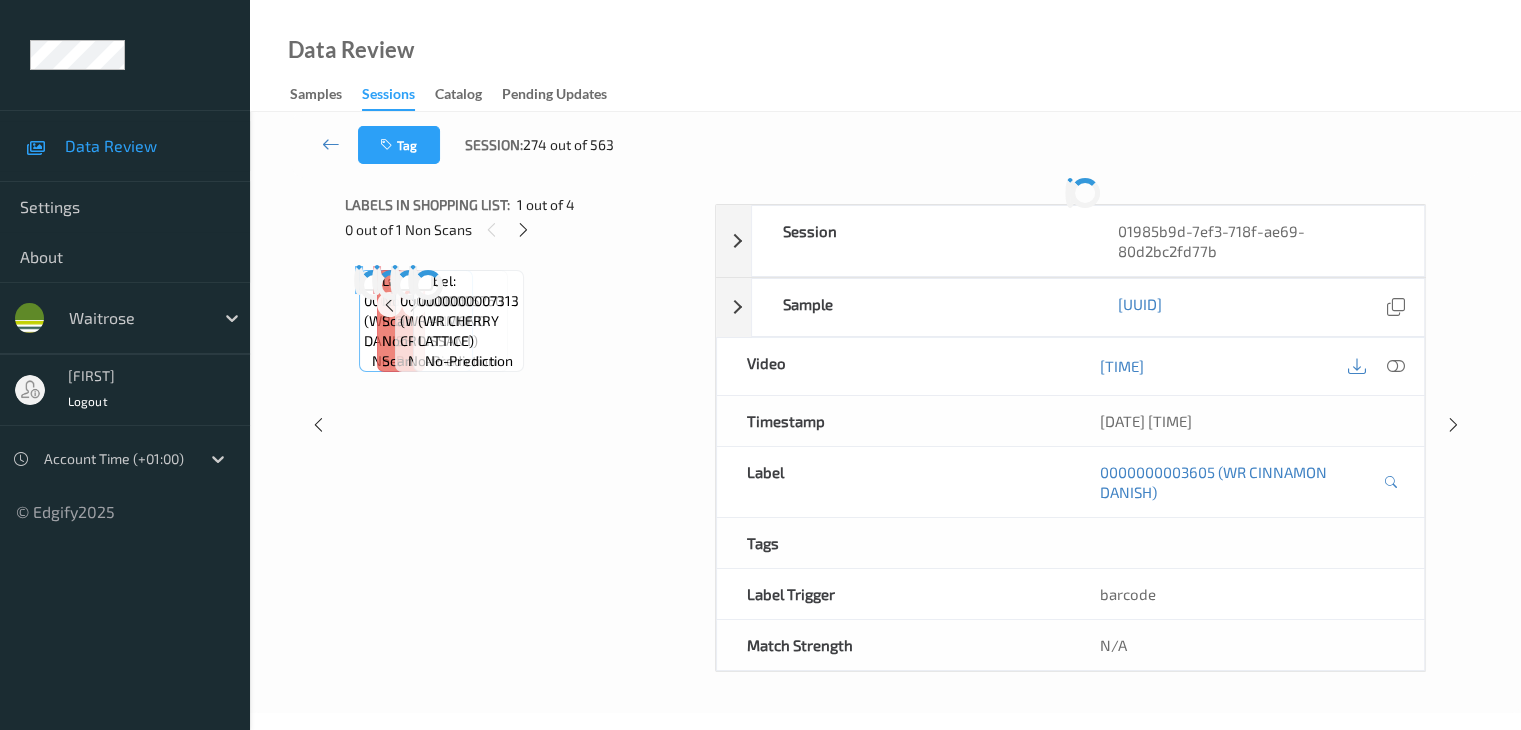scroll, scrollTop: 0, scrollLeft: 0, axis: both 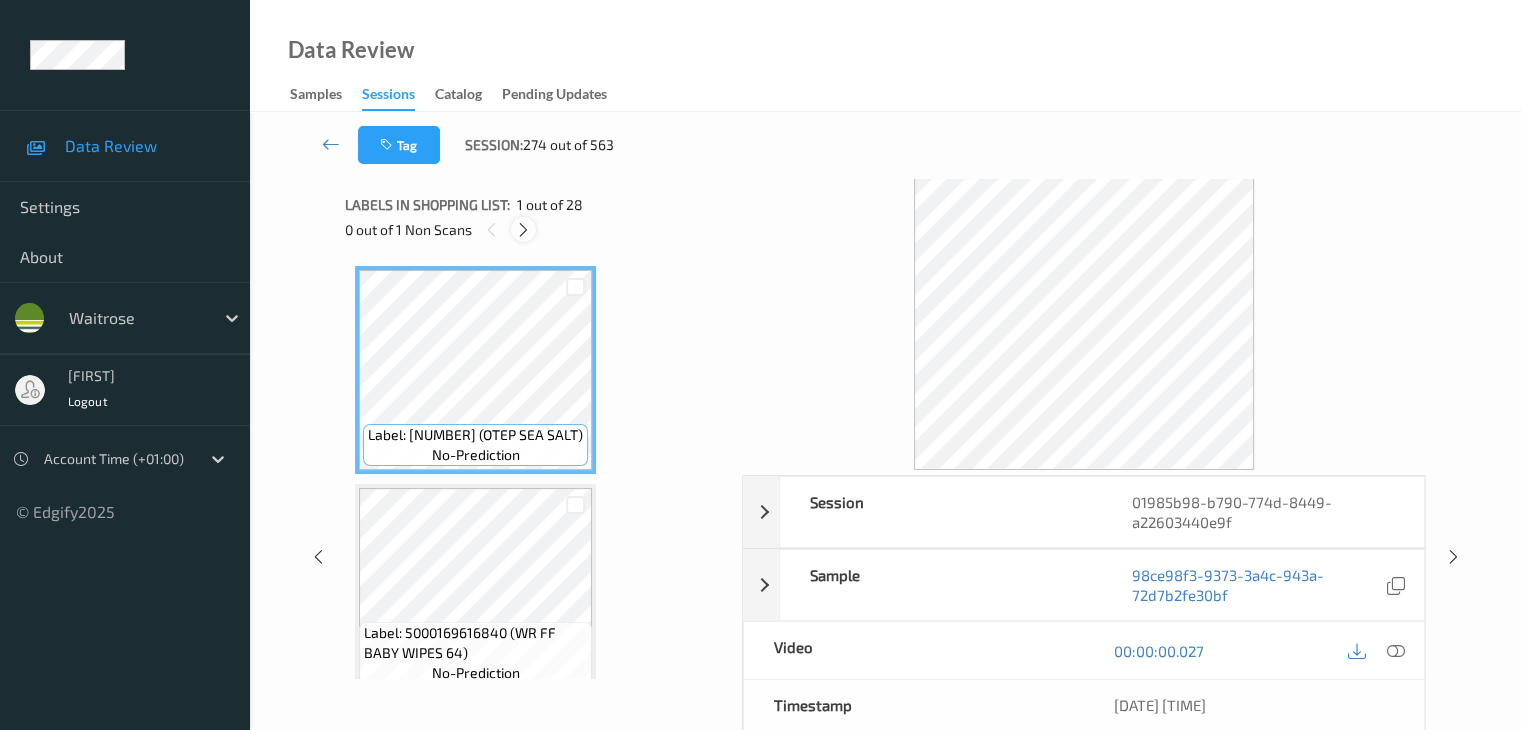 click at bounding box center (523, 230) 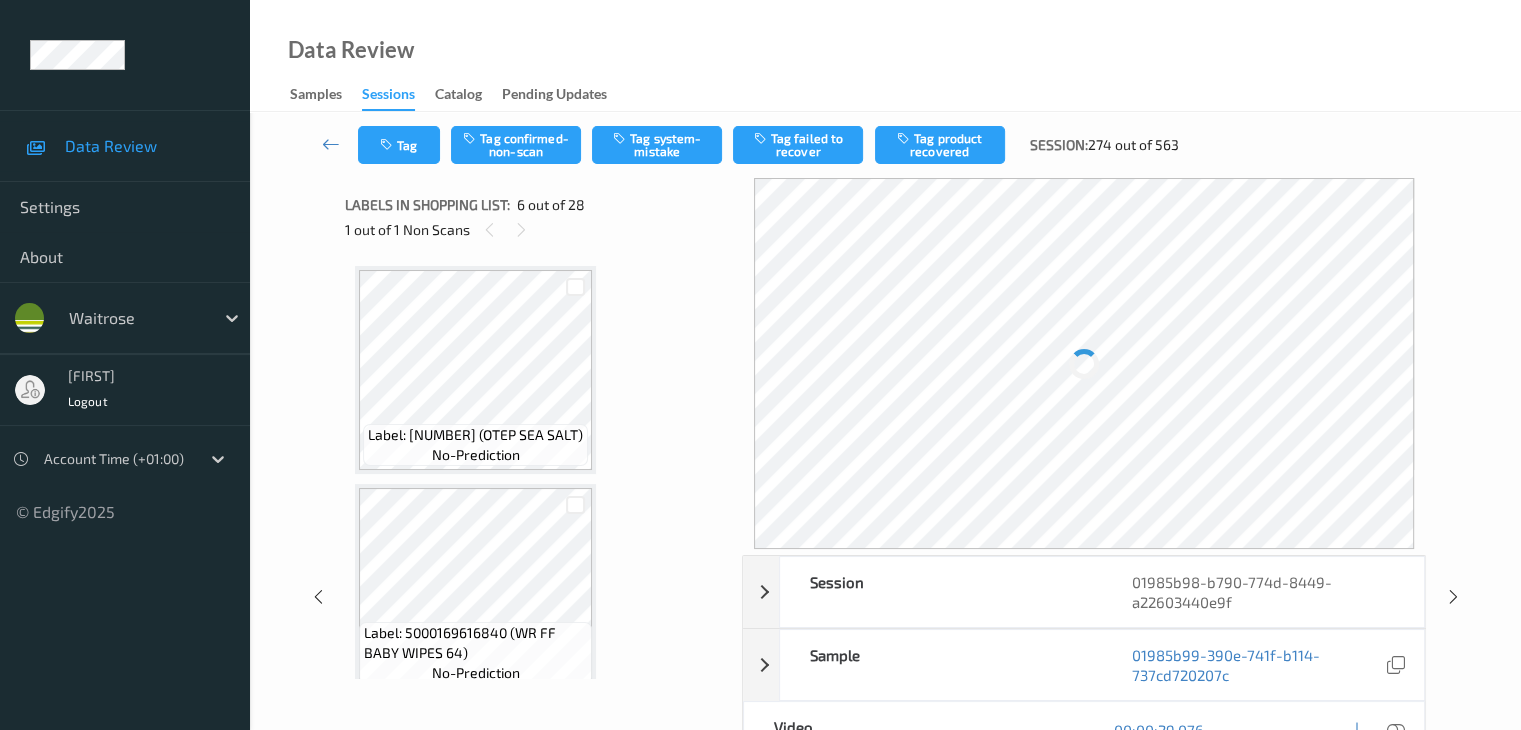 scroll, scrollTop: 882, scrollLeft: 0, axis: vertical 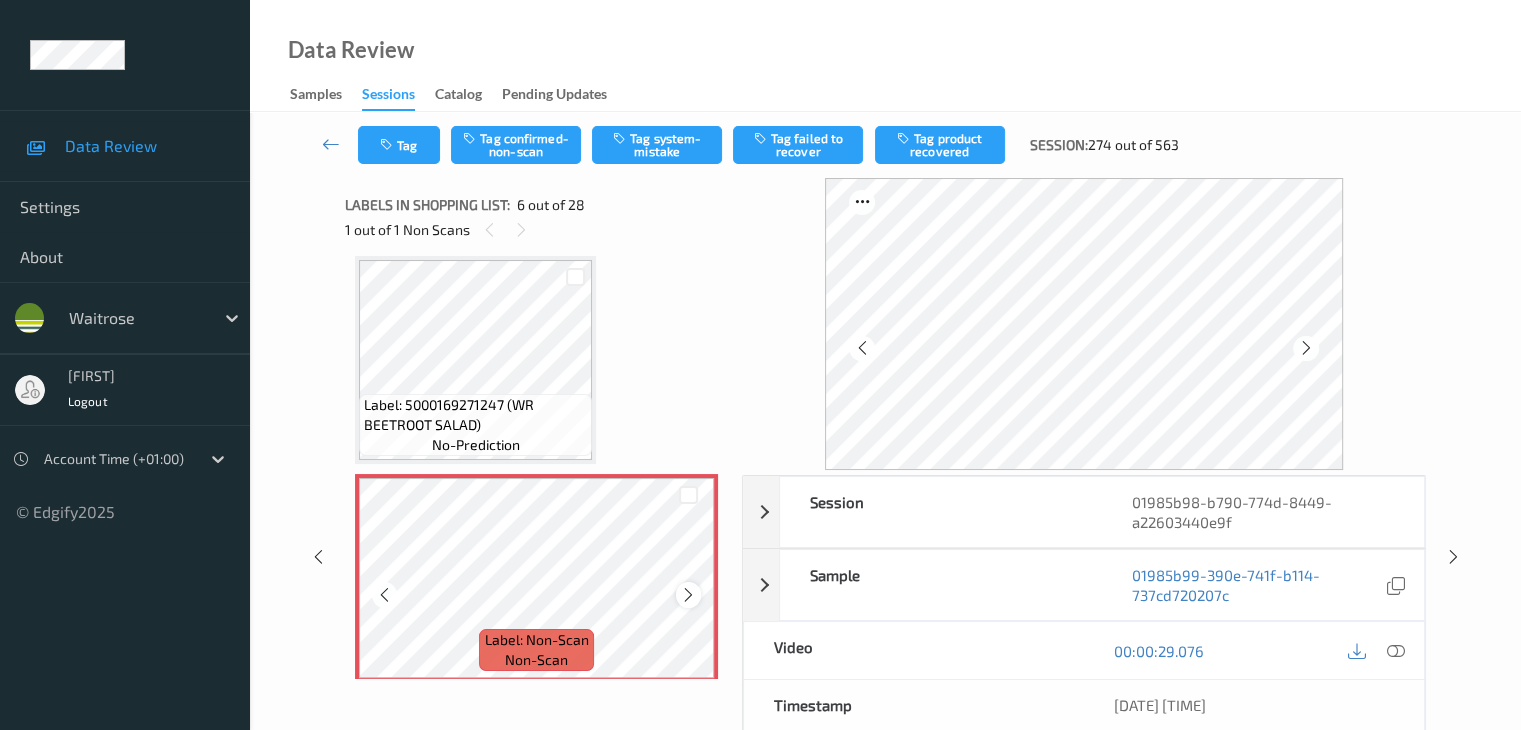 click at bounding box center (688, 595) 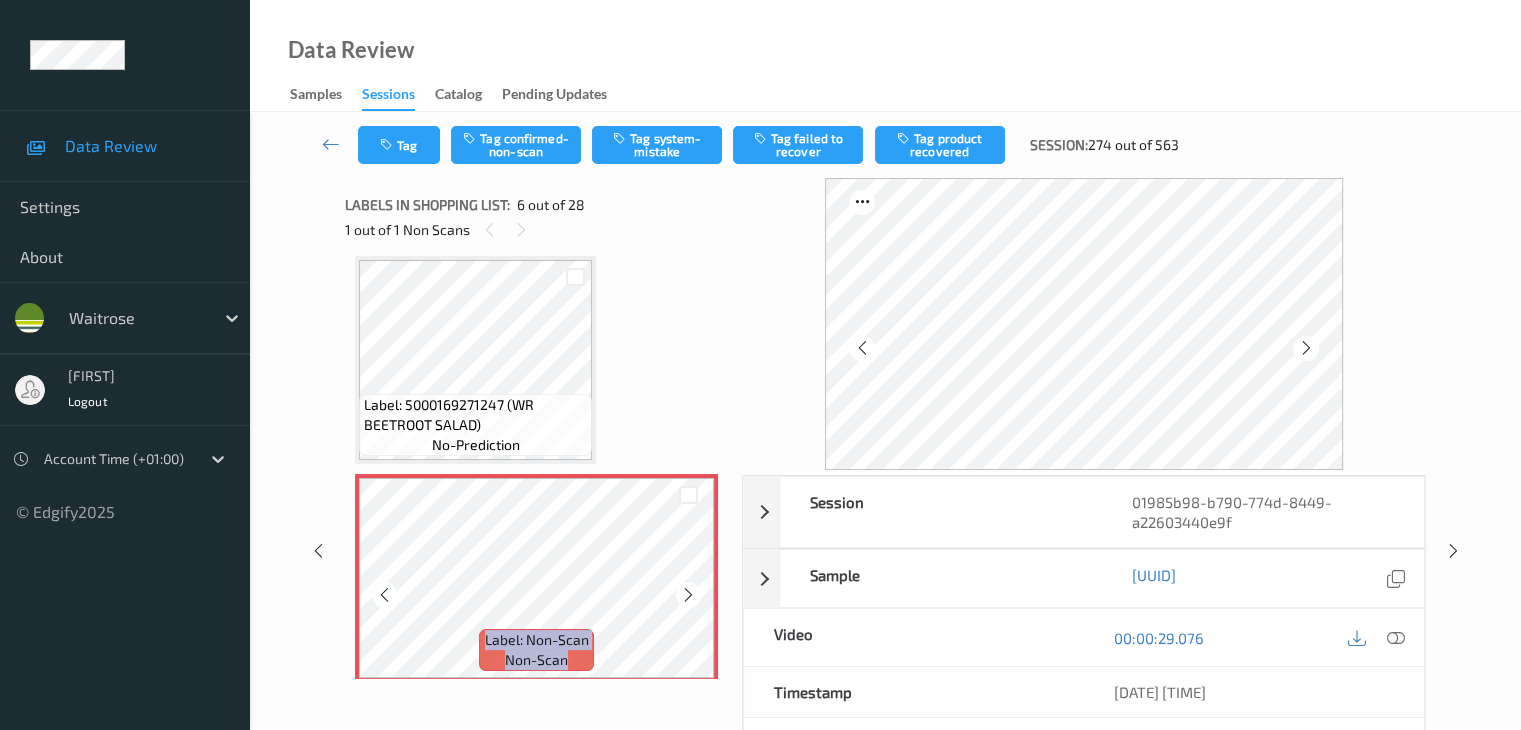 click at bounding box center (688, 595) 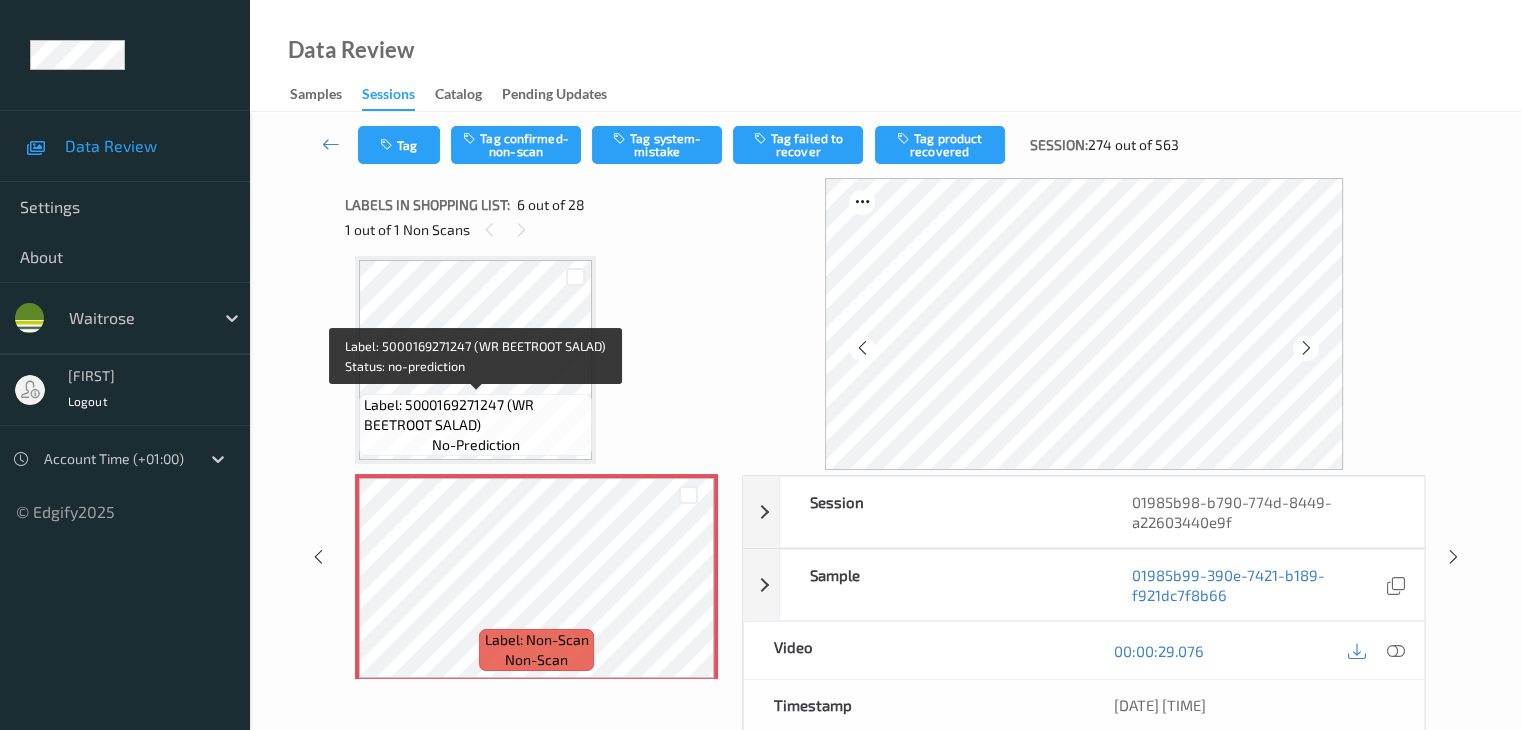 click on "Label: 5000169271247 (WR BEETROOT SALAD)" at bounding box center [475, 415] 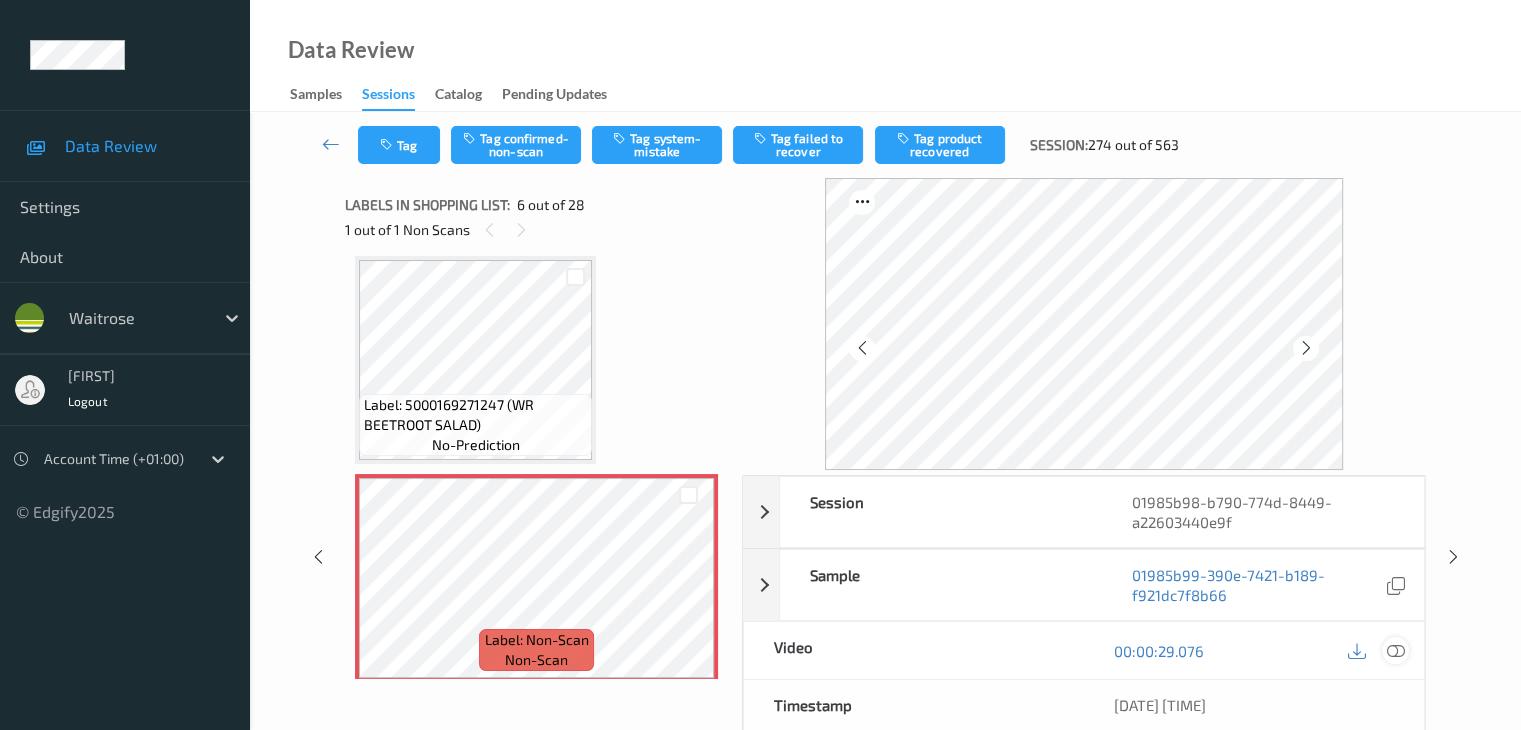 click at bounding box center [1395, 651] 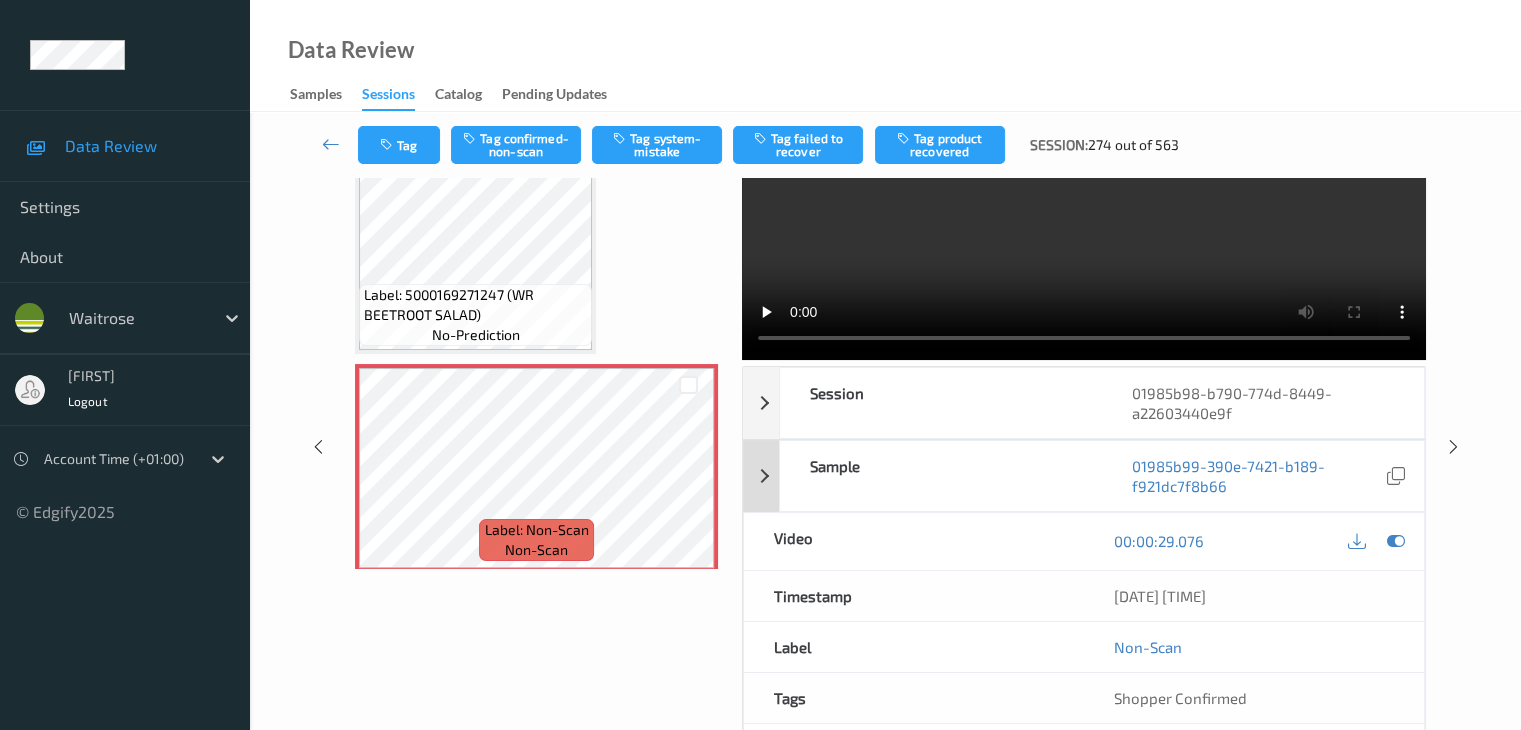 scroll, scrollTop: 244, scrollLeft: 0, axis: vertical 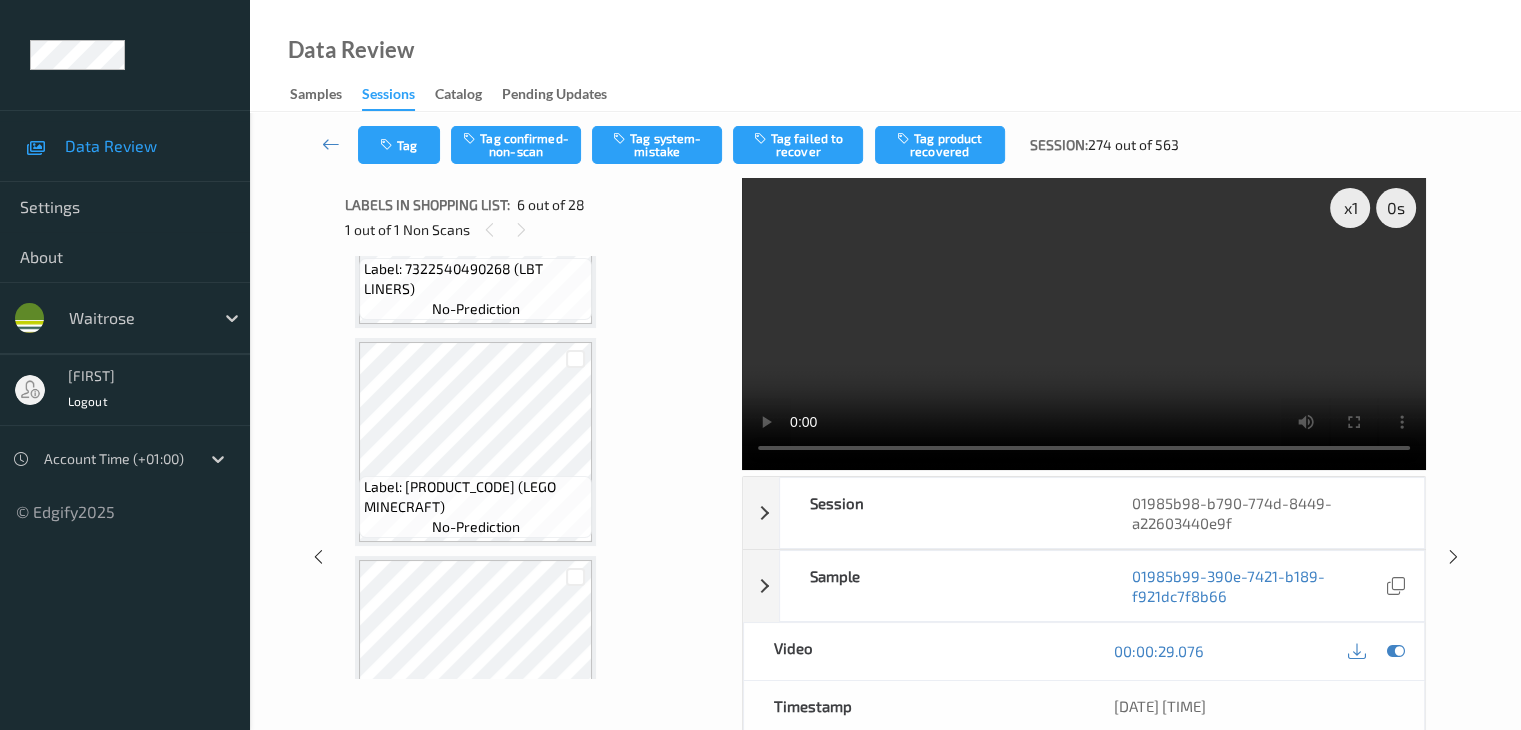 type 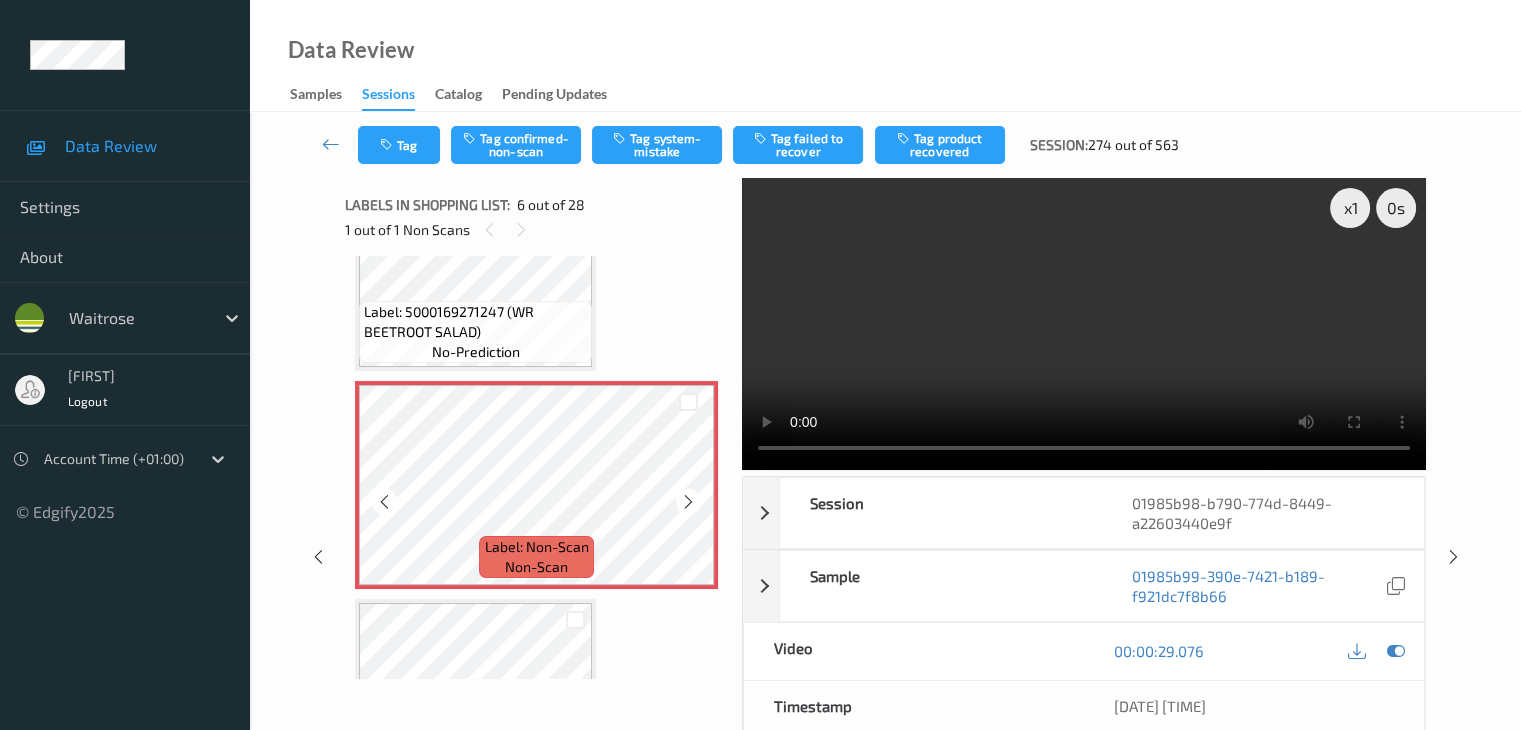 scroll, scrollTop: 982, scrollLeft: 0, axis: vertical 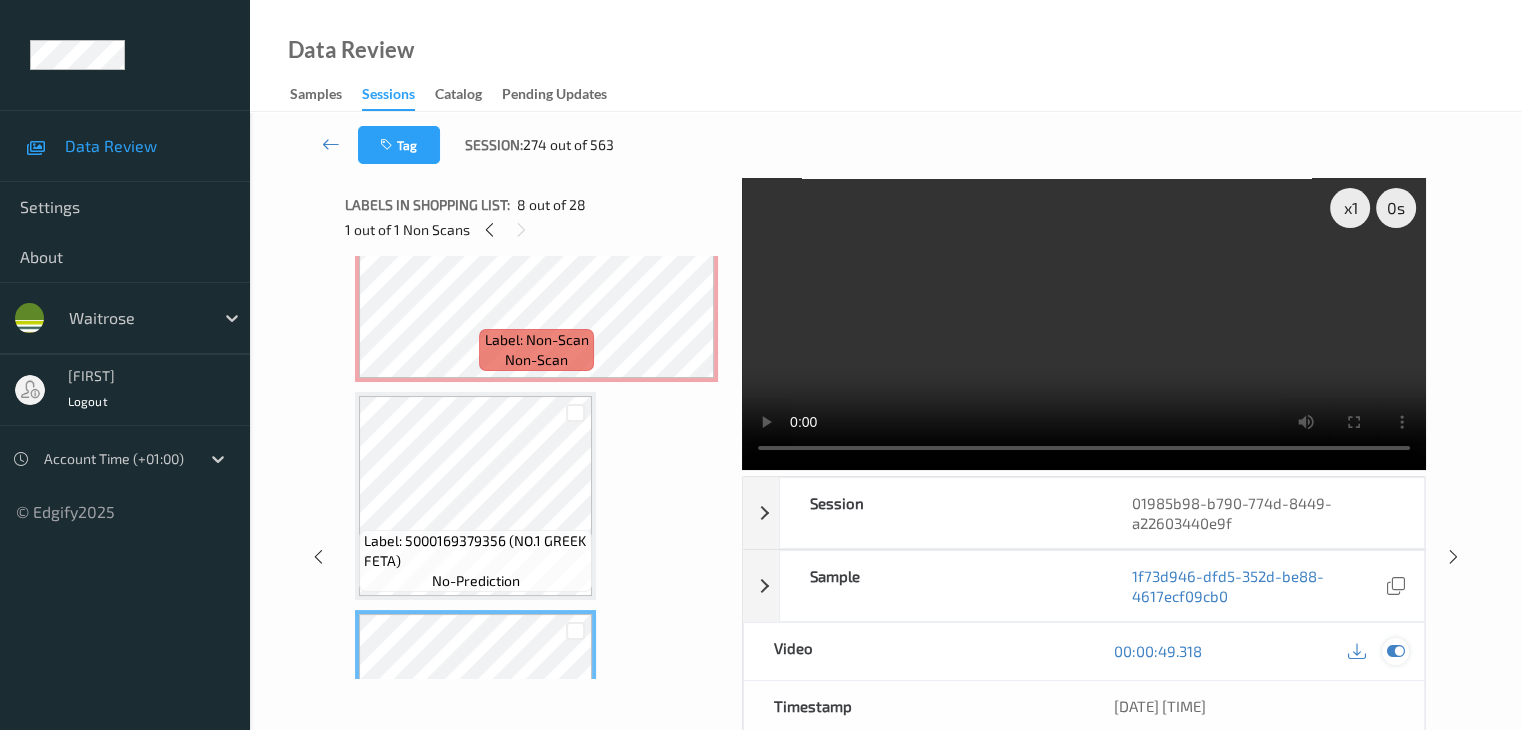 click at bounding box center [1395, 651] 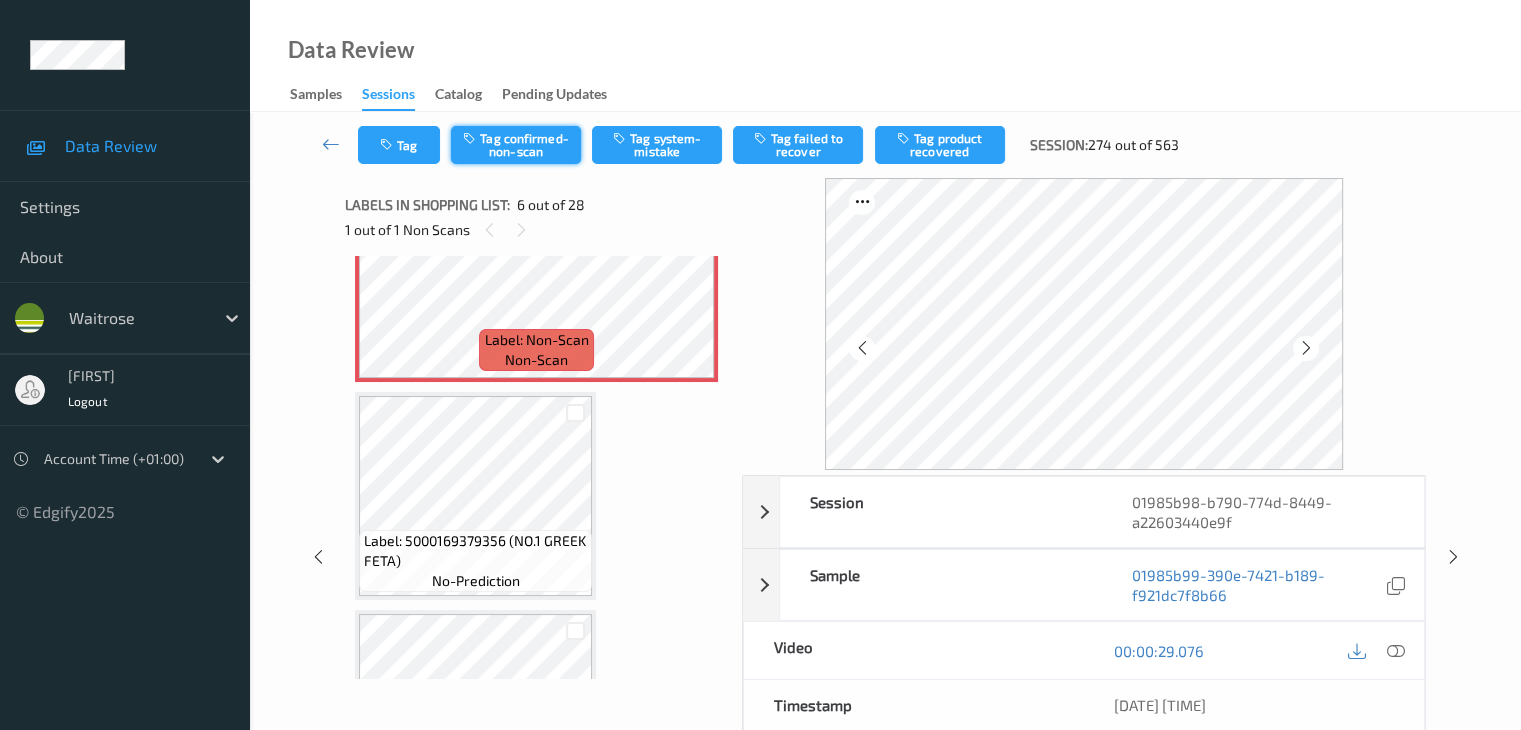 click on "Tag   confirmed-non-scan" at bounding box center [516, 145] 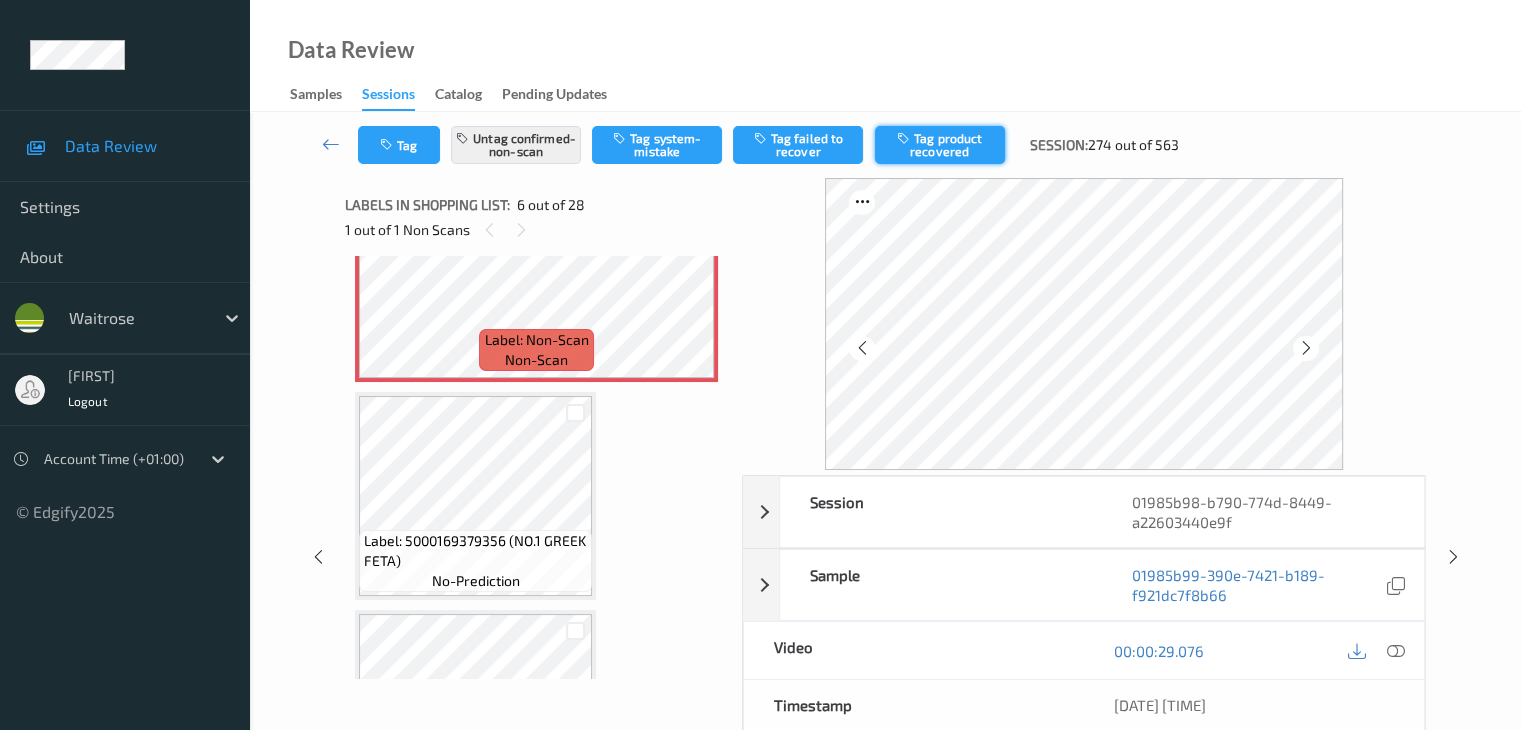 click on "Tag   product recovered" at bounding box center (940, 145) 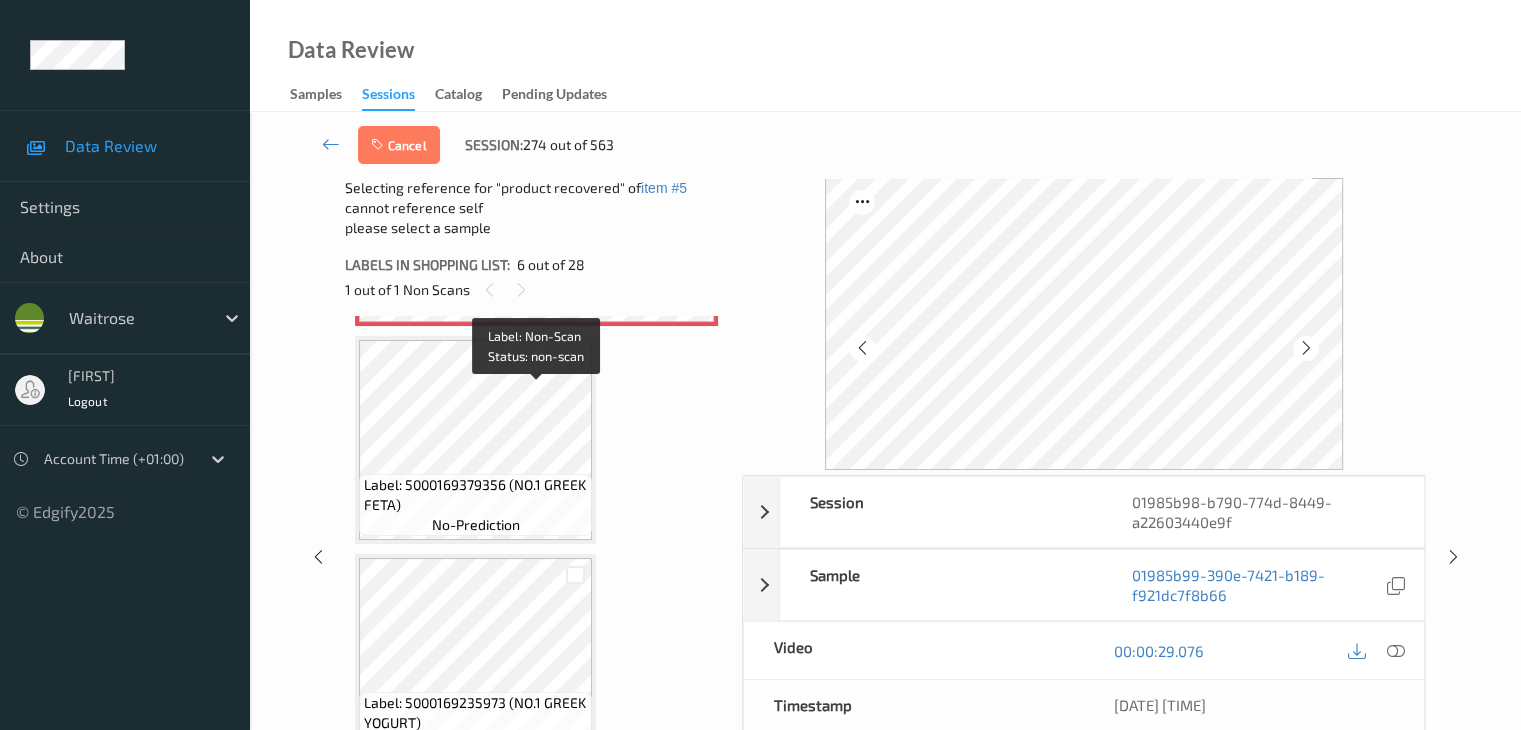 scroll, scrollTop: 1382, scrollLeft: 0, axis: vertical 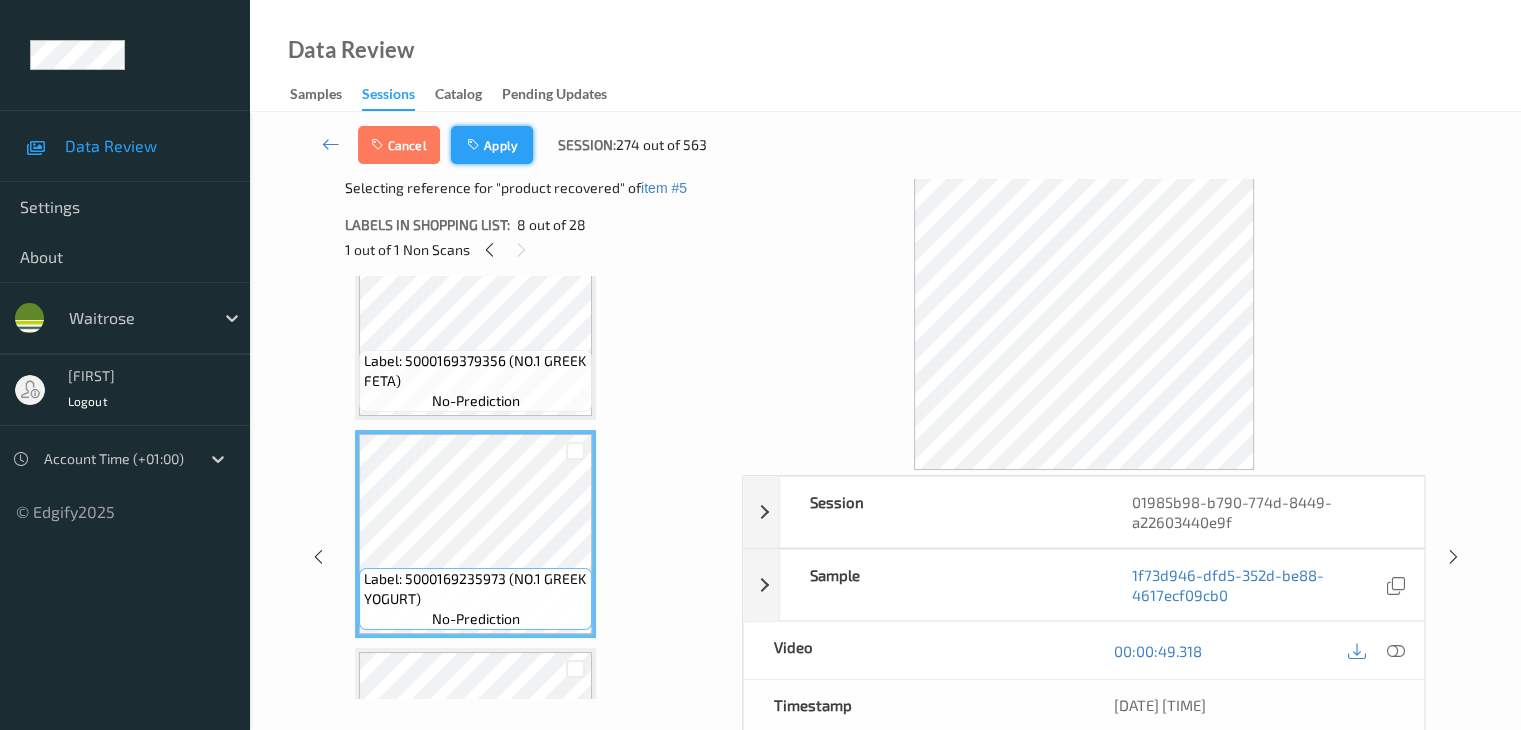 click on "Apply" at bounding box center [492, 145] 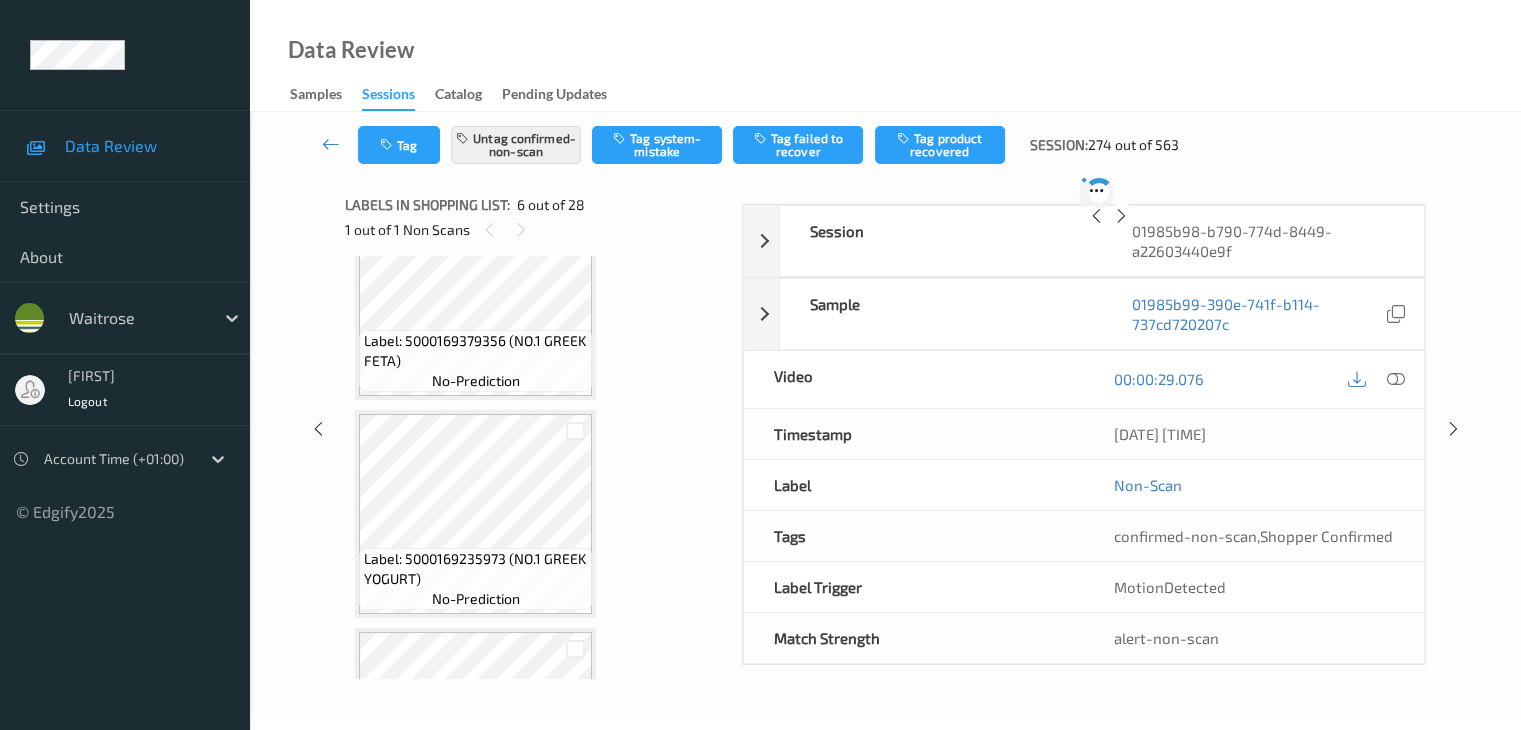 scroll, scrollTop: 882, scrollLeft: 0, axis: vertical 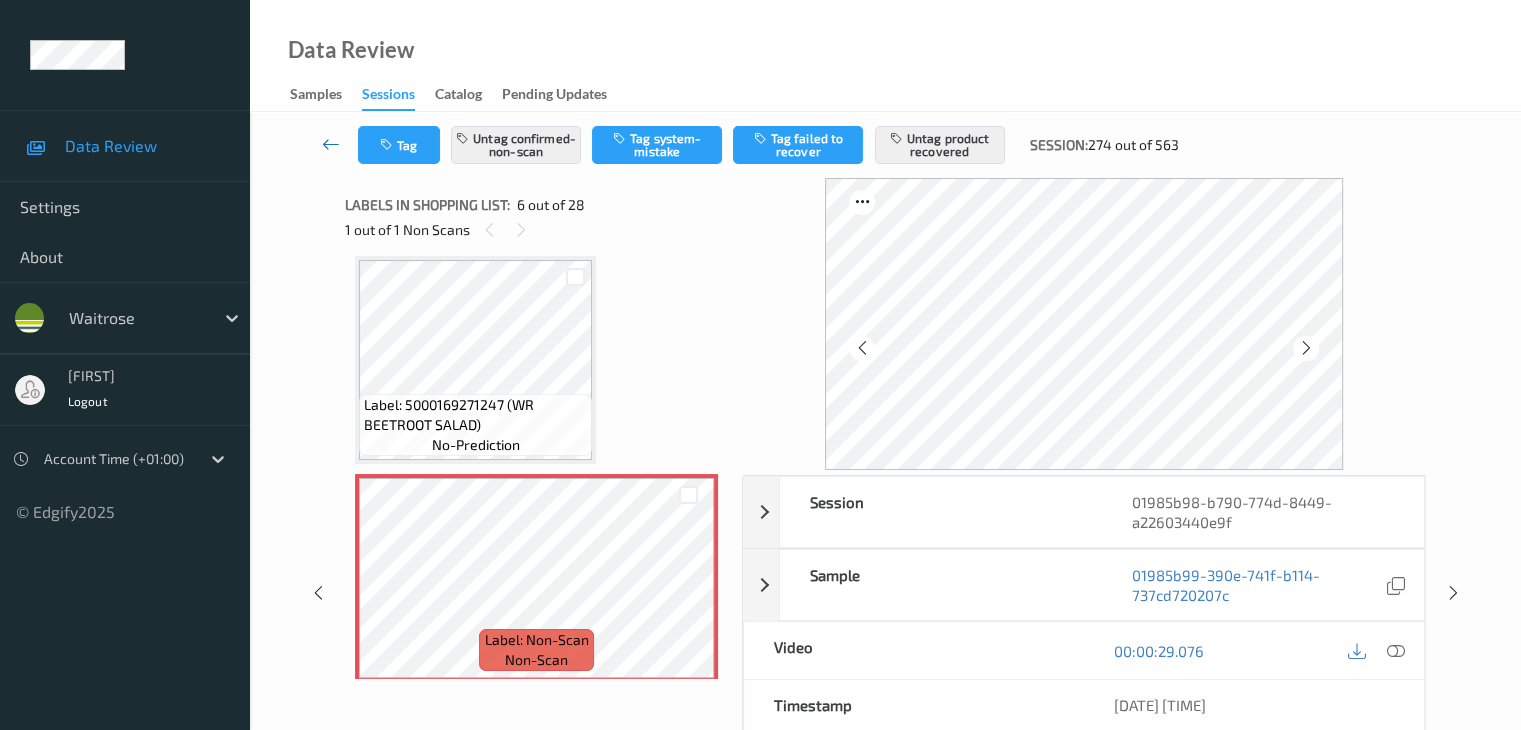 click at bounding box center (331, 144) 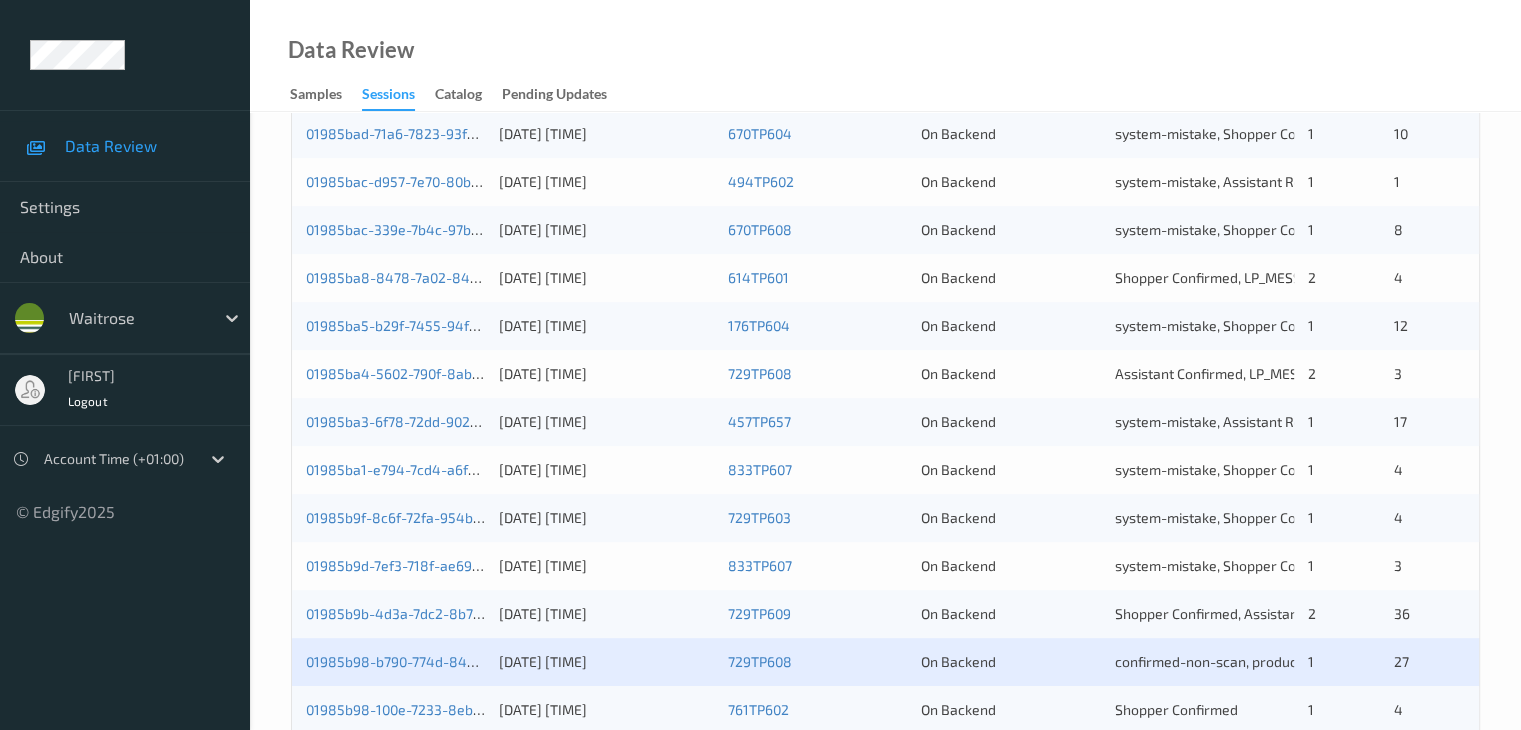 scroll, scrollTop: 800, scrollLeft: 0, axis: vertical 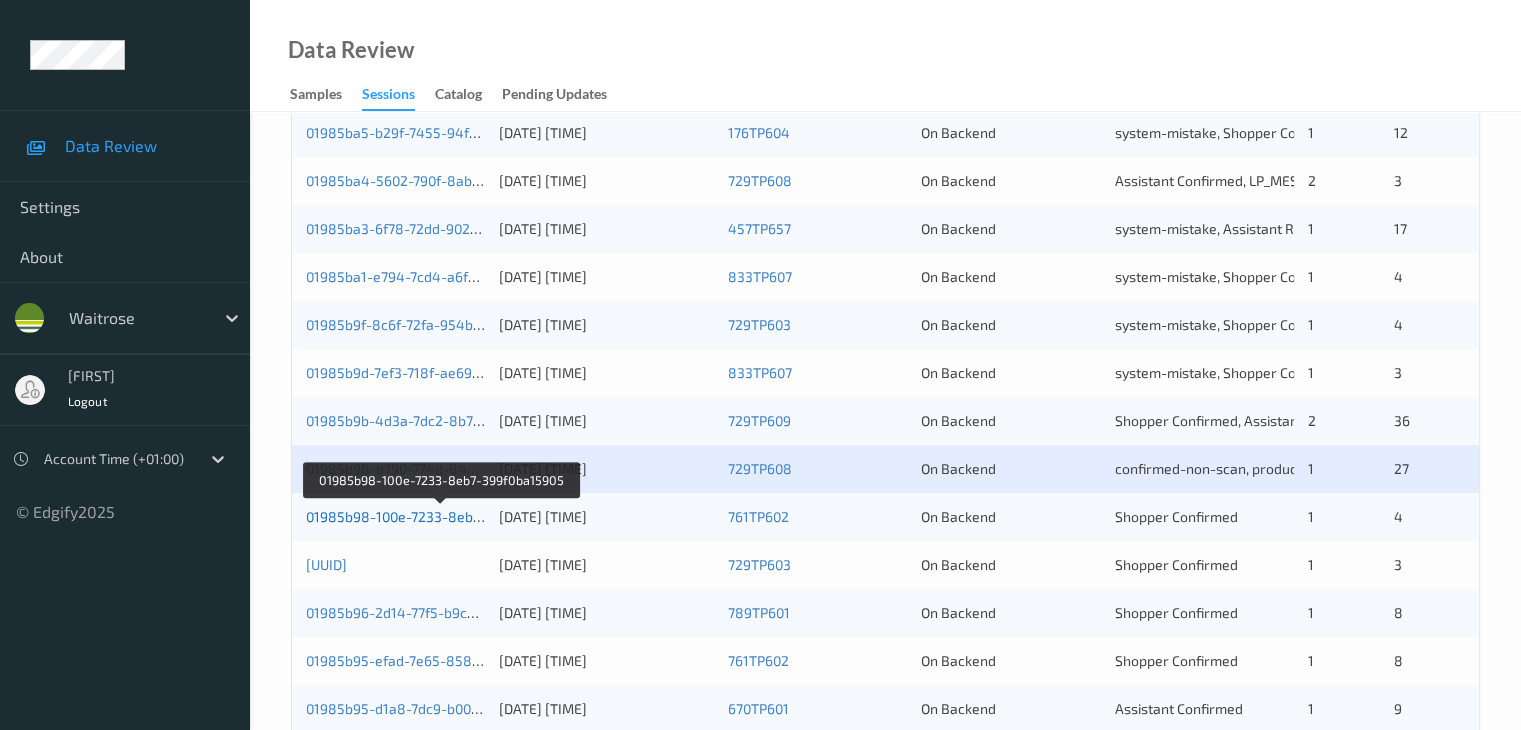 click on "01985b98-100e-7233-8eb7-399f0ba15905" at bounding box center [441, 516] 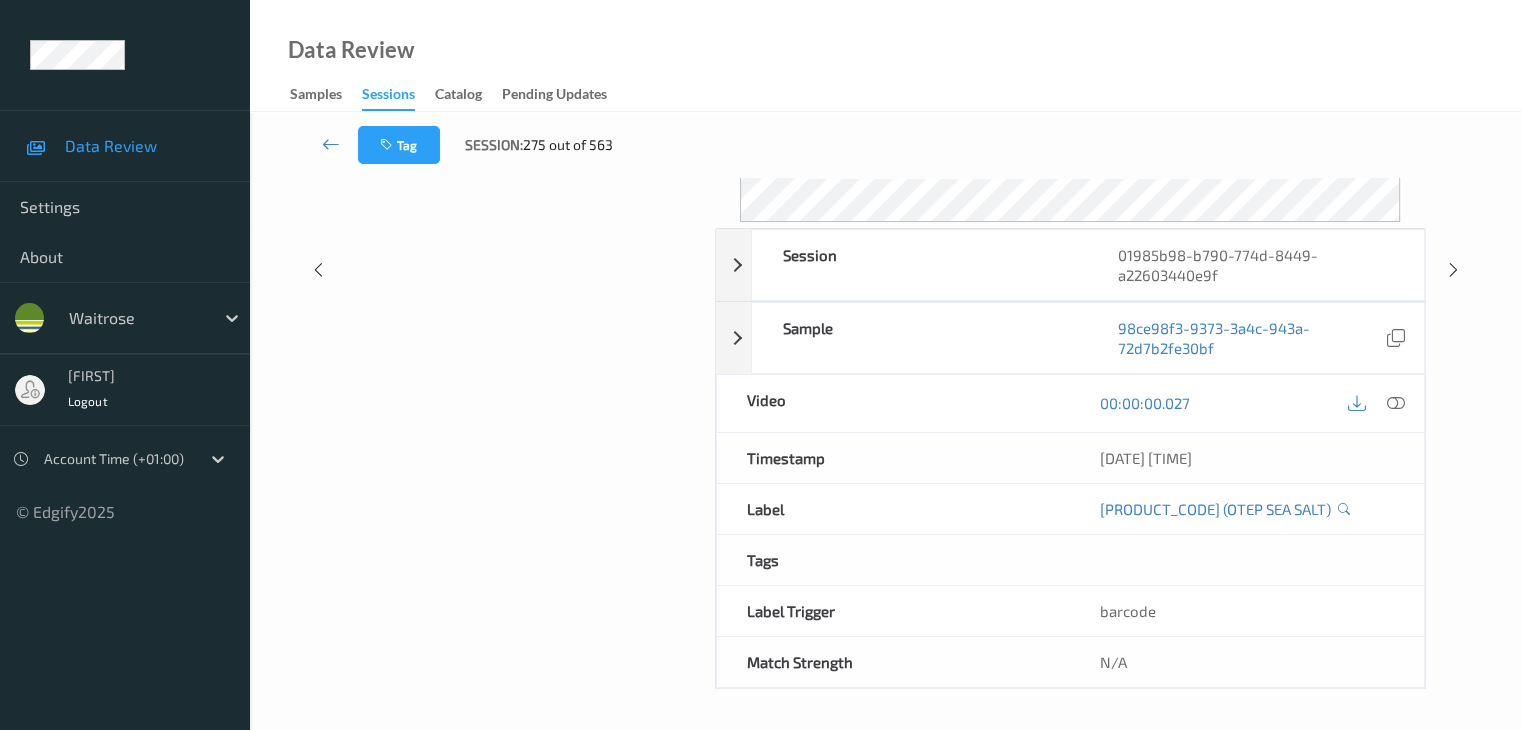 scroll, scrollTop: 0, scrollLeft: 0, axis: both 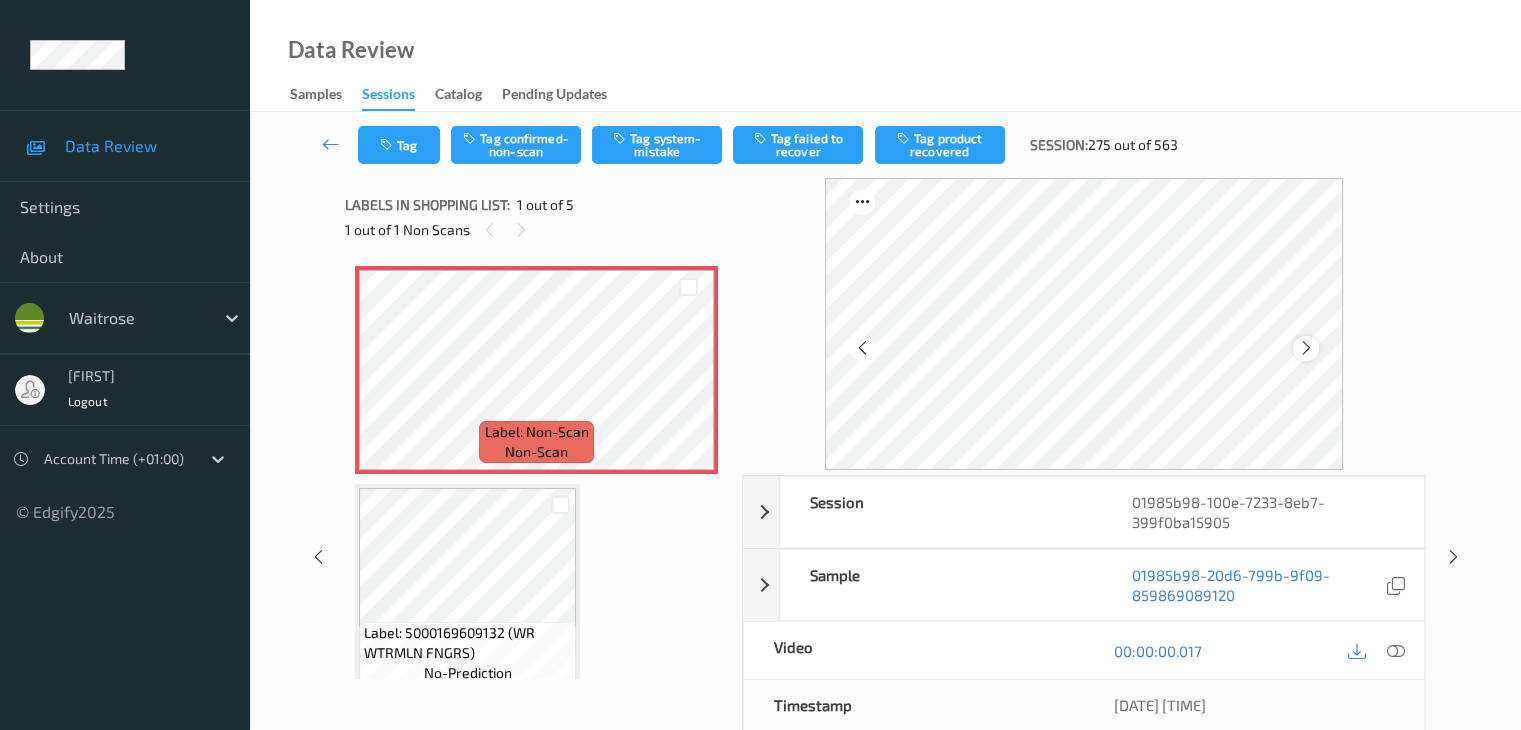 click at bounding box center (1305, 348) 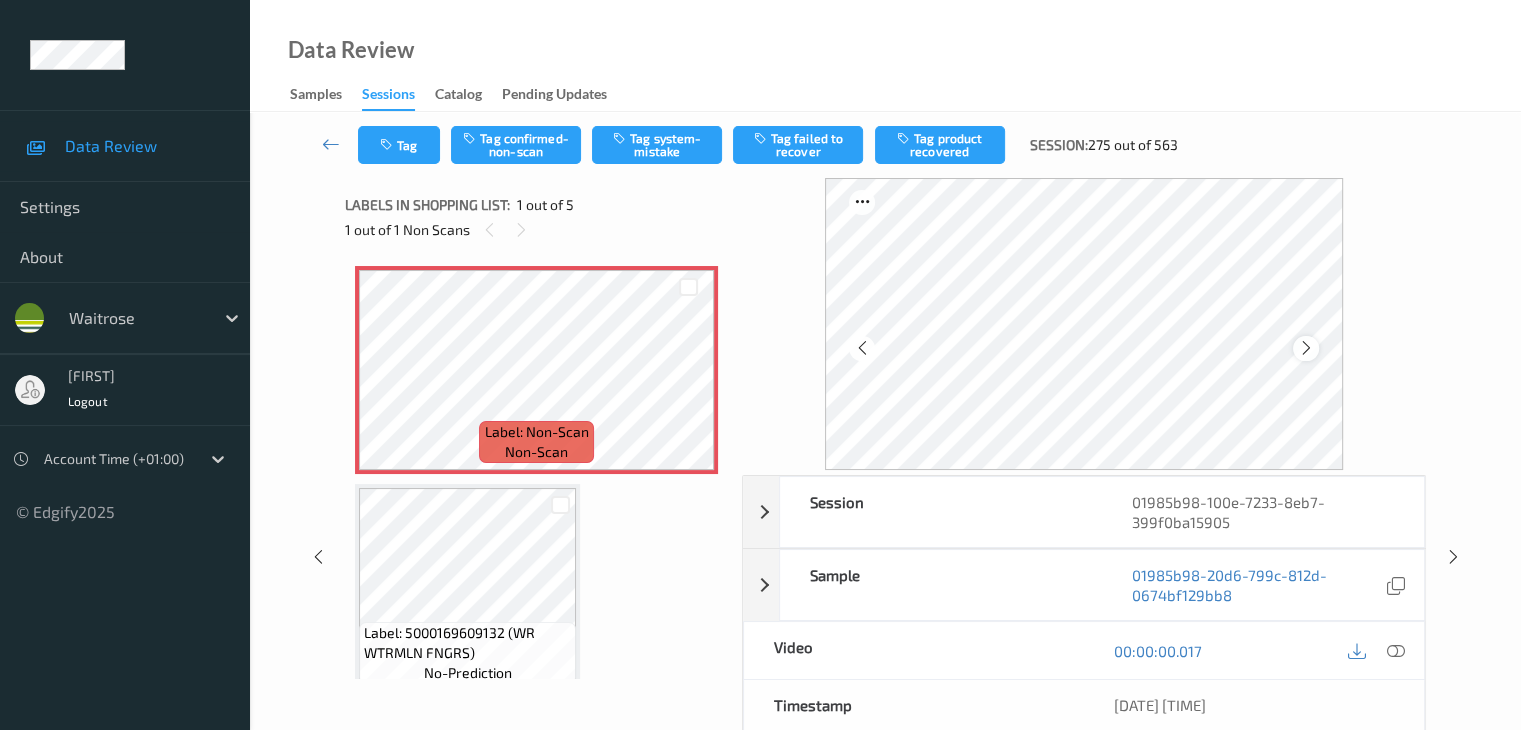 click at bounding box center (1305, 348) 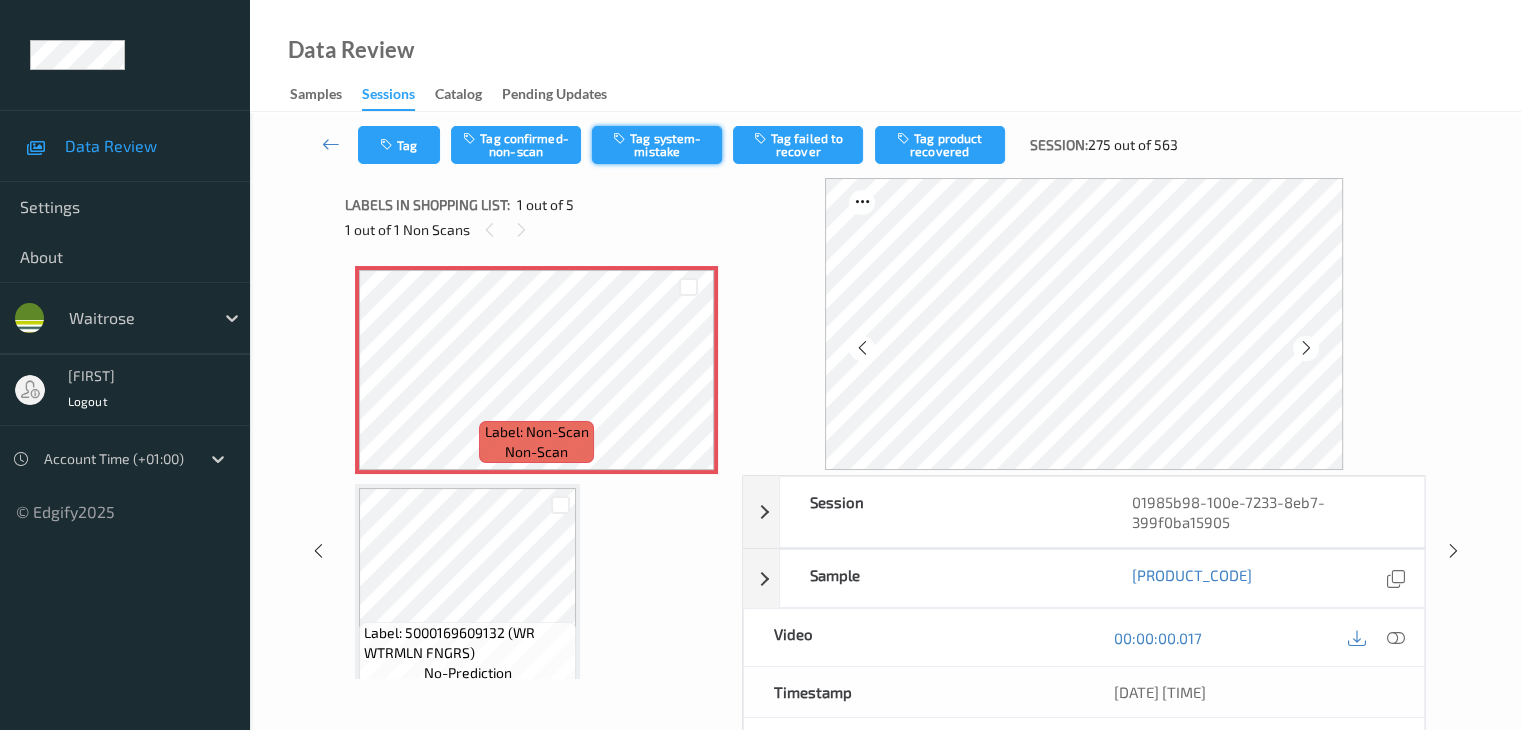 click on "Tag   system-mistake" at bounding box center (657, 145) 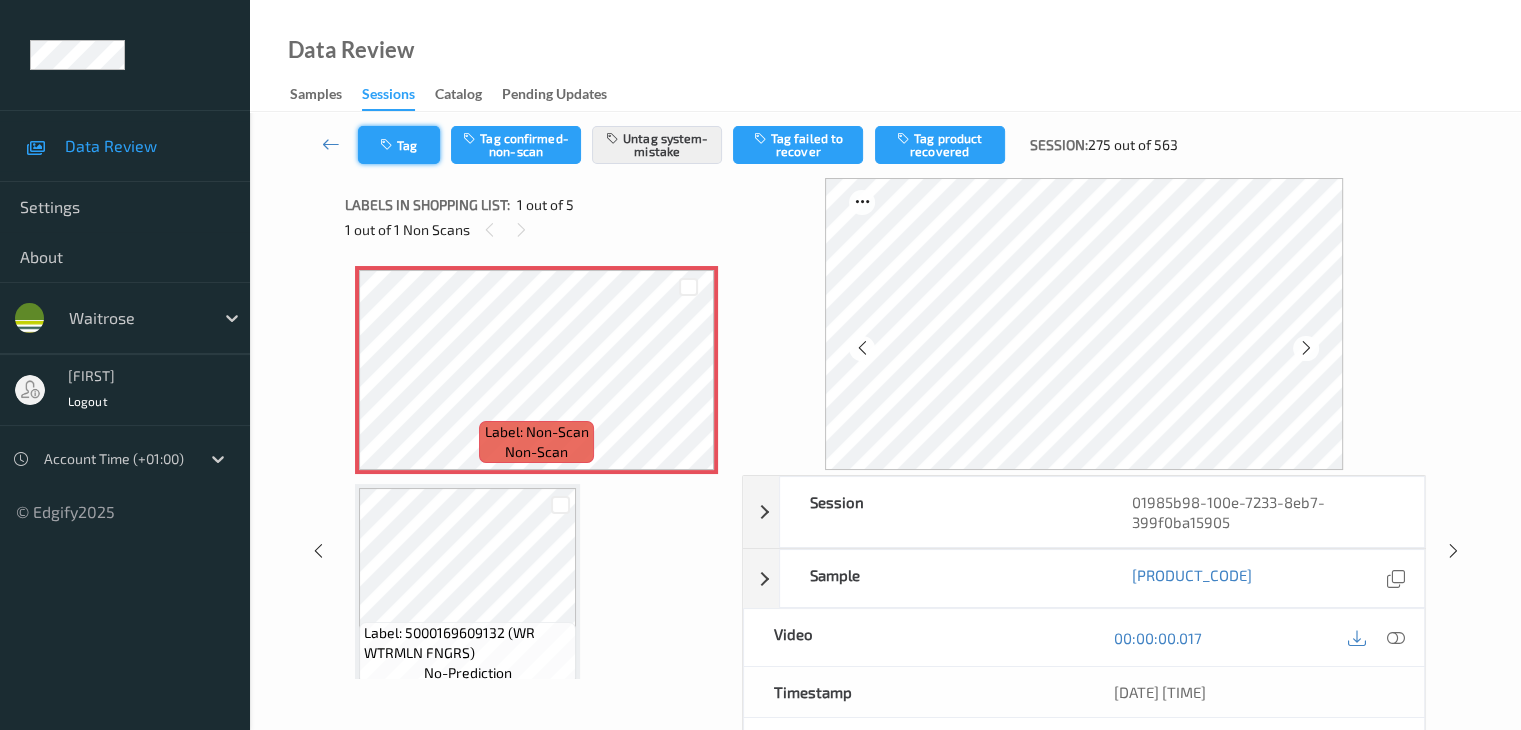 click on "Tag" at bounding box center [399, 145] 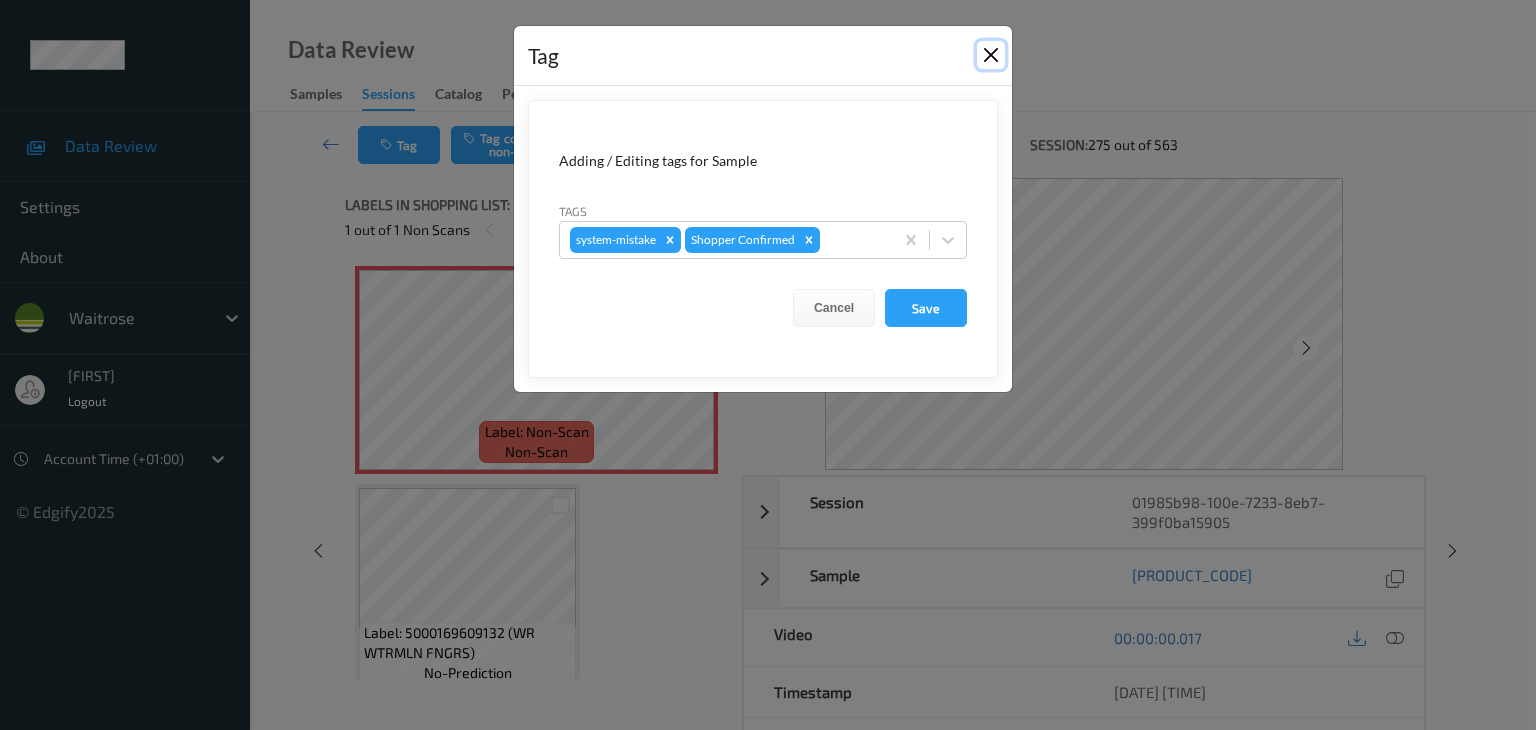 click at bounding box center [991, 55] 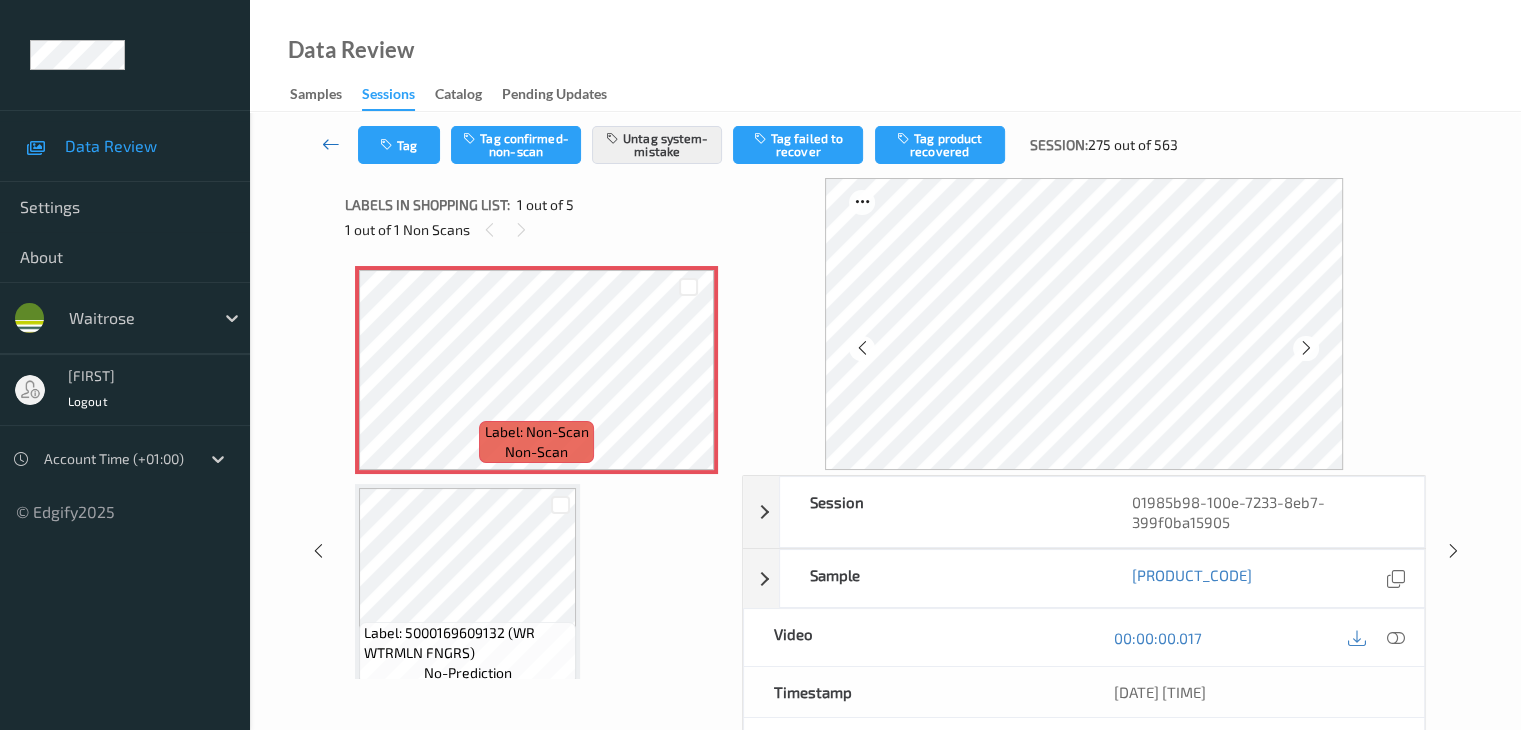 click at bounding box center [331, 145] 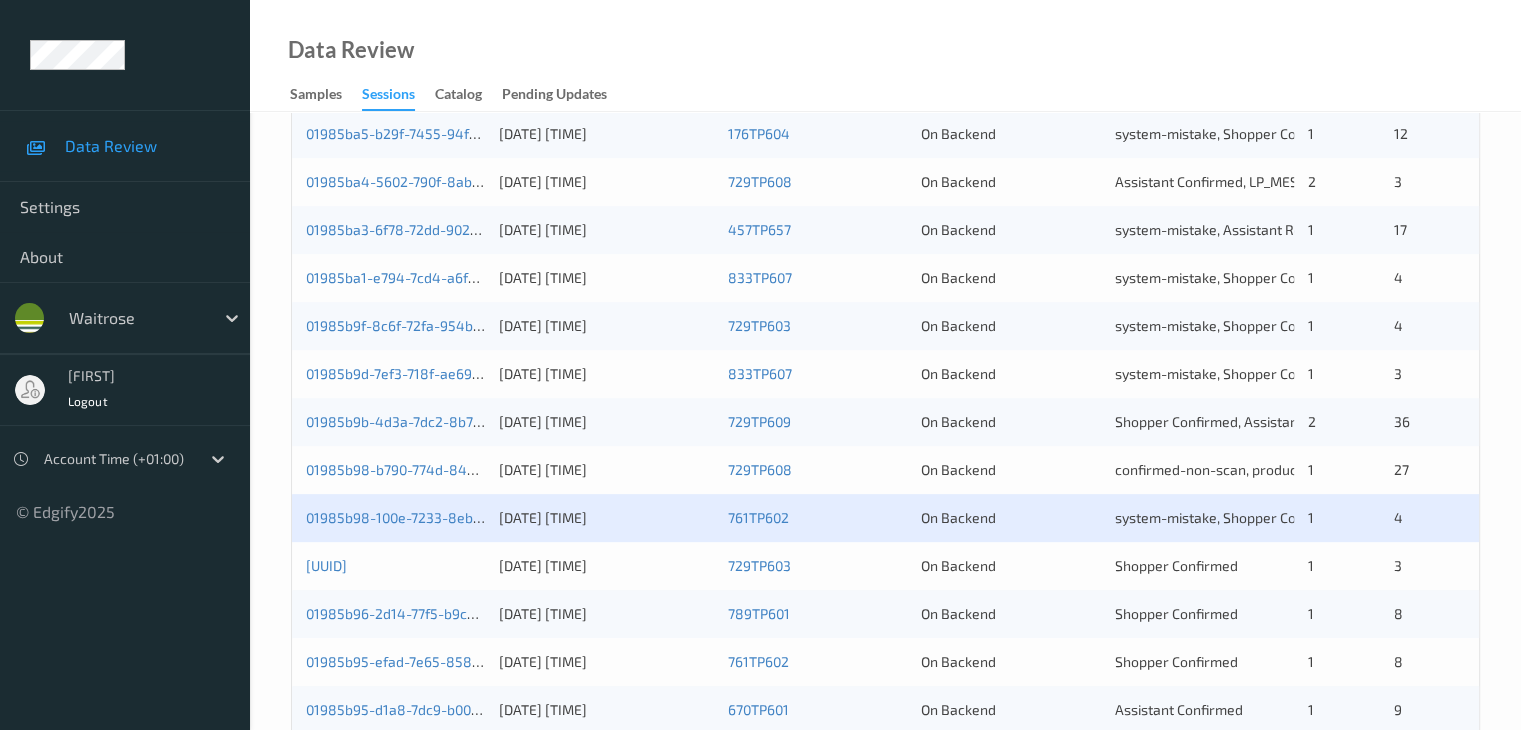 scroll, scrollTop: 800, scrollLeft: 0, axis: vertical 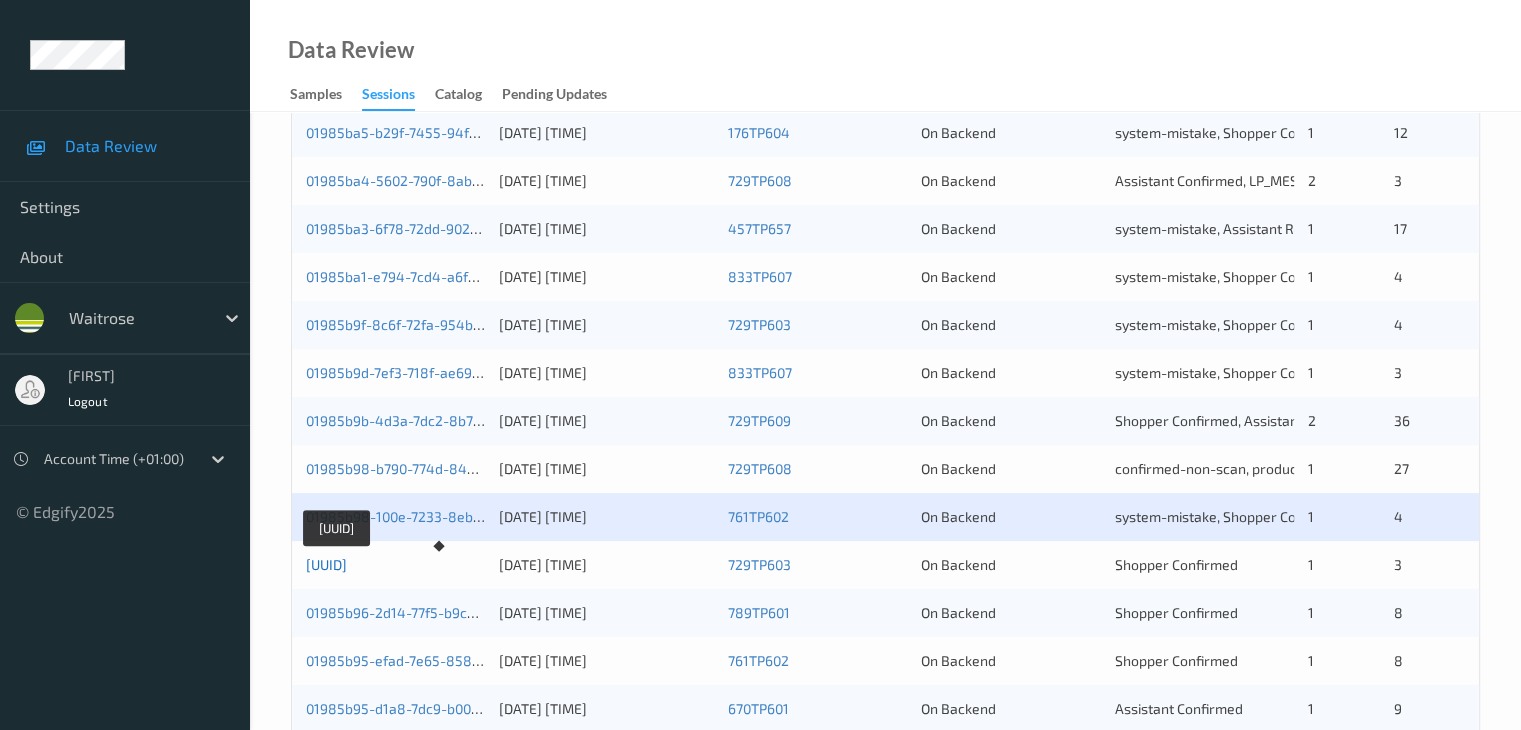 click on "[UUID]" at bounding box center [326, 564] 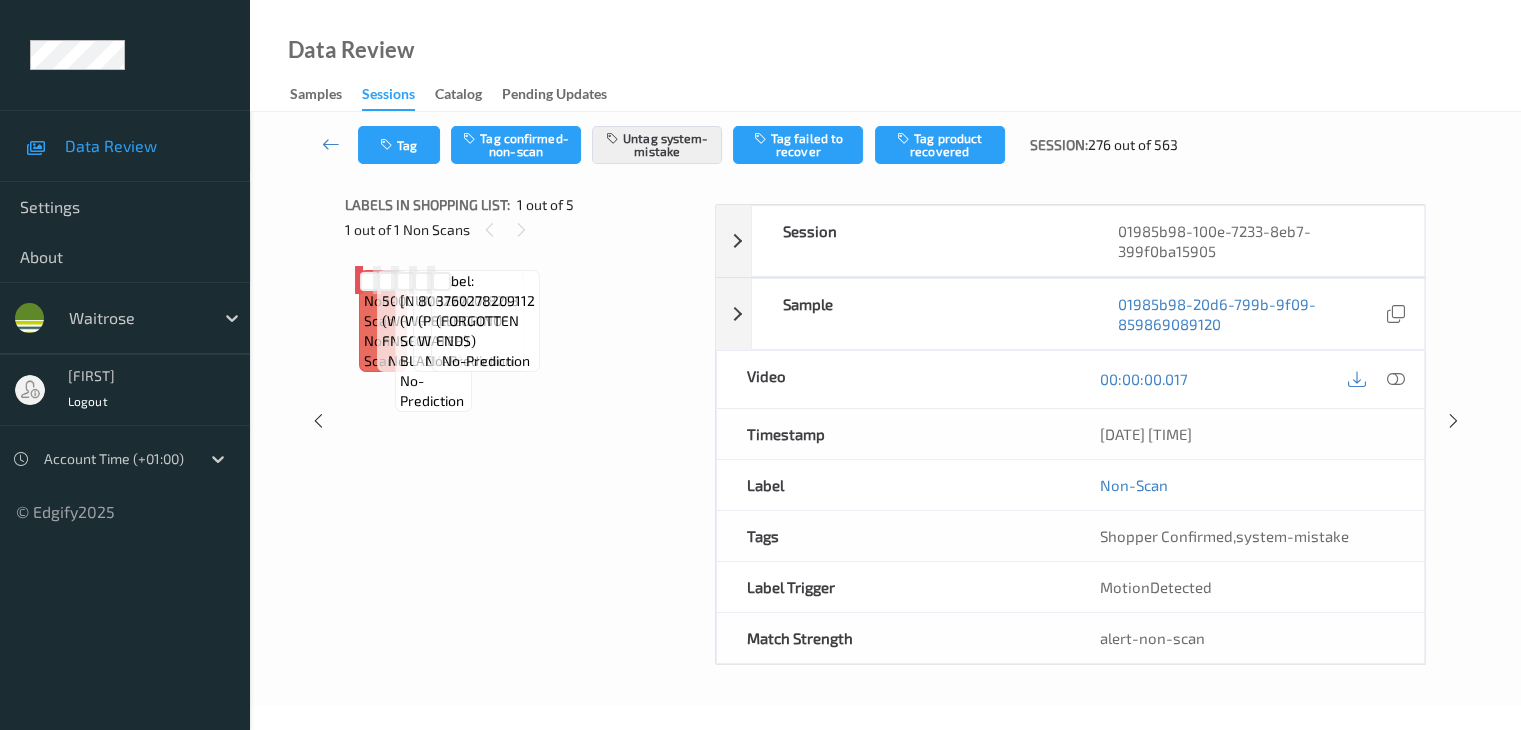 scroll, scrollTop: 0, scrollLeft: 0, axis: both 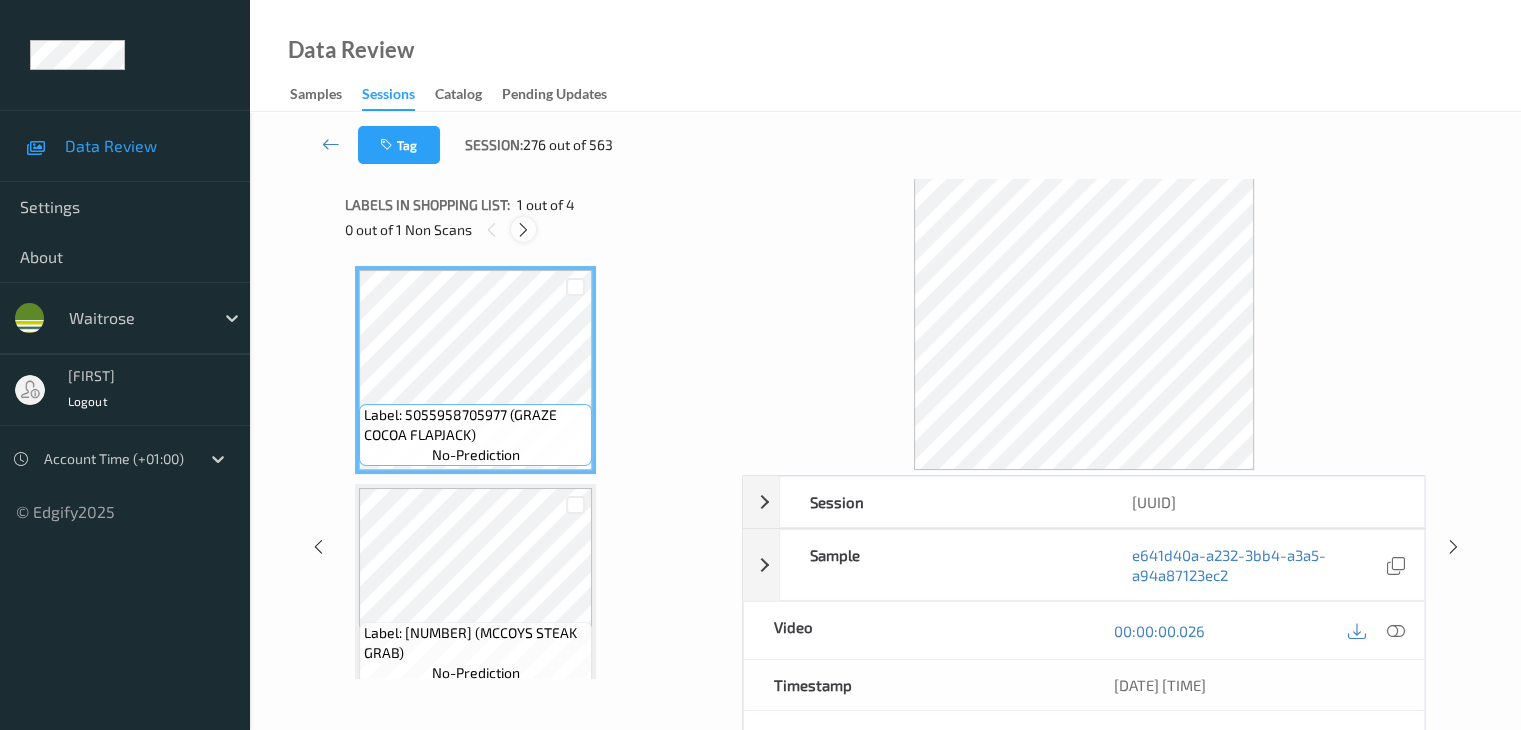 click at bounding box center [523, 230] 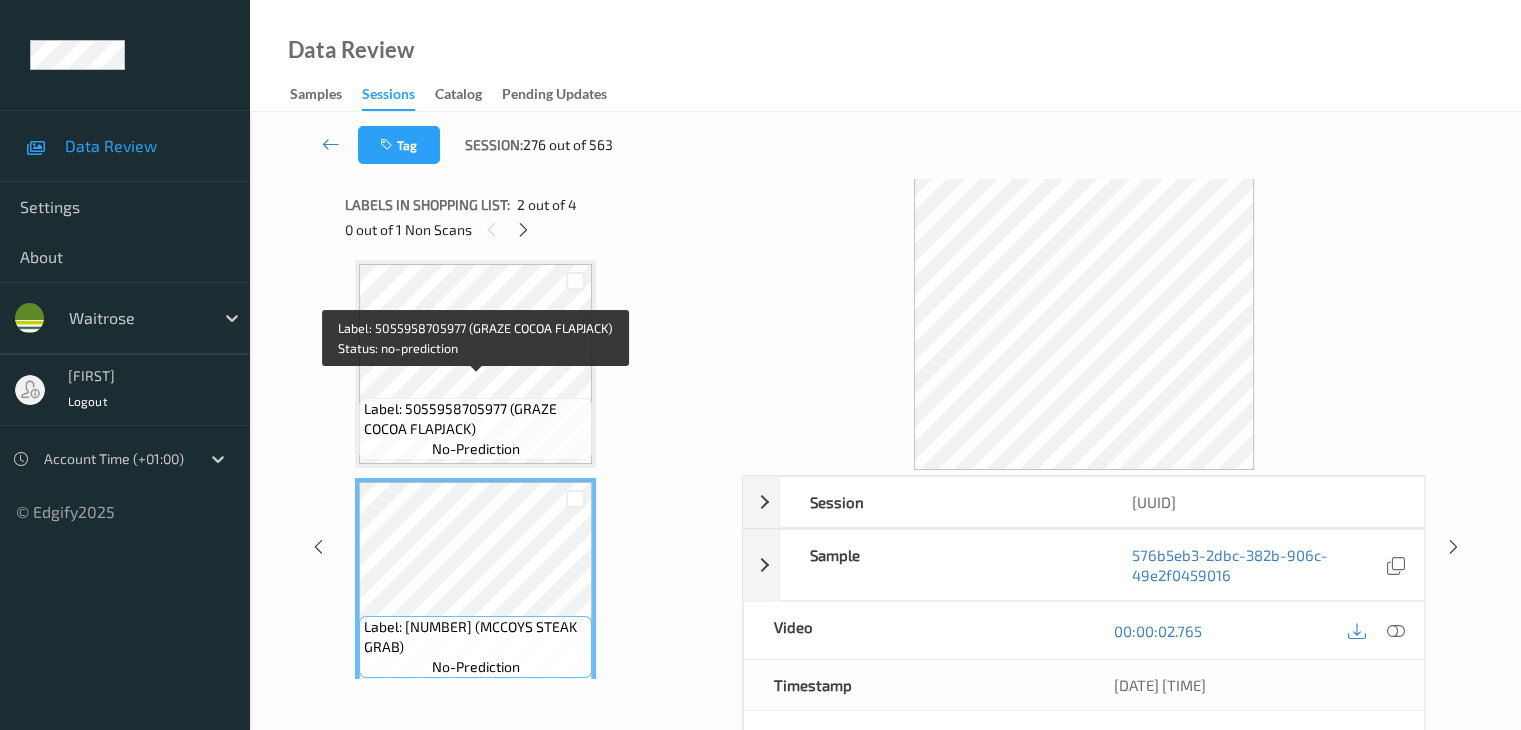 scroll, scrollTop: 0, scrollLeft: 0, axis: both 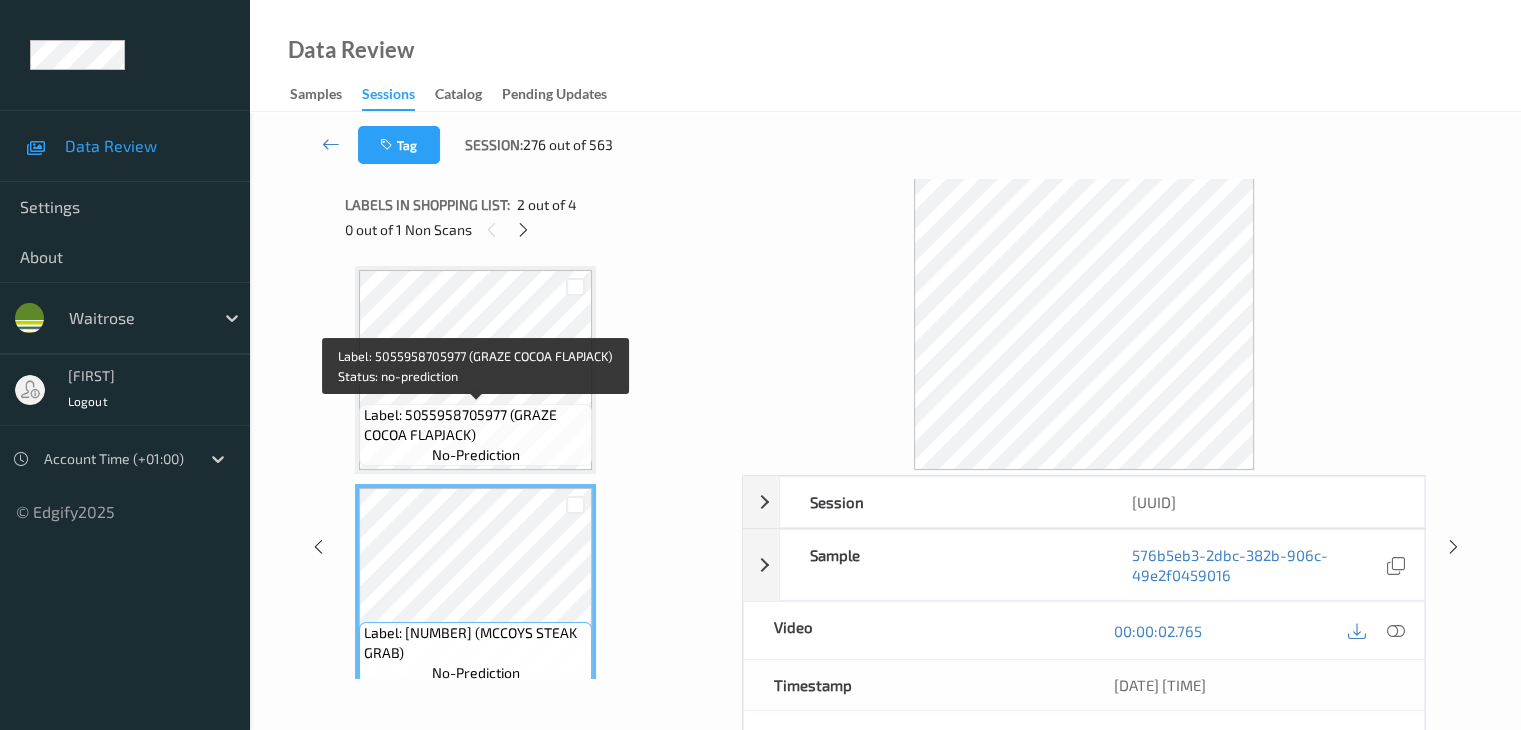 click on "Label: 5055958705977 (GRAZE COCOA FLAPJACK)" at bounding box center [475, 425] 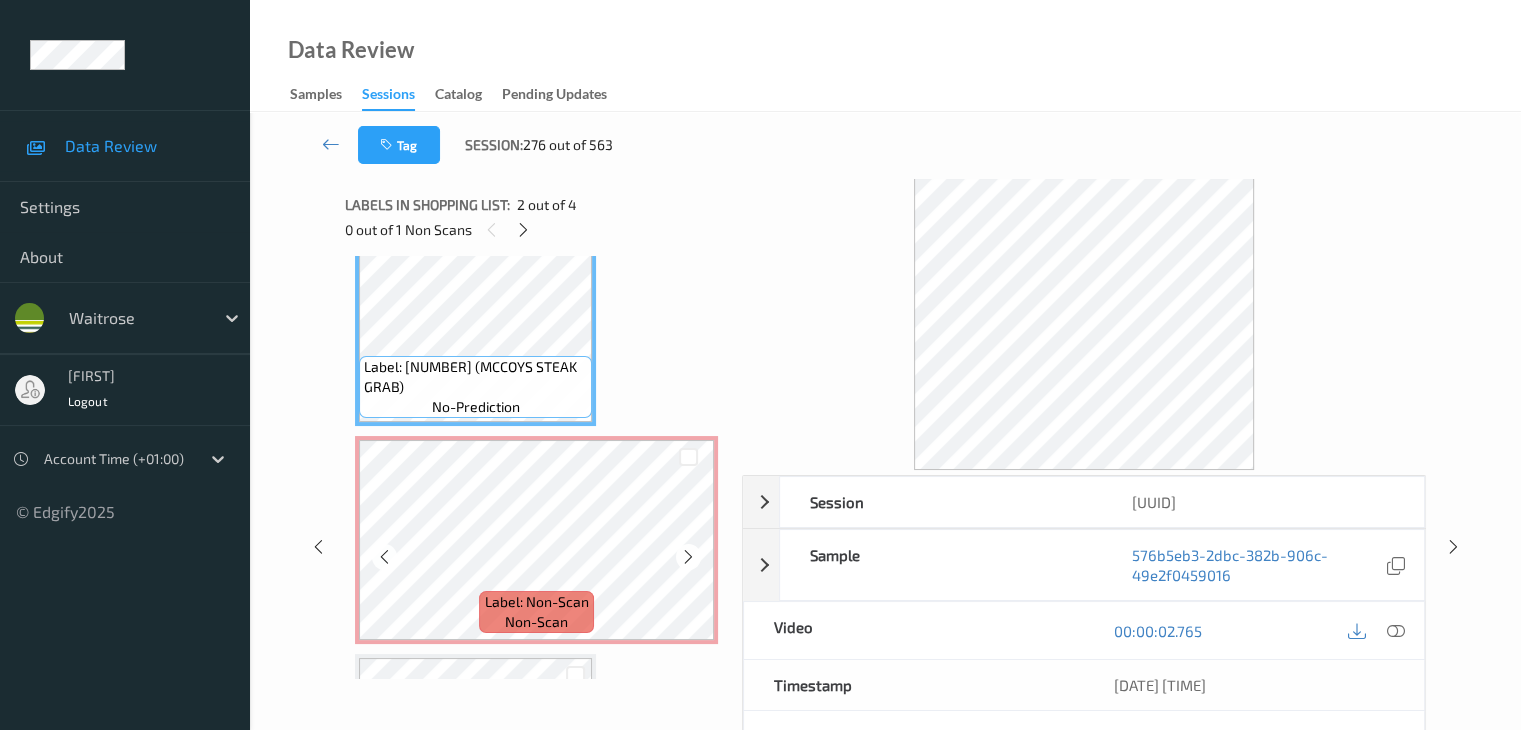 scroll, scrollTop: 300, scrollLeft: 0, axis: vertical 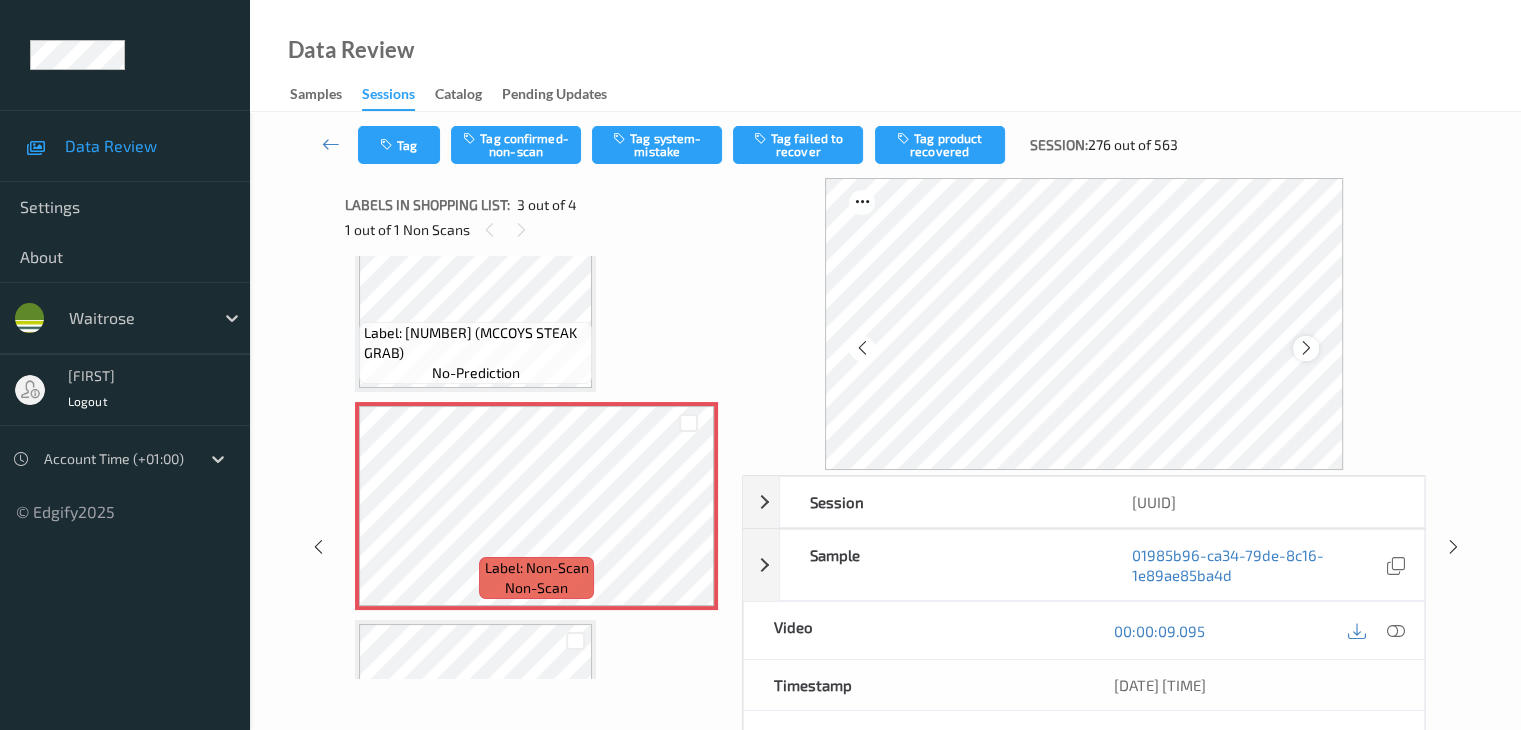 click at bounding box center [1306, 348] 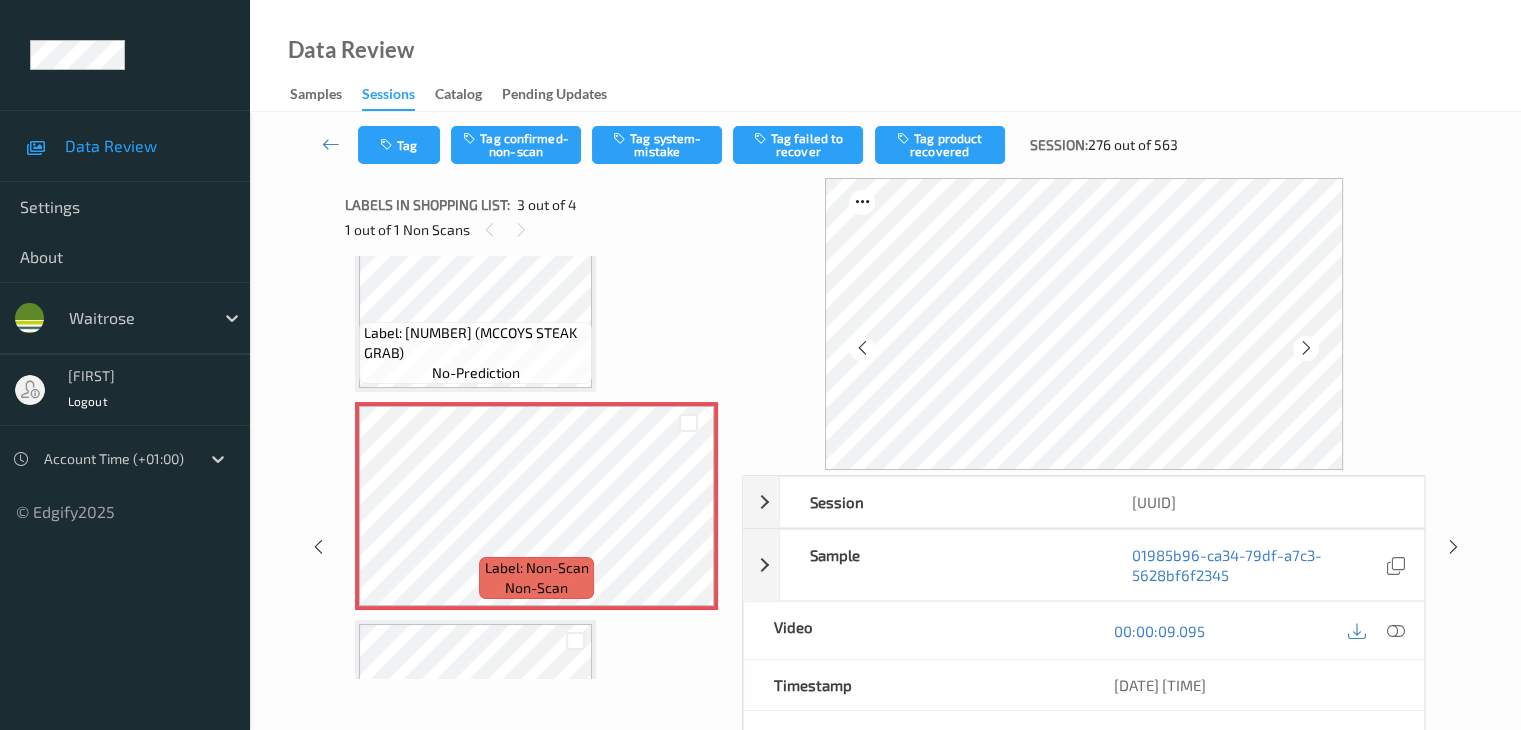 click at bounding box center [1306, 348] 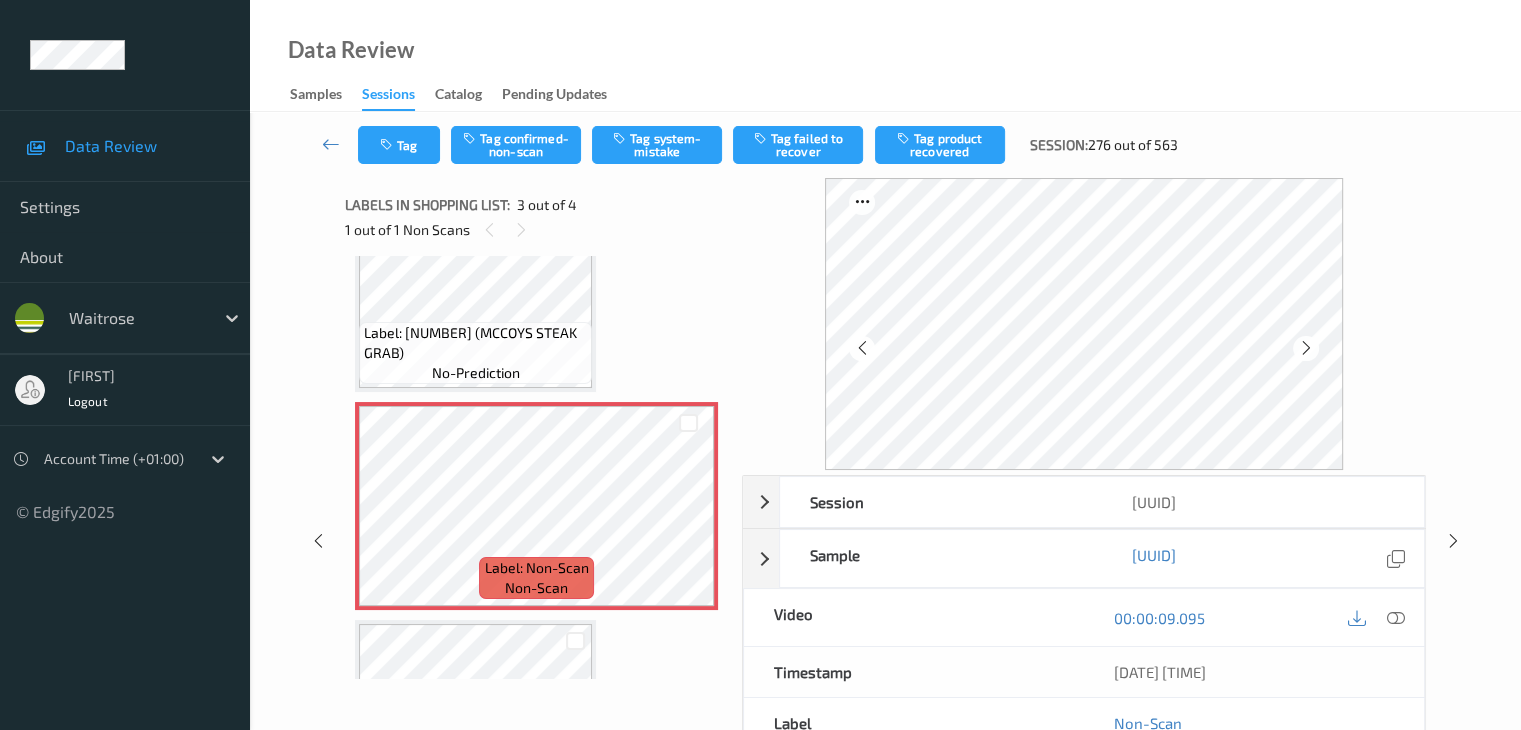 click at bounding box center [1306, 348] 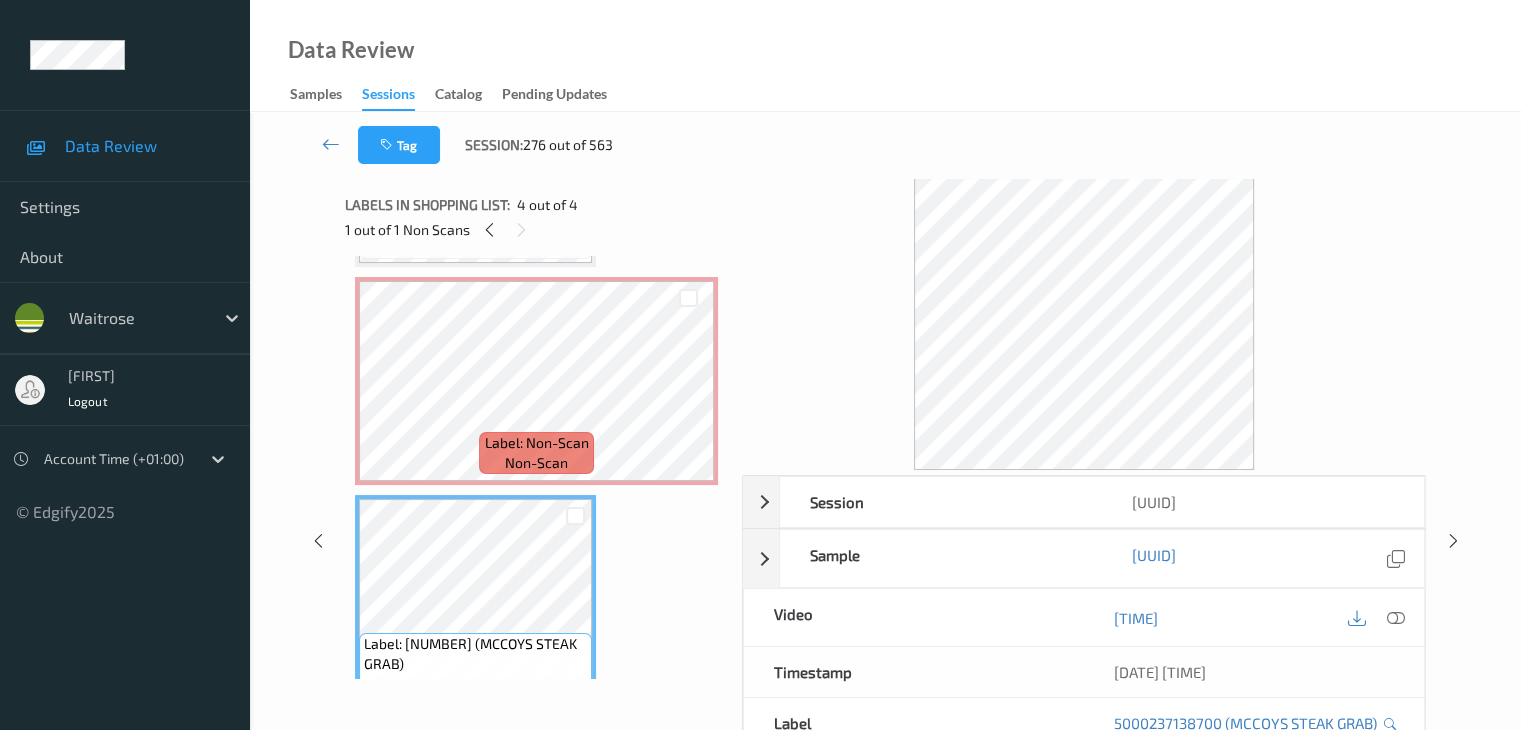 scroll, scrollTop: 459, scrollLeft: 0, axis: vertical 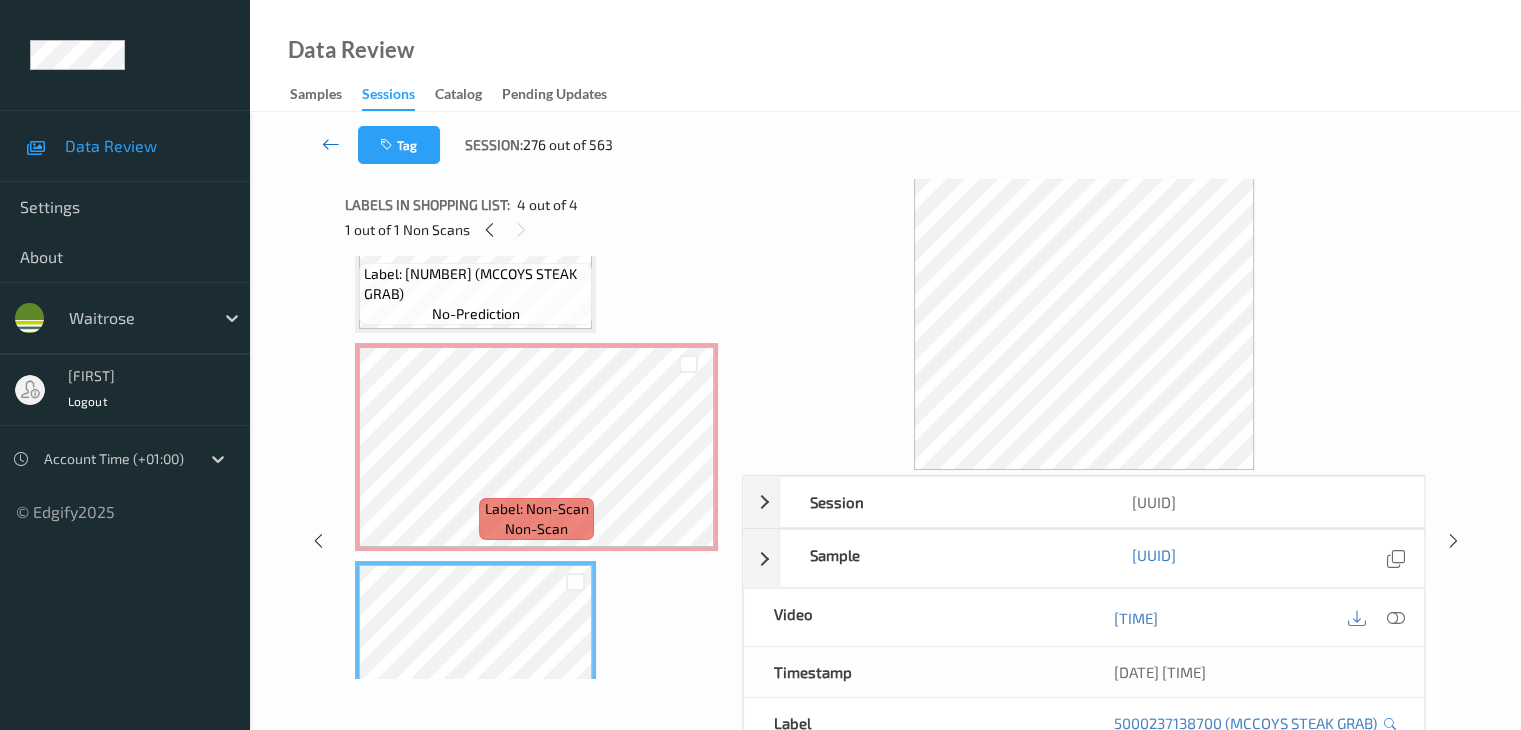click at bounding box center (331, 145) 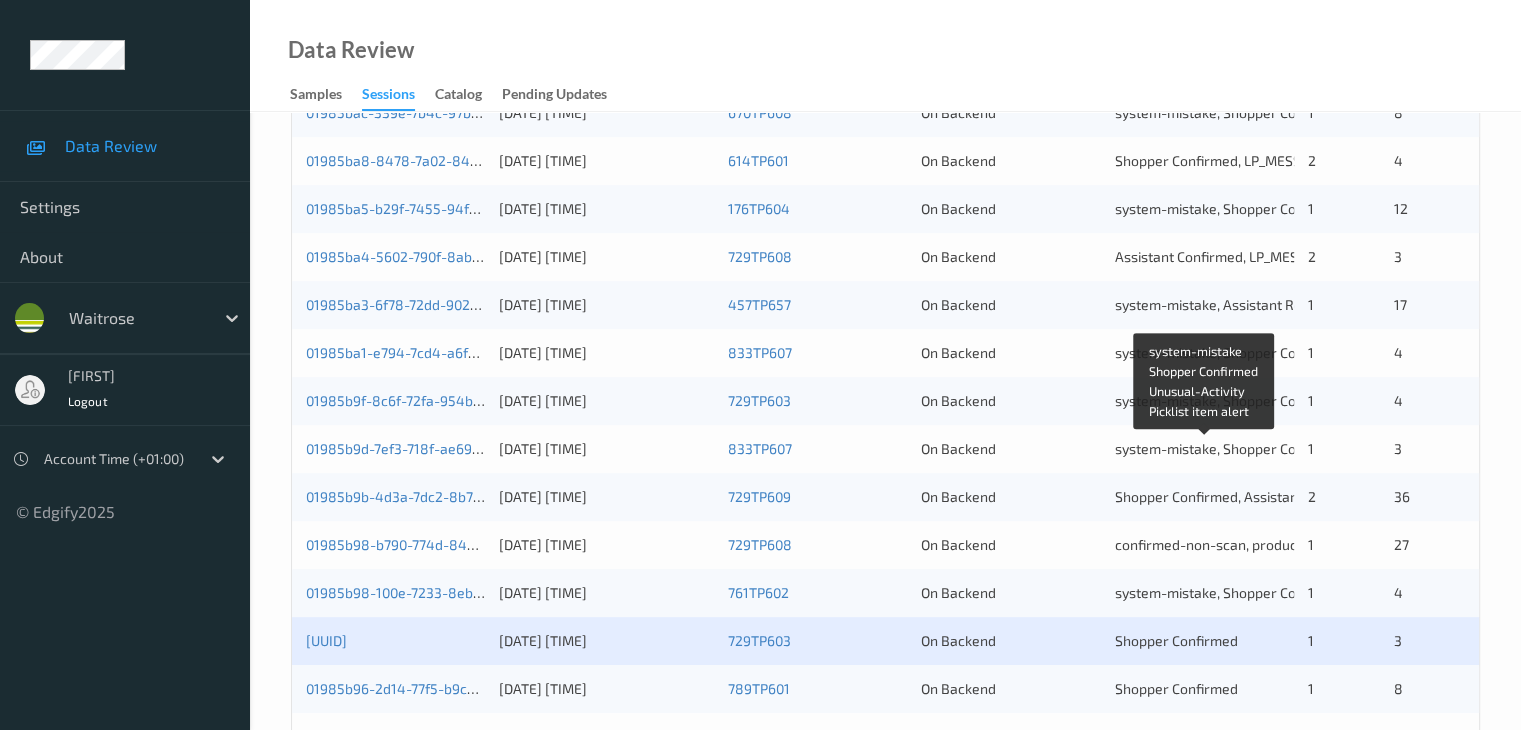 scroll, scrollTop: 900, scrollLeft: 0, axis: vertical 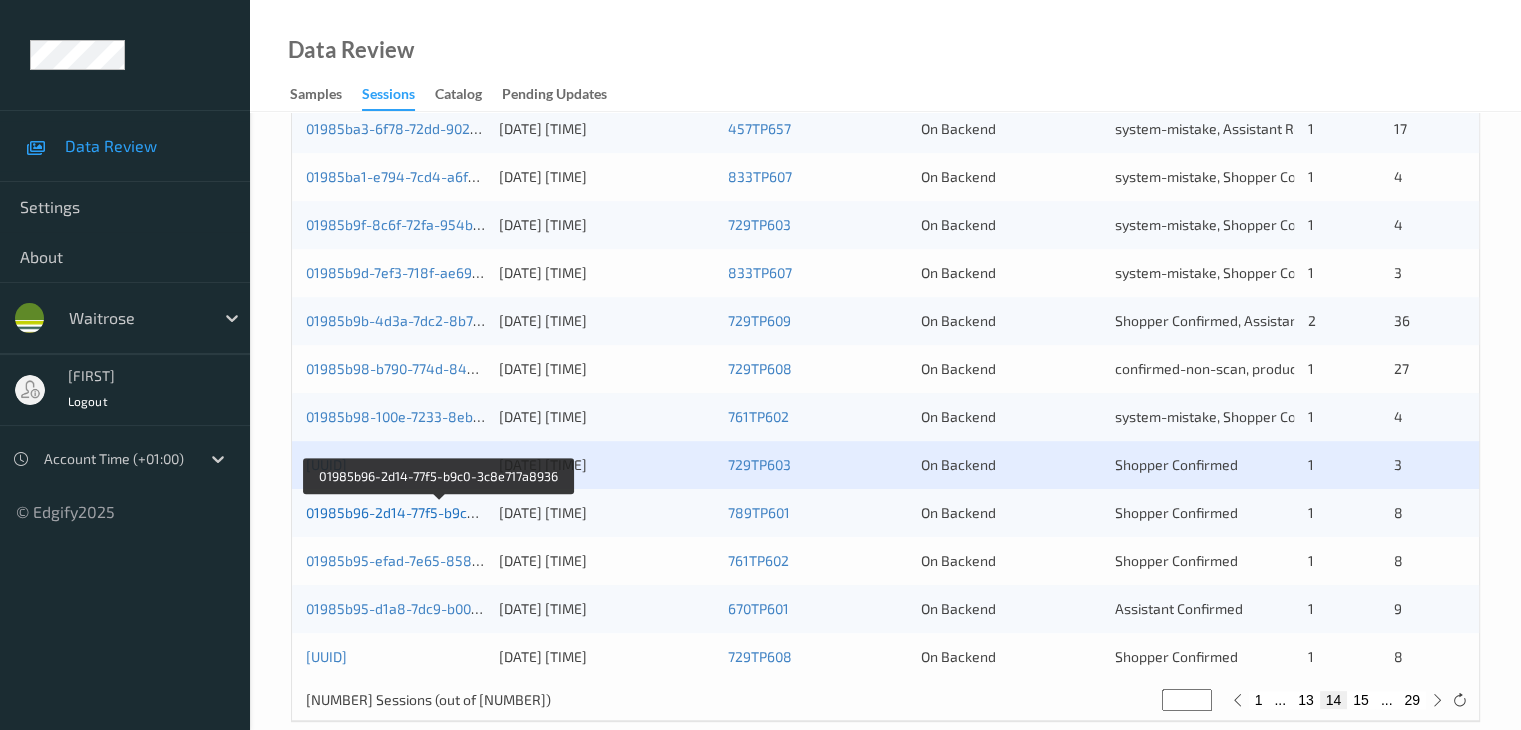 click on "01985b96-2d14-77f5-b9c0-3c8e717a8936" at bounding box center (440, 512) 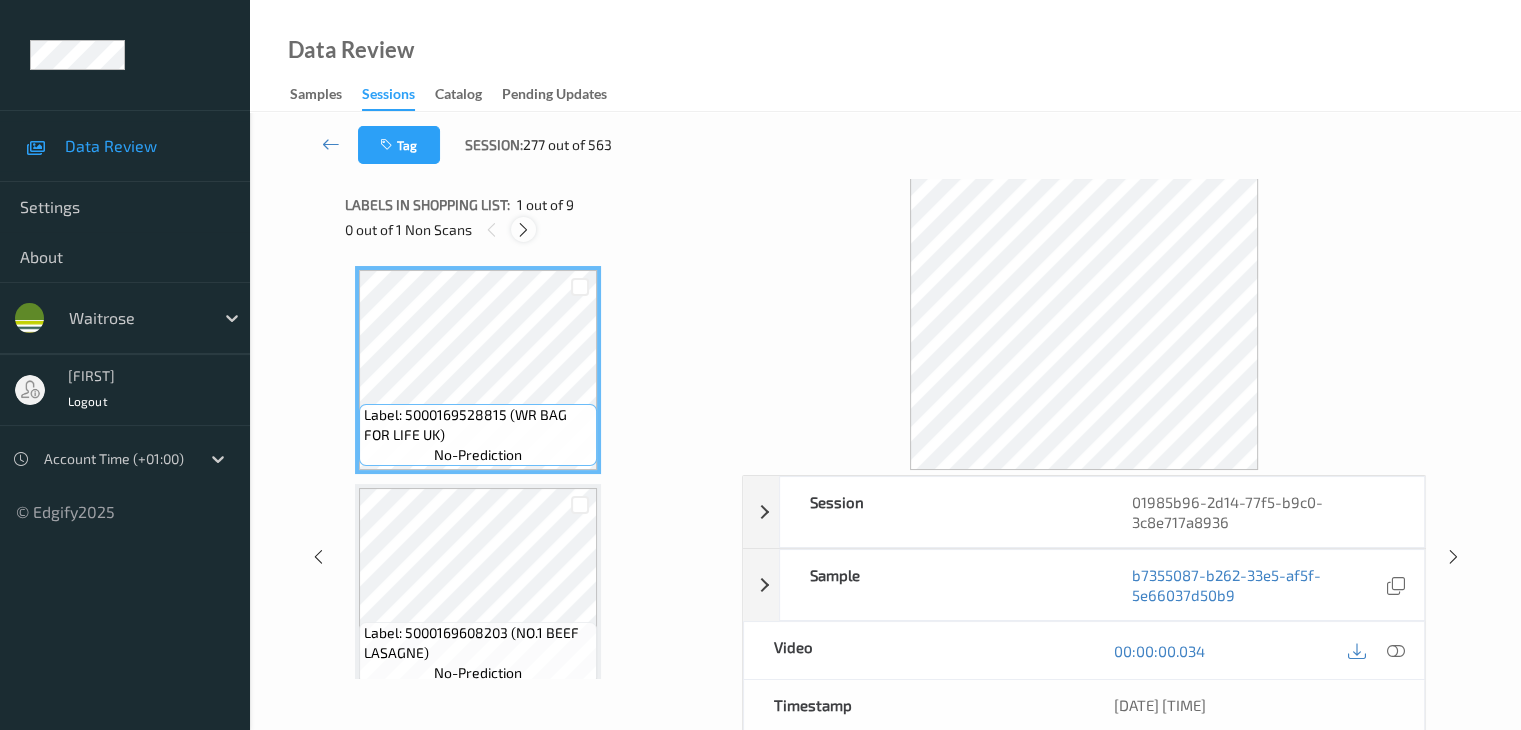 click at bounding box center [523, 230] 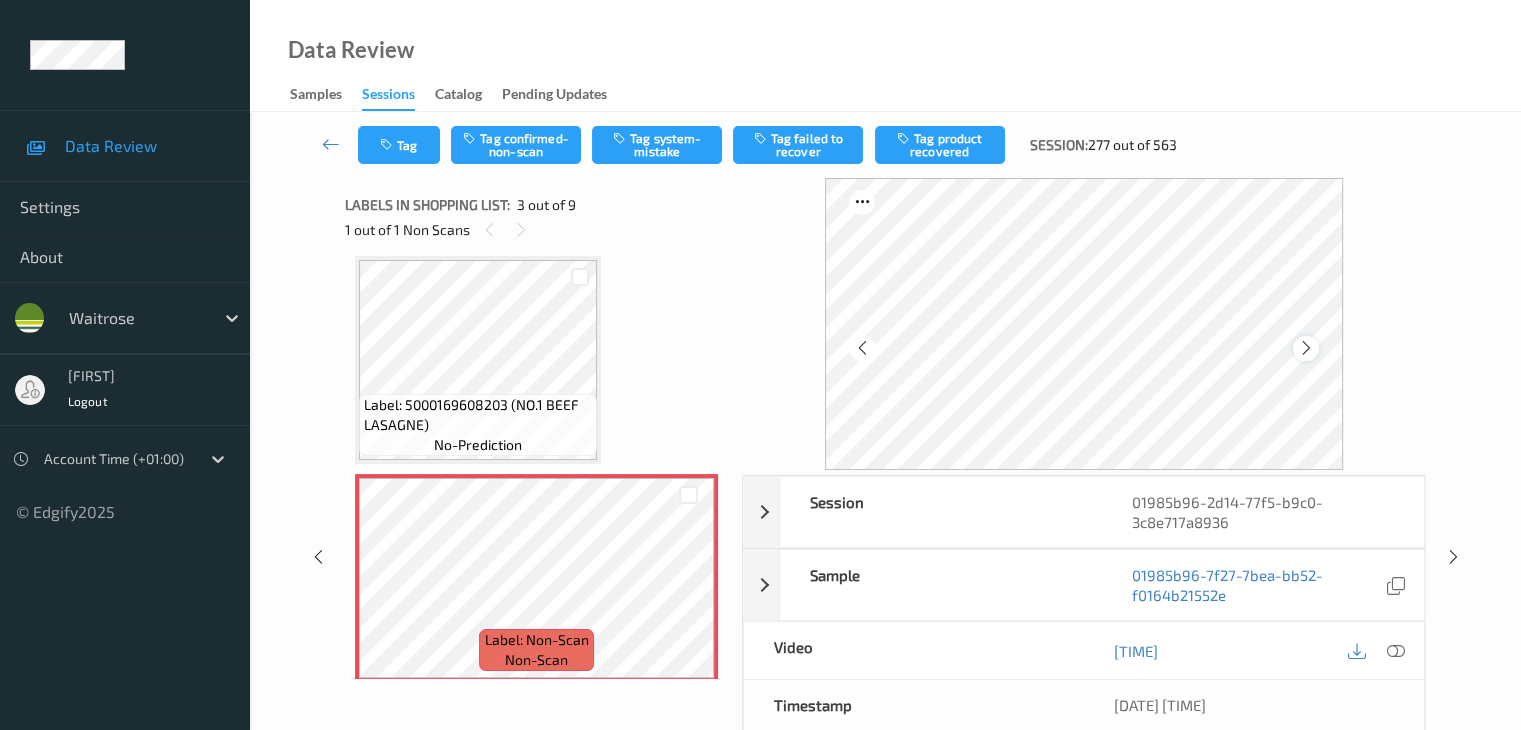 click at bounding box center [1306, 348] 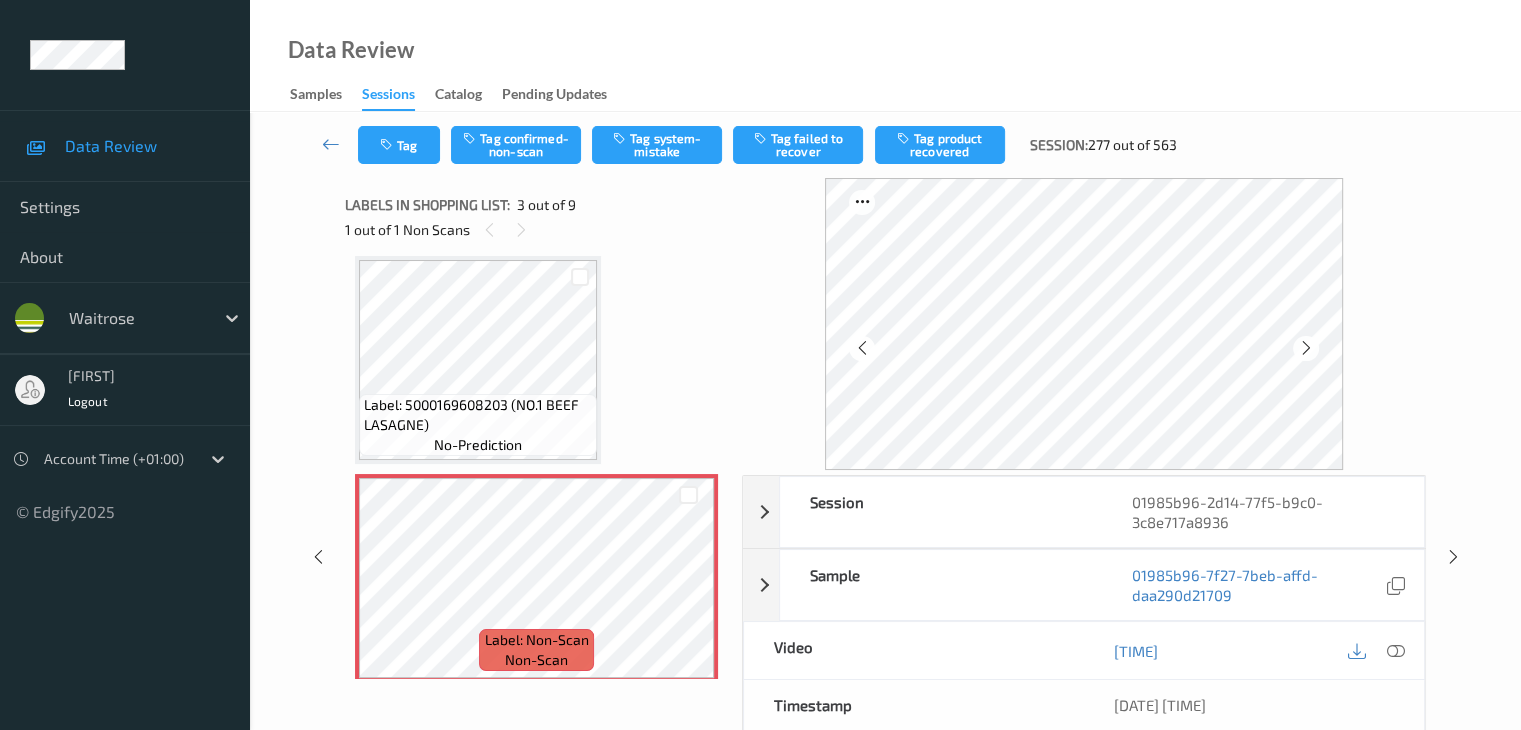 click at bounding box center [1306, 348] 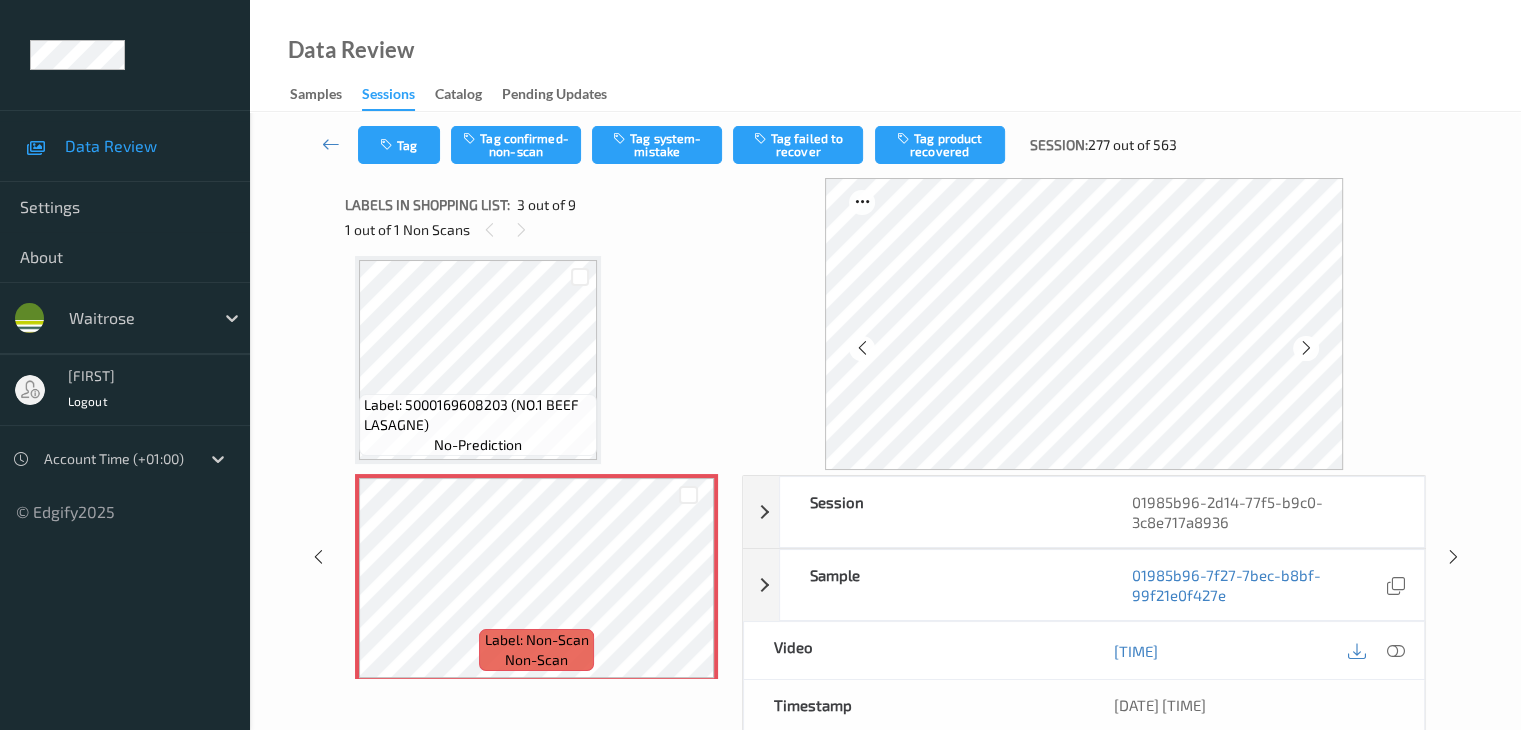 click at bounding box center (1306, 348) 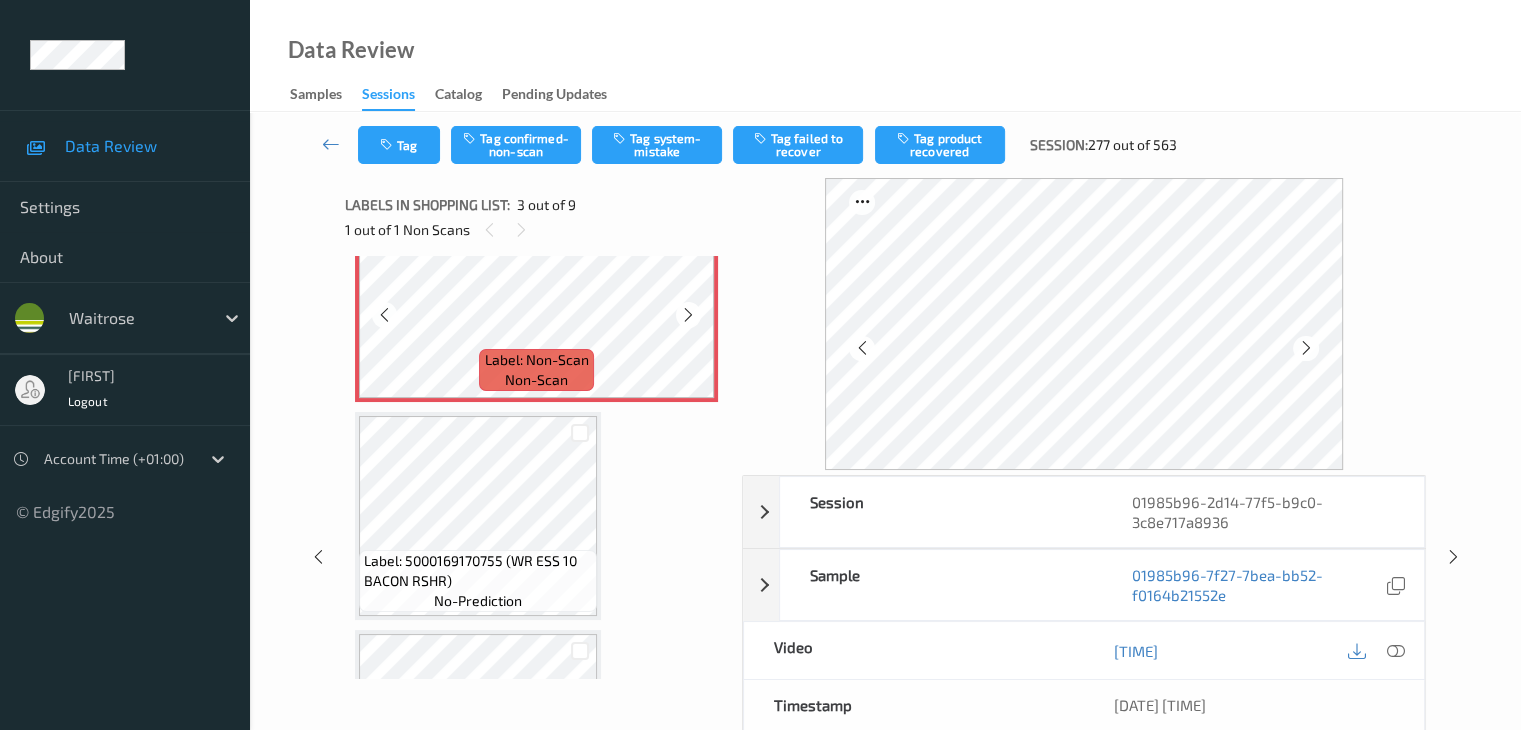 scroll, scrollTop: 528, scrollLeft: 0, axis: vertical 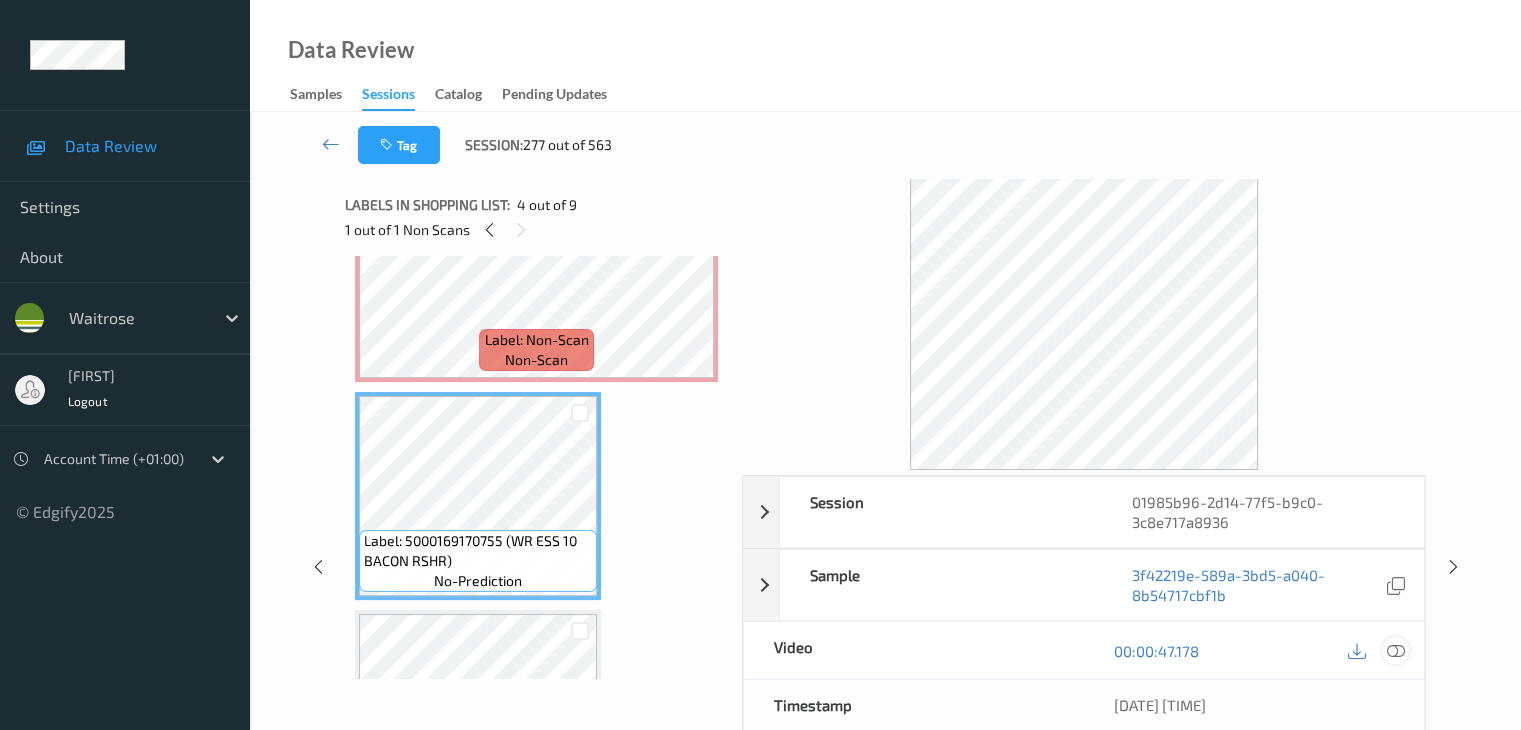 click at bounding box center [1395, 651] 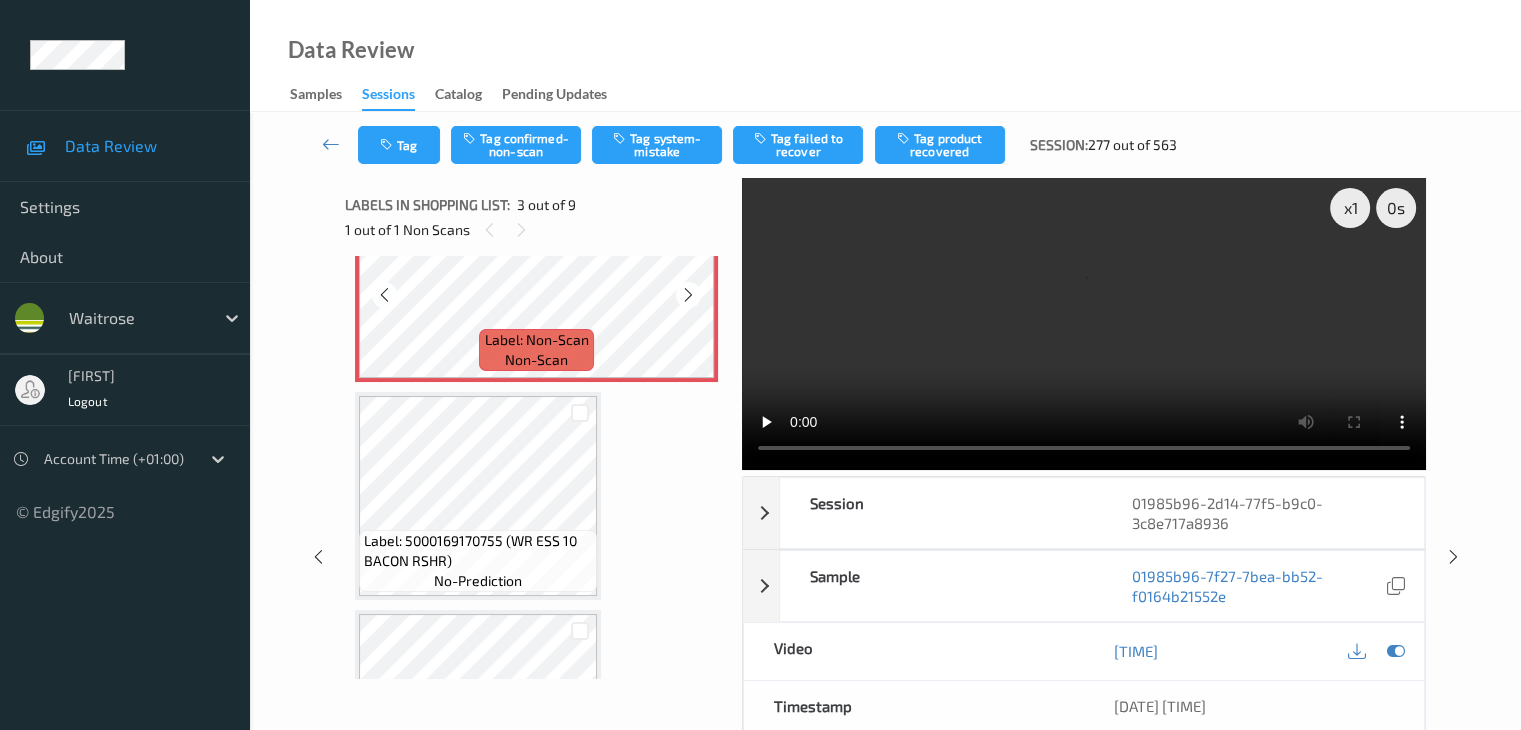 scroll, scrollTop: 328, scrollLeft: 0, axis: vertical 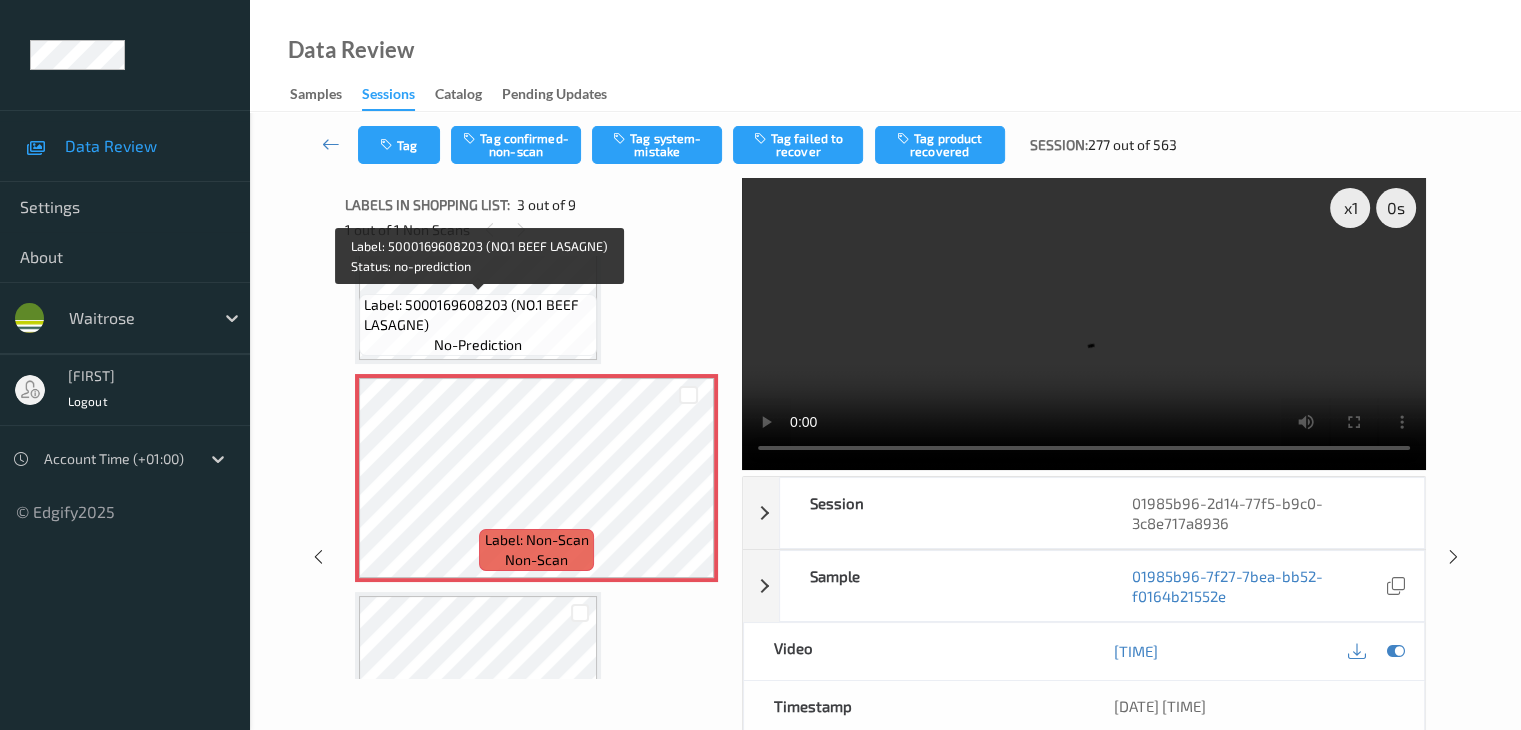 click on "Label: 5000169608203 (NO.1 BEEF LASAGNE)" at bounding box center [478, 315] 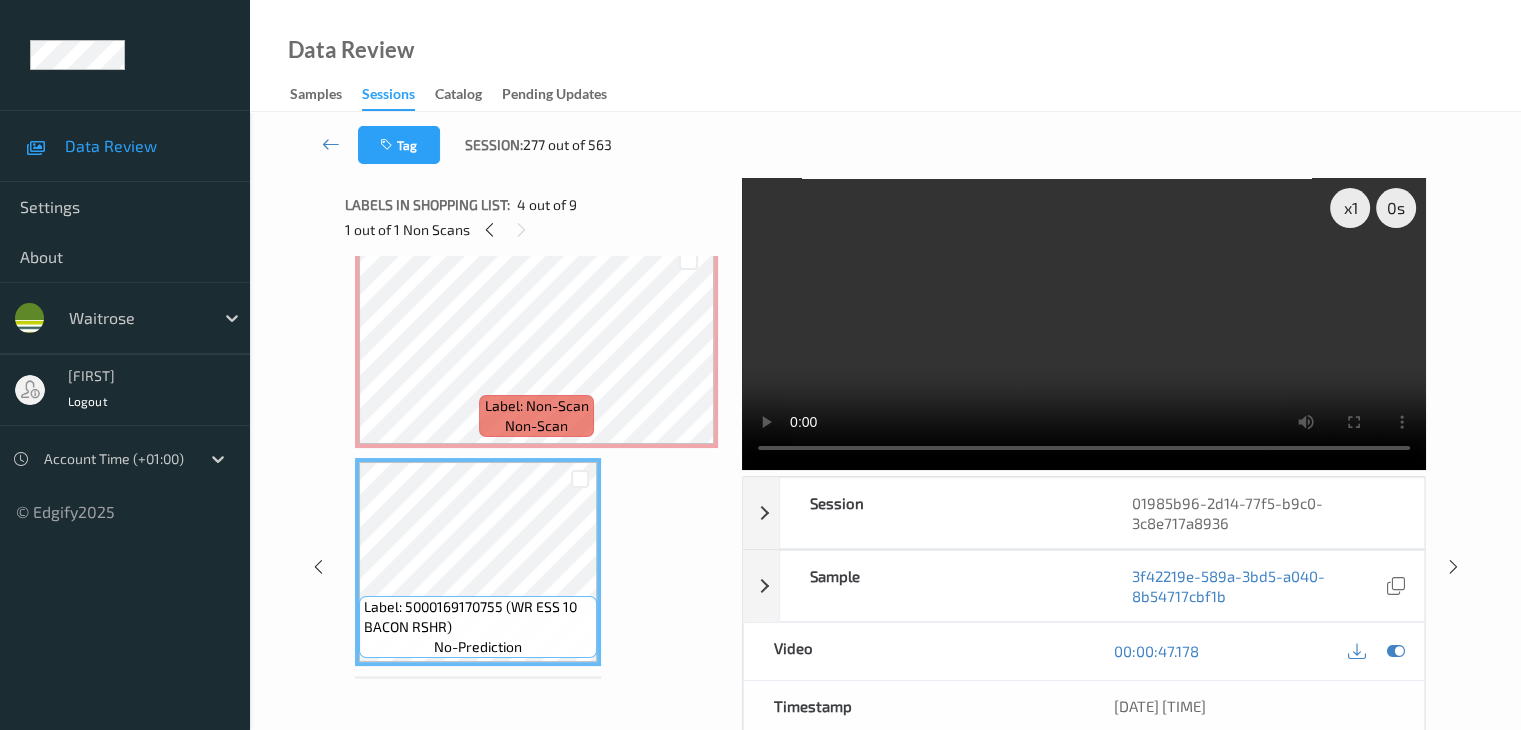 scroll, scrollTop: 428, scrollLeft: 0, axis: vertical 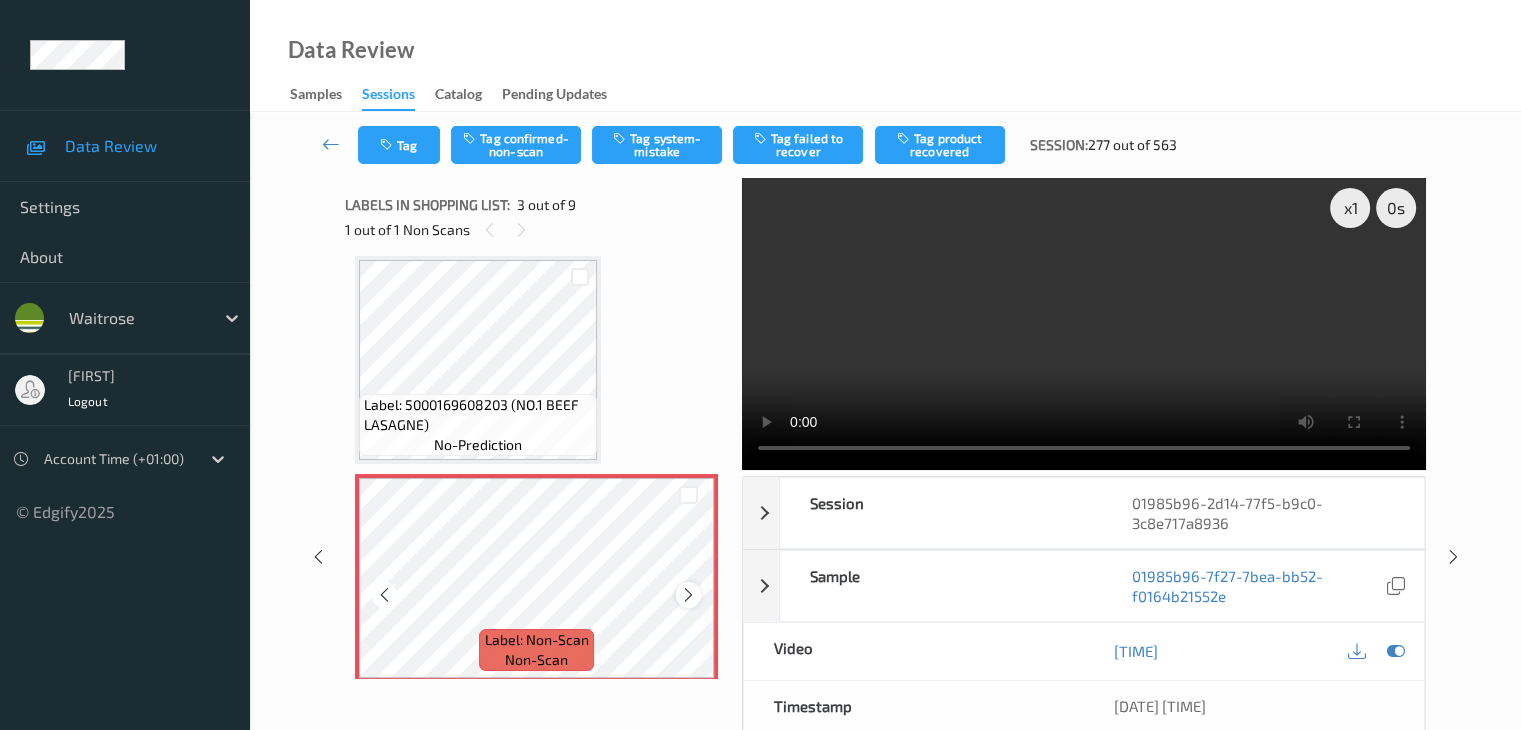 click at bounding box center (688, 594) 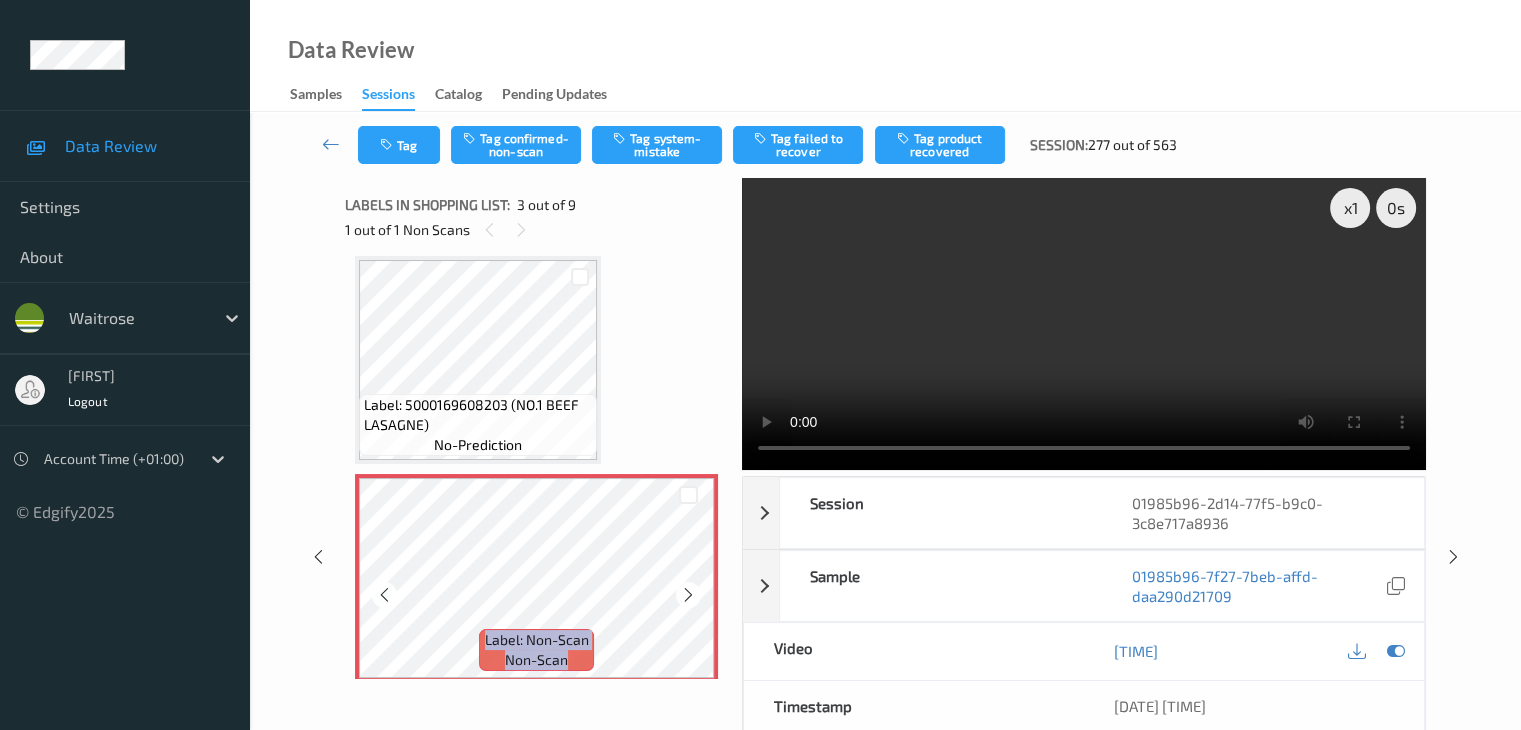 click at bounding box center [688, 594] 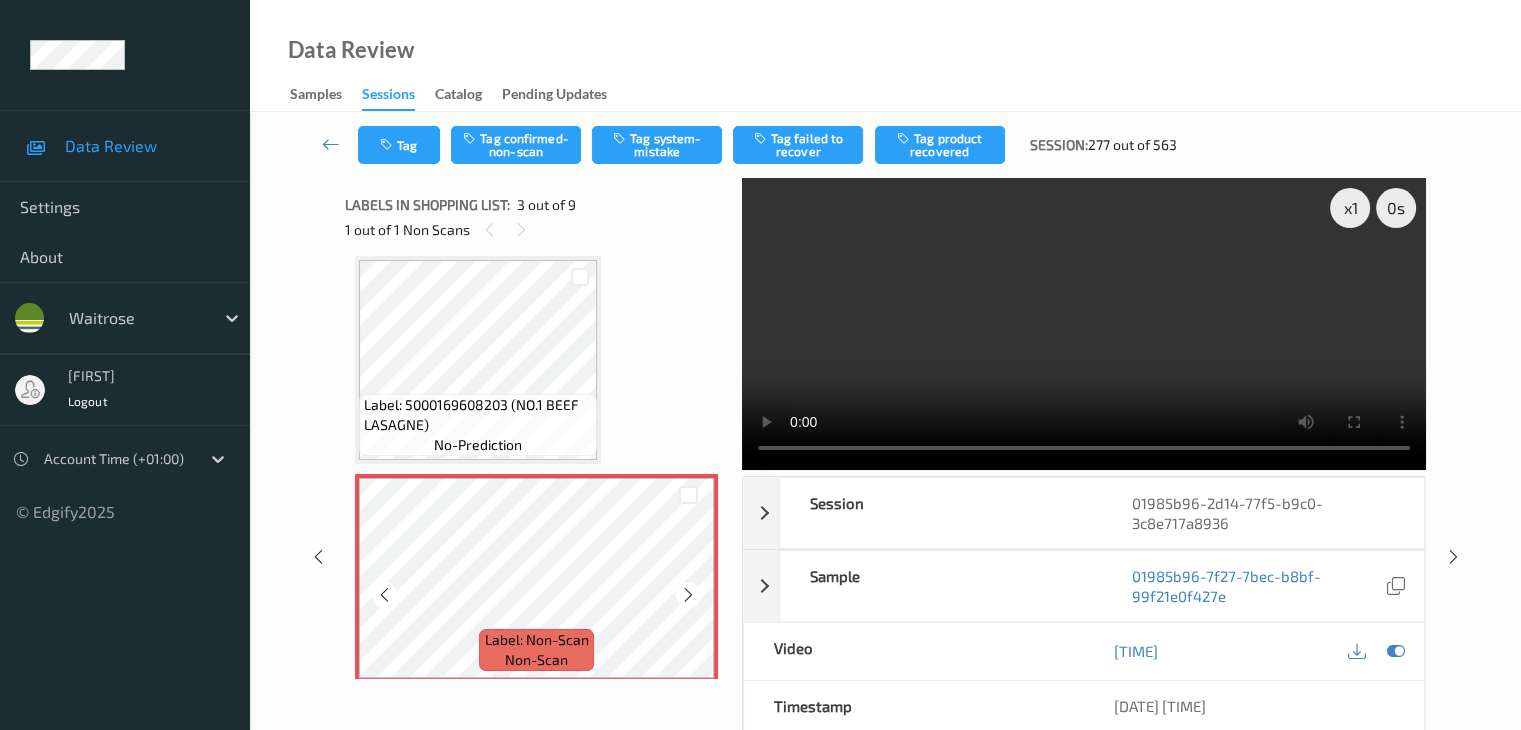 click at bounding box center [688, 594] 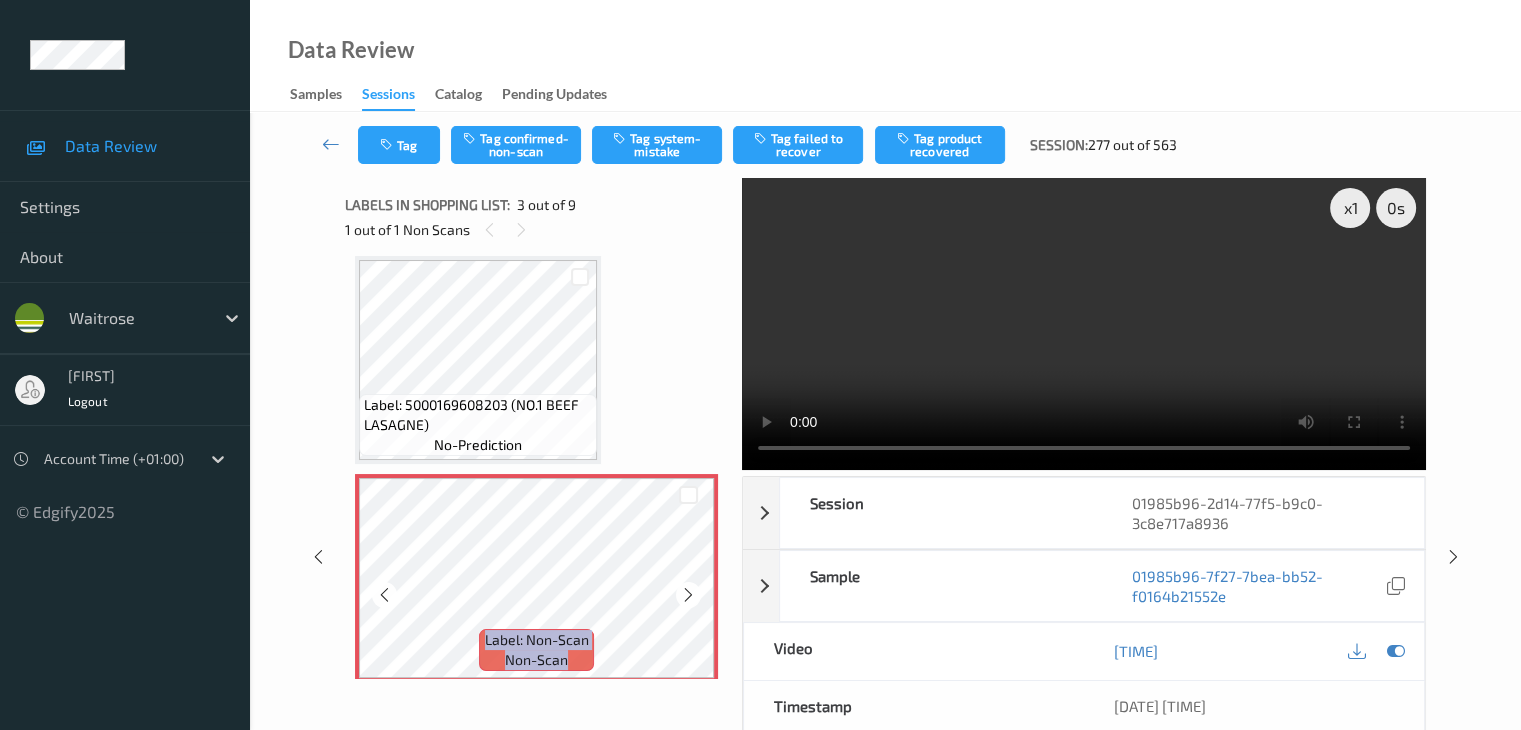 click at bounding box center (688, 594) 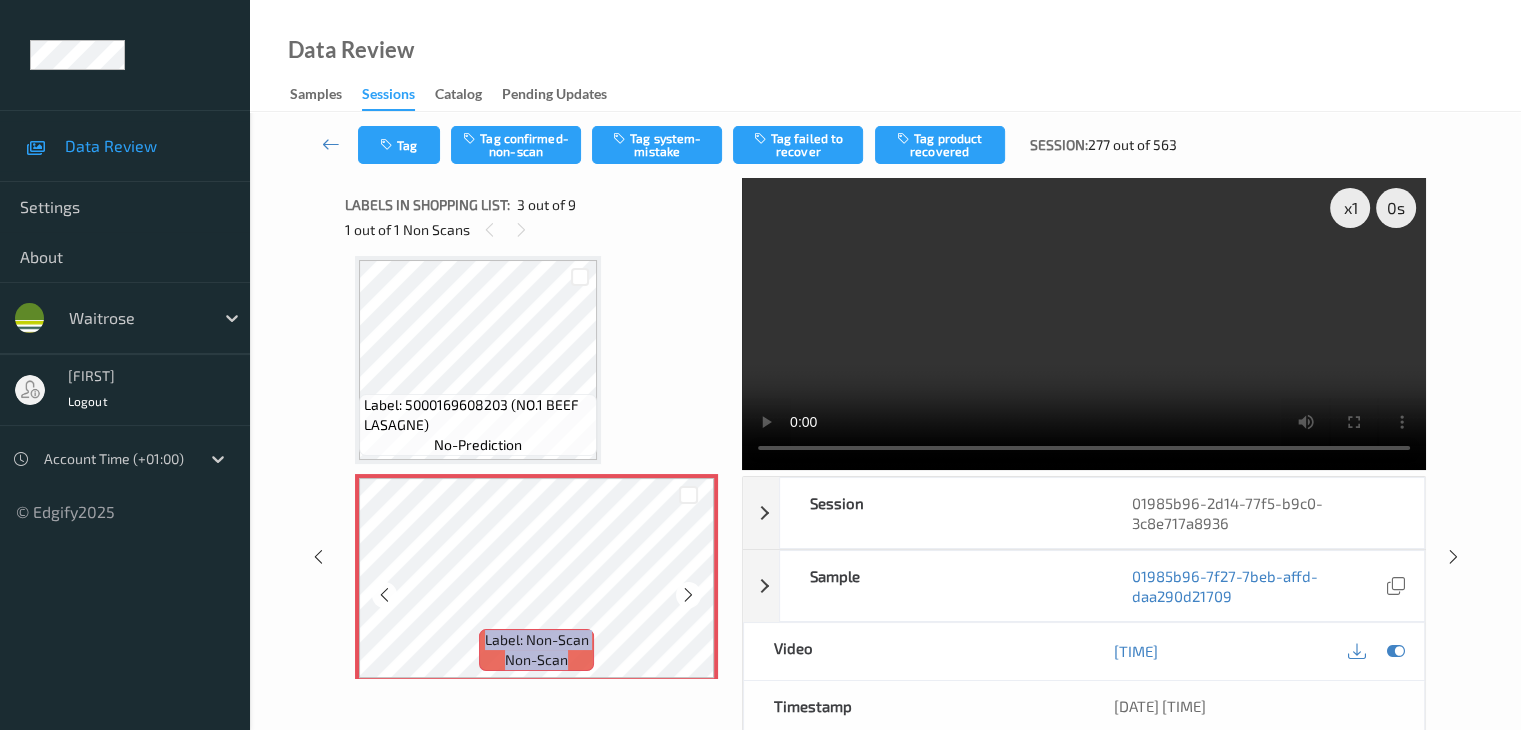 click at bounding box center (688, 594) 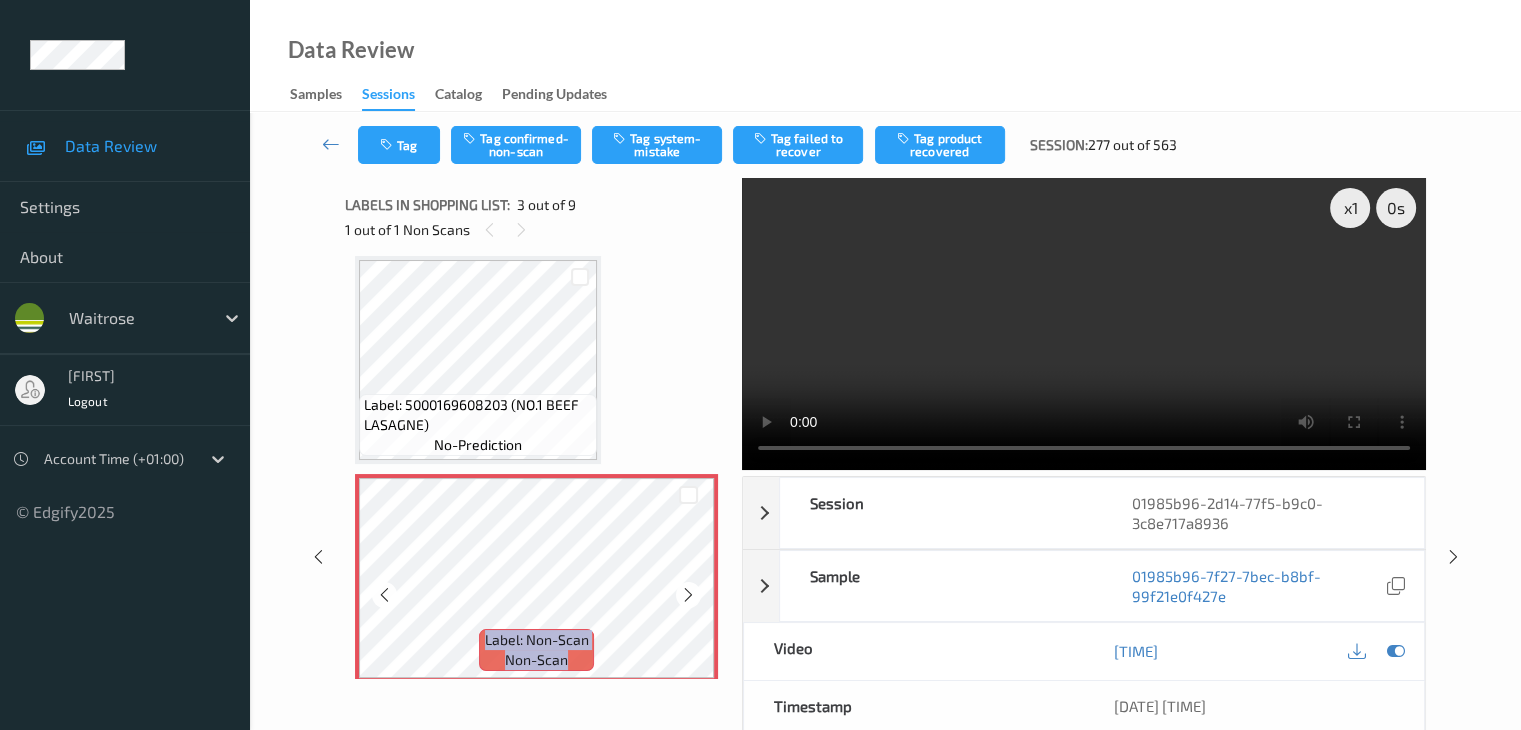 click at bounding box center (688, 594) 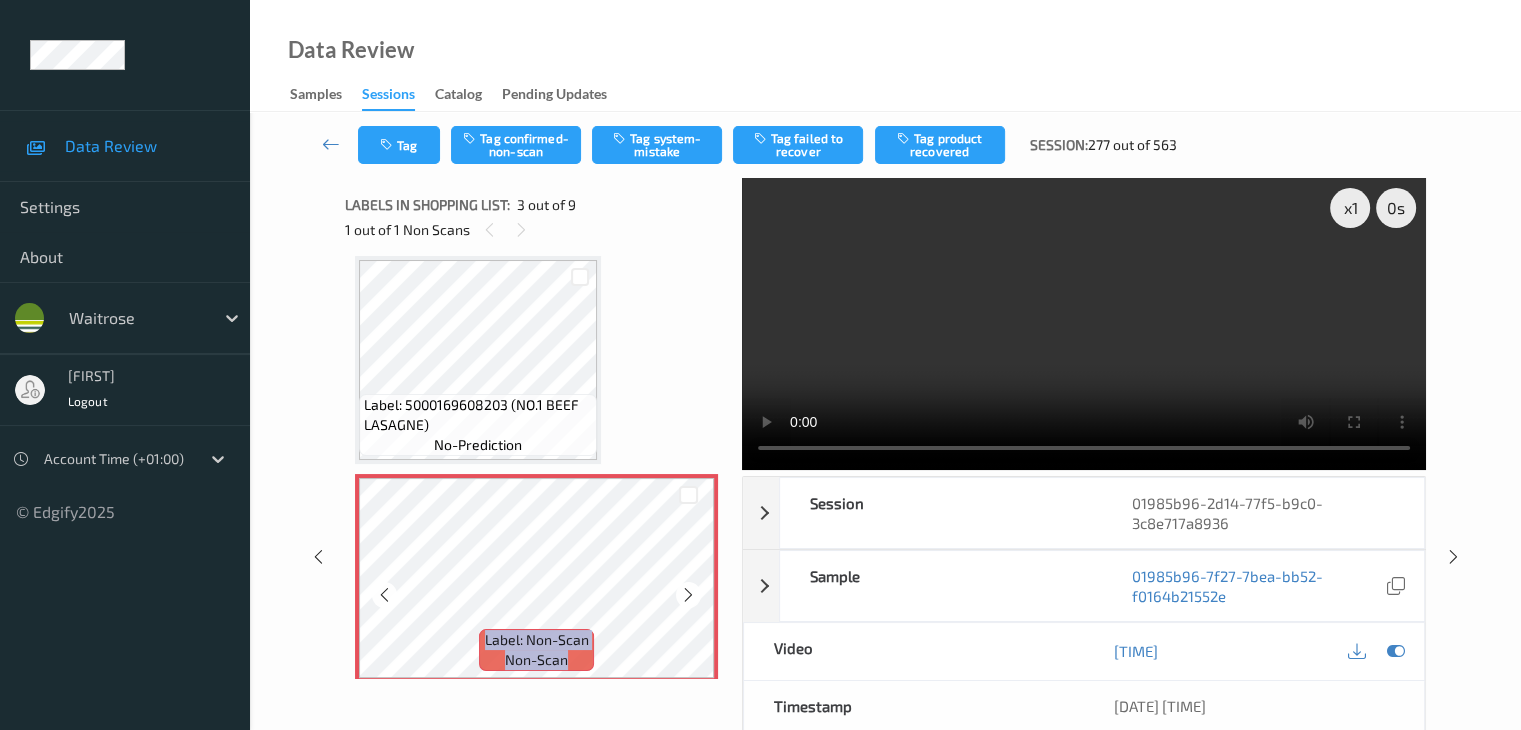 click at bounding box center (688, 594) 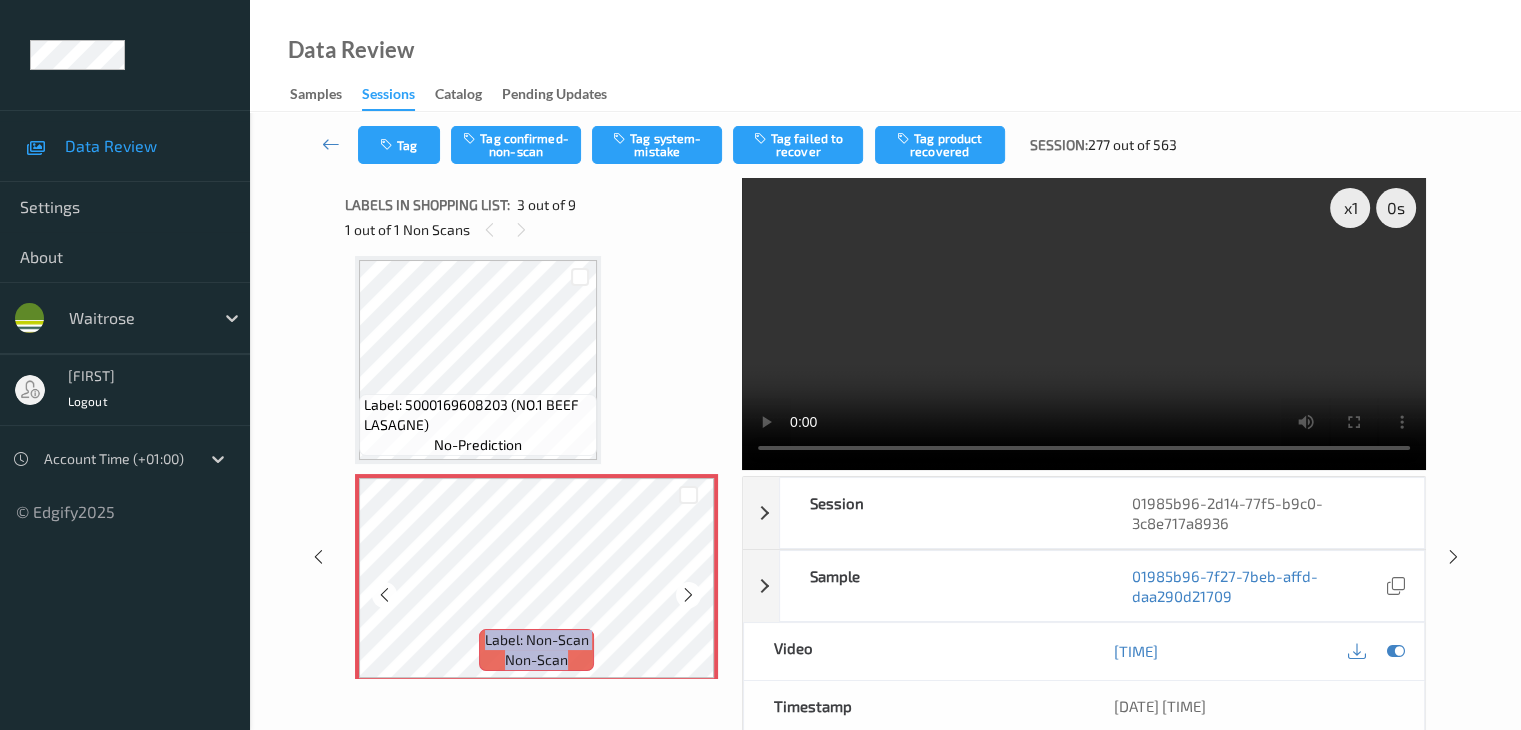 click at bounding box center (688, 594) 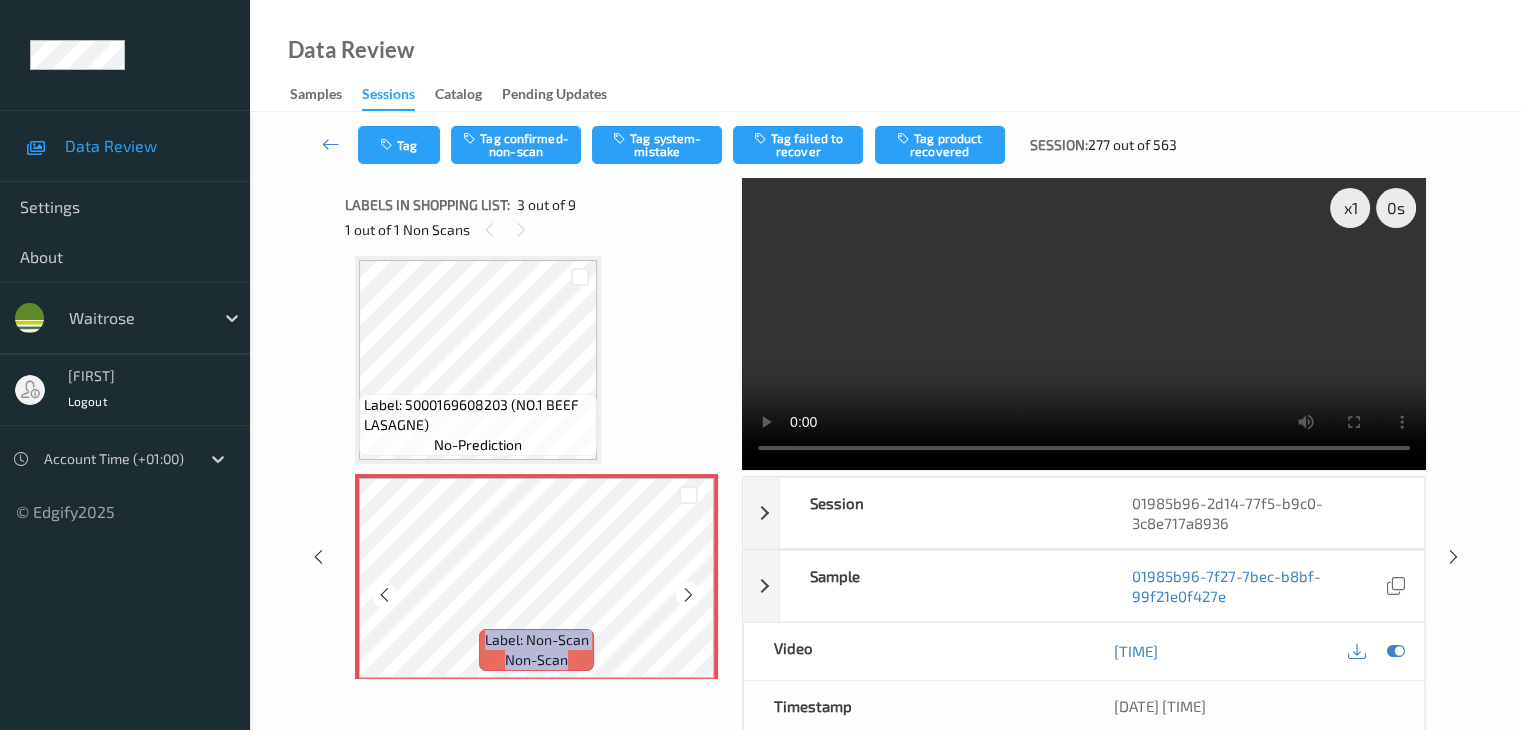 click at bounding box center (688, 594) 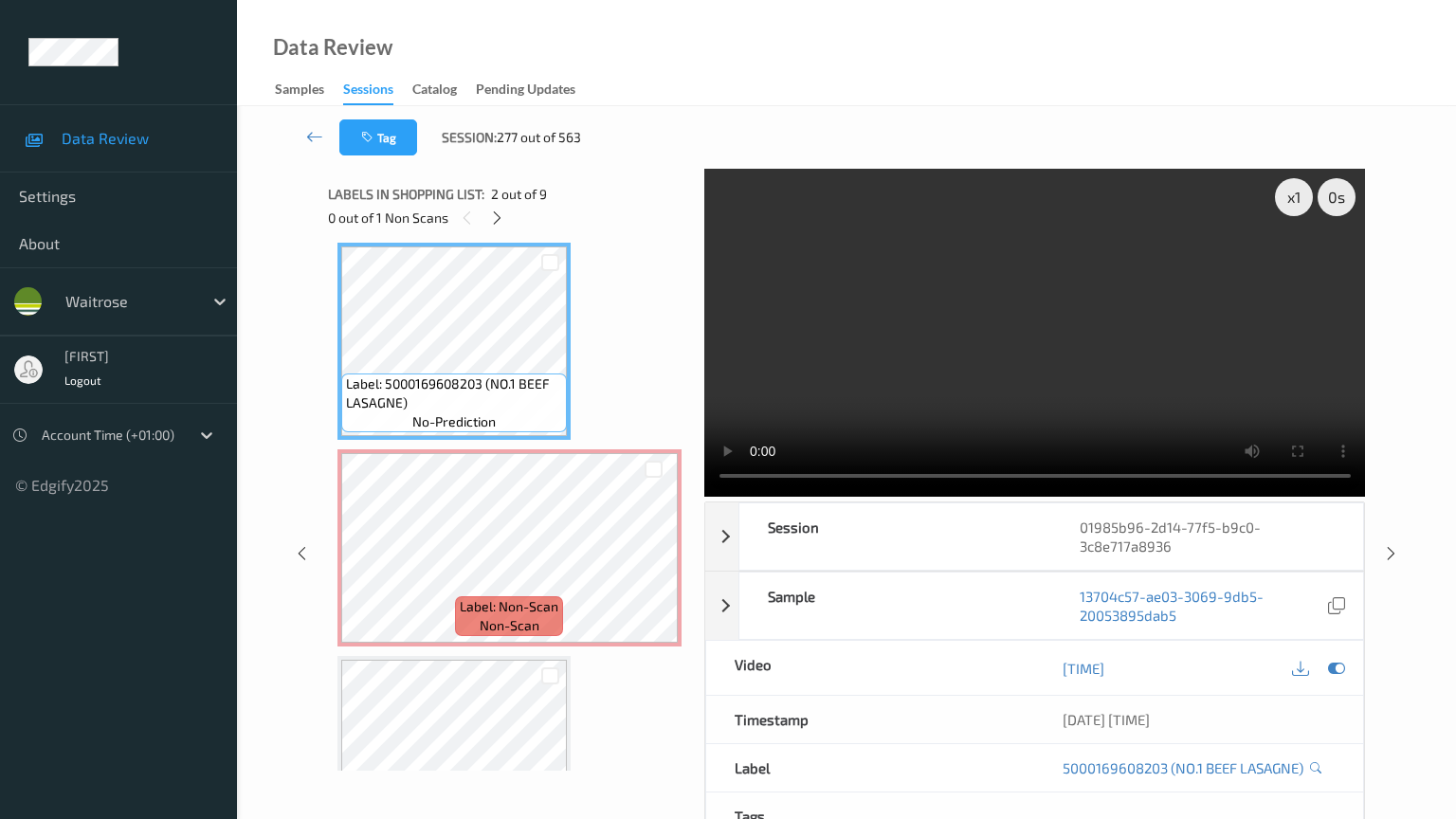 type 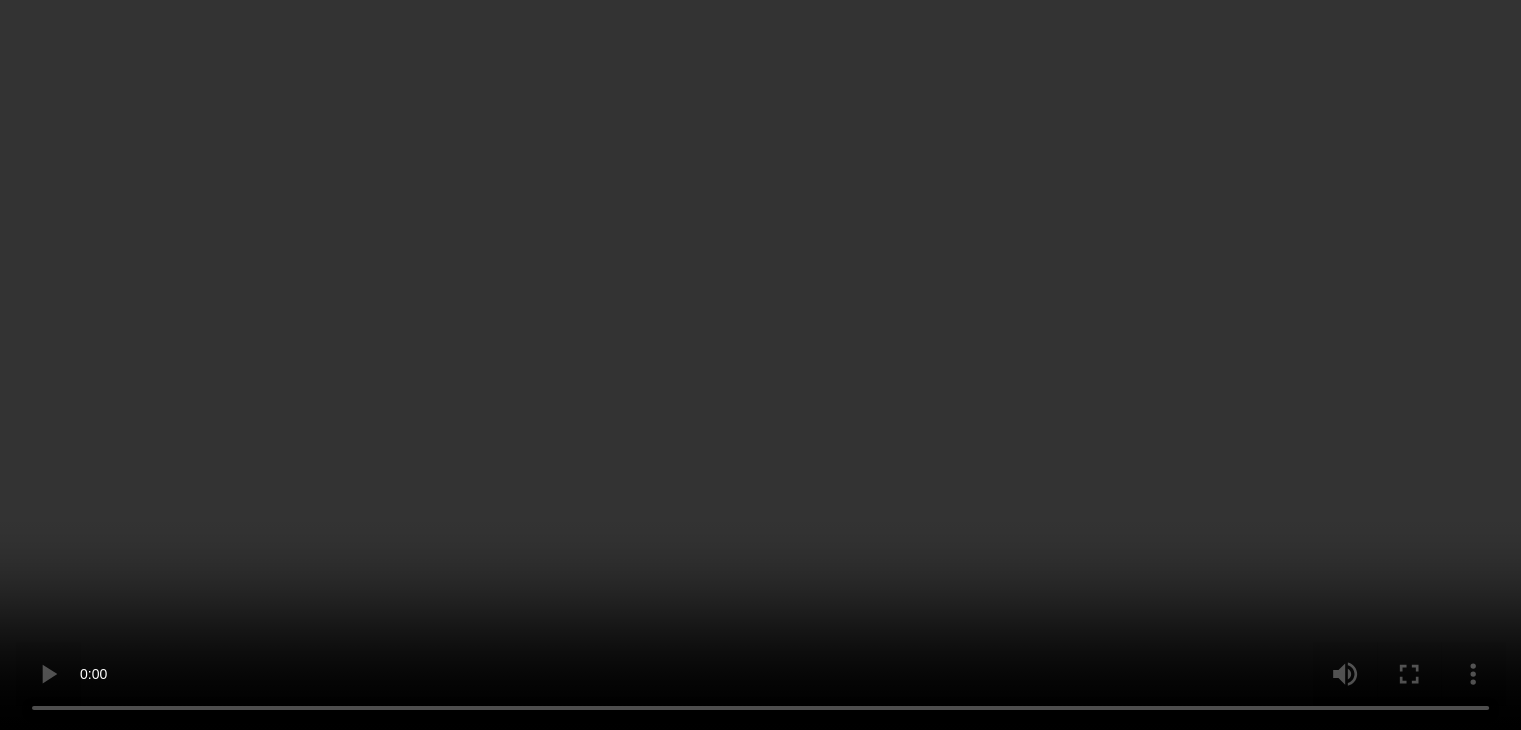 scroll, scrollTop: 428, scrollLeft: 0, axis: vertical 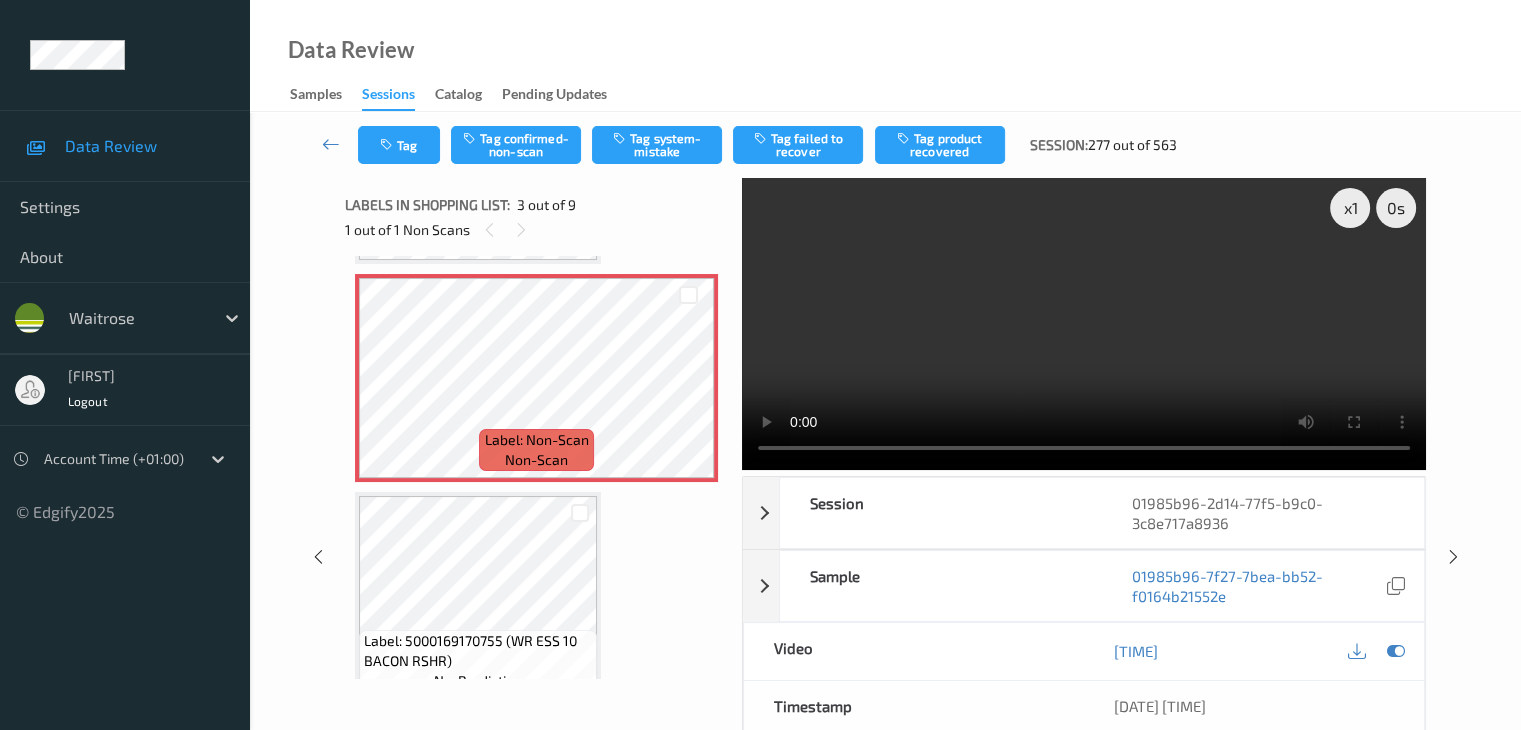 click on "Tag Tag   confirmed-non-scan Tag   system-mistake Tag   failed to recover Tag   product recovered Session: 277 out of 563" at bounding box center [885, 145] 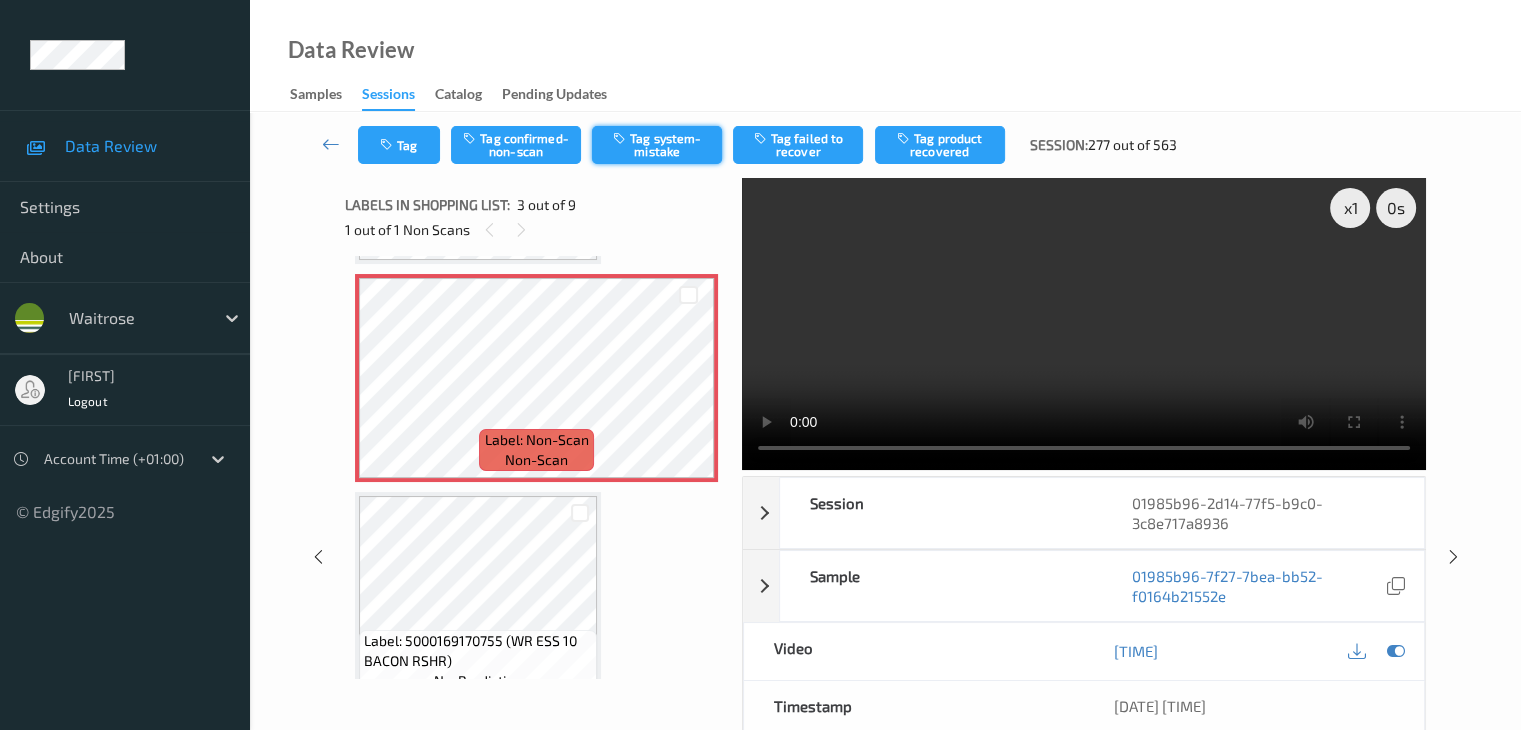 click on "Tag   system-mistake" at bounding box center [657, 145] 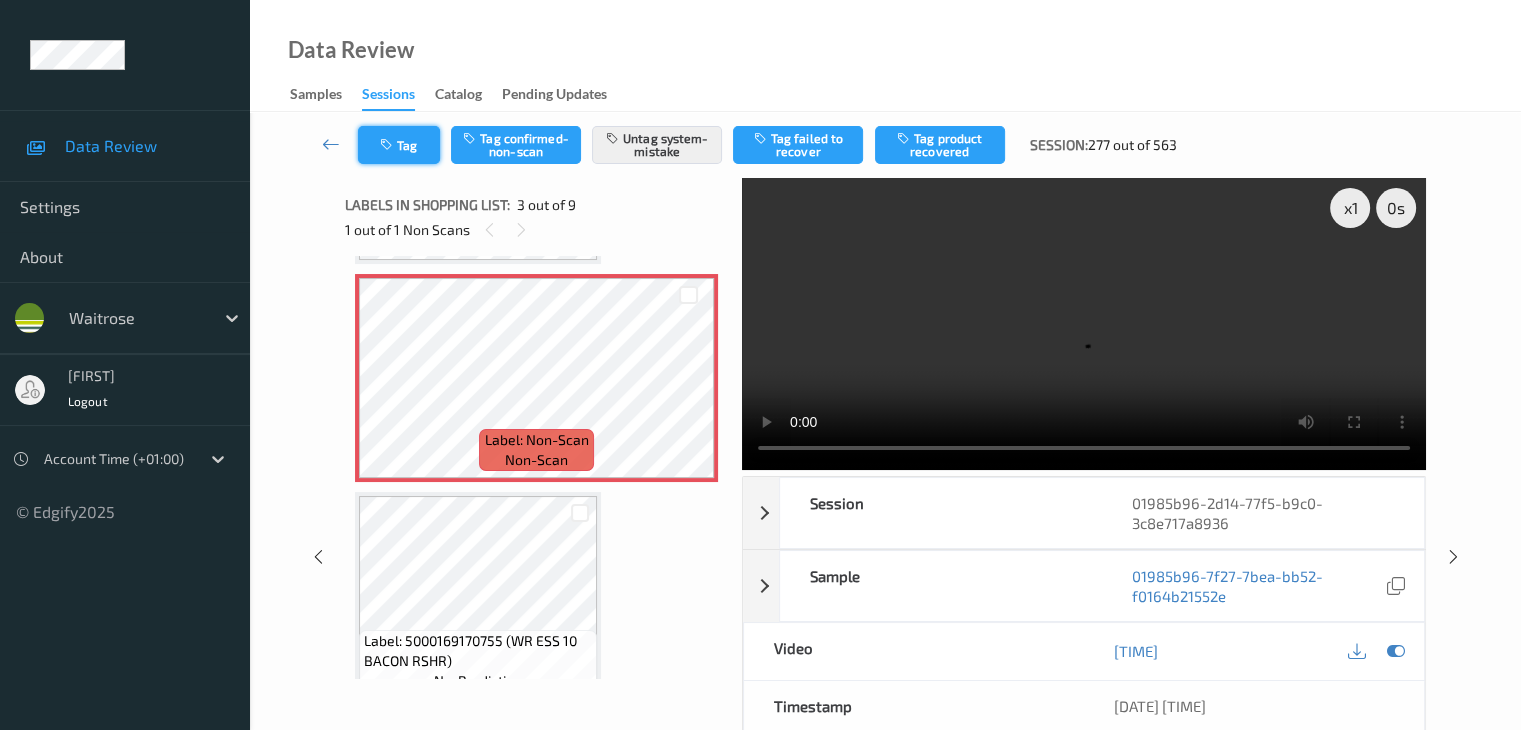 click on "Tag" at bounding box center [399, 145] 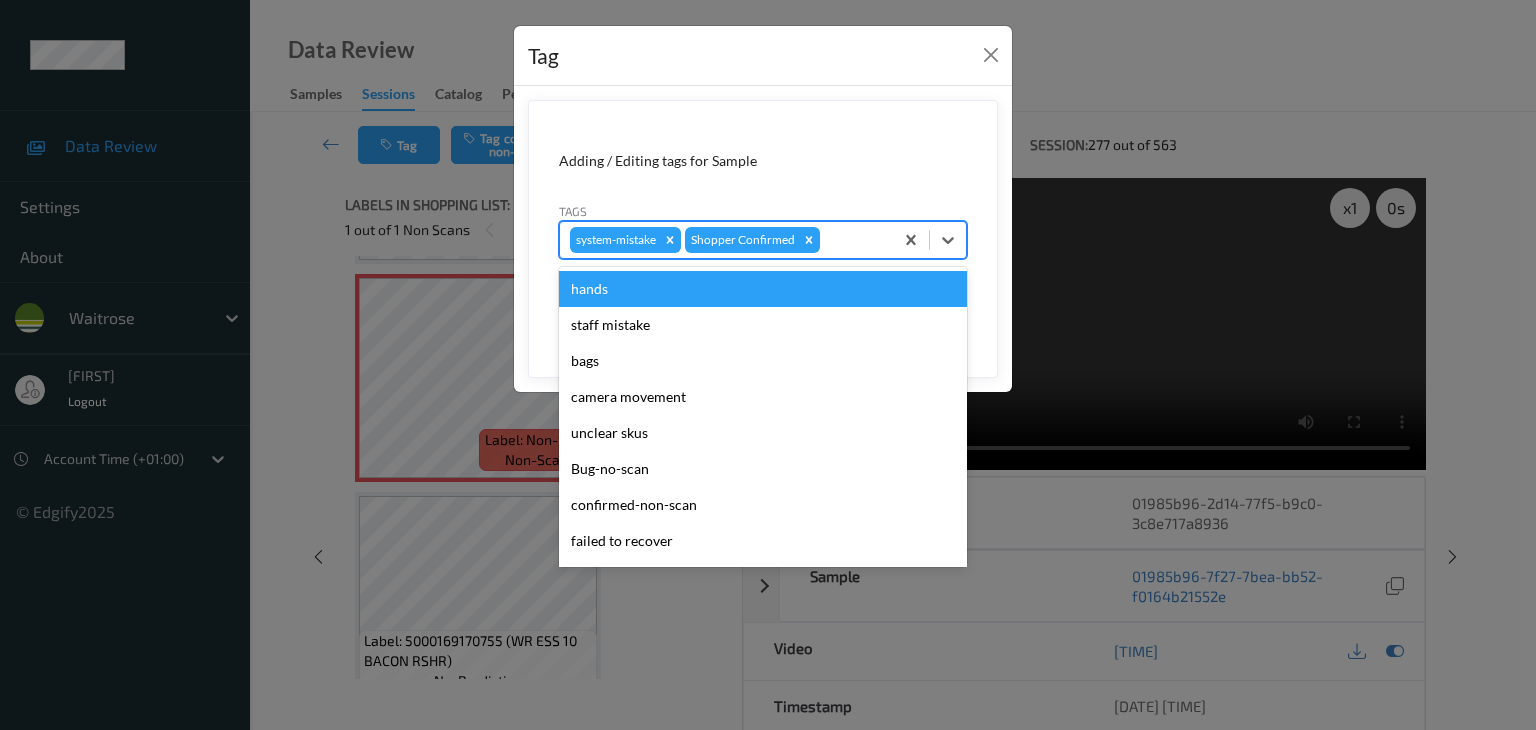 click at bounding box center (853, 240) 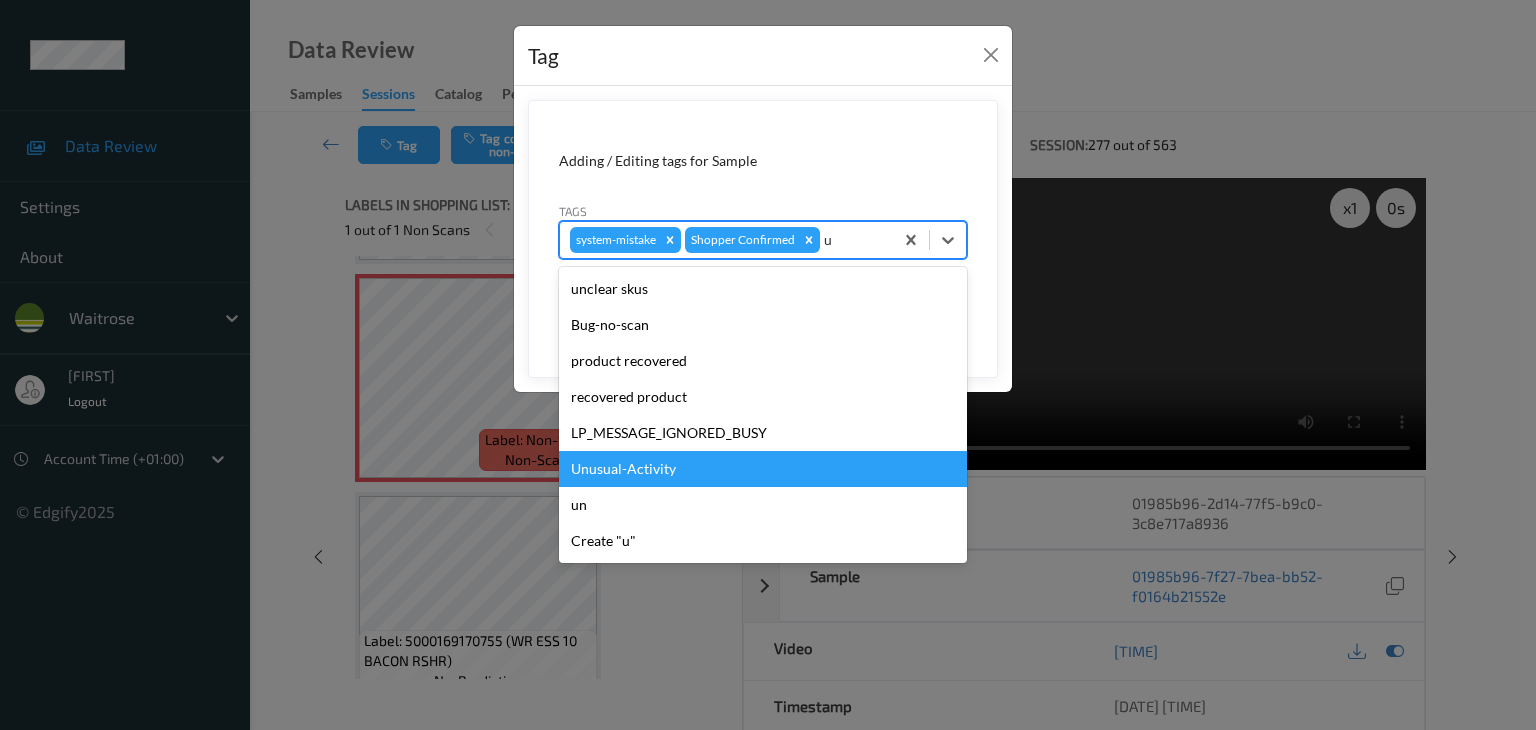 click on "Unusual-Activity" at bounding box center [763, 469] 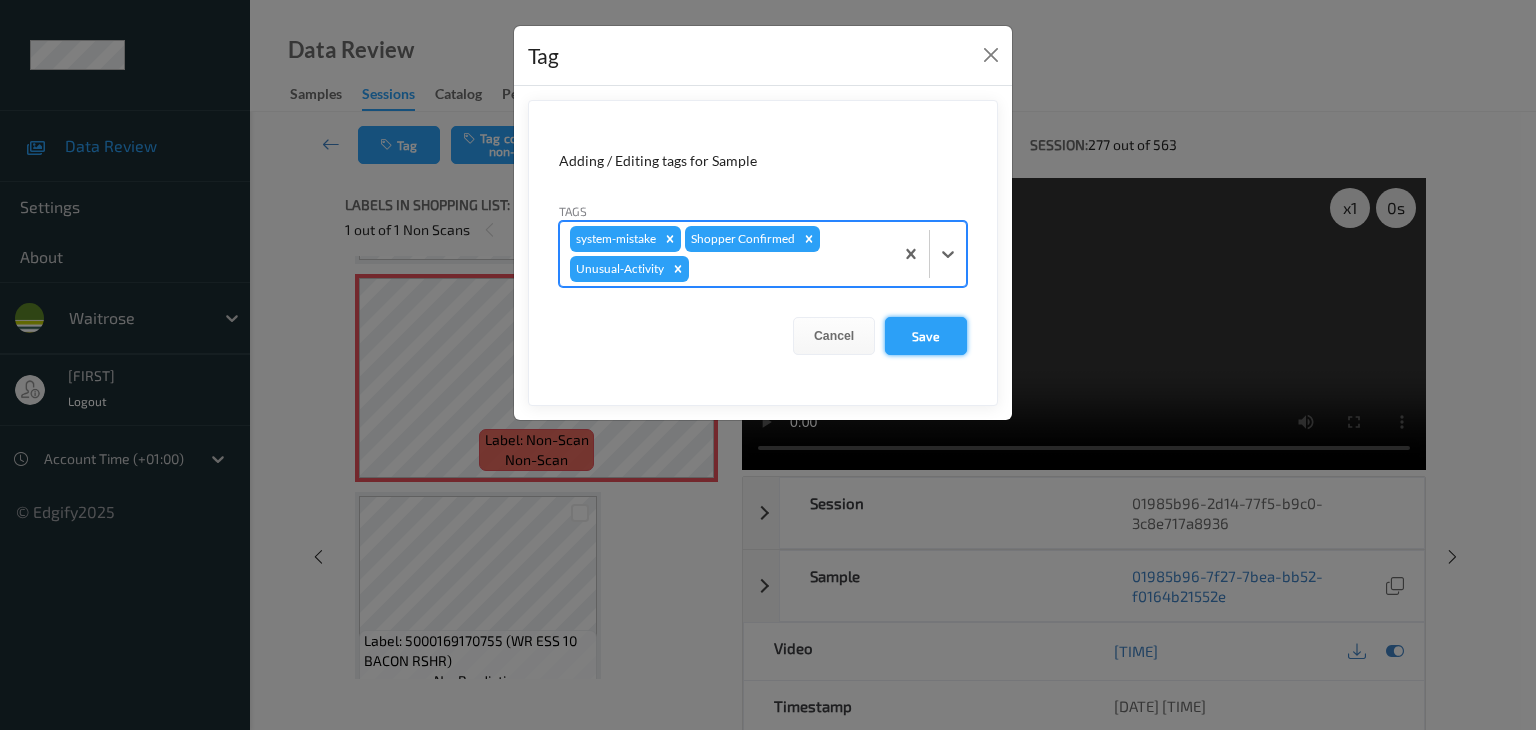 click on "Save" at bounding box center (926, 336) 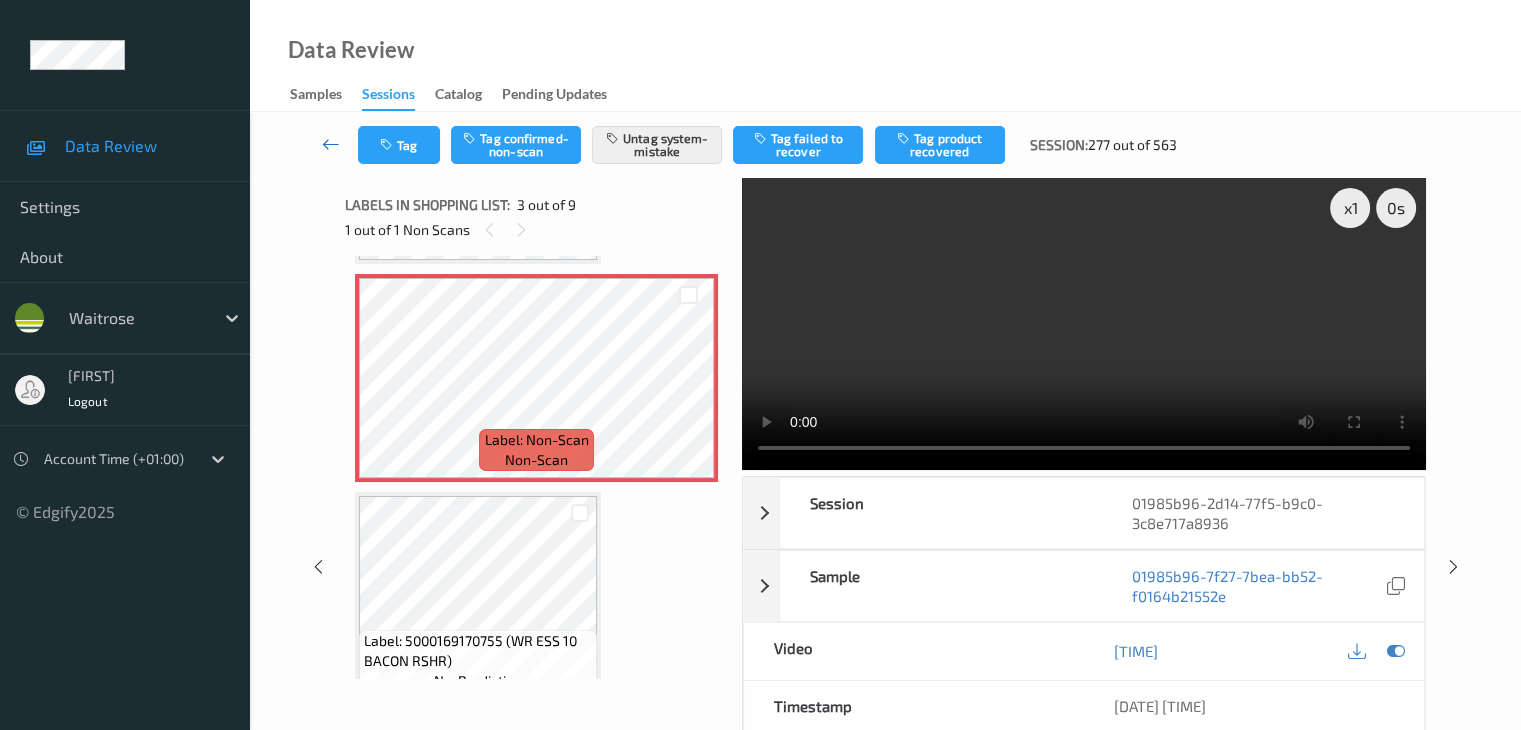 click at bounding box center [331, 144] 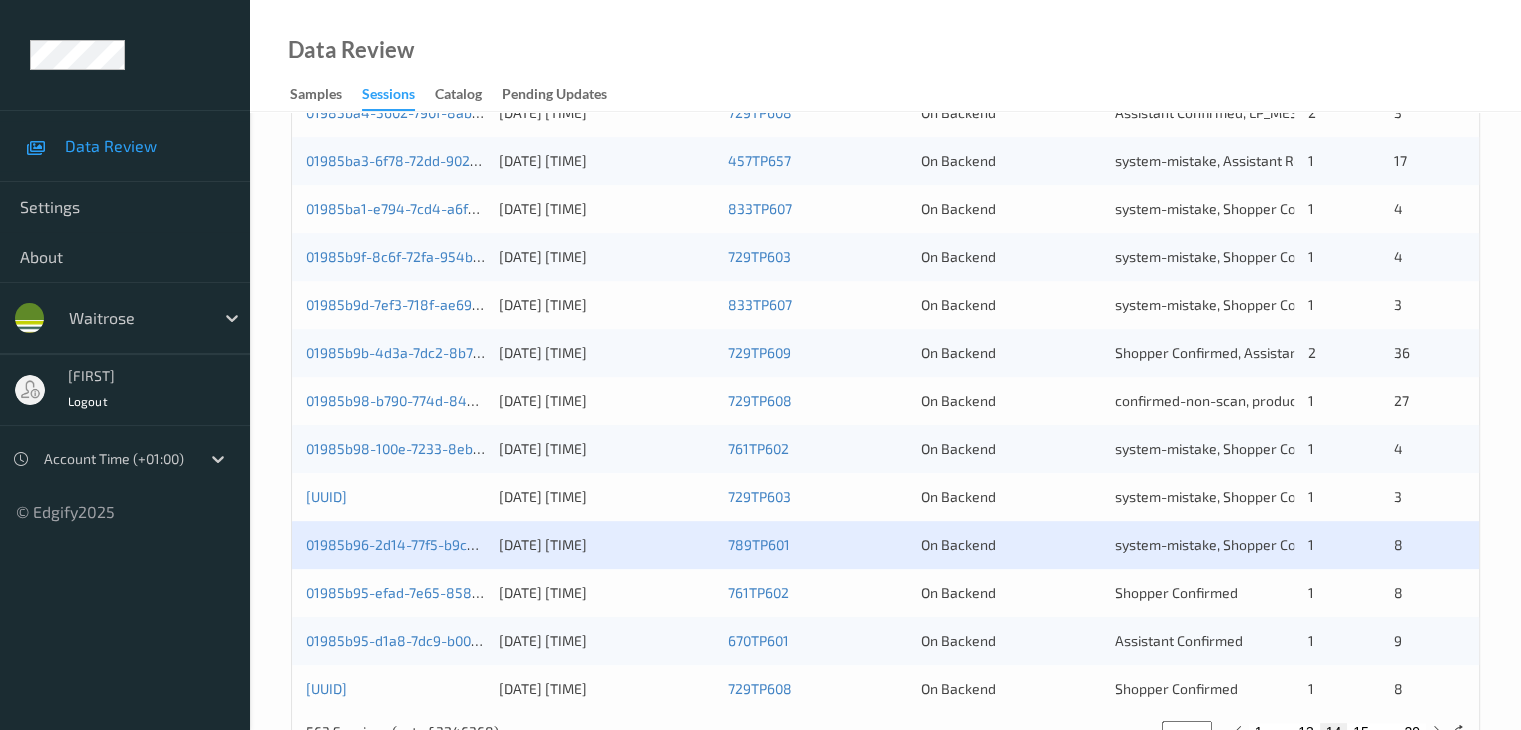 scroll, scrollTop: 932, scrollLeft: 0, axis: vertical 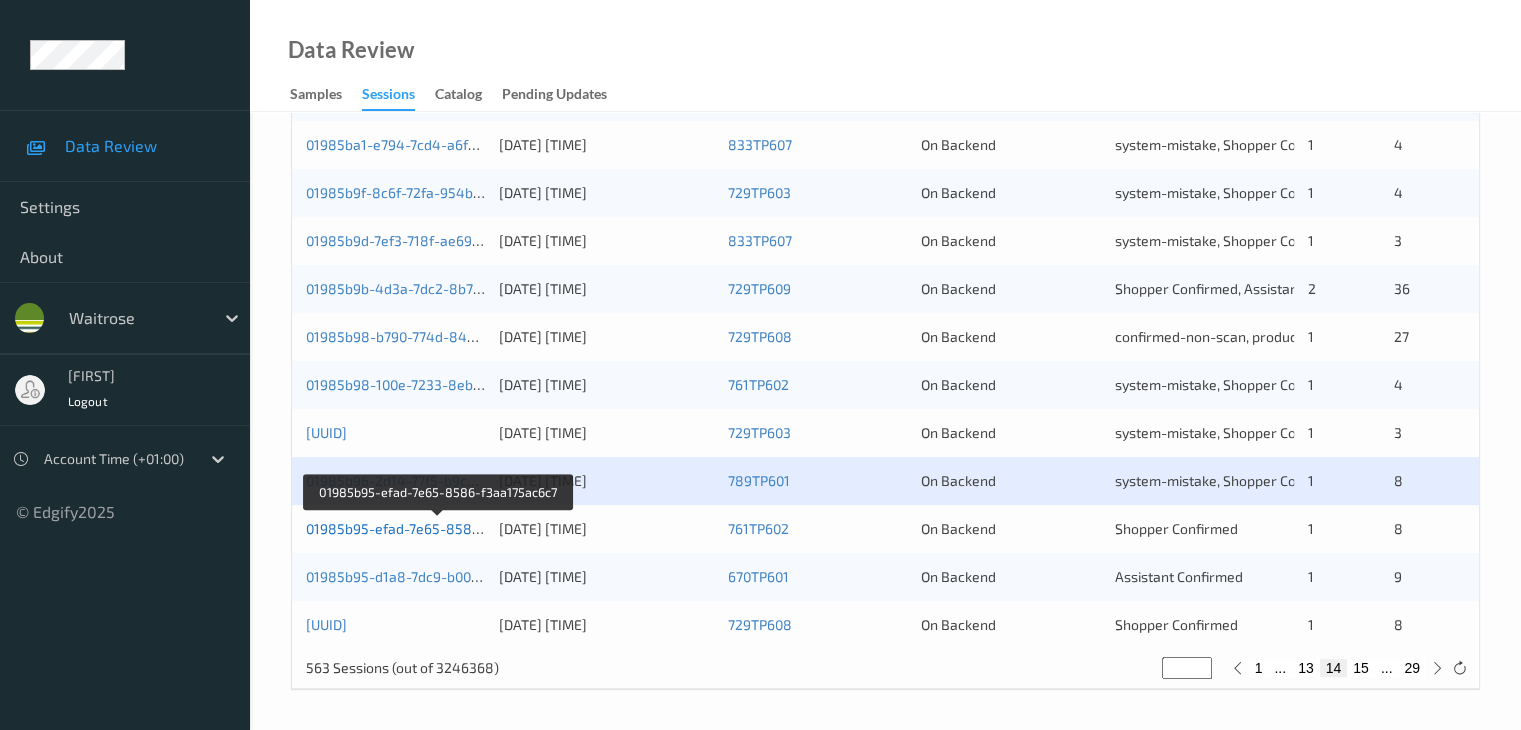 click on "01985b95-efad-7e65-8586-f3aa175ac6c7" at bounding box center (439, 528) 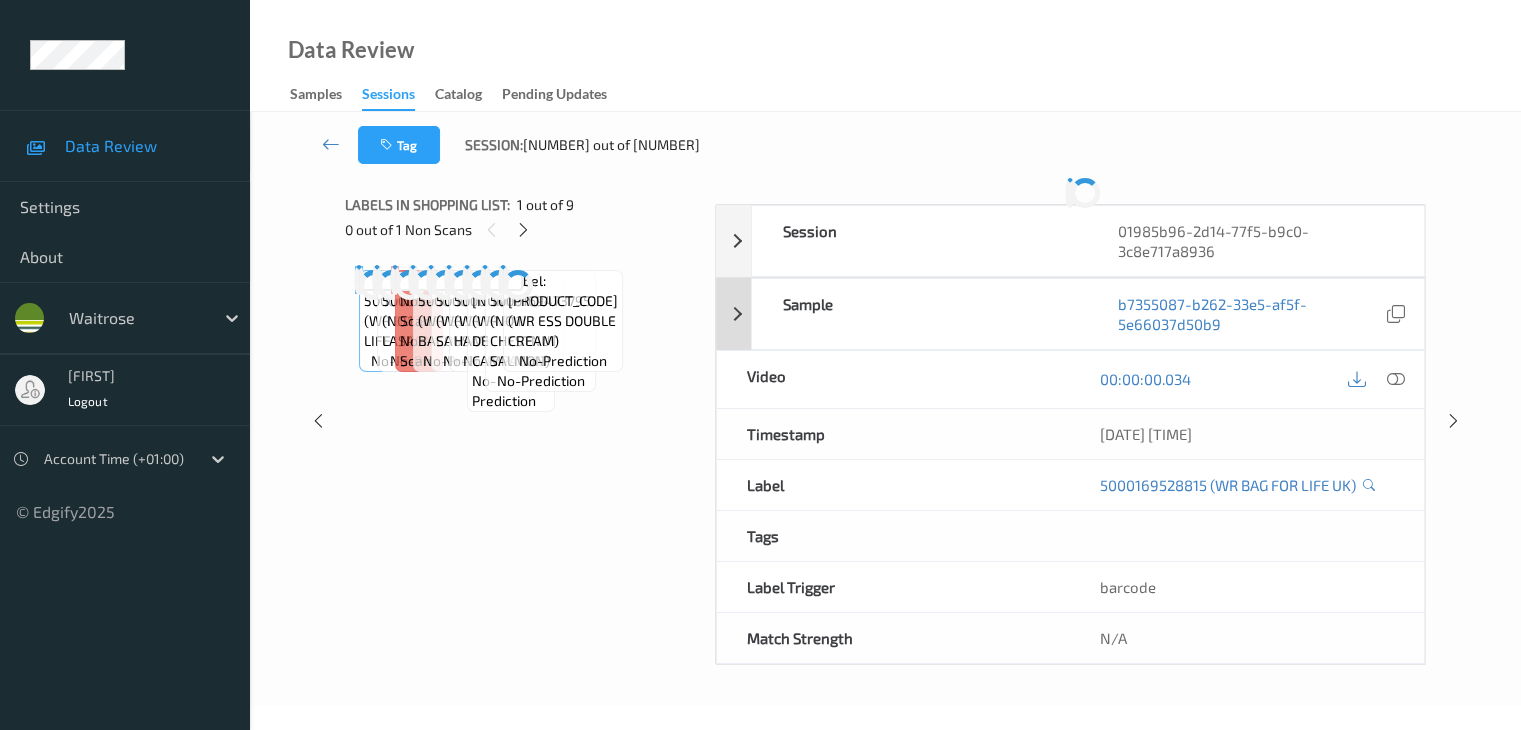 scroll, scrollTop: 0, scrollLeft: 0, axis: both 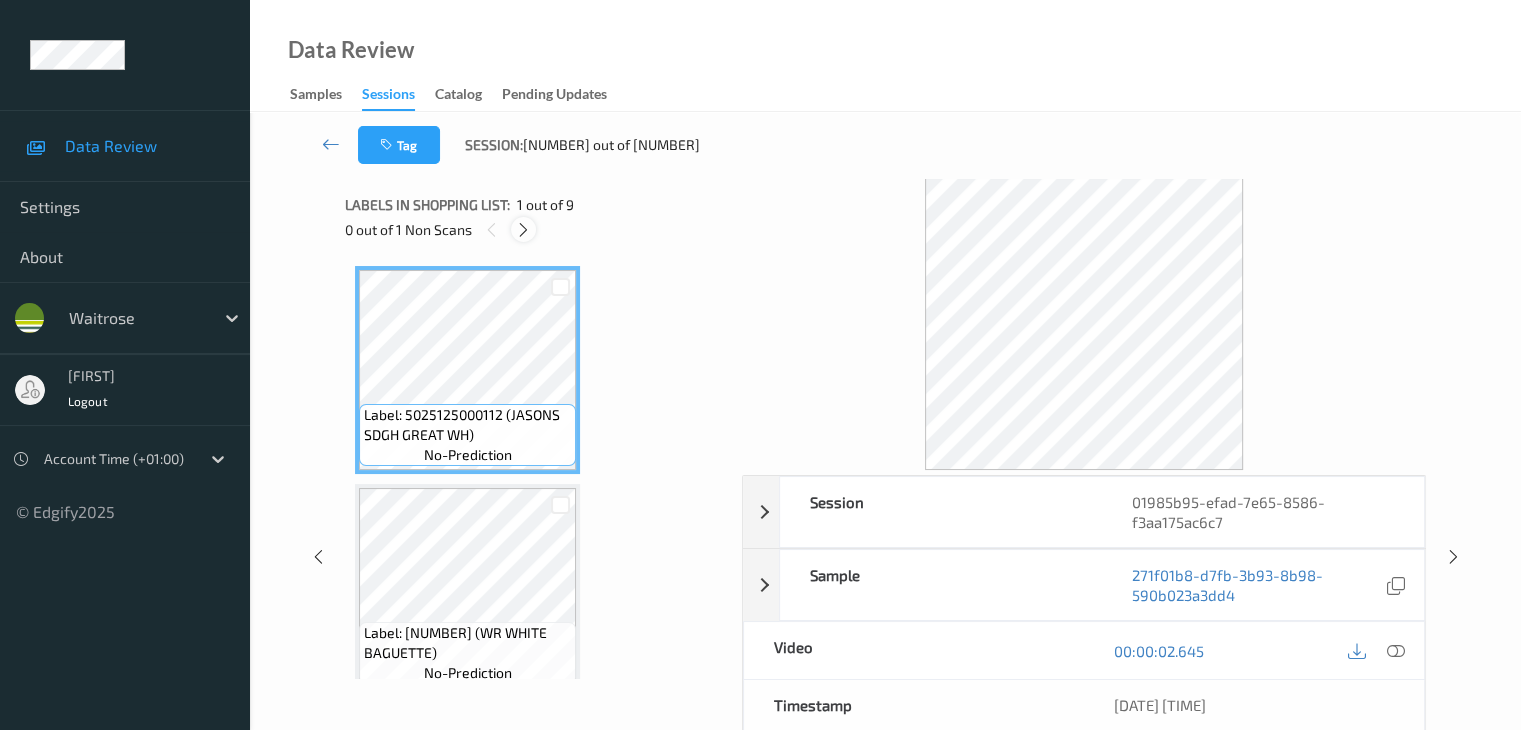 click at bounding box center [523, 230] 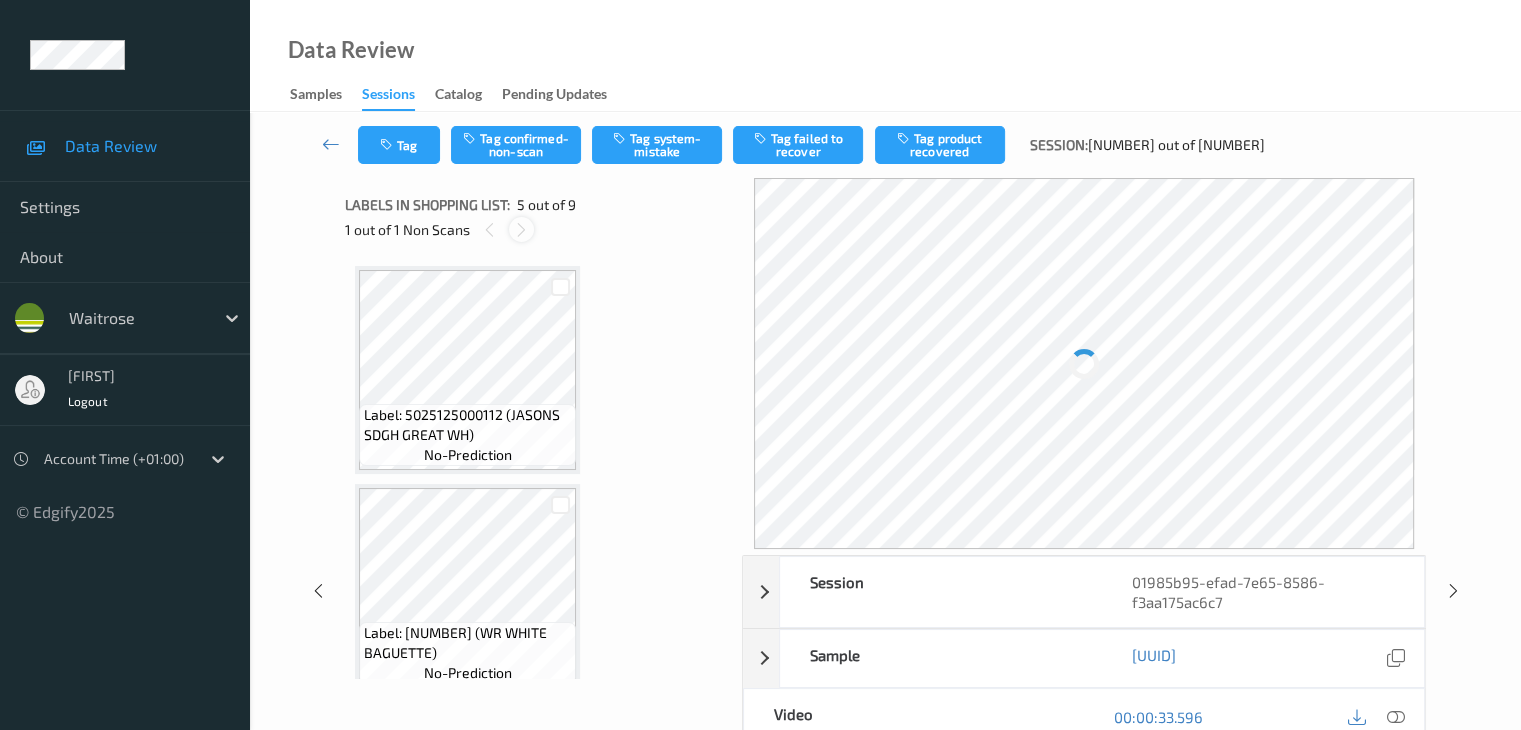 scroll, scrollTop: 664, scrollLeft: 0, axis: vertical 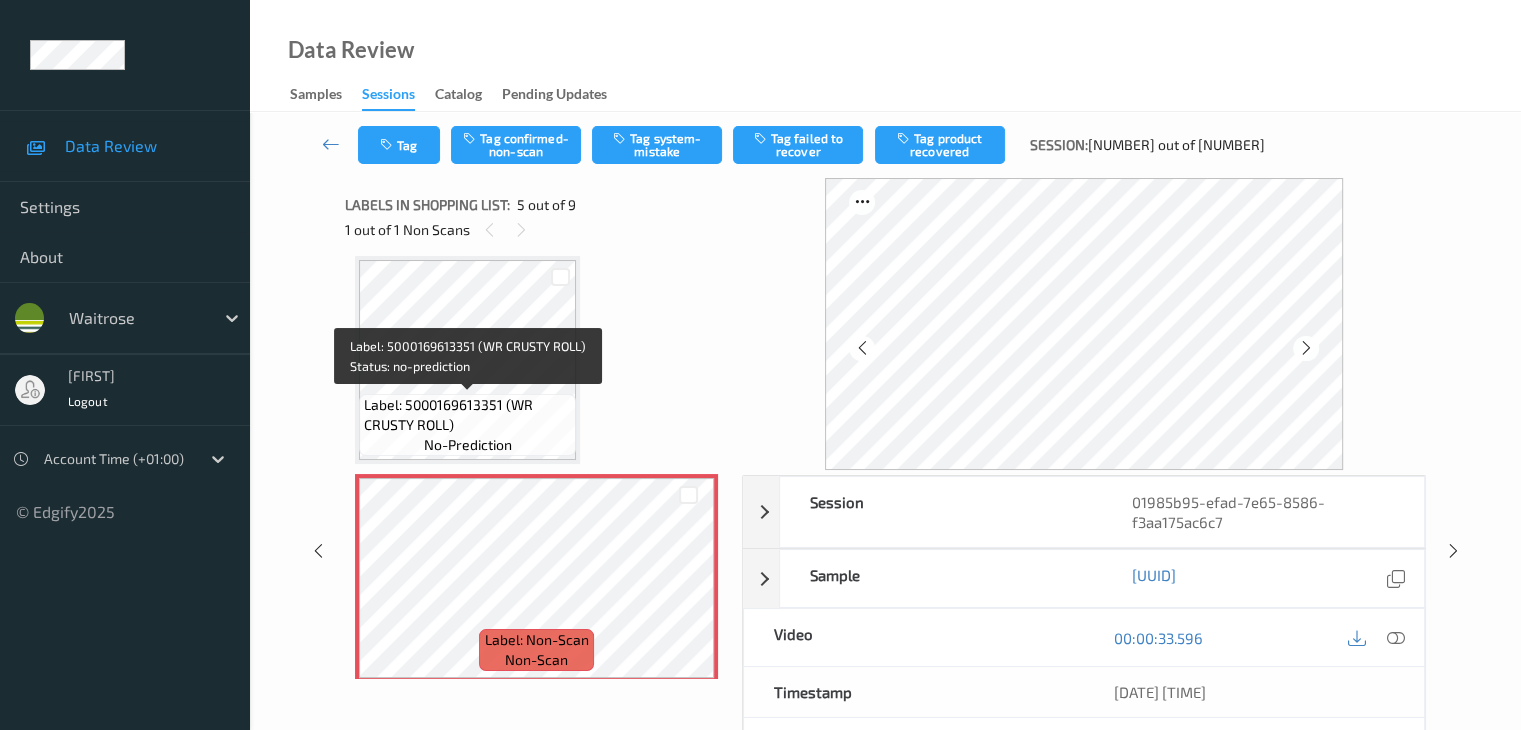 click on "Label: 5000169613351 (WR CRUSTY ROLL)" at bounding box center [467, 415] 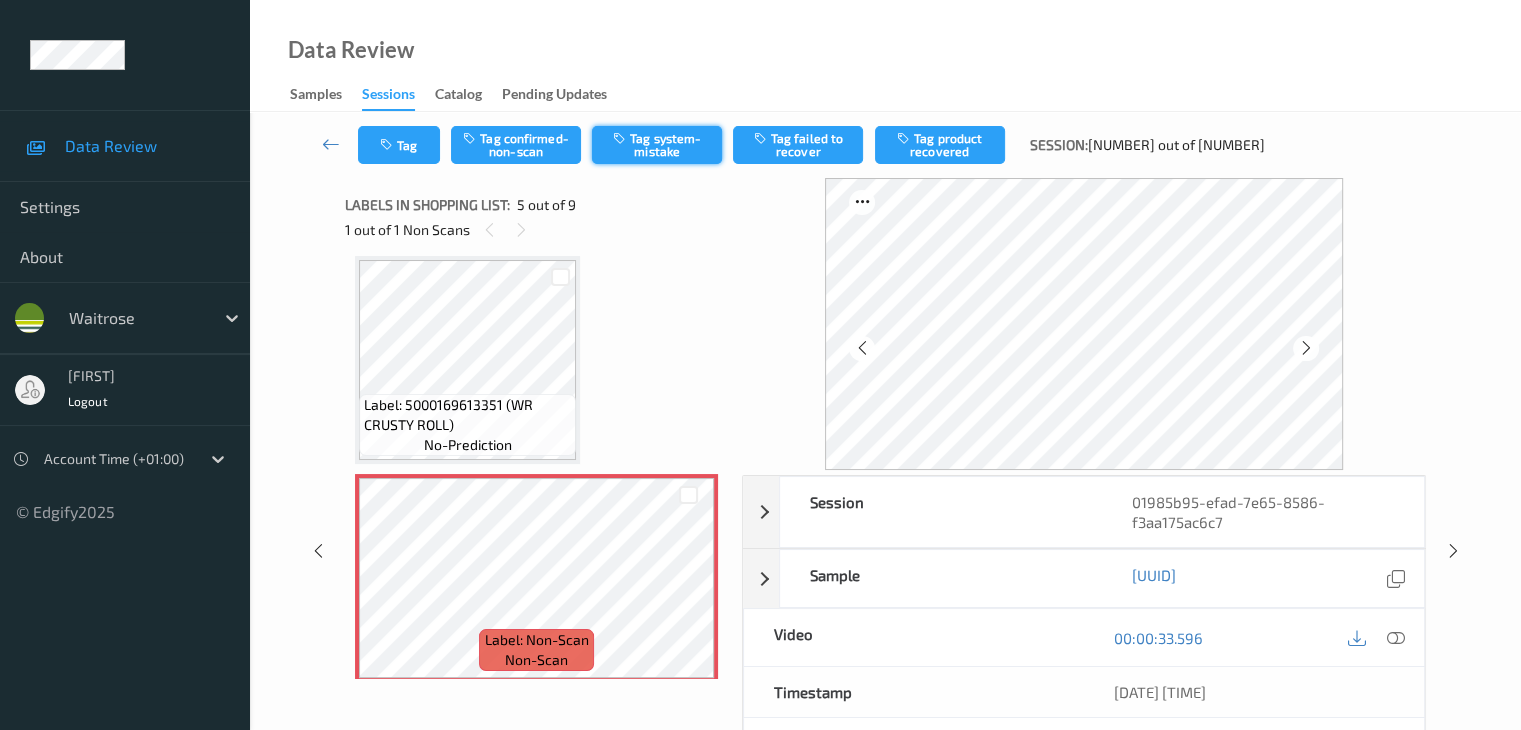 click on "Tag   system-mistake" at bounding box center [657, 145] 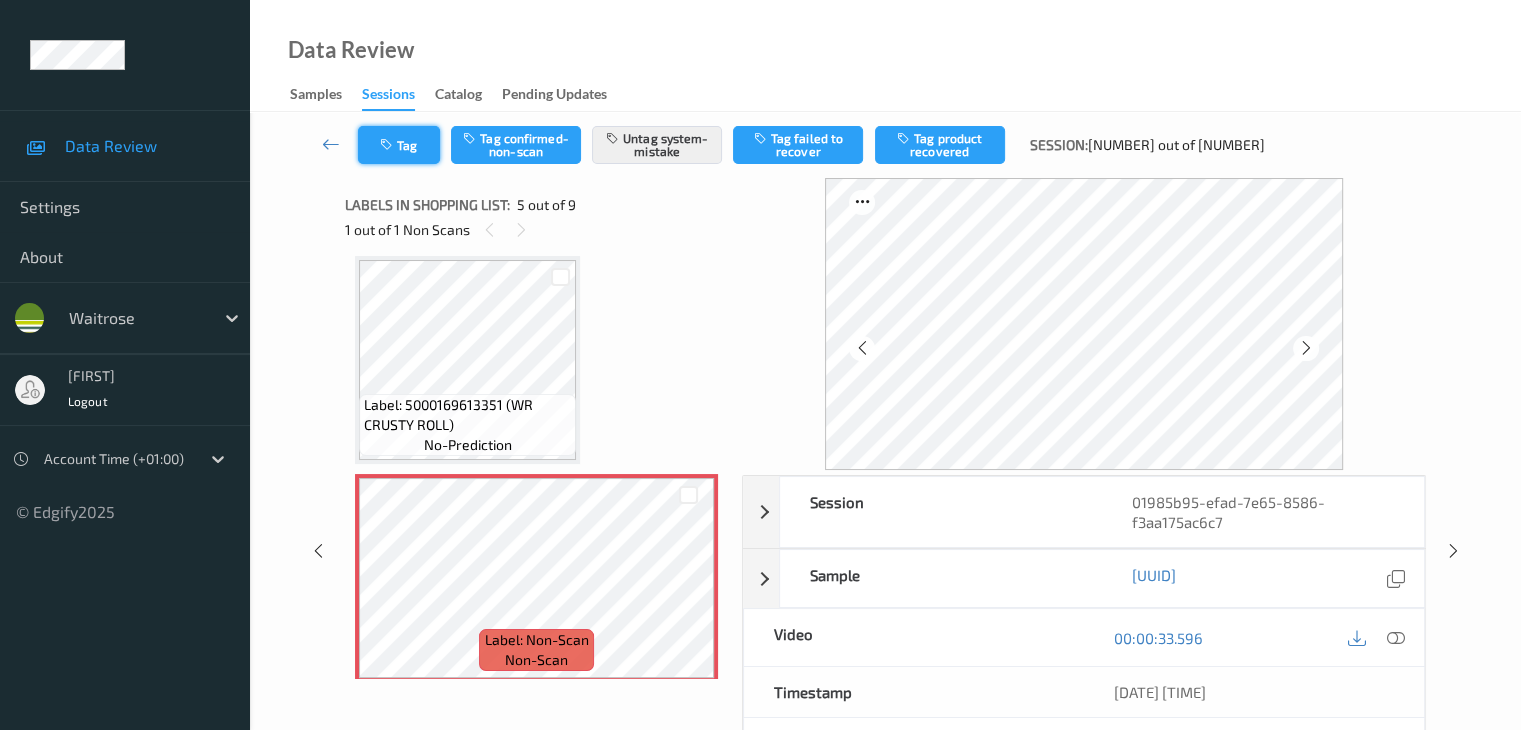 click on "Tag" at bounding box center (399, 145) 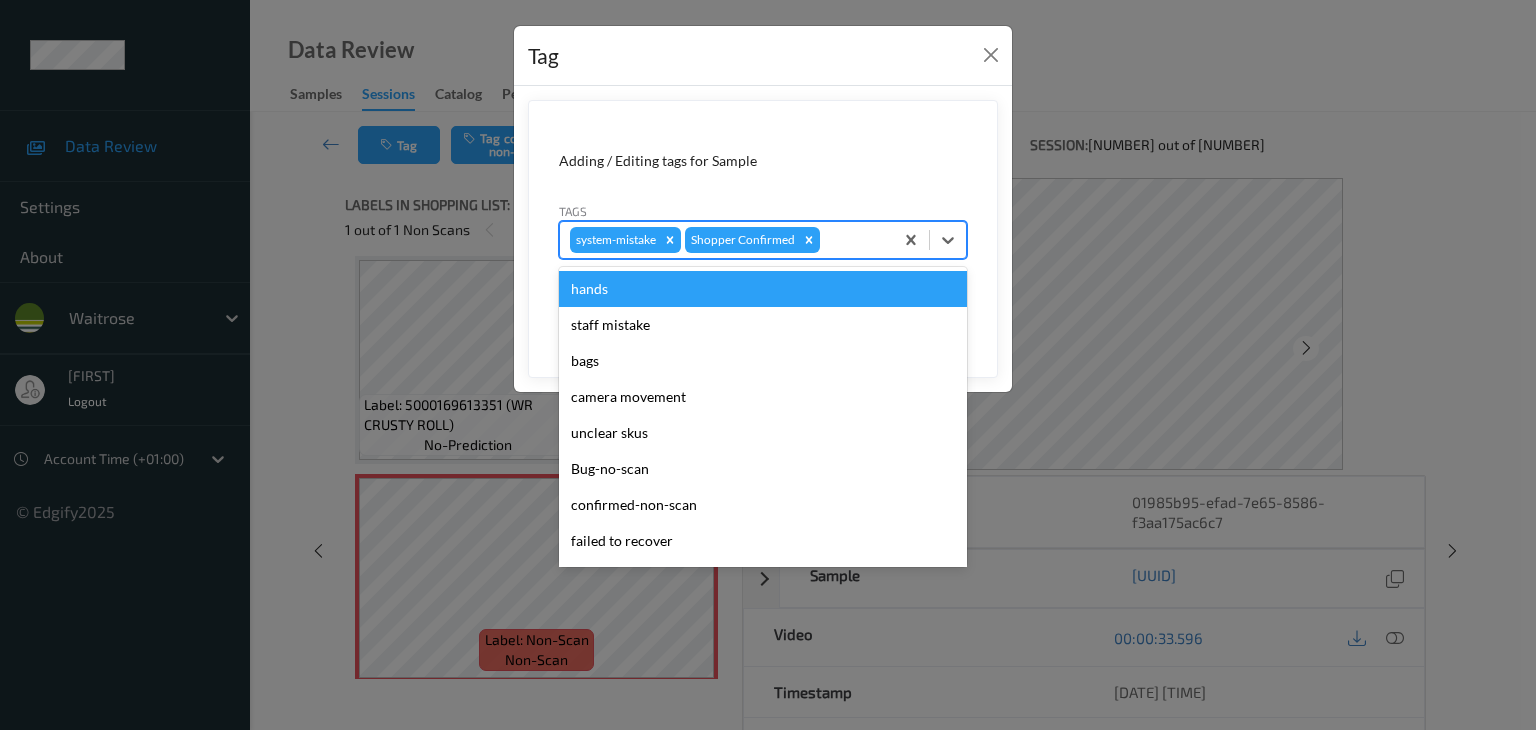 click at bounding box center [853, 240] 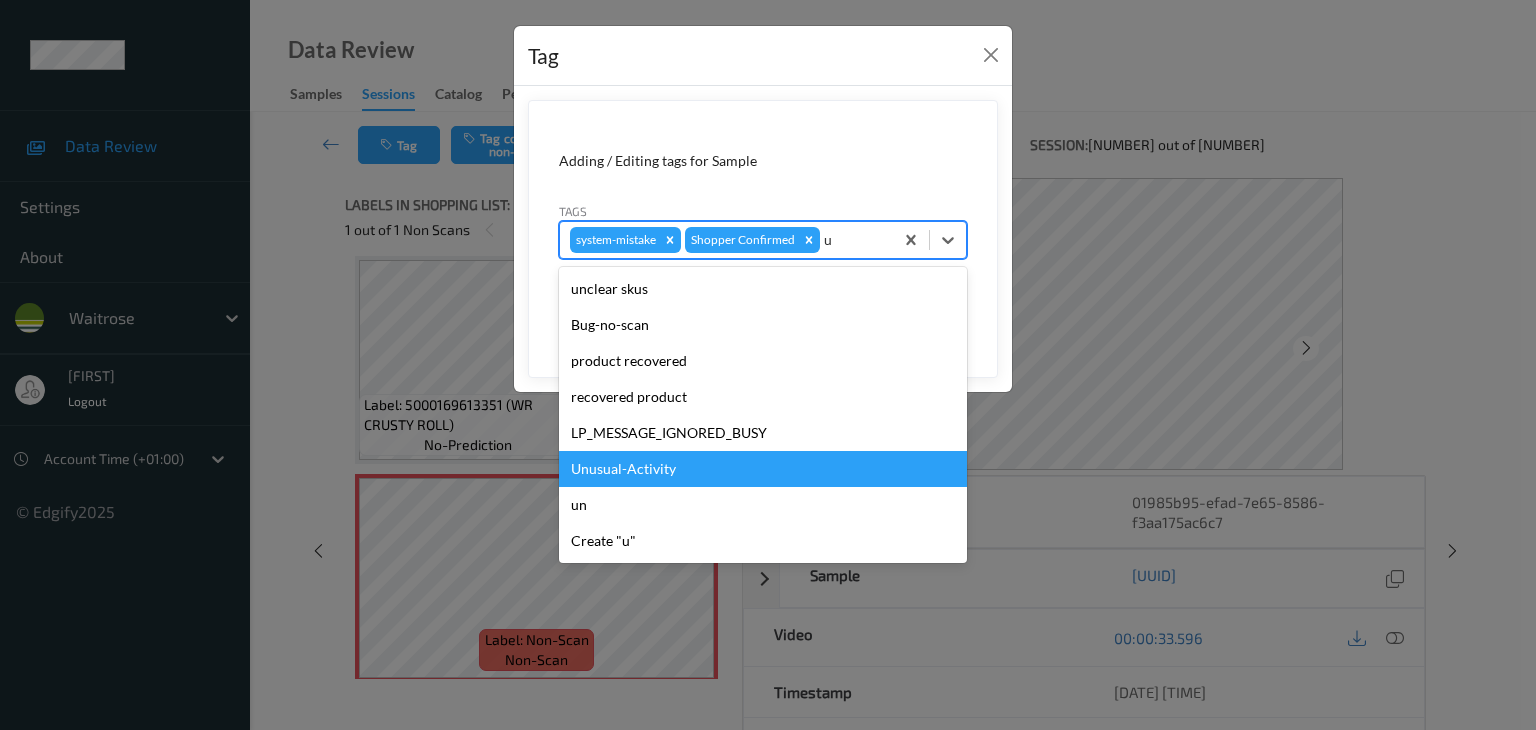 click on "Unusual-Activity" at bounding box center (763, 469) 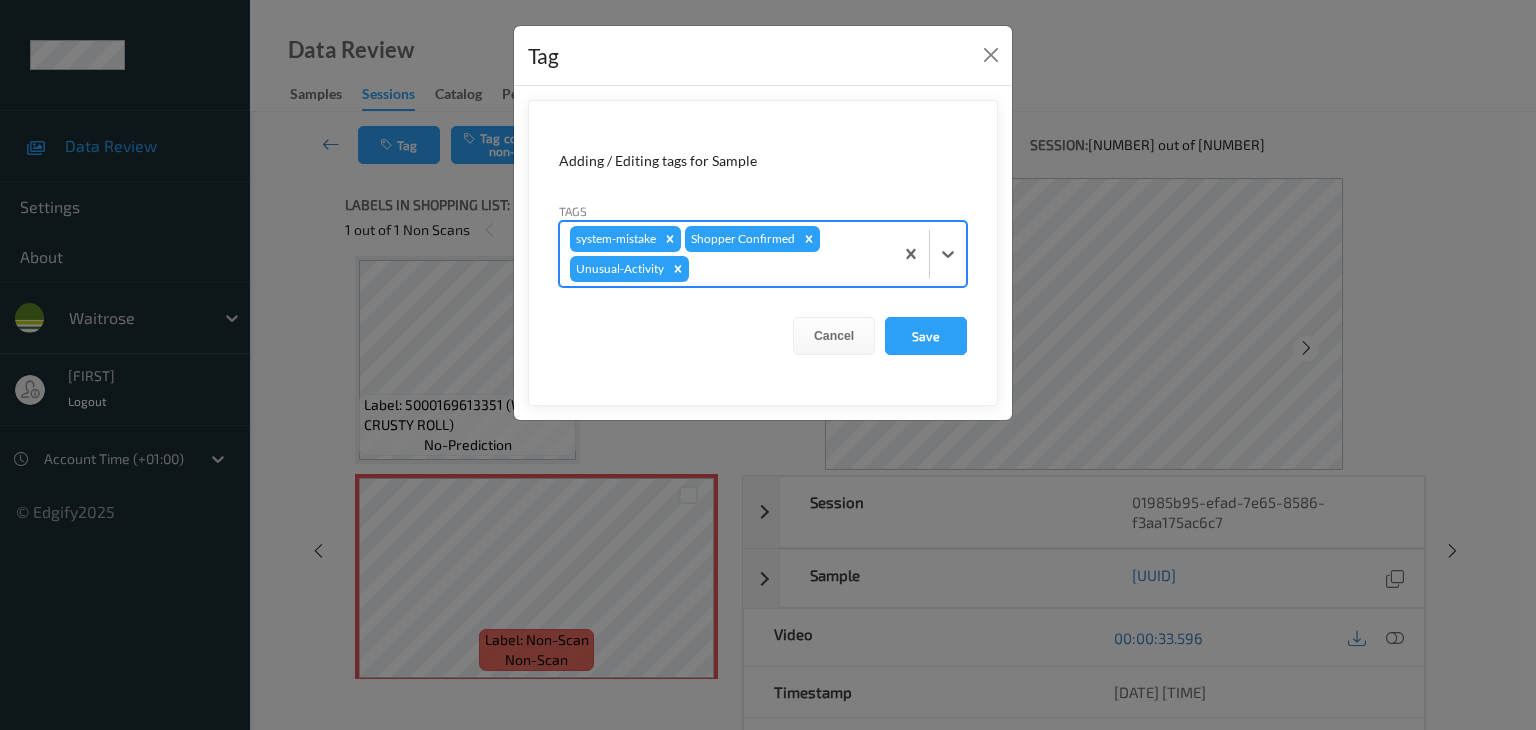 type on "p" 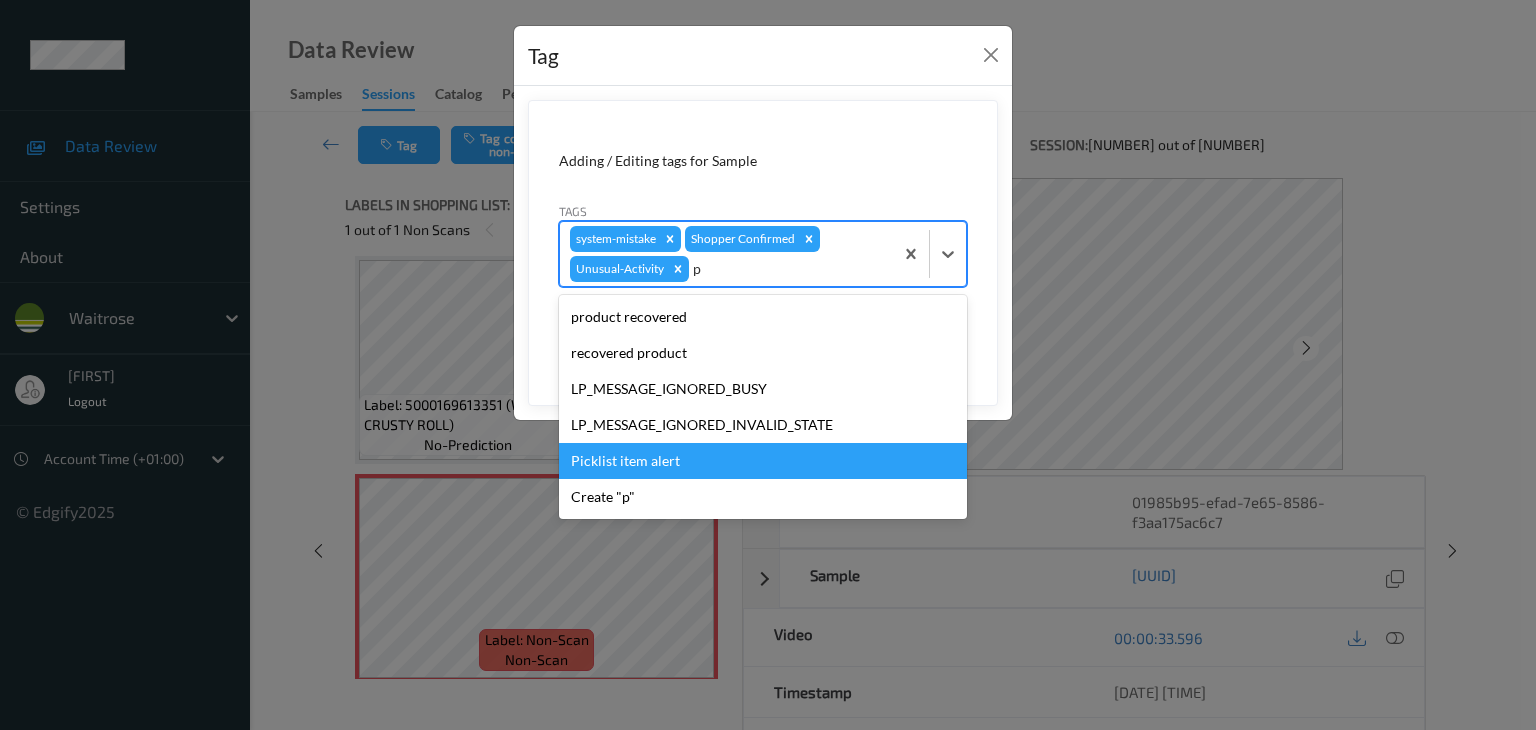 click on "Picklist item alert" at bounding box center [763, 461] 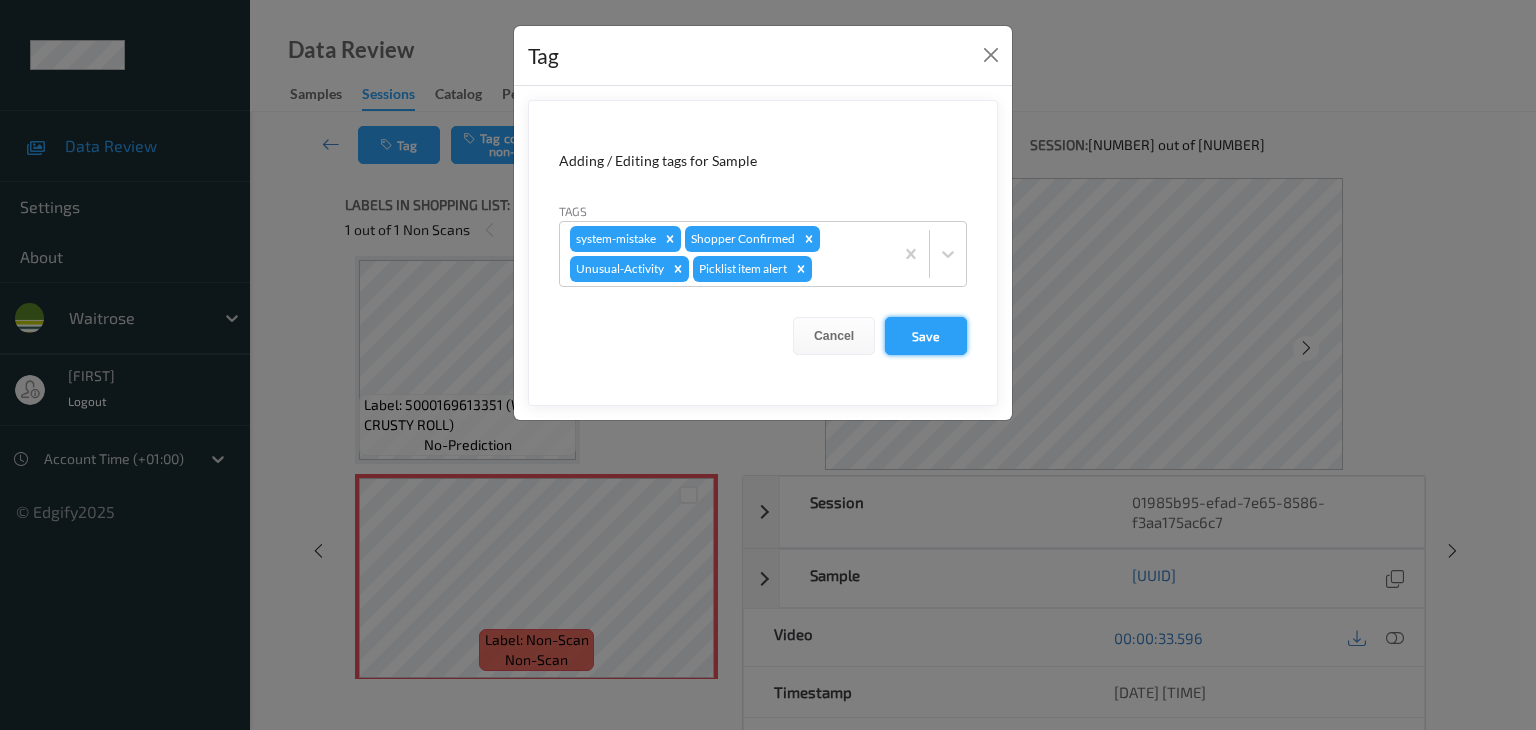 click on "Save" at bounding box center [926, 336] 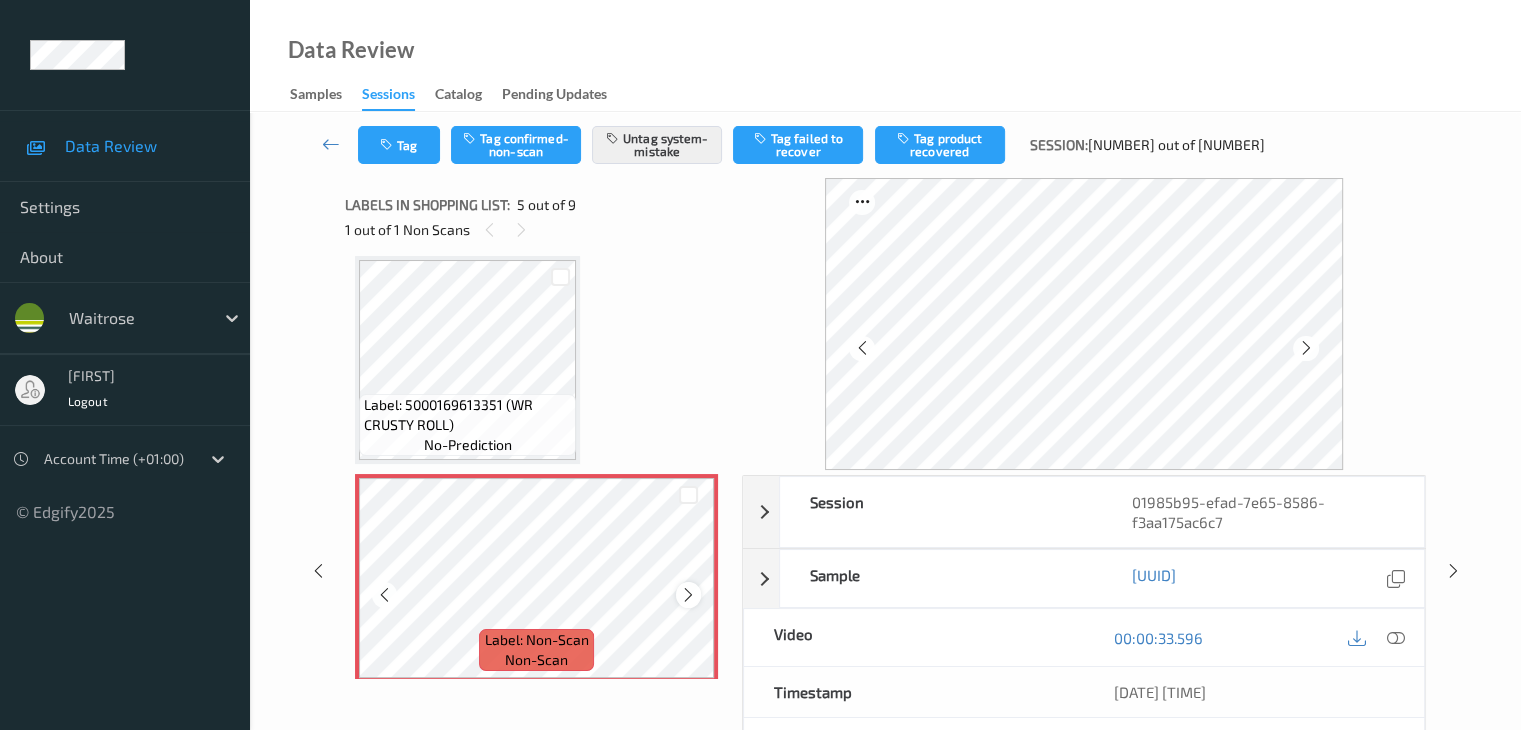 click at bounding box center (688, 595) 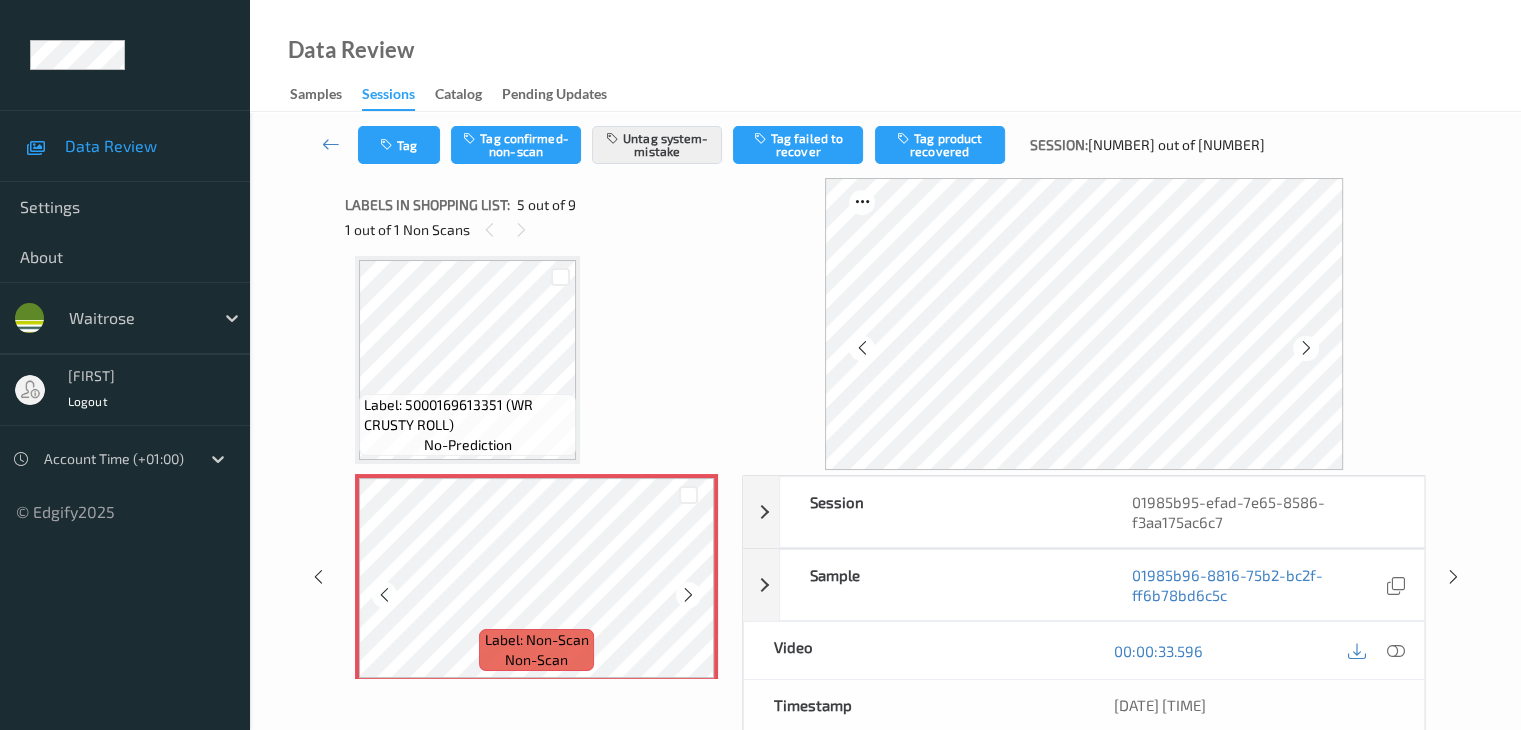 click at bounding box center [688, 595] 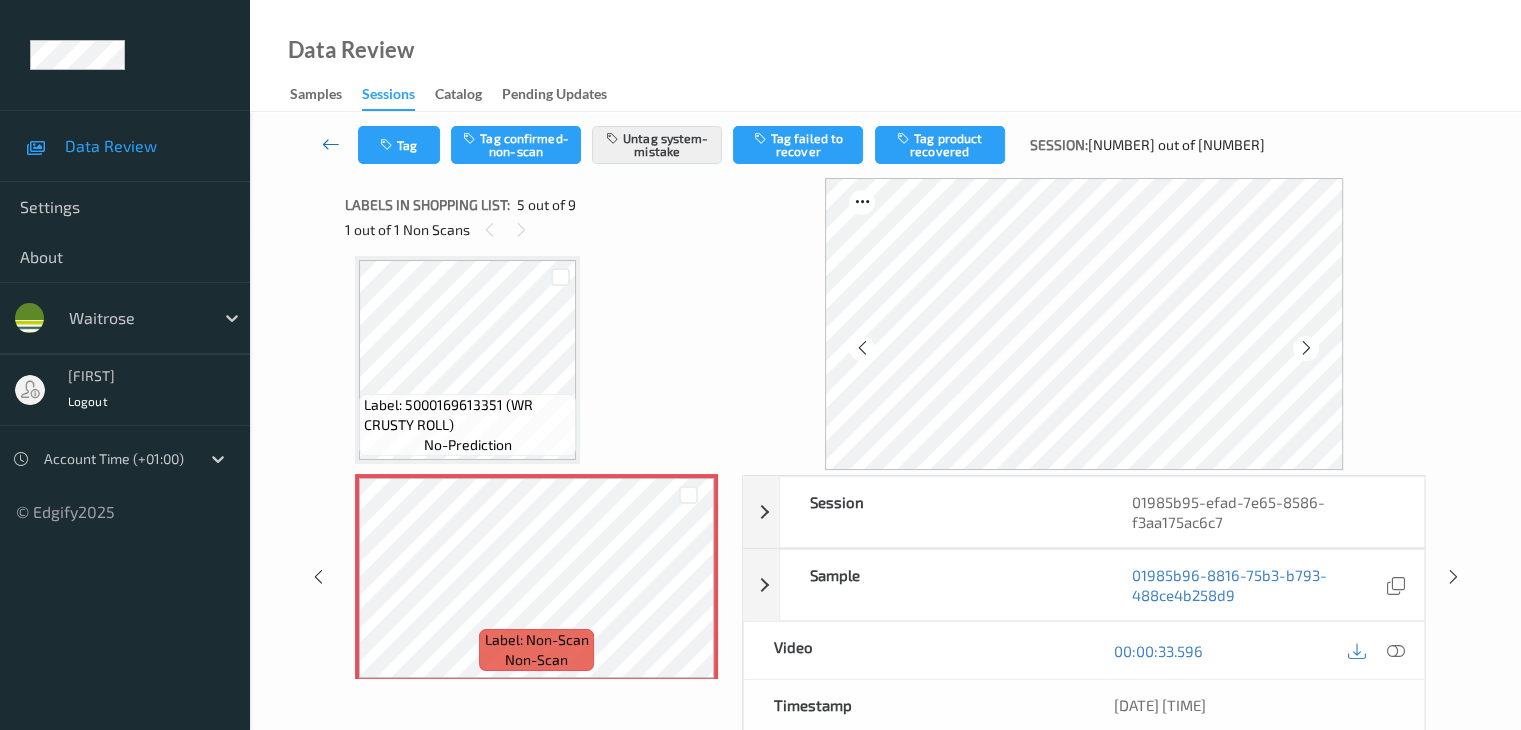 click at bounding box center (331, 144) 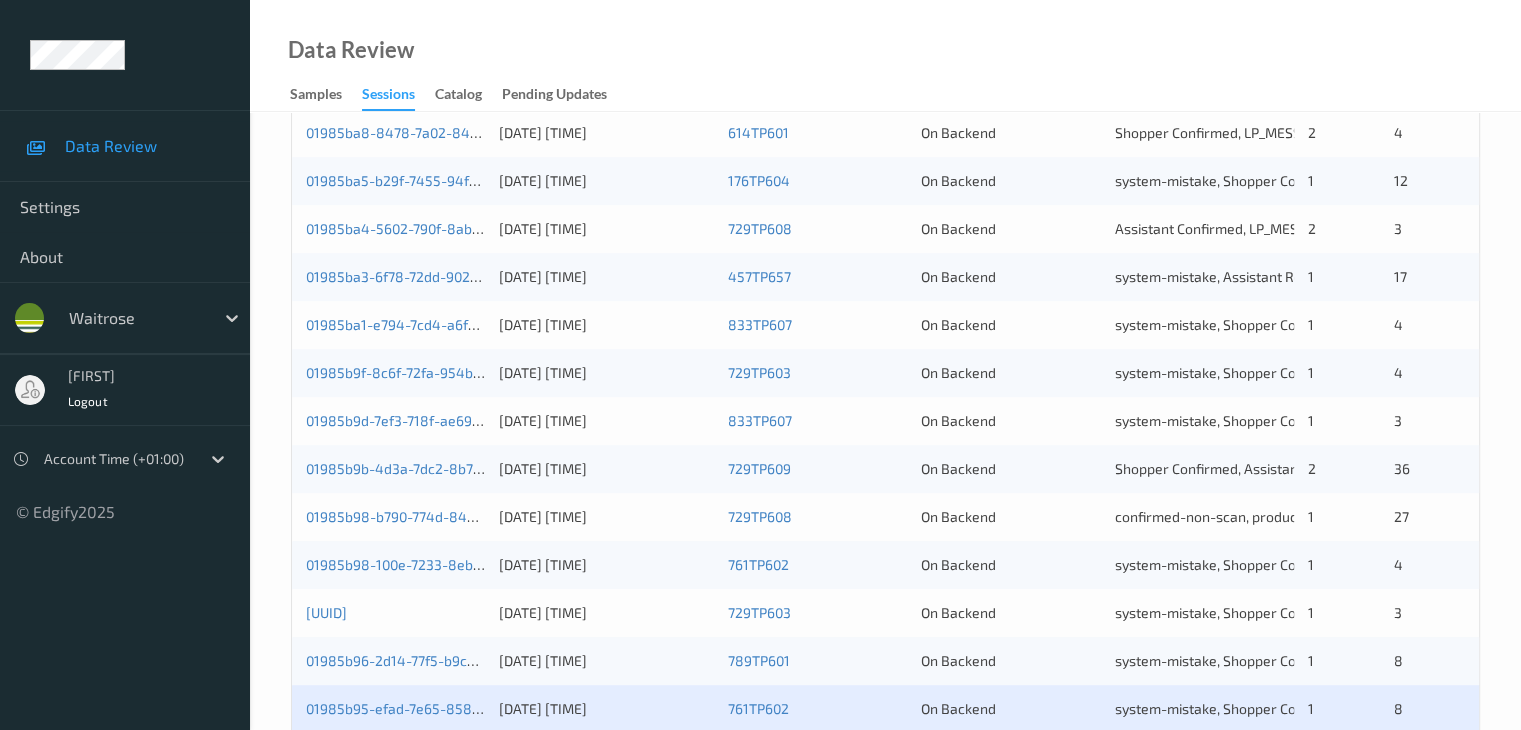 scroll, scrollTop: 932, scrollLeft: 0, axis: vertical 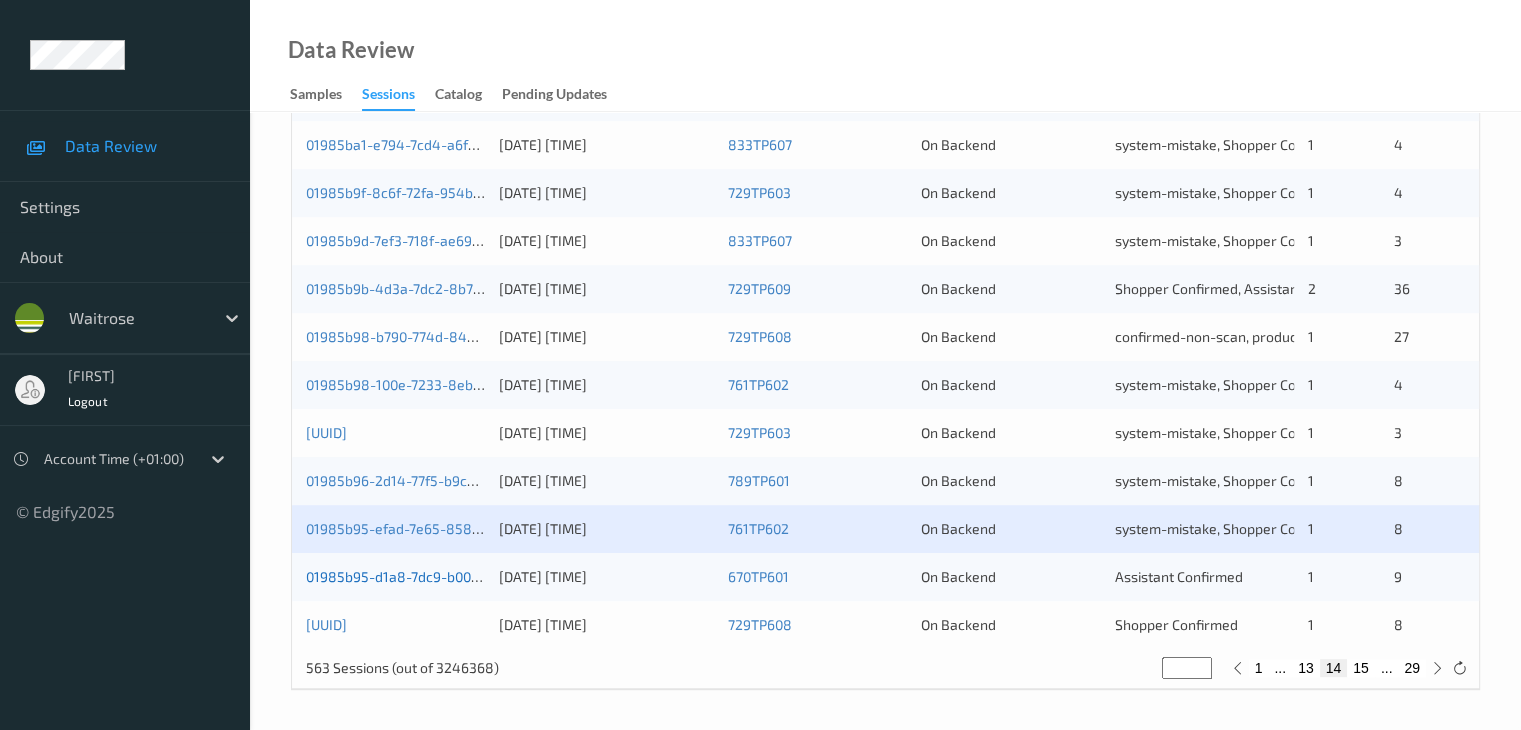 click on "01985b95-d1a8-7dc9-b000-2ac087f54f5a" at bounding box center (440, 576) 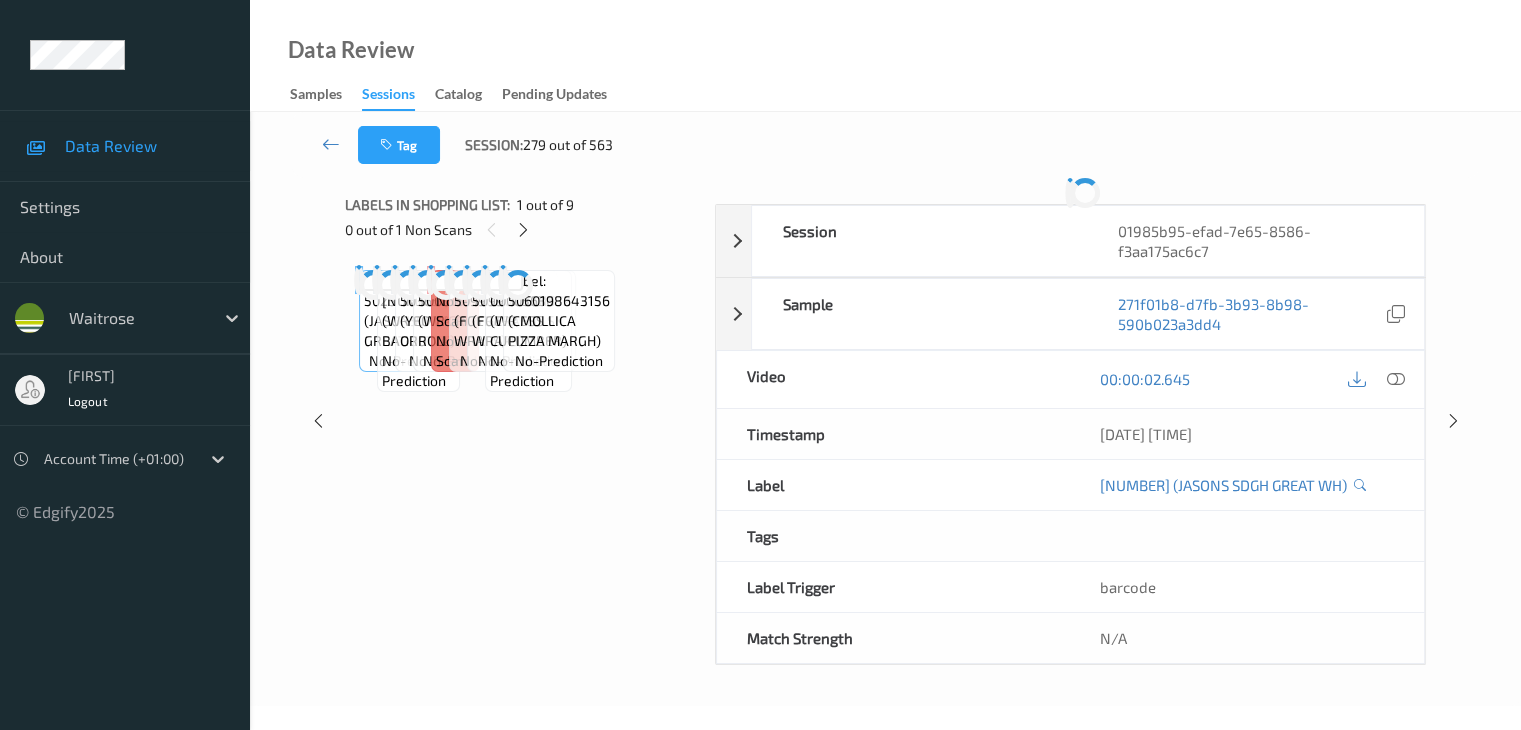 scroll, scrollTop: 0, scrollLeft: 0, axis: both 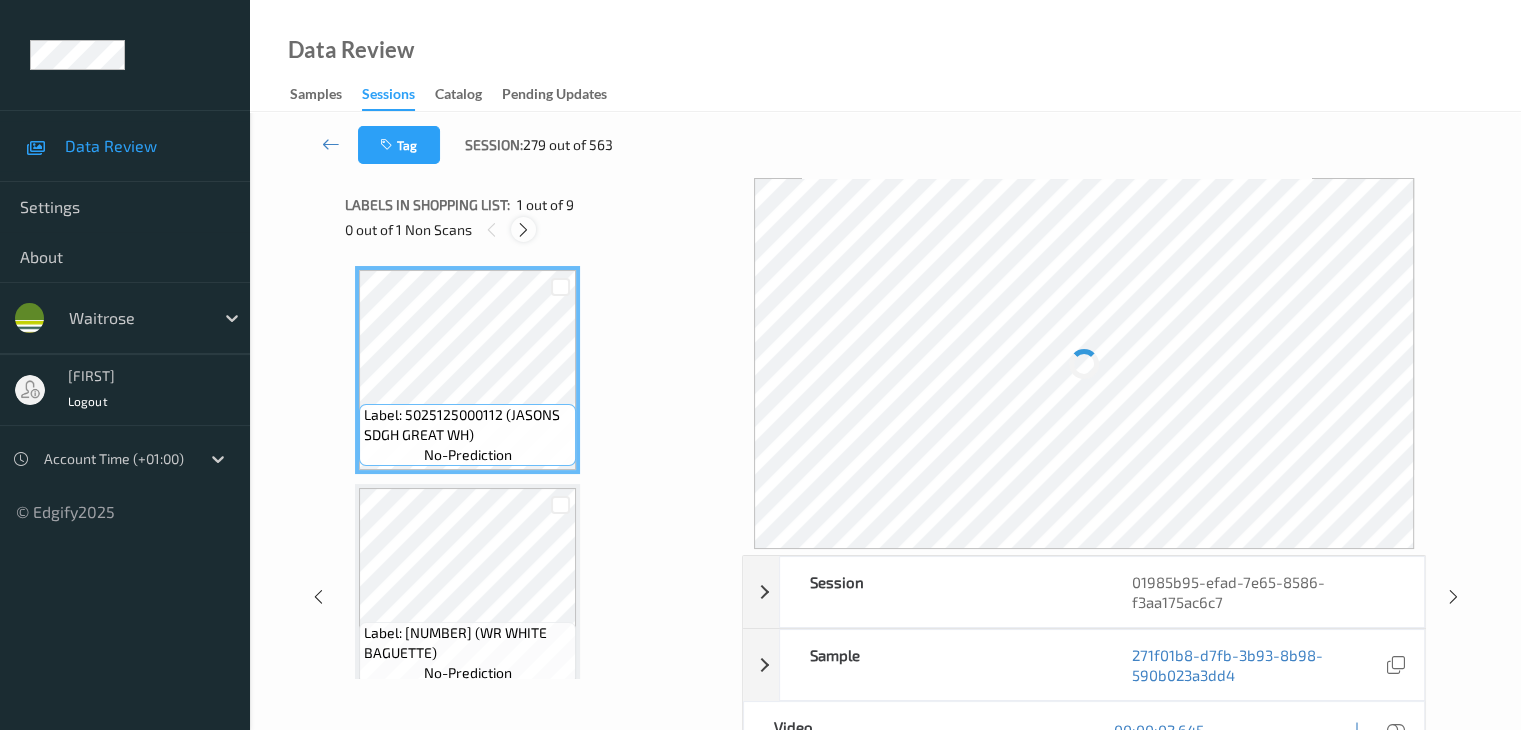 click at bounding box center (523, 230) 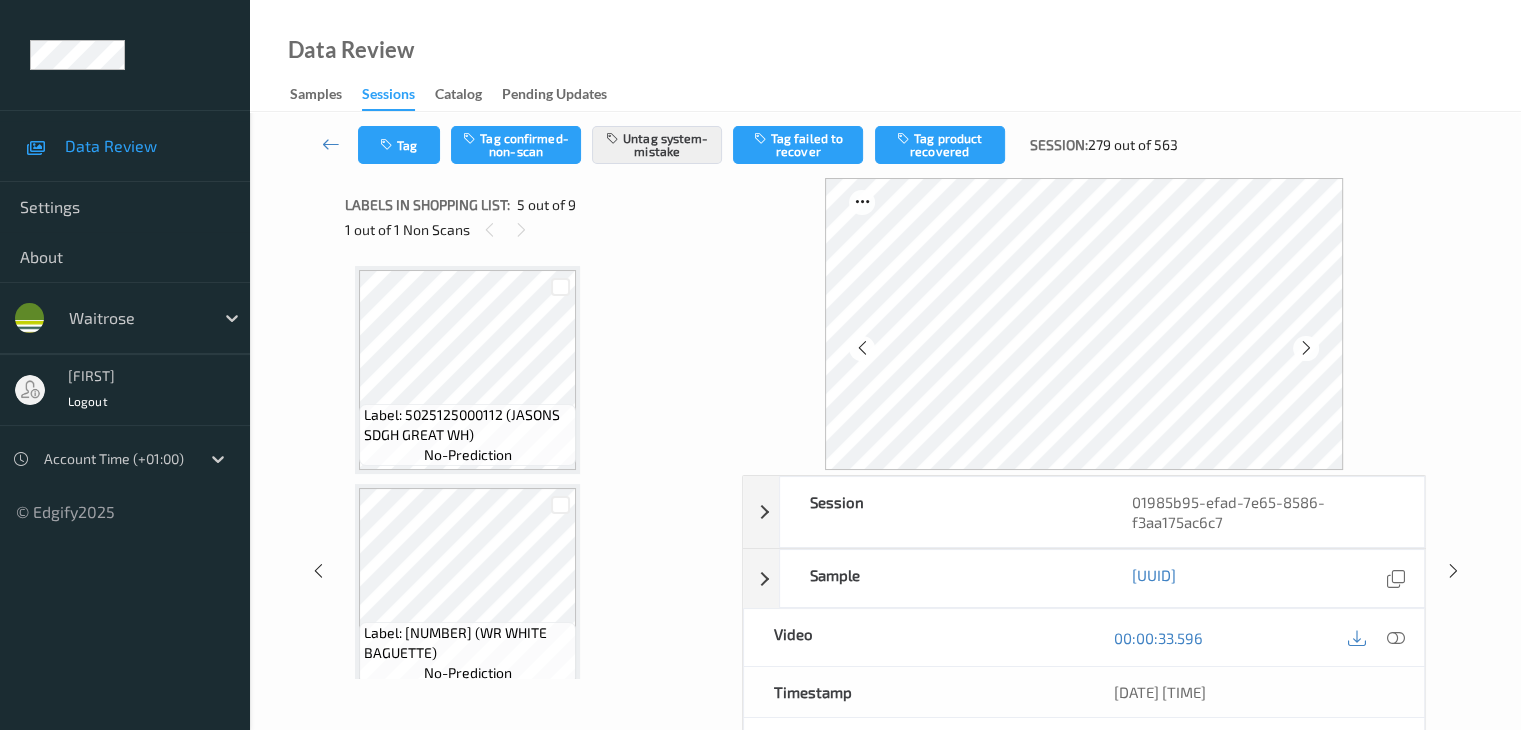 scroll, scrollTop: 664, scrollLeft: 0, axis: vertical 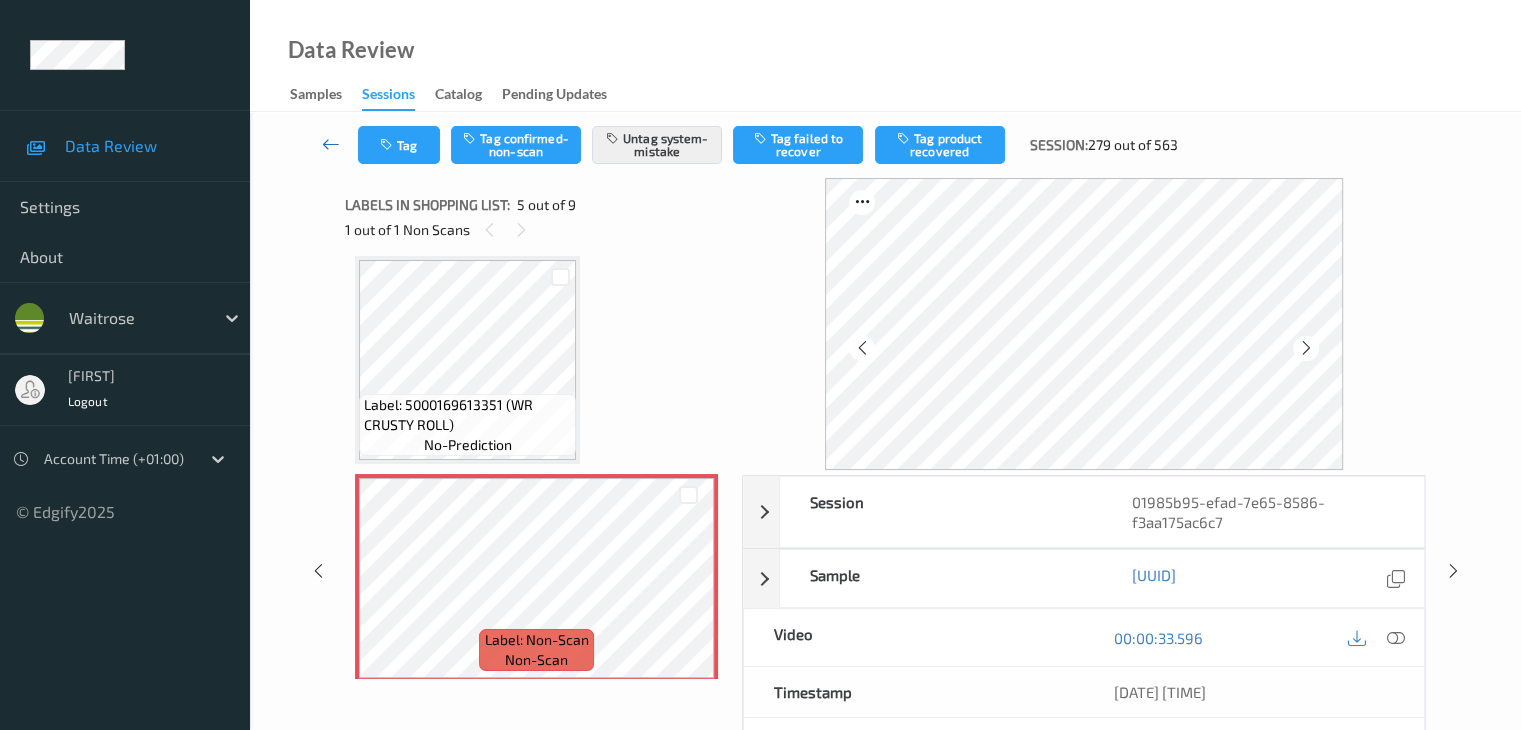 click at bounding box center [331, 144] 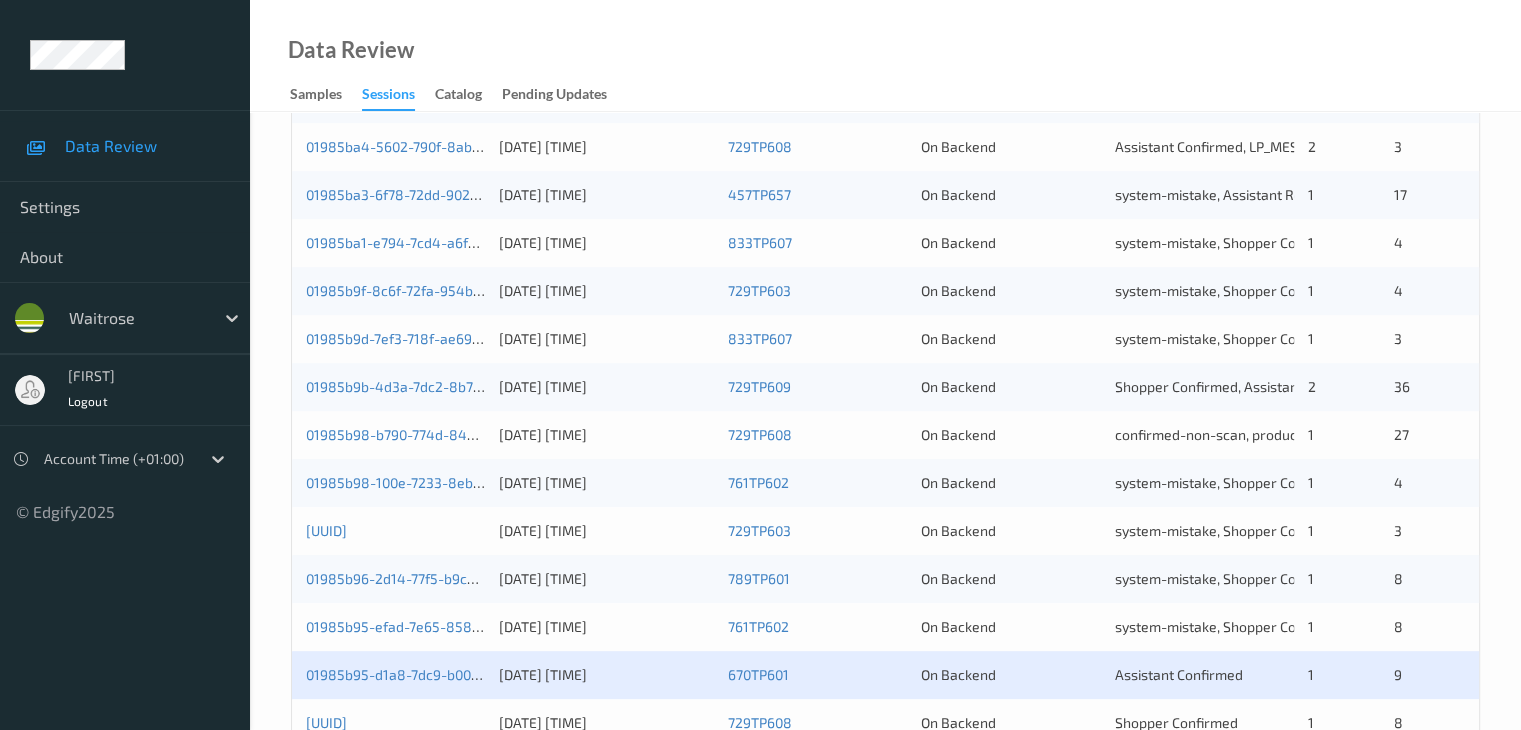 scroll, scrollTop: 932, scrollLeft: 0, axis: vertical 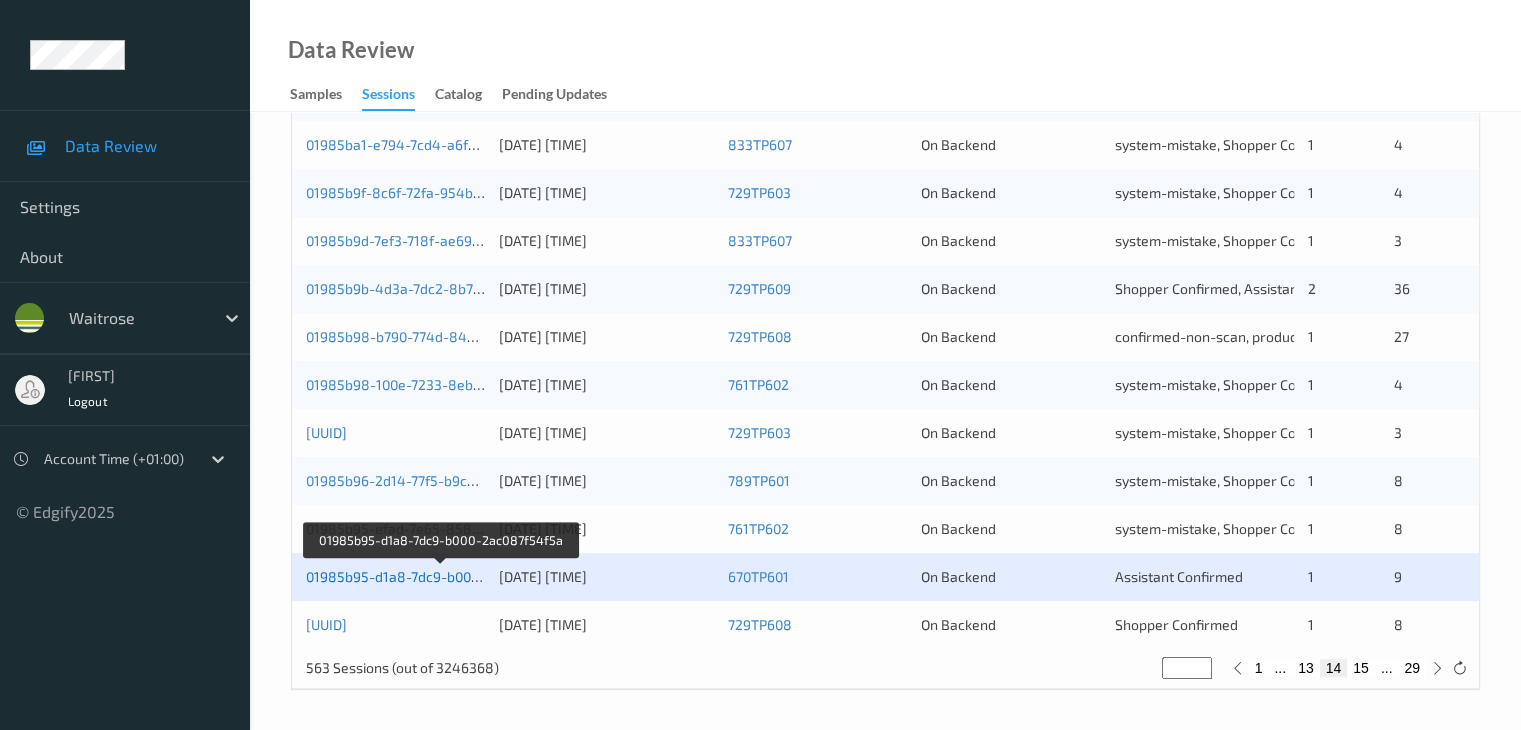 click on "01985b95-d1a8-7dc9-b000-2ac087f54f5a" at bounding box center [440, 576] 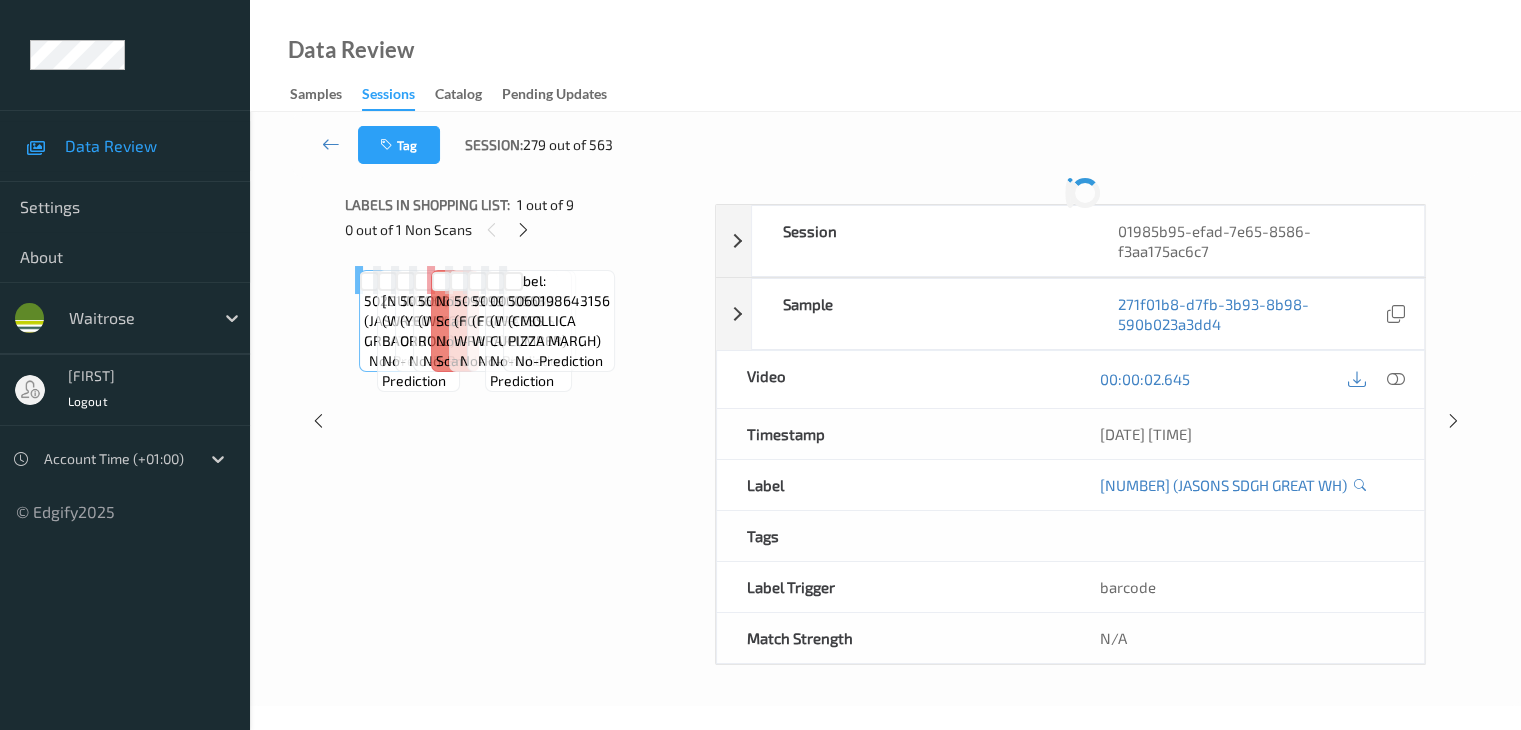 scroll, scrollTop: 0, scrollLeft: 0, axis: both 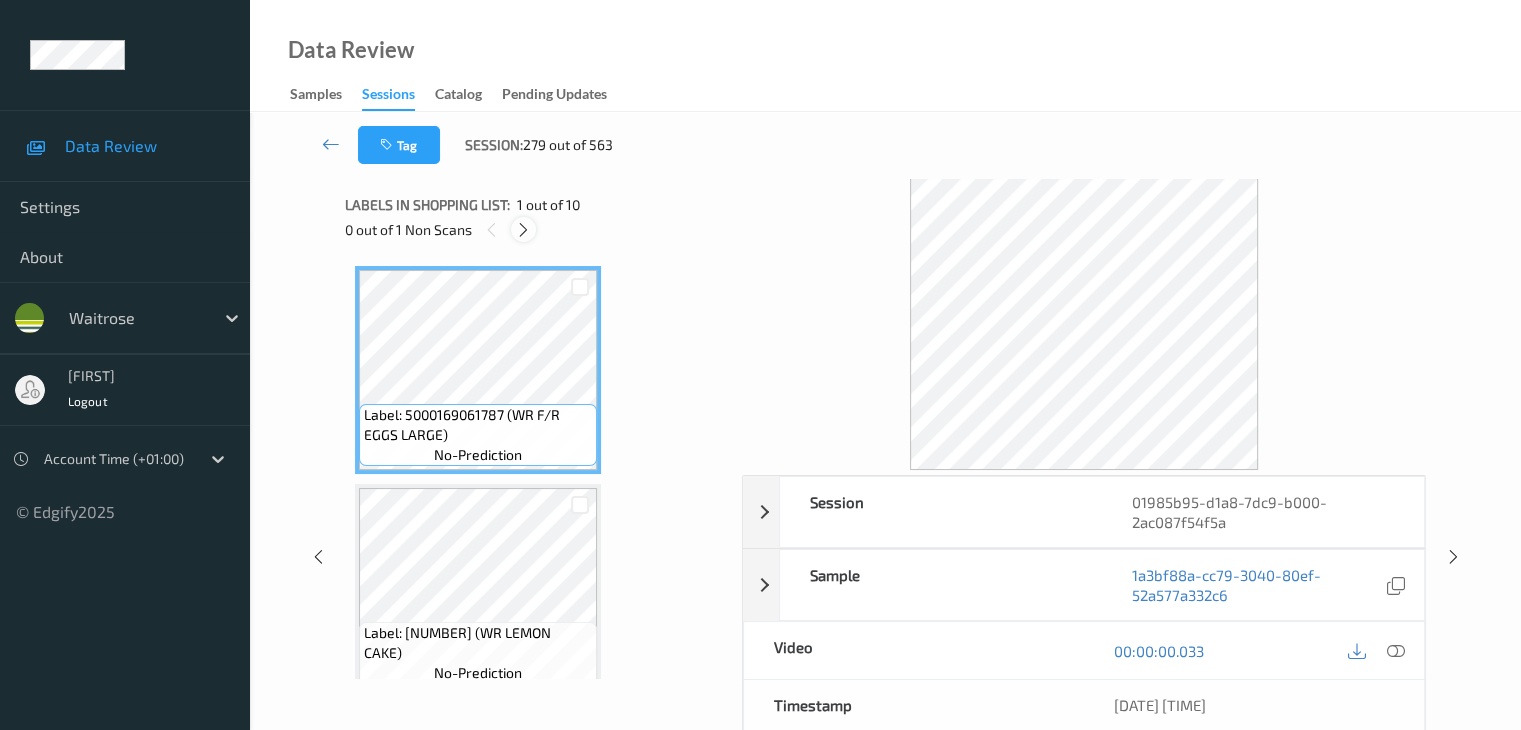click at bounding box center (523, 230) 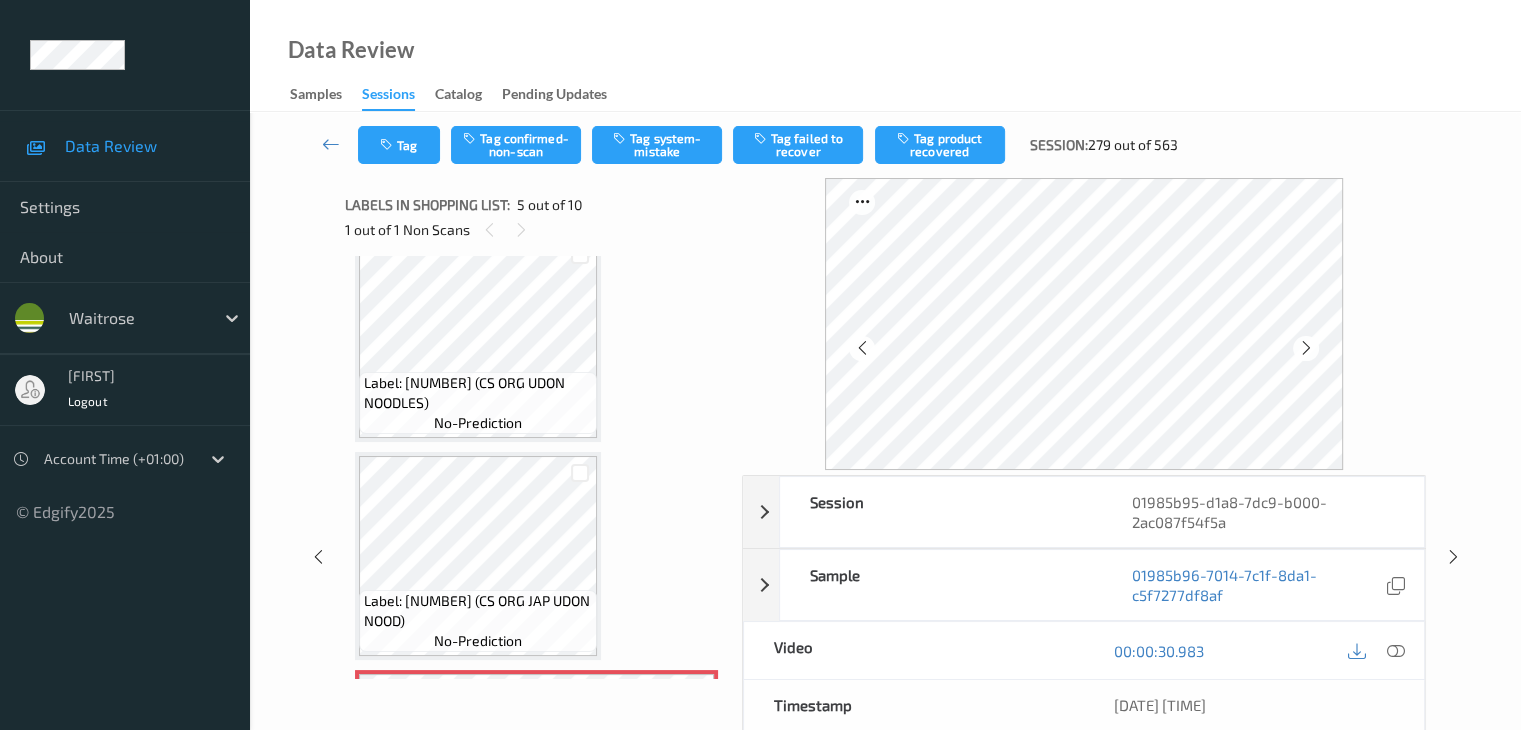 scroll, scrollTop: 464, scrollLeft: 0, axis: vertical 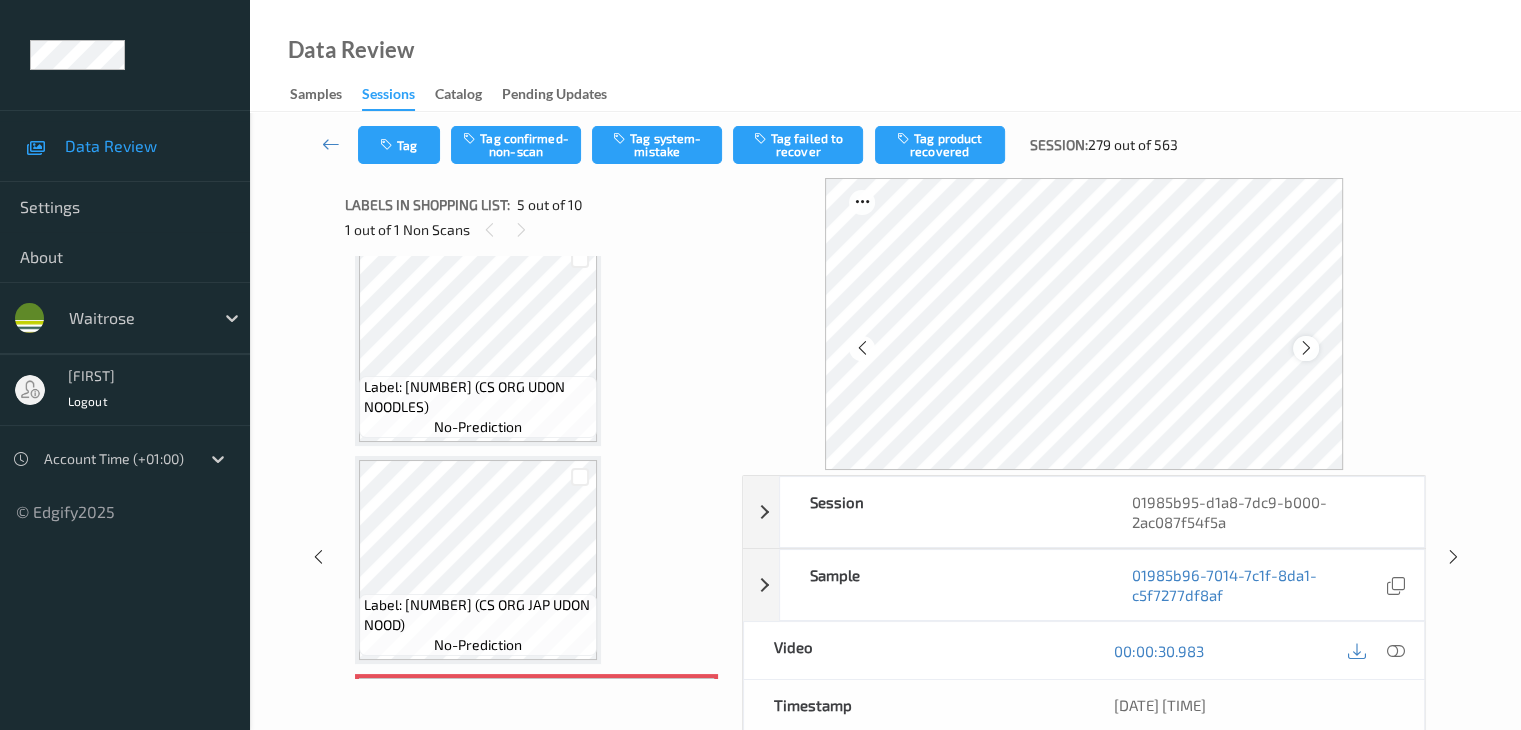 click at bounding box center [1306, 348] 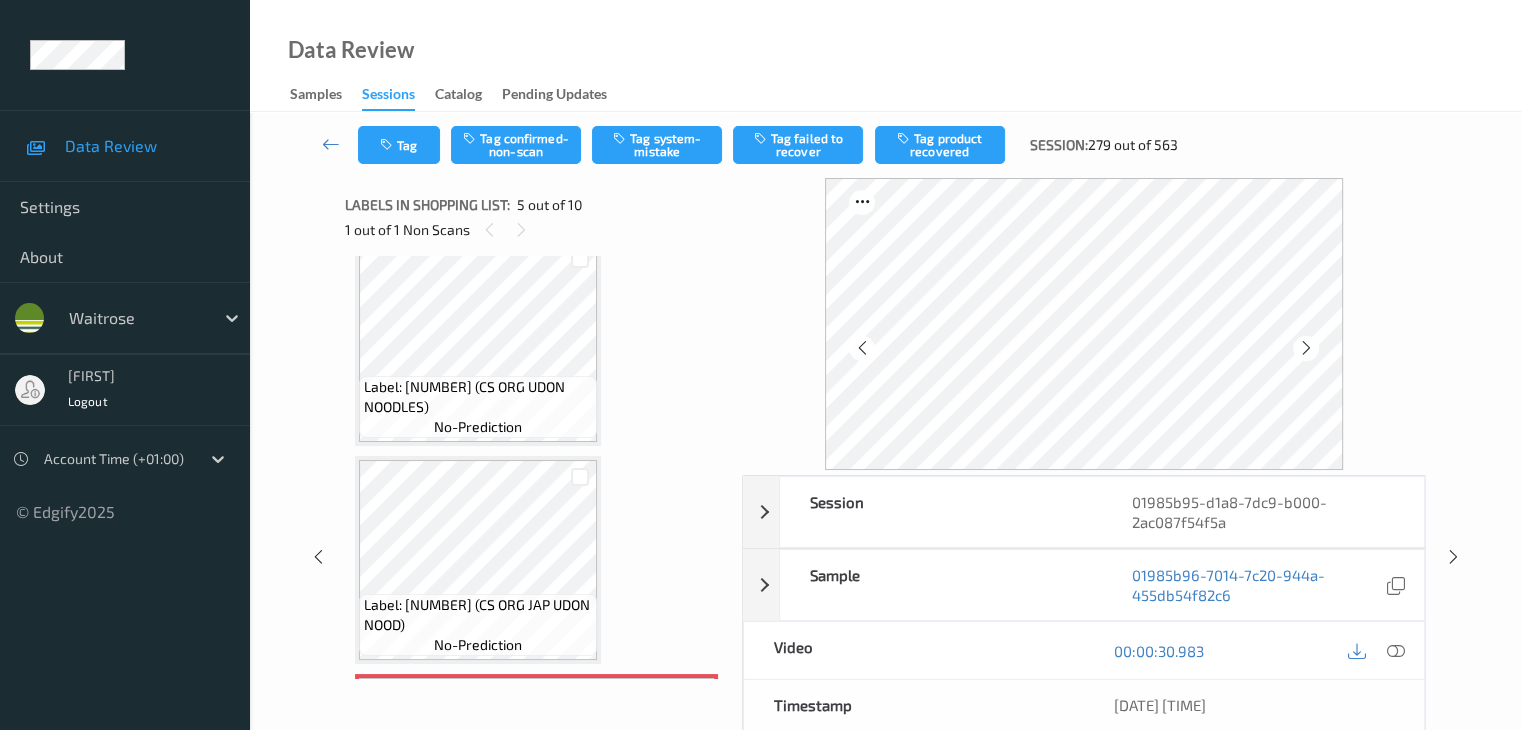 click at bounding box center [1306, 348] 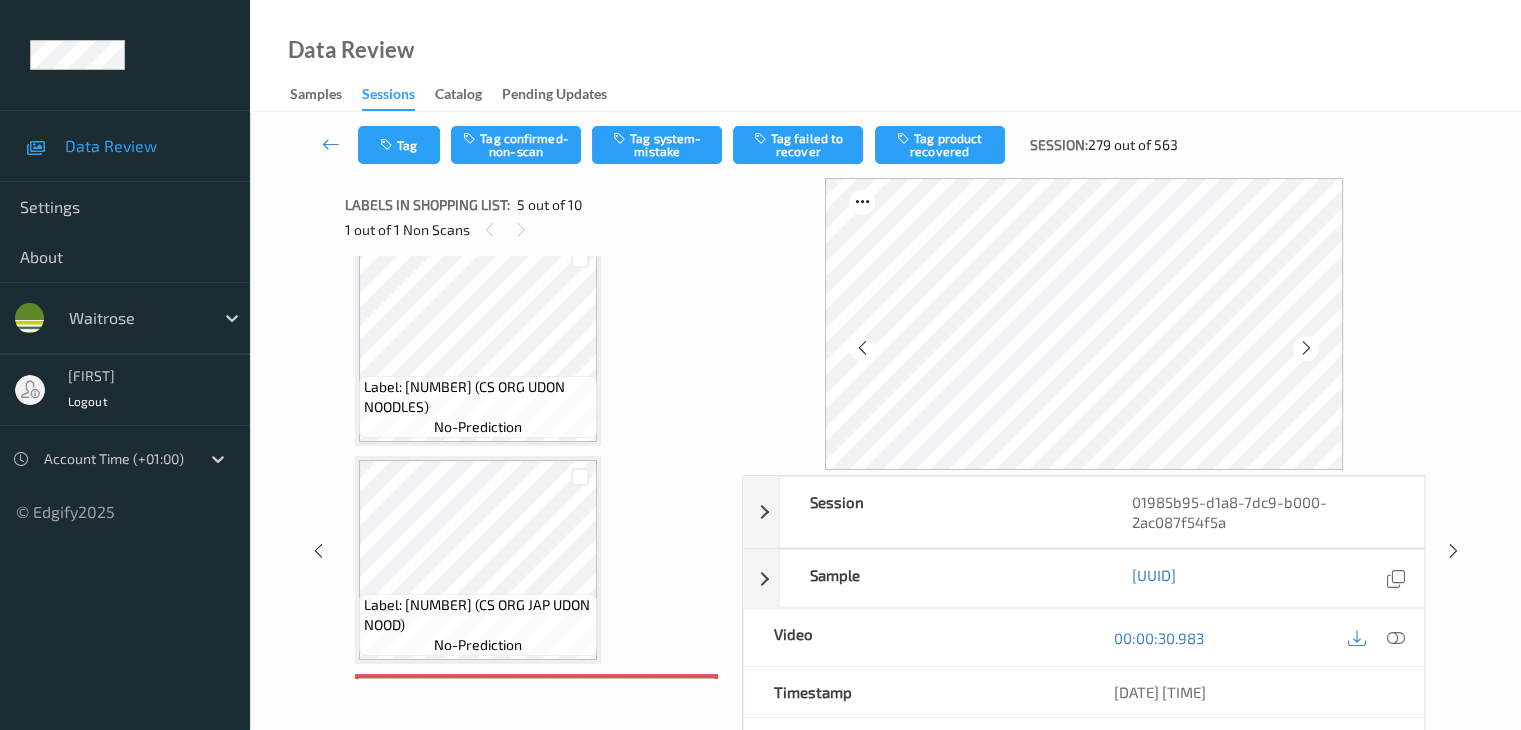 click at bounding box center (1306, 348) 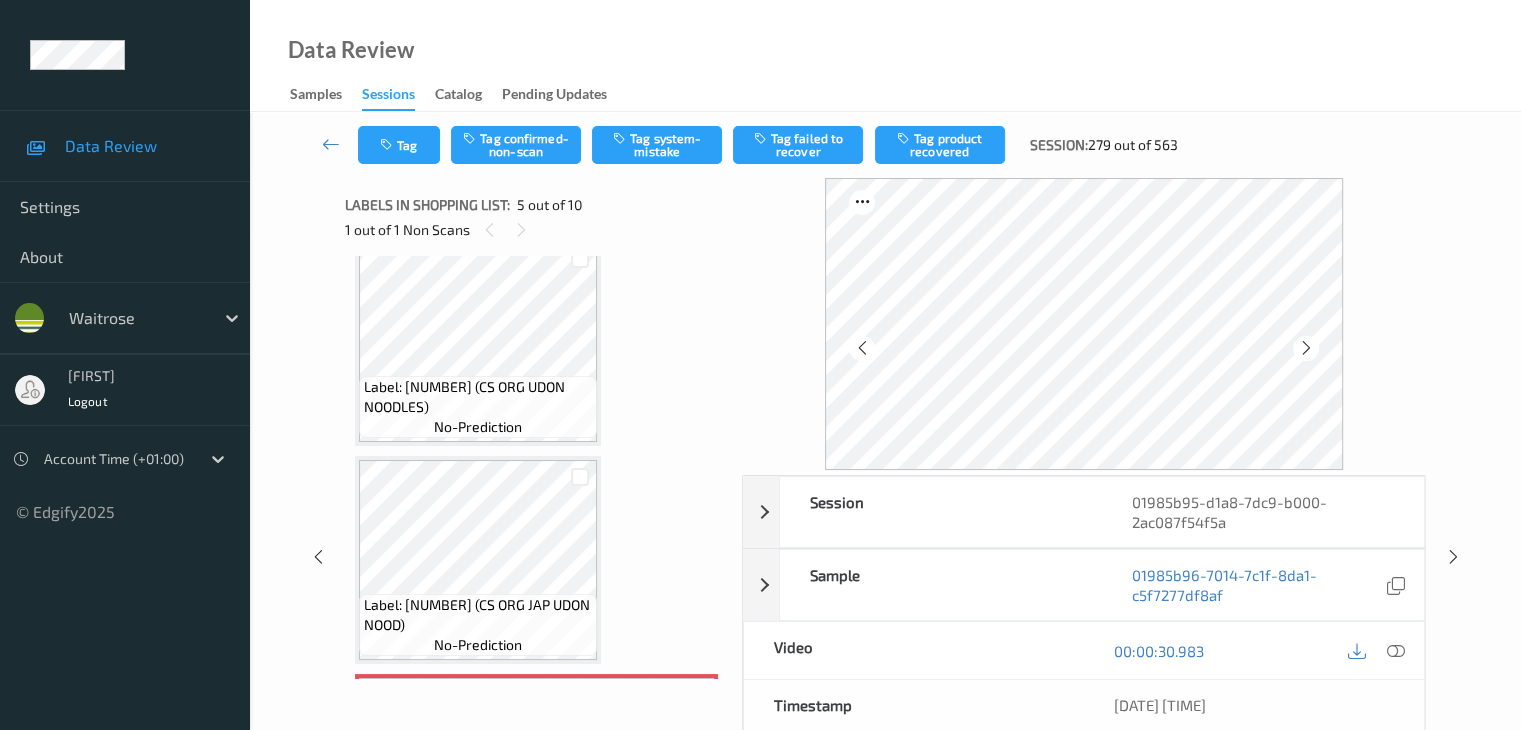 click at bounding box center (1306, 348) 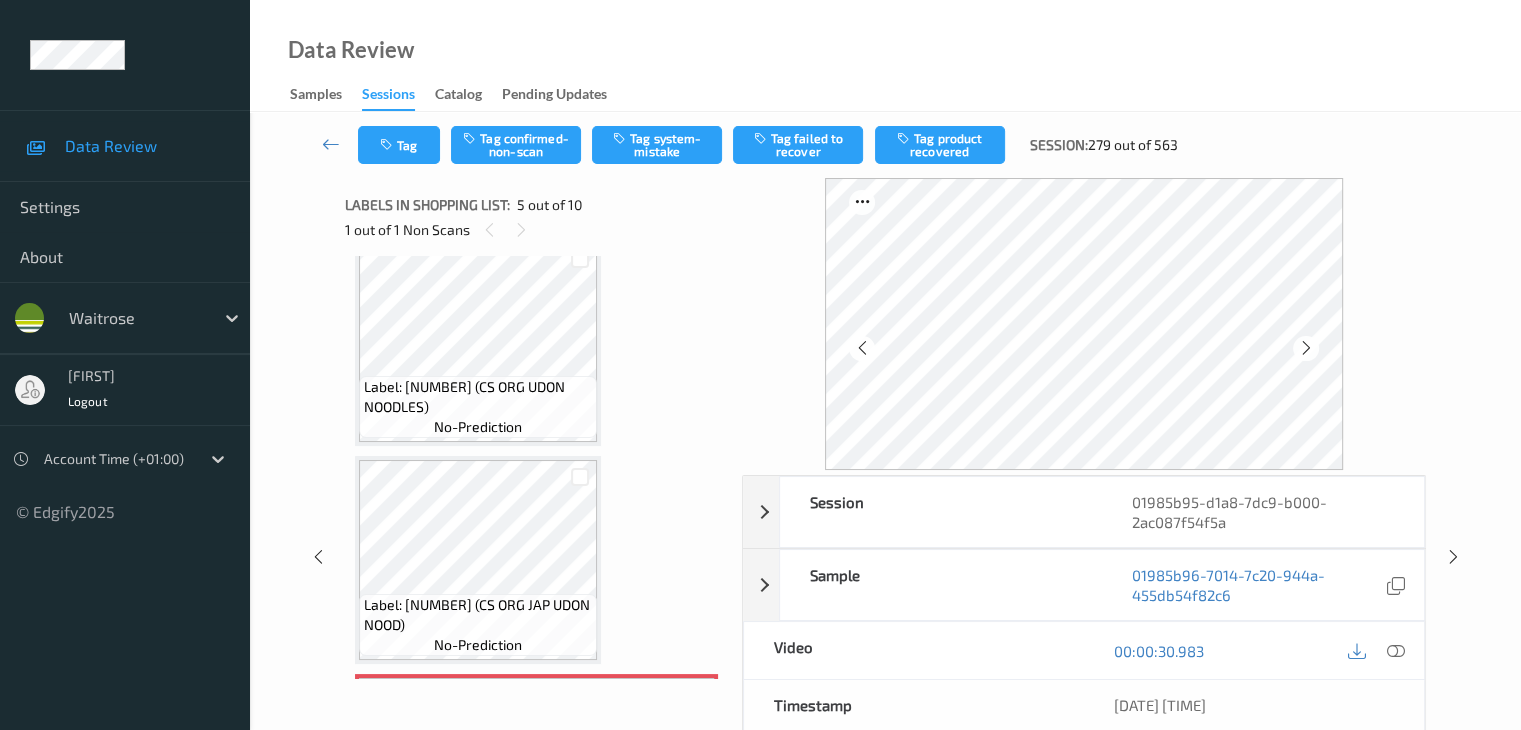 click at bounding box center (1306, 348) 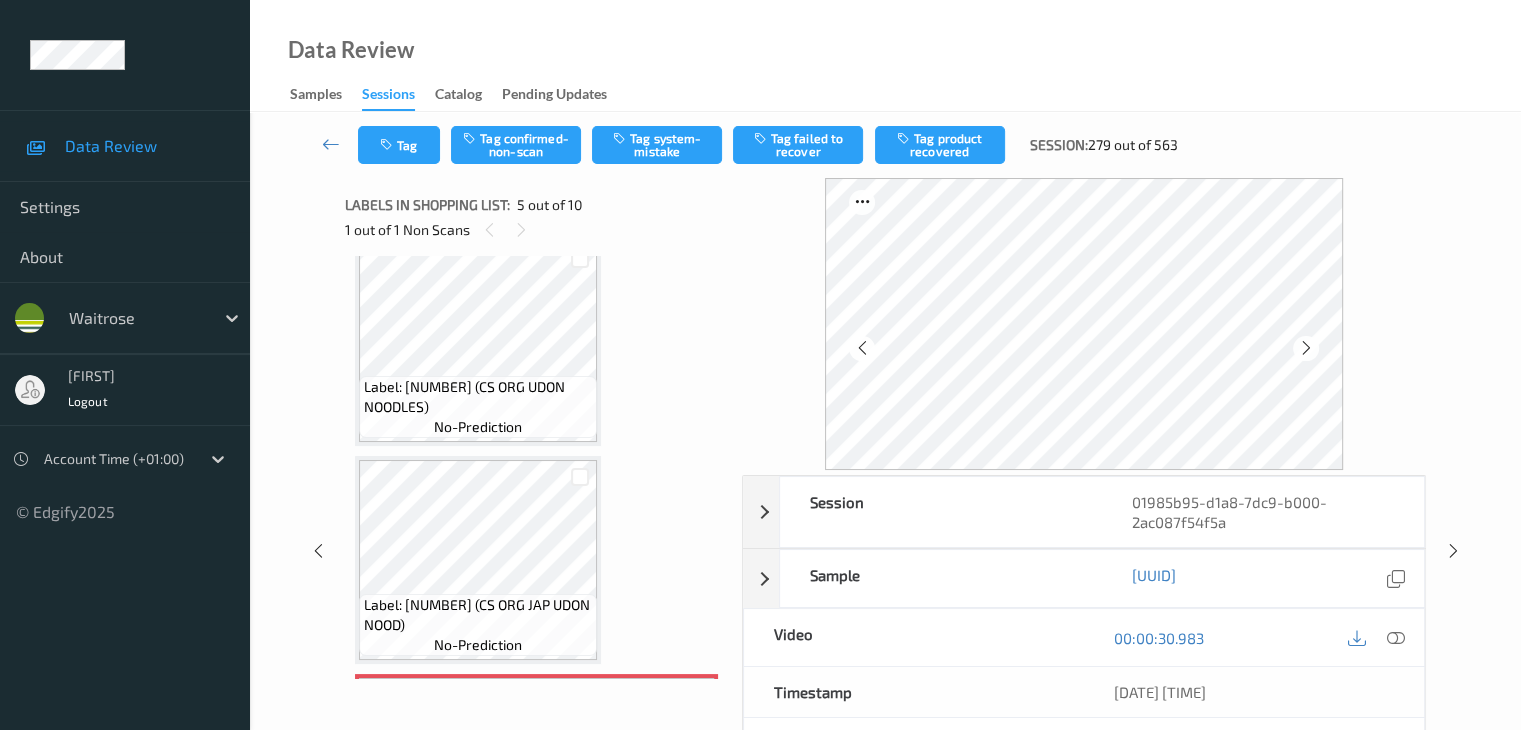 click at bounding box center [1306, 348] 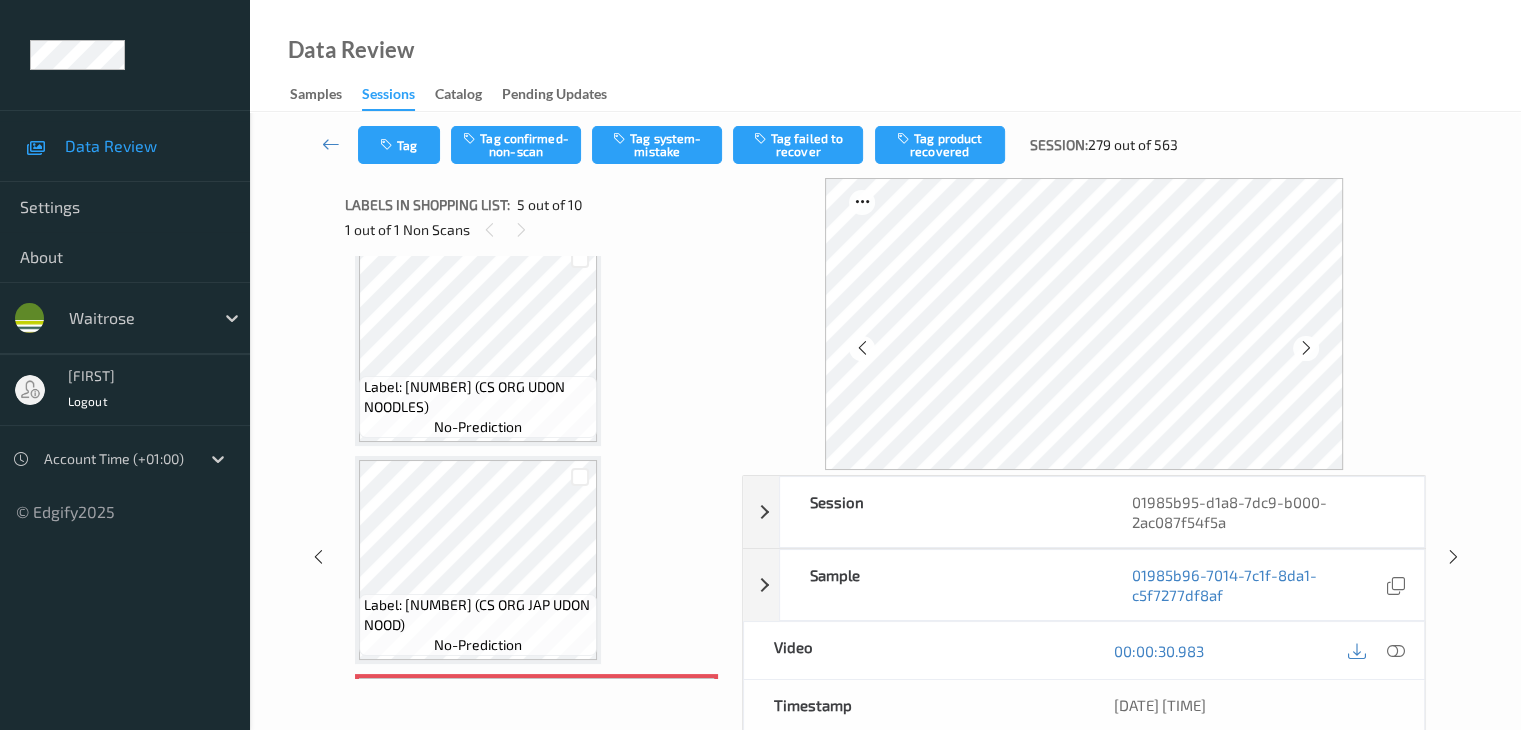 click at bounding box center (1306, 348) 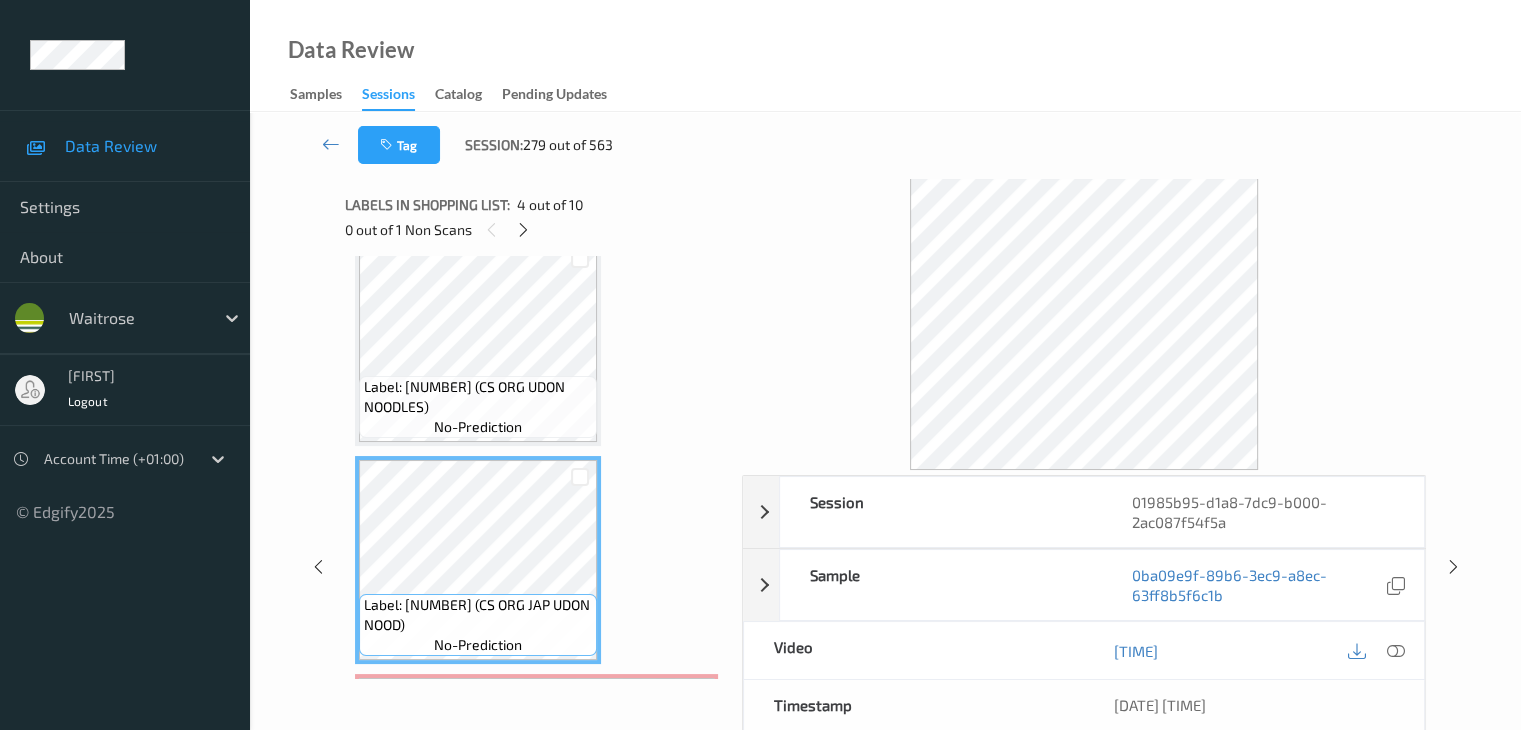 scroll, scrollTop: 564, scrollLeft: 0, axis: vertical 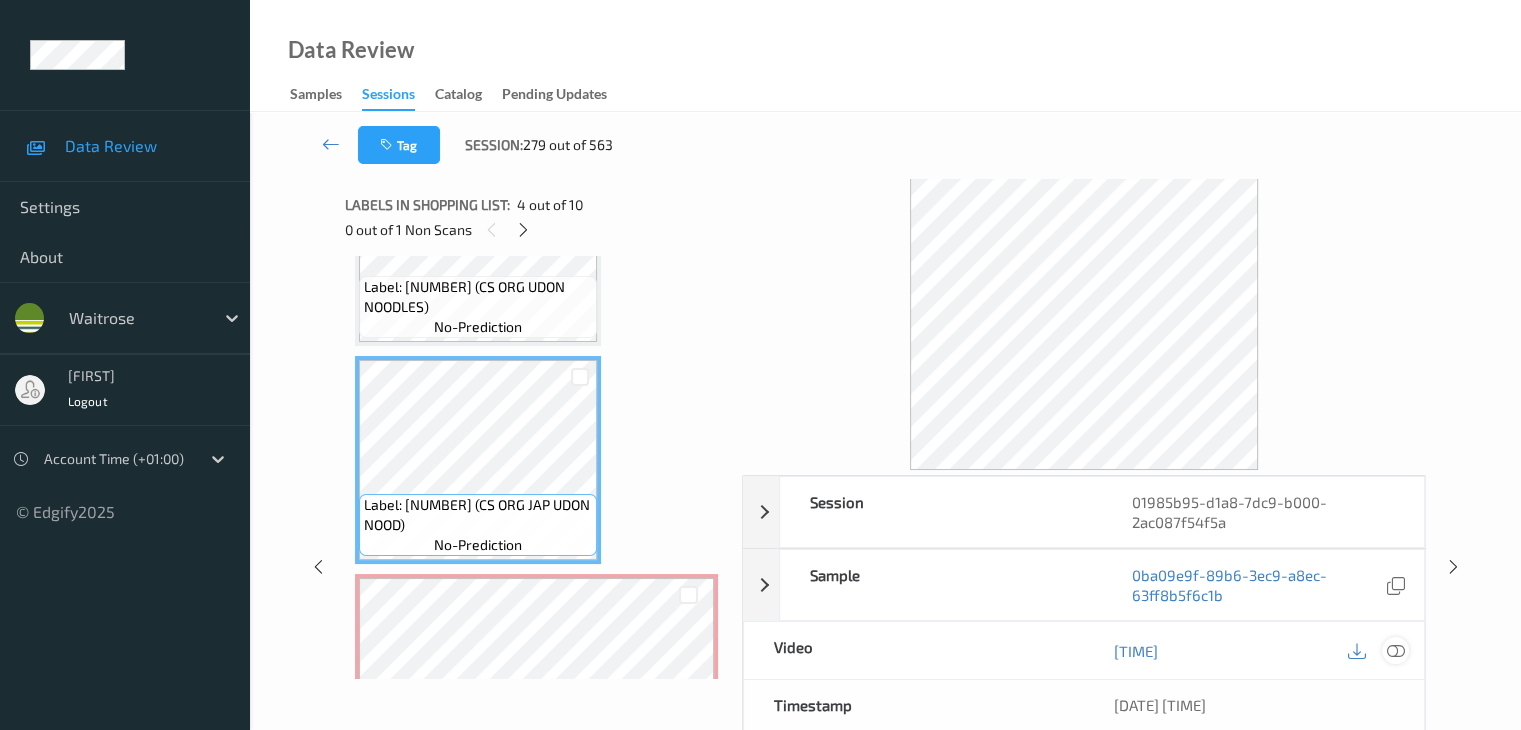 click at bounding box center [1395, 651] 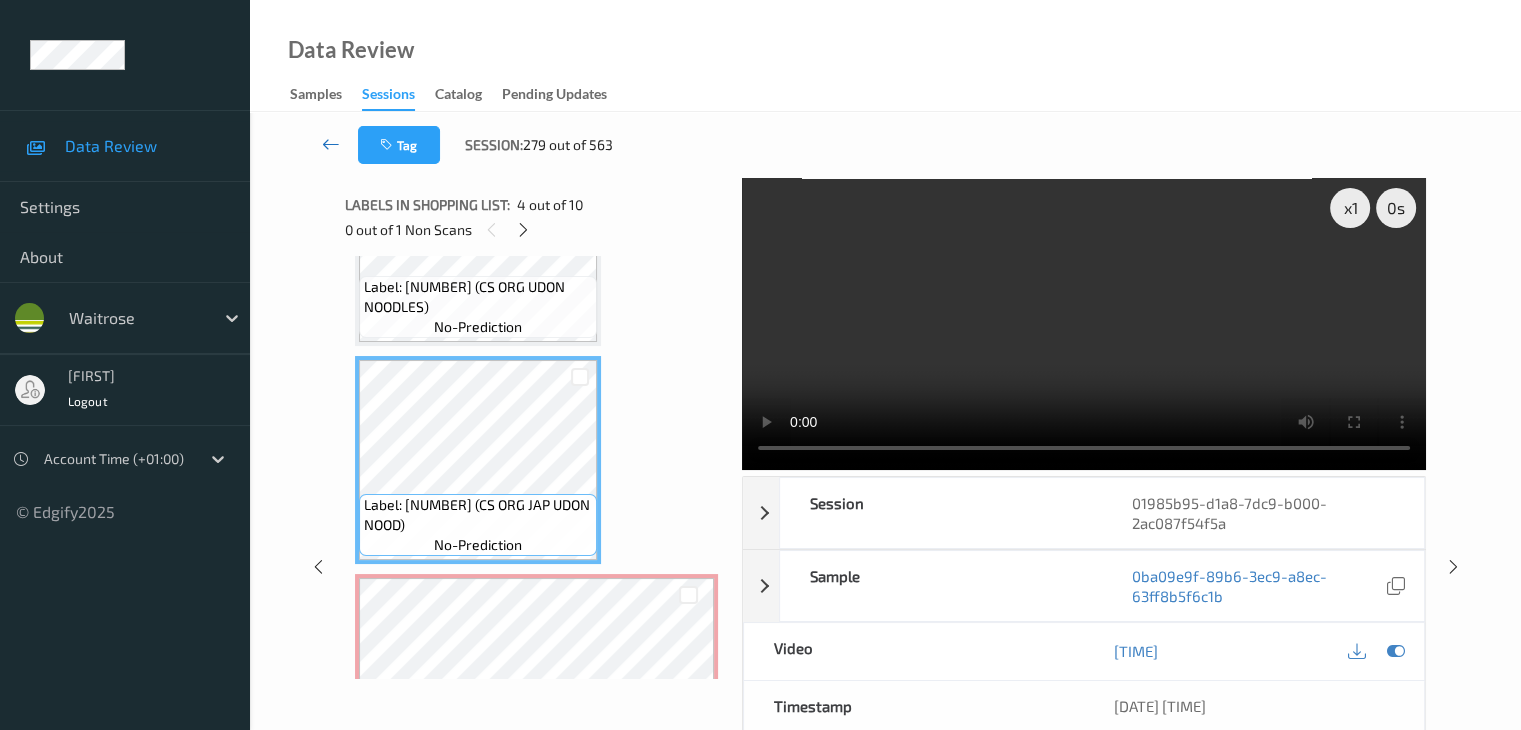 click at bounding box center (331, 144) 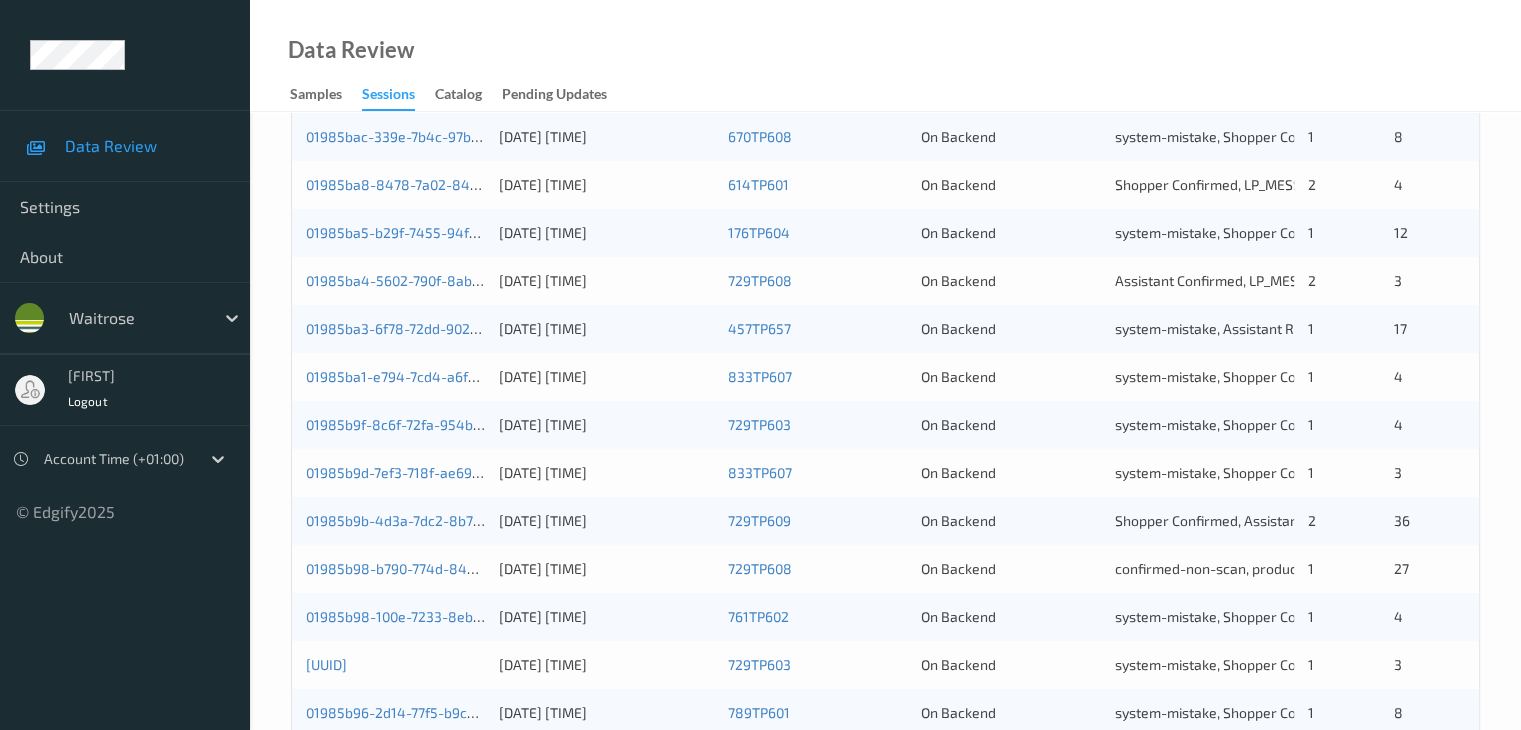 scroll, scrollTop: 932, scrollLeft: 0, axis: vertical 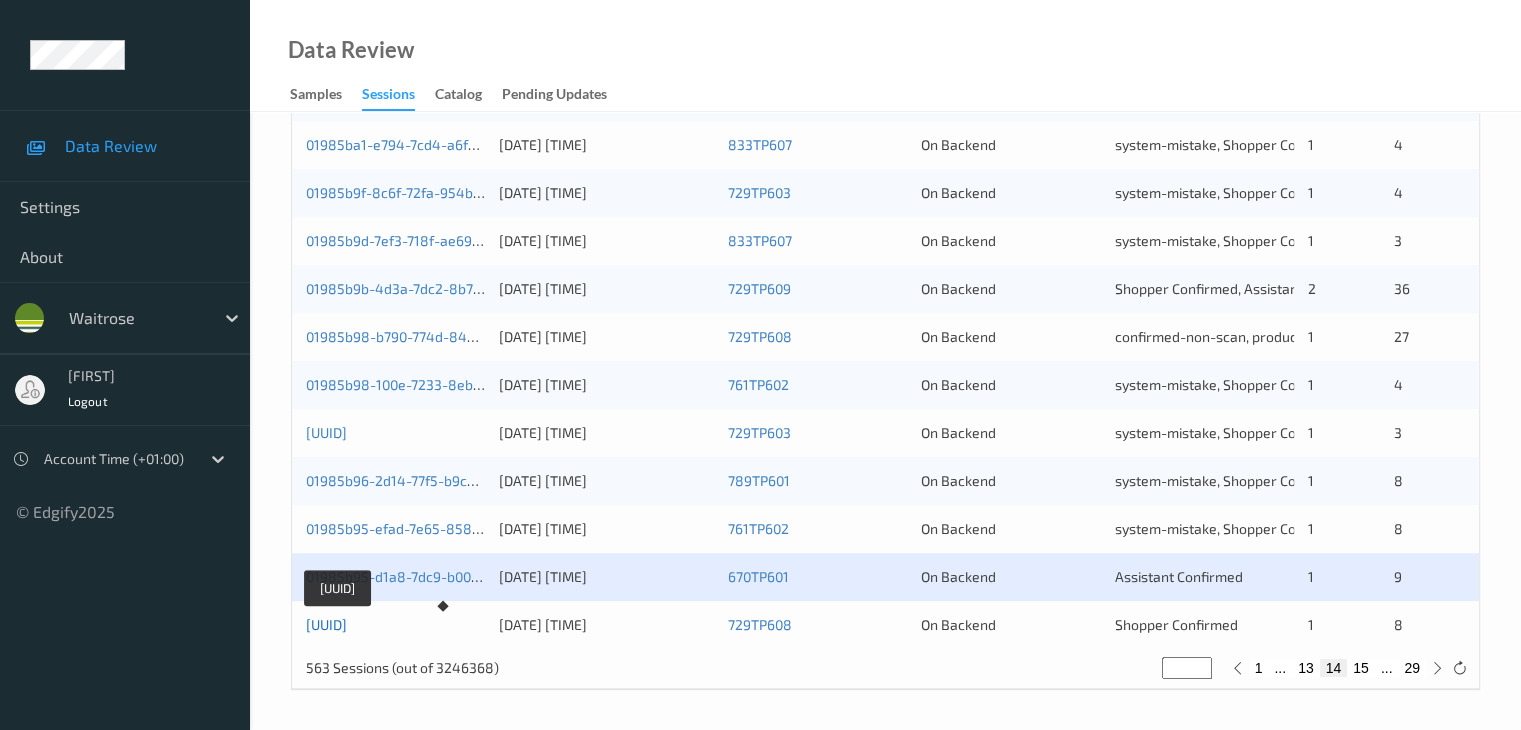 click on "[UUID]" at bounding box center [326, 624] 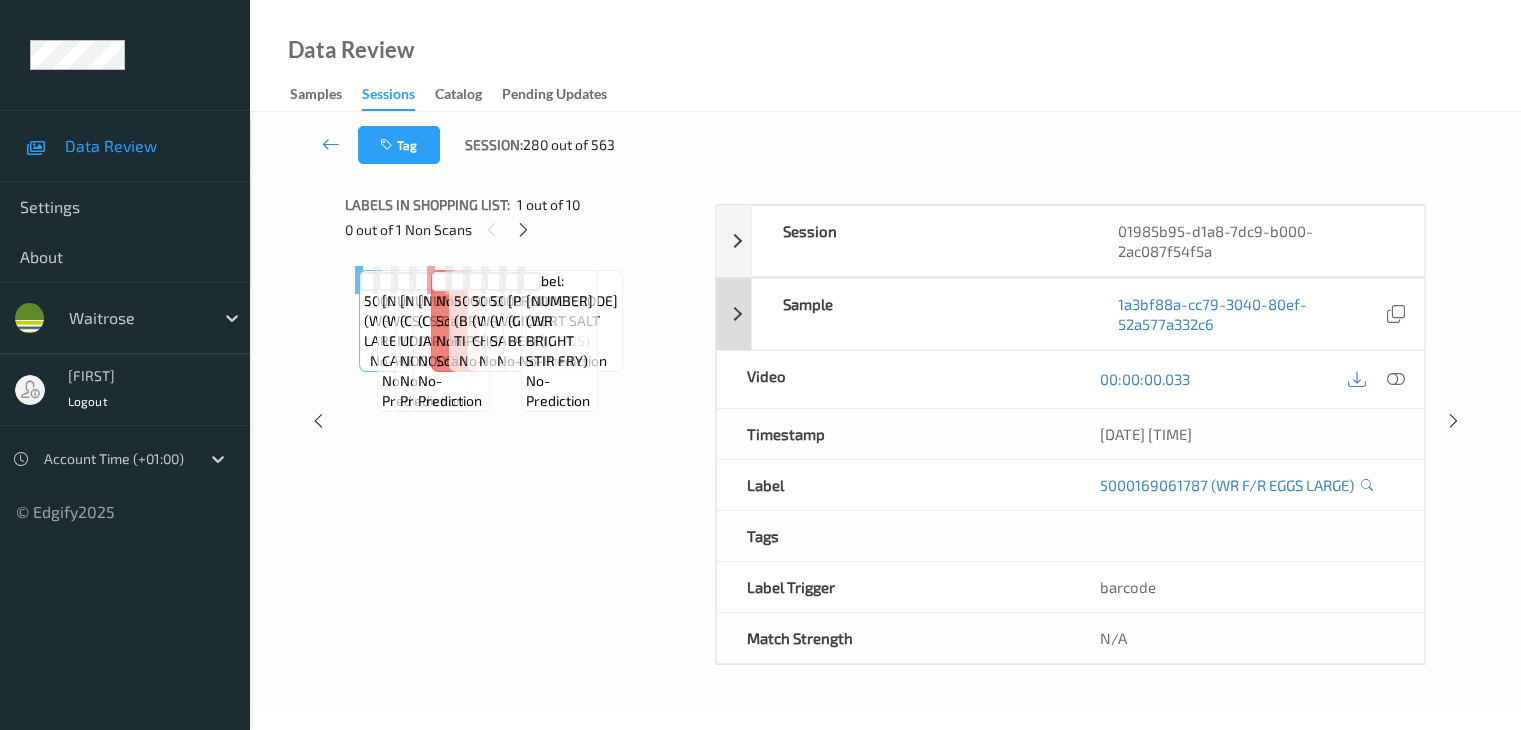 scroll, scrollTop: 0, scrollLeft: 0, axis: both 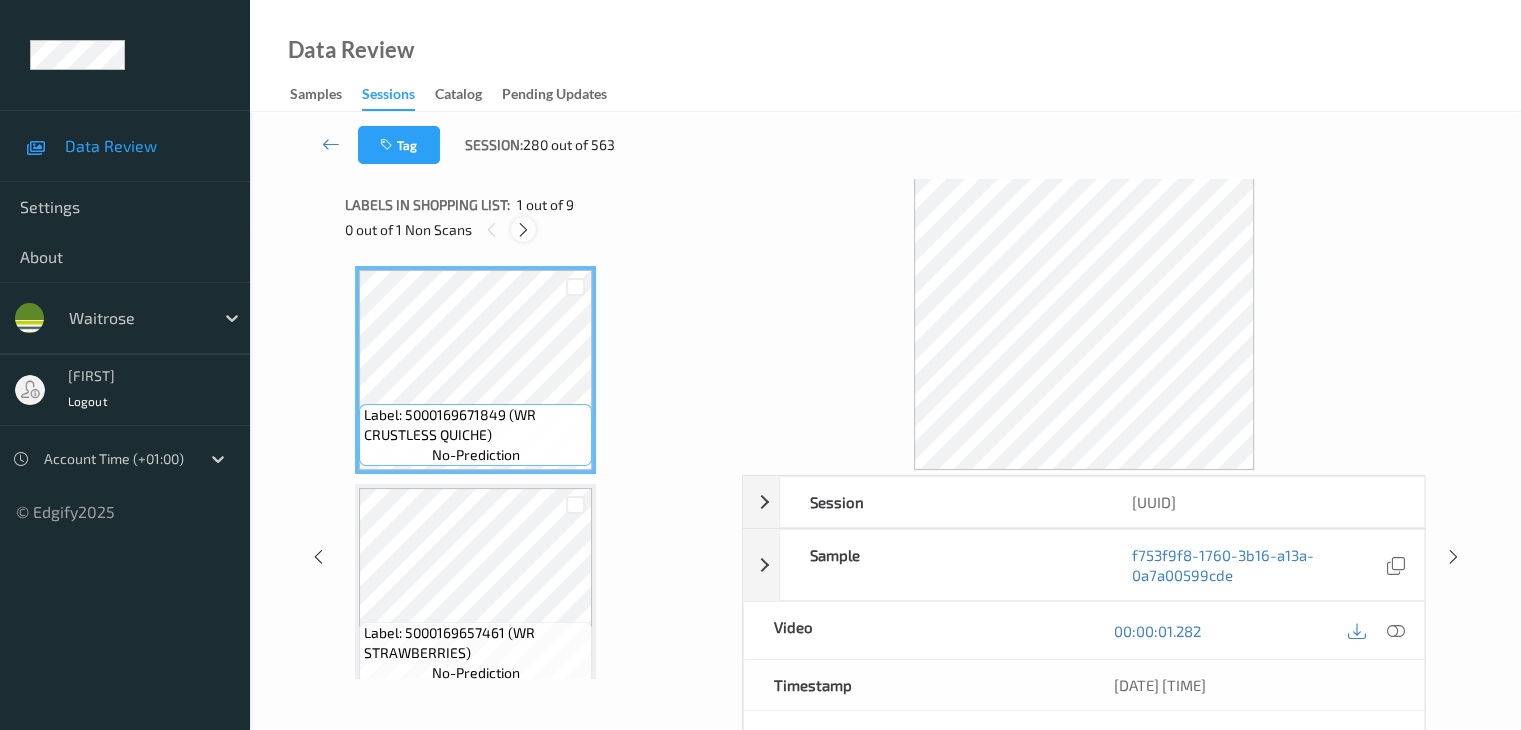 click at bounding box center [523, 230] 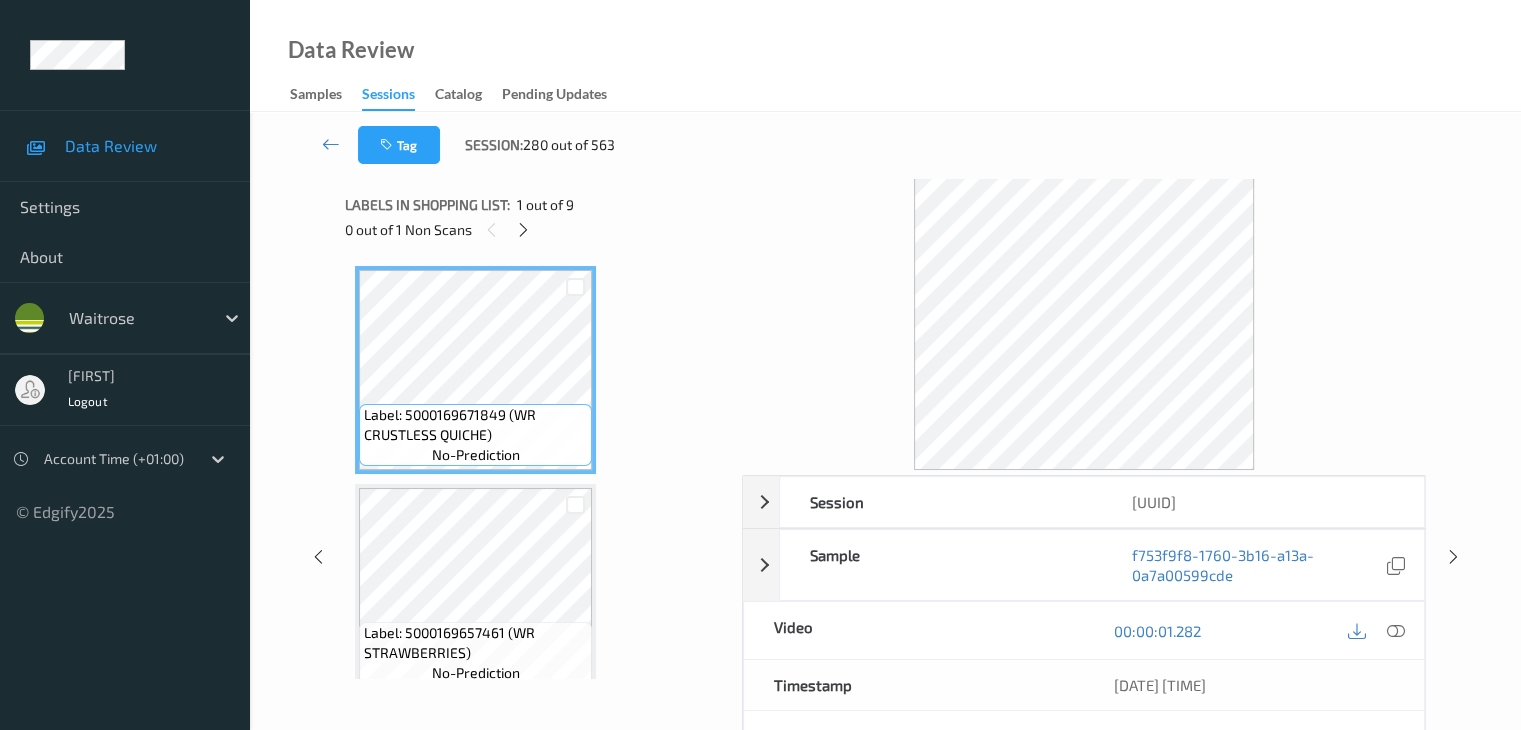 scroll, scrollTop: 1100, scrollLeft: 0, axis: vertical 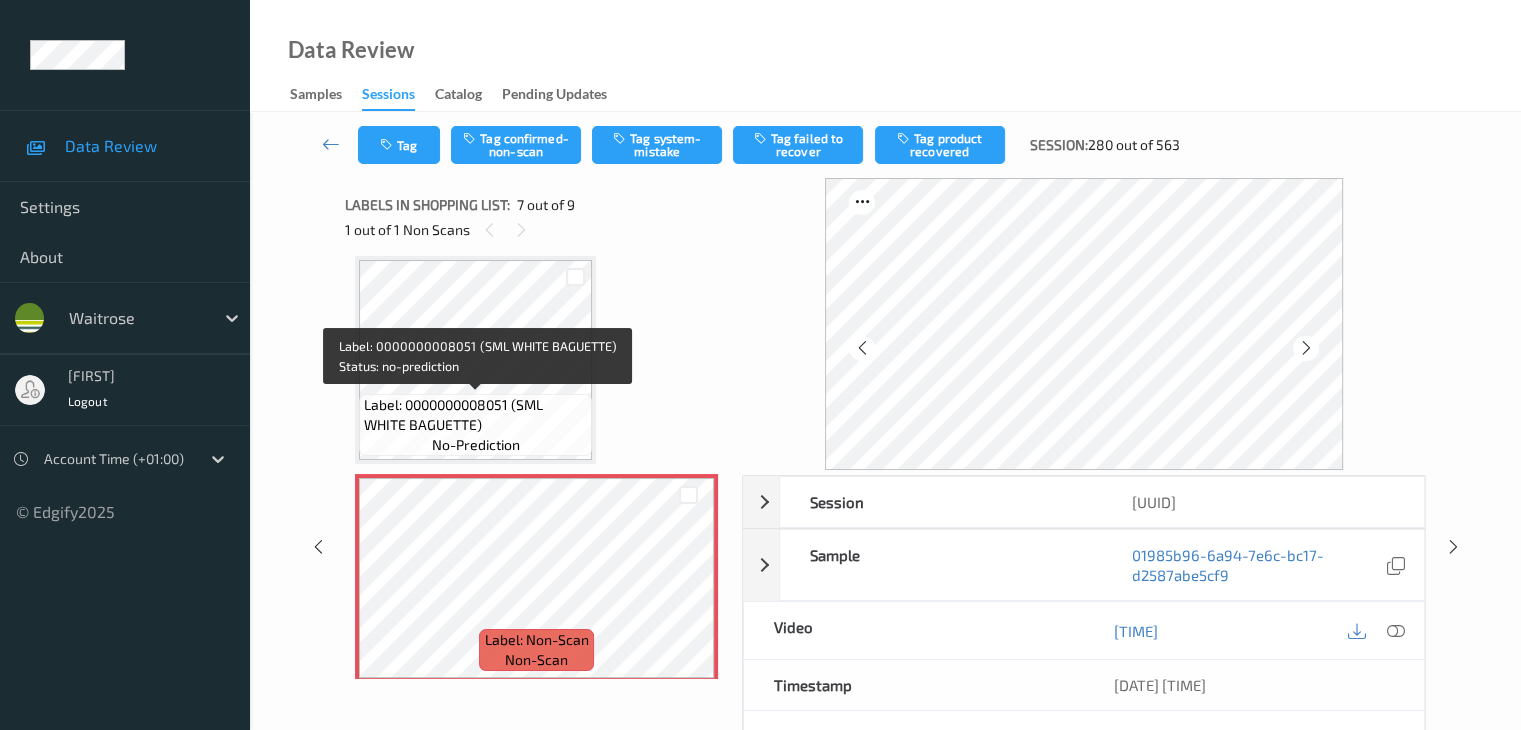 click on "Label: 0000000008051 (SML WHITE BAGUETTE)" at bounding box center (475, 415) 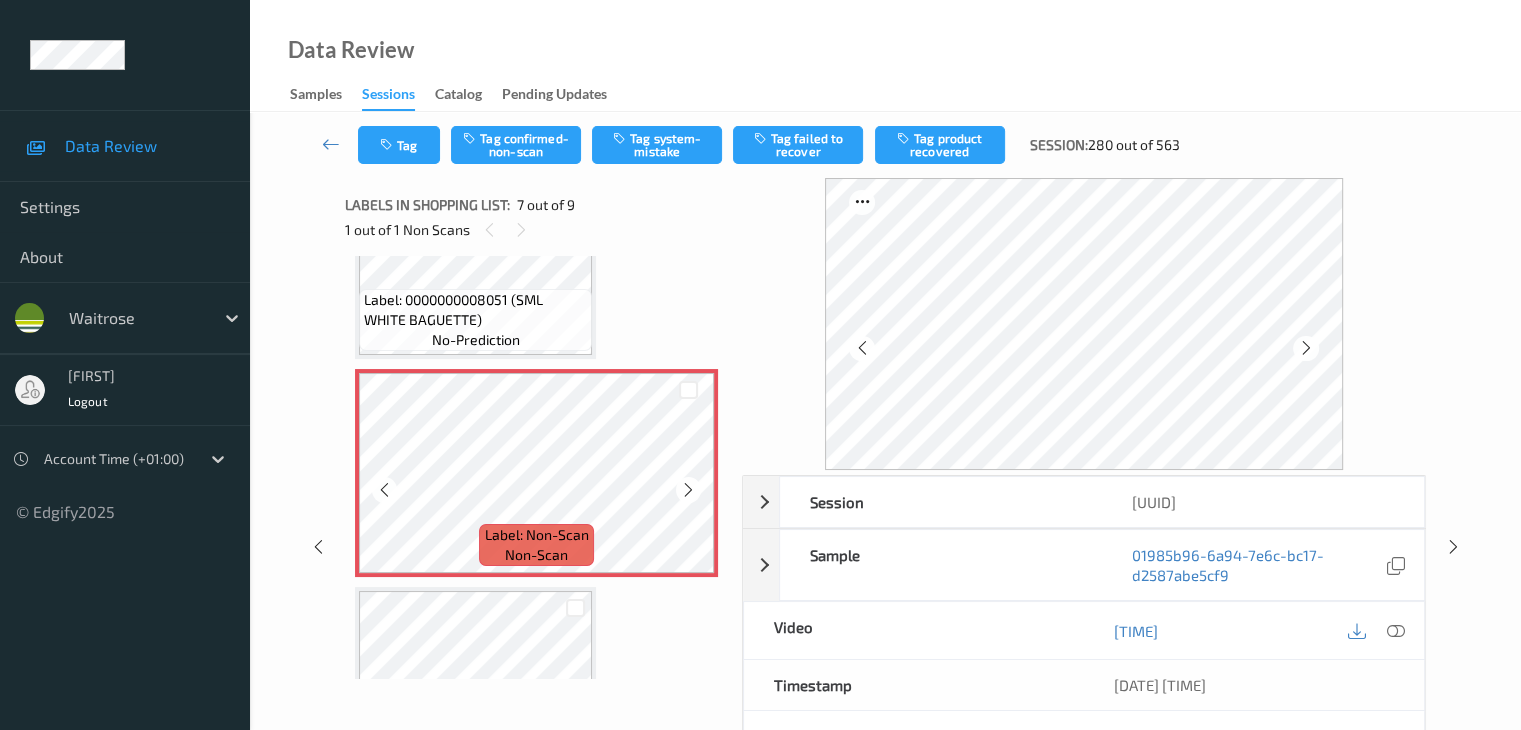 scroll, scrollTop: 1400, scrollLeft: 0, axis: vertical 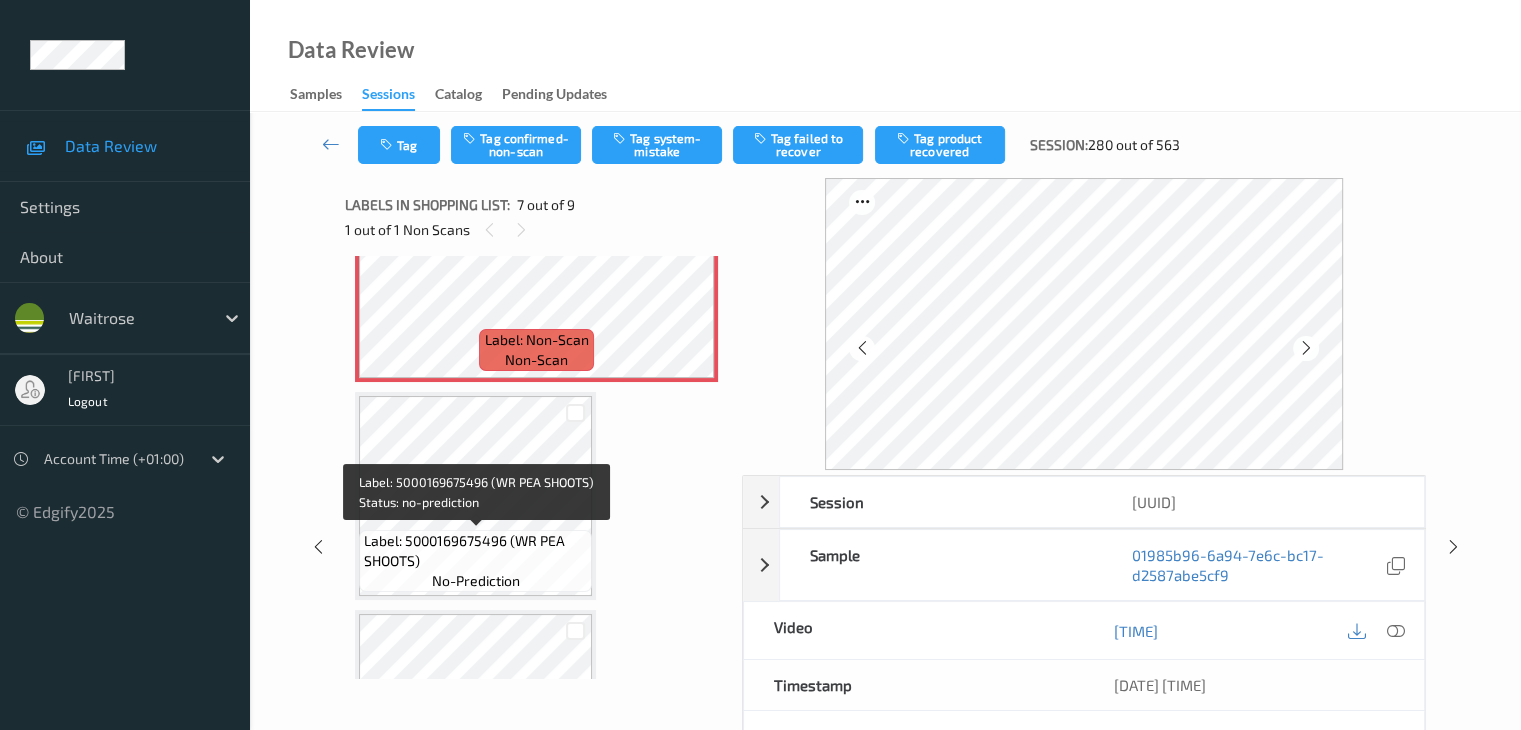 click on "Label: 5000169675496 (WR PEA SHOOTS)" at bounding box center [475, 551] 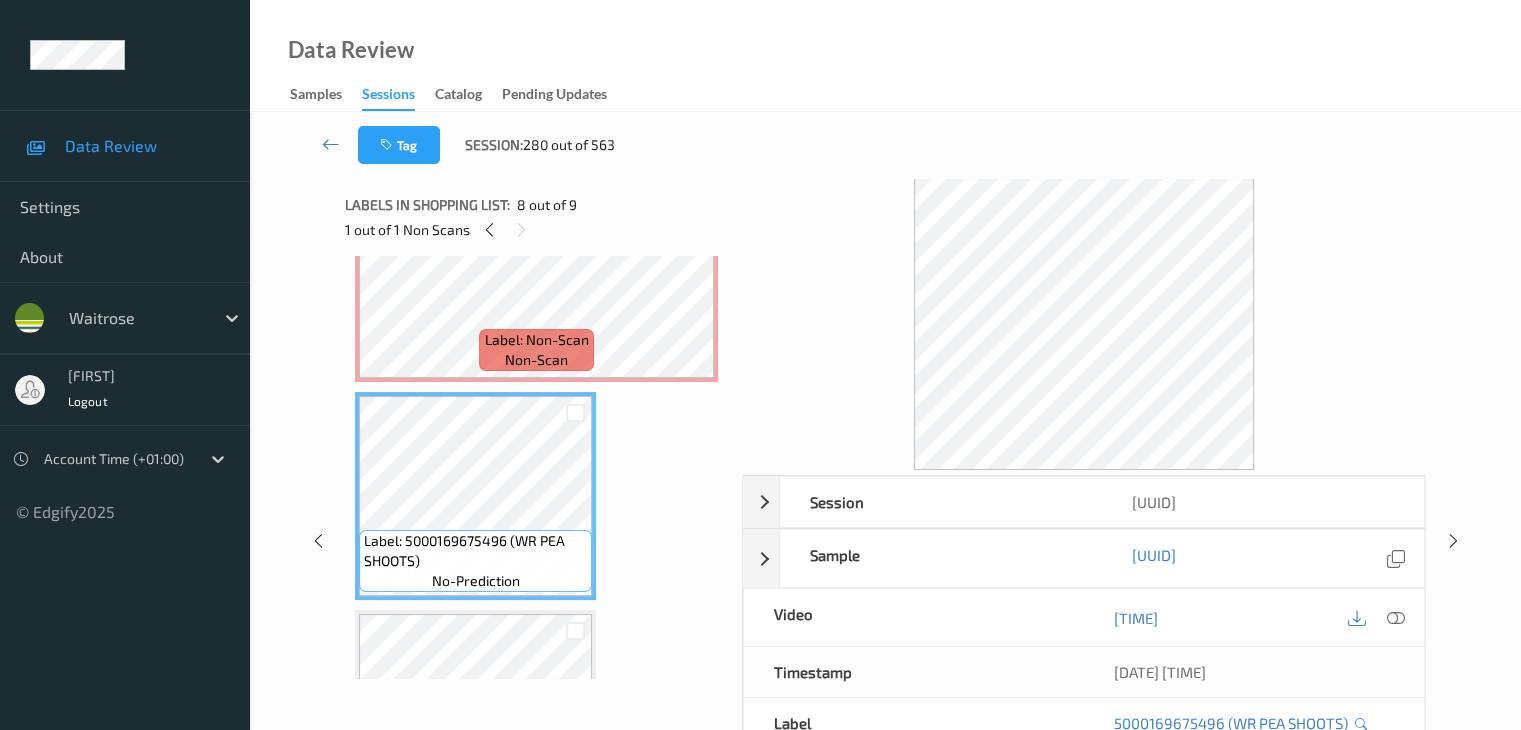 scroll, scrollTop: 1400, scrollLeft: 0, axis: vertical 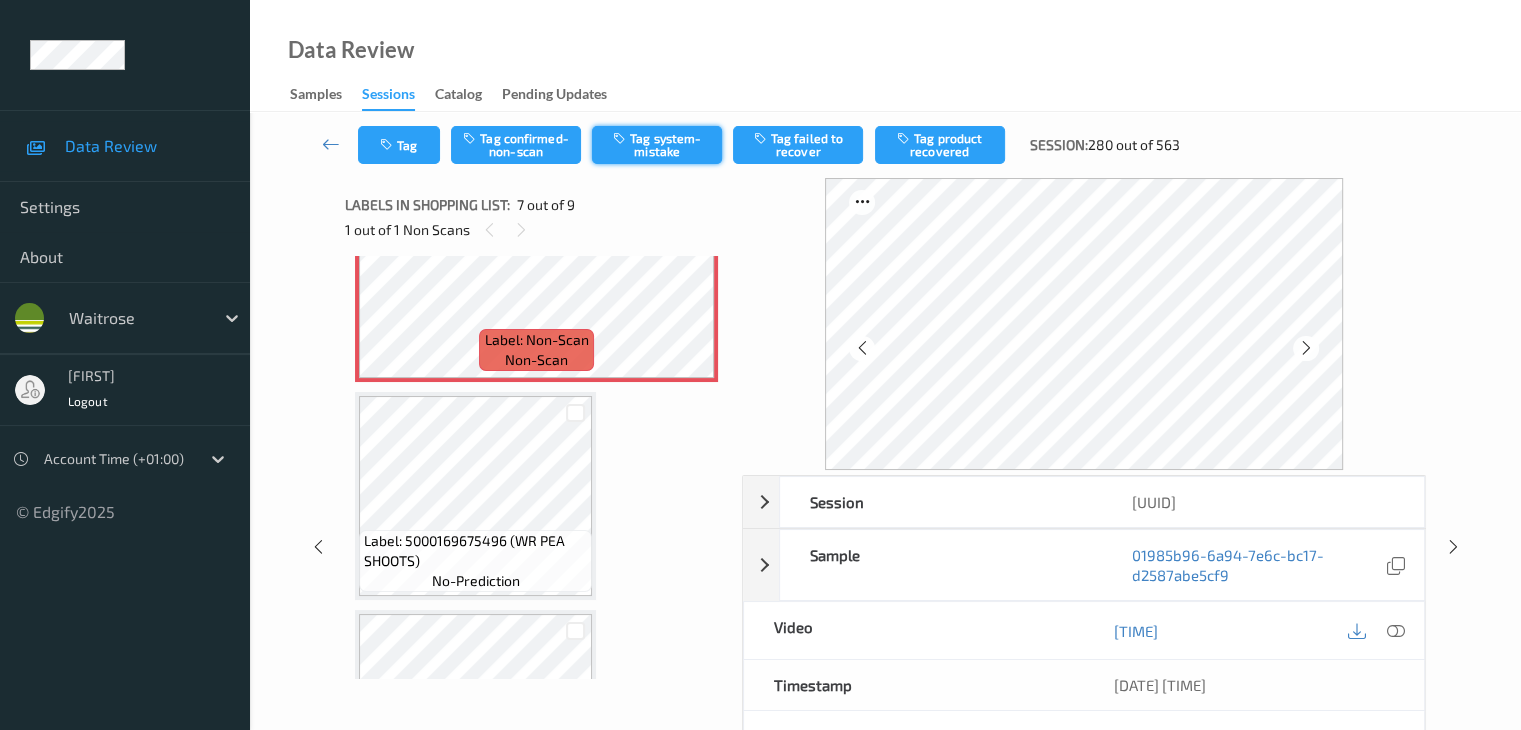 click on "Tag   system-mistake" at bounding box center [657, 145] 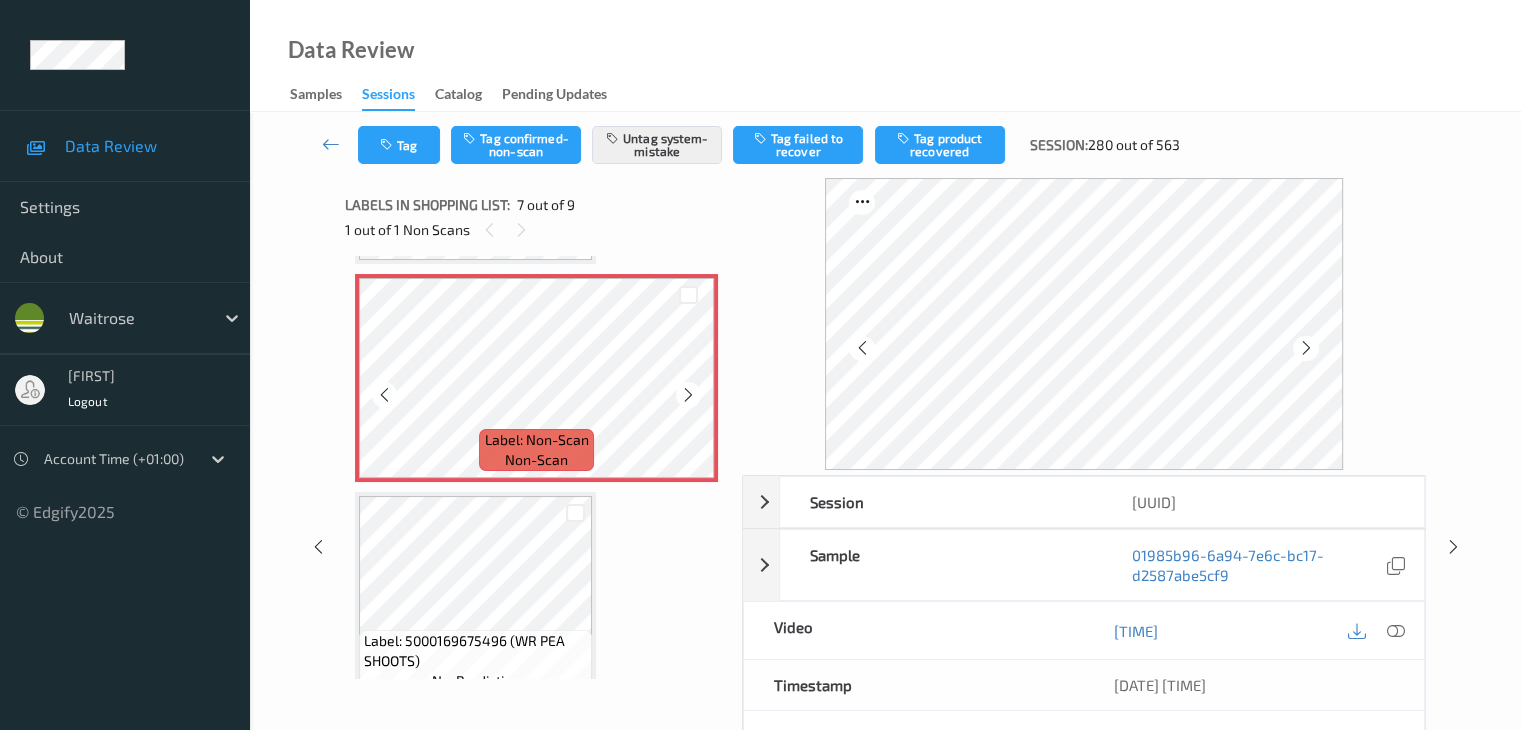 scroll, scrollTop: 1000, scrollLeft: 0, axis: vertical 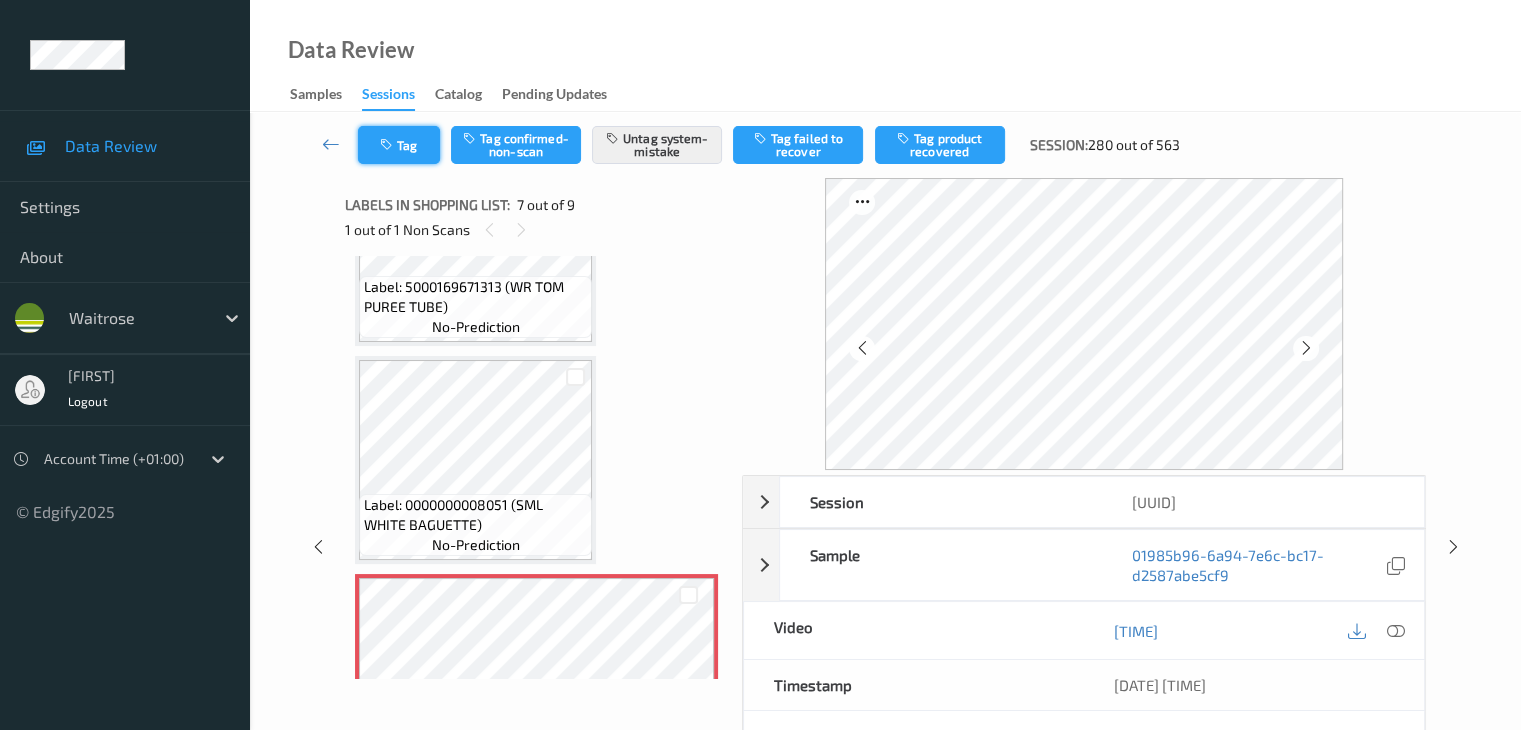 click on "Tag" at bounding box center (399, 145) 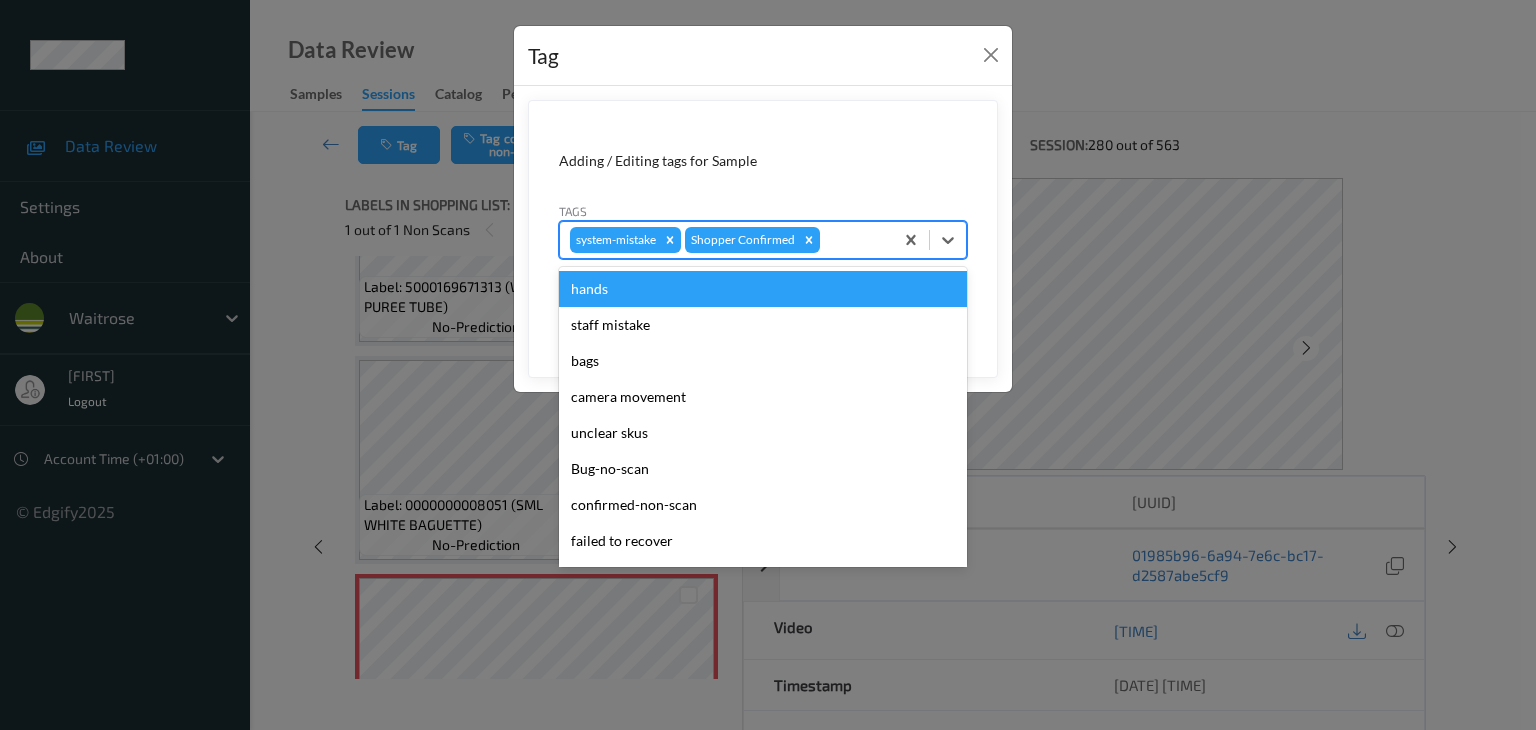 click at bounding box center [853, 240] 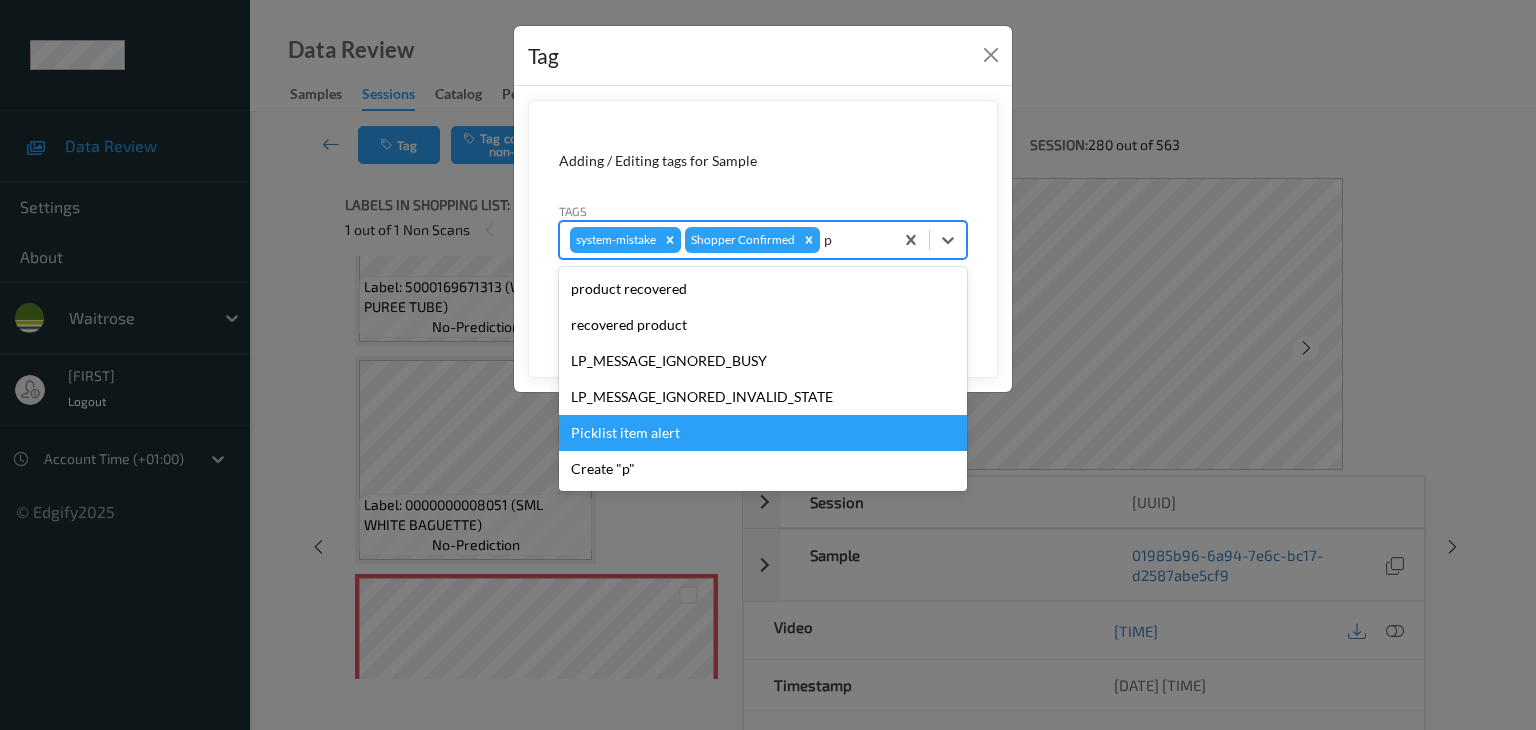 click on "Picklist item alert" at bounding box center [763, 433] 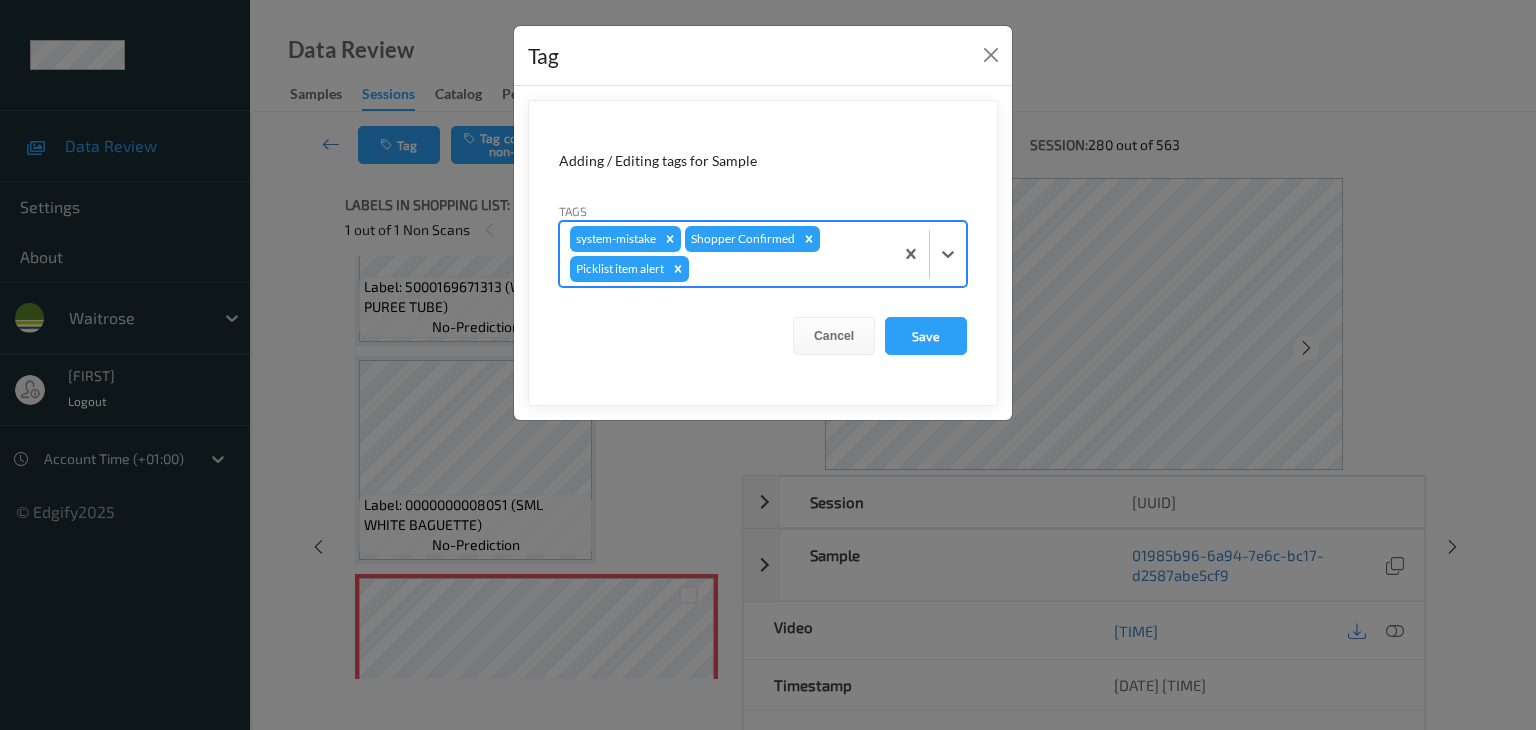 type on "u" 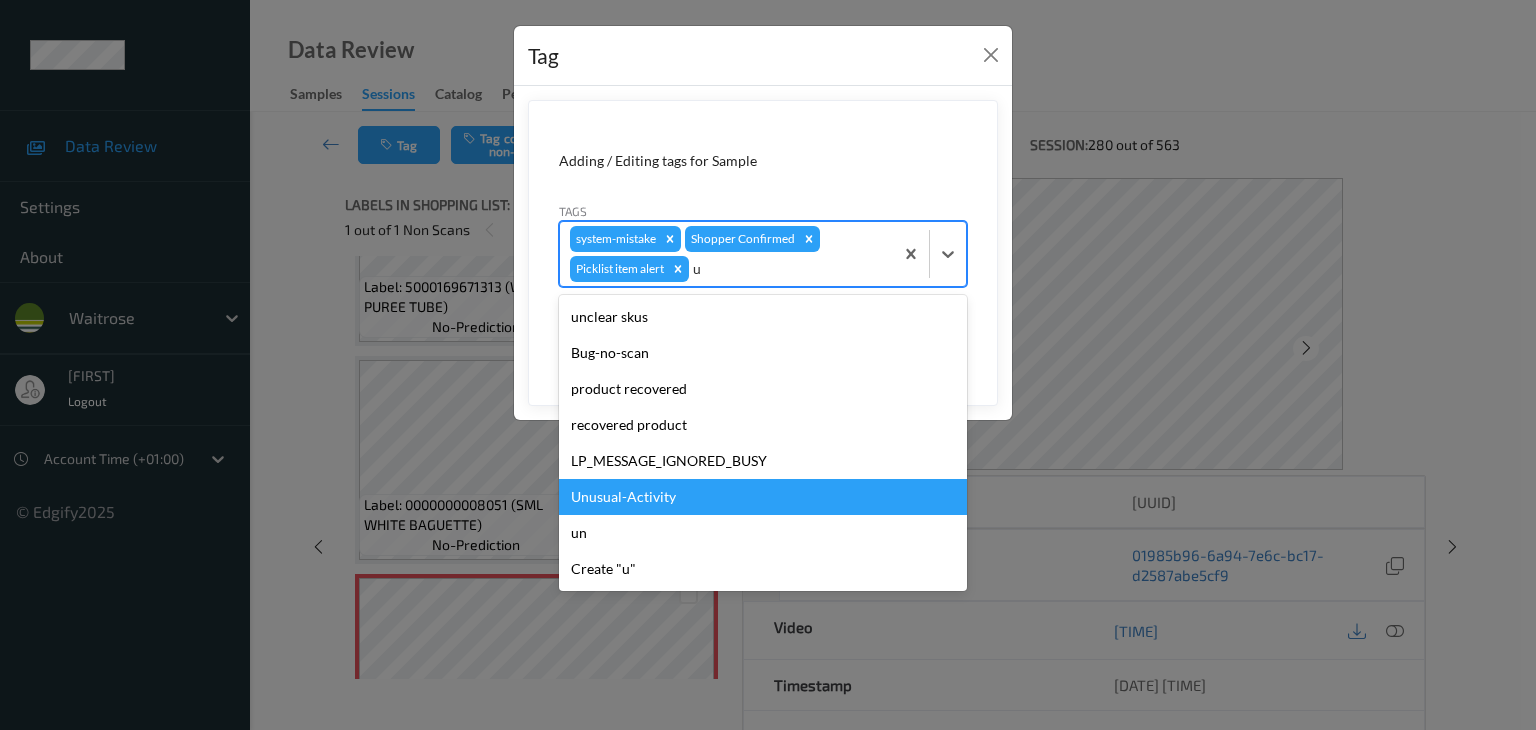 click on "Unusual-Activity" at bounding box center [763, 497] 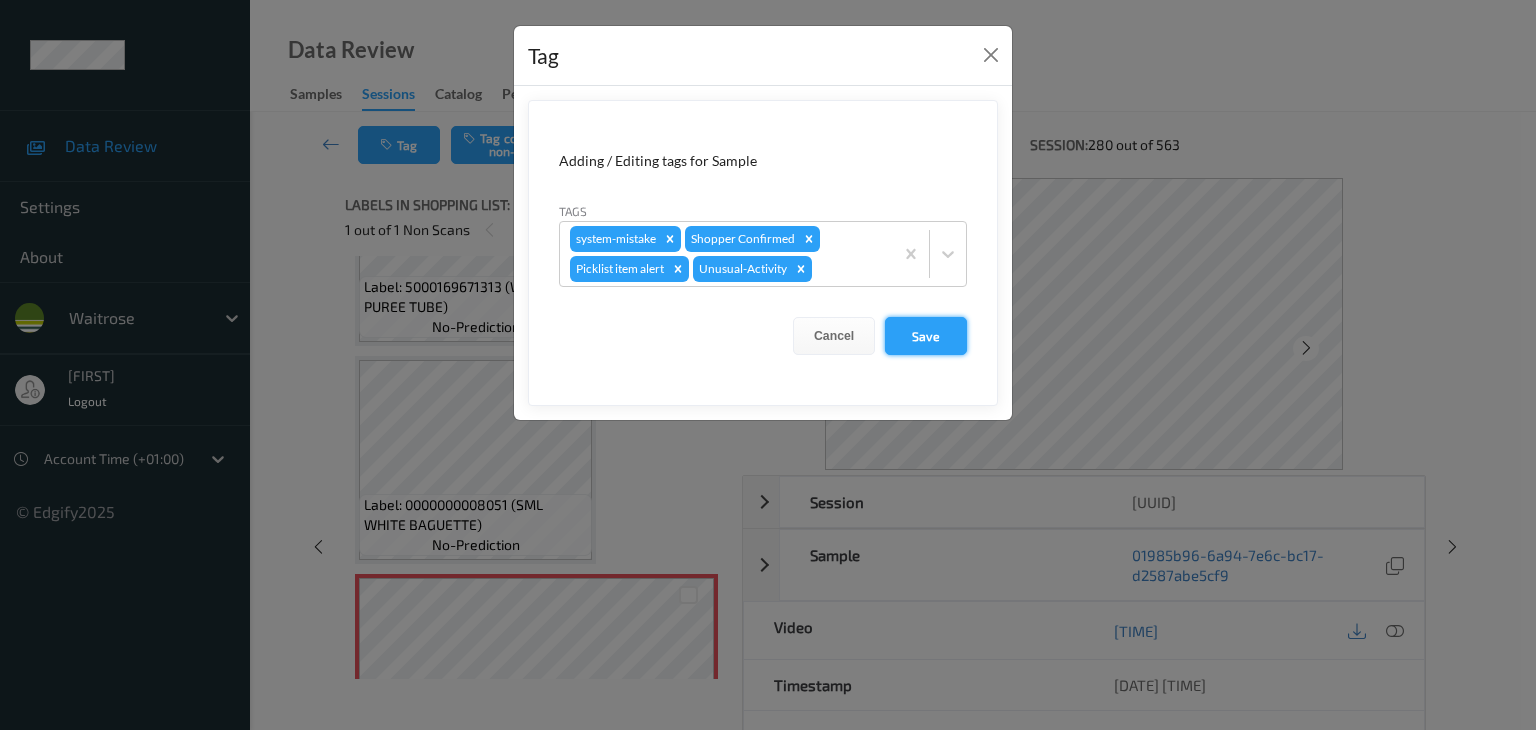 click on "Save" at bounding box center (926, 336) 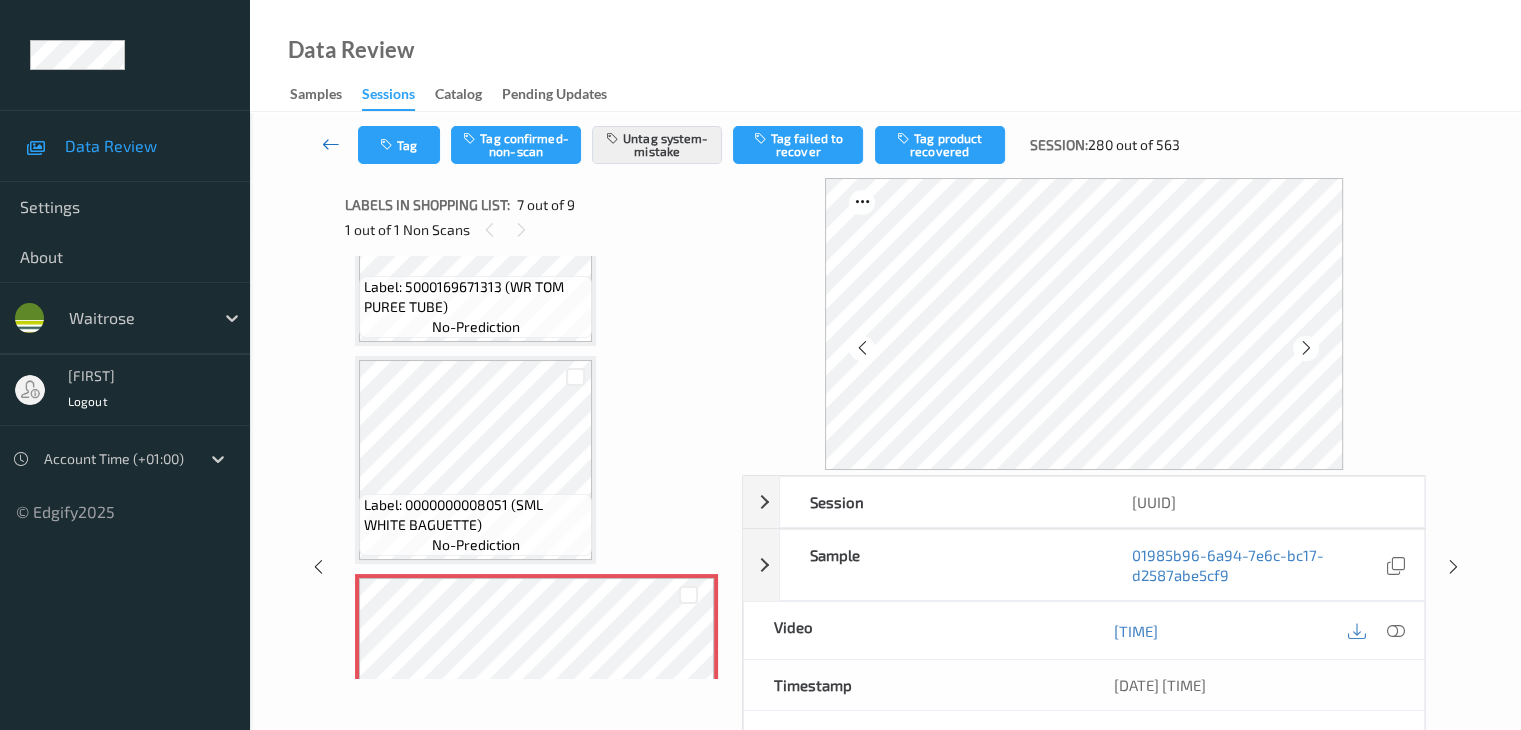 click at bounding box center (331, 144) 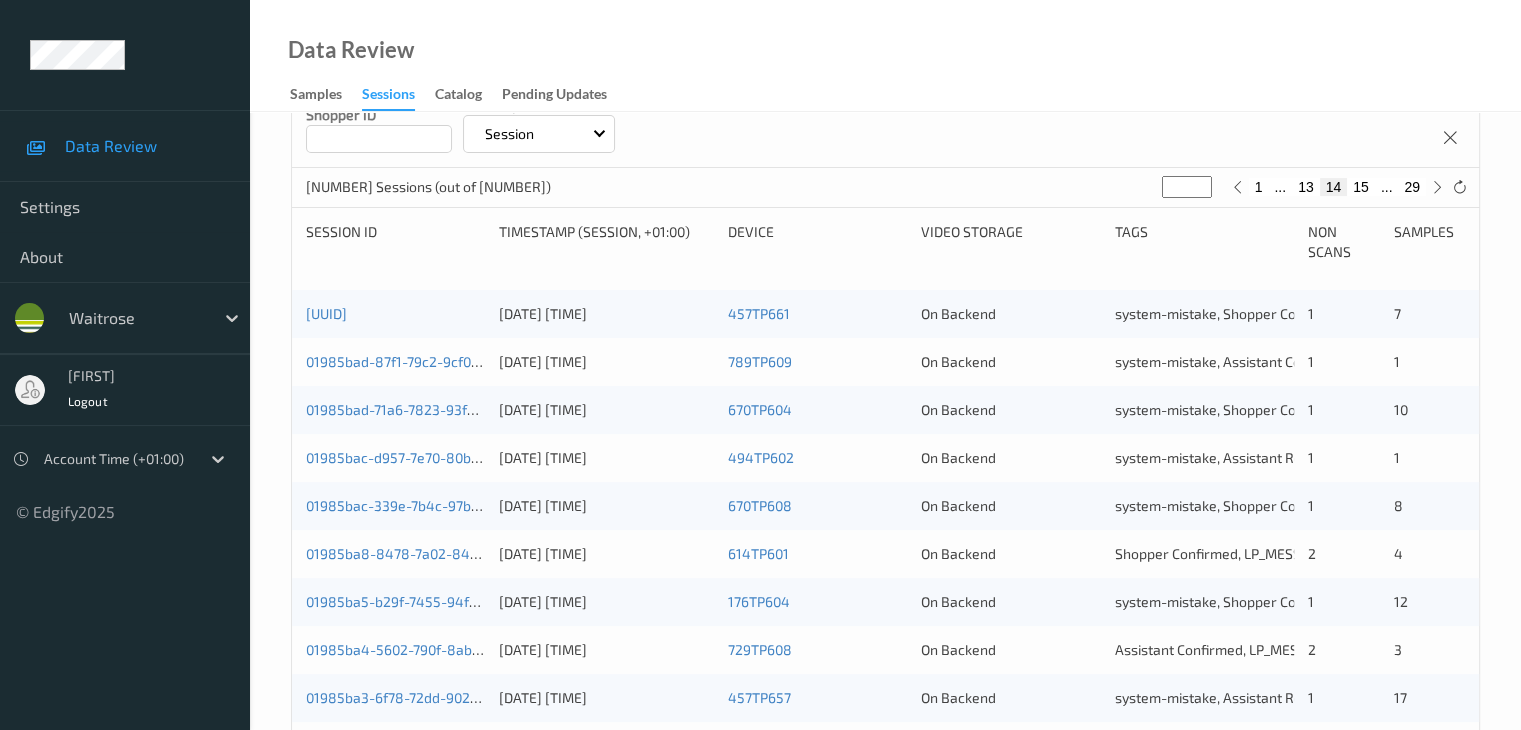 scroll, scrollTop: 332, scrollLeft: 0, axis: vertical 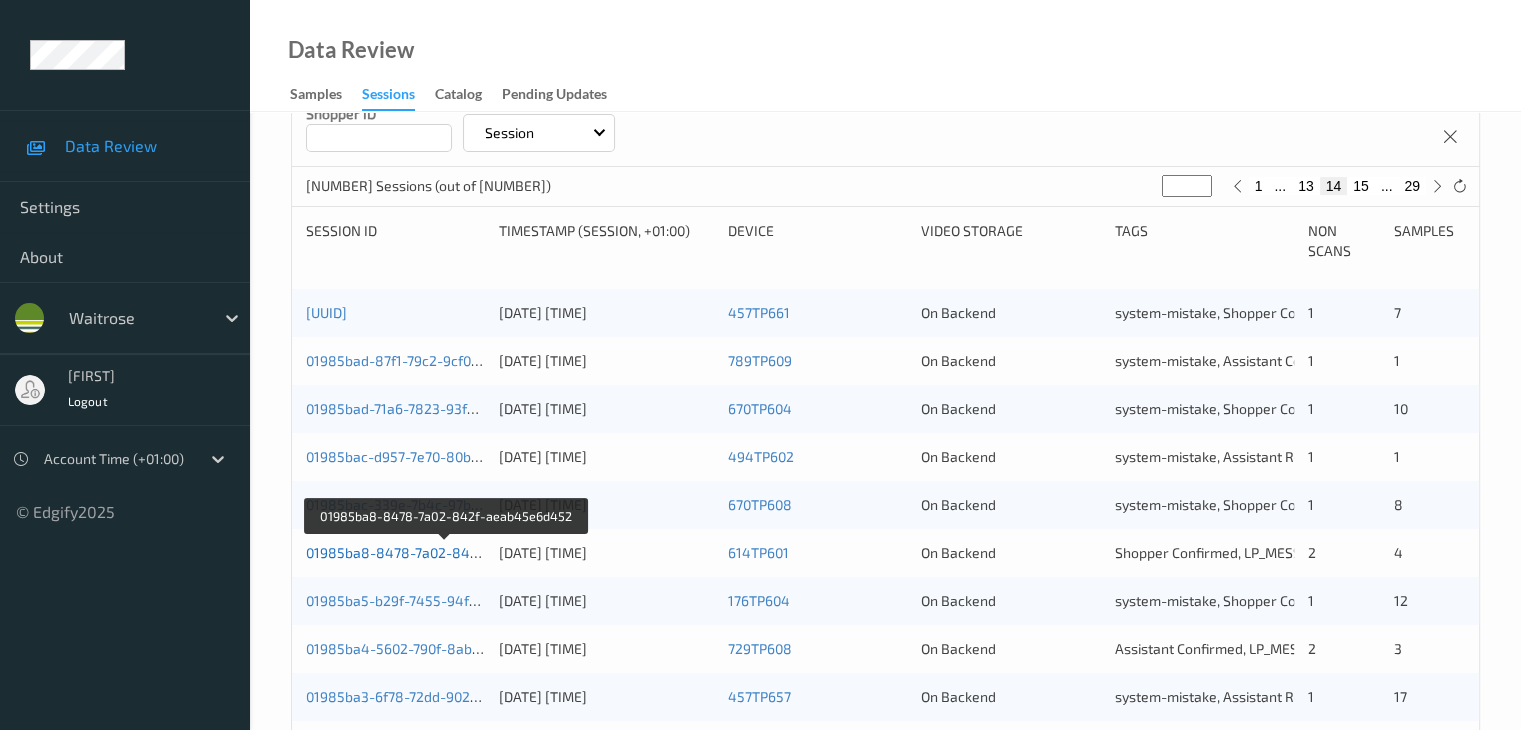 click on "01985ba8-8478-7a02-842f-aeab45e6d452" at bounding box center (446, 552) 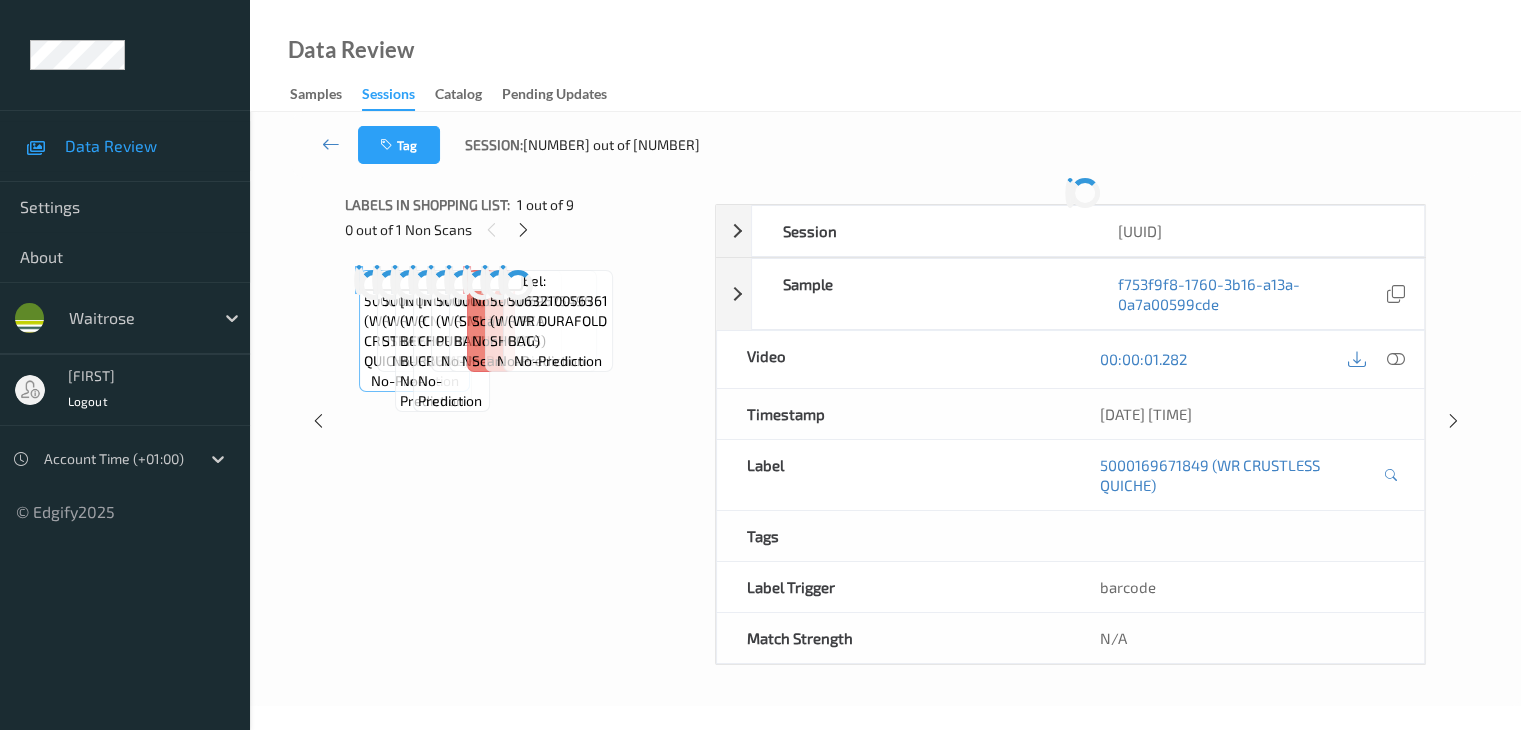 scroll, scrollTop: 0, scrollLeft: 0, axis: both 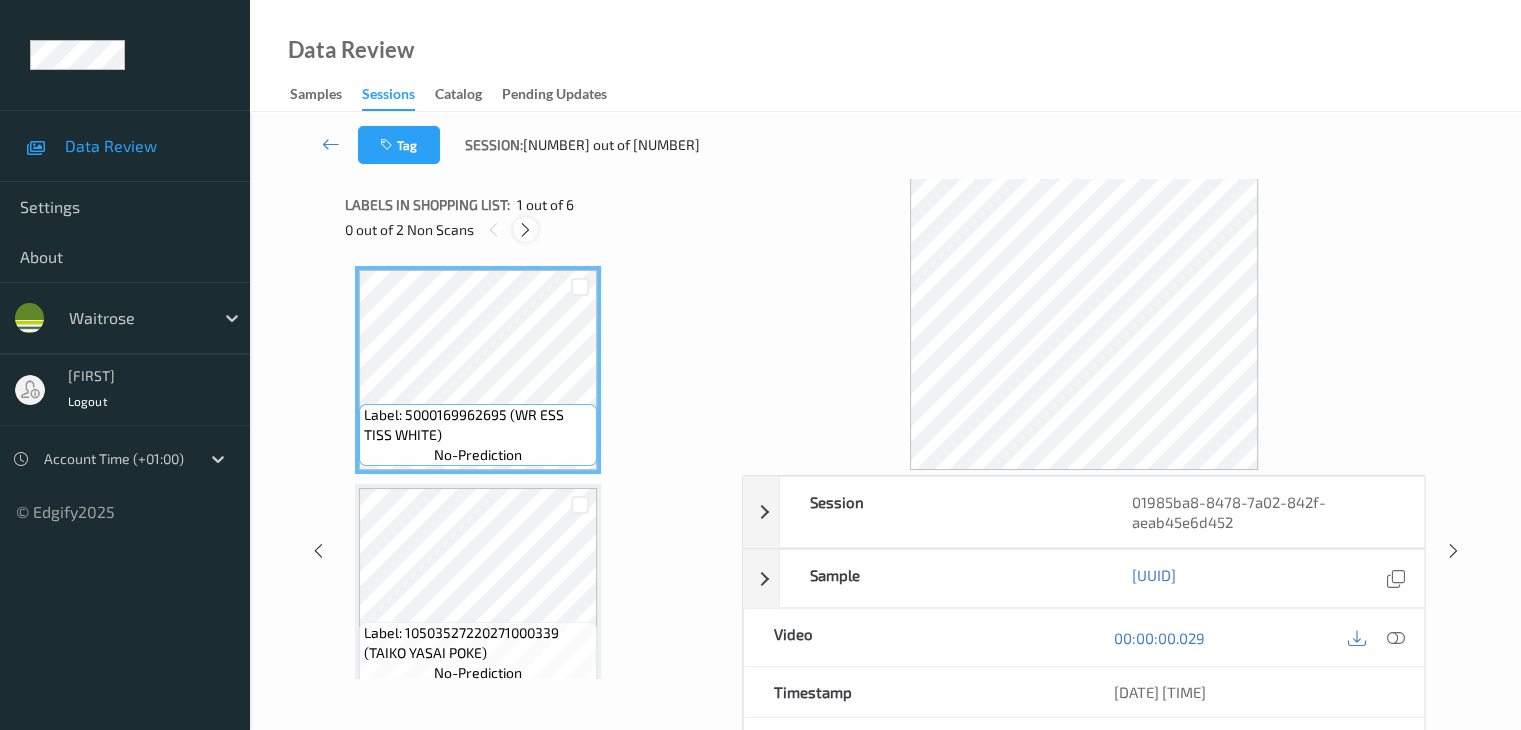 click at bounding box center (525, 229) 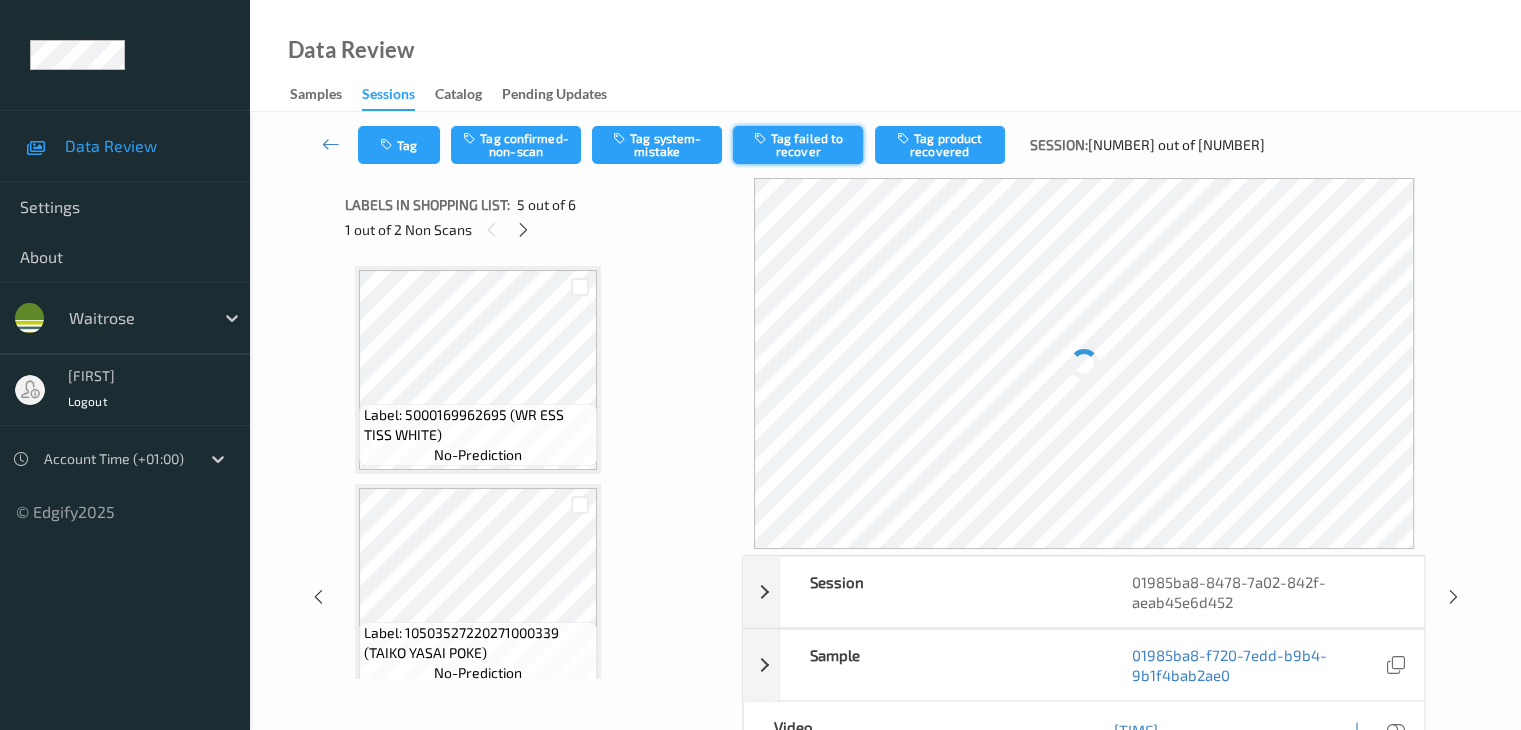 scroll, scrollTop: 664, scrollLeft: 0, axis: vertical 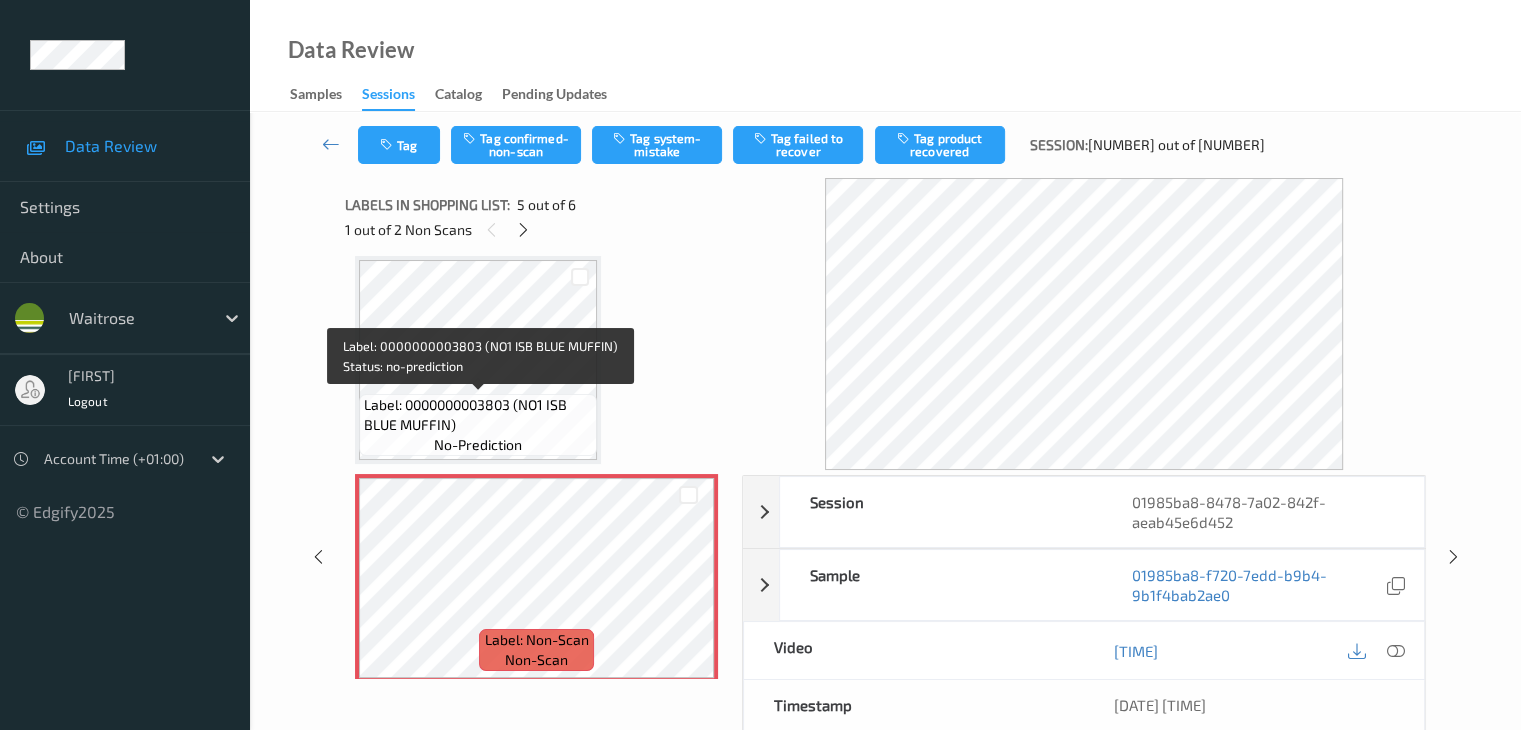 click on "Label: 0000000003803 (NO1 ISB BLUE MUFFIN)" at bounding box center [478, 415] 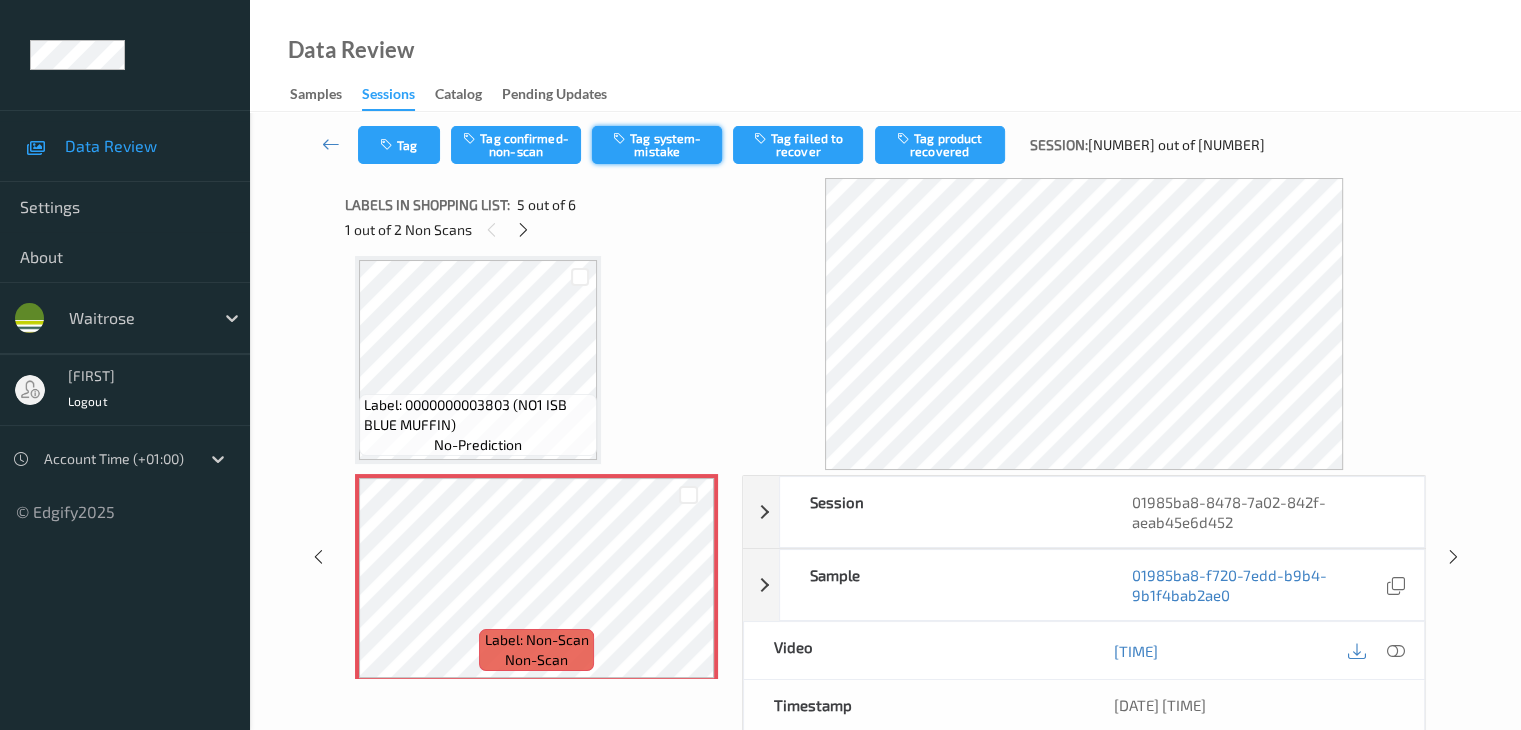 click on "Tag   system-mistake" at bounding box center [657, 145] 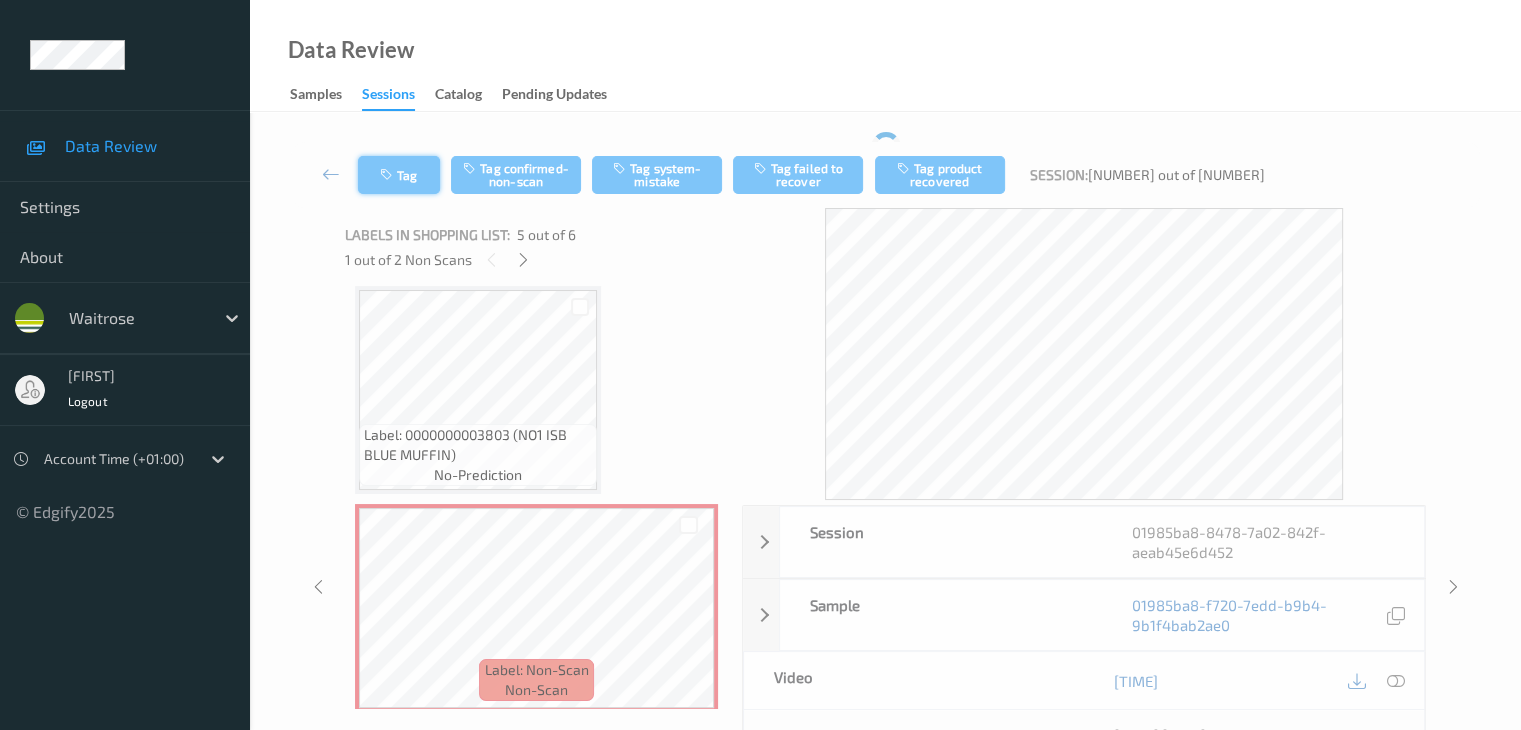 click on "Tag" at bounding box center [399, 175] 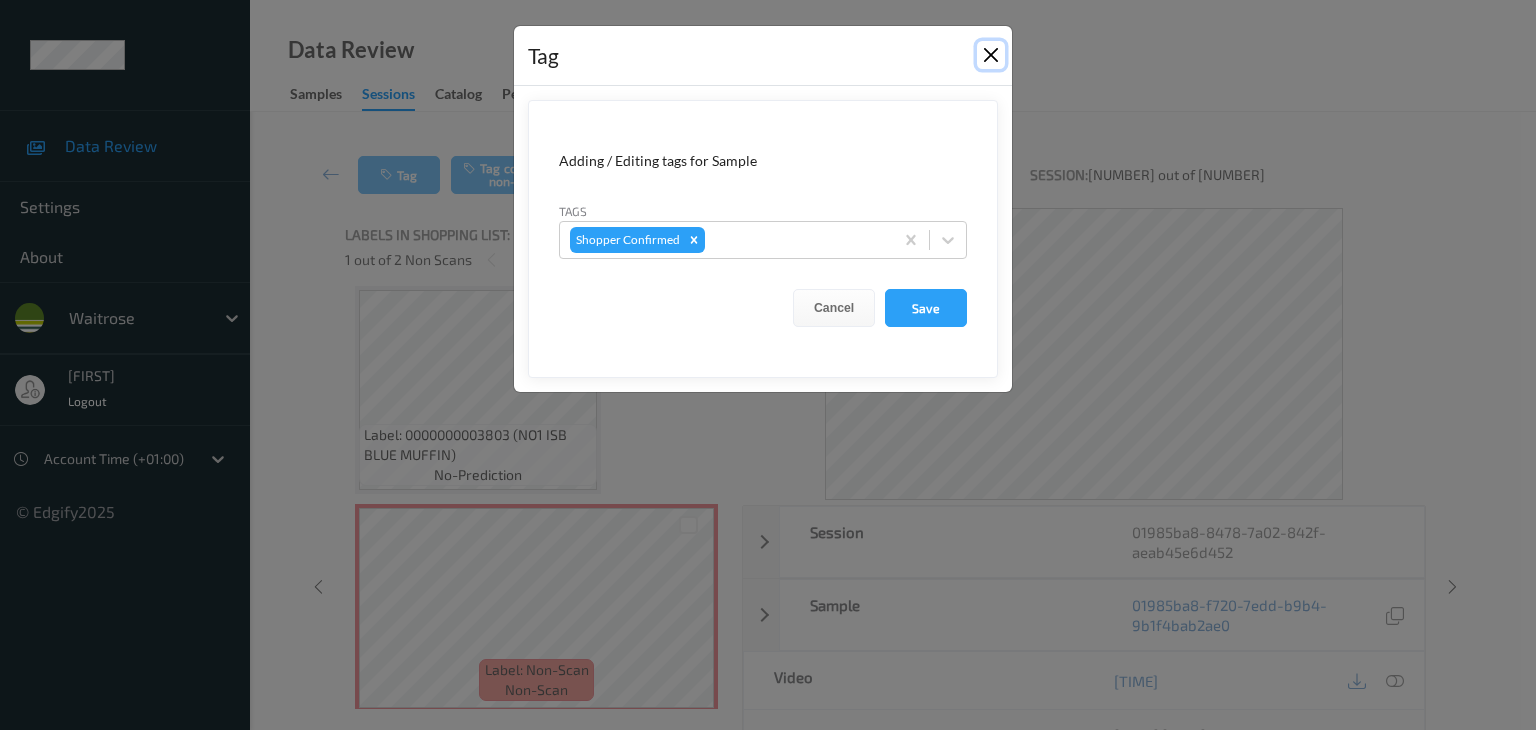 click at bounding box center [991, 55] 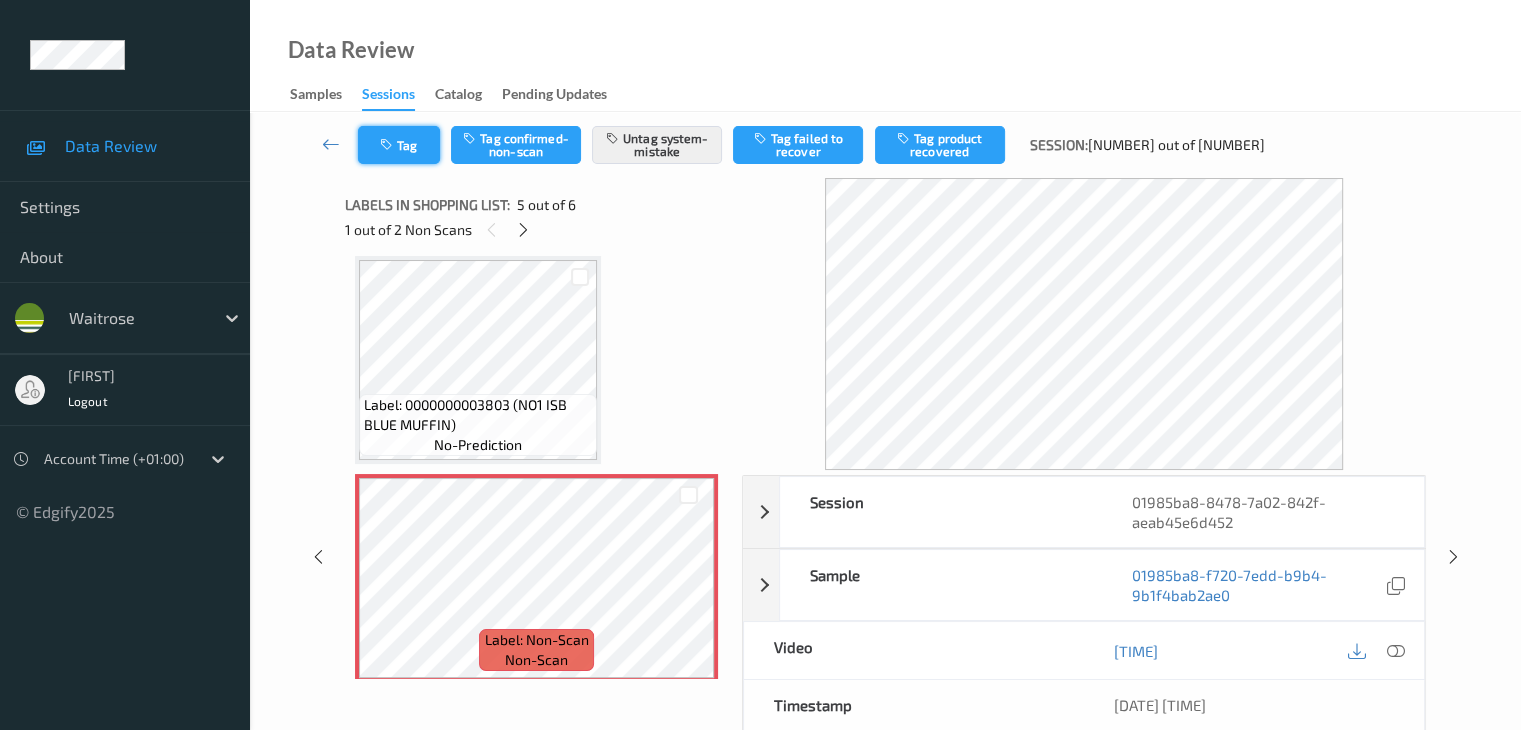 click on "Tag" at bounding box center (399, 145) 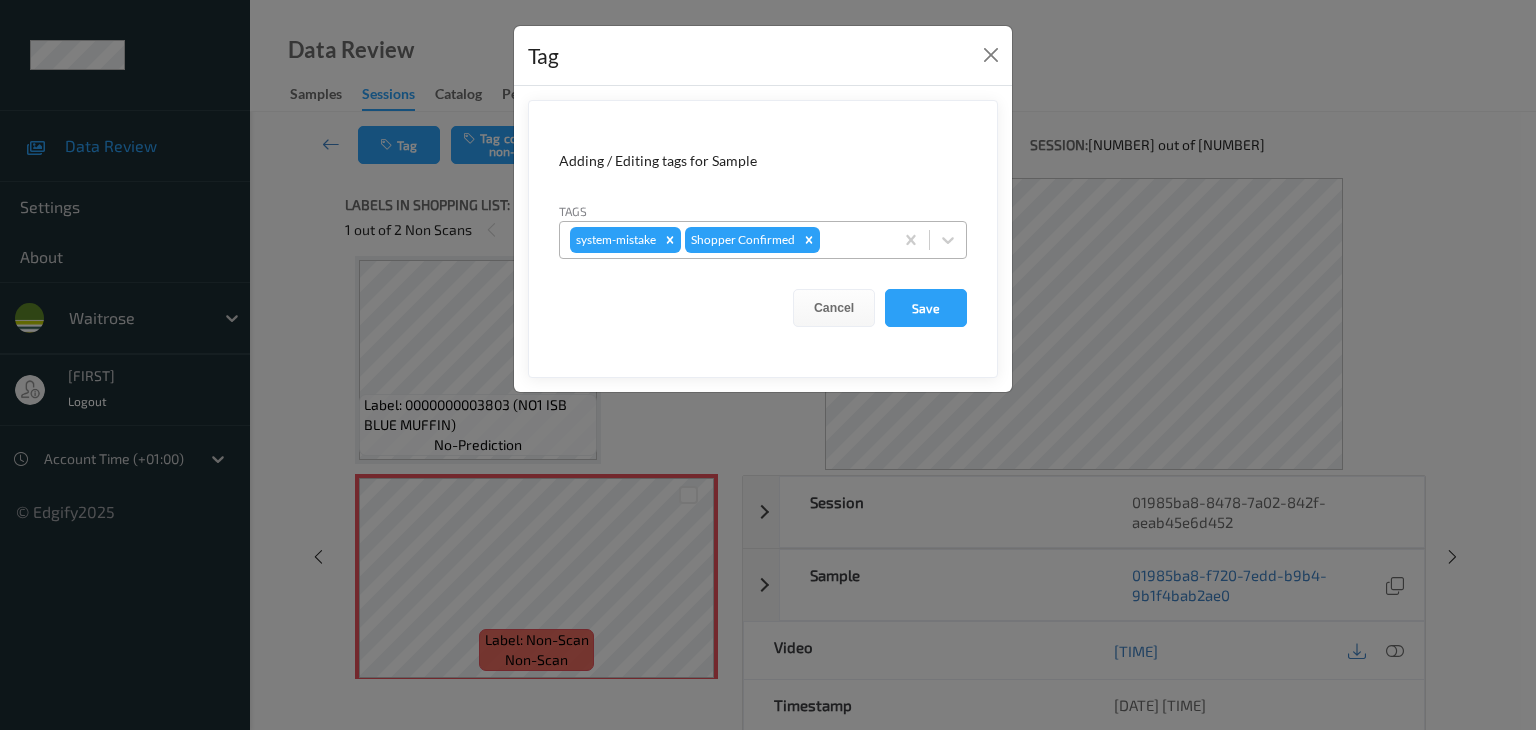 click at bounding box center (853, 240) 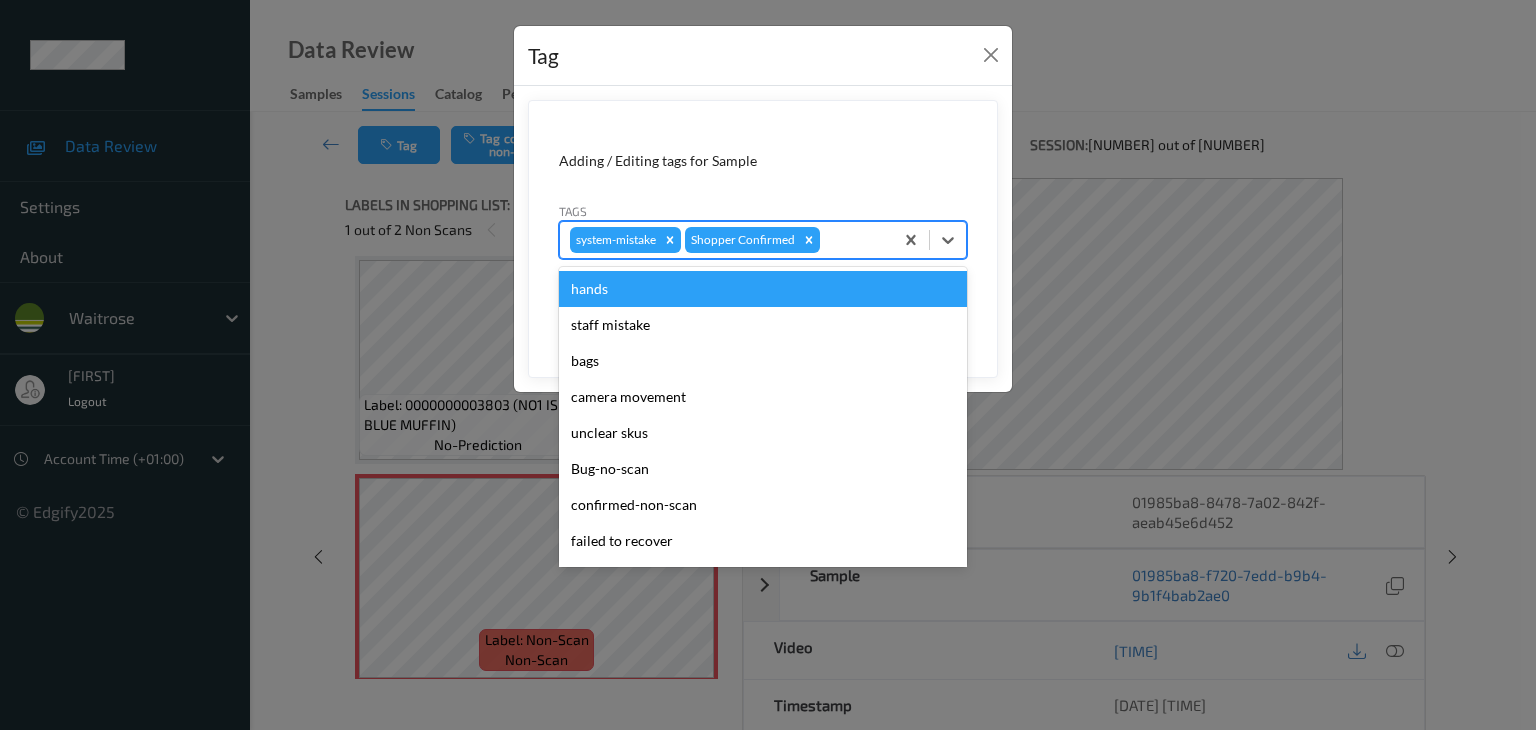 type on "u" 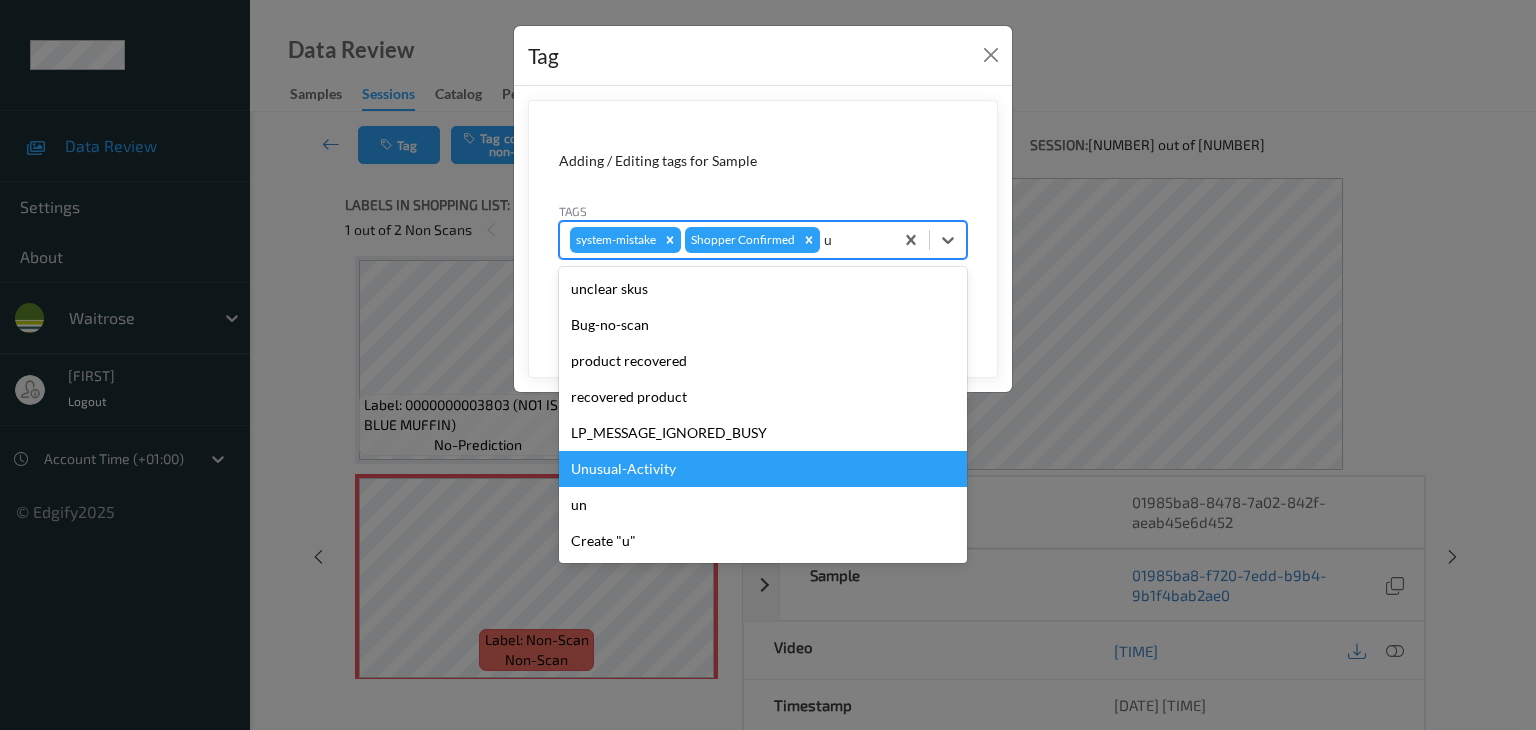 click on "Unusual-Activity" at bounding box center [763, 469] 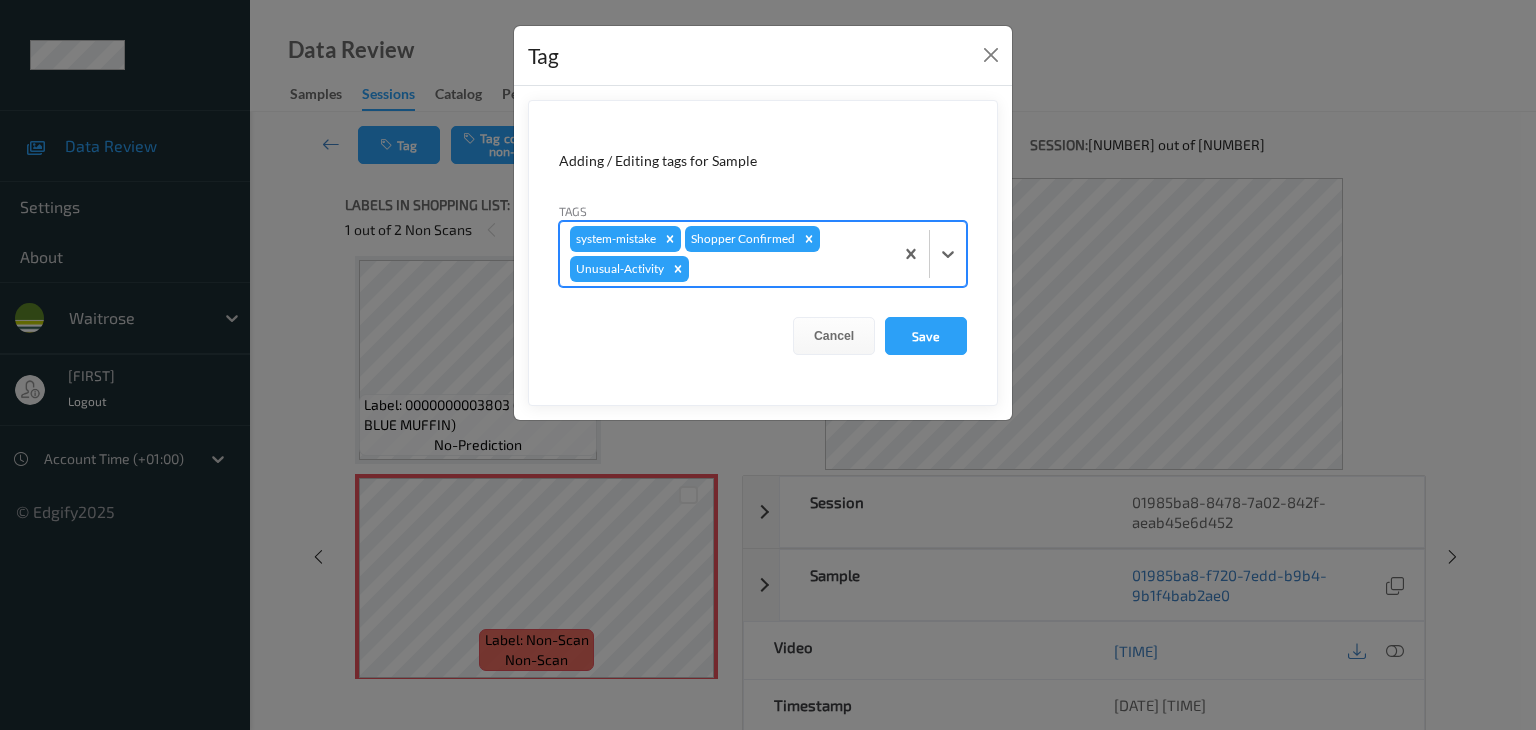 type on "p" 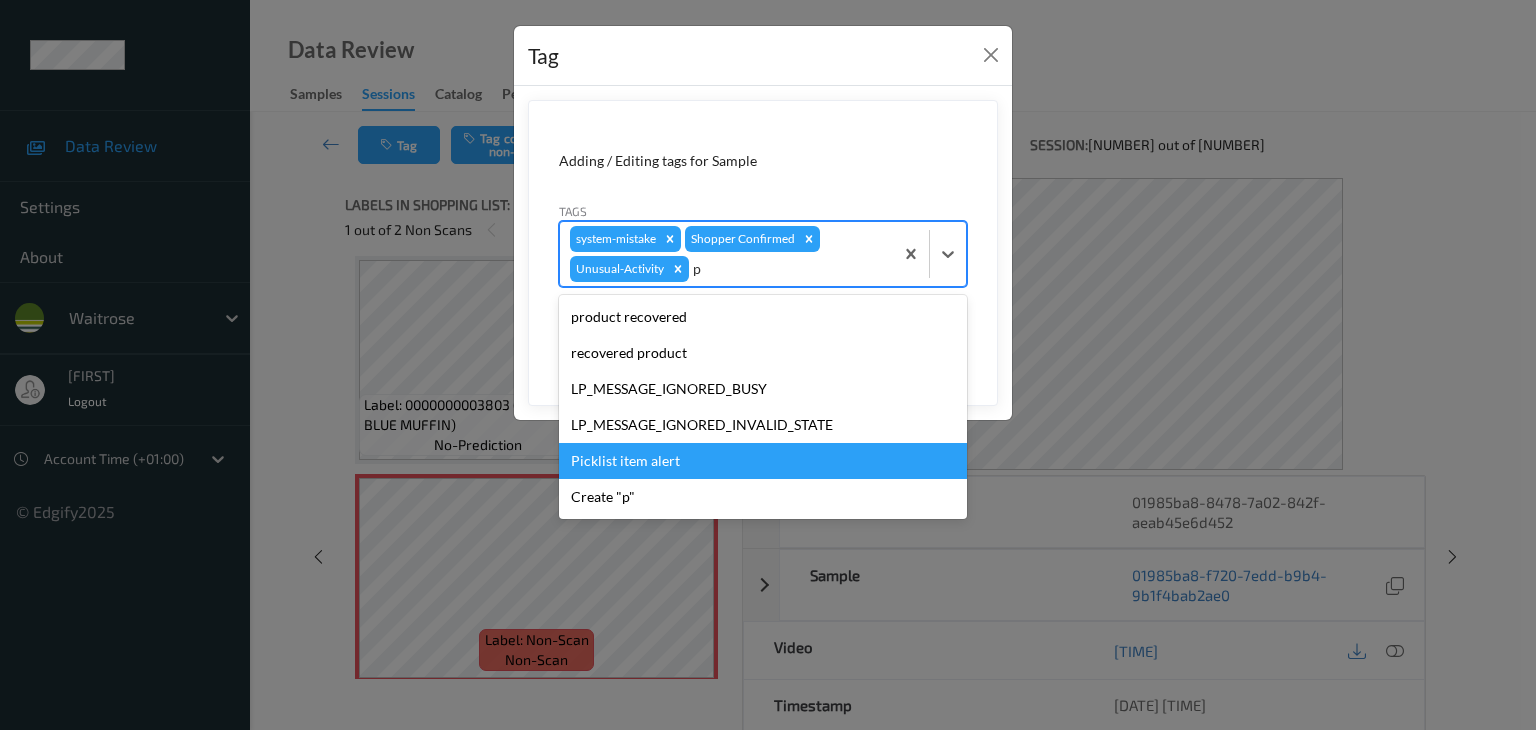 click on "Picklist item alert" at bounding box center [763, 461] 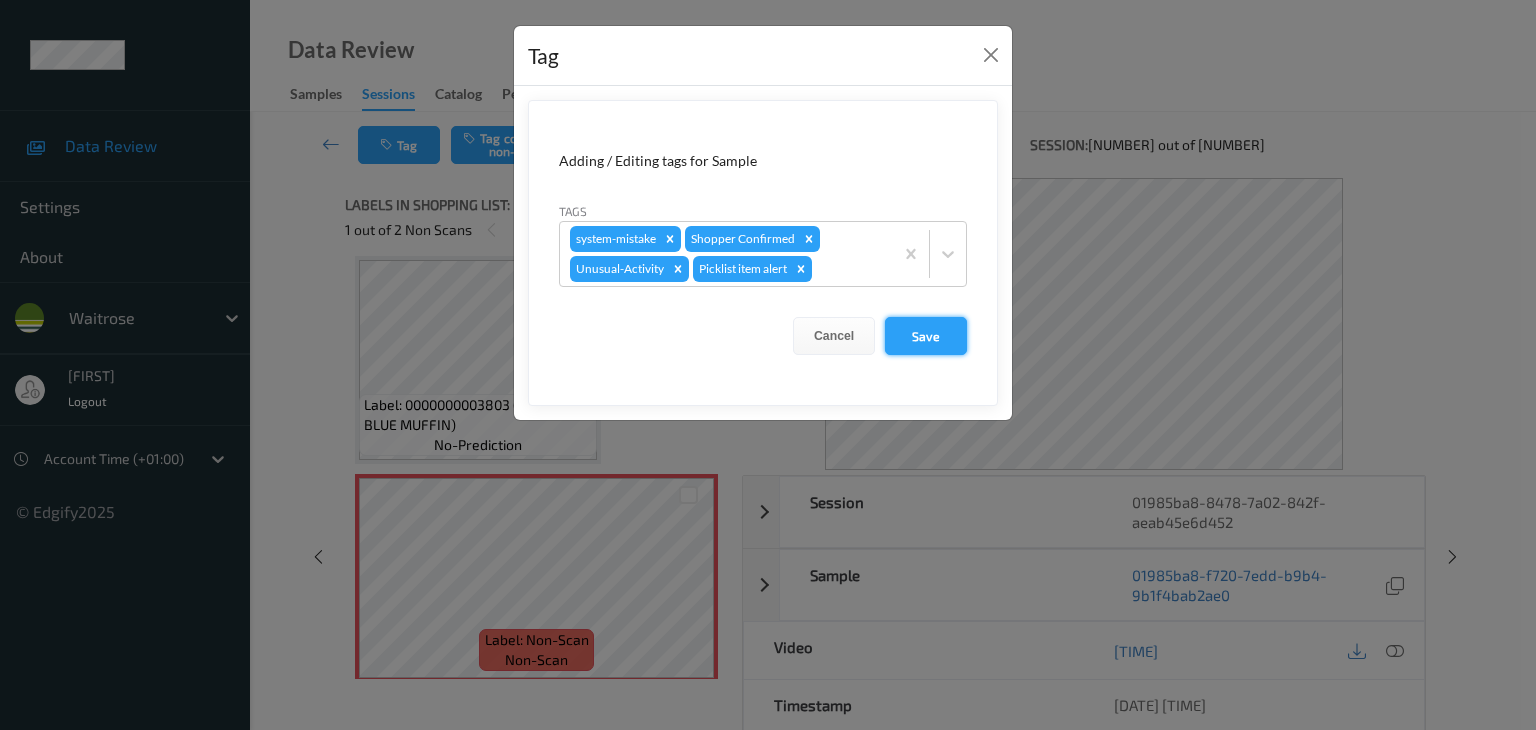 click on "Save" at bounding box center [926, 336] 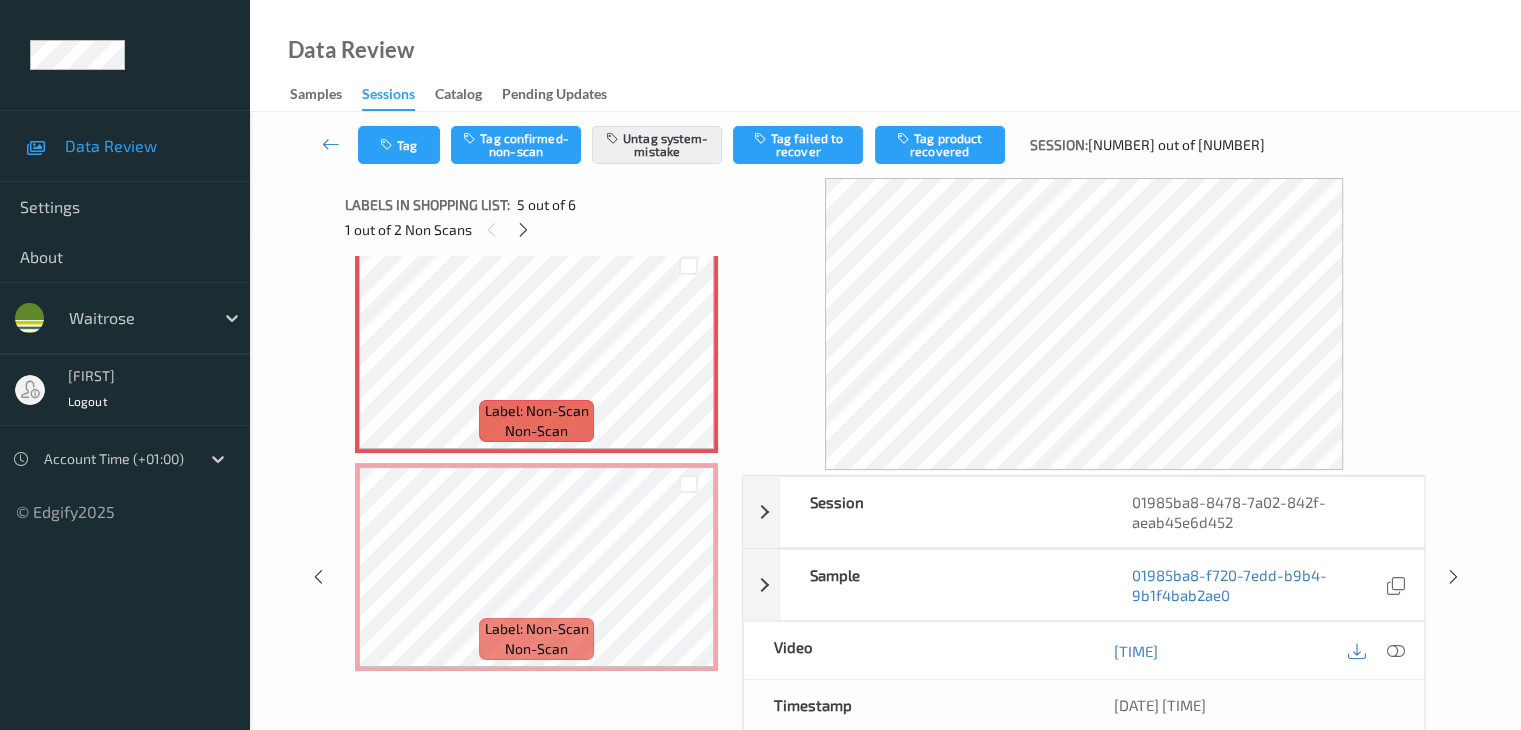 scroll, scrollTop: 895, scrollLeft: 0, axis: vertical 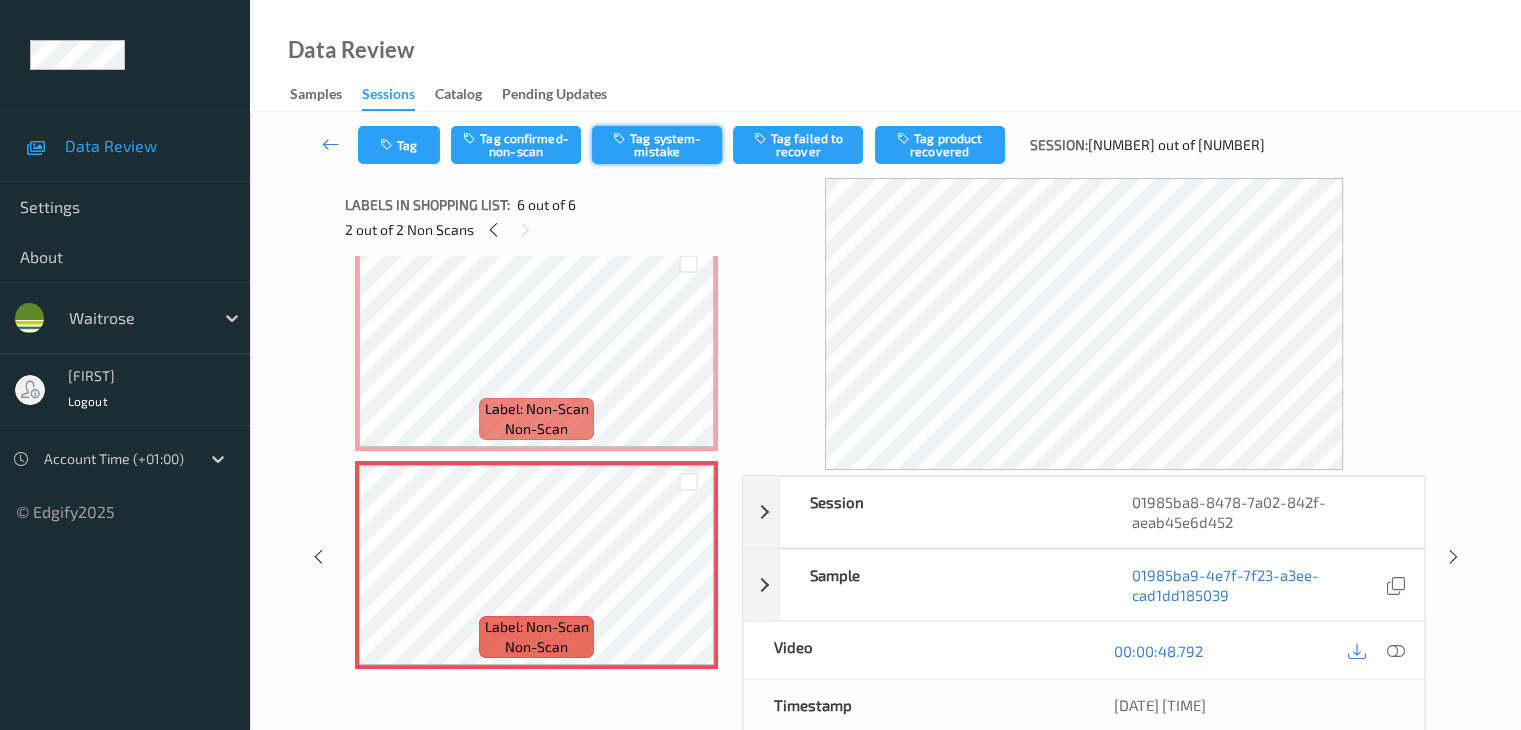 click on "Tag   system-mistake" at bounding box center (657, 145) 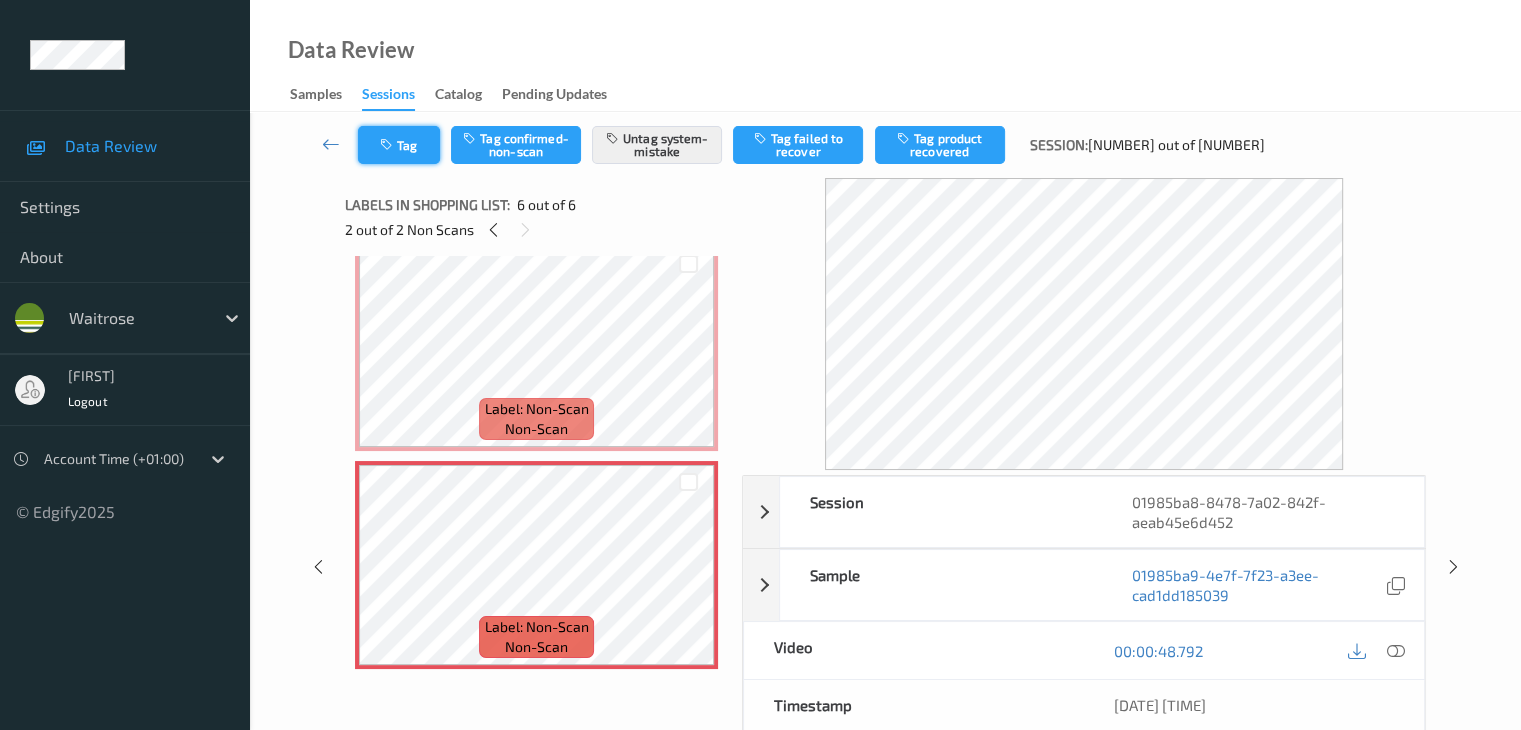 click on "Tag" at bounding box center [399, 145] 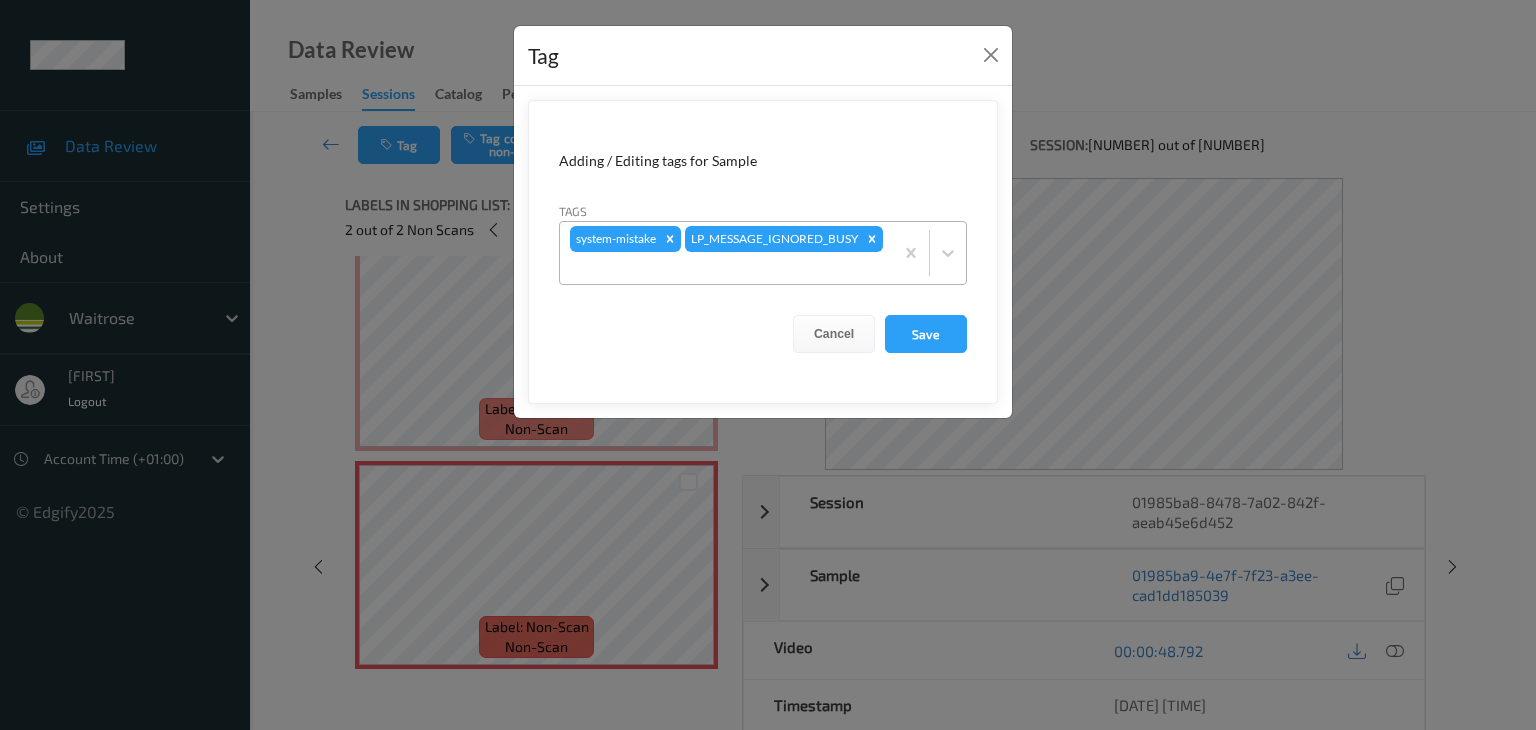 click at bounding box center (726, 268) 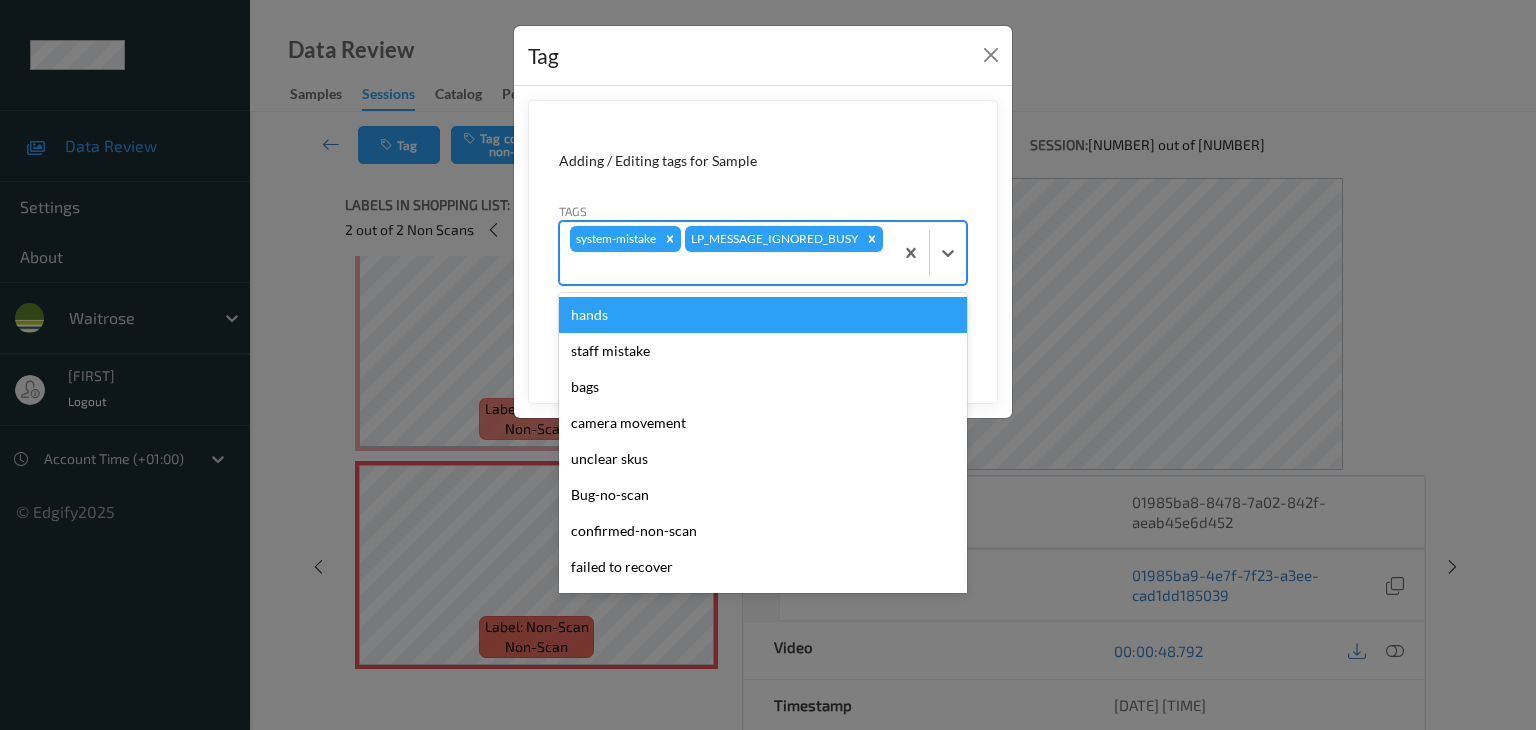 type on "u" 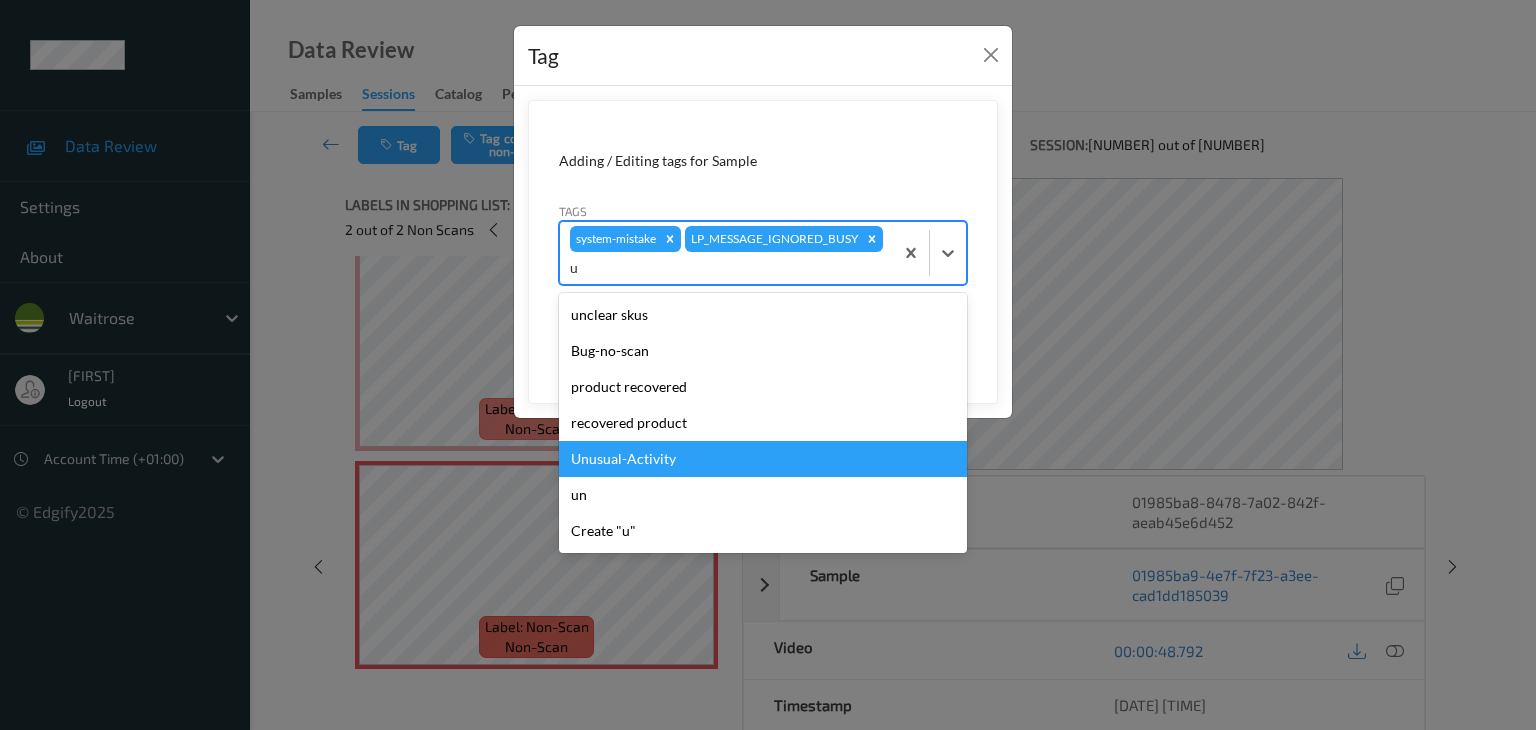 click on "Unusual-Activity" at bounding box center (763, 459) 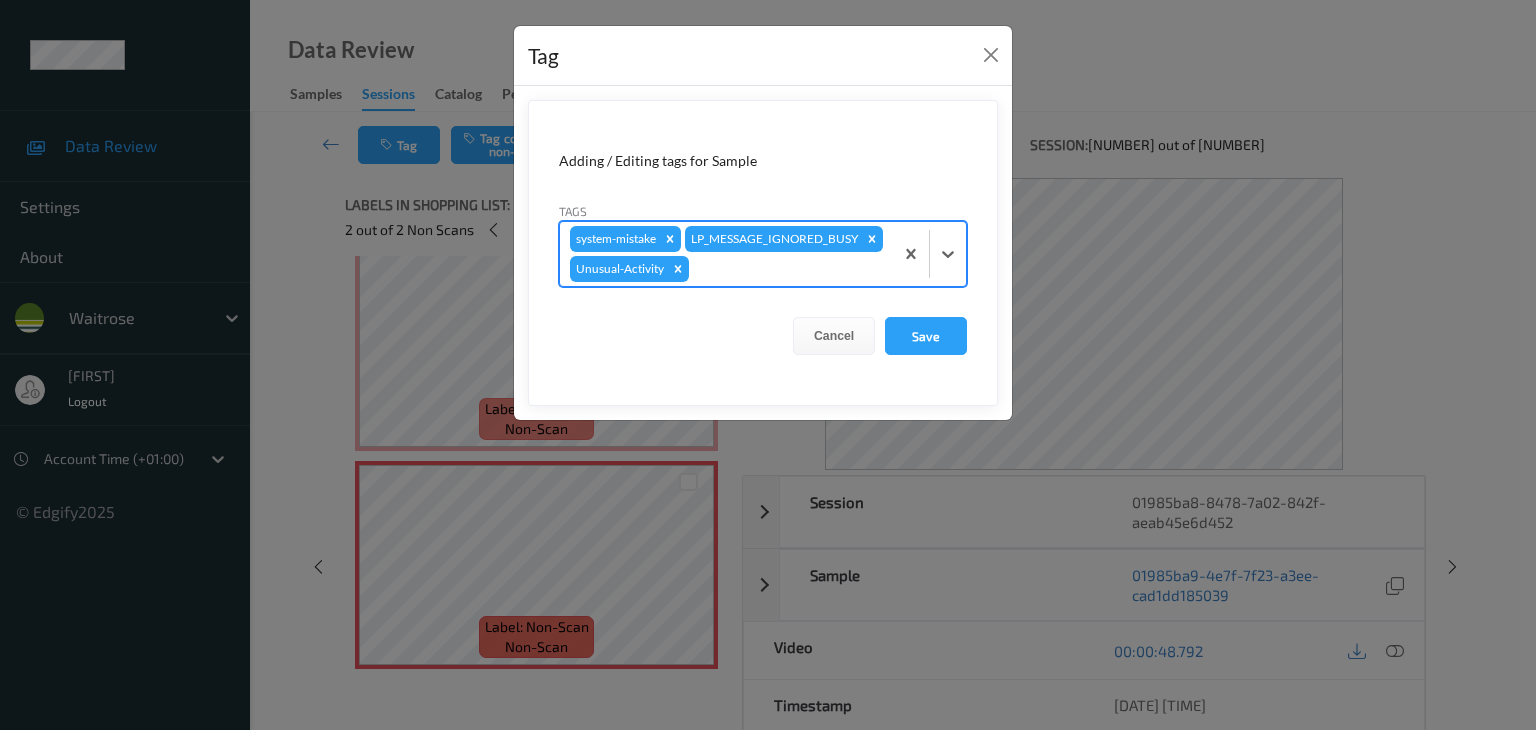 type on "p" 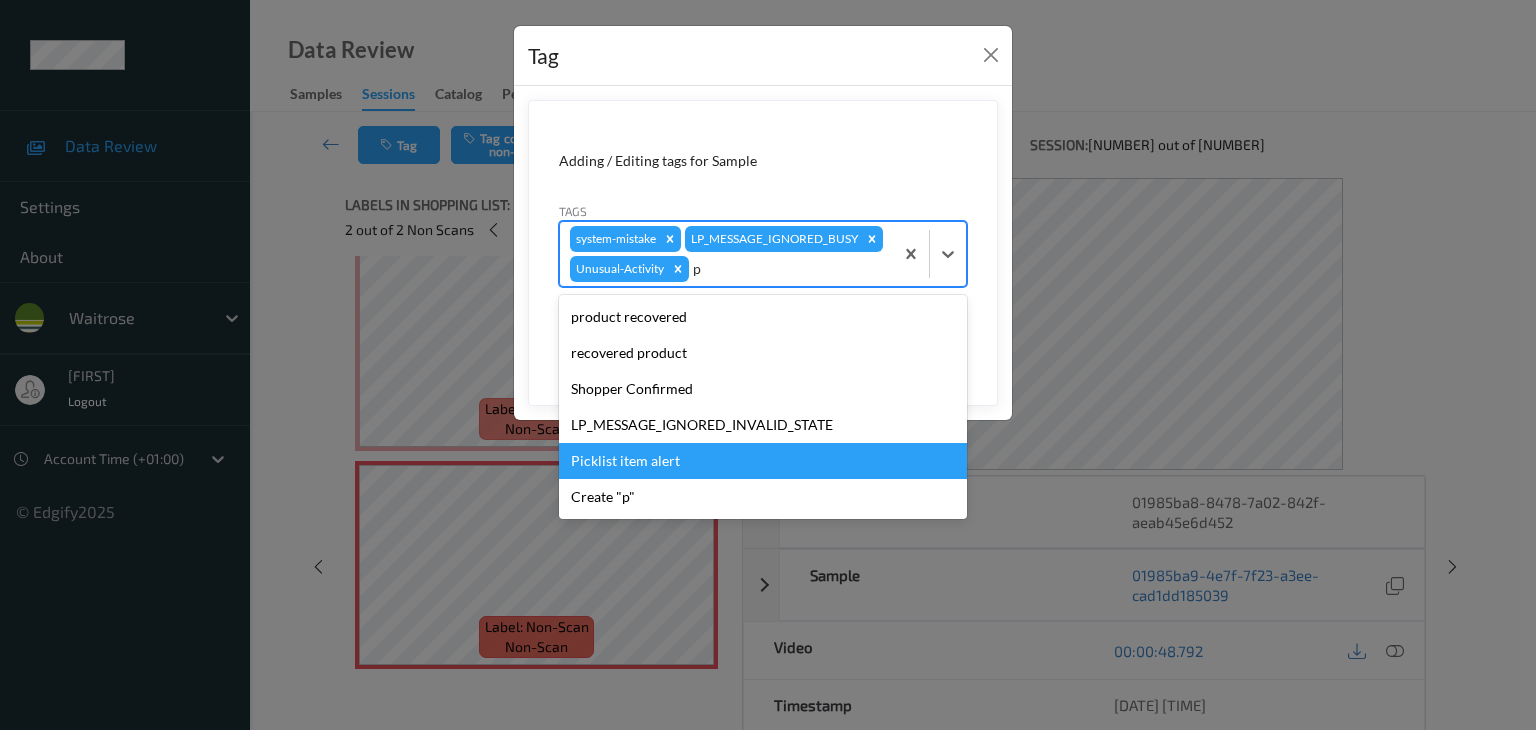 click on "Picklist item alert" at bounding box center (763, 461) 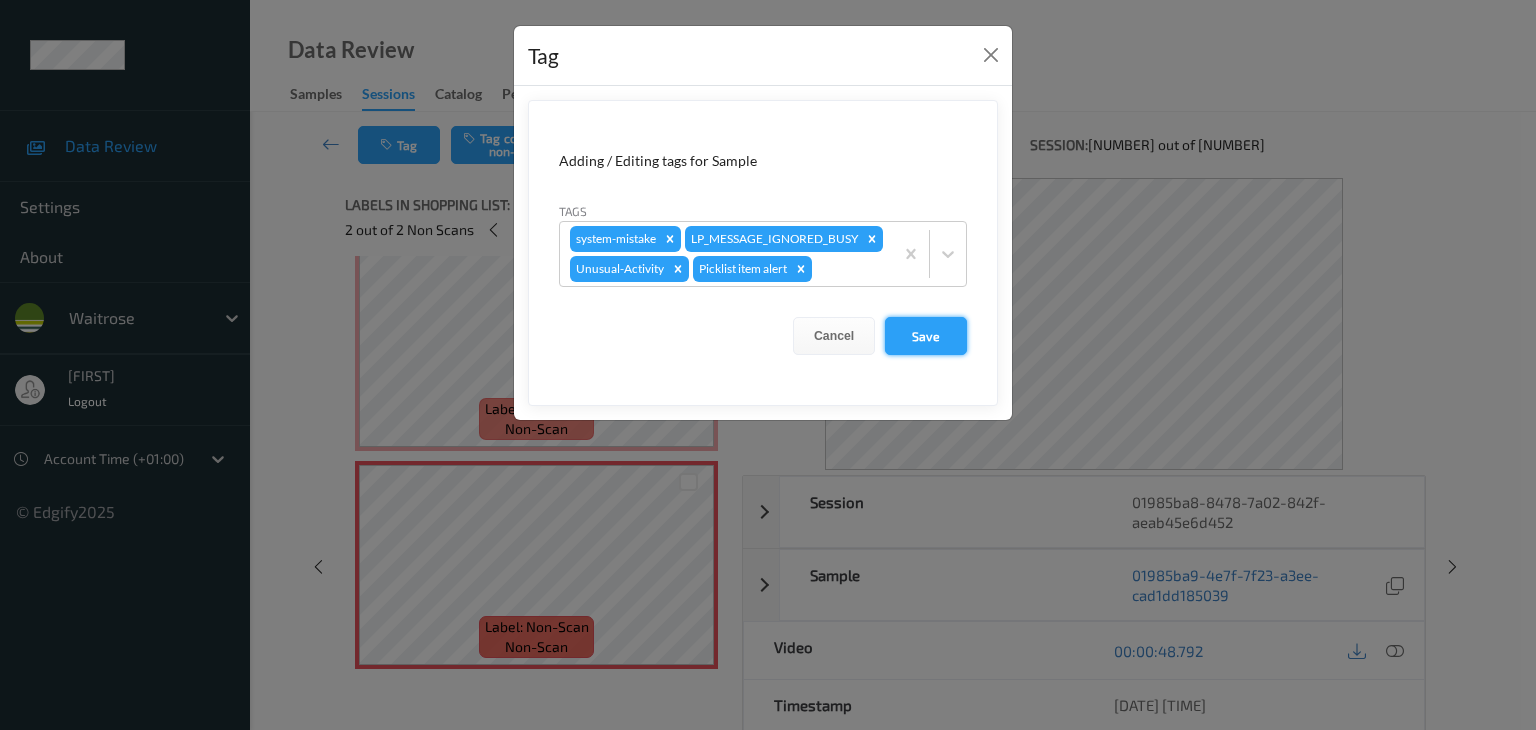 click on "Save" at bounding box center [926, 336] 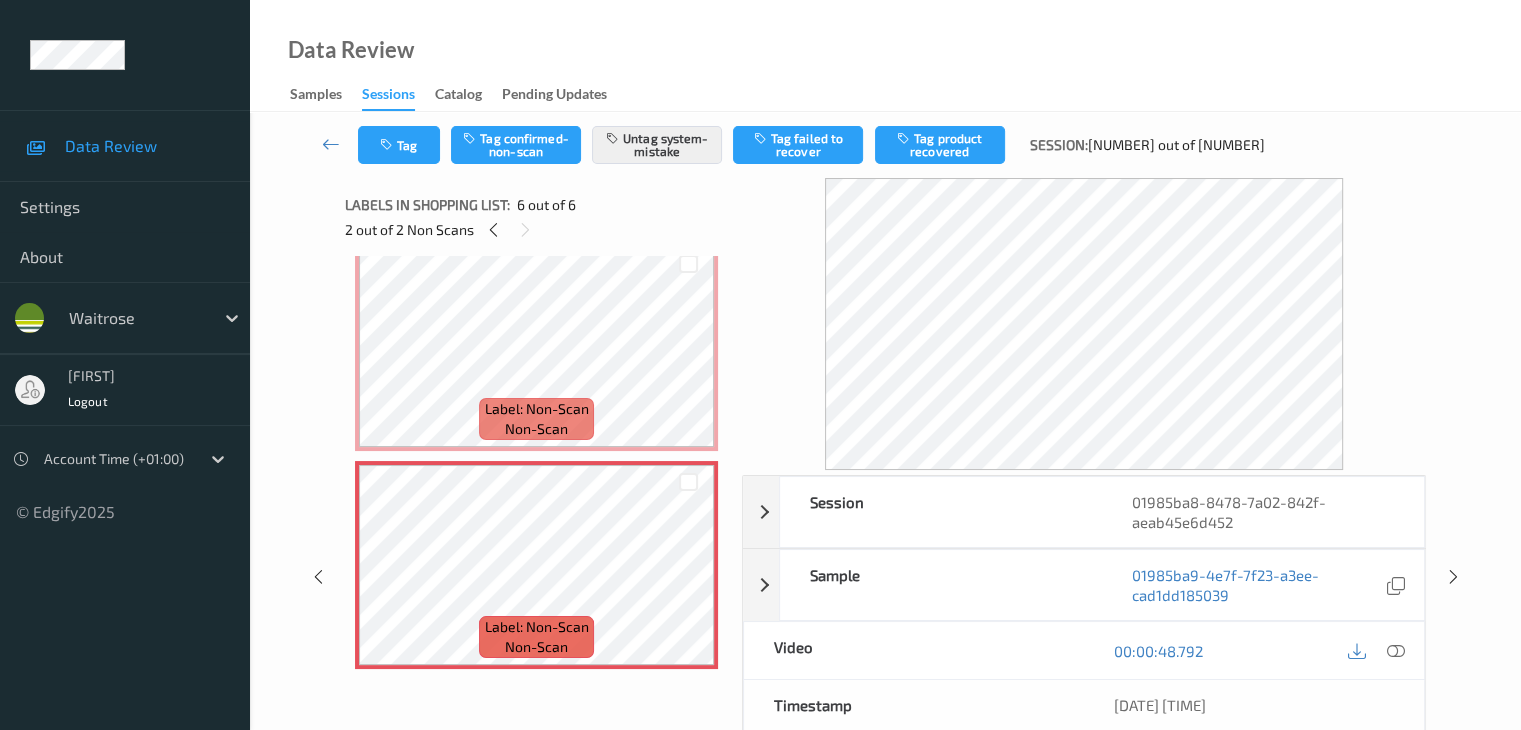 scroll, scrollTop: 895, scrollLeft: 0, axis: vertical 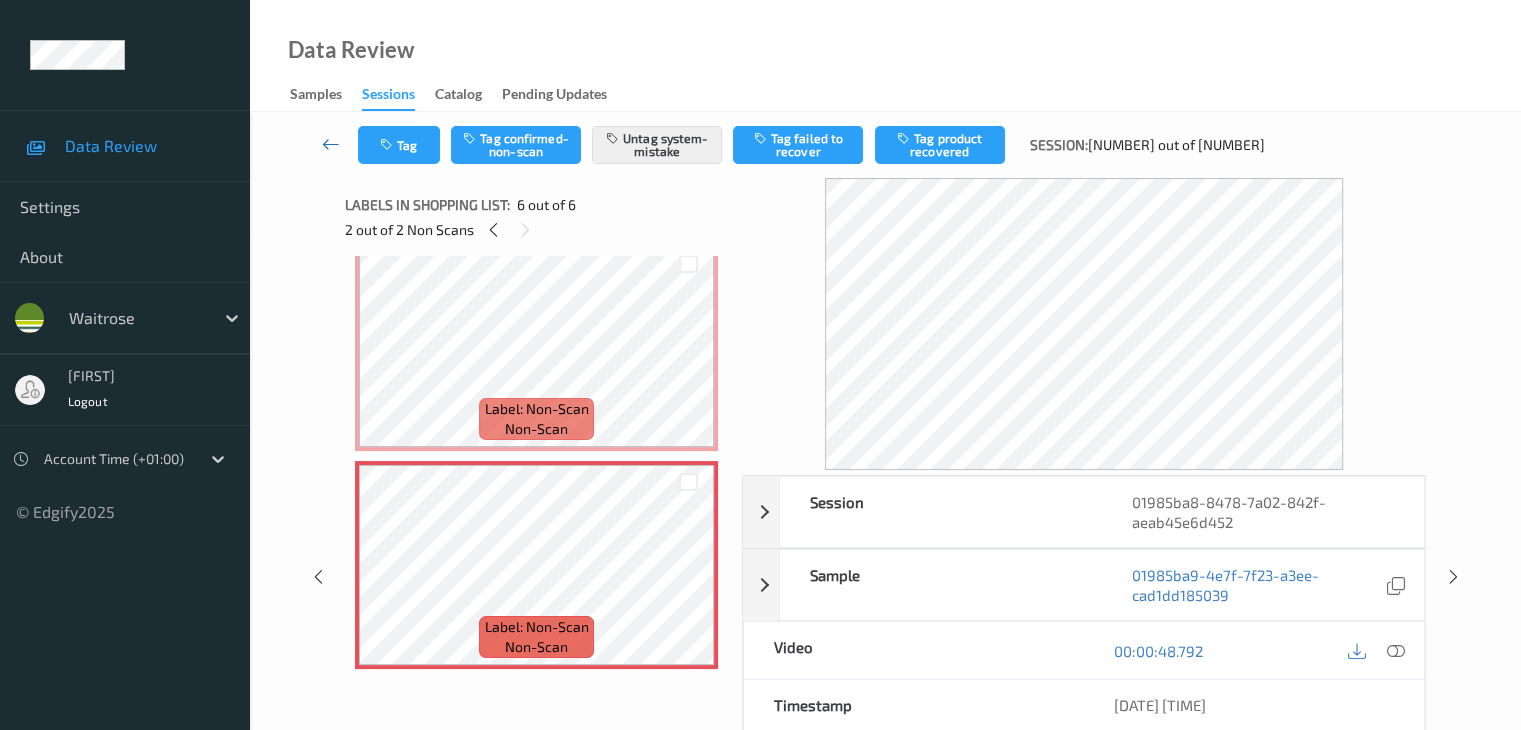 click at bounding box center (331, 144) 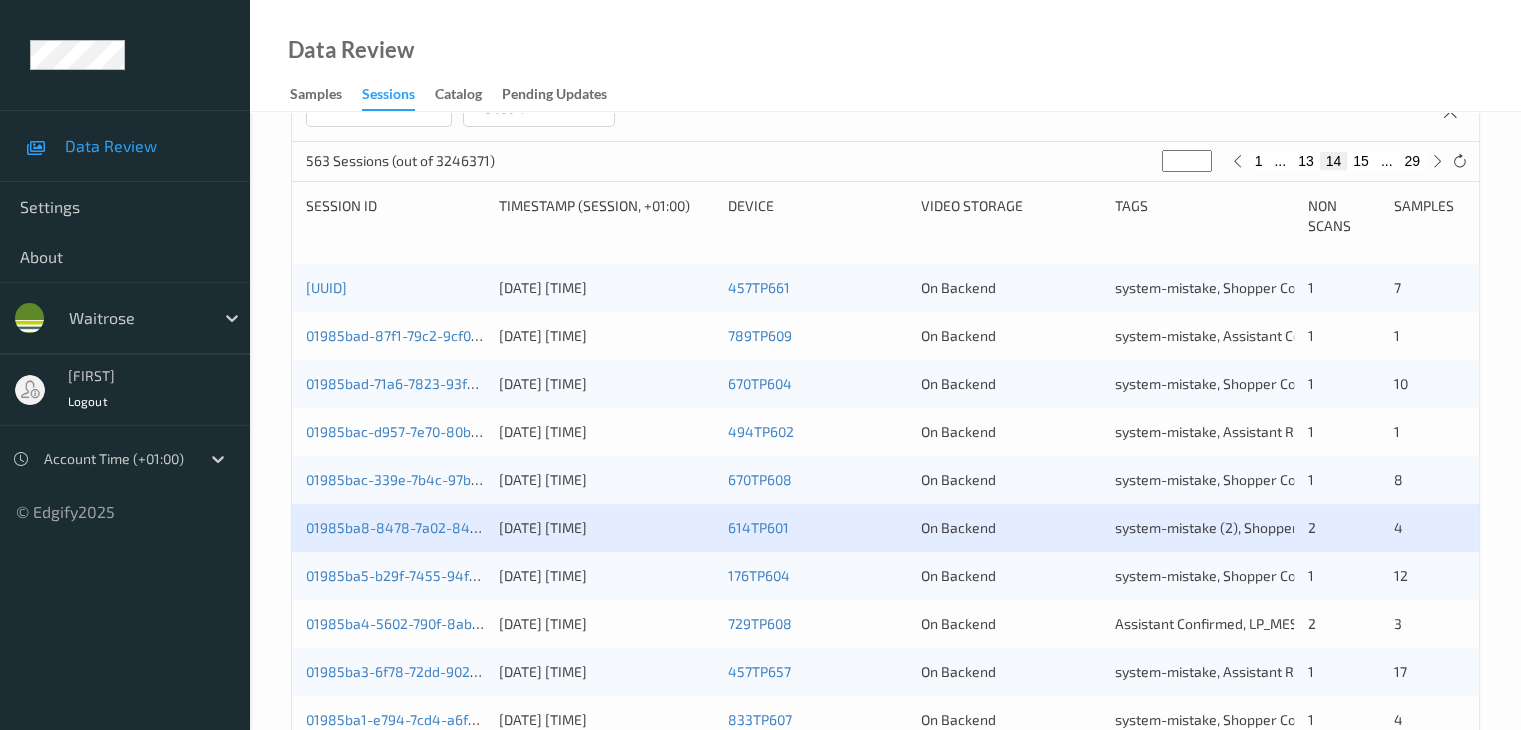 scroll, scrollTop: 500, scrollLeft: 0, axis: vertical 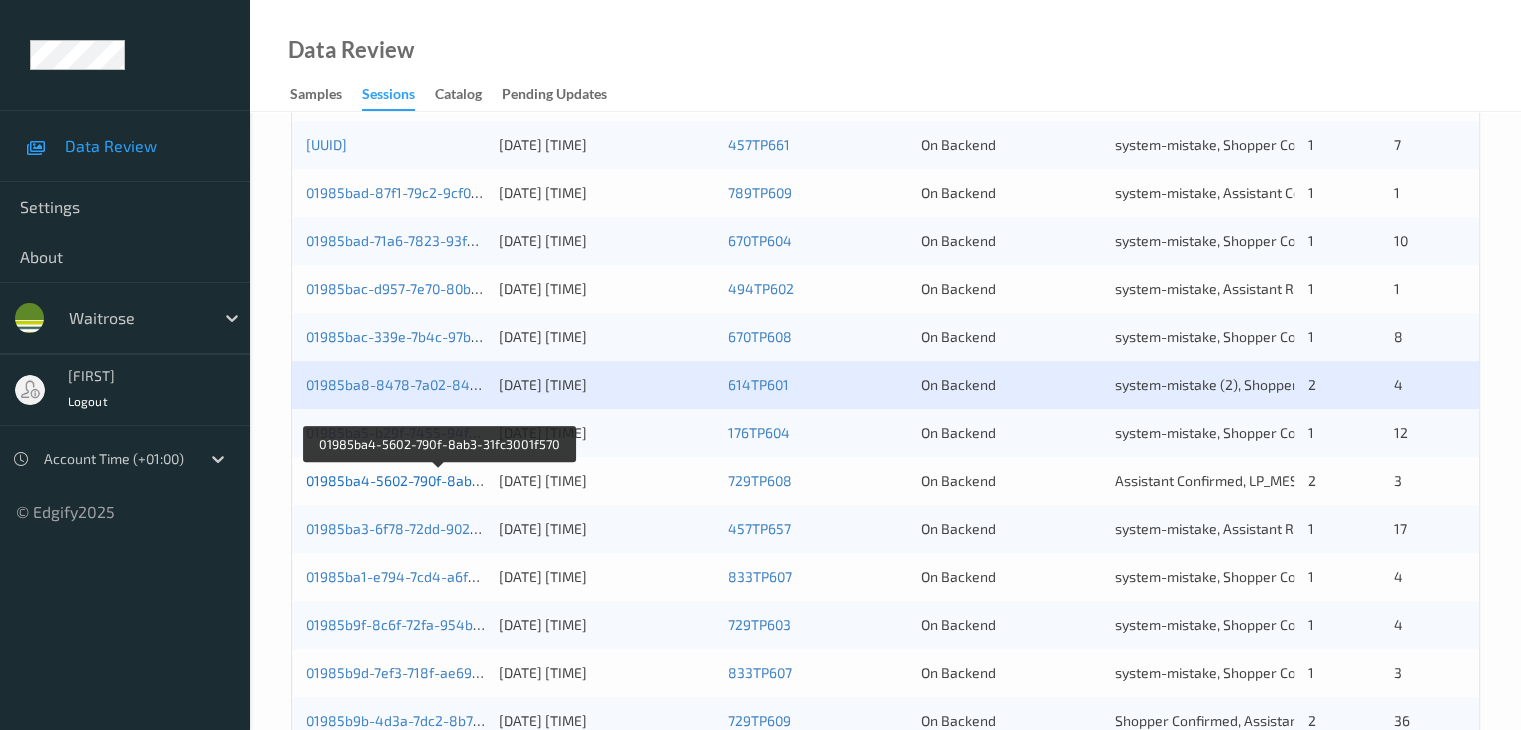 click on "01985ba4-5602-790f-8ab3-31fc3001f570" at bounding box center [438, 480] 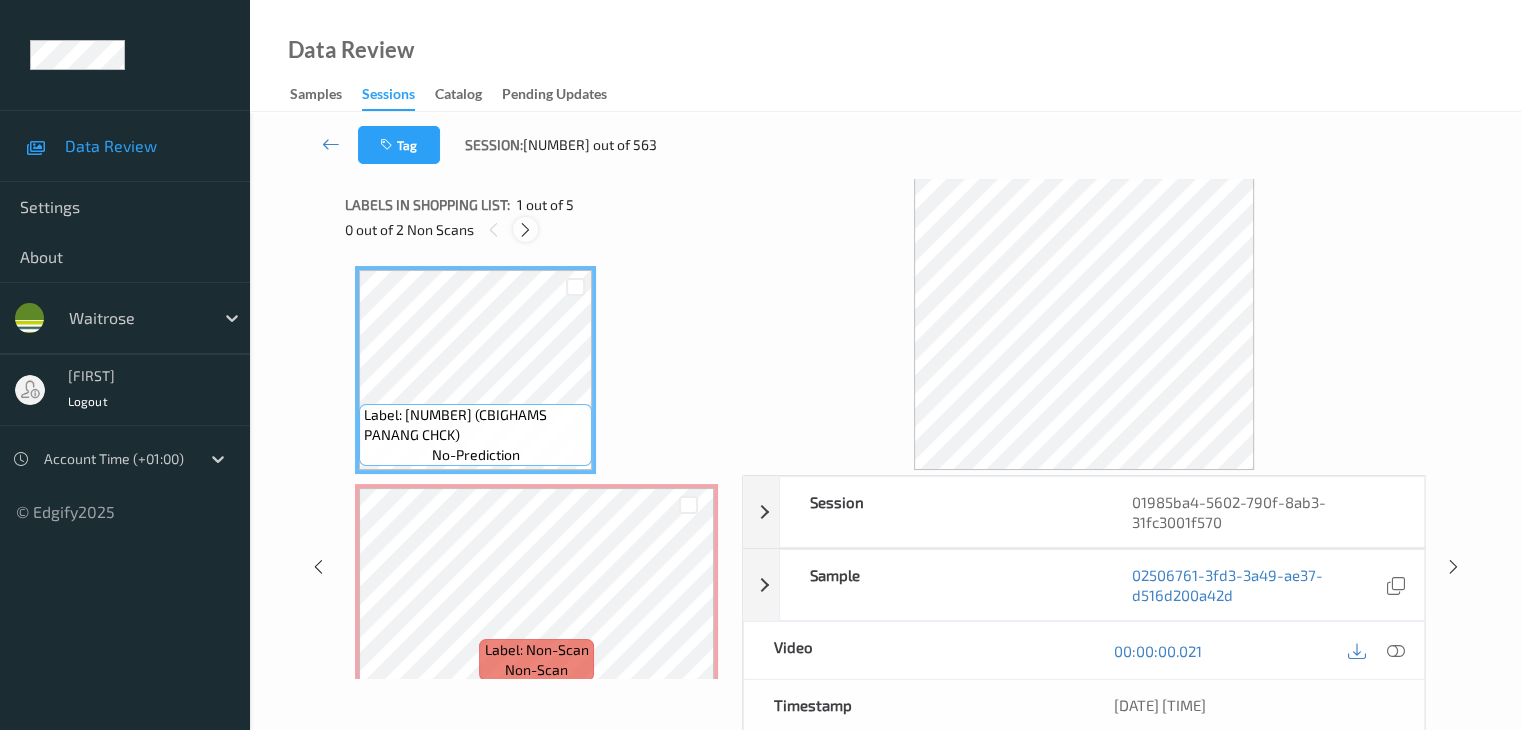 click at bounding box center [525, 230] 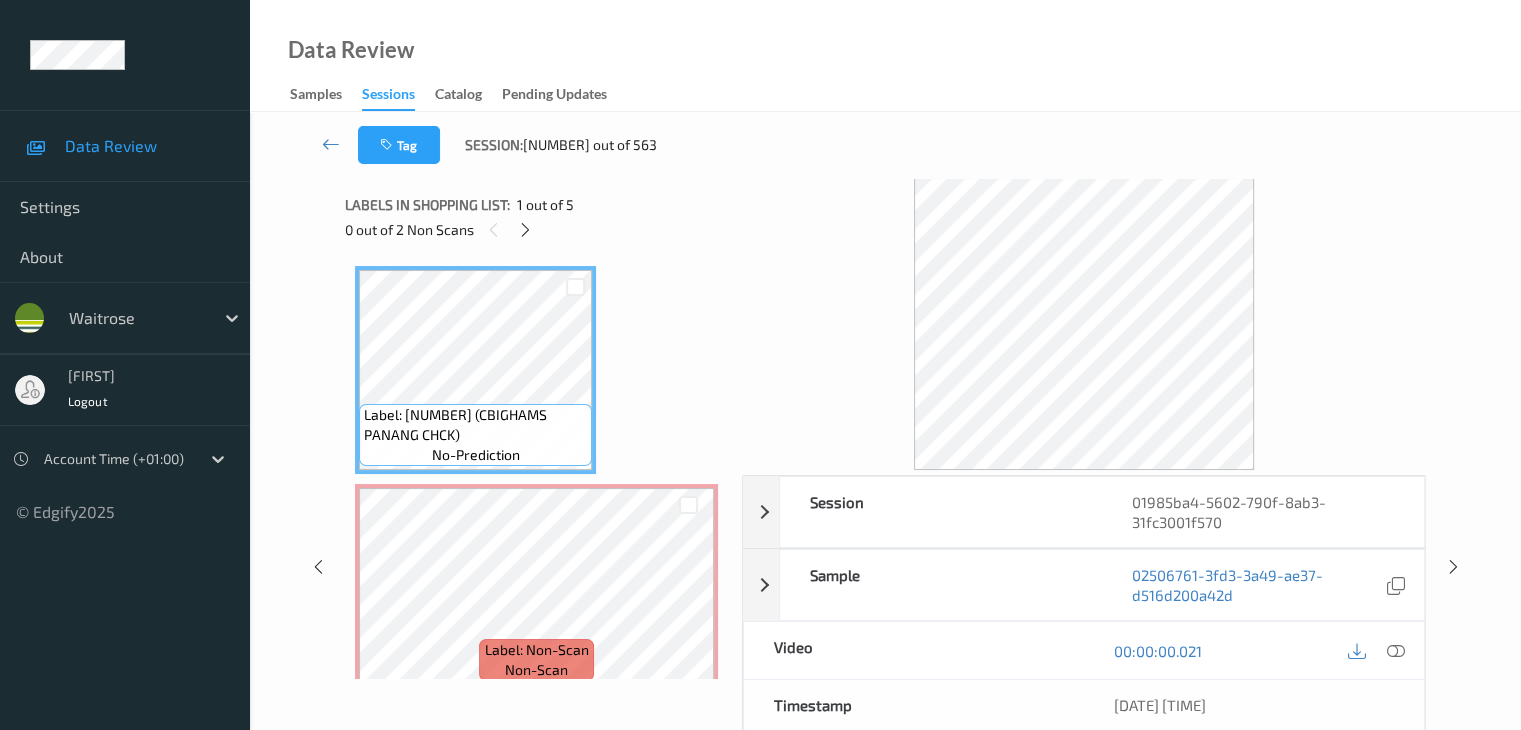 scroll, scrollTop: 10, scrollLeft: 0, axis: vertical 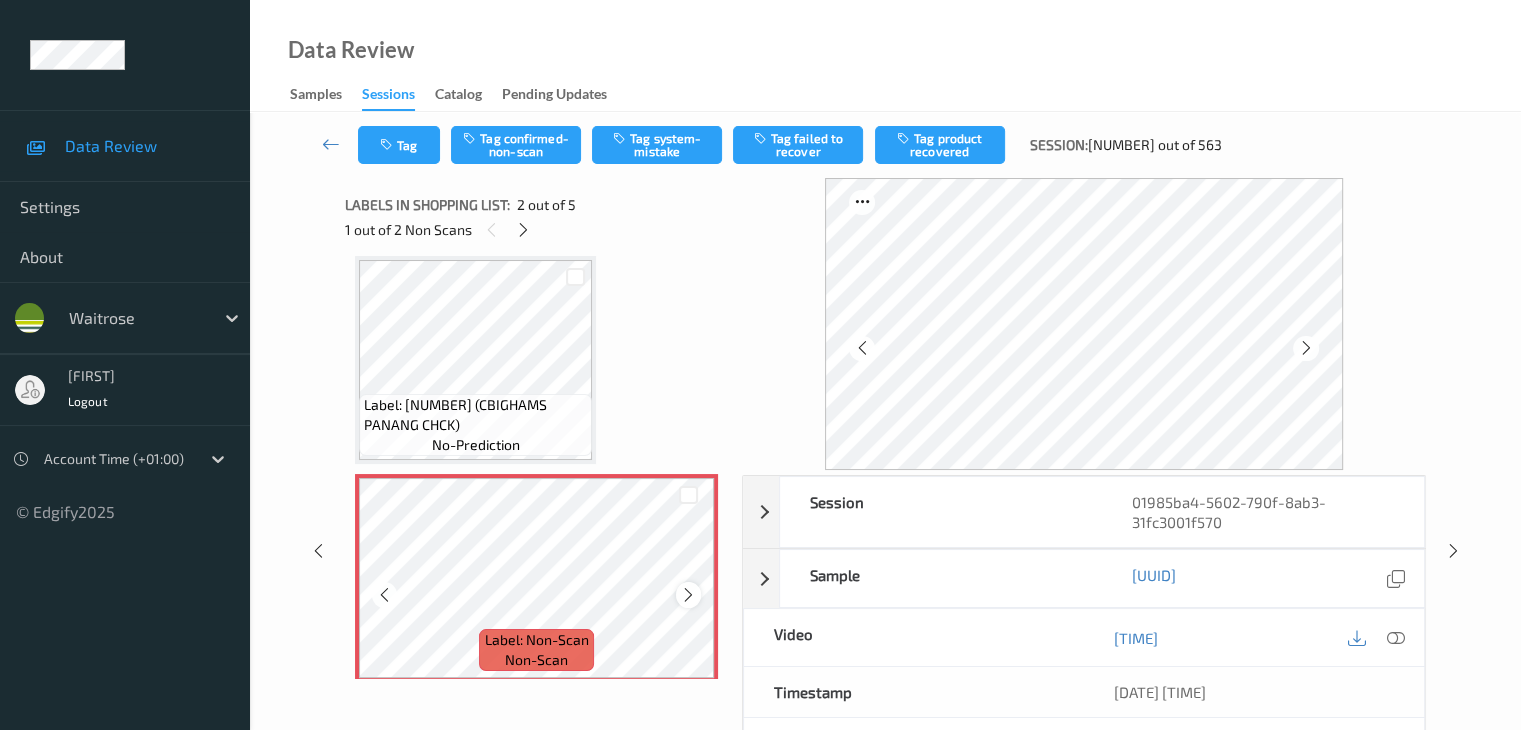 click at bounding box center (688, 595) 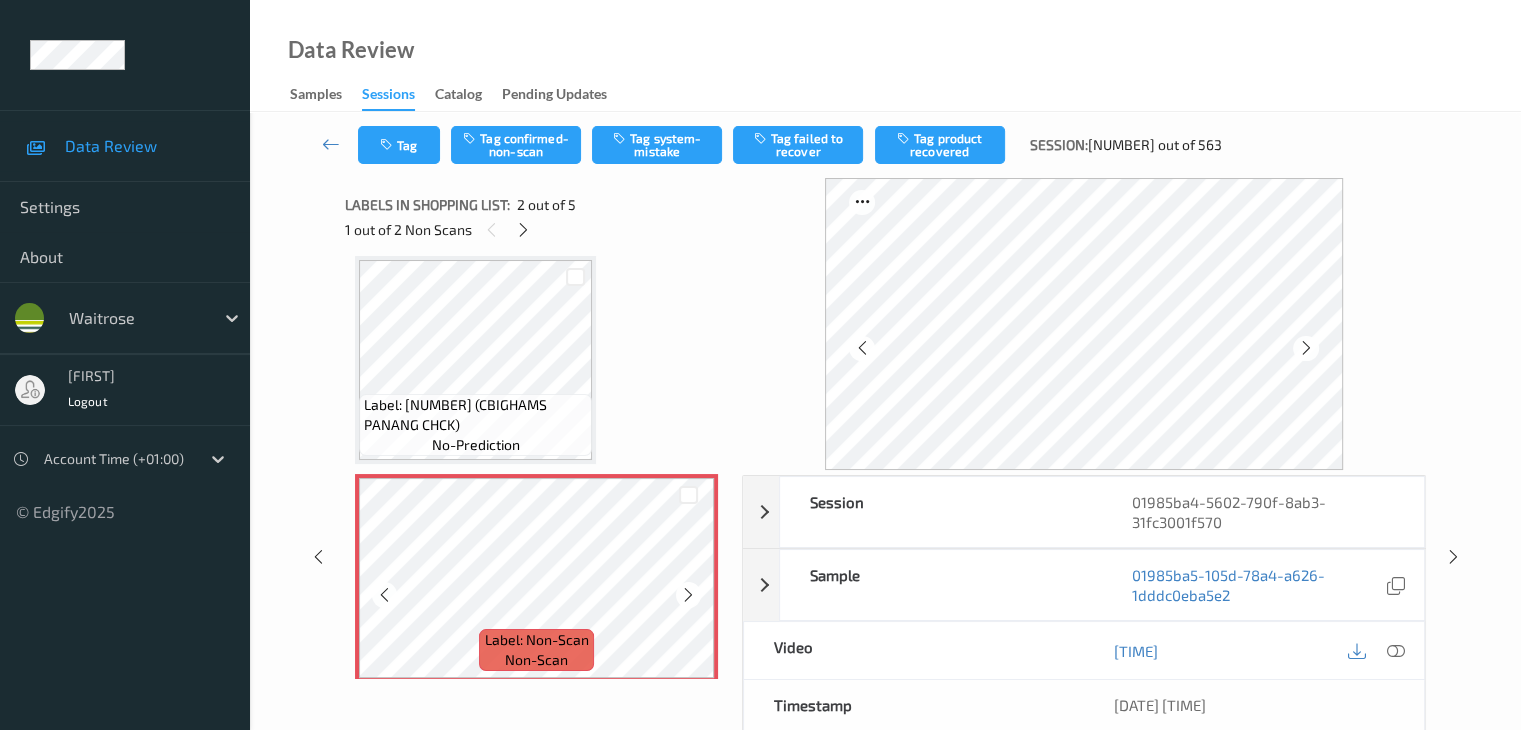 click at bounding box center (688, 595) 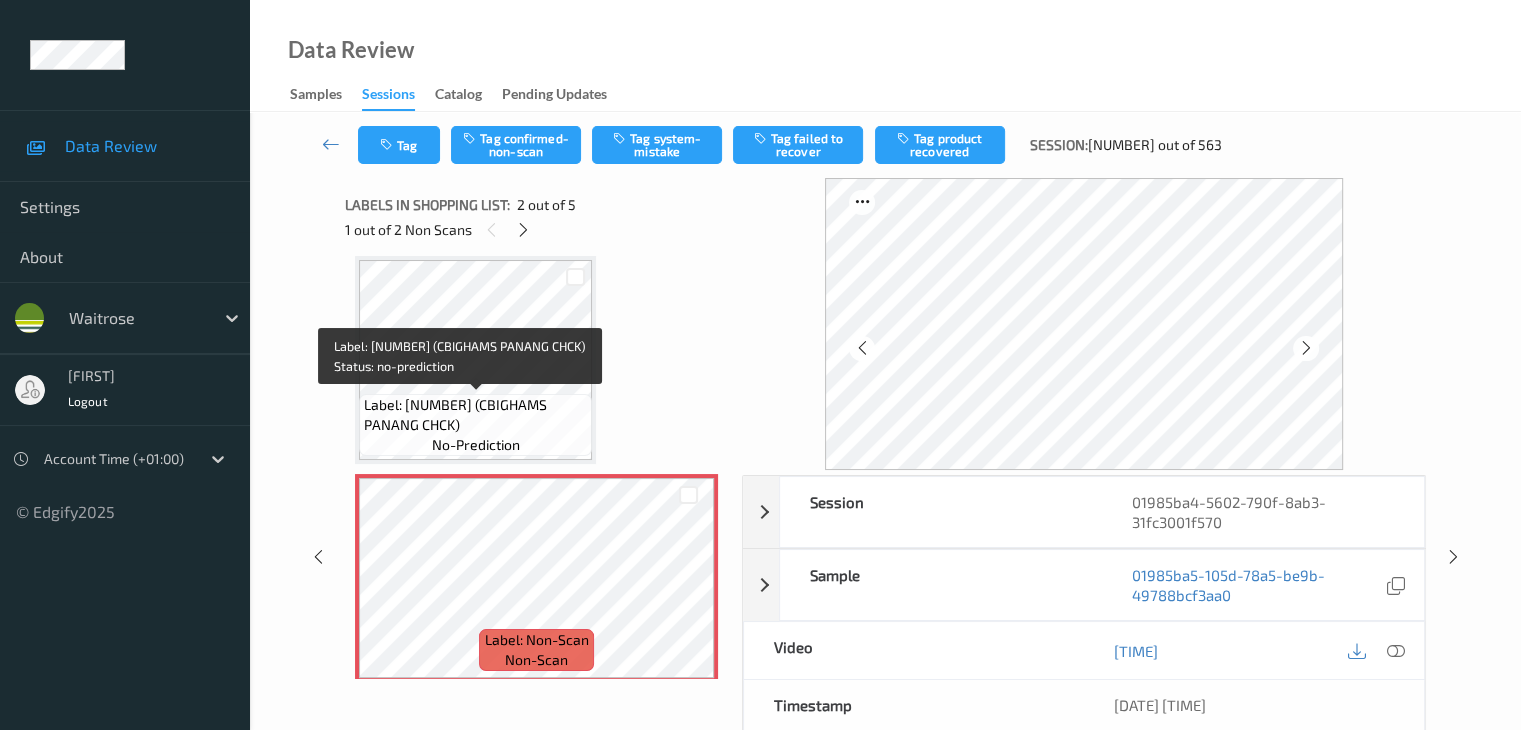 click on "Label: [NUMBER] (CBIGHAMS PANANG CHCK) no-prediction" at bounding box center (475, 425) 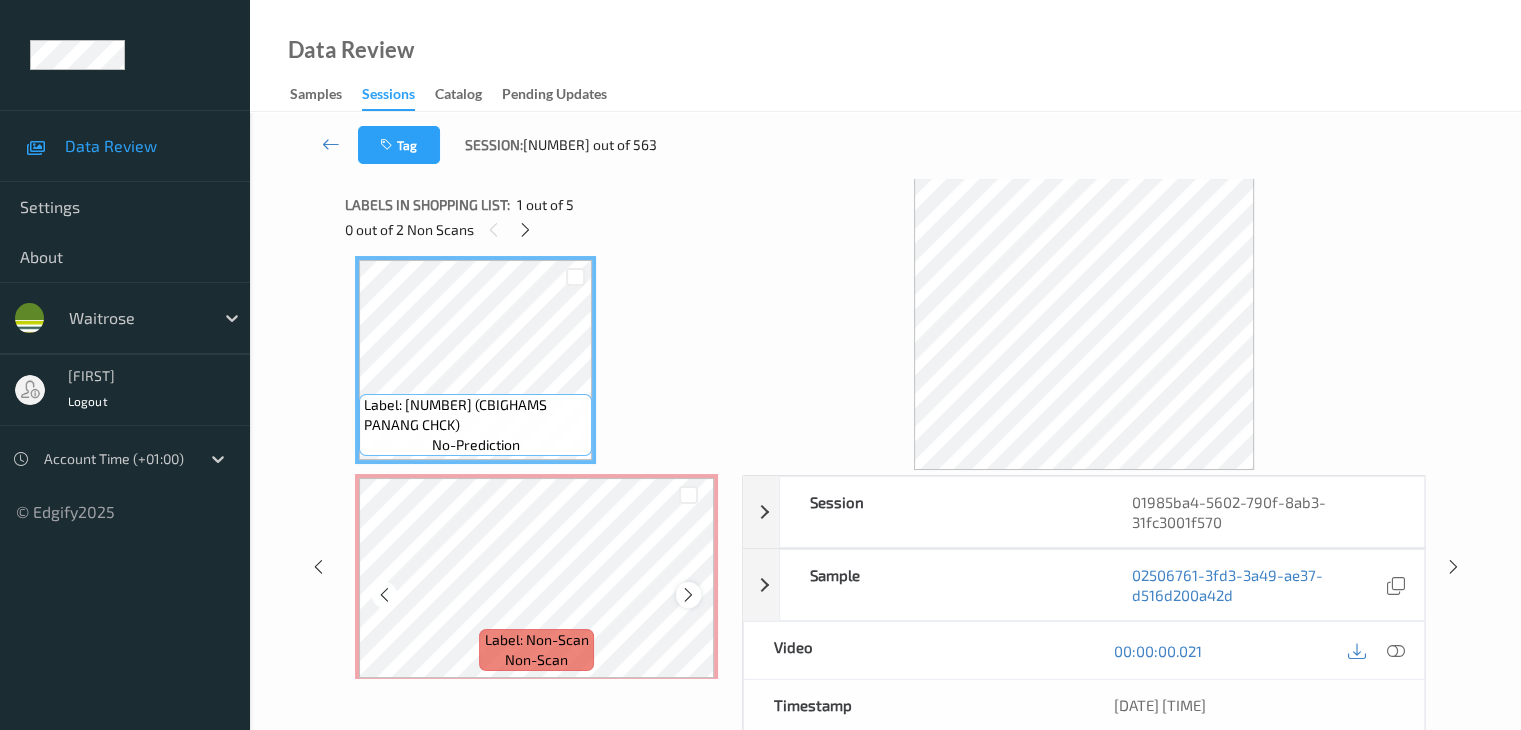 click at bounding box center [688, 595] 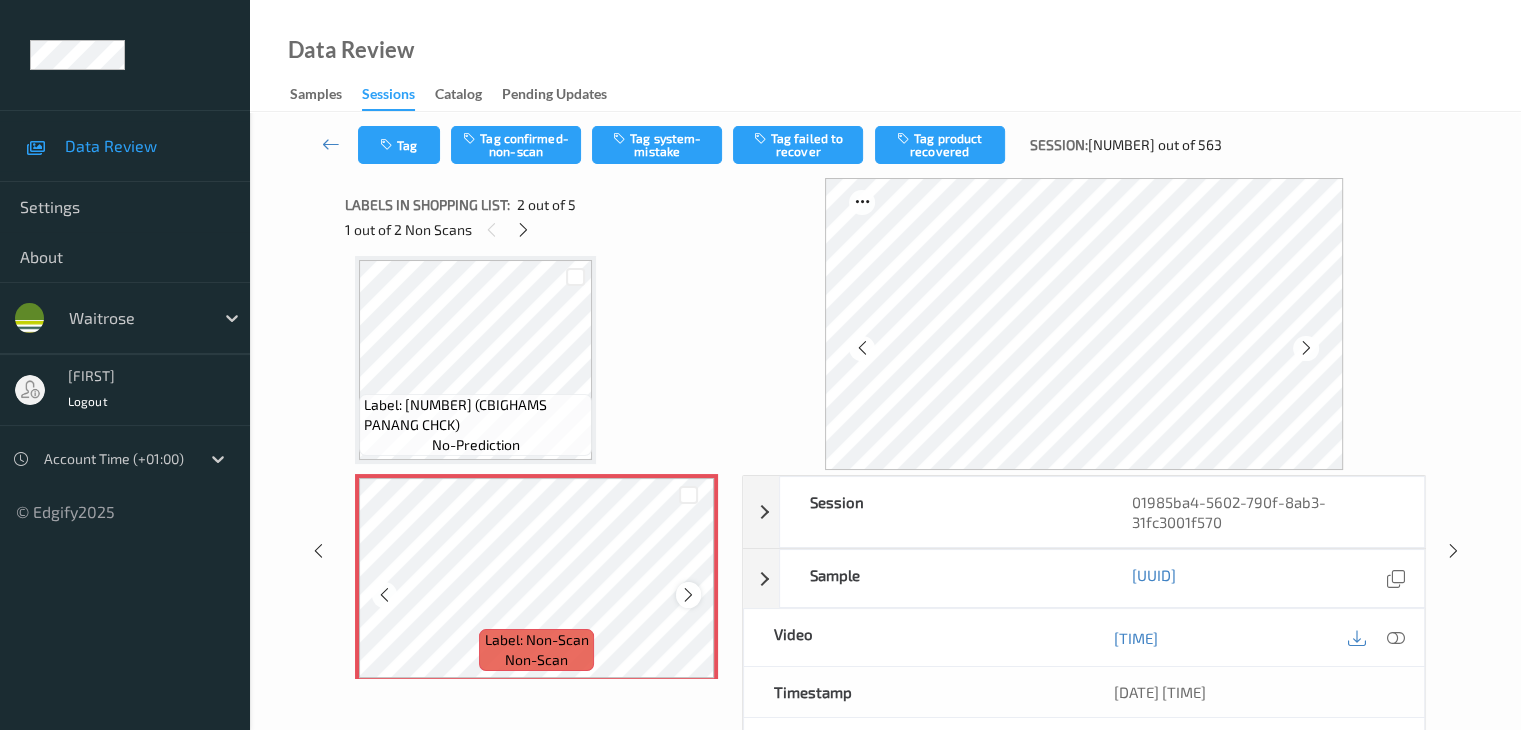 click at bounding box center [688, 595] 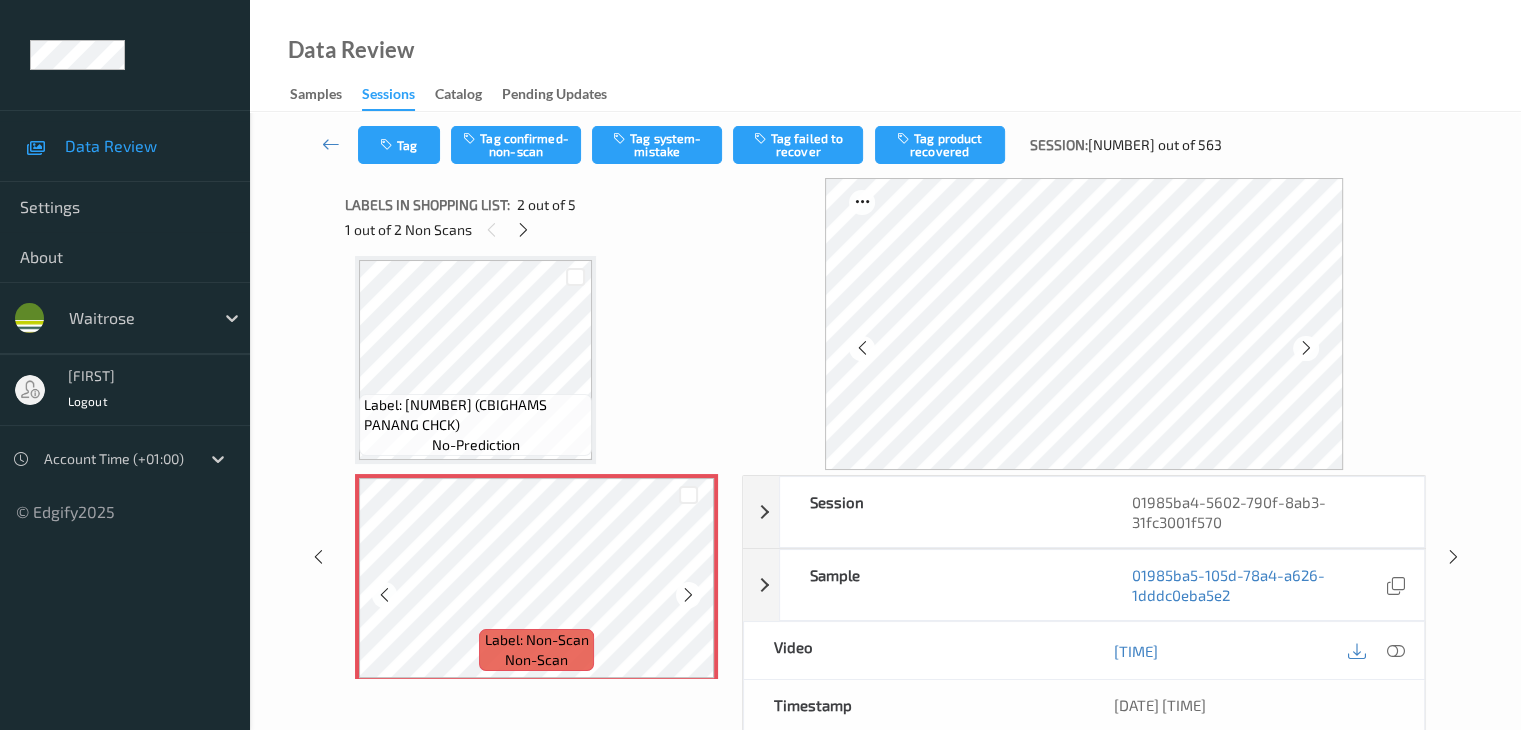 click at bounding box center (688, 595) 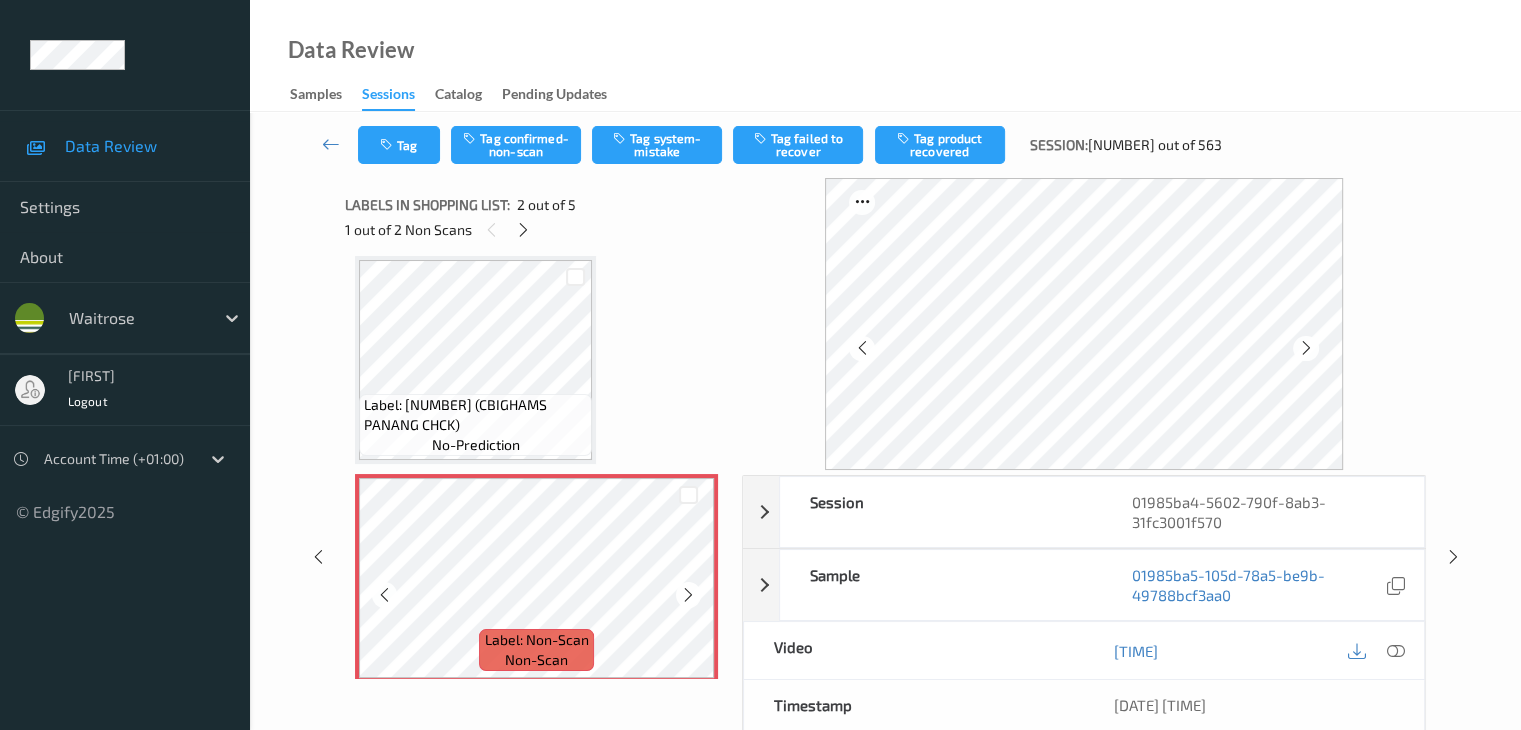 click at bounding box center (688, 595) 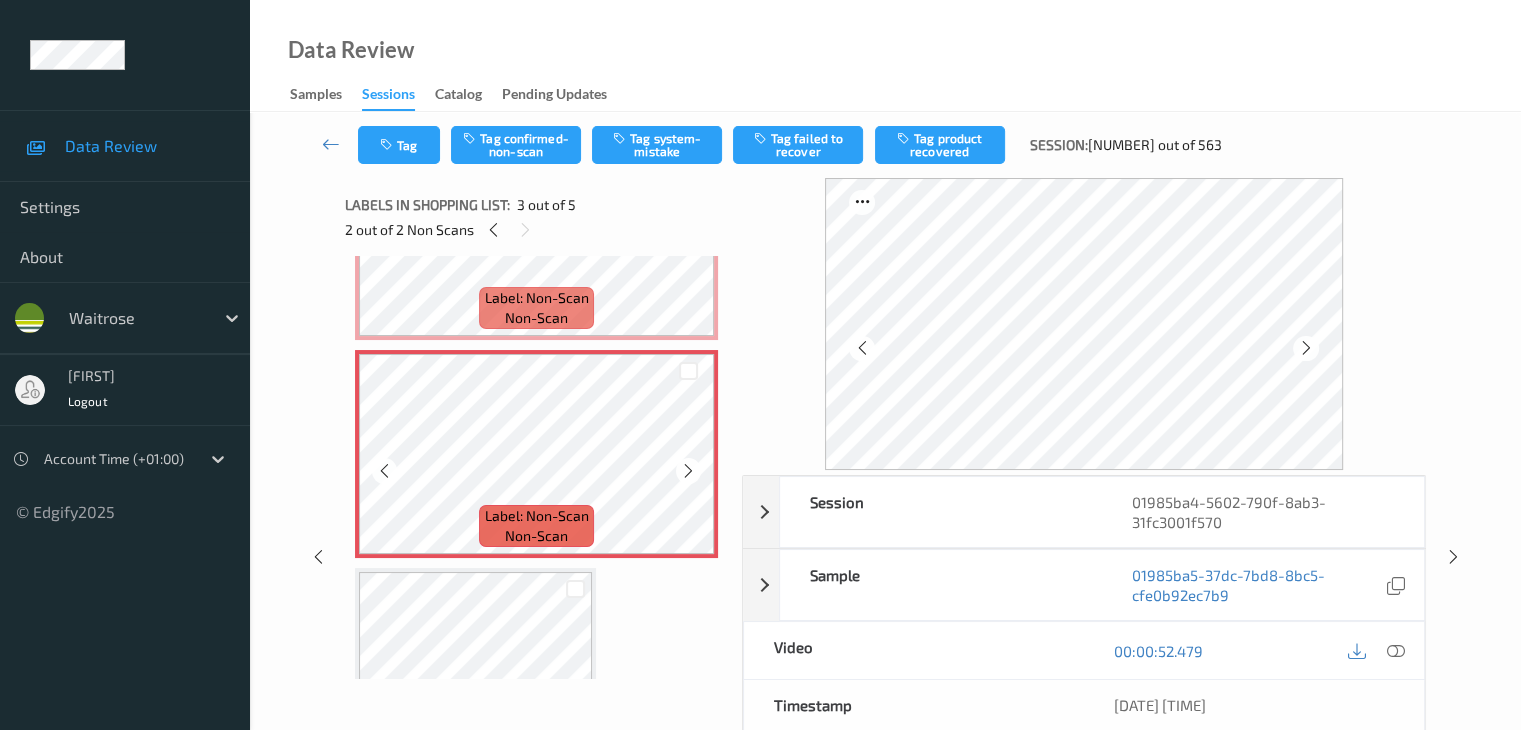 scroll, scrollTop: 310, scrollLeft: 0, axis: vertical 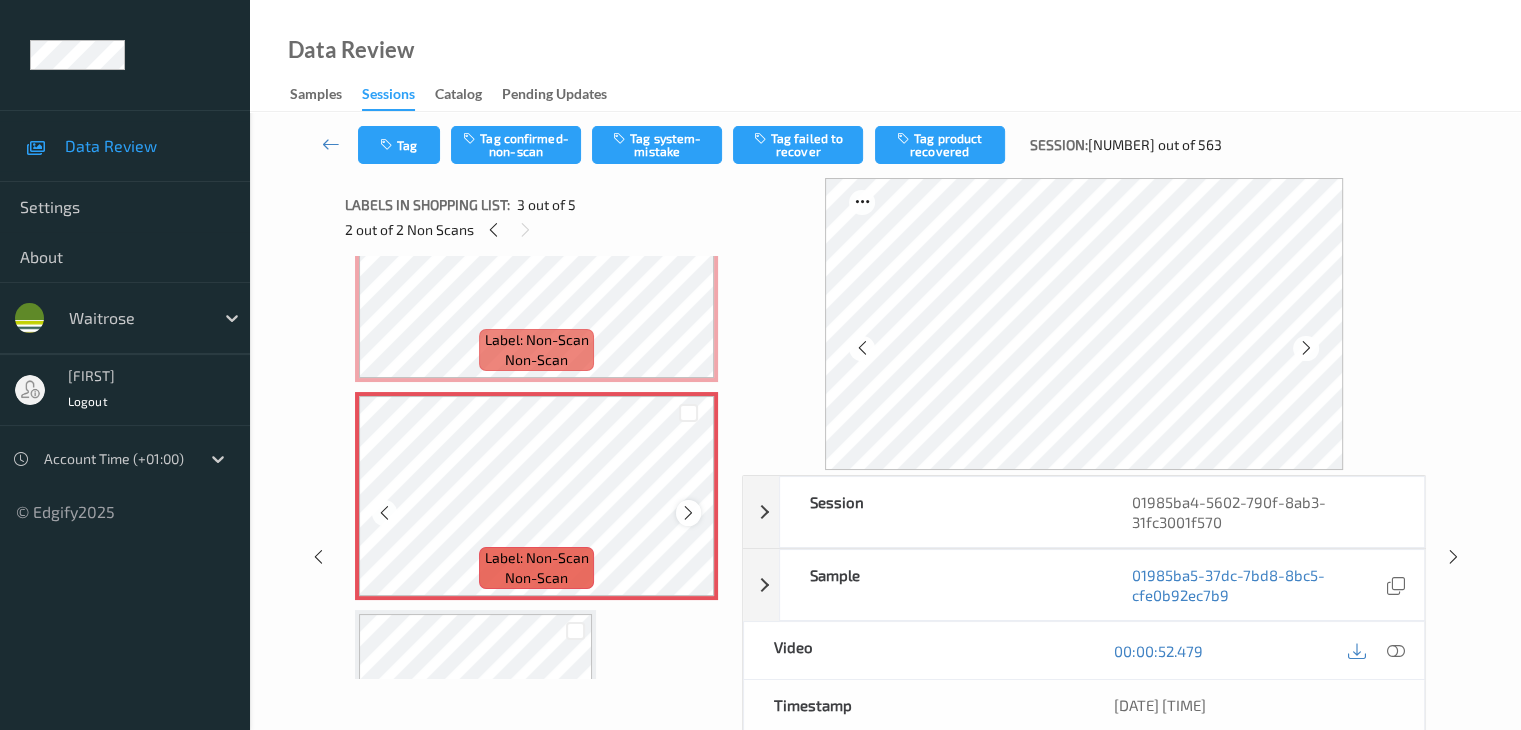 click at bounding box center (688, 513) 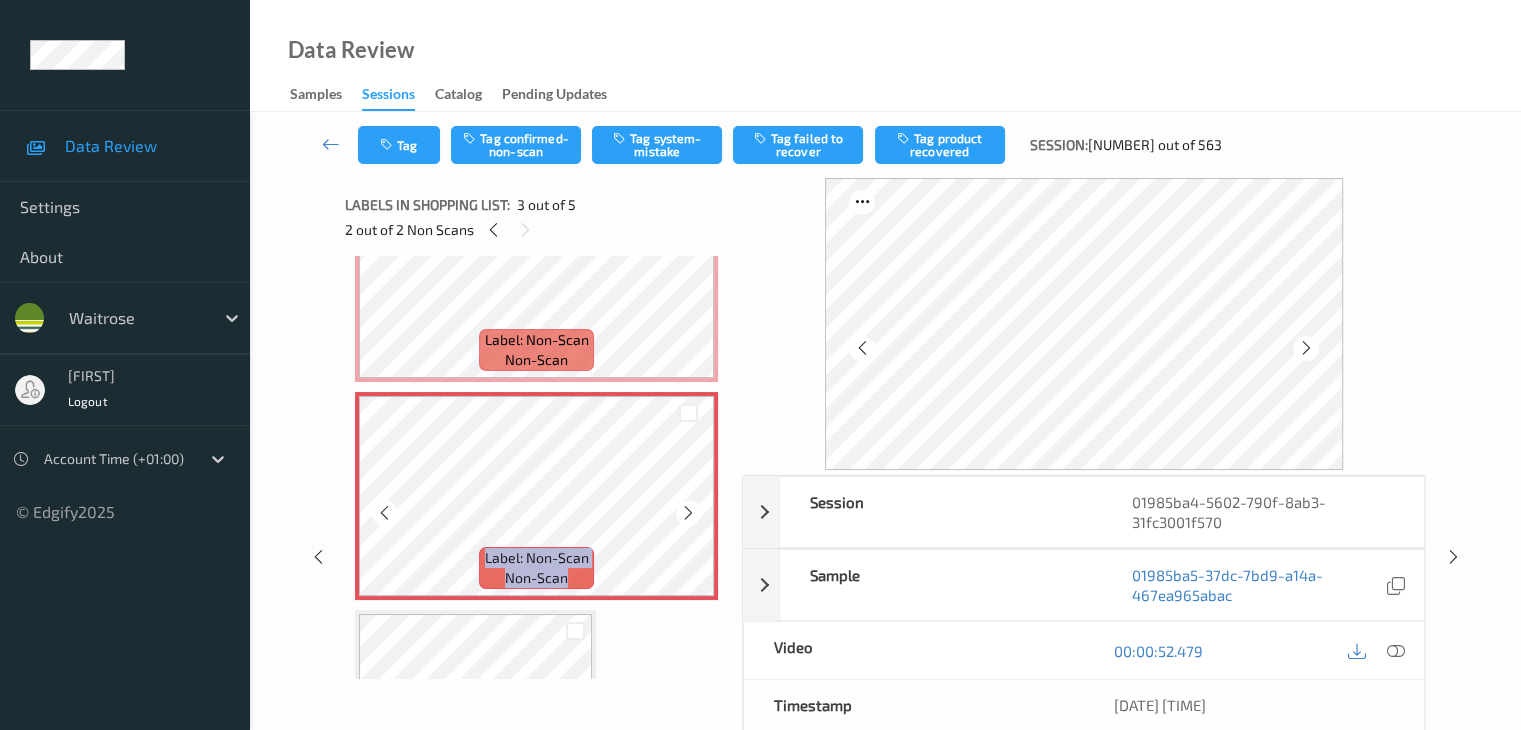 click at bounding box center [688, 513] 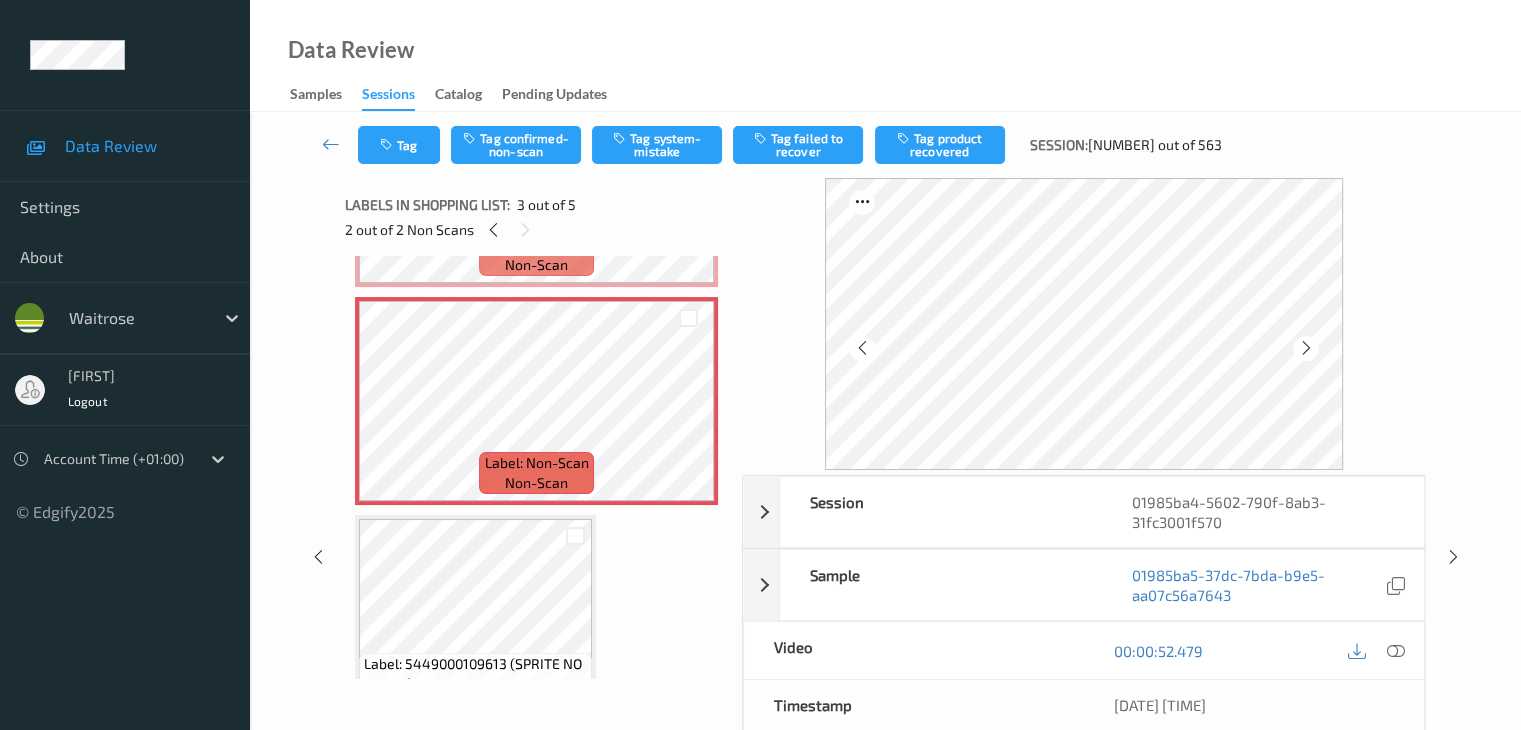 scroll, scrollTop: 510, scrollLeft: 0, axis: vertical 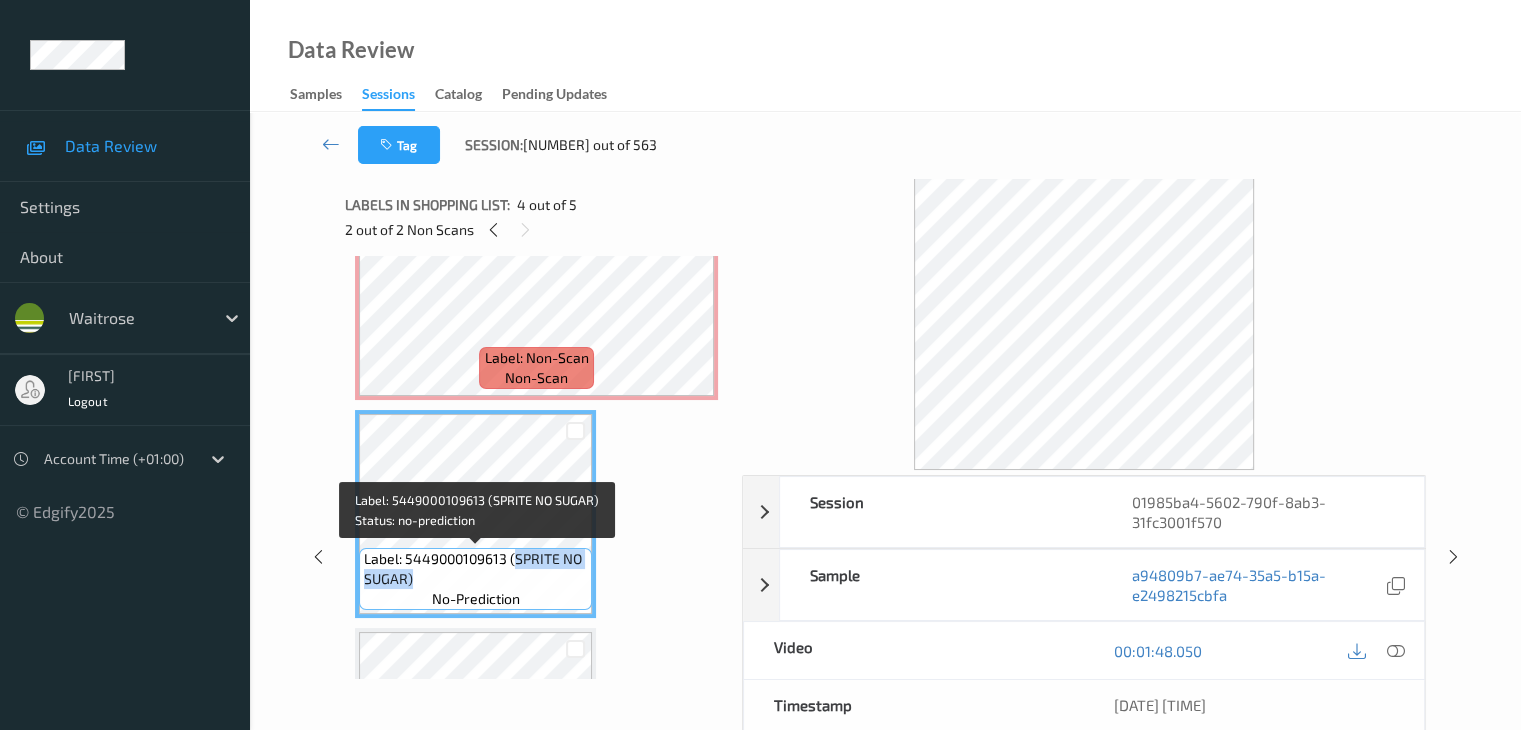 drag, startPoint x: 514, startPoint y: 558, endPoint x: 516, endPoint y: 570, distance: 12.165525 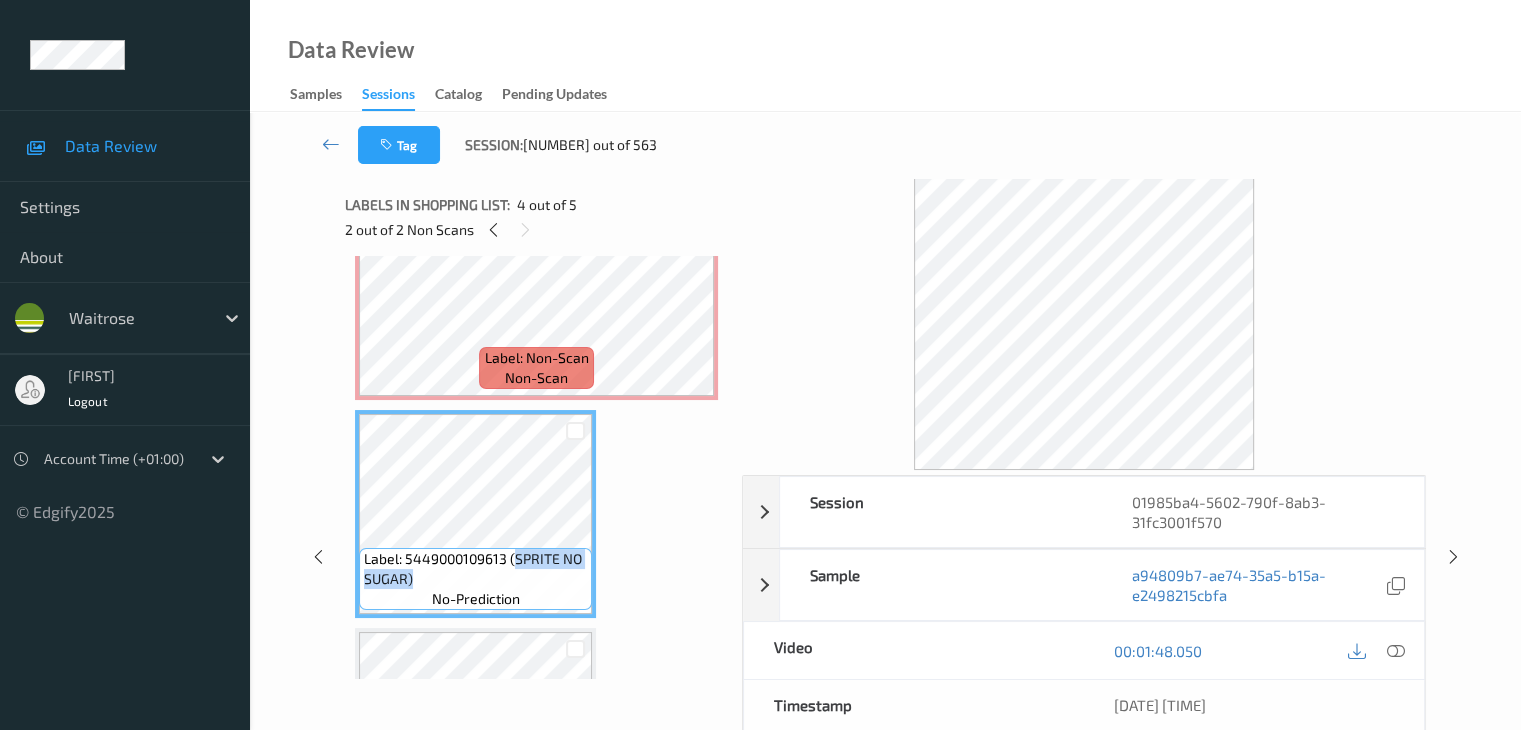 copy on "SPRITE NO SUGAR)" 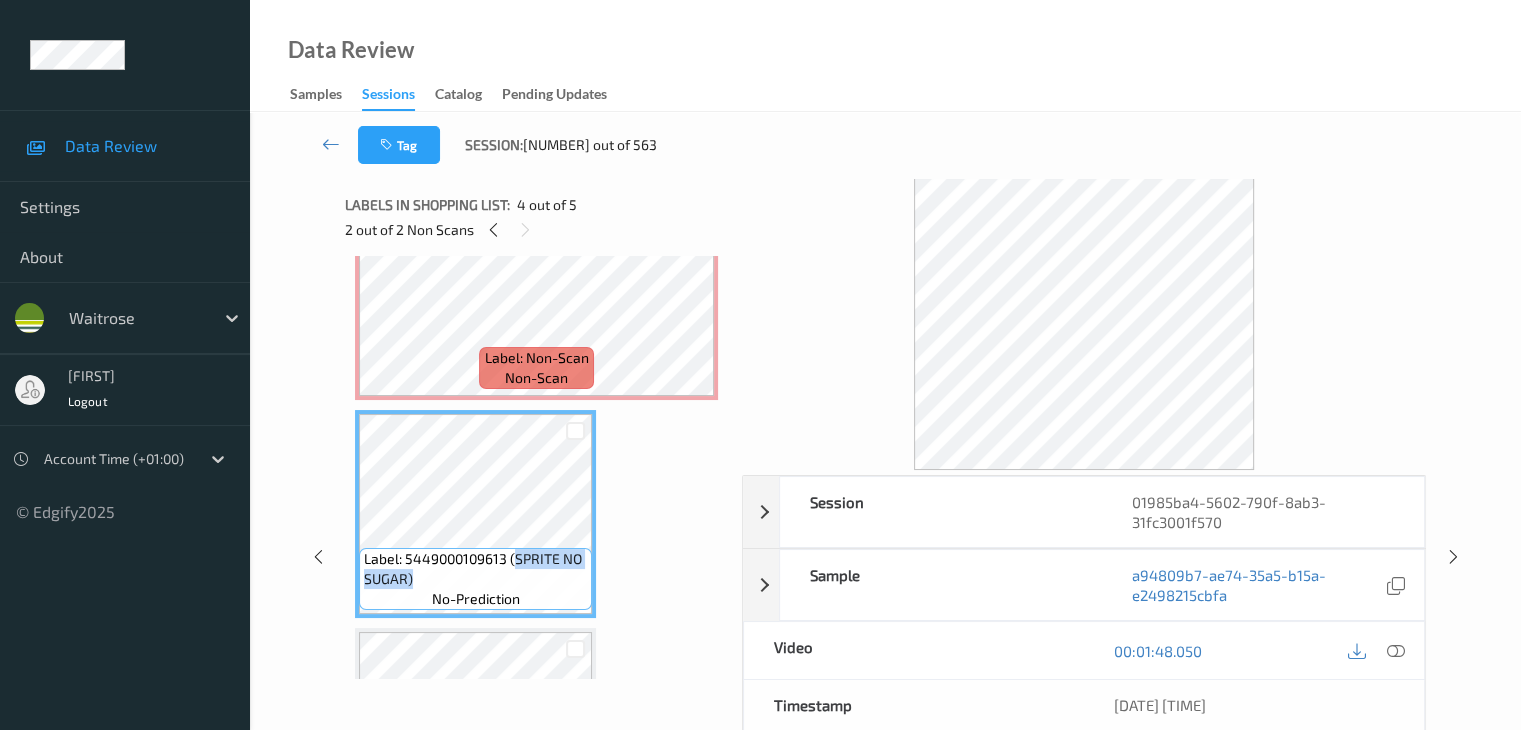 scroll, scrollTop: 410, scrollLeft: 0, axis: vertical 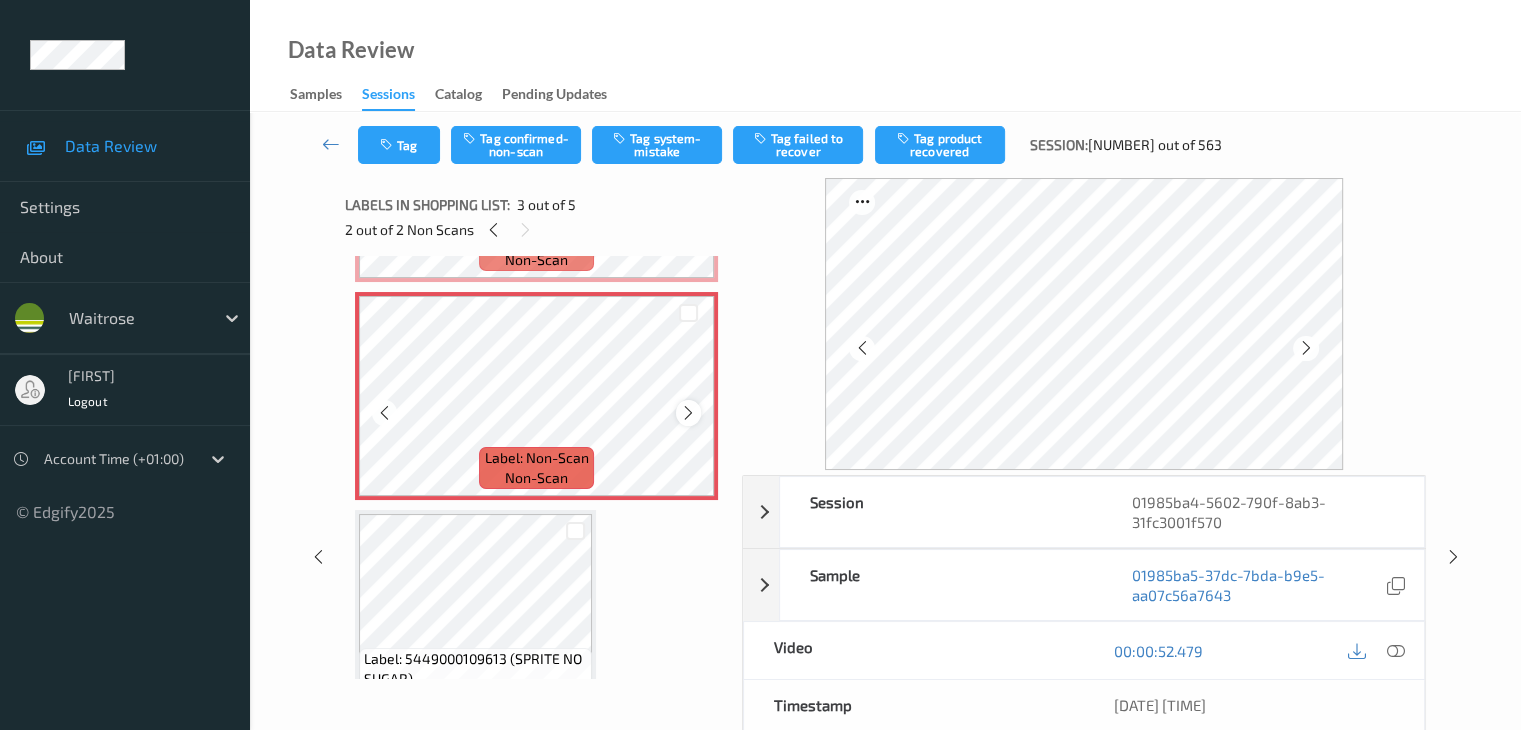 click at bounding box center [688, 412] 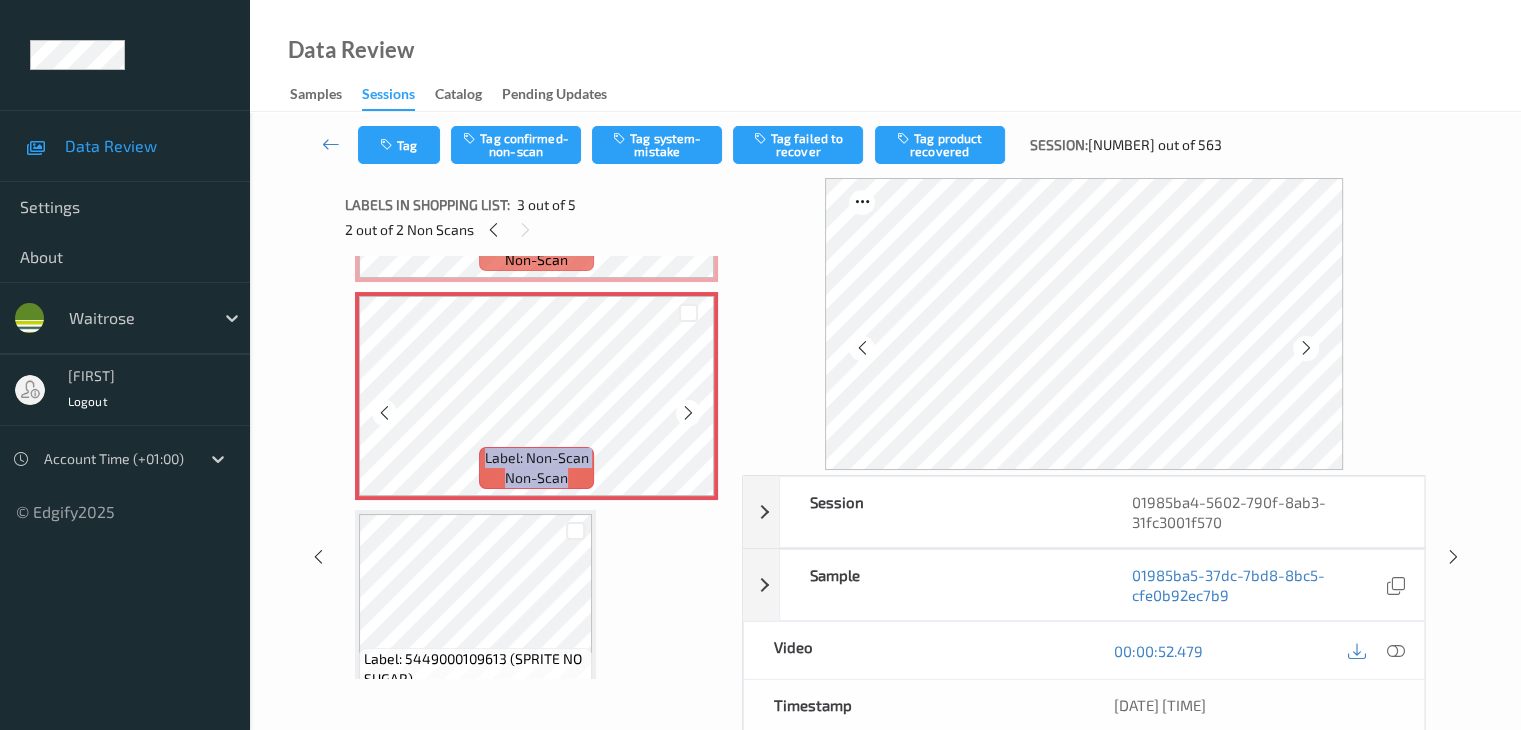 click at bounding box center (688, 412) 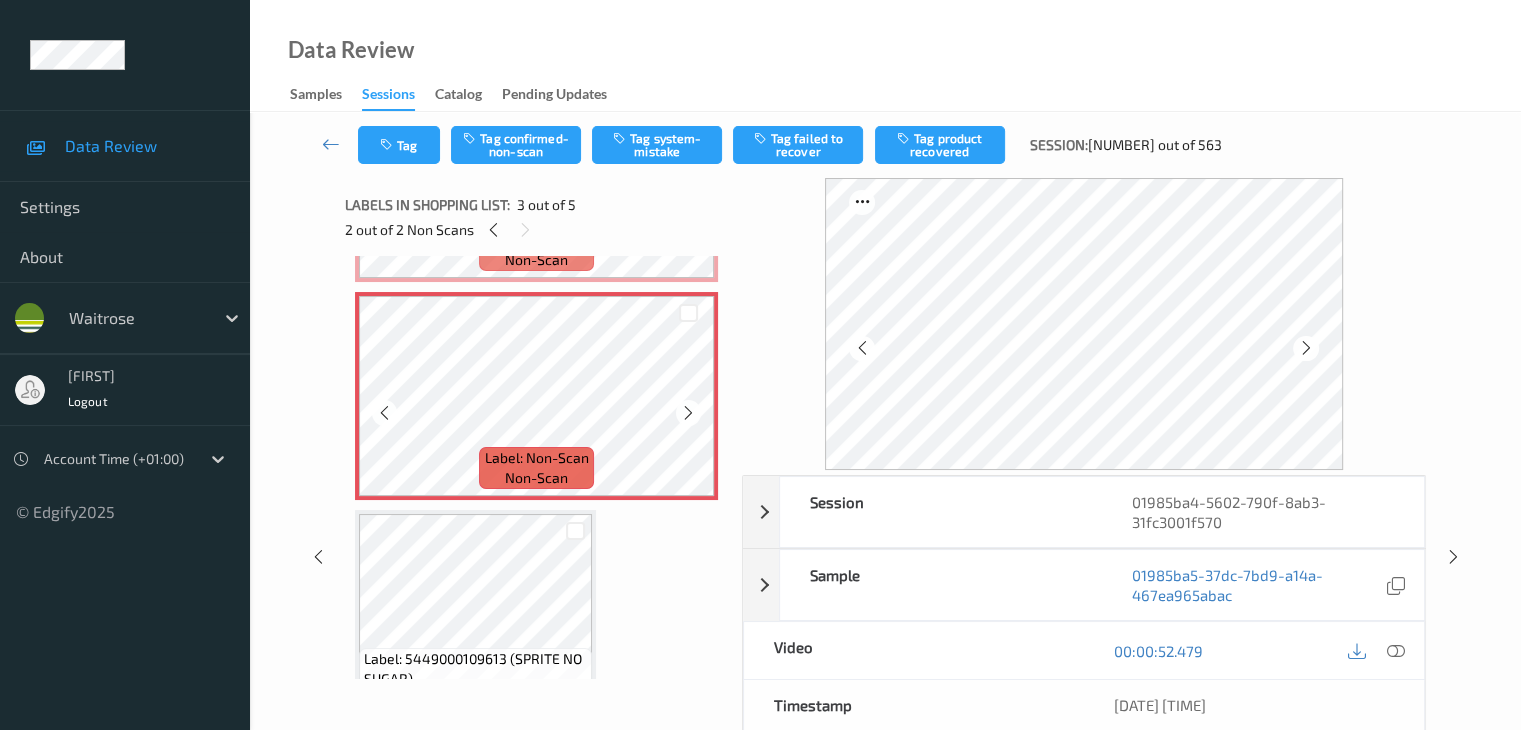 click at bounding box center [688, 413] 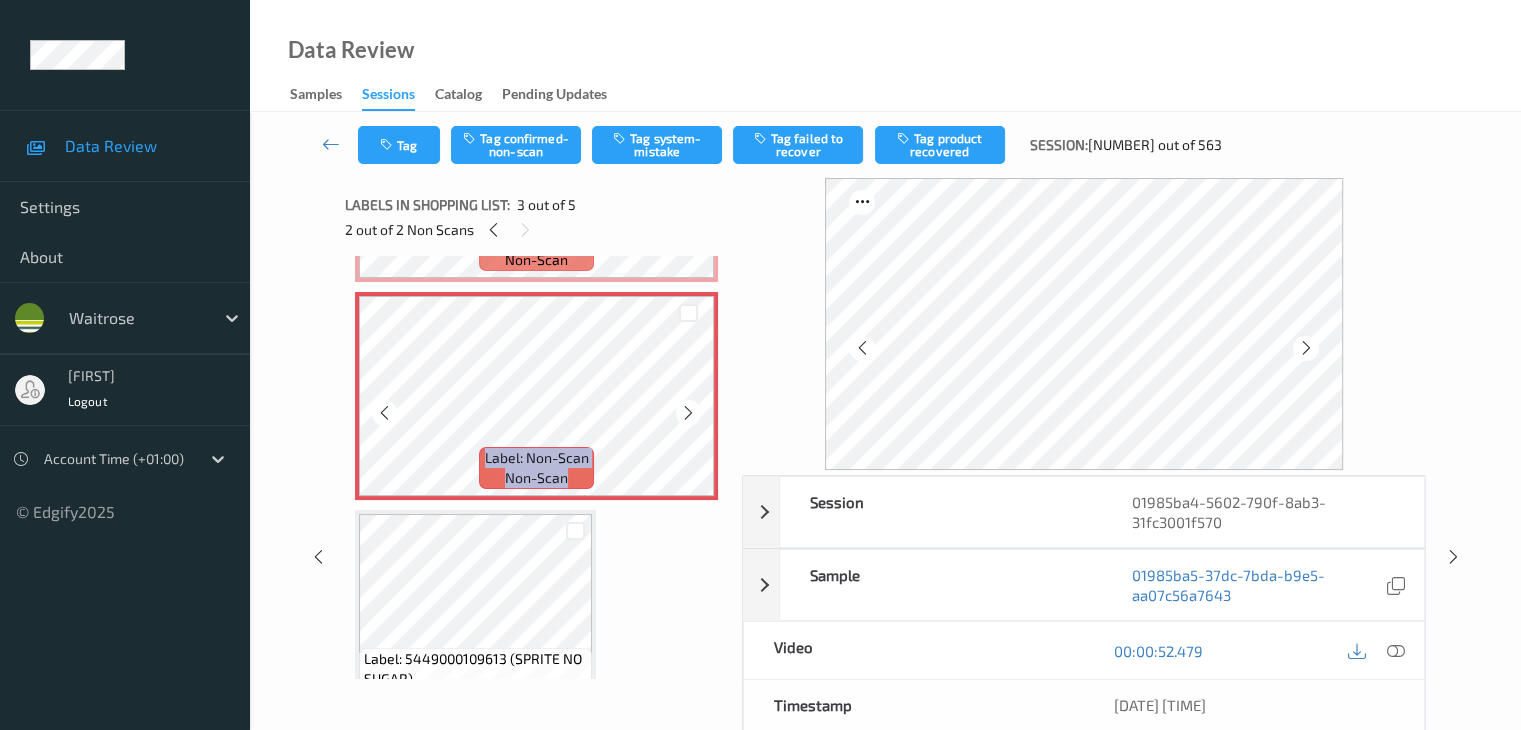 click at bounding box center [688, 413] 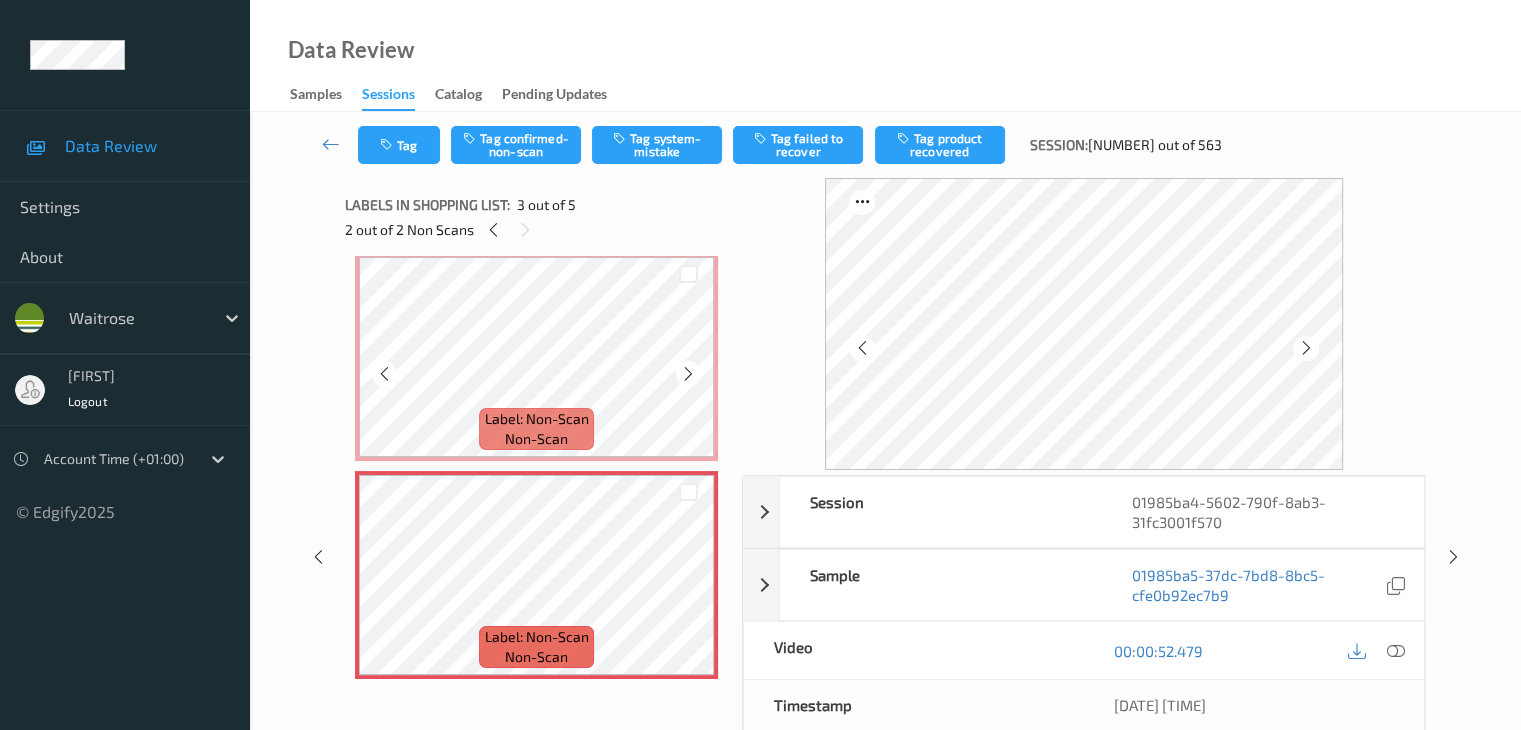 scroll, scrollTop: 210, scrollLeft: 0, axis: vertical 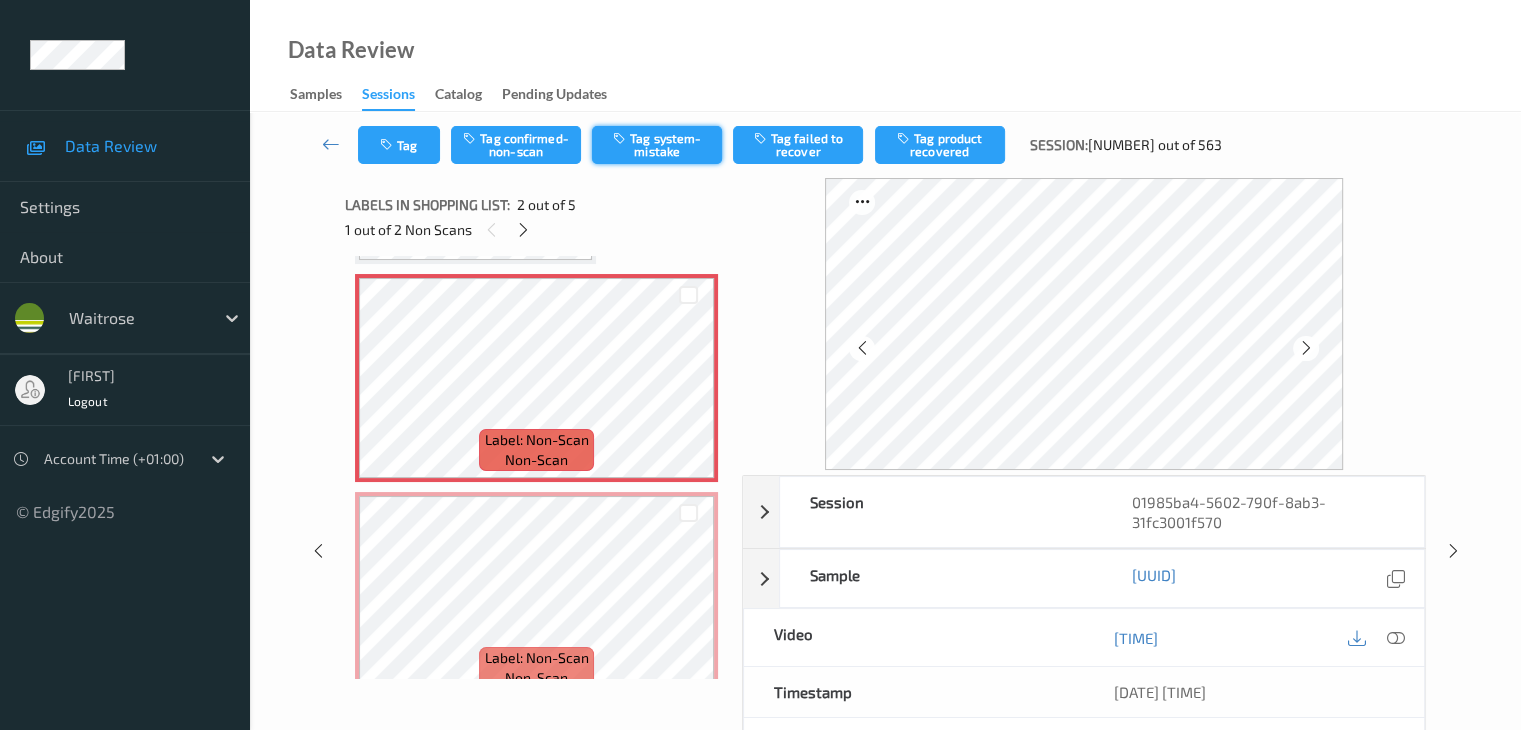 click on "Tag   system-mistake" at bounding box center (657, 145) 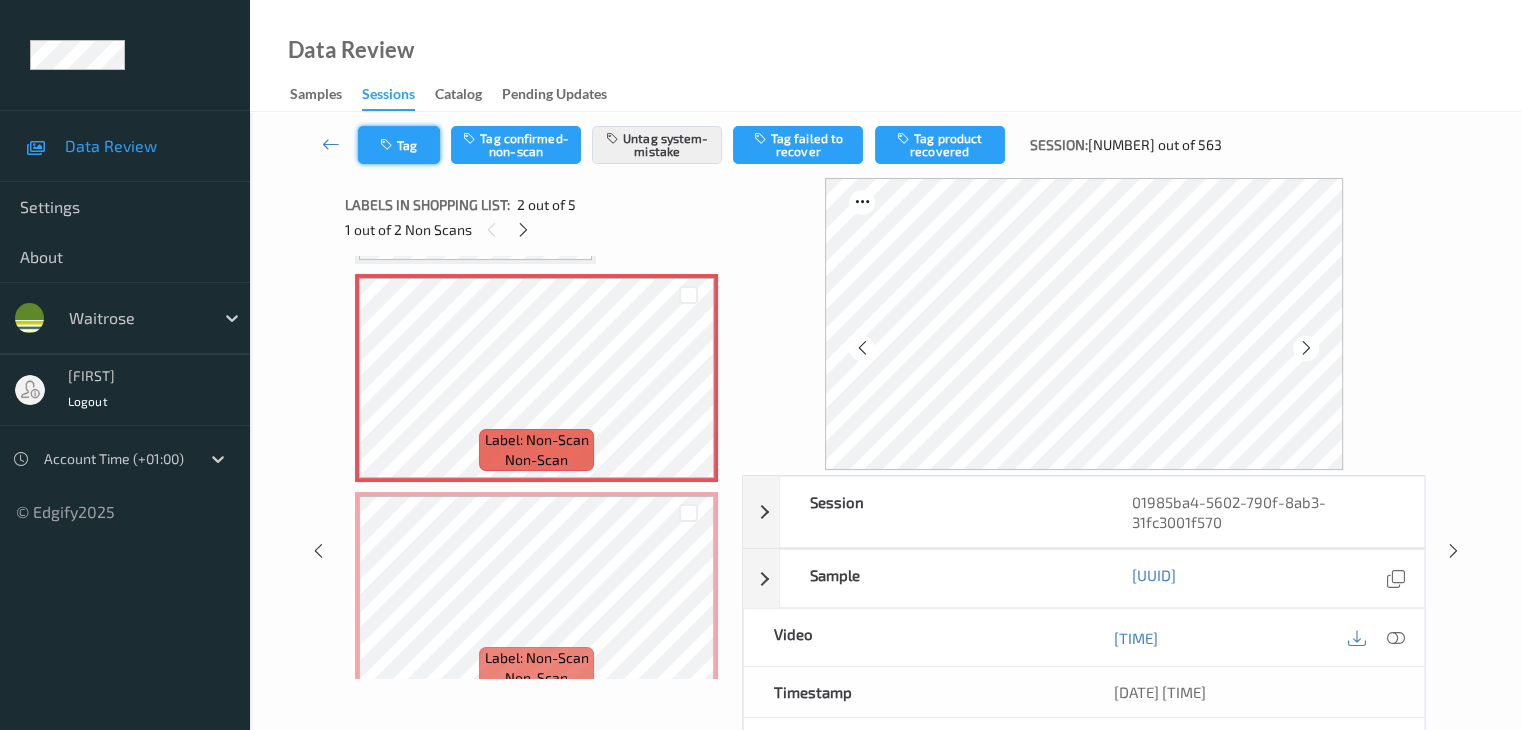 click on "Tag" at bounding box center [399, 145] 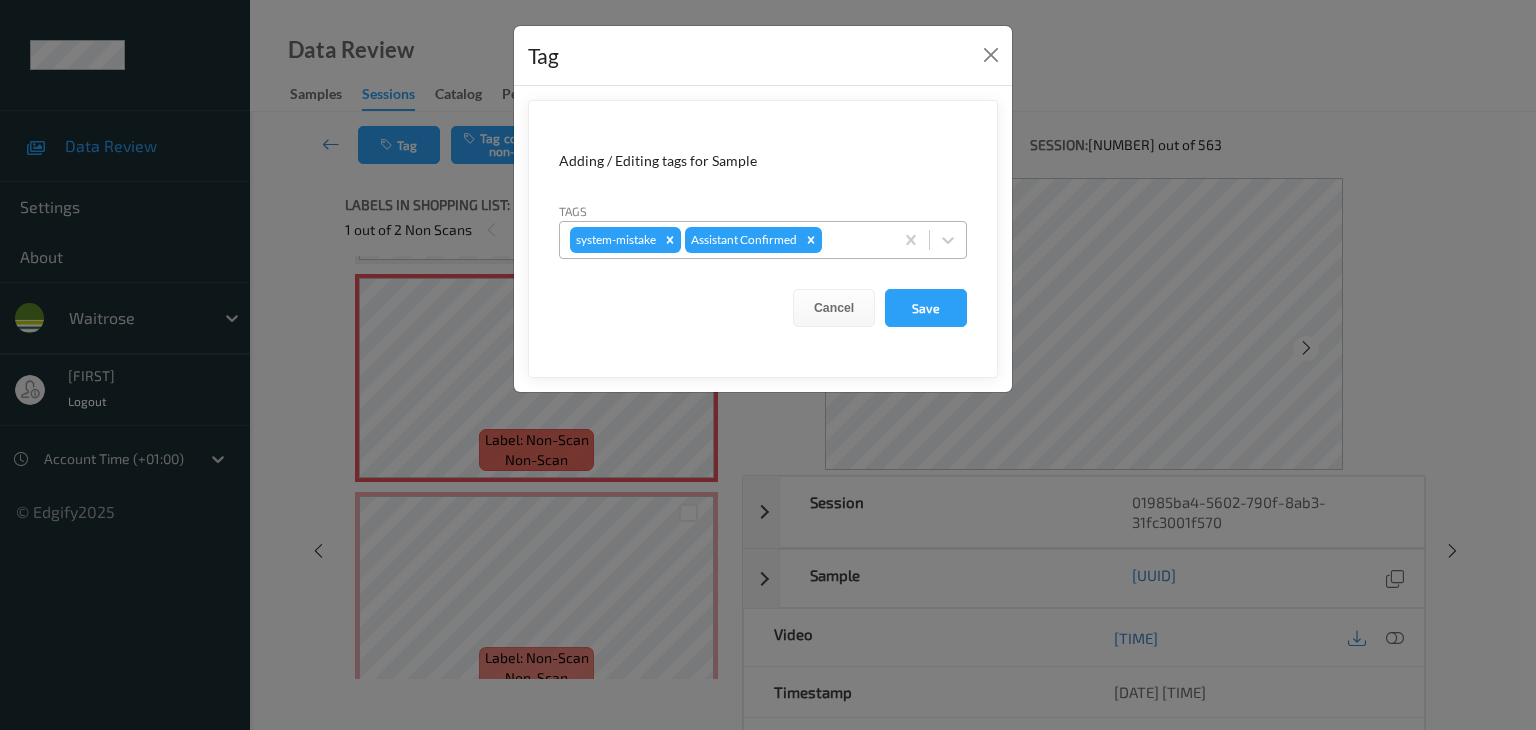 click at bounding box center (854, 240) 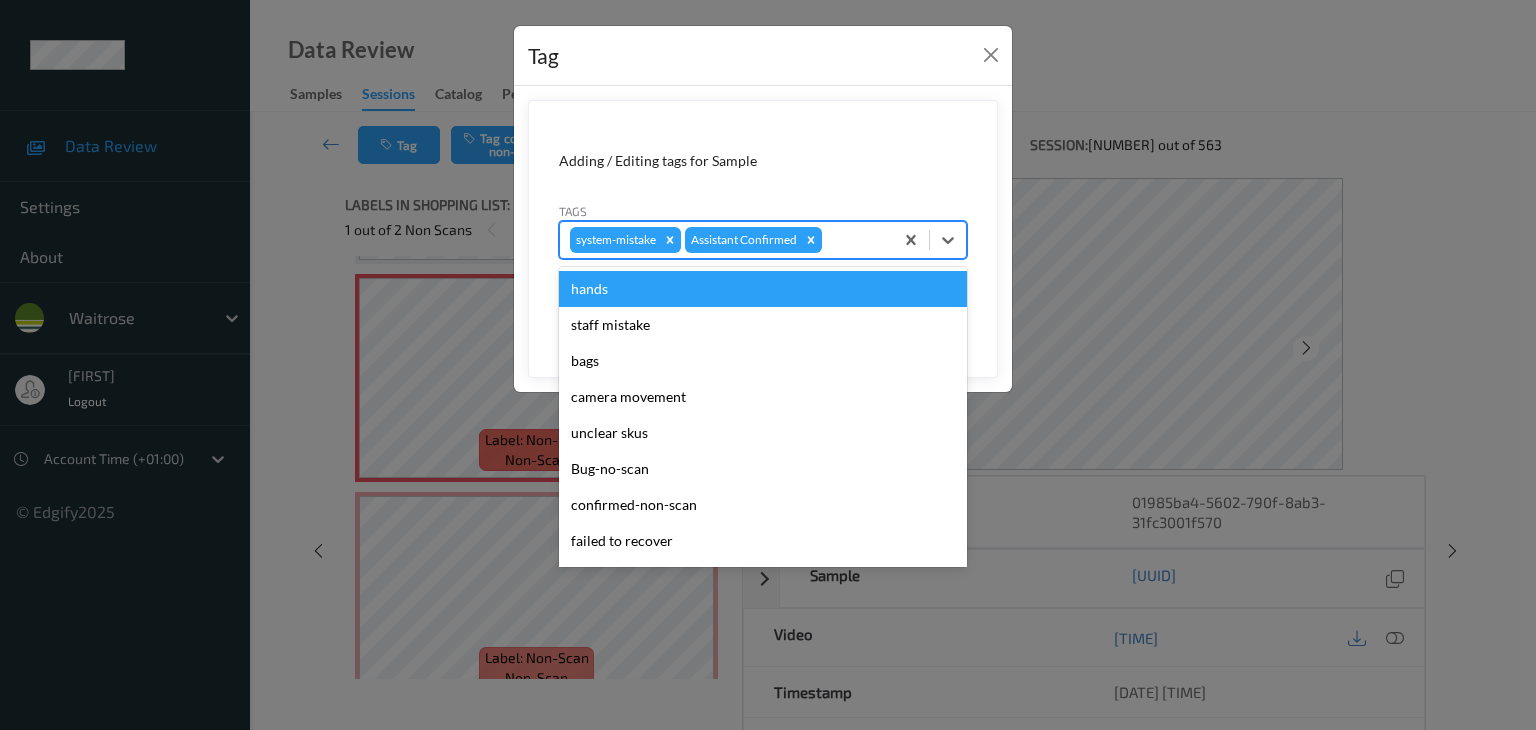 type on "u" 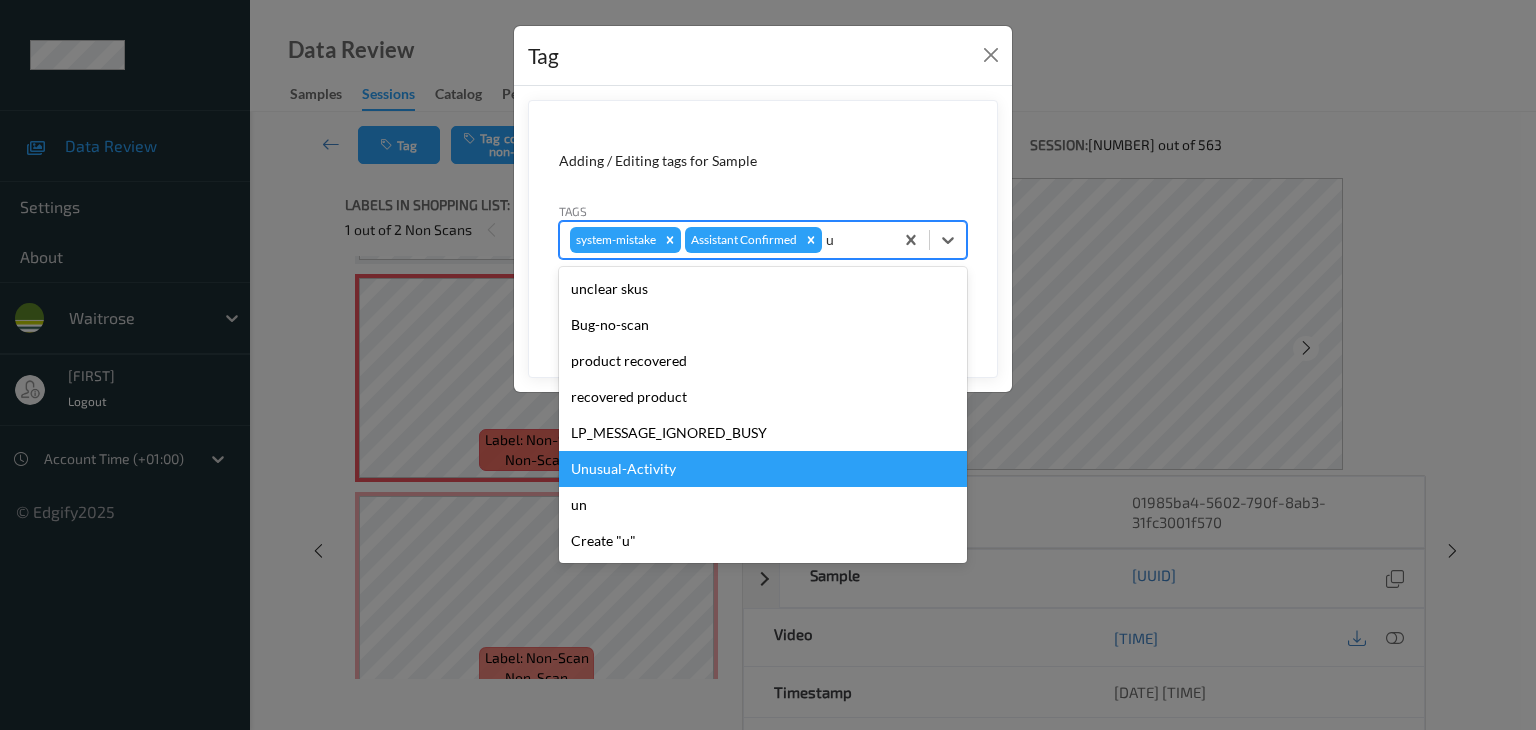 click on "Unusual-Activity" at bounding box center (763, 469) 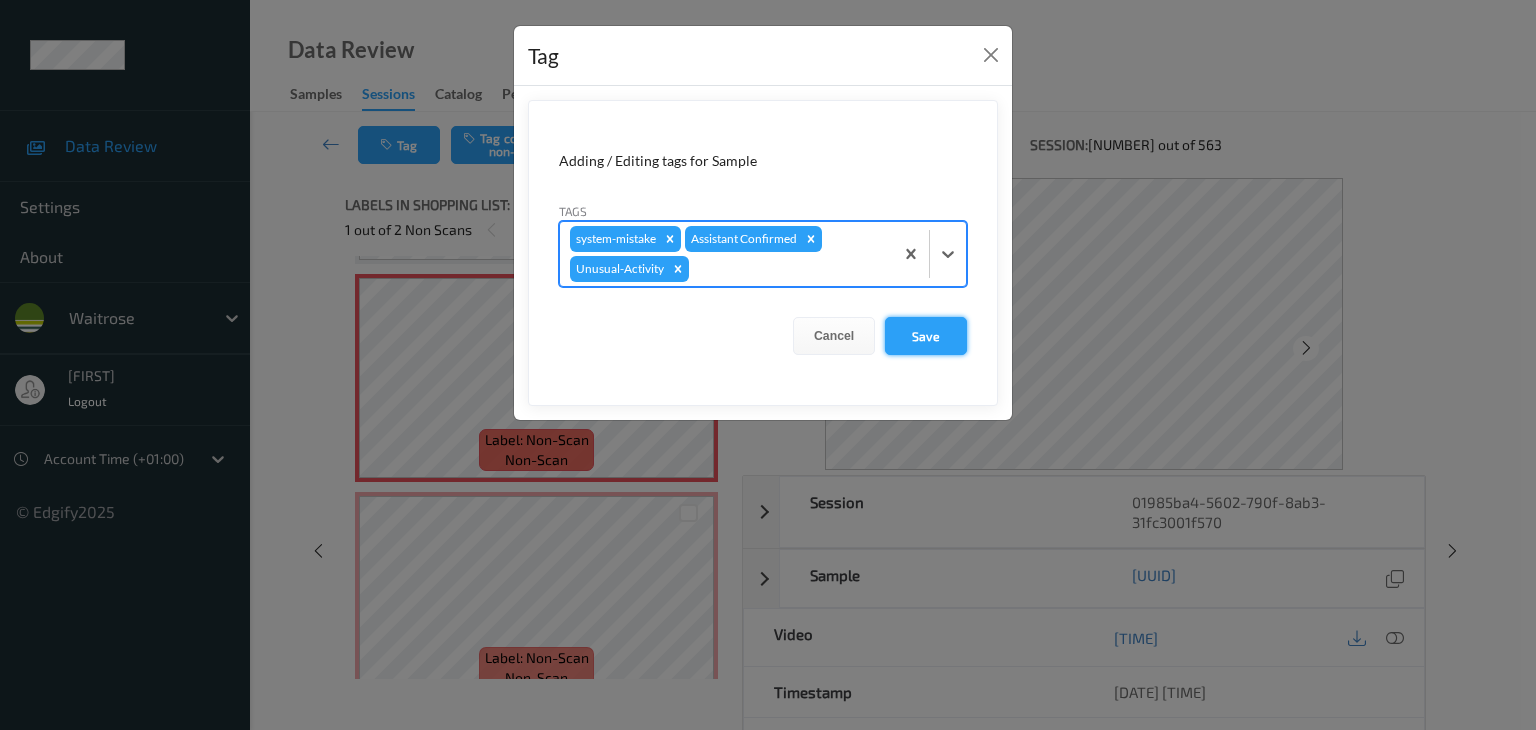 click on "Save" at bounding box center [926, 336] 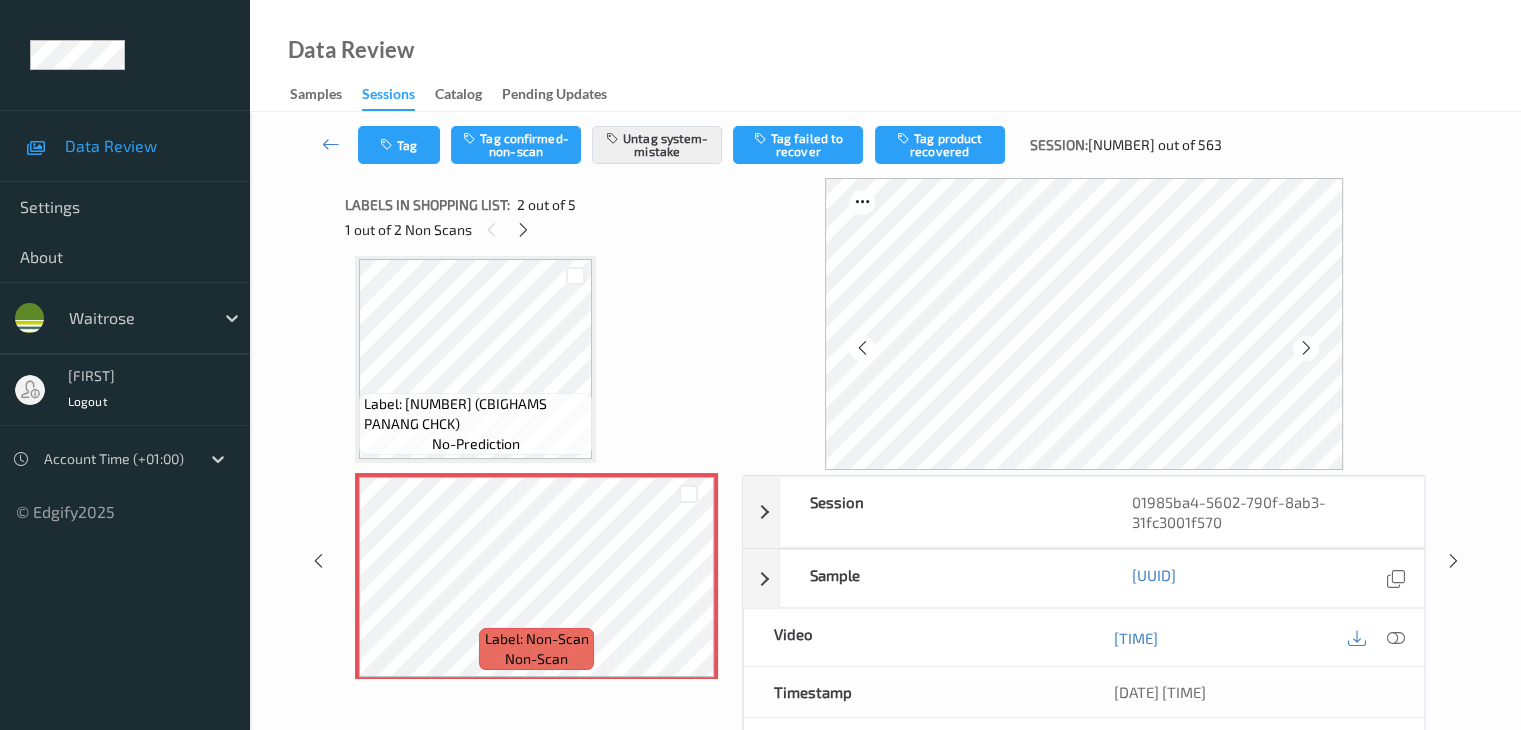 scroll, scrollTop: 10, scrollLeft: 0, axis: vertical 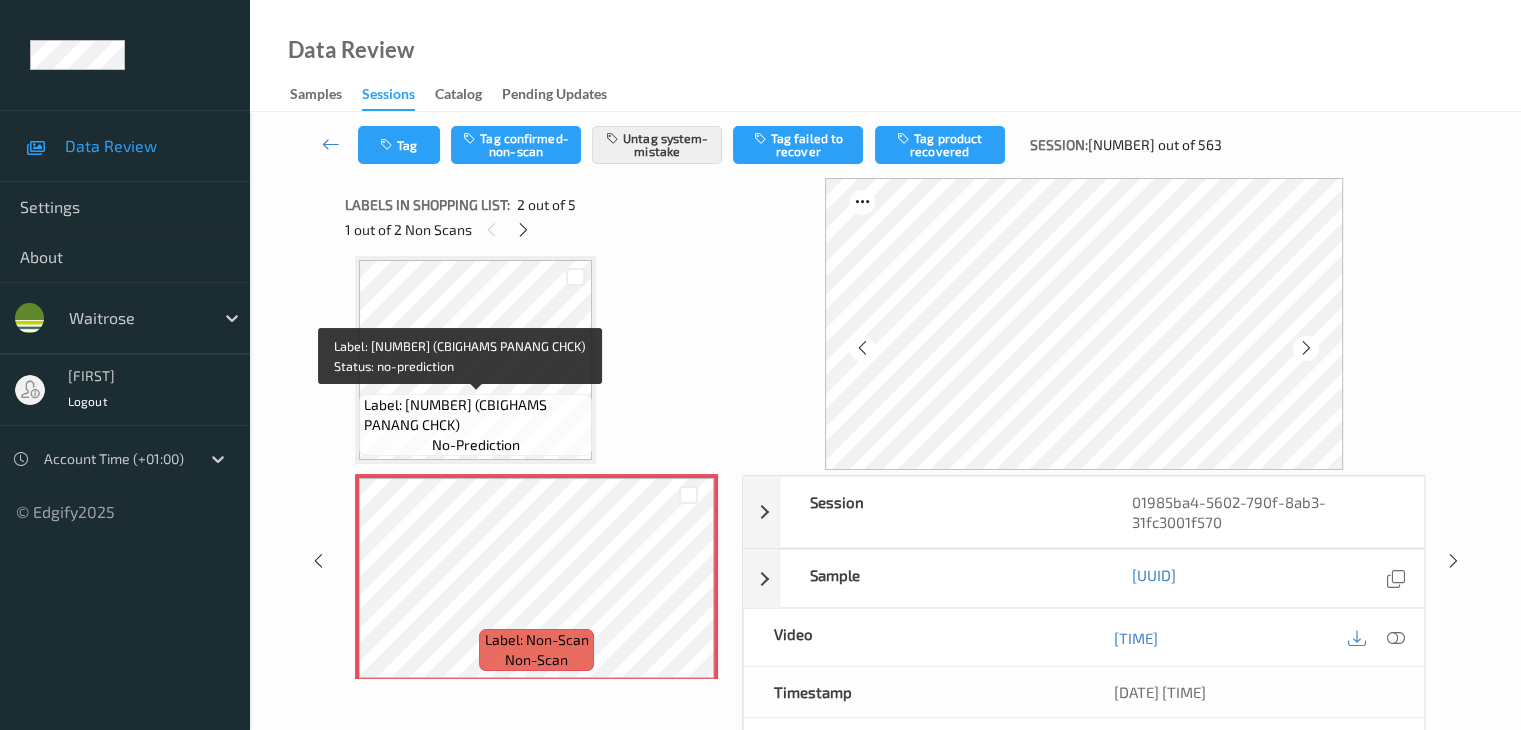 drag, startPoint x: 512, startPoint y: 401, endPoint x: 516, endPoint y: 420, distance: 19.416489 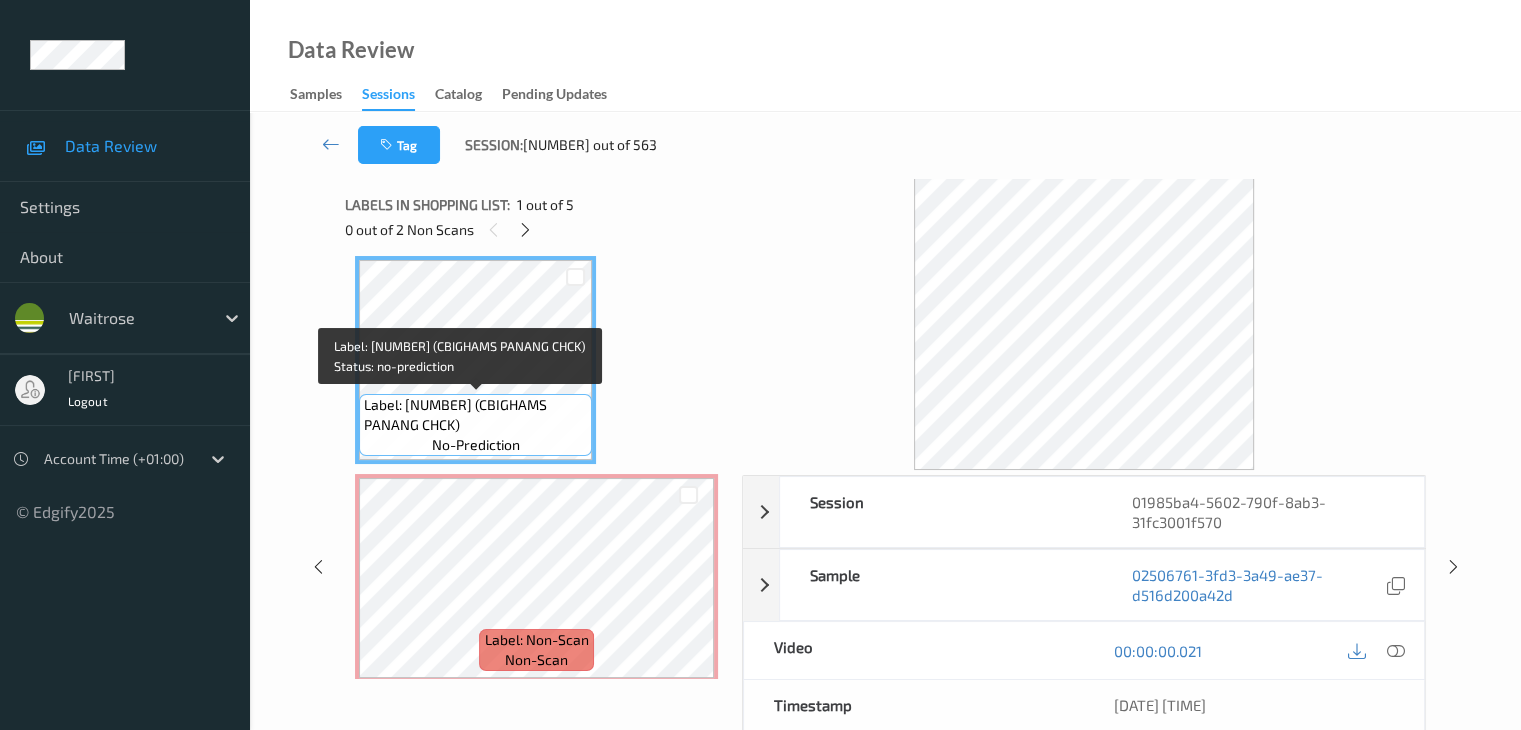 copy on "[PRODUCT_NAME]" 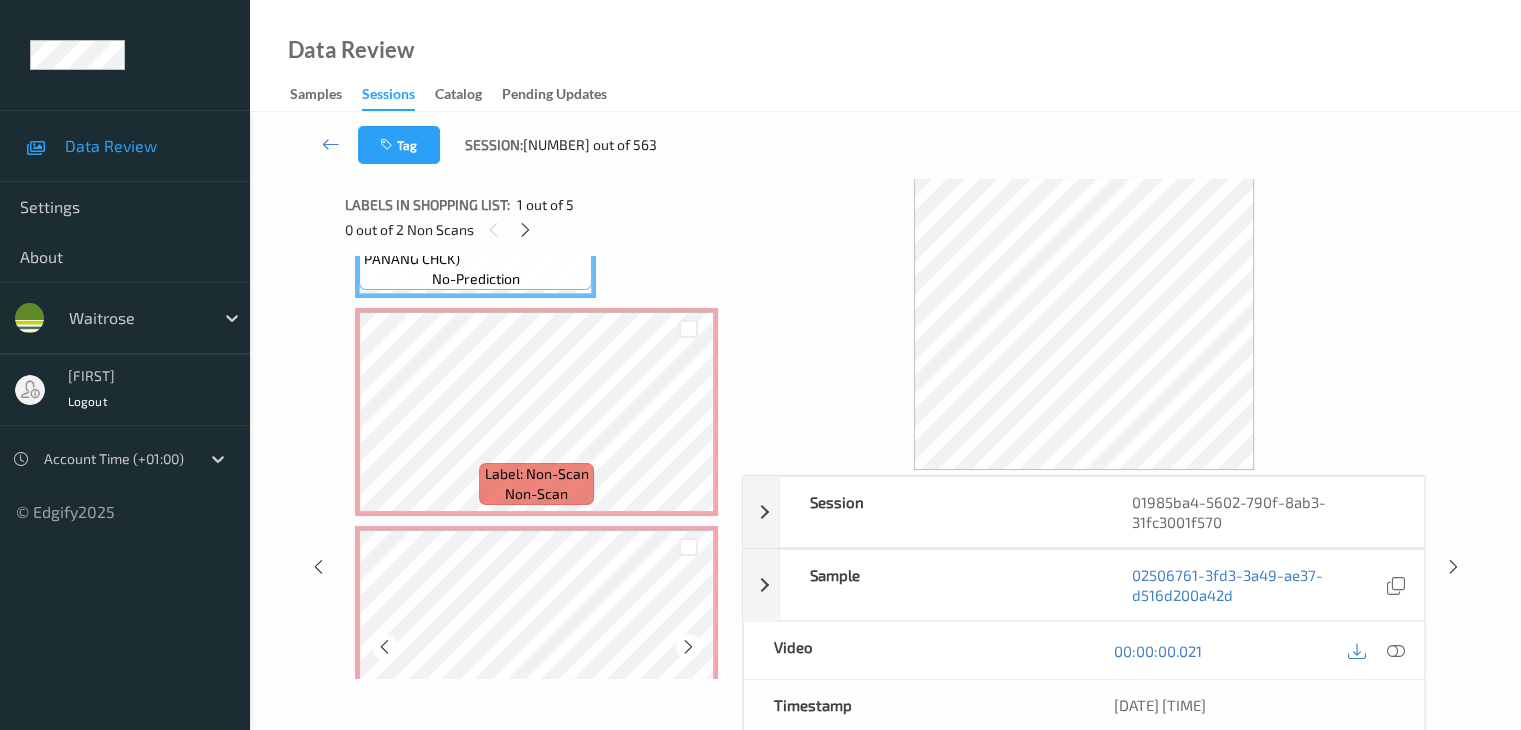 scroll, scrollTop: 310, scrollLeft: 0, axis: vertical 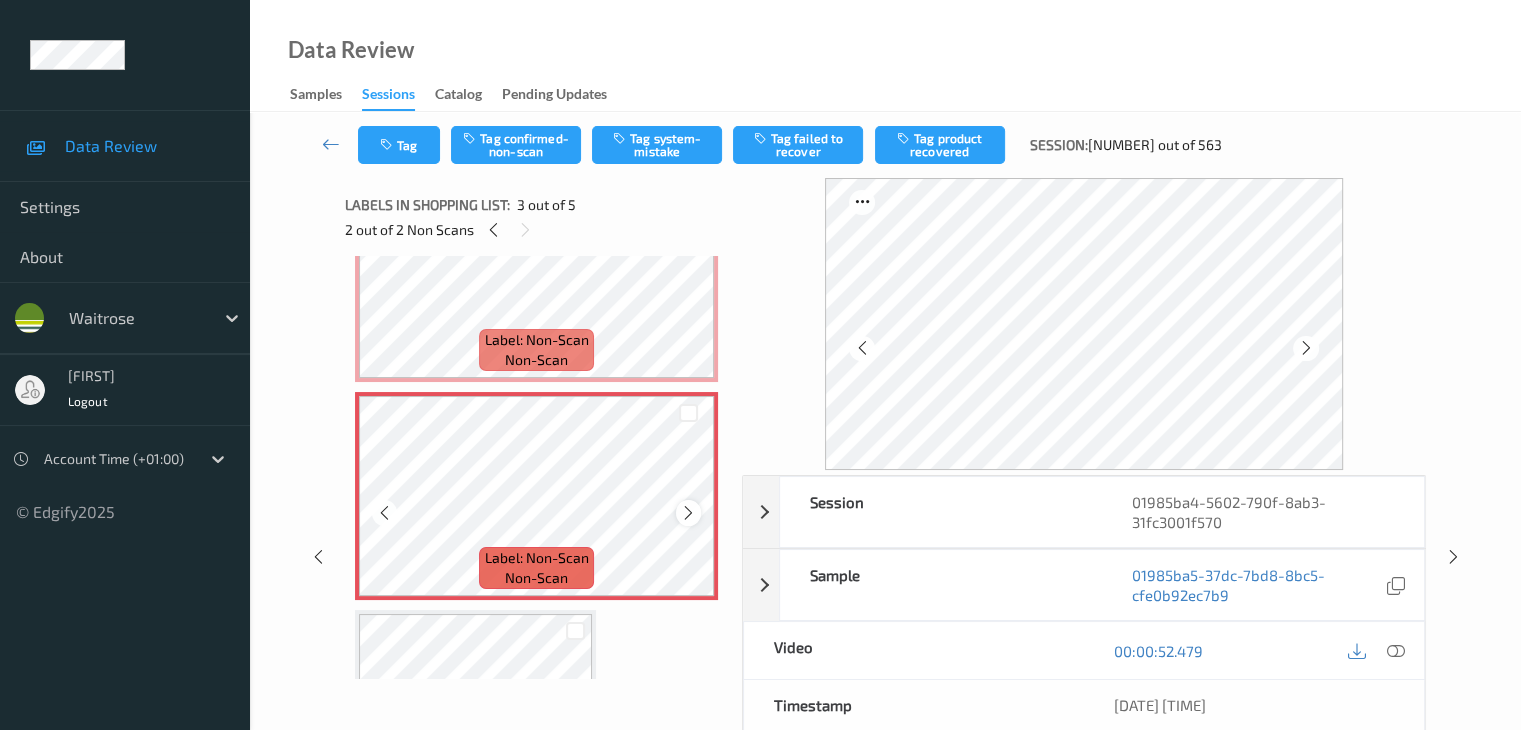 click at bounding box center (688, 513) 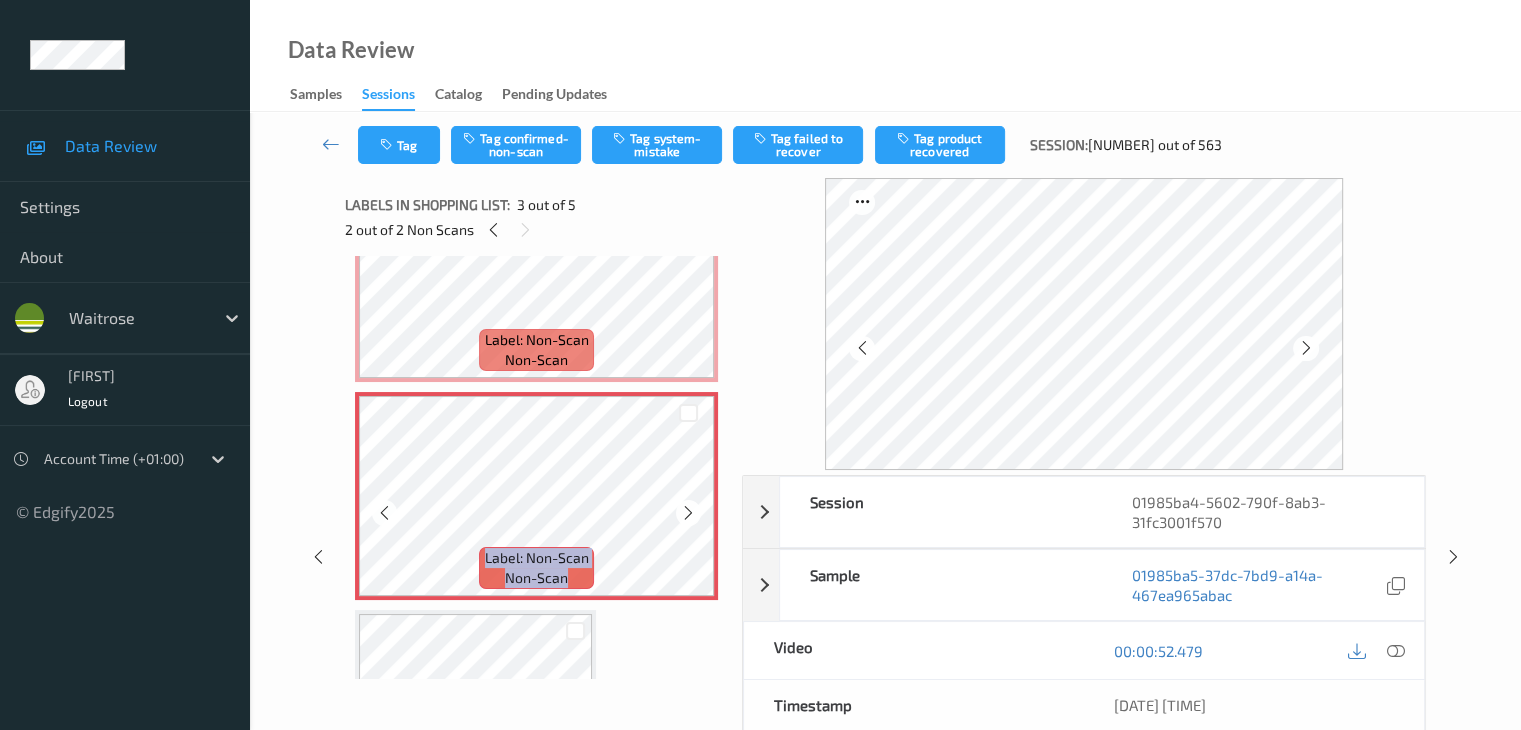 click at bounding box center [688, 513] 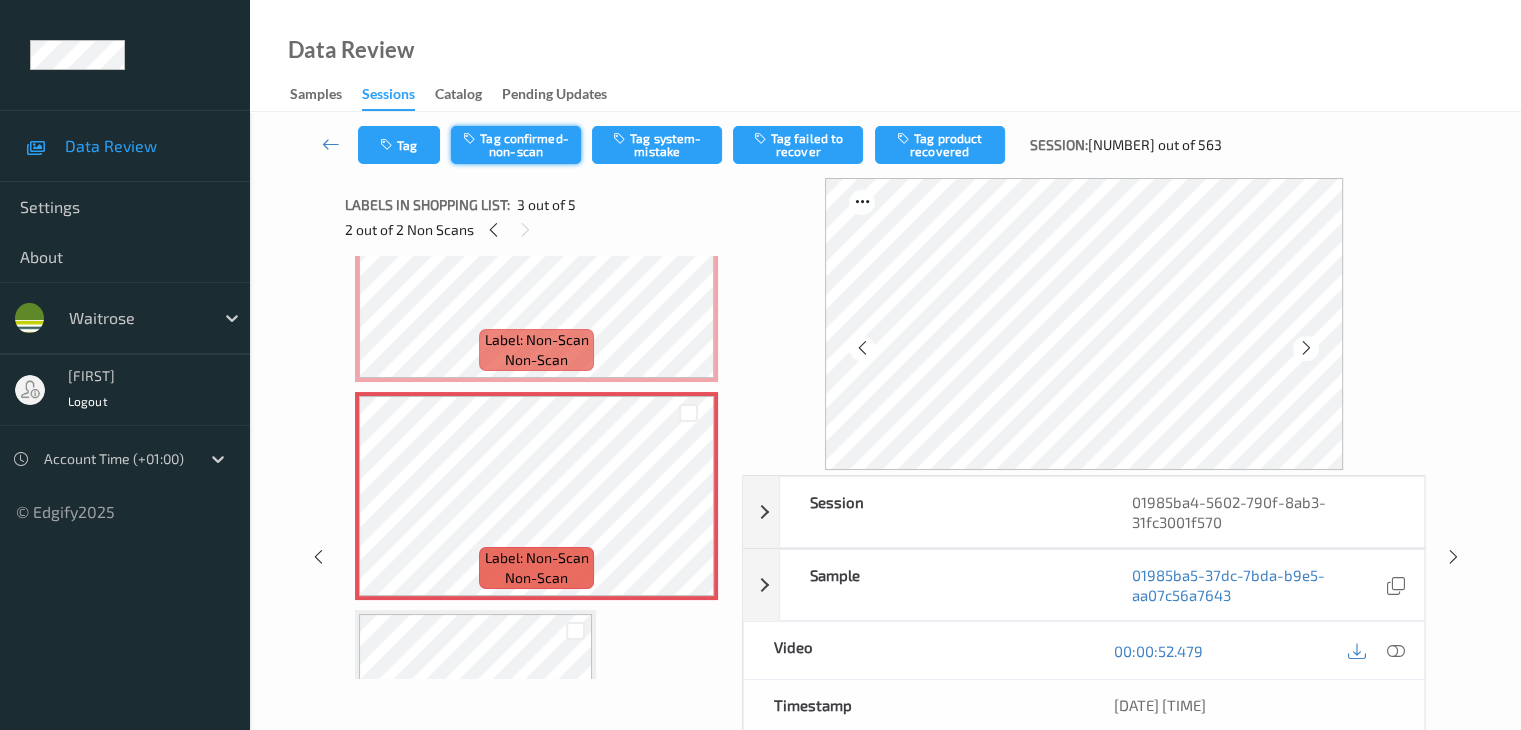 click on "Tag   confirmed-non-scan" at bounding box center [516, 145] 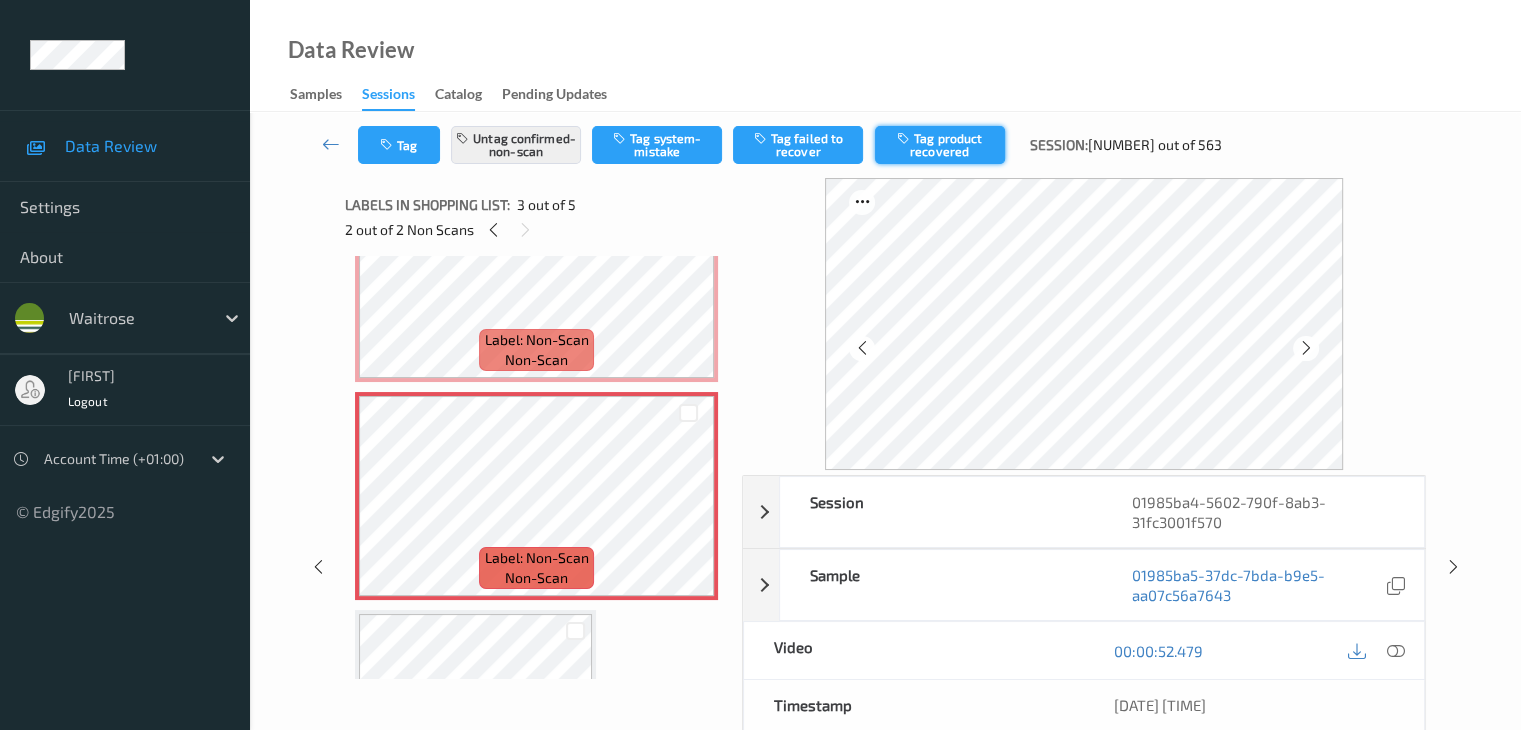 click on "Tag   product recovered" at bounding box center (940, 145) 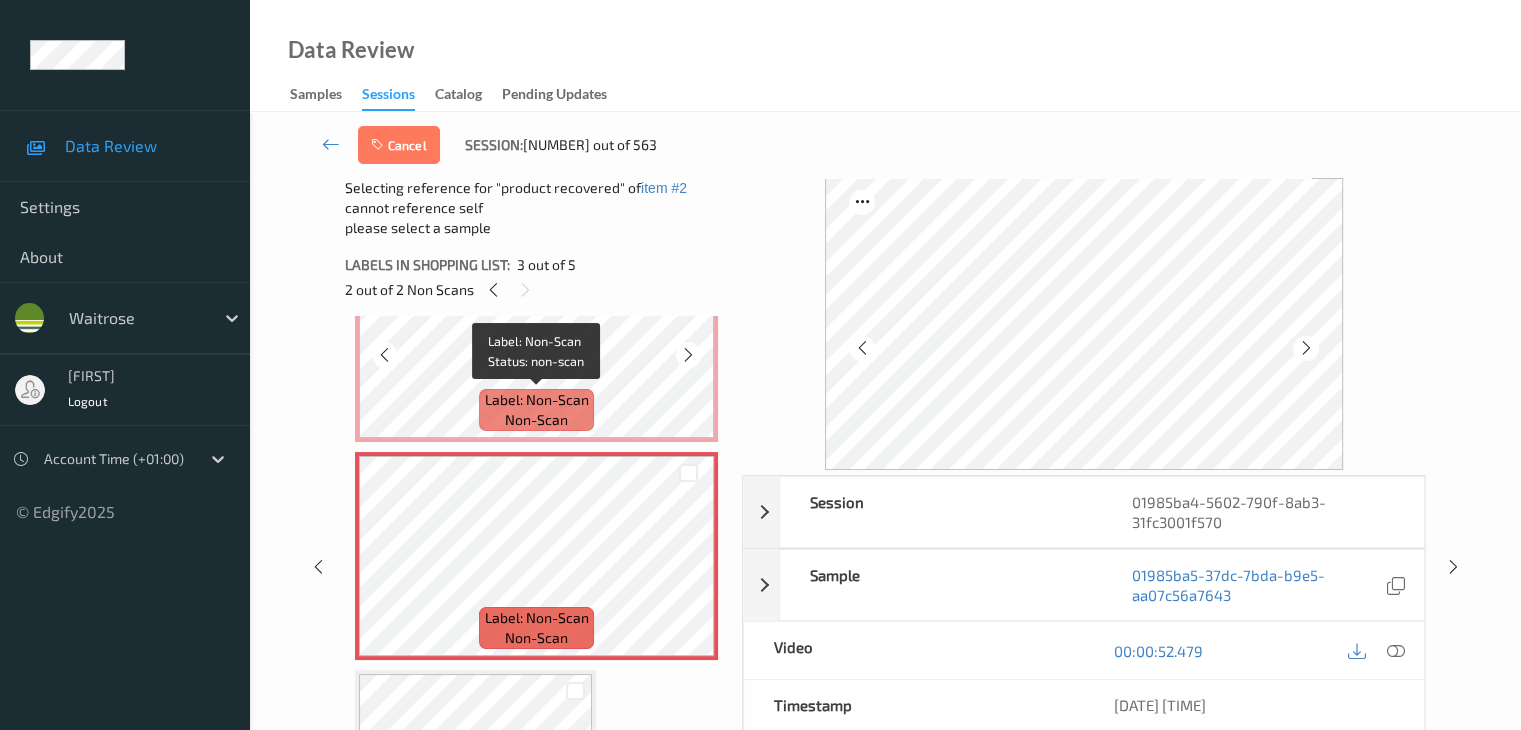 scroll, scrollTop: 510, scrollLeft: 0, axis: vertical 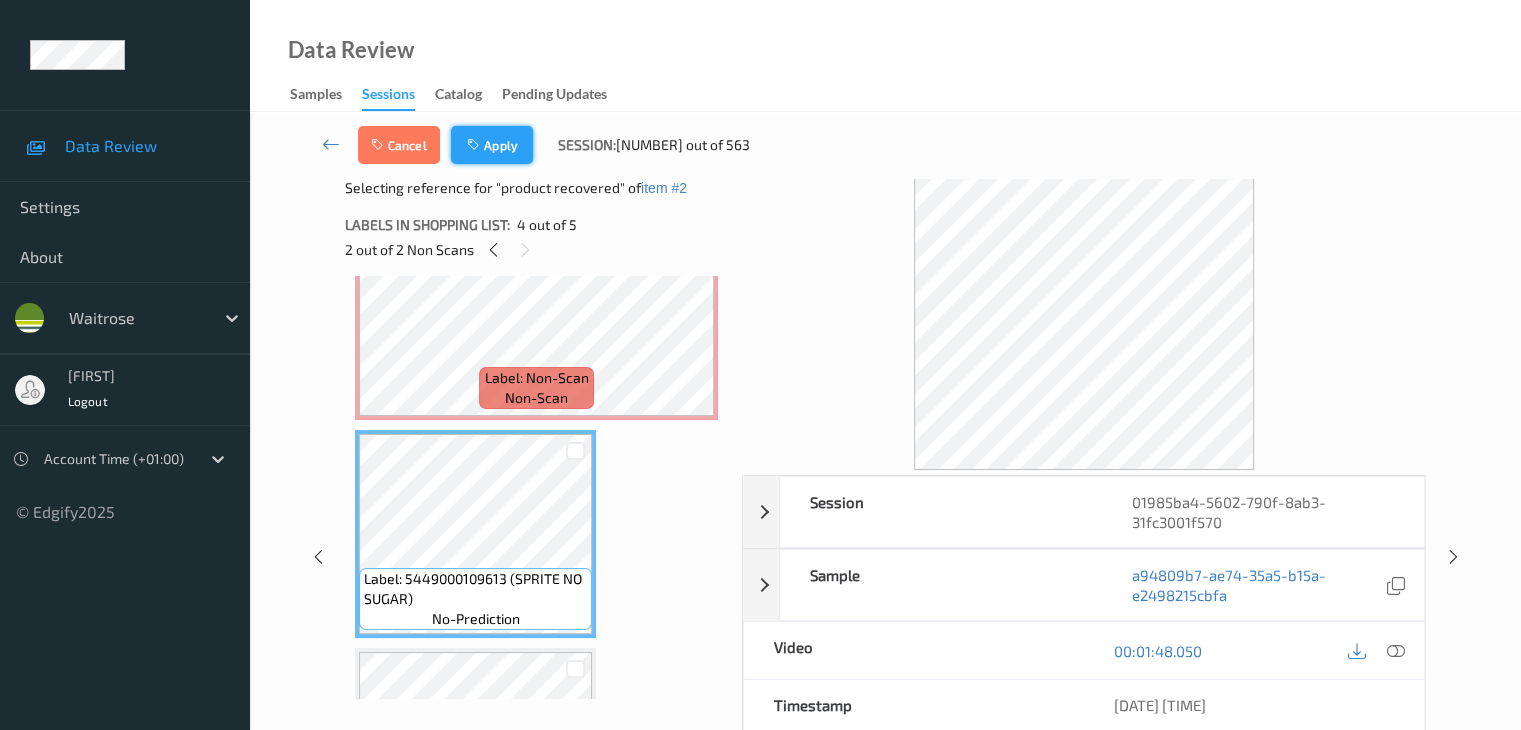 click on "Apply" at bounding box center (492, 145) 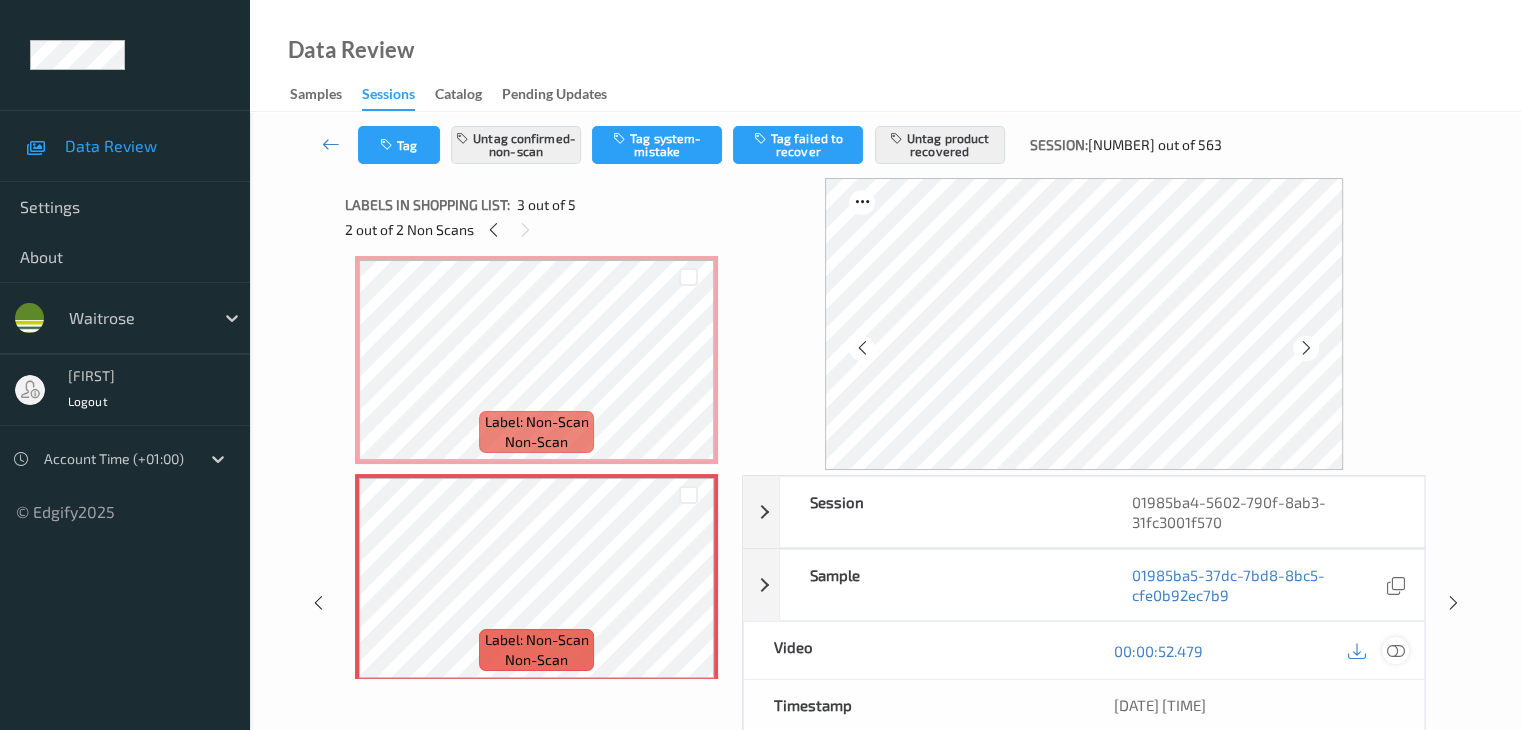 click at bounding box center (1395, 651) 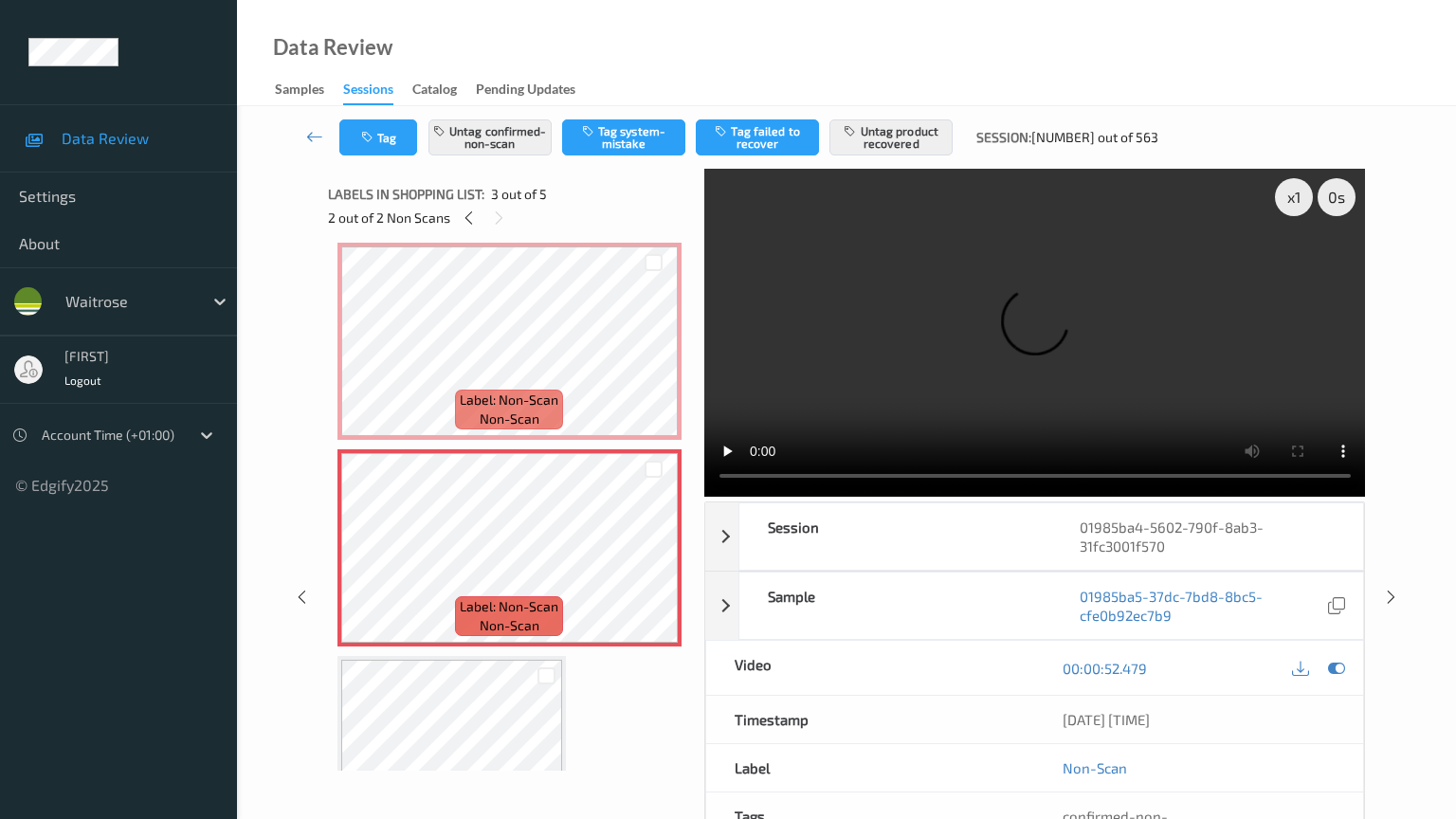 type 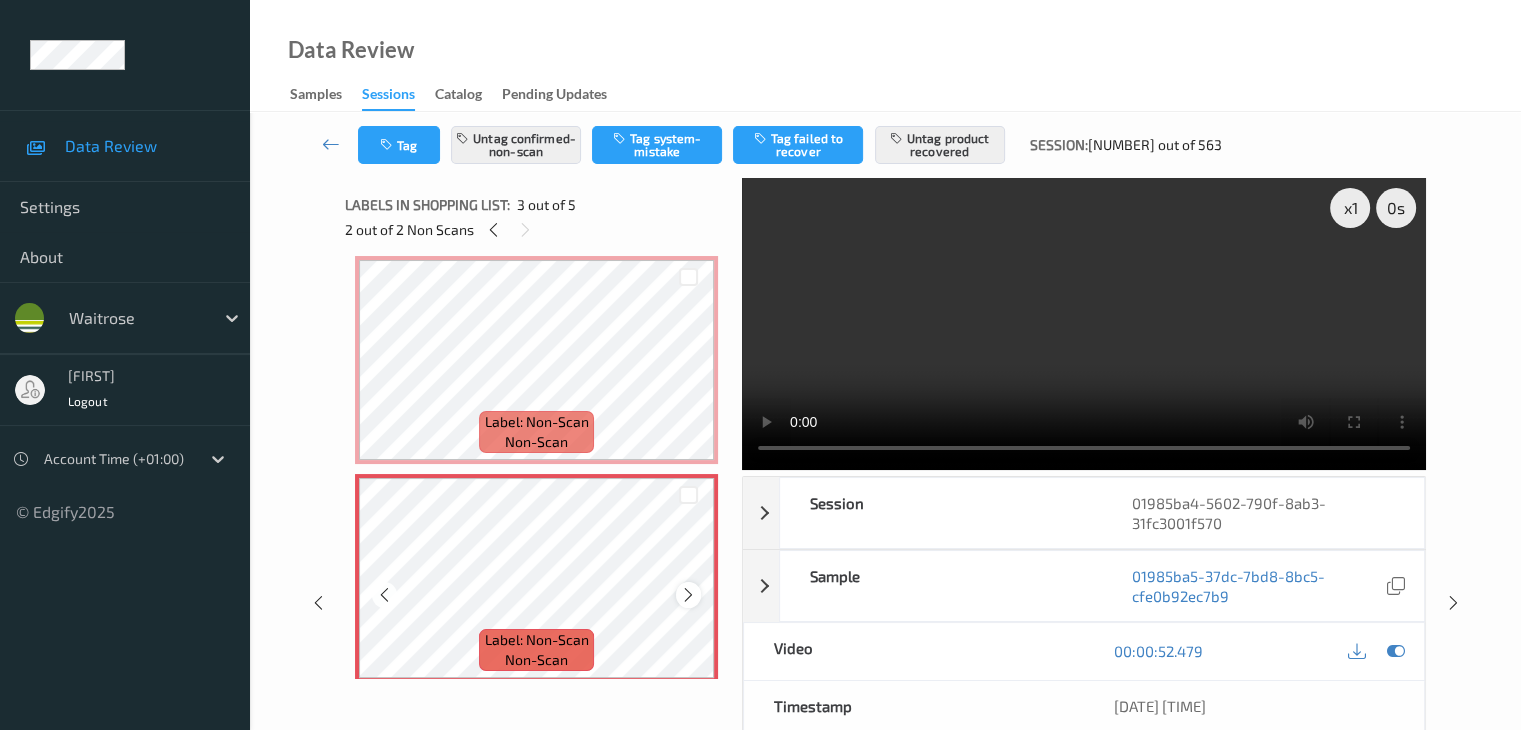 click at bounding box center (688, 594) 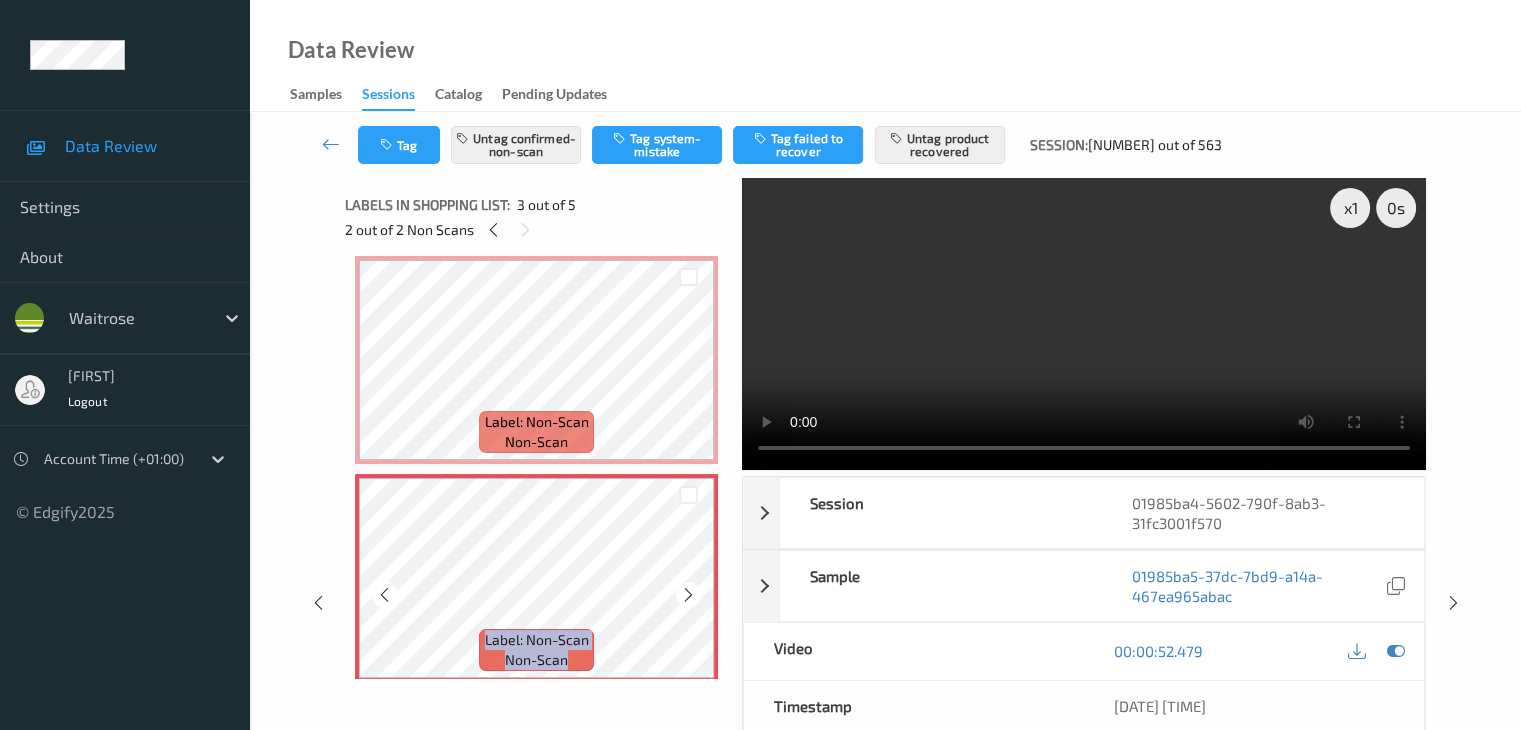 click at bounding box center (688, 594) 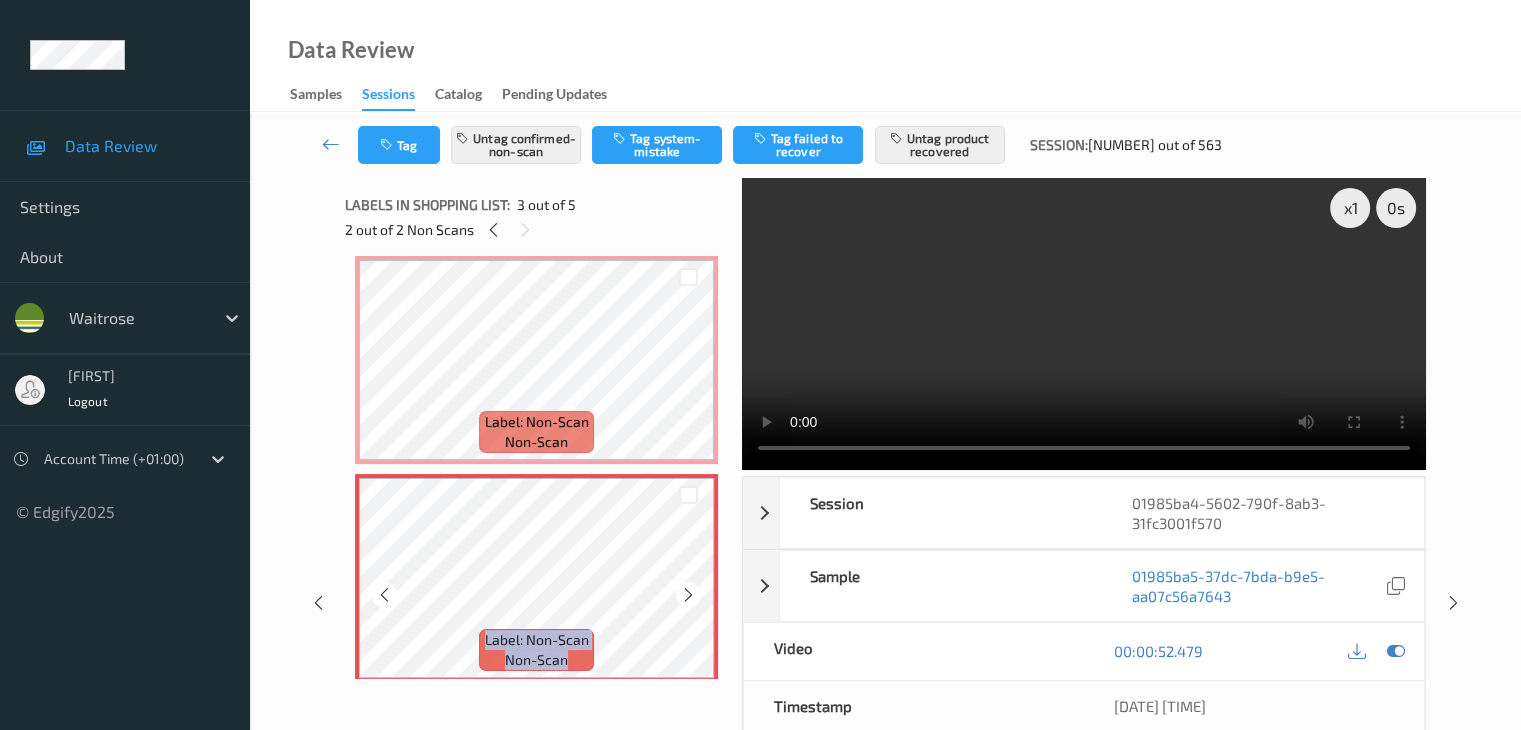 click at bounding box center [688, 594] 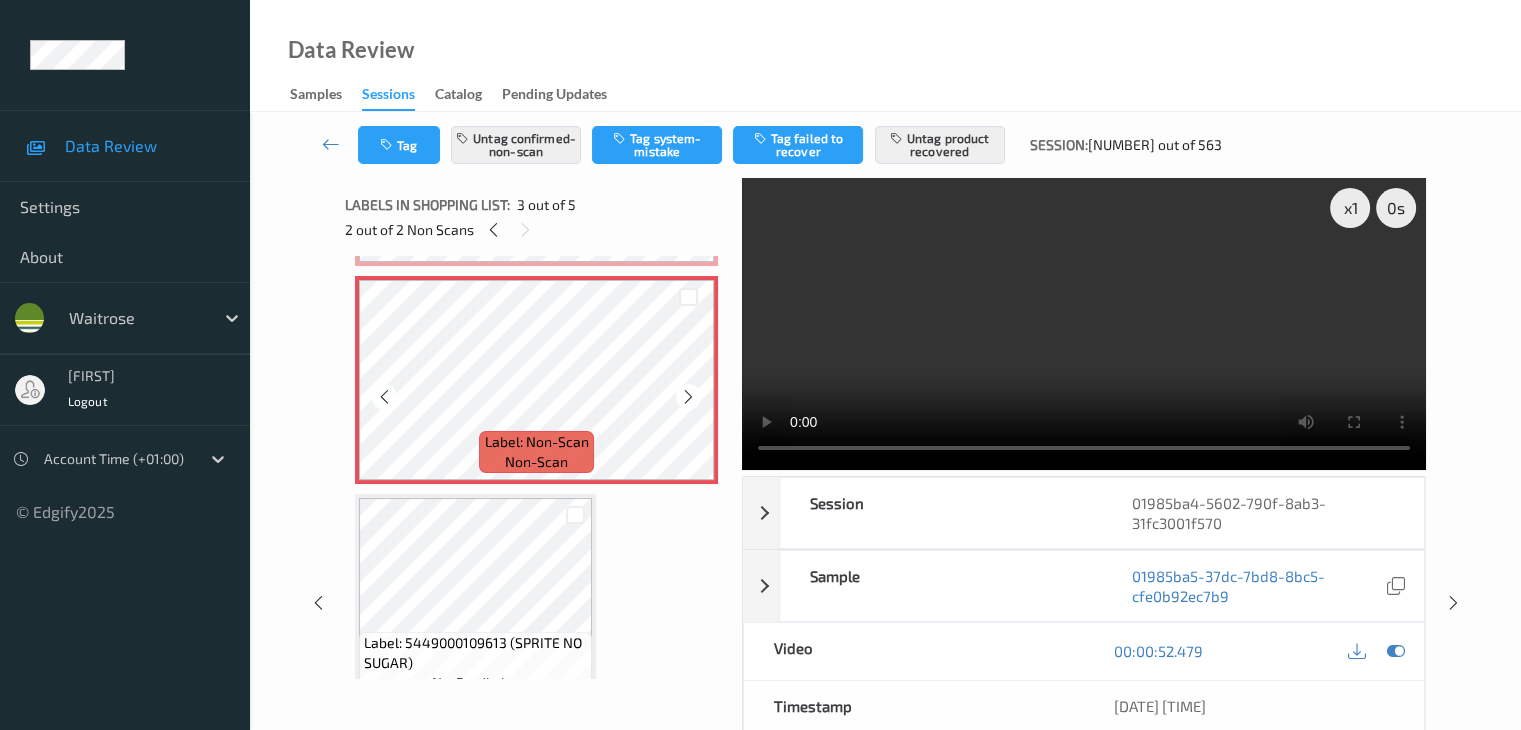 scroll, scrollTop: 428, scrollLeft: 0, axis: vertical 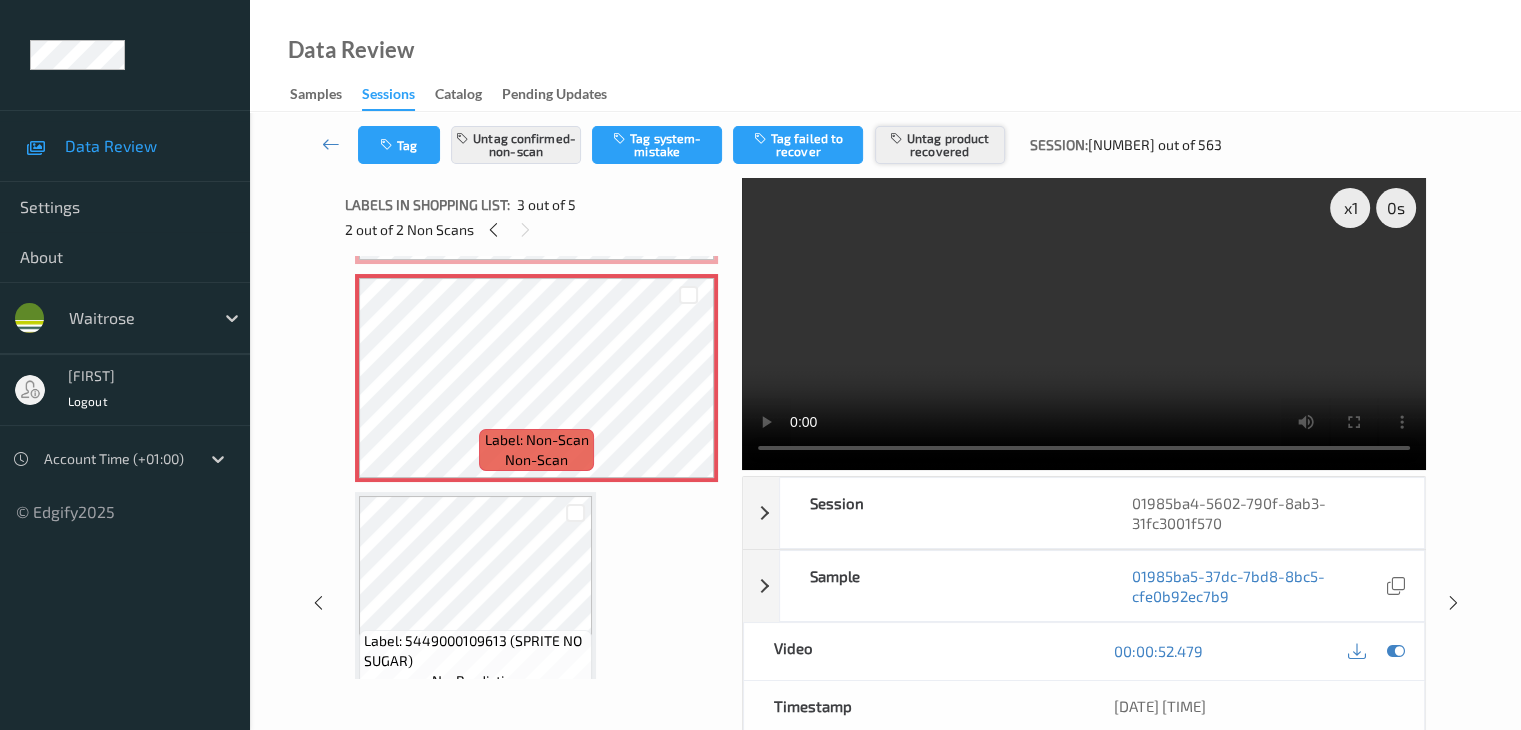 click on "Untag   product recovered" at bounding box center [940, 145] 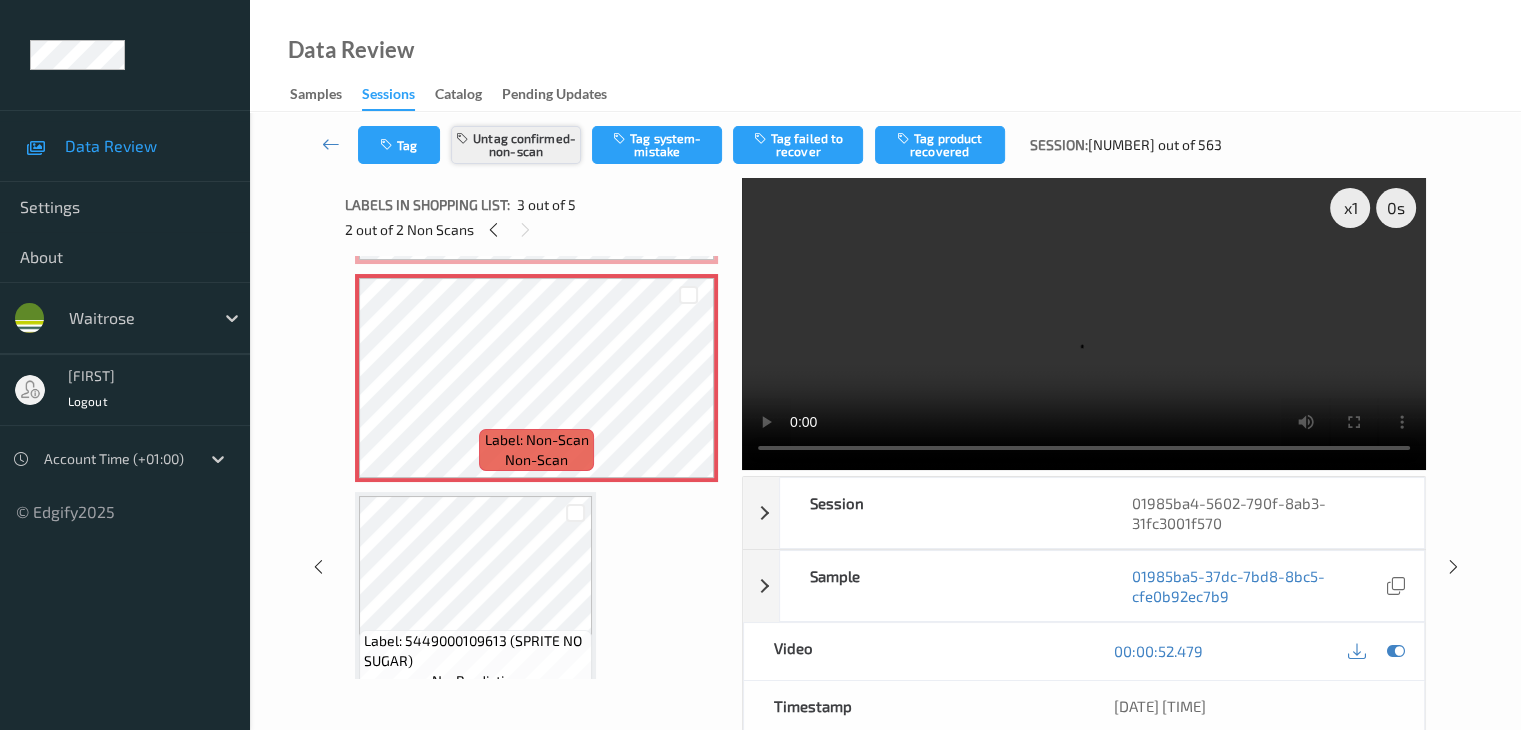 click on "Untag   confirmed-non-scan" at bounding box center [516, 145] 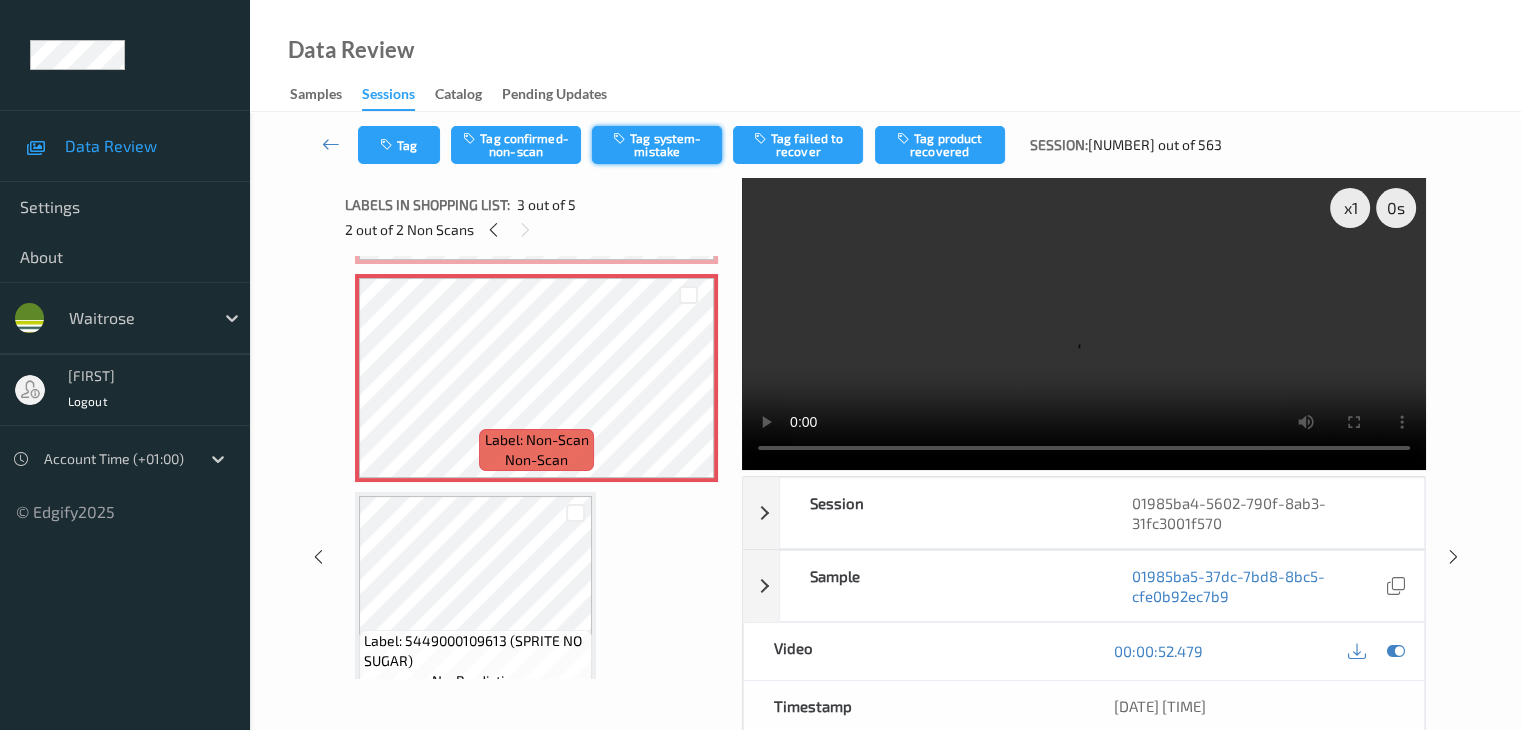 click on "Tag   system-mistake" at bounding box center [657, 145] 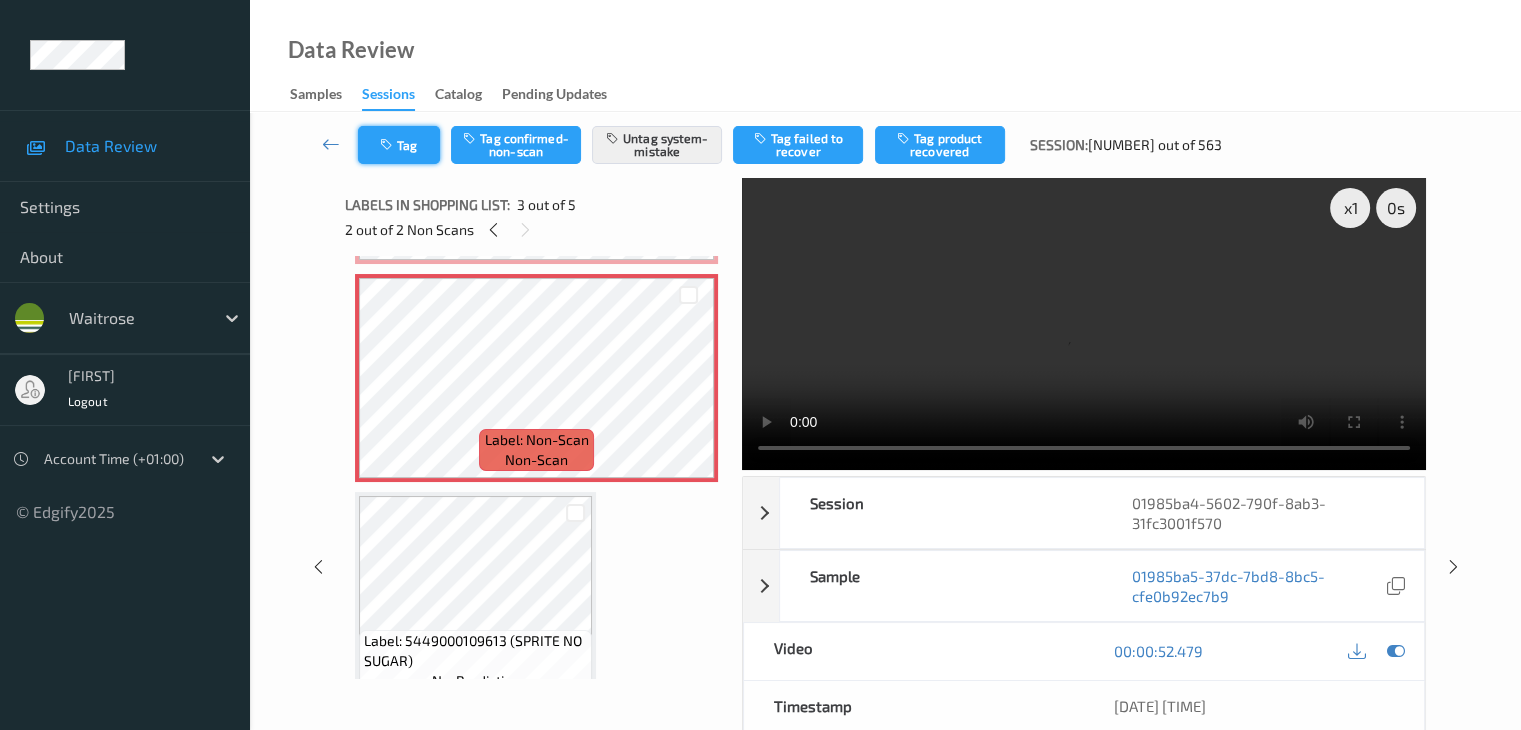 click on "Tag" at bounding box center [399, 145] 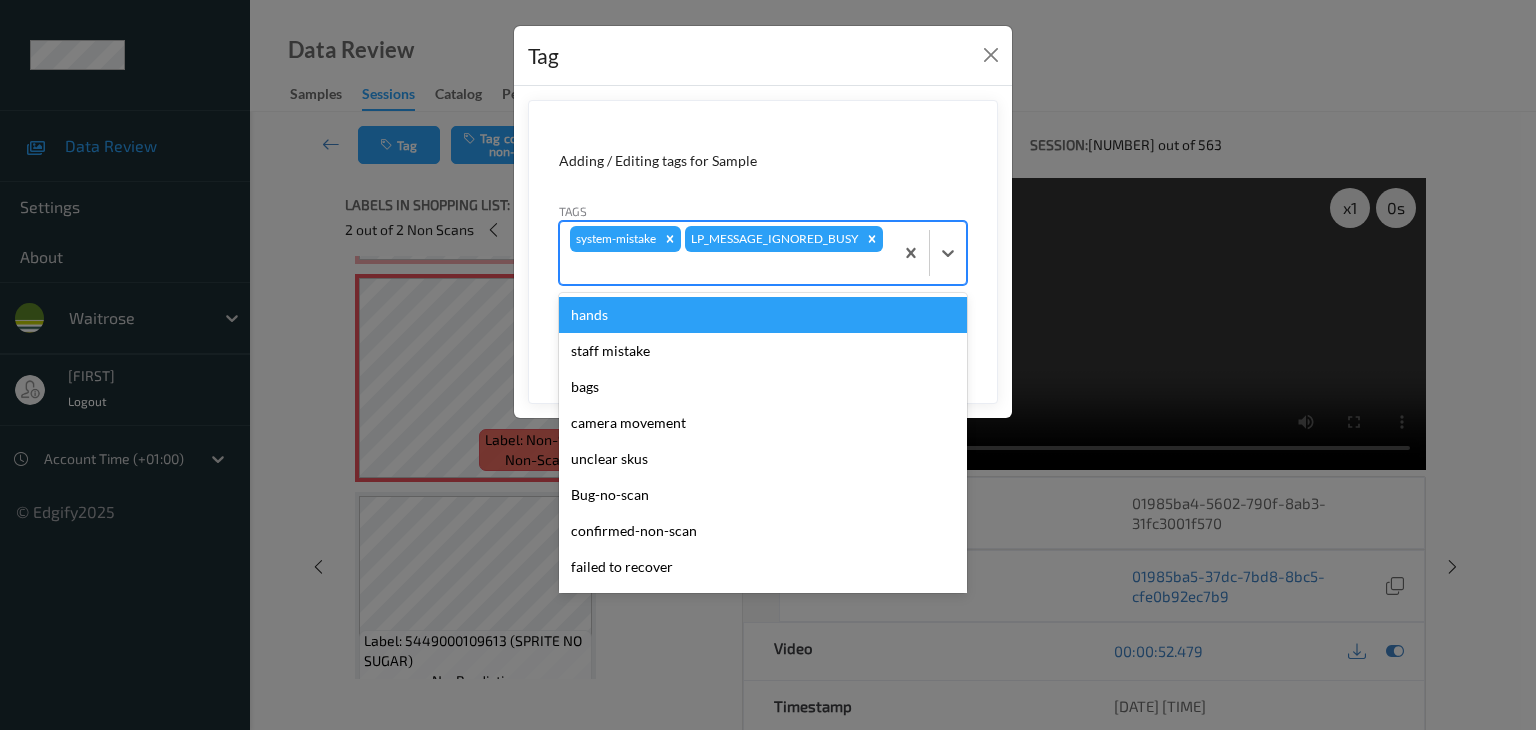 click at bounding box center [726, 268] 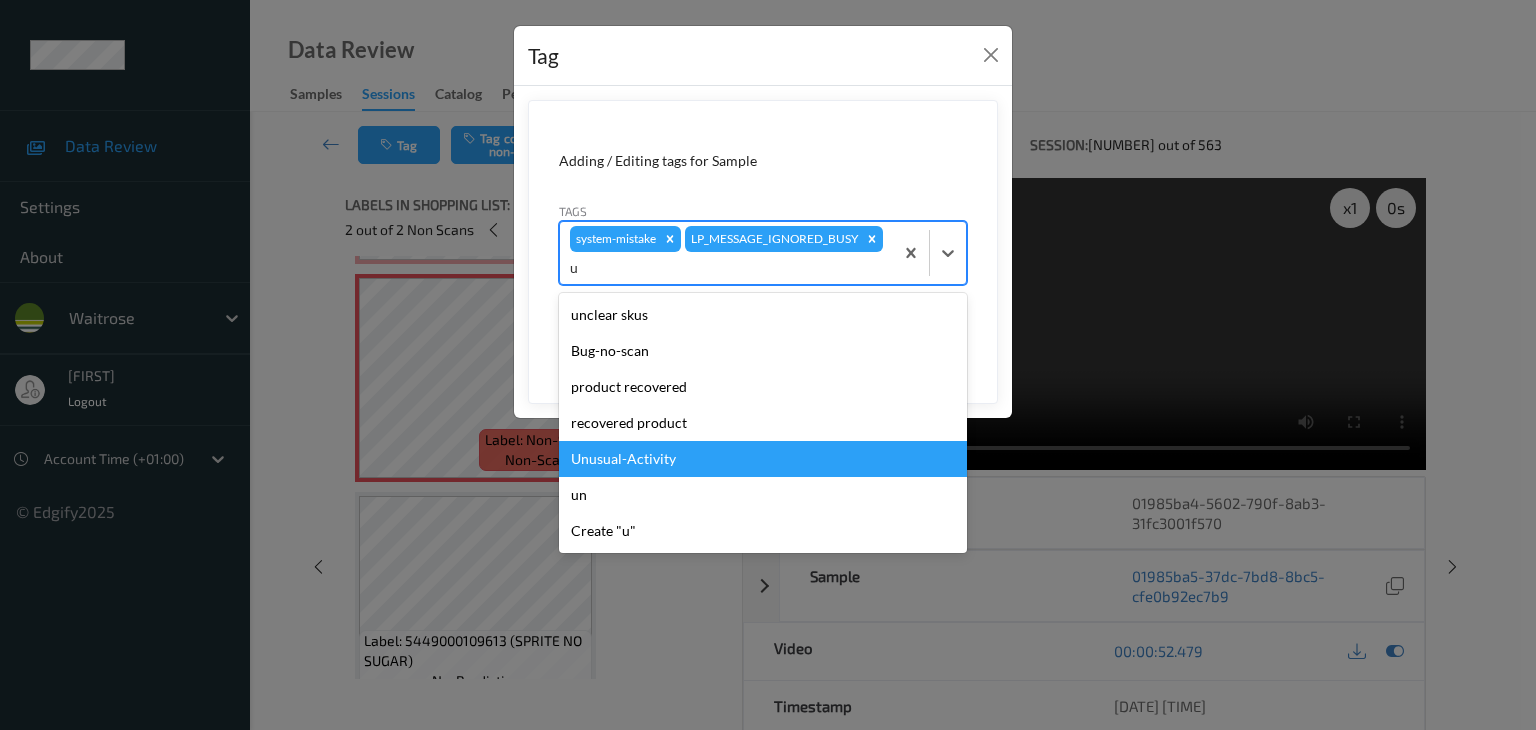 click on "Unusual-Activity" at bounding box center [763, 459] 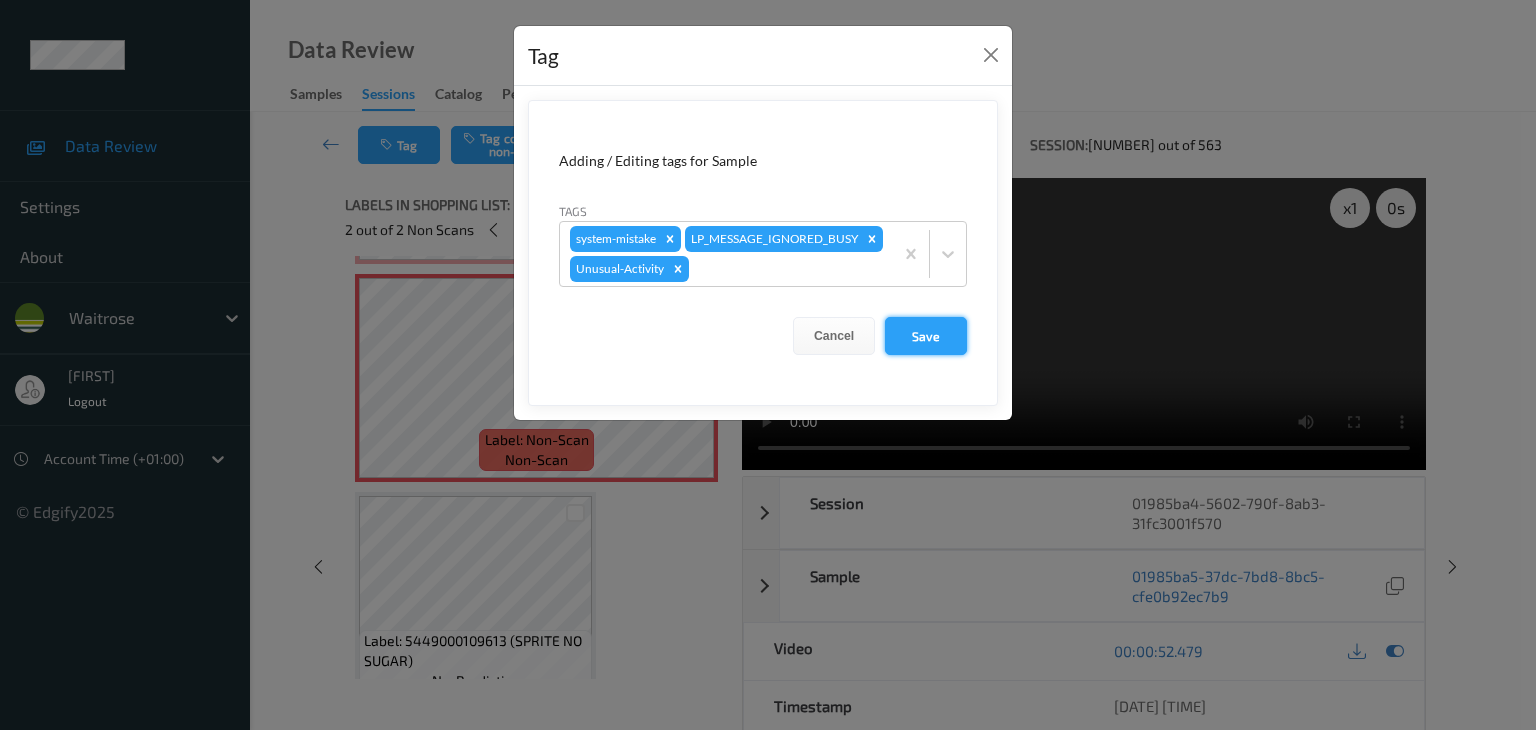 click on "Save" at bounding box center [926, 336] 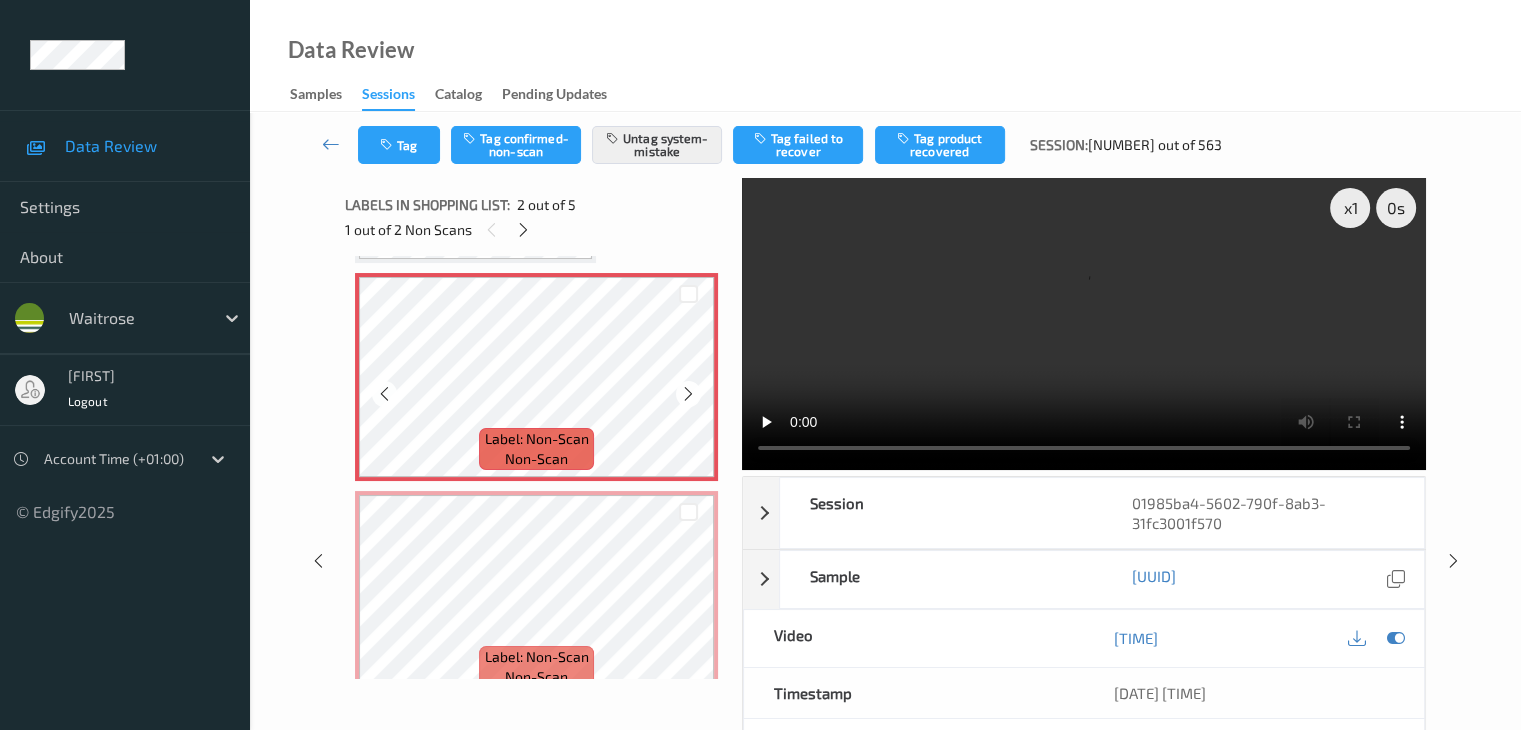 scroll, scrollTop: 328, scrollLeft: 0, axis: vertical 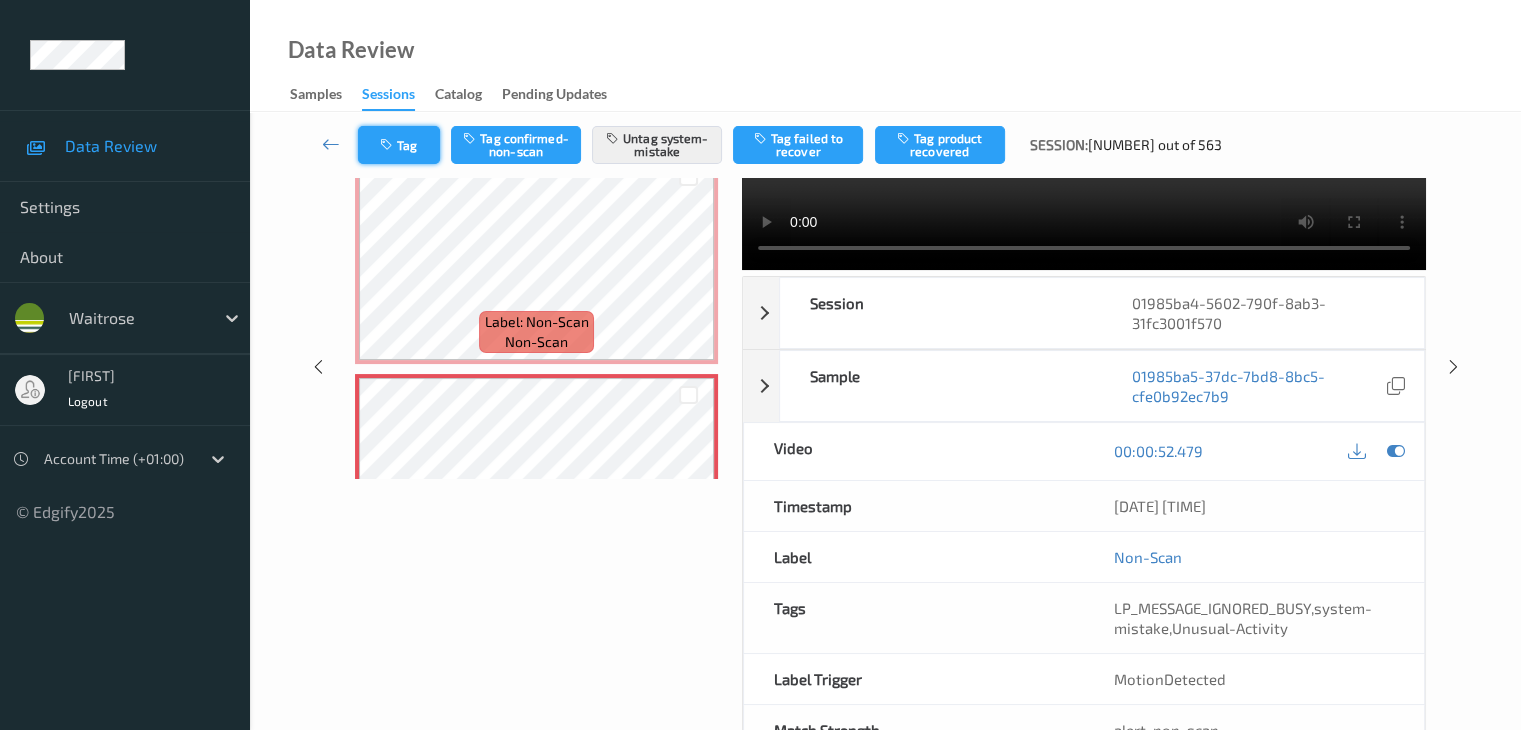 click on "Tag" at bounding box center (399, 145) 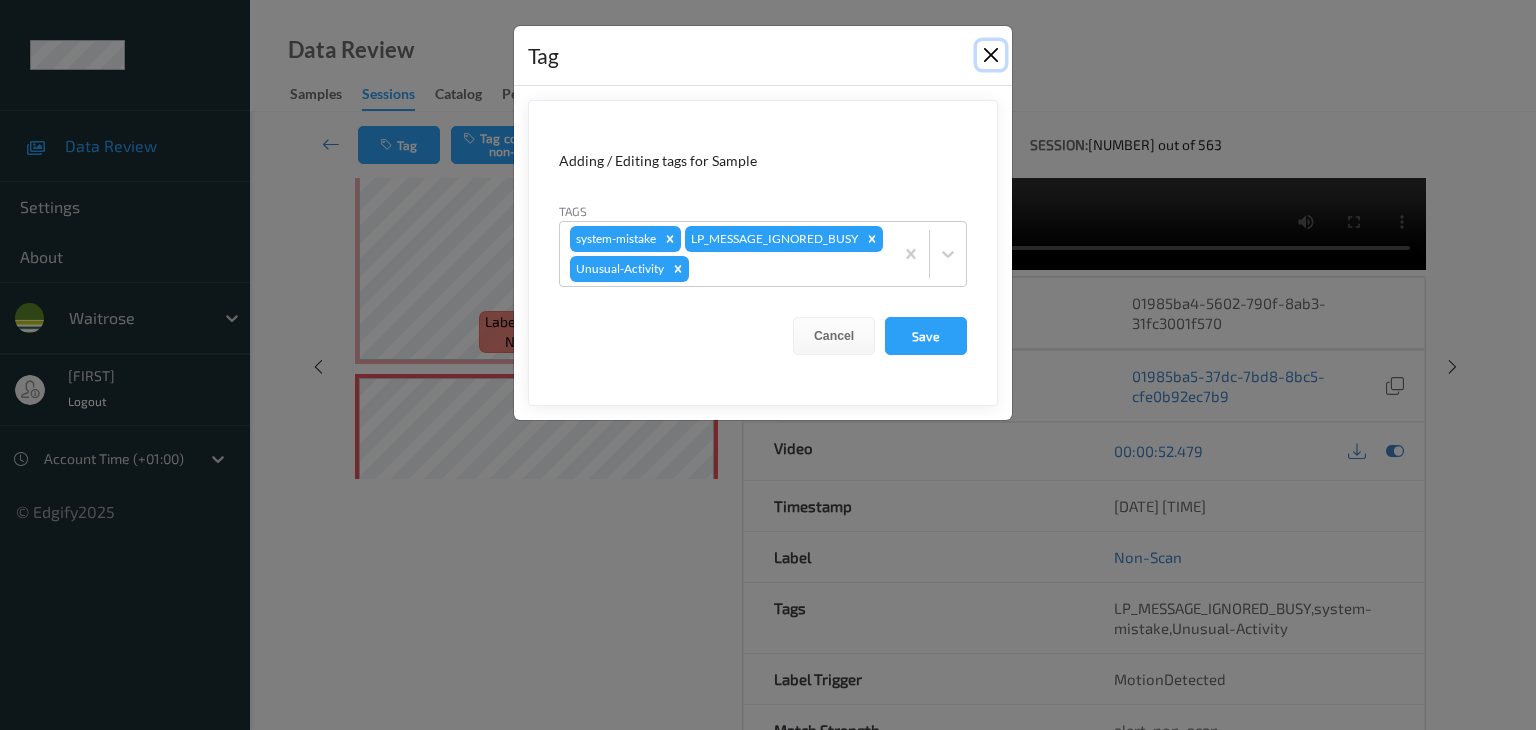 click at bounding box center (991, 55) 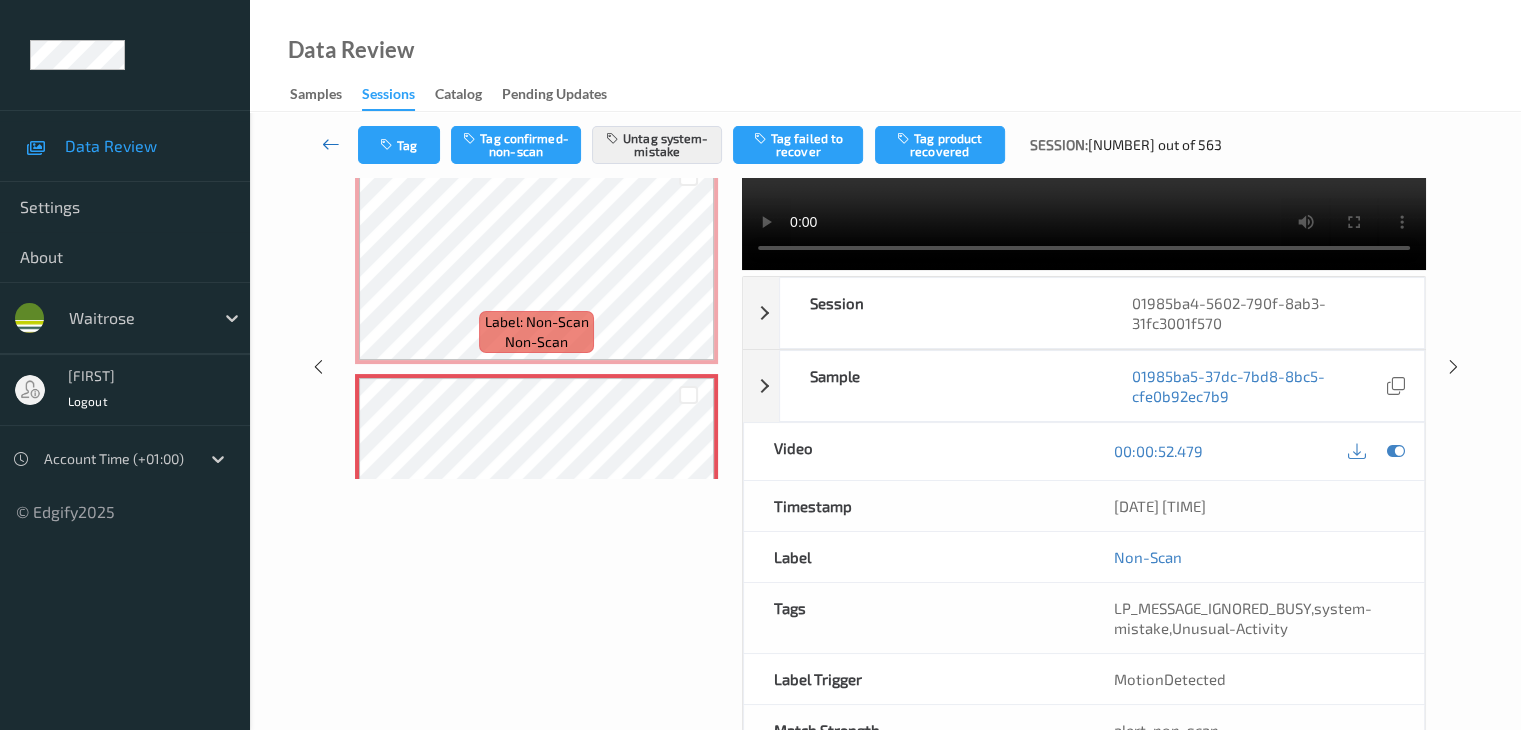 click at bounding box center [331, 144] 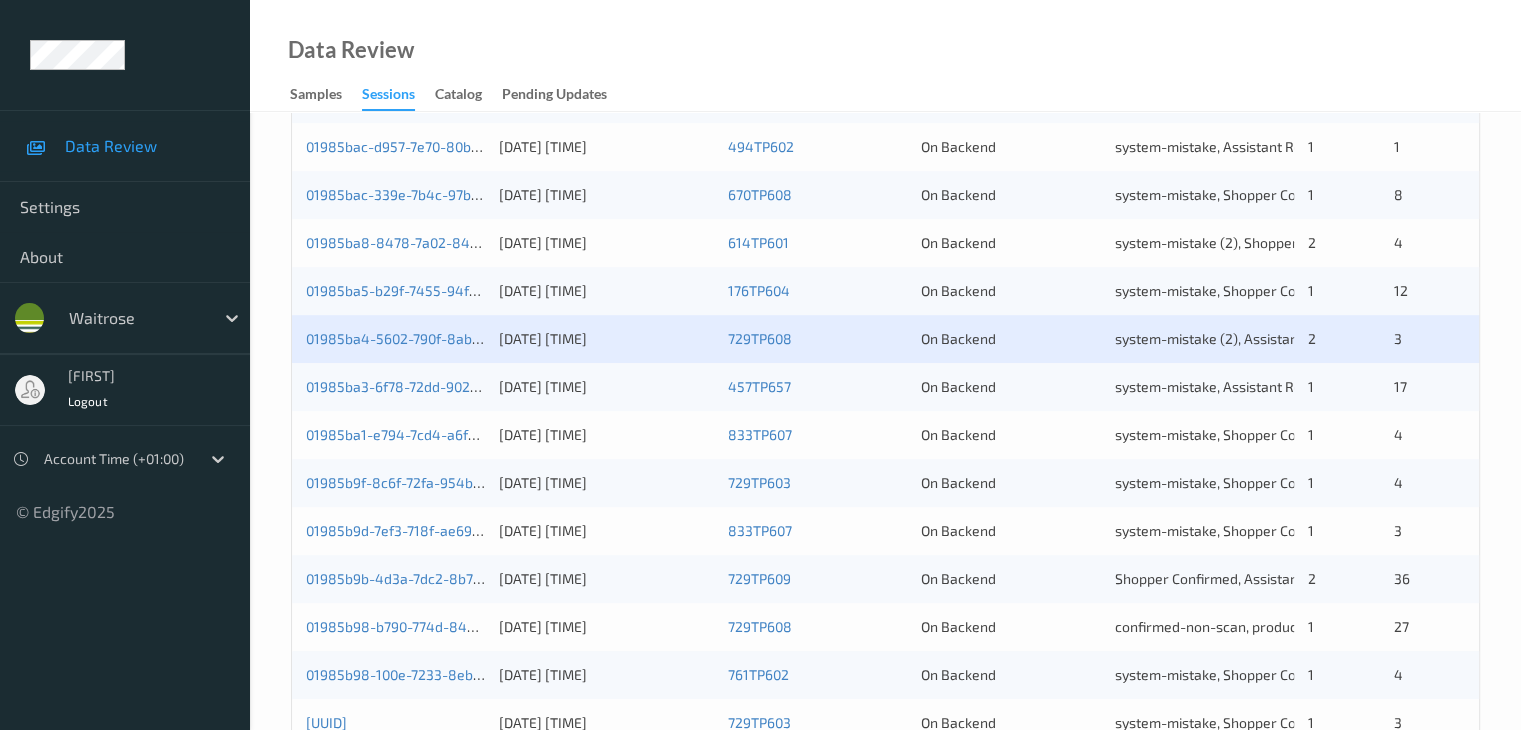 scroll, scrollTop: 700, scrollLeft: 0, axis: vertical 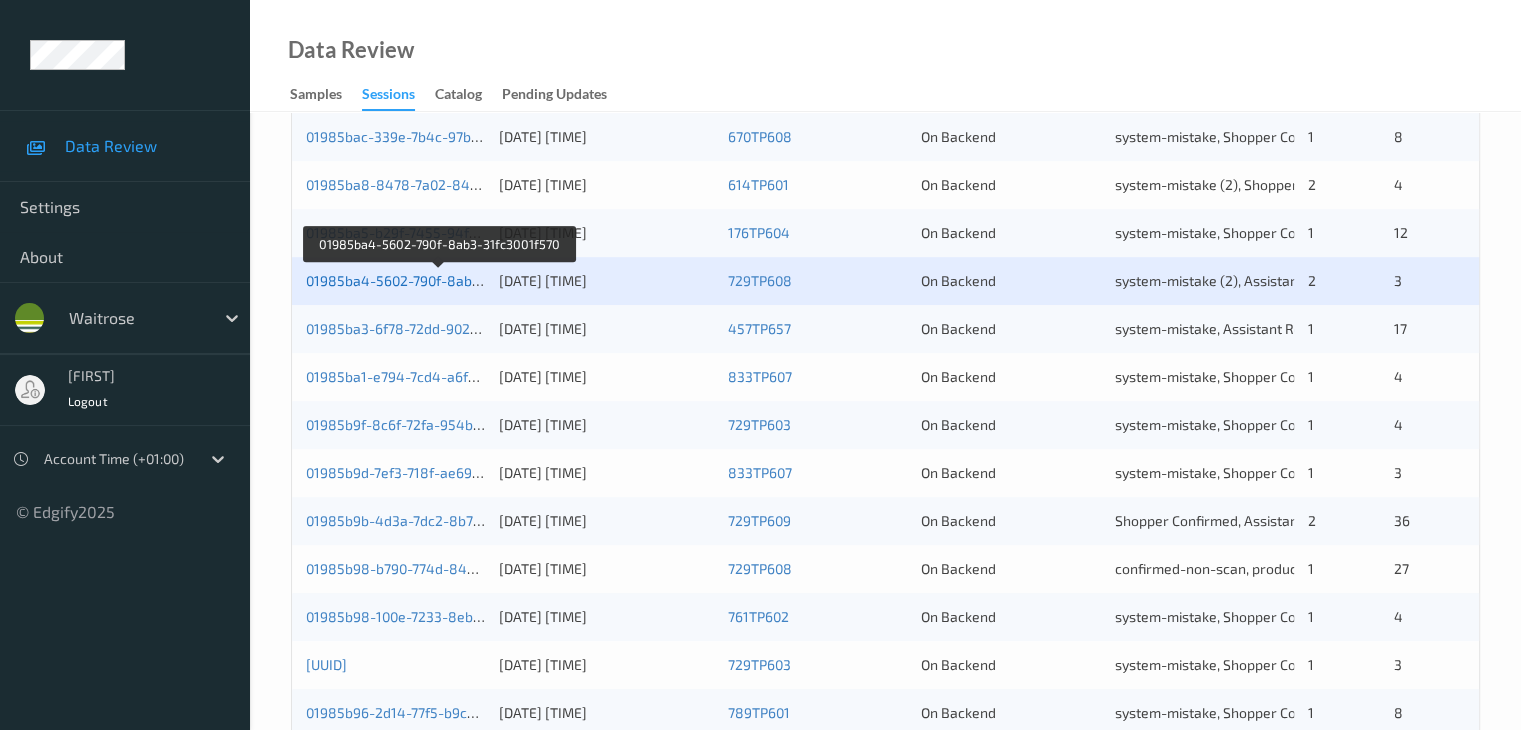 click on "01985ba4-5602-790f-8ab3-31fc3001f570" at bounding box center [438, 280] 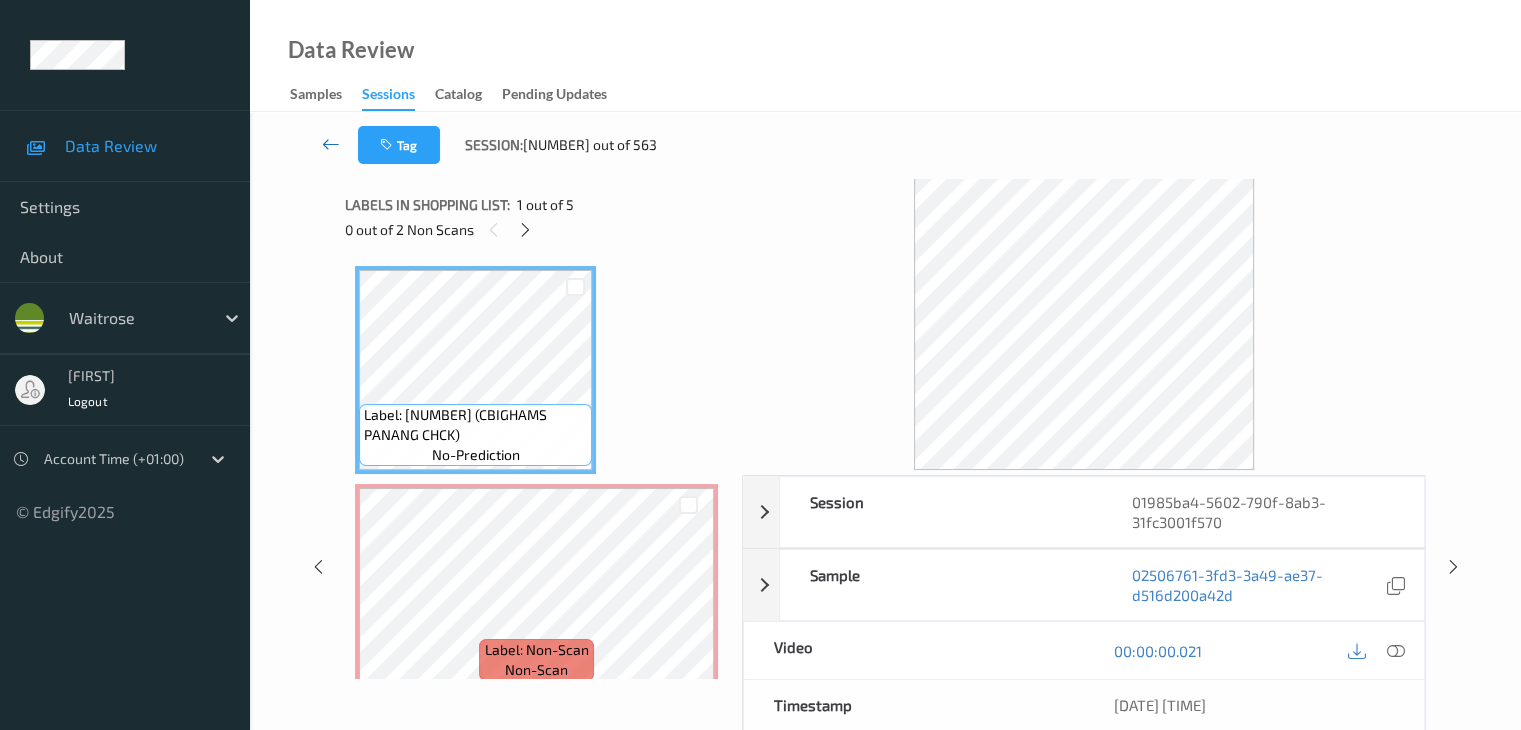 click at bounding box center [331, 144] 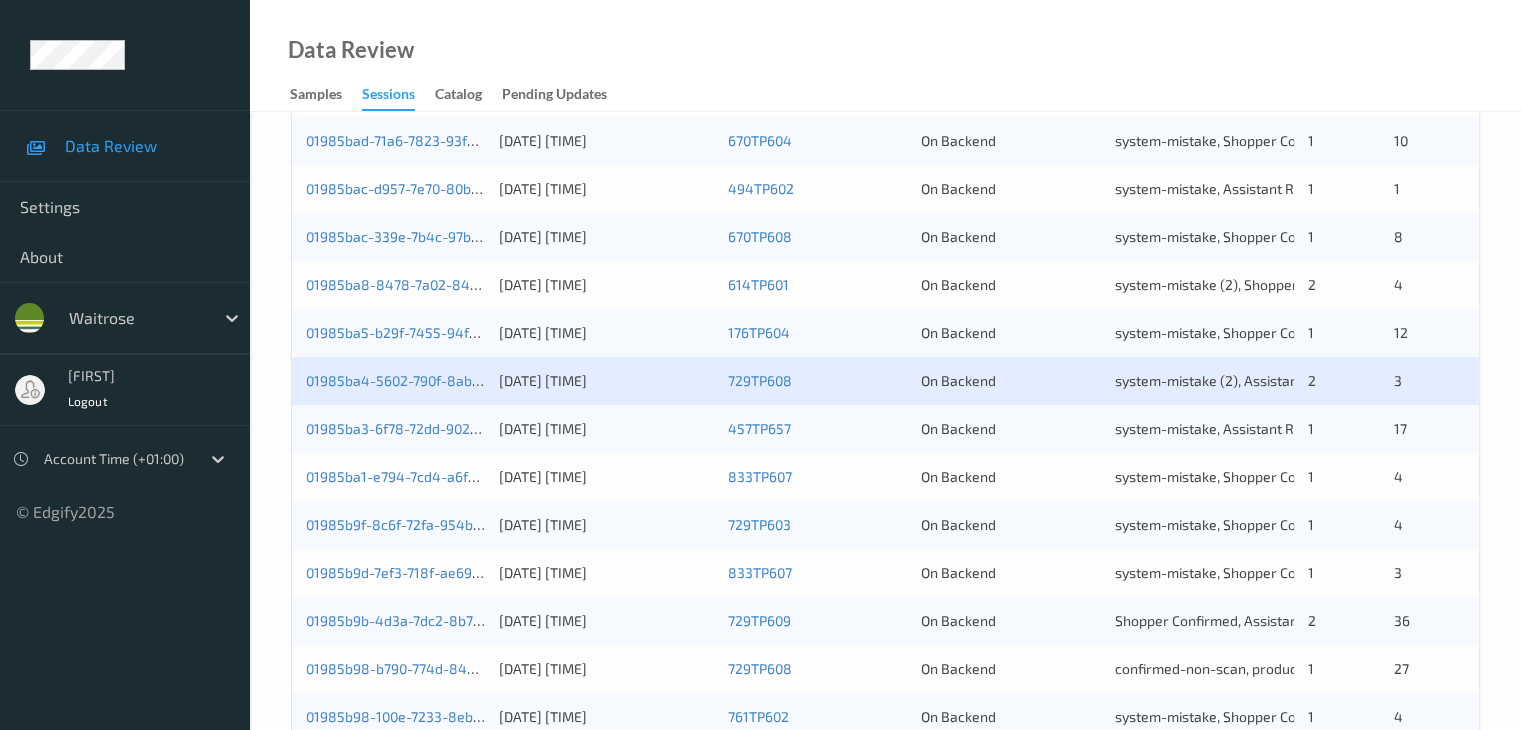scroll, scrollTop: 700, scrollLeft: 0, axis: vertical 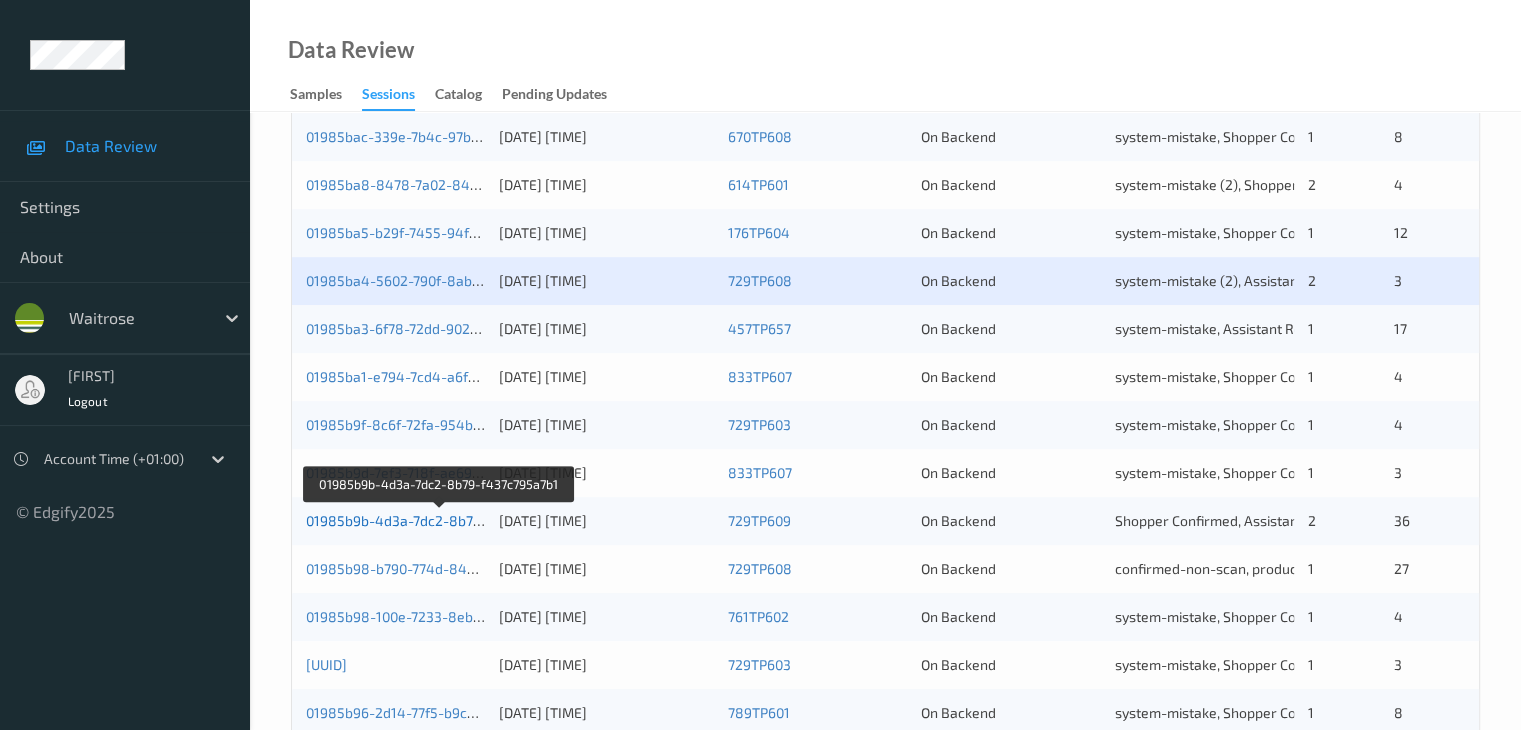 click on "01985b9b-4d3a-7dc2-8b79-f437c795a7b1" at bounding box center [440, 520] 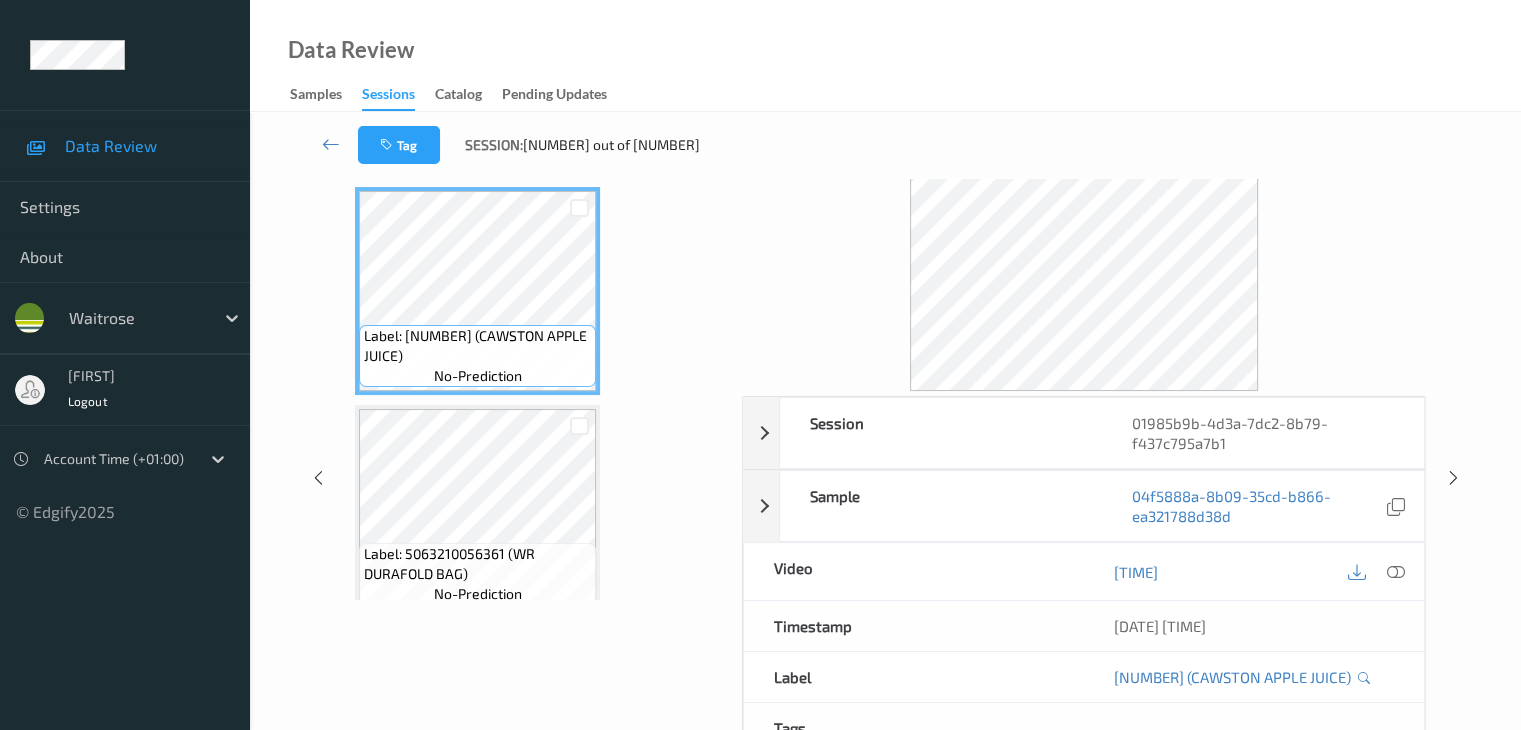 scroll, scrollTop: 200, scrollLeft: 0, axis: vertical 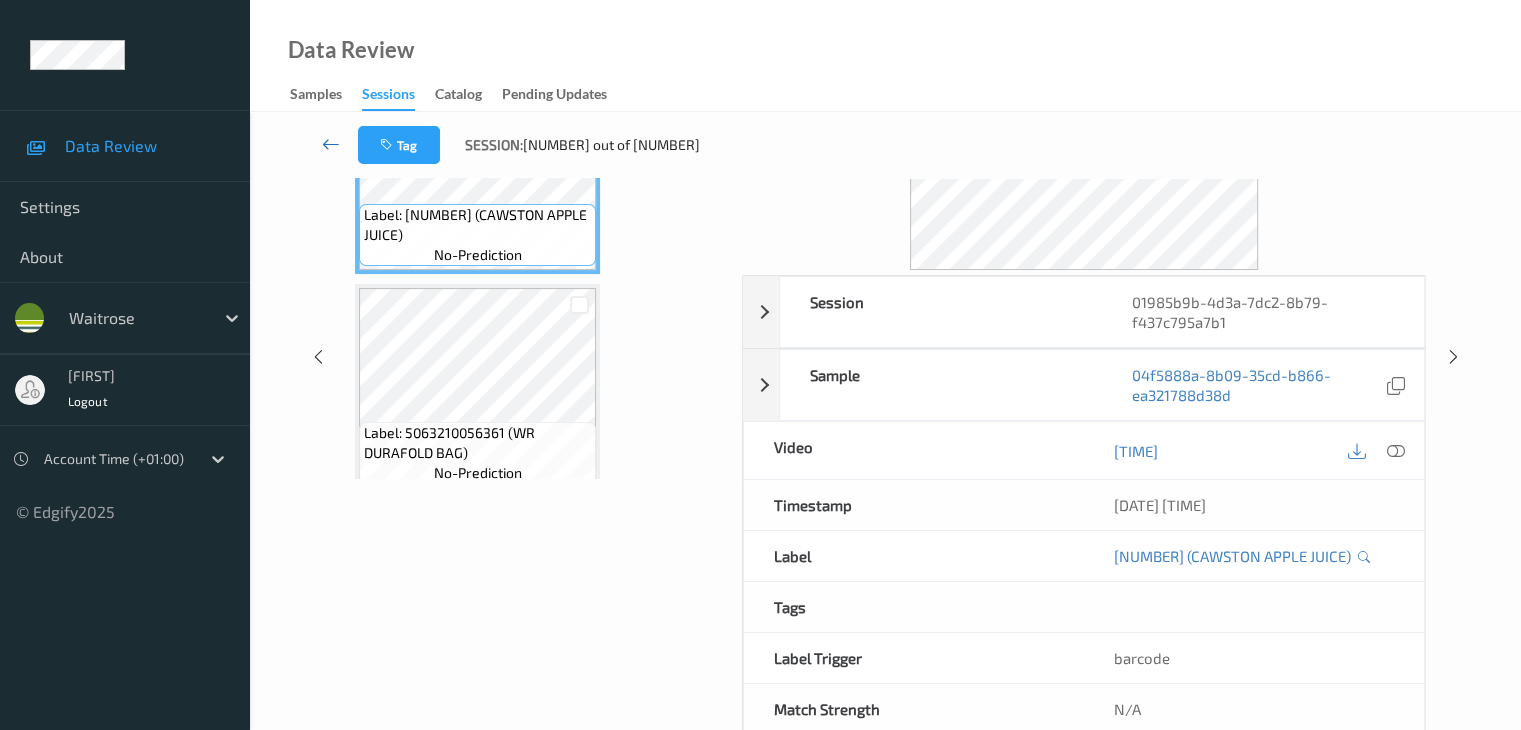 click at bounding box center [331, 144] 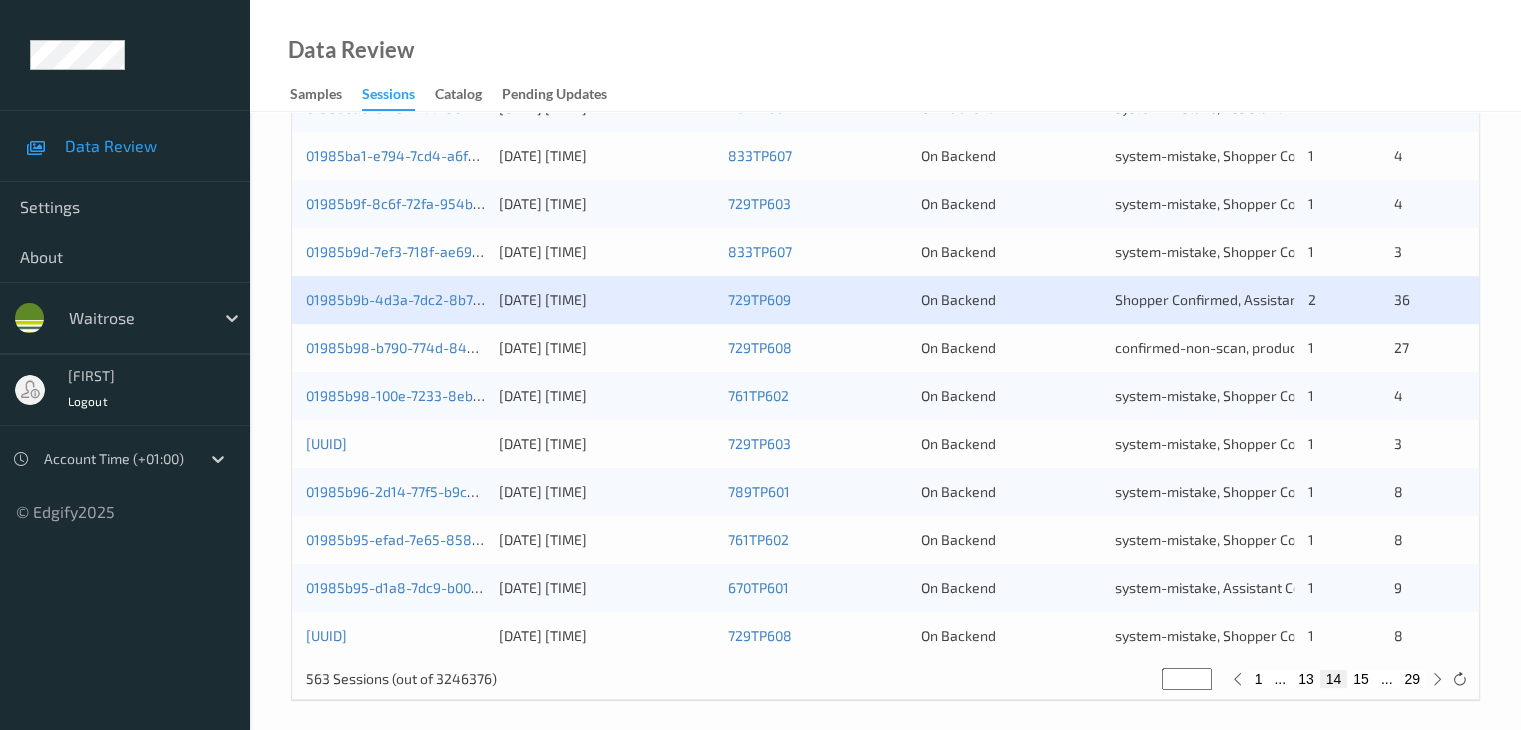 scroll, scrollTop: 932, scrollLeft: 0, axis: vertical 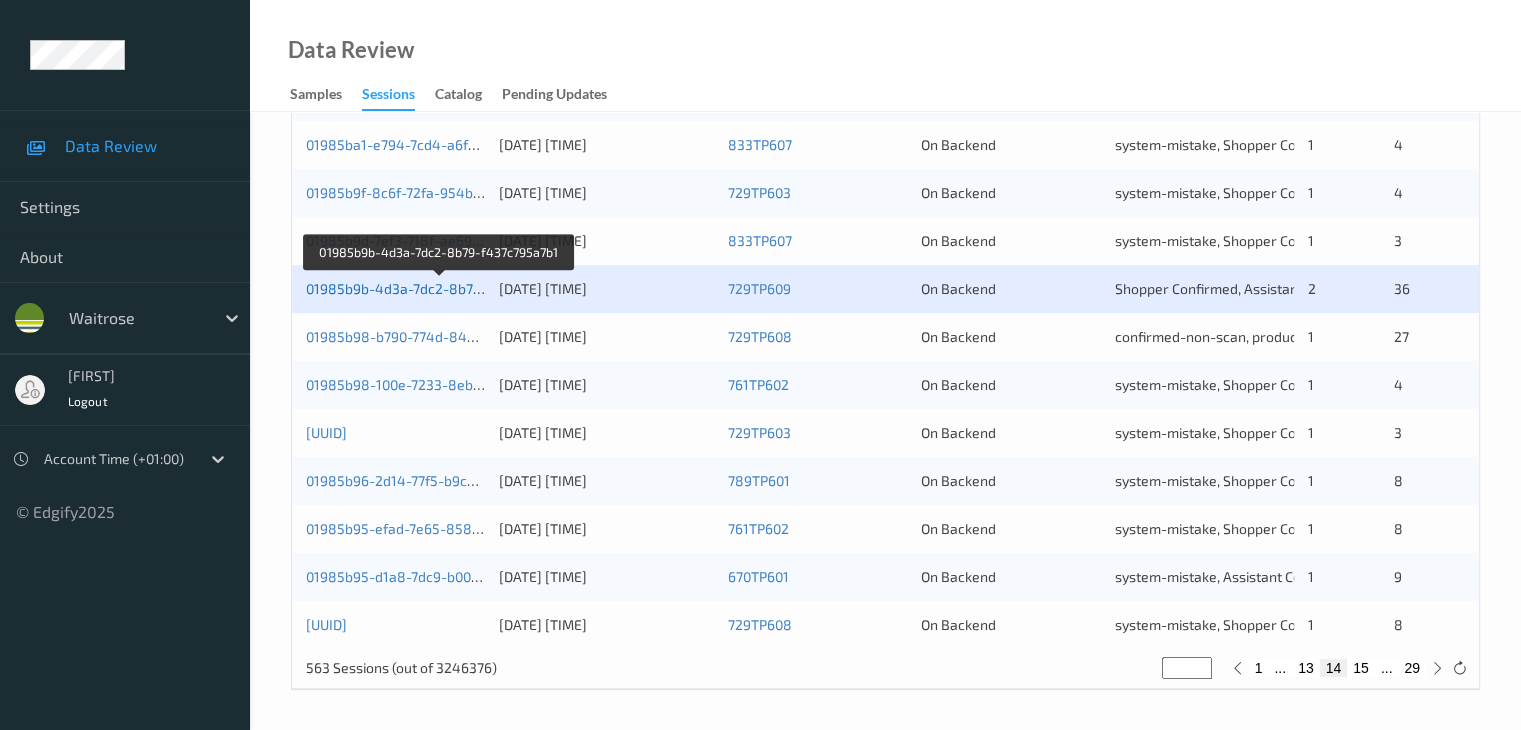 click on "01985b9b-4d3a-7dc2-8b79-f437c795a7b1" at bounding box center (440, 288) 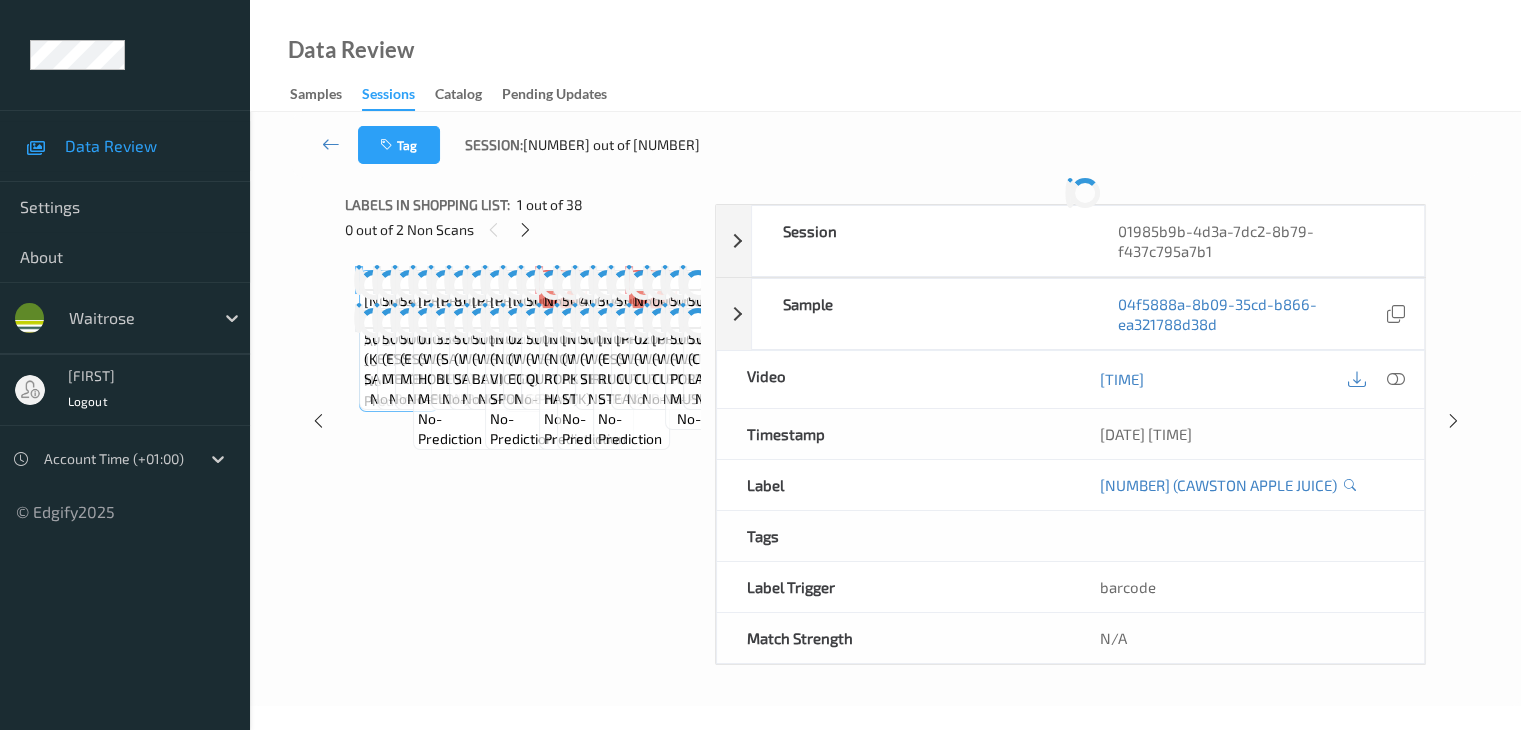 scroll, scrollTop: 0, scrollLeft: 0, axis: both 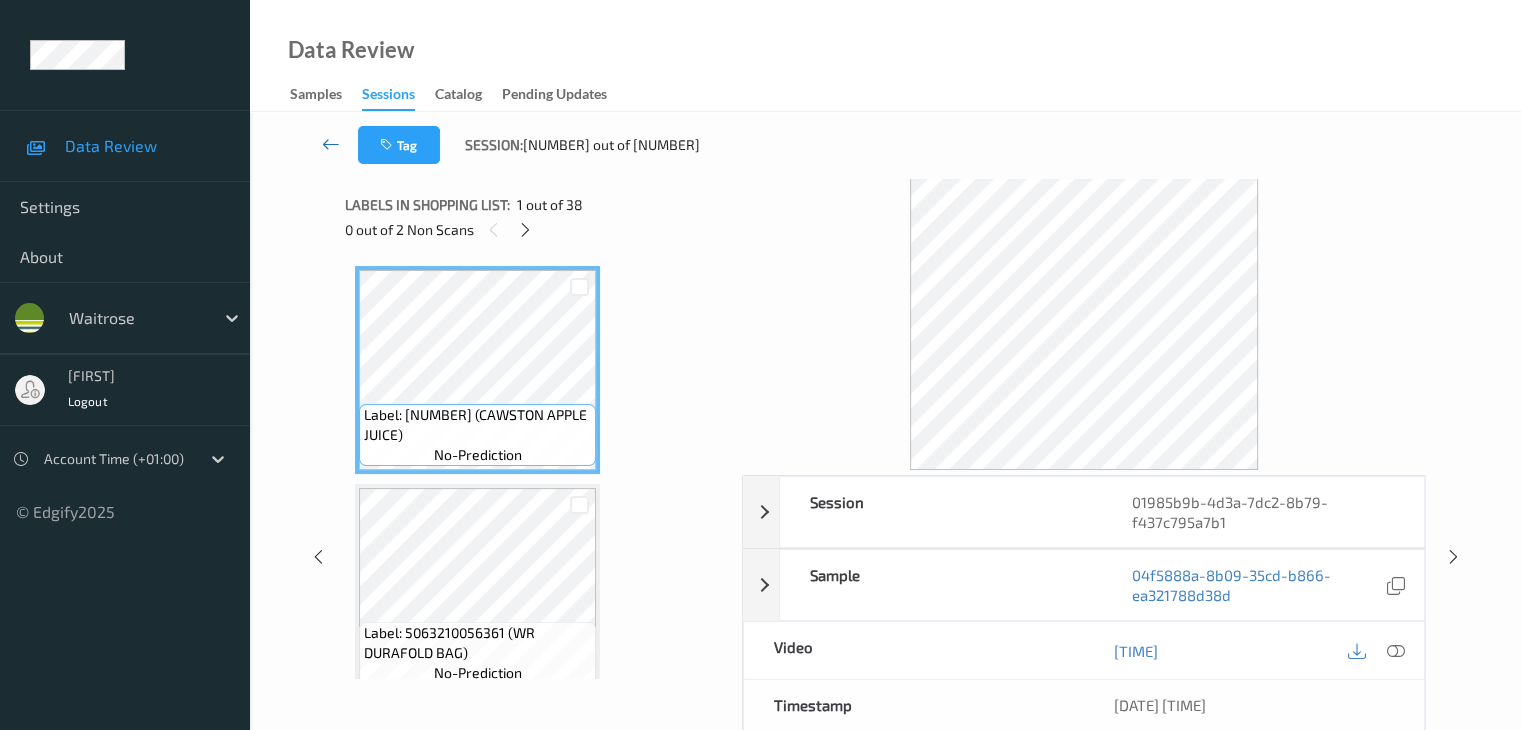 click at bounding box center [331, 144] 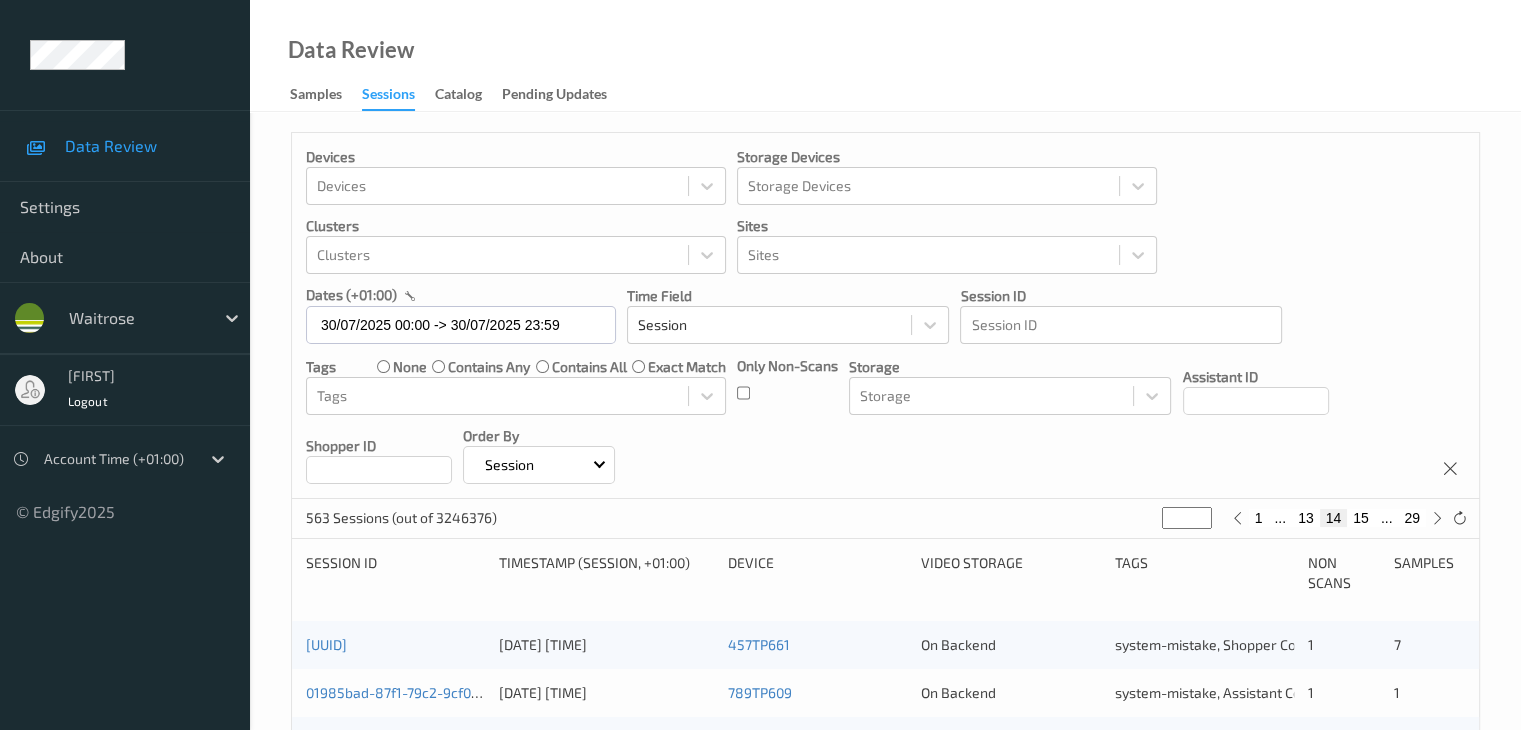 click on "15" at bounding box center [1361, 518] 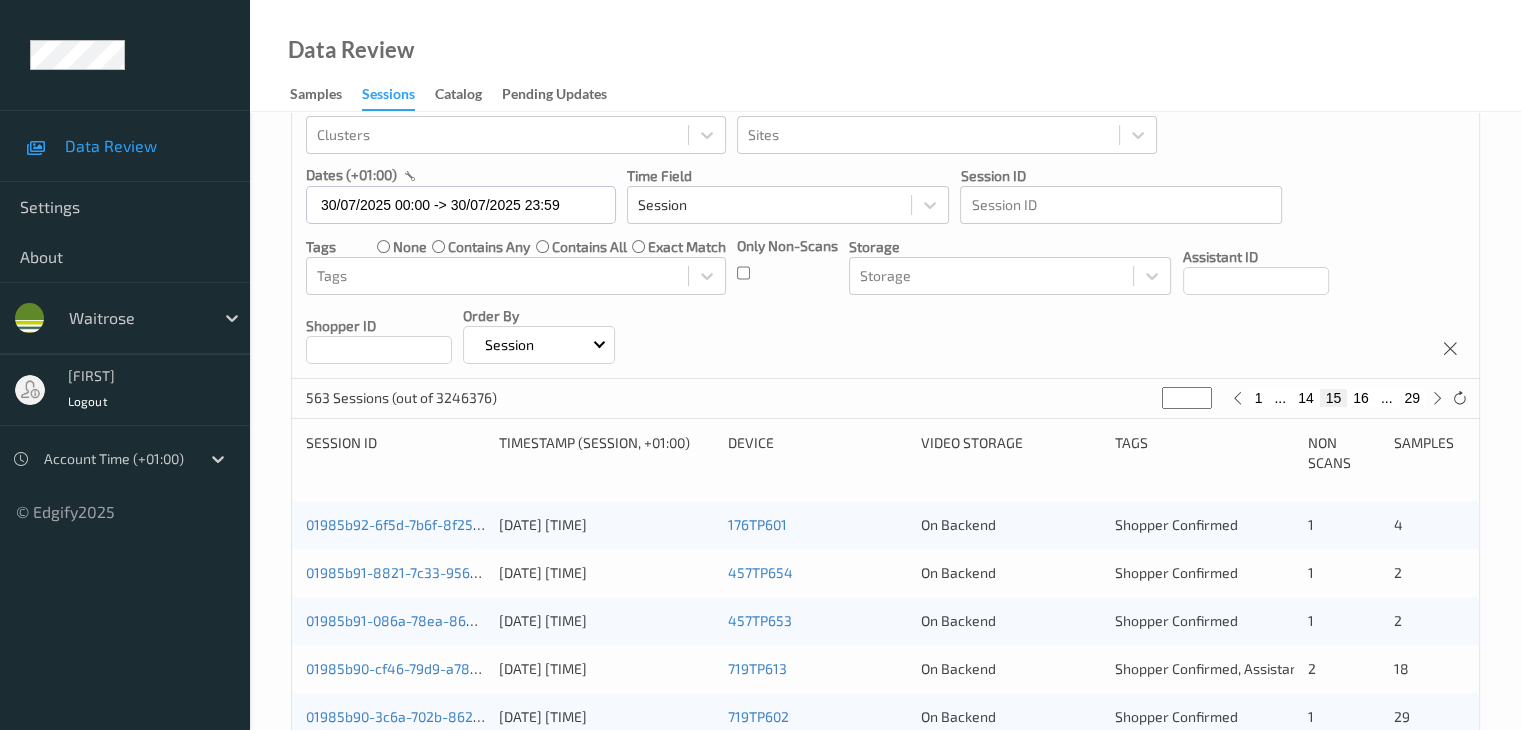 scroll, scrollTop: 200, scrollLeft: 0, axis: vertical 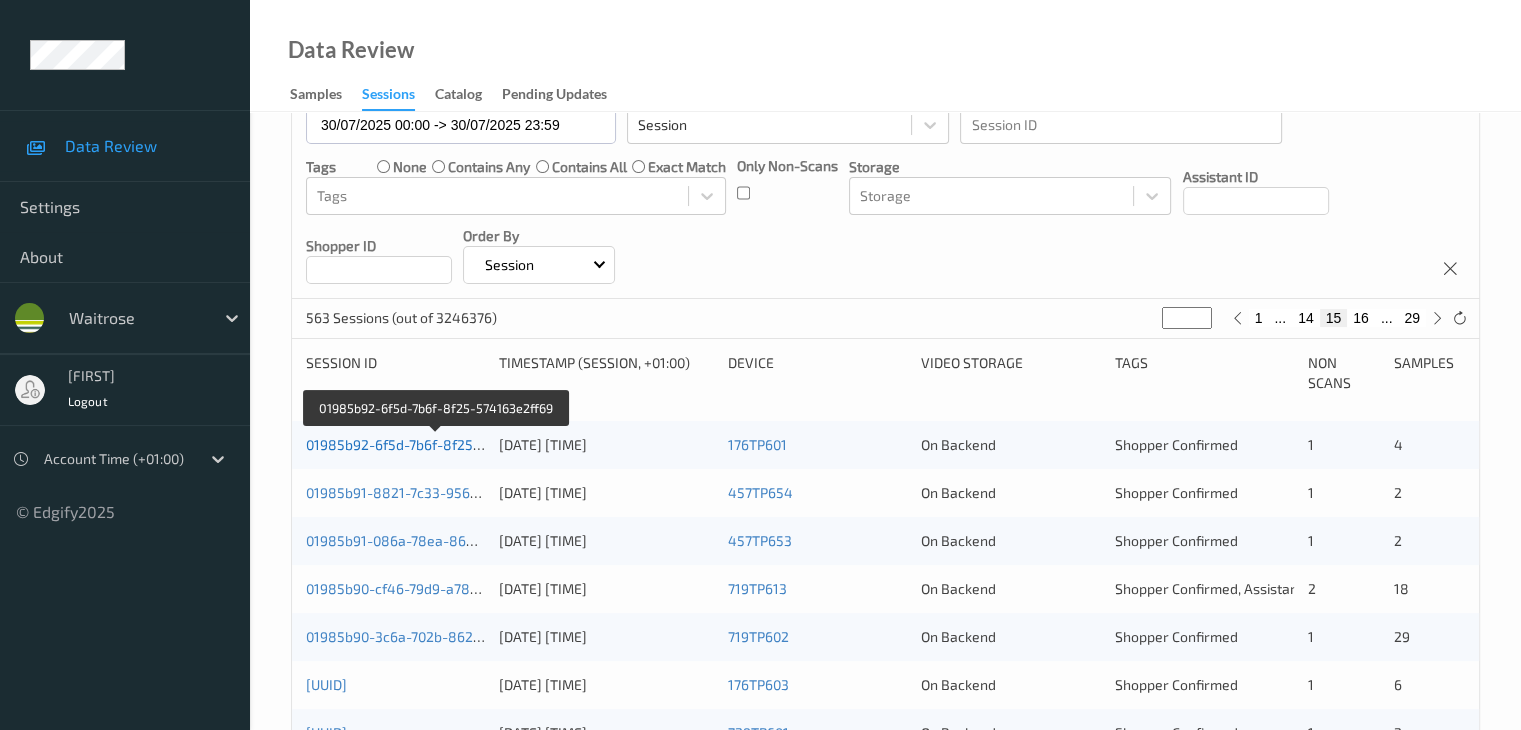 click on "01985b92-6f5d-7b6f-8f25-574163e2ff69" at bounding box center [436, 444] 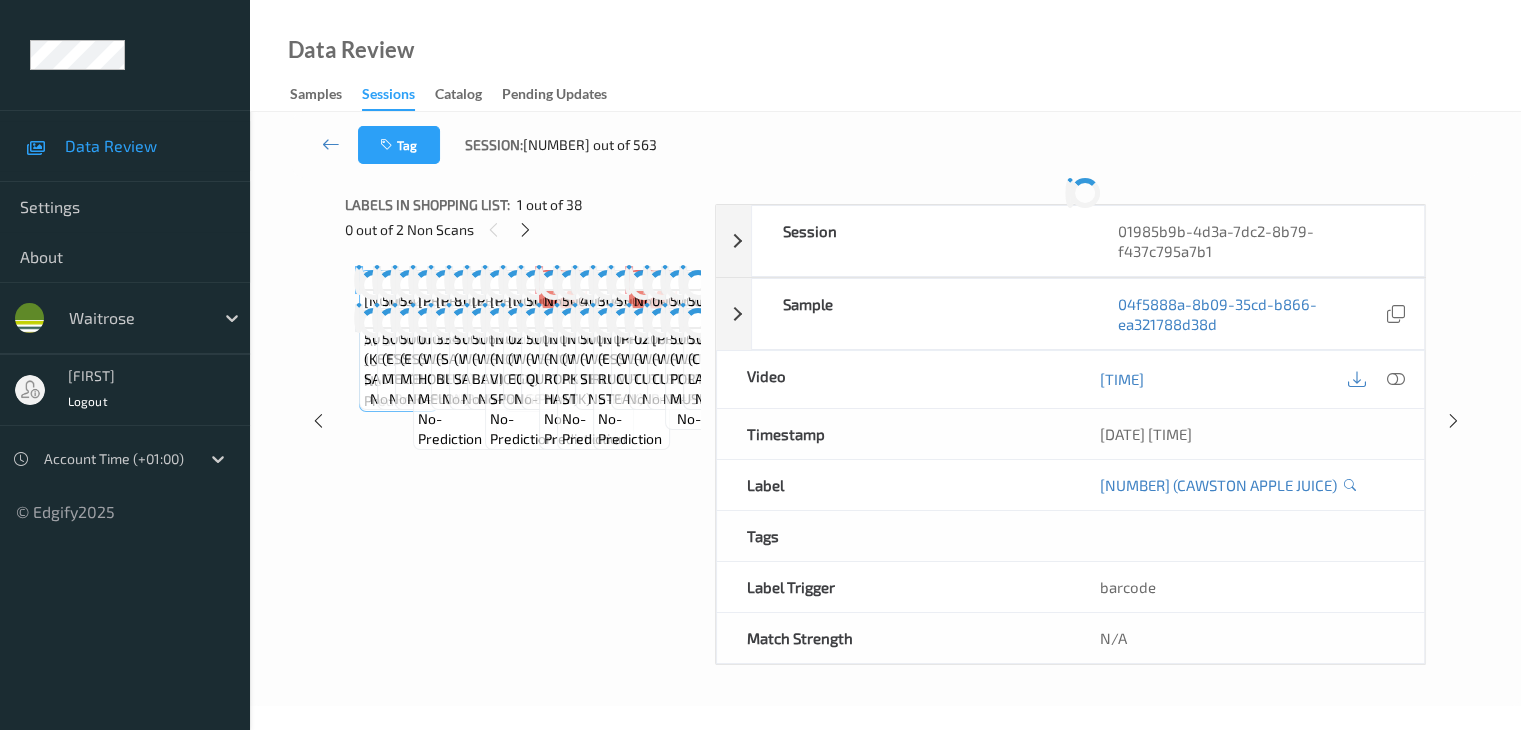 scroll, scrollTop: 0, scrollLeft: 0, axis: both 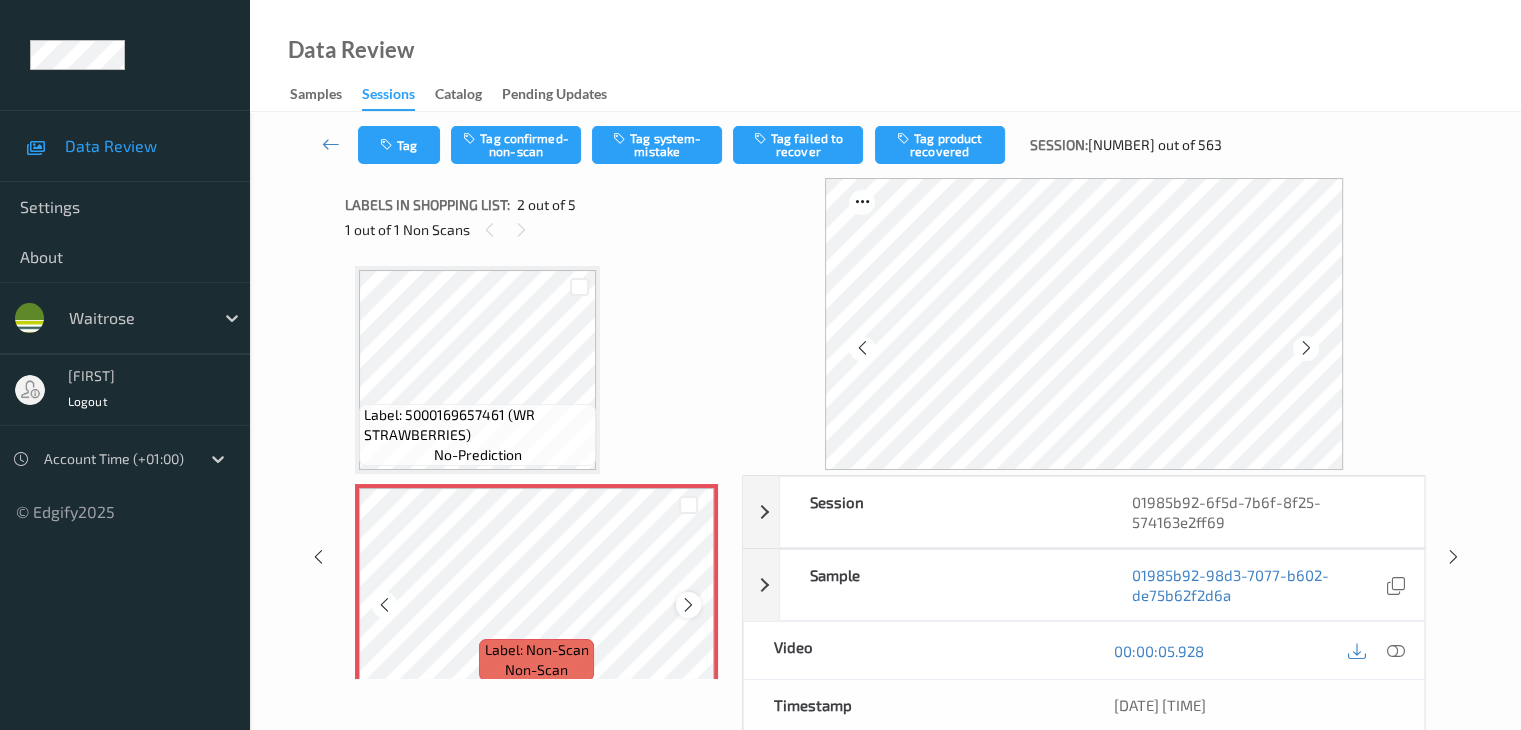 click at bounding box center (688, 605) 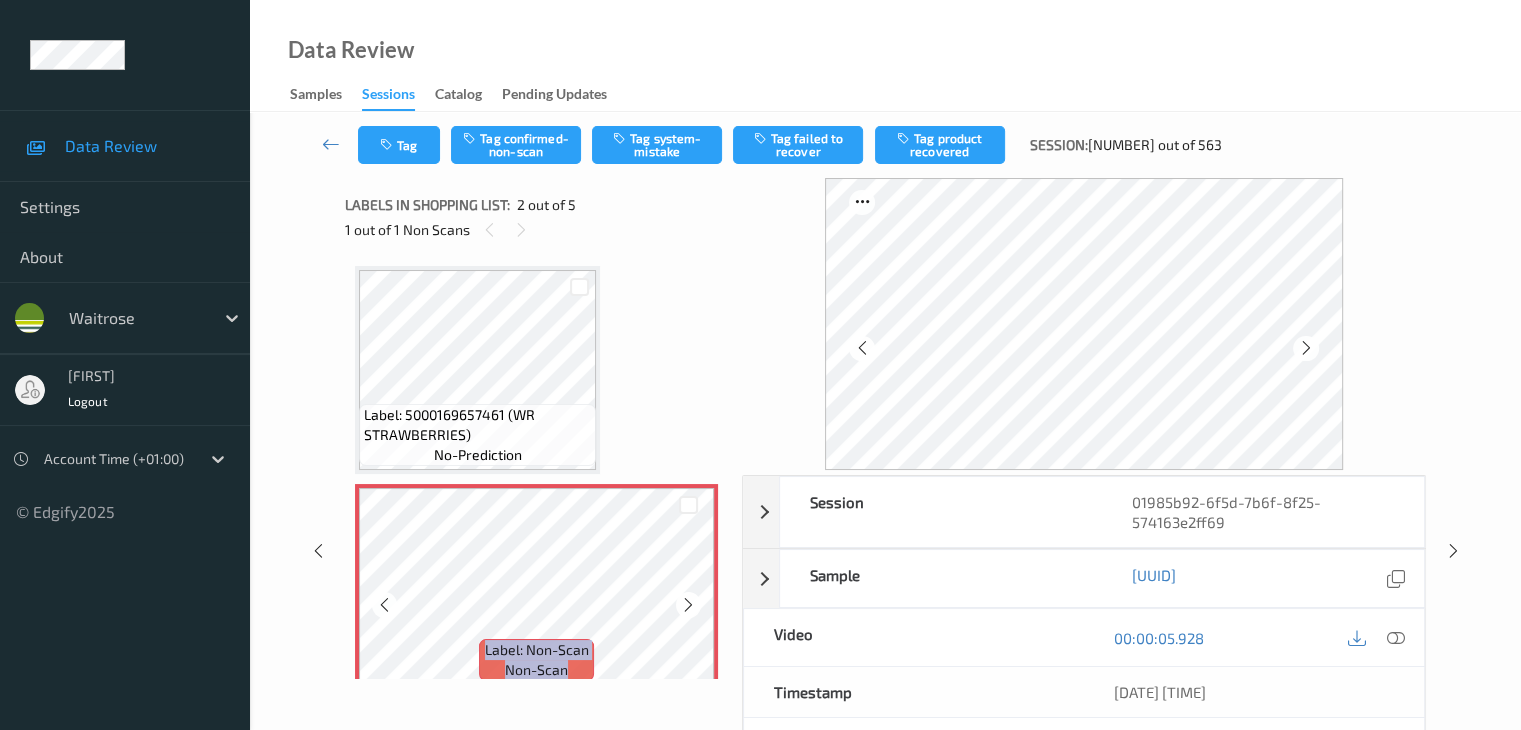 click at bounding box center [688, 605] 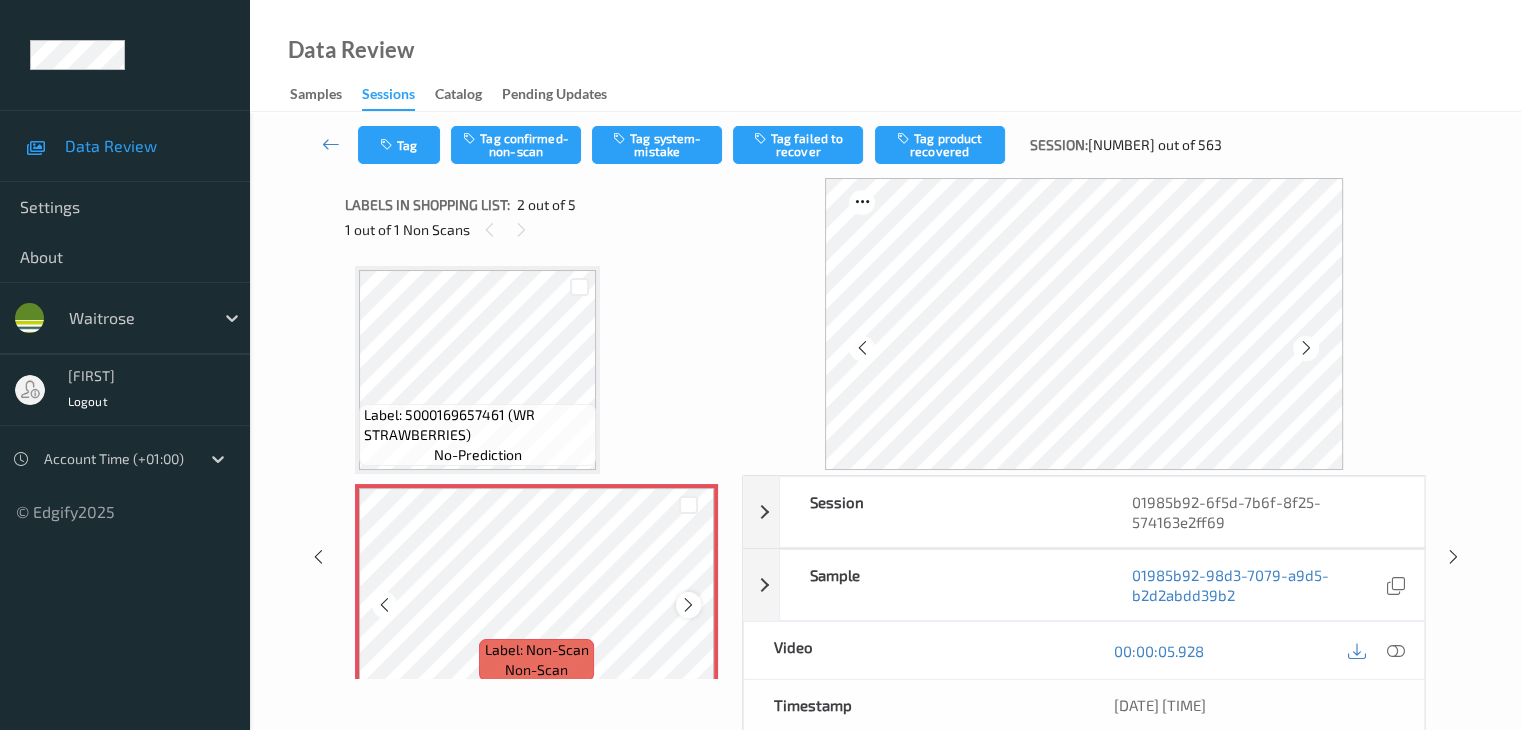 scroll, scrollTop: 200, scrollLeft: 0, axis: vertical 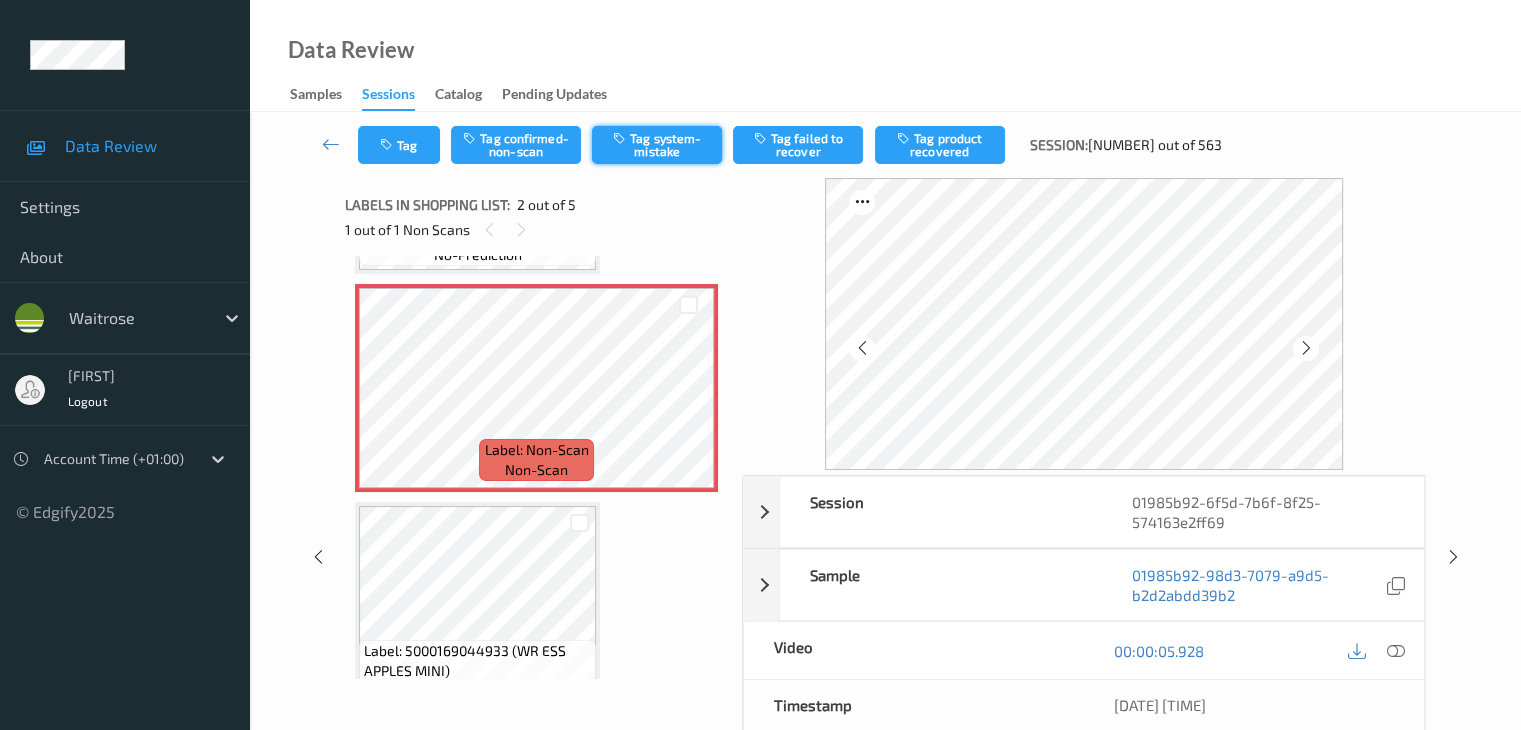 click on "Tag   system-mistake" at bounding box center [657, 145] 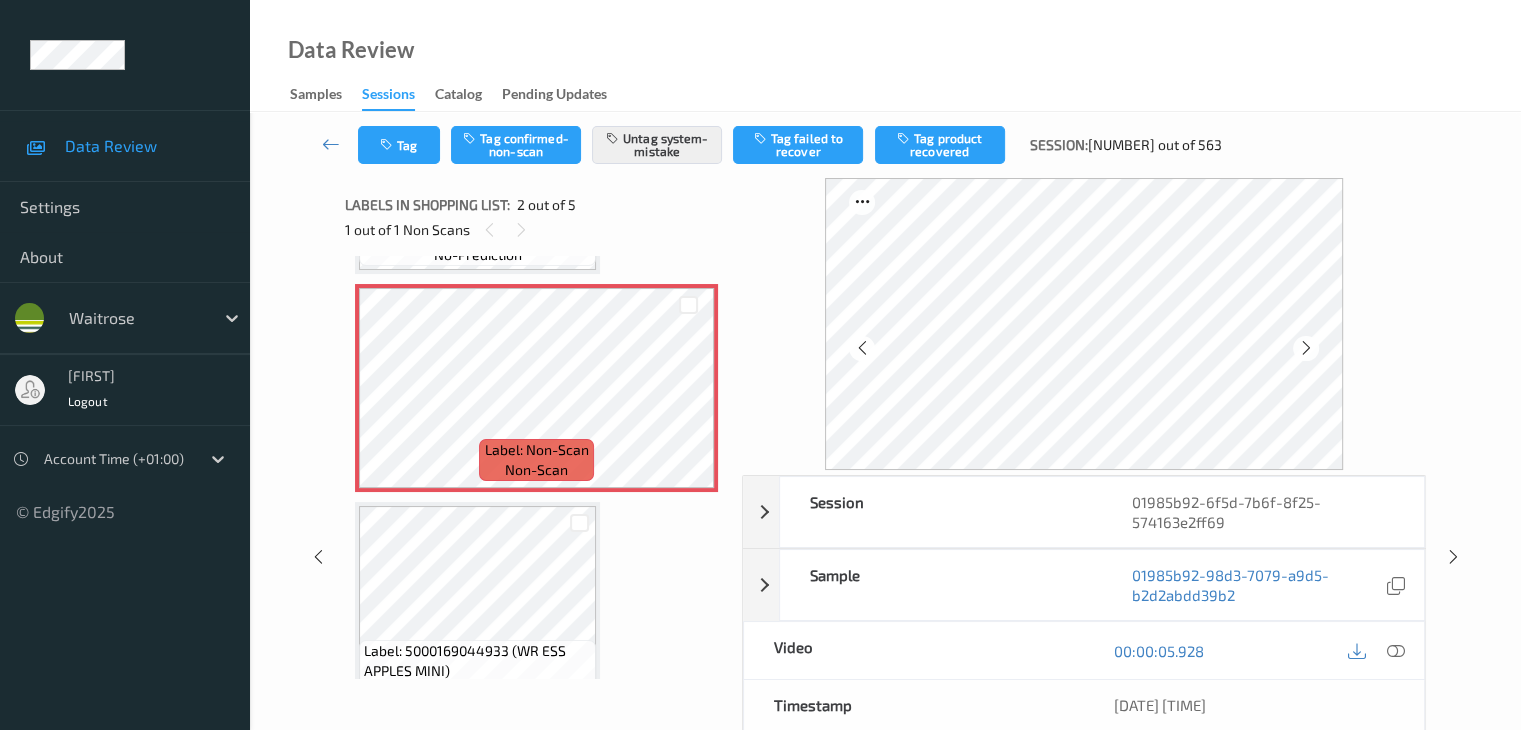 click on "Tag Tag   confirmed-non-scan Untag   system-mistake Tag   failed to recover Tag   product recovered Session: [NUMBER] out of [NUMBER]" at bounding box center [885, 145] 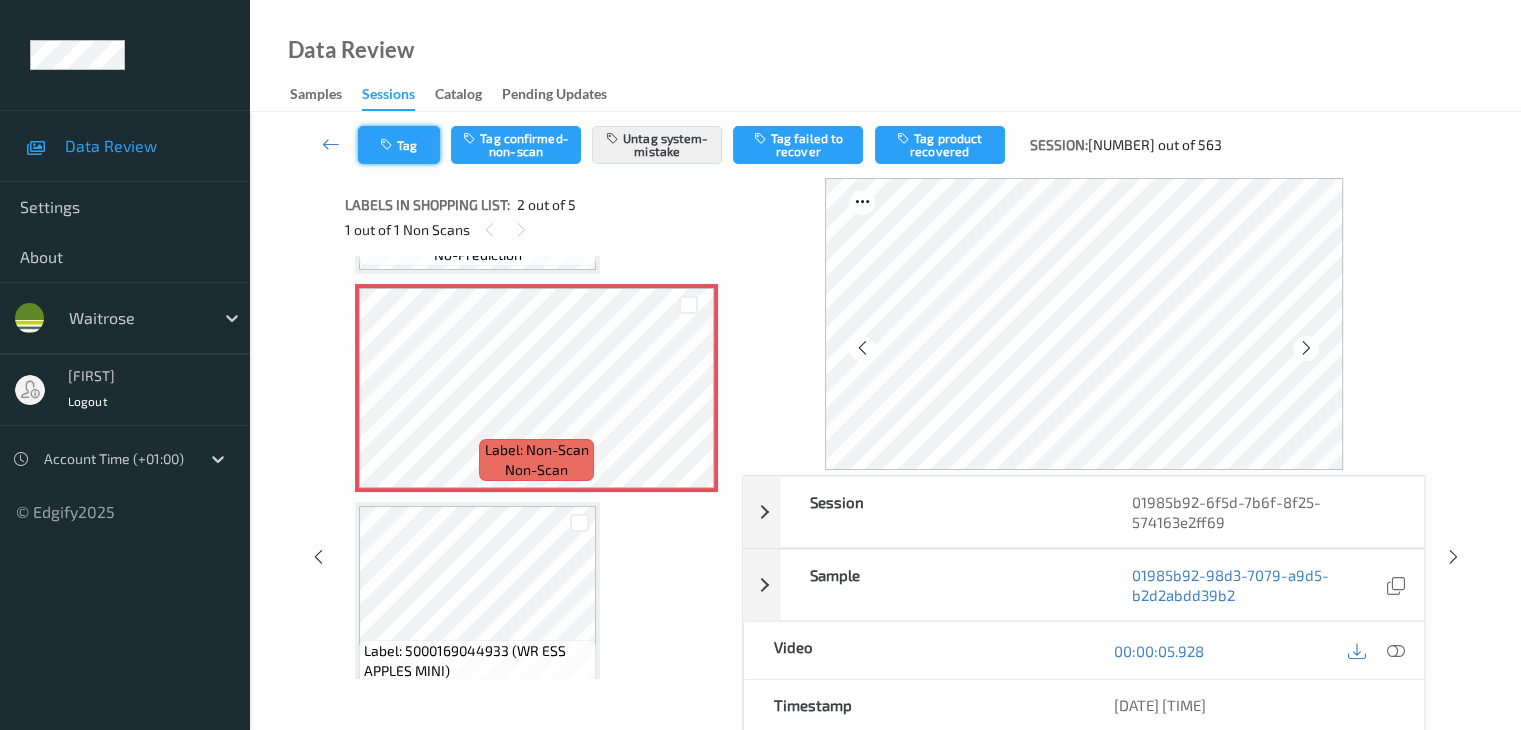 click on "Tag" at bounding box center (399, 145) 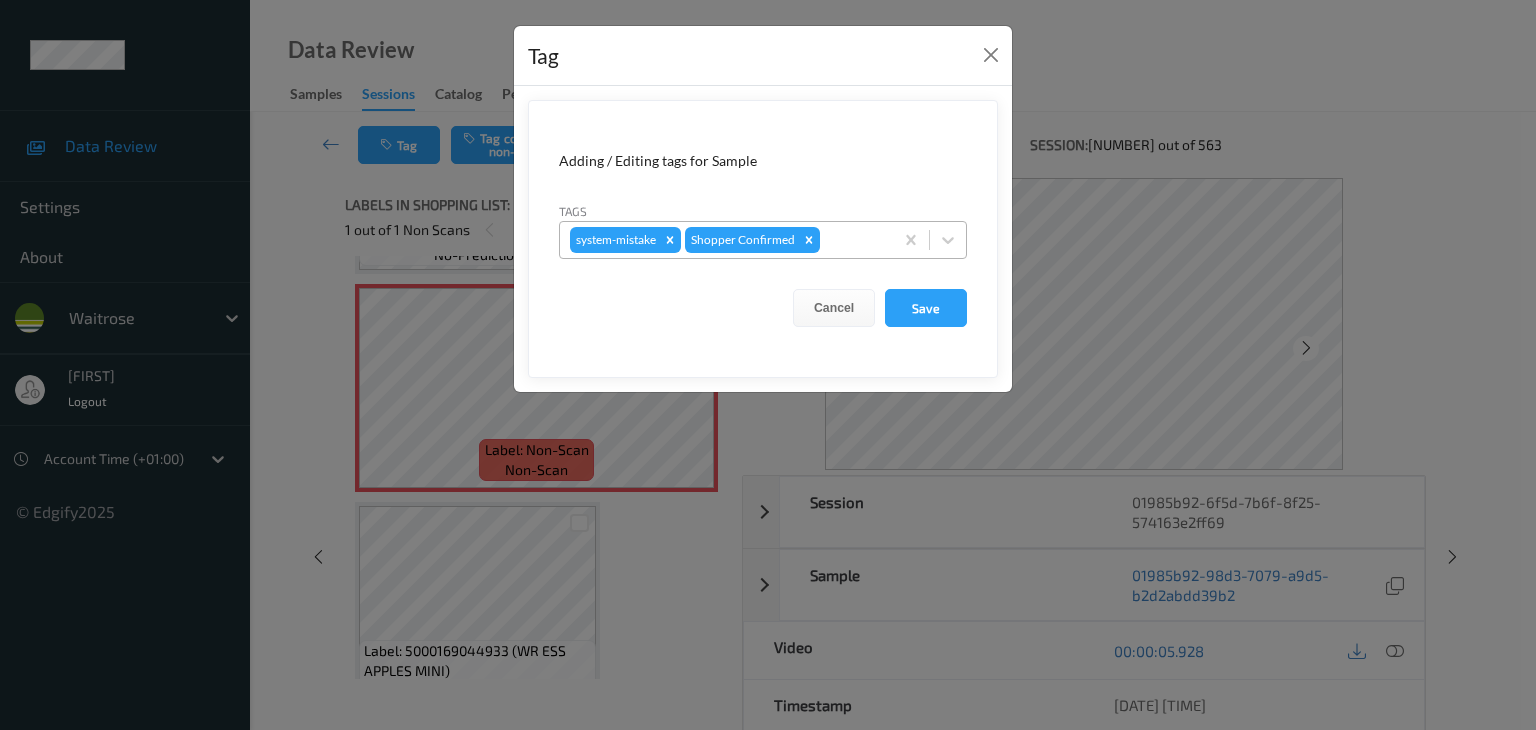 click on "system-mistake Shopper Confirmed" at bounding box center [726, 240] 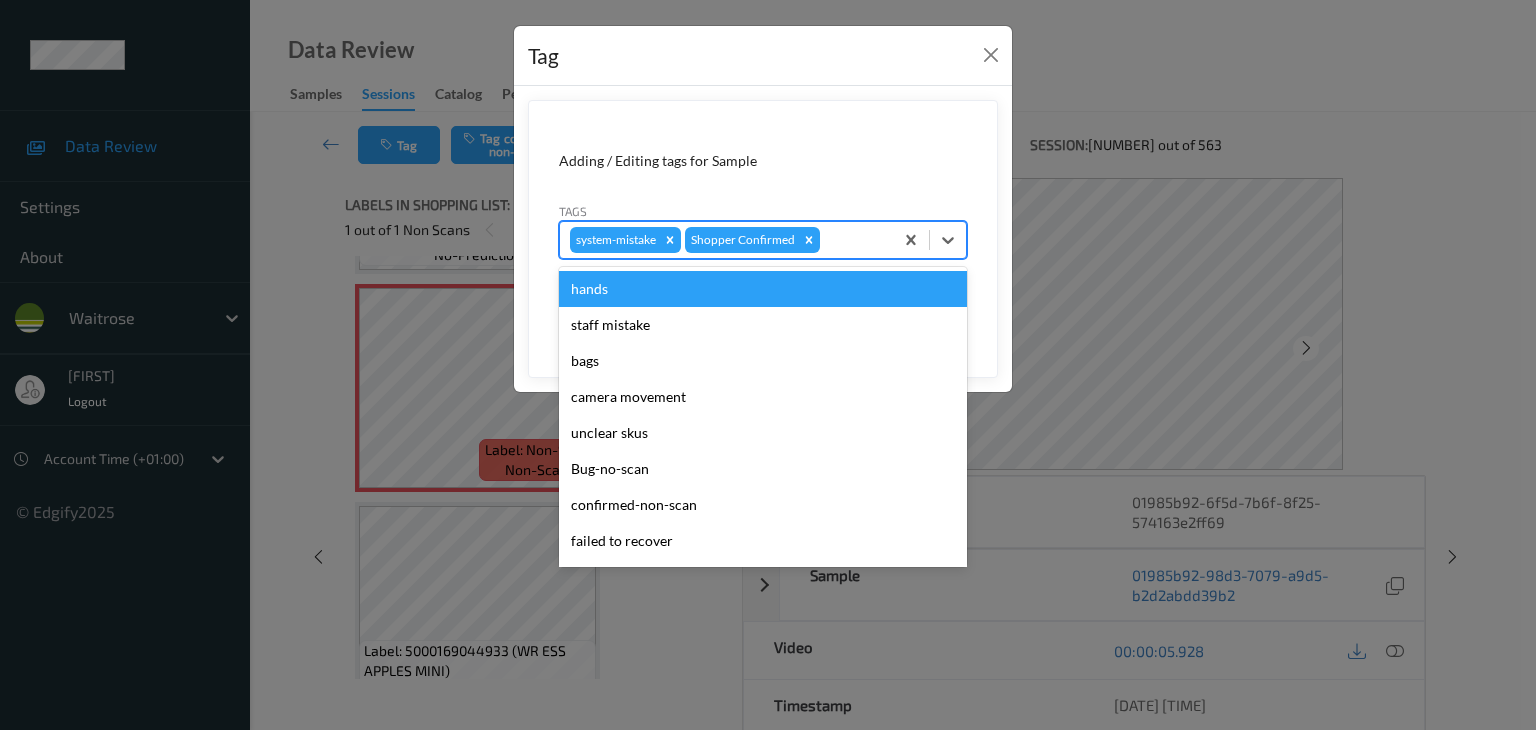 type on "u" 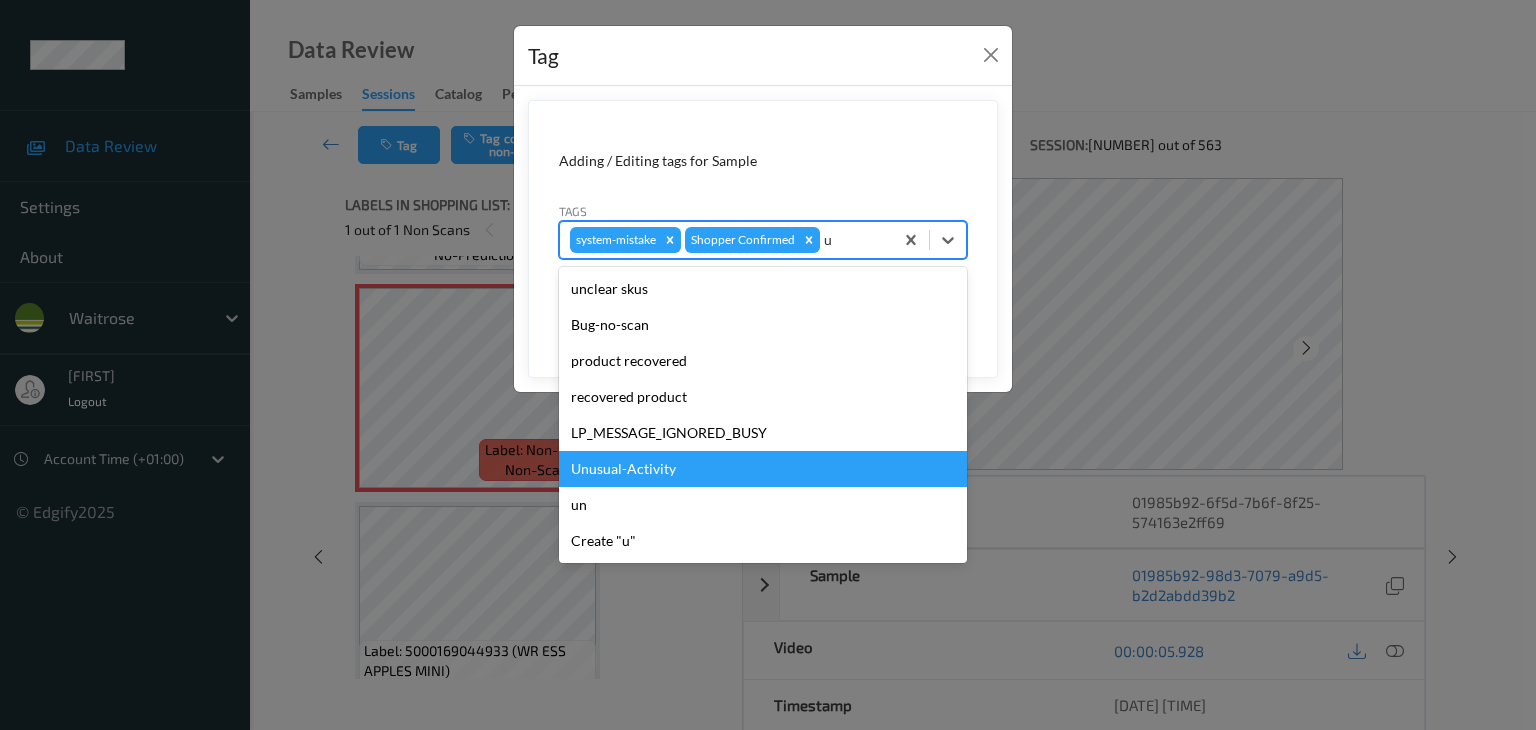 click on "Unusual-Activity" at bounding box center (763, 469) 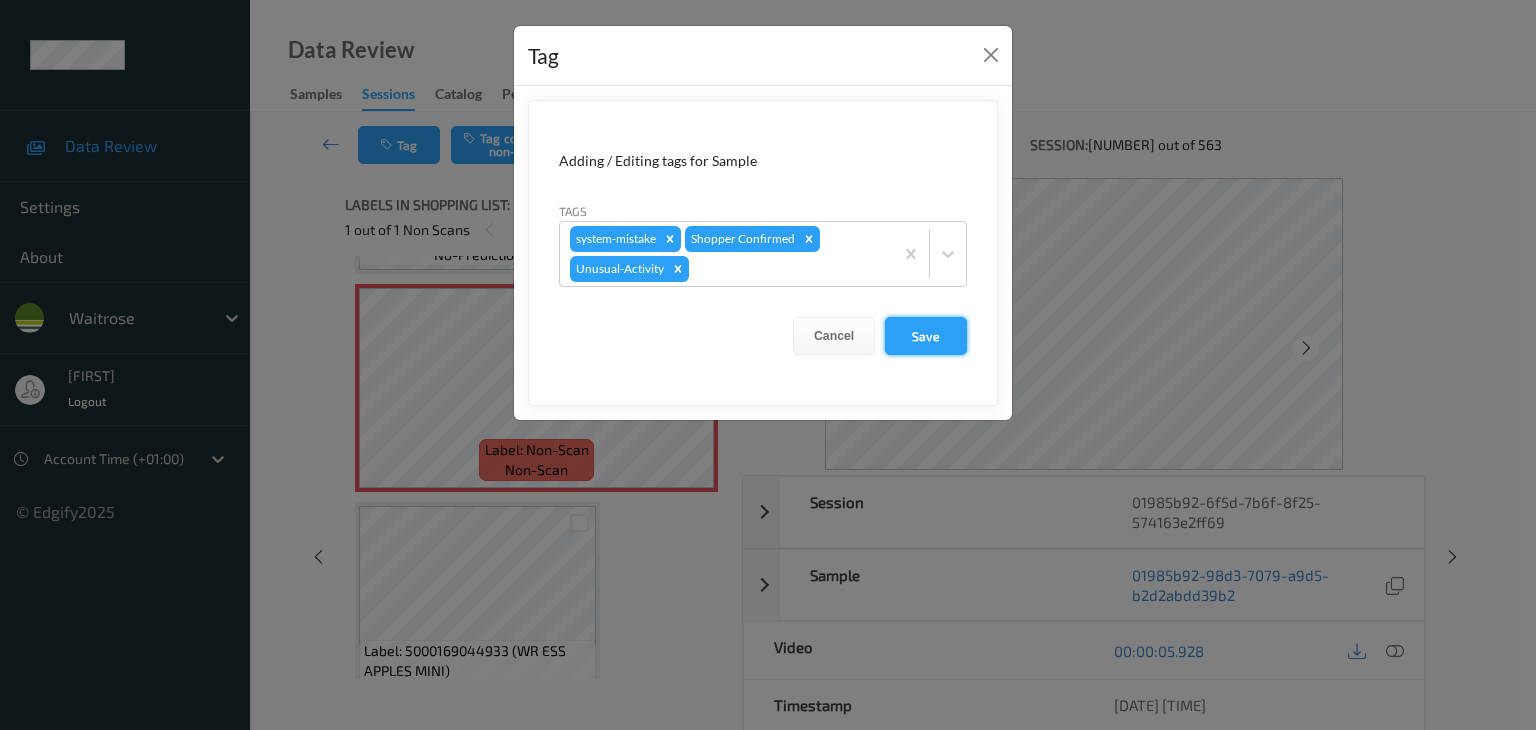 click on "Save" at bounding box center (926, 336) 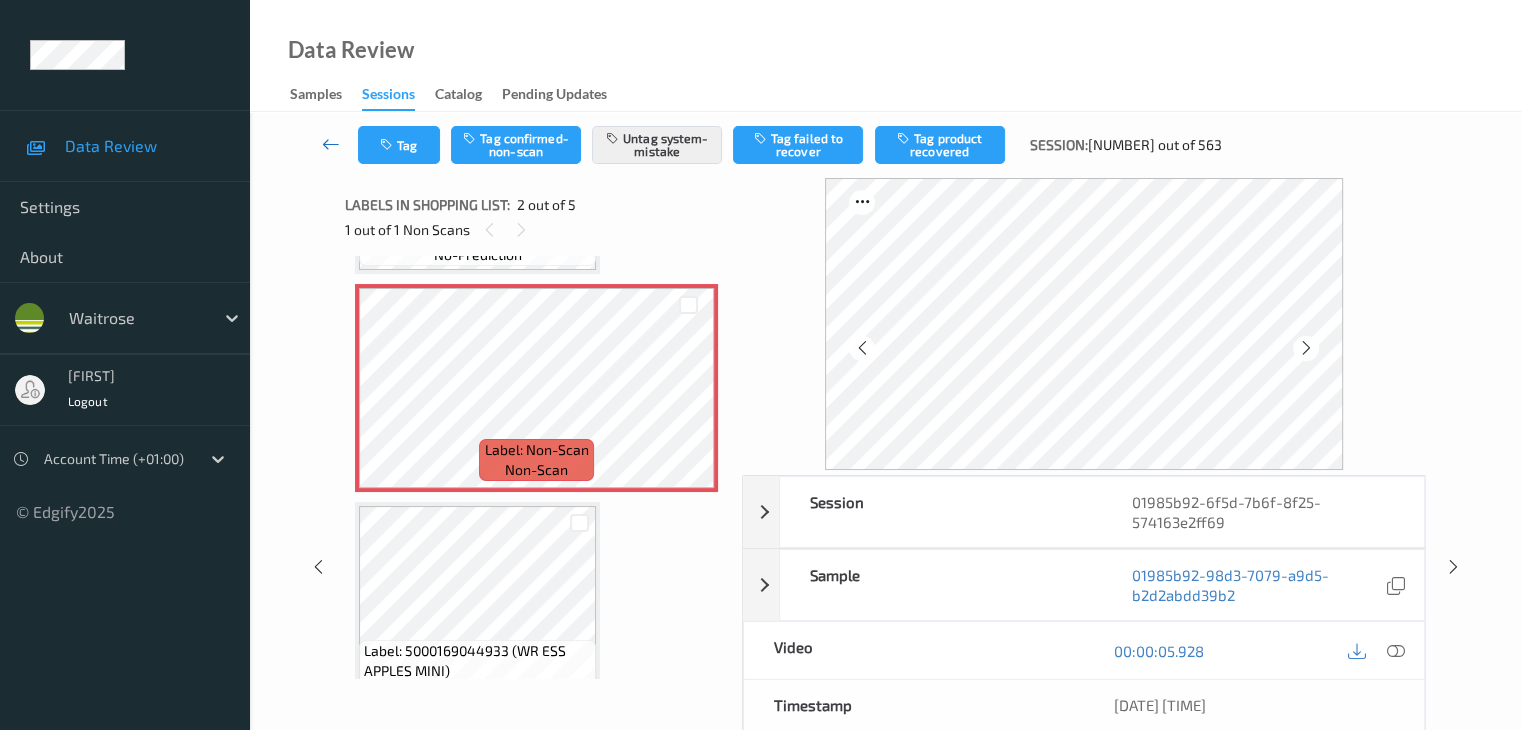 click at bounding box center [331, 144] 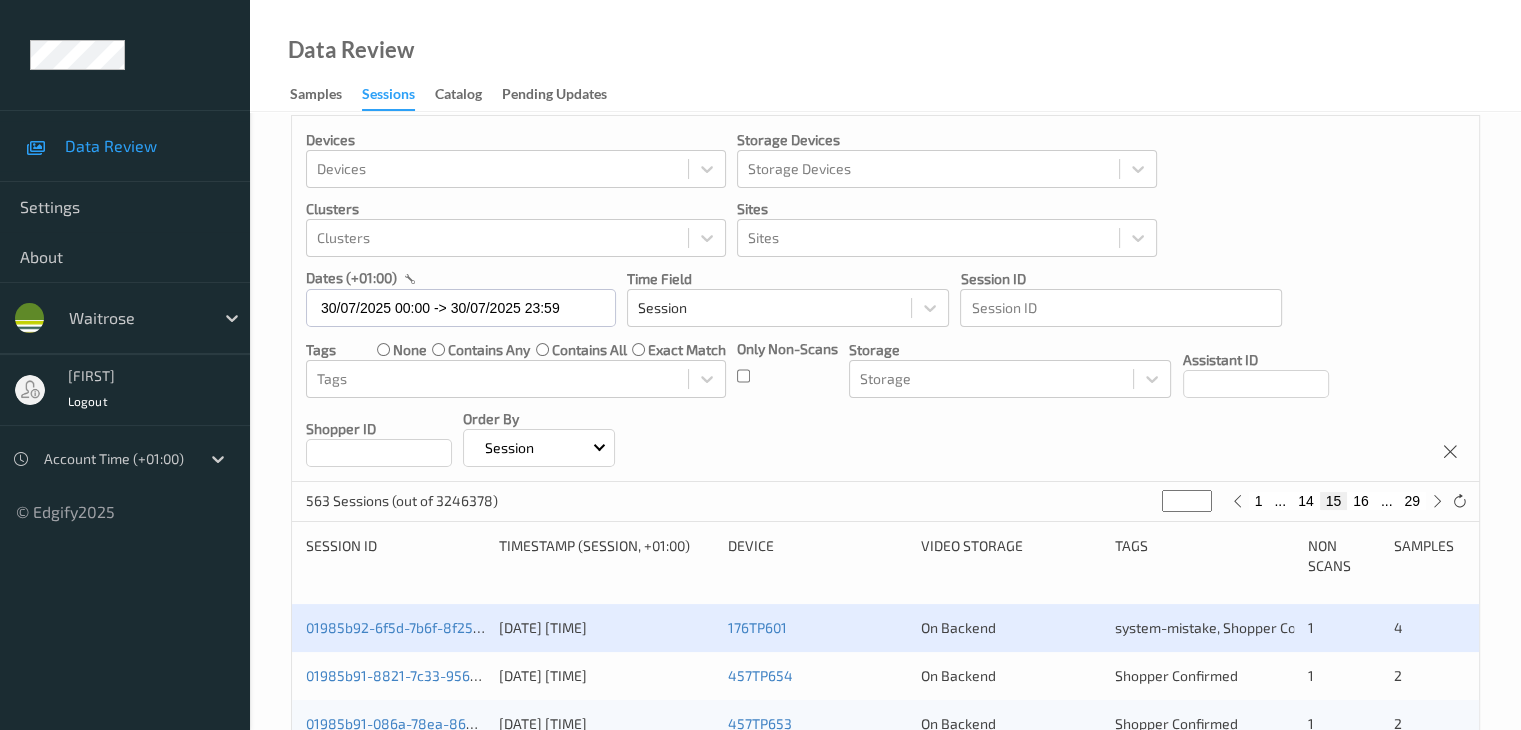 scroll, scrollTop: 400, scrollLeft: 0, axis: vertical 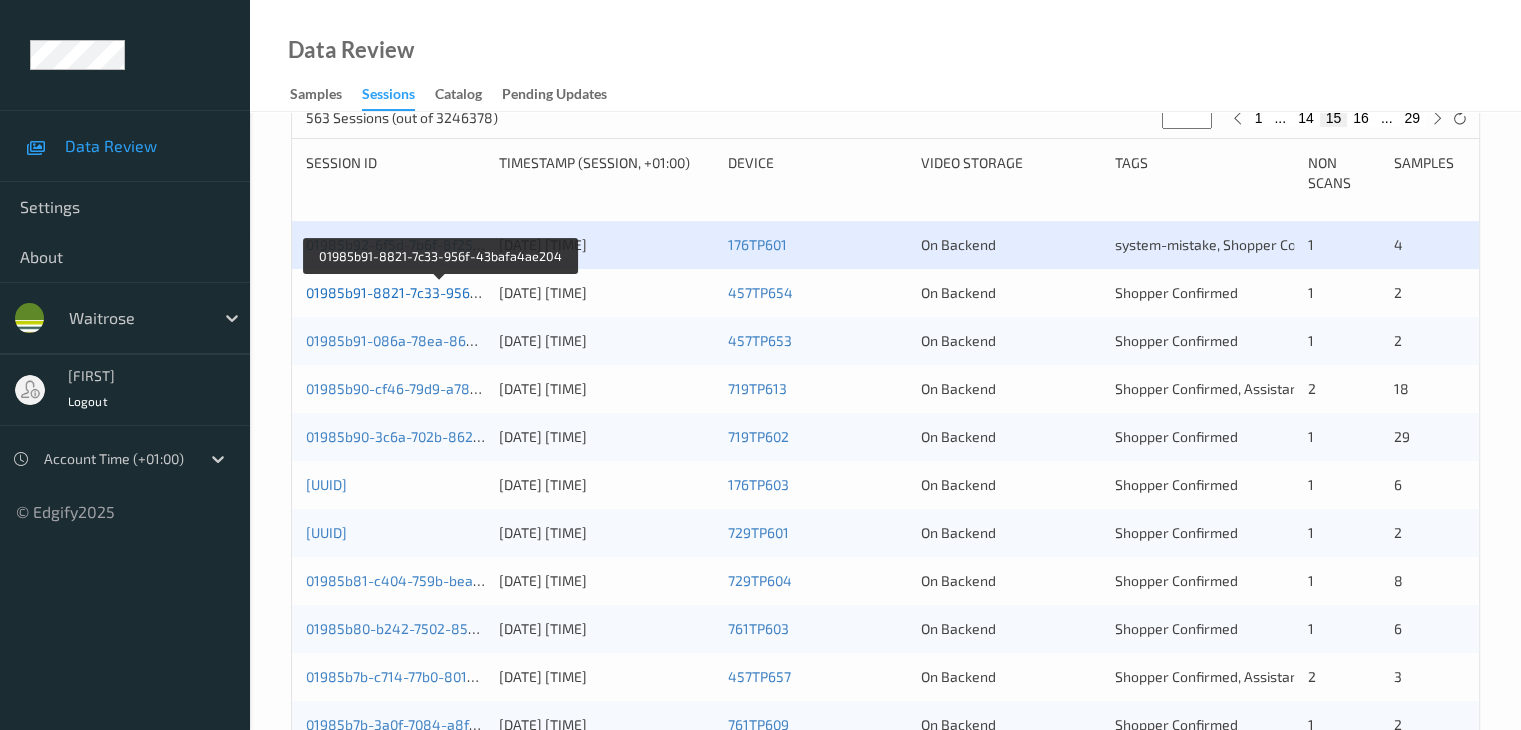 click on "01985b91-8821-7c33-956f-43bafa4ae204" at bounding box center (441, 292) 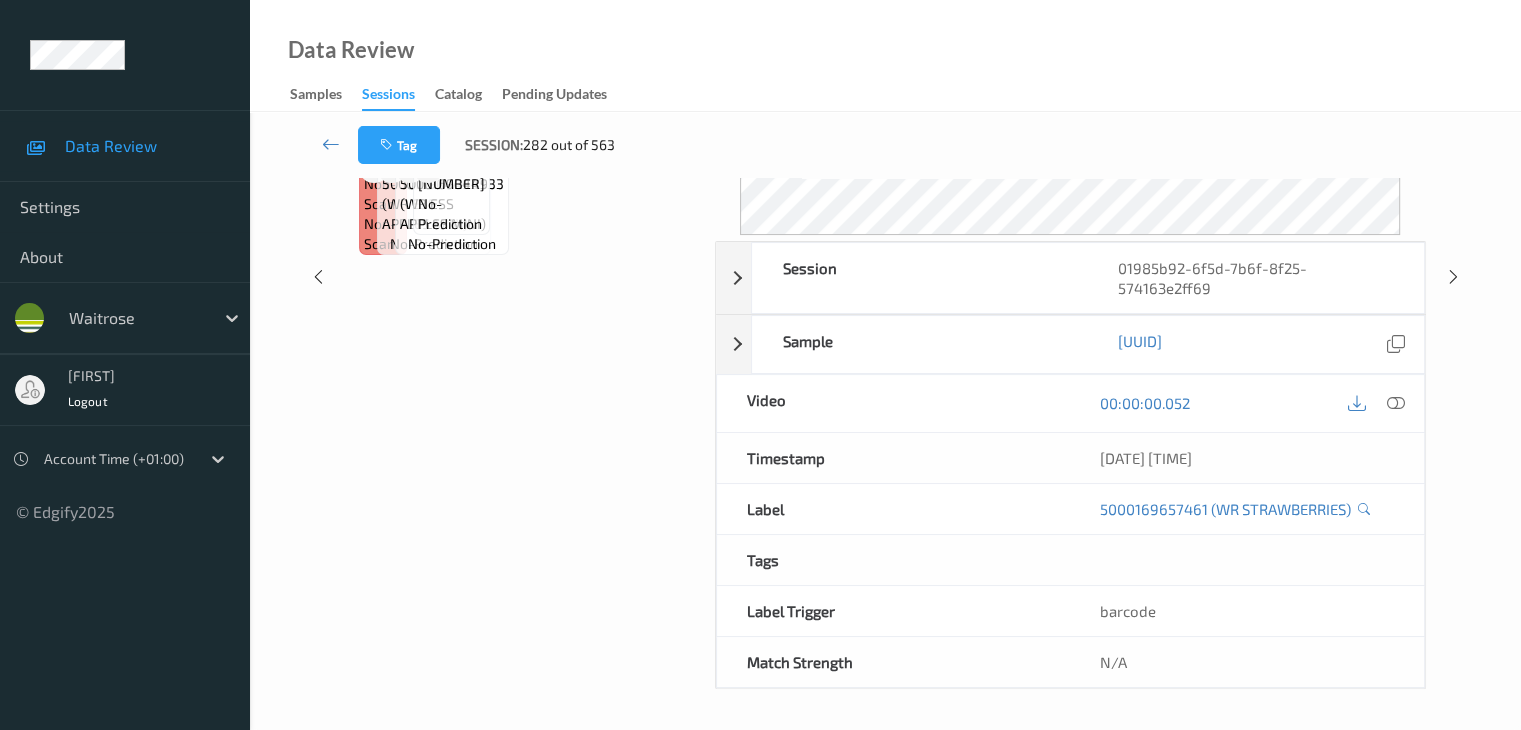 scroll, scrollTop: 0, scrollLeft: 0, axis: both 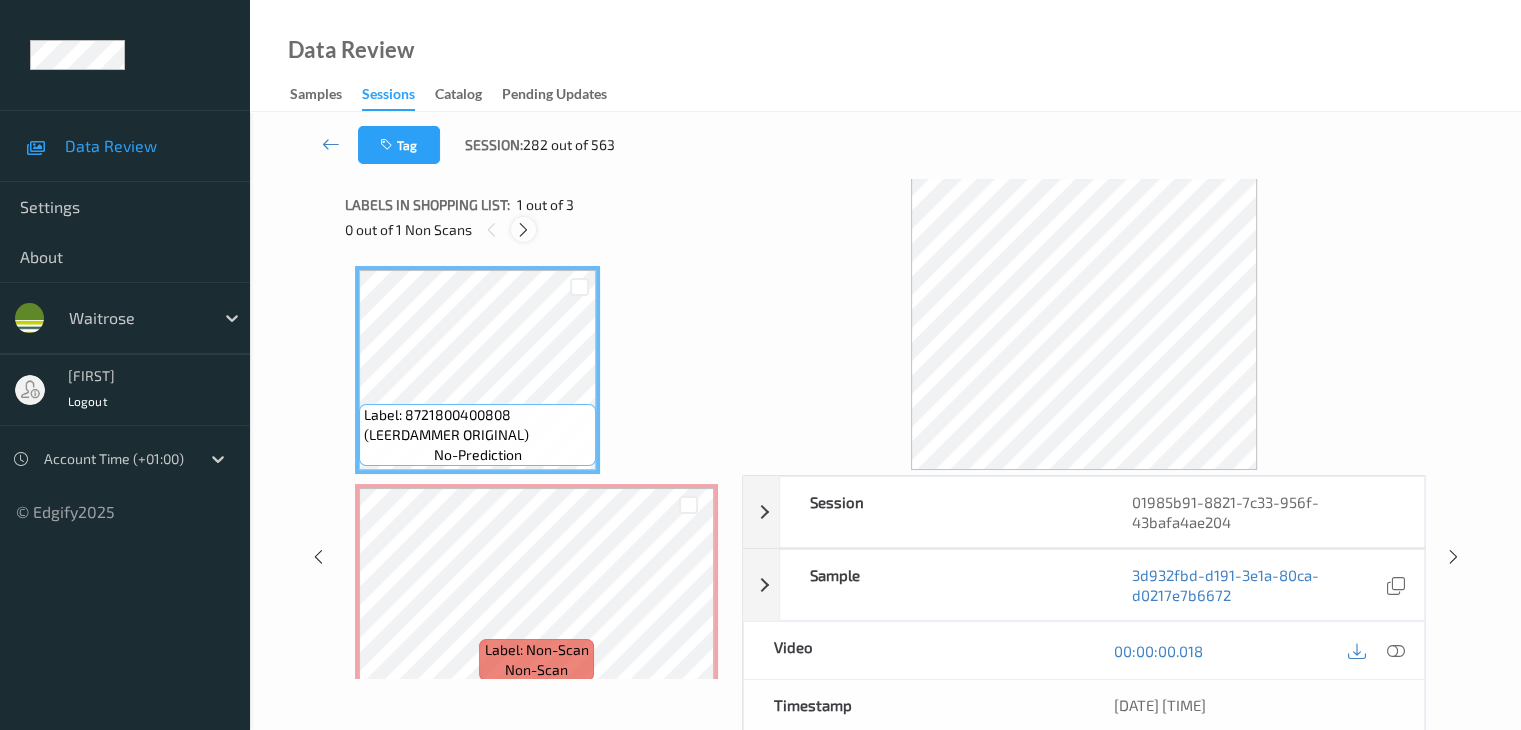 click at bounding box center (523, 230) 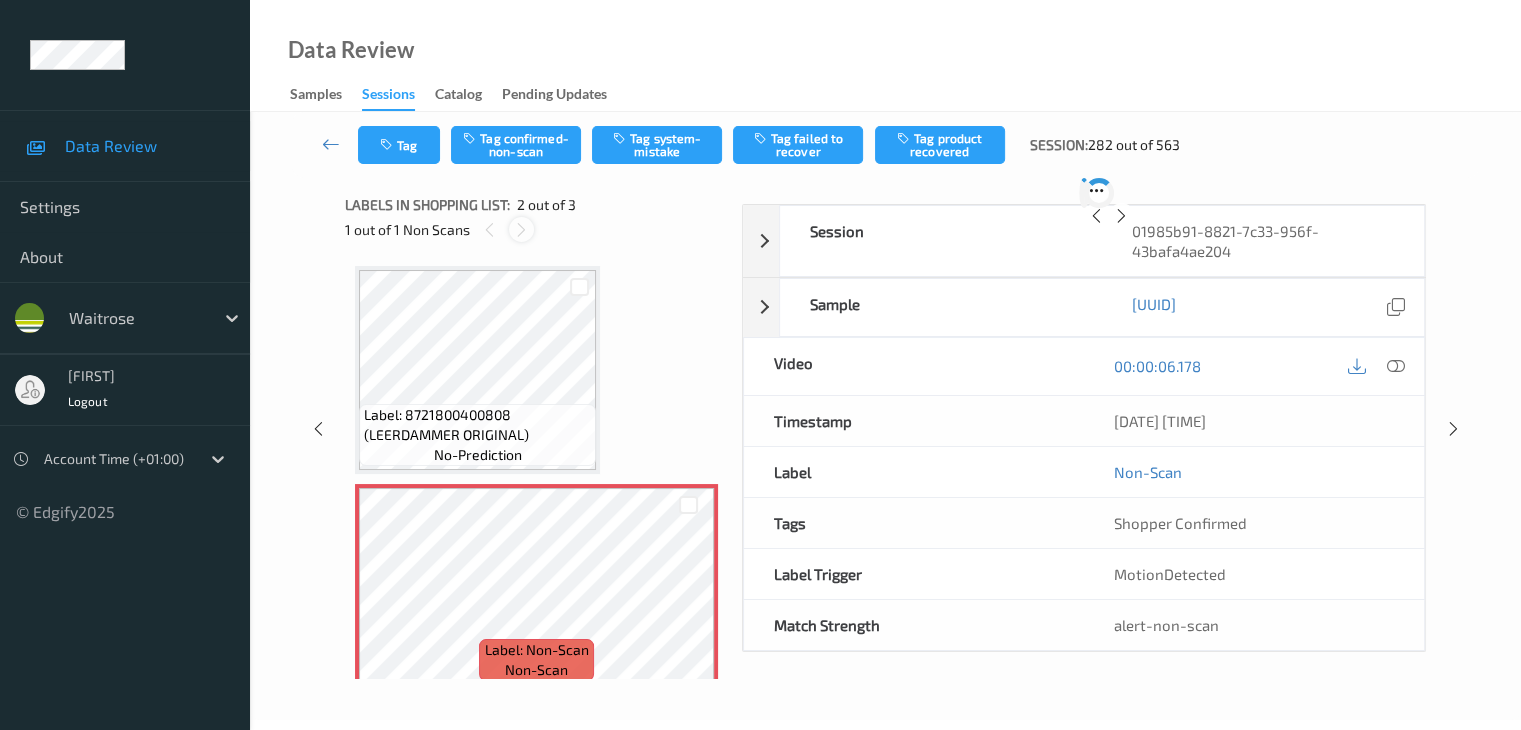 scroll, scrollTop: 10, scrollLeft: 0, axis: vertical 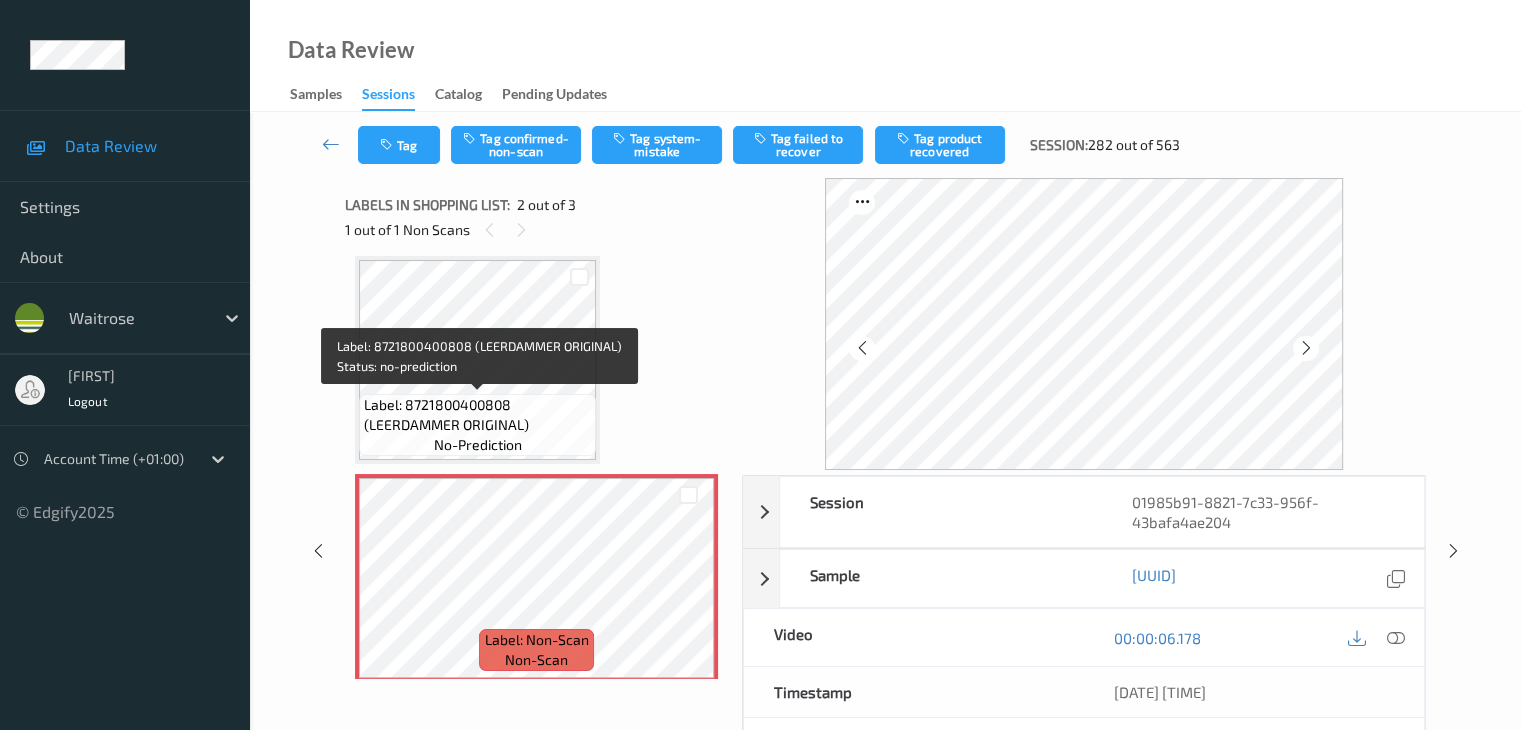click on "Label: 8721800400808 (LEERDAMMER ORIGINAL)" at bounding box center (477, 415) 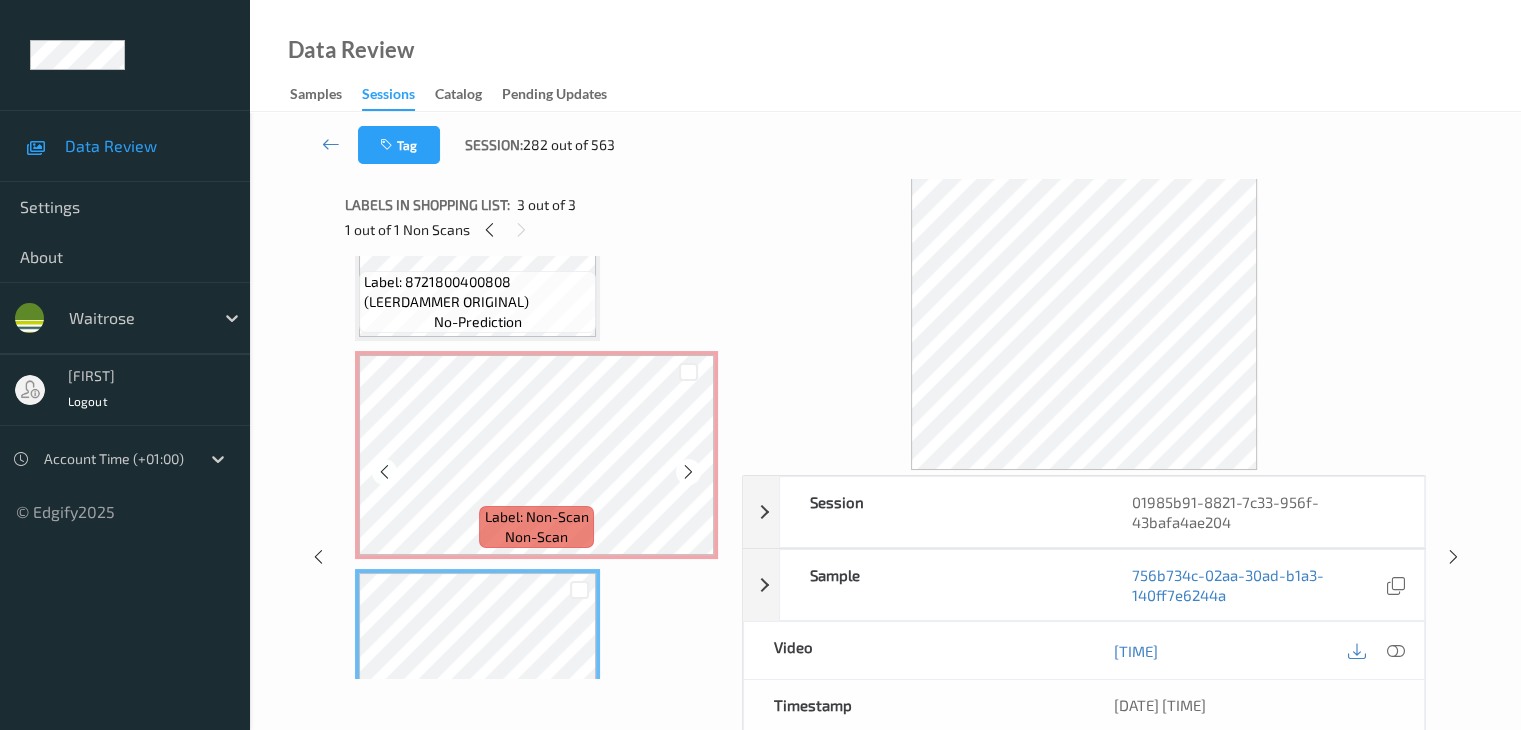 scroll, scrollTop: 41, scrollLeft: 0, axis: vertical 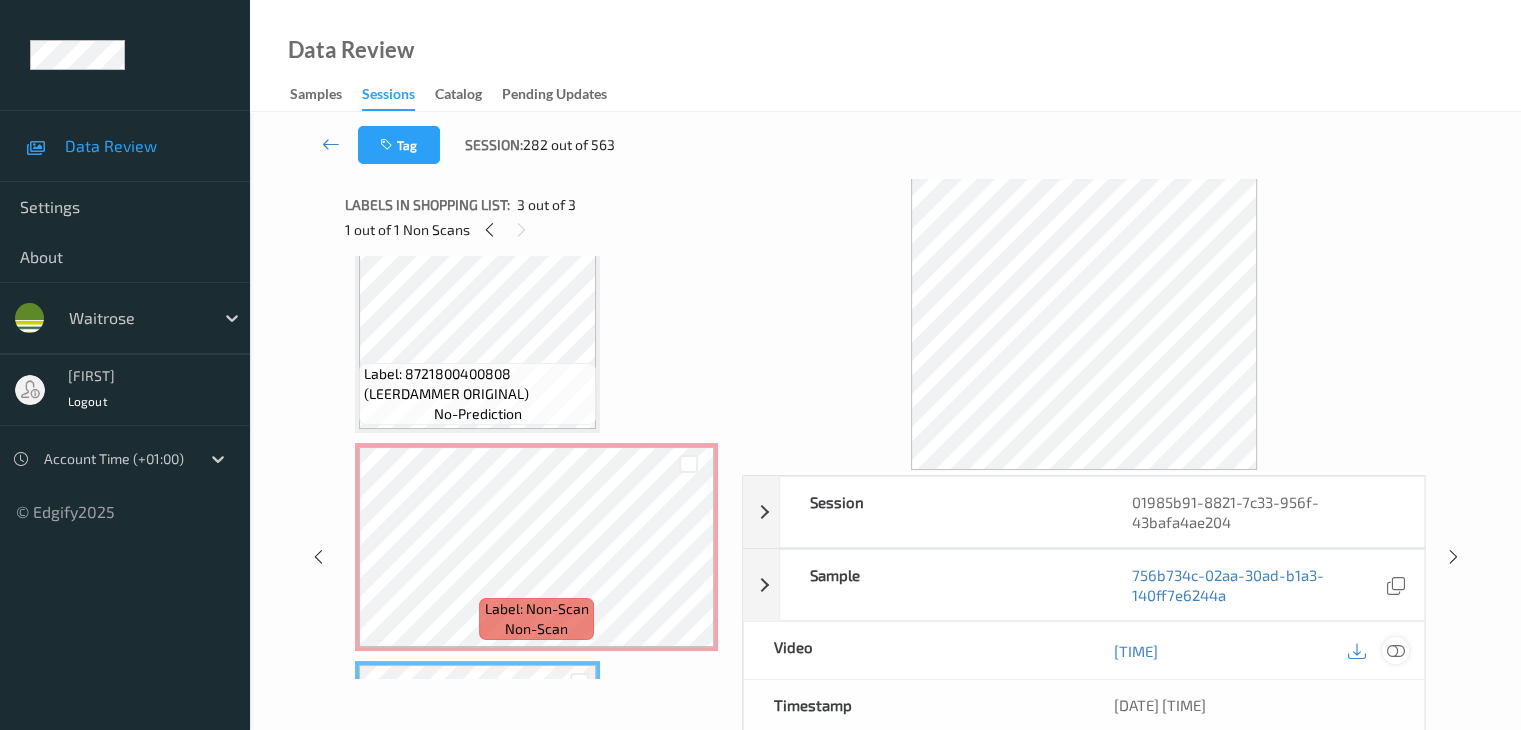 click at bounding box center (1395, 651) 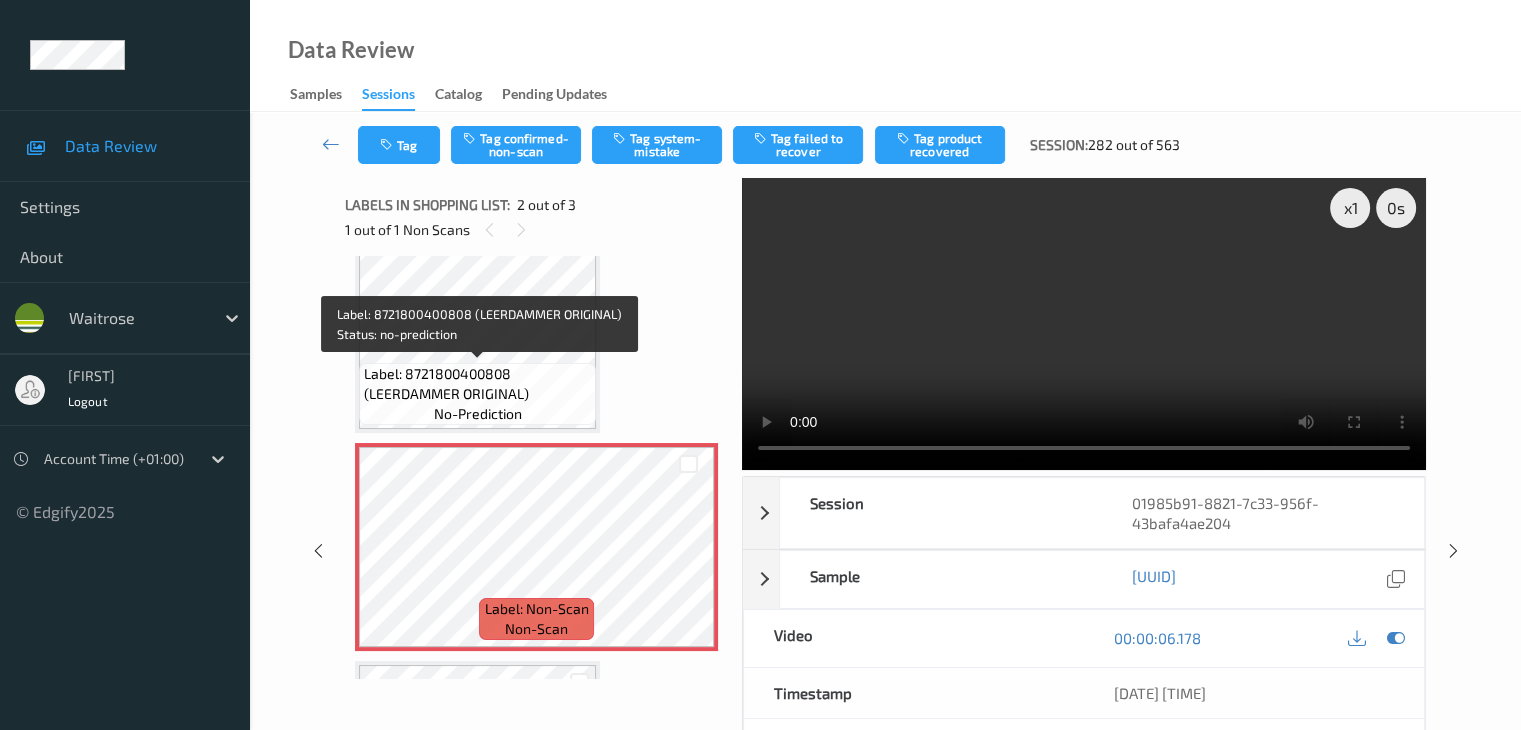 click on "Label: 8721800400808 (LEERDAMMER ORIGINAL)" at bounding box center [477, 384] 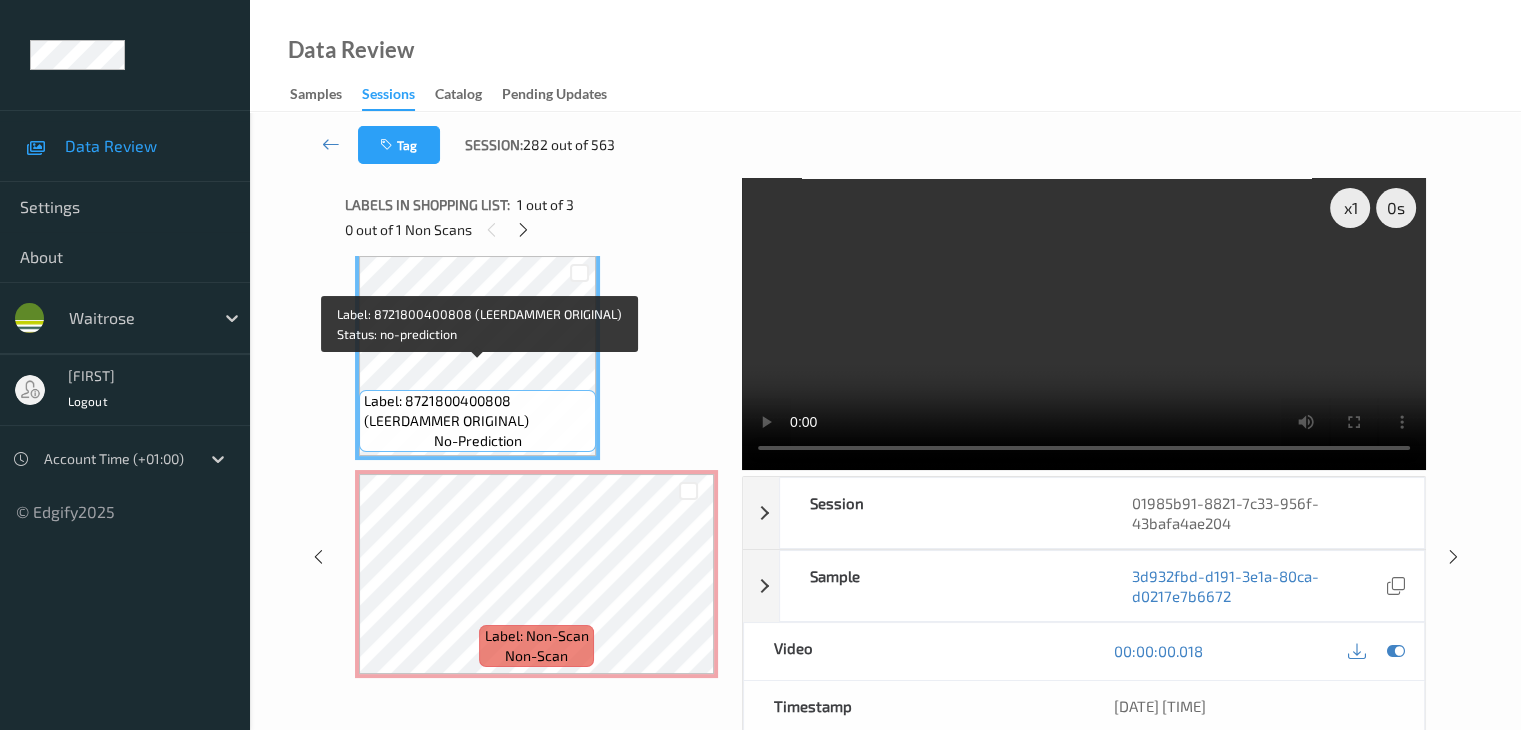 scroll, scrollTop: 0, scrollLeft: 0, axis: both 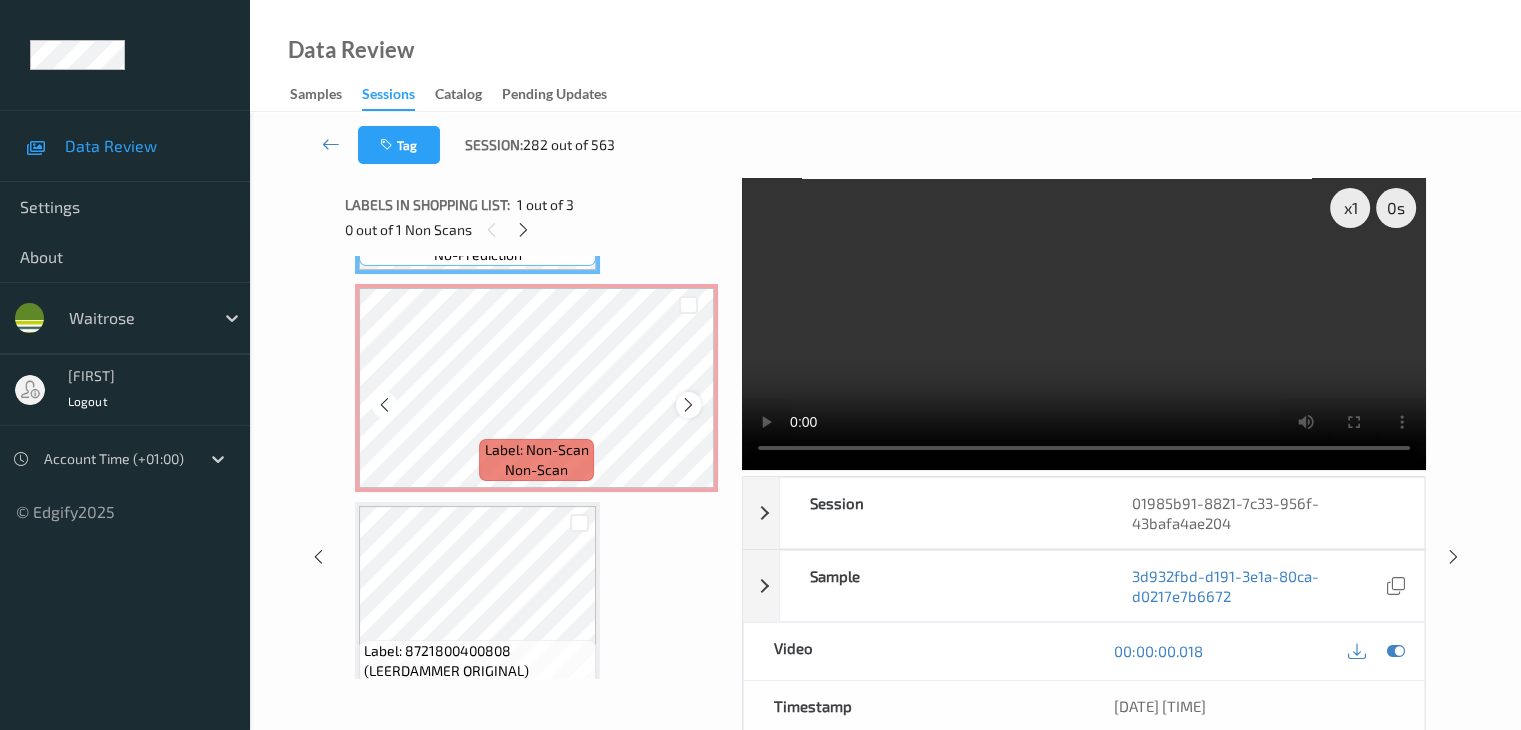 click at bounding box center (688, 405) 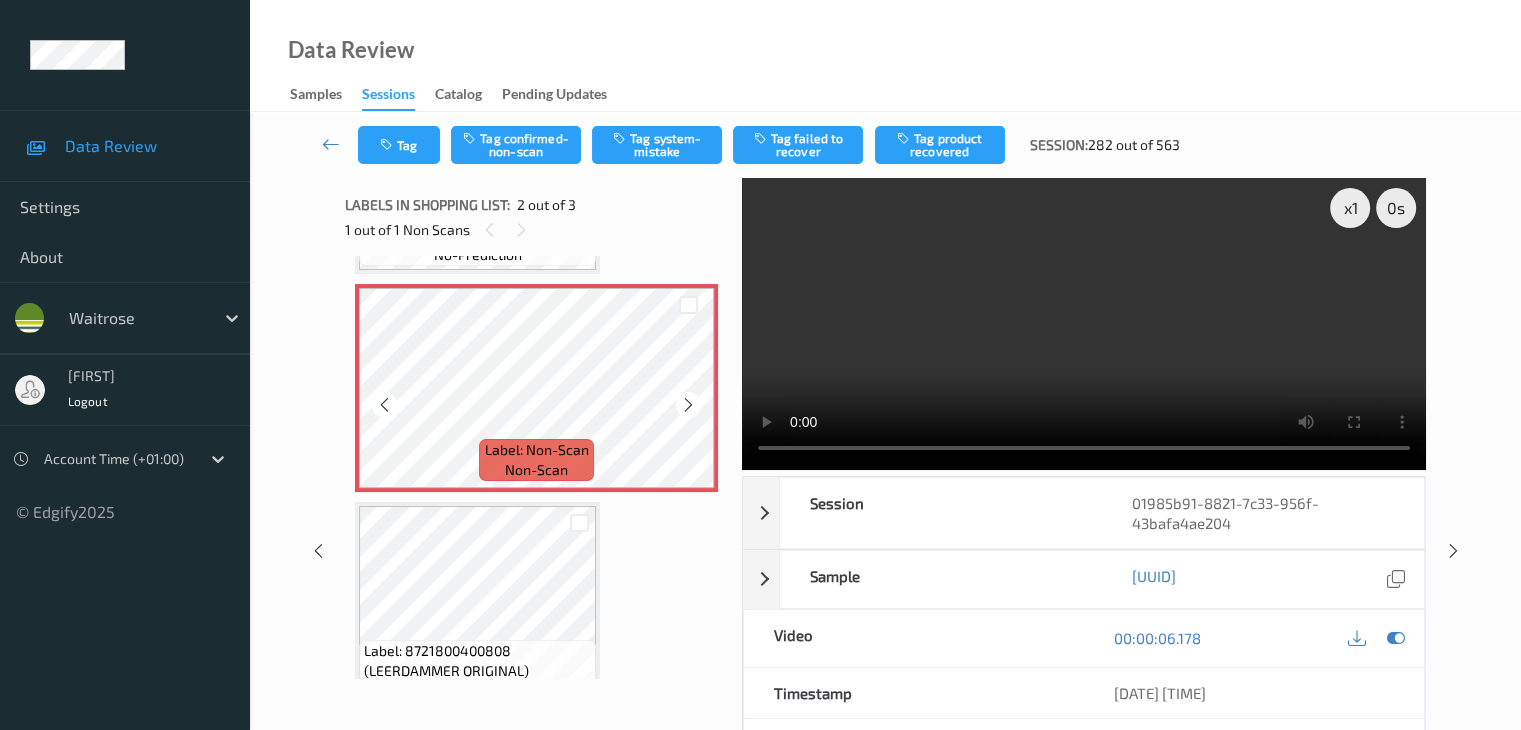 click at bounding box center (688, 405) 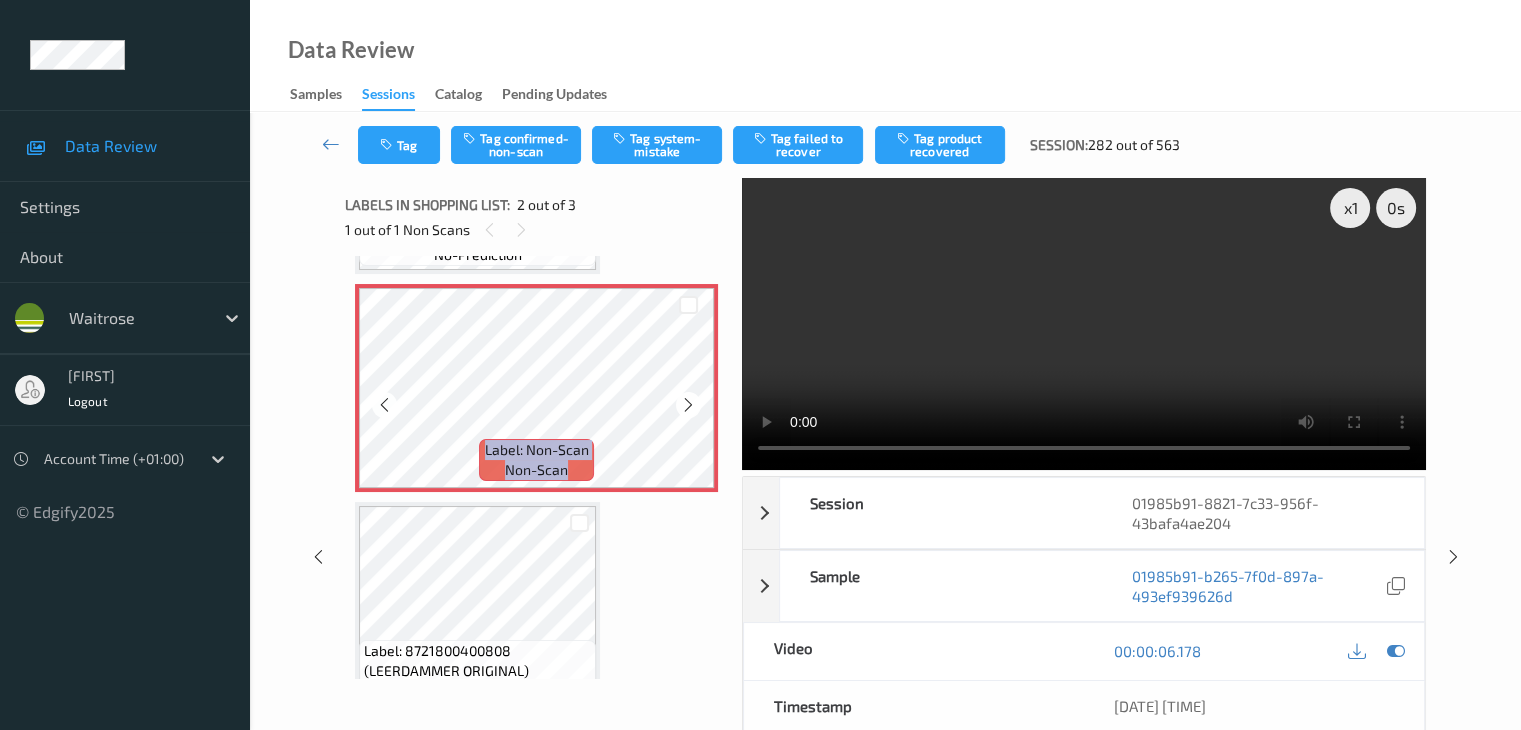 click at bounding box center [688, 405] 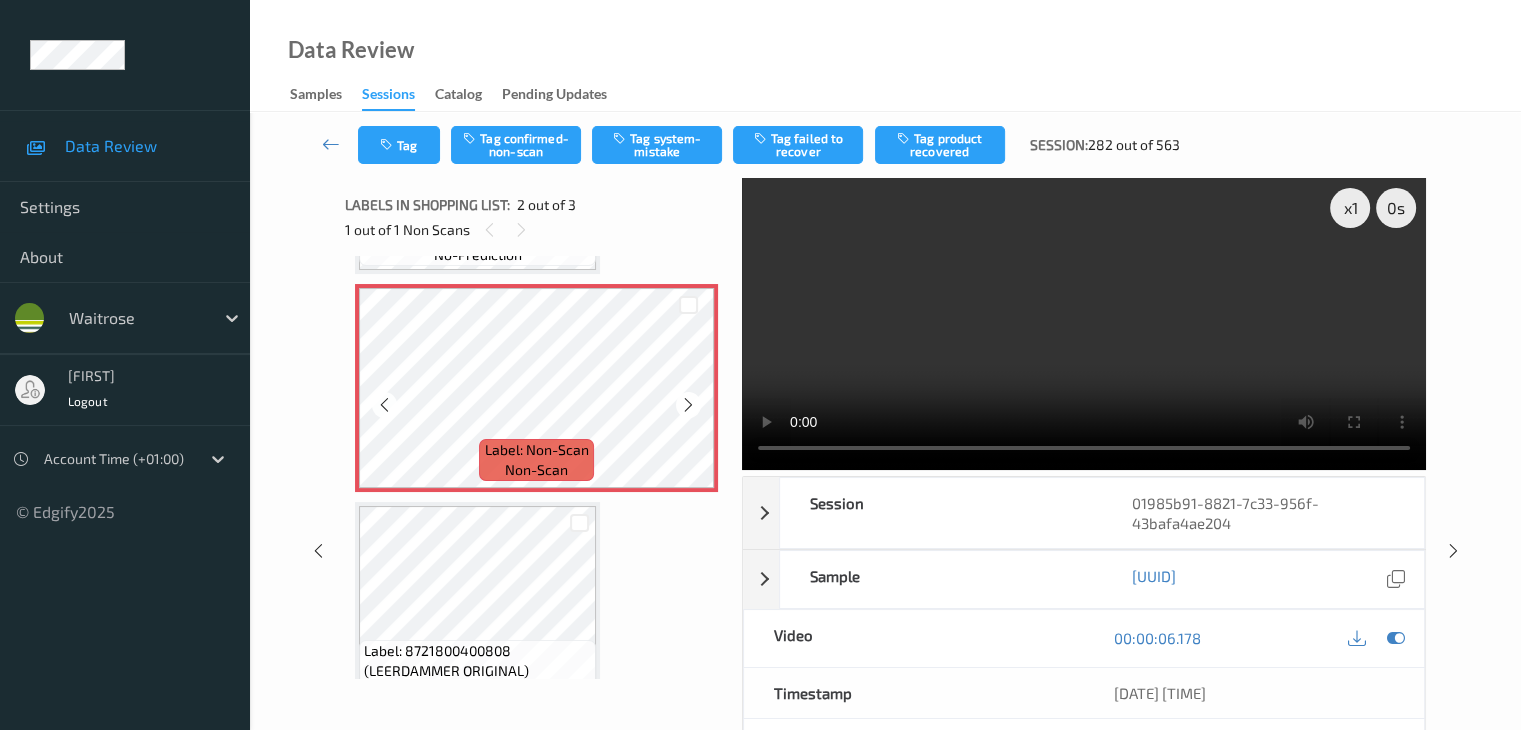 click at bounding box center [688, 405] 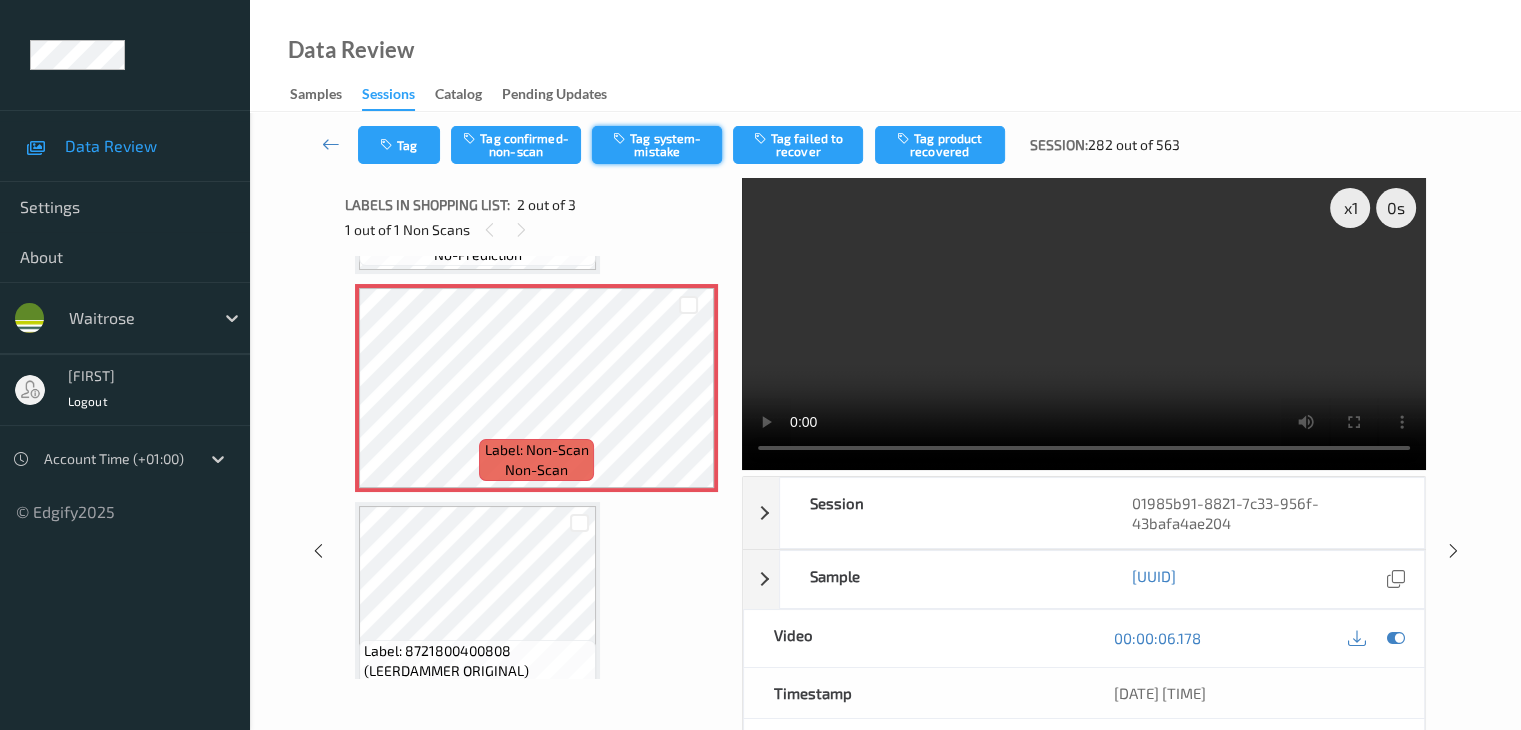 click on "Tag   system-mistake" at bounding box center [657, 145] 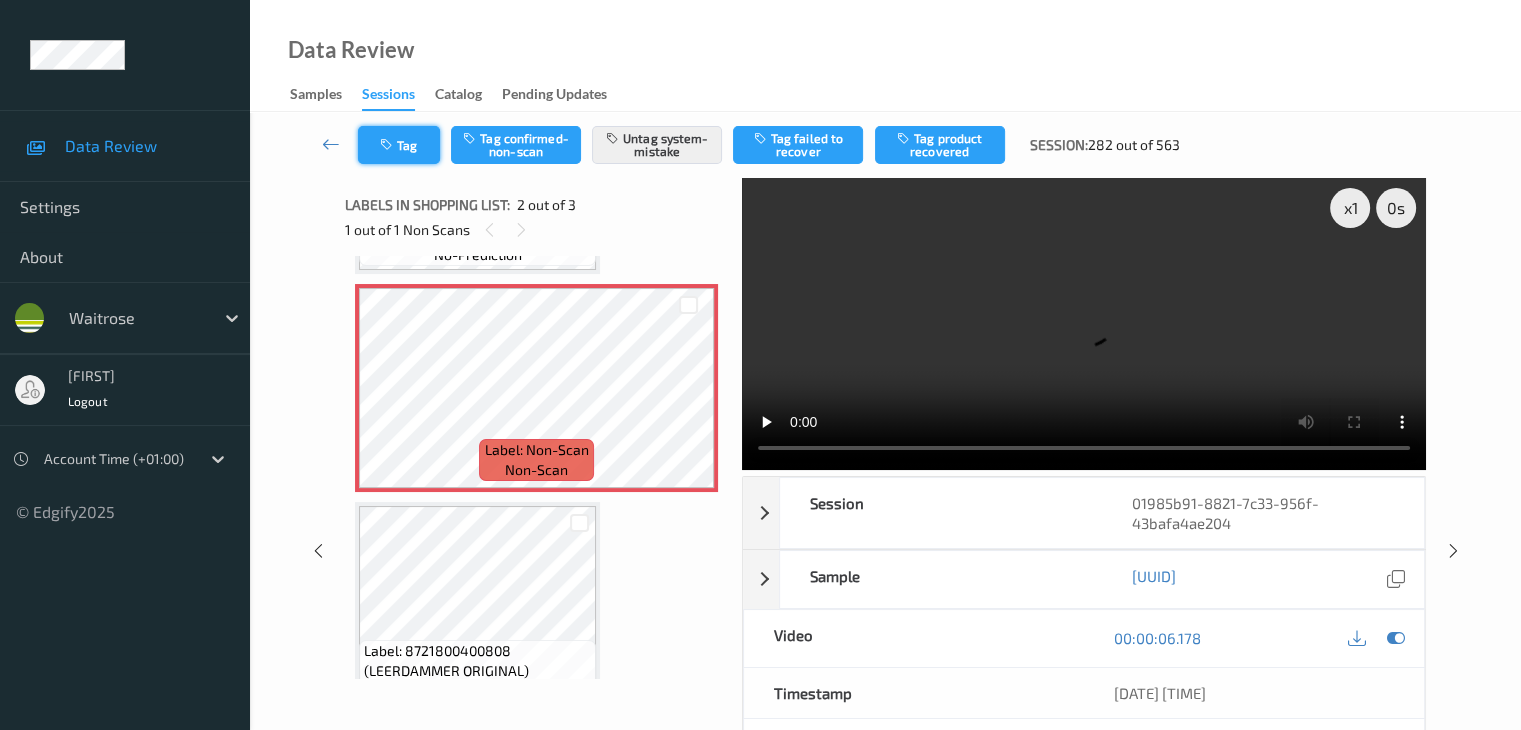 click on "Tag" at bounding box center [399, 145] 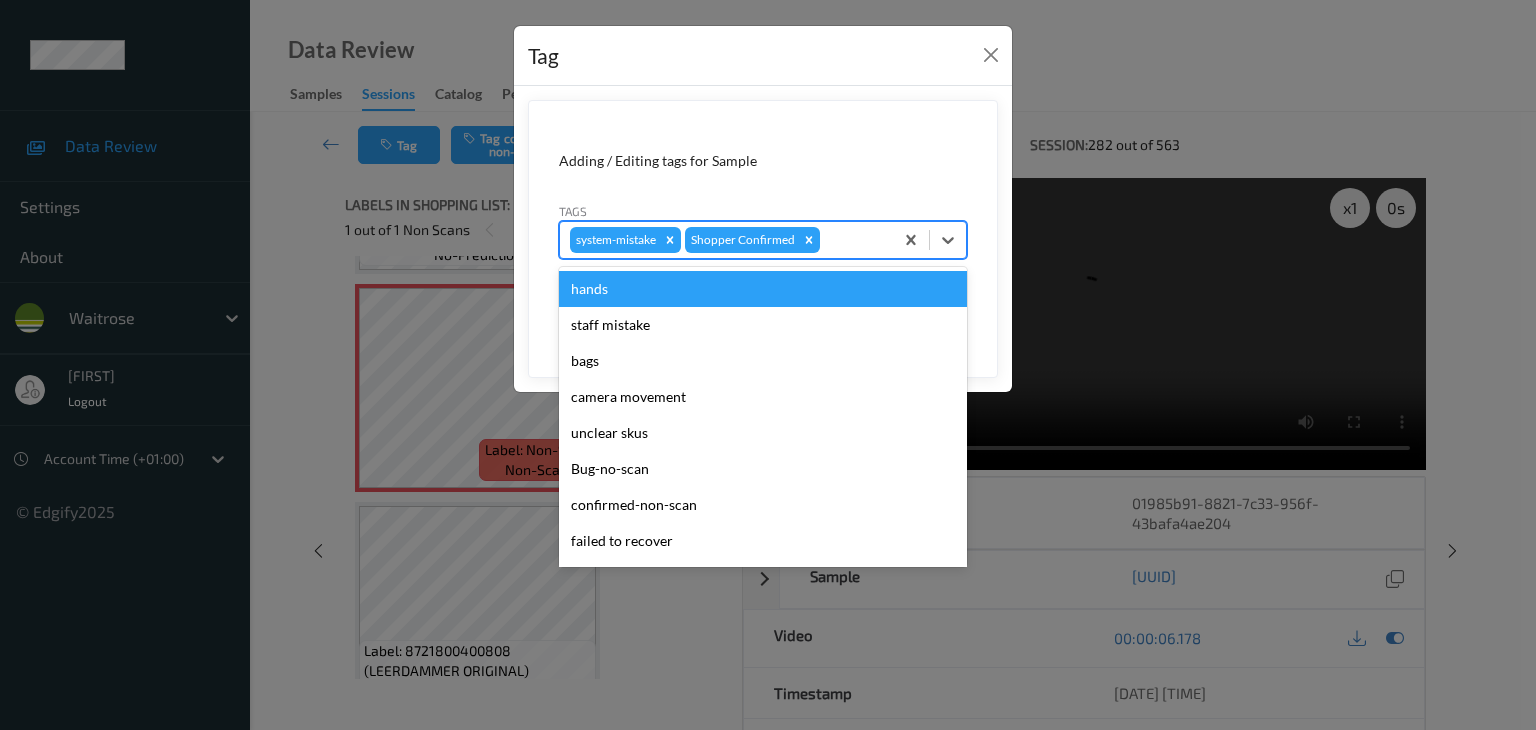 click at bounding box center (853, 240) 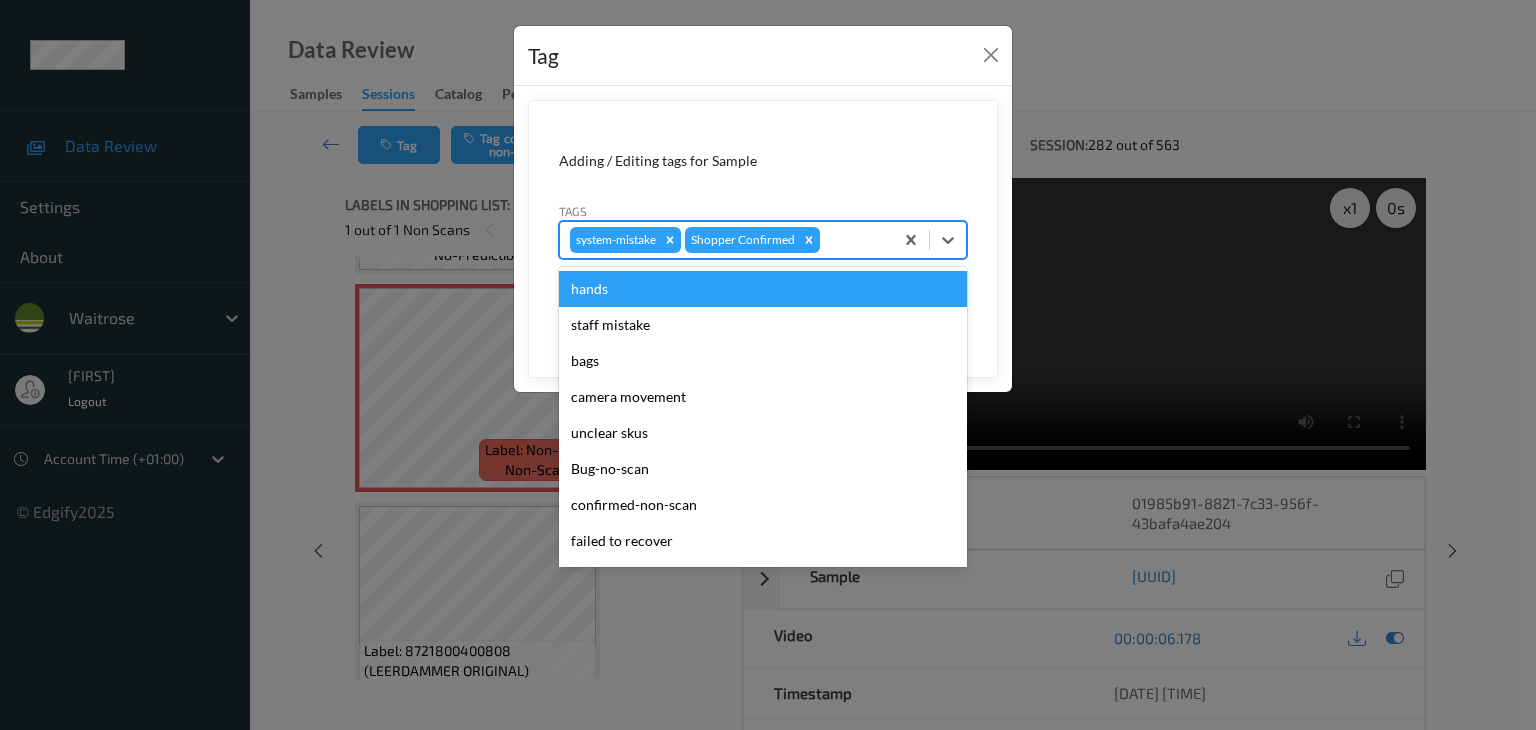 type on "u" 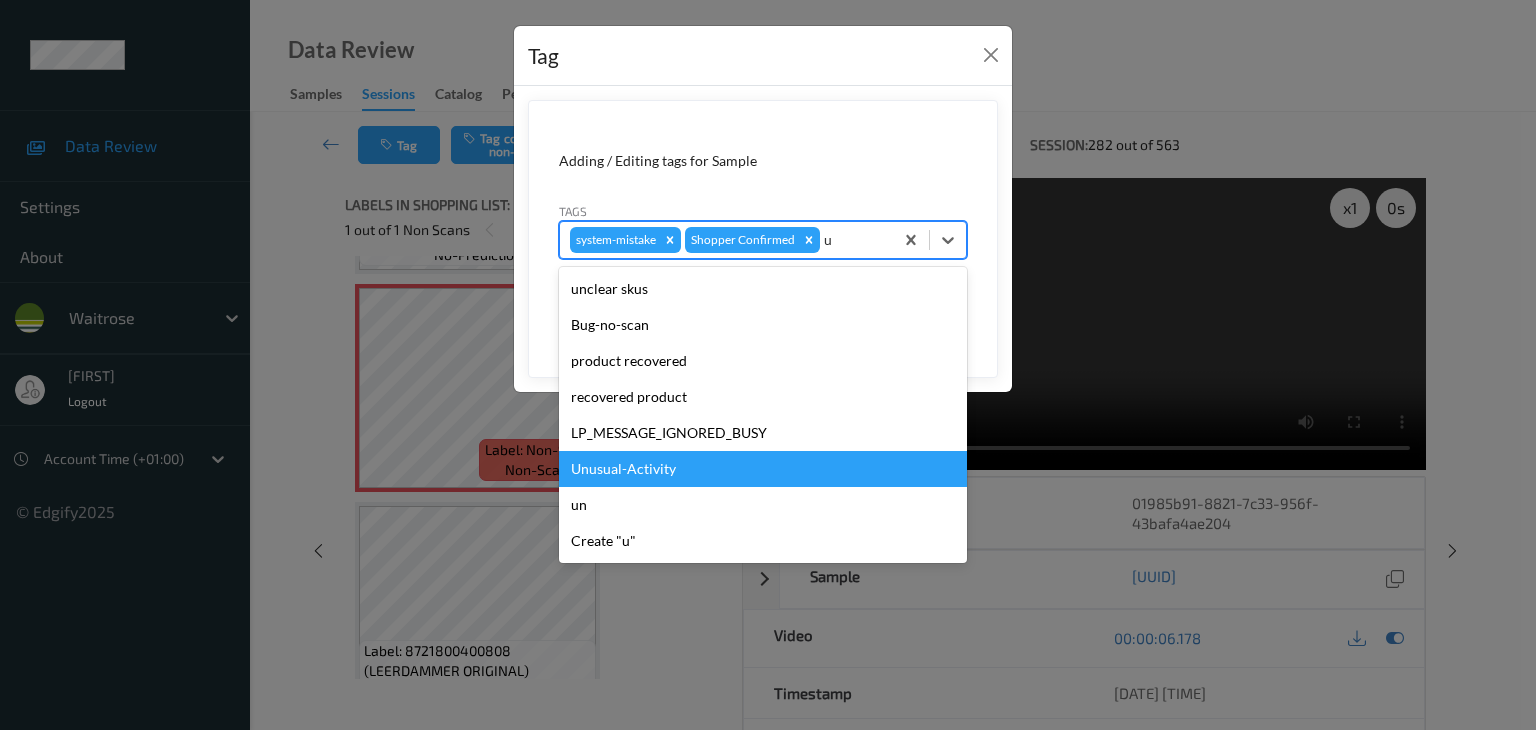 click on "Unusual-Activity" at bounding box center [763, 469] 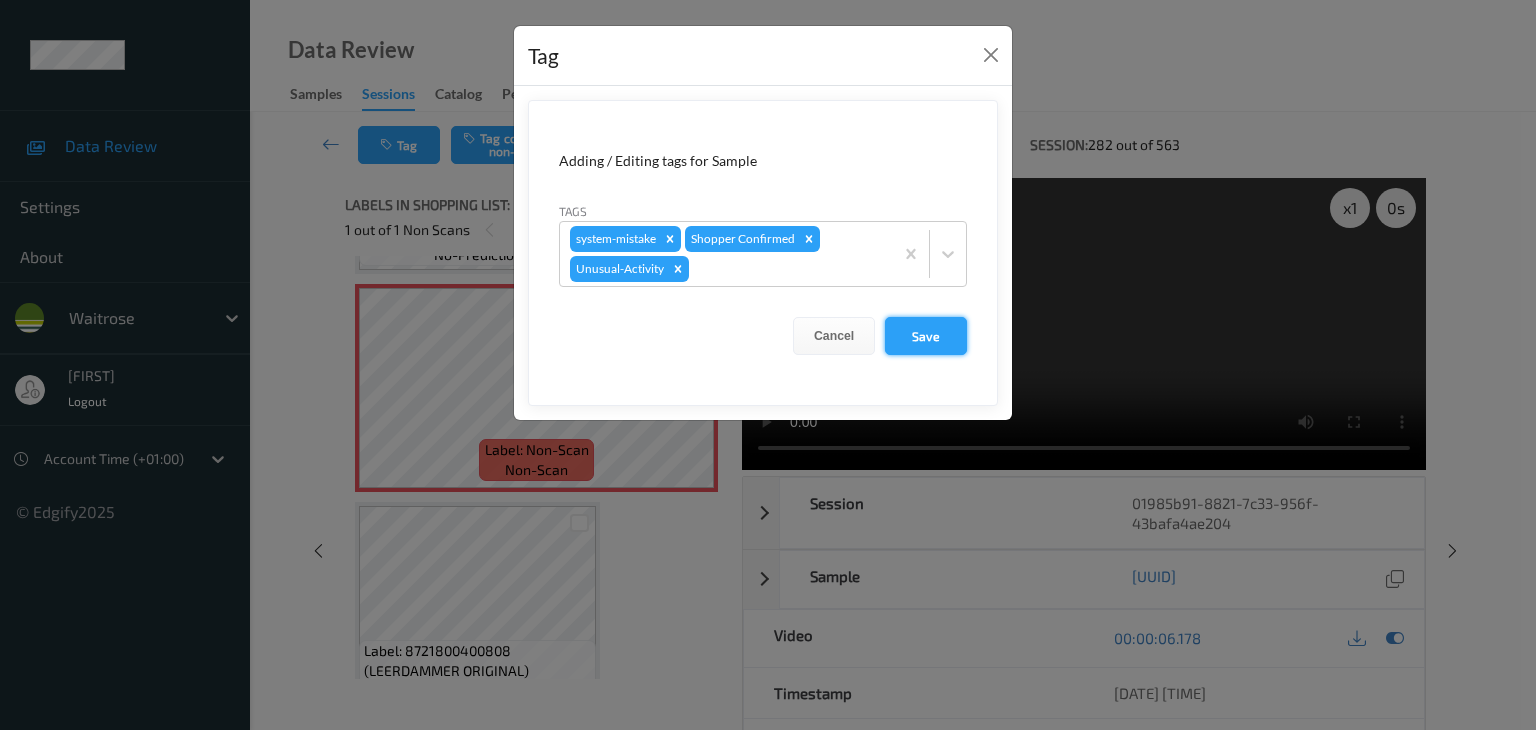 click on "Save" at bounding box center [926, 336] 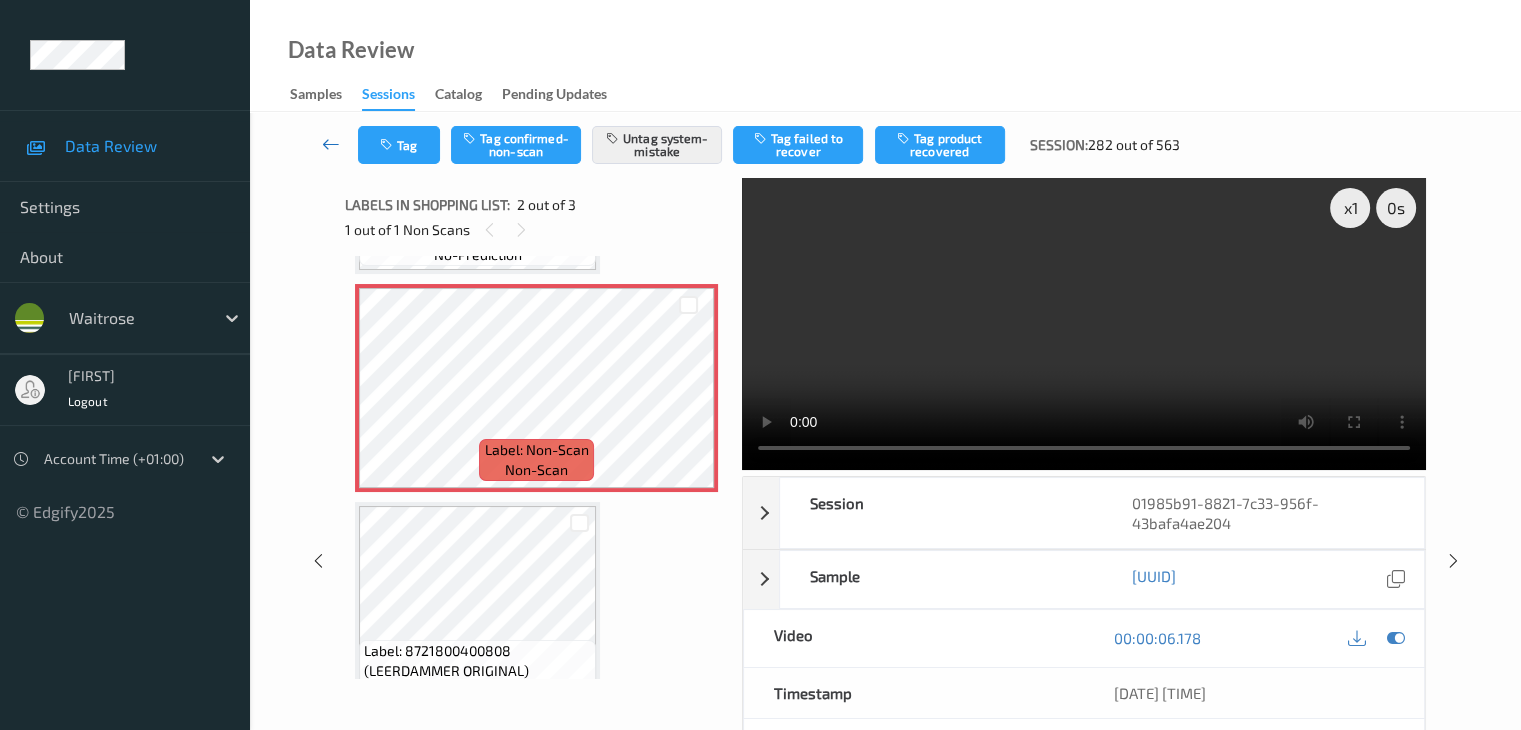 click at bounding box center [331, 144] 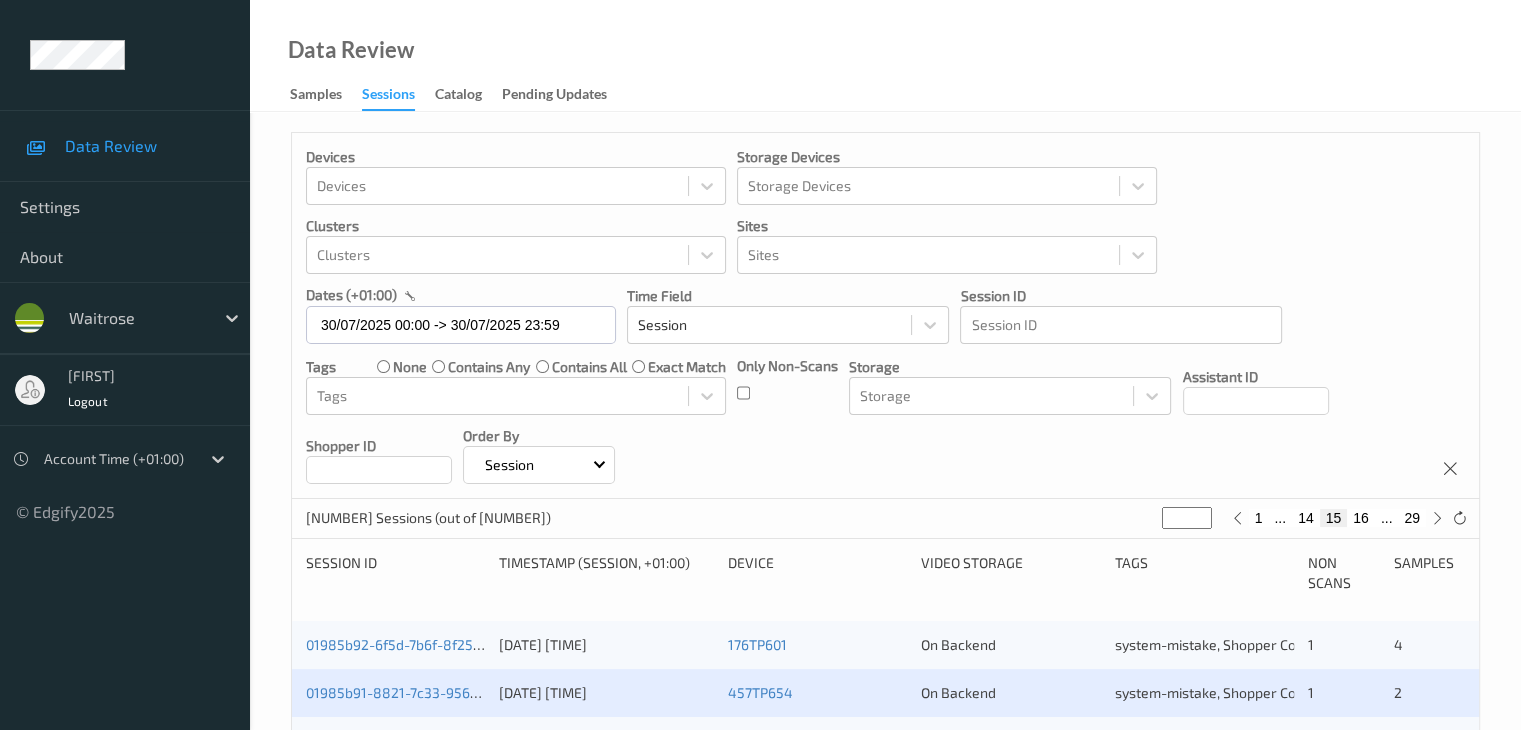 scroll, scrollTop: 200, scrollLeft: 0, axis: vertical 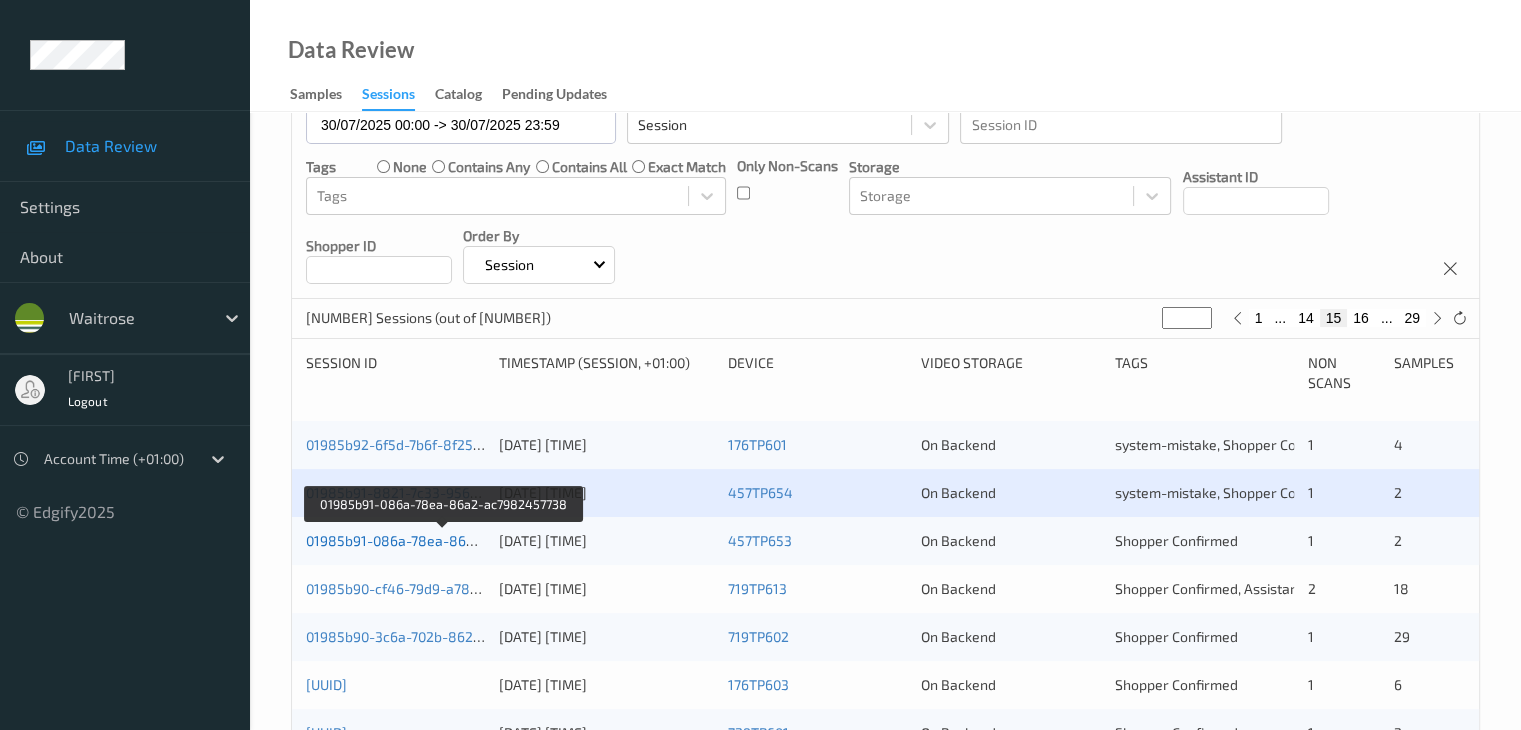 click on "01985b91-086a-78ea-86a2-ac7982457738" at bounding box center (444, 540) 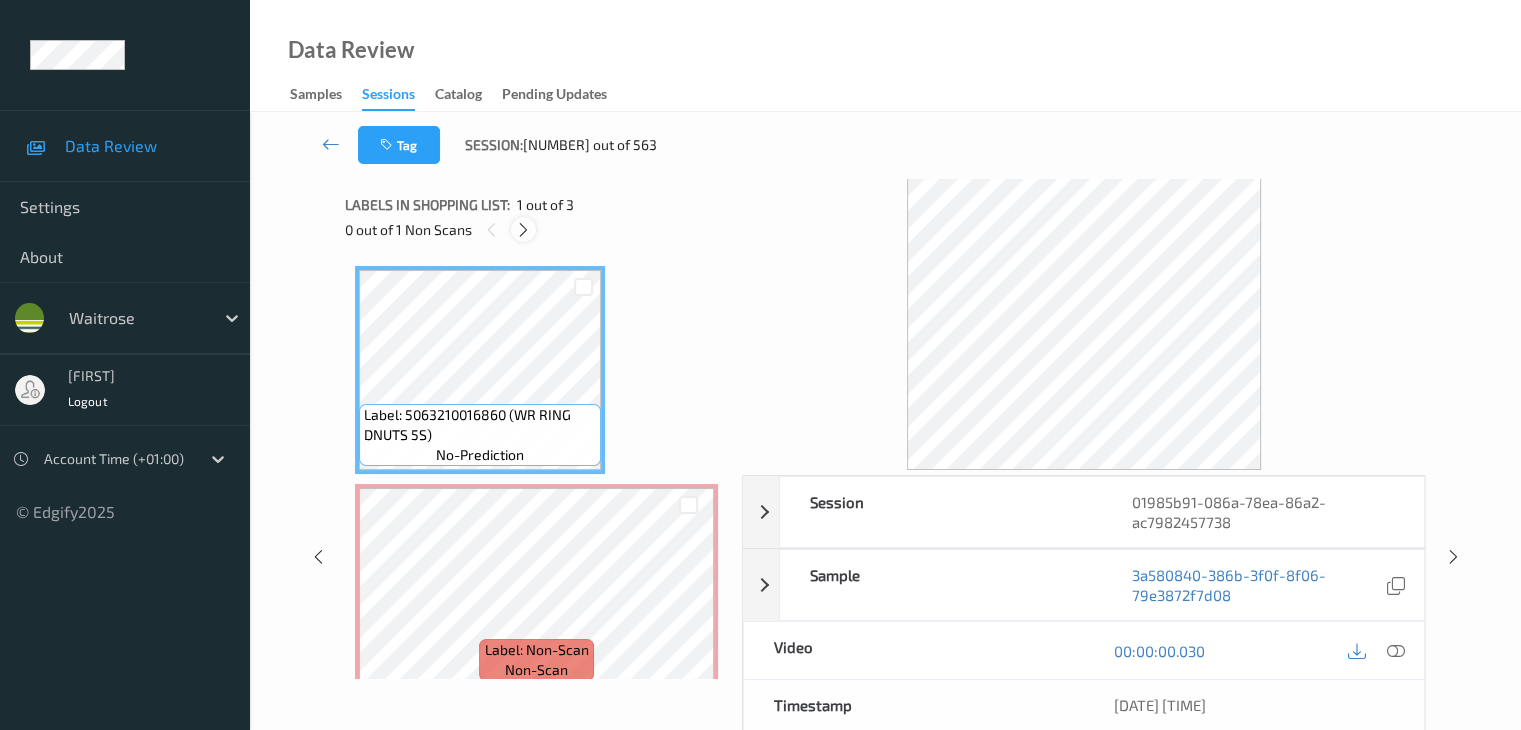 click at bounding box center (523, 230) 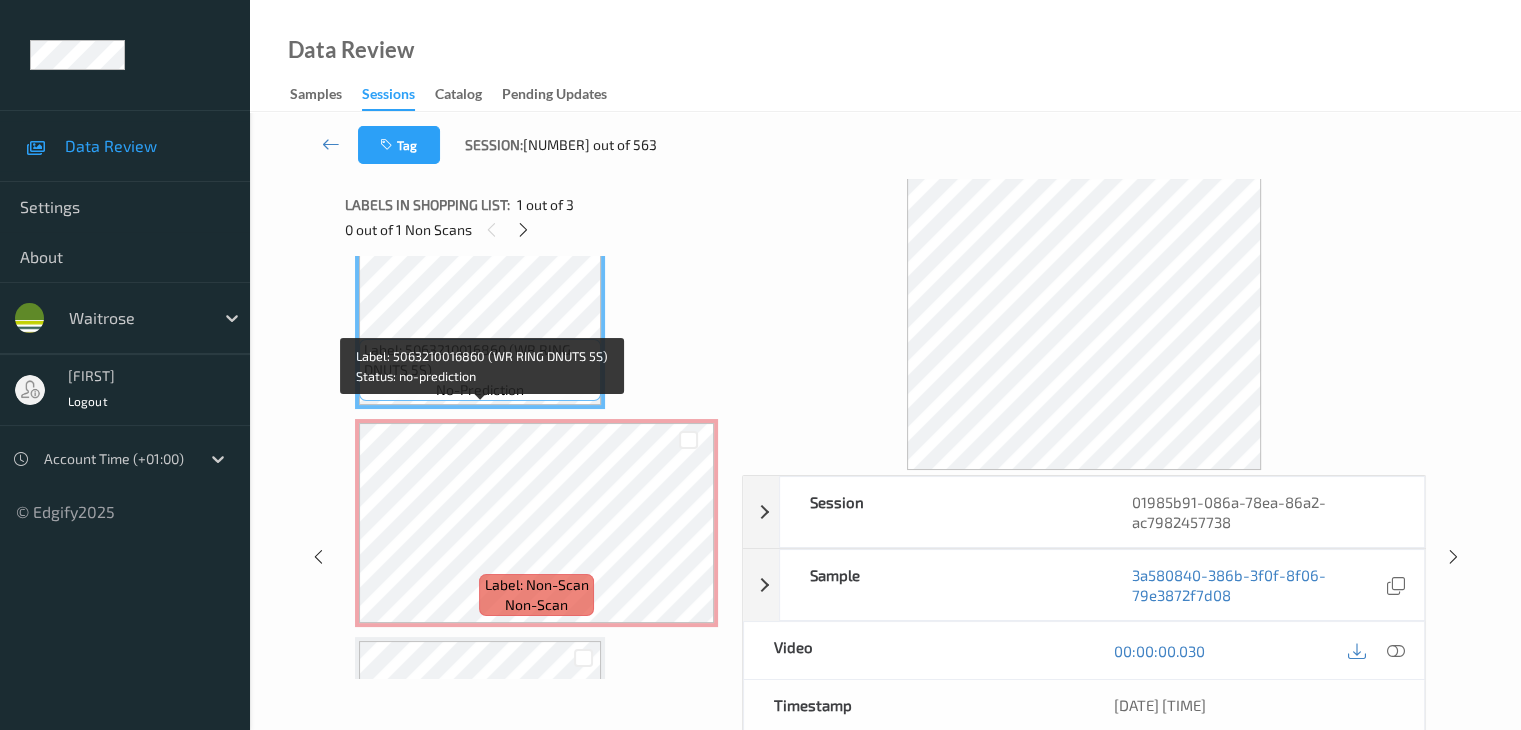 scroll, scrollTop: 100, scrollLeft: 0, axis: vertical 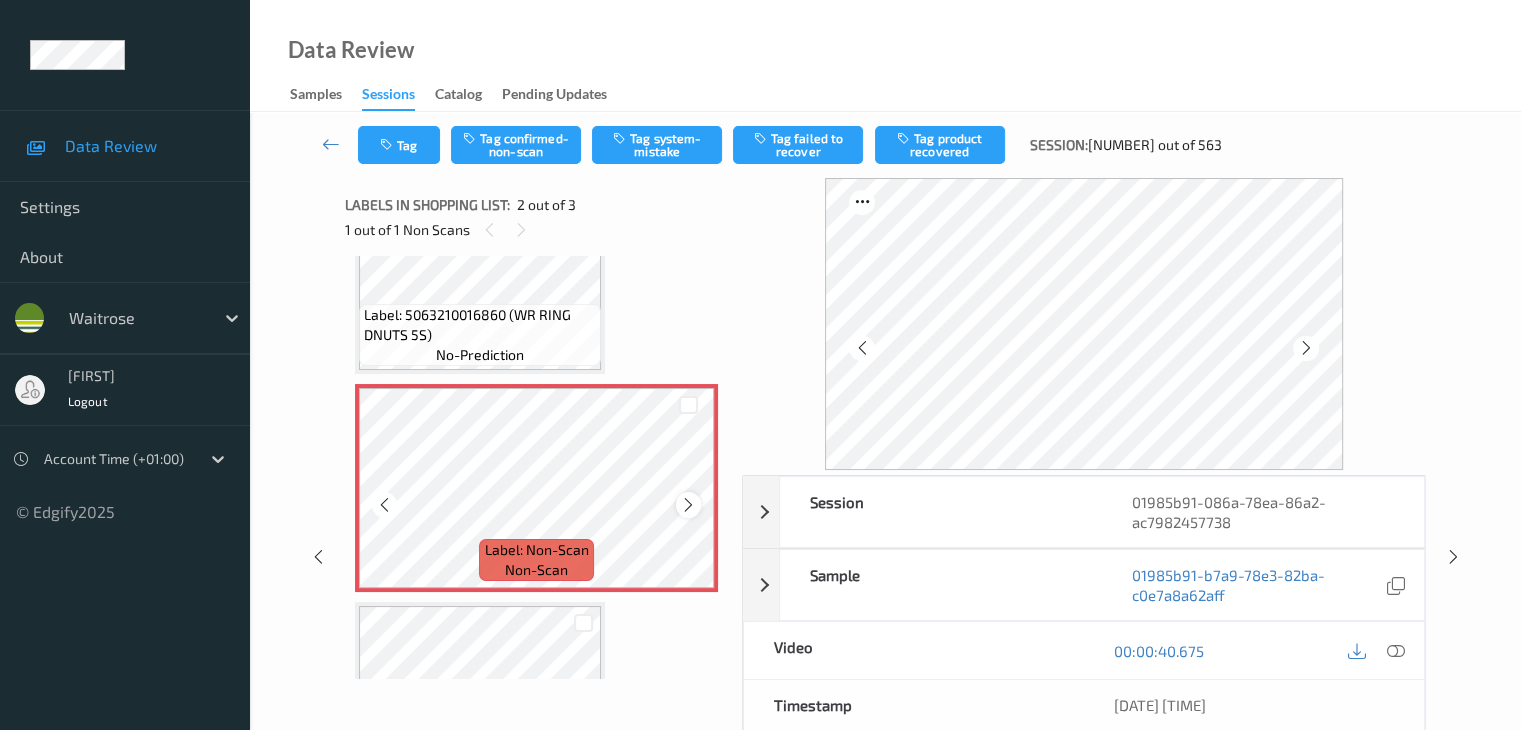click at bounding box center (688, 505) 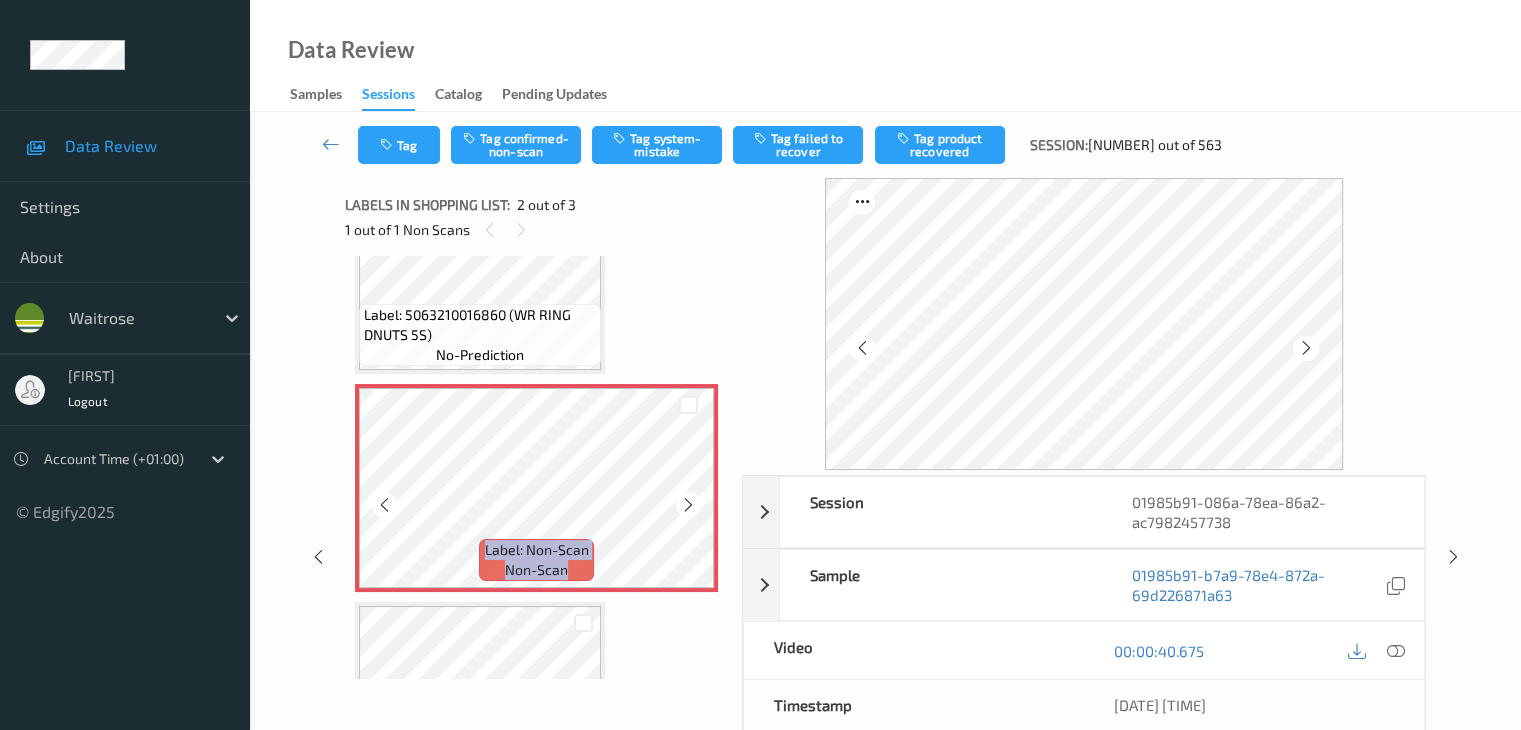 click at bounding box center [688, 505] 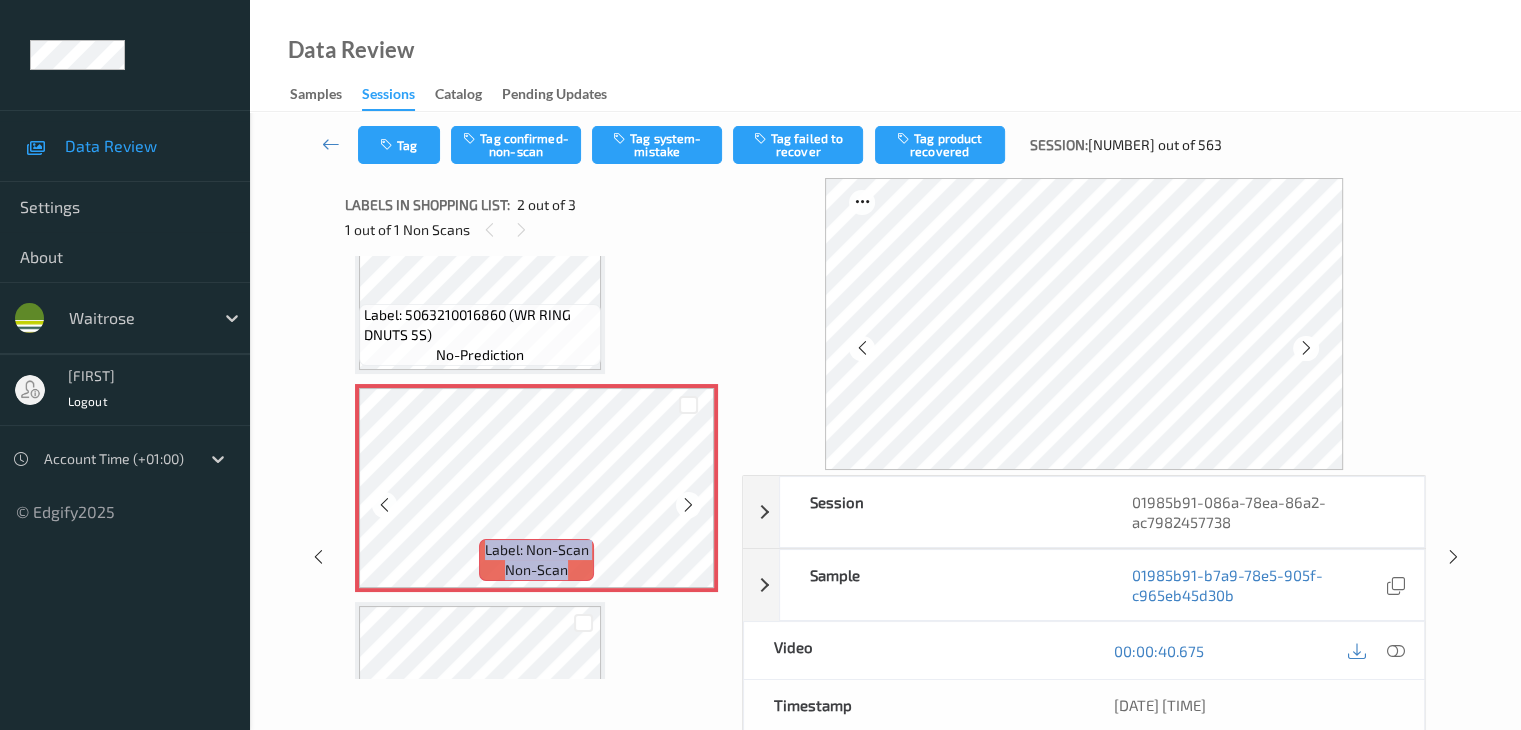 click at bounding box center [688, 505] 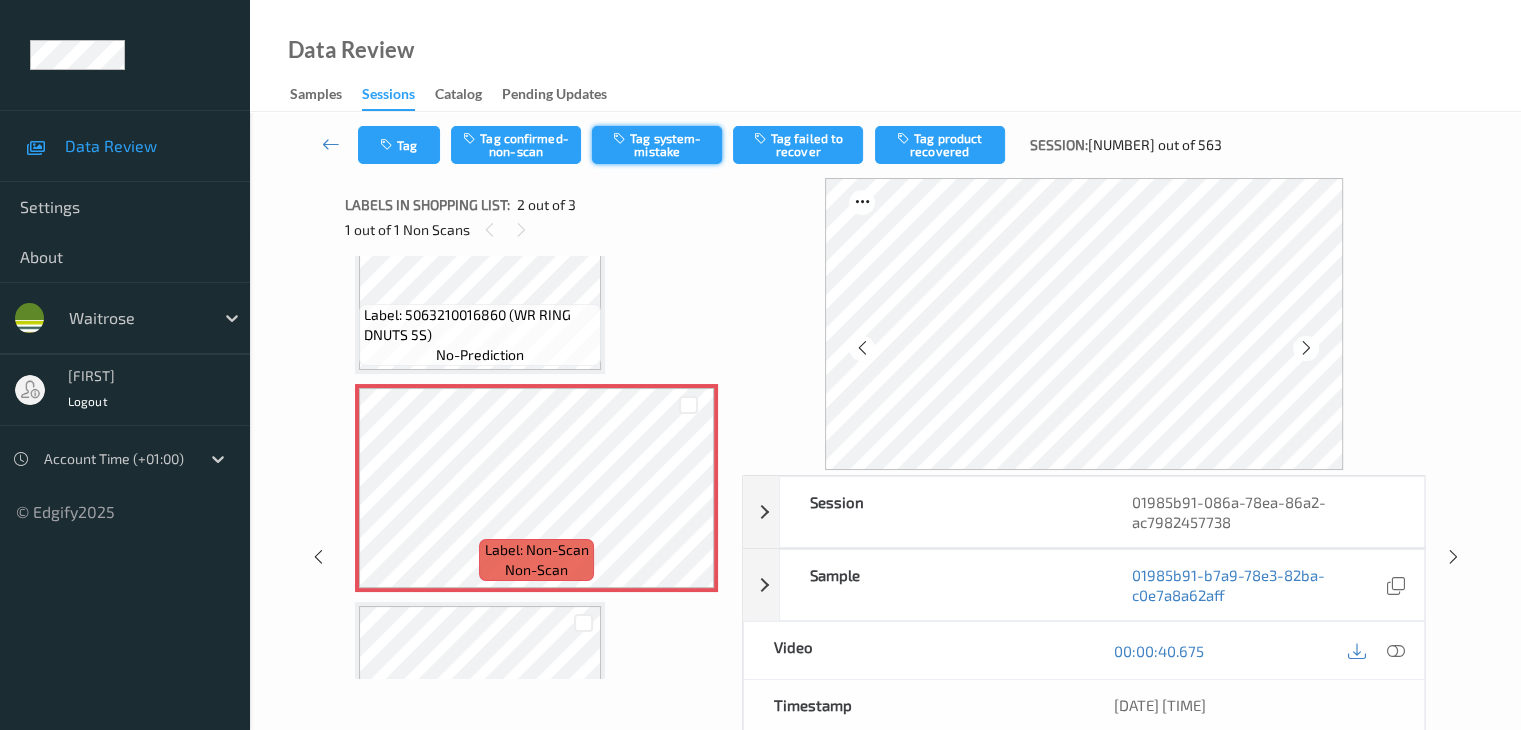 click on "Tag   system-mistake" at bounding box center [657, 145] 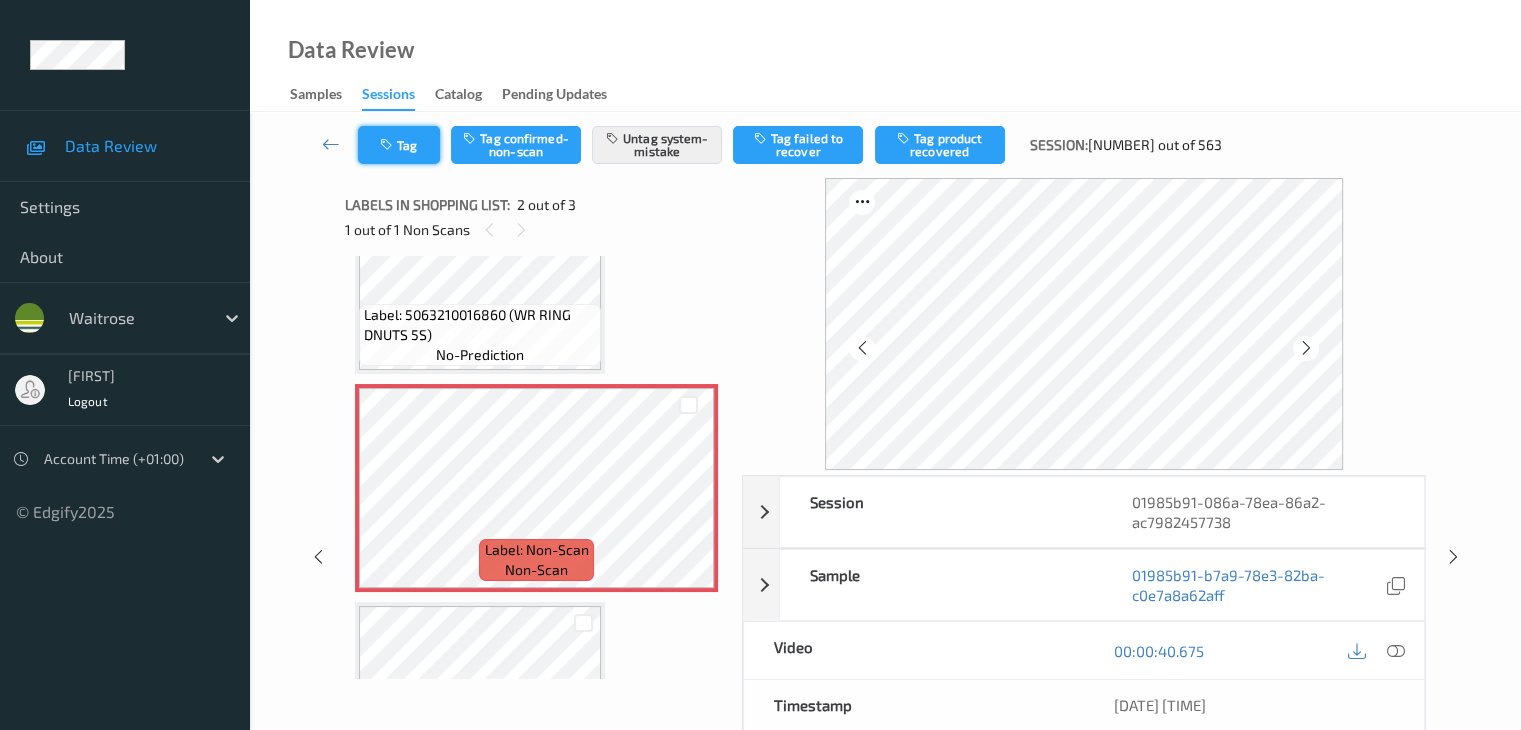 click on "Tag" at bounding box center [399, 145] 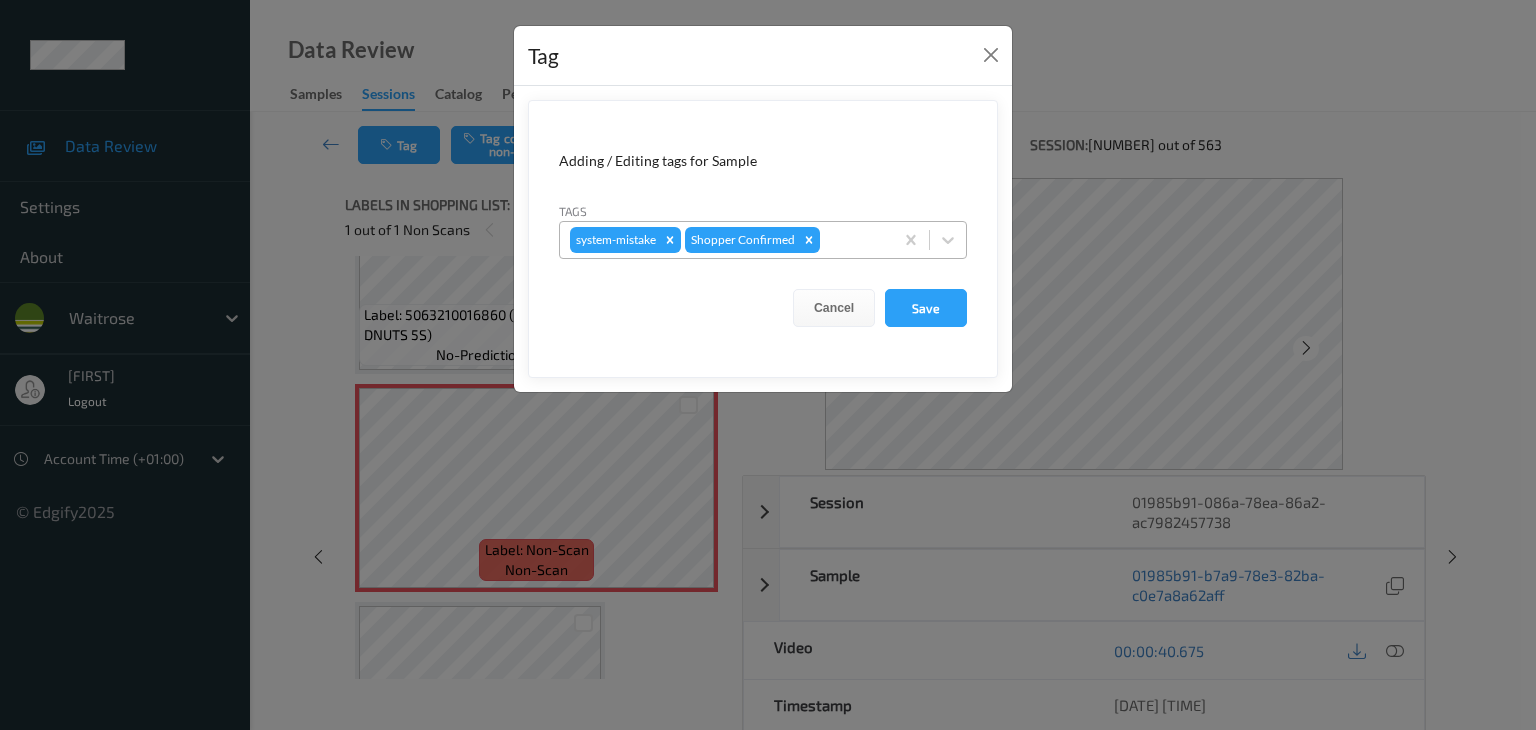 click at bounding box center [853, 240] 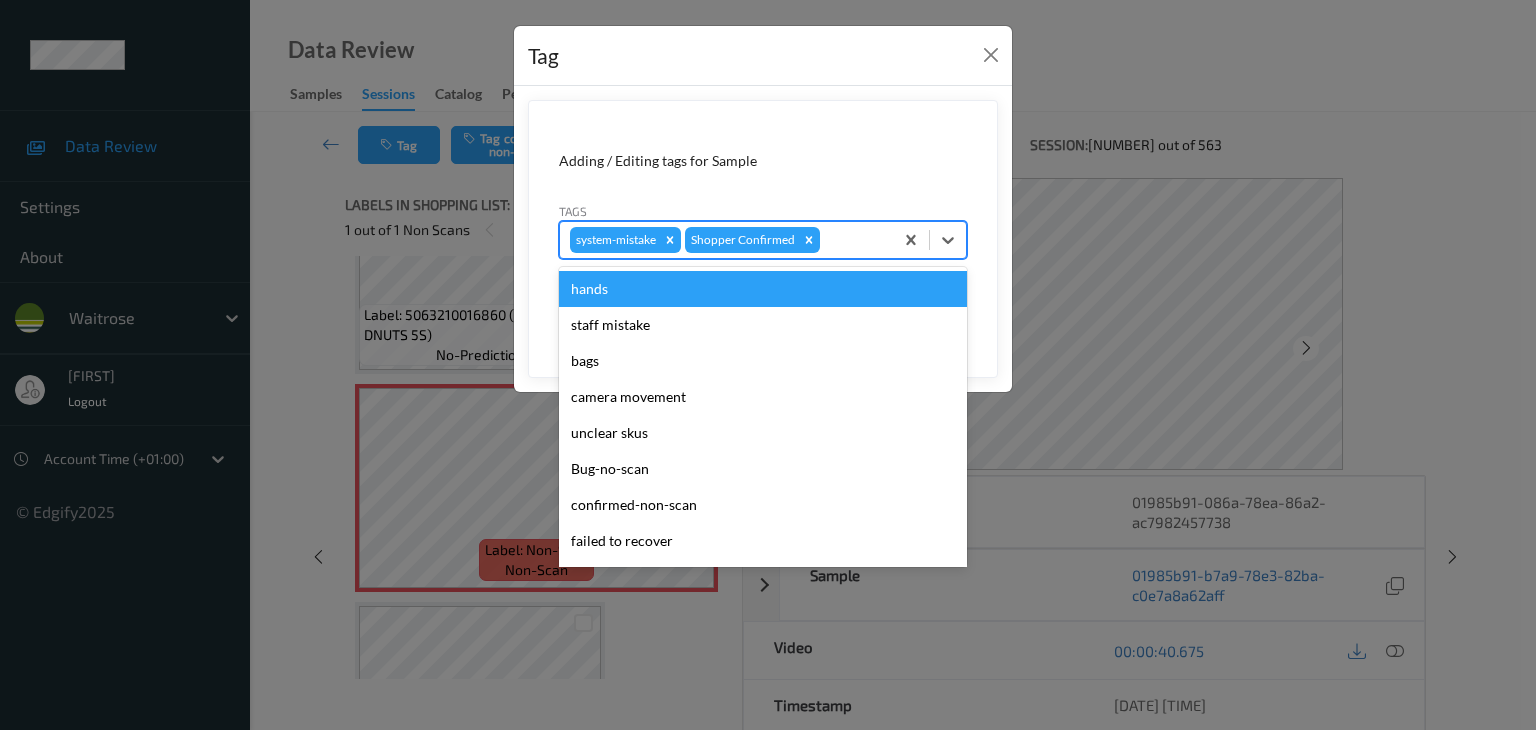 type on "u" 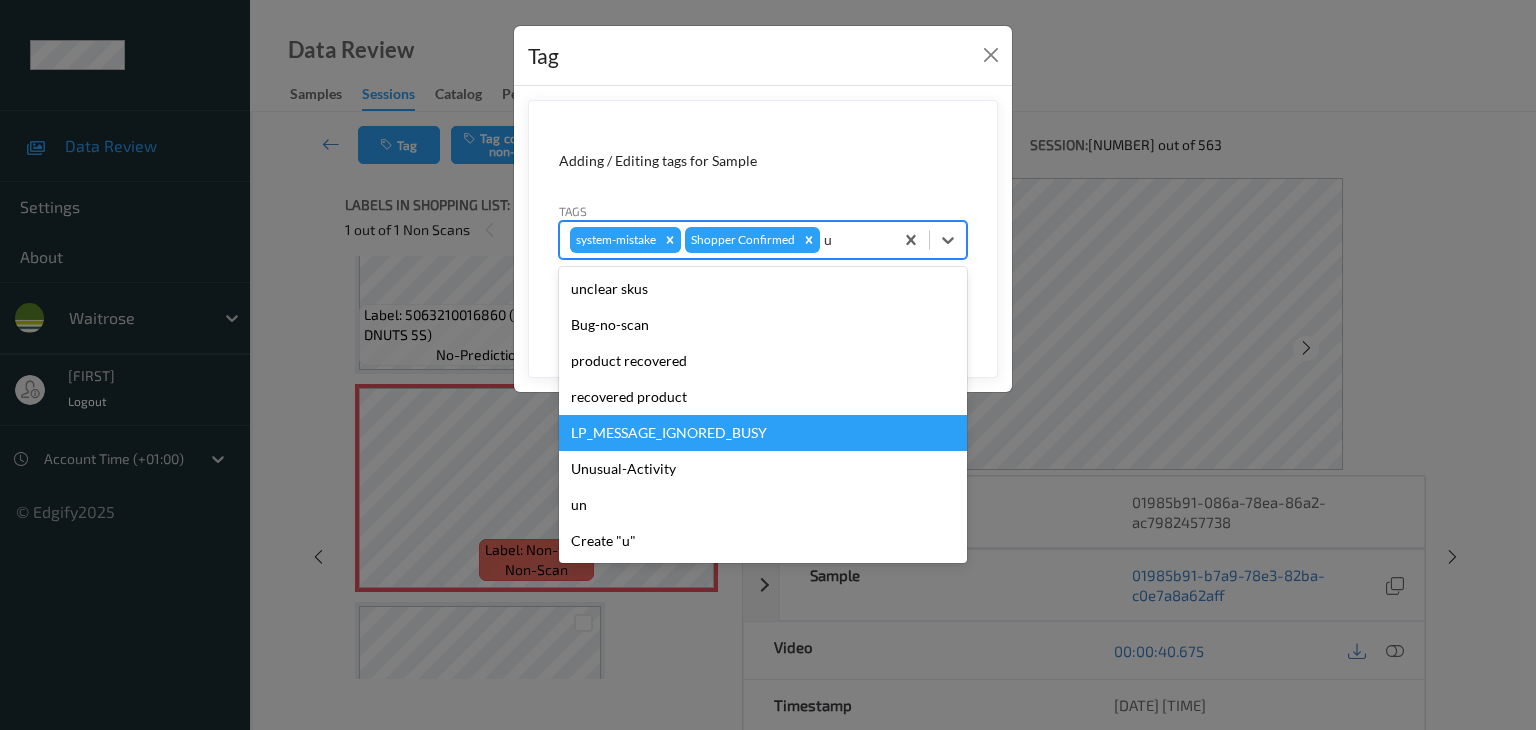 click on "LP_MESSAGE_IGNORED_BUSY" at bounding box center [763, 433] 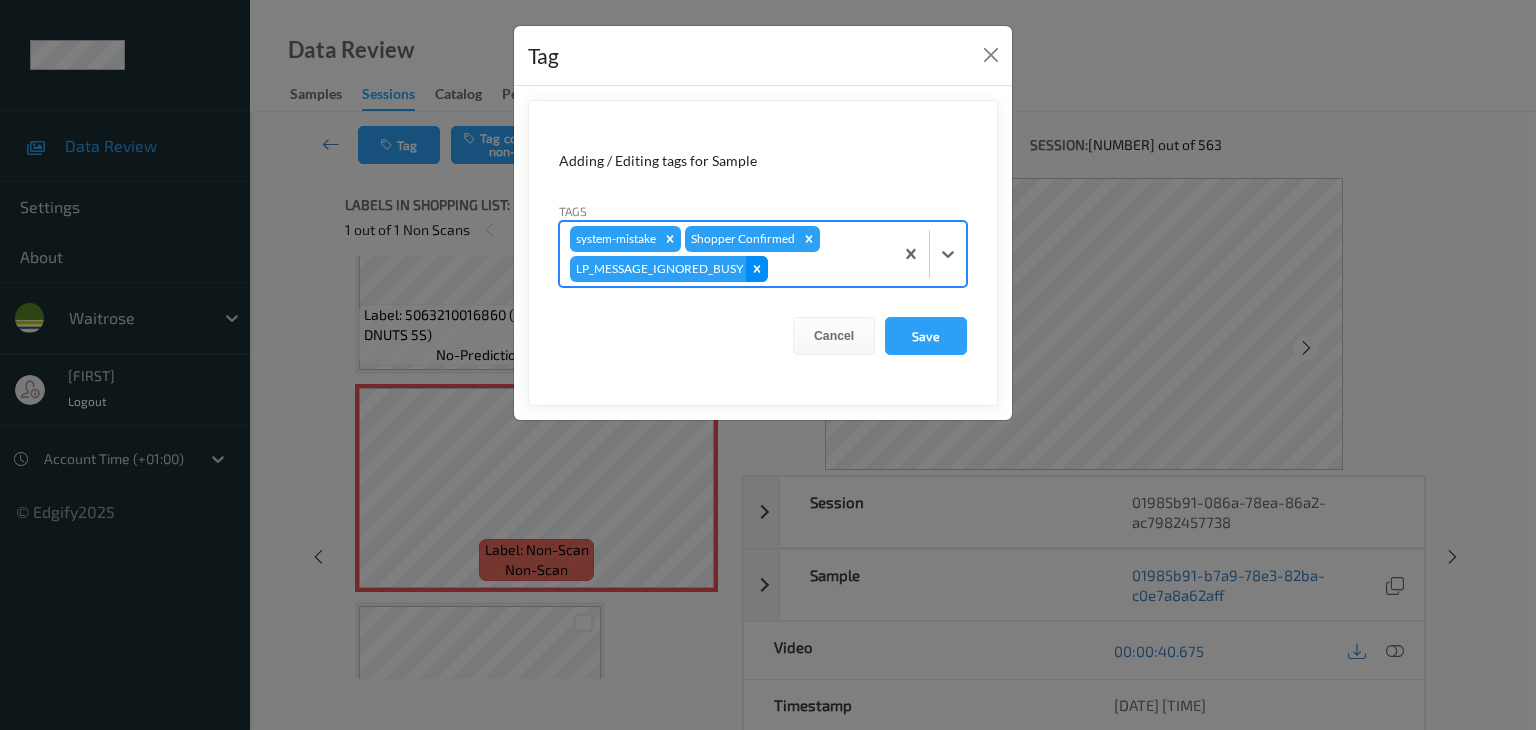 click 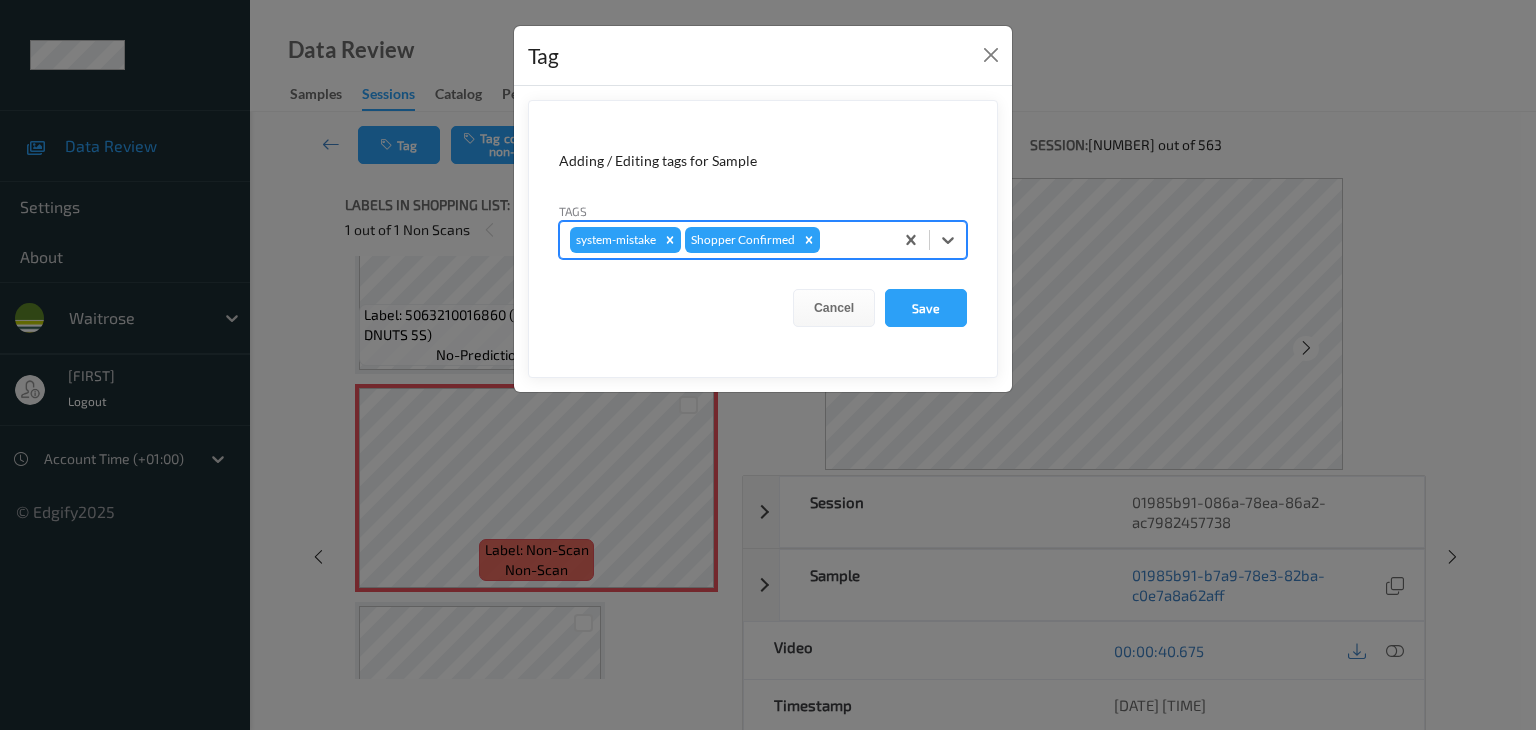 type on "u" 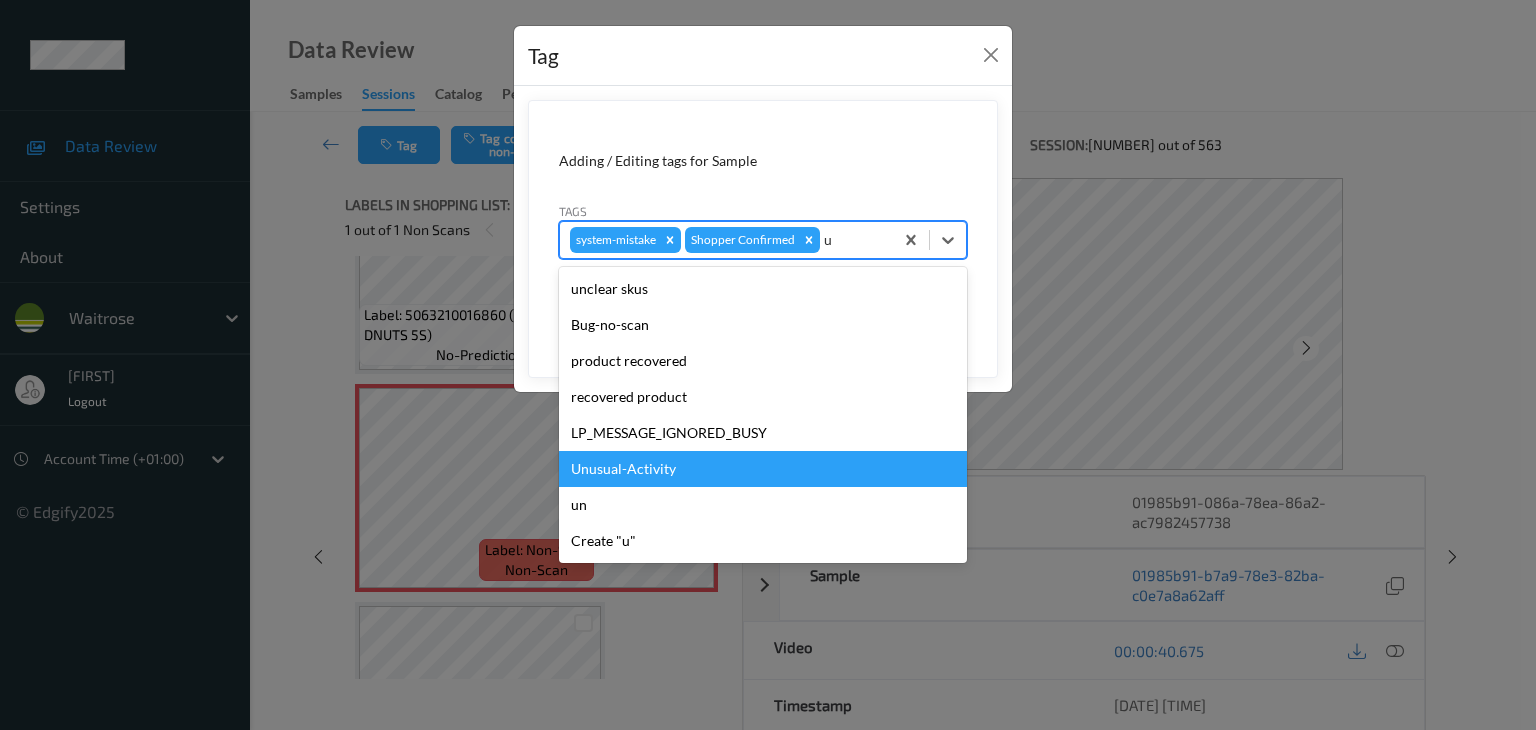 click on "Unusual-Activity" at bounding box center [763, 469] 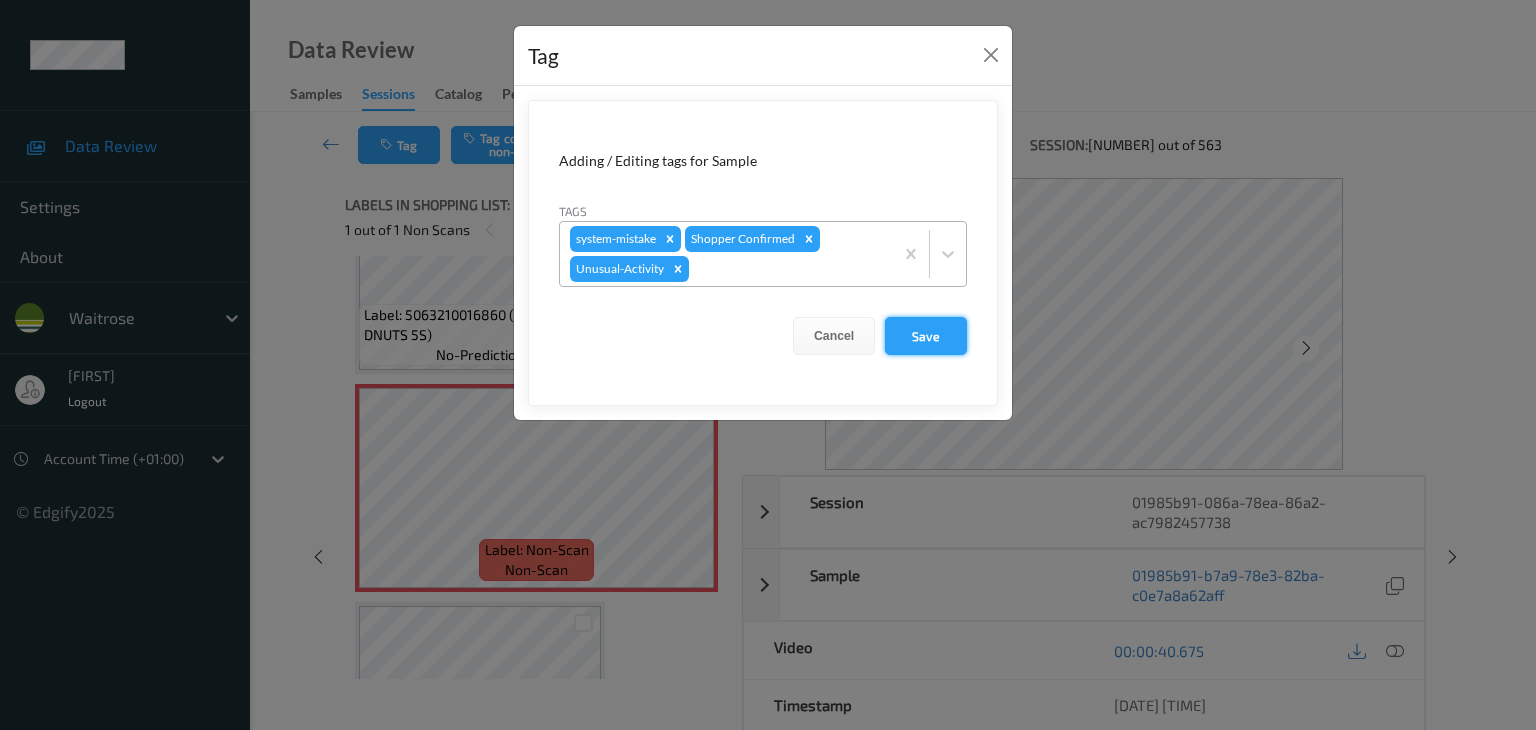 click on "Save" at bounding box center [926, 336] 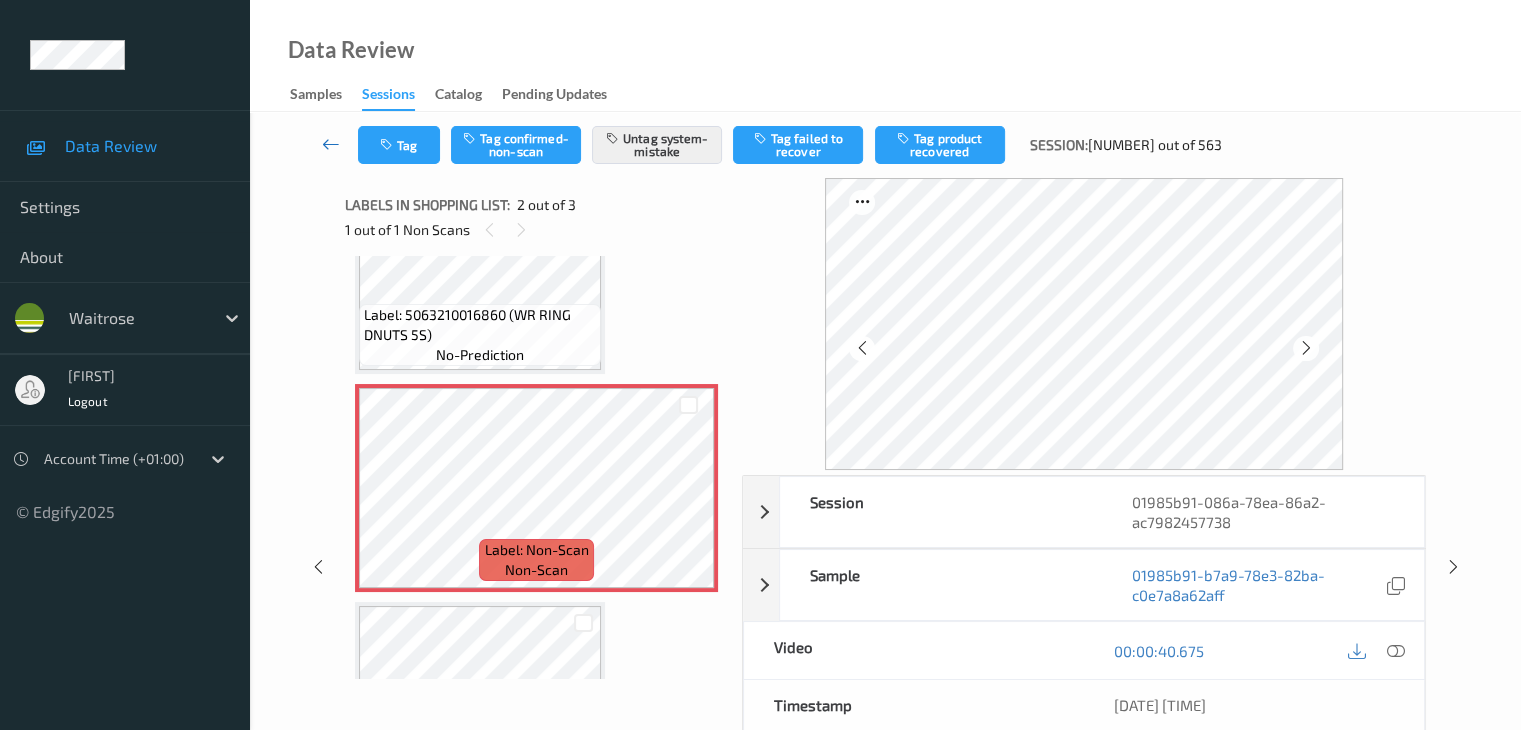 click at bounding box center [331, 144] 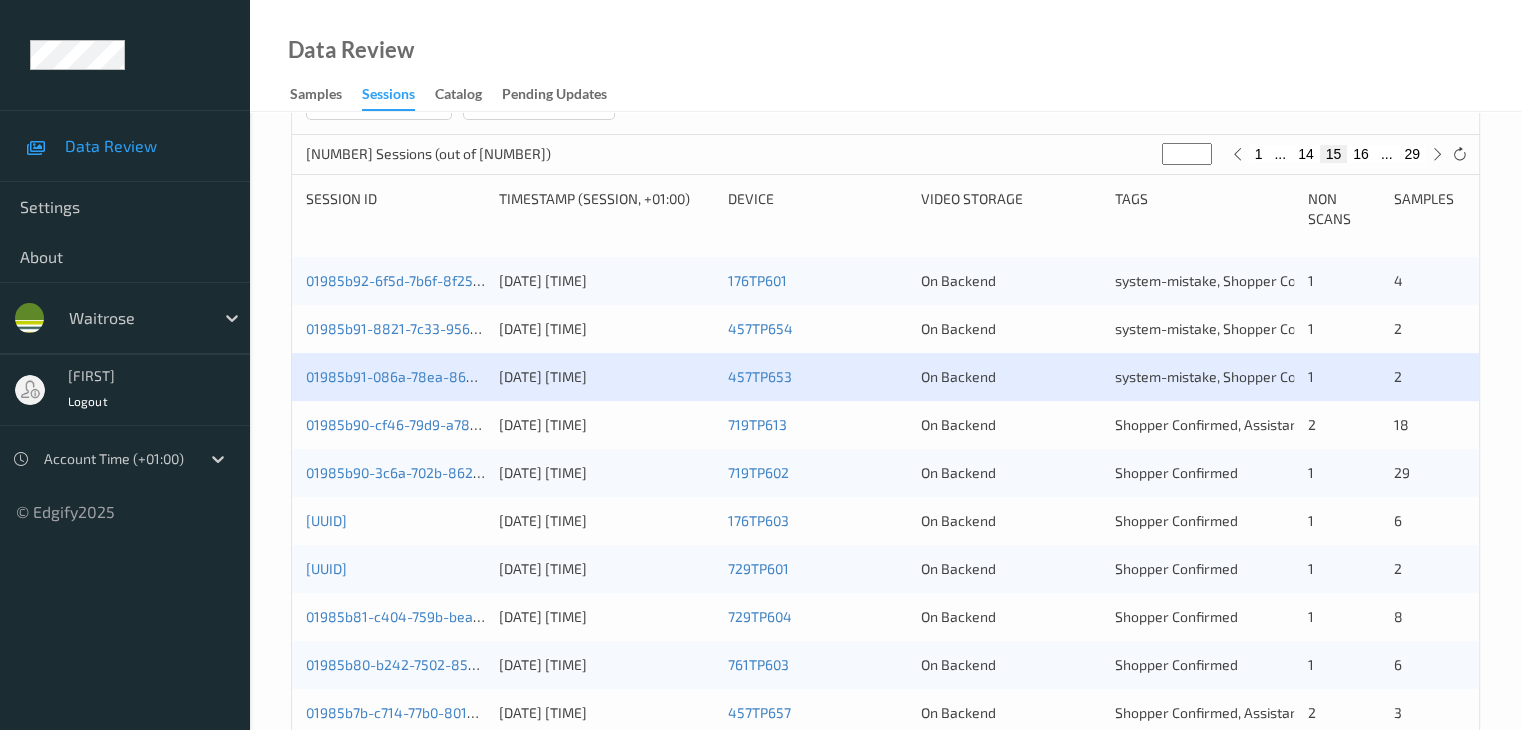 scroll, scrollTop: 400, scrollLeft: 0, axis: vertical 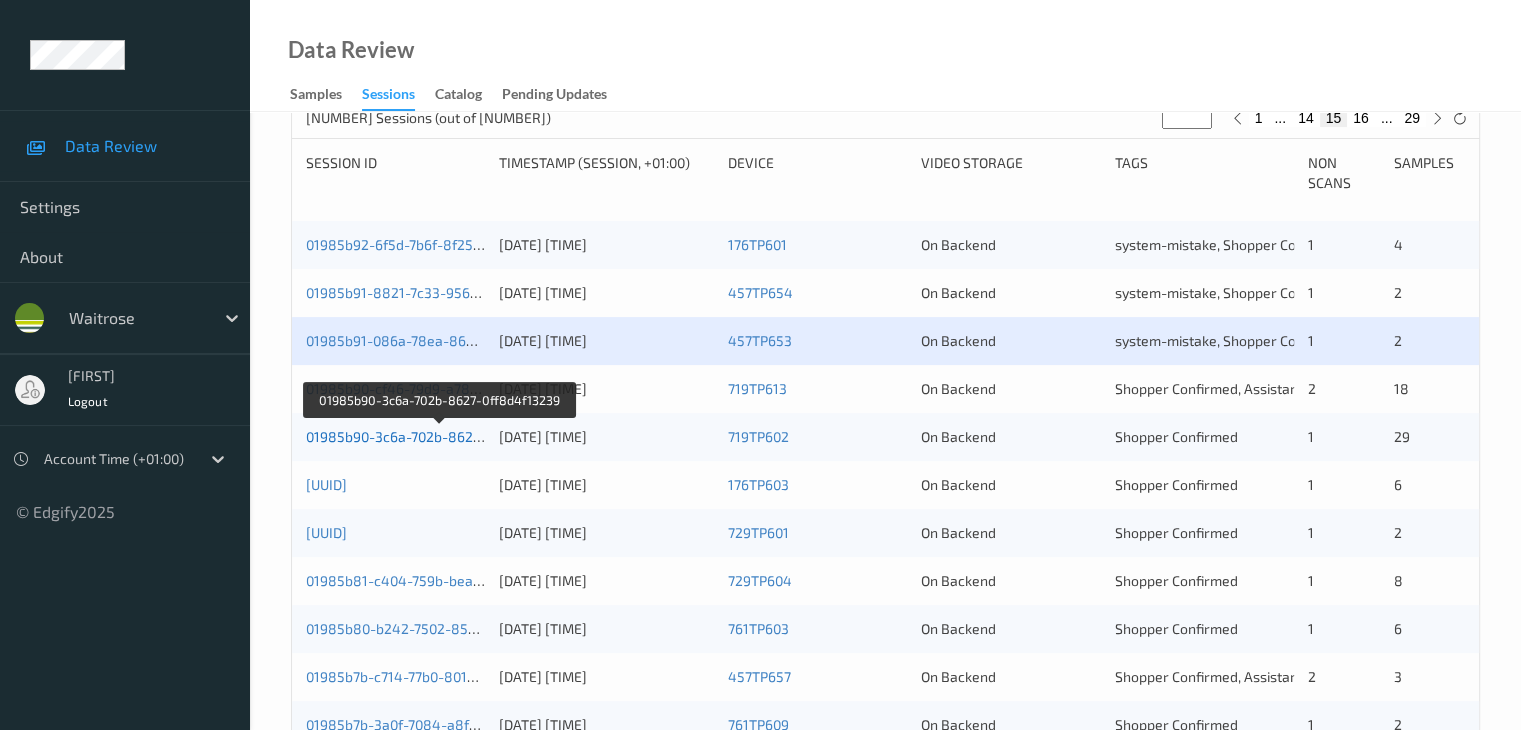 click on "01985b90-3c6a-702b-8627-0ff8d4f13239" at bounding box center (439, 436) 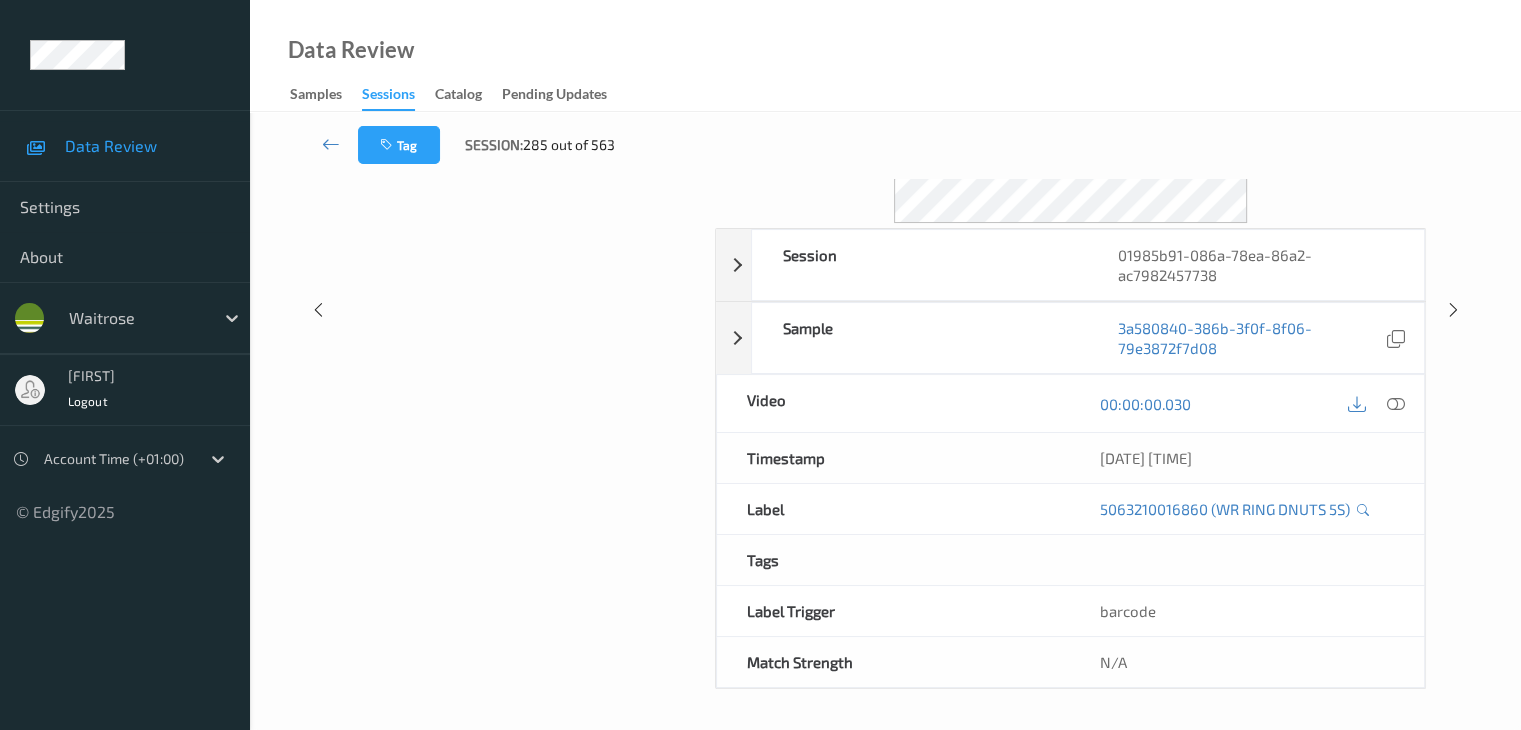scroll, scrollTop: 0, scrollLeft: 0, axis: both 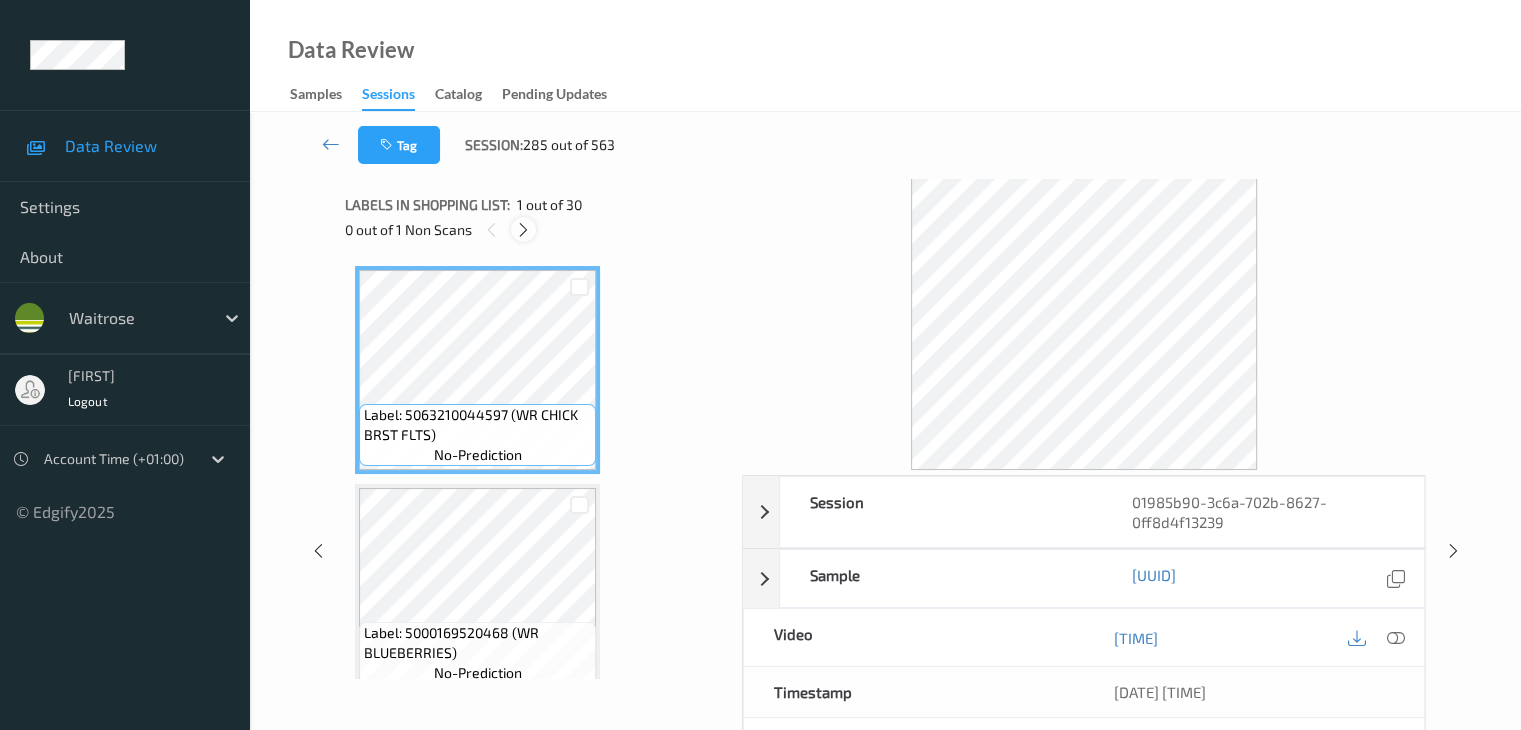 click at bounding box center (523, 230) 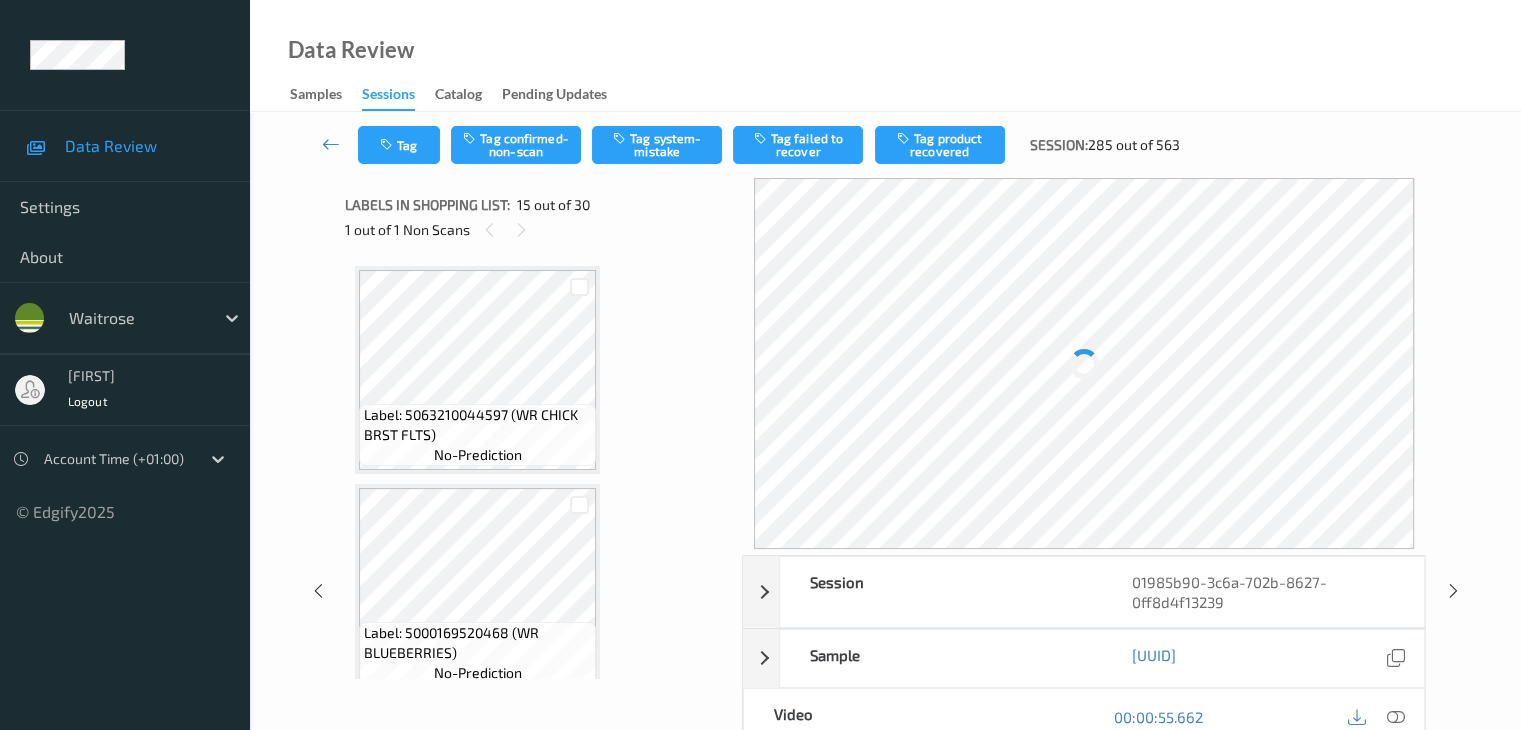 scroll, scrollTop: 2844, scrollLeft: 0, axis: vertical 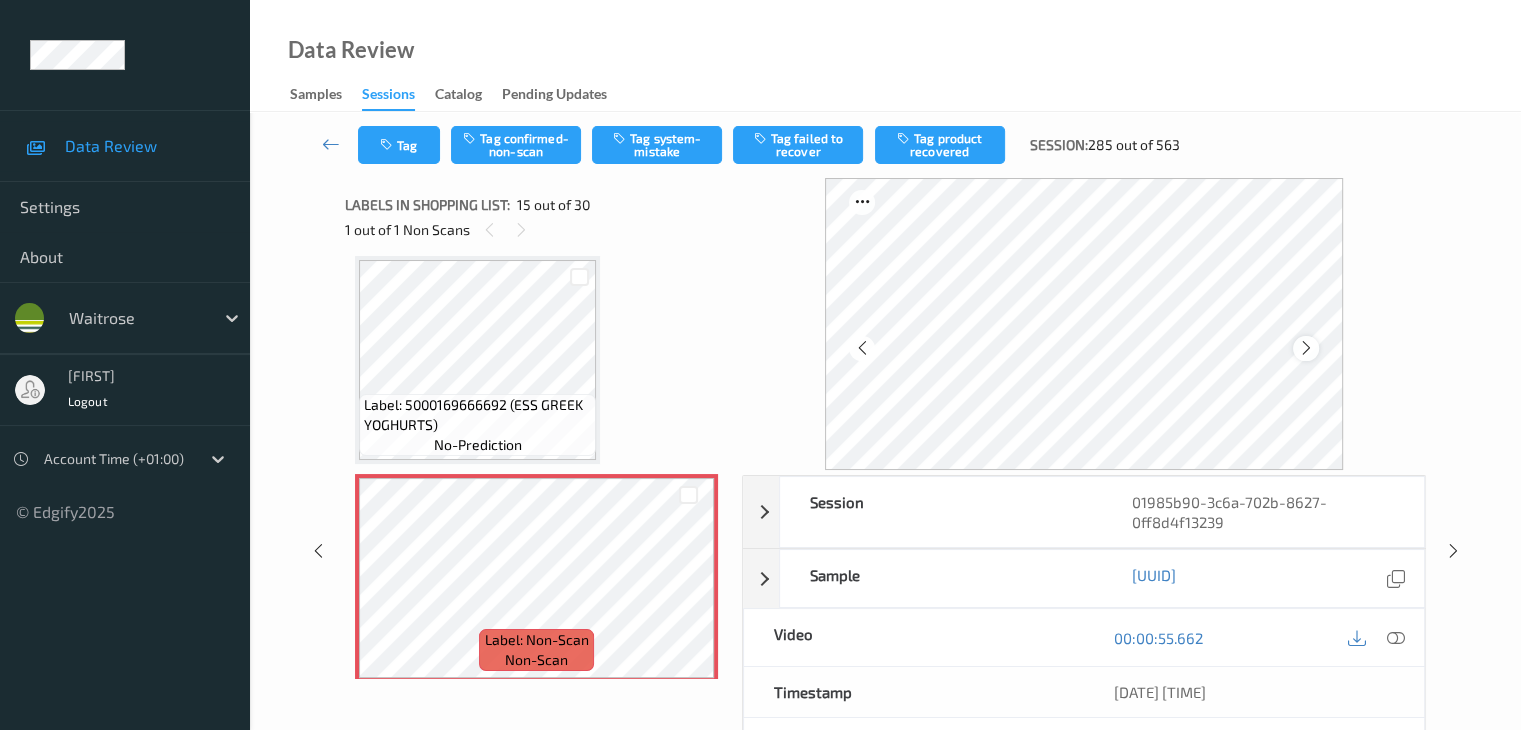 click at bounding box center [1306, 348] 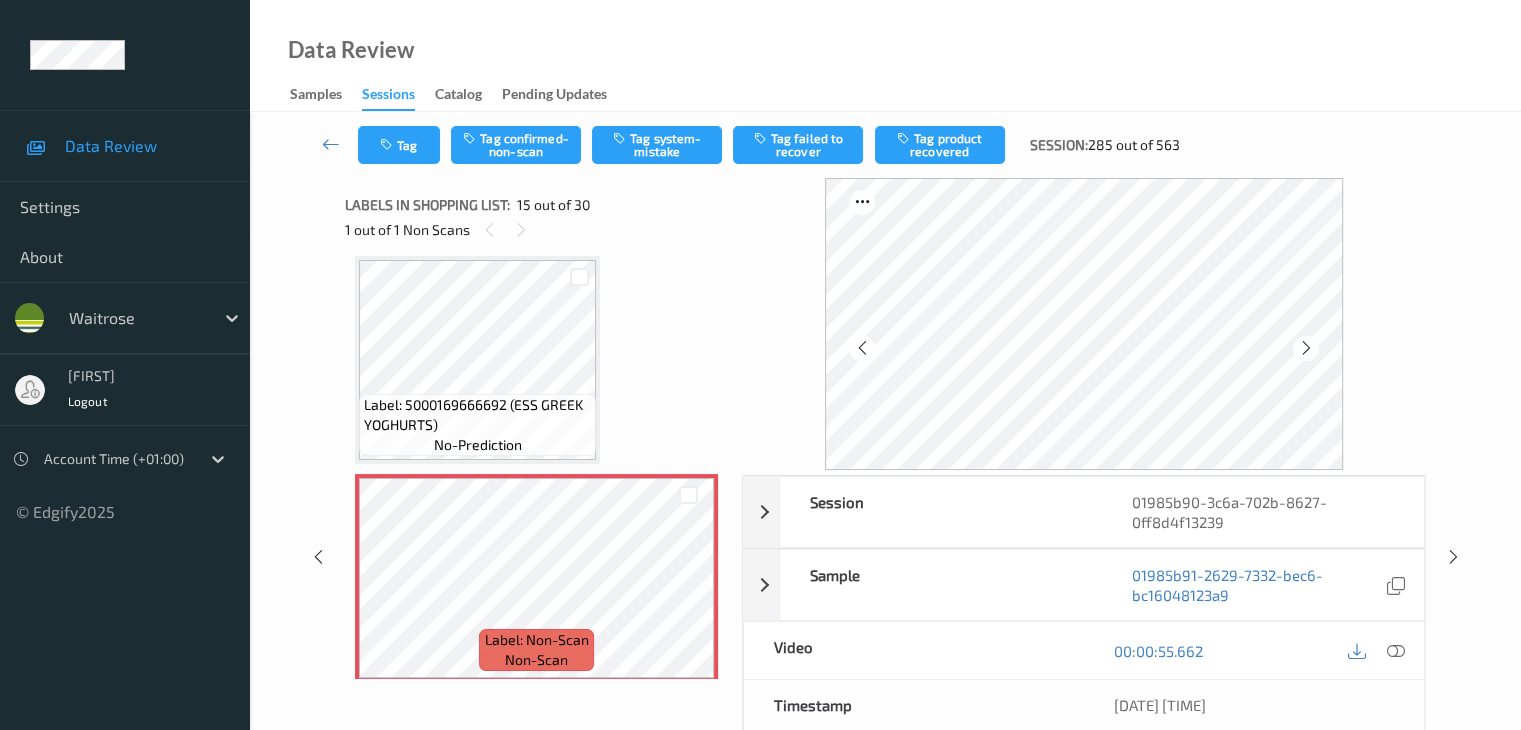 click at bounding box center (1306, 348) 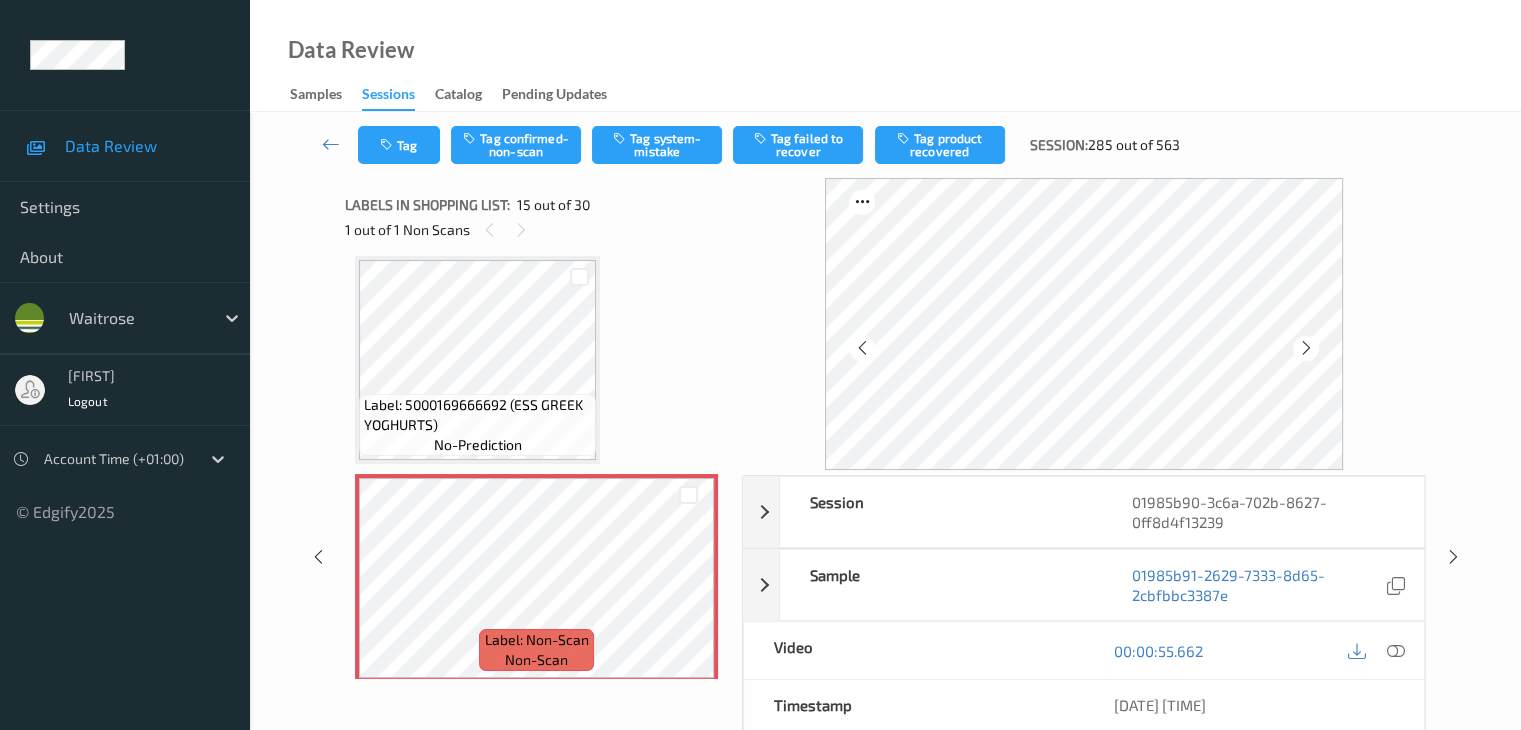 click at bounding box center [1306, 348] 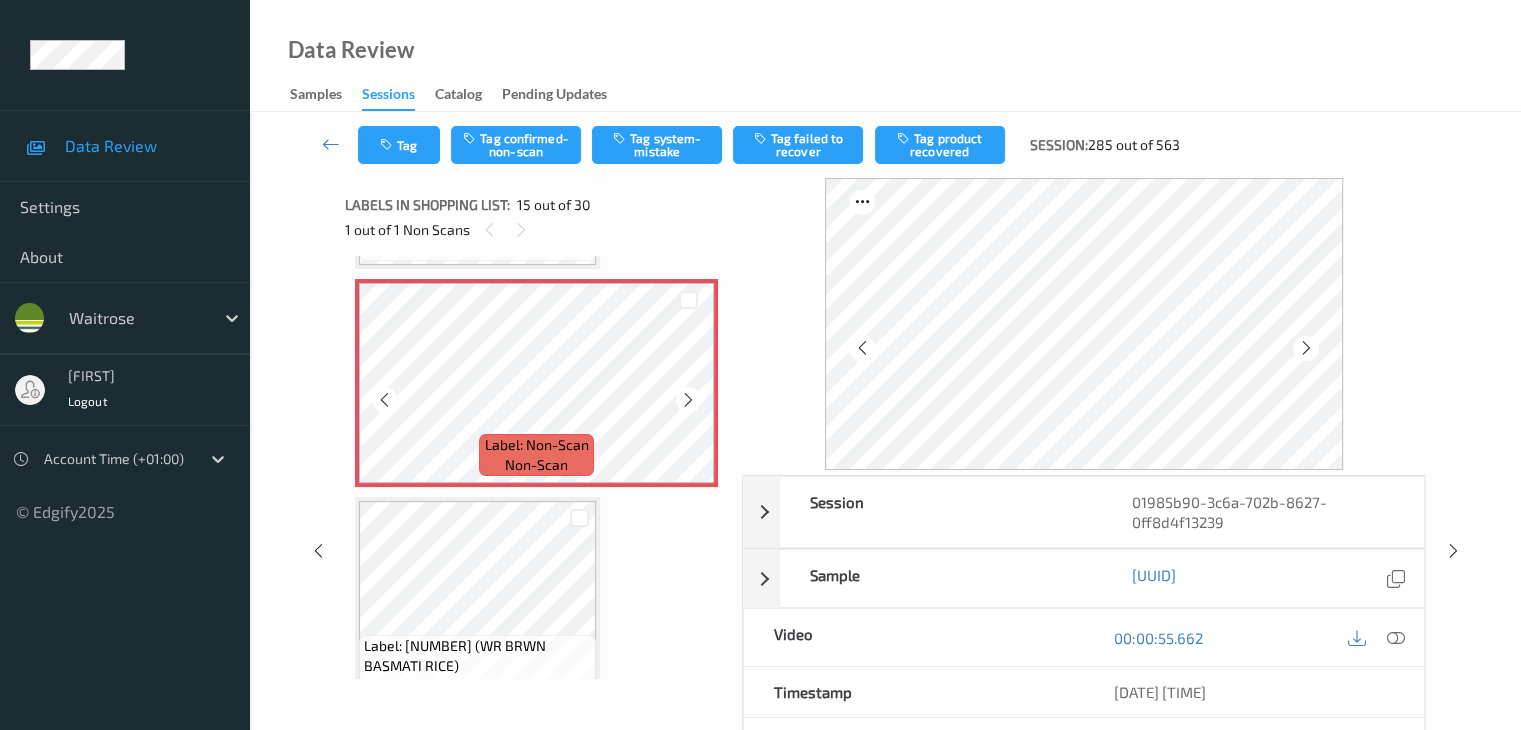scroll, scrollTop: 3044, scrollLeft: 0, axis: vertical 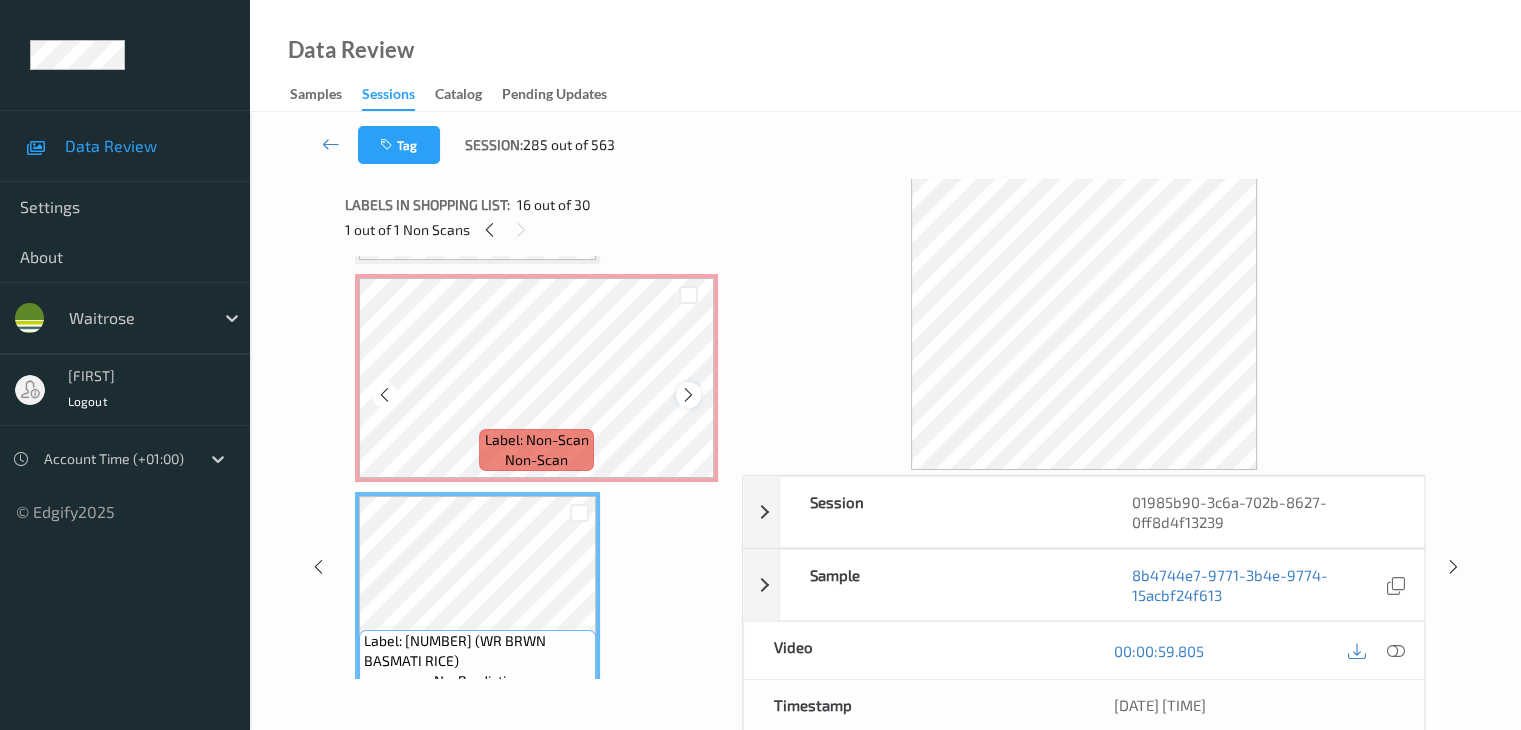 click at bounding box center [688, 395] 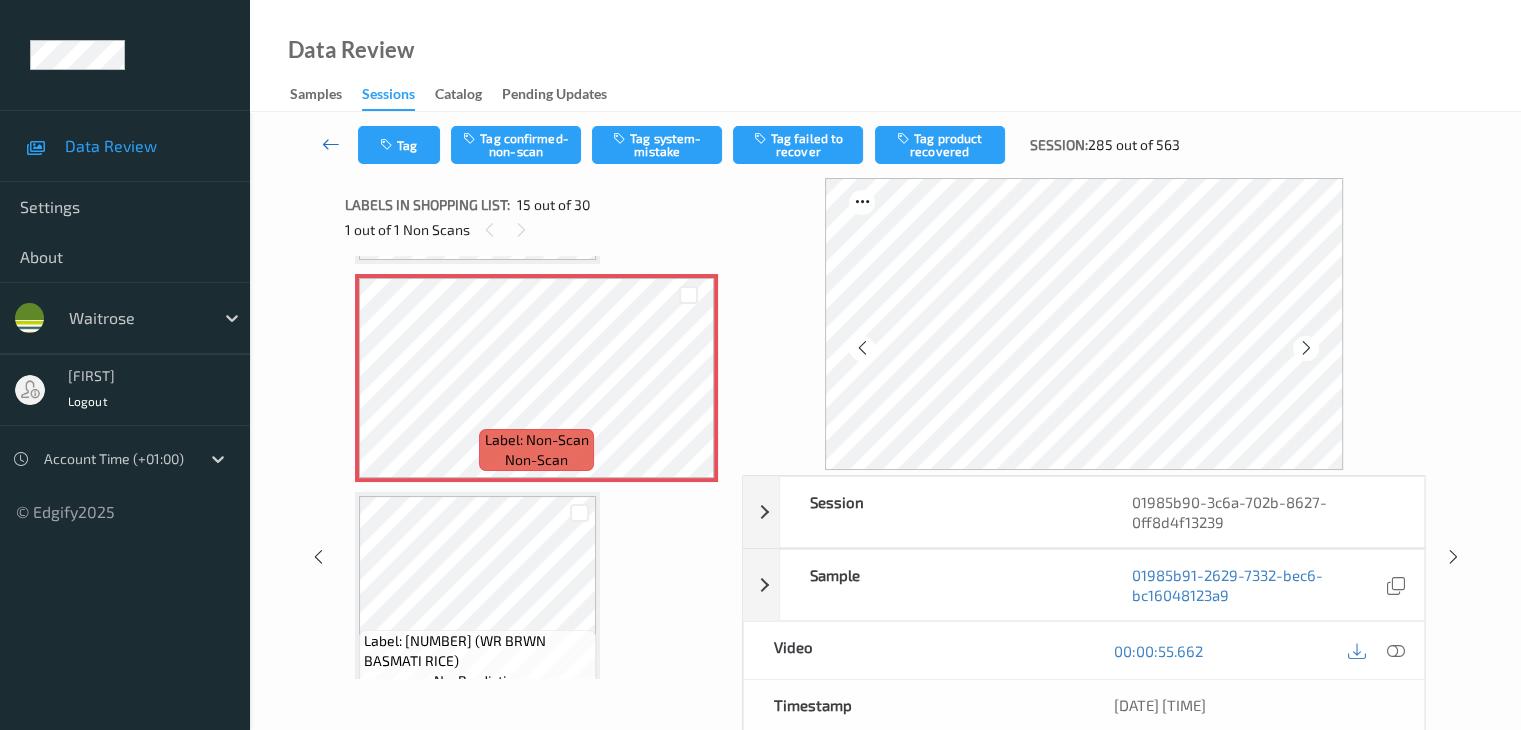 click at bounding box center (331, 144) 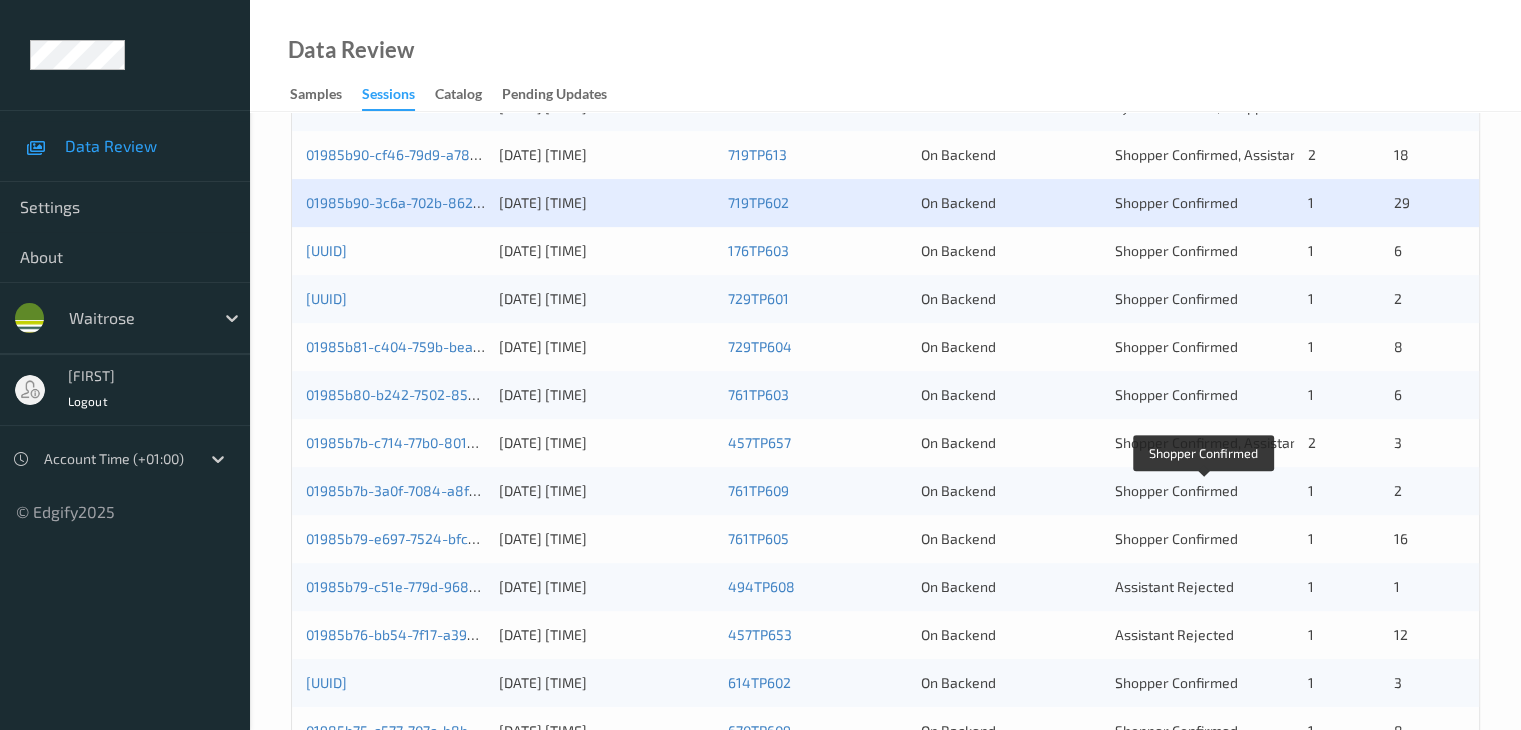 scroll, scrollTop: 600, scrollLeft: 0, axis: vertical 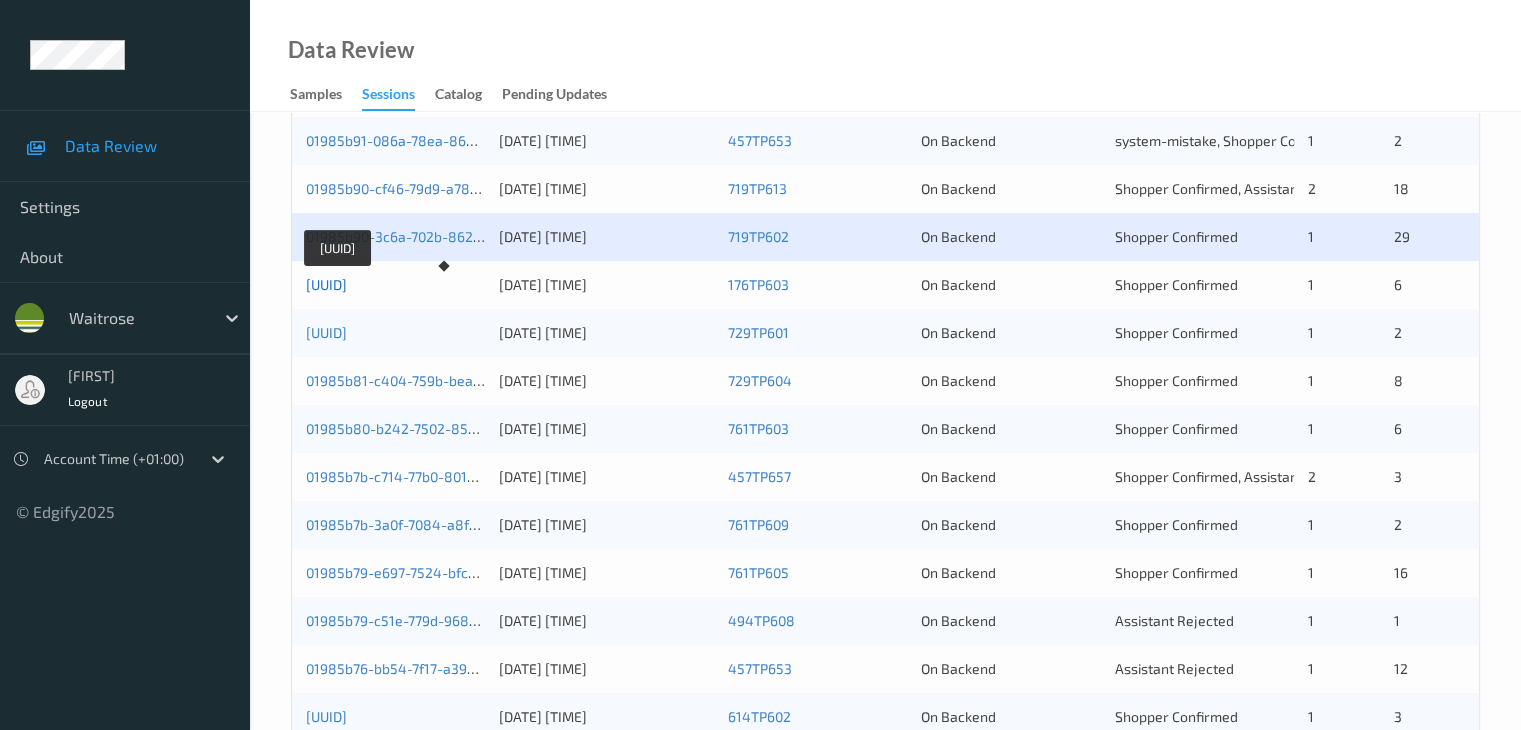 click on "[UUID]" at bounding box center (326, 284) 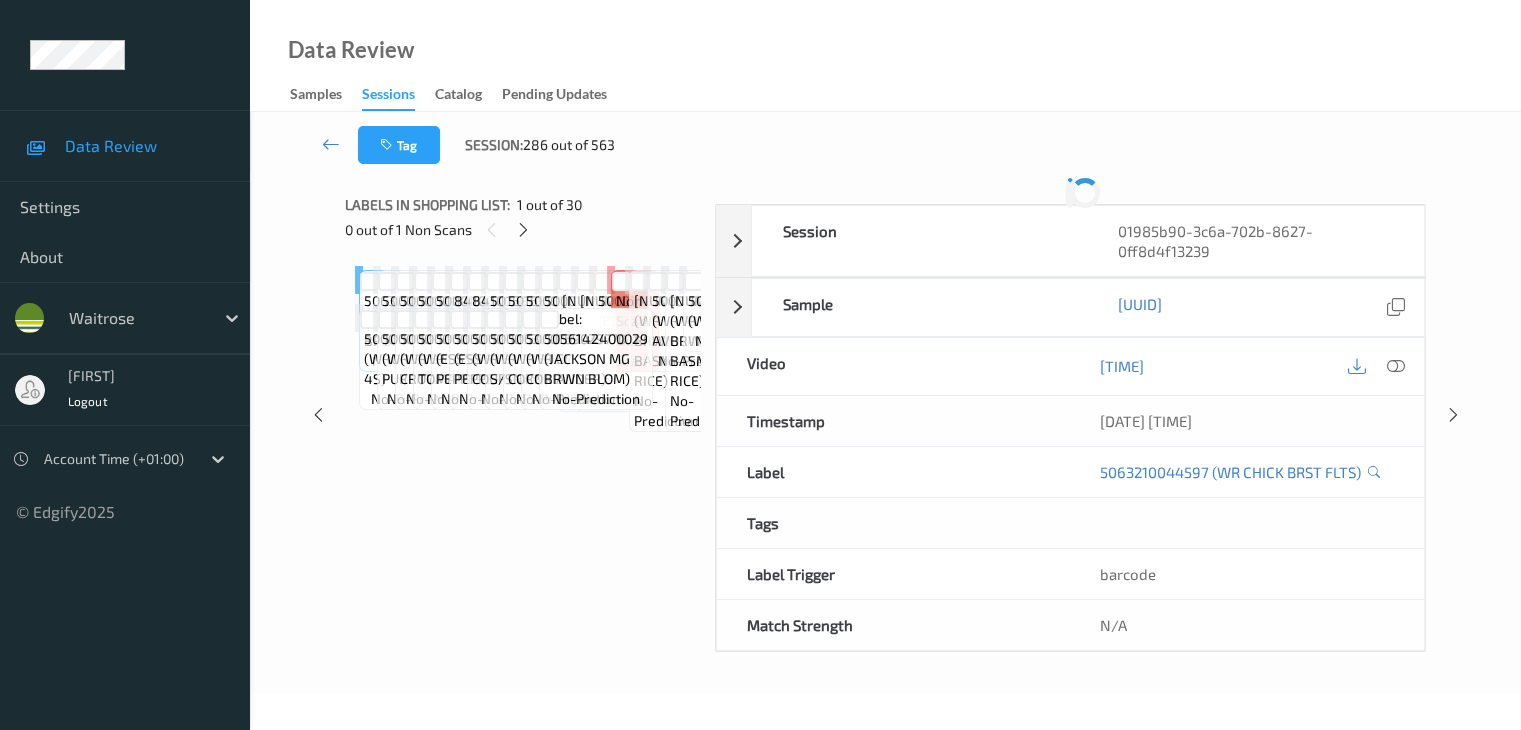 scroll, scrollTop: 0, scrollLeft: 0, axis: both 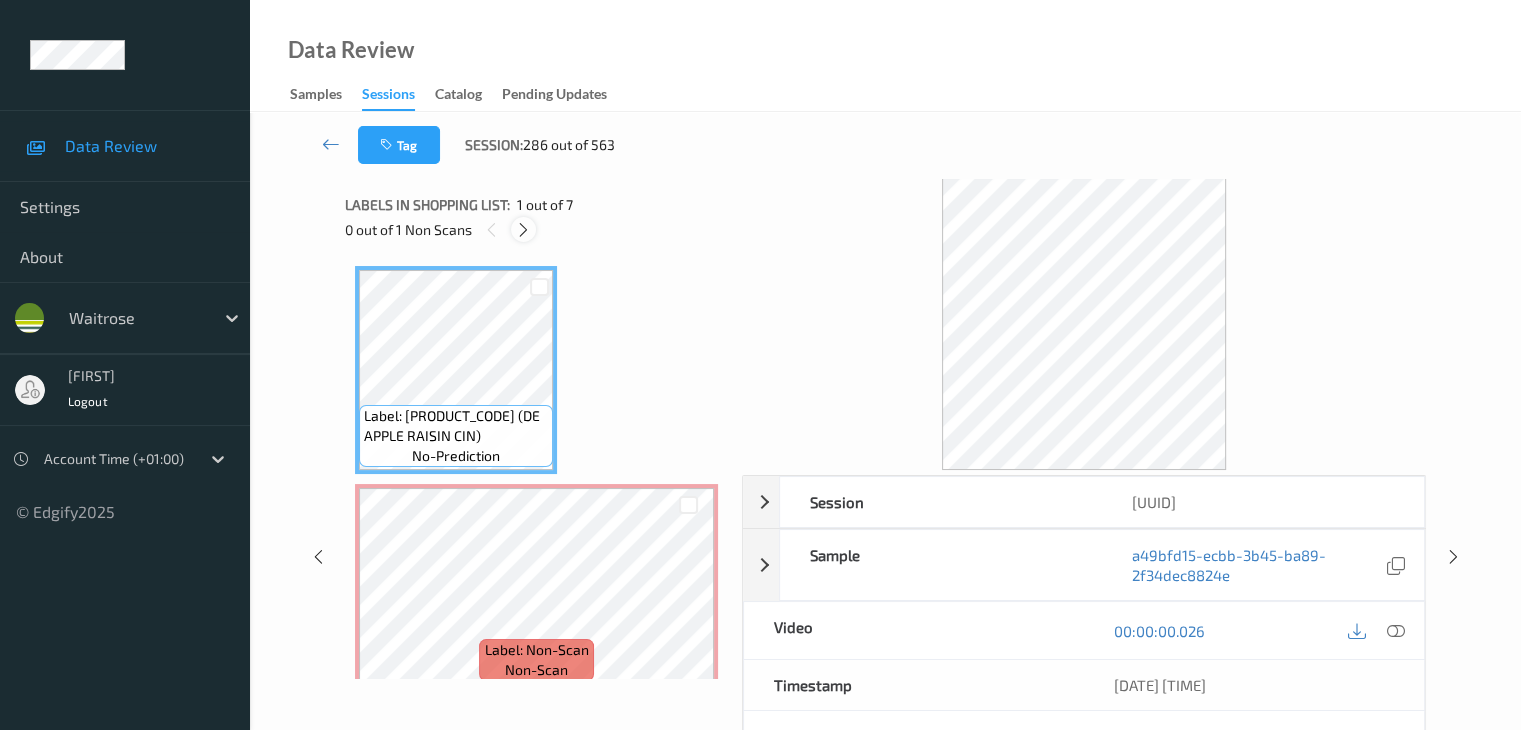 click at bounding box center [523, 230] 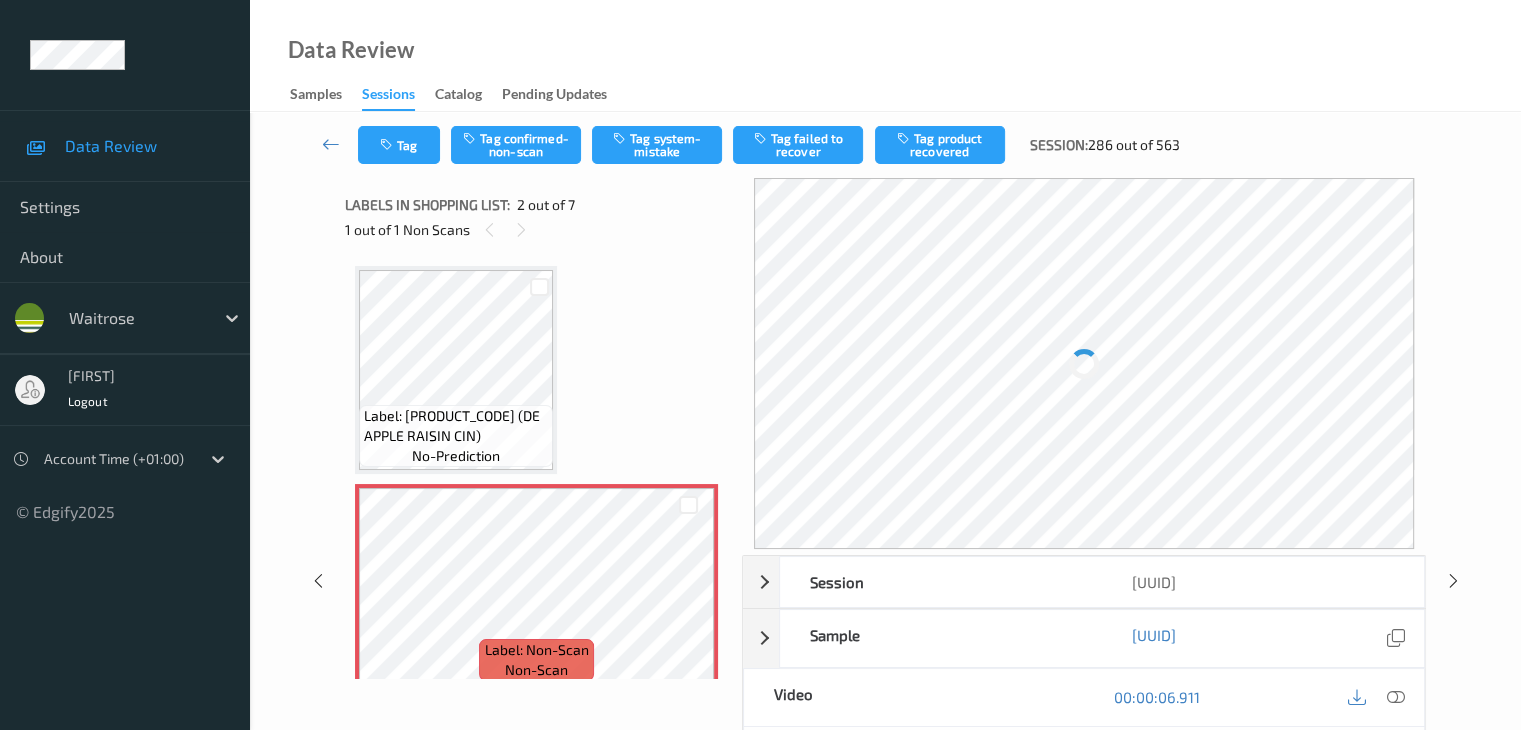 scroll, scrollTop: 10, scrollLeft: 0, axis: vertical 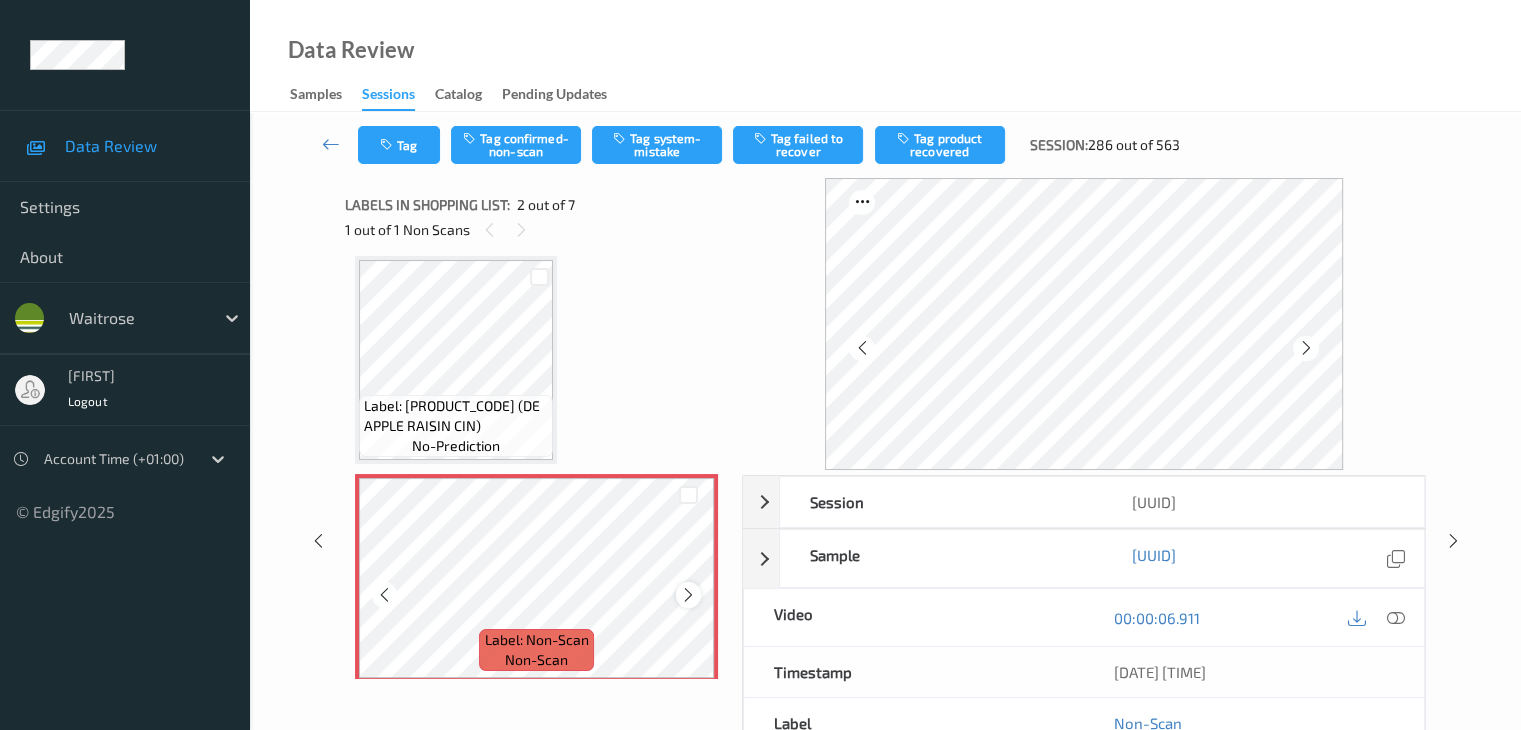 click at bounding box center [688, 595] 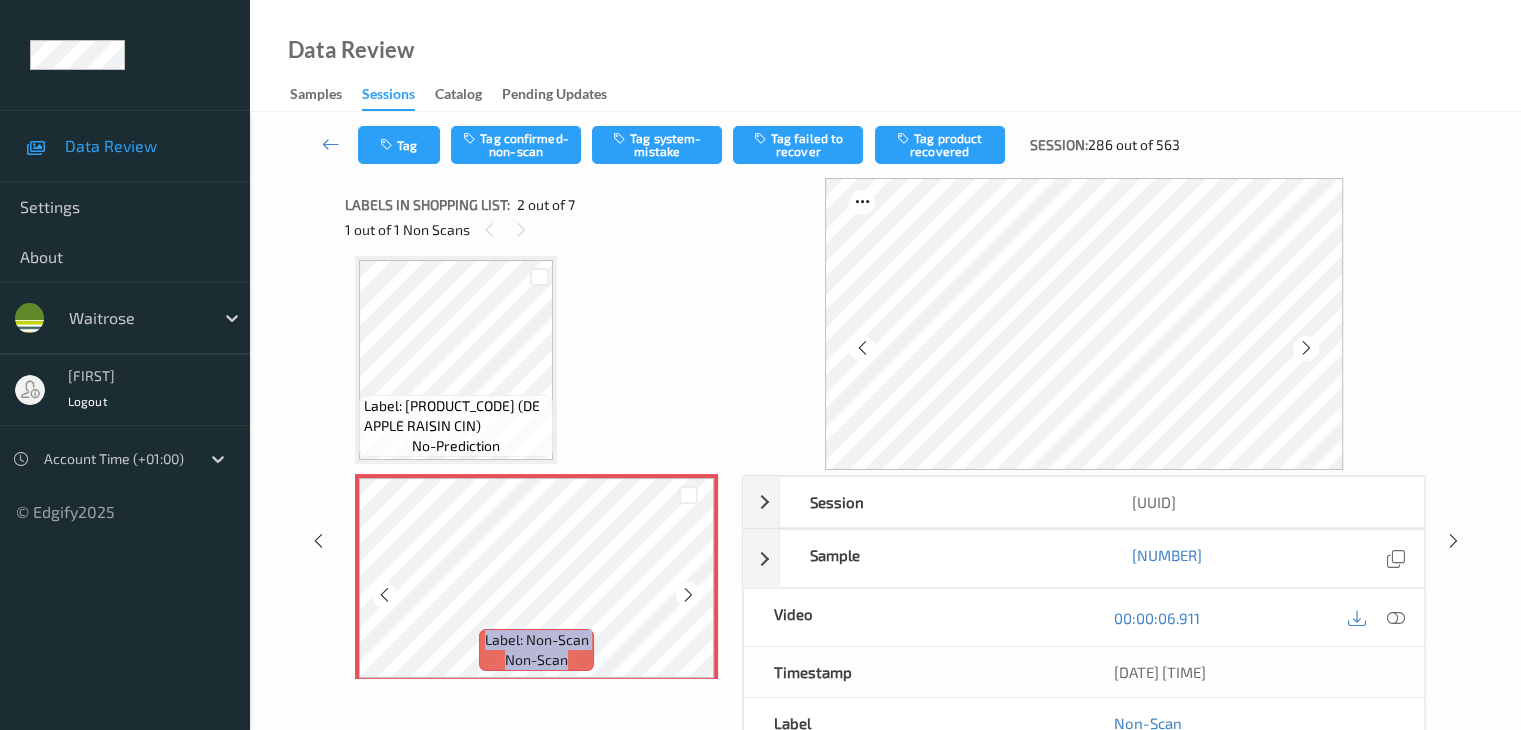 click at bounding box center (688, 595) 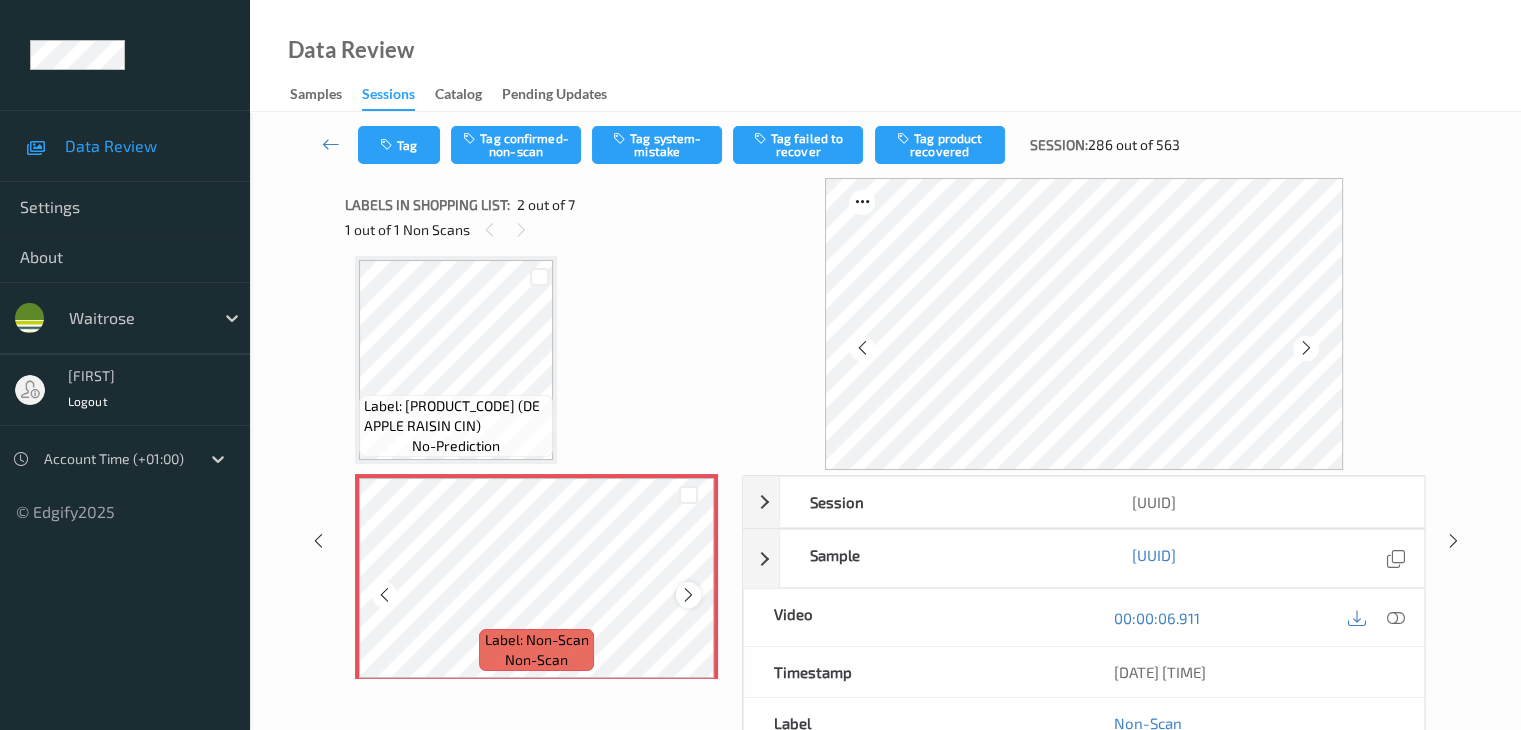 click at bounding box center [688, 595] 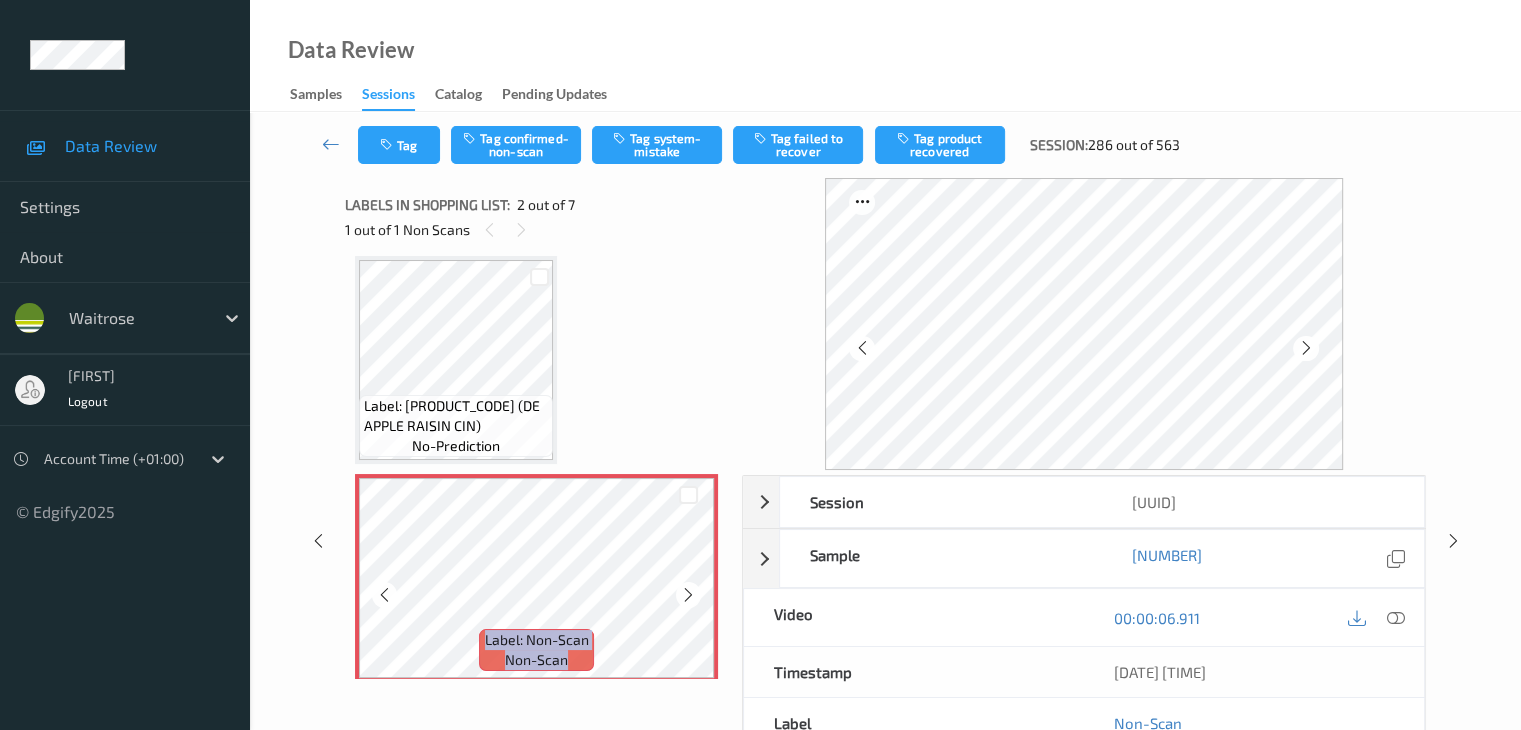 click at bounding box center (688, 595) 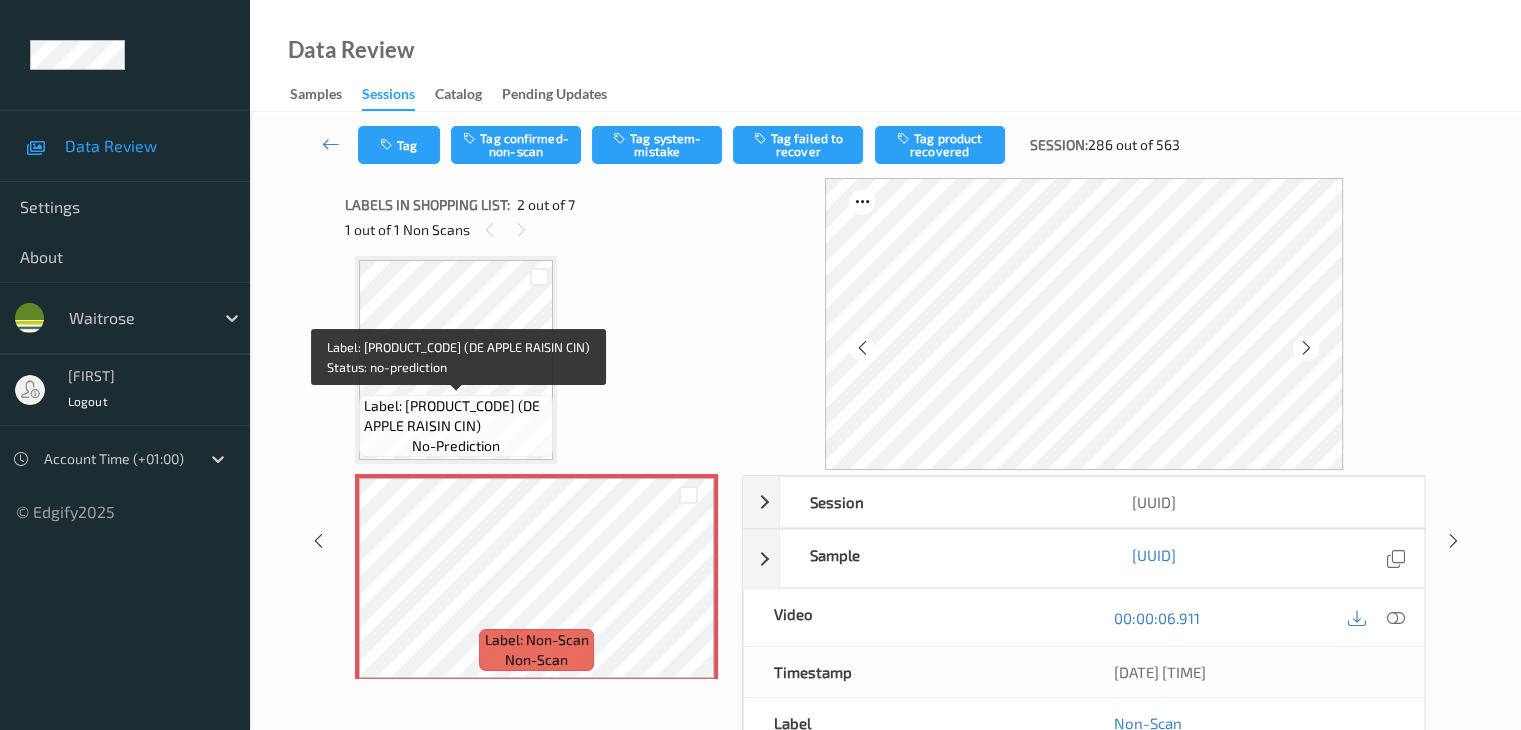 click on "Label: [PRODUCT_CODE] (DE APPLE RAISIN CIN)" at bounding box center [456, 416] 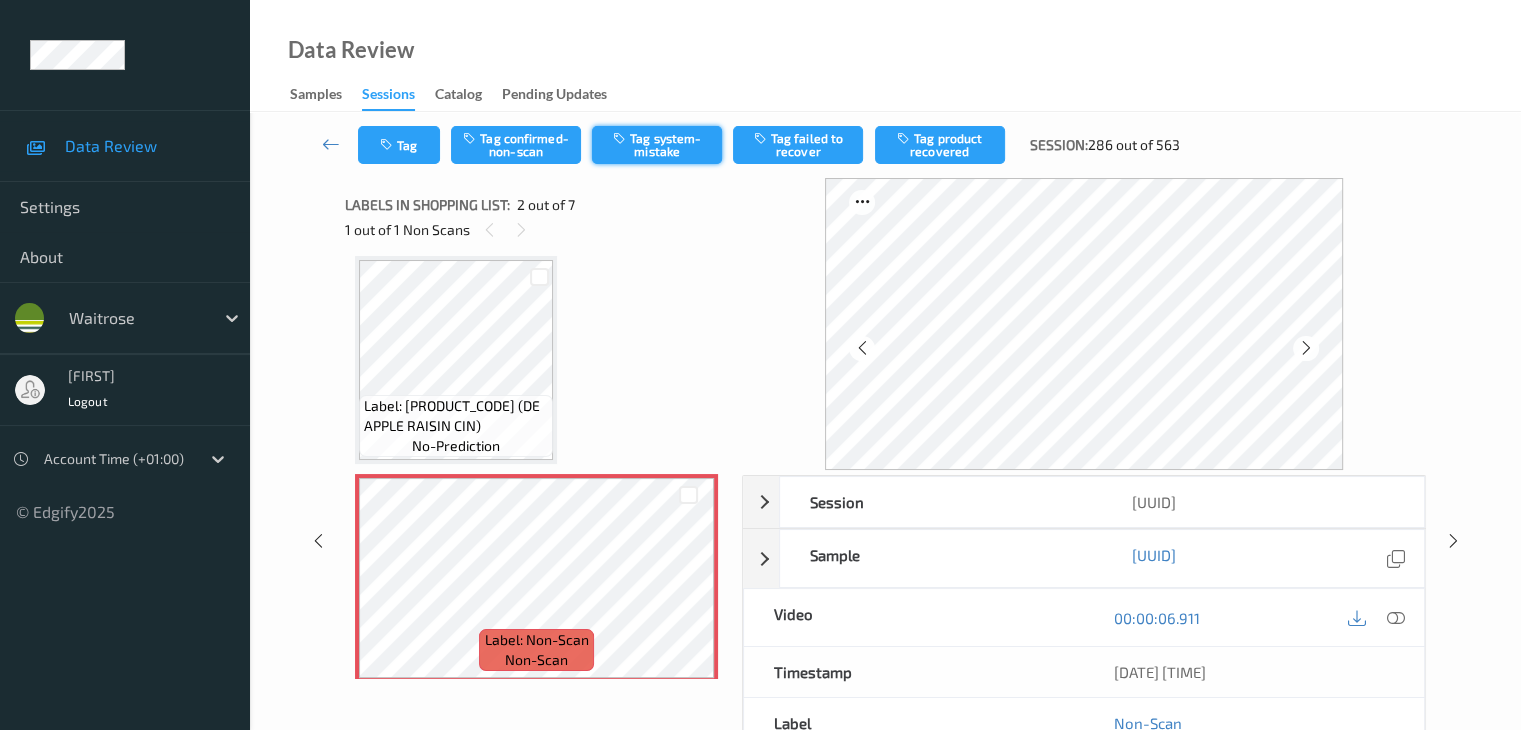click on "Tag   system-mistake" at bounding box center [657, 145] 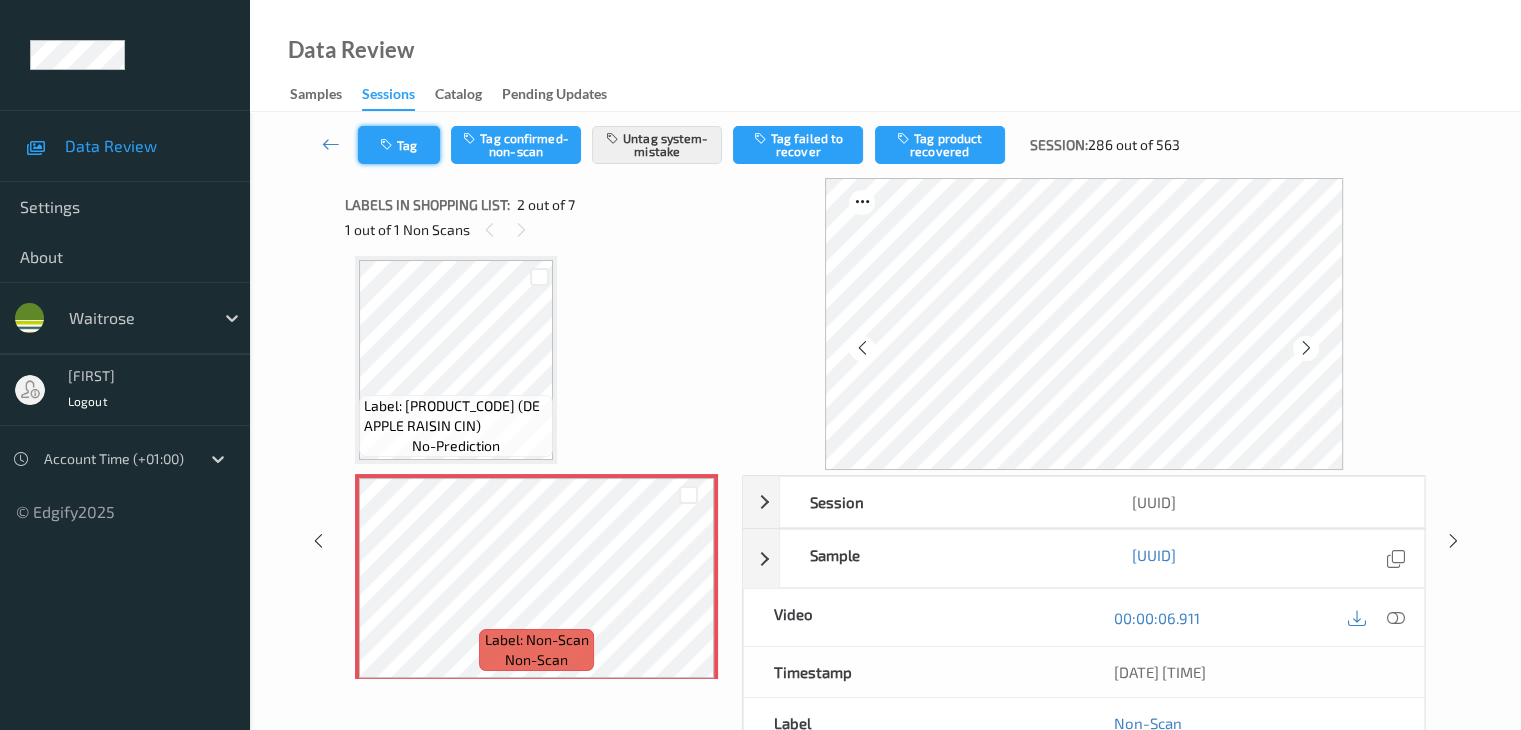 click at bounding box center (388, 145) 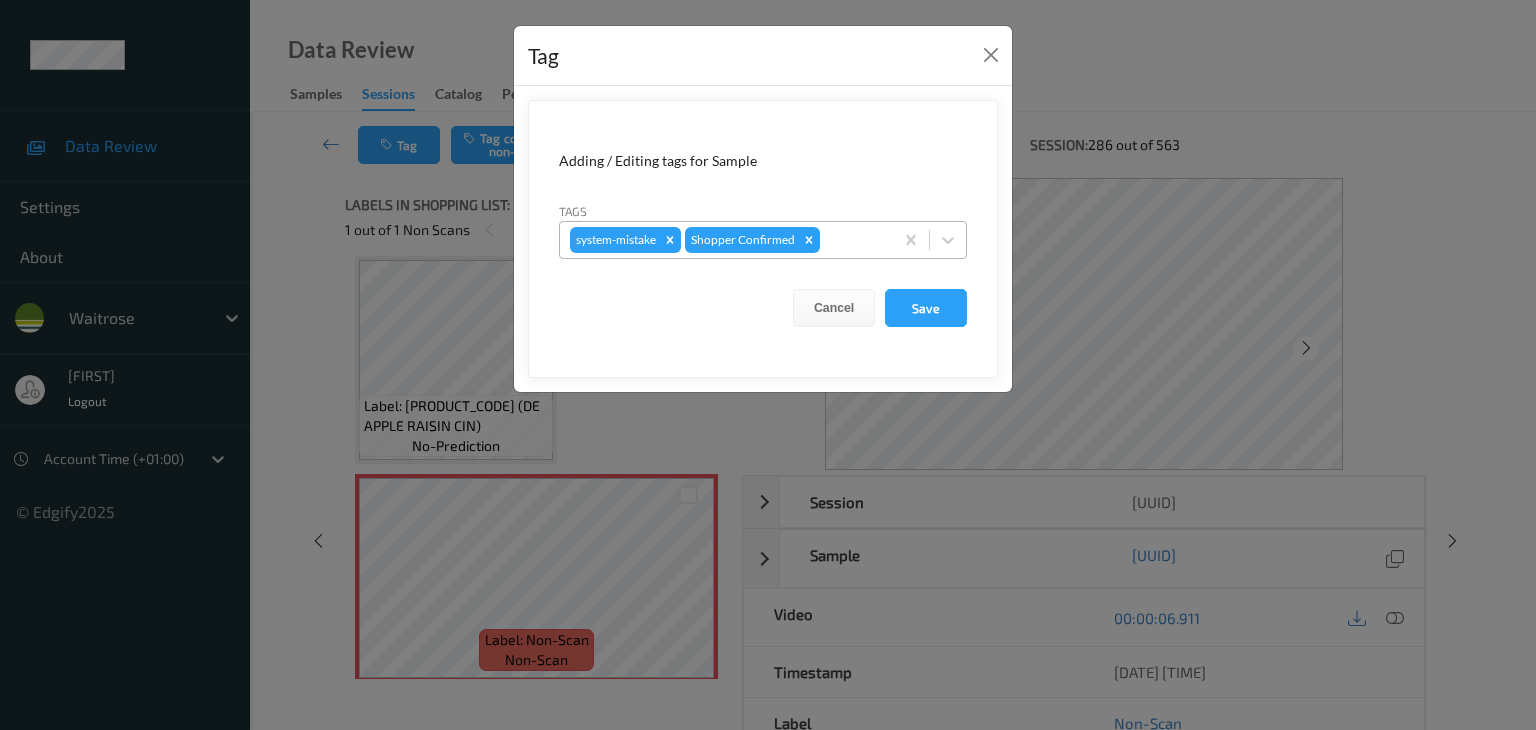 click at bounding box center (853, 240) 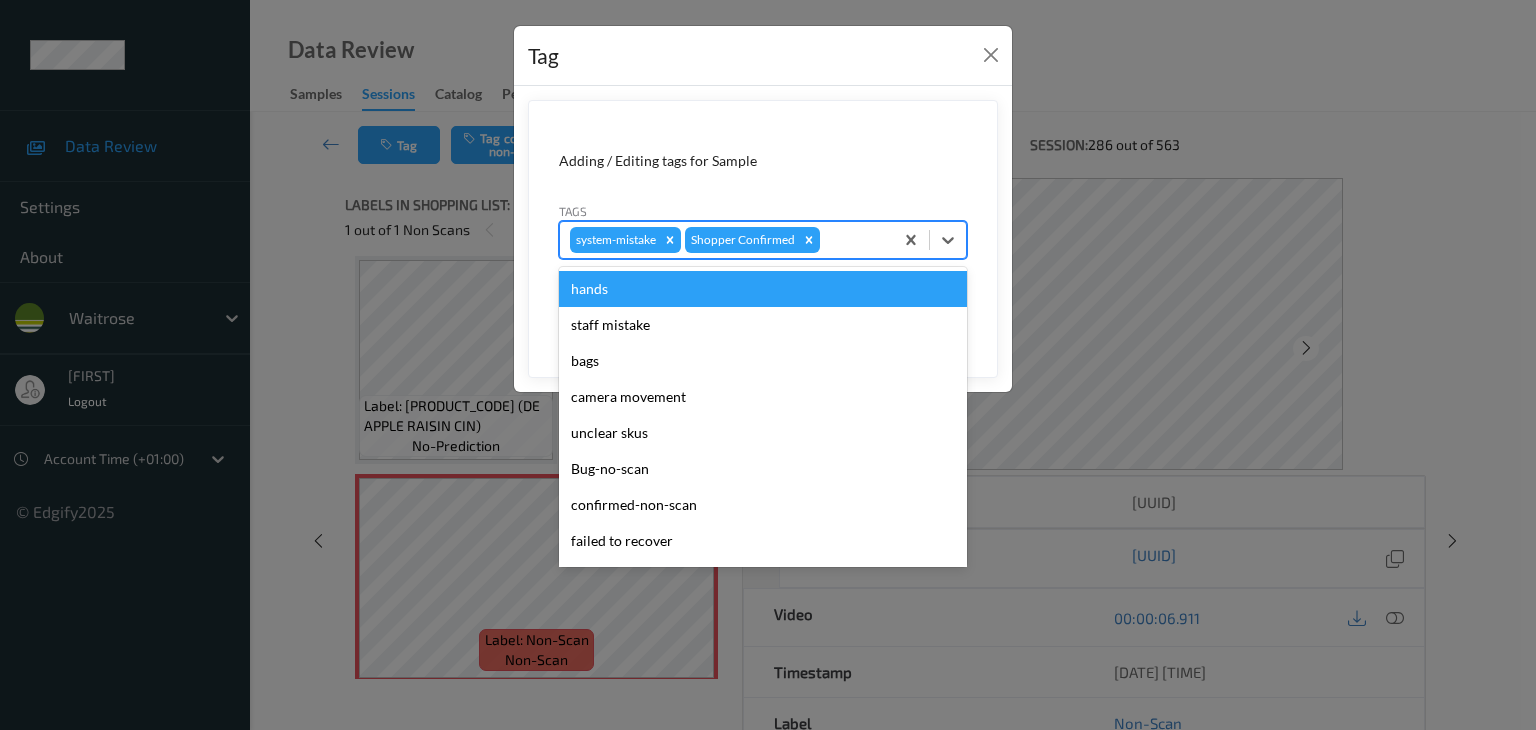 type on "u" 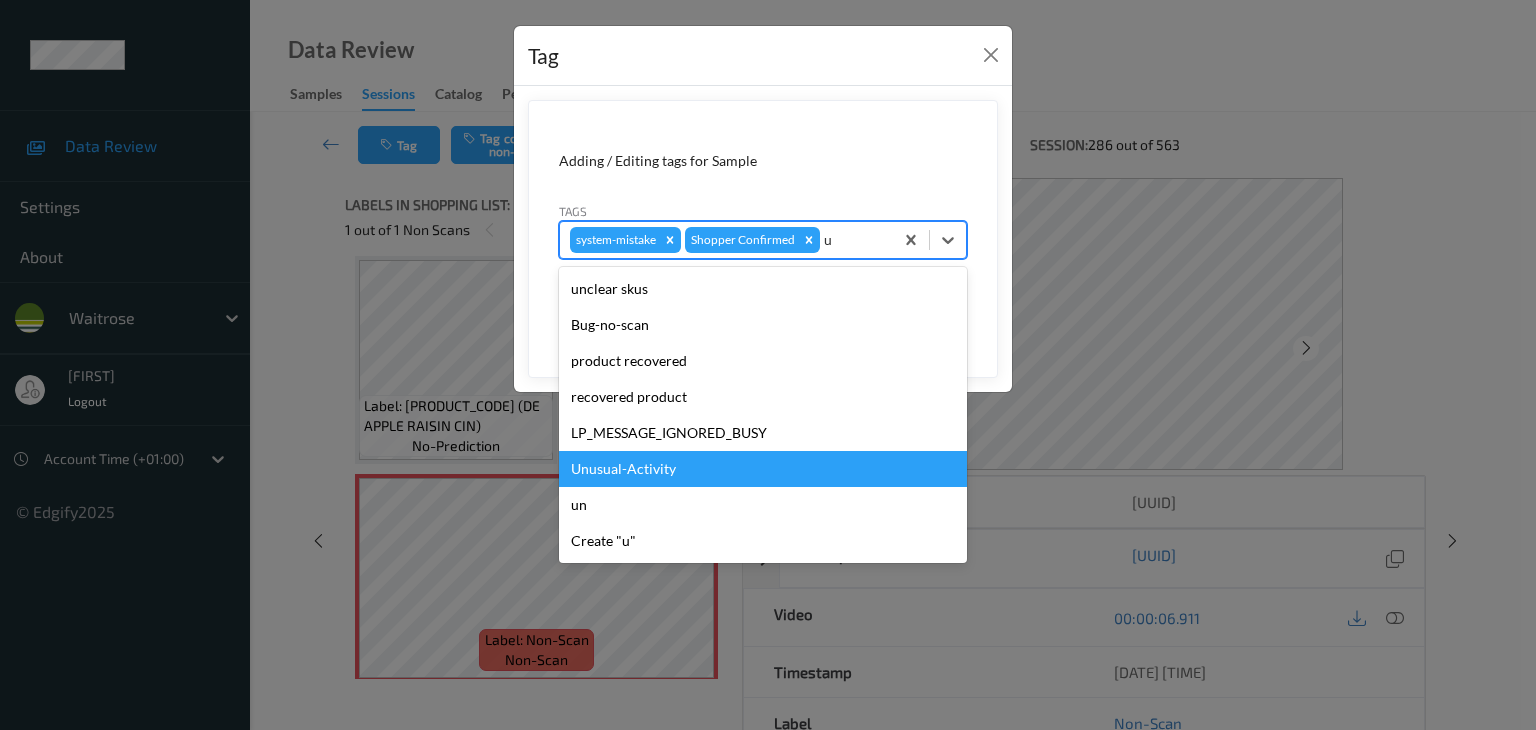 click on "Unusual-Activity" at bounding box center (763, 469) 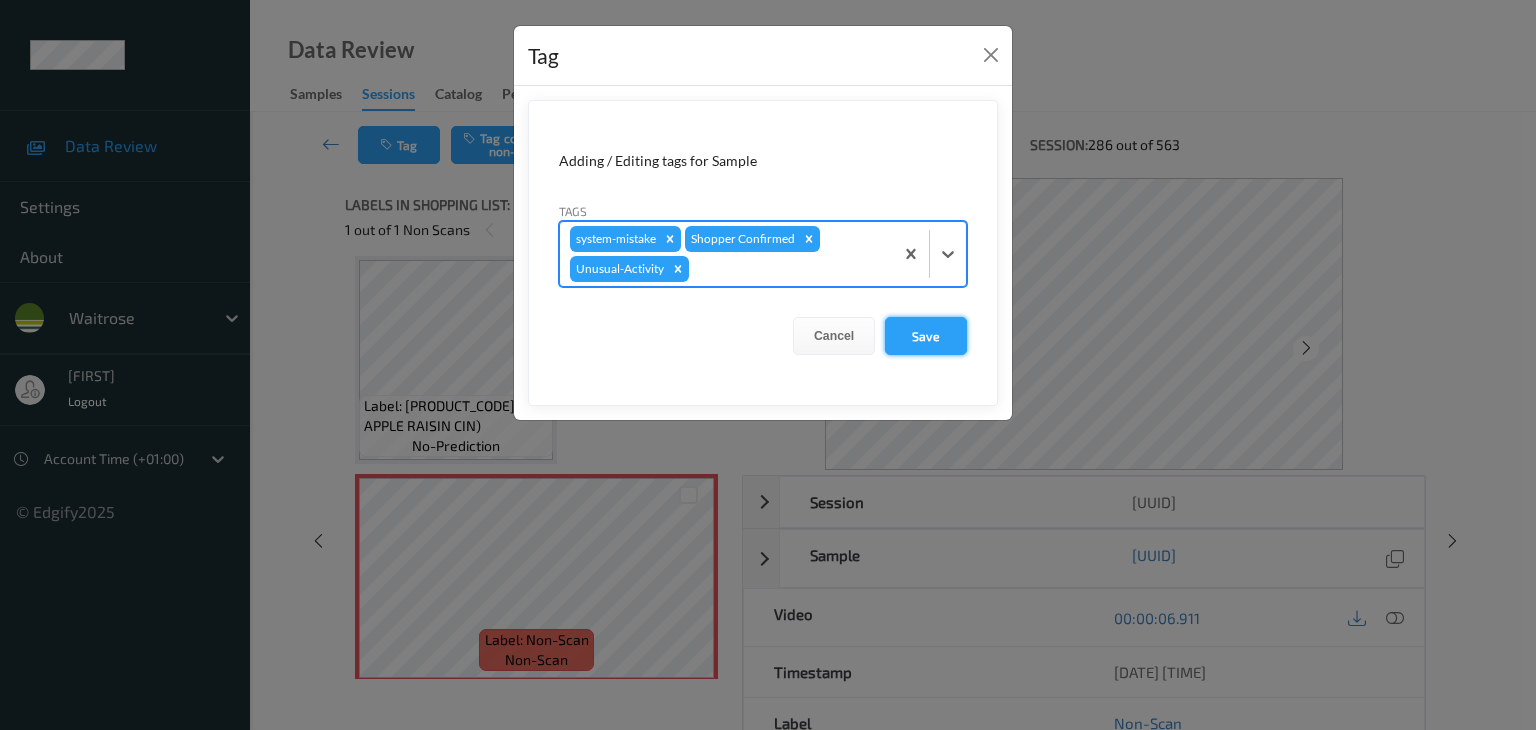 click on "Save" at bounding box center (926, 336) 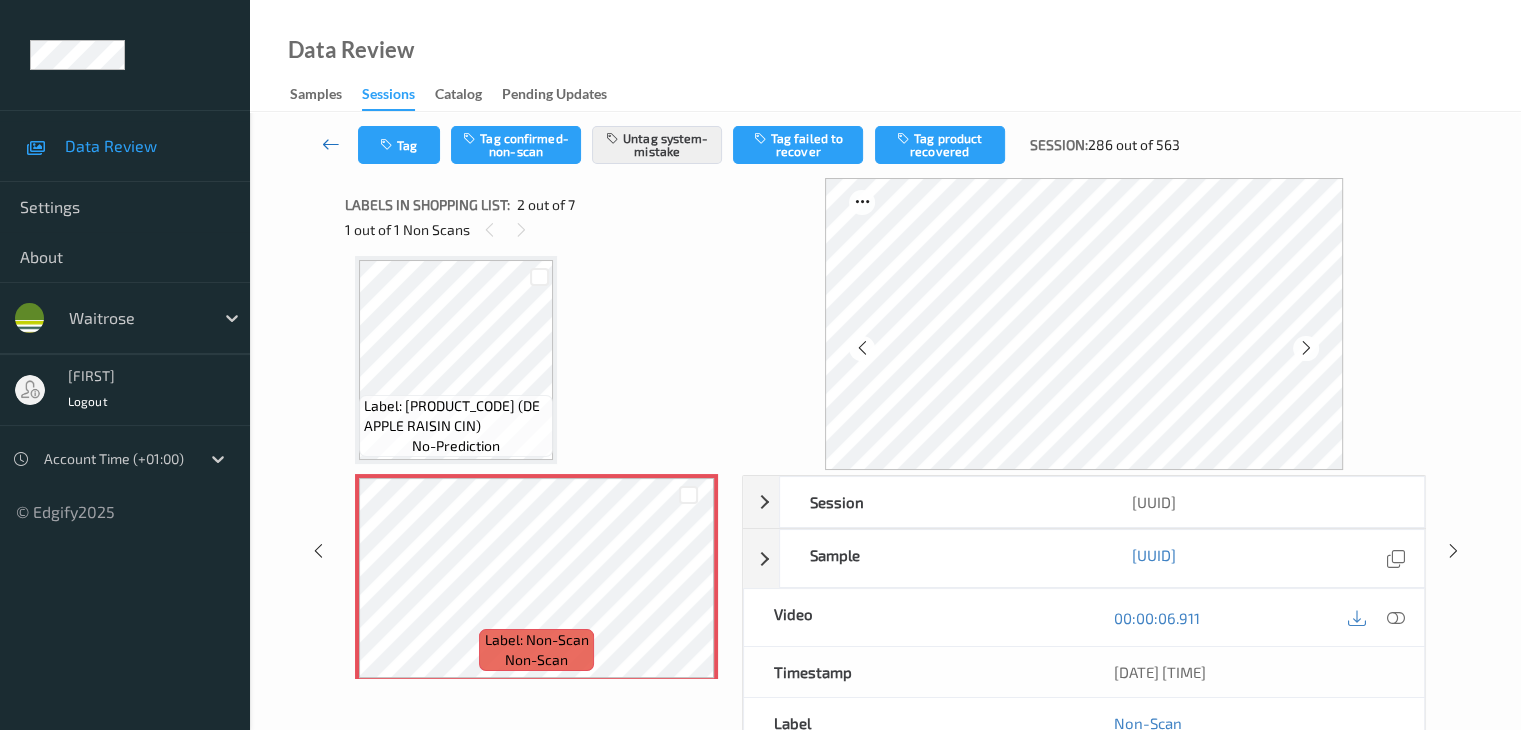 click at bounding box center [331, 145] 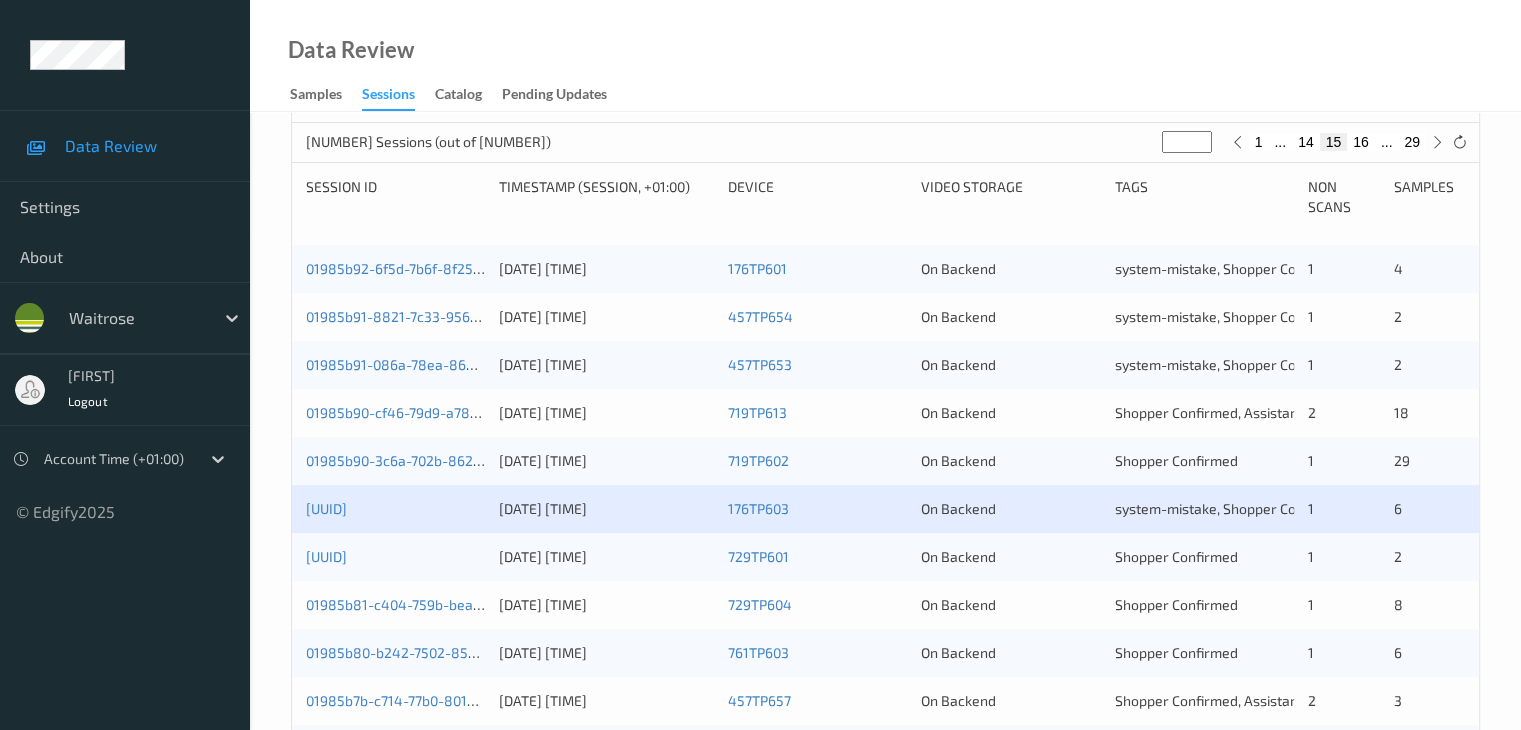 scroll, scrollTop: 500, scrollLeft: 0, axis: vertical 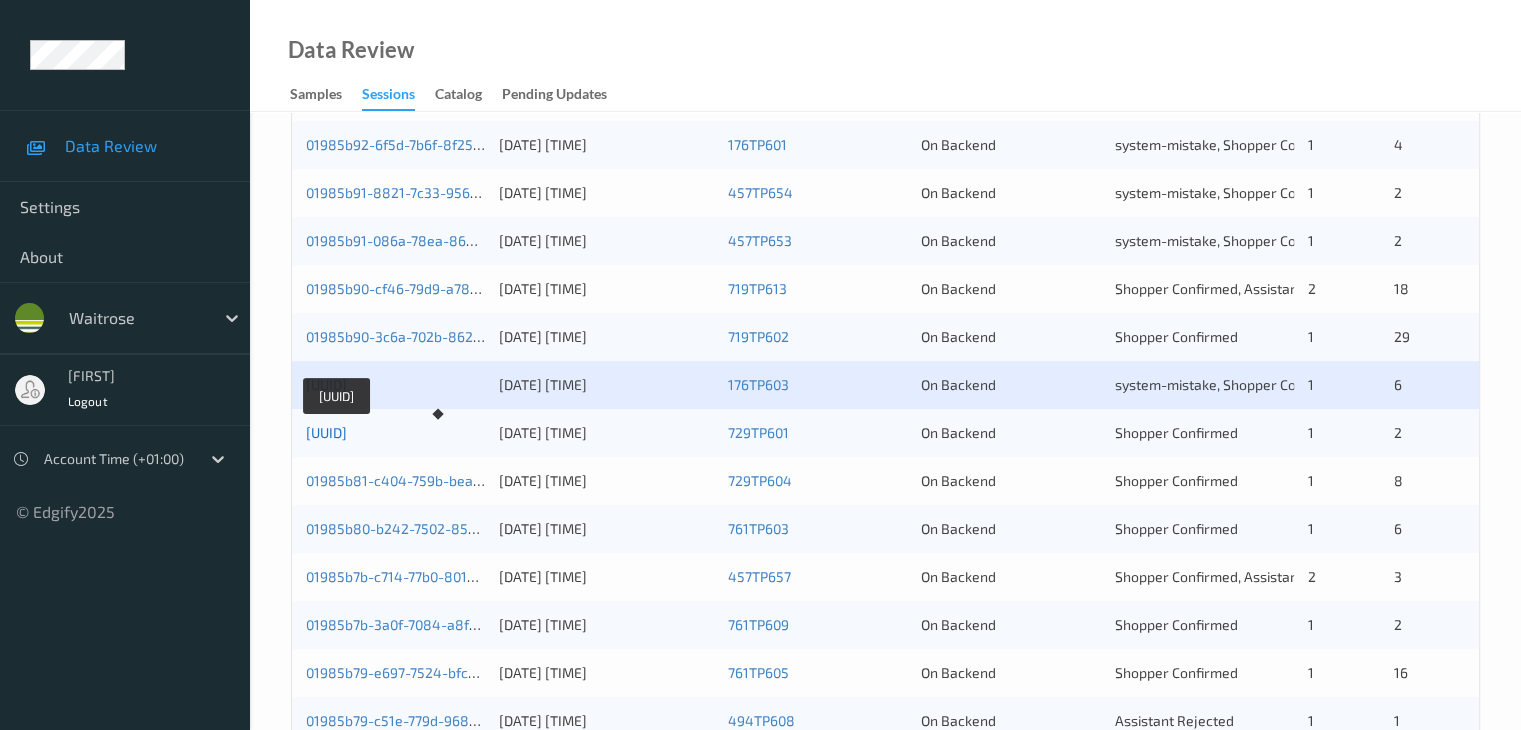 click on "[UUID]" at bounding box center (326, 432) 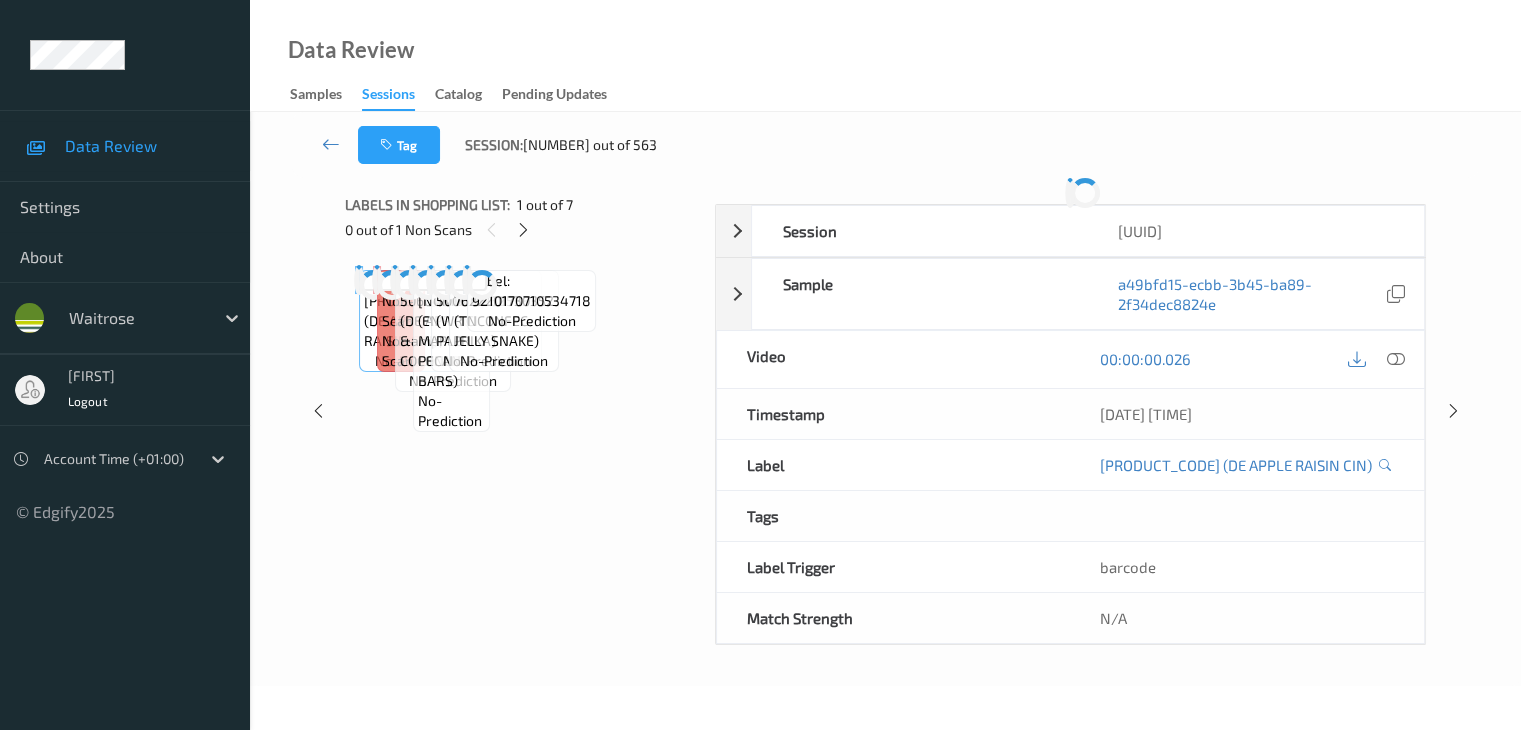 scroll, scrollTop: 0, scrollLeft: 0, axis: both 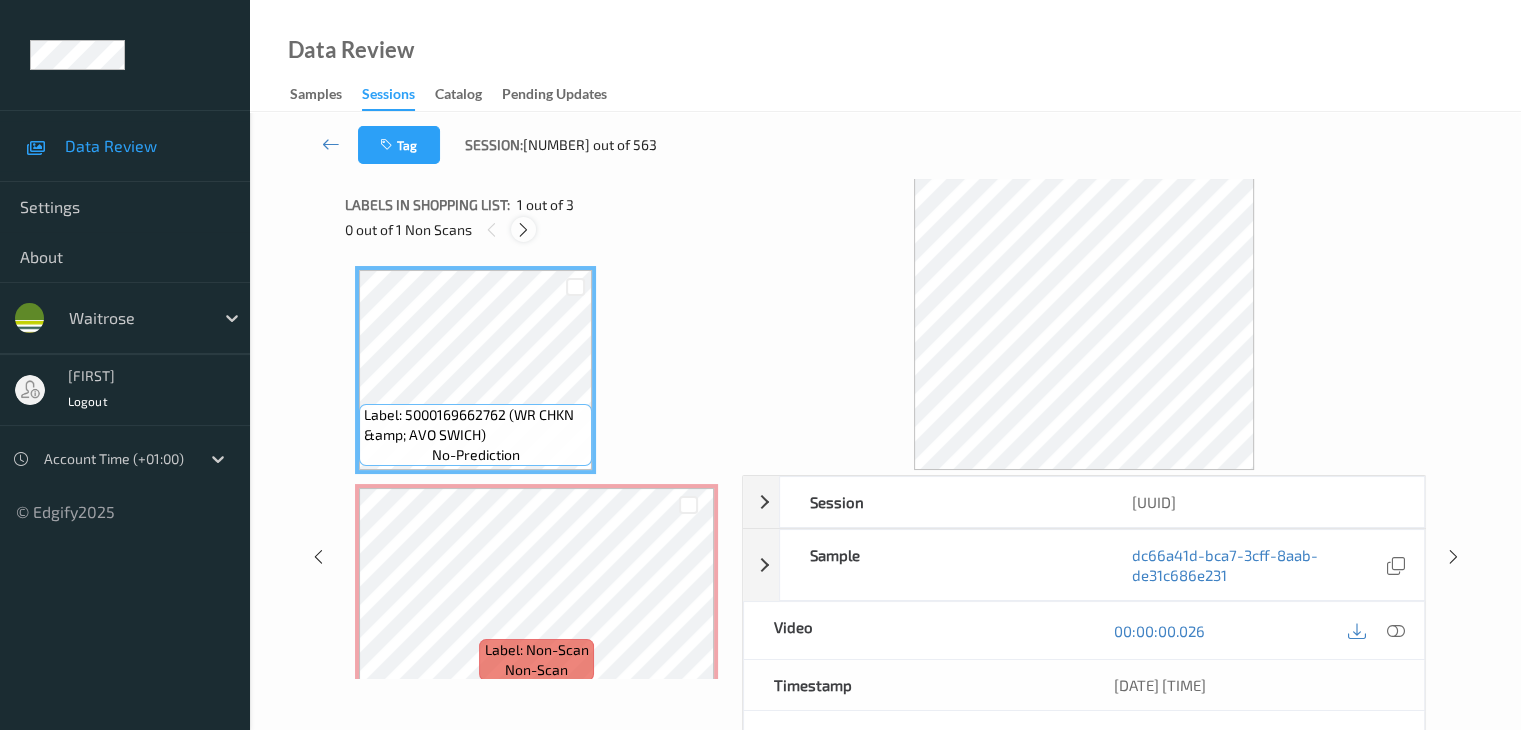 click at bounding box center [523, 230] 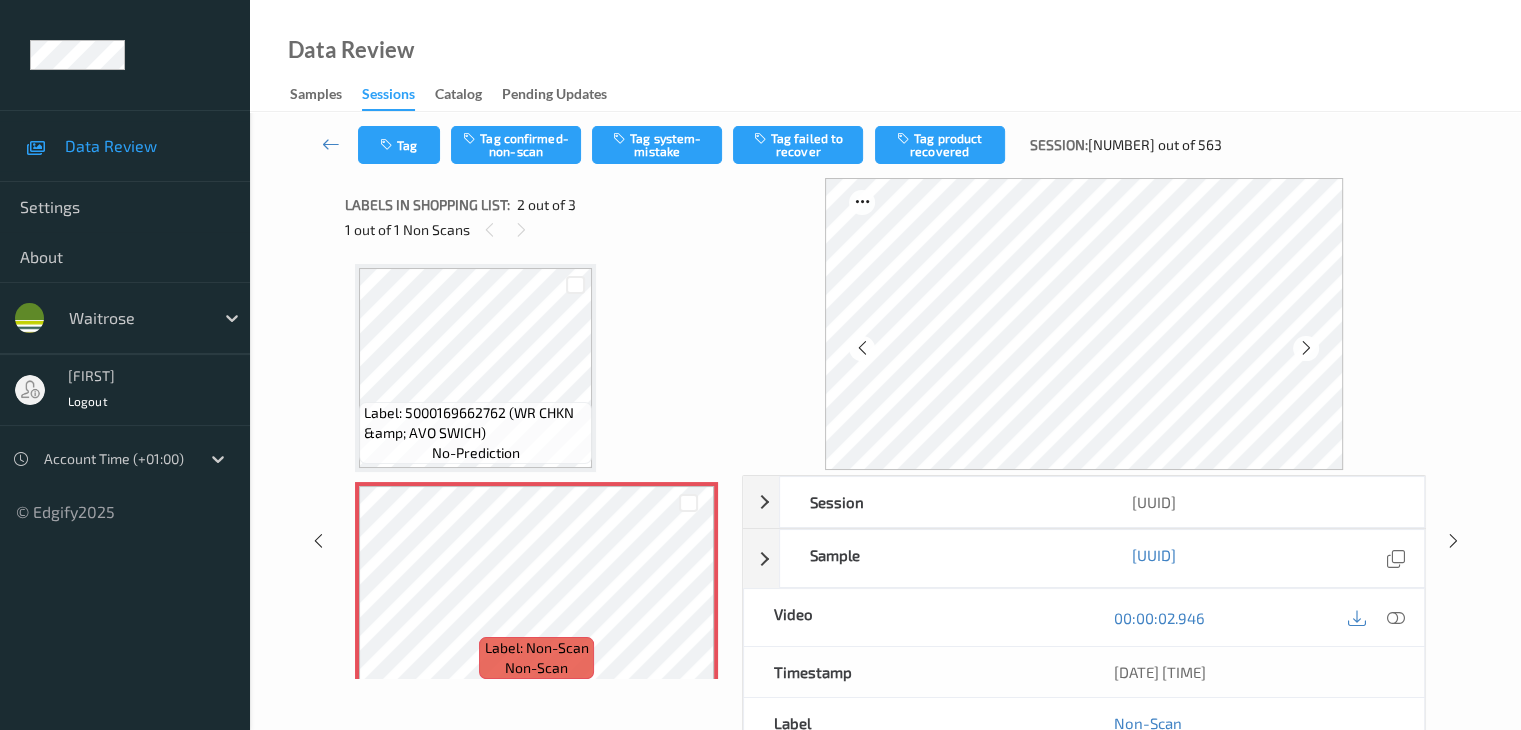 scroll, scrollTop: 0, scrollLeft: 0, axis: both 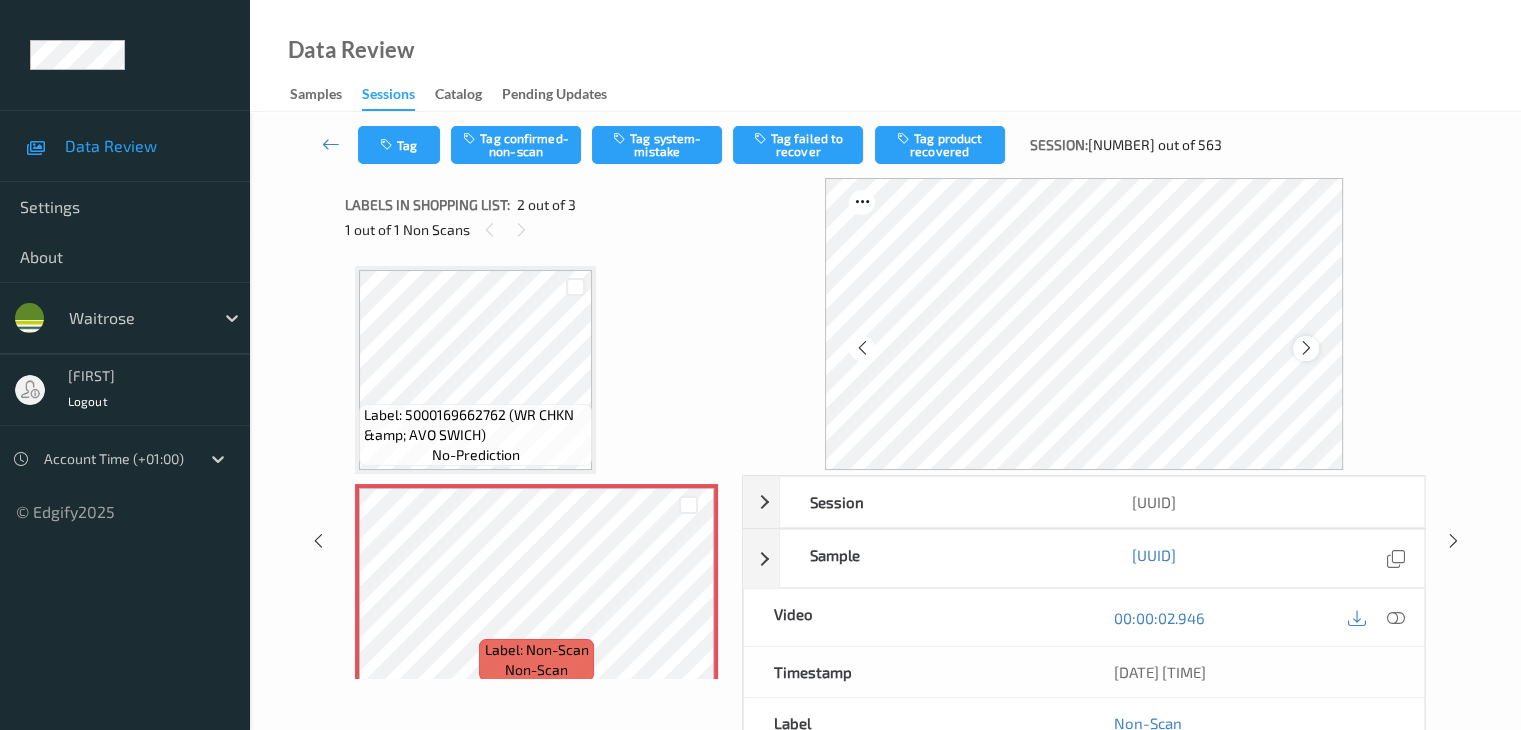 click at bounding box center [1306, 348] 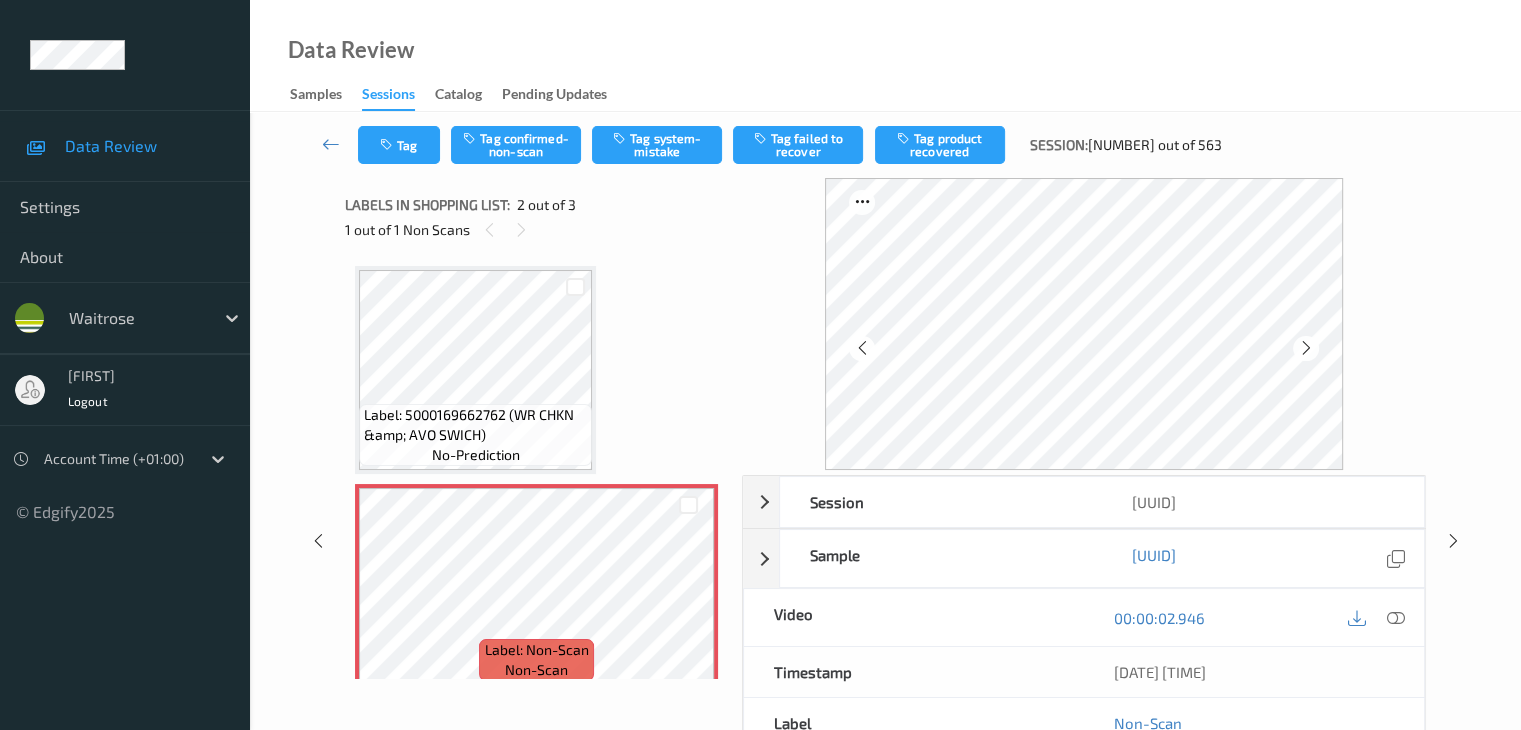 click at bounding box center [1306, 348] 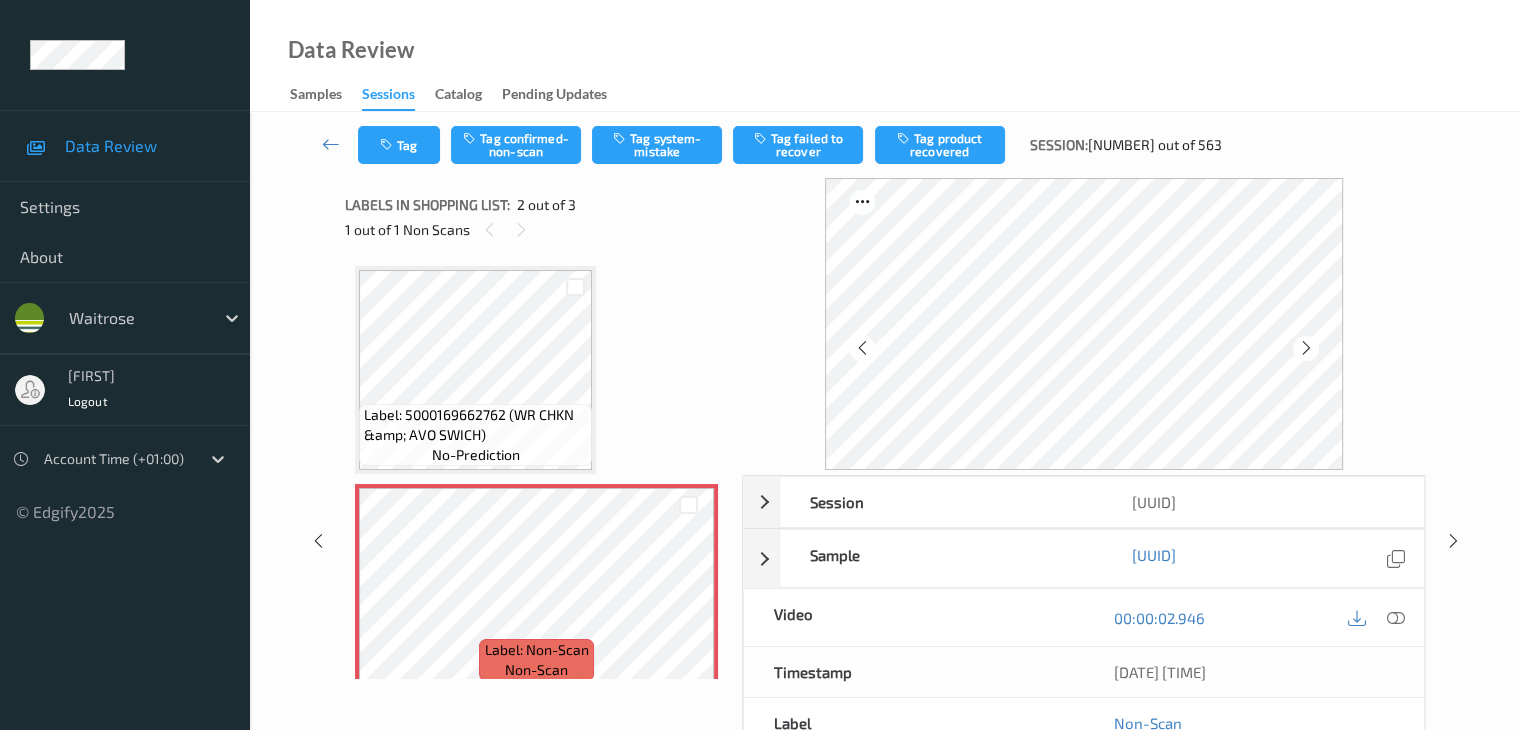 click at bounding box center [1306, 348] 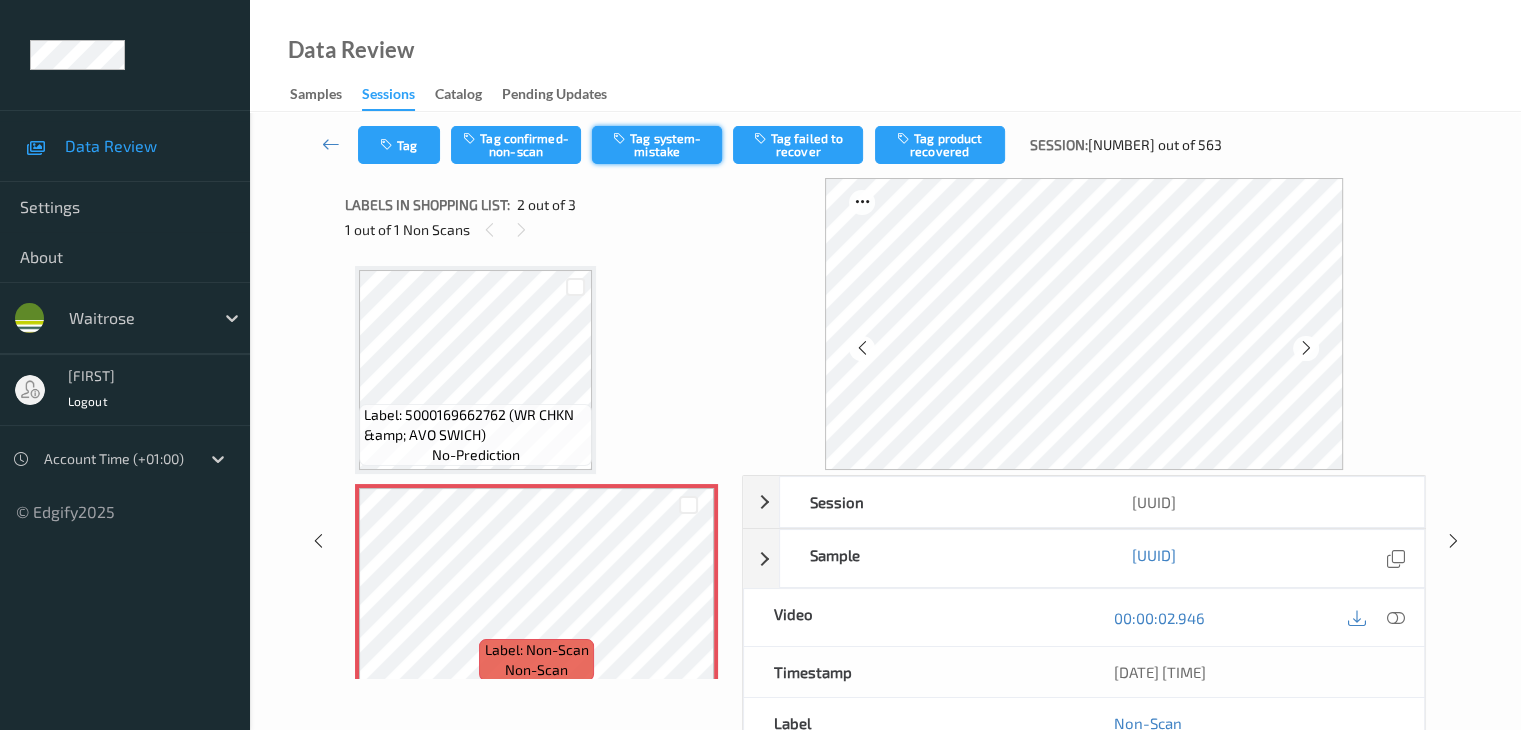 click on "Tag   system-mistake" at bounding box center [657, 145] 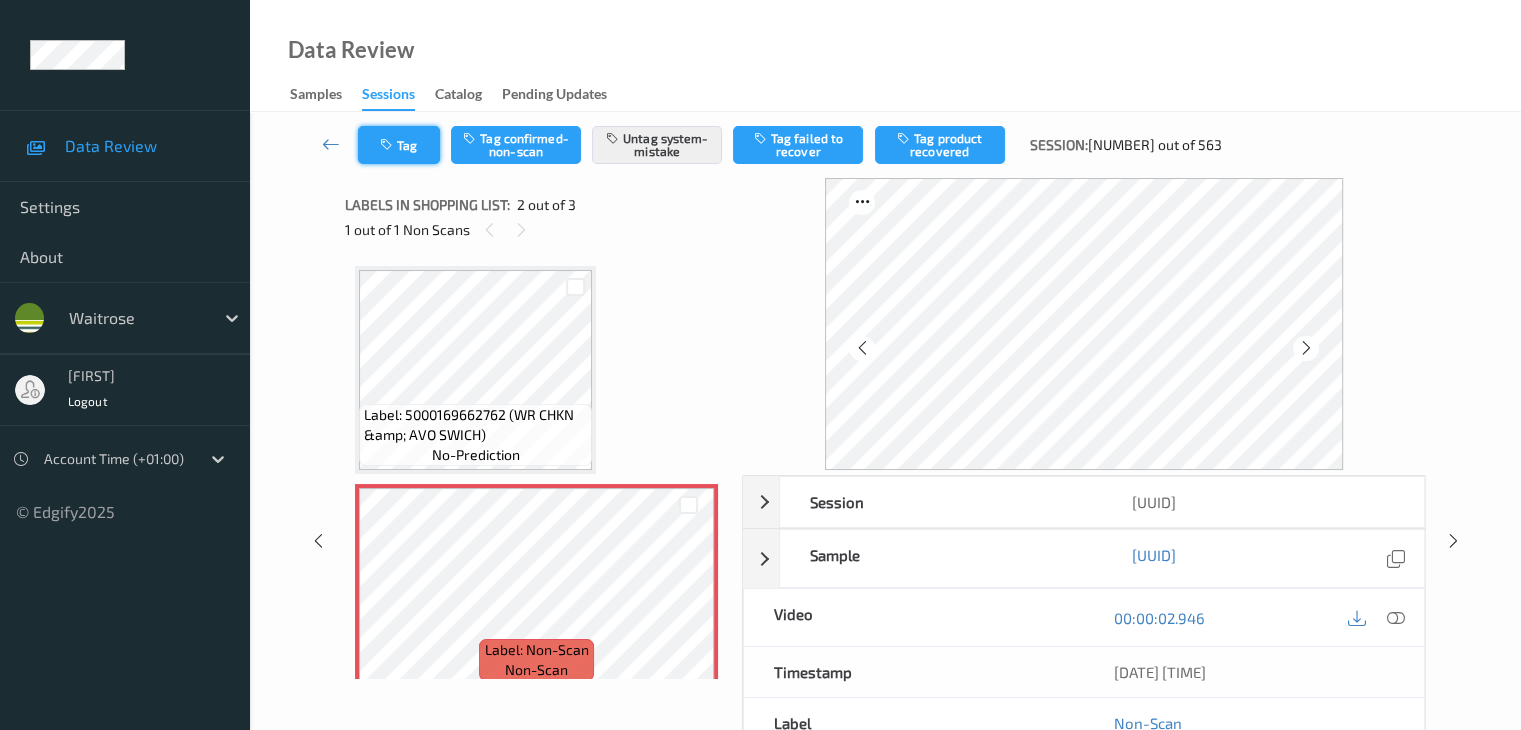 click on "Tag" at bounding box center [399, 145] 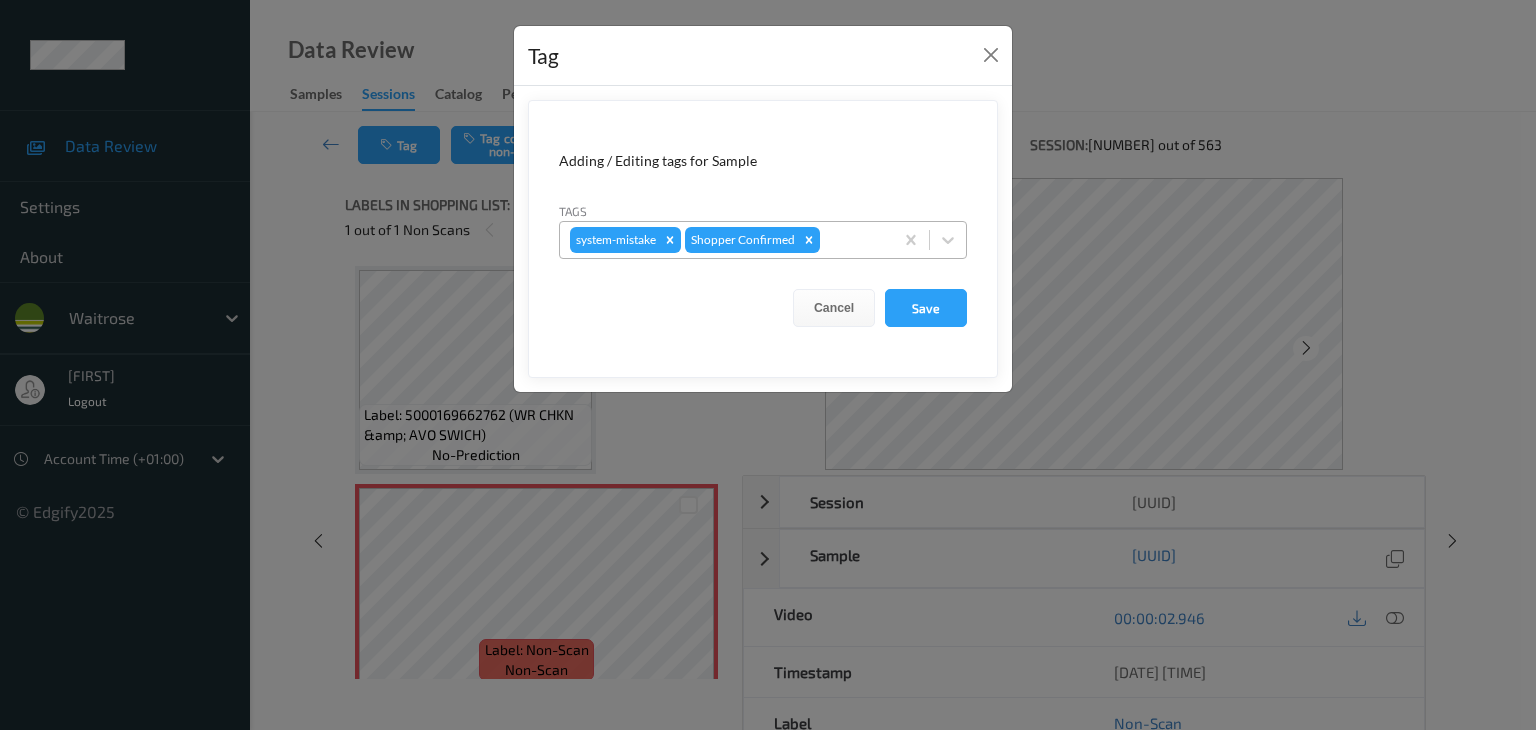 click at bounding box center (853, 240) 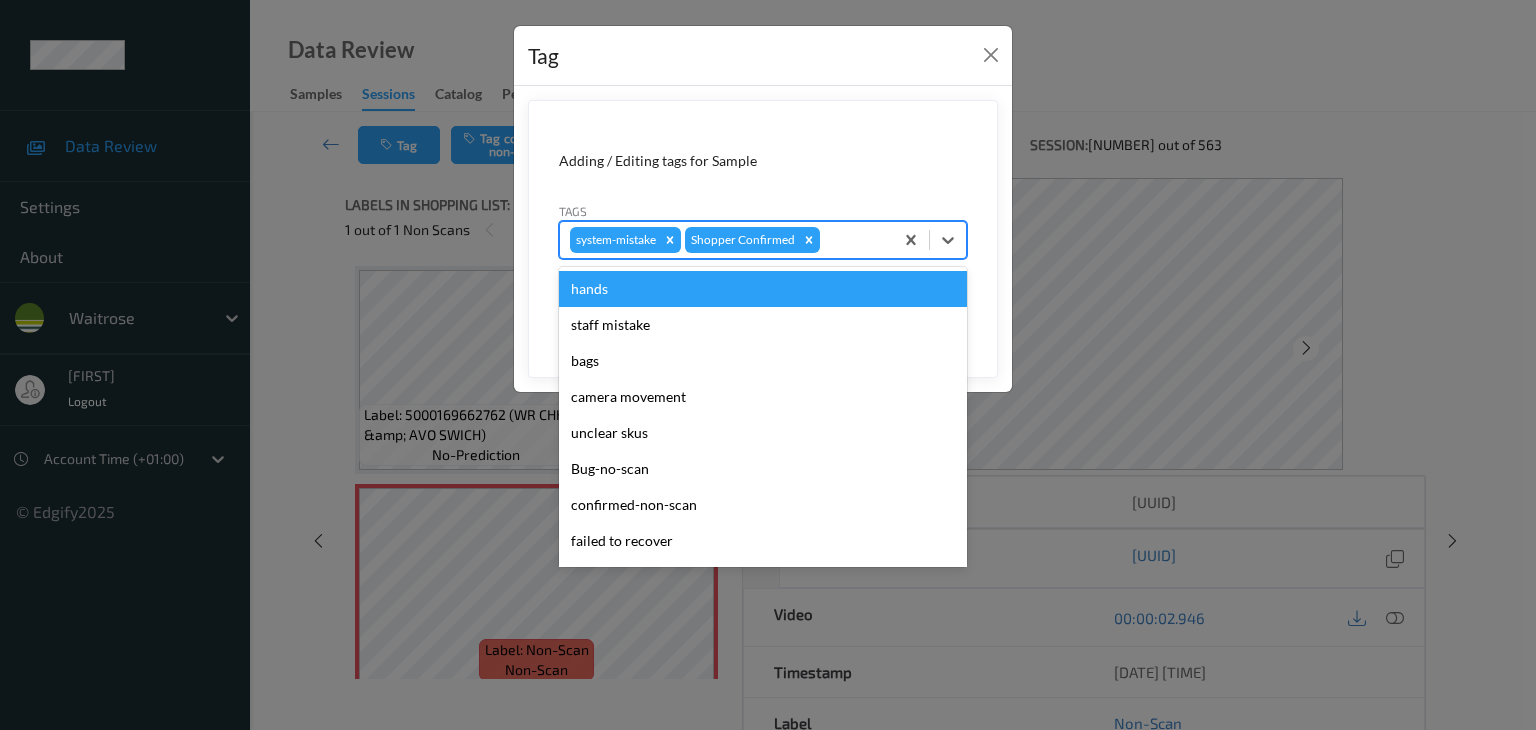 type on "u" 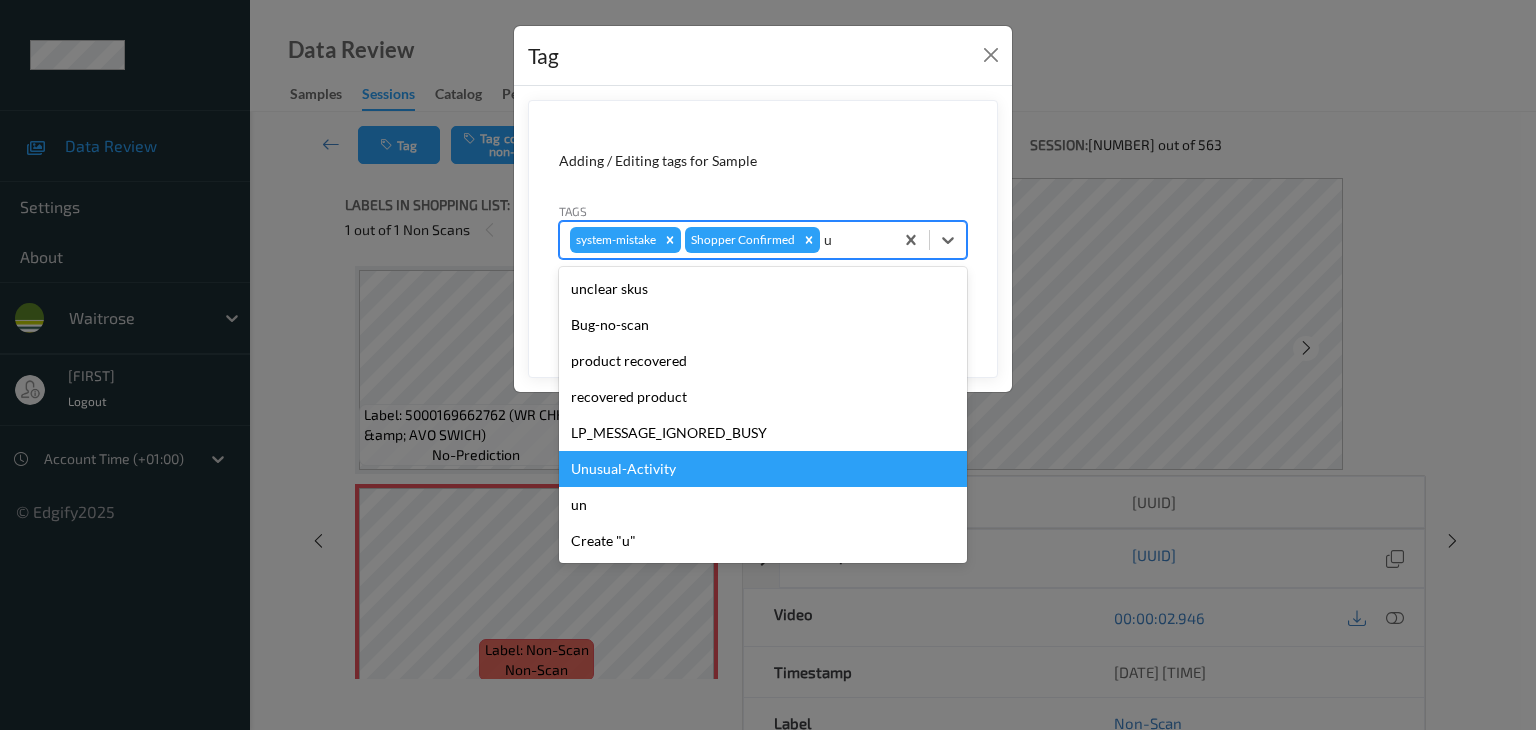 click on "Unusual-Activity" at bounding box center (763, 469) 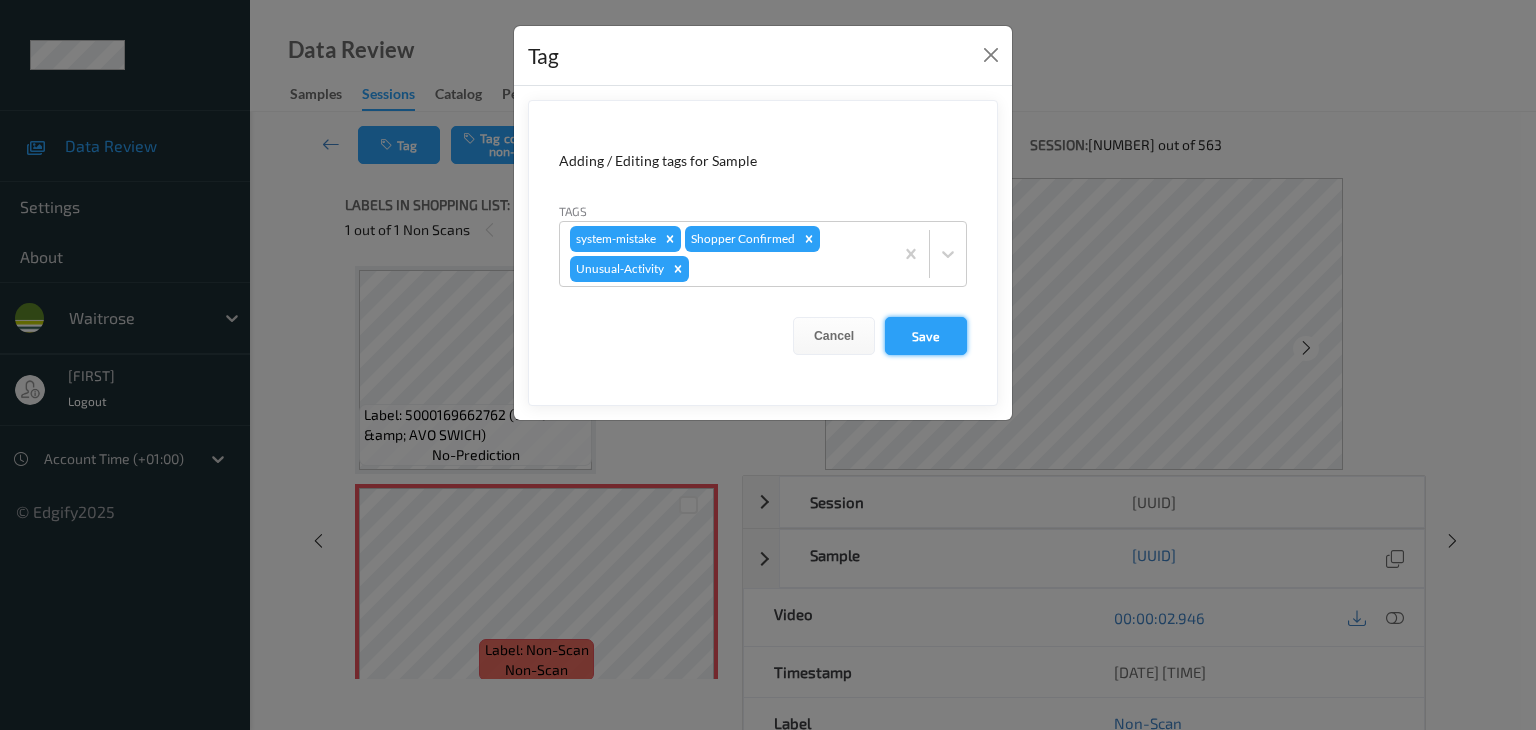 click on "Save" at bounding box center [926, 336] 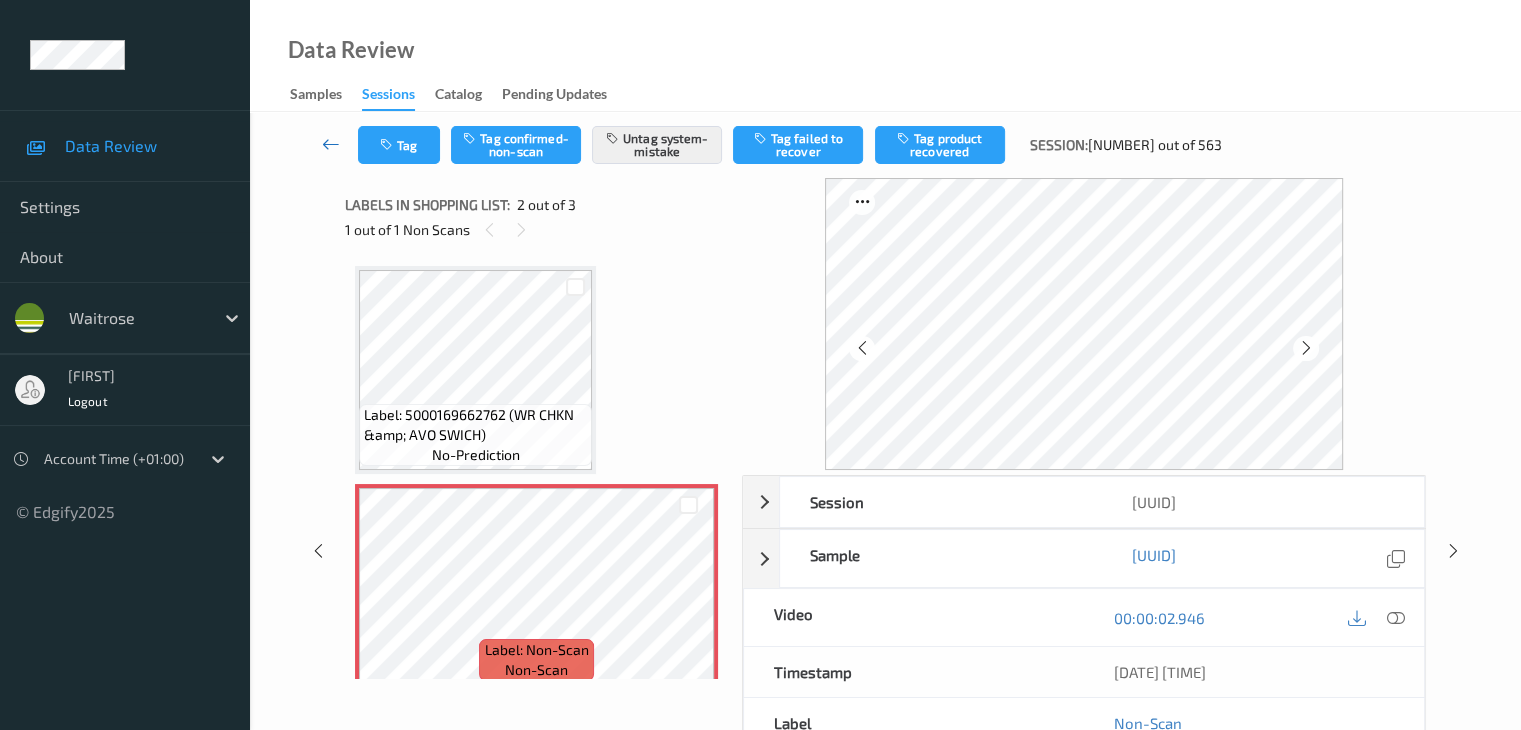 click at bounding box center (331, 144) 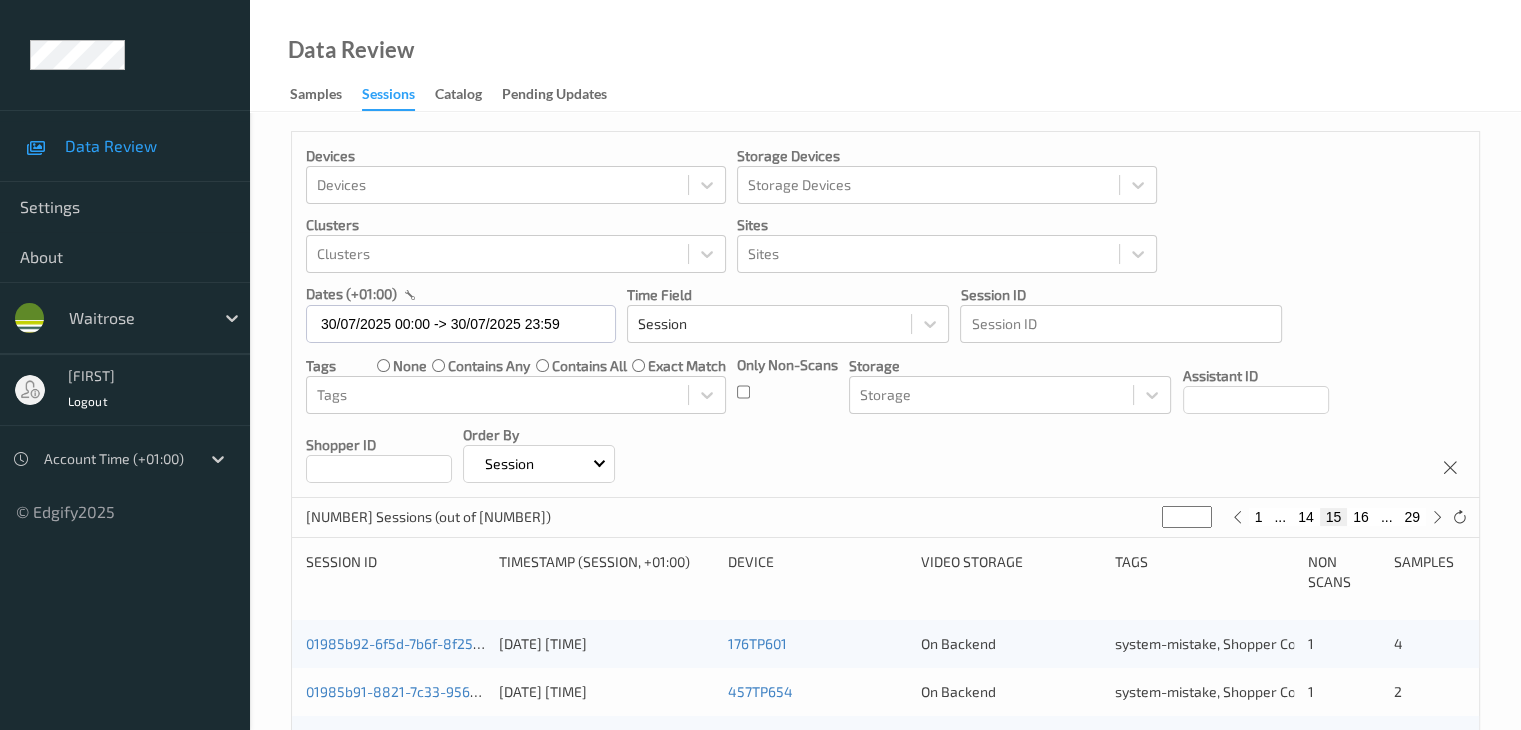 scroll, scrollTop: 300, scrollLeft: 0, axis: vertical 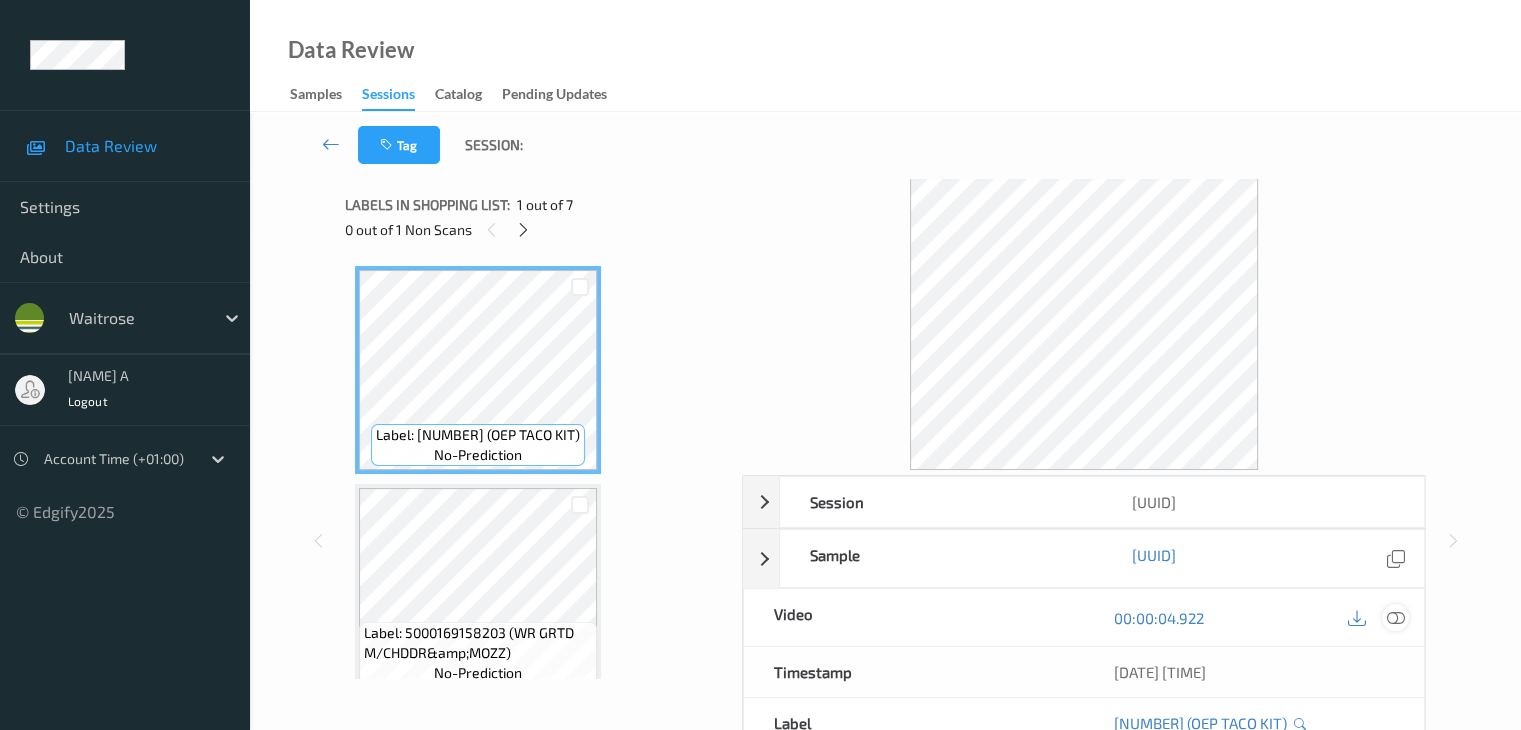 click at bounding box center (1395, 618) 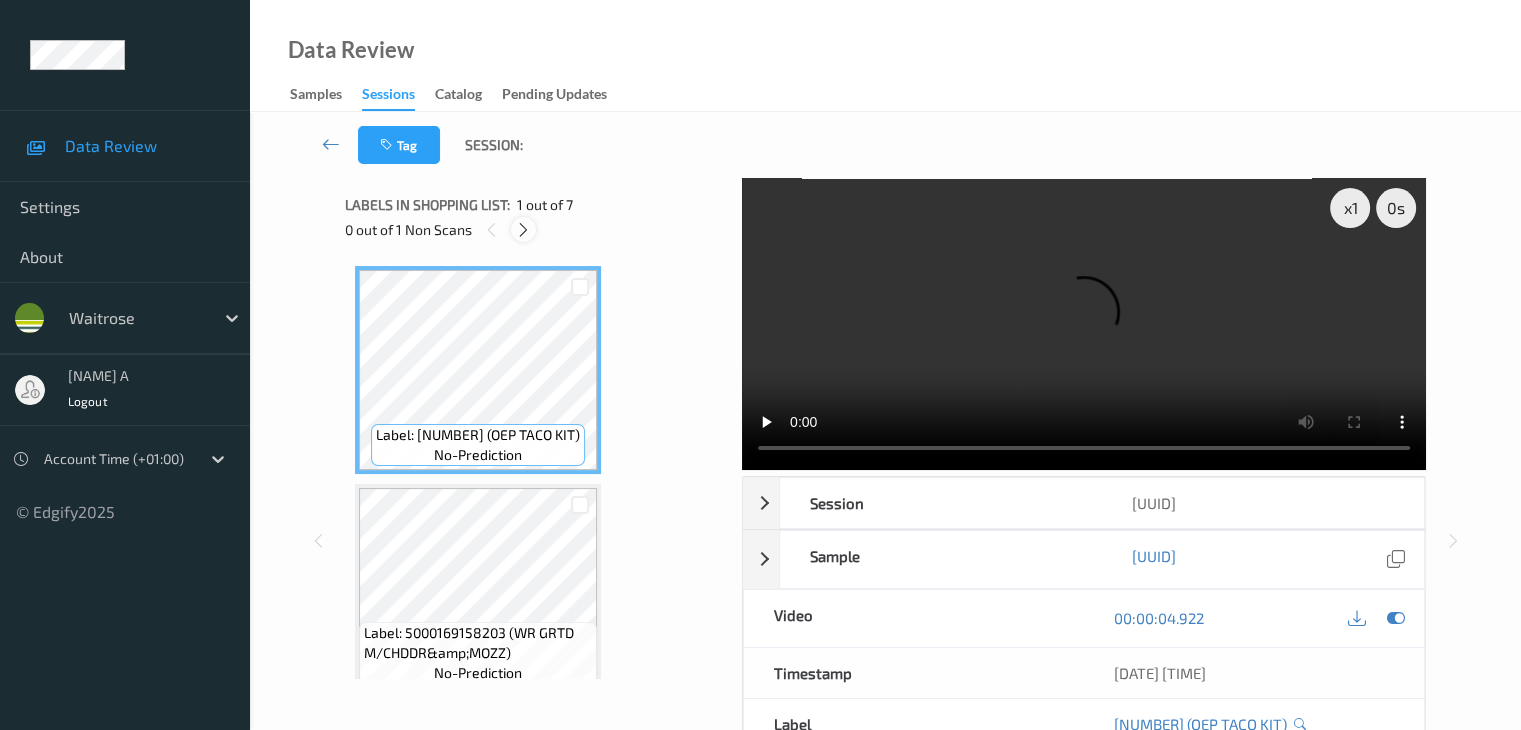 click at bounding box center [523, 230] 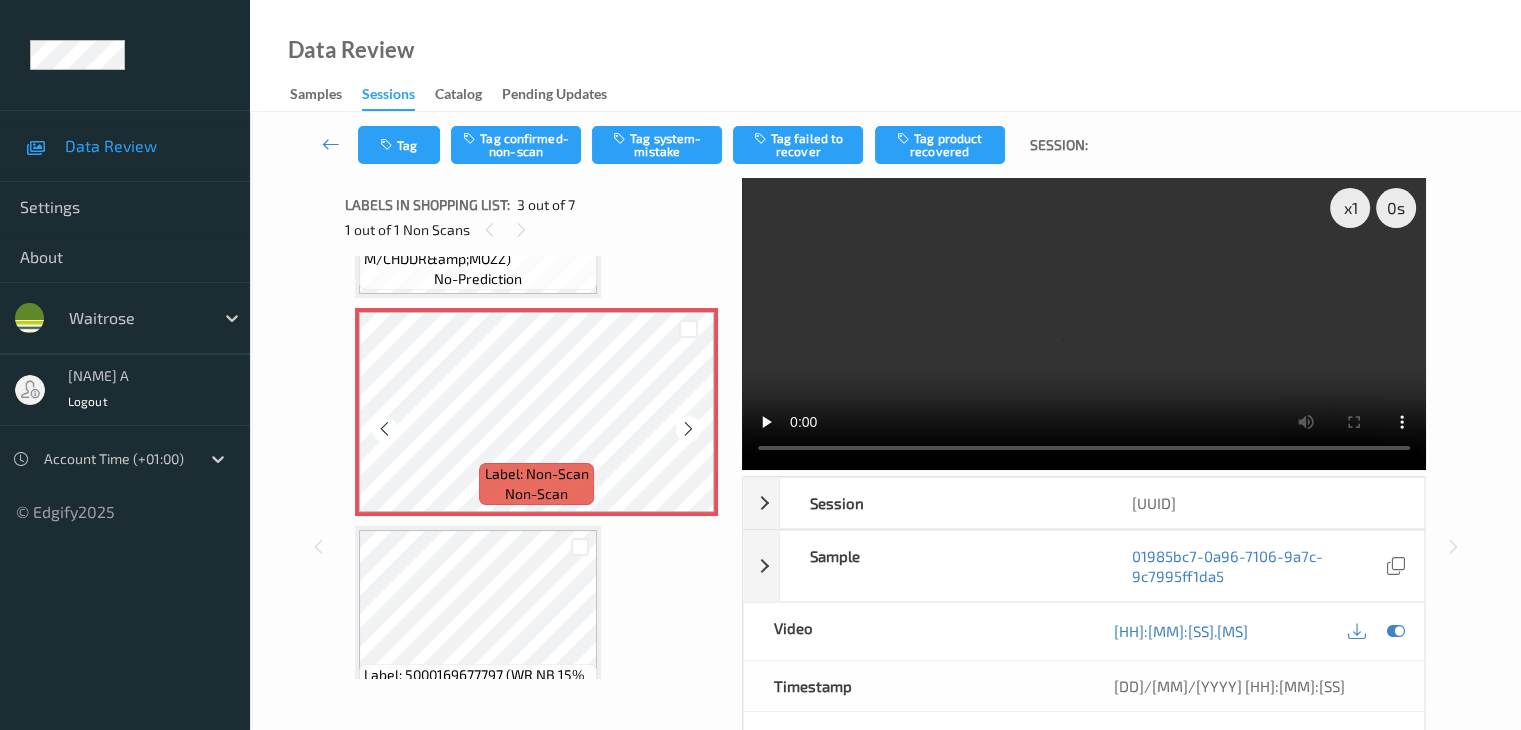 scroll, scrollTop: 428, scrollLeft: 0, axis: vertical 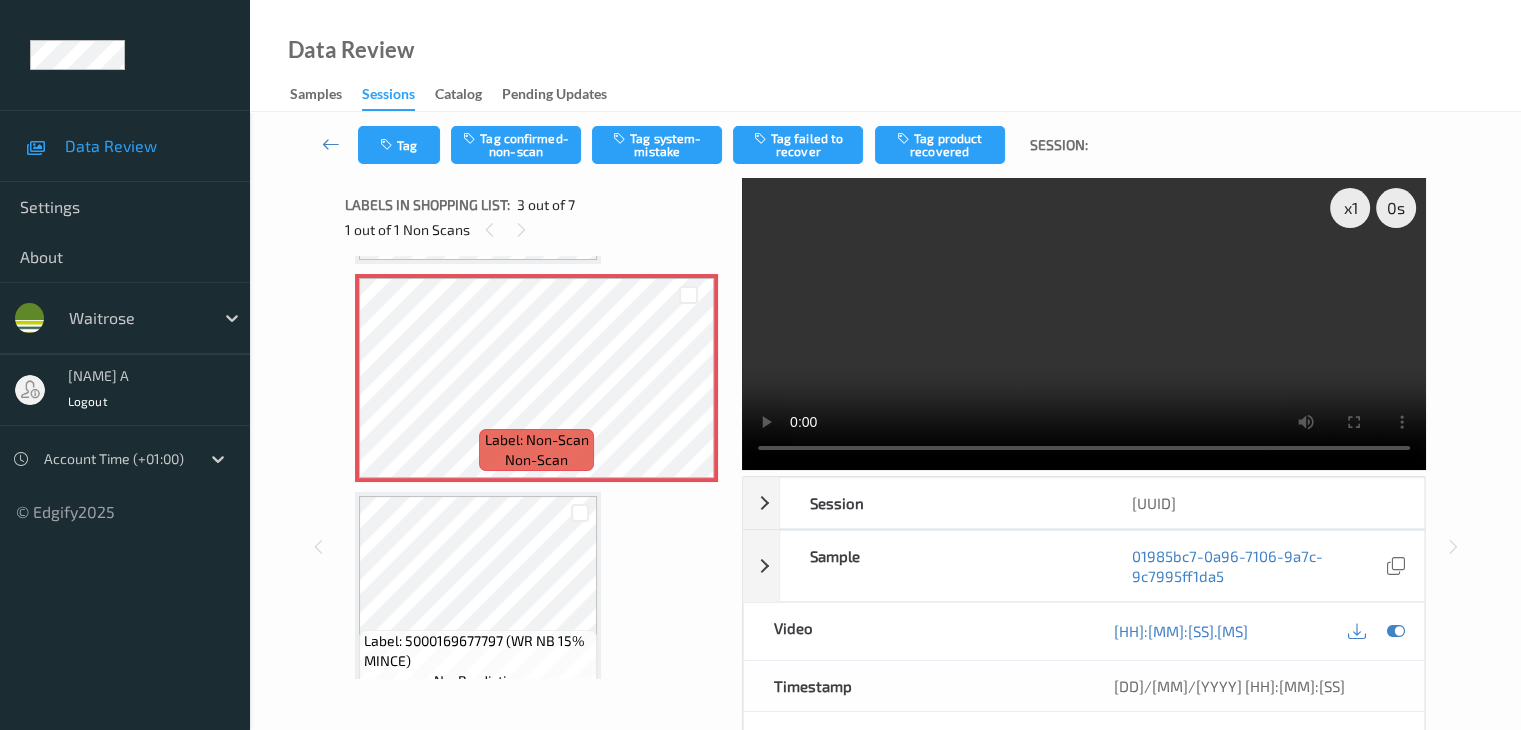 type 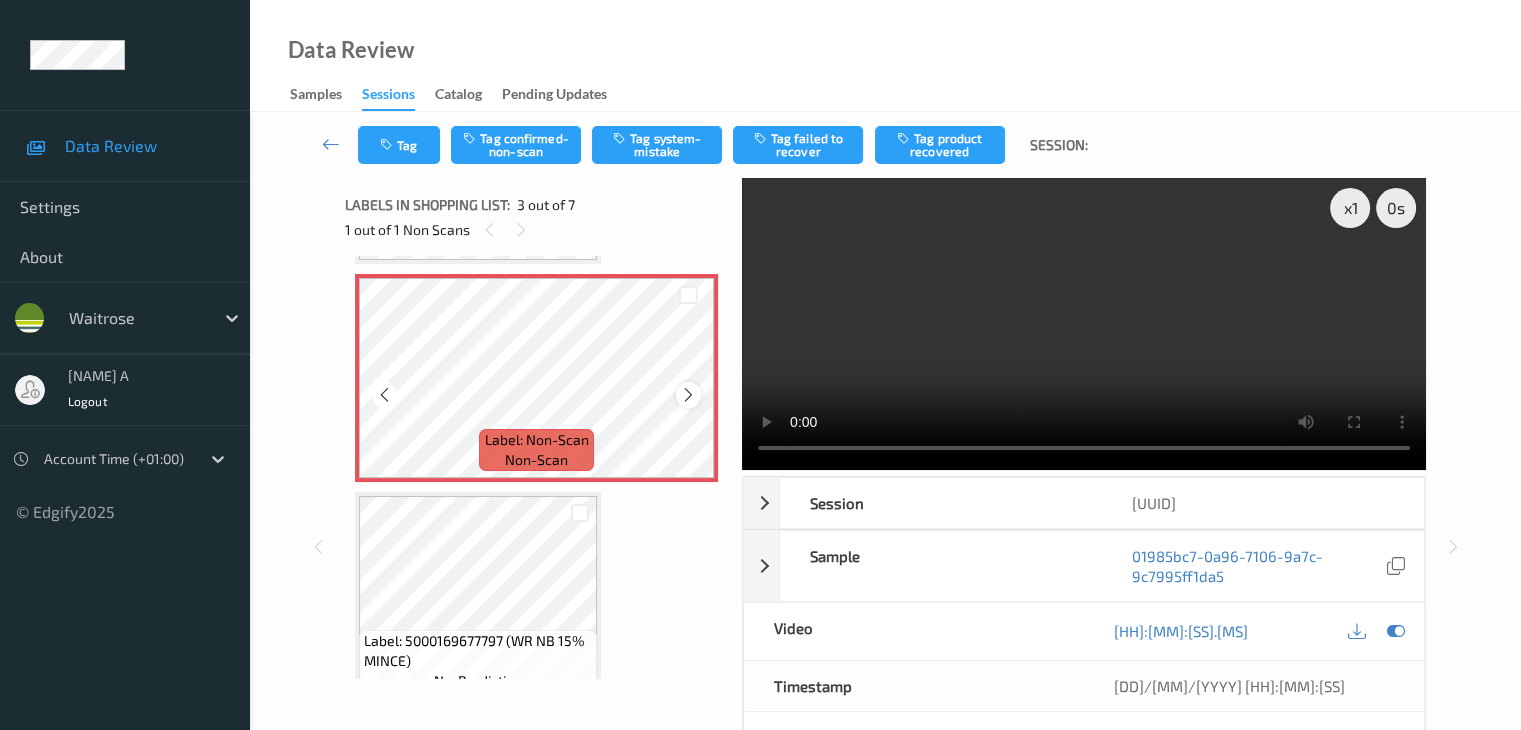 scroll, scrollTop: 328, scrollLeft: 0, axis: vertical 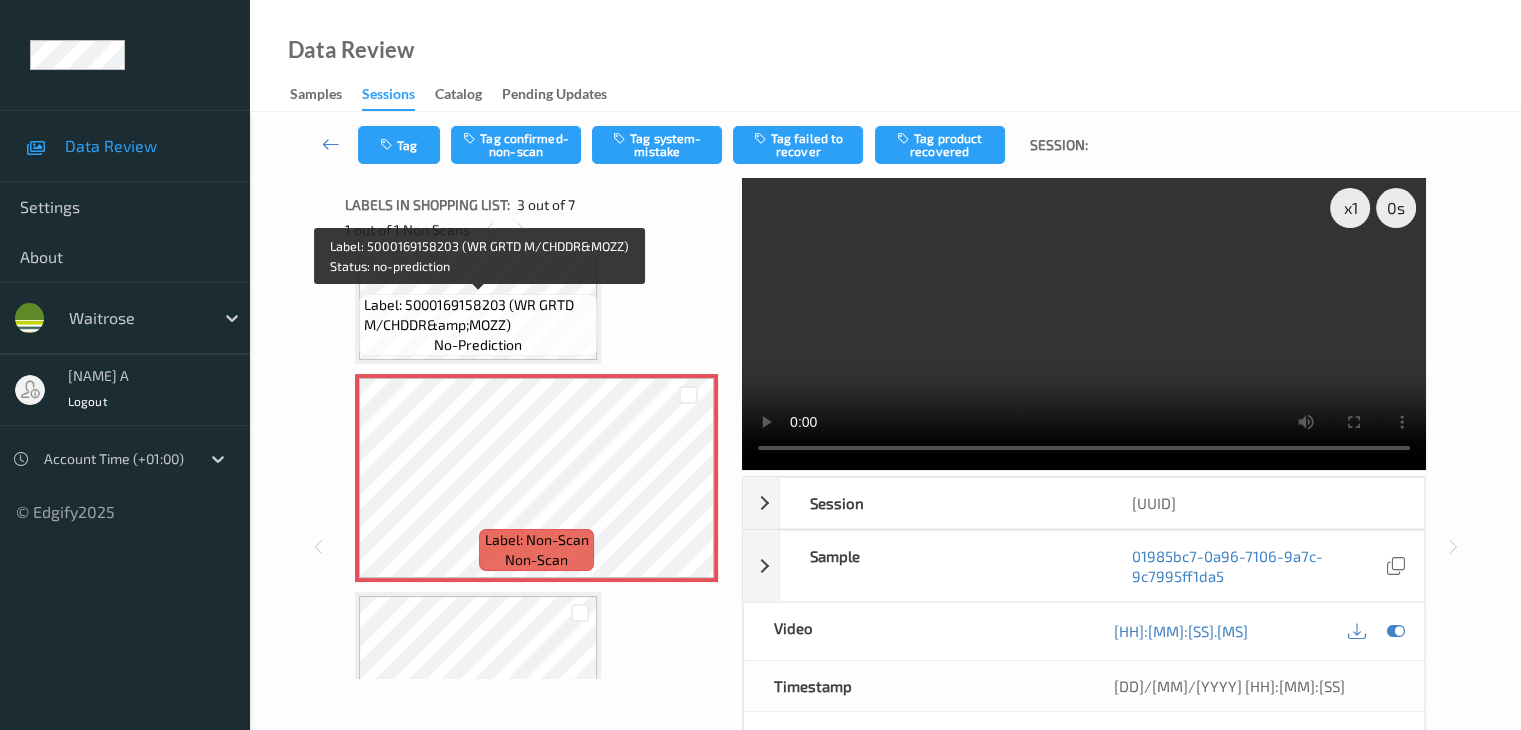 click on "Label: [NUMBER] (WR GRTD M/CHDDR&amp;MOZZ) no-prediction" at bounding box center (478, 325) 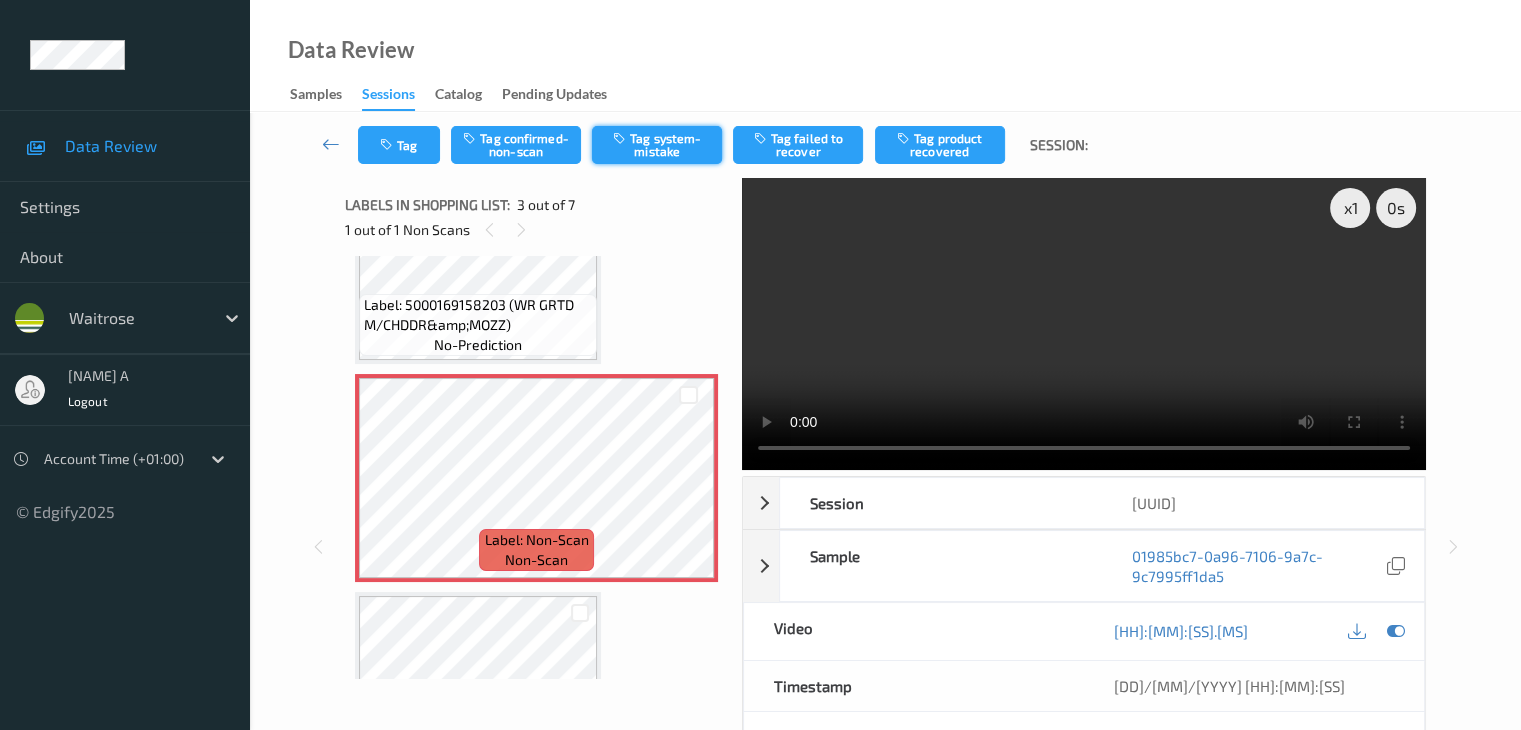 click on "Tag   system-mistake" at bounding box center (657, 145) 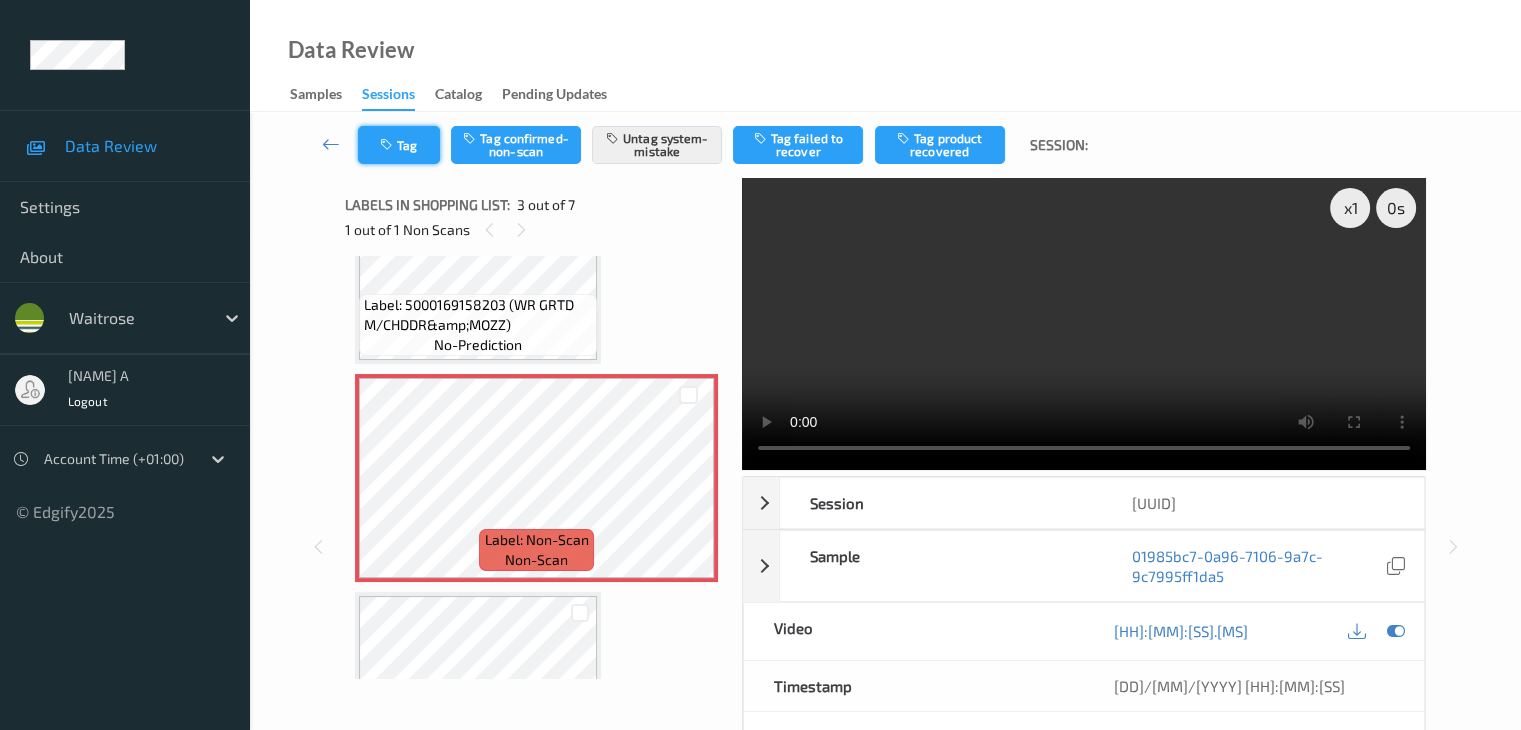 click on "Tag" at bounding box center [399, 145] 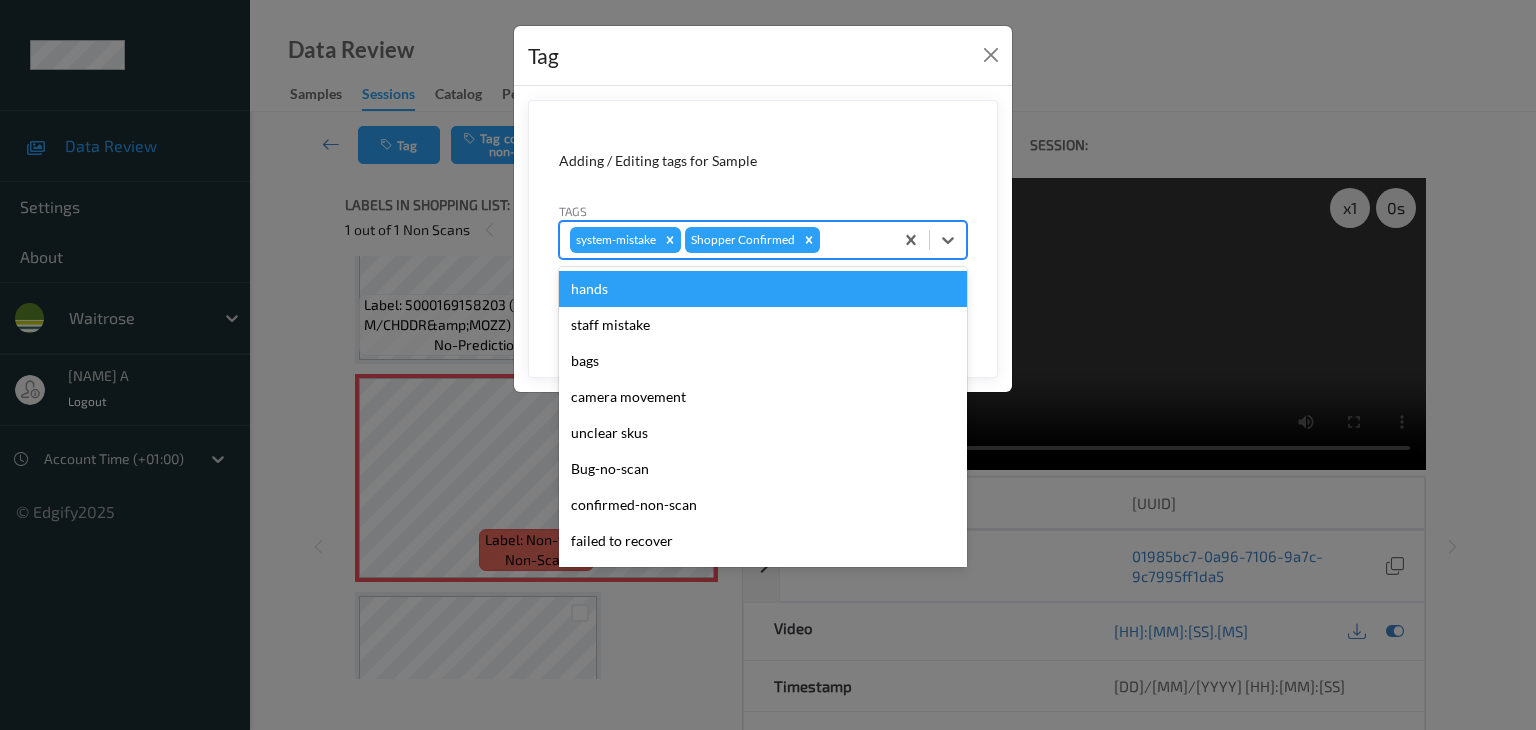 click at bounding box center [853, 240] 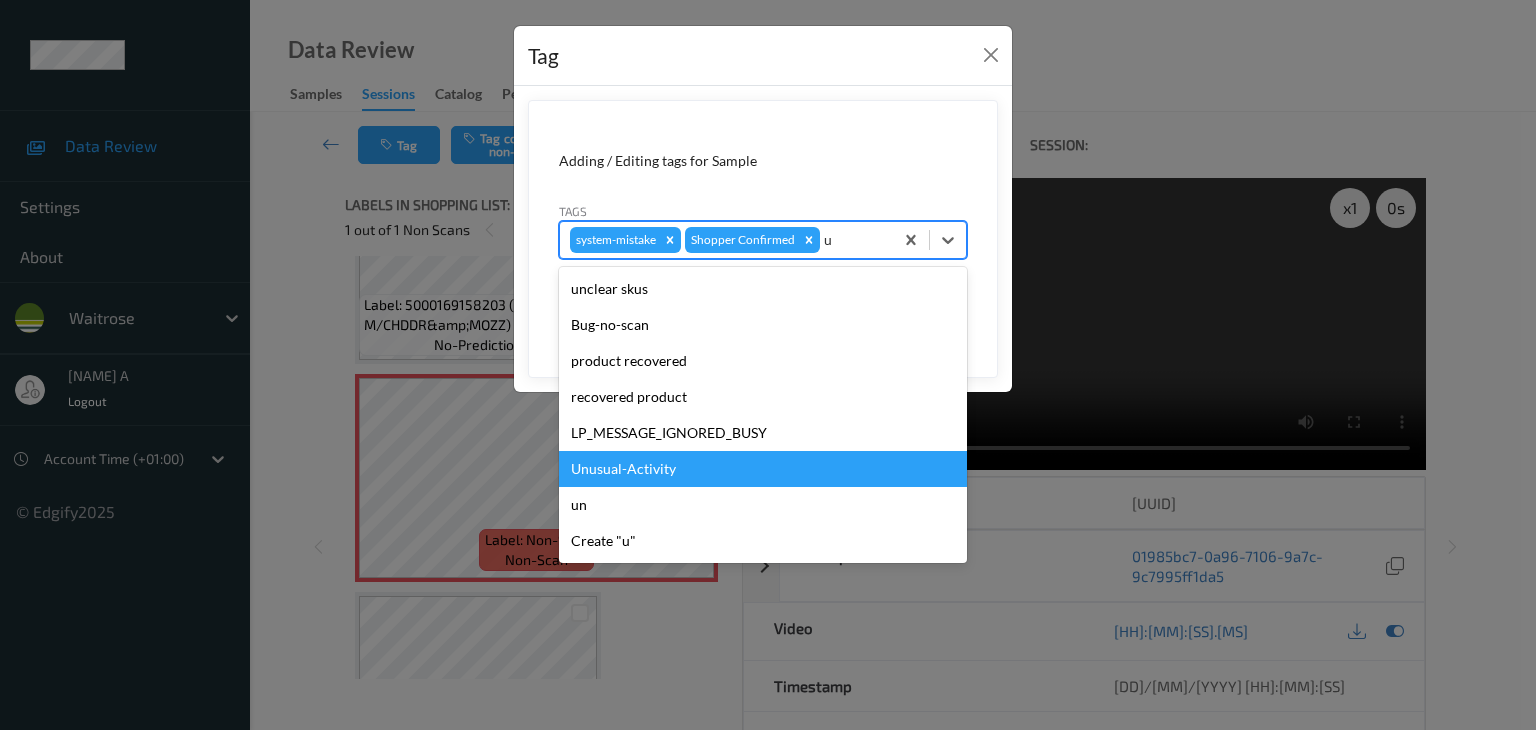 click on "Unusual-Activity" at bounding box center [763, 469] 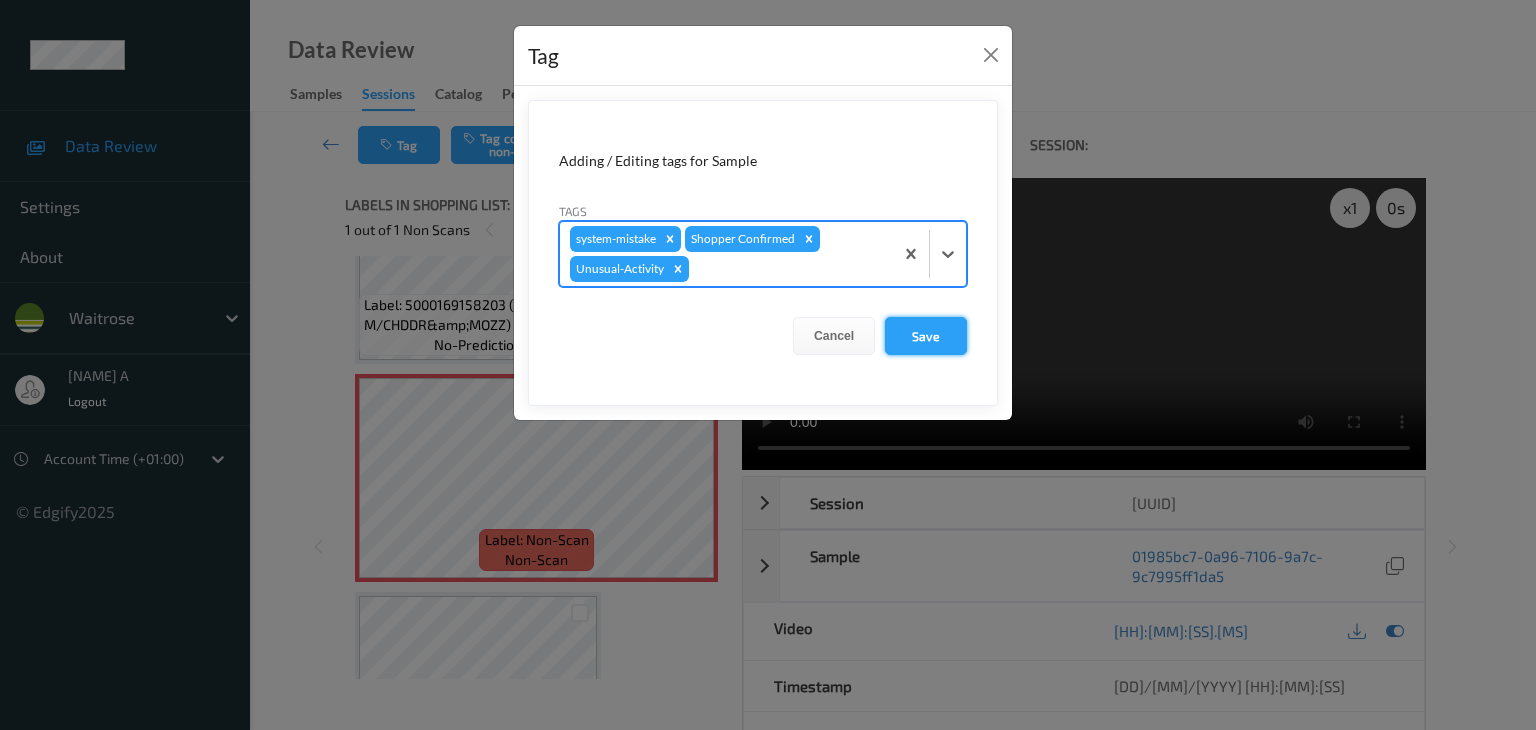 click on "Save" at bounding box center [926, 336] 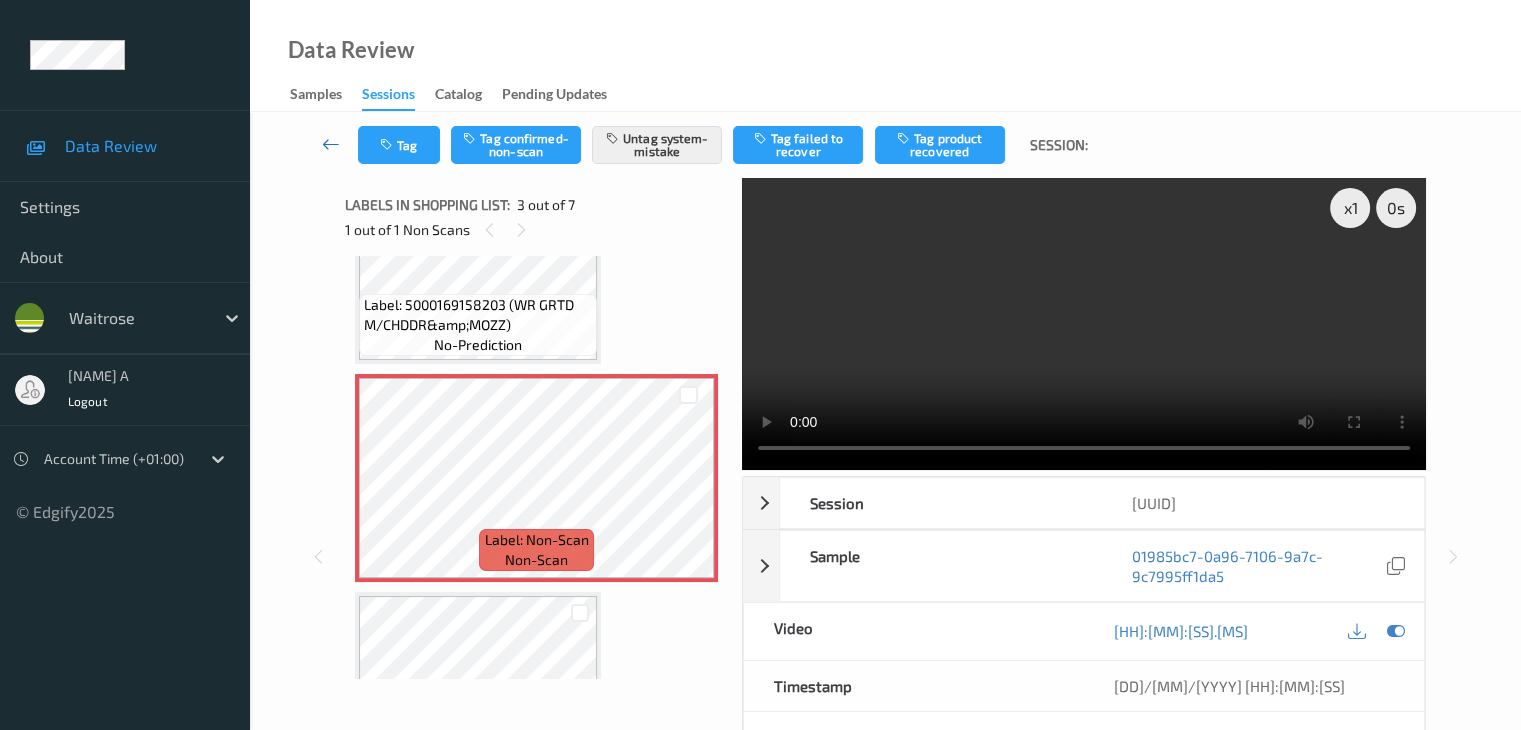 click at bounding box center (331, 144) 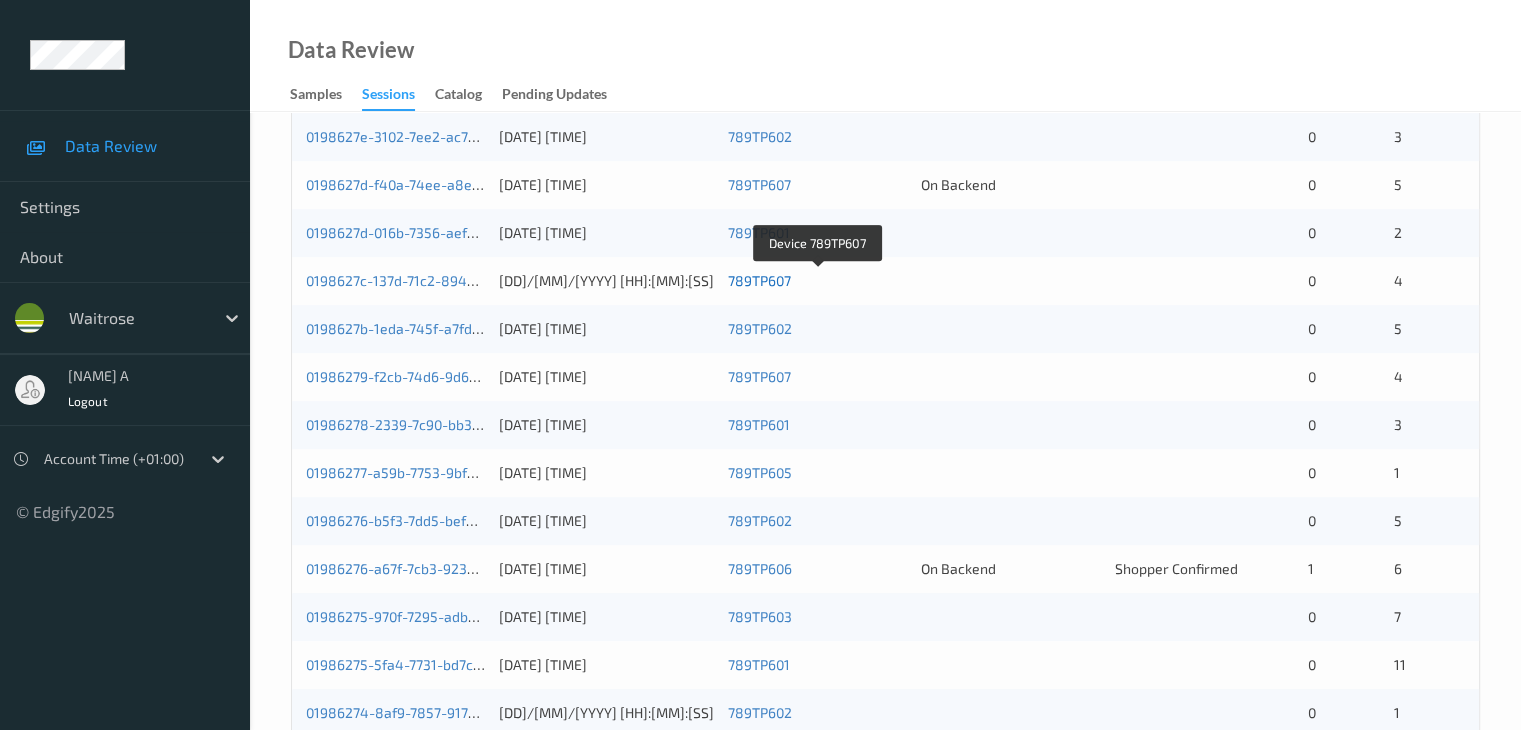 scroll, scrollTop: 600, scrollLeft: 0, axis: vertical 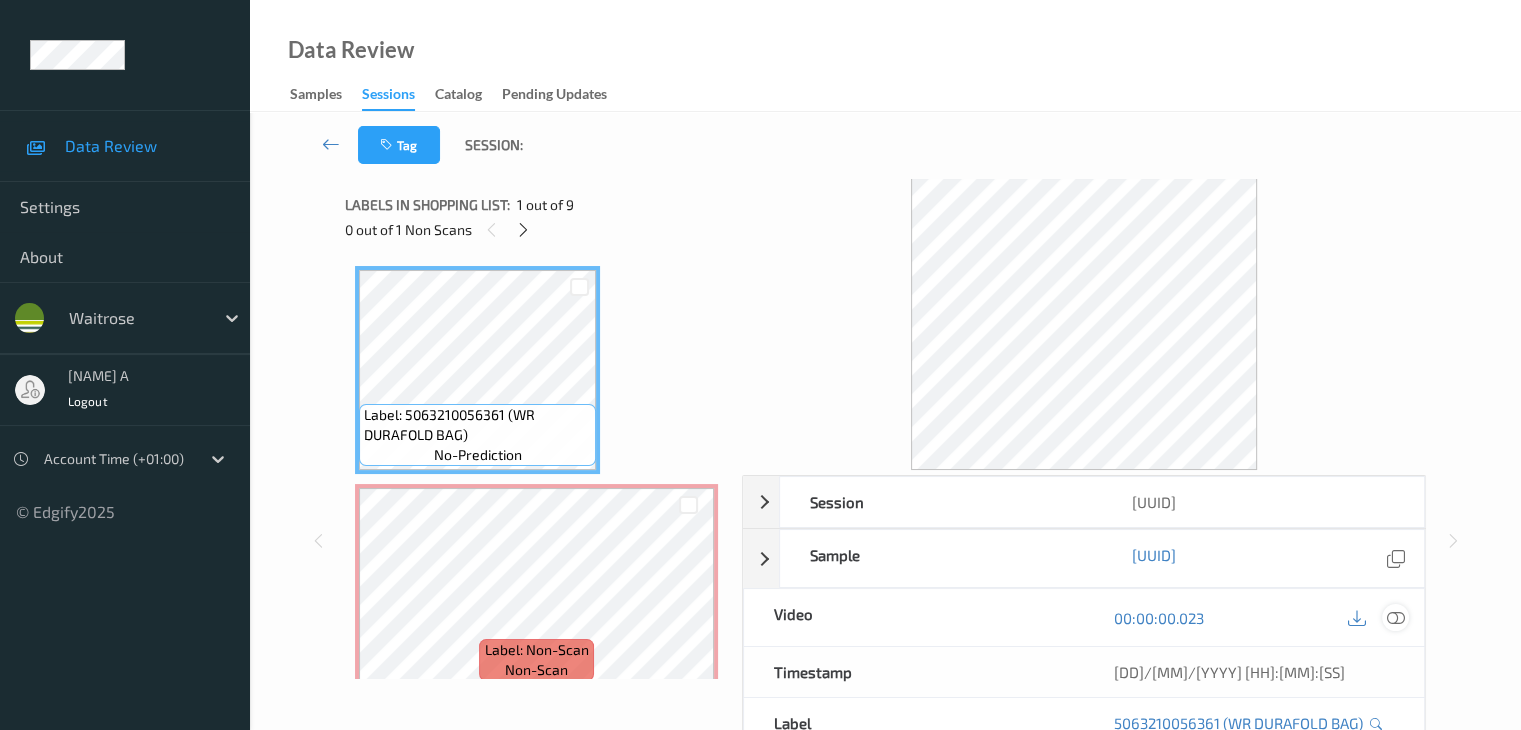 click at bounding box center (1395, 618) 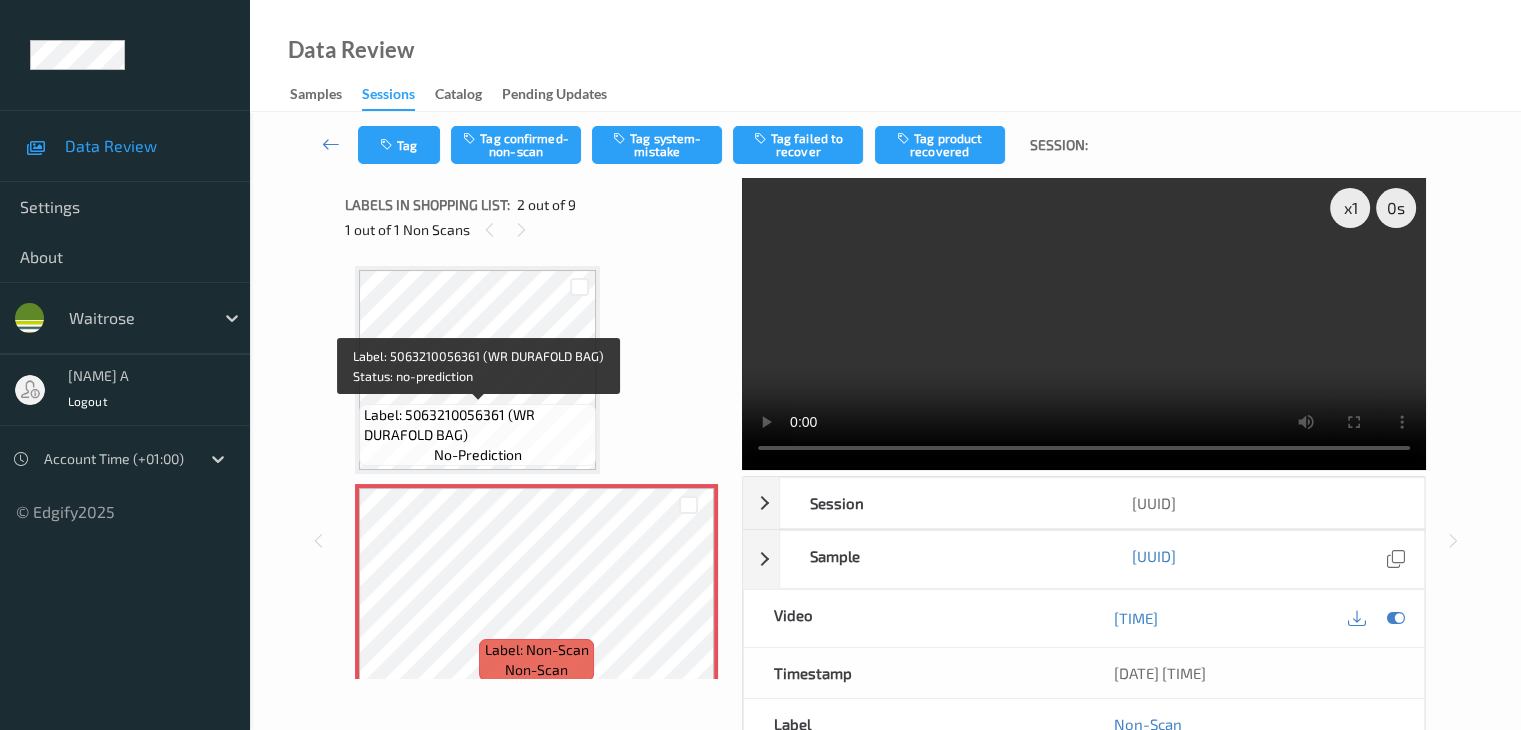 click on "Label: 5063210056361 (WR DURAFOLD BAG)" at bounding box center (477, 425) 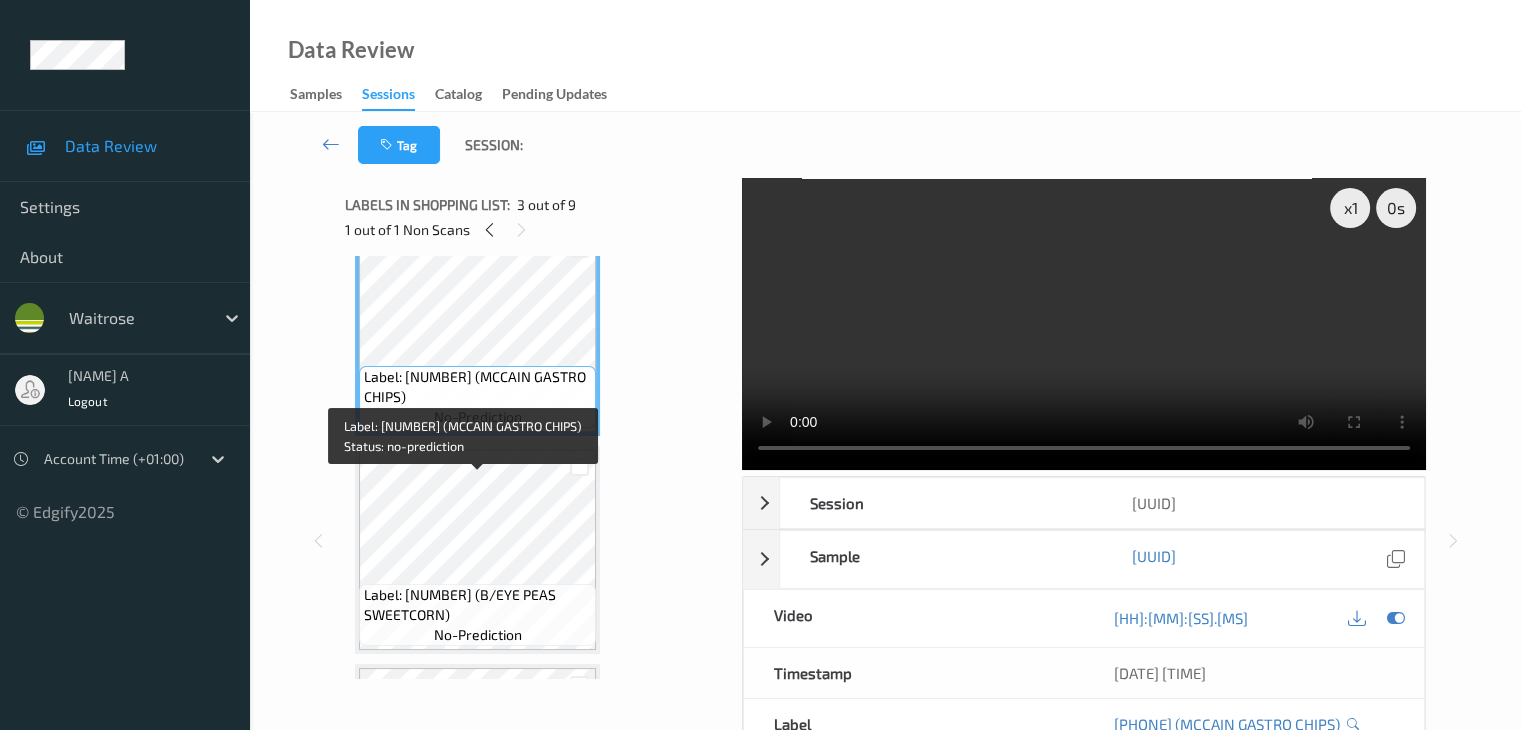 scroll, scrollTop: 500, scrollLeft: 0, axis: vertical 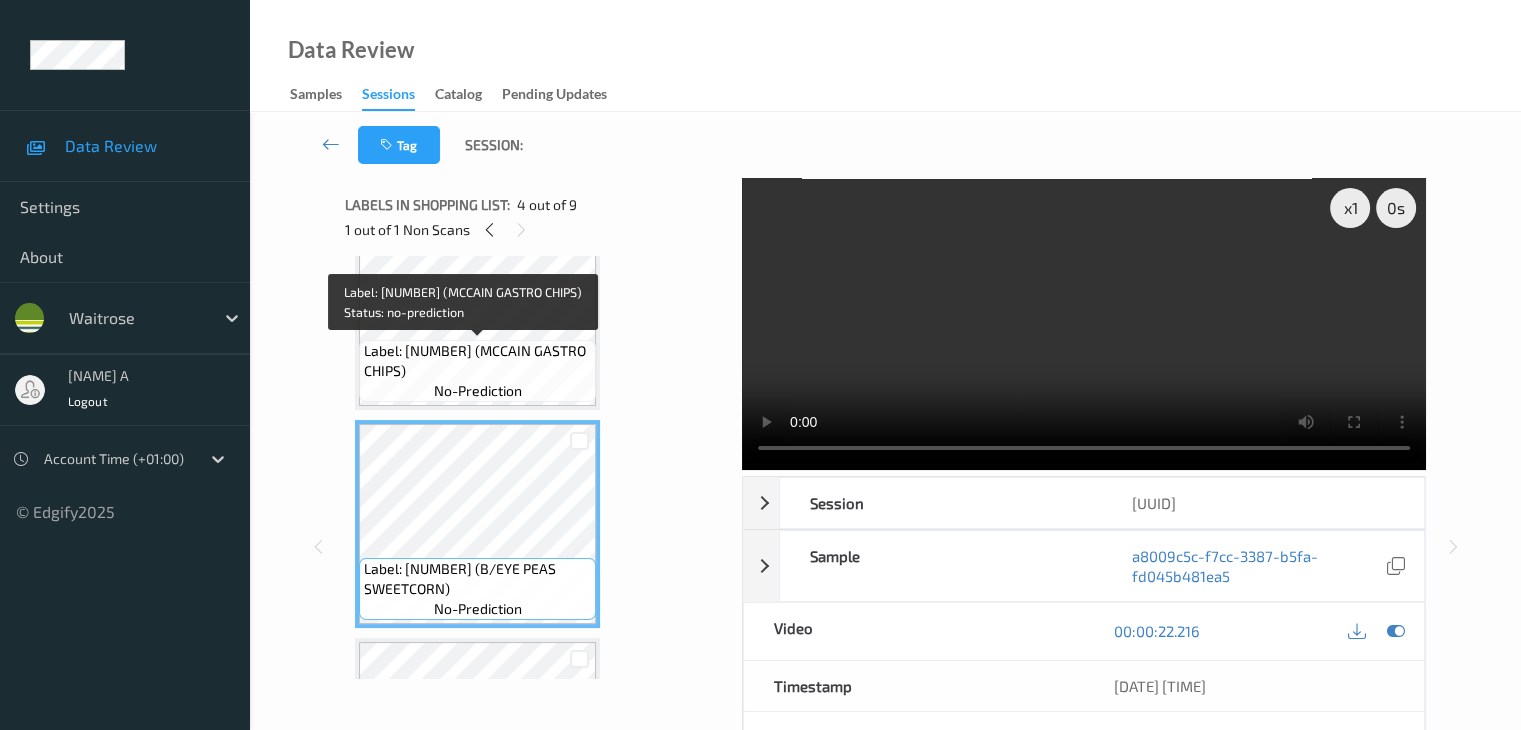 click on "Label: 5010228007175 (MCCAIN GASTRO CHIPS)" at bounding box center (477, 361) 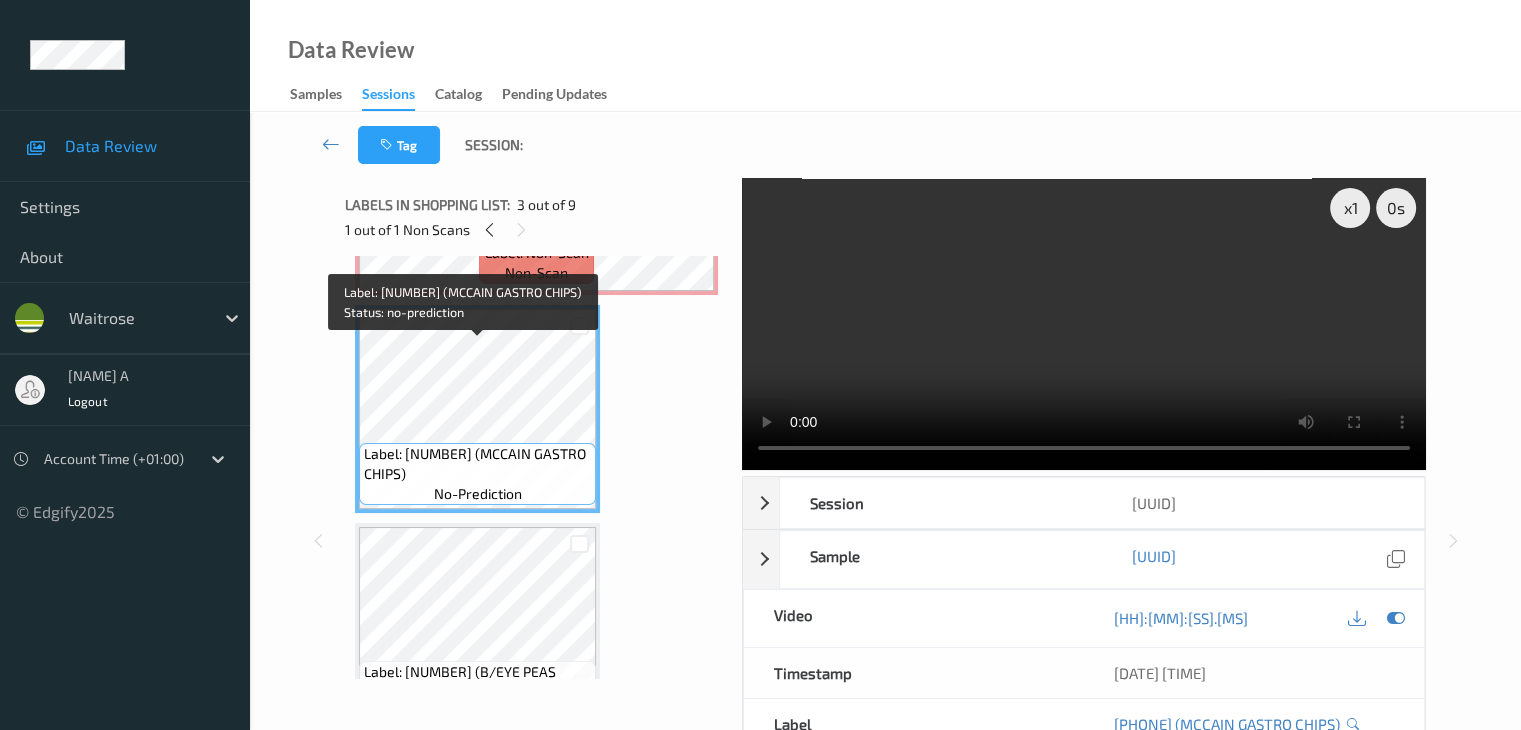 scroll, scrollTop: 300, scrollLeft: 0, axis: vertical 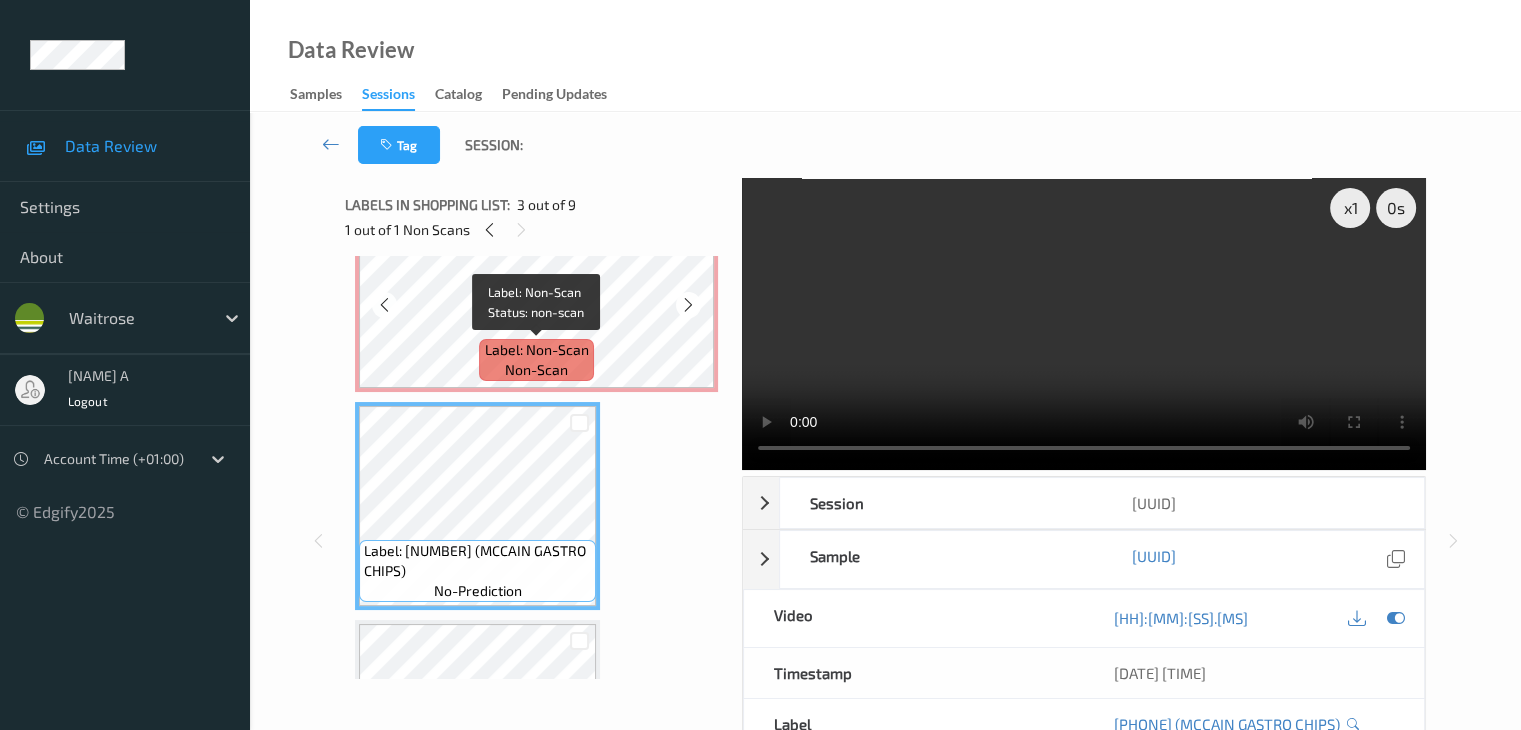 click on "Label: Non-Scan" at bounding box center (537, 350) 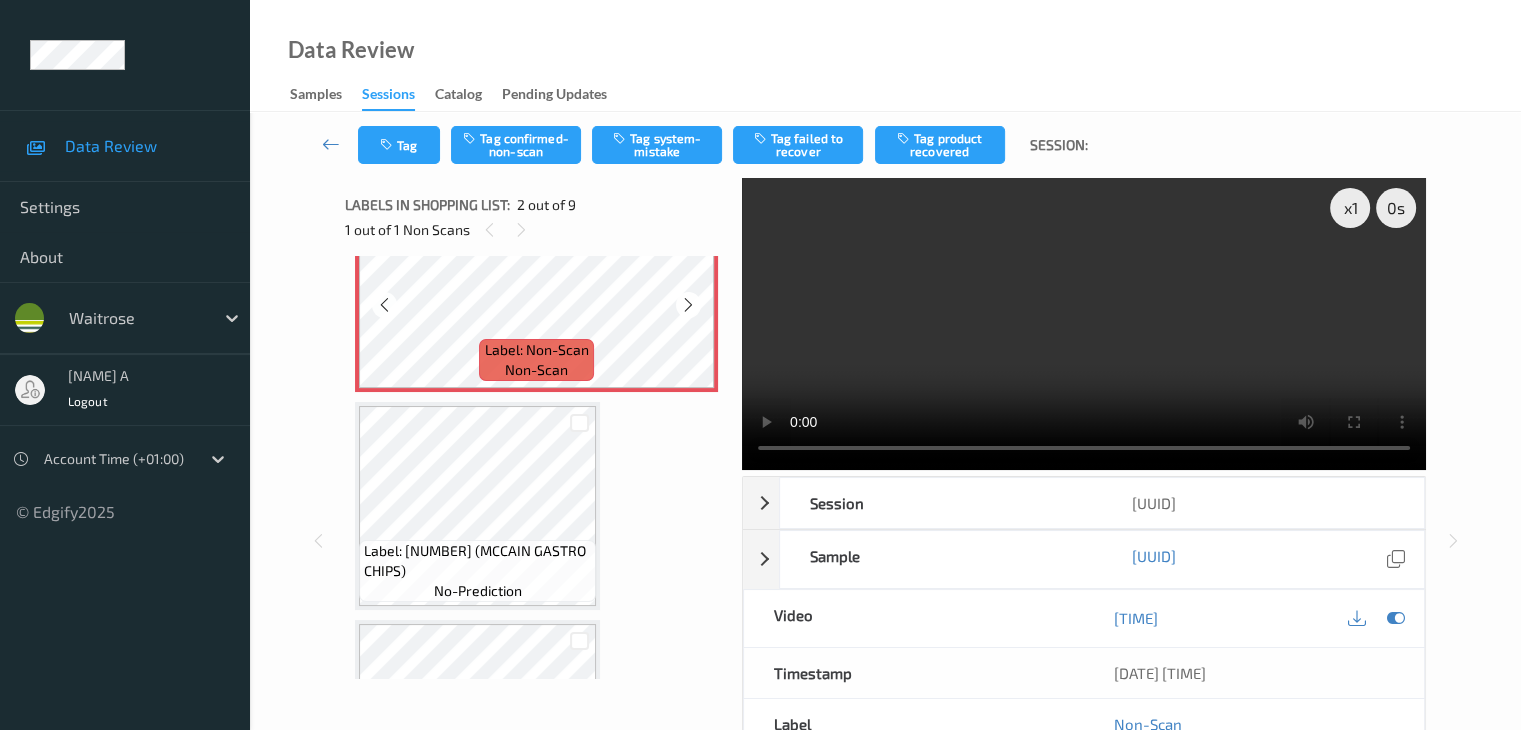 scroll, scrollTop: 100, scrollLeft: 0, axis: vertical 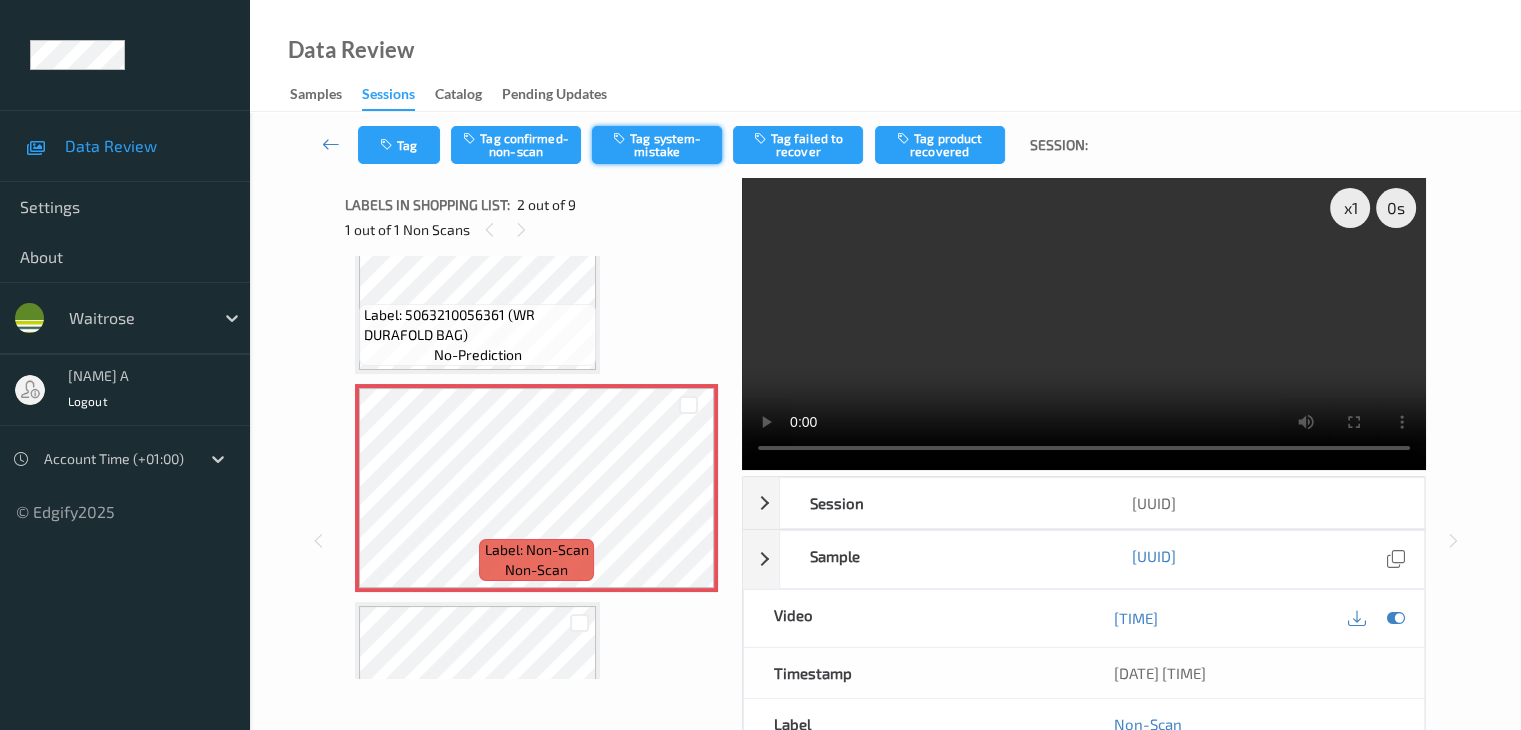 click on "Tag   system-mistake" at bounding box center (657, 145) 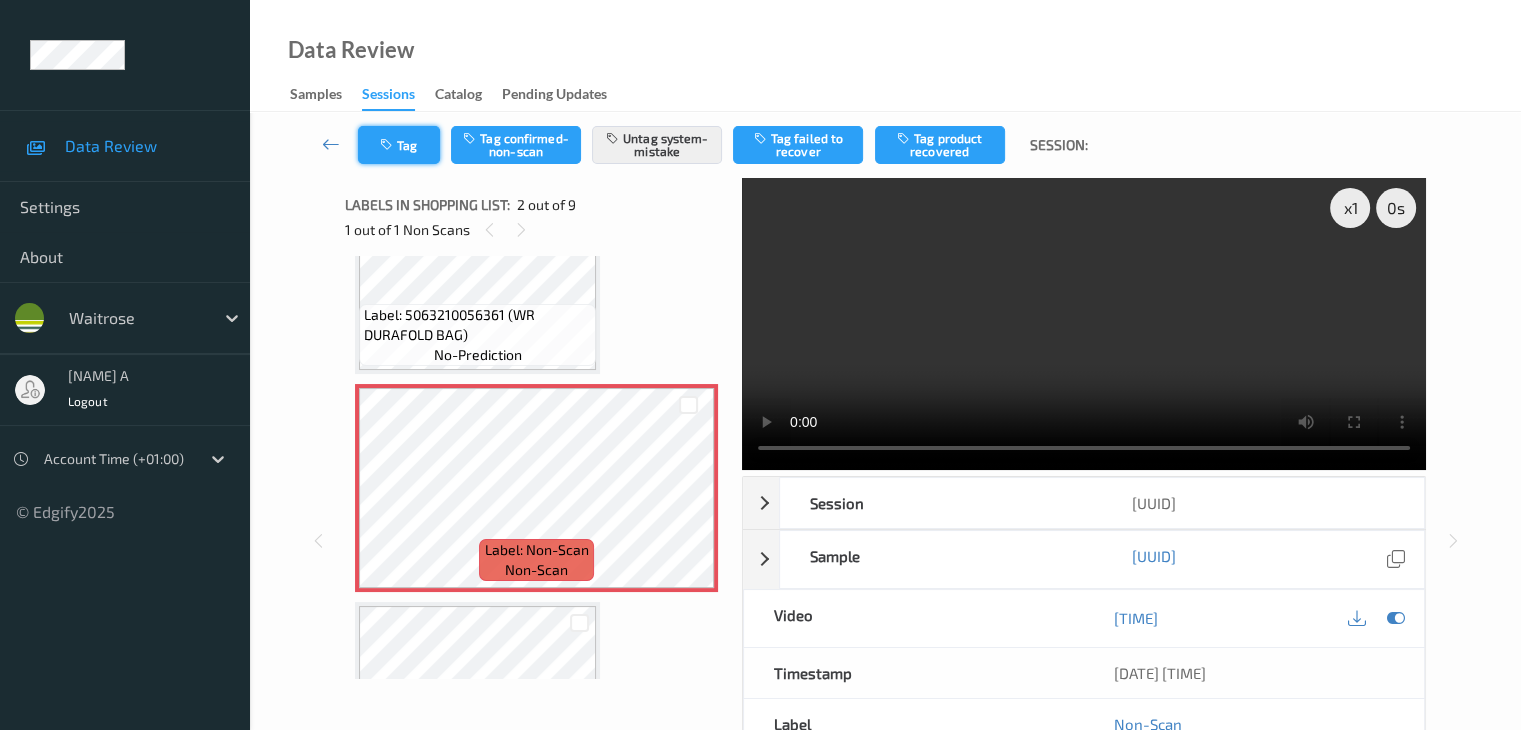 click on "Tag" at bounding box center [399, 145] 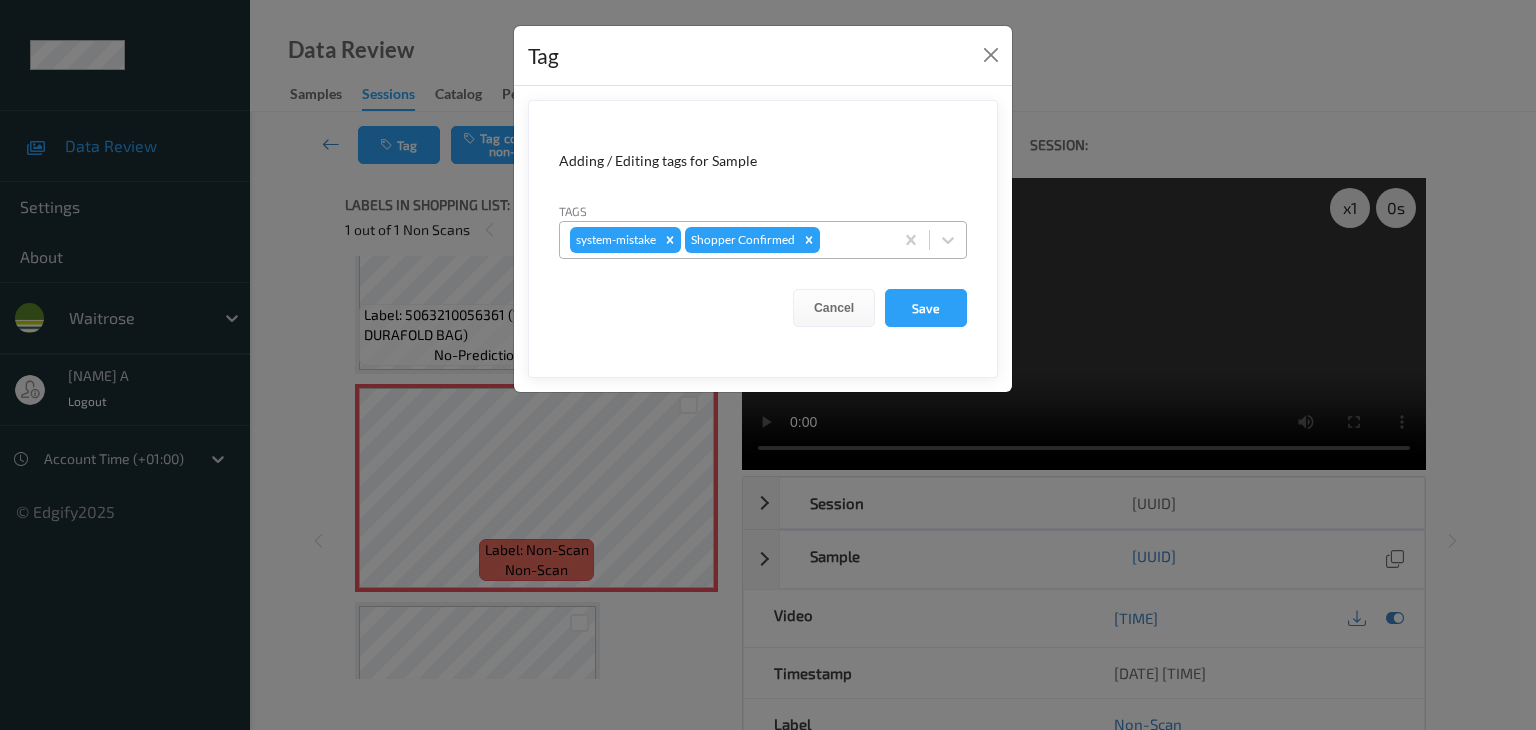 click on "system-mistake Shopper Confirmed" at bounding box center [726, 240] 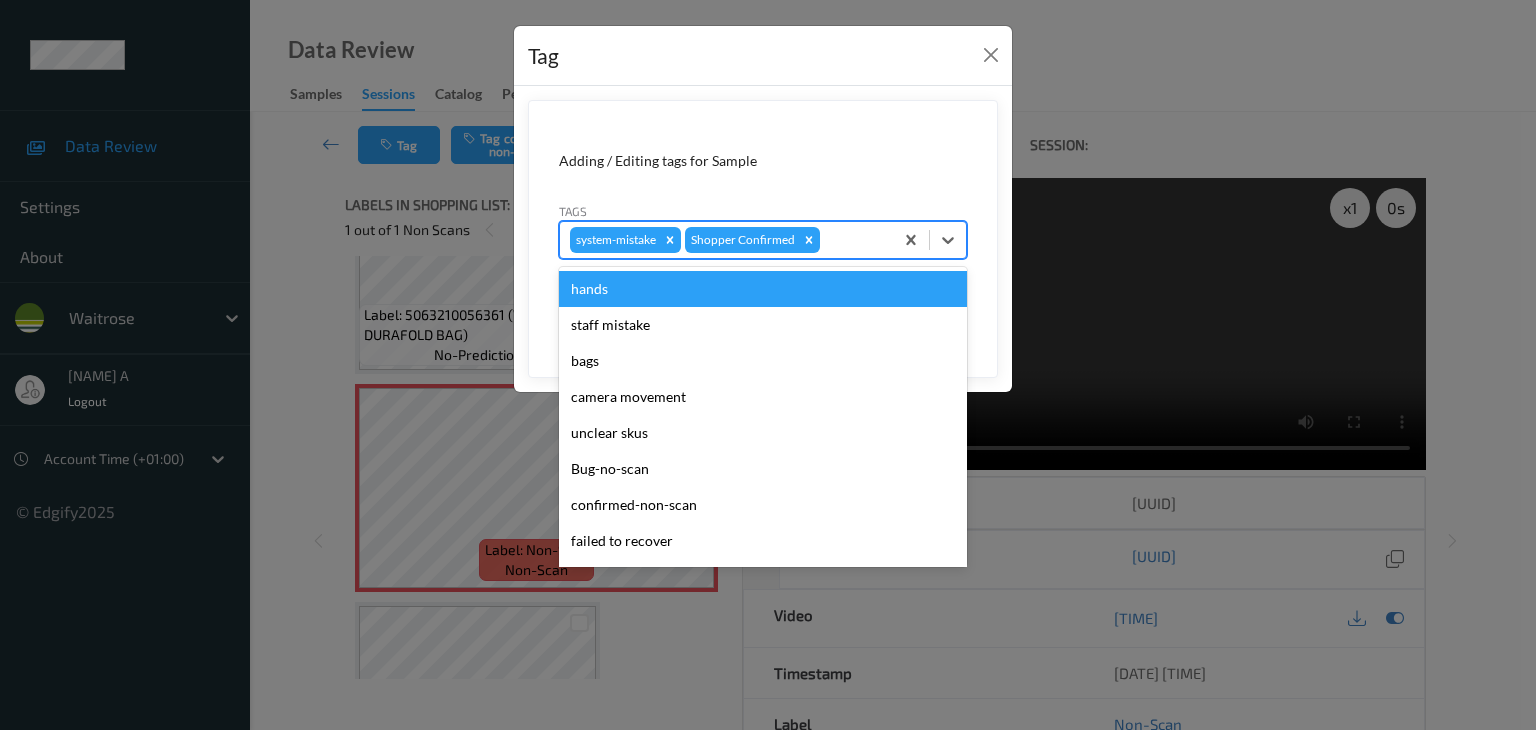 type on "u" 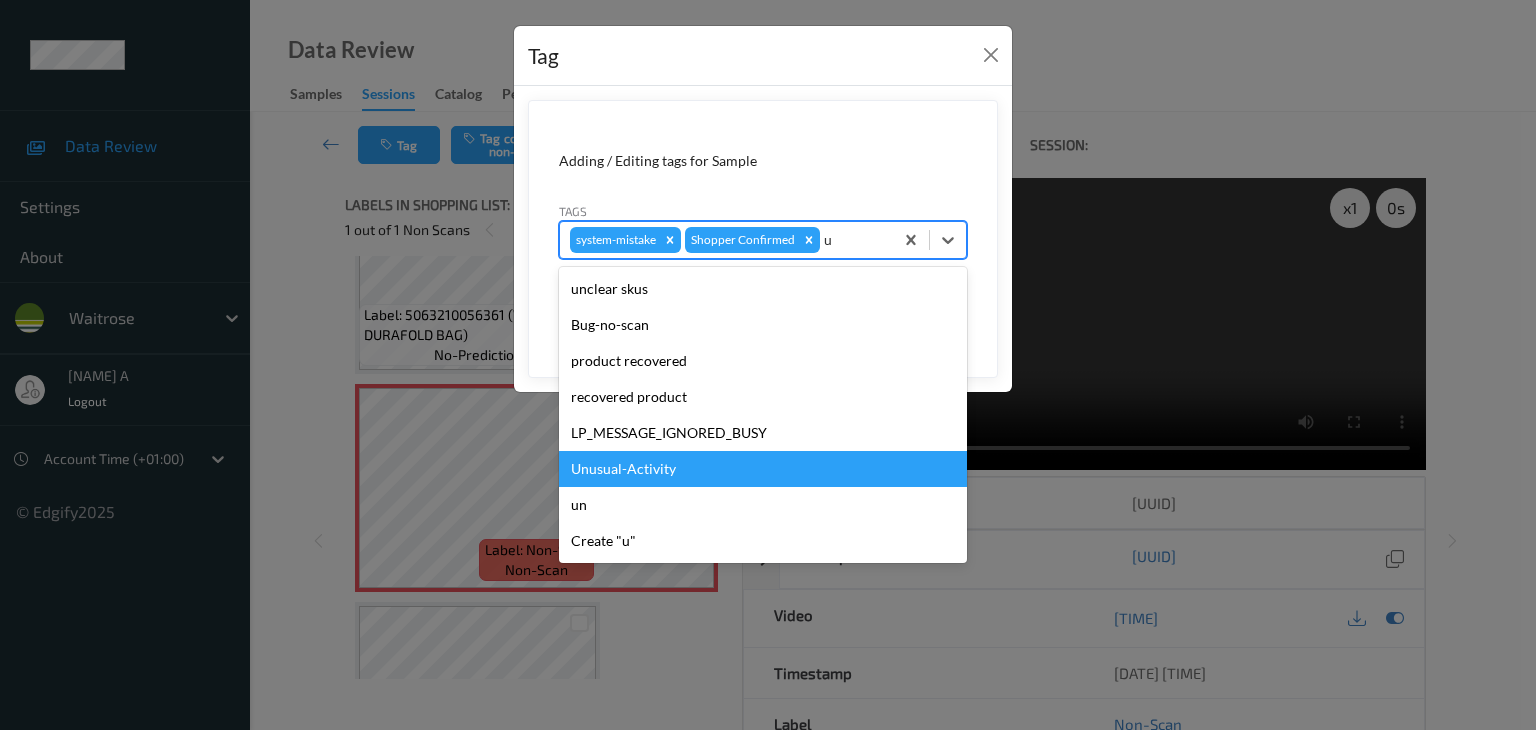 click on "Unusual-Activity" at bounding box center (763, 469) 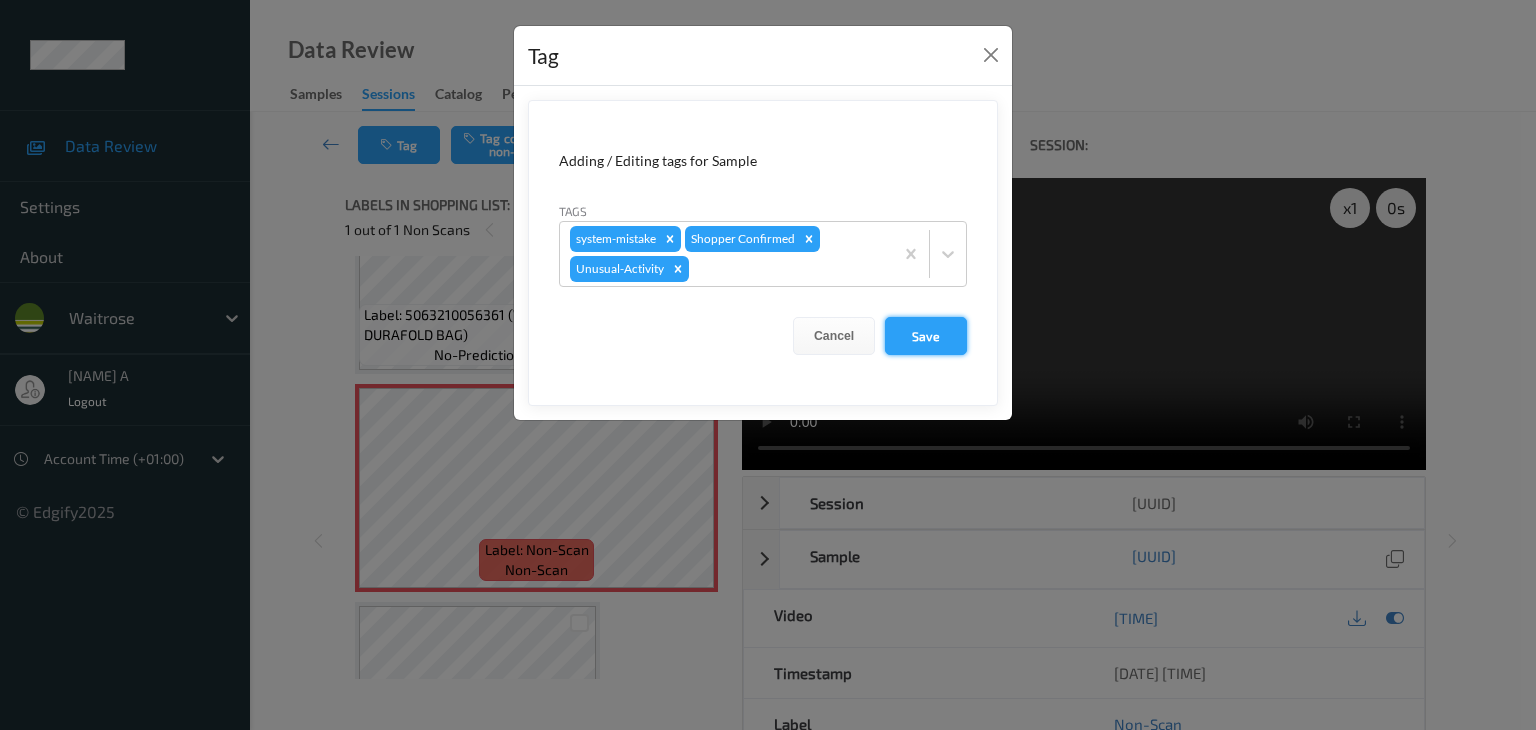 click on "Save" at bounding box center [926, 336] 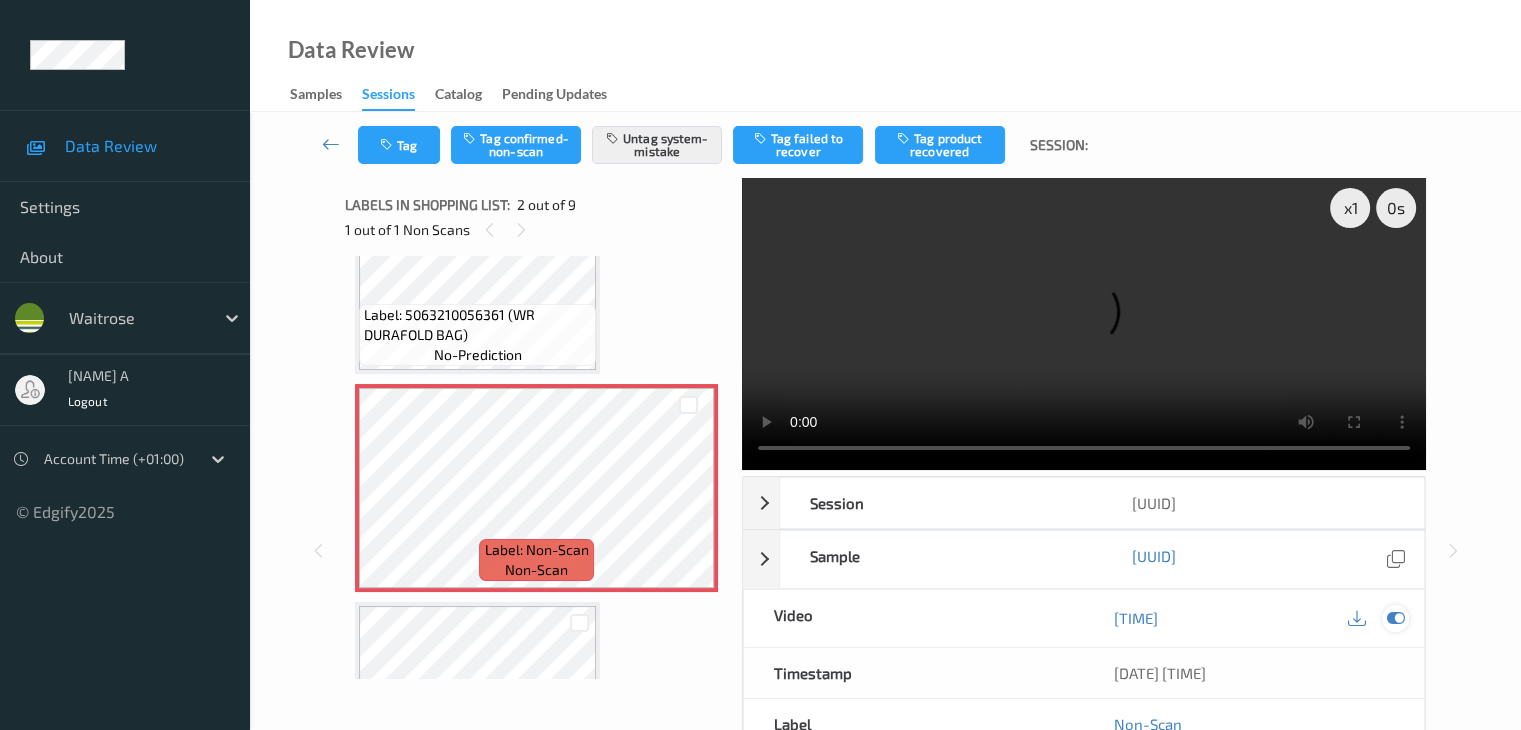 click at bounding box center (1395, 618) 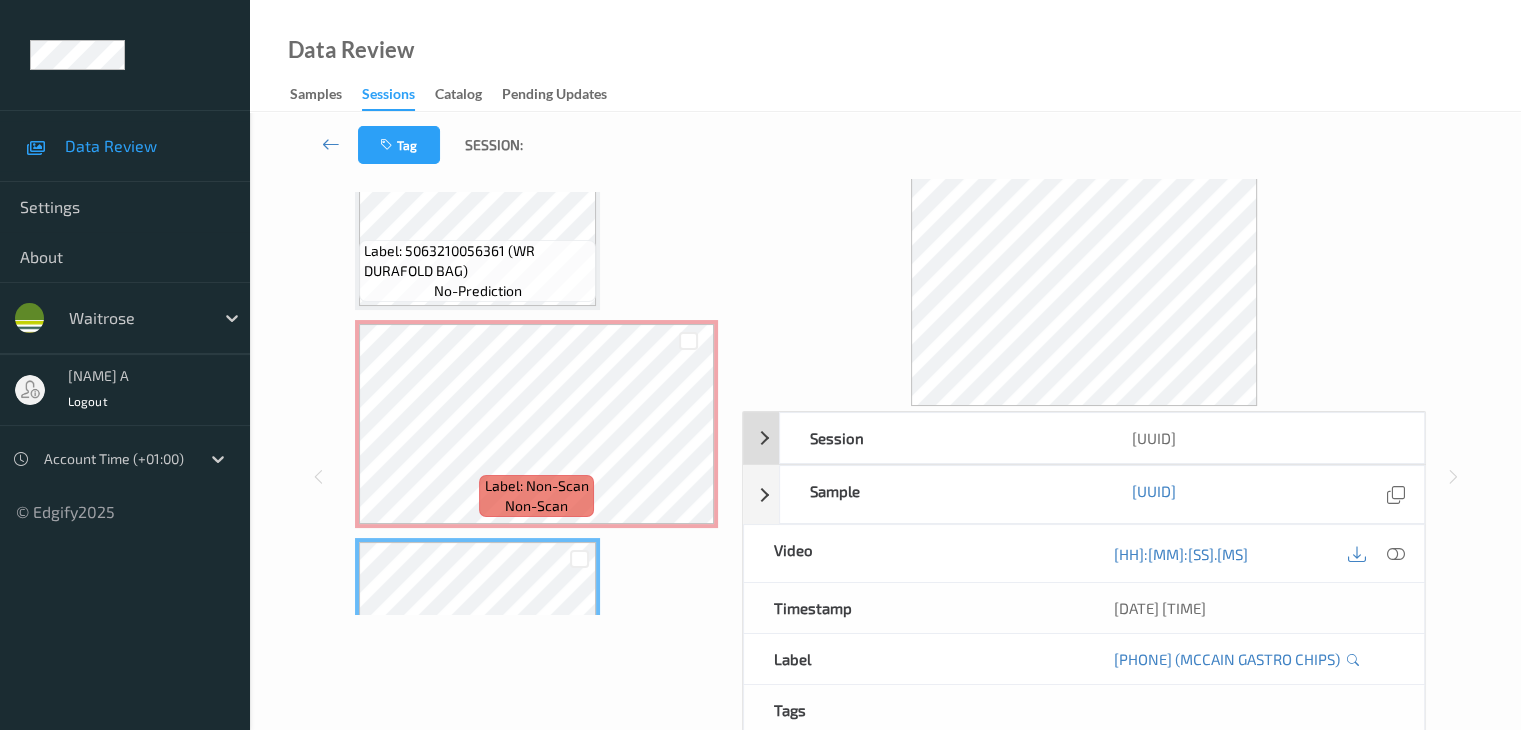 scroll, scrollTop: 100, scrollLeft: 0, axis: vertical 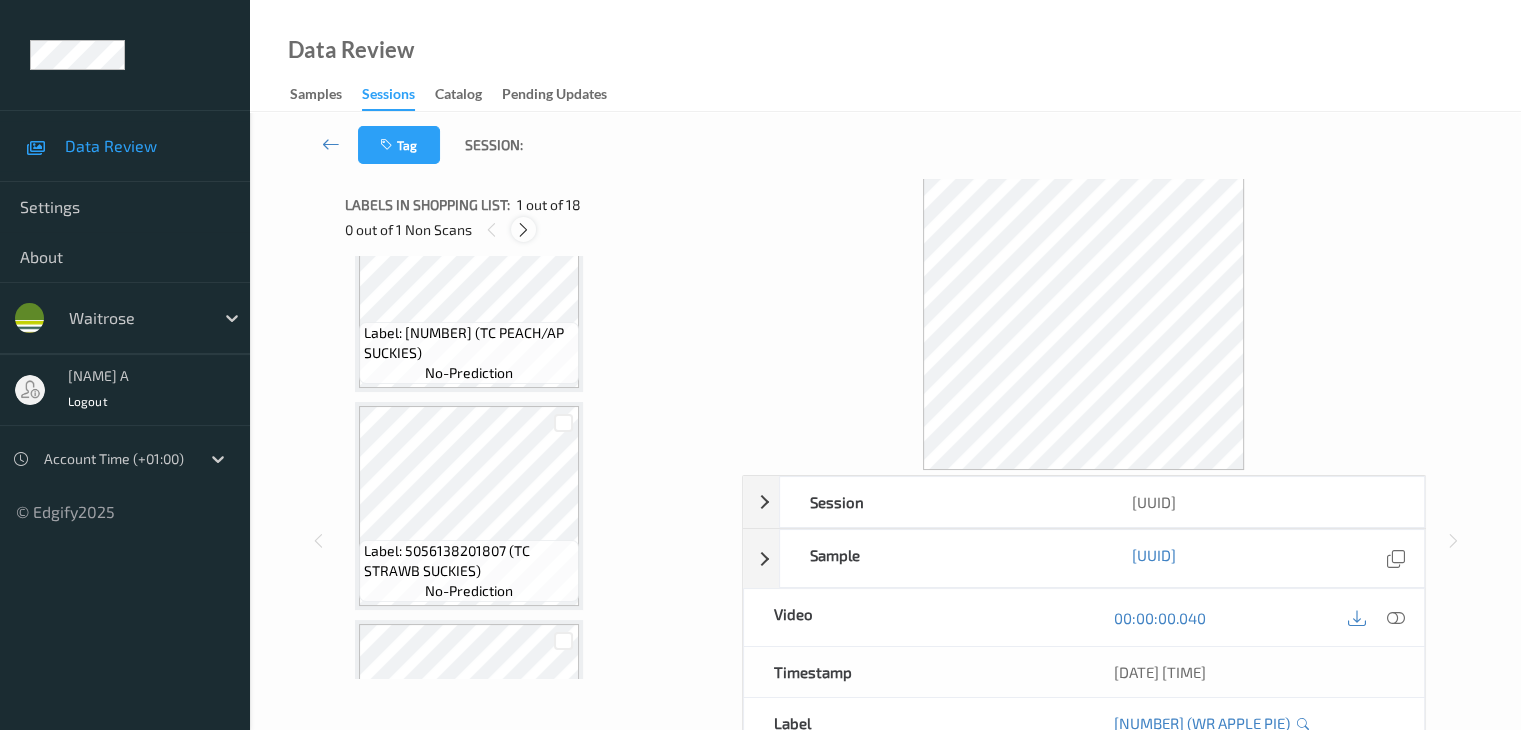 click at bounding box center (523, 229) 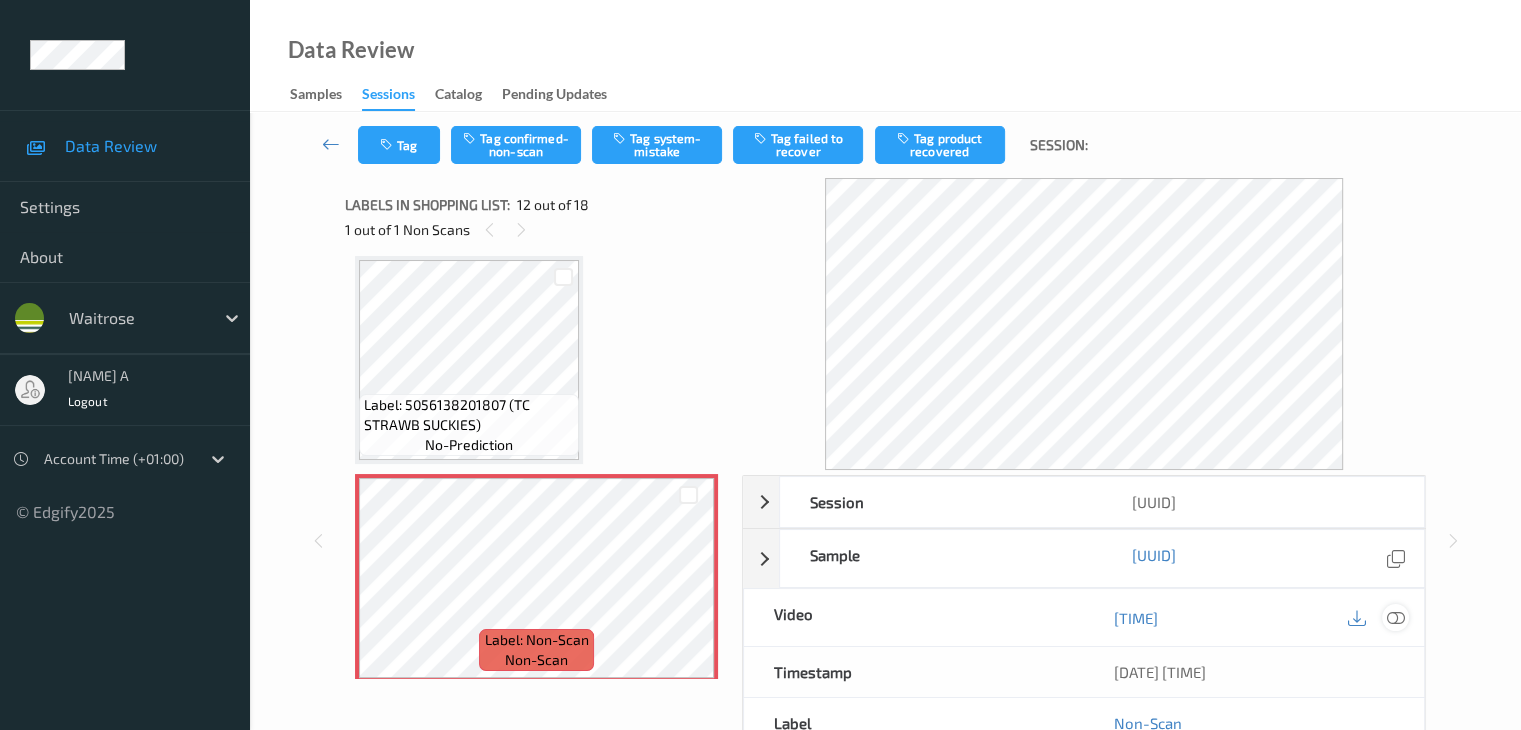 click at bounding box center (1395, 618) 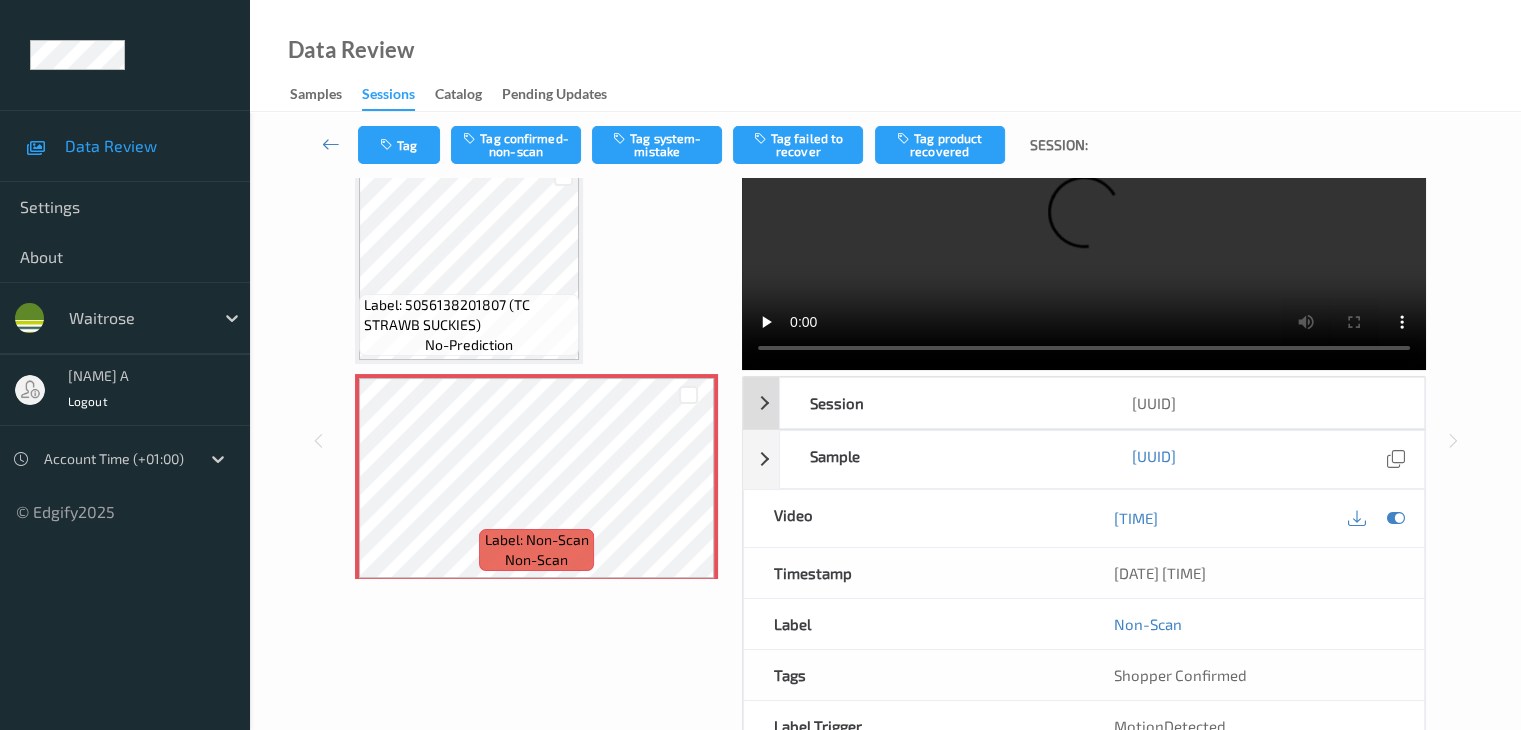 scroll, scrollTop: 0, scrollLeft: 0, axis: both 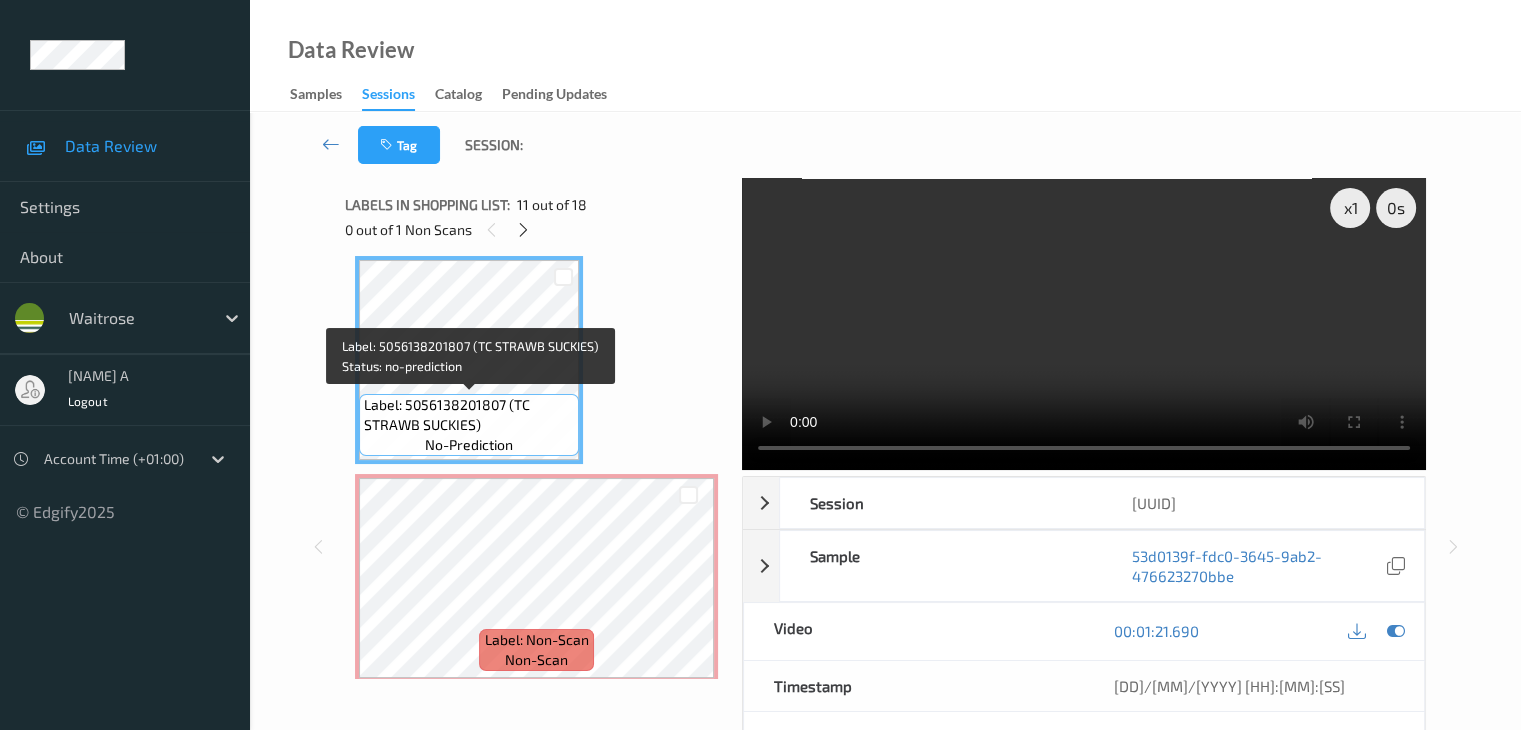 click on "Label: 5056138201807 (TC STRAWB SUCKIES)" at bounding box center [469, 415] 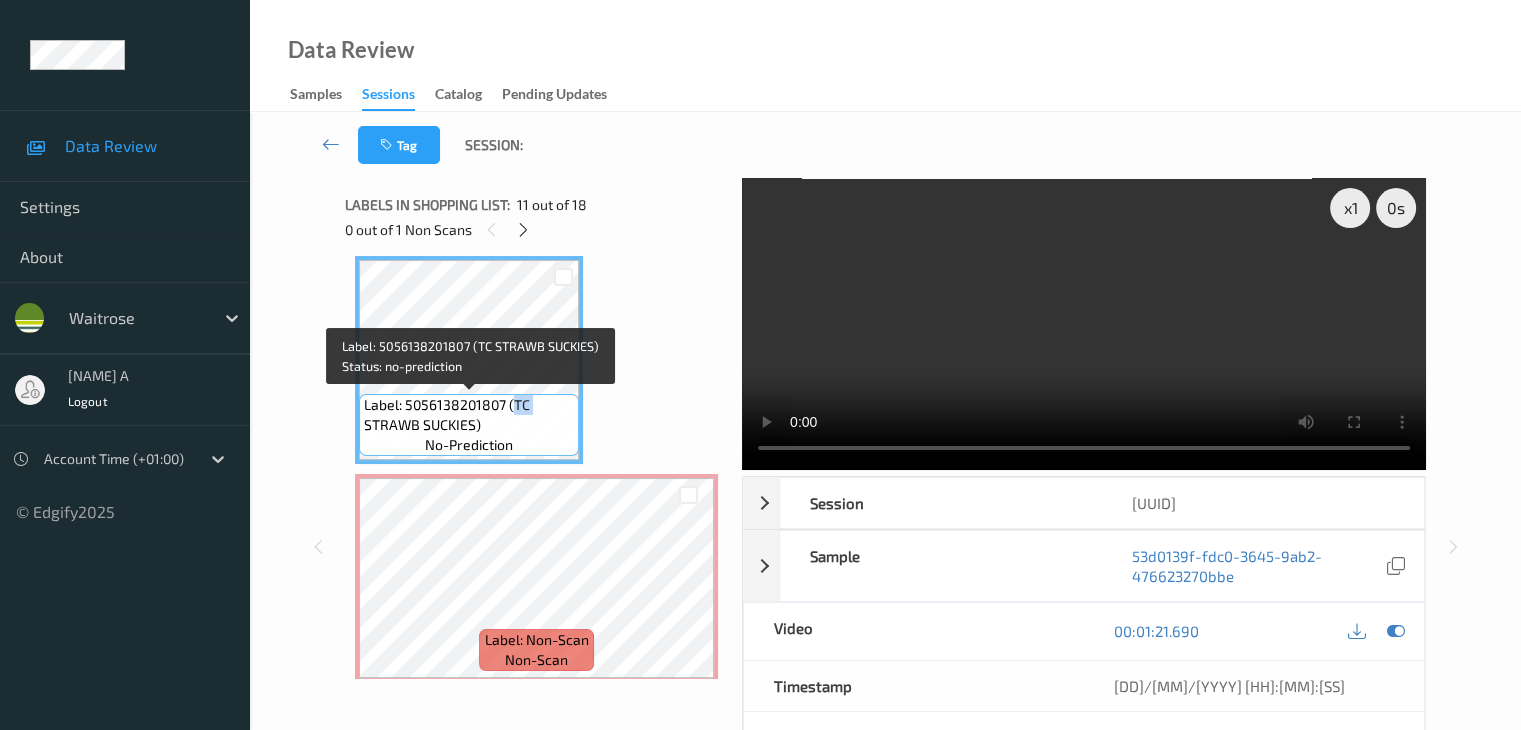 click on "Label: 5056138201807 (TC STRAWB SUCKIES)" at bounding box center (469, 415) 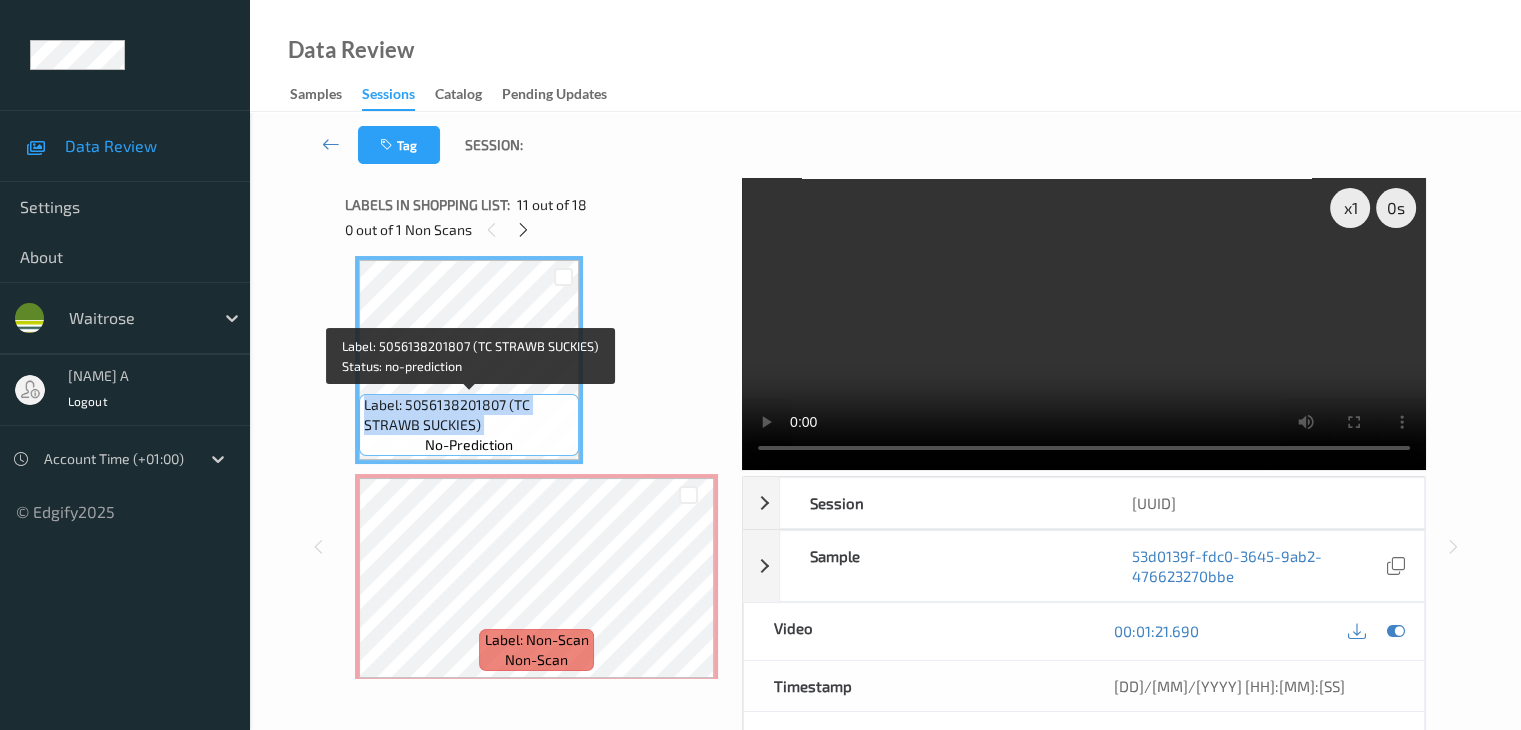 click on "Label: 5056138201807 (TC STRAWB SUCKIES)" at bounding box center (469, 415) 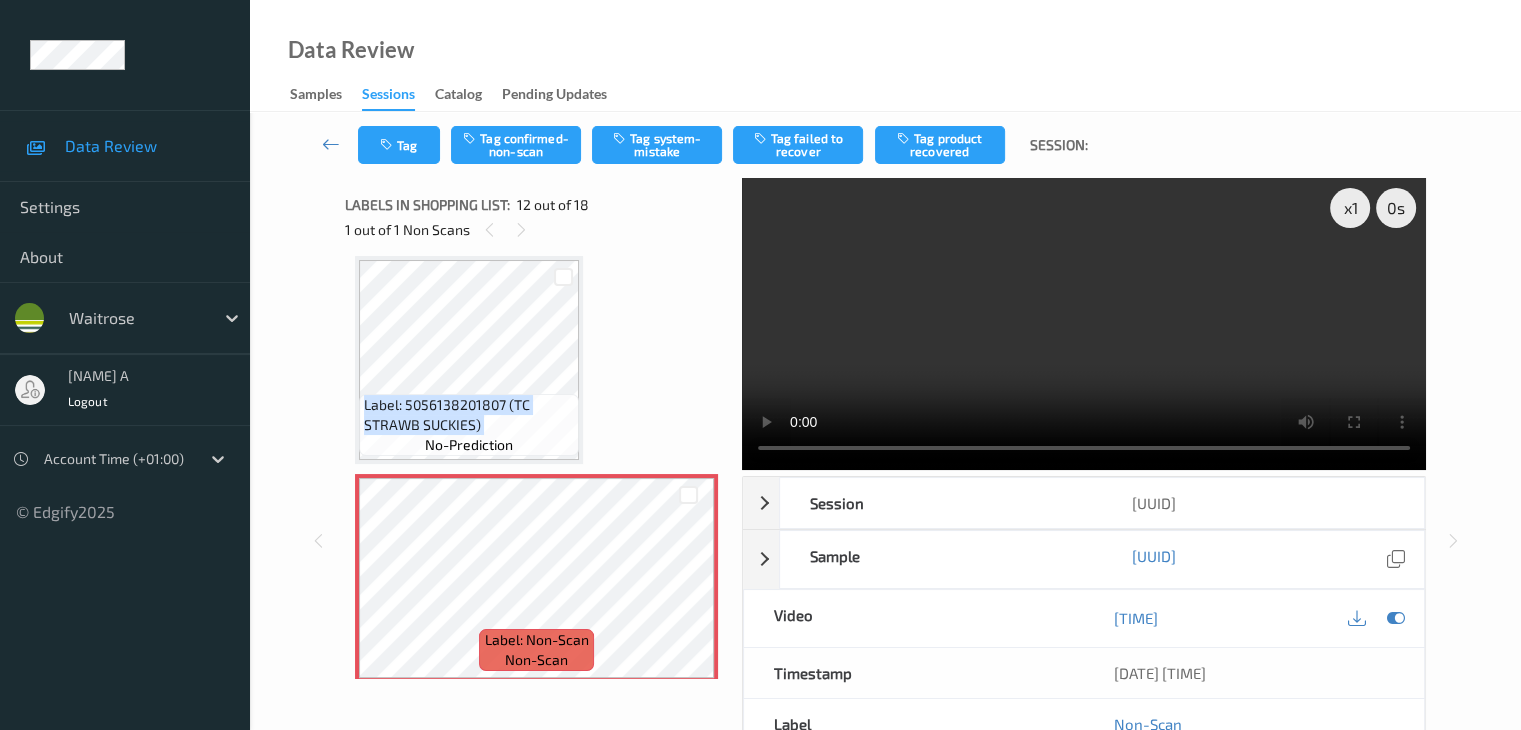scroll, scrollTop: 2290, scrollLeft: 0, axis: vertical 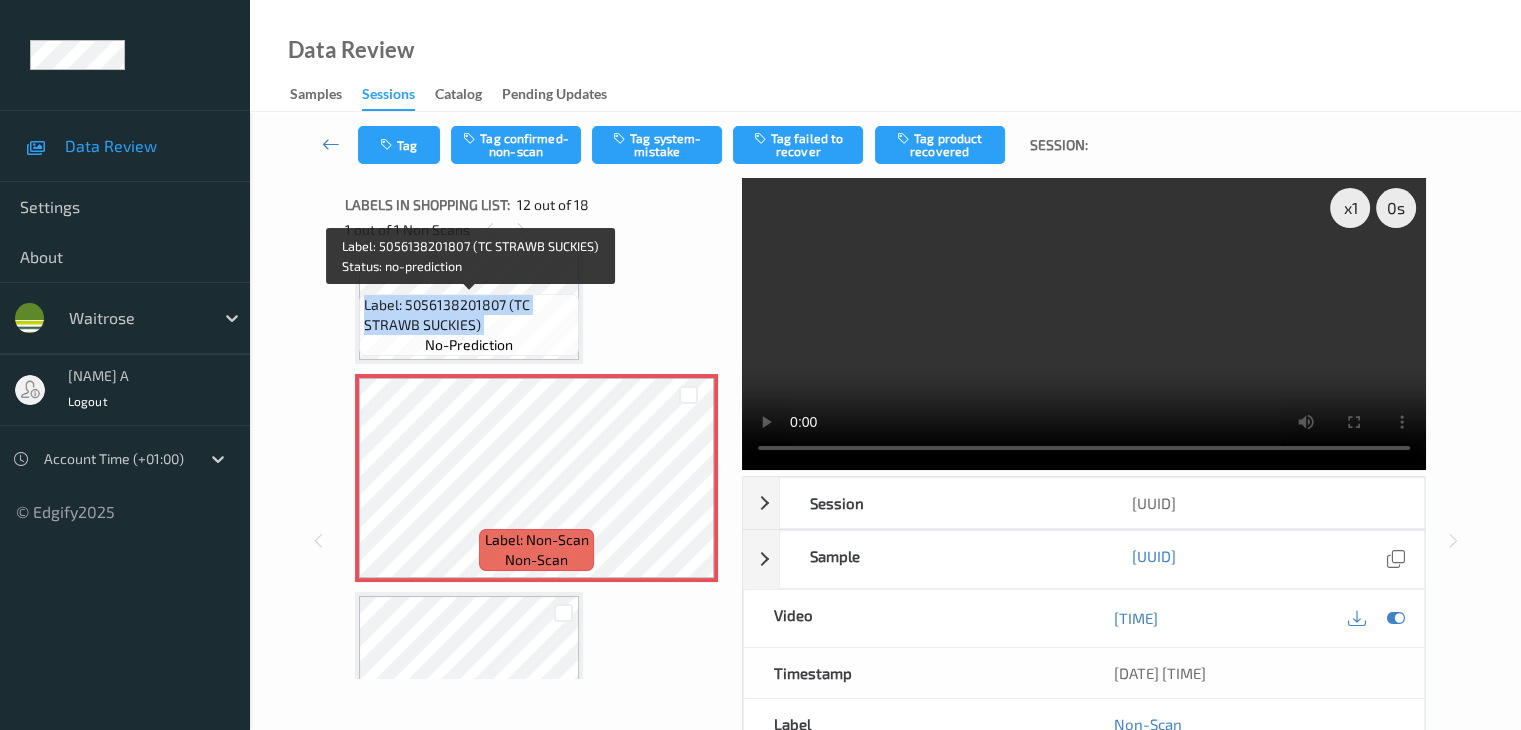 click on "Label: 5056138201807 (TC STRAWB SUCKIES) no-prediction" at bounding box center [469, 325] 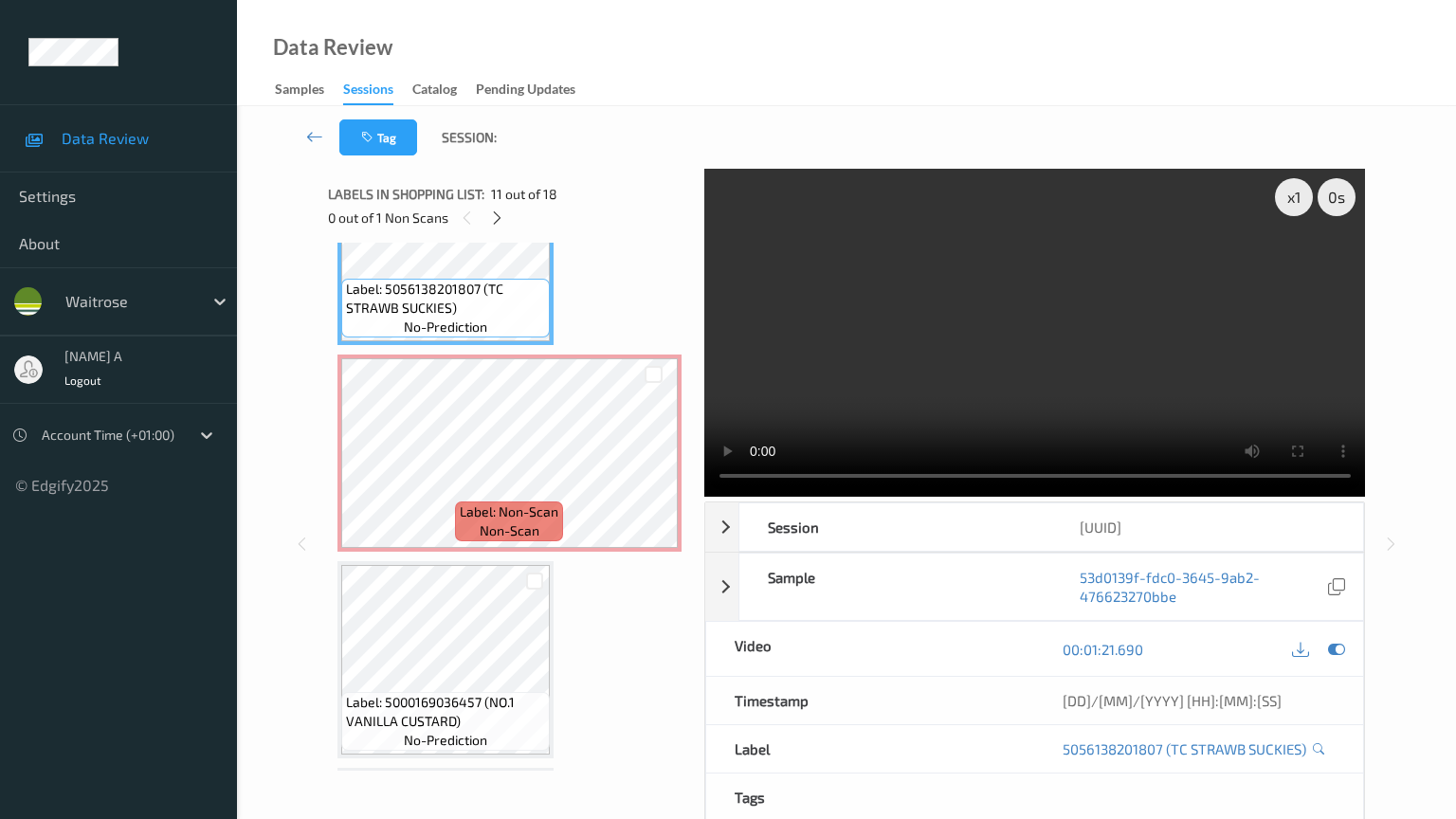 type 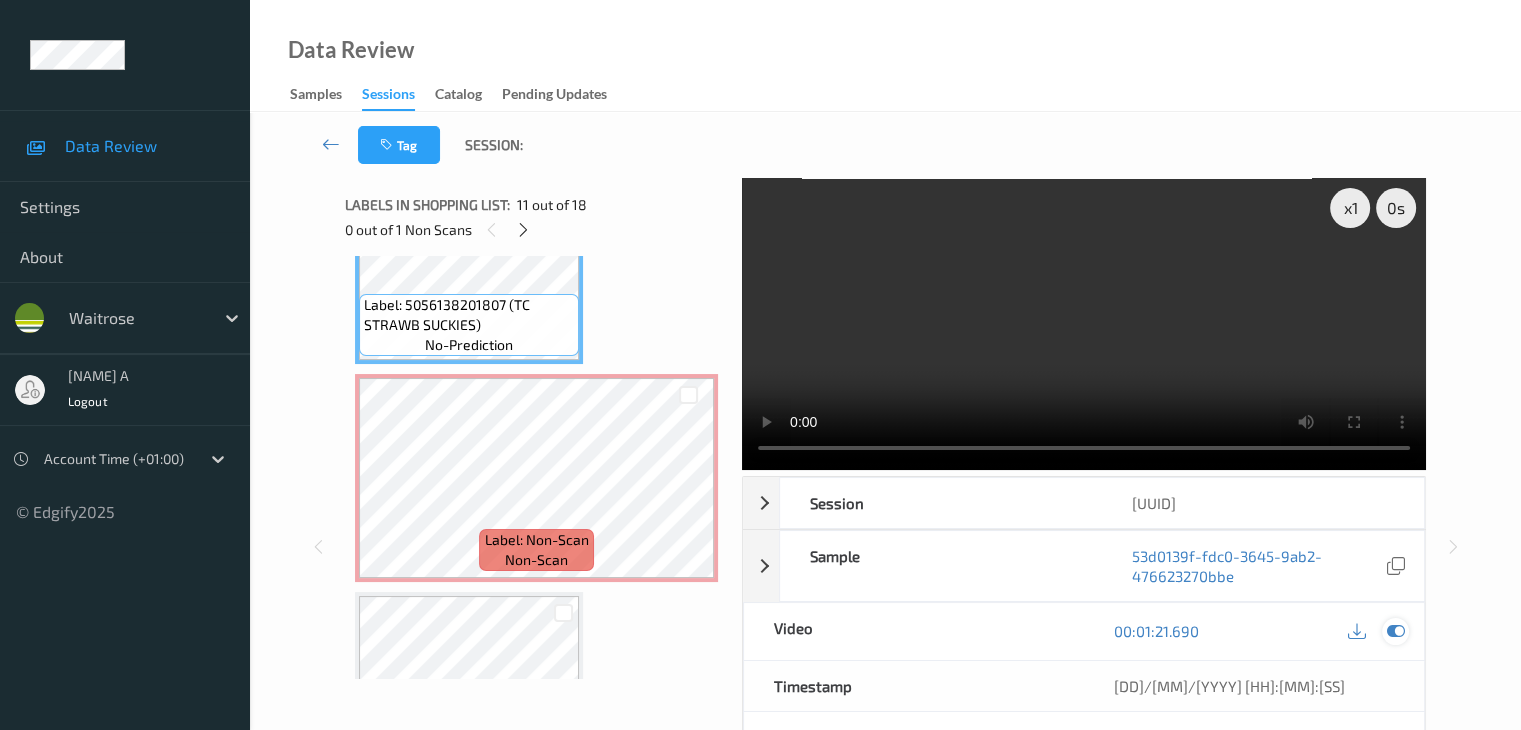 click at bounding box center (1395, 631) 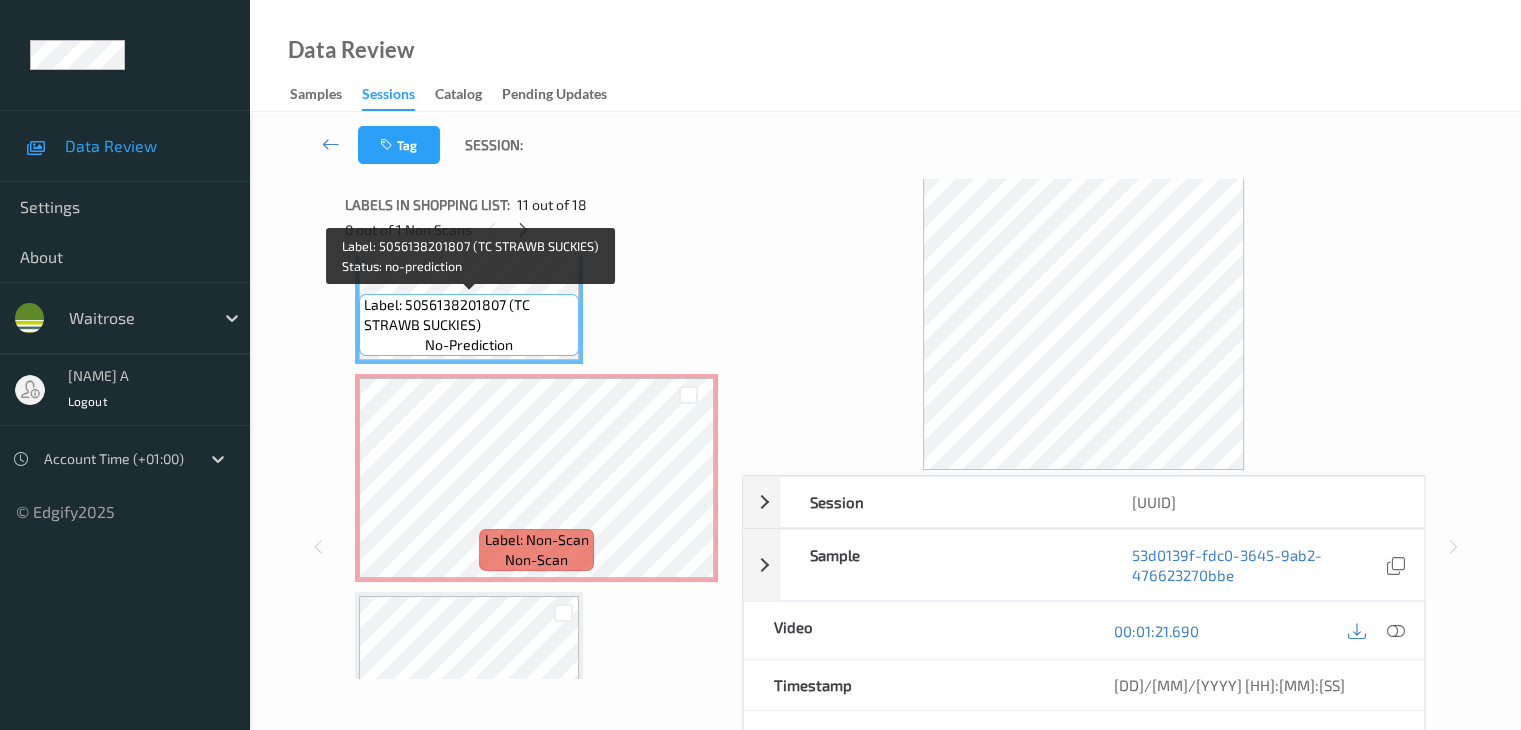 click on "Label: 5056138201807 (TC STRAWB SUCKIES)" at bounding box center [469, 315] 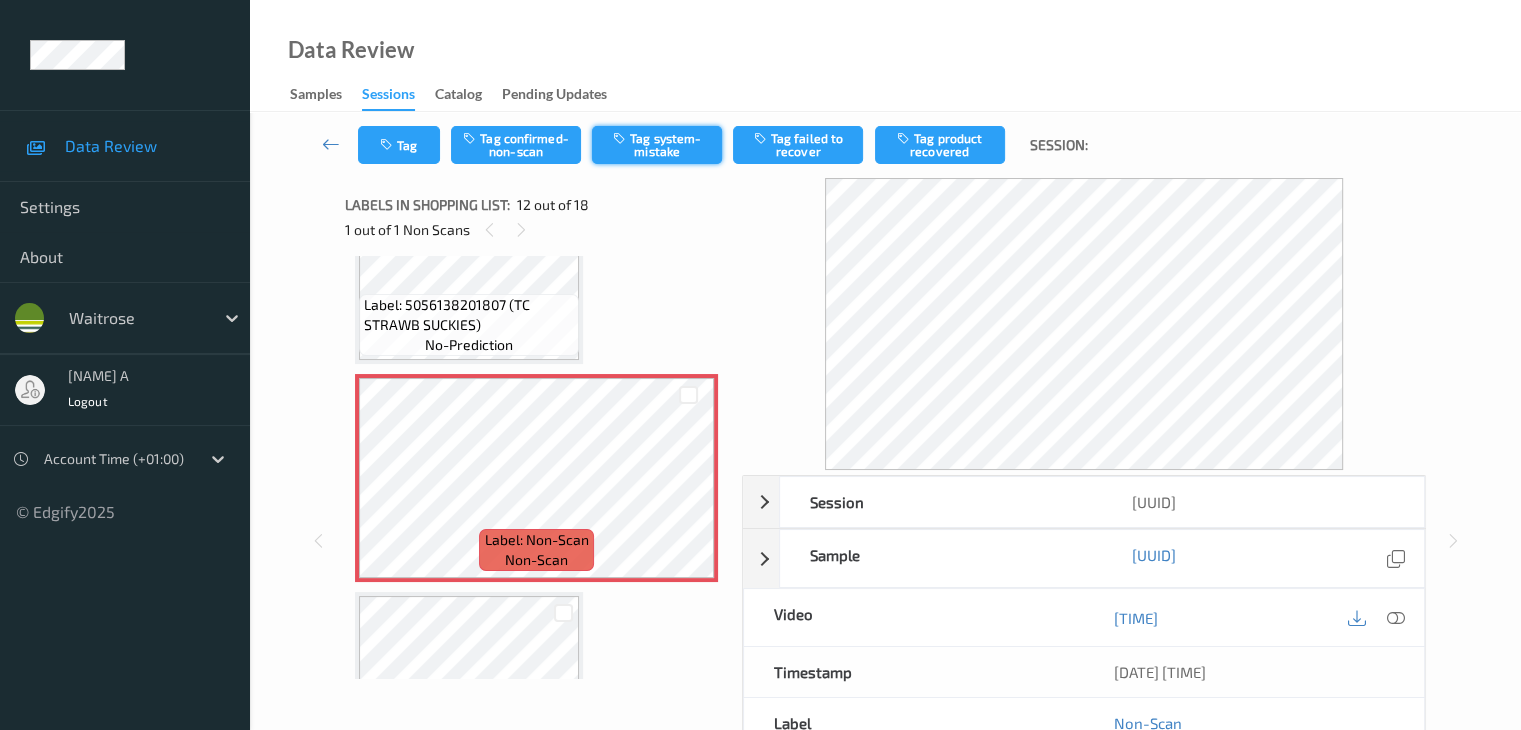 click at bounding box center (621, 138) 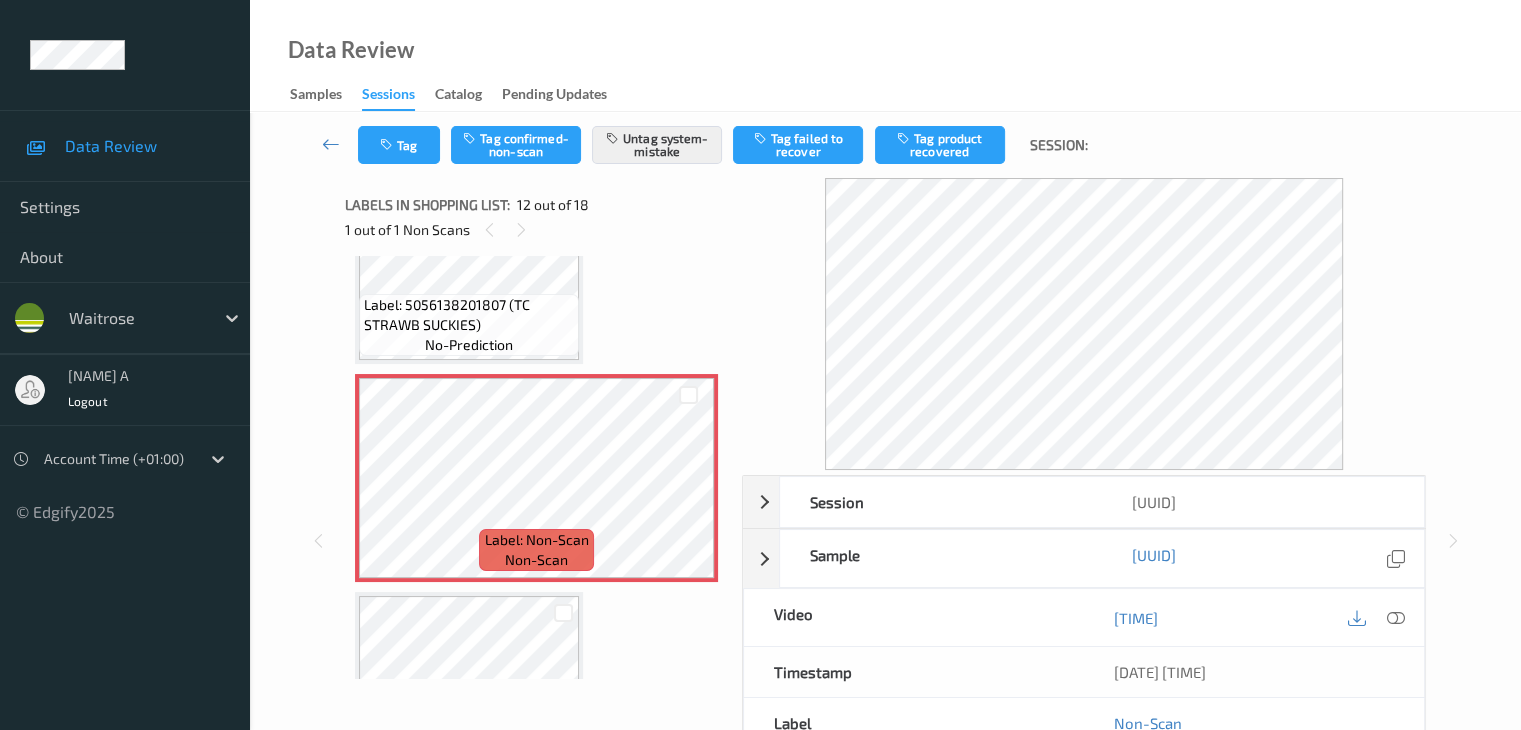 click on "Tag Tag   confirmed-non-scan Untag   system-mistake Tag   failed to recover Tag   product recovered Session:" at bounding box center (885, 145) 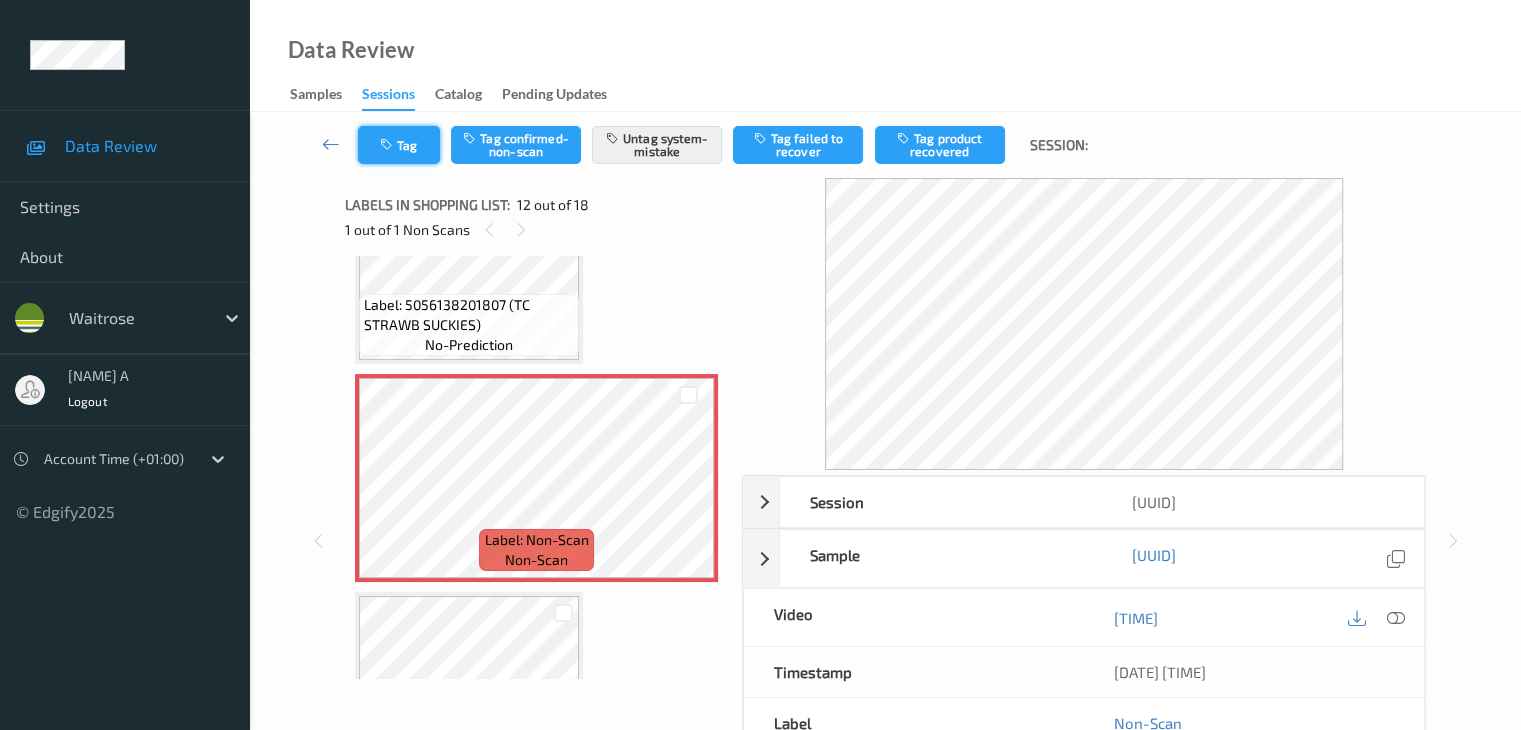 click on "Tag" at bounding box center (399, 145) 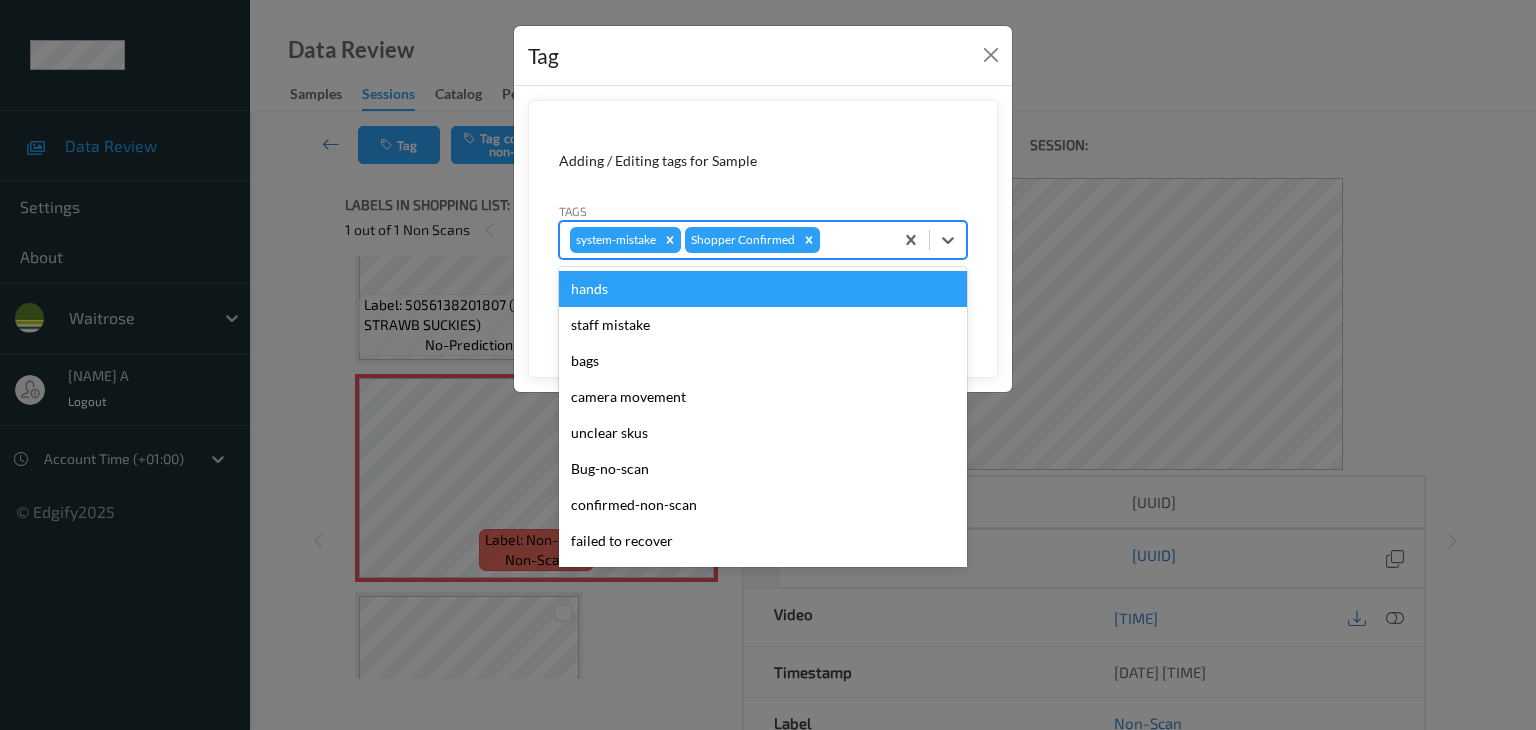 click at bounding box center [853, 240] 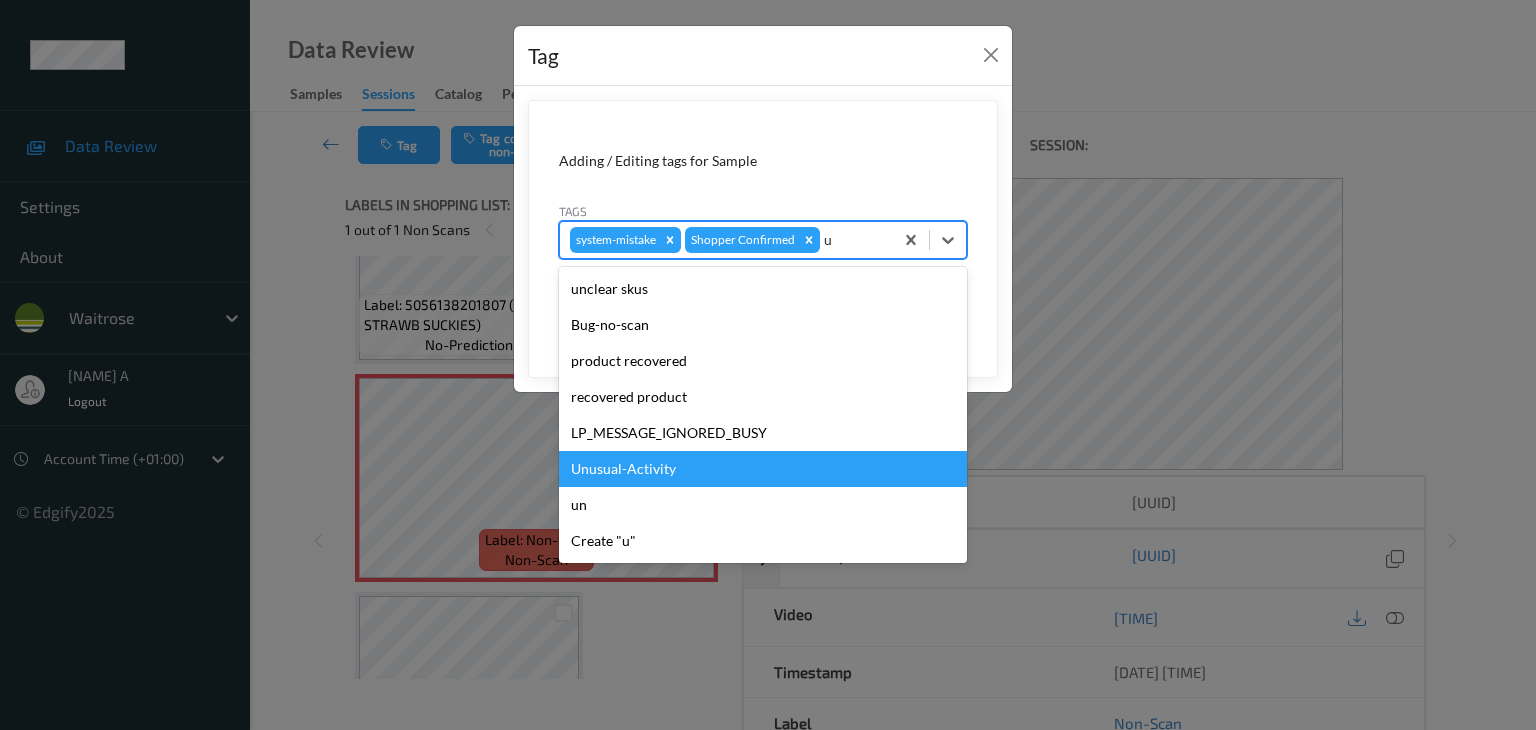 click on "Unusual-Activity" at bounding box center [763, 469] 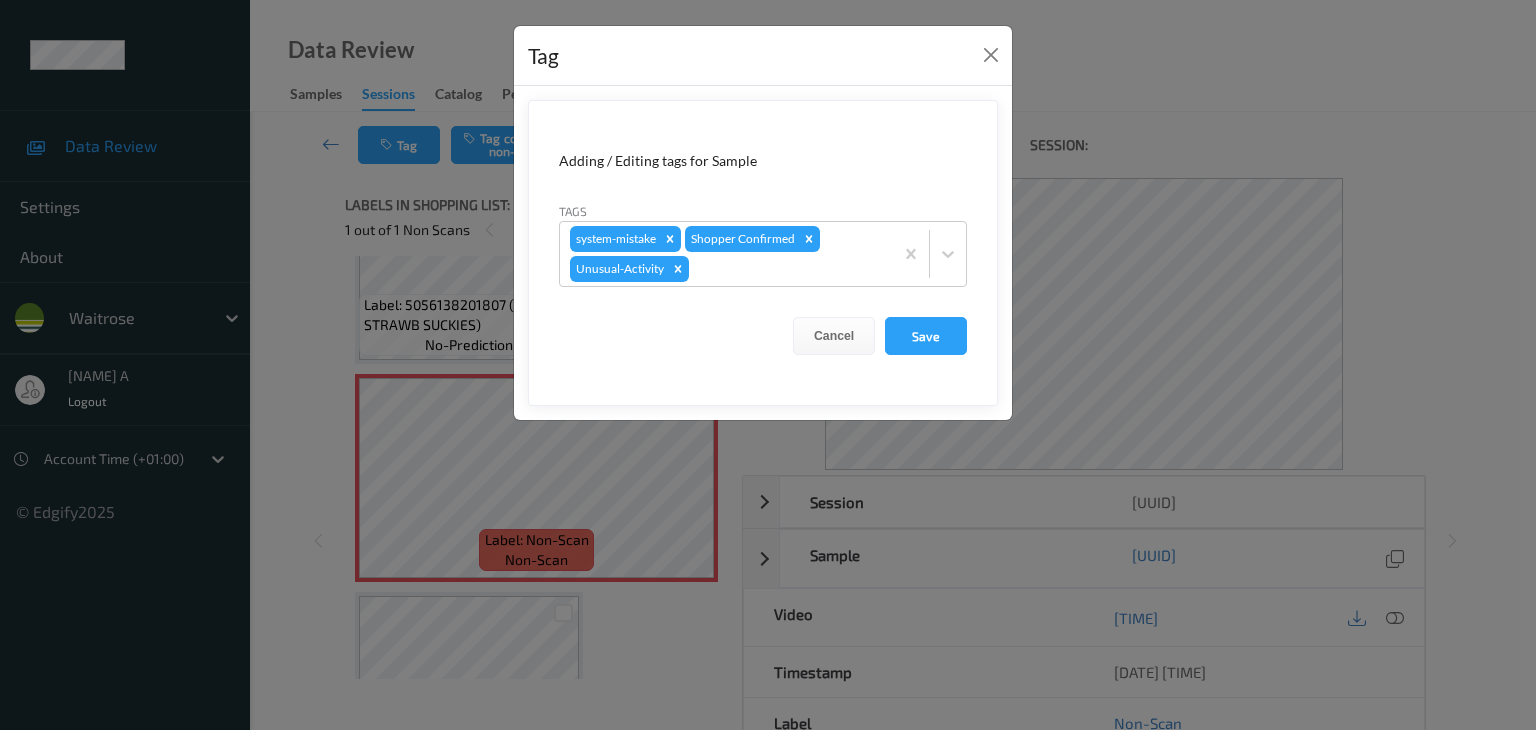 drag, startPoint x: 918, startPoint y: 341, endPoint x: 832, endPoint y: 219, distance: 149.26486 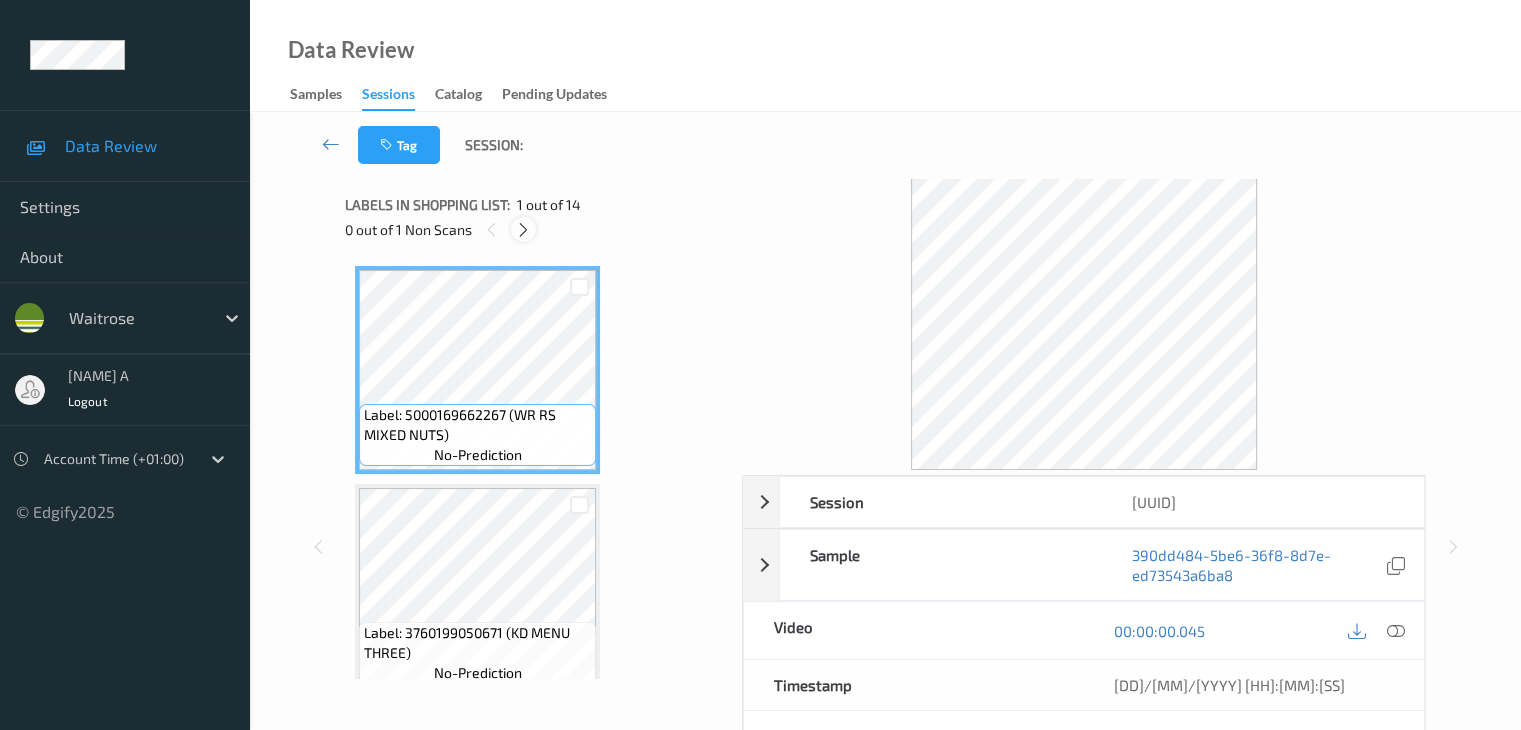 click at bounding box center [523, 229] 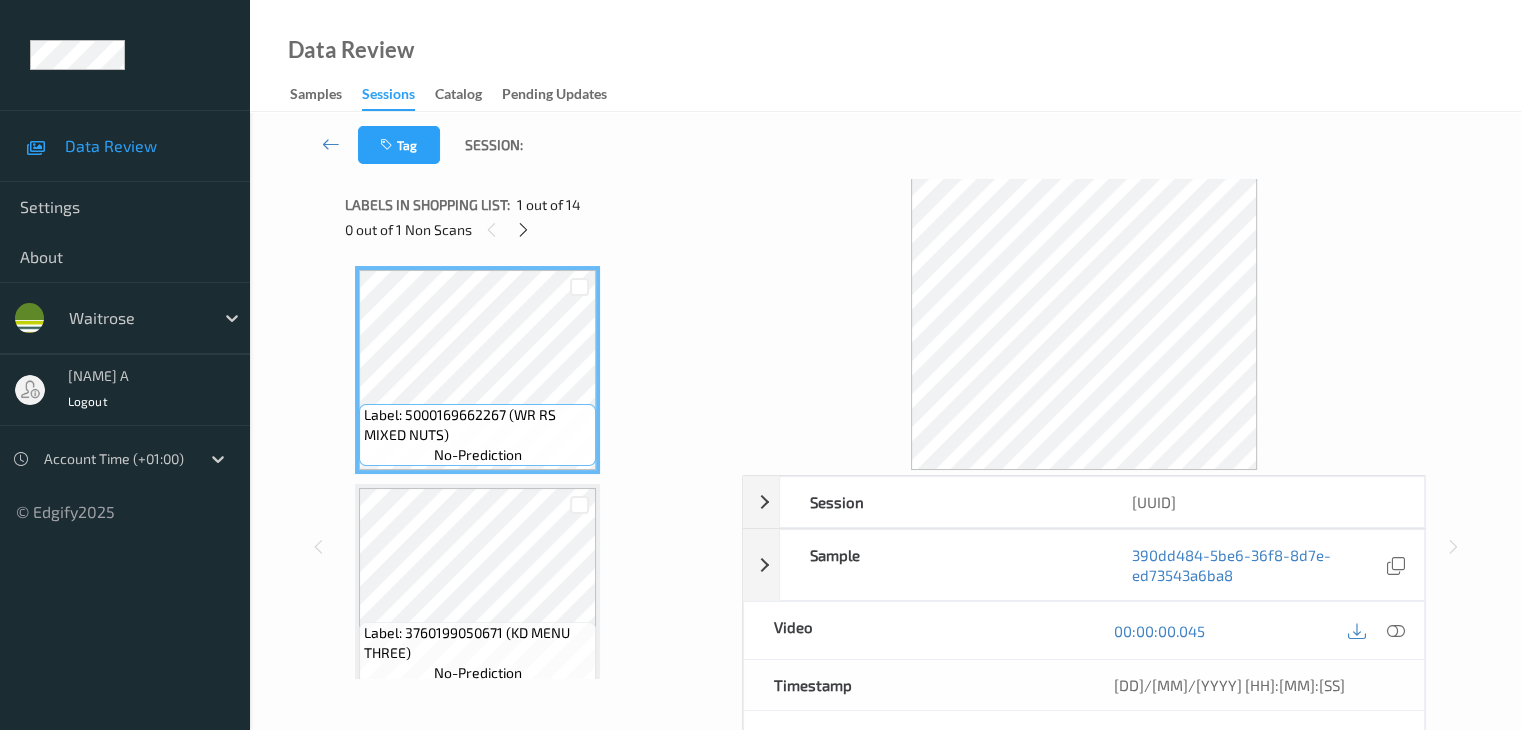 scroll, scrollTop: 1536, scrollLeft: 0, axis: vertical 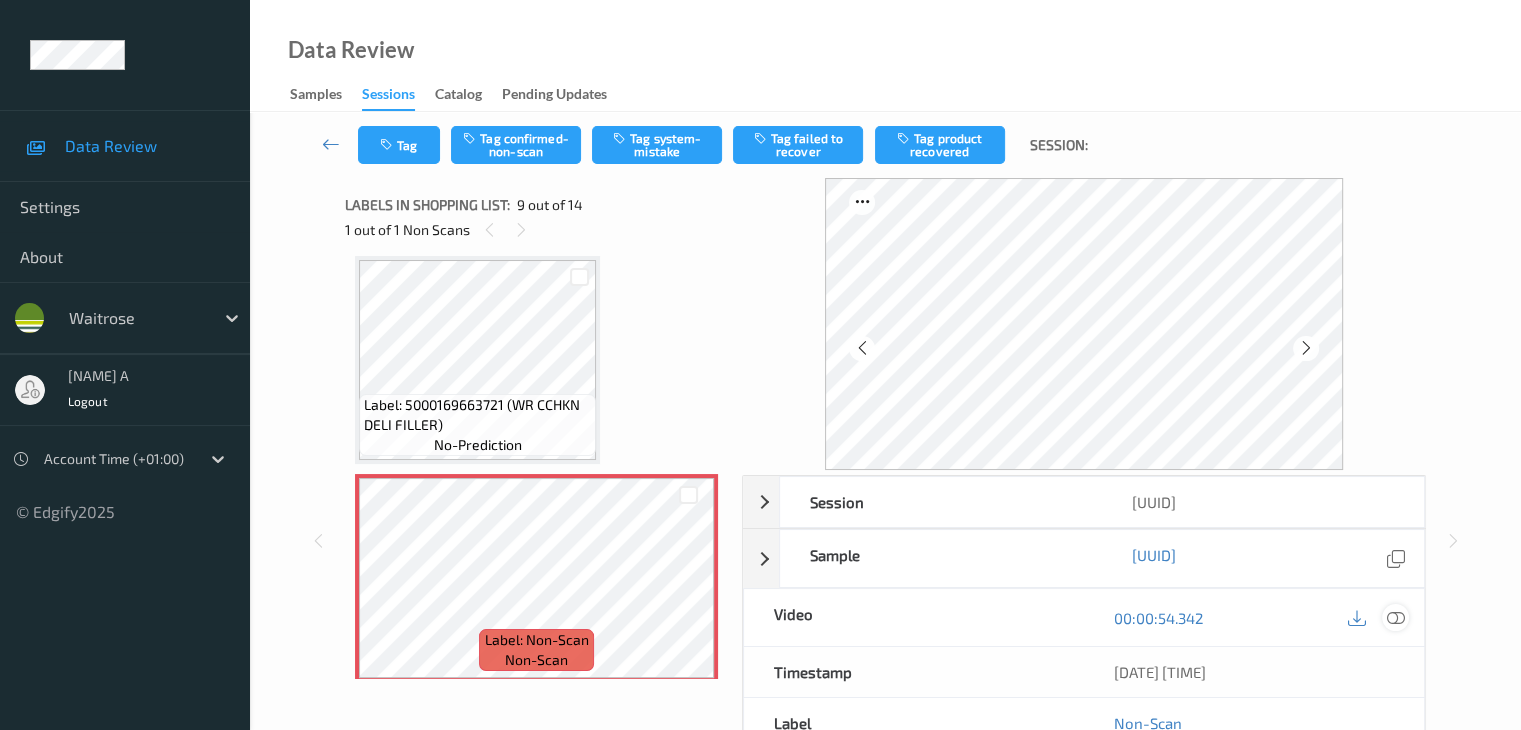 click at bounding box center [1395, 618] 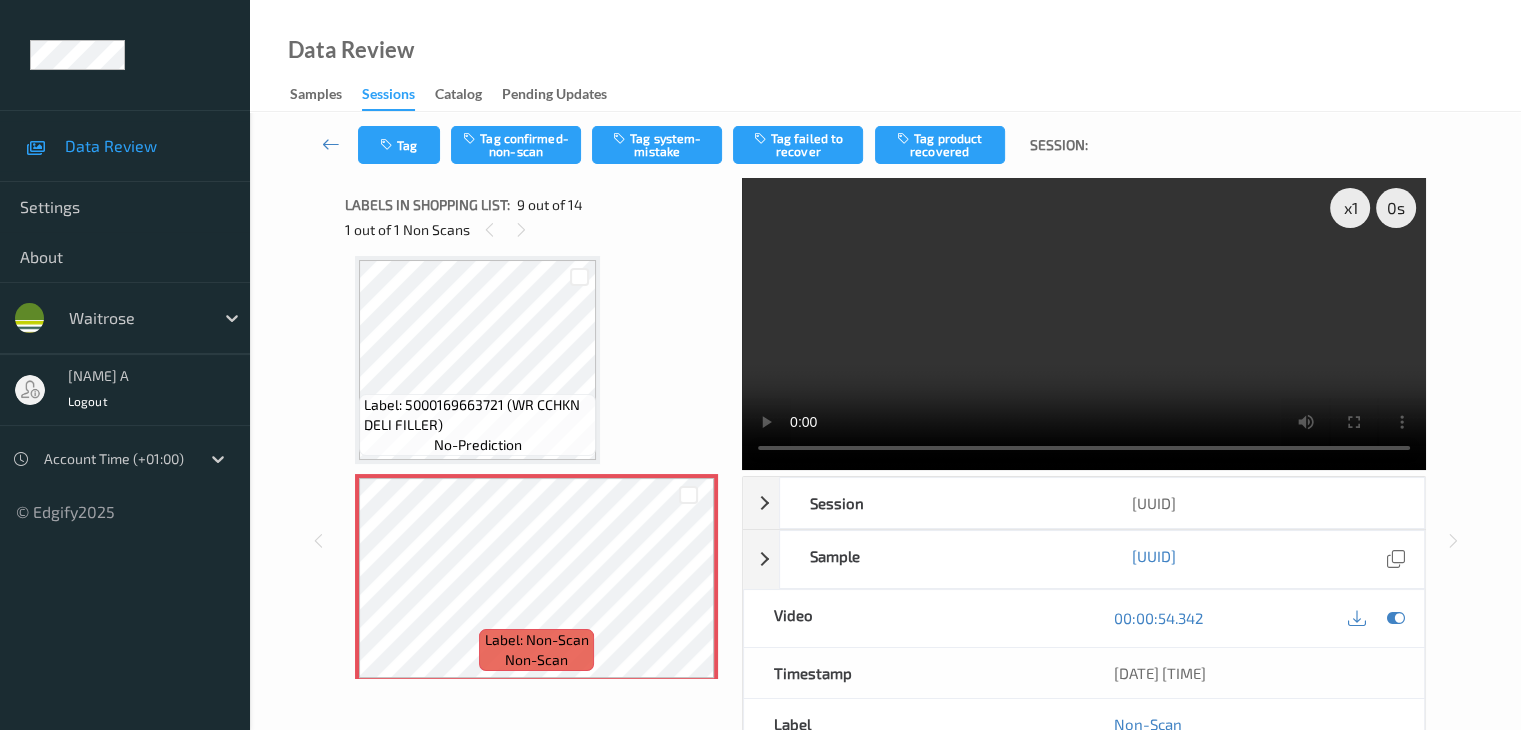 type 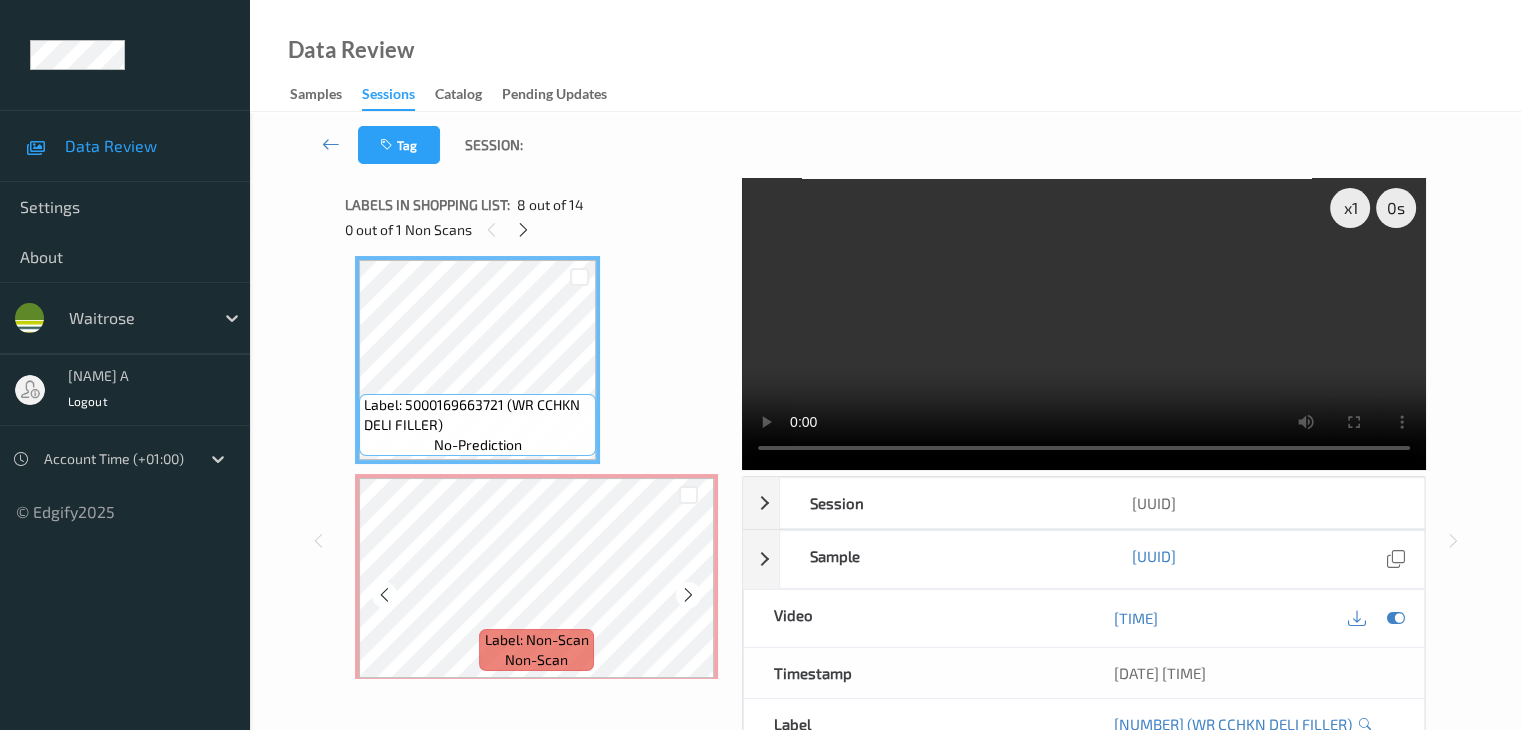 scroll, scrollTop: 1736, scrollLeft: 0, axis: vertical 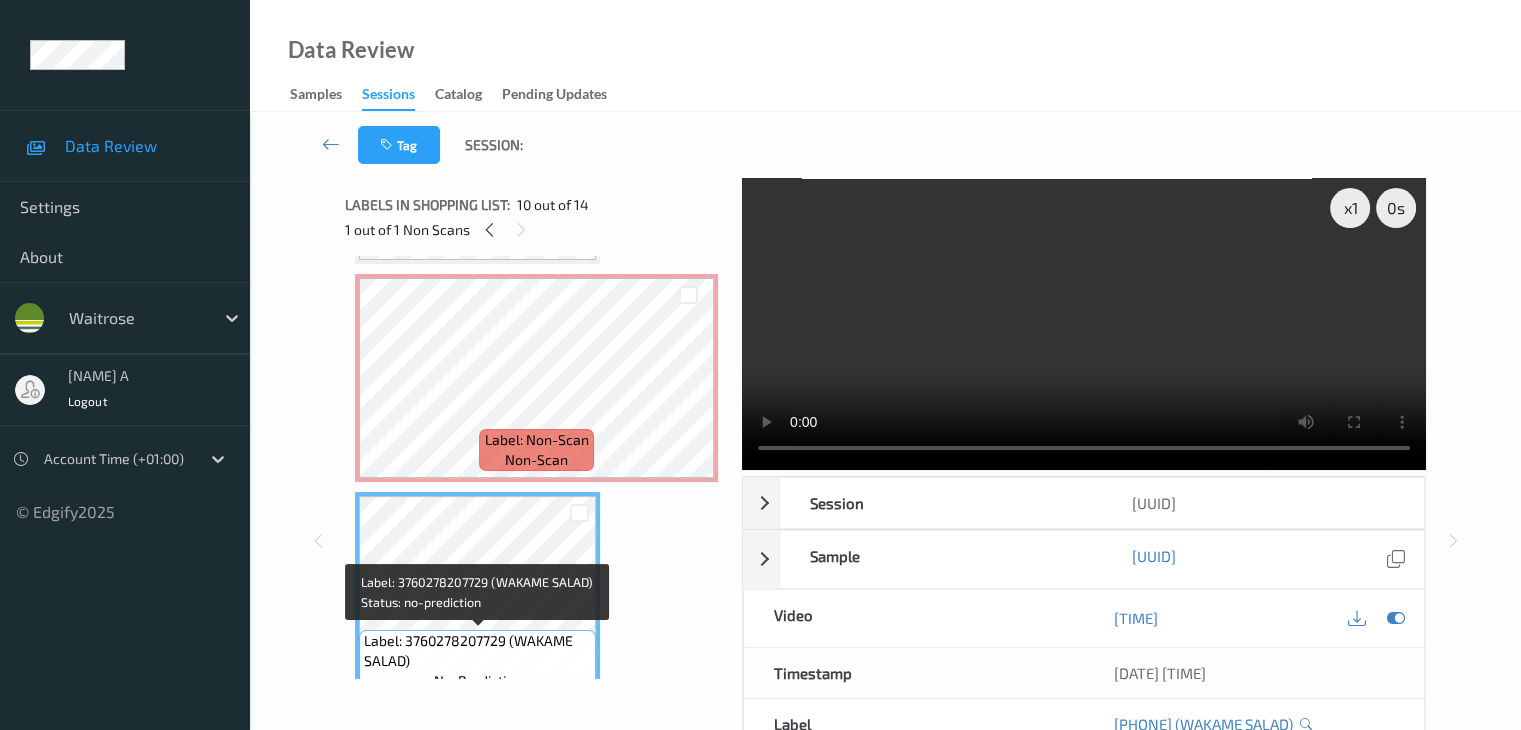 click on "Label: 3760278207729 (WAKAME SALAD)" at bounding box center (477, 651) 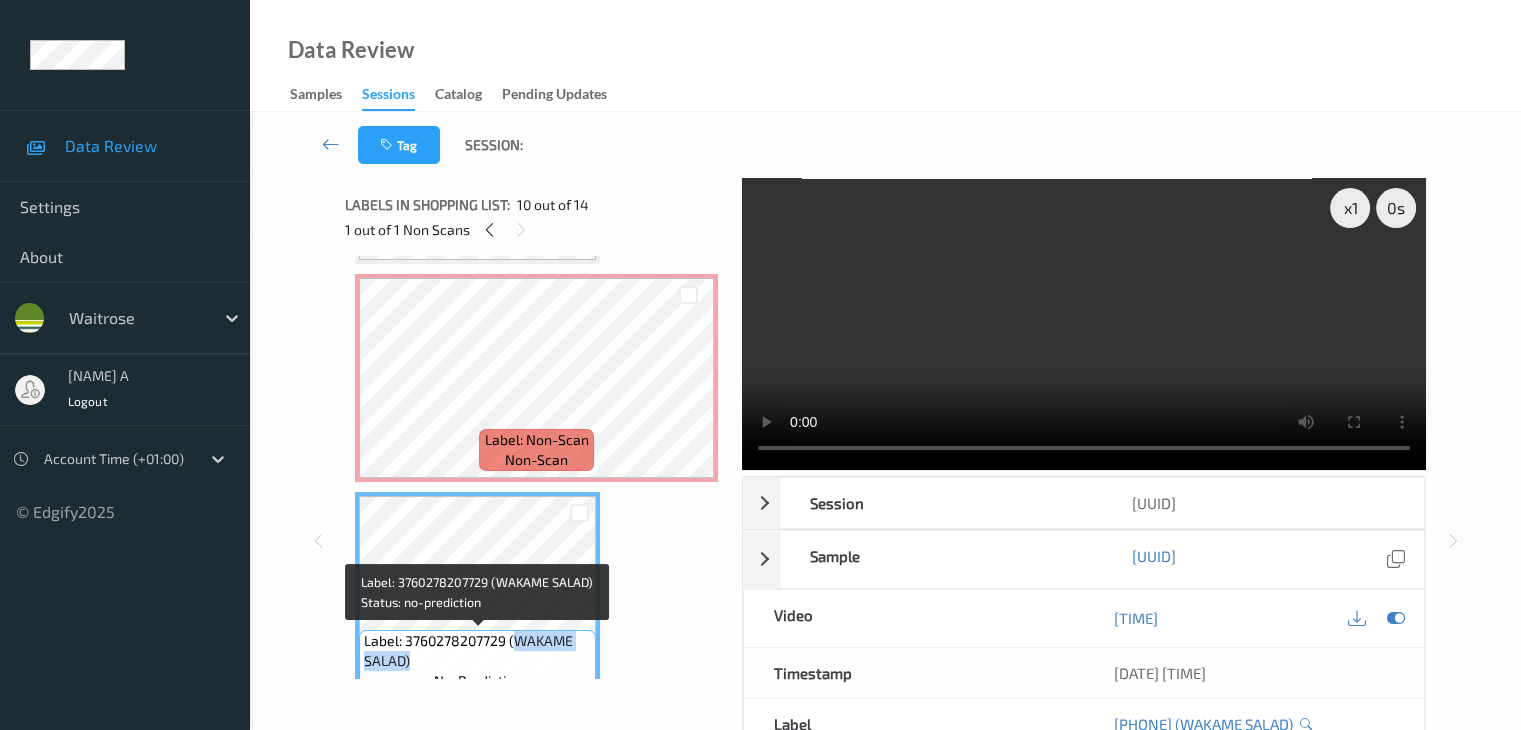 drag, startPoint x: 514, startPoint y: 644, endPoint x: 519, endPoint y: 658, distance: 14.866069 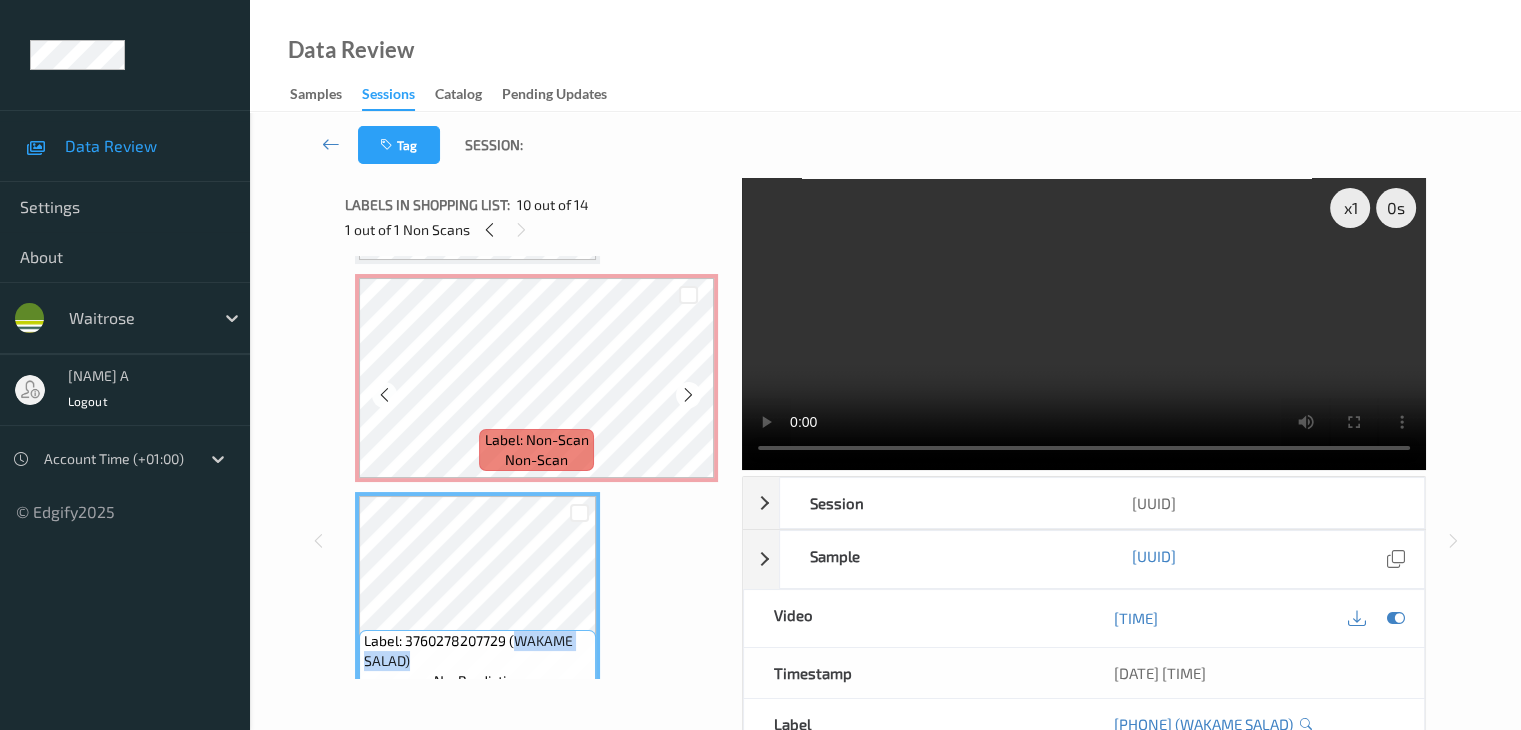 copy on "WAKAME SALAD)" 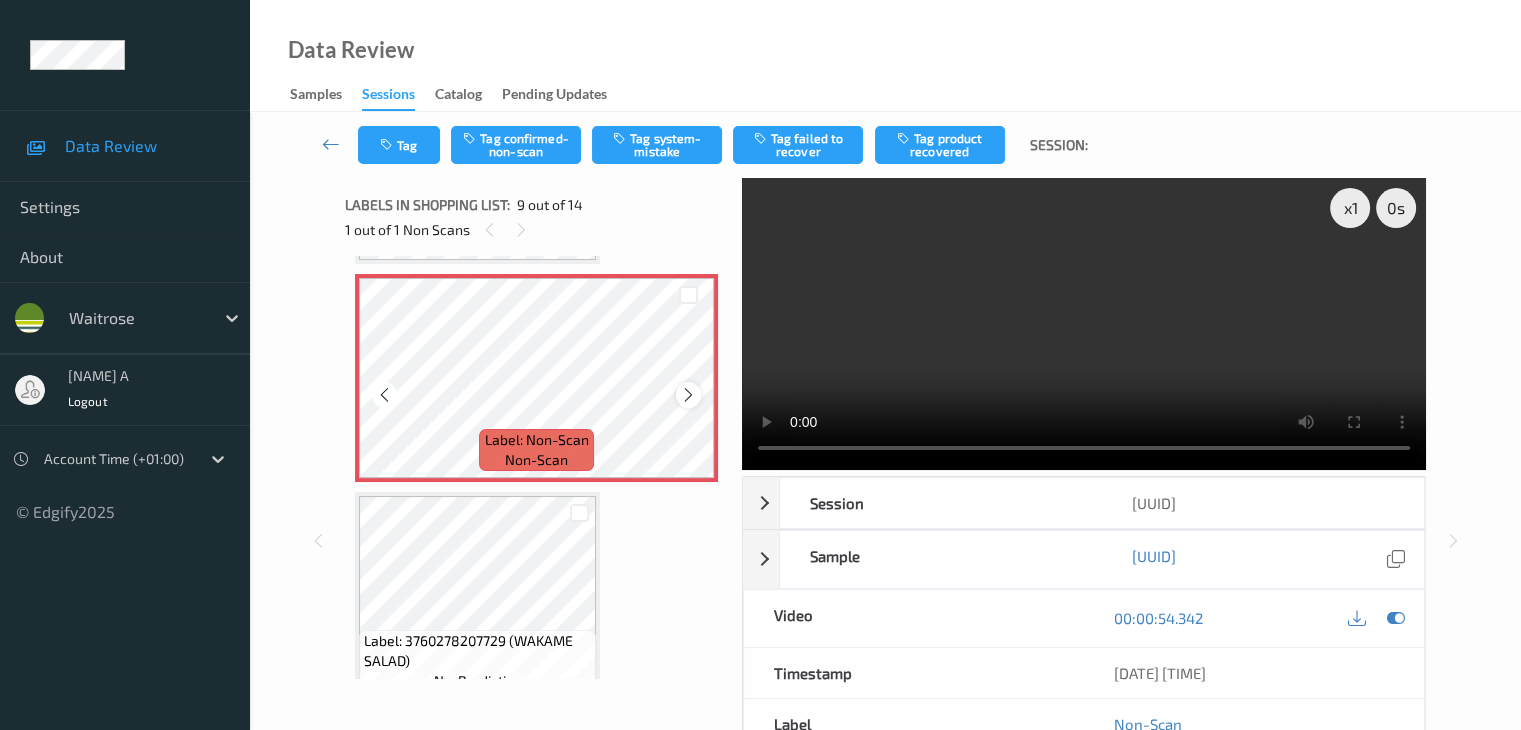 click at bounding box center (688, 395) 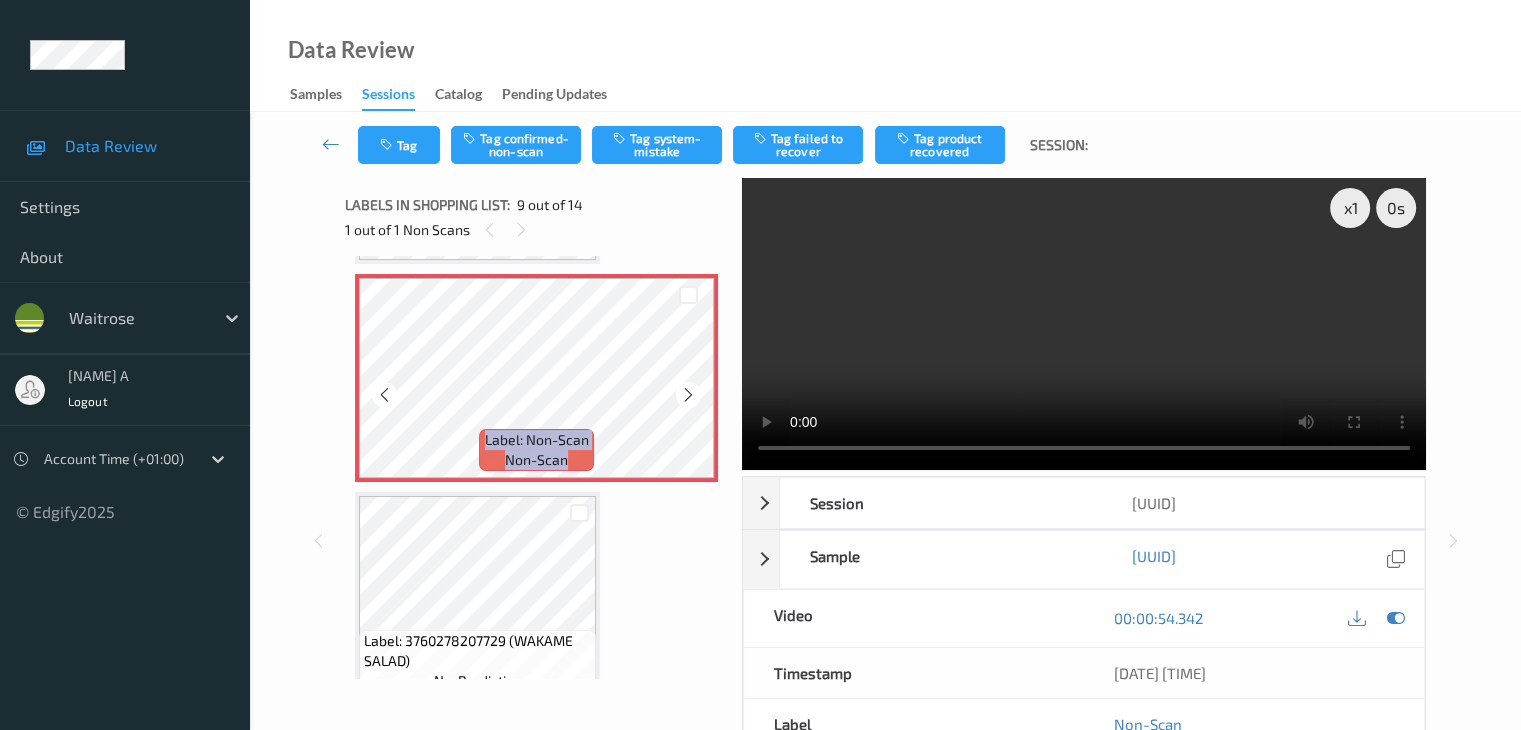 click at bounding box center (688, 395) 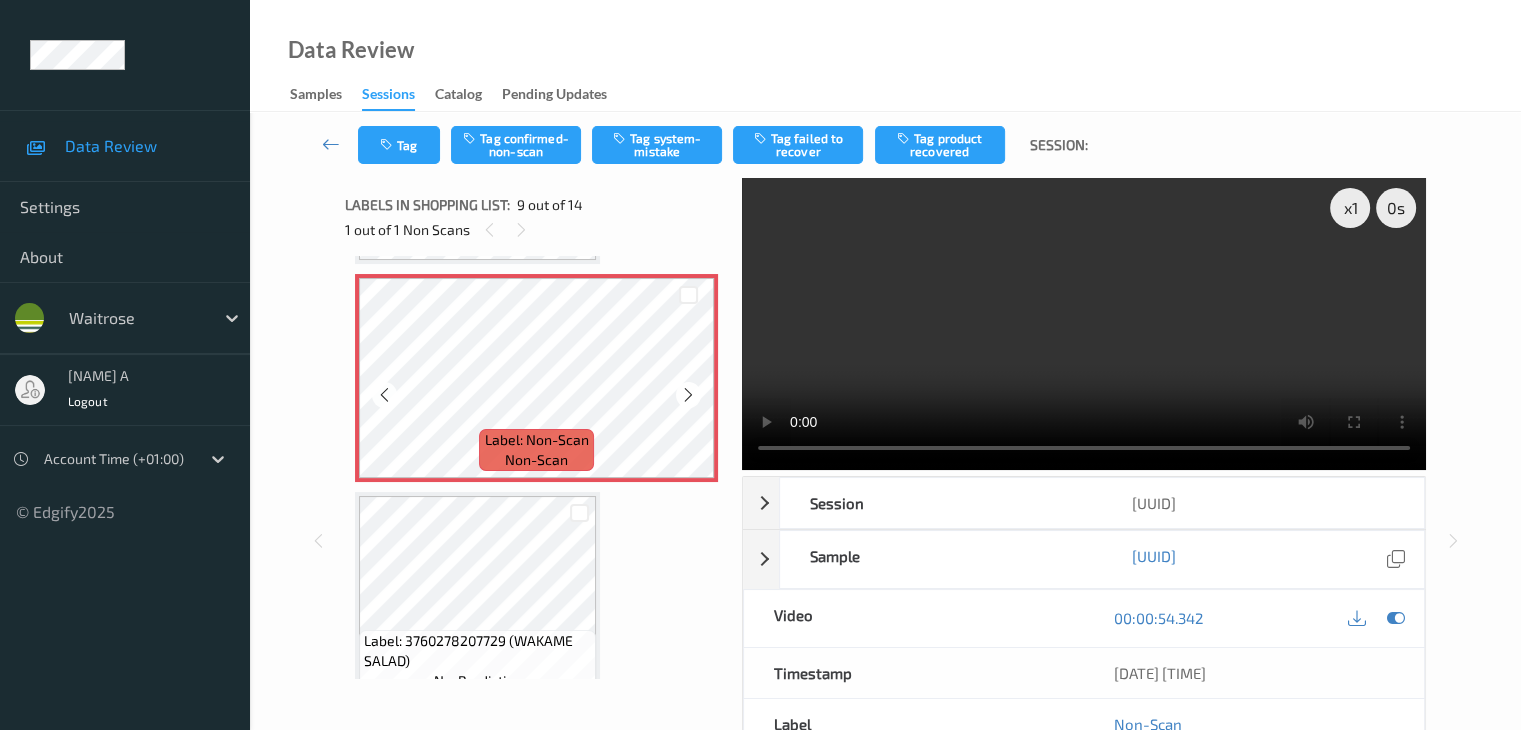 click at bounding box center [688, 395] 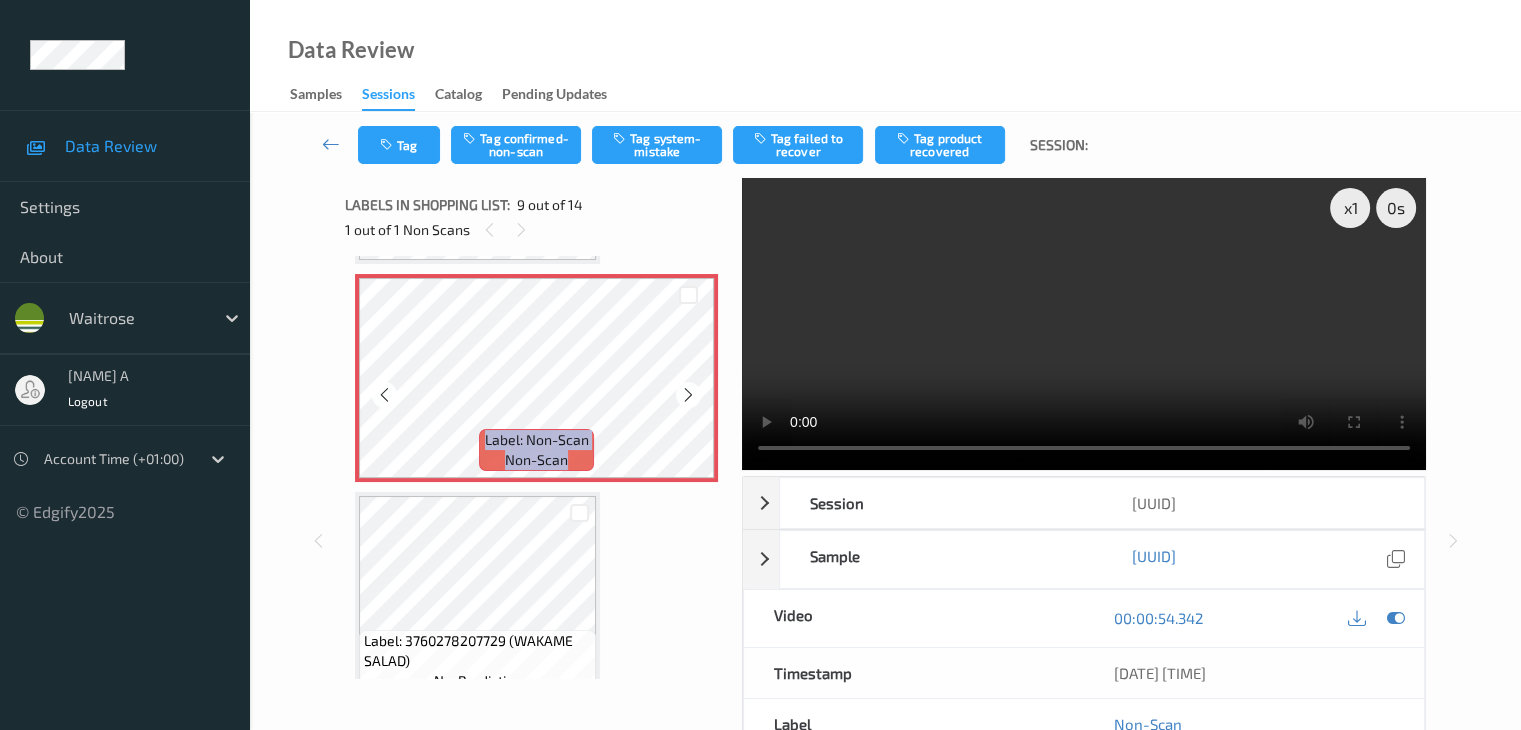 click at bounding box center [688, 395] 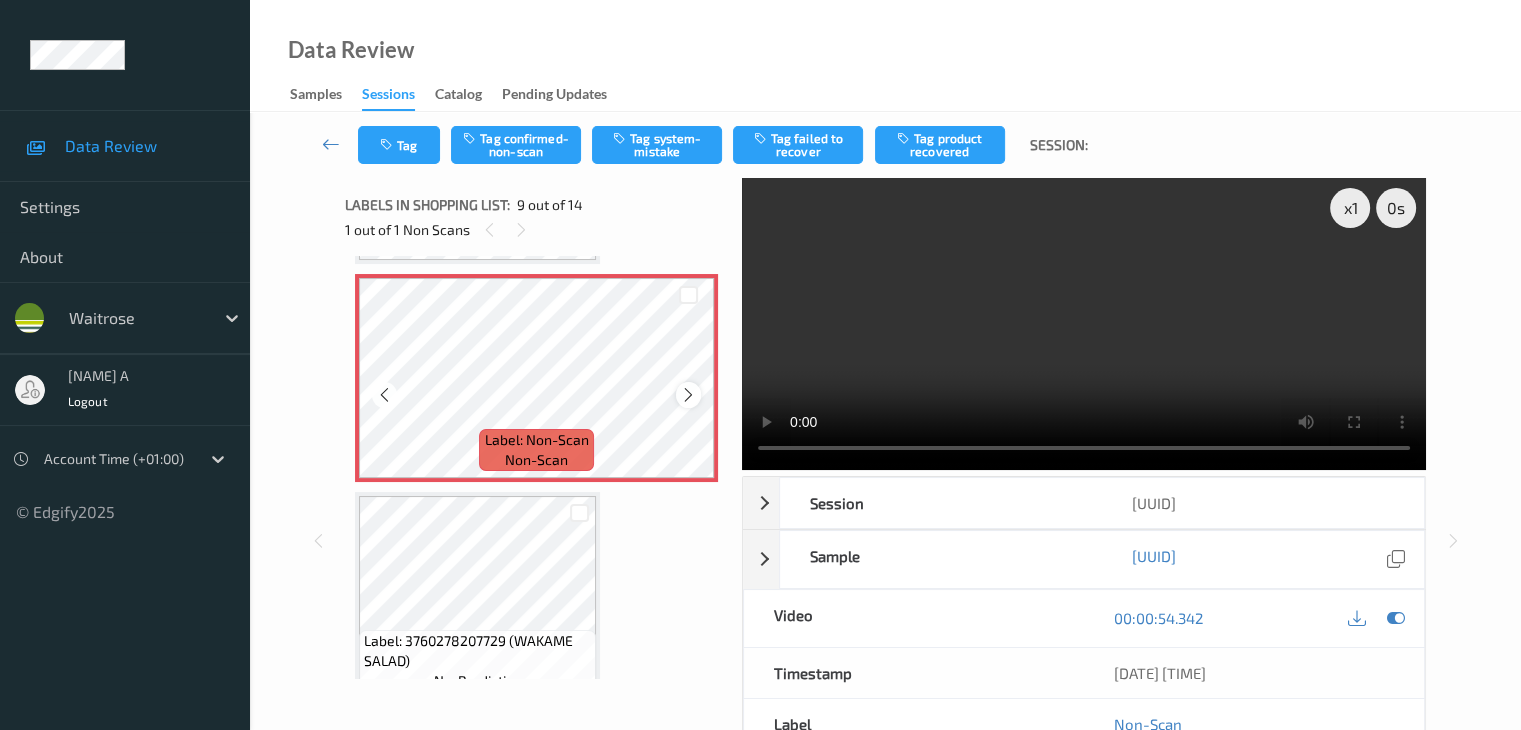 scroll, scrollTop: 1536, scrollLeft: 0, axis: vertical 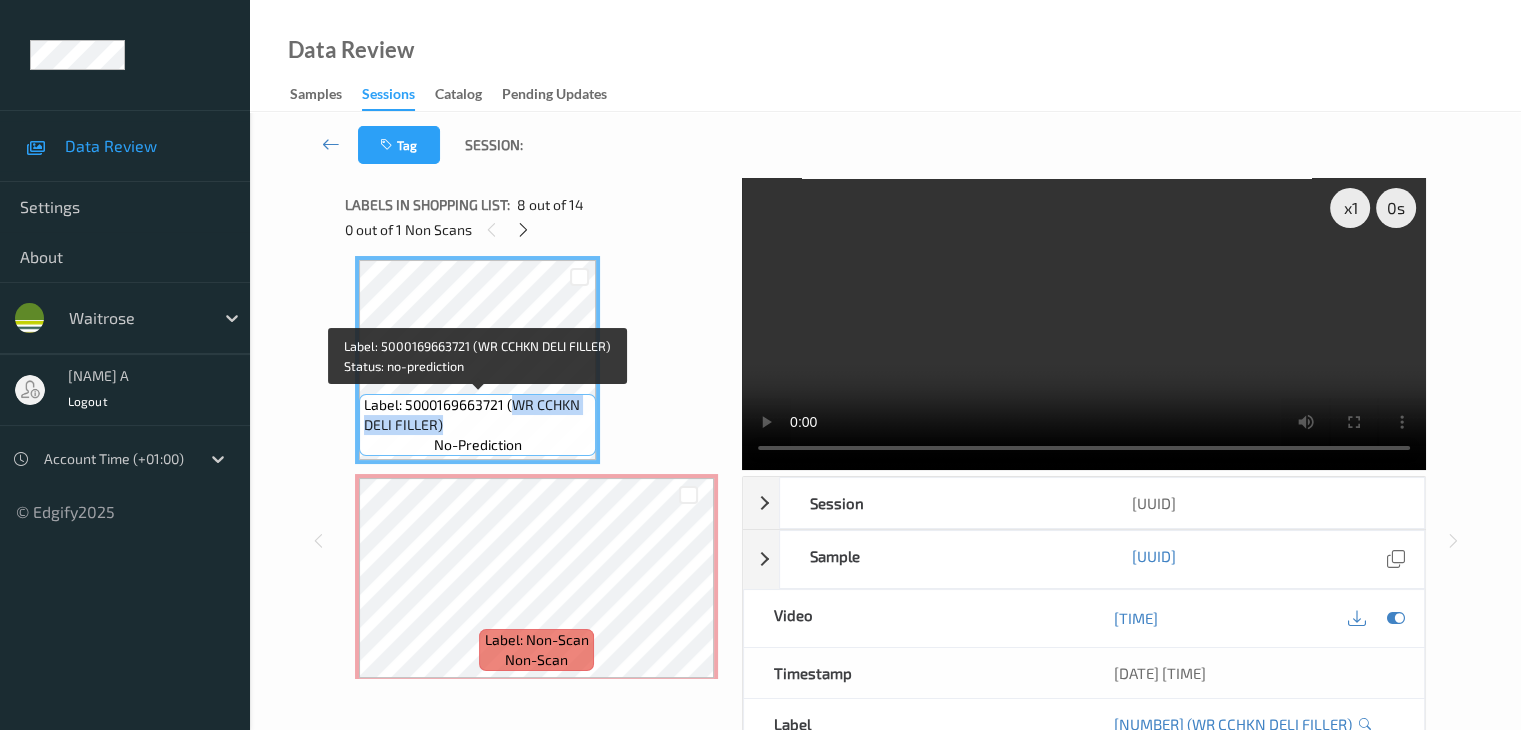 drag, startPoint x: 516, startPoint y: 405, endPoint x: 517, endPoint y: 424, distance: 19.026299 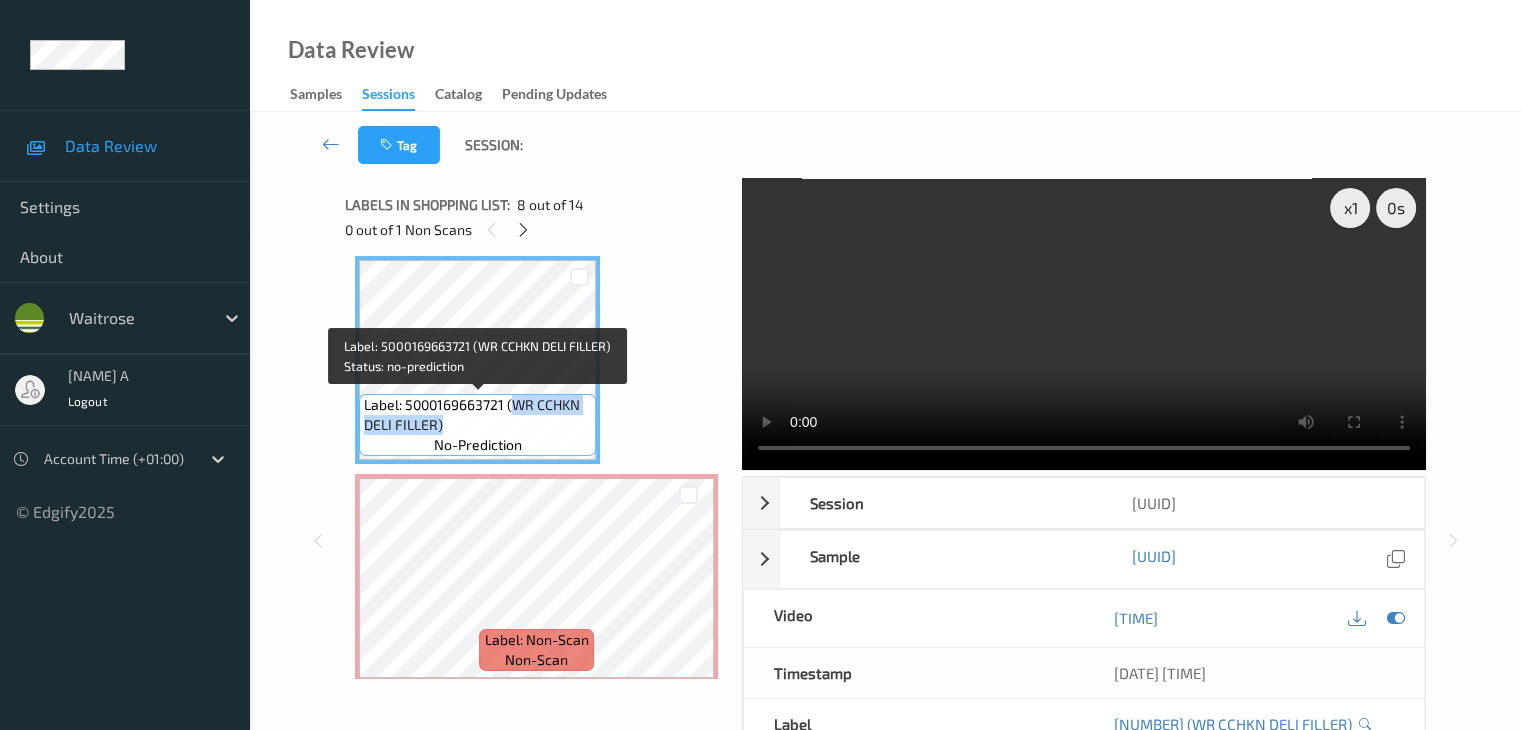 copy on "WR CCHKN DELI FILLER)" 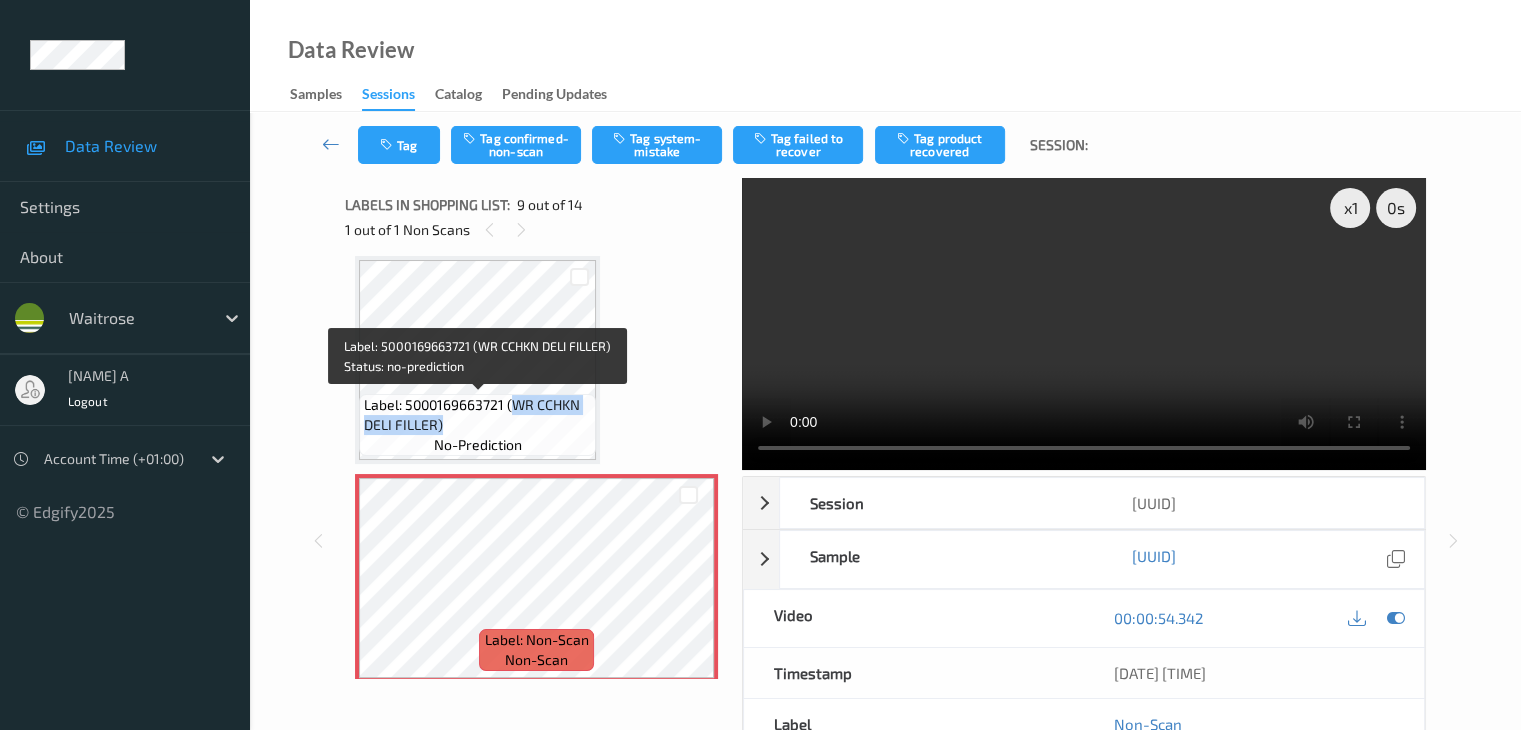 click on "Label: 5000169663721 (WR CCHKN DELI FILLER)" at bounding box center [477, 415] 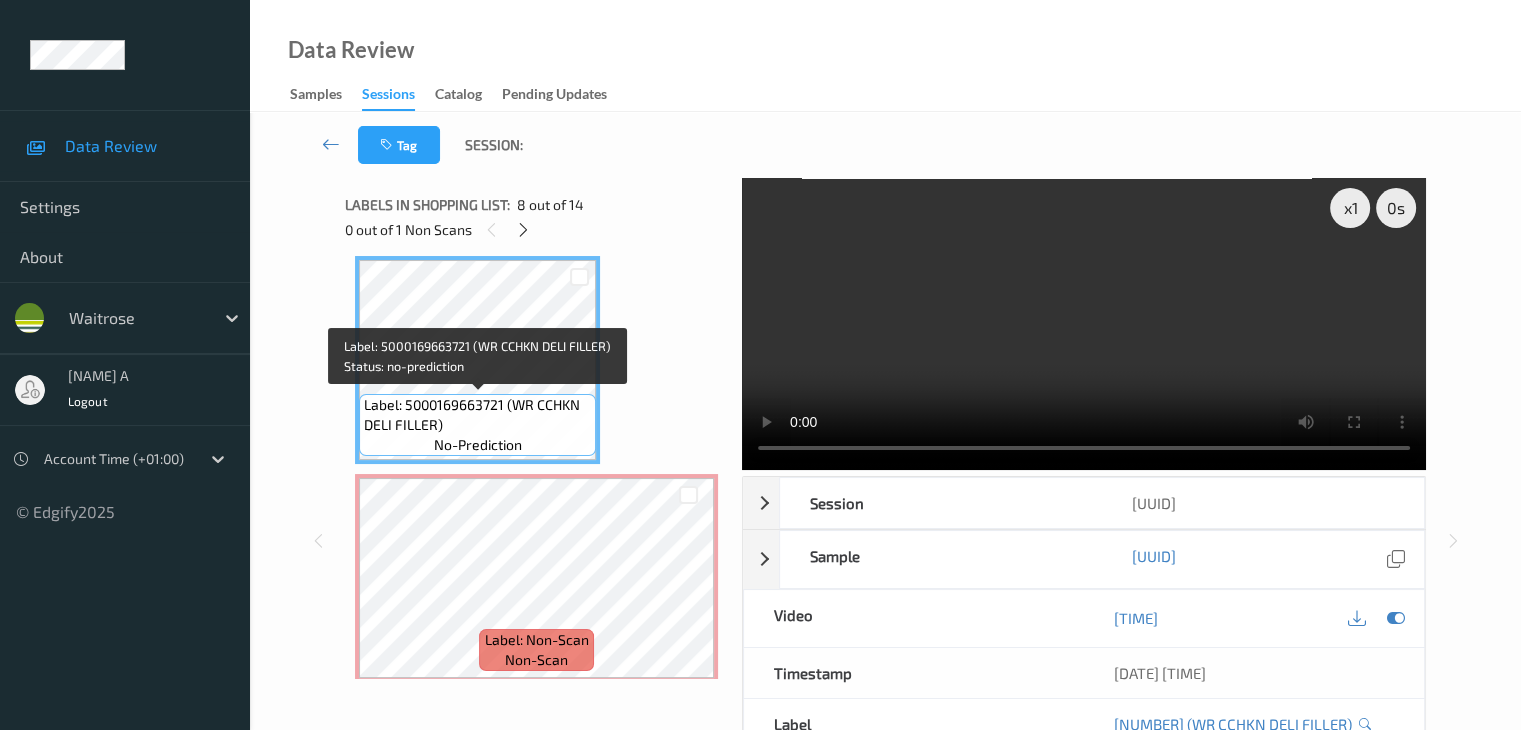 scroll, scrollTop: 1536, scrollLeft: 0, axis: vertical 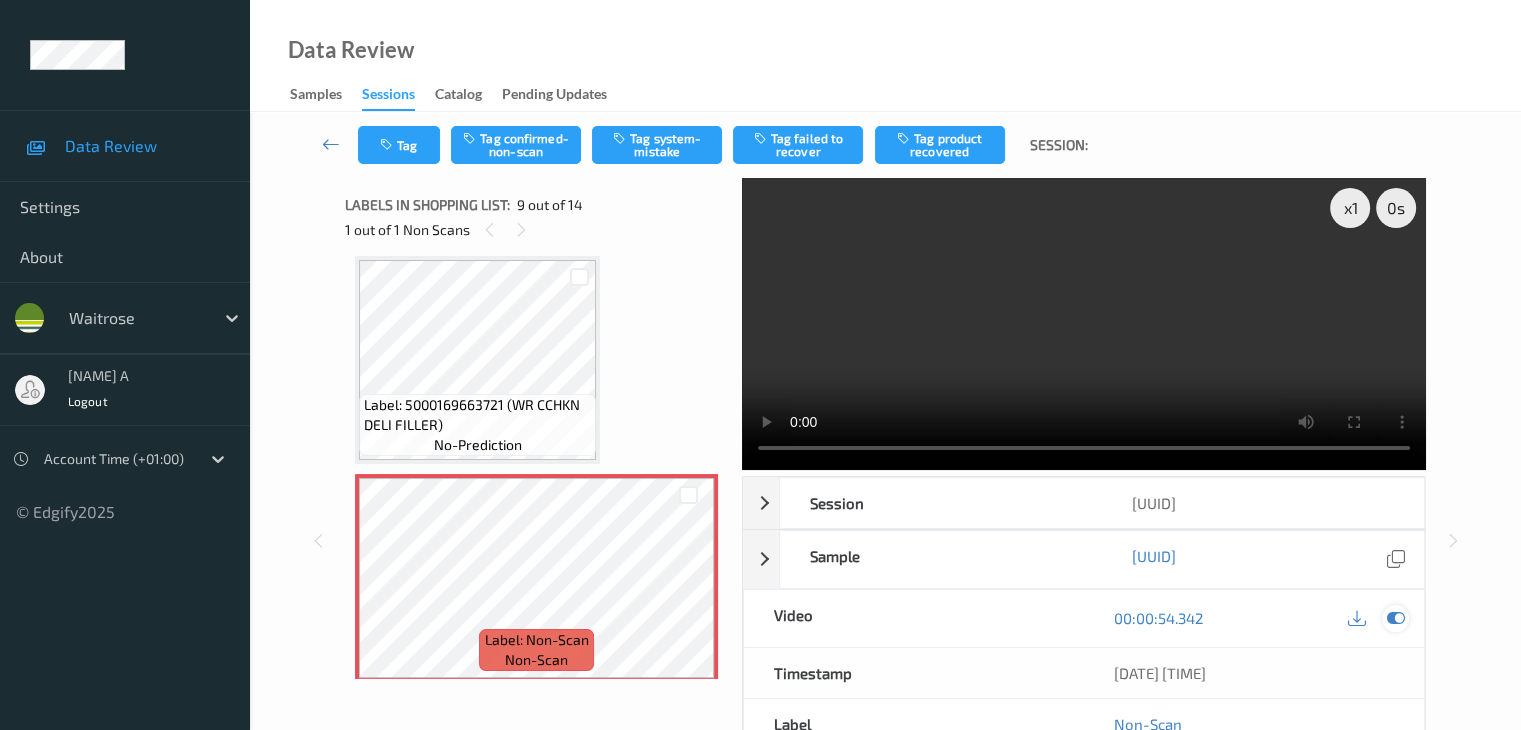 click at bounding box center (1395, 618) 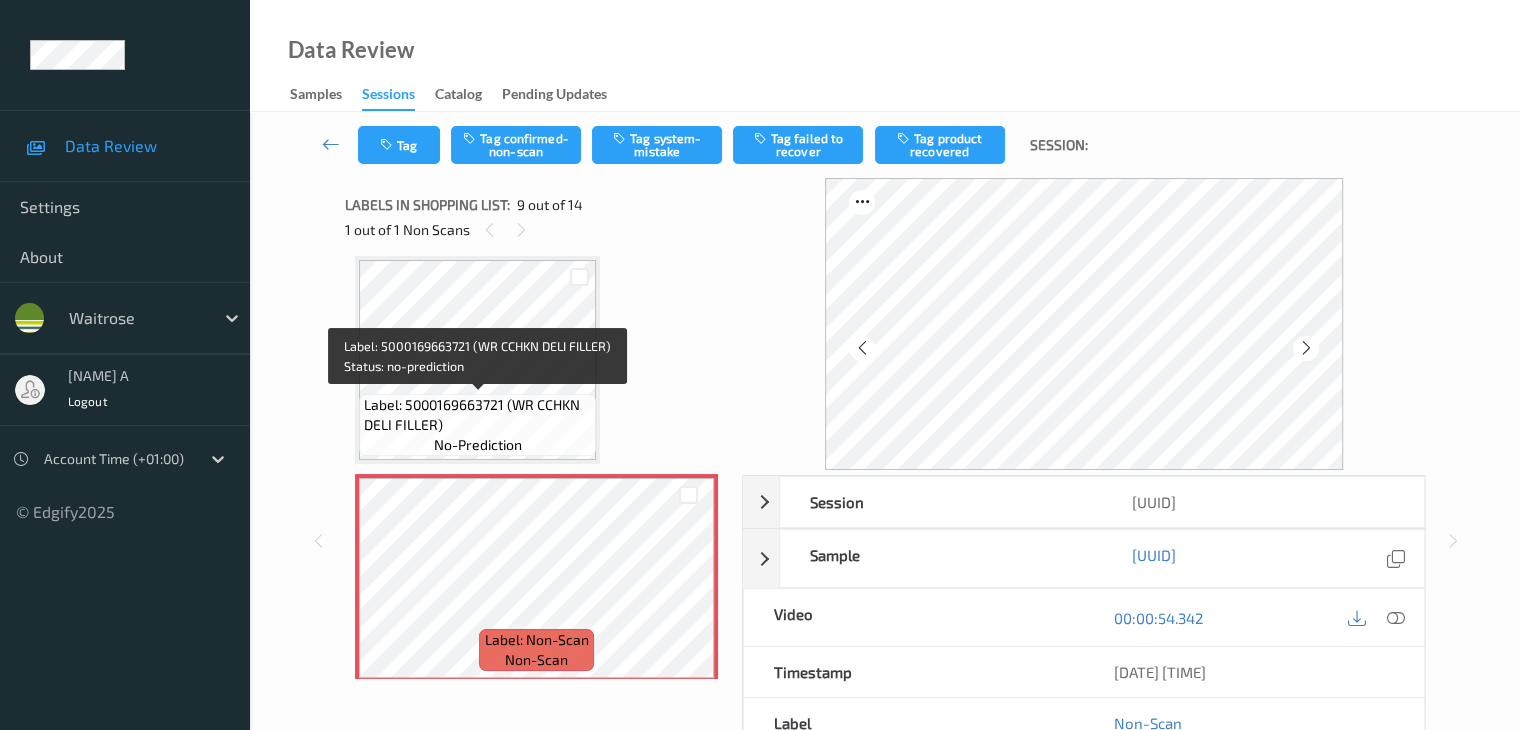 click on "Label: 5000169663721 (WR CCHKN DELI FILLER)" at bounding box center (477, 415) 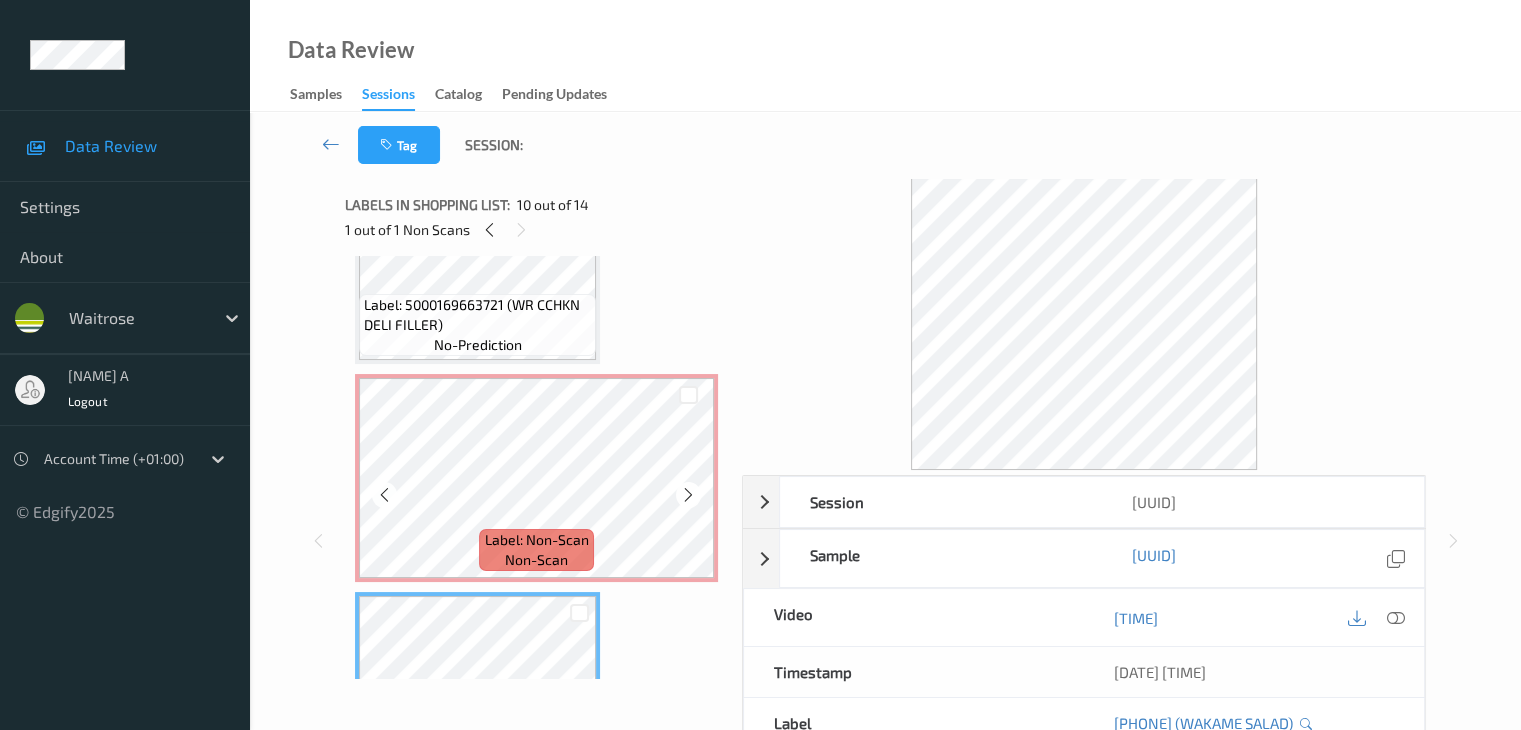 scroll, scrollTop: 1636, scrollLeft: 0, axis: vertical 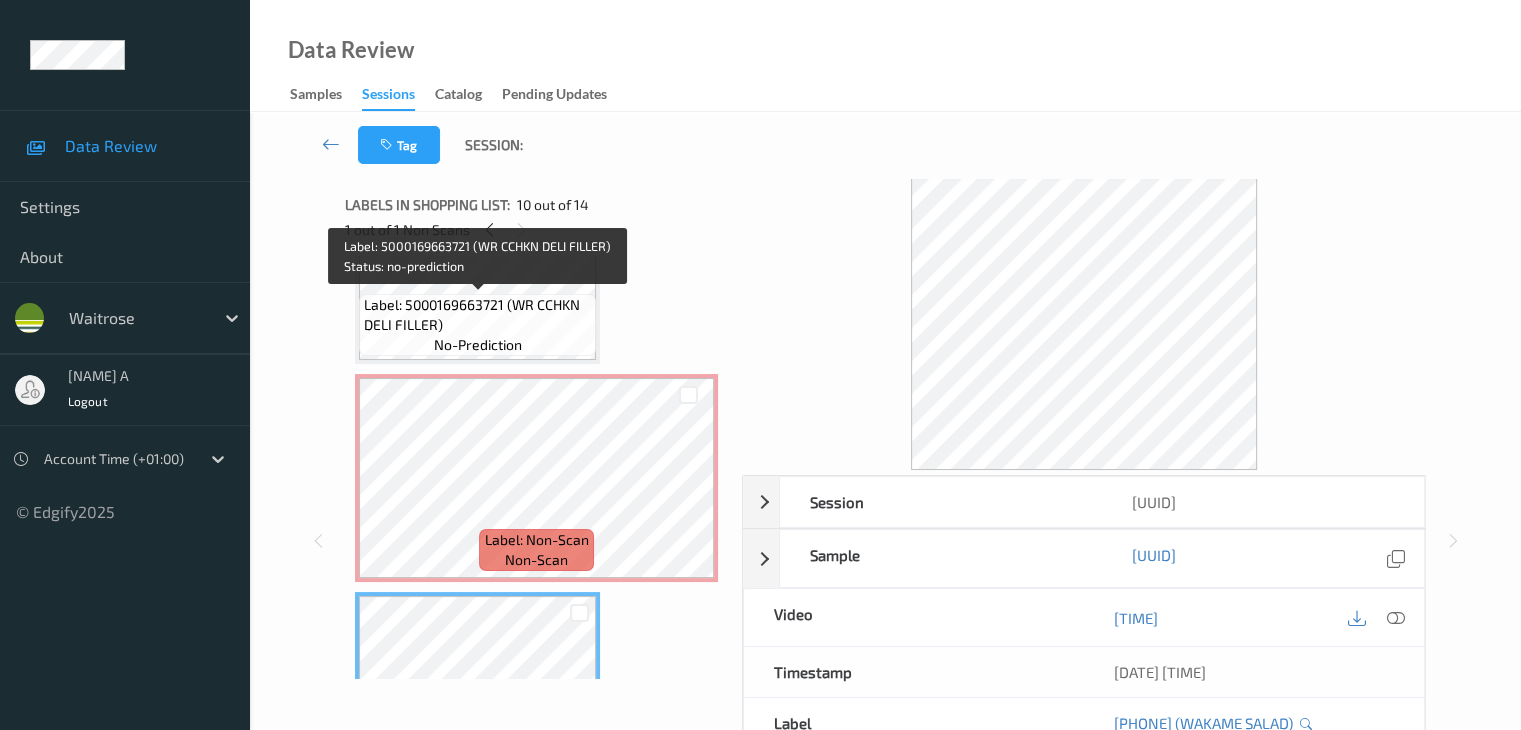 click on "Label: 5000169663721 (WR CCHKN DELI FILLER)" at bounding box center [477, 315] 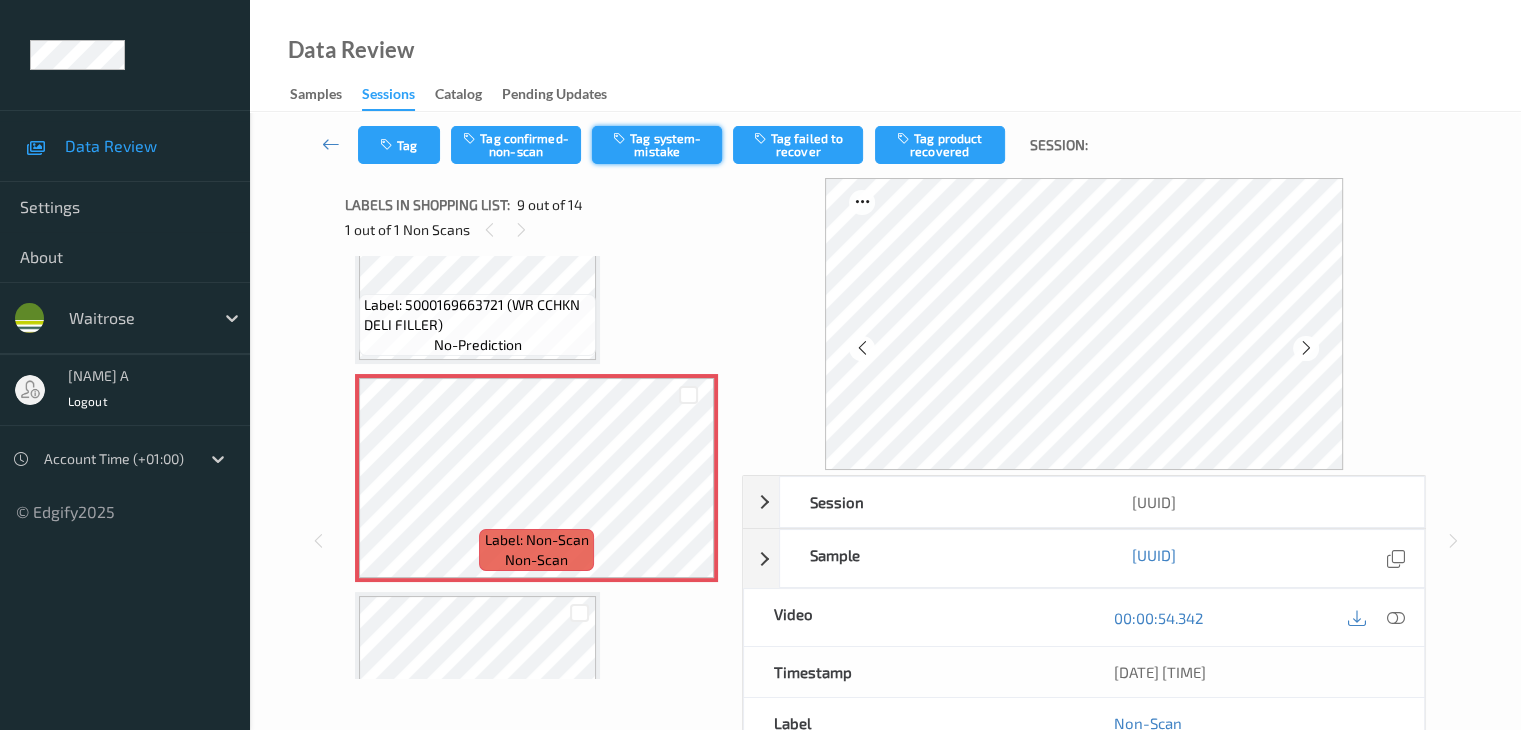 click on "Tag   system-mistake" at bounding box center [657, 145] 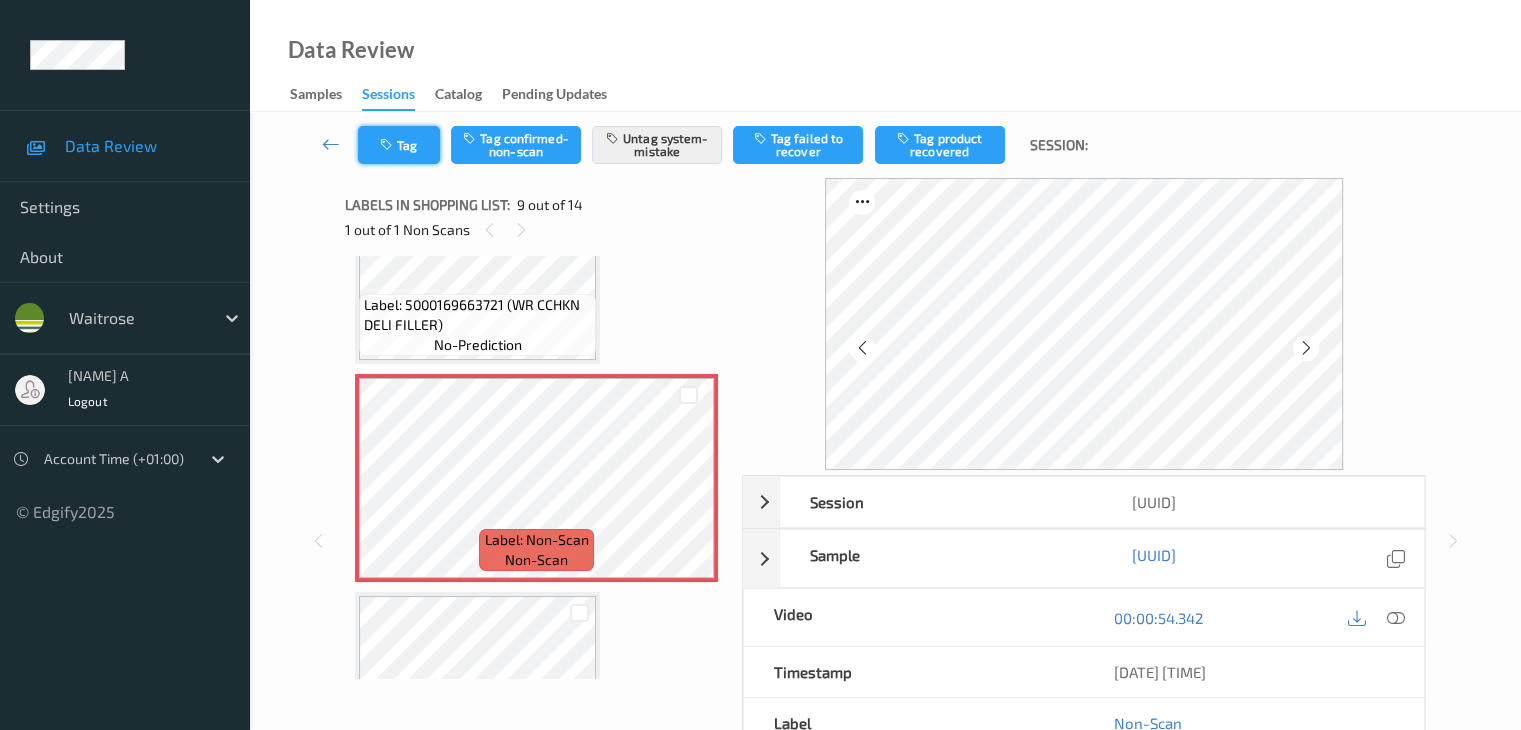 click on "Tag" at bounding box center (399, 145) 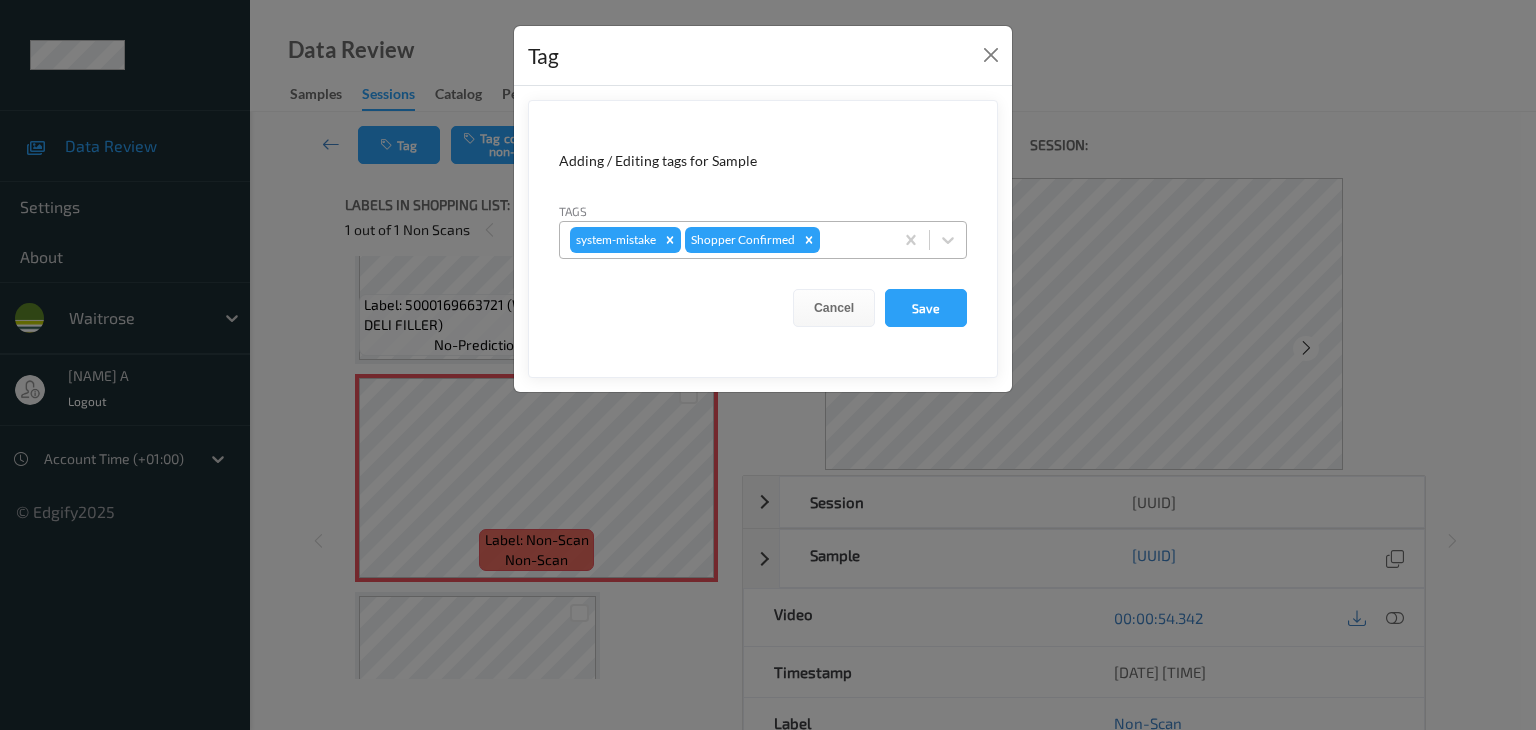 click at bounding box center (853, 240) 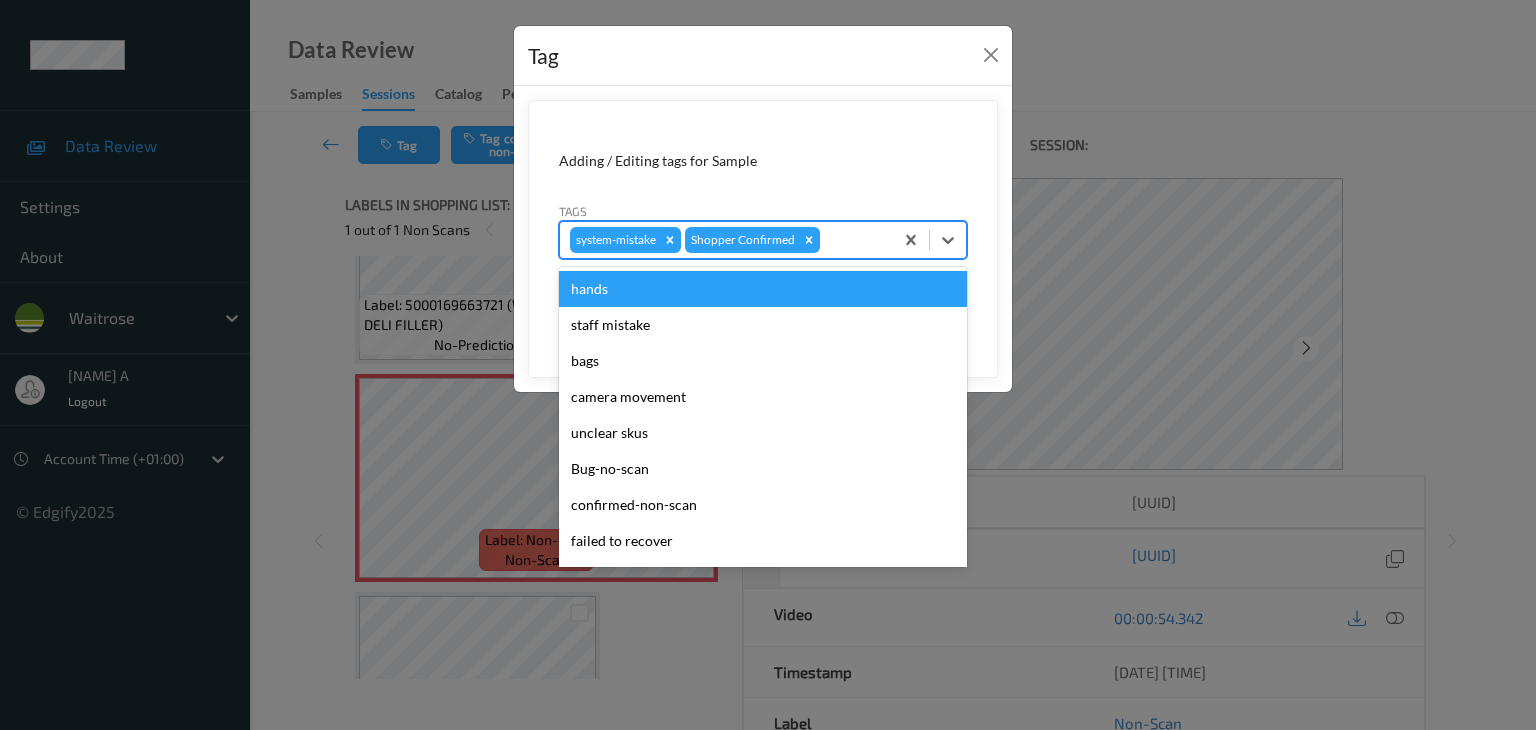 type on "u" 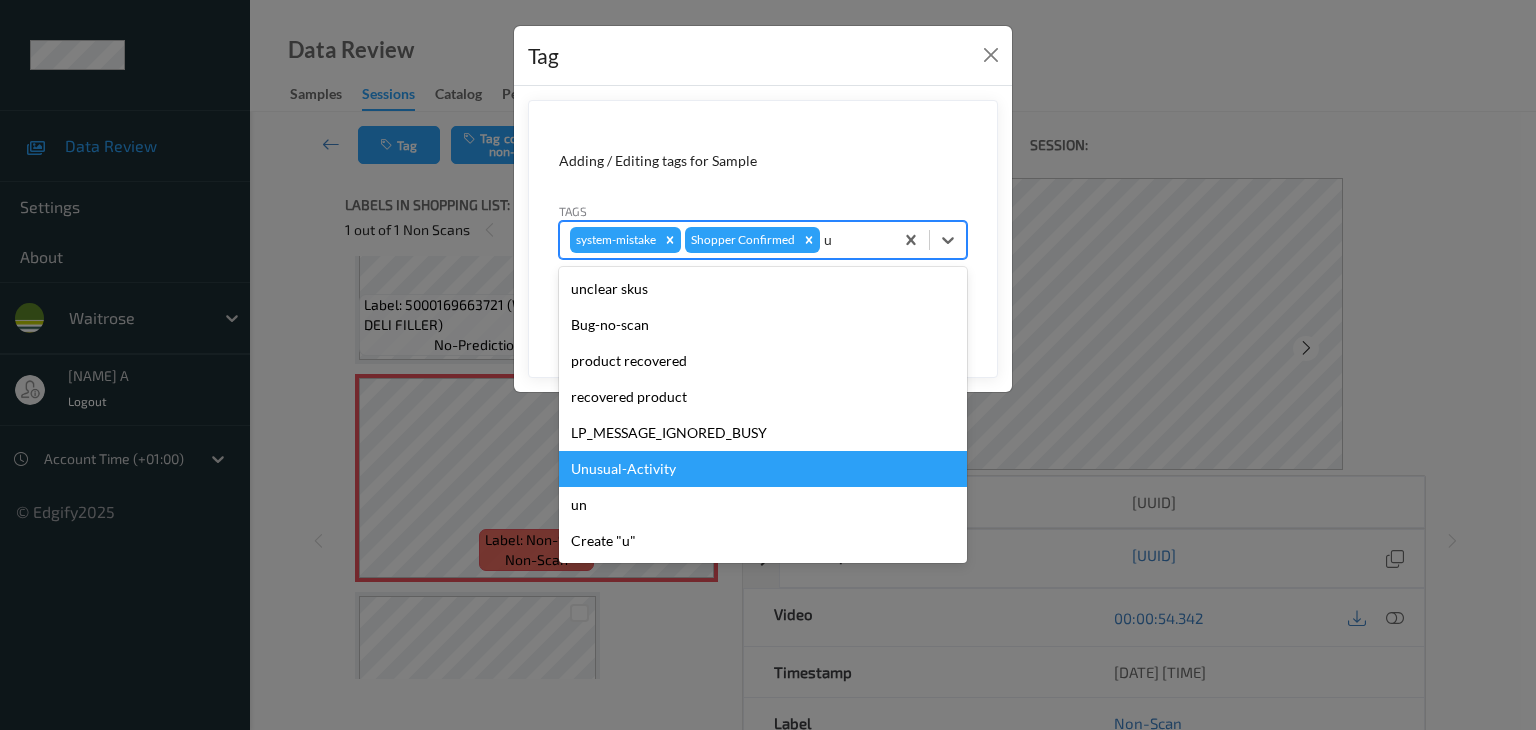 click on "Unusual-Activity" at bounding box center (763, 469) 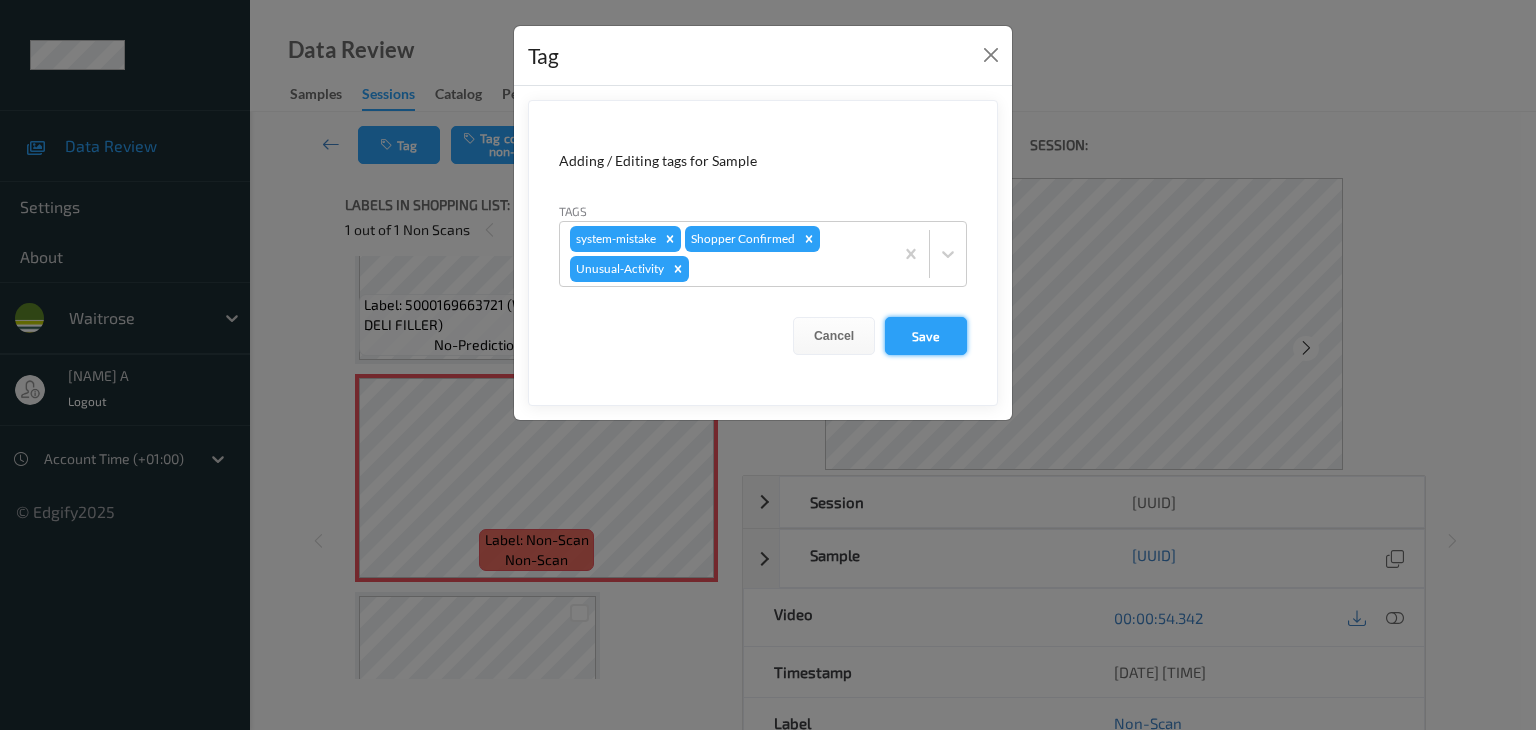 click on "Save" at bounding box center (926, 336) 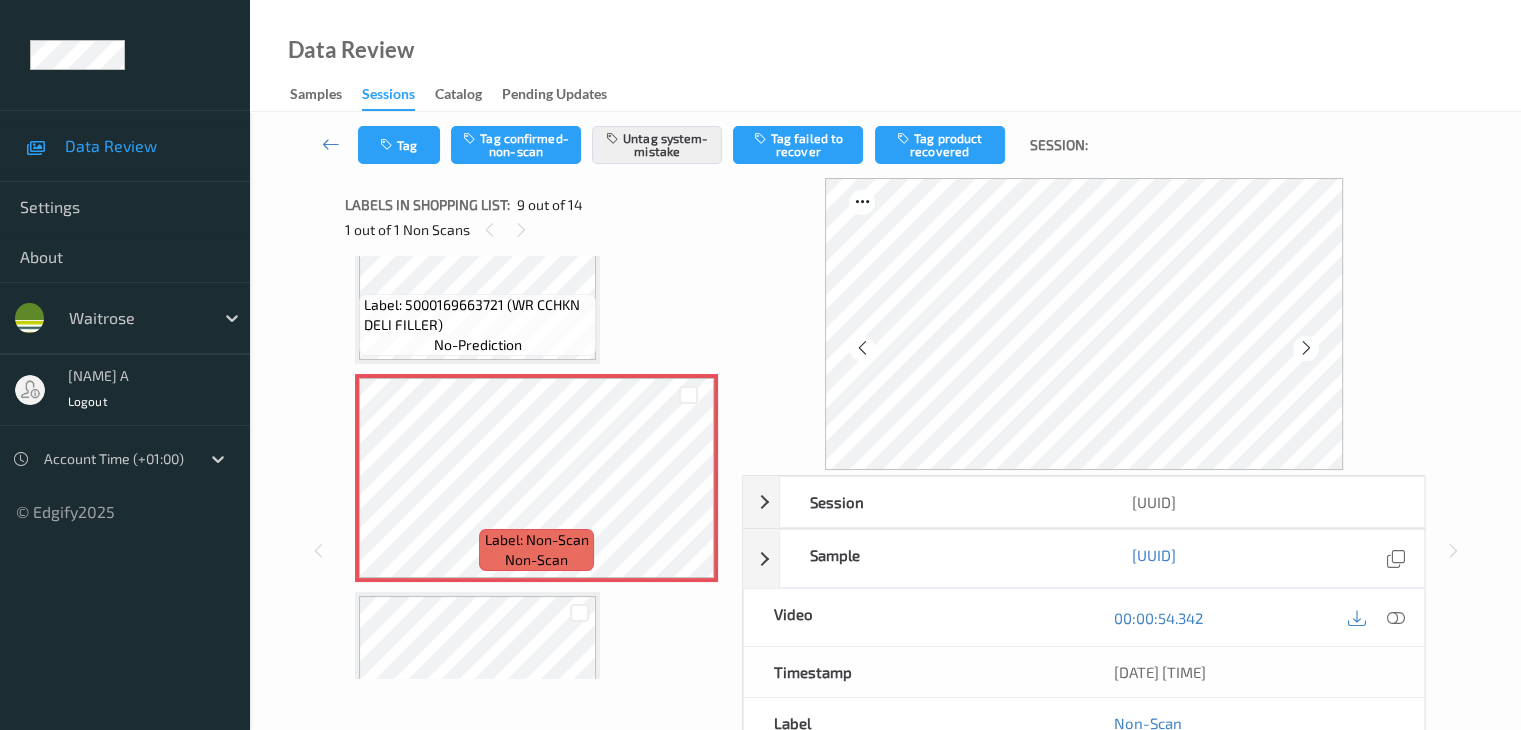 type 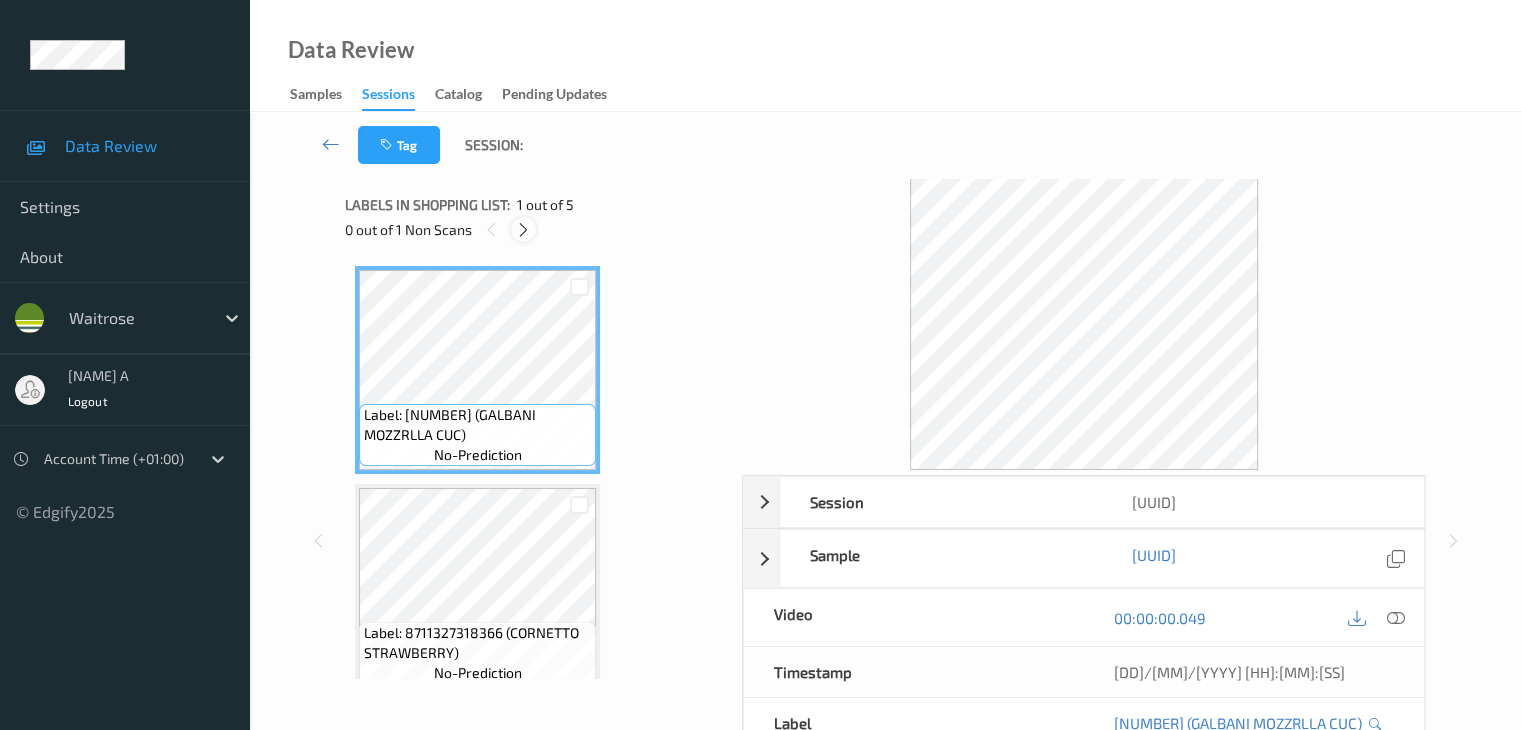 click at bounding box center (523, 230) 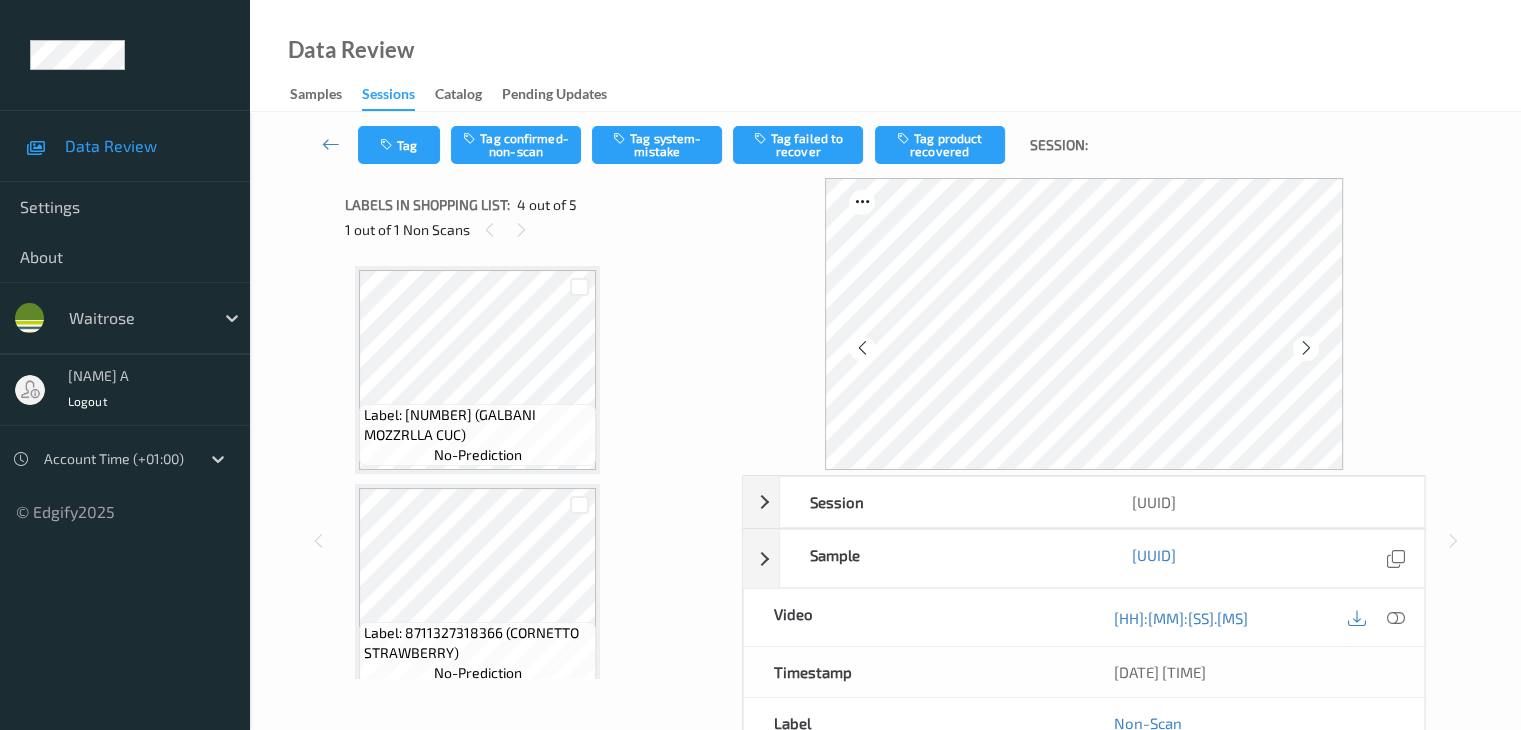 scroll, scrollTop: 446, scrollLeft: 0, axis: vertical 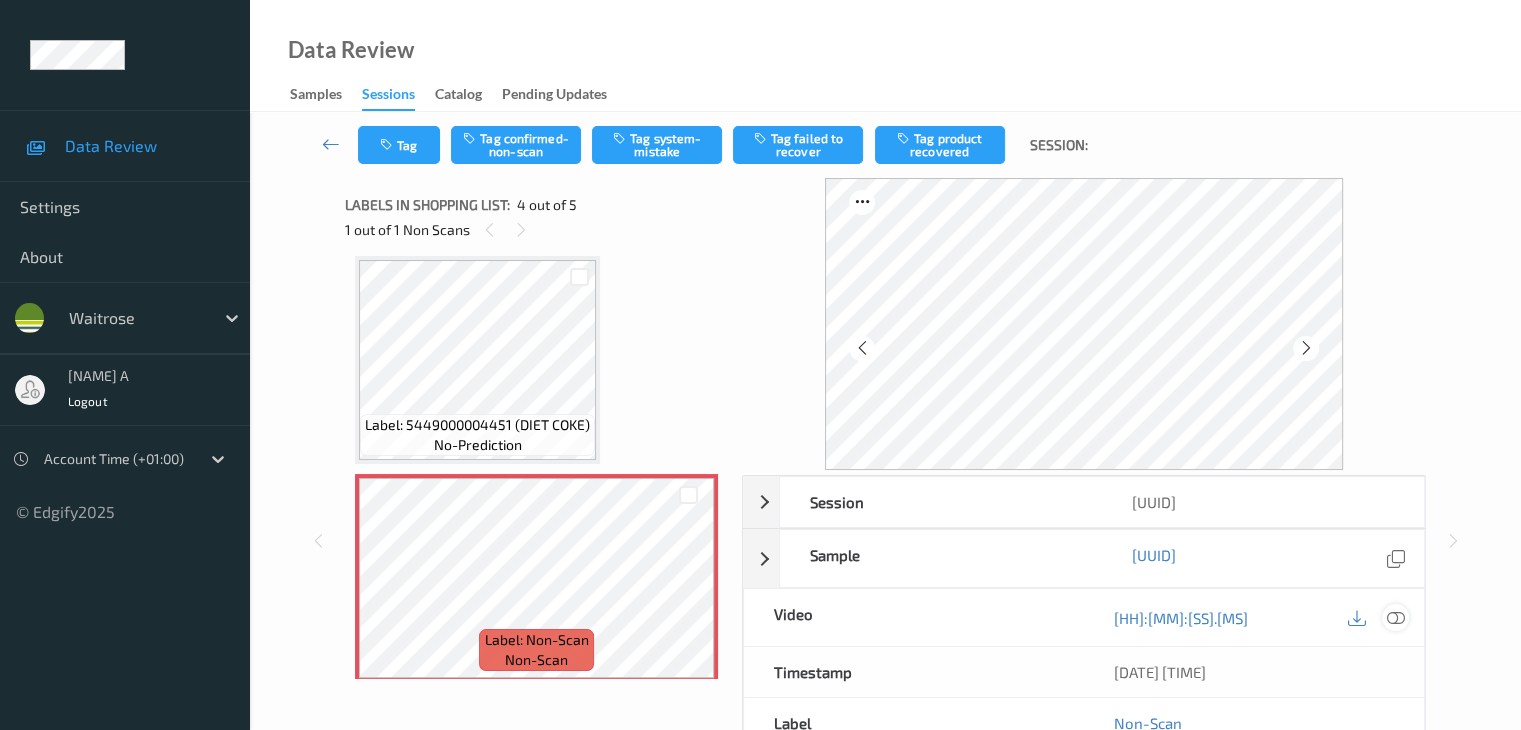 click at bounding box center [1395, 618] 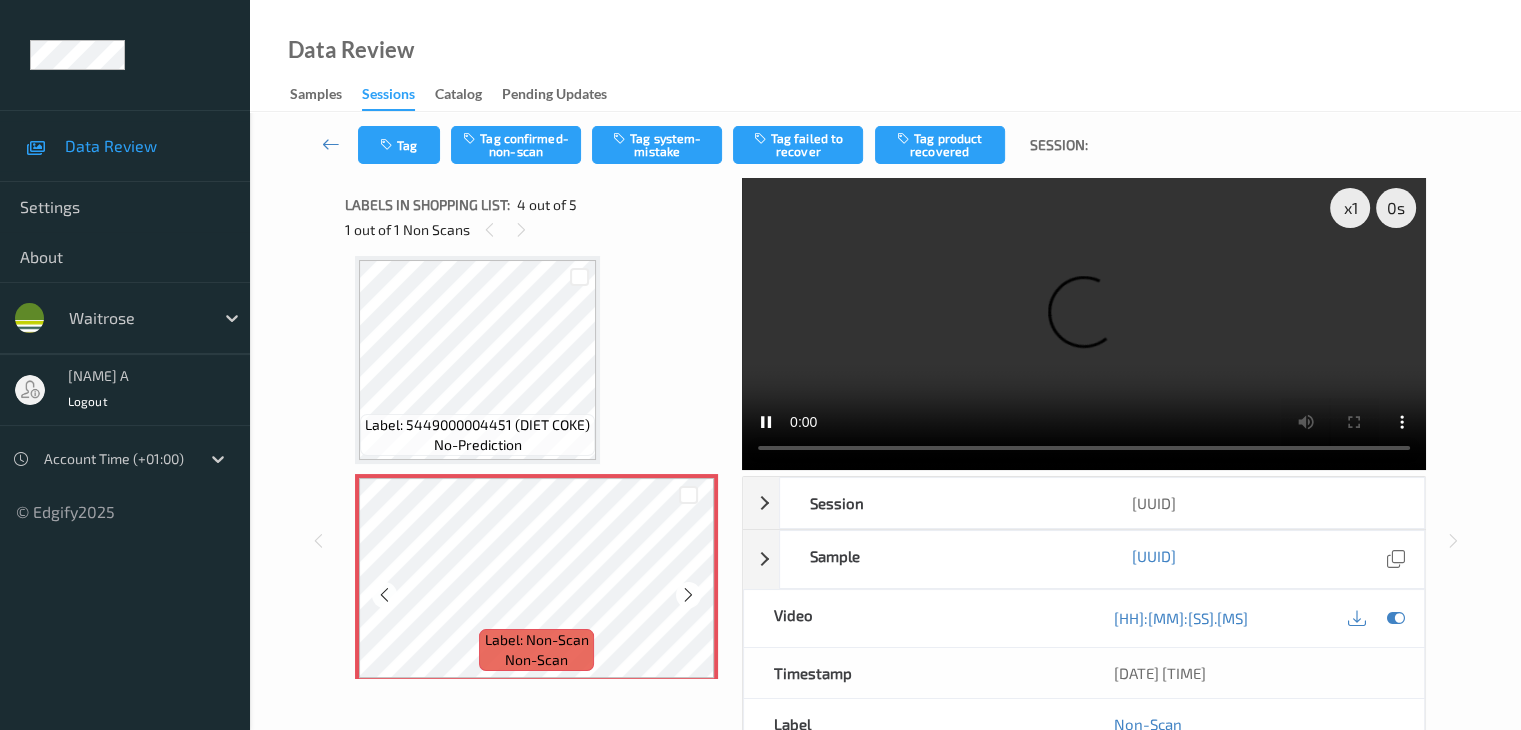 scroll, scrollTop: 677, scrollLeft: 0, axis: vertical 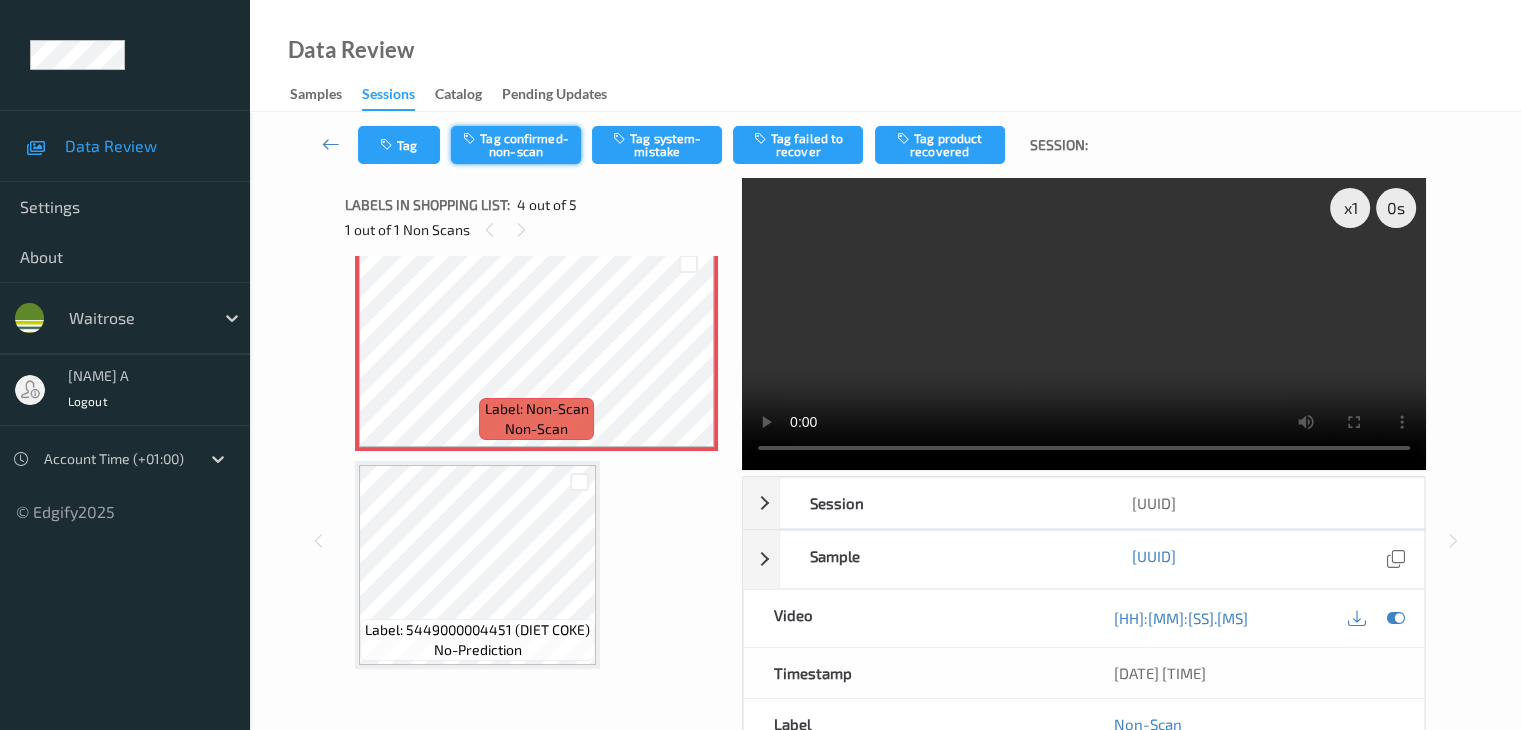 click on "Tag   confirmed-non-scan" at bounding box center [516, 145] 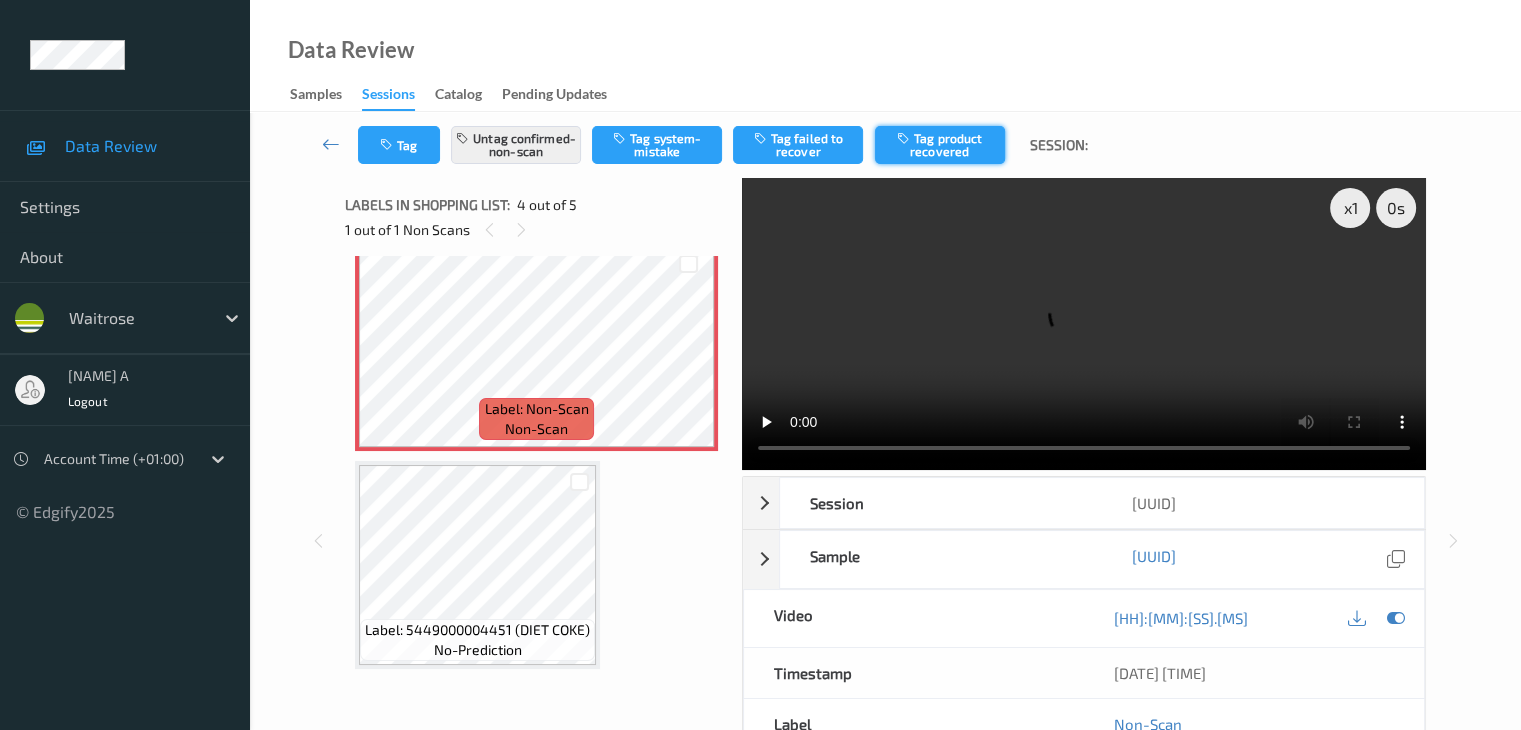 click on "Tag   product recovered" at bounding box center (940, 145) 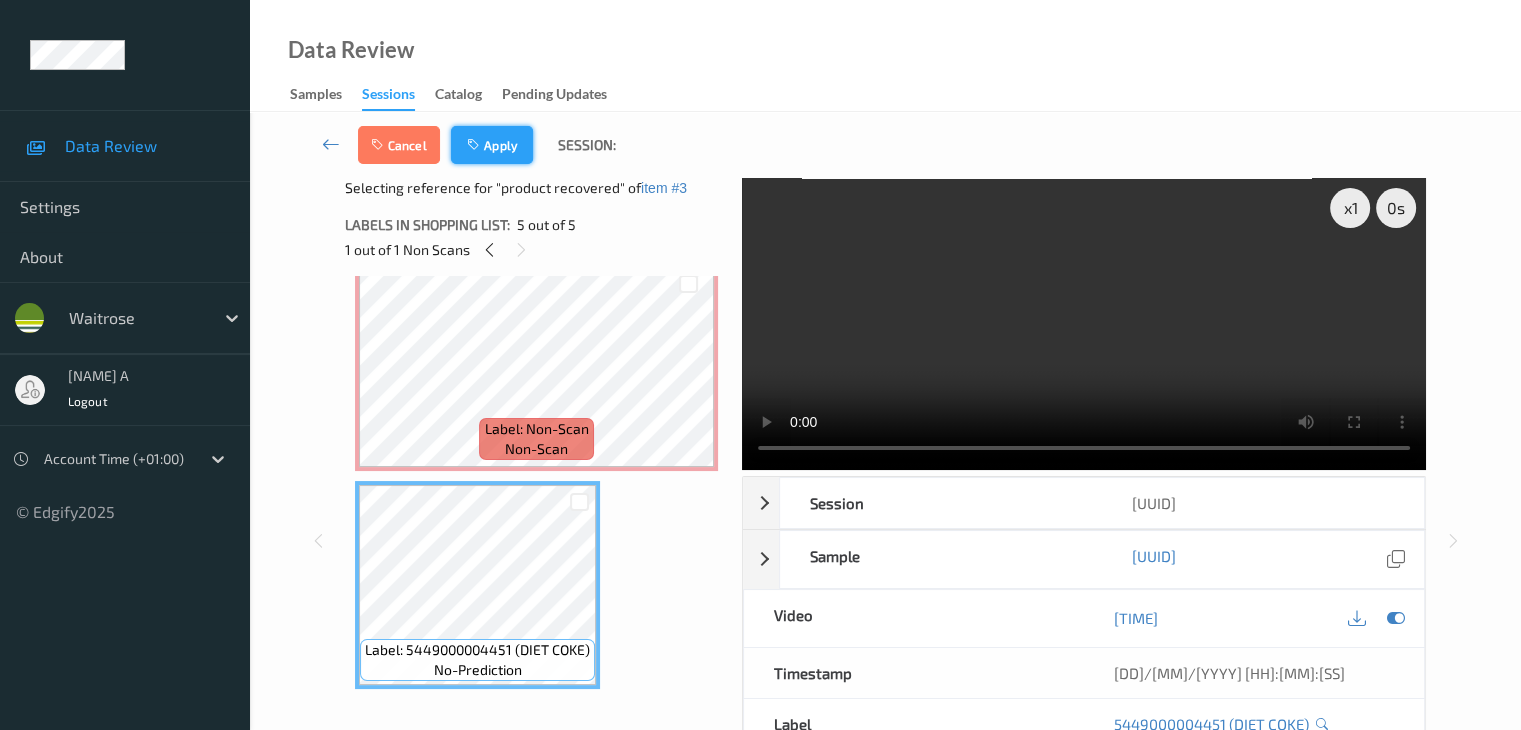 click on "Apply" at bounding box center (492, 145) 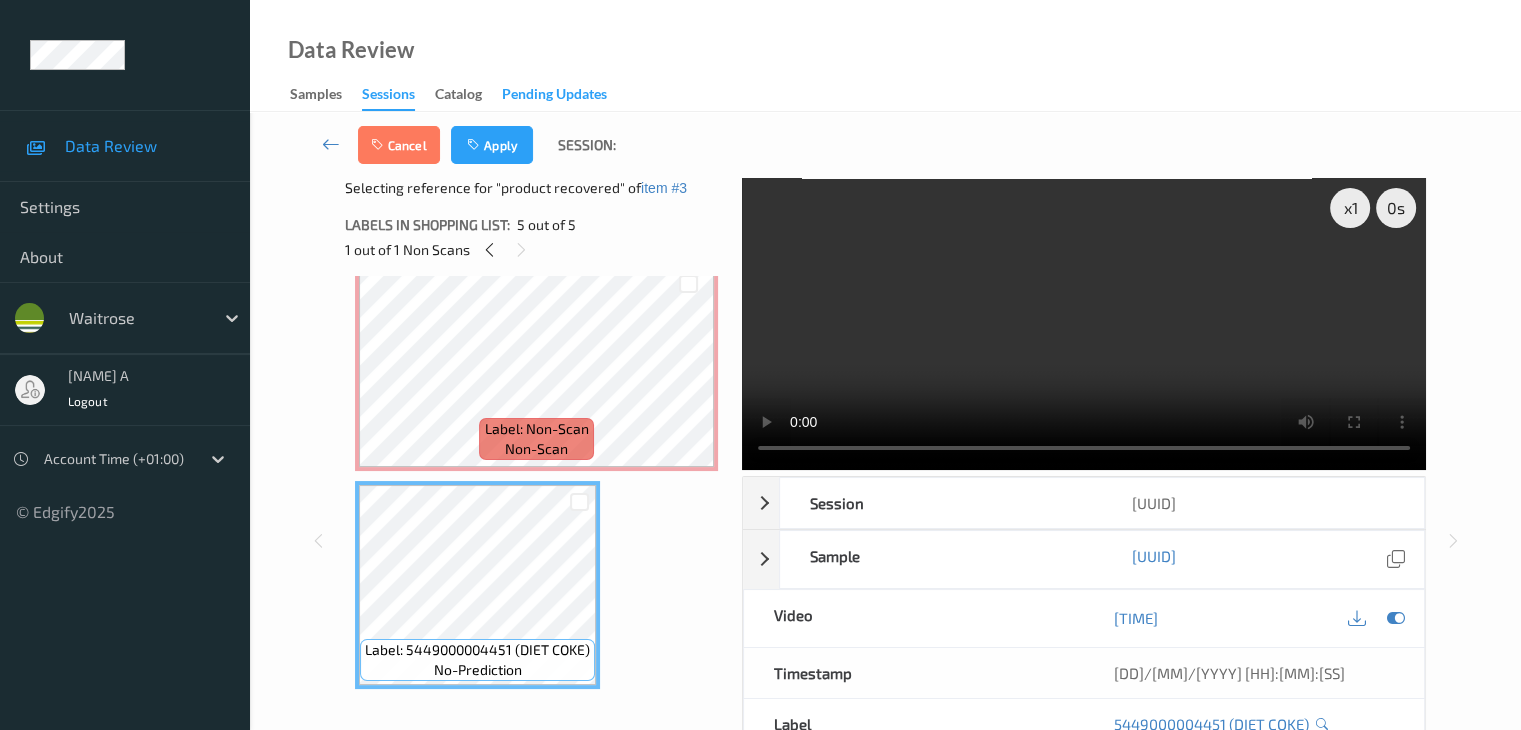 scroll, scrollTop: 446, scrollLeft: 0, axis: vertical 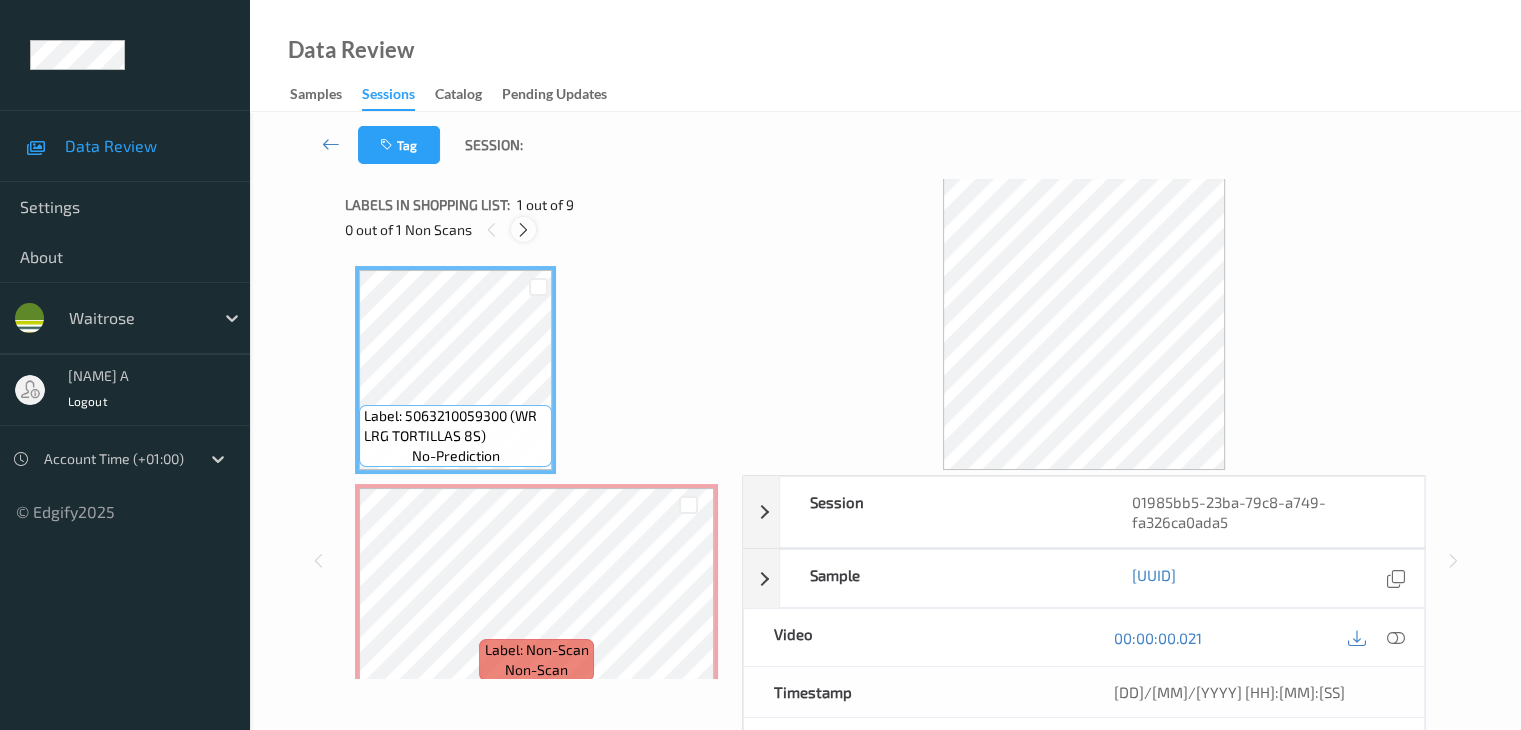 click at bounding box center (523, 230) 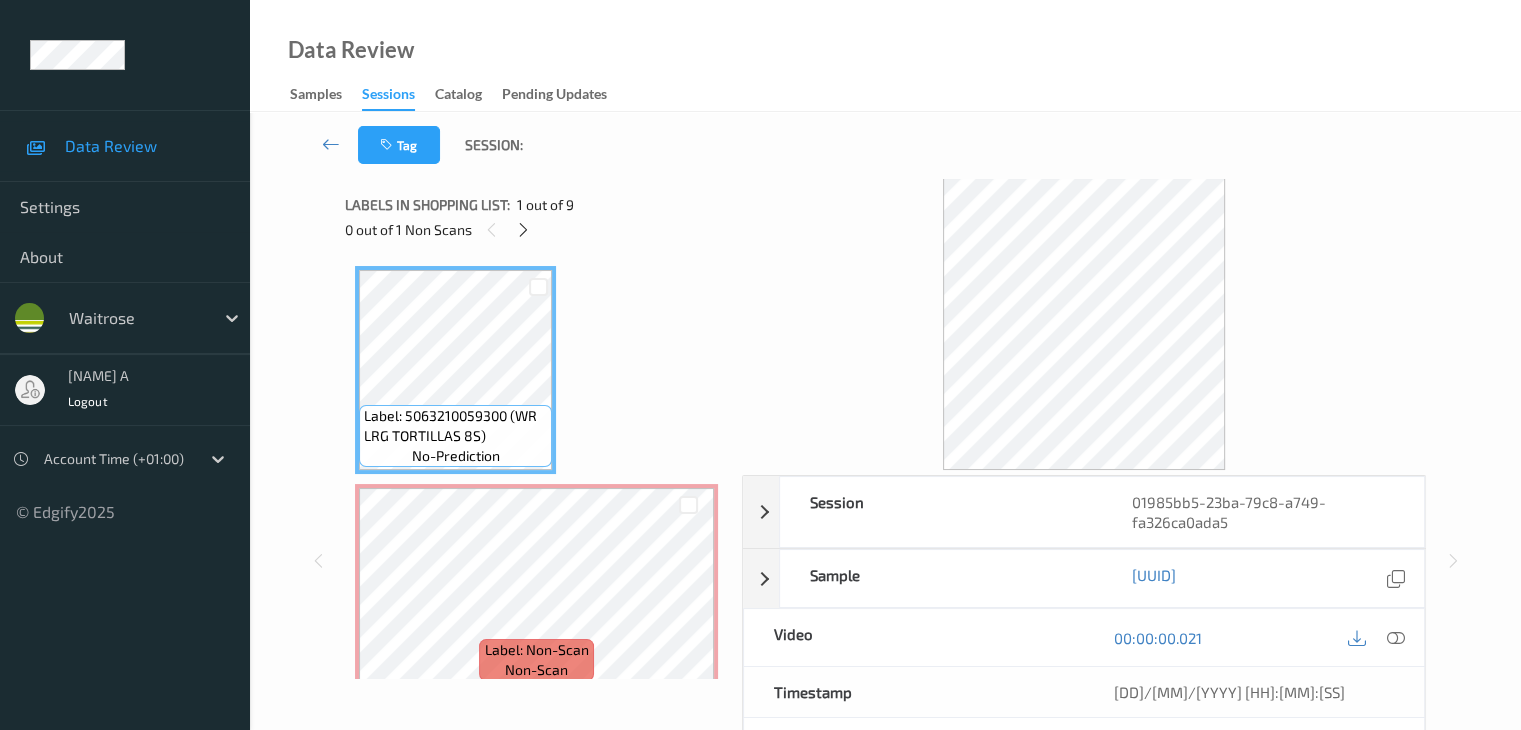 scroll, scrollTop: 10, scrollLeft: 0, axis: vertical 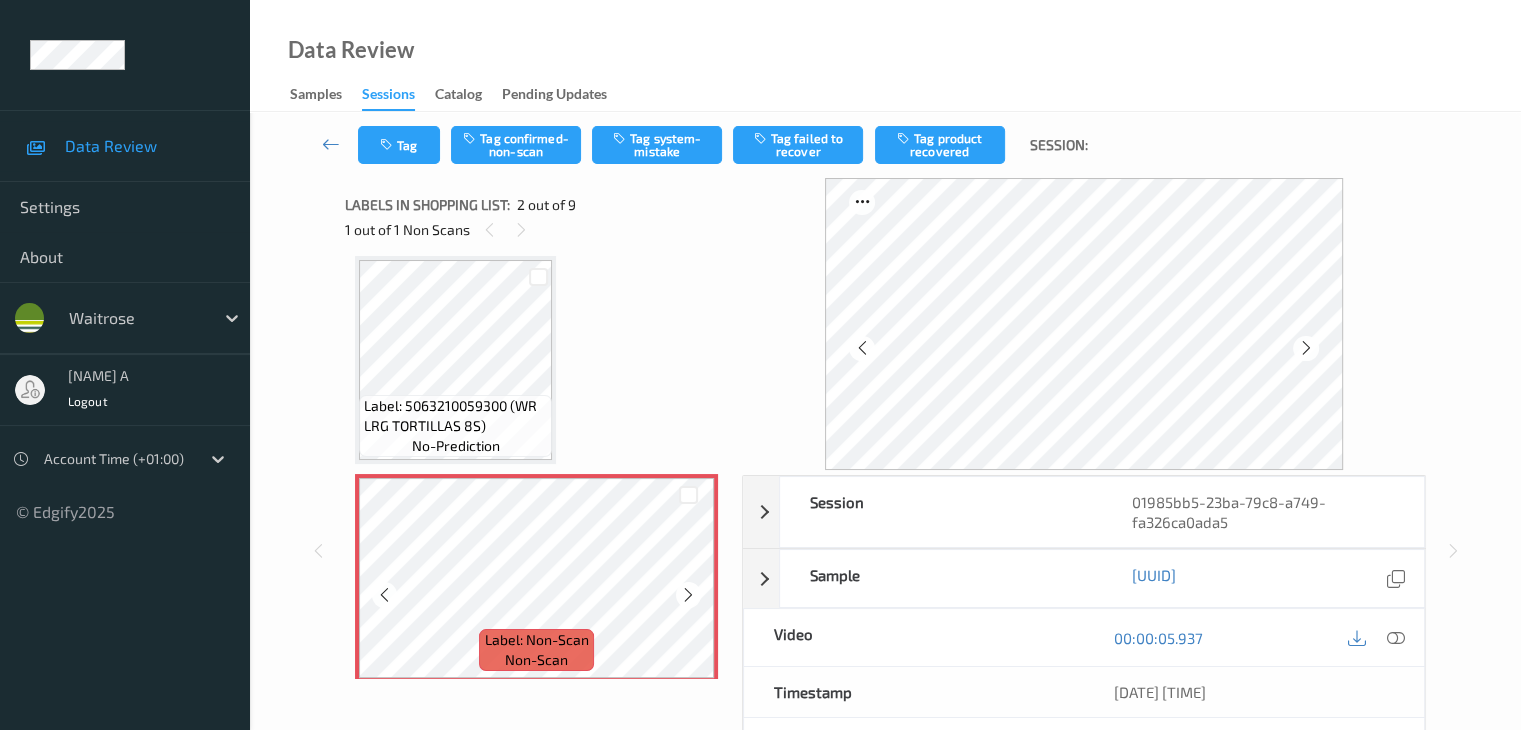 click on "no-prediction" at bounding box center [456, 446] 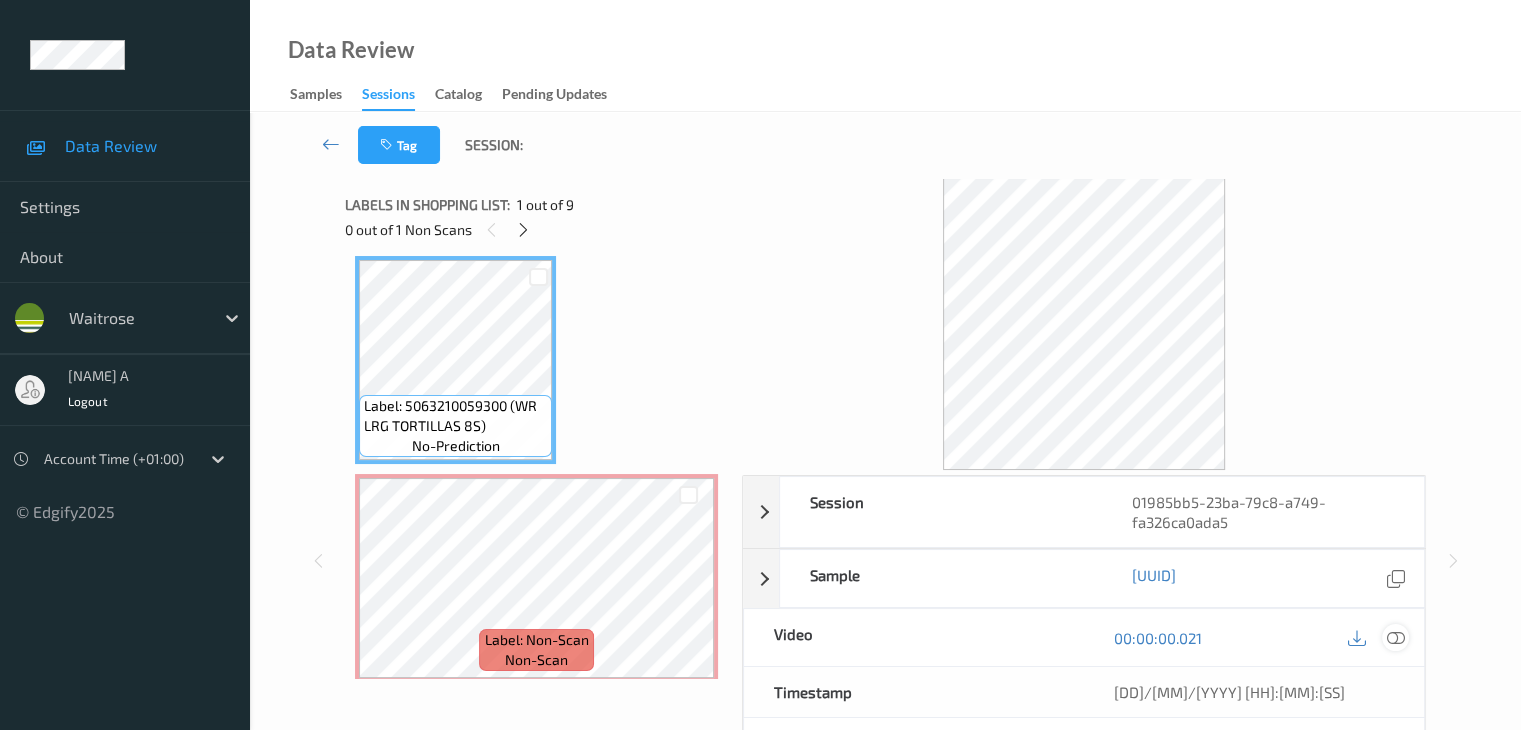 click at bounding box center (1395, 638) 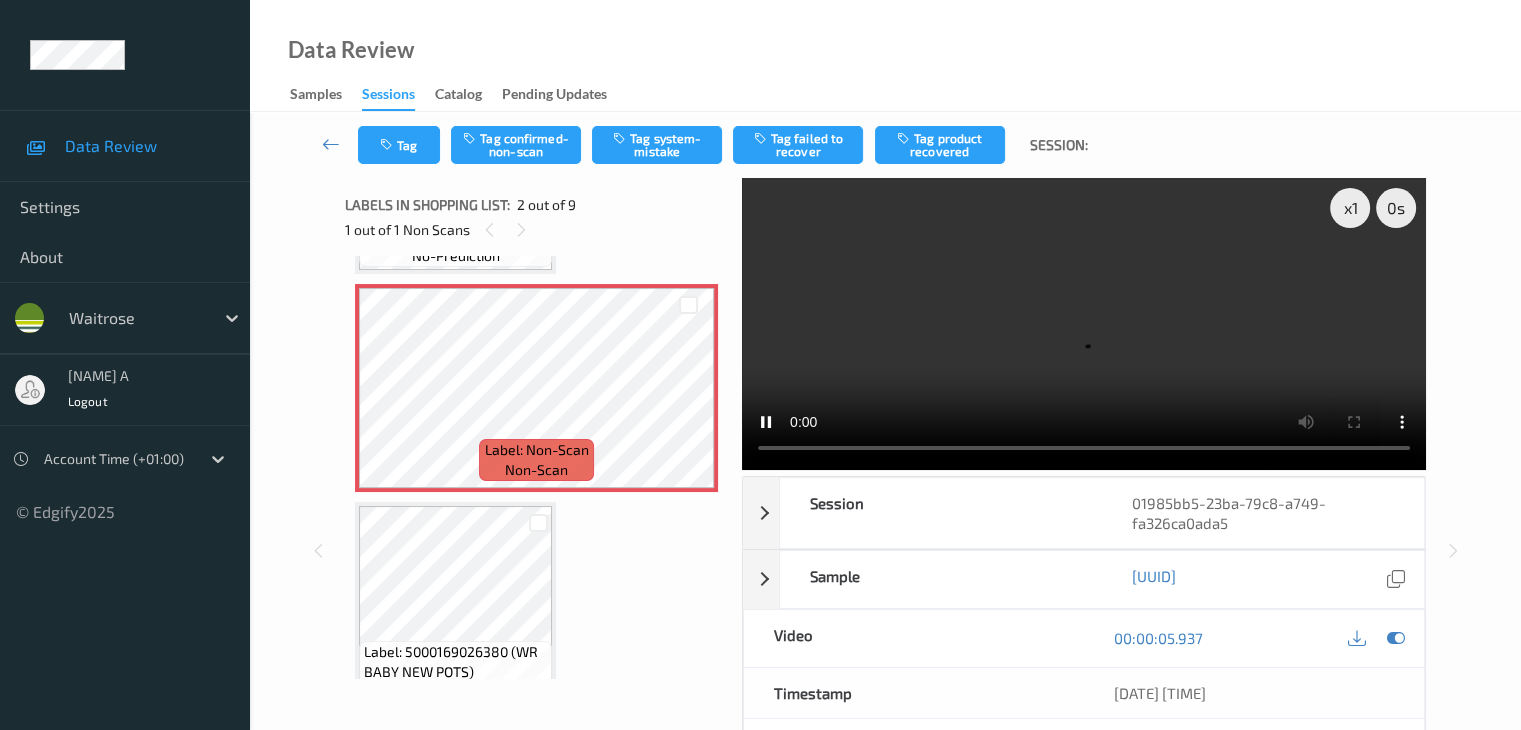 scroll, scrollTop: 210, scrollLeft: 0, axis: vertical 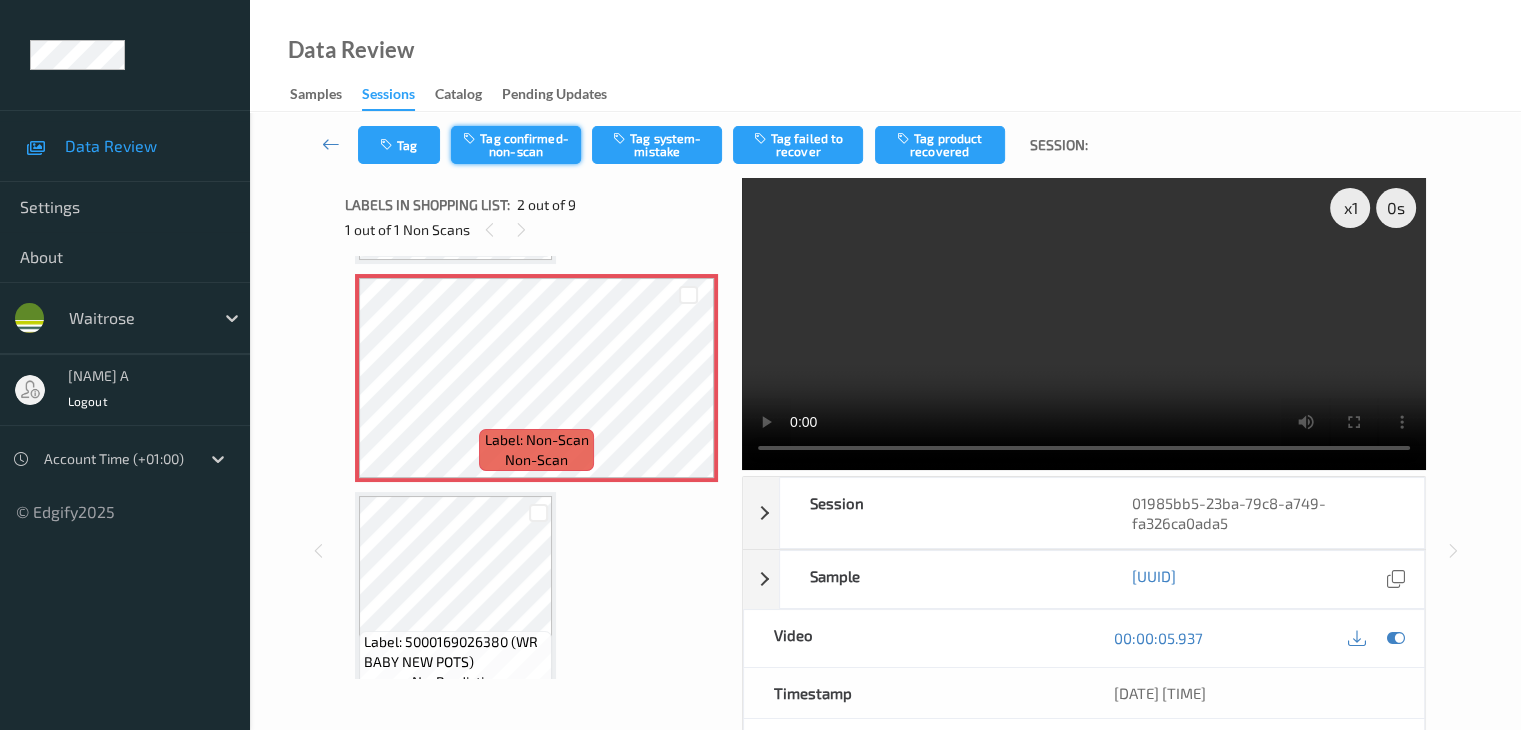 click on "Tag   confirmed-non-scan" at bounding box center [516, 145] 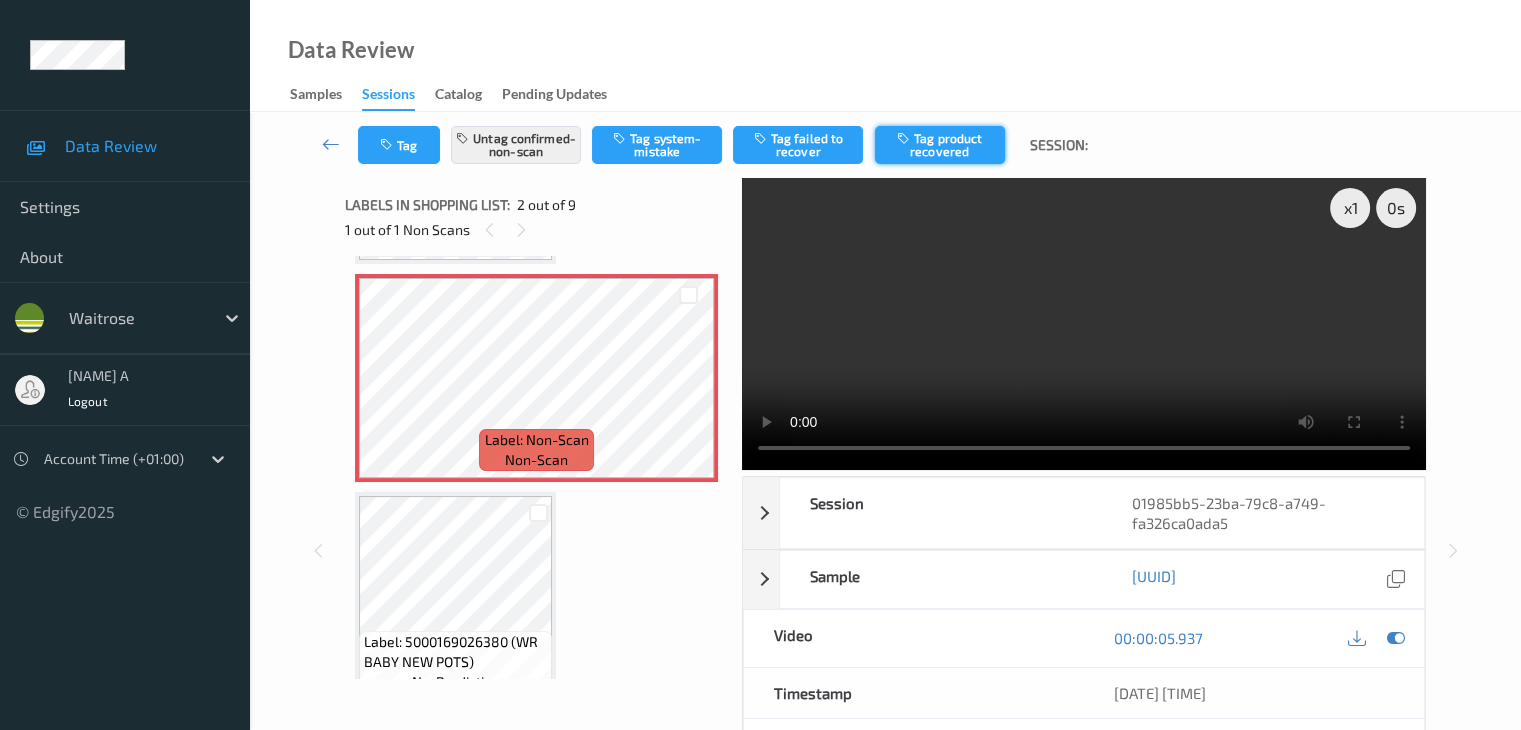 click on "Tag   product recovered" at bounding box center (940, 145) 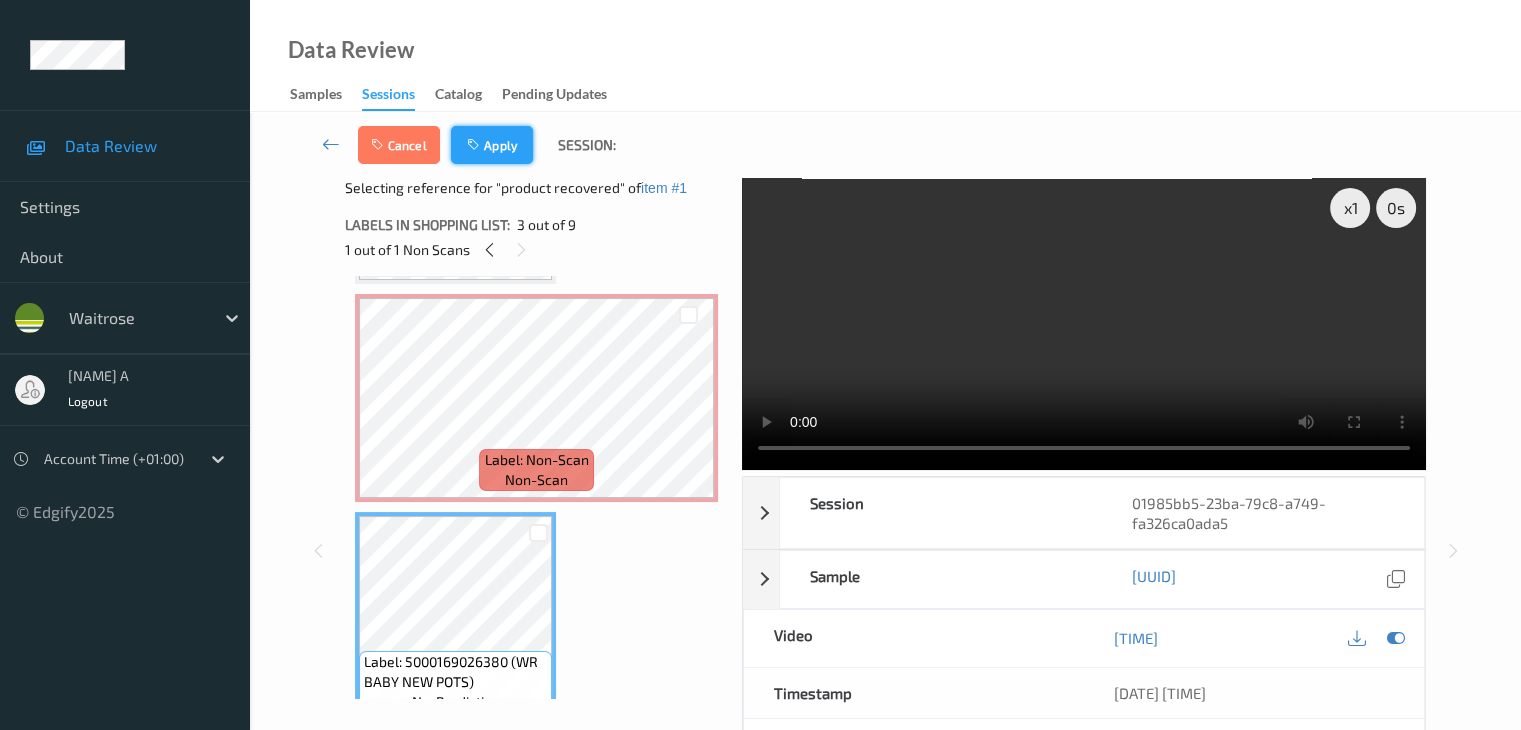 click on "Apply" at bounding box center (492, 145) 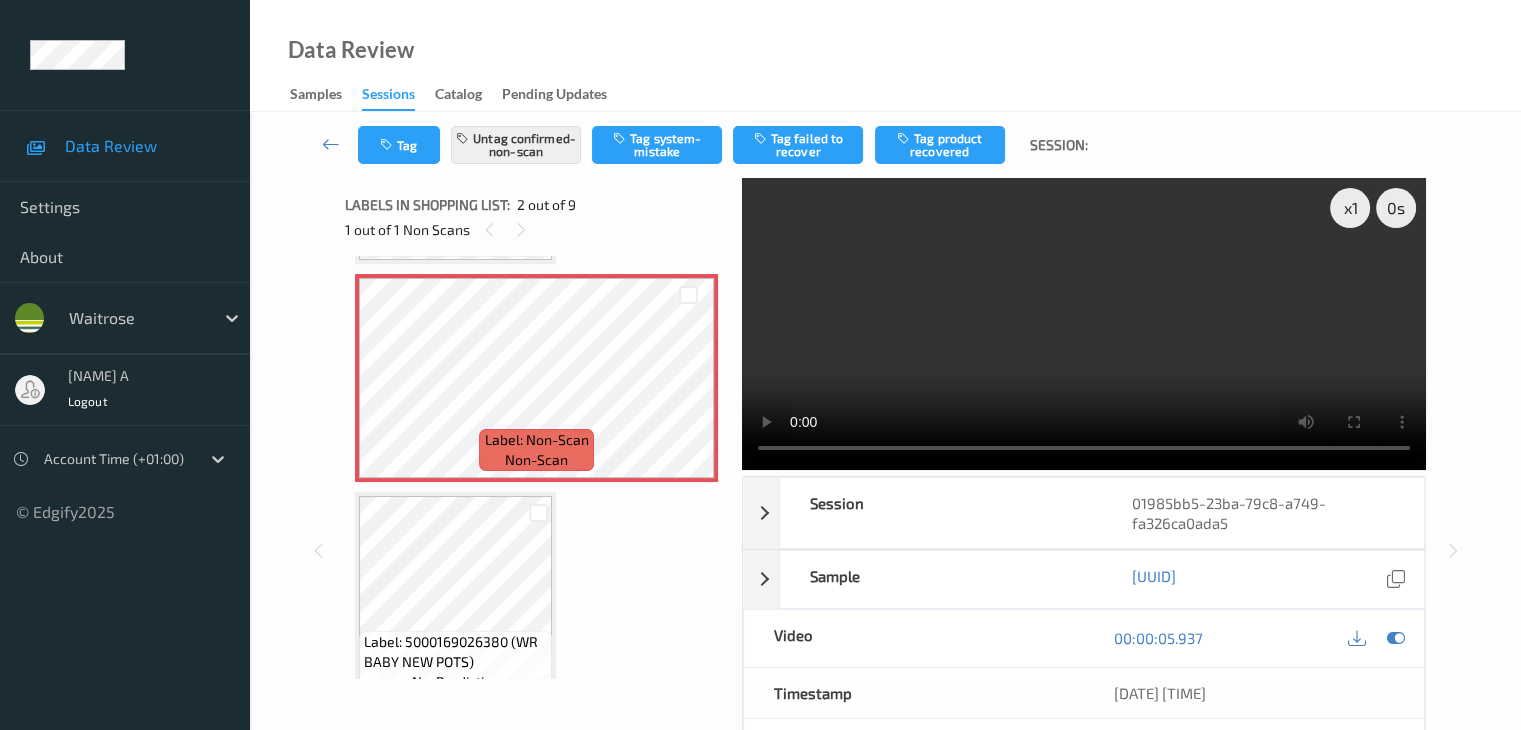 scroll, scrollTop: 10, scrollLeft: 0, axis: vertical 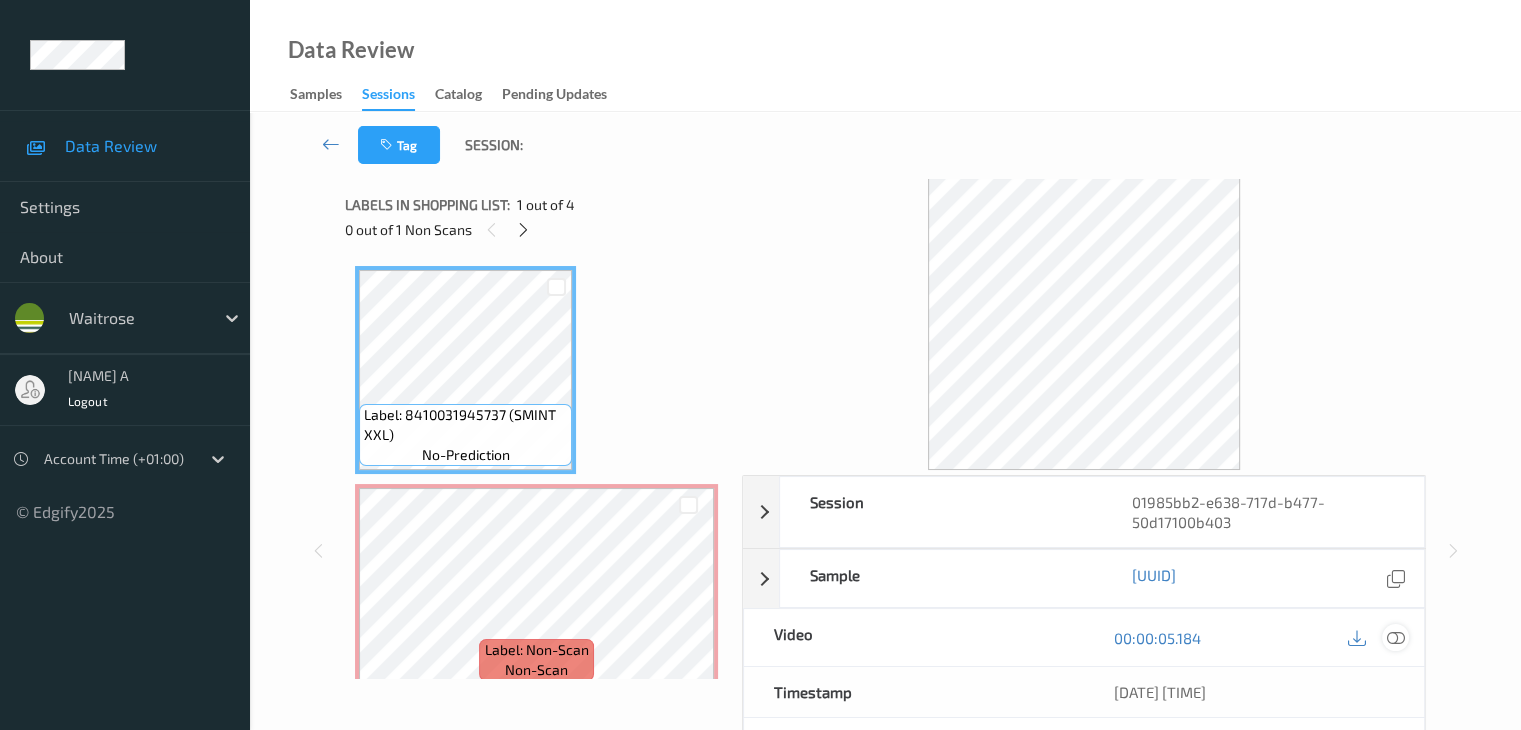 click at bounding box center [1395, 638] 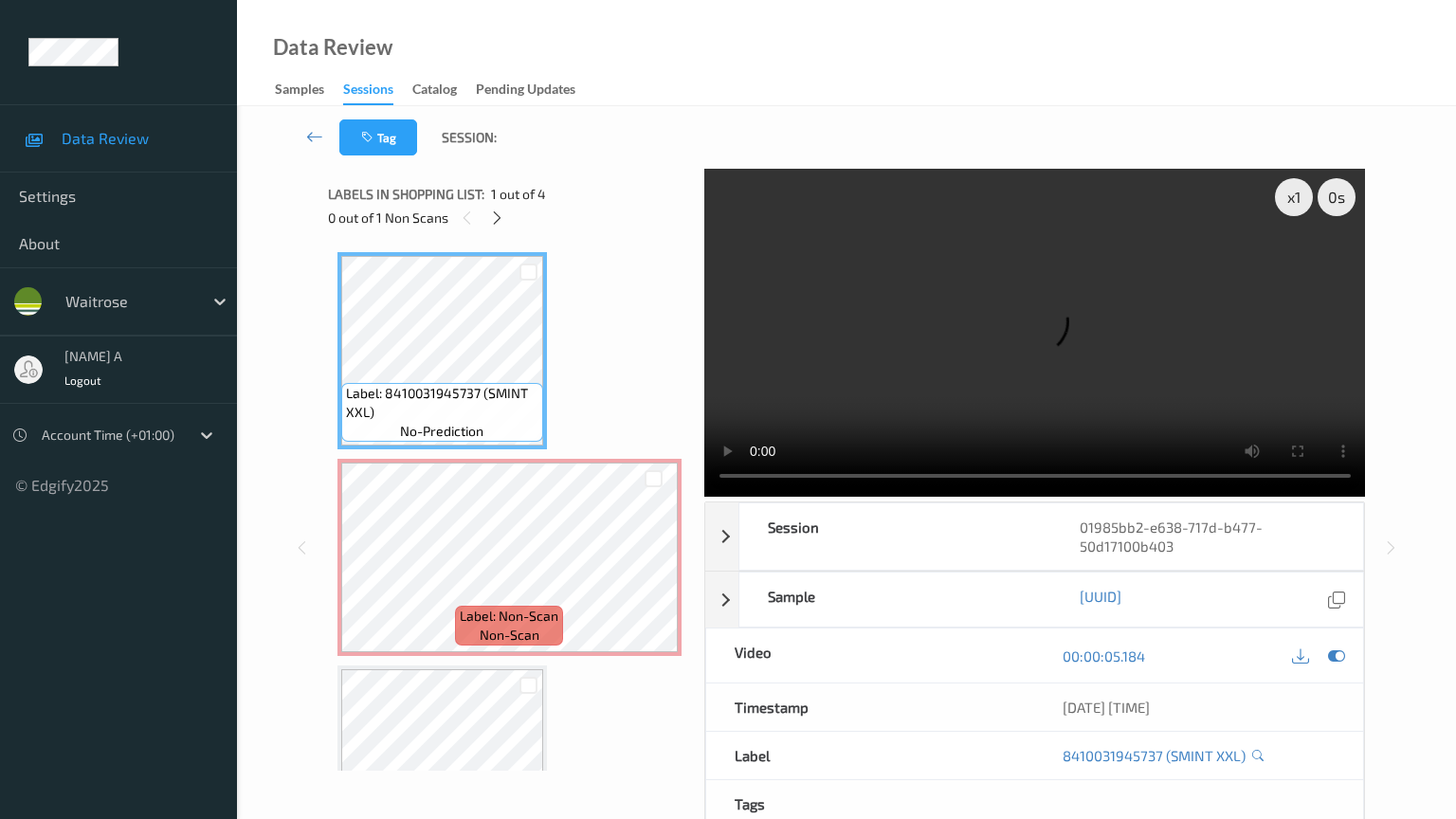 type 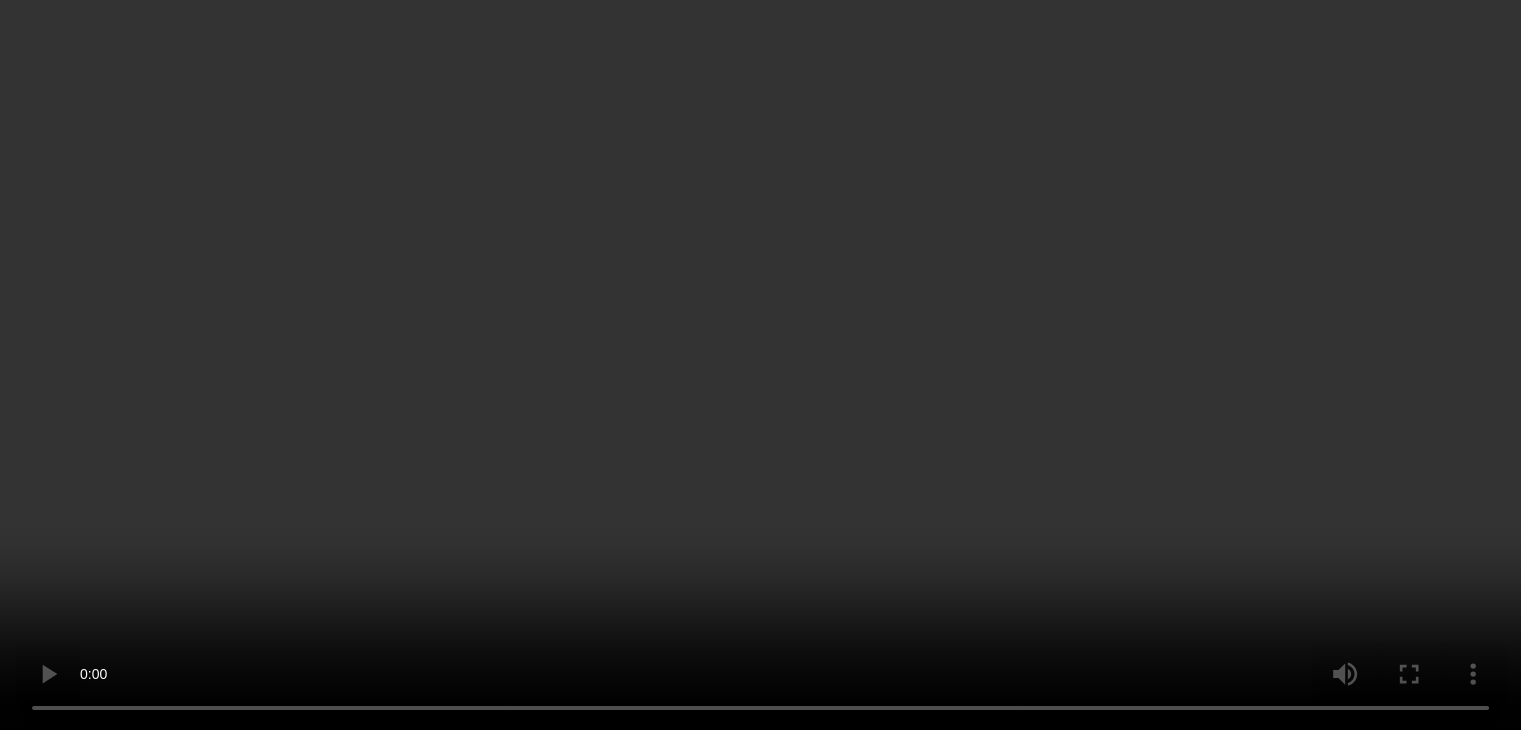scroll, scrollTop: 100, scrollLeft: 0, axis: vertical 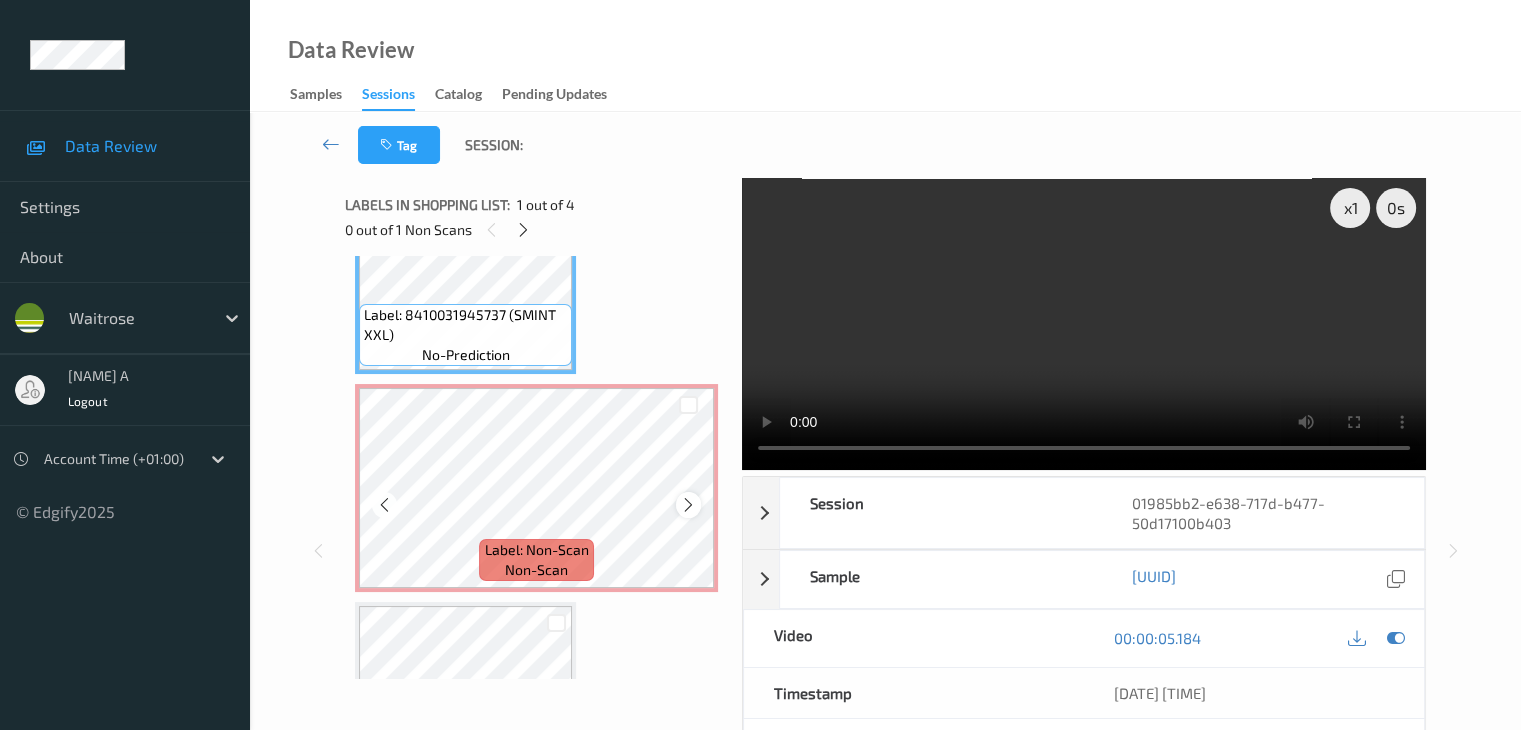 click at bounding box center (688, 505) 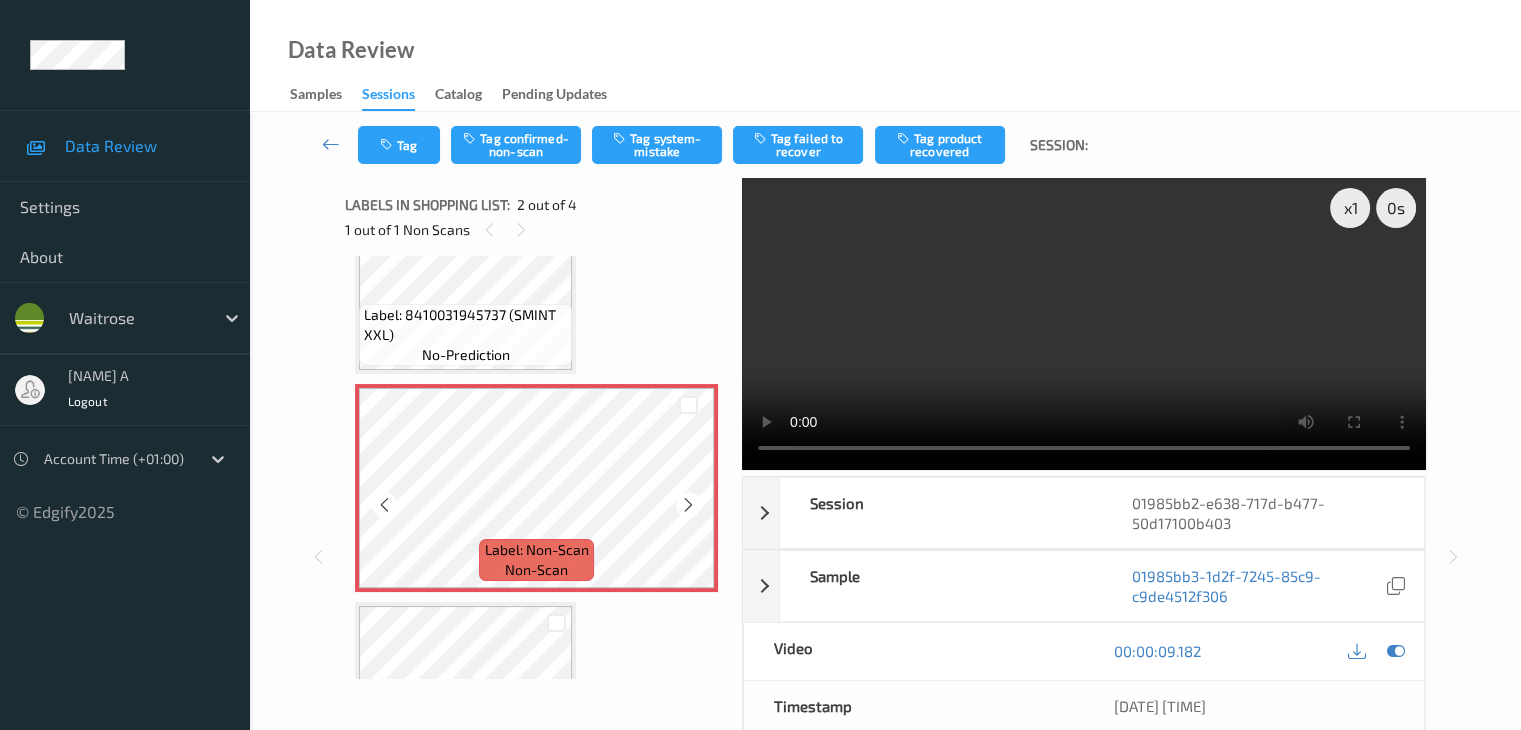 click at bounding box center [688, 505] 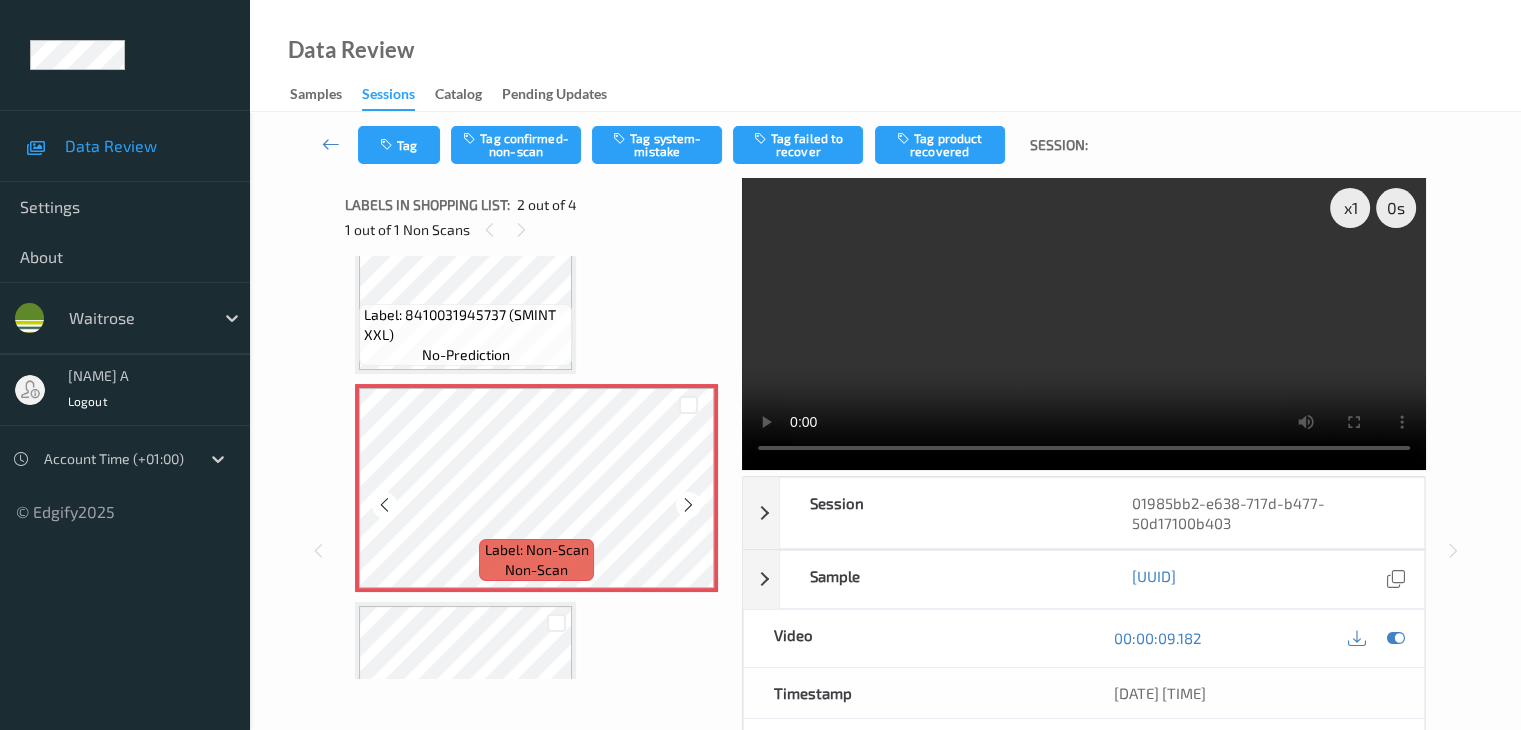 click at bounding box center (688, 505) 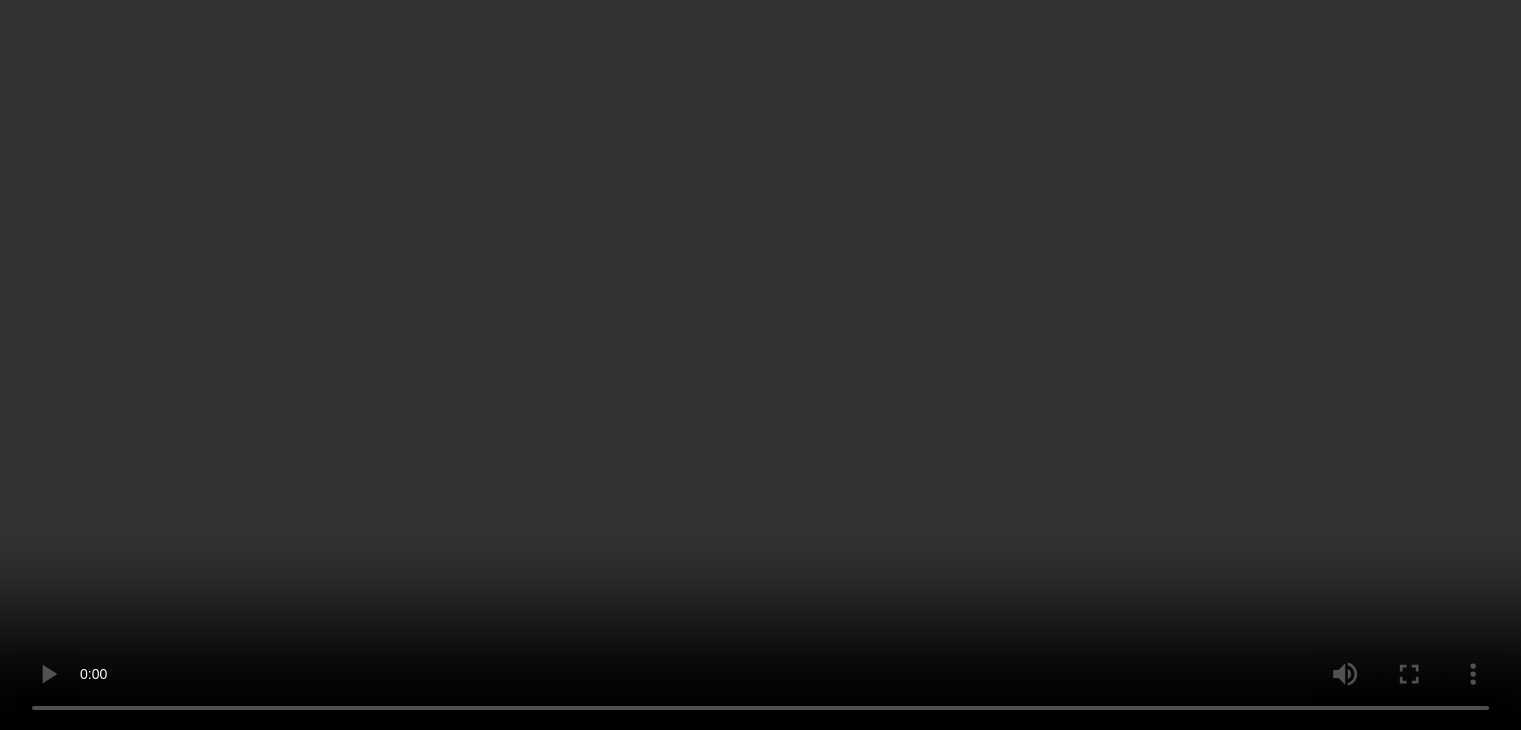 scroll, scrollTop: 300, scrollLeft: 0, axis: vertical 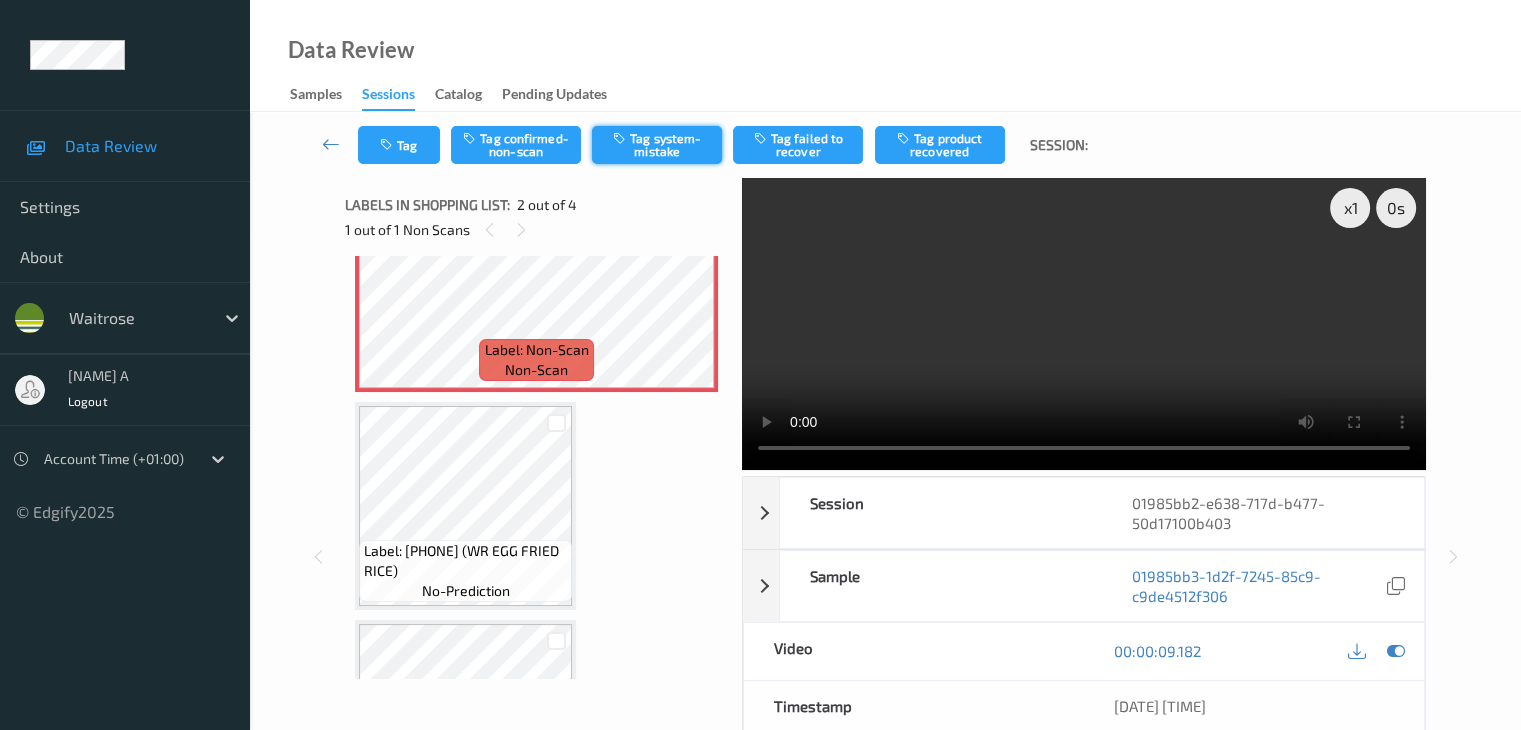 click on "Tag   system-mistake" at bounding box center [657, 145] 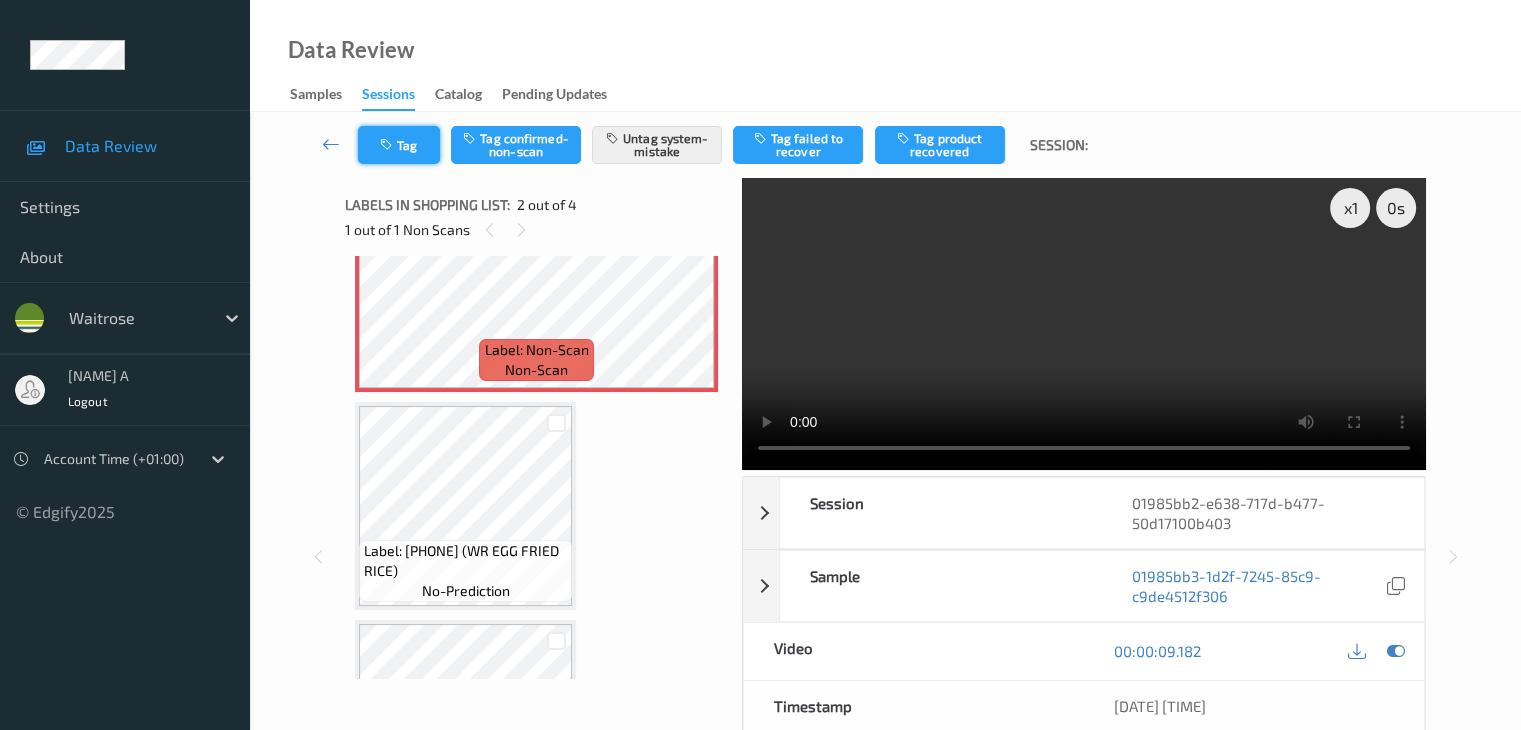 click on "Tag" at bounding box center (399, 145) 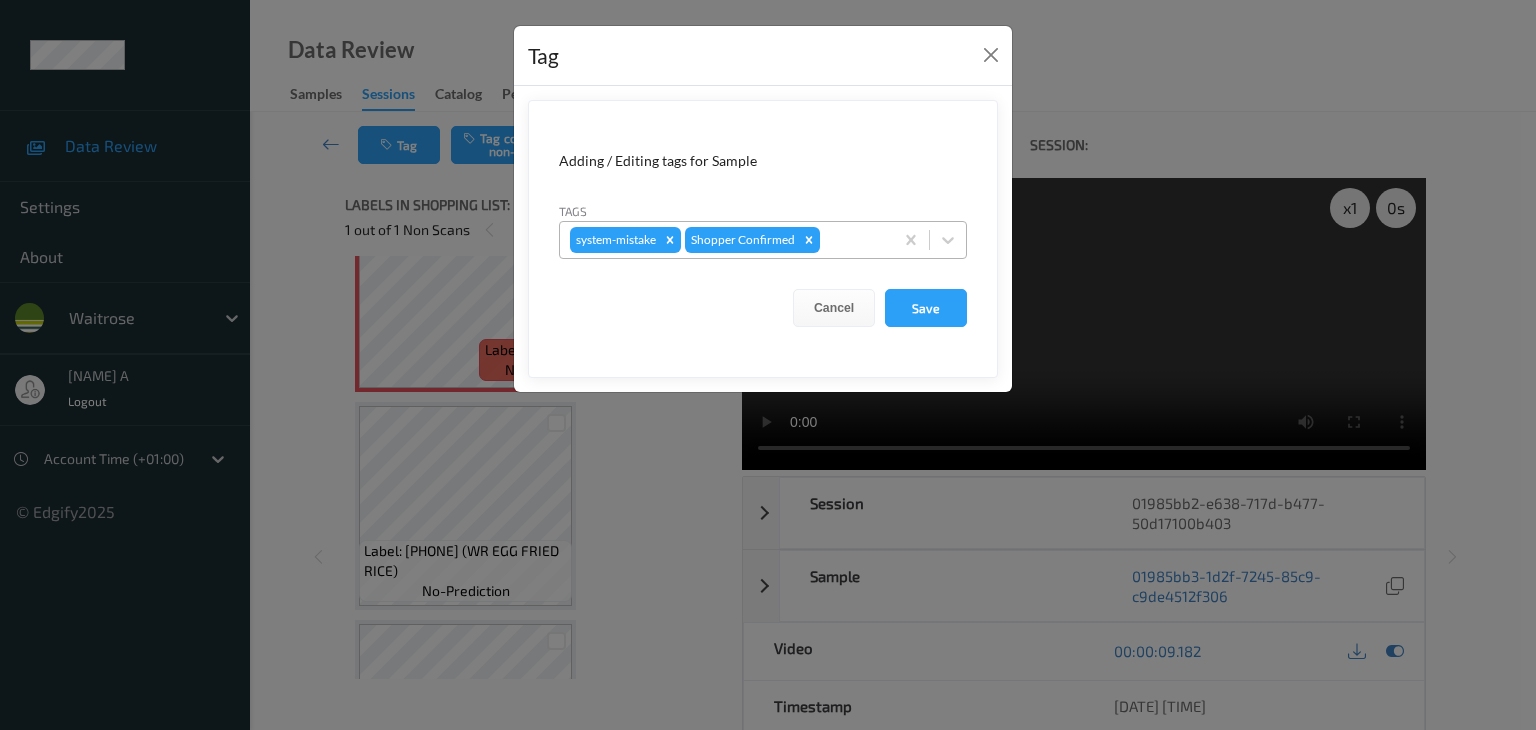 click at bounding box center (853, 240) 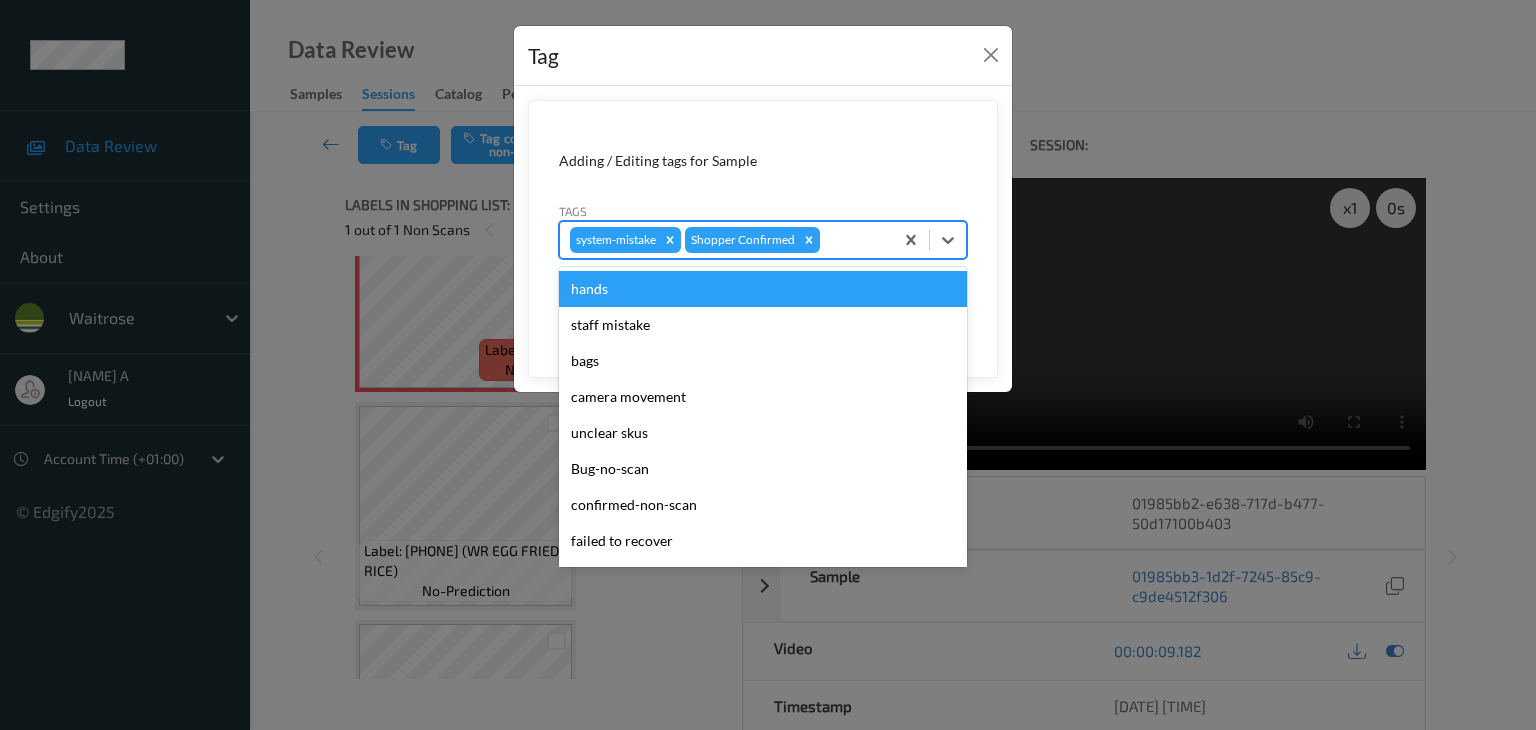 type on "u" 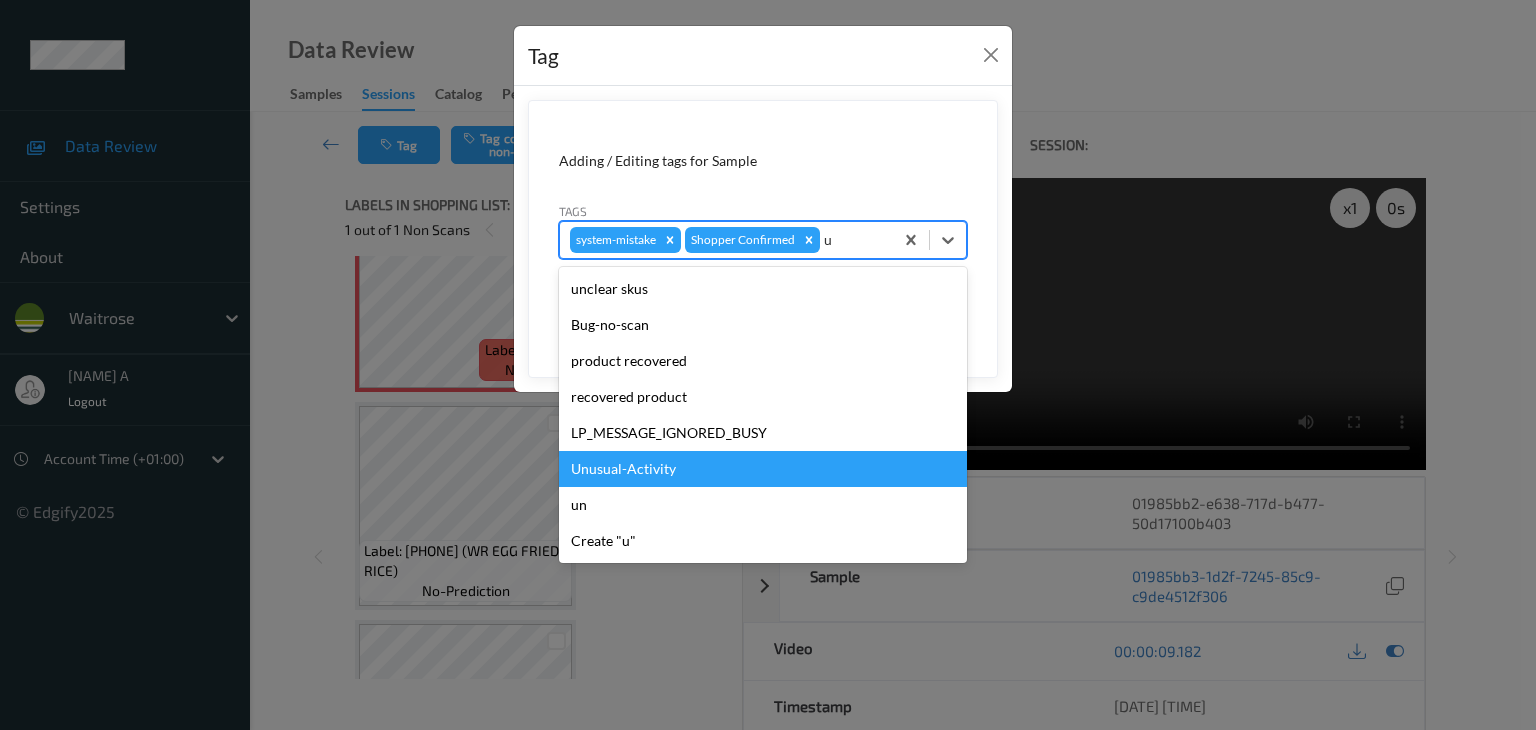 click on "Unusual-Activity" at bounding box center [763, 469] 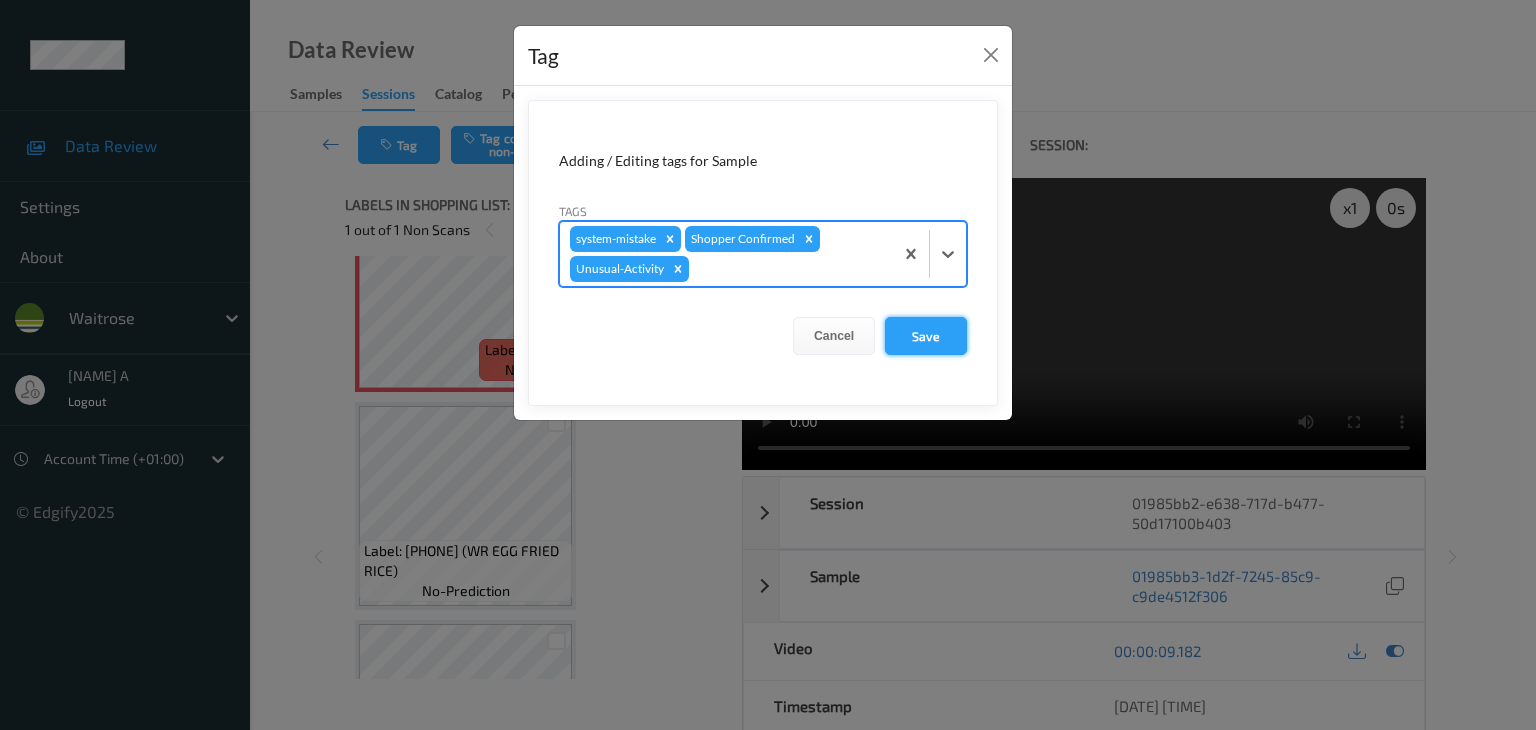 drag, startPoint x: 927, startPoint y: 342, endPoint x: 928, endPoint y: 329, distance: 13.038404 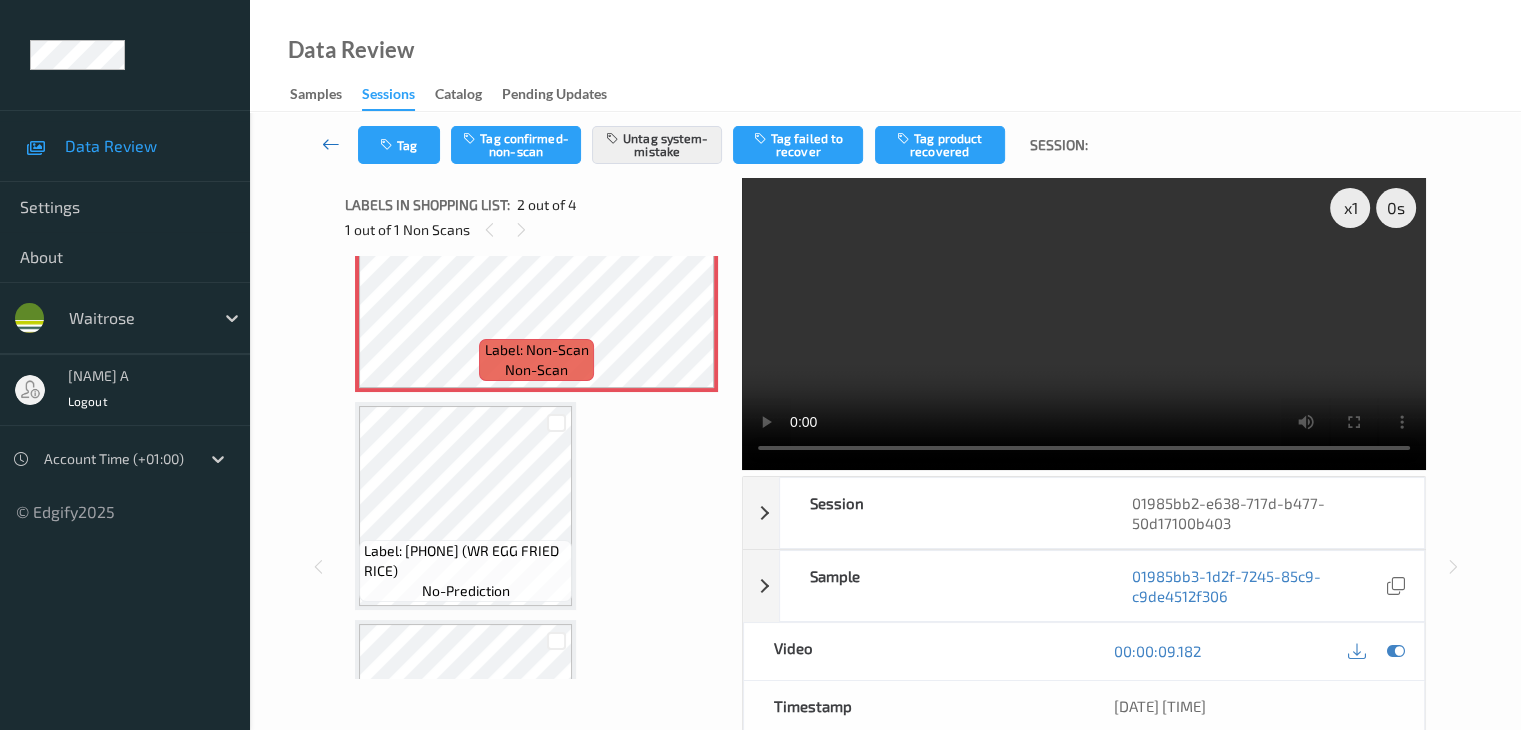 click at bounding box center [331, 144] 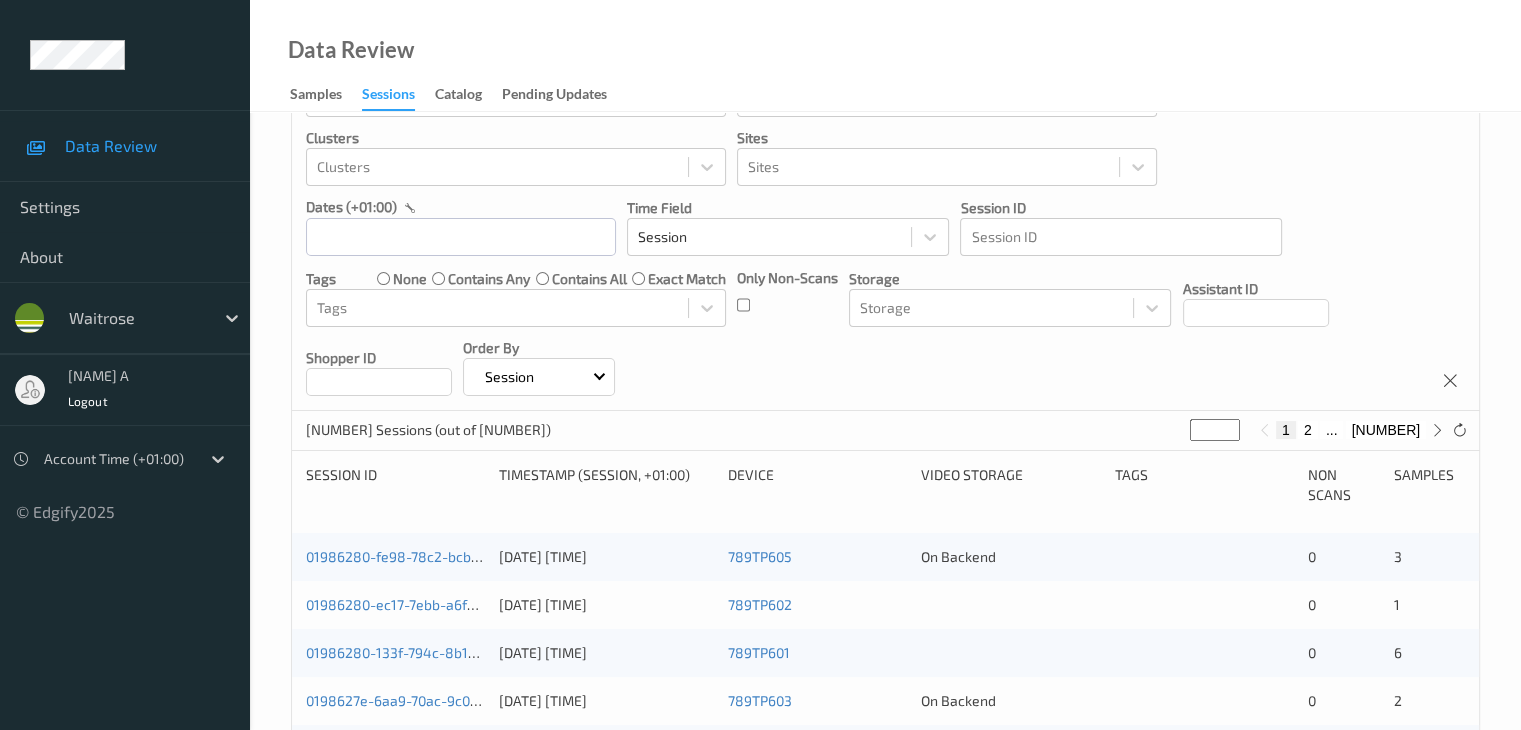 scroll, scrollTop: 300, scrollLeft: 0, axis: vertical 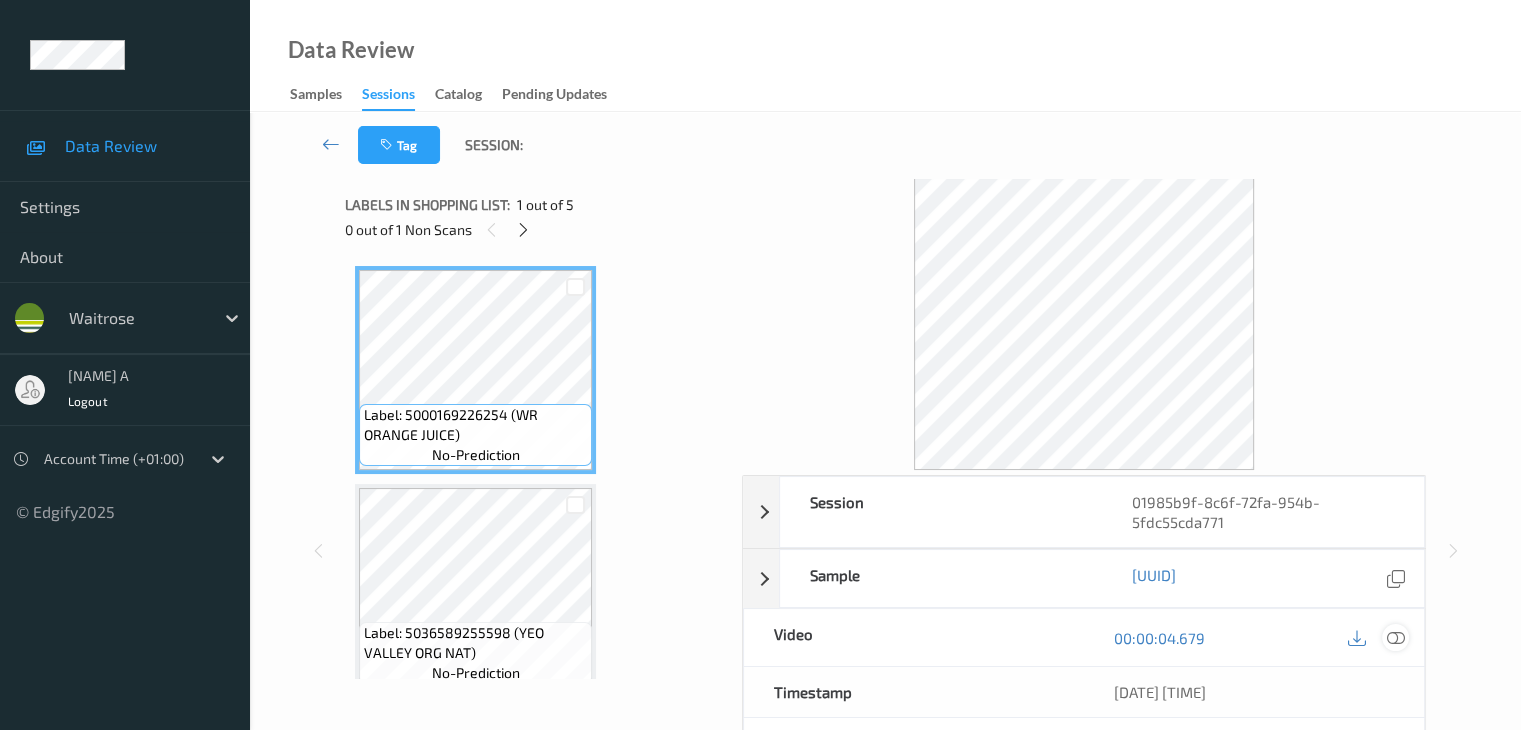 click at bounding box center (1395, 638) 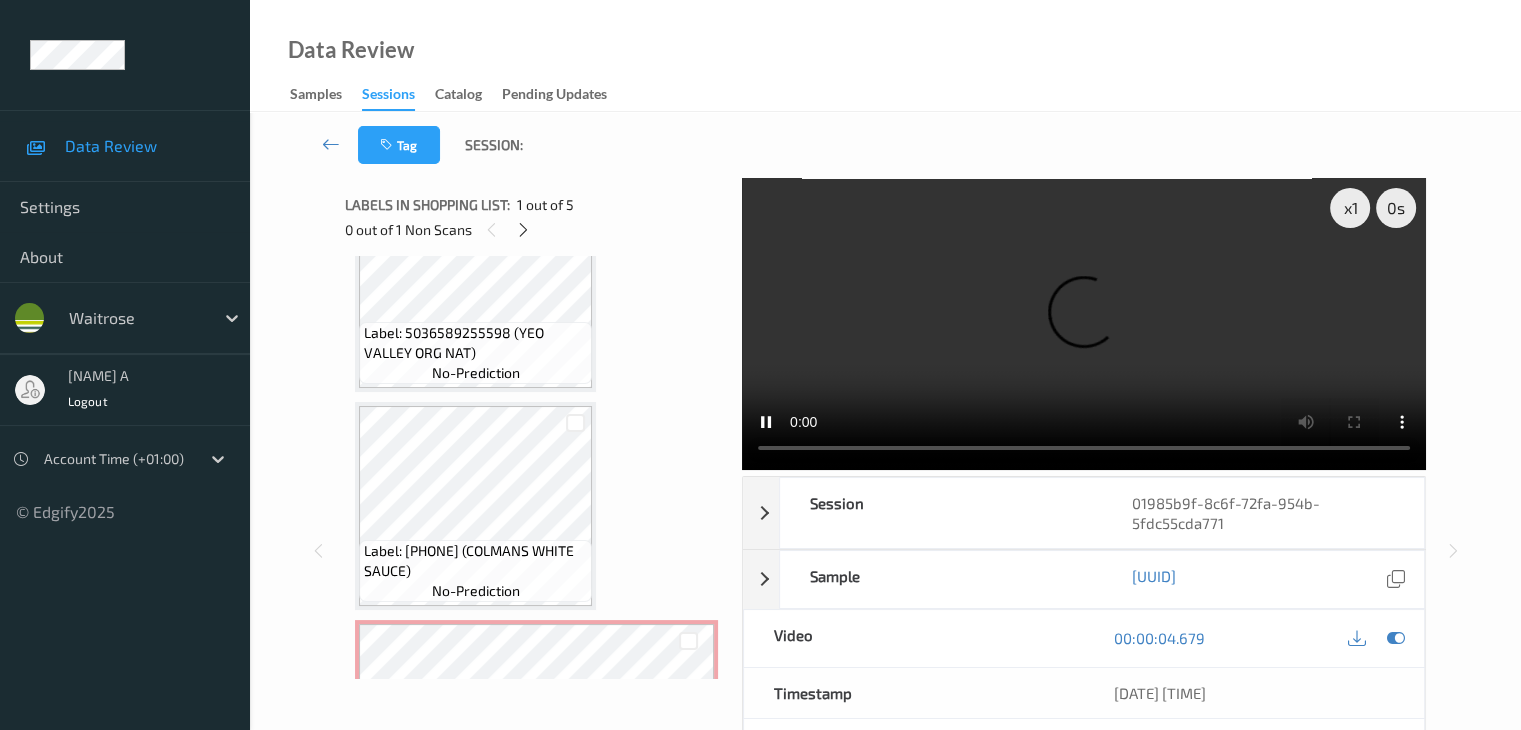 scroll, scrollTop: 400, scrollLeft: 0, axis: vertical 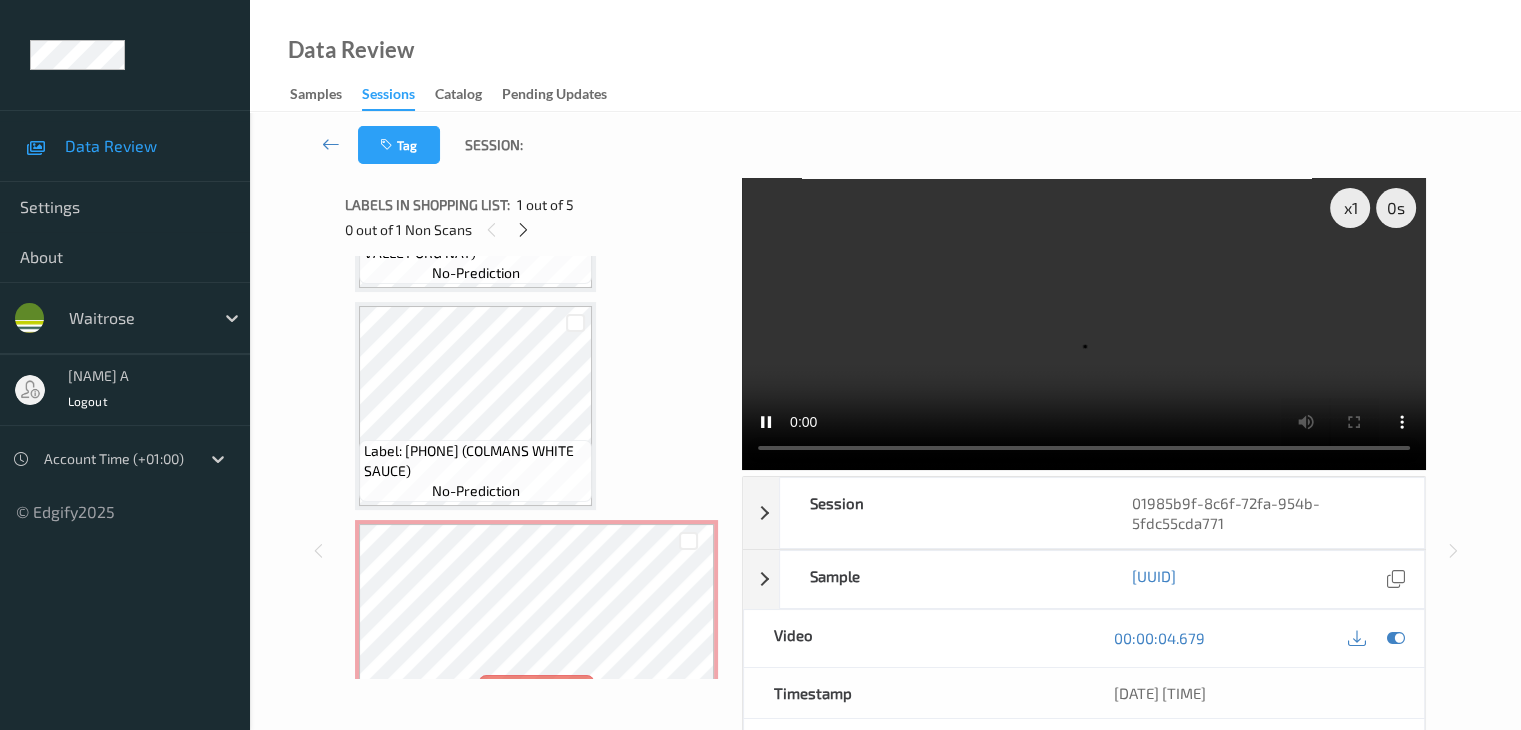 type 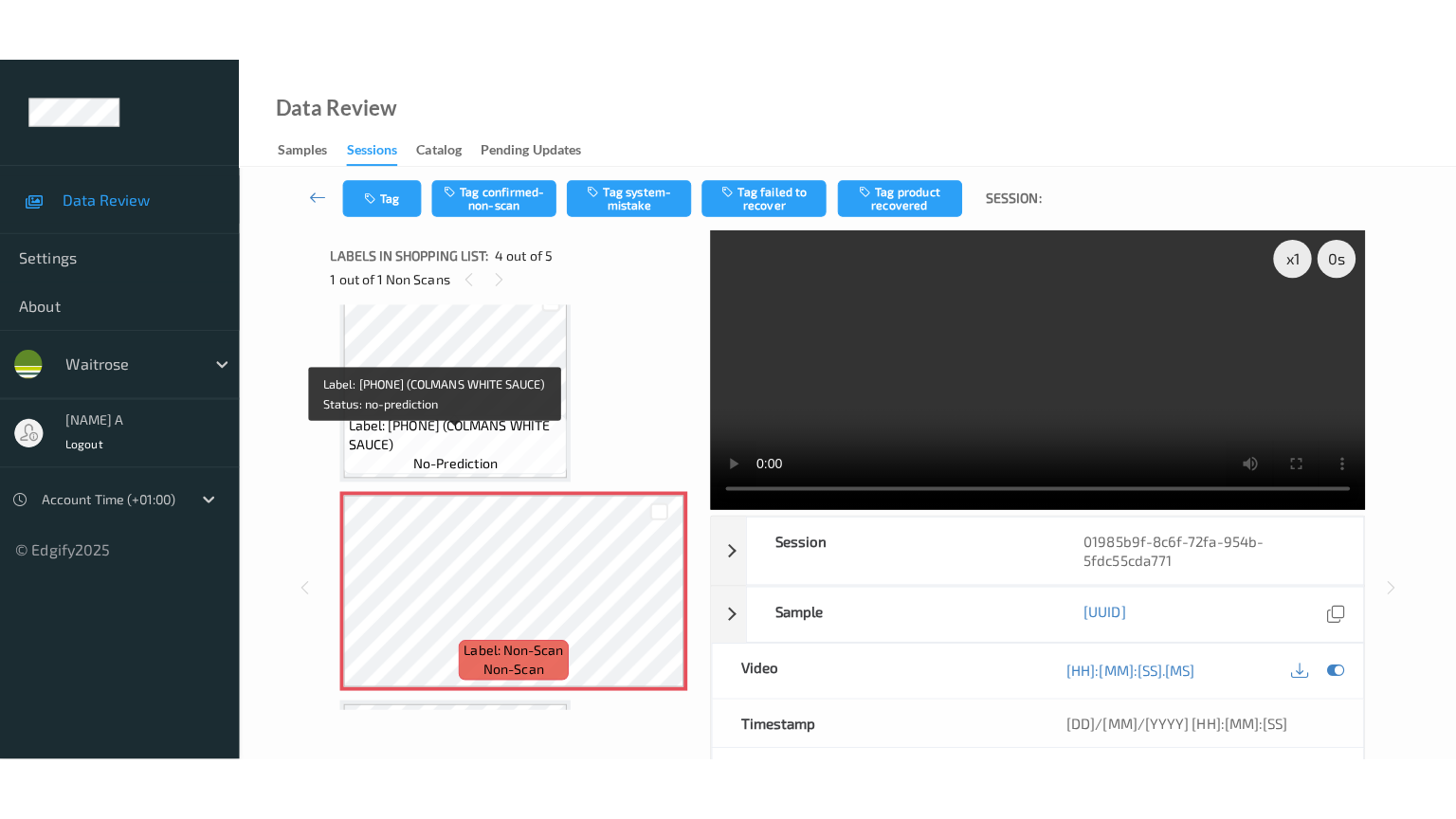 scroll, scrollTop: 569, scrollLeft: 0, axis: vertical 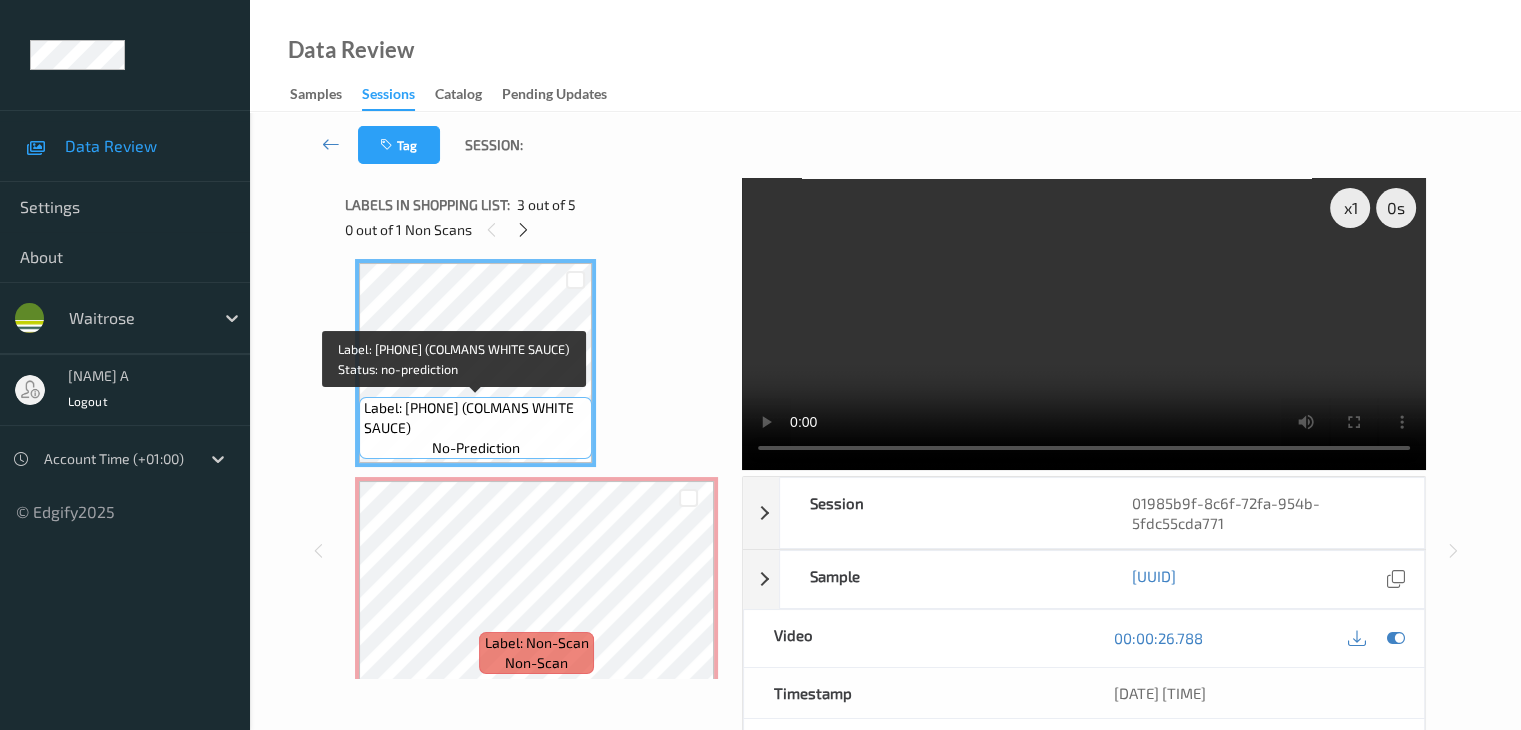 click on "no-prediction" at bounding box center [476, 448] 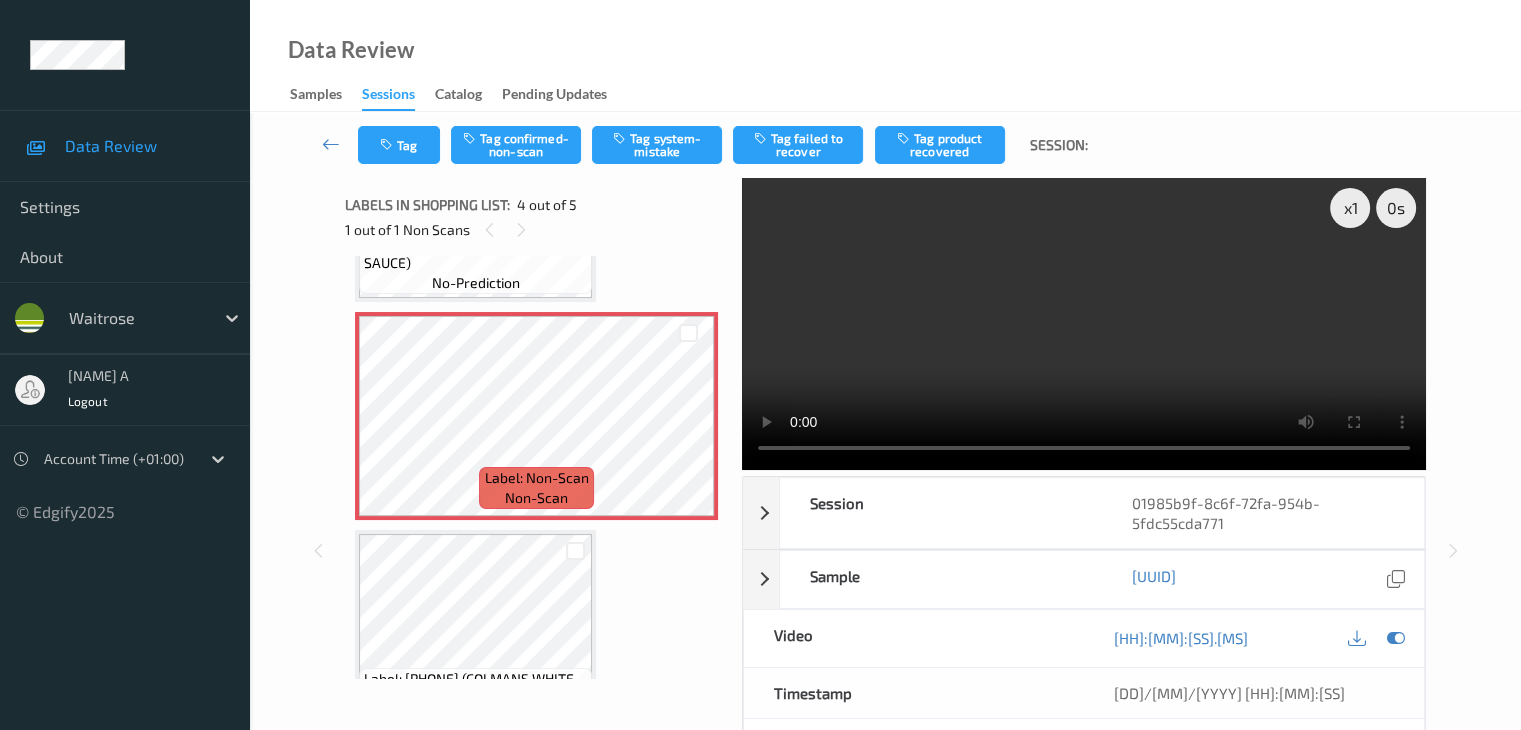 scroll, scrollTop: 643, scrollLeft: 0, axis: vertical 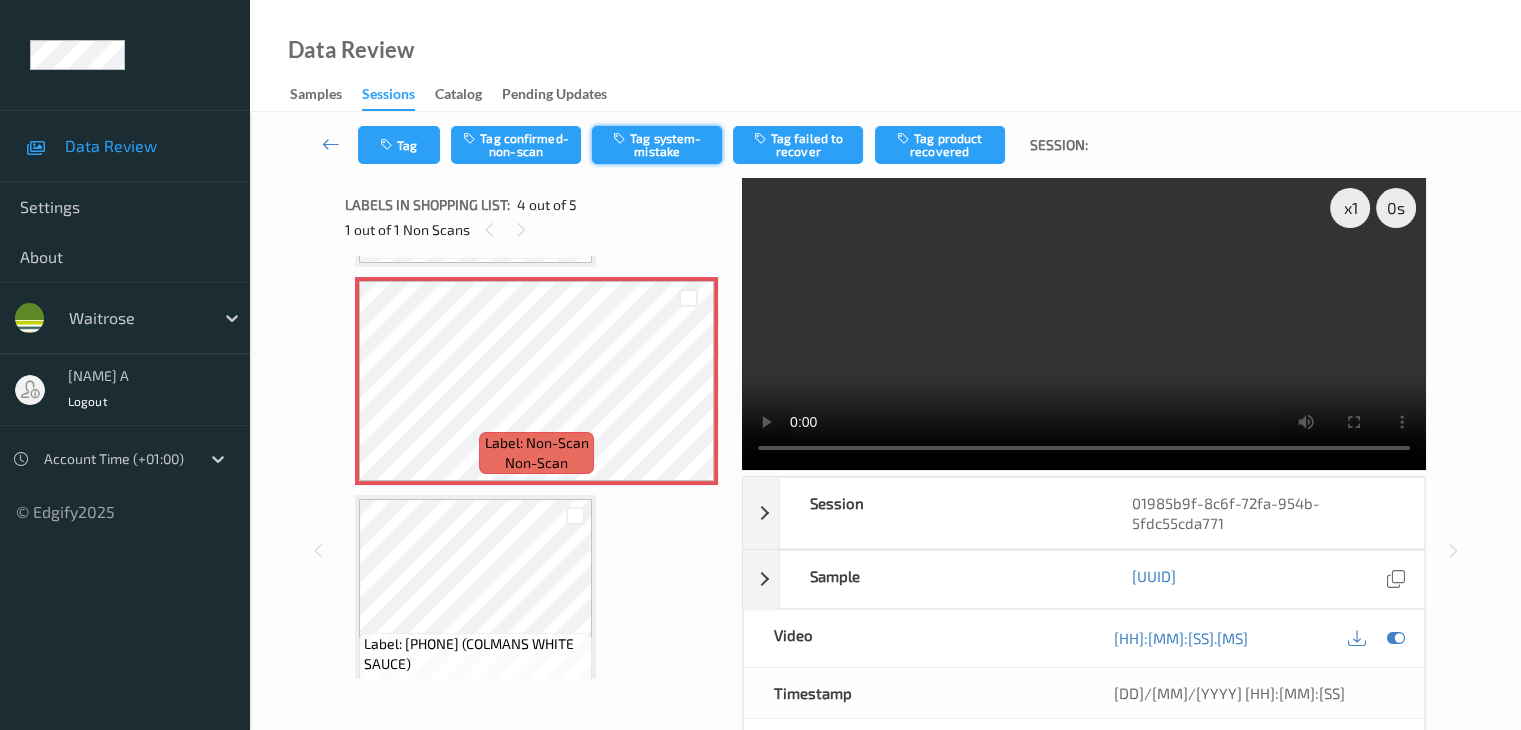 click on "Tag   system-mistake" at bounding box center [657, 145] 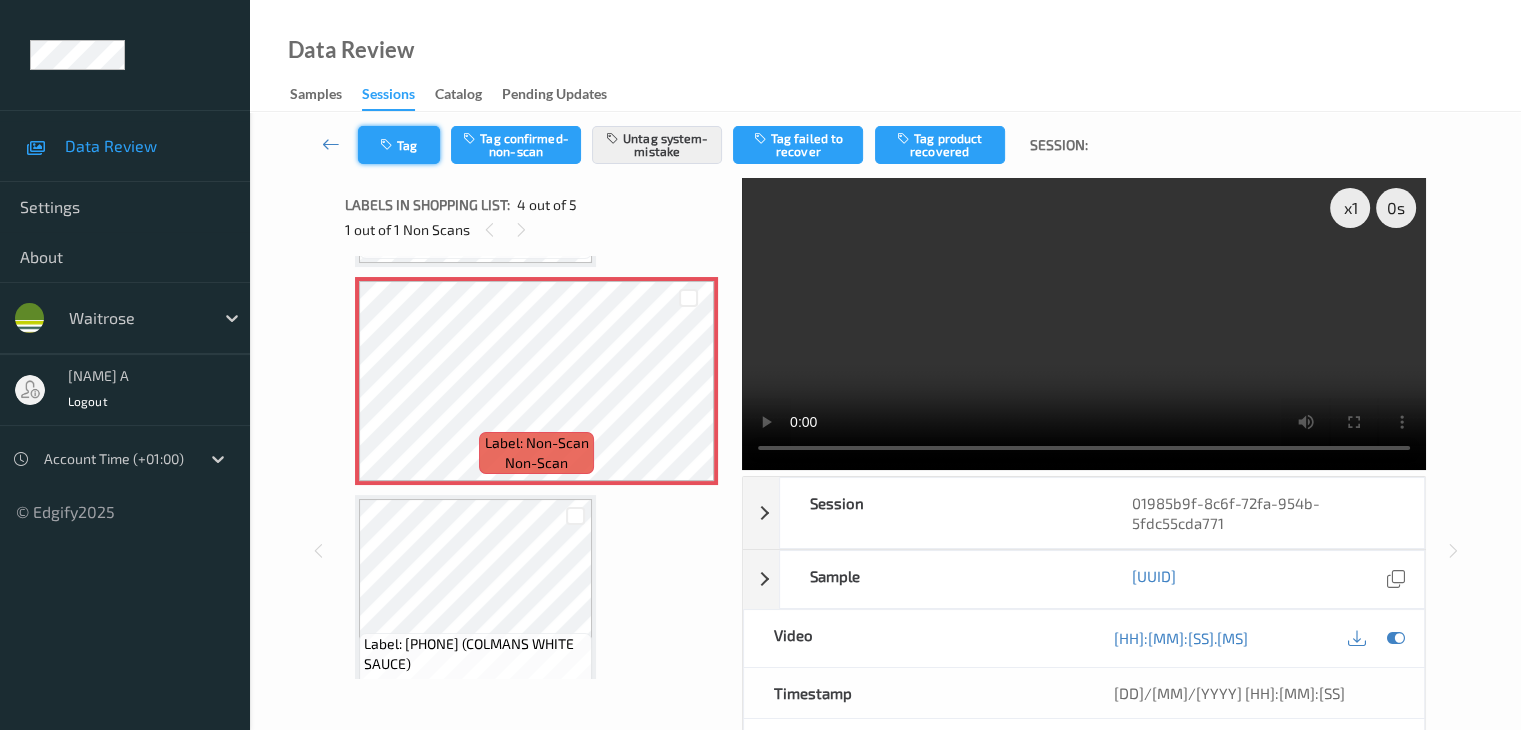 click on "Tag" at bounding box center (399, 145) 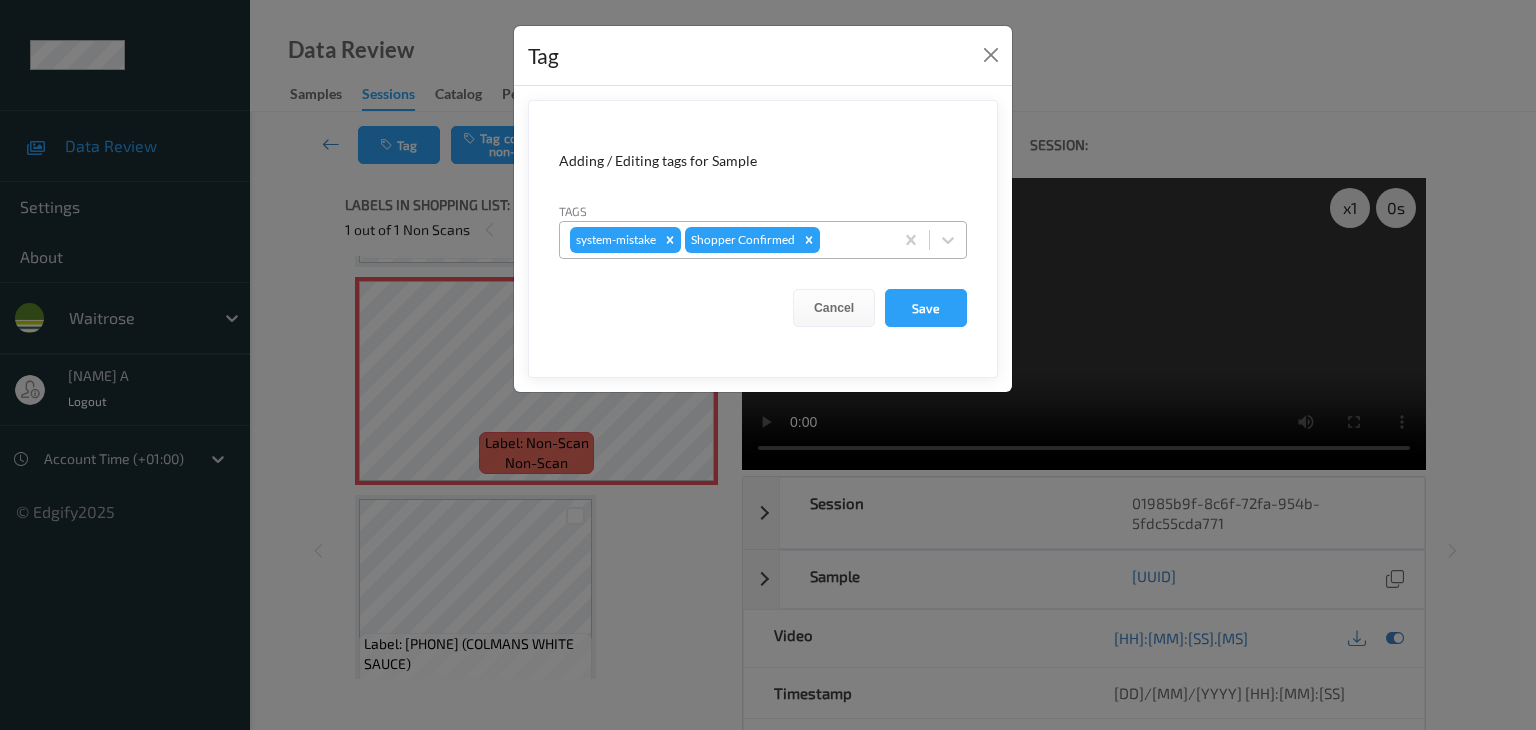 click at bounding box center [853, 240] 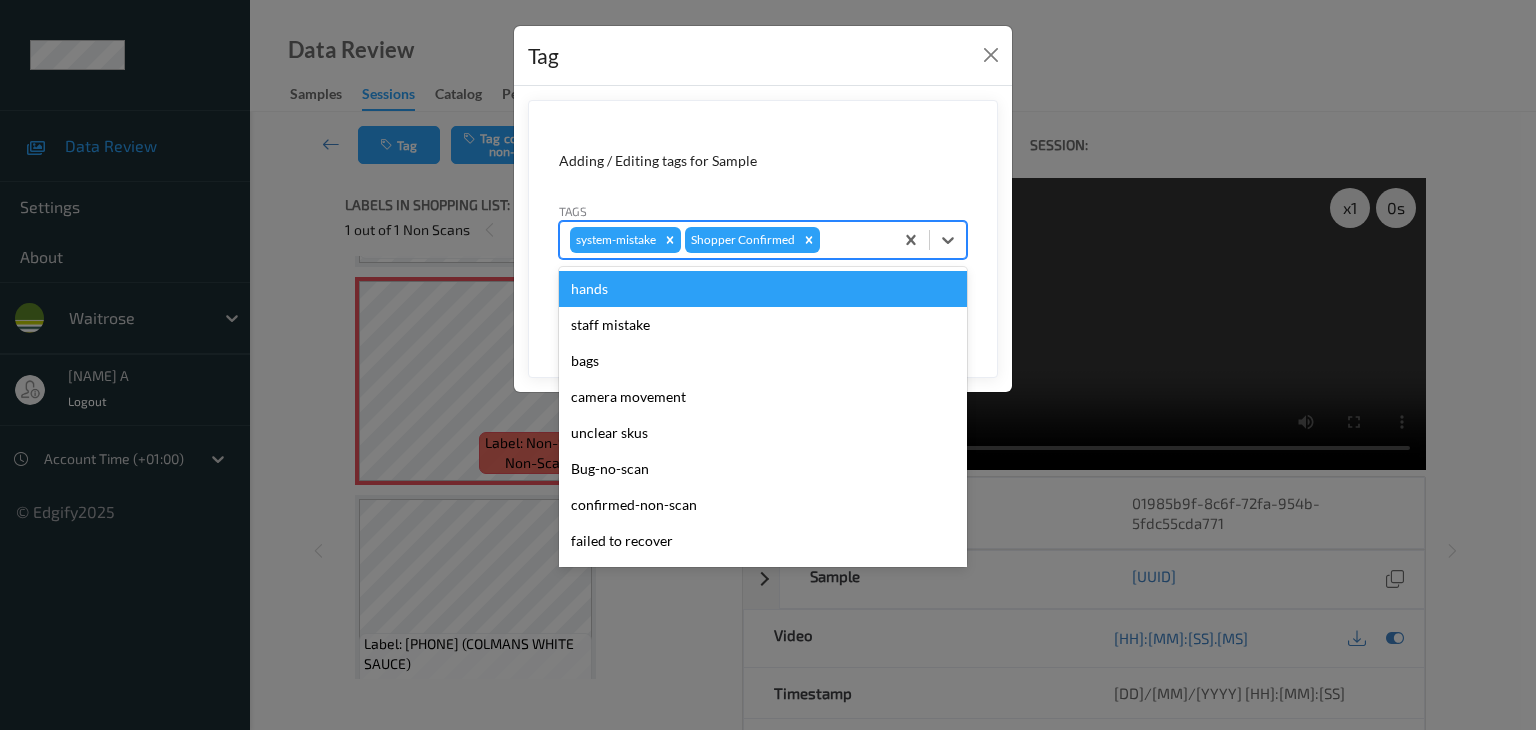 type on "u" 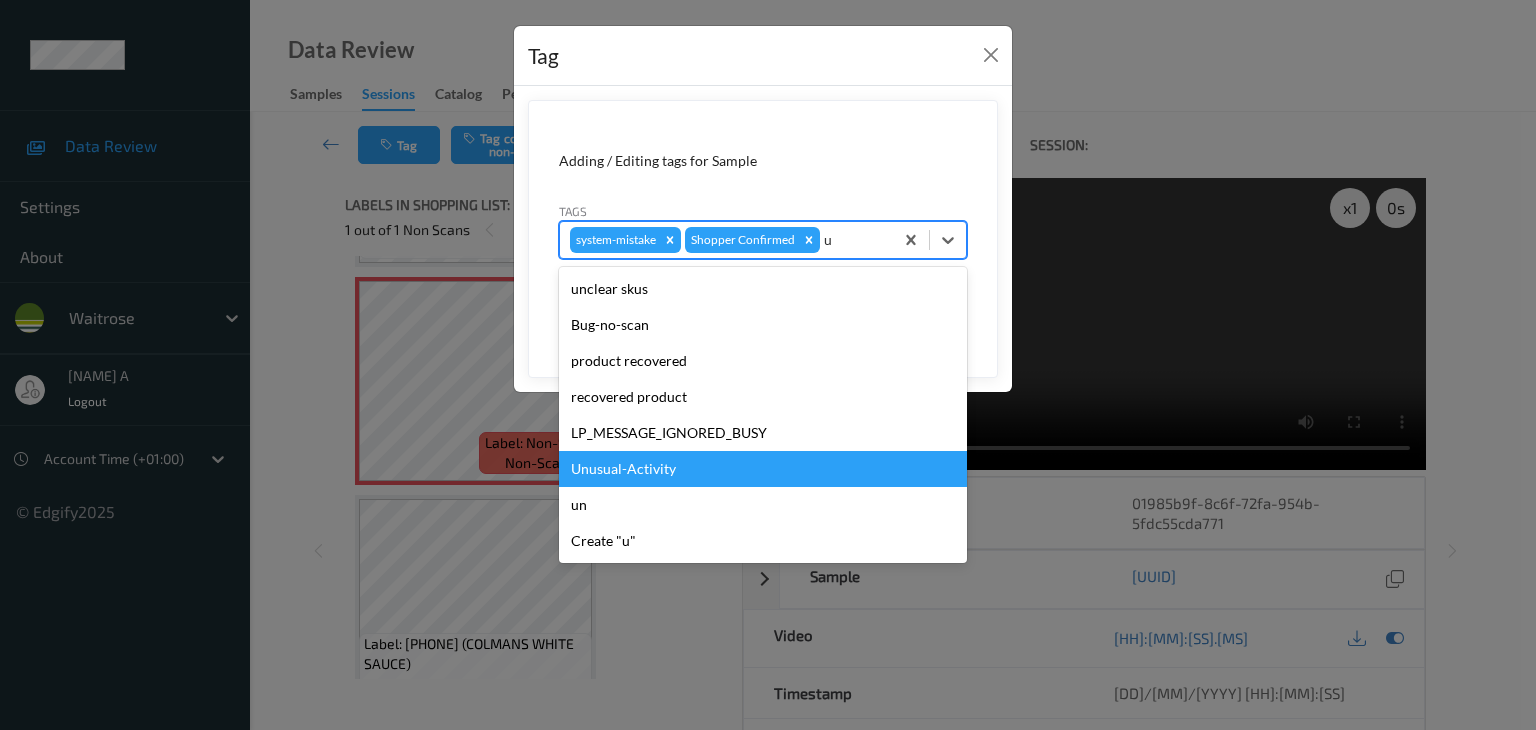 click on "Unusual-Activity" at bounding box center [763, 469] 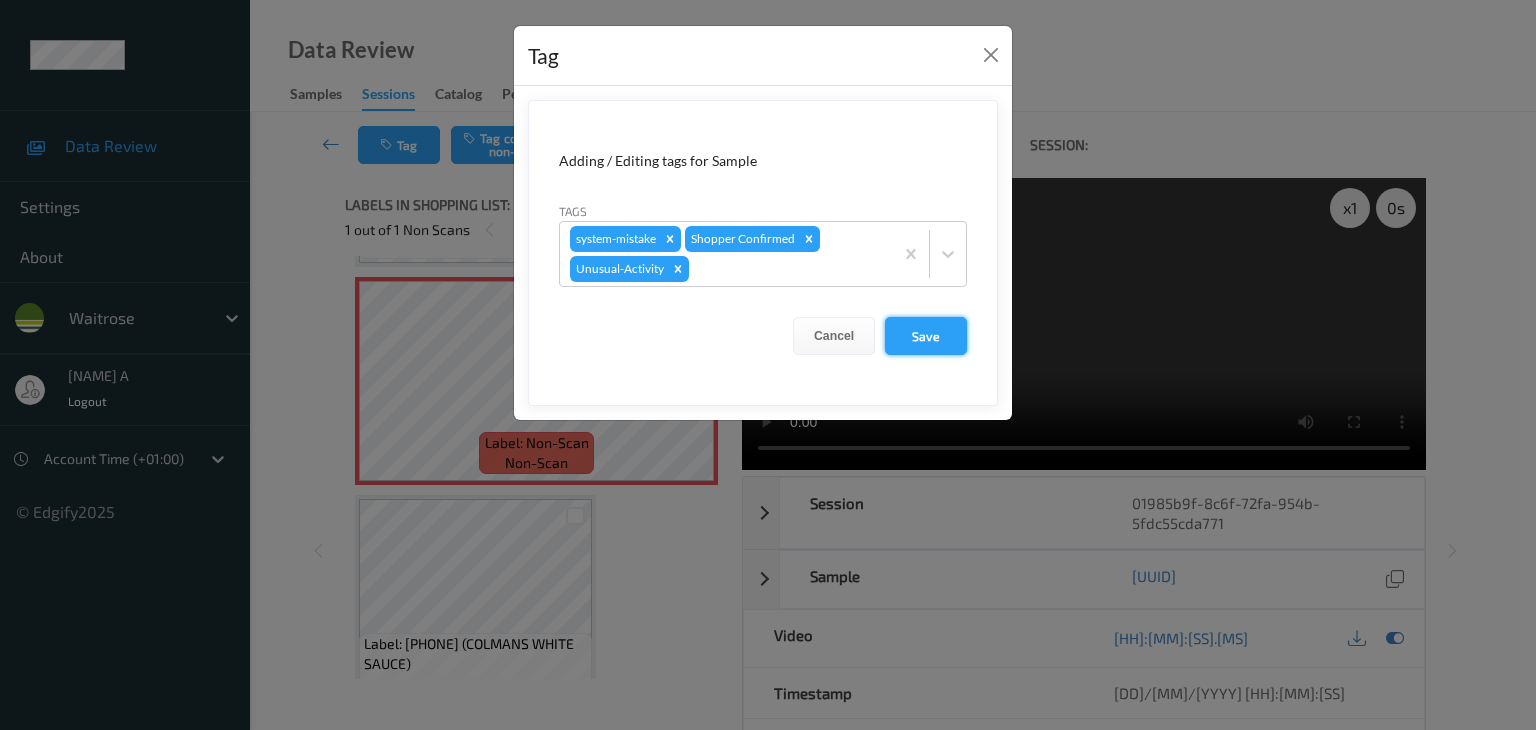 click on "Save" at bounding box center [926, 336] 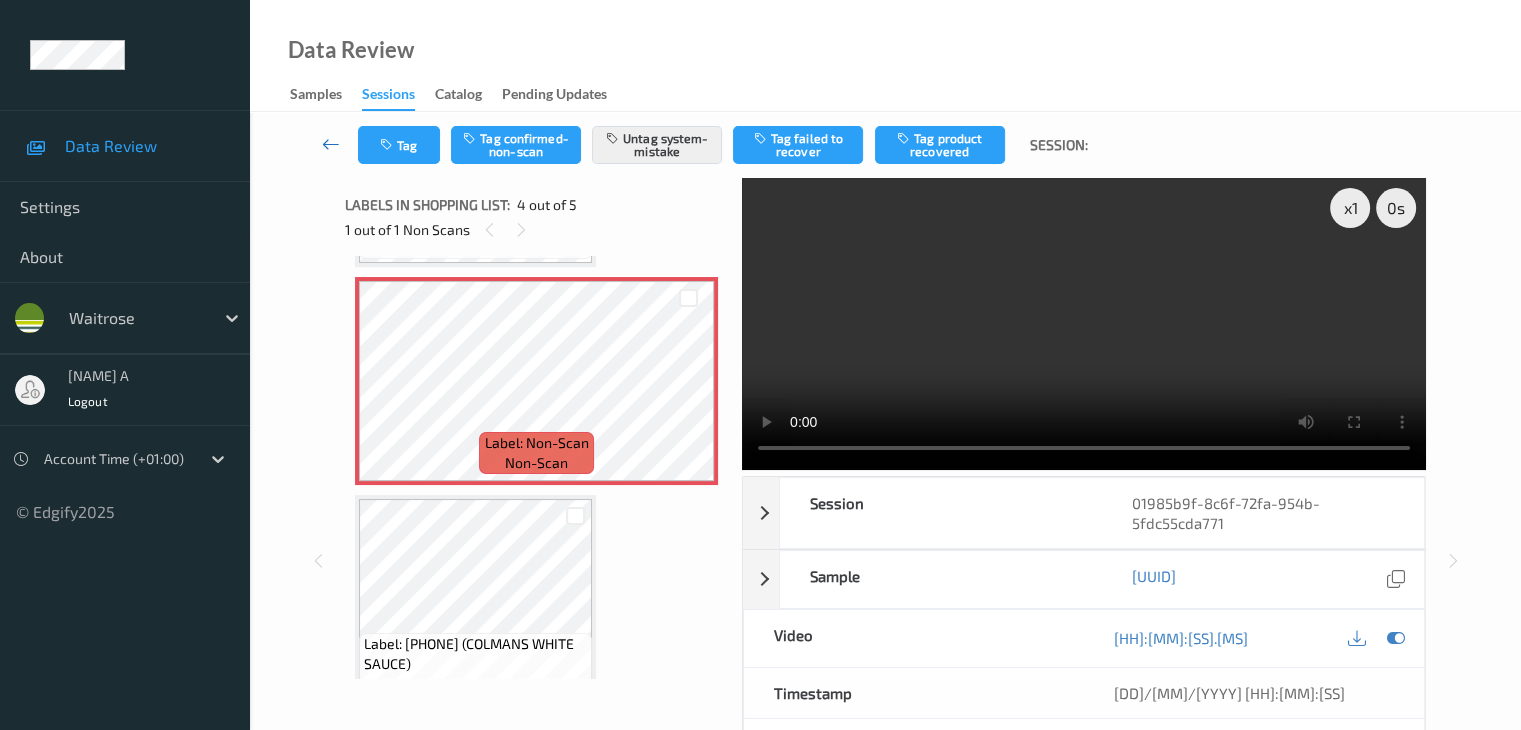 click at bounding box center [331, 144] 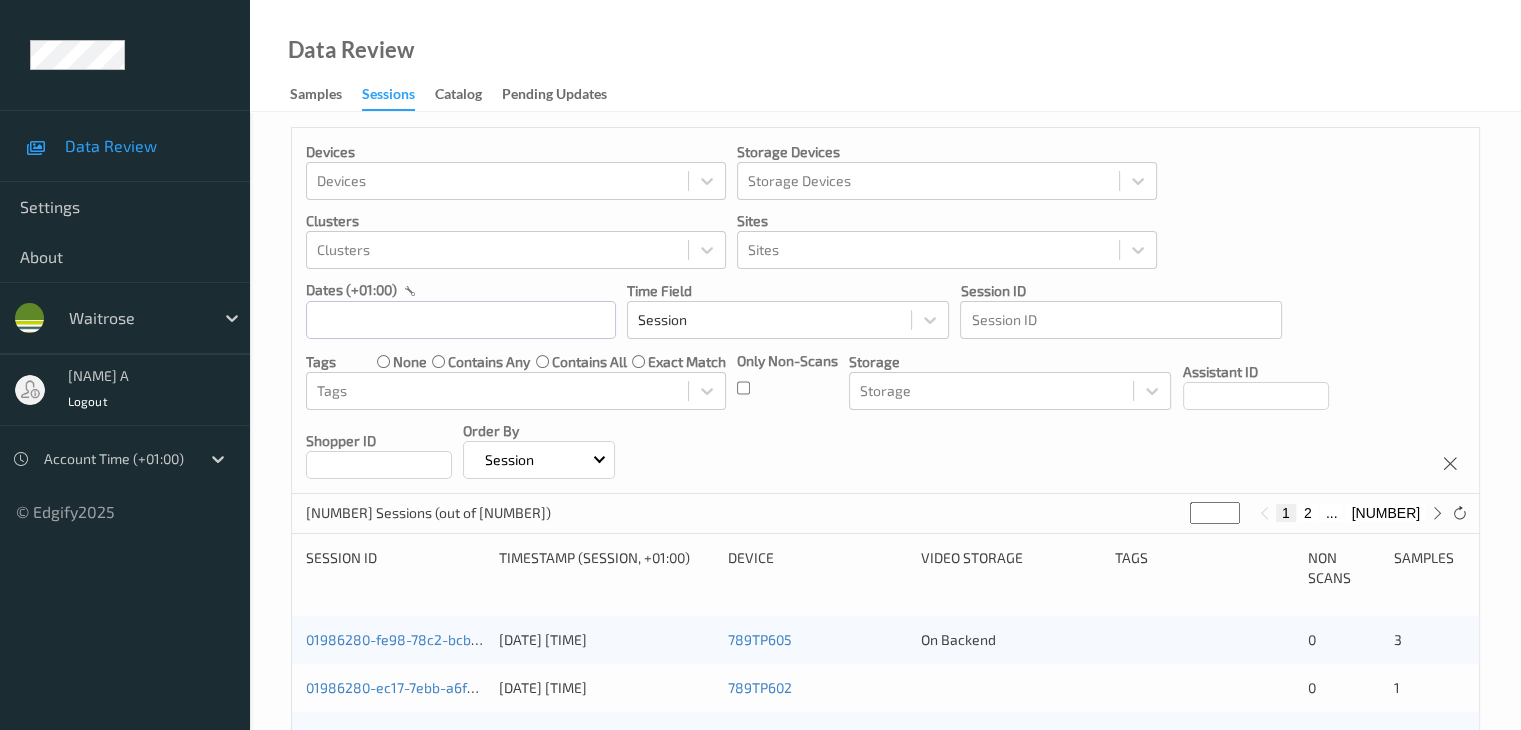 scroll, scrollTop: 100, scrollLeft: 0, axis: vertical 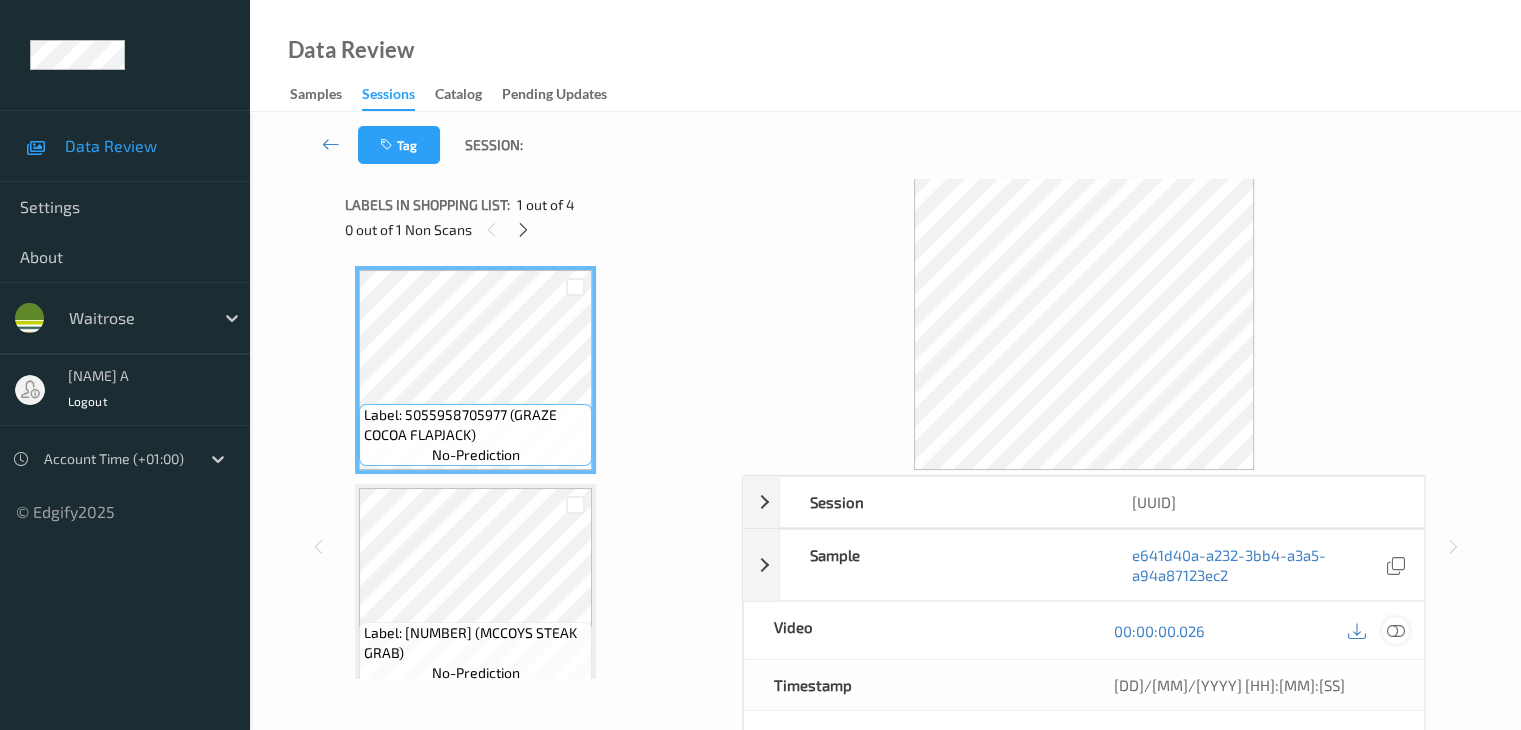 click at bounding box center [1395, 631] 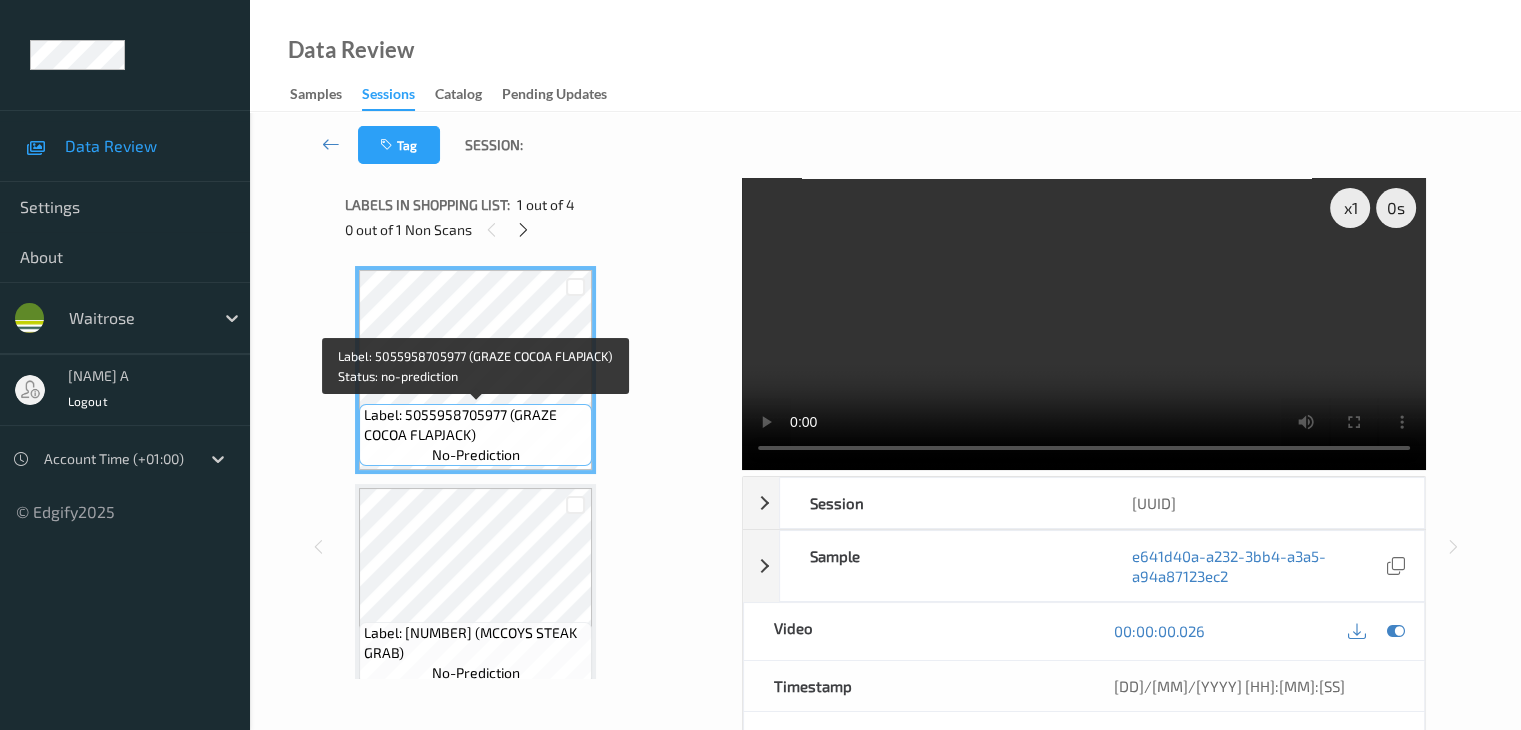 click on "Label: 5055958705977 (GRAZE COCOA FLAPJACK)" at bounding box center [475, 425] 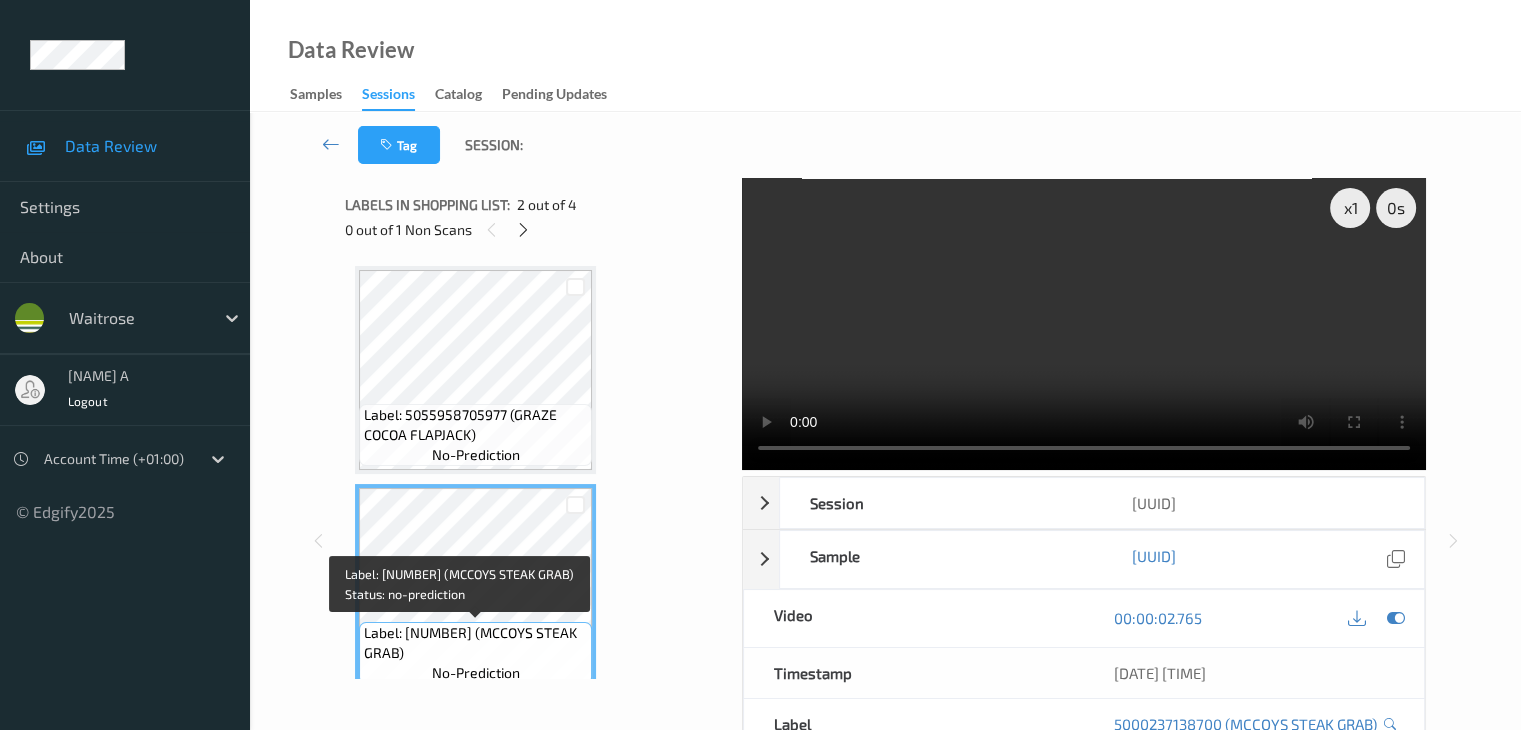 drag, startPoint x: 510, startPoint y: 631, endPoint x: 523, endPoint y: 653, distance: 25.553865 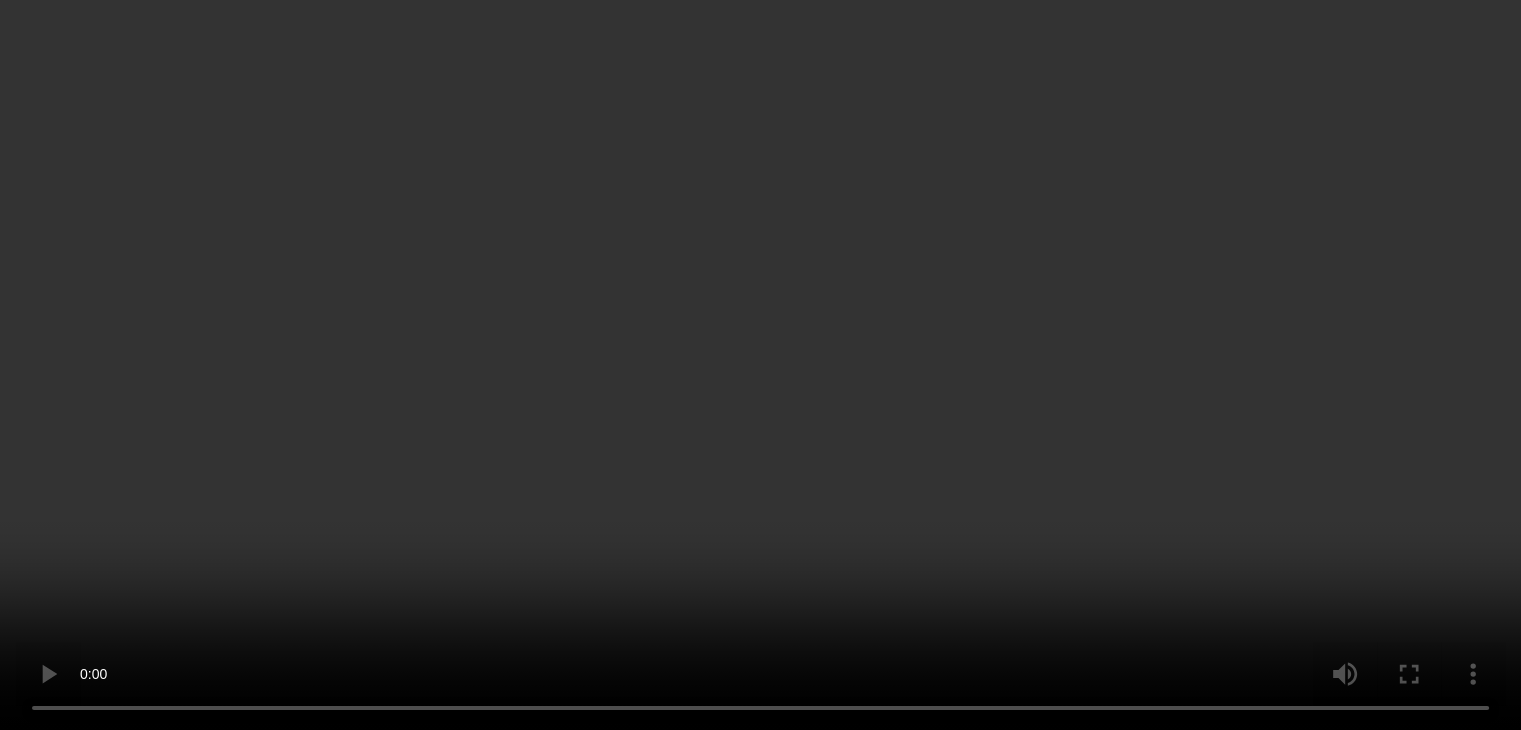 scroll, scrollTop: 300, scrollLeft: 0, axis: vertical 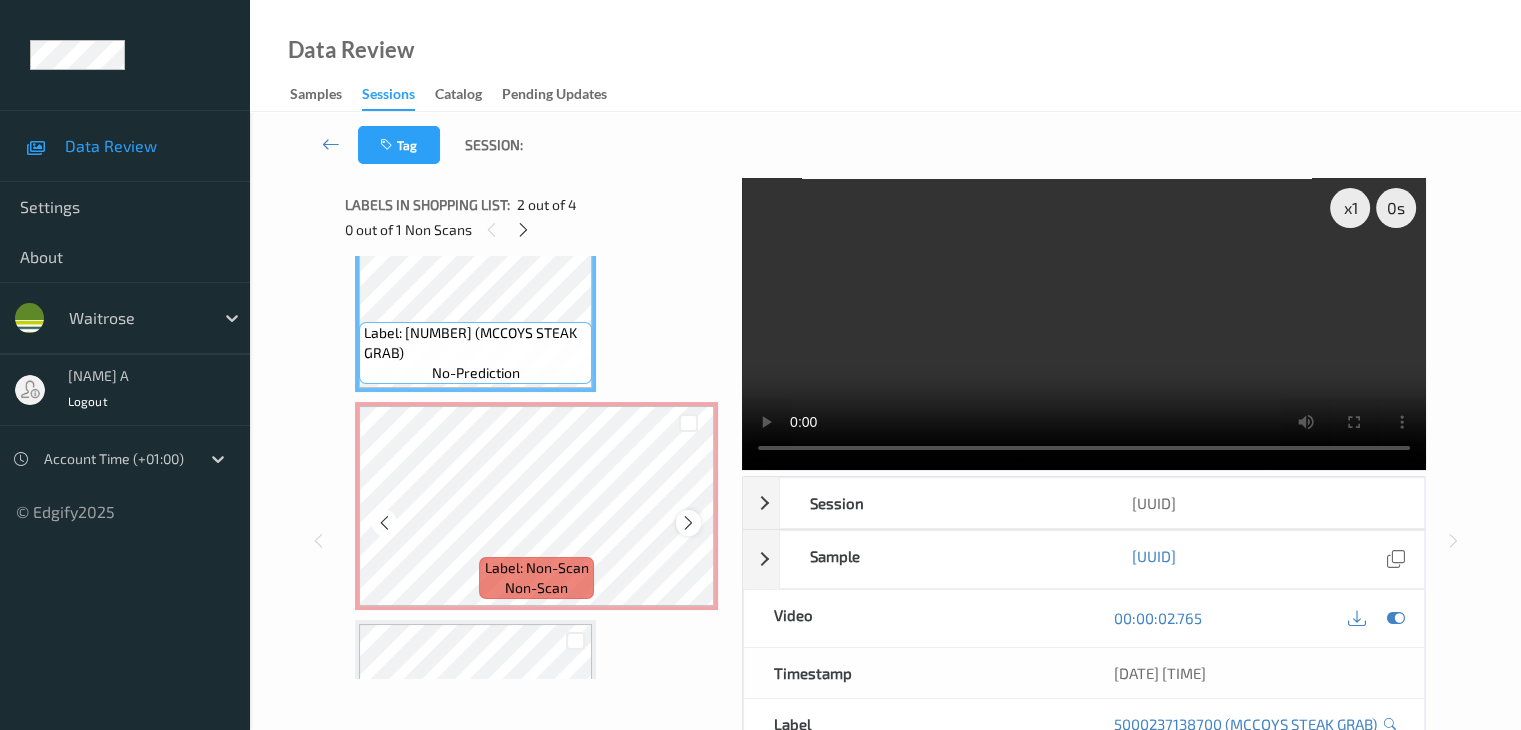 click at bounding box center [688, 523] 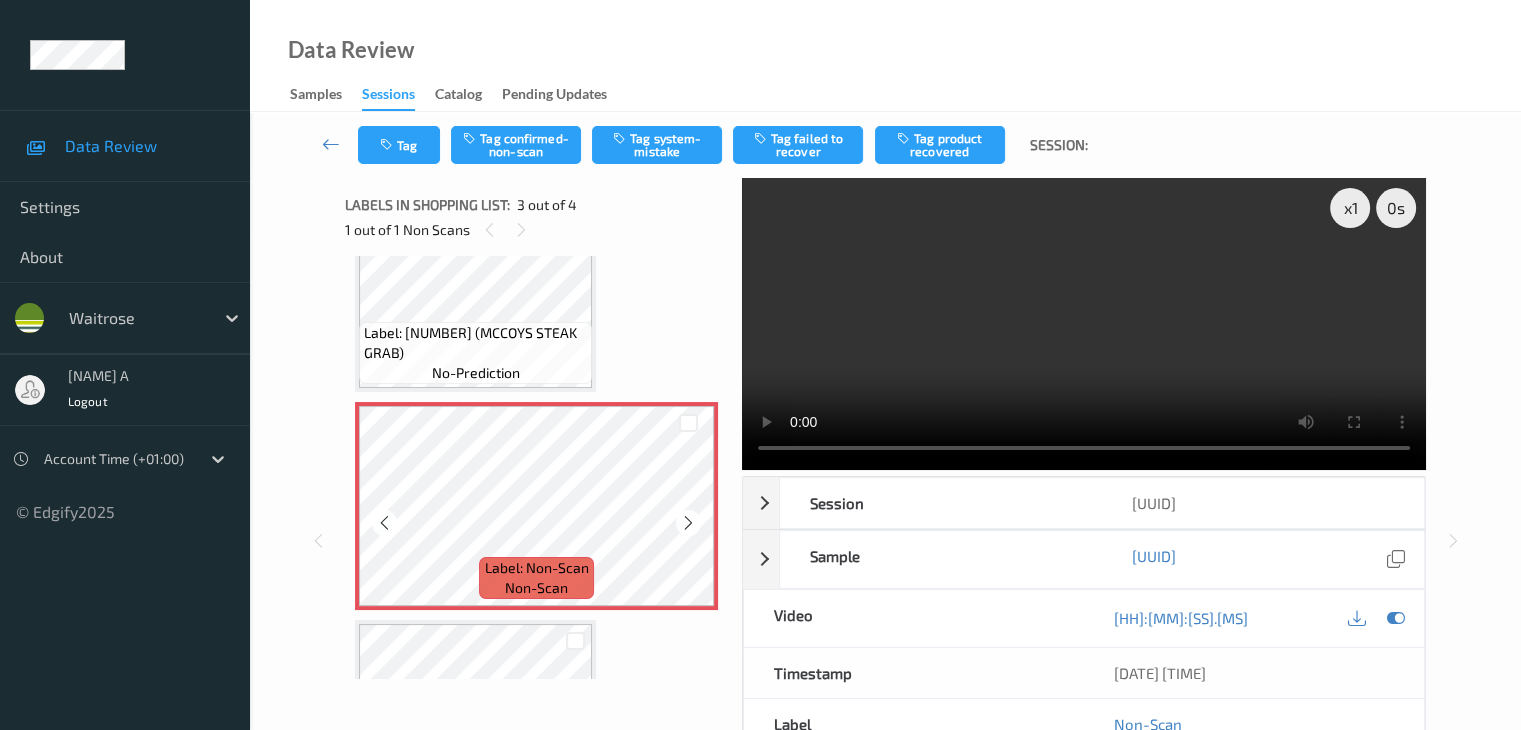 click at bounding box center (688, 523) 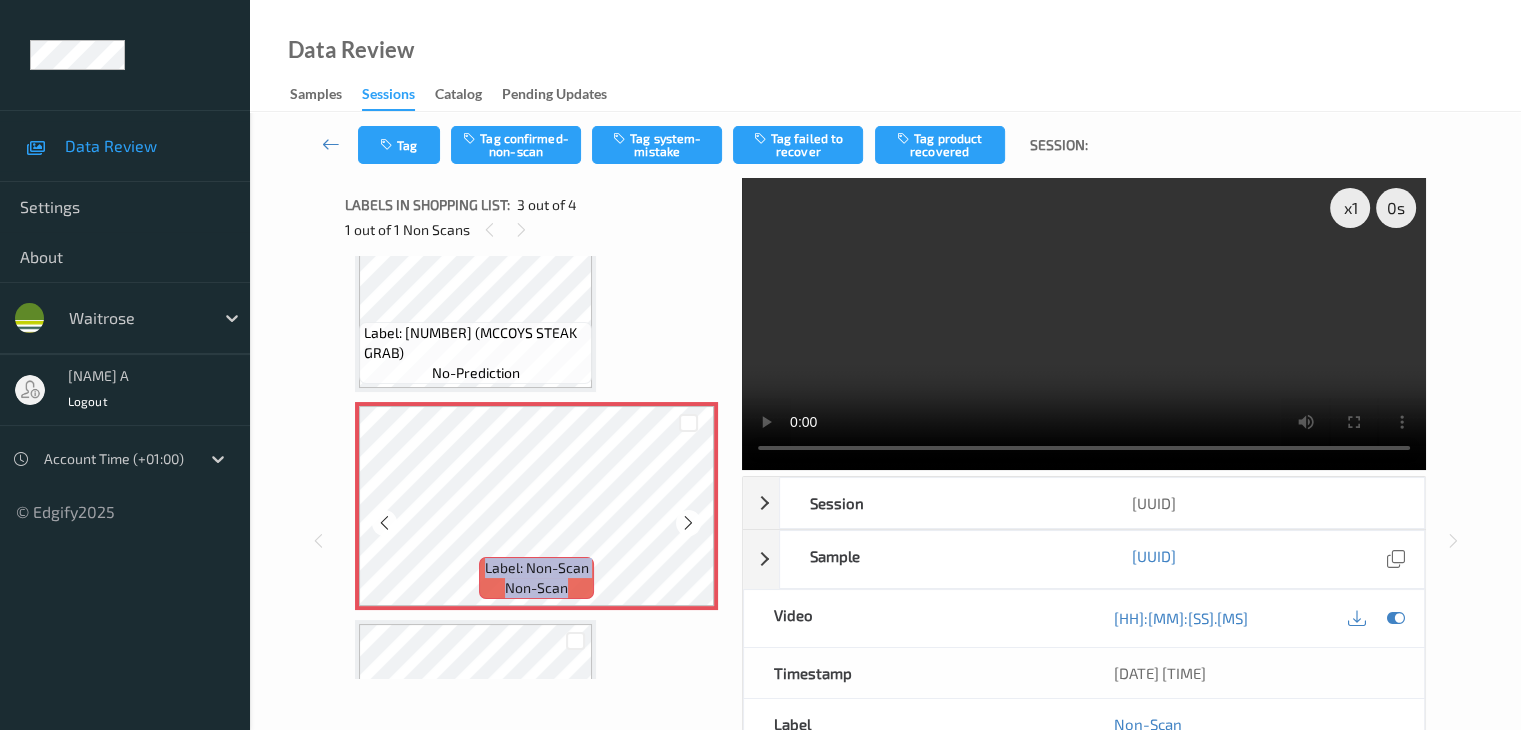 click at bounding box center [688, 523] 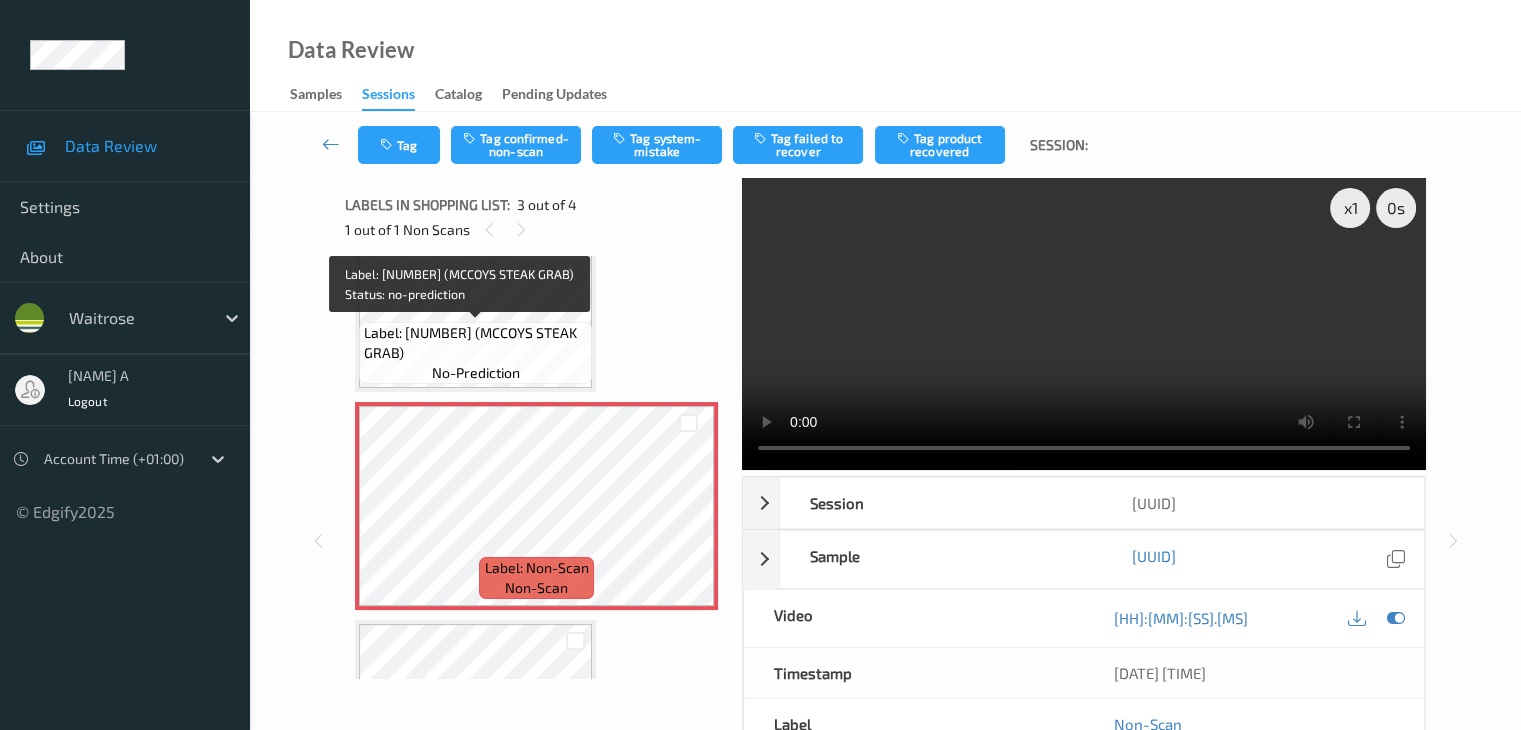 click on "Label: [NUMBER] (MCCOYS STEAK GRAB)" at bounding box center (475, 343) 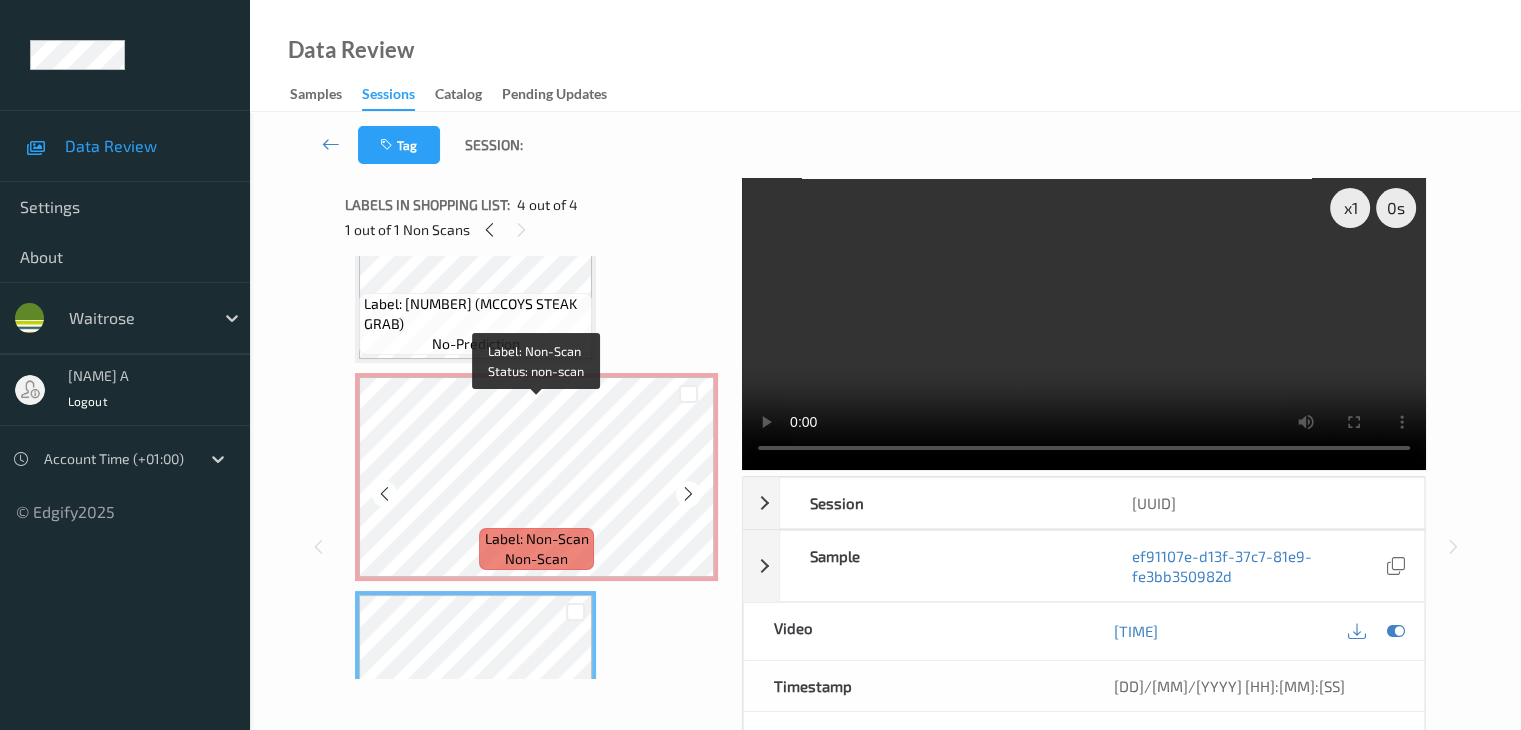 scroll, scrollTop: 259, scrollLeft: 0, axis: vertical 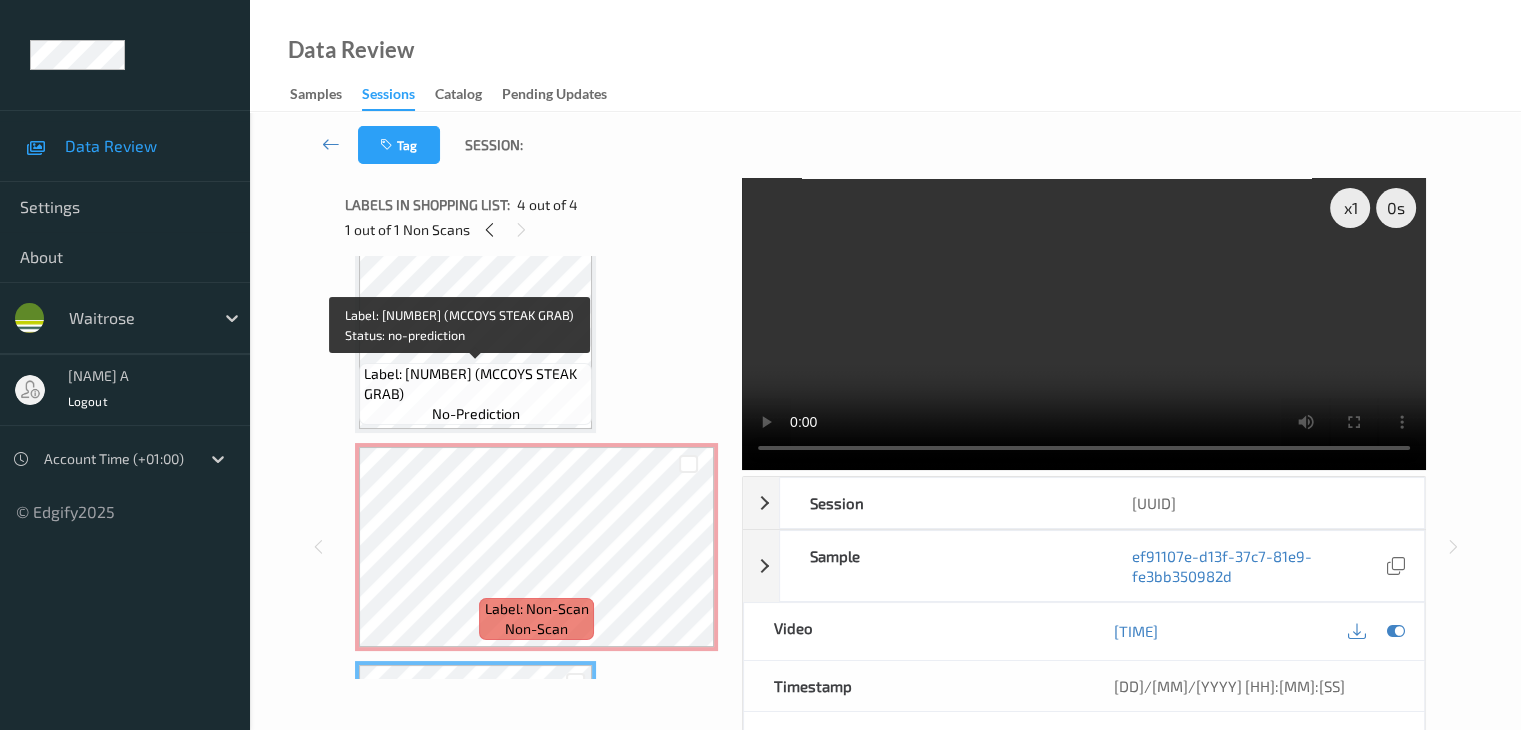 click on "Label: [NUMBER] (MCCOYS STEAK GRAB)" at bounding box center [475, 384] 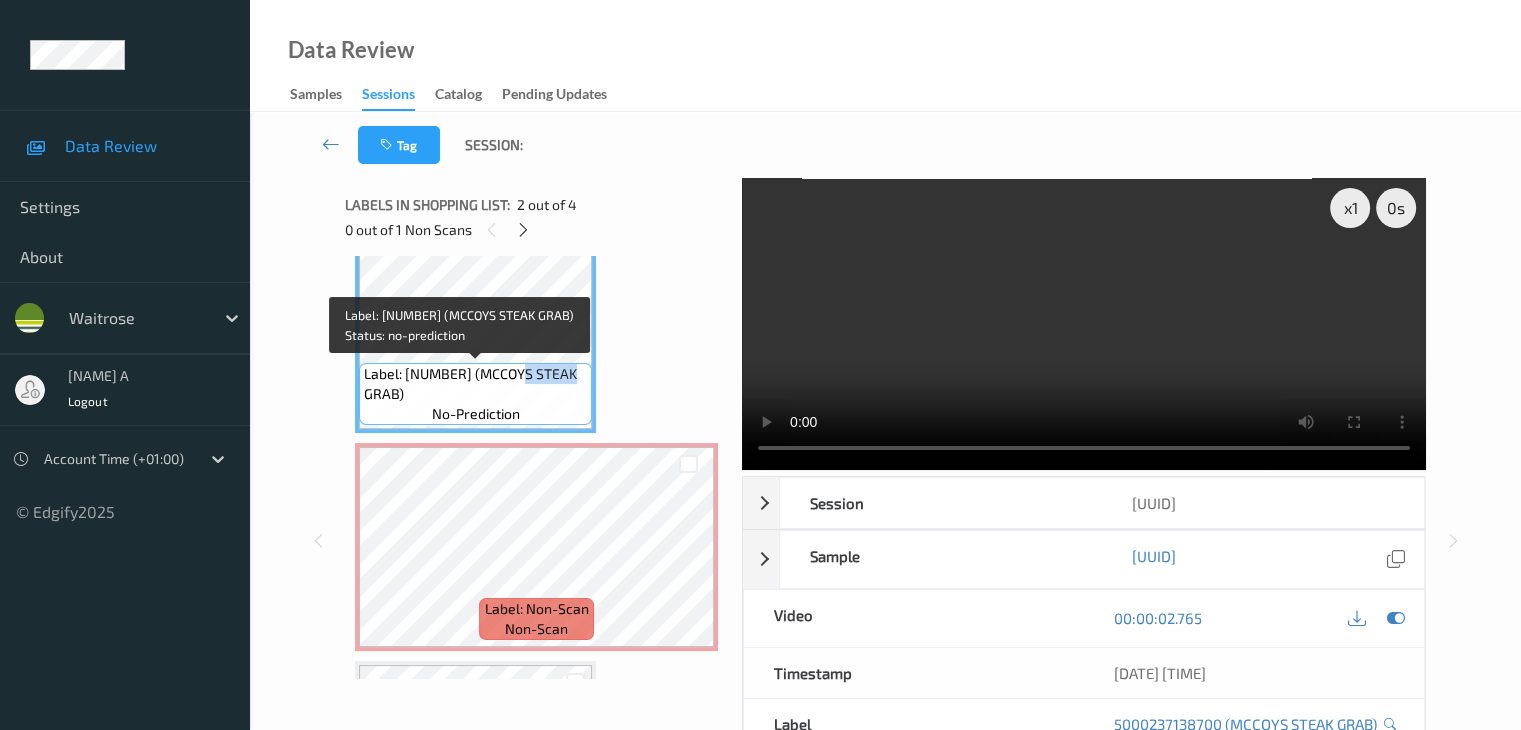 click on "Label: [NUMBER] (MCCOYS STEAK GRAB)" at bounding box center (475, 384) 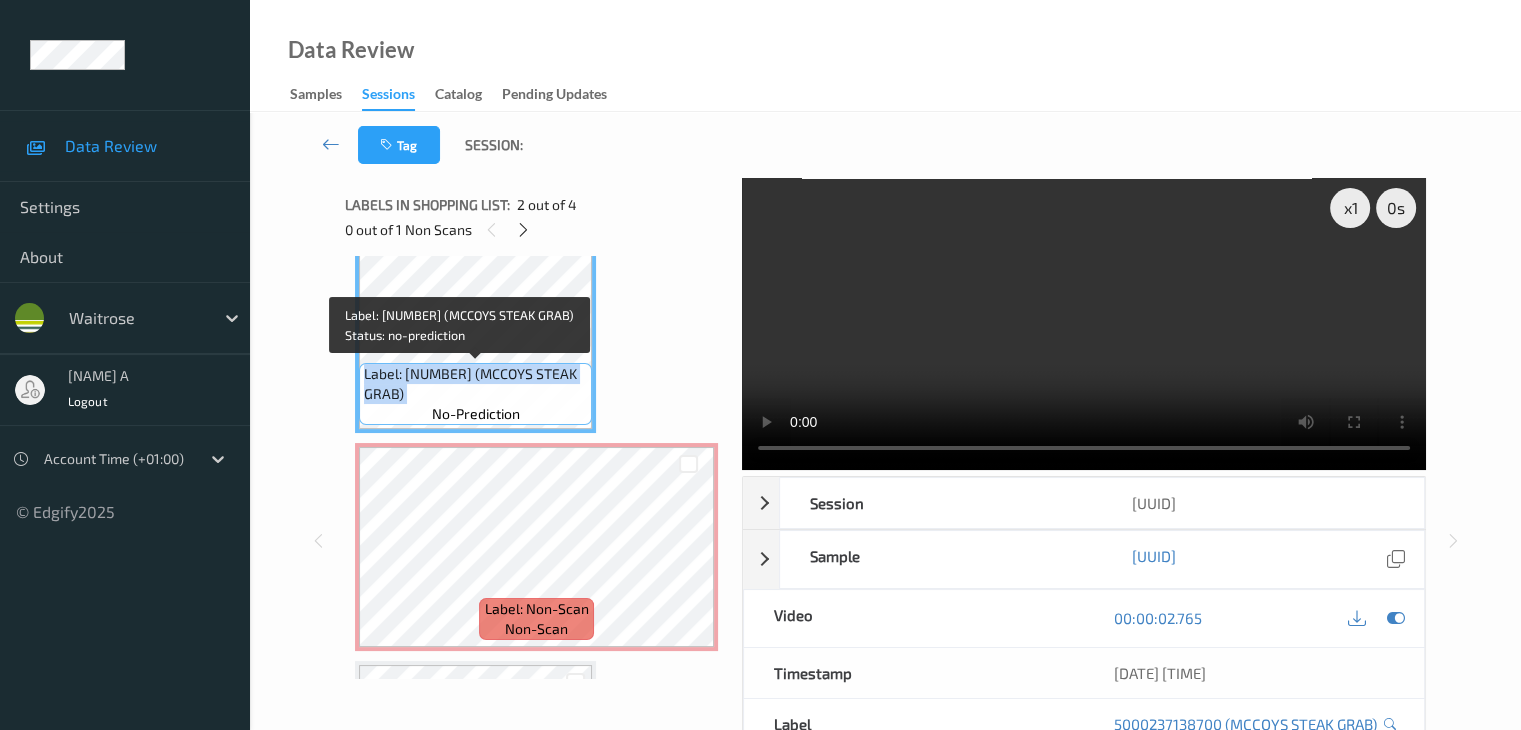click on "Label: [NUMBER] (MCCOYS STEAK GRAB)" at bounding box center [475, 384] 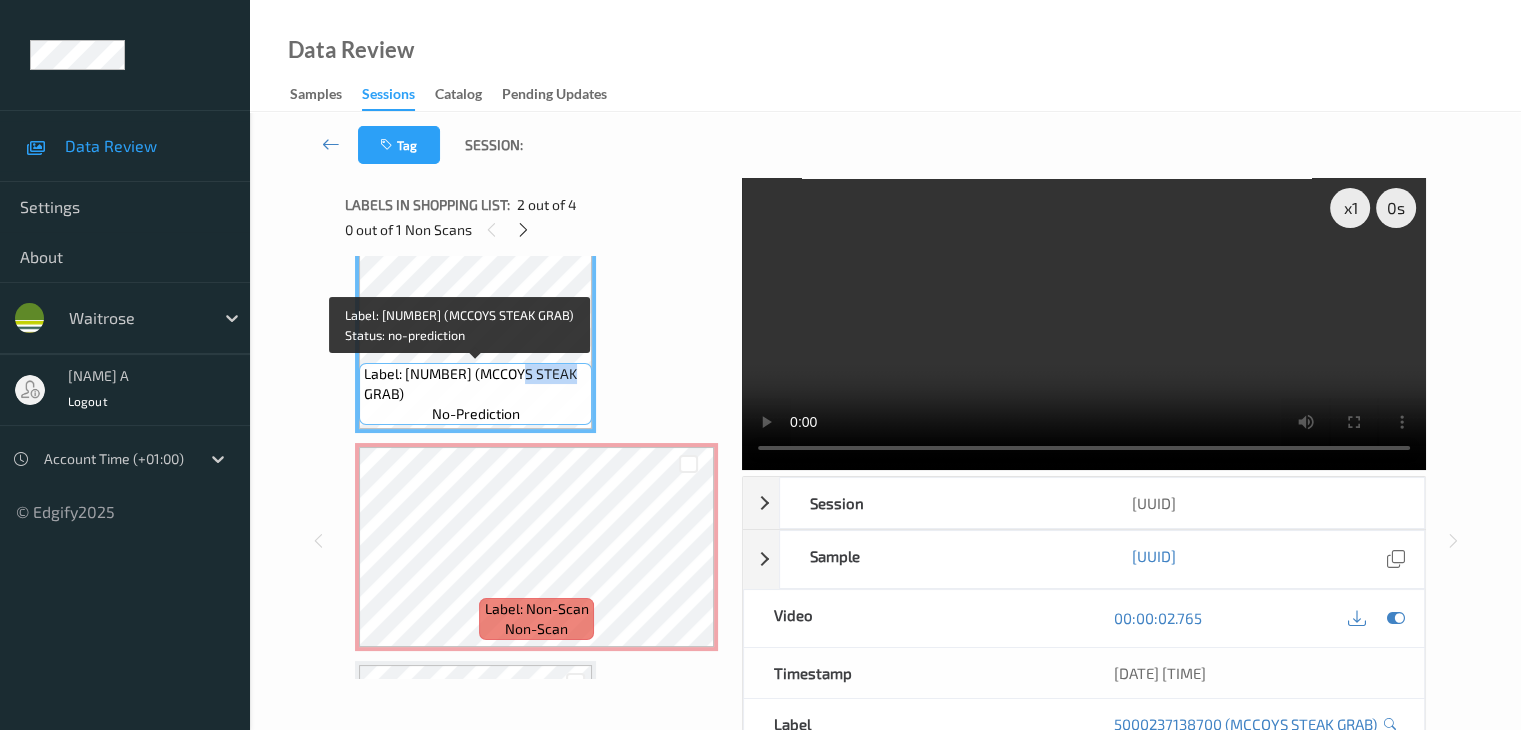 click on "Label: [NUMBER] (MCCOYS STEAK GRAB)" at bounding box center [475, 384] 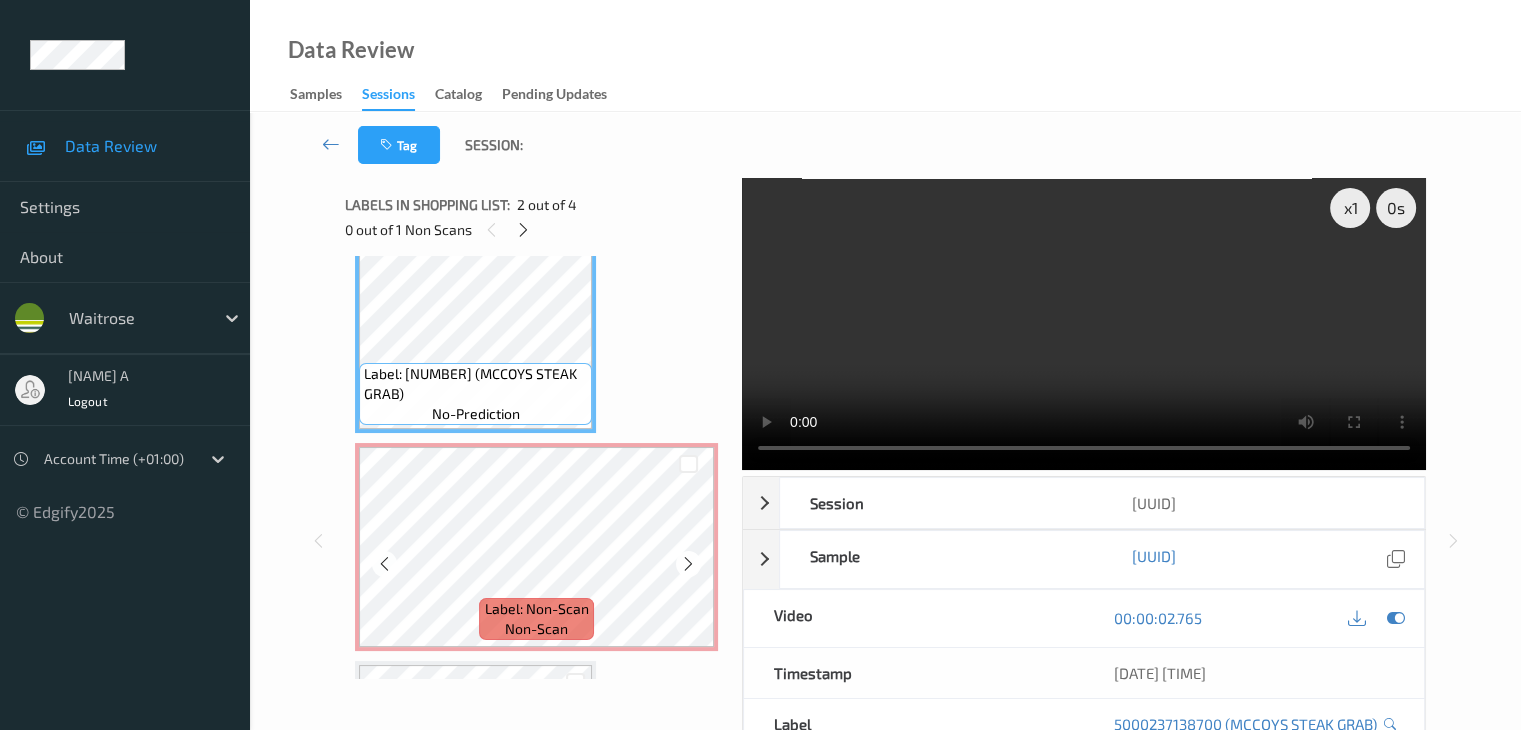 scroll, scrollTop: 359, scrollLeft: 0, axis: vertical 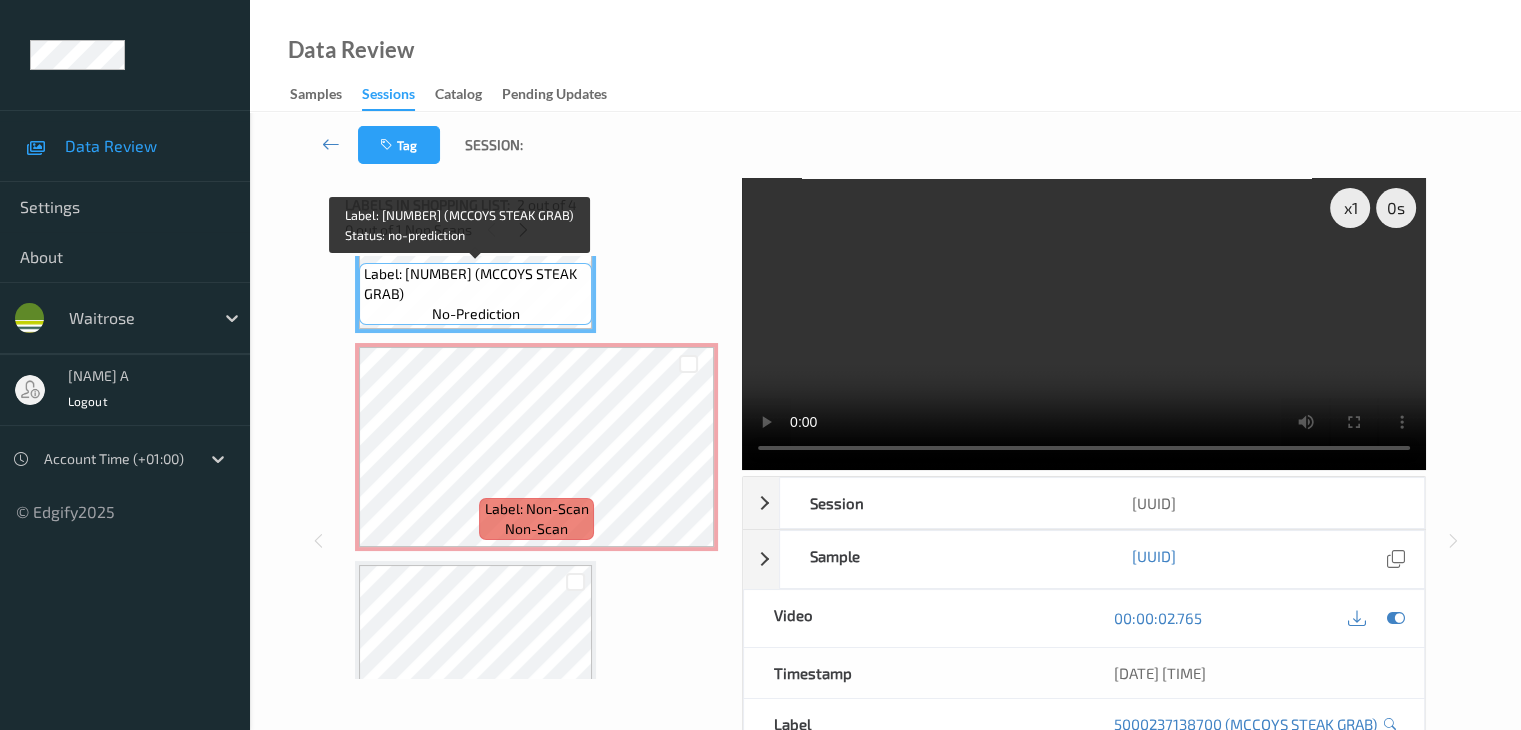 click on "Label: [NUMBER] (MCCOYS STEAK GRAB)" at bounding box center (475, 284) 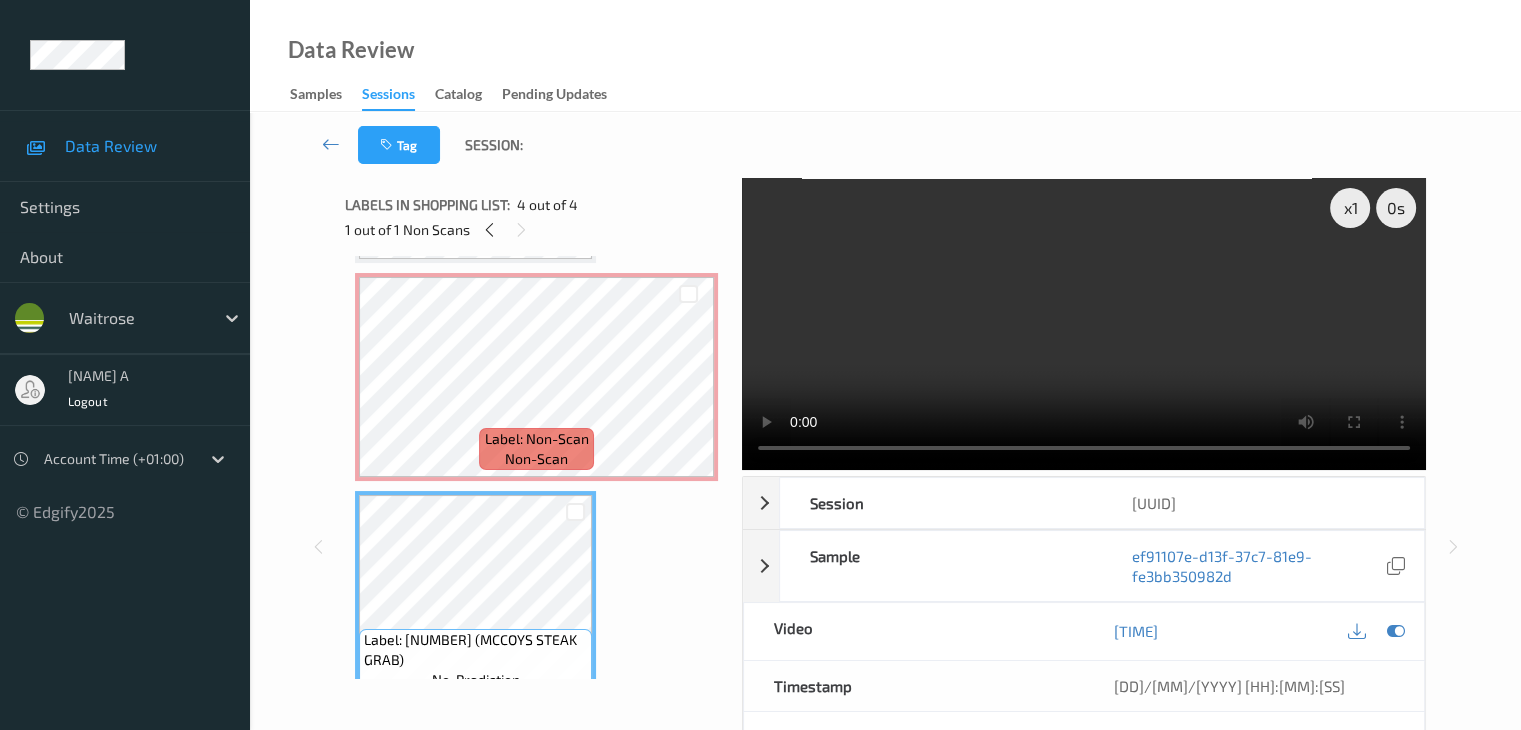 scroll, scrollTop: 459, scrollLeft: 0, axis: vertical 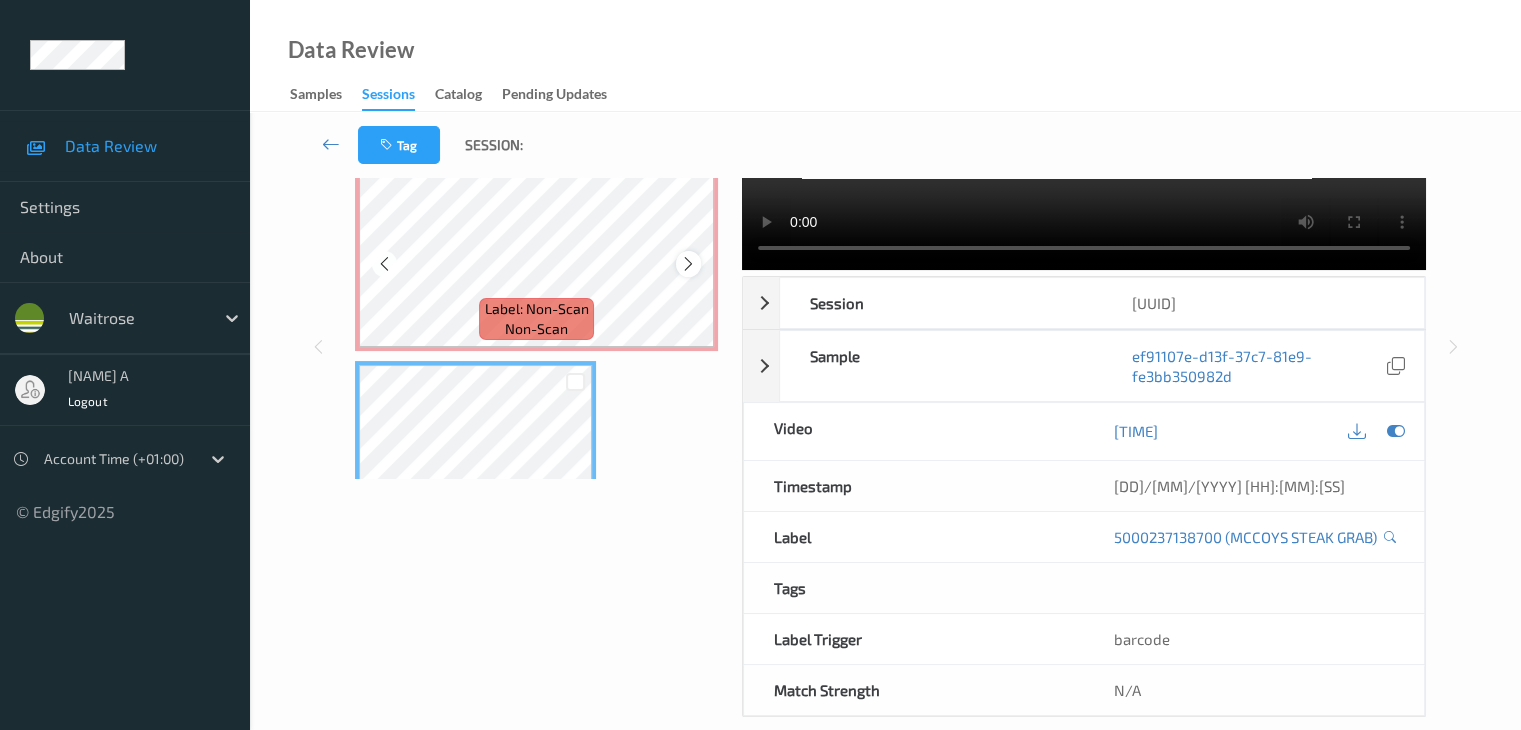 click at bounding box center [688, 264] 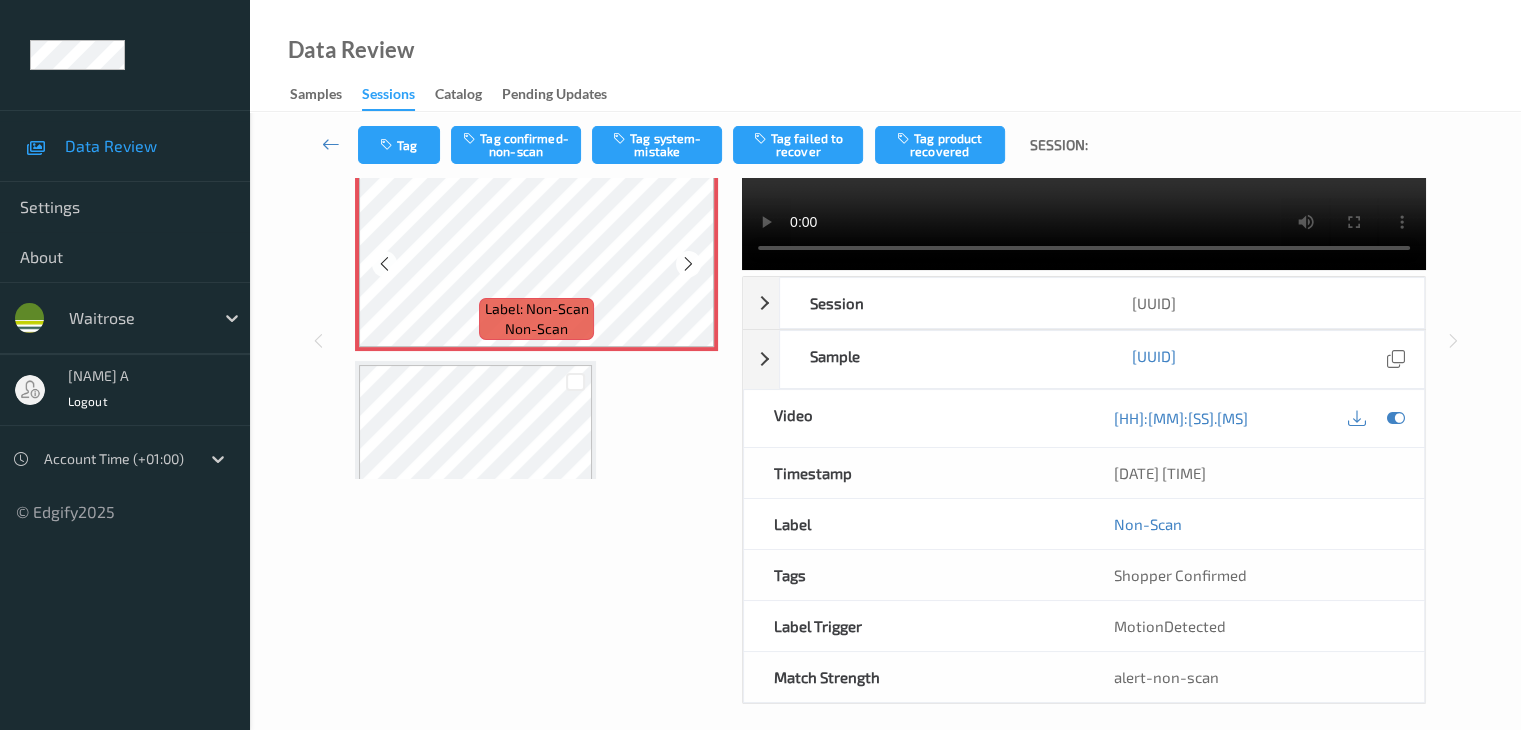 click at bounding box center [688, 264] 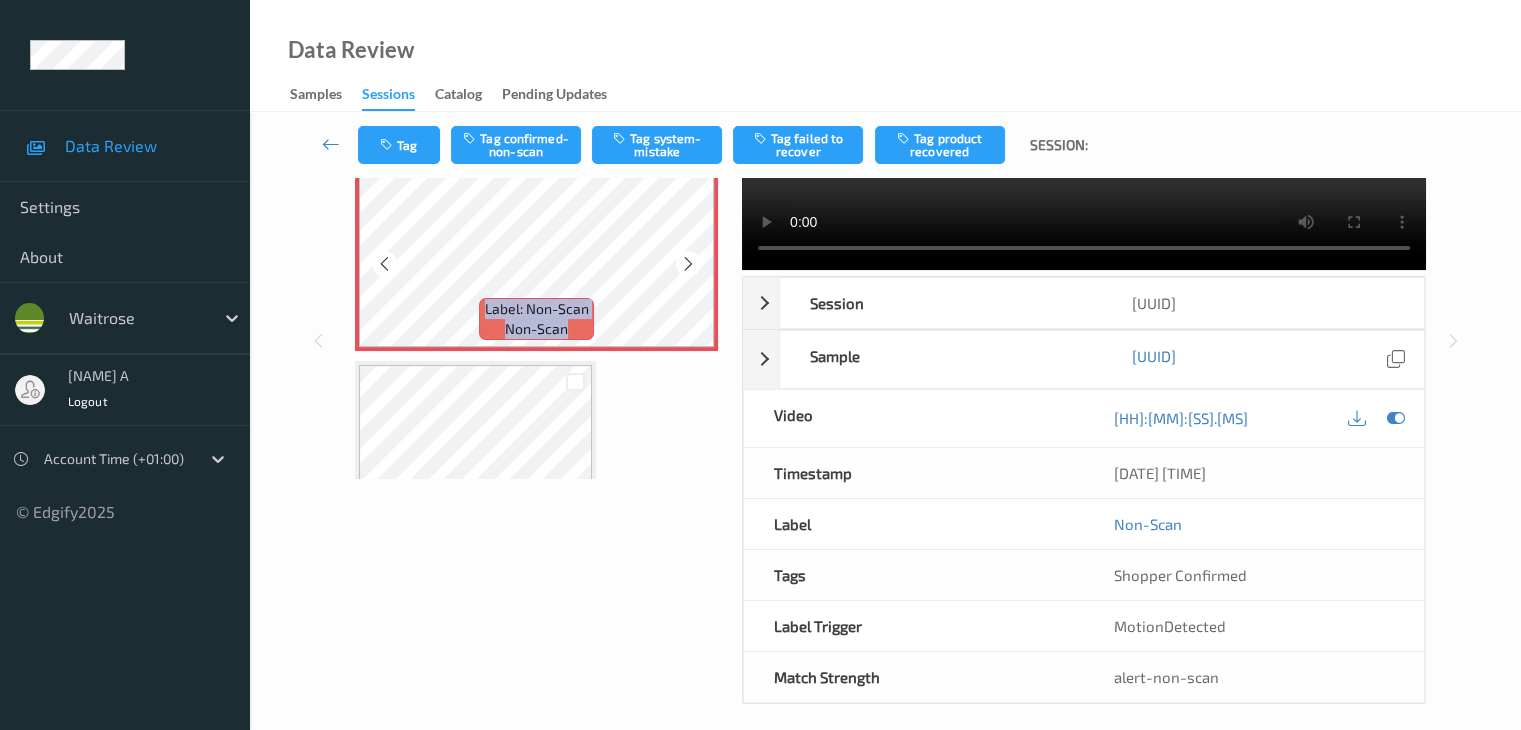 click at bounding box center [688, 264] 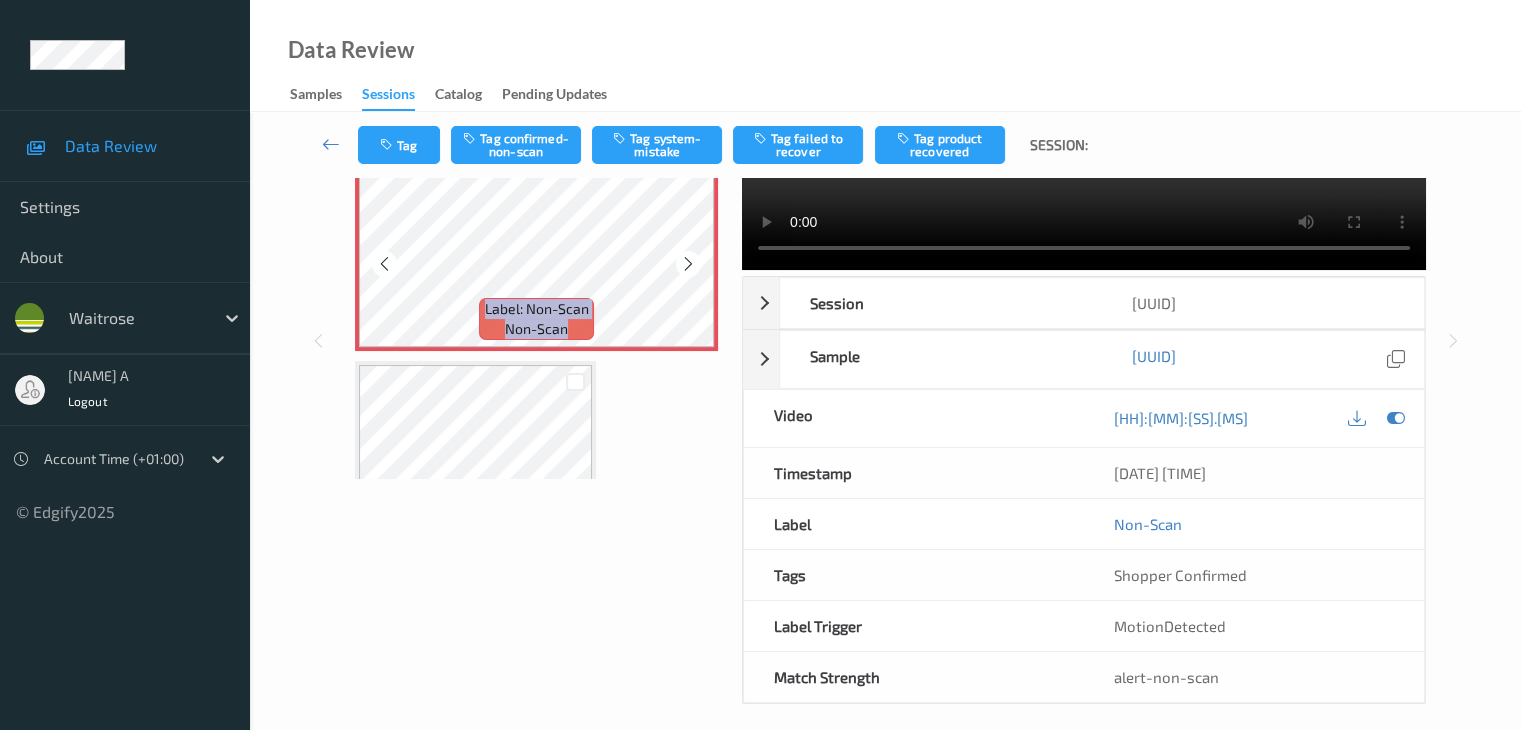 click at bounding box center (688, 264) 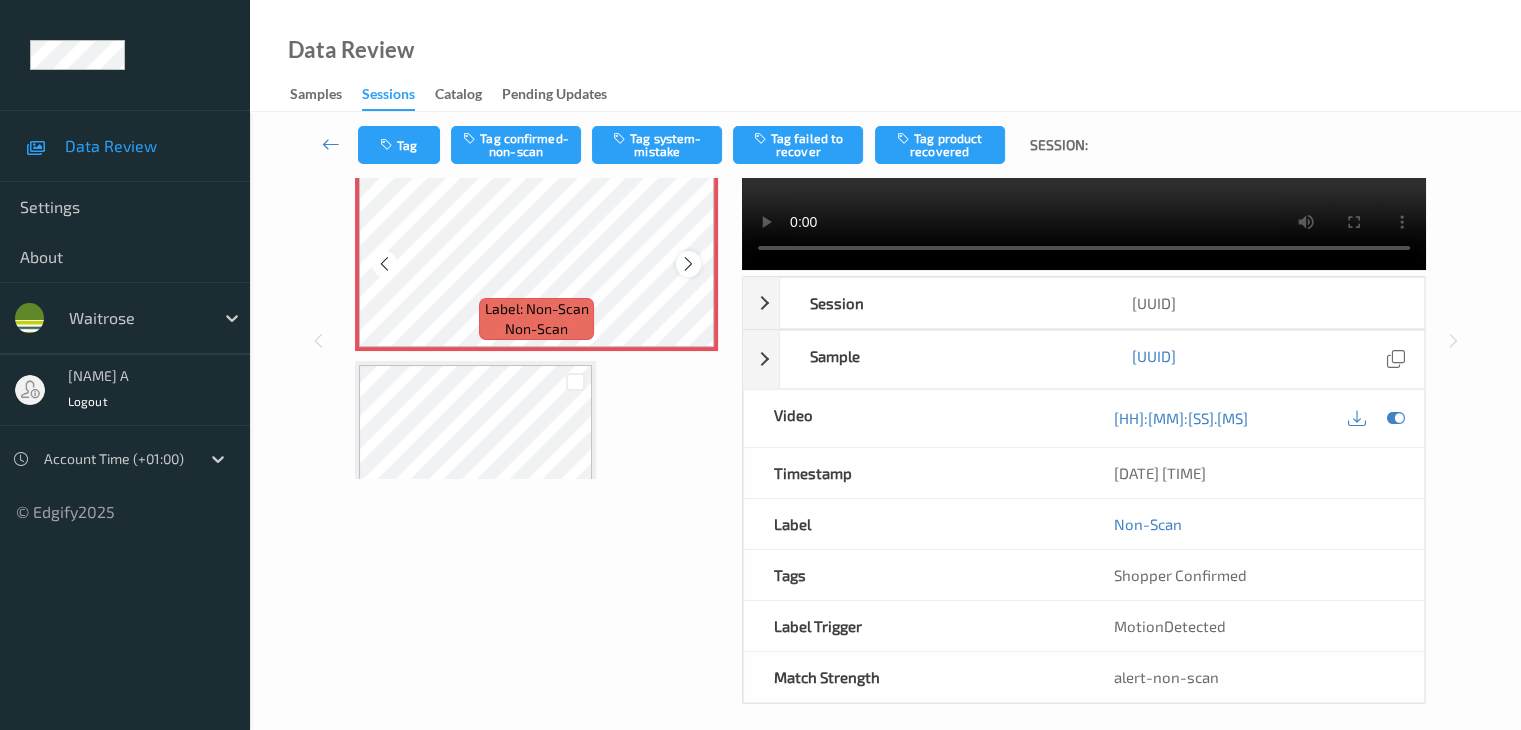 scroll, scrollTop: 159, scrollLeft: 0, axis: vertical 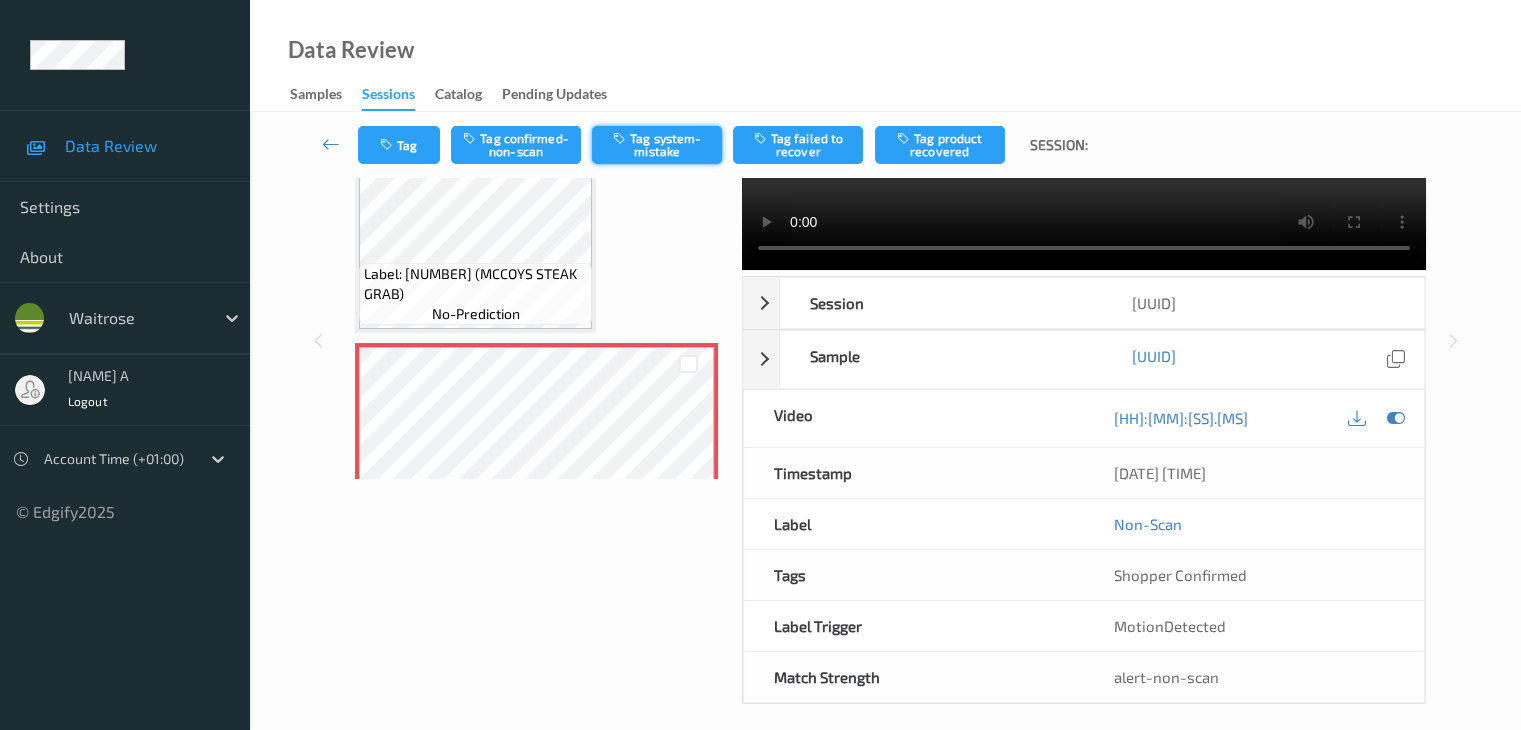 click on "Tag   system-mistake" at bounding box center (657, 145) 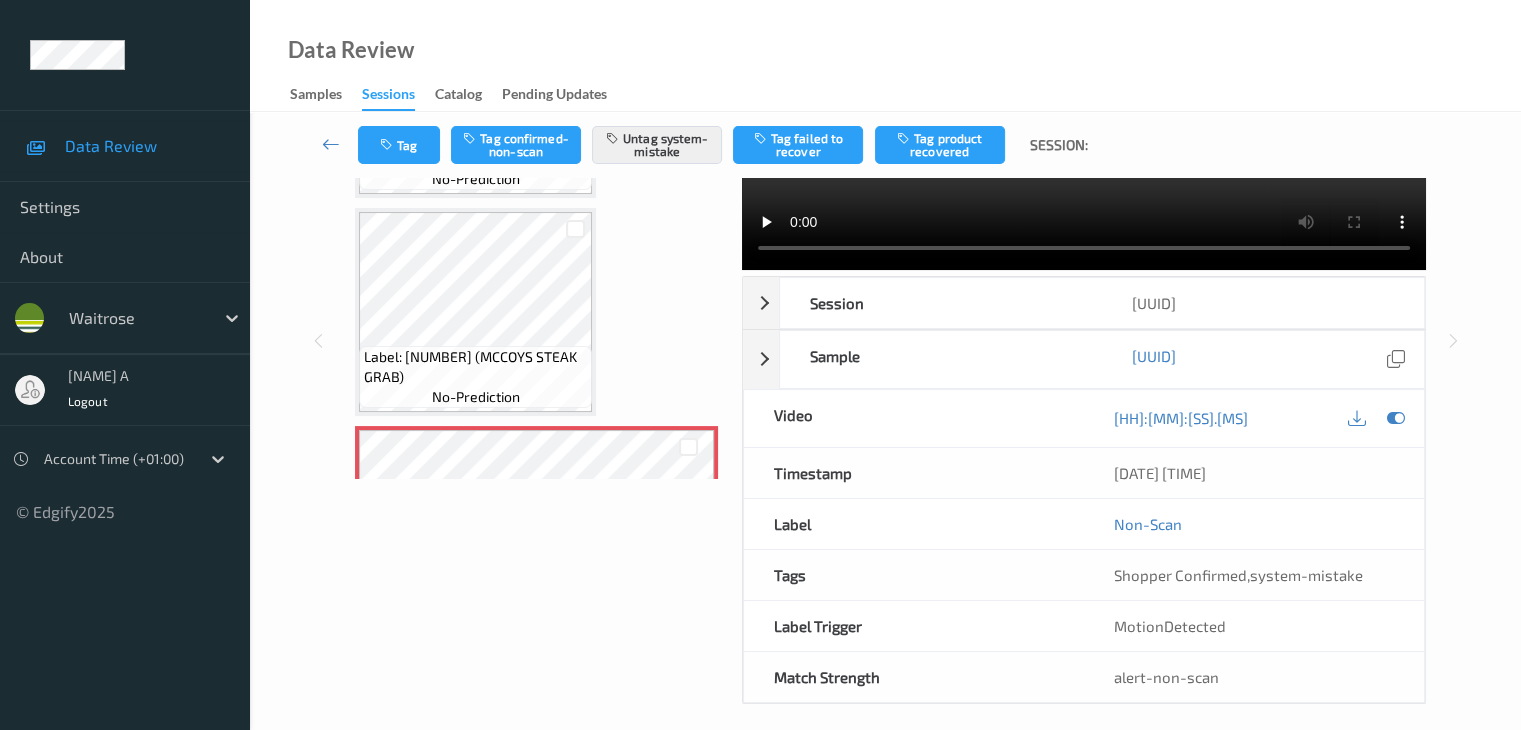 scroll, scrollTop: 0, scrollLeft: 0, axis: both 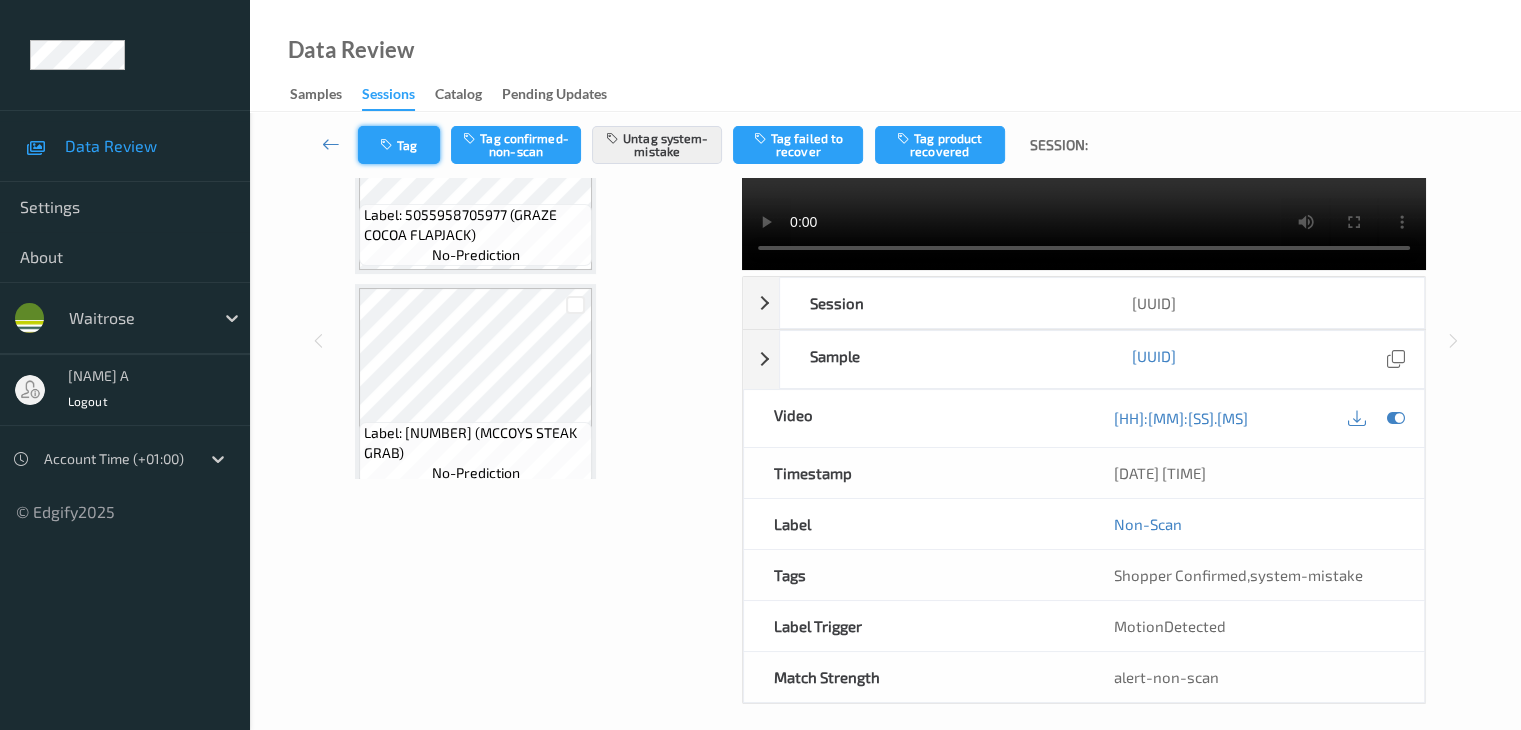 click on "Tag" at bounding box center (399, 145) 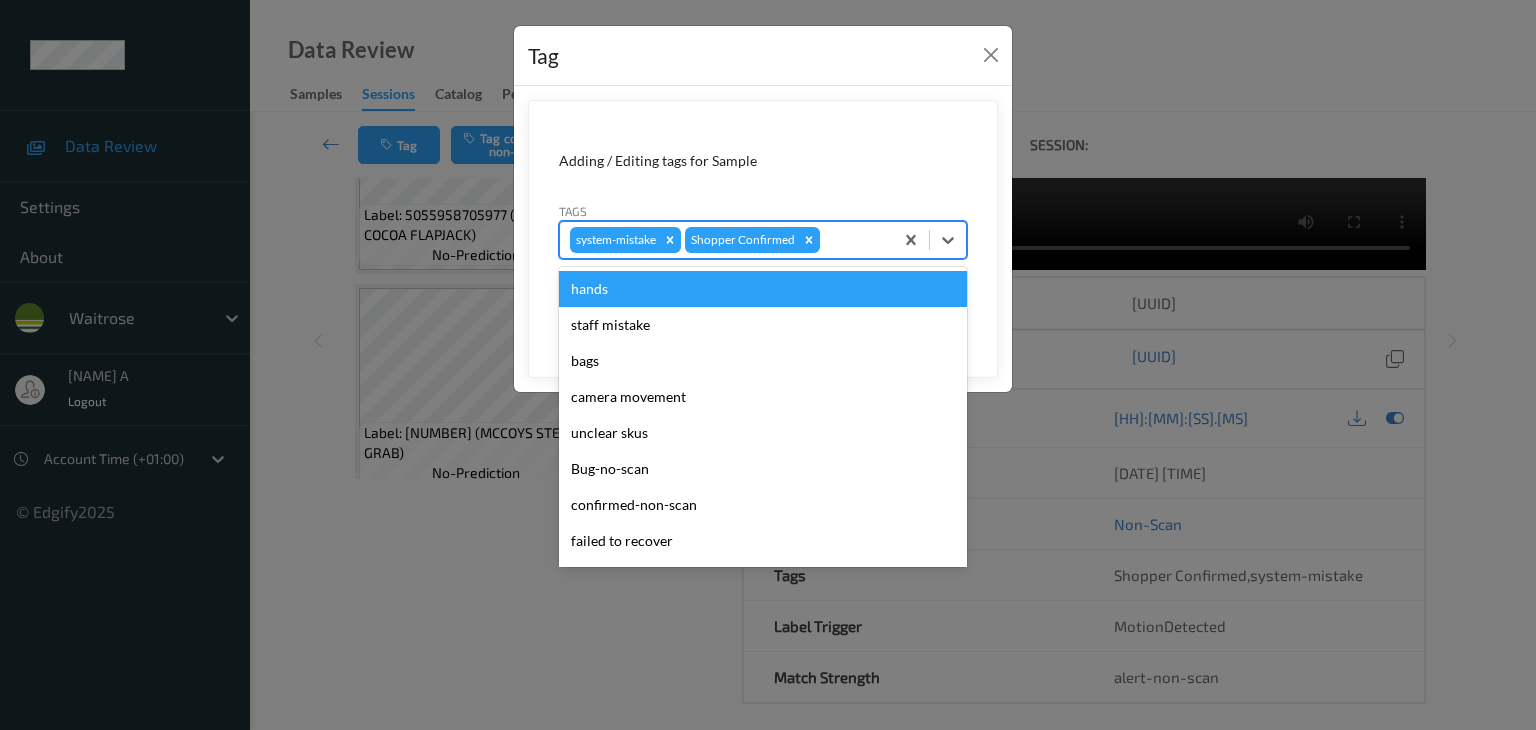click at bounding box center (853, 240) 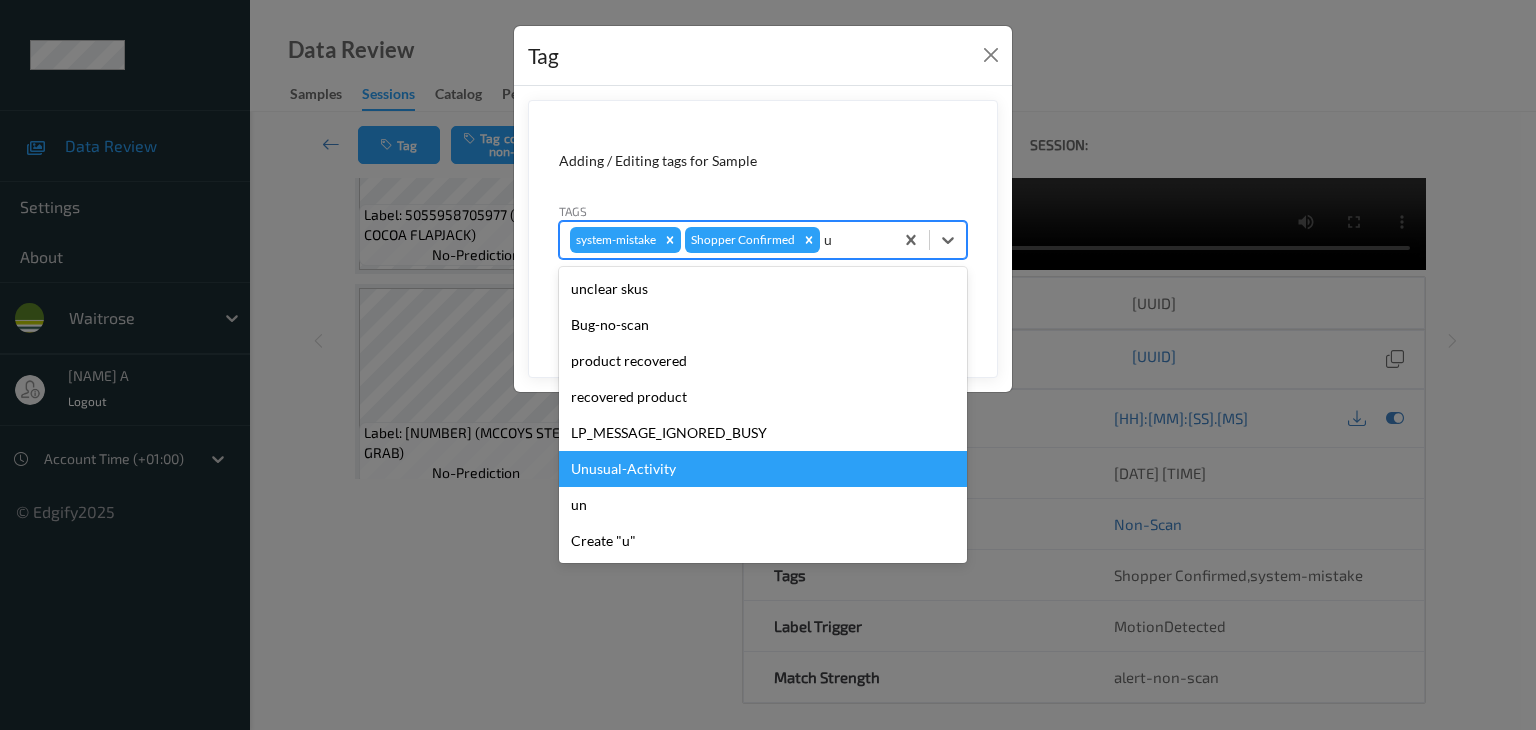 click on "Unusual-Activity" at bounding box center [763, 469] 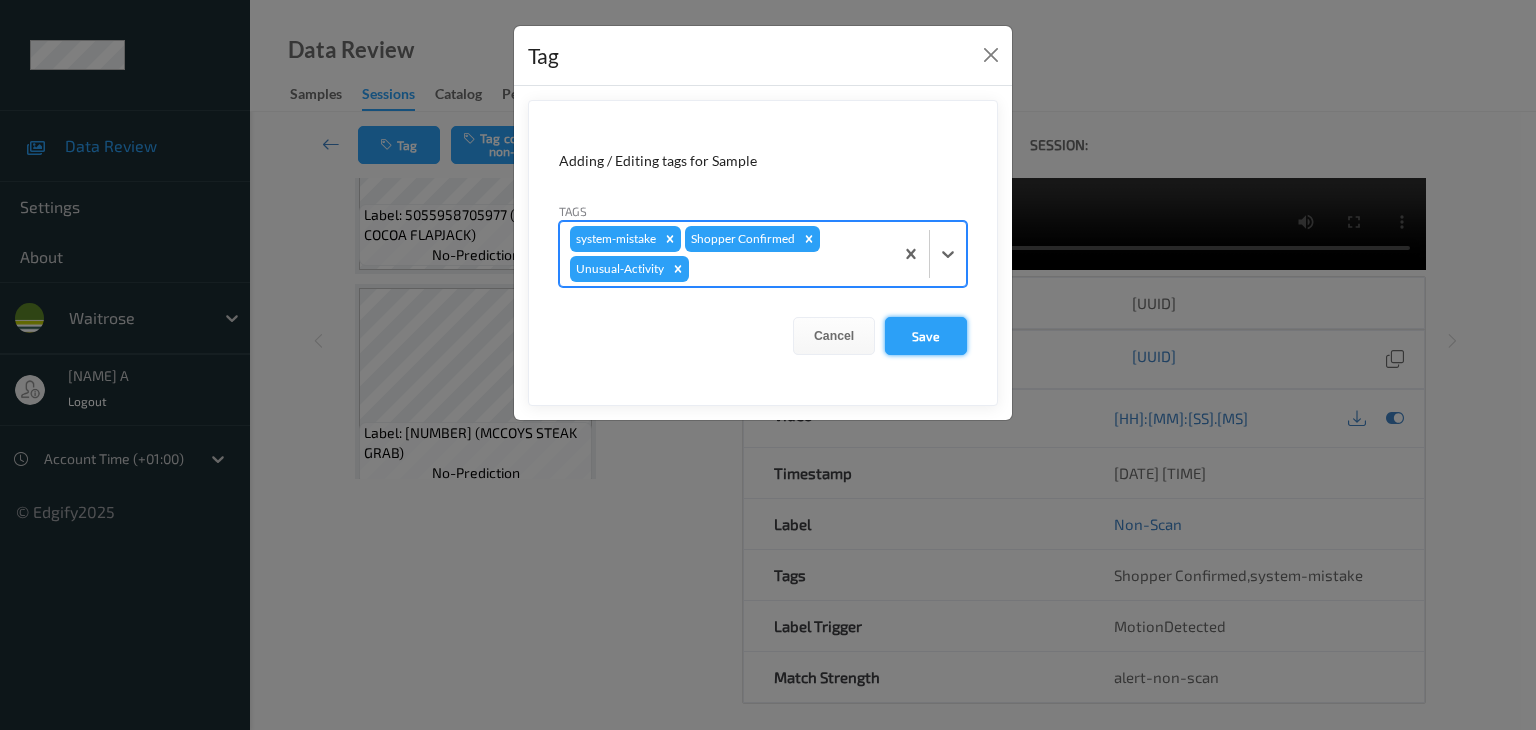 click on "Save" at bounding box center (926, 336) 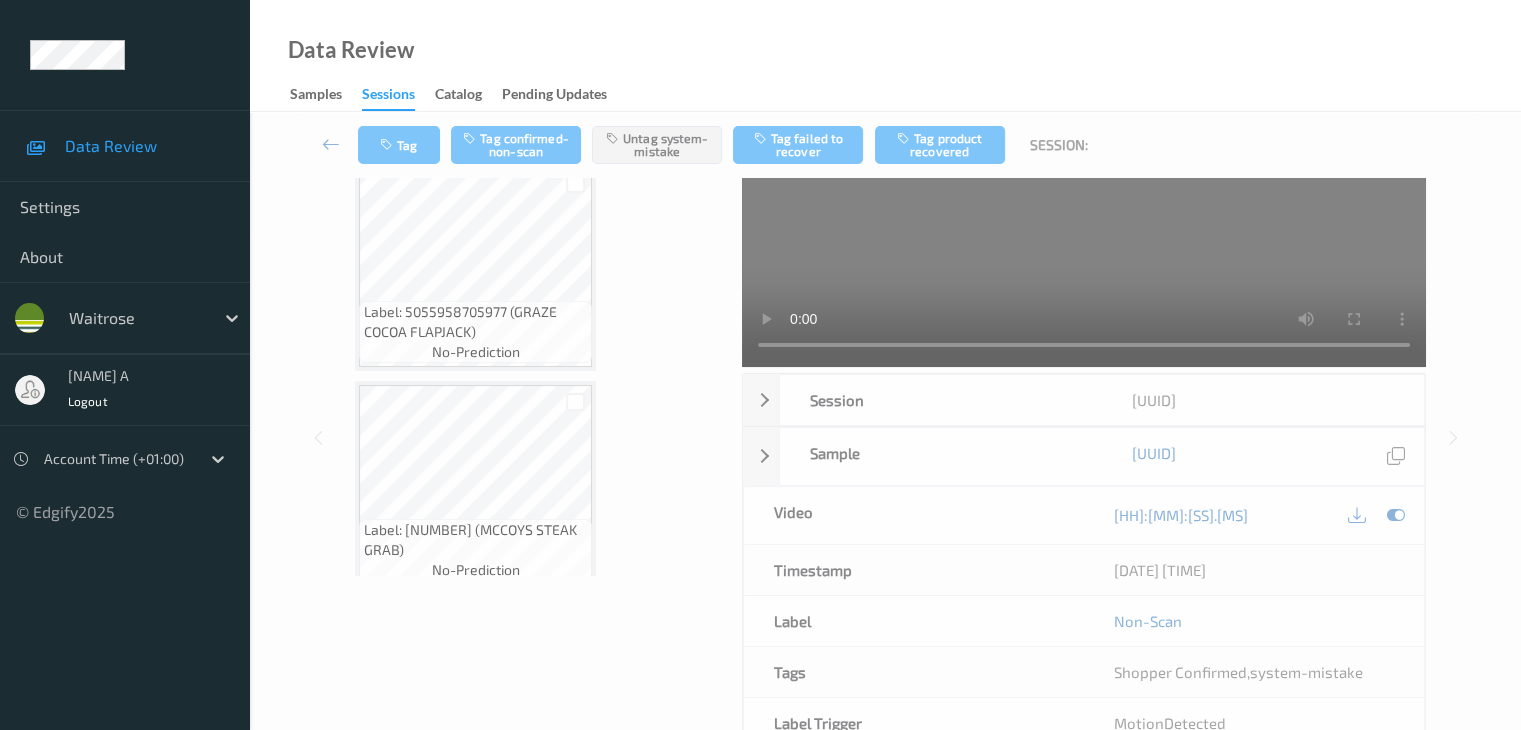 scroll, scrollTop: 0, scrollLeft: 0, axis: both 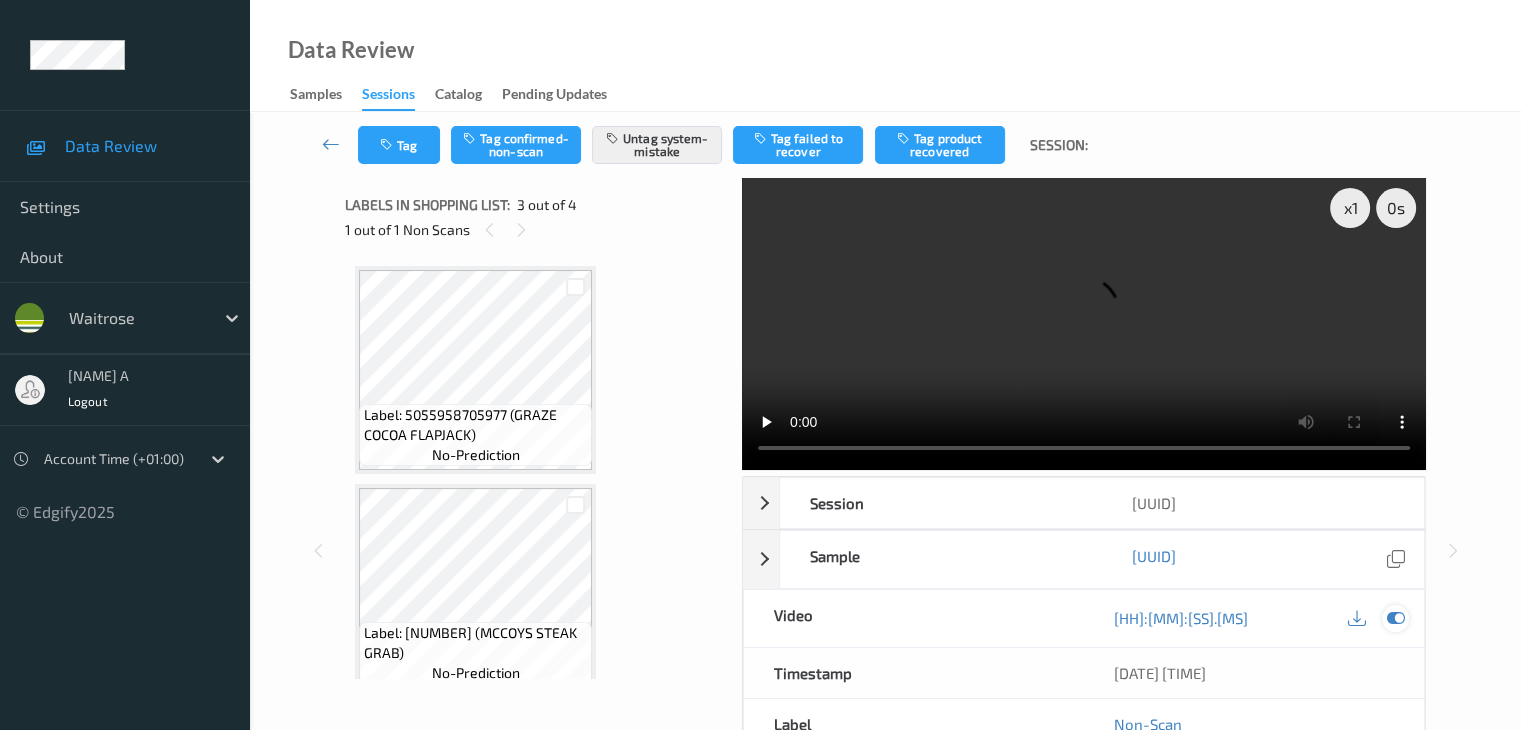 click at bounding box center [1395, 618] 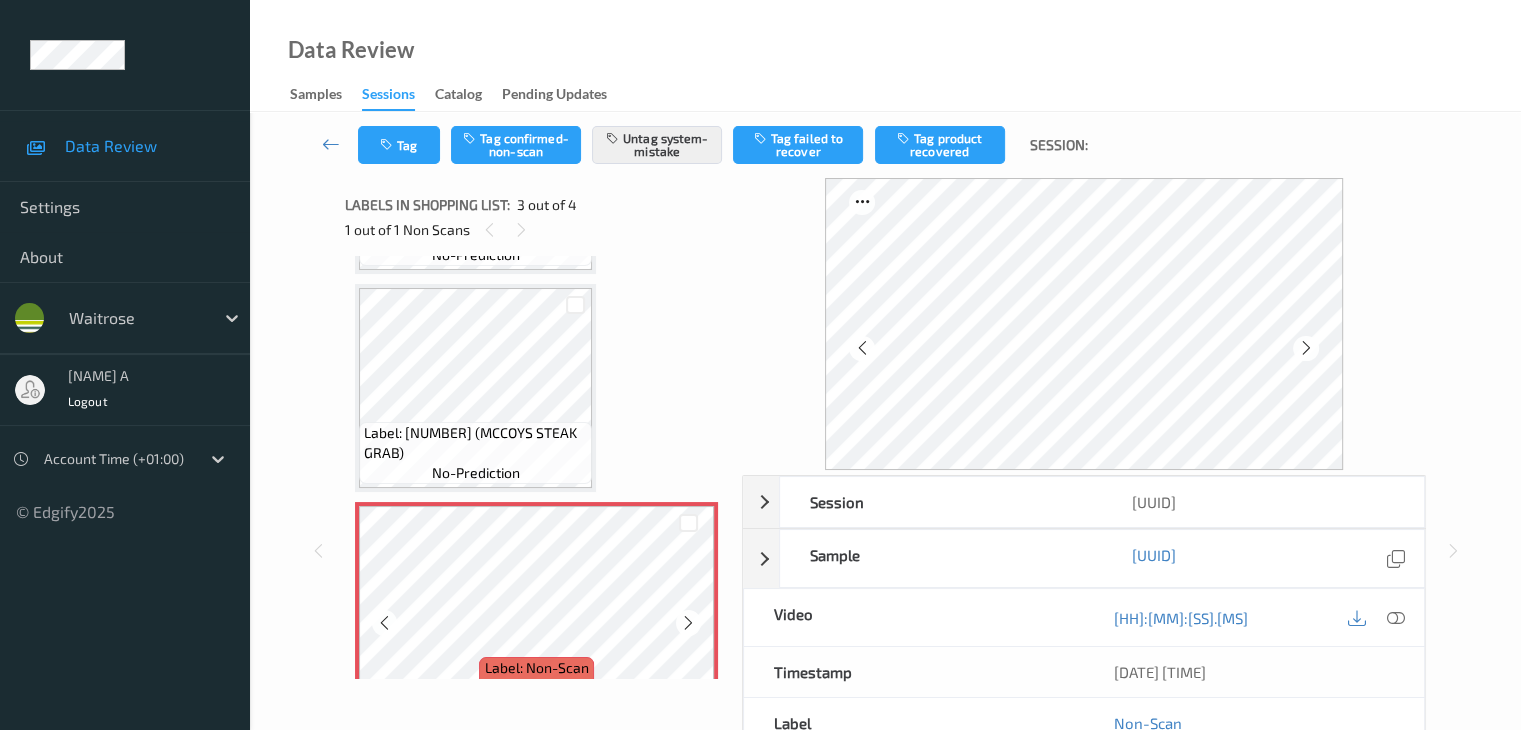 scroll, scrollTop: 300, scrollLeft: 0, axis: vertical 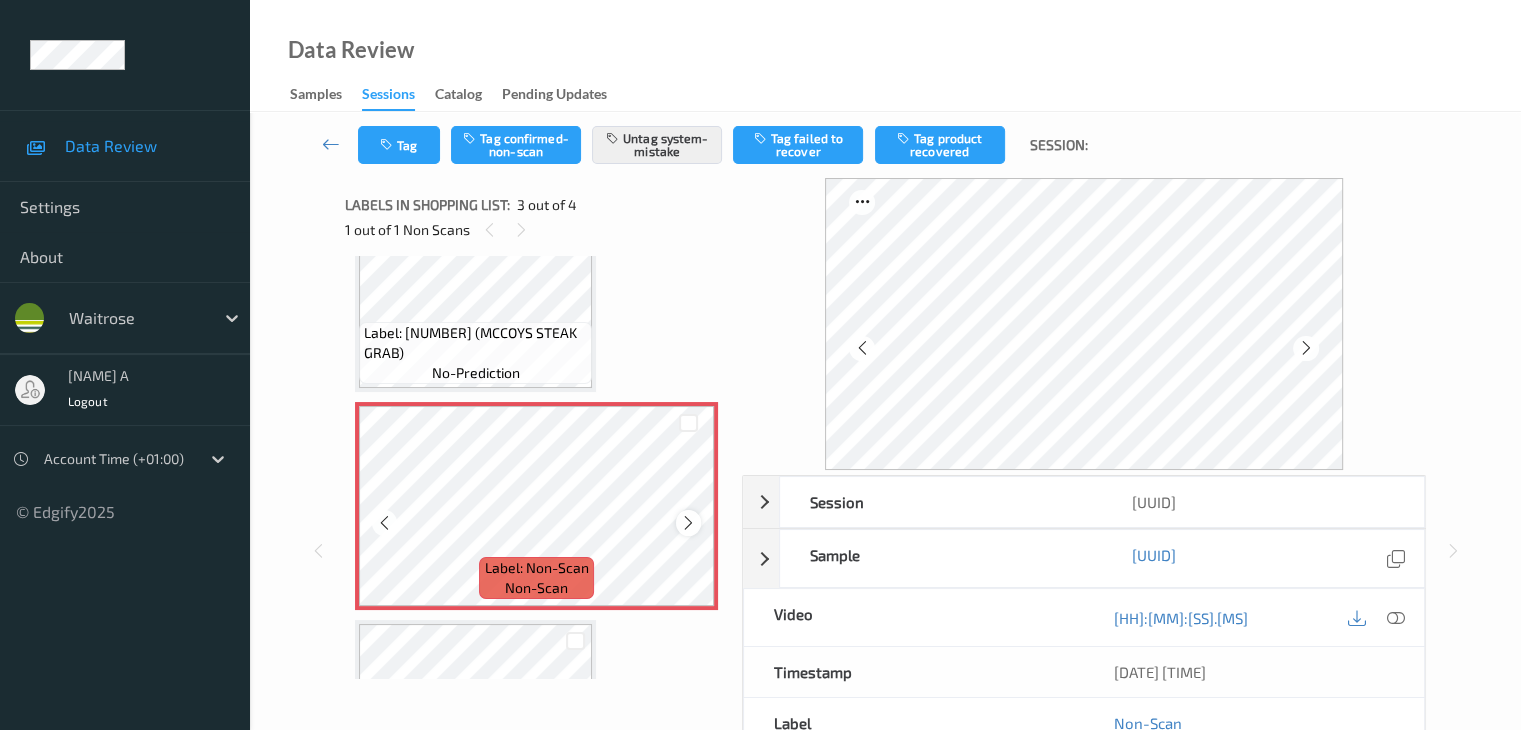 click at bounding box center (688, 523) 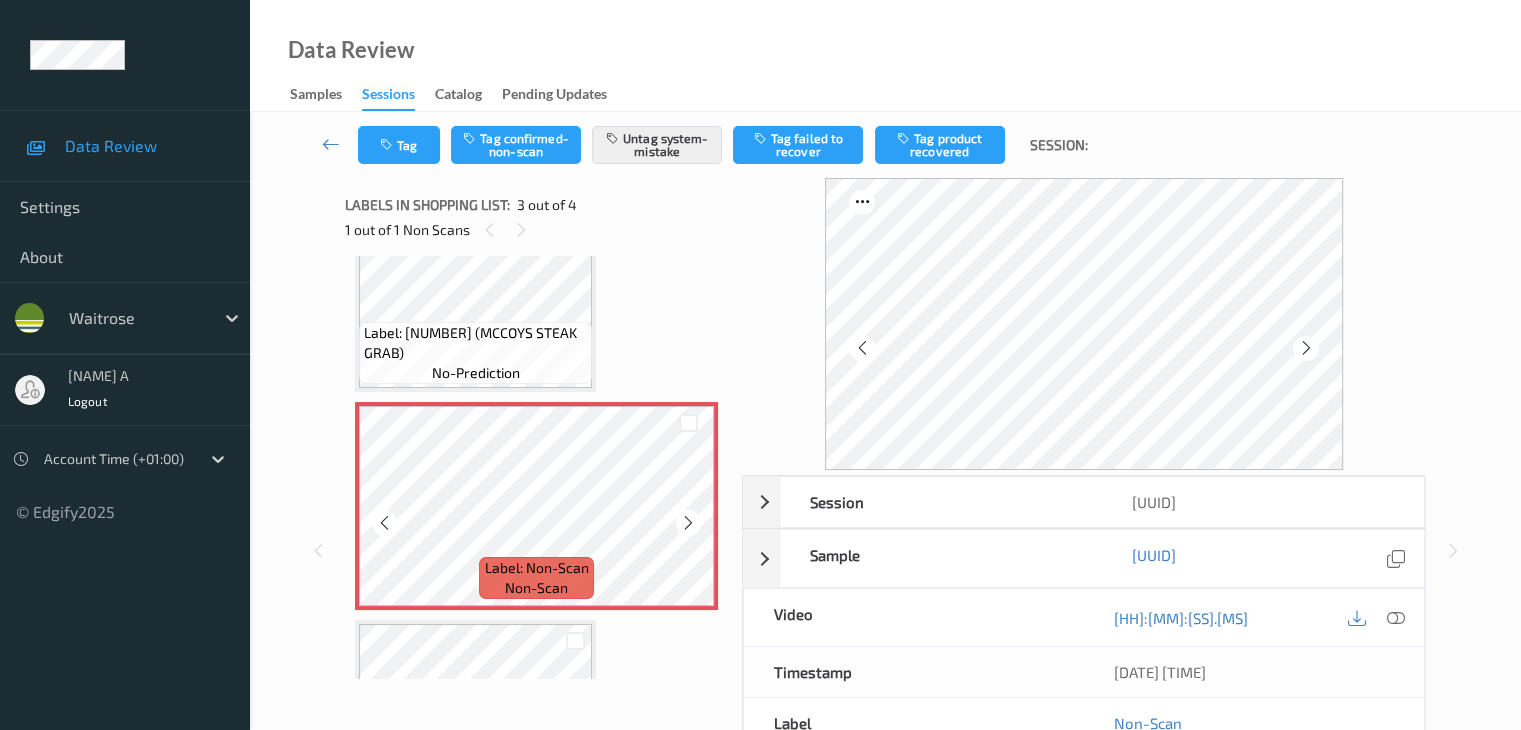click at bounding box center [688, 523] 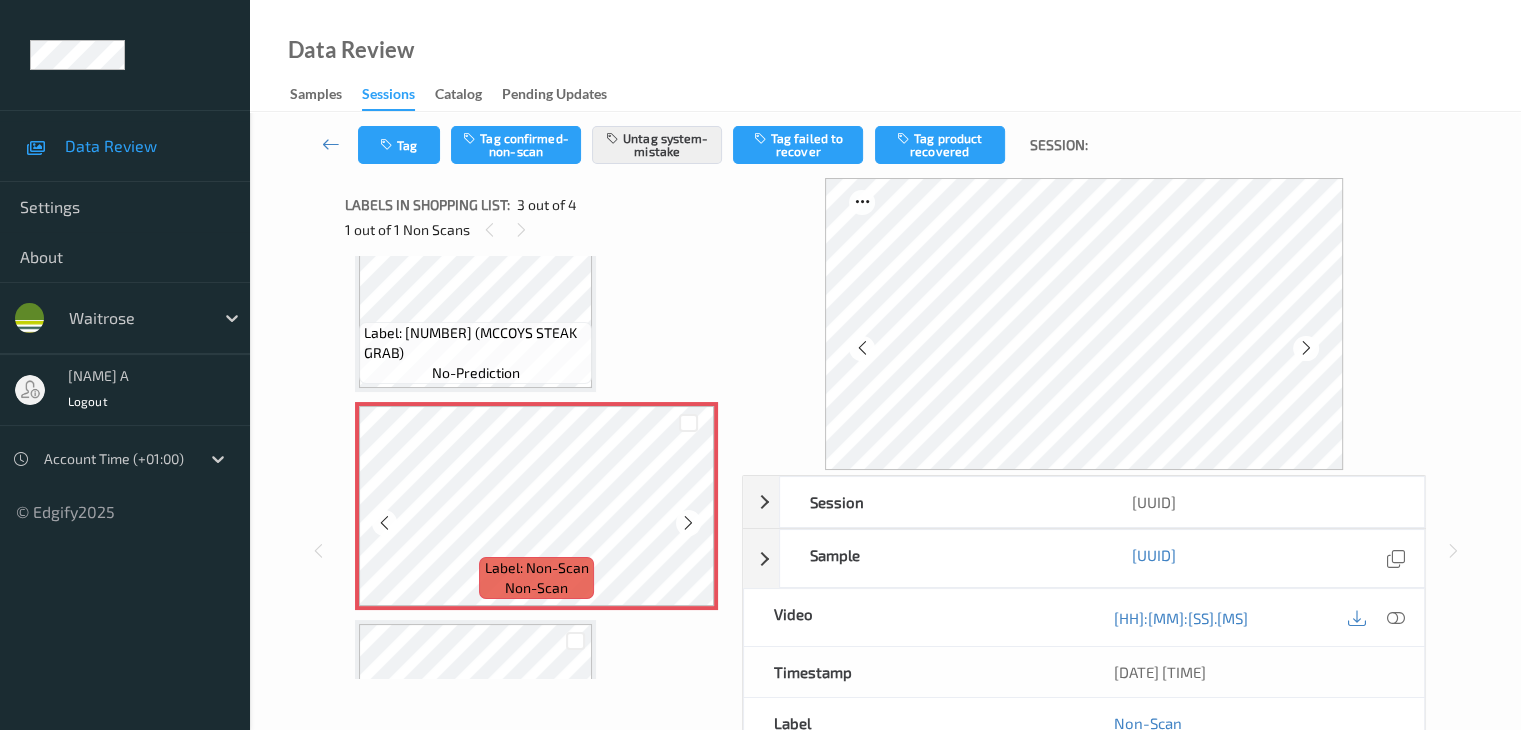 click at bounding box center (688, 523) 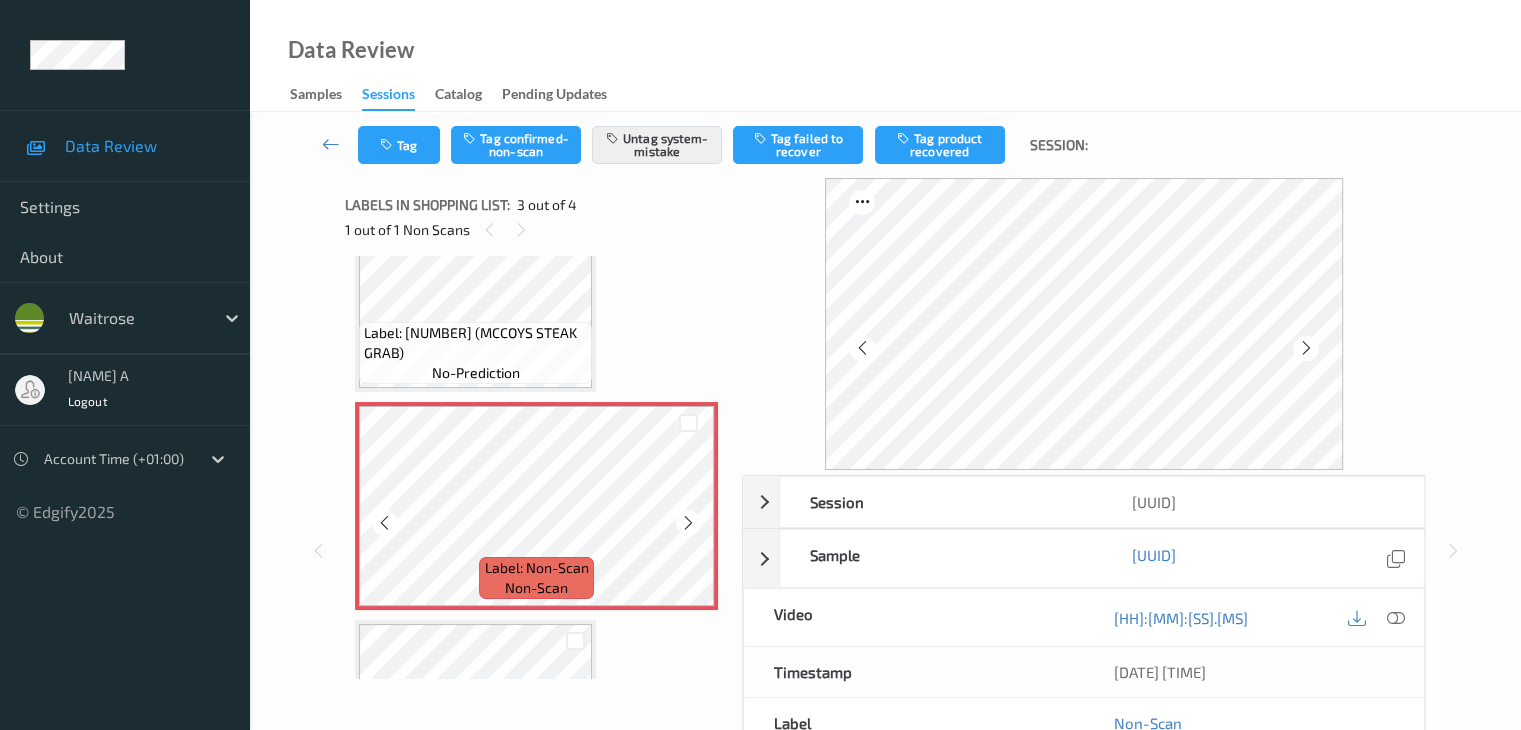 click at bounding box center (688, 523) 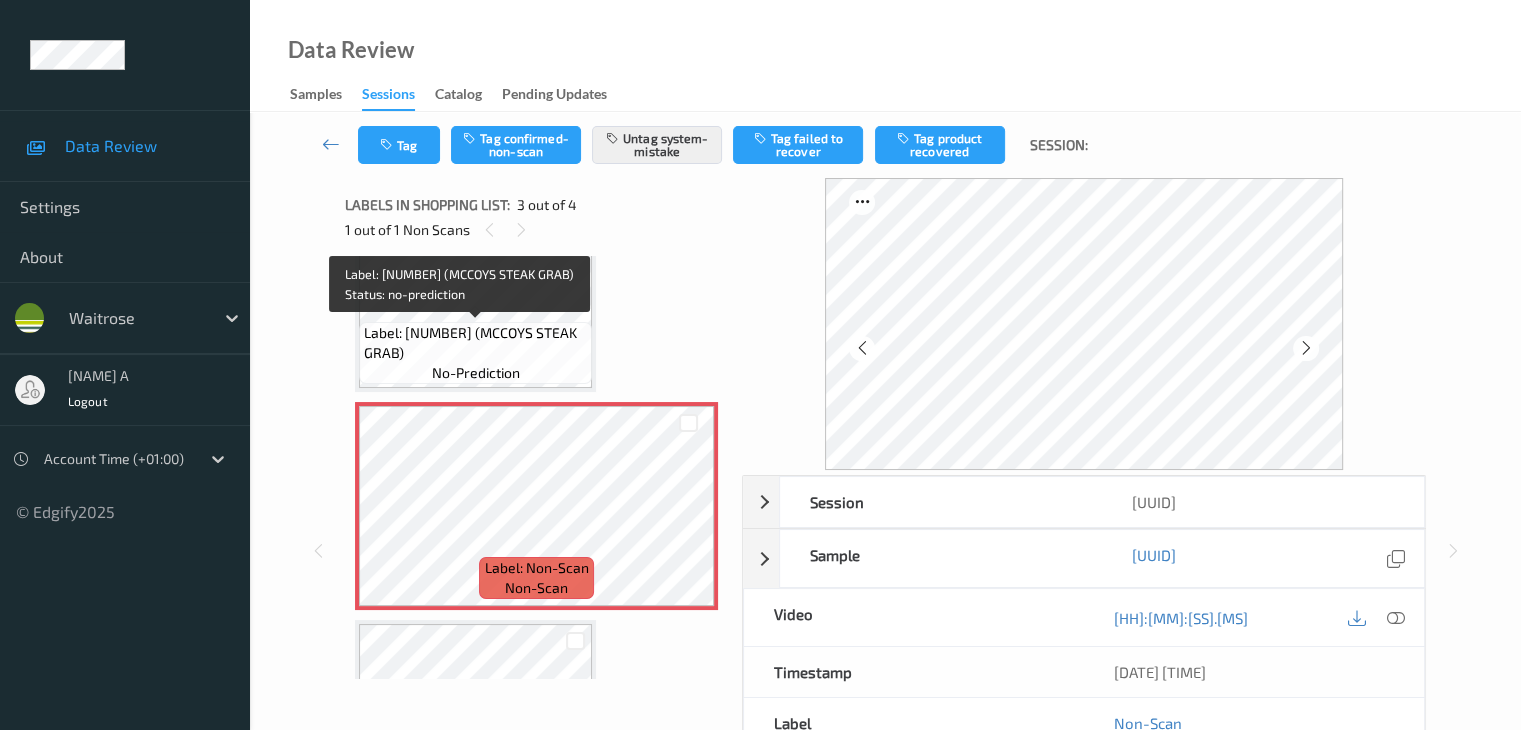 click on "Label: [NUMBER] (MCCOYS STEAK GRAB)" at bounding box center (475, 343) 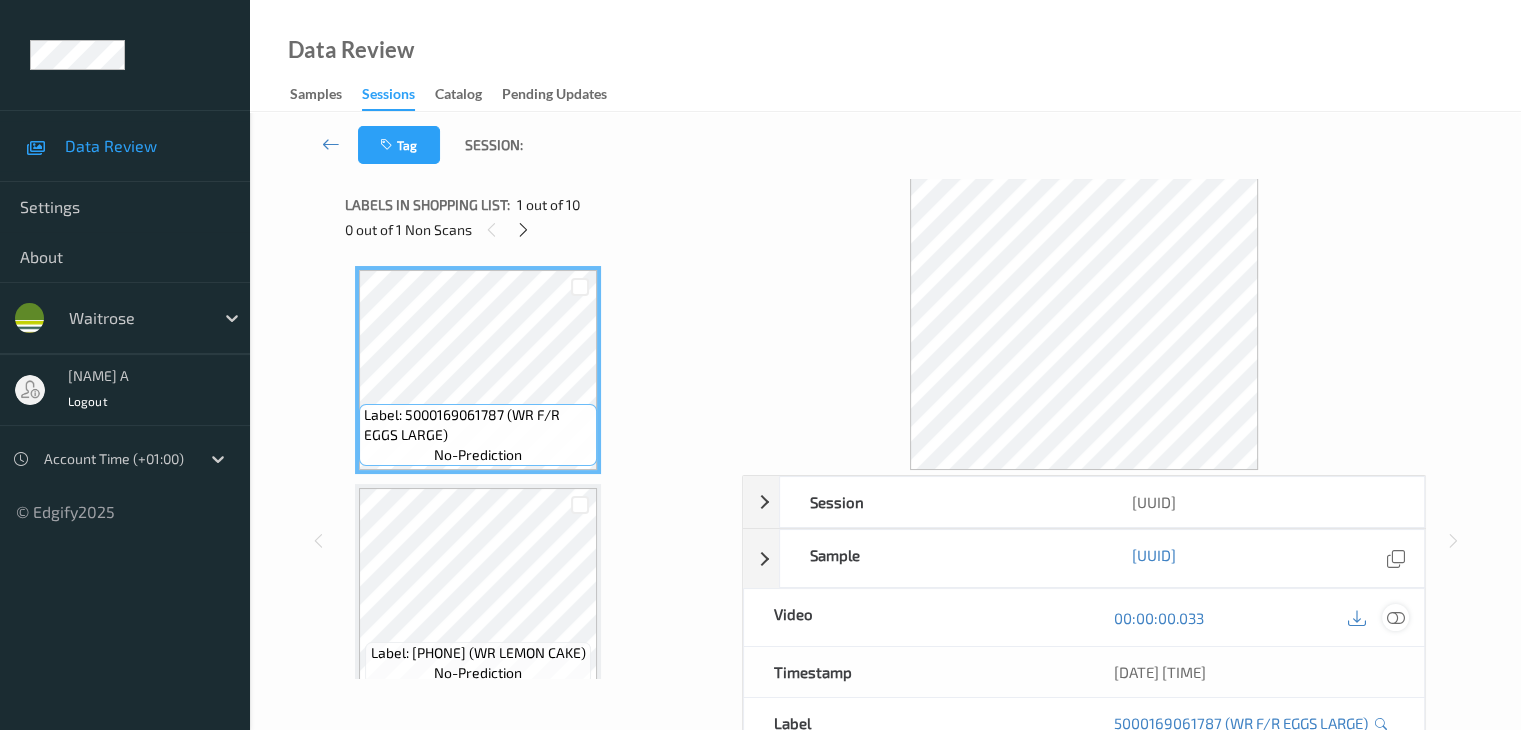 click at bounding box center [1395, 618] 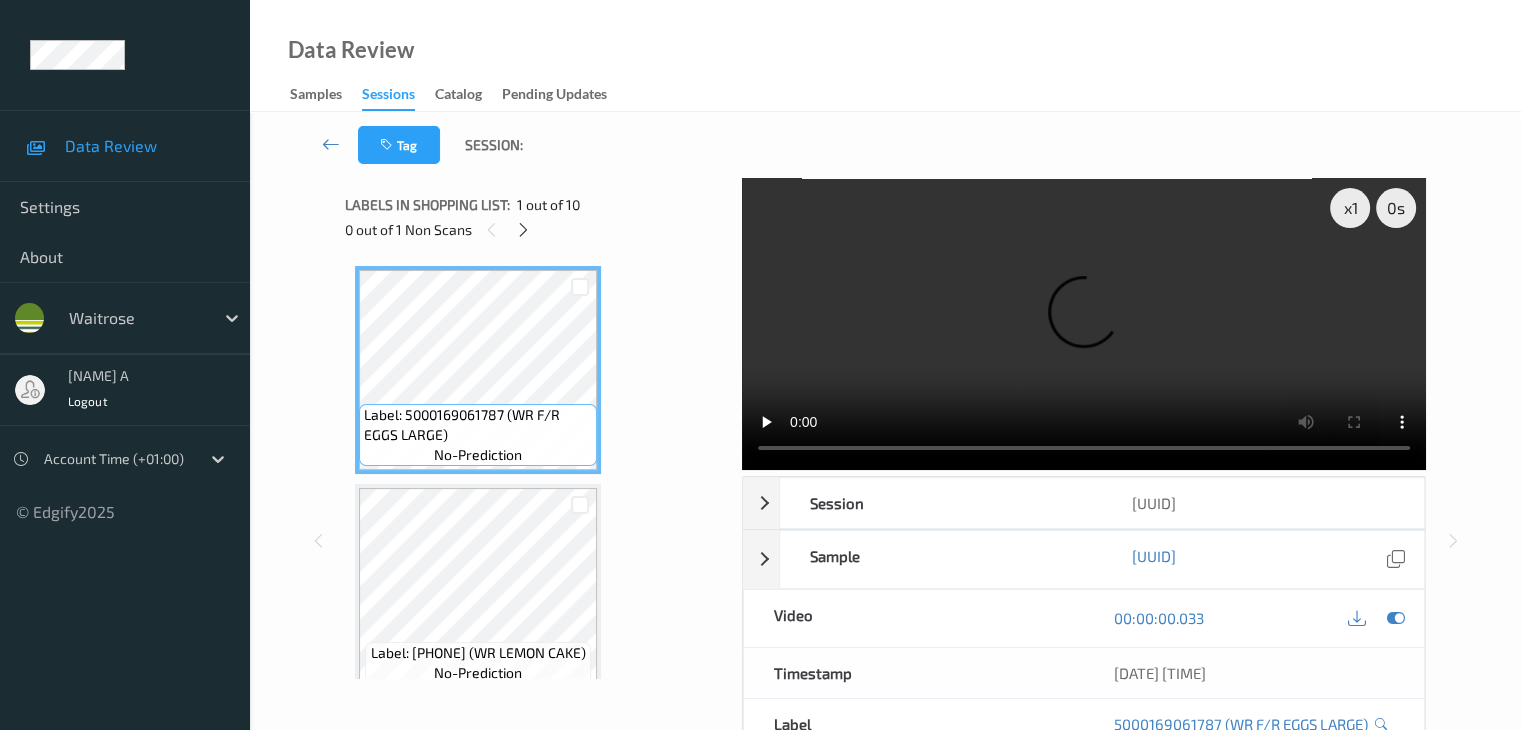 type 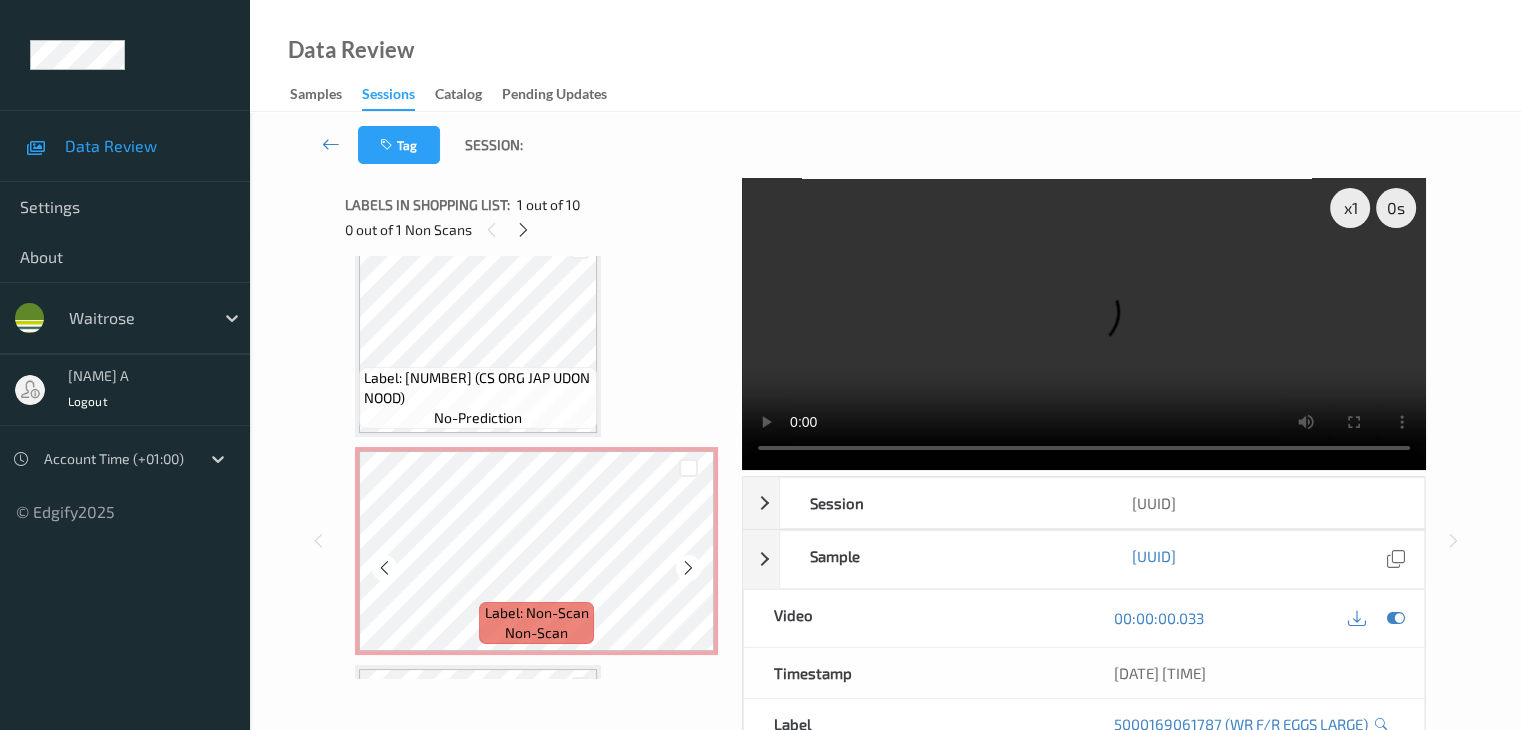 scroll, scrollTop: 700, scrollLeft: 0, axis: vertical 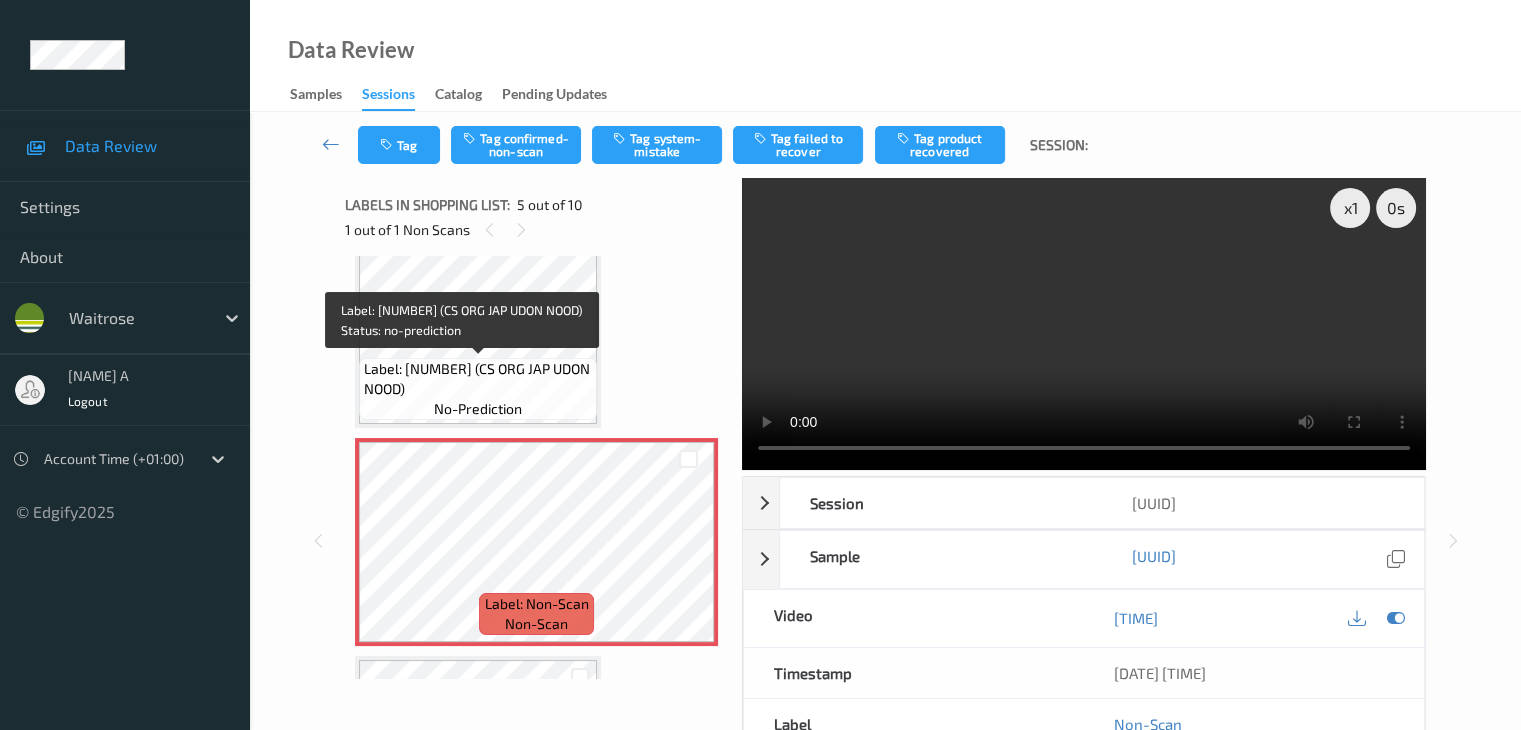 click on "Label: [NUMBER] (CS ORG JAP UDON NOOD)" at bounding box center [478, 379] 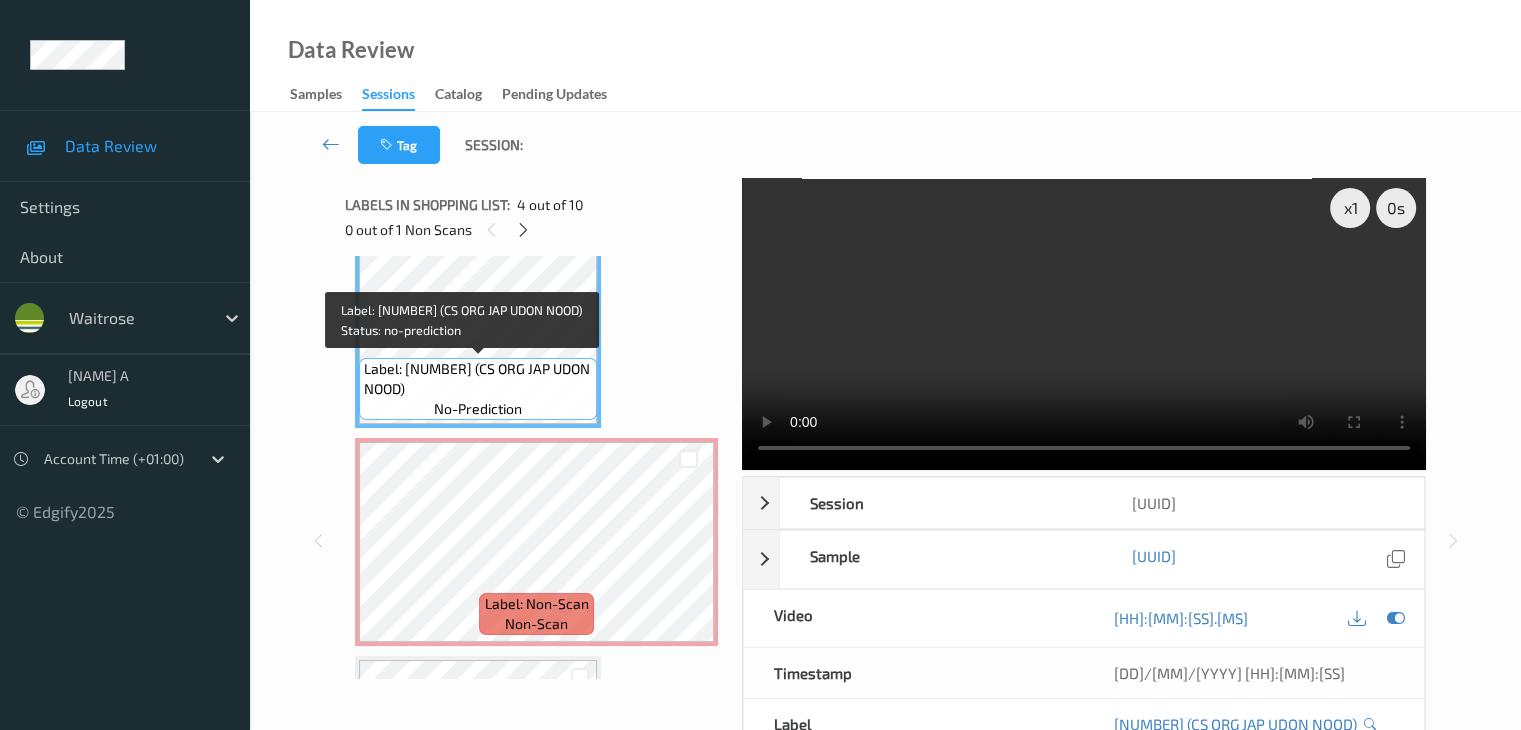 click on "Label: [NUMBER] (CS ORG JAP UDON NOOD)" at bounding box center (478, 379) 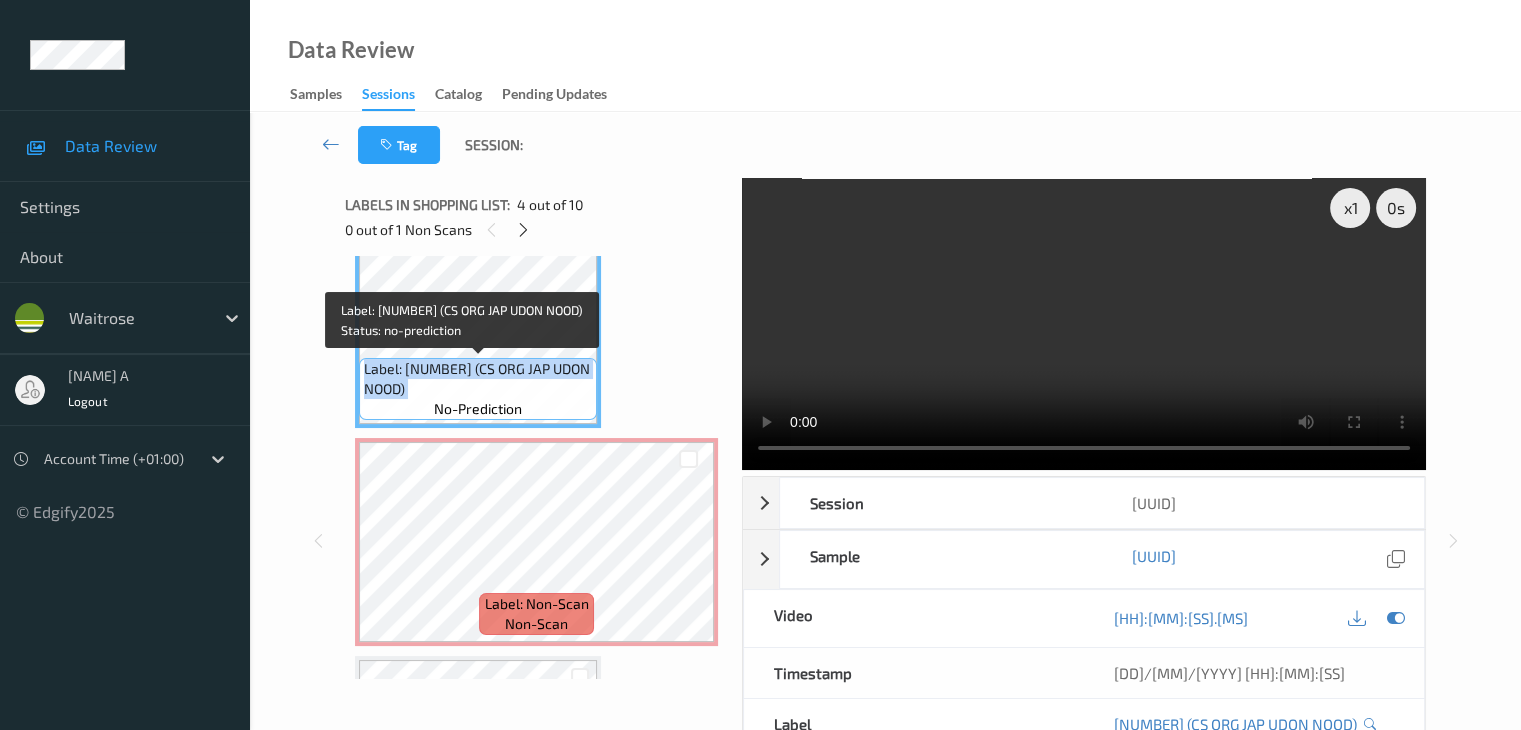 click on "Label: [NUMBER] (CS ORG JAP UDON NOOD)" at bounding box center (478, 379) 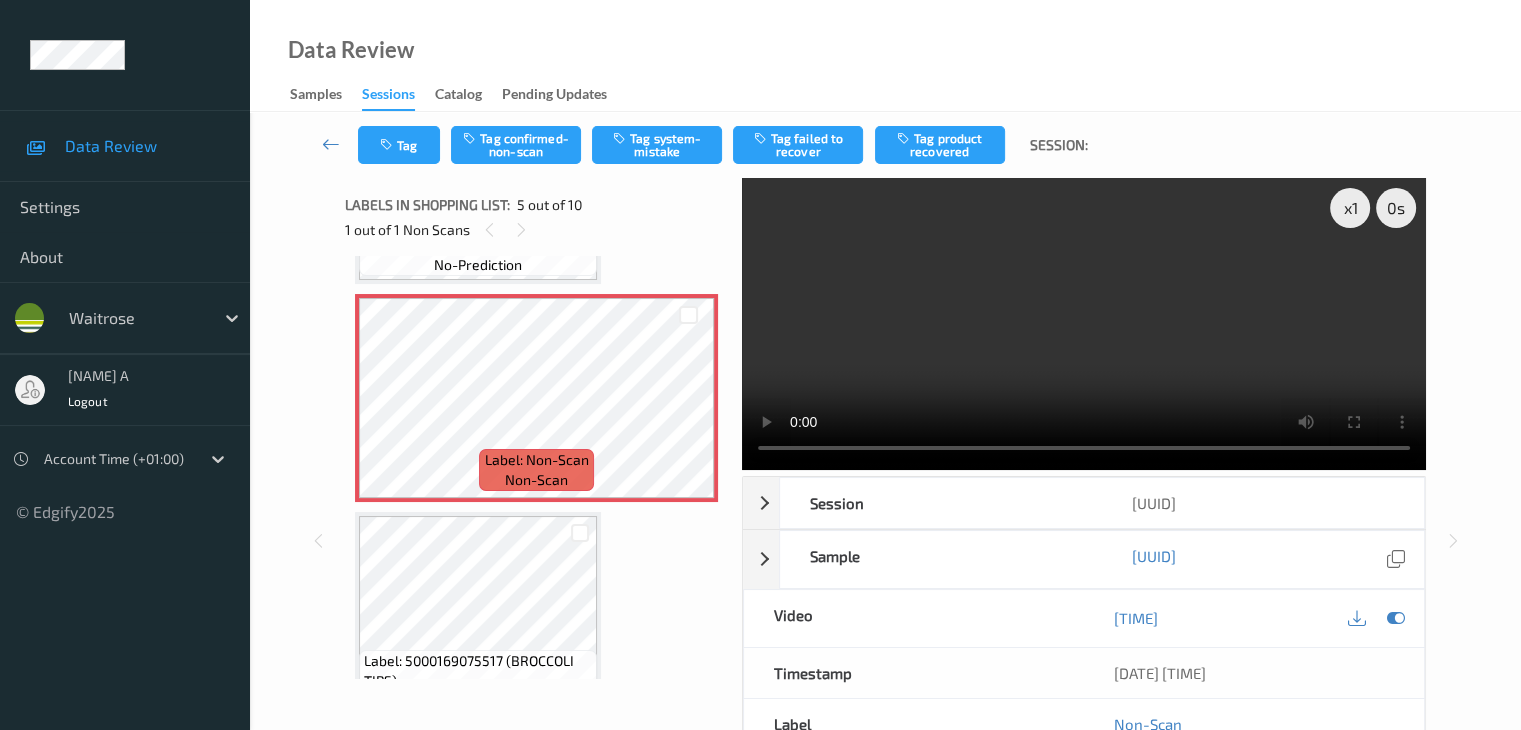 scroll, scrollTop: 900, scrollLeft: 0, axis: vertical 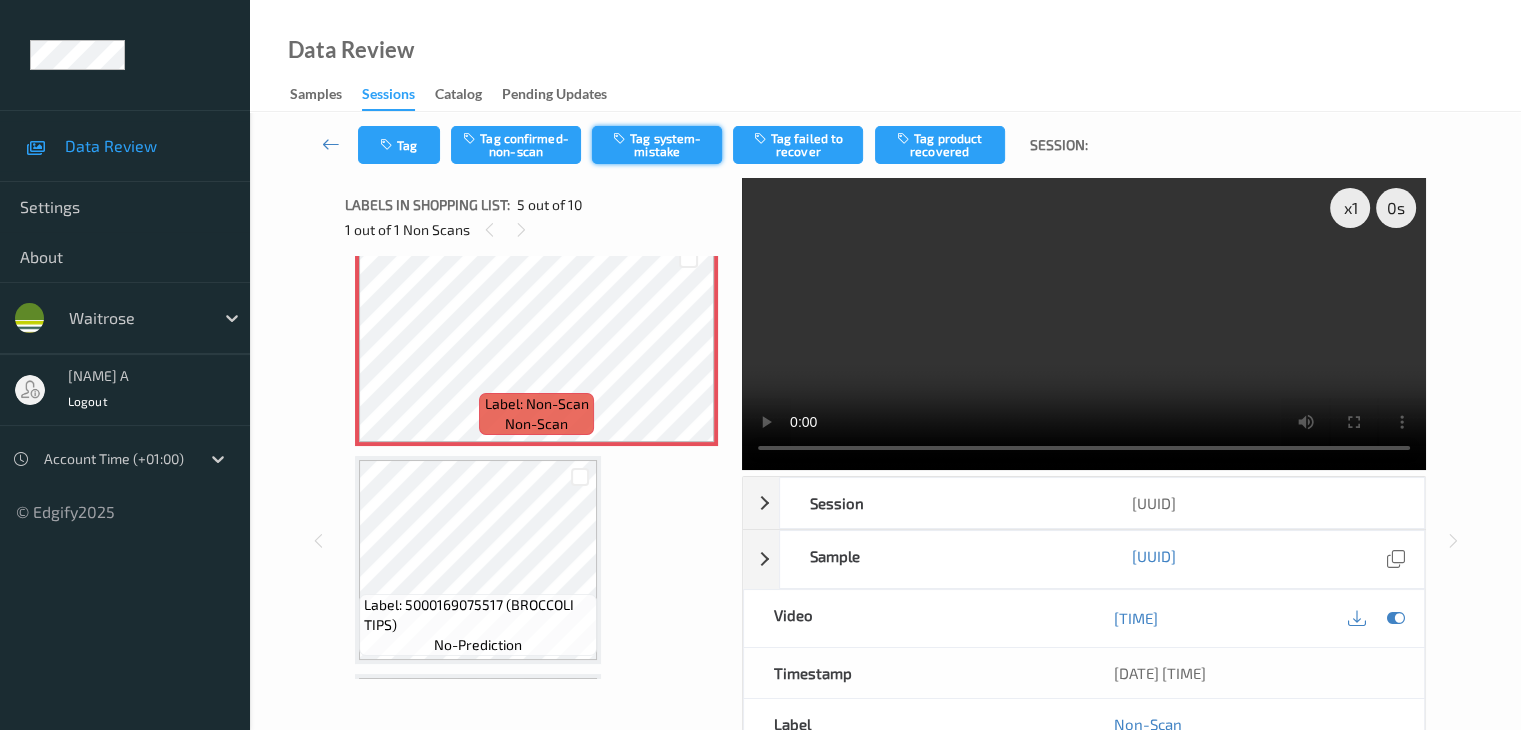 click on "Tag   system-mistake" at bounding box center [657, 145] 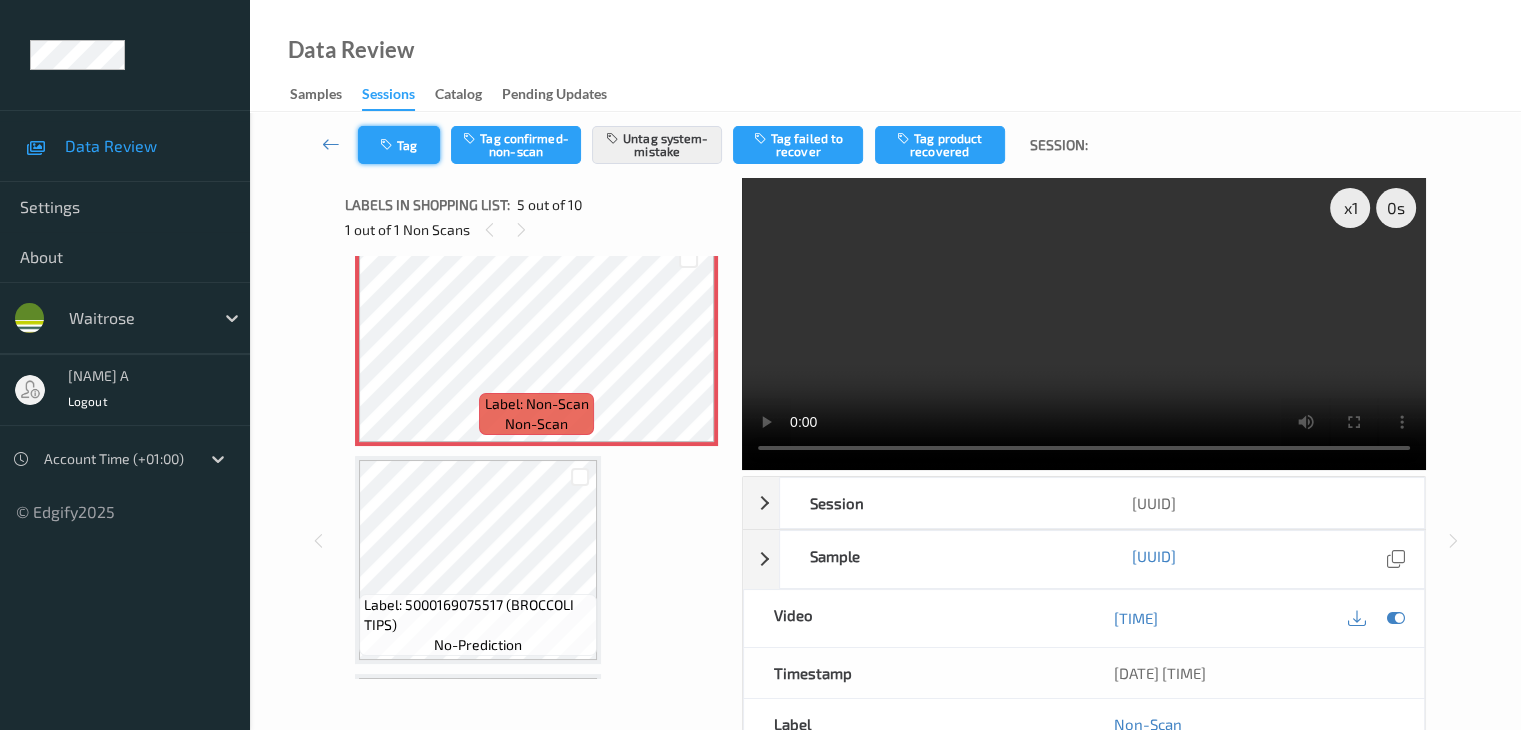 click on "Tag" at bounding box center [399, 145] 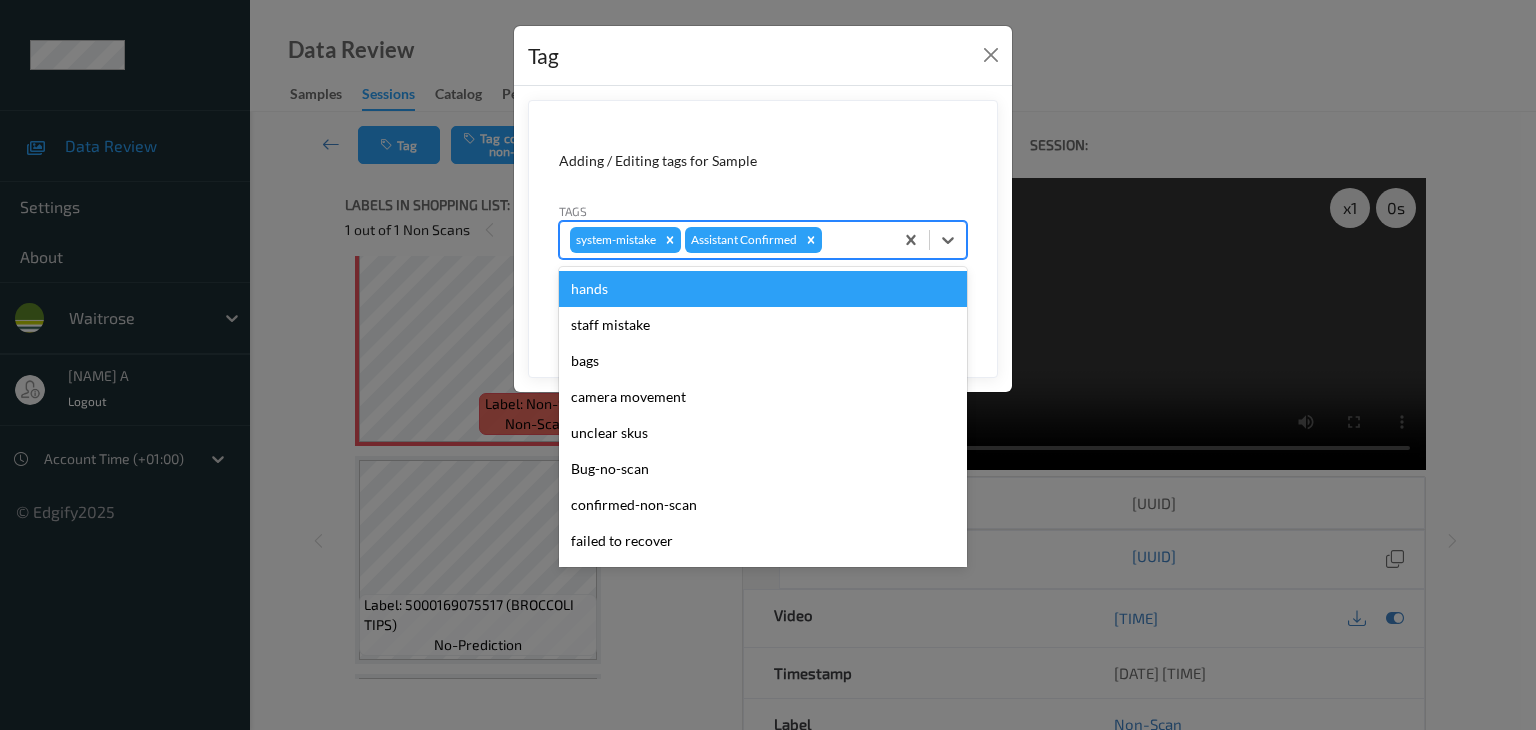 click on "system-mistake Assistant Confirmed" at bounding box center (726, 240) 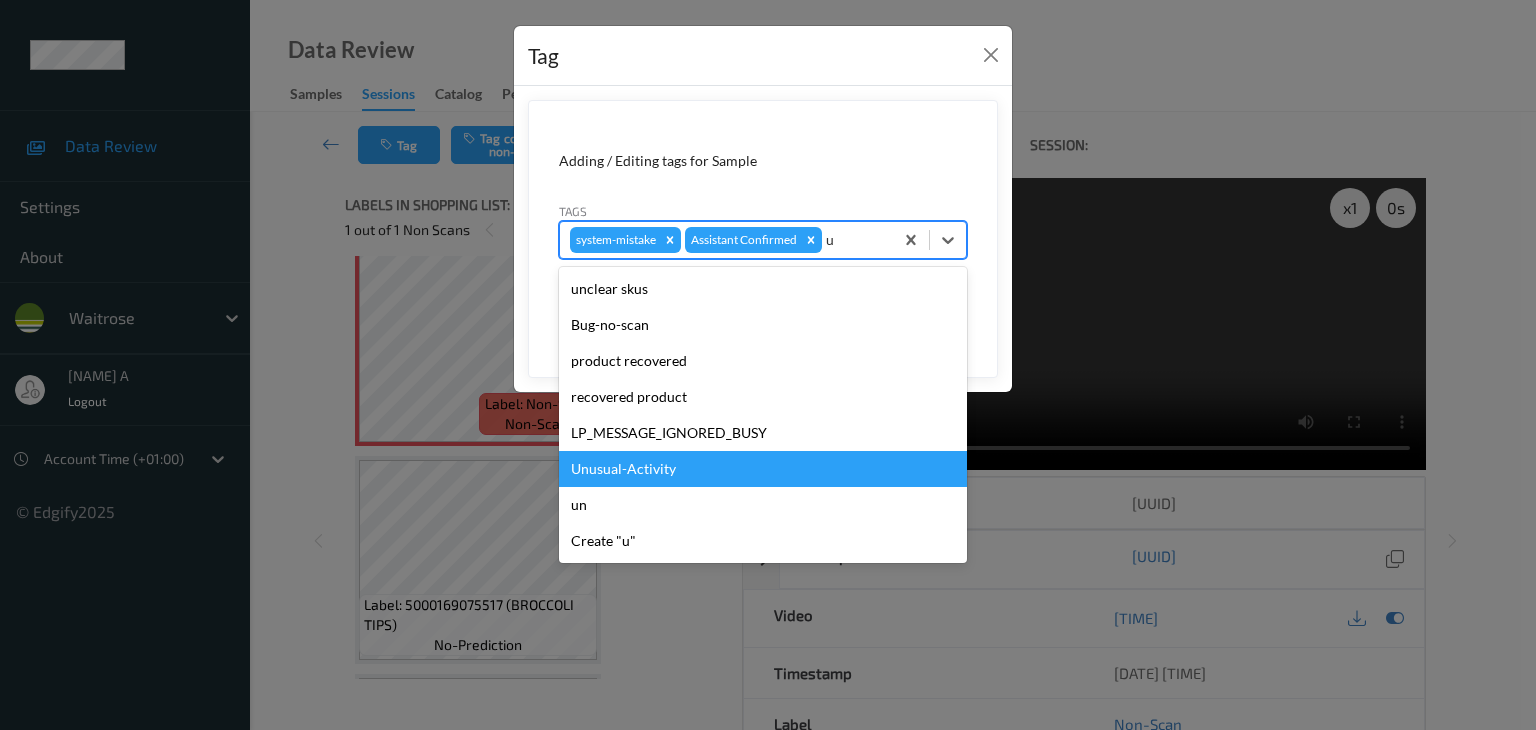 click on "Unusual-Activity" at bounding box center (763, 469) 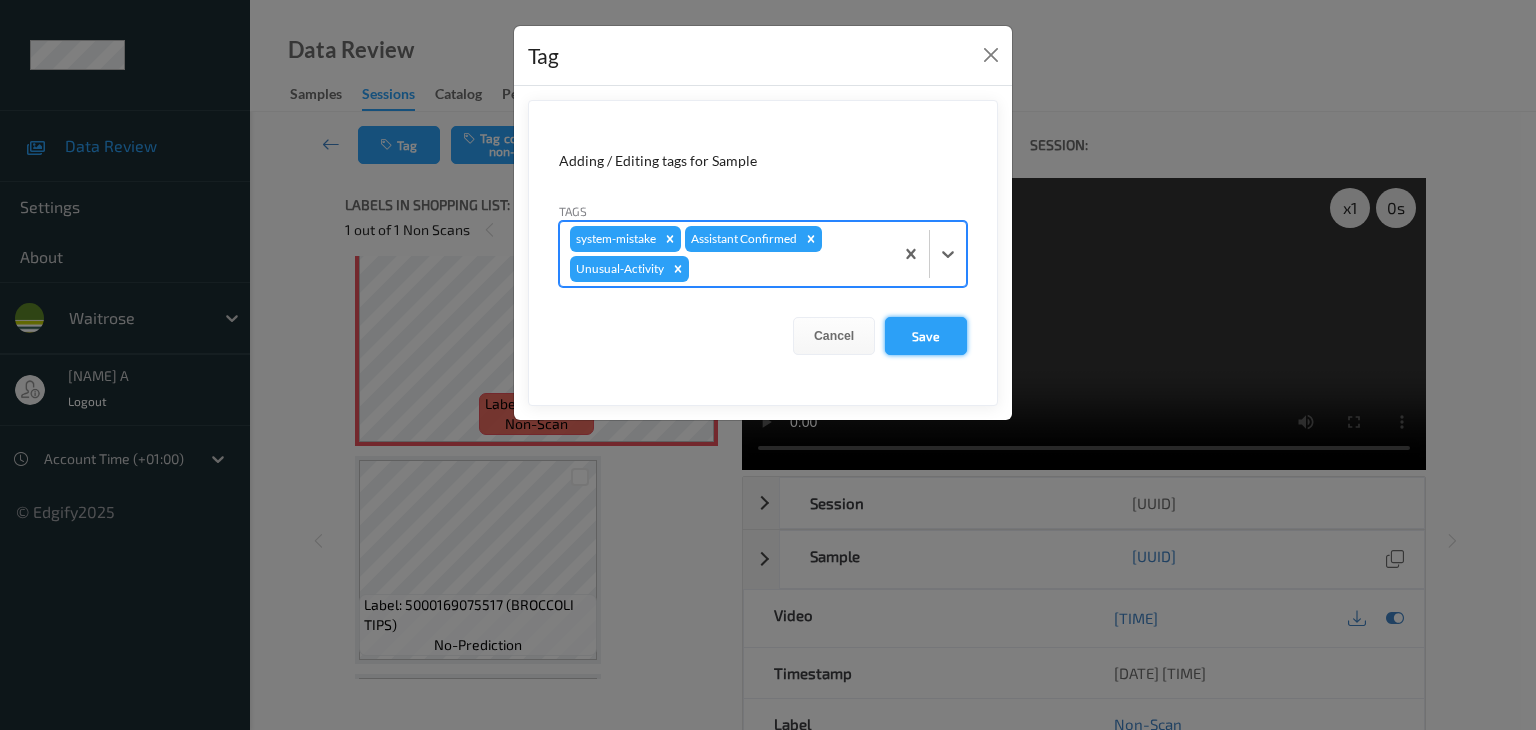 click on "Save" at bounding box center (926, 336) 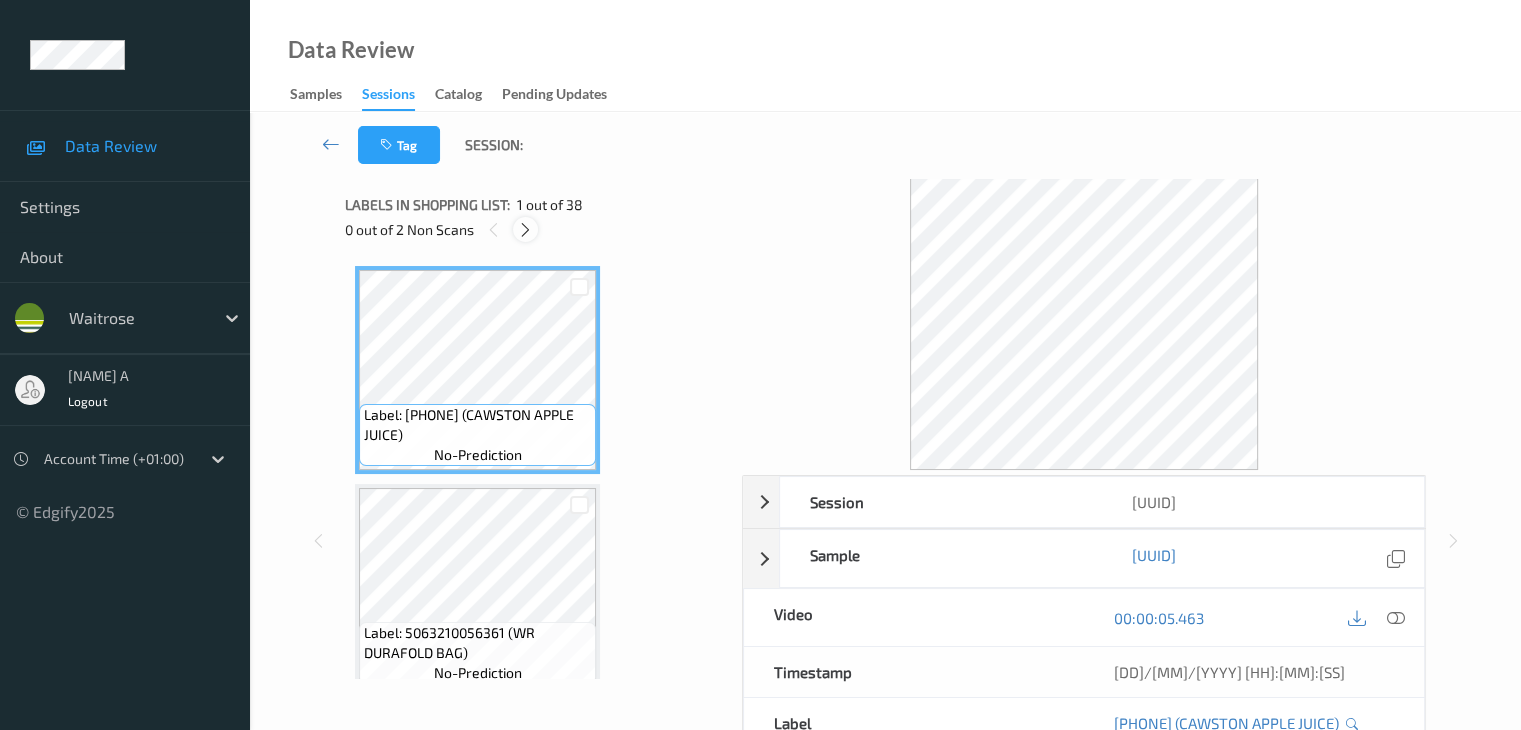 click at bounding box center [525, 230] 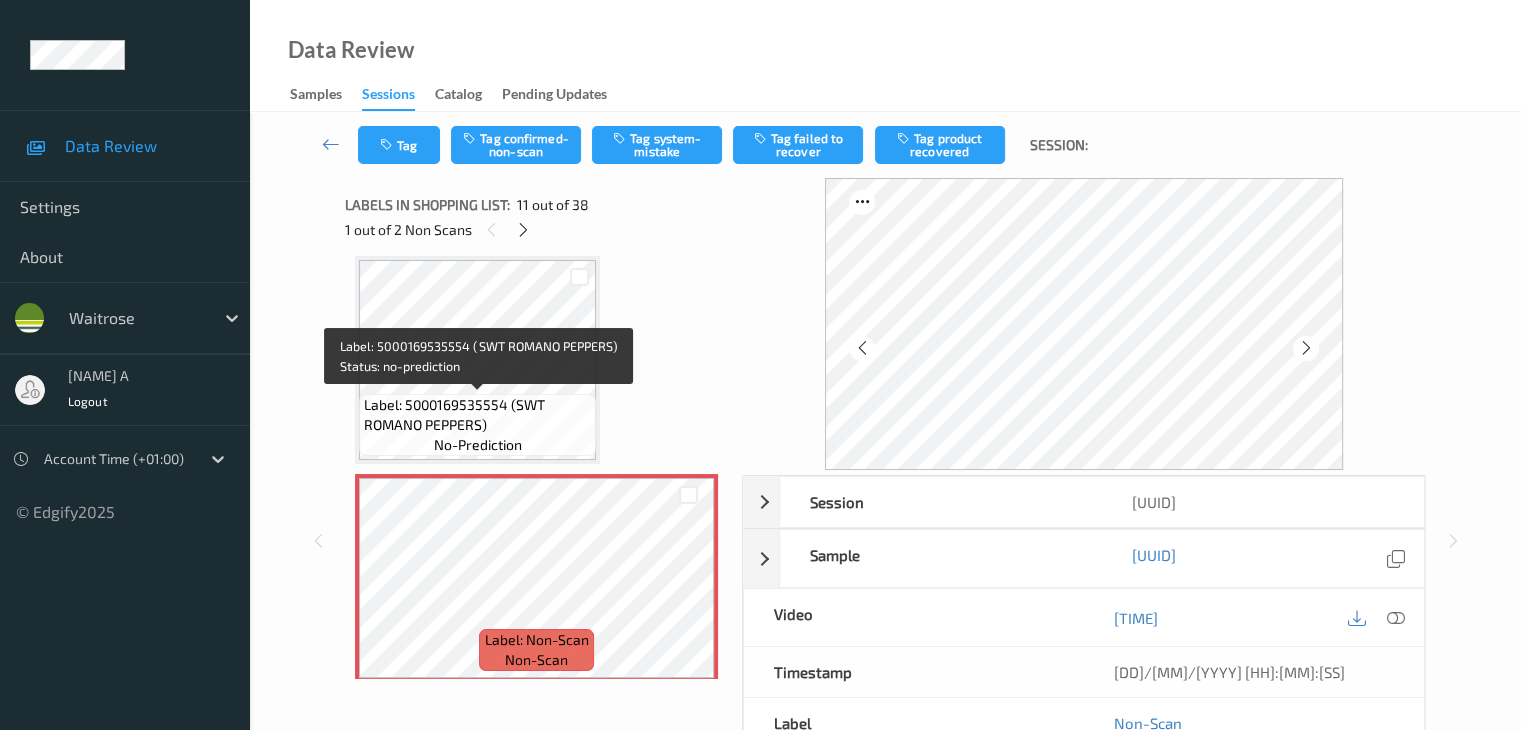 click on "Label: 5000169535554 (SWT ROMANO PEPPERS)" at bounding box center [477, 415] 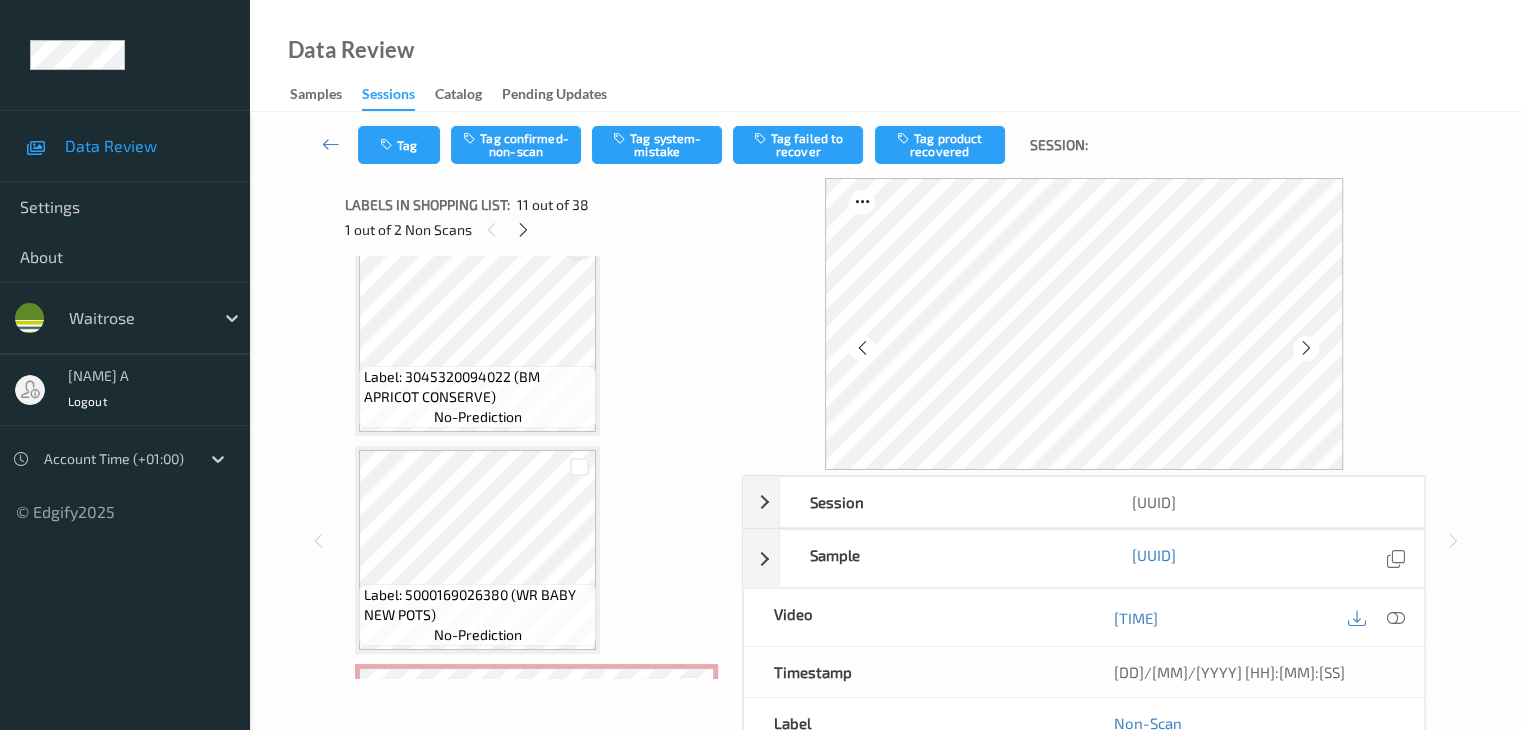 scroll, scrollTop: 2972, scrollLeft: 0, axis: vertical 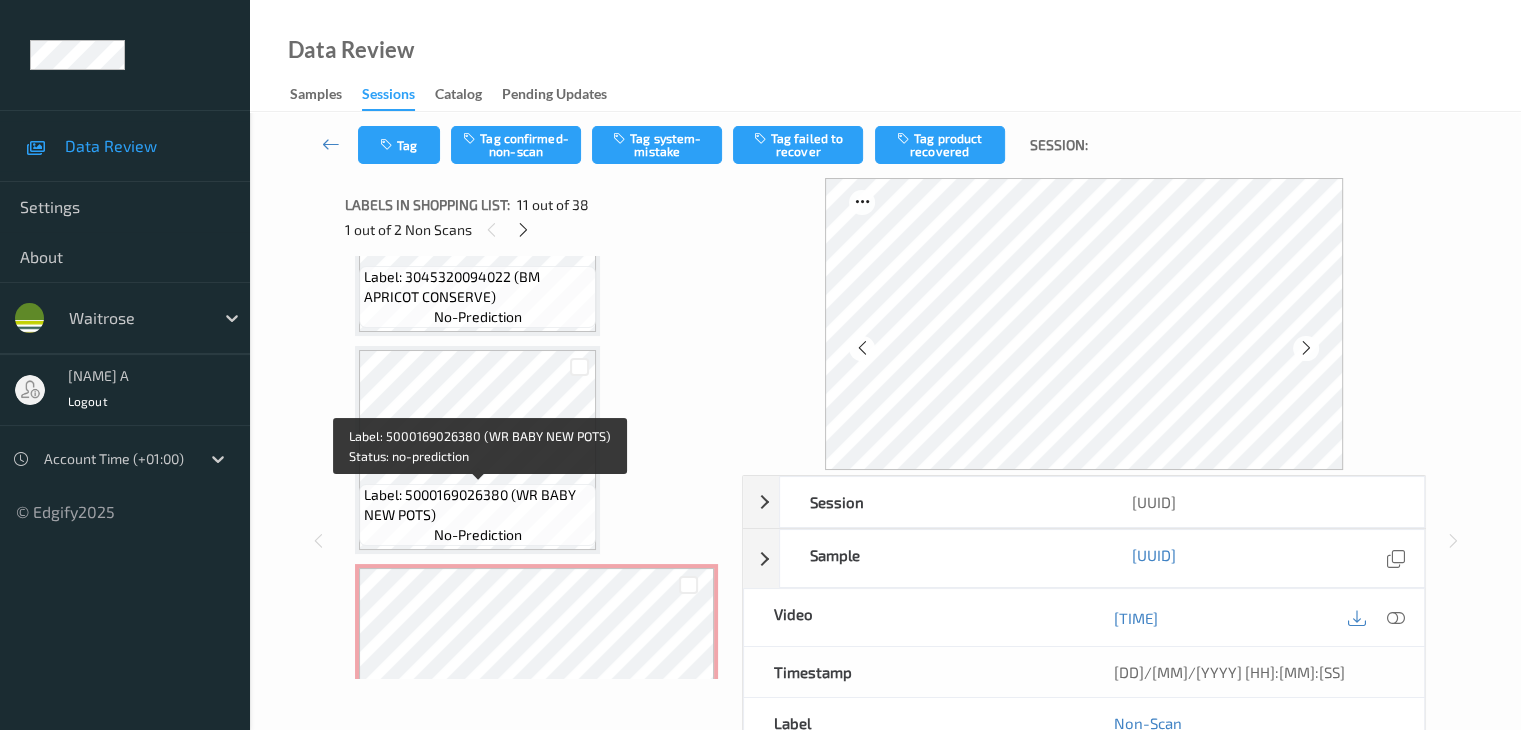 click on "Label: 5000169026380 (WR BABY NEW POTS)" at bounding box center [477, 505] 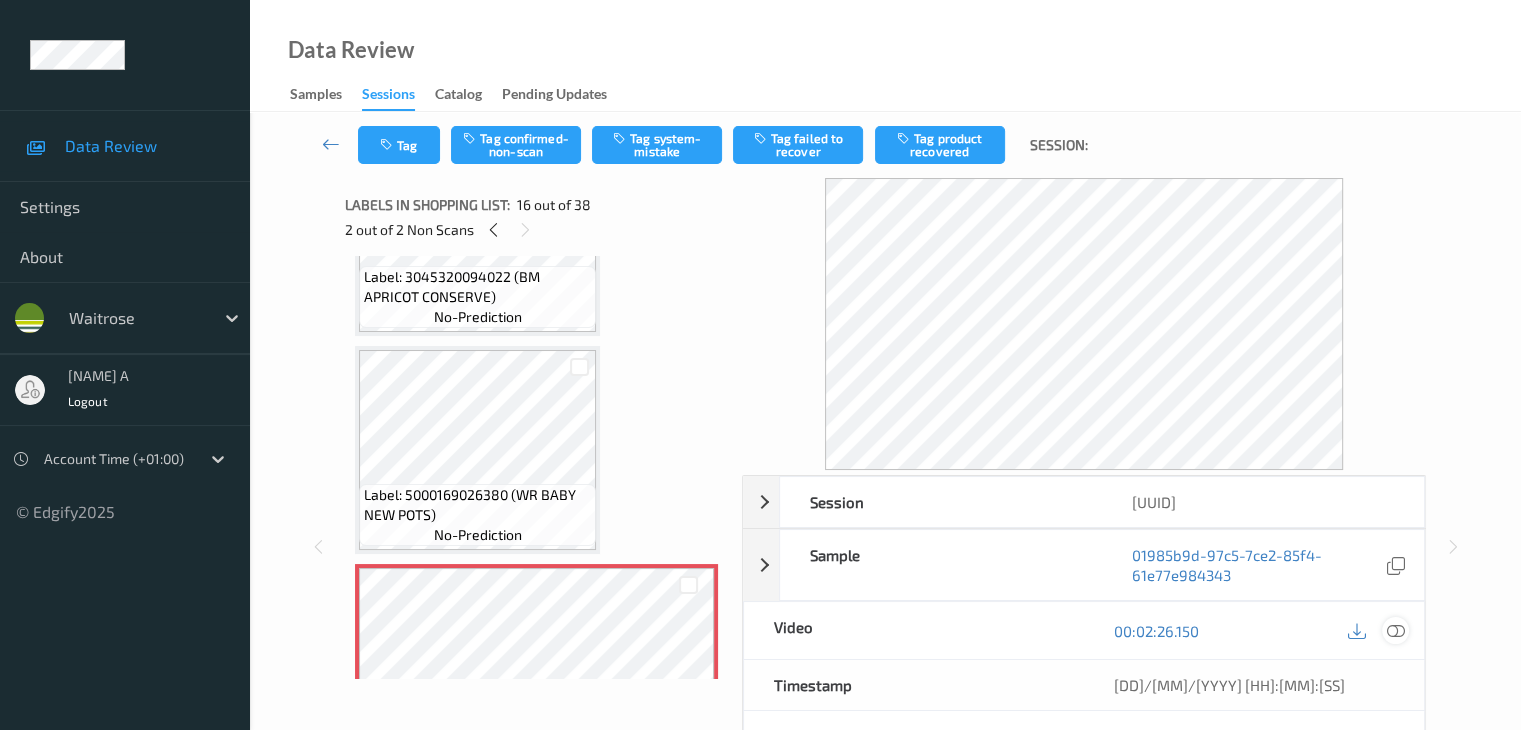 click at bounding box center (1395, 631) 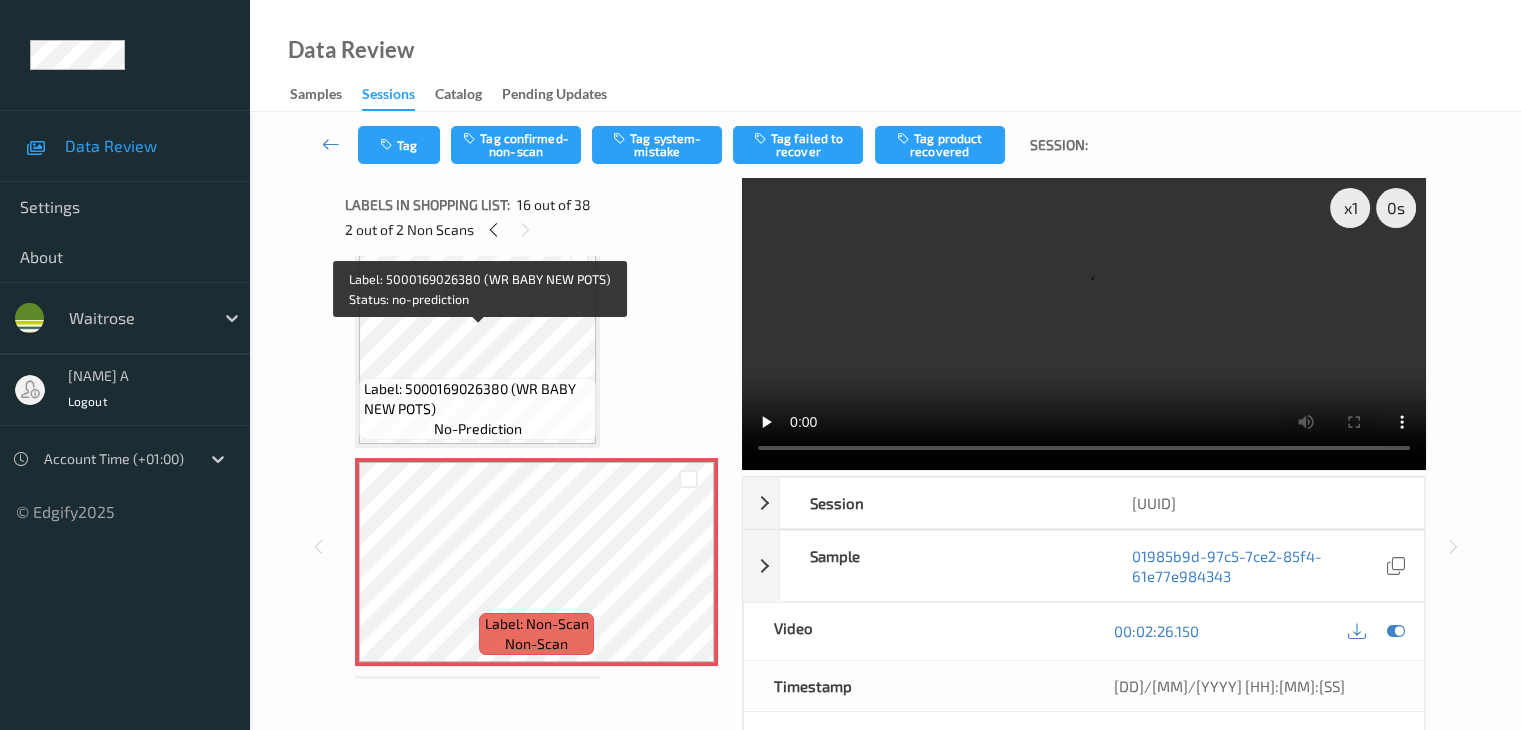 scroll, scrollTop: 3172, scrollLeft: 0, axis: vertical 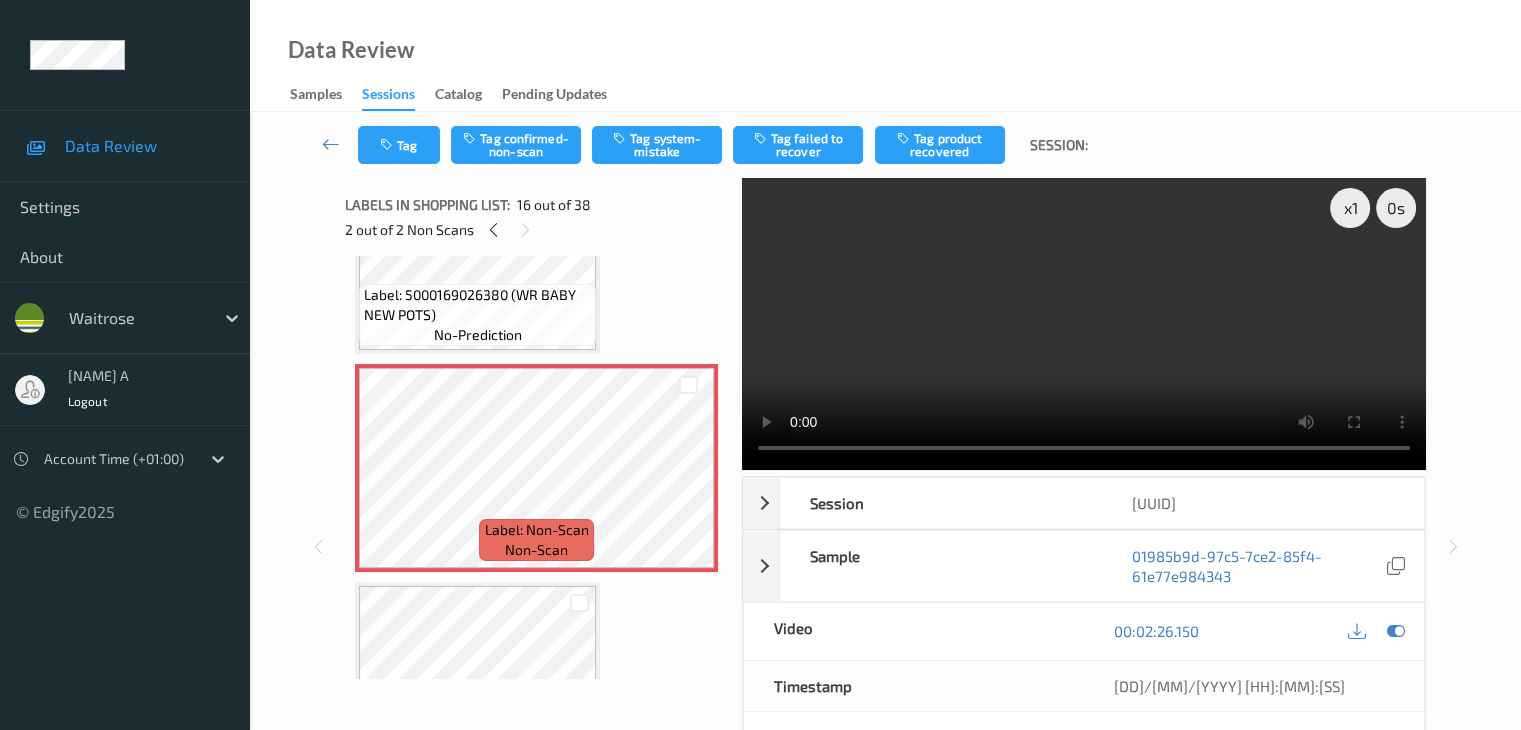 type 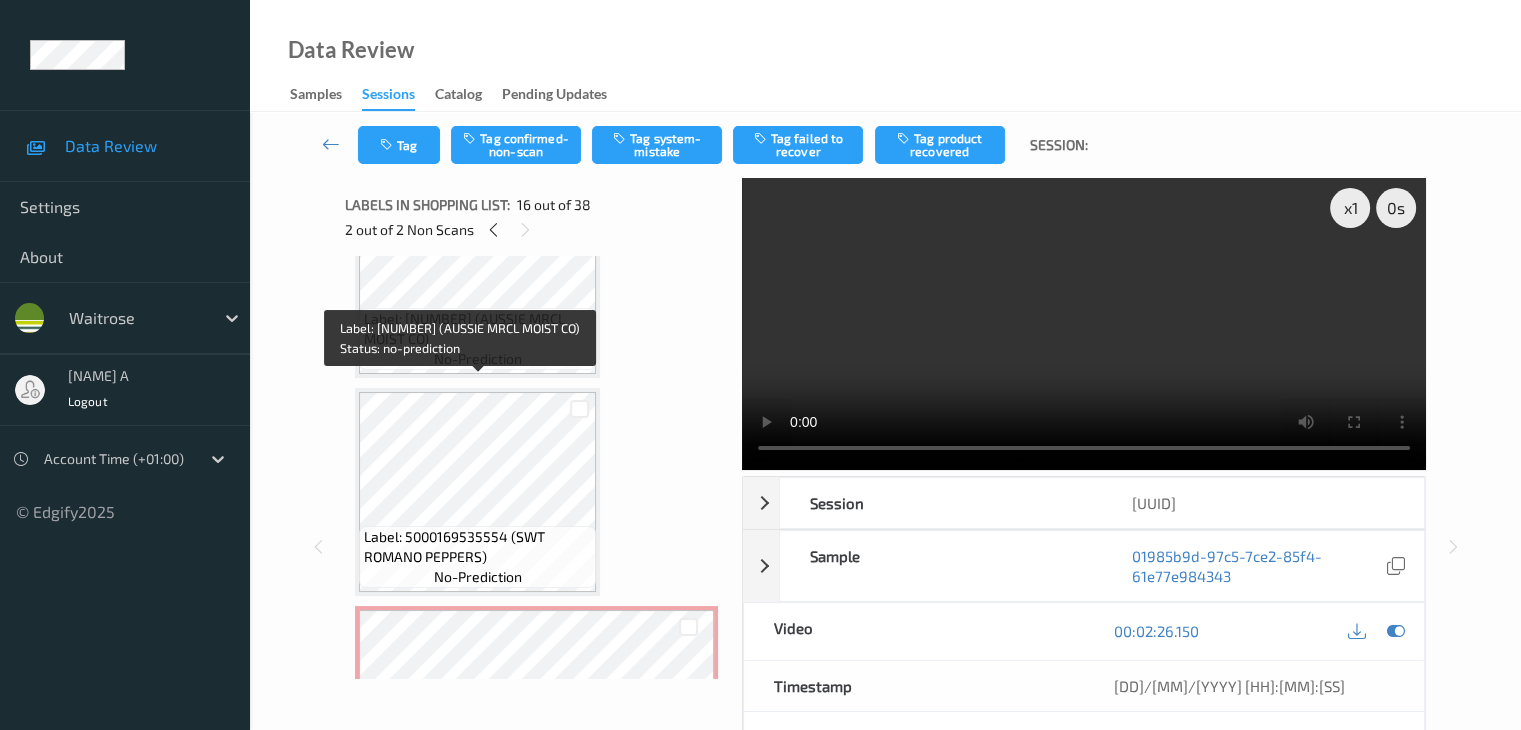 scroll, scrollTop: 1872, scrollLeft: 0, axis: vertical 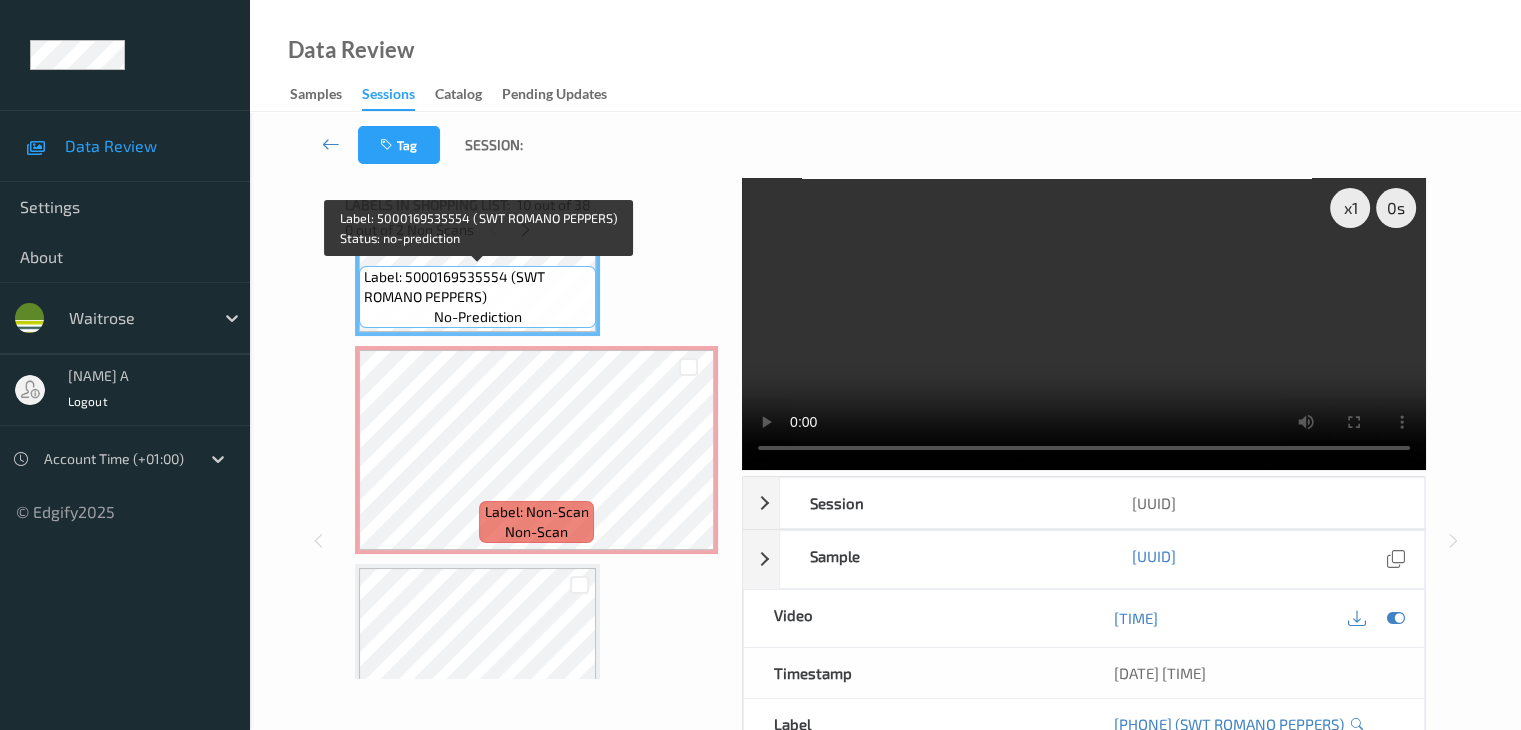 click on "Label: 5000169535554 (SWT ROMANO PEPPERS)" at bounding box center [477, 287] 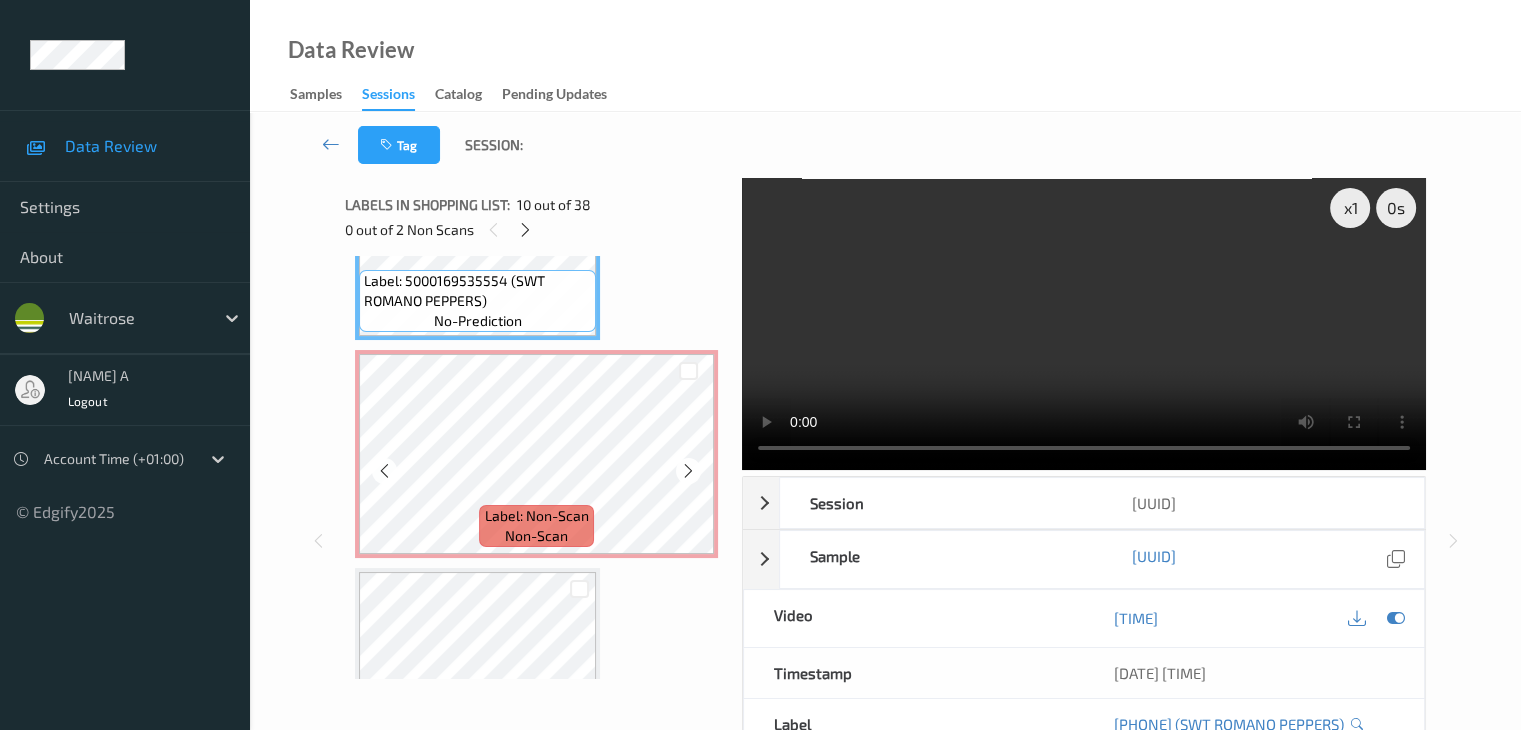 scroll, scrollTop: 2100, scrollLeft: 0, axis: vertical 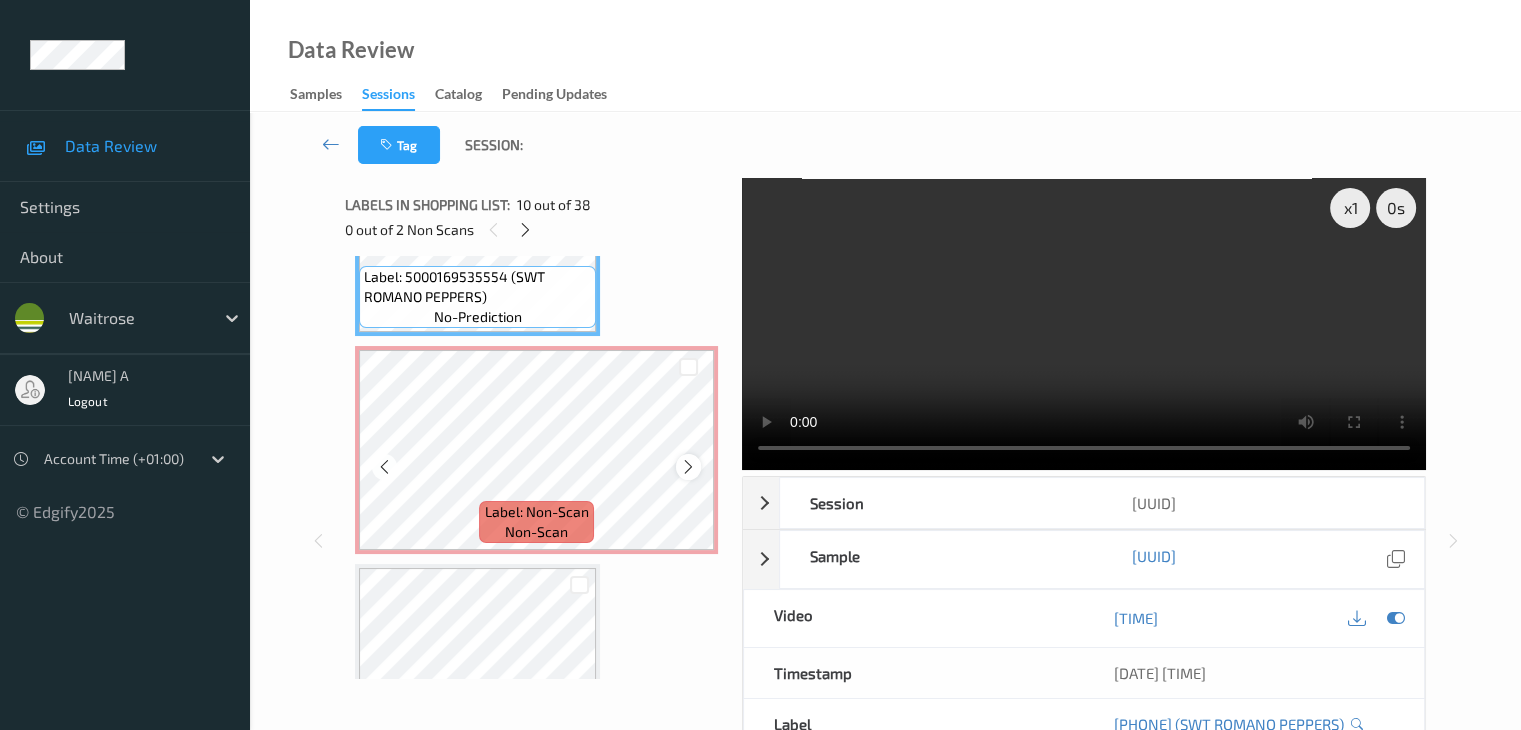 click at bounding box center (688, 467) 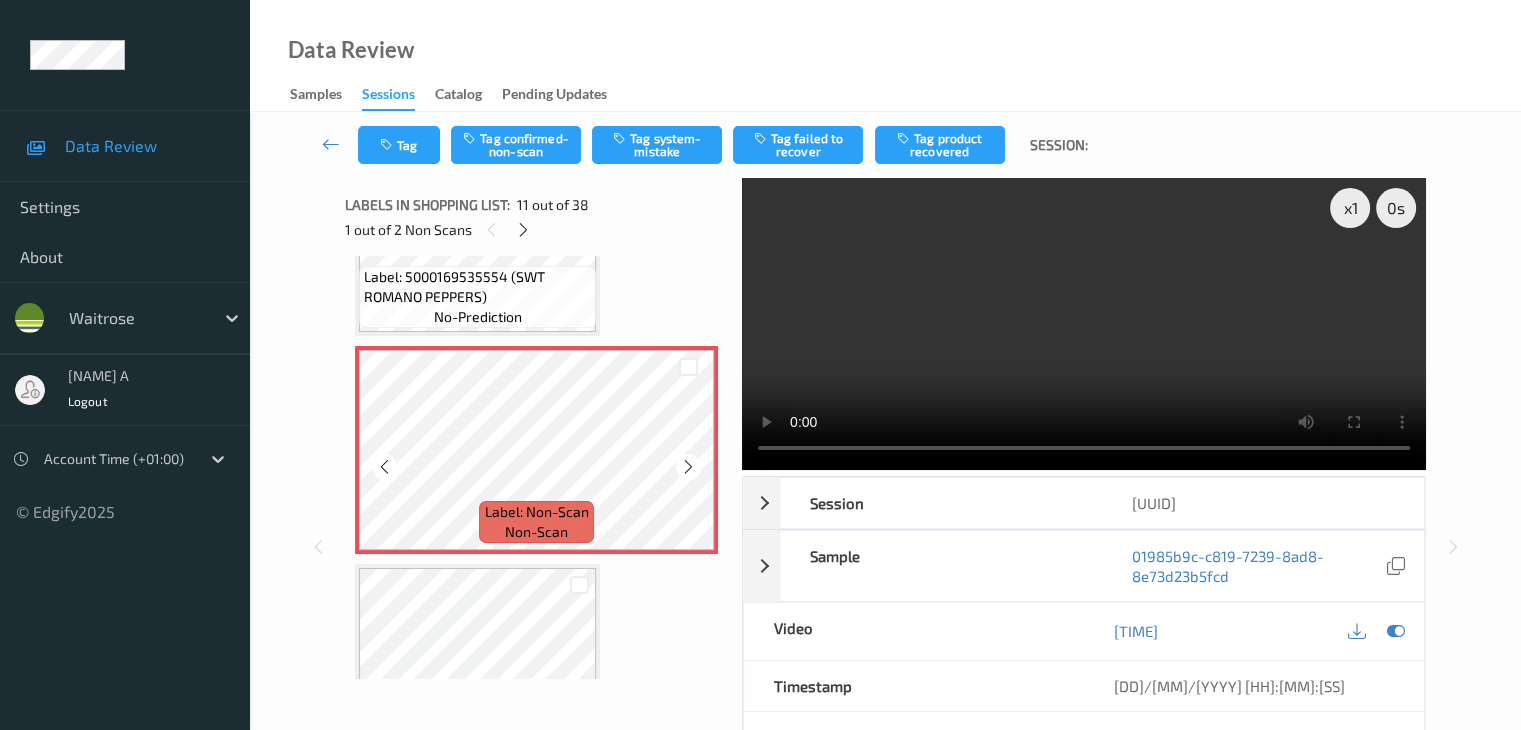 click at bounding box center (688, 467) 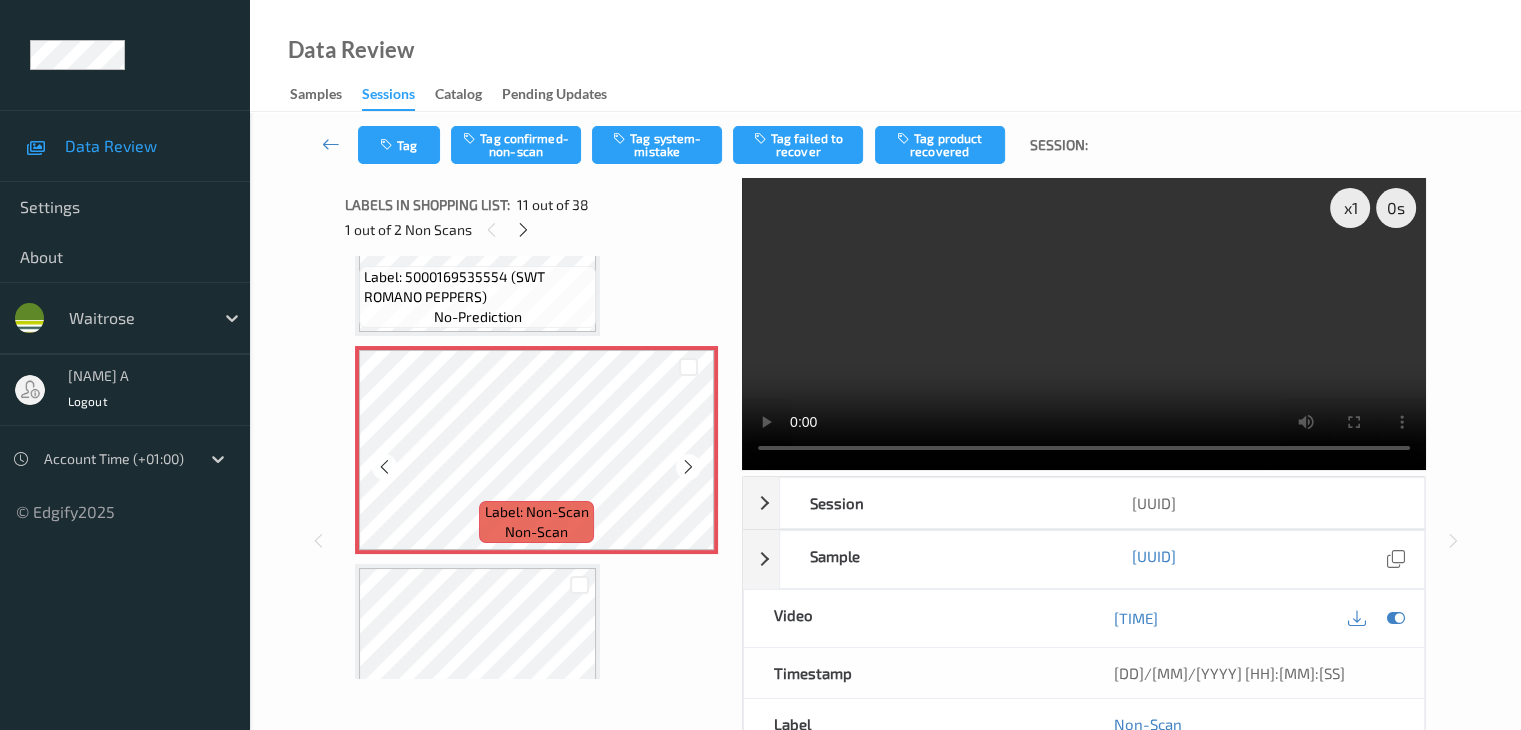 click at bounding box center (688, 467) 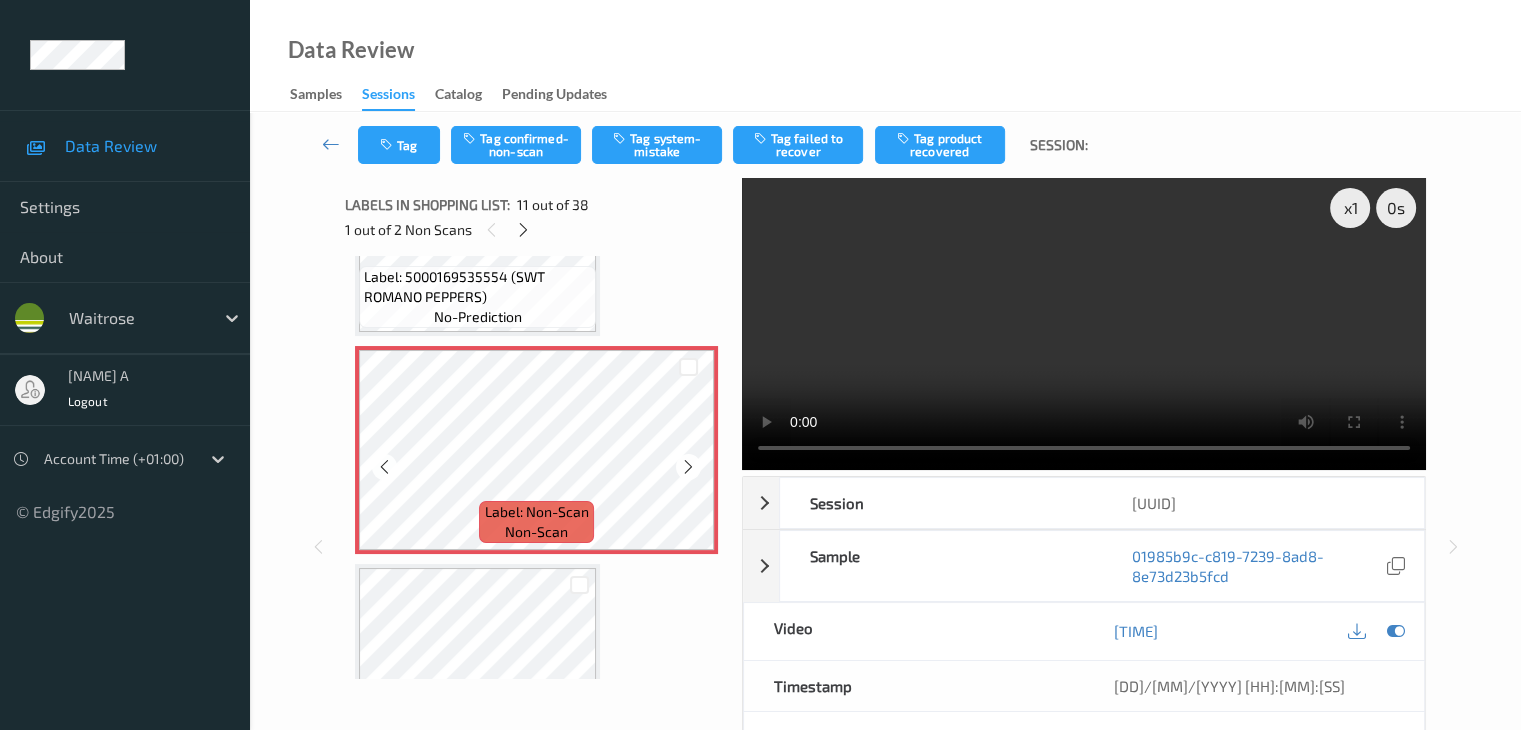 click at bounding box center [688, 467] 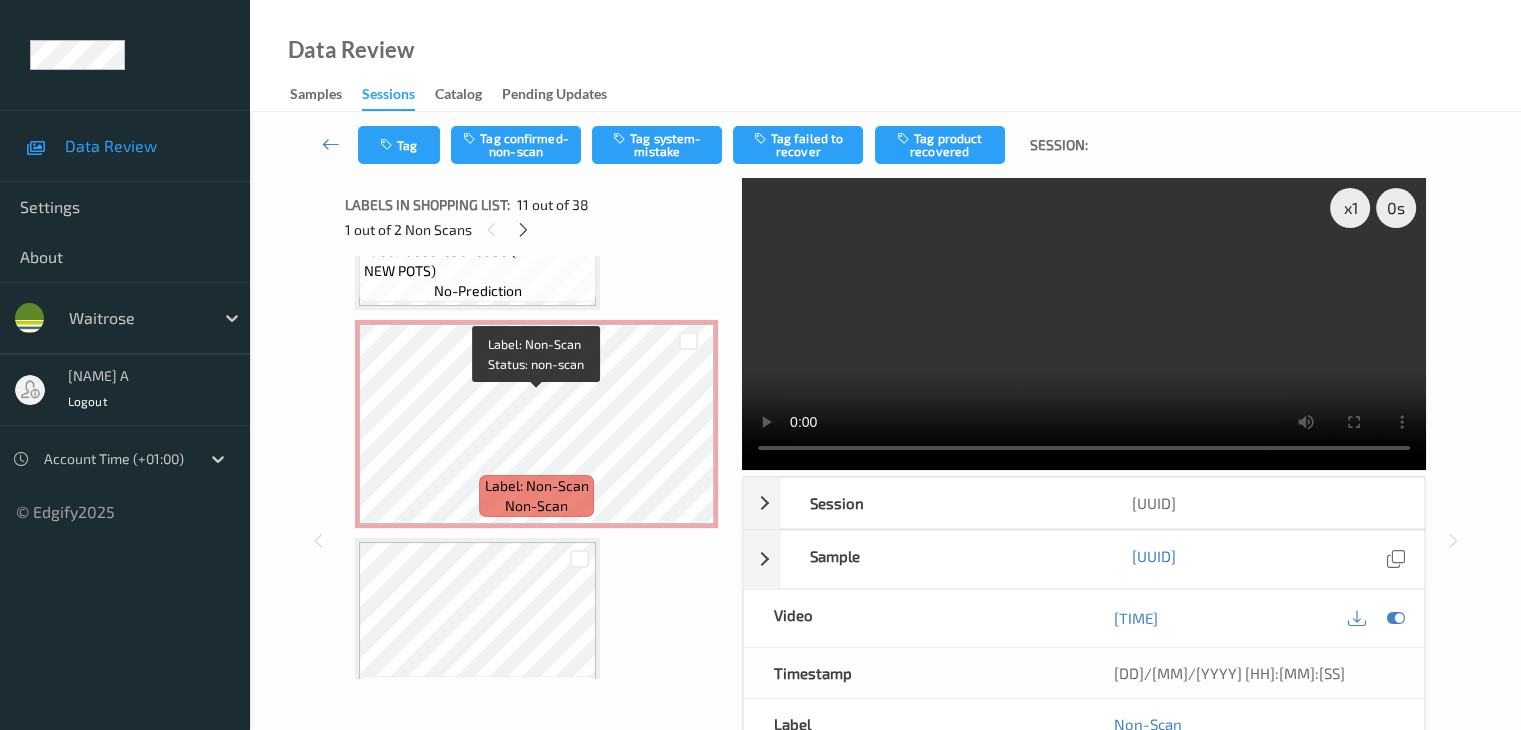 scroll, scrollTop: 3300, scrollLeft: 0, axis: vertical 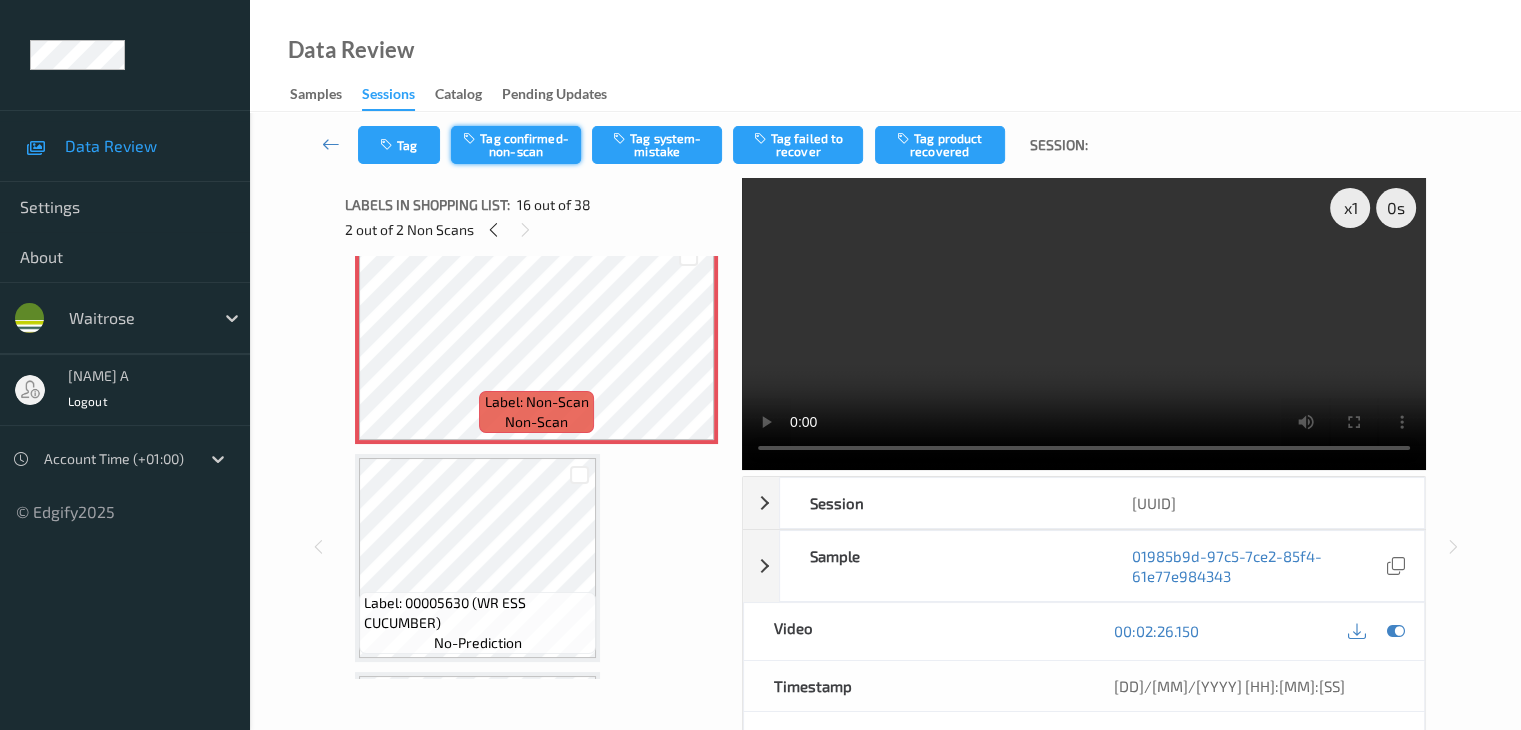 click on "Tag   confirmed-non-scan" at bounding box center [516, 145] 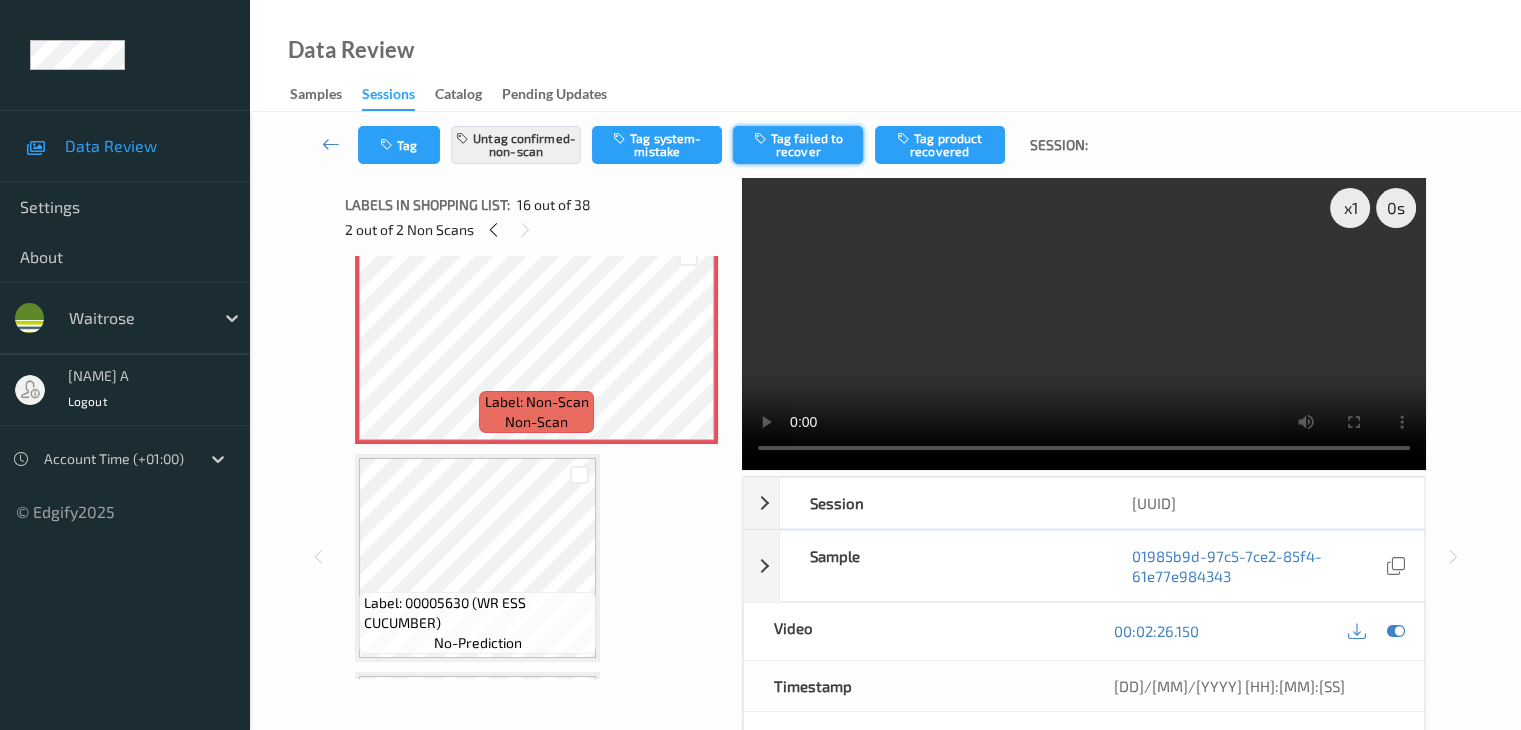 click on "Tag   failed to recover" at bounding box center [798, 145] 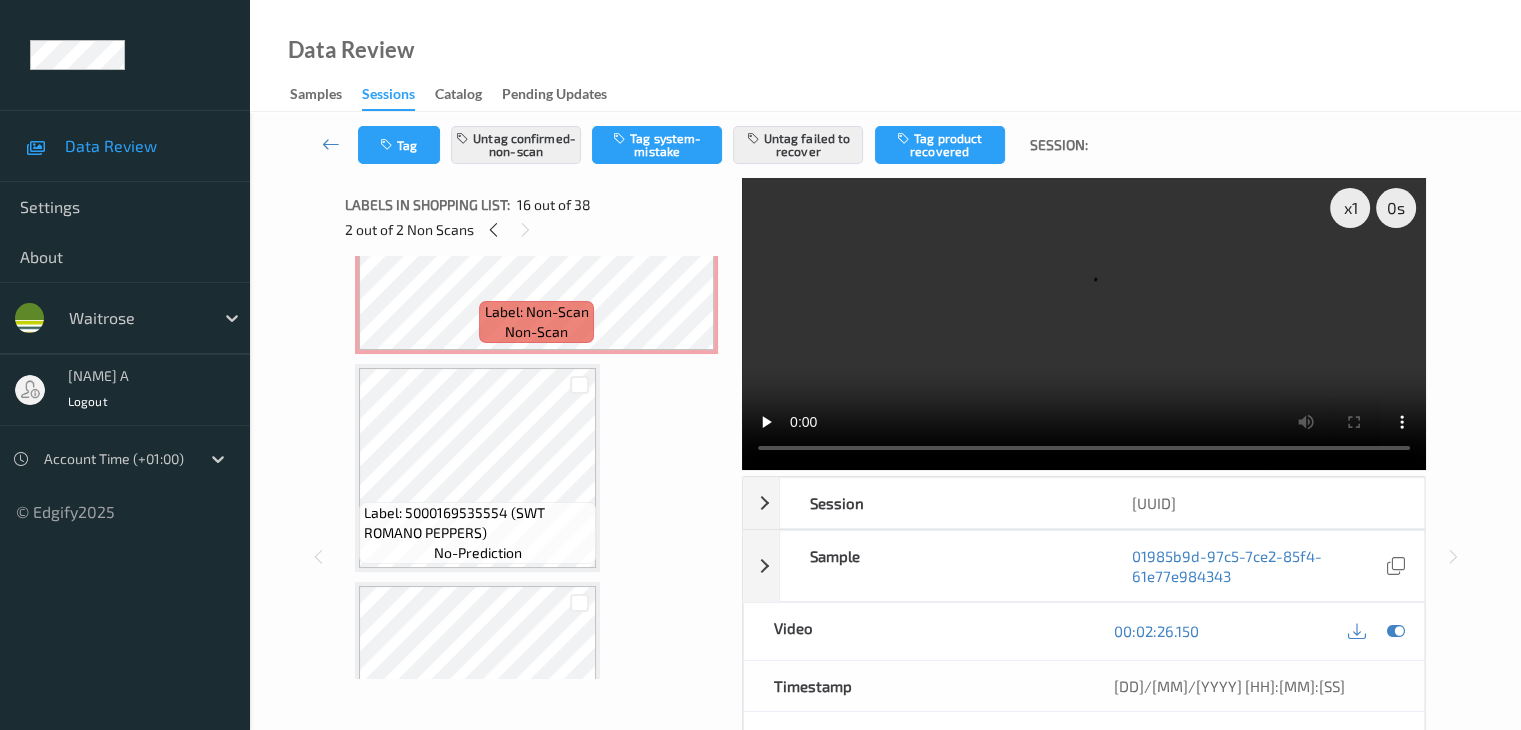 scroll, scrollTop: 2200, scrollLeft: 0, axis: vertical 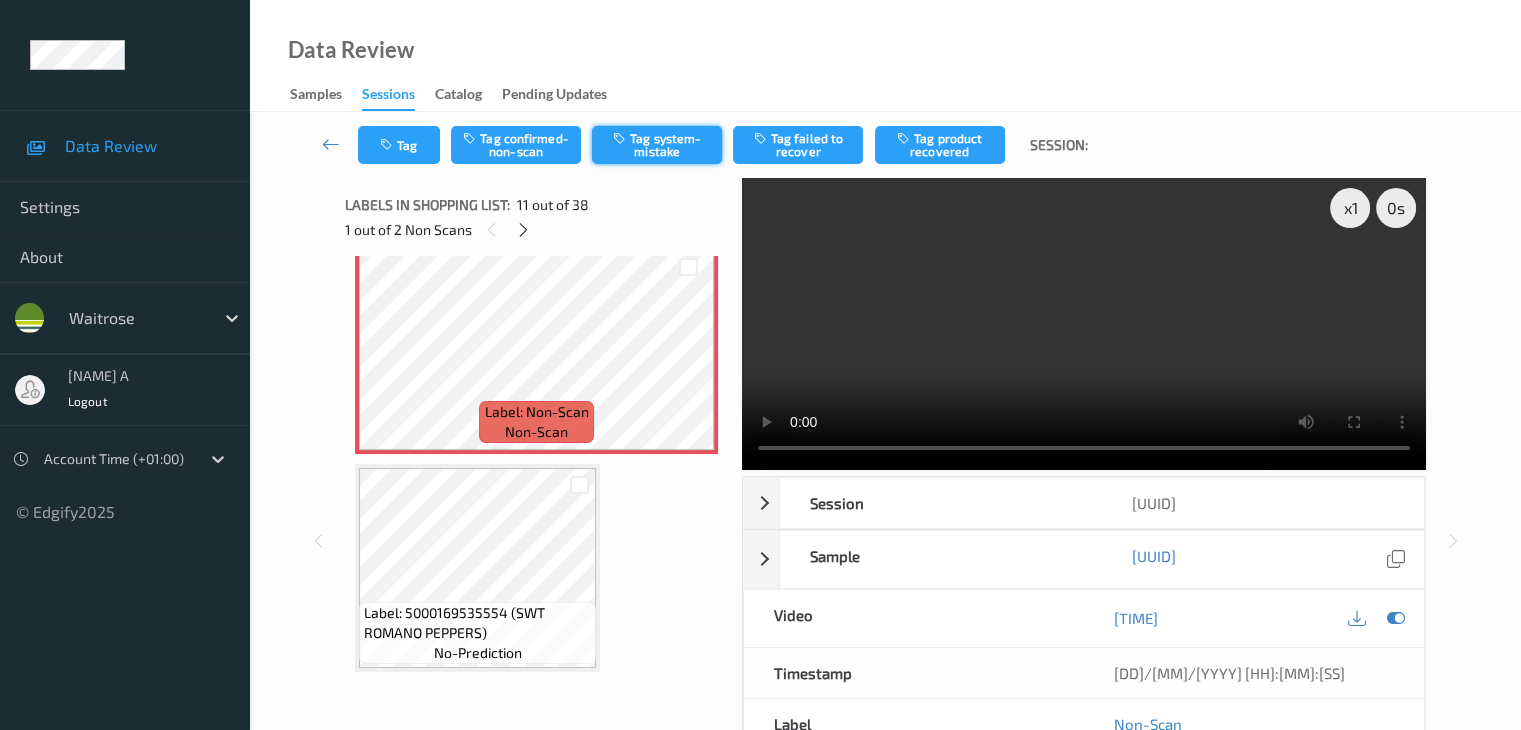 click on "Tag   system-mistake" at bounding box center (657, 145) 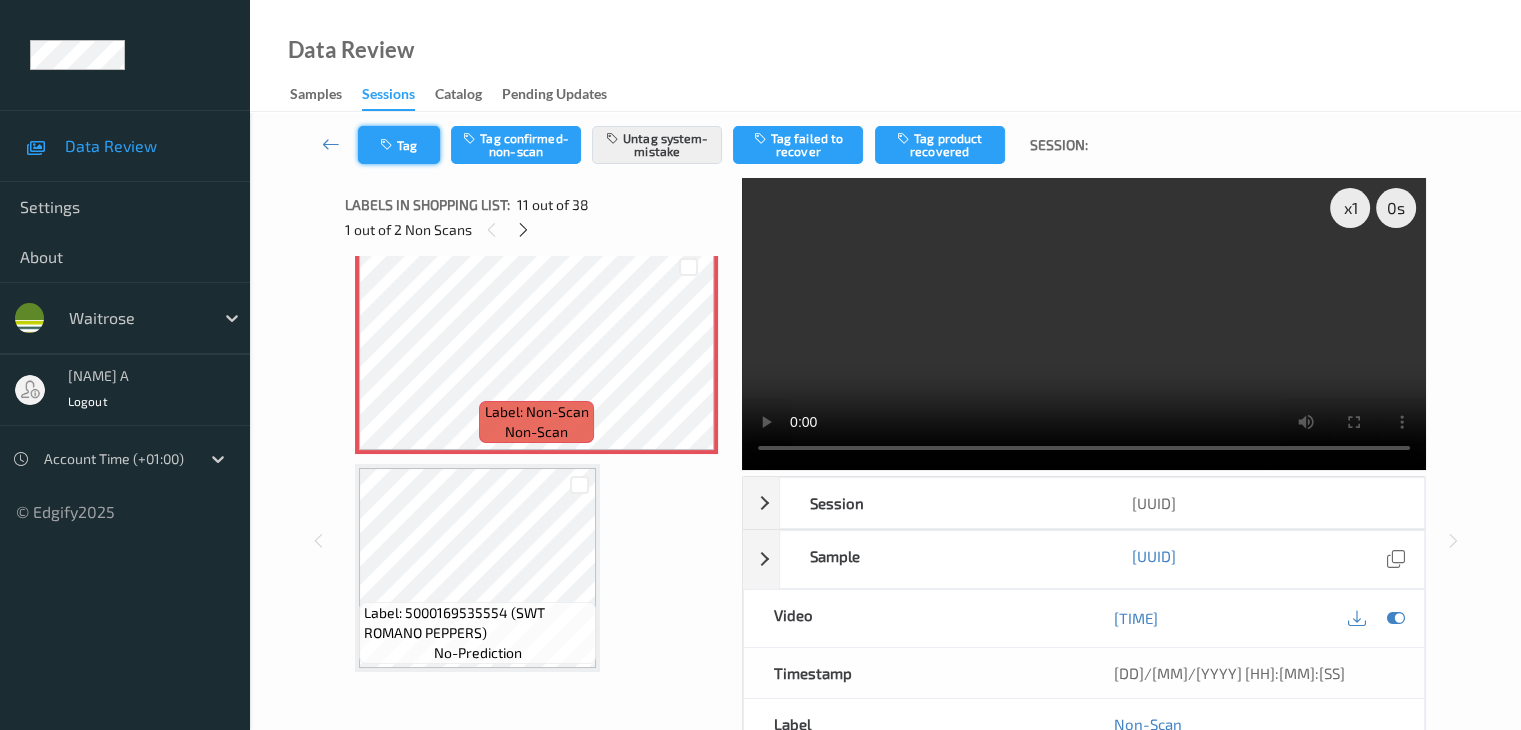 click on "Tag" at bounding box center (399, 145) 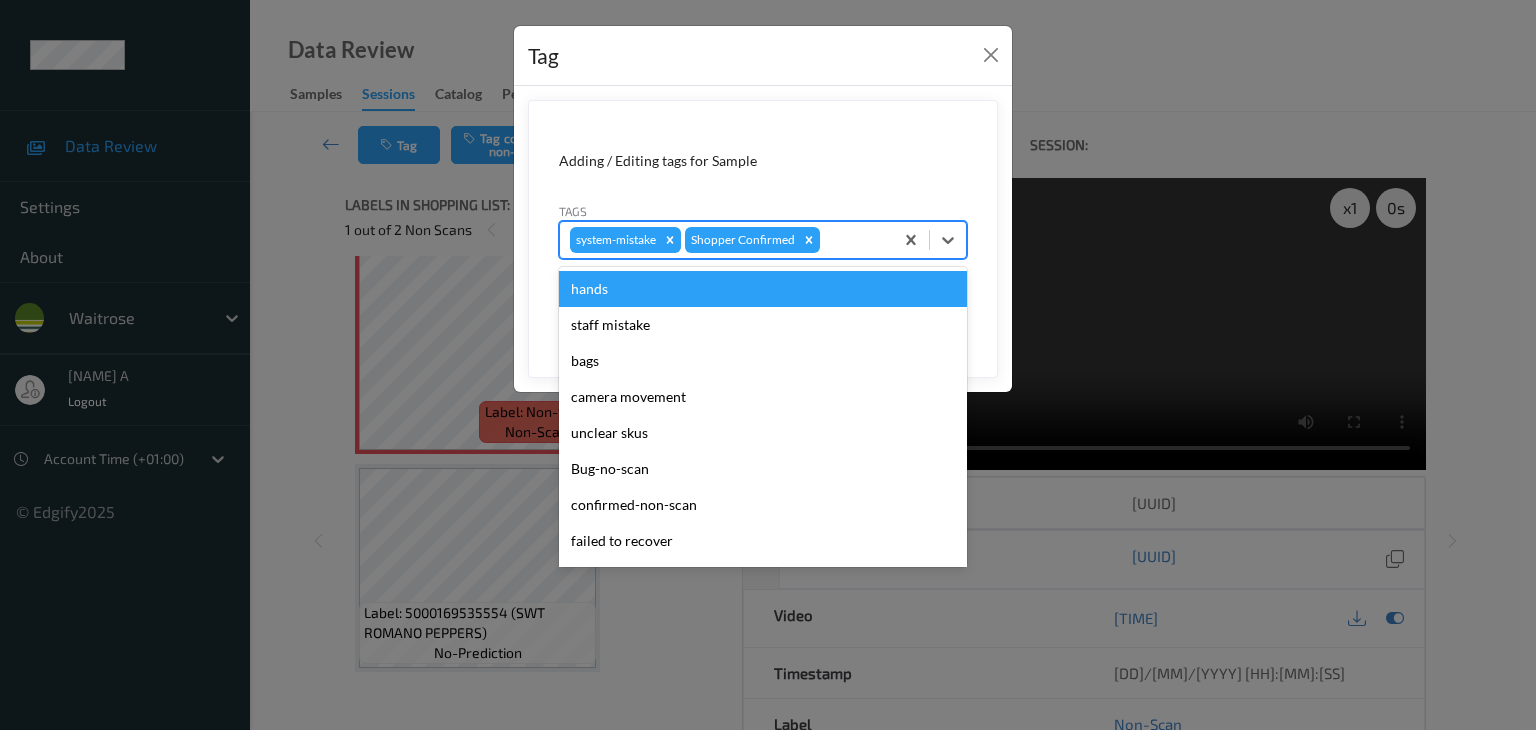 click at bounding box center (853, 240) 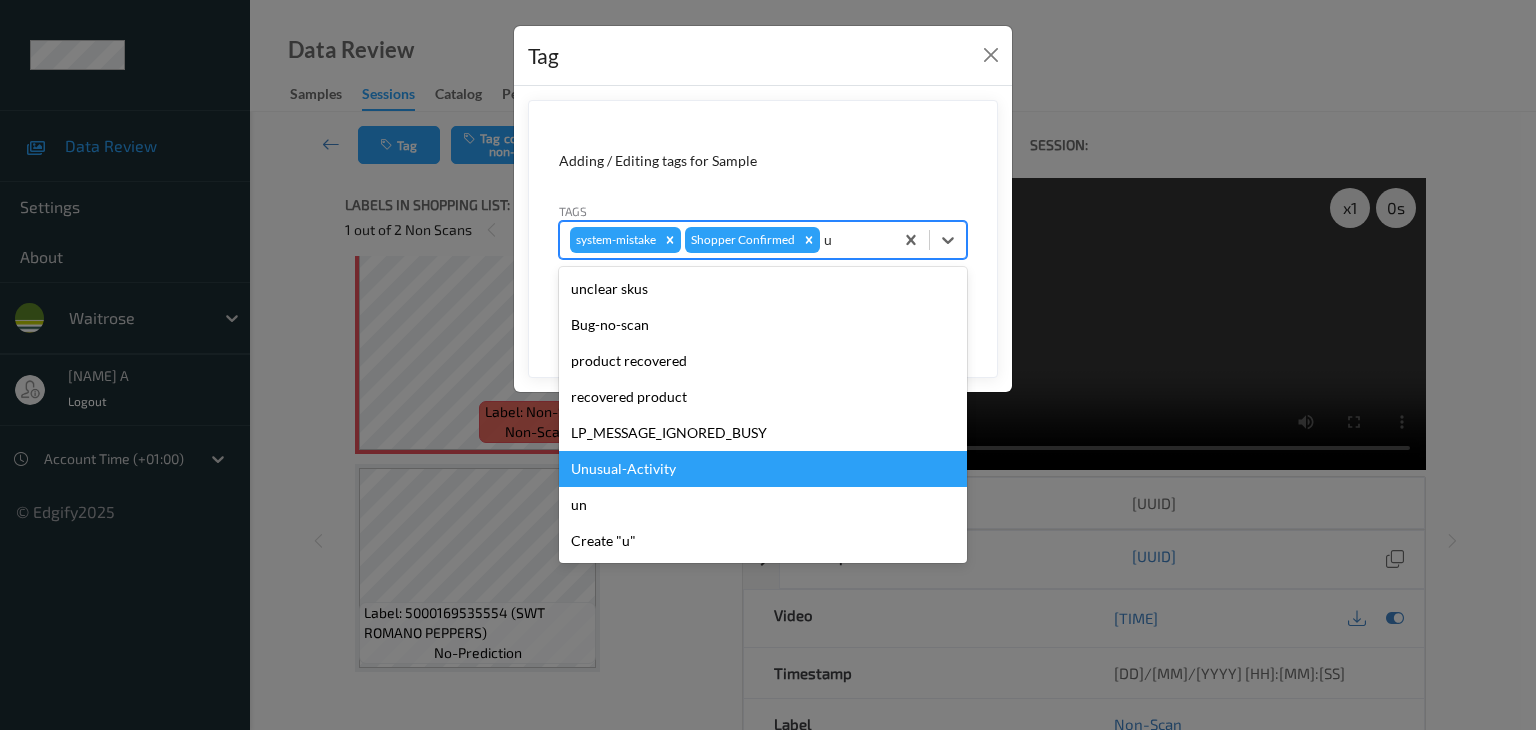 click on "Unusual-Activity" at bounding box center (763, 469) 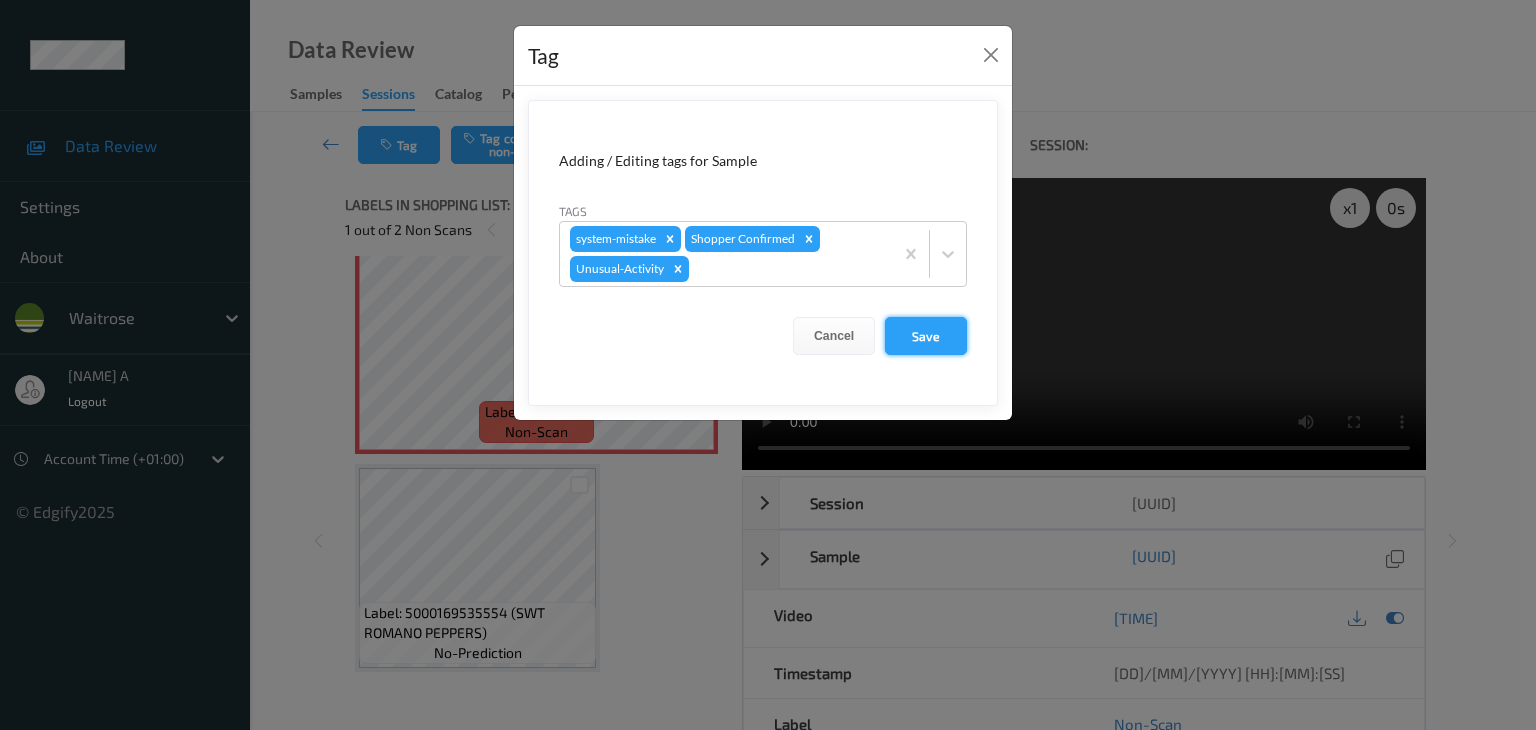 click on "Save" at bounding box center (926, 336) 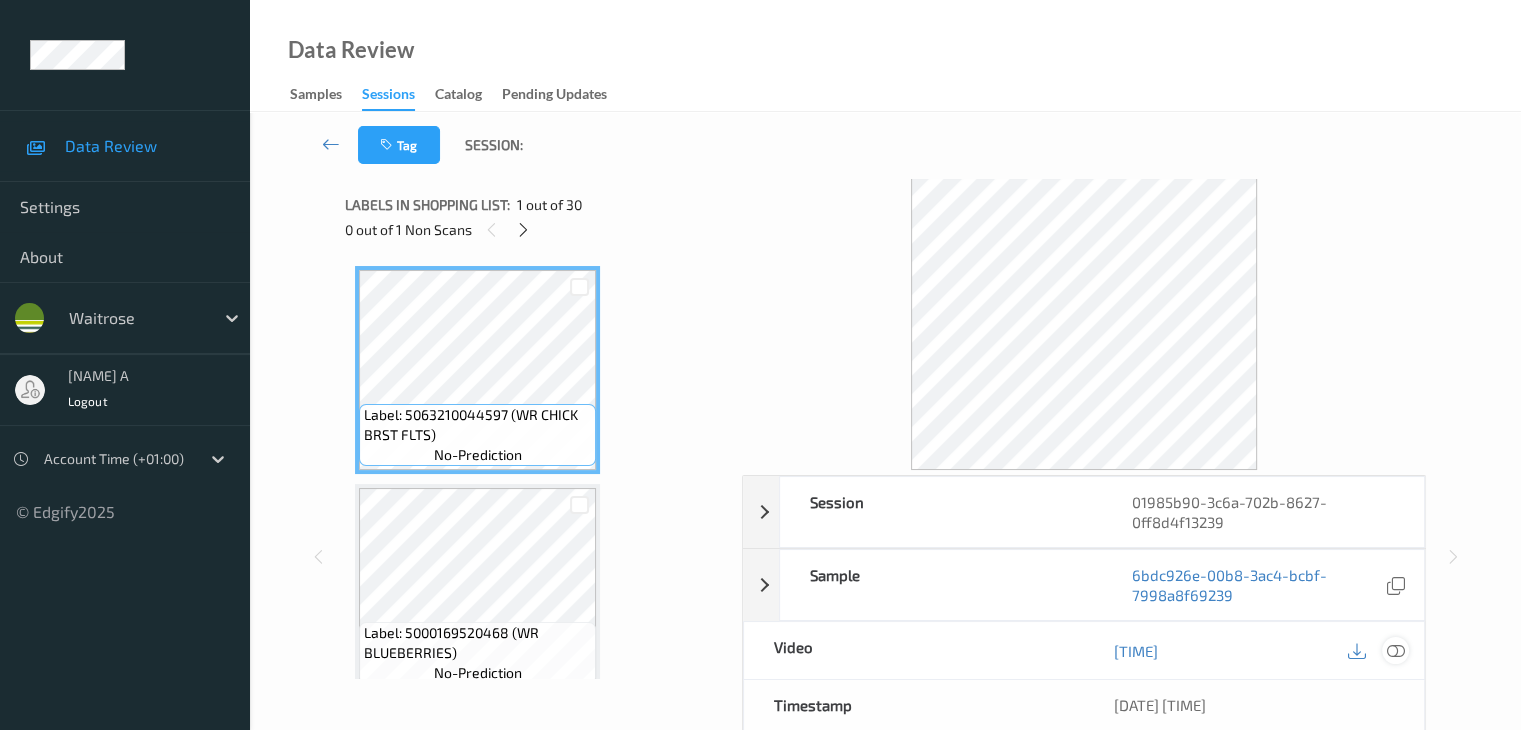 click at bounding box center [1395, 651] 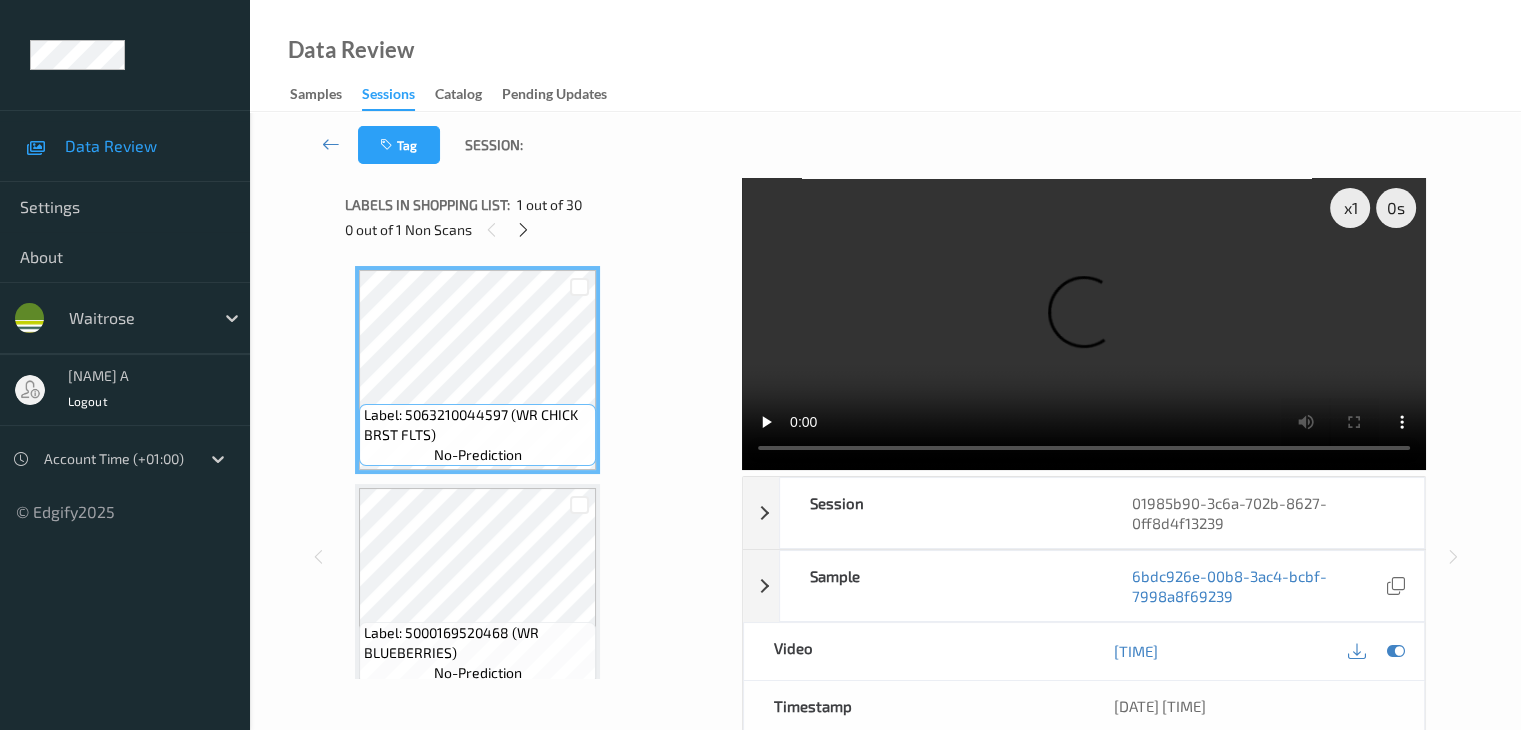 type 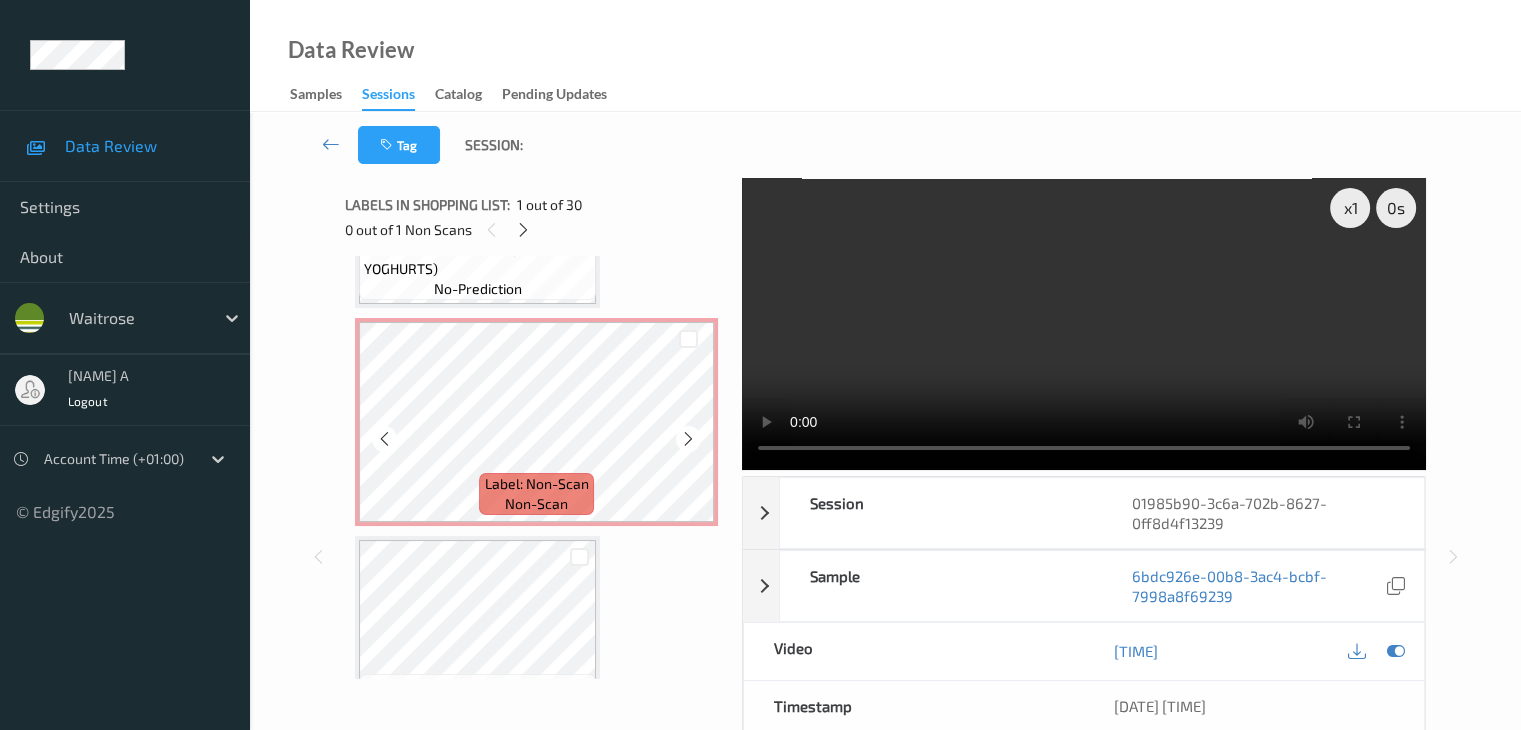 scroll, scrollTop: 2900, scrollLeft: 0, axis: vertical 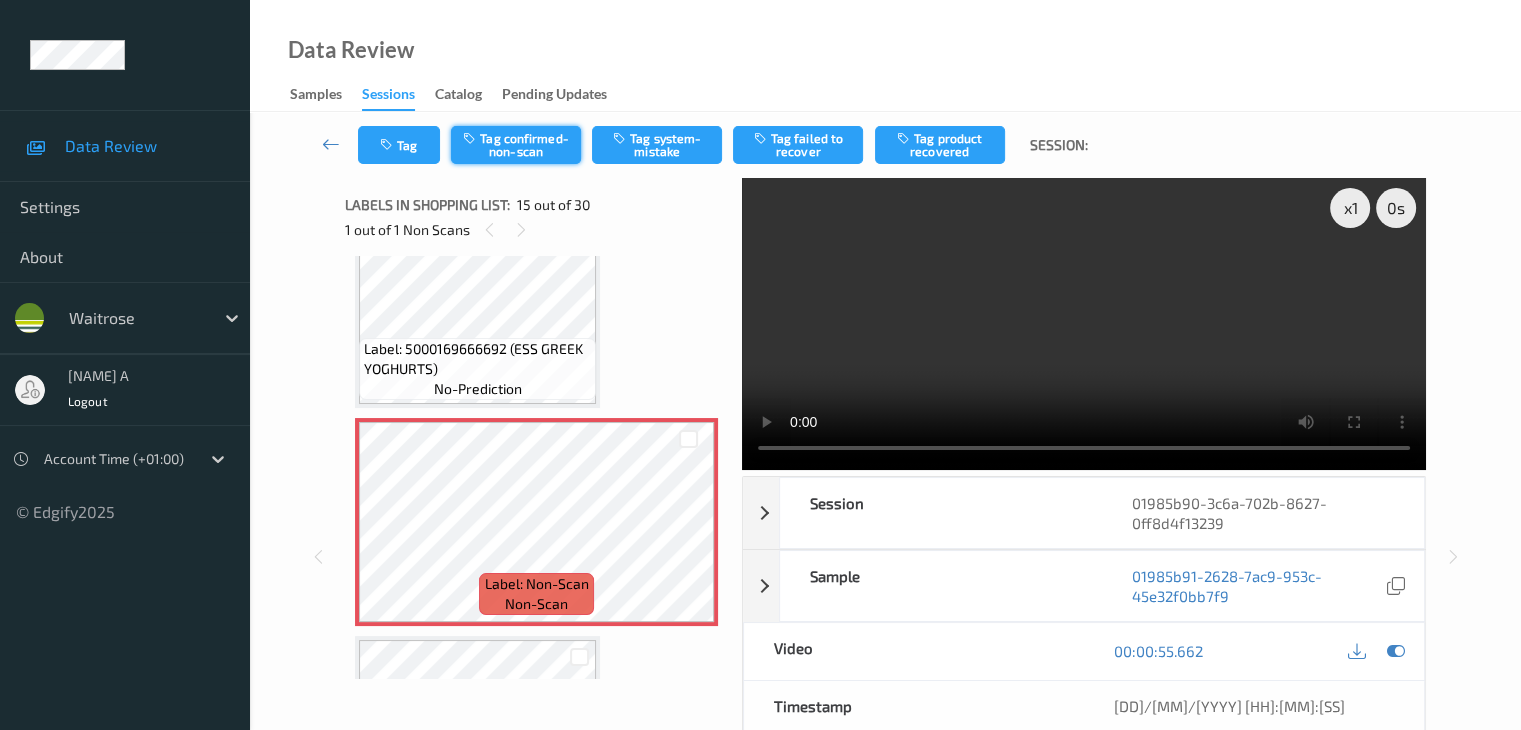 drag, startPoint x: 530, startPoint y: 144, endPoint x: 588, endPoint y: 155, distance: 59.03389 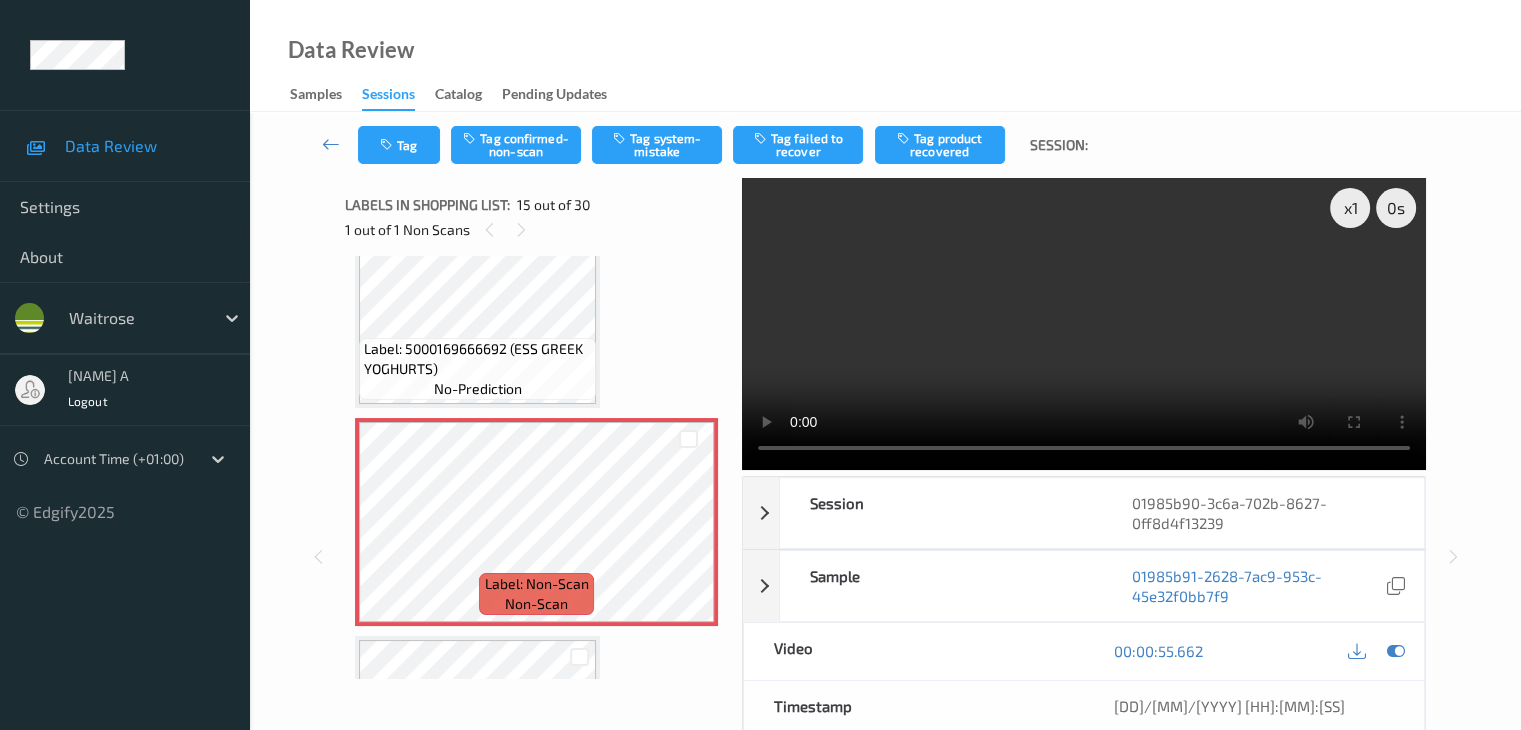 click on "Tag   confirmed-non-scan" at bounding box center [516, 145] 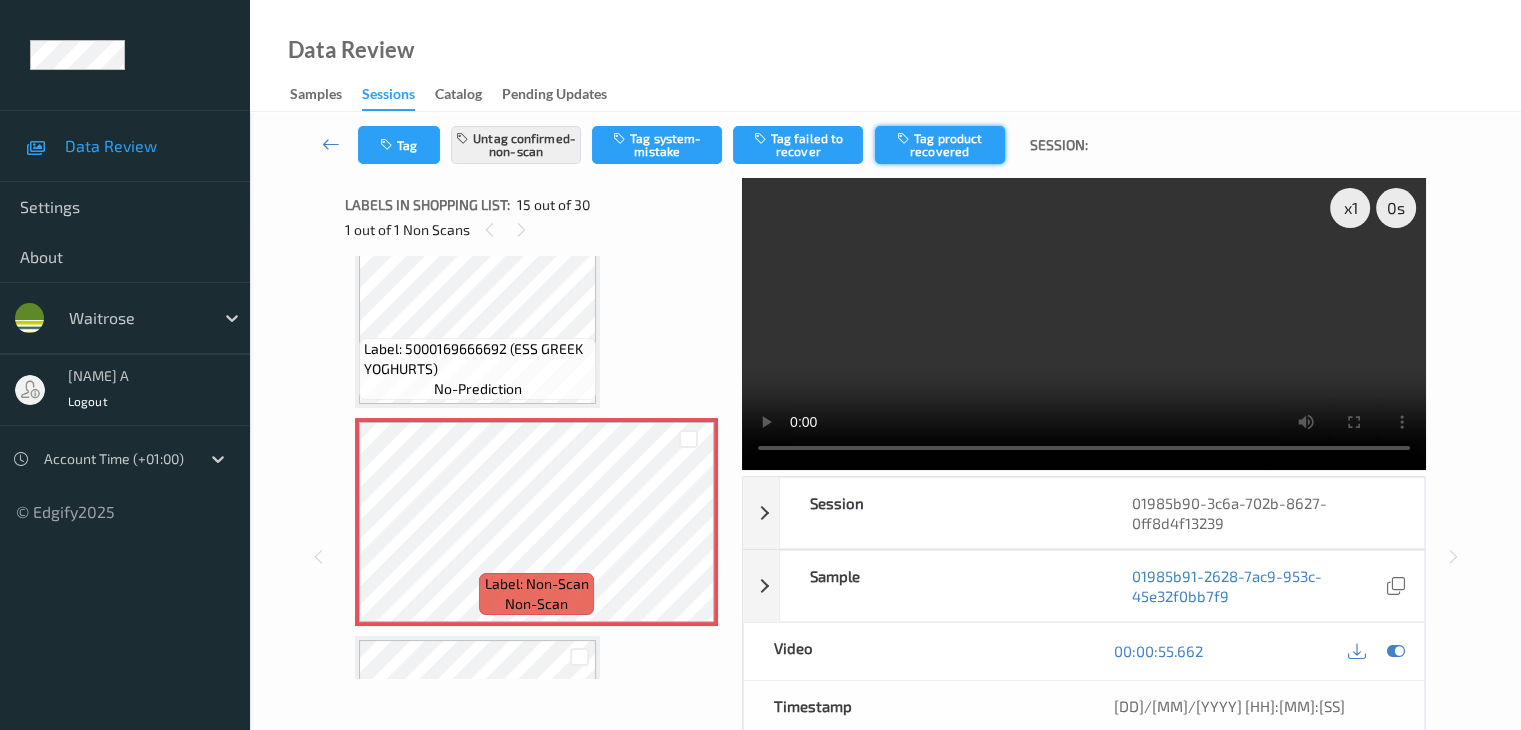 click on "Tag   product recovered" at bounding box center [940, 145] 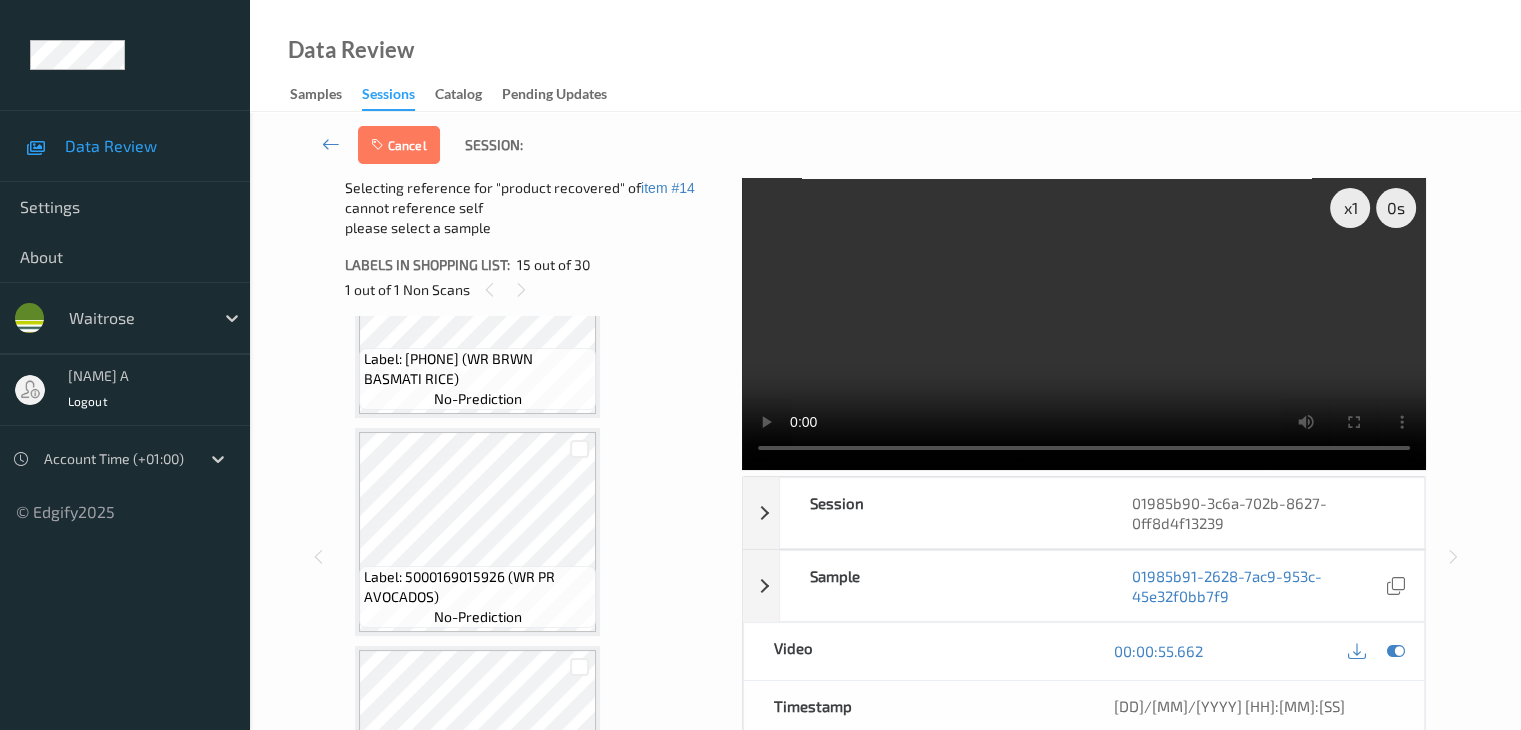 scroll, scrollTop: 3400, scrollLeft: 0, axis: vertical 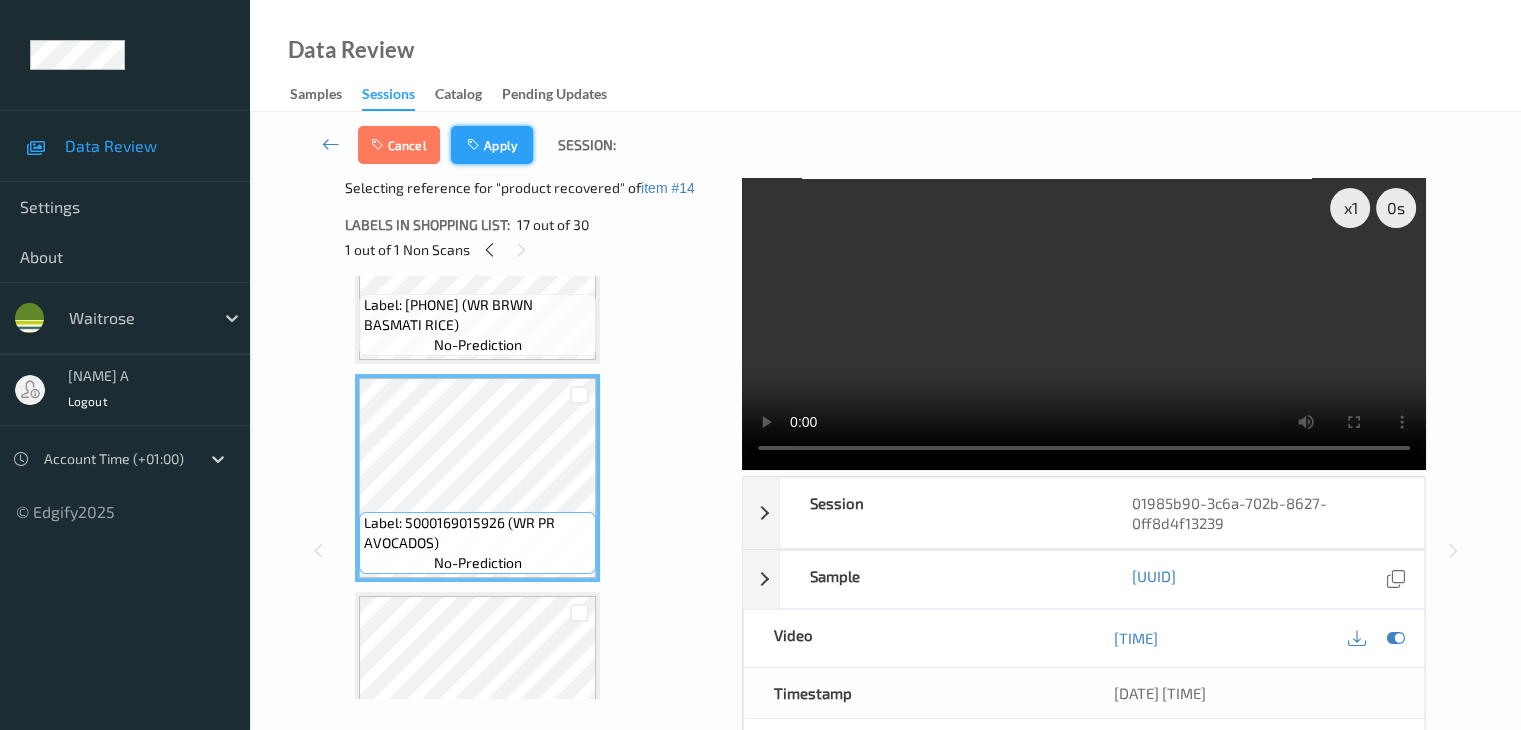 click on "Apply" at bounding box center [492, 145] 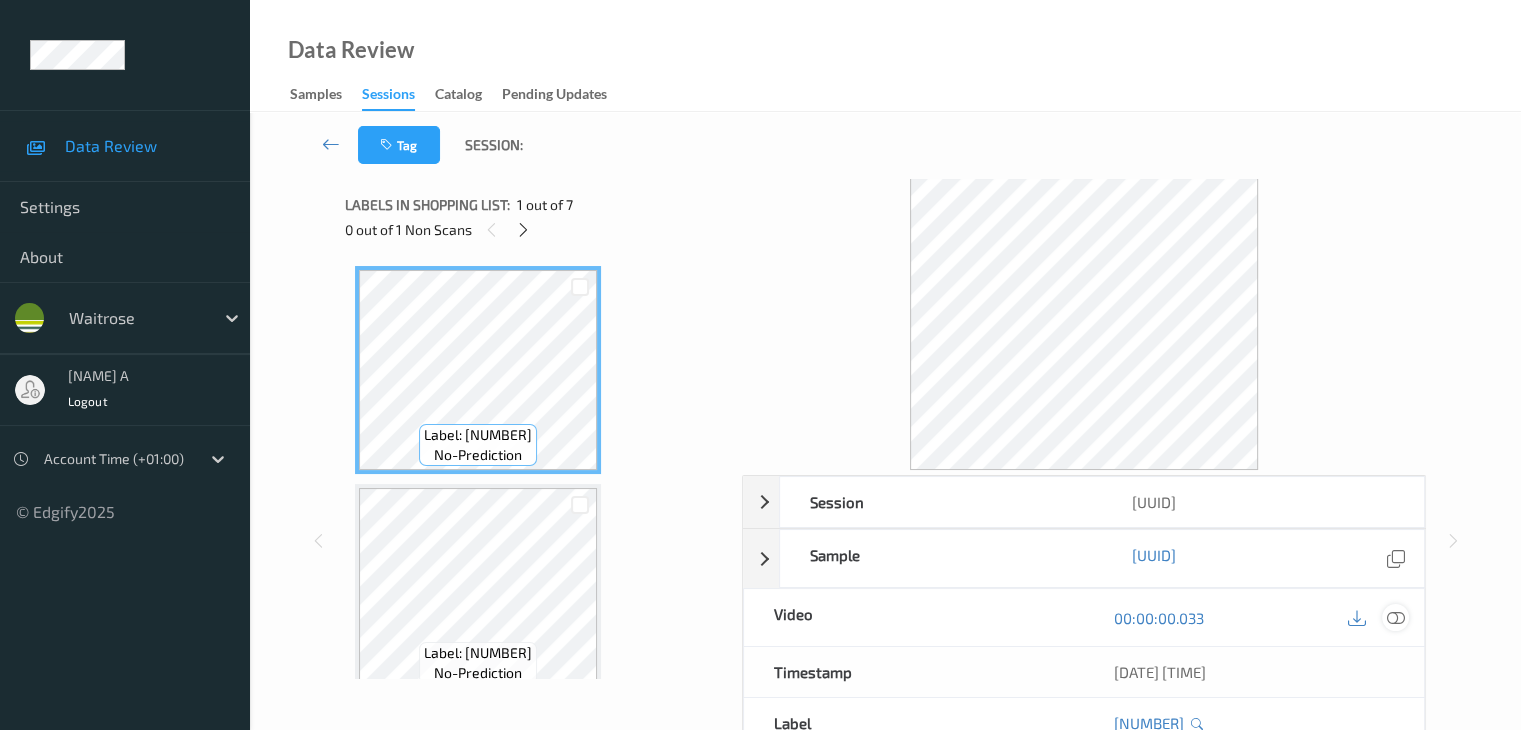 click at bounding box center [1395, 618] 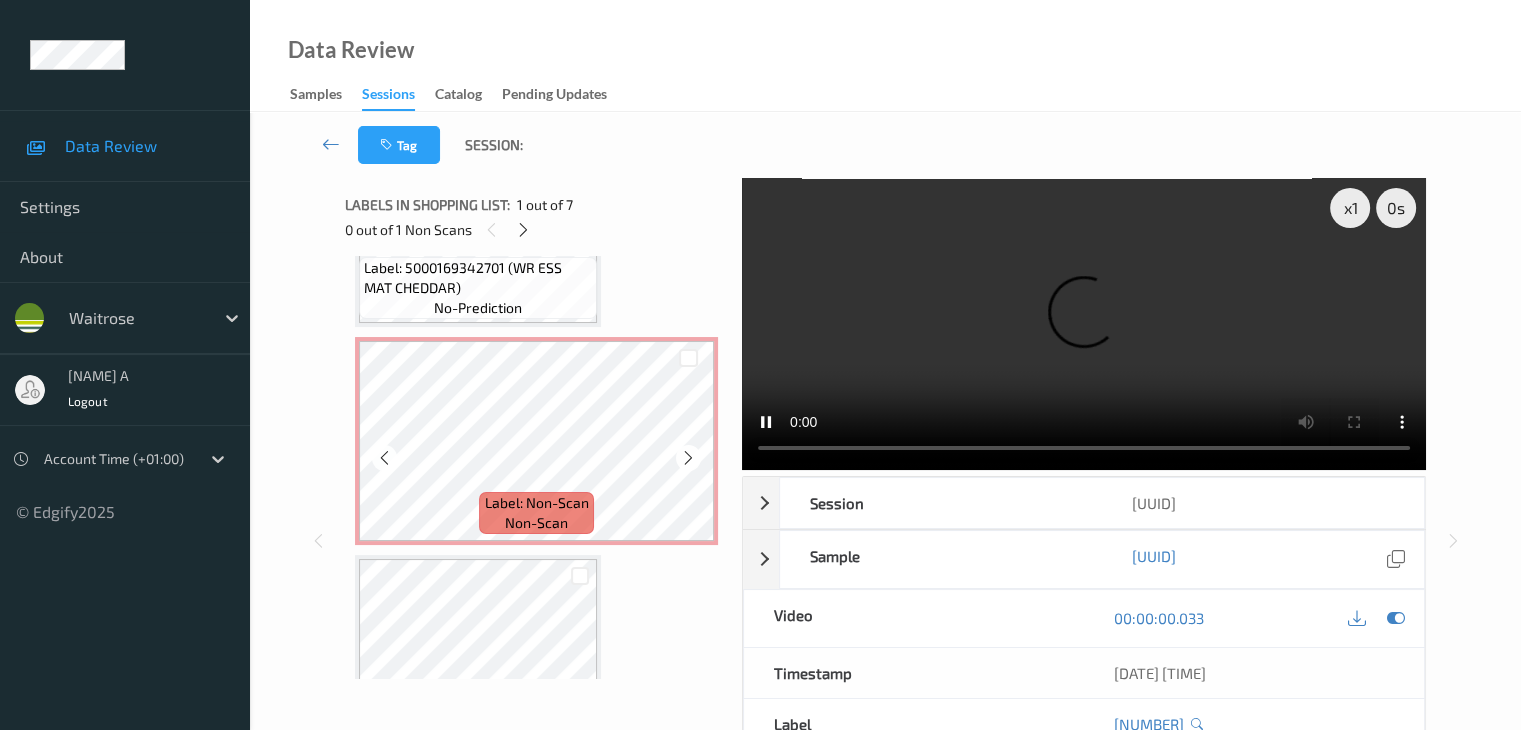 scroll, scrollTop: 600, scrollLeft: 0, axis: vertical 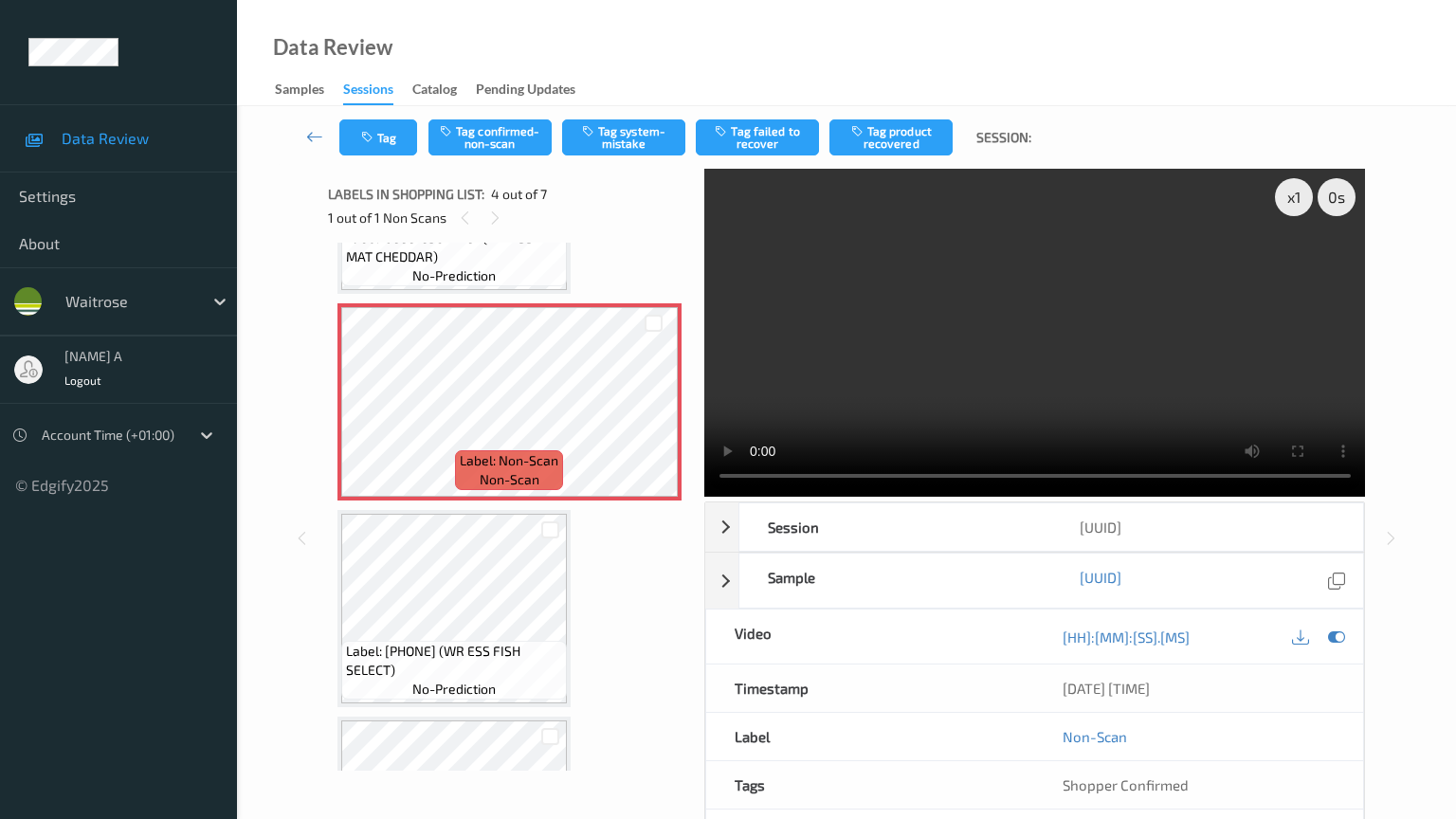 type 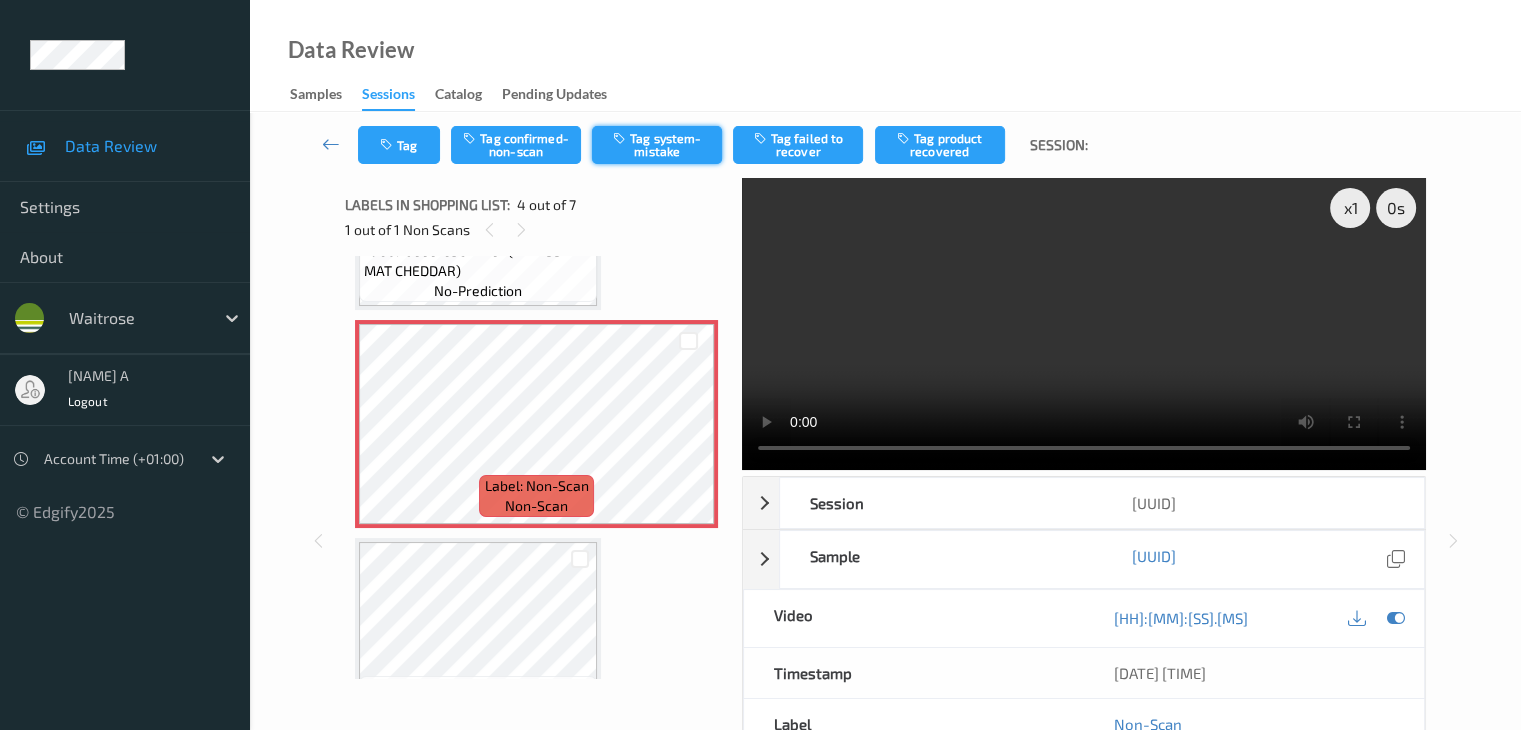 click on "Tag   system-mistake" at bounding box center [657, 145] 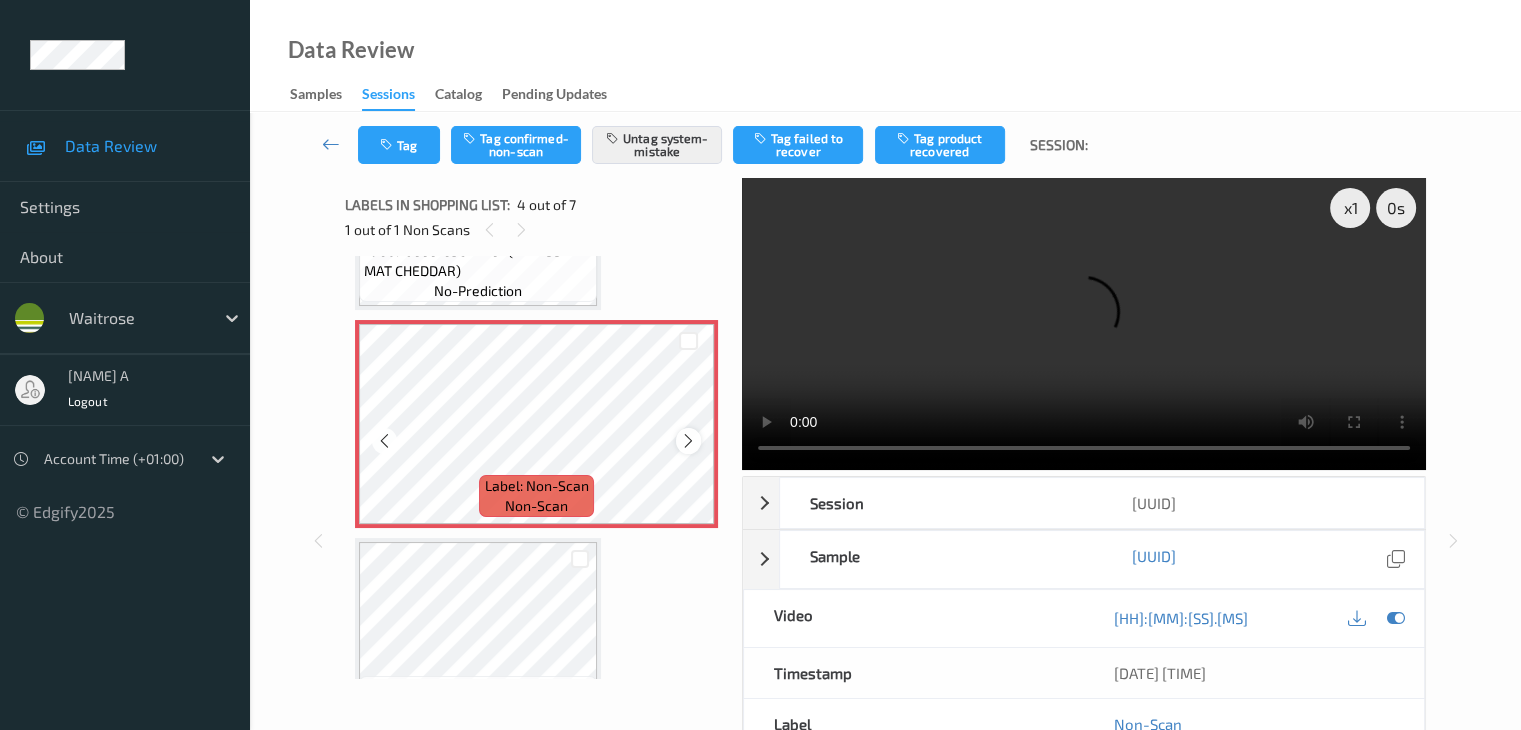click at bounding box center (688, 441) 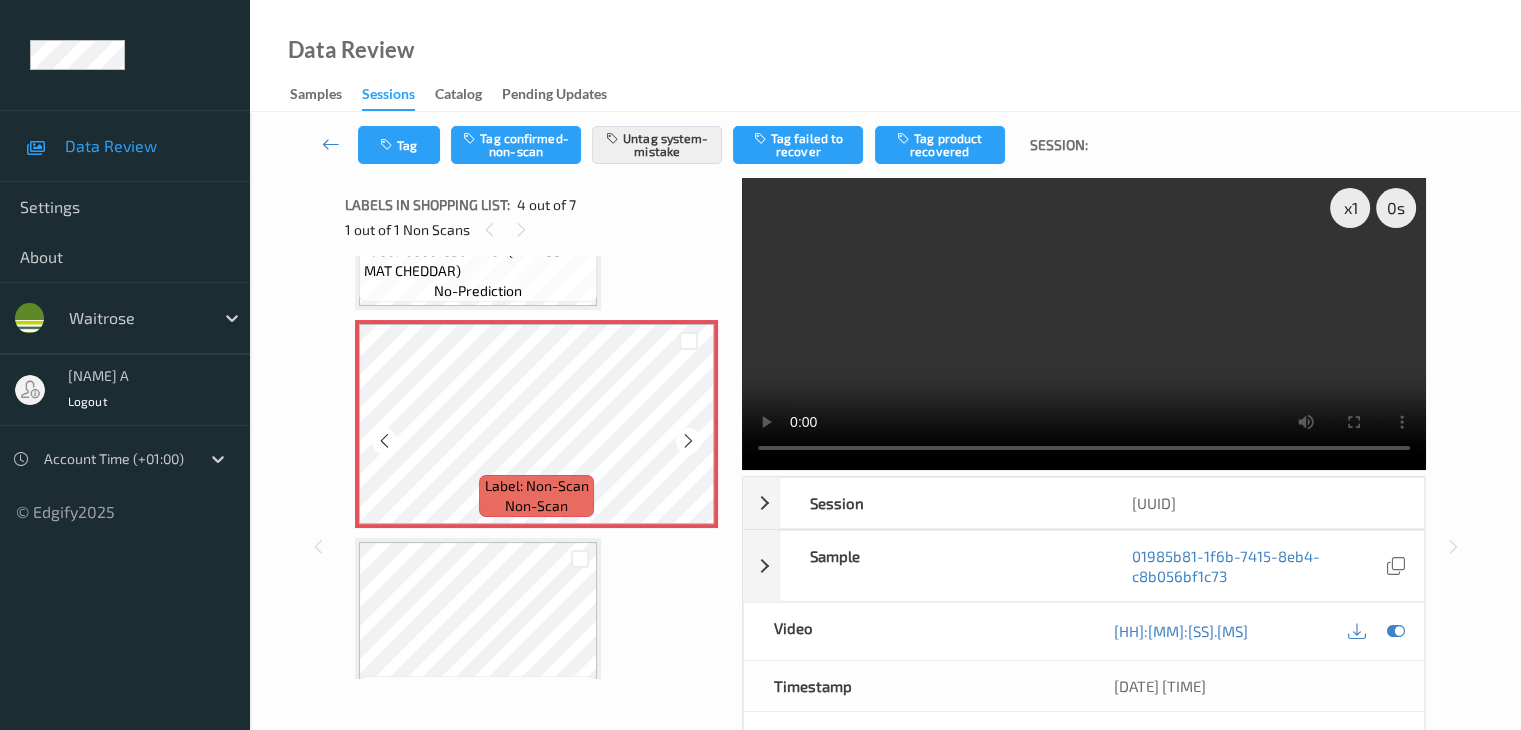 click at bounding box center [688, 441] 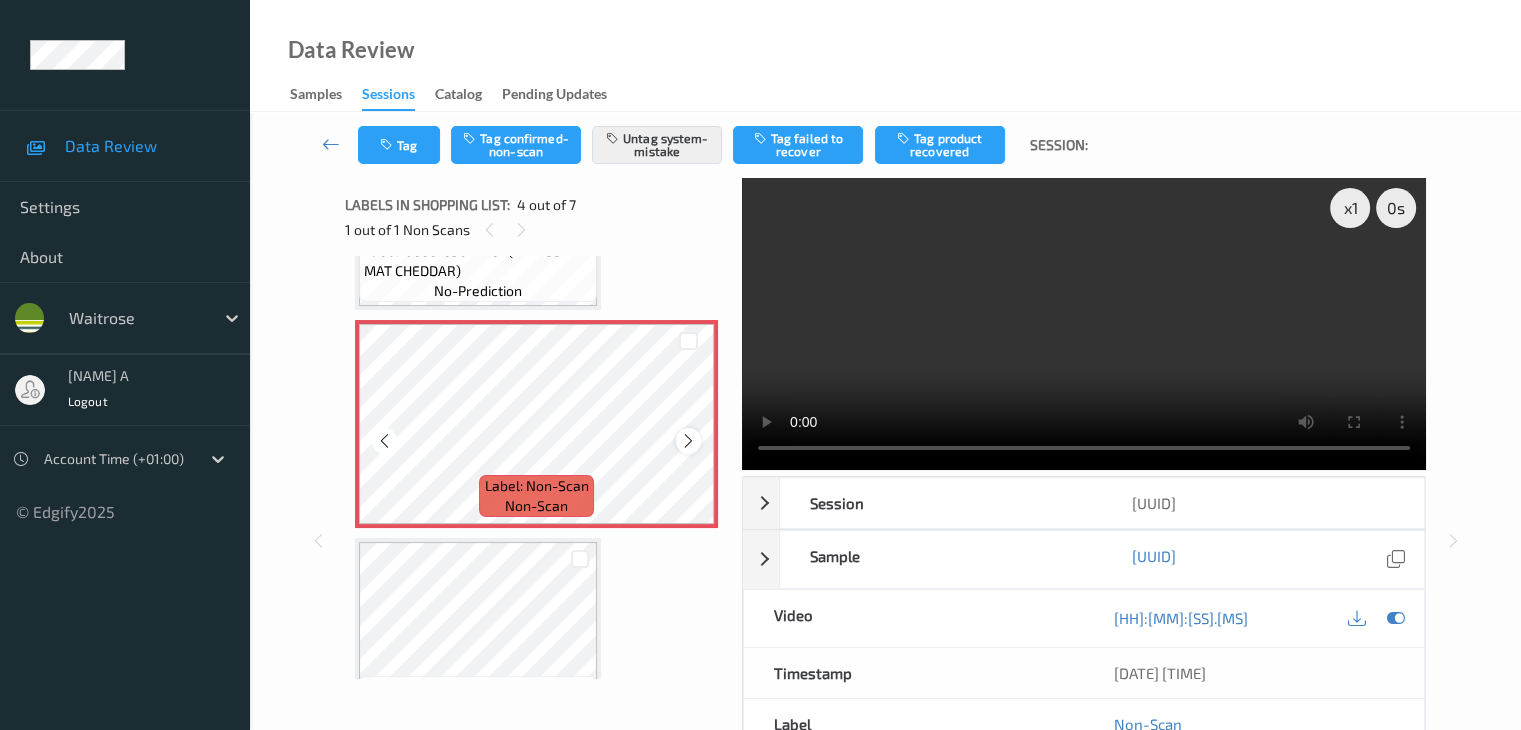 click at bounding box center [688, 441] 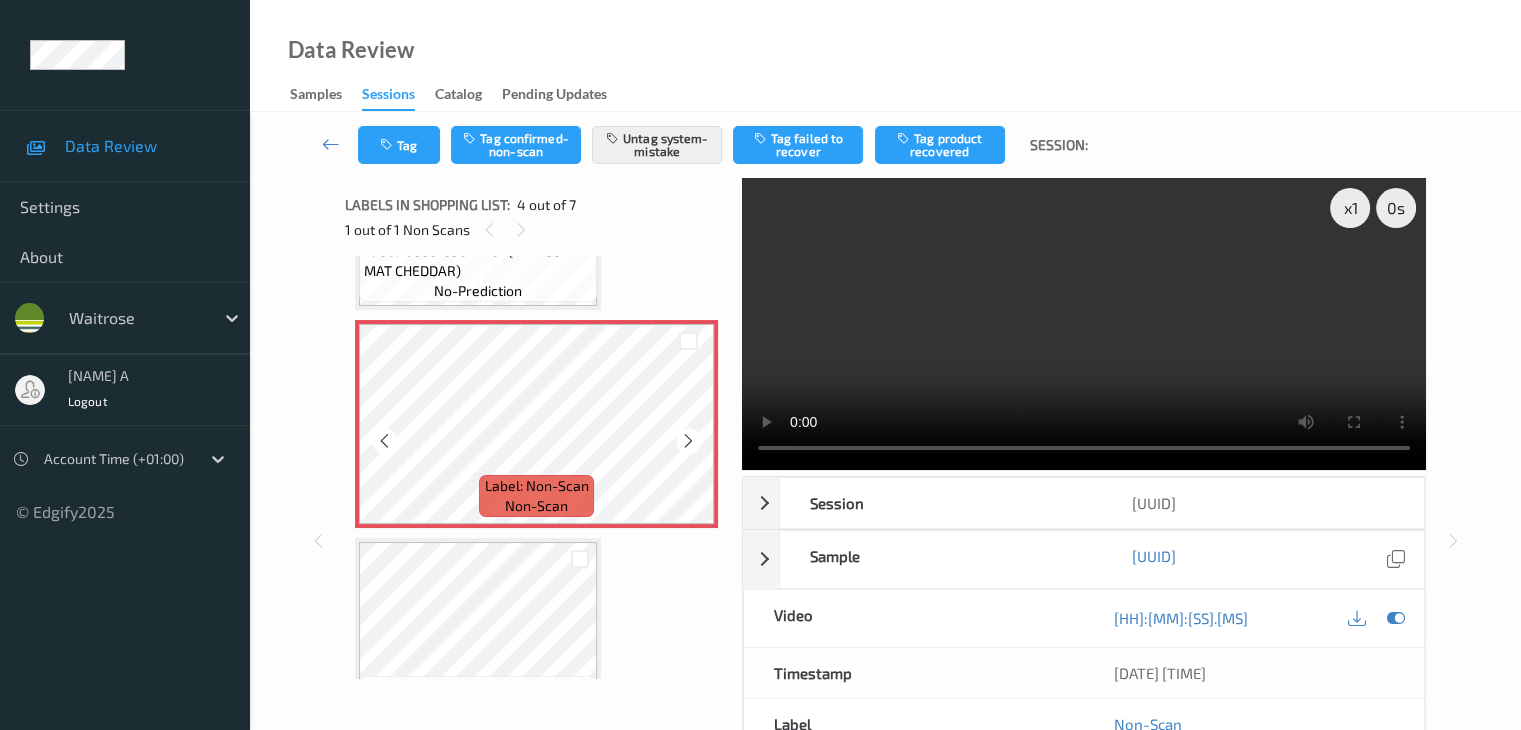 click at bounding box center (688, 441) 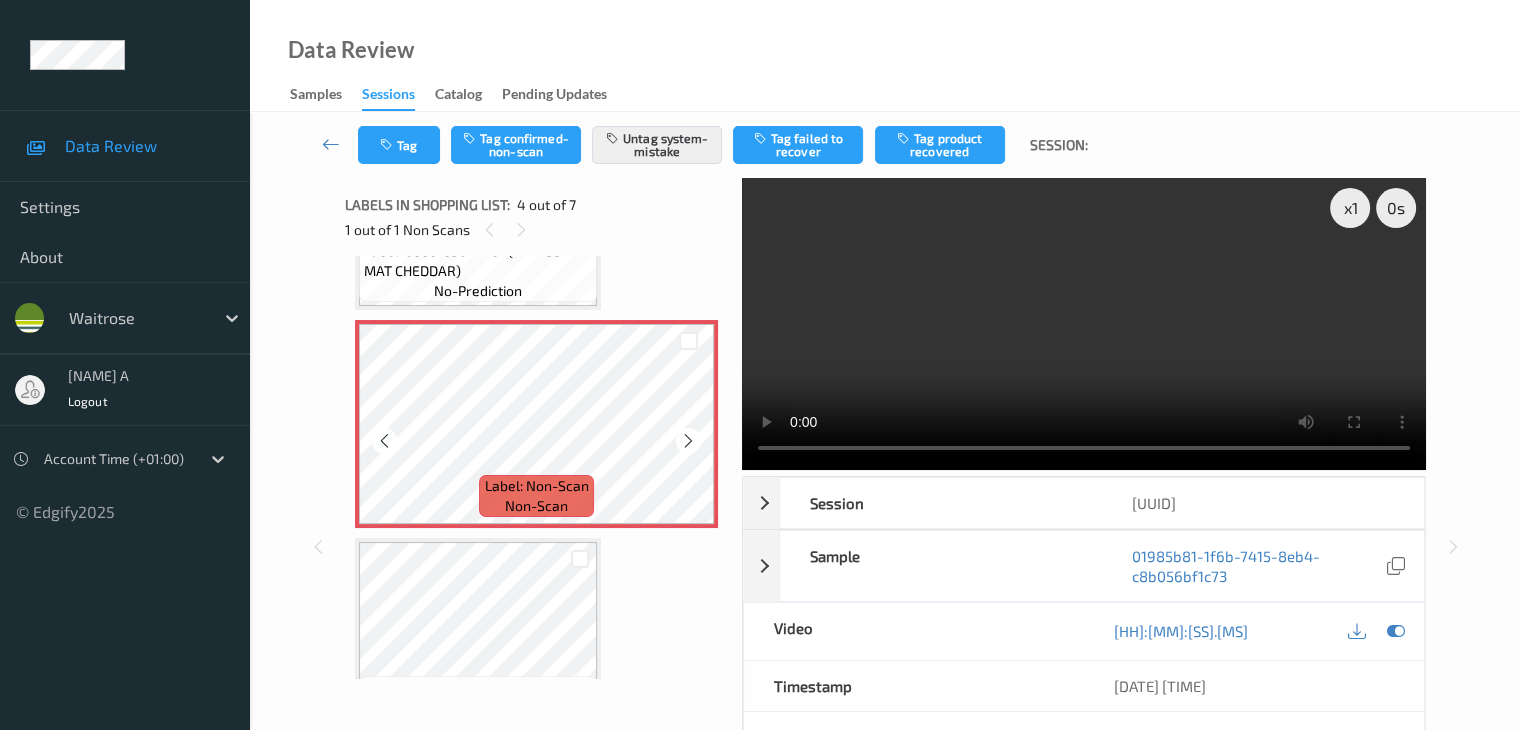 click at bounding box center [688, 441] 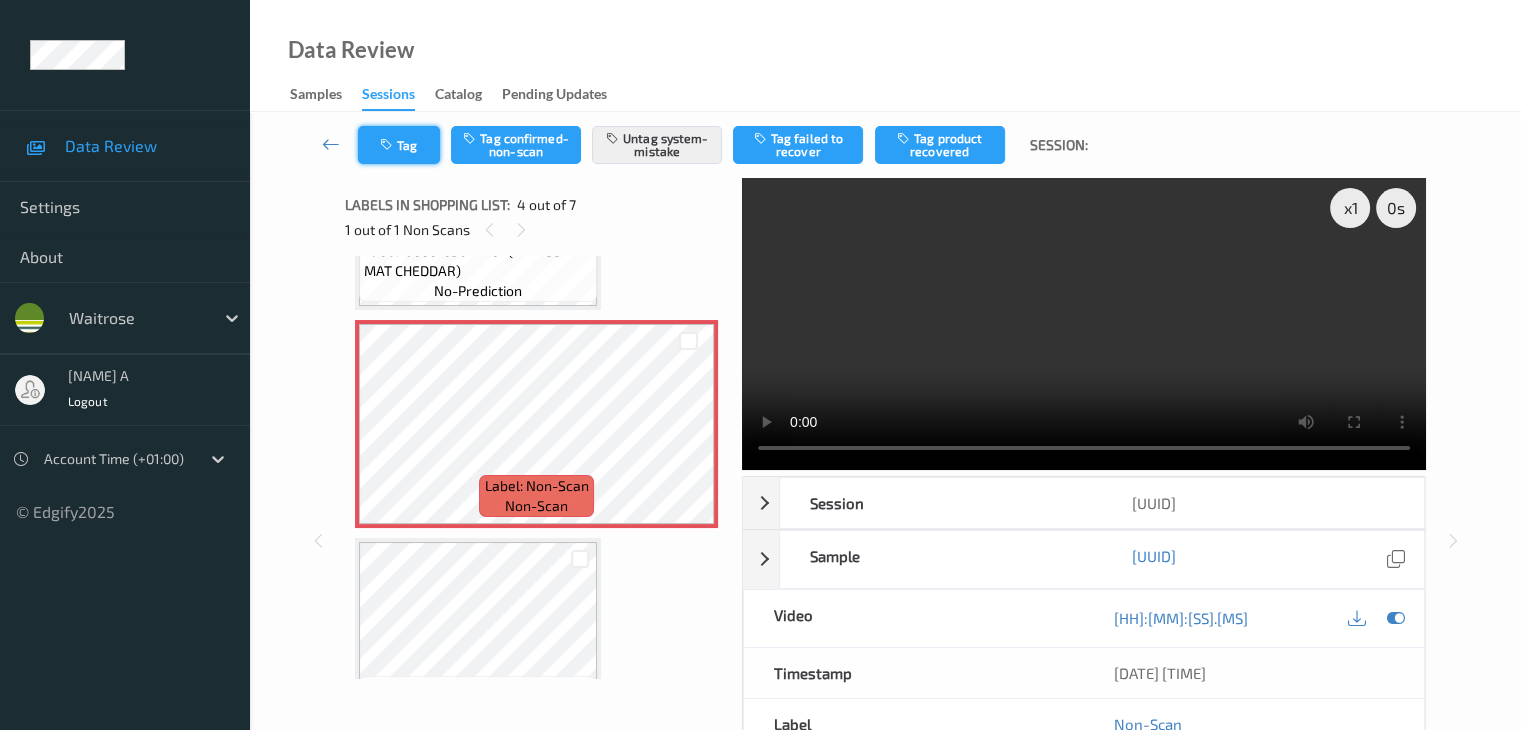 click on "Tag" at bounding box center (399, 145) 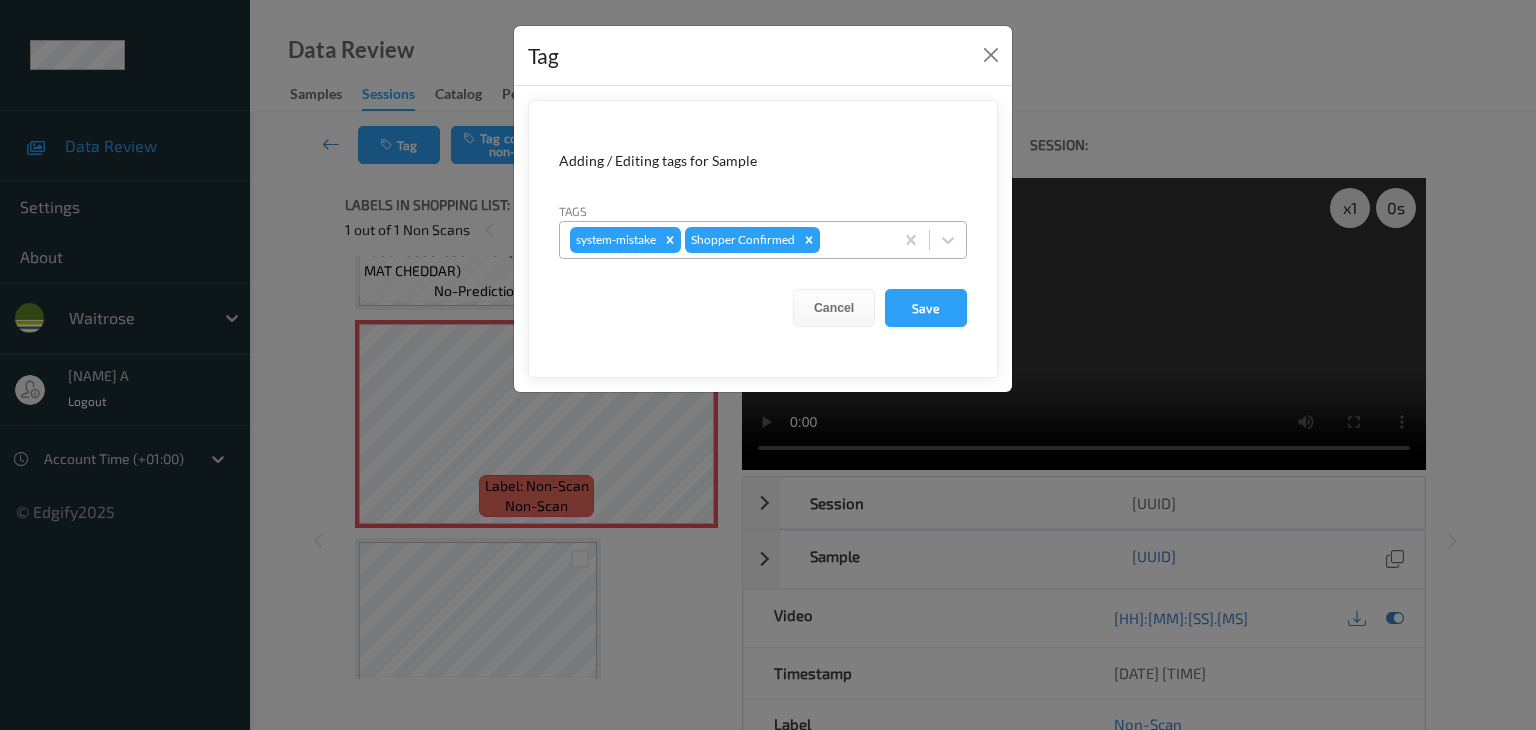 click on "system-mistake Shopper Confirmed" at bounding box center [726, 240] 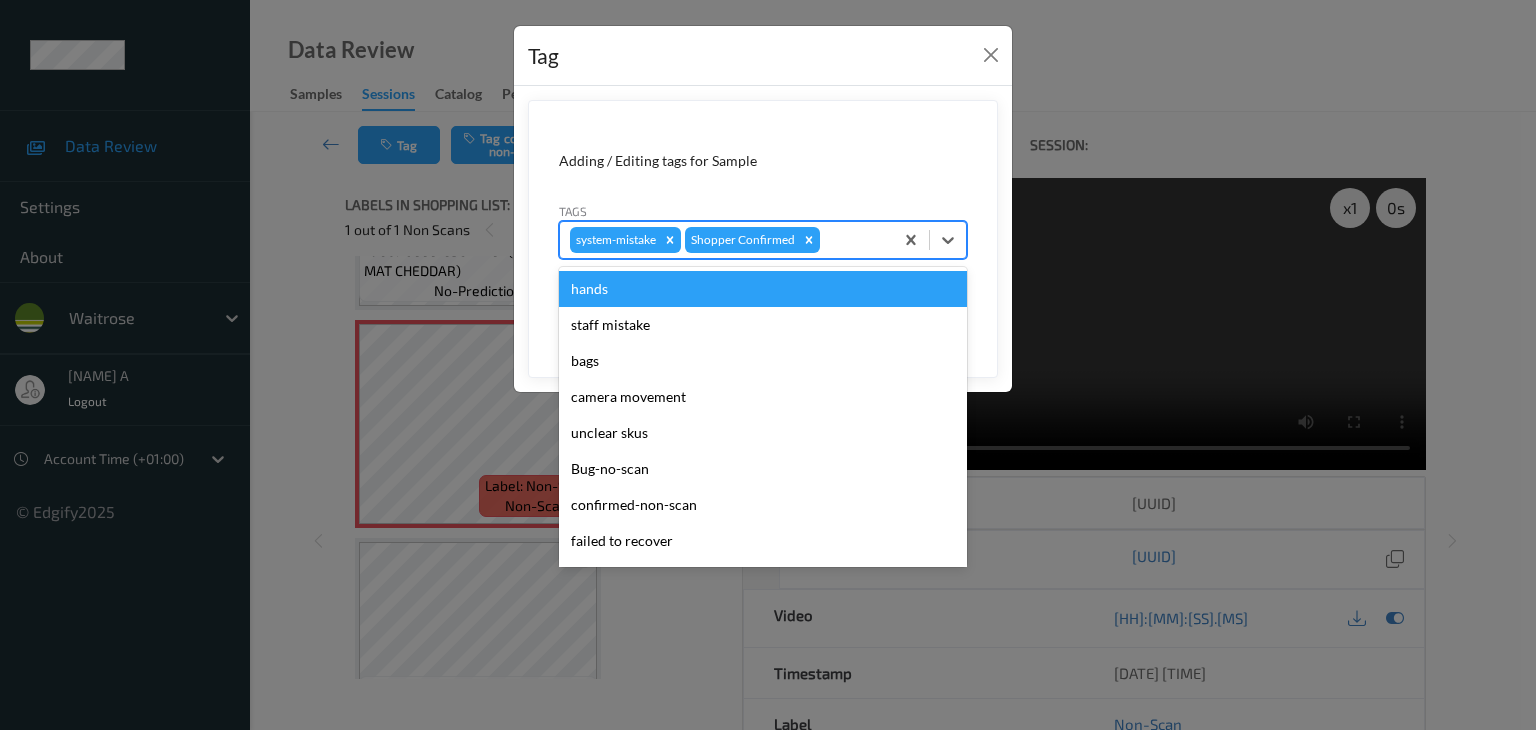 type on "u" 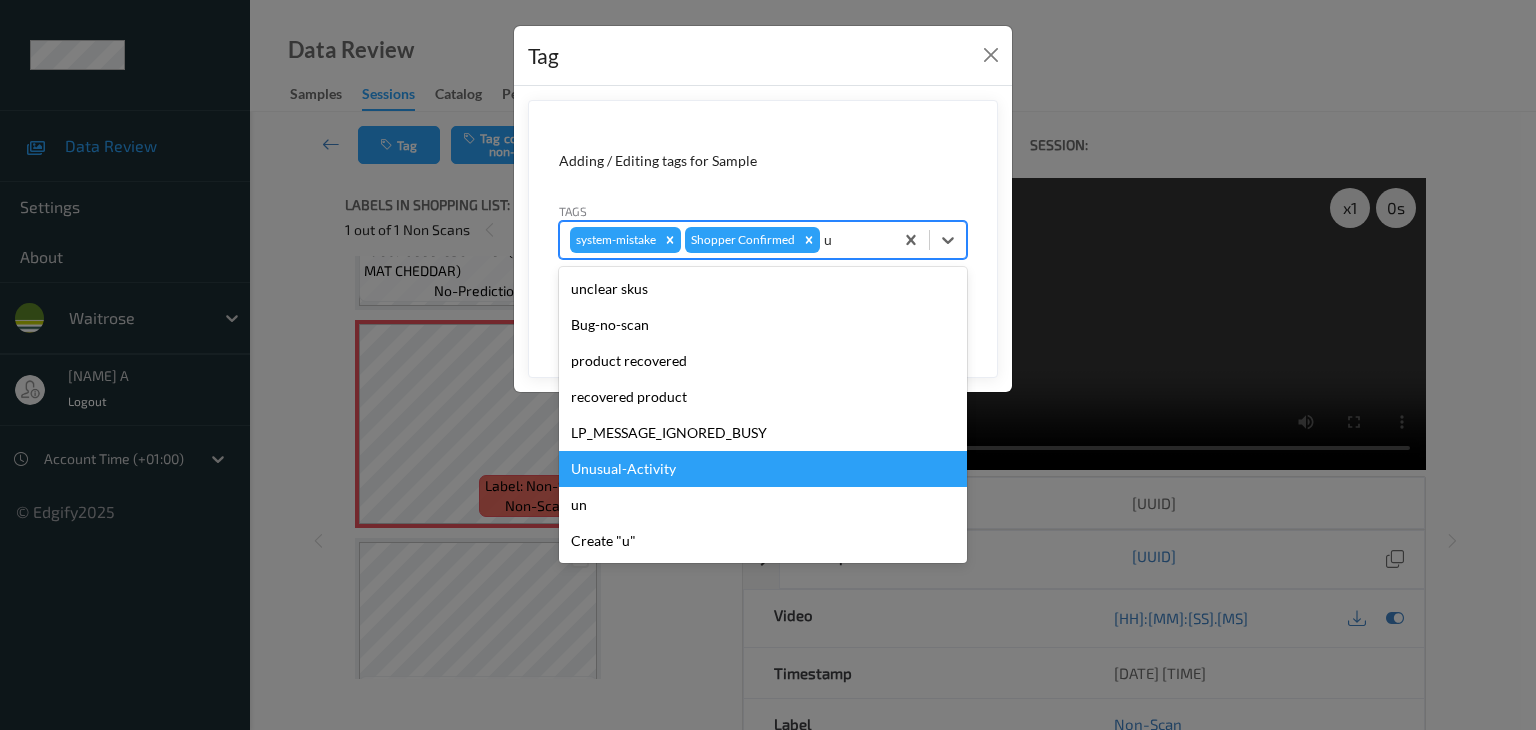 click on "Unusual-Activity" at bounding box center [763, 469] 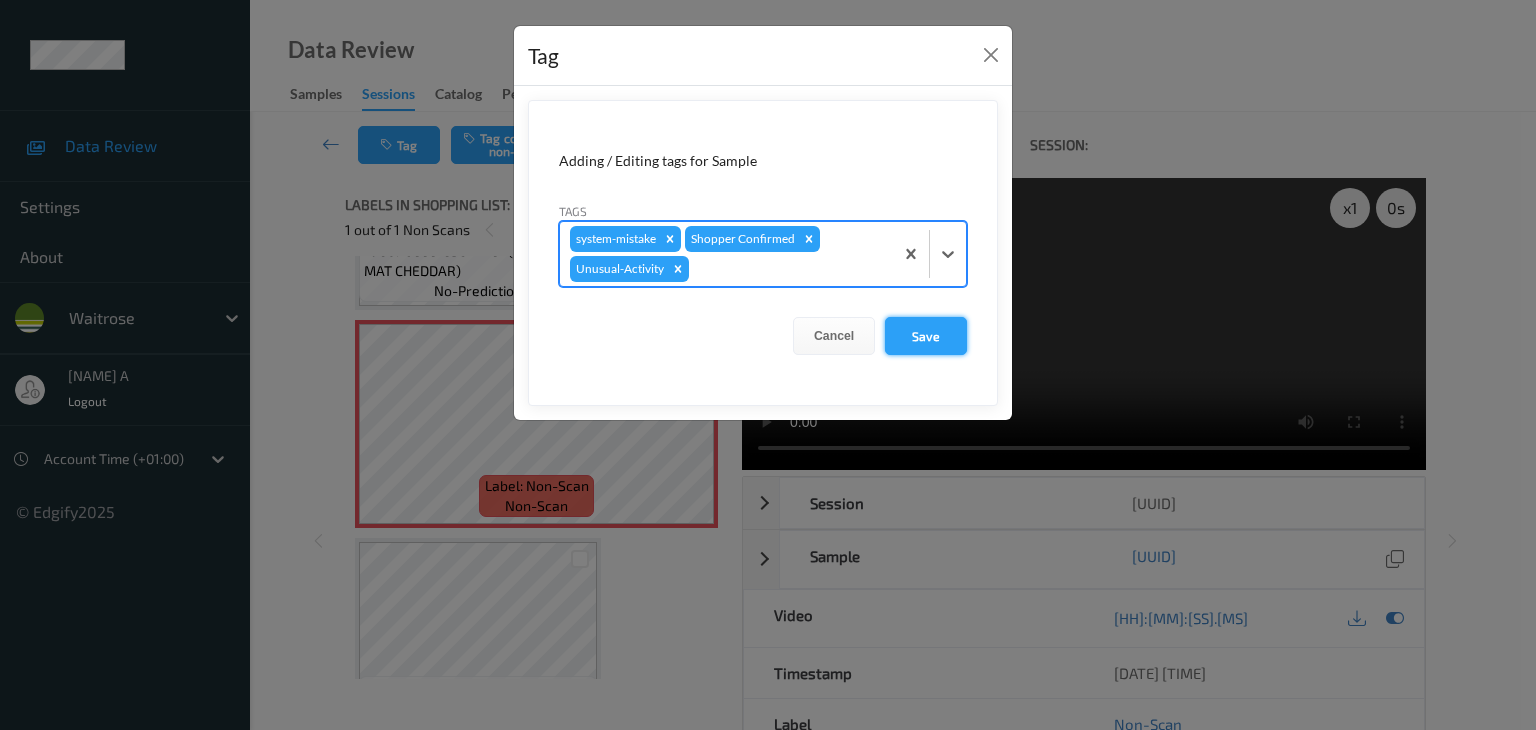 click on "Save" at bounding box center (926, 336) 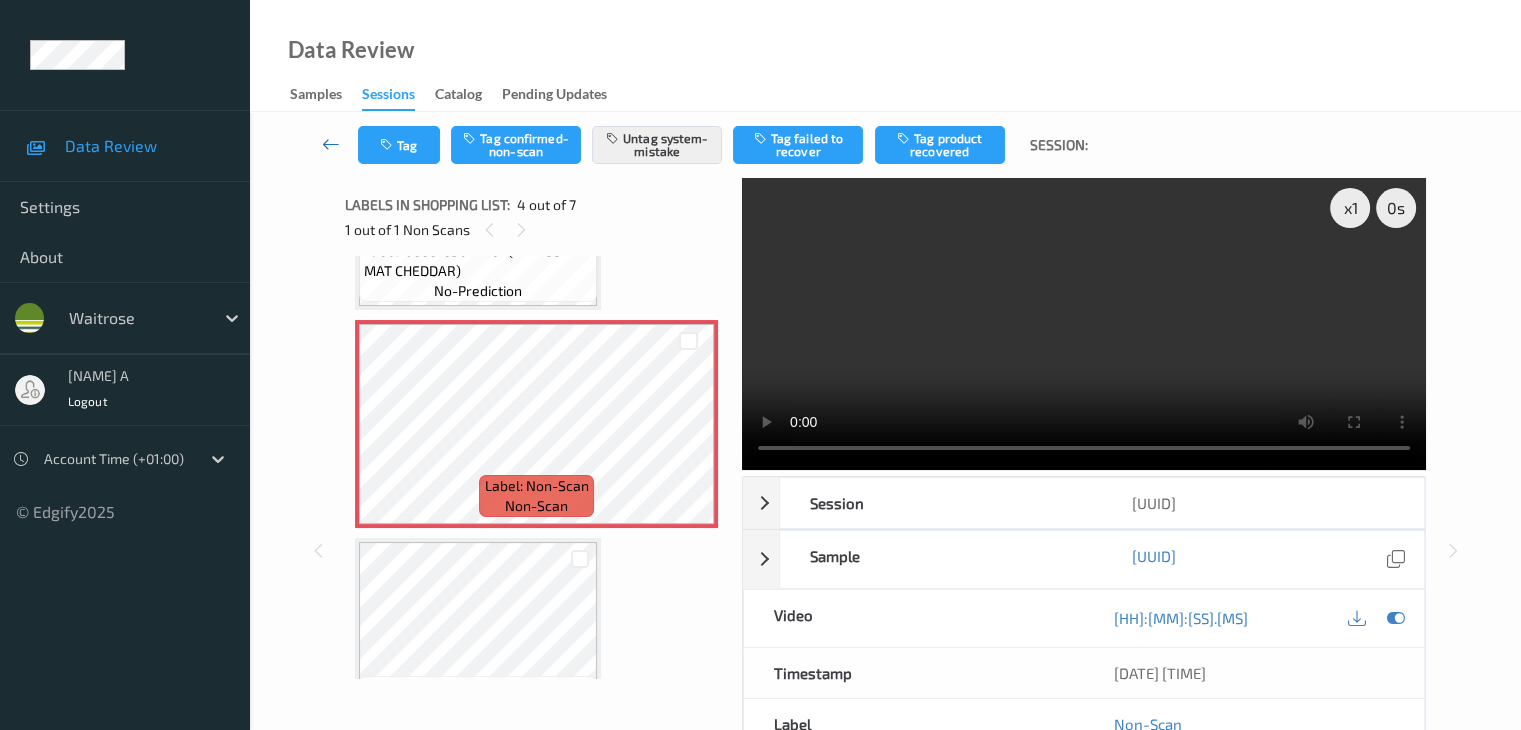 click at bounding box center (331, 144) 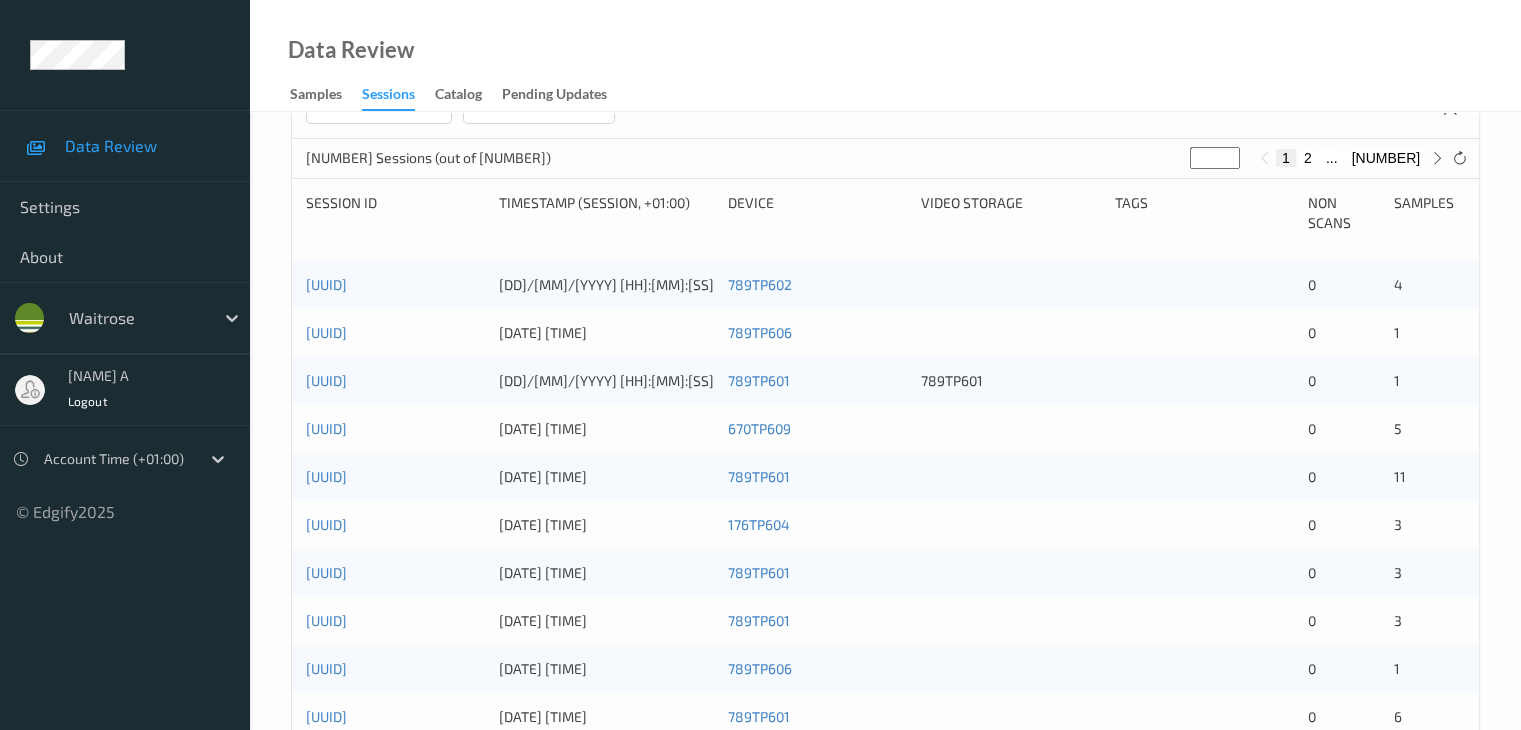 scroll, scrollTop: 500, scrollLeft: 0, axis: vertical 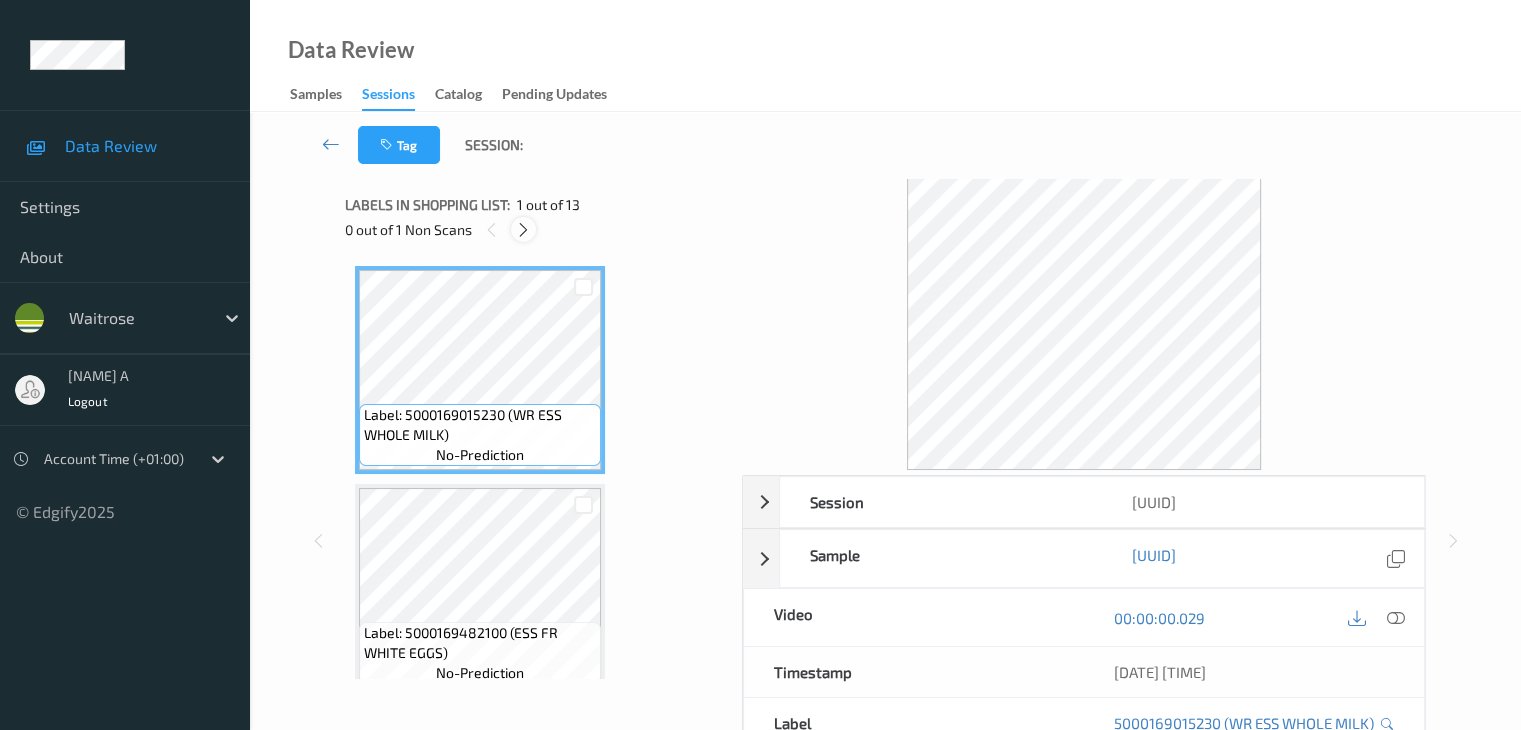click at bounding box center [523, 230] 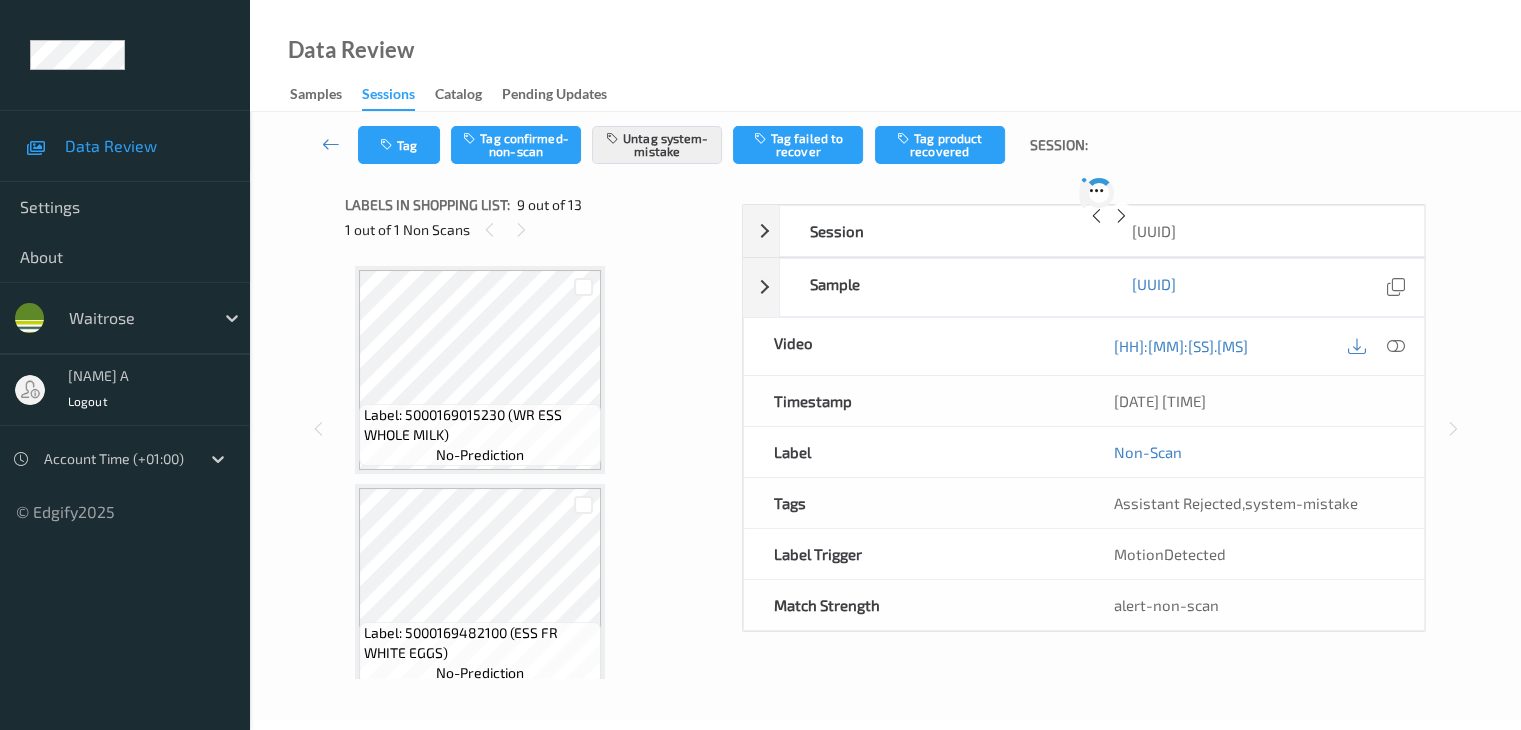 scroll, scrollTop: 1536, scrollLeft: 0, axis: vertical 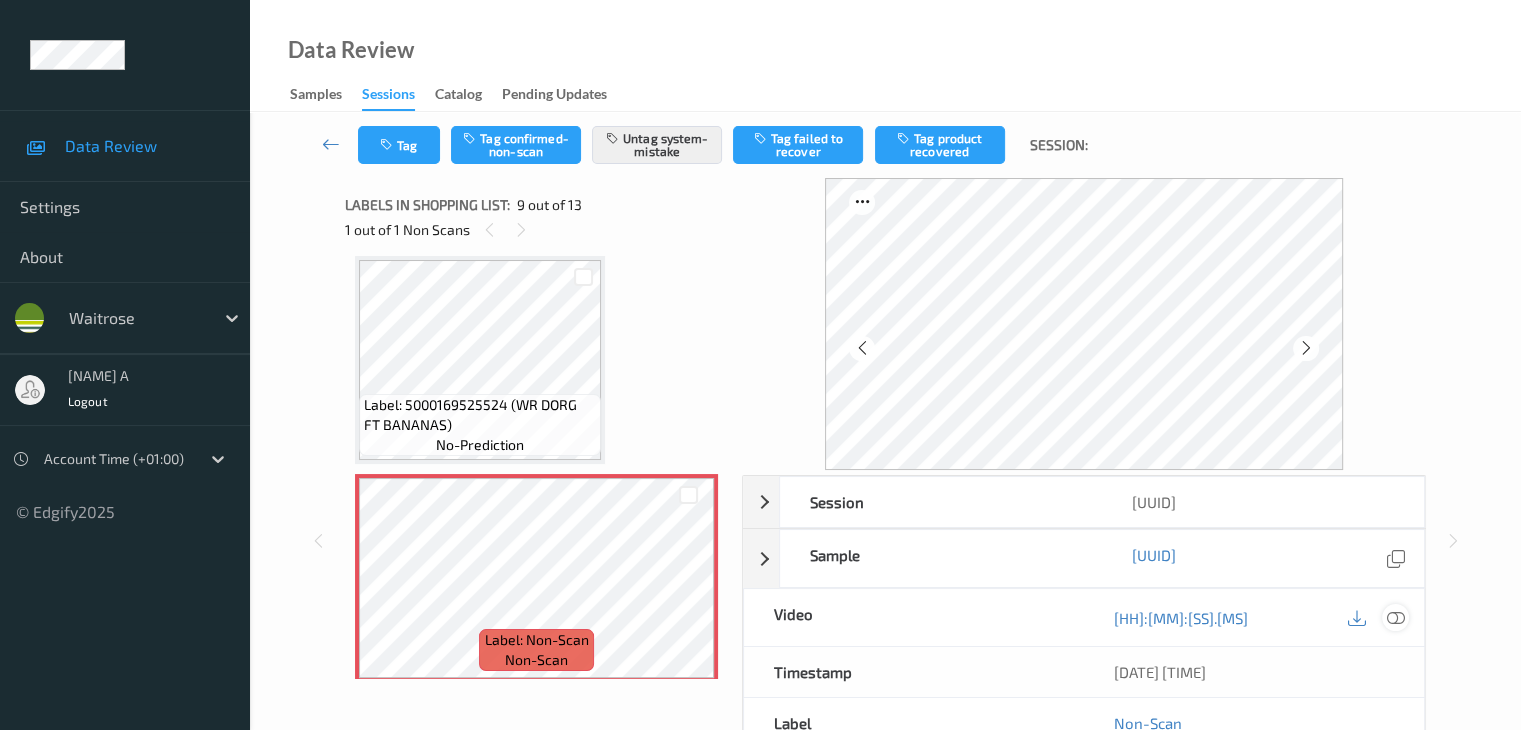 click at bounding box center (1395, 618) 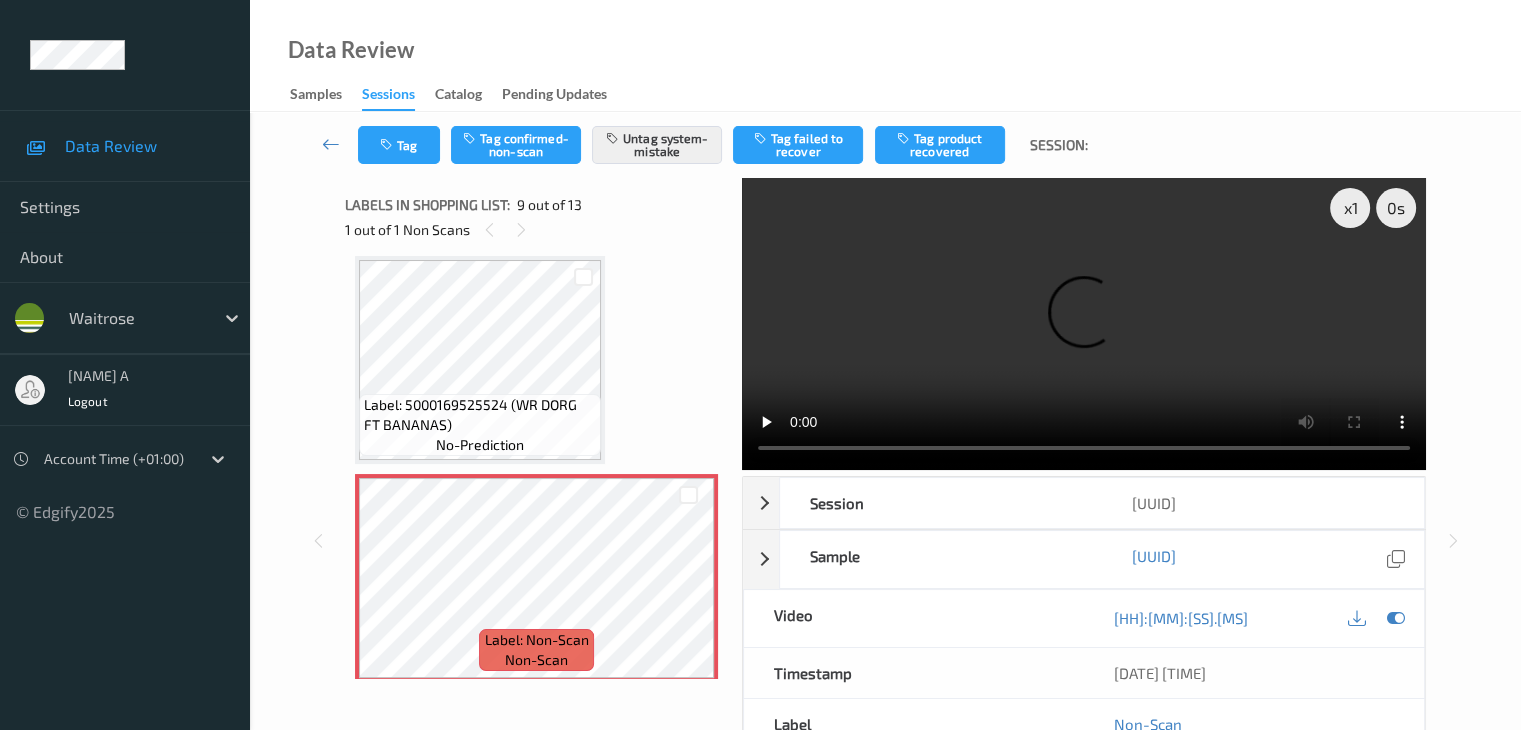 type 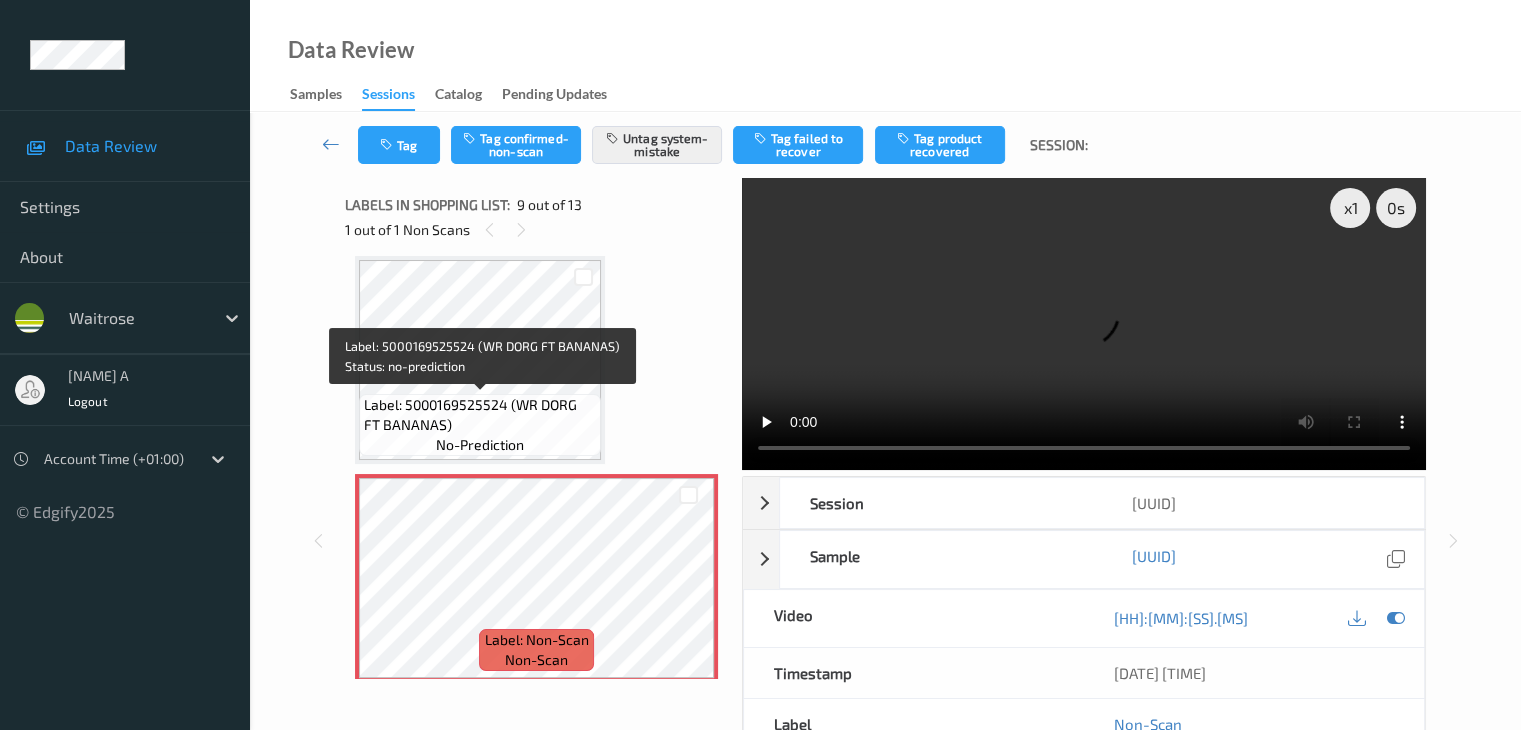 scroll, scrollTop: 1436, scrollLeft: 0, axis: vertical 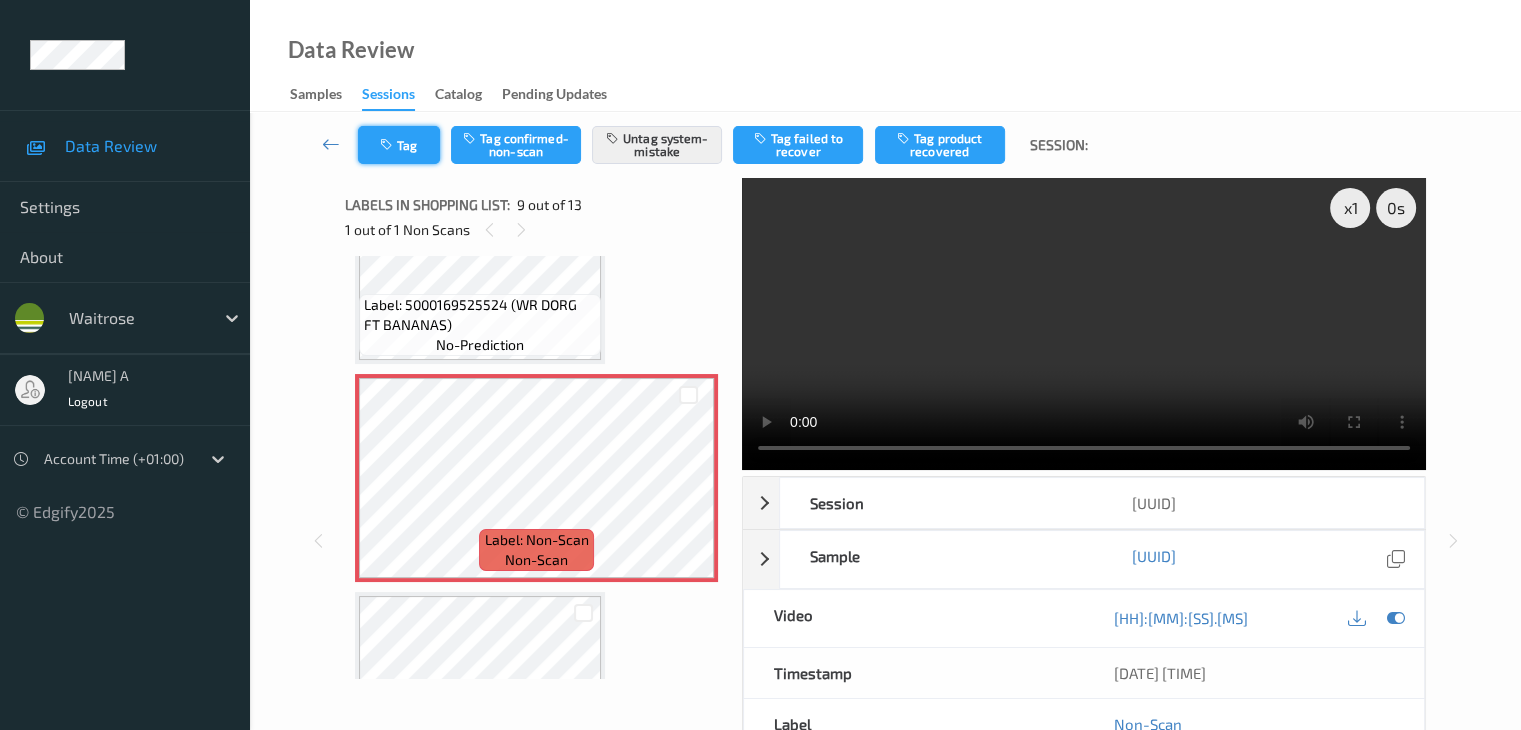 click on "Tag" at bounding box center [399, 145] 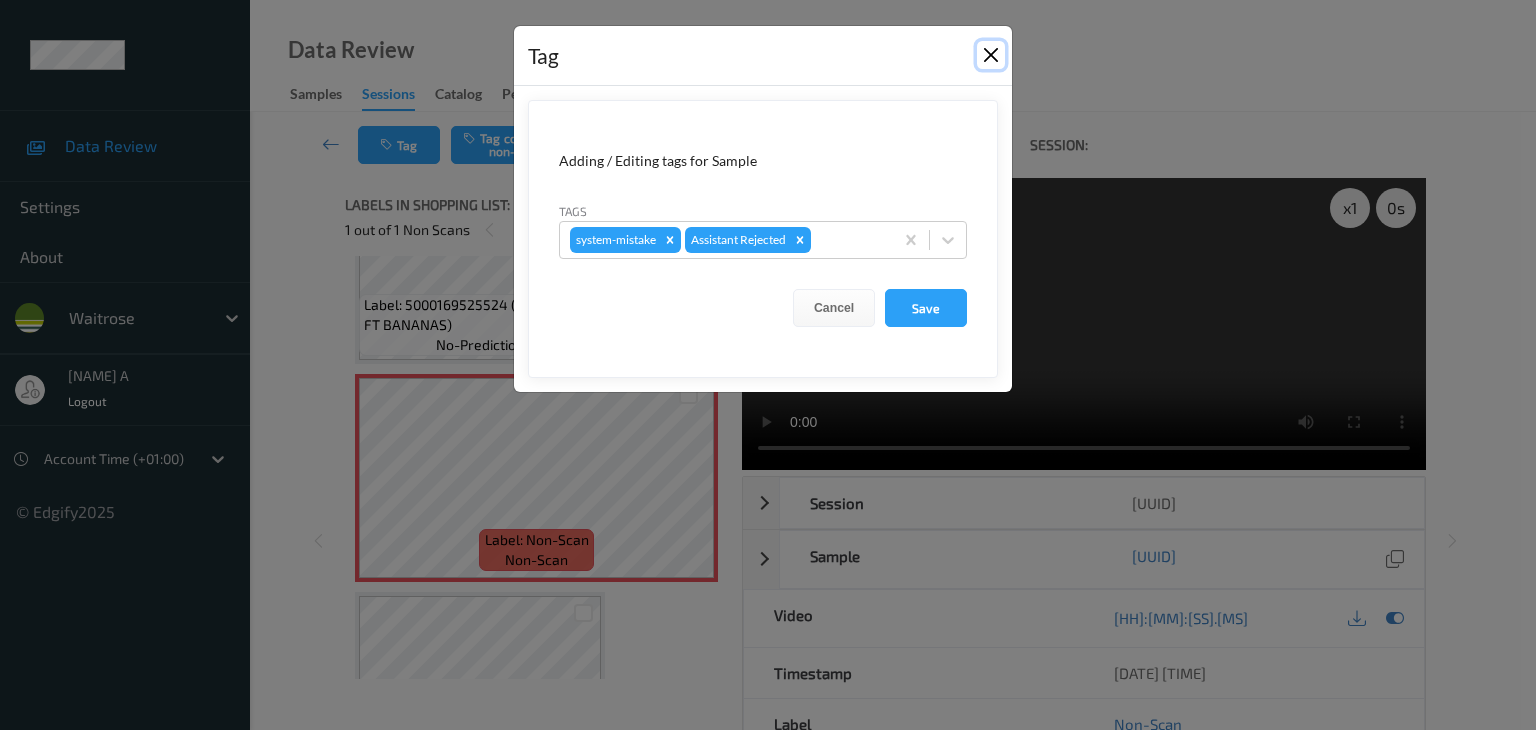 drag, startPoint x: 980, startPoint y: 53, endPoint x: 957, endPoint y: 99, distance: 51.42956 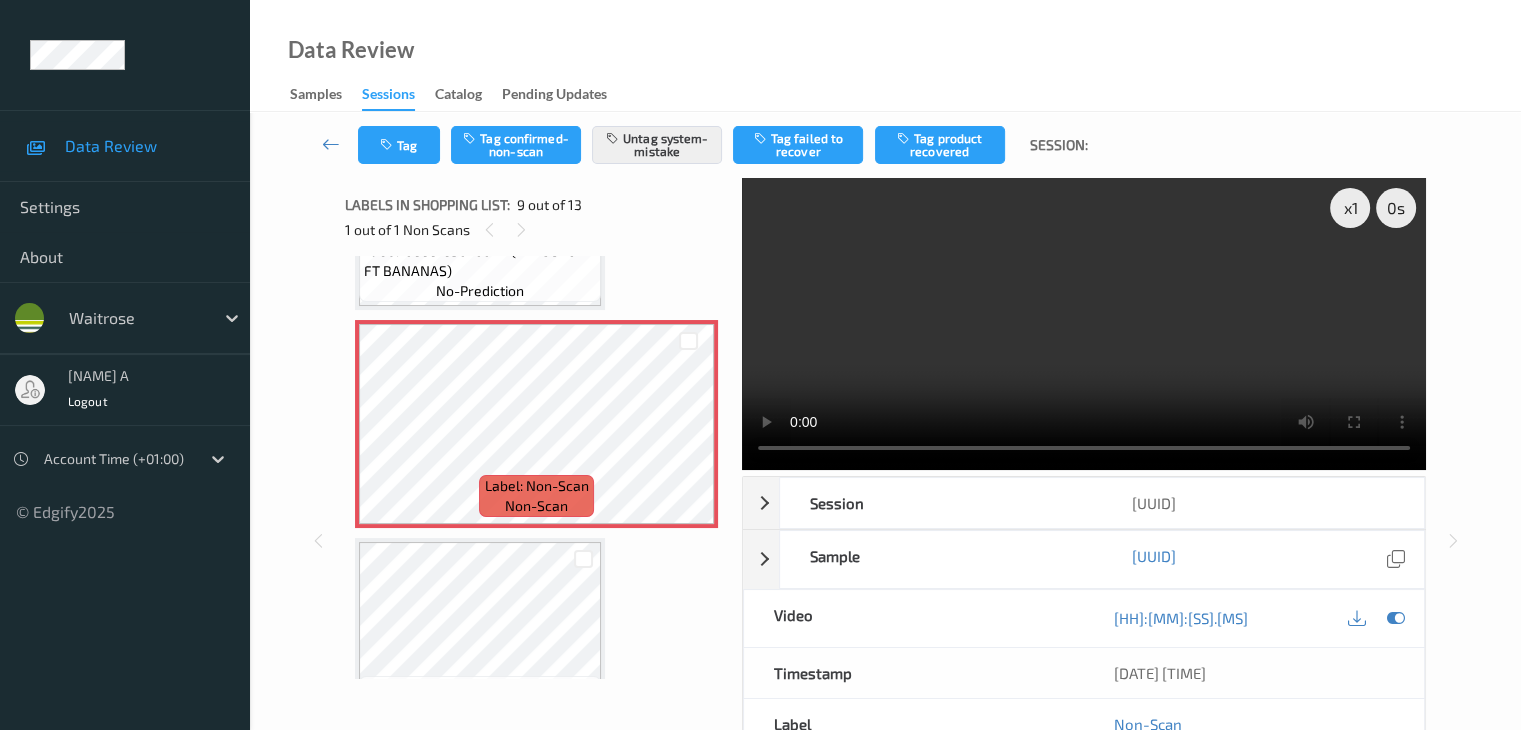 scroll, scrollTop: 1836, scrollLeft: 0, axis: vertical 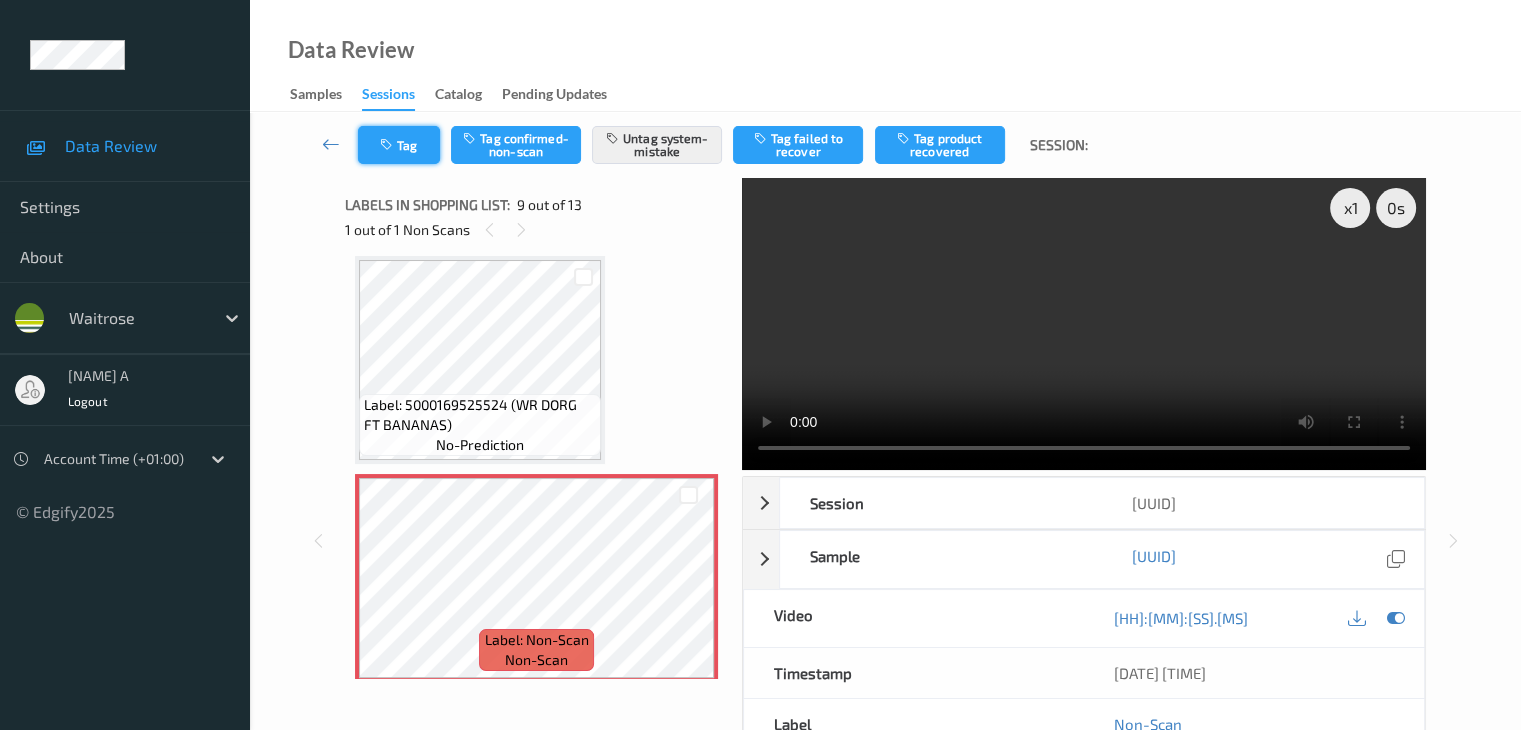click on "Tag" at bounding box center [399, 145] 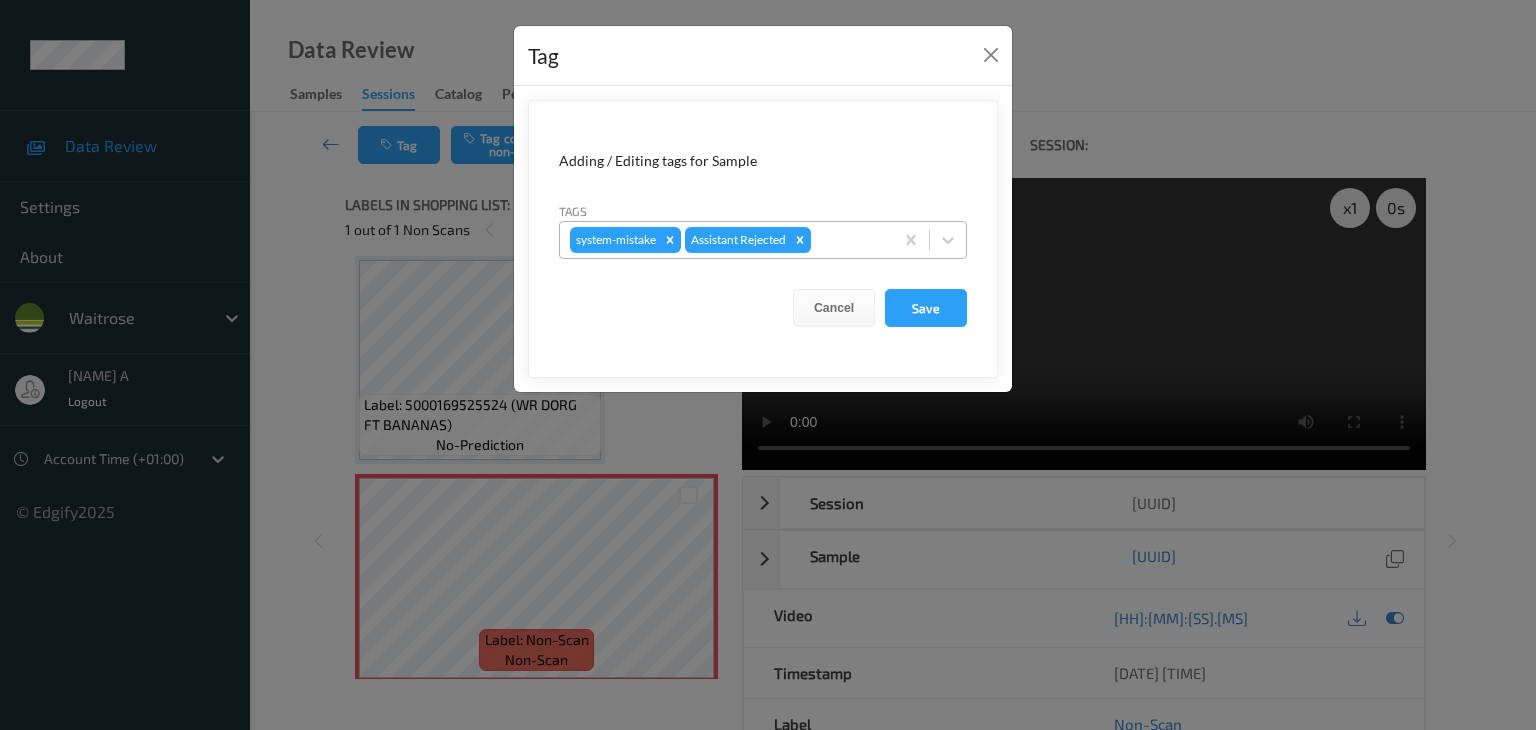 click at bounding box center (849, 240) 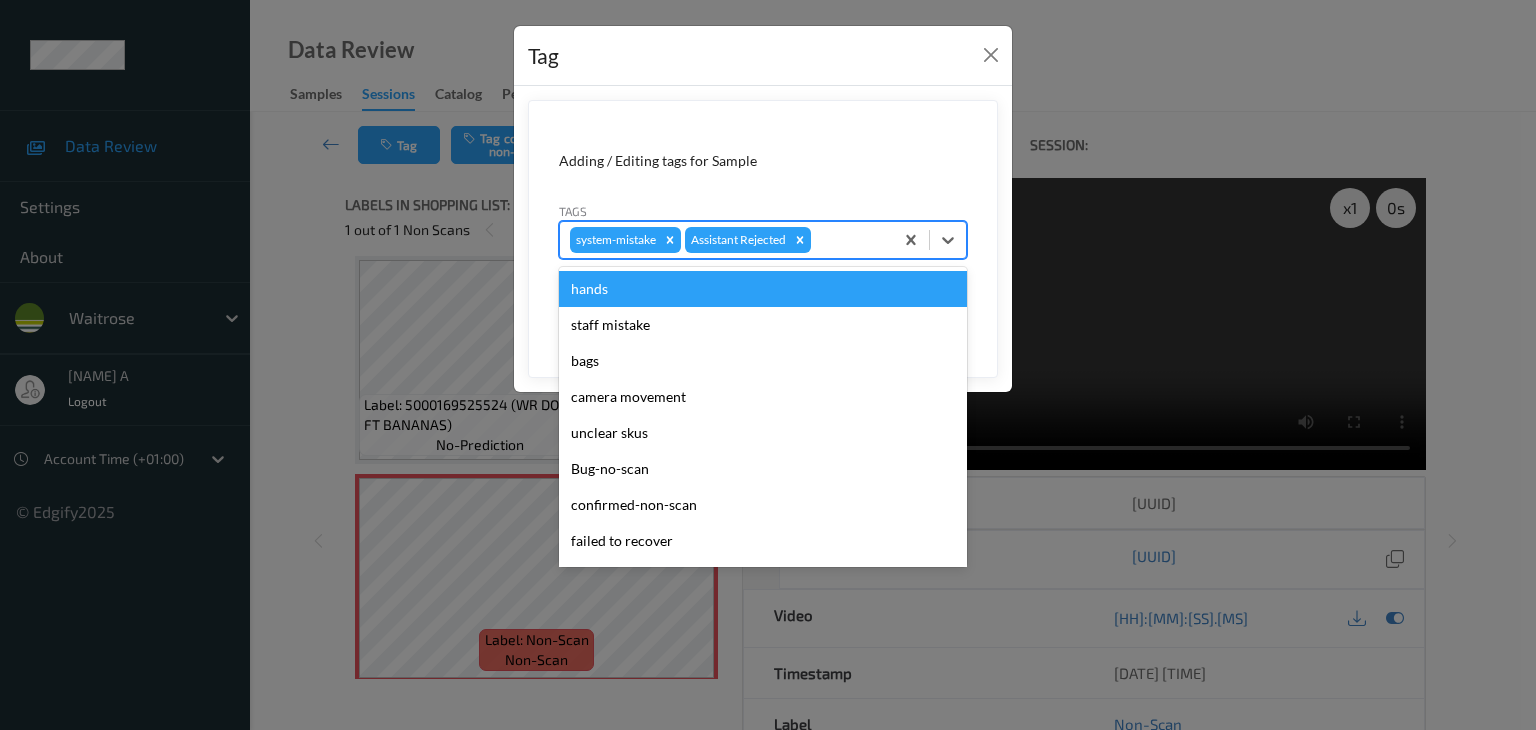 type on "u" 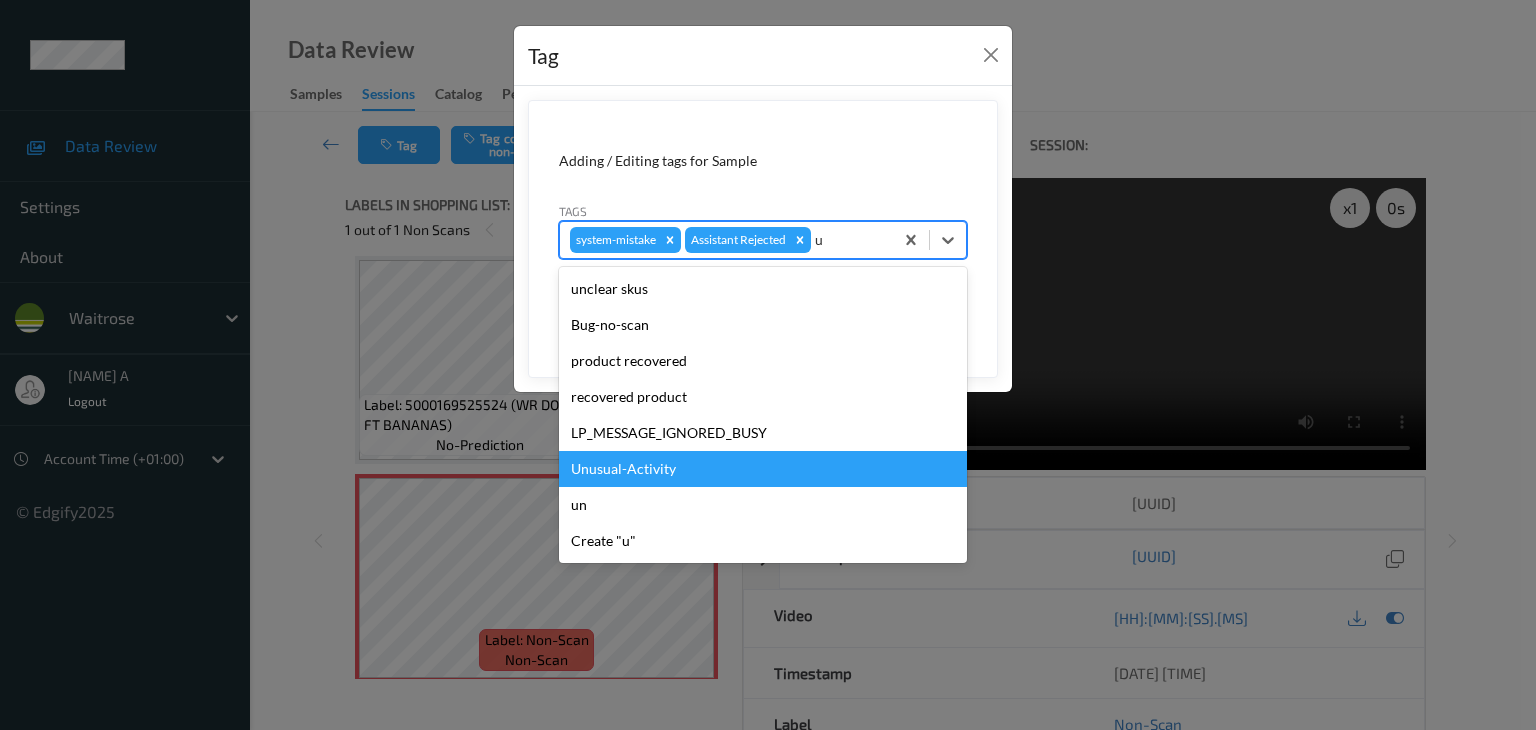 click on "Unusual-Activity" at bounding box center [763, 469] 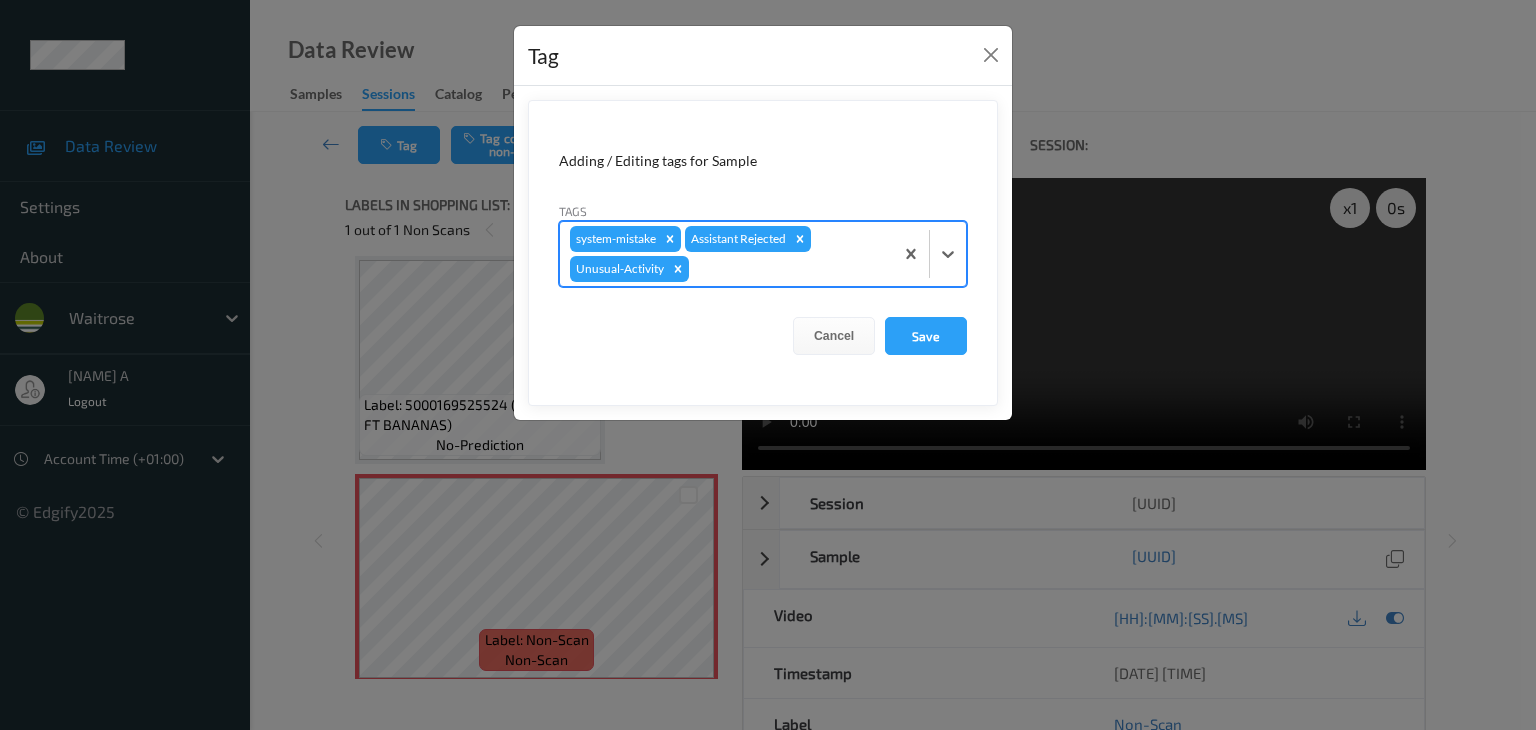 type on "p" 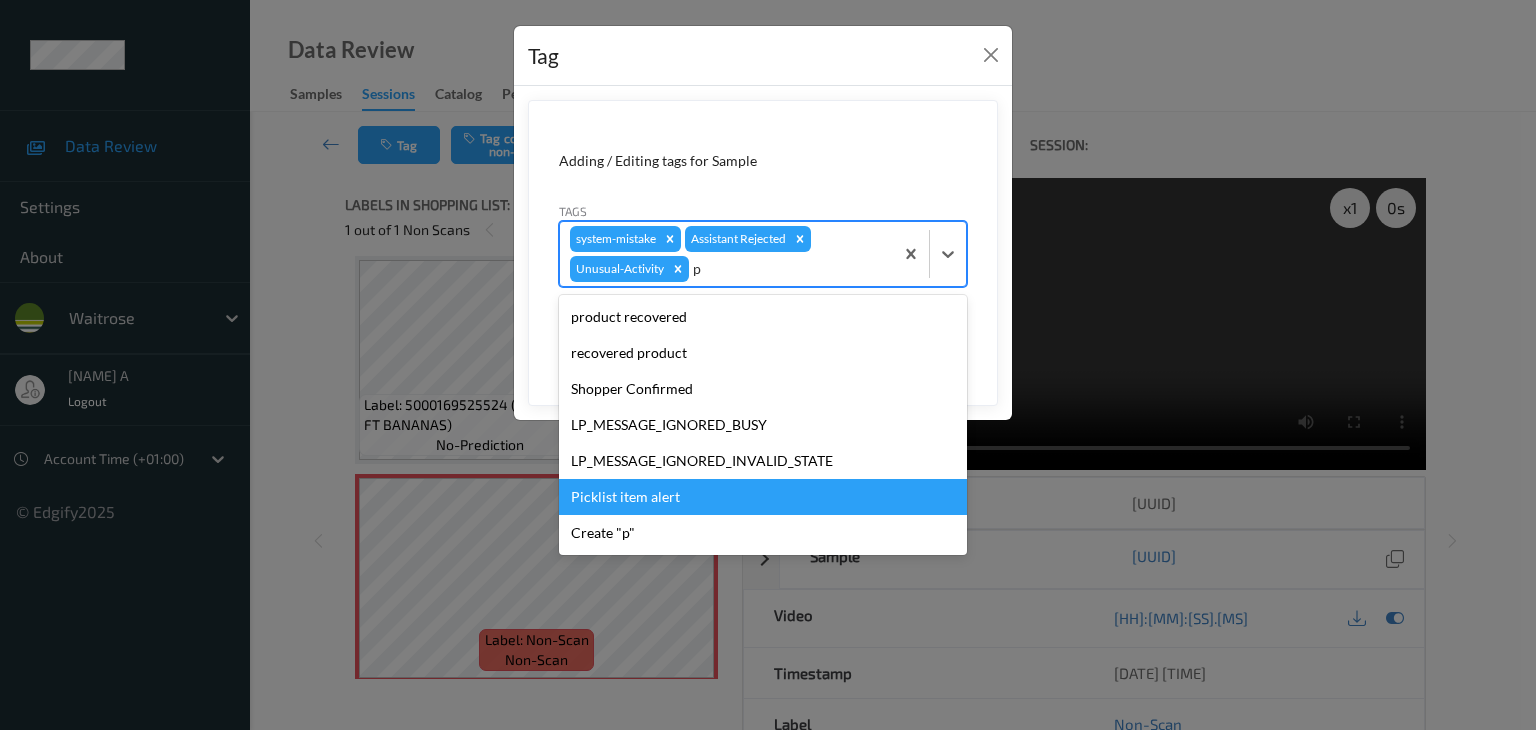 click on "Picklist item alert" at bounding box center [763, 497] 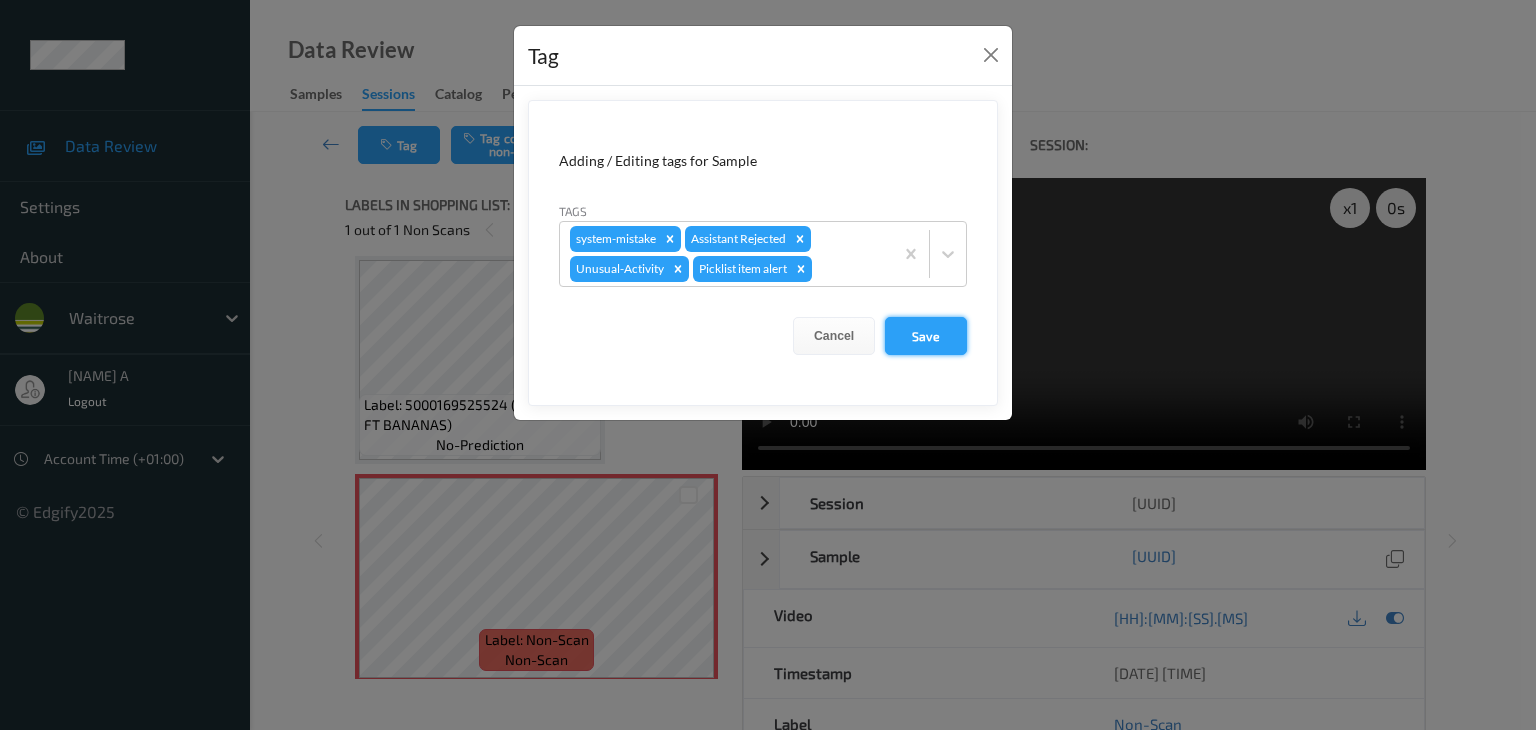 click on "Save" at bounding box center (926, 336) 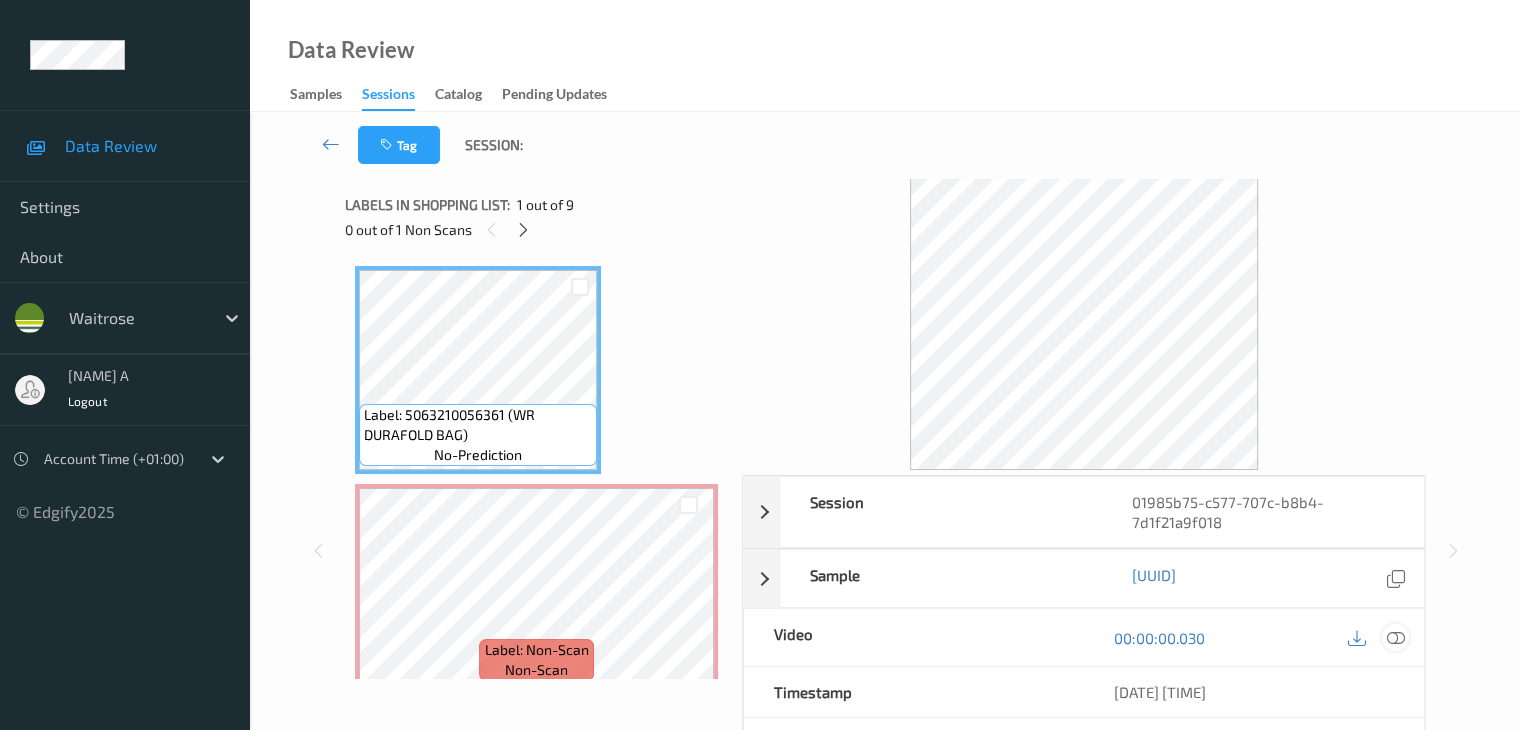 click at bounding box center [1395, 638] 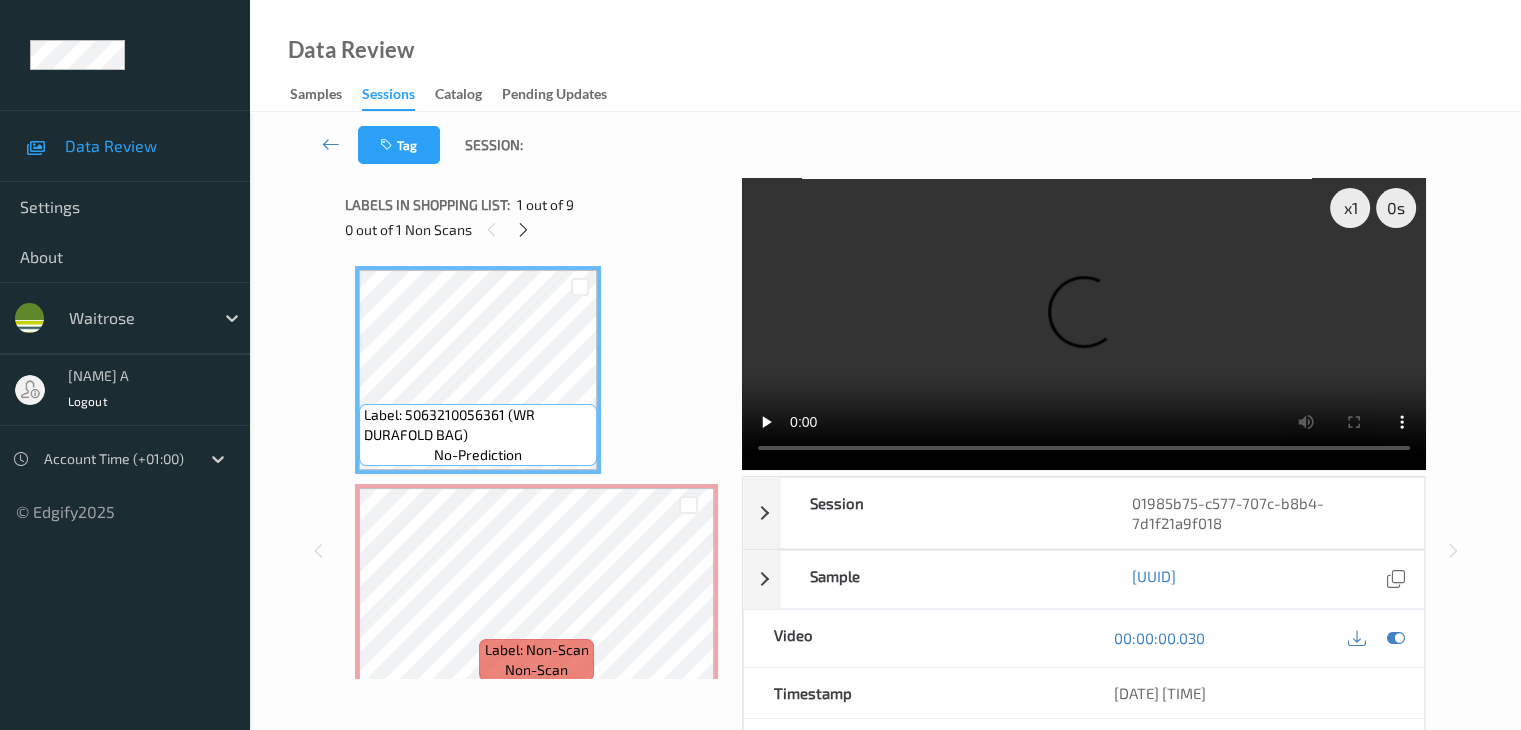 type 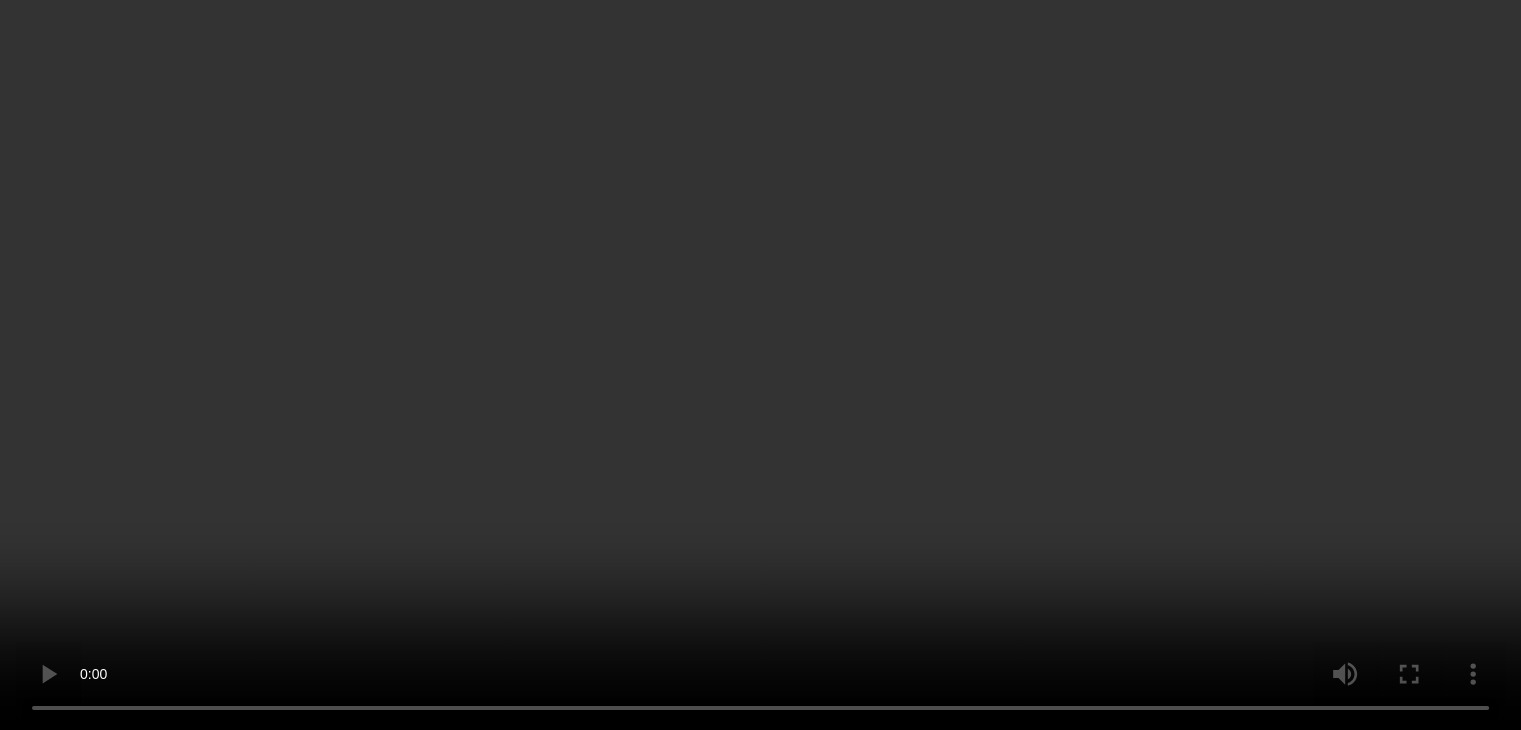 scroll, scrollTop: 300, scrollLeft: 0, axis: vertical 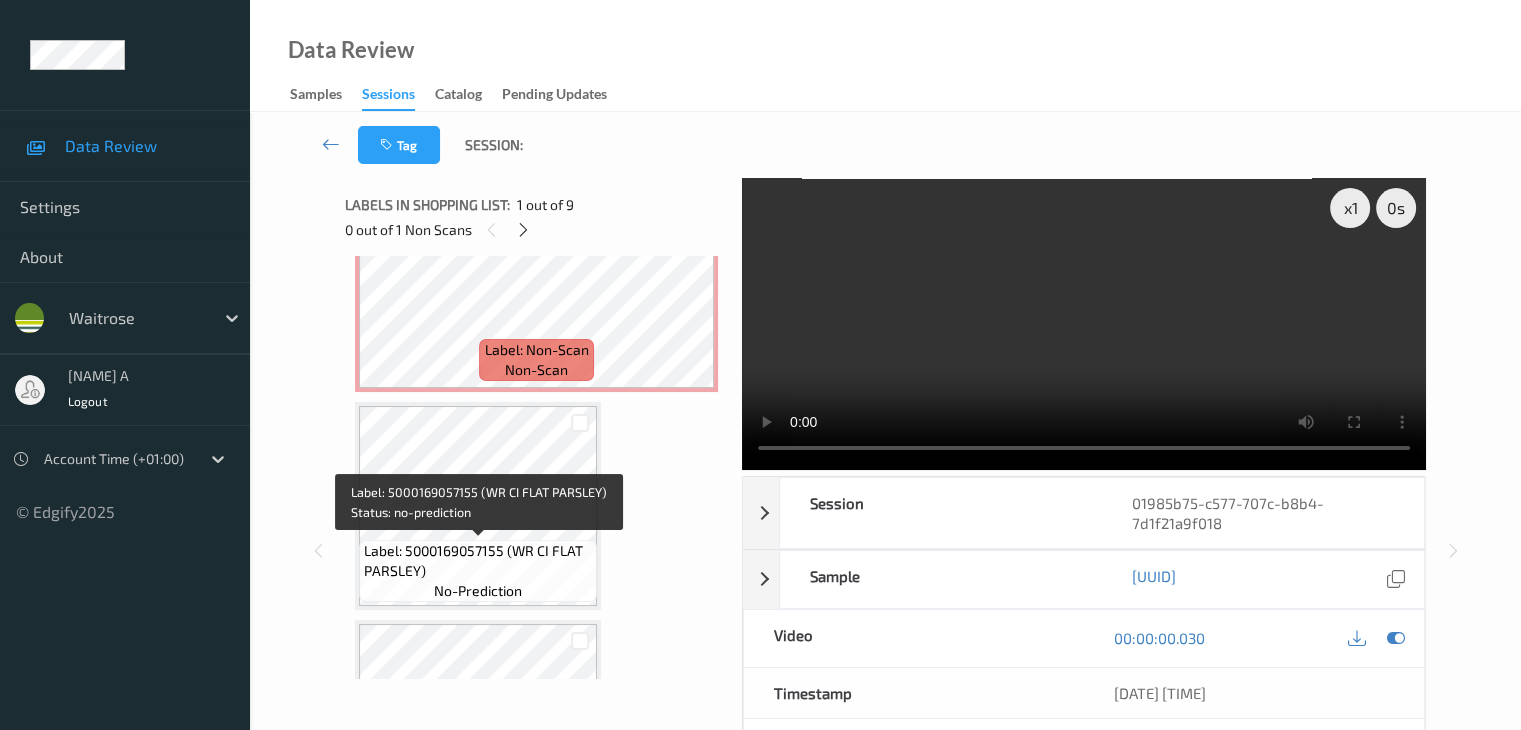 click on "Label: 5000169057155 (WR CI FLAT PARSLEY)" at bounding box center (478, 561) 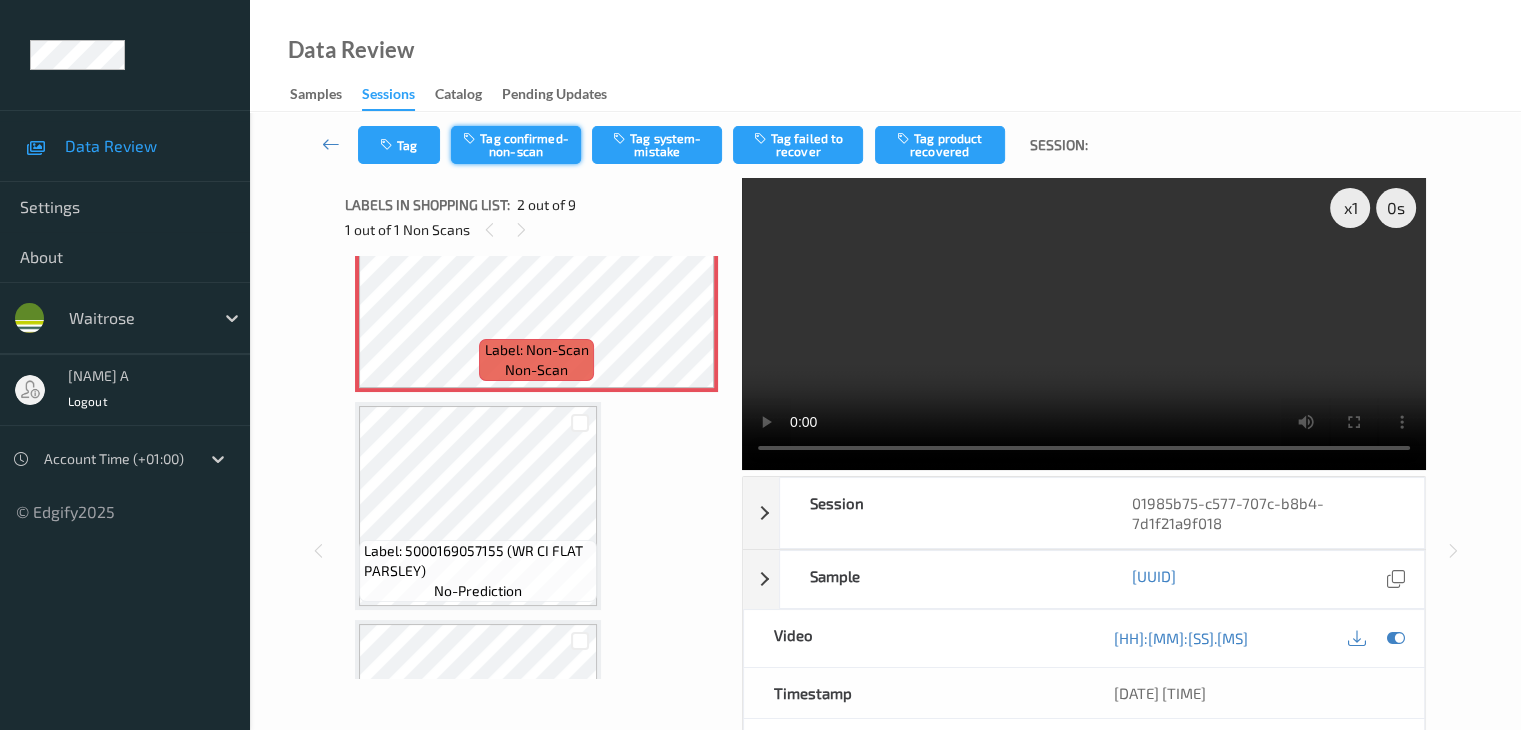 click on "Tag   confirmed-non-scan" at bounding box center (516, 145) 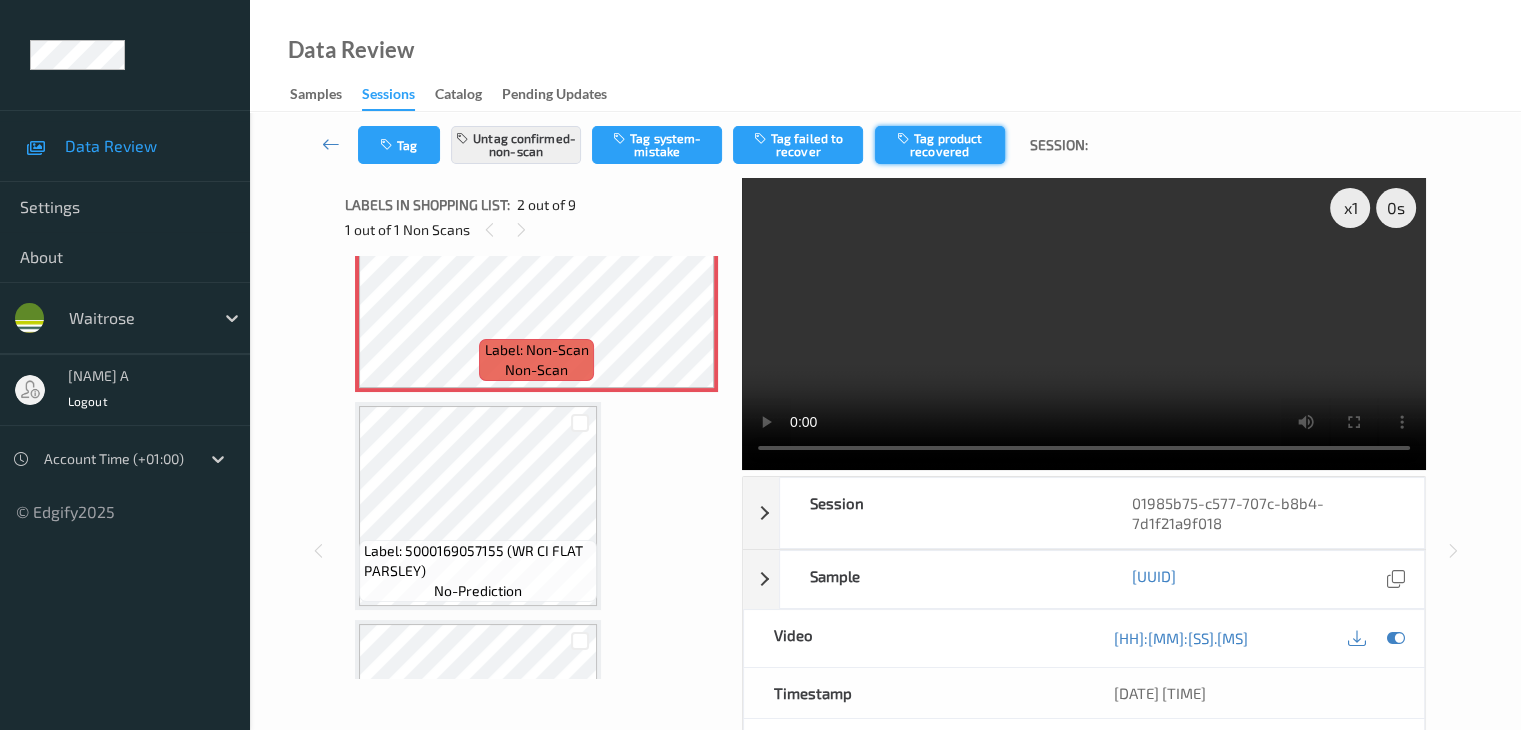 click on "Tag   product recovered" at bounding box center (940, 145) 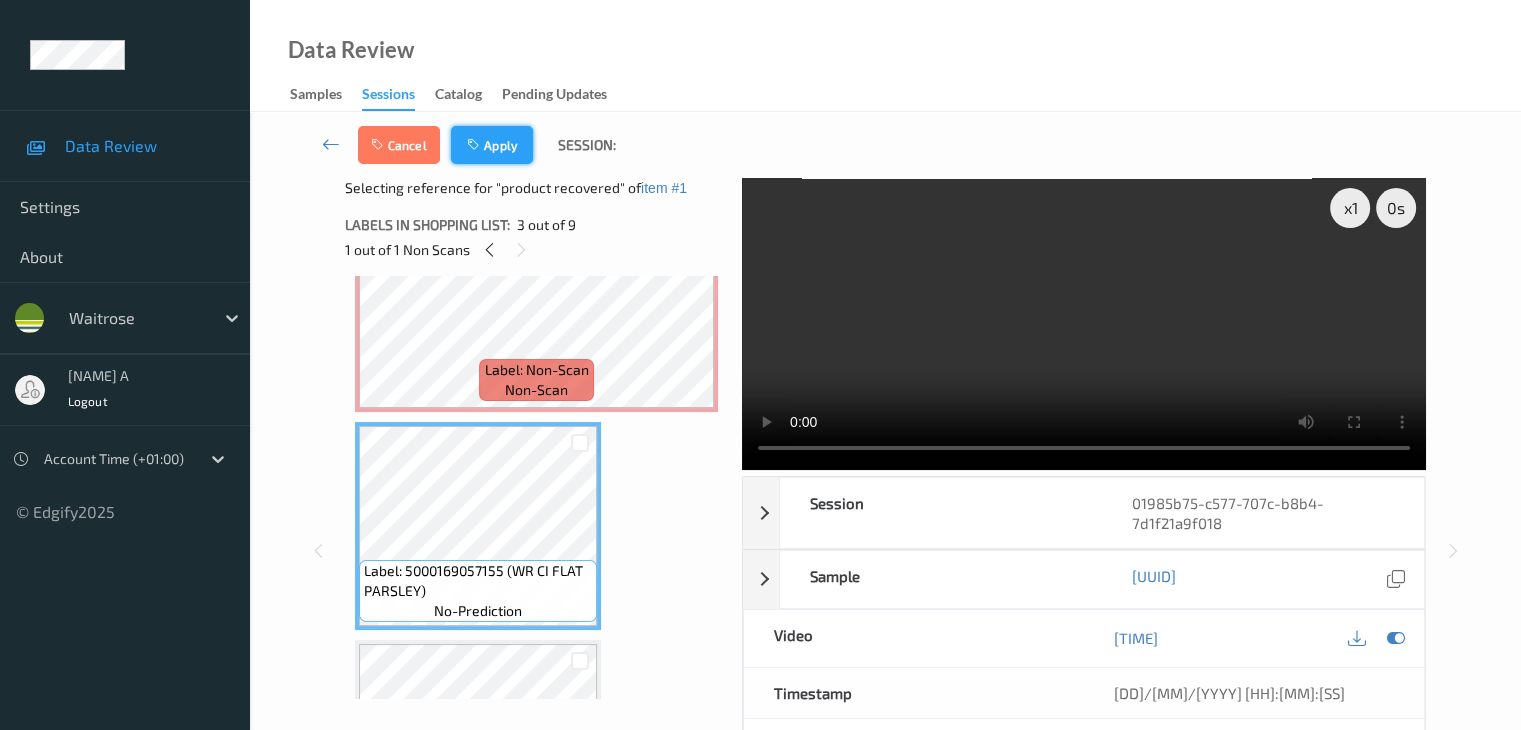click on "Apply" at bounding box center (492, 145) 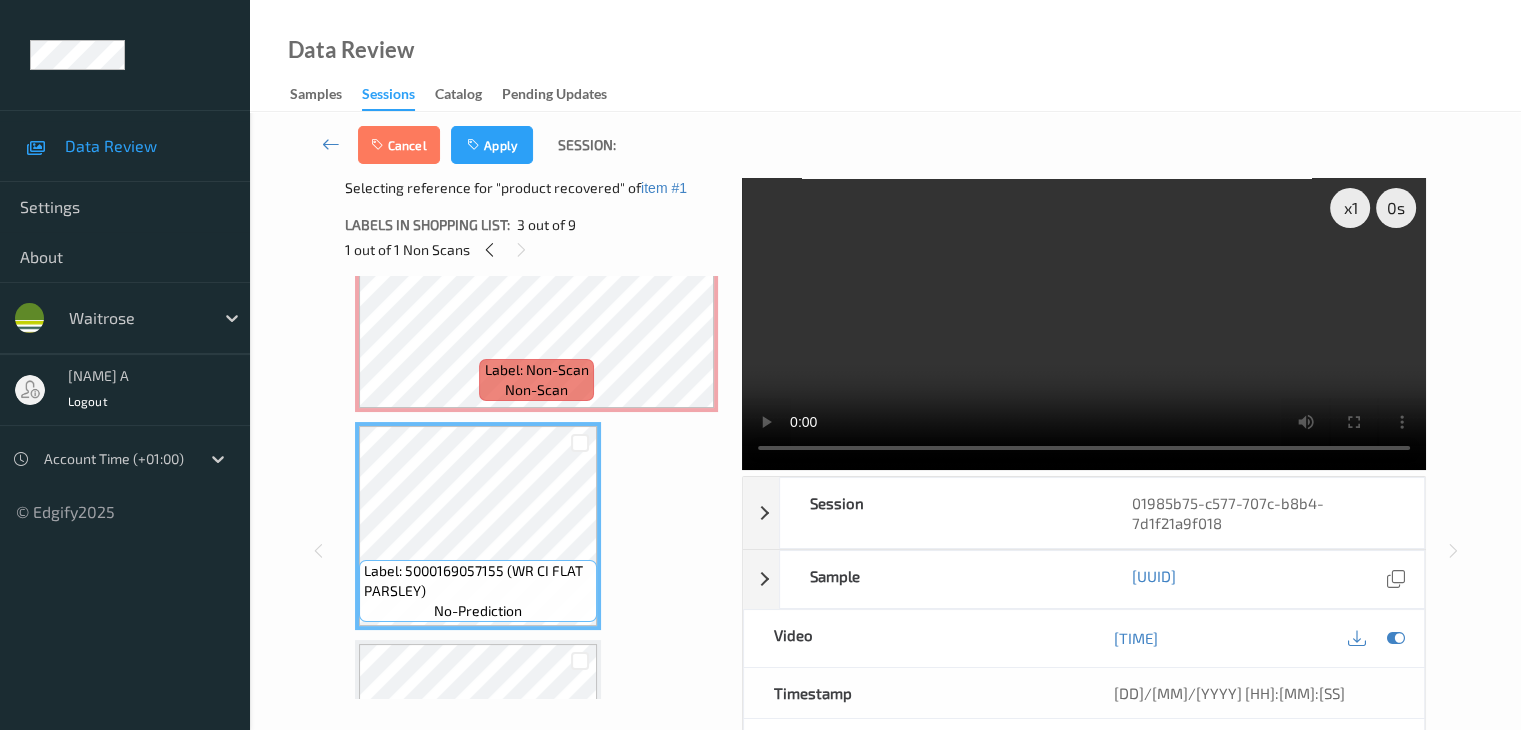 scroll, scrollTop: 10, scrollLeft: 0, axis: vertical 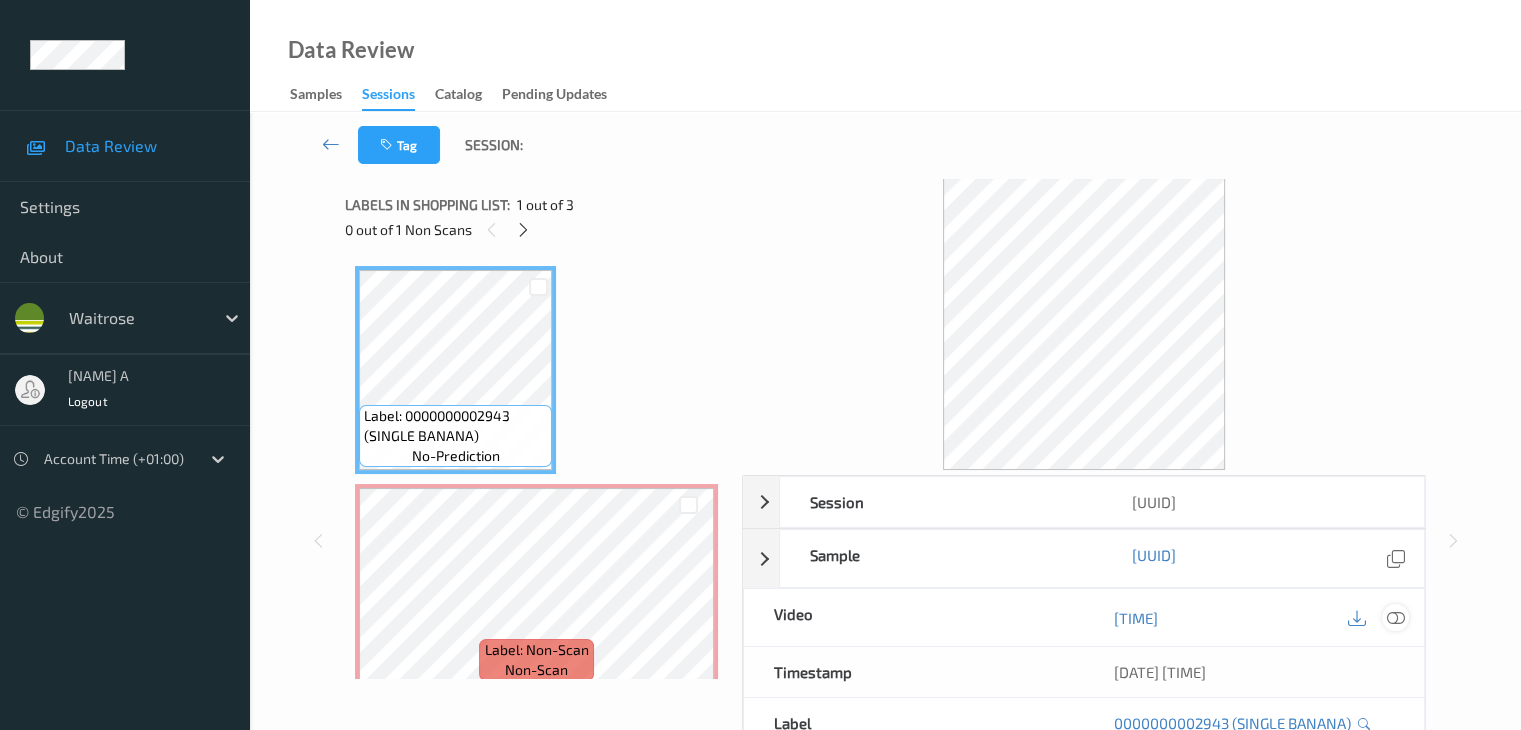 click at bounding box center (1395, 618) 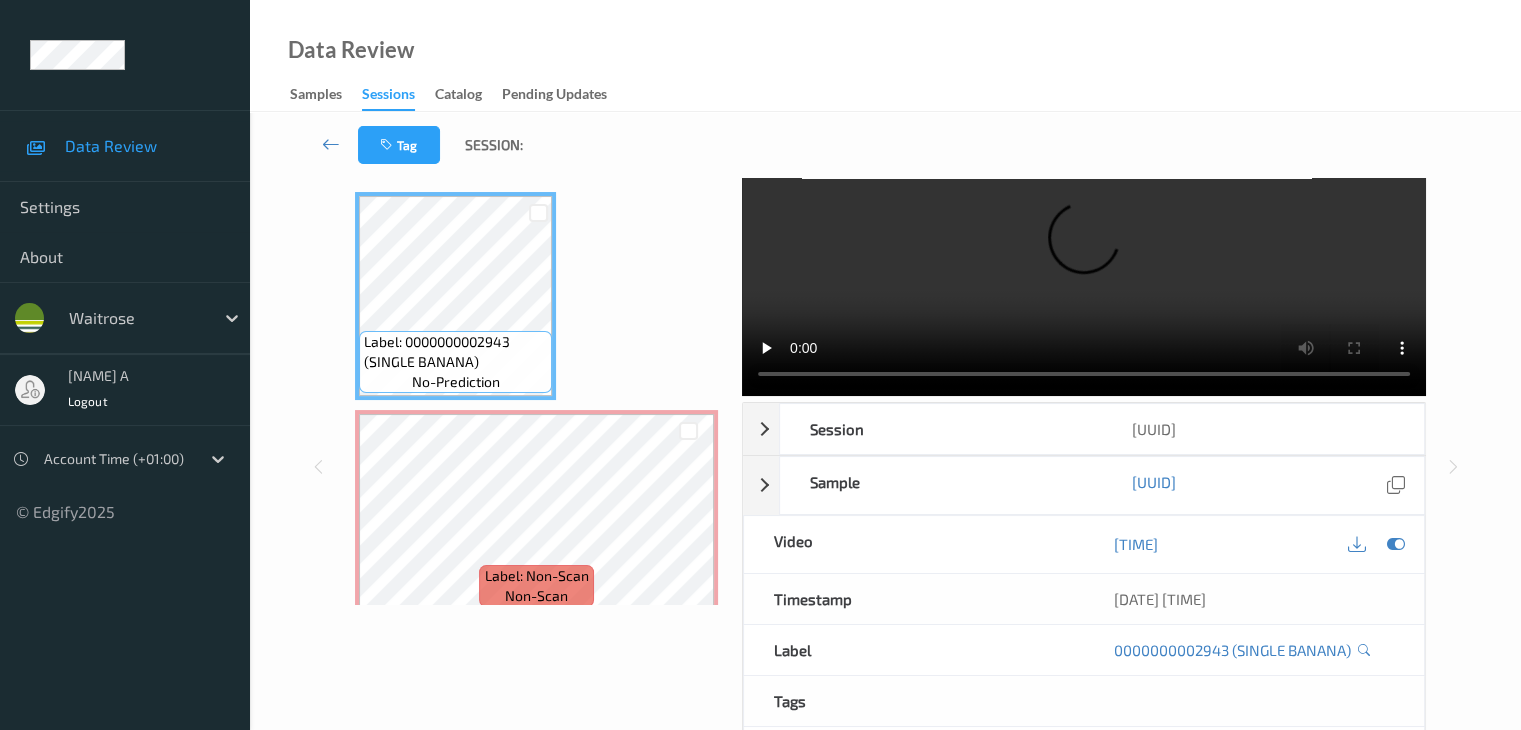 scroll, scrollTop: 0, scrollLeft: 0, axis: both 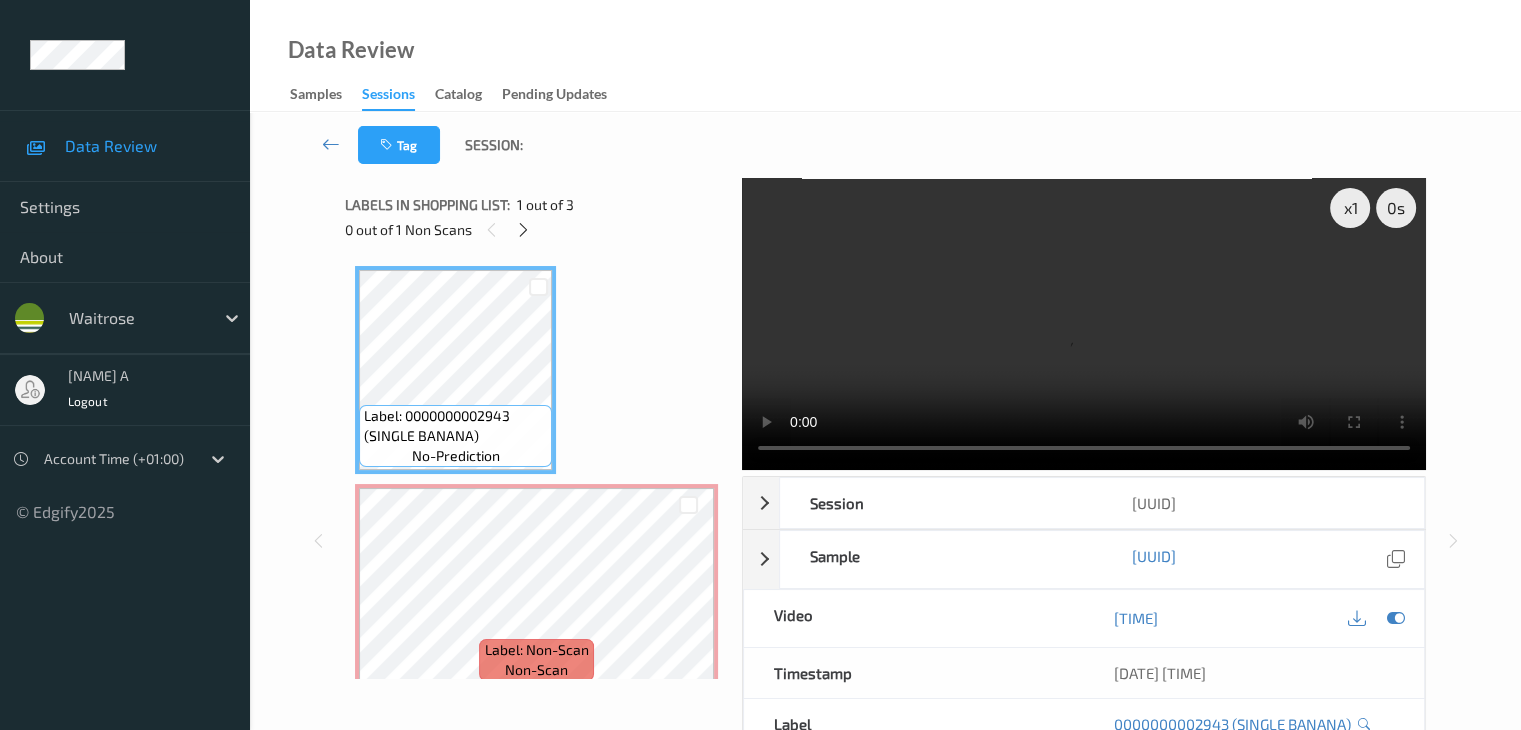 type 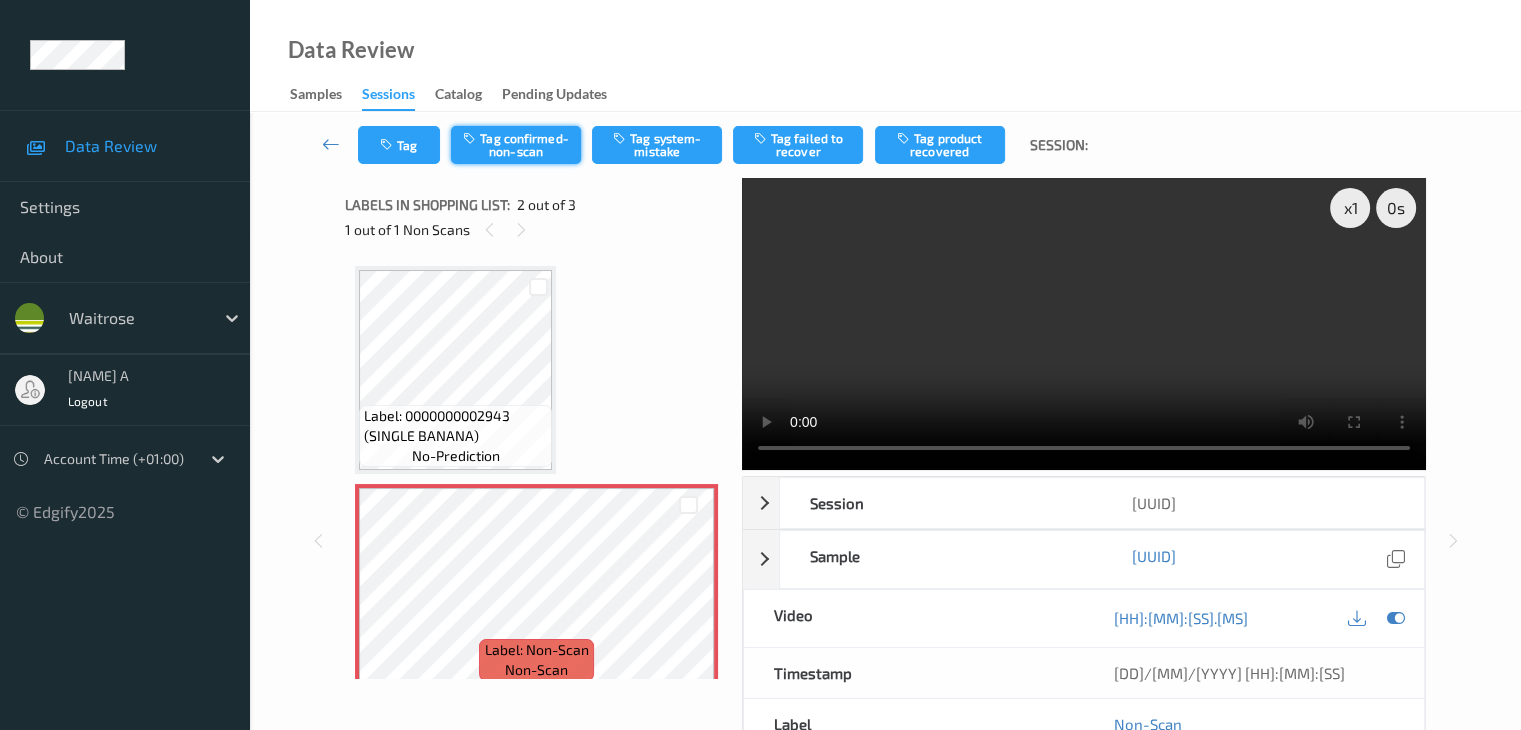 click on "Tag   confirmed-non-scan" at bounding box center [516, 145] 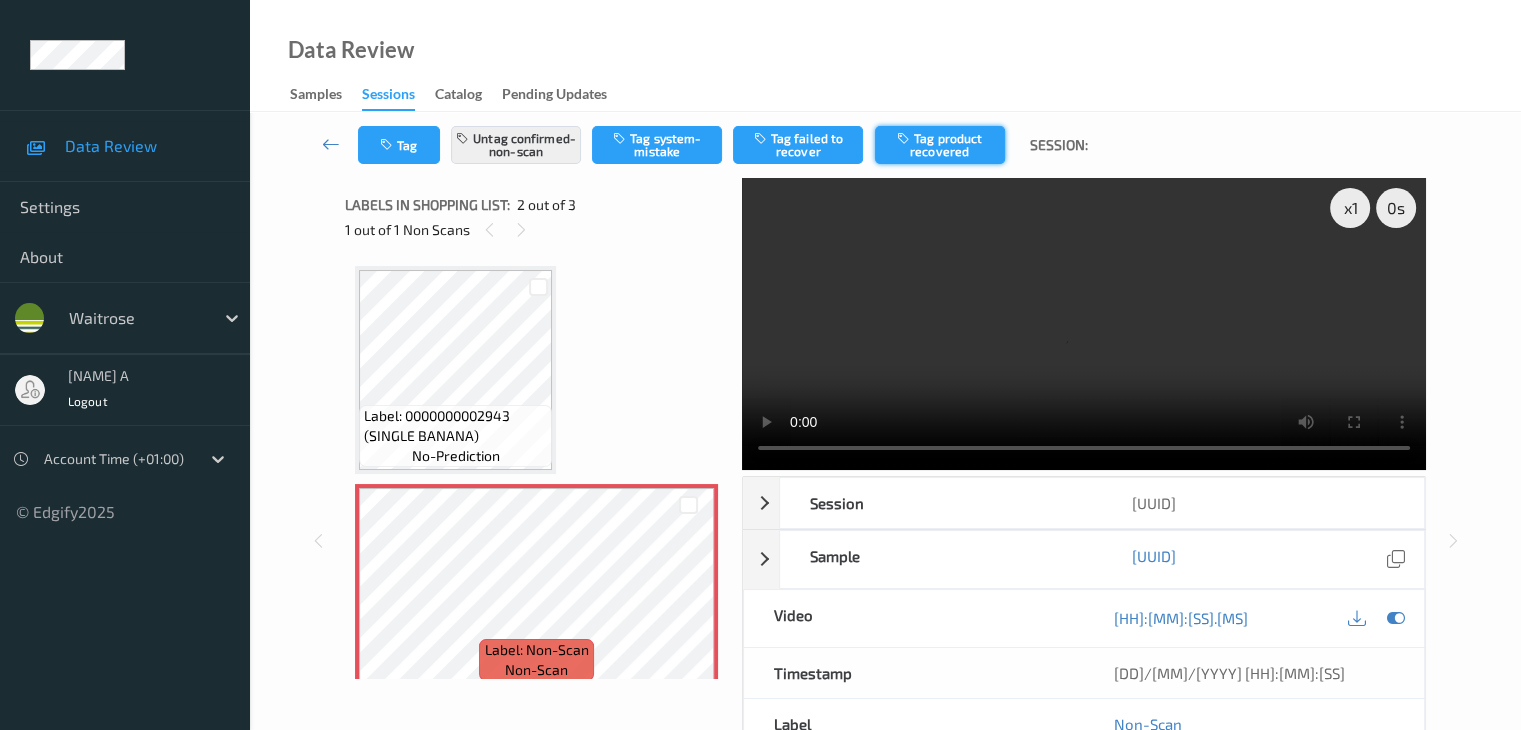 click on "Tag   product recovered" at bounding box center [940, 145] 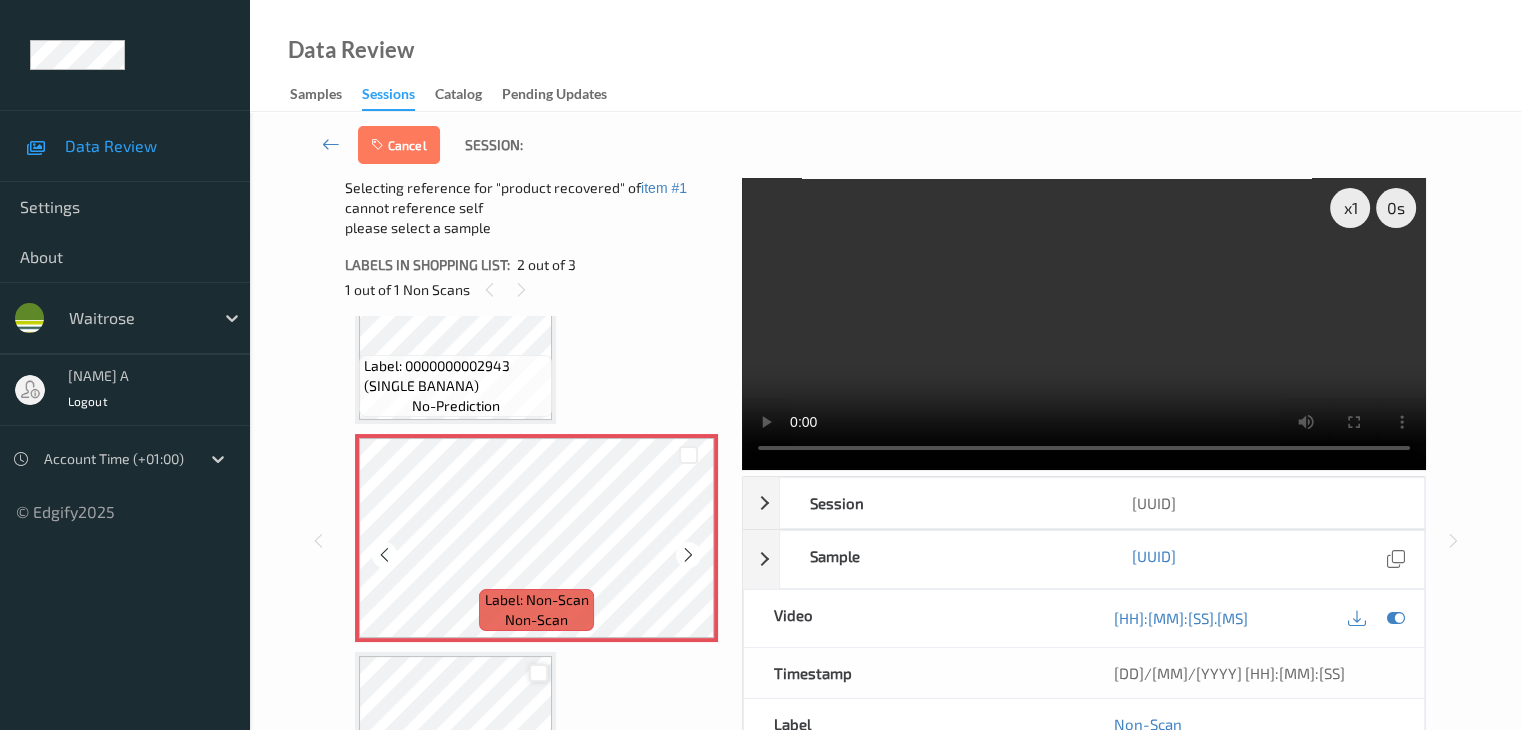 scroll, scrollTop: 241, scrollLeft: 0, axis: vertical 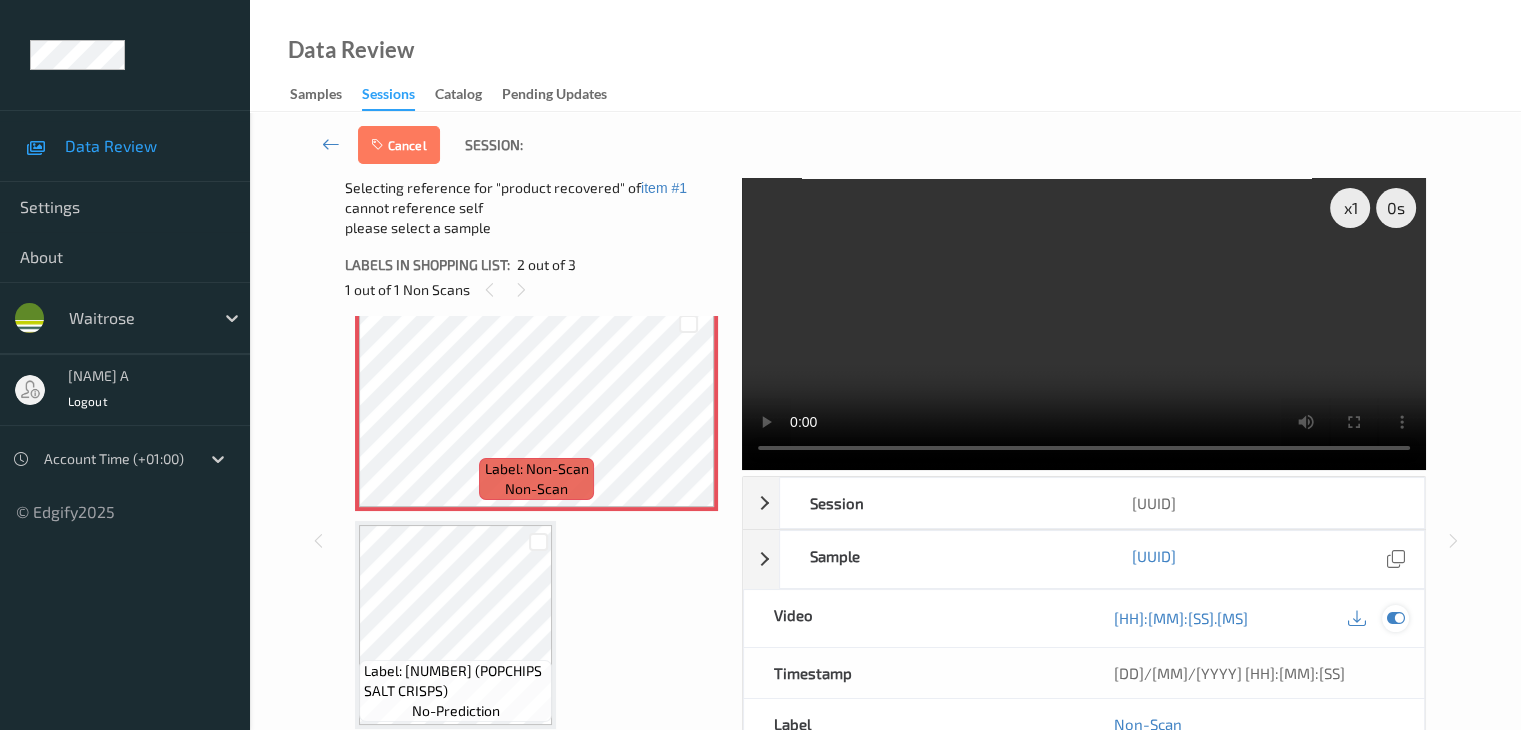 click at bounding box center (1395, 618) 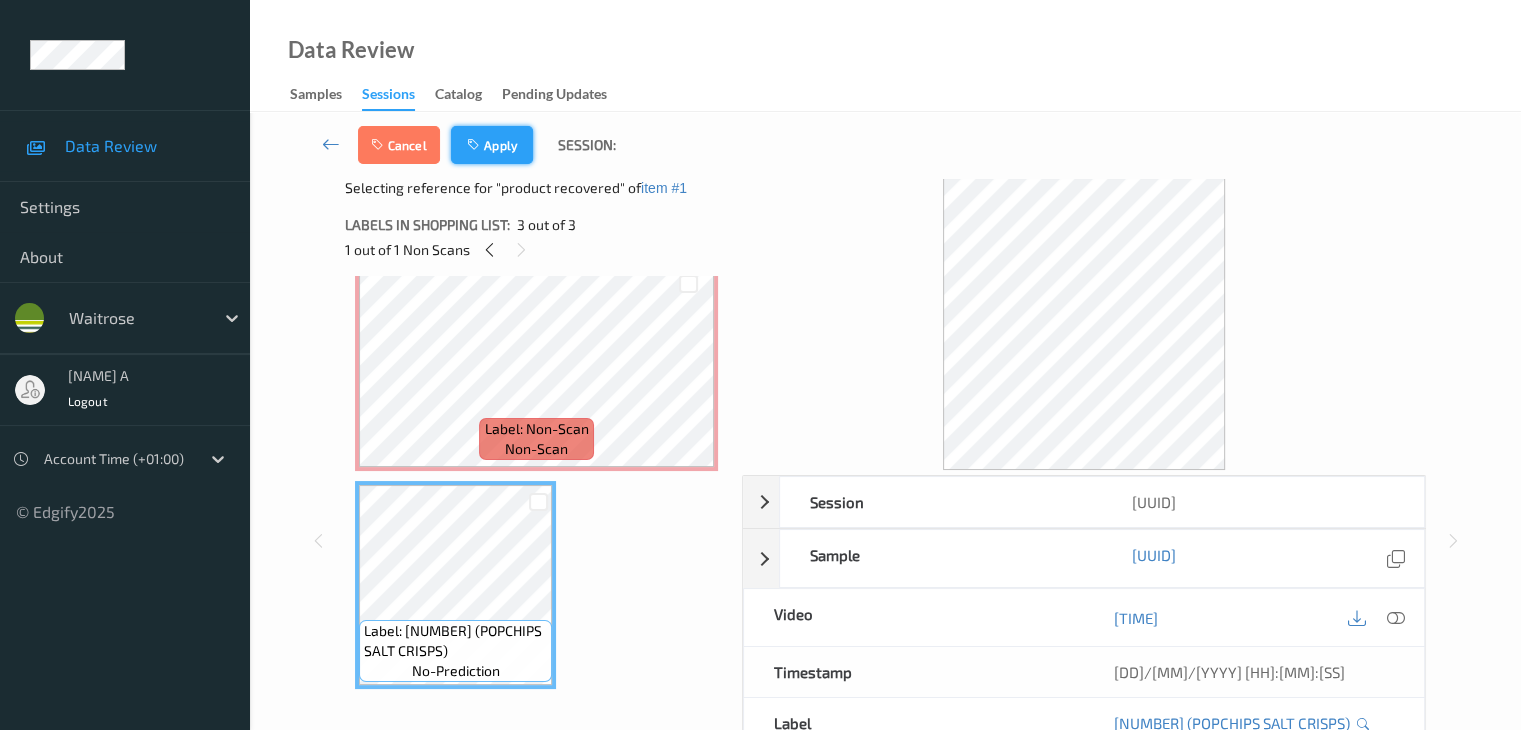 click on "Apply" at bounding box center [492, 145] 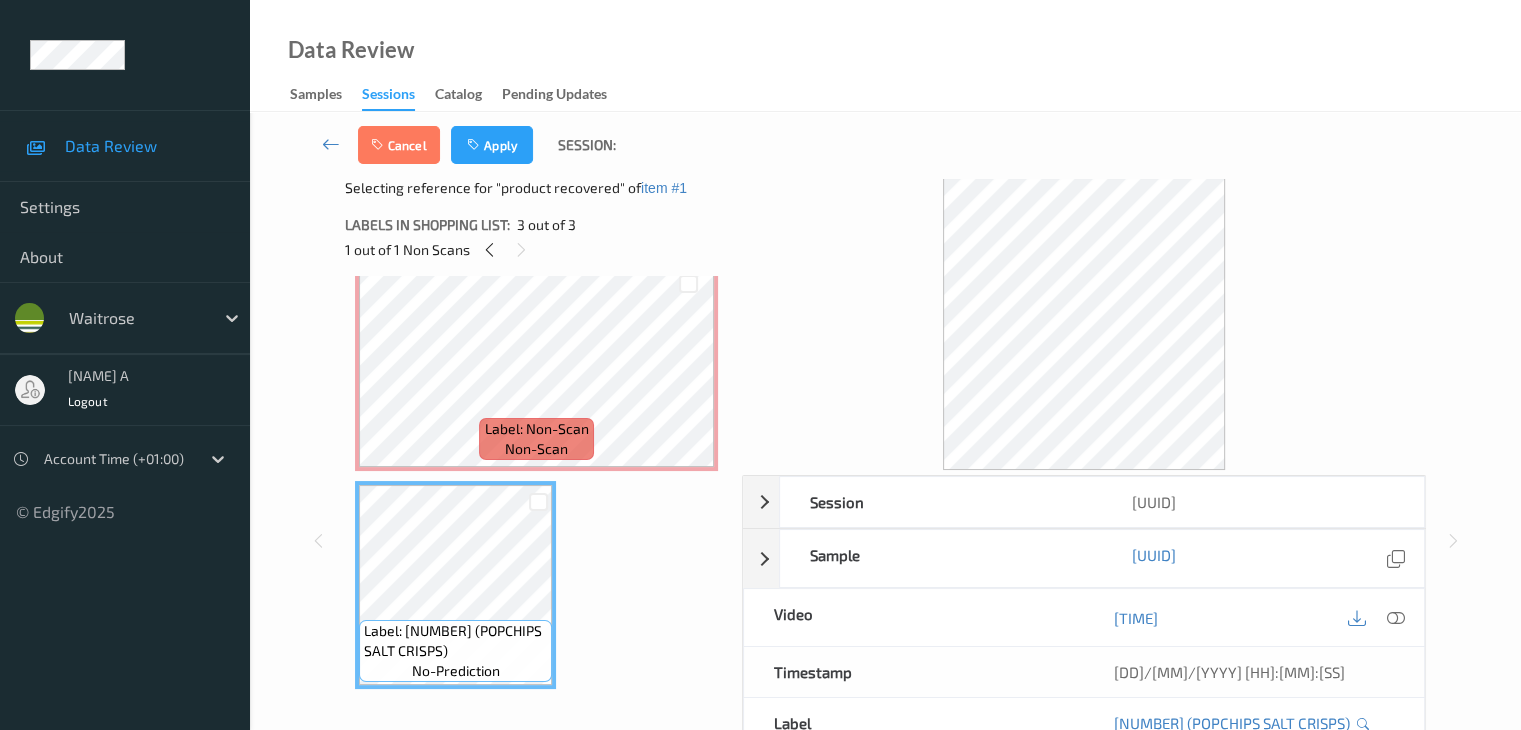 scroll, scrollTop: 10, scrollLeft: 0, axis: vertical 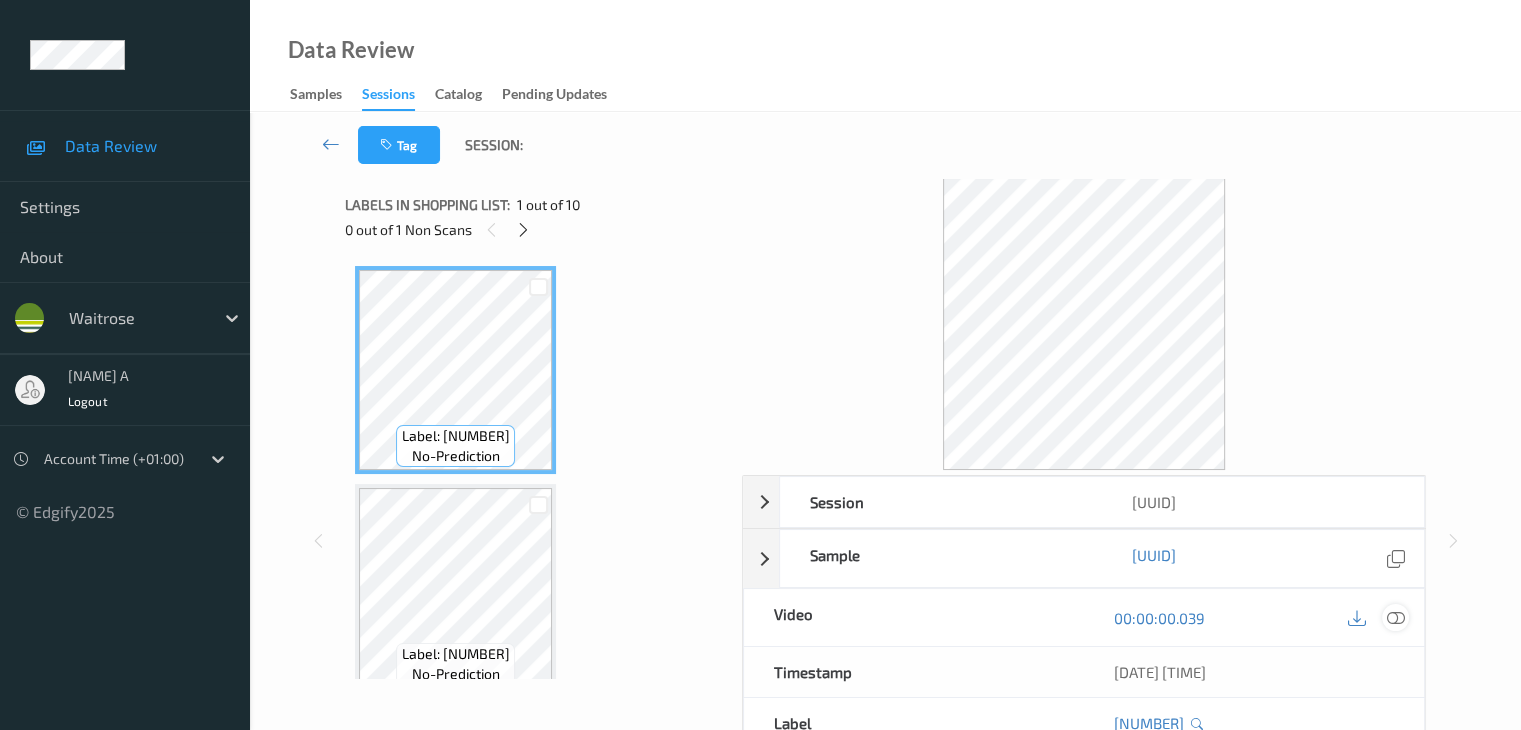 click at bounding box center (1395, 618) 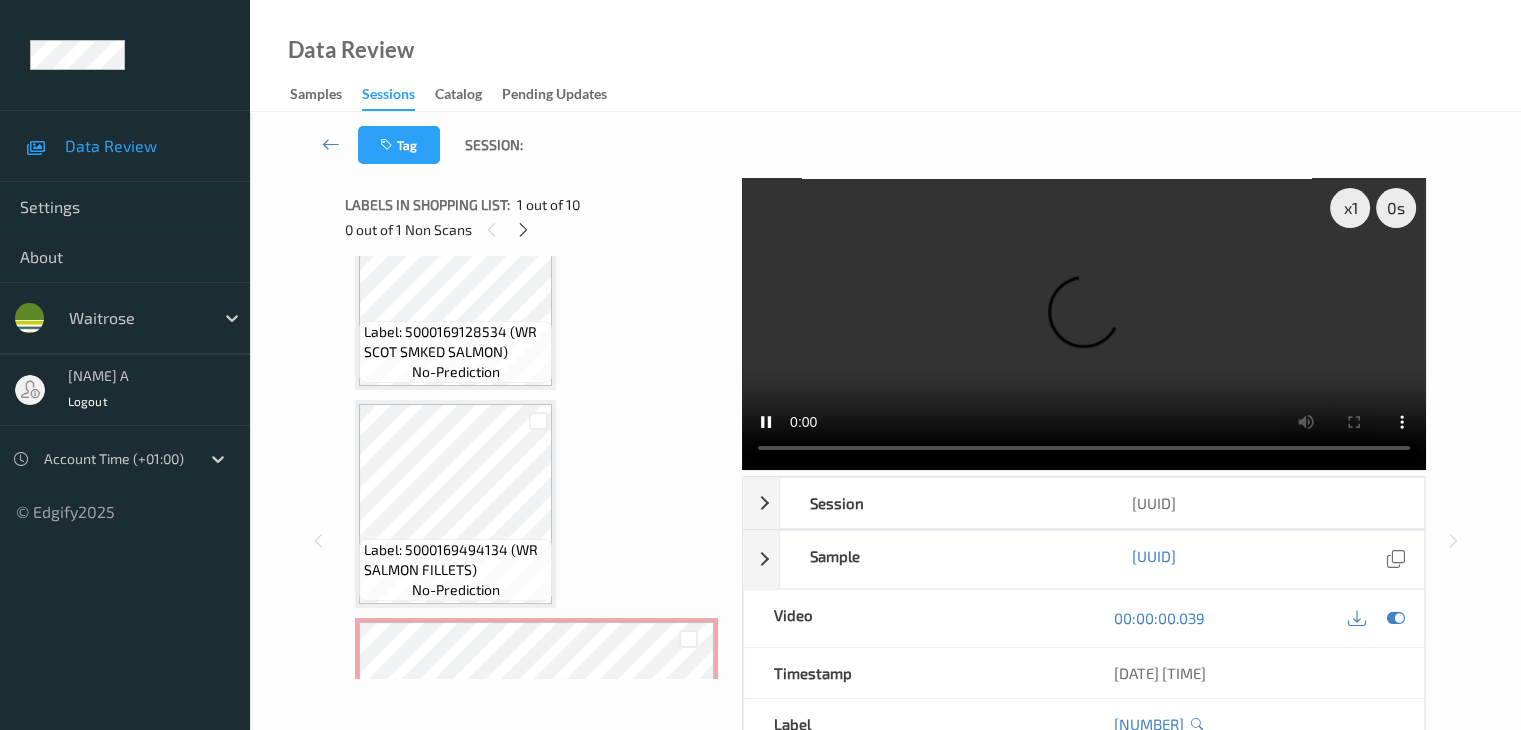 scroll, scrollTop: 1500, scrollLeft: 0, axis: vertical 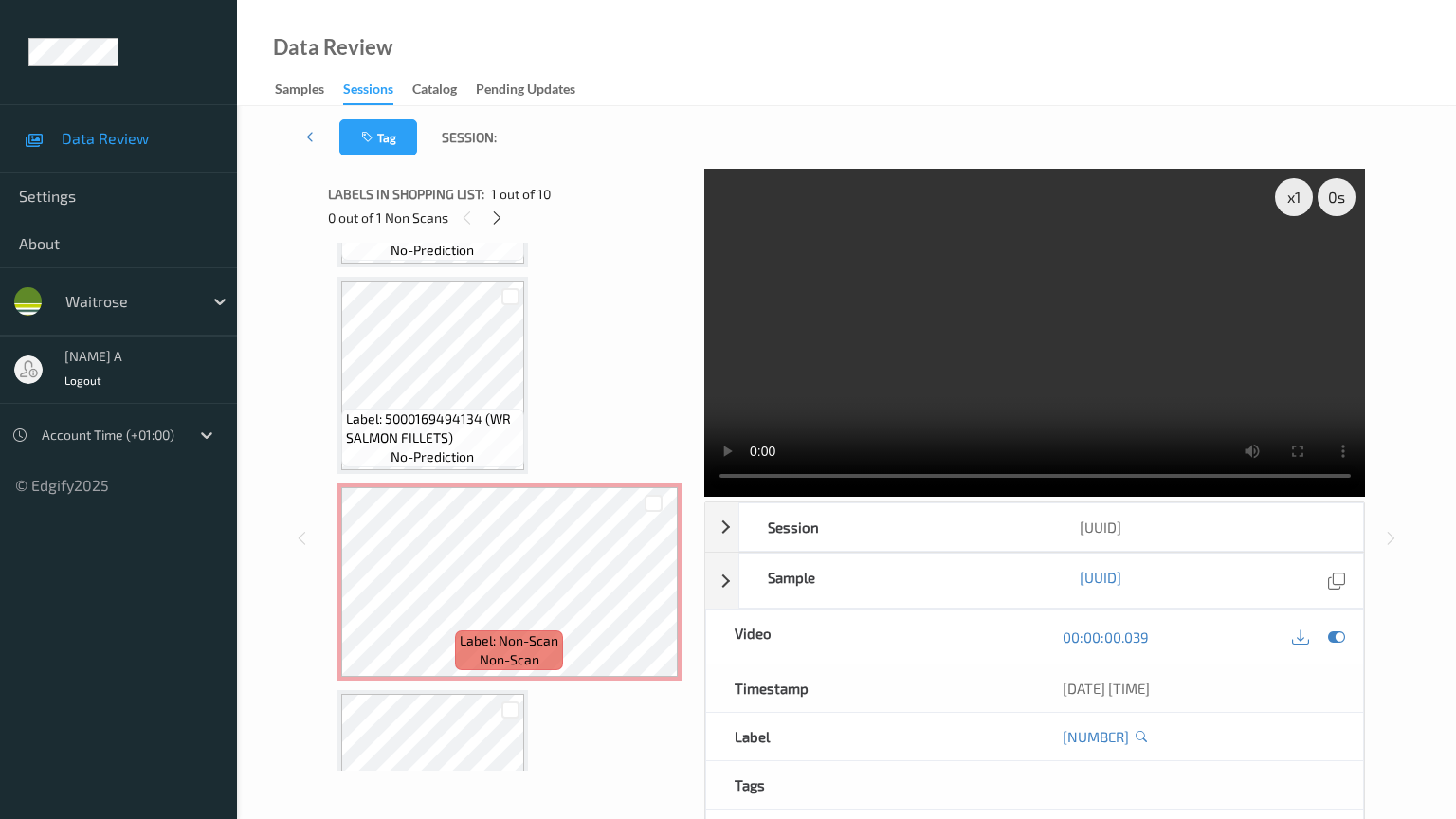type 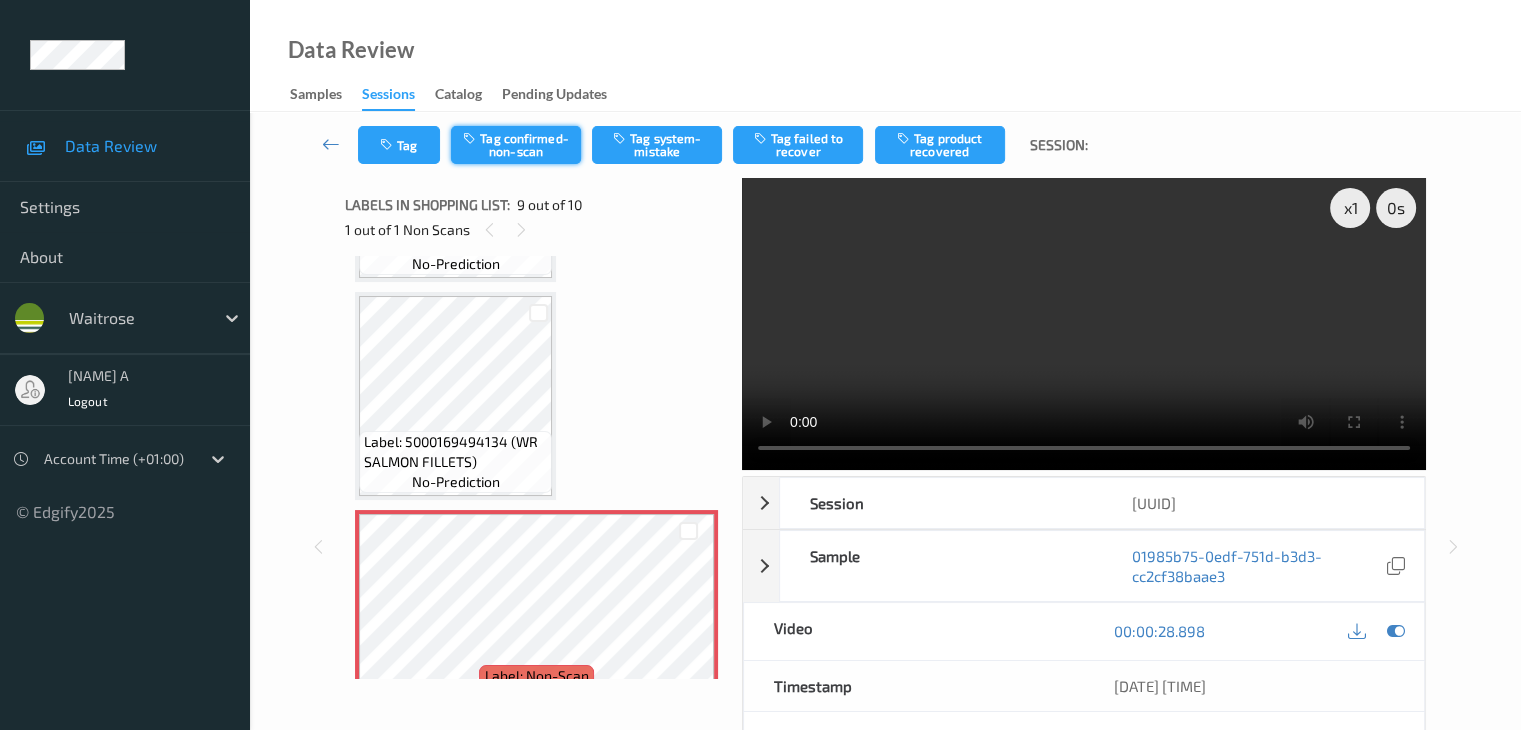 click at bounding box center (471, 138) 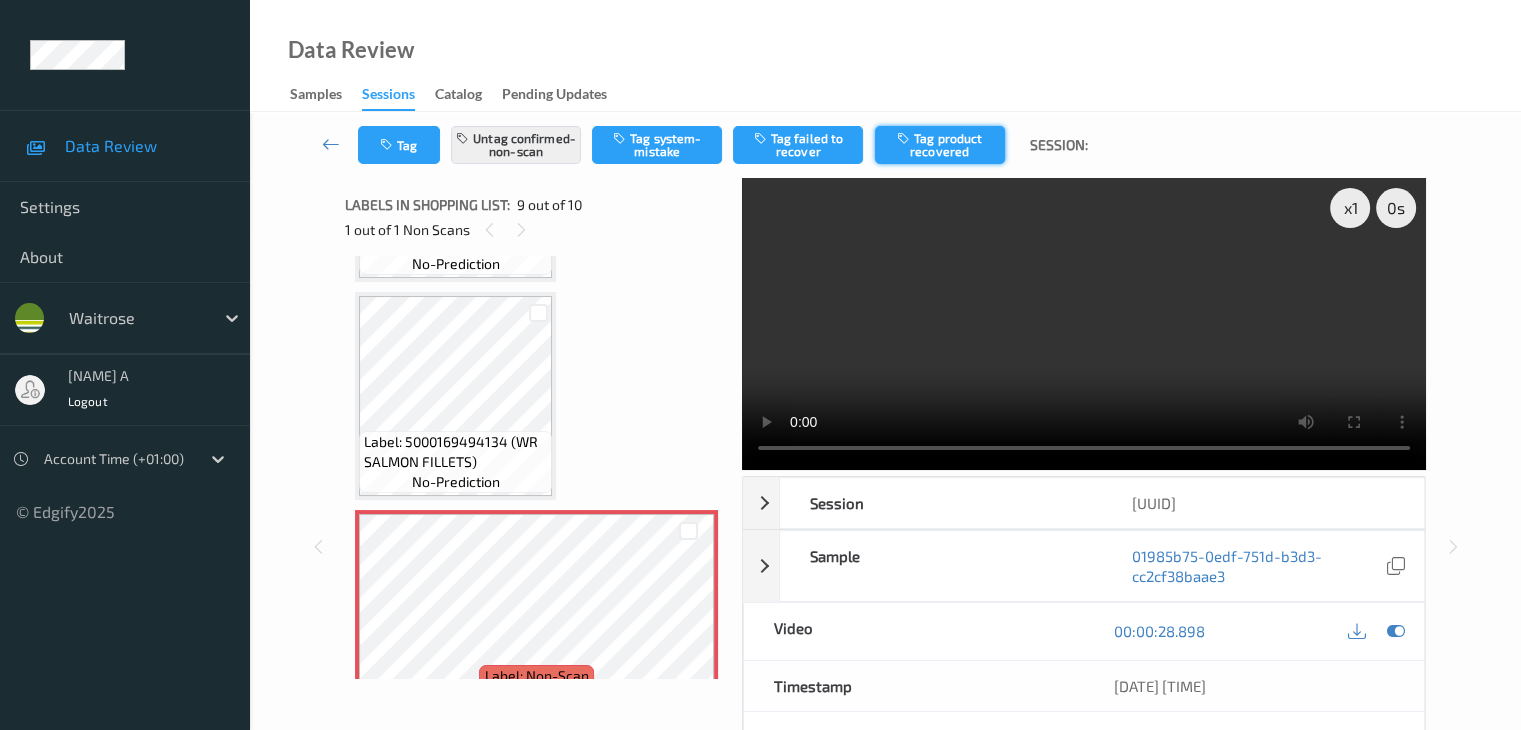 click on "Tag   product recovered" at bounding box center (940, 145) 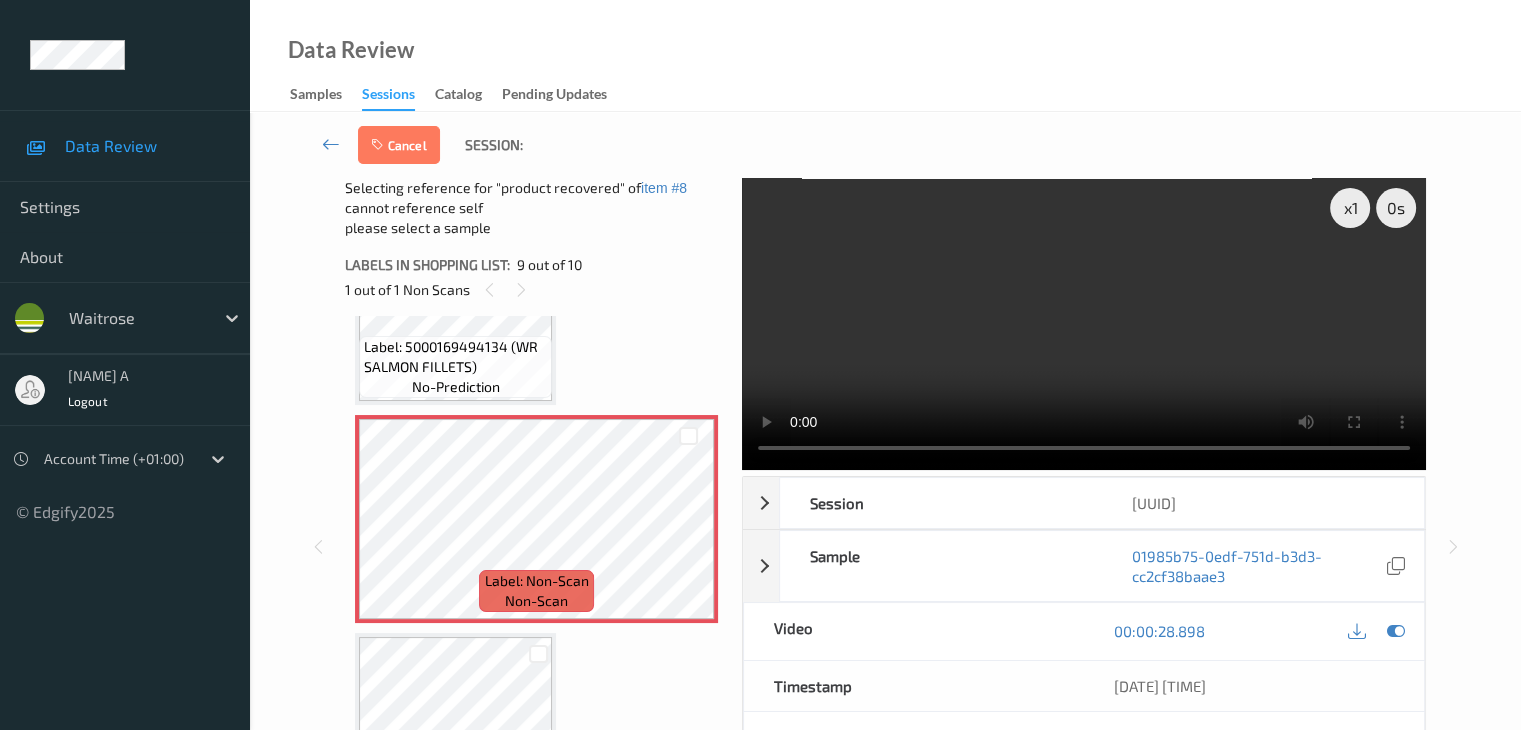 scroll, scrollTop: 1767, scrollLeft: 0, axis: vertical 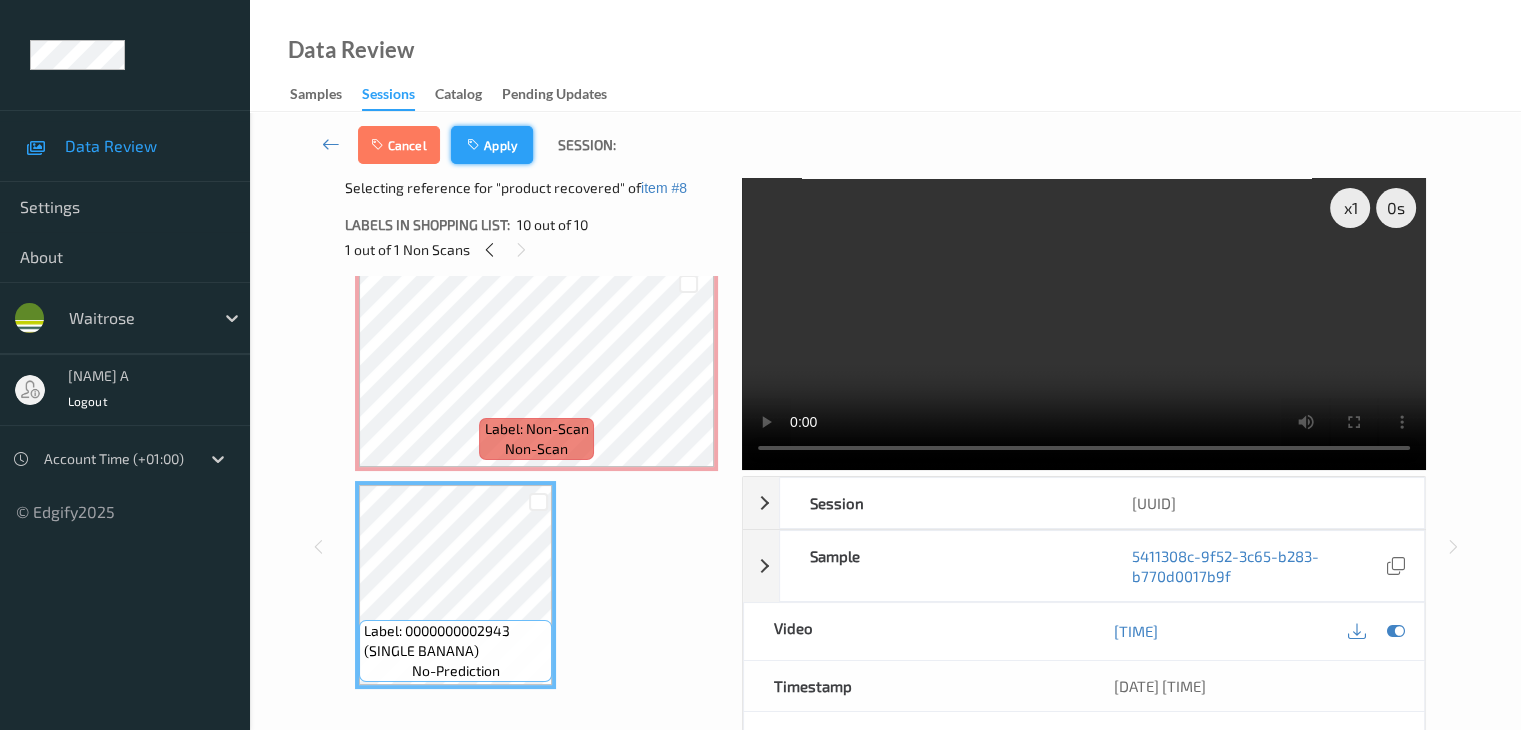 click on "Apply" at bounding box center (492, 145) 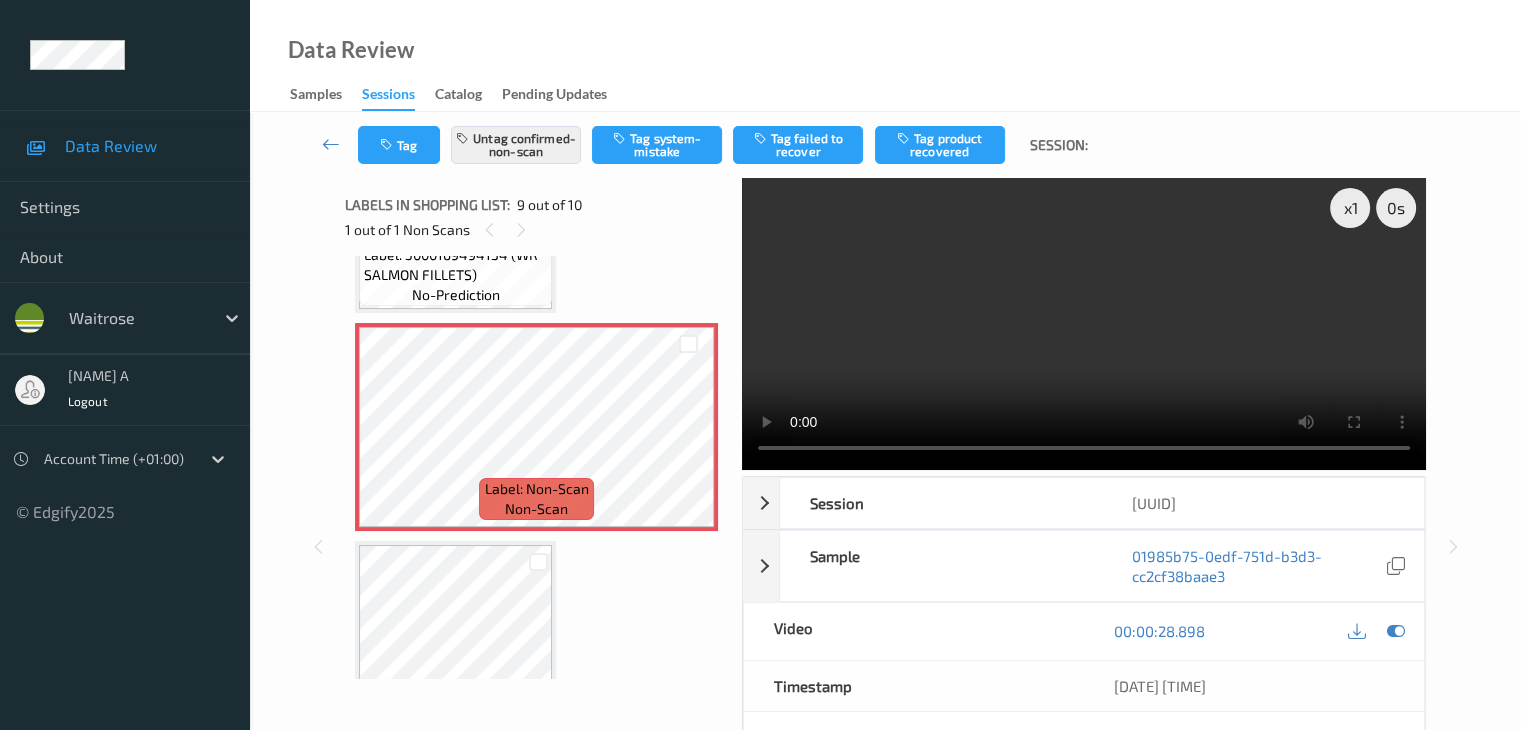 scroll, scrollTop: 1767, scrollLeft: 0, axis: vertical 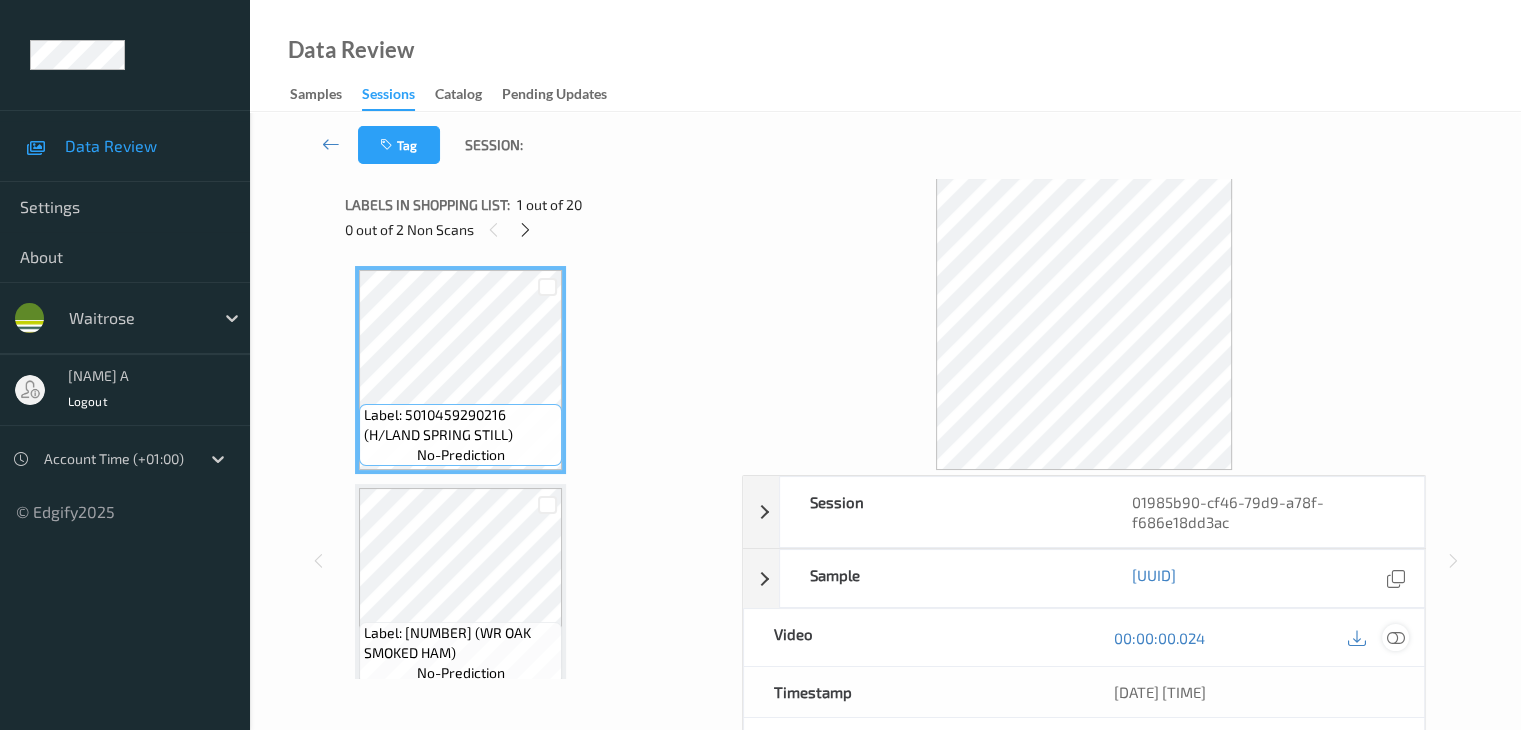 click at bounding box center [1395, 638] 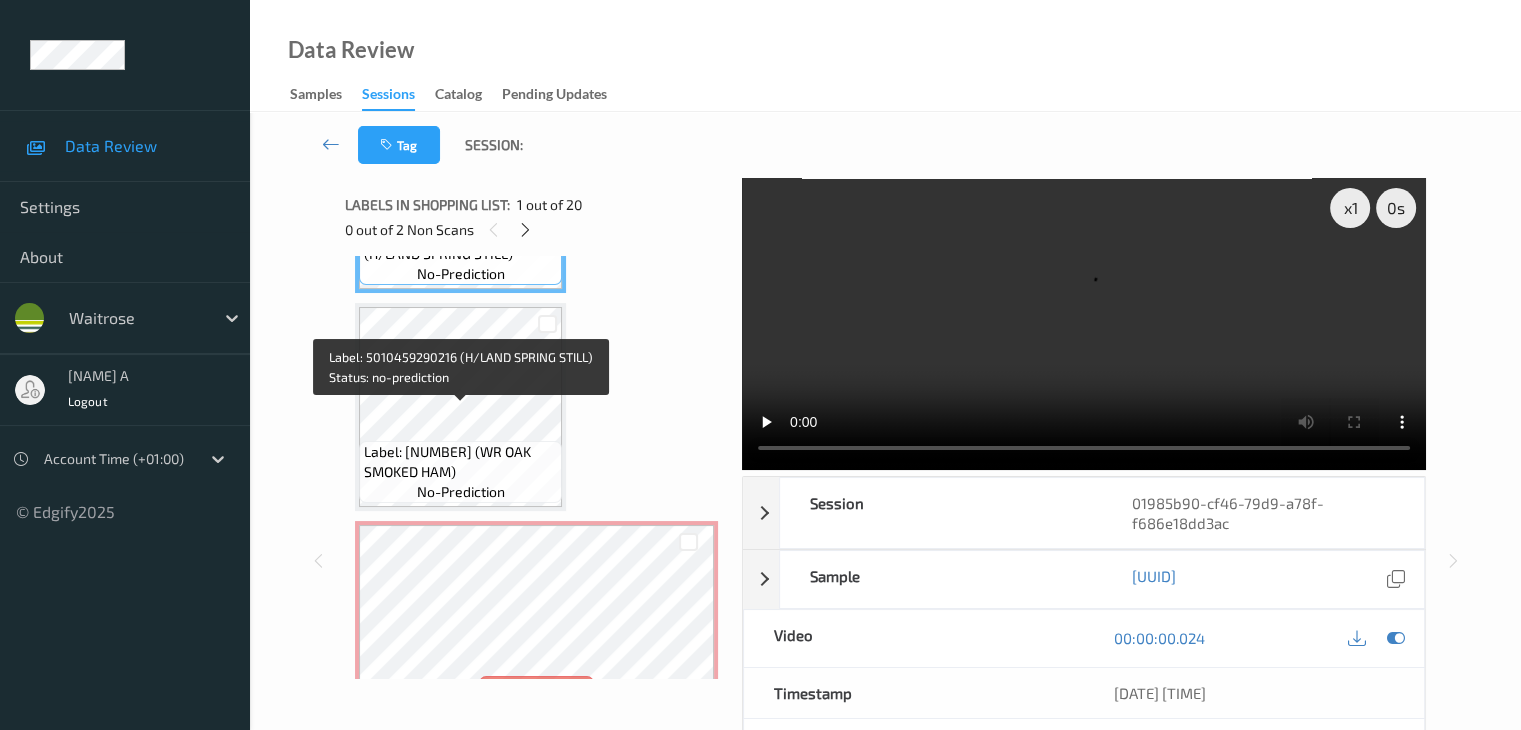 scroll, scrollTop: 300, scrollLeft: 0, axis: vertical 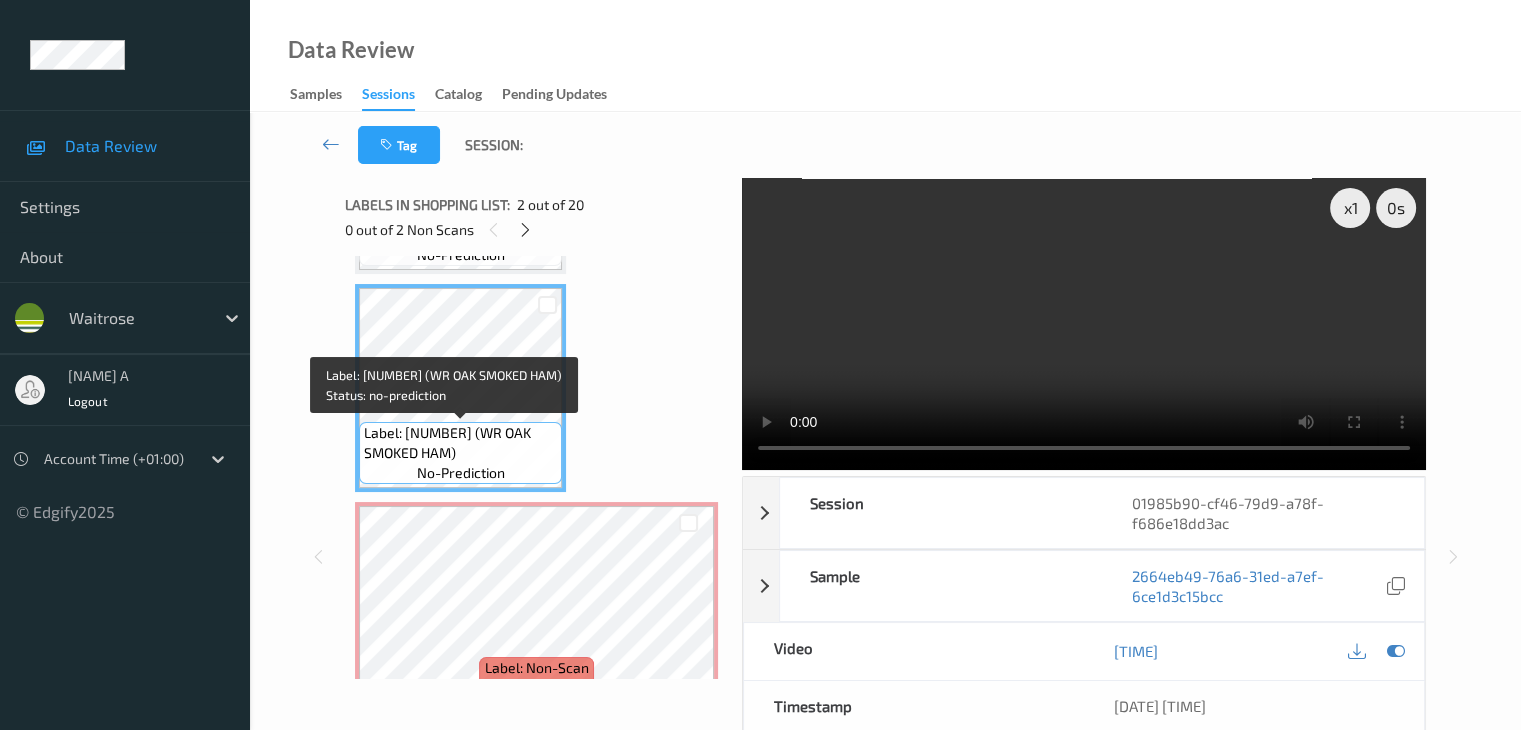 click on "Label: 5000169053287 (WR OAK SMOKED  HAM)" at bounding box center (460, 443) 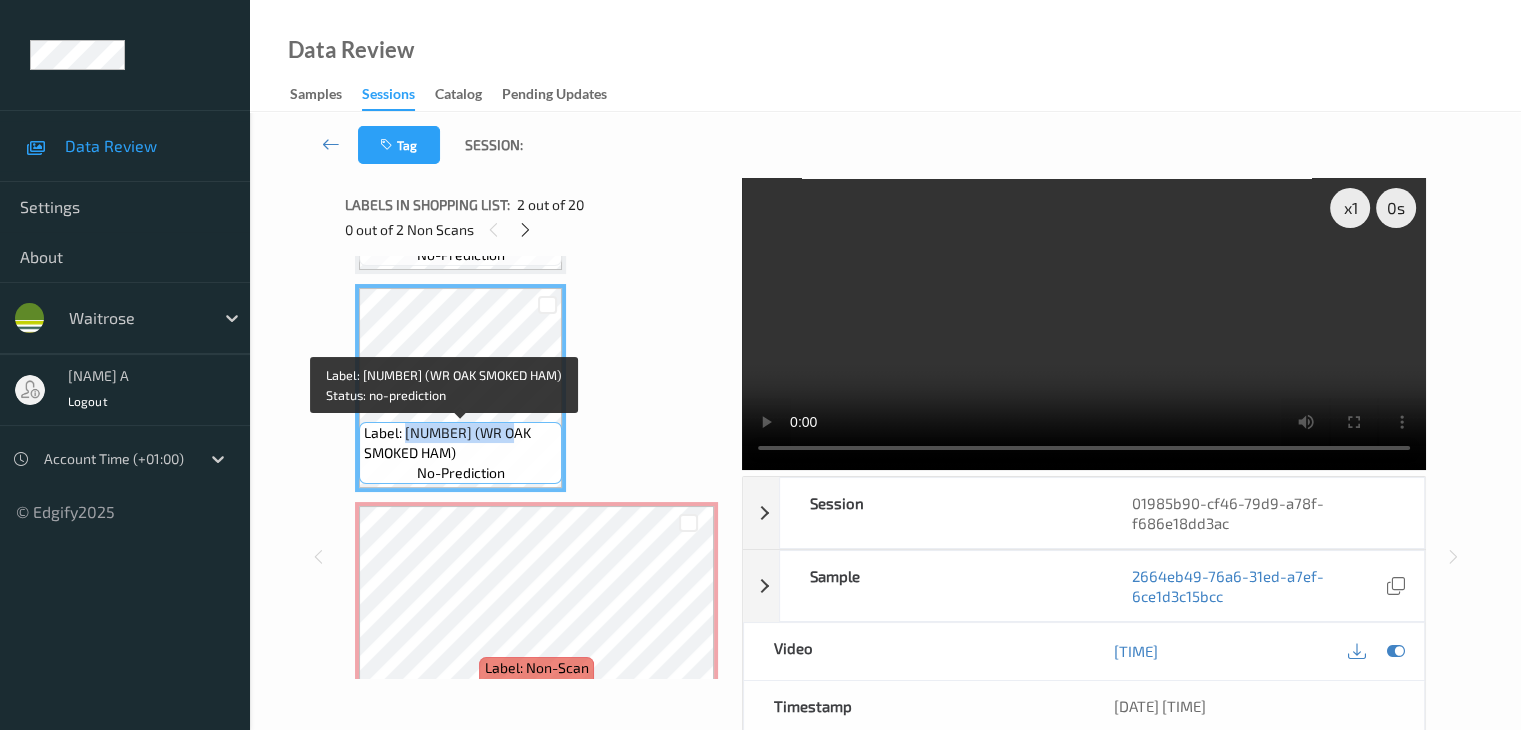 click on "Label: 5000169053287 (WR OAK SMOKED  HAM)" at bounding box center (460, 443) 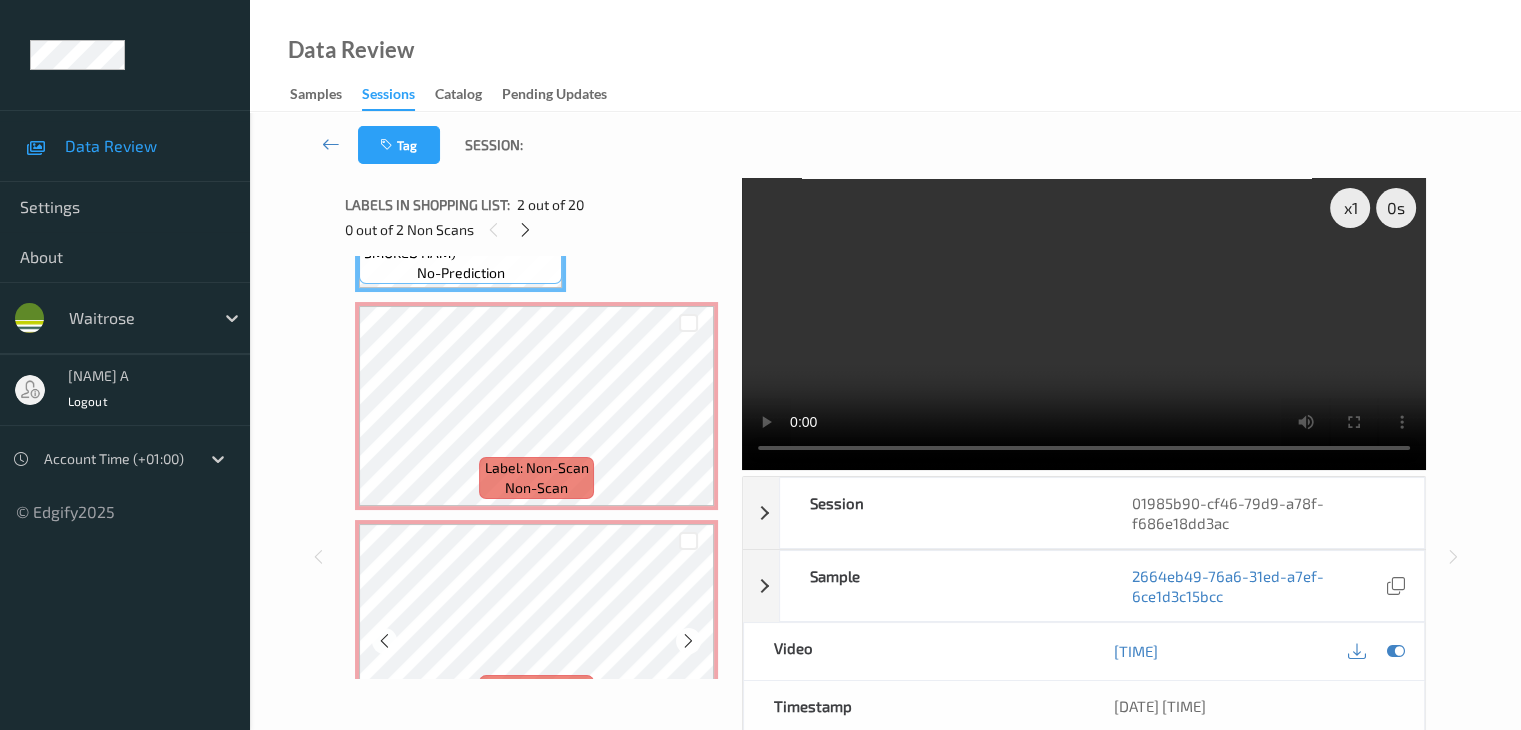 scroll, scrollTop: 500, scrollLeft: 0, axis: vertical 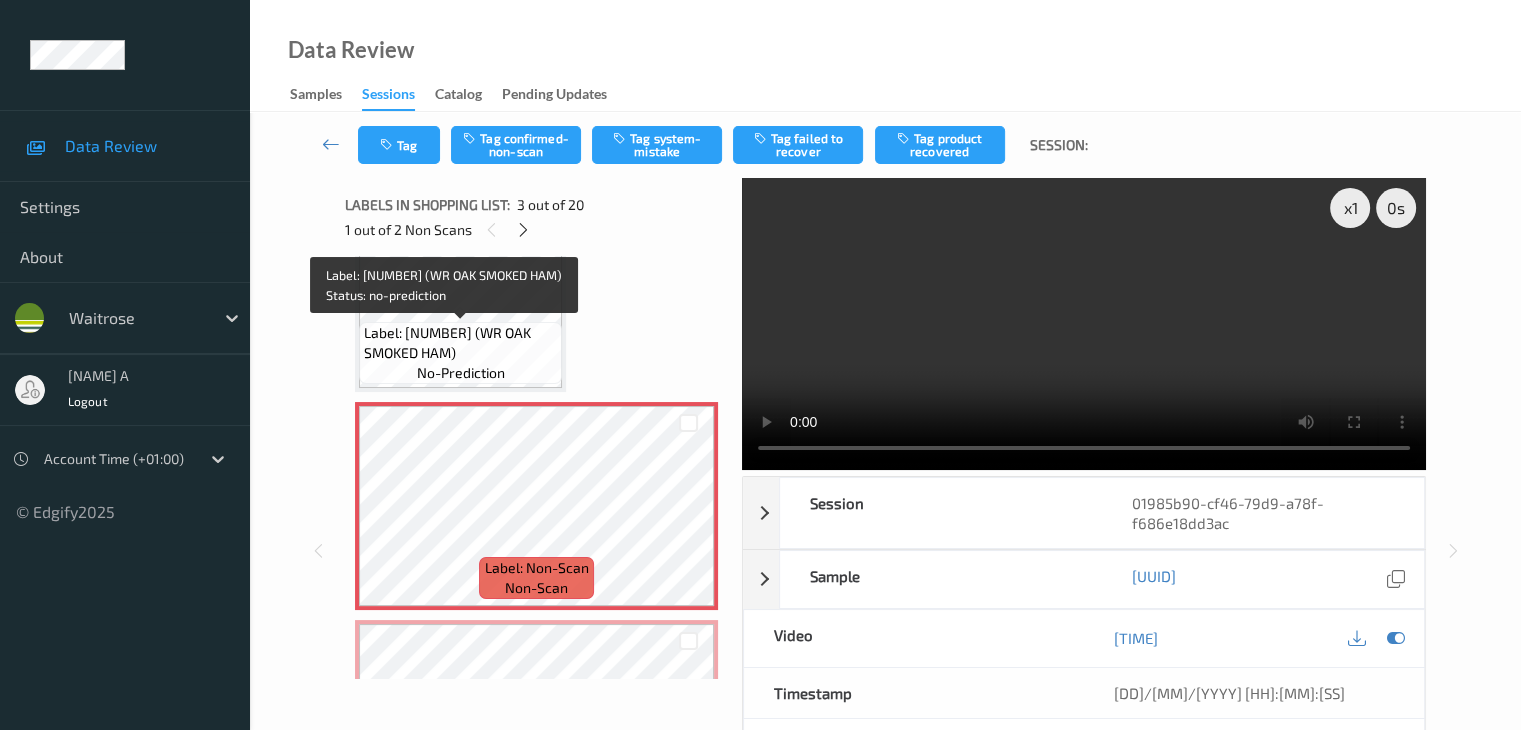 click on "Label: 5000169053287 (WR OAK SMOKED  HAM)" at bounding box center (460, 343) 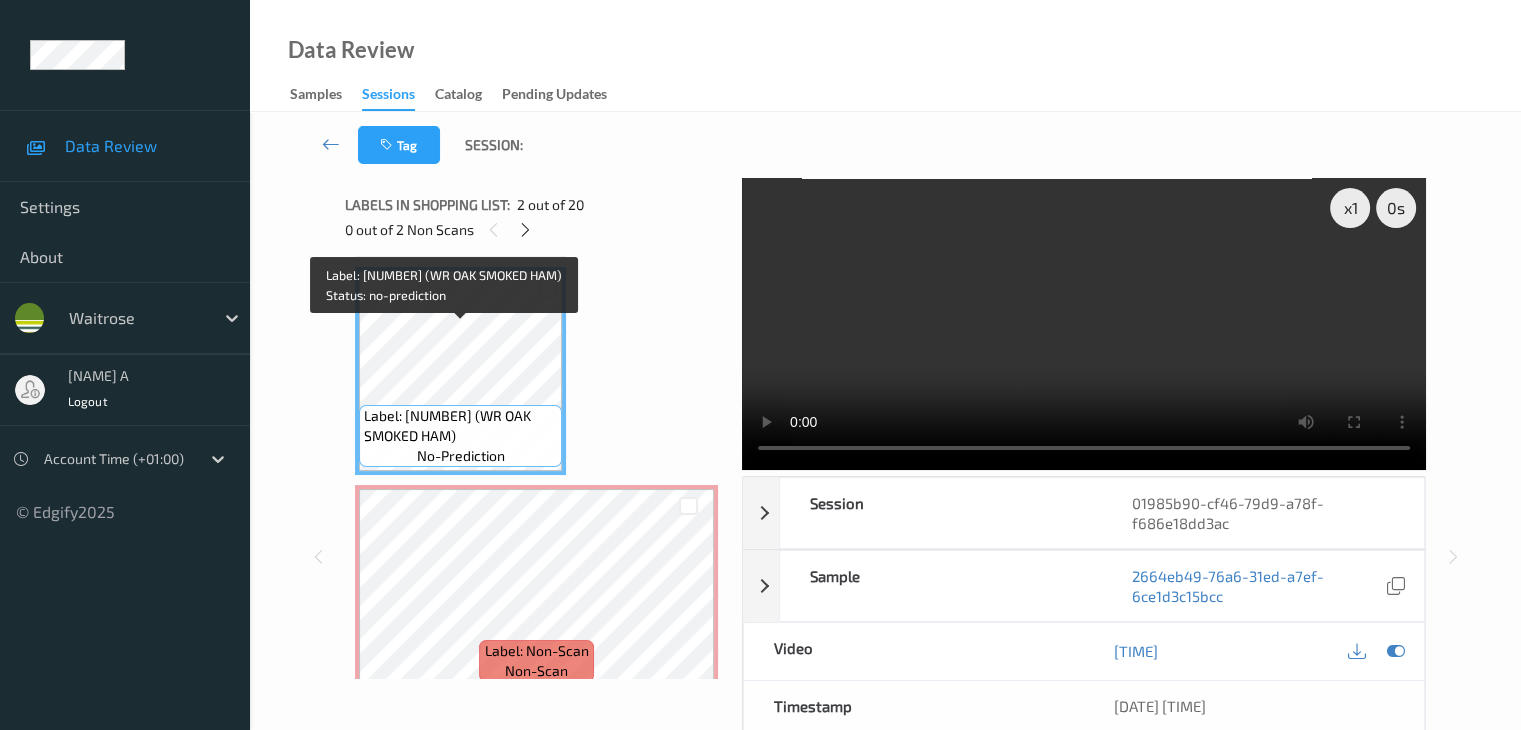 scroll, scrollTop: 100, scrollLeft: 0, axis: vertical 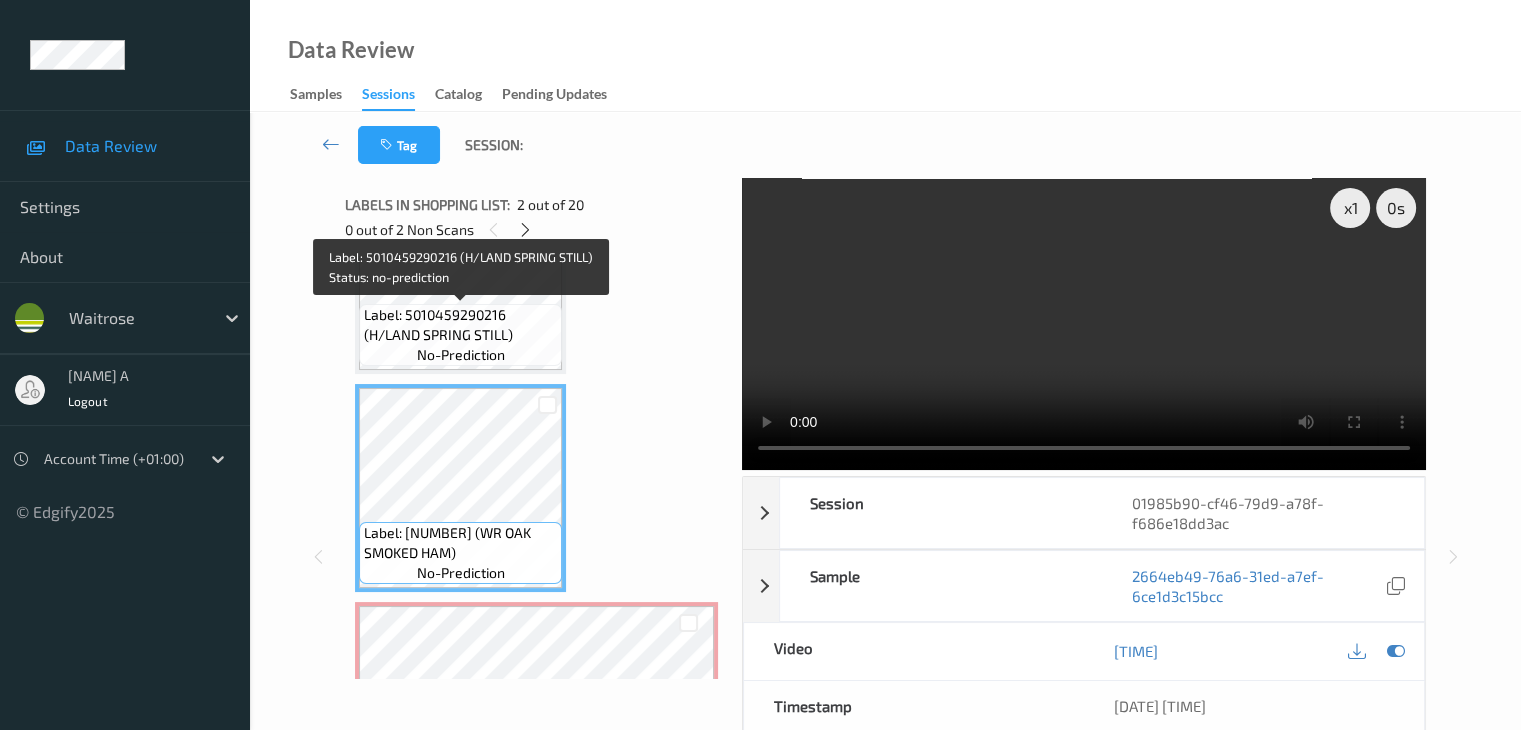 click on "Label: 5010459290216 (H/LAND SPRING STILL)" at bounding box center [460, 325] 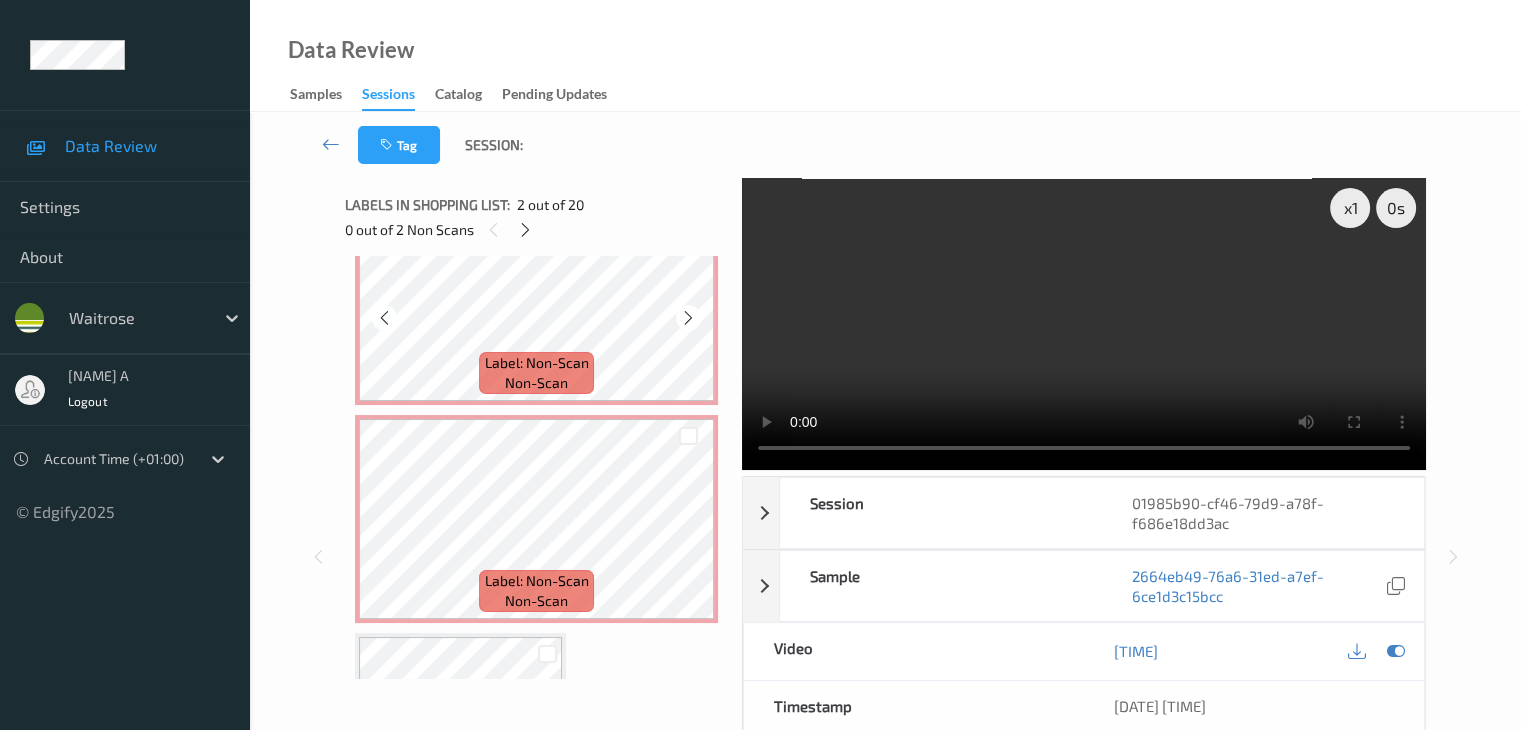scroll, scrollTop: 400, scrollLeft: 0, axis: vertical 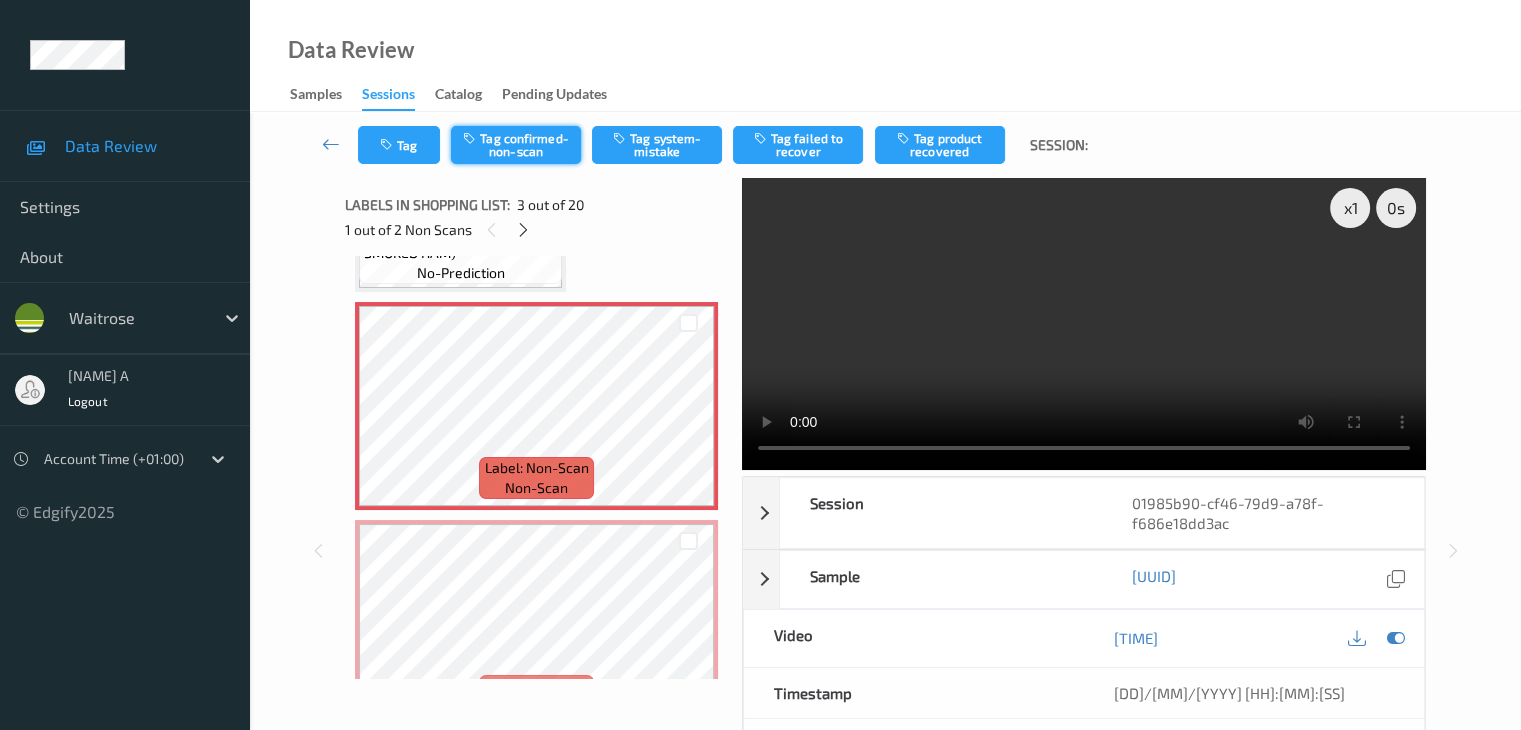 click on "Tag   confirmed-non-scan" at bounding box center [516, 145] 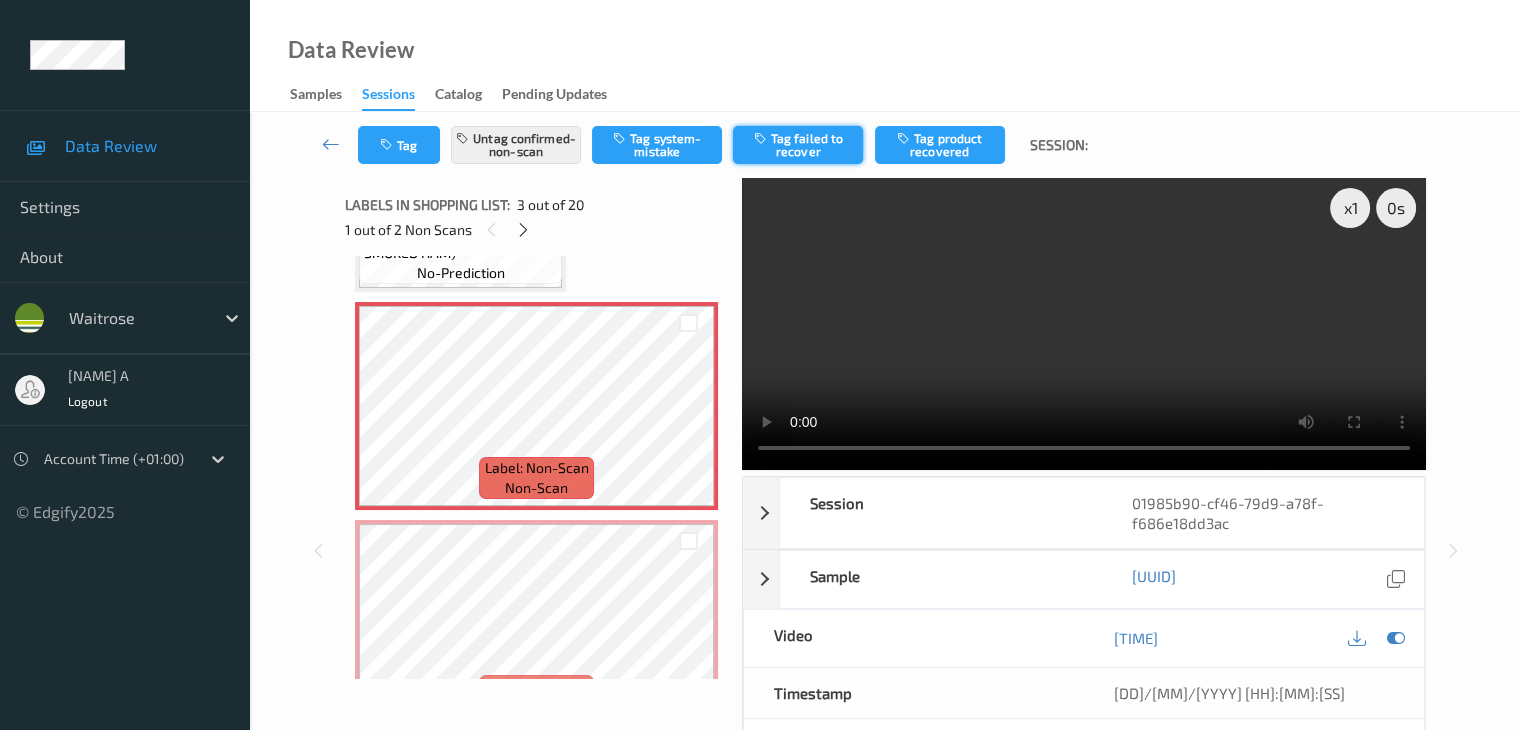 click on "Tag   failed to recover" at bounding box center [798, 145] 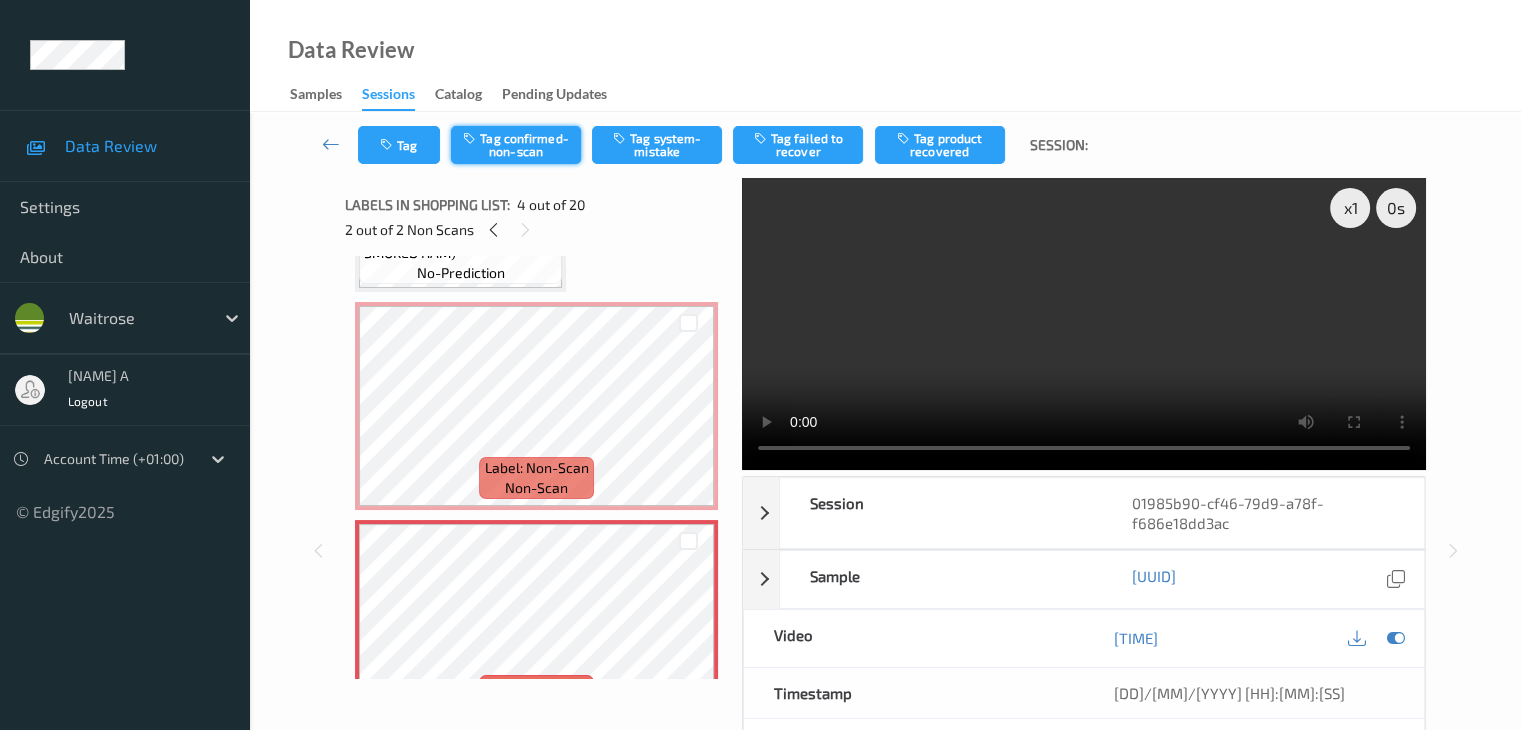 click on "Tag   confirmed-non-scan" at bounding box center (516, 145) 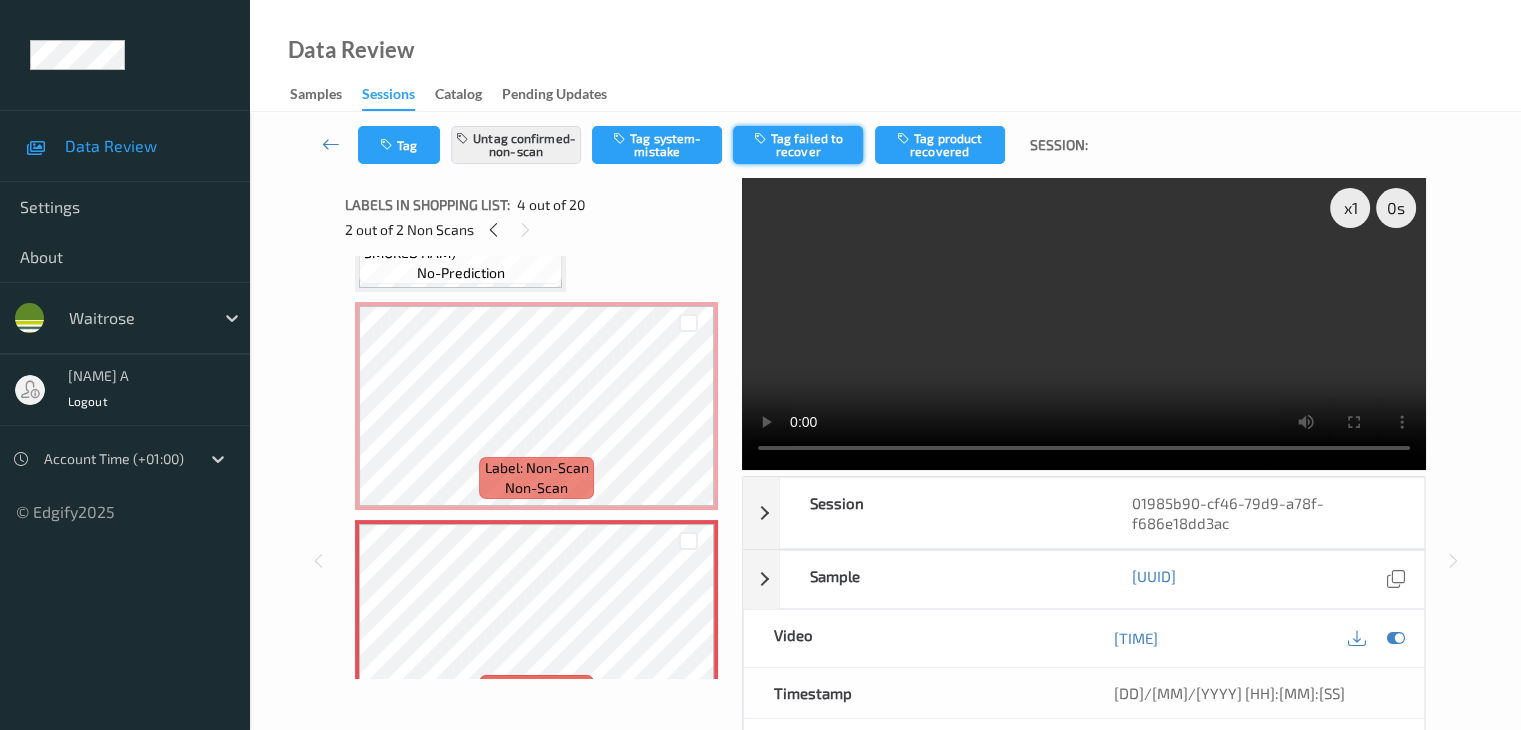 click on "Tag   failed to recover" at bounding box center [798, 145] 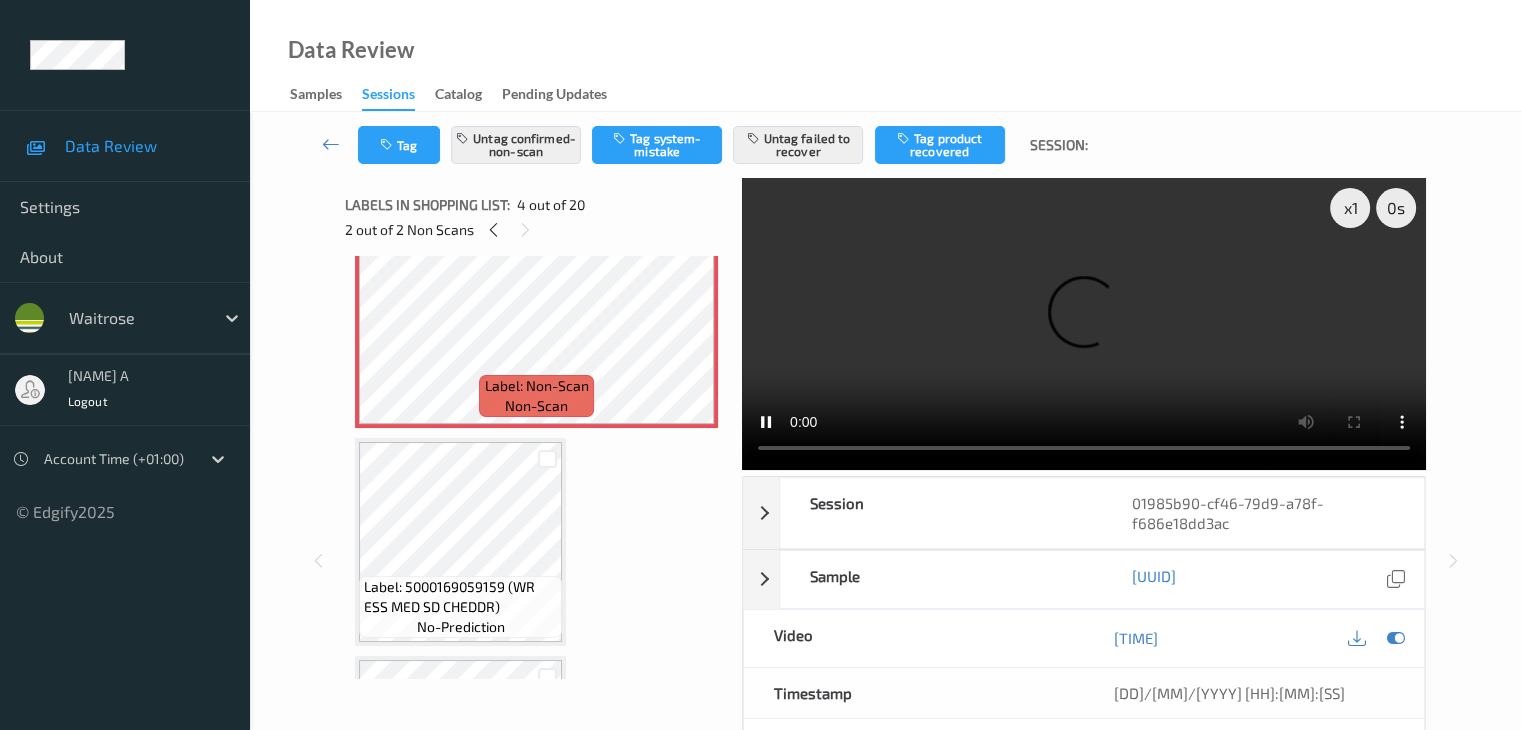 scroll, scrollTop: 800, scrollLeft: 0, axis: vertical 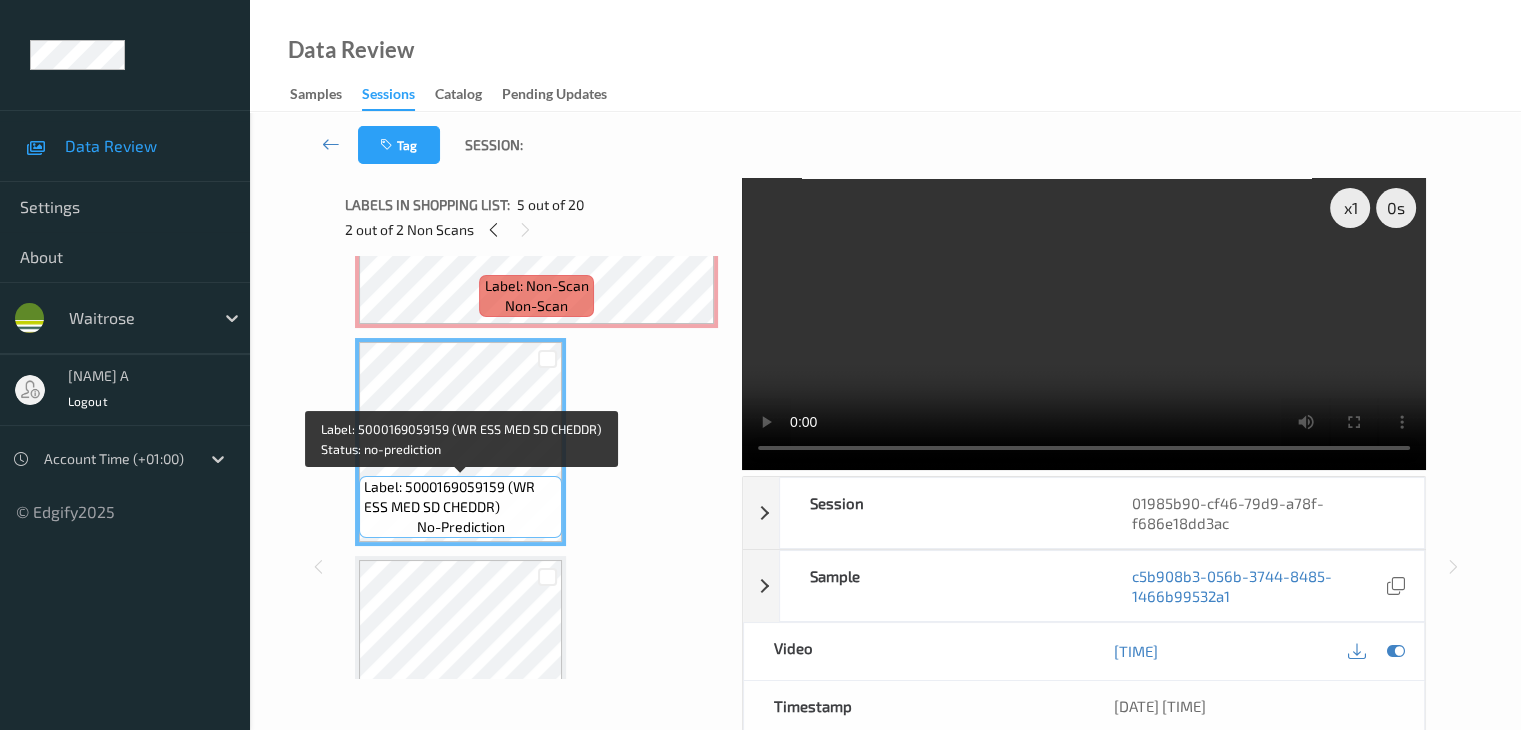 click on "Label: 5000169059159 (WR ESS MED SD CHEDDR)" at bounding box center (460, 497) 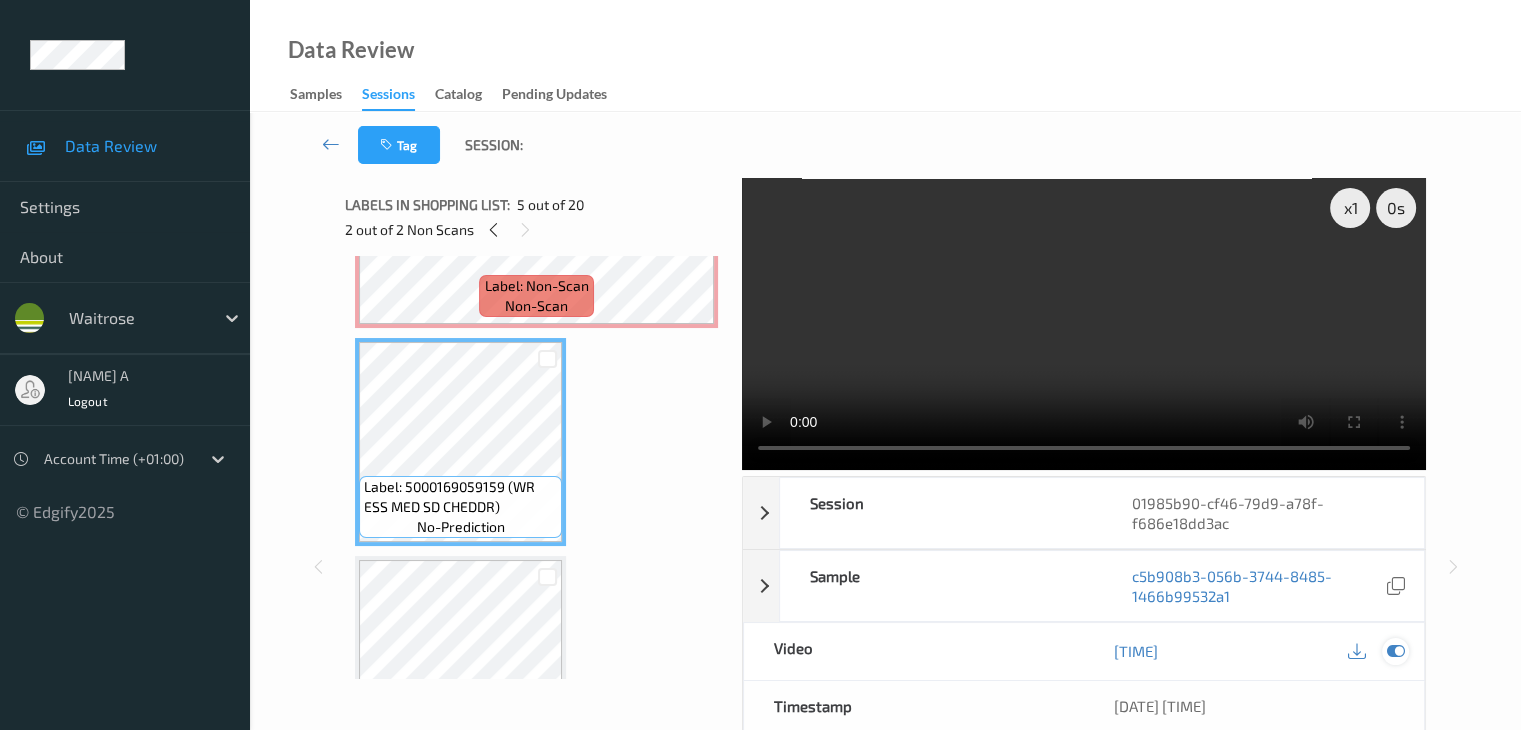 click at bounding box center (1395, 651) 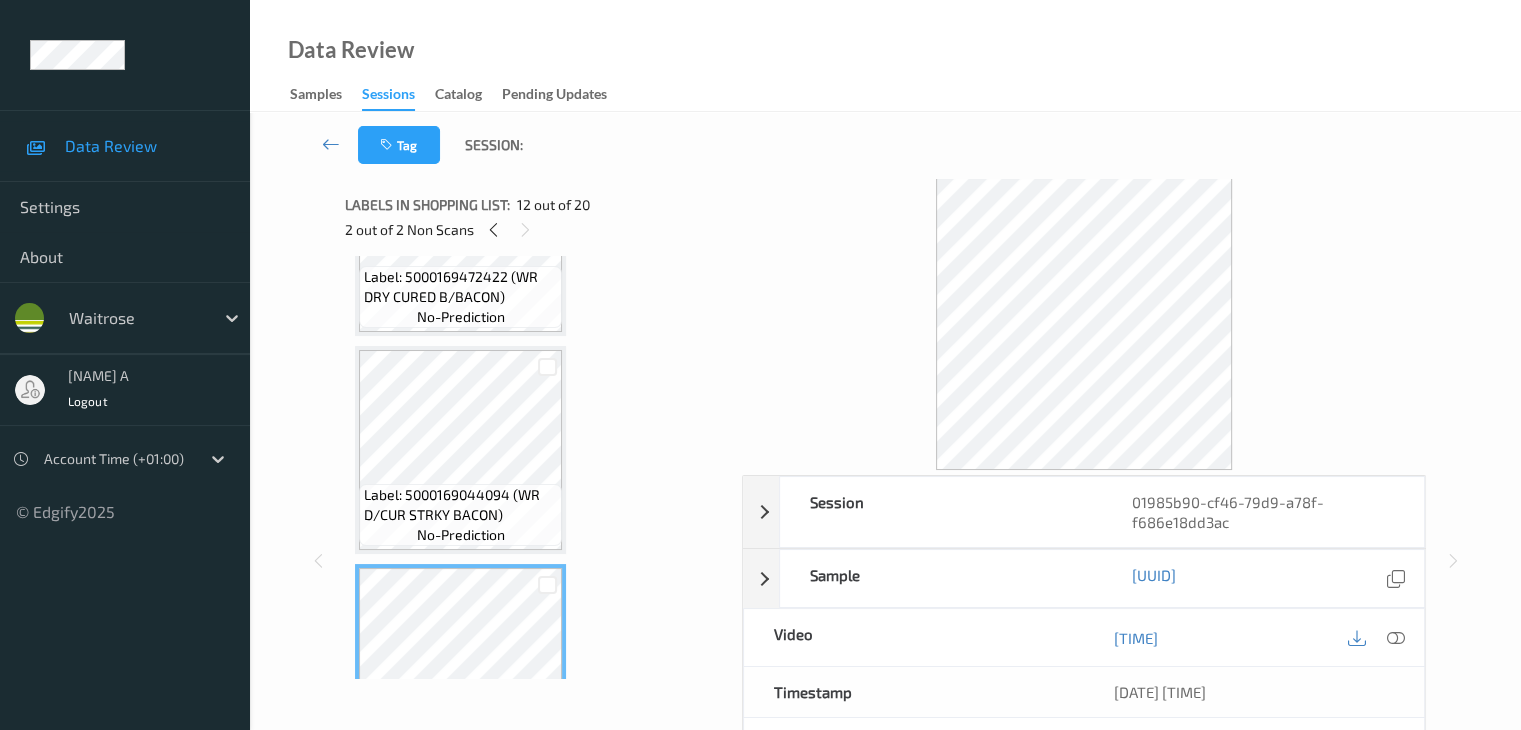 scroll, scrollTop: 2200, scrollLeft: 0, axis: vertical 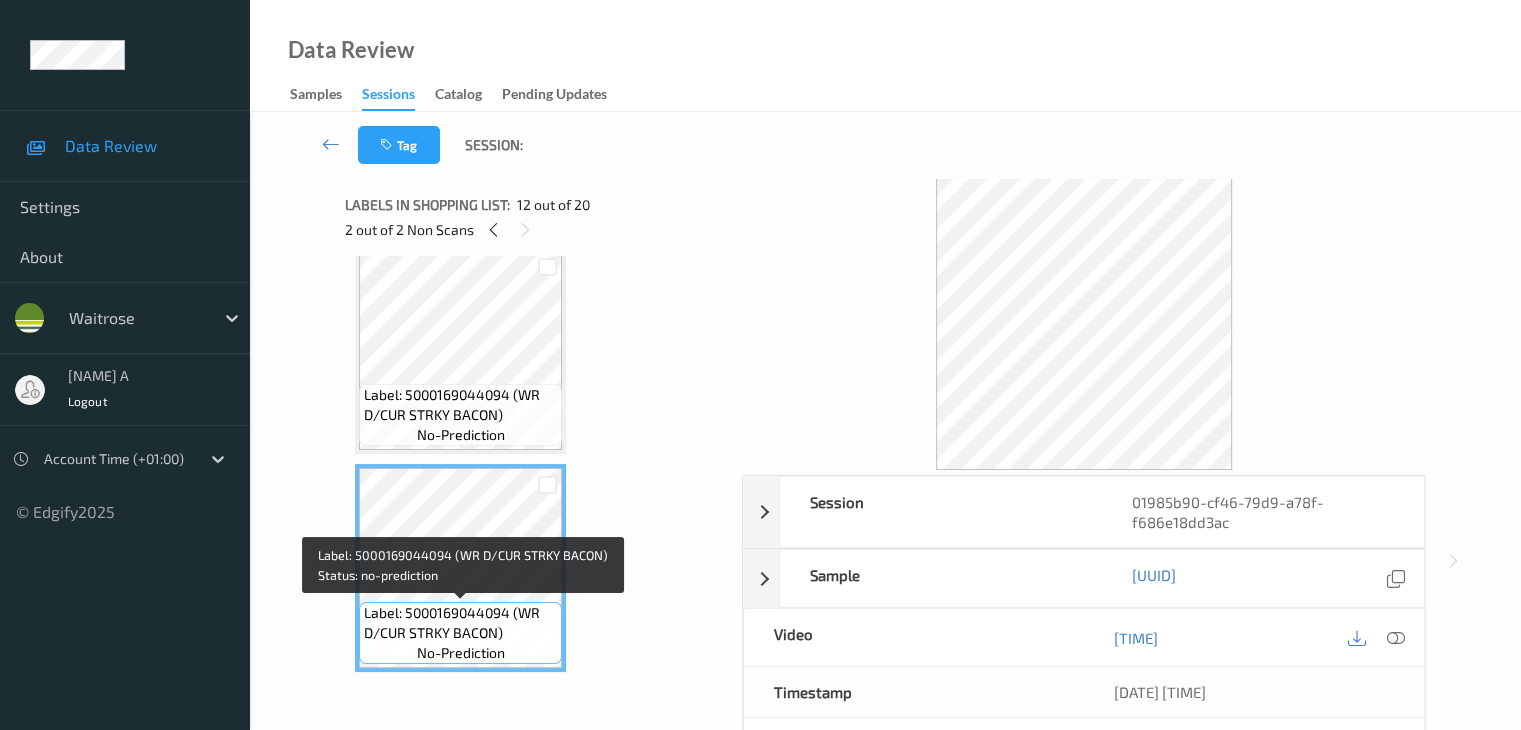 click on "Label: 5000169044094 (WR D/CUR STRKY BACON)" at bounding box center [460, 623] 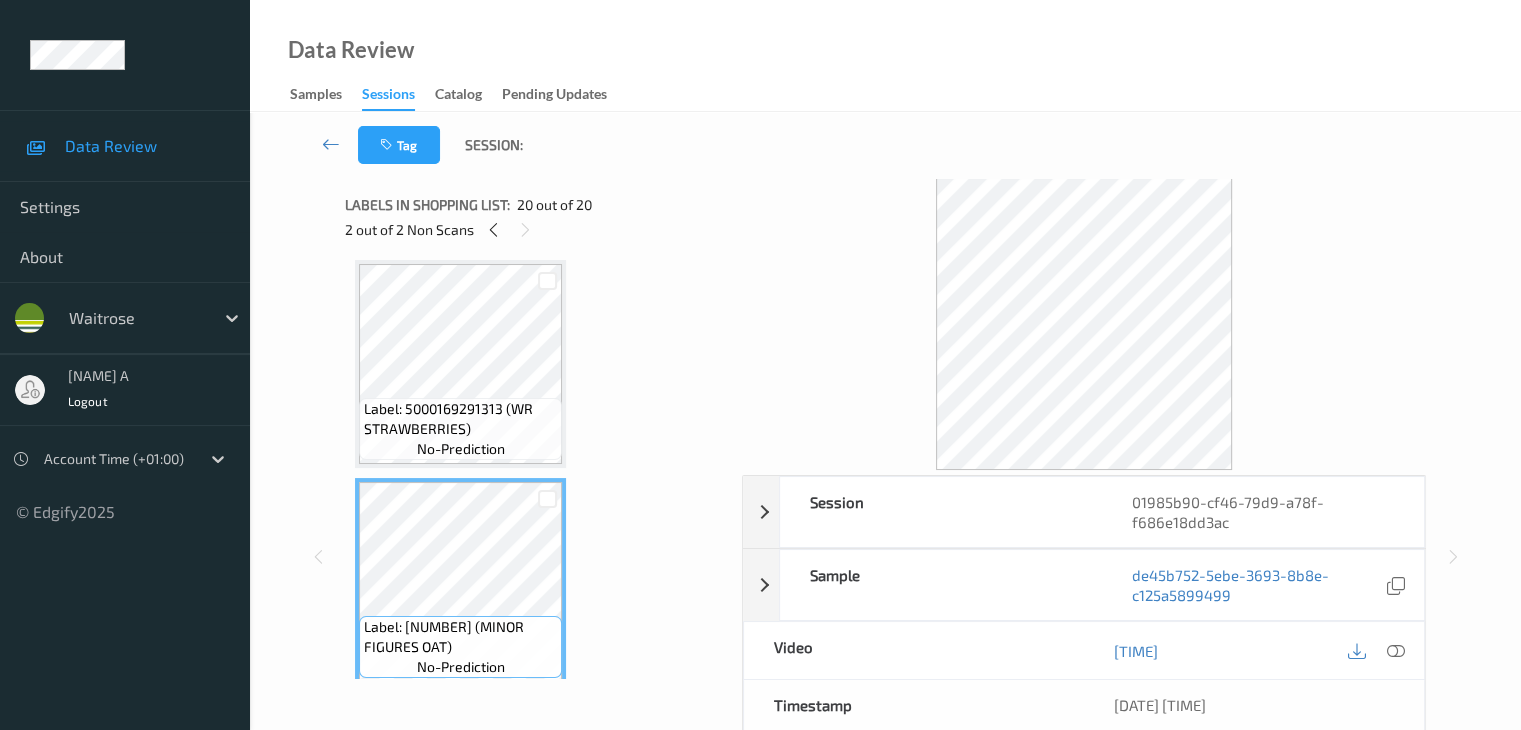 scroll, scrollTop: 3947, scrollLeft: 0, axis: vertical 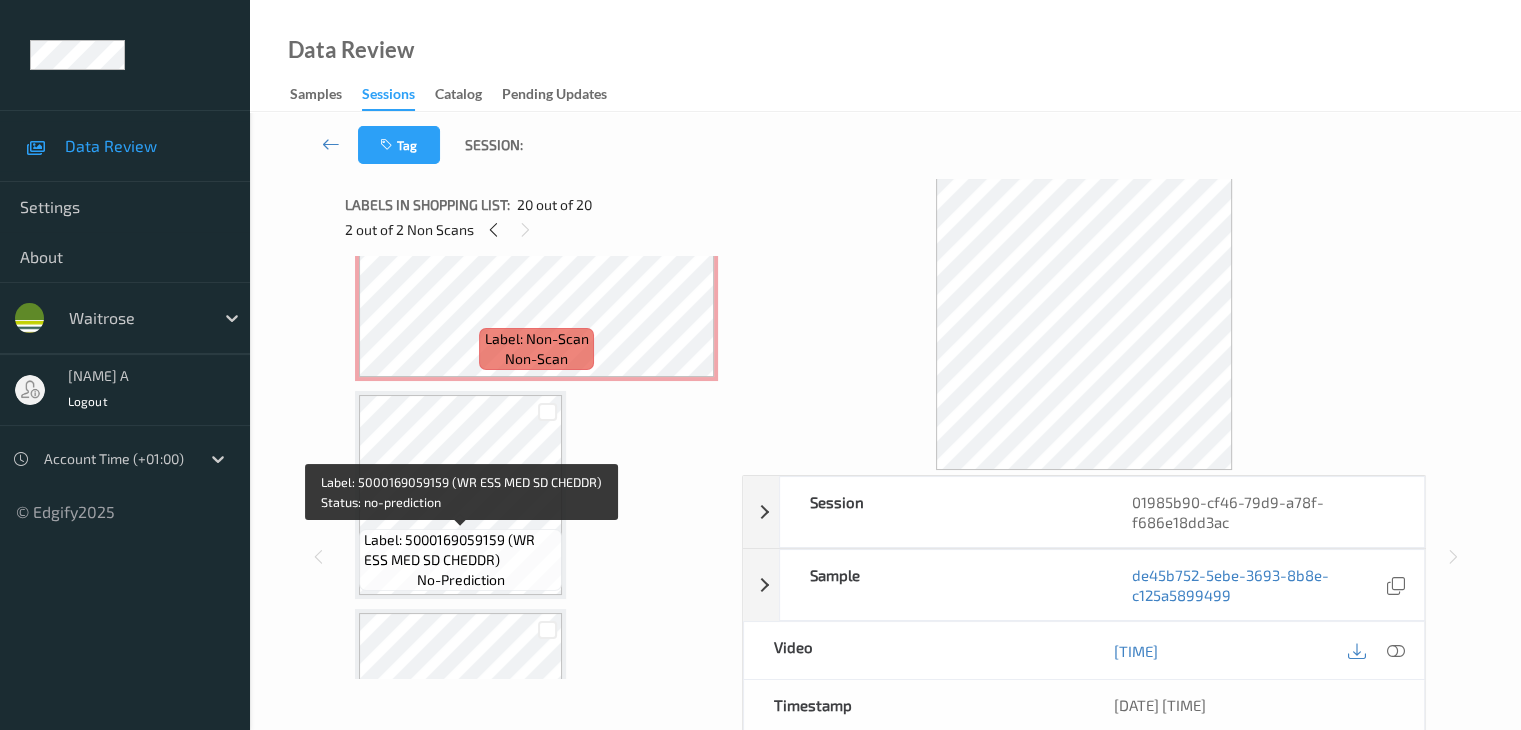 click on "no-prediction" at bounding box center (461, 580) 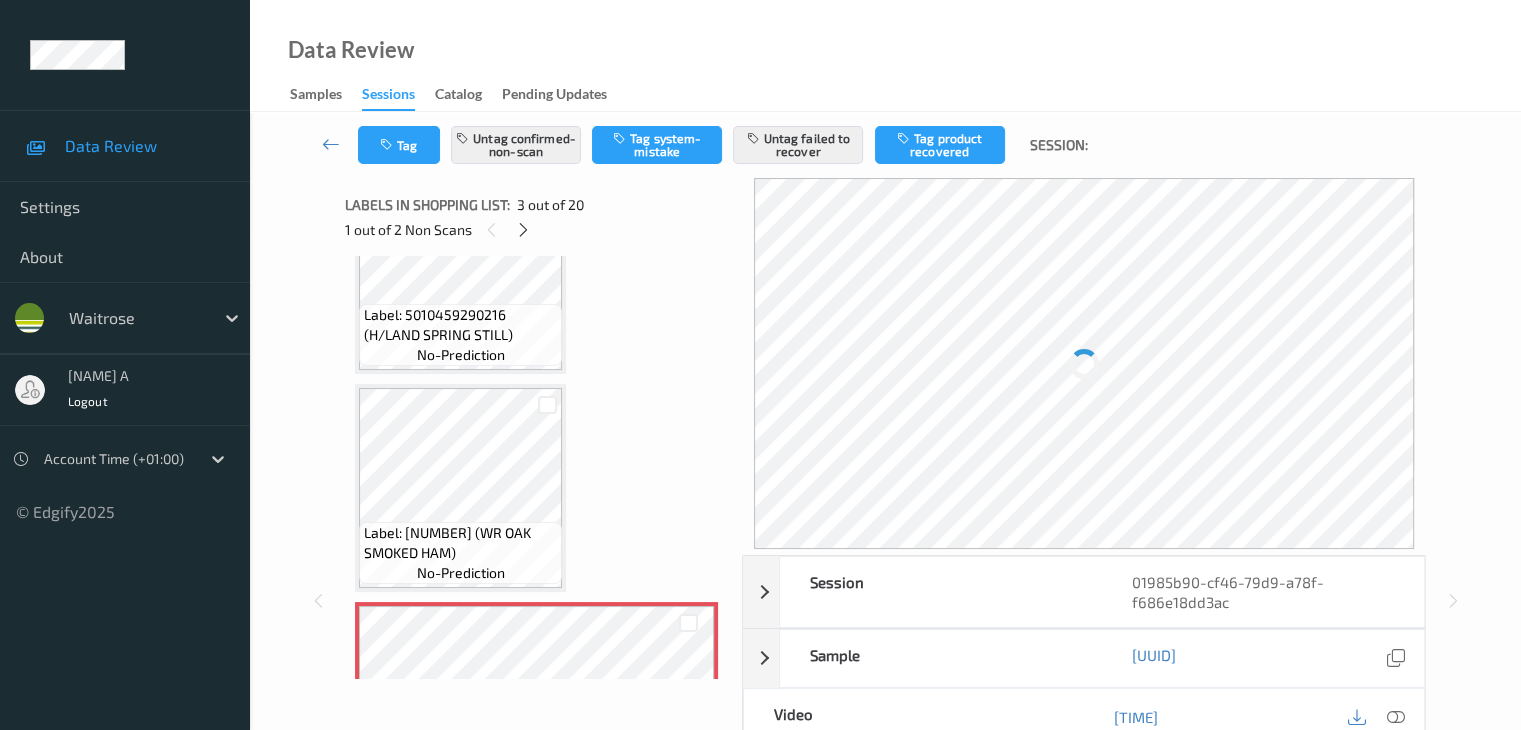 scroll, scrollTop: 400, scrollLeft: 0, axis: vertical 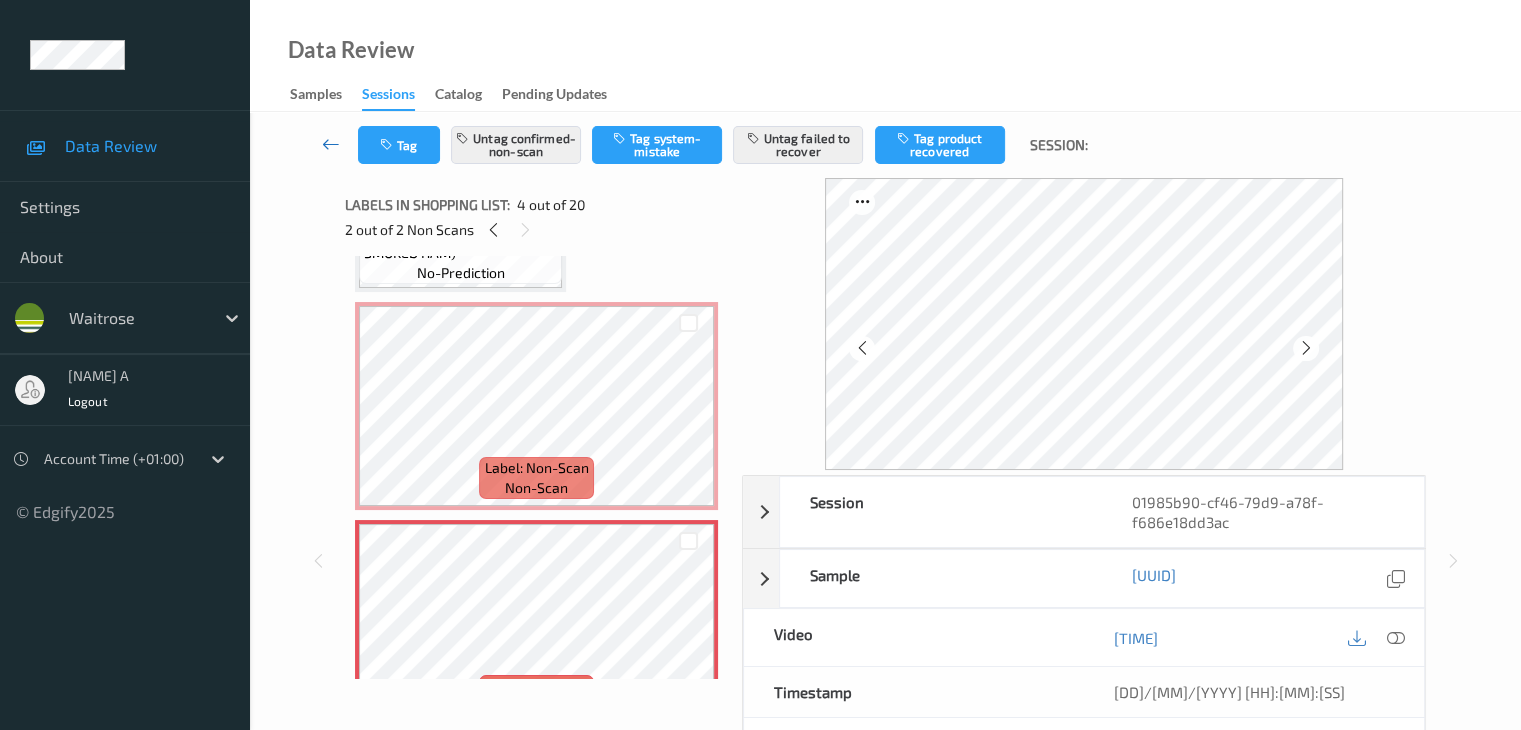 click at bounding box center (331, 144) 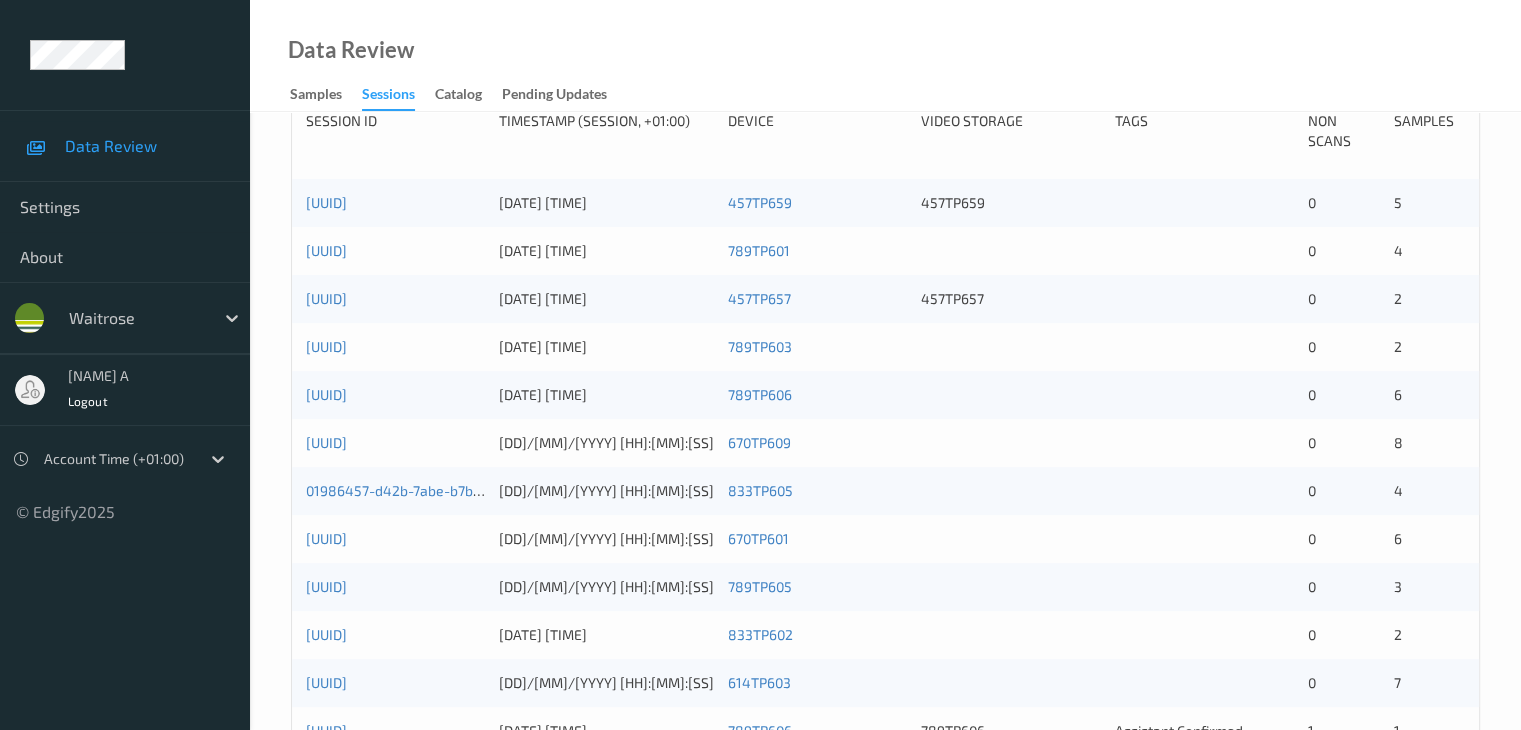 scroll, scrollTop: 800, scrollLeft: 0, axis: vertical 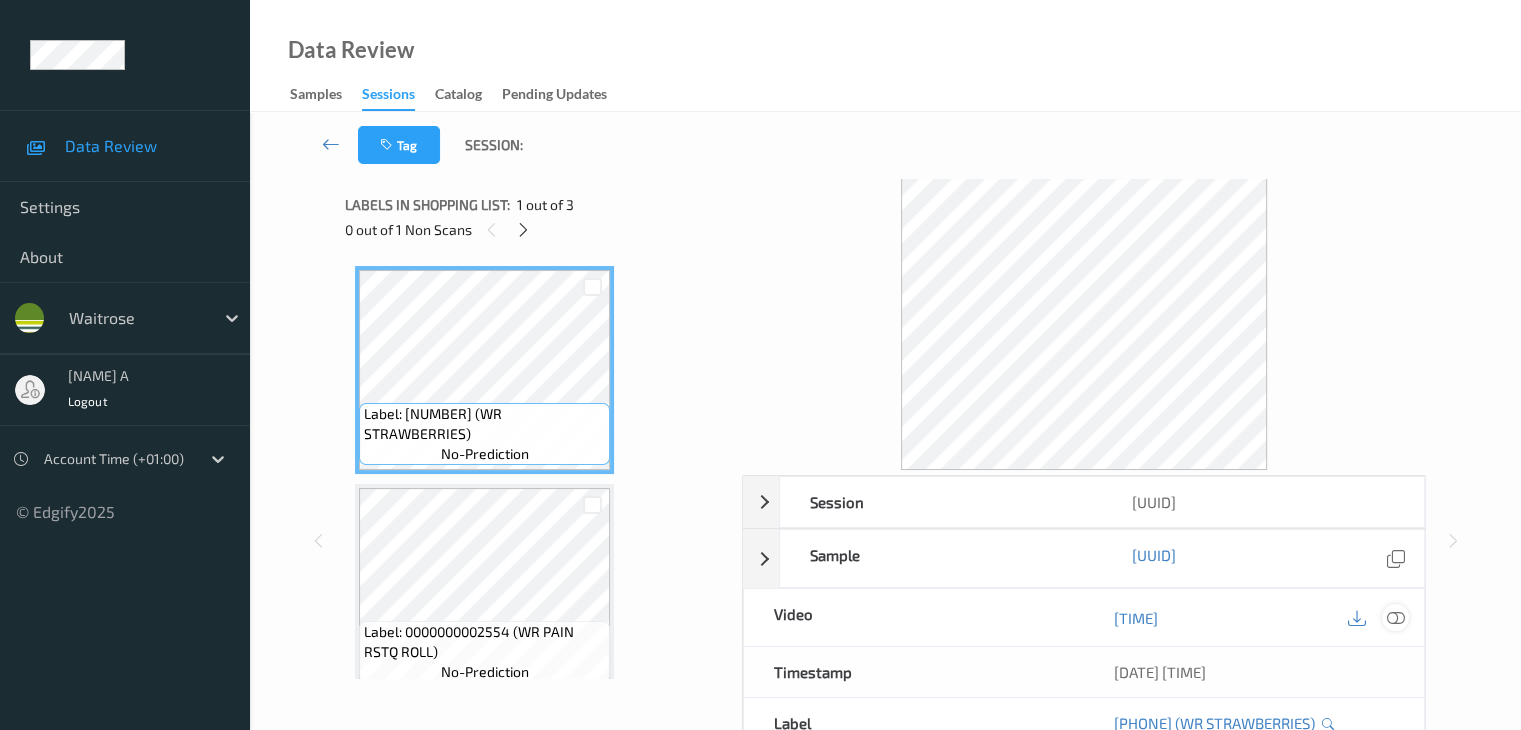 click at bounding box center (1395, 618) 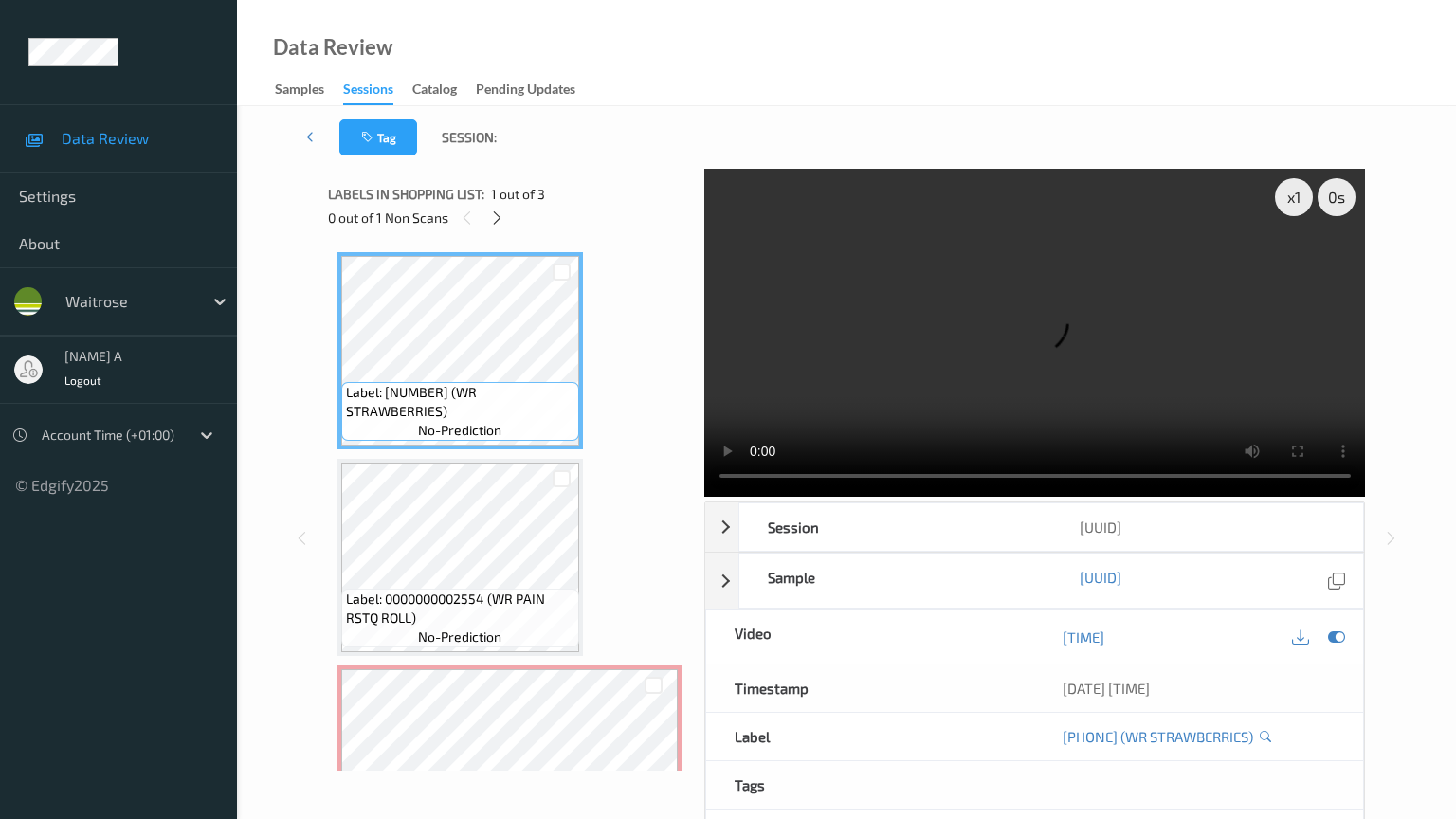 type 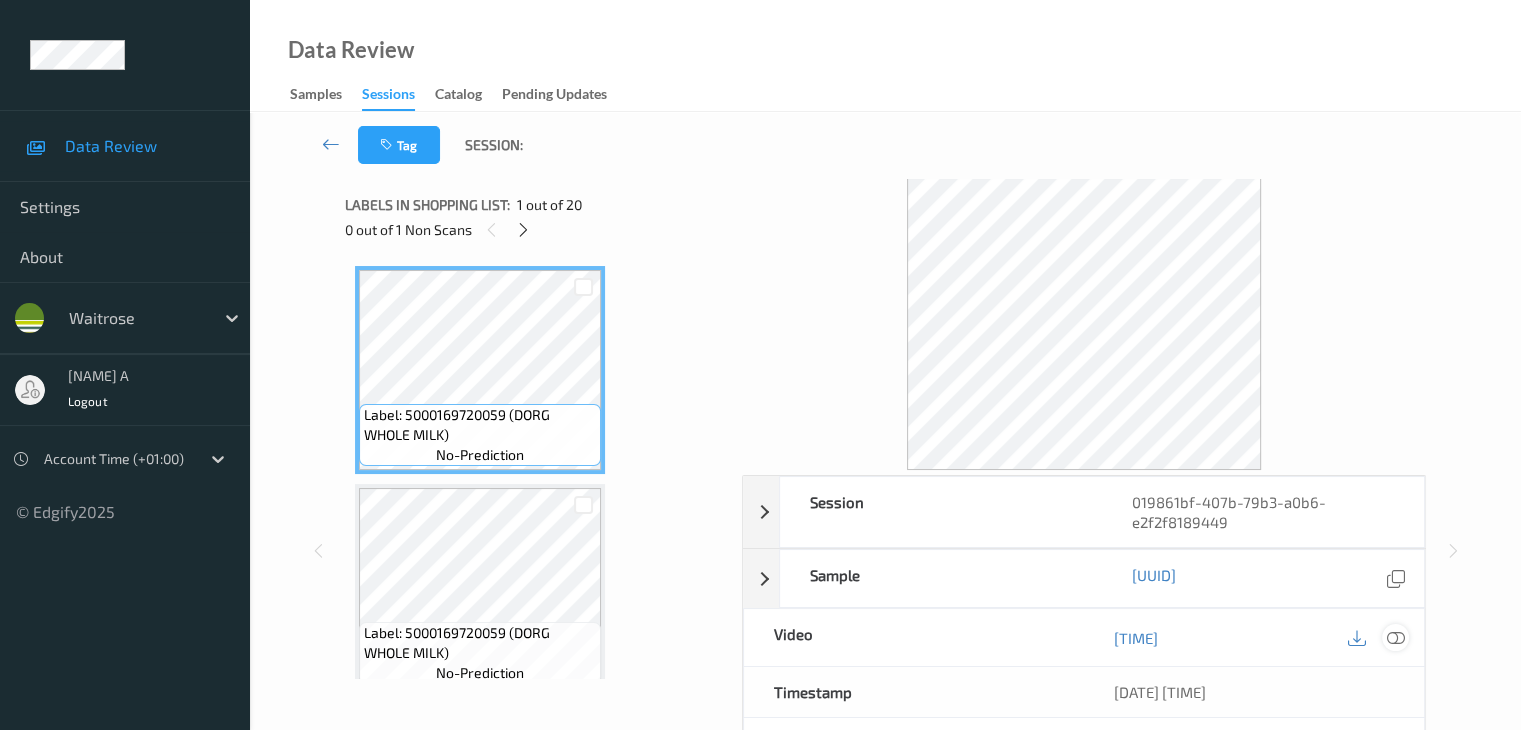 click at bounding box center [1395, 638] 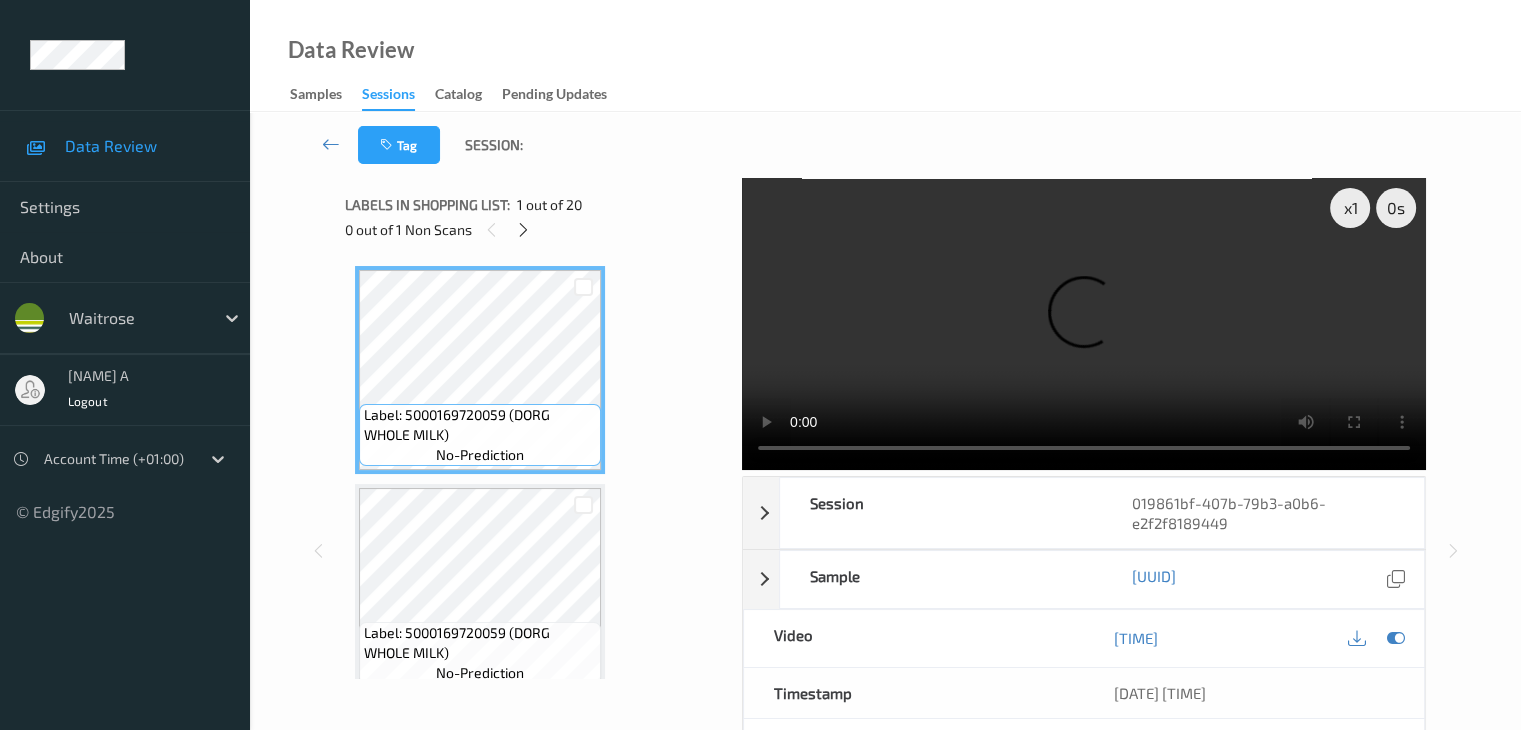 type 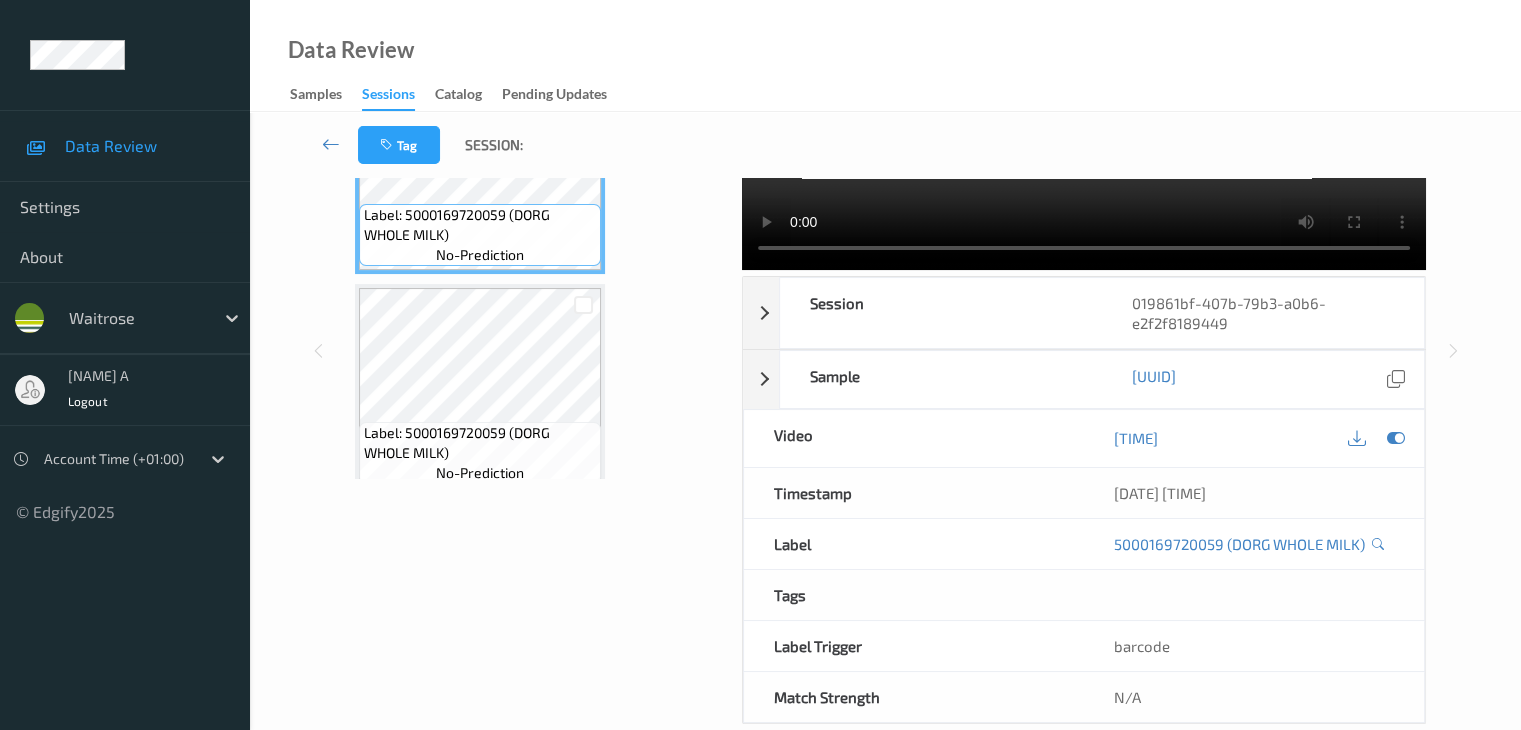 scroll, scrollTop: 0, scrollLeft: 0, axis: both 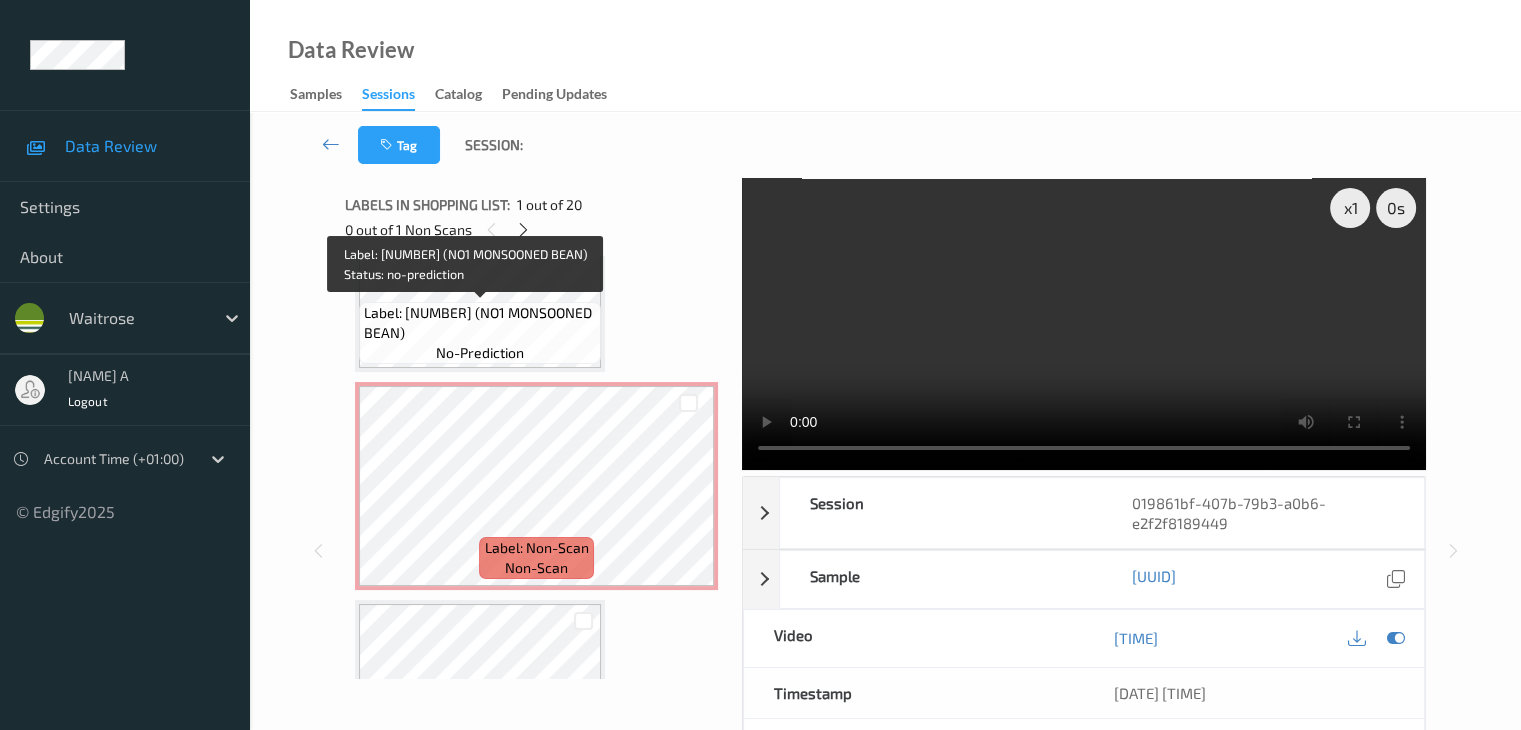 click on "Label: 5000169676165 (NO1 MONSOONED BEAN)" at bounding box center [480, 323] 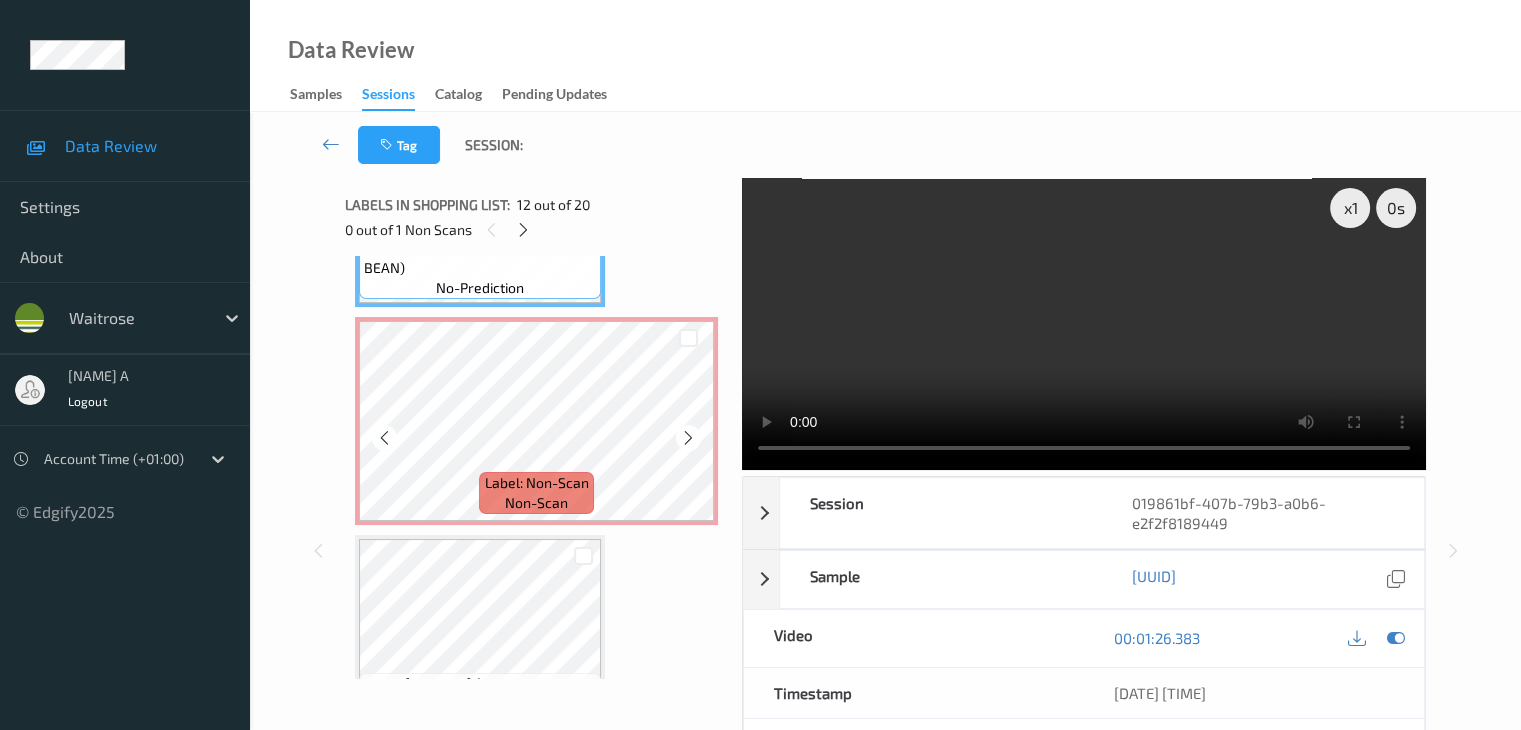 scroll, scrollTop: 2600, scrollLeft: 0, axis: vertical 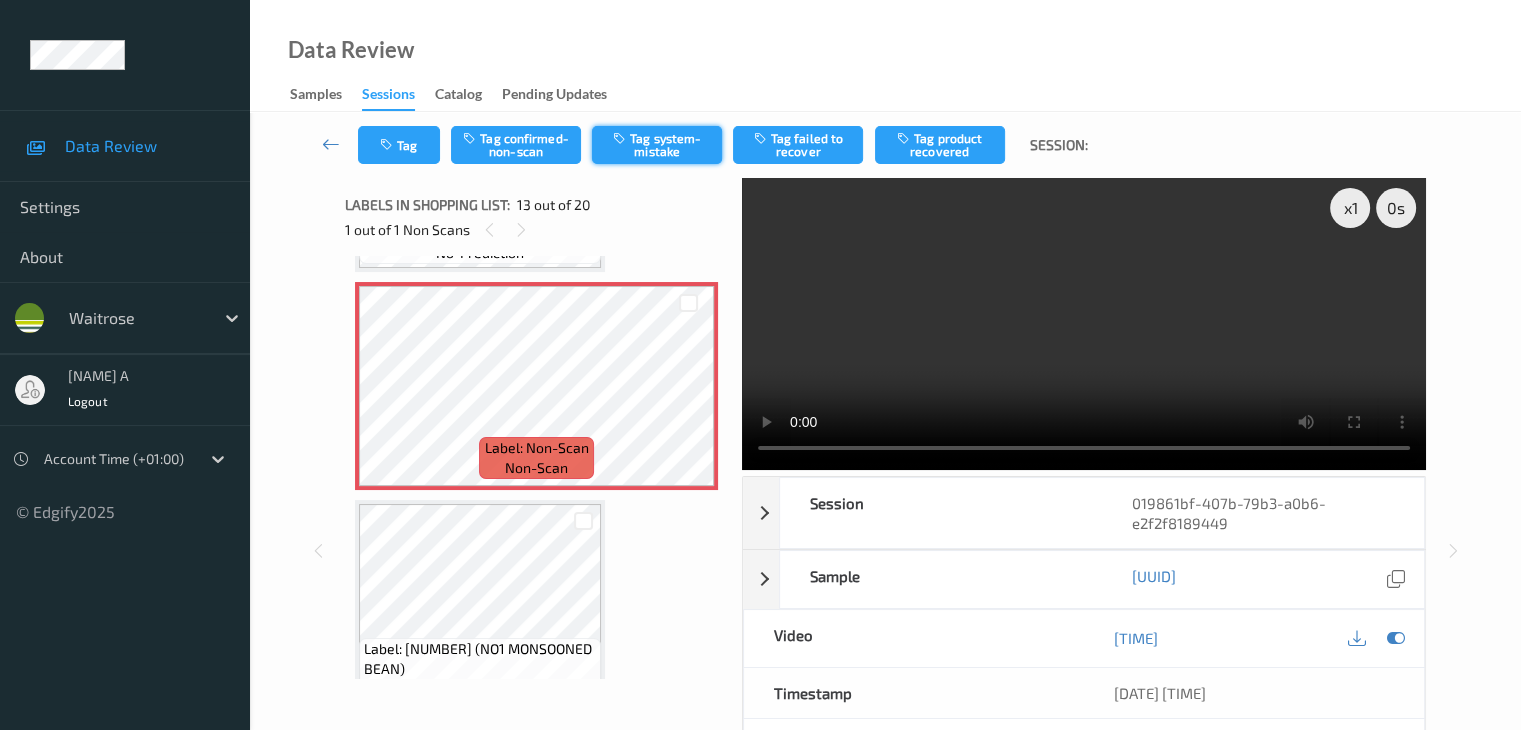 click on "Tag   system-mistake" at bounding box center (657, 145) 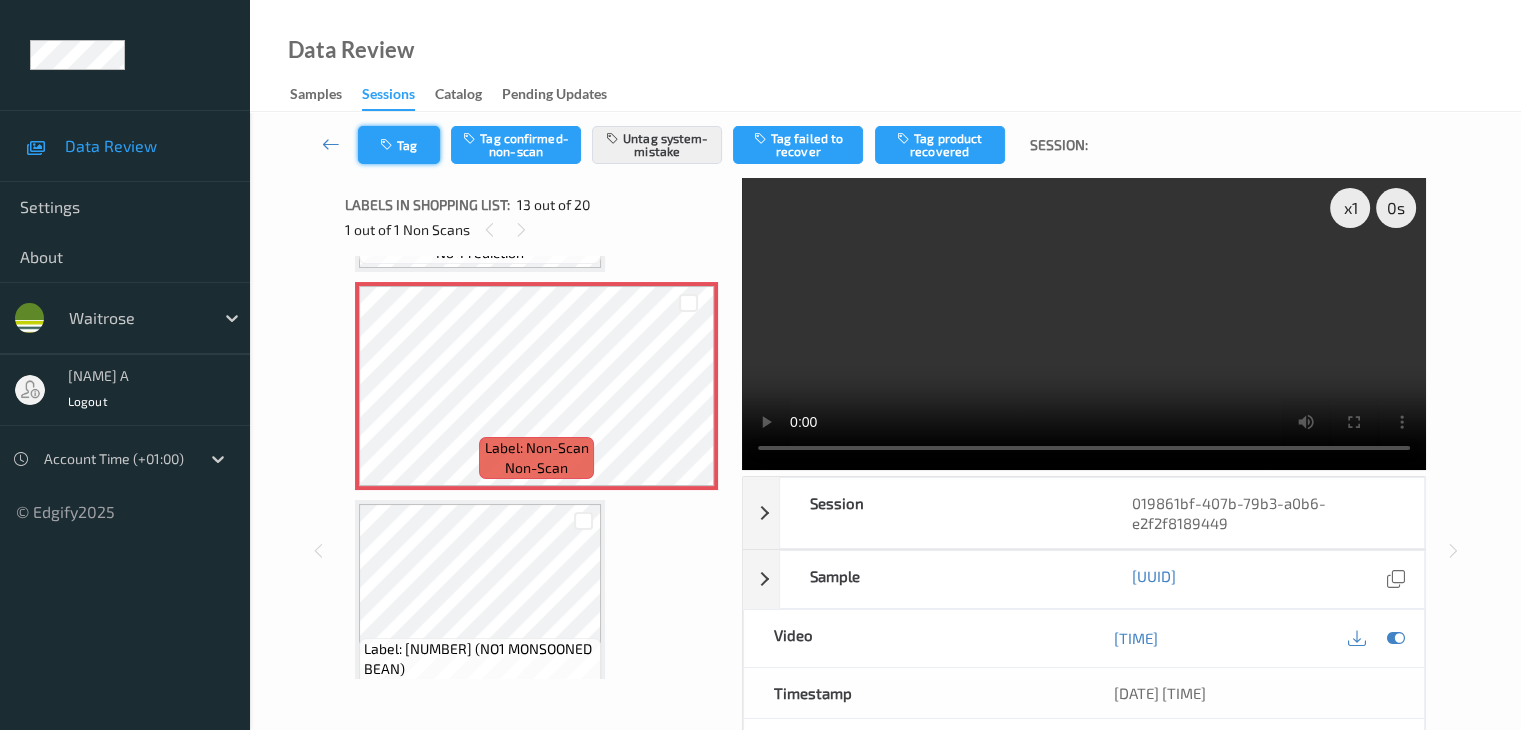 click on "Tag" at bounding box center (399, 145) 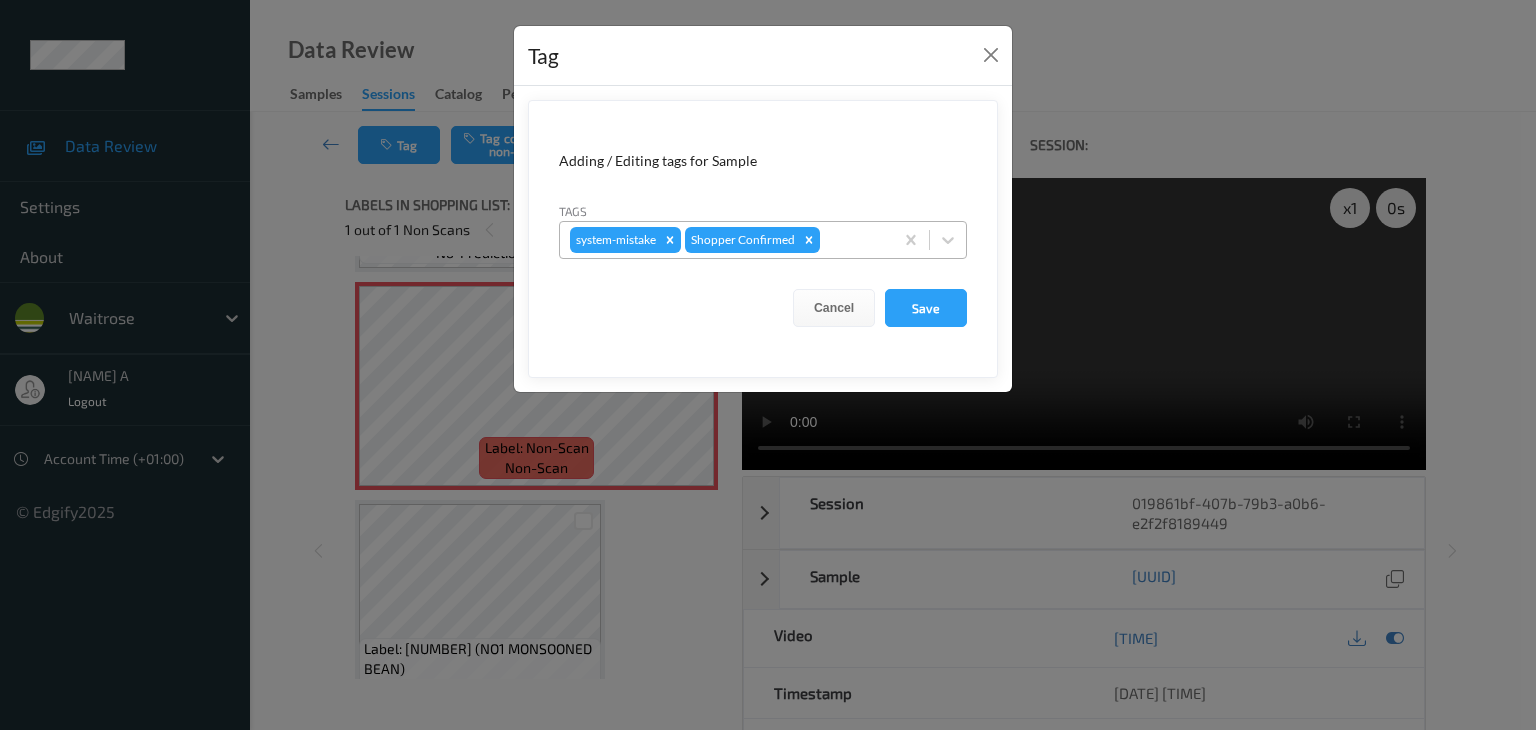 click at bounding box center (853, 240) 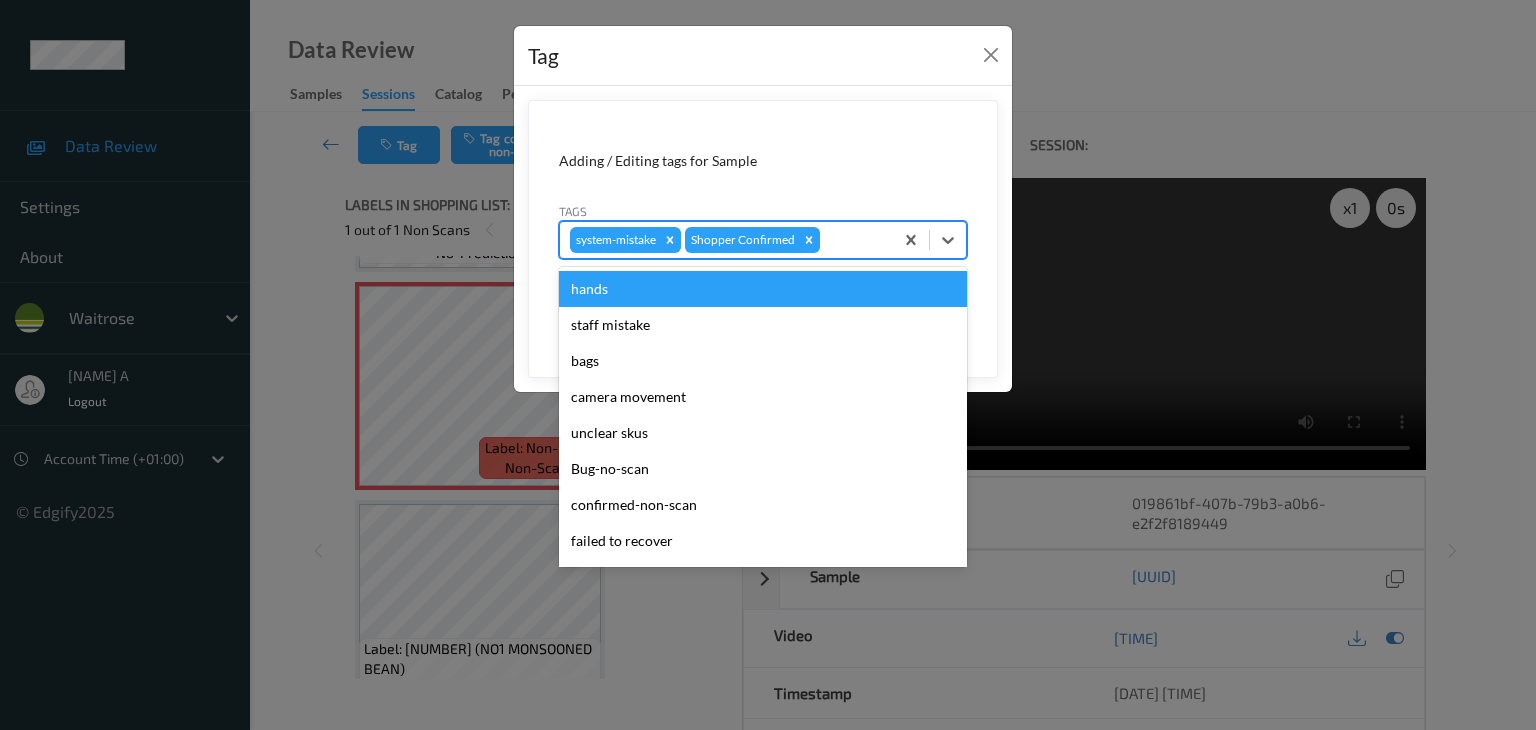 type on "u" 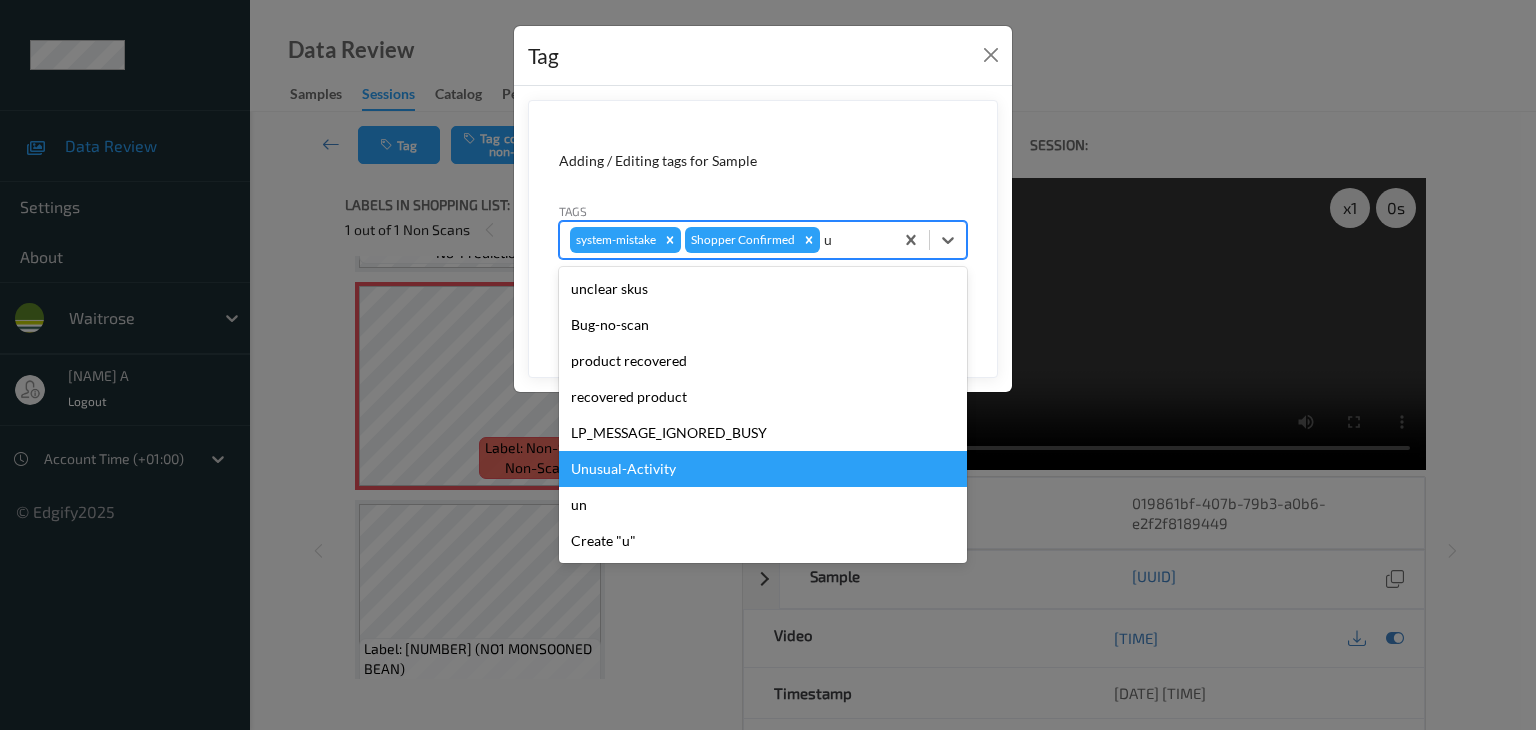 click on "Unusual-Activity" at bounding box center (763, 469) 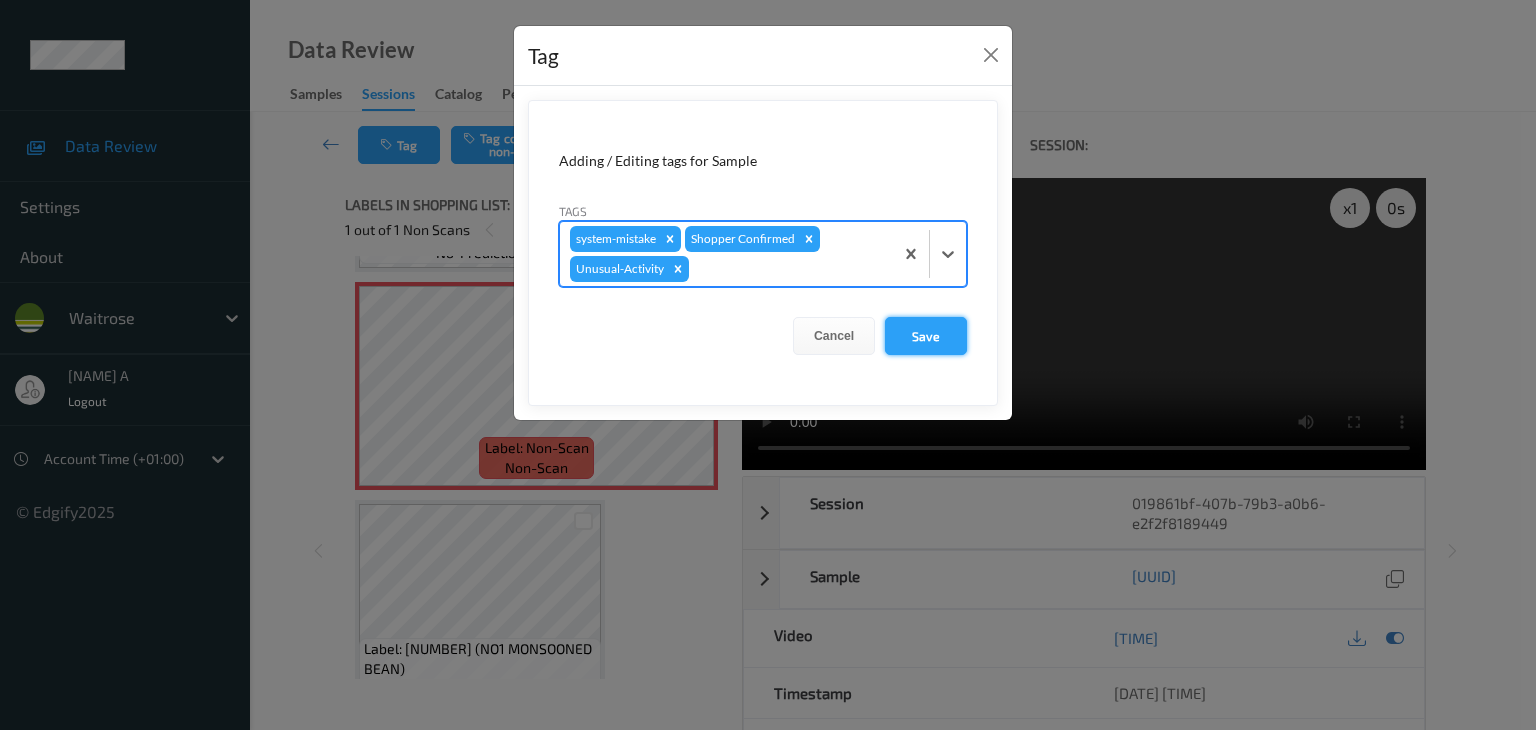 click on "Save" at bounding box center [926, 336] 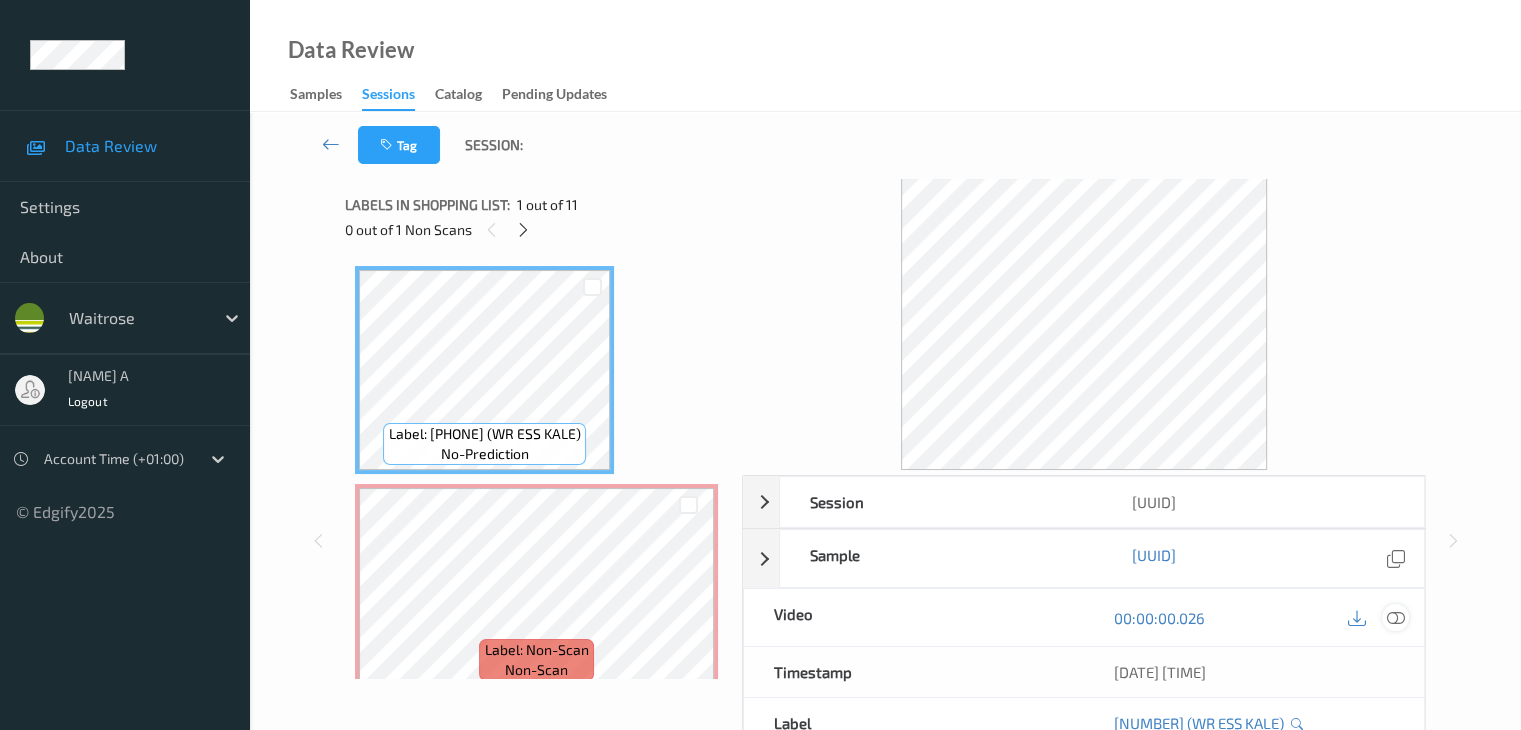 click at bounding box center (1395, 617) 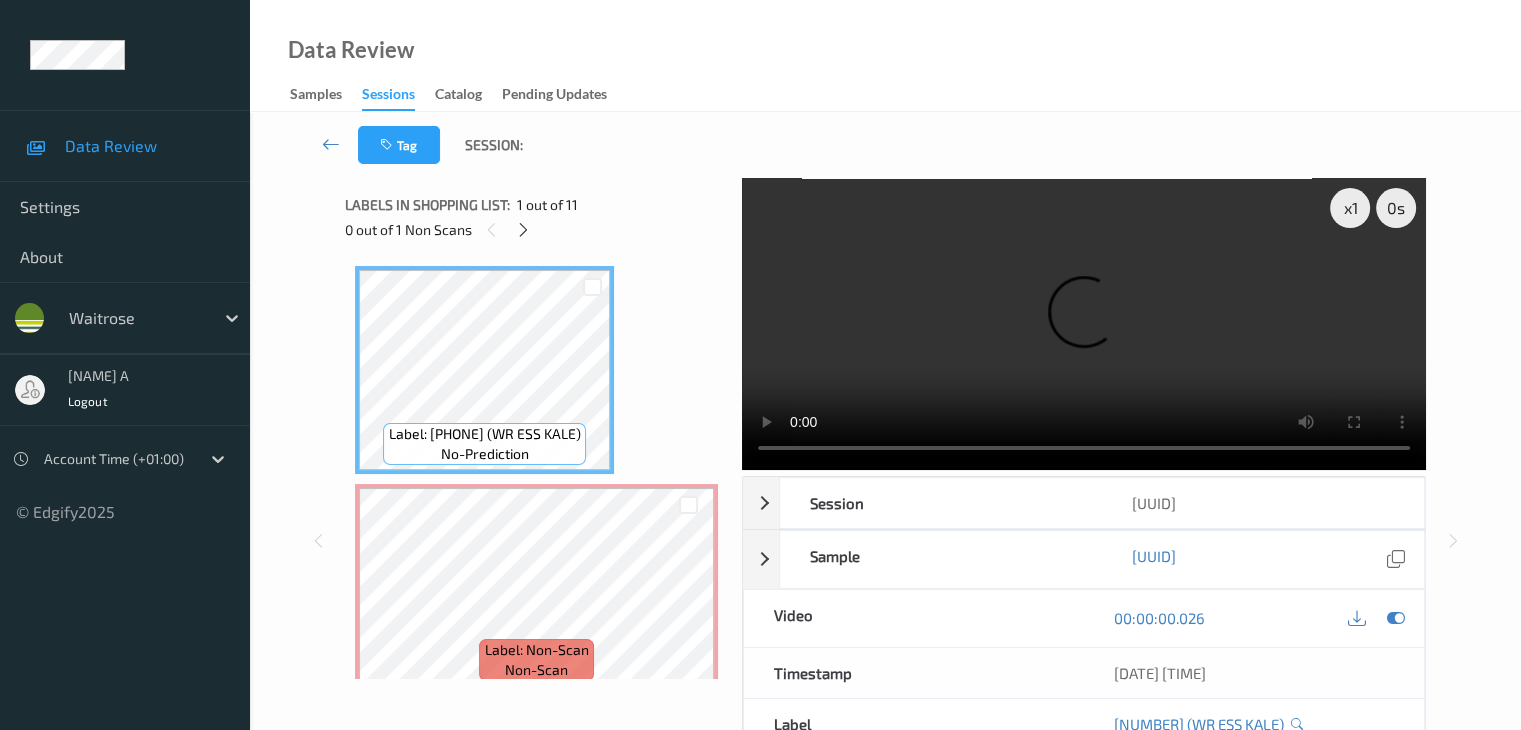 type 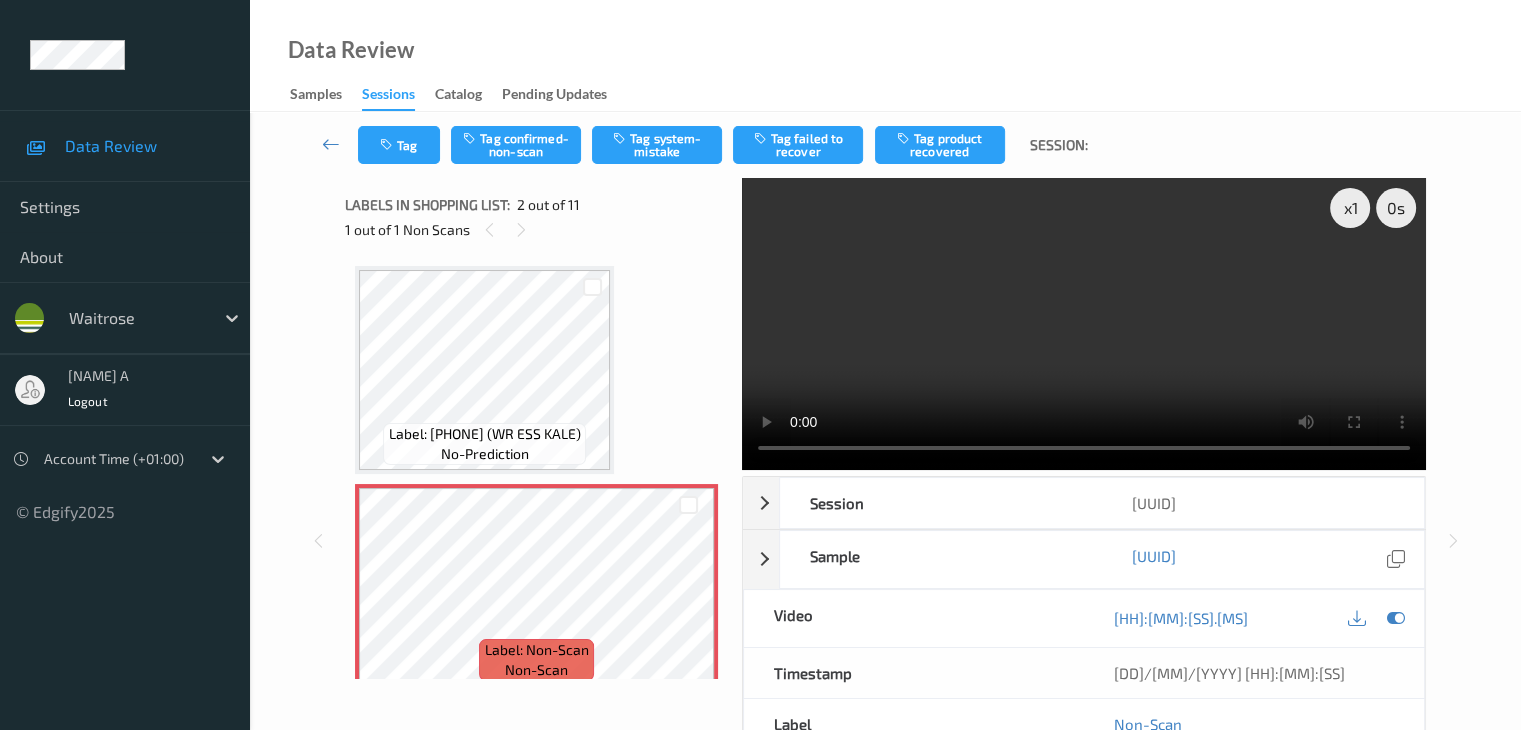 click on "no-prediction" at bounding box center (485, 454) 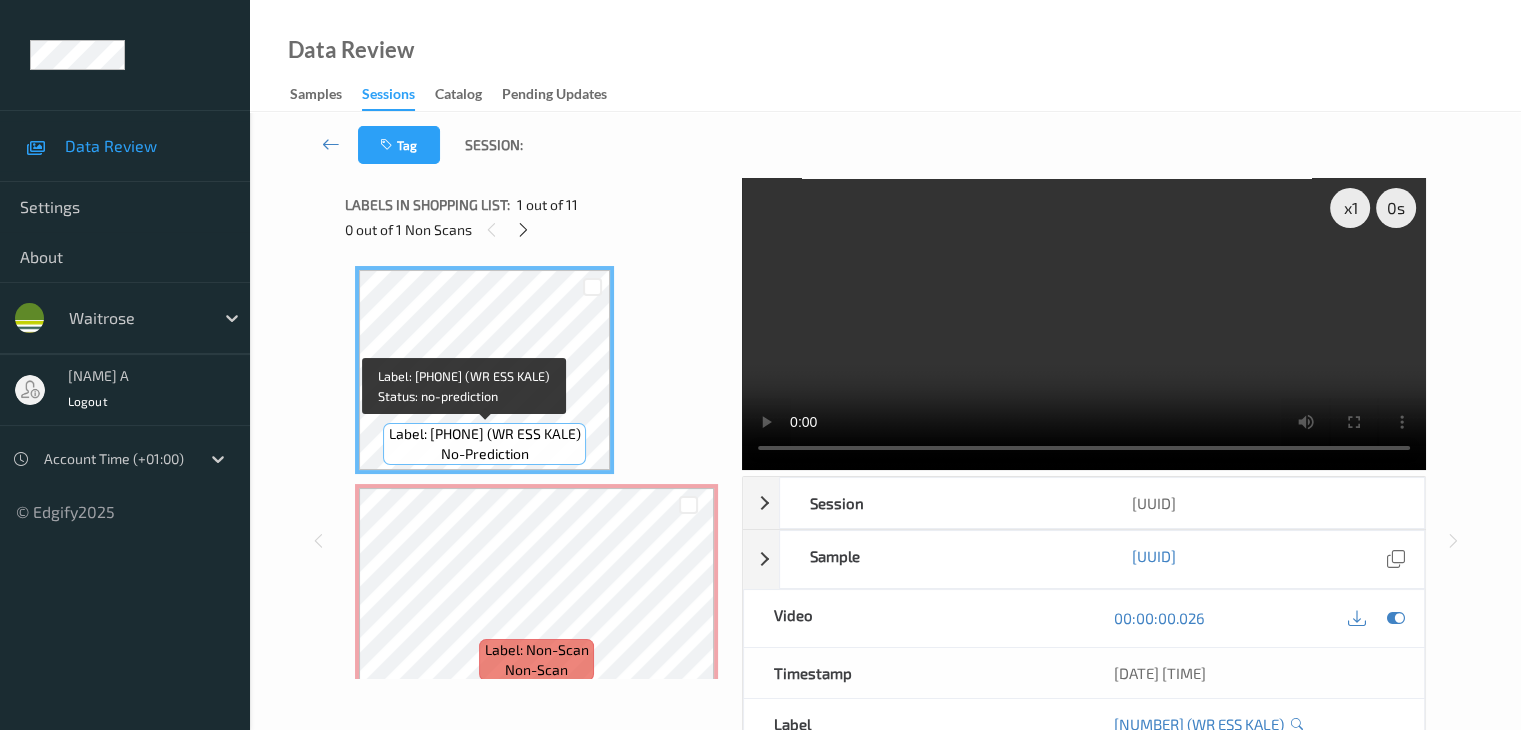 click on "Label: 5000169380116 (WR ESS KALE) no-prediction" at bounding box center [484, 444] 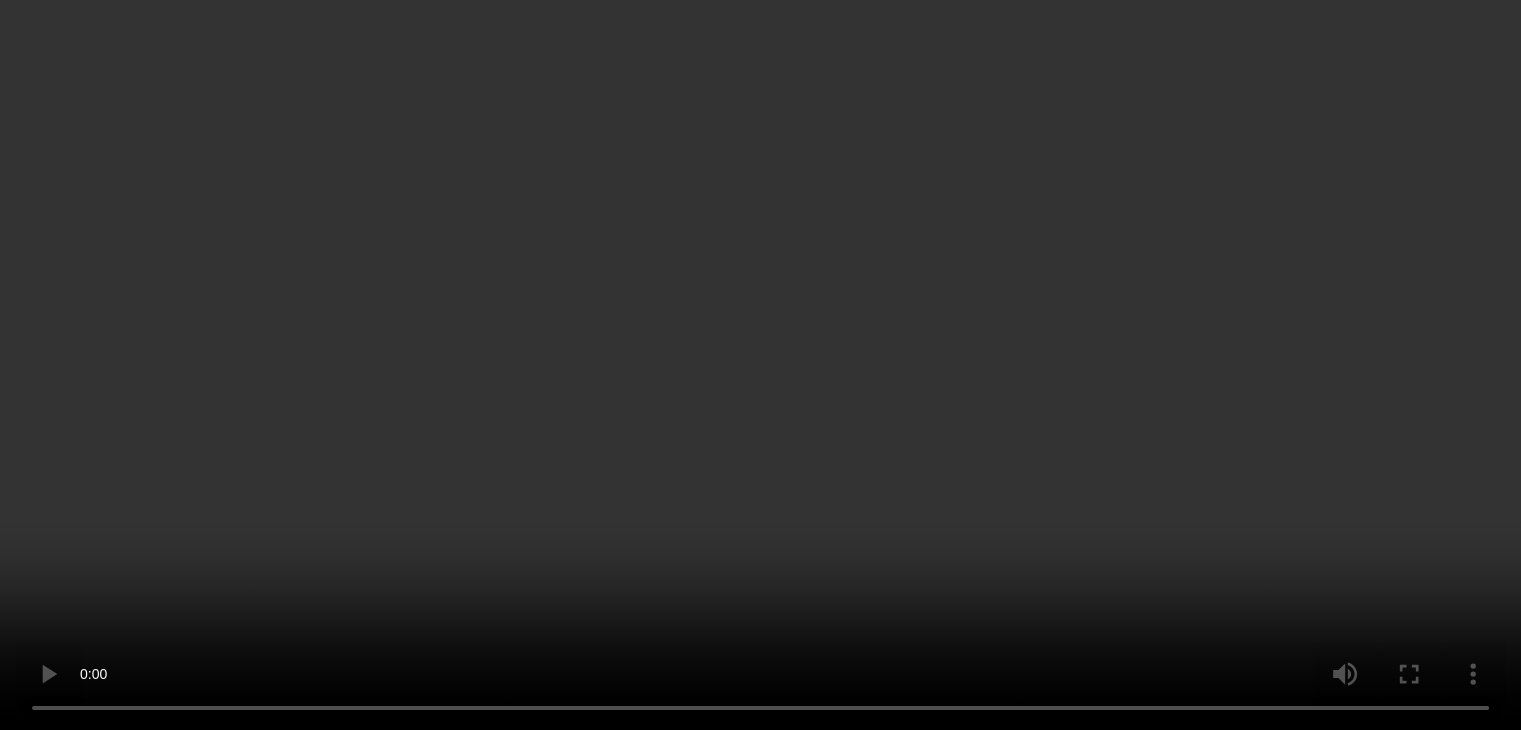 scroll, scrollTop: 200, scrollLeft: 0, axis: vertical 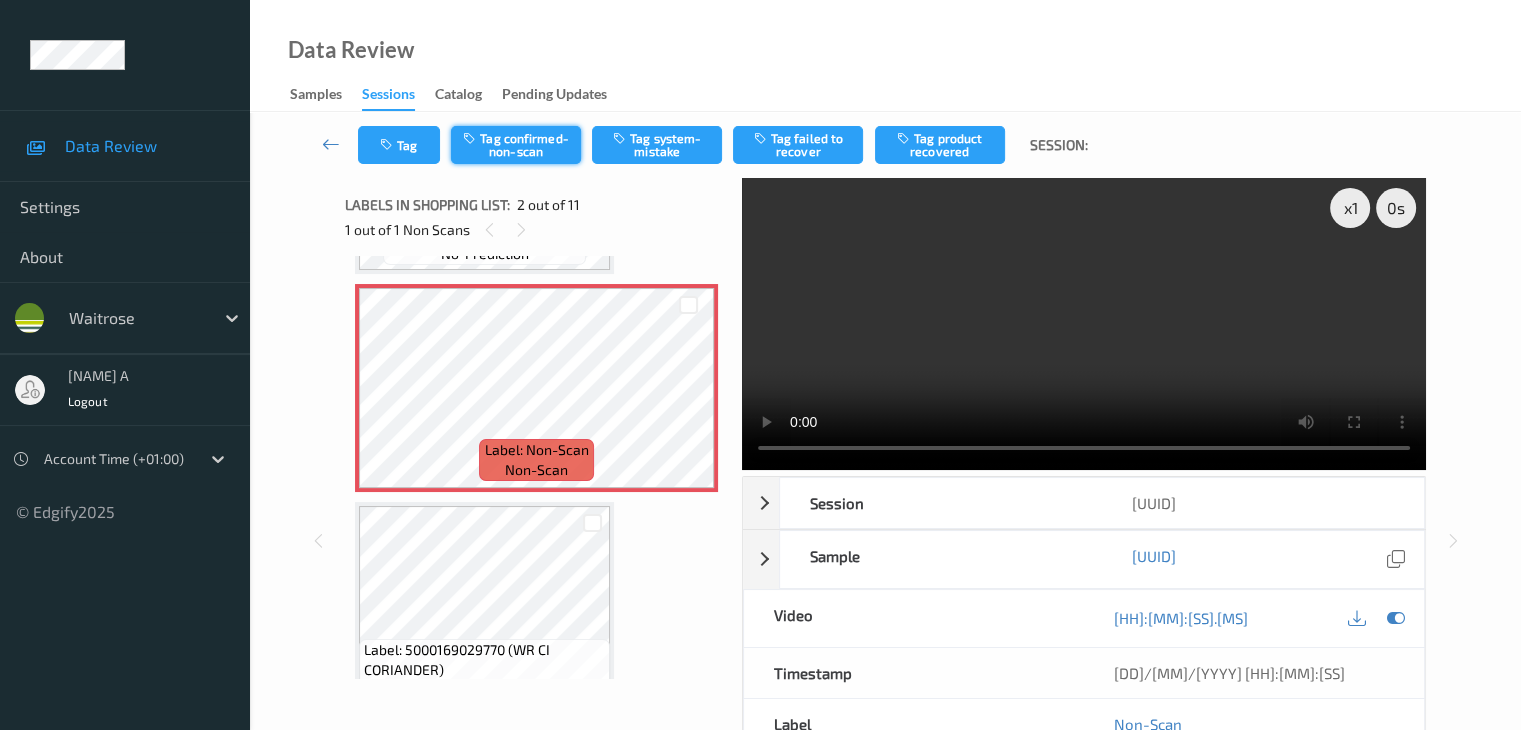 click on "Tag   confirmed-non-scan" at bounding box center (516, 145) 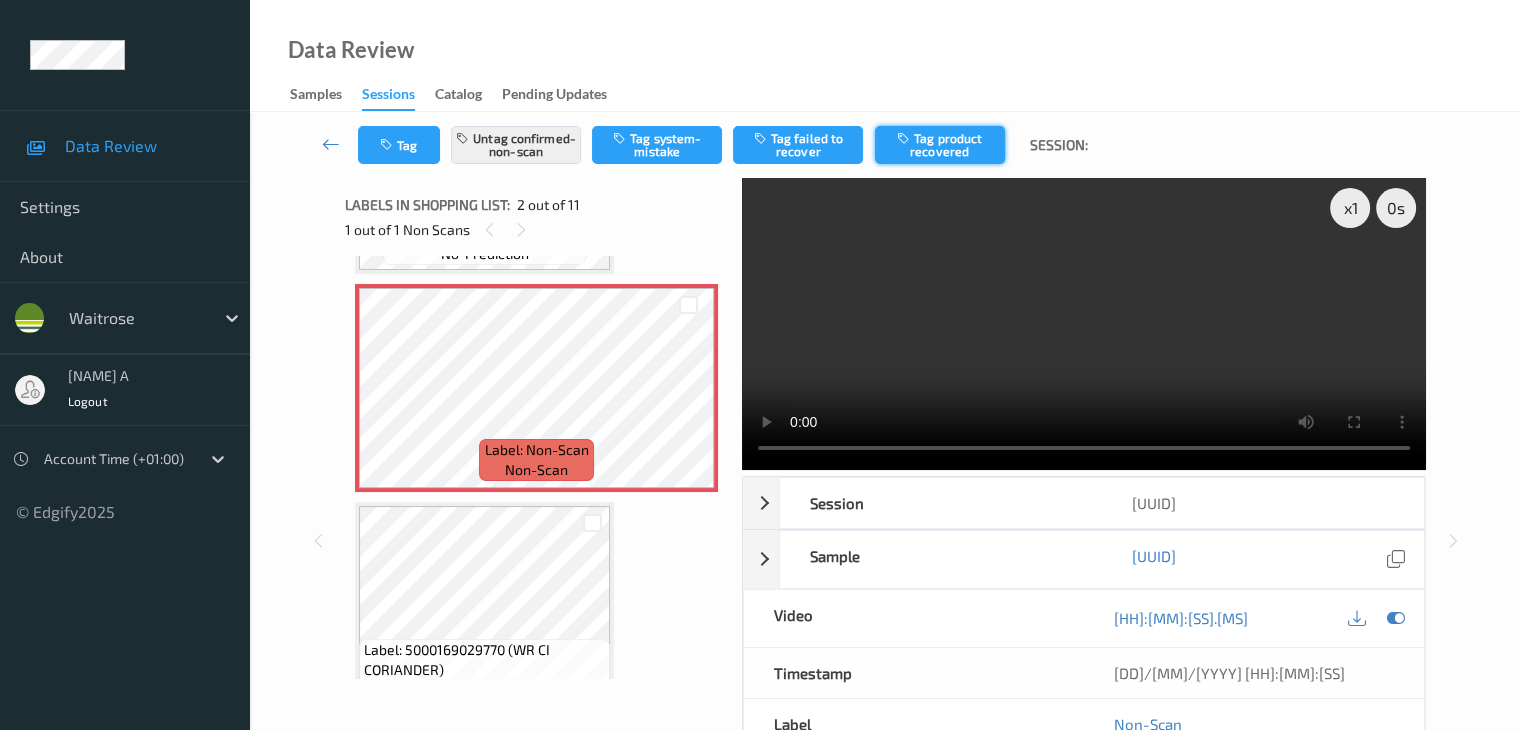 click on "Tag   product recovered" at bounding box center [940, 145] 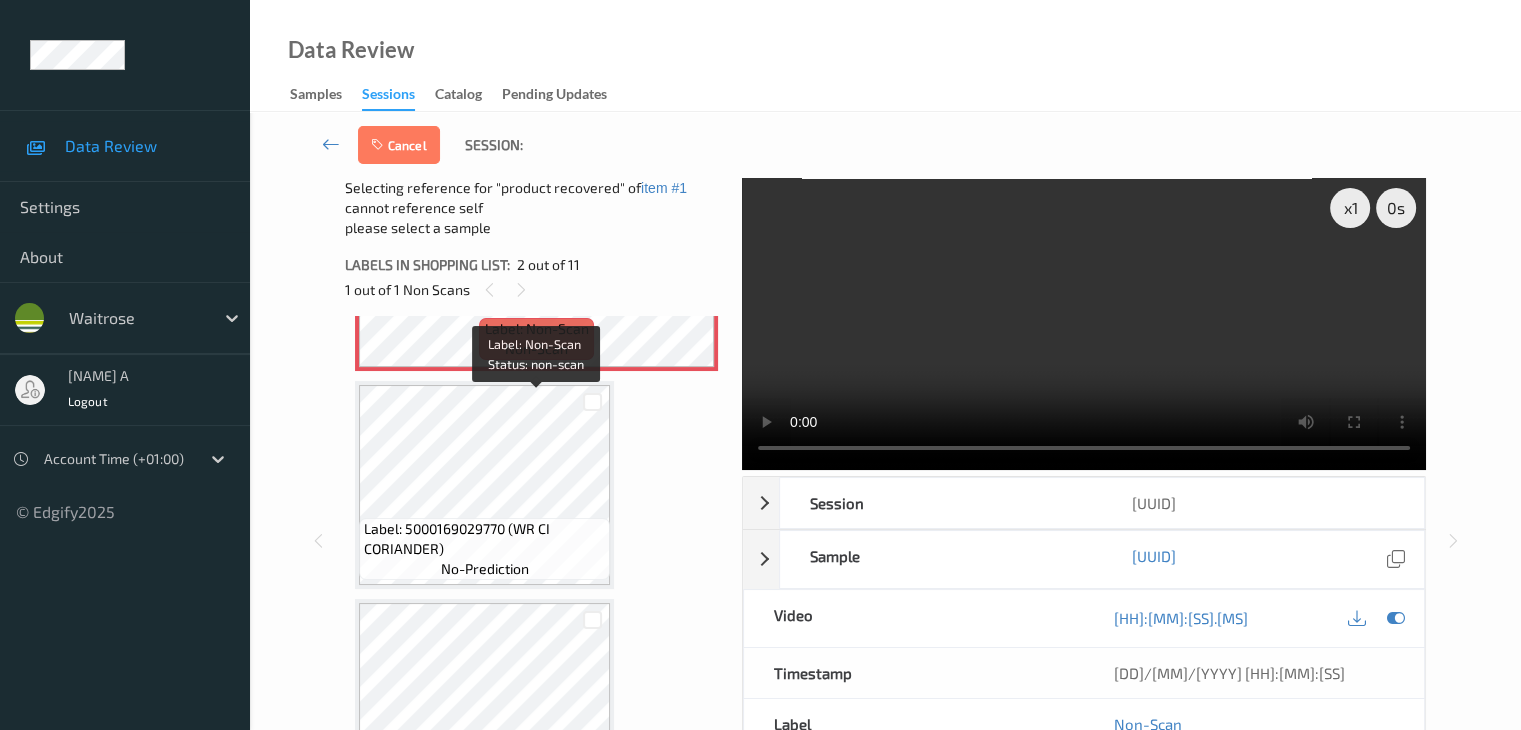 scroll, scrollTop: 400, scrollLeft: 0, axis: vertical 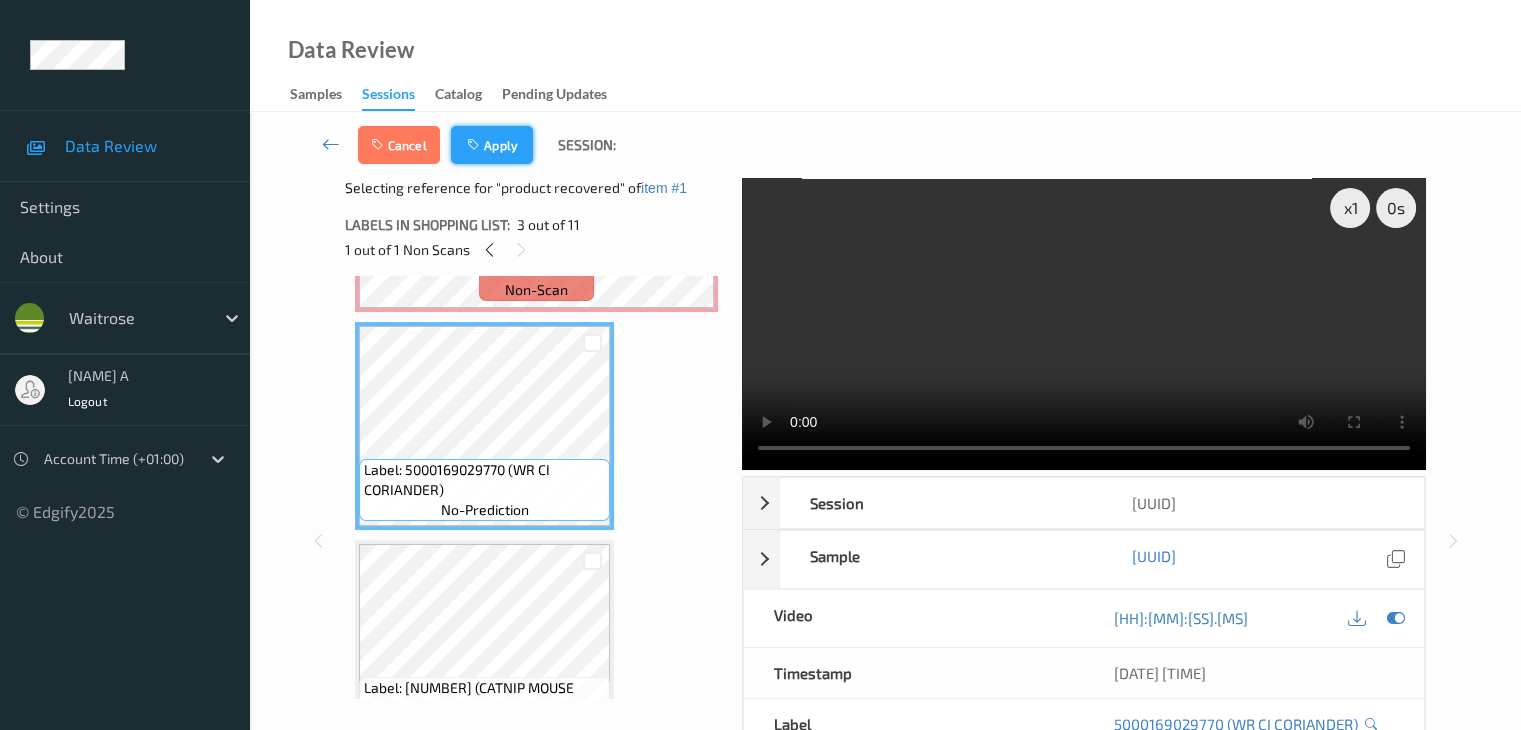 click on "Apply" at bounding box center [492, 145] 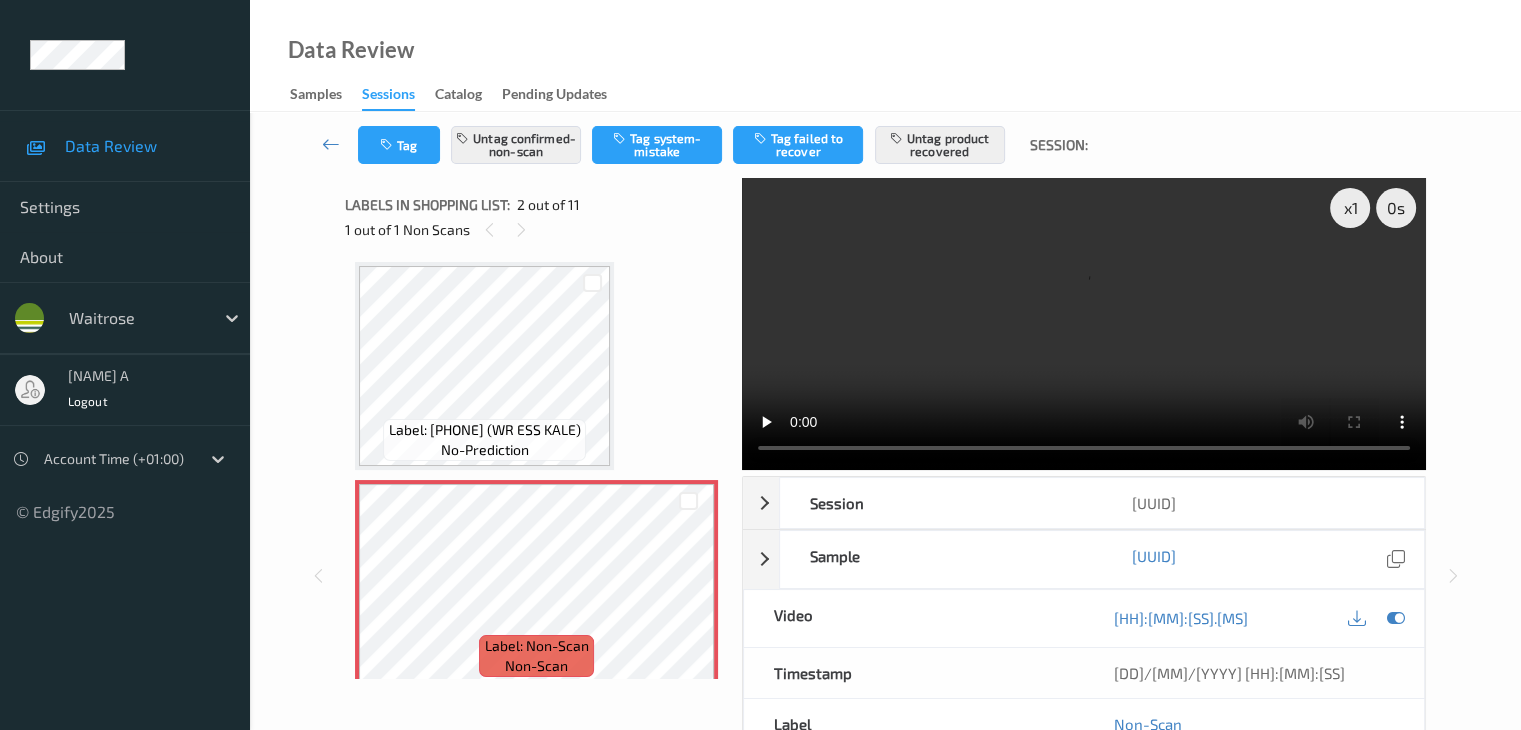 scroll, scrollTop: 0, scrollLeft: 0, axis: both 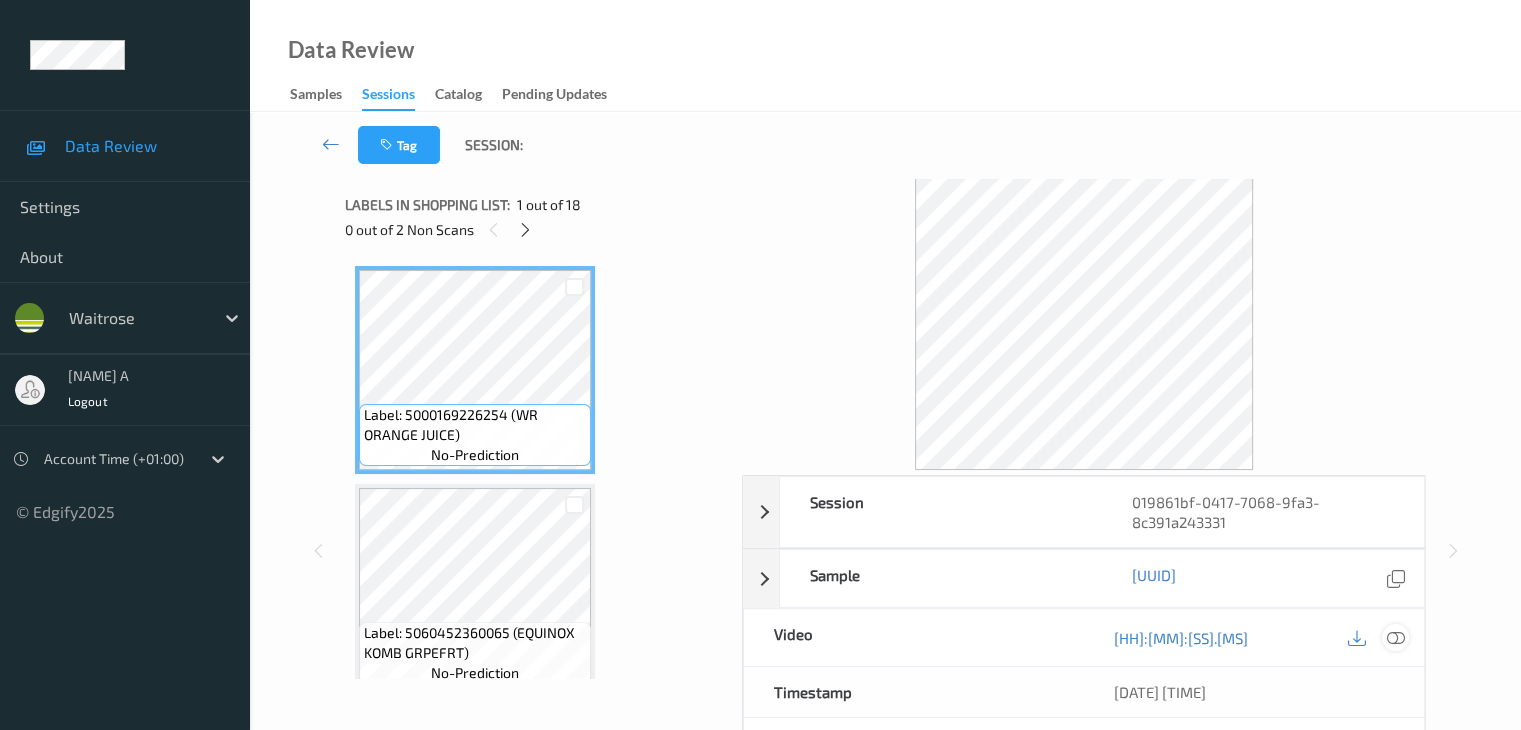 click at bounding box center [1395, 638] 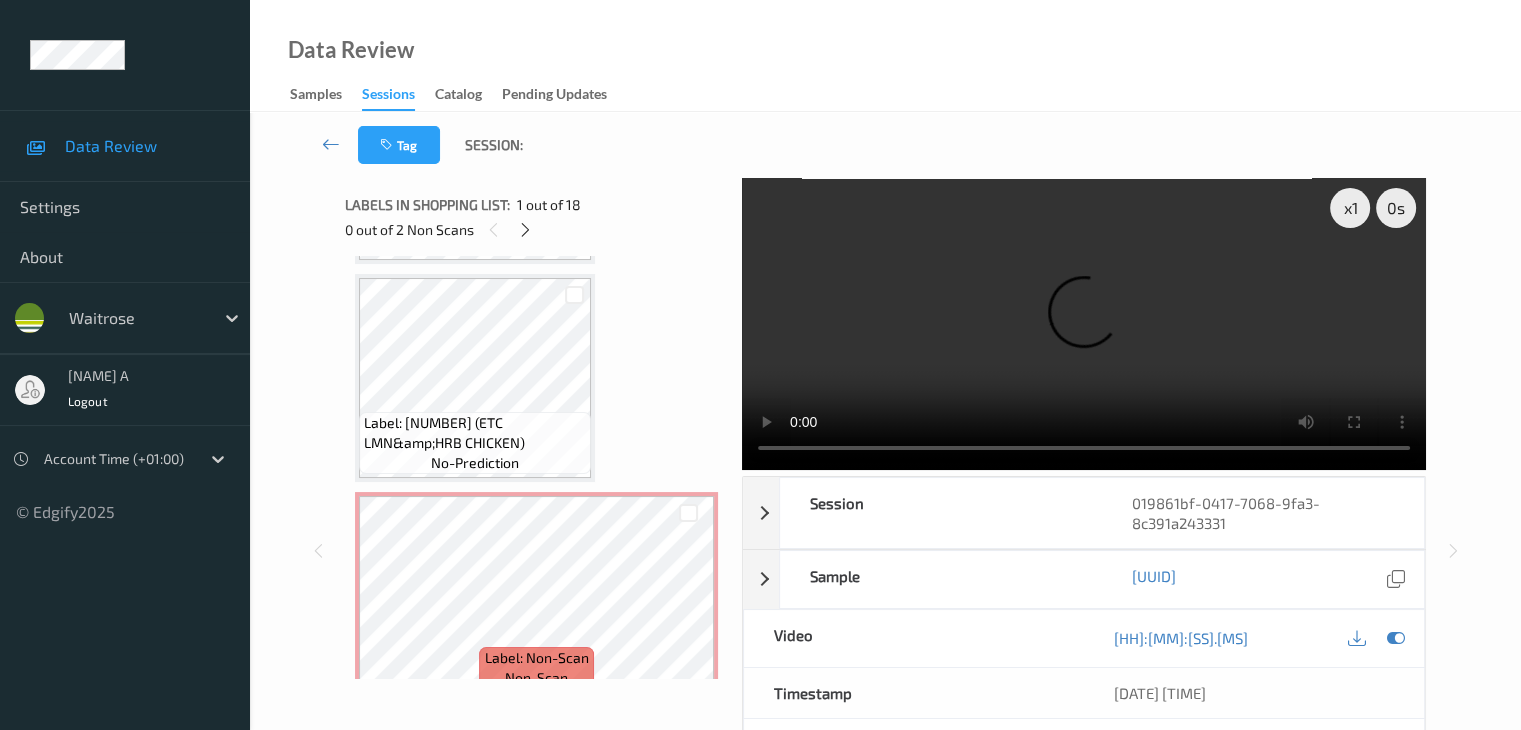 scroll, scrollTop: 1400, scrollLeft: 0, axis: vertical 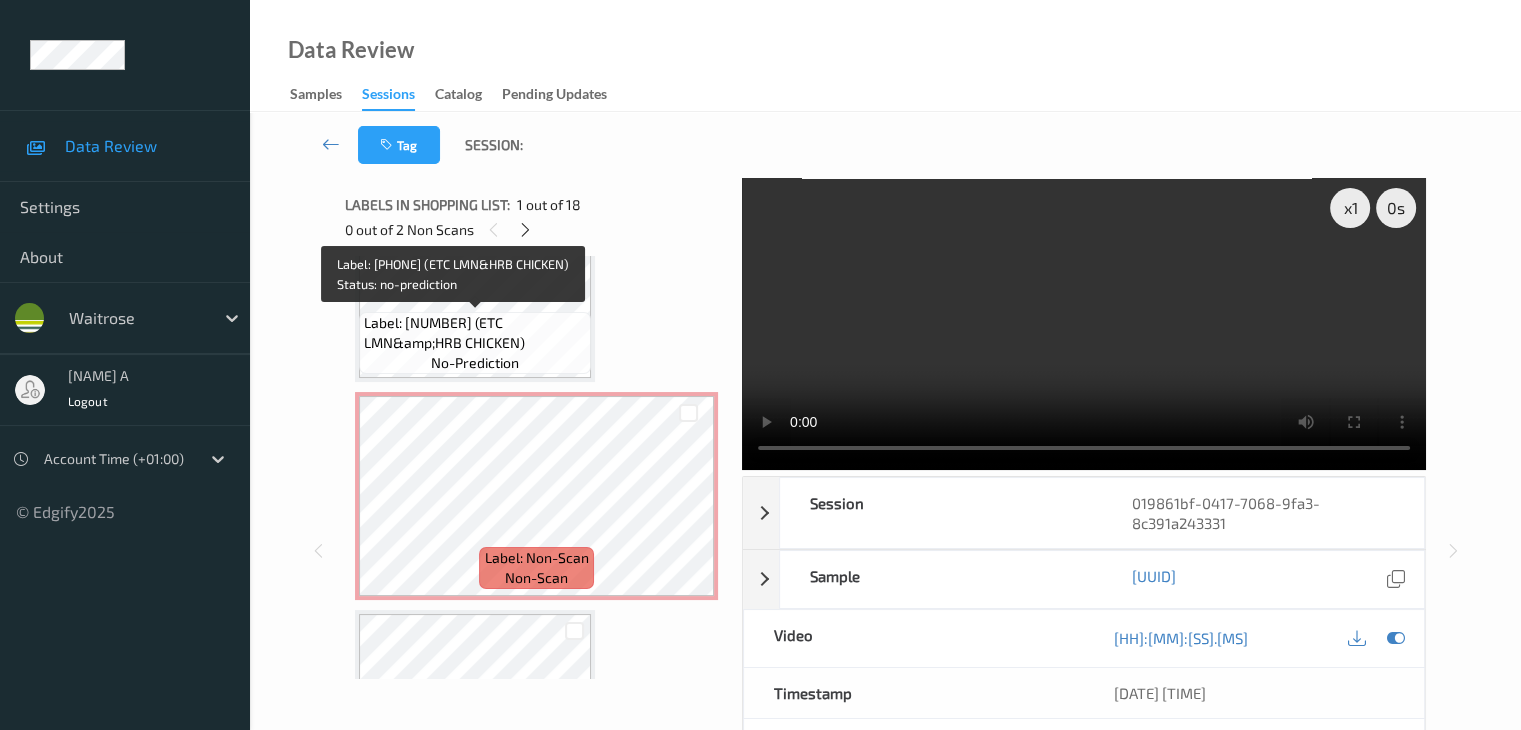 click on "Label: 5063210058839 (ETC LMN&amp;HRB CHICKEN)" at bounding box center [475, 333] 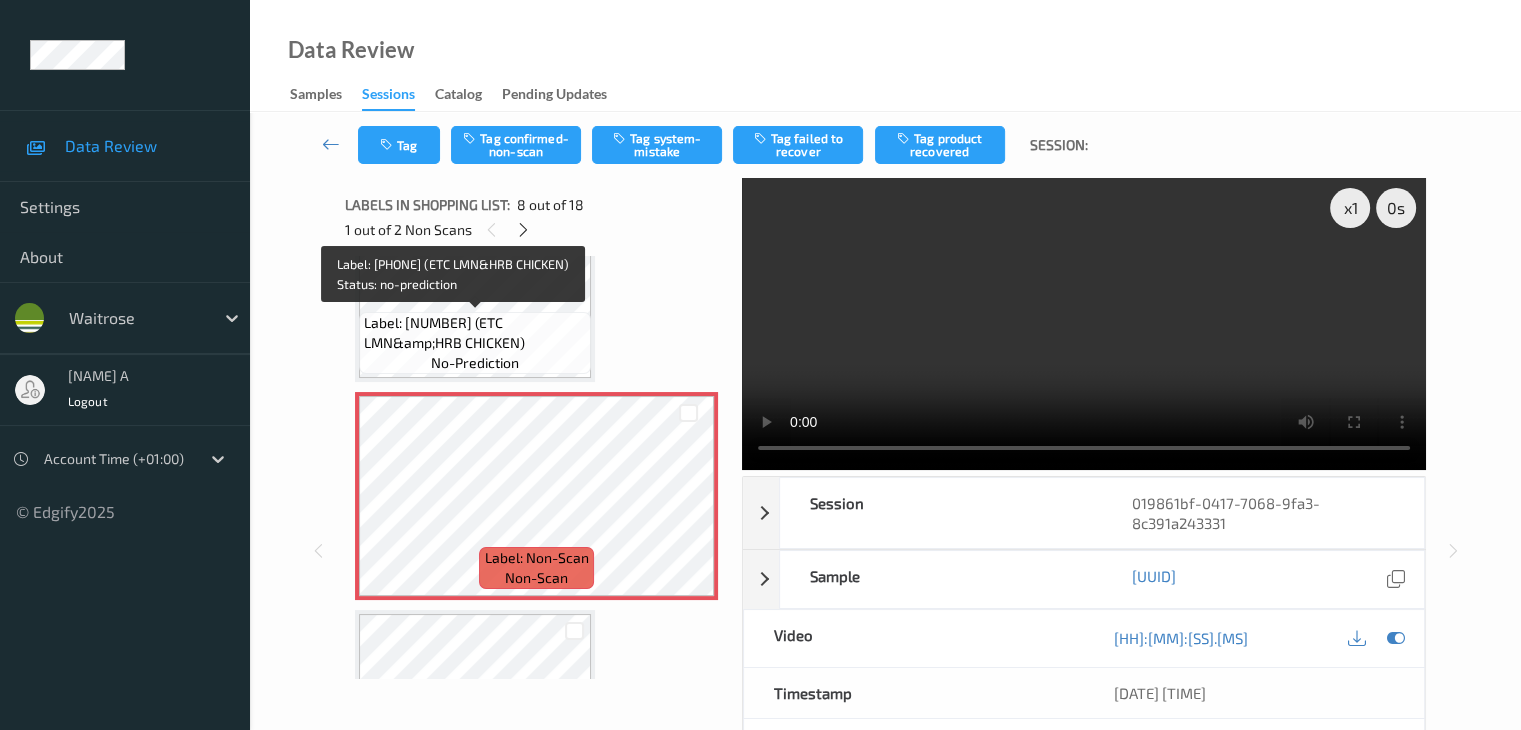 click on "Label: 5063210058839 (ETC LMN&amp;HRB CHICKEN)" at bounding box center [475, 333] 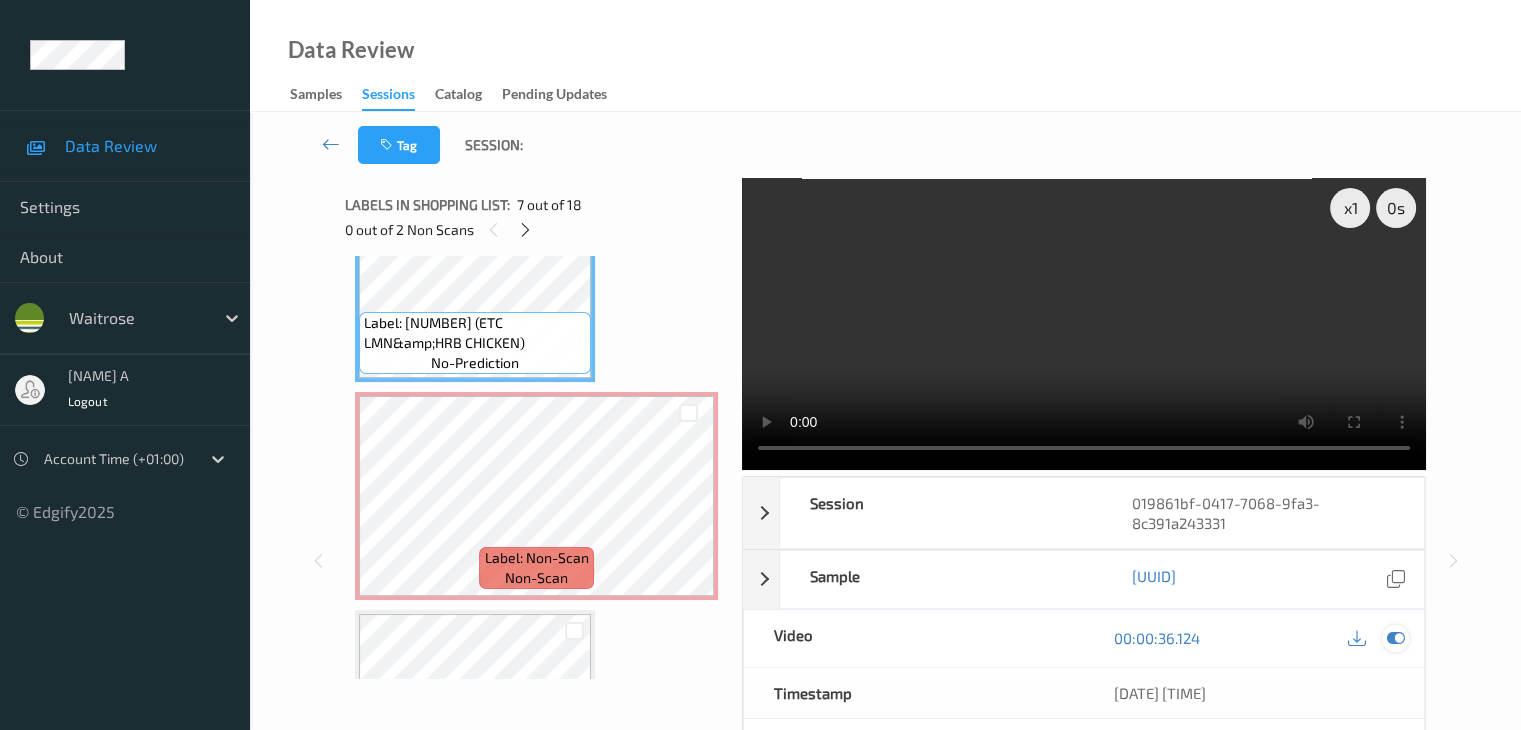 click at bounding box center (1395, 638) 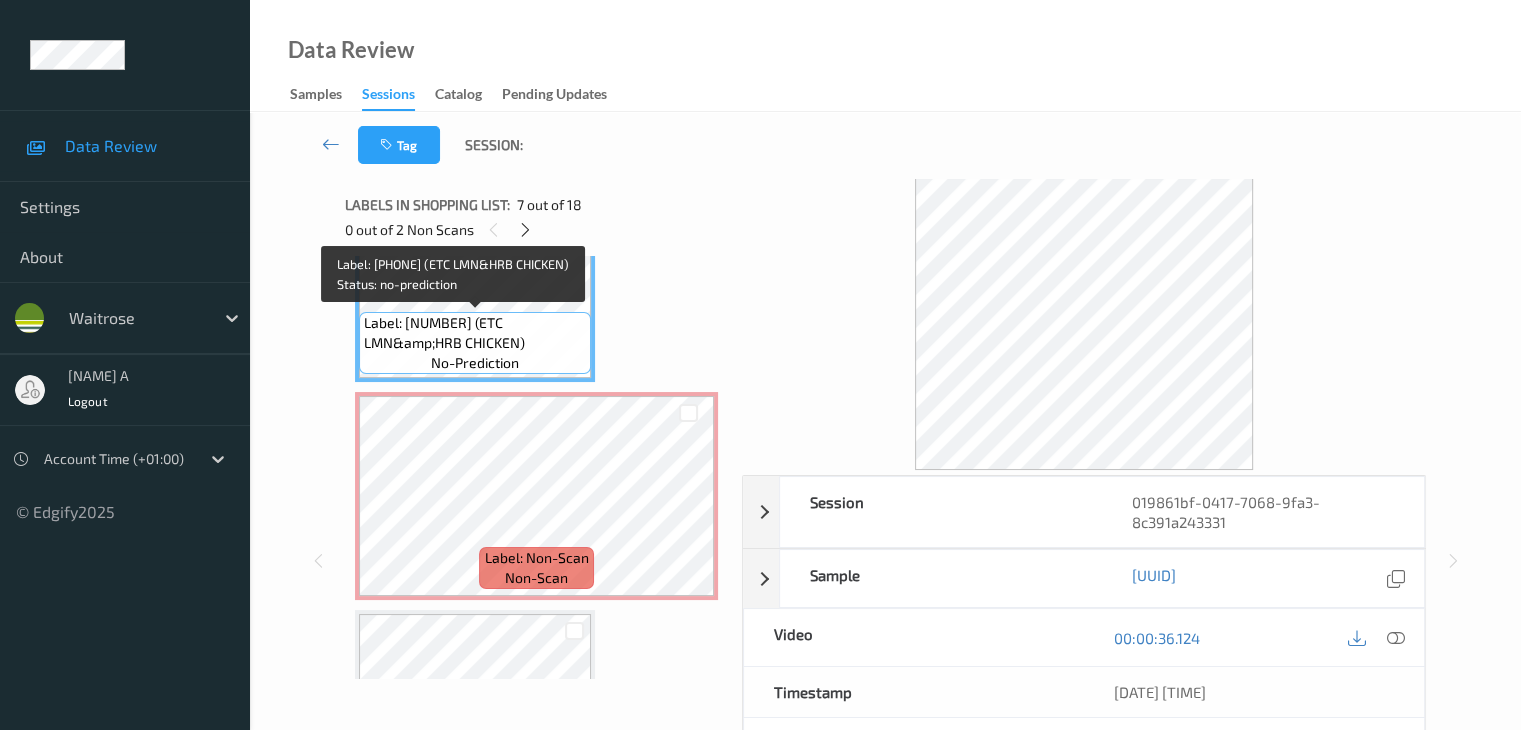 click on "Label: 5063210058839 (ETC LMN&amp;HRB CHICKEN) no-prediction" at bounding box center [475, 343] 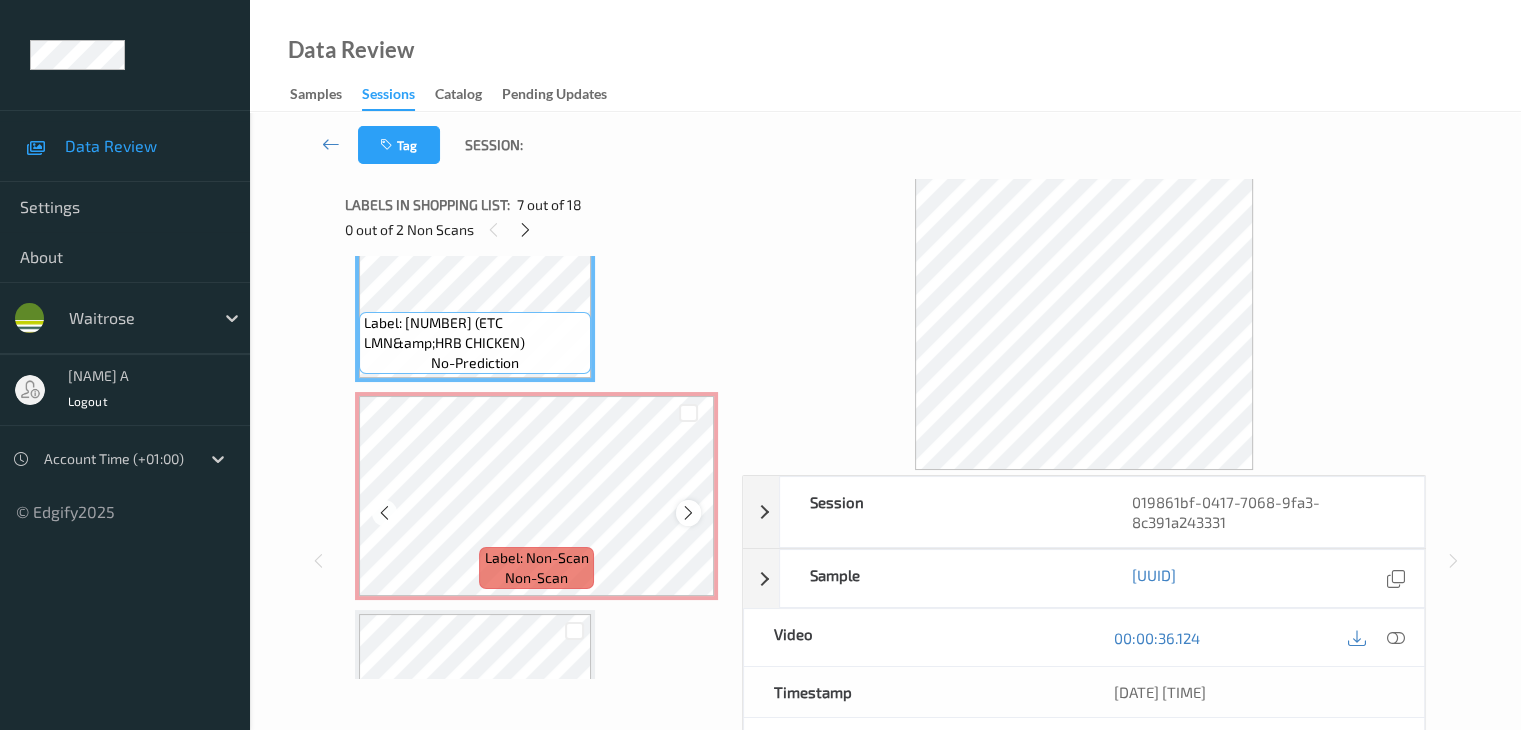 scroll, scrollTop: 1300, scrollLeft: 0, axis: vertical 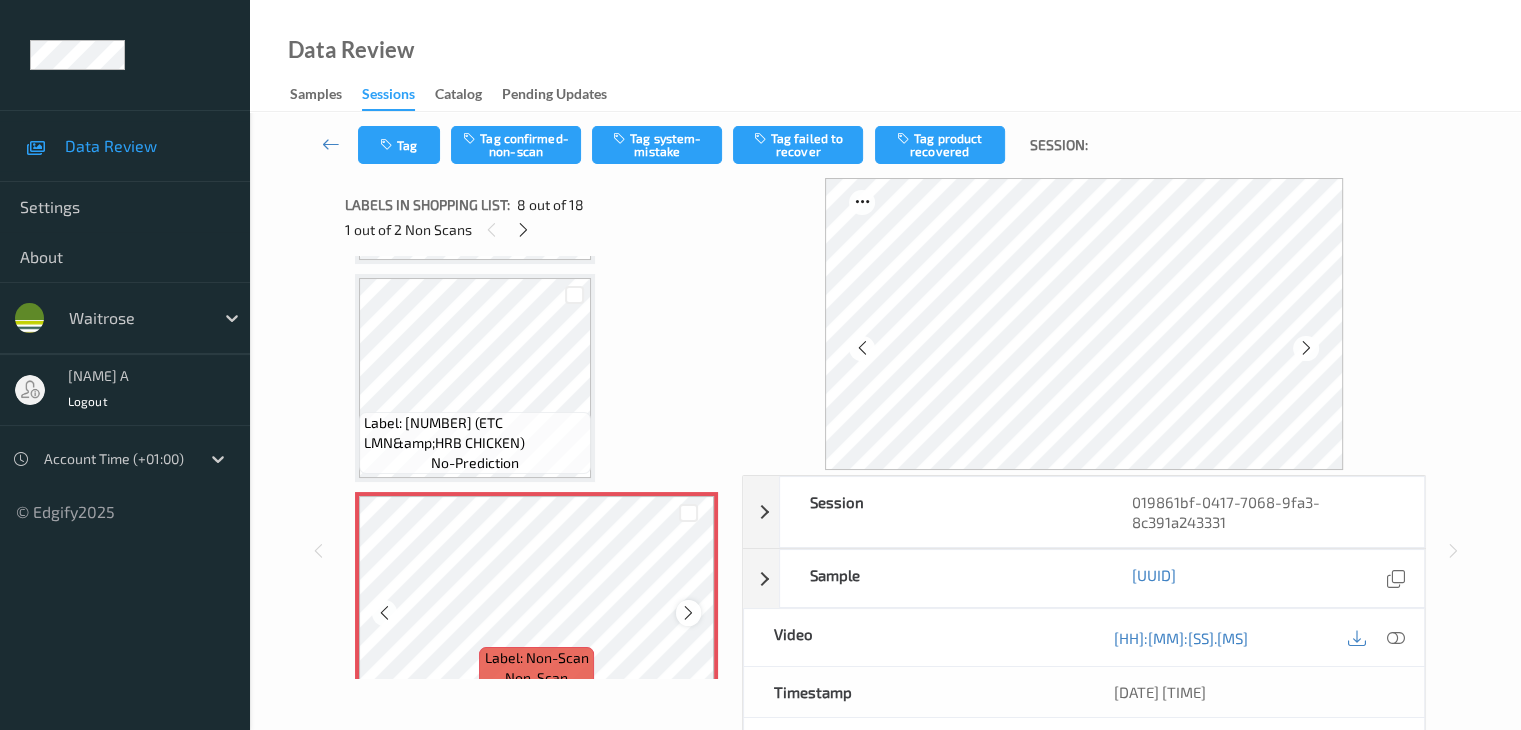 click at bounding box center [688, 613] 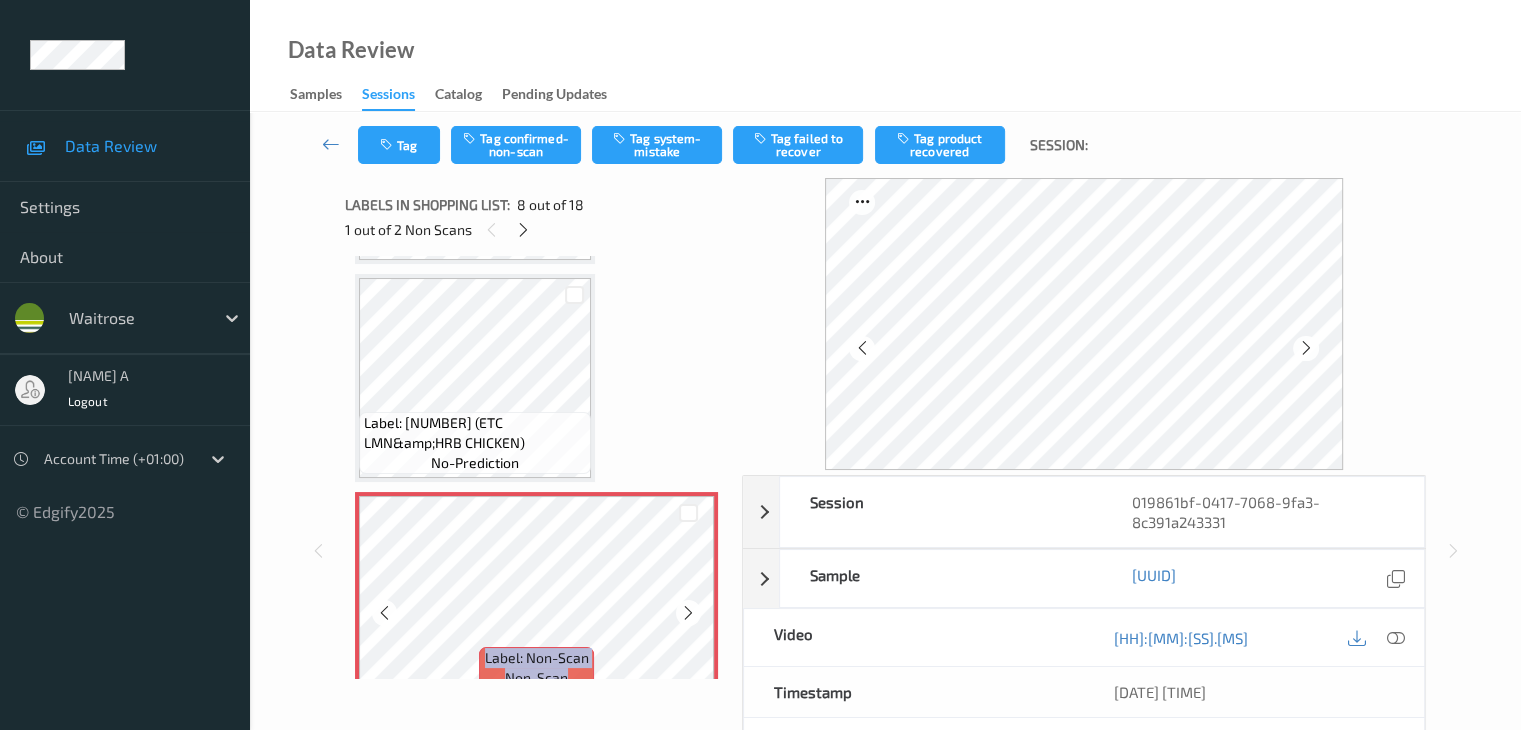 click at bounding box center [688, 613] 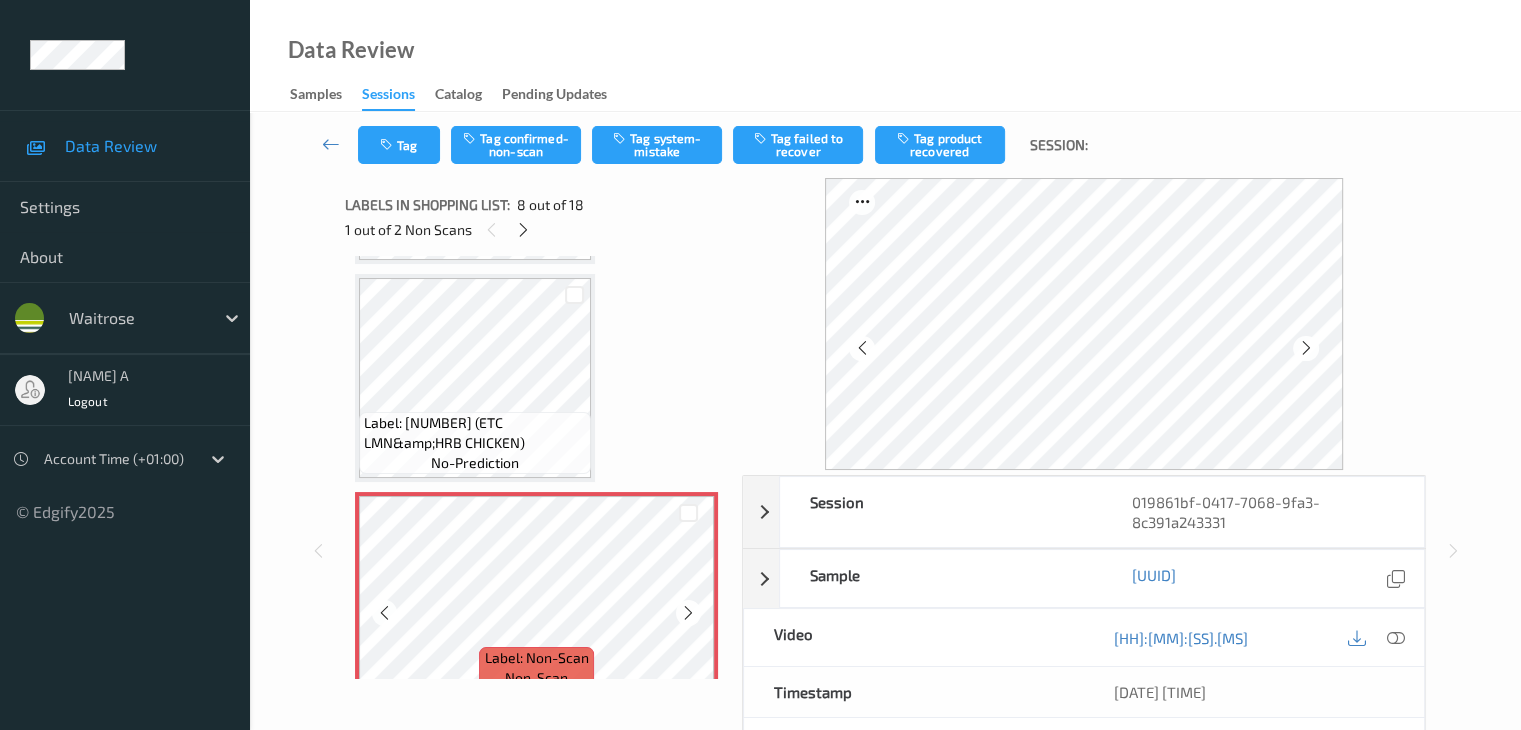 click at bounding box center (688, 613) 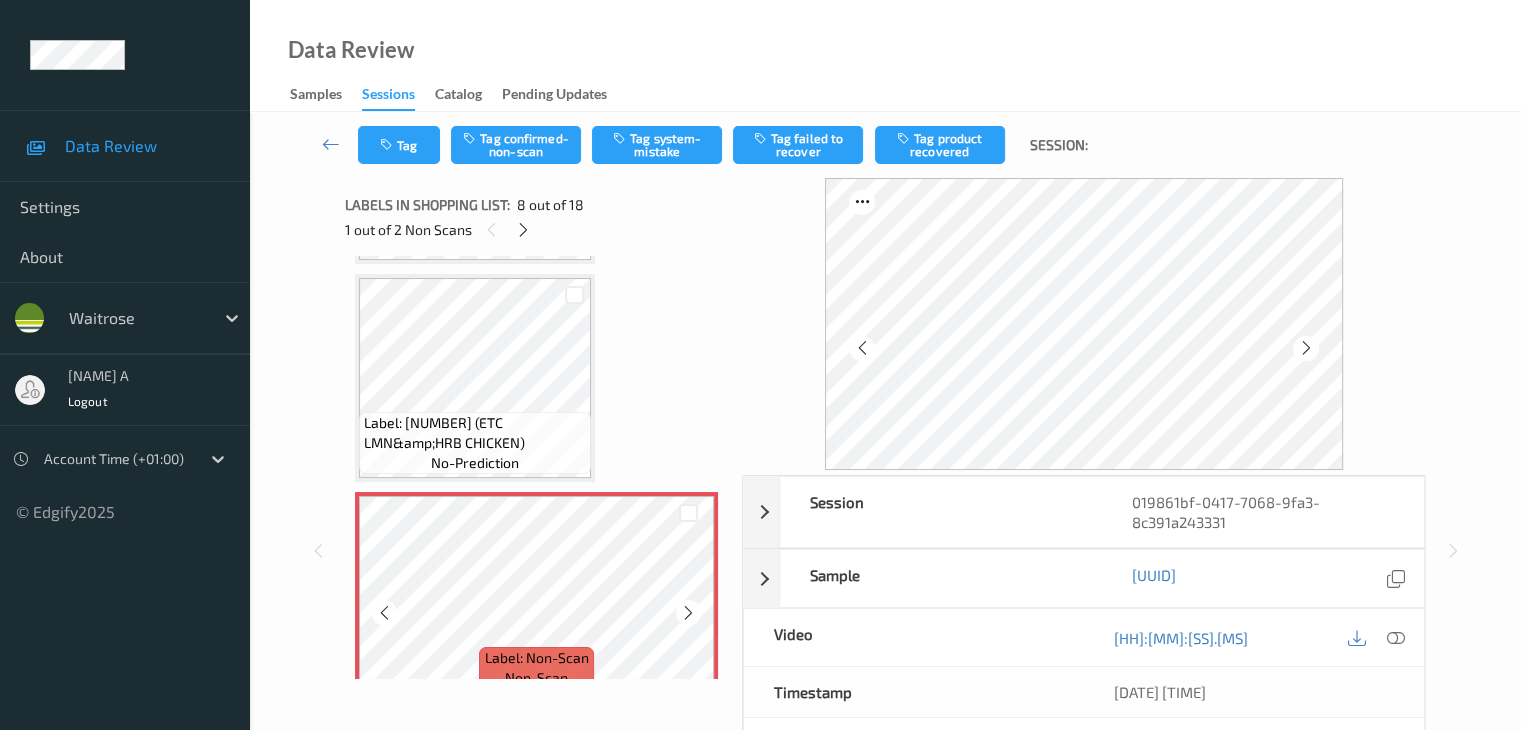 click at bounding box center [688, 613] 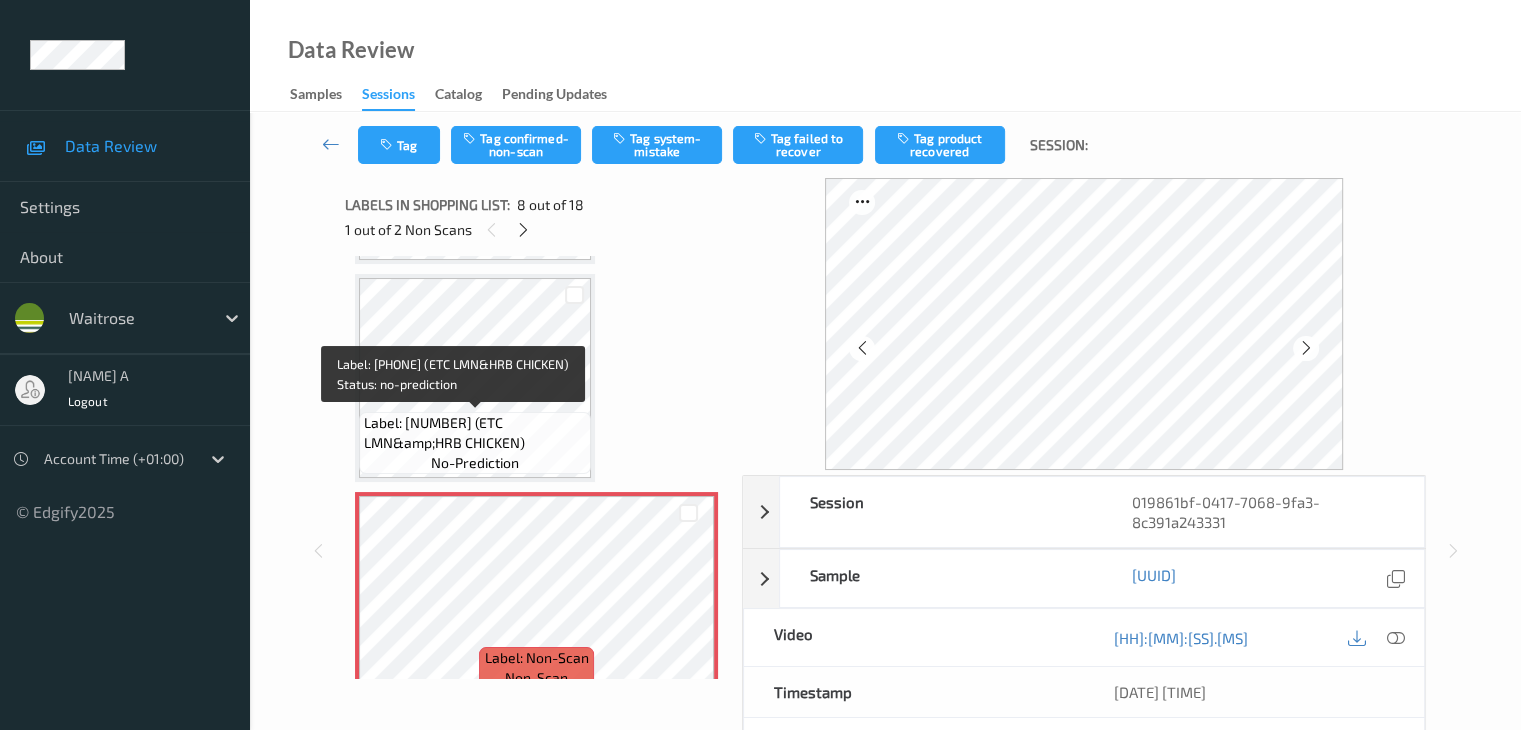 click on "Label: 5063210058839 (ETC LMN&amp;HRB CHICKEN)" at bounding box center [475, 433] 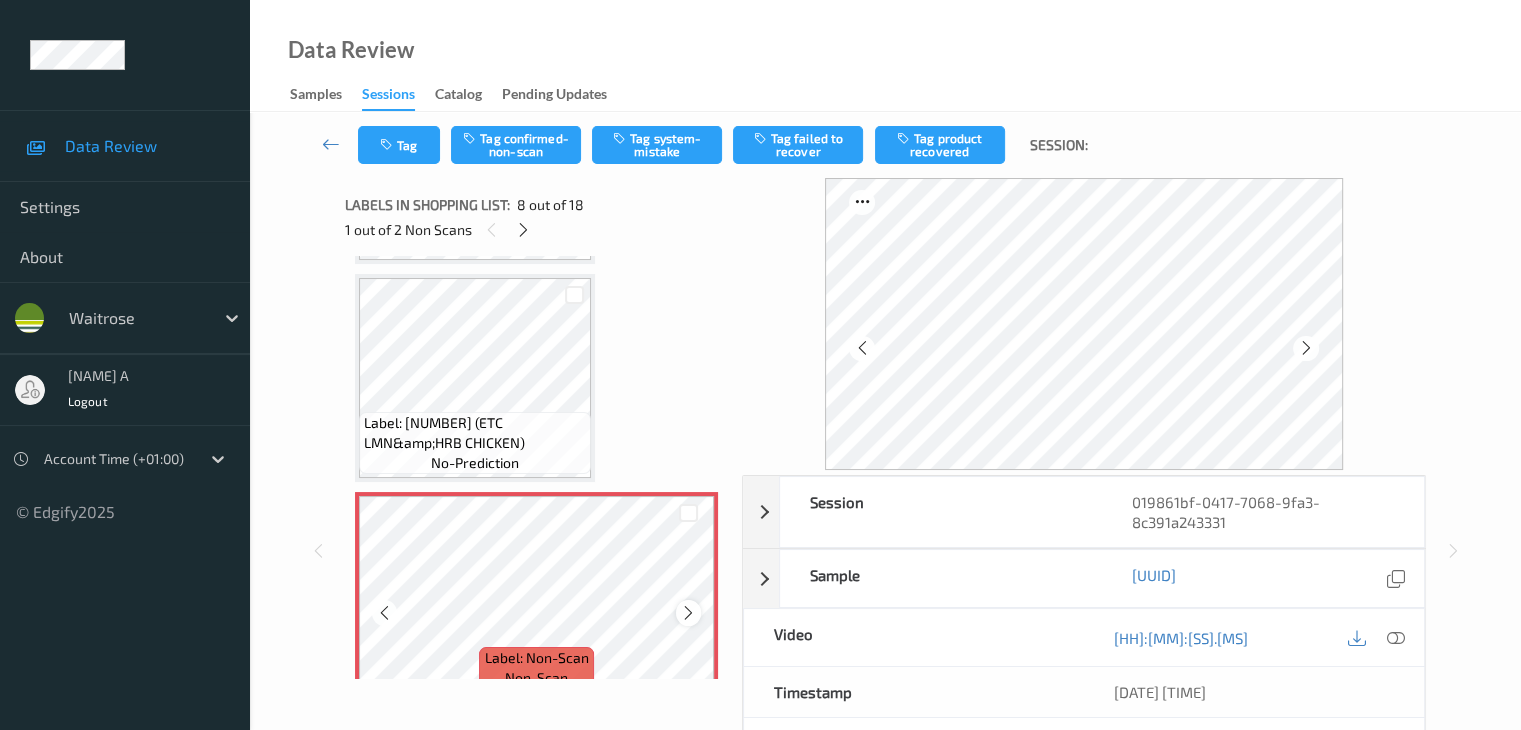 click at bounding box center [688, 613] 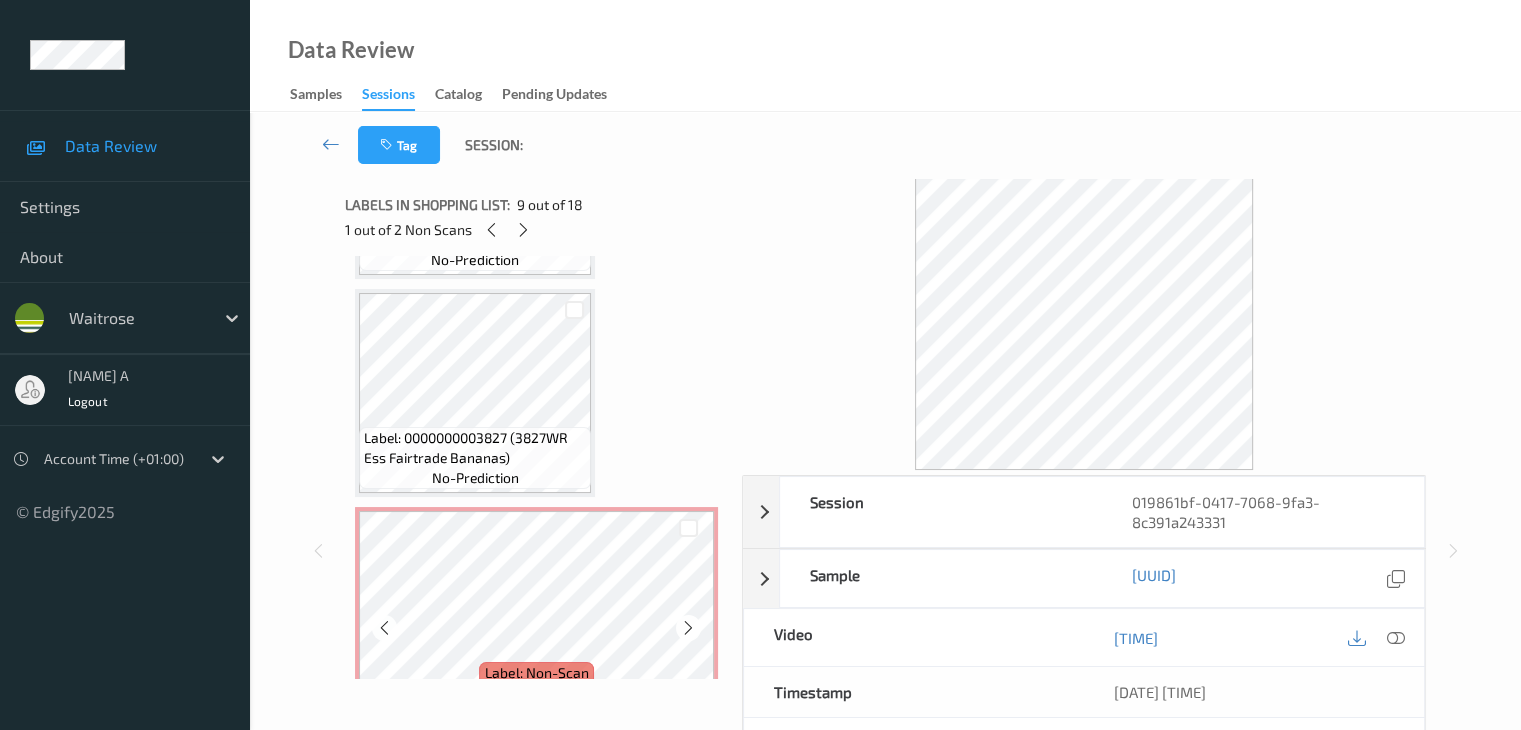scroll, scrollTop: 3200, scrollLeft: 0, axis: vertical 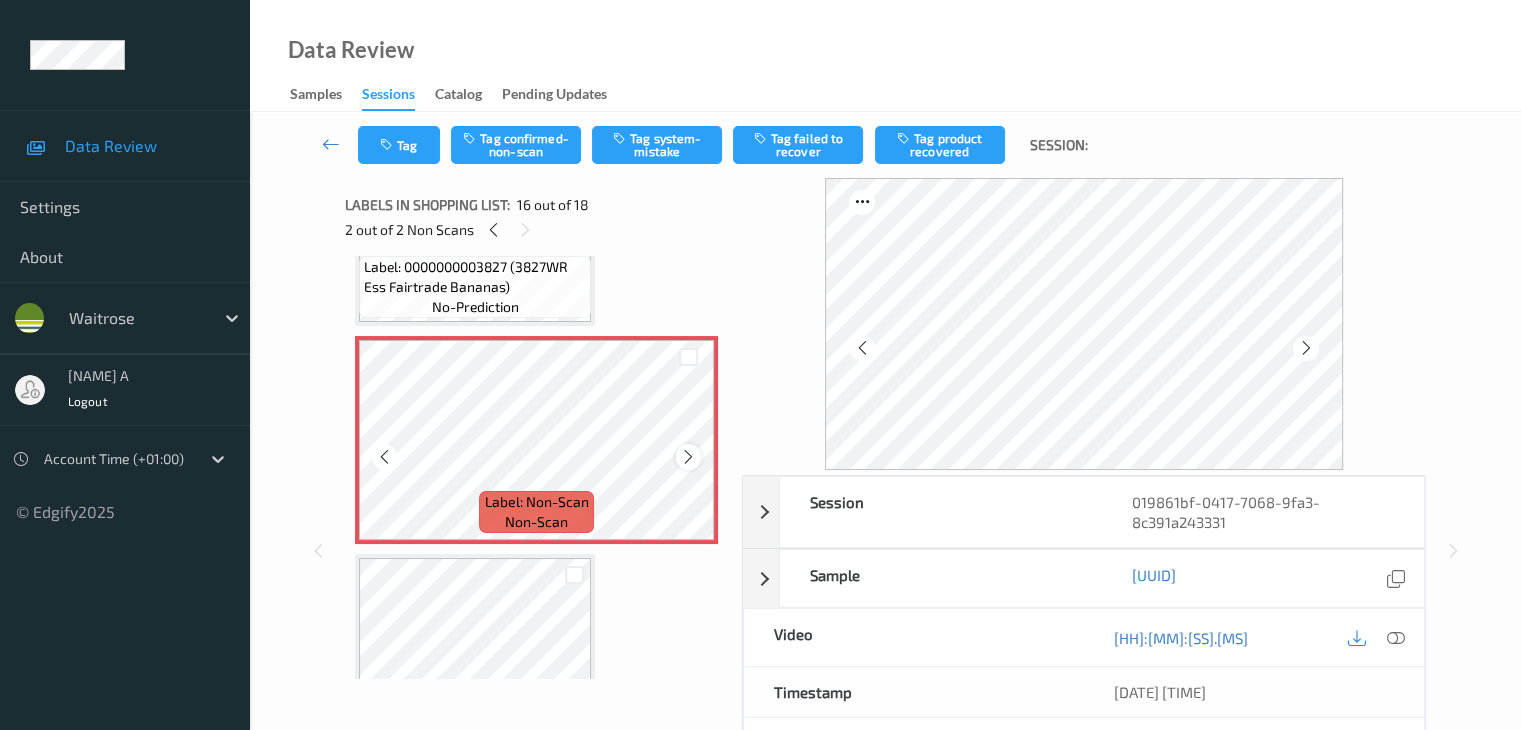click at bounding box center [688, 457] 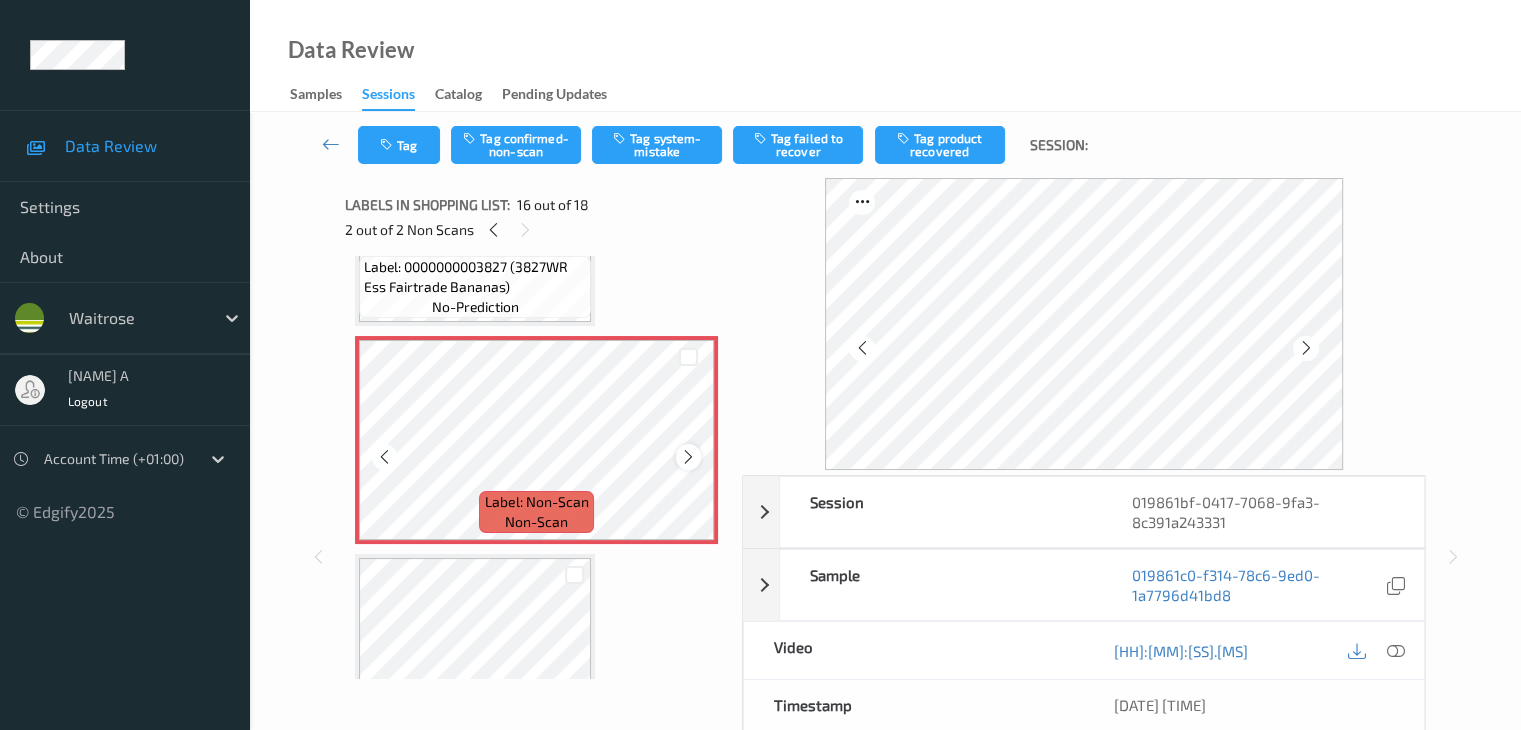 click at bounding box center (688, 457) 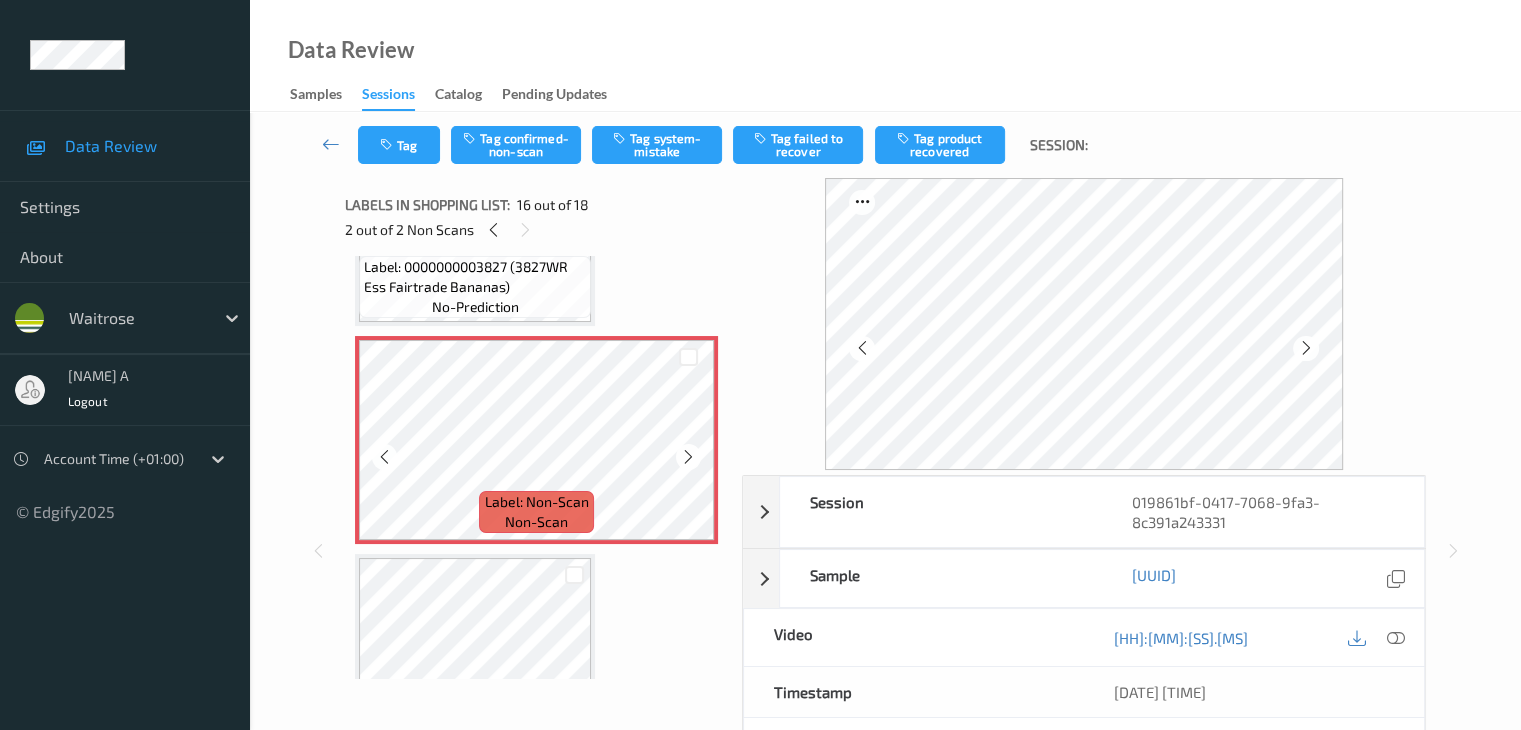 click at bounding box center [688, 456] 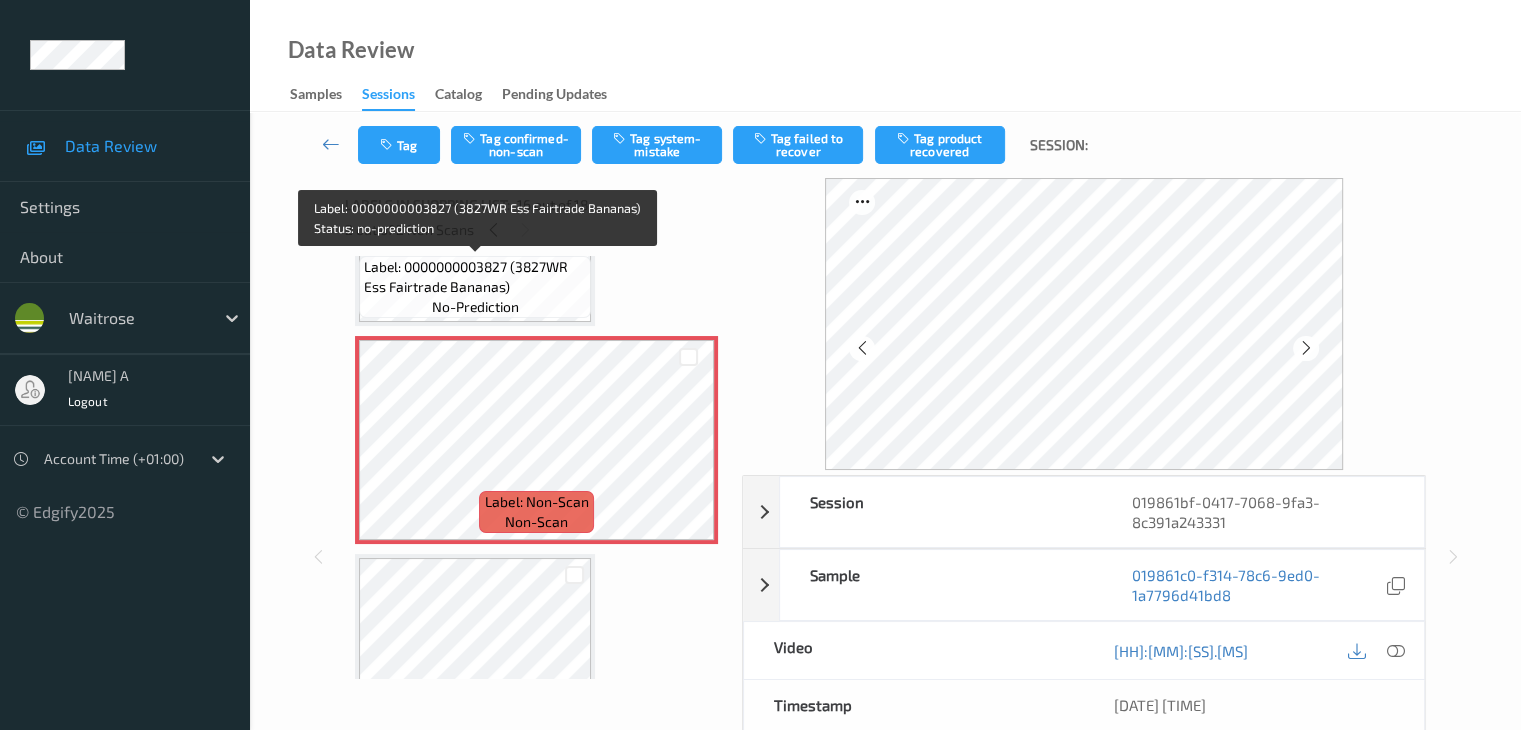 click on "Label: 0000000003827 (3827WR Ess Fairtrade Bananas)" at bounding box center (475, 277) 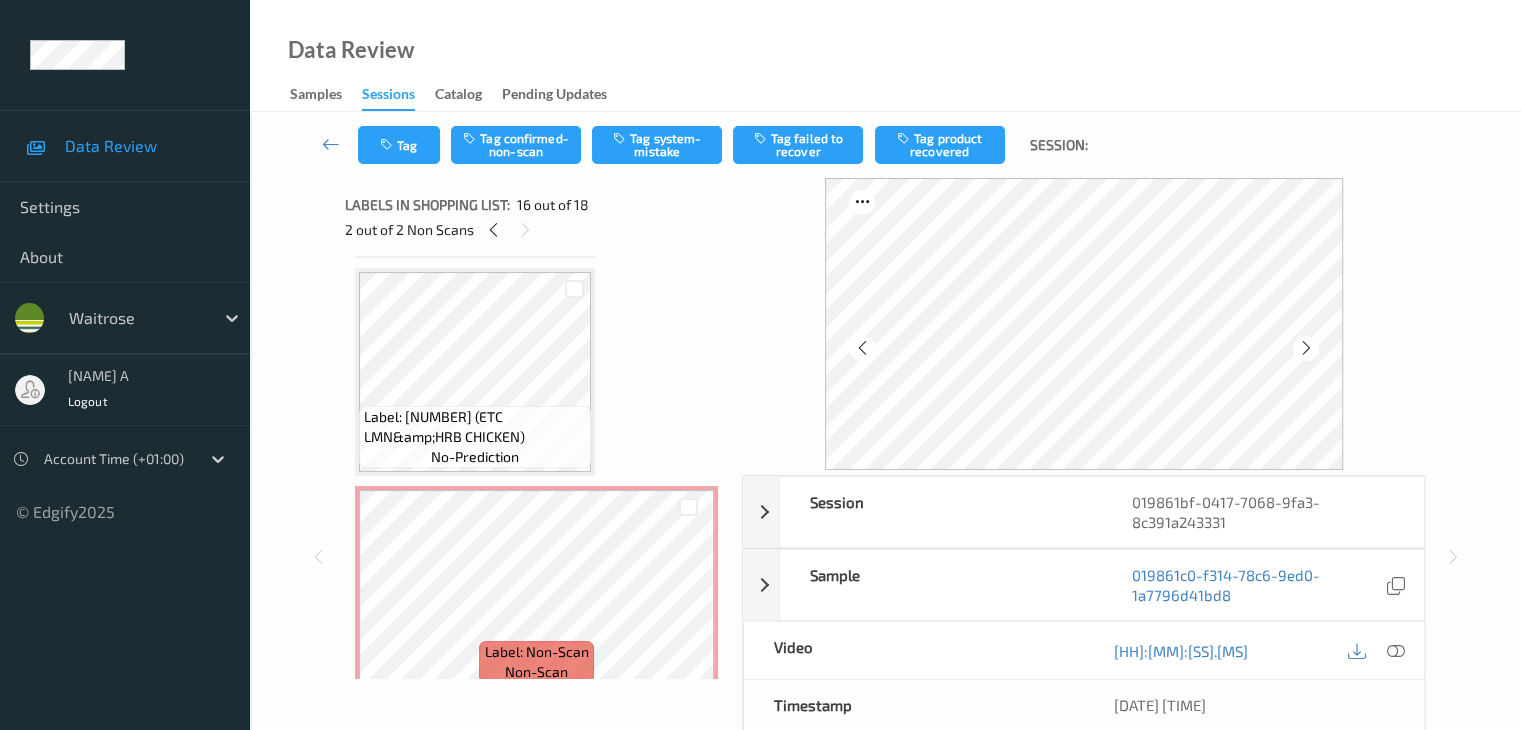 scroll, scrollTop: 1300, scrollLeft: 0, axis: vertical 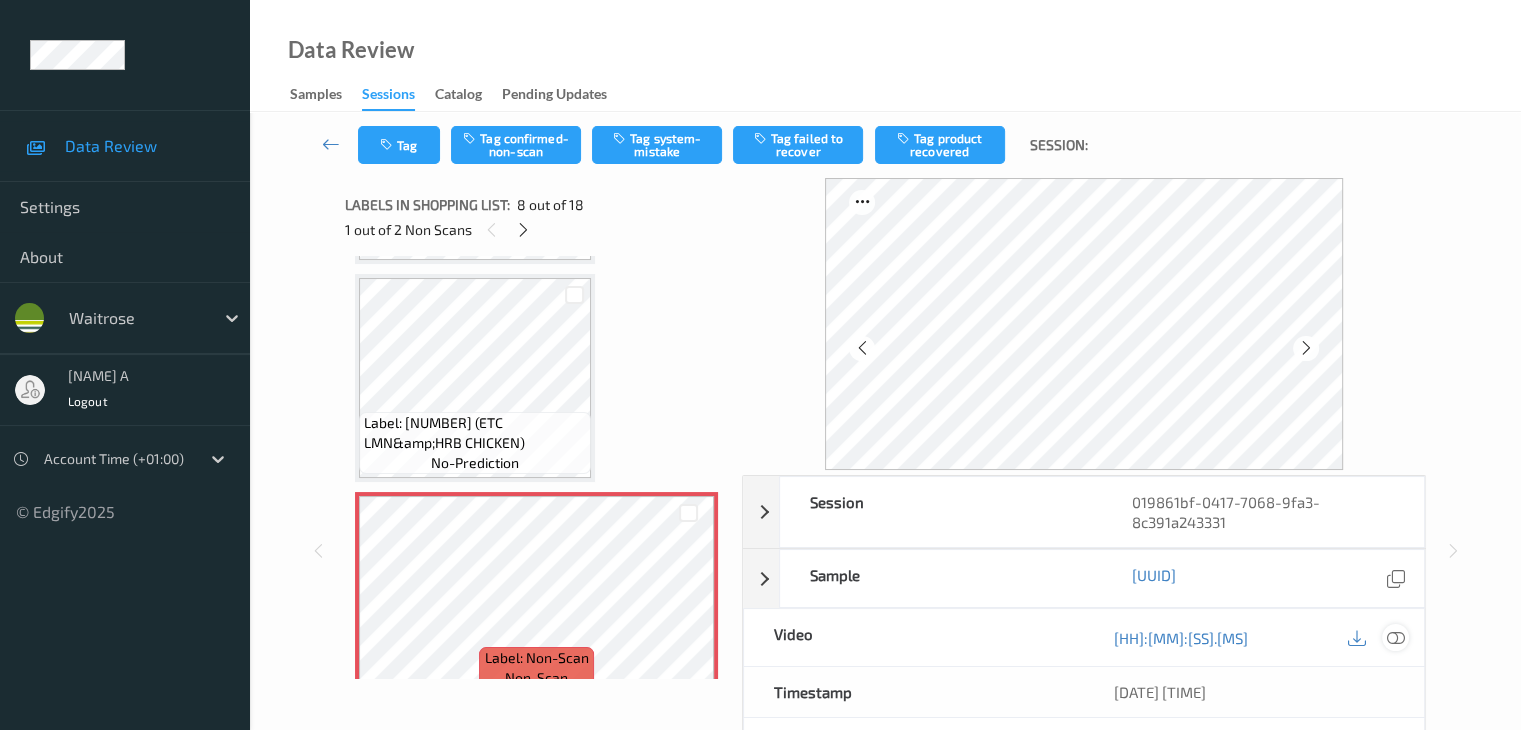 click at bounding box center [1395, 638] 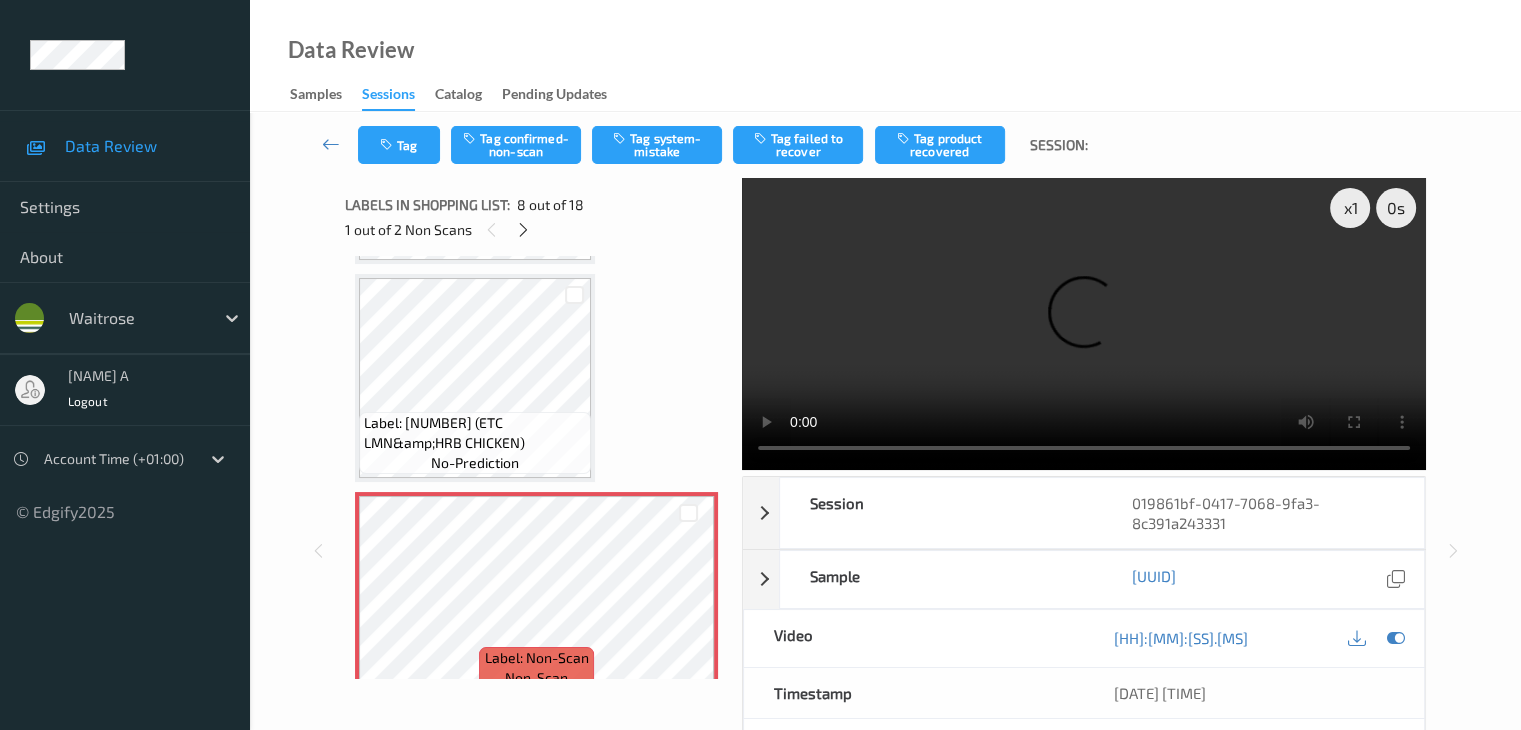 type 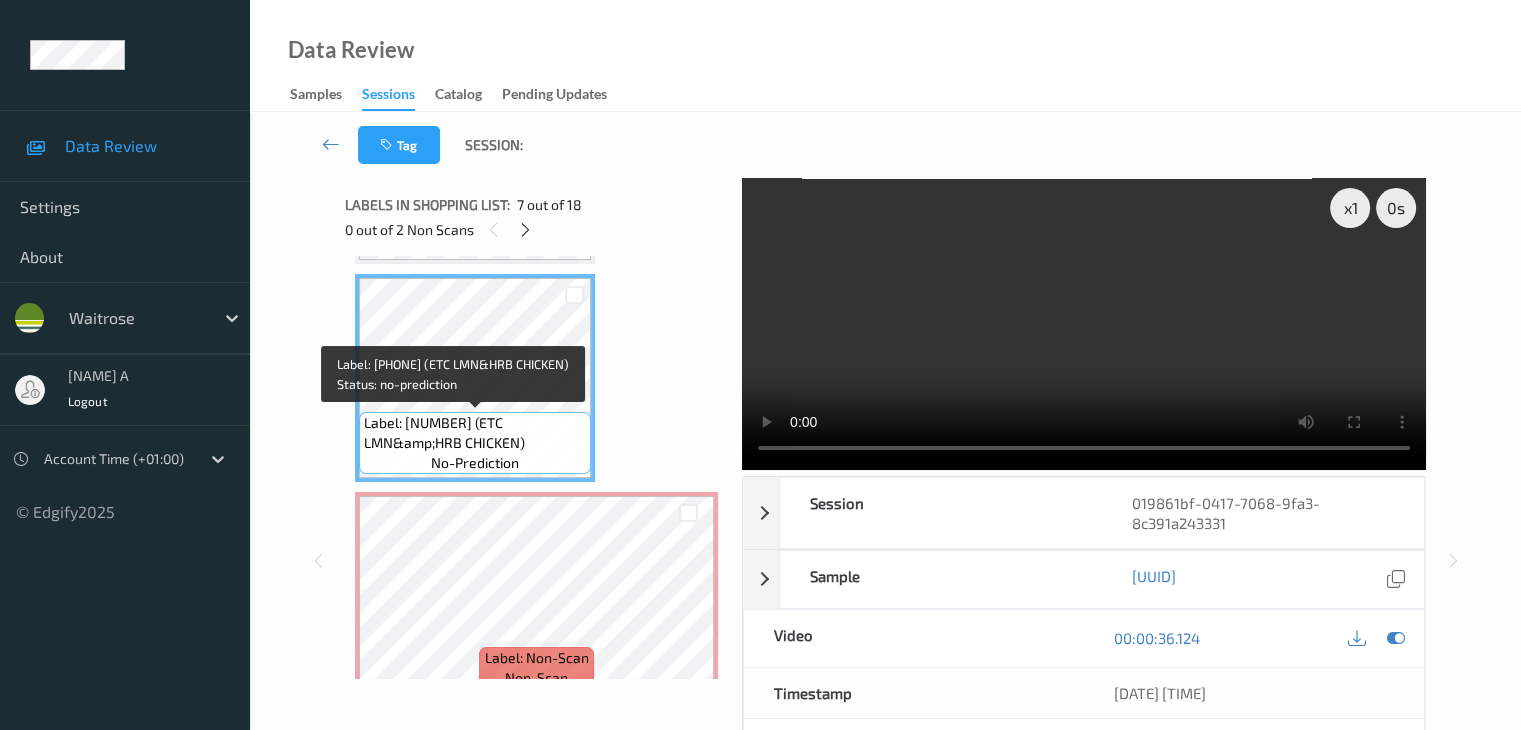 click on "Label: 5063210058839 (ETC LMN&amp;HRB CHICKEN)" at bounding box center [475, 433] 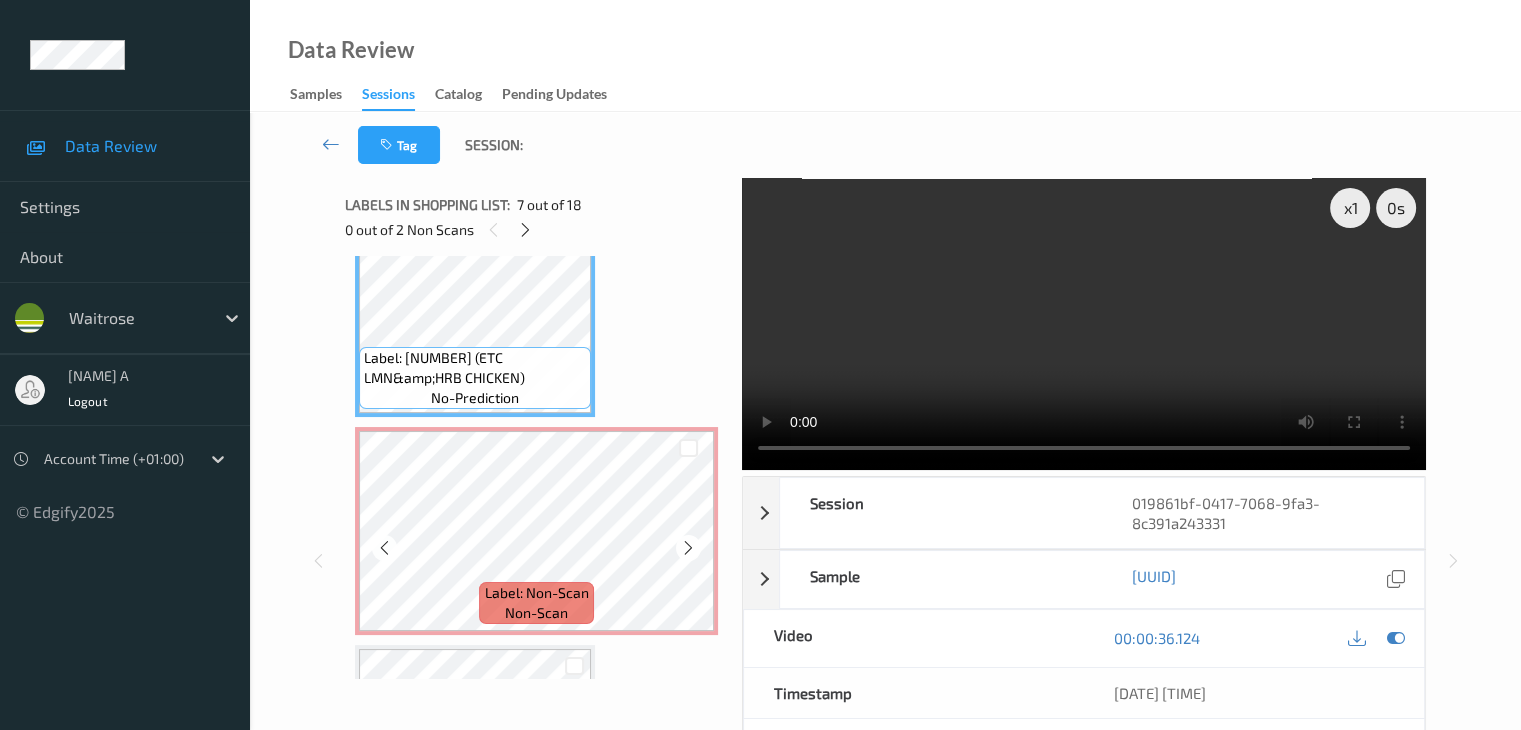 scroll, scrollTop: 1400, scrollLeft: 0, axis: vertical 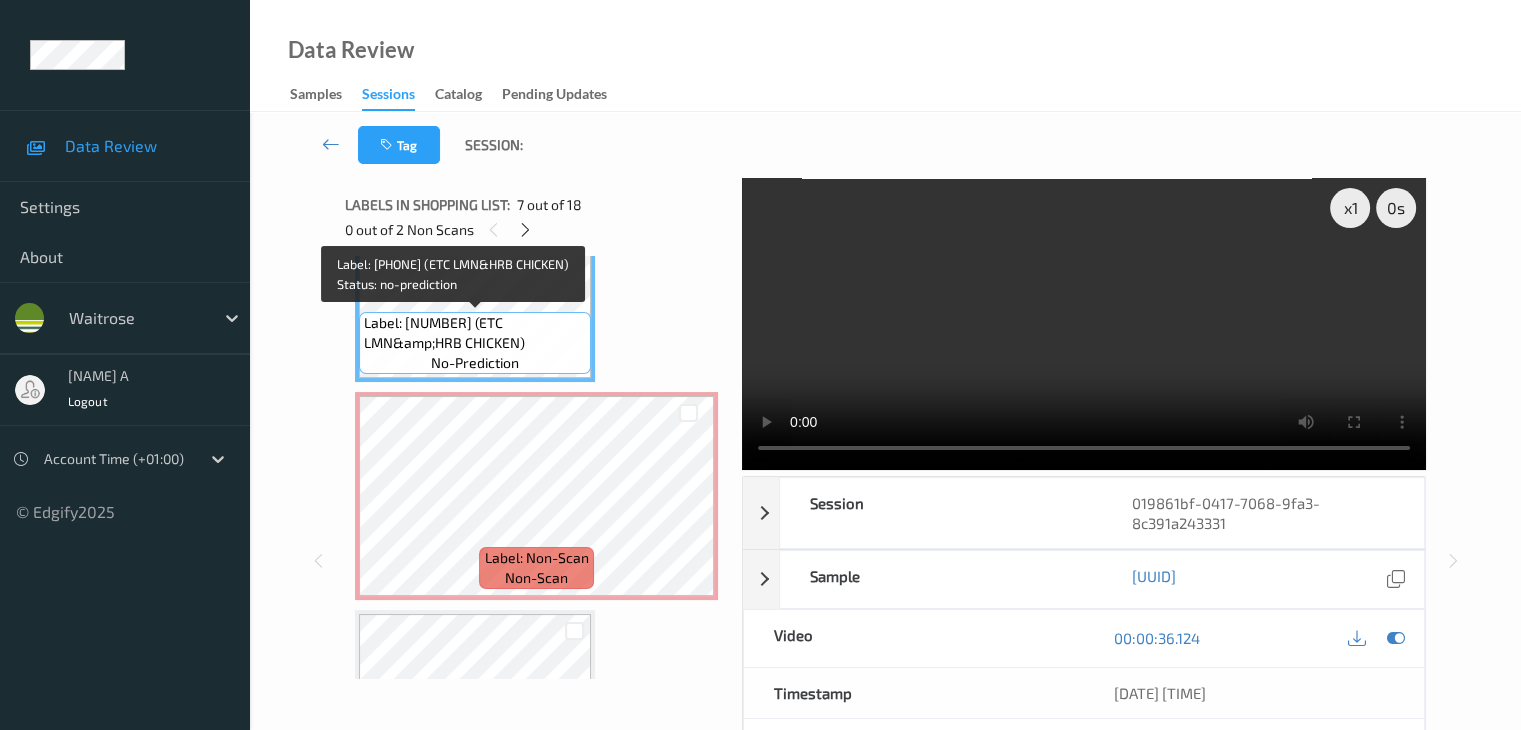click on "Label: 5063210058839 (ETC LMN&amp;HRB CHICKEN)" at bounding box center [475, 333] 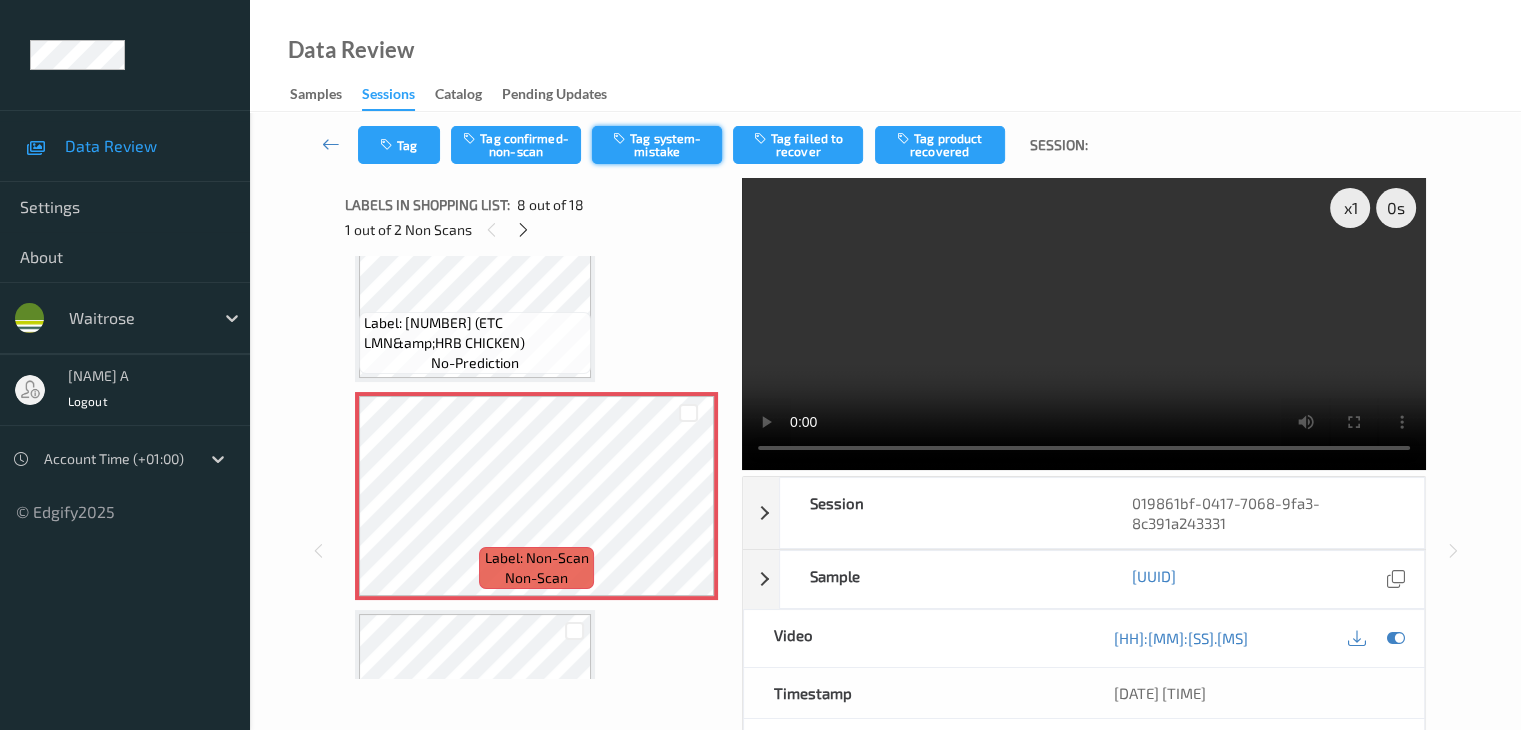 click on "Tag   system-mistake" at bounding box center (657, 145) 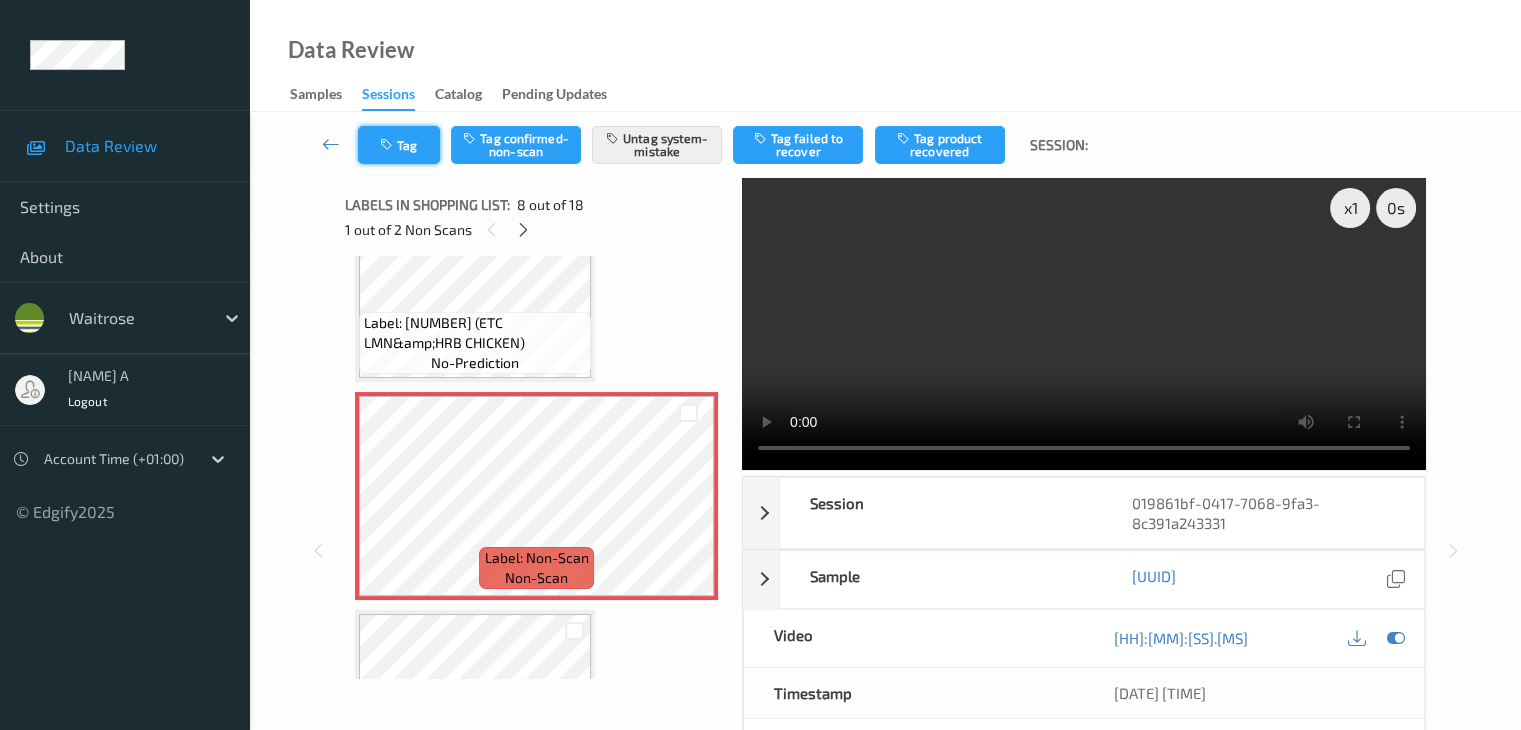 click on "Tag" at bounding box center (399, 145) 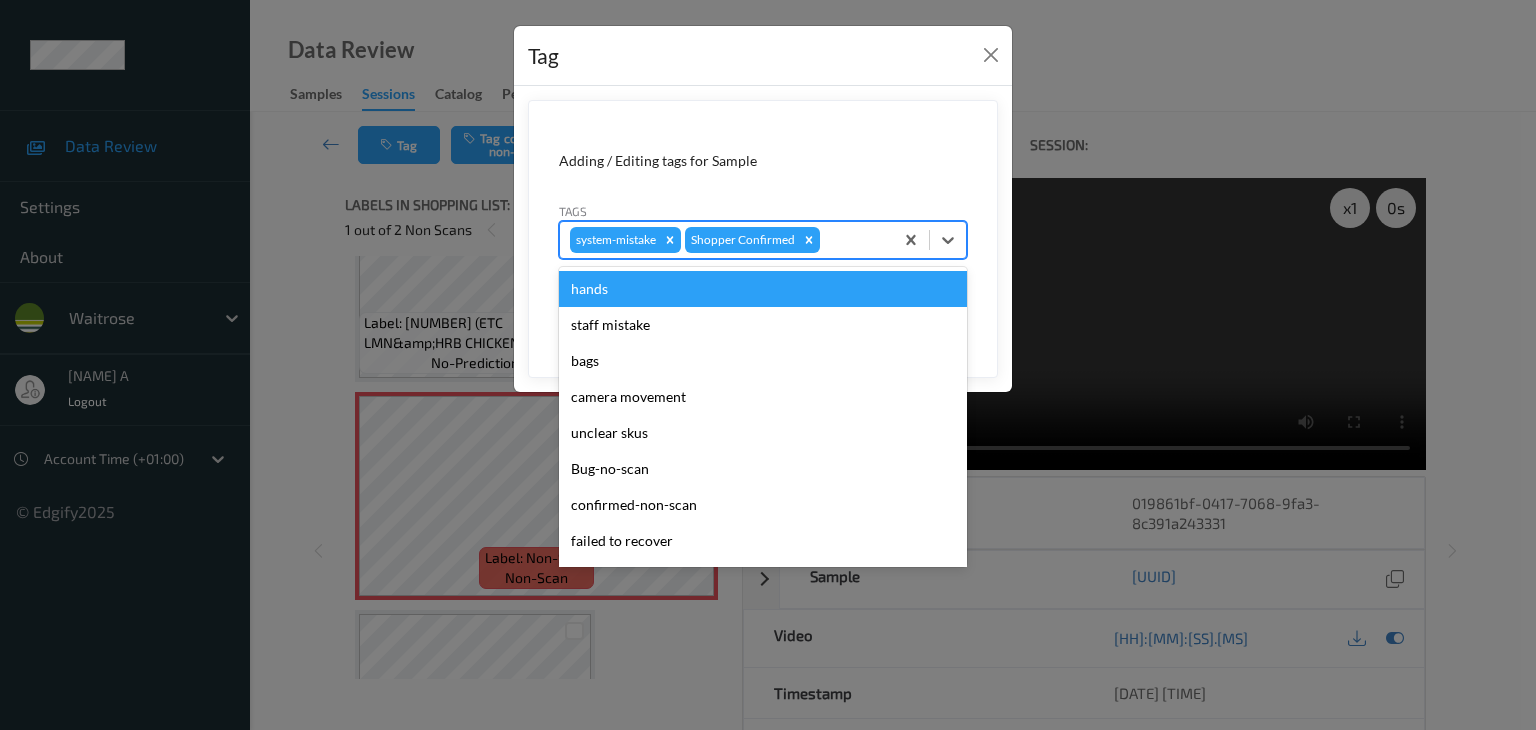 click at bounding box center (853, 240) 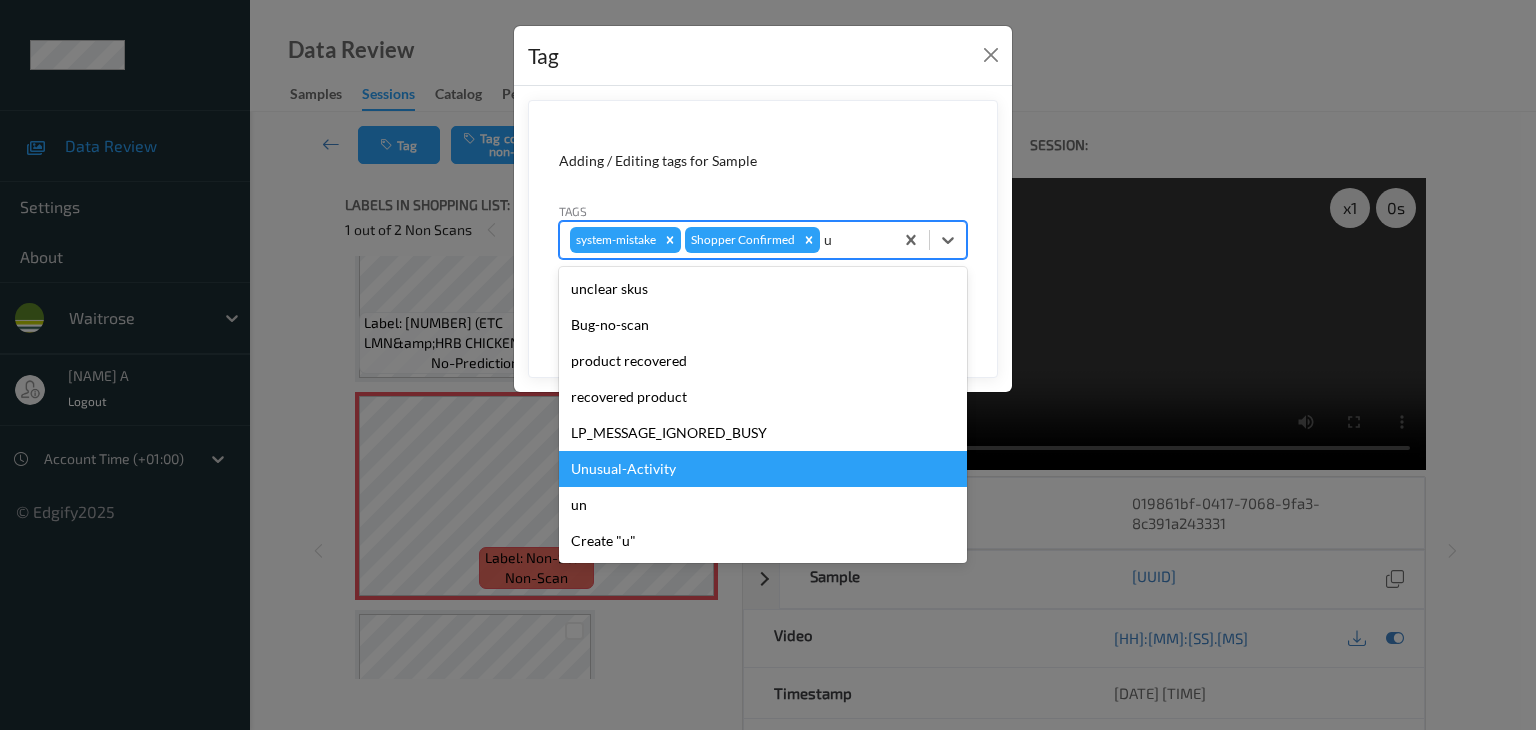 click on "Unusual-Activity" at bounding box center (763, 469) 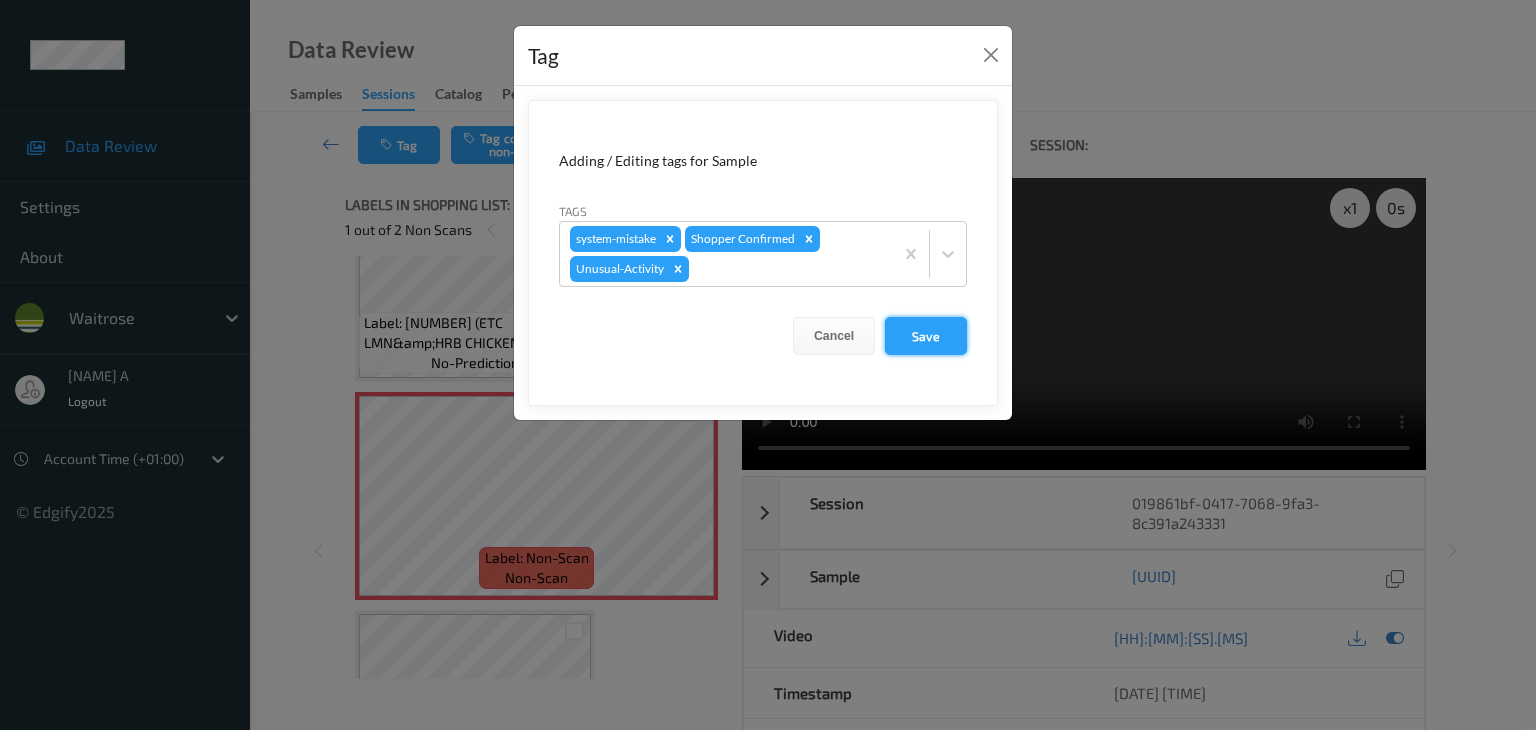 click on "Save" at bounding box center (926, 336) 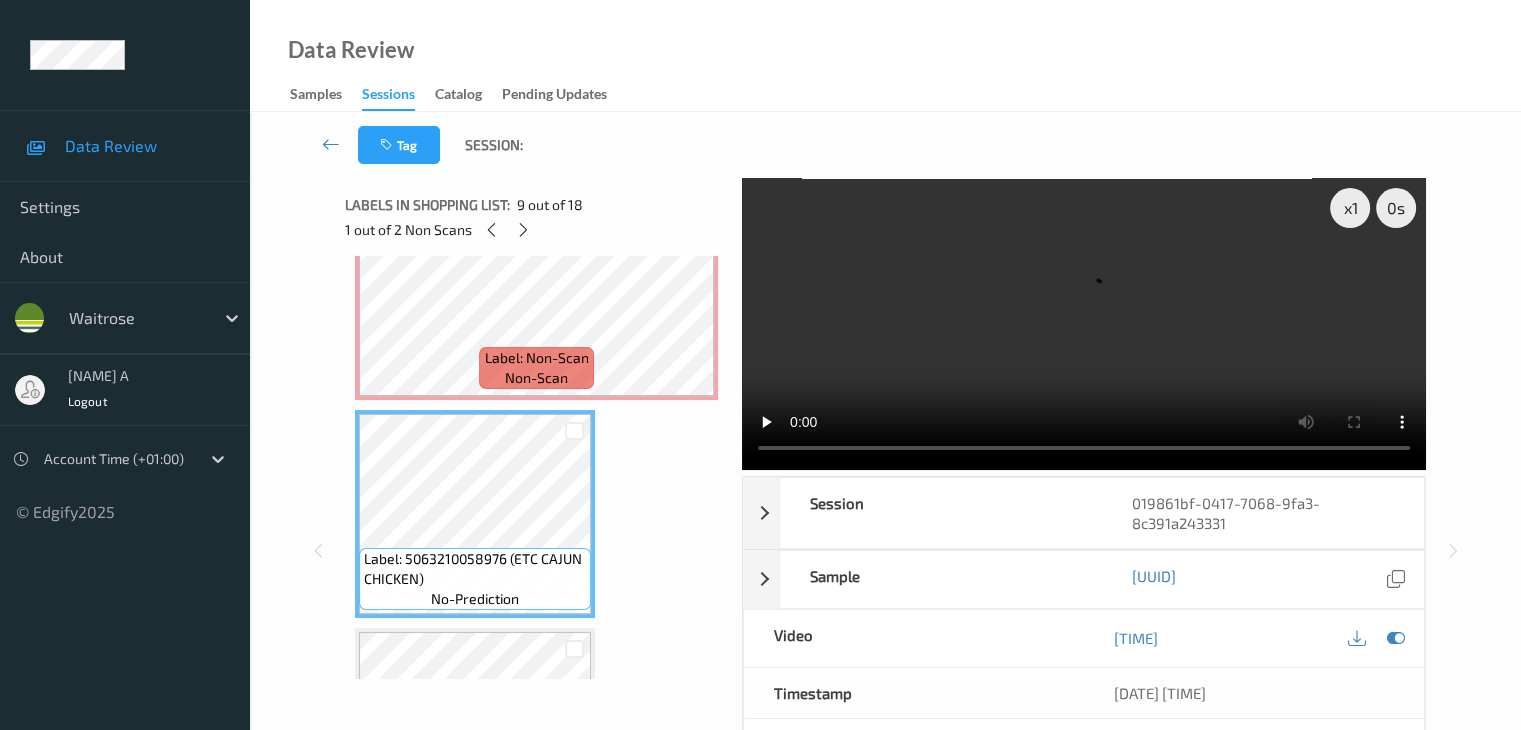 scroll, scrollTop: 1300, scrollLeft: 0, axis: vertical 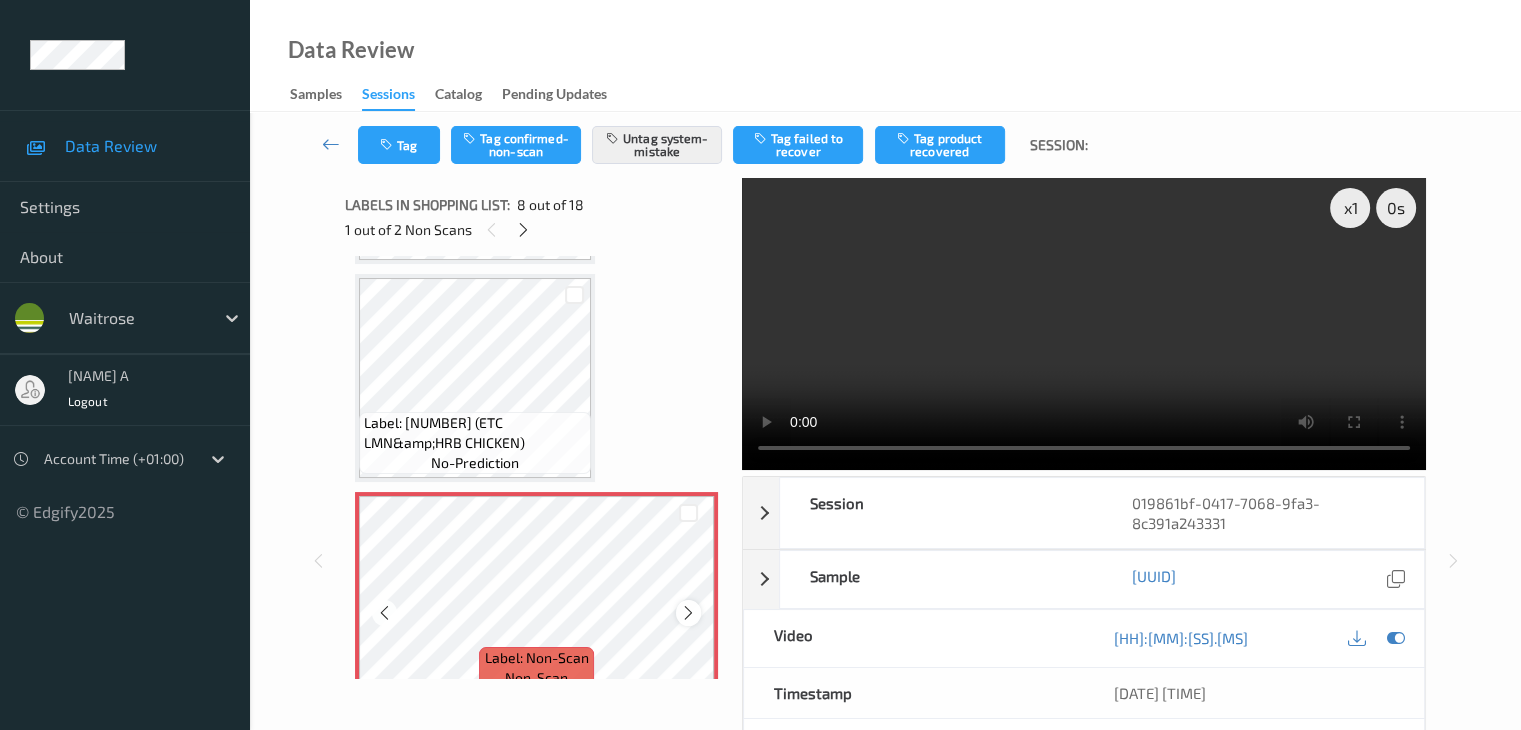 click at bounding box center (688, 613) 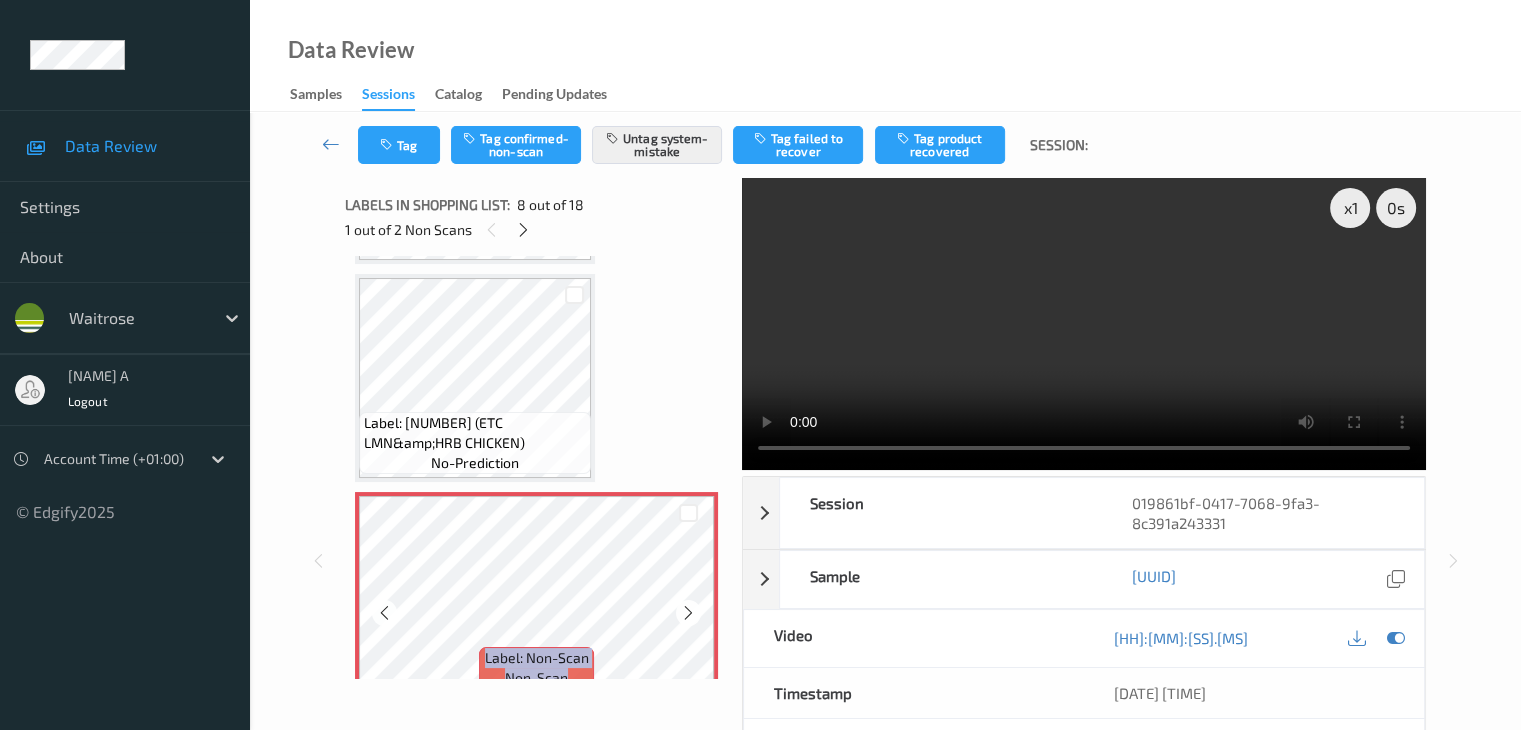 click at bounding box center (688, 613) 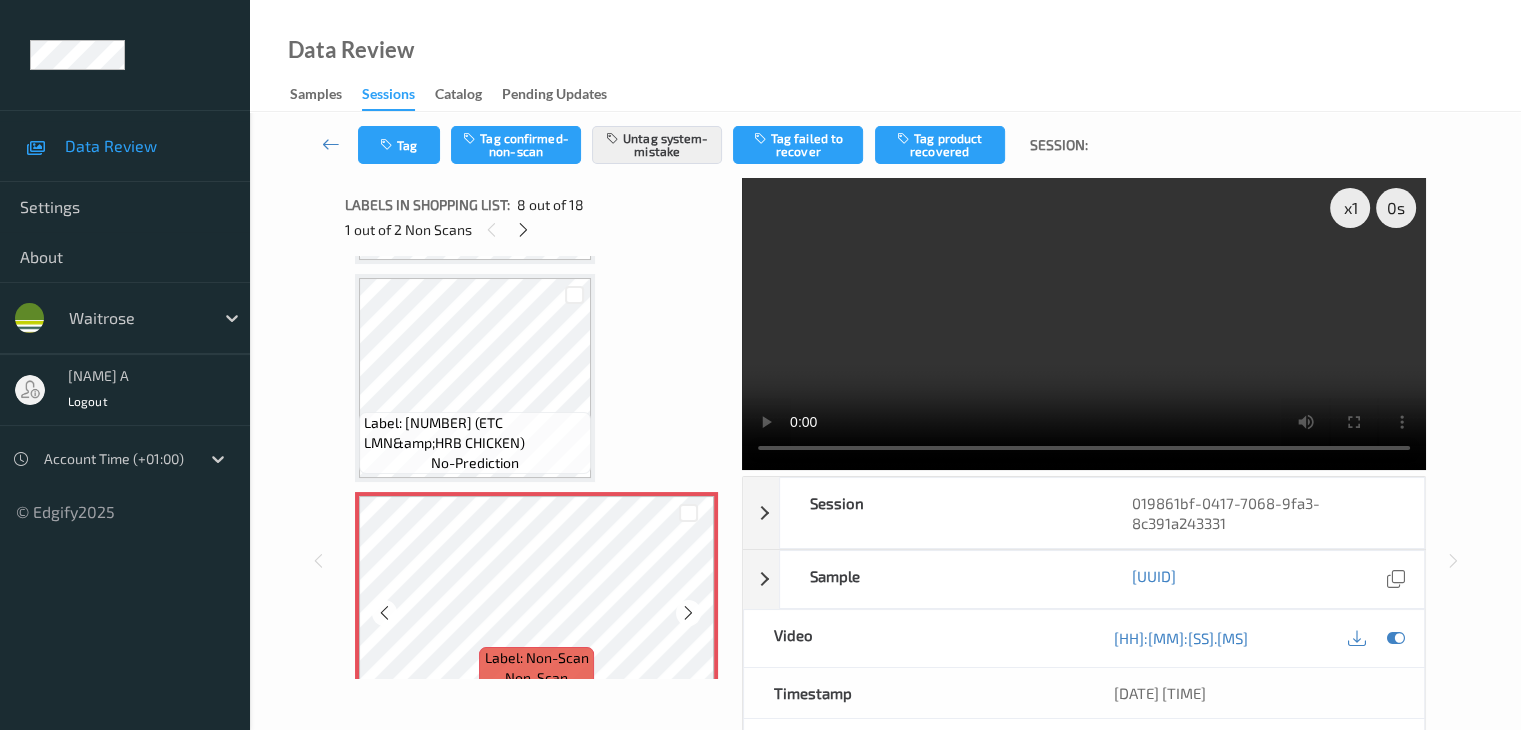 click at bounding box center (688, 613) 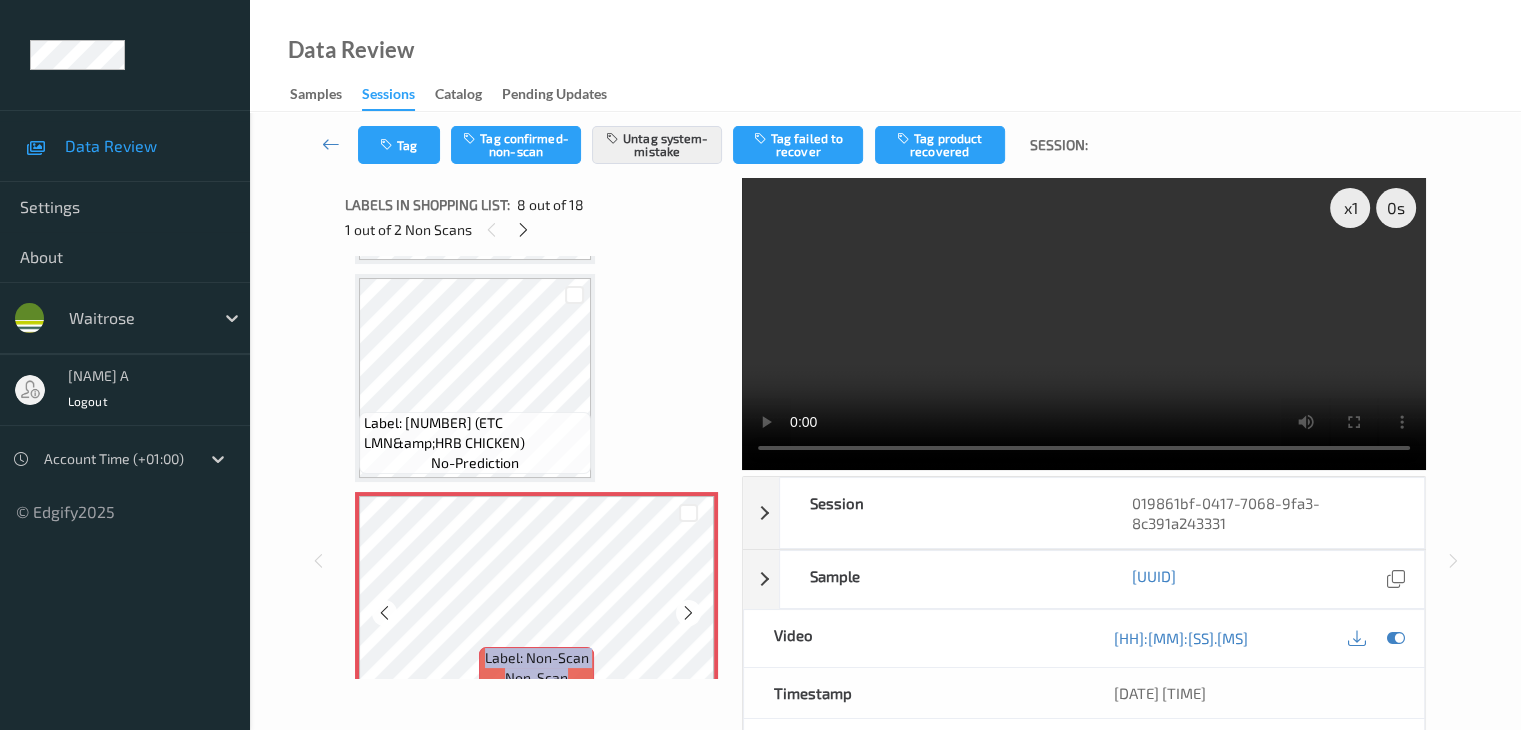 click at bounding box center [688, 613] 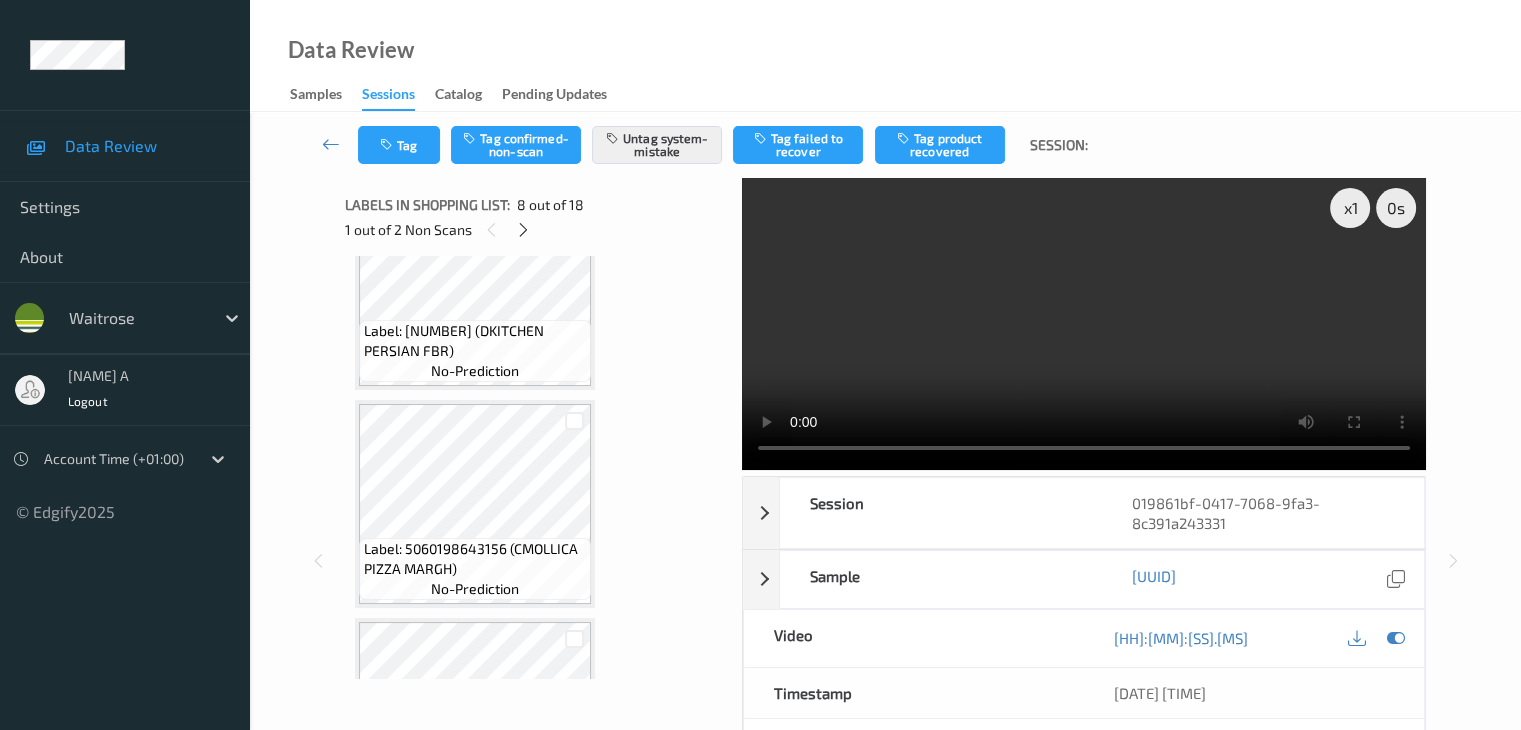 scroll, scrollTop: 3100, scrollLeft: 0, axis: vertical 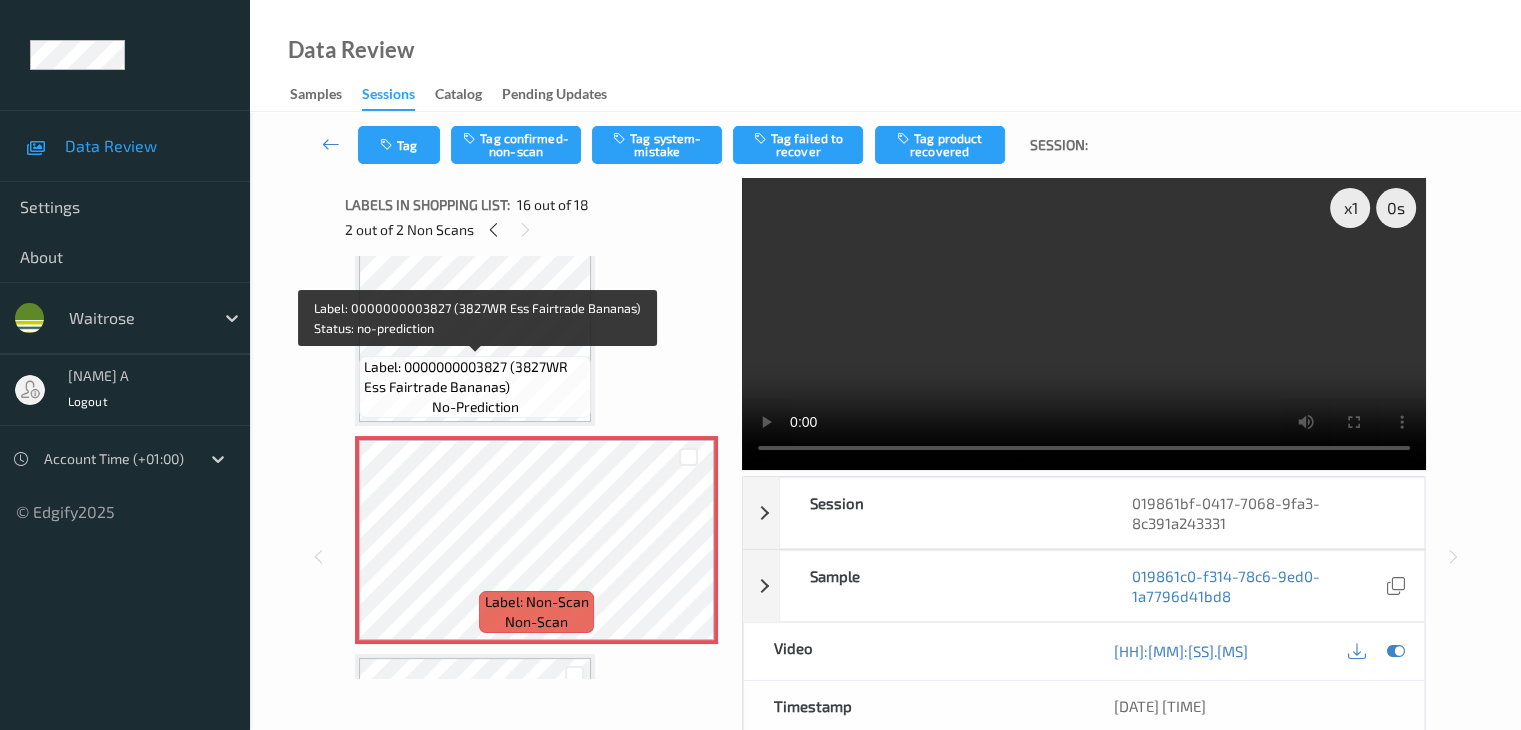 click on "Label: 0000000003827 (3827WR Ess Fairtrade Bananas)" at bounding box center (475, 377) 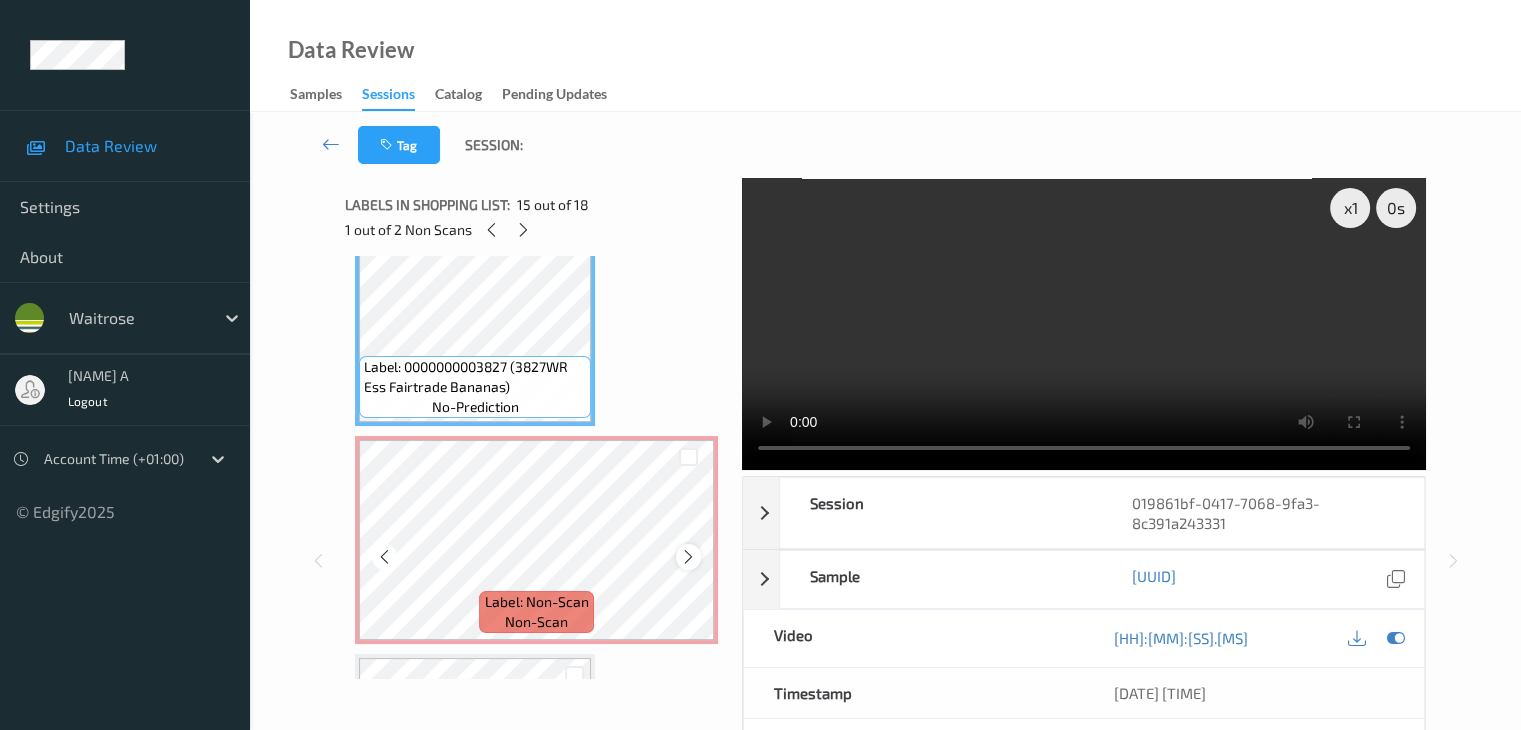 scroll, scrollTop: 3200, scrollLeft: 0, axis: vertical 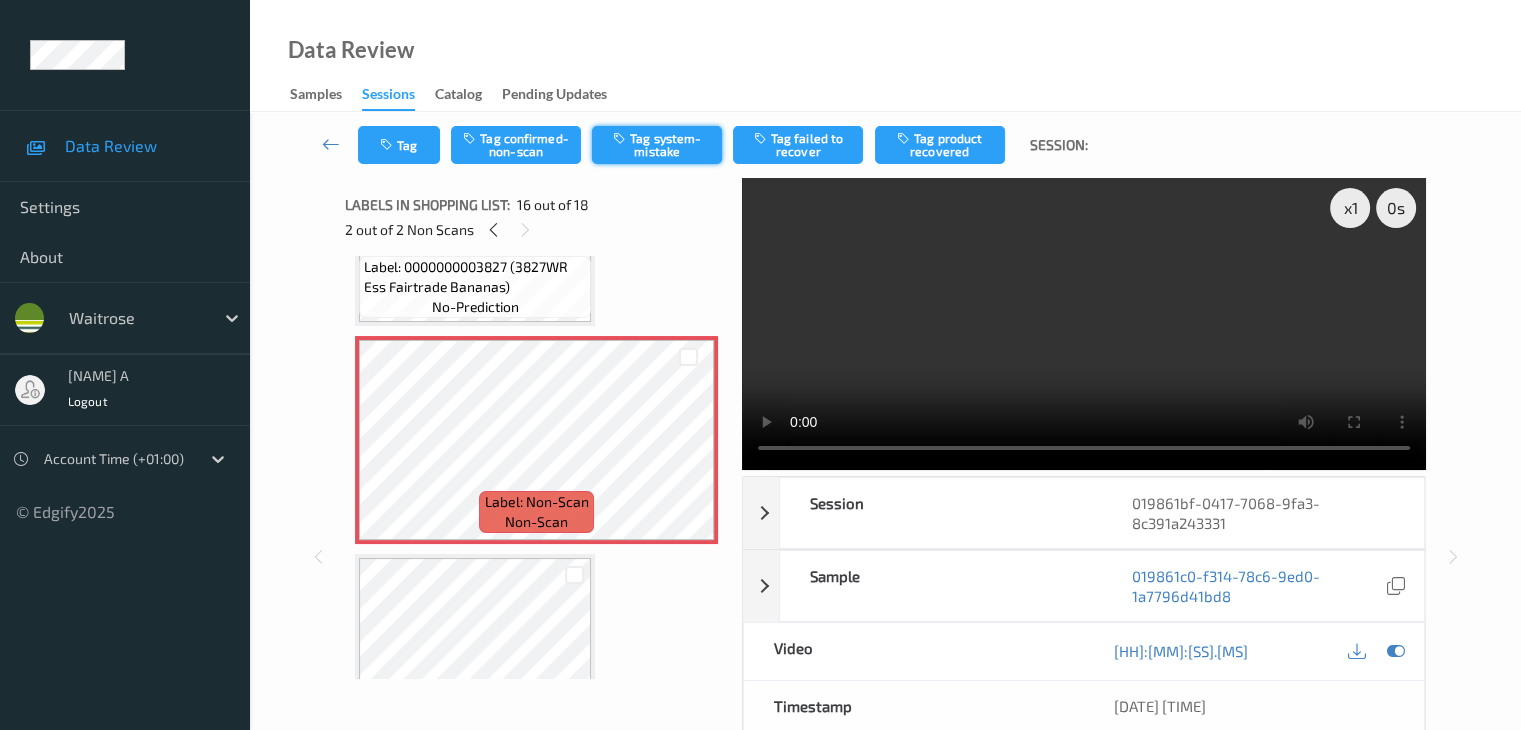 click on "Tag   system-mistake" at bounding box center (657, 145) 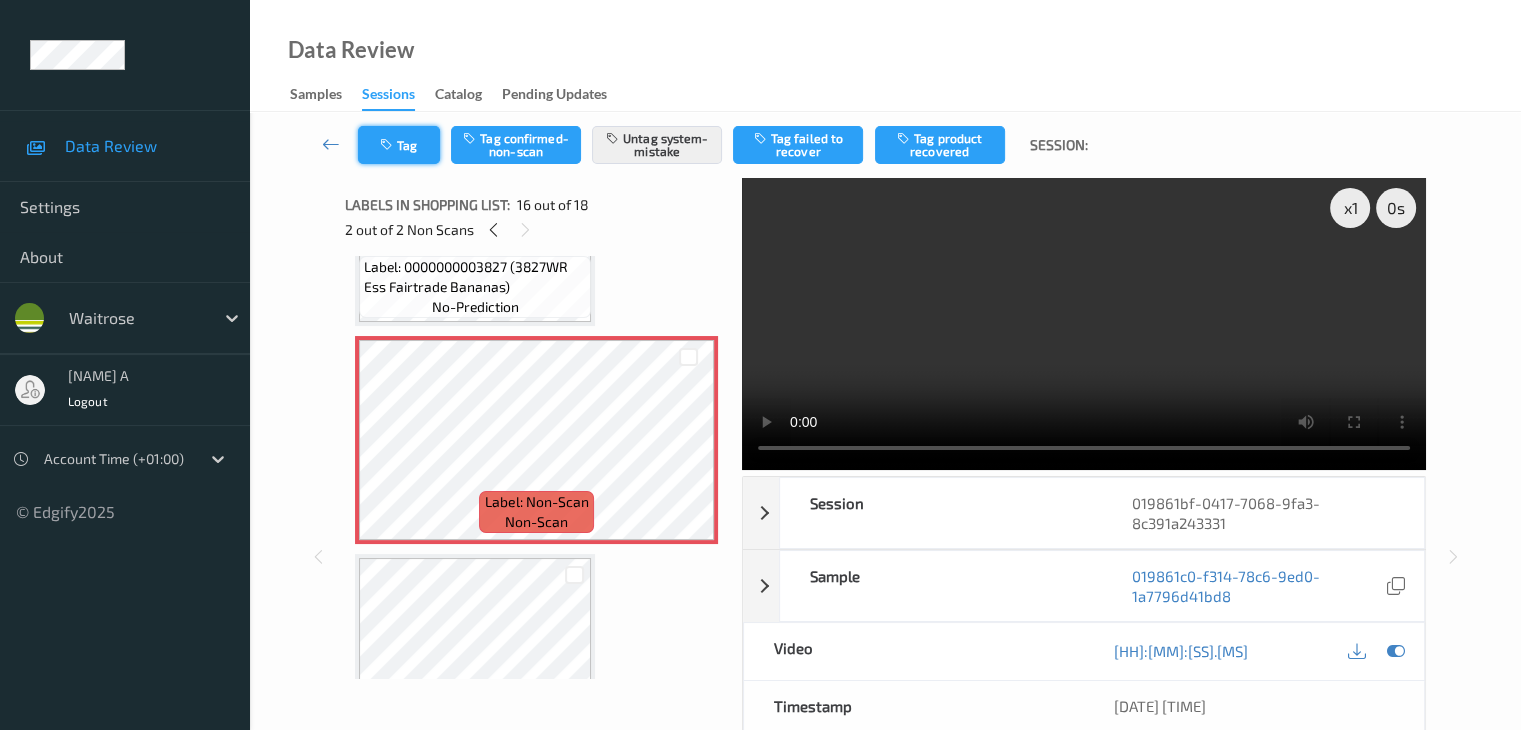 click at bounding box center [388, 145] 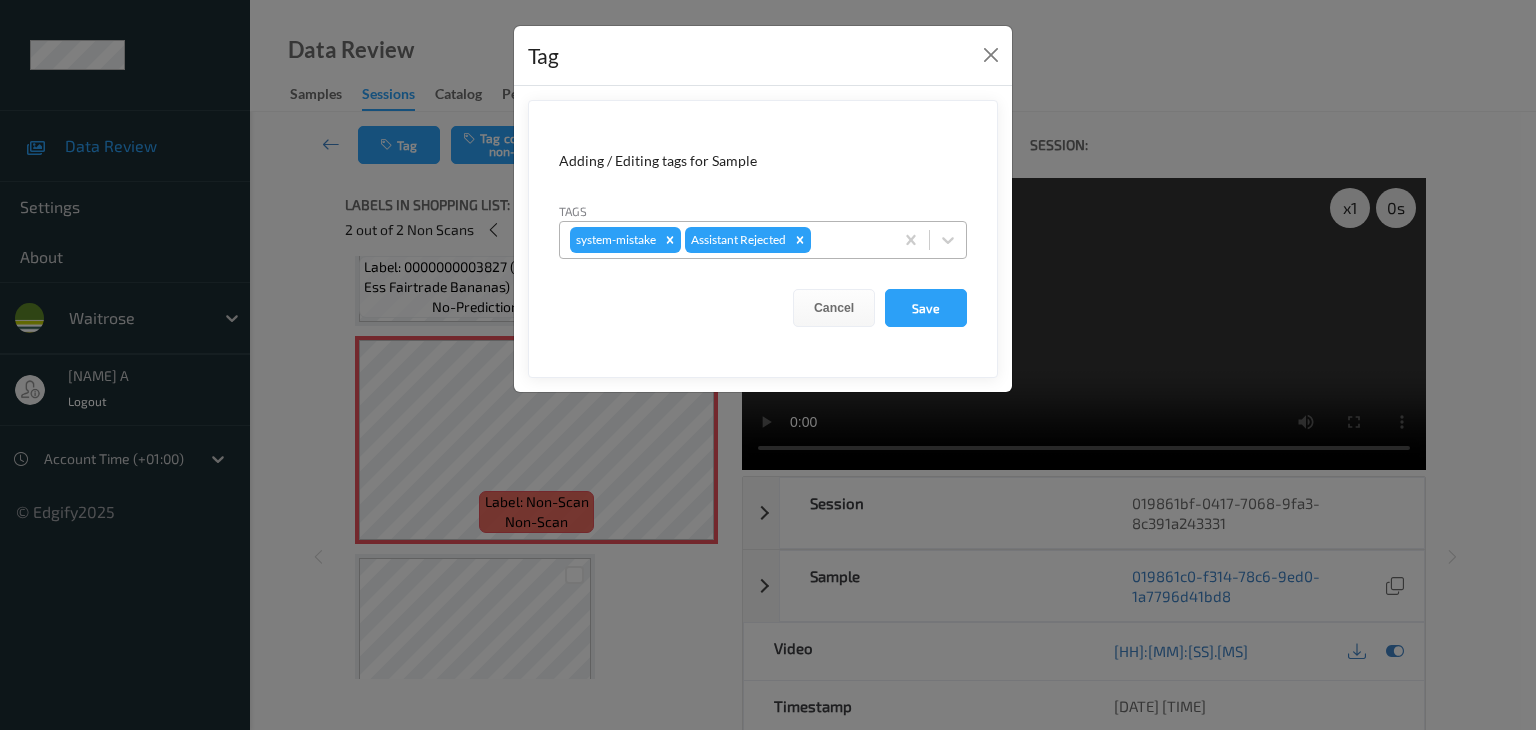 click at bounding box center [849, 240] 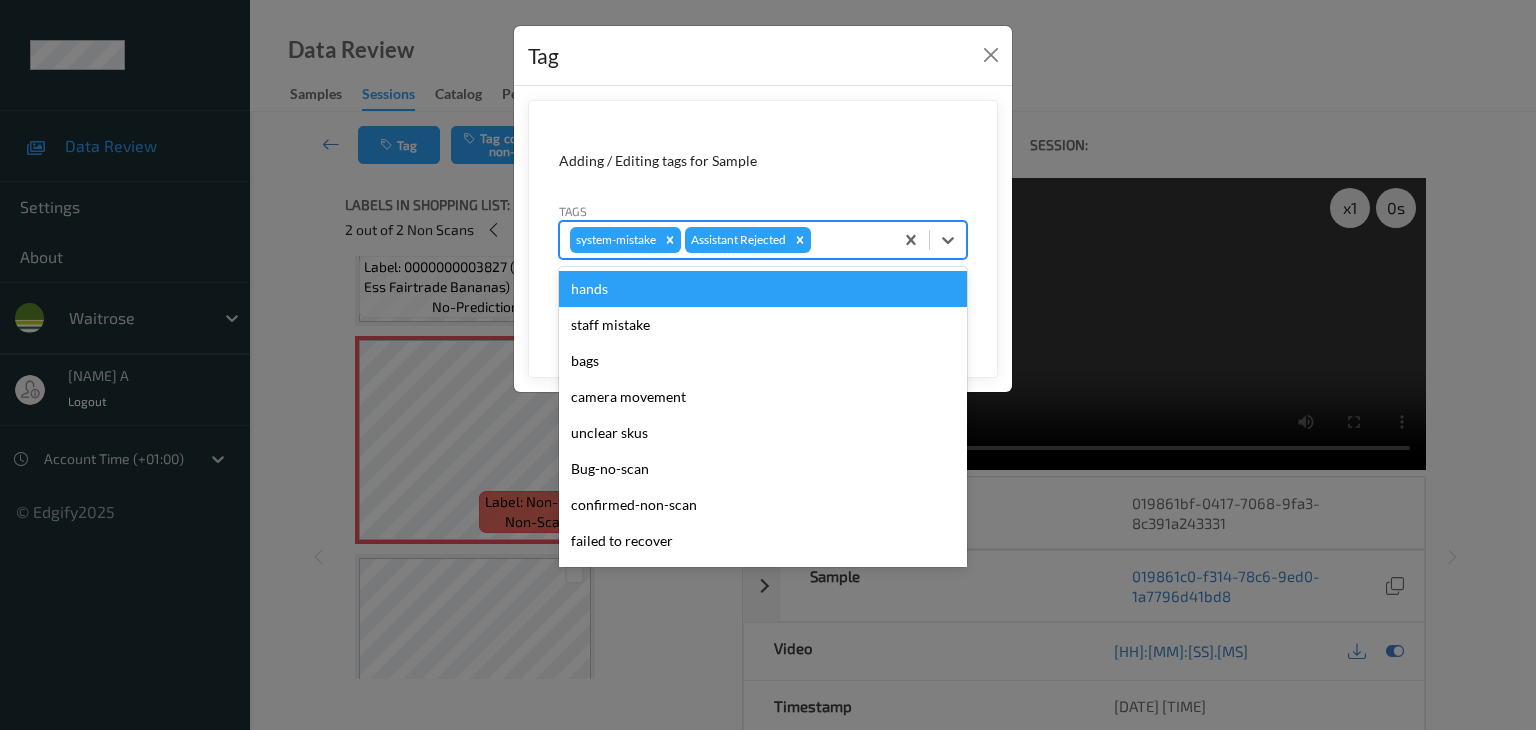 type on "u" 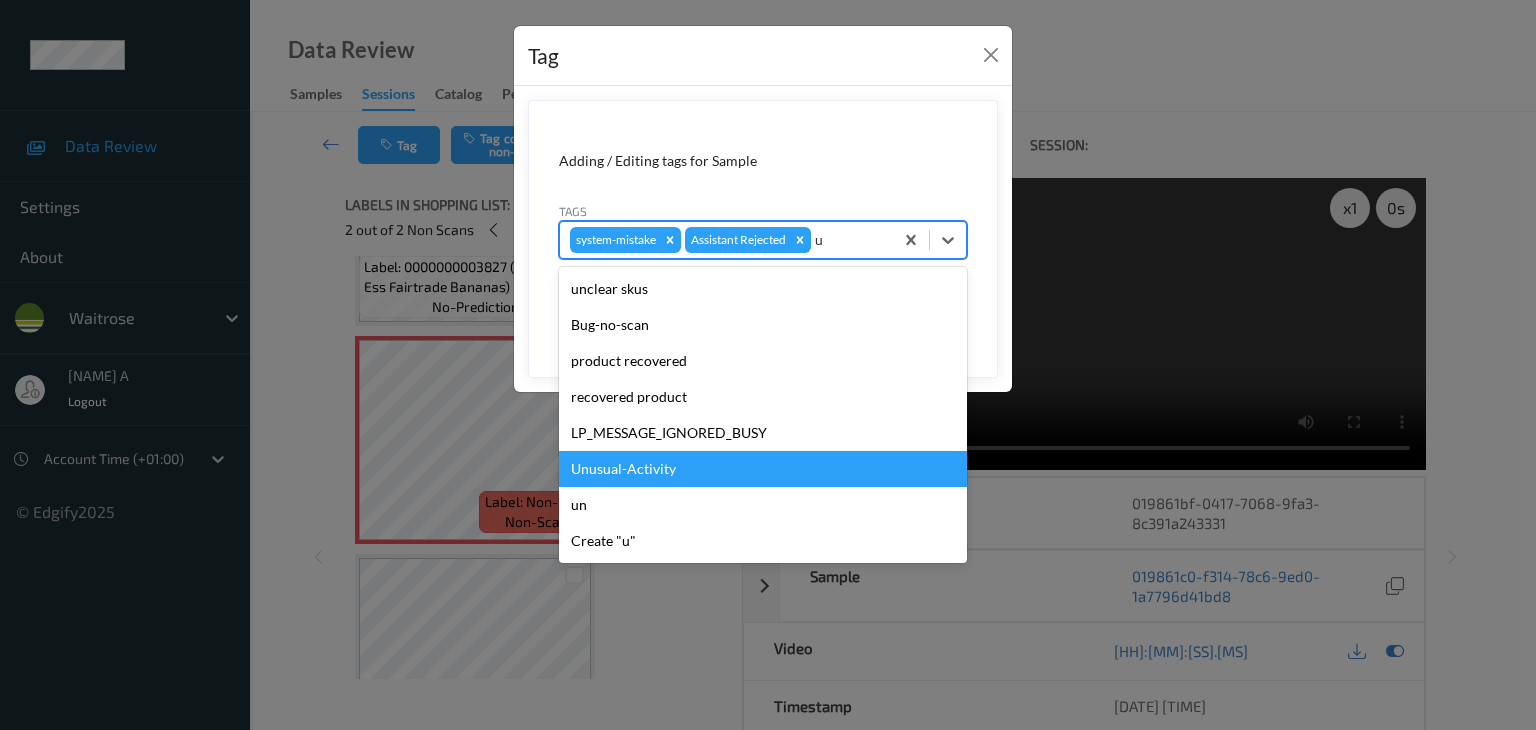 click on "Unusual-Activity" at bounding box center [763, 469] 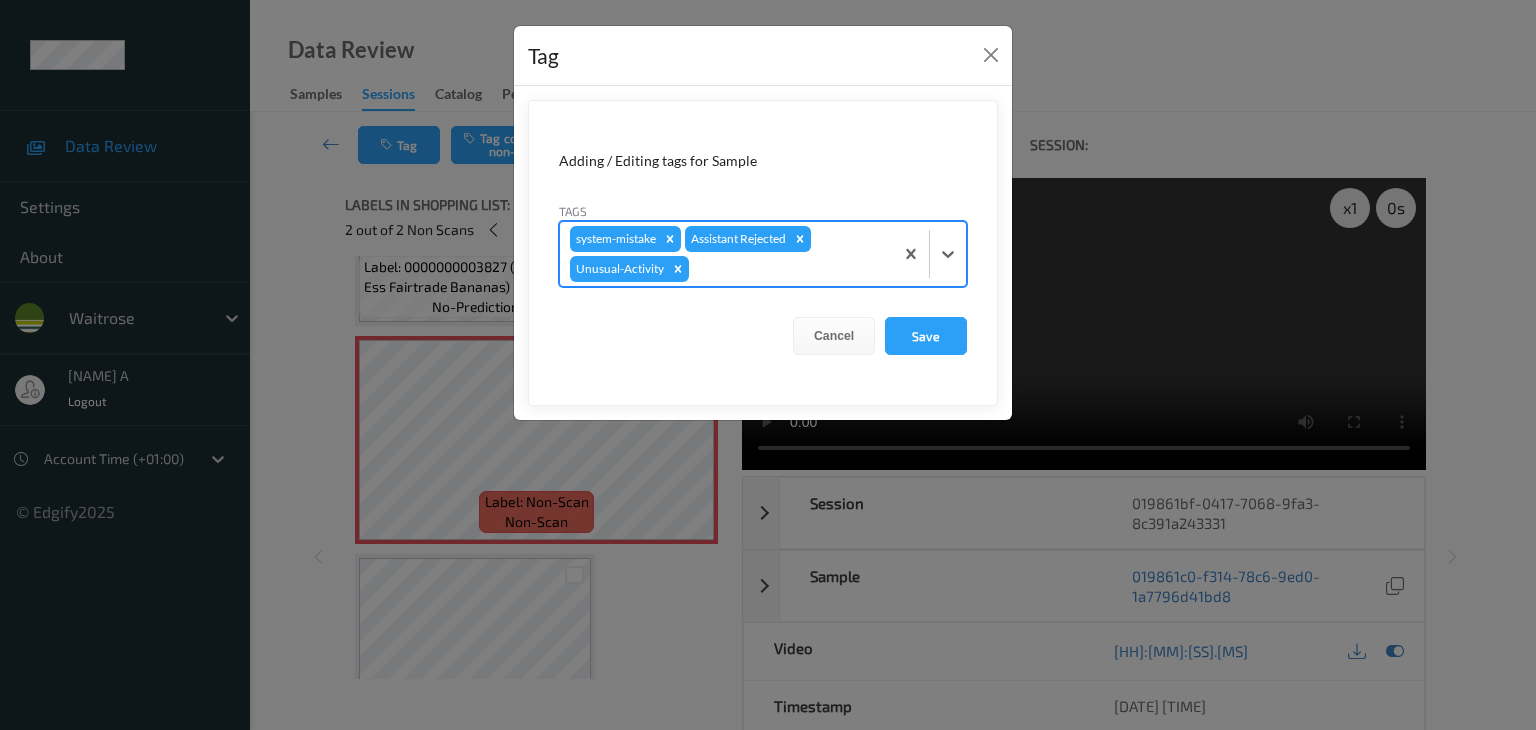 type on "p" 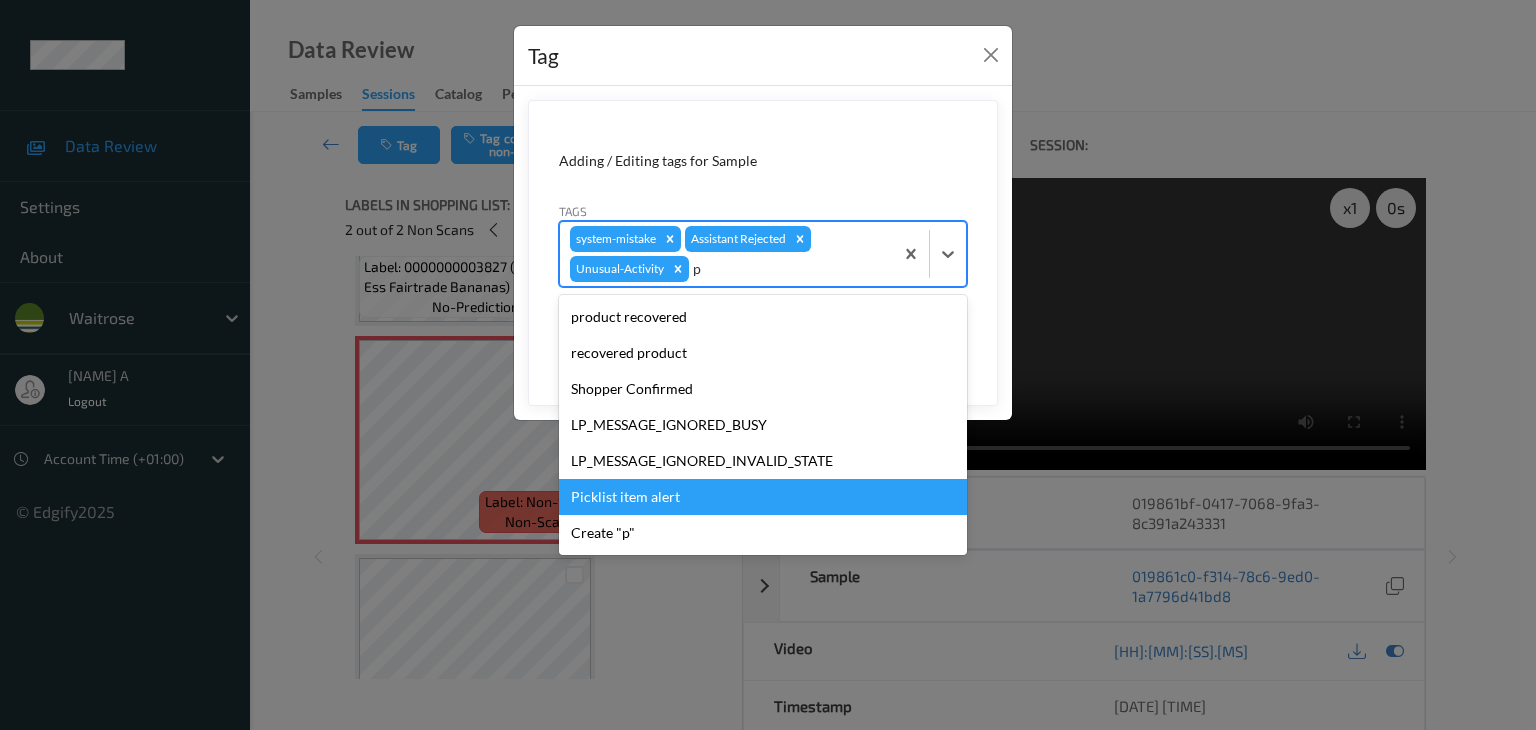 click on "Picklist item alert" at bounding box center [763, 497] 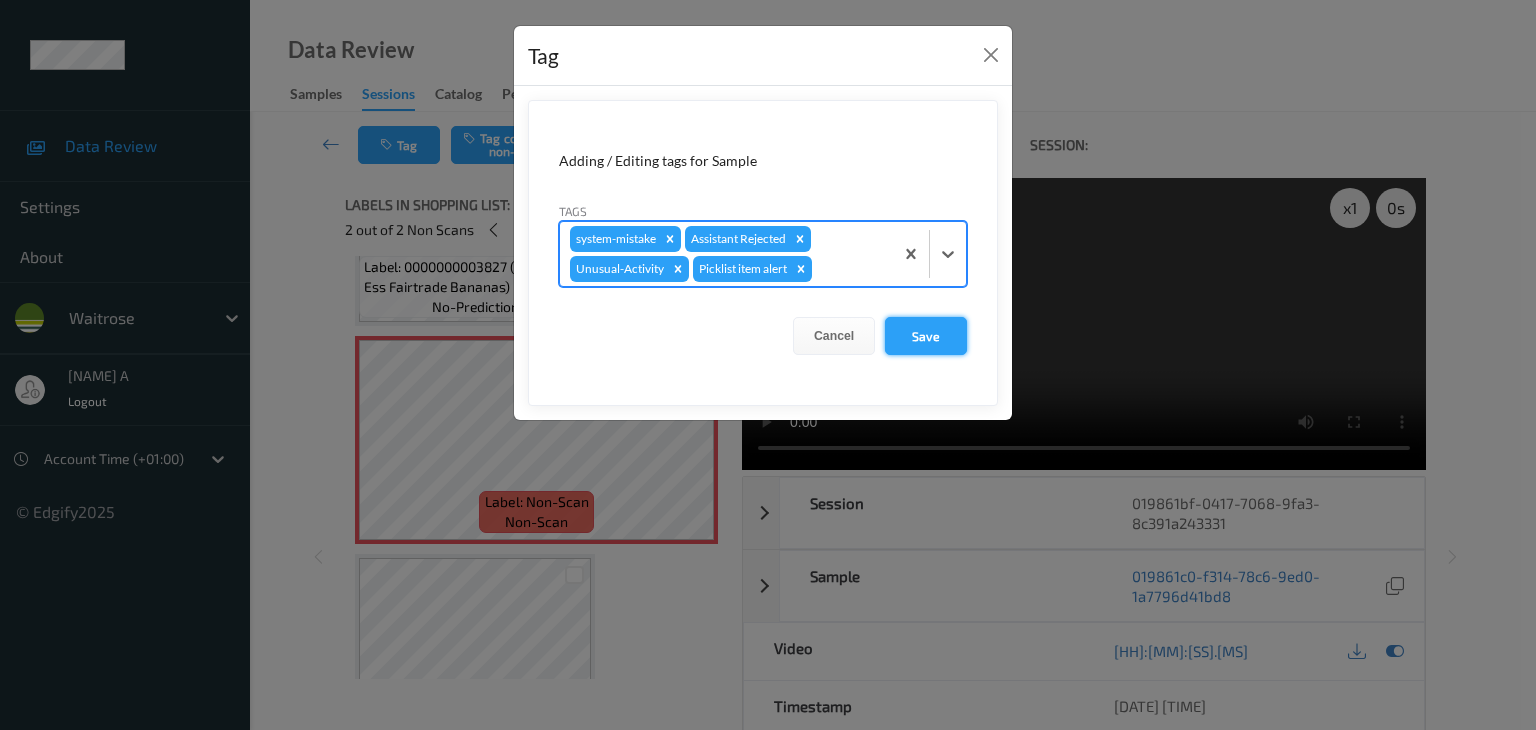 click on "Save" at bounding box center [926, 336] 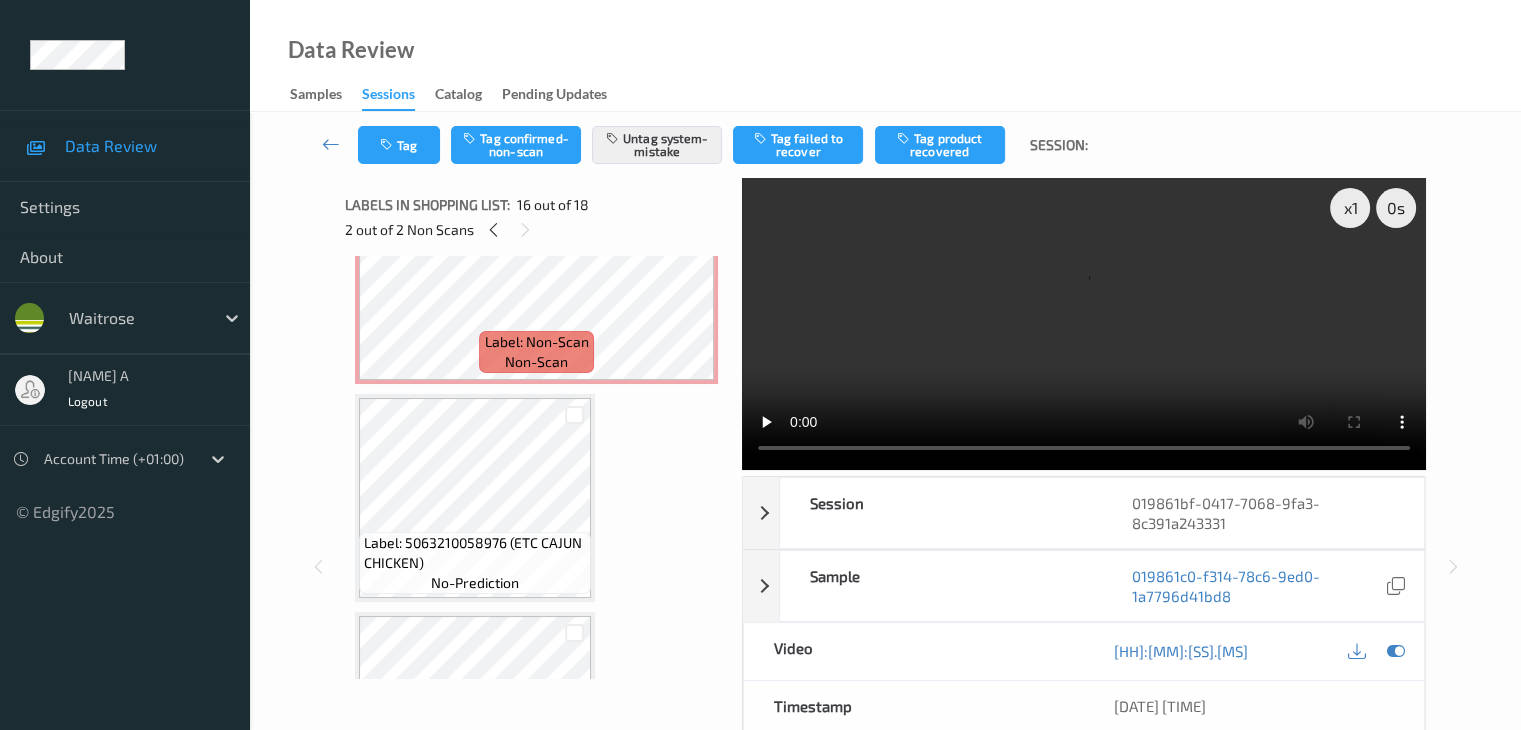 scroll, scrollTop: 1600, scrollLeft: 0, axis: vertical 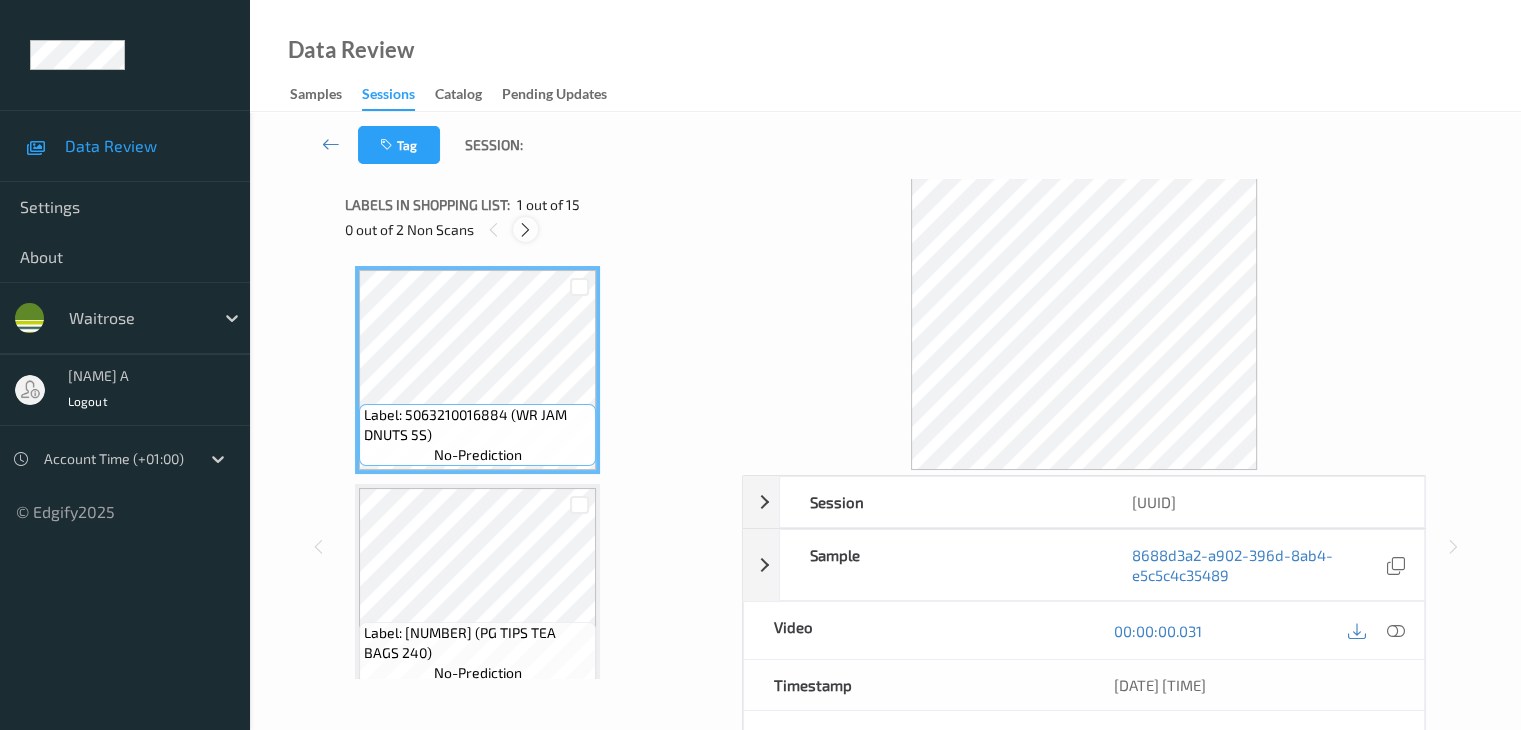 click at bounding box center [525, 230] 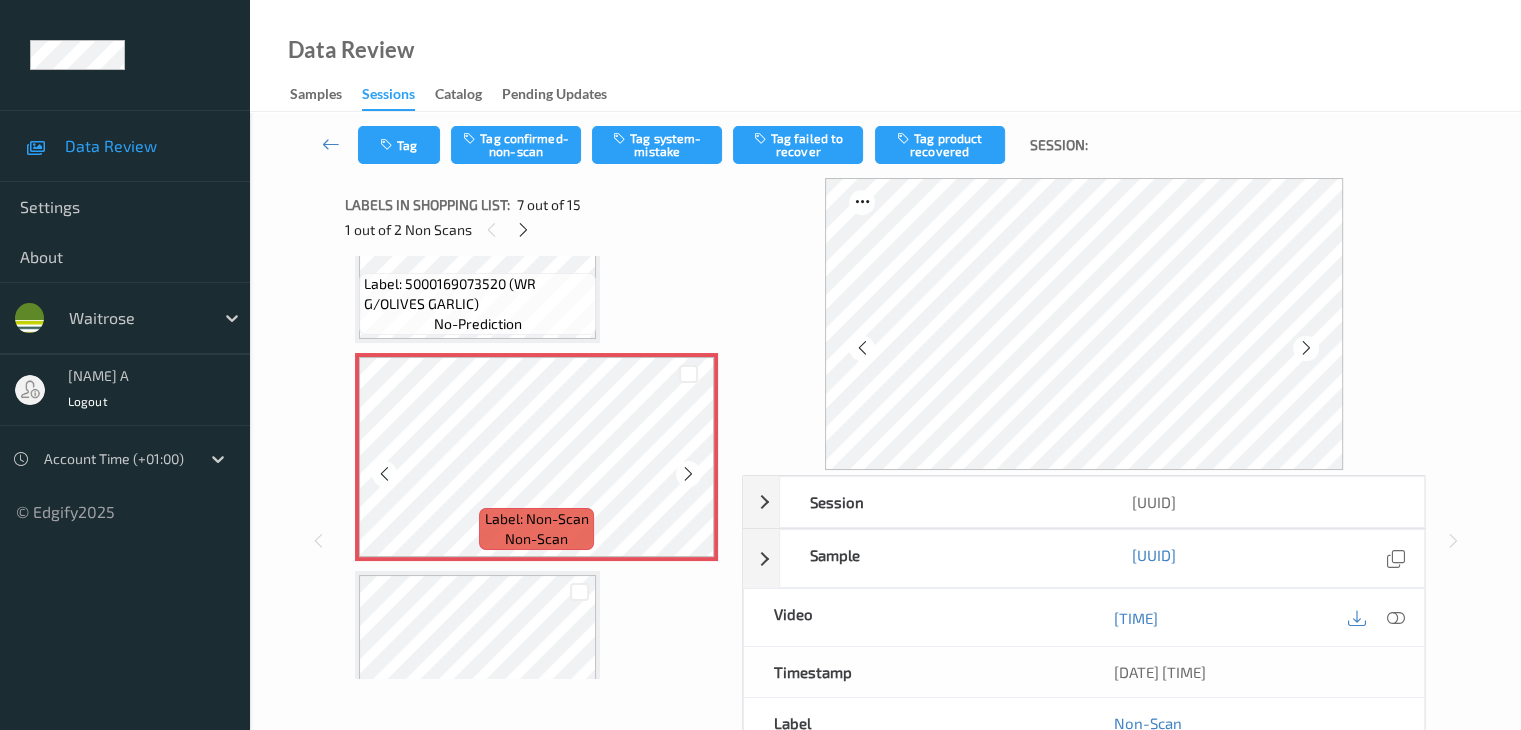 scroll, scrollTop: 1200, scrollLeft: 0, axis: vertical 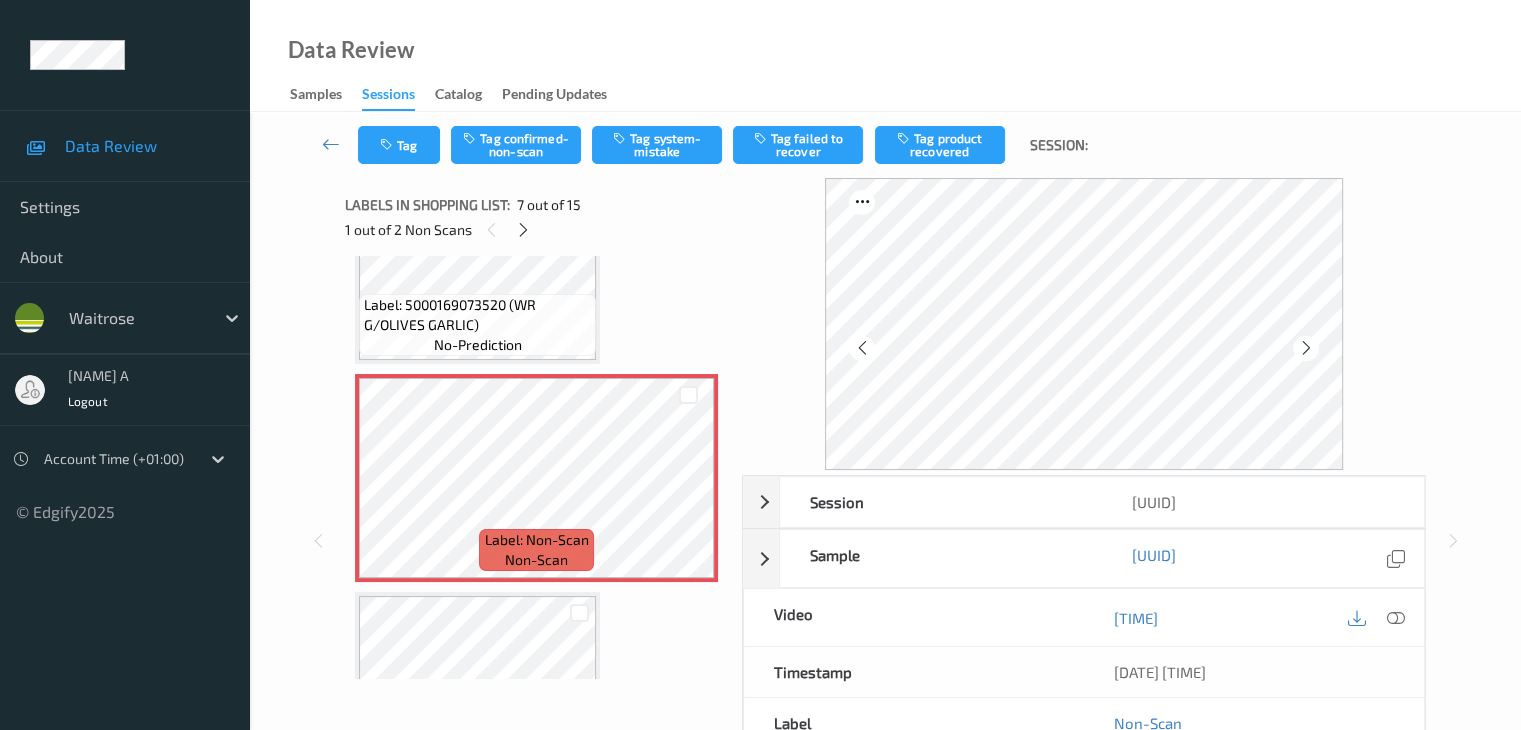 click on "Label: 5000169073520 (WR G/OLIVES GARLIC) no-prediction" at bounding box center (477, 325) 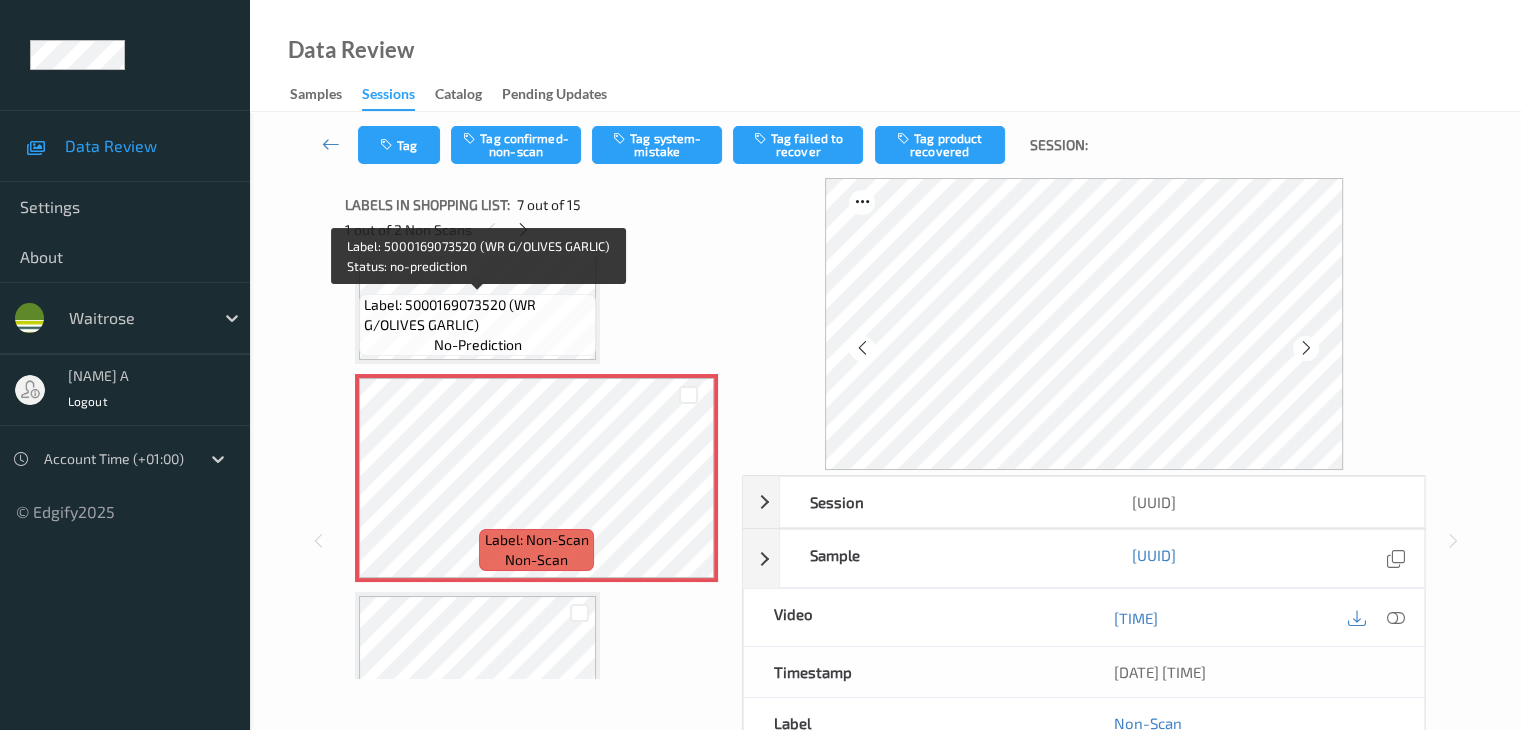 click on "Label: 5000169073520 (WR G/OLIVES GARLIC) no-prediction" at bounding box center [477, 325] 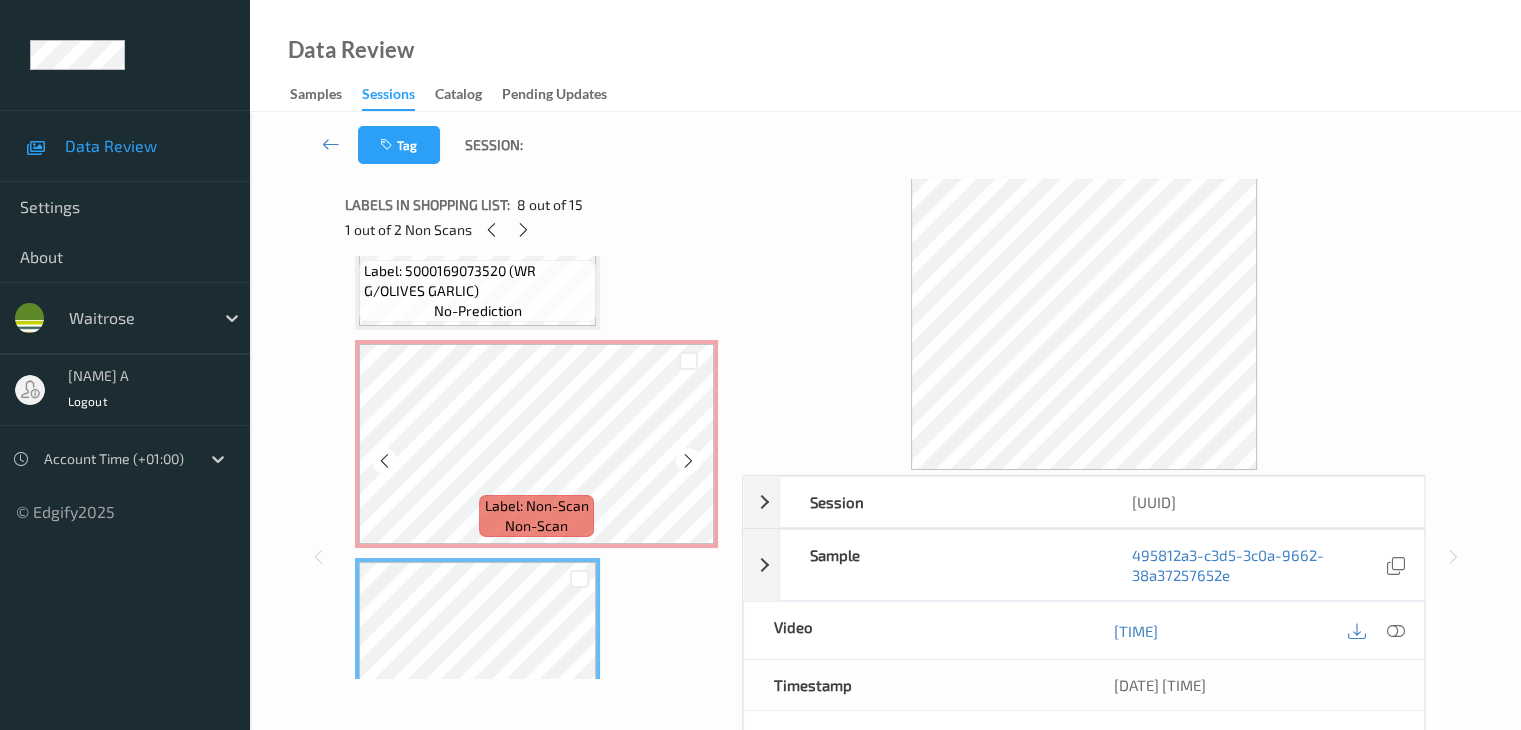 scroll, scrollTop: 1200, scrollLeft: 0, axis: vertical 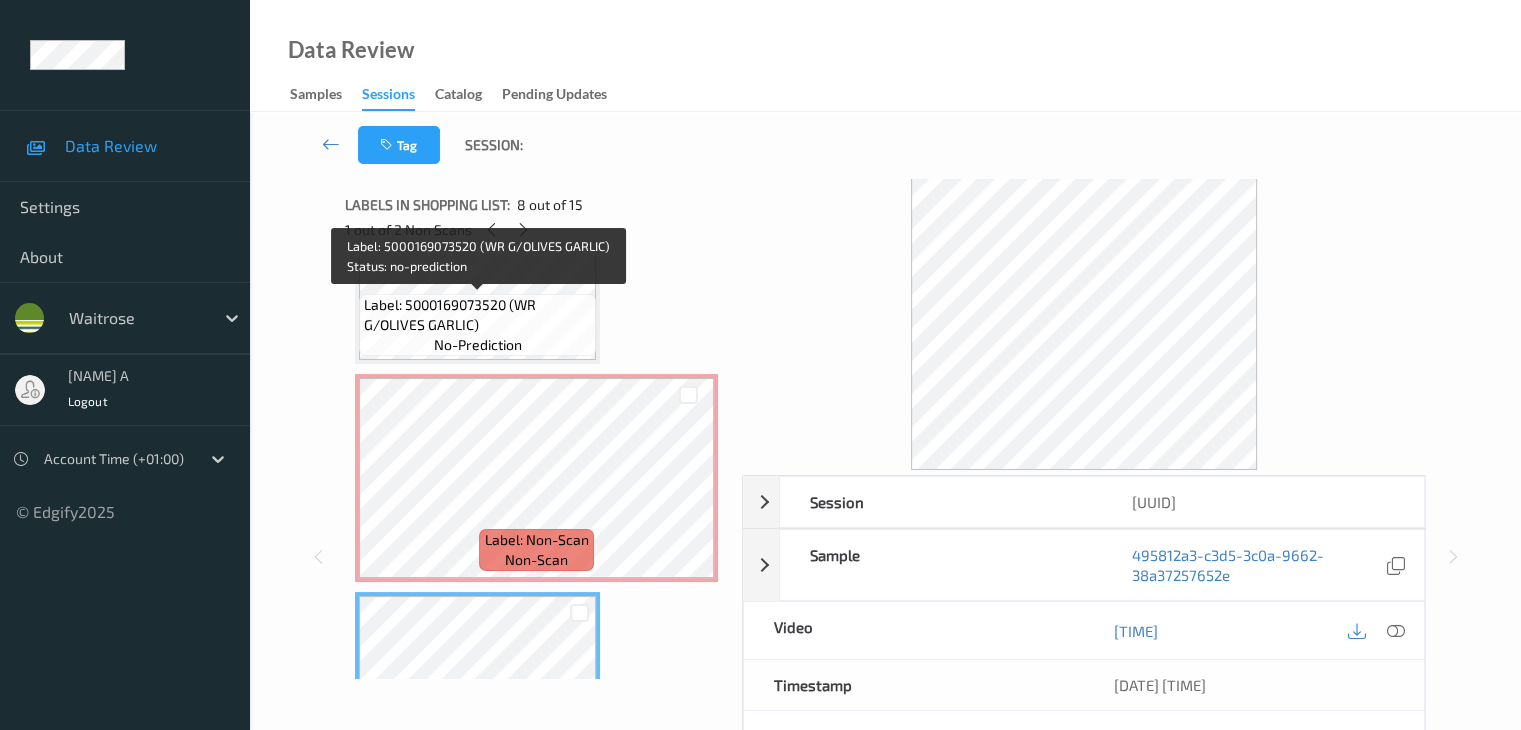 click on "Label: 5000169073520 (WR G/OLIVES GARLIC) no-prediction" at bounding box center [477, 325] 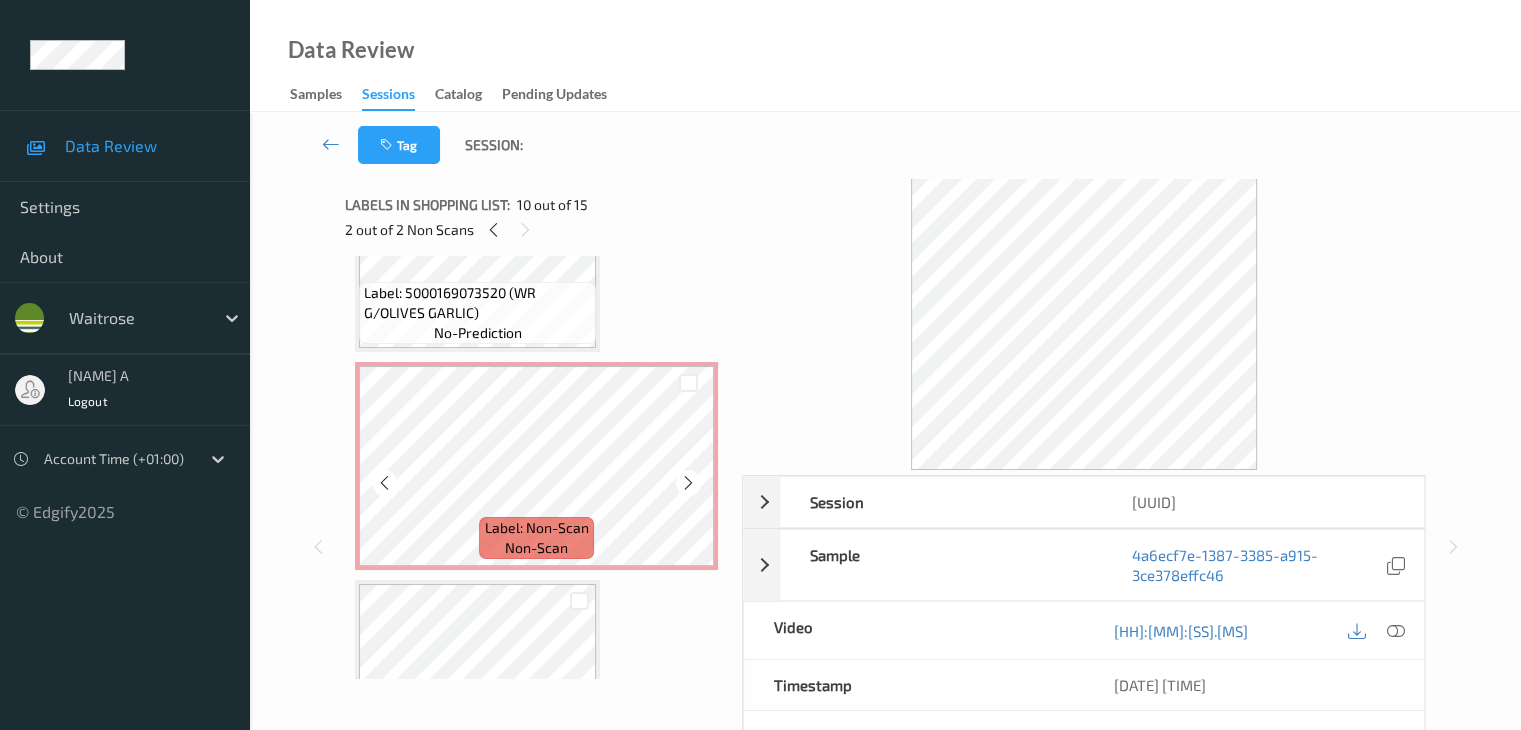 scroll, scrollTop: 1200, scrollLeft: 0, axis: vertical 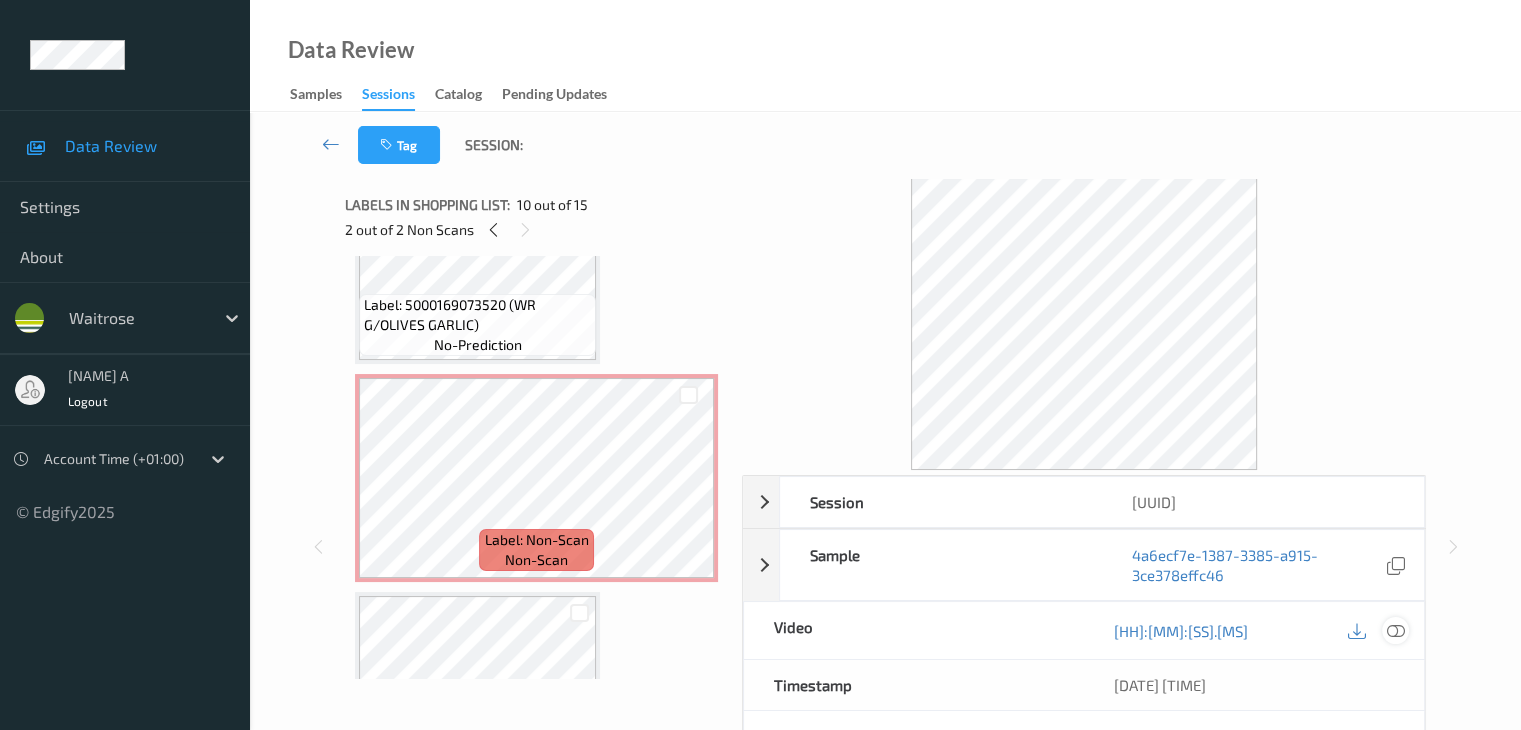 click at bounding box center (1395, 631) 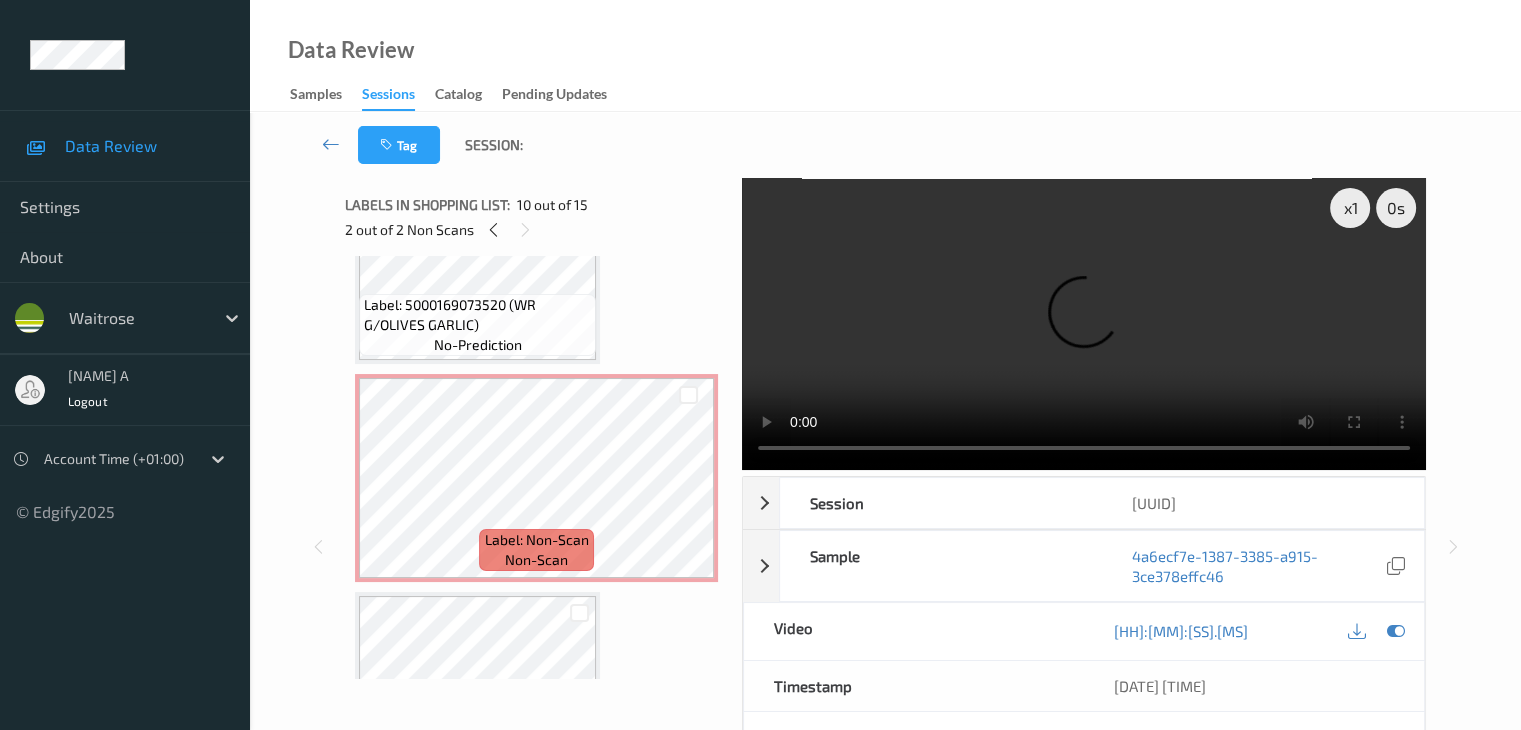type 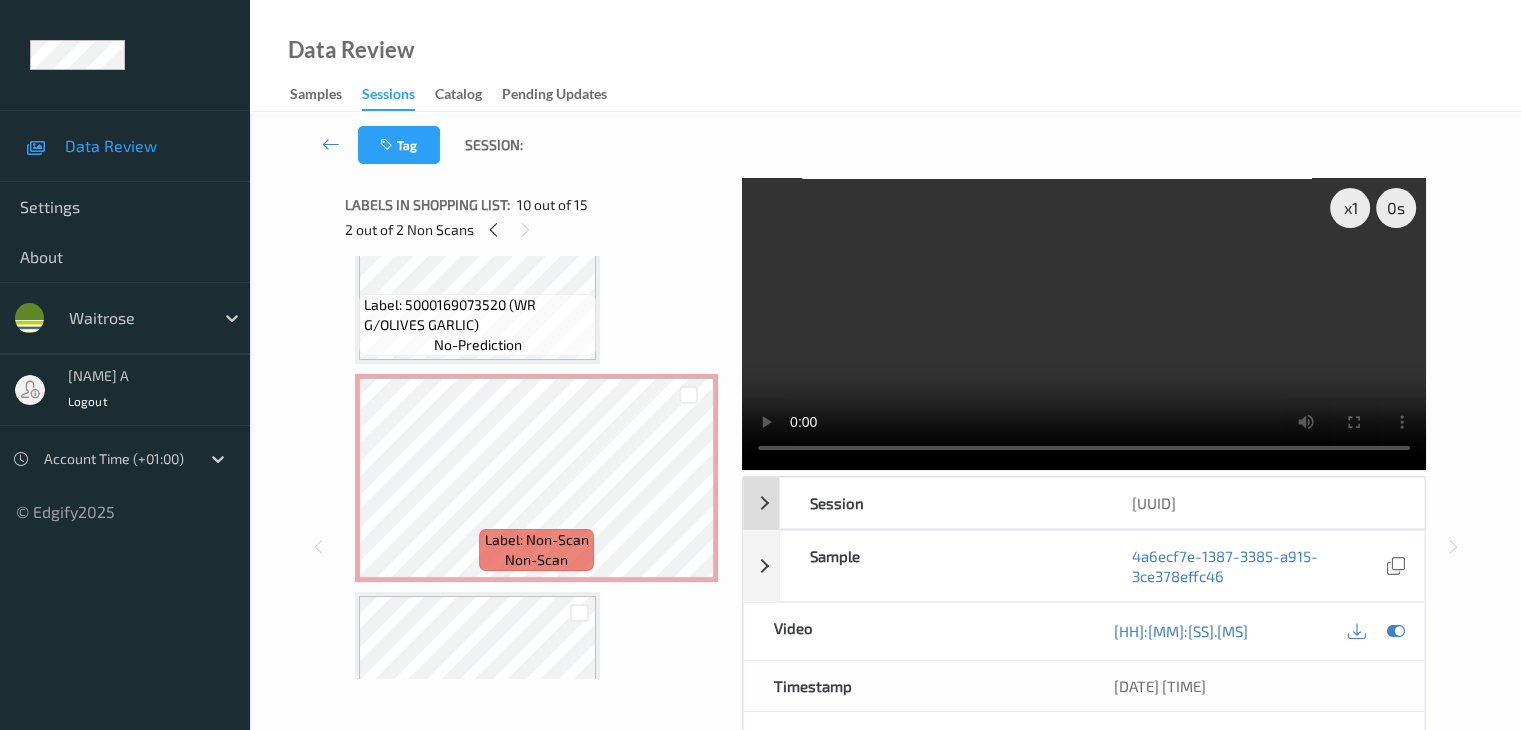 scroll, scrollTop: 100, scrollLeft: 0, axis: vertical 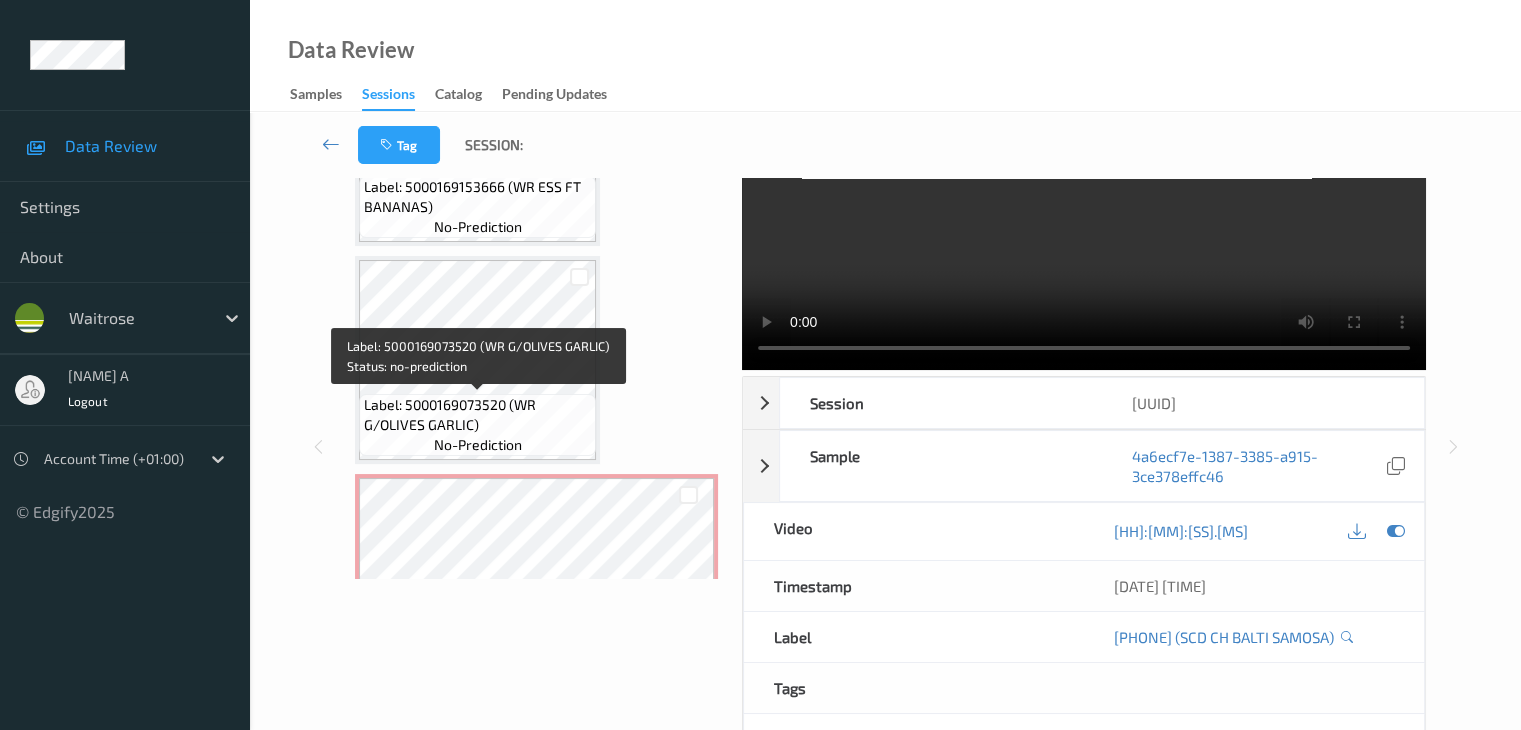 click on "Label: 5000169073520 (WR G/OLIVES GARLIC)" at bounding box center (477, 415) 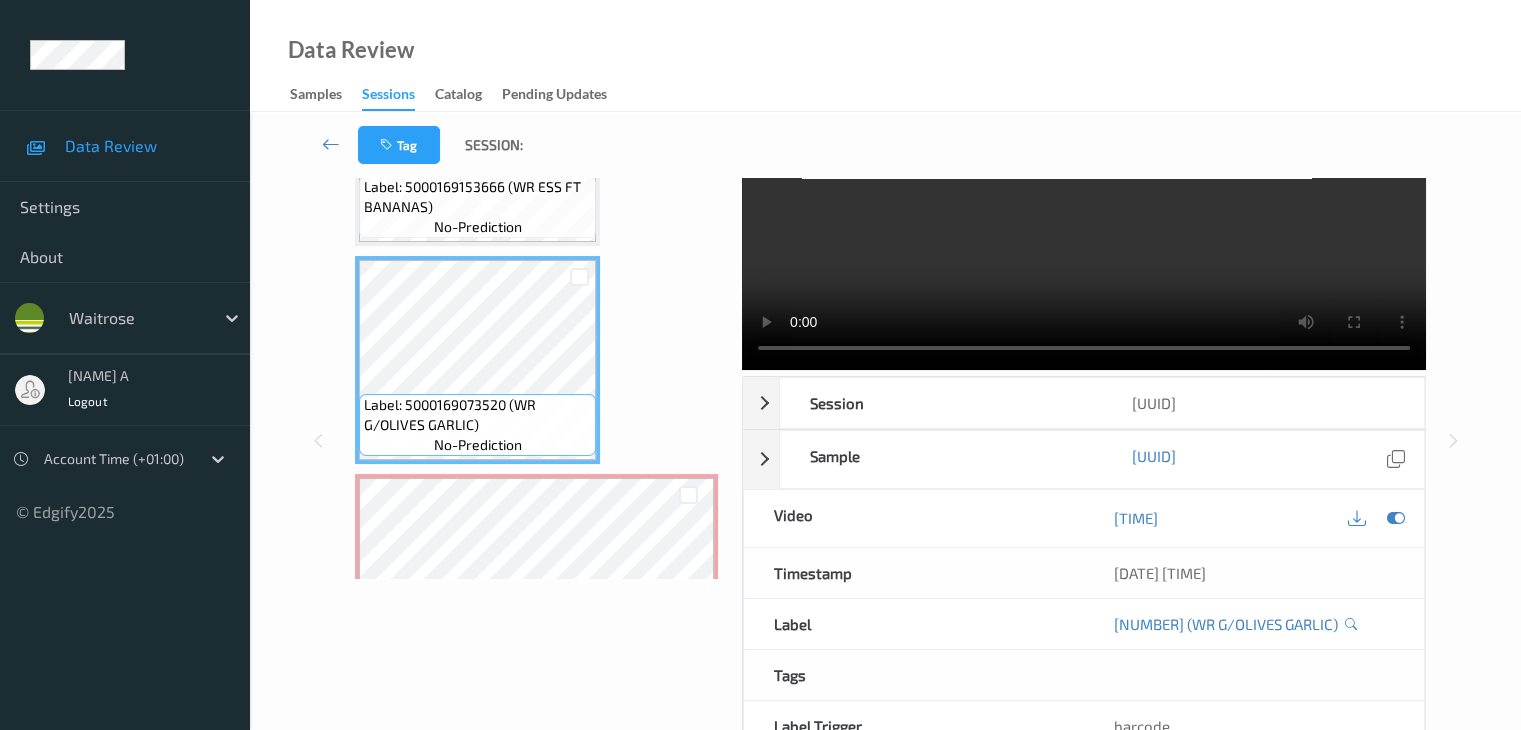 scroll, scrollTop: 0, scrollLeft: 0, axis: both 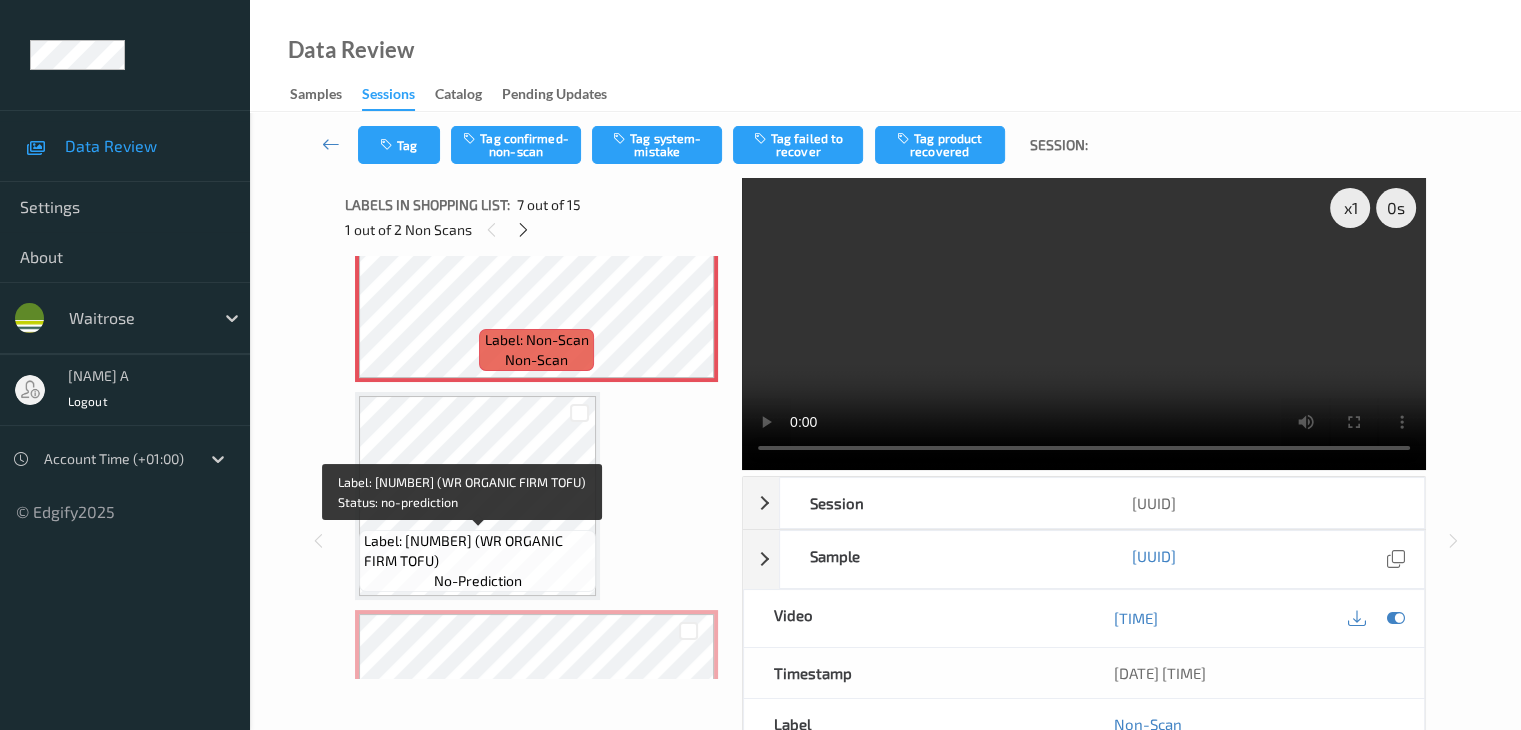 click on "Label: 5000169669747 (WR ORGANIC FIRM TOFU)" at bounding box center (477, 551) 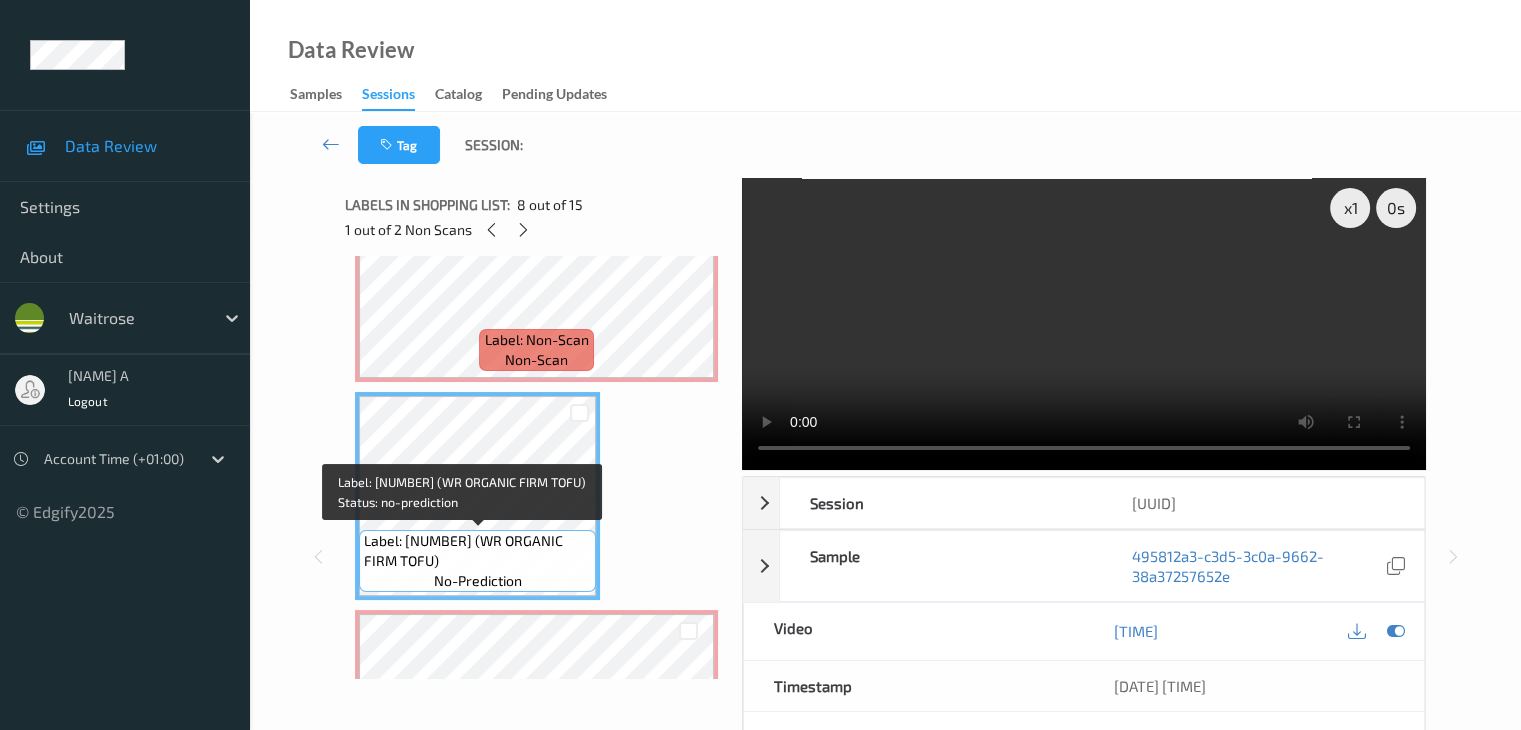 click on "Label: 5000169669747 (WR ORGANIC FIRM TOFU)" at bounding box center (477, 551) 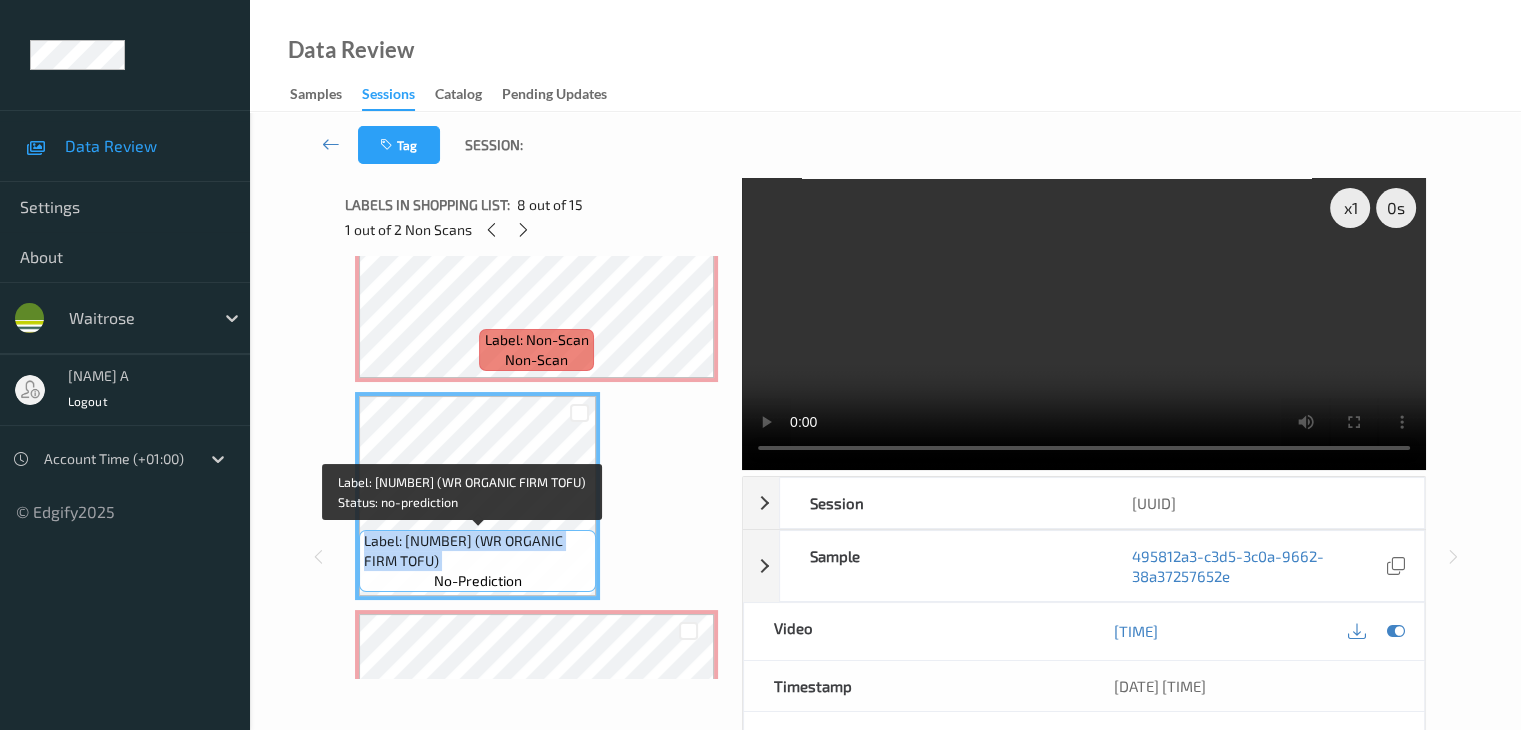 click on "Label: 5000169669747 (WR ORGANIC FIRM TOFU)" at bounding box center [477, 551] 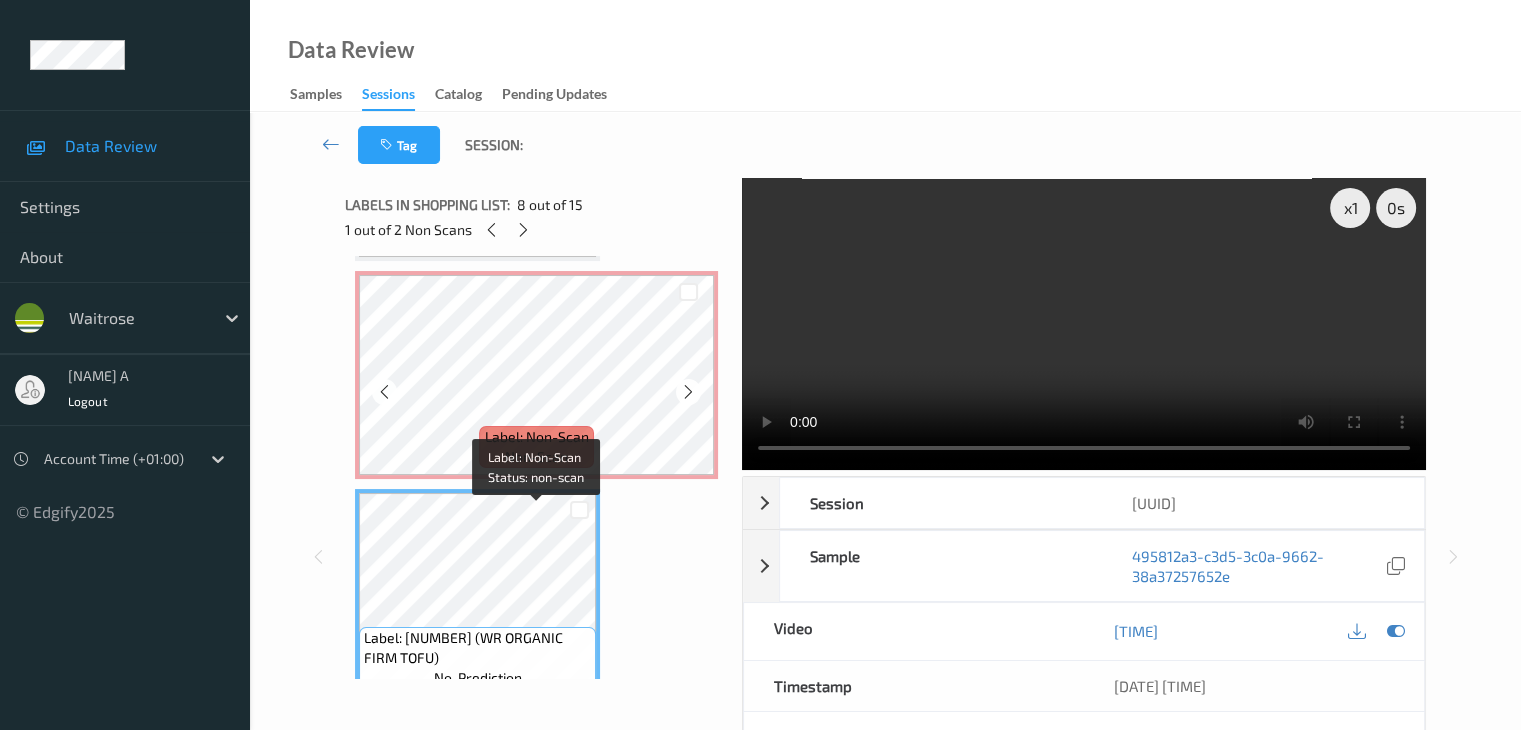 scroll, scrollTop: 1200, scrollLeft: 0, axis: vertical 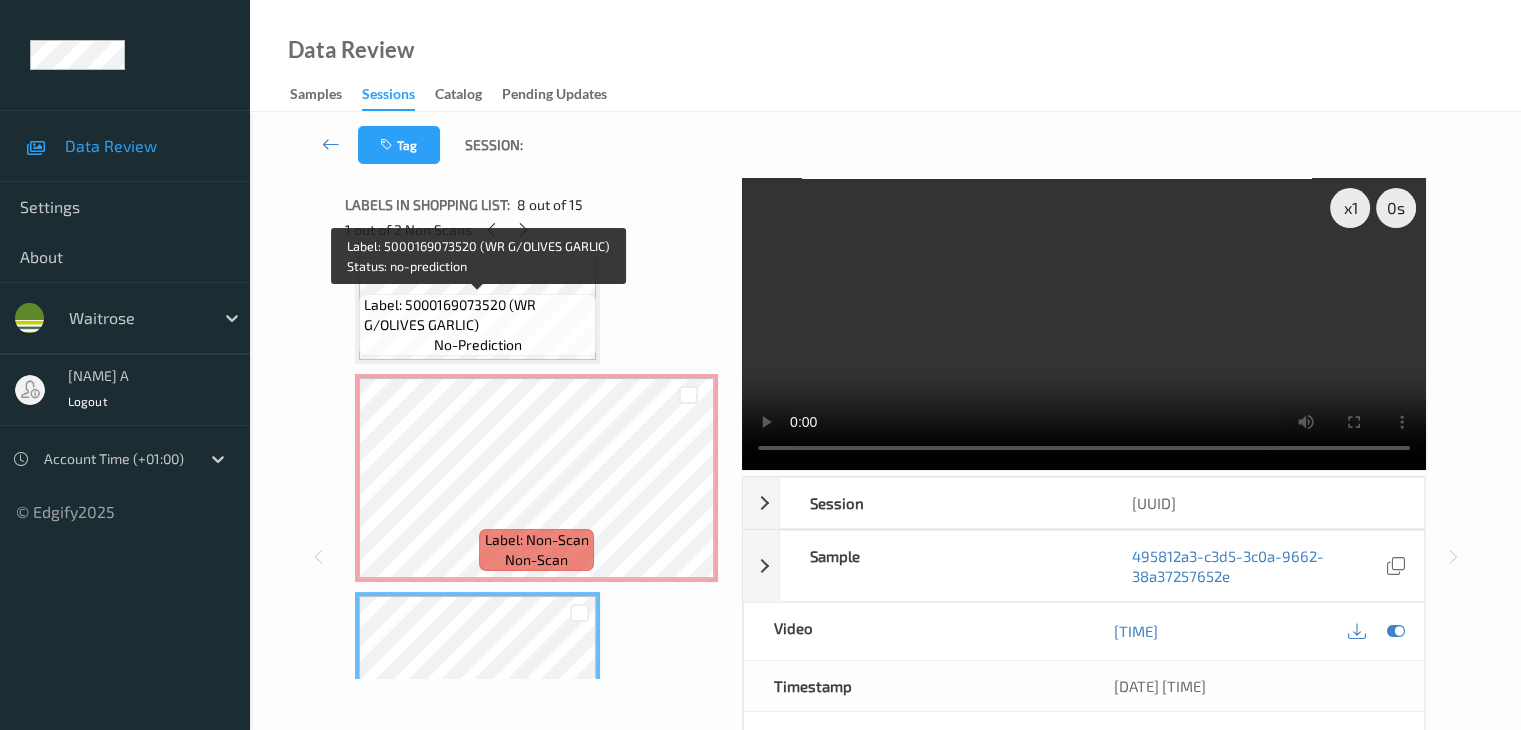 click on "Label: 5000169073520 (WR G/OLIVES GARLIC)" at bounding box center (477, 315) 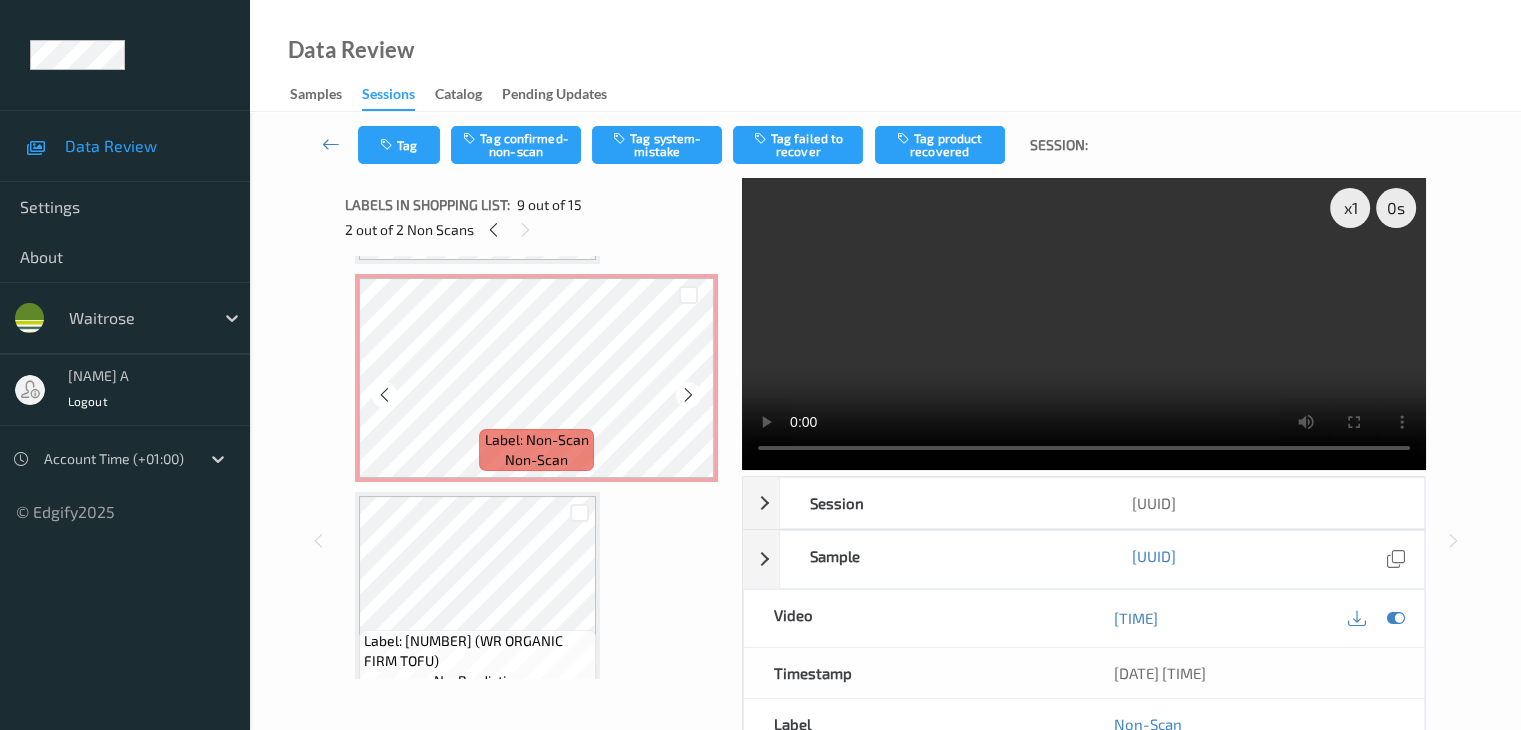 scroll, scrollTop: 1200, scrollLeft: 0, axis: vertical 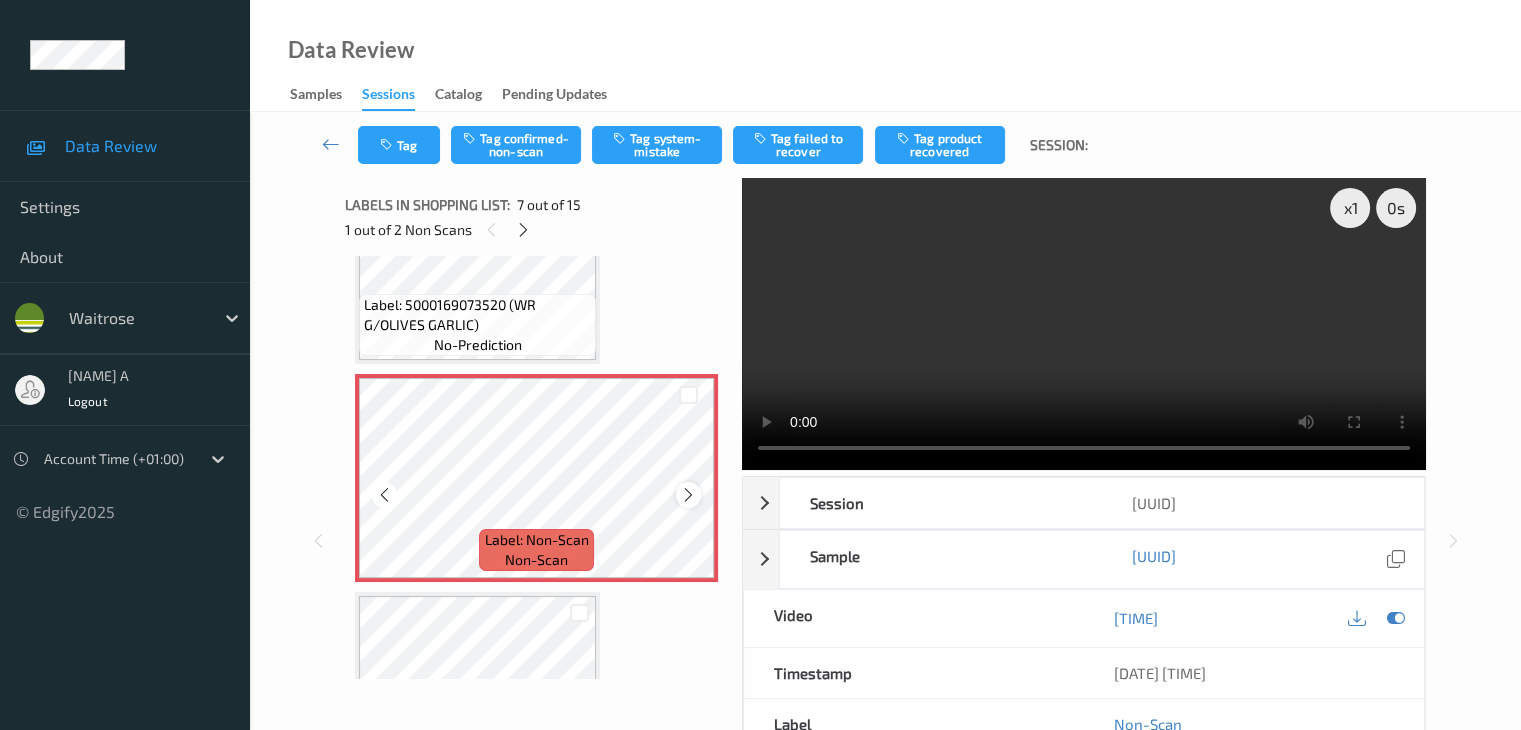 click at bounding box center (688, 494) 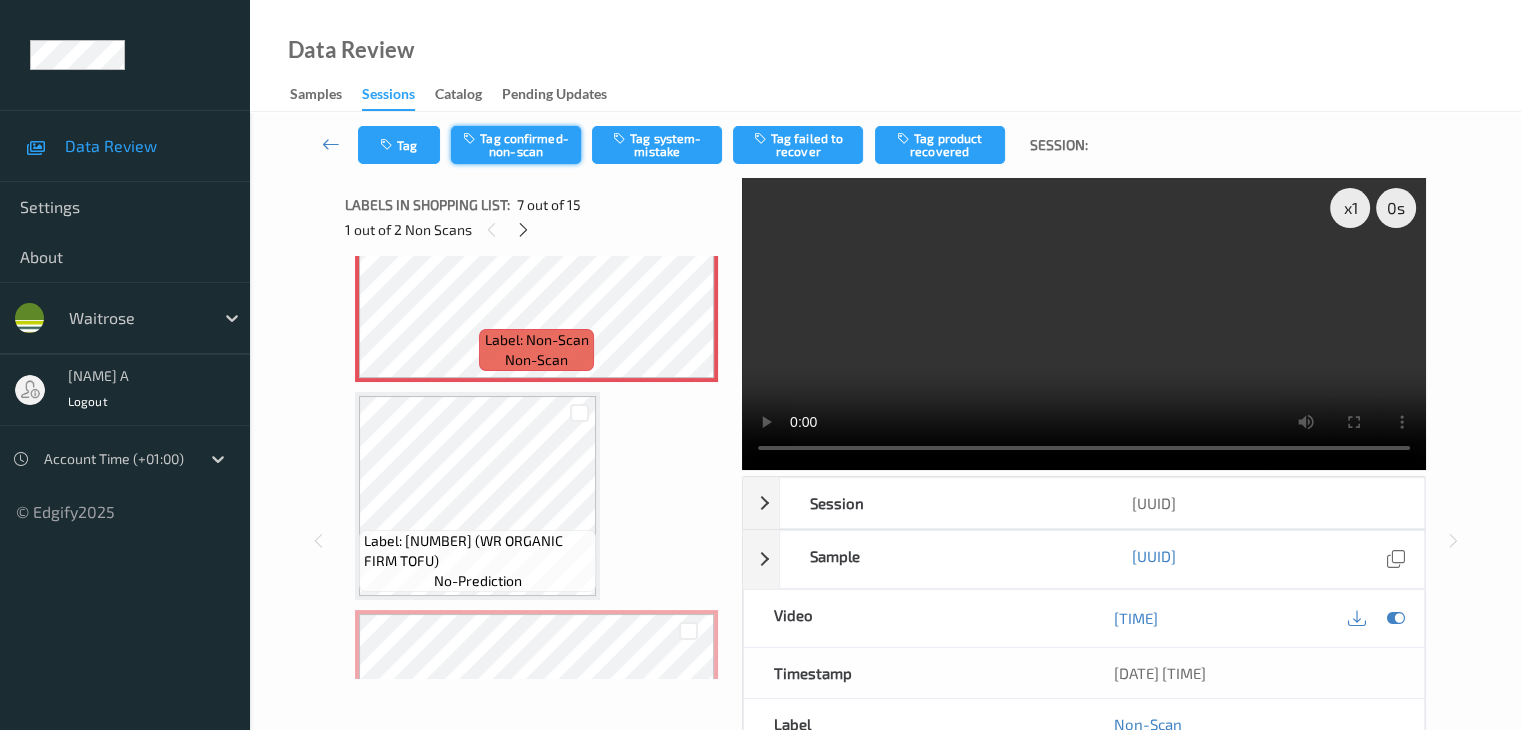 click on "Tag   confirmed-non-scan" at bounding box center [516, 145] 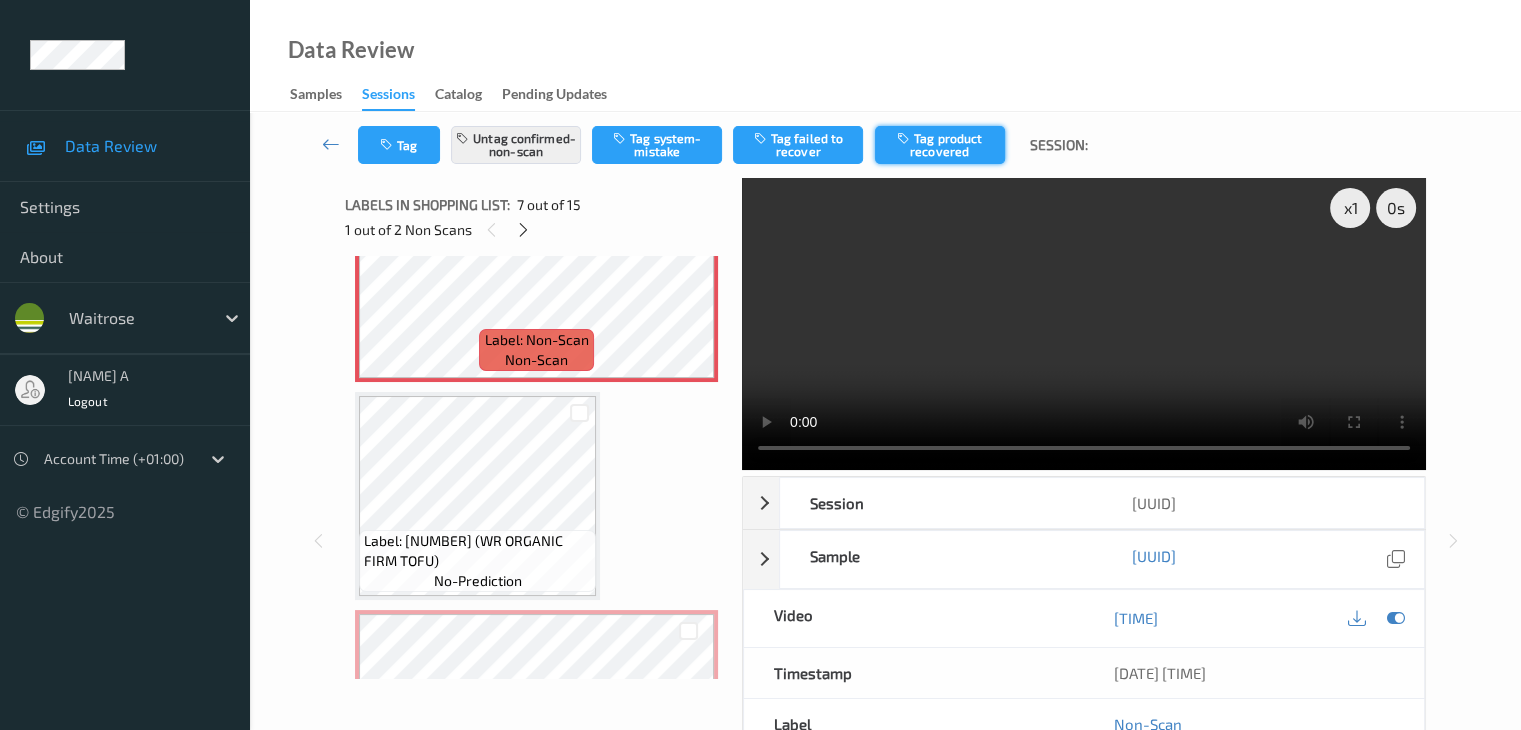 click on "Tag   product recovered" at bounding box center [940, 145] 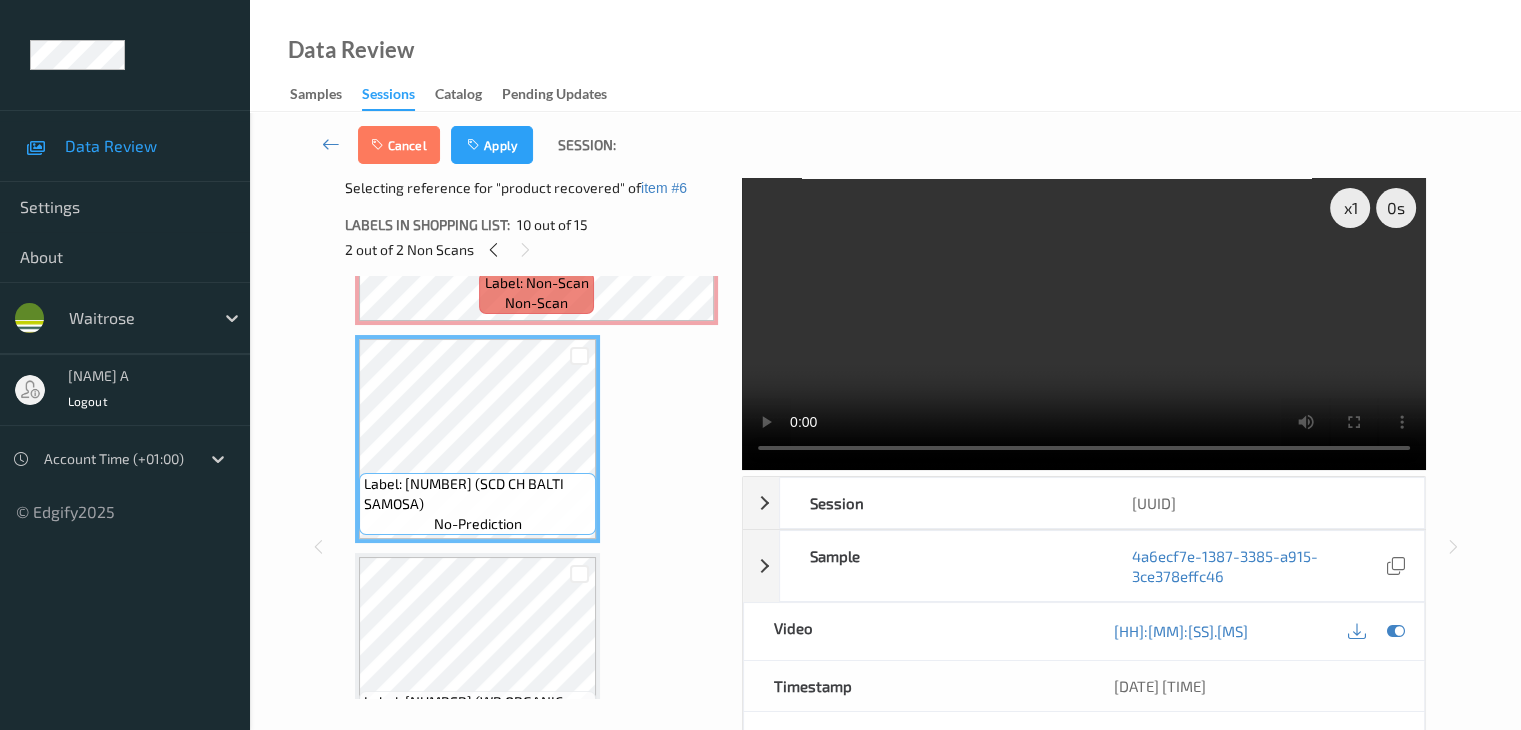 scroll, scrollTop: 1800, scrollLeft: 0, axis: vertical 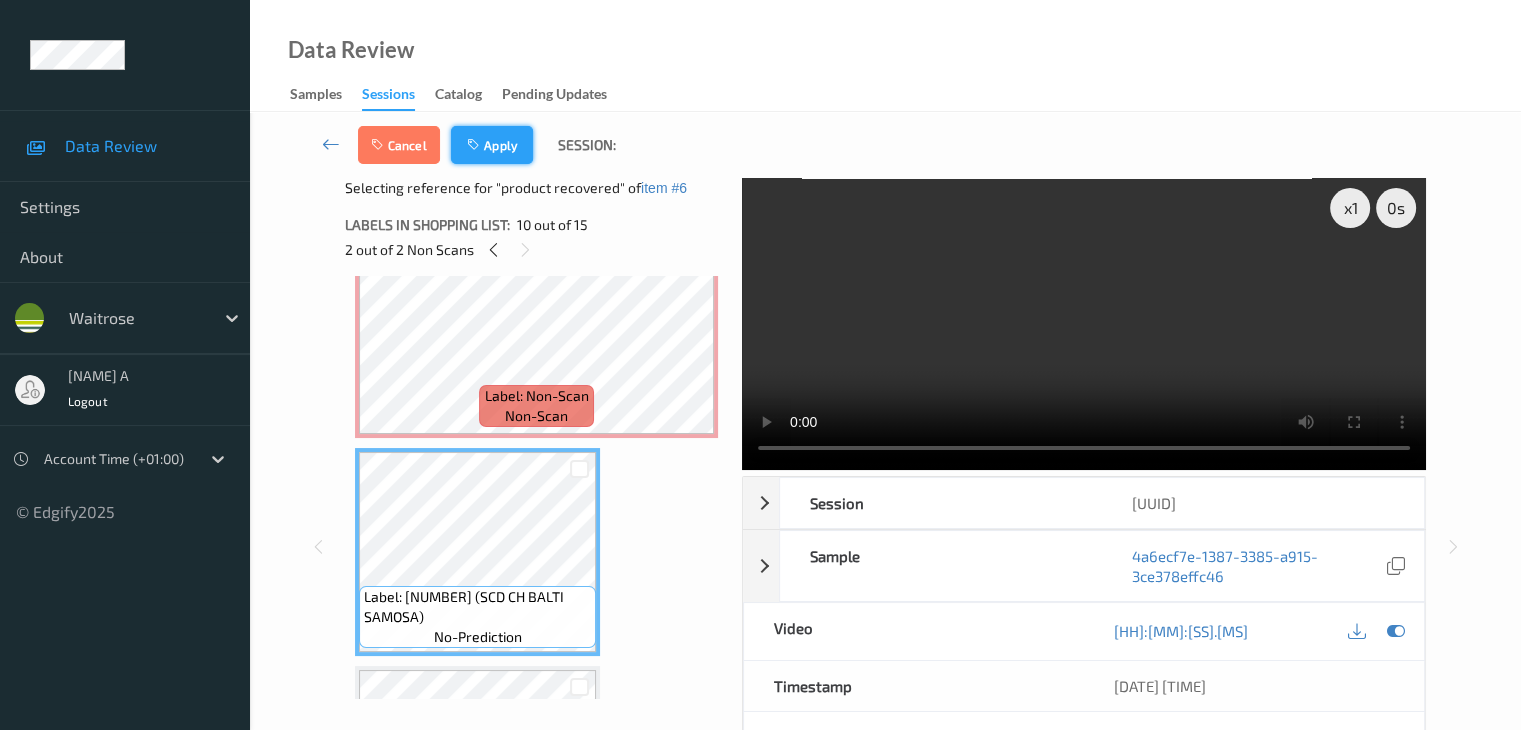 click on "Apply" at bounding box center (492, 145) 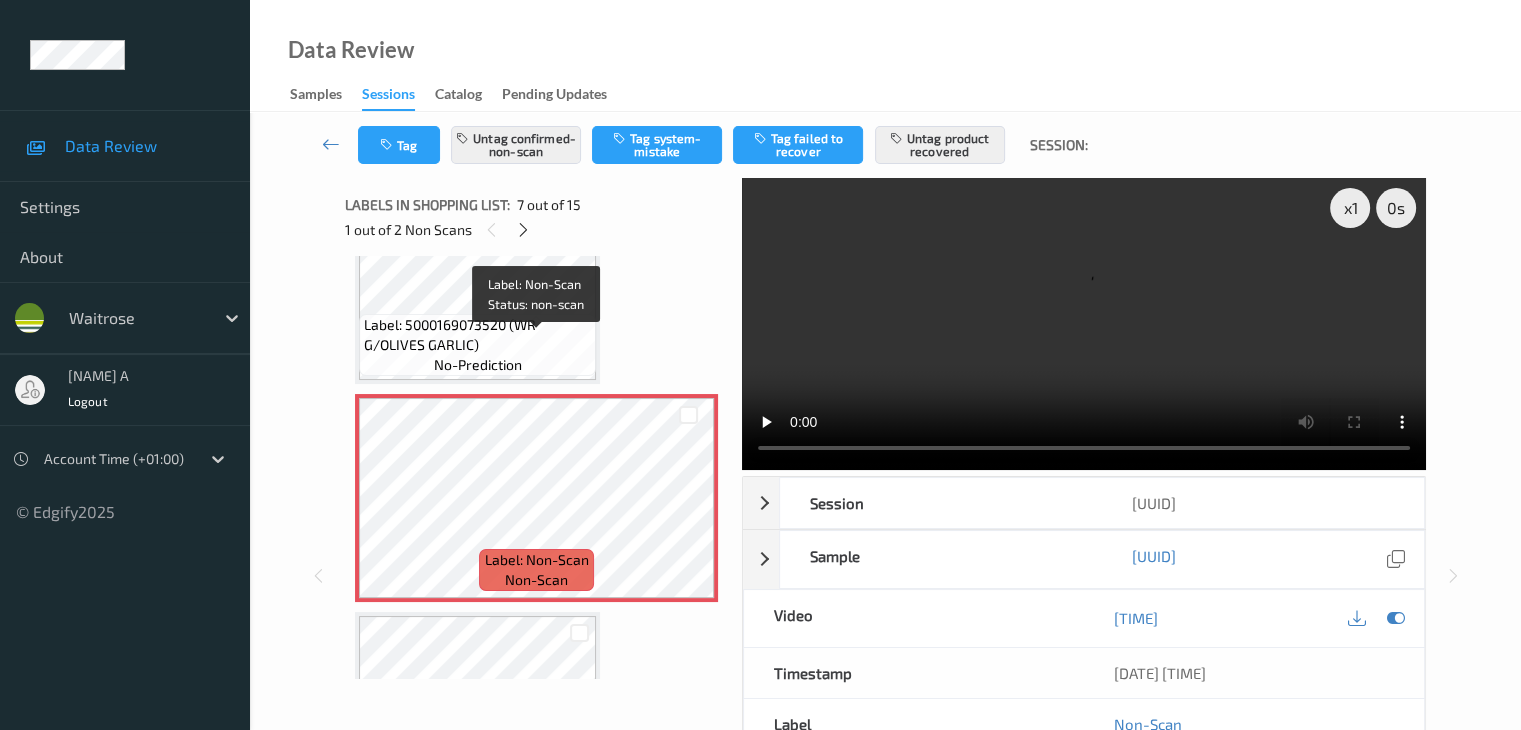 scroll, scrollTop: 1400, scrollLeft: 0, axis: vertical 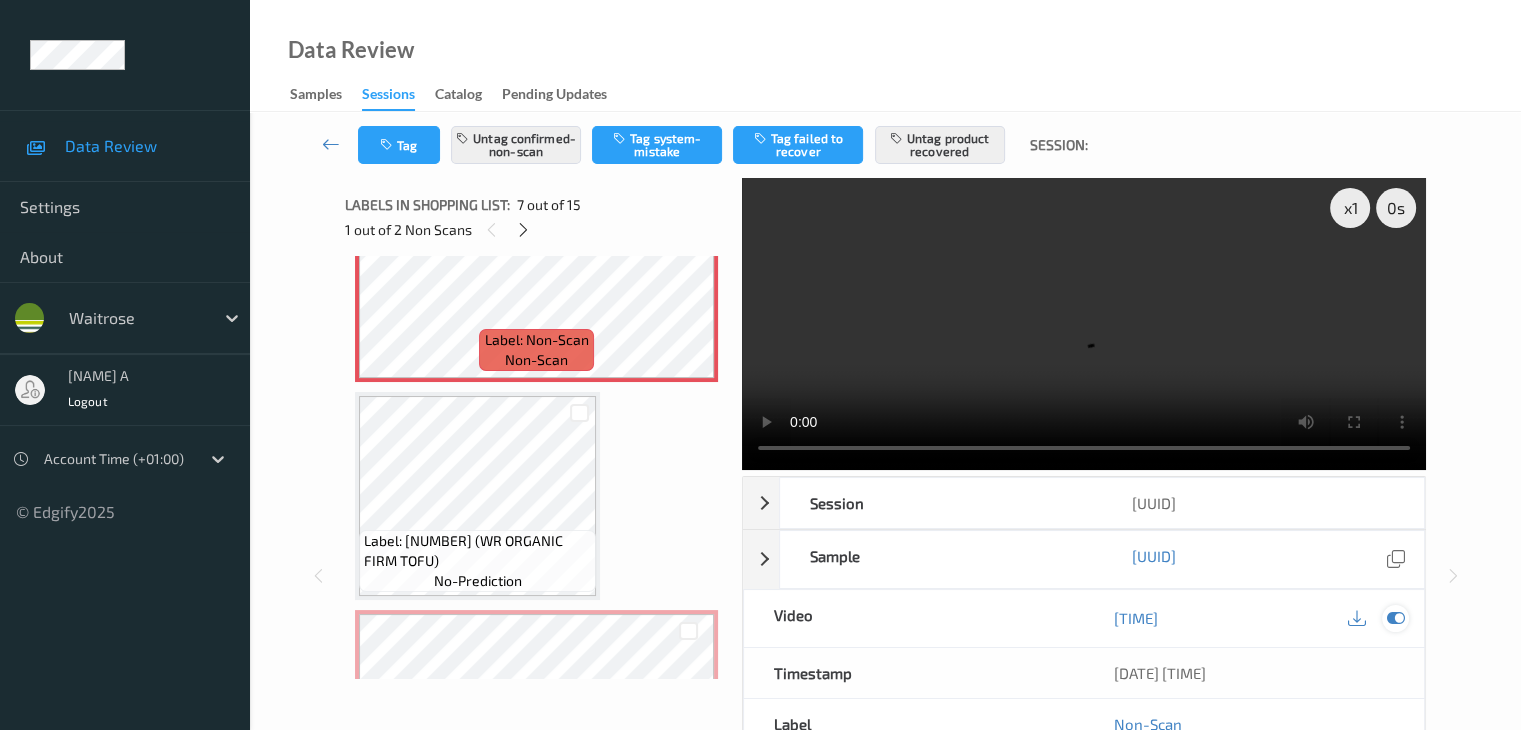 click at bounding box center [1395, 618] 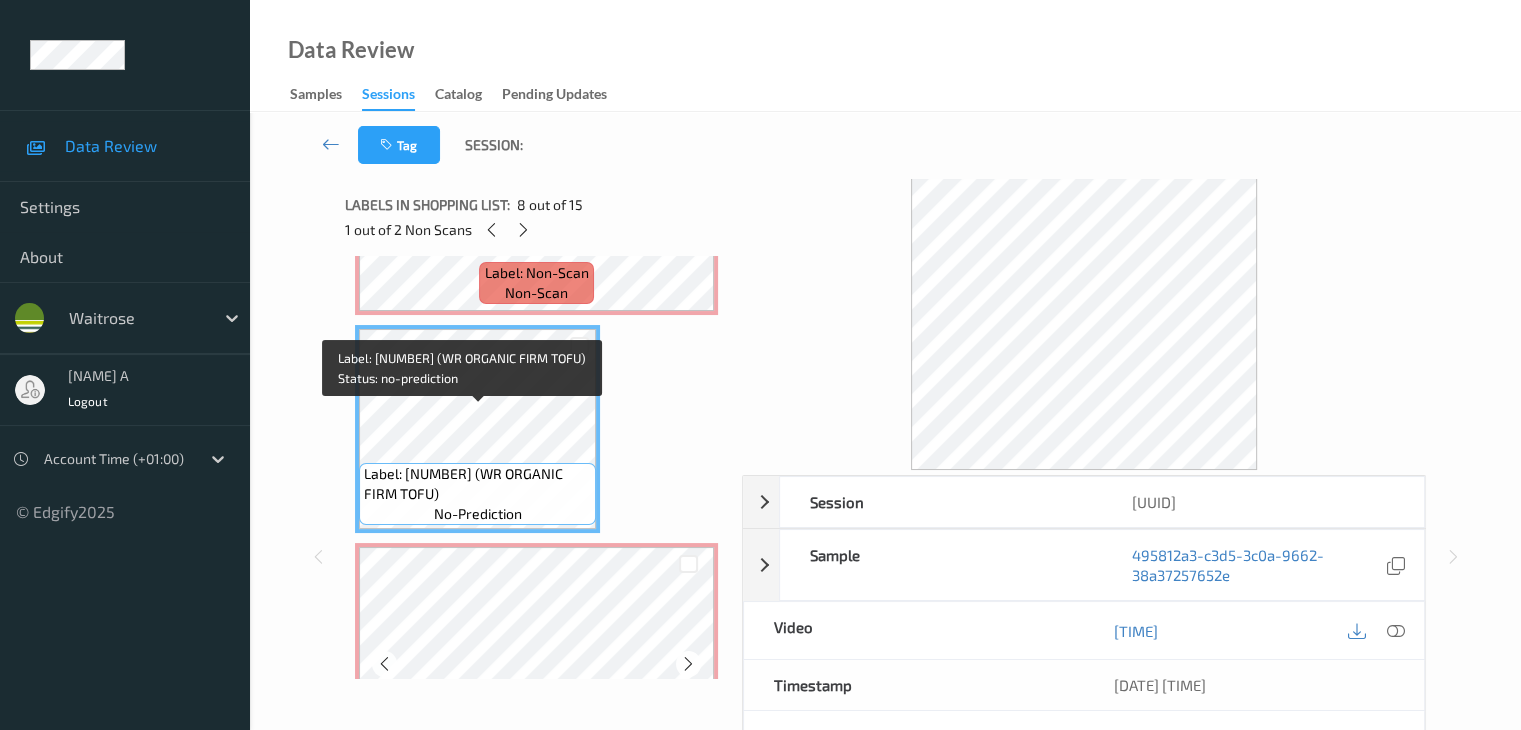 scroll, scrollTop: 1600, scrollLeft: 0, axis: vertical 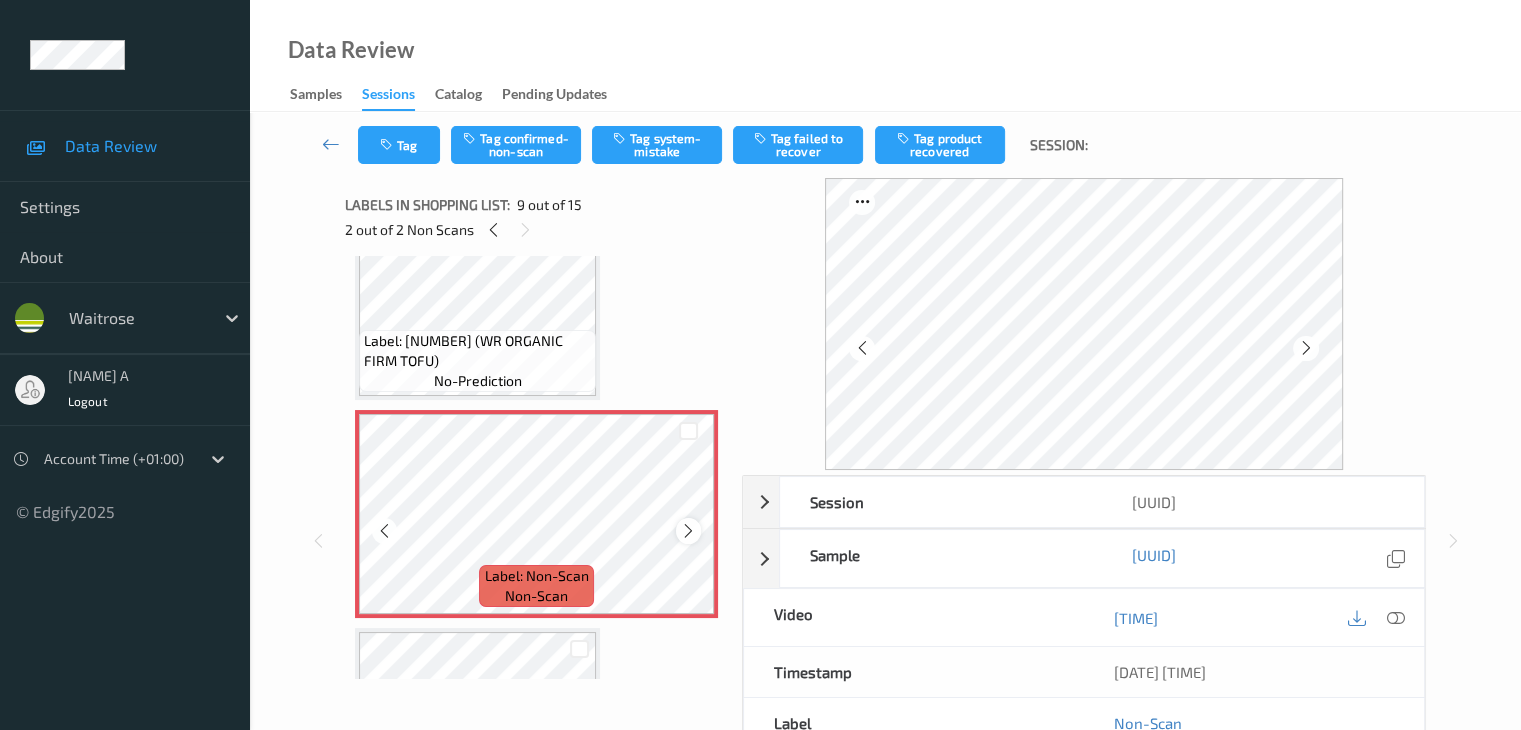 click at bounding box center [688, 531] 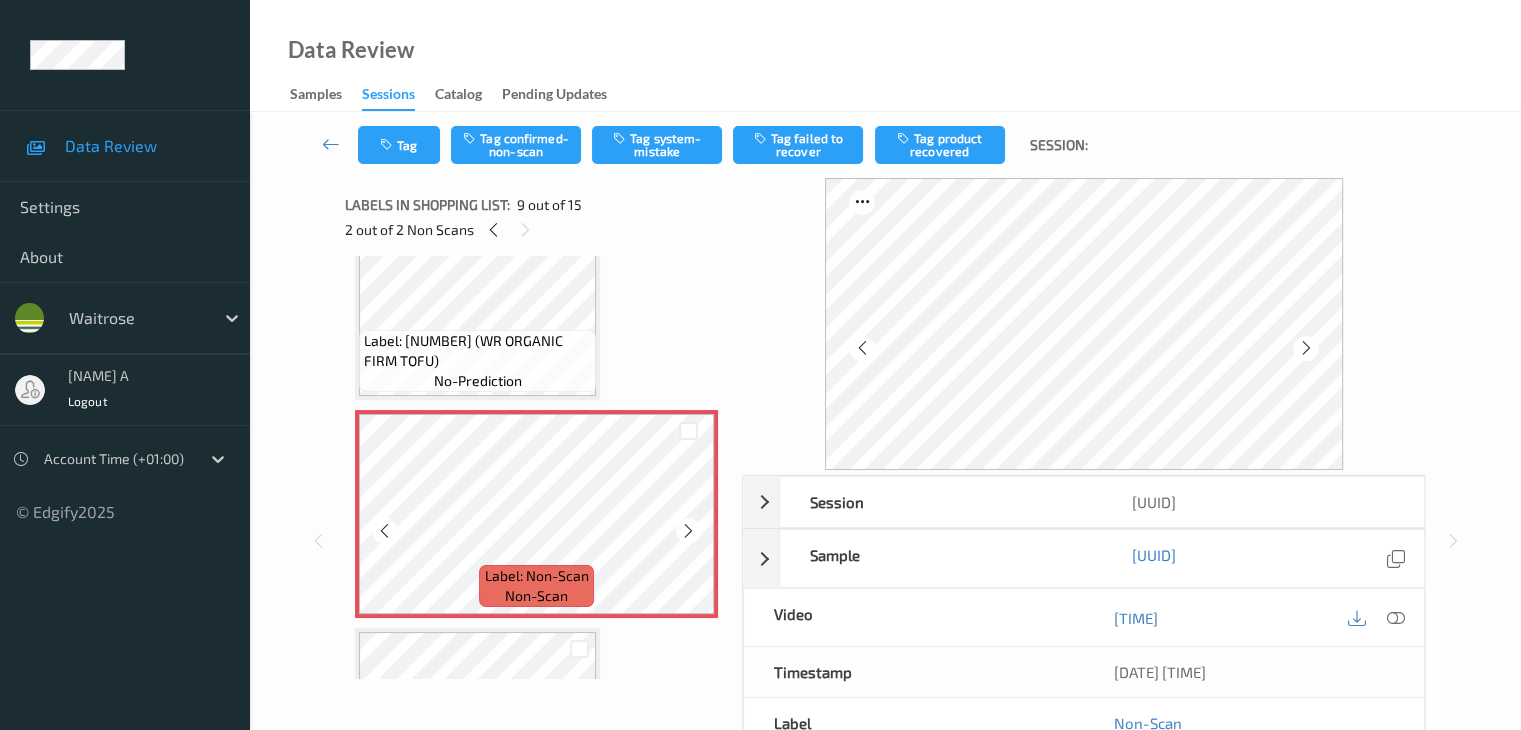 click at bounding box center [688, 531] 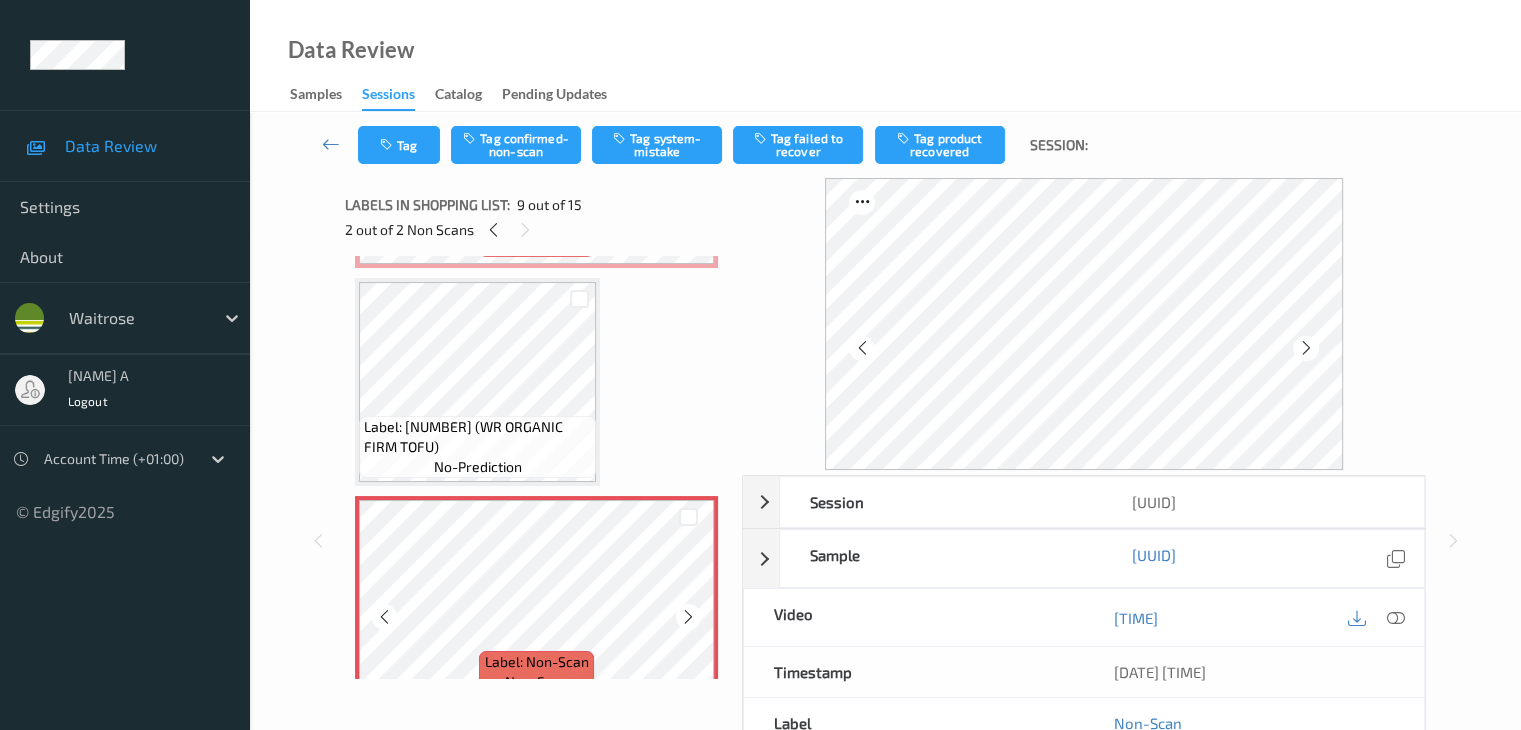 scroll, scrollTop: 1600, scrollLeft: 0, axis: vertical 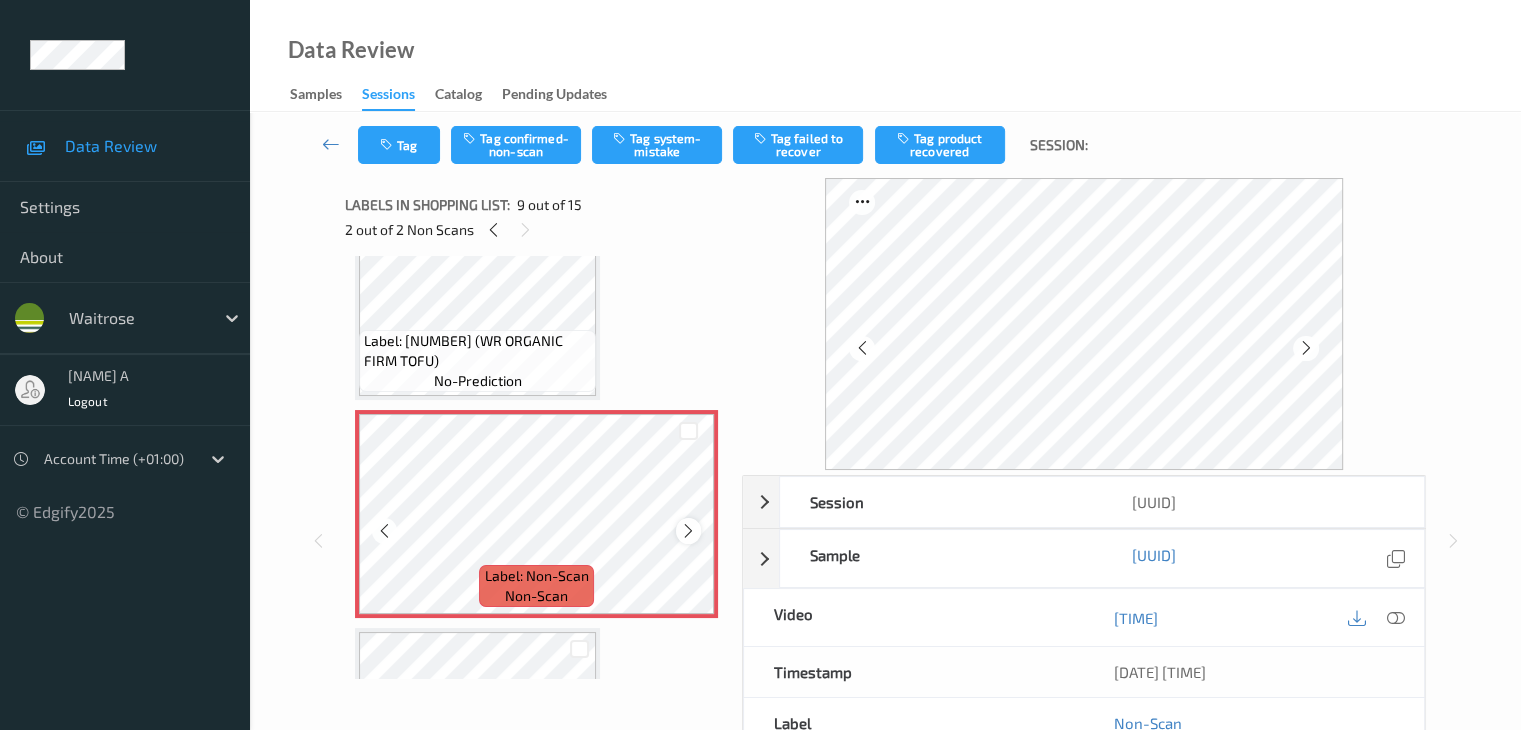 click at bounding box center (688, 531) 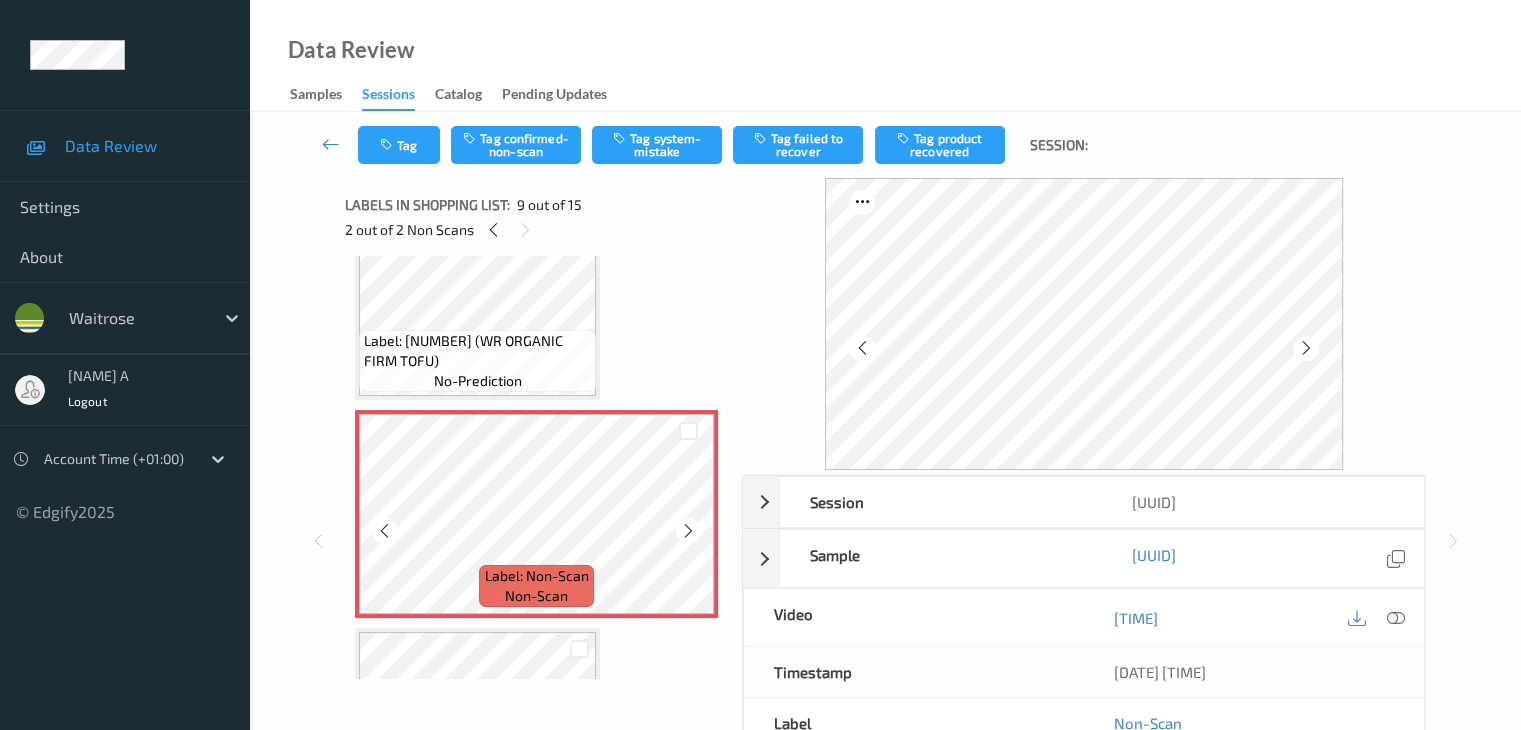 click at bounding box center [688, 531] 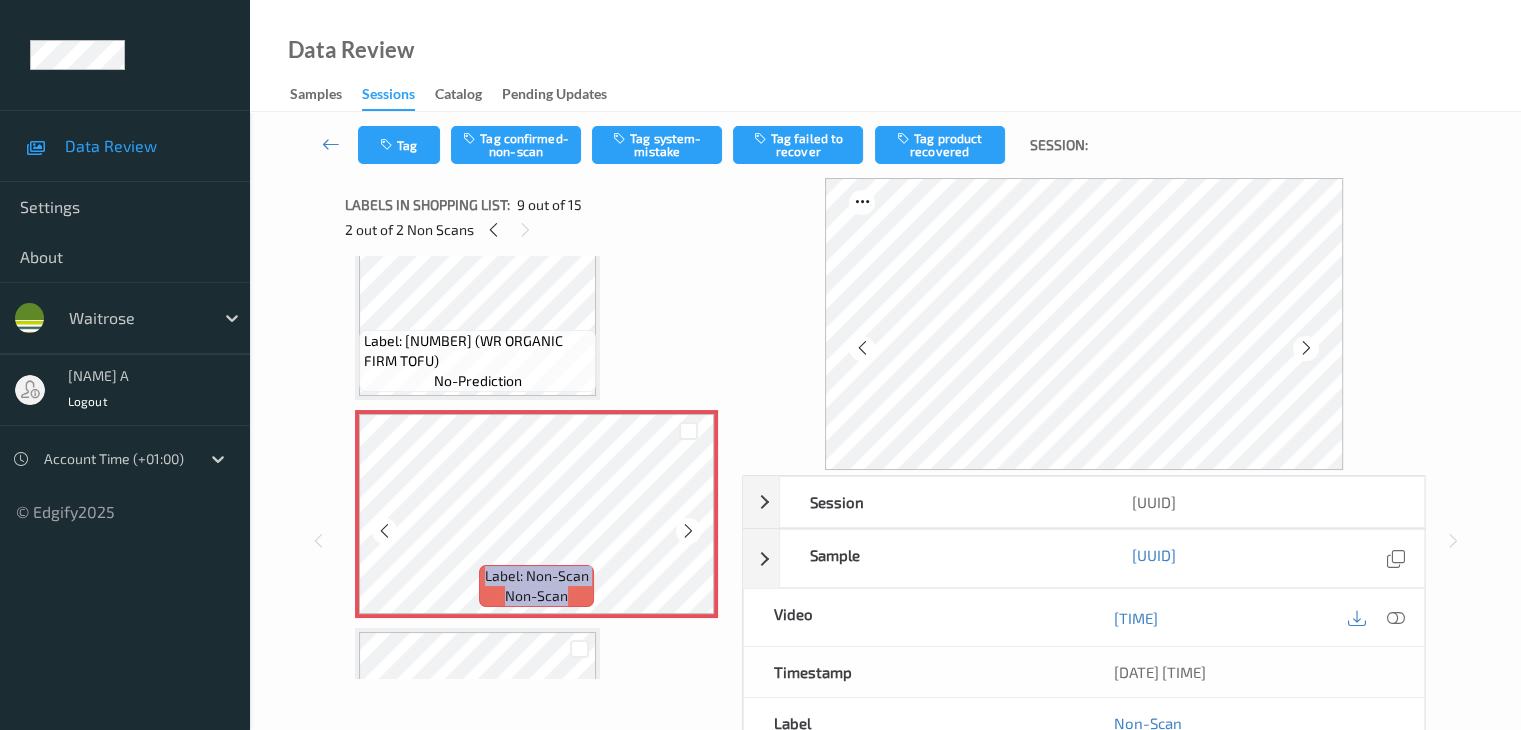 click at bounding box center (688, 531) 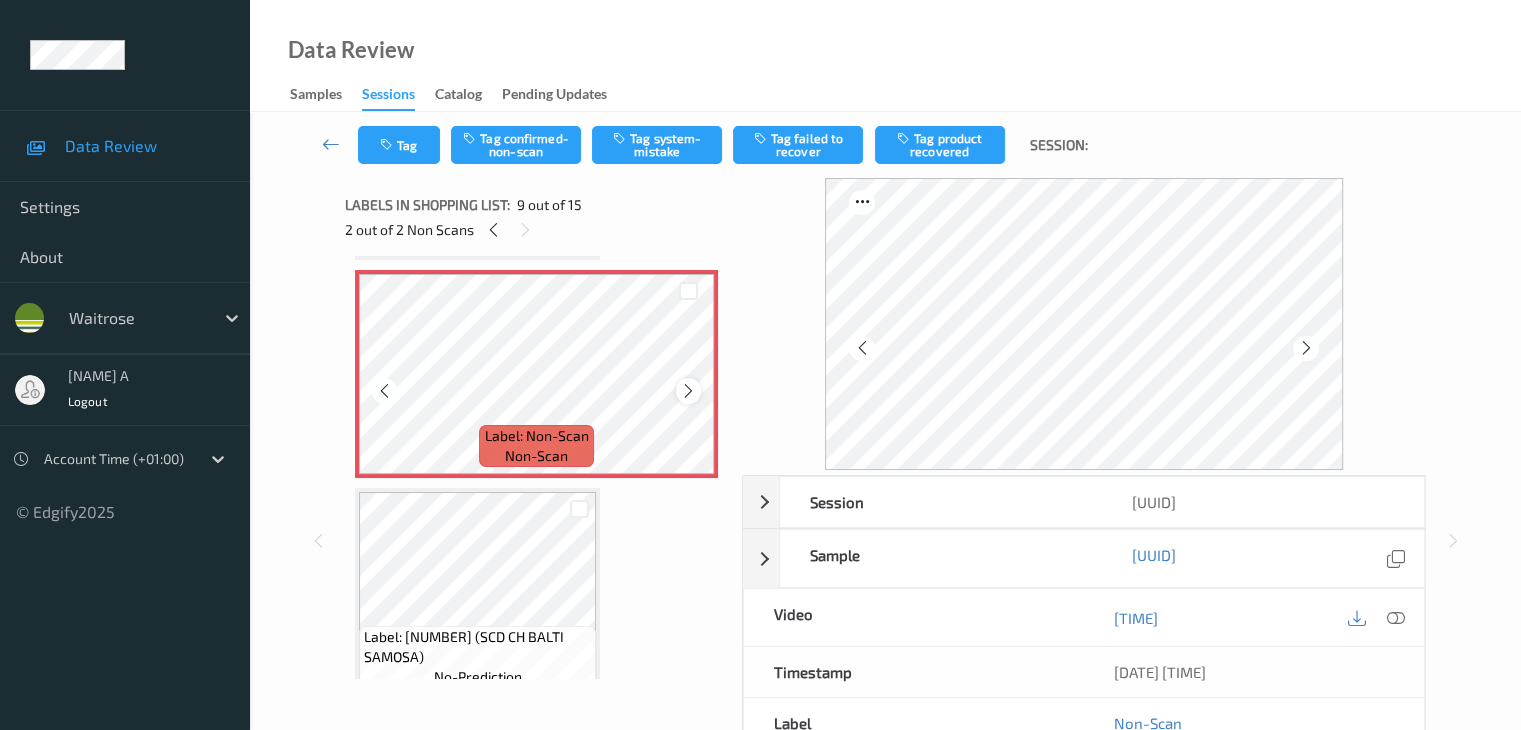 scroll, scrollTop: 1800, scrollLeft: 0, axis: vertical 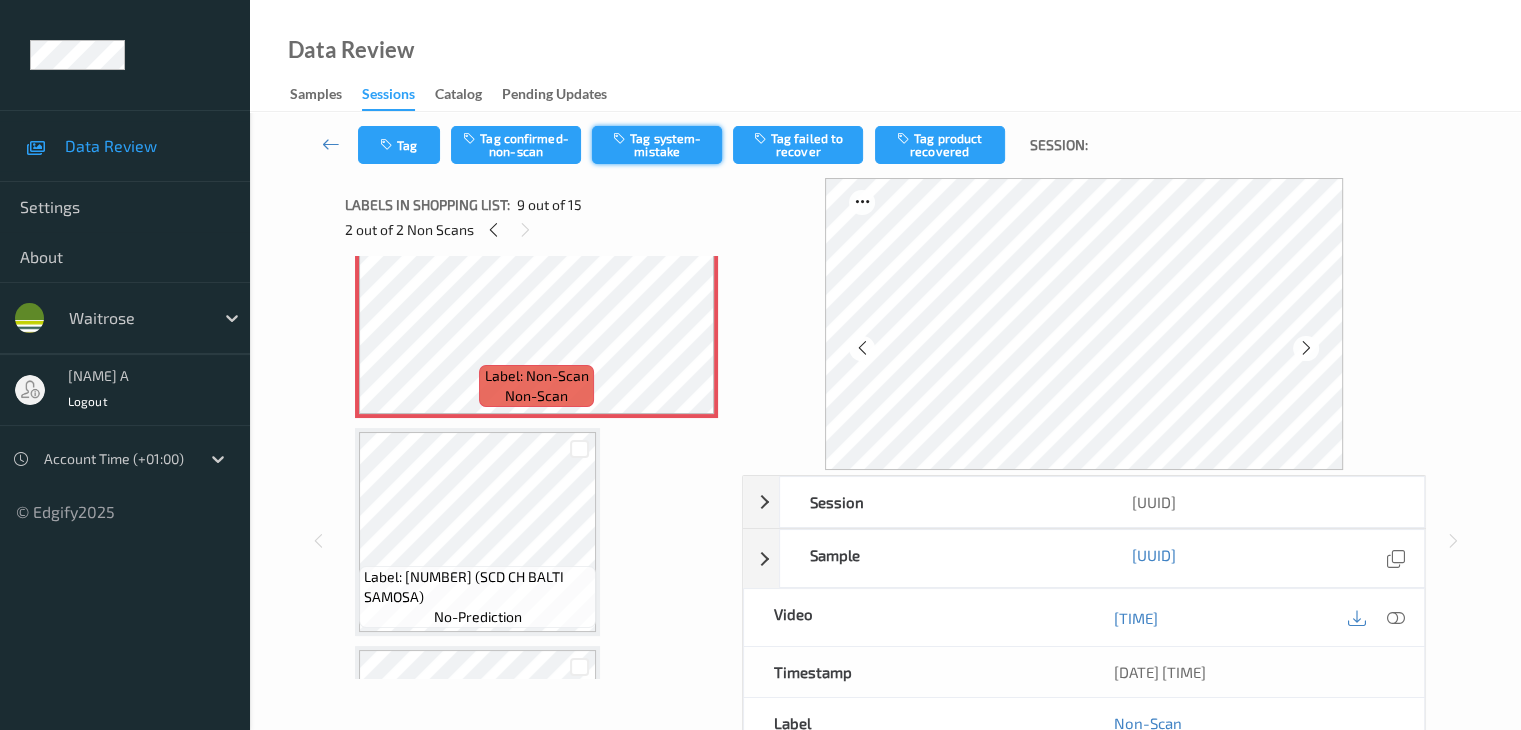 click on "Tag   system-mistake" at bounding box center (657, 145) 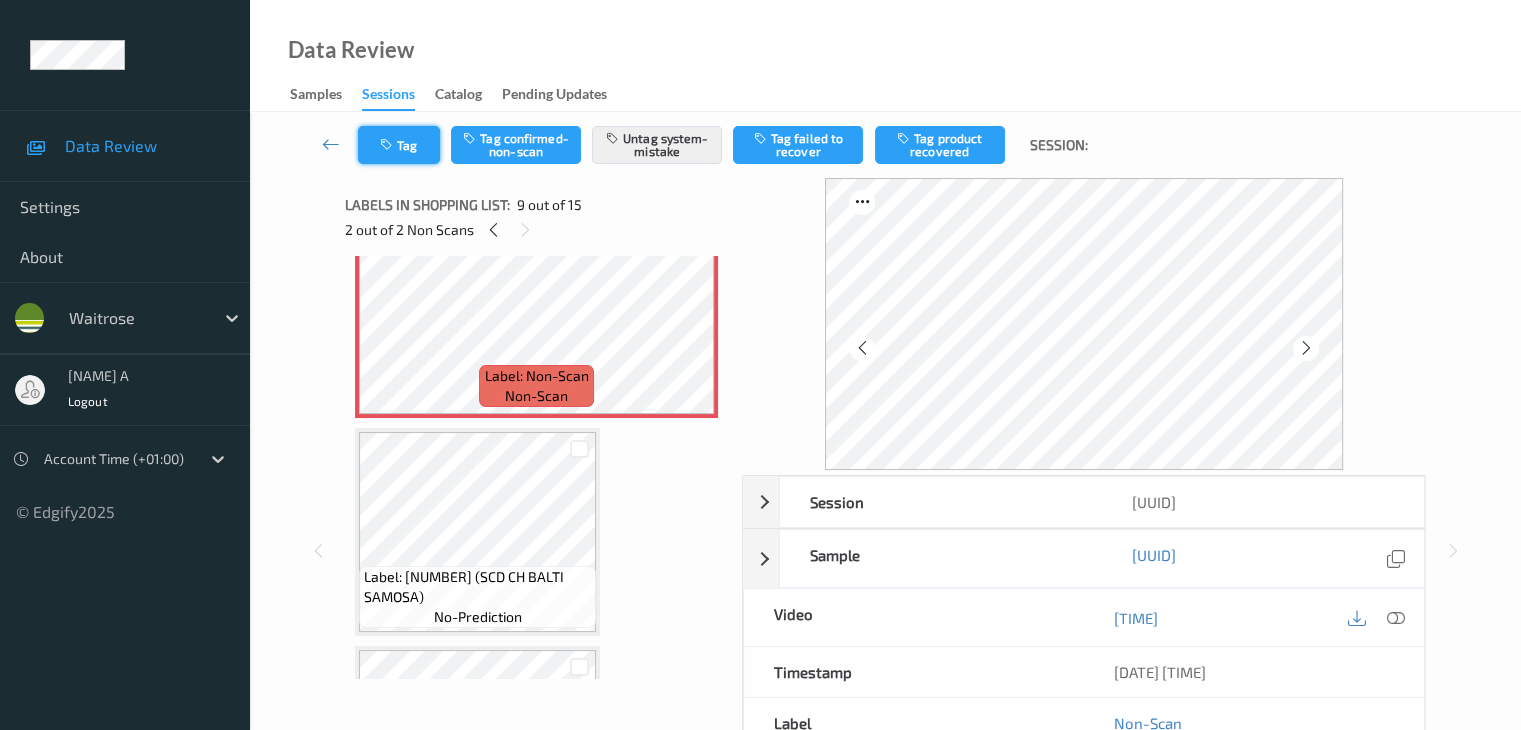 click at bounding box center (388, 145) 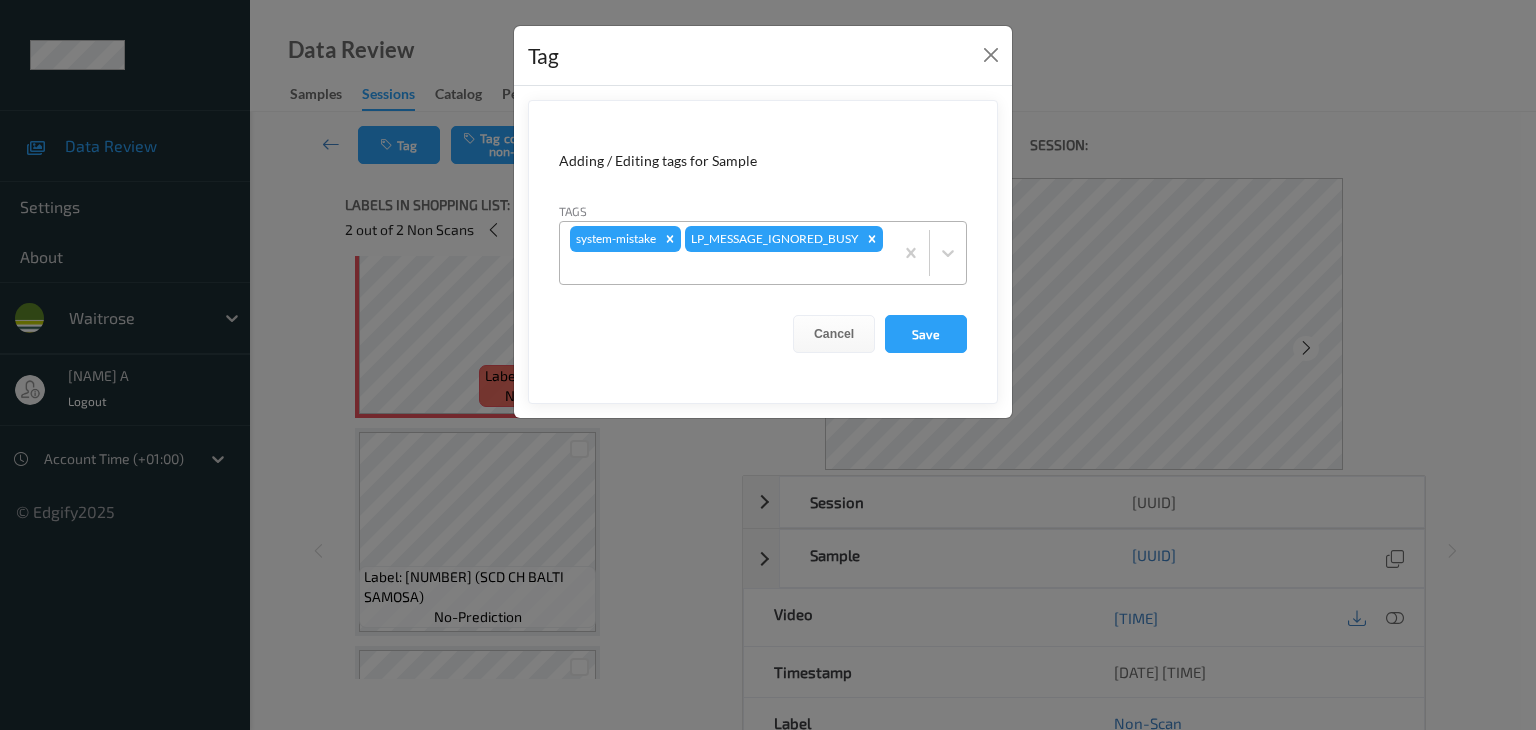 click at bounding box center (726, 268) 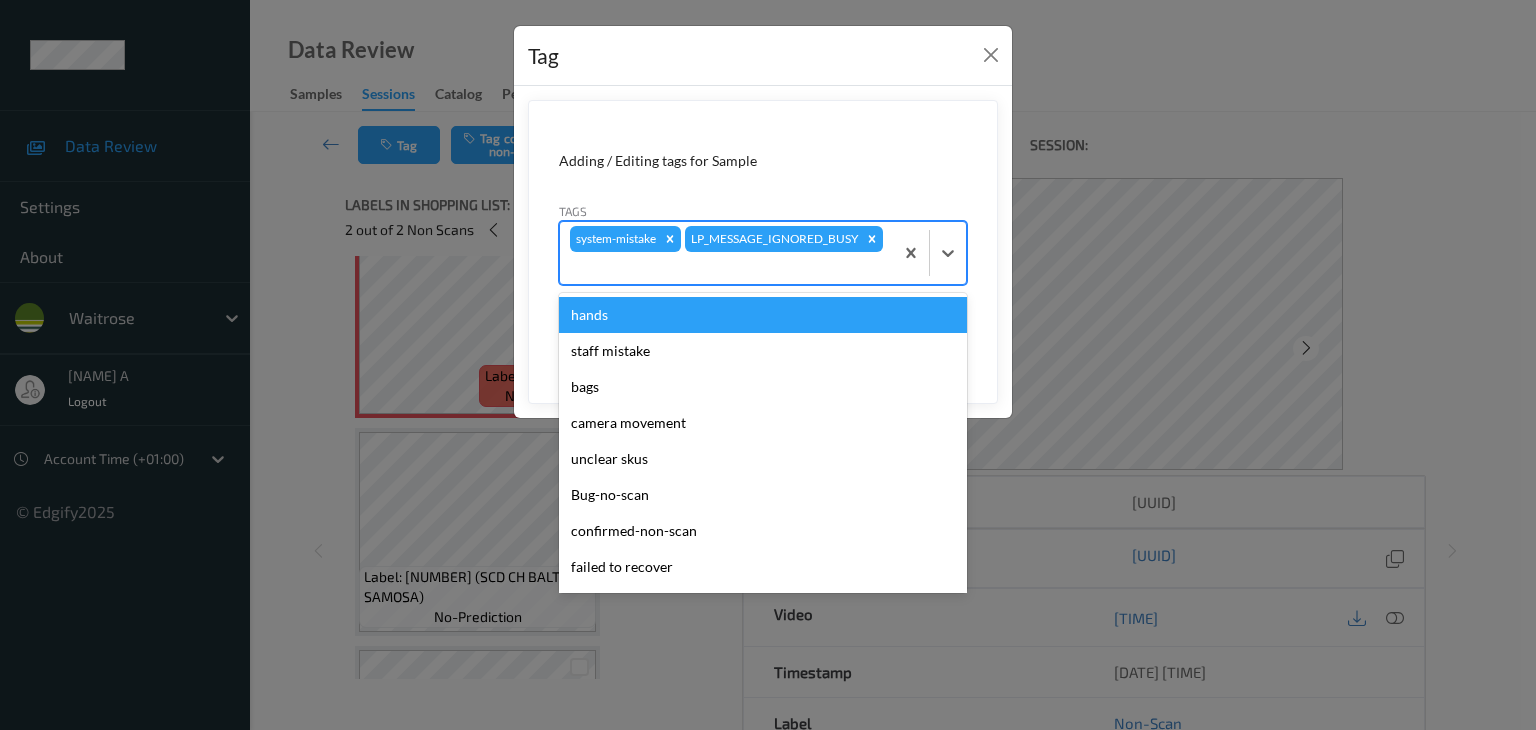 type on "u" 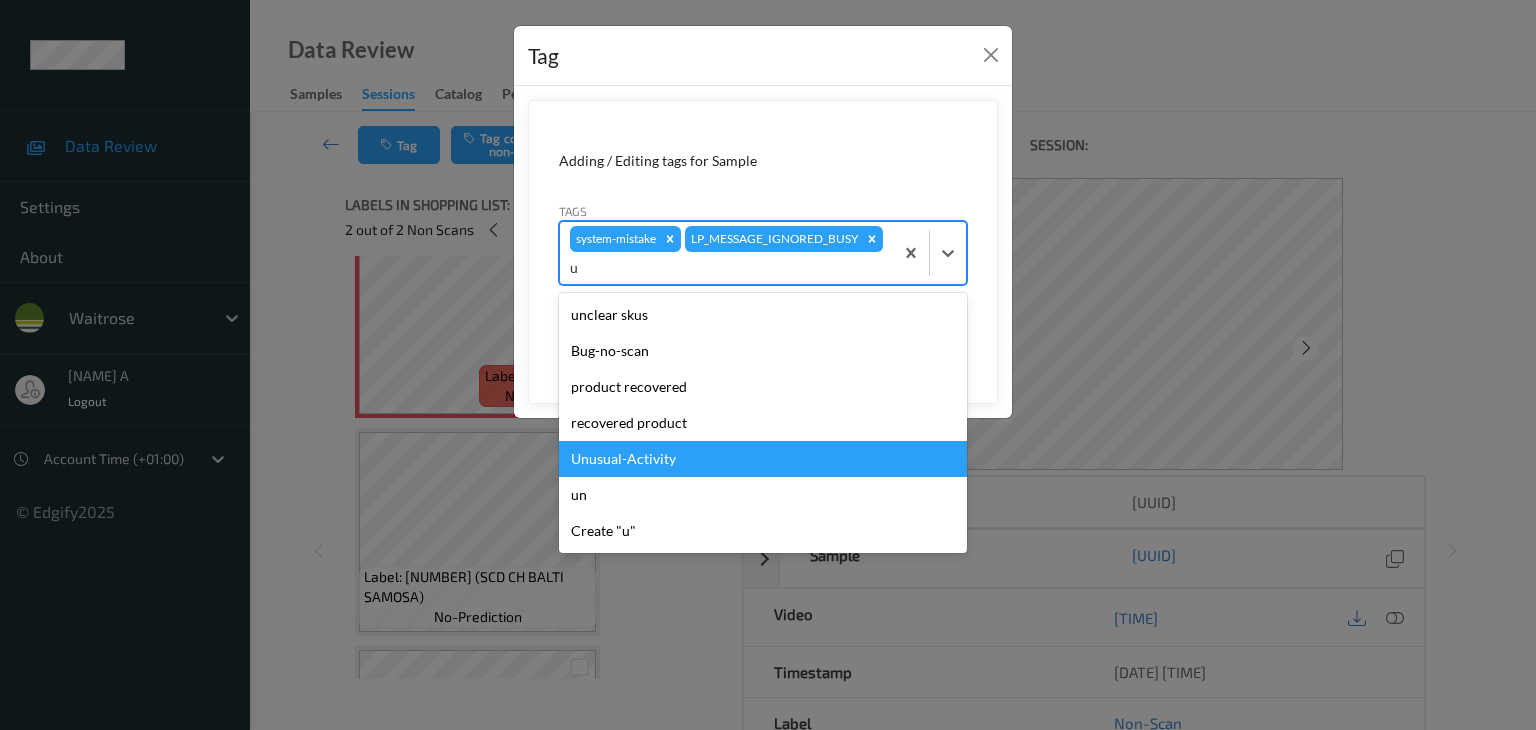 click on "Unusual-Activity" at bounding box center [763, 459] 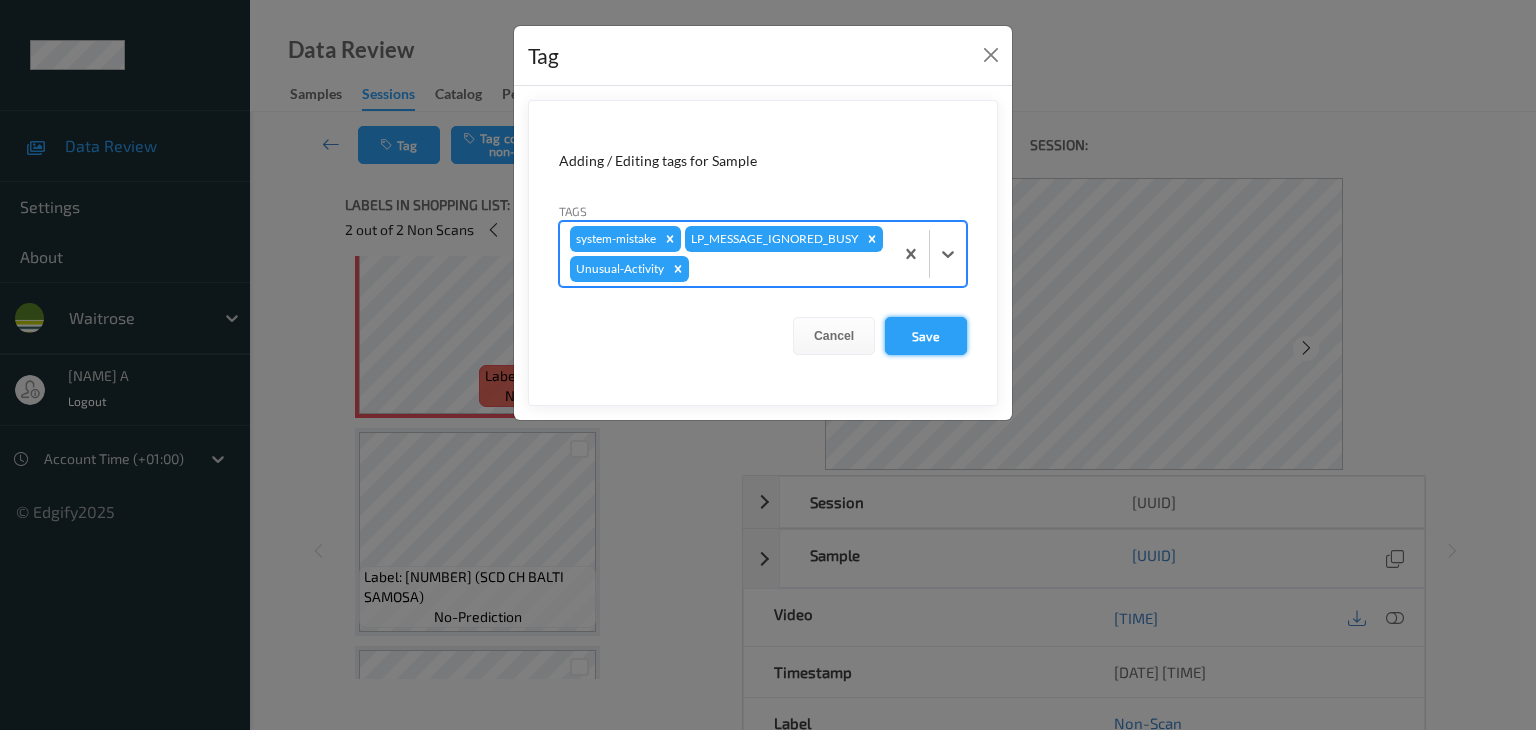 click on "Save" at bounding box center [926, 336] 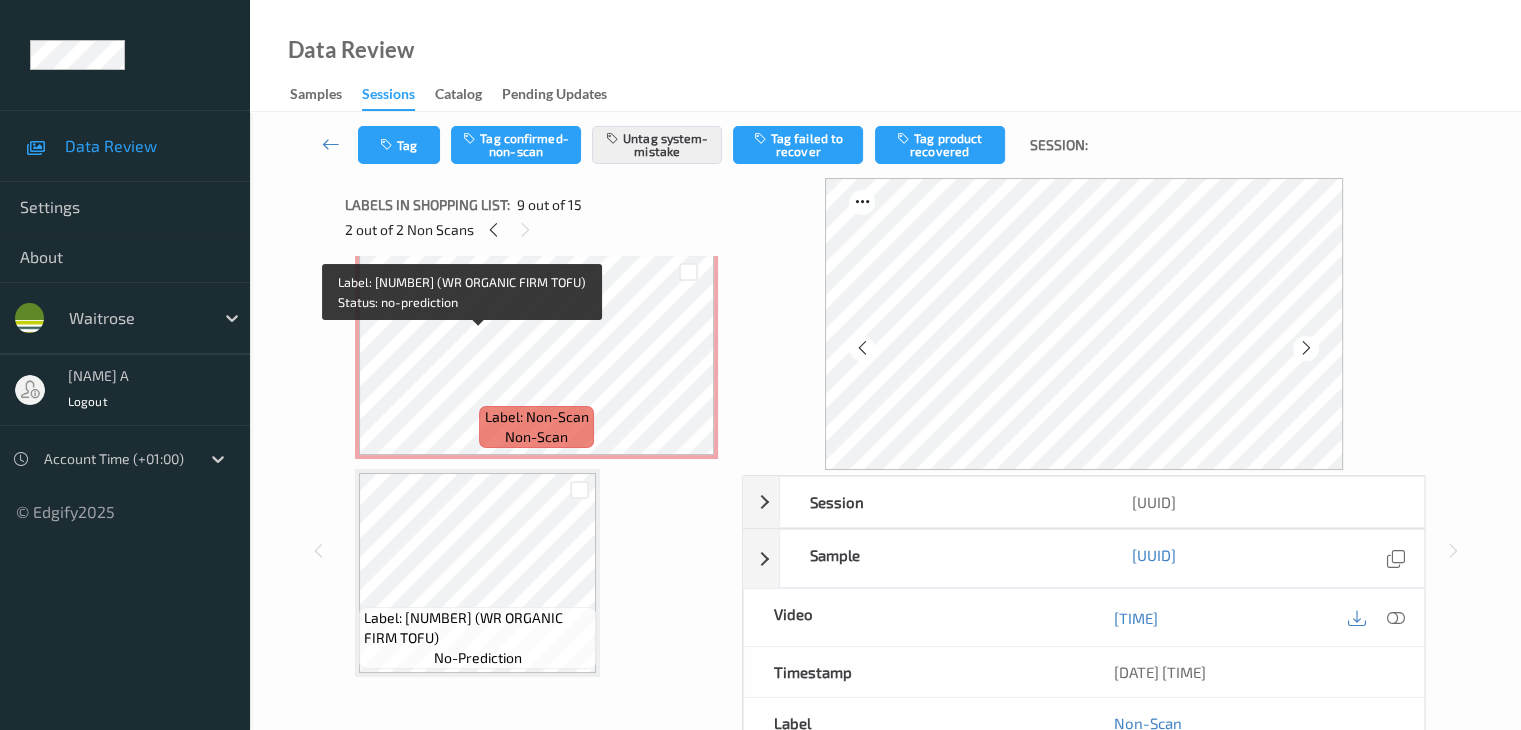scroll, scrollTop: 1300, scrollLeft: 0, axis: vertical 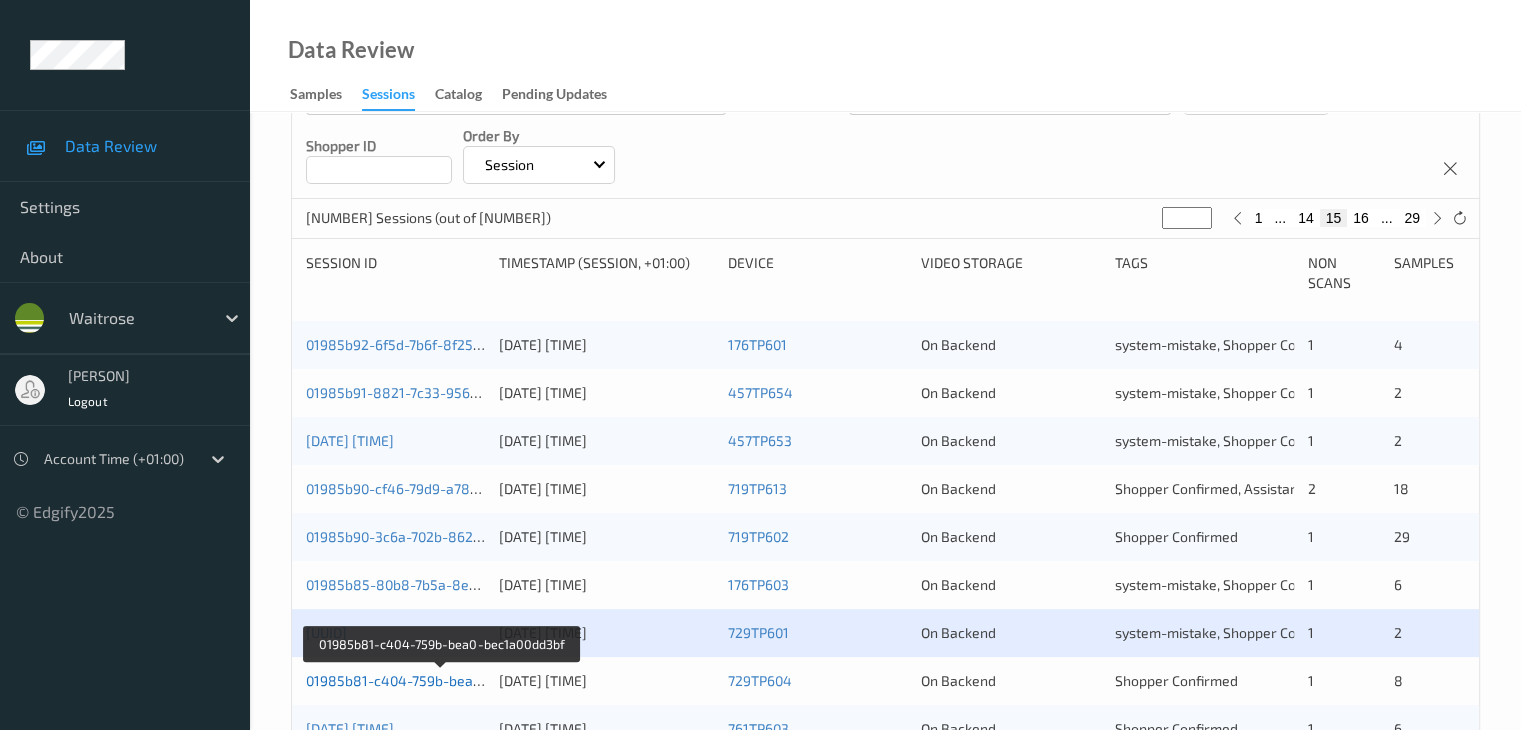 click on "01985b81-c404-759b-bea0-bec1a00dd3bf" at bounding box center (441, 680) 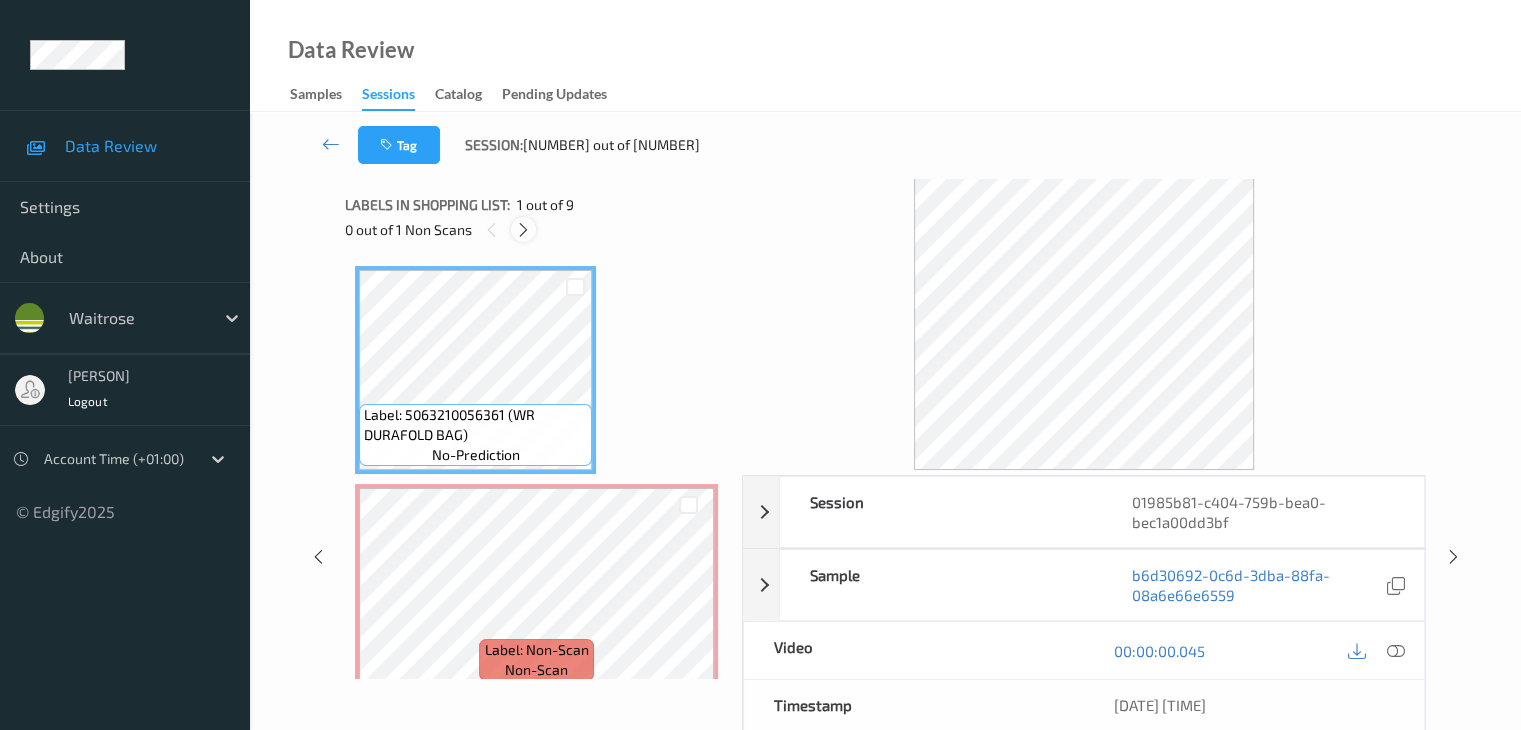 click at bounding box center [523, 230] 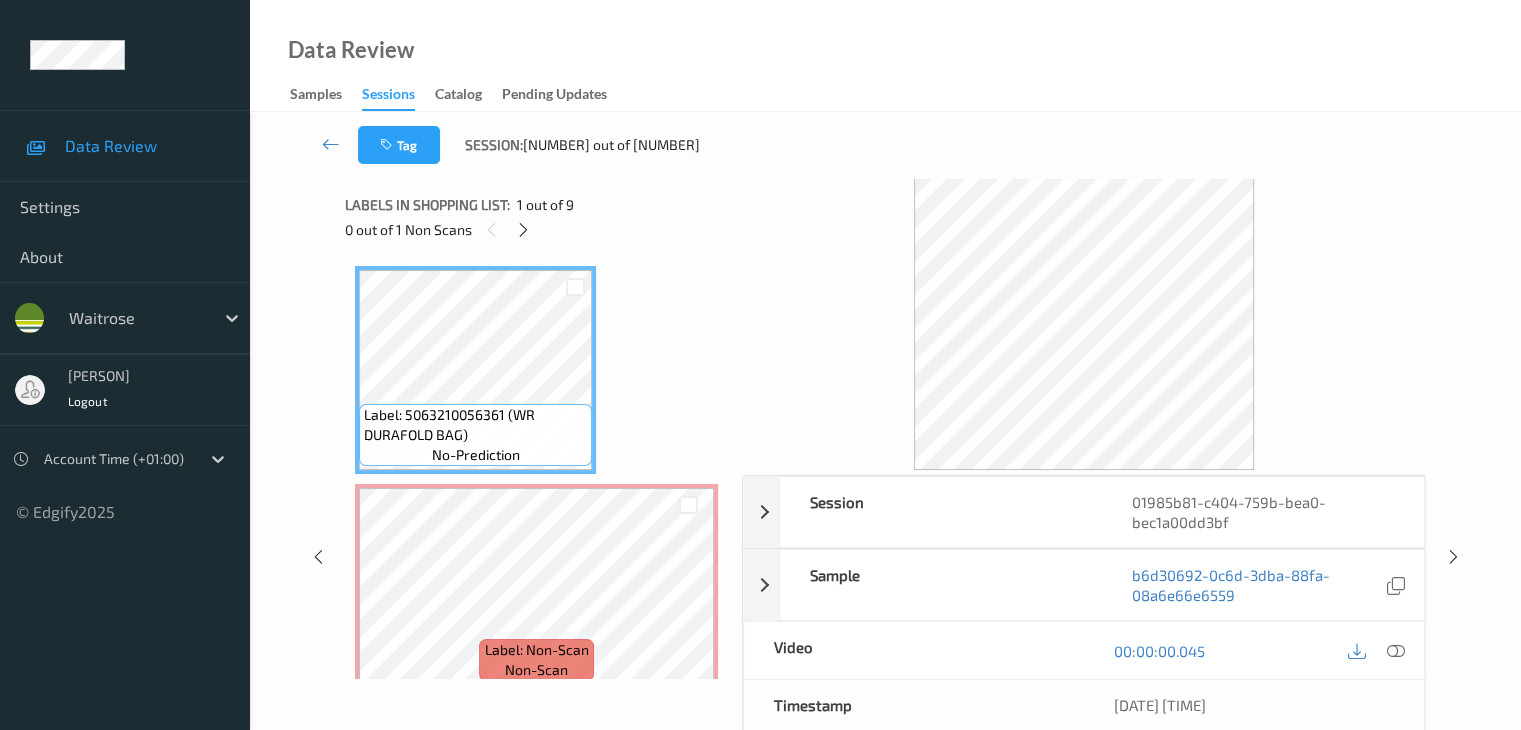 scroll, scrollTop: 10, scrollLeft: 0, axis: vertical 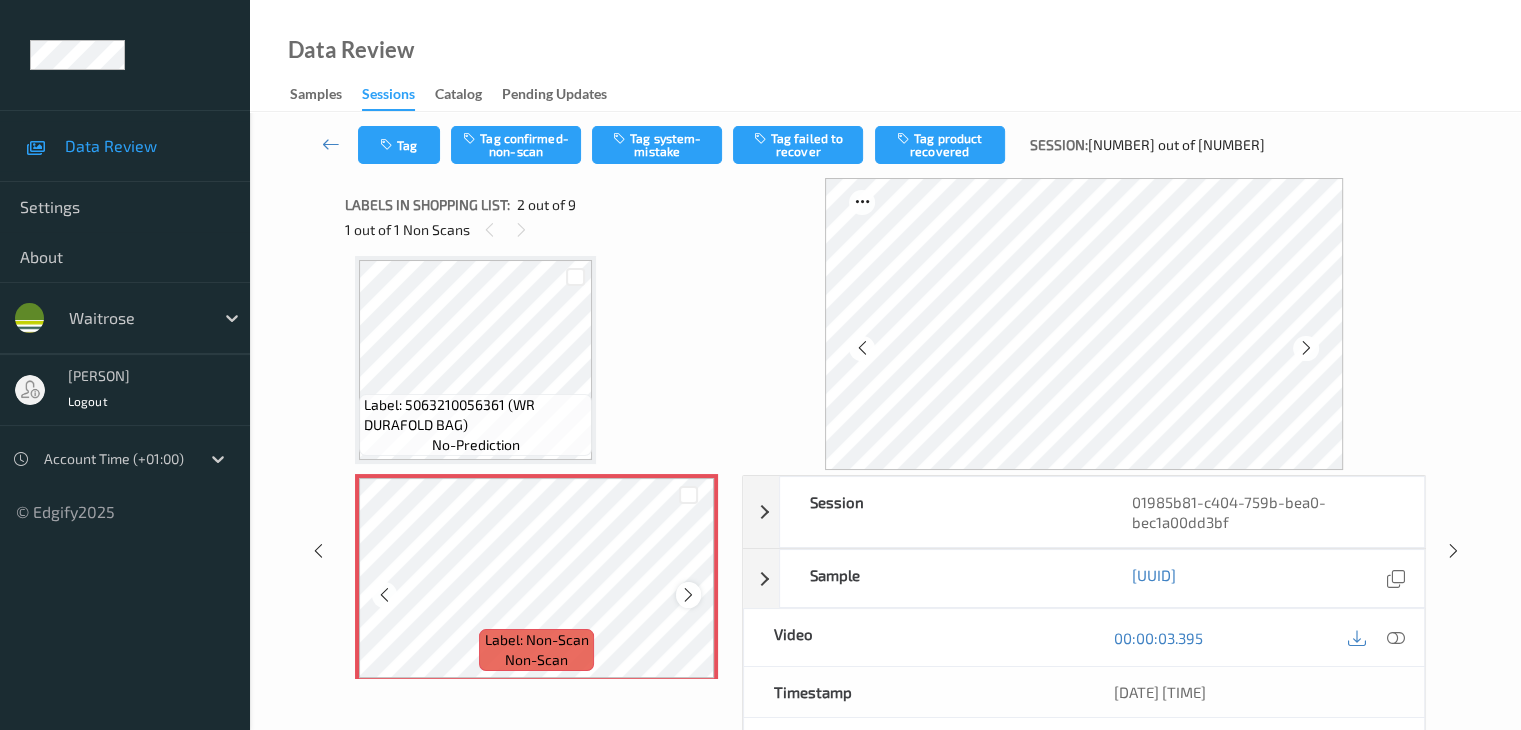 click at bounding box center [688, 595] 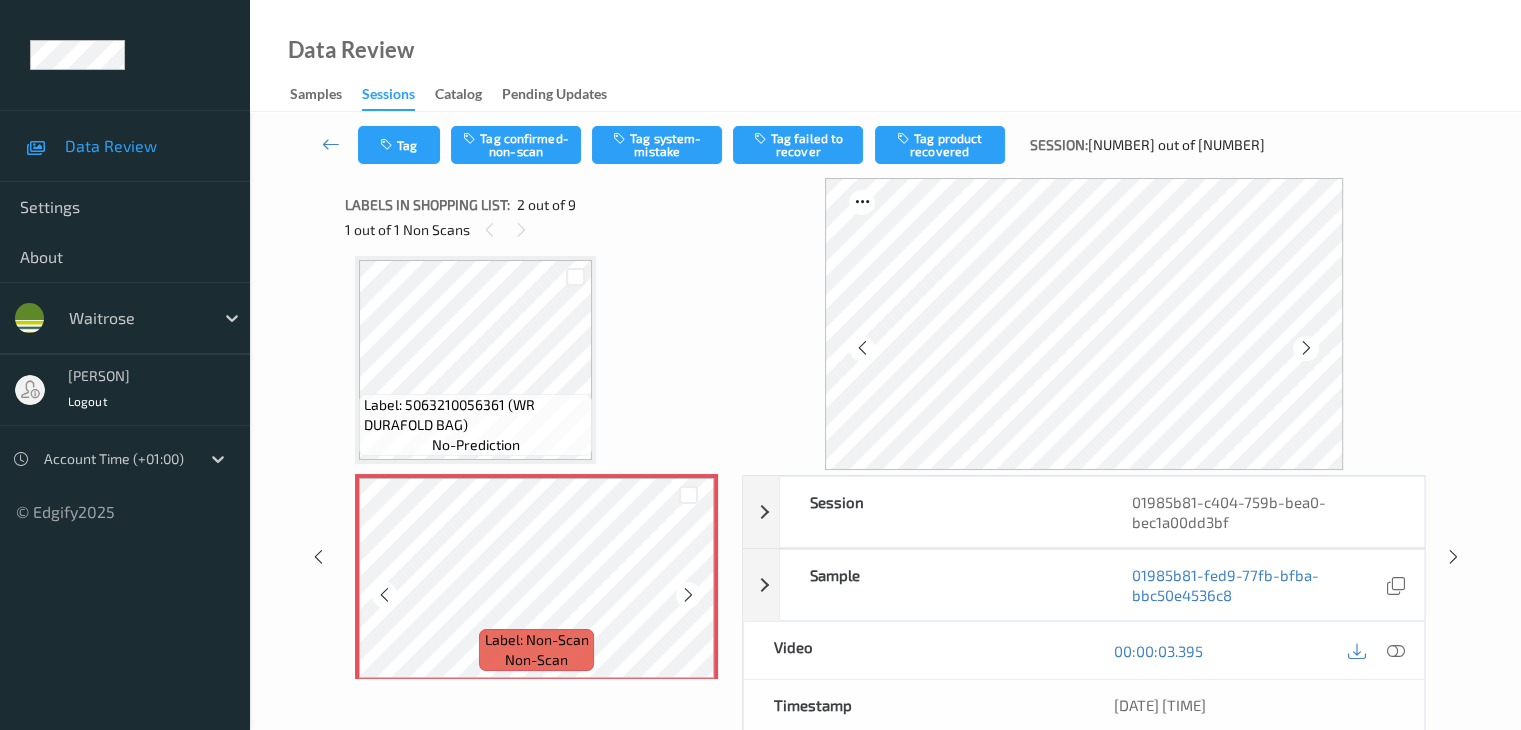 click at bounding box center [688, 595] 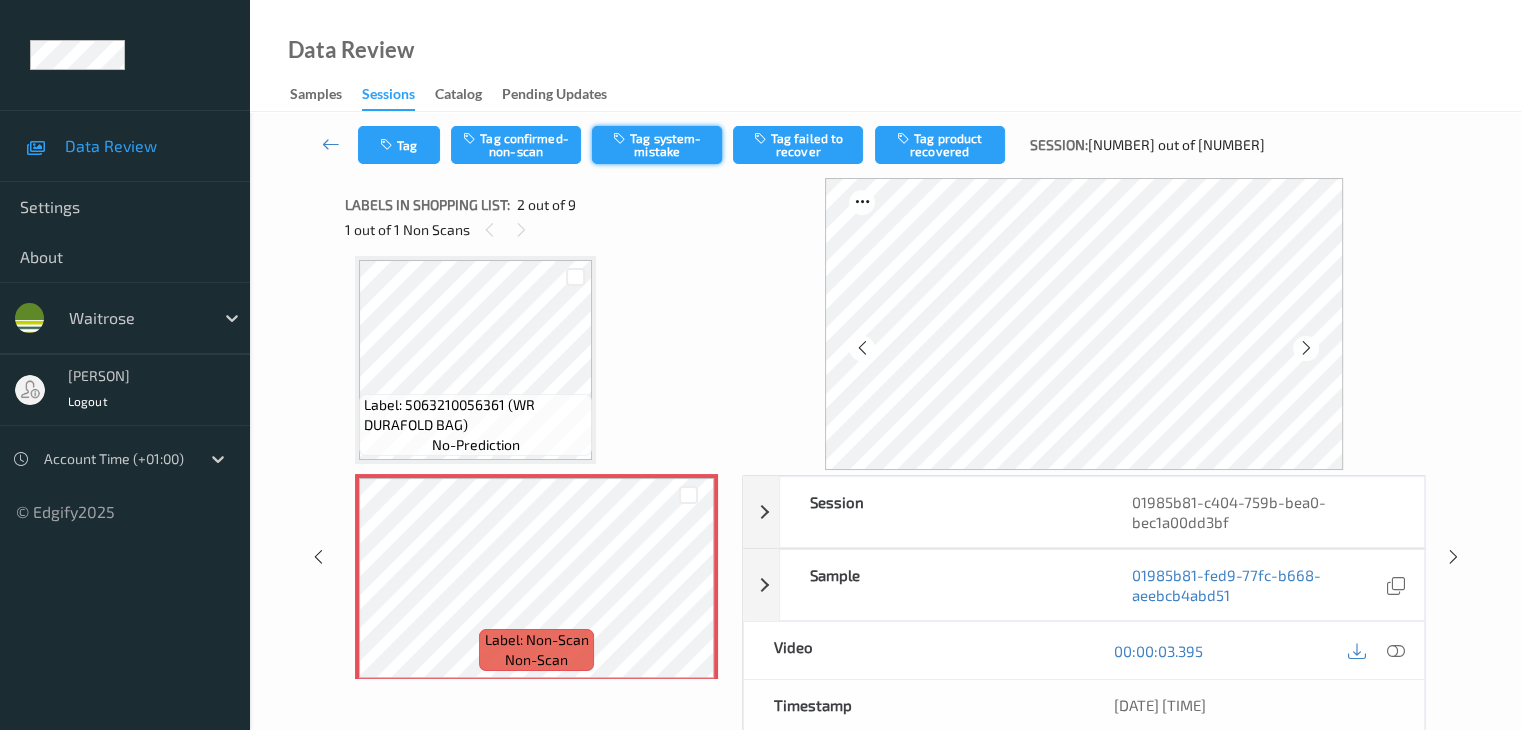 click on "Tag   system-mistake" at bounding box center [657, 145] 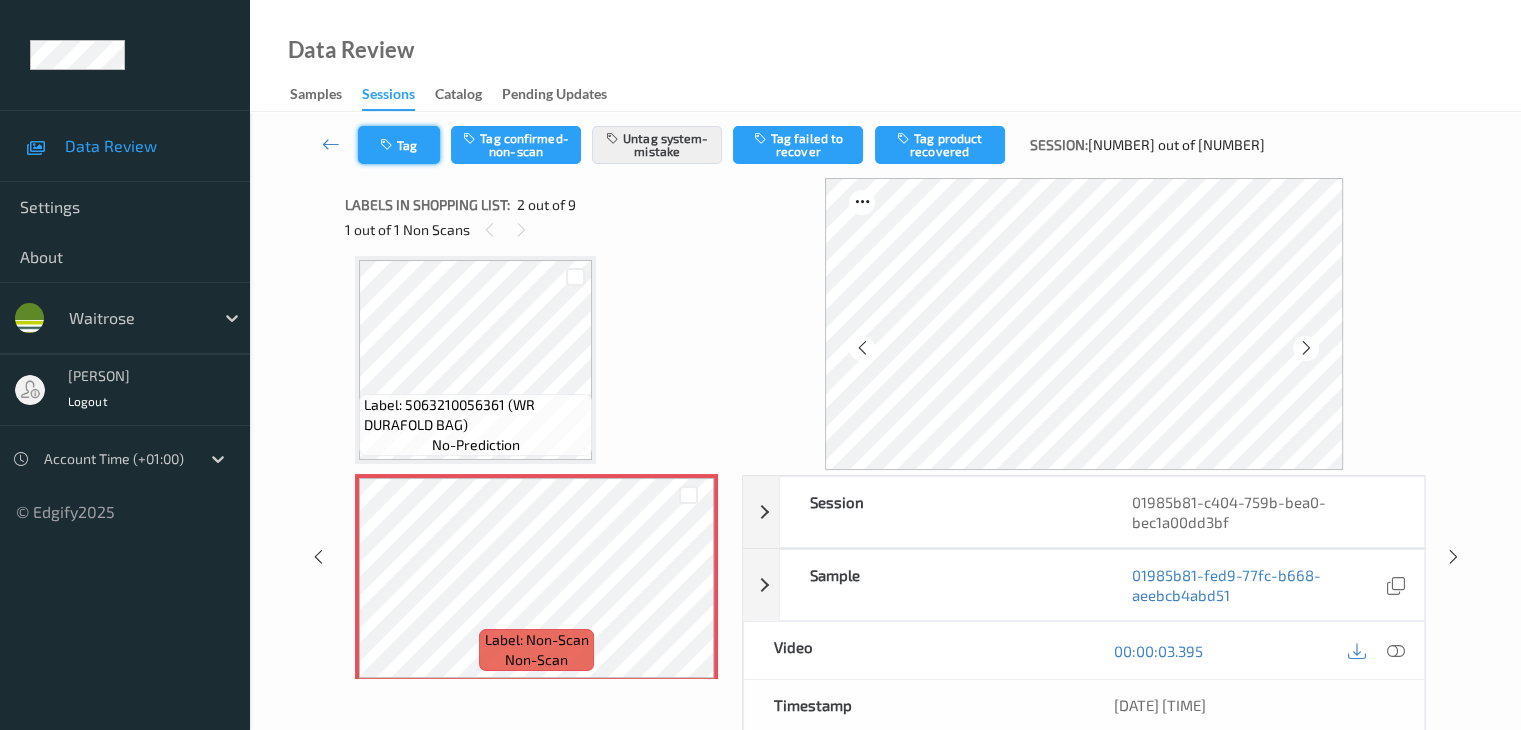 click on "Tag" at bounding box center (399, 145) 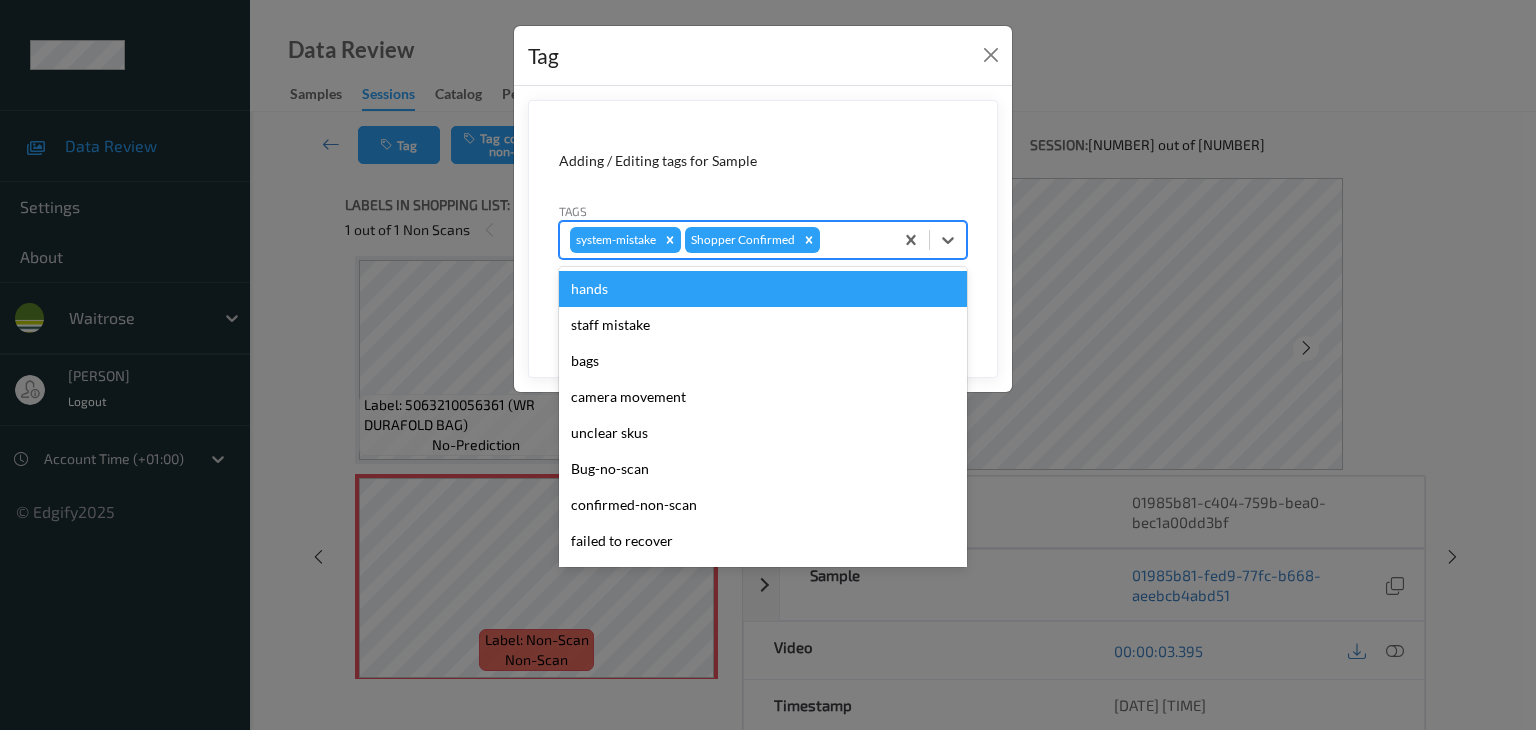 click at bounding box center [853, 240] 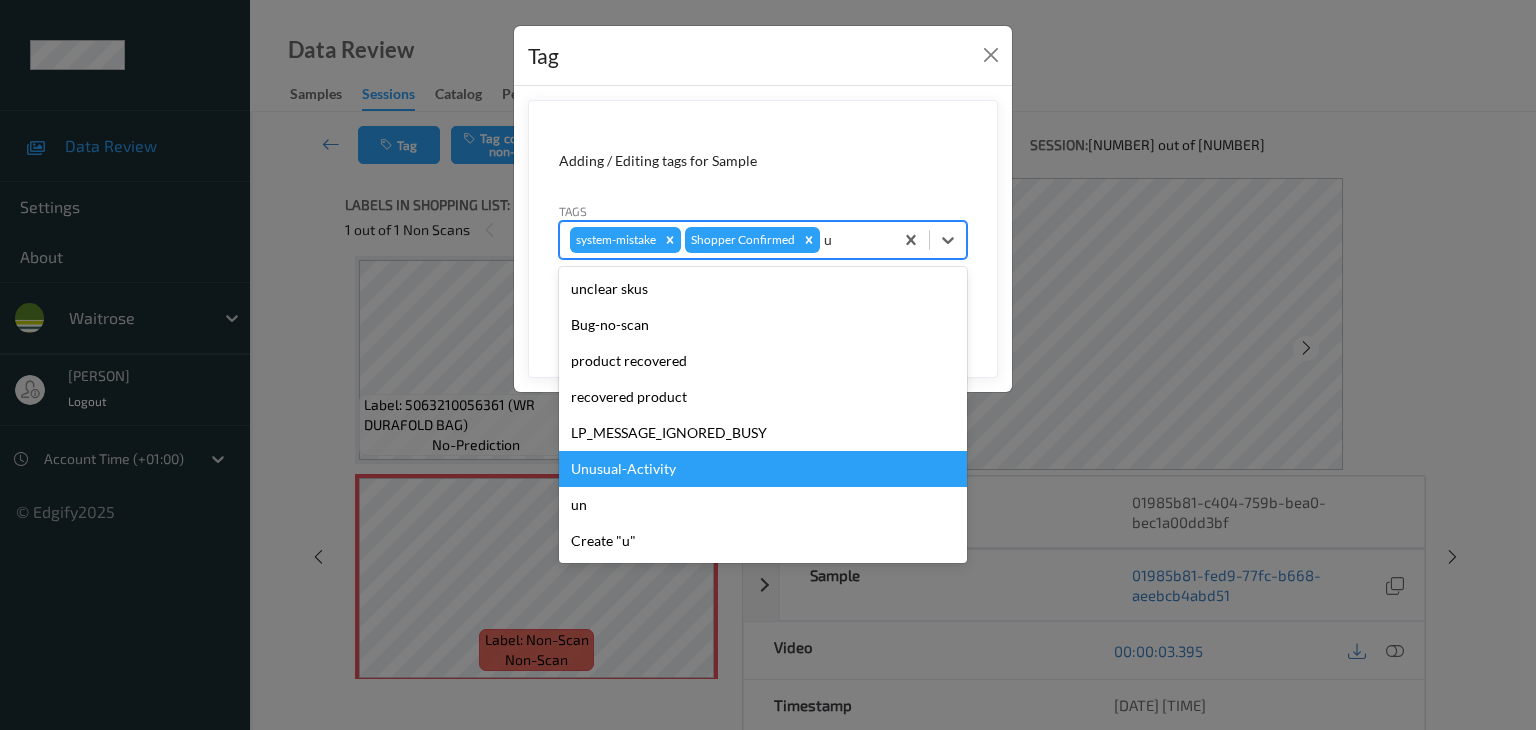 click on "Unusual-Activity" at bounding box center [763, 469] 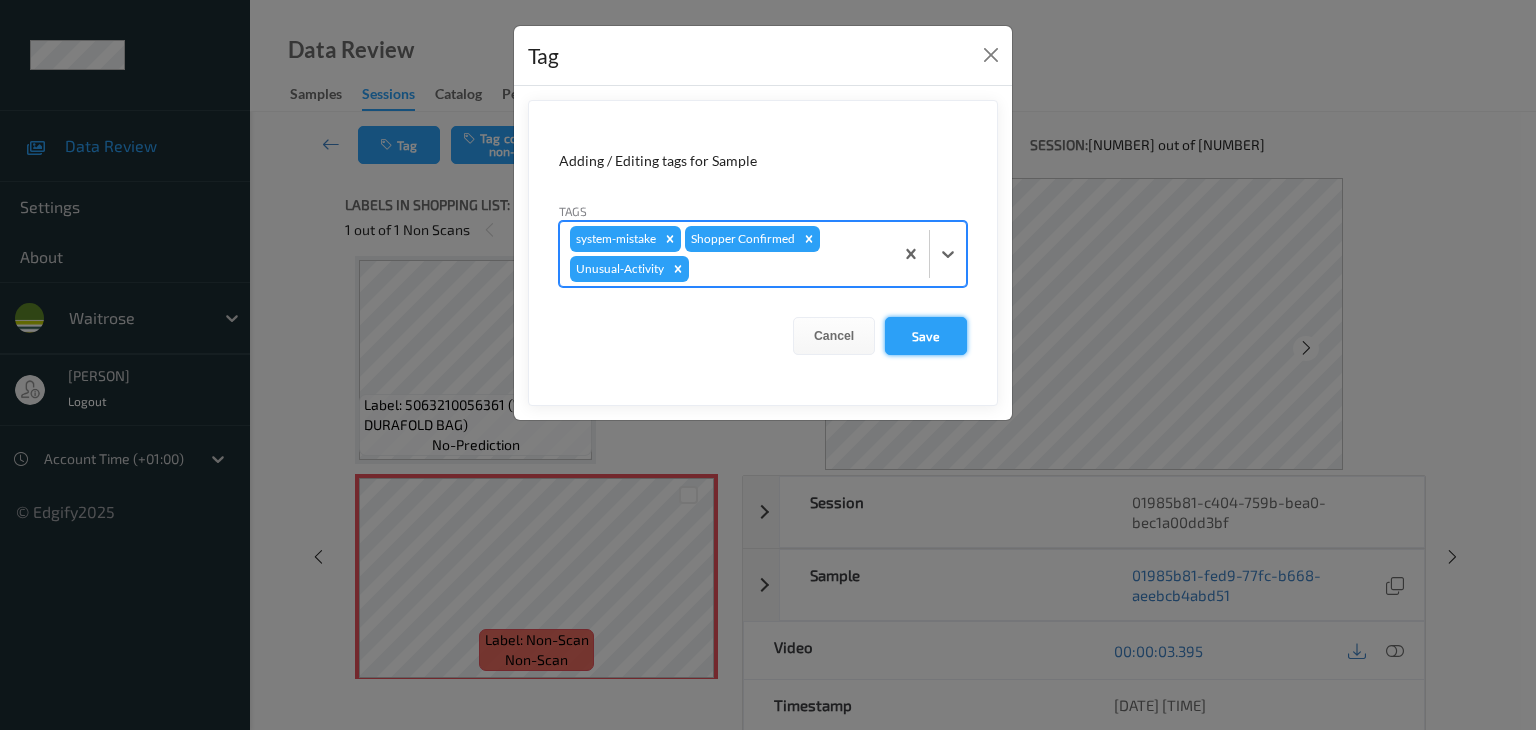 click on "Save" at bounding box center [926, 336] 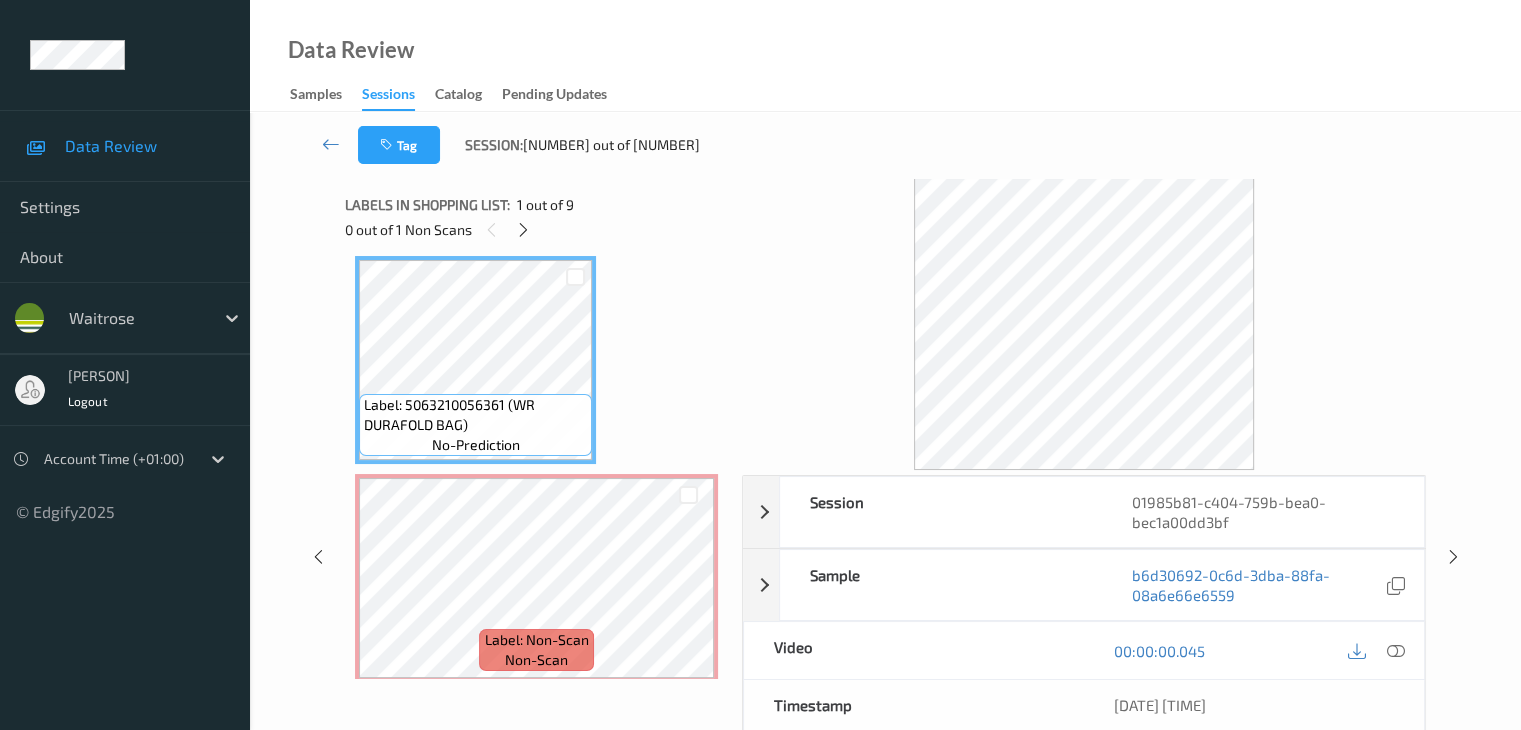 scroll, scrollTop: 110, scrollLeft: 0, axis: vertical 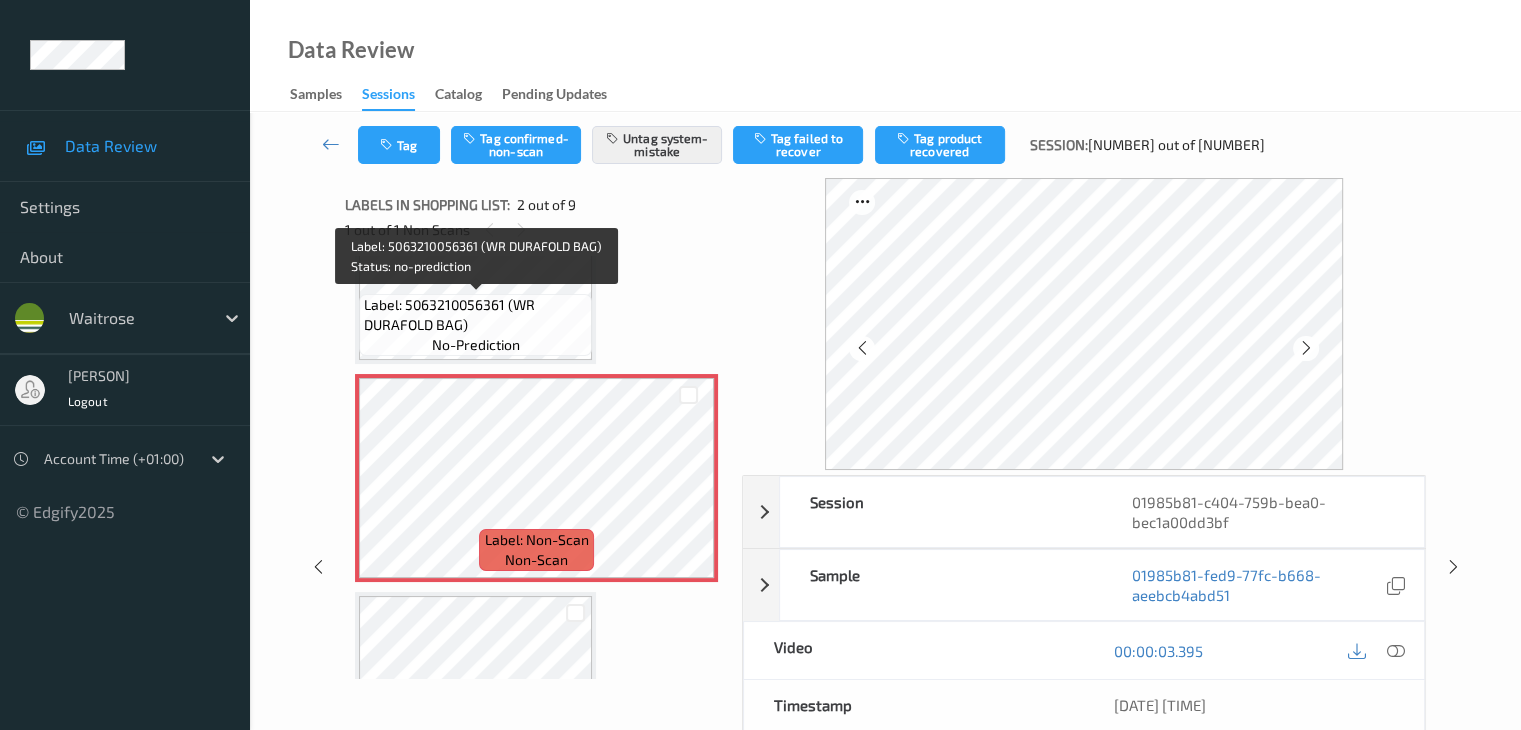 click on "Label: 5063210056361 (WR DURAFOLD BAG) no-prediction" at bounding box center (475, 325) 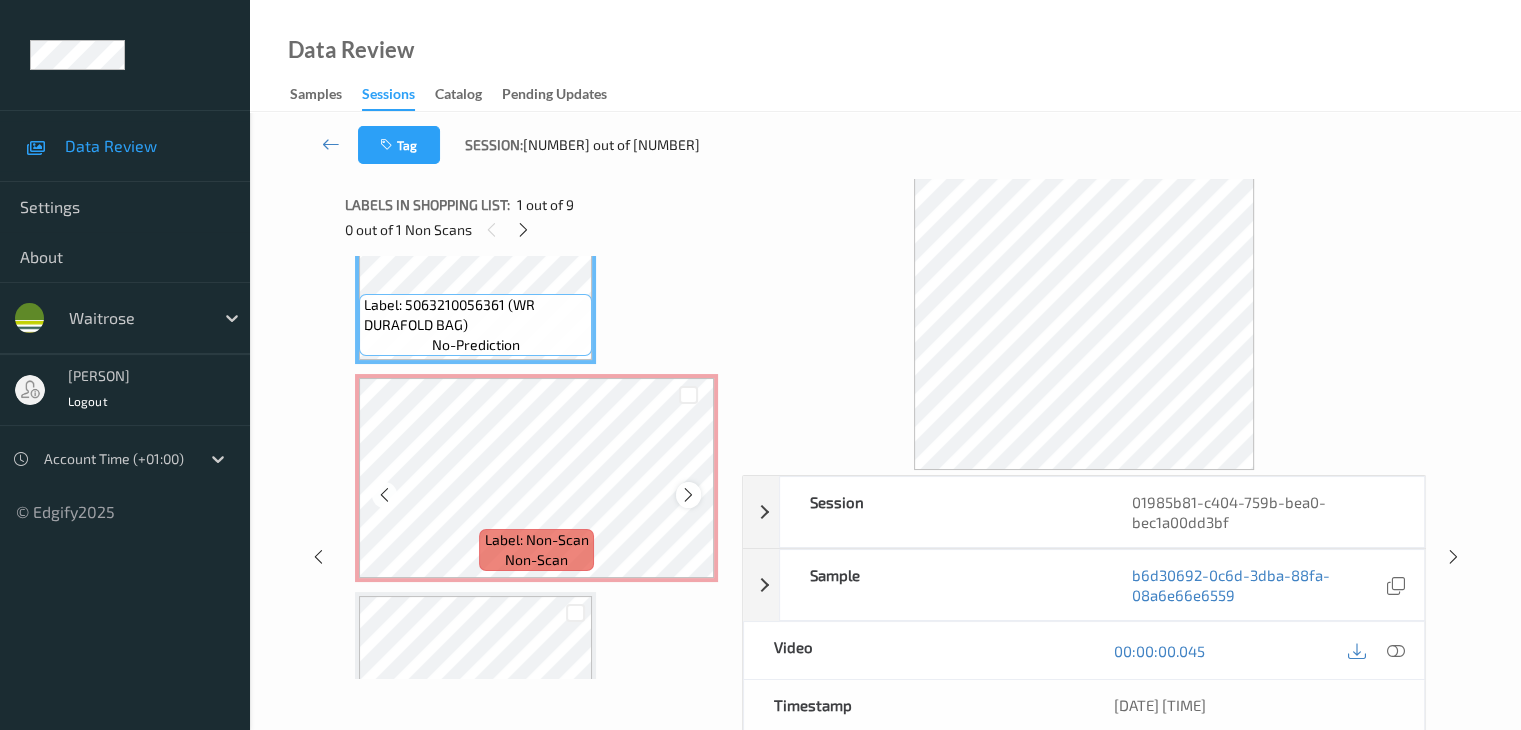 click at bounding box center [688, 495] 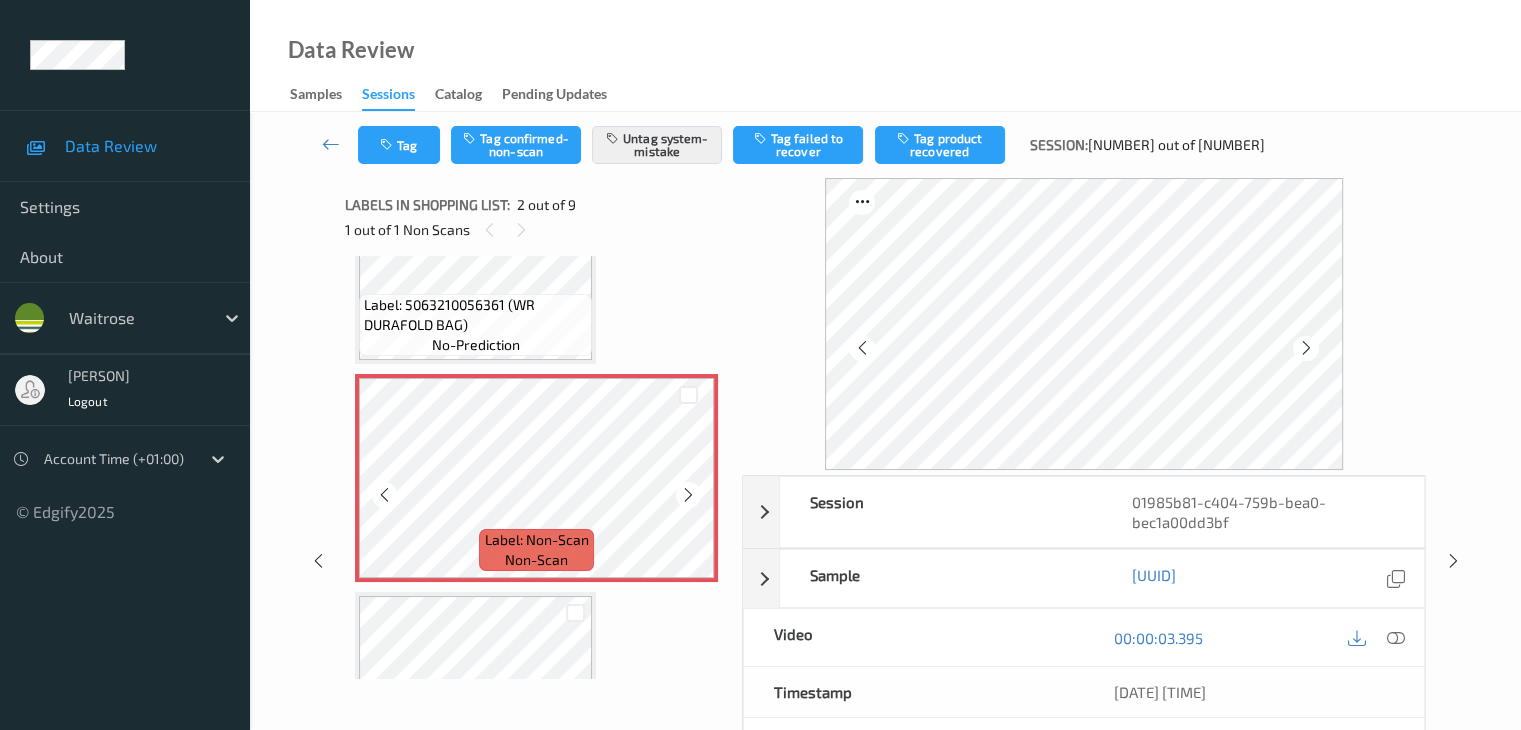 click at bounding box center (688, 495) 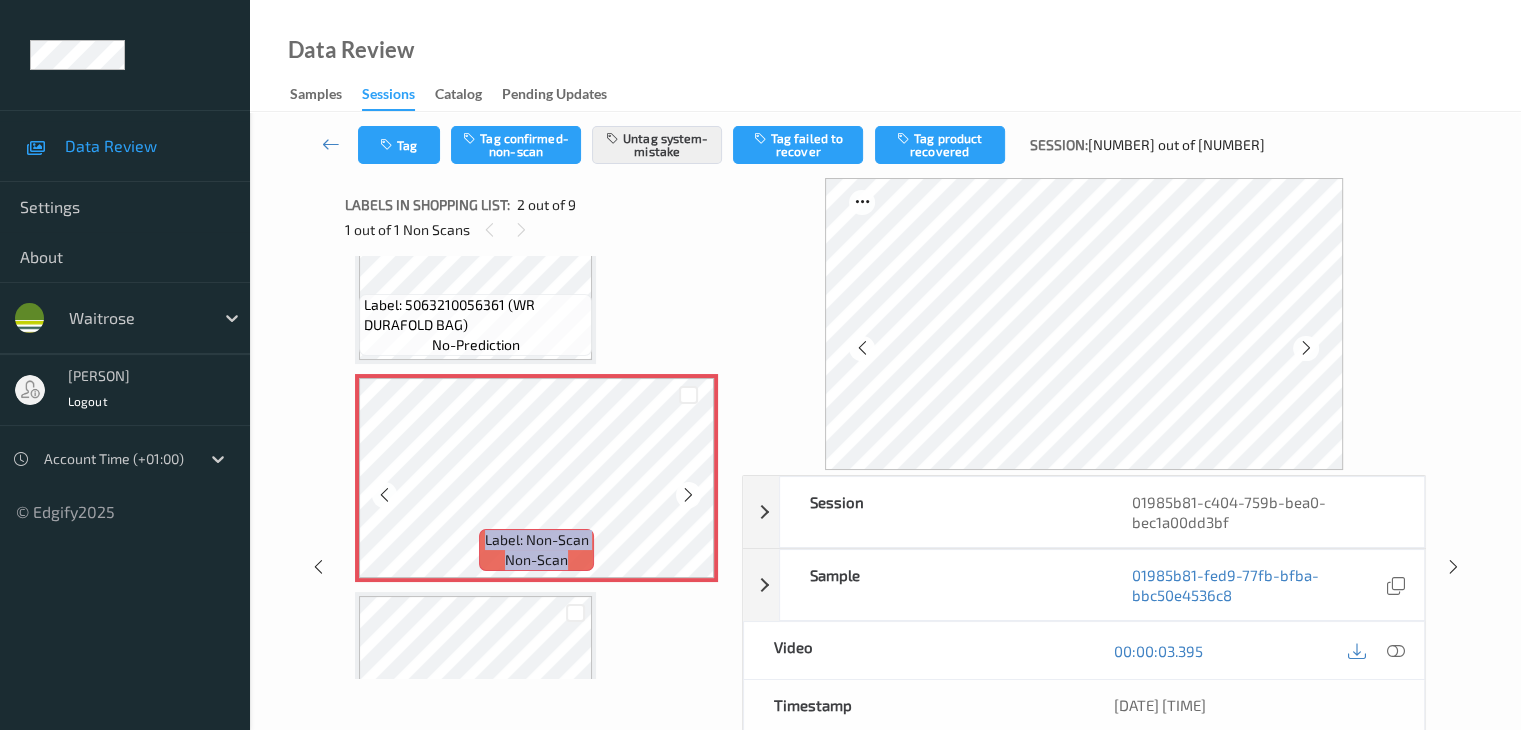 click at bounding box center (688, 495) 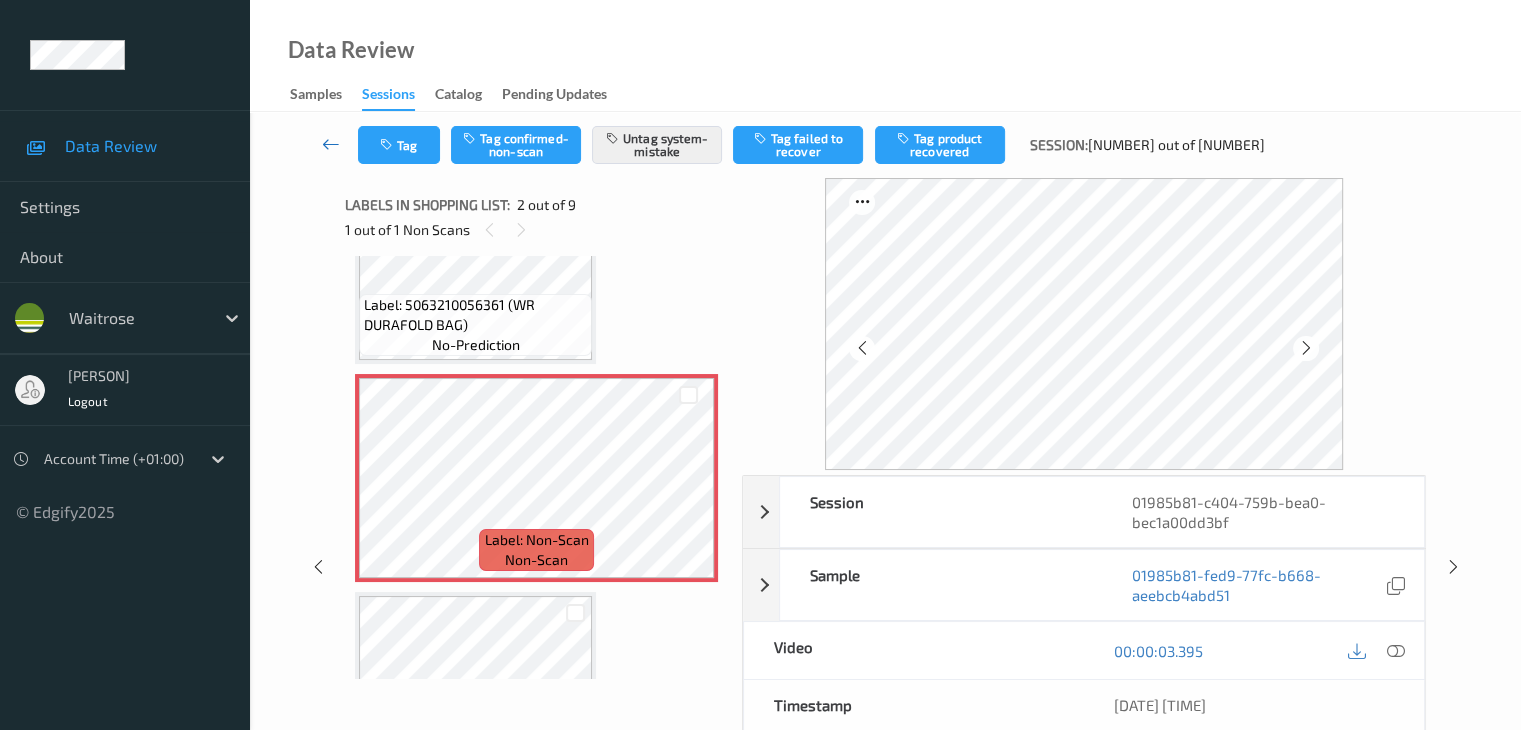 click at bounding box center (331, 144) 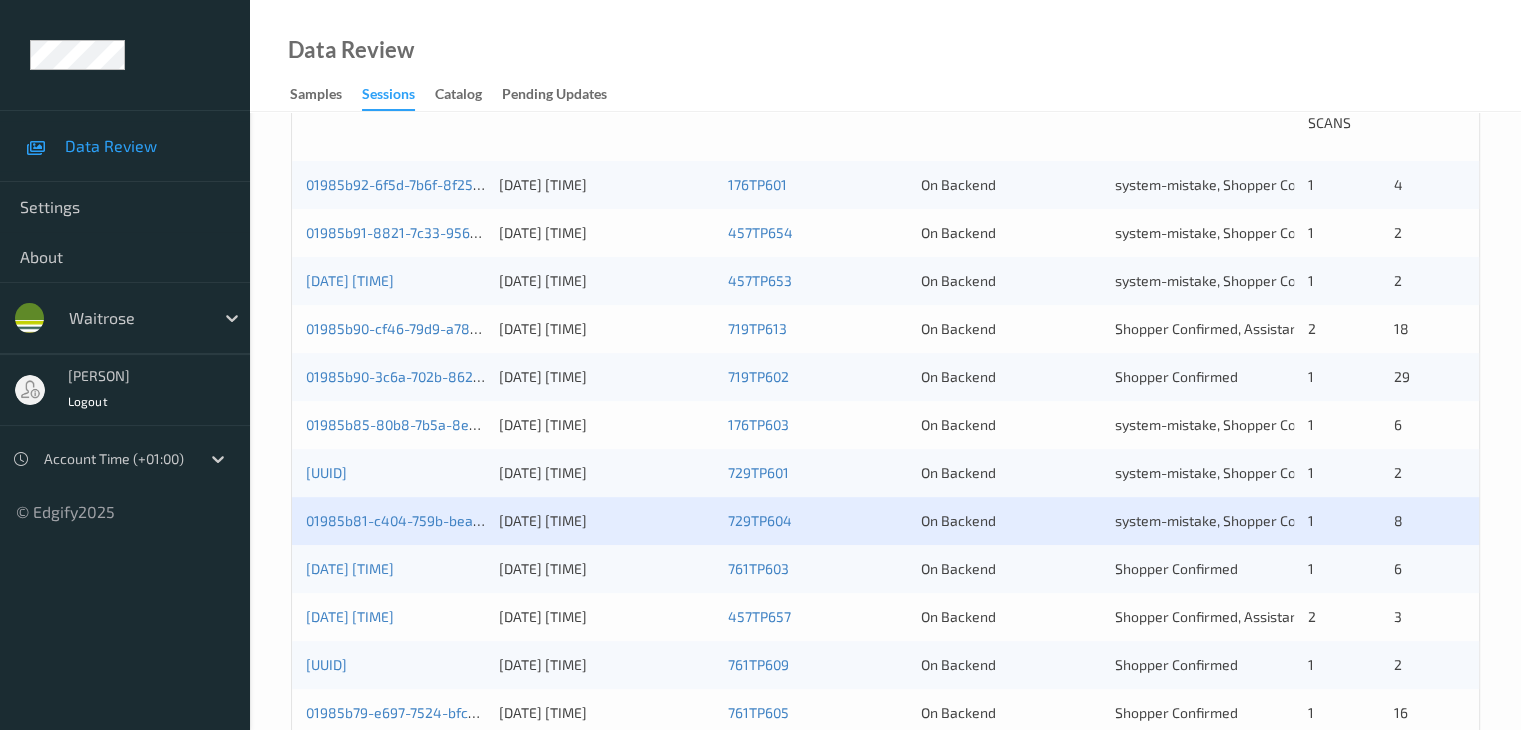 scroll, scrollTop: 600, scrollLeft: 0, axis: vertical 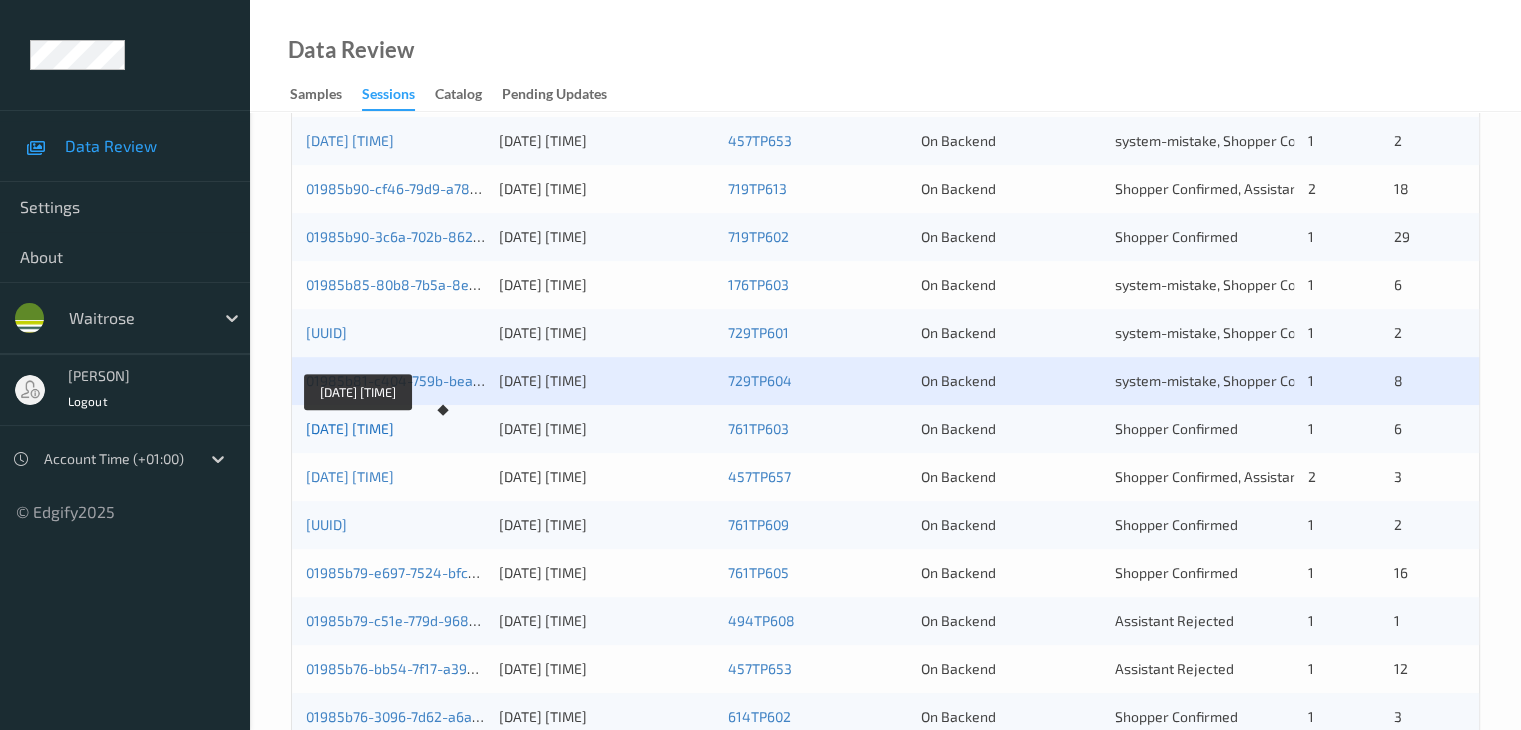 click on "01985b80-b242-7502-857a-953919d93ab5" at bounding box center (350, 428) 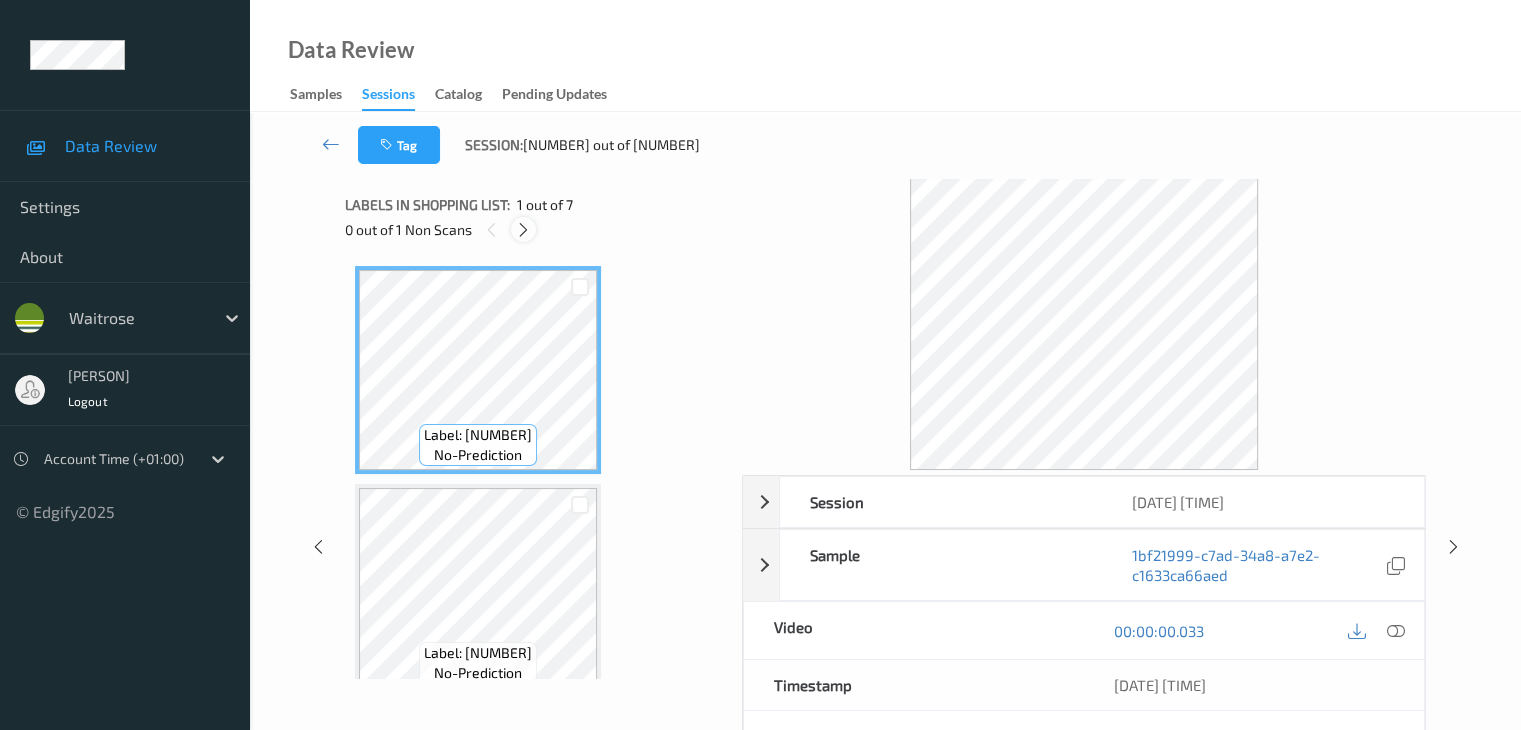 click at bounding box center (523, 229) 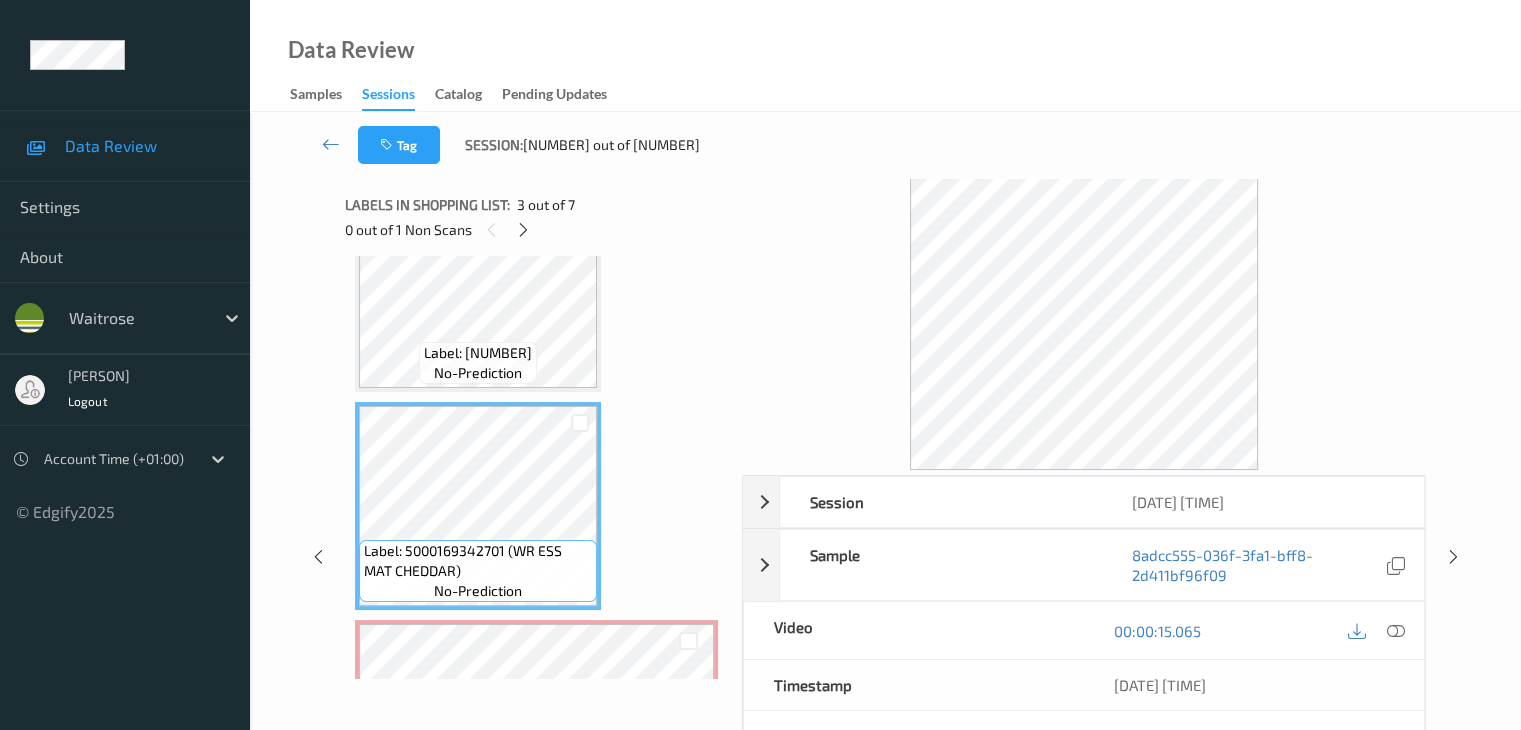 scroll, scrollTop: 500, scrollLeft: 0, axis: vertical 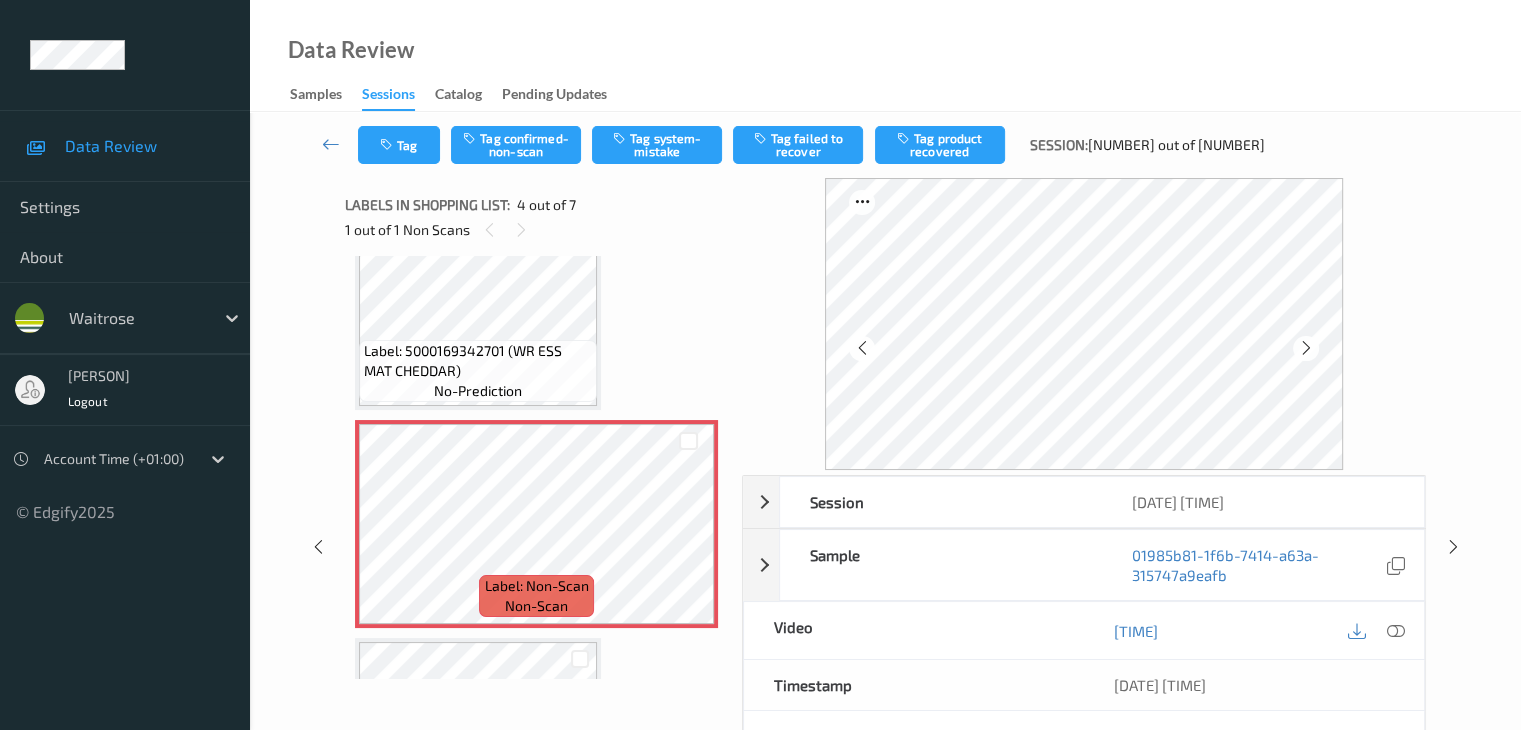 click on "Label: 5000169342701 (WR ESS MAT CHEDDAR) no-prediction" at bounding box center (478, 371) 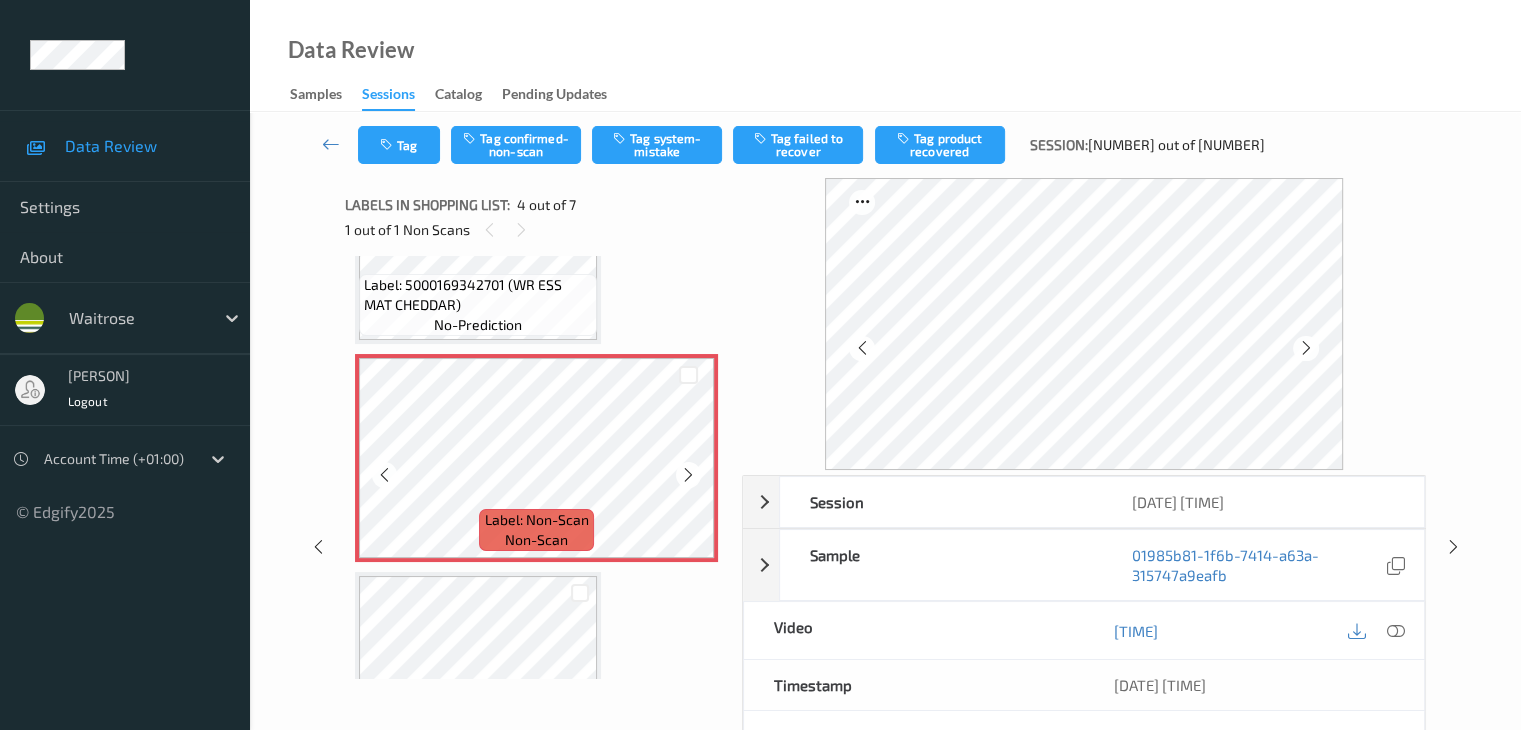 scroll, scrollTop: 600, scrollLeft: 0, axis: vertical 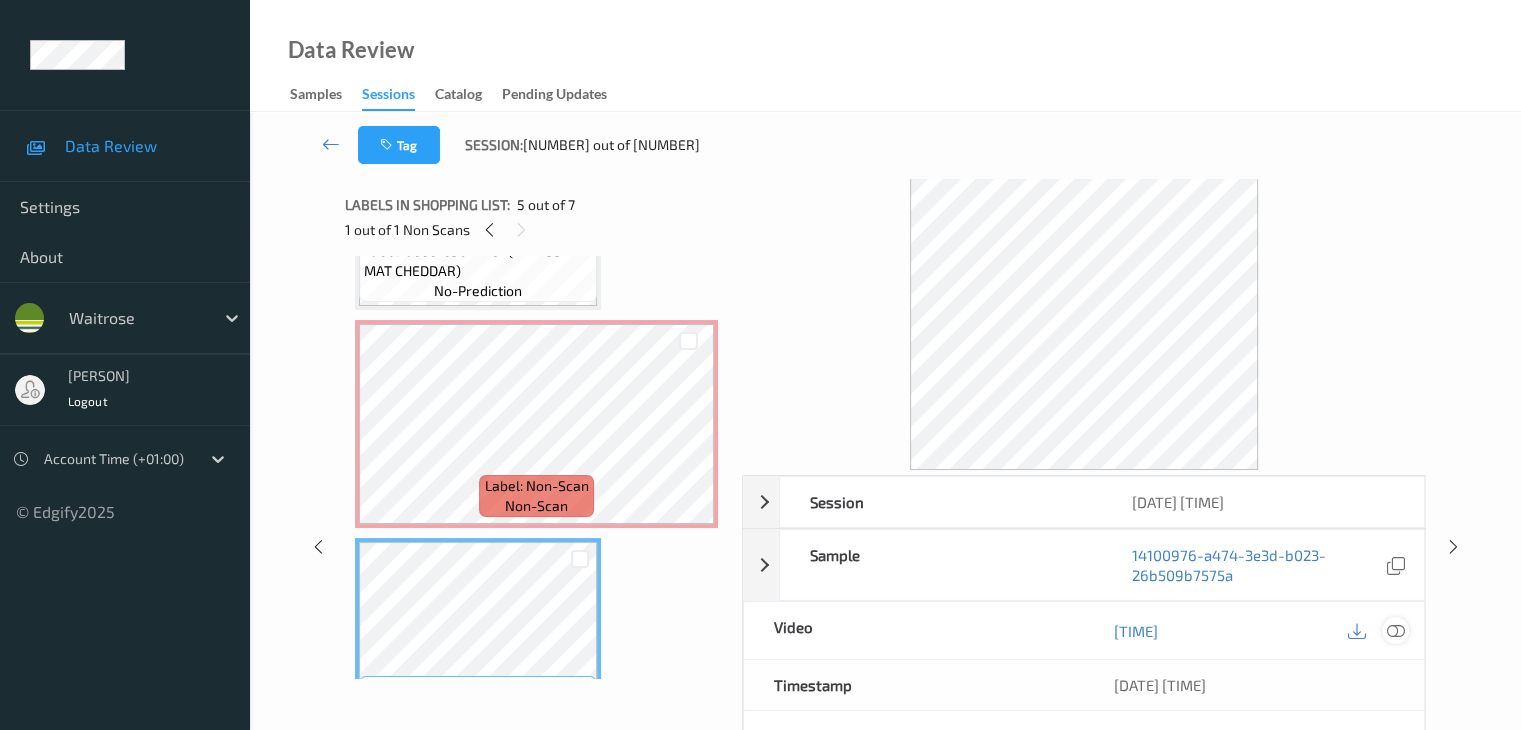 click at bounding box center [1395, 630] 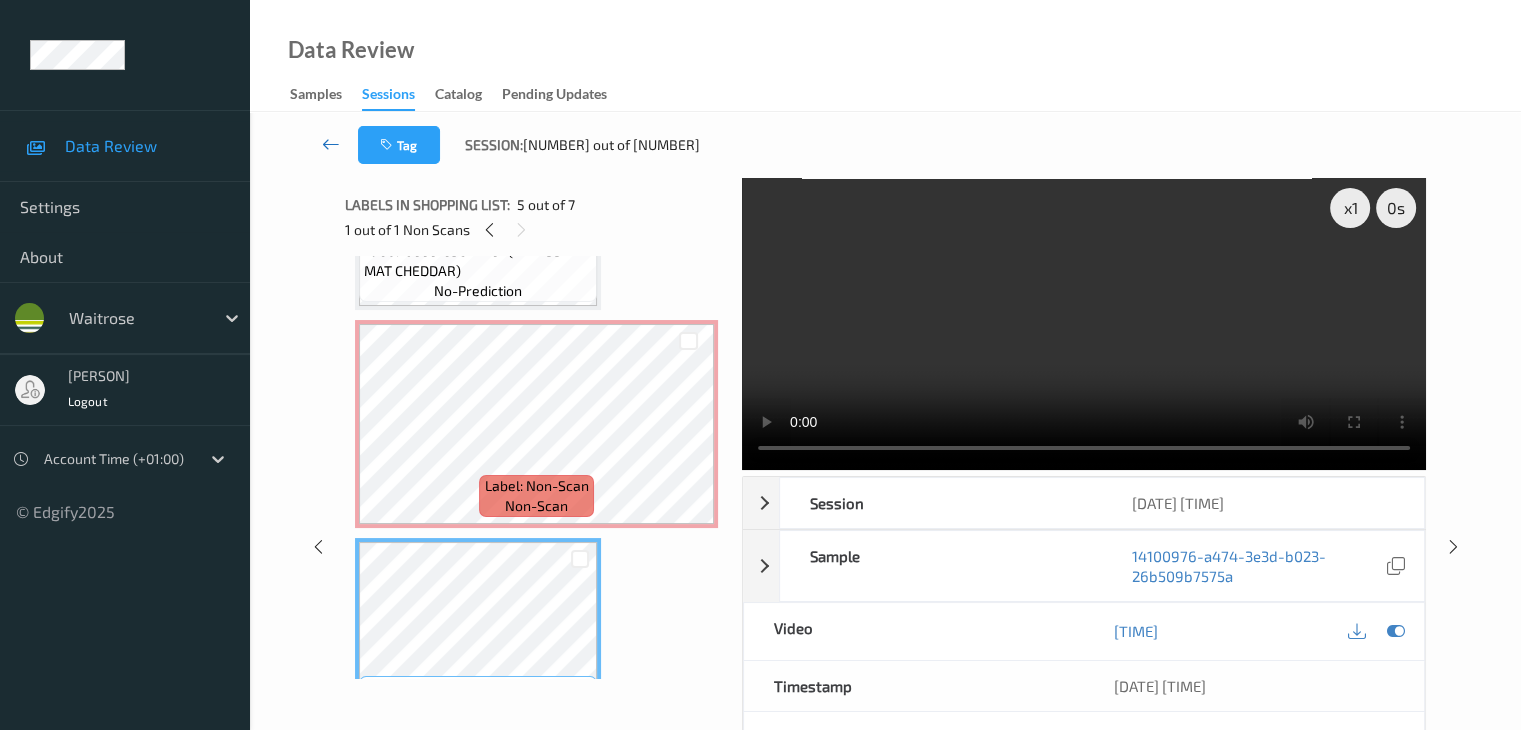 click at bounding box center (331, 144) 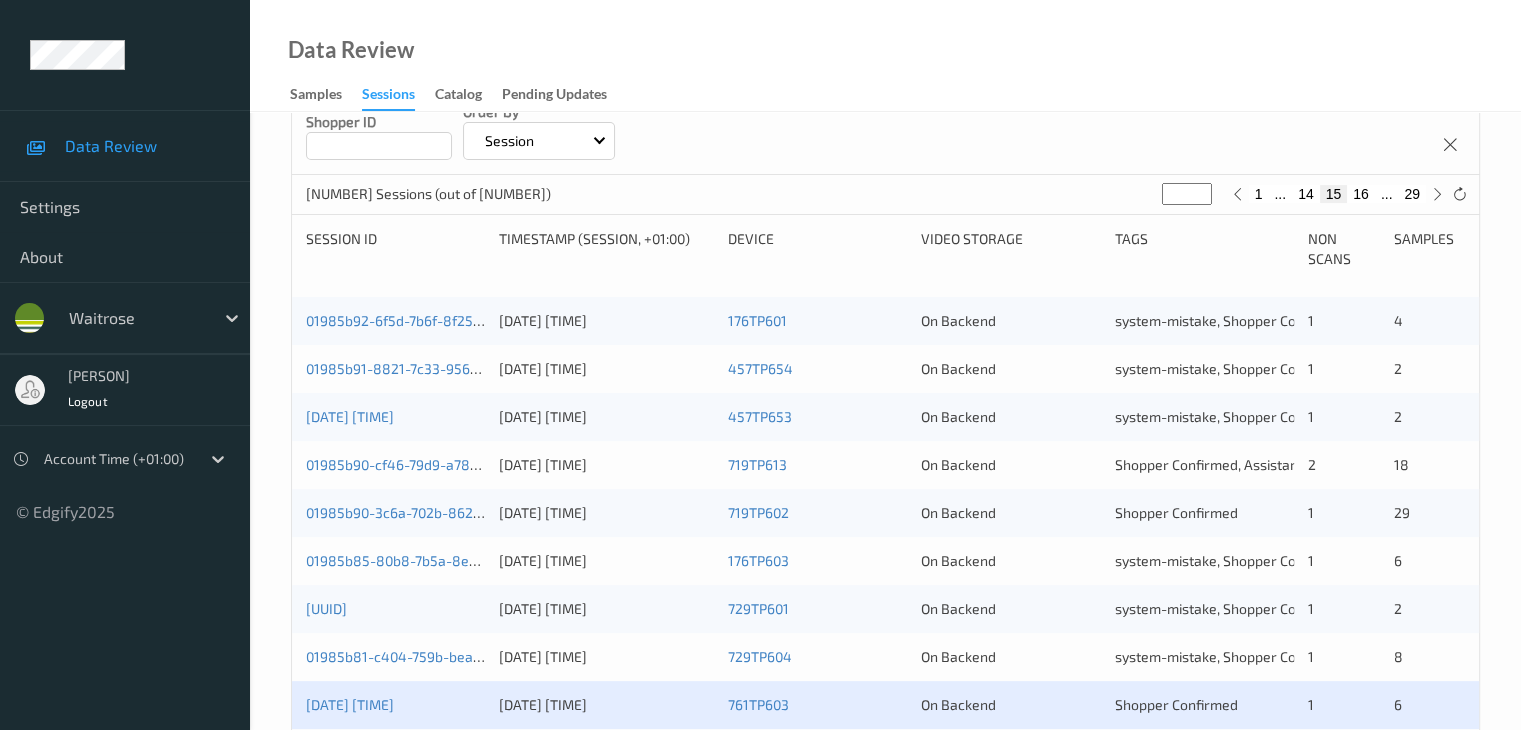 scroll, scrollTop: 500, scrollLeft: 0, axis: vertical 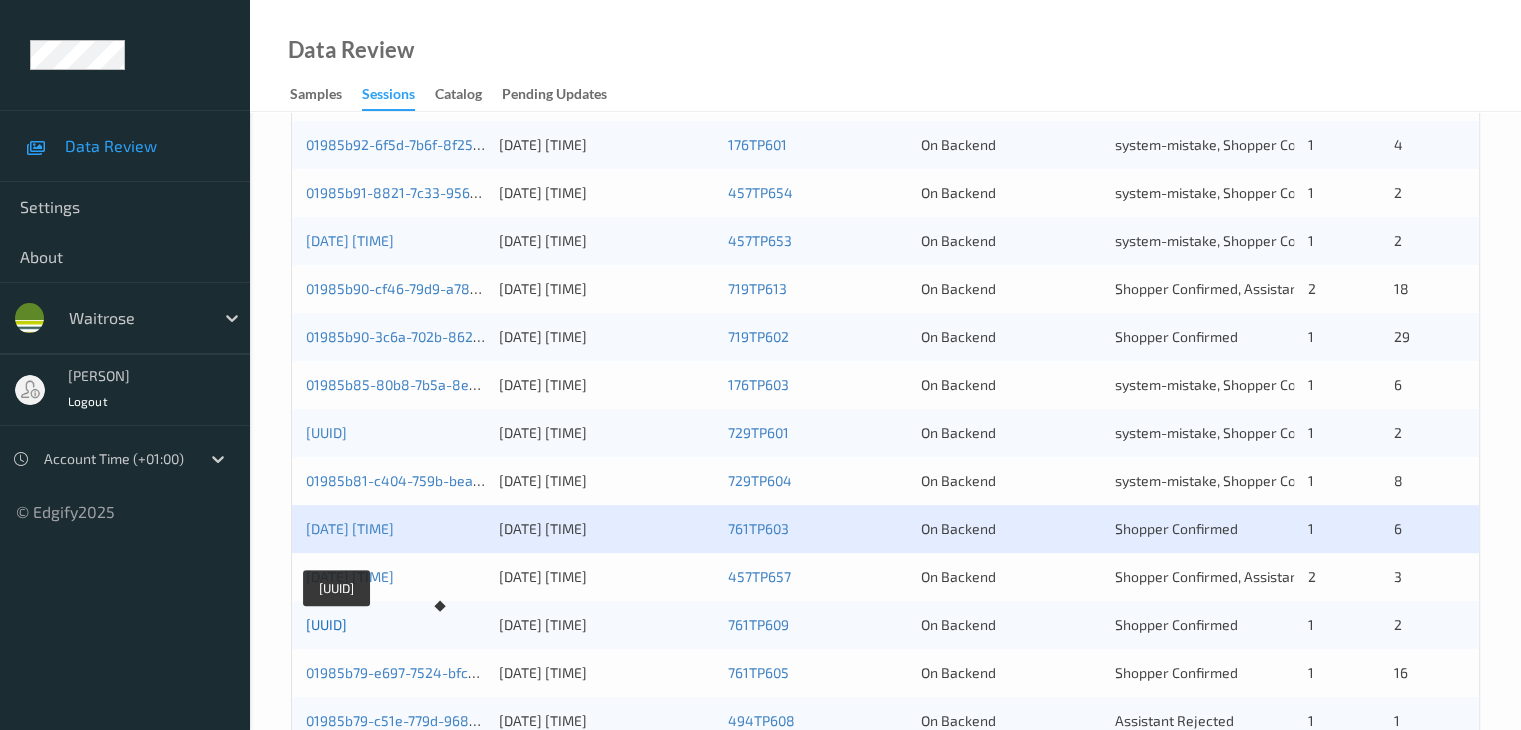 click on "01985b7b-3a0f-7084-a8fc-783483edad1b" at bounding box center (326, 624) 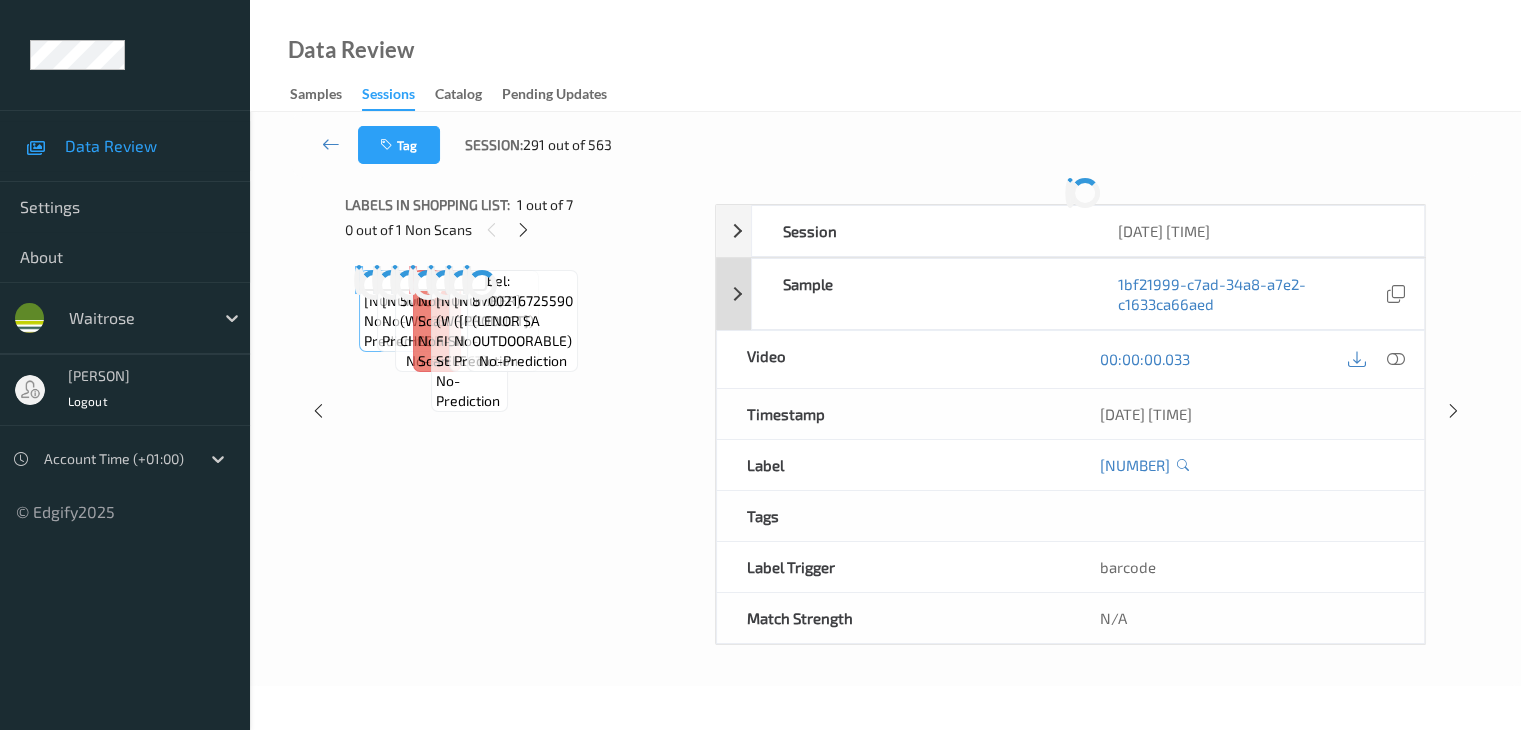 scroll, scrollTop: 0, scrollLeft: 0, axis: both 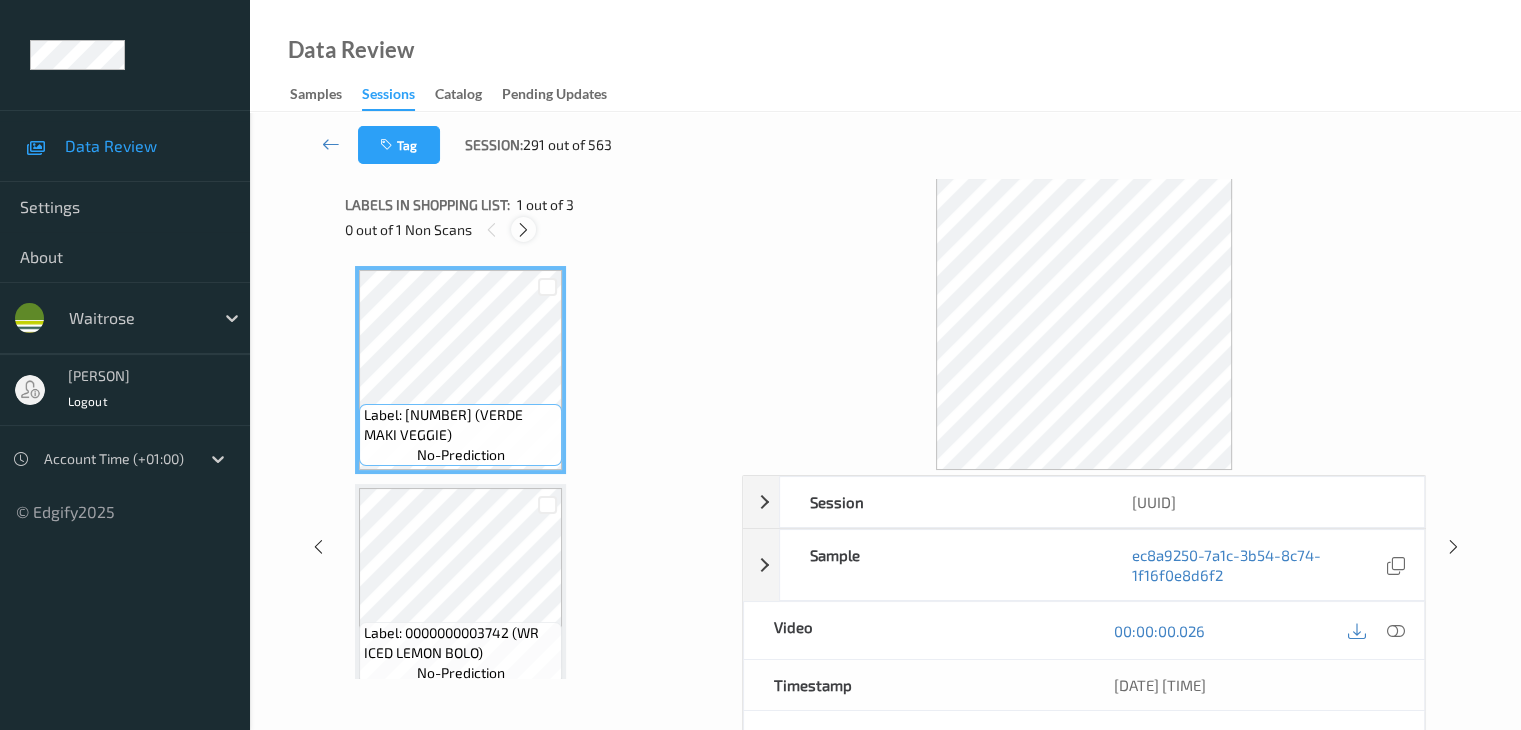 click at bounding box center [523, 230] 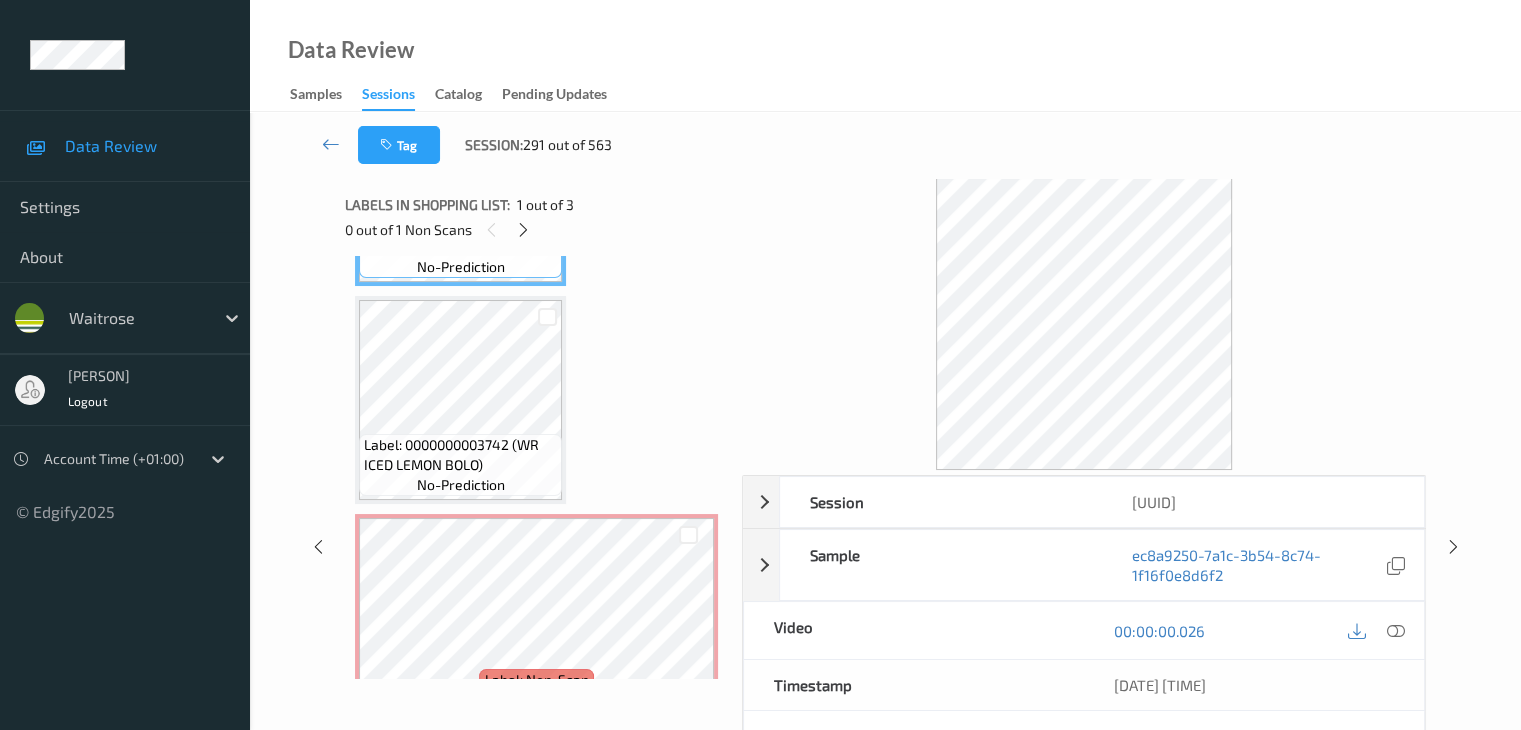 scroll, scrollTop: 200, scrollLeft: 0, axis: vertical 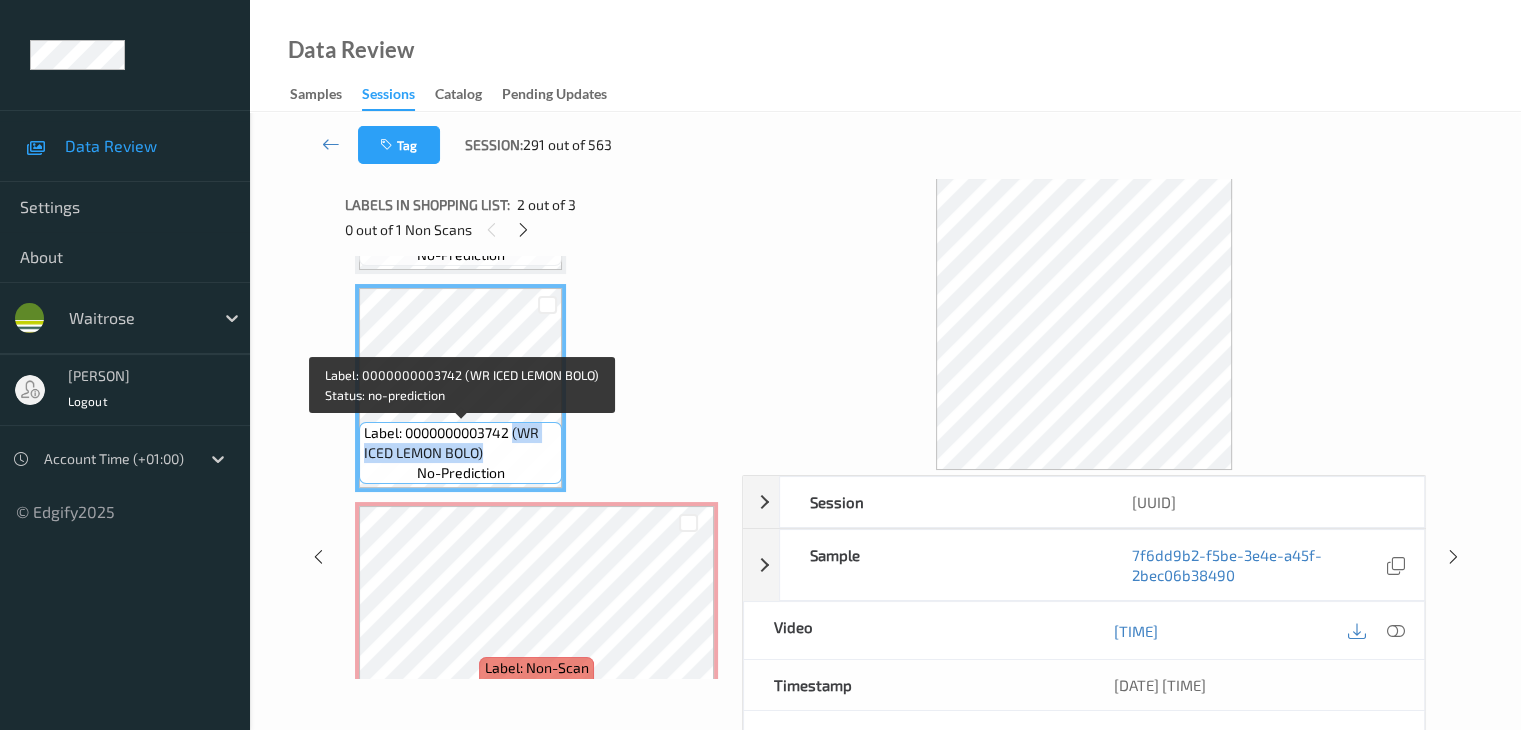 drag, startPoint x: 515, startPoint y: 431, endPoint x: 525, endPoint y: 454, distance: 25.079872 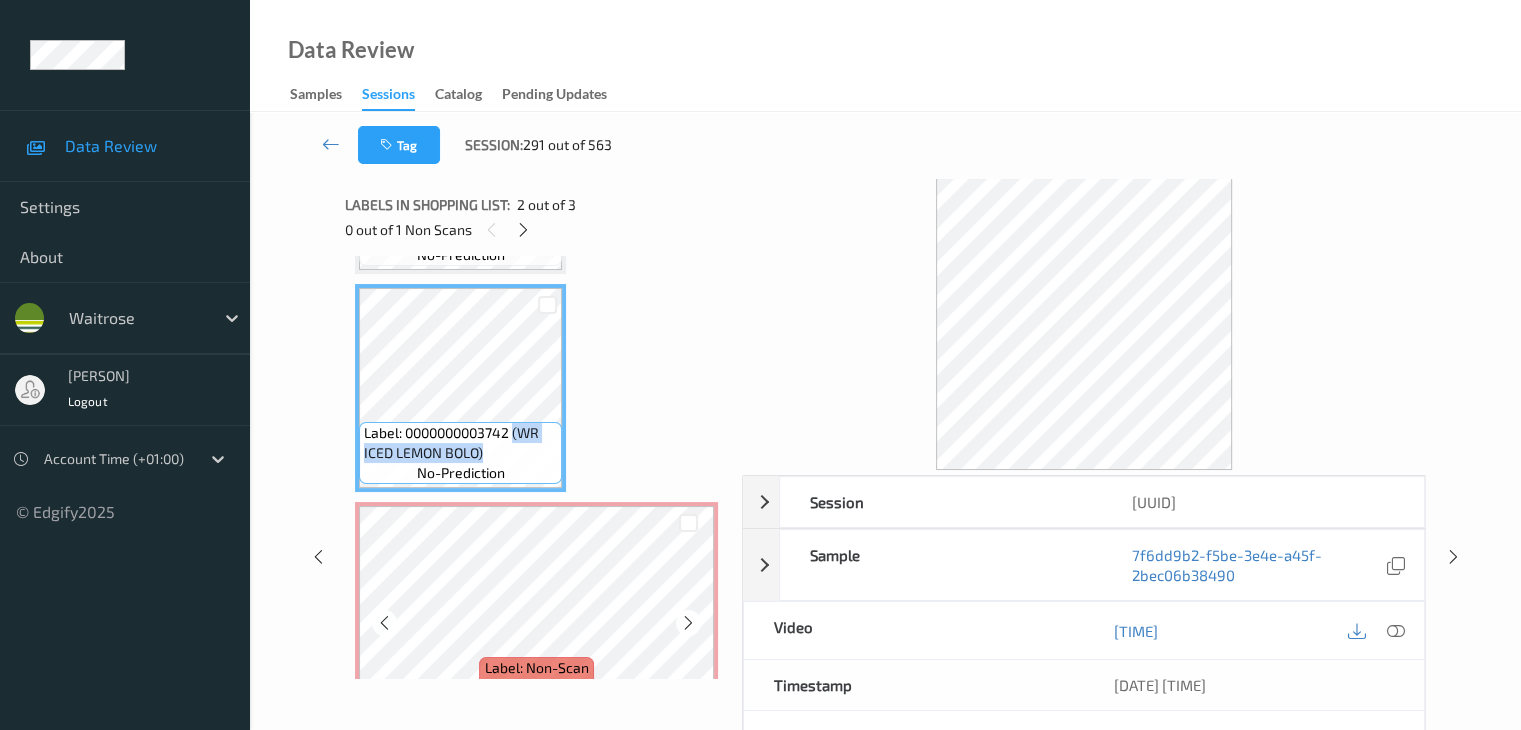 scroll, scrollTop: 241, scrollLeft: 0, axis: vertical 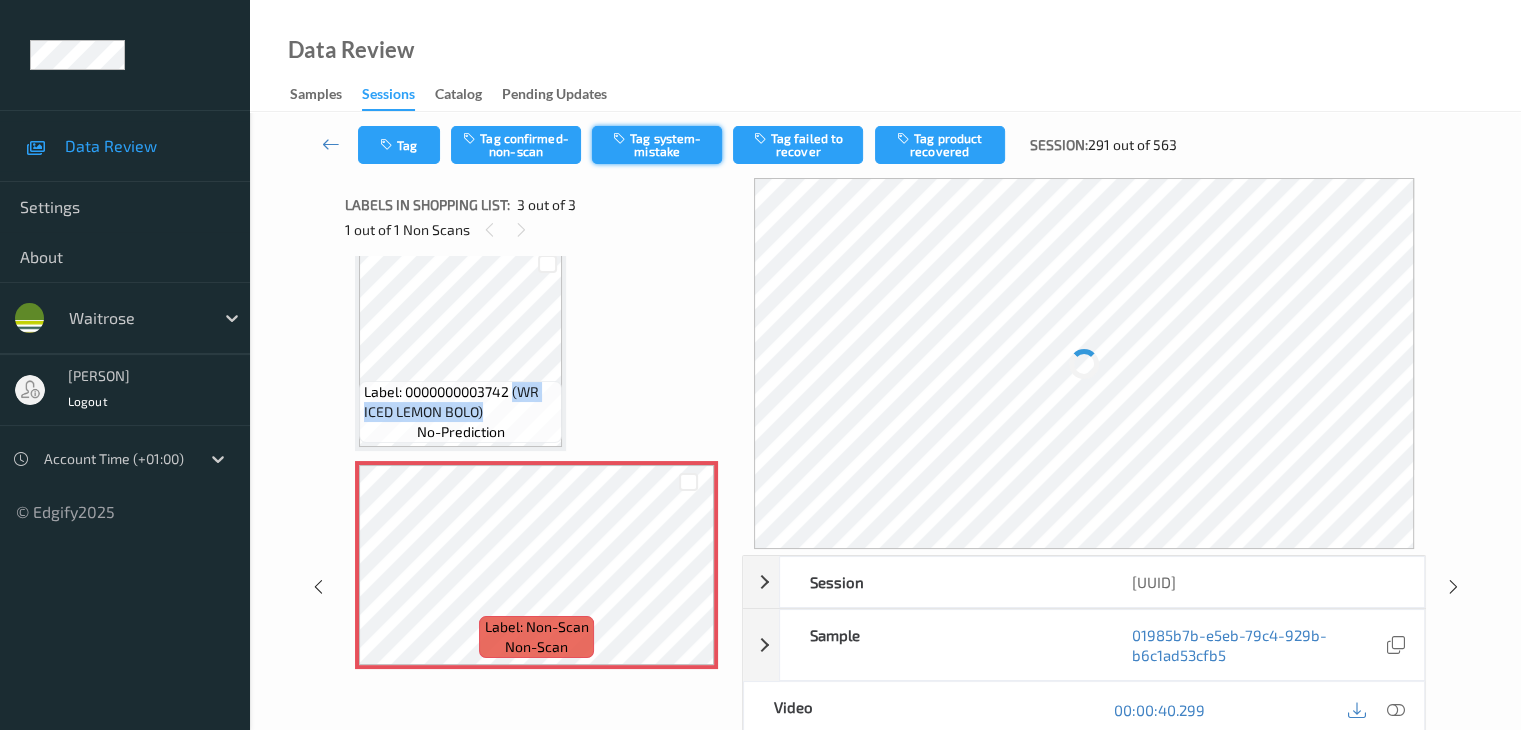 click on "Tag   system-mistake" at bounding box center [657, 145] 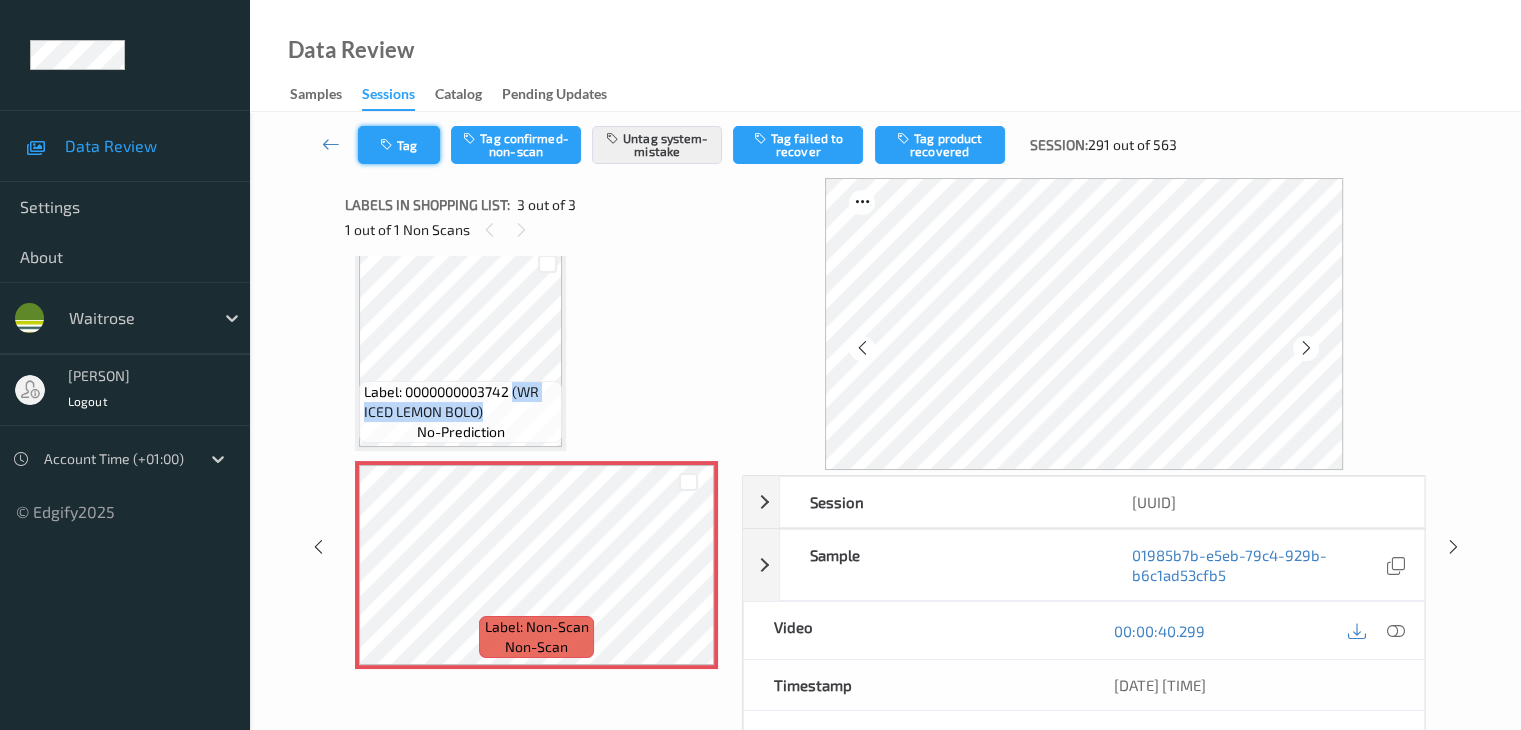 click on "Tag" at bounding box center [399, 145] 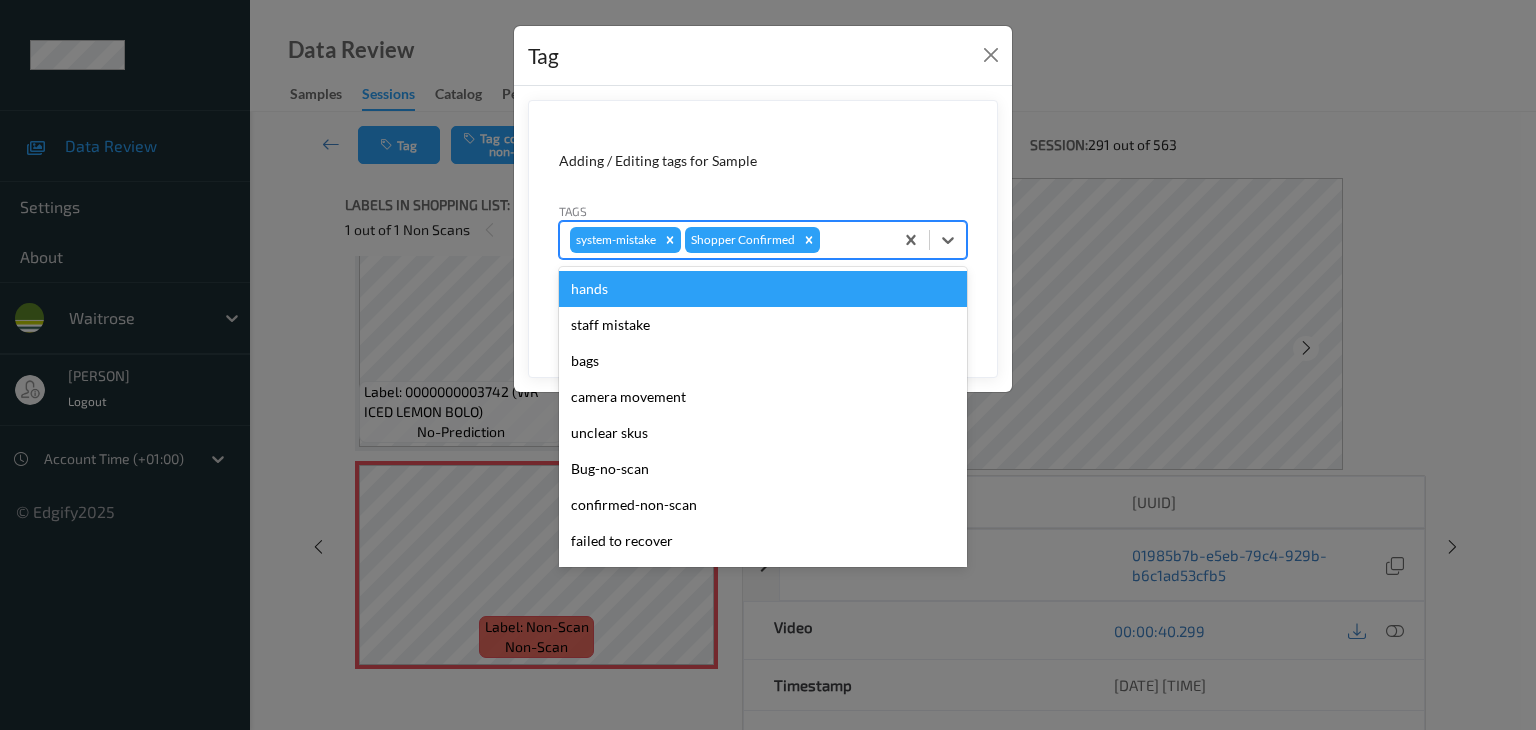 click at bounding box center [853, 240] 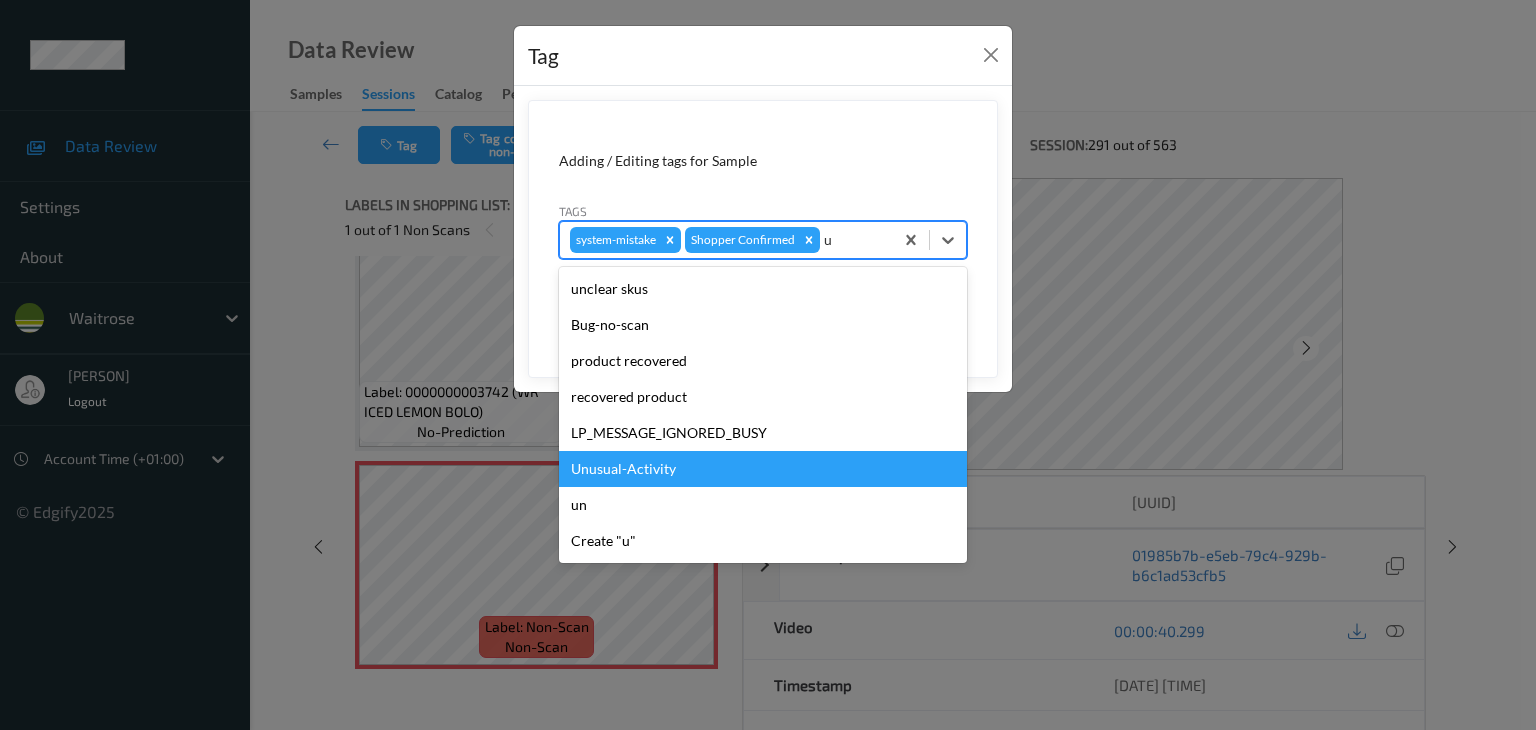 click on "Unusual-Activity" at bounding box center [763, 469] 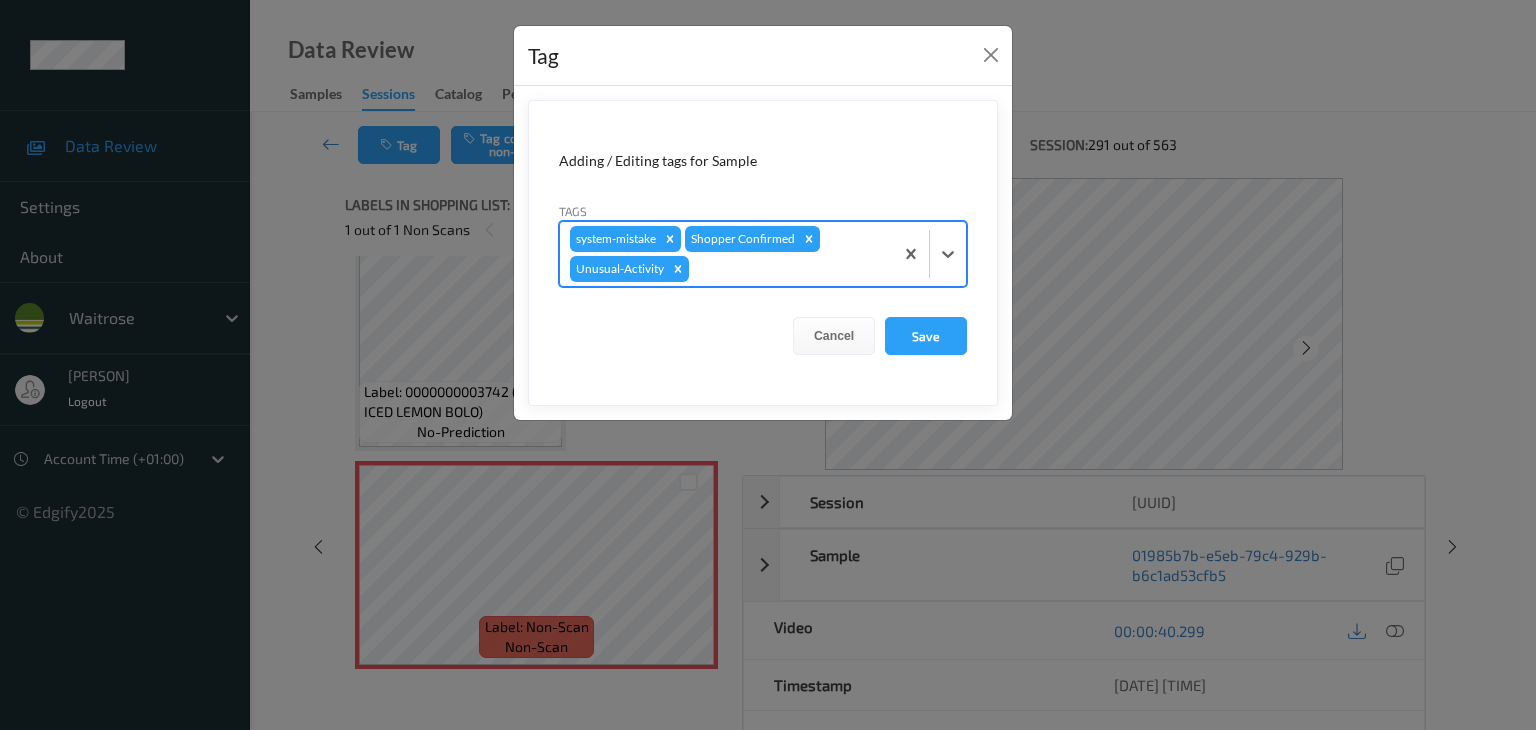 type on "p" 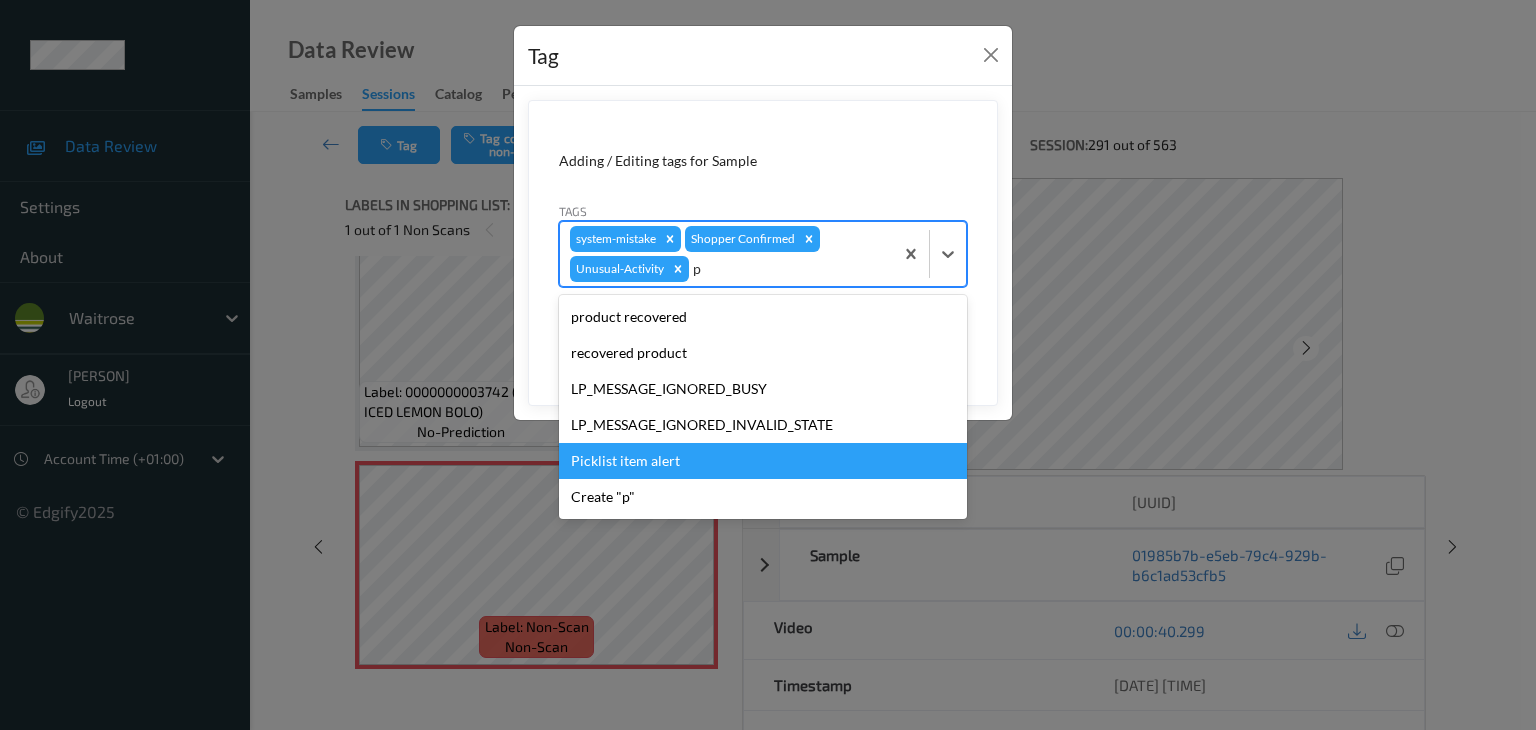 click on "Picklist item alert" at bounding box center (763, 461) 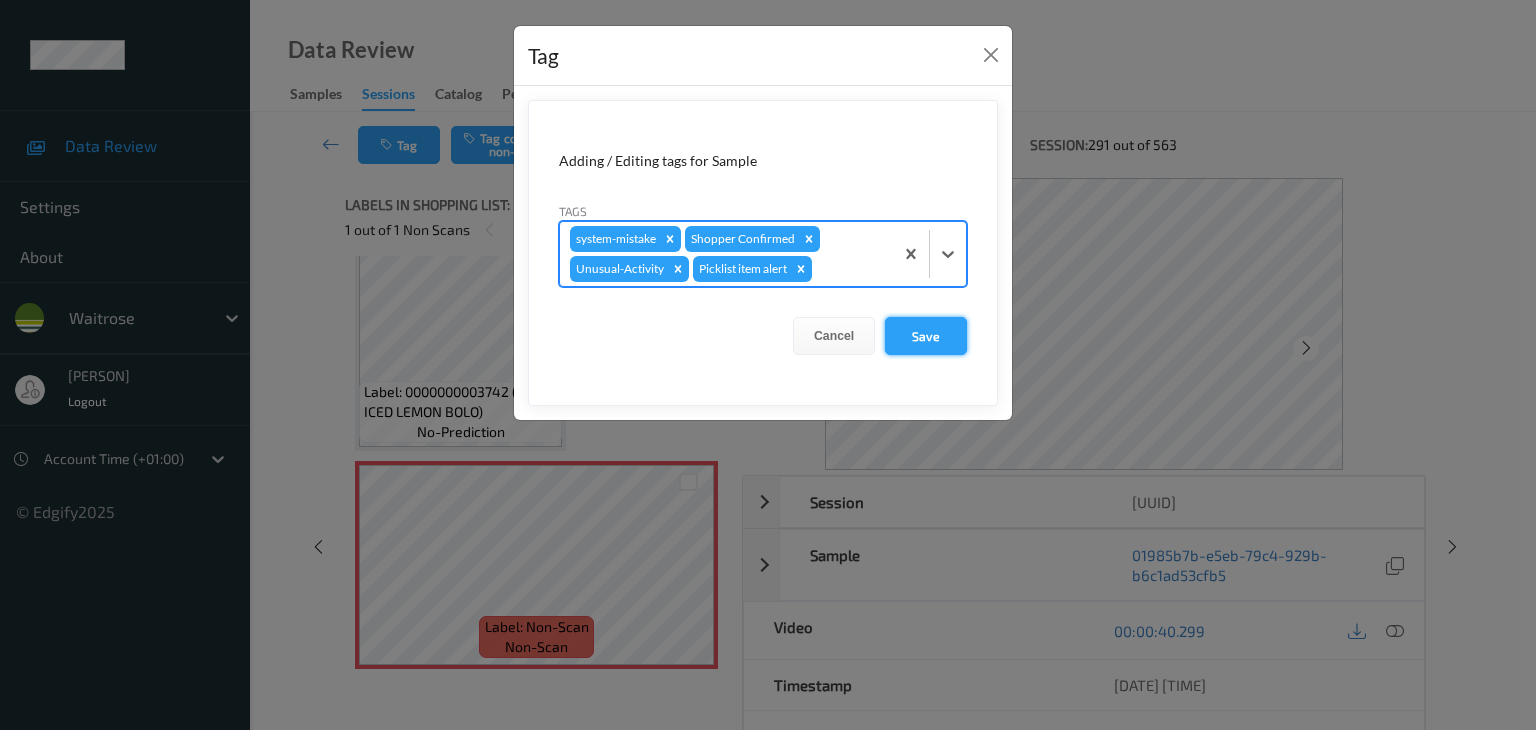 click on "Save" at bounding box center (926, 336) 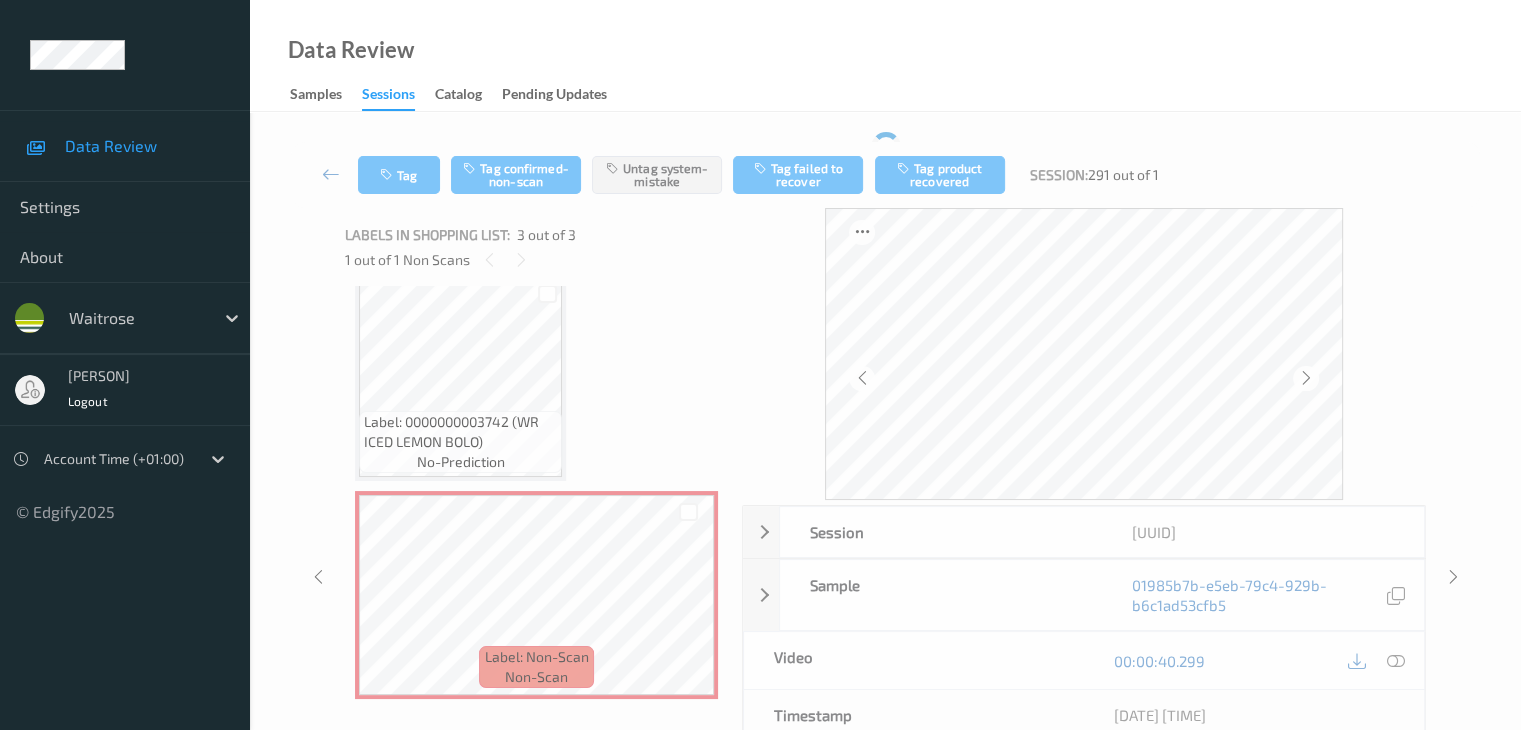 click on "Label: 0000000003742 (WR ICED LEMON BOLO) no-prediction" at bounding box center (460, 377) 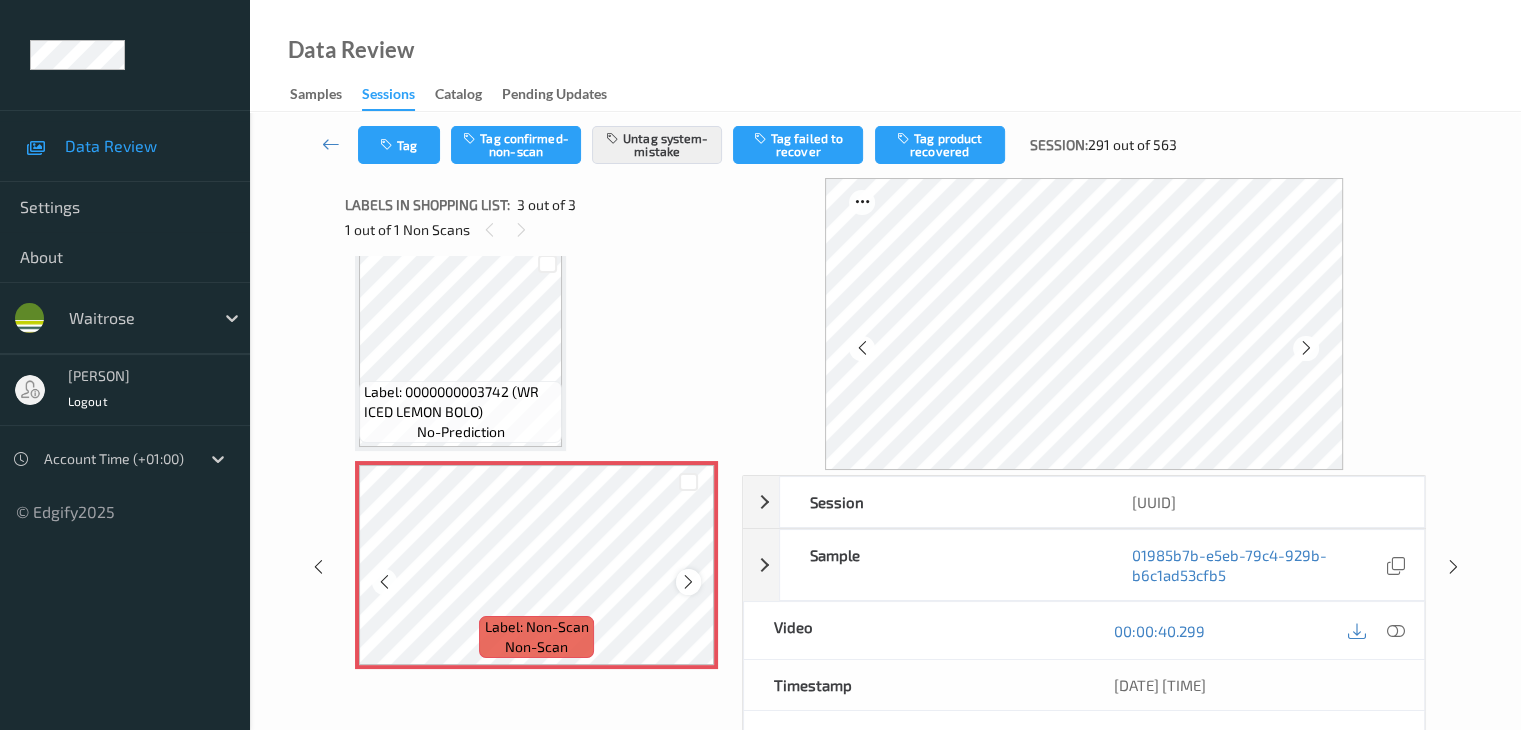 click at bounding box center (688, 582) 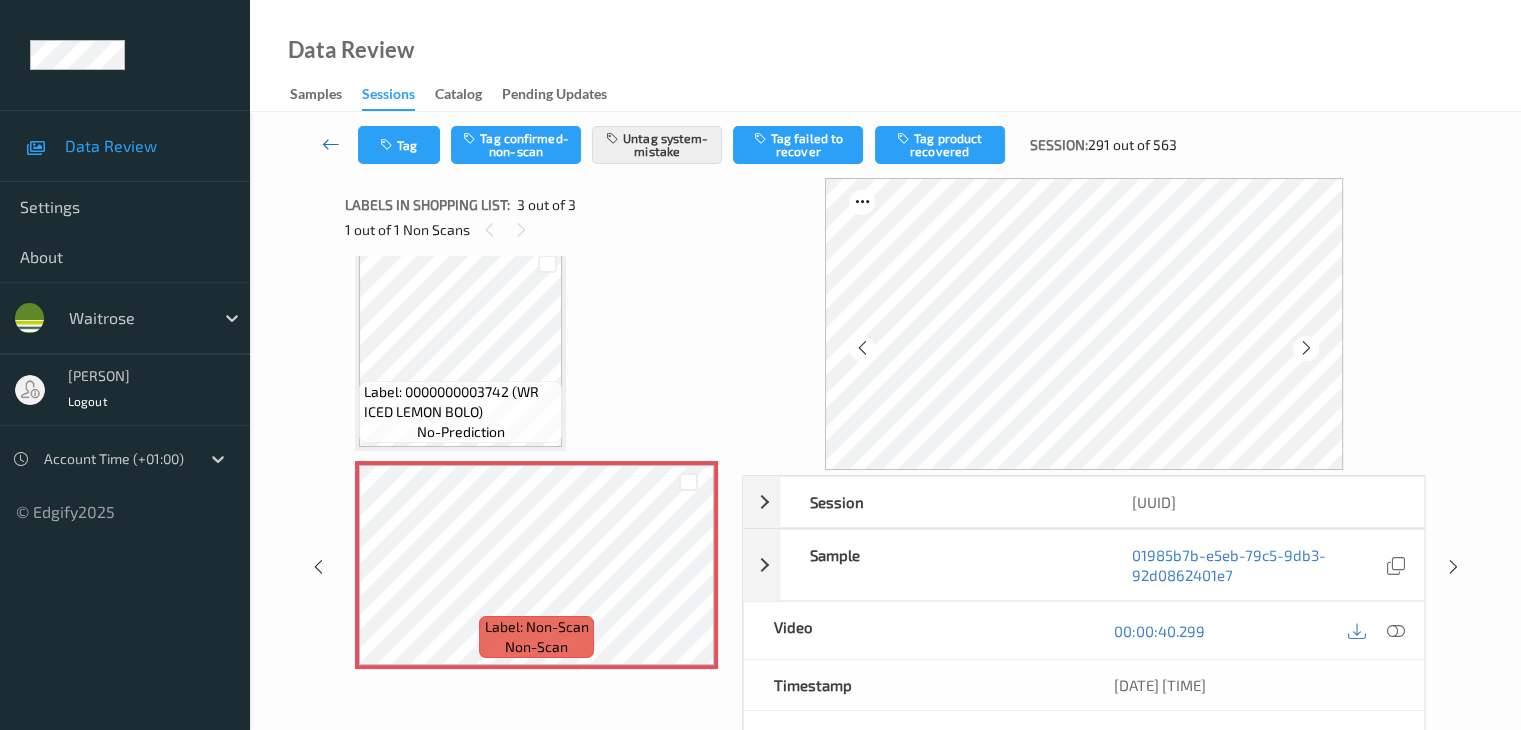 click at bounding box center (331, 144) 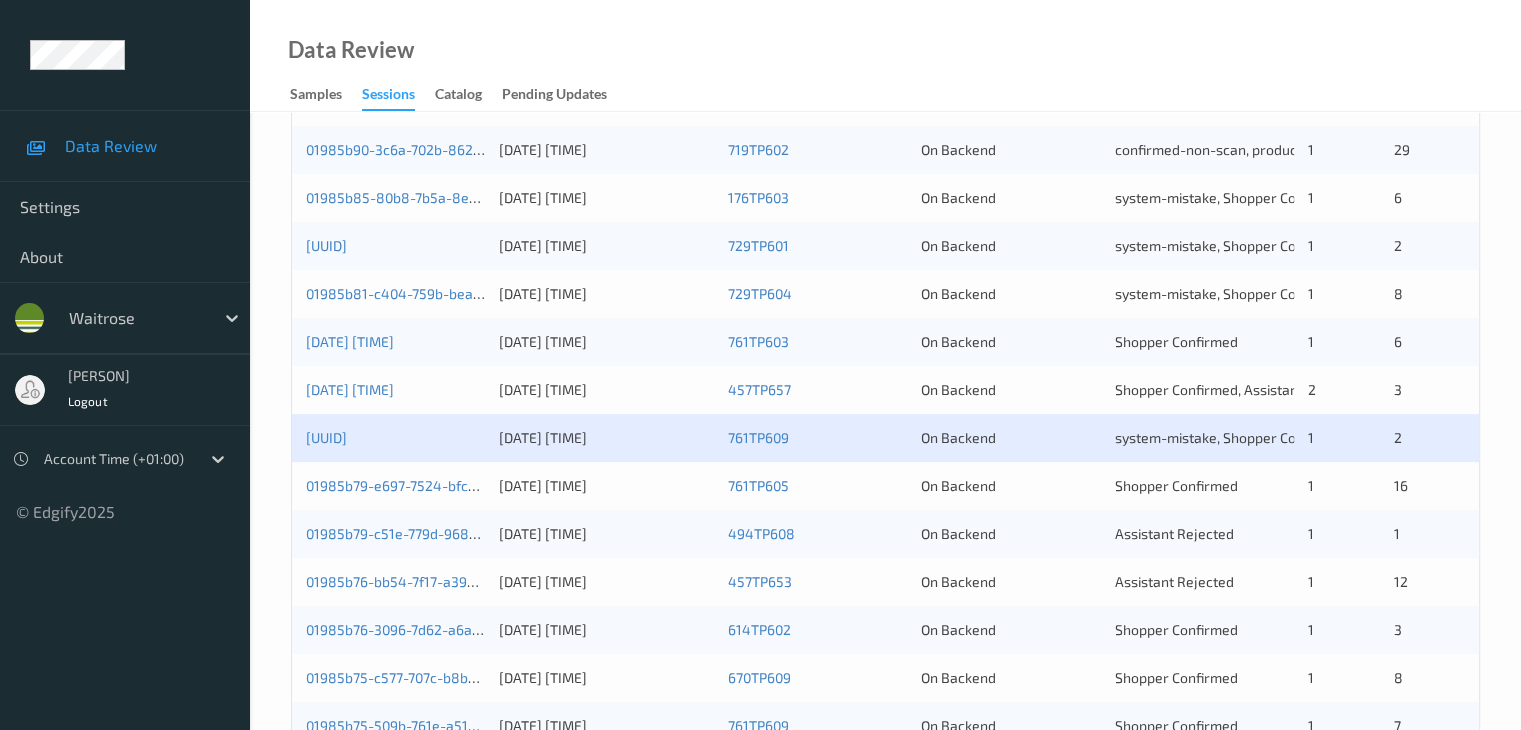 scroll, scrollTop: 900, scrollLeft: 0, axis: vertical 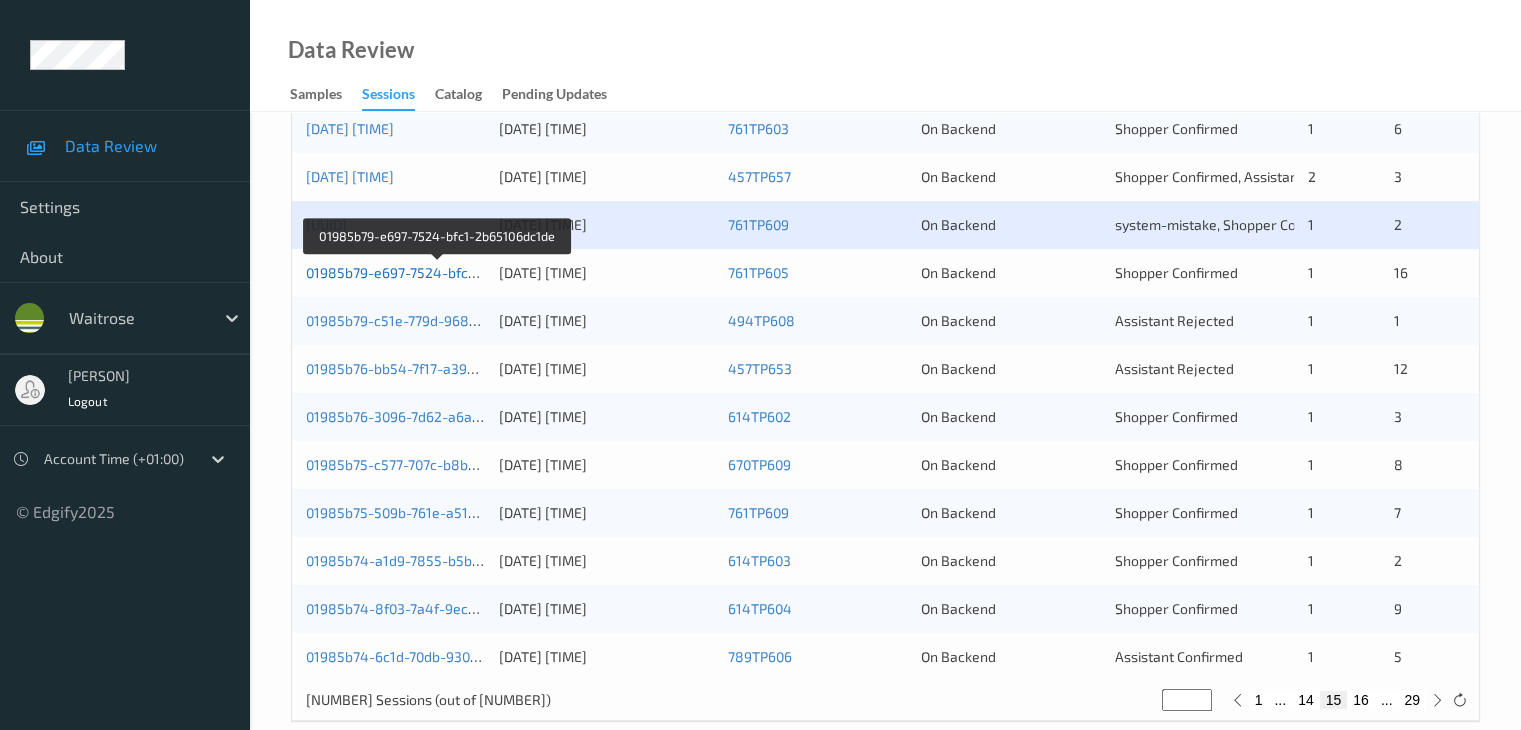 click on "01985b79-e697-7524-bfc1-2b65106dc1de" at bounding box center (438, 272) 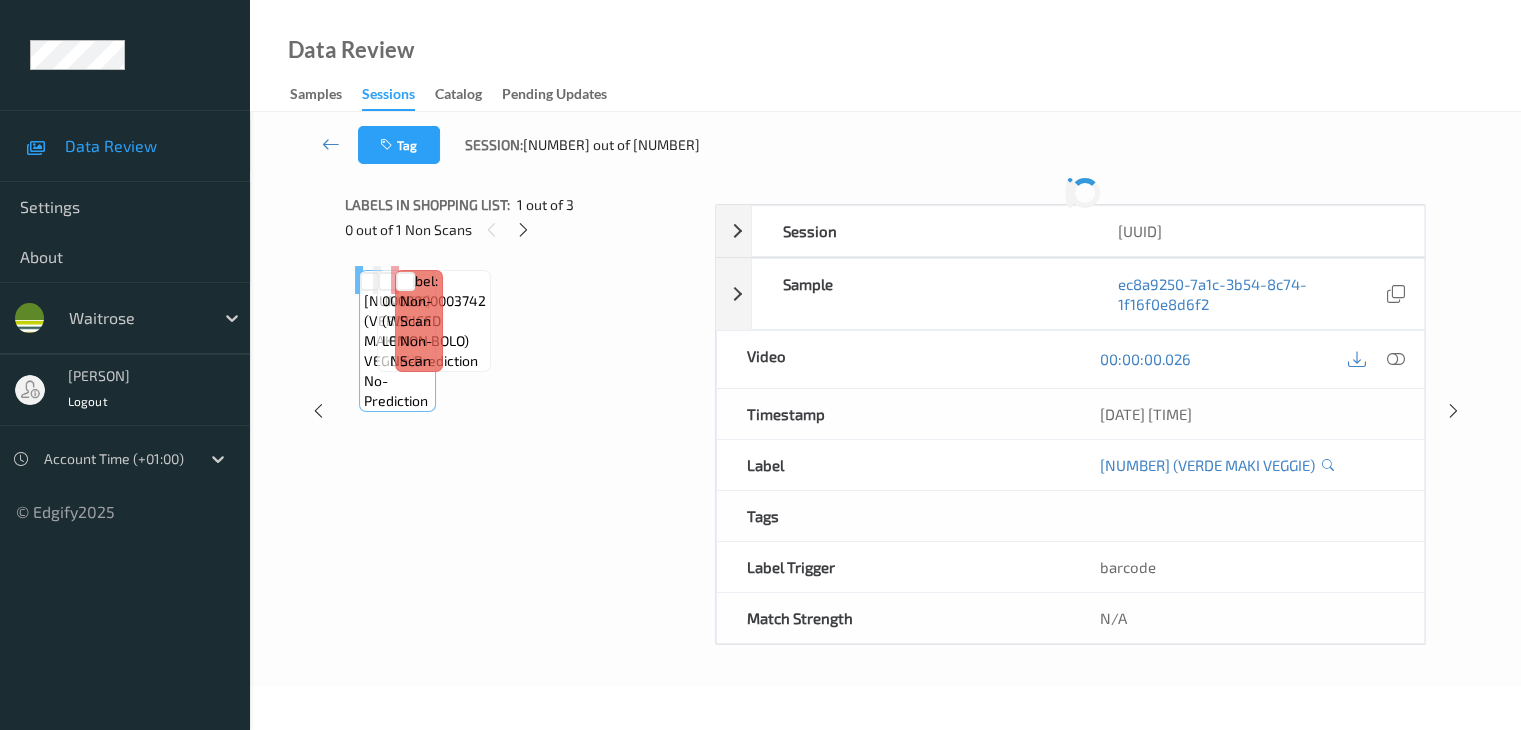 scroll, scrollTop: 0, scrollLeft: 0, axis: both 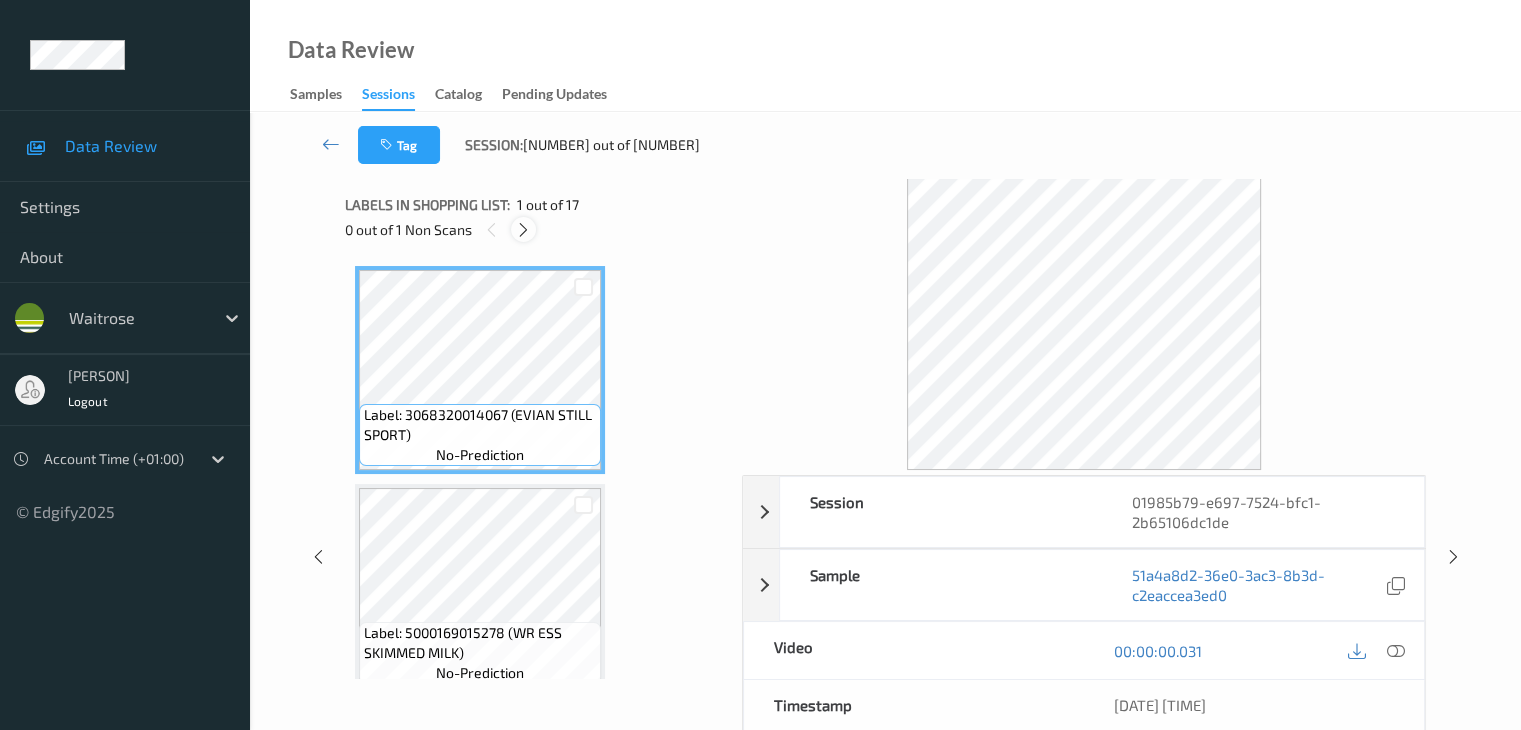 click at bounding box center (523, 230) 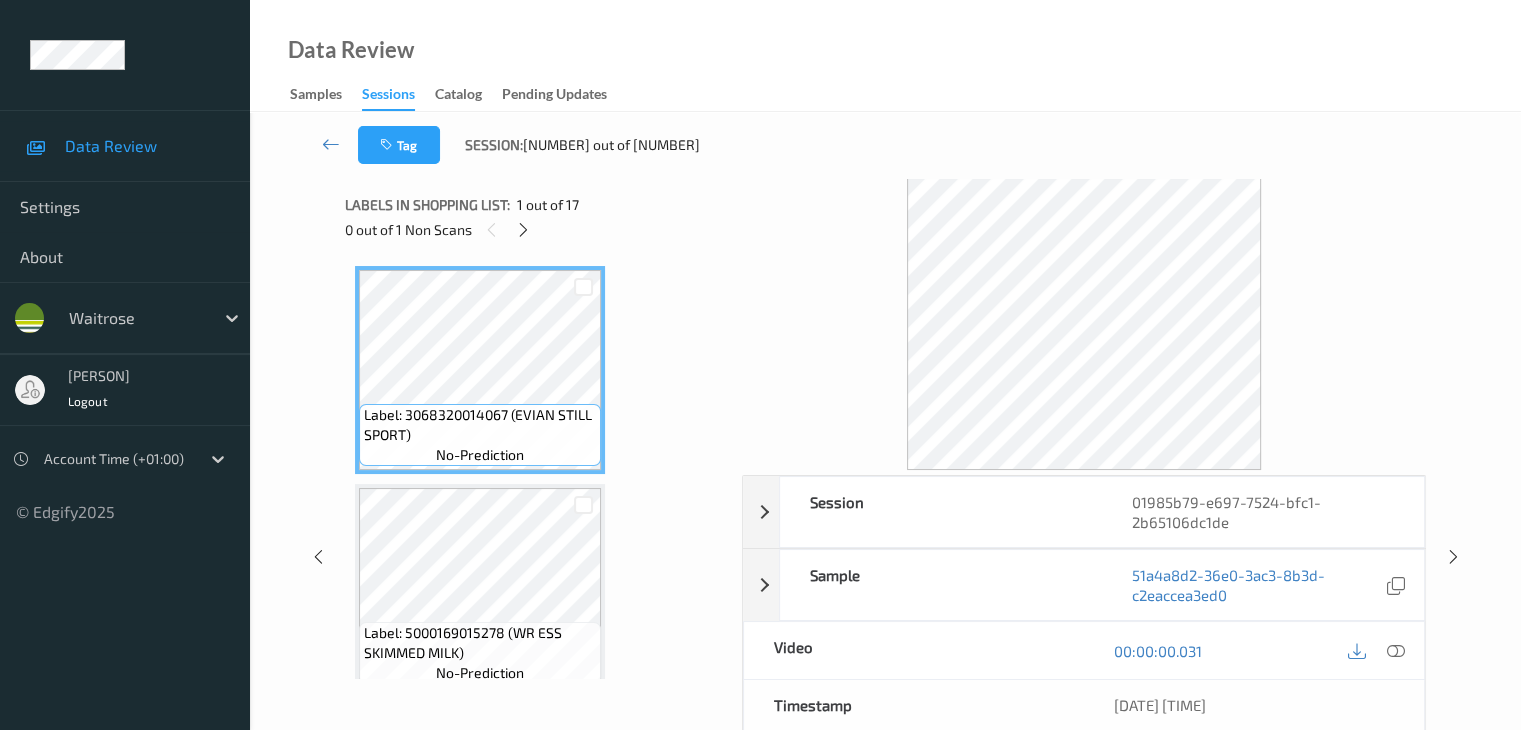 scroll, scrollTop: 3062, scrollLeft: 0, axis: vertical 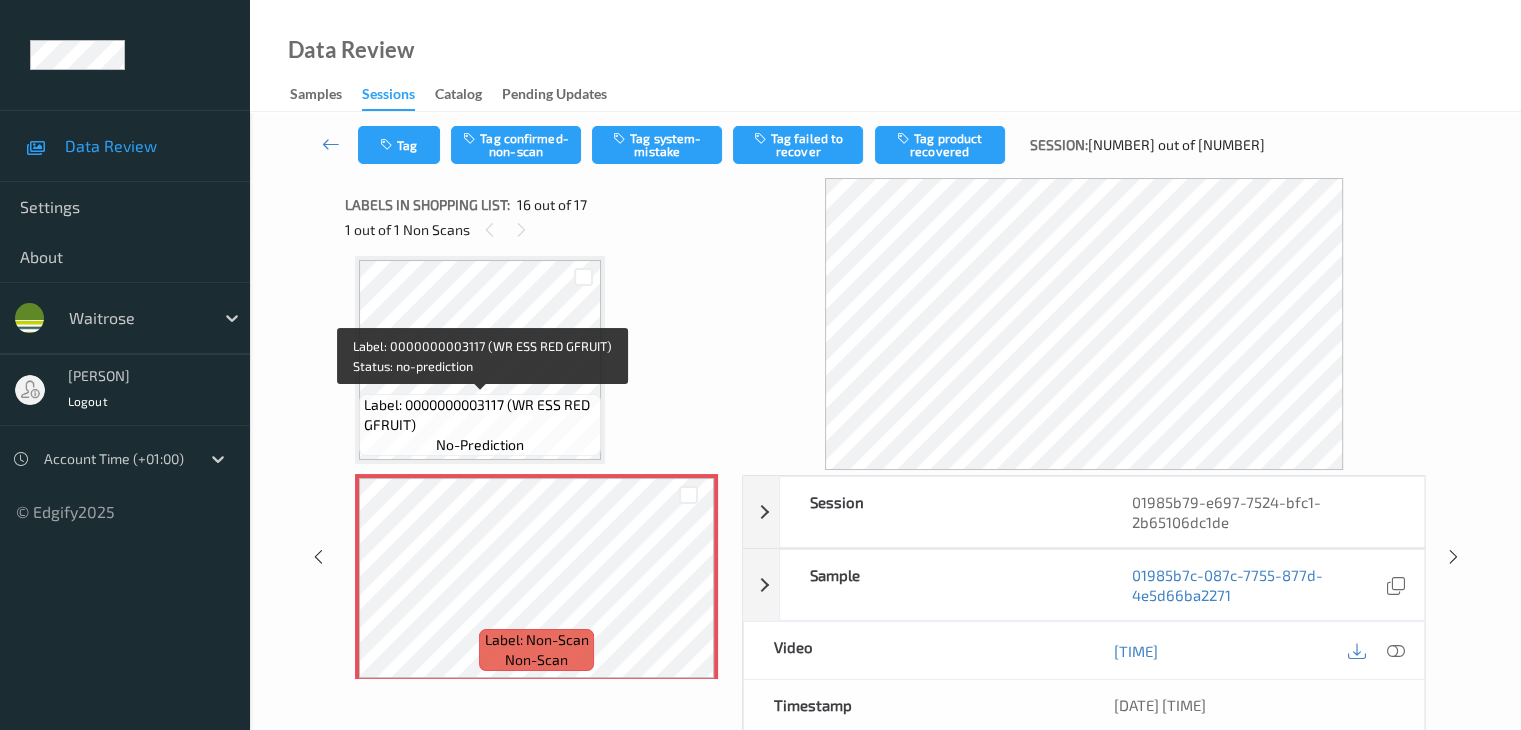 click on "Label: 0000000003117 (WR ESS RED GFRUIT)" at bounding box center (480, 415) 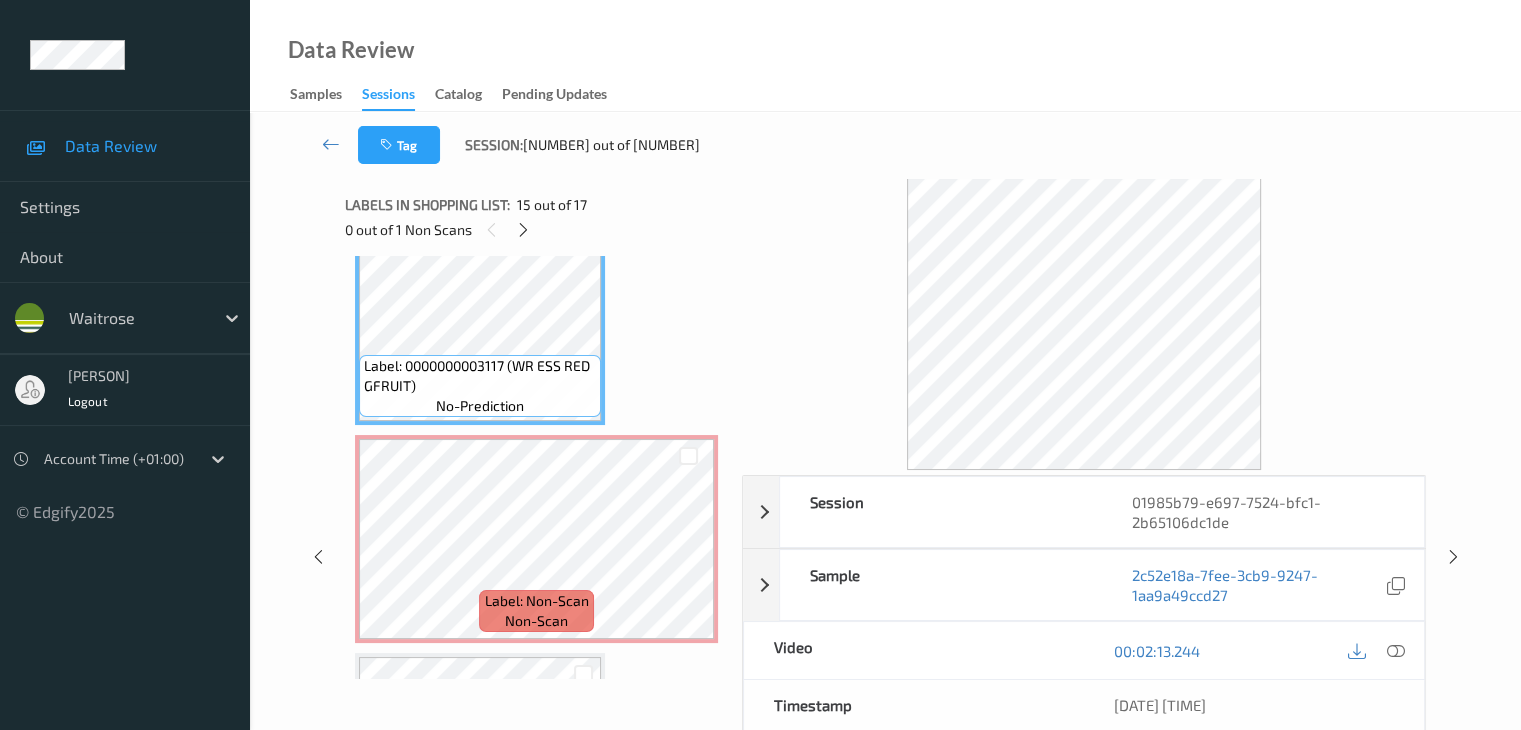 scroll, scrollTop: 3093, scrollLeft: 0, axis: vertical 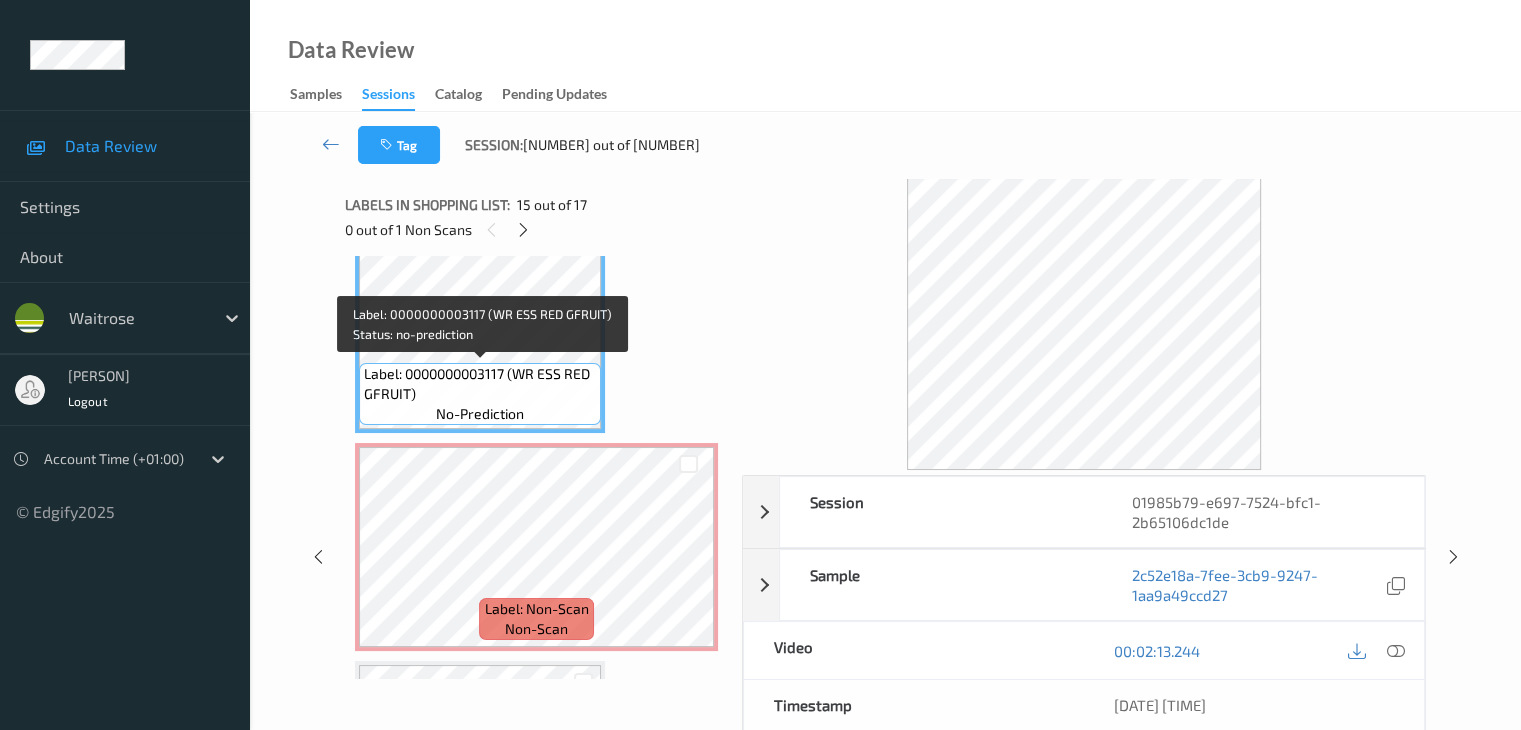 click on "Label: 0000000003117 (WR ESS RED GFRUIT)" at bounding box center [480, 384] 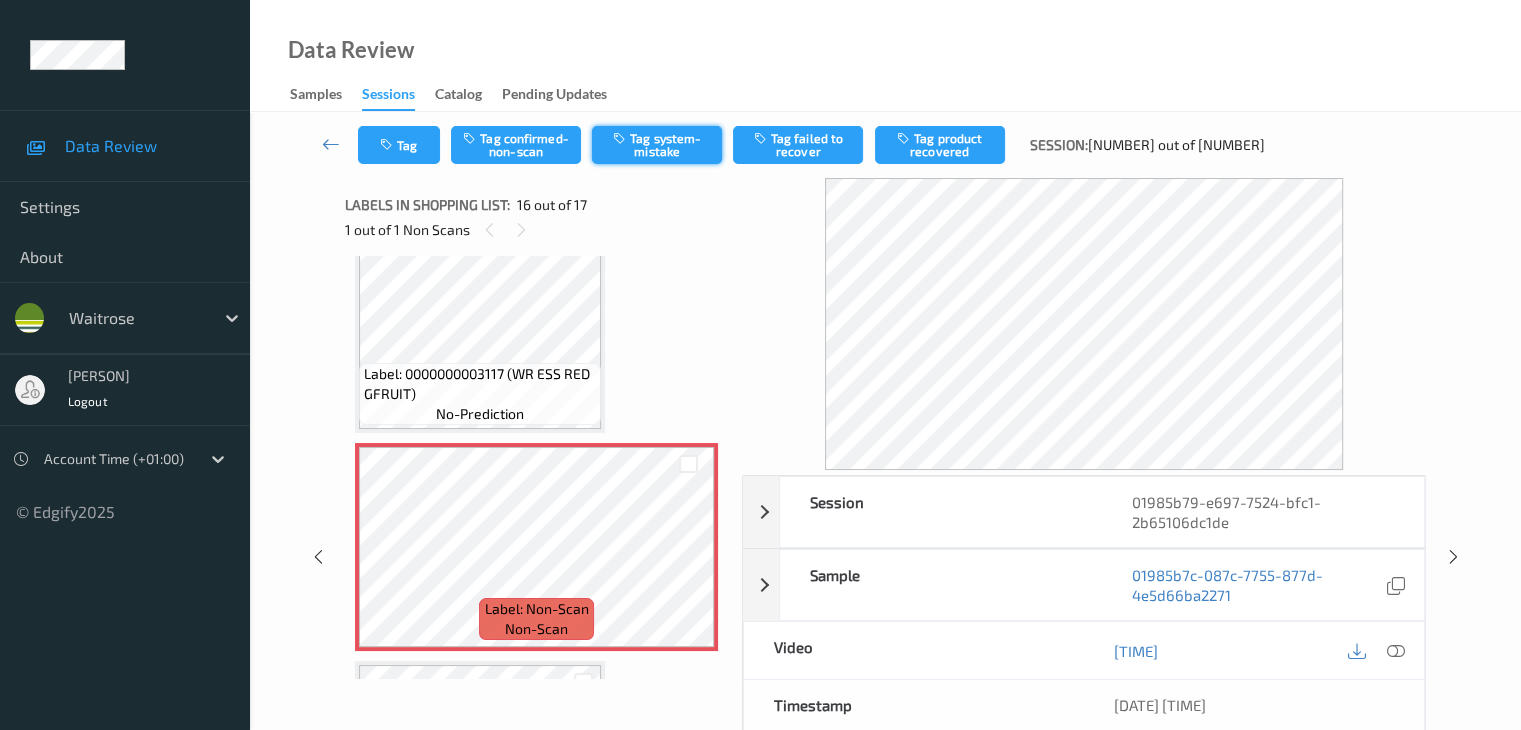 click on "Tag   system-mistake" at bounding box center (657, 145) 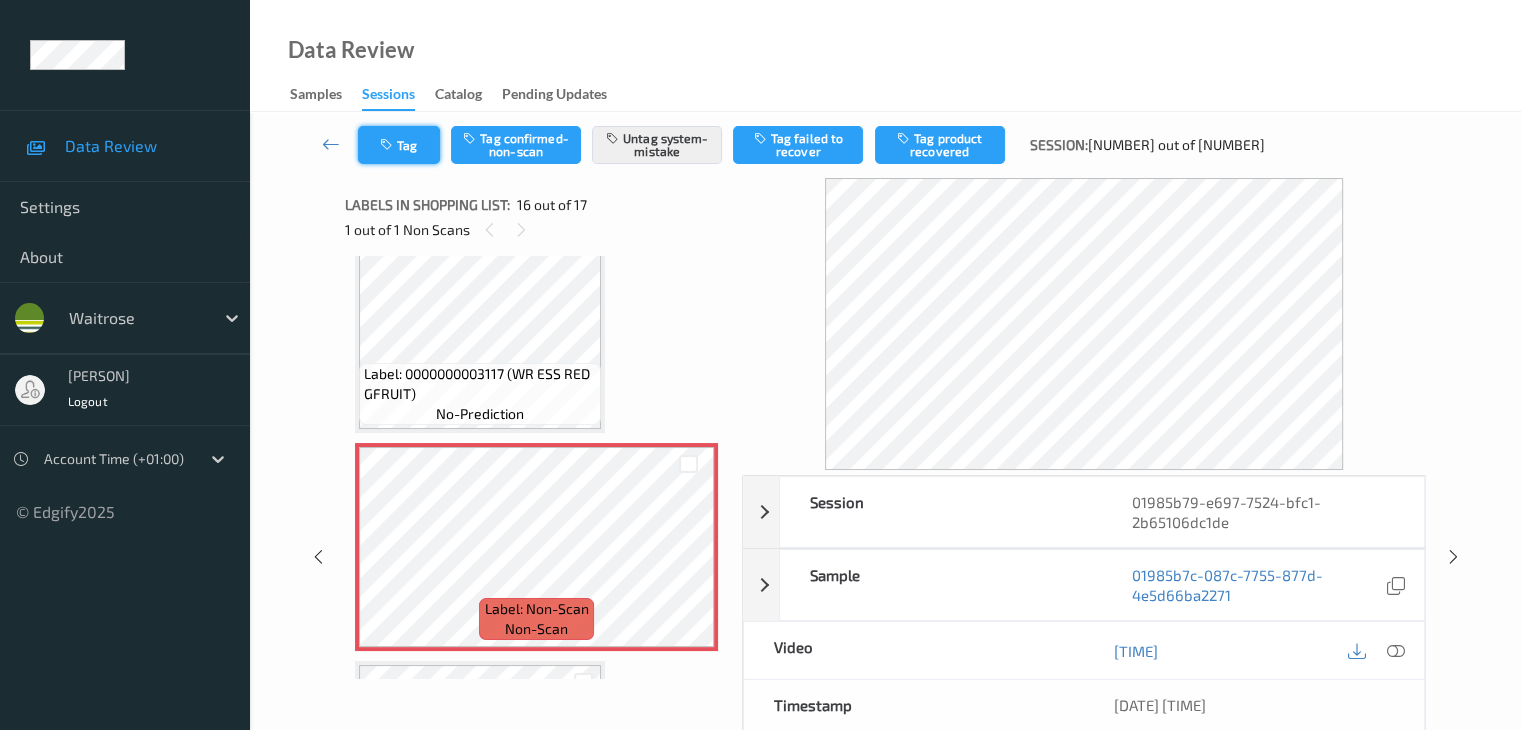 click on "Tag" at bounding box center (399, 145) 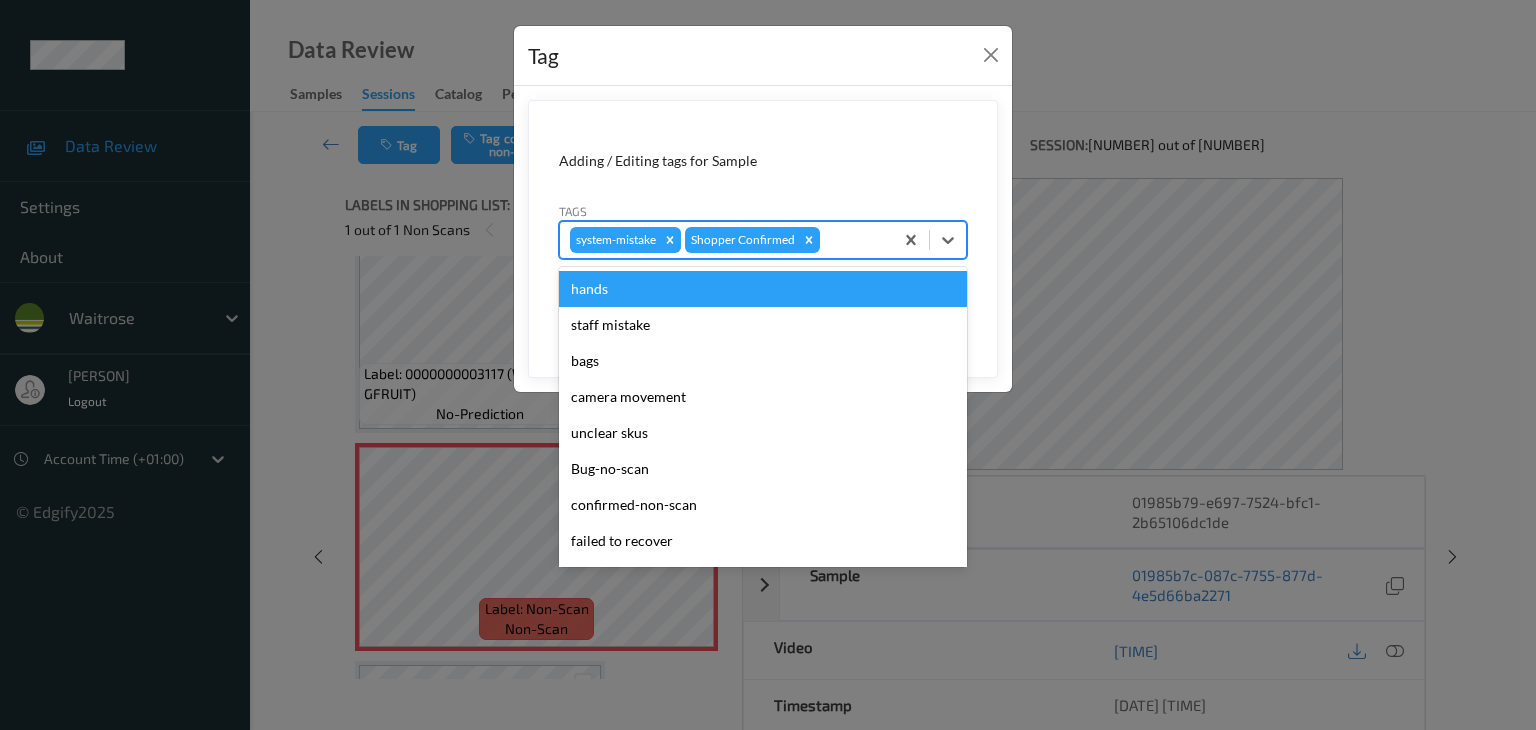 click at bounding box center [853, 240] 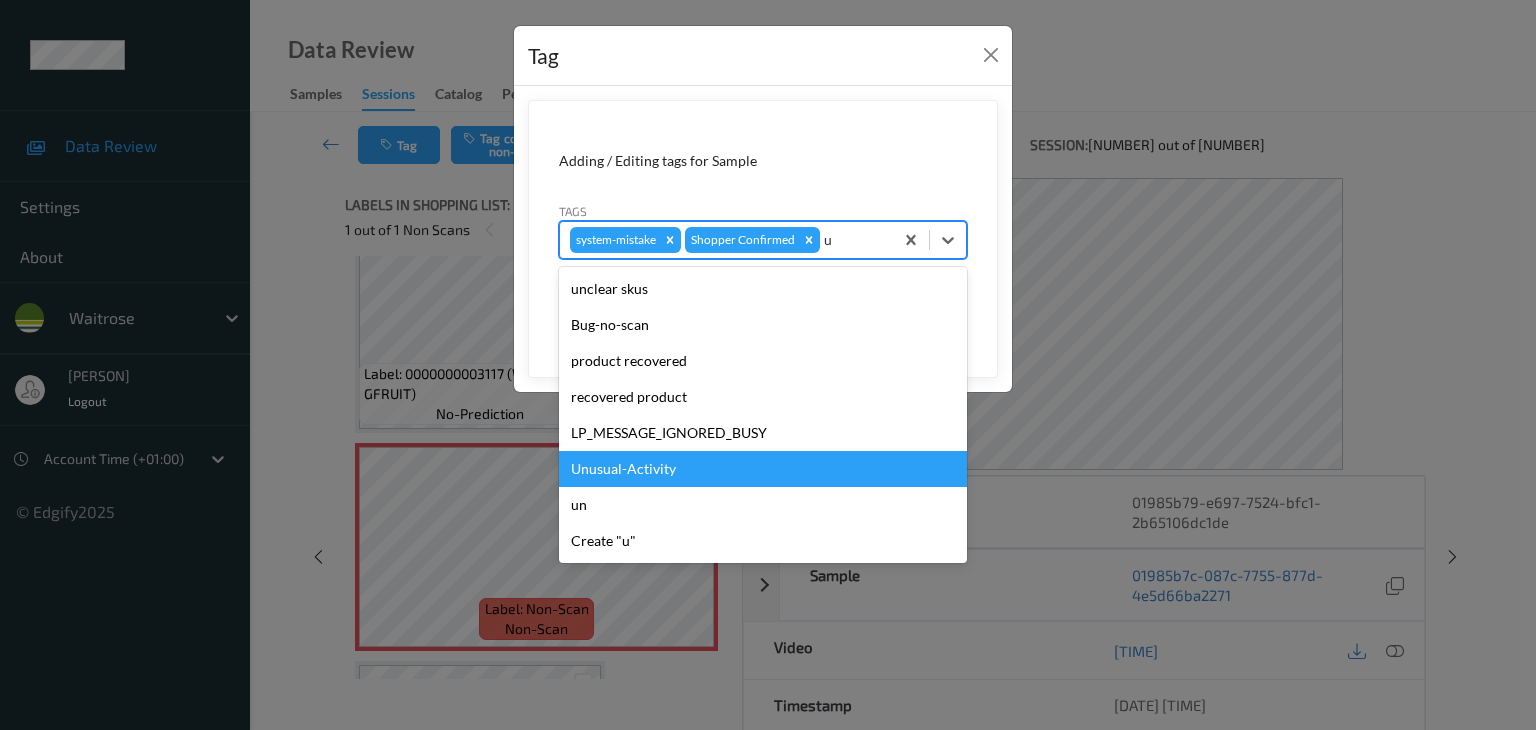 click on "Unusual-Activity" at bounding box center [763, 469] 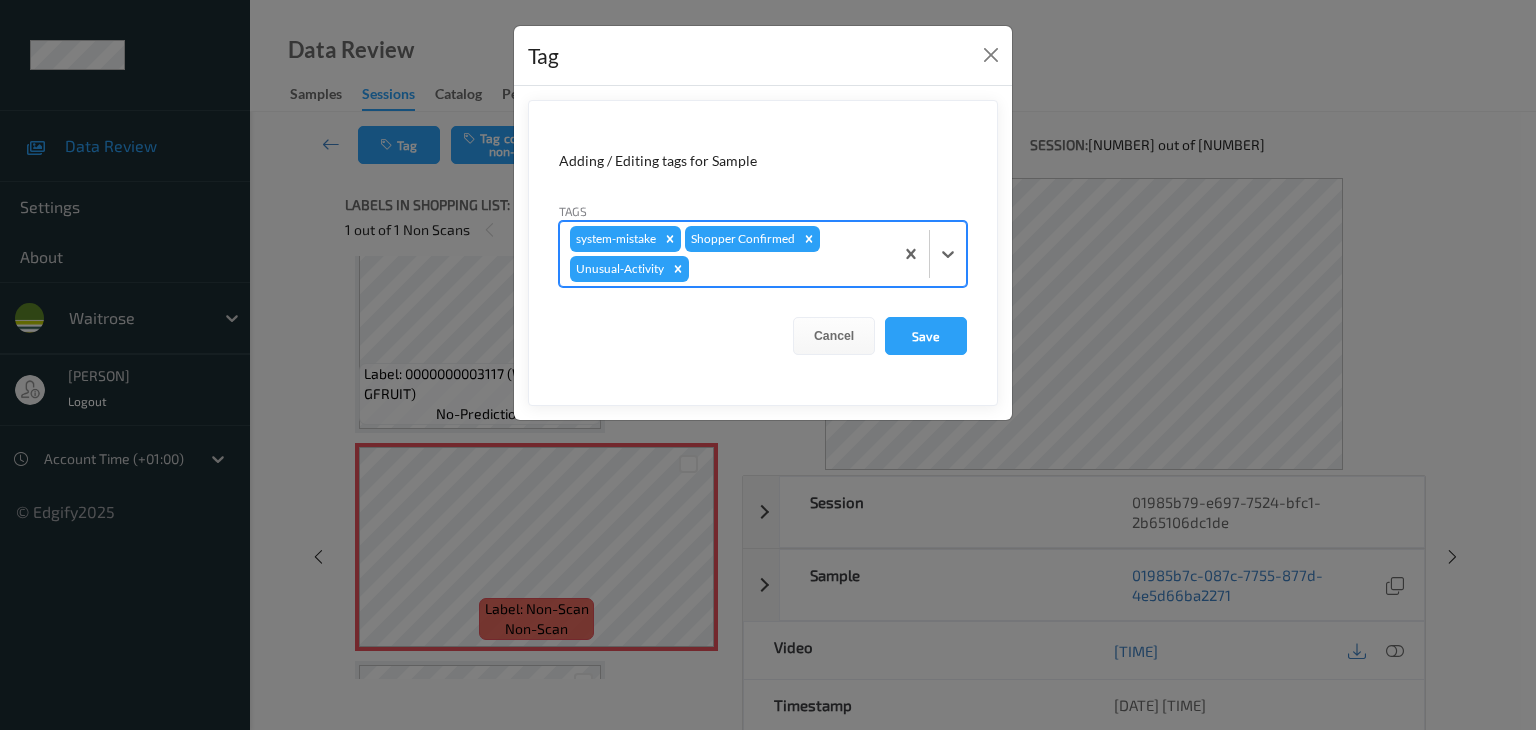 type on "p" 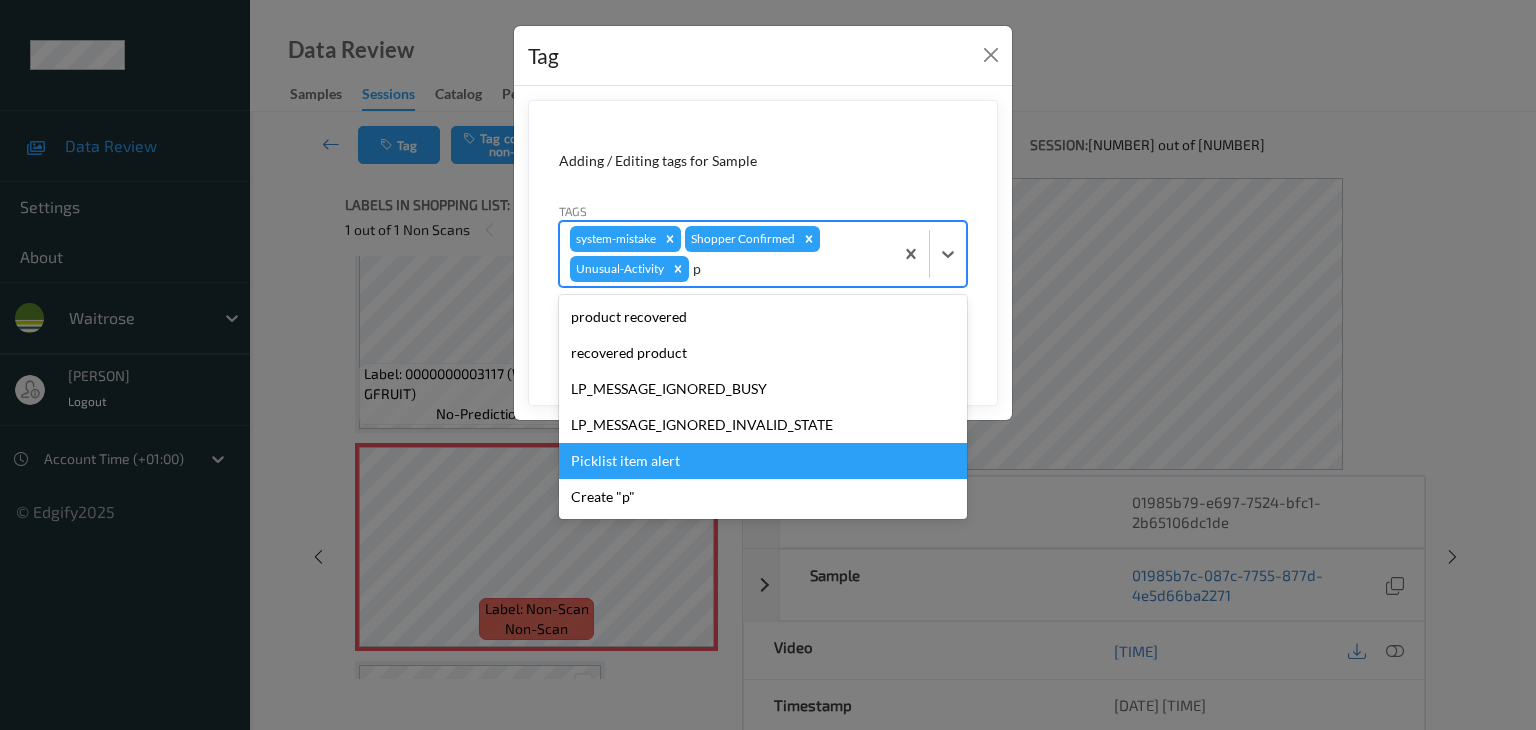 click on "Picklist item alert" at bounding box center (763, 461) 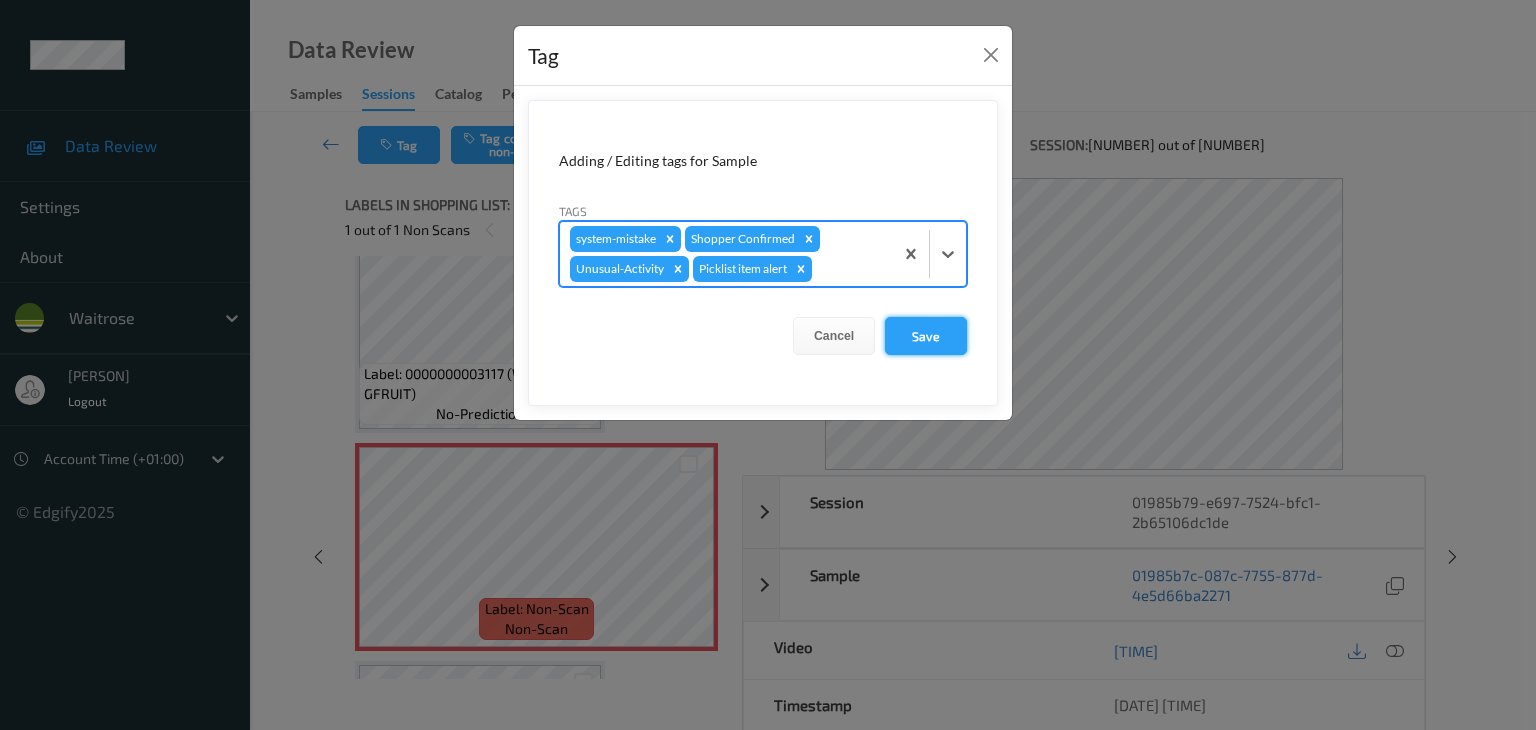 click on "Save" at bounding box center [926, 336] 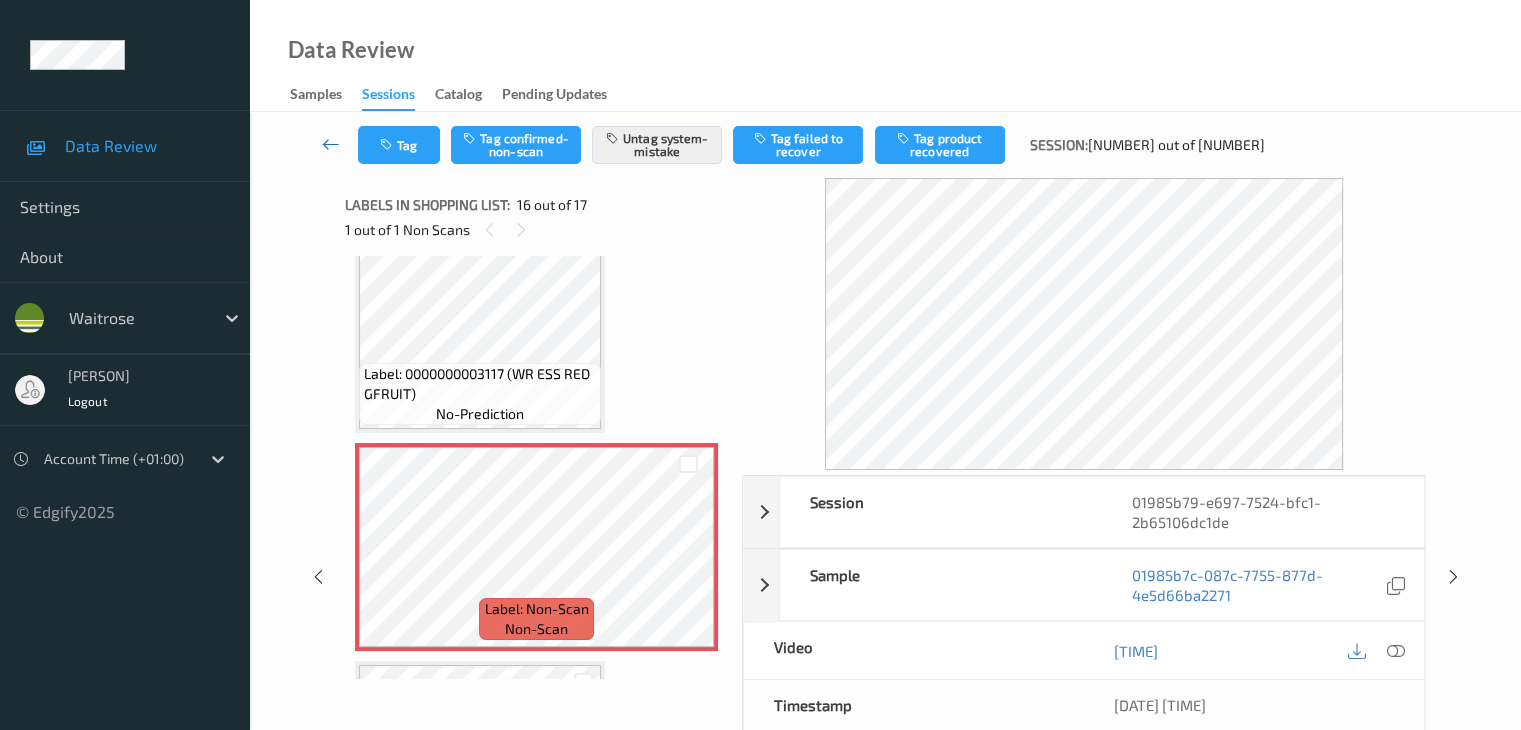 type 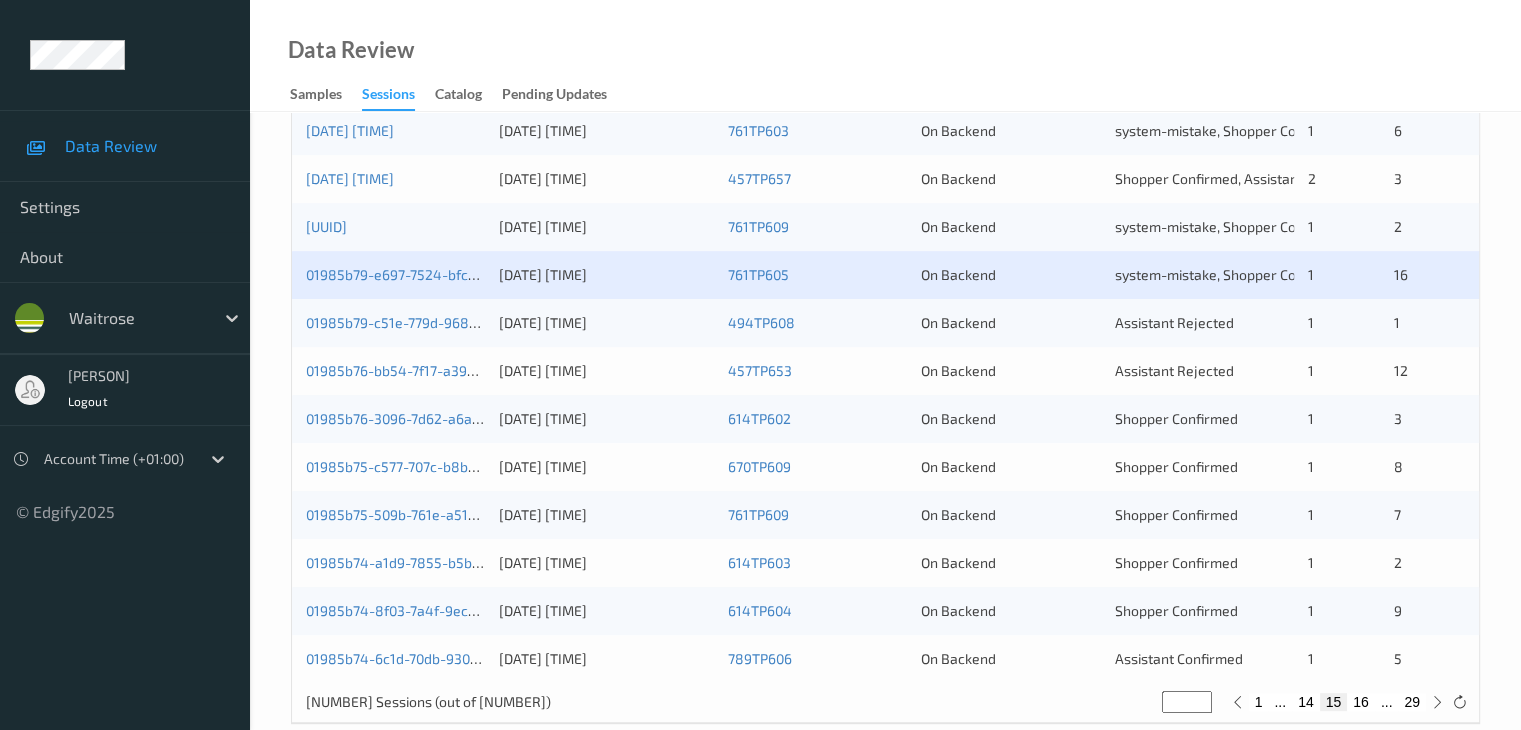 scroll, scrollTop: 900, scrollLeft: 0, axis: vertical 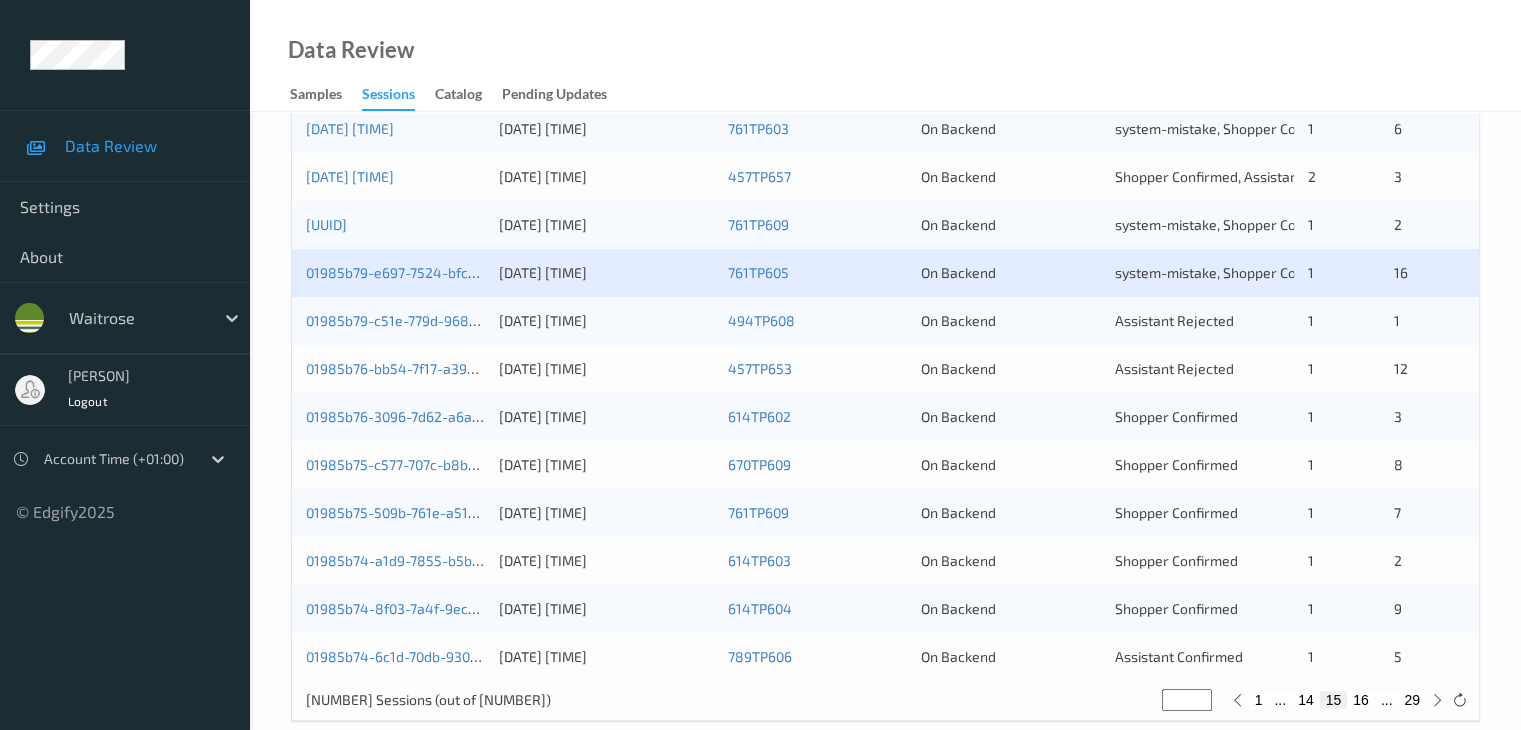click on "01985b79-c51e-779d-968e-ae613ccb4ada" at bounding box center [395, 321] 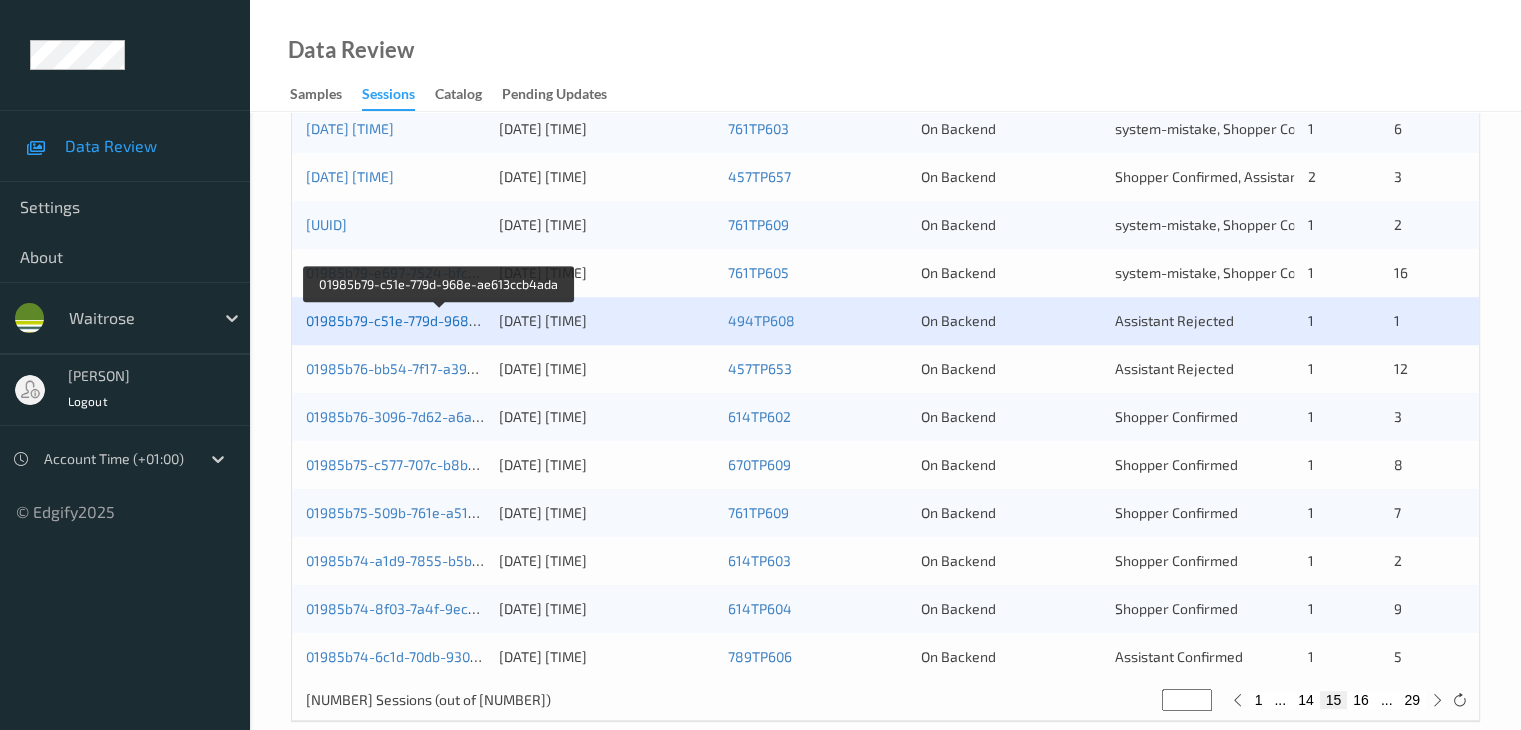 click on "01985b79-c51e-779d-968e-ae613ccb4ada" at bounding box center (441, 320) 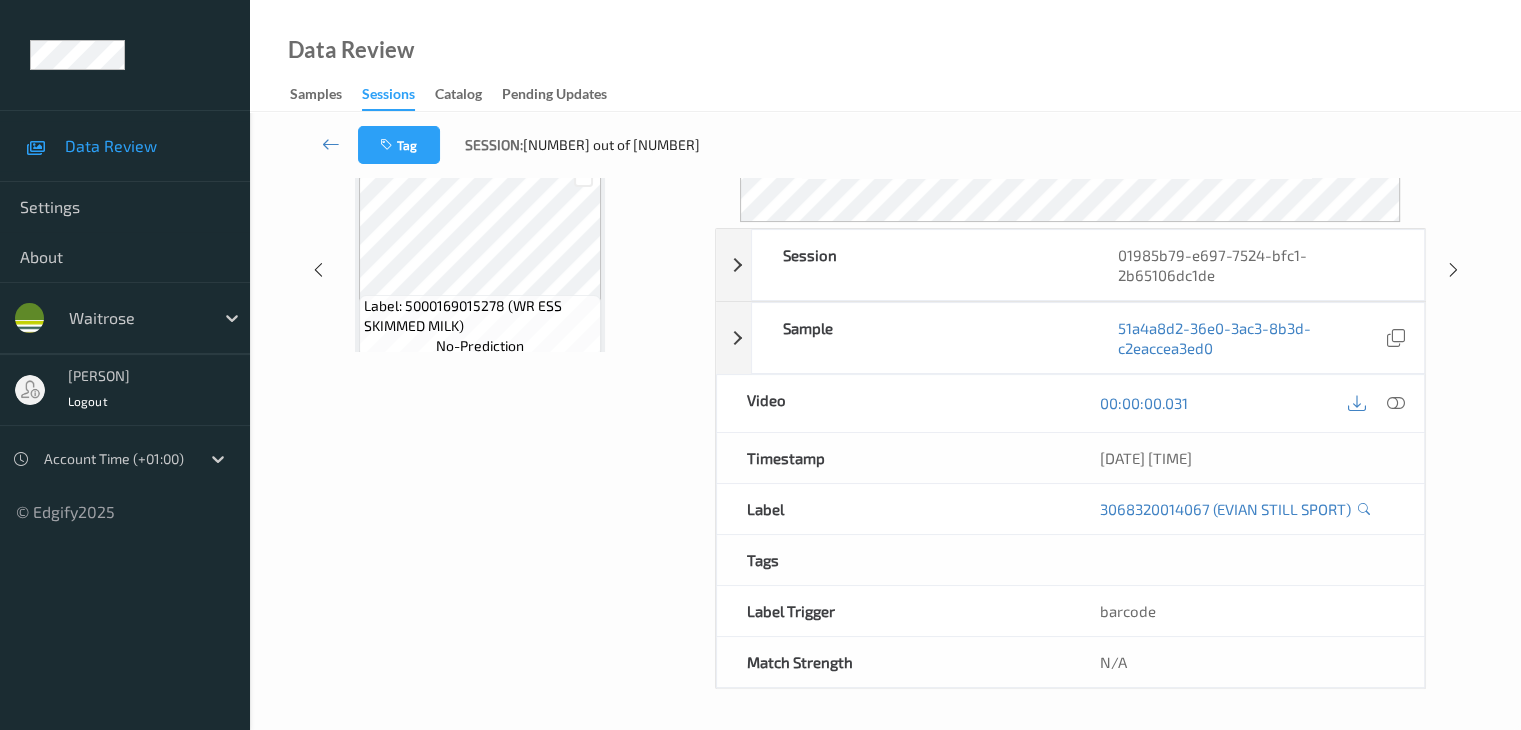 scroll, scrollTop: 0, scrollLeft: 0, axis: both 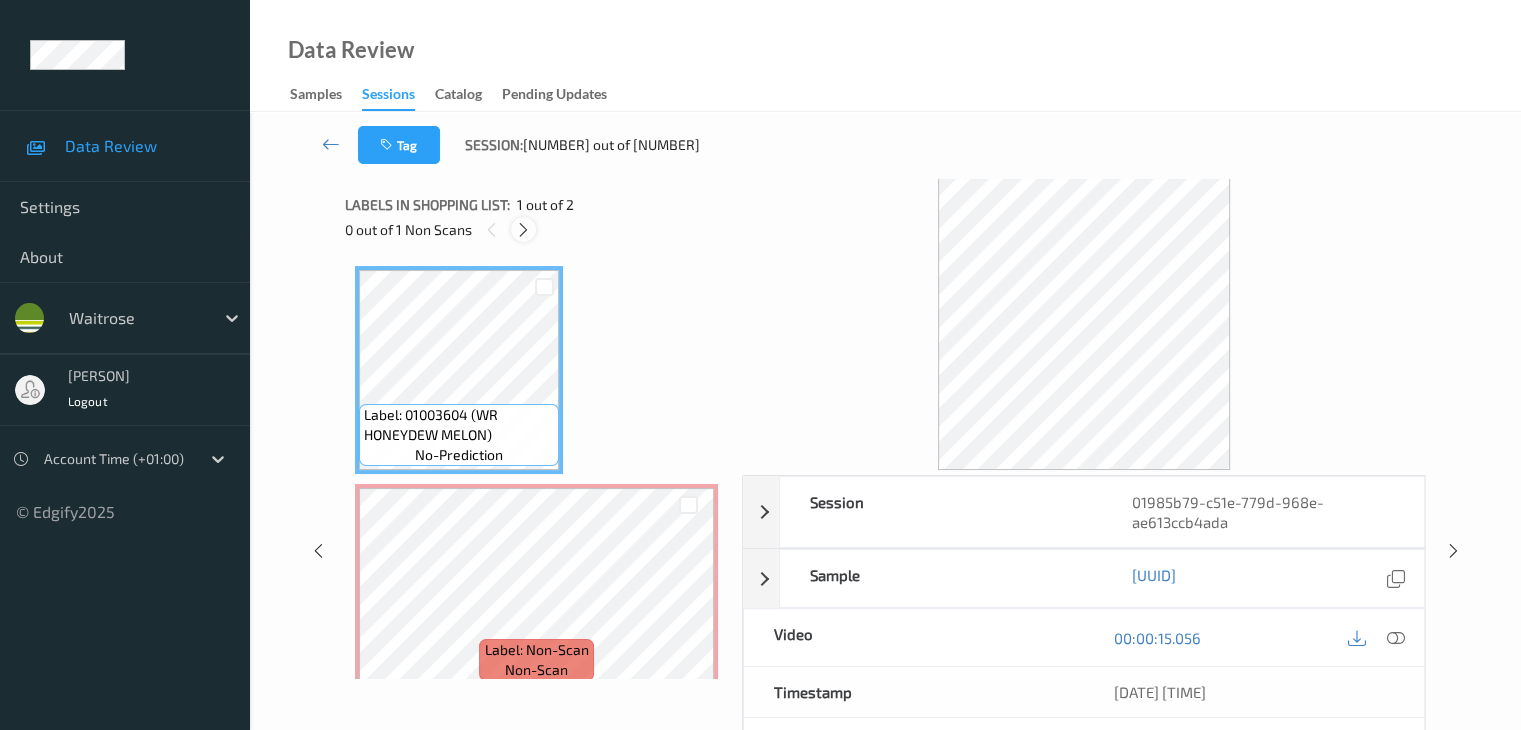 click at bounding box center [523, 230] 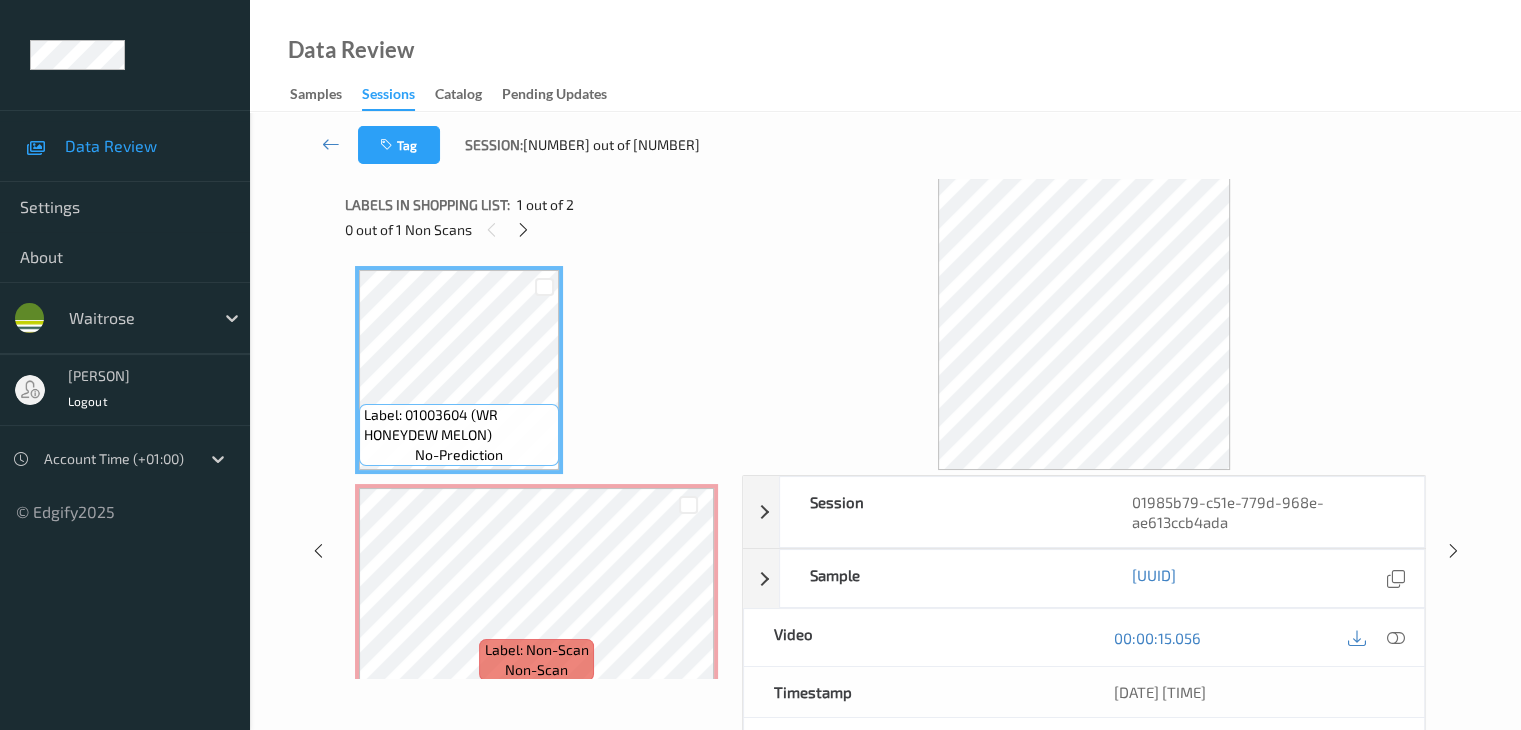 scroll, scrollTop: 10, scrollLeft: 0, axis: vertical 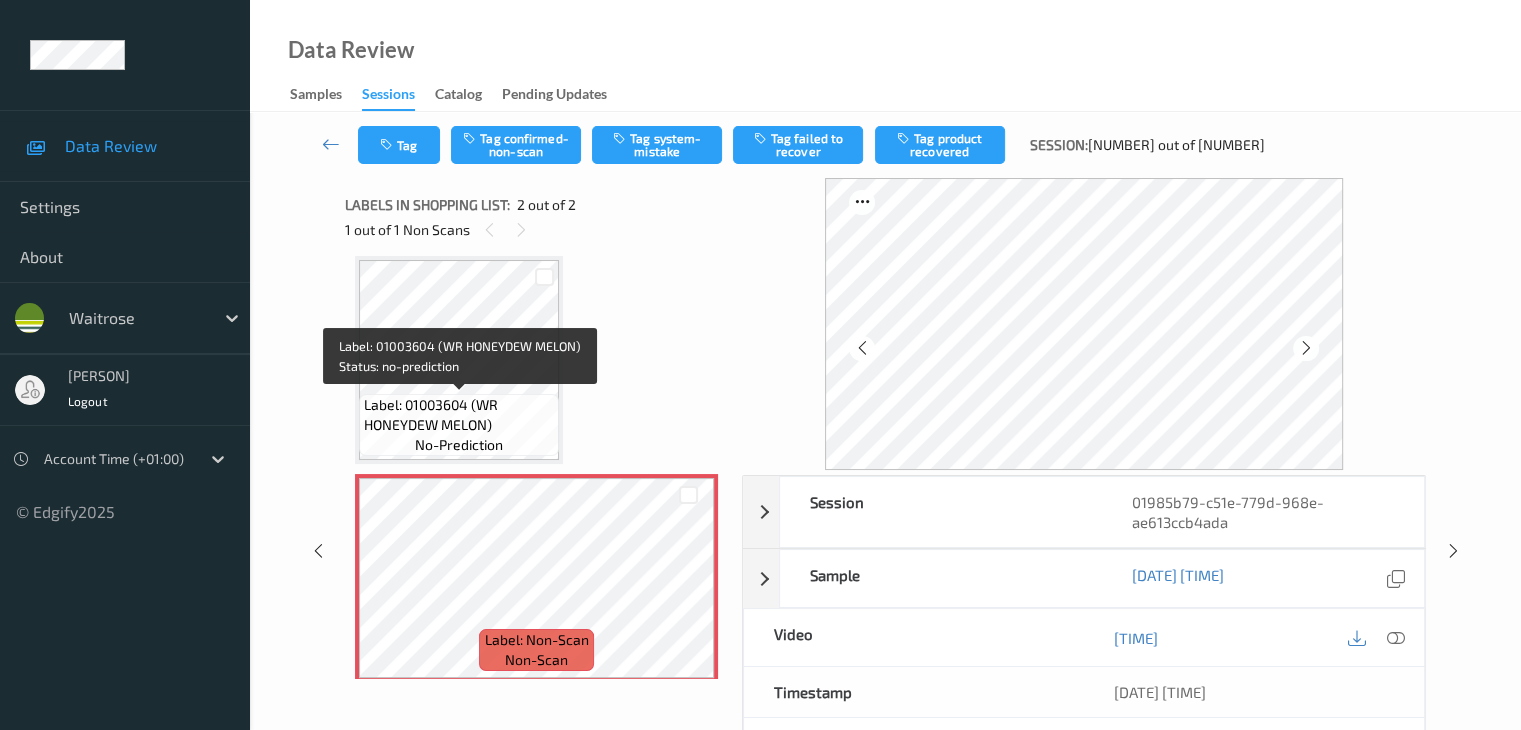 click on "Label: 01003604 (WR HONEYDEW MELON)" at bounding box center (459, 415) 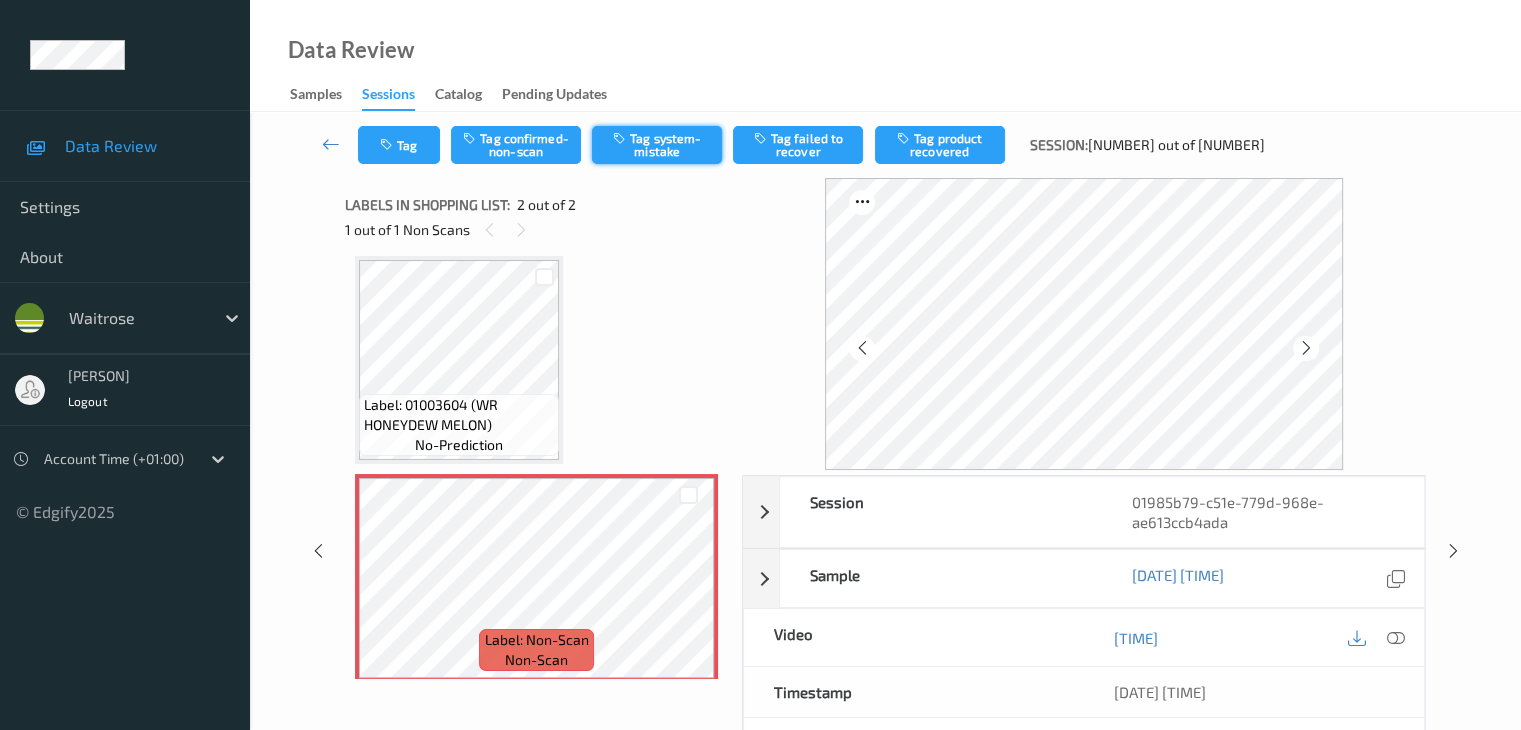 click on "Tag   system-mistake" at bounding box center [657, 145] 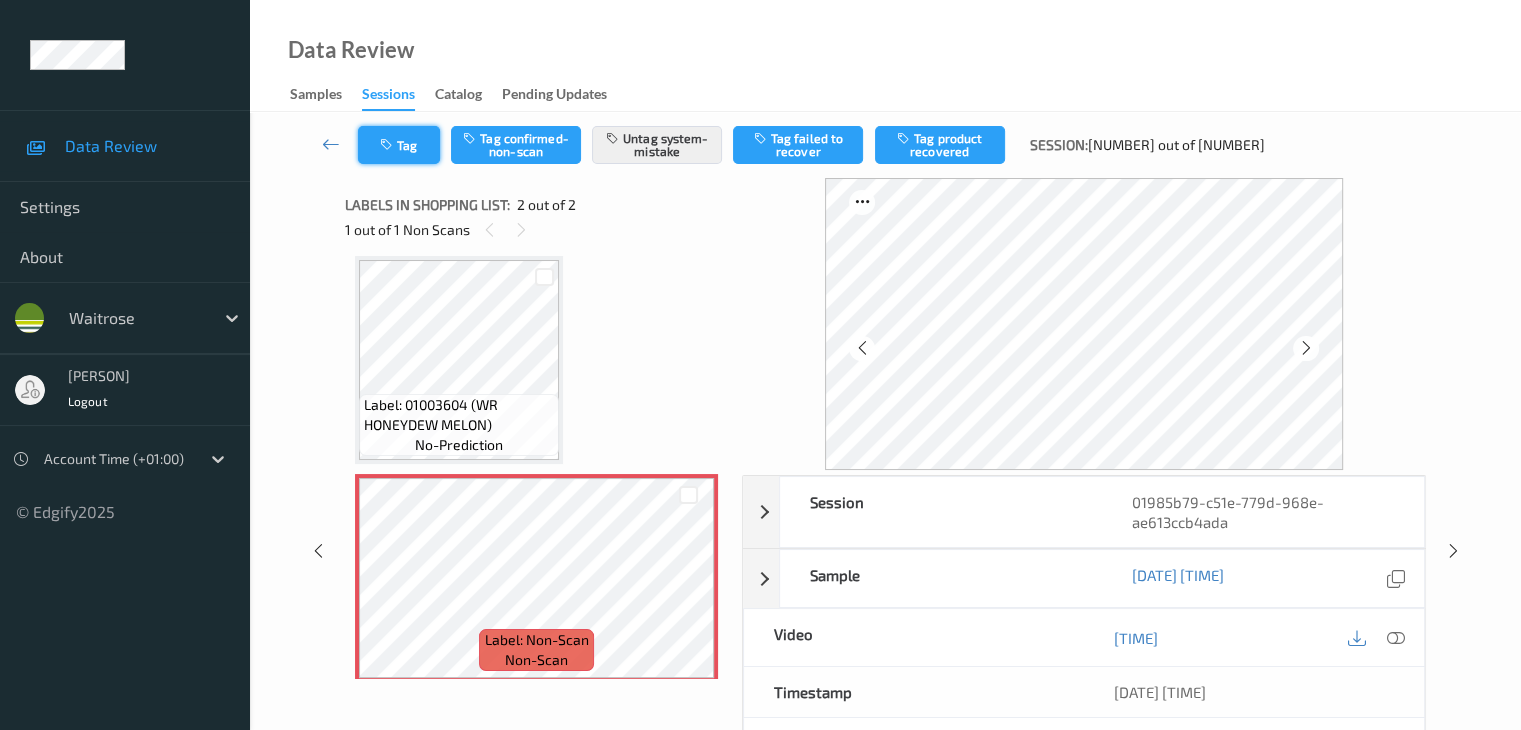 click on "Tag" at bounding box center [399, 145] 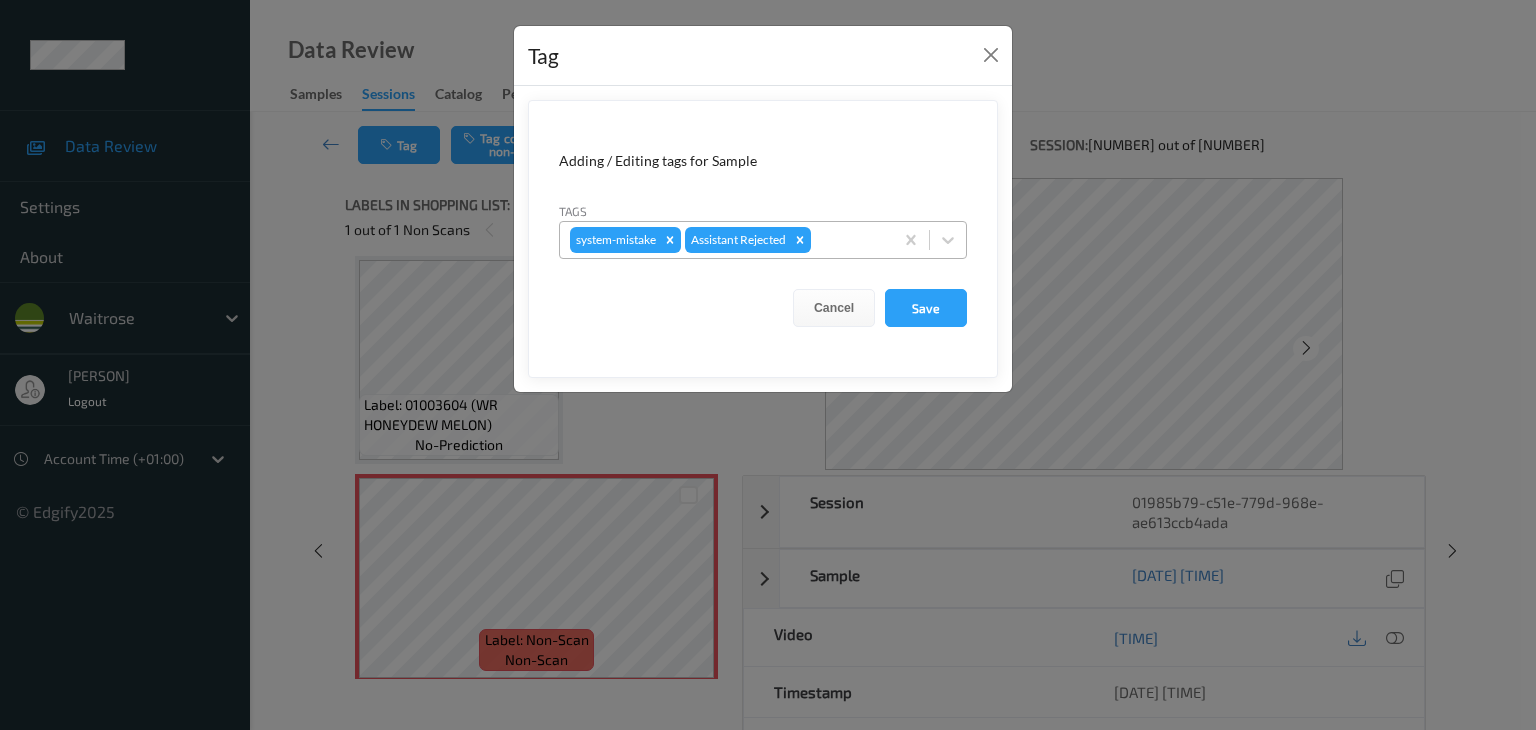 click at bounding box center (849, 240) 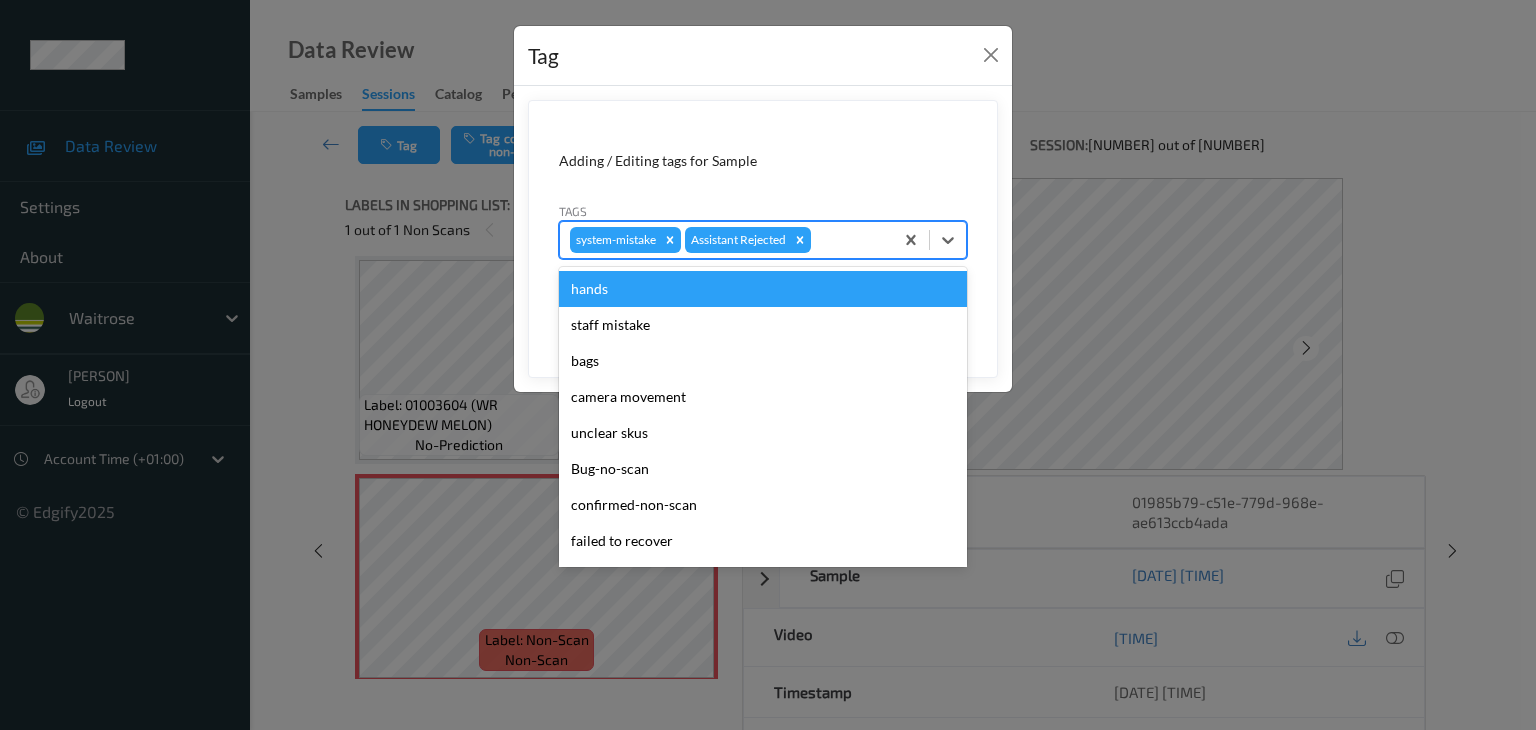 type on "u" 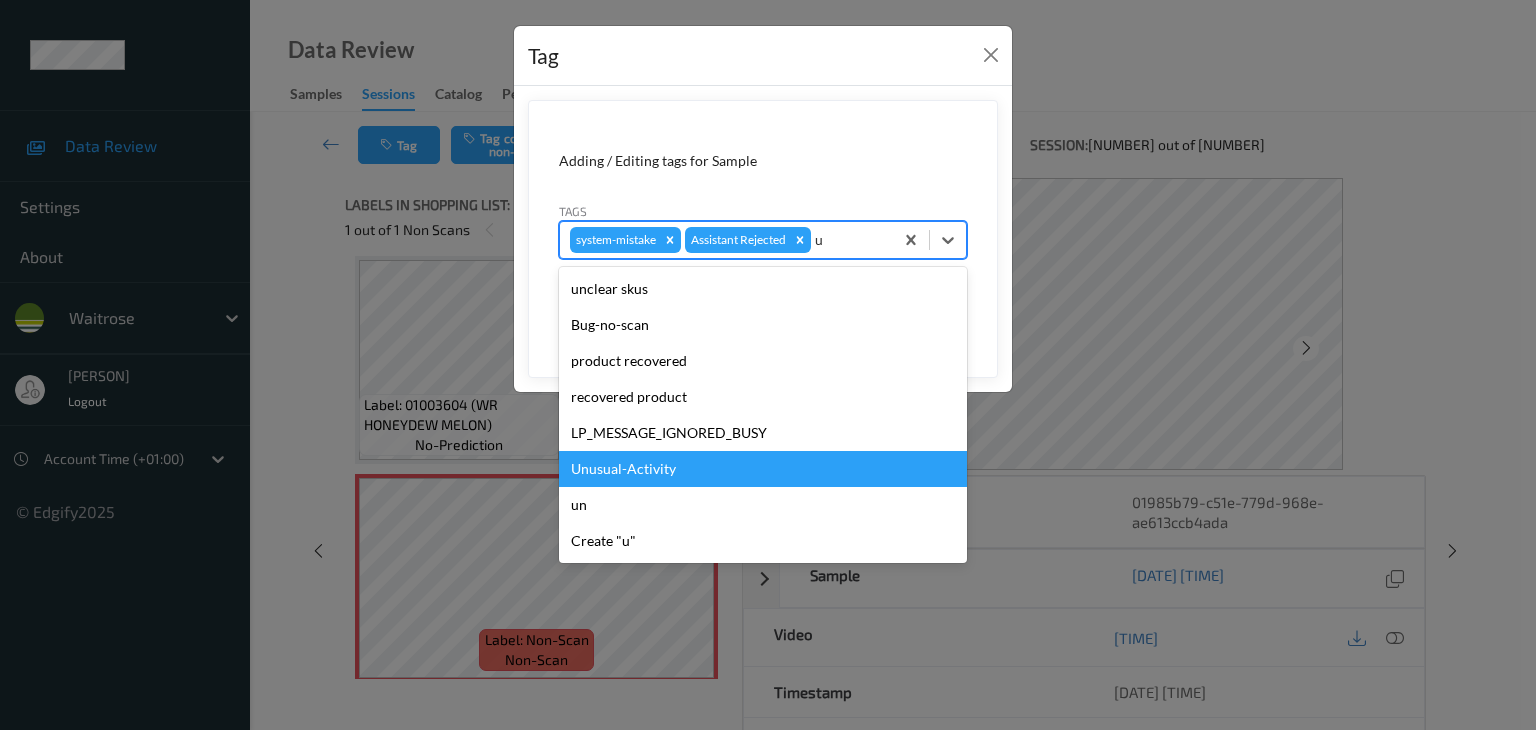 click on "Unusual-Activity" at bounding box center (763, 469) 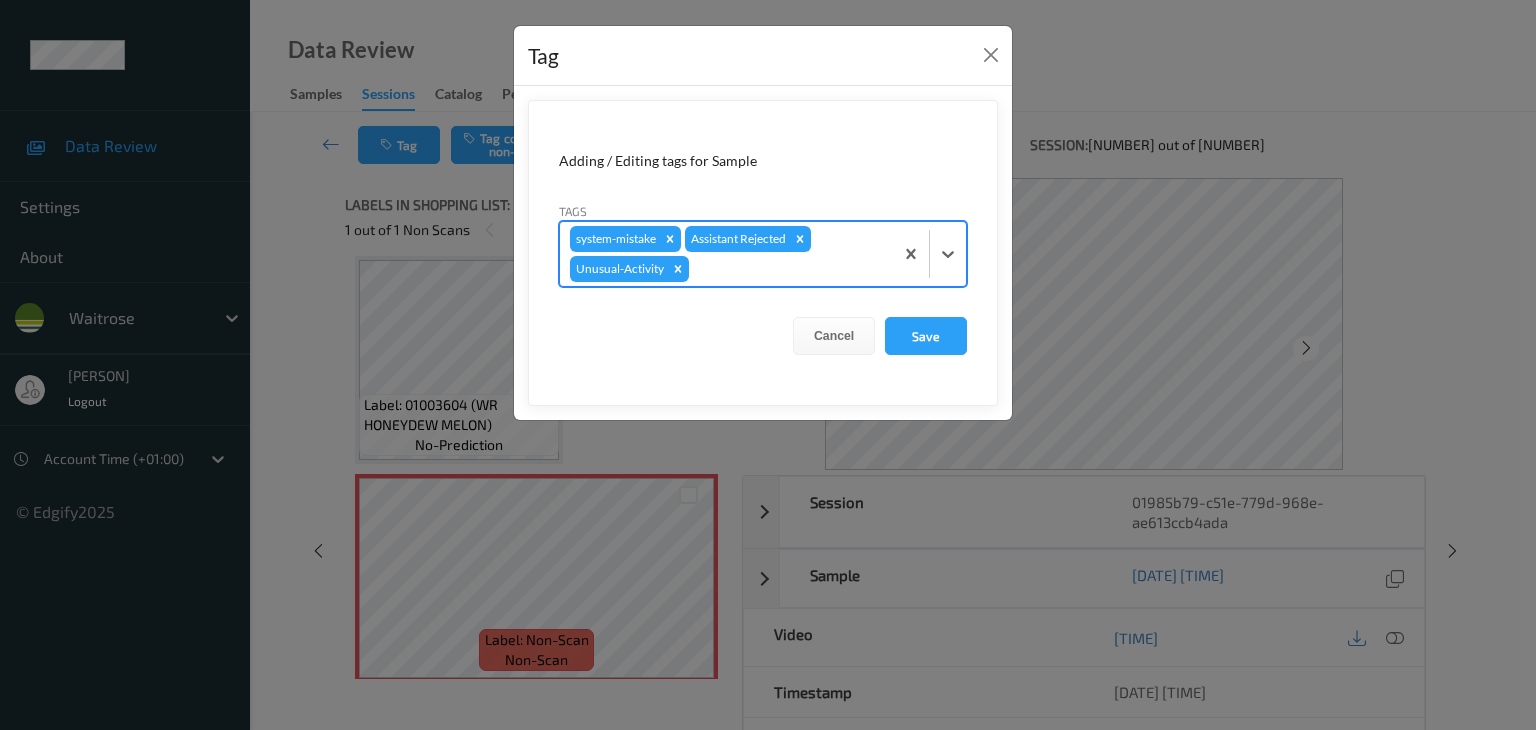 type on "p" 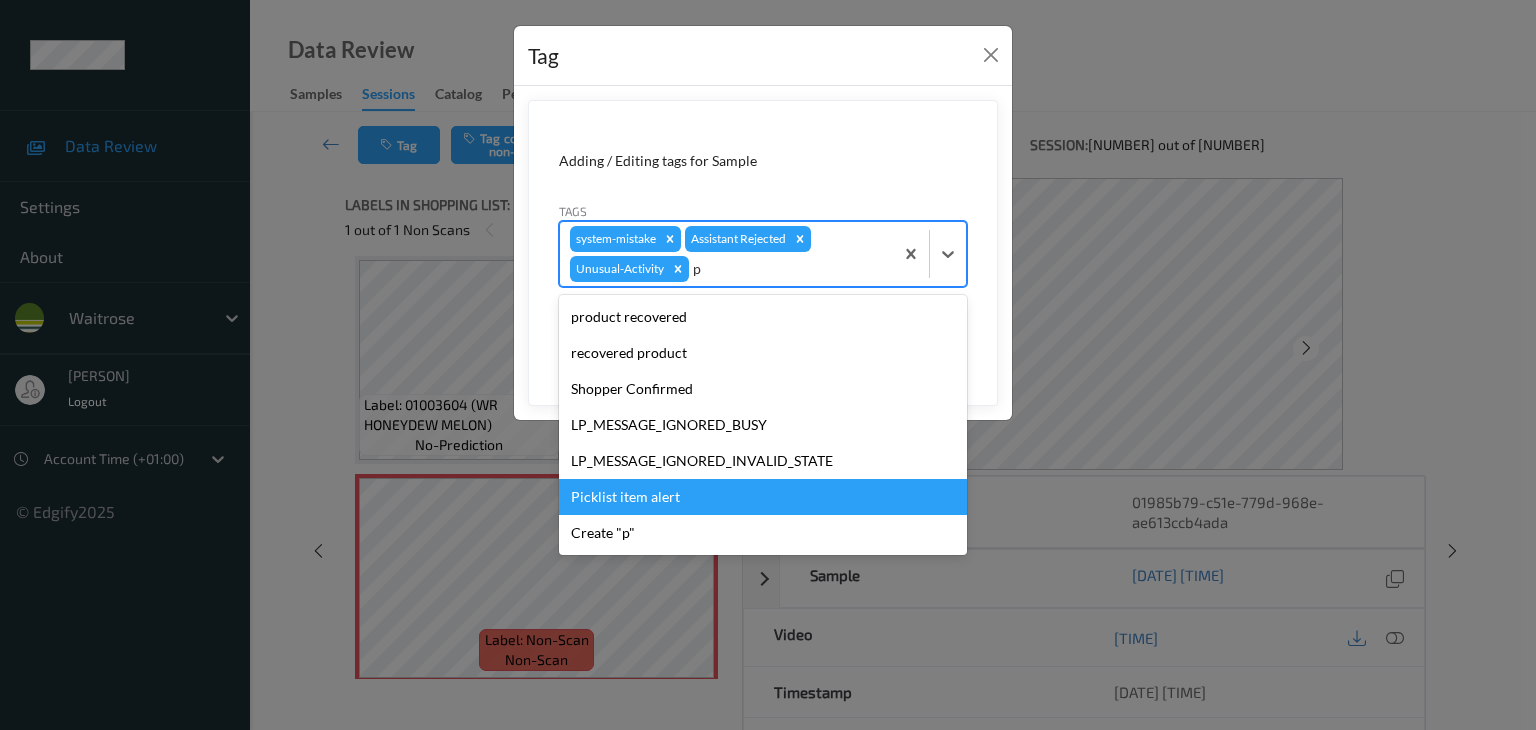 click on "Picklist item alert" at bounding box center (763, 497) 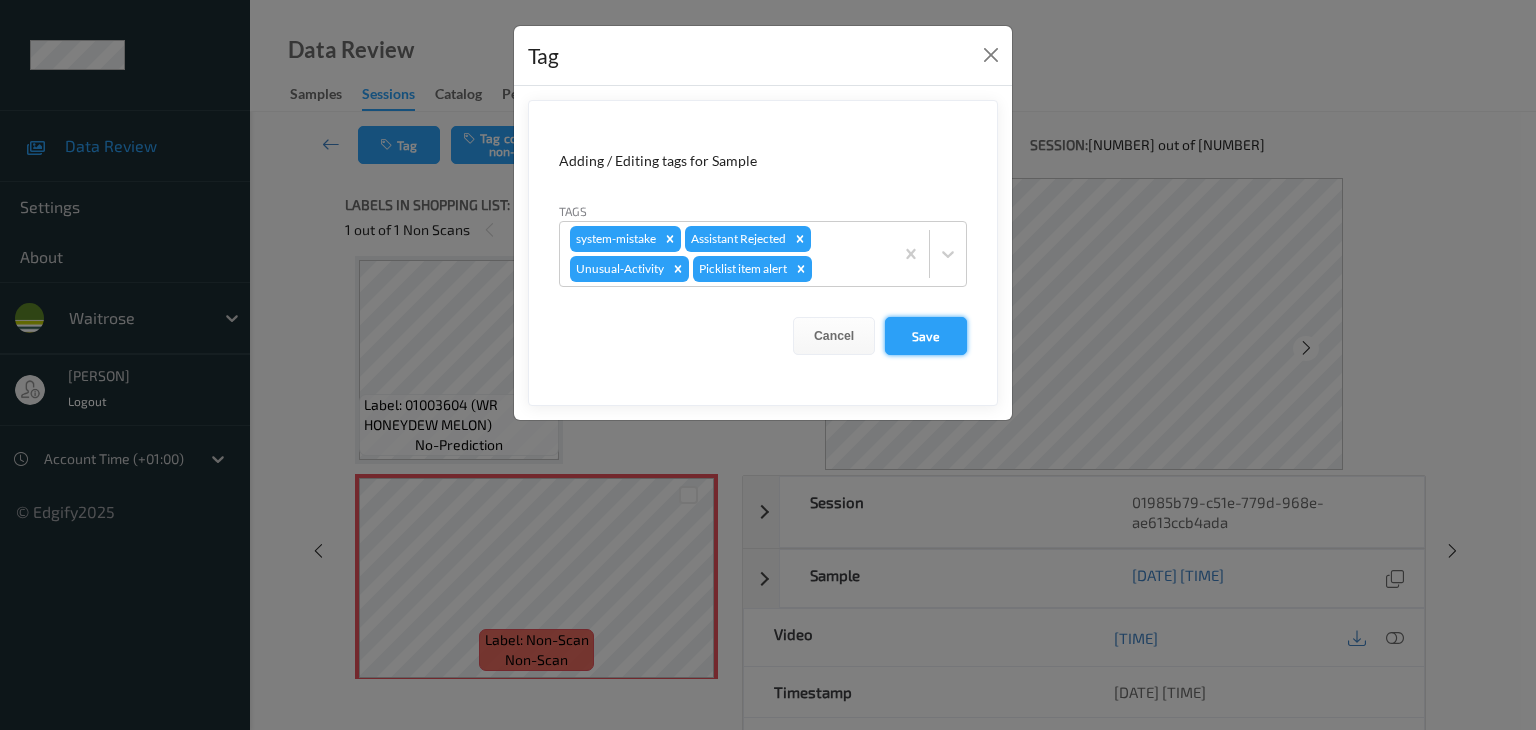 click on "Save" at bounding box center (926, 336) 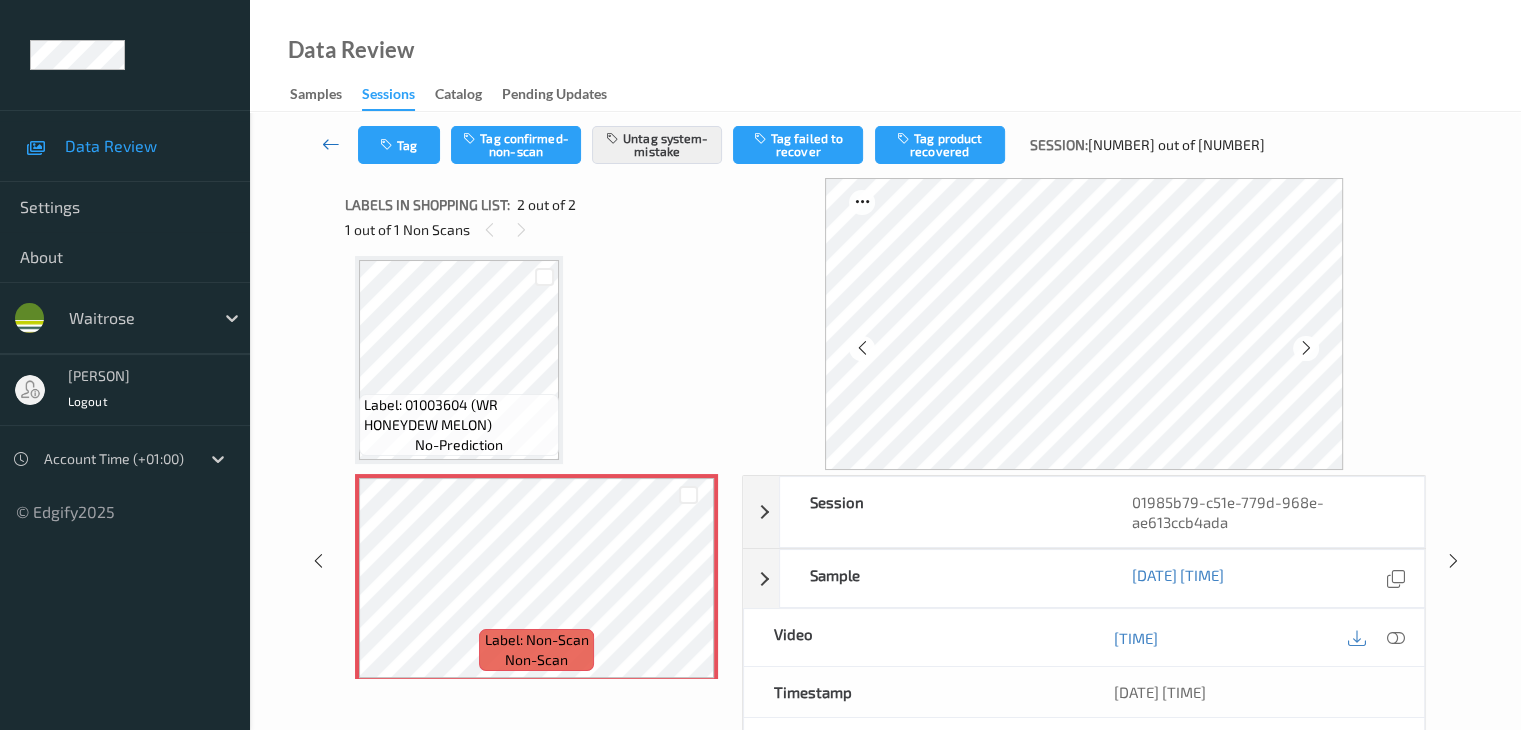 click at bounding box center [331, 144] 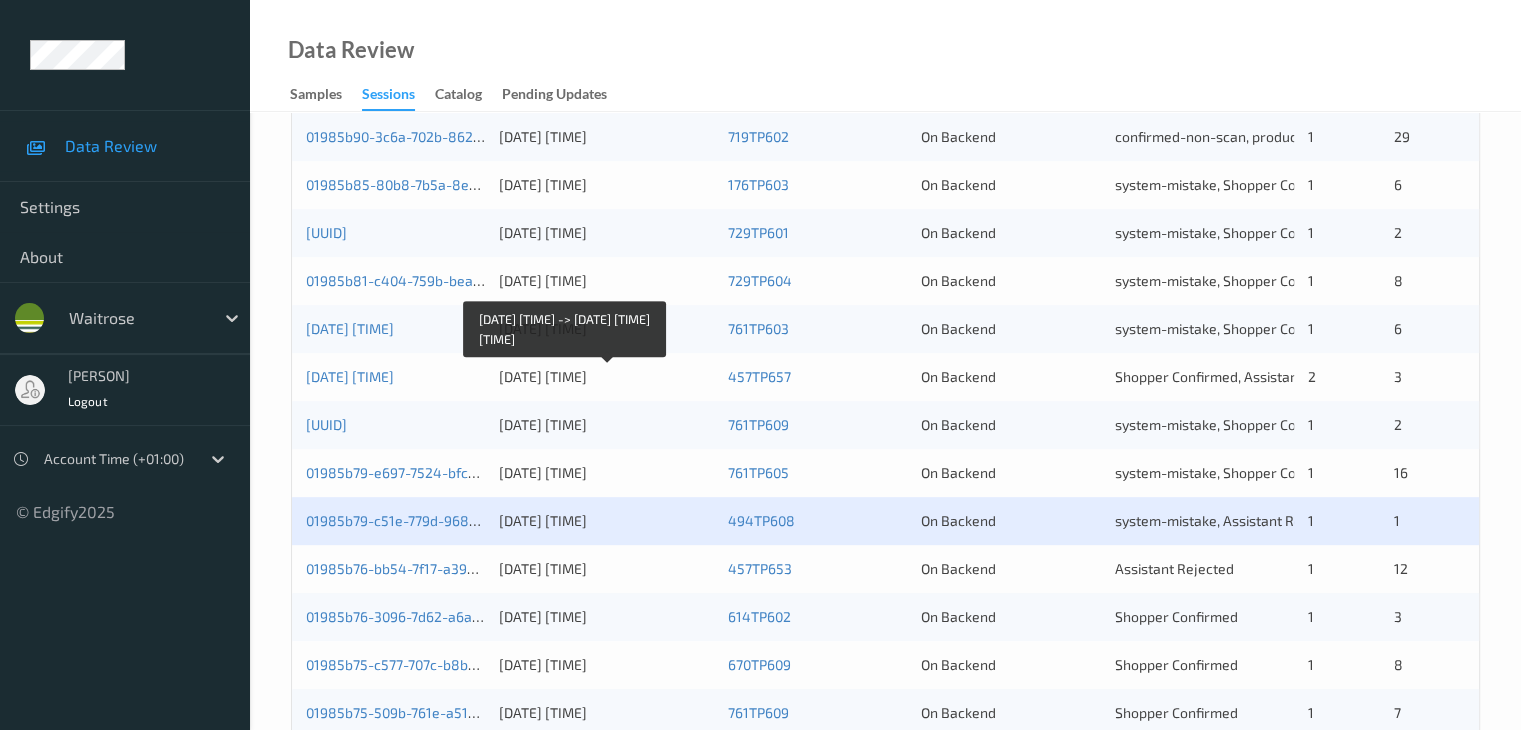 scroll, scrollTop: 932, scrollLeft: 0, axis: vertical 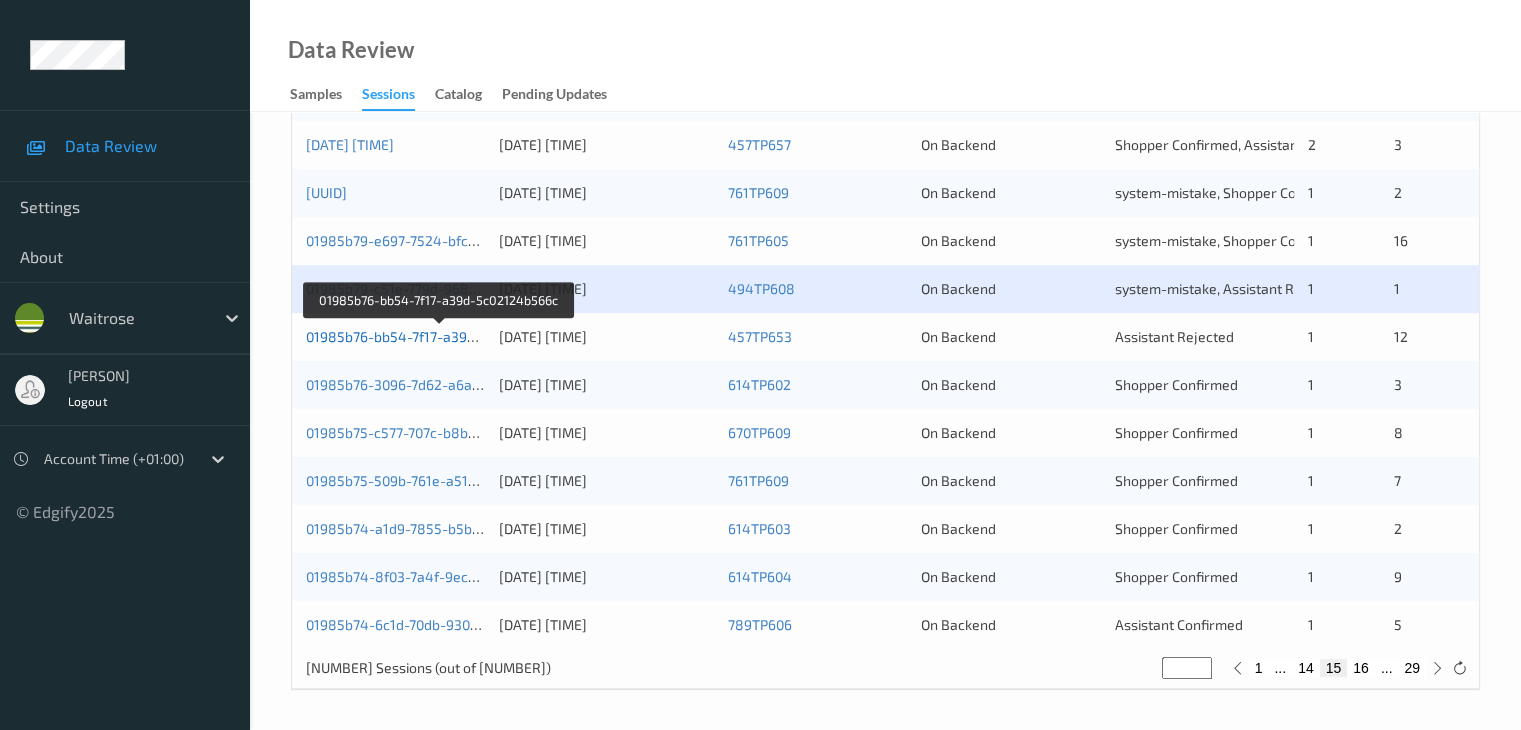 click on "01985b76-bb54-7f17-a39d-5c02124b566c" at bounding box center [440, 336] 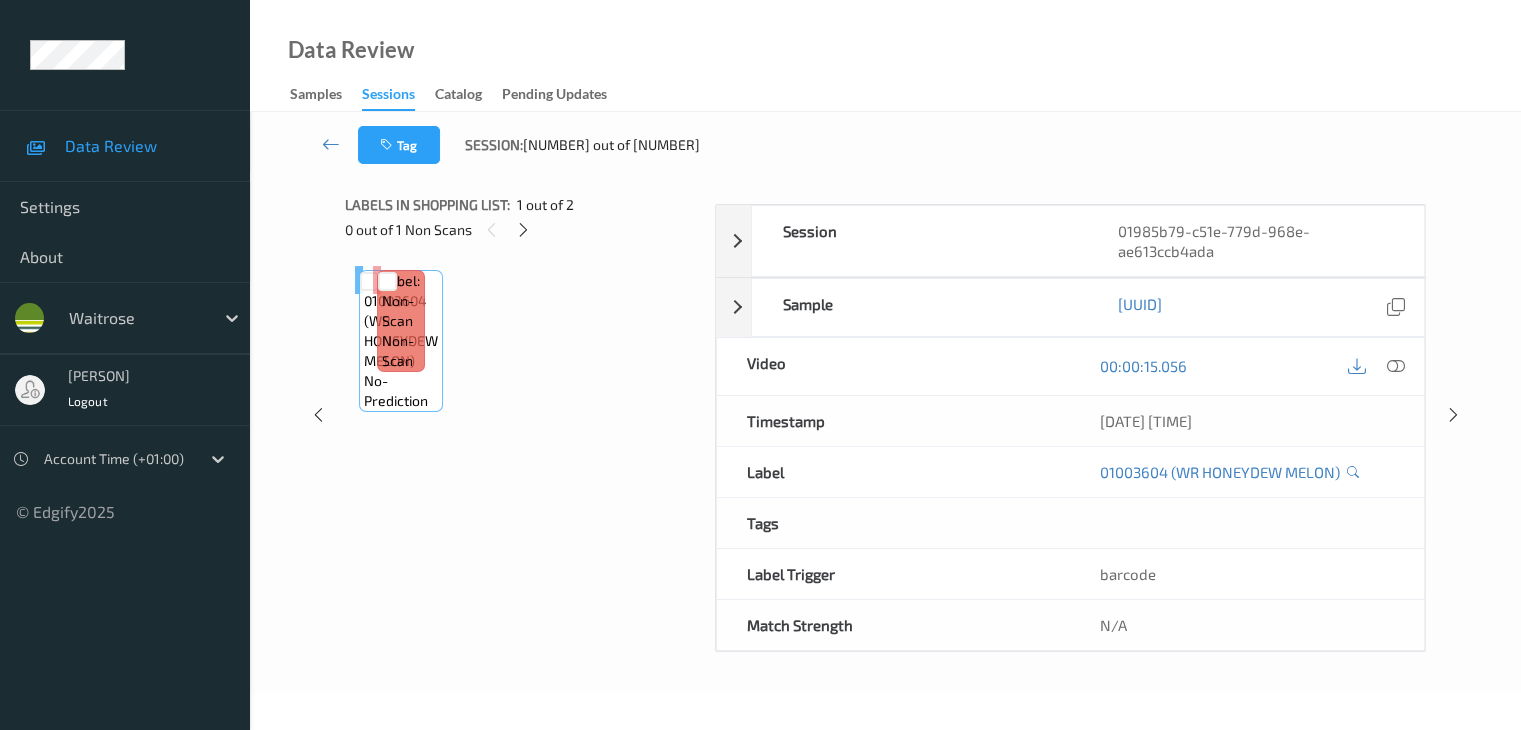 scroll, scrollTop: 0, scrollLeft: 0, axis: both 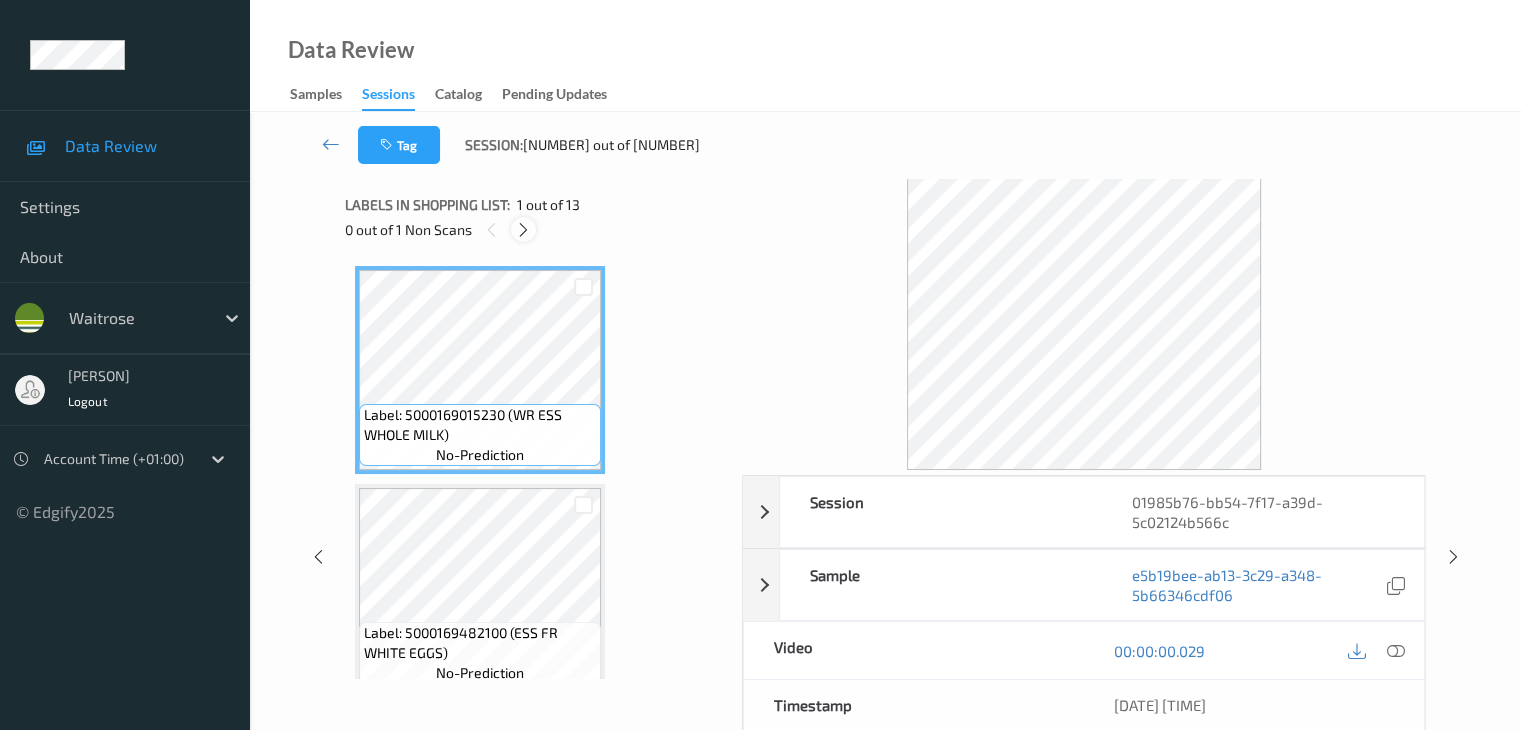 click at bounding box center (523, 230) 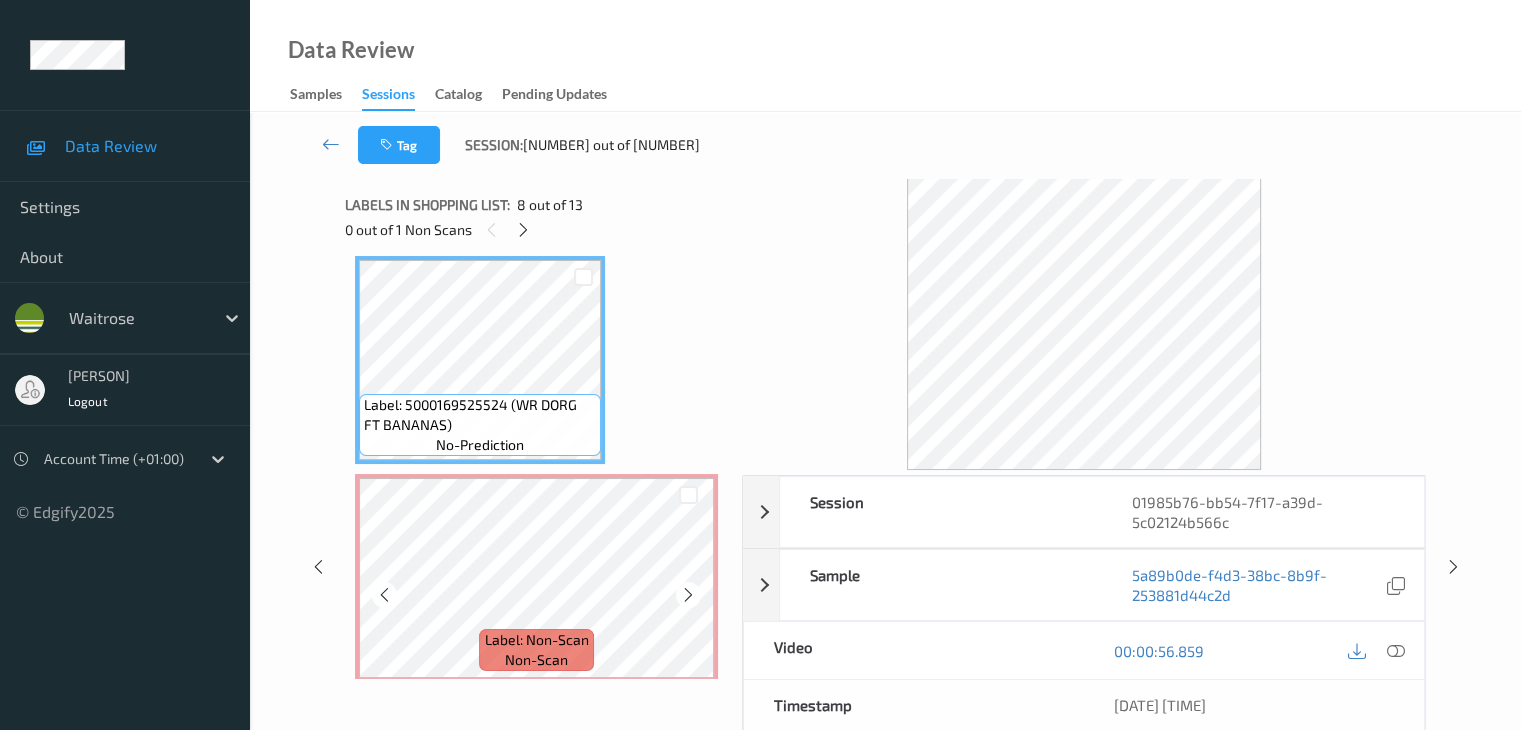 scroll, scrollTop: 1636, scrollLeft: 0, axis: vertical 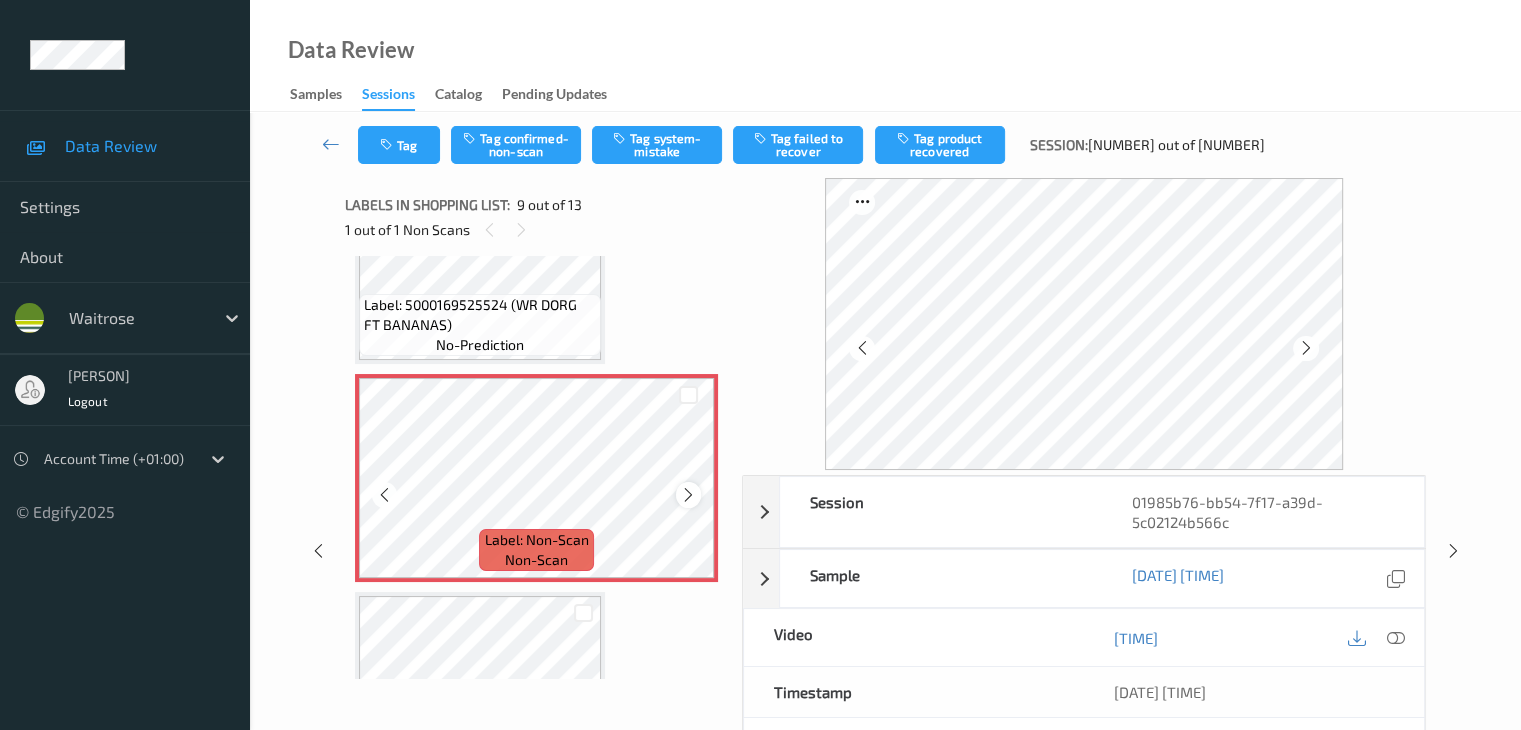 click at bounding box center [688, 495] 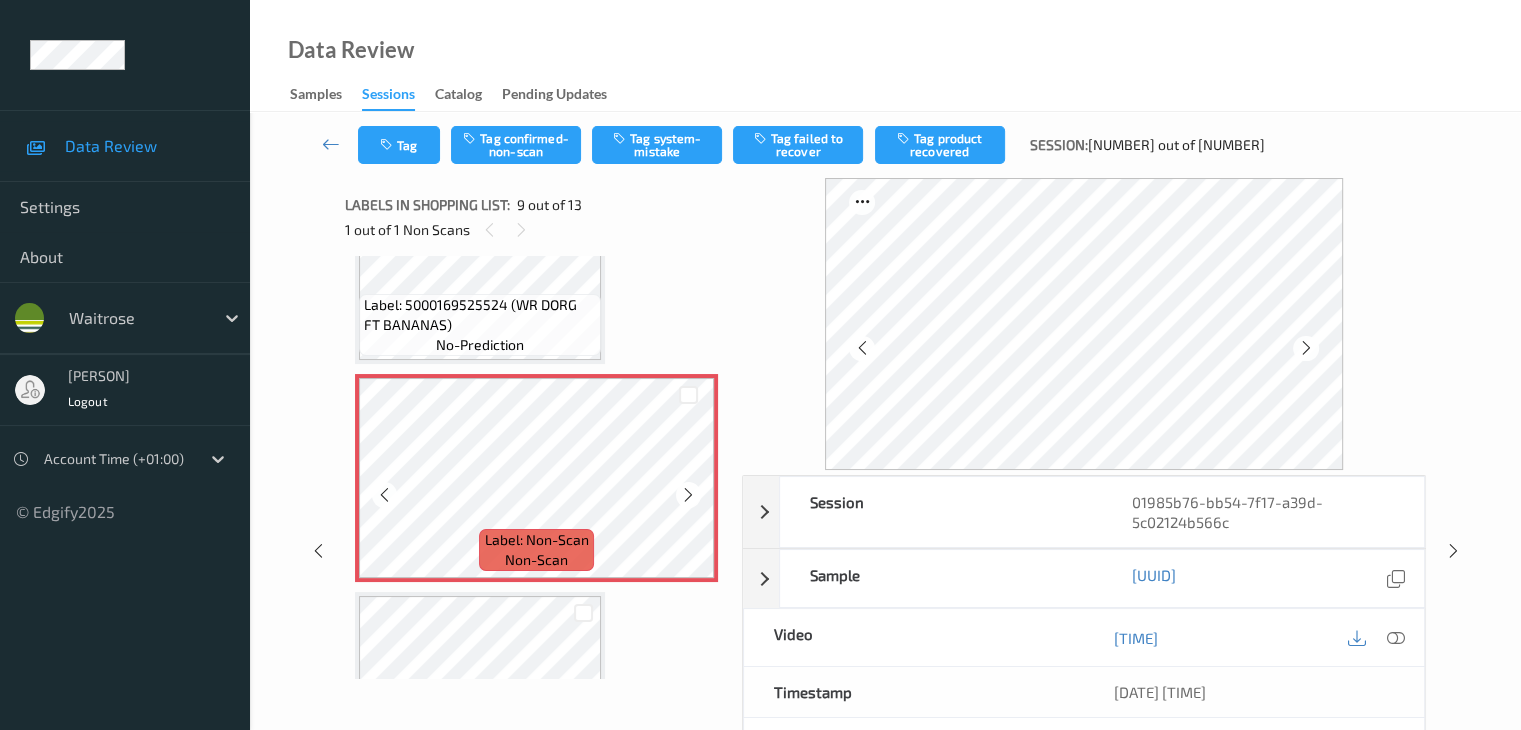 click at bounding box center (688, 495) 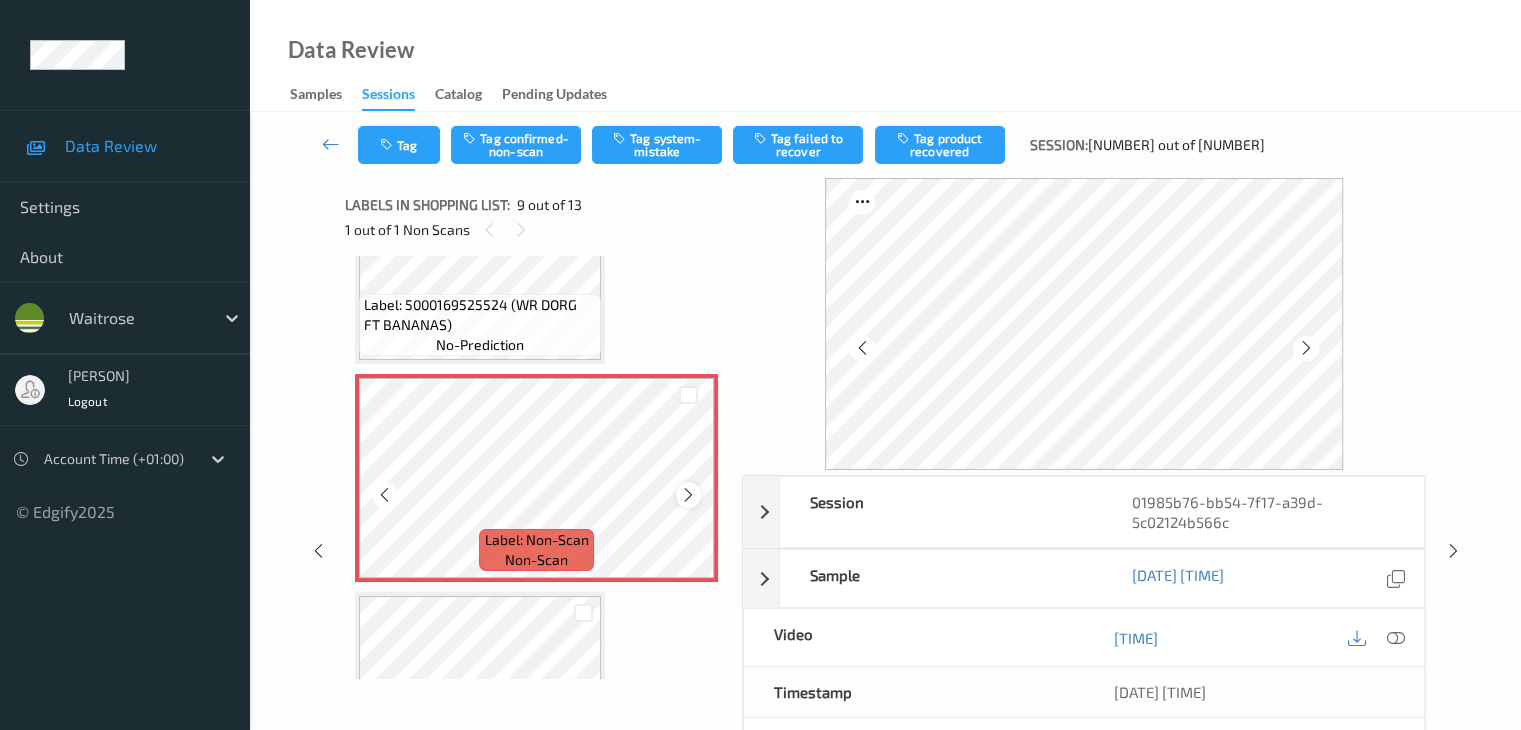 click at bounding box center (688, 495) 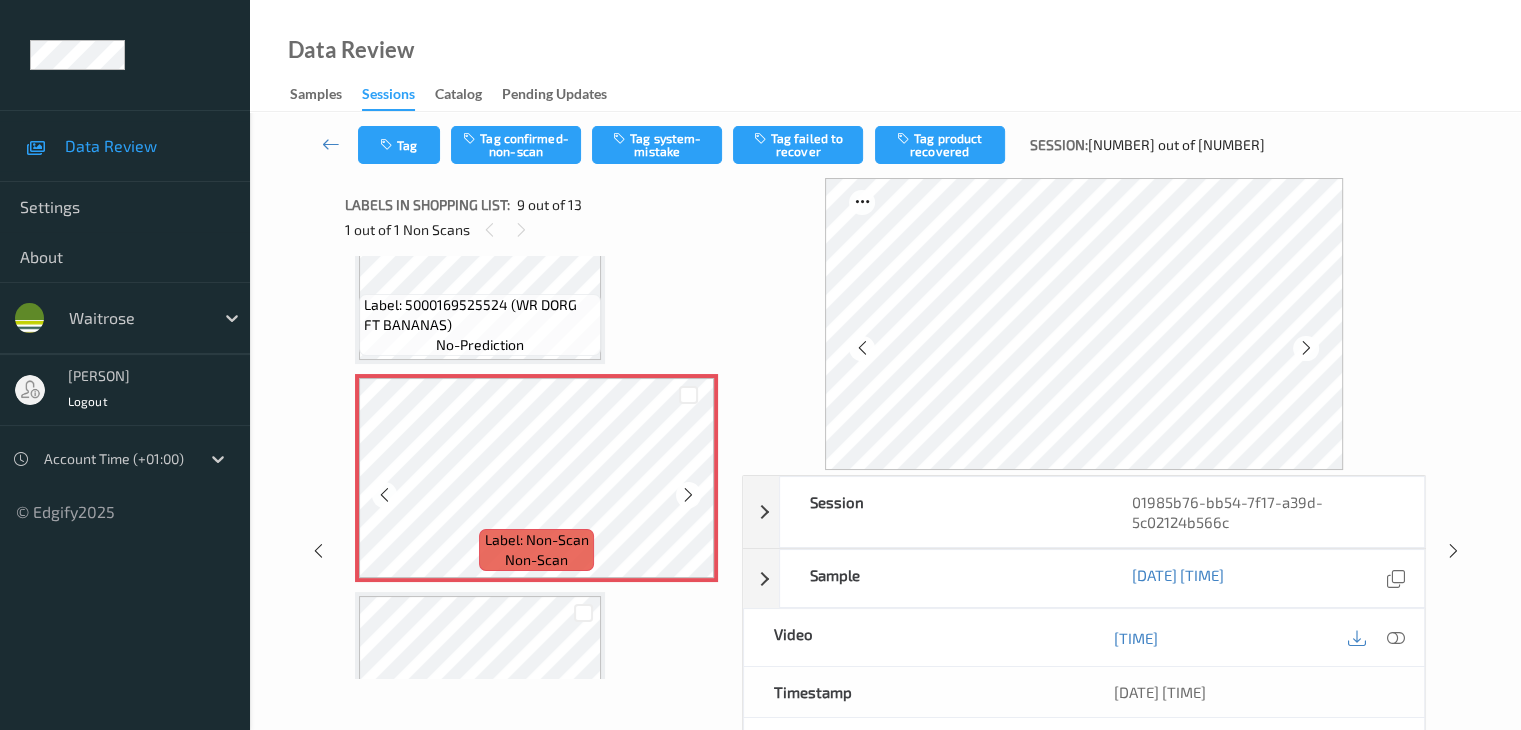 click at bounding box center [688, 495] 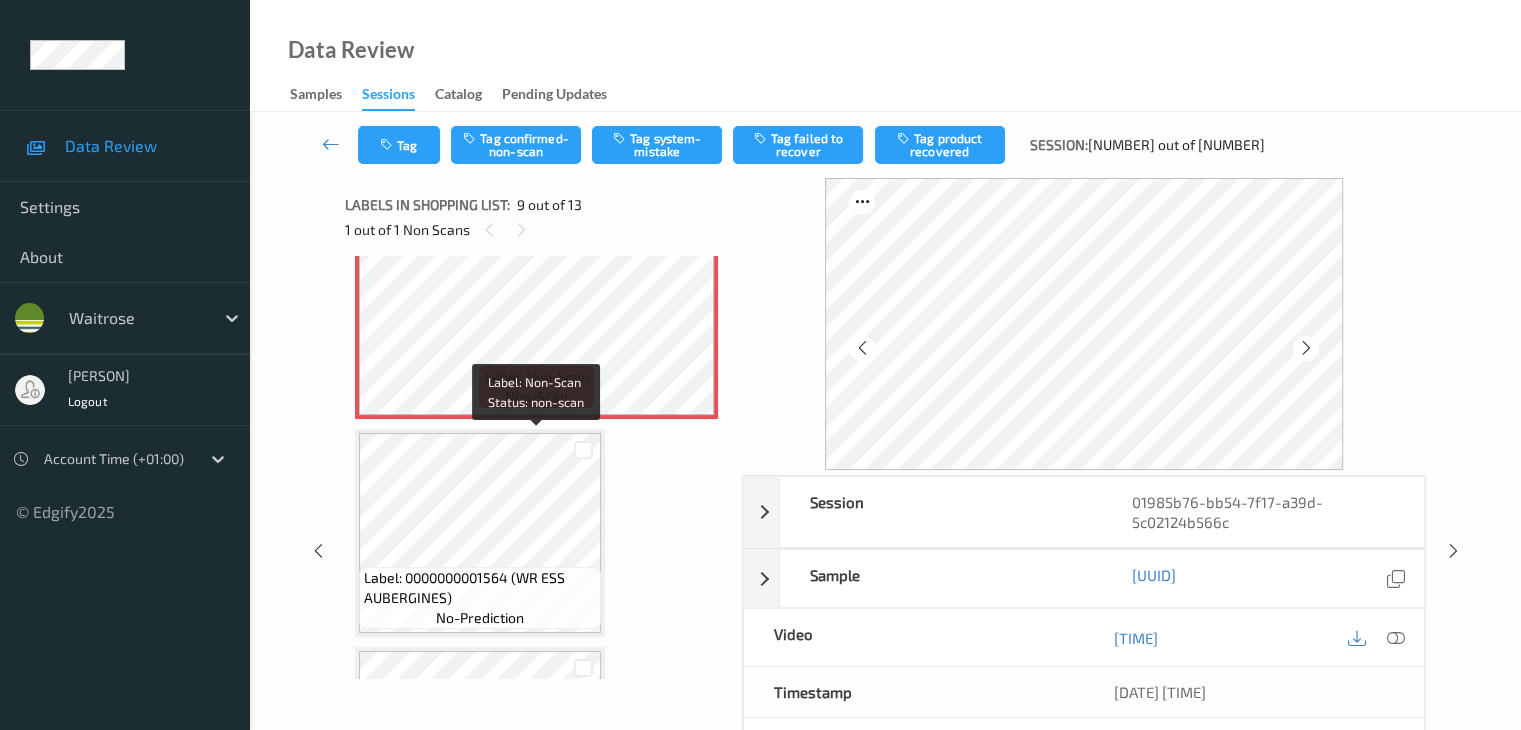 scroll, scrollTop: 1836, scrollLeft: 0, axis: vertical 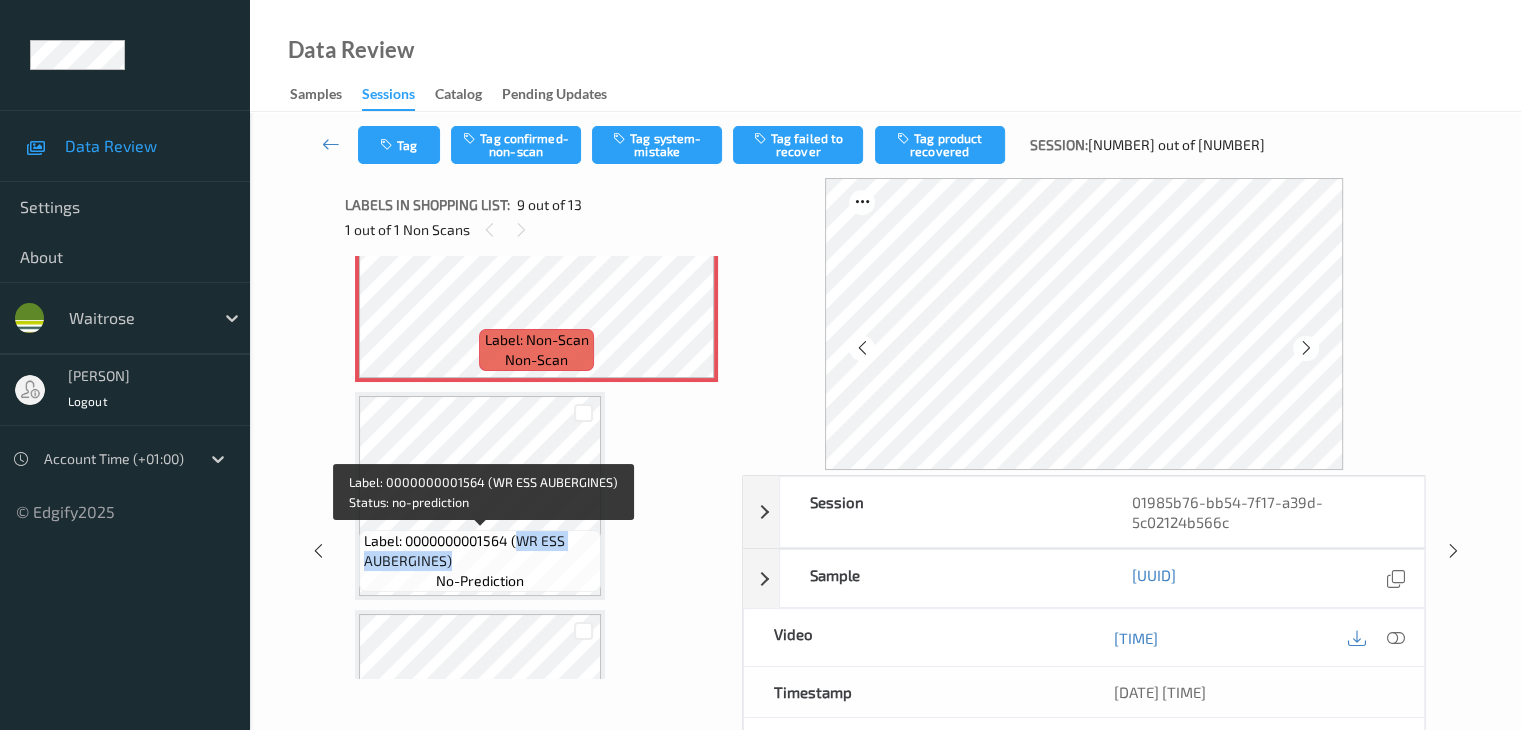 drag, startPoint x: 516, startPoint y: 542, endPoint x: 524, endPoint y: 557, distance: 17 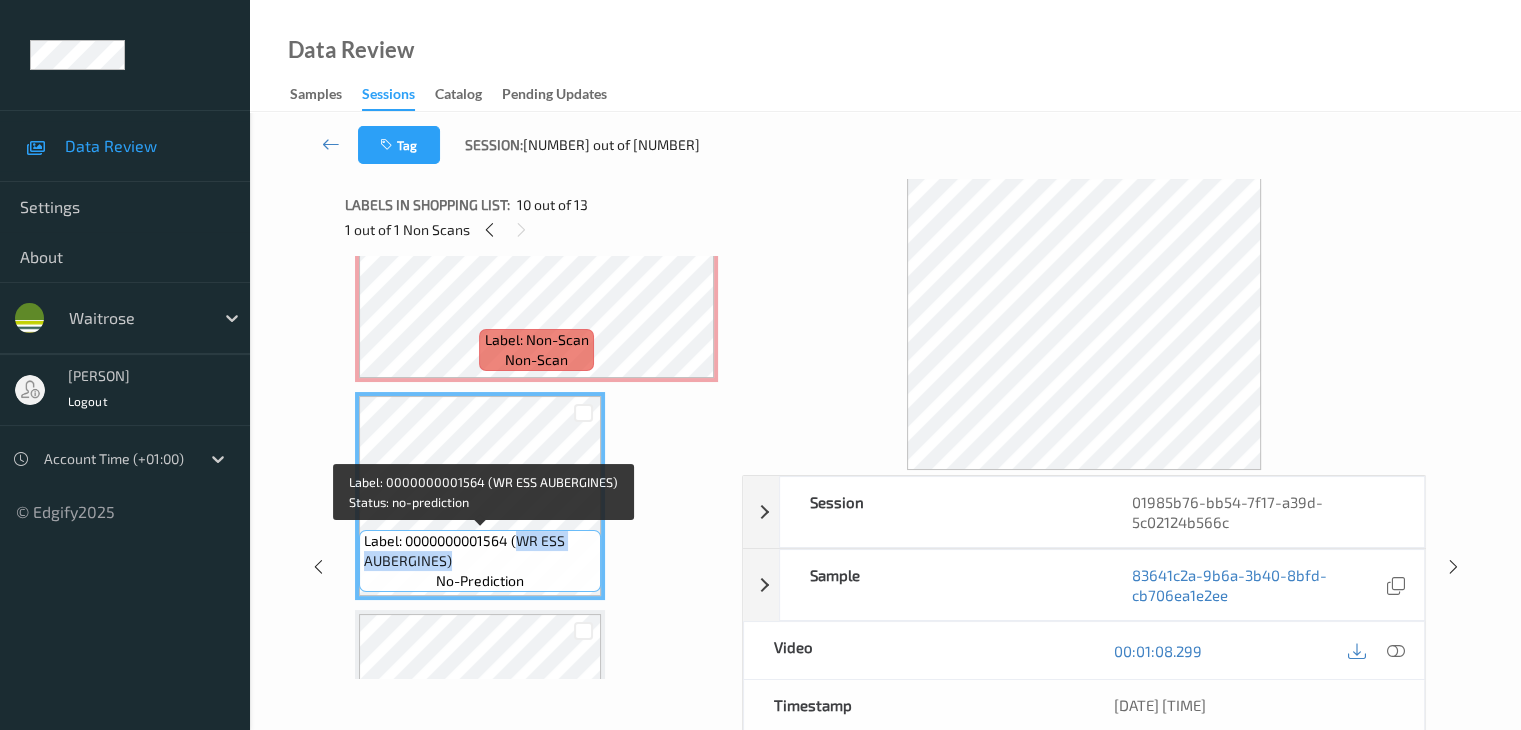 copy on "WR ESS AUBERGINES)" 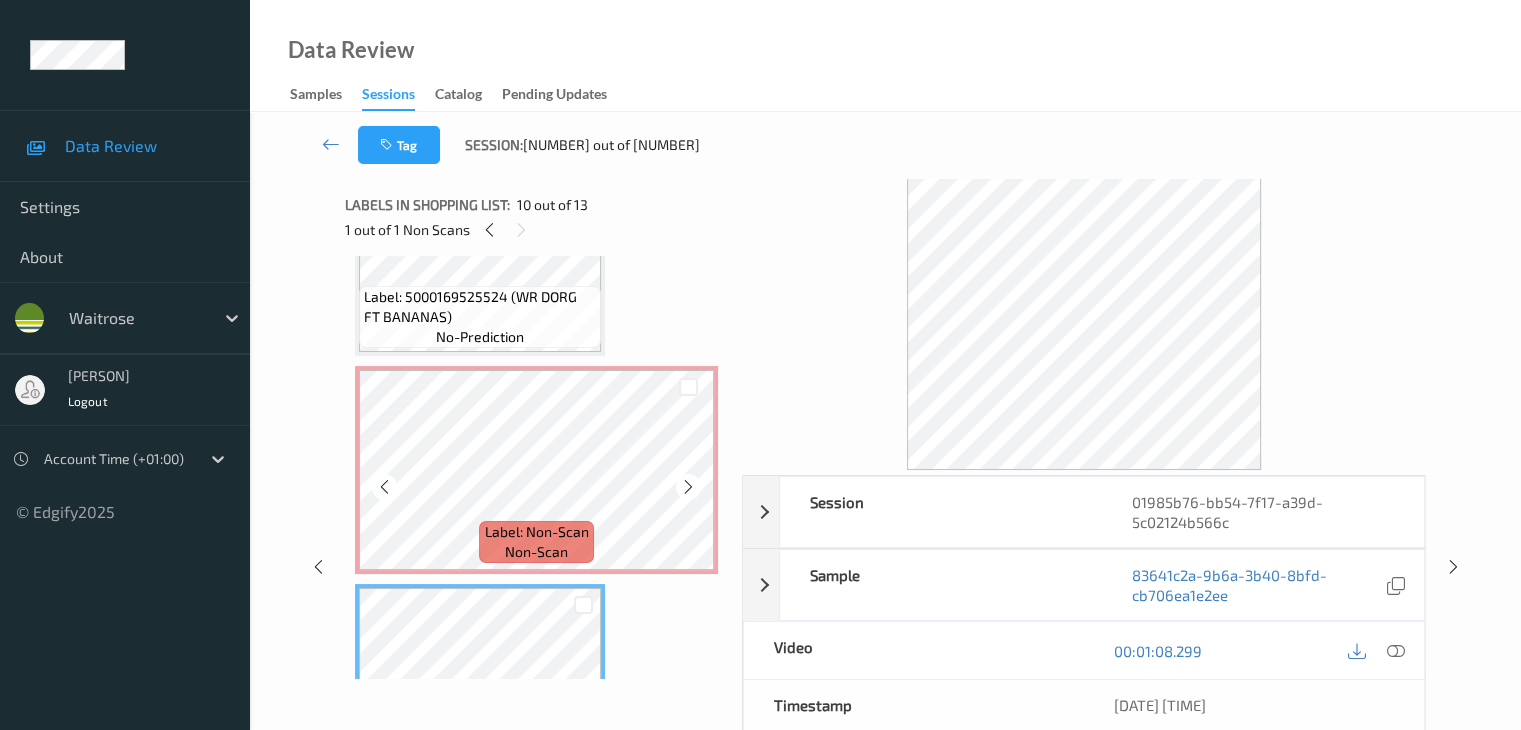 scroll, scrollTop: 1636, scrollLeft: 0, axis: vertical 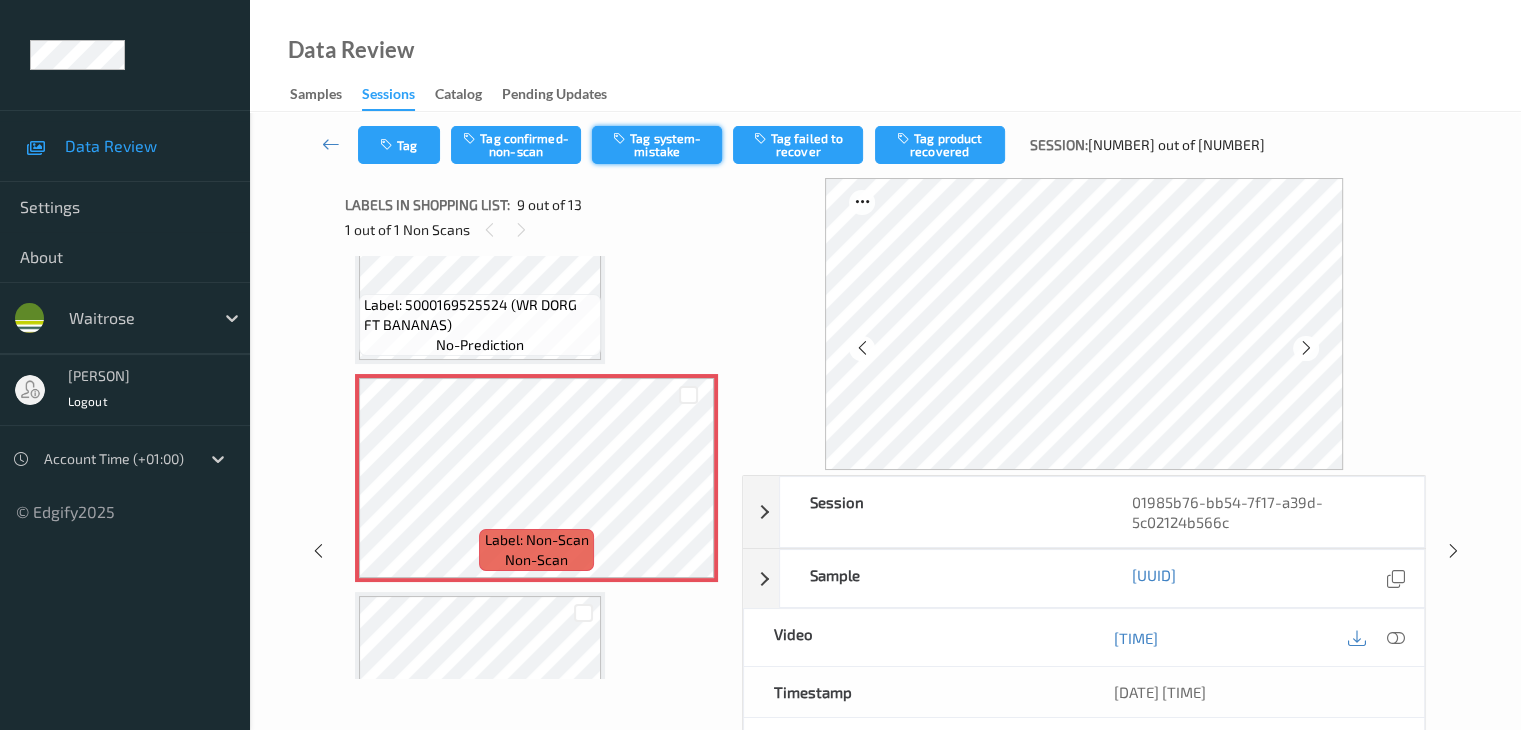 click on "Tag   system-mistake" at bounding box center [657, 145] 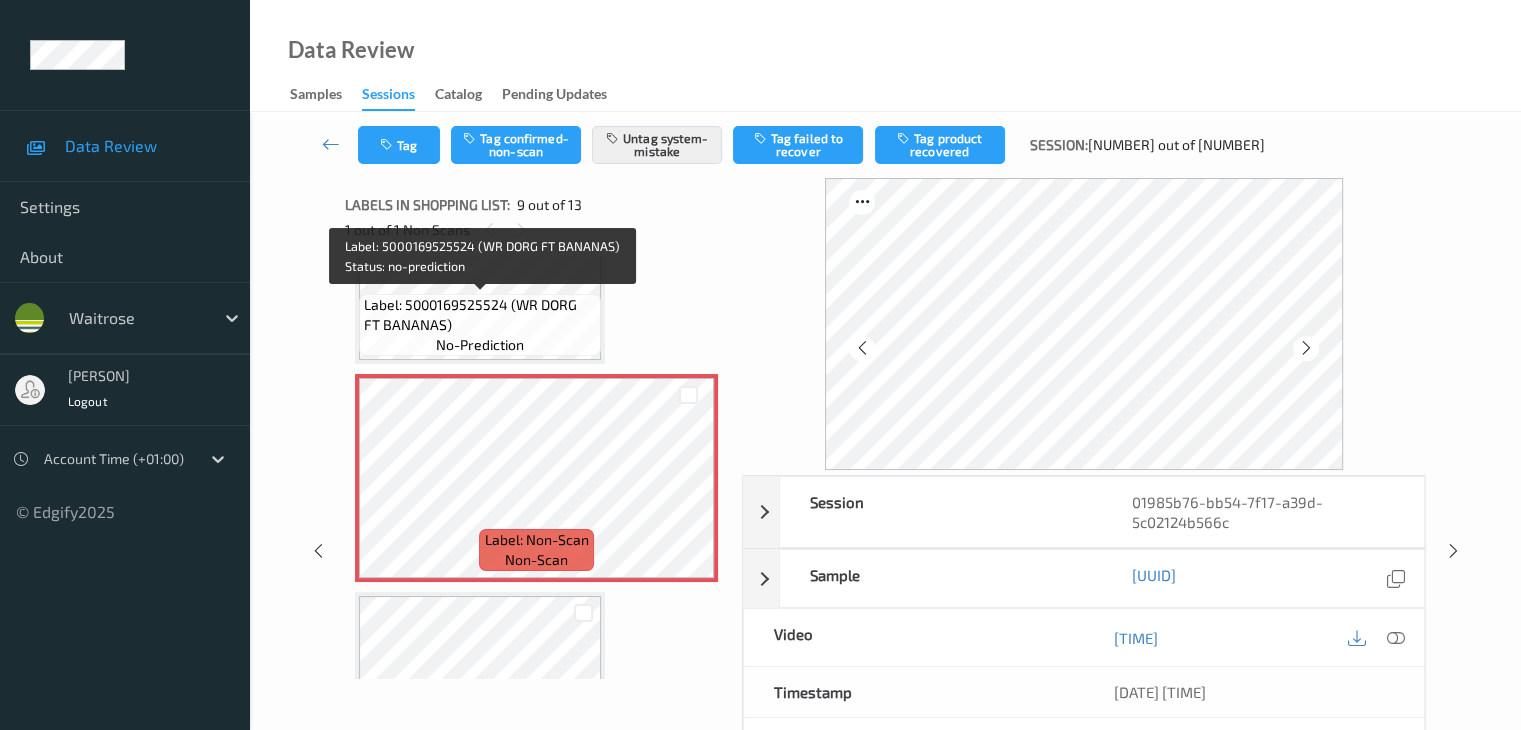 click on "Label: 5000169525524 (WR DORG FT BANANAS) no-prediction" at bounding box center [480, 325] 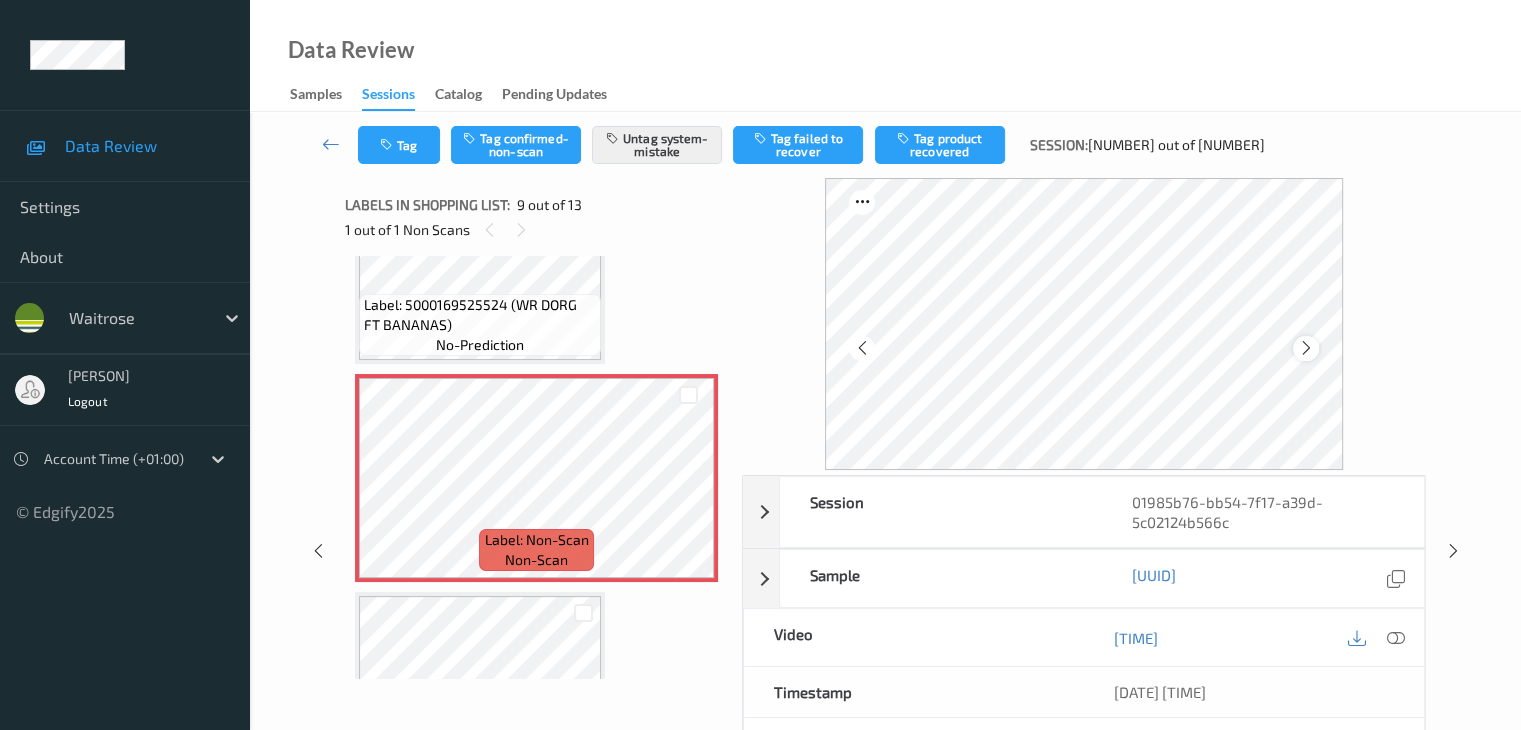 click at bounding box center (1306, 348) 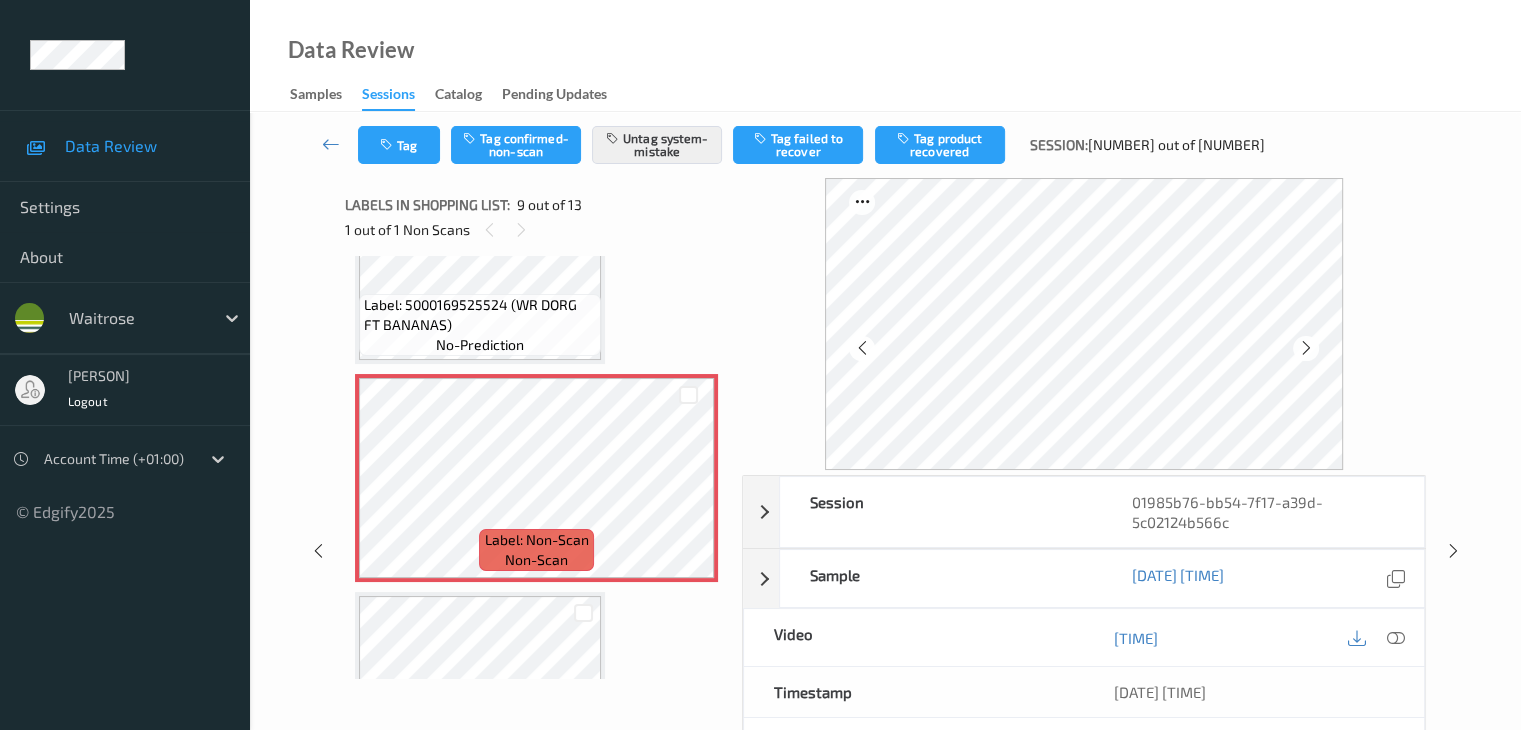 click at bounding box center [1306, 348] 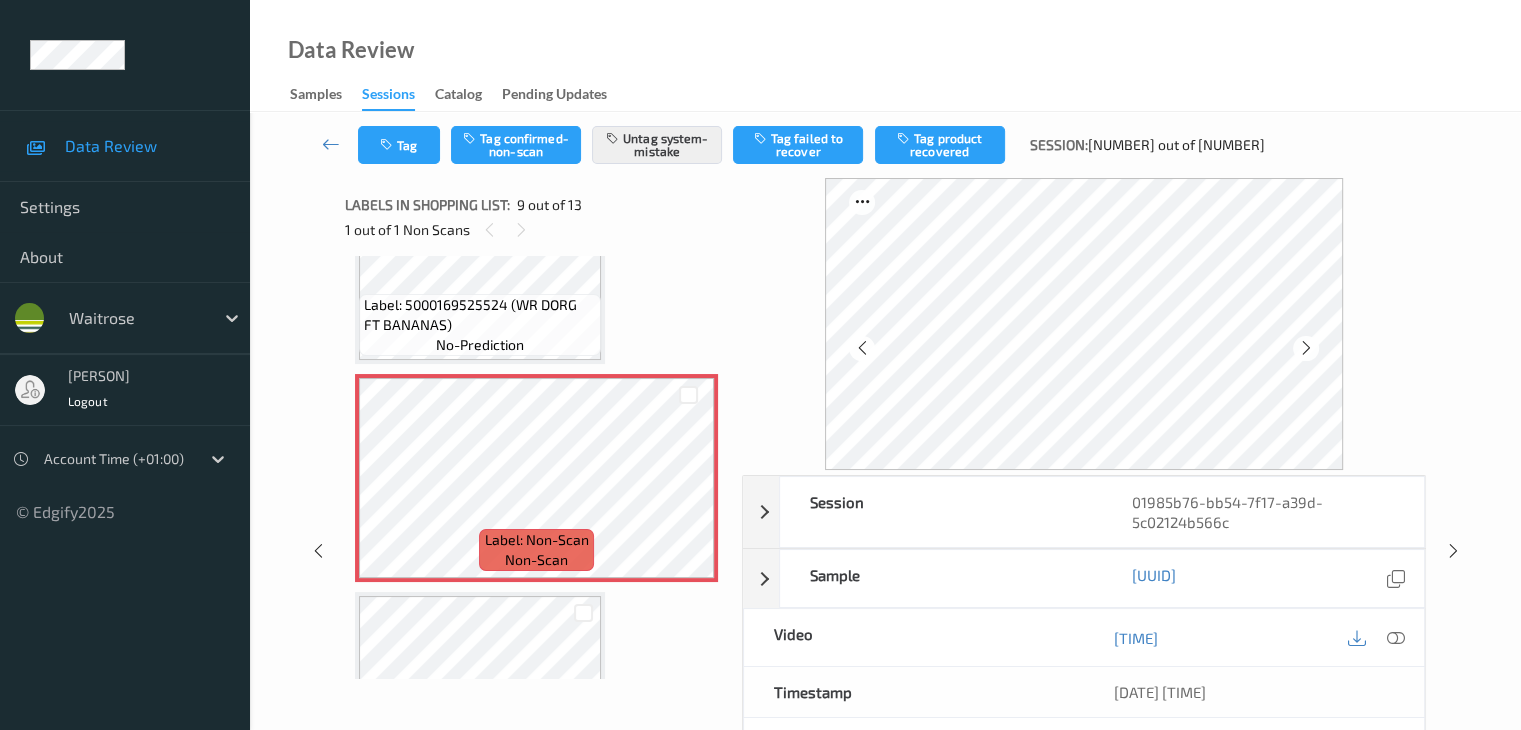 click at bounding box center (1306, 348) 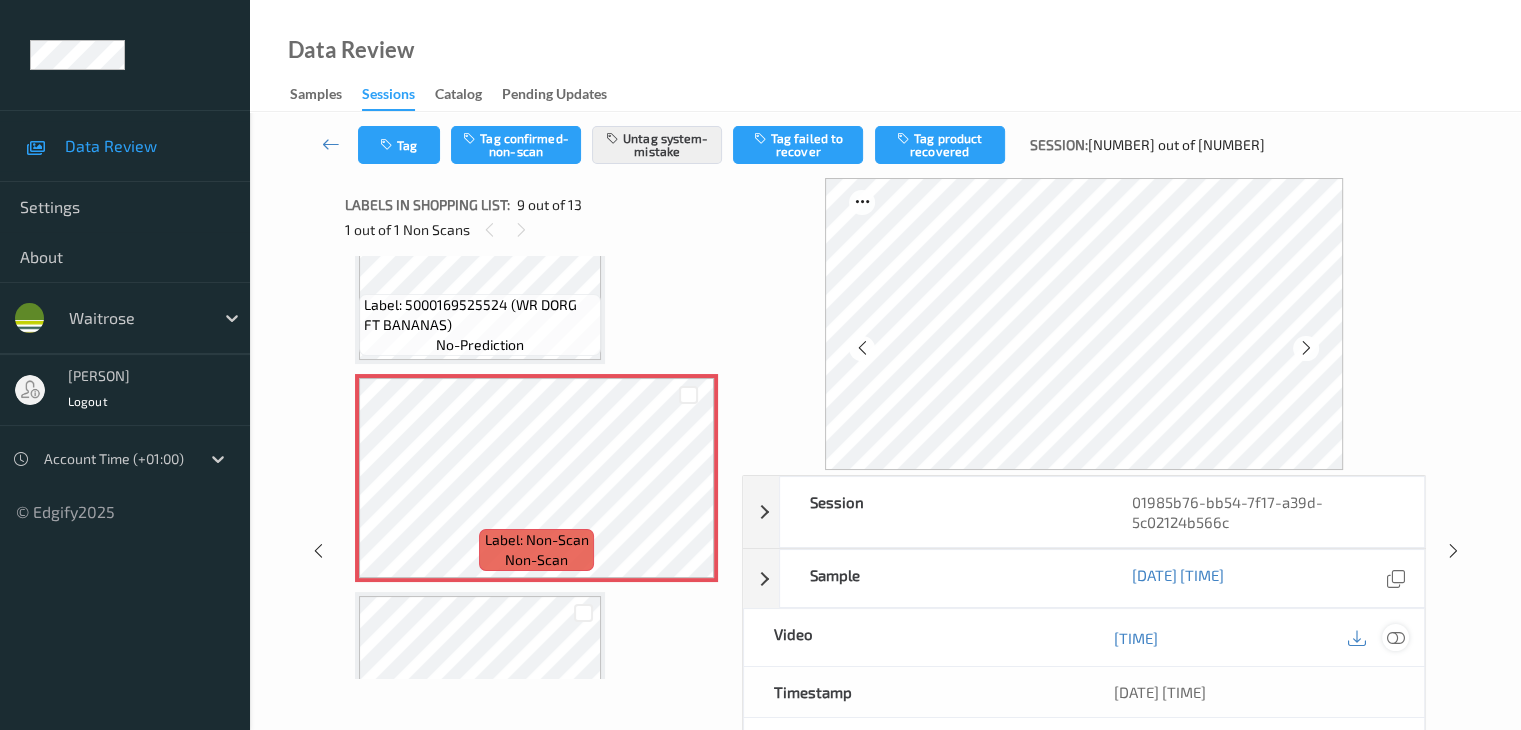 click at bounding box center (1395, 638) 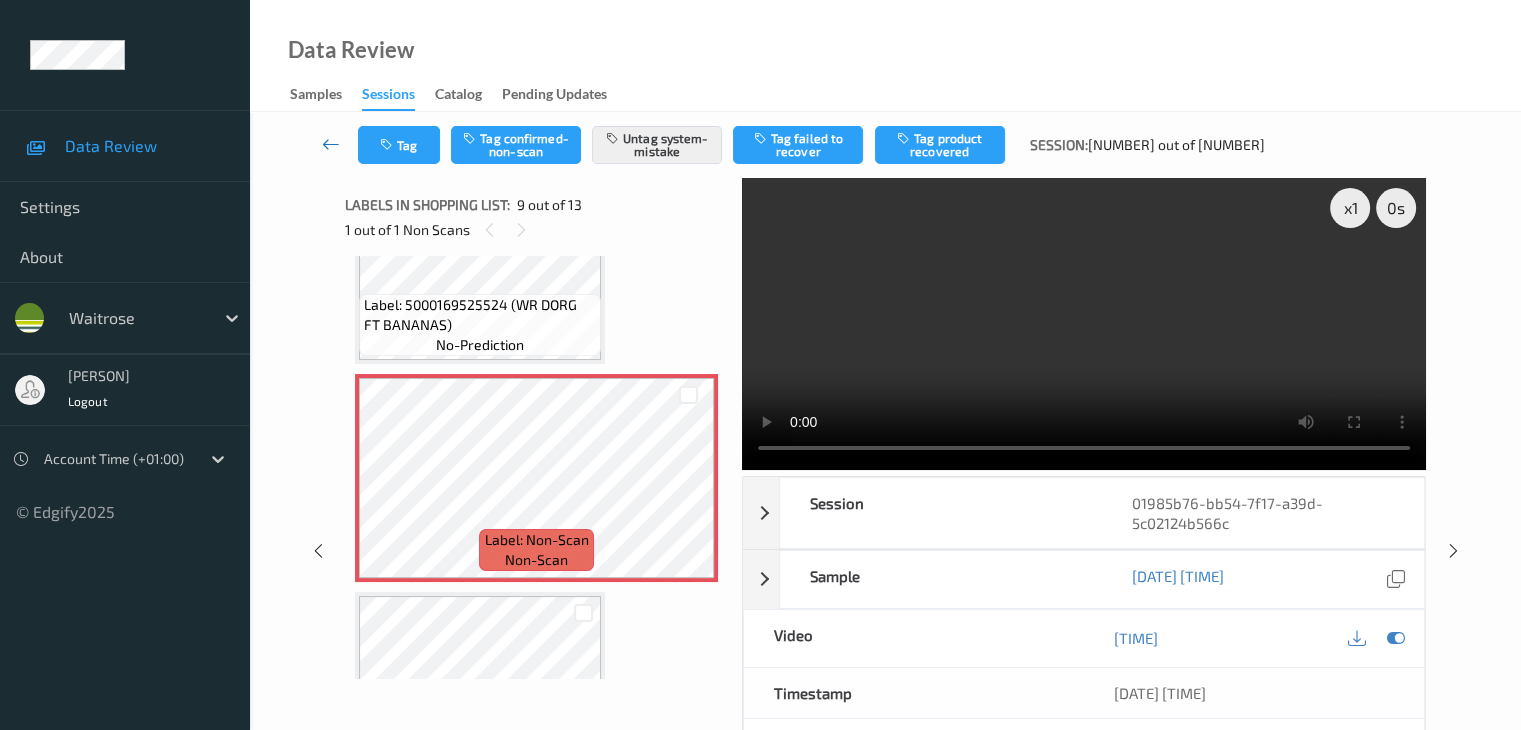 click at bounding box center (331, 144) 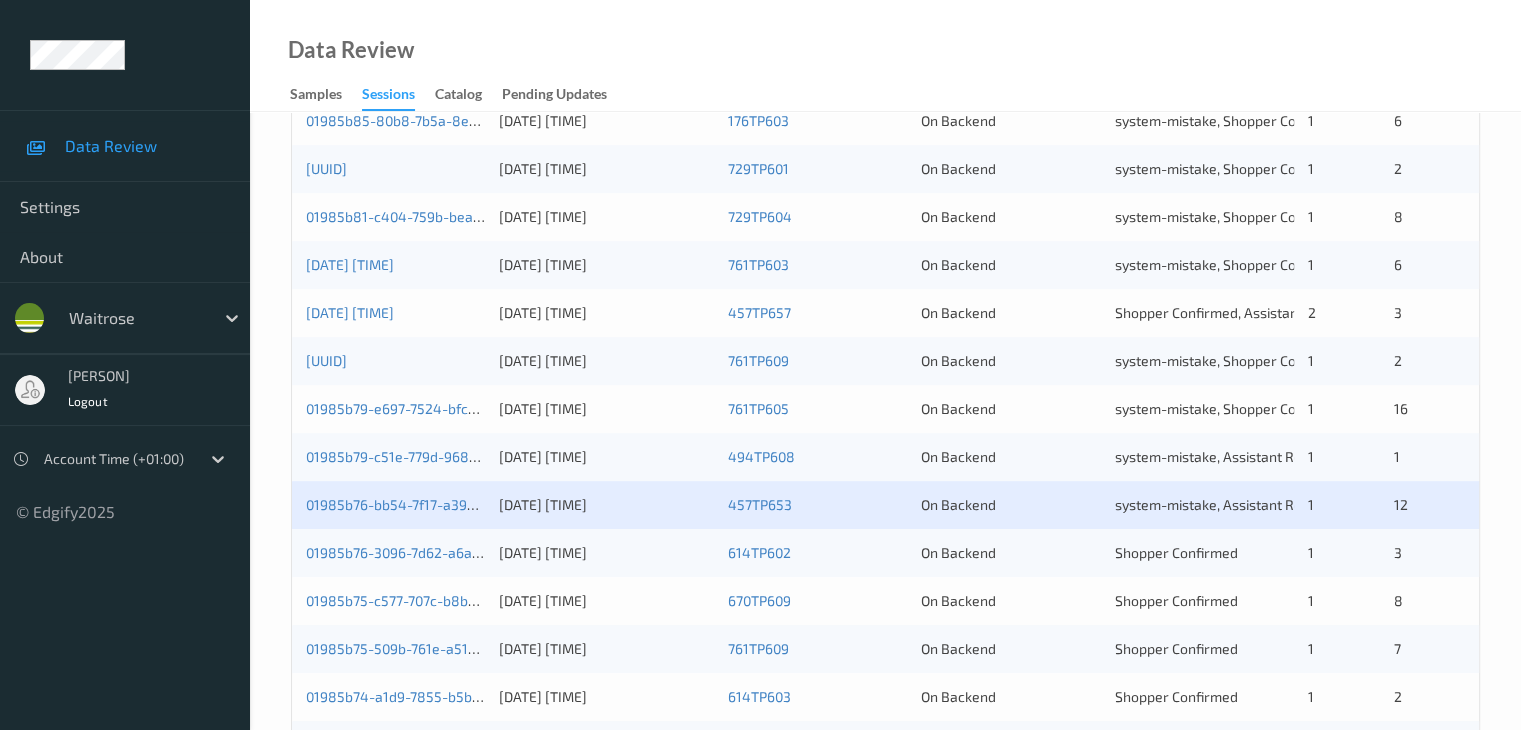 scroll, scrollTop: 800, scrollLeft: 0, axis: vertical 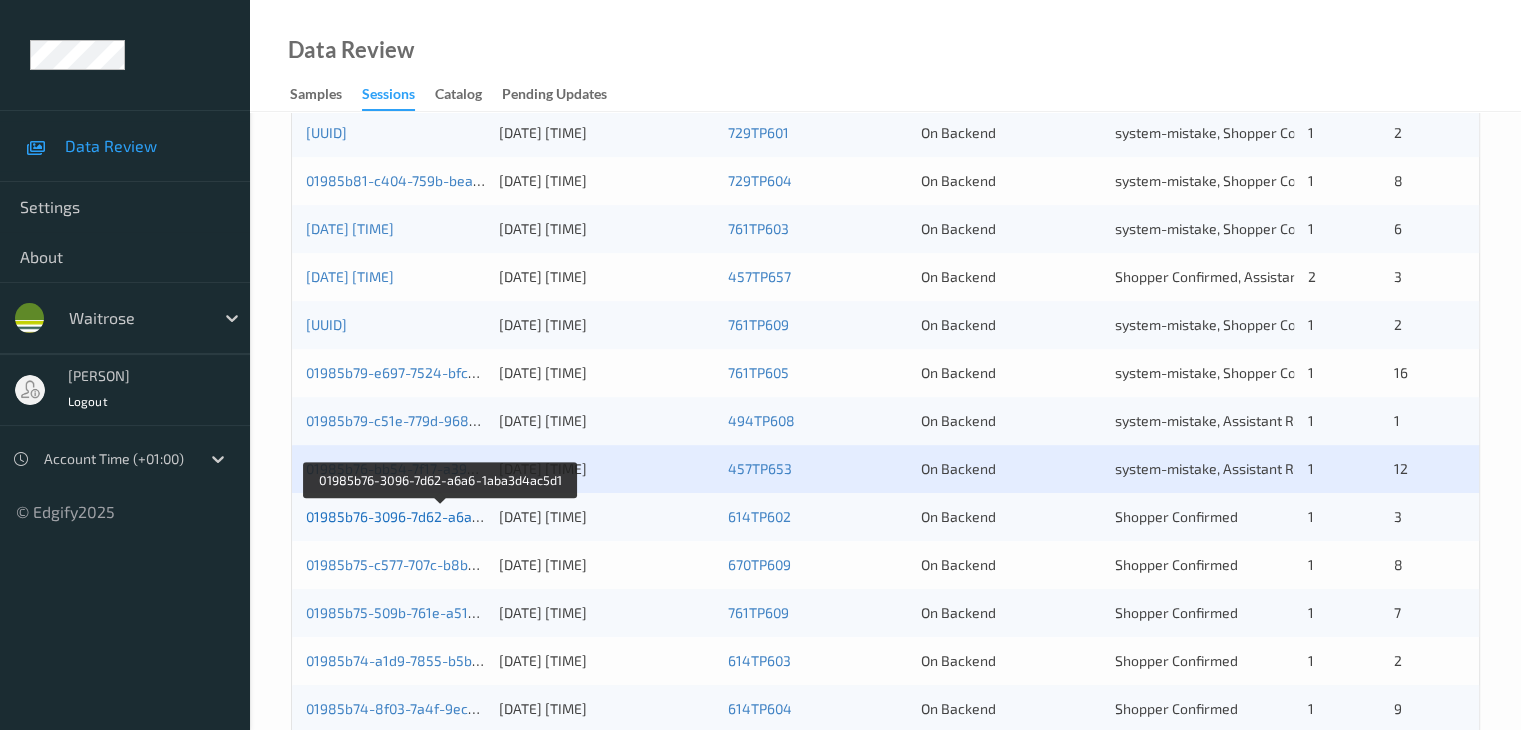 click on "[UUID]" at bounding box center [442, 516] 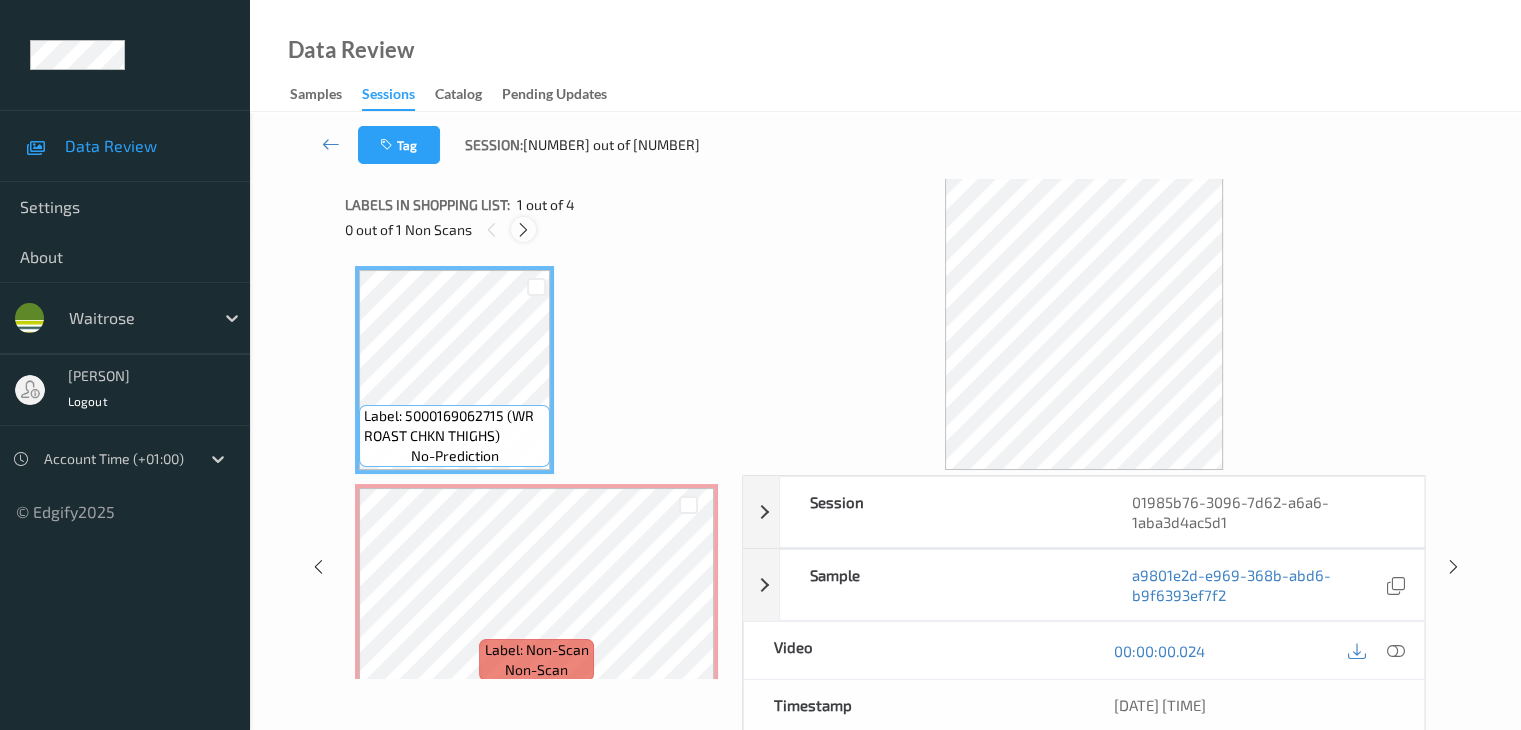click at bounding box center (523, 230) 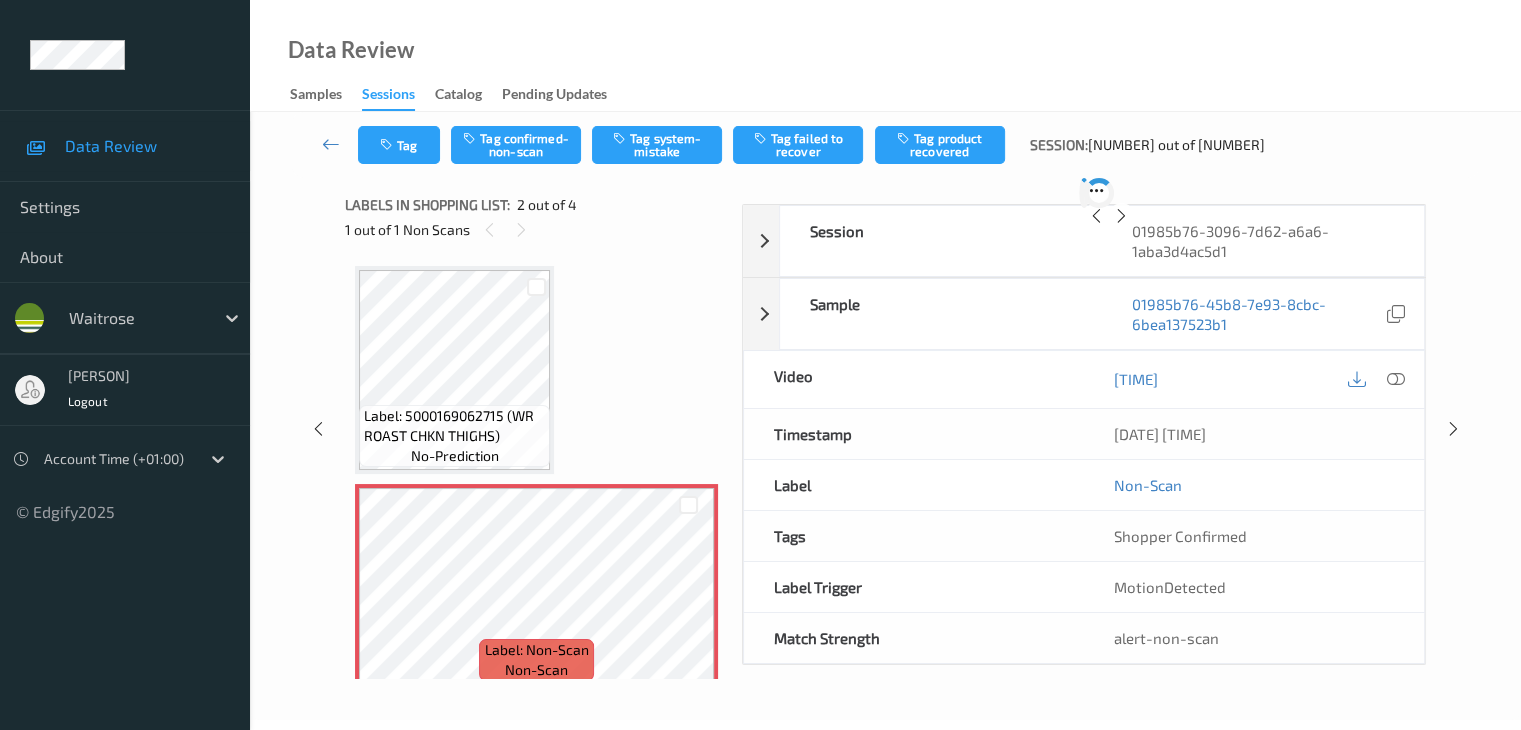 scroll, scrollTop: 10, scrollLeft: 0, axis: vertical 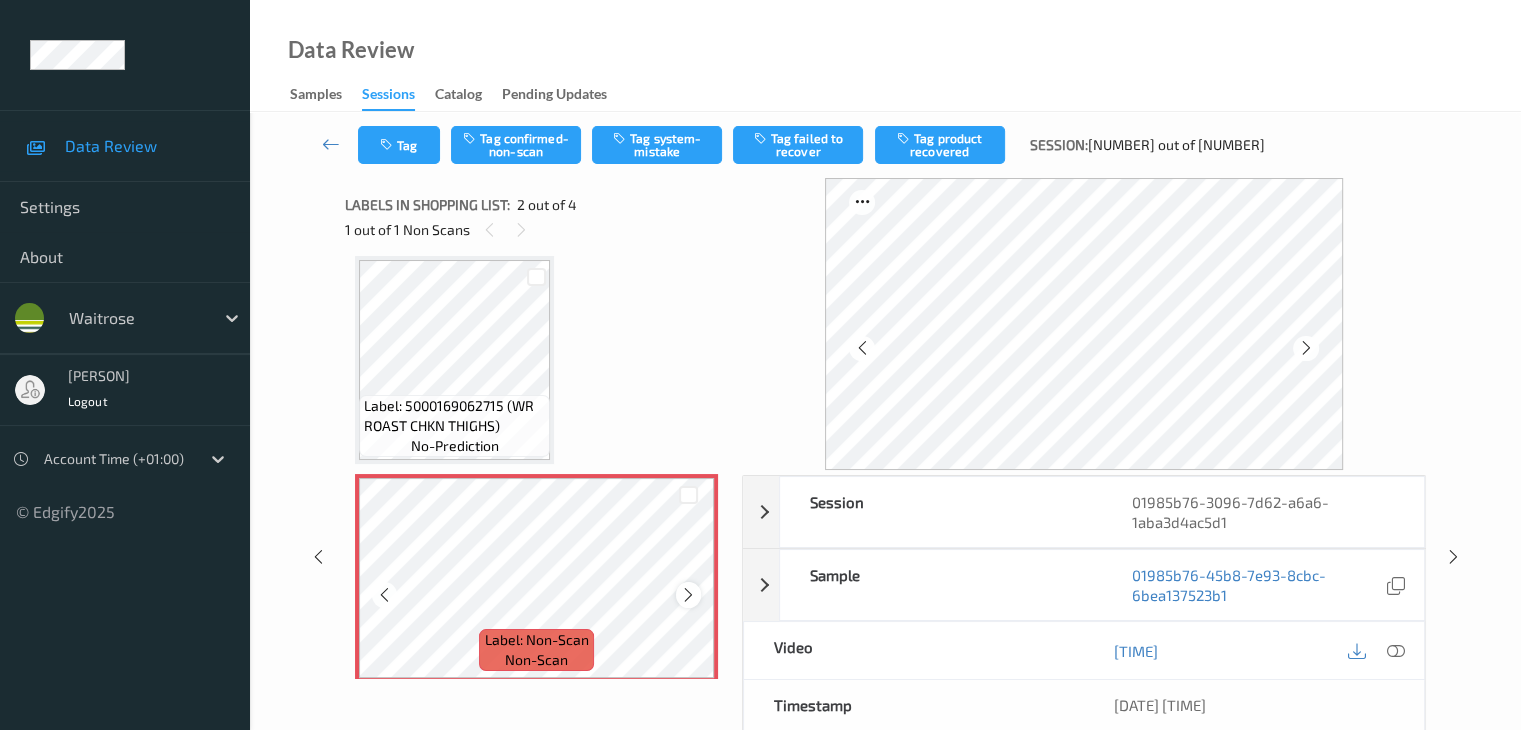 click at bounding box center [688, 595] 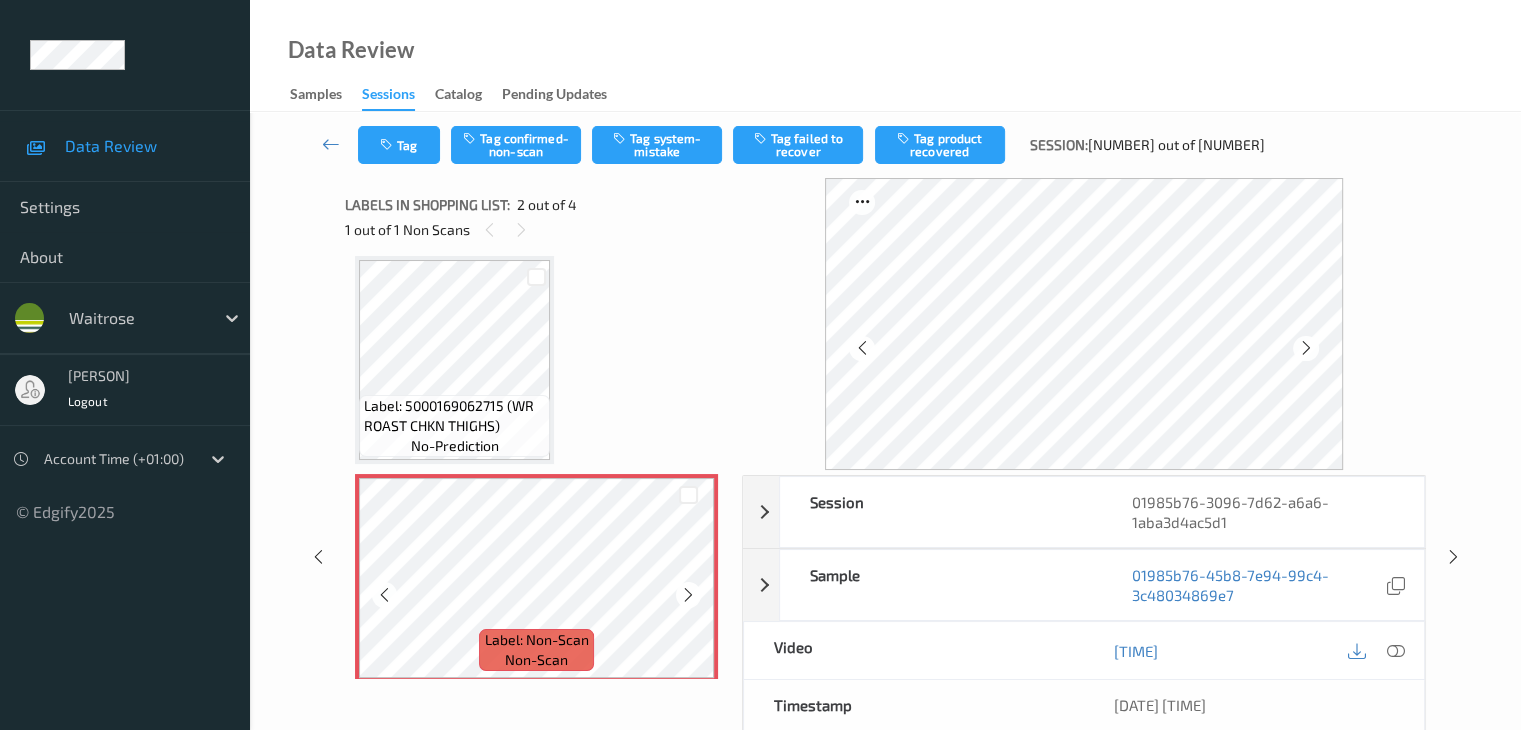 click at bounding box center [688, 595] 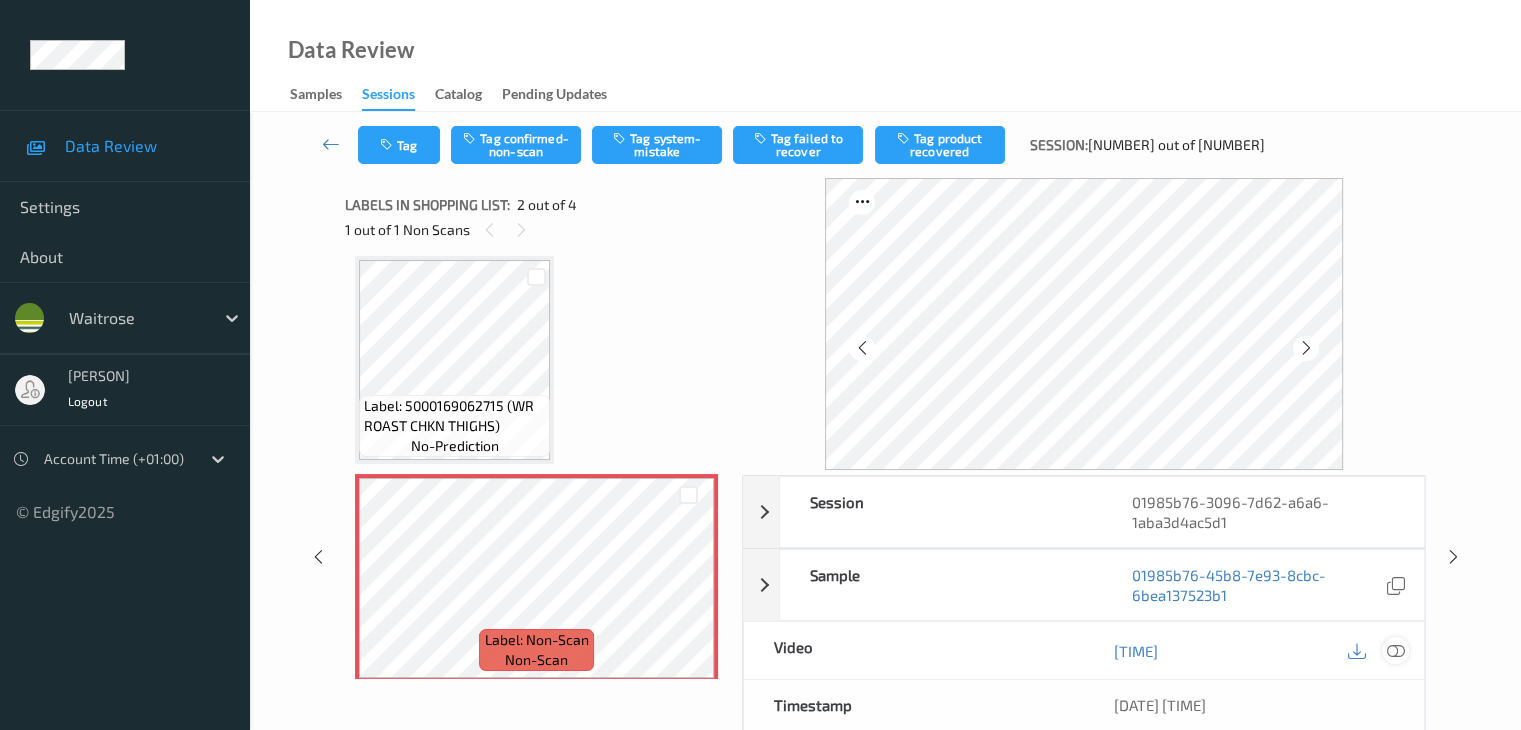 click at bounding box center (1395, 651) 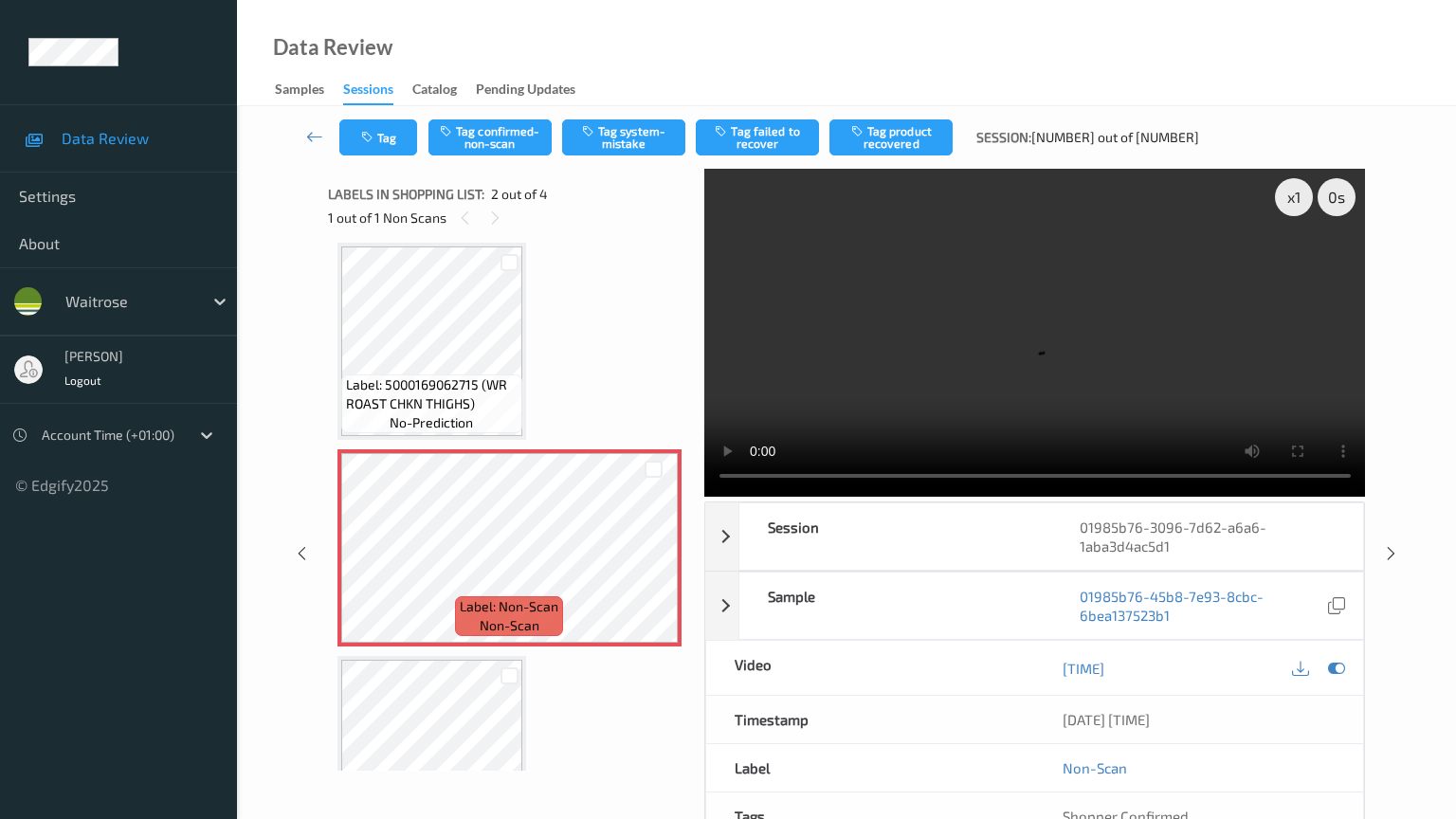 type 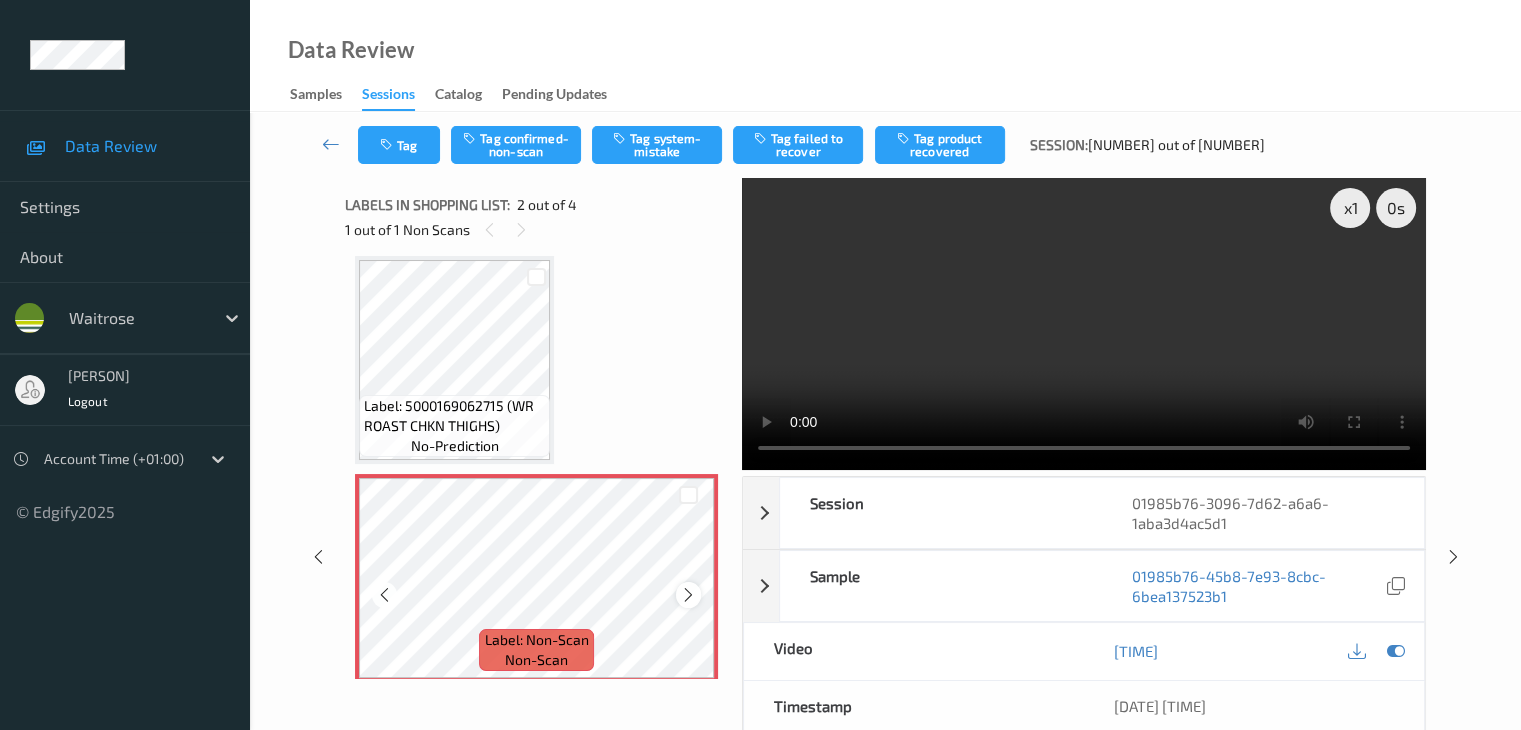 click at bounding box center (688, 595) 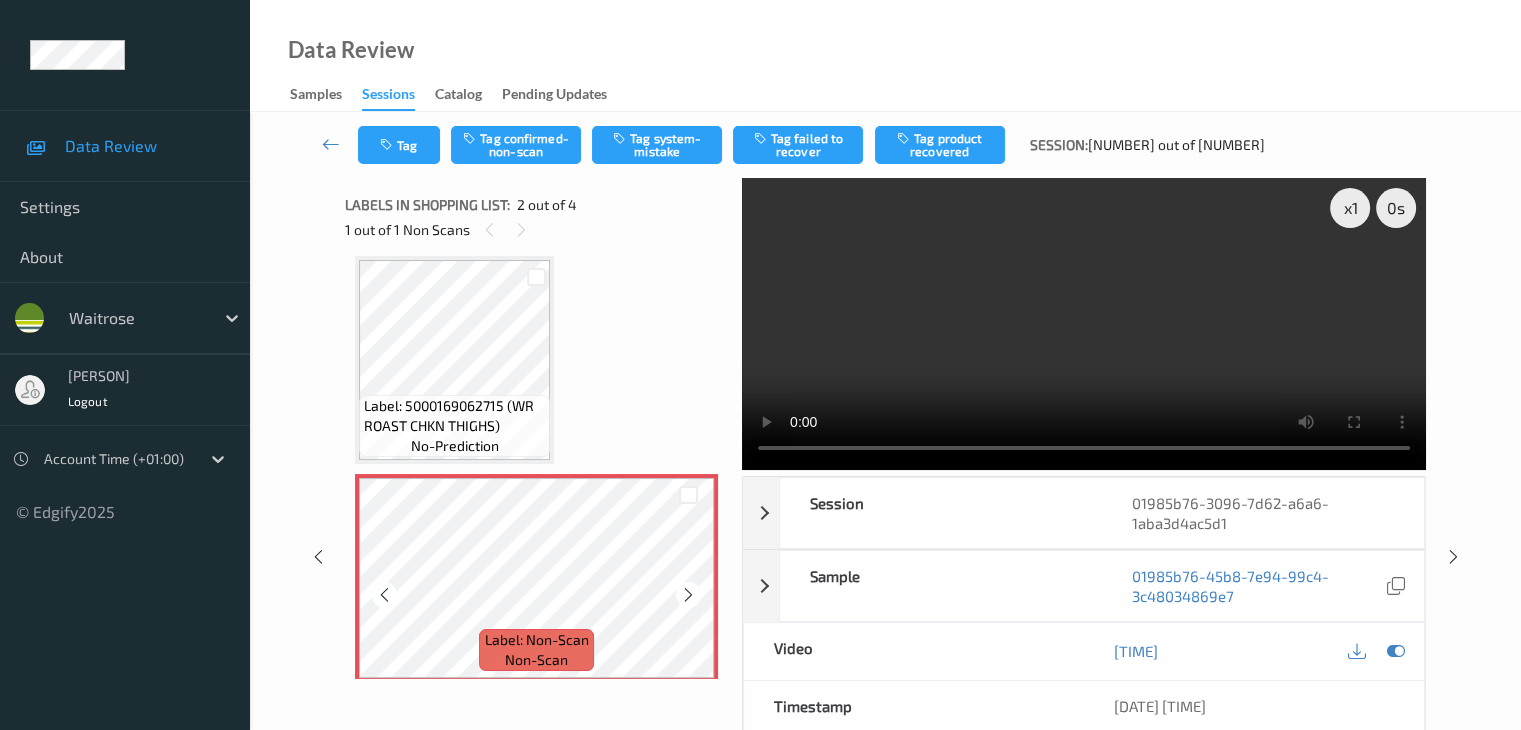 click at bounding box center (688, 595) 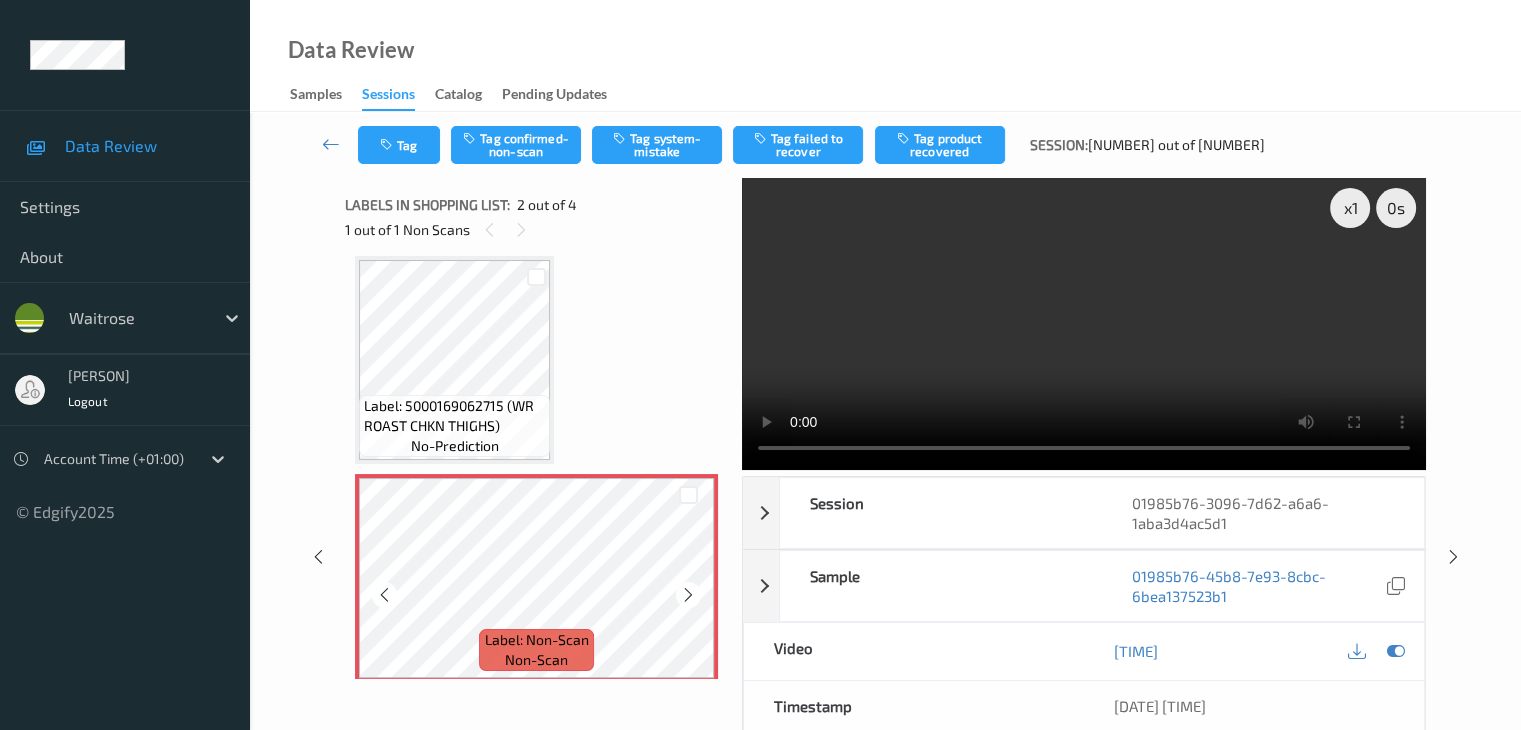click at bounding box center (688, 595) 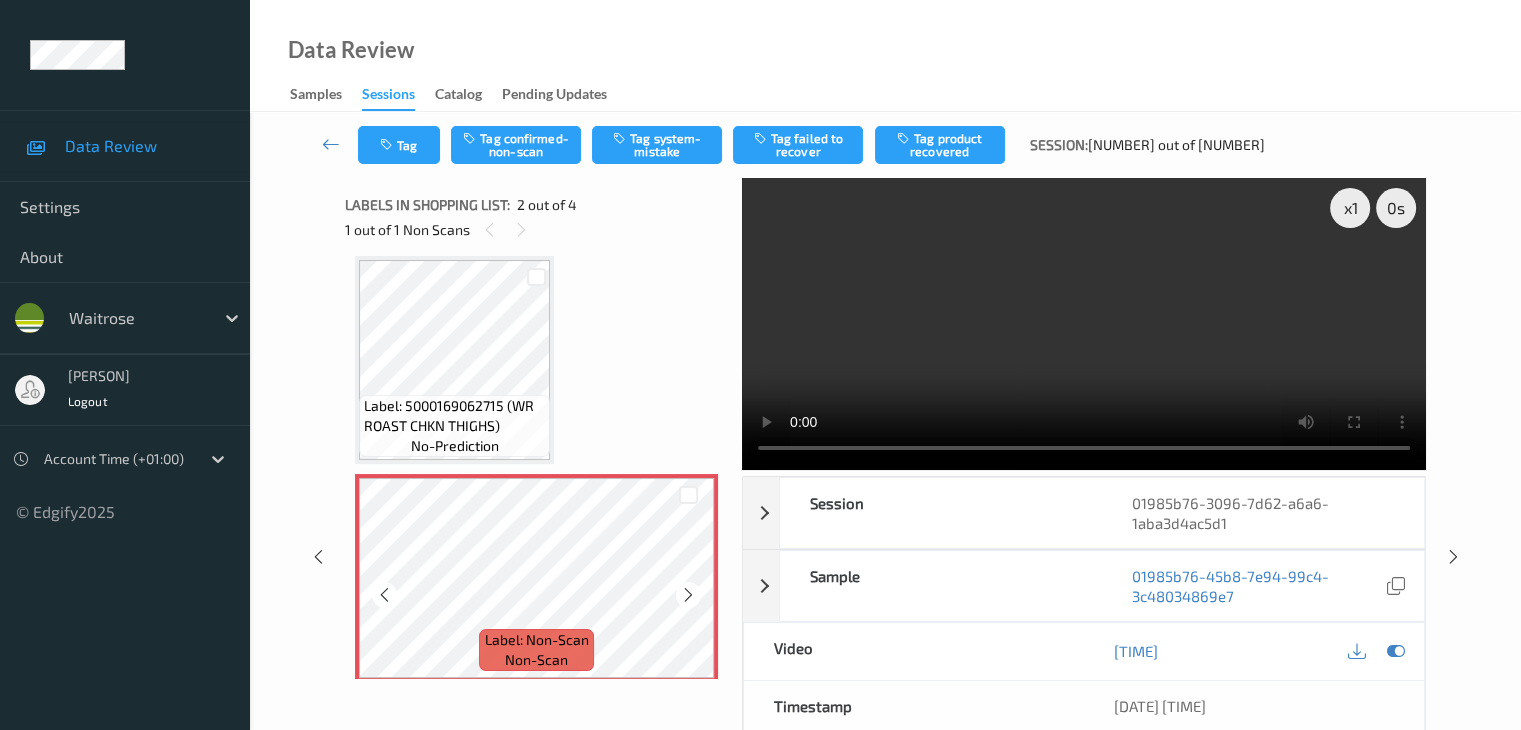 click at bounding box center [688, 595] 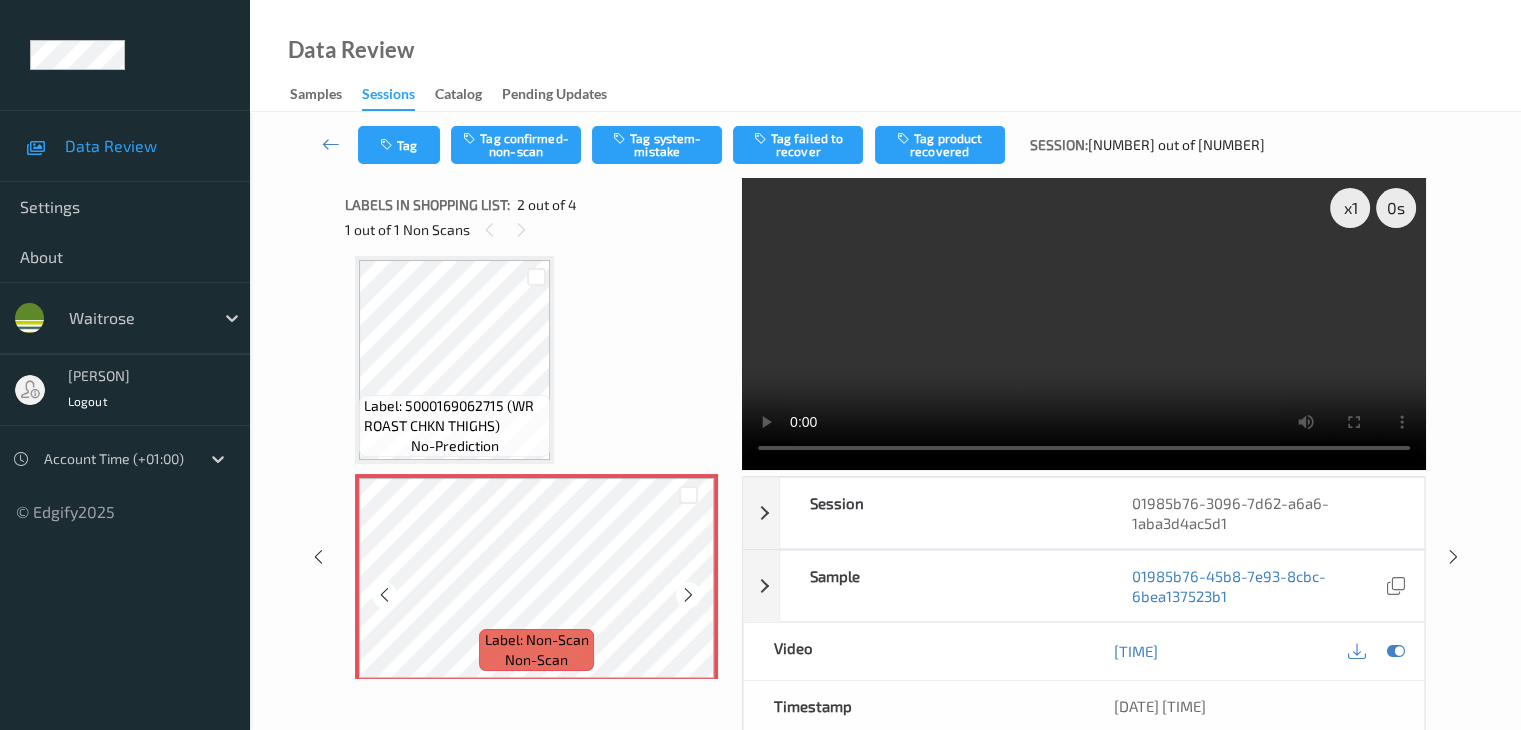 click at bounding box center (688, 595) 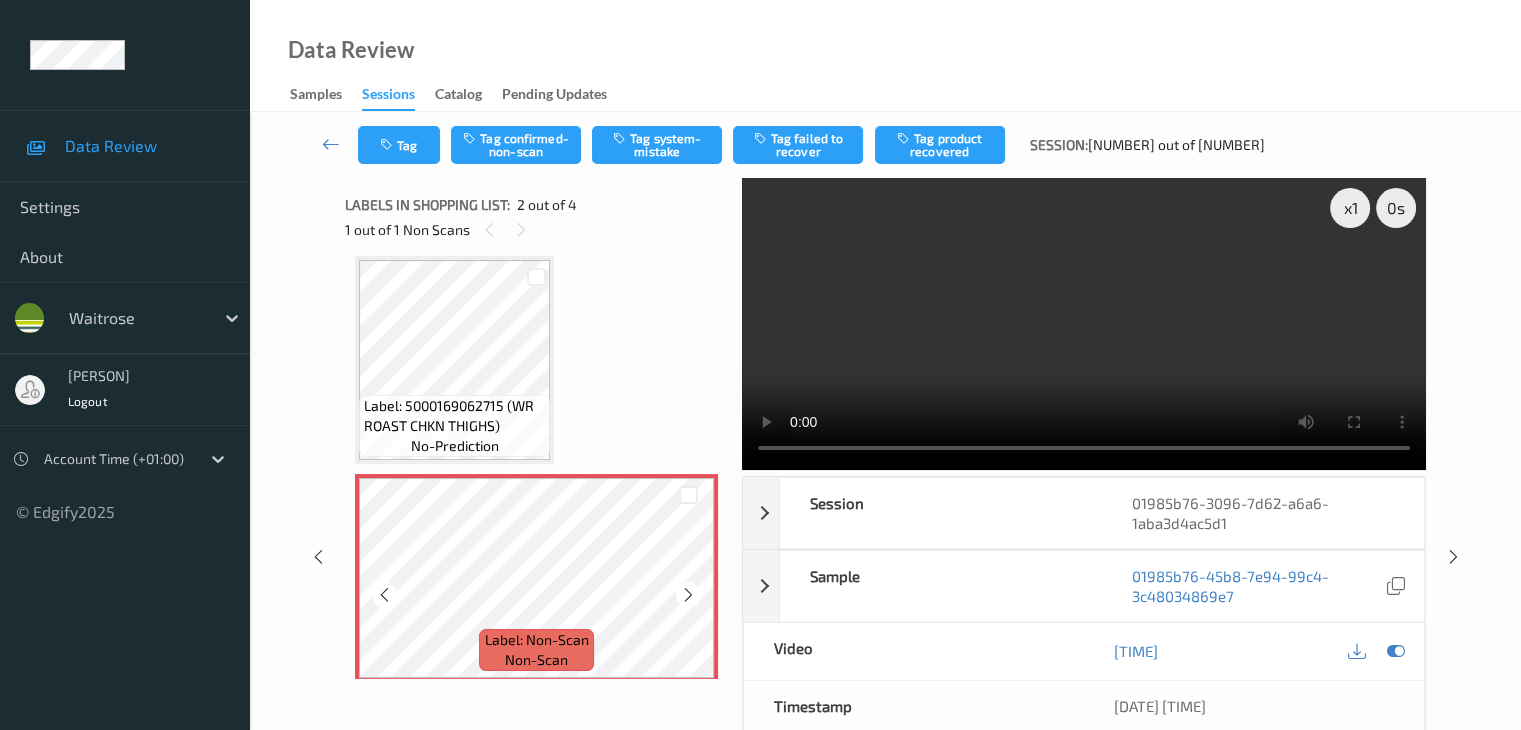 click at bounding box center (688, 595) 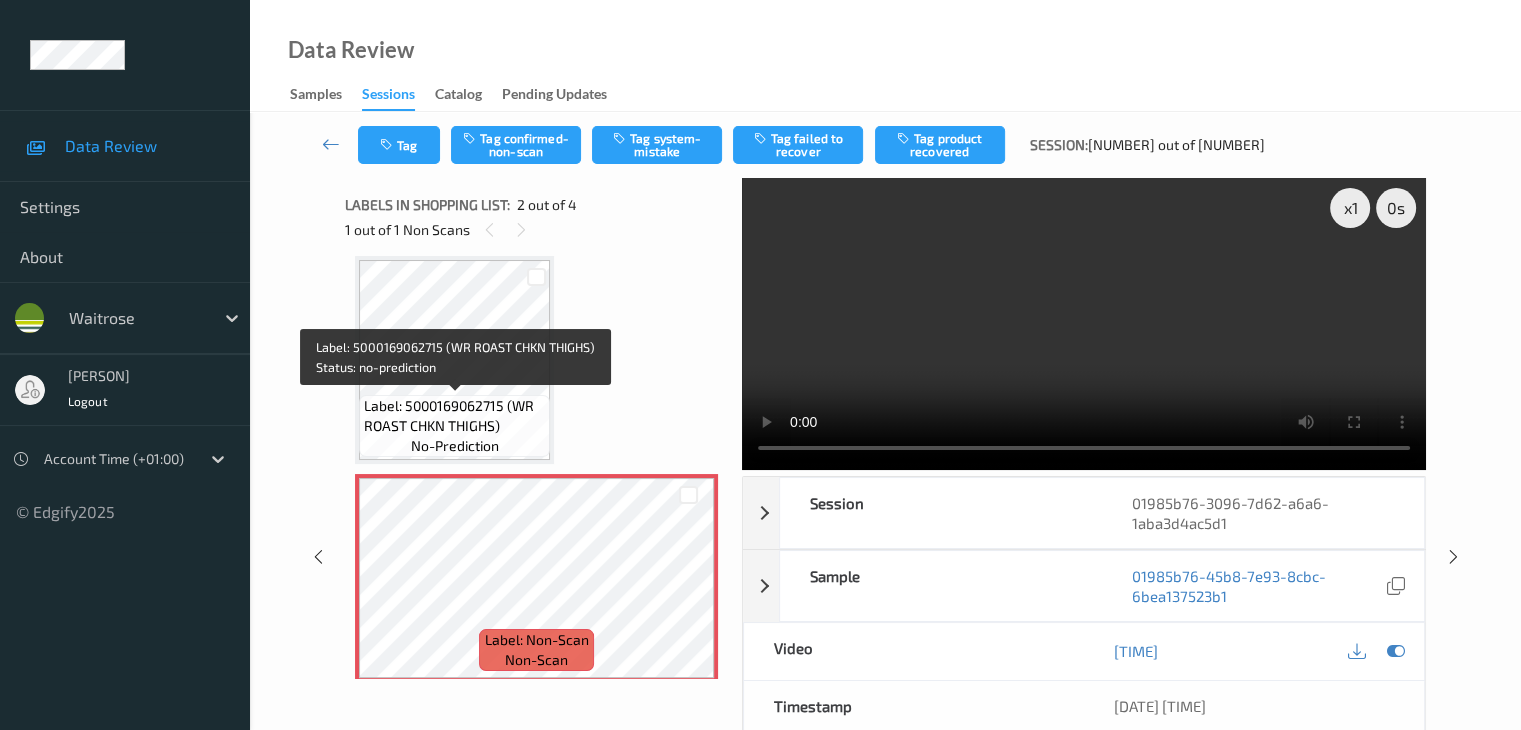 click on "Label: 5000169062715 (WR ROAST CHKN THIGHS)" at bounding box center (454, 416) 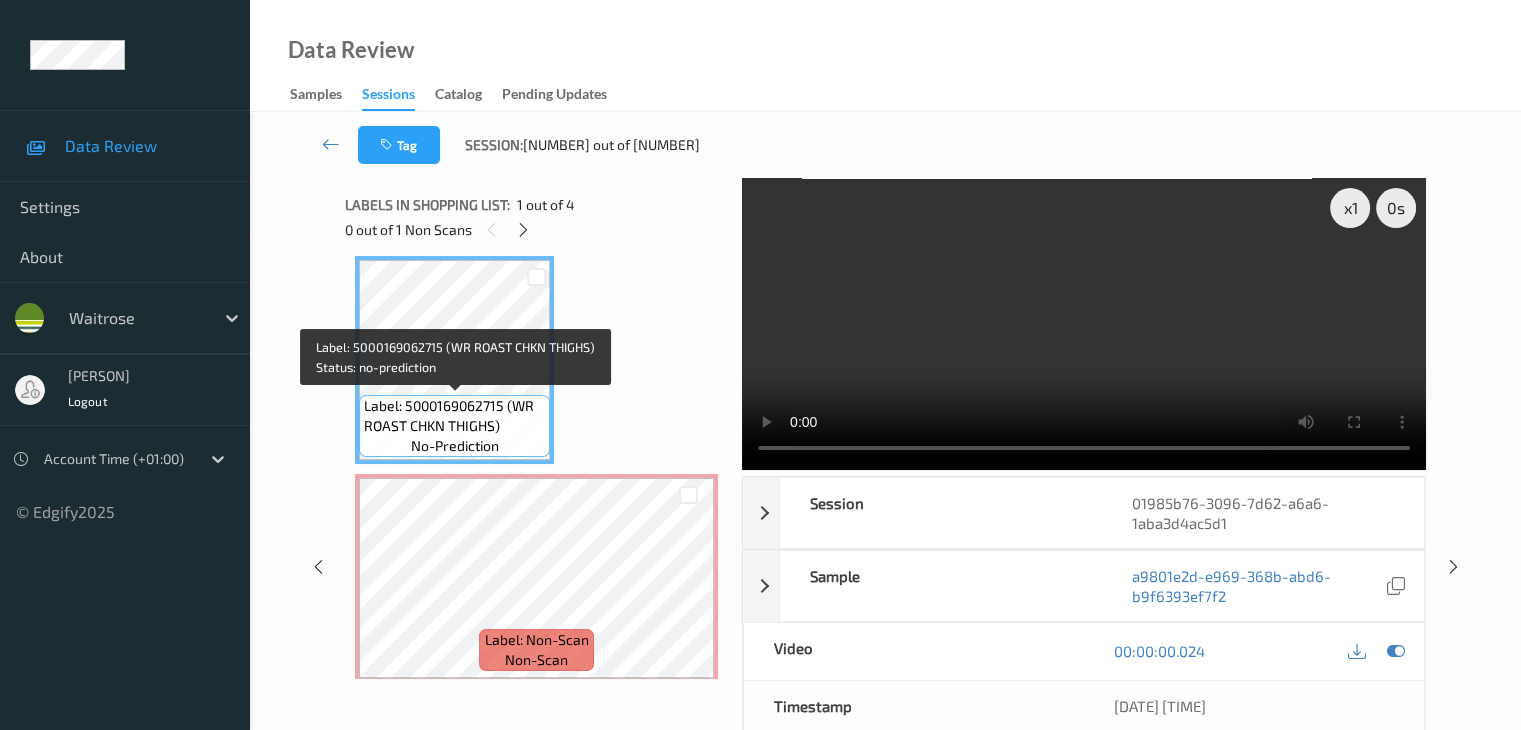 click on "Label: 5000169062715 (WR ROAST CHKN THIGHS)" at bounding box center [454, 416] 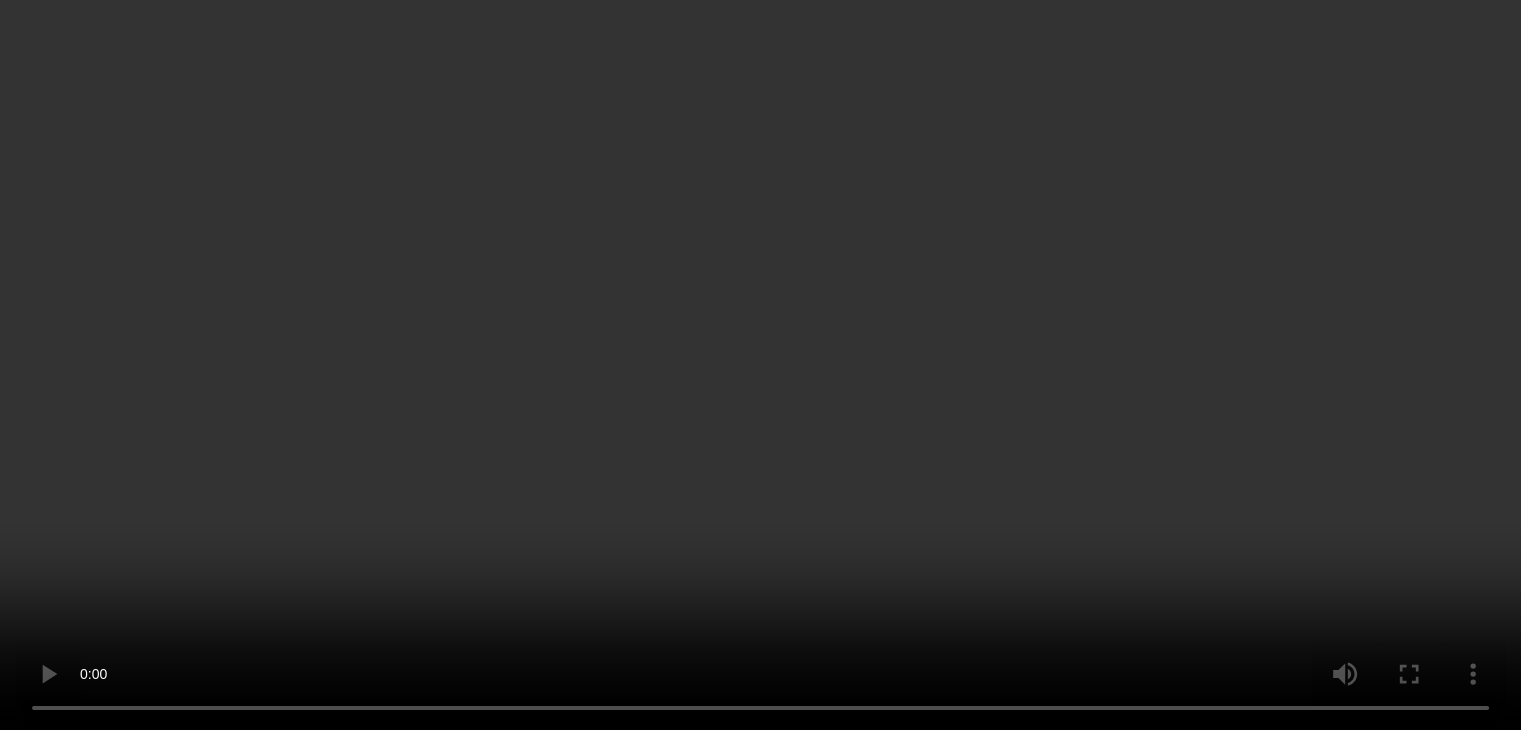 scroll, scrollTop: 310, scrollLeft: 0, axis: vertical 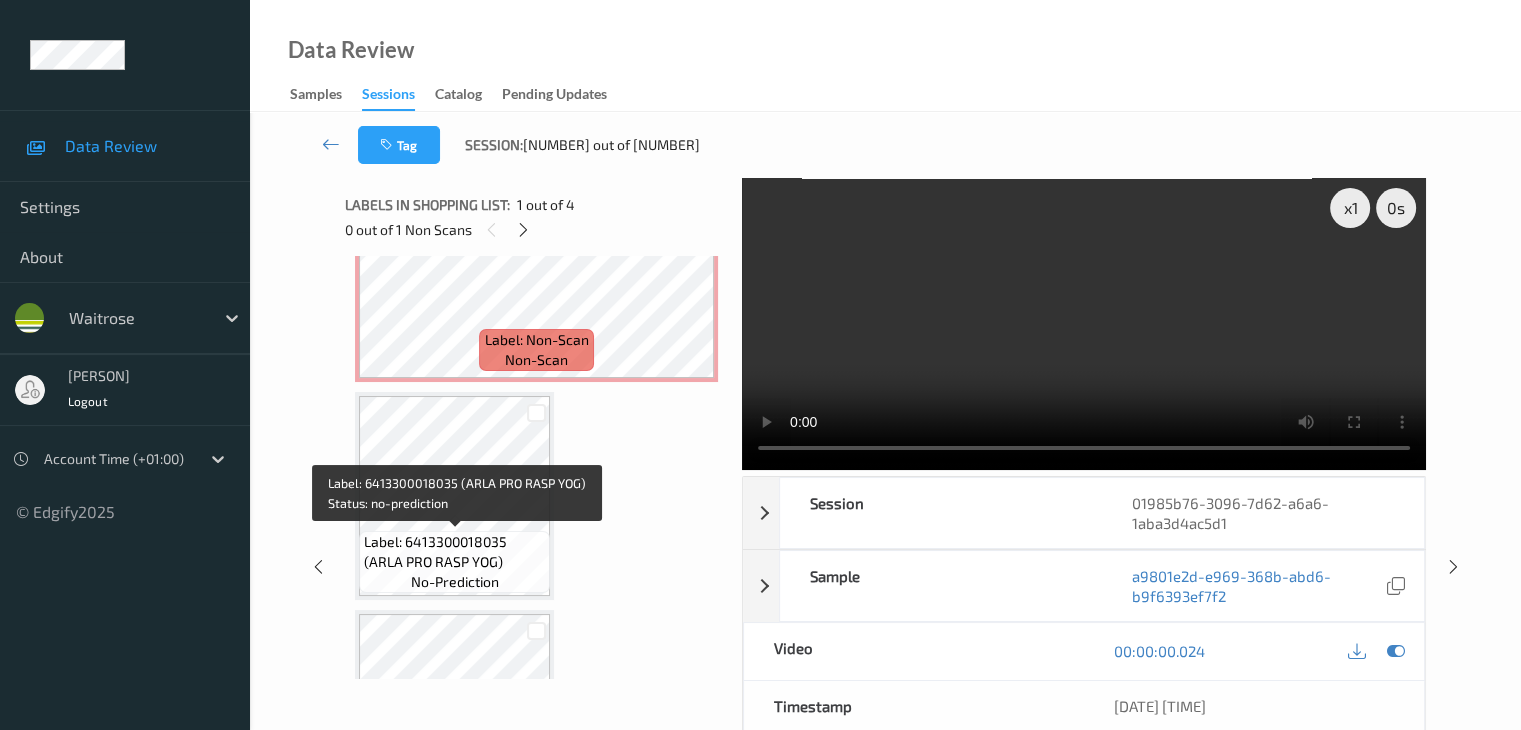 click on "Label: 6413300018035 (ARLA PRO RASP YOG)" at bounding box center (454, 552) 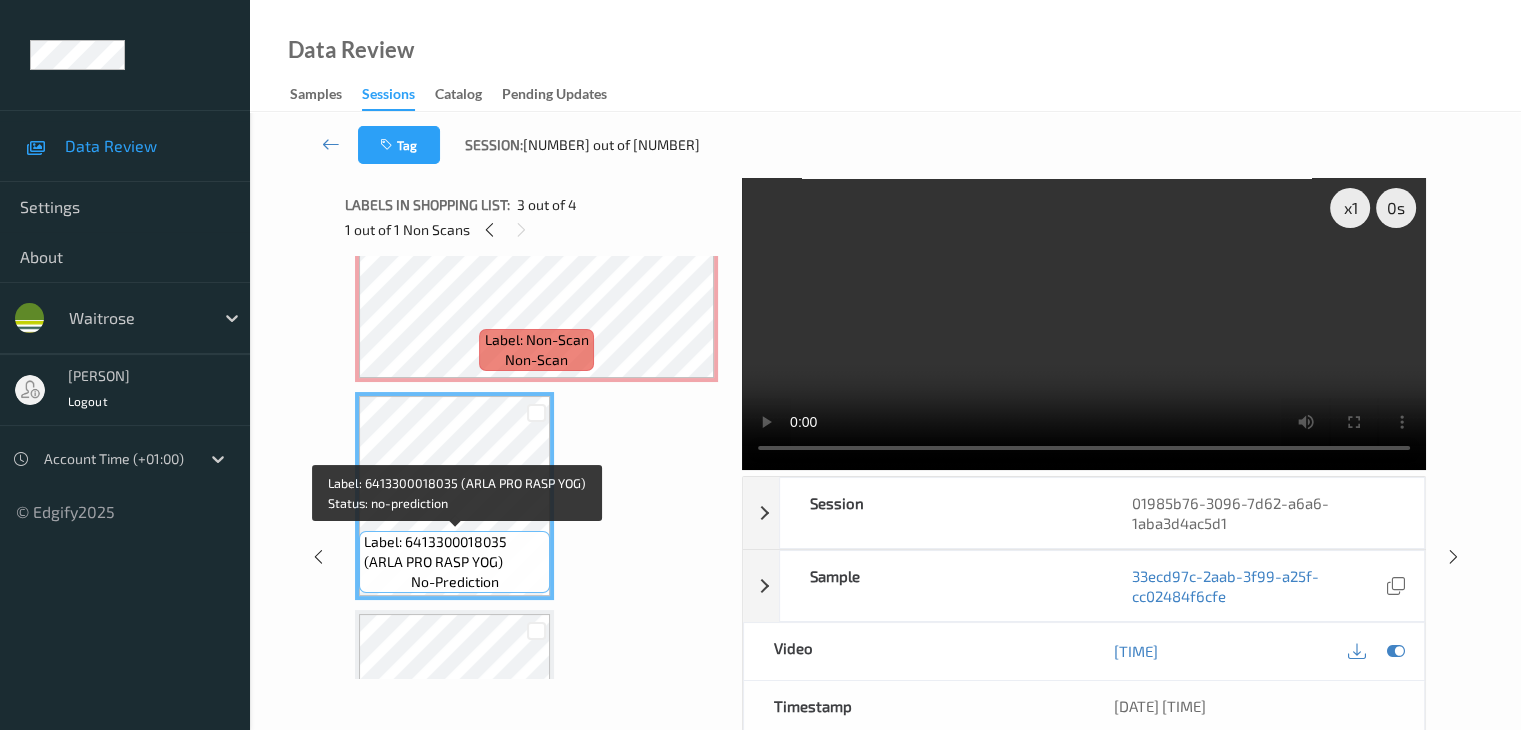 click on "Label: 6413300018035 (ARLA PRO RASP YOG)" at bounding box center [454, 552] 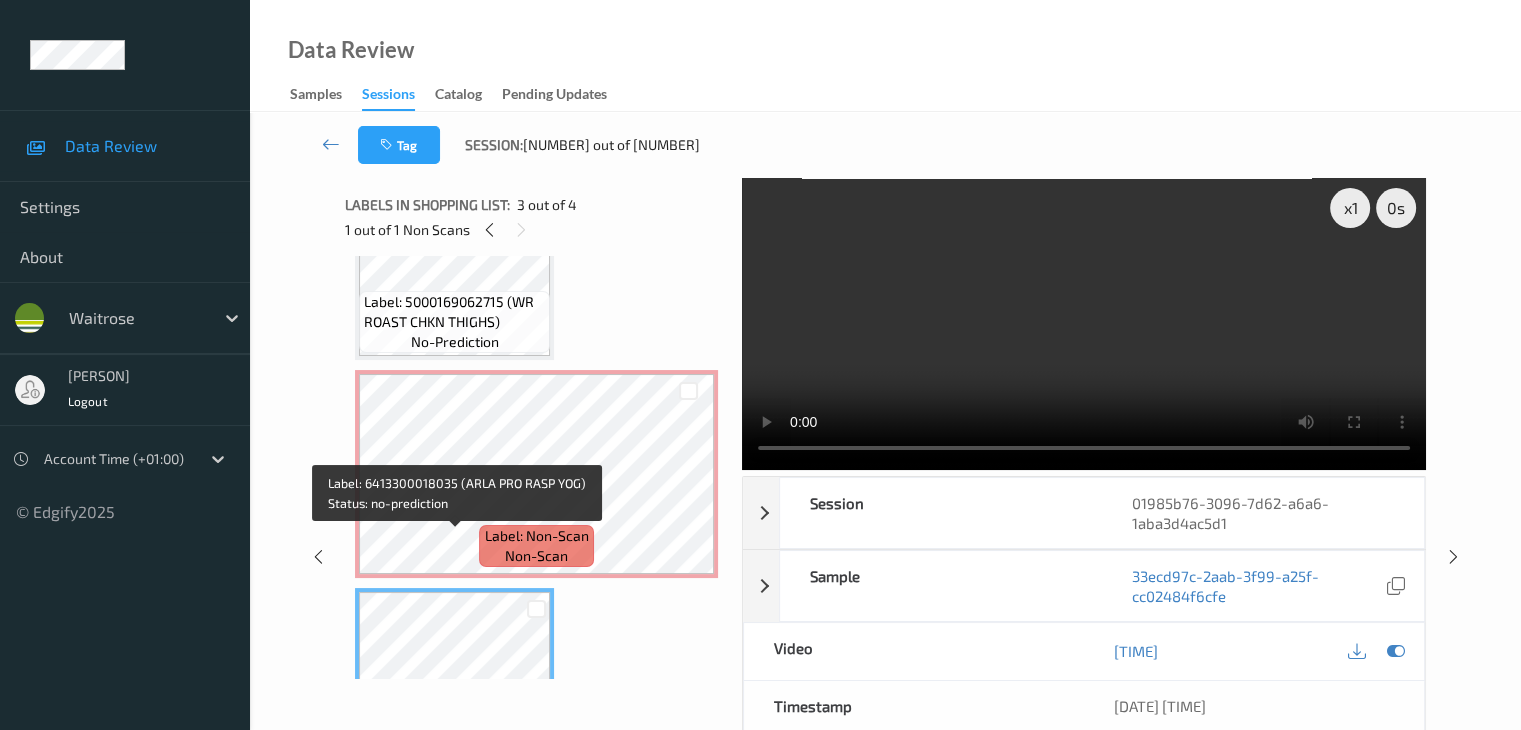 scroll, scrollTop: 110, scrollLeft: 0, axis: vertical 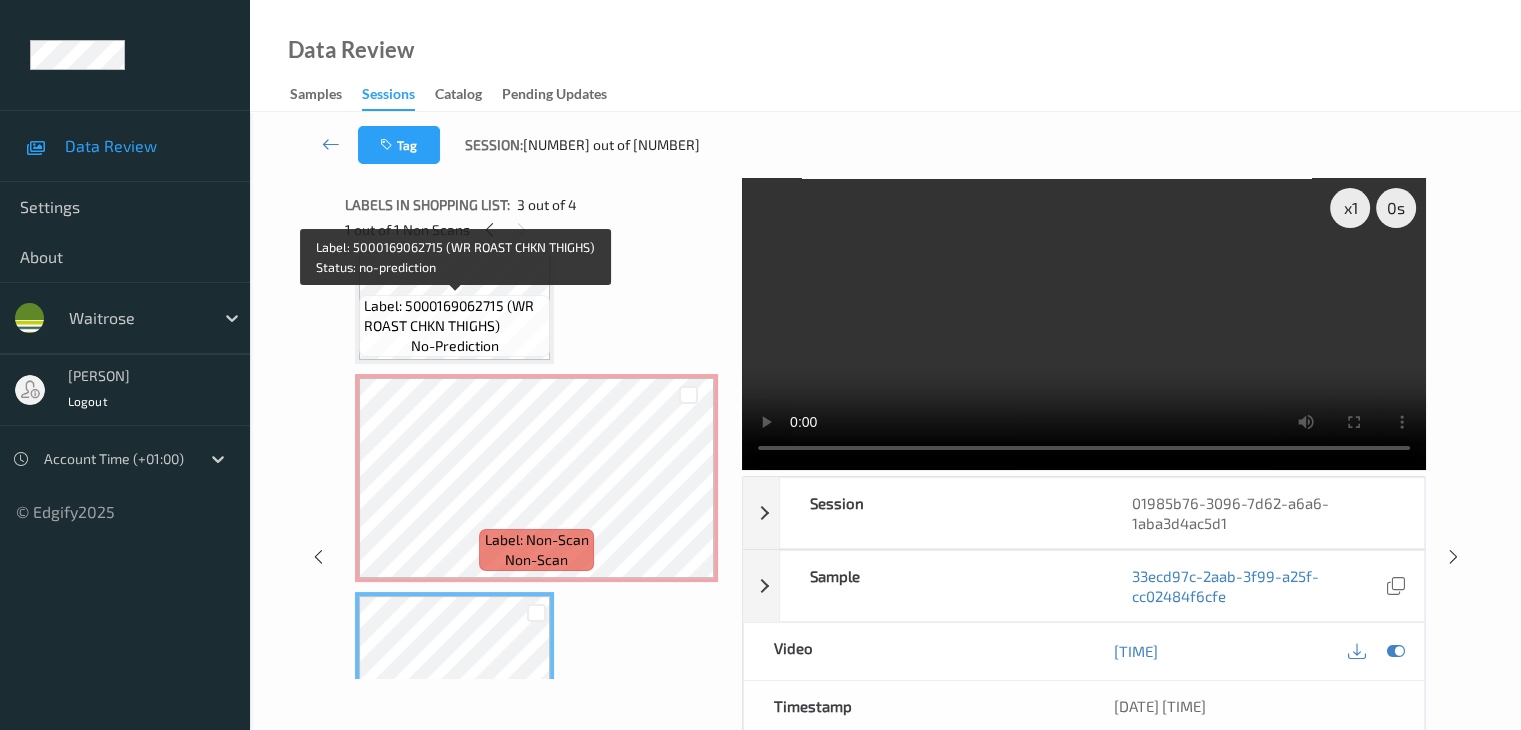 click on "Label: 5000169062715 (WR ROAST CHKN THIGHS)" at bounding box center (454, 316) 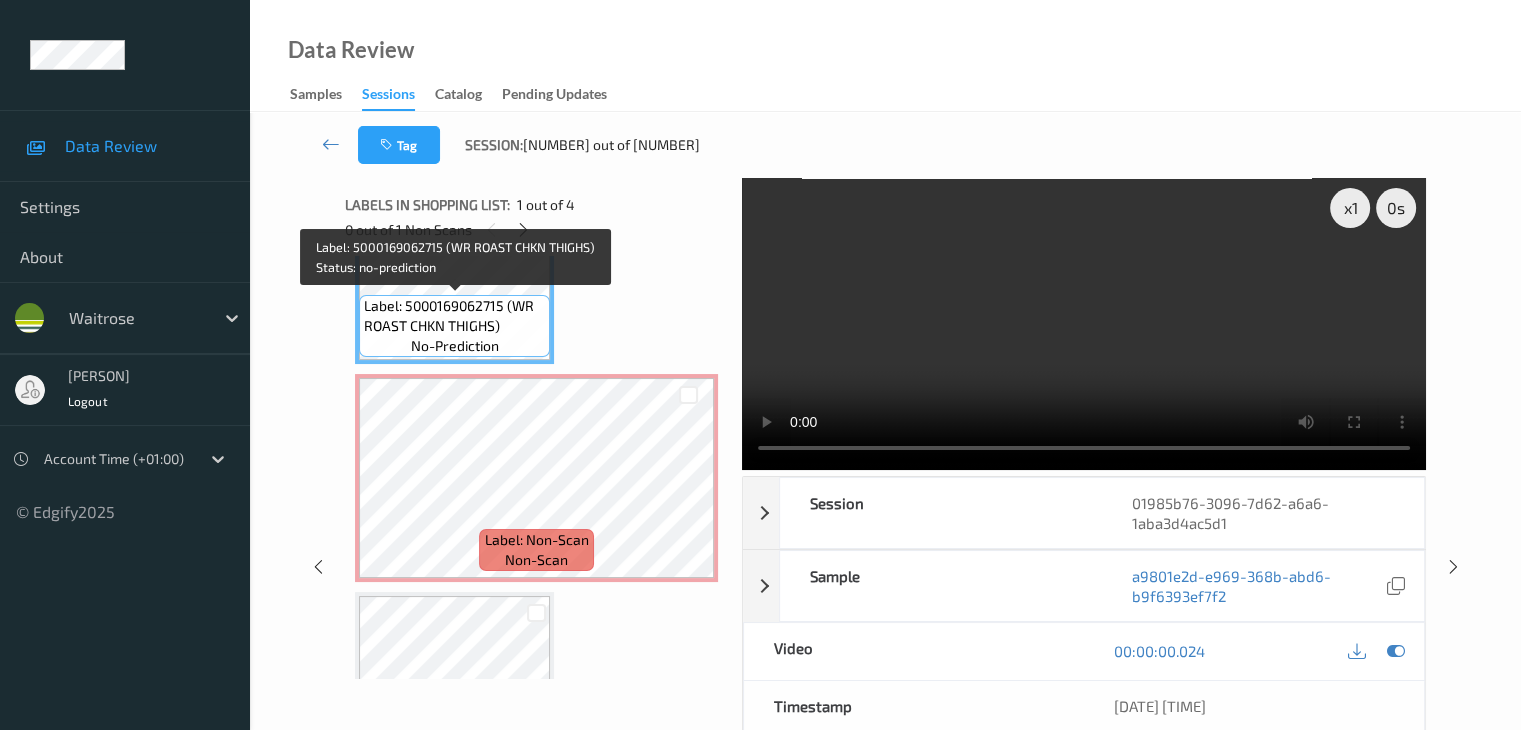 click on "Label: 5000169062715 (WR ROAST CHKN THIGHS)" at bounding box center (454, 316) 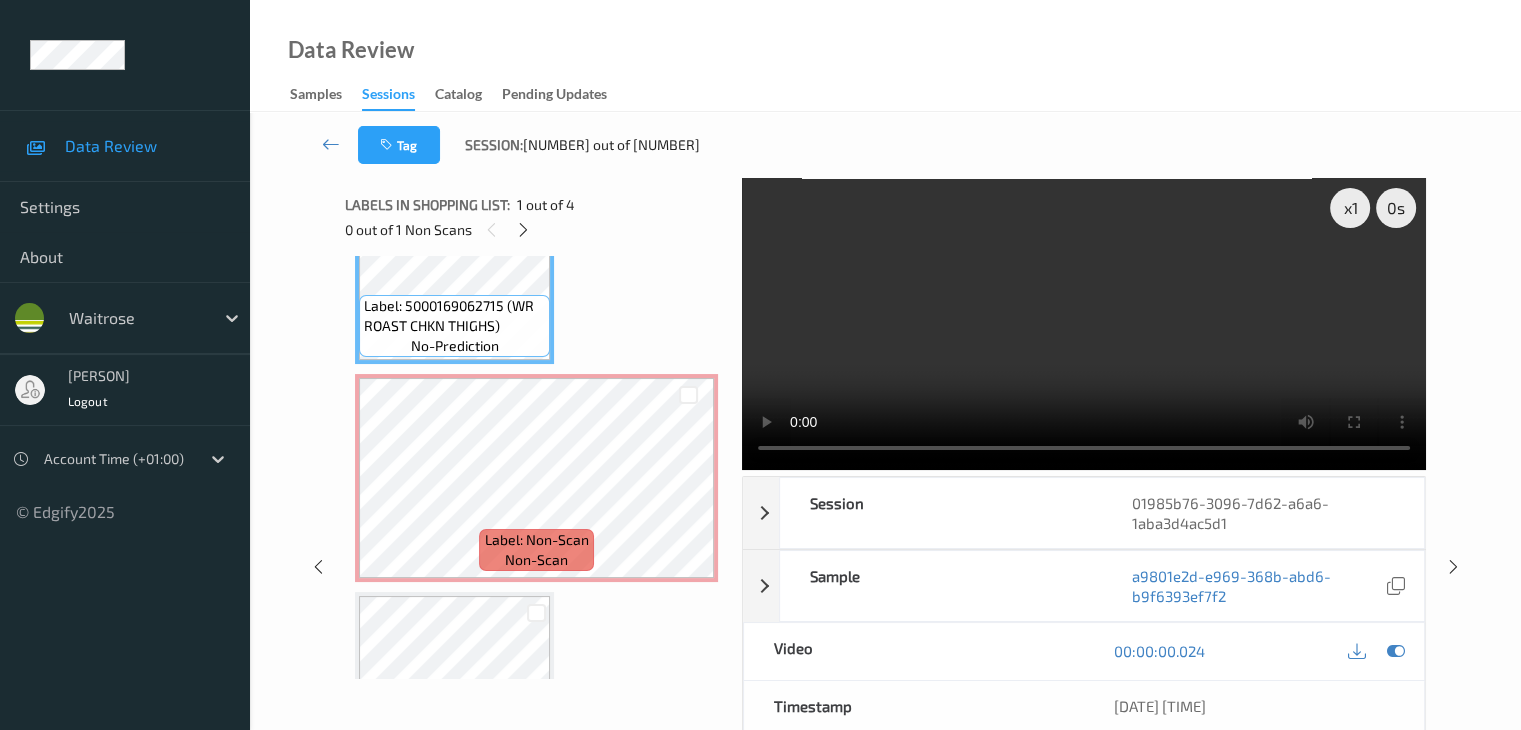 click on "no-prediction" at bounding box center [455, 346] 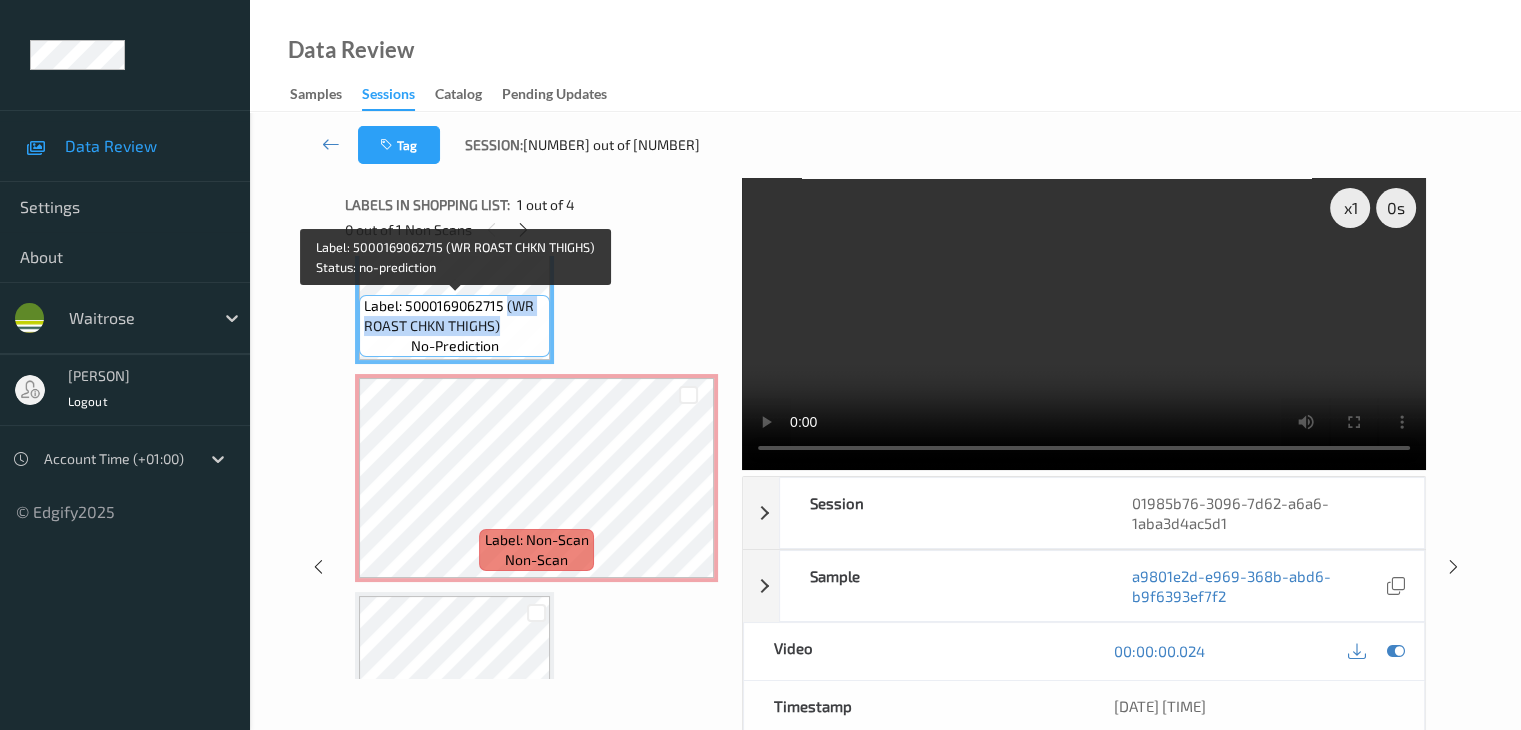 drag, startPoint x: 508, startPoint y: 305, endPoint x: 512, endPoint y: 322, distance: 17.464249 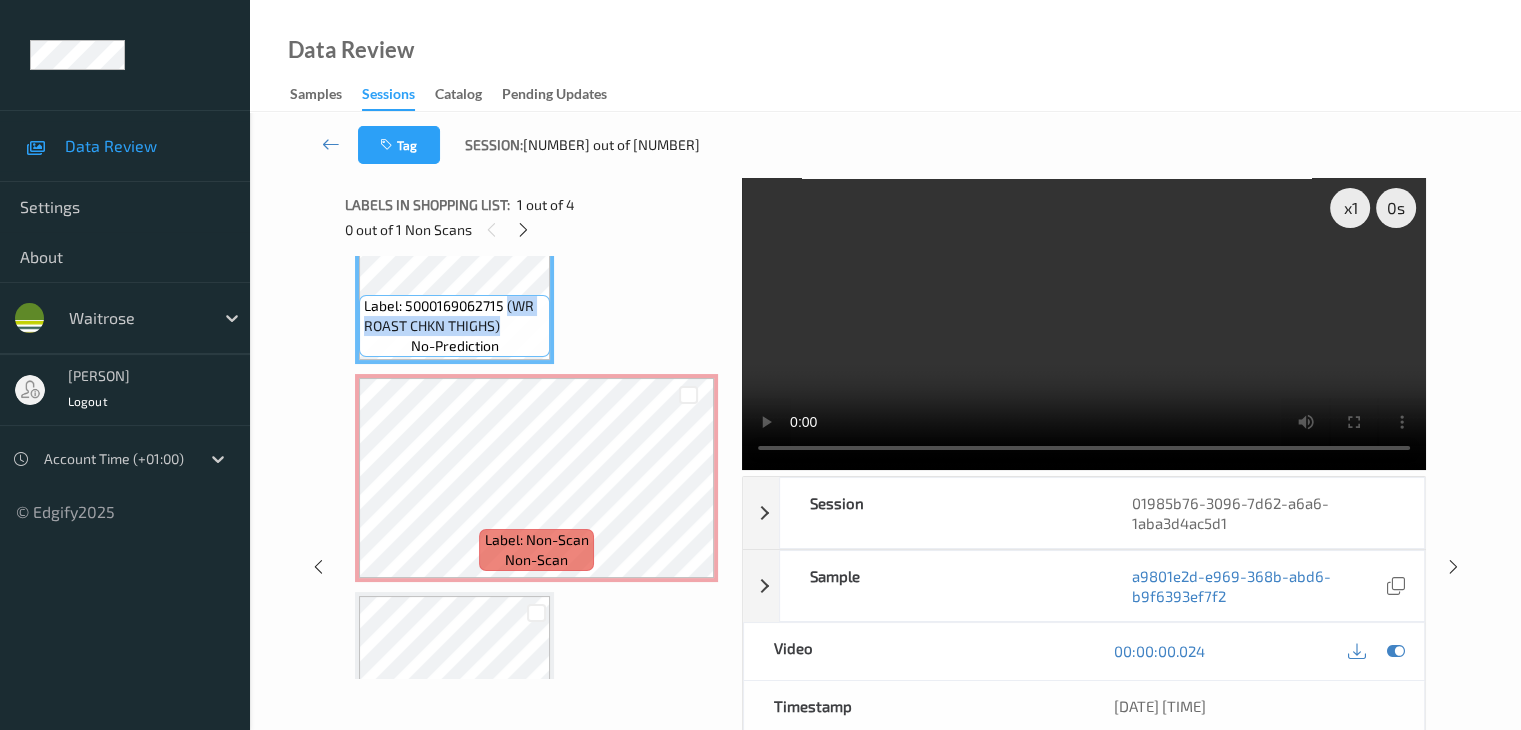 copy on "(WR ROAST CHKN THIGHS)" 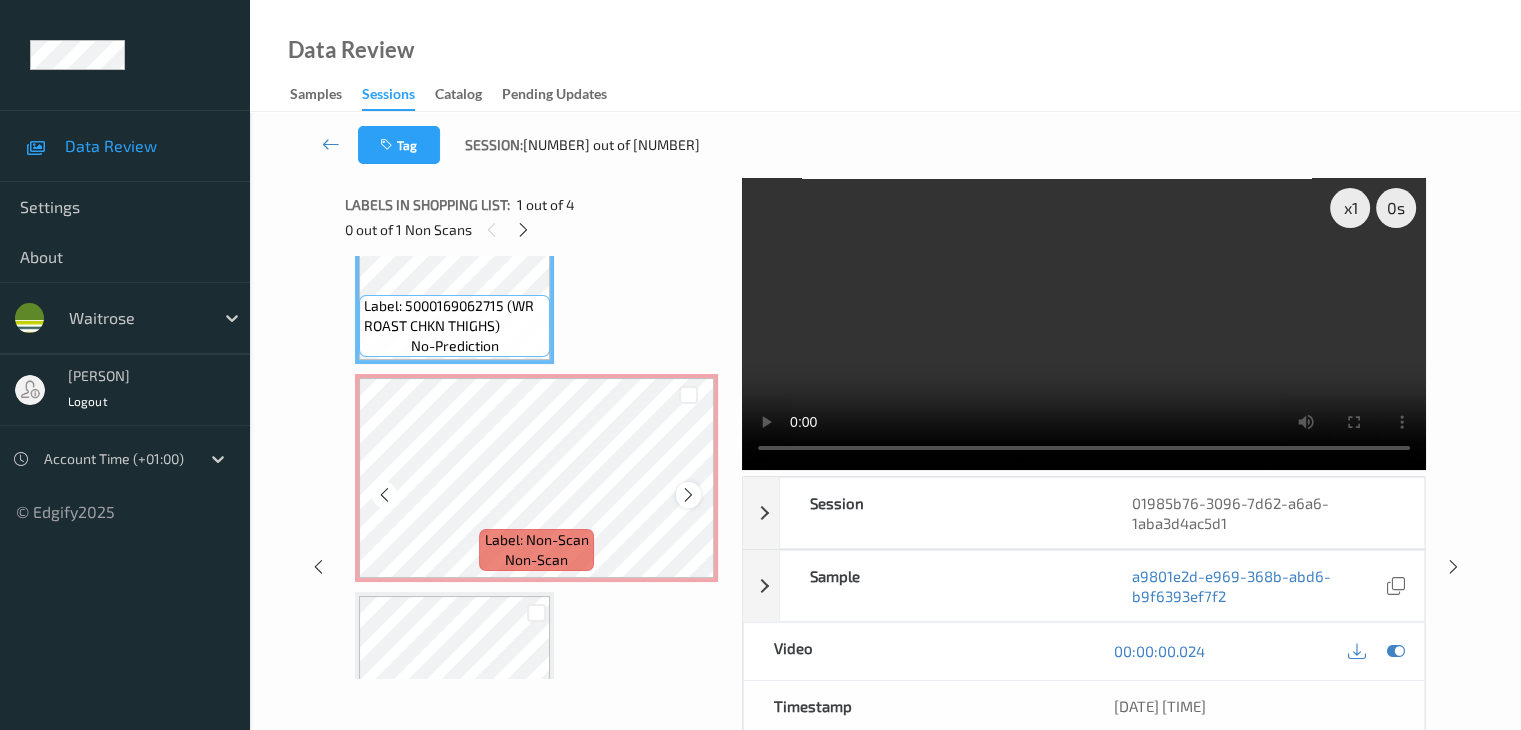 click at bounding box center [688, 495] 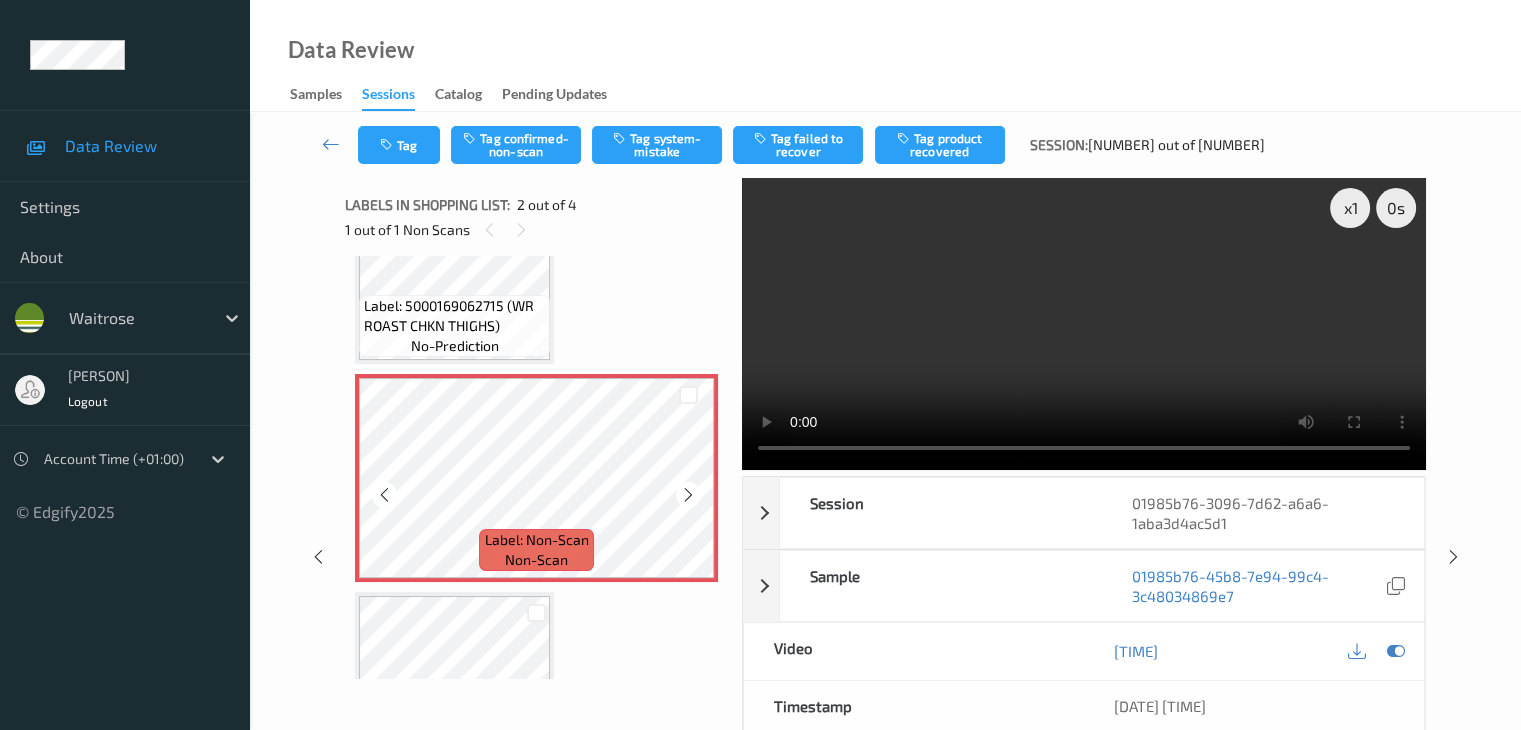 click at bounding box center (688, 495) 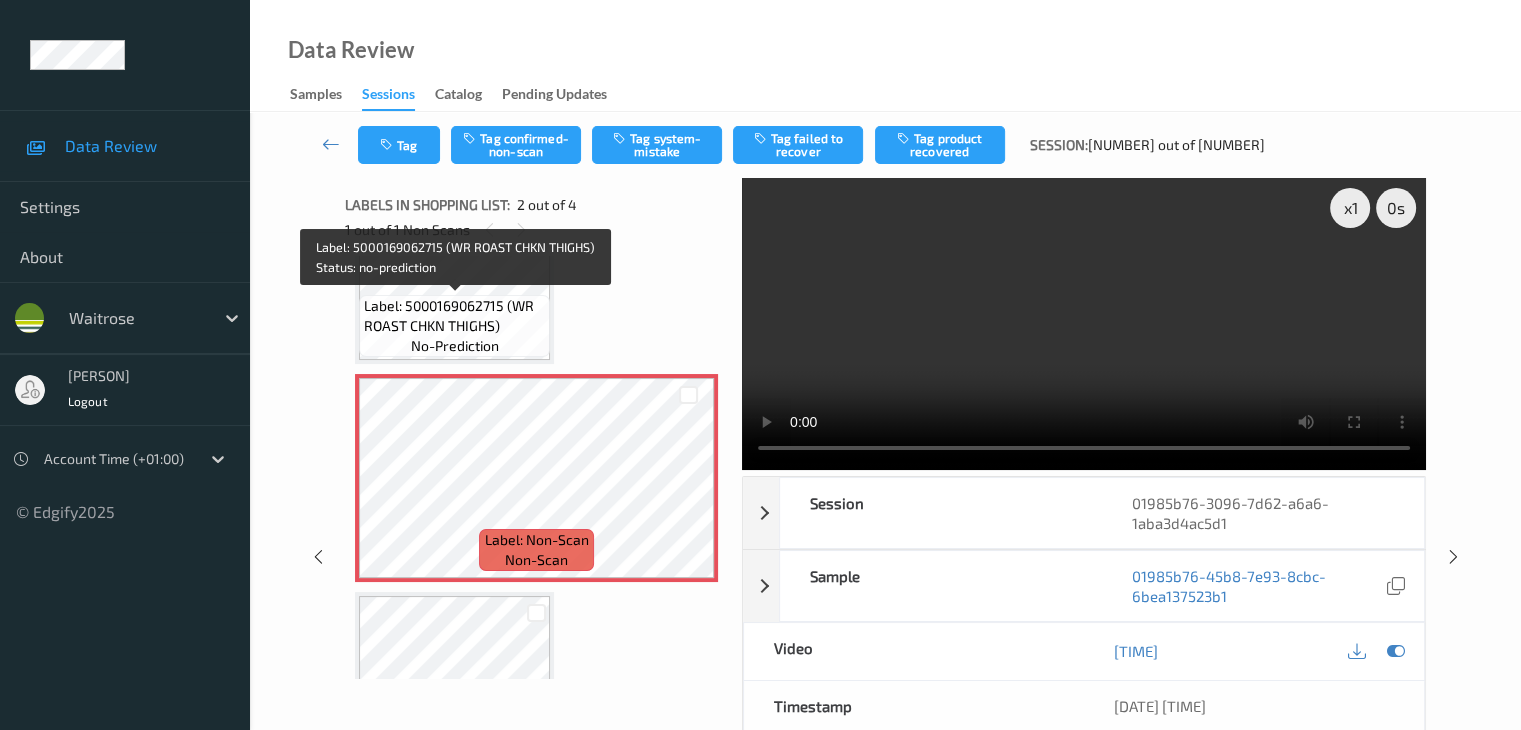 click on "Label: 5000169062715 (WR ROAST CHKN THIGHS)" at bounding box center [454, 316] 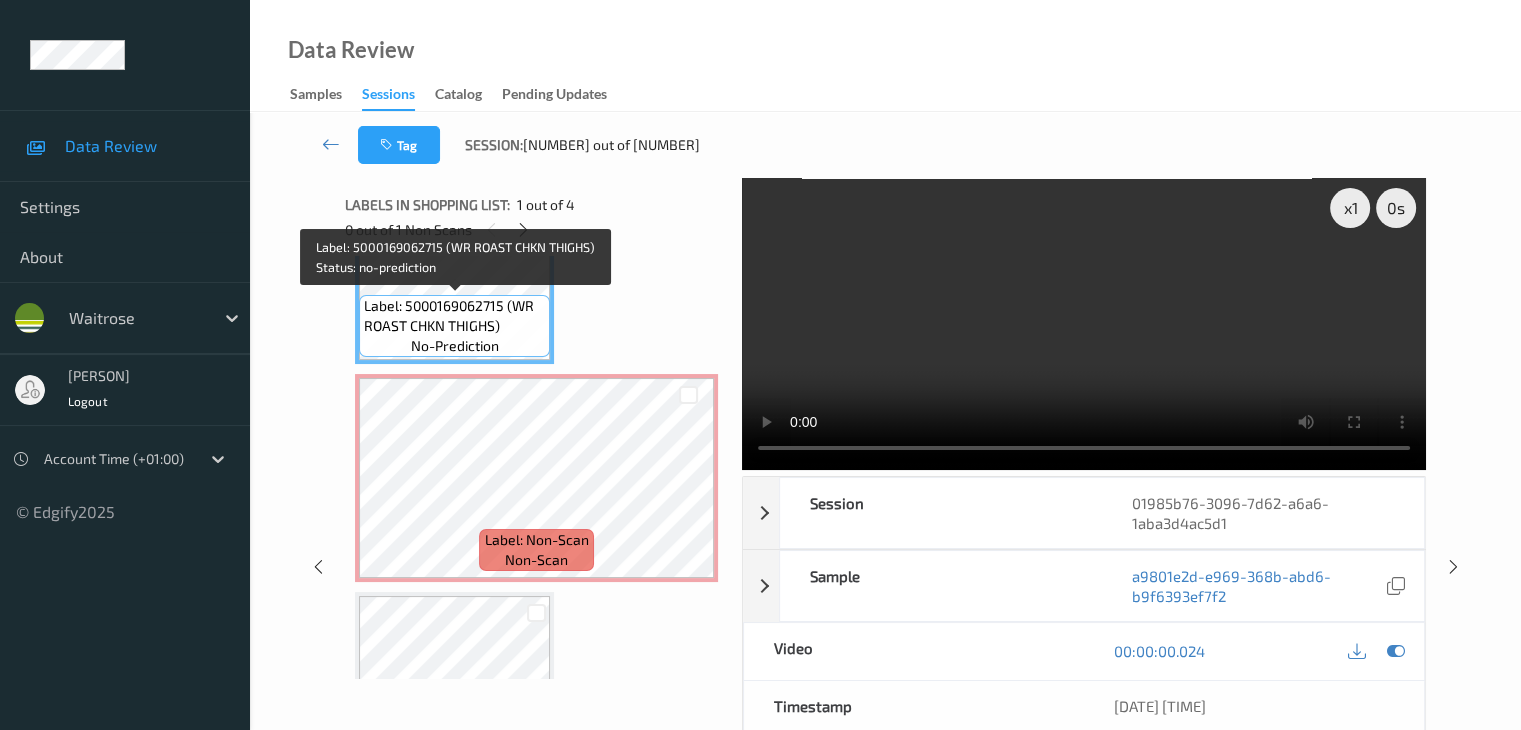 click on "Label: 5000169062715 (WR ROAST CHKN THIGHS)" at bounding box center [454, 316] 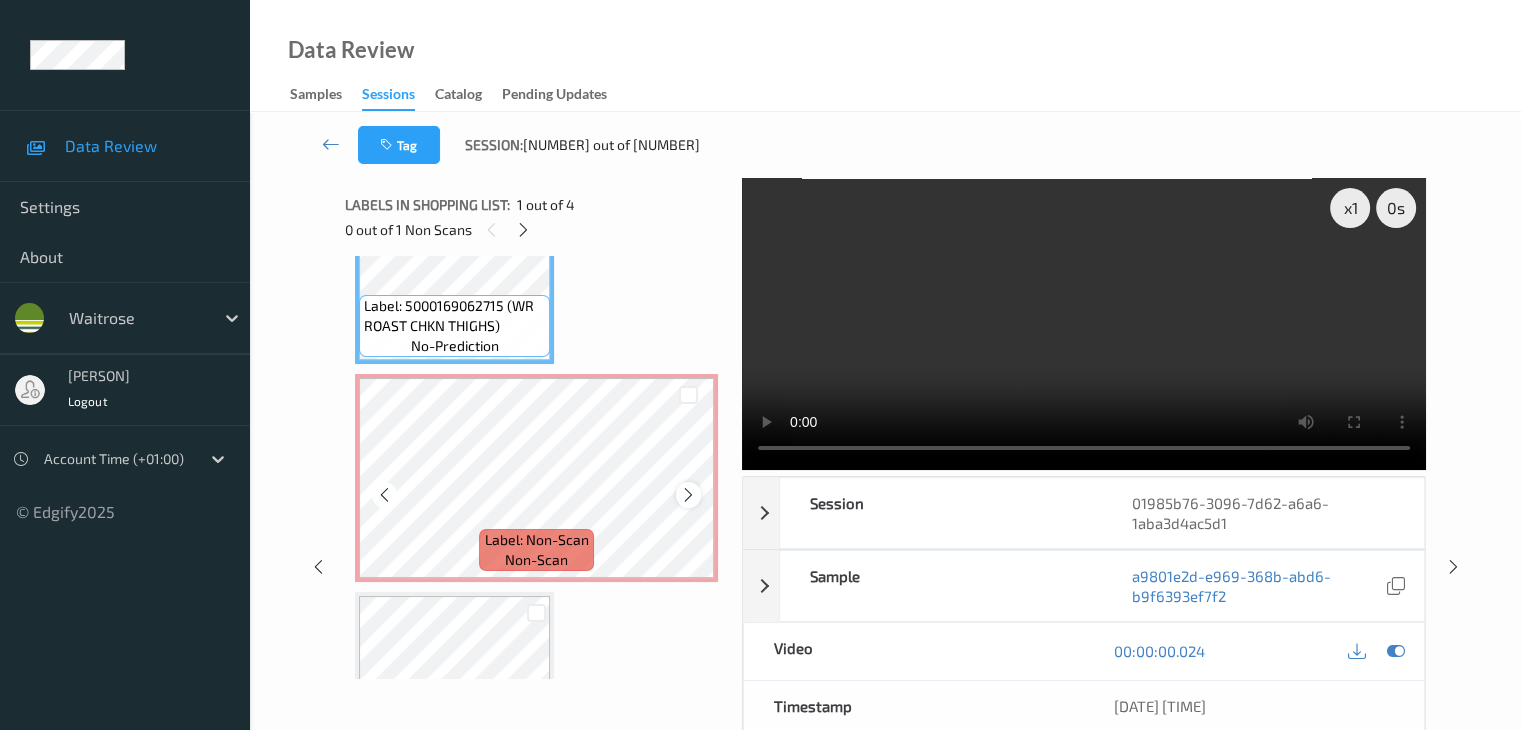 click at bounding box center [688, 495] 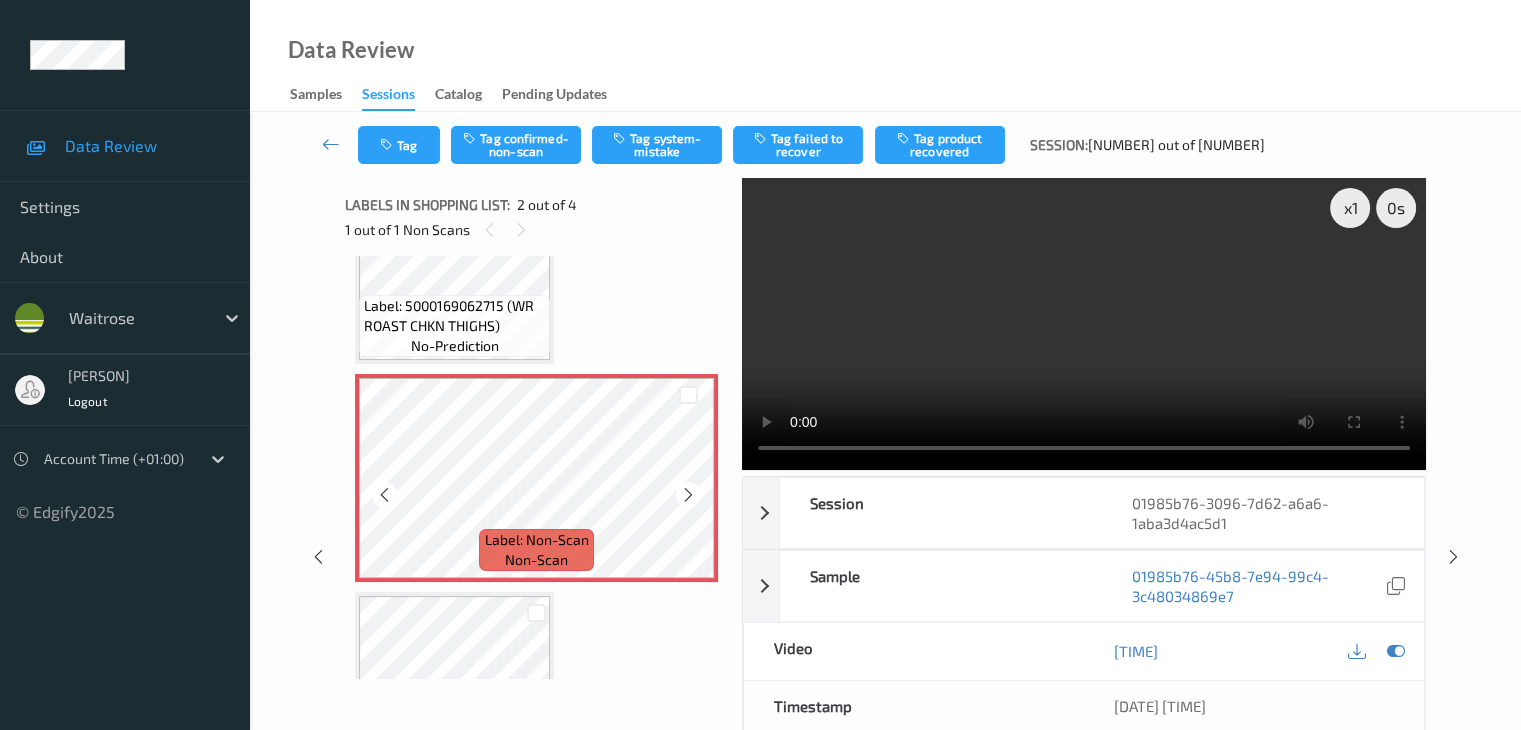 click at bounding box center (688, 495) 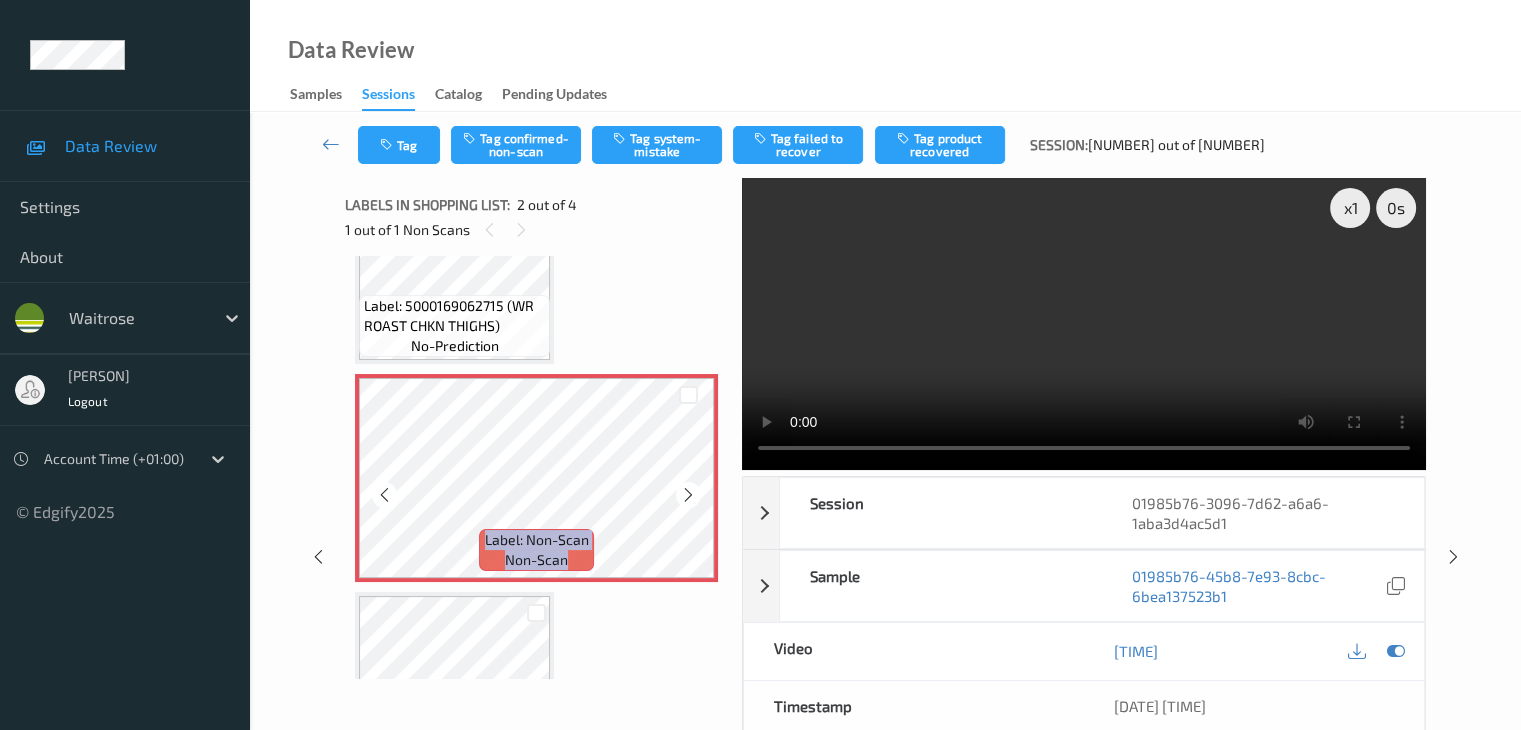 click at bounding box center [688, 495] 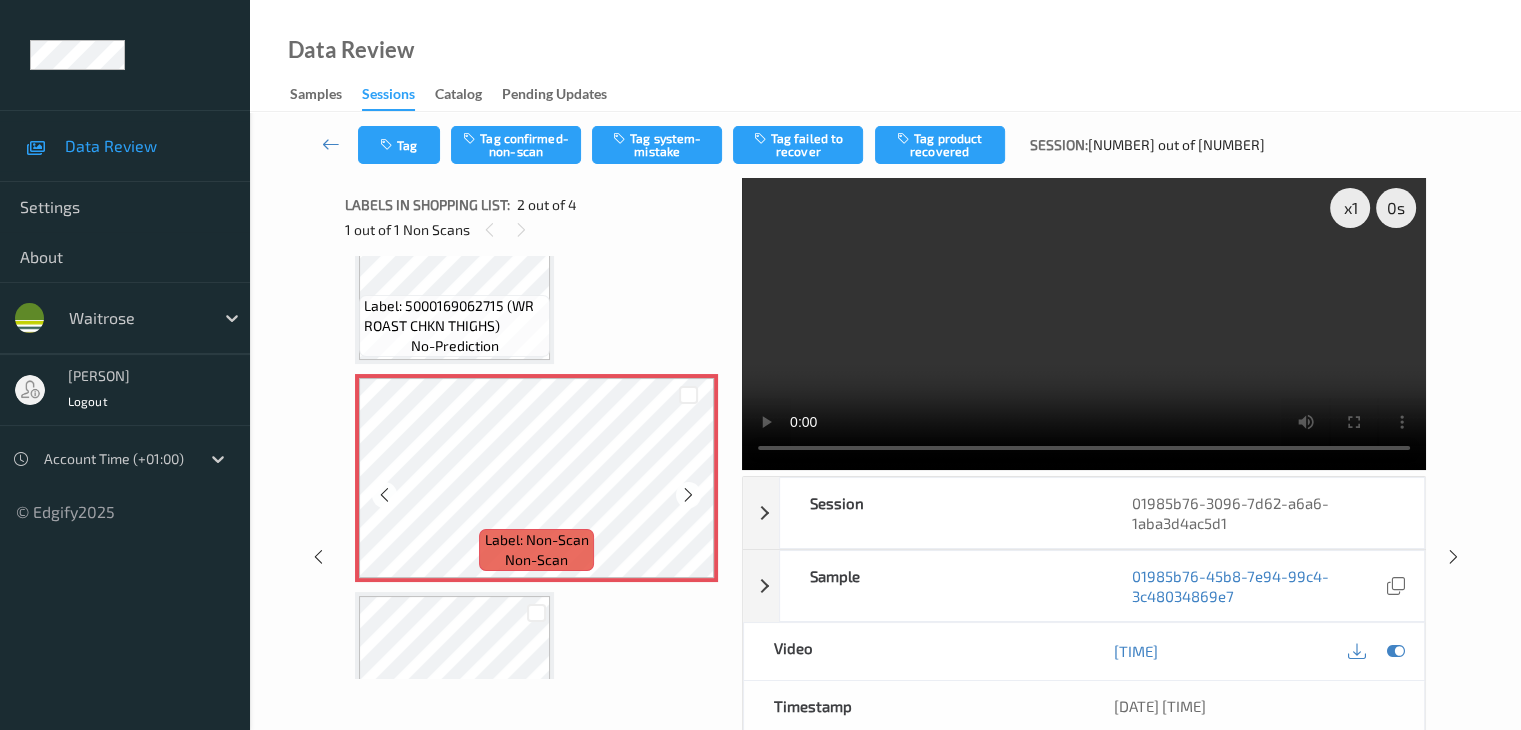 click at bounding box center (688, 495) 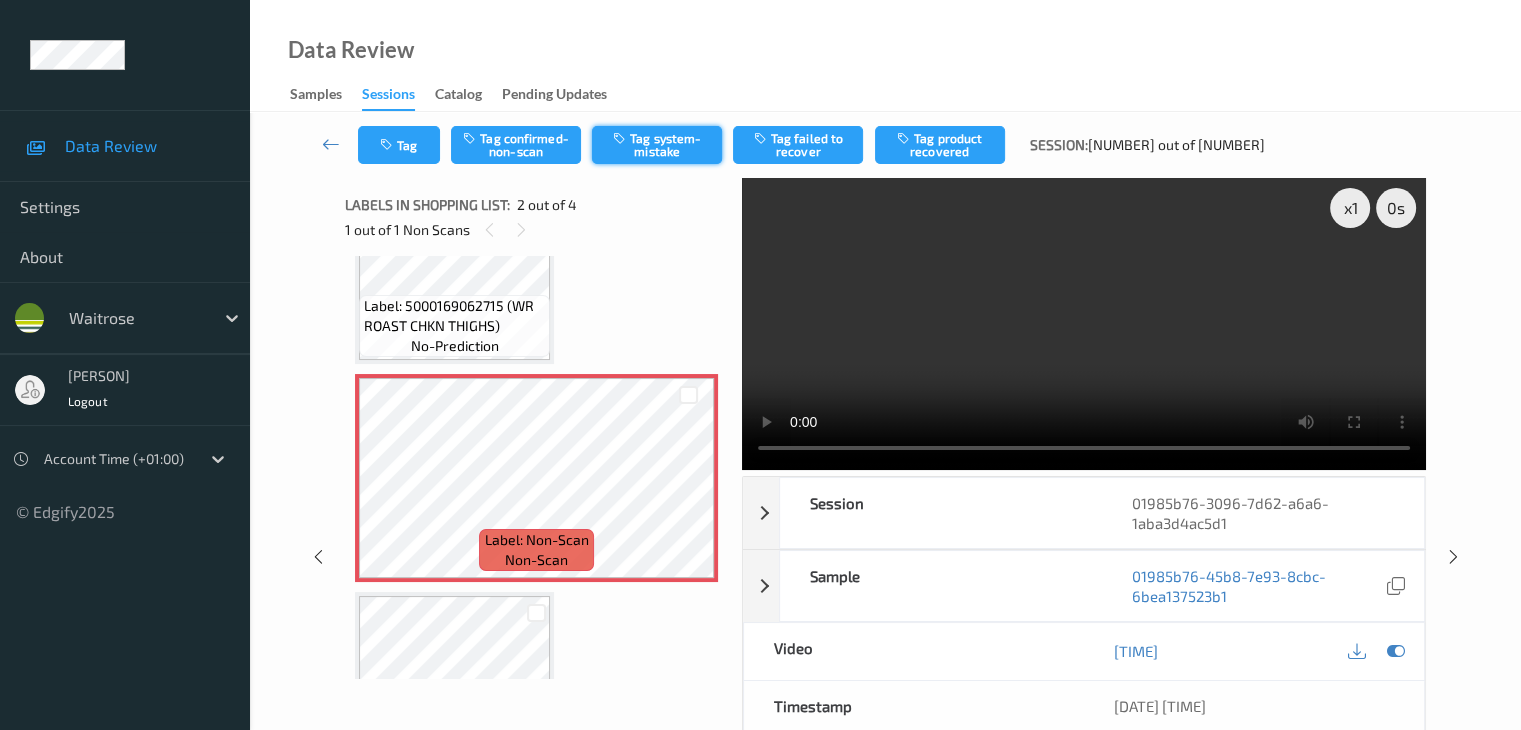 click on "Tag   system-mistake" at bounding box center [657, 145] 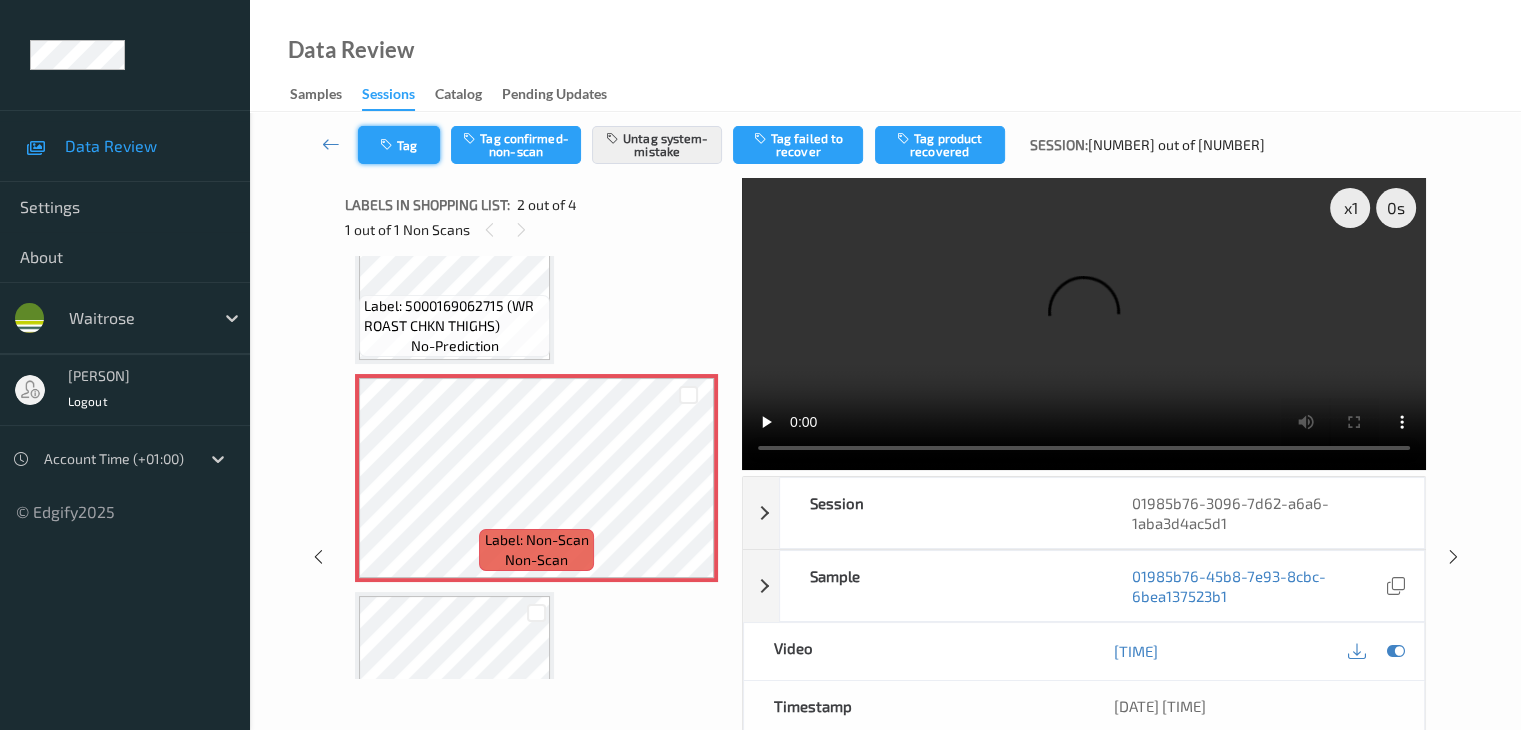 click on "Tag" at bounding box center (399, 145) 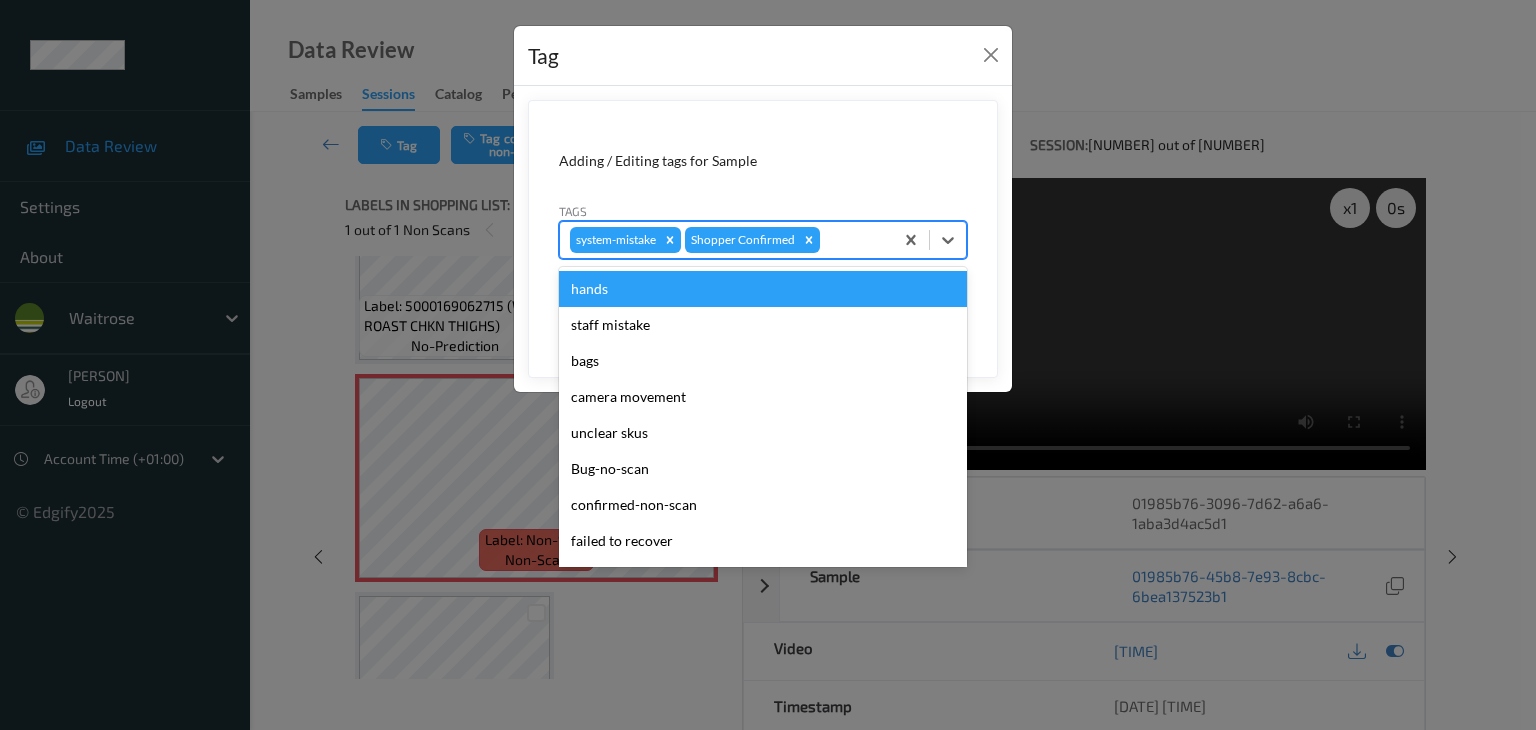 click at bounding box center (853, 240) 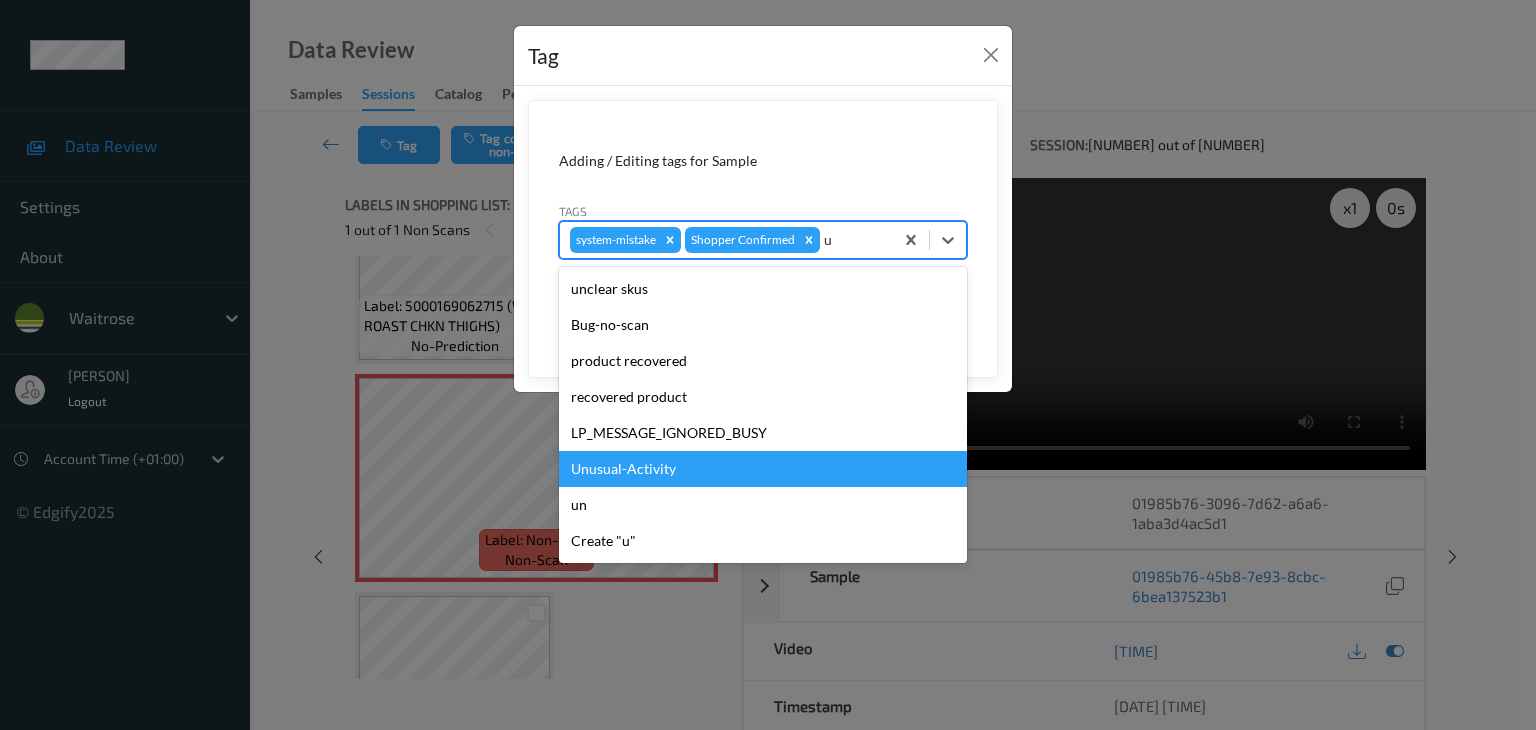click on "Unusual-Activity" at bounding box center (763, 469) 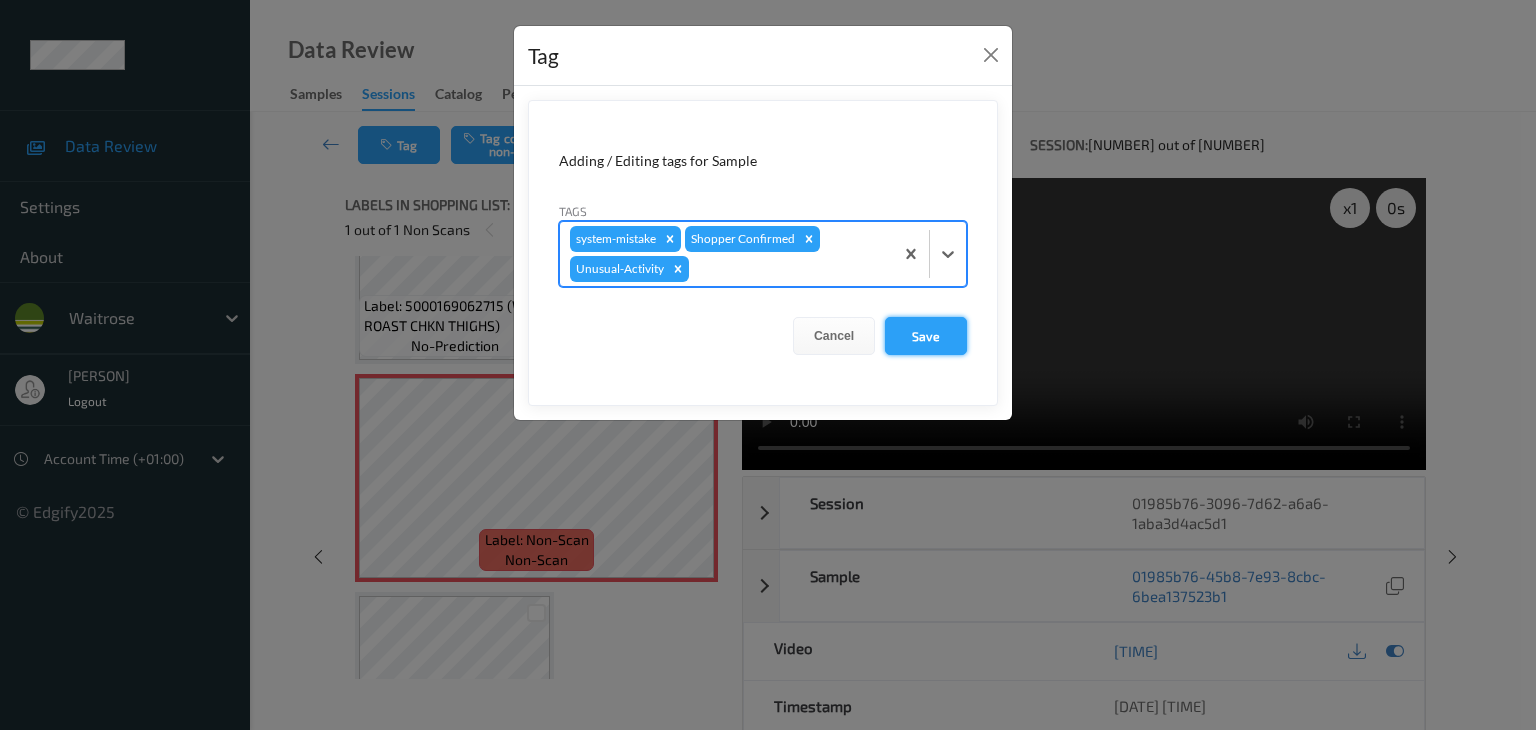 click on "Save" at bounding box center [926, 336] 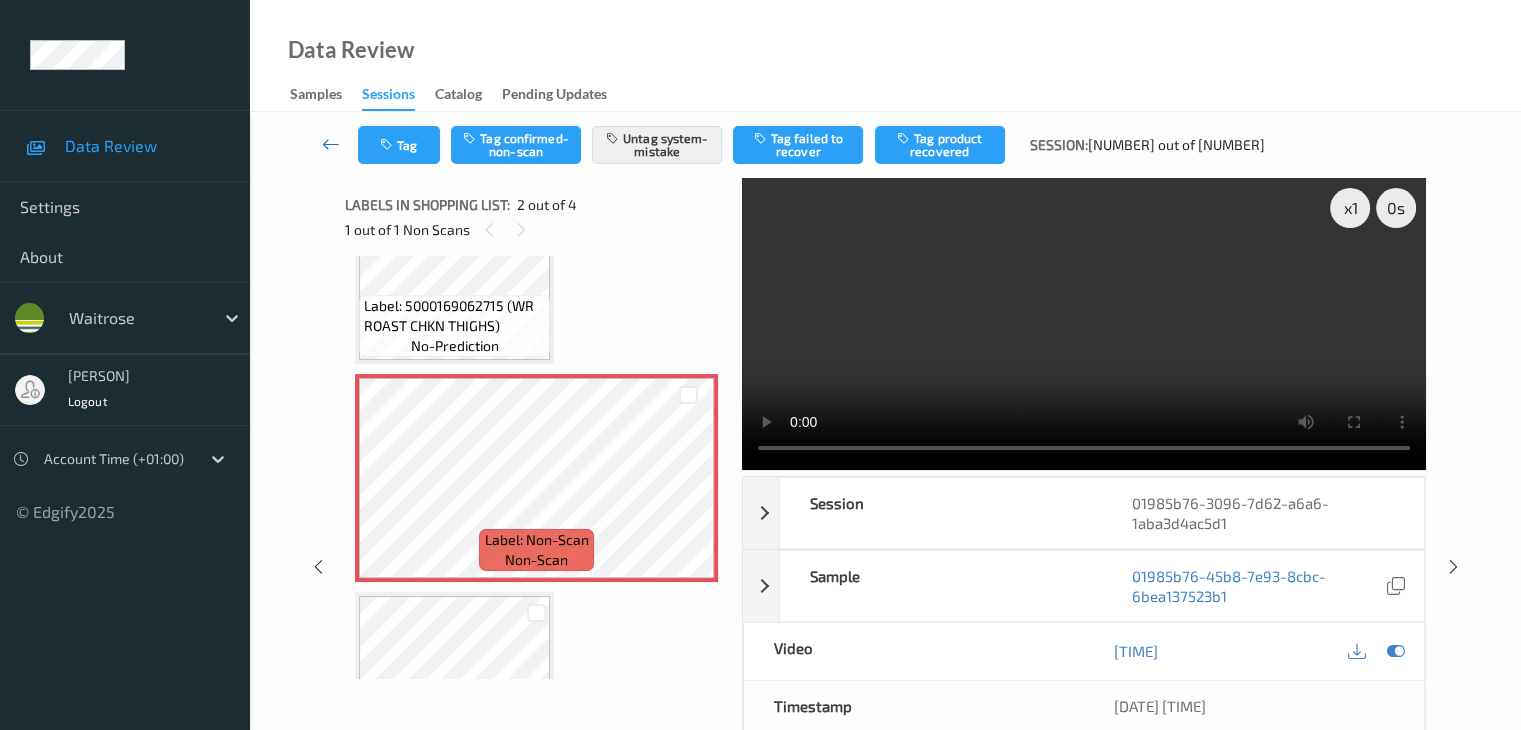 click at bounding box center (331, 144) 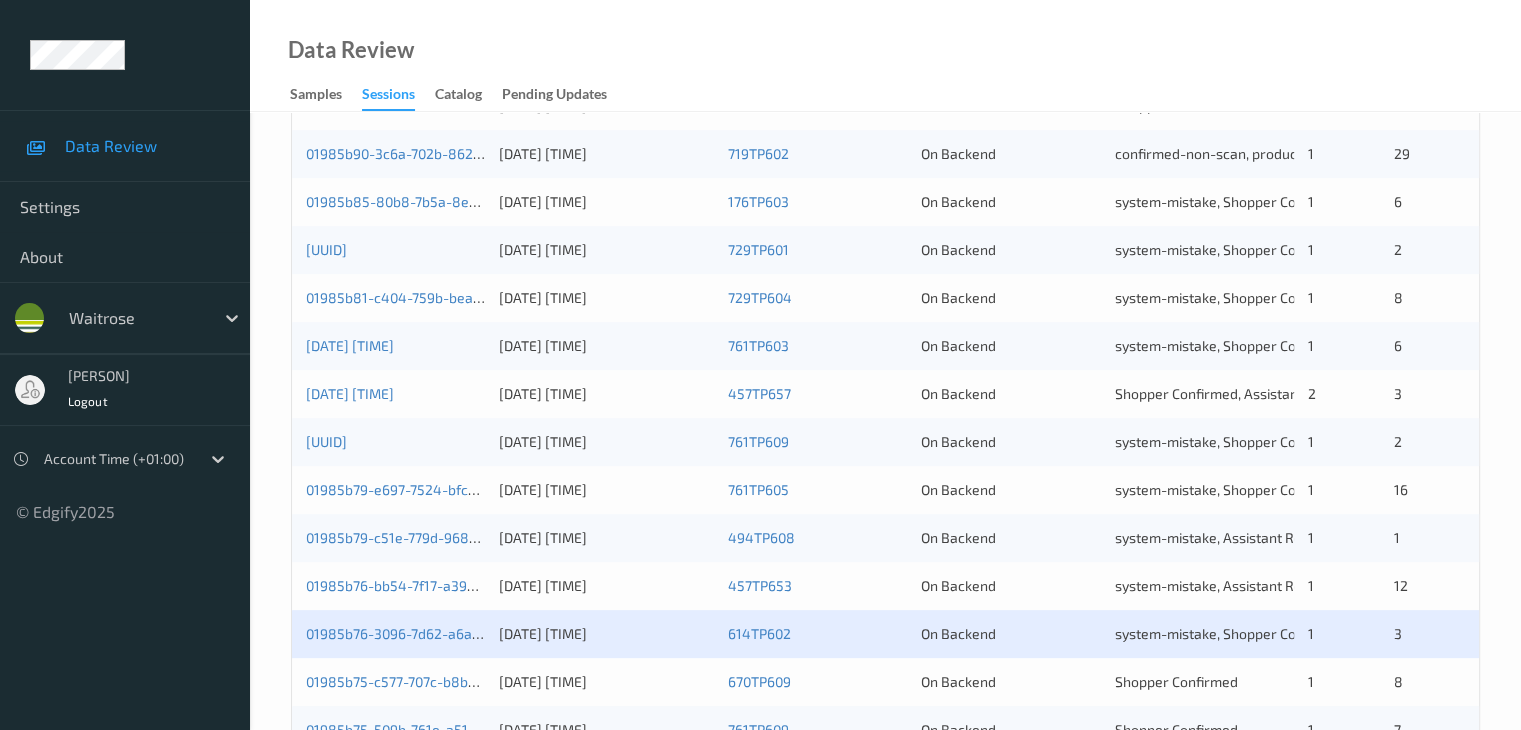scroll, scrollTop: 700, scrollLeft: 0, axis: vertical 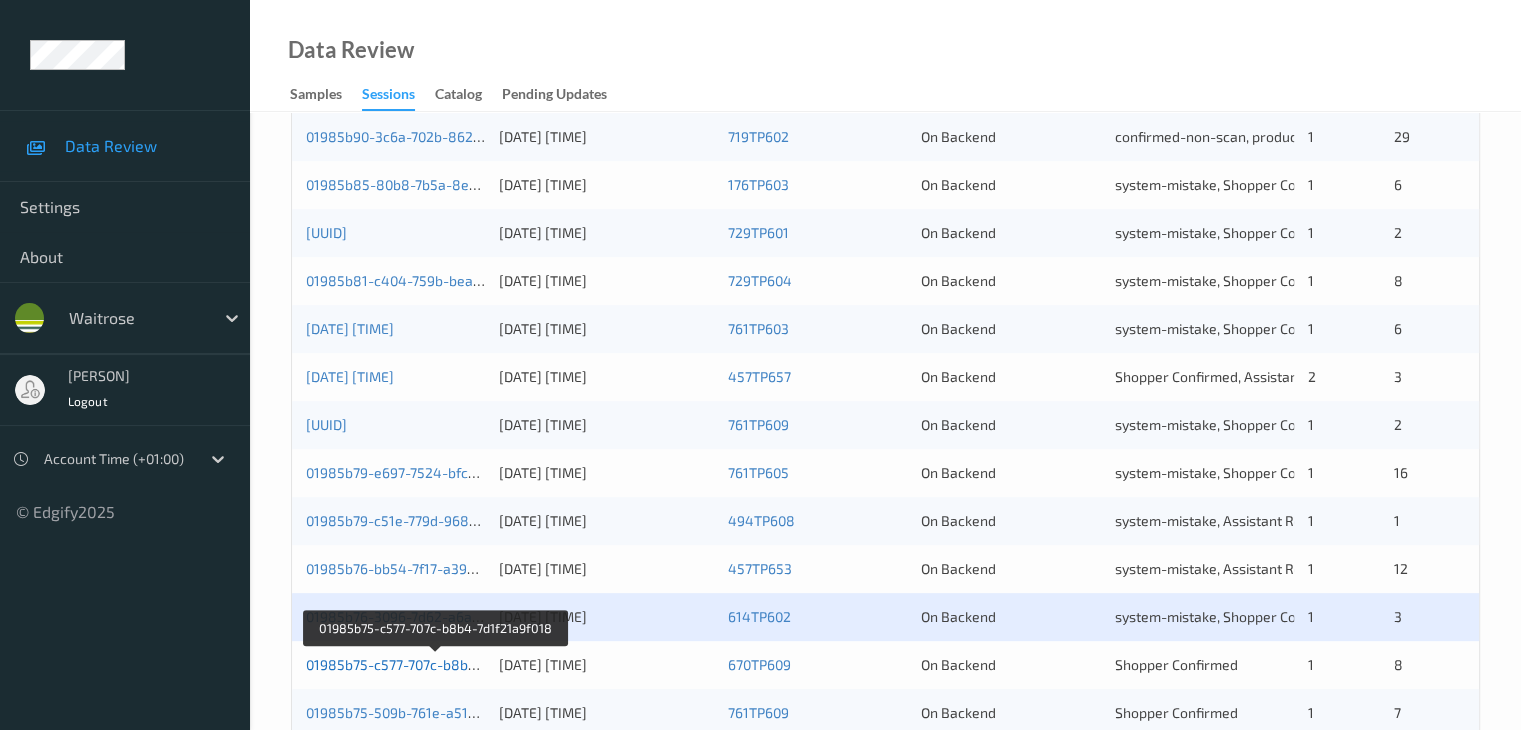 click on "01985b75-c577-707c-b8b4-7d1f21a9f018" at bounding box center [436, 664] 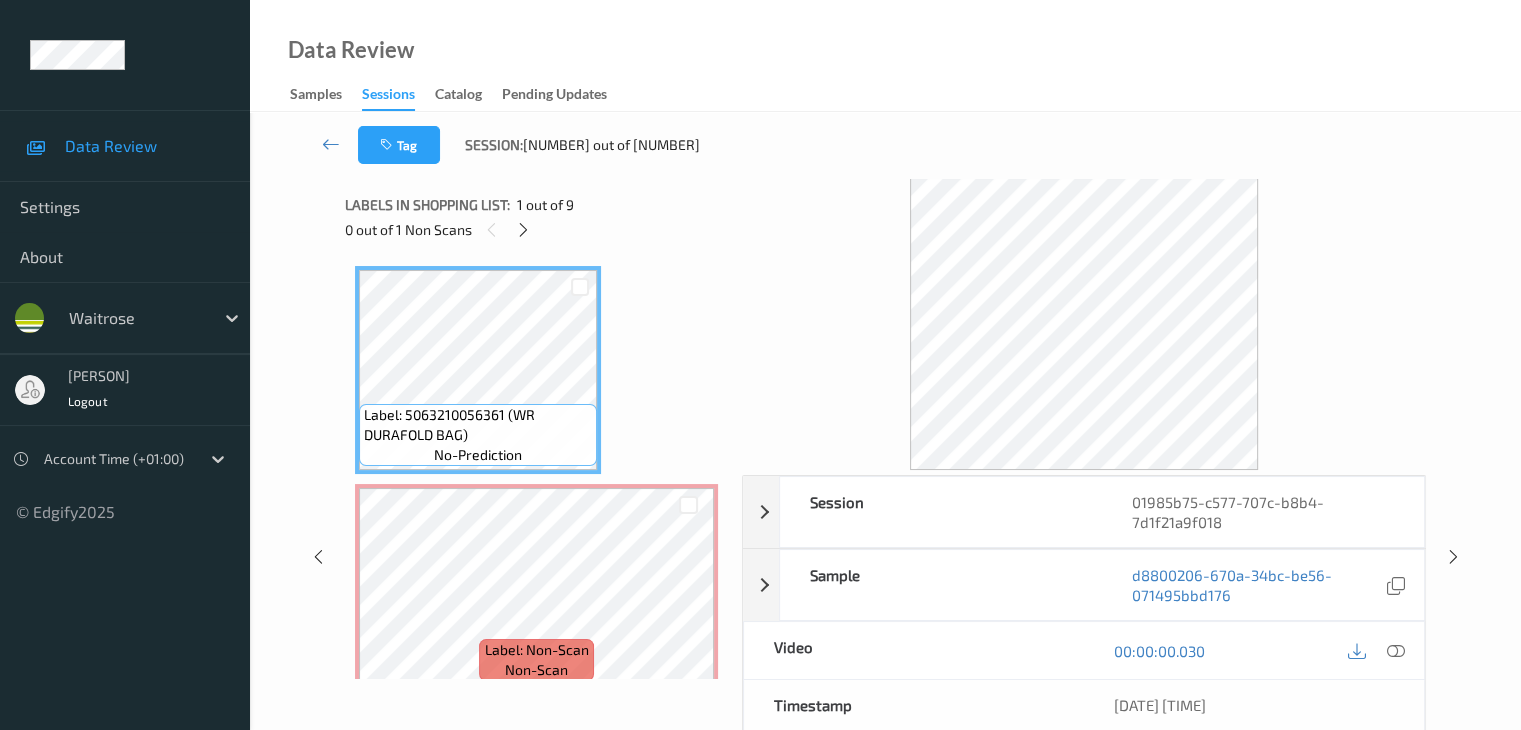 scroll, scrollTop: 100, scrollLeft: 0, axis: vertical 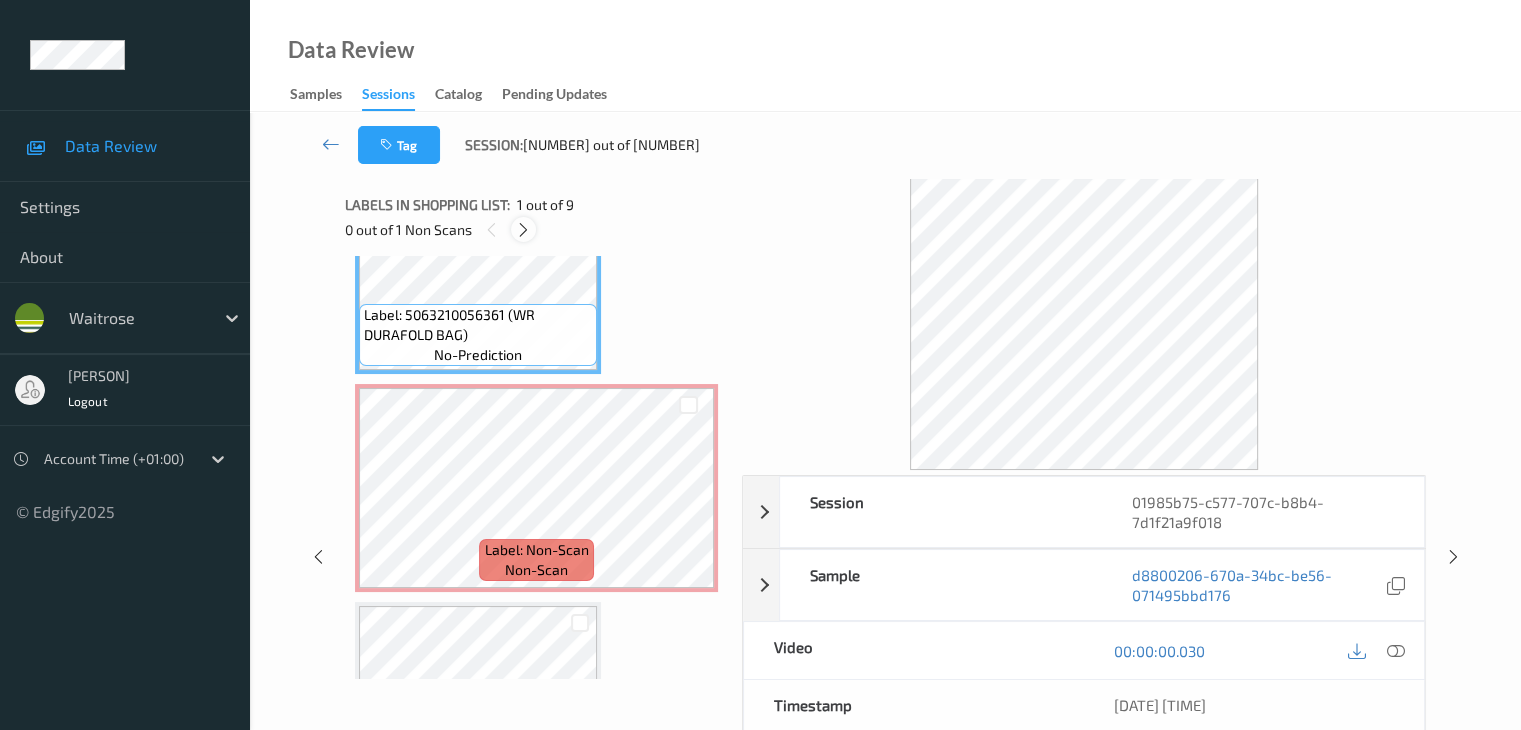 click at bounding box center (523, 230) 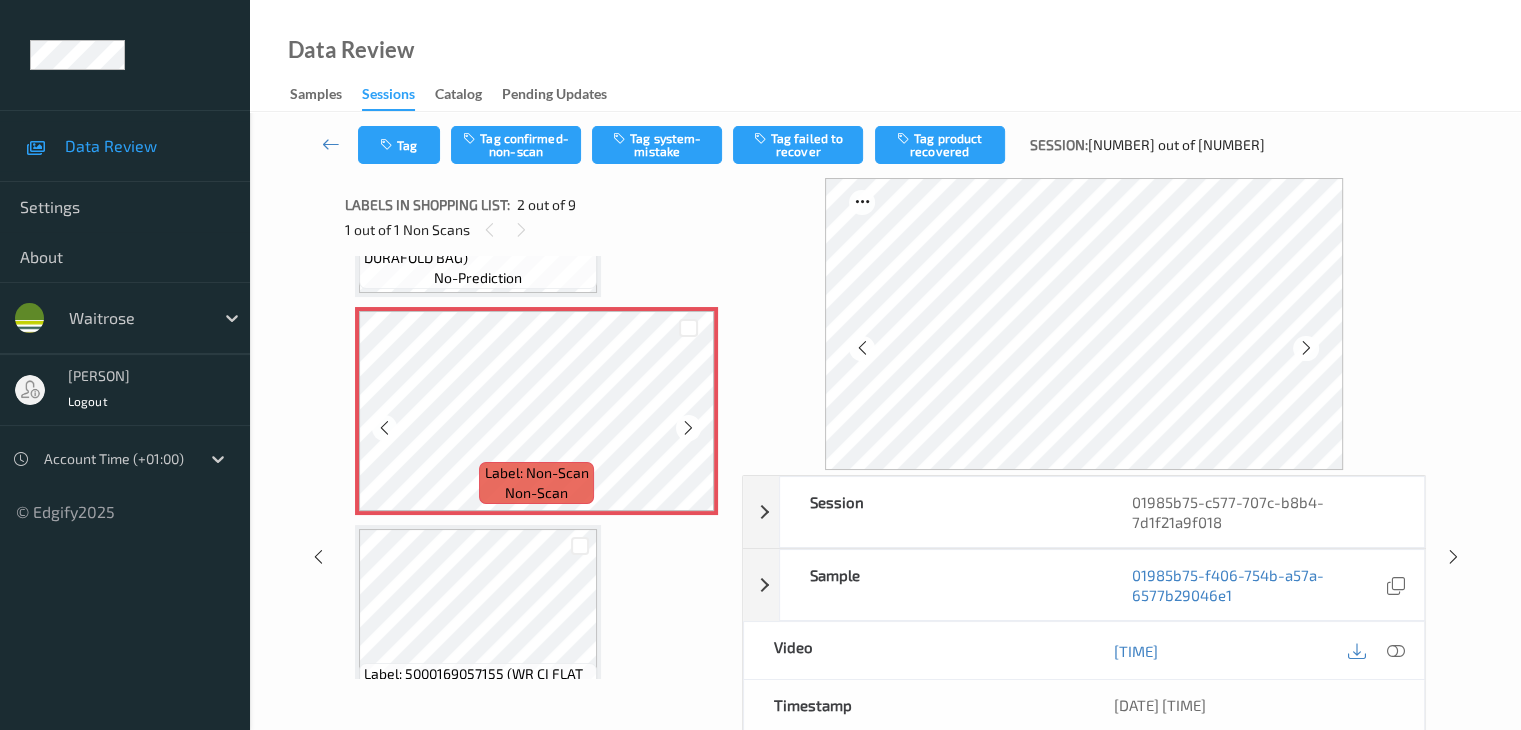 scroll, scrollTop: 200, scrollLeft: 0, axis: vertical 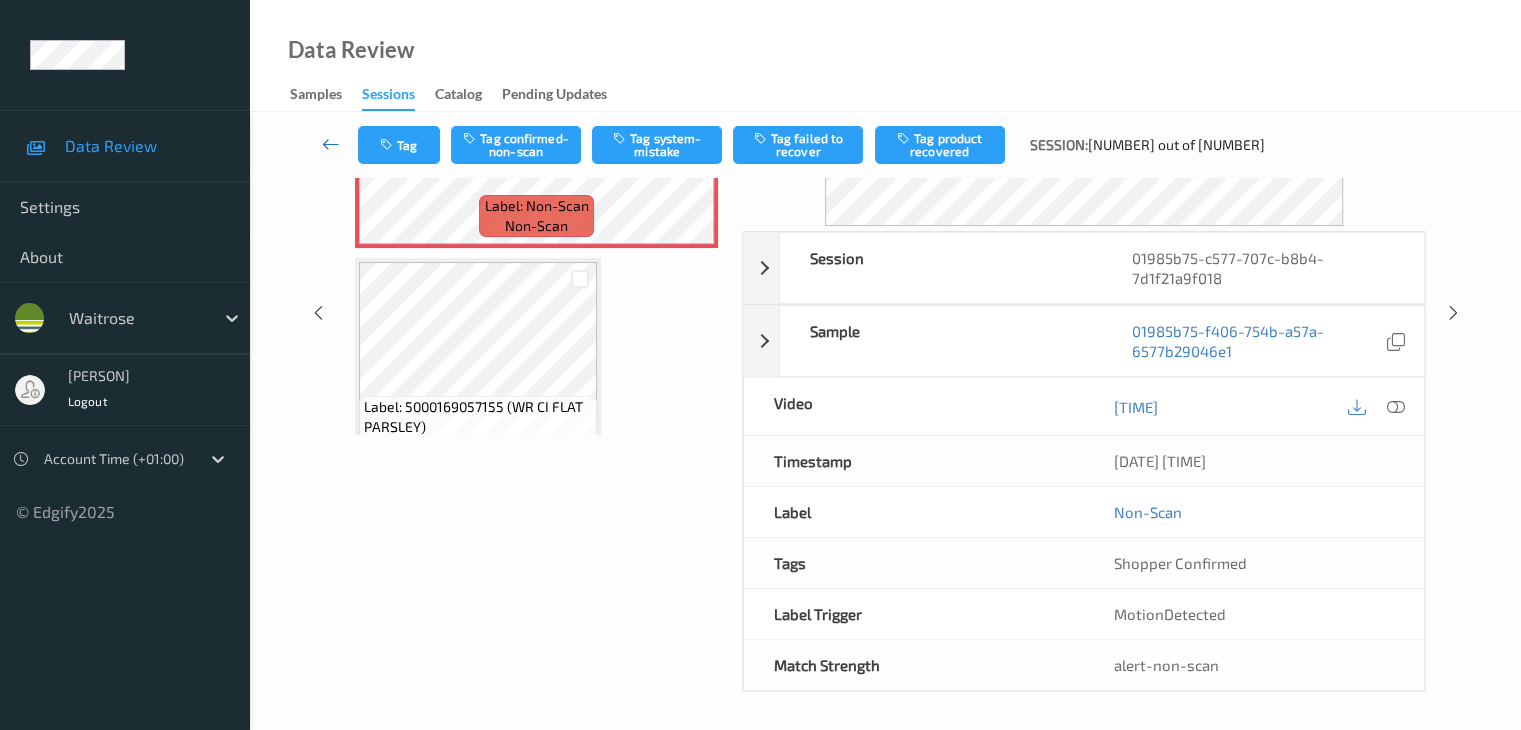 click at bounding box center [331, 144] 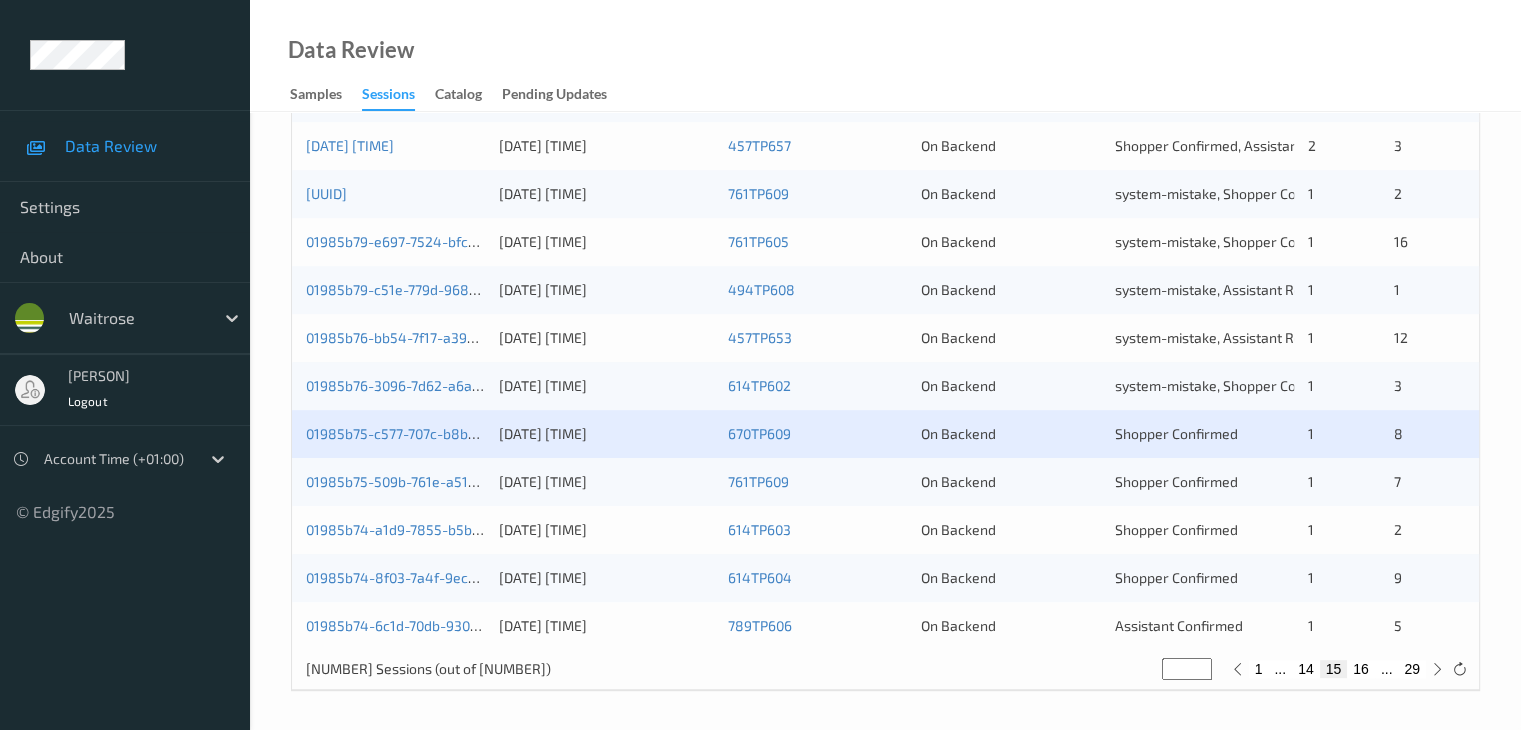 scroll, scrollTop: 932, scrollLeft: 0, axis: vertical 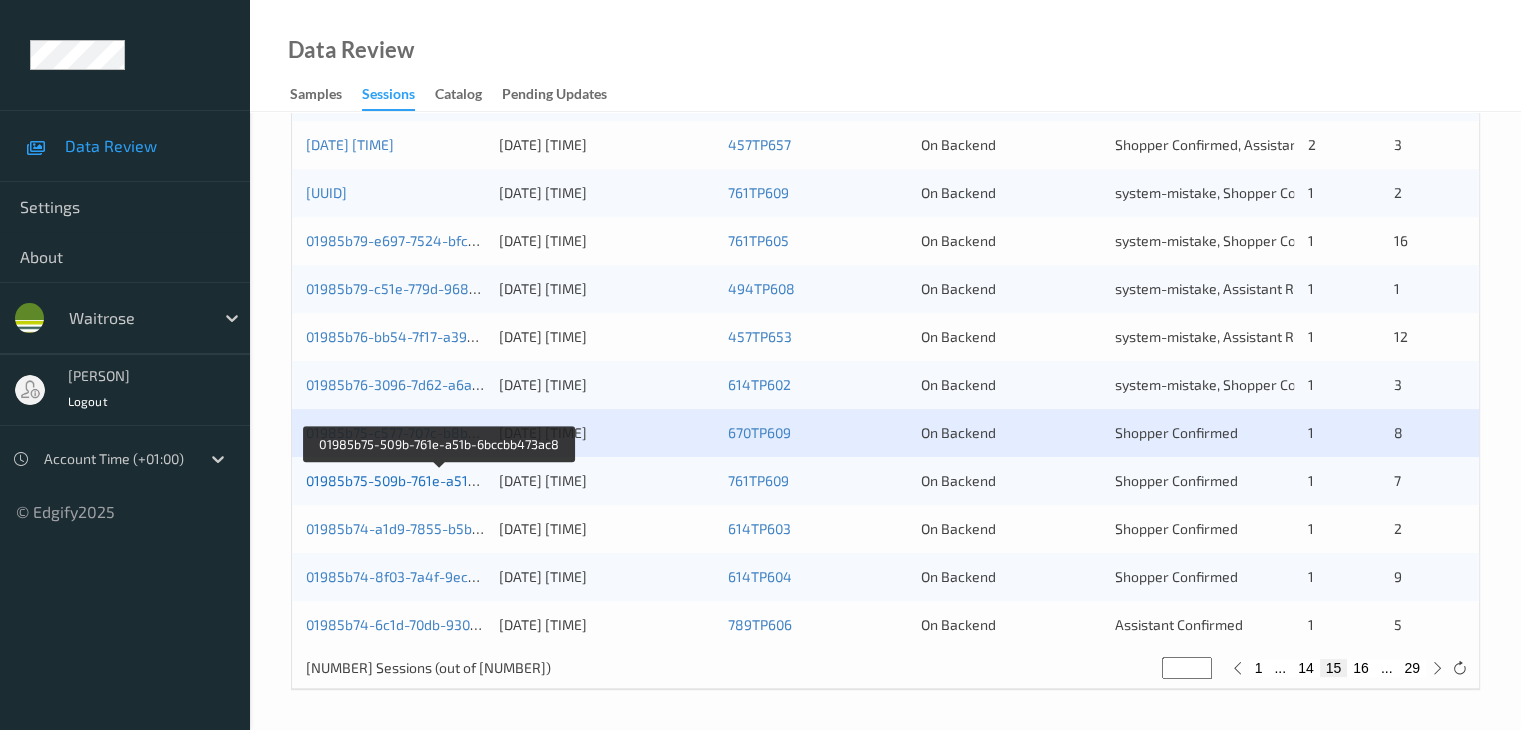 click on "01985b75-509b-761e-a51b-6bccbb473ac8" at bounding box center (441, 480) 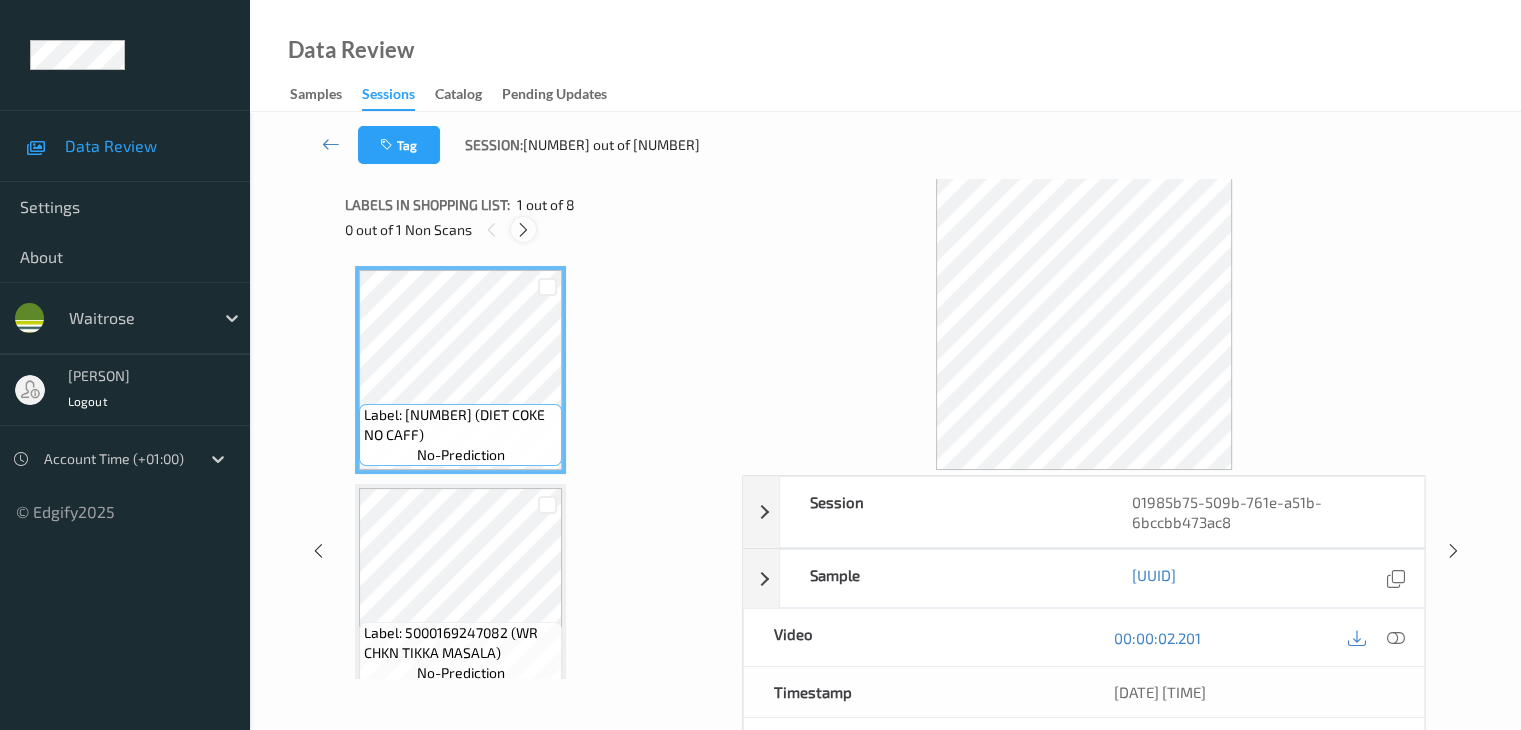 click at bounding box center (523, 230) 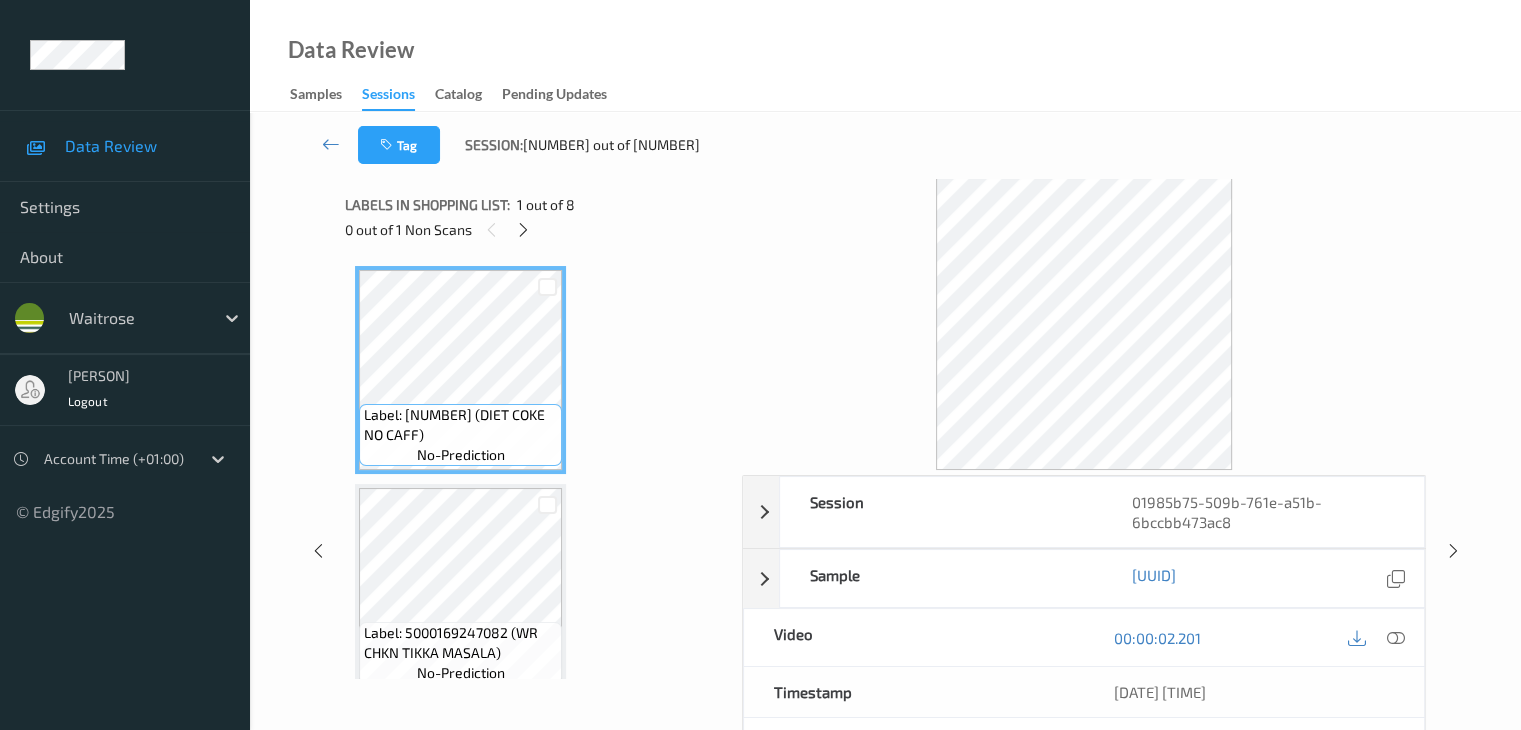 scroll, scrollTop: 228, scrollLeft: 0, axis: vertical 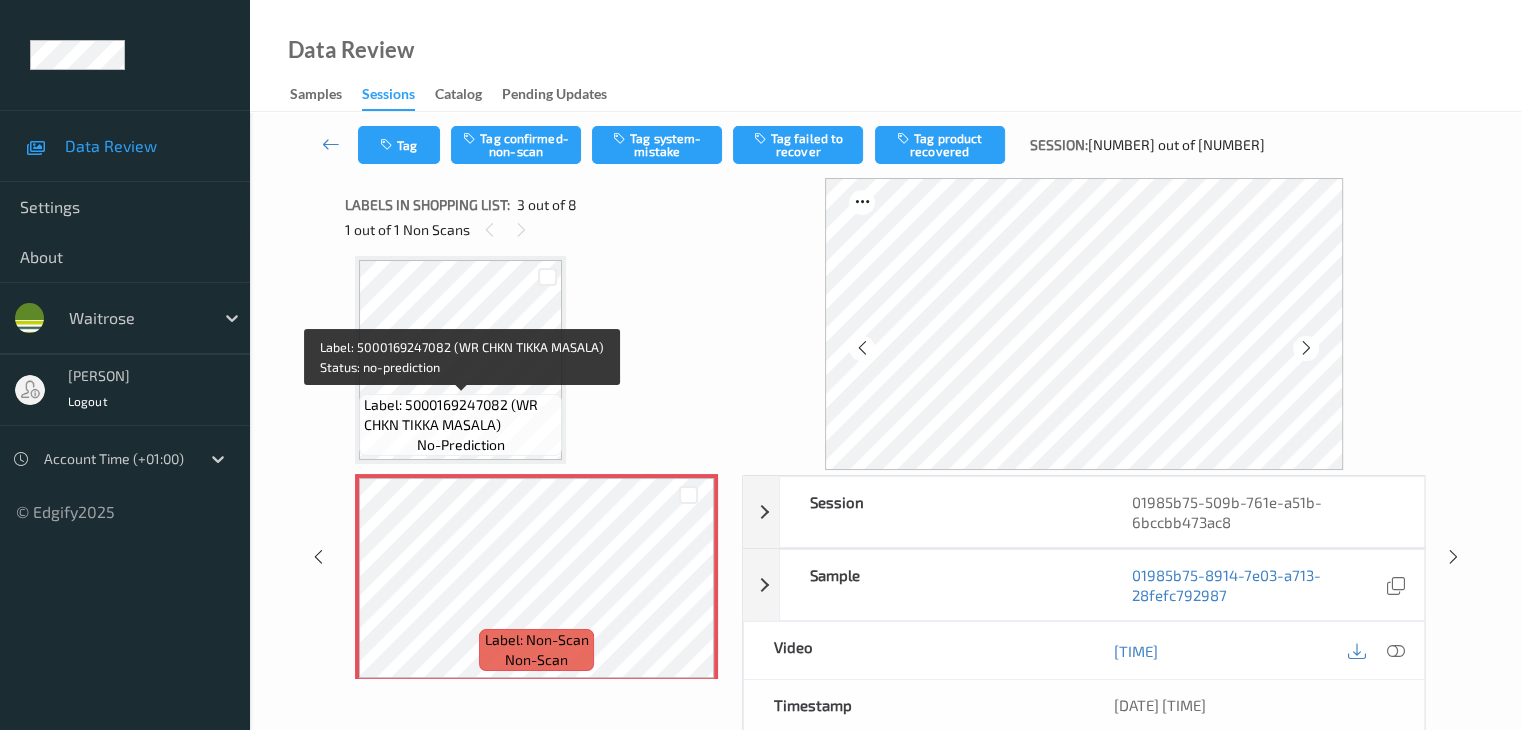 click on "Label: 5000169247082 (WR CHKN TIKKA MASALA)" at bounding box center [460, 415] 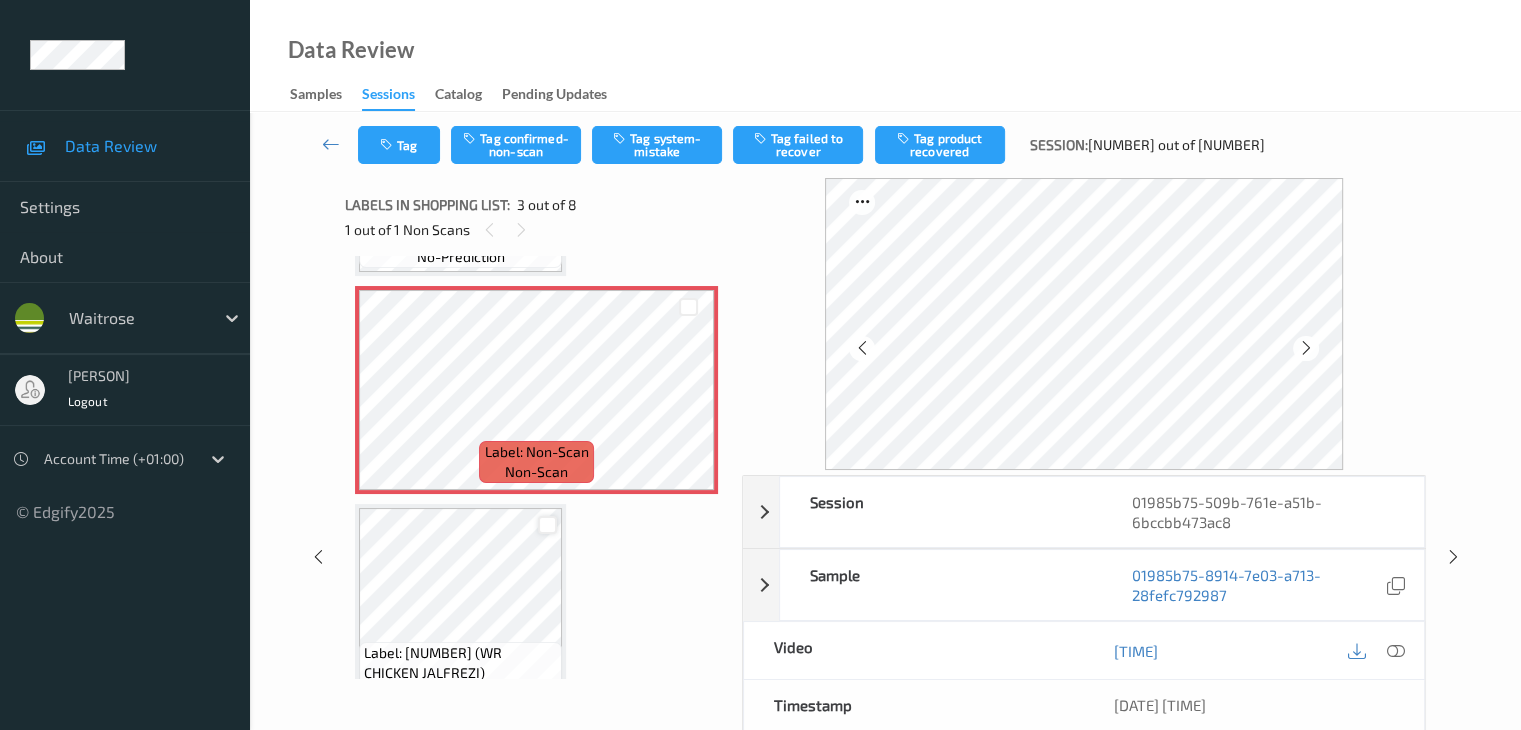 scroll, scrollTop: 428, scrollLeft: 0, axis: vertical 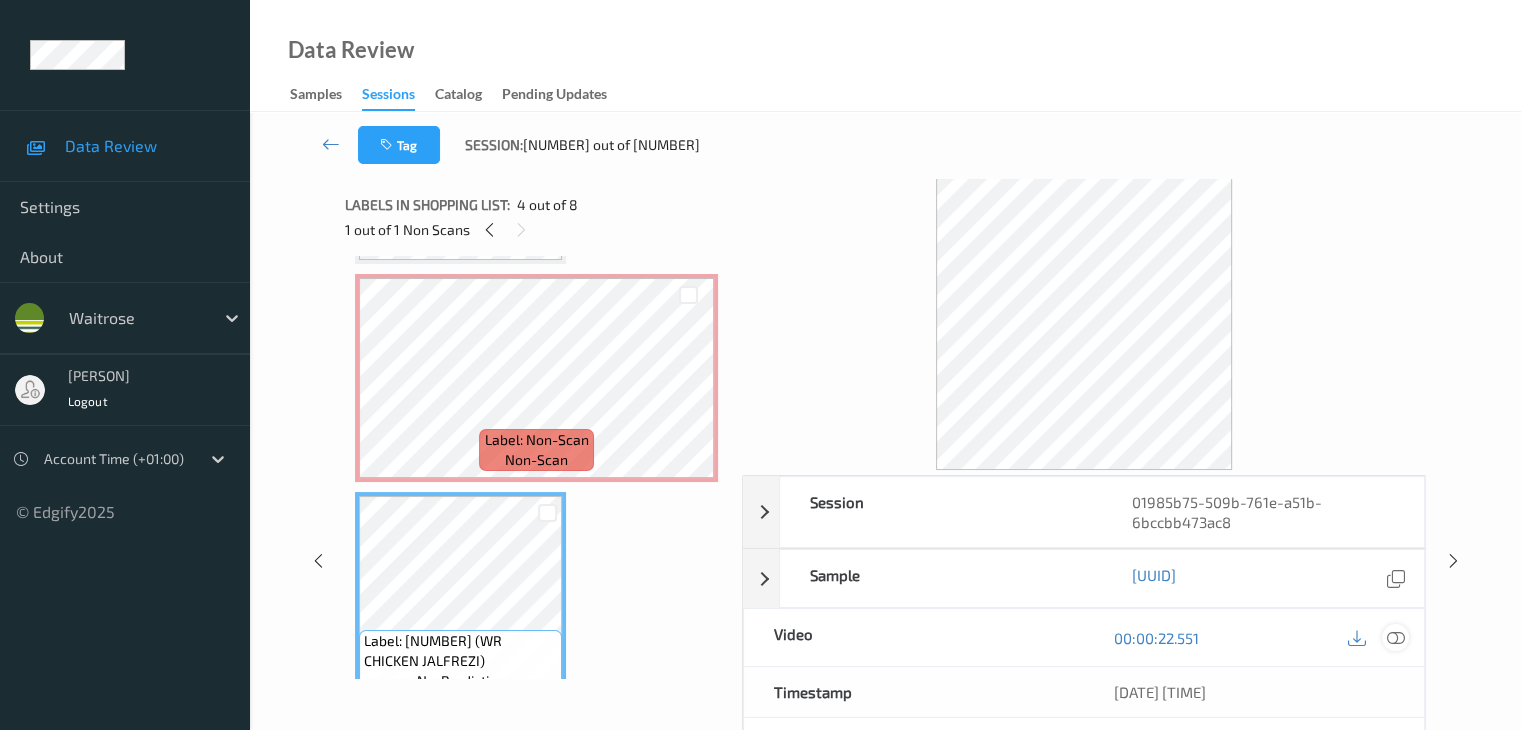click at bounding box center (1395, 638) 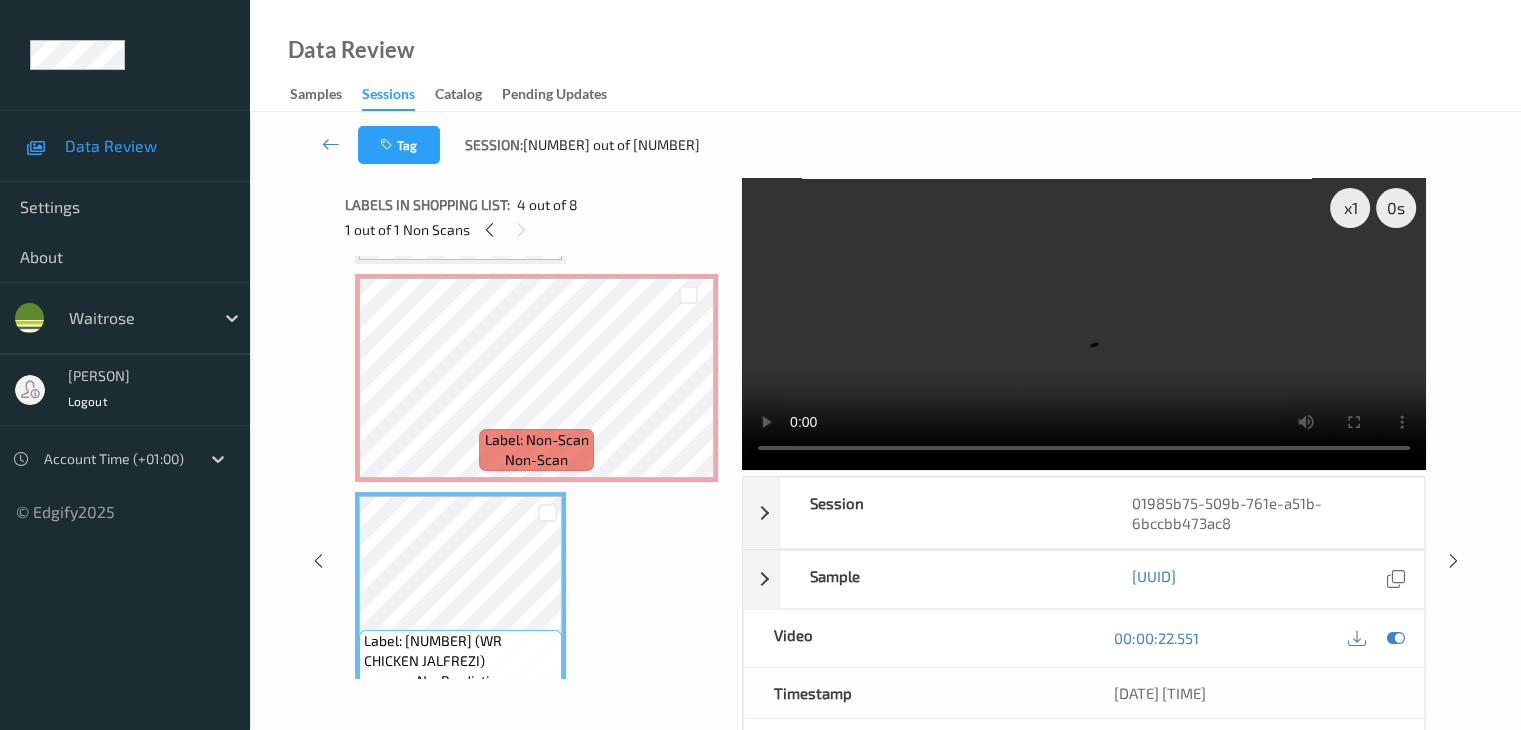 type 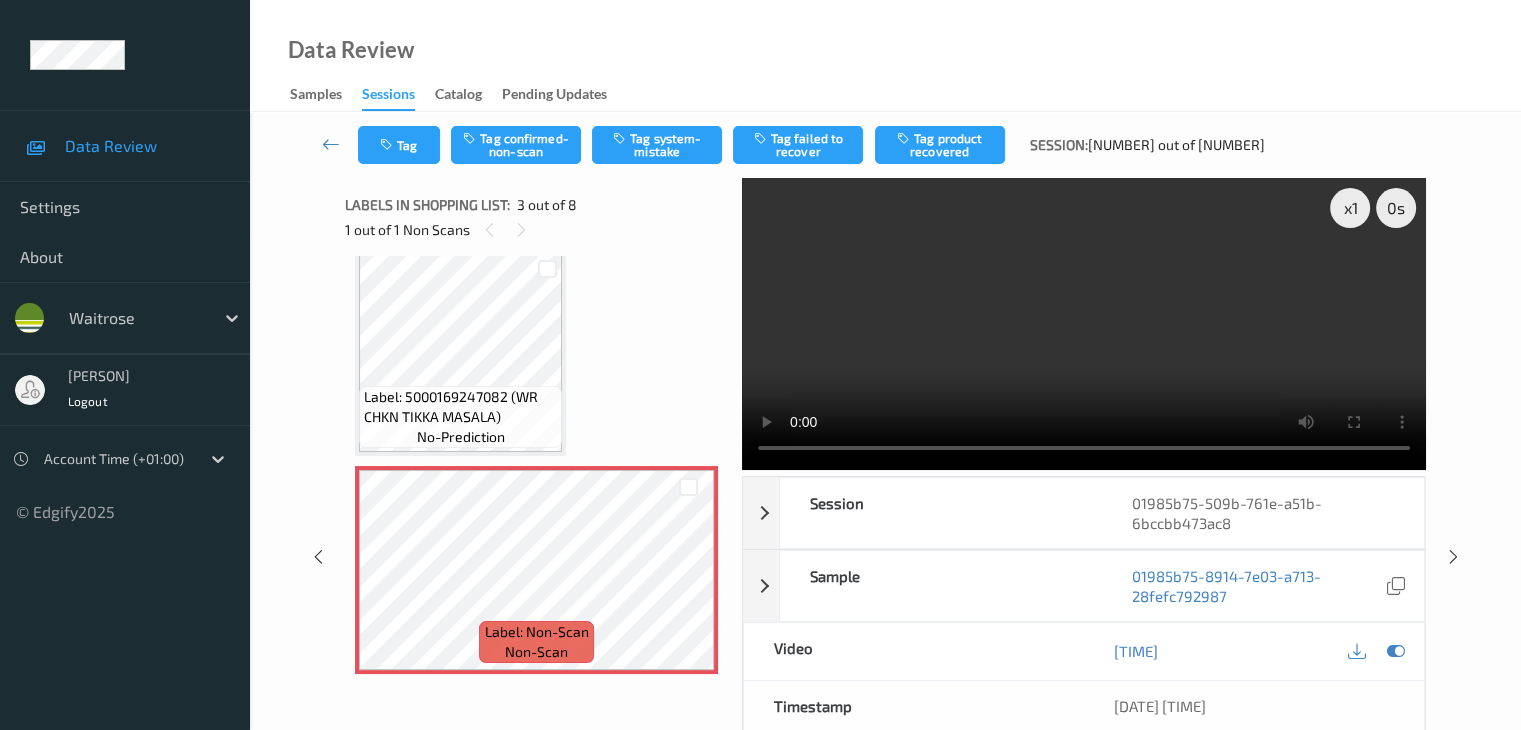 scroll, scrollTop: 228, scrollLeft: 0, axis: vertical 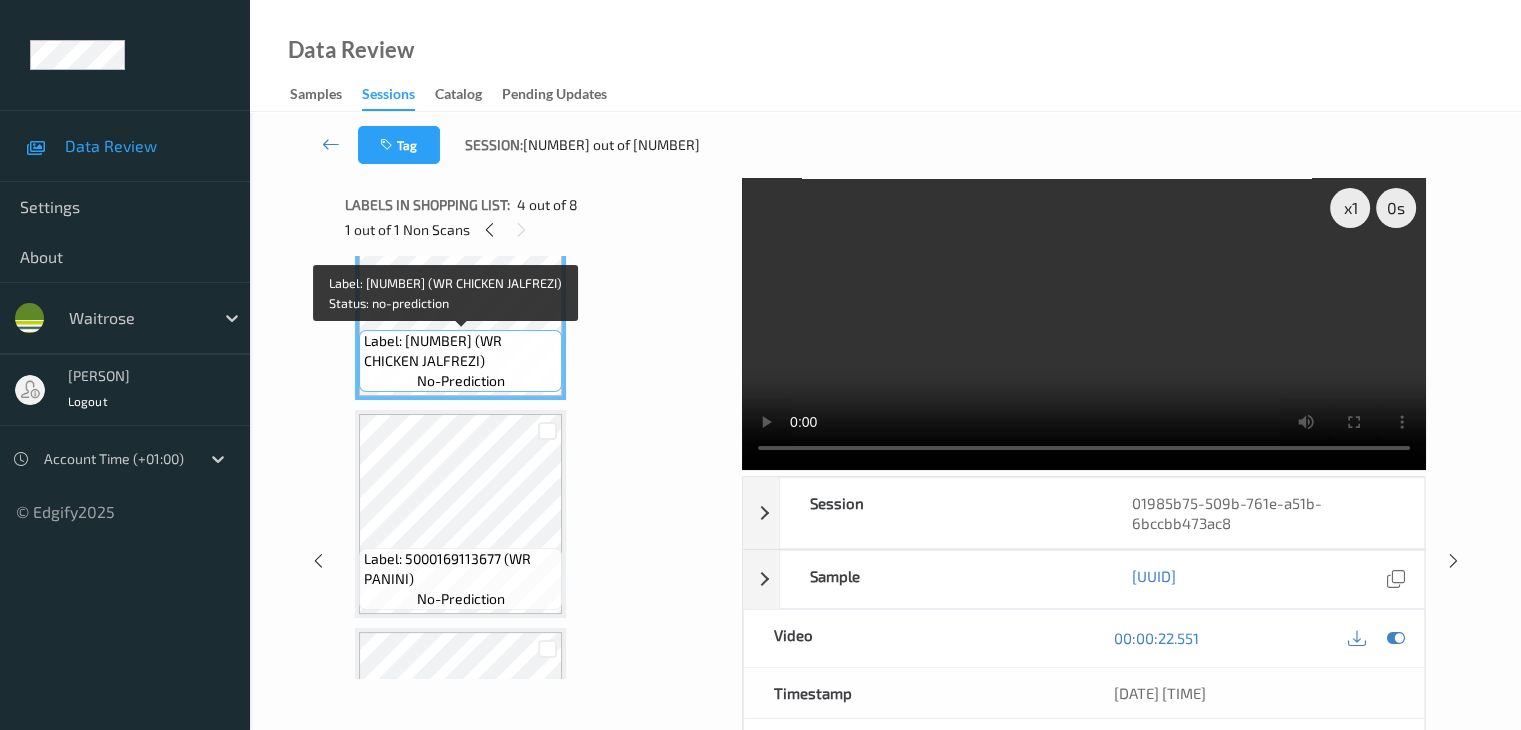 click on "Label: 5000169247143 (WR CHICKEN JALFREZI)" at bounding box center (460, 351) 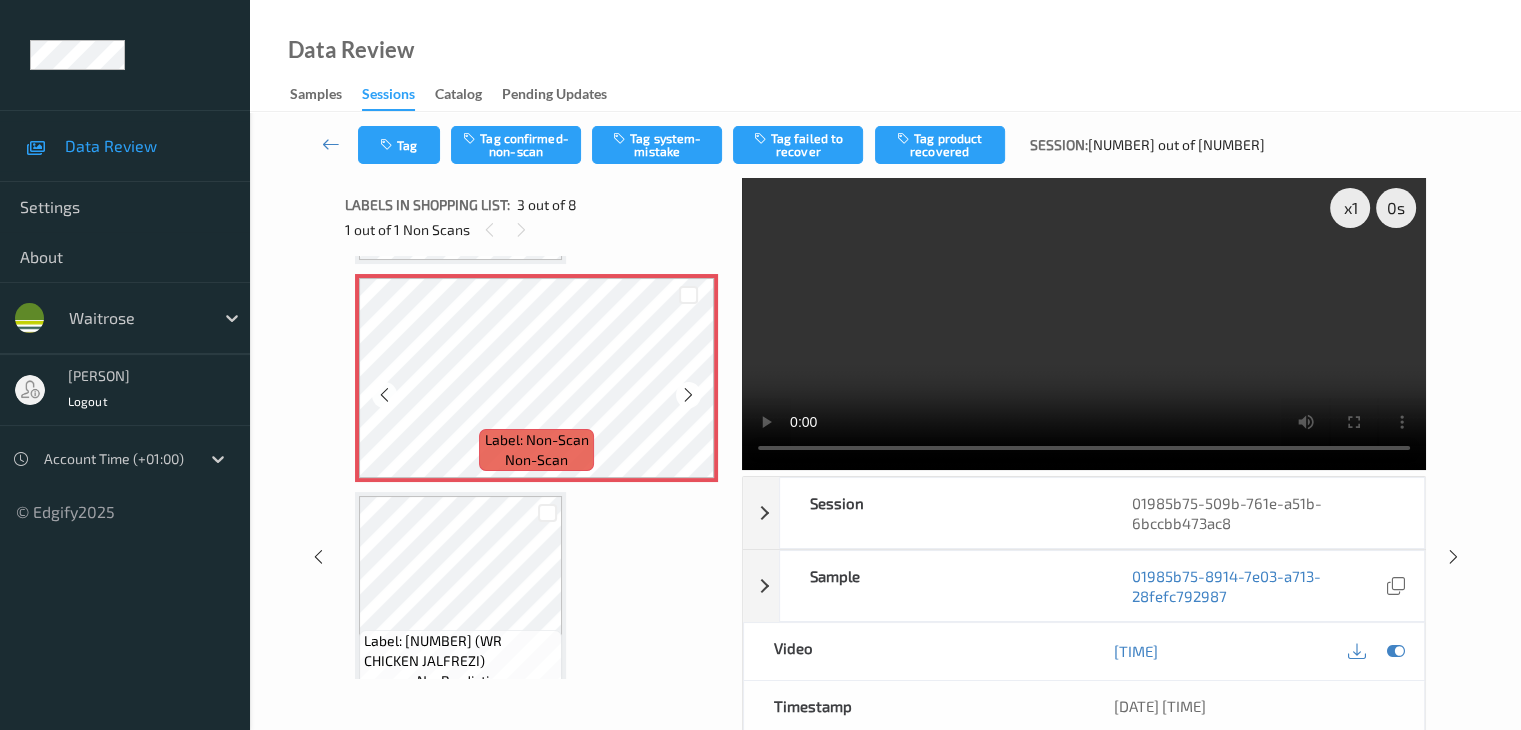 scroll, scrollTop: 328, scrollLeft: 0, axis: vertical 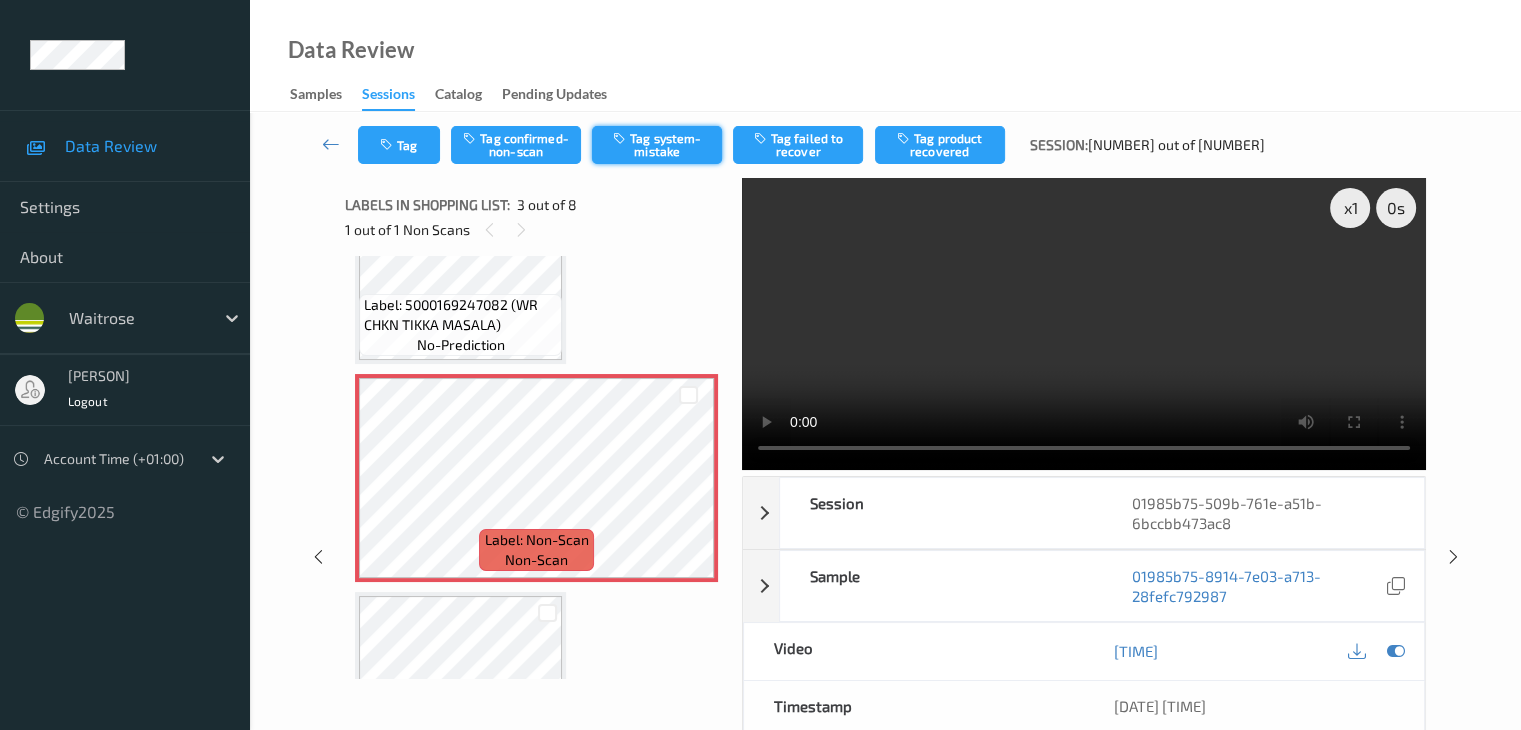 click on "Tag   system-mistake" at bounding box center (657, 145) 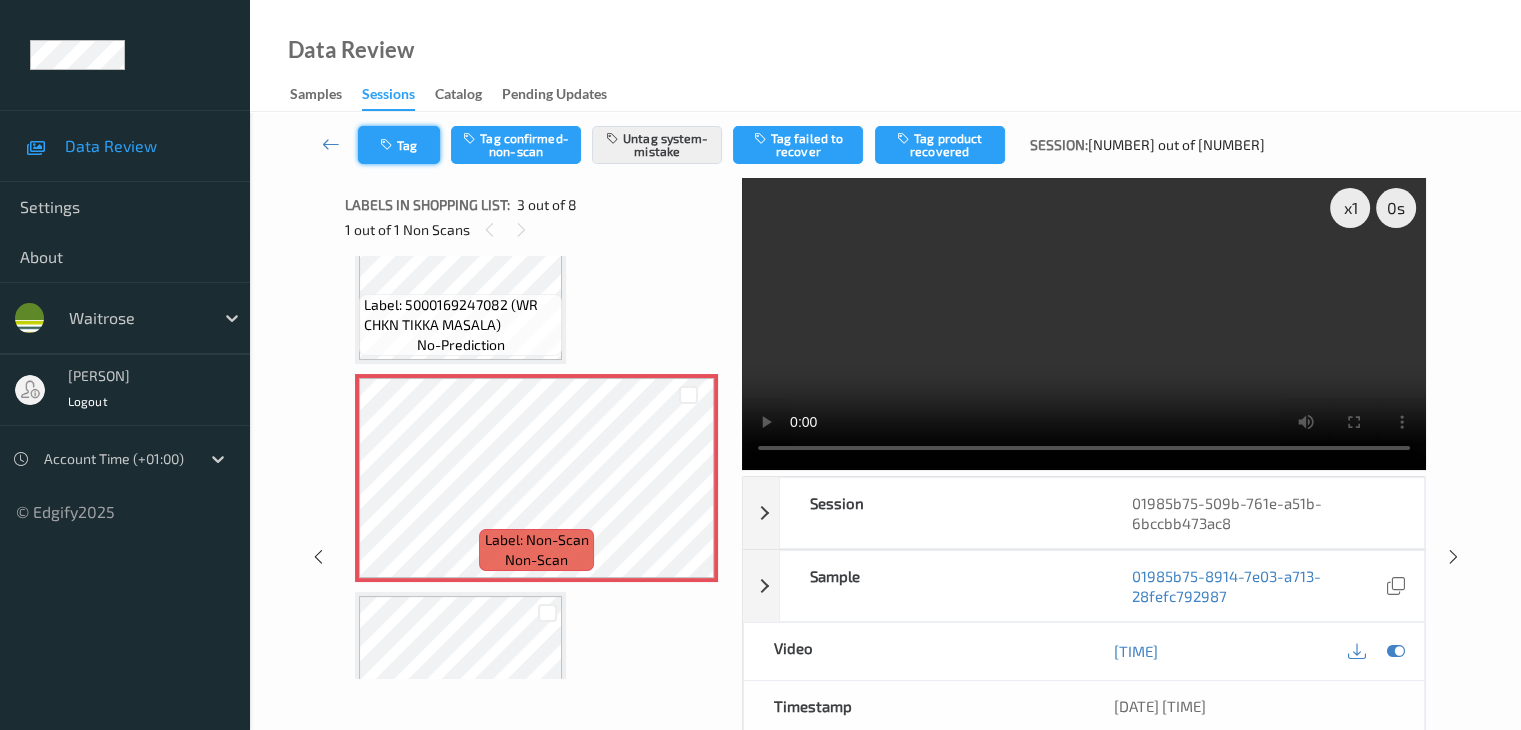 click on "Tag" at bounding box center [399, 145] 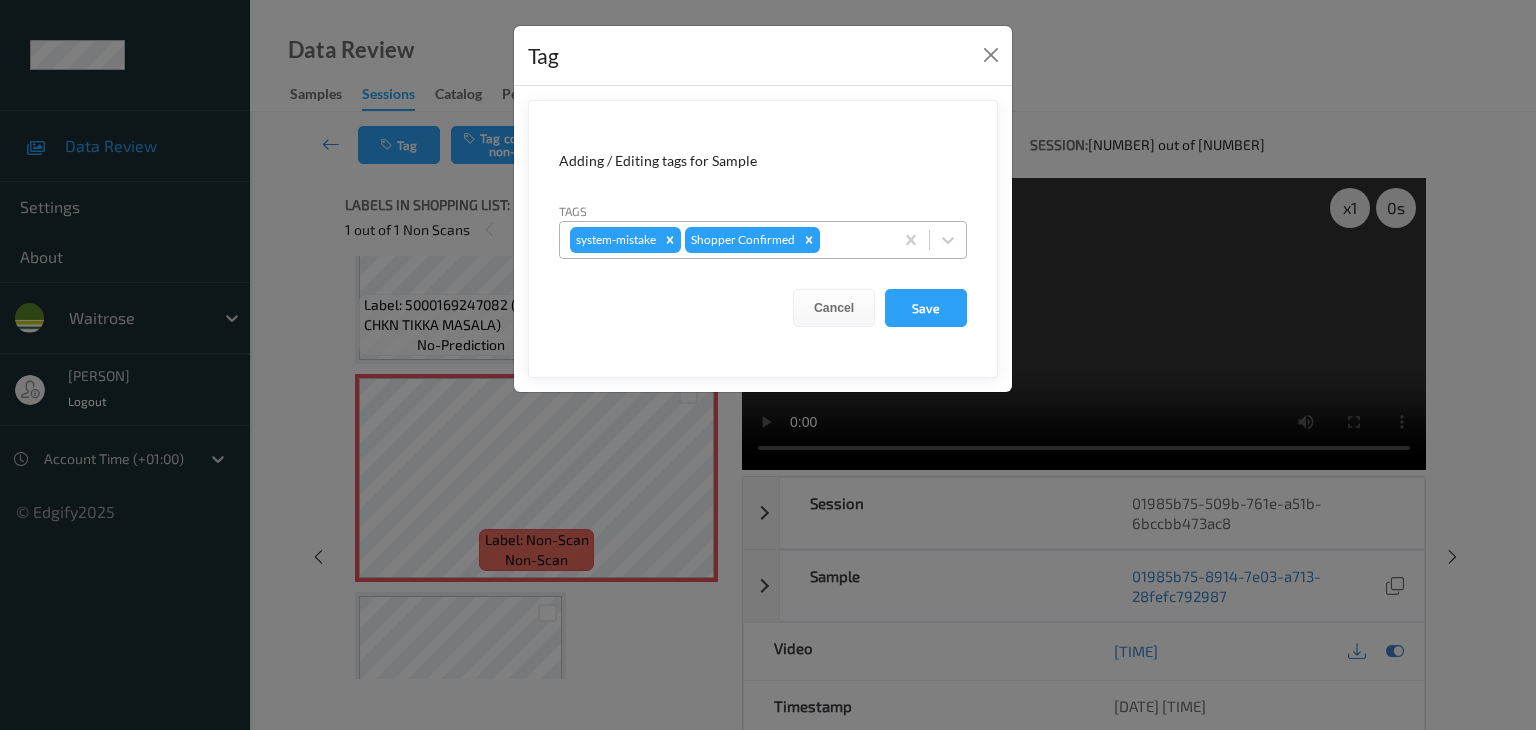 click at bounding box center (853, 240) 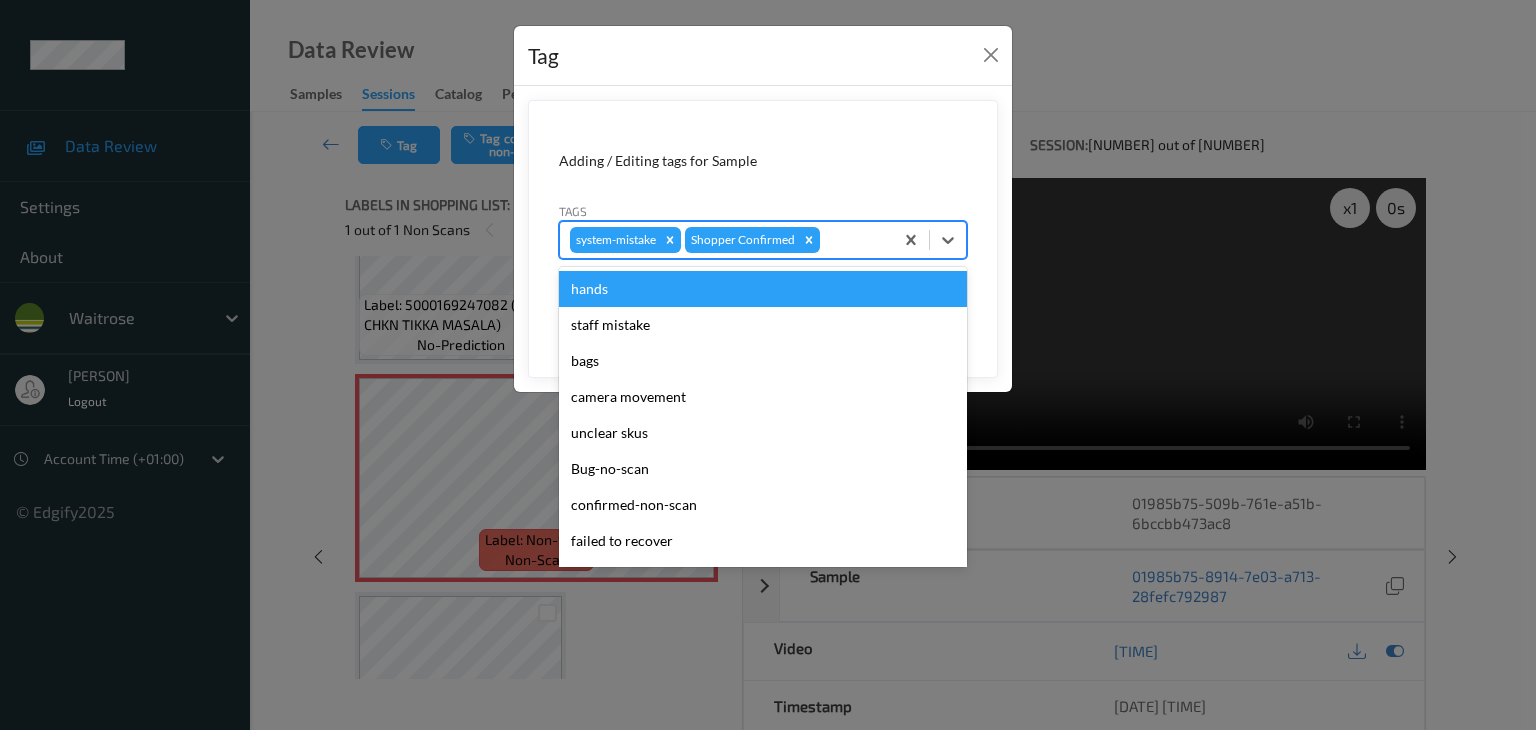 type on "u" 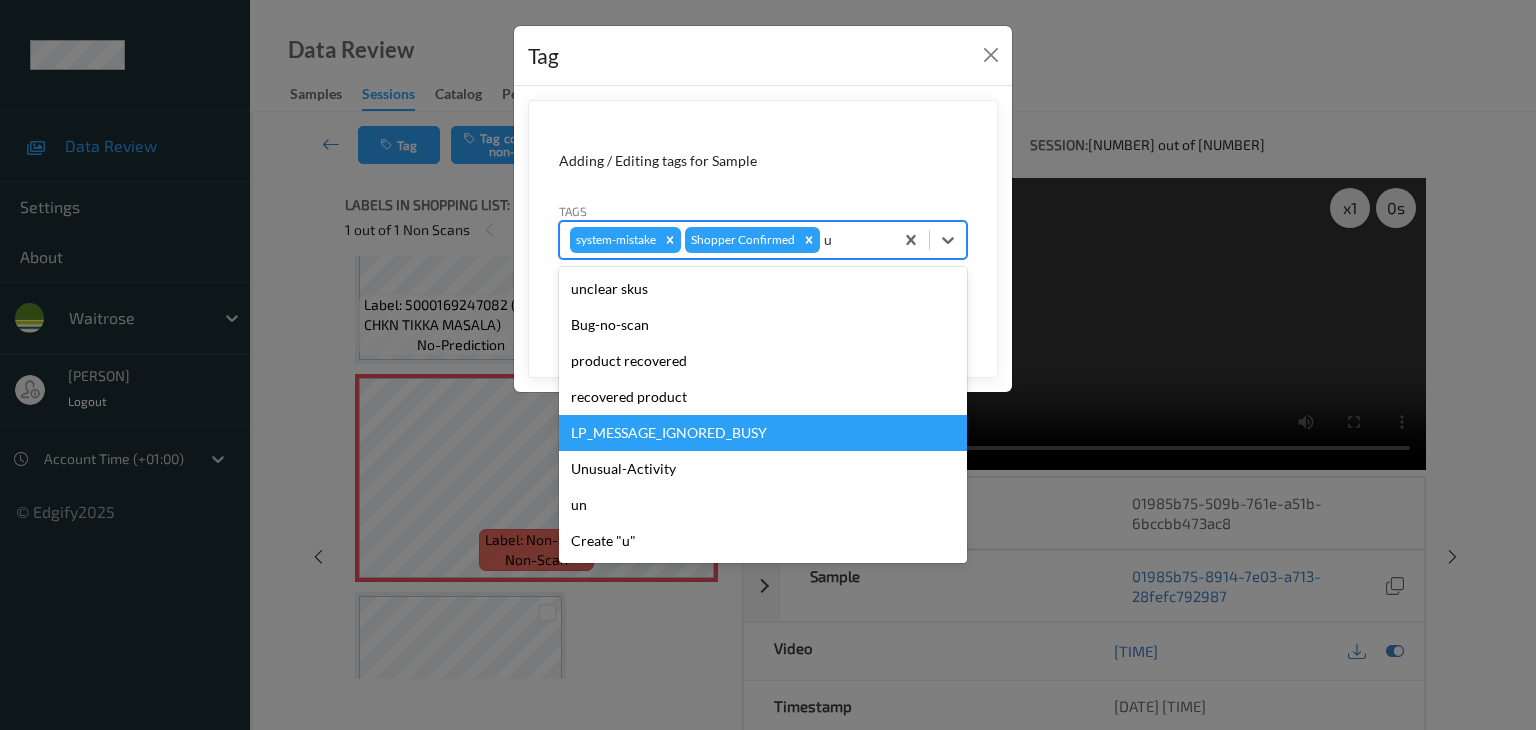 click on "LP_MESSAGE_IGNORED_BUSY" at bounding box center [763, 433] 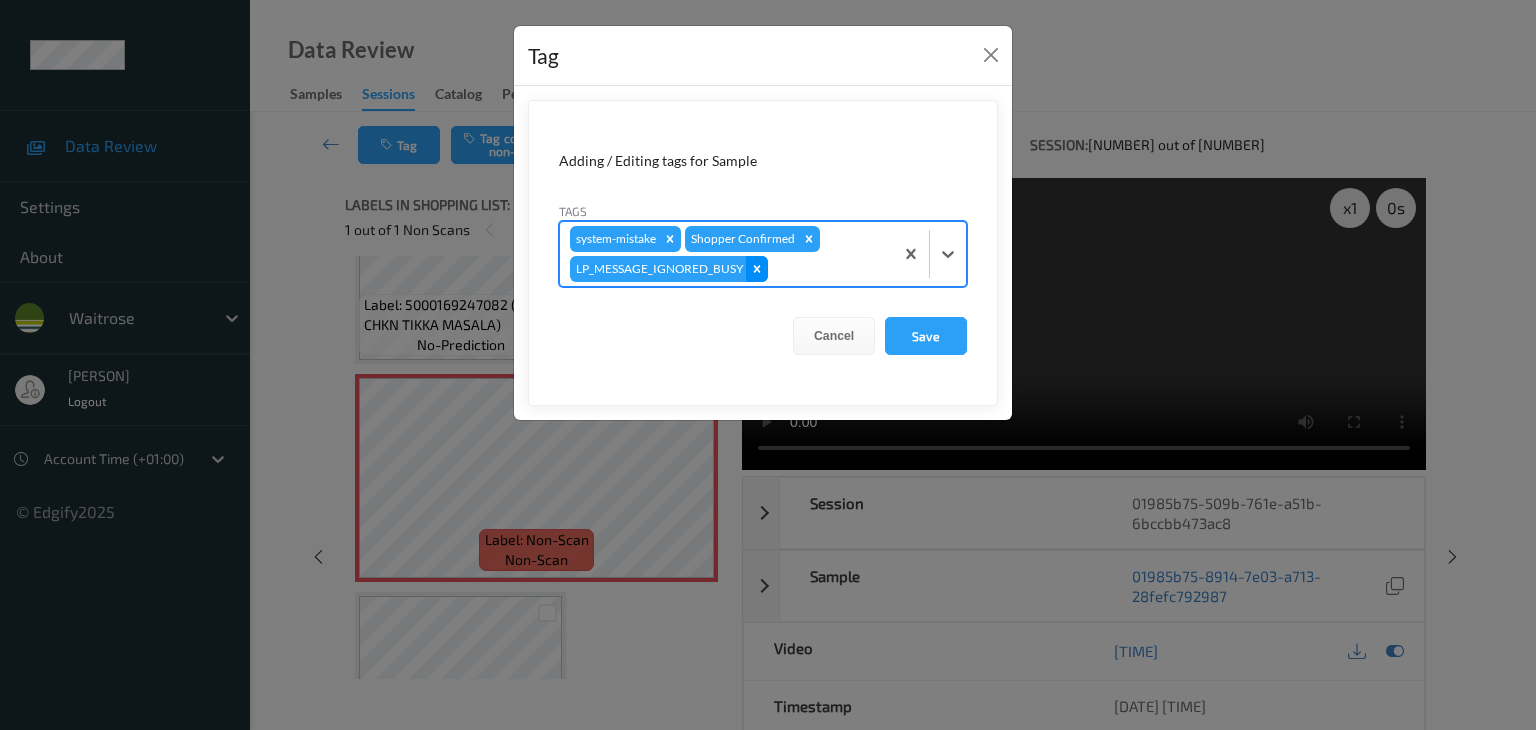 click 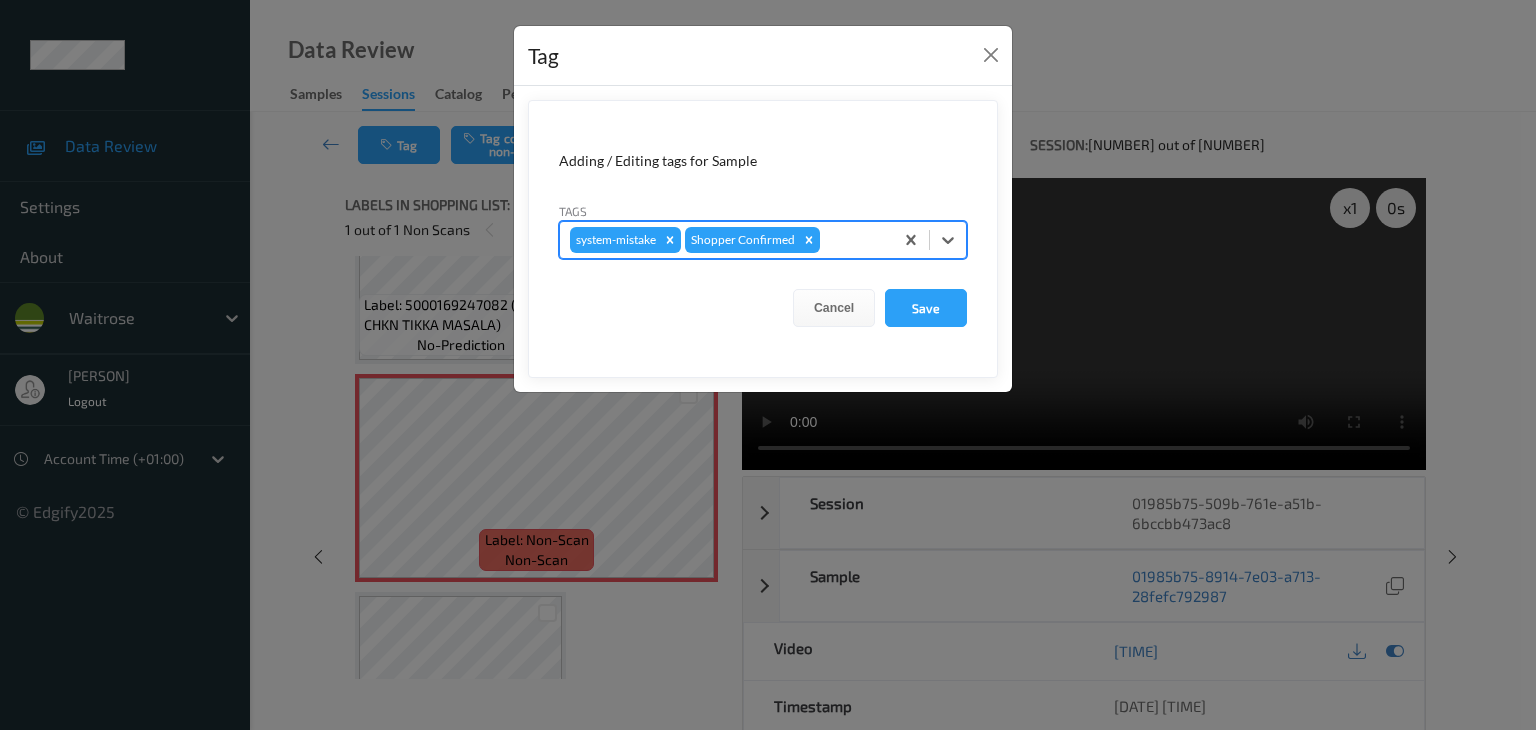 type on "u" 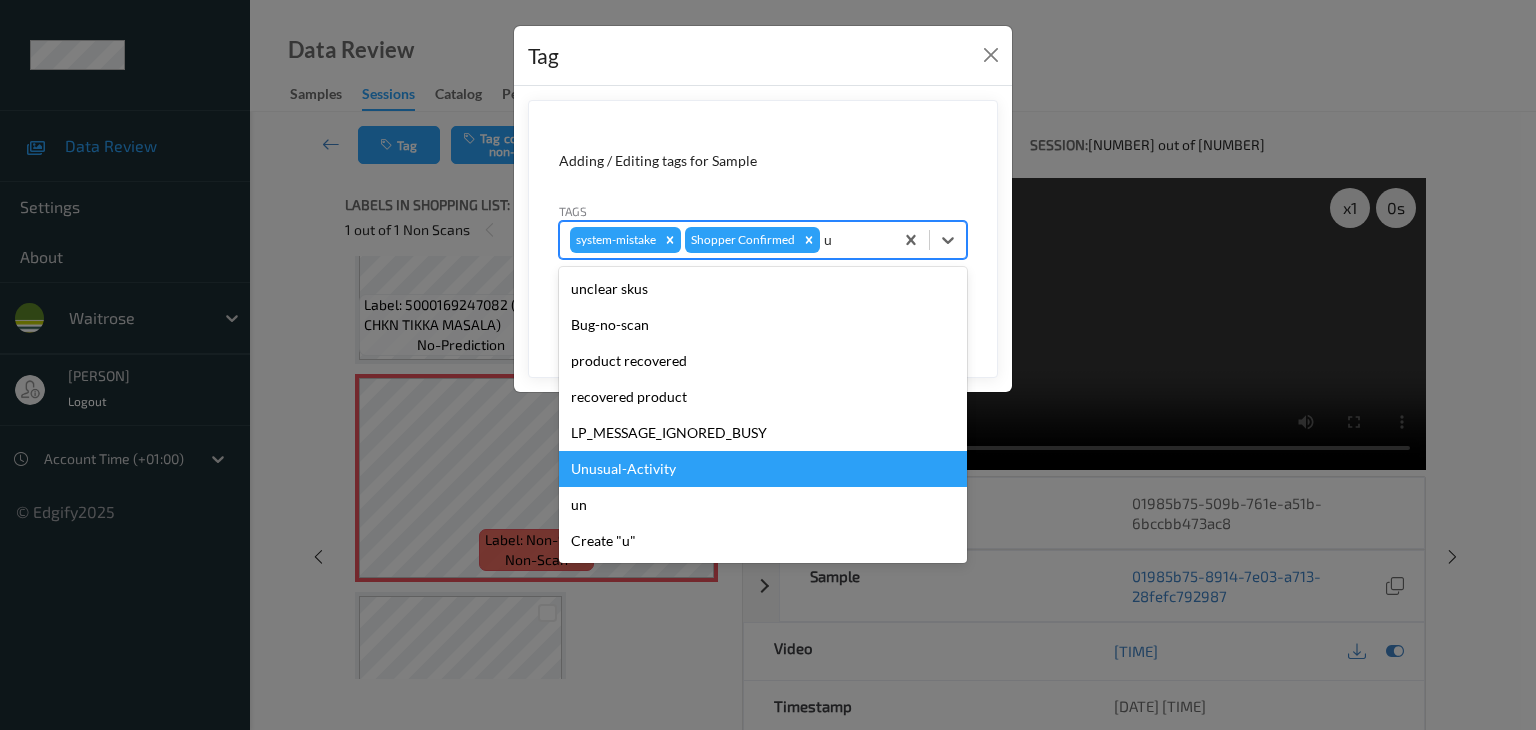 click on "Unusual-Activity" at bounding box center (763, 469) 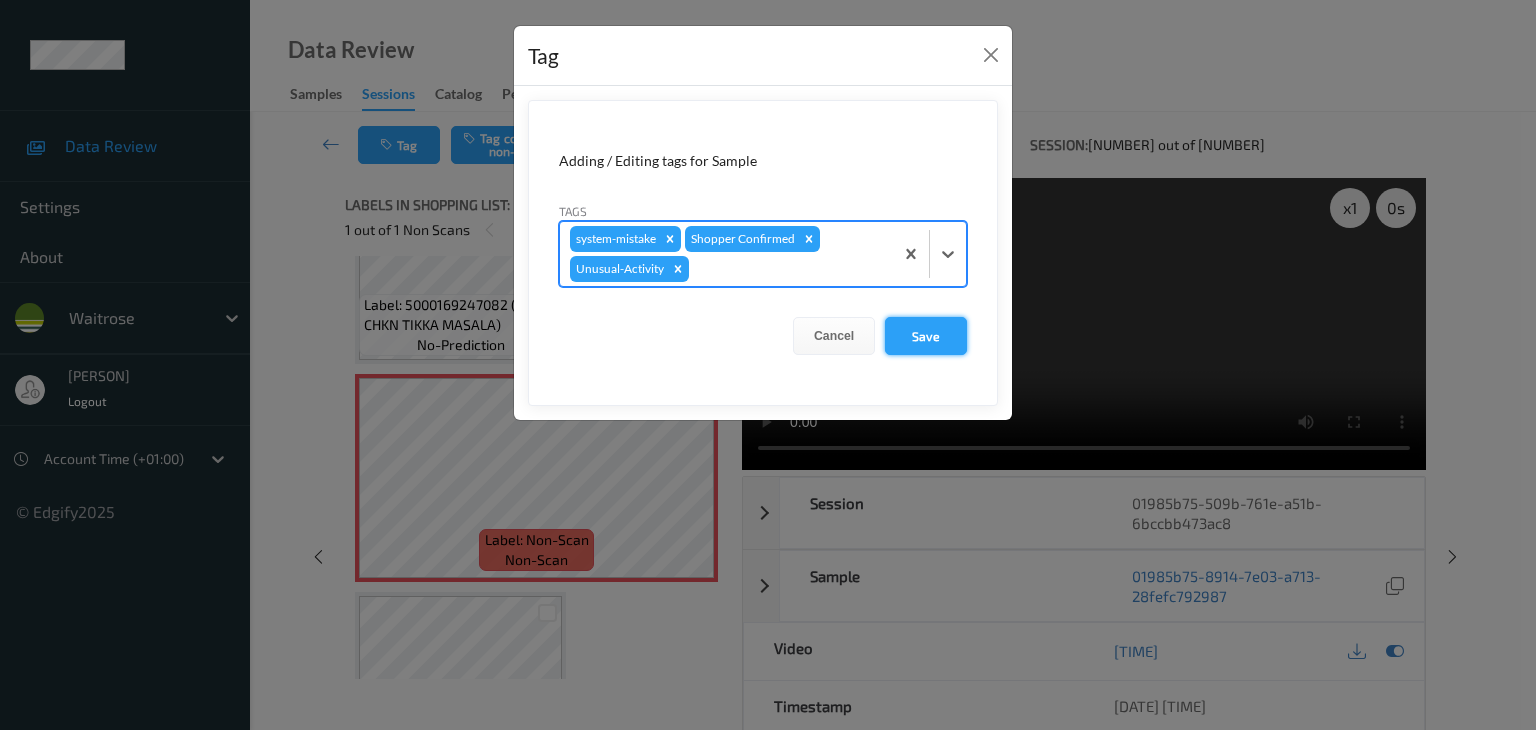 click on "Save" at bounding box center [926, 336] 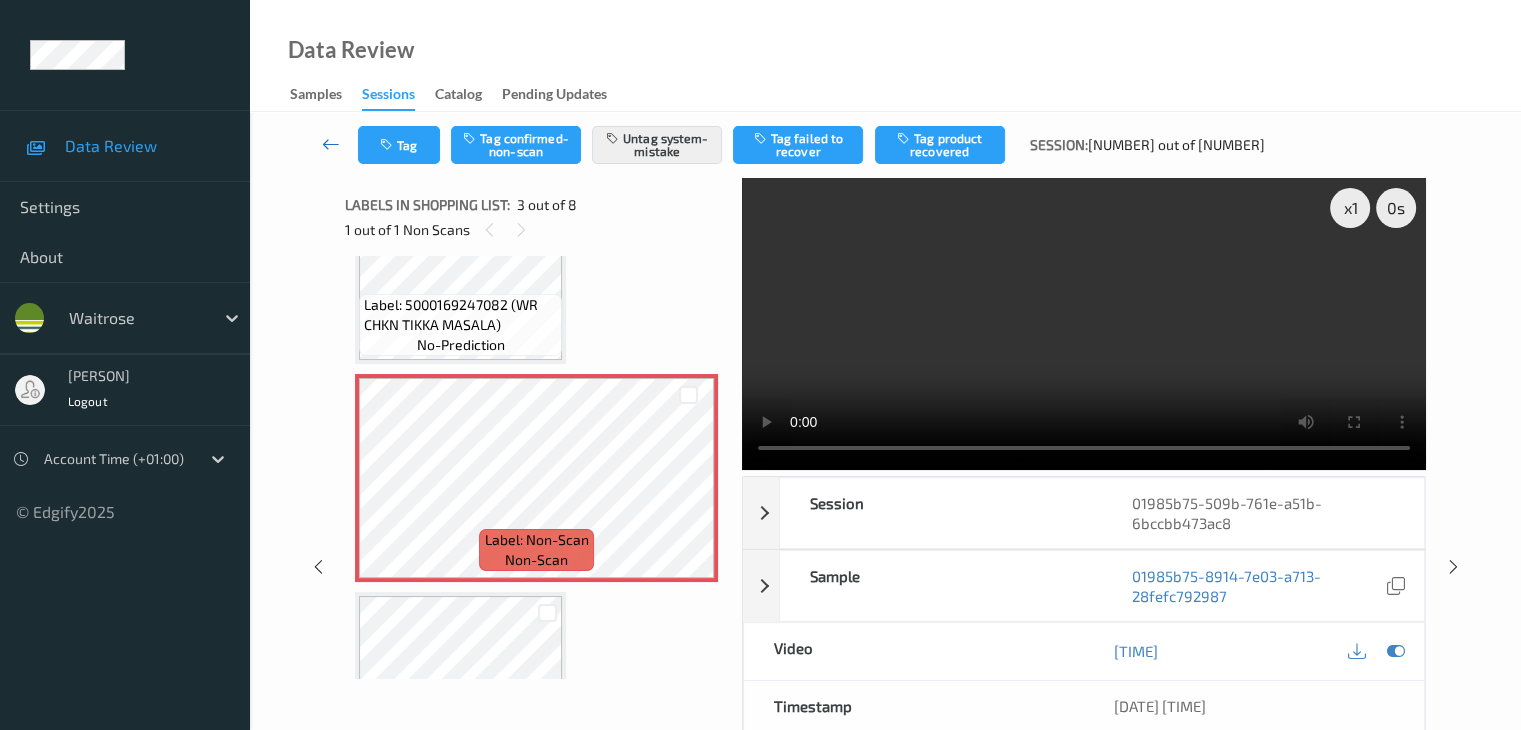click at bounding box center [331, 144] 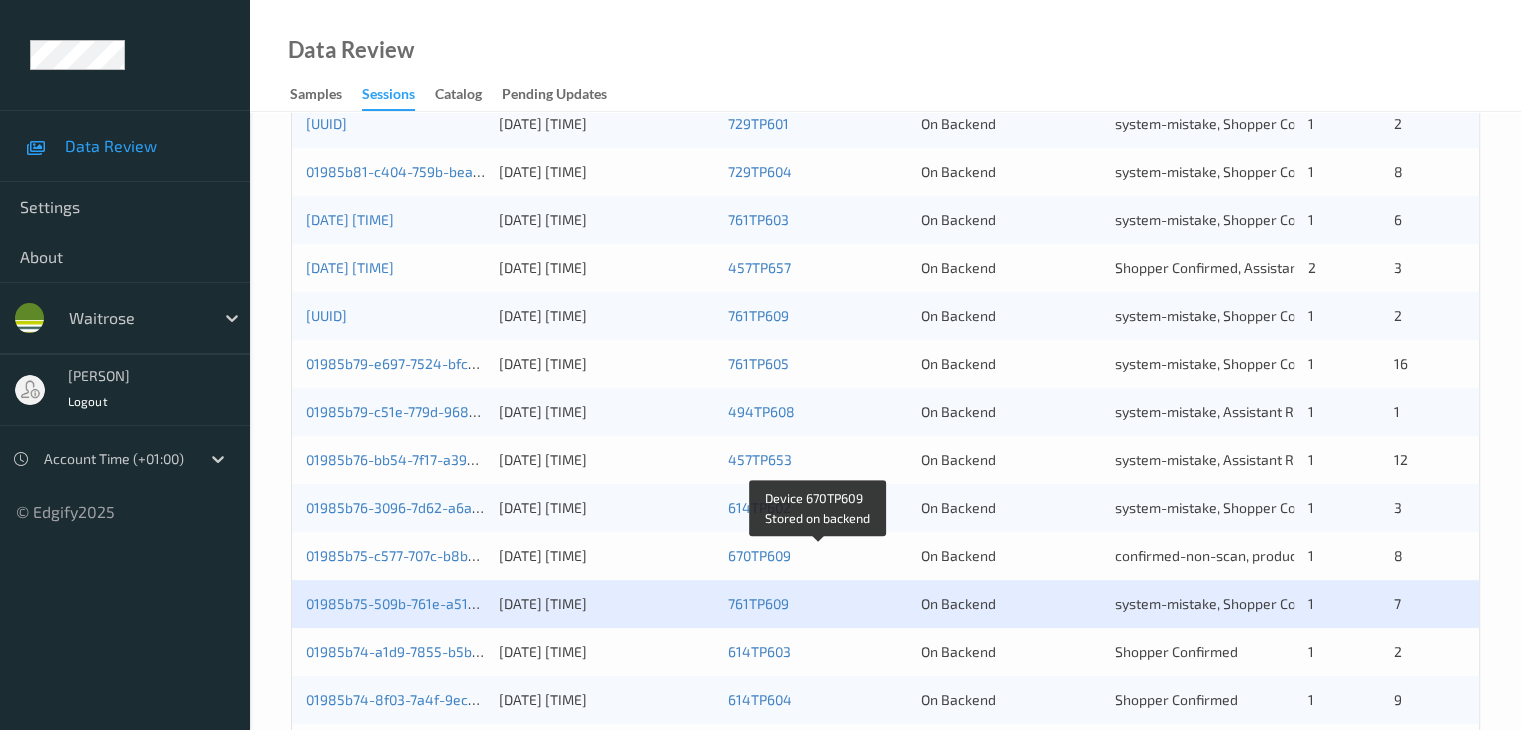 scroll, scrollTop: 932, scrollLeft: 0, axis: vertical 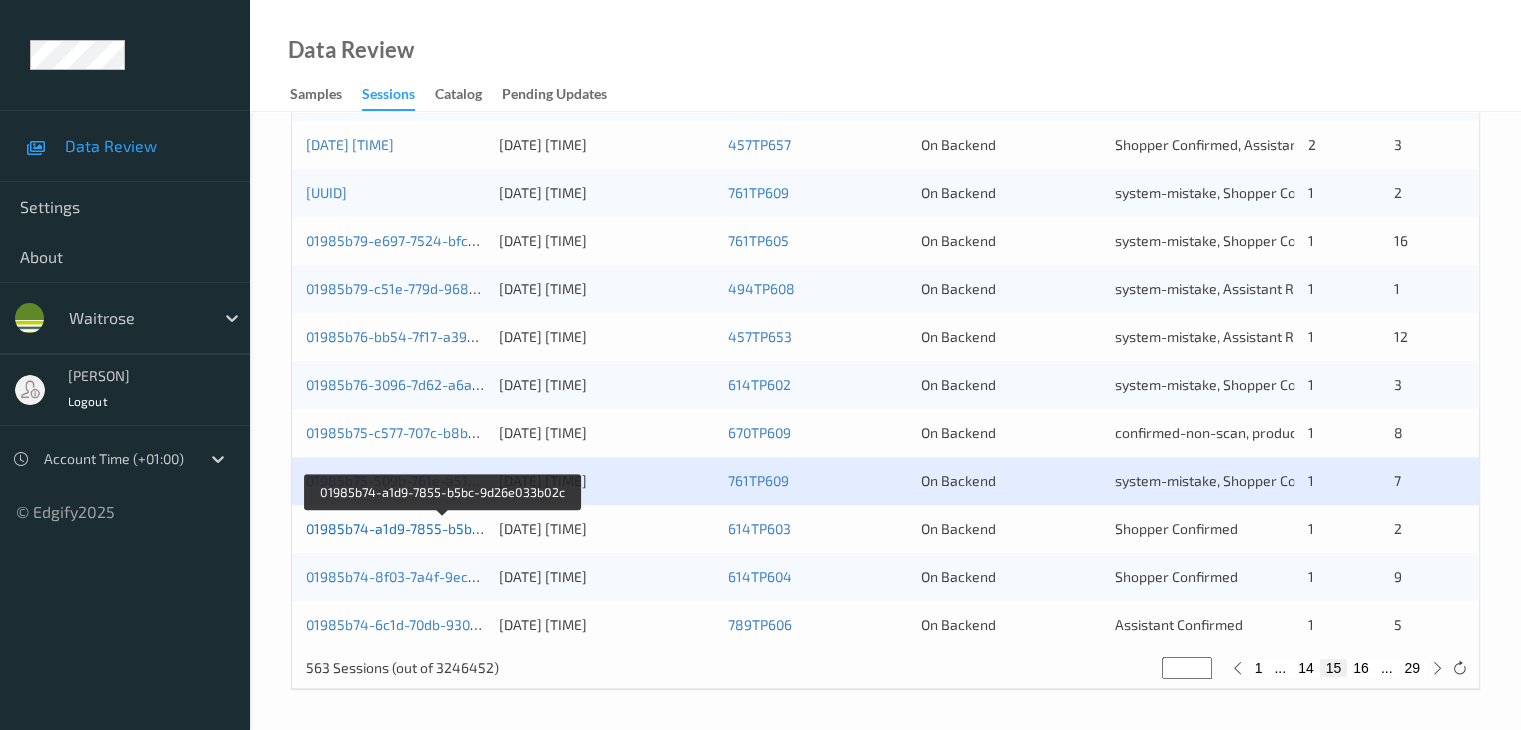 click on "01985b74-a1d9-7855-b5bc-9d26e033b02c" at bounding box center [443, 528] 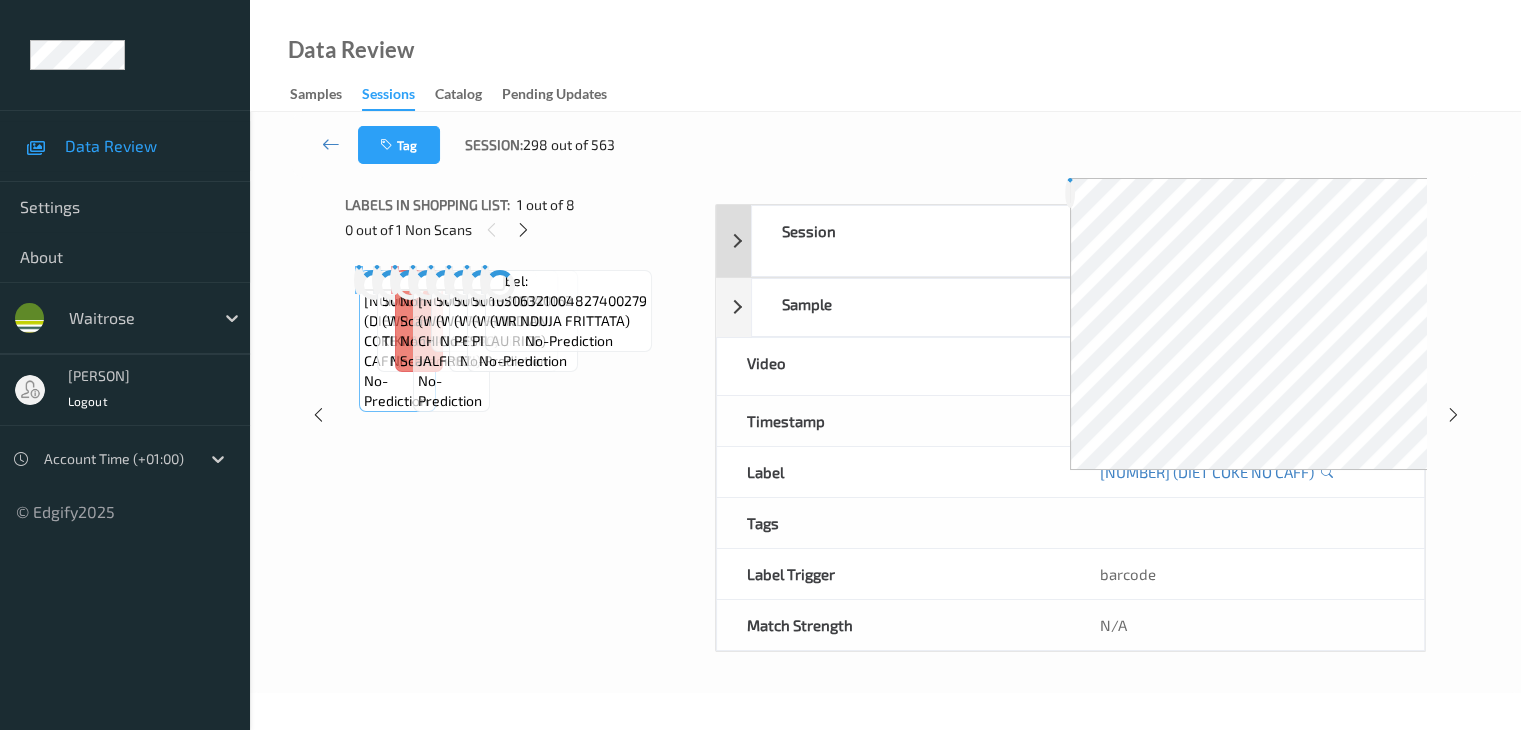 scroll, scrollTop: 0, scrollLeft: 0, axis: both 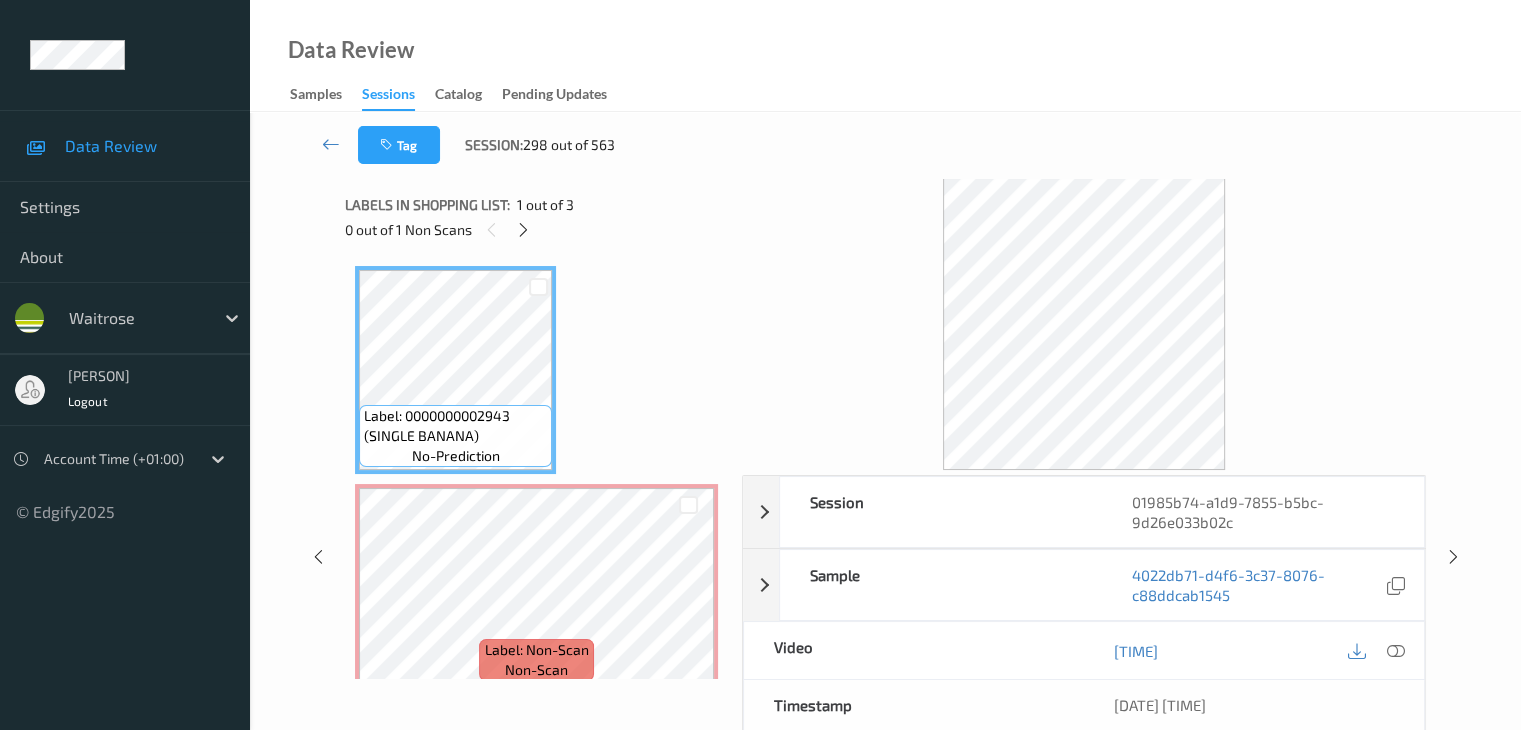 click on "Labels in shopping list: 1 out of 3 0 out of 1 Non Scans" at bounding box center (536, 217) 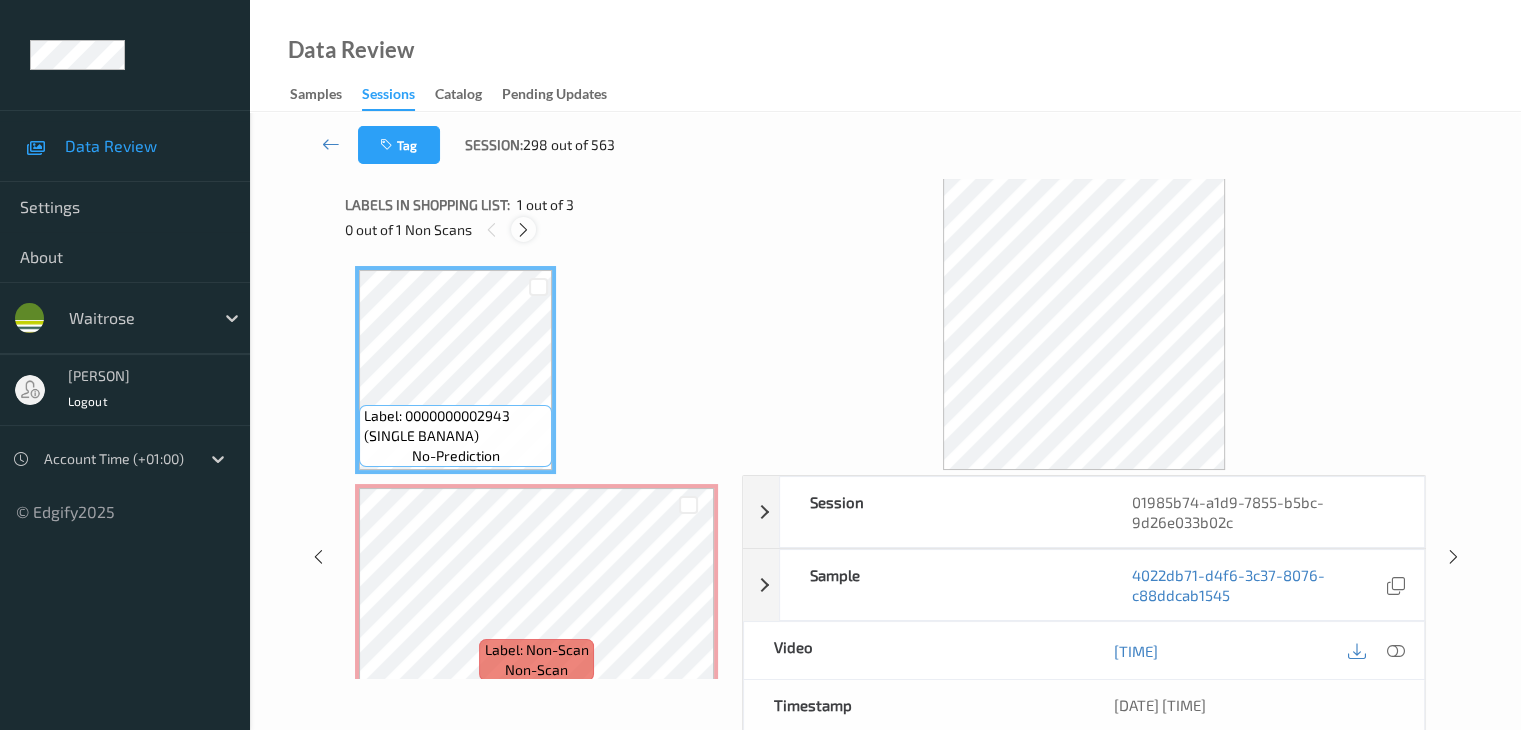 click at bounding box center [523, 230] 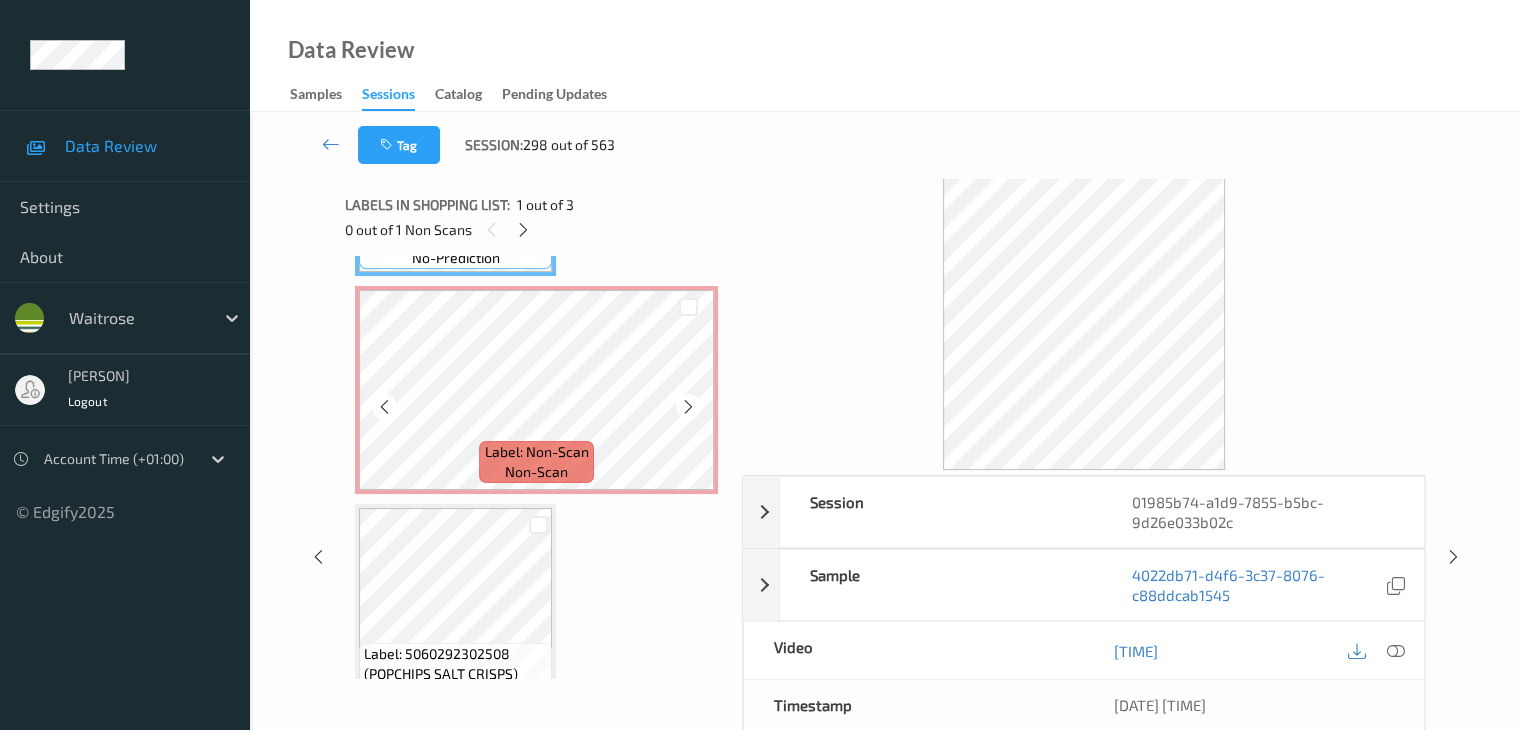 scroll, scrollTop: 200, scrollLeft: 0, axis: vertical 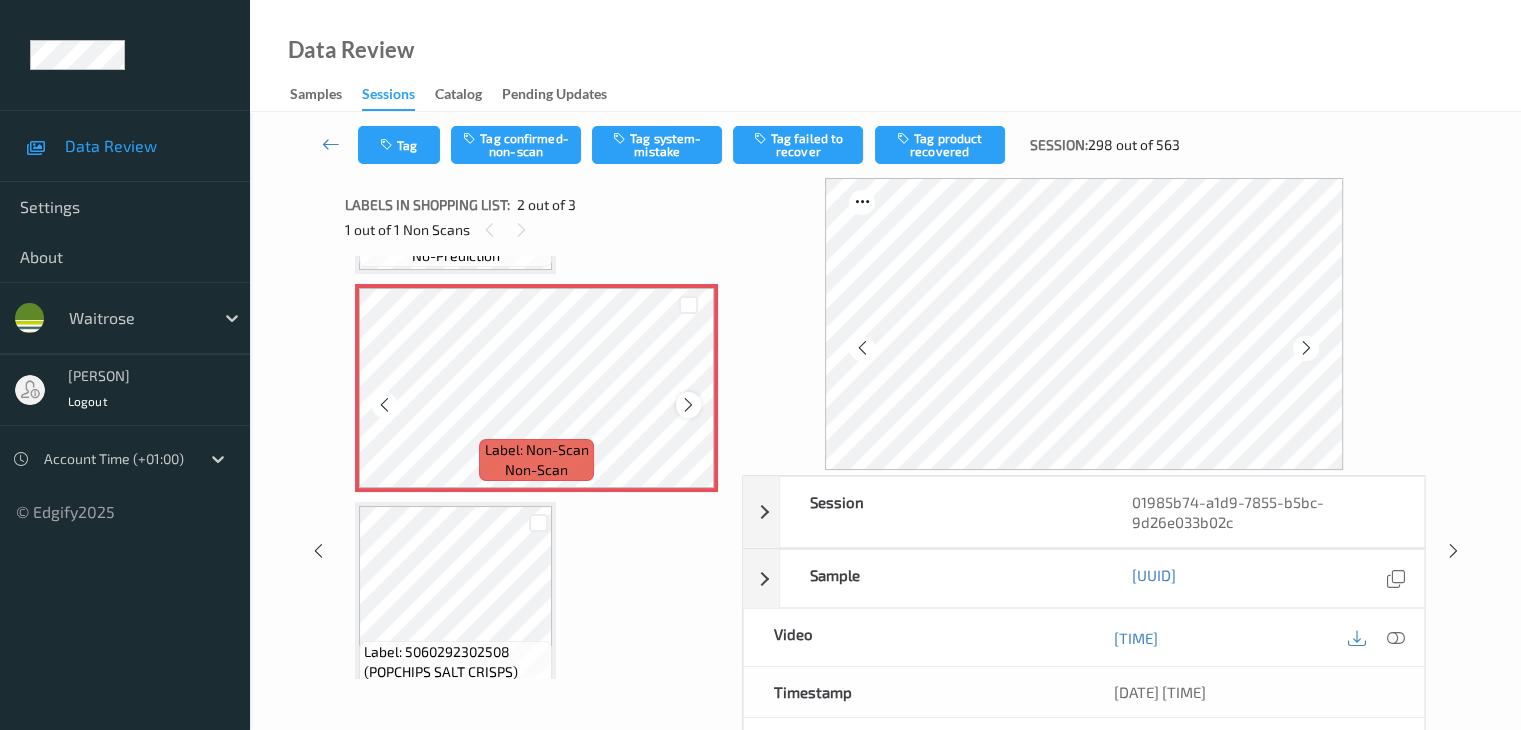 click at bounding box center [688, 405] 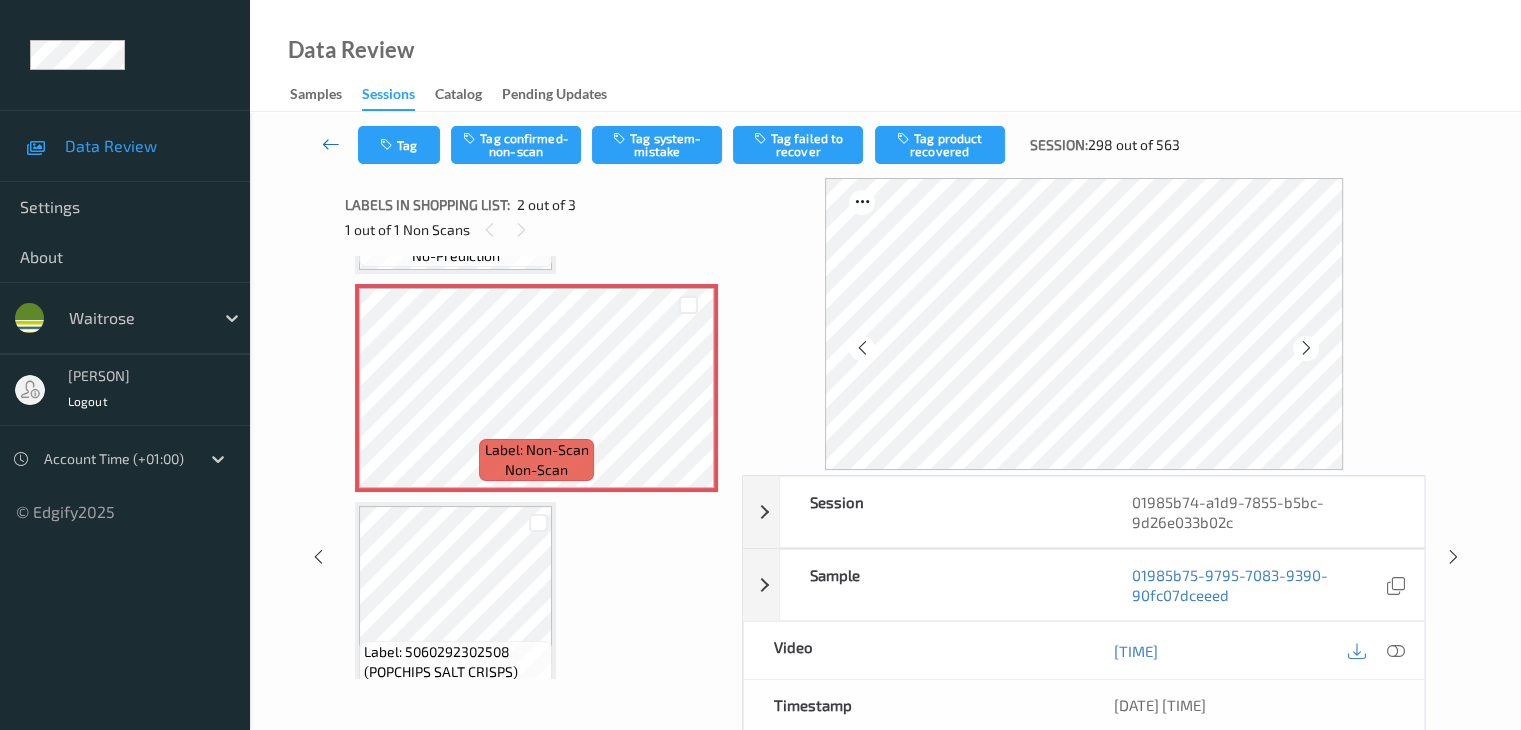 click at bounding box center [331, 144] 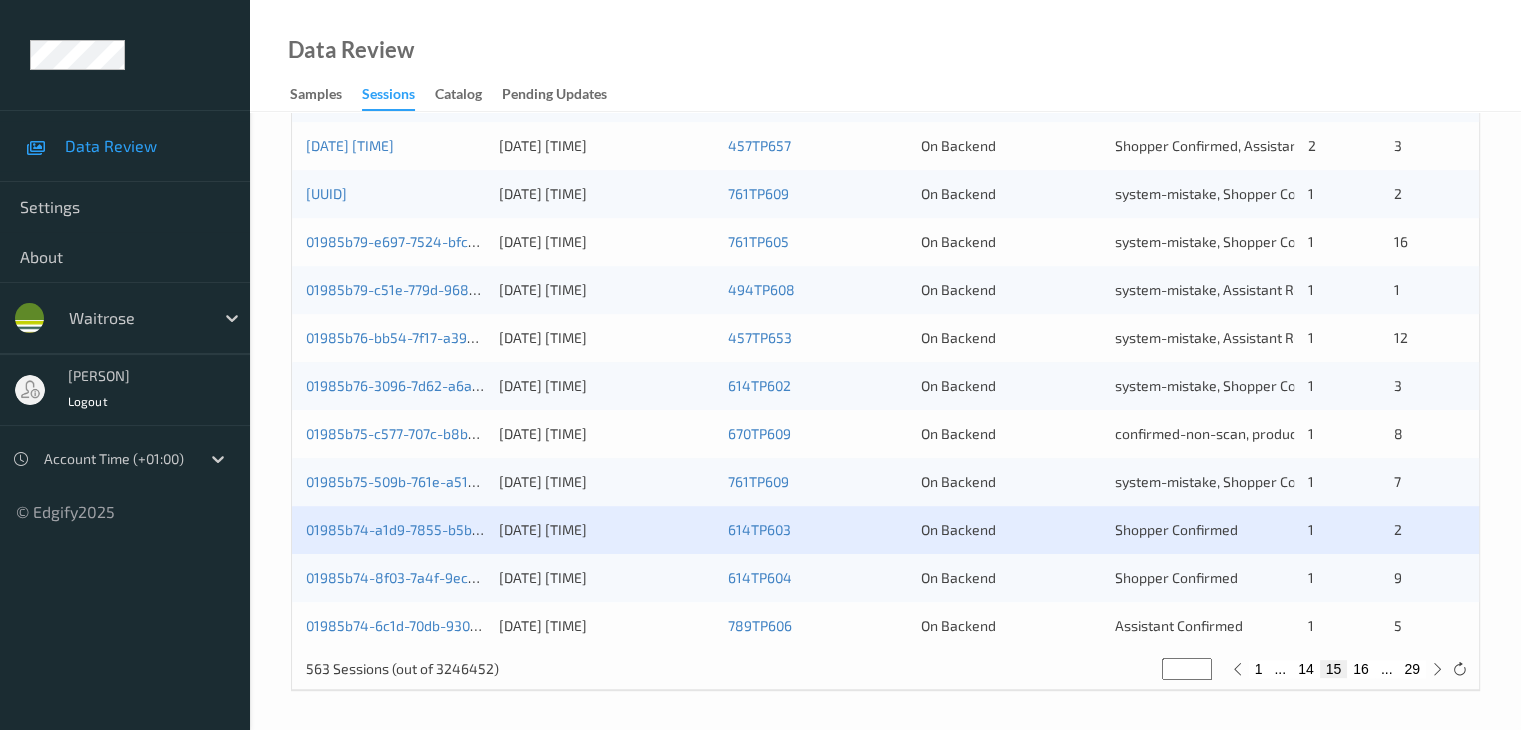 scroll, scrollTop: 932, scrollLeft: 0, axis: vertical 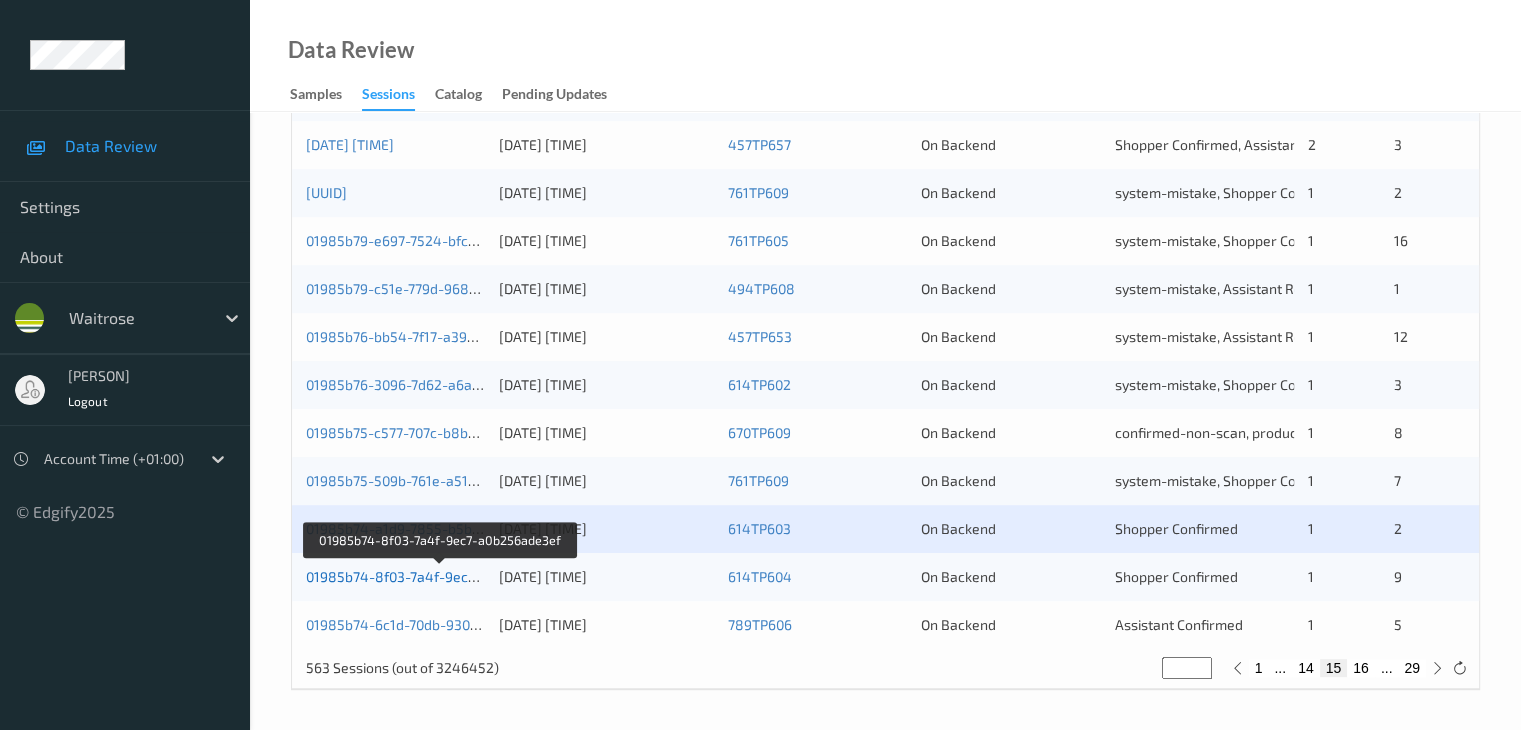click on "01985b74-8f03-7a4f-9ec7-a0b256ade3ef" at bounding box center [440, 576] 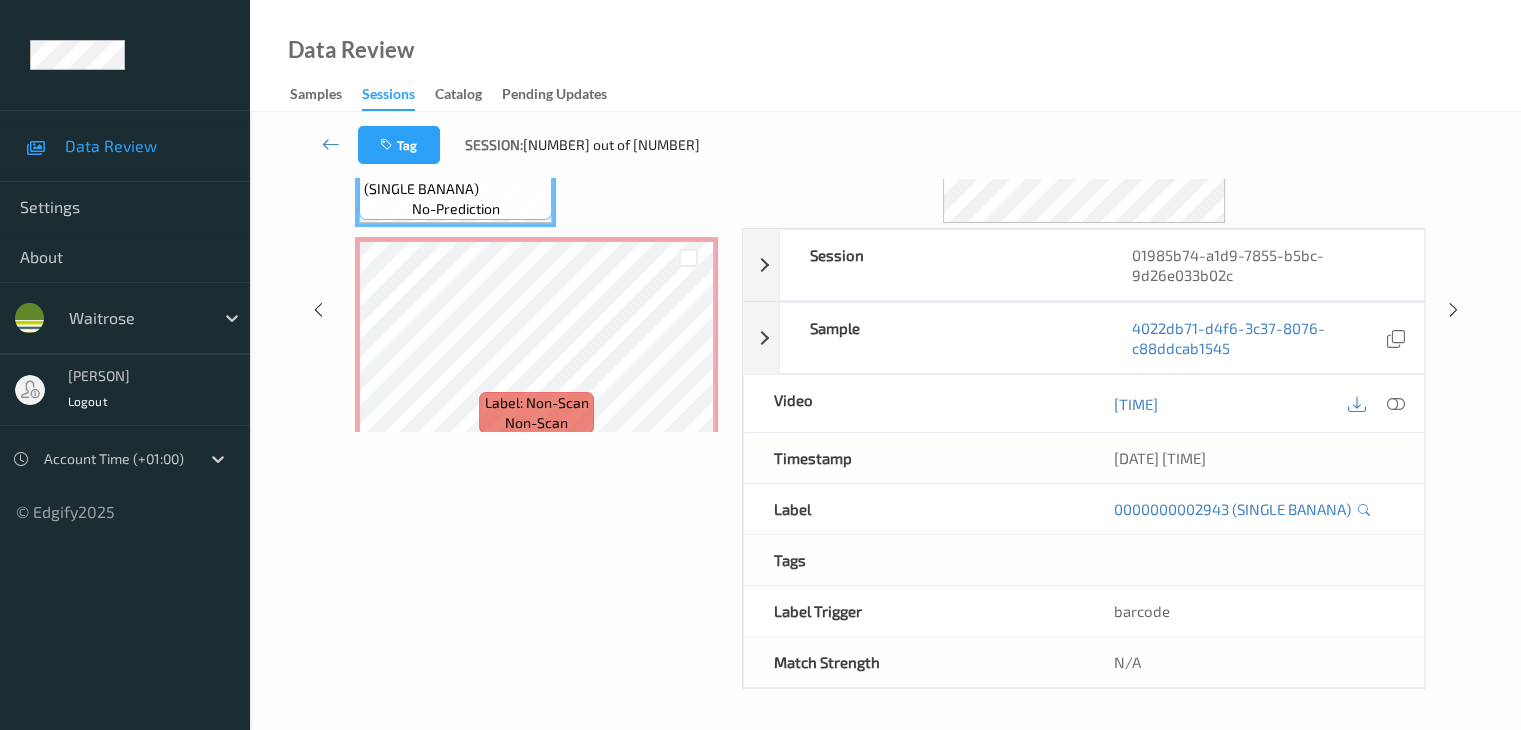 scroll, scrollTop: 0, scrollLeft: 0, axis: both 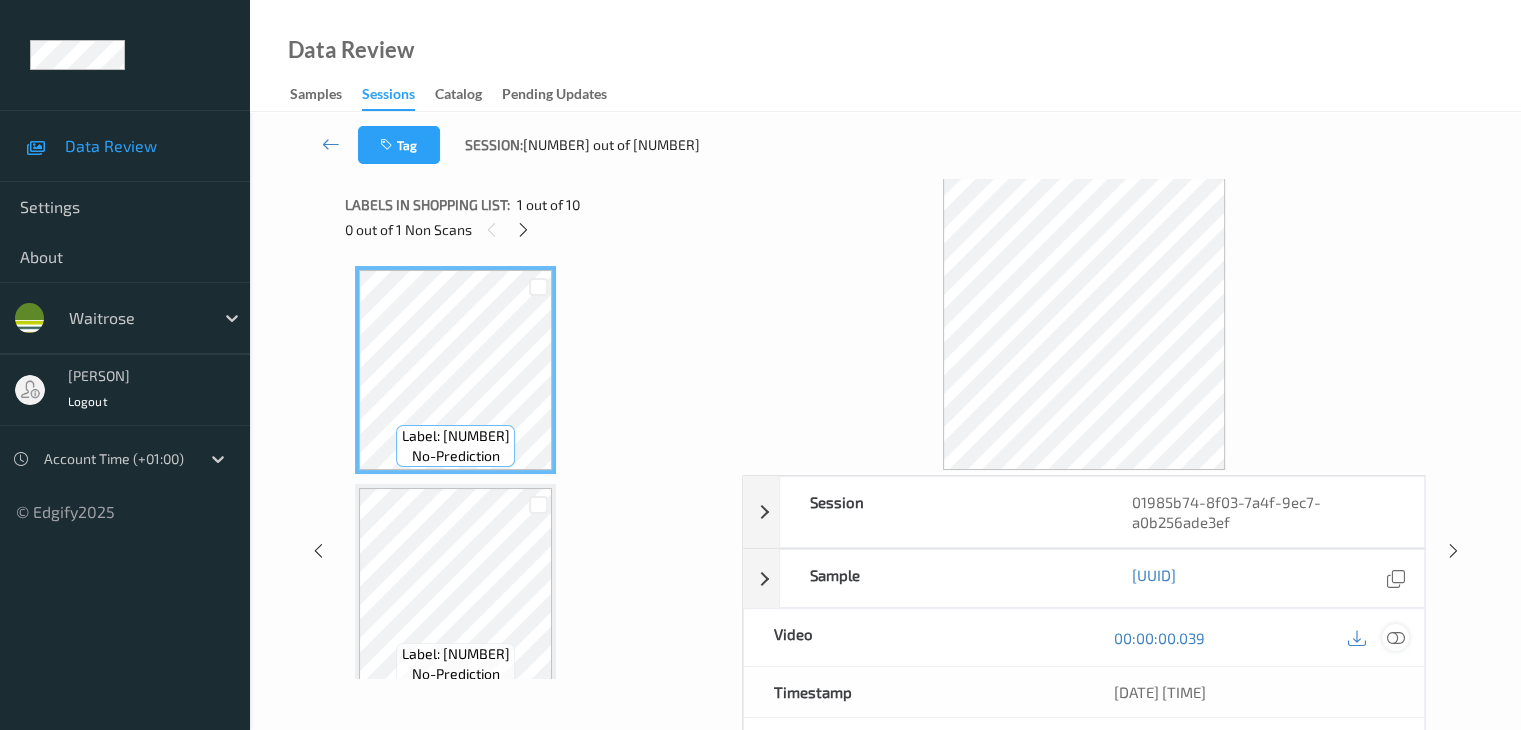 click at bounding box center (1395, 638) 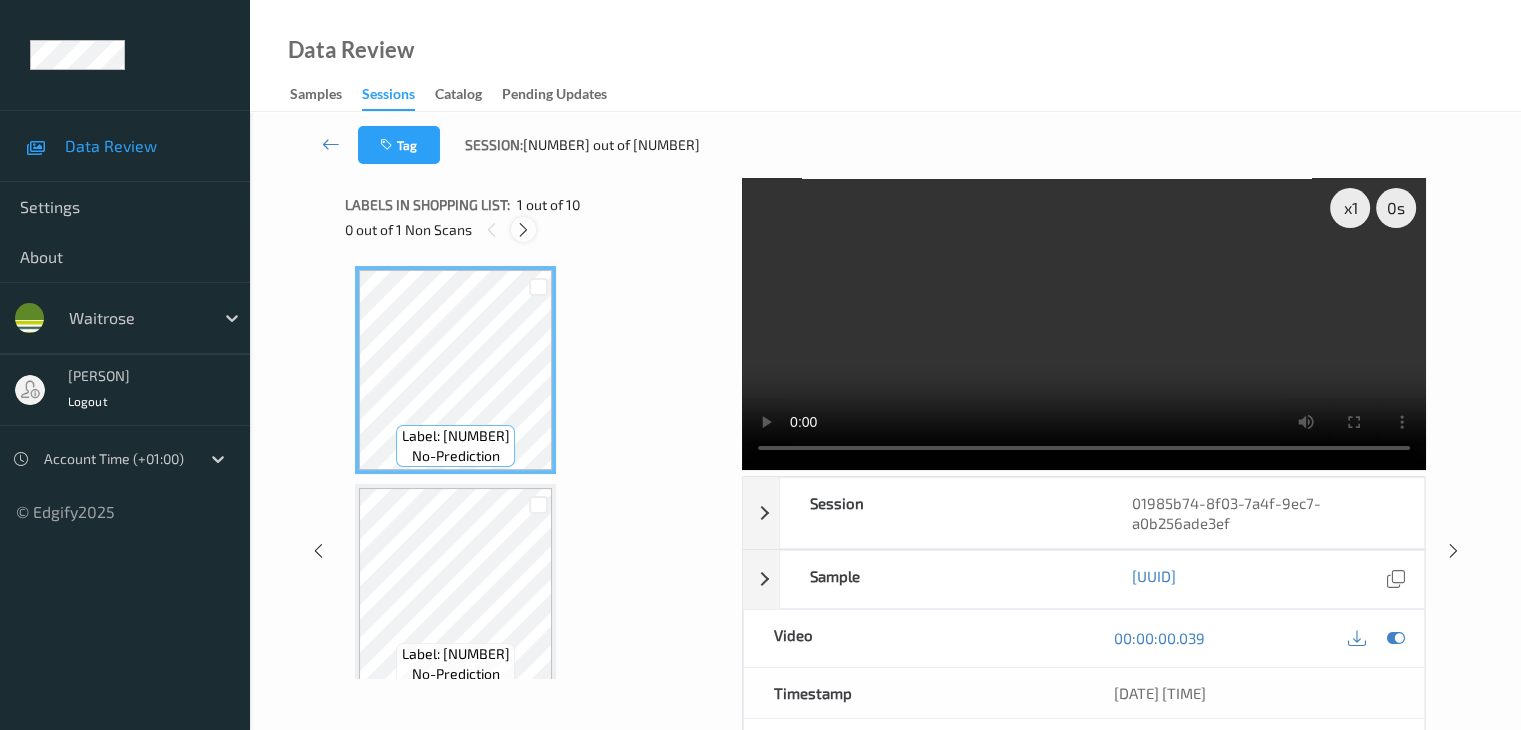 click at bounding box center [523, 230] 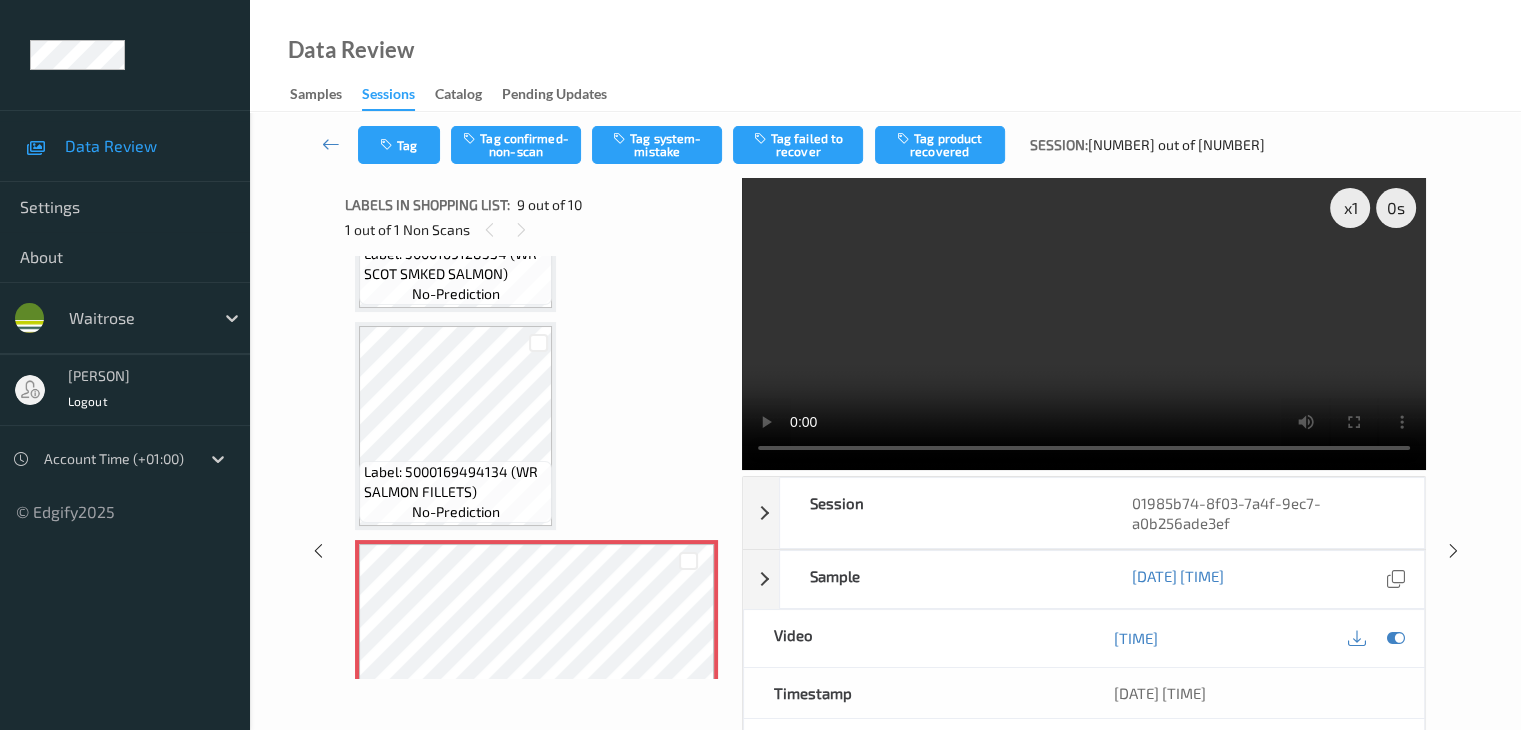 scroll, scrollTop: 1436, scrollLeft: 0, axis: vertical 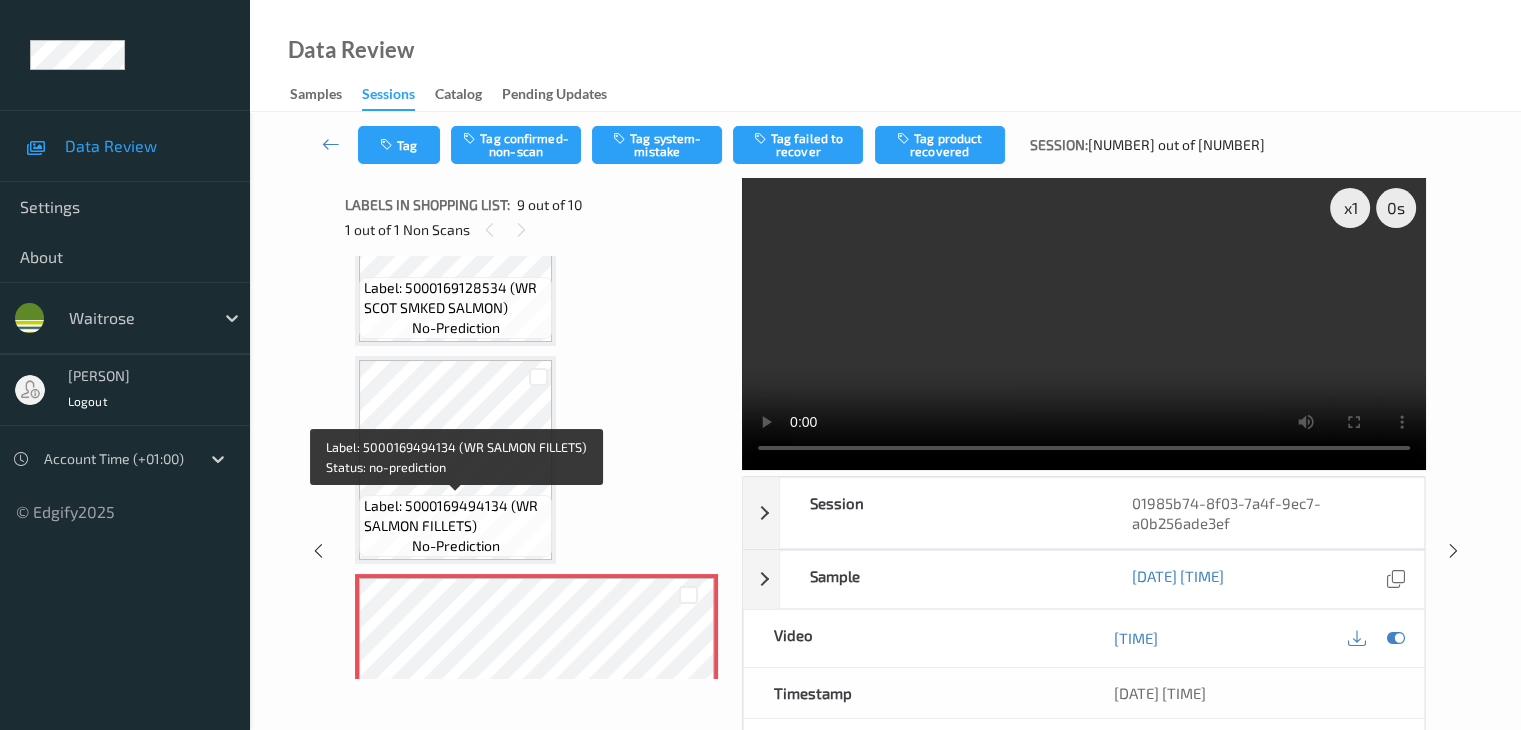 click on "Label: 5000169494134 (WR SALMON FILLETS)" at bounding box center [455, 516] 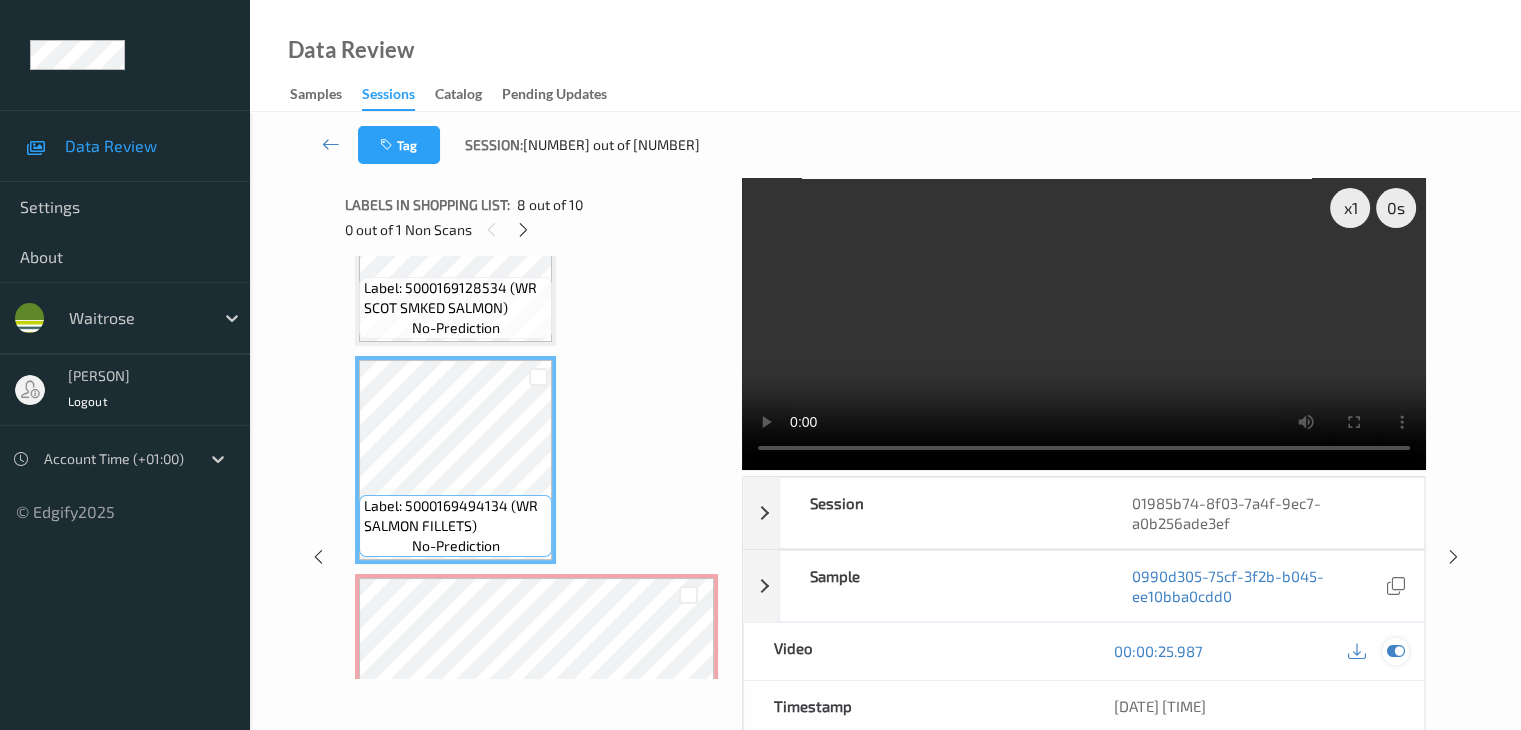 click at bounding box center [1395, 651] 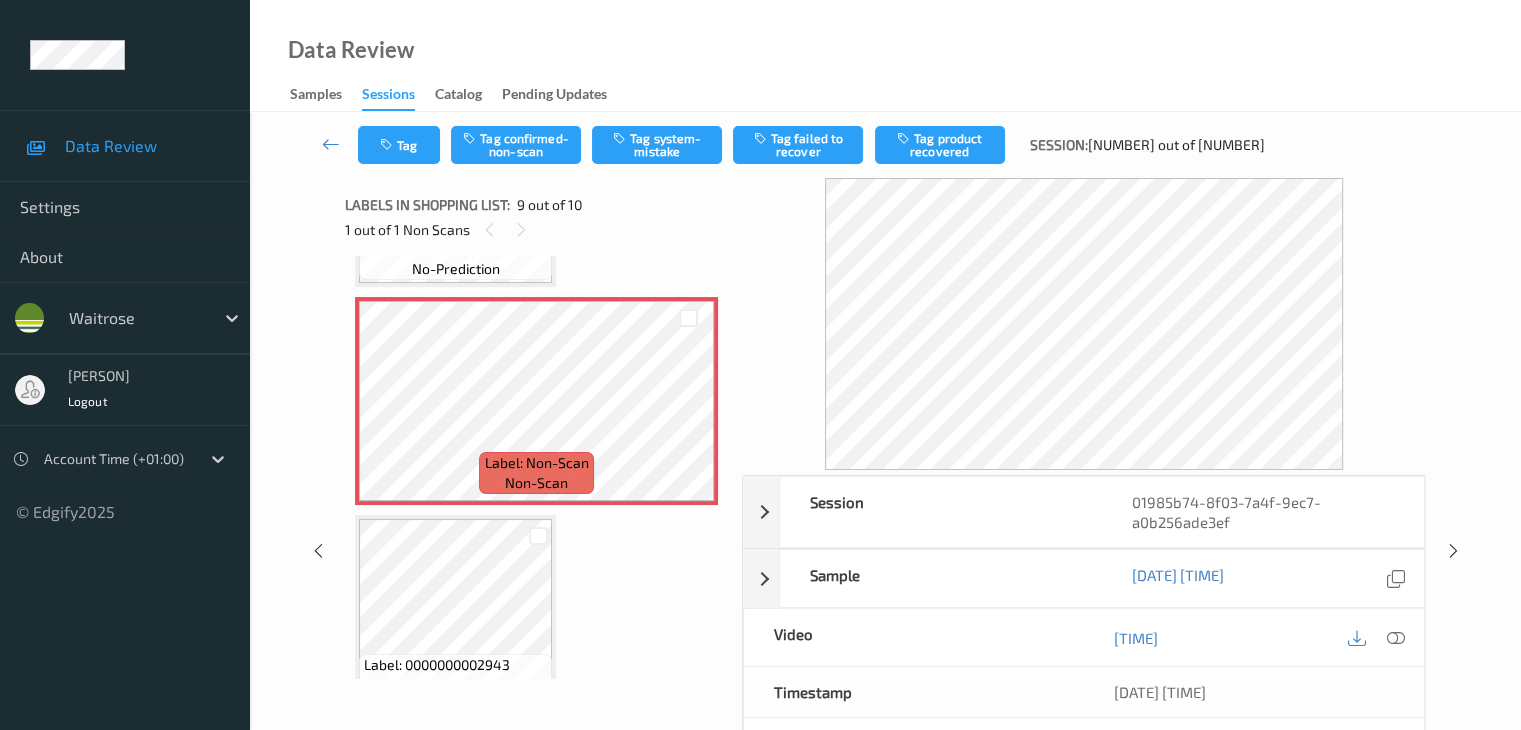 scroll, scrollTop: 1767, scrollLeft: 0, axis: vertical 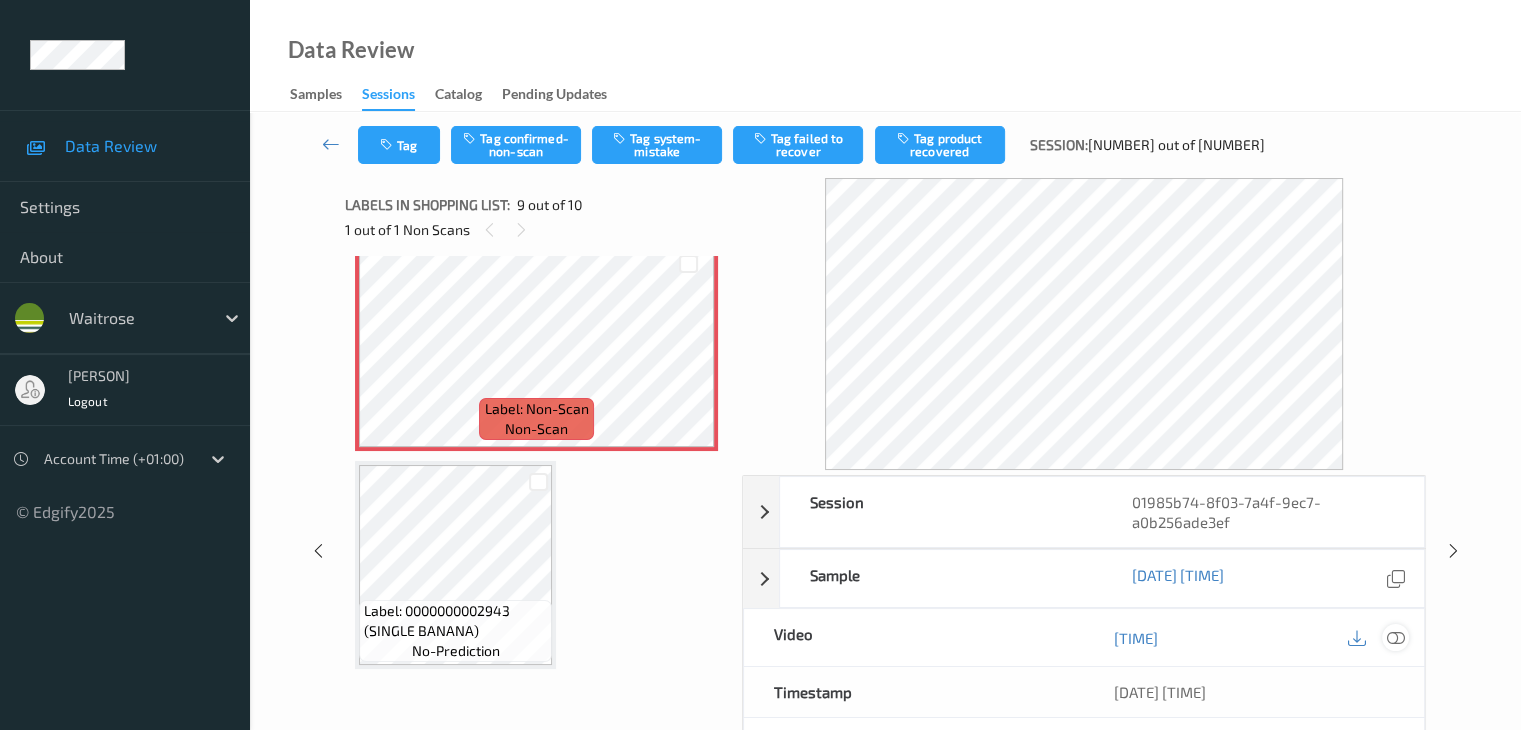 click at bounding box center [1395, 638] 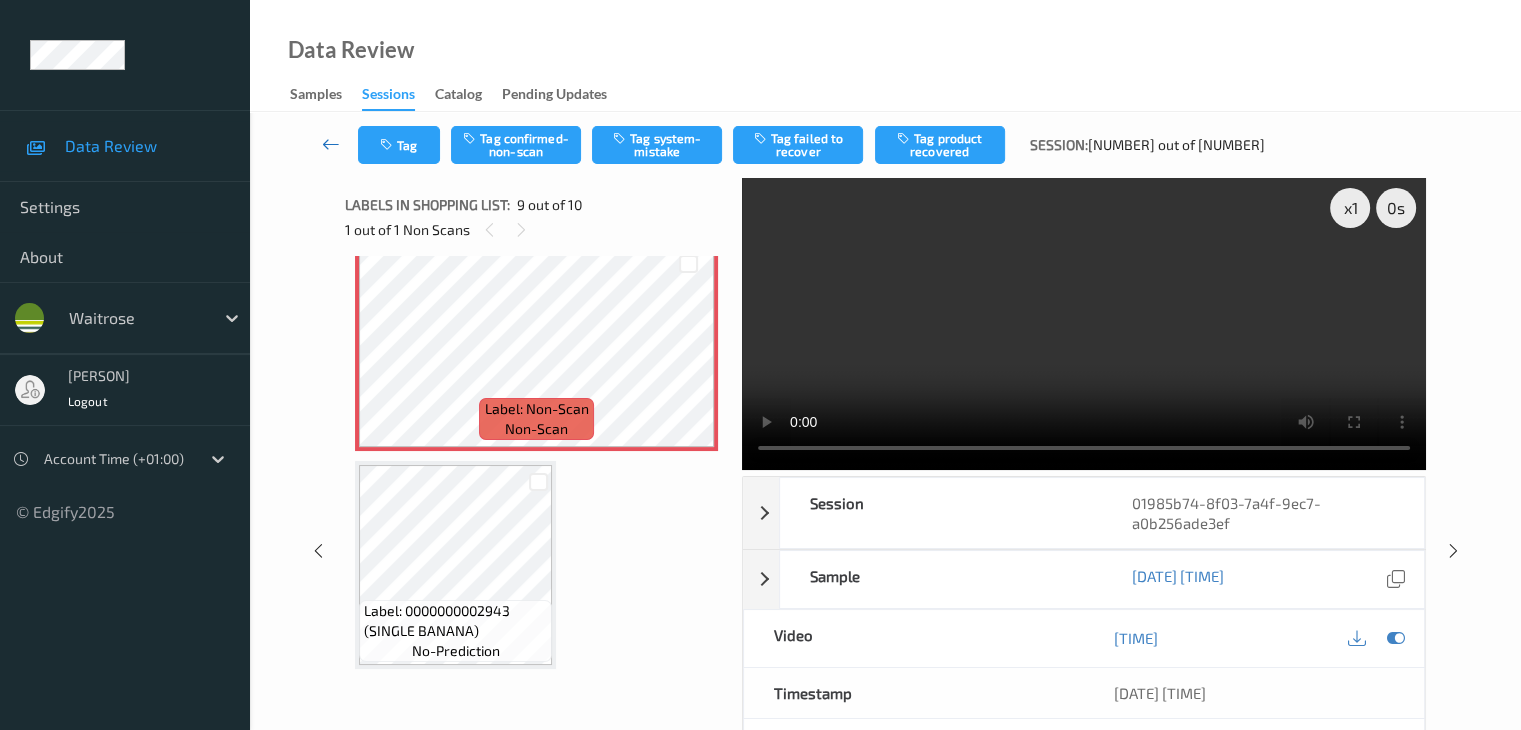 click at bounding box center [331, 144] 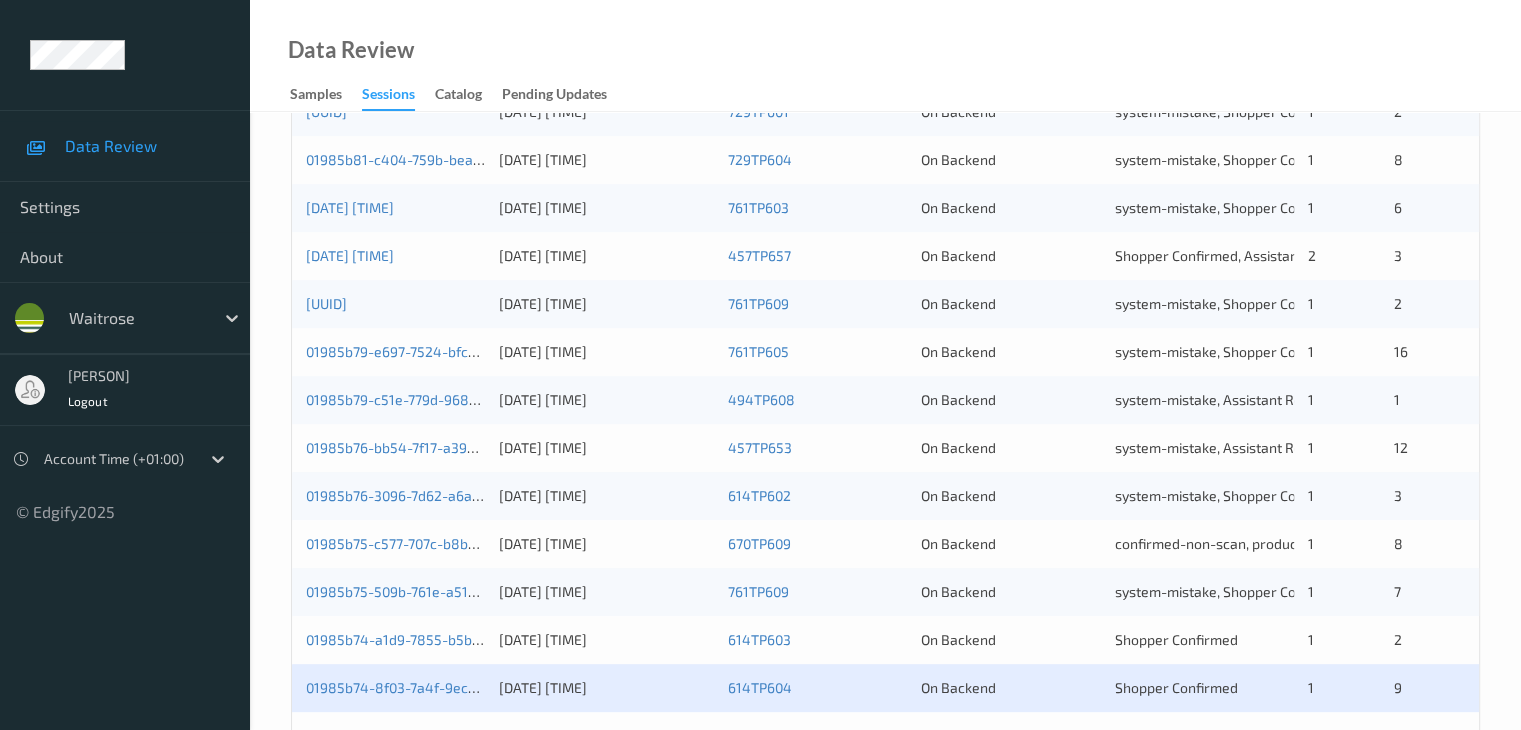scroll, scrollTop: 932, scrollLeft: 0, axis: vertical 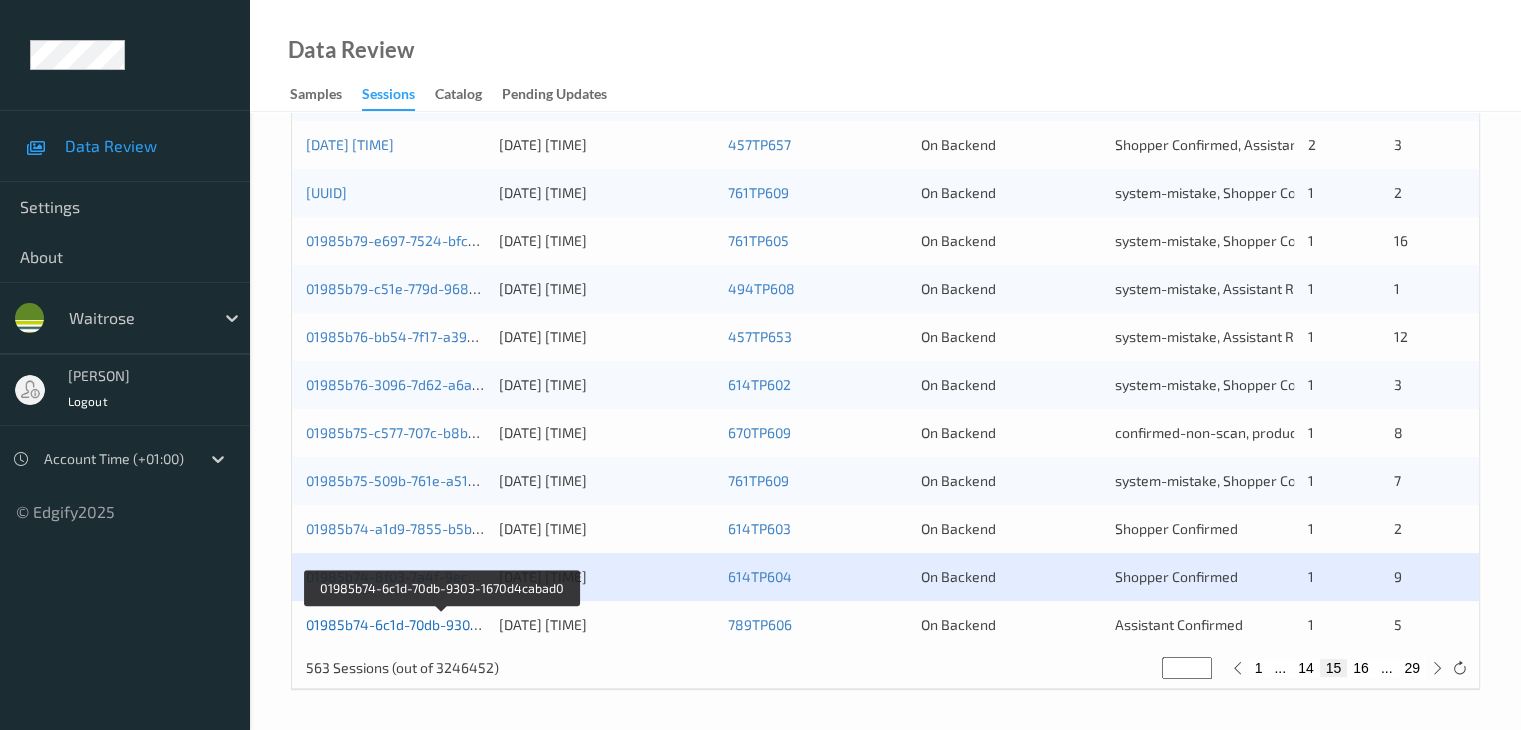 click on "[UUID]" at bounding box center (441, 624) 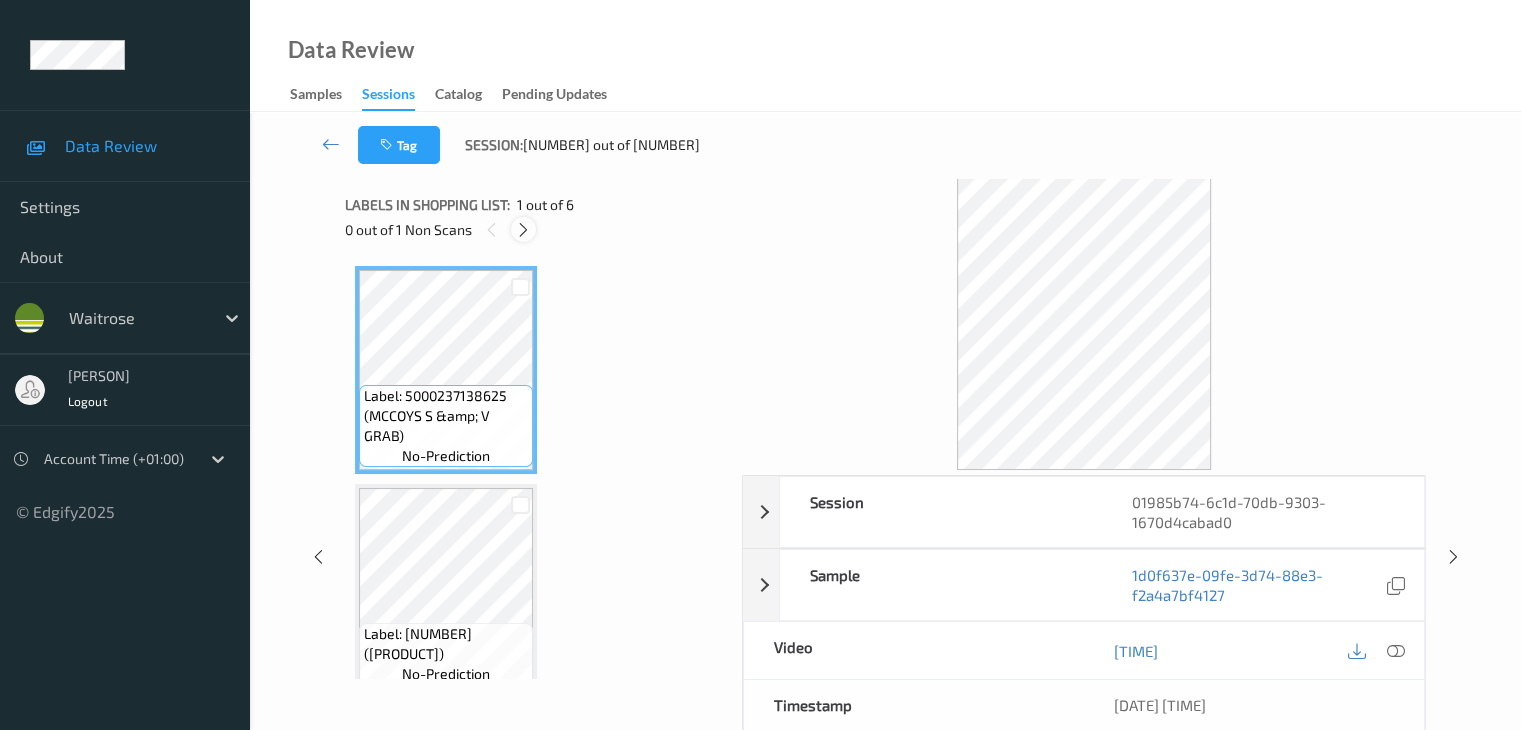 click at bounding box center [523, 230] 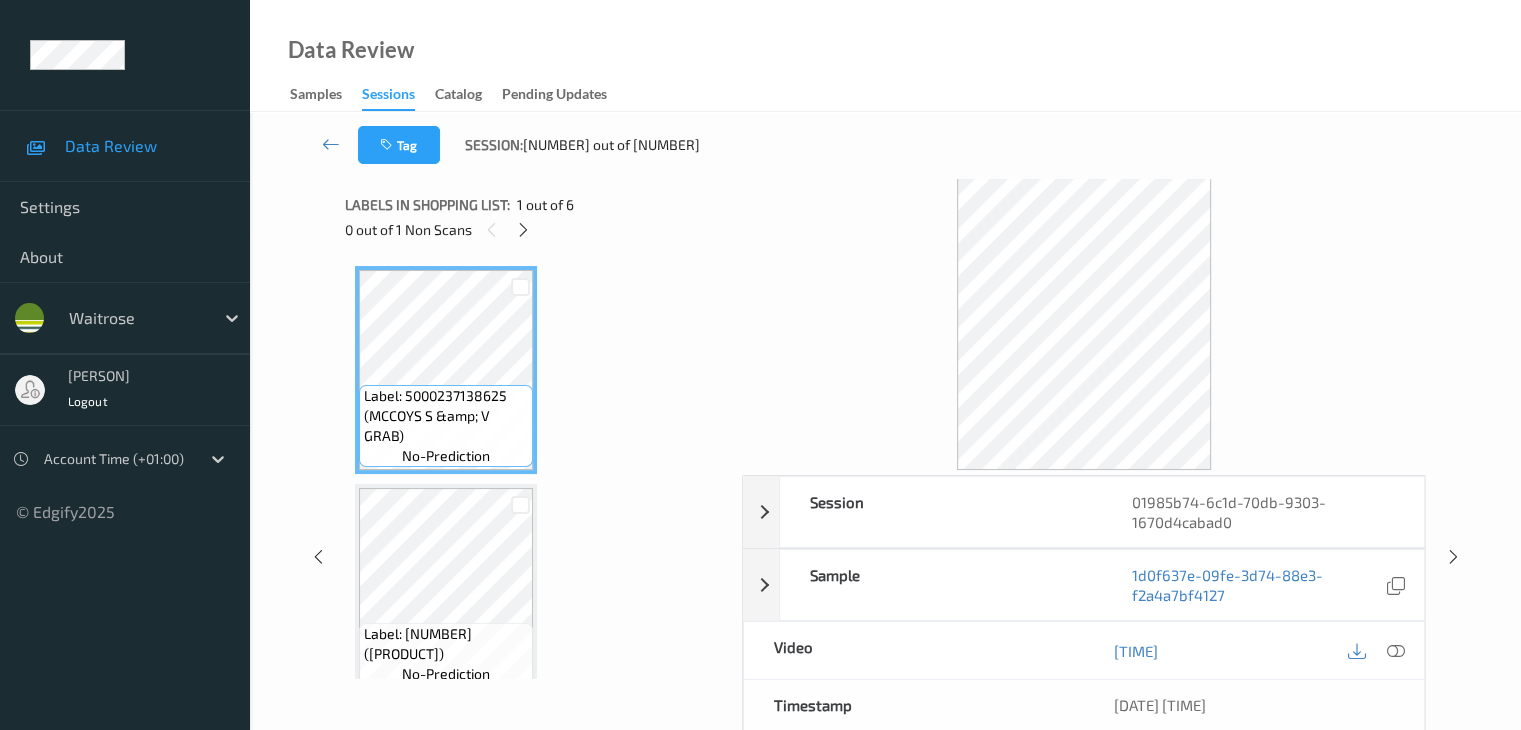 scroll, scrollTop: 446, scrollLeft: 0, axis: vertical 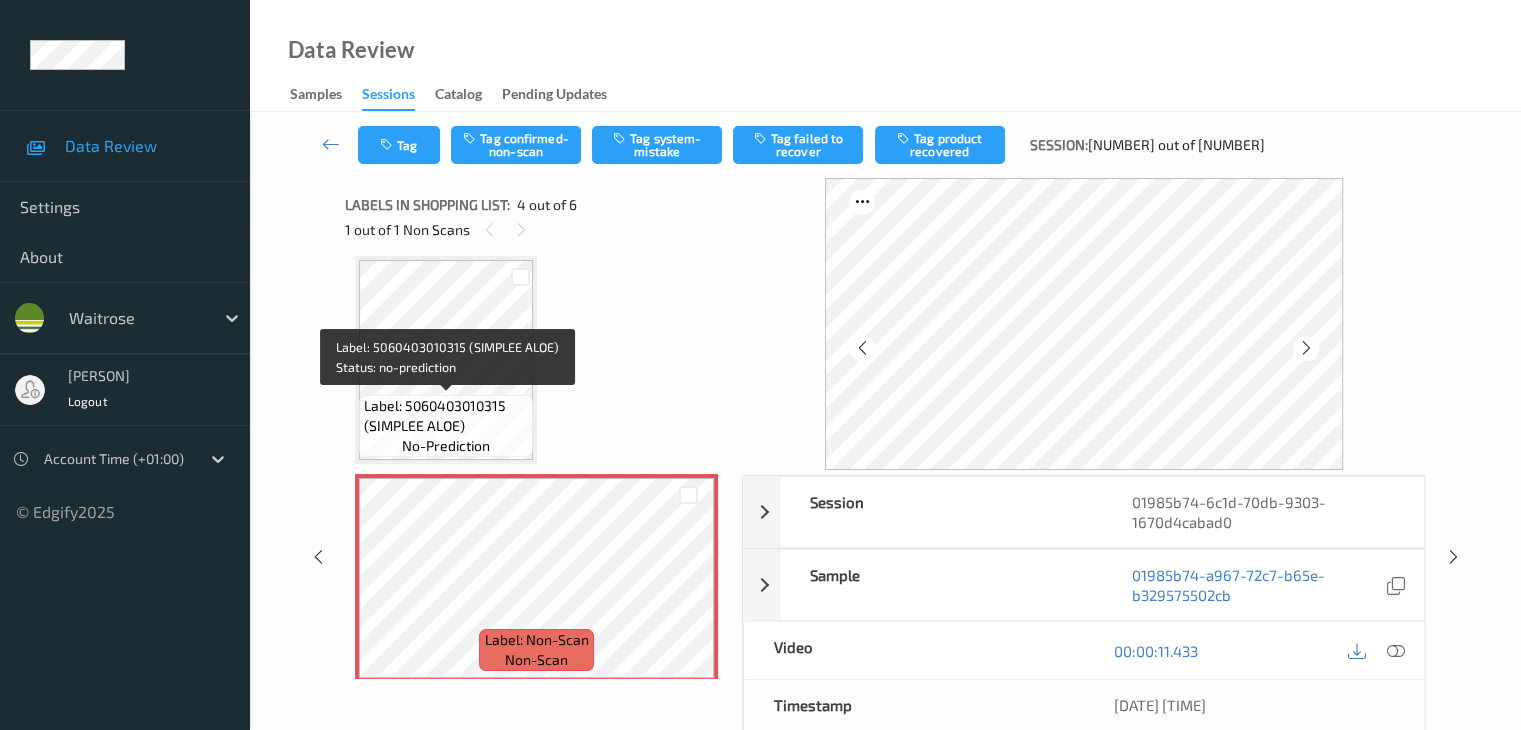 click on "Label: 5060403010315 (SIMPLEE ALOE)" at bounding box center (446, 416) 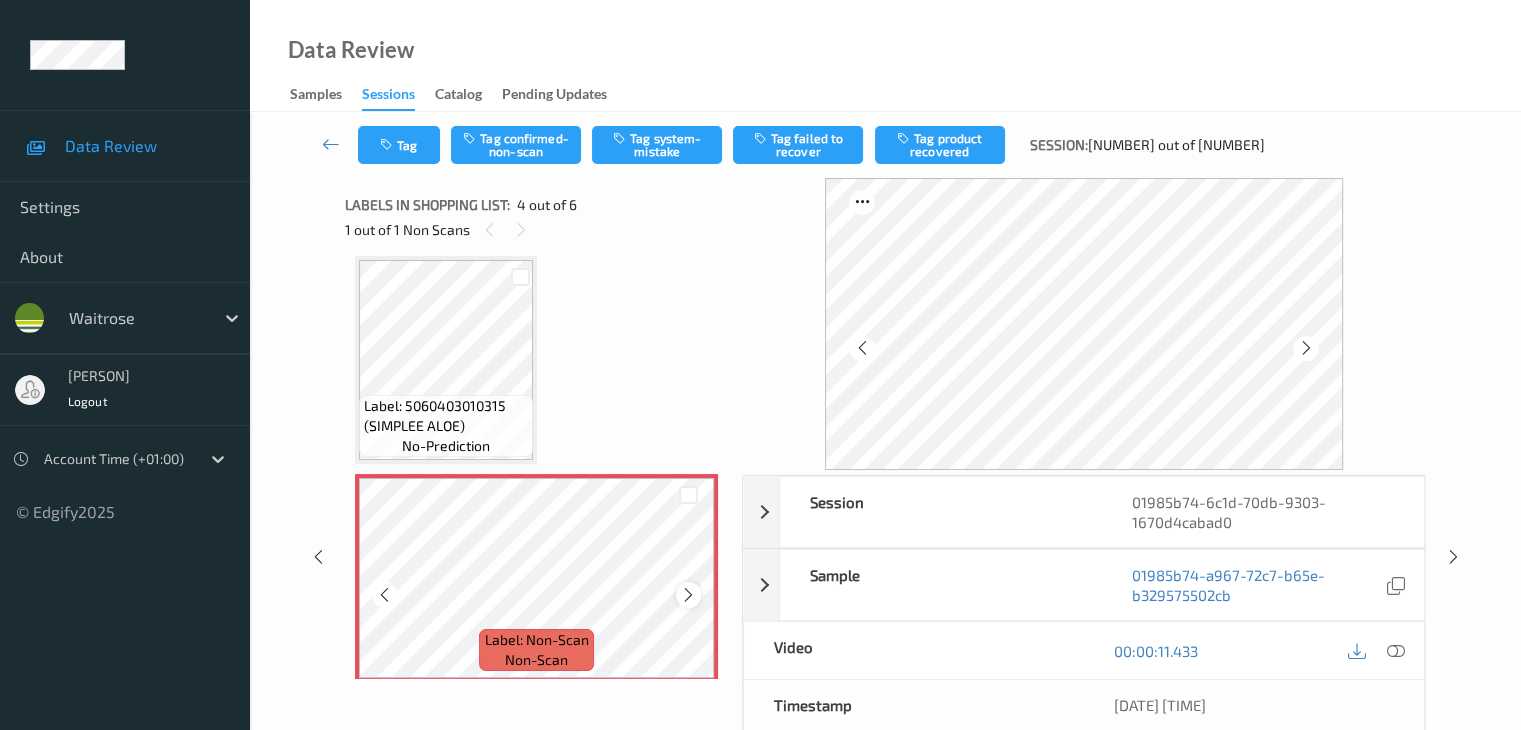 click at bounding box center [688, 595] 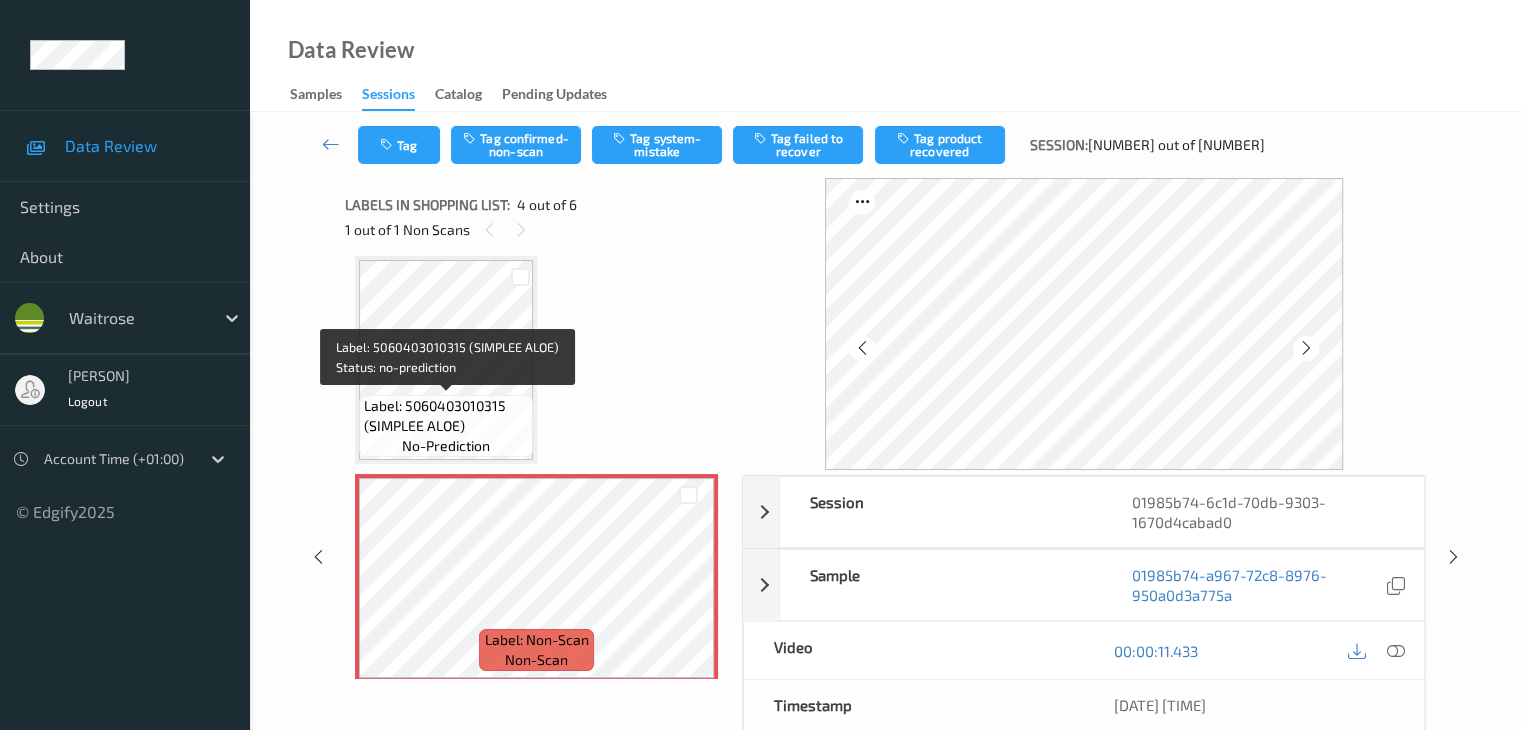 click on "Label: 5060403010315 (SIMPLEE ALOE)" at bounding box center [446, 416] 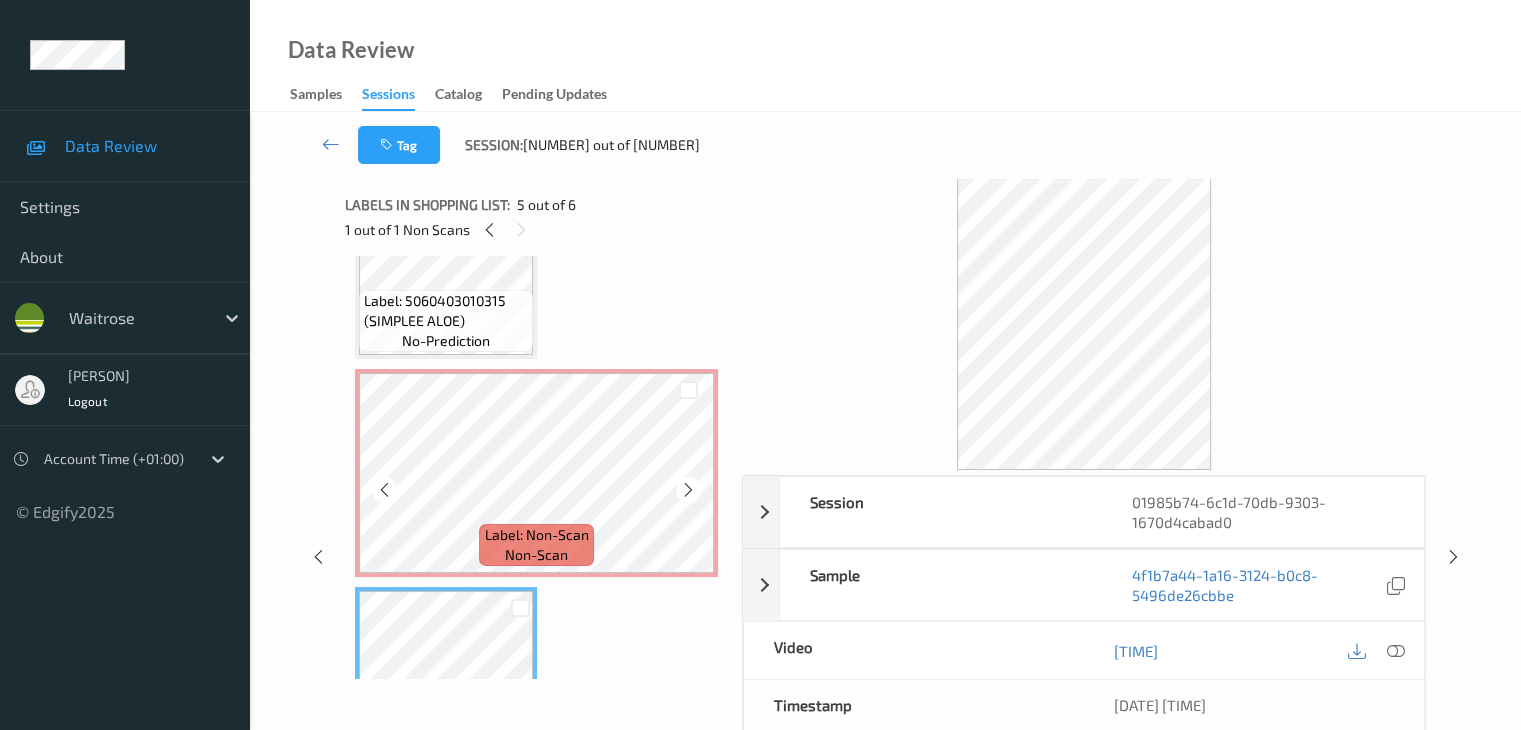 scroll, scrollTop: 546, scrollLeft: 0, axis: vertical 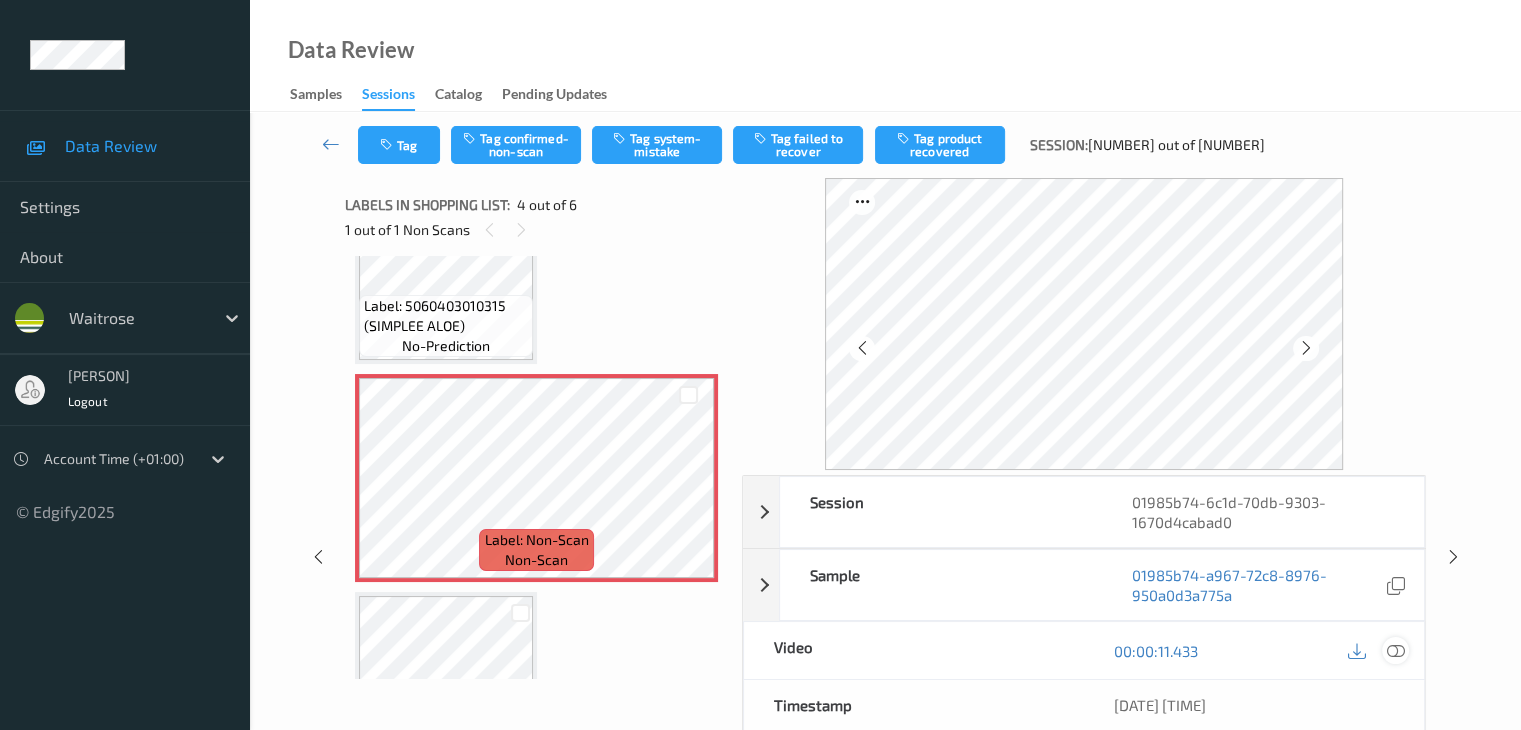 click at bounding box center [1395, 651] 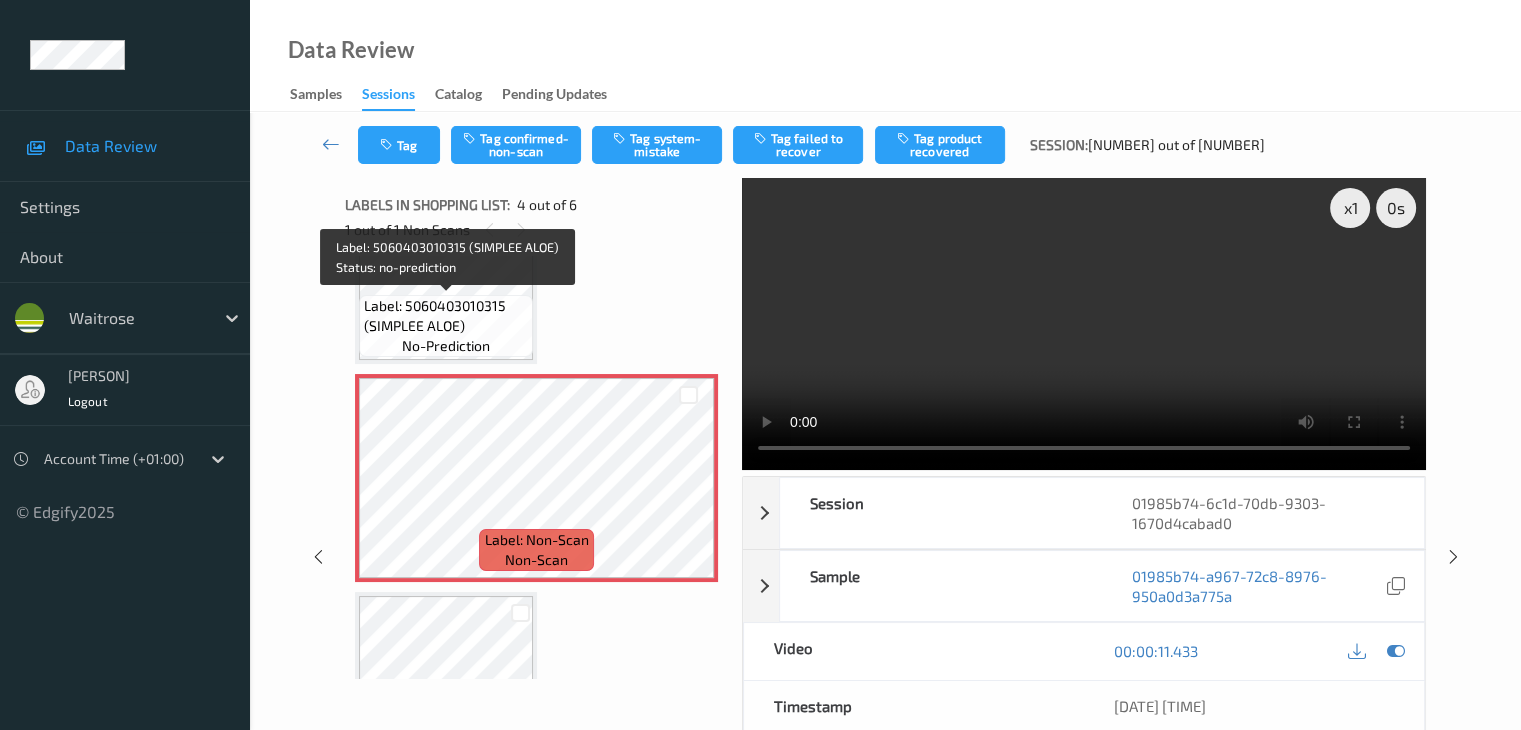 click on "Label: 5060403010315 (SIMPLEE ALOE) no-prediction" at bounding box center (446, 326) 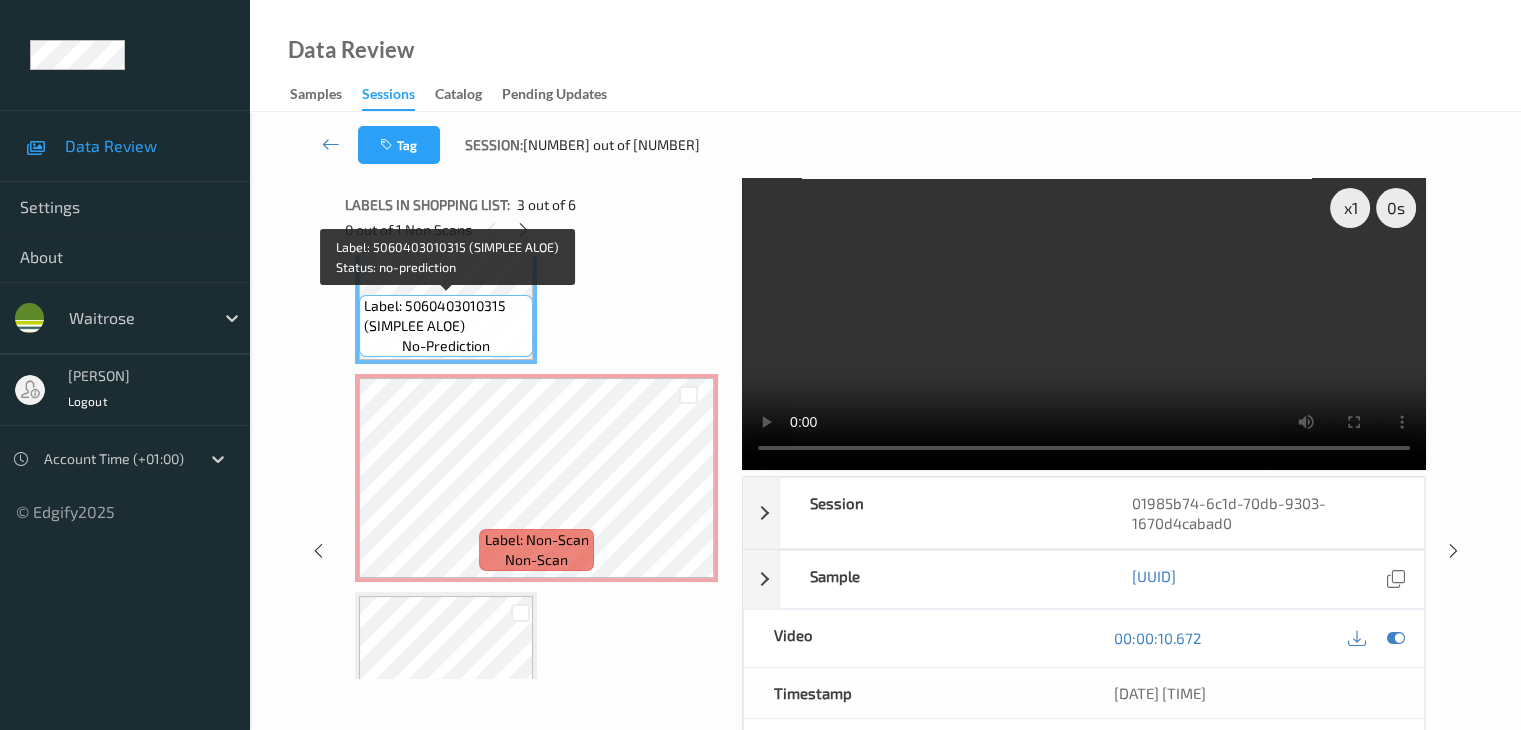 click on "Label: 5060403010315 (SIMPLEE ALOE)" at bounding box center [446, 316] 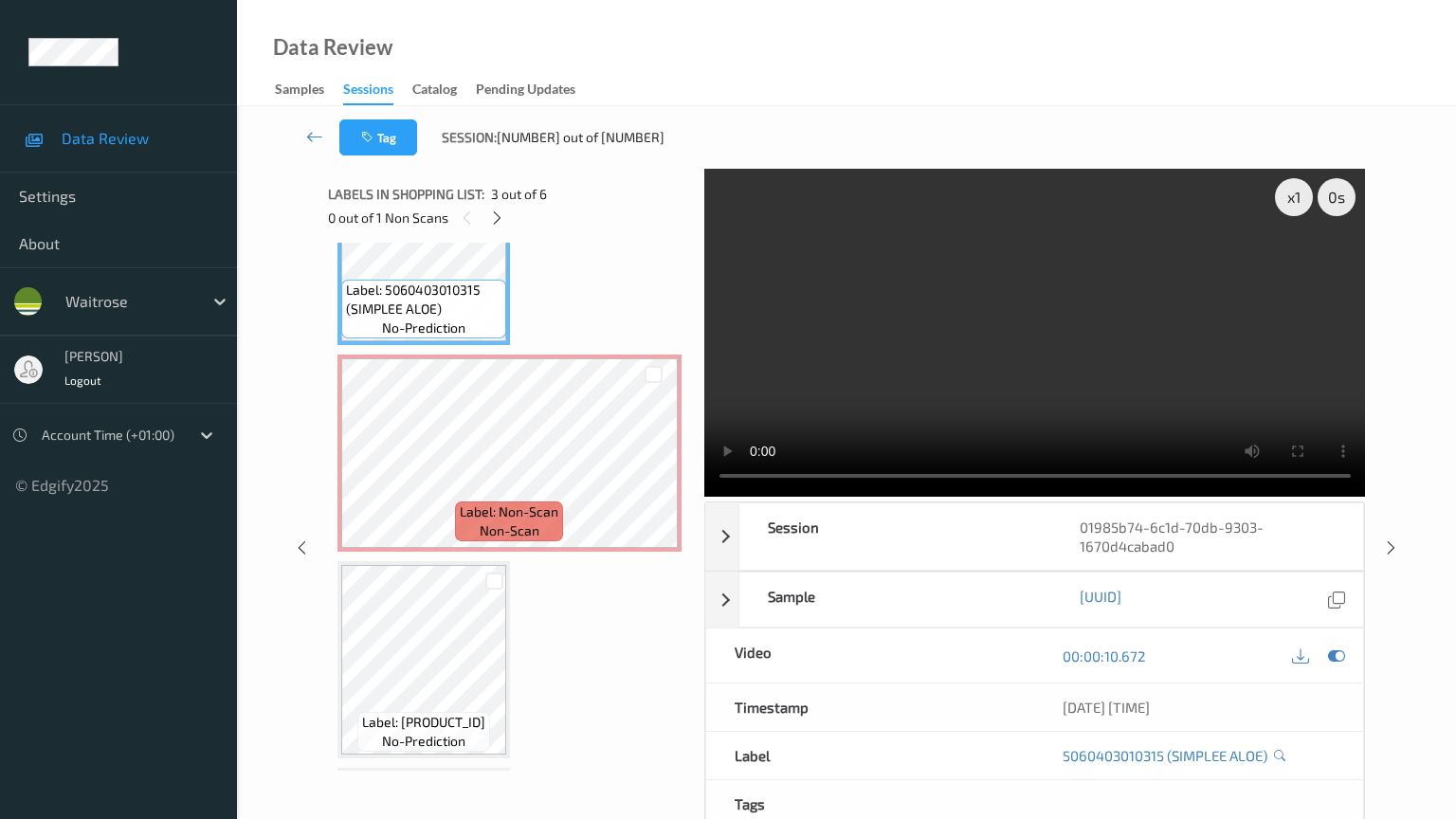 type 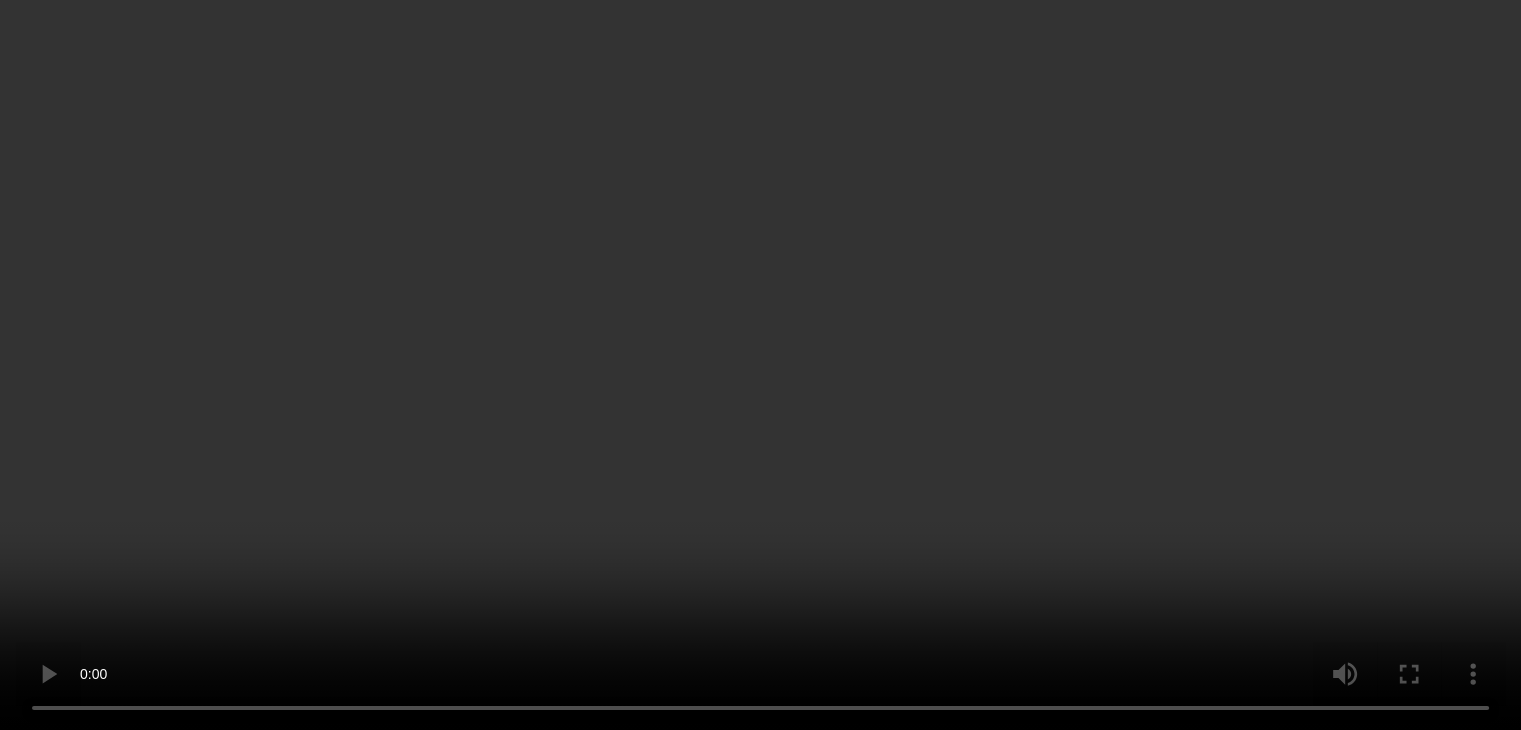 scroll, scrollTop: 546, scrollLeft: 0, axis: vertical 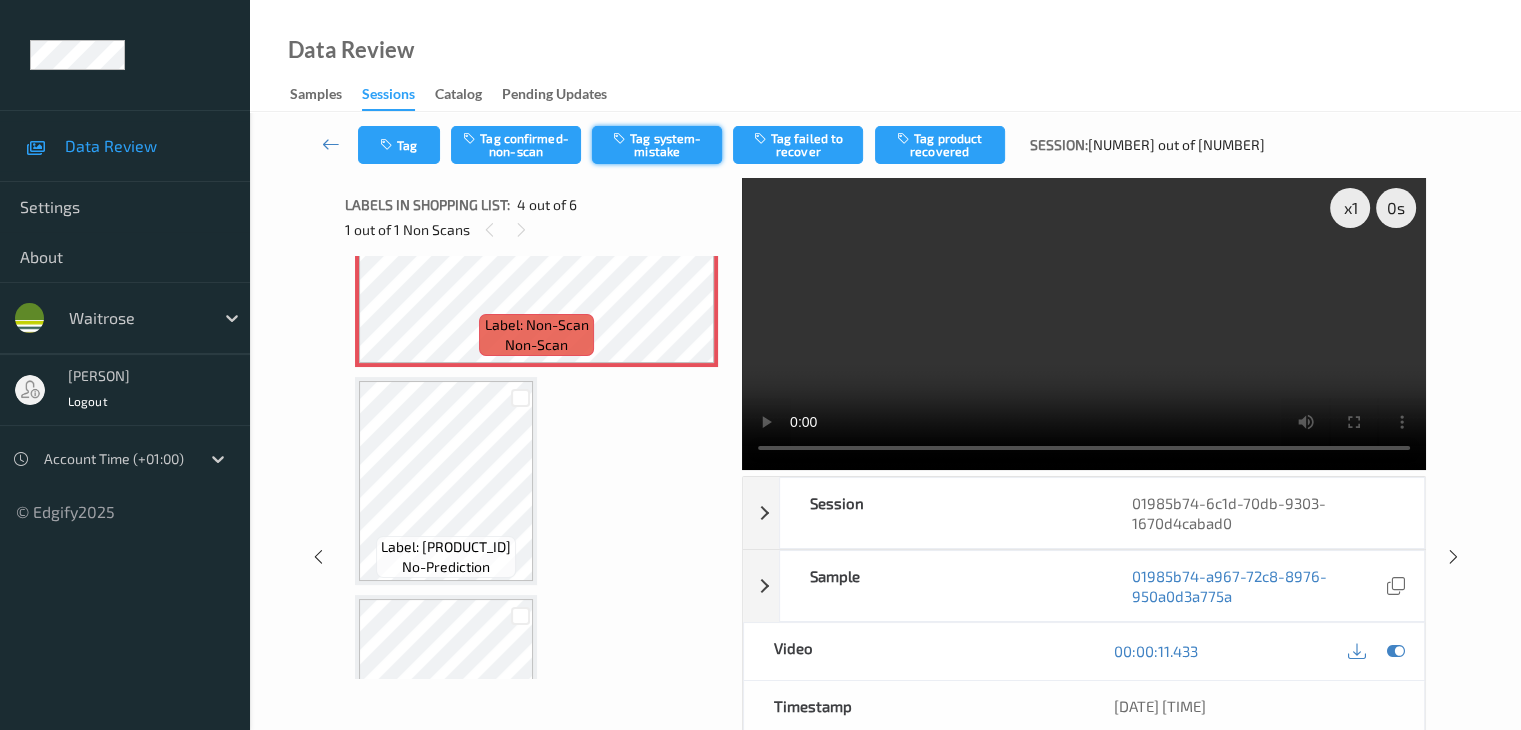 click on "Tag   system-mistake" at bounding box center [657, 145] 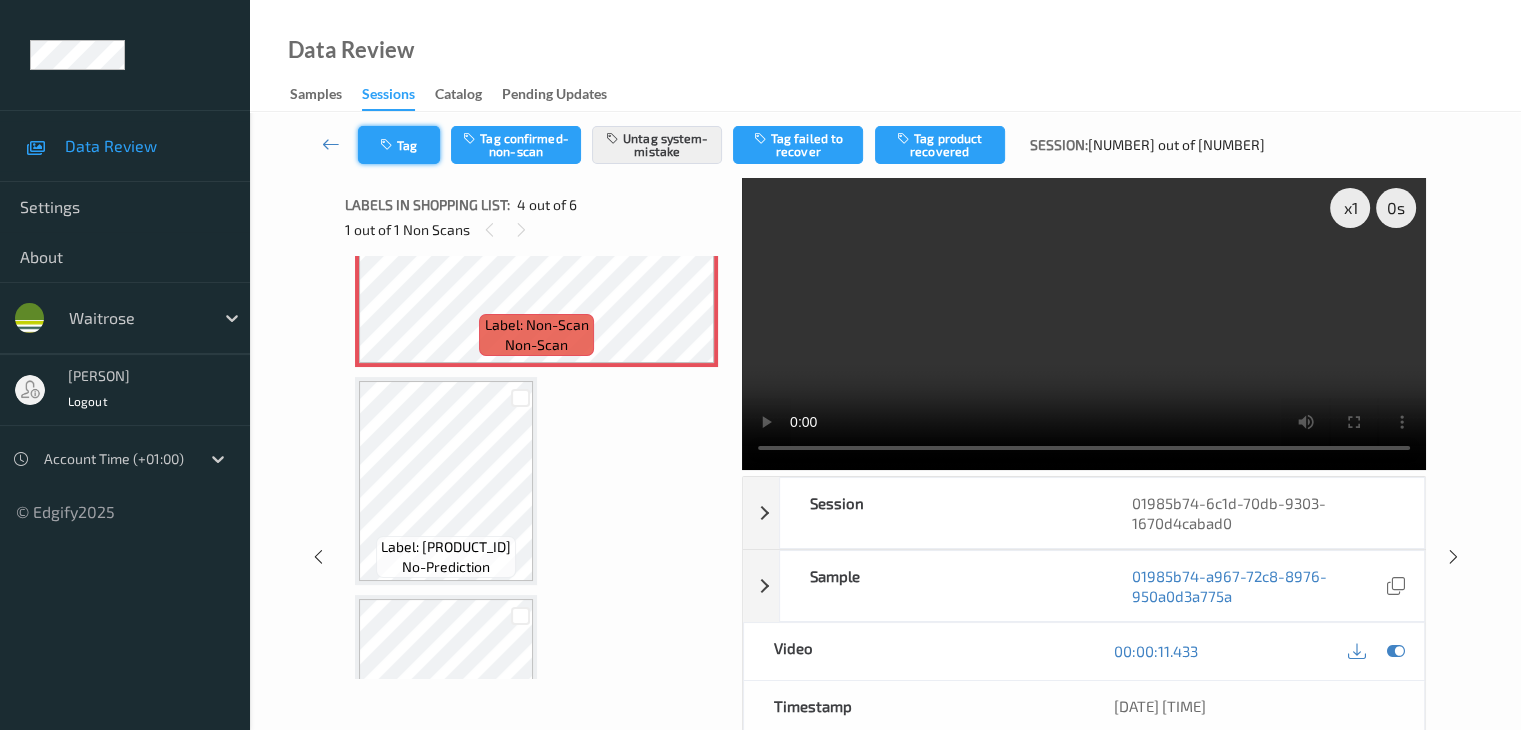 click on "Tag" at bounding box center [399, 145] 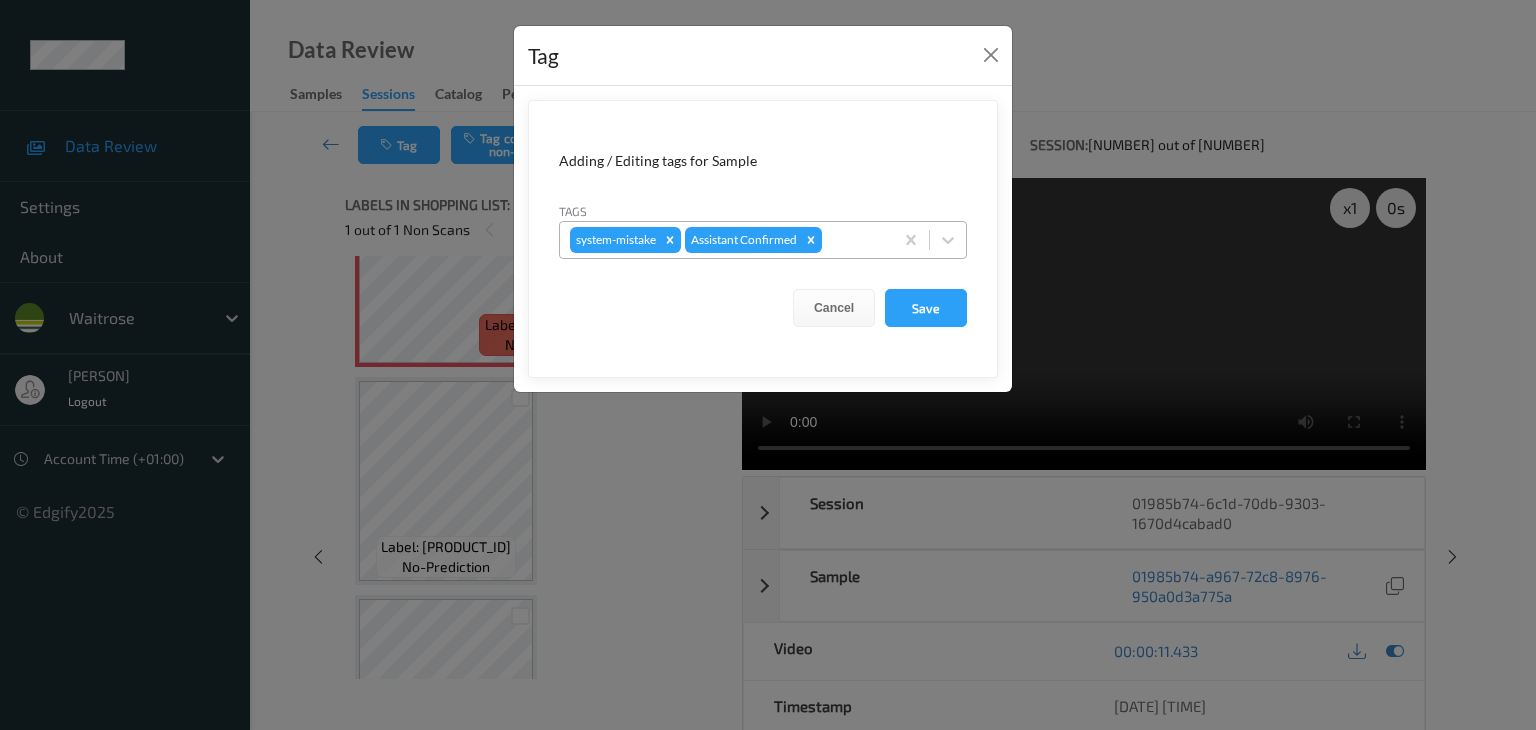 click at bounding box center [854, 240] 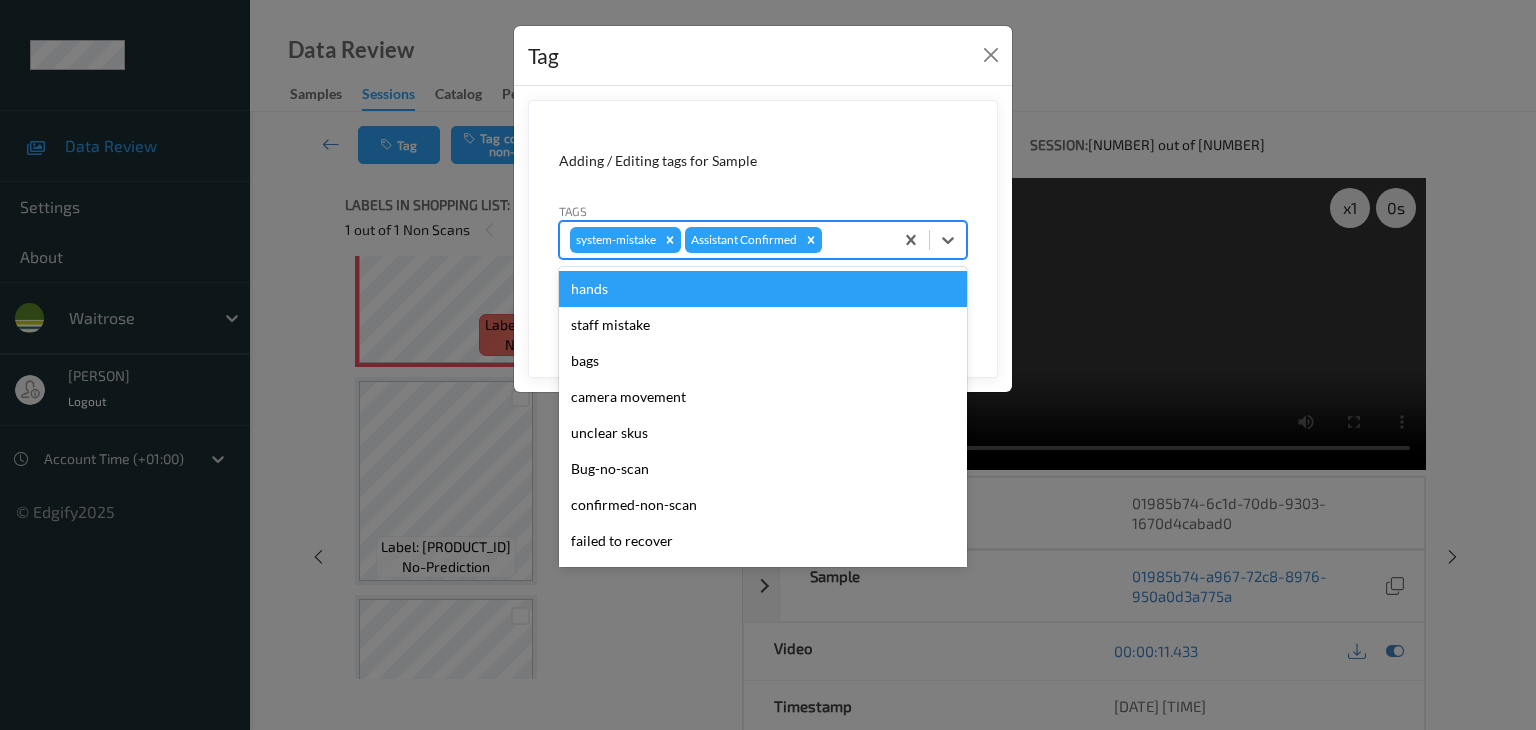 type on "u" 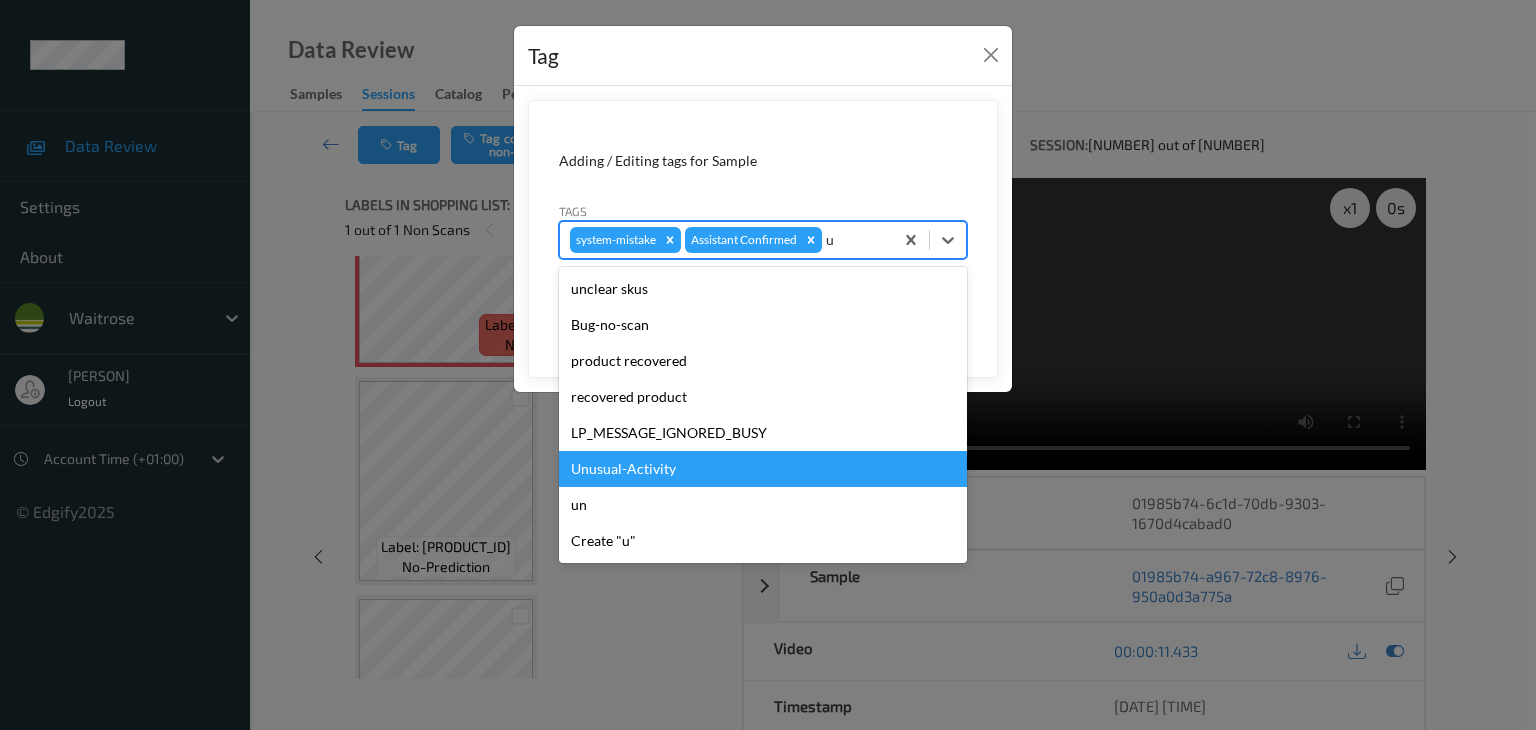click on "Unusual-Activity" at bounding box center [763, 469] 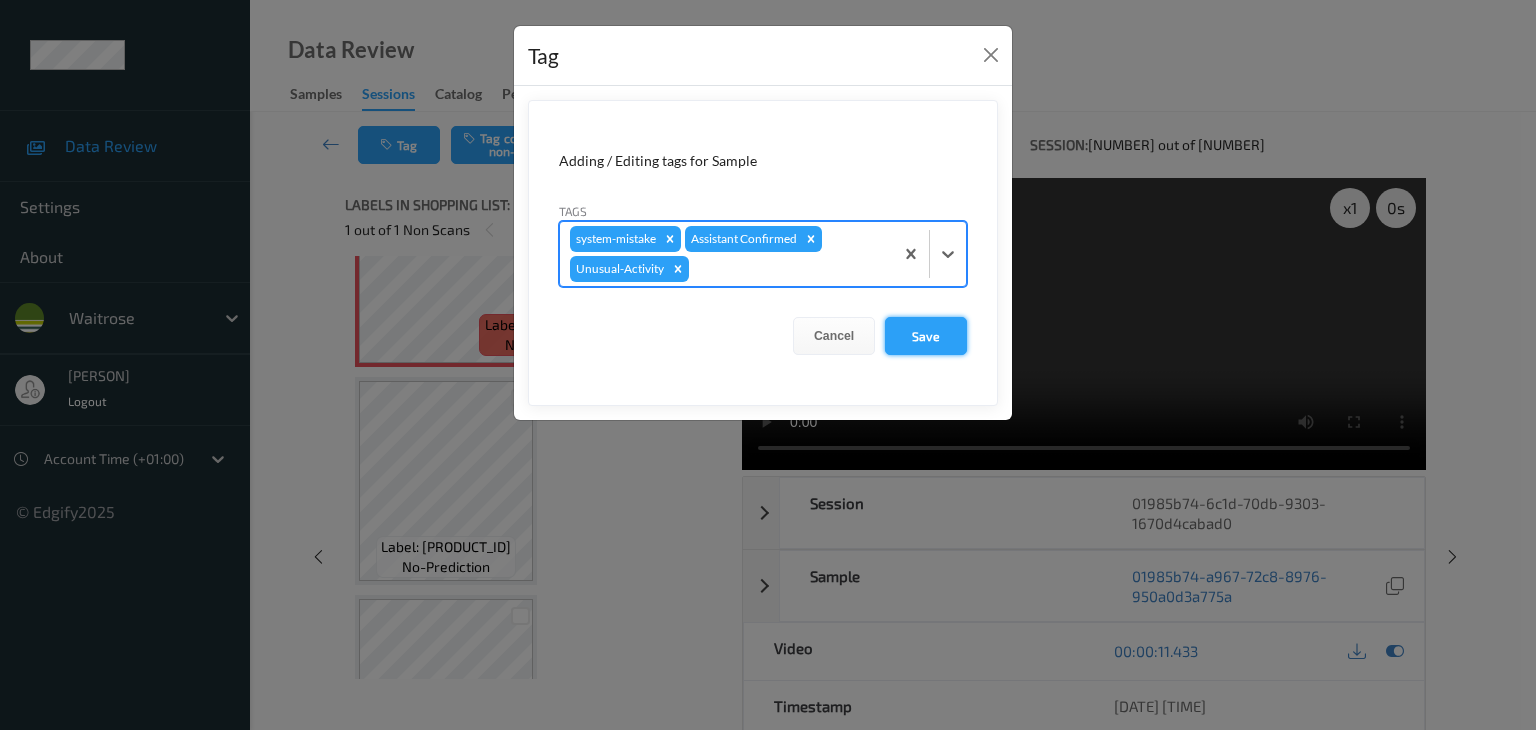 click on "Save" at bounding box center (926, 336) 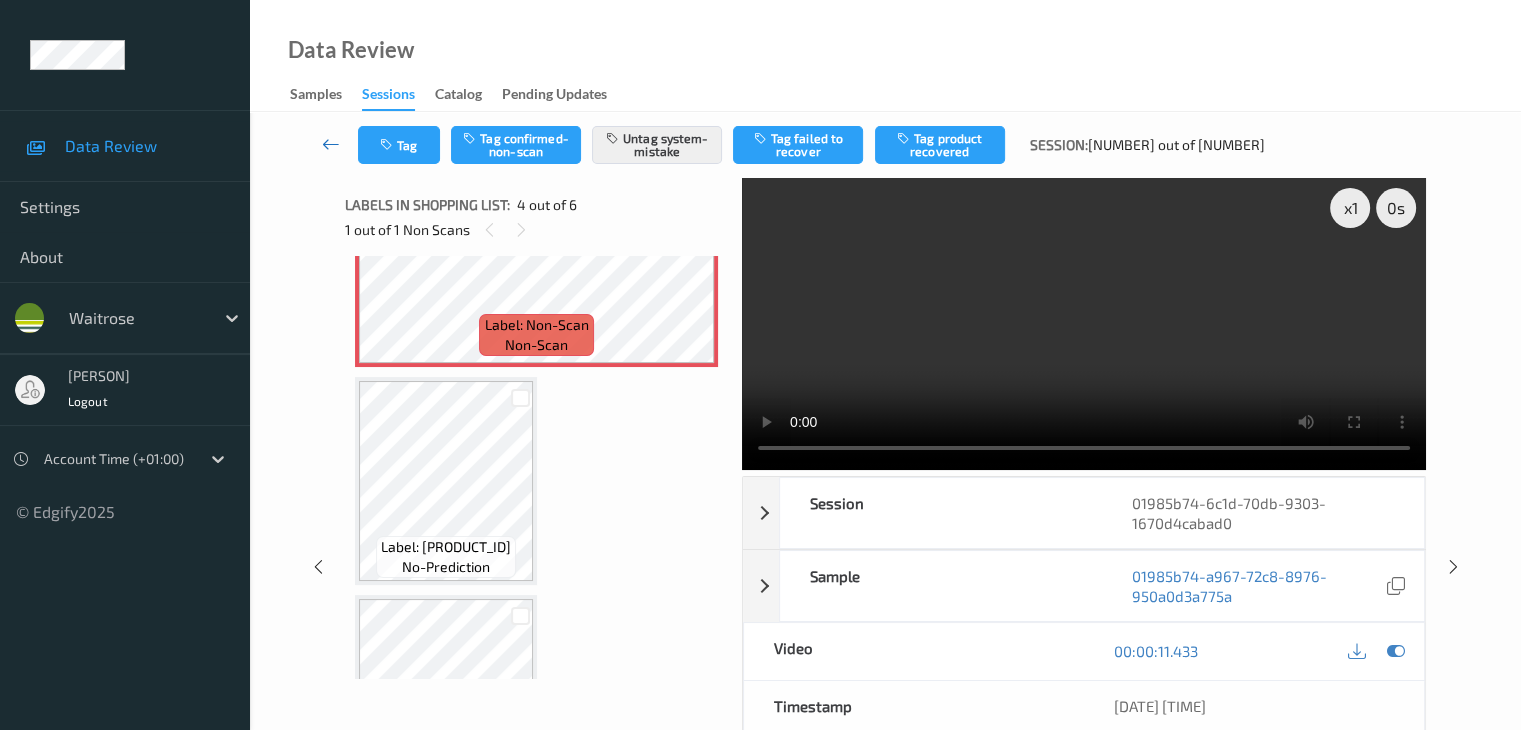 click at bounding box center [331, 144] 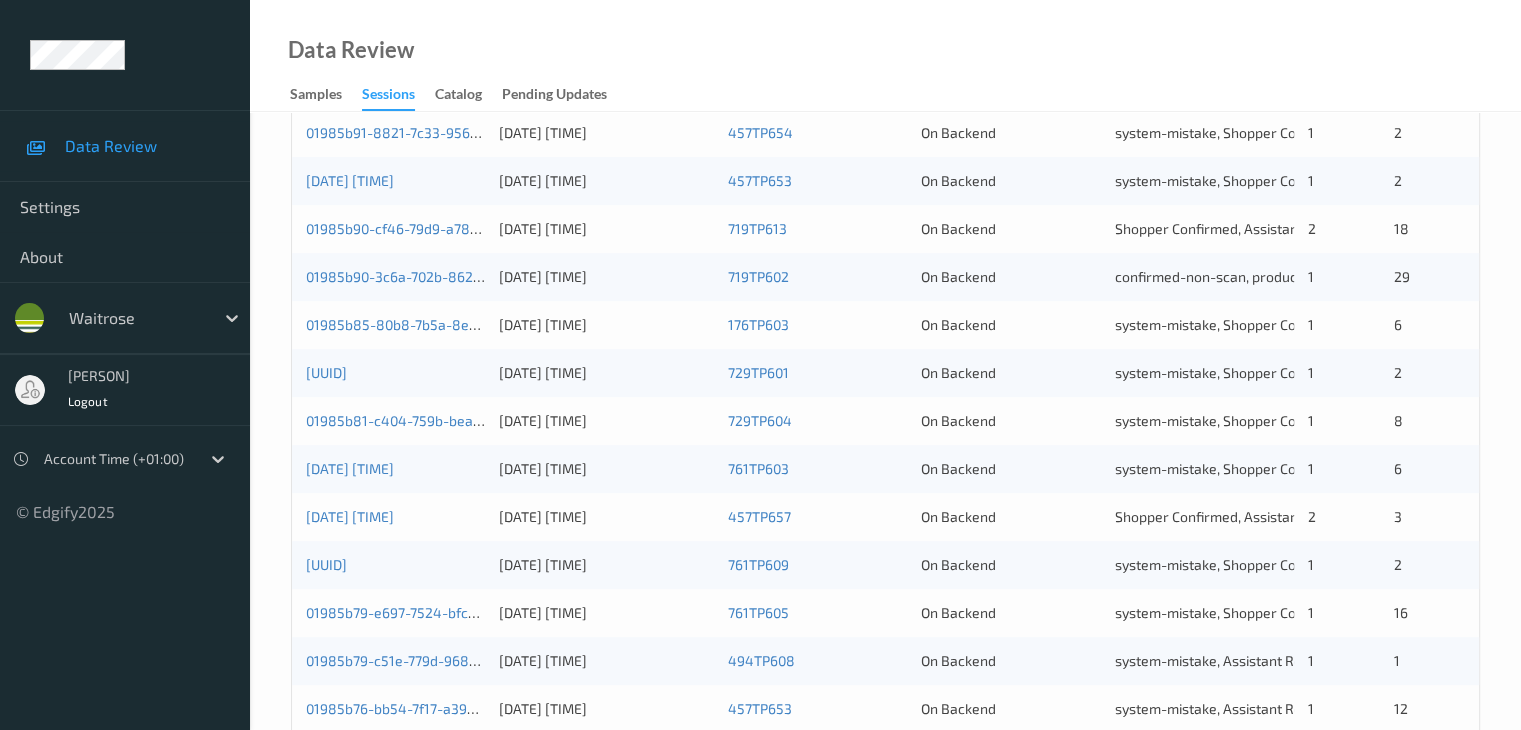 scroll, scrollTop: 432, scrollLeft: 0, axis: vertical 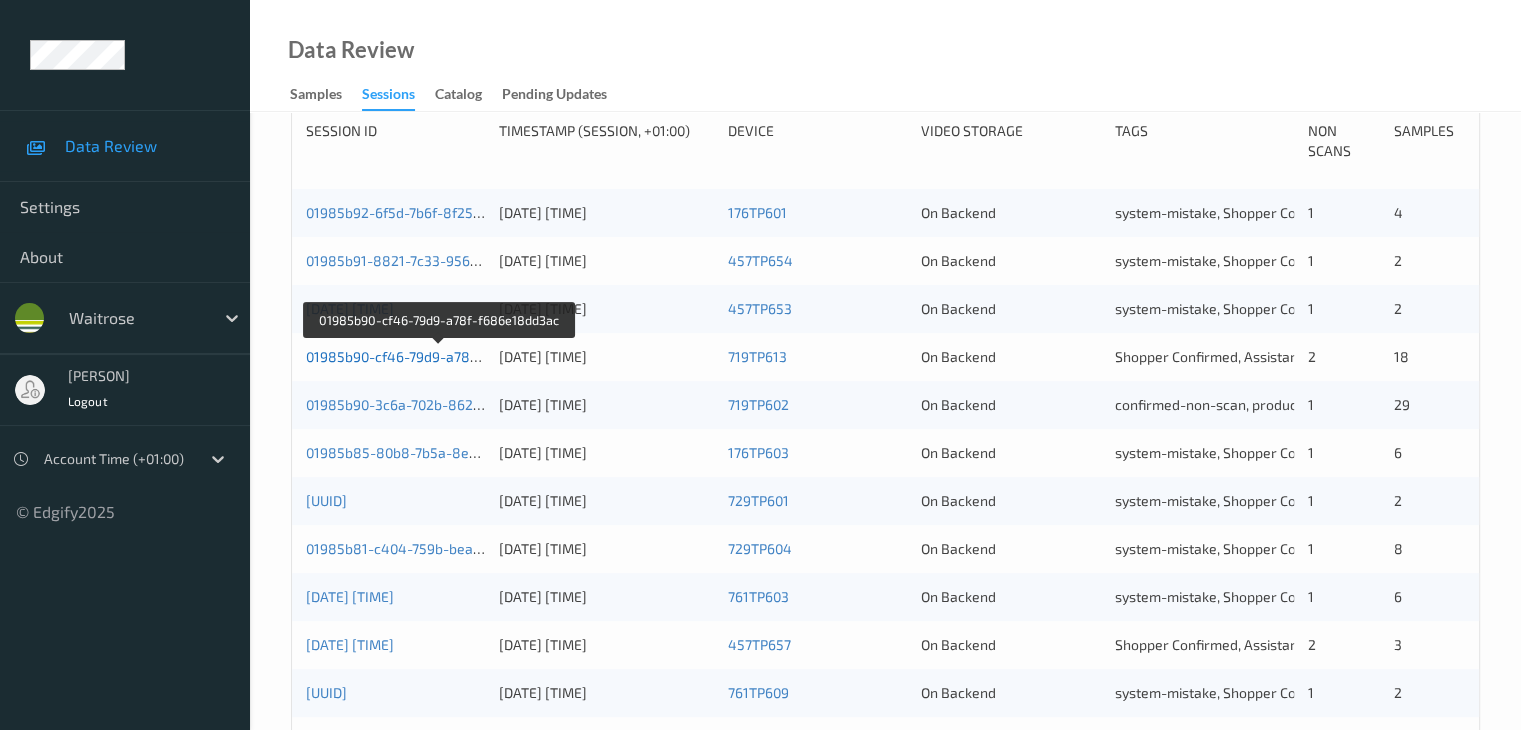 click on "01985b90-cf46-79d9-a78f-f686e18dd3ac" at bounding box center (439, 356) 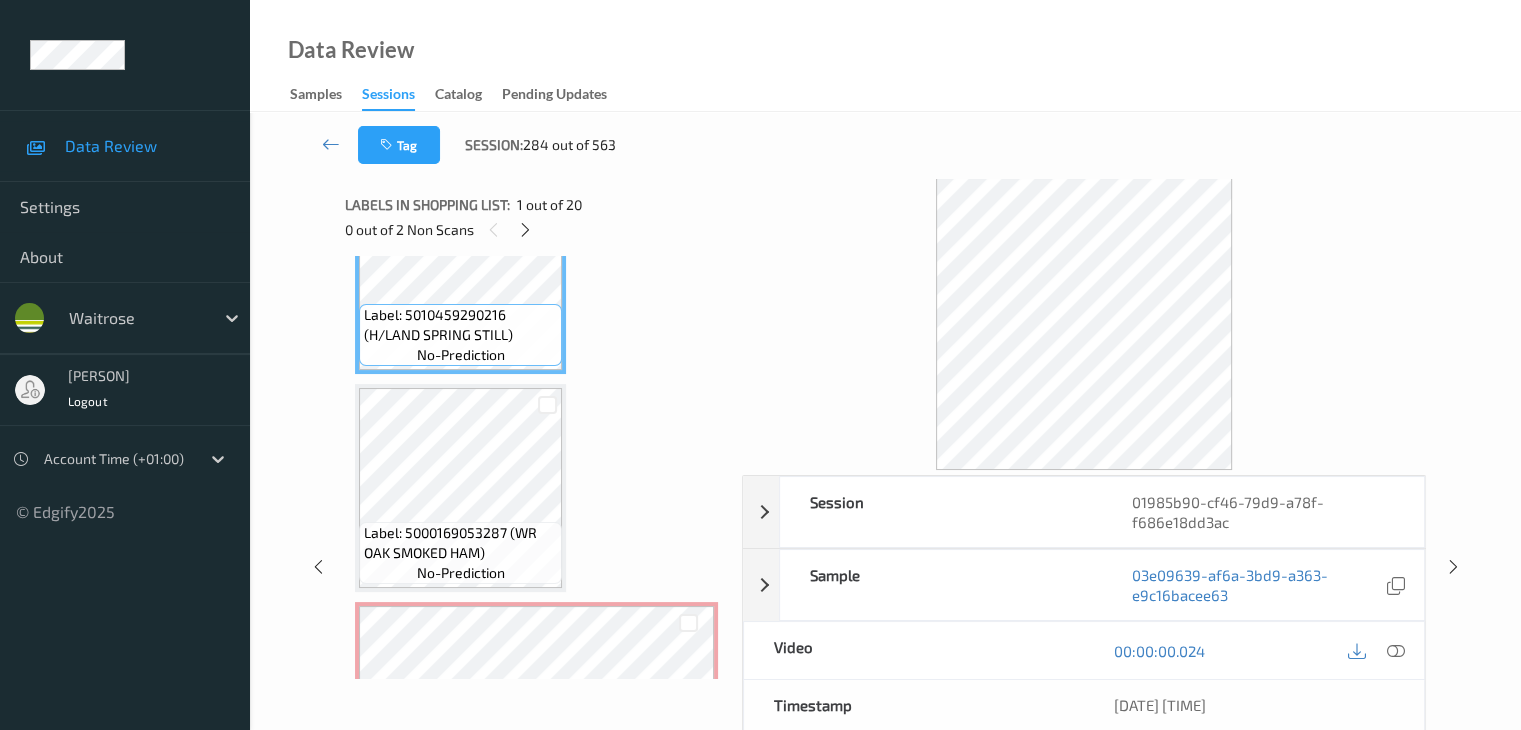 scroll, scrollTop: 300, scrollLeft: 0, axis: vertical 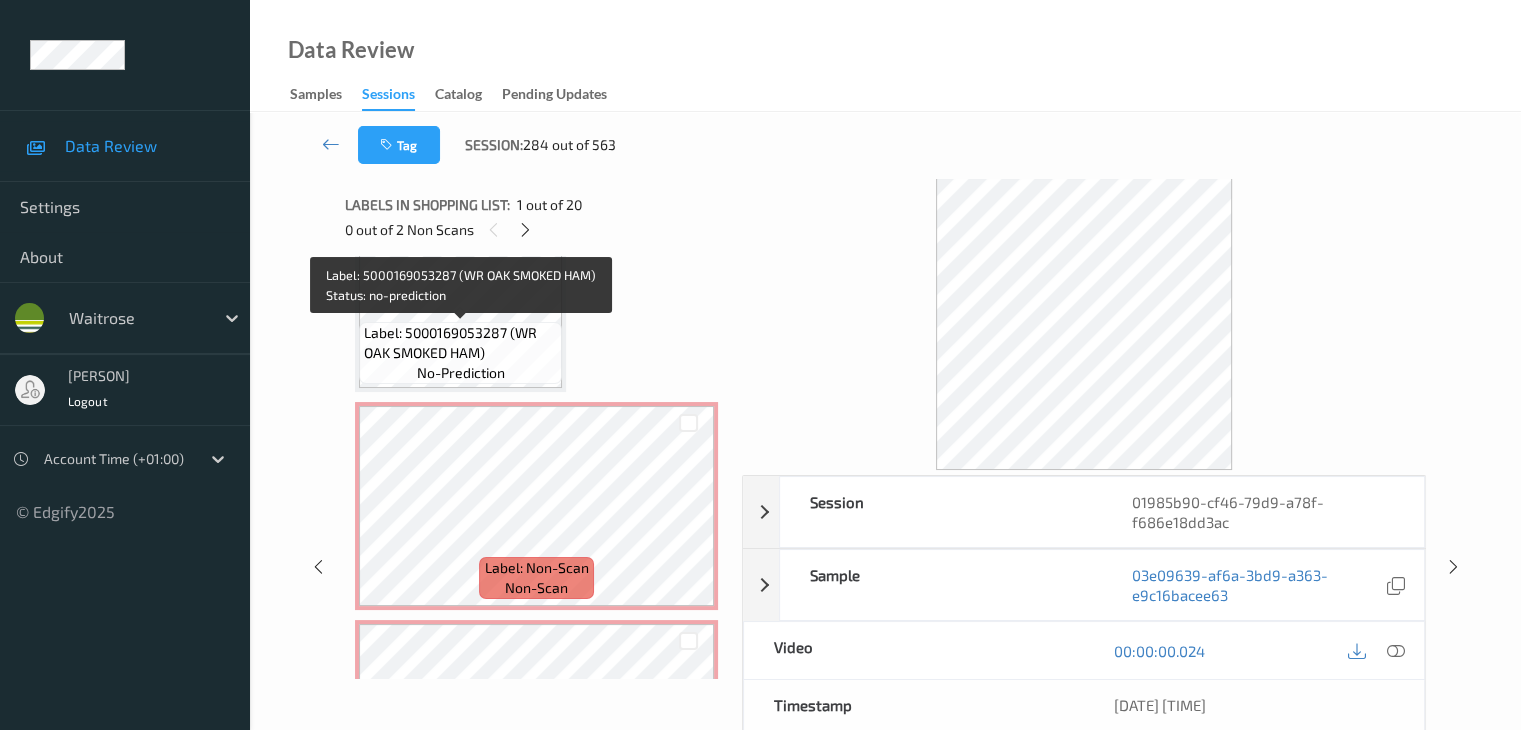 click on "Label: 5000169053287 (WR OAK SMOKED  HAM)" at bounding box center [460, 343] 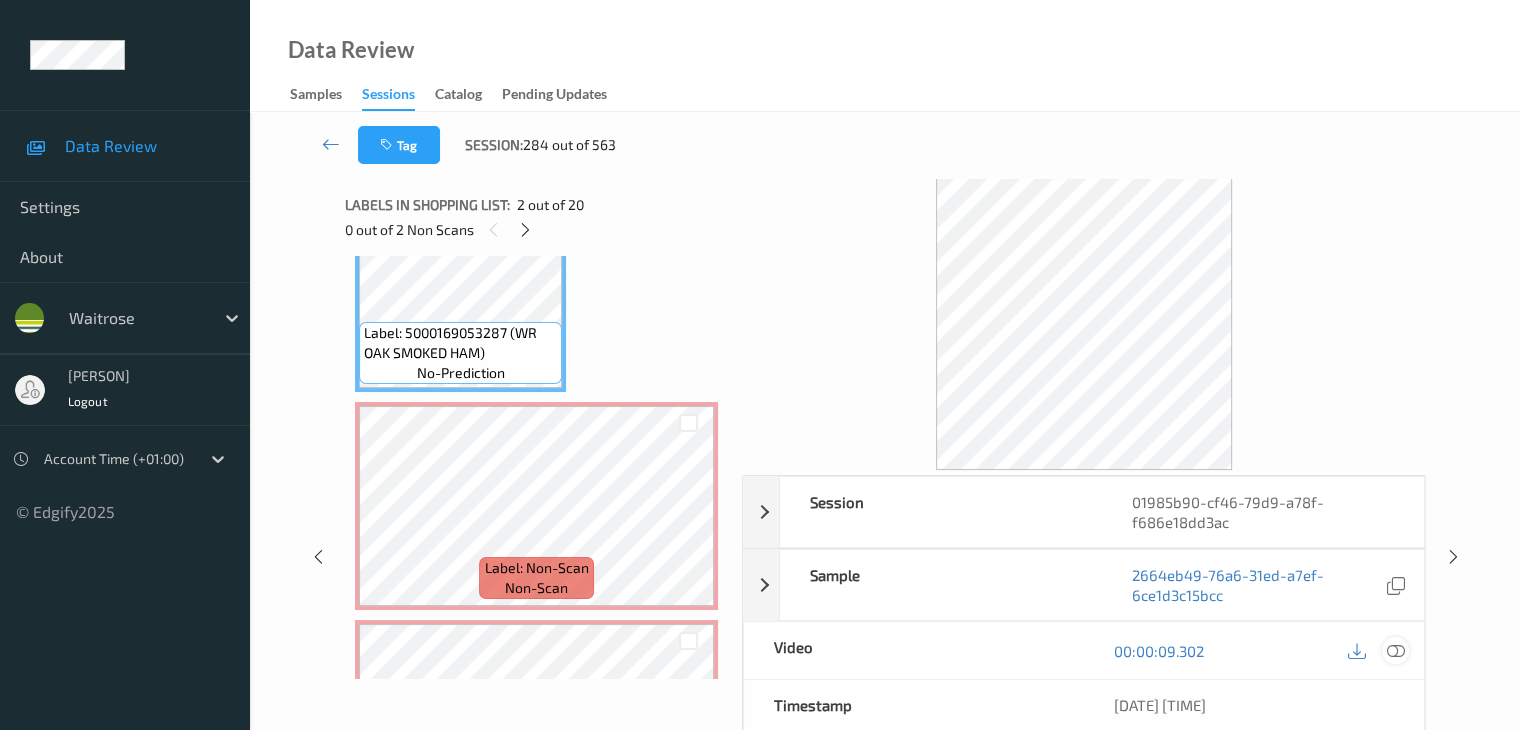 click at bounding box center (1395, 651) 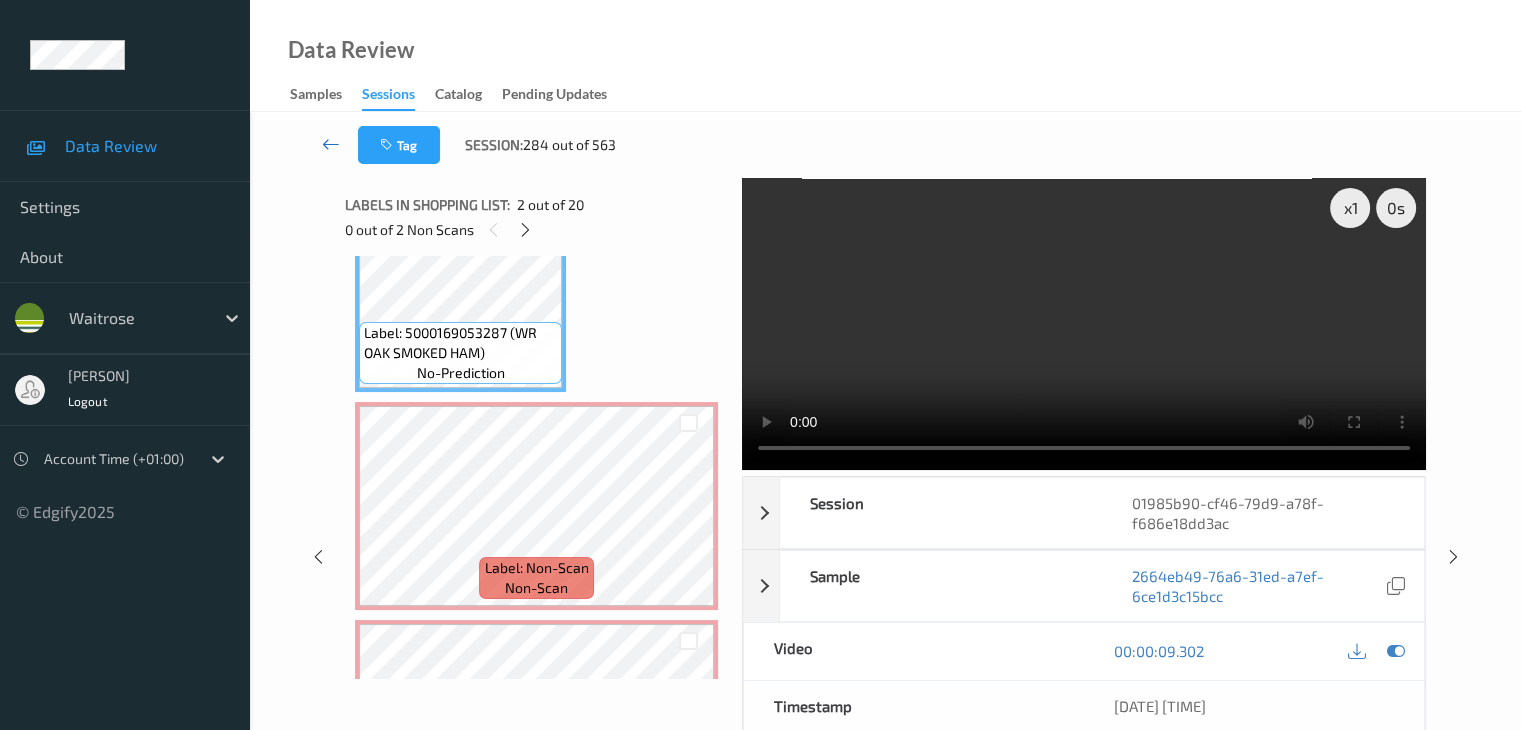 click at bounding box center [331, 144] 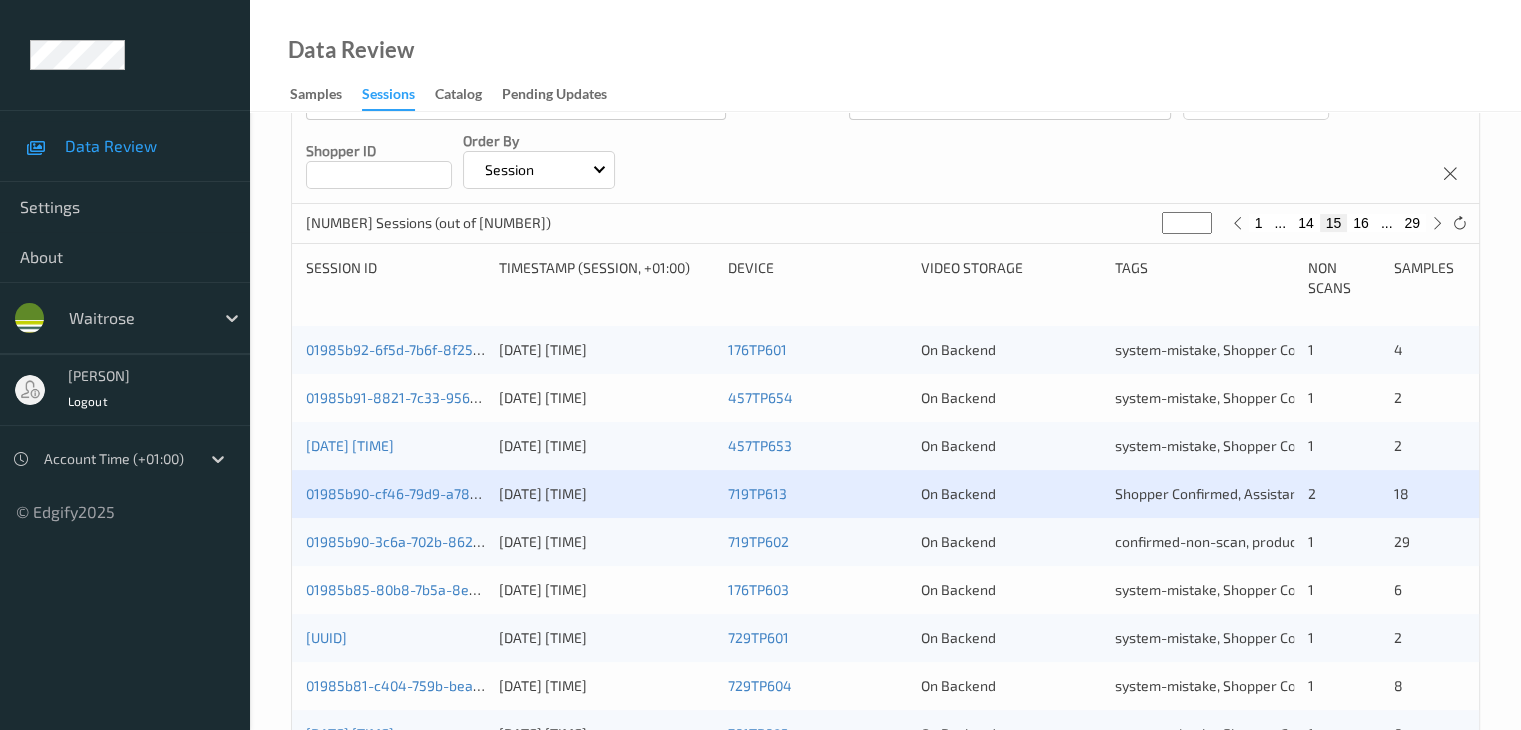 scroll, scrollTop: 500, scrollLeft: 0, axis: vertical 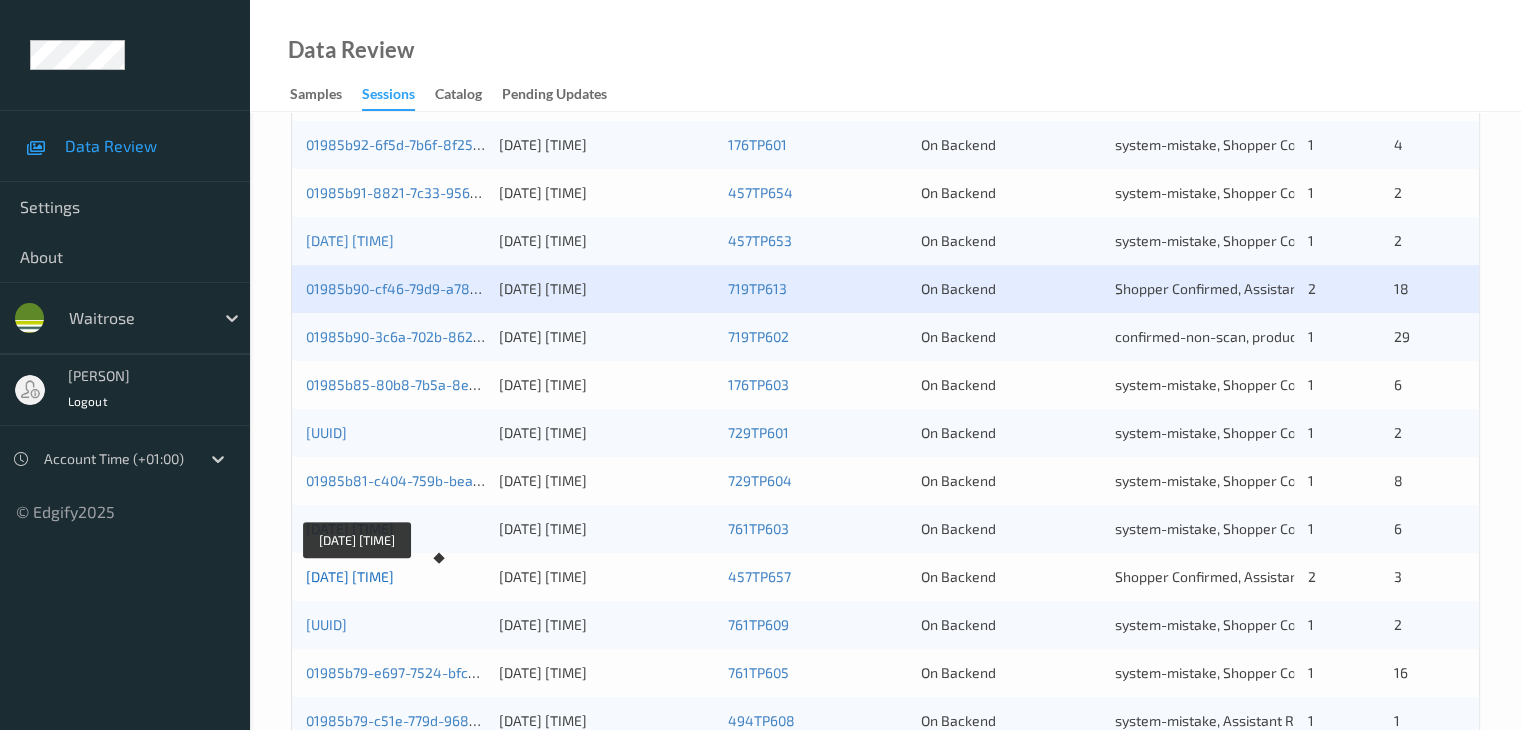 click on "01985b7b-c714-77b0-8019-5d3bc1c3ae84" at bounding box center (350, 576) 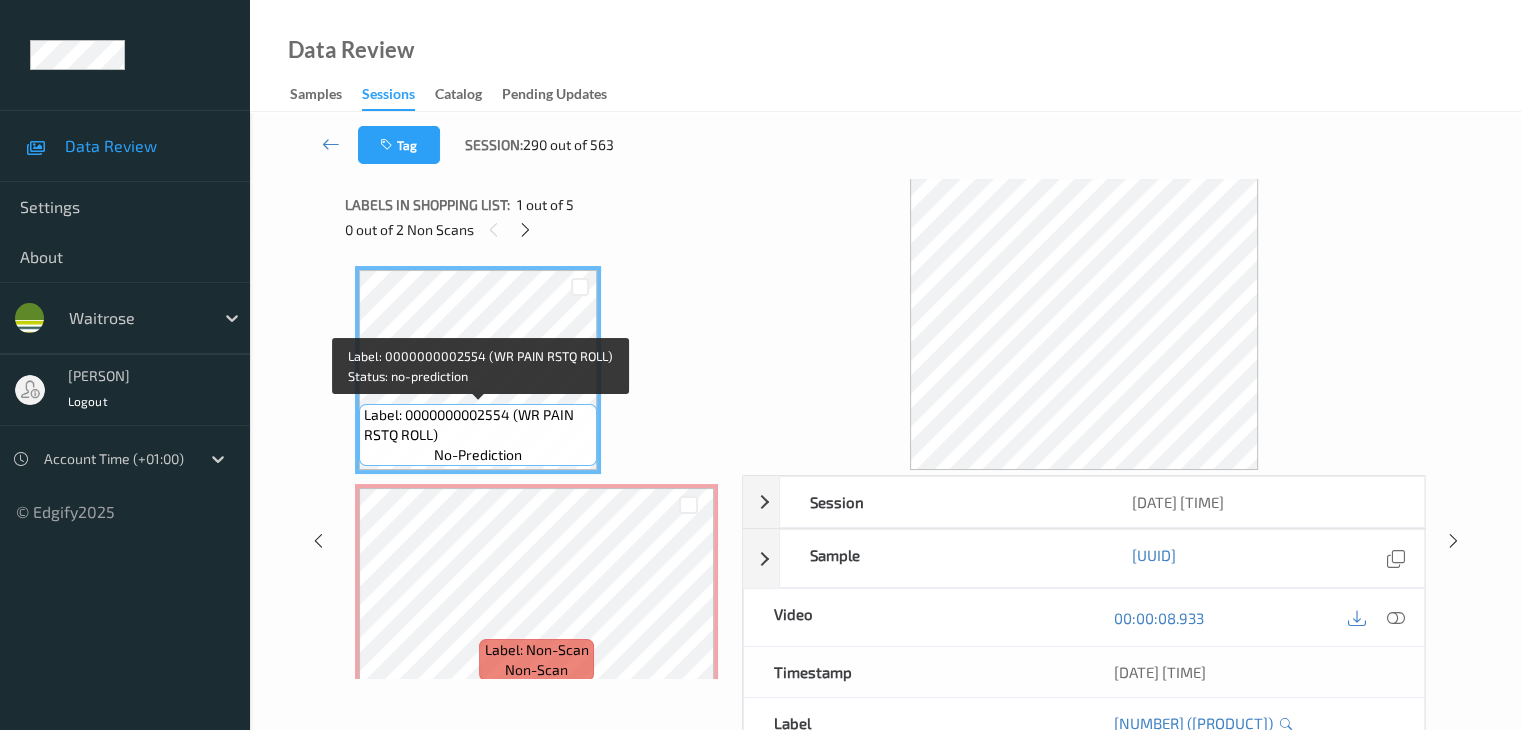 click on "Label: 0000000002554 (WR PAIN RSTQ ROLL)" at bounding box center [478, 425] 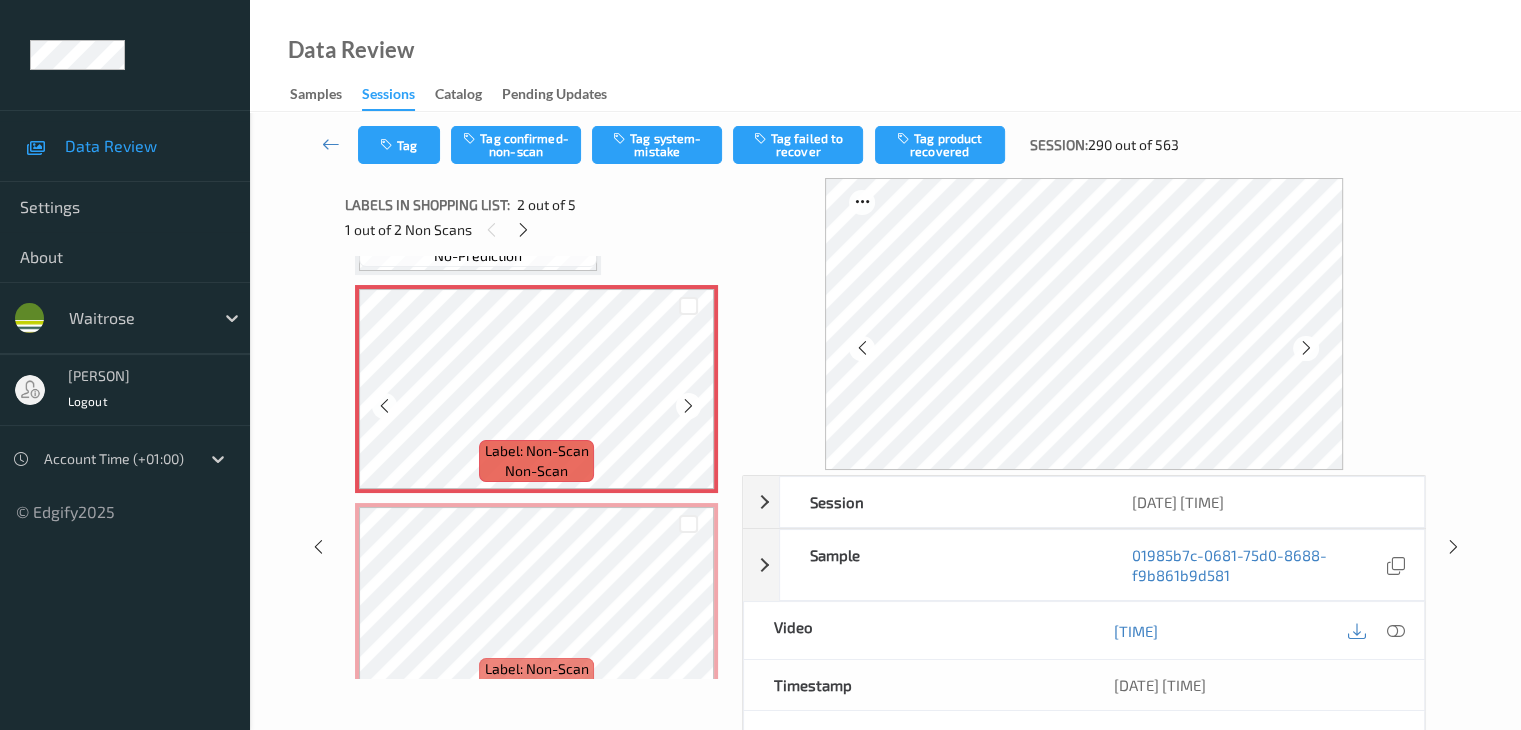 scroll, scrollTop: 200, scrollLeft: 0, axis: vertical 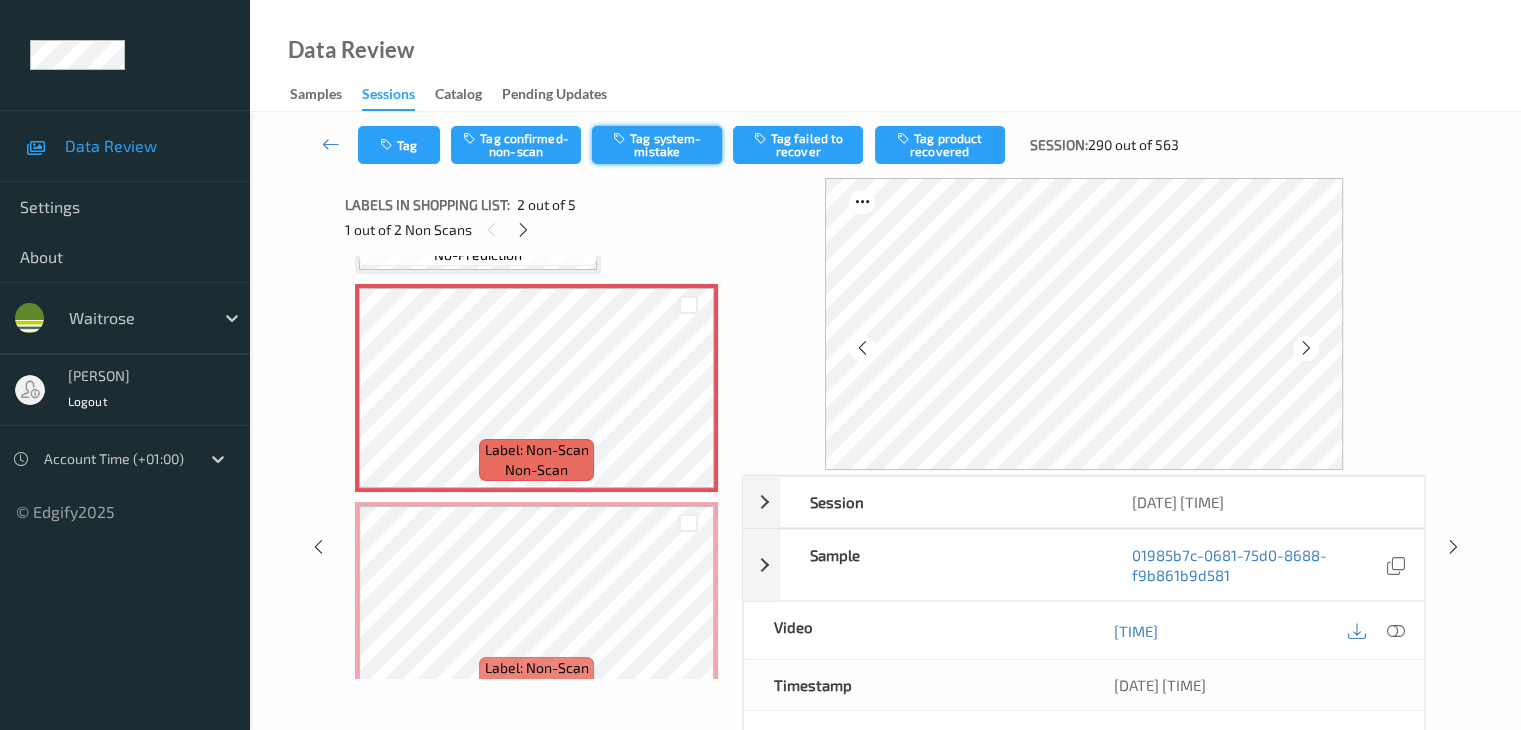 click on "Tag   system-mistake" at bounding box center [657, 145] 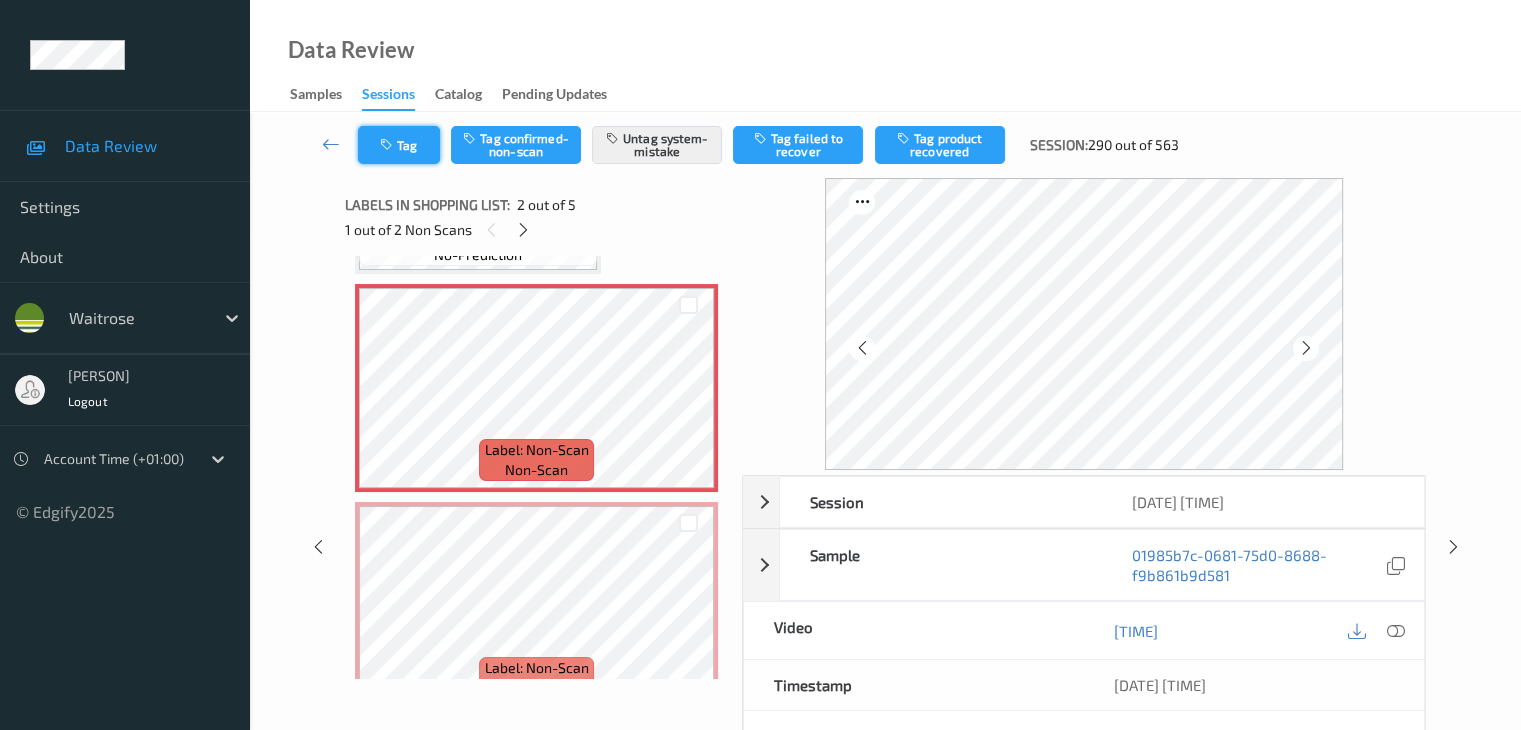 click on "Tag" at bounding box center [399, 145] 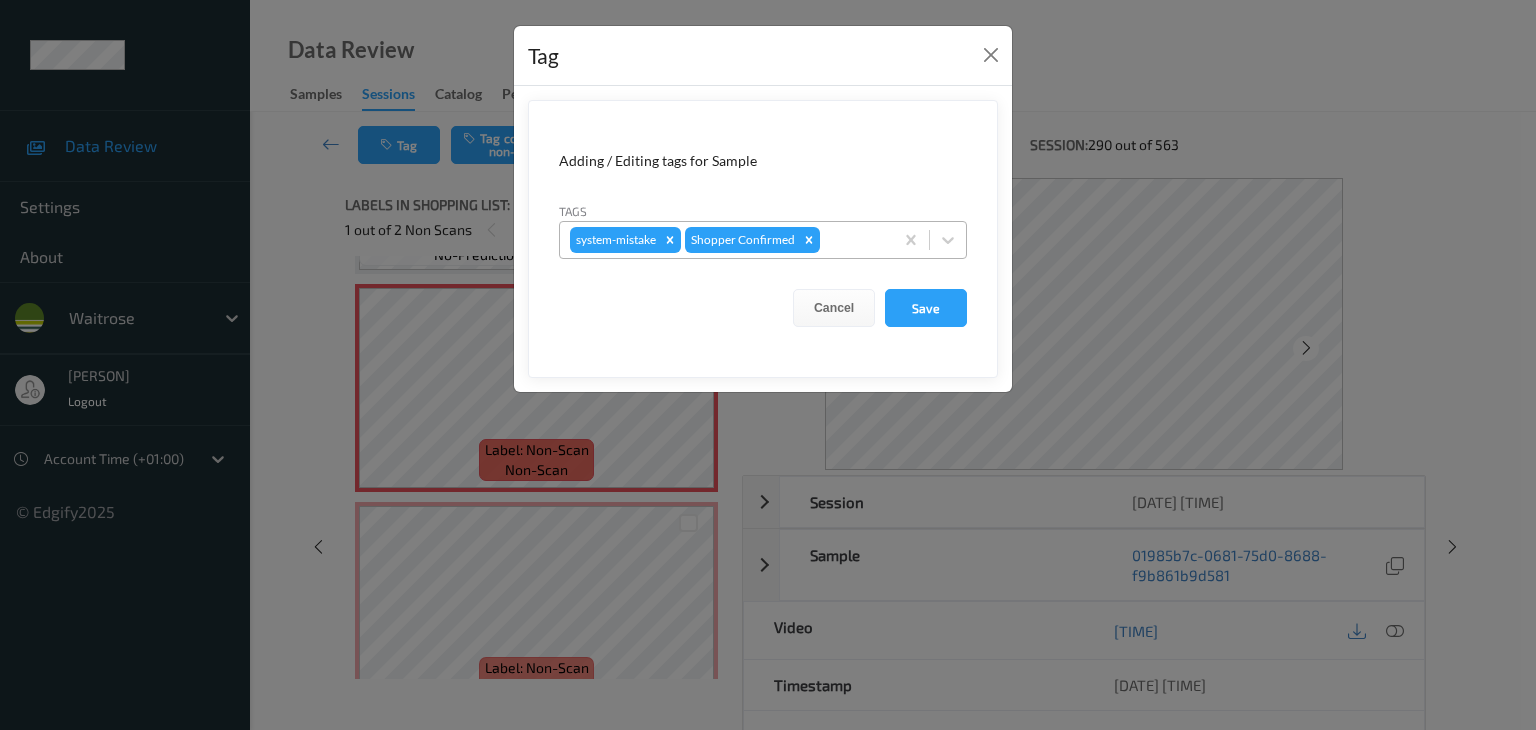 click at bounding box center (853, 240) 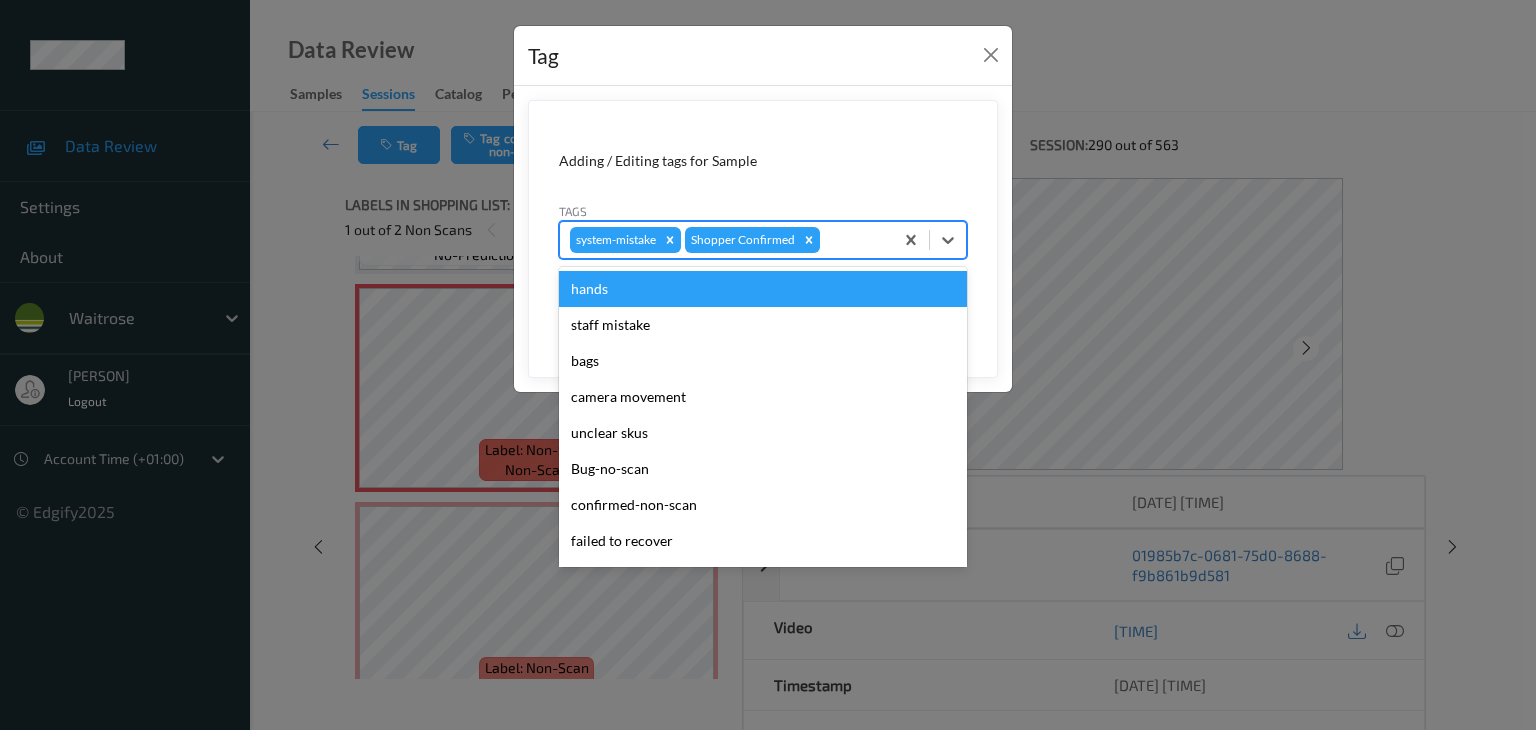type on "u" 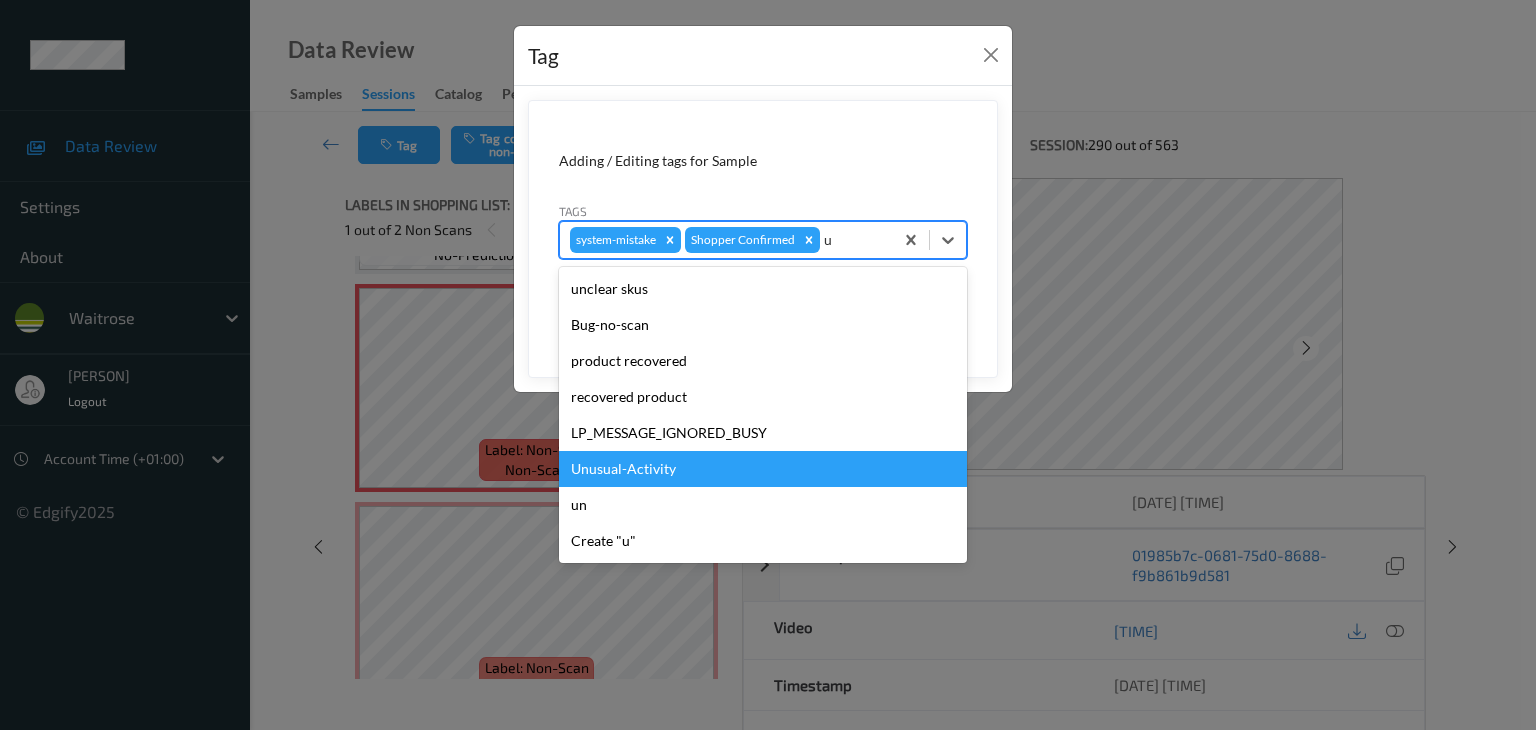 click on "Unusual-Activity" at bounding box center [763, 469] 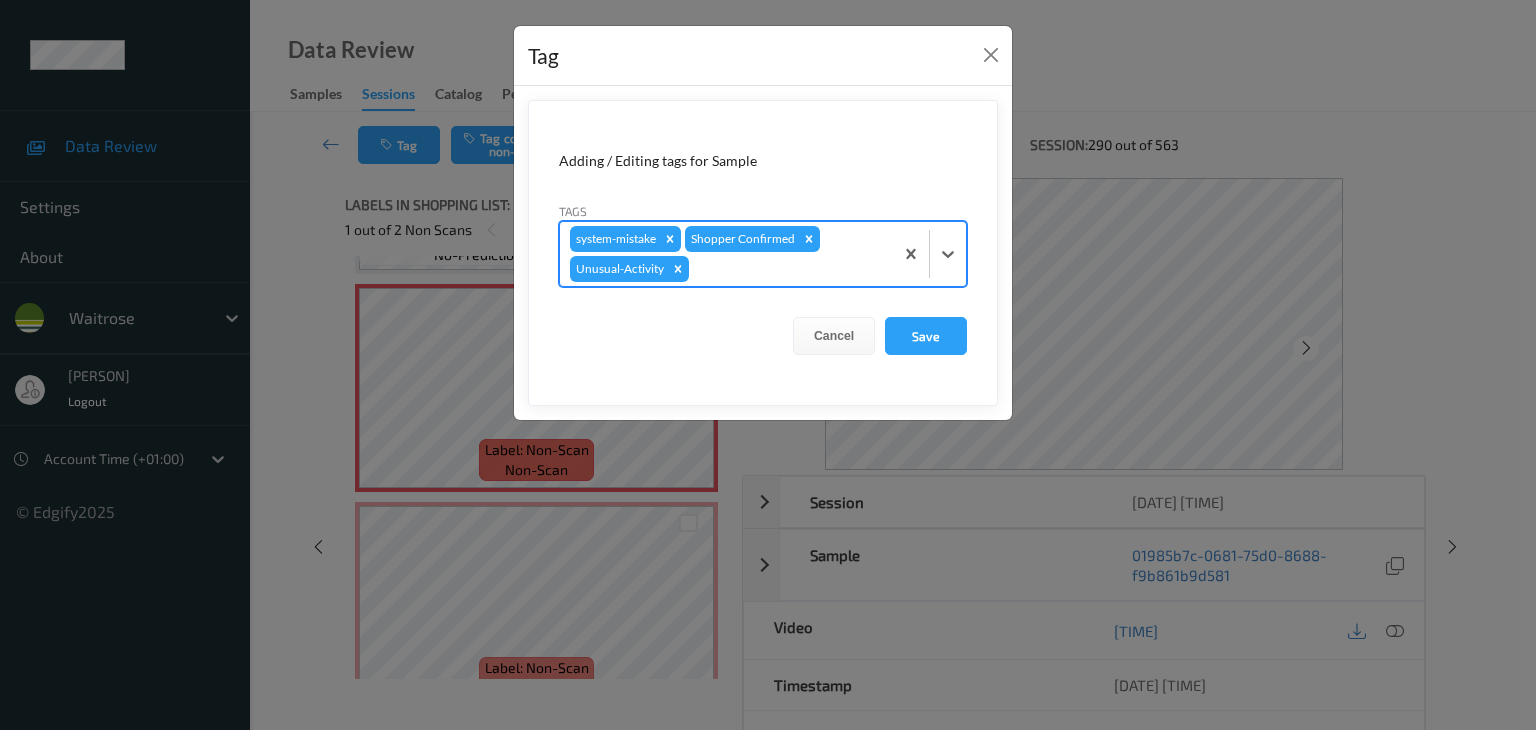 type on "p" 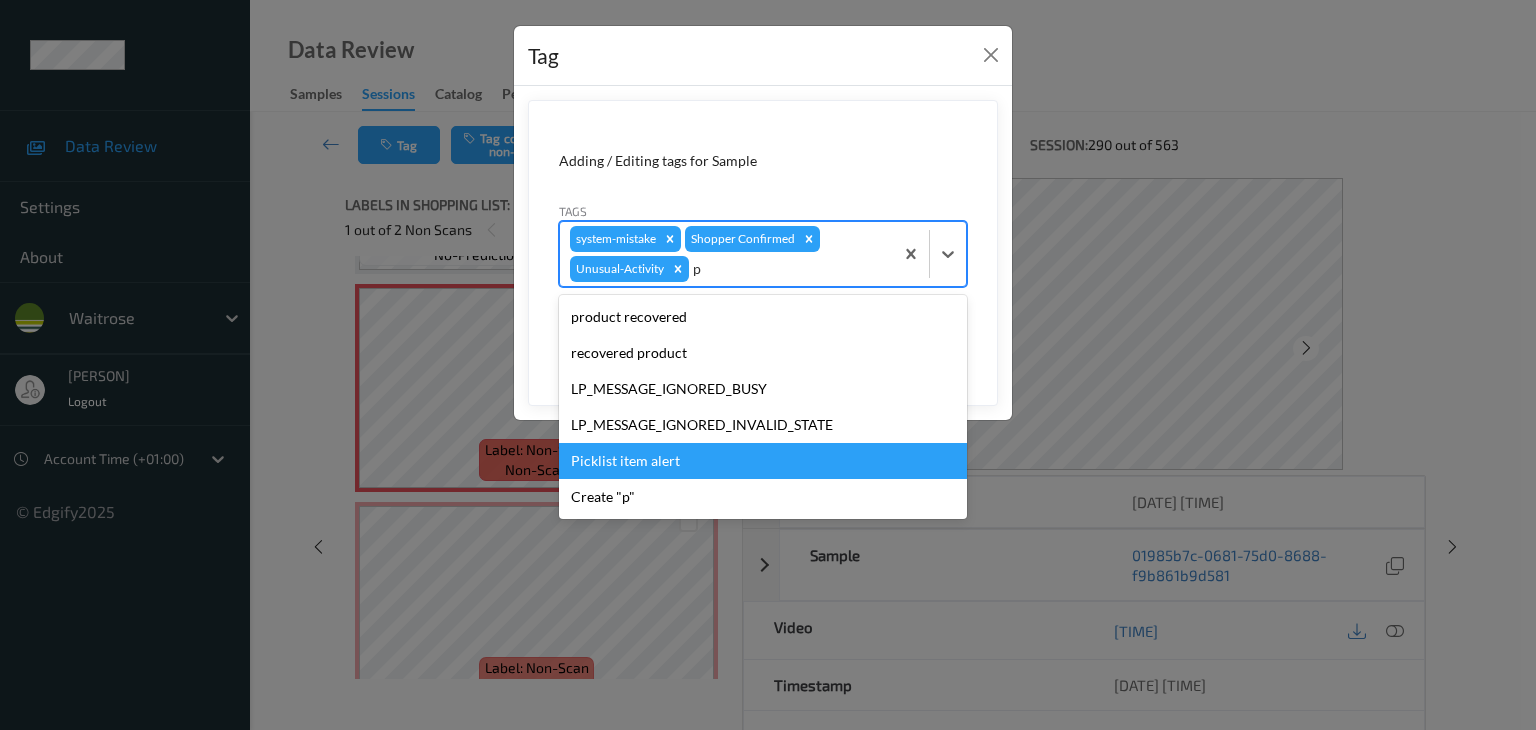 click on "Picklist item alert" at bounding box center (763, 461) 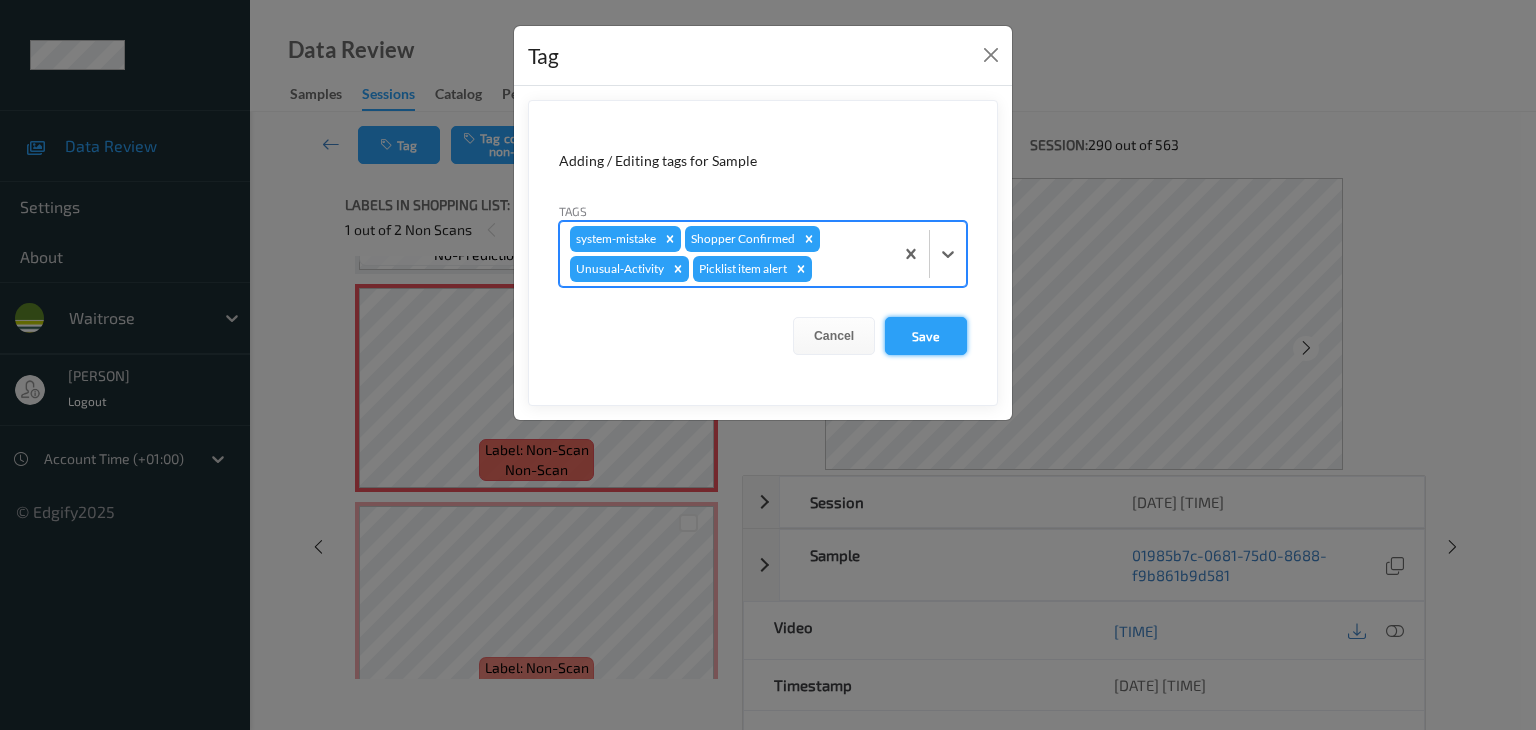 click on "Save" at bounding box center (926, 336) 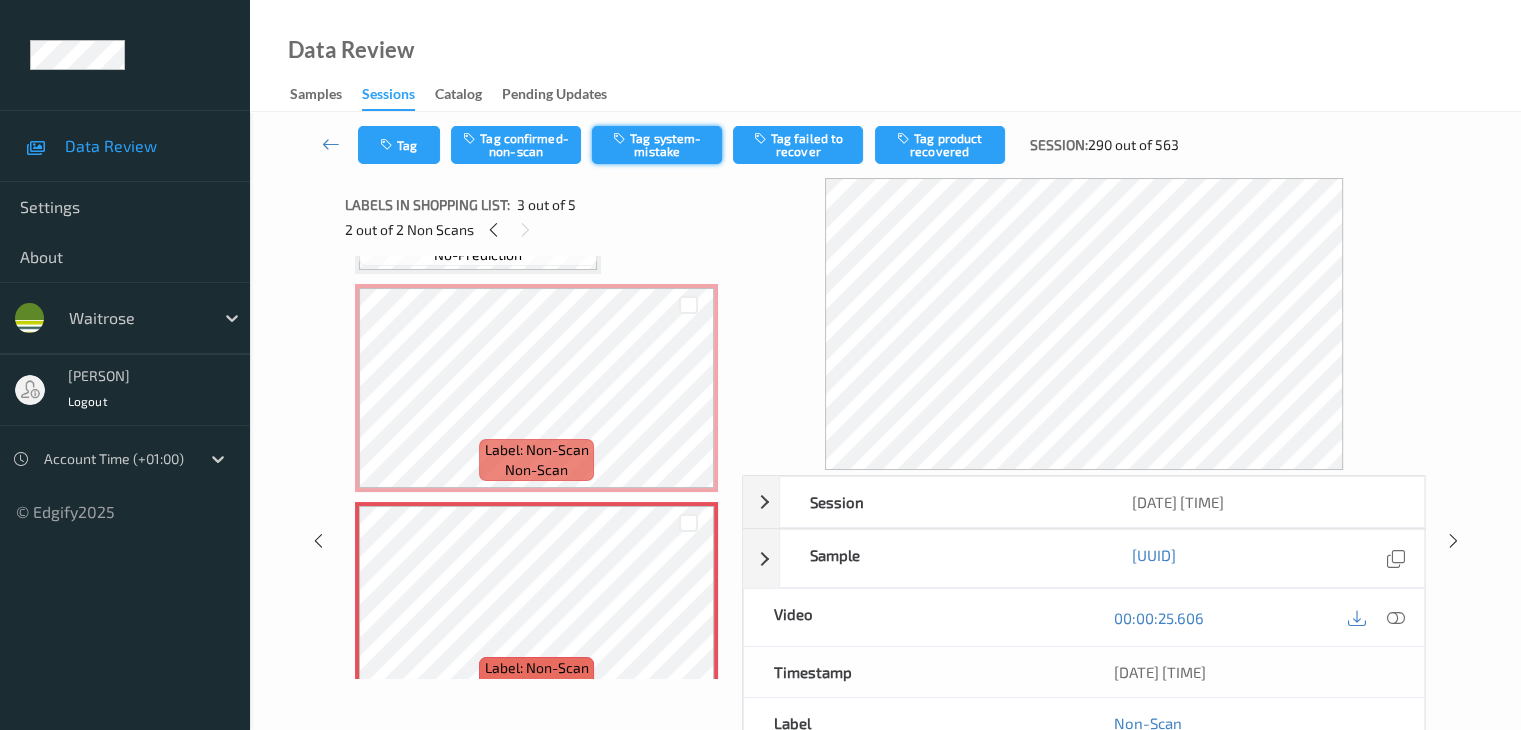 click on "Tag   system-mistake" at bounding box center (657, 145) 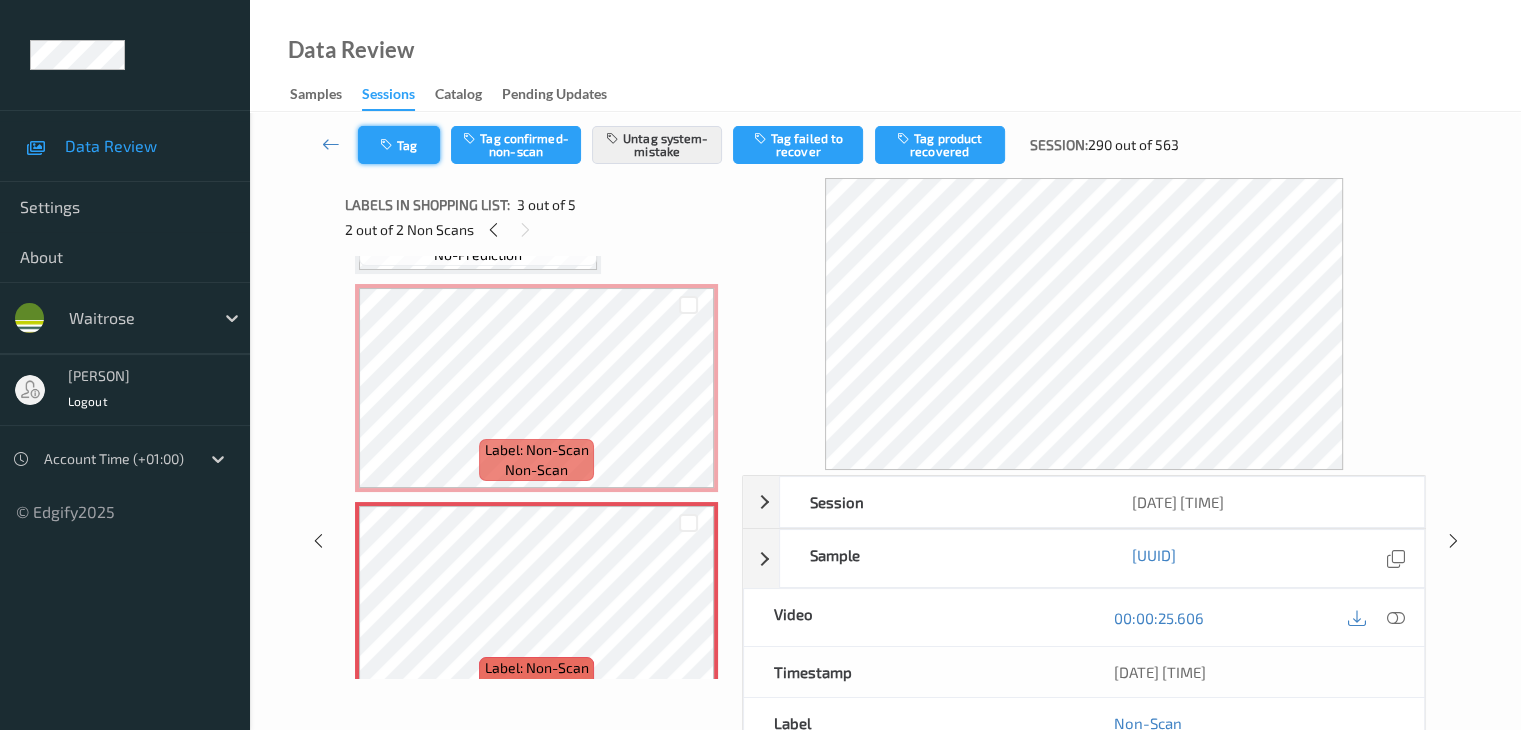 click on "Tag" at bounding box center (399, 145) 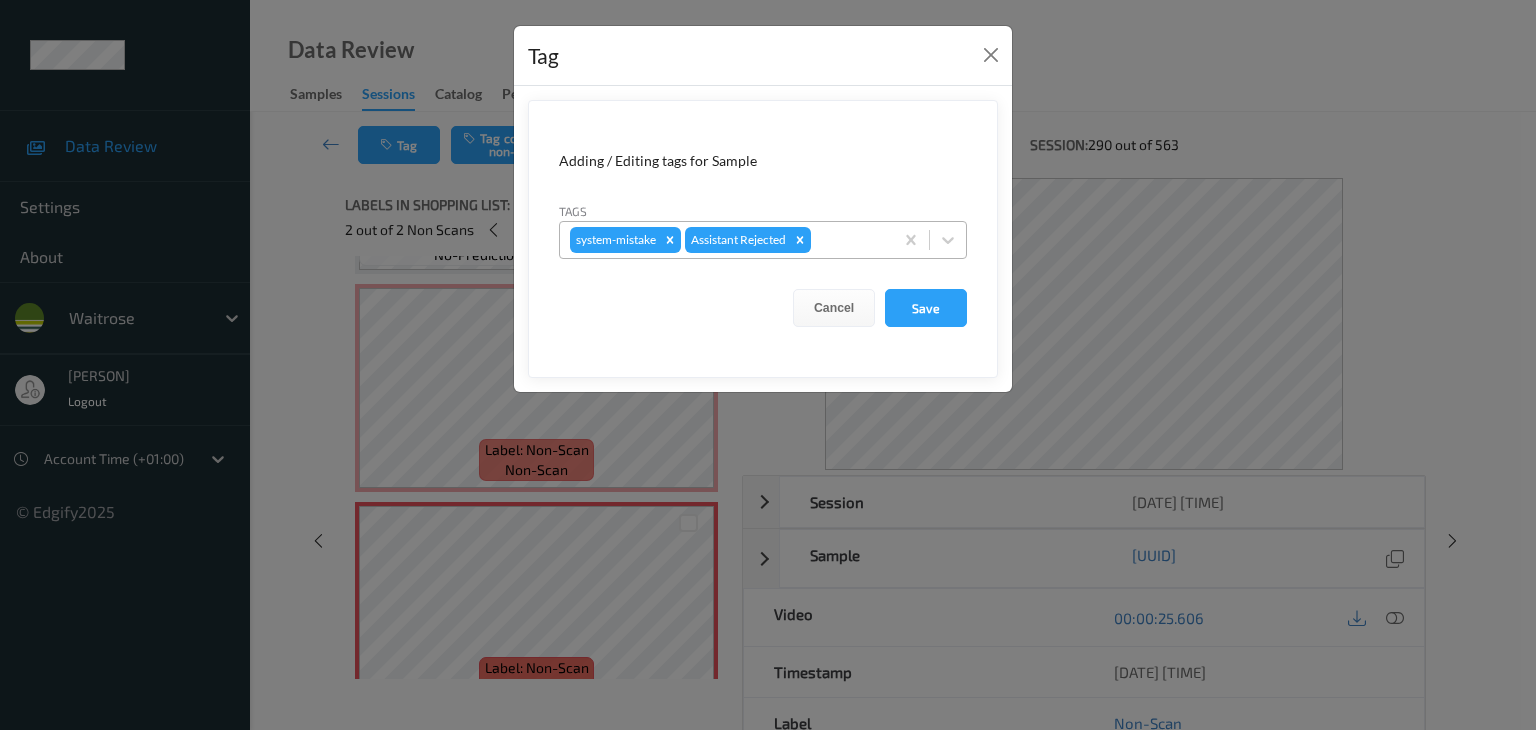 click at bounding box center (849, 240) 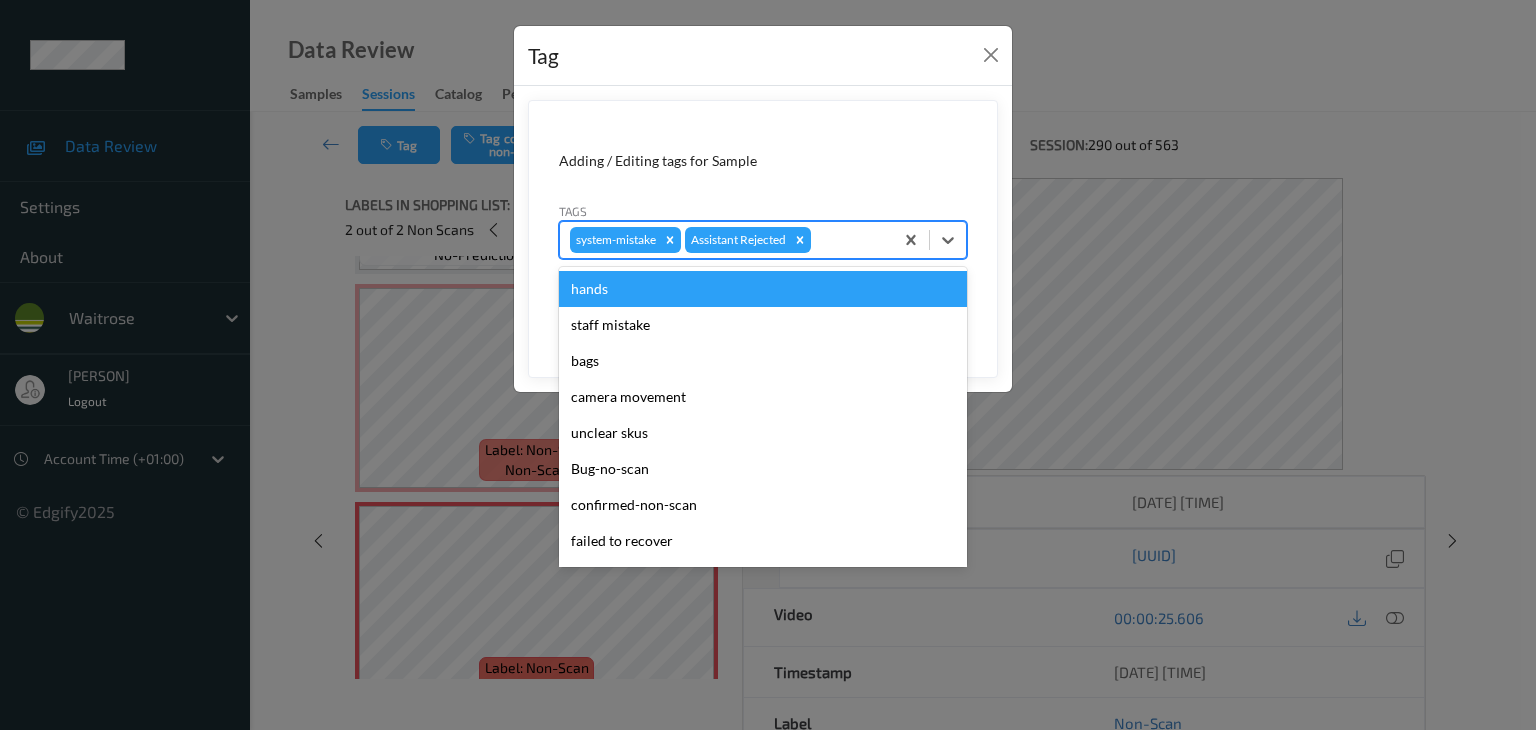 type on "u" 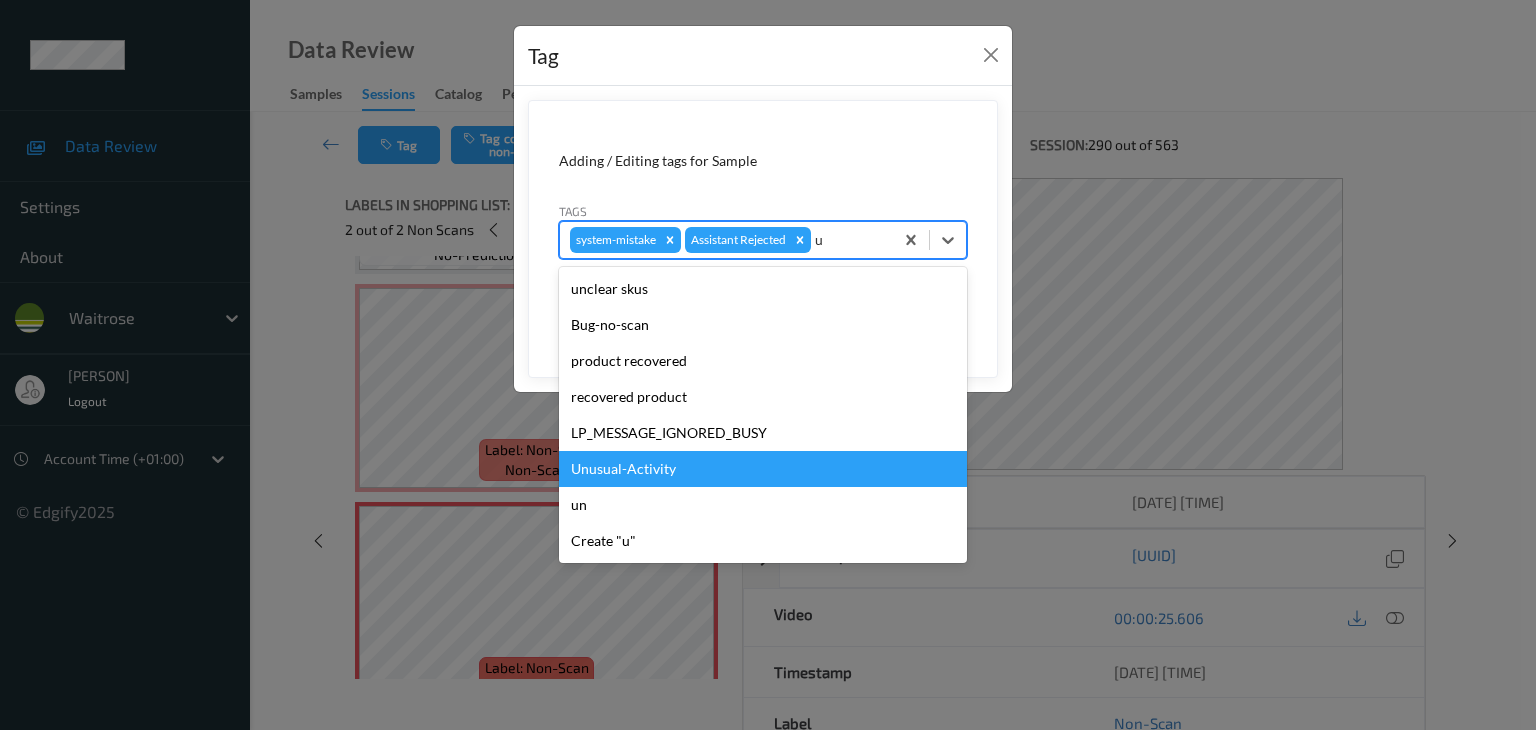 click on "Unusual-Activity" at bounding box center [763, 469] 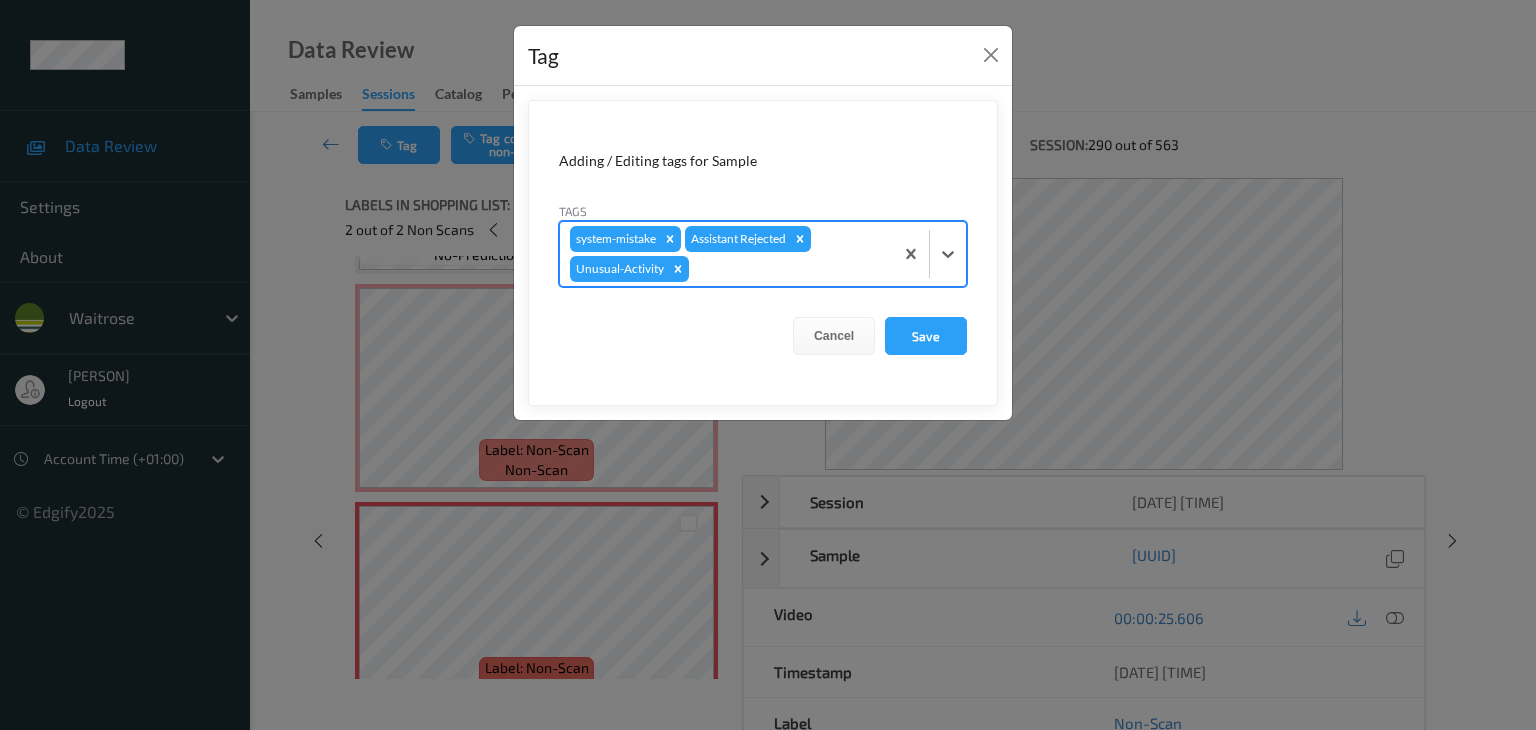 type on "p" 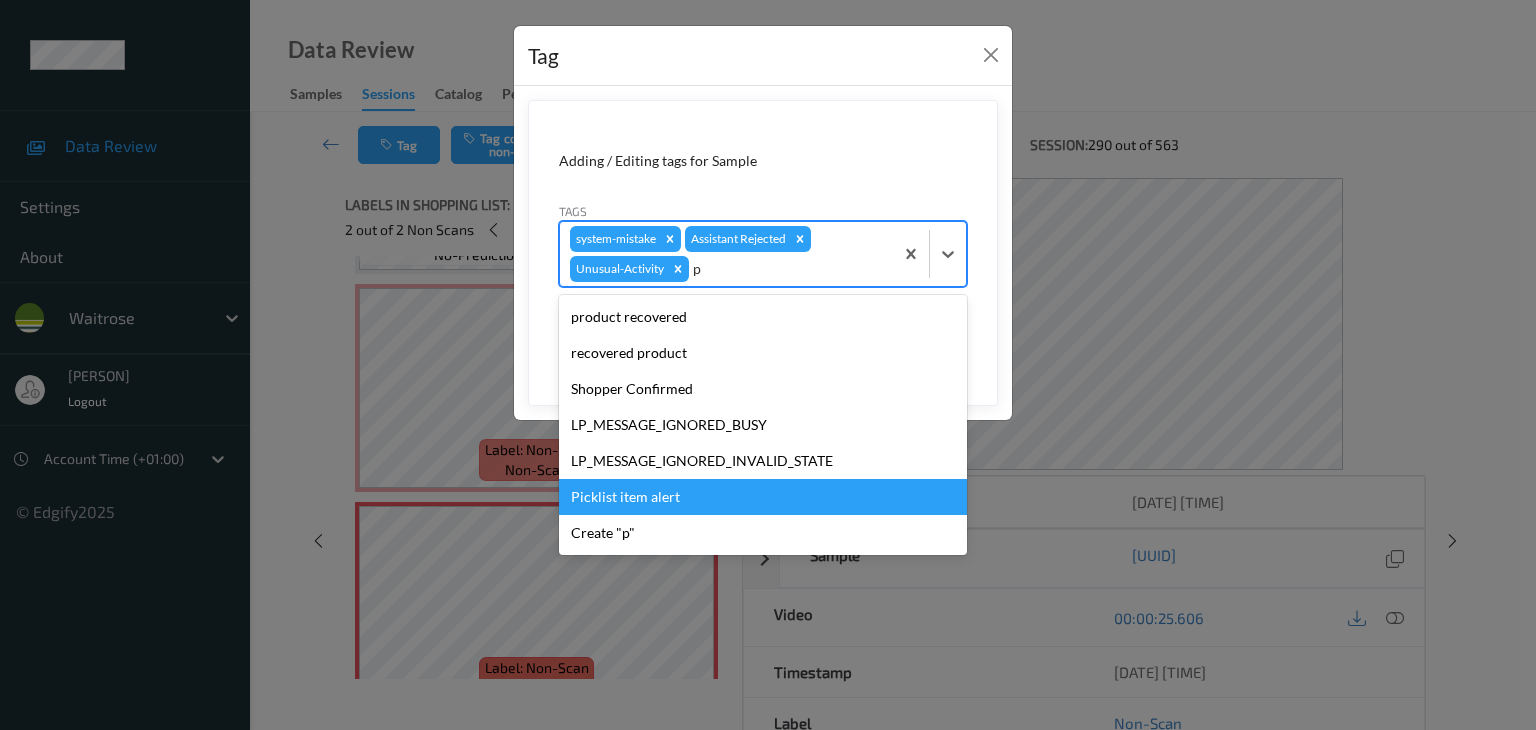 click on "Picklist item alert" at bounding box center (763, 497) 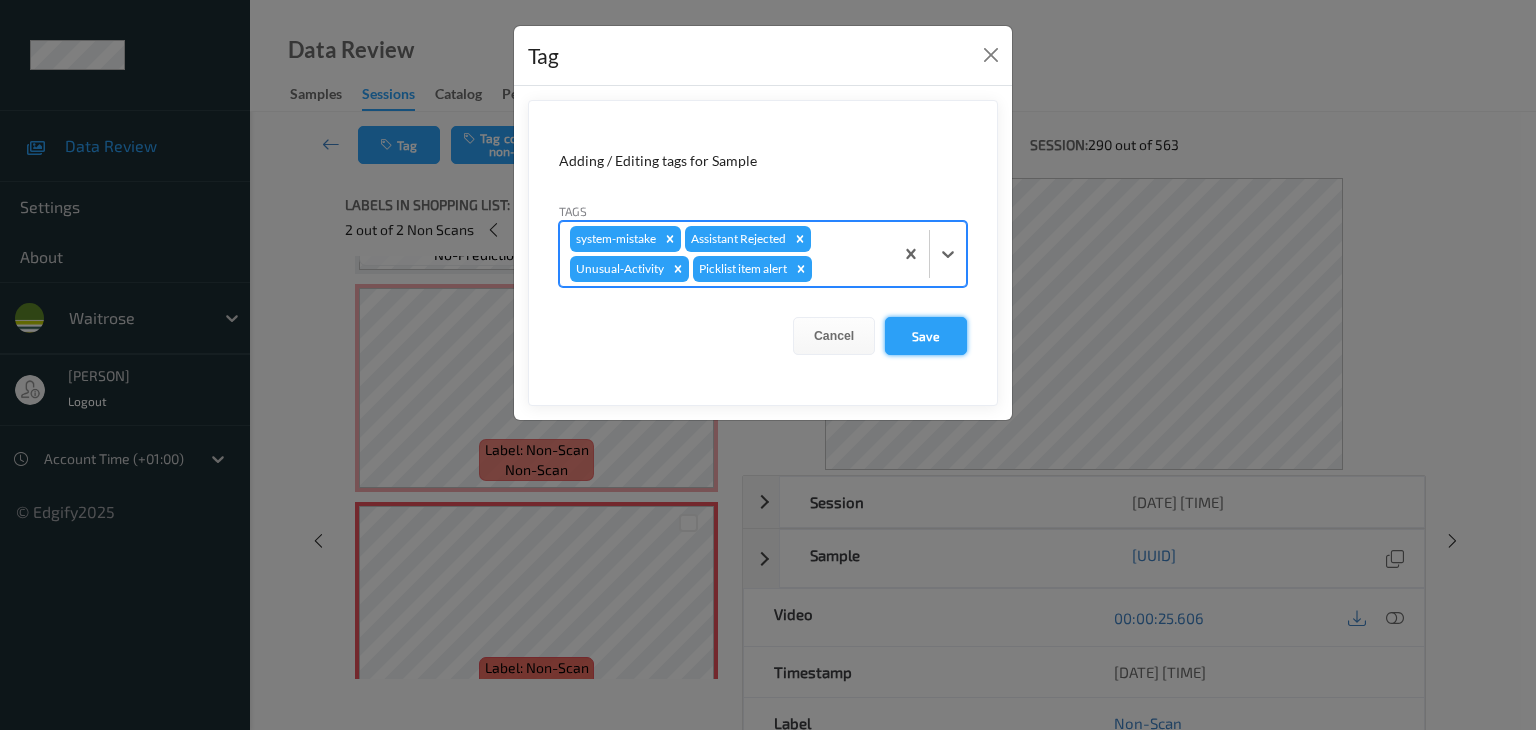 click on "Save" at bounding box center (926, 336) 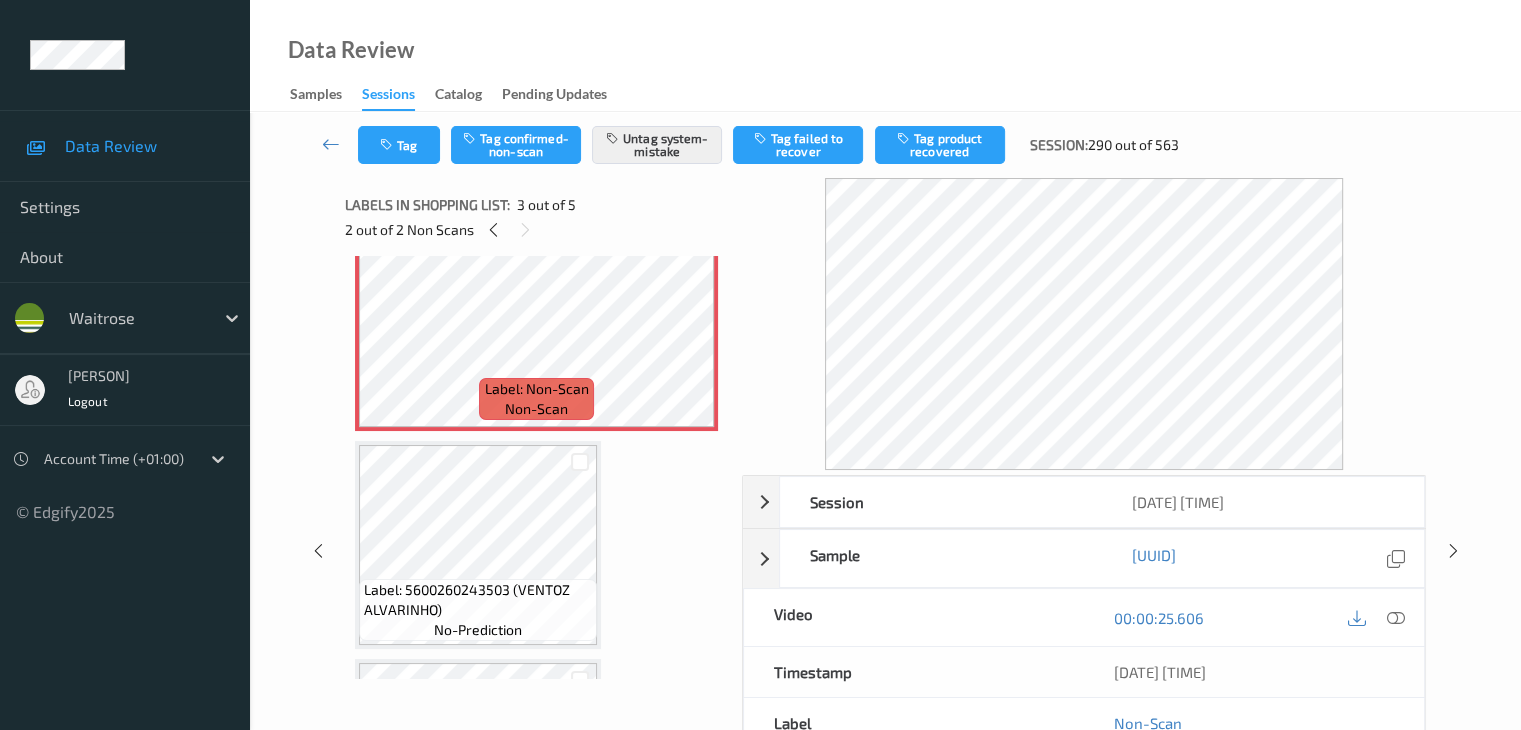 scroll, scrollTop: 477, scrollLeft: 0, axis: vertical 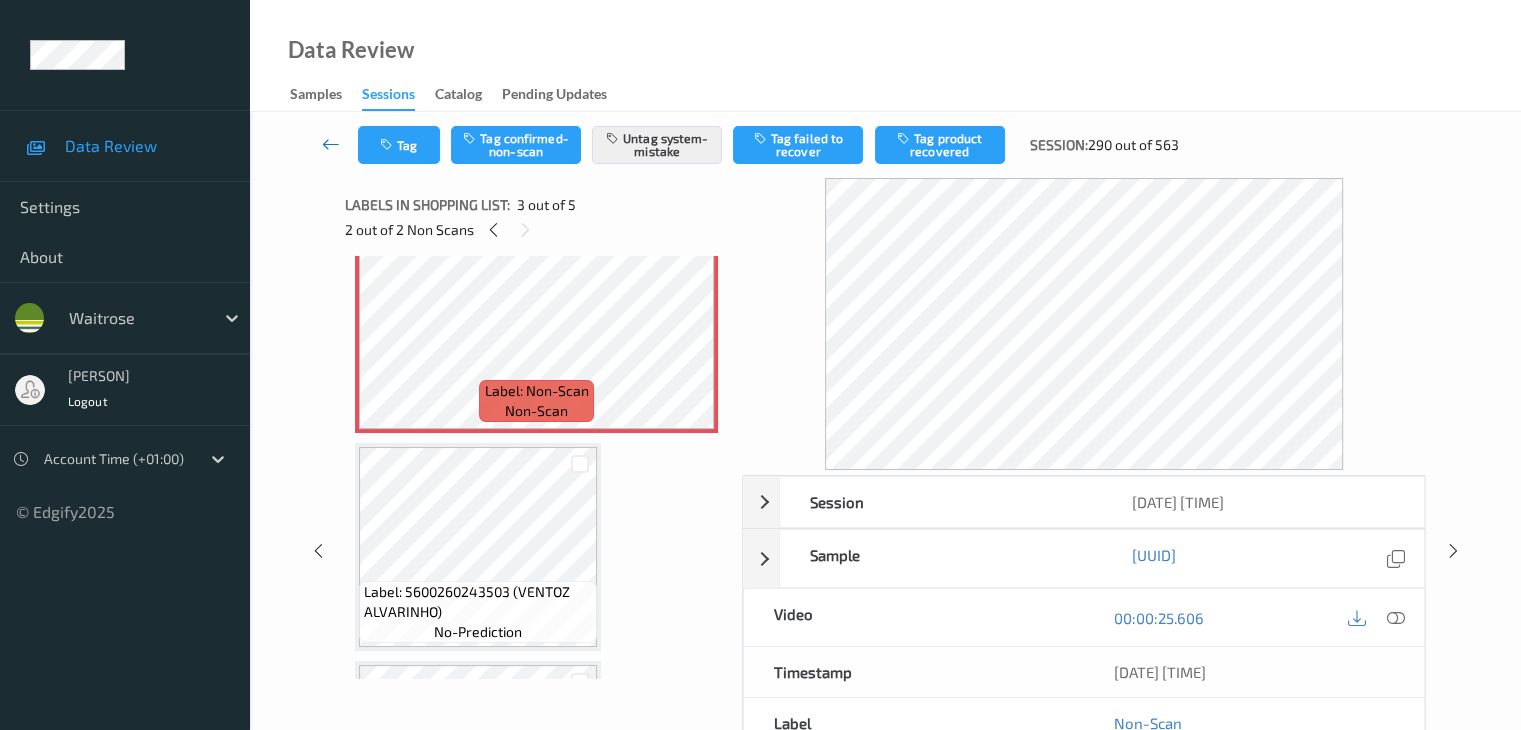 click at bounding box center (331, 144) 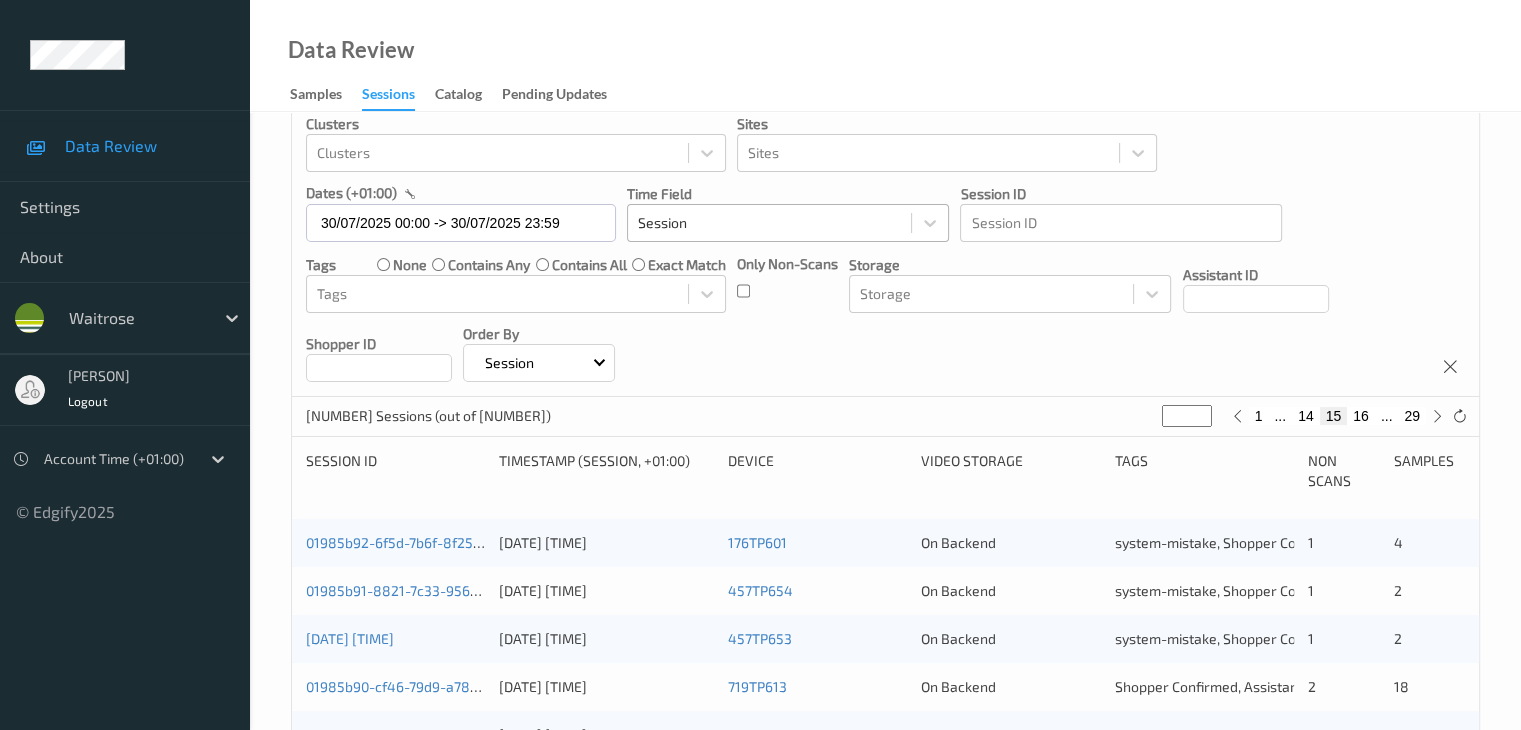 scroll, scrollTop: 32, scrollLeft: 0, axis: vertical 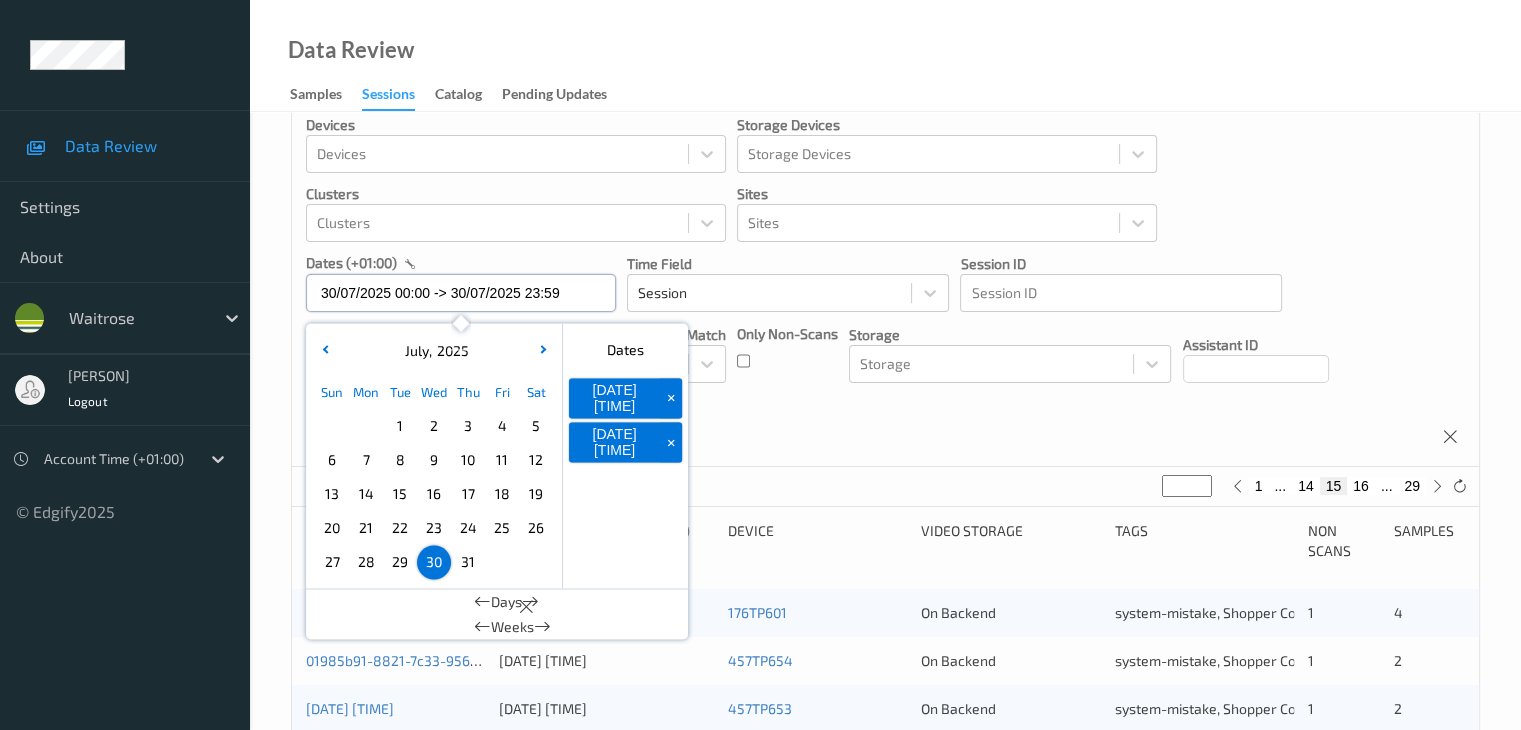 click on "30/07/2025 00:00 -> 30/07/2025 23:59" at bounding box center [461, 293] 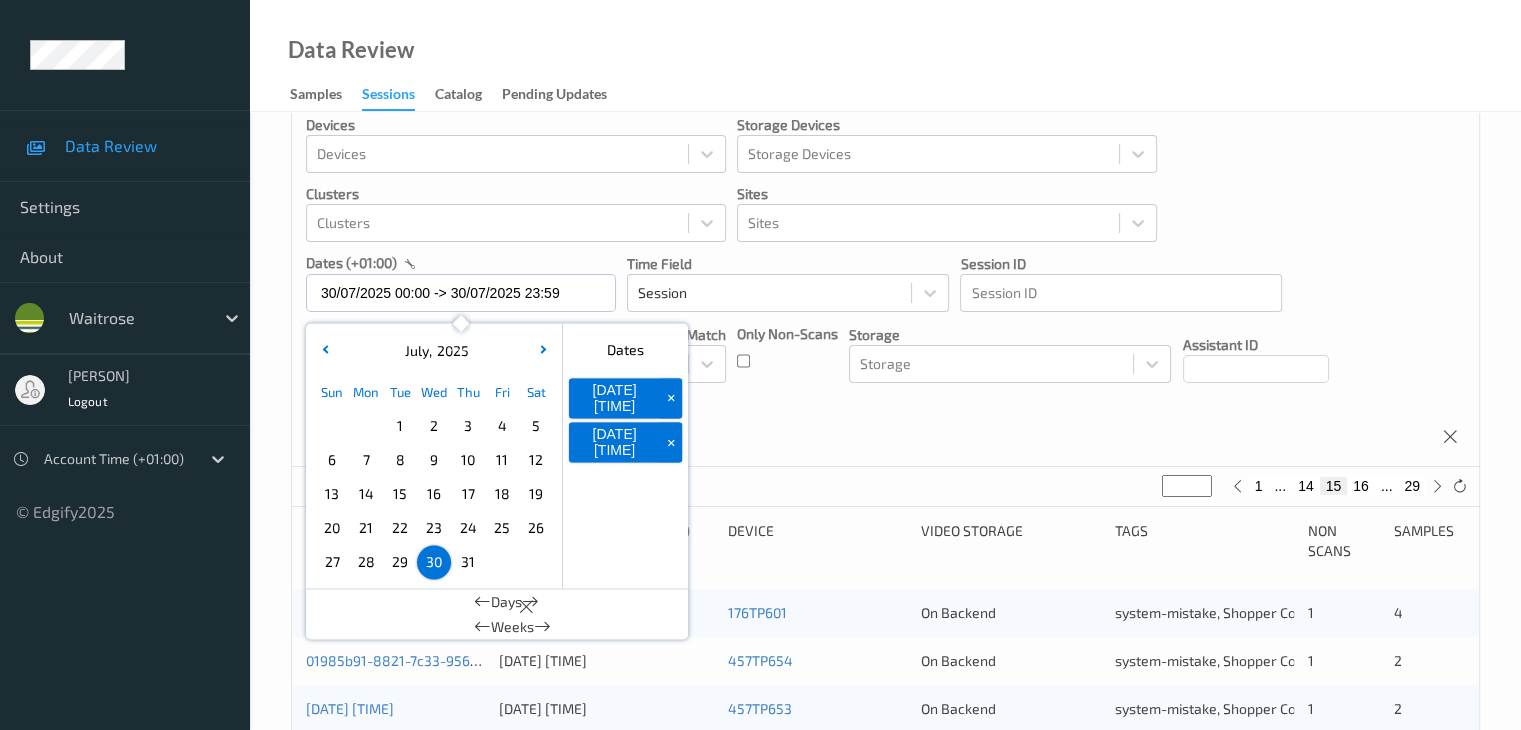 click on "31" at bounding box center [468, 562] 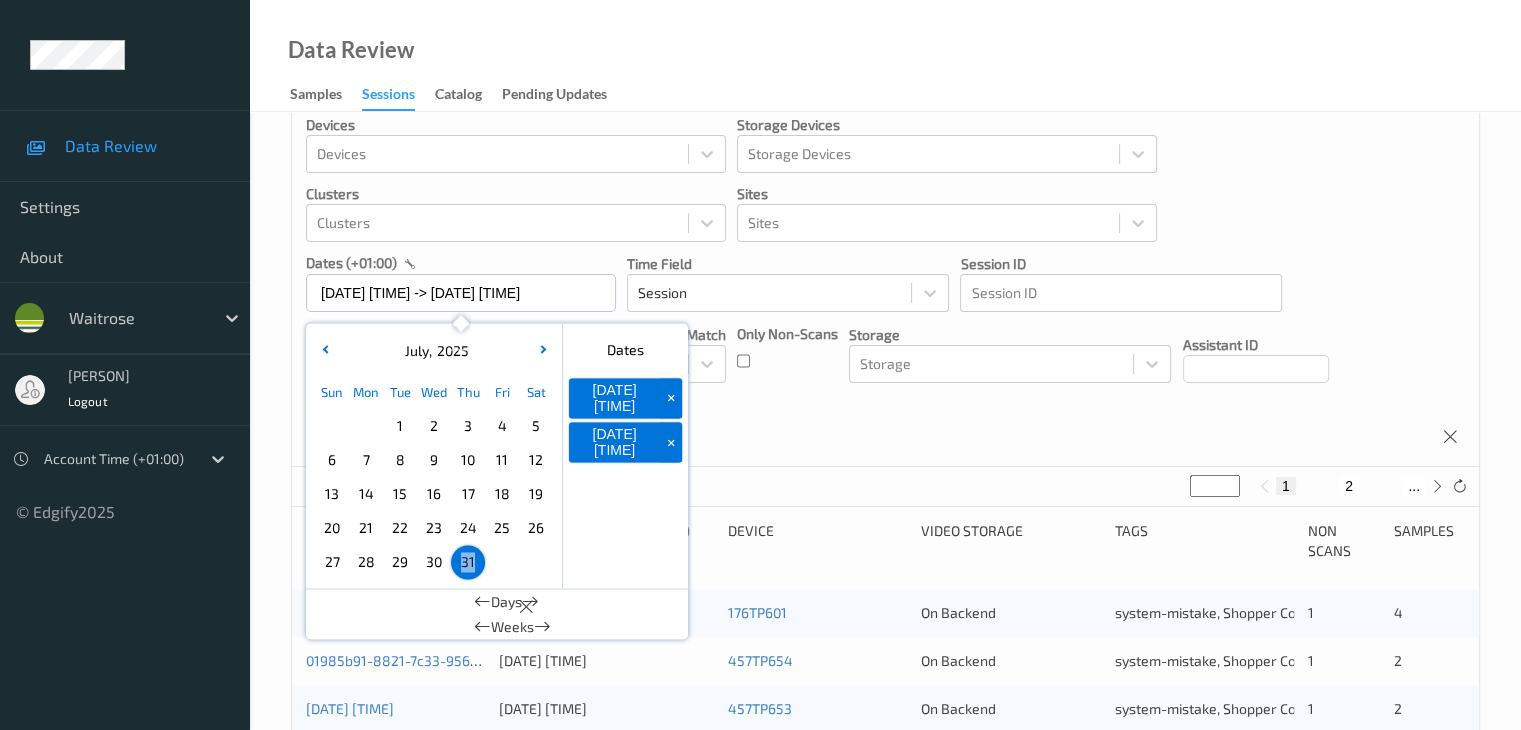 scroll, scrollTop: 0, scrollLeft: 0, axis: both 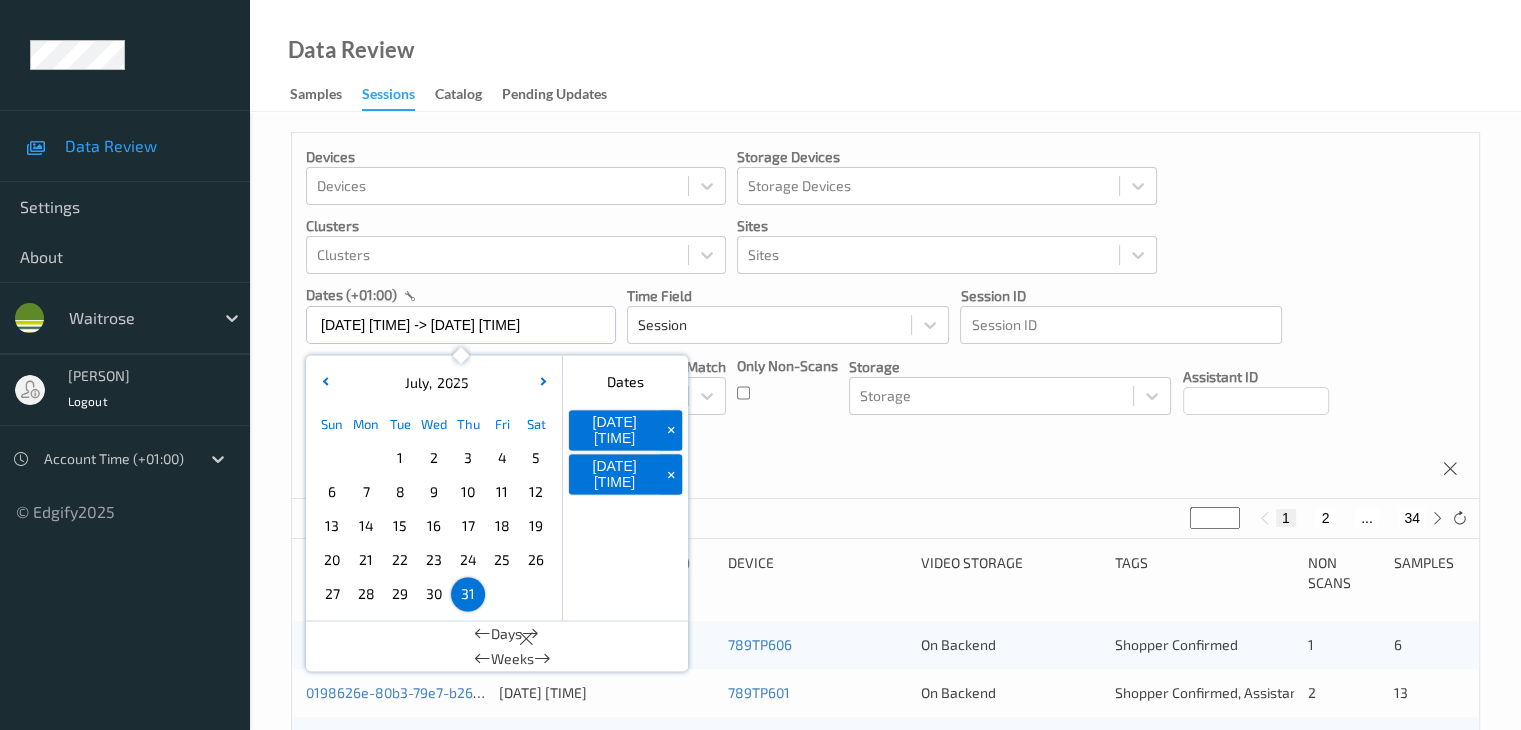 click on "Devices Devices Storage Devices Storage Devices Clusters Clusters Sites Sites dates (+01:00) 31/07/2025 00:00 -> 31/07/2025 23:59 July , 2025 Sun Mon Tue Wed Thu Fri Sat 1 2 3 4 5 6 7 8 9 10 11 12 13 14 15 16 17 18 19 20 21 22 23 24 25 26 27 28 29 30 31 January February March April May June July August September October November December 2021 2022 2023 2024 2025 2026 2027 2028 2029 2030 2031 2032 Dates 31/07/2025 00:00 + 31/07/2025 23:59 + Days Weeks Time Field Session Session ID Session ID Tags none contains any contains all exact match Tags Only Non-Scans Storage Storage Assistant ID Shopper ID Order By Session" at bounding box center (885, 316) 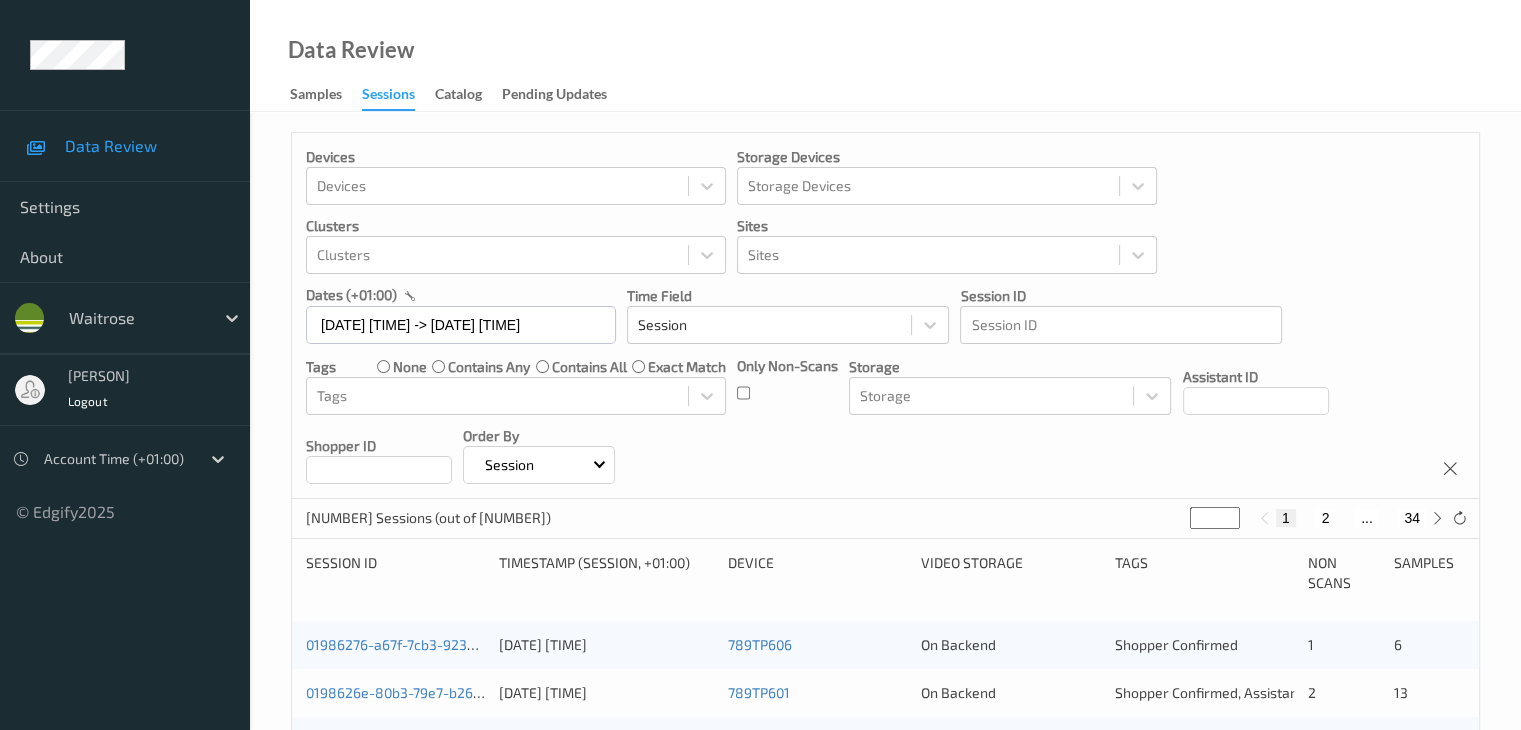 click on "675 Sessions (out of 3246495) *  1   2   ...   34" at bounding box center [885, 519] 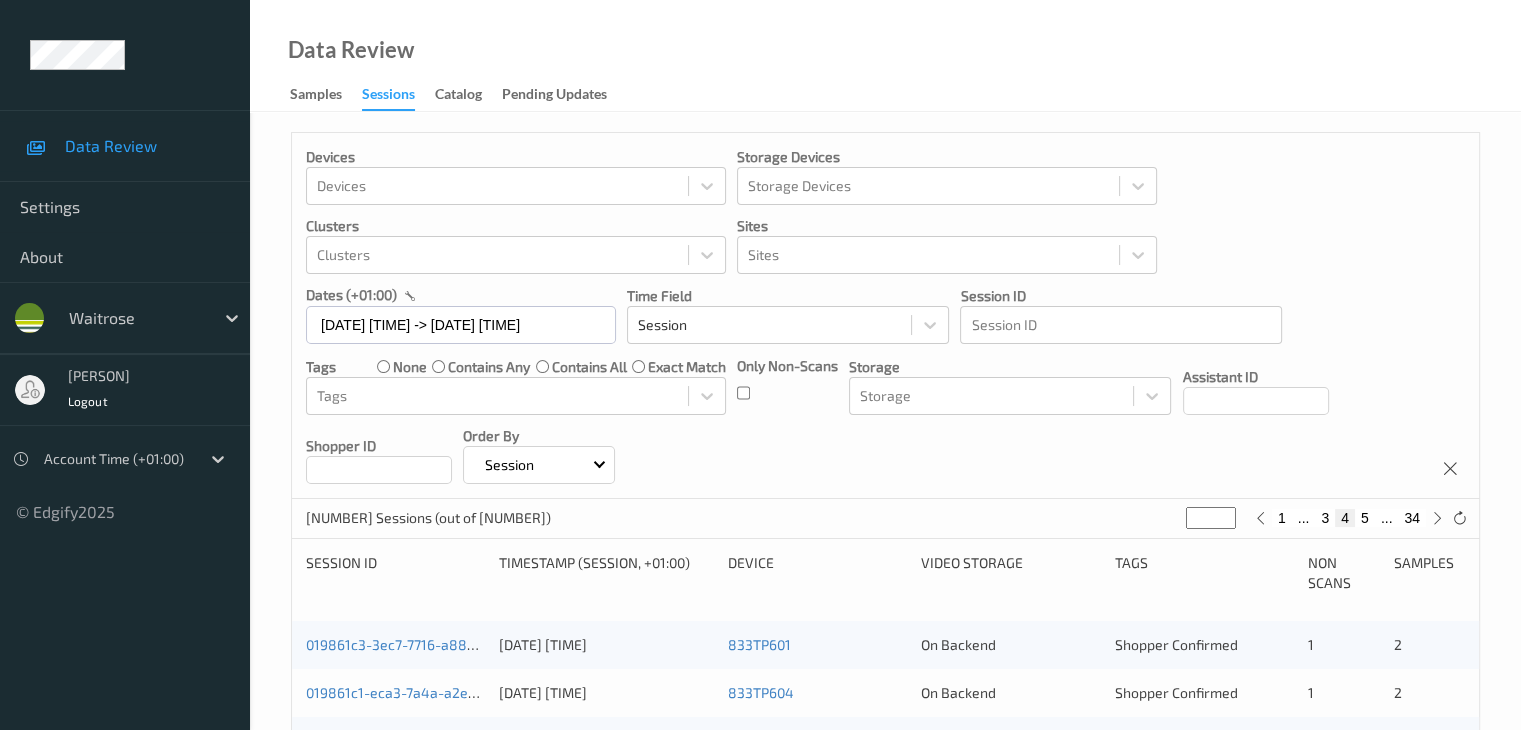 type on "*" 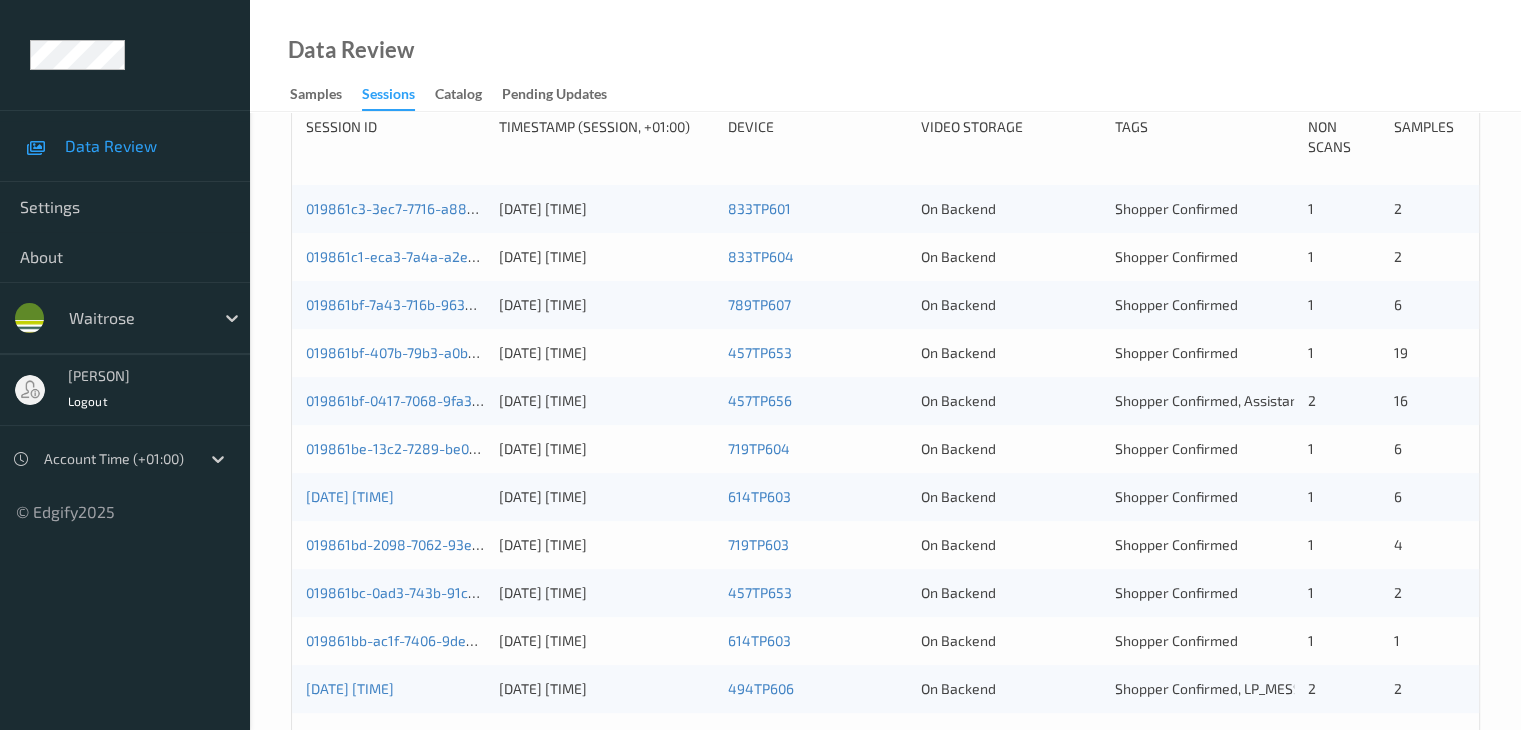 scroll, scrollTop: 432, scrollLeft: 0, axis: vertical 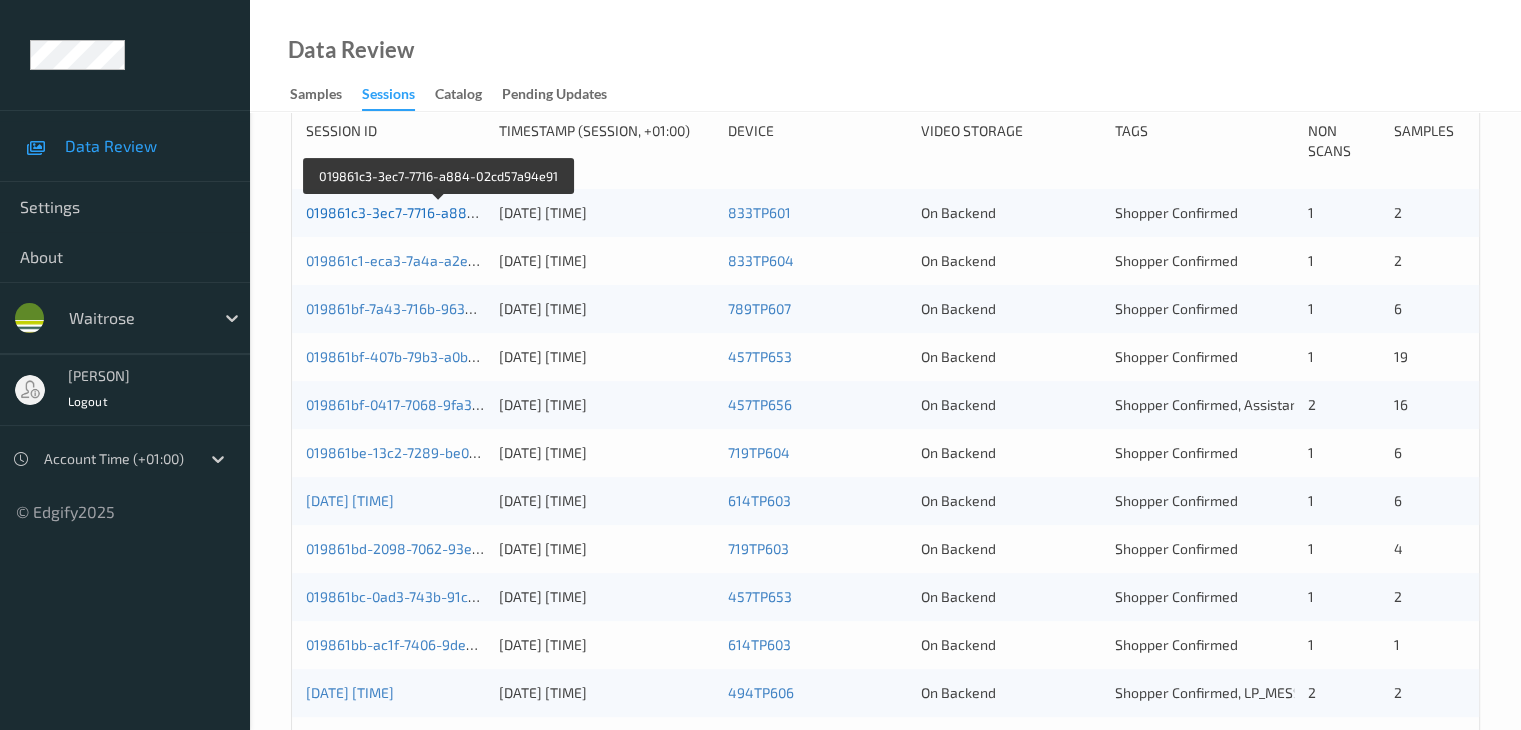 click on "019861c3-3ec7-7716-a884-02cd57a94e91" at bounding box center (440, 212) 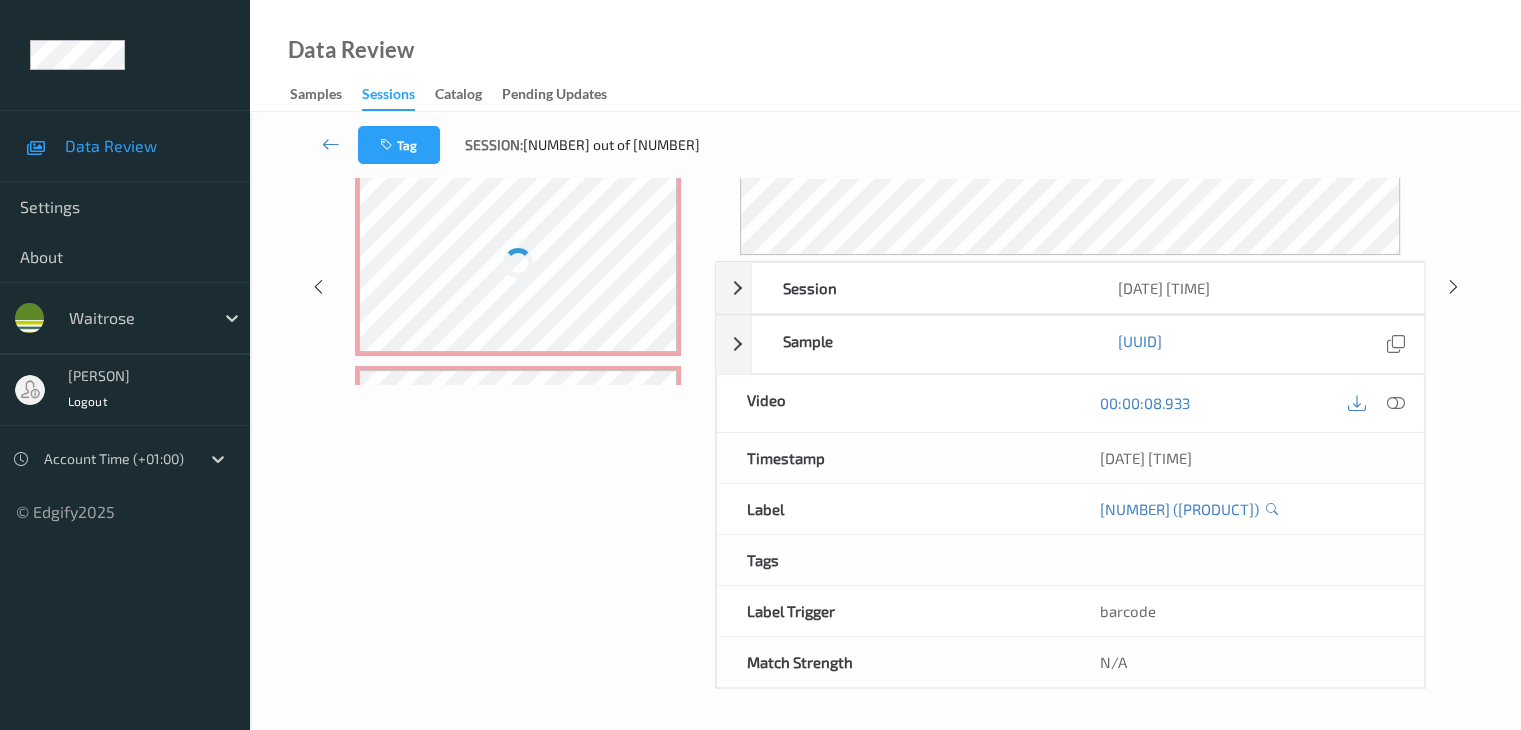 scroll, scrollTop: 0, scrollLeft: 0, axis: both 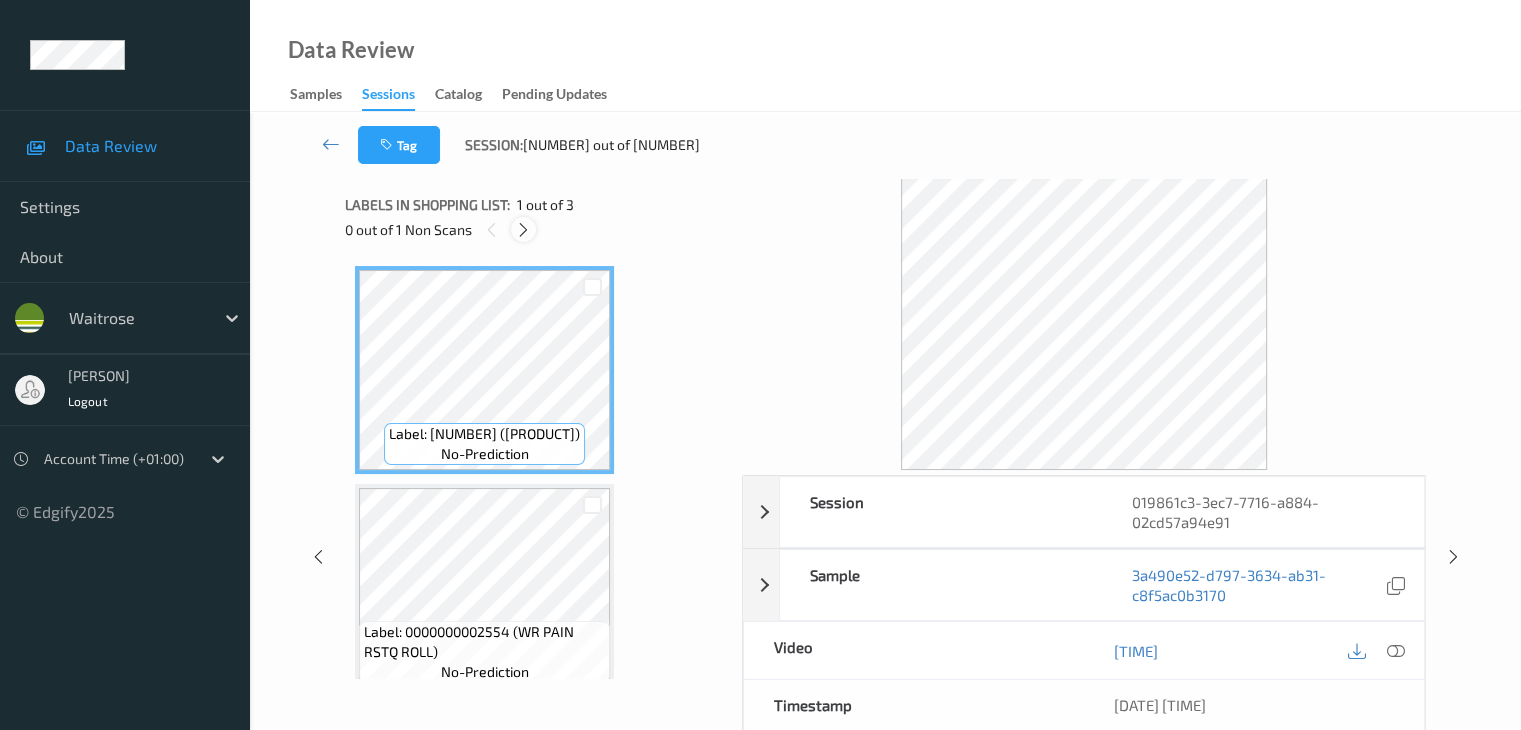 click at bounding box center (523, 230) 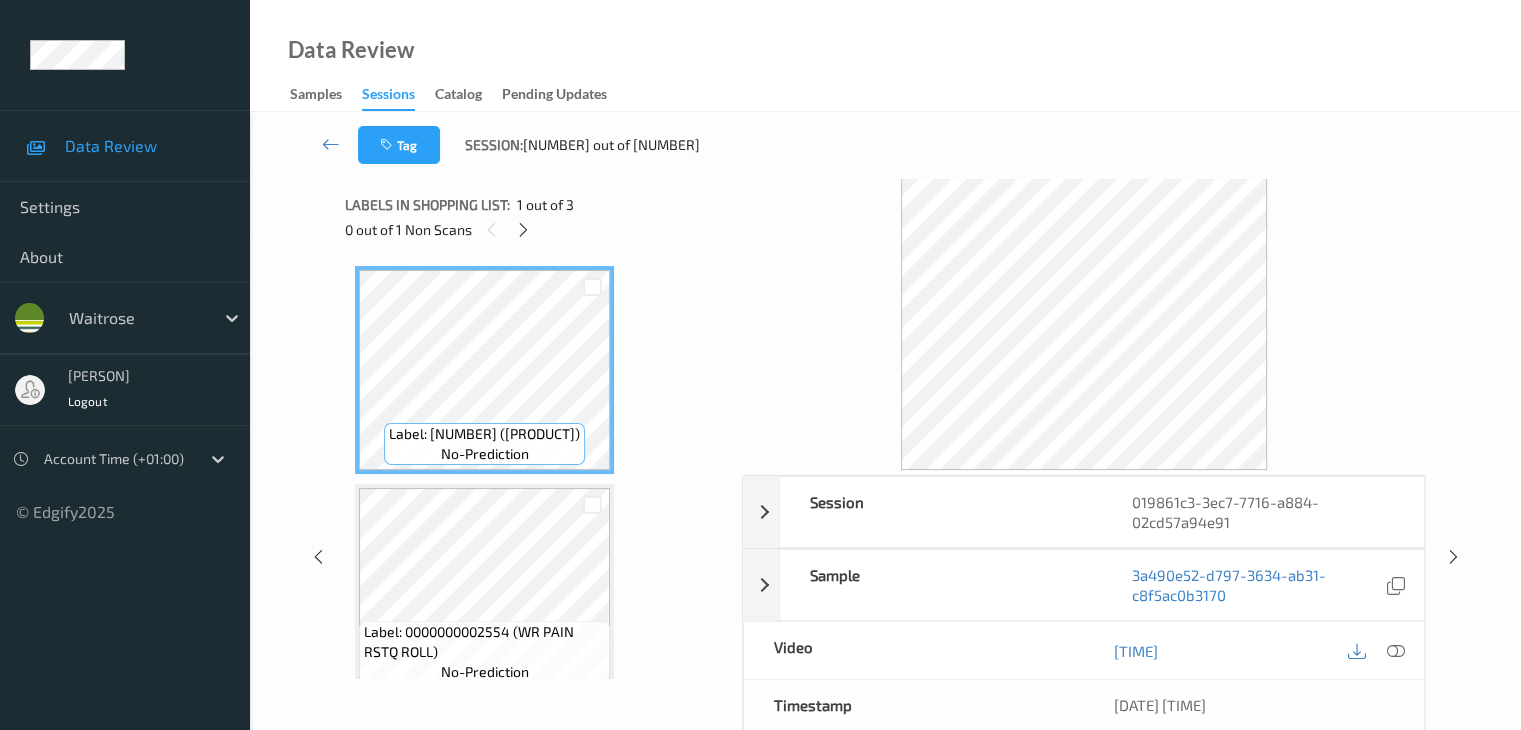 scroll, scrollTop: 228, scrollLeft: 0, axis: vertical 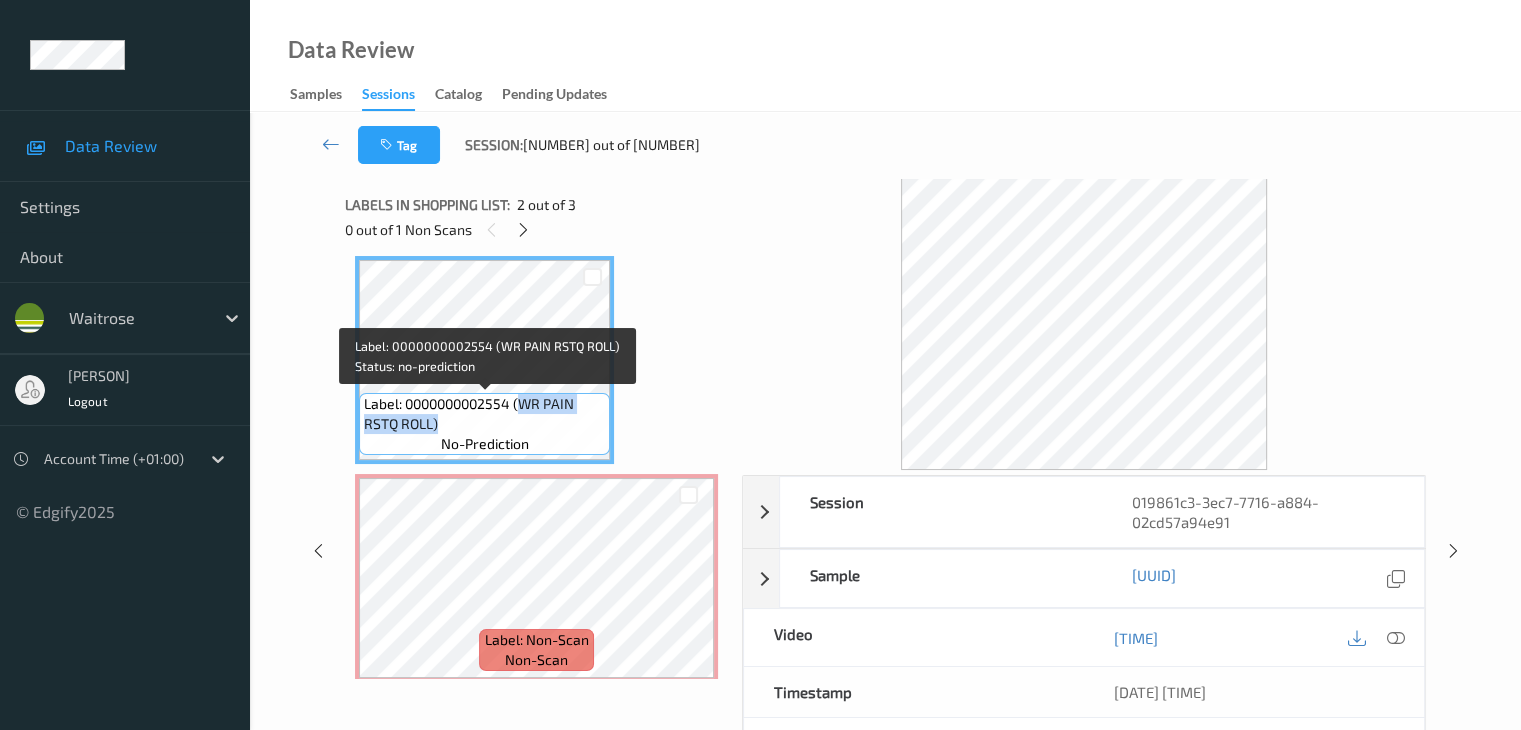 drag, startPoint x: 520, startPoint y: 407, endPoint x: 524, endPoint y: 417, distance: 10.770329 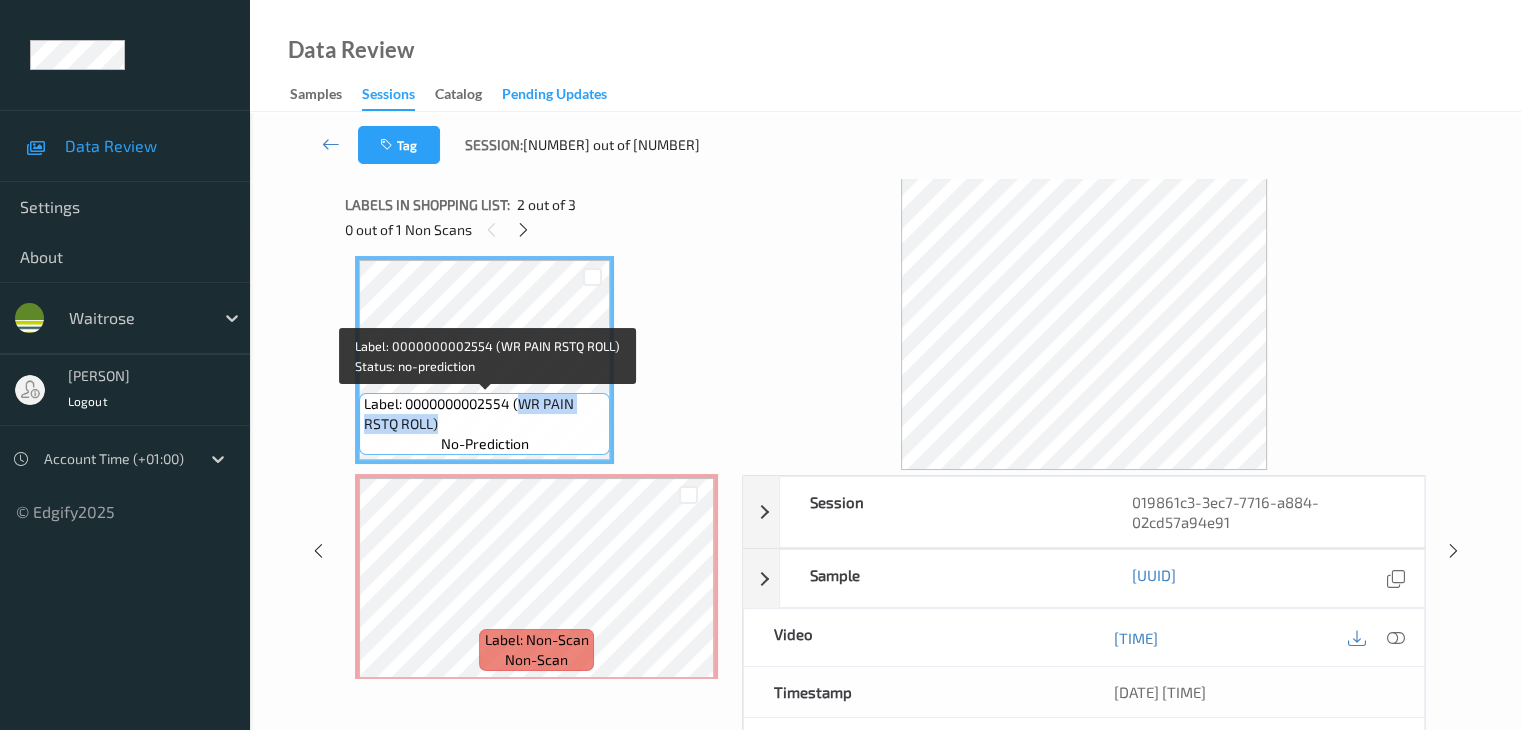 copy on "WR PAIN RSTQ ROLL)" 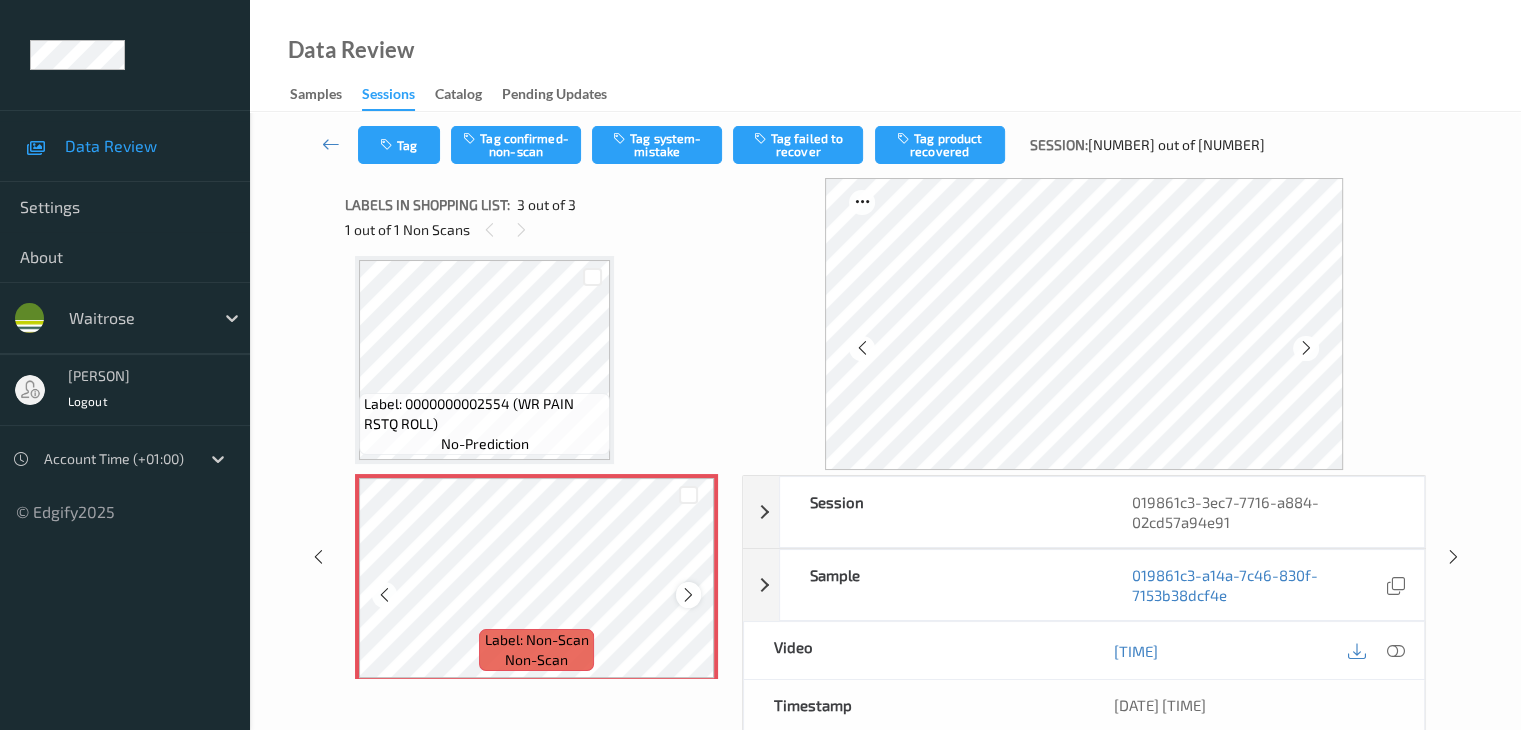 click at bounding box center [688, 595] 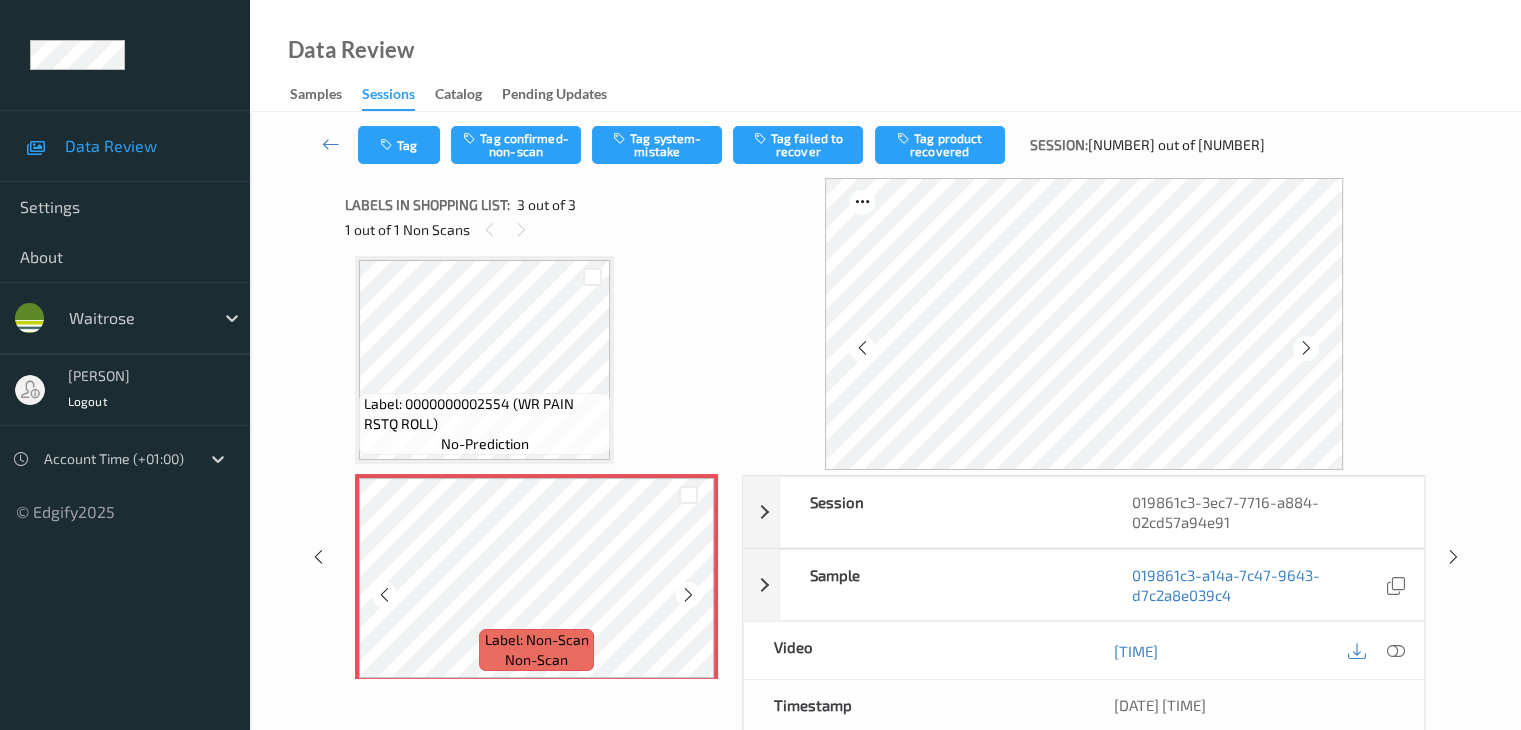 click at bounding box center (688, 595) 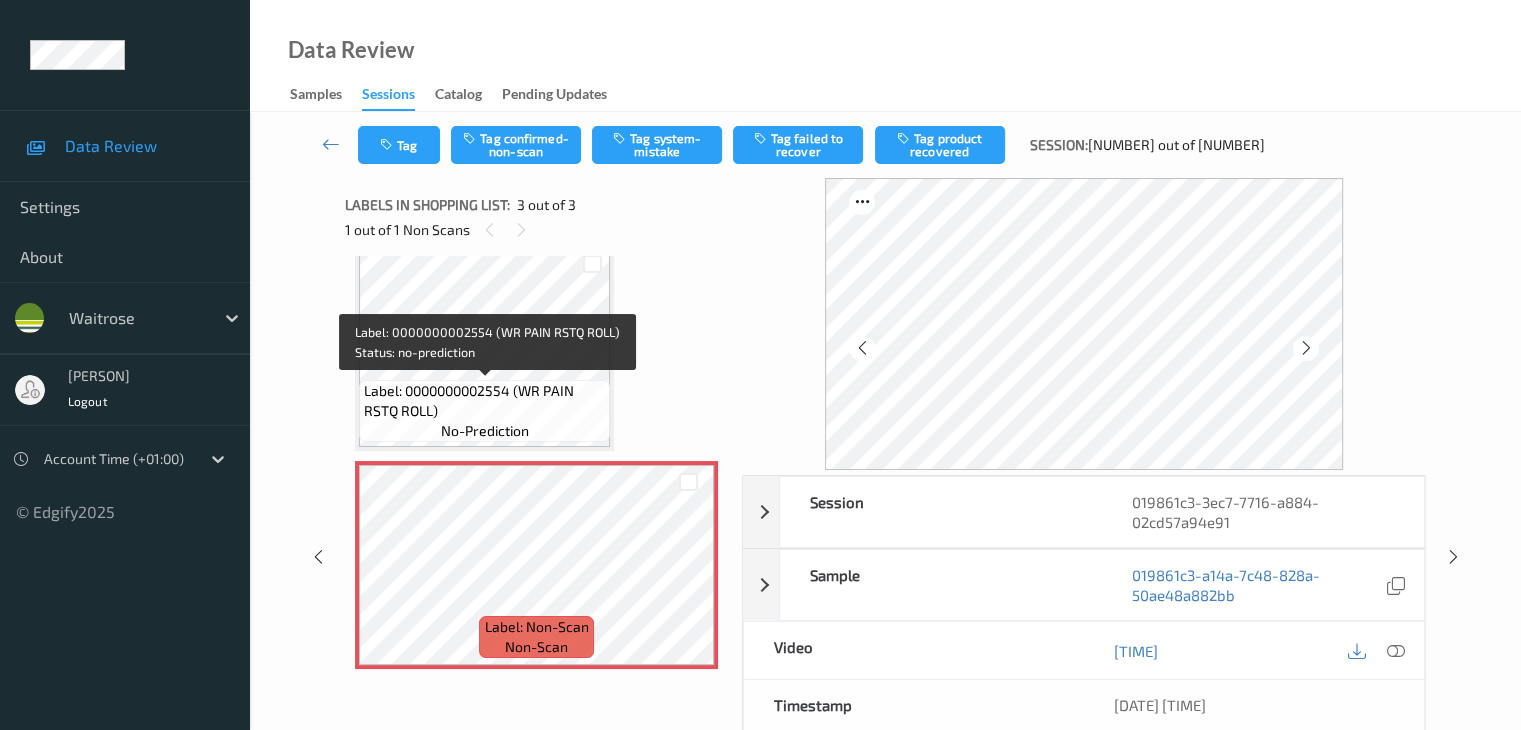 scroll, scrollTop: 41, scrollLeft: 0, axis: vertical 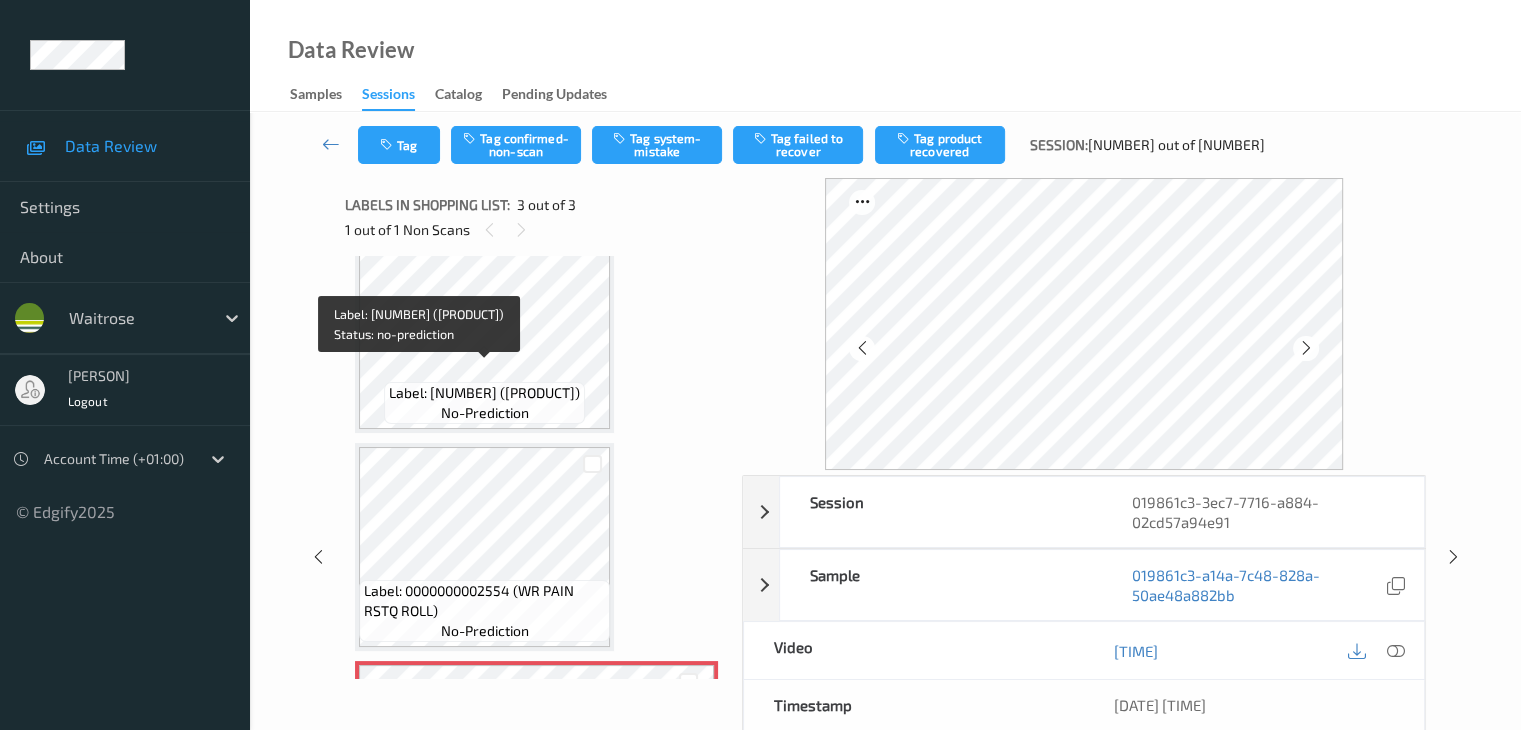 click on "Label: 10500016966426100089 (WR STRAWBERRIES)" at bounding box center (484, 393) 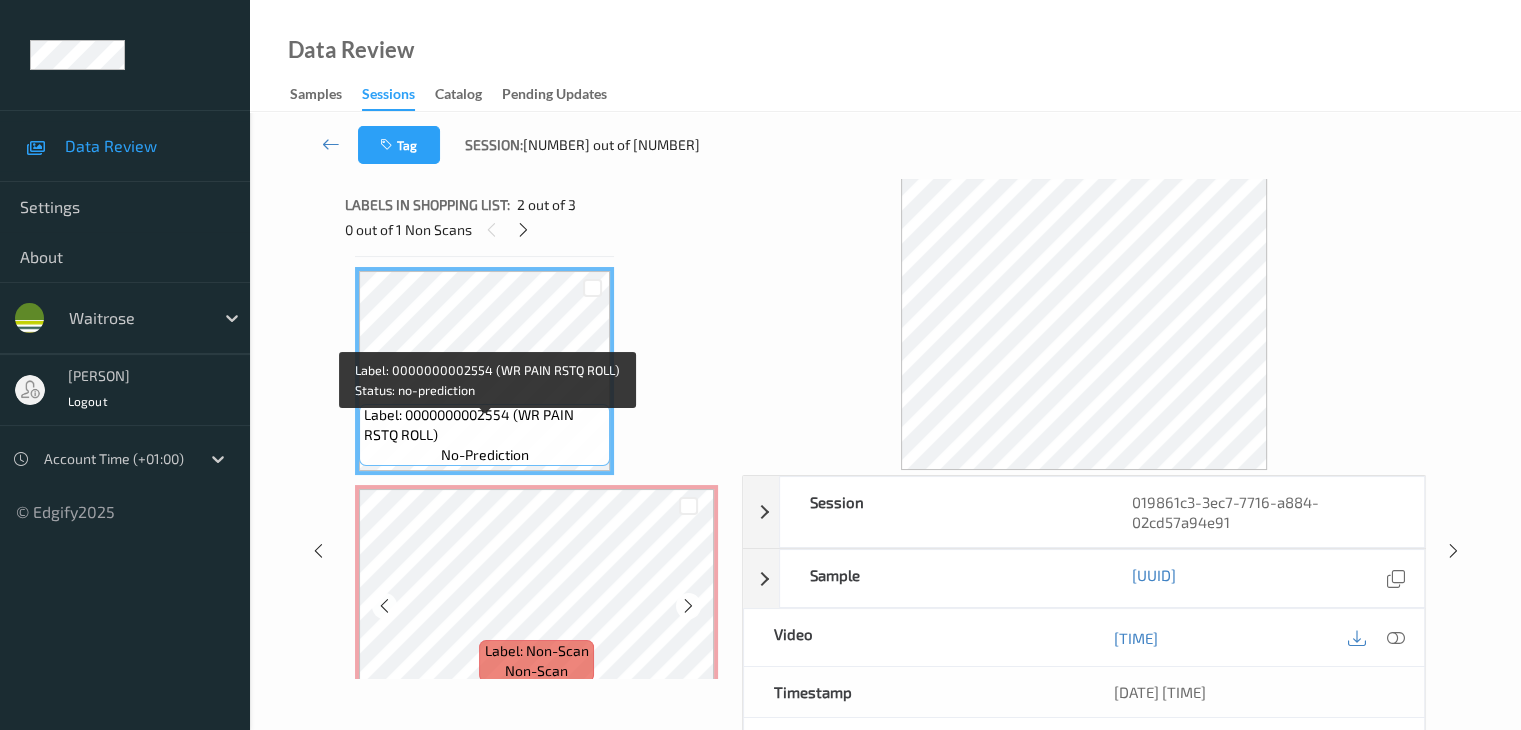 scroll, scrollTop: 241, scrollLeft: 0, axis: vertical 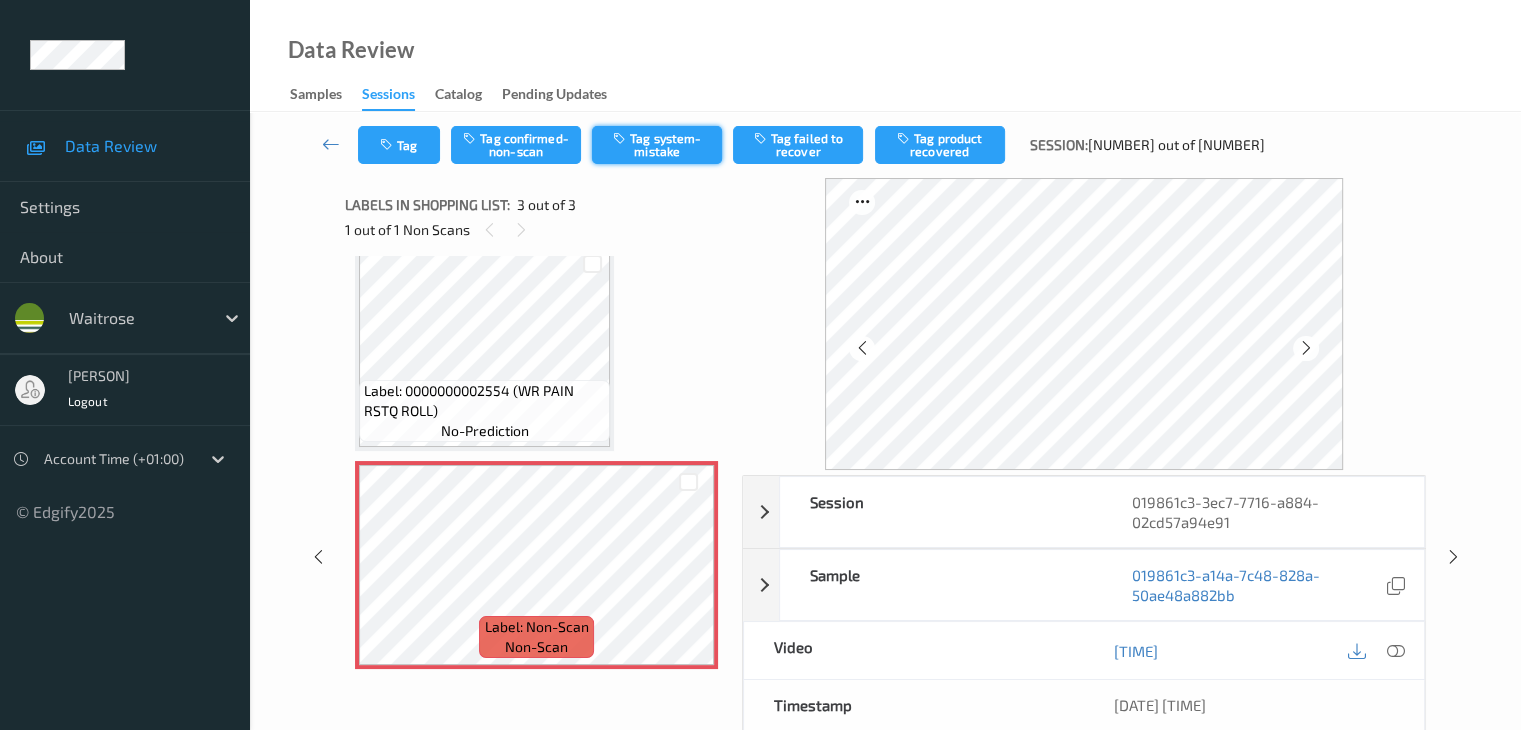 click on "Tag   system-mistake" at bounding box center [657, 145] 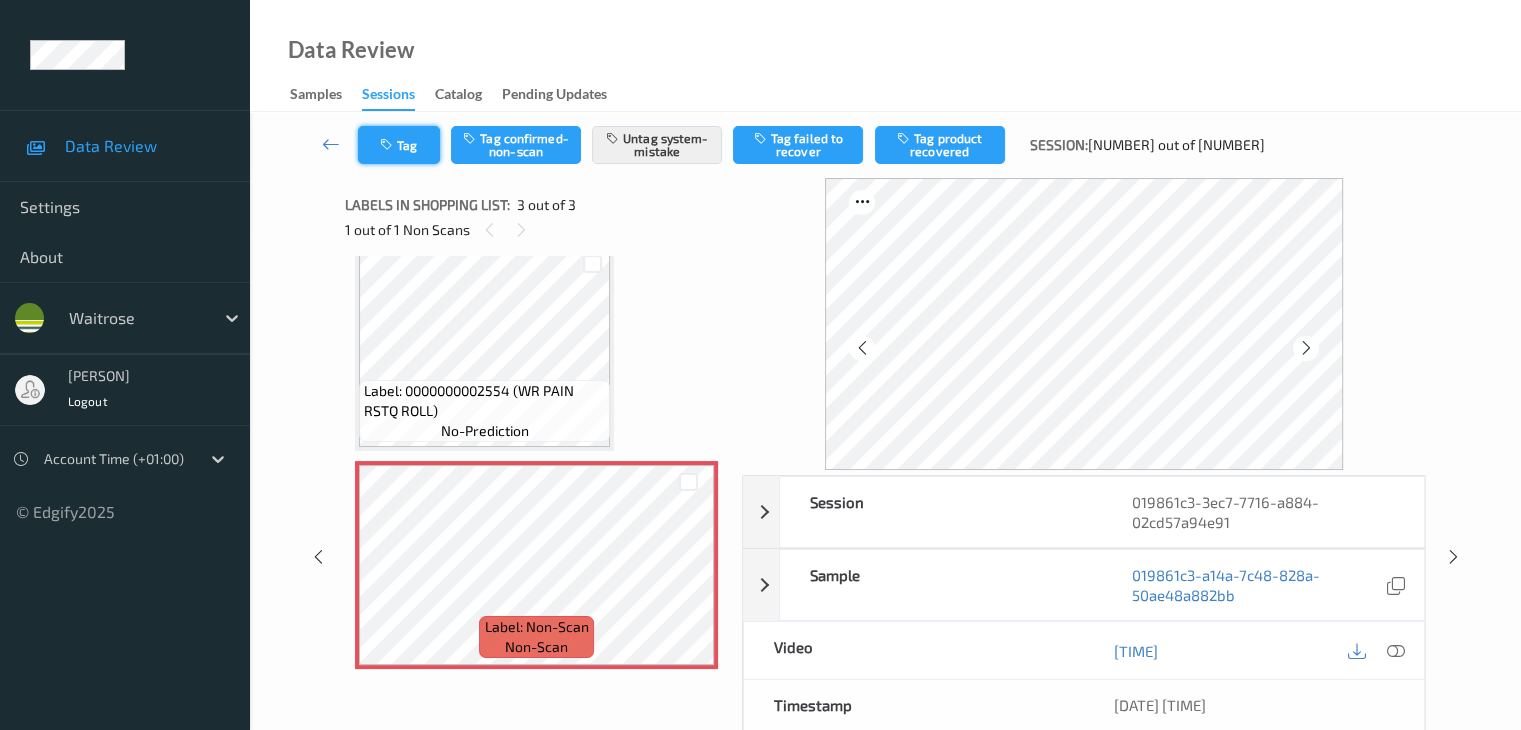 click on "Tag" at bounding box center (399, 145) 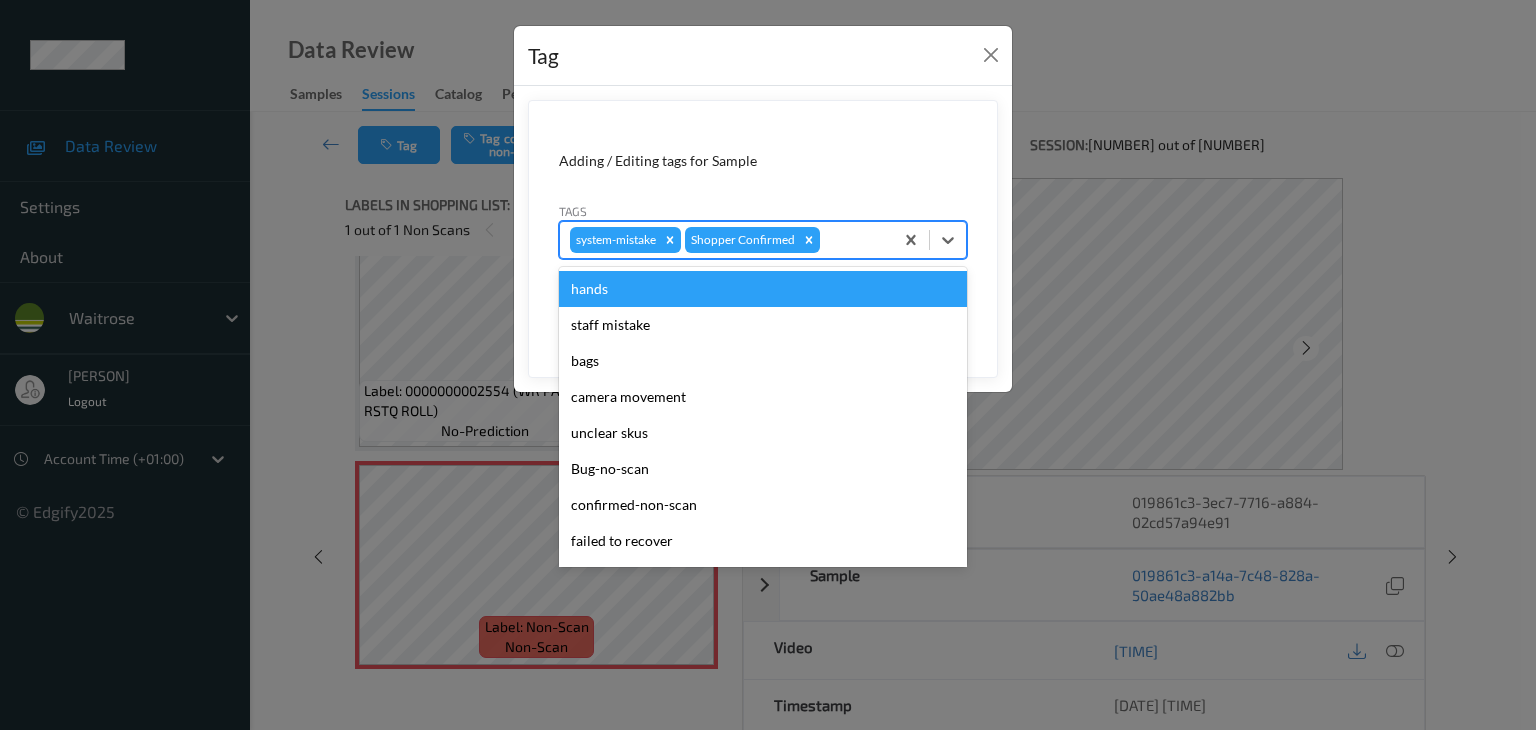 click at bounding box center (853, 240) 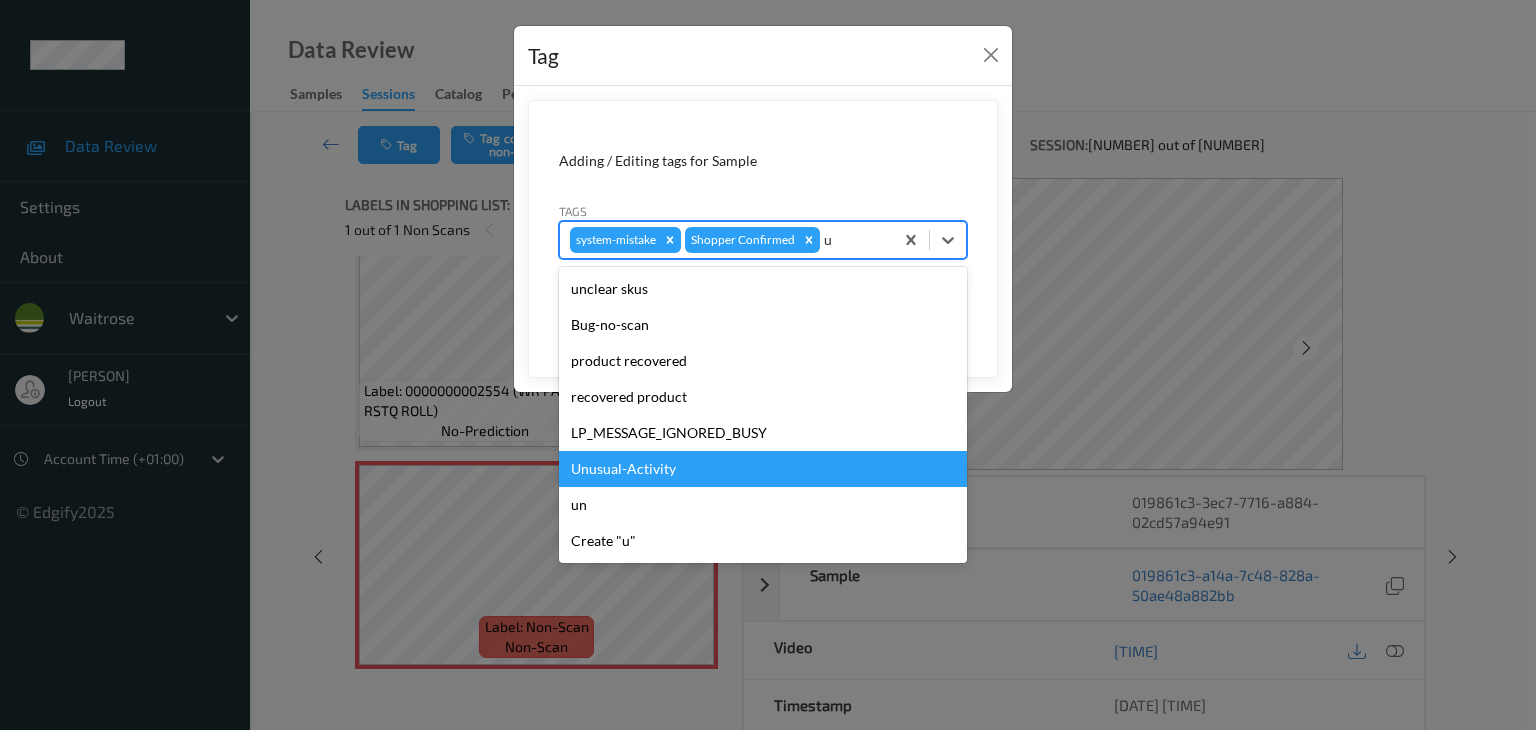 click on "Unusual-Activity" at bounding box center [763, 469] 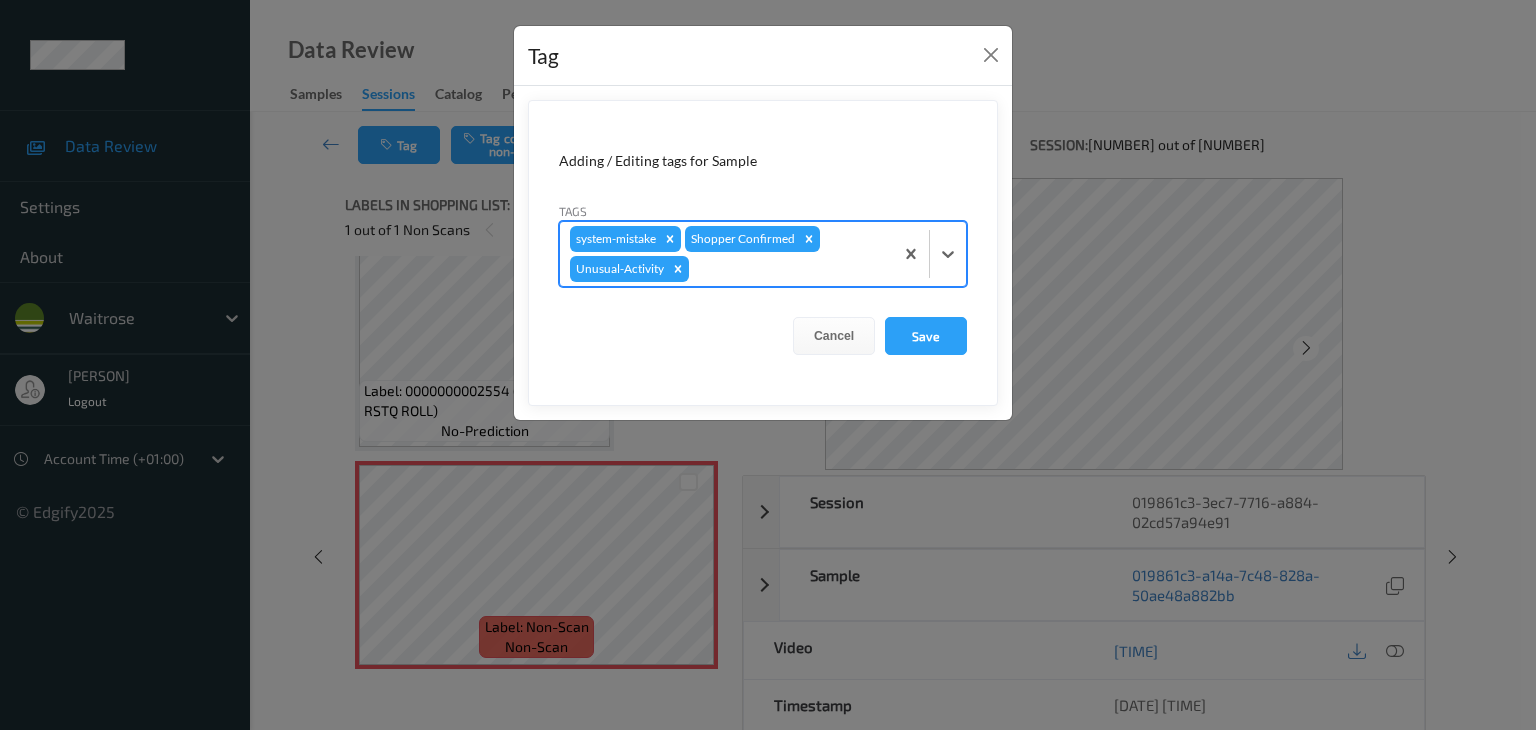 type on "p" 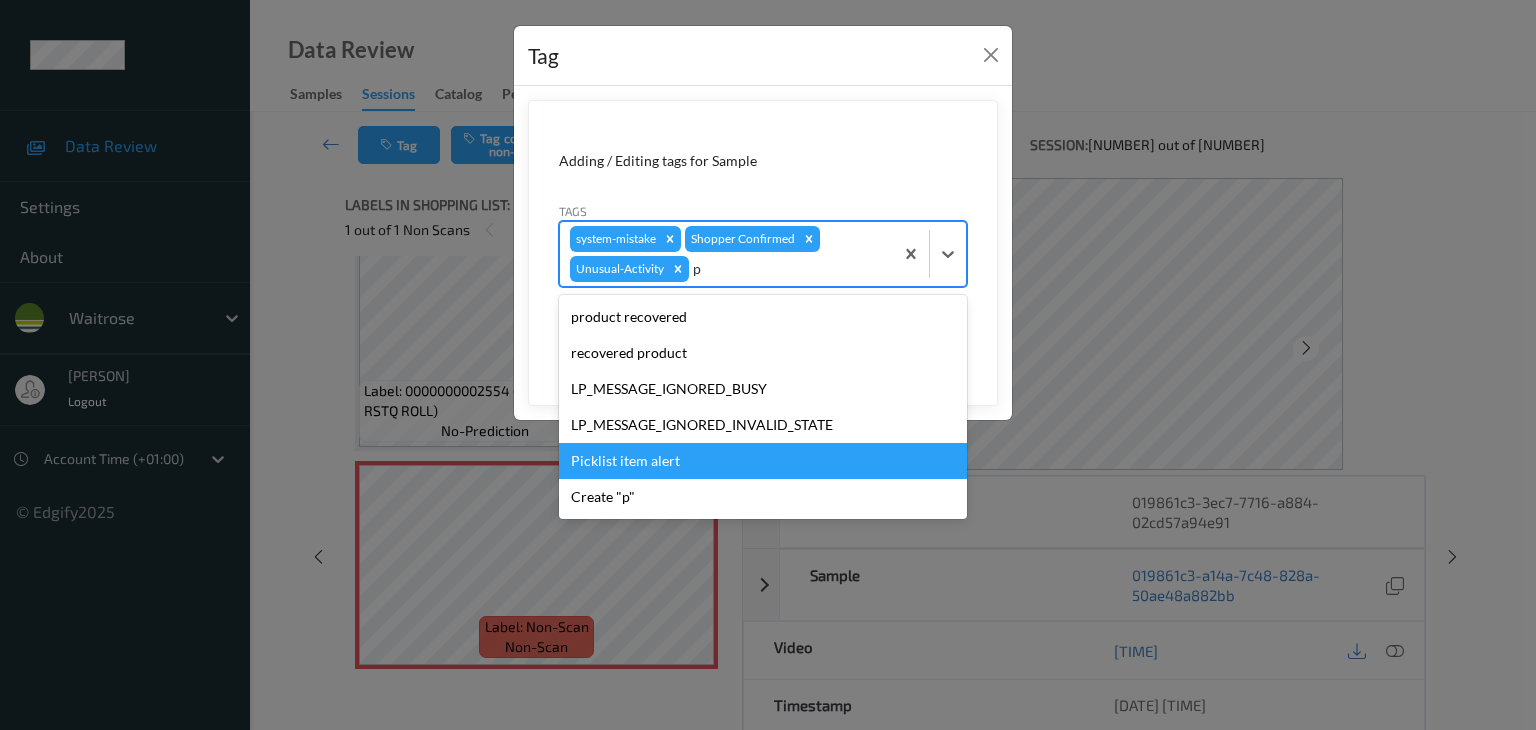 click on "Picklist item alert" at bounding box center [763, 461] 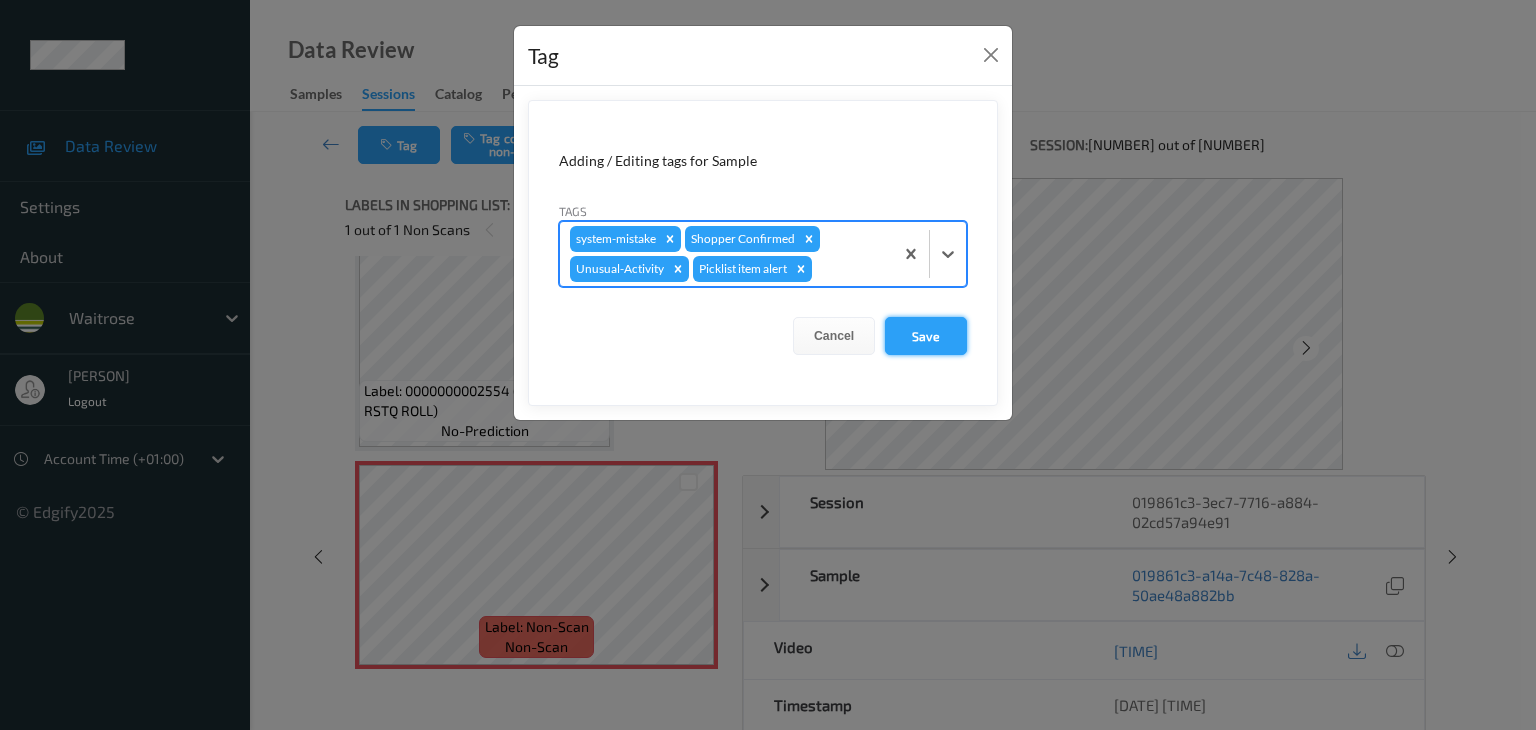click on "Save" at bounding box center (926, 336) 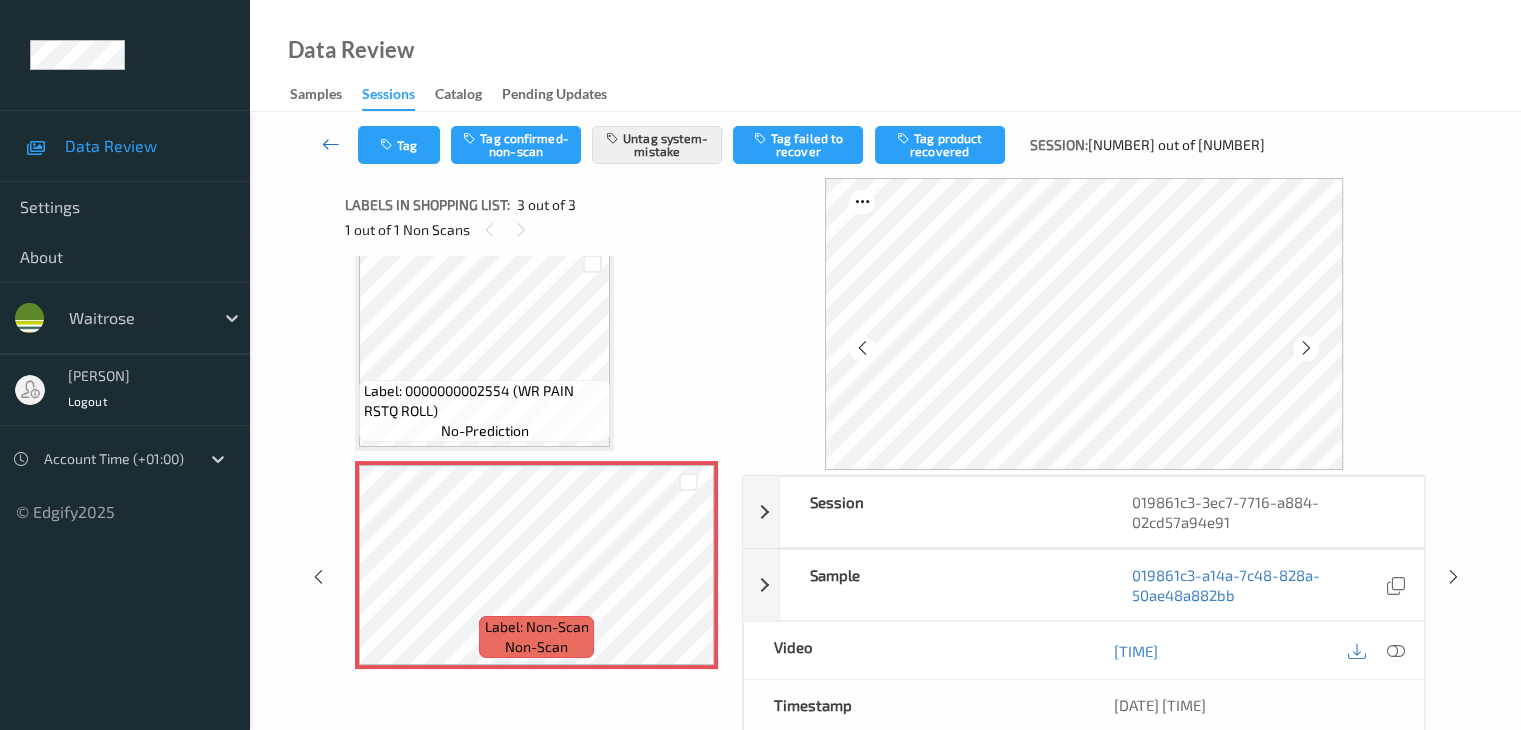 click at bounding box center (331, 144) 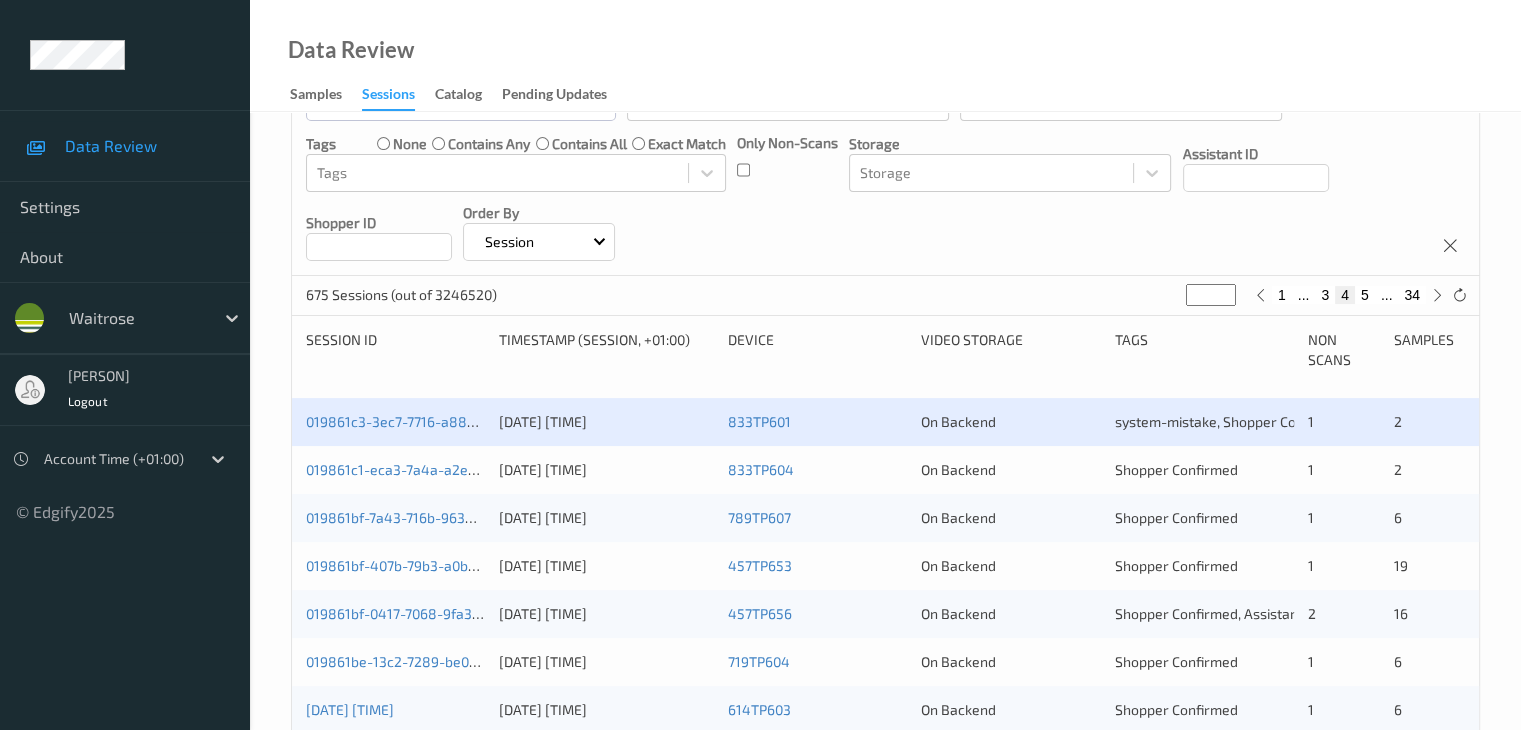 scroll, scrollTop: 300, scrollLeft: 0, axis: vertical 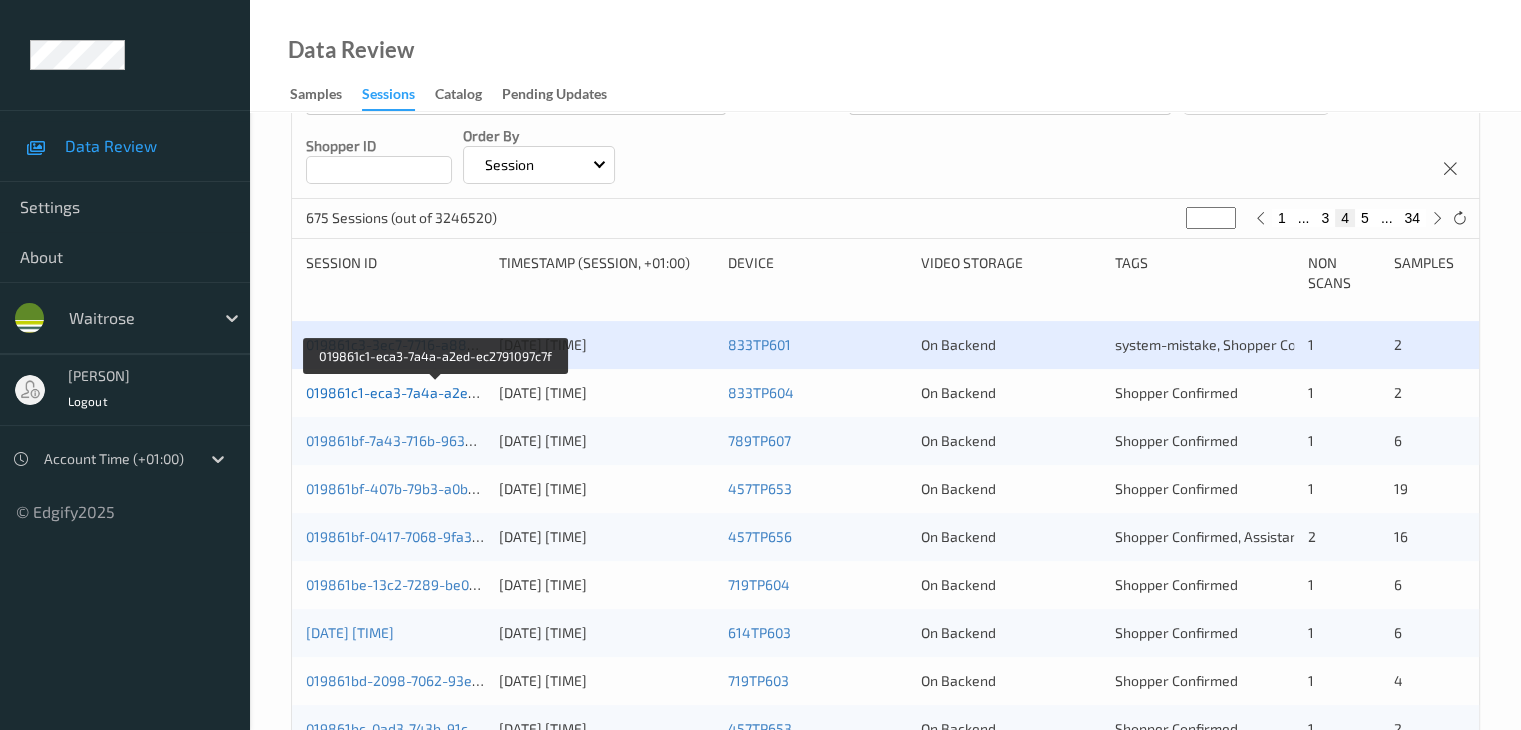 click on "019861c1-eca3-7a4a-a2ed-ec2791097c7f" at bounding box center [437, 392] 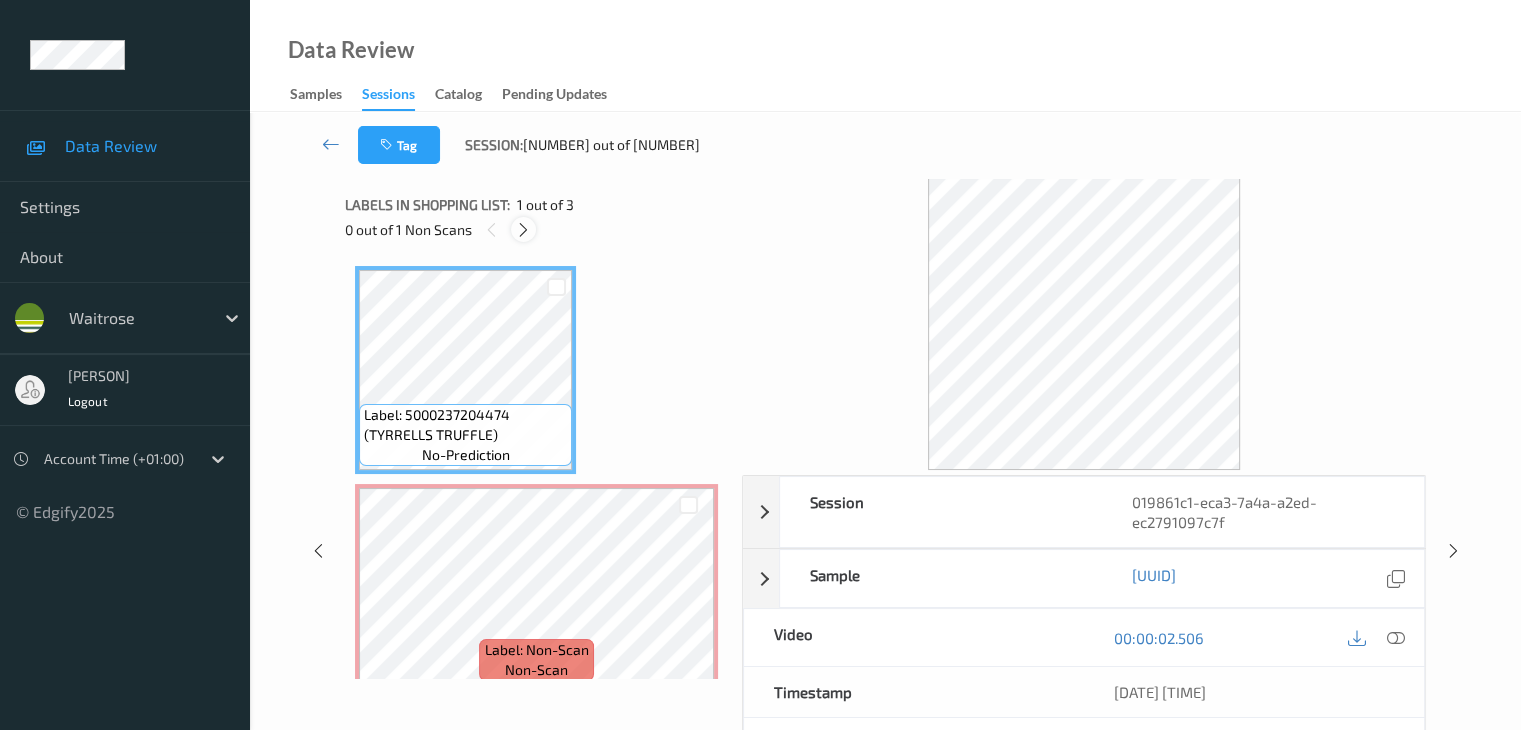 click at bounding box center [523, 230] 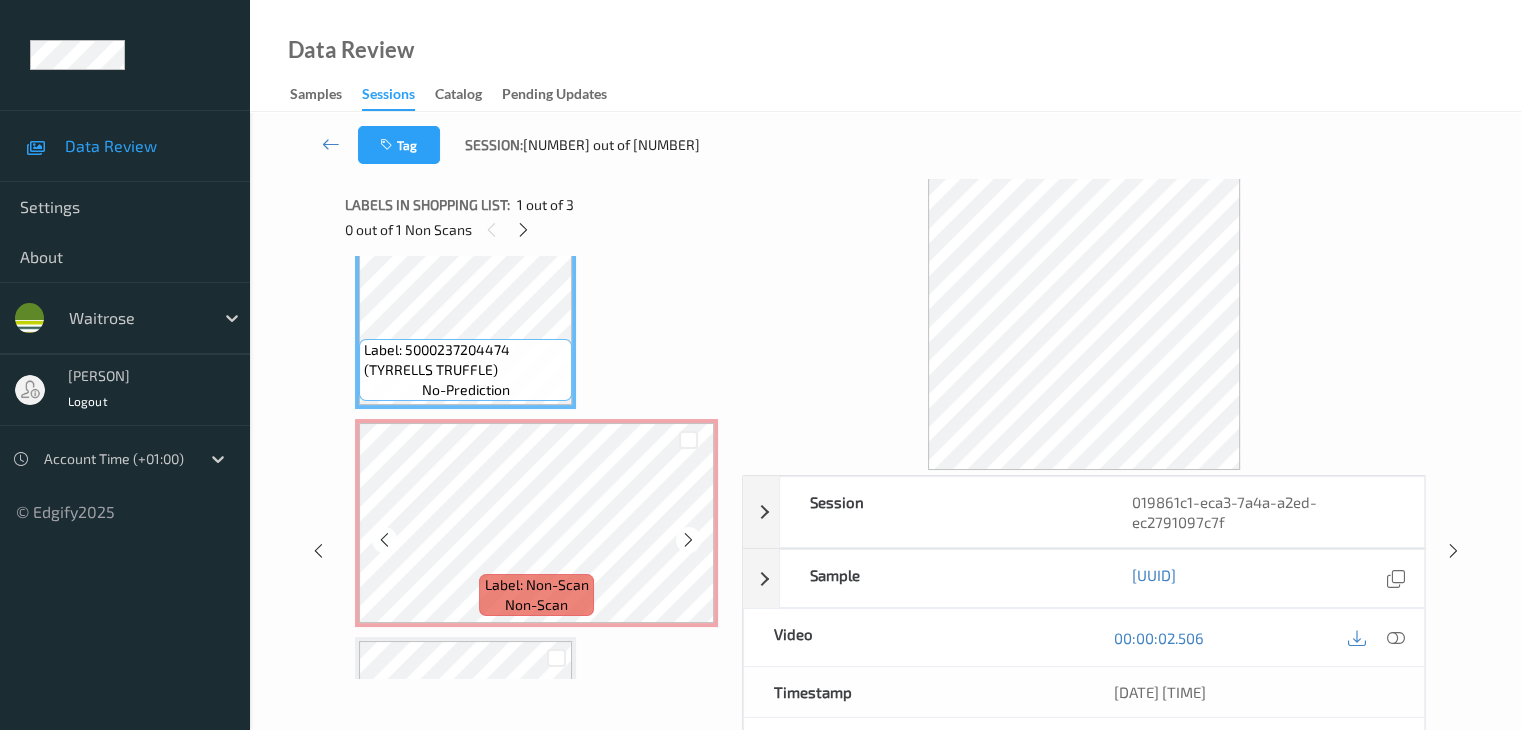 scroll, scrollTop: 100, scrollLeft: 0, axis: vertical 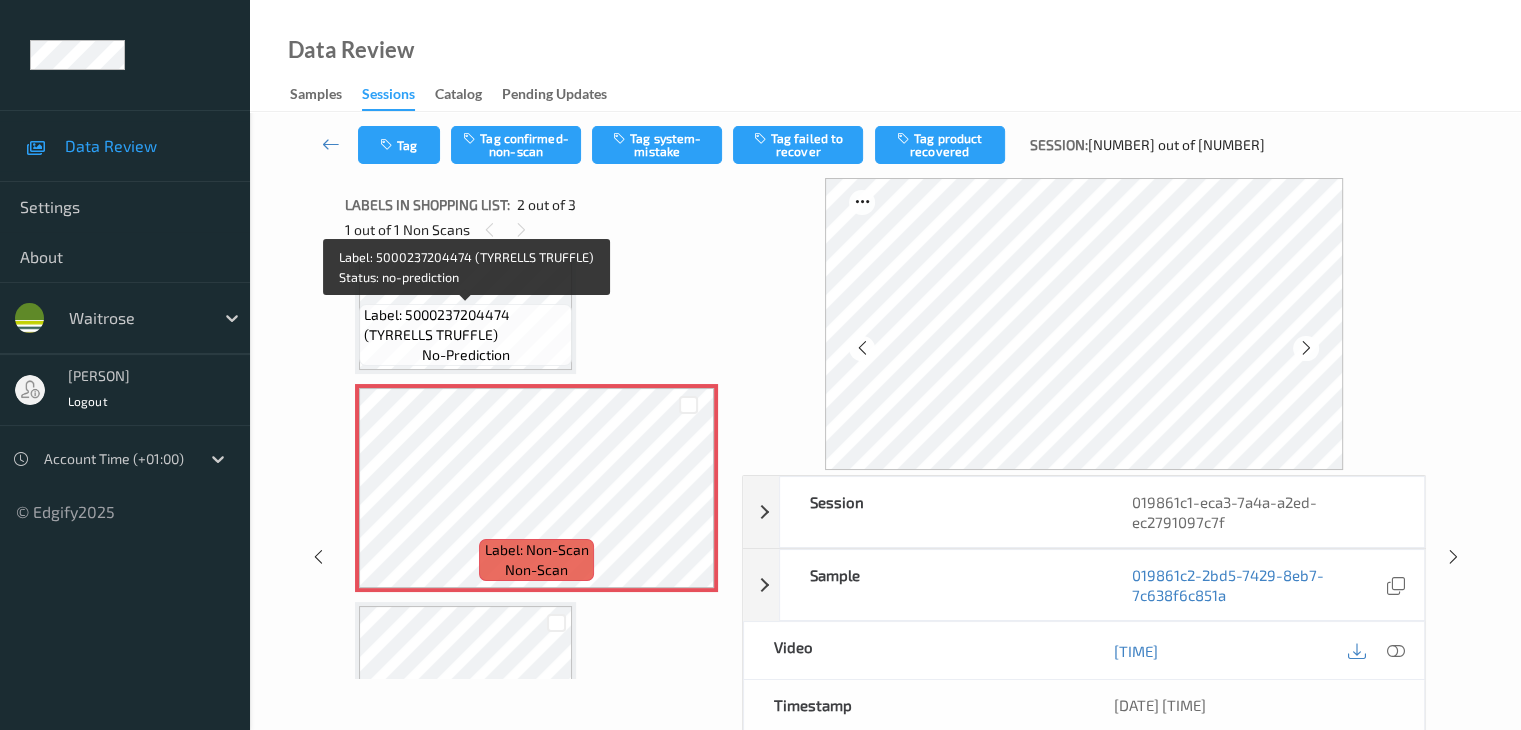 click on "Label: 5000237204474 (TYRRELLS TRUFFLE)" at bounding box center (465, 325) 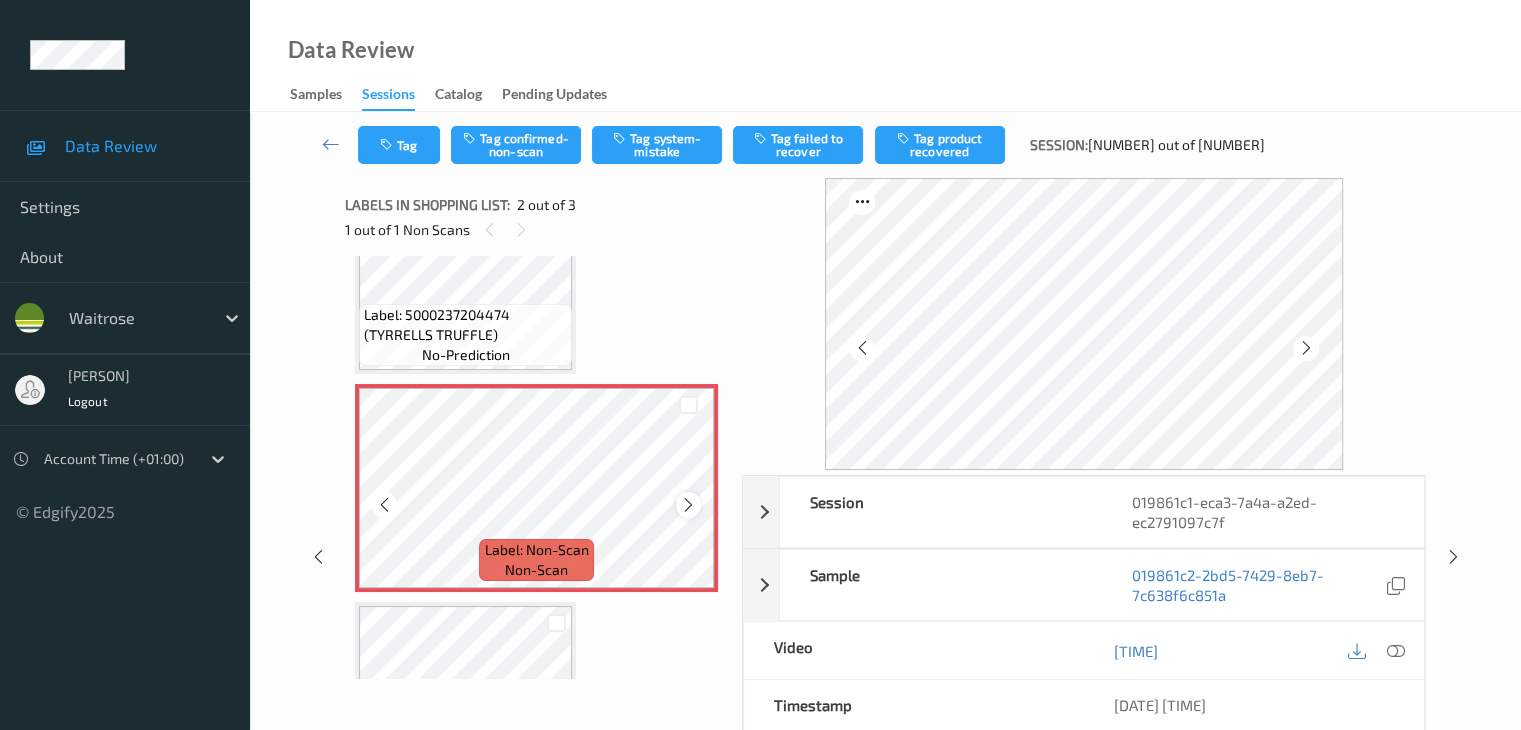 click at bounding box center (688, 504) 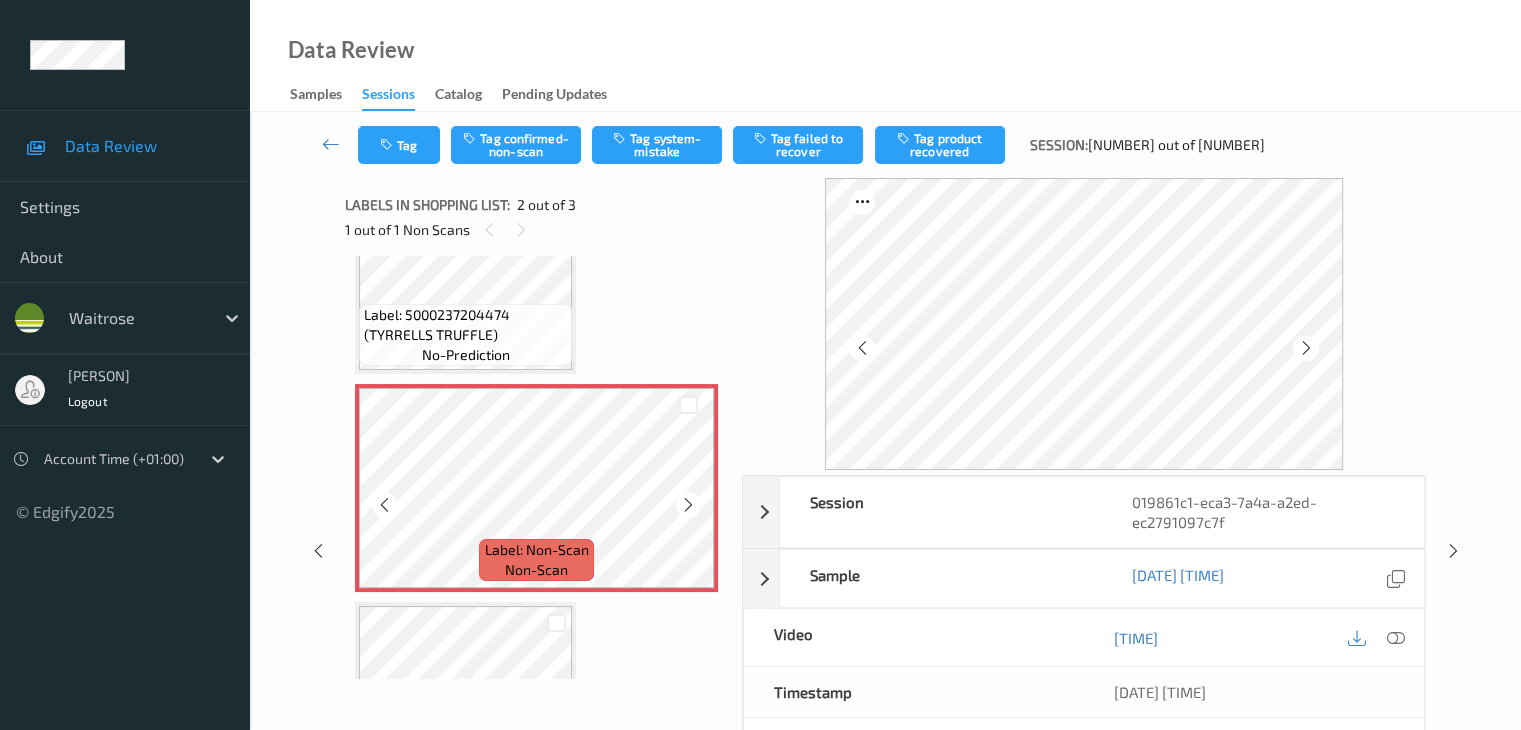 click at bounding box center (688, 504) 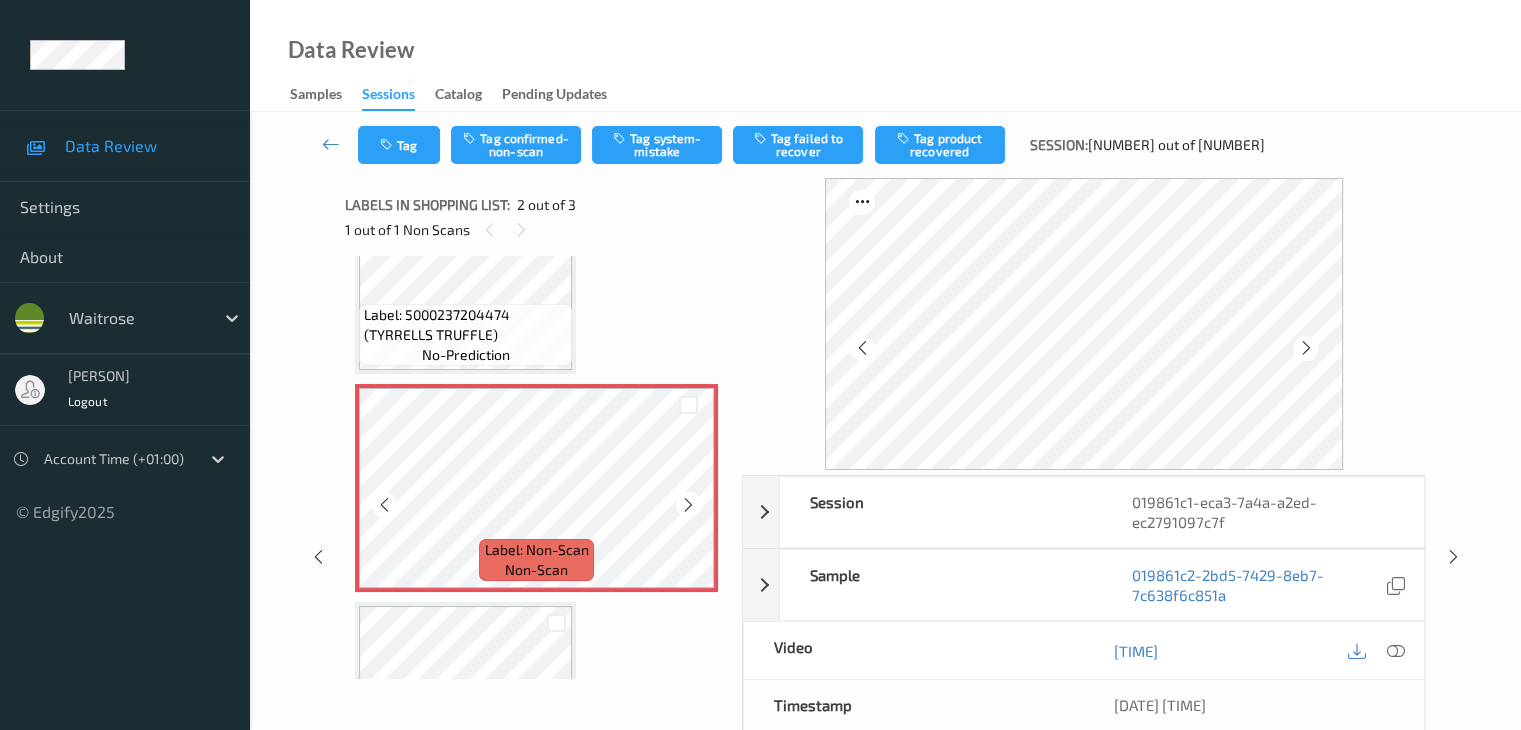 click at bounding box center [688, 504] 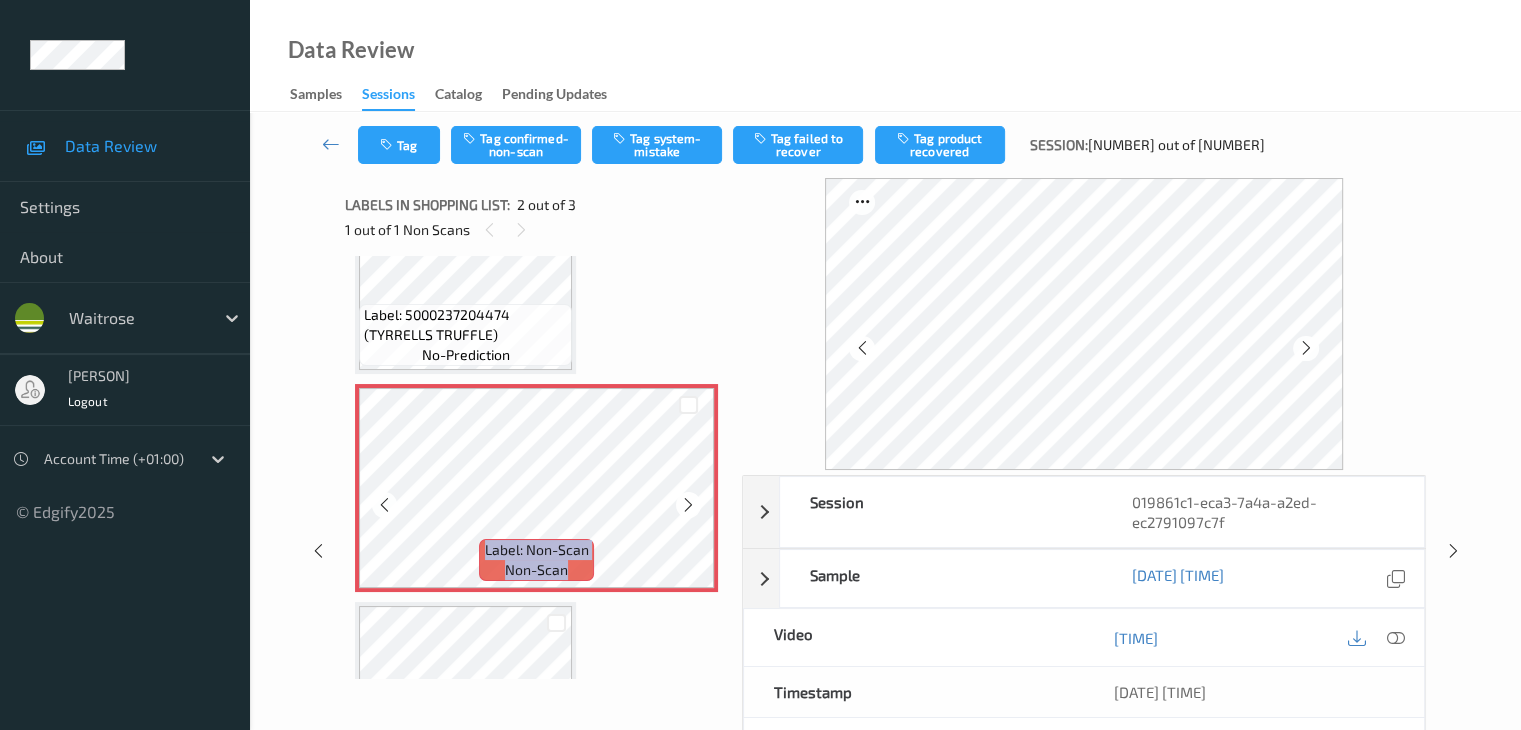 click at bounding box center (688, 504) 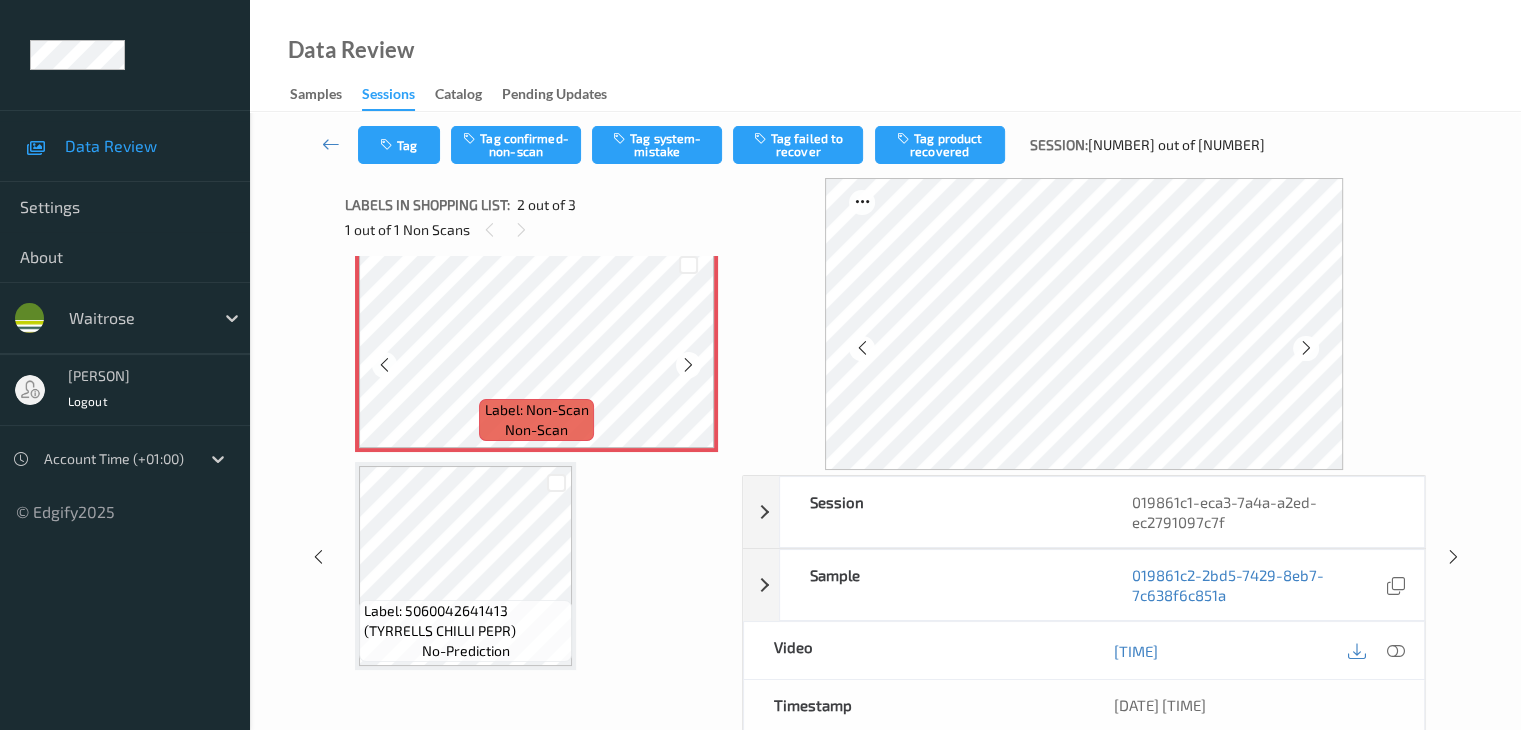 scroll, scrollTop: 241, scrollLeft: 0, axis: vertical 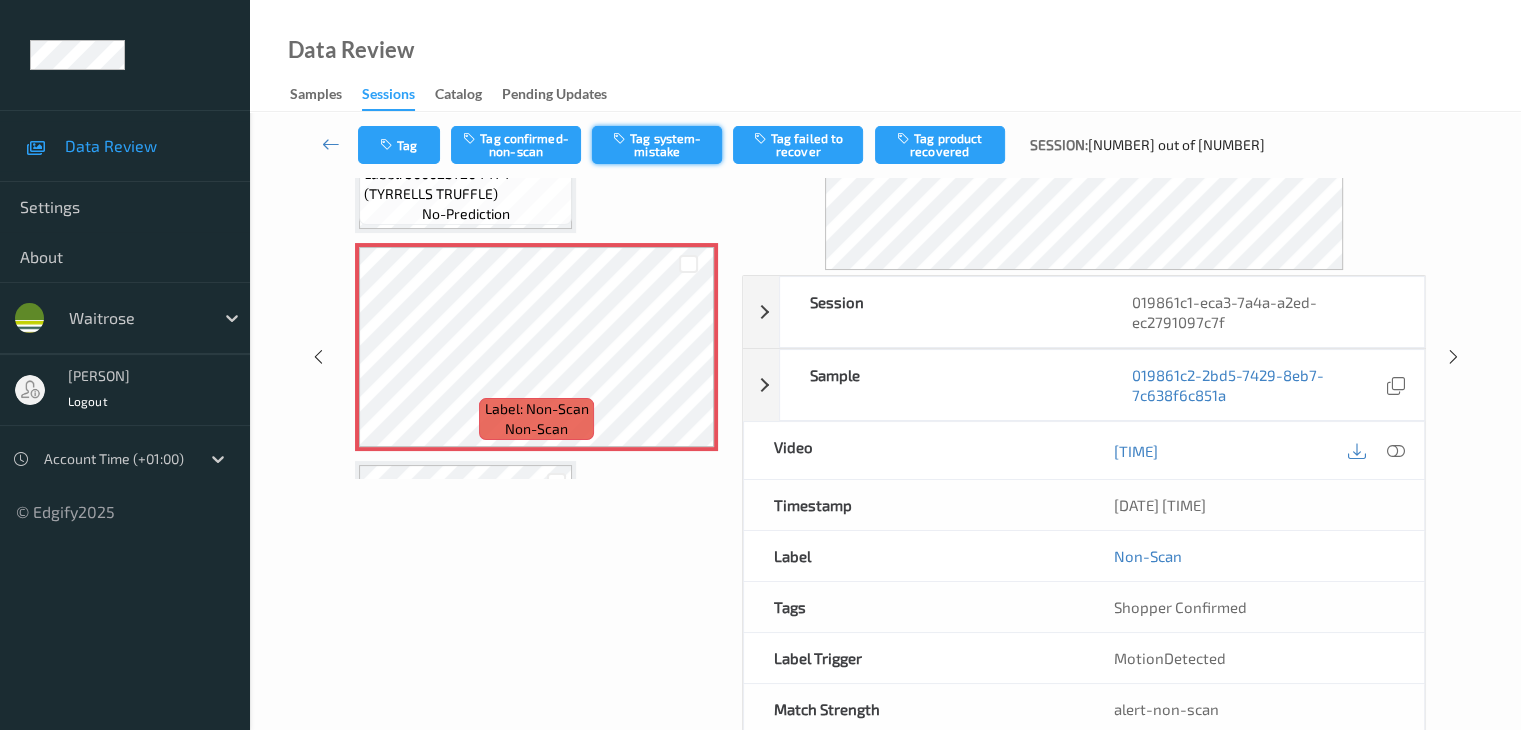 click on "Tag   system-mistake" at bounding box center [657, 145] 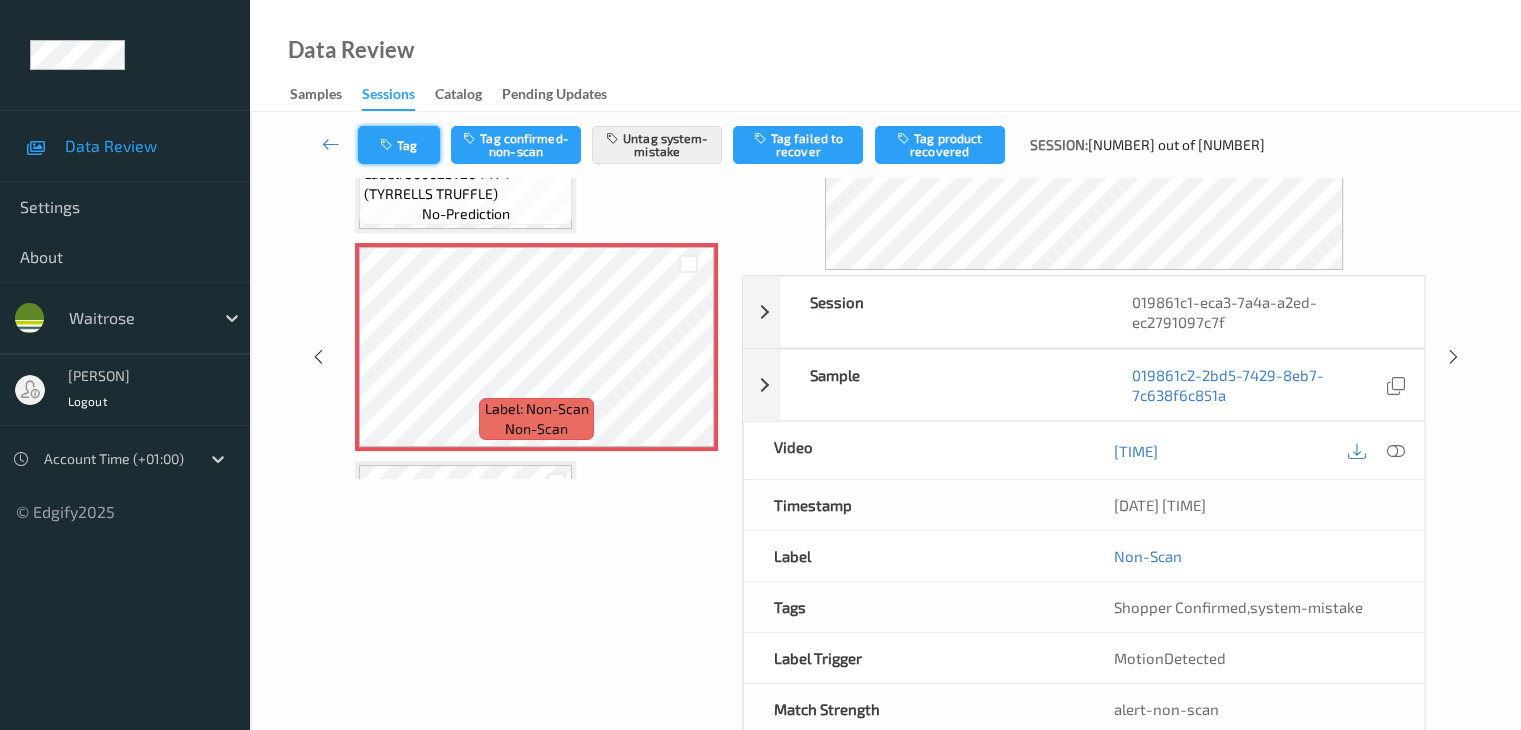 click at bounding box center [388, 145] 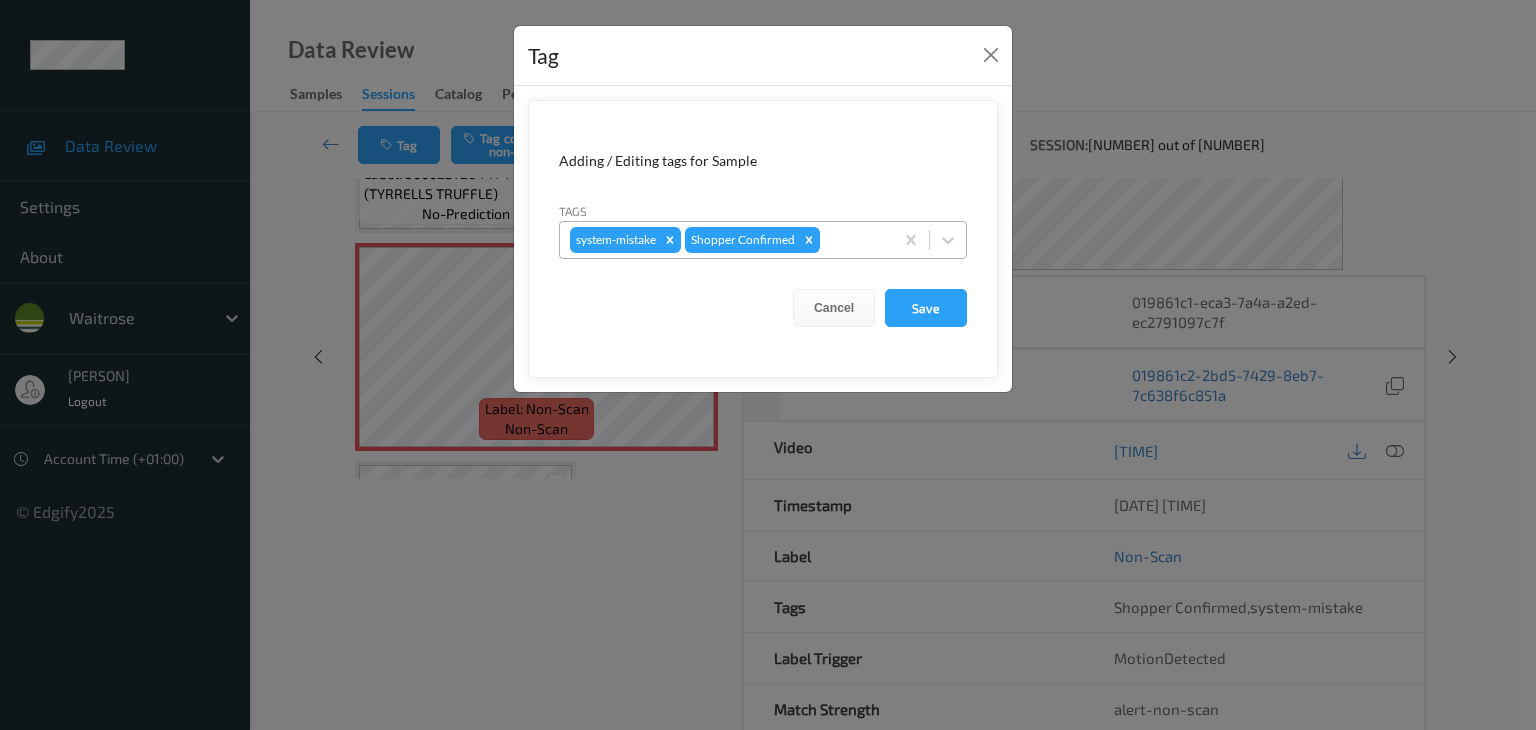 click at bounding box center (853, 240) 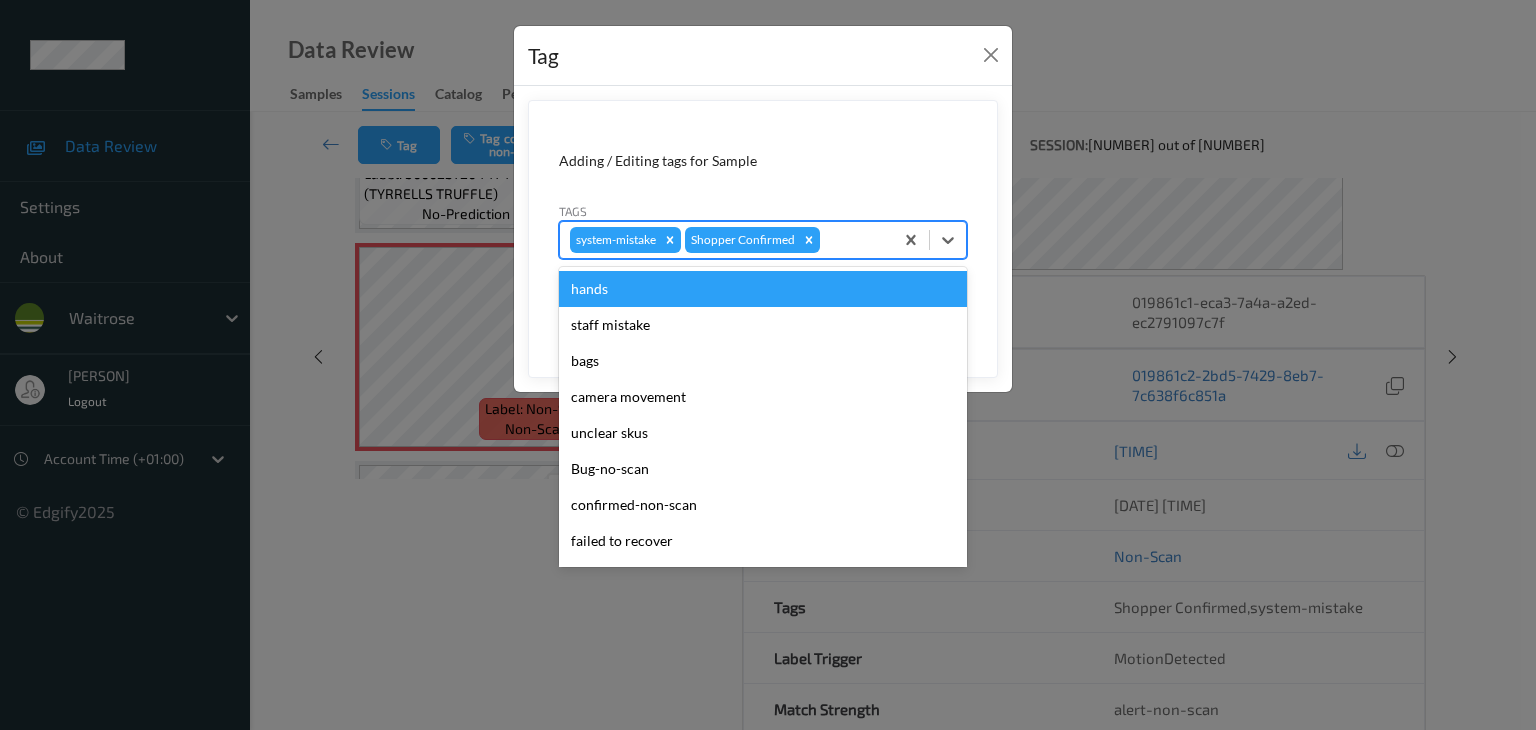 type on "u" 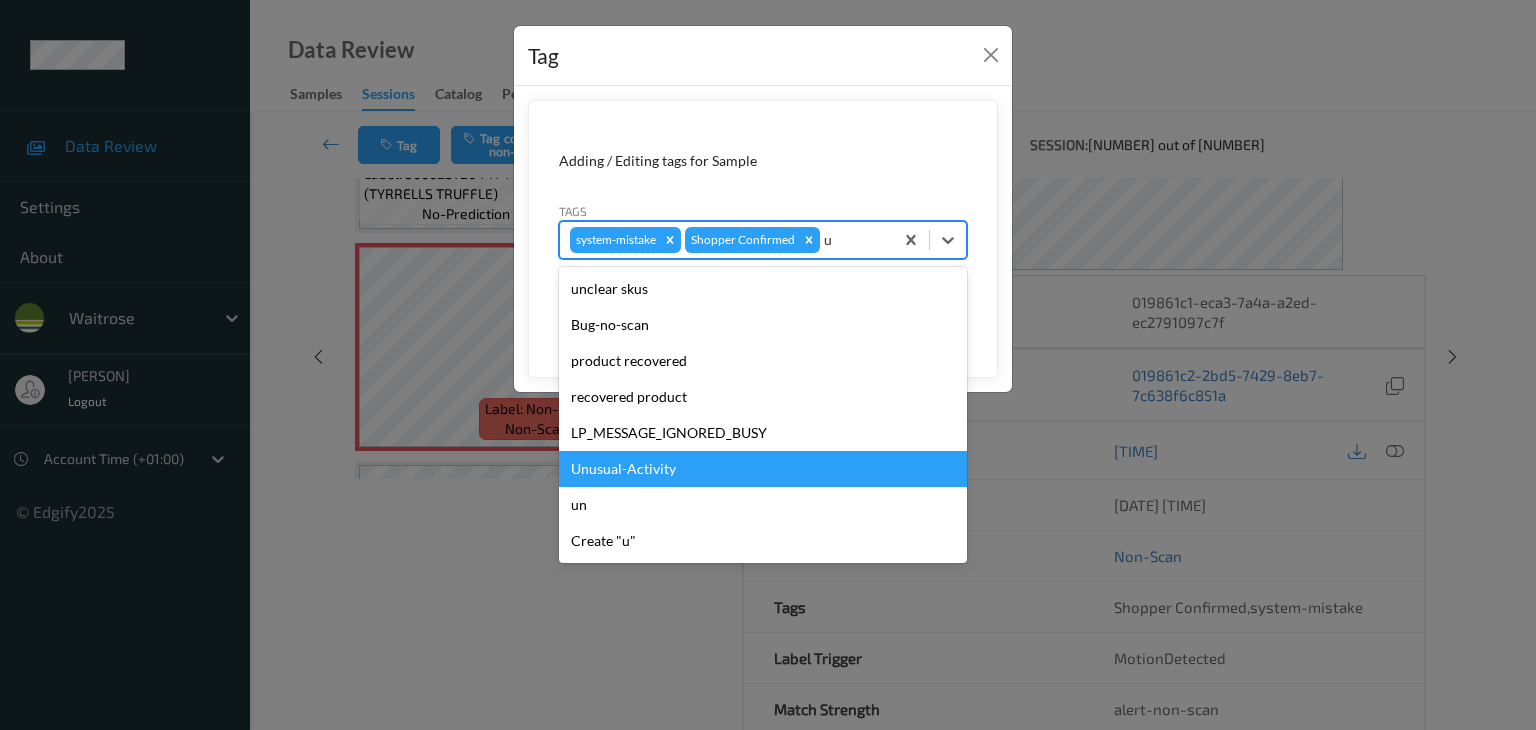 click on "Unusual-Activity" at bounding box center [763, 469] 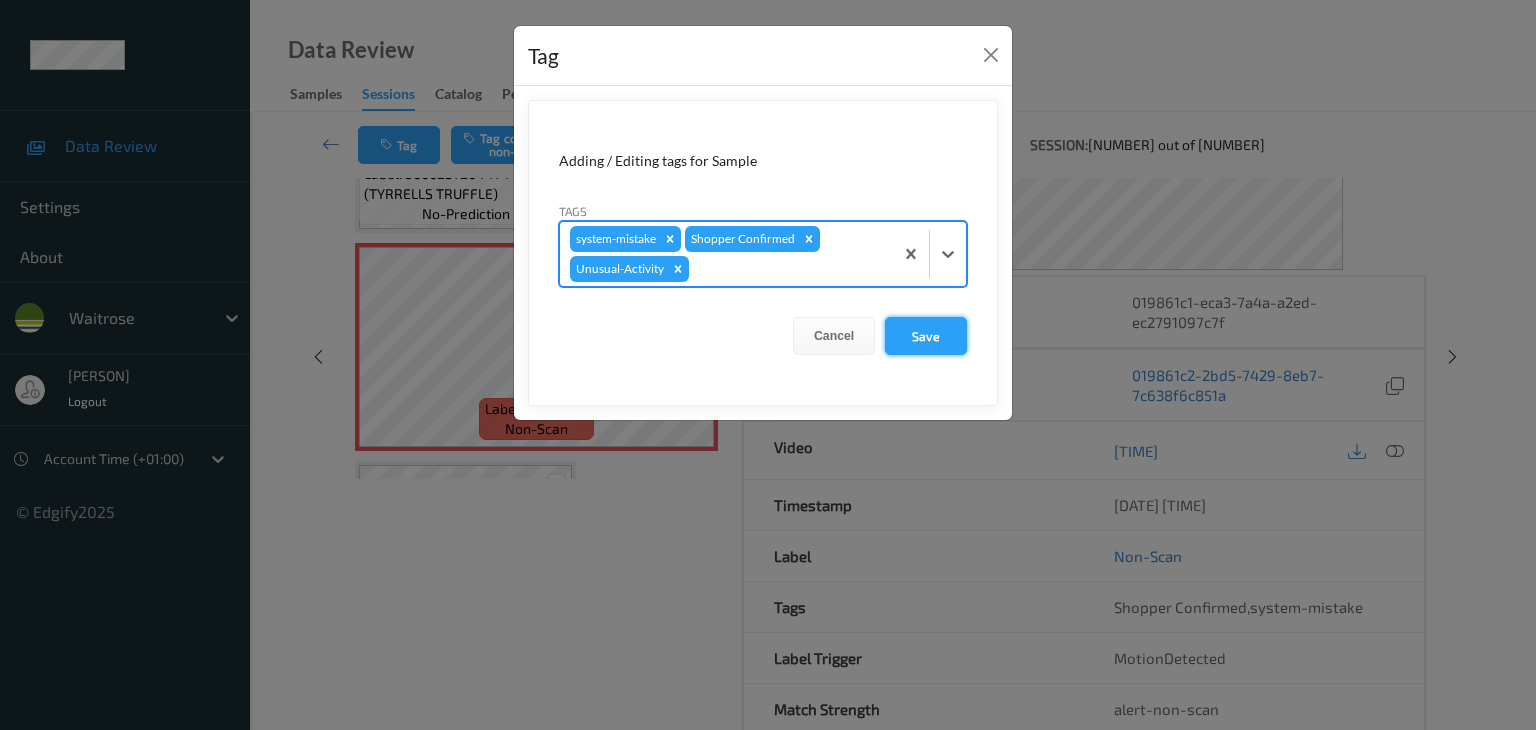 click on "Save" at bounding box center (926, 336) 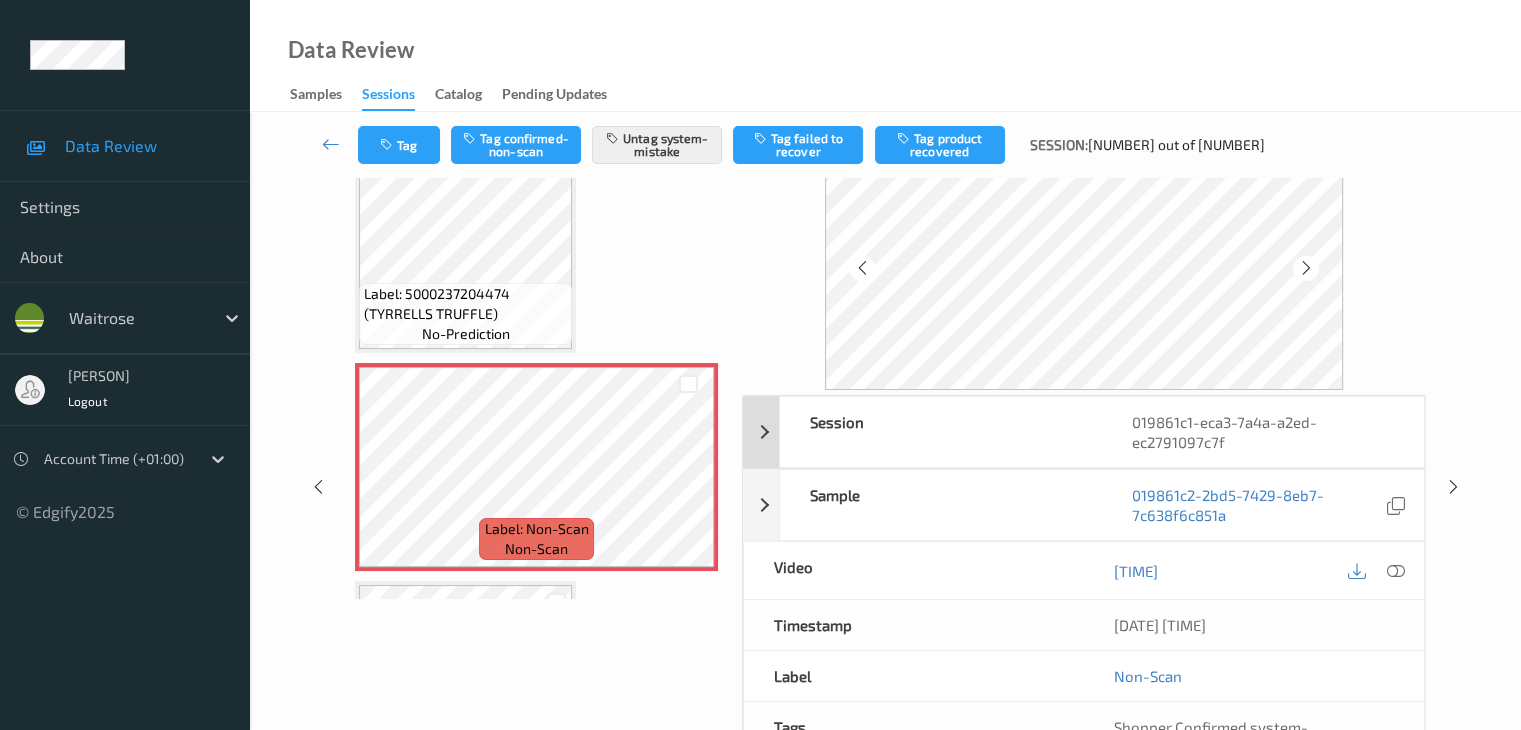 scroll, scrollTop: 0, scrollLeft: 0, axis: both 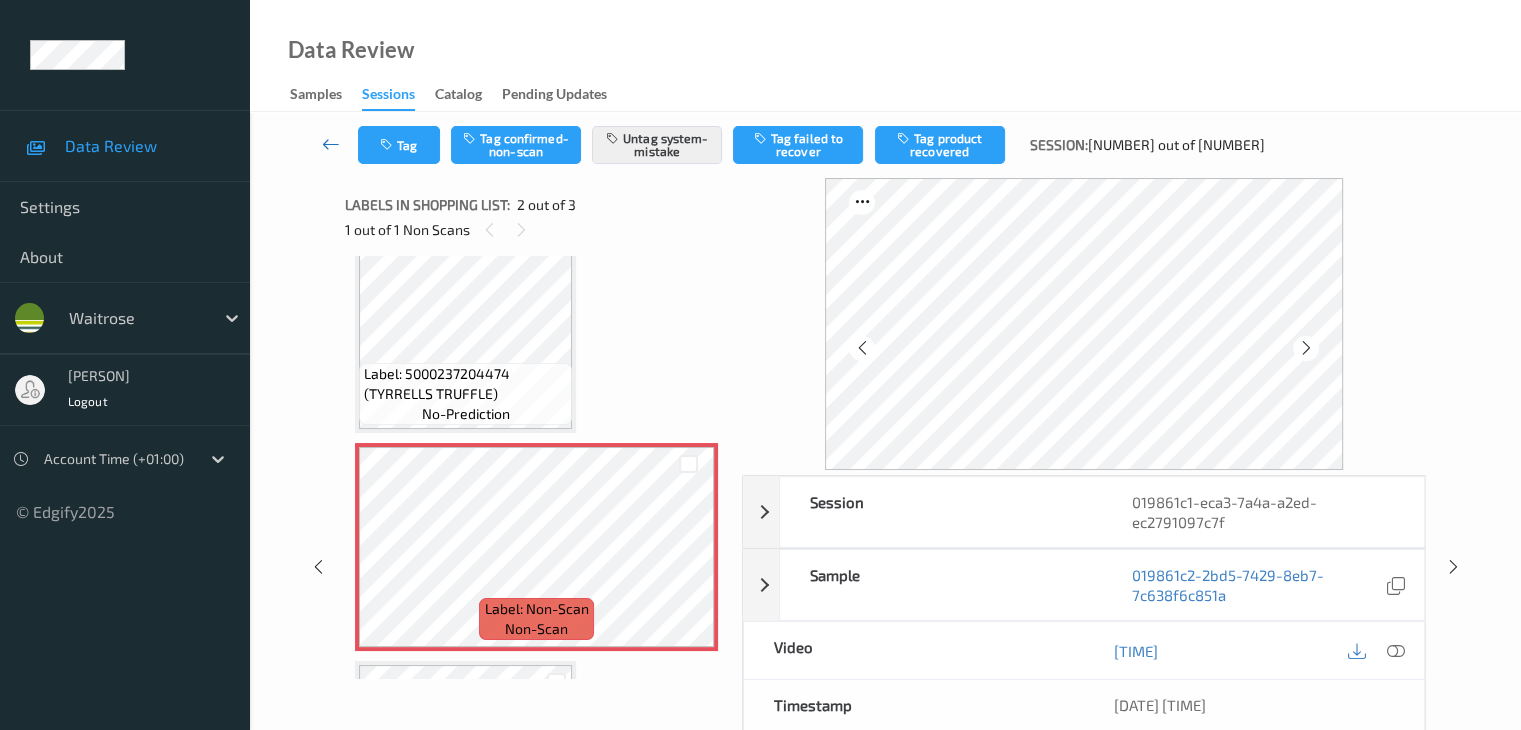 click at bounding box center [331, 144] 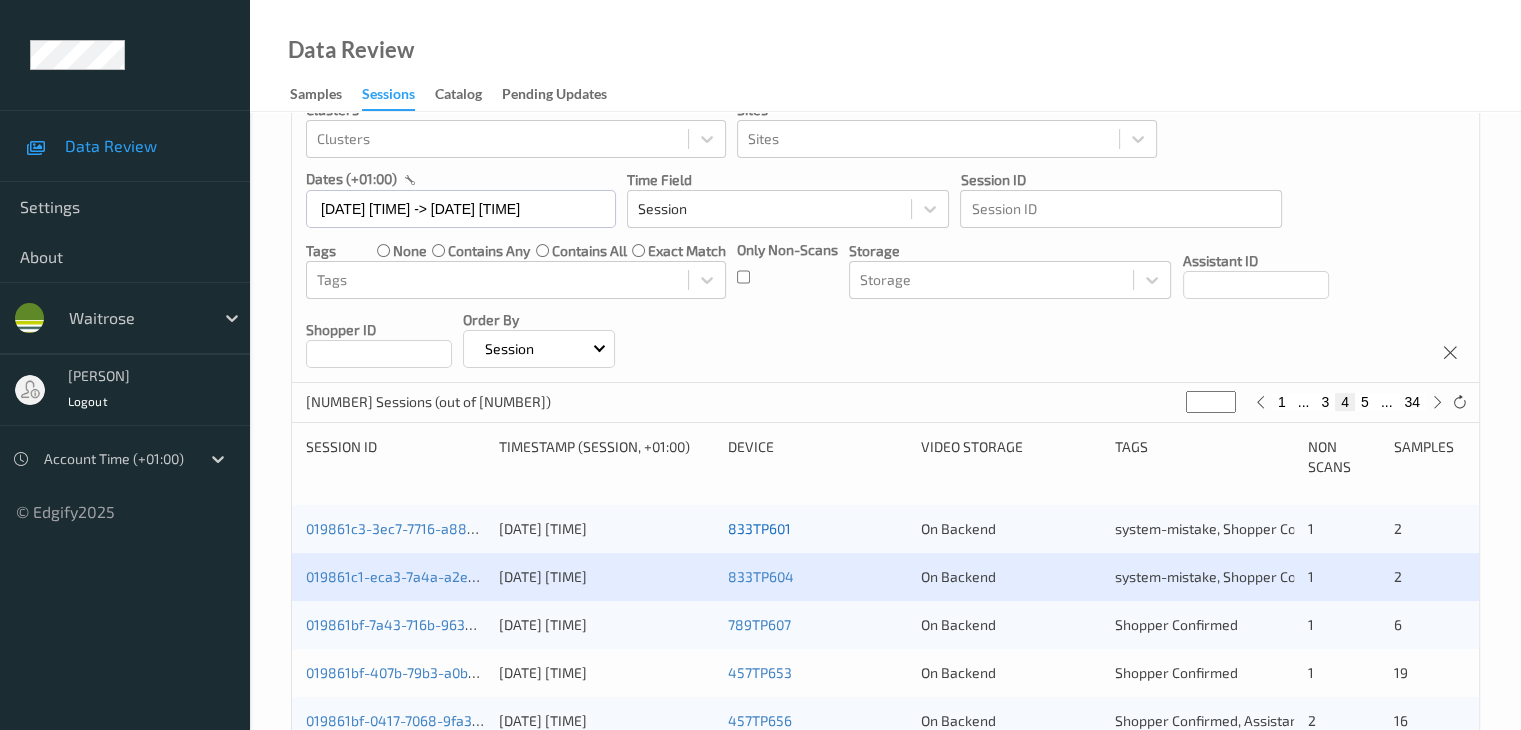 scroll, scrollTop: 200, scrollLeft: 0, axis: vertical 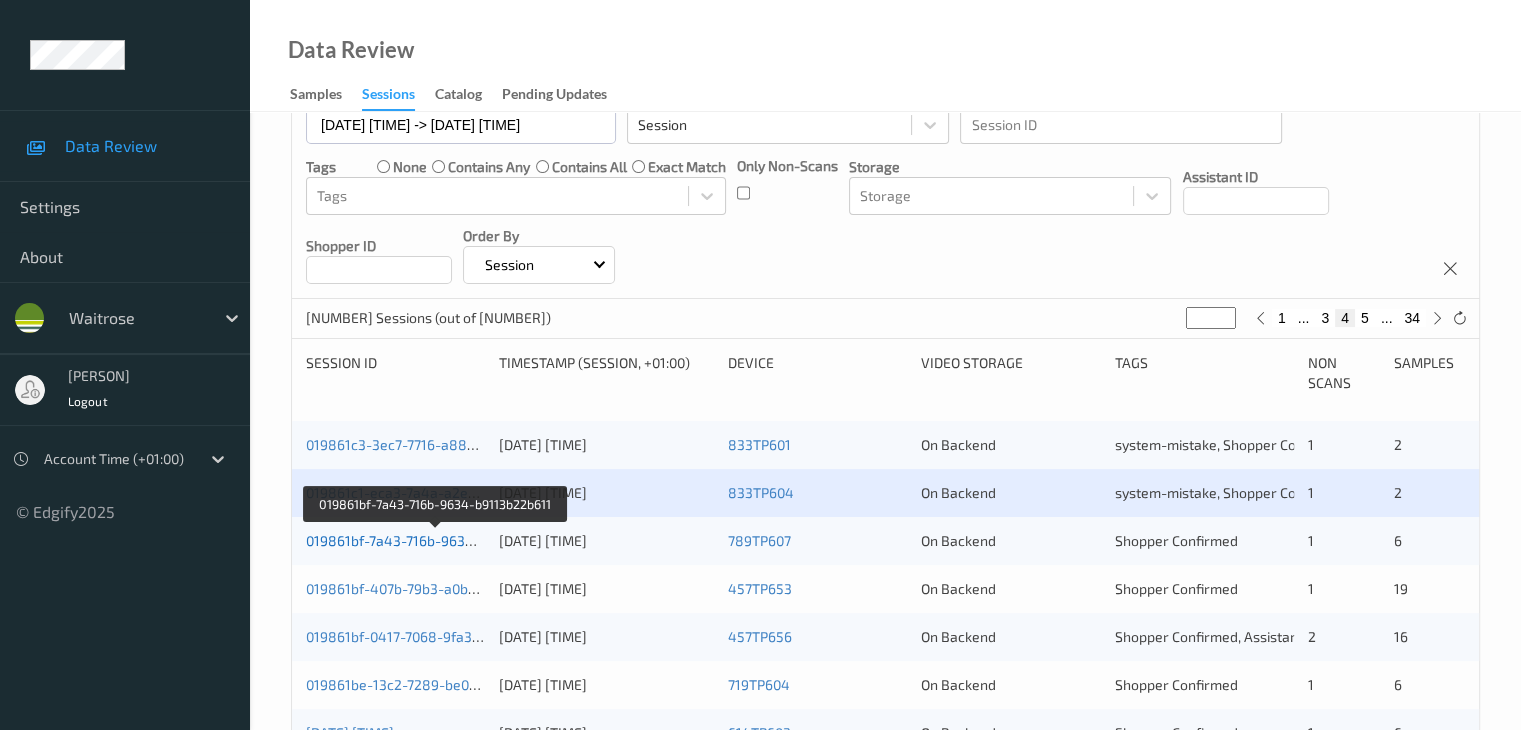 click on "019861bf-7a43-716b-9634-b9113b22b611" at bounding box center (437, 540) 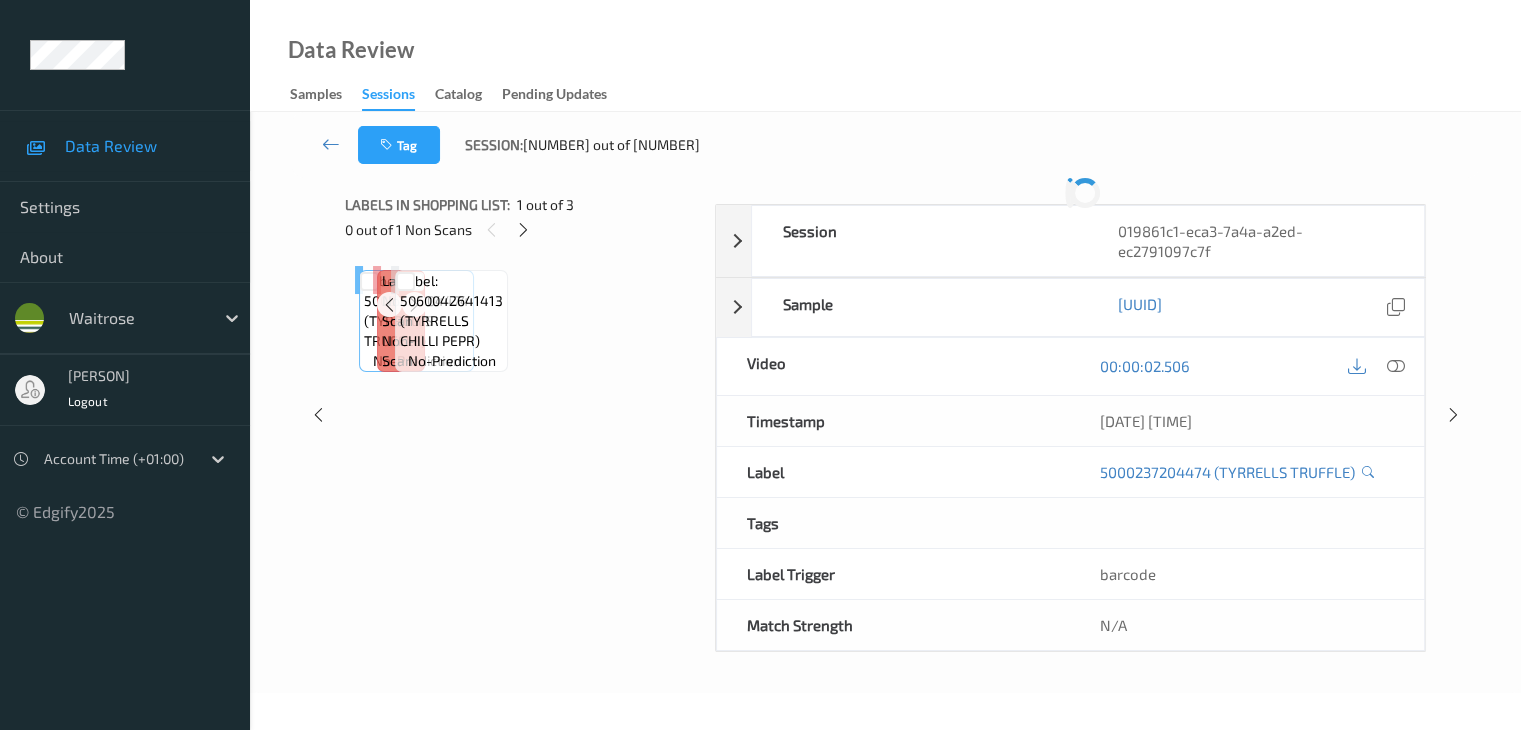 scroll, scrollTop: 0, scrollLeft: 0, axis: both 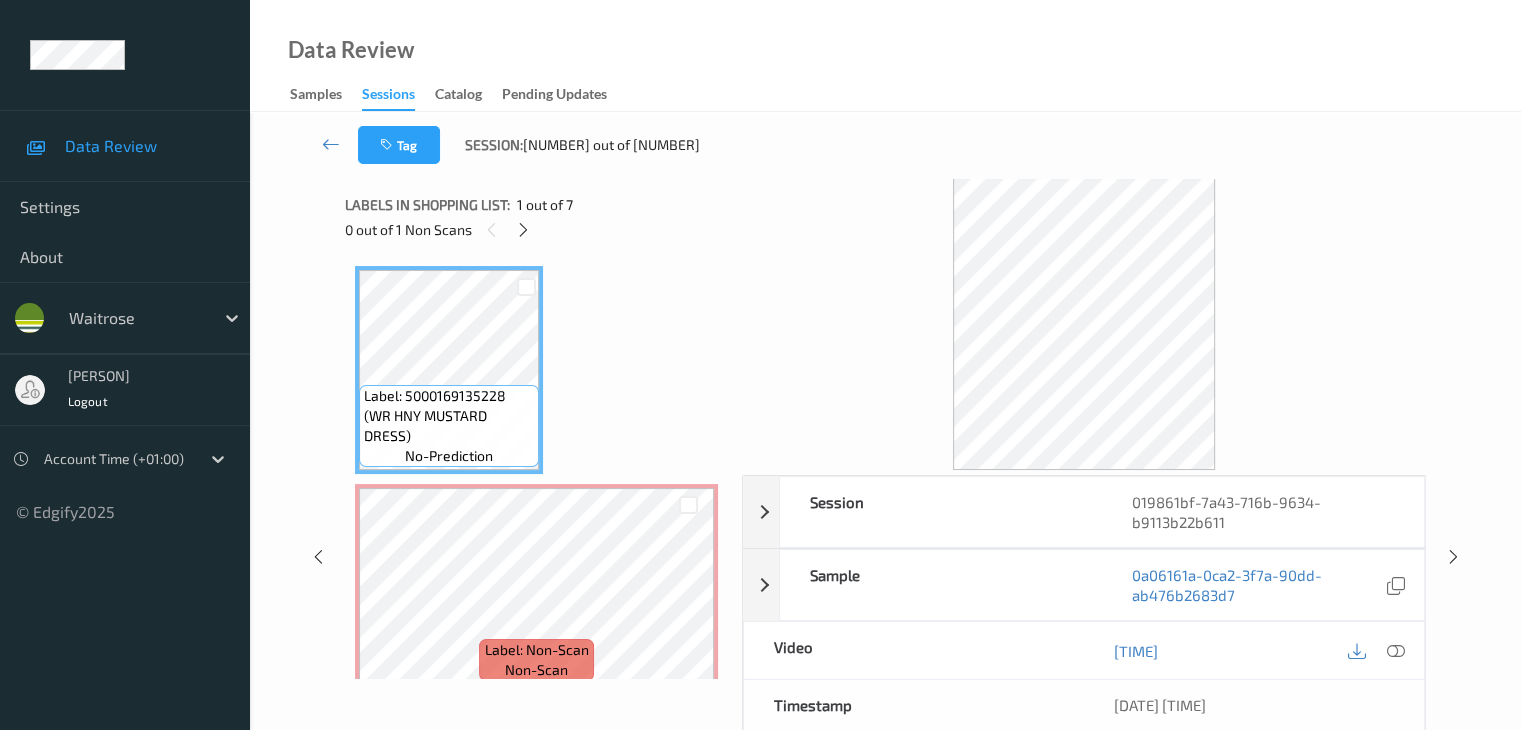 click on "Labels in shopping list: 1 out of 7 0 out of 1 Non Scans" at bounding box center [536, 217] 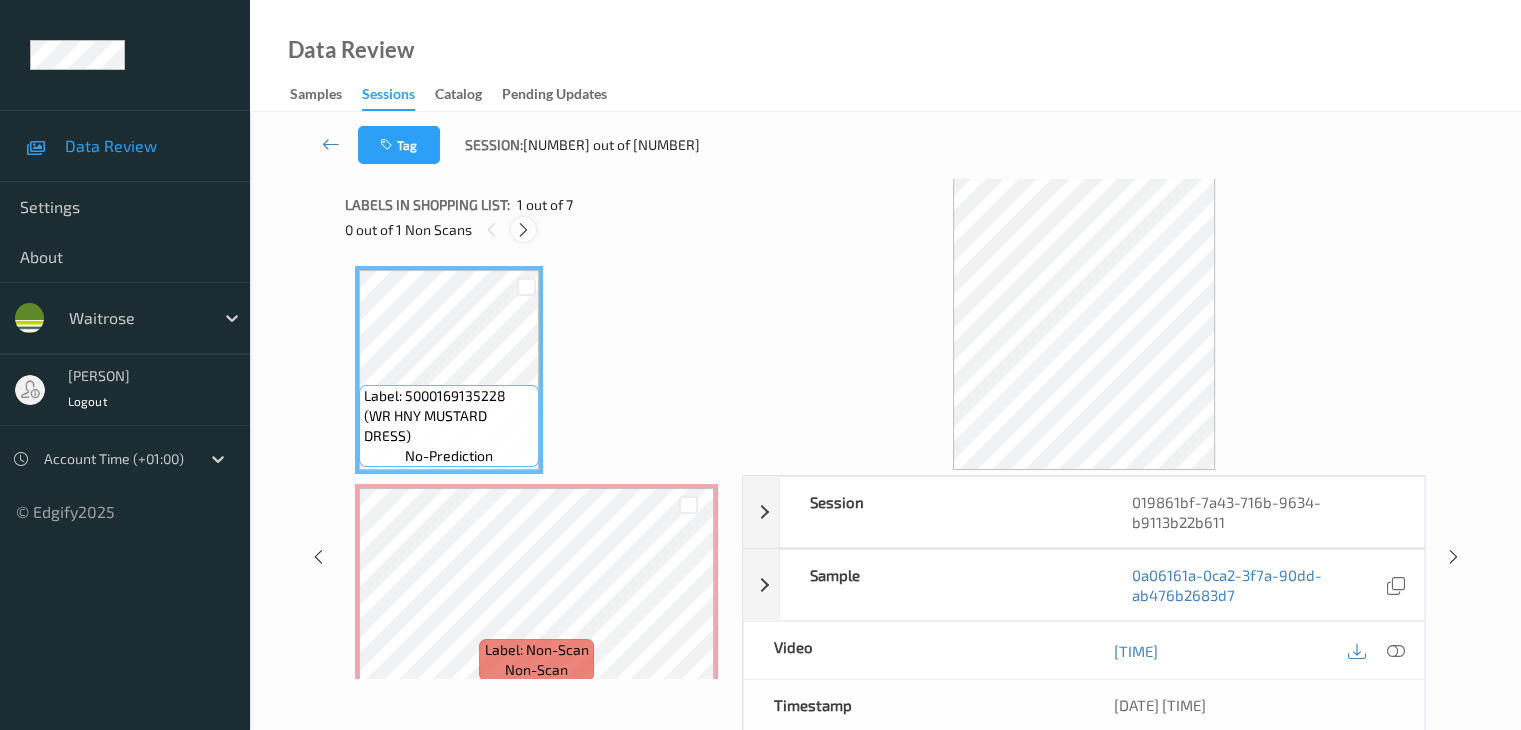 click at bounding box center (523, 230) 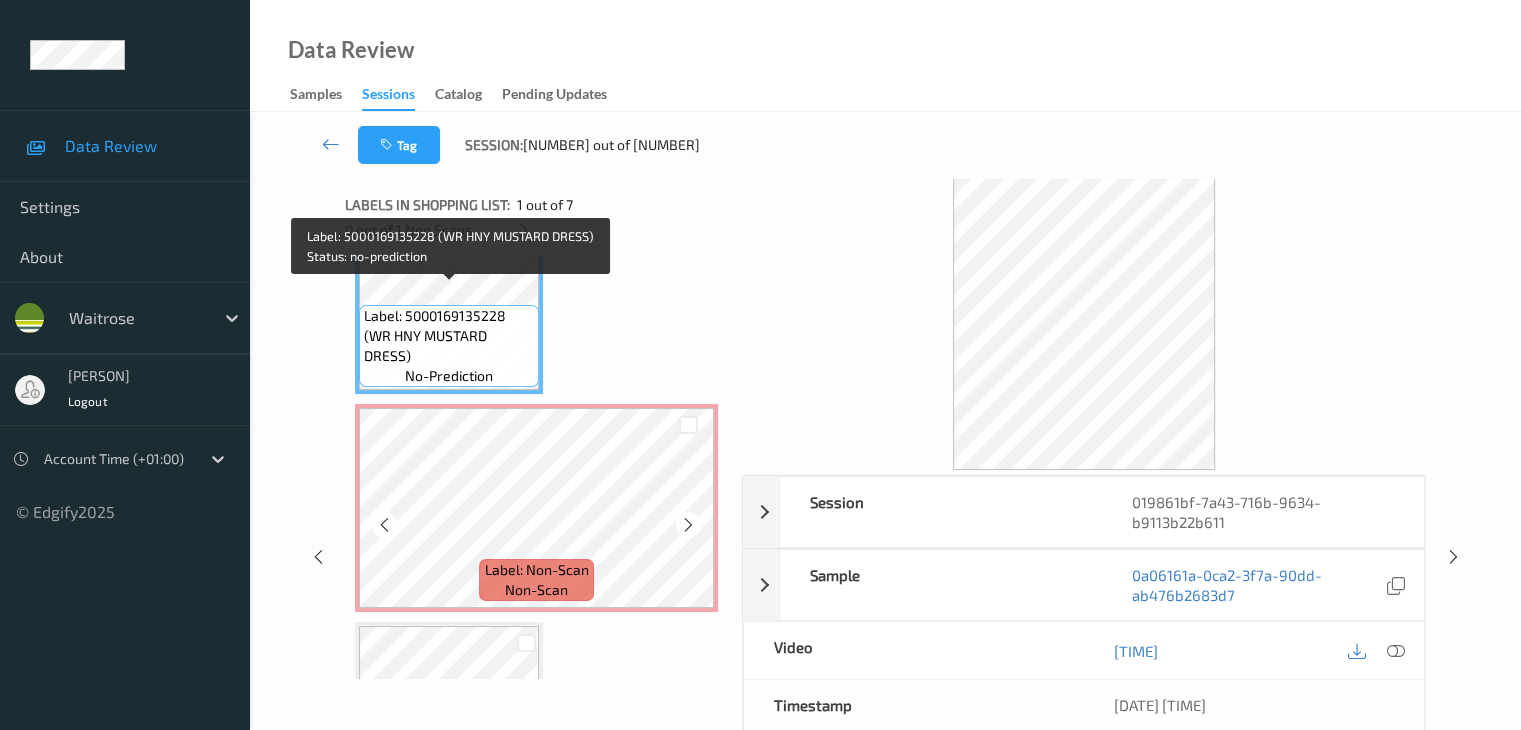 scroll, scrollTop: 210, scrollLeft: 0, axis: vertical 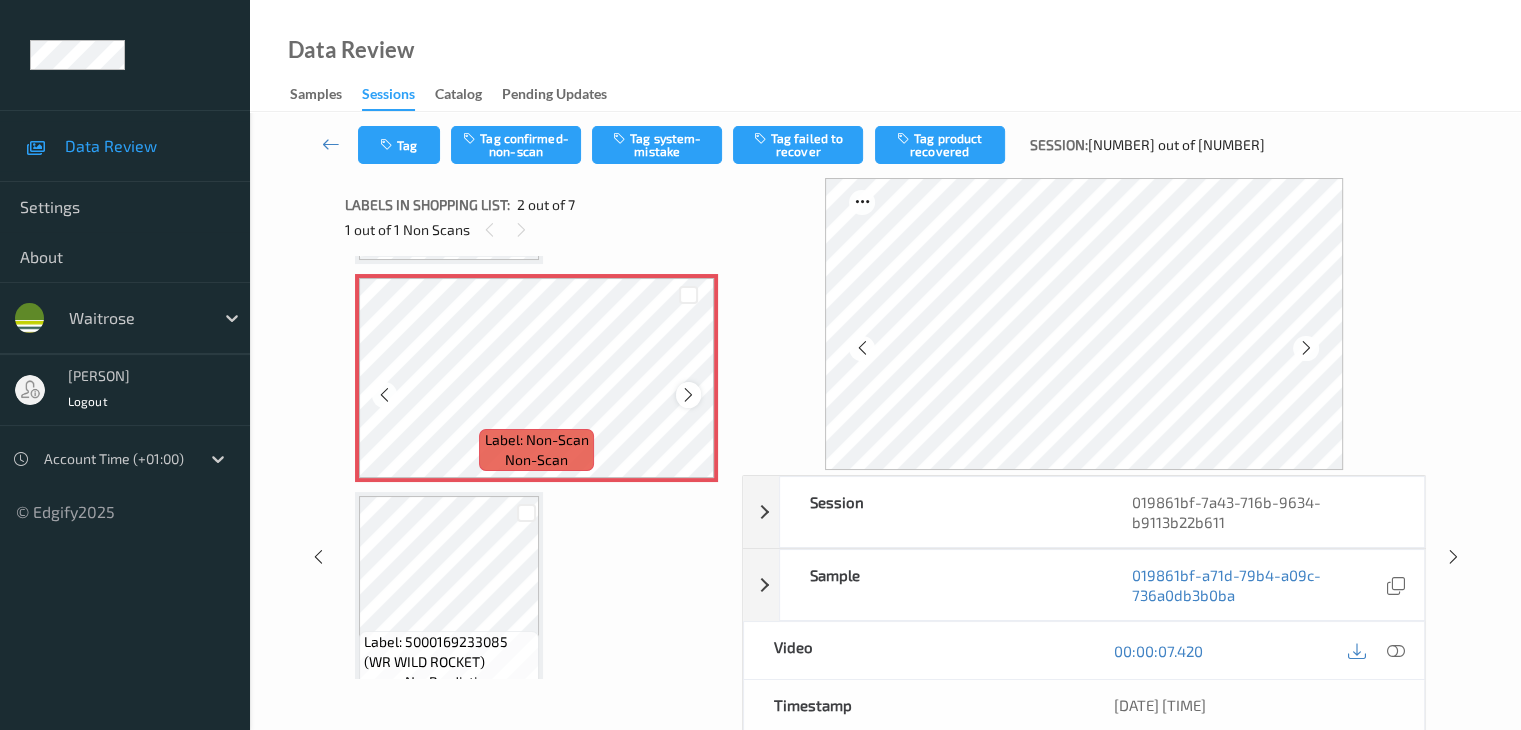 click at bounding box center (688, 394) 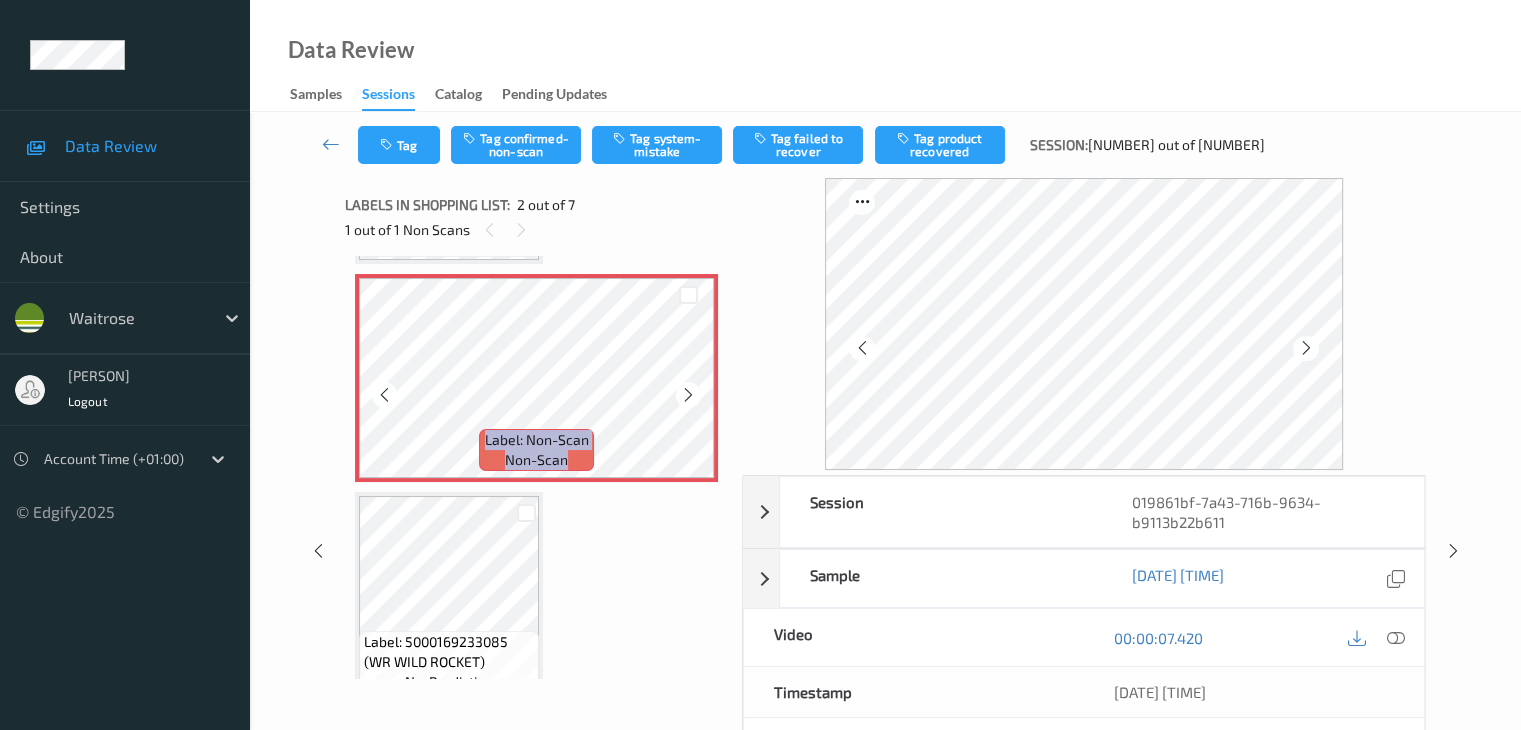 click at bounding box center [688, 394] 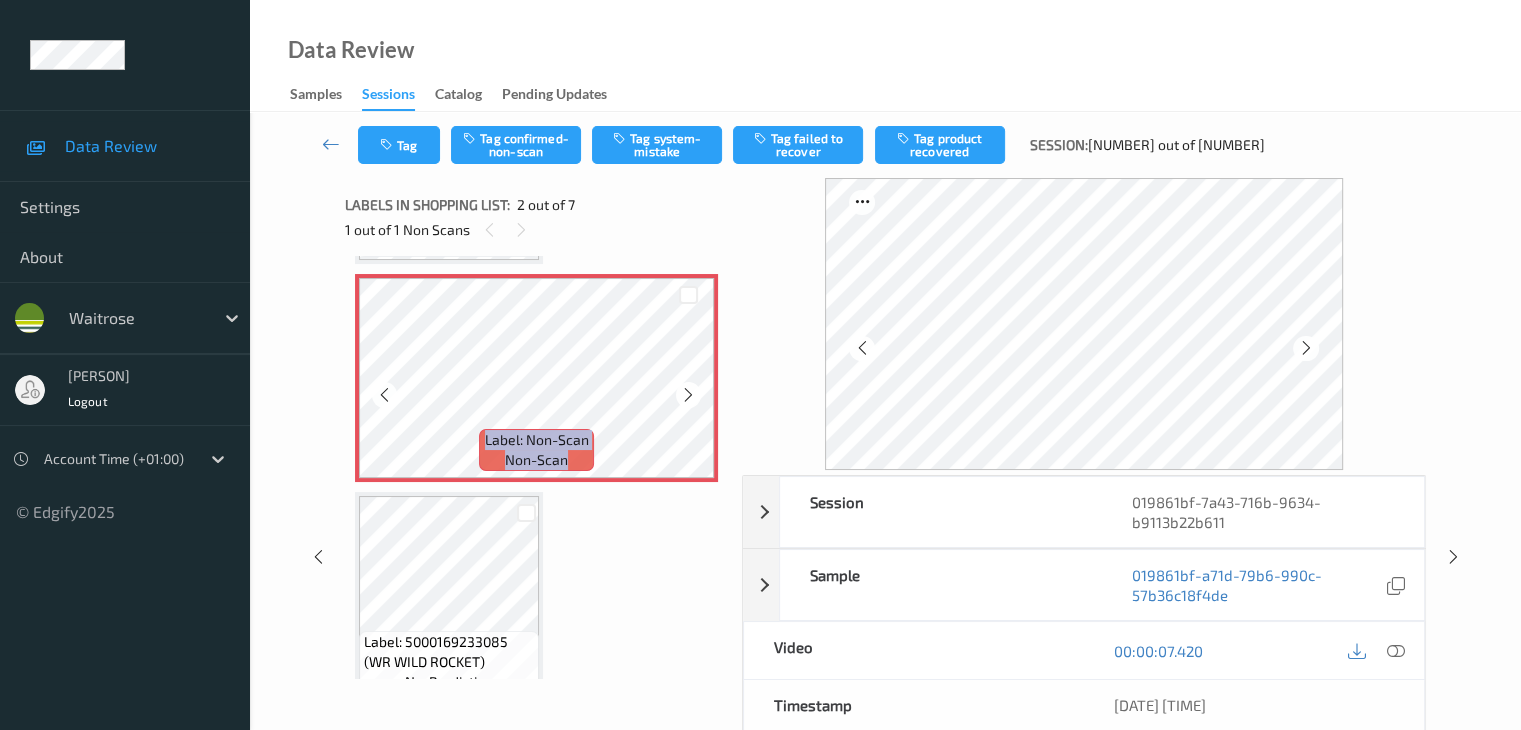 click at bounding box center (688, 394) 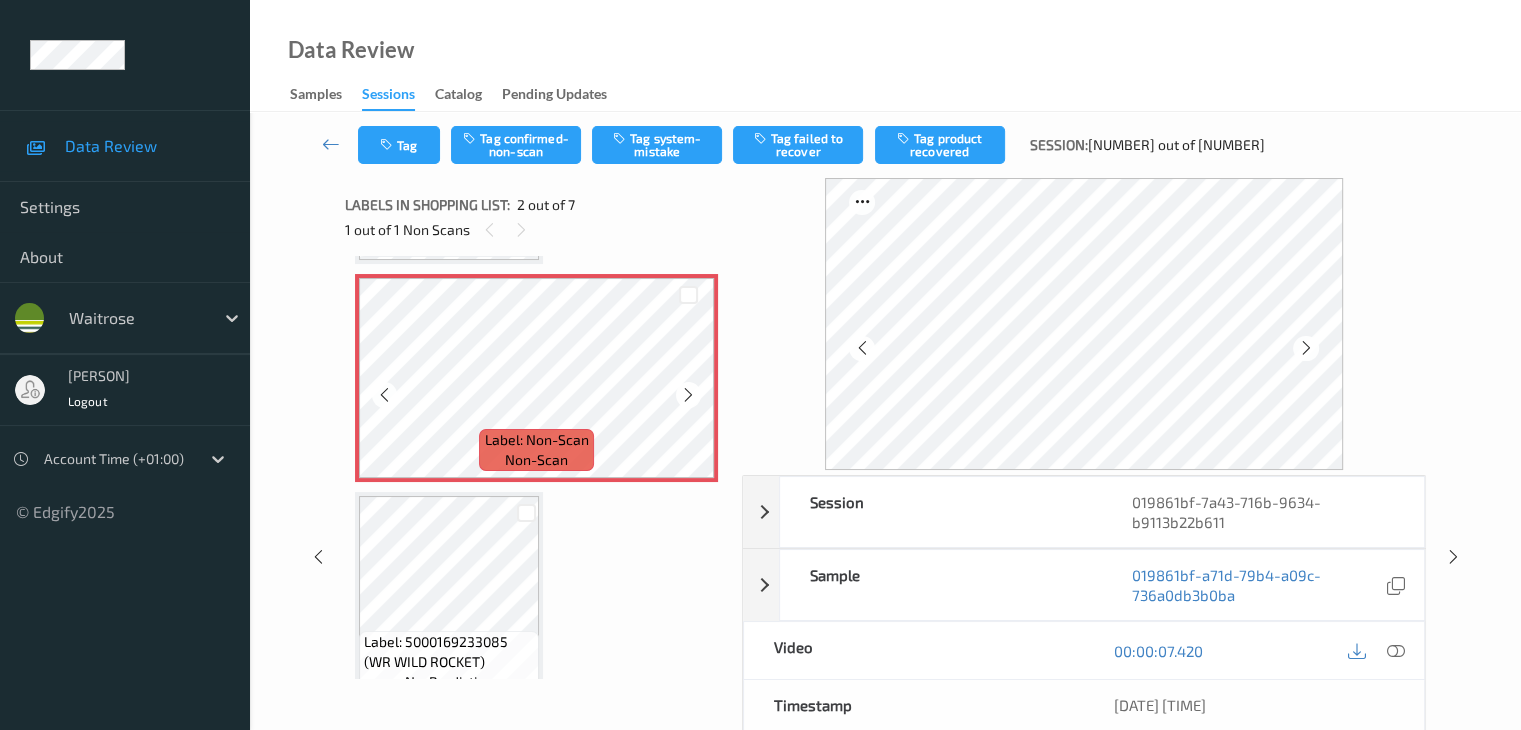 click at bounding box center (688, 394) 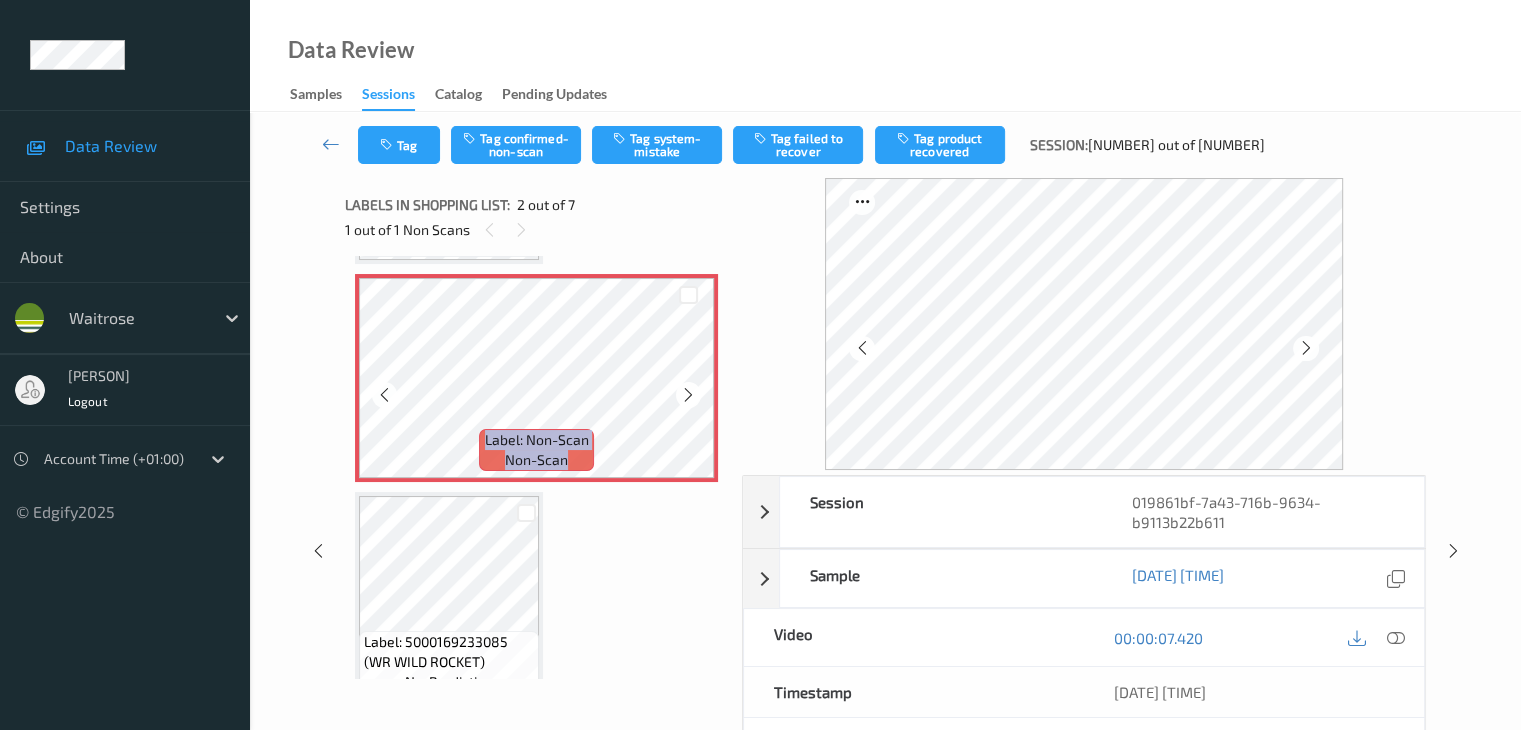 click at bounding box center [688, 394] 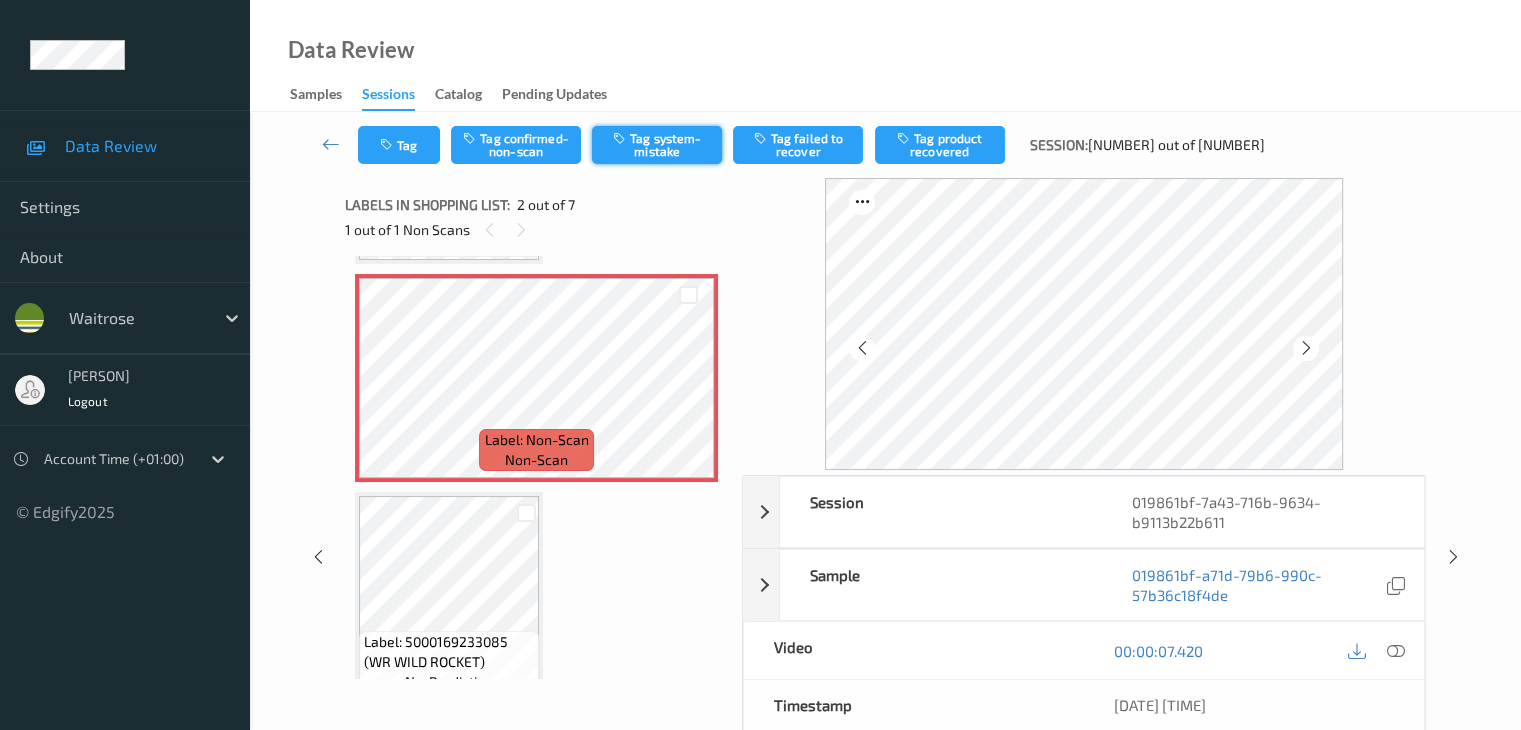 click on "Tag   system-mistake" at bounding box center [657, 145] 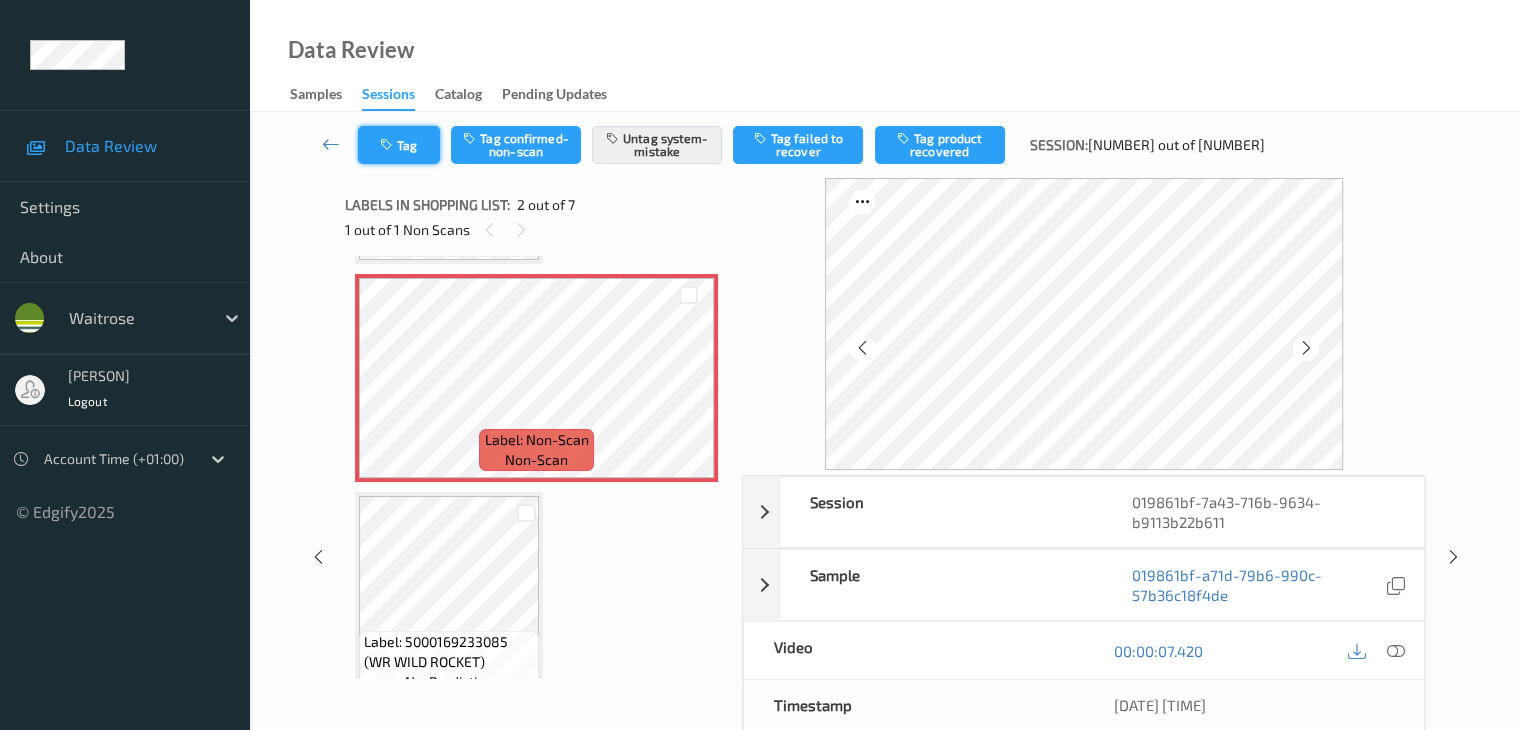 click on "Tag" at bounding box center (399, 145) 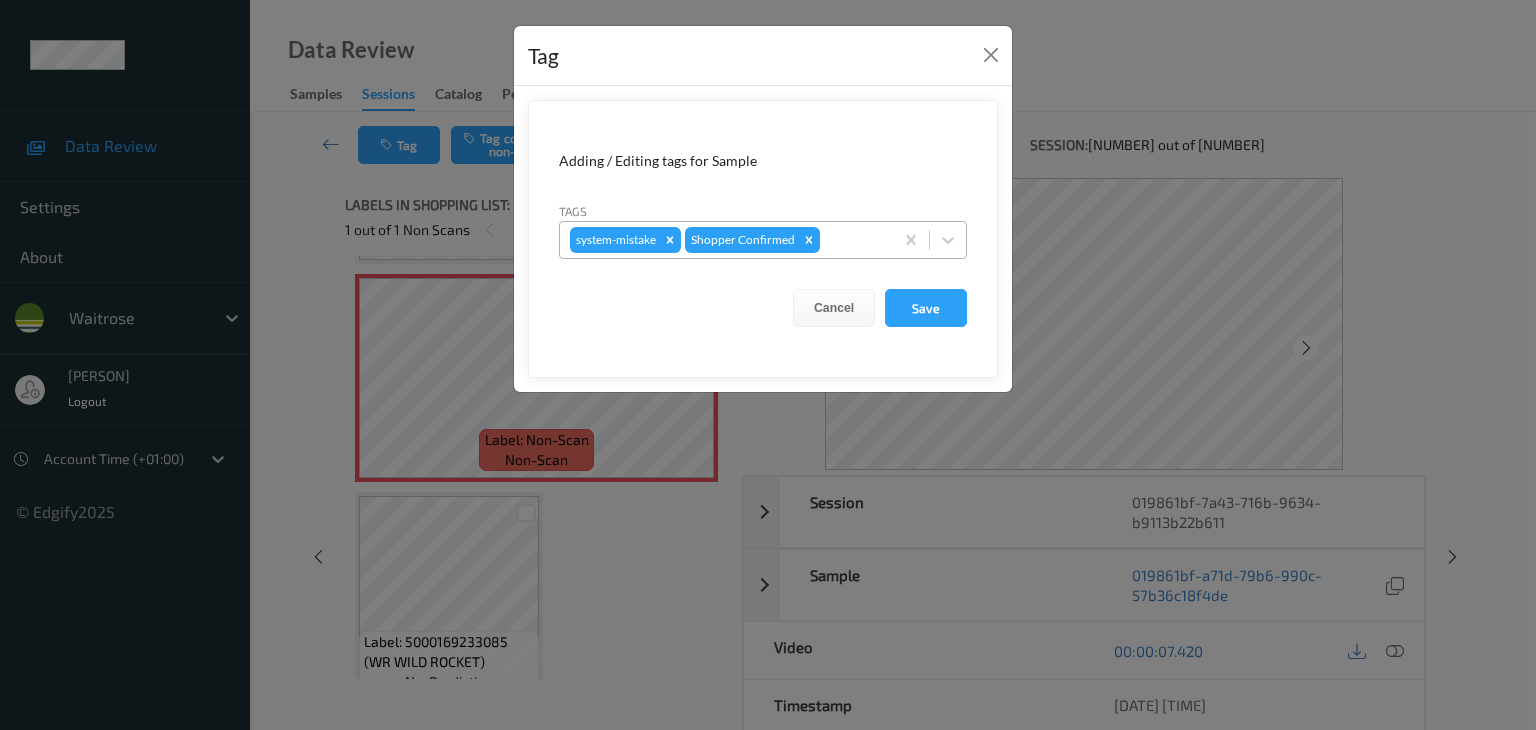 click at bounding box center (853, 240) 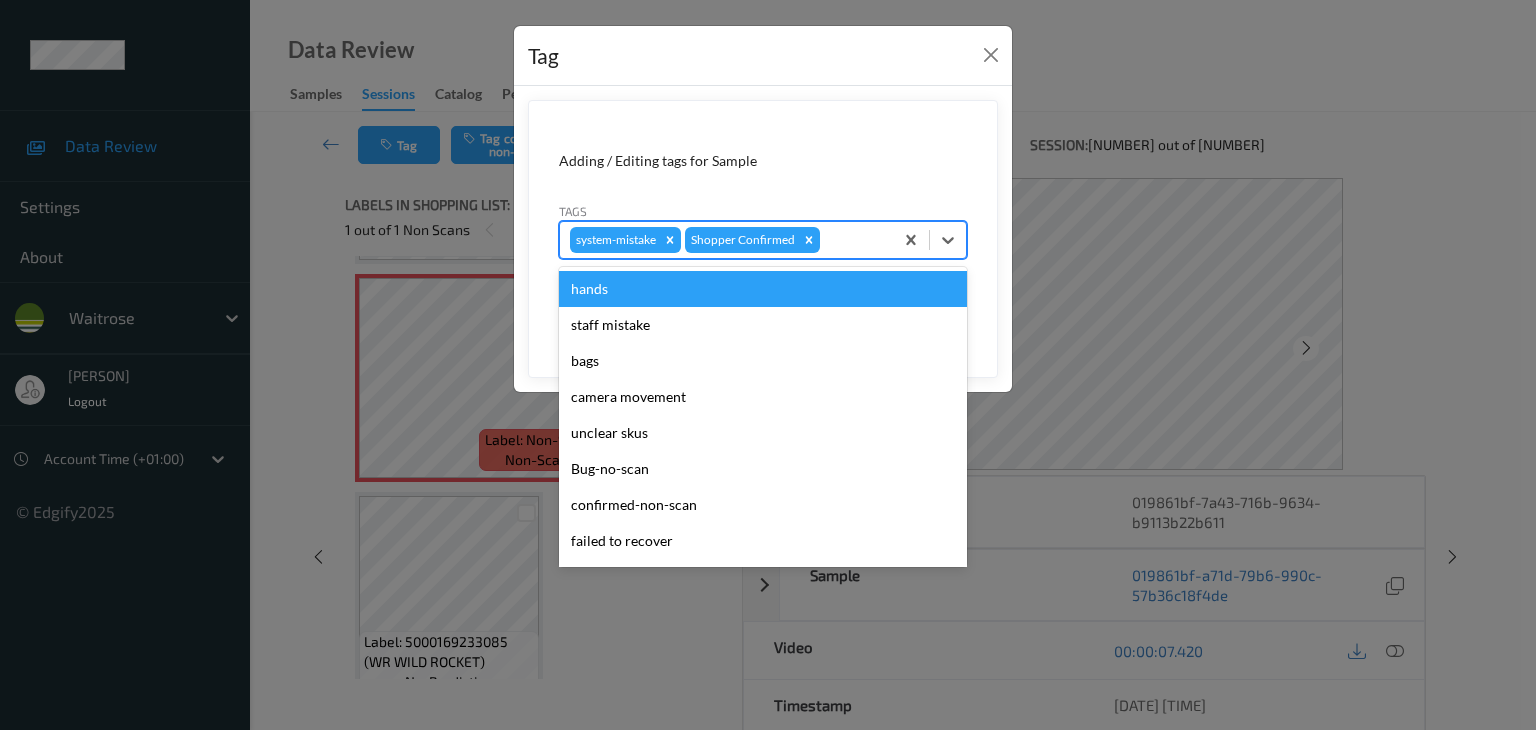 type on "u" 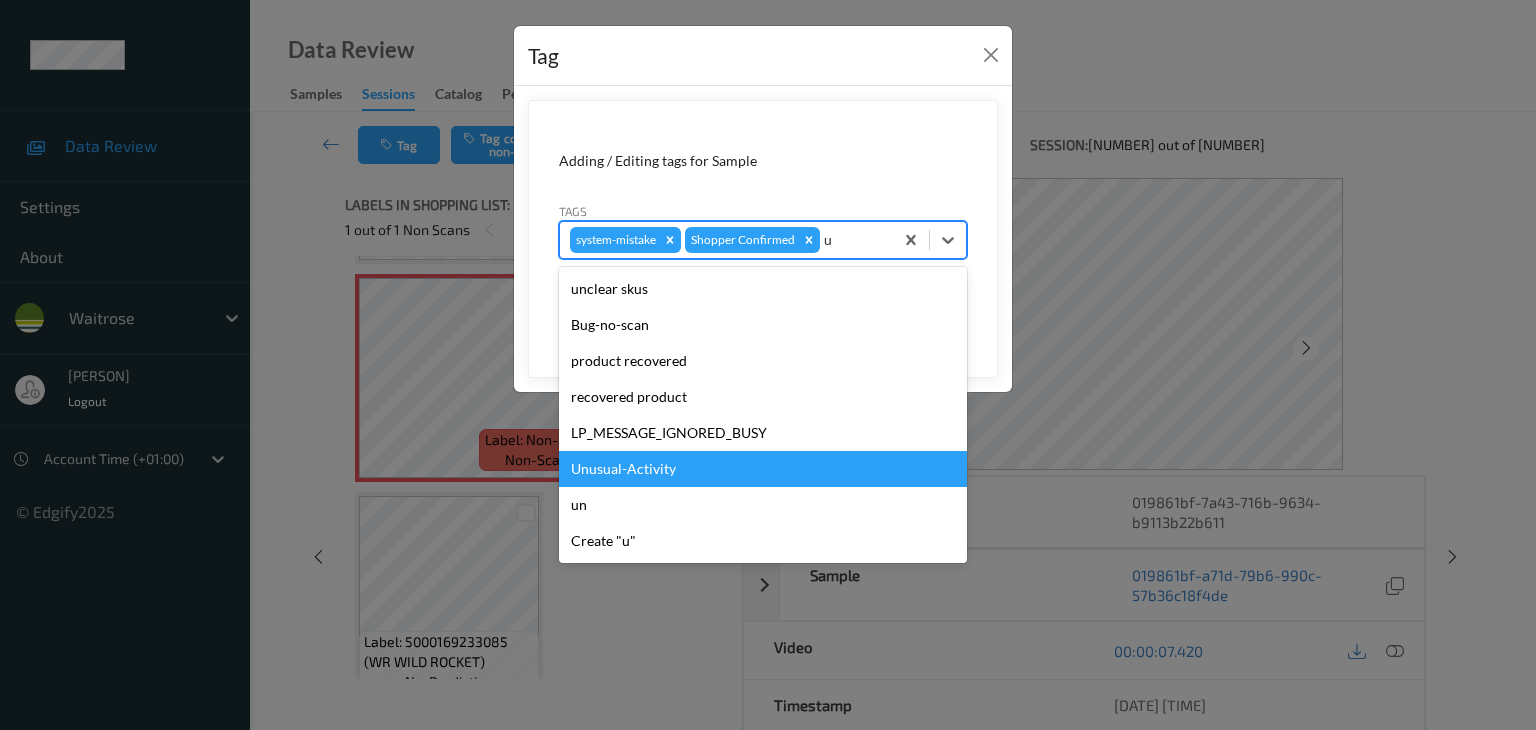 click on "Unusual-Activity" at bounding box center [763, 469] 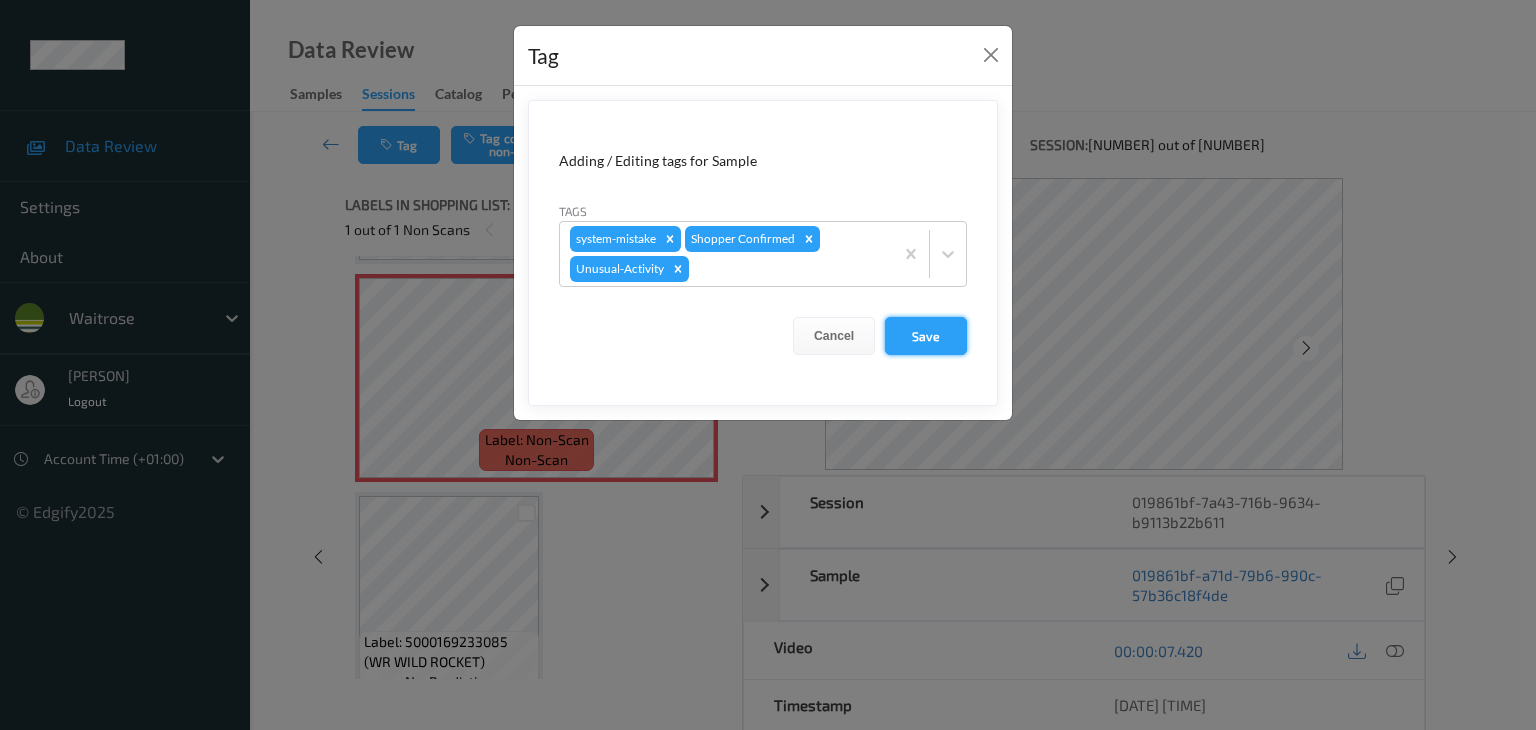 click on "Save" at bounding box center [926, 336] 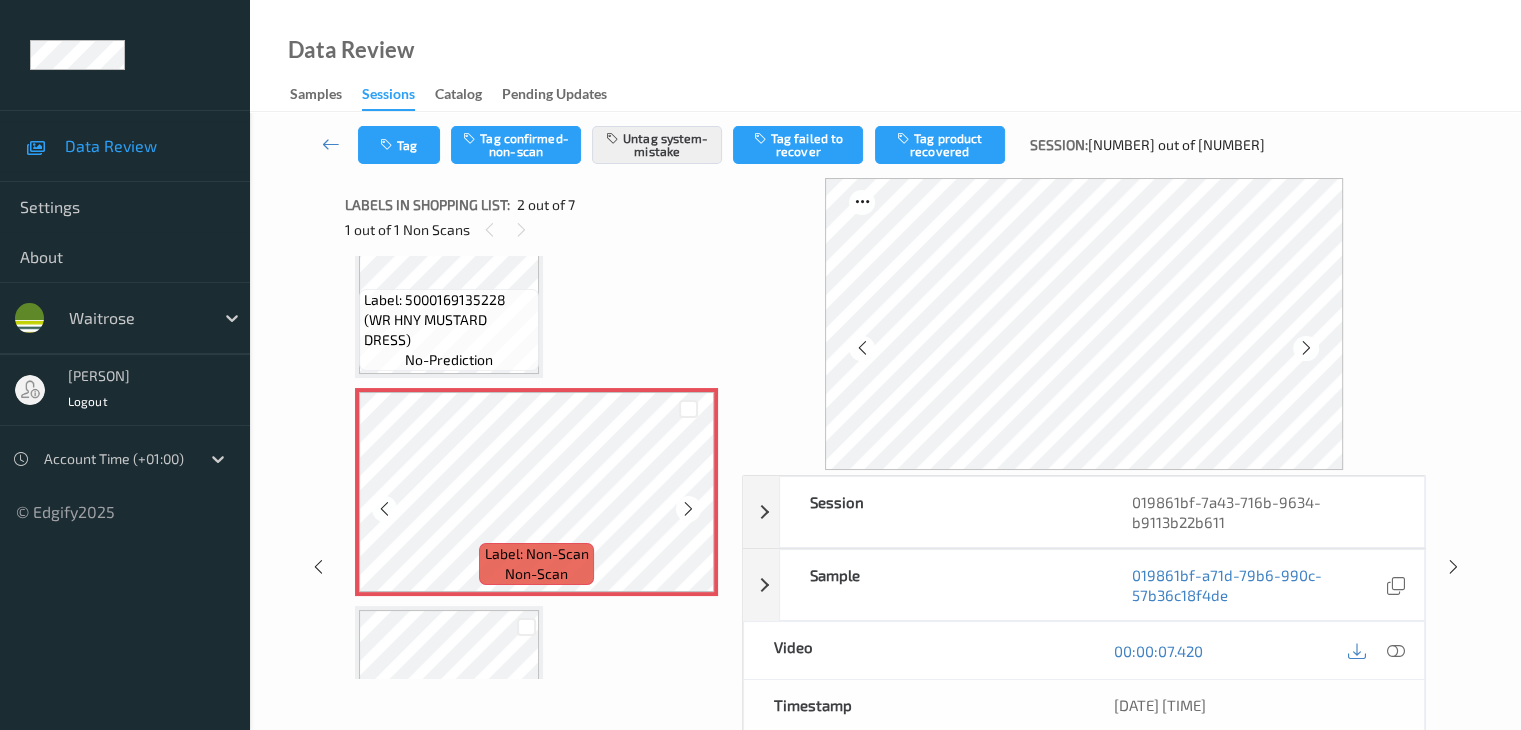 scroll, scrollTop: 0, scrollLeft: 0, axis: both 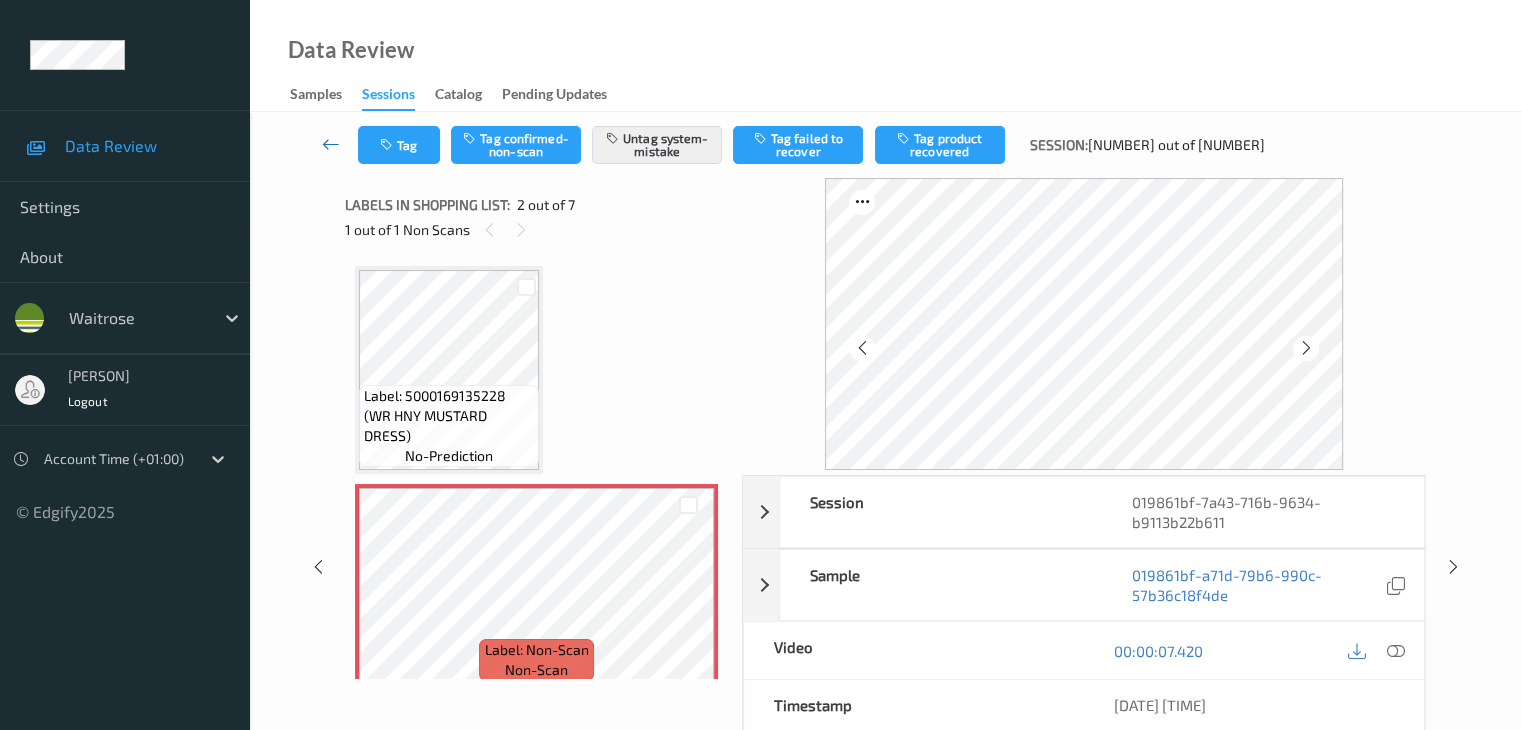 click at bounding box center (331, 144) 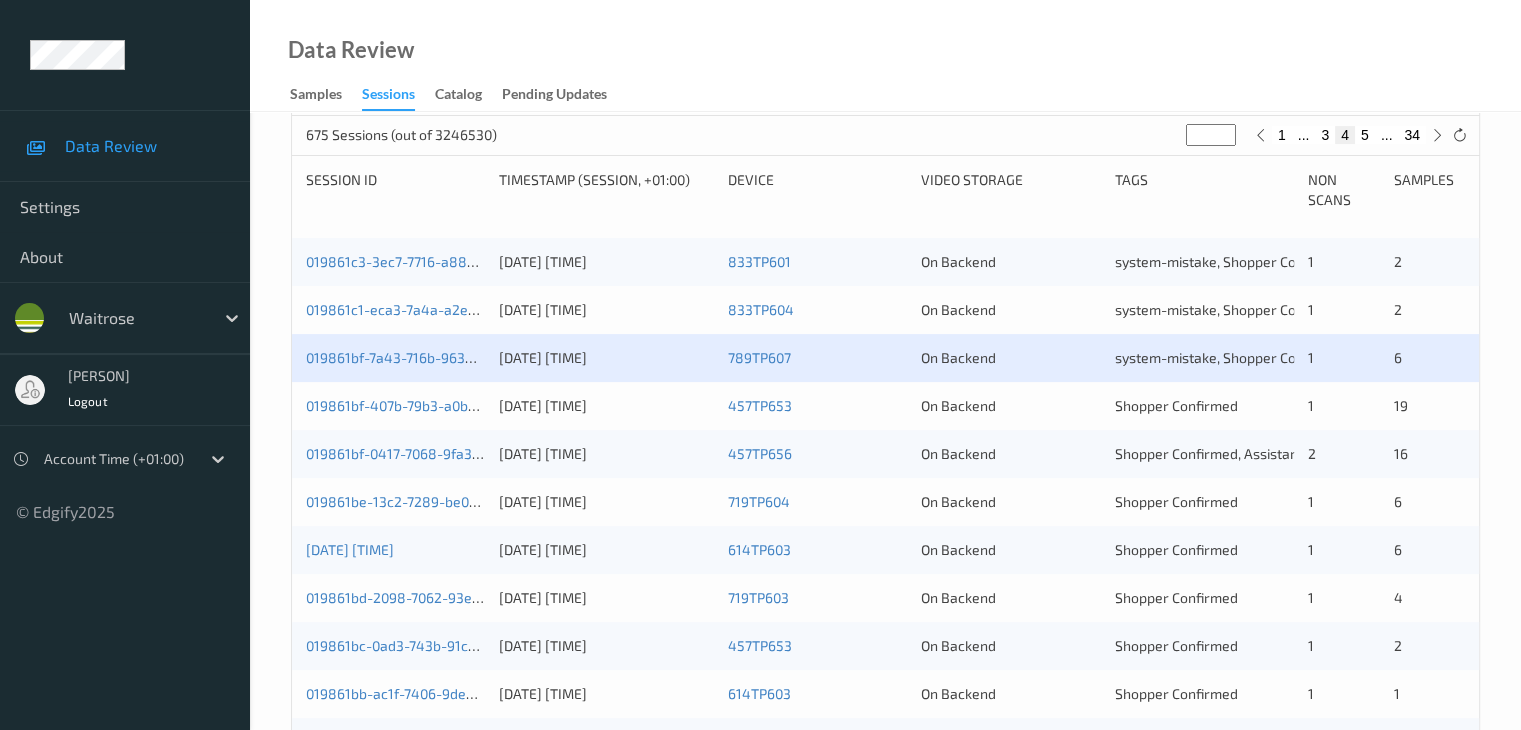 scroll, scrollTop: 500, scrollLeft: 0, axis: vertical 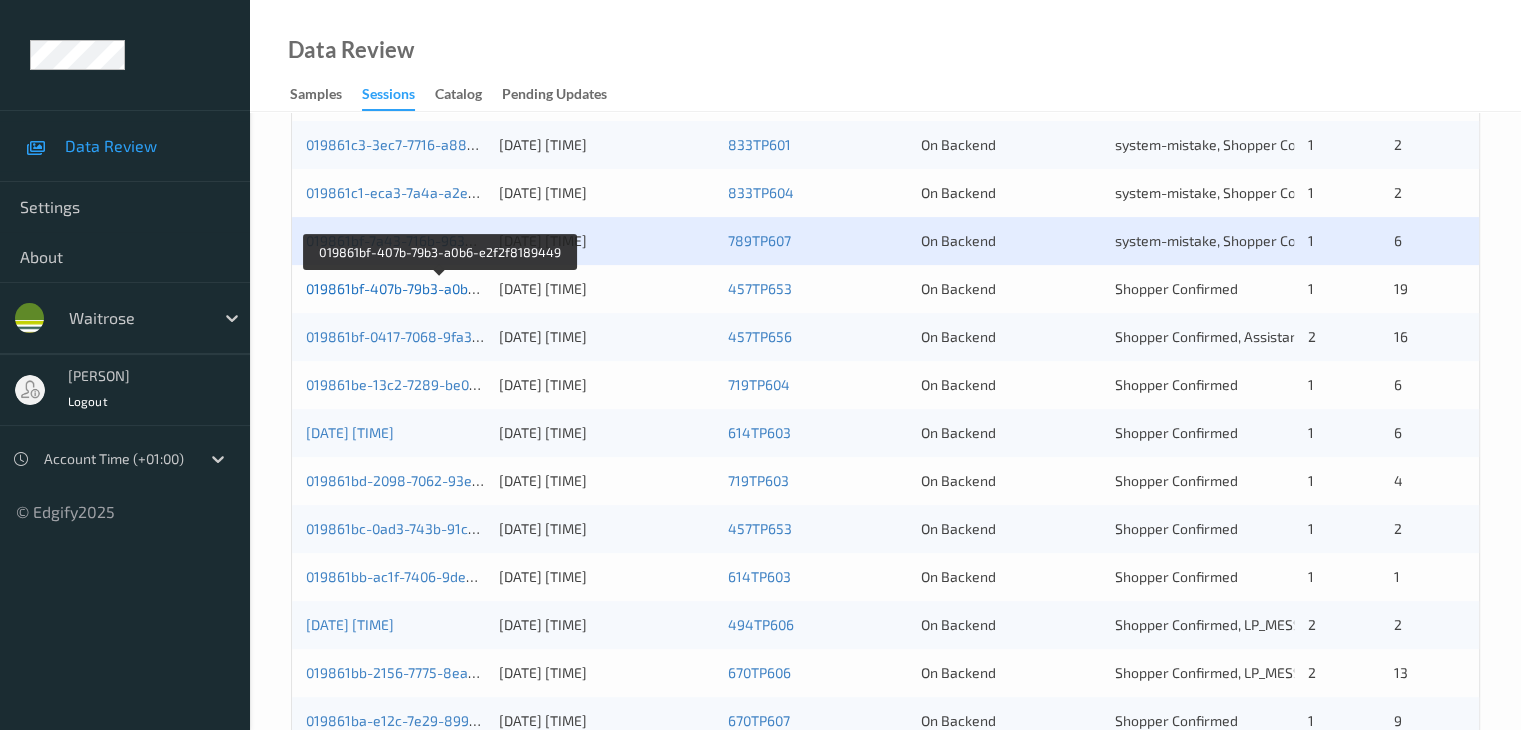 click on "019861bf-407b-79b3-a0b6-e2f2f8189449" at bounding box center (440, 288) 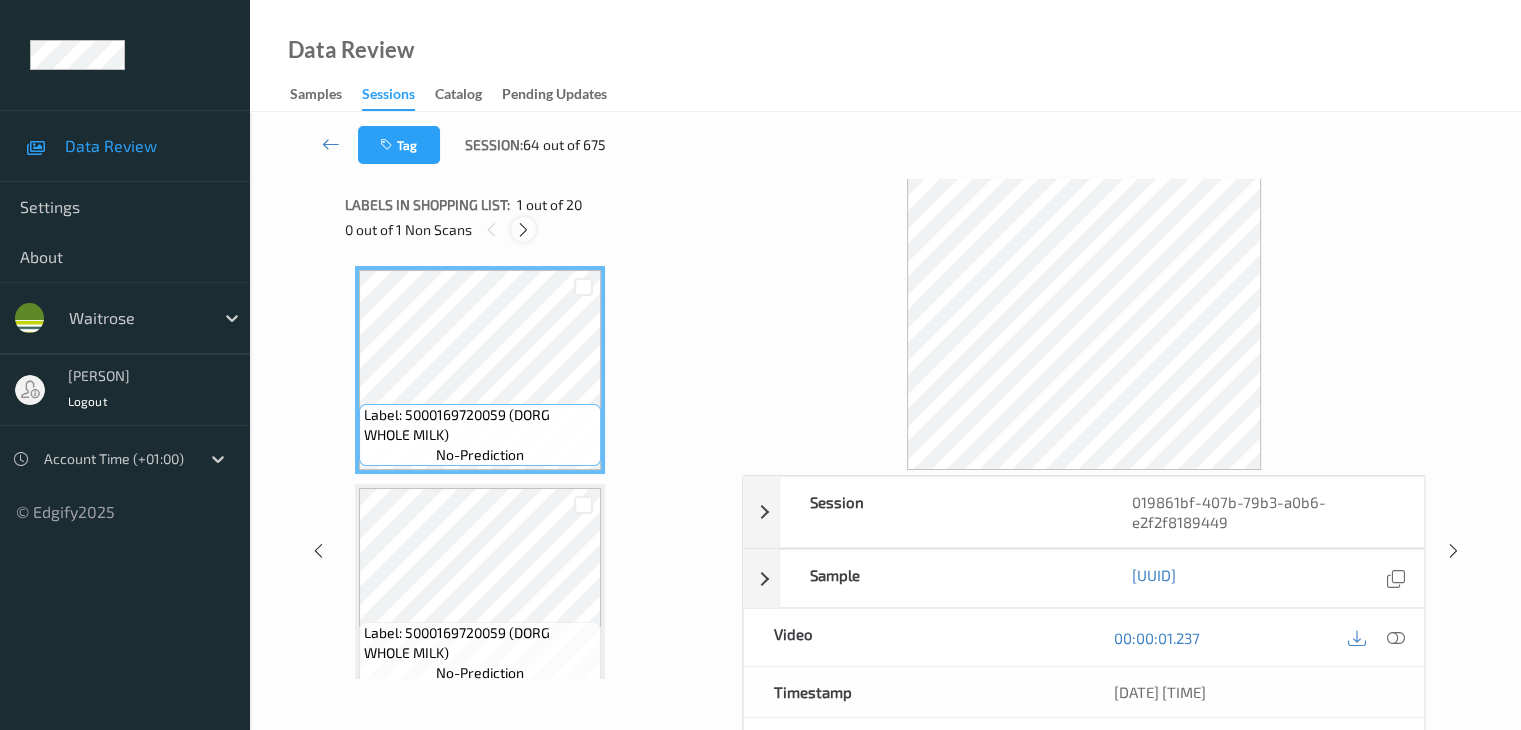 click at bounding box center [523, 230] 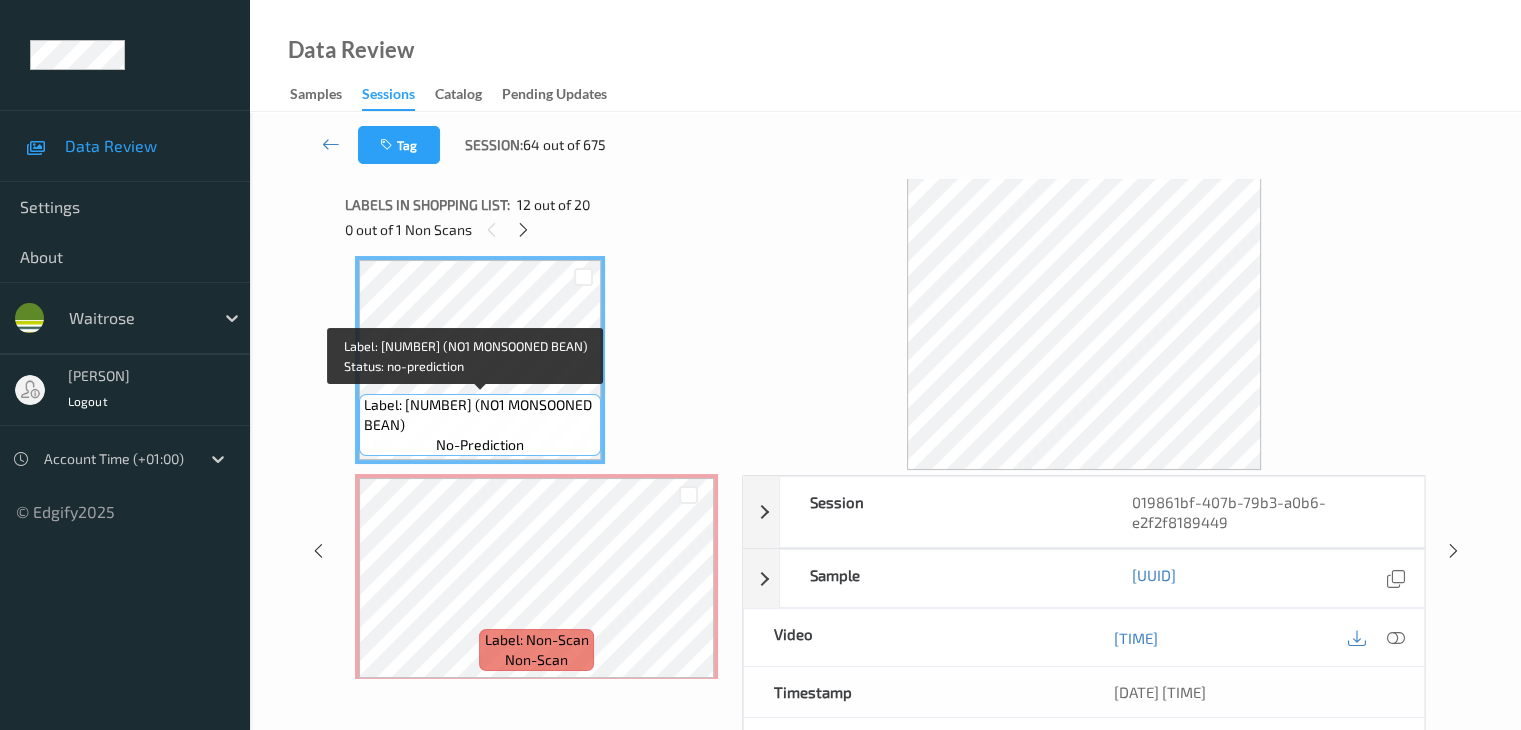 scroll, scrollTop: 2508, scrollLeft: 0, axis: vertical 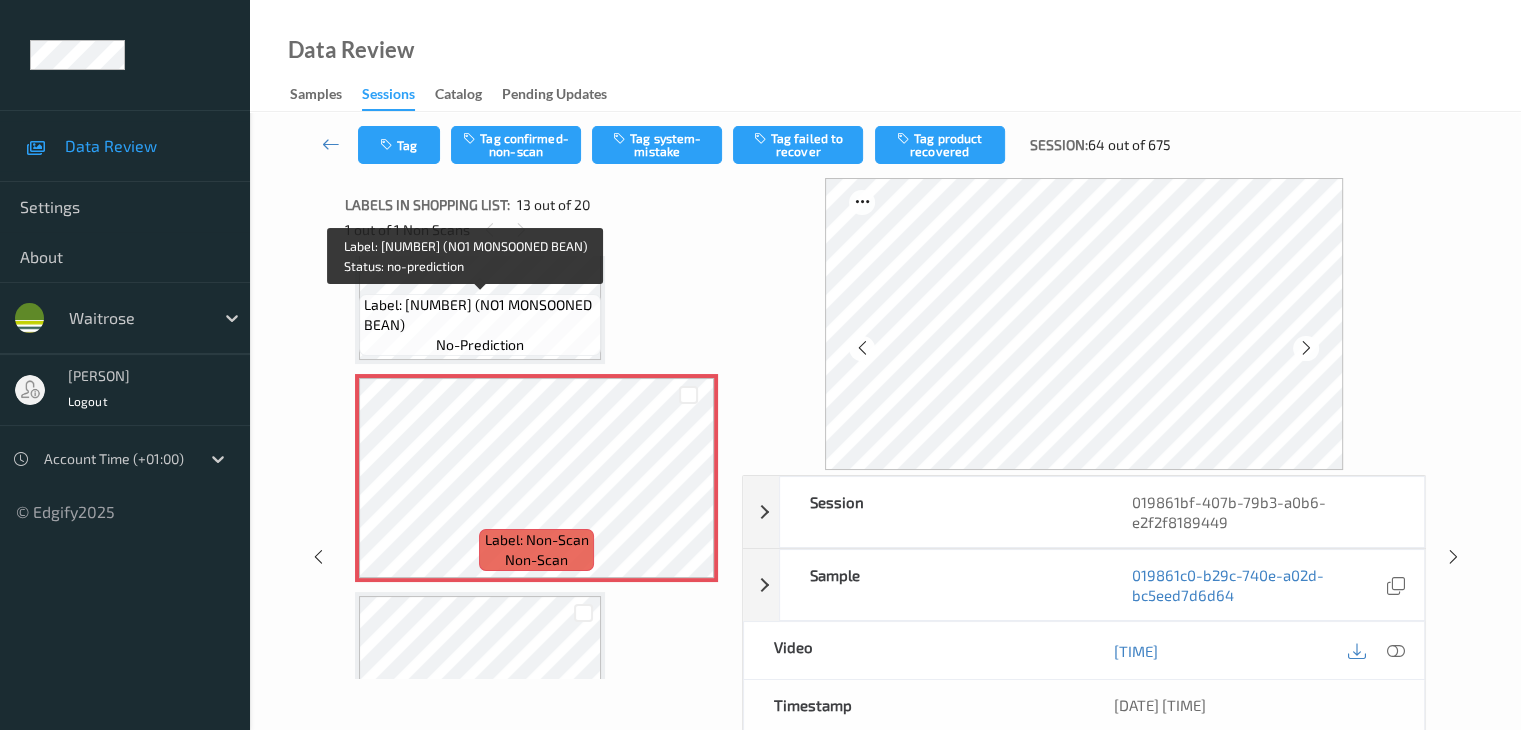 click on "Label: 5000169676165 (NO1 MONSOONED BEAN)" at bounding box center [480, 315] 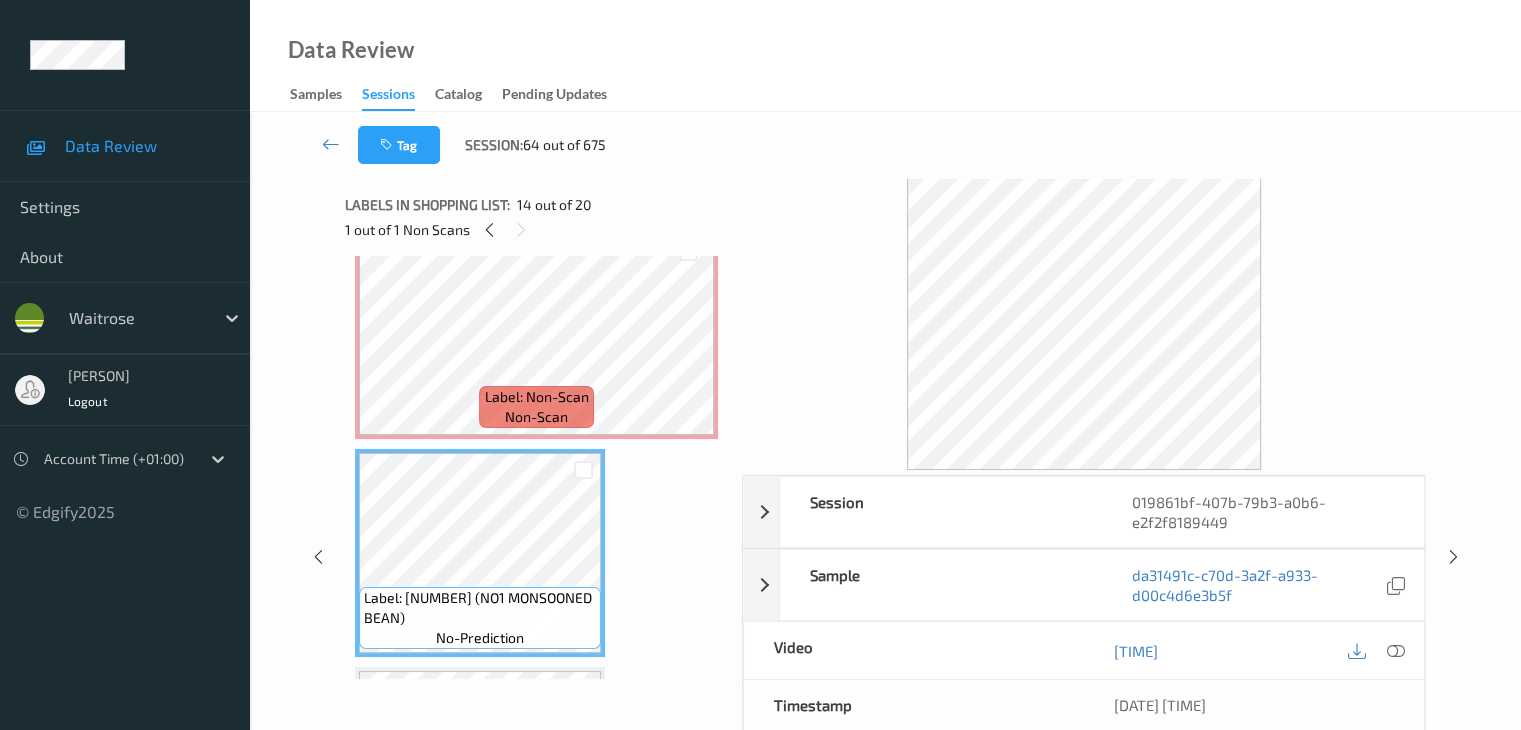 scroll, scrollTop: 2708, scrollLeft: 0, axis: vertical 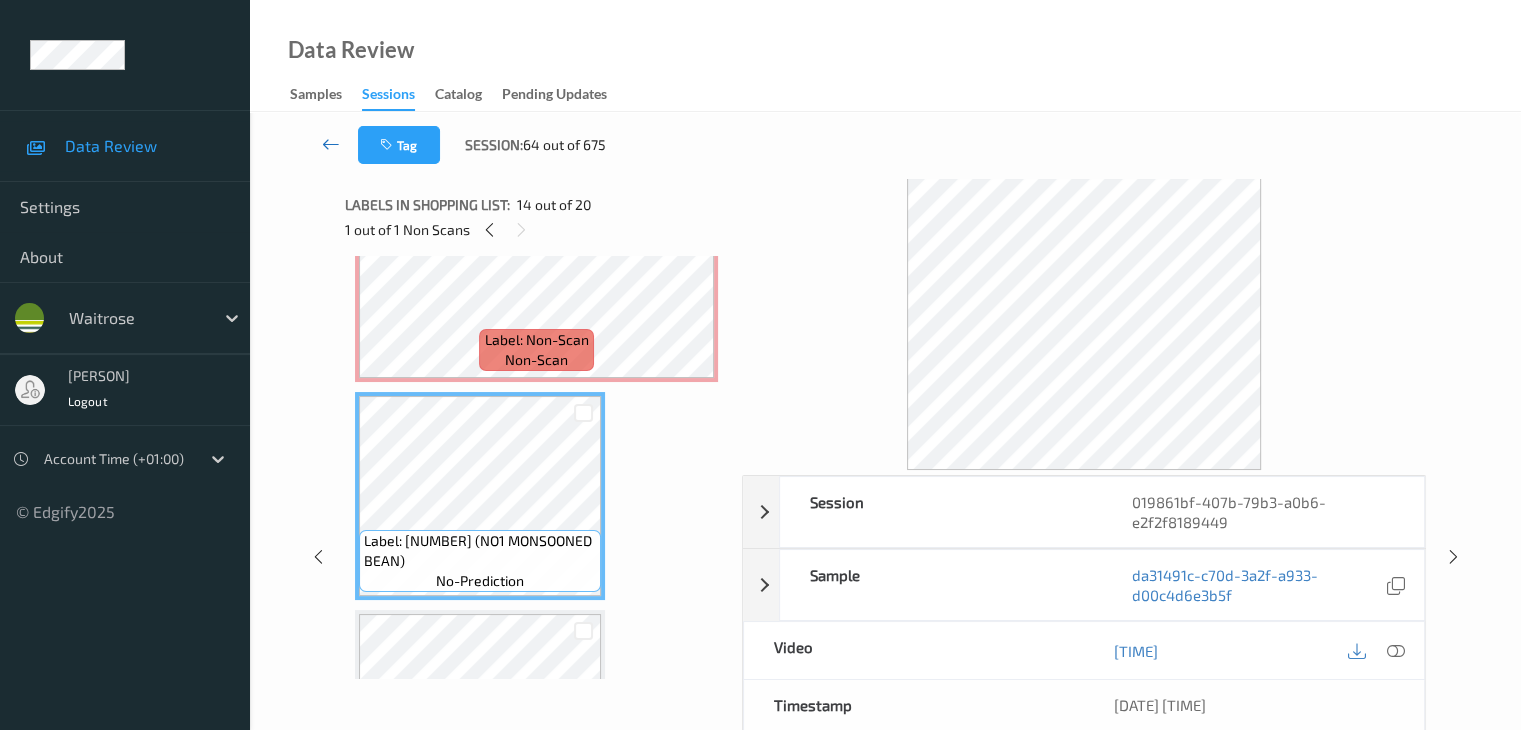 click at bounding box center [331, 144] 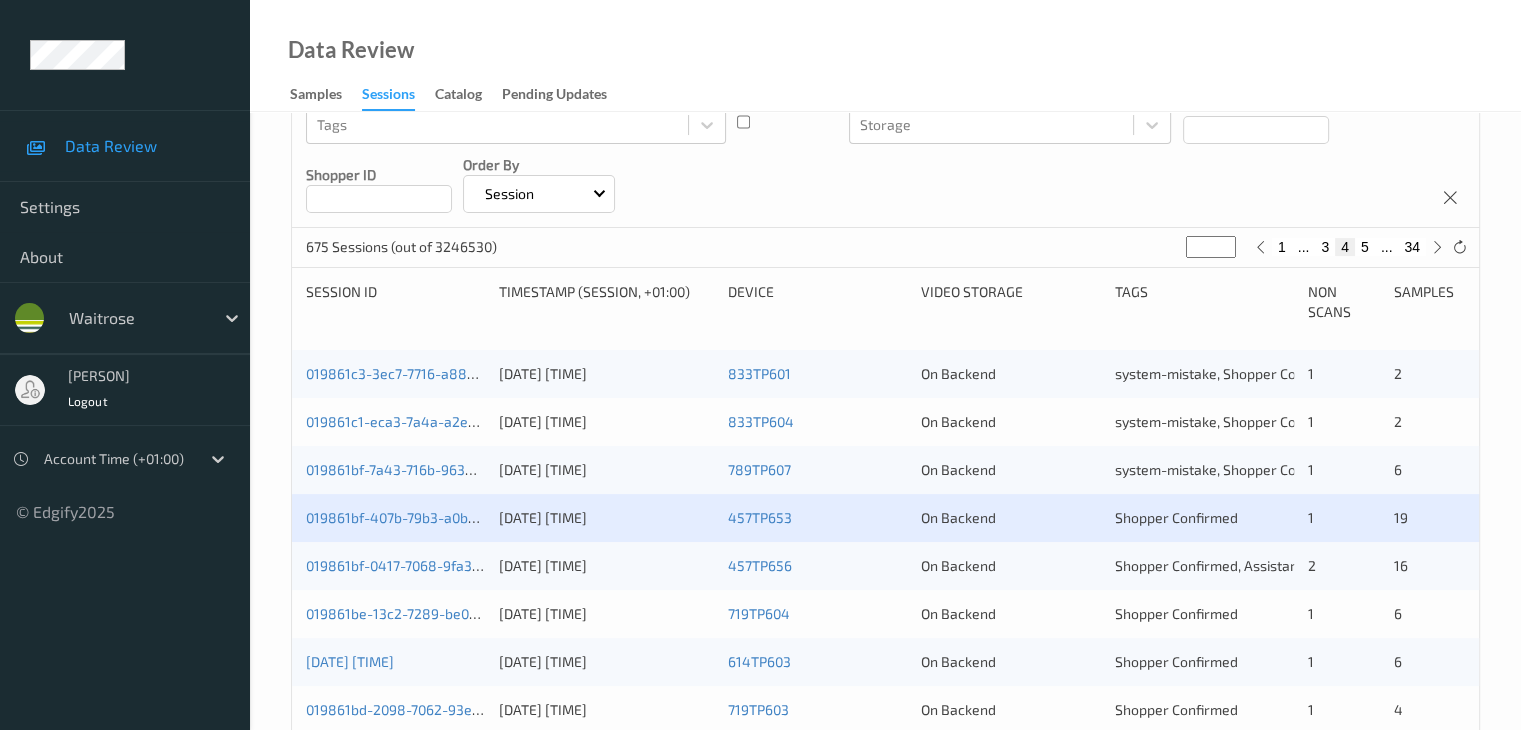 scroll, scrollTop: 300, scrollLeft: 0, axis: vertical 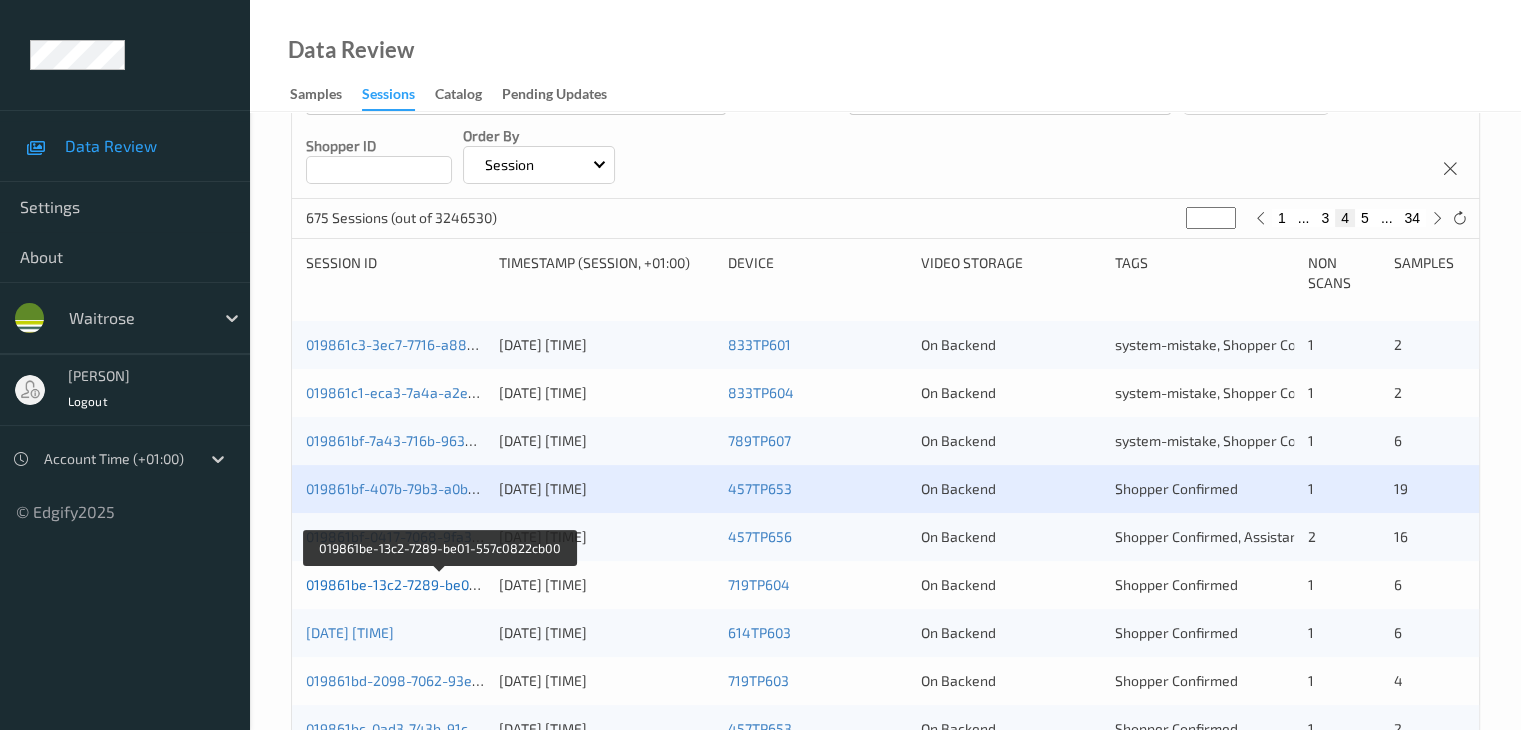 click on "019861be-13c2-7289-be01-557c0822cb00" at bounding box center (440, 584) 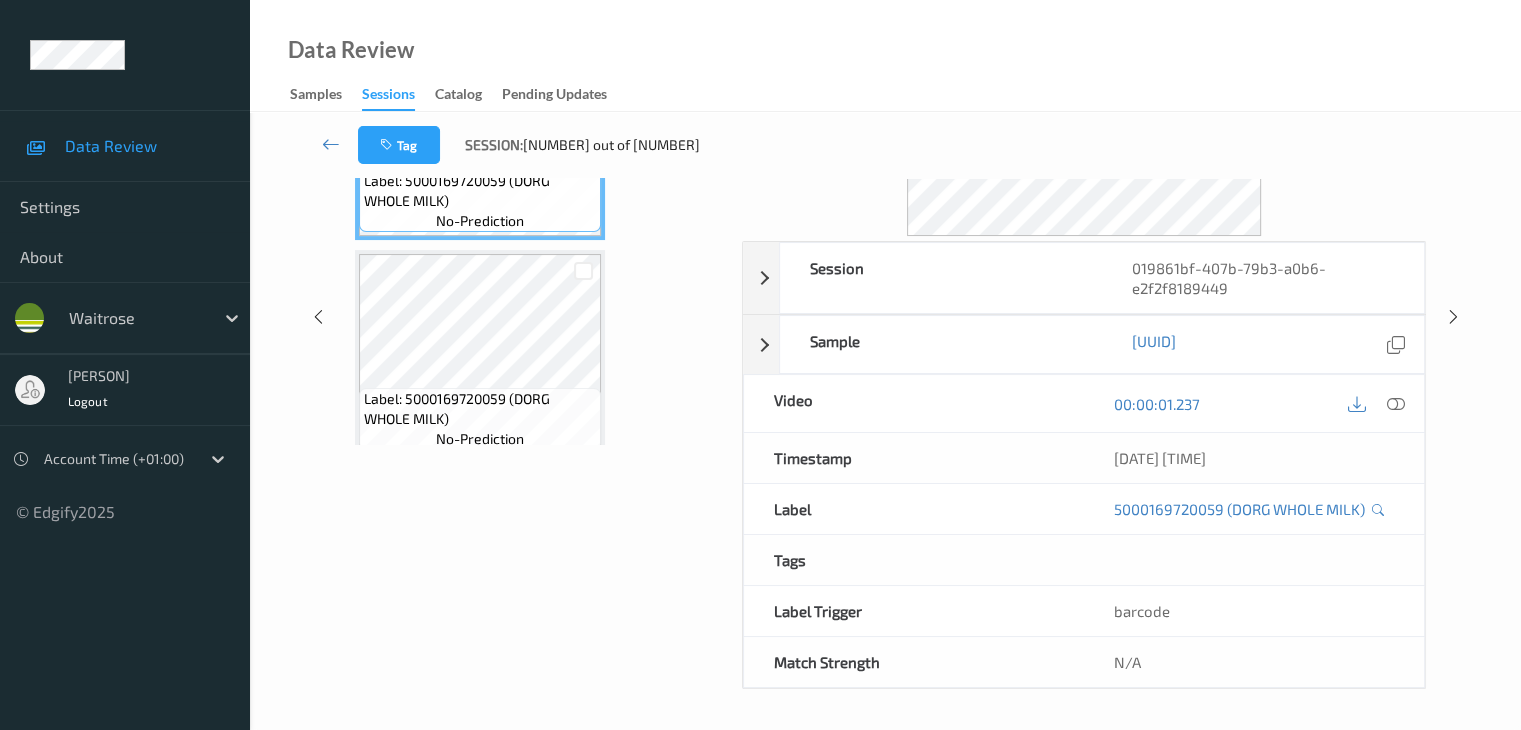 scroll, scrollTop: 0, scrollLeft: 0, axis: both 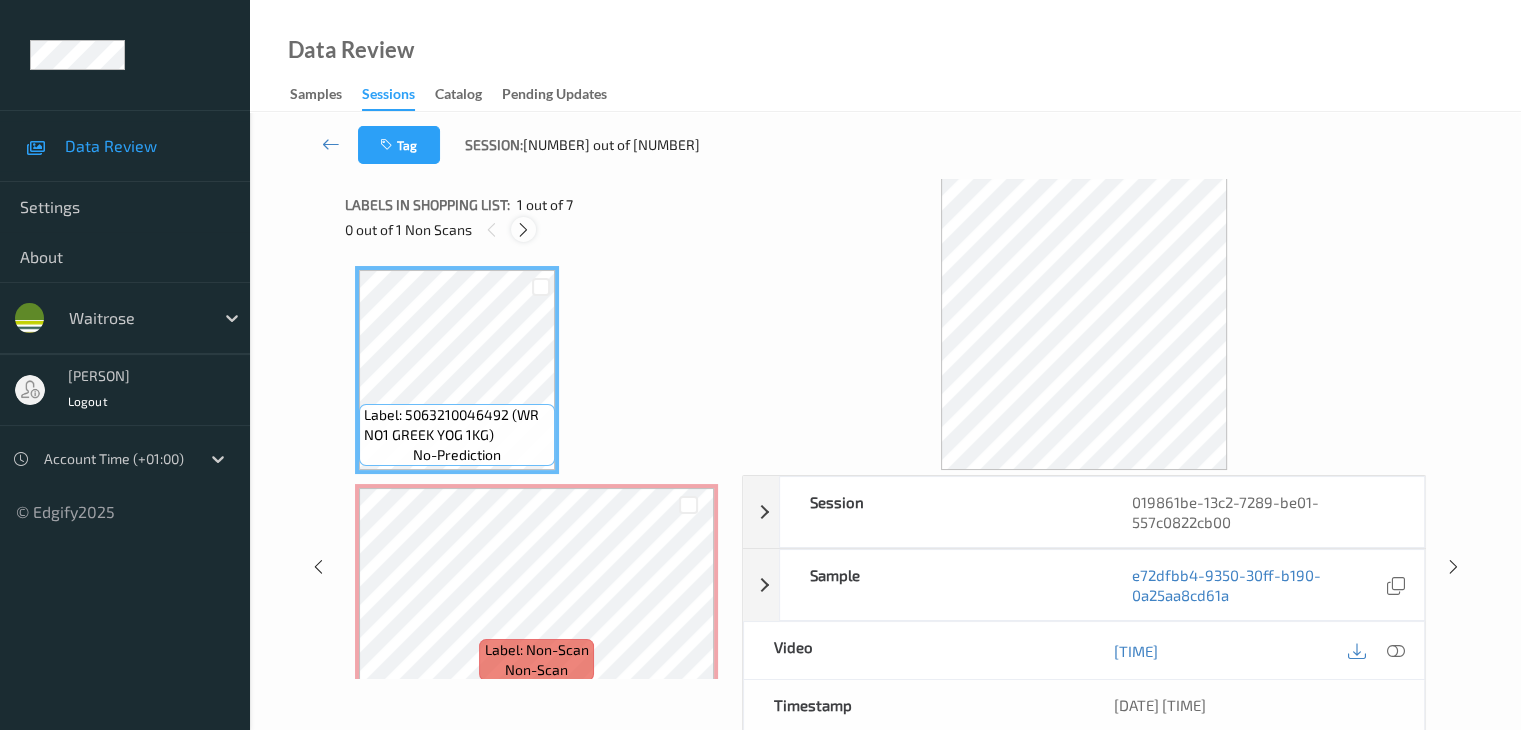 click at bounding box center (523, 230) 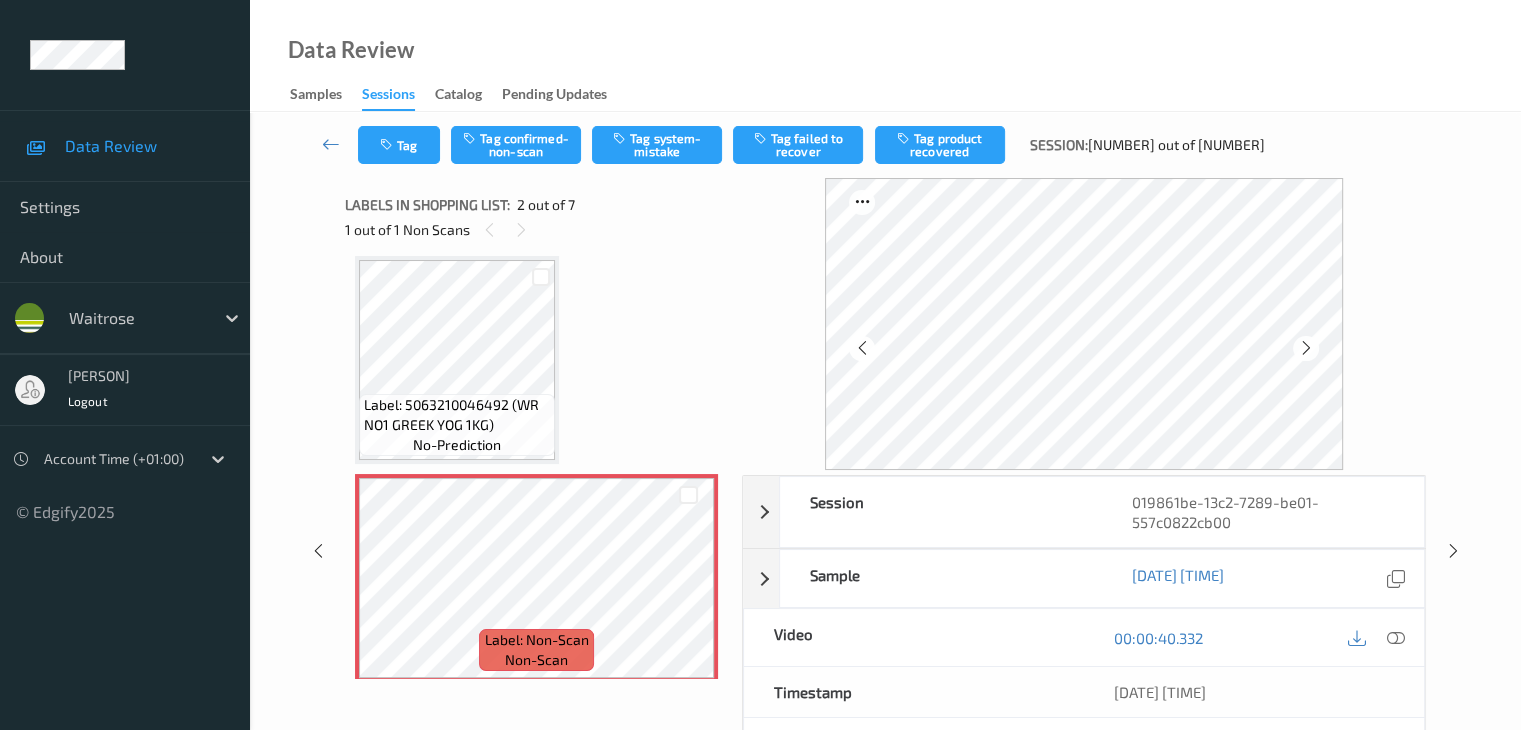 scroll, scrollTop: 0, scrollLeft: 0, axis: both 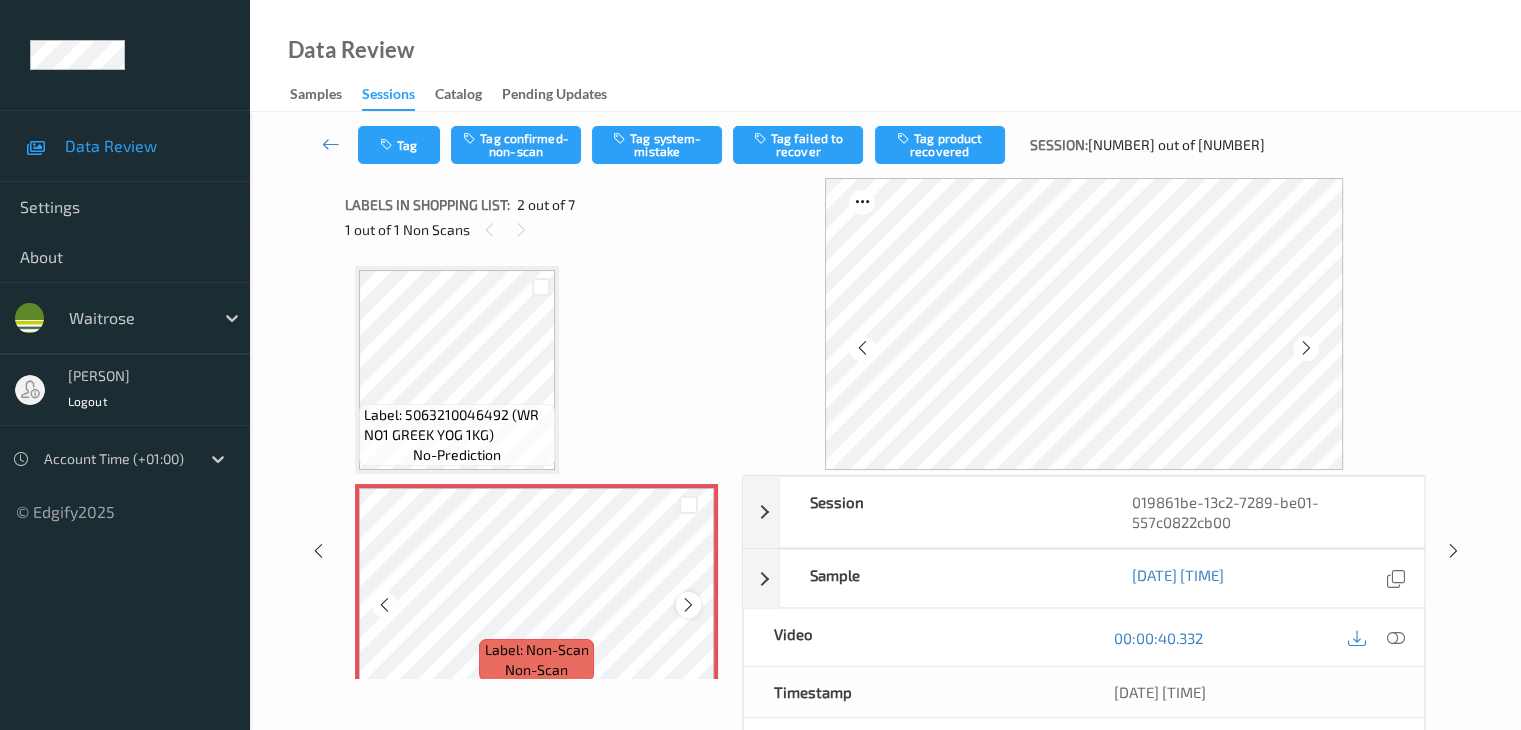 click at bounding box center [688, 605] 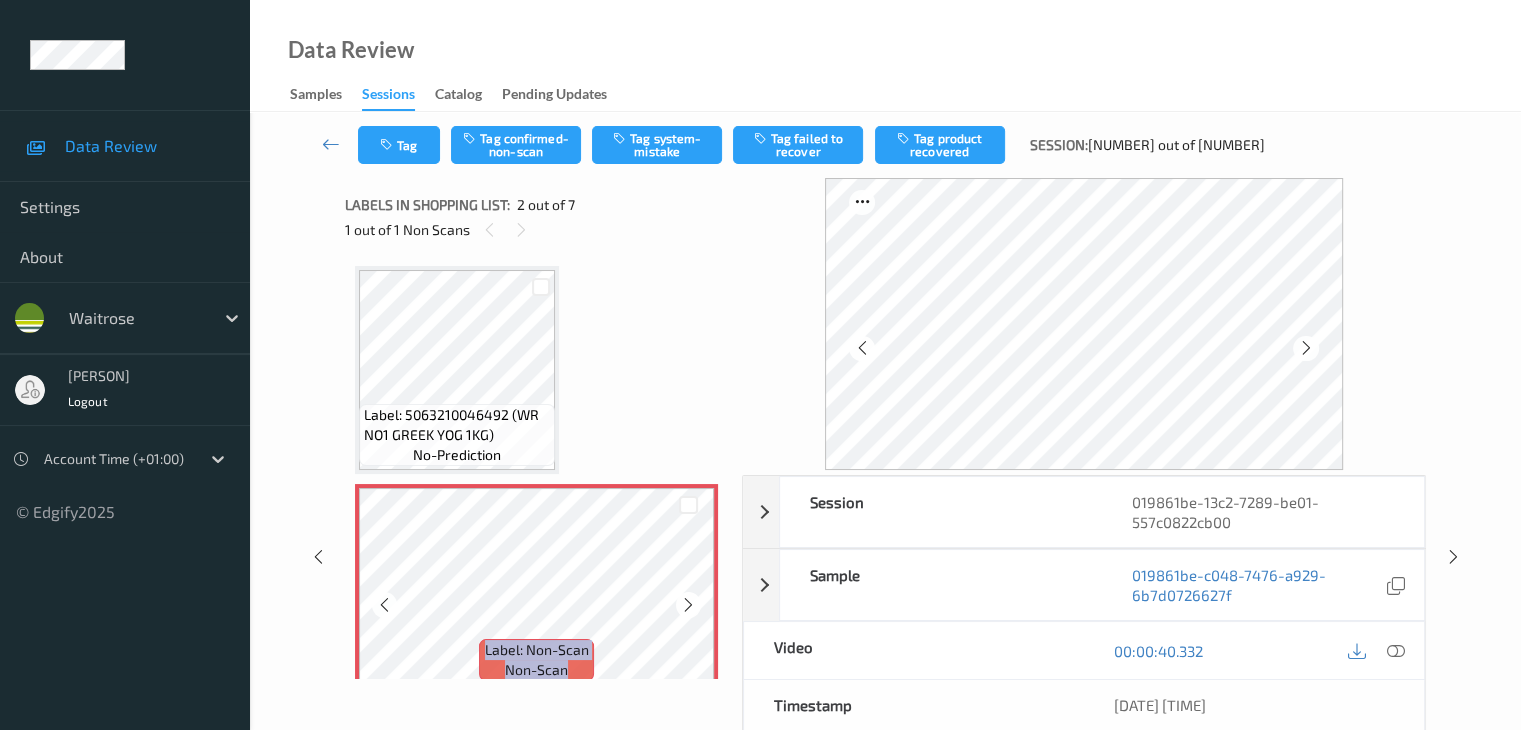 click at bounding box center (688, 605) 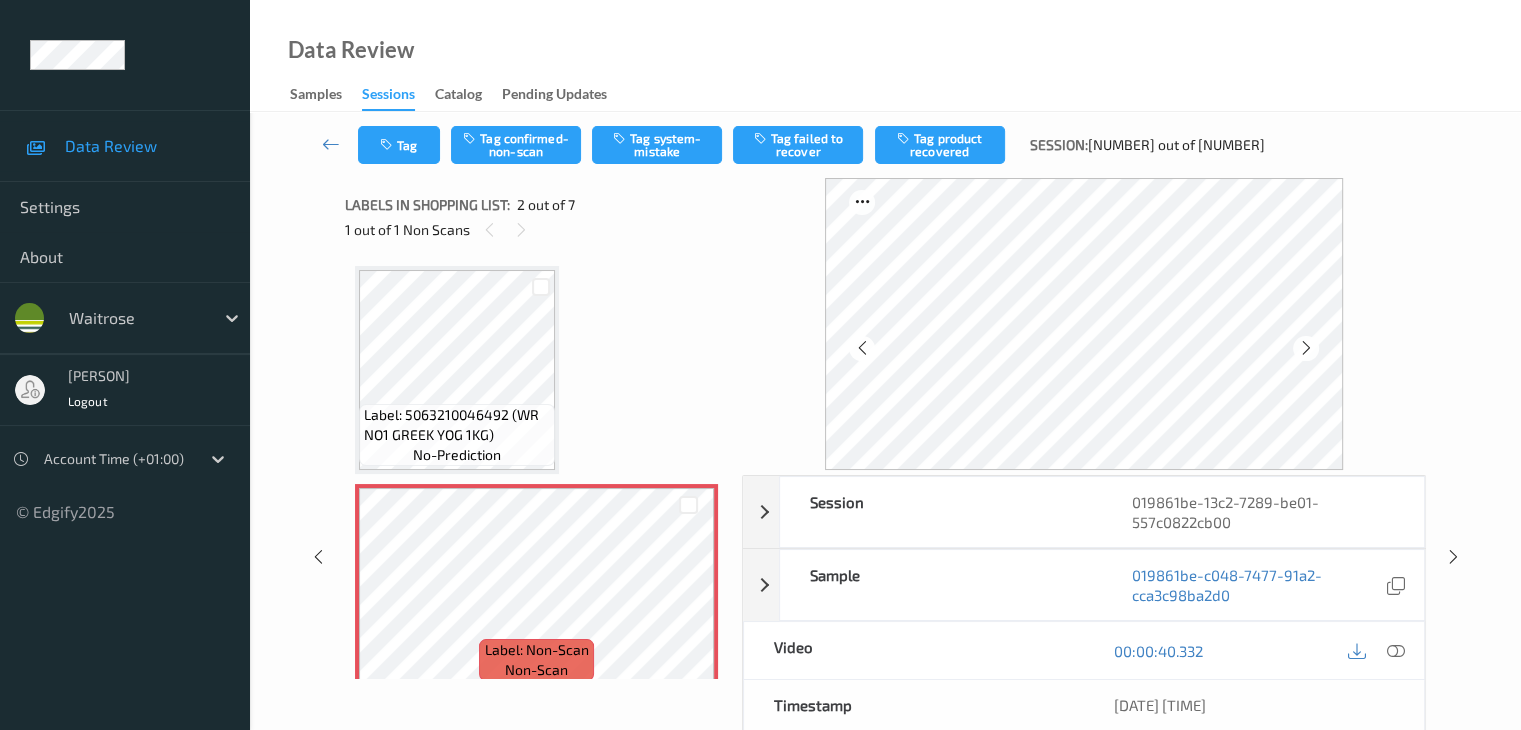 click on "Tag Tag   confirmed-non-scan Tag   system-mistake Tag   failed to recover Tag   product recovered Session: 66 out of 675" at bounding box center [885, 145] 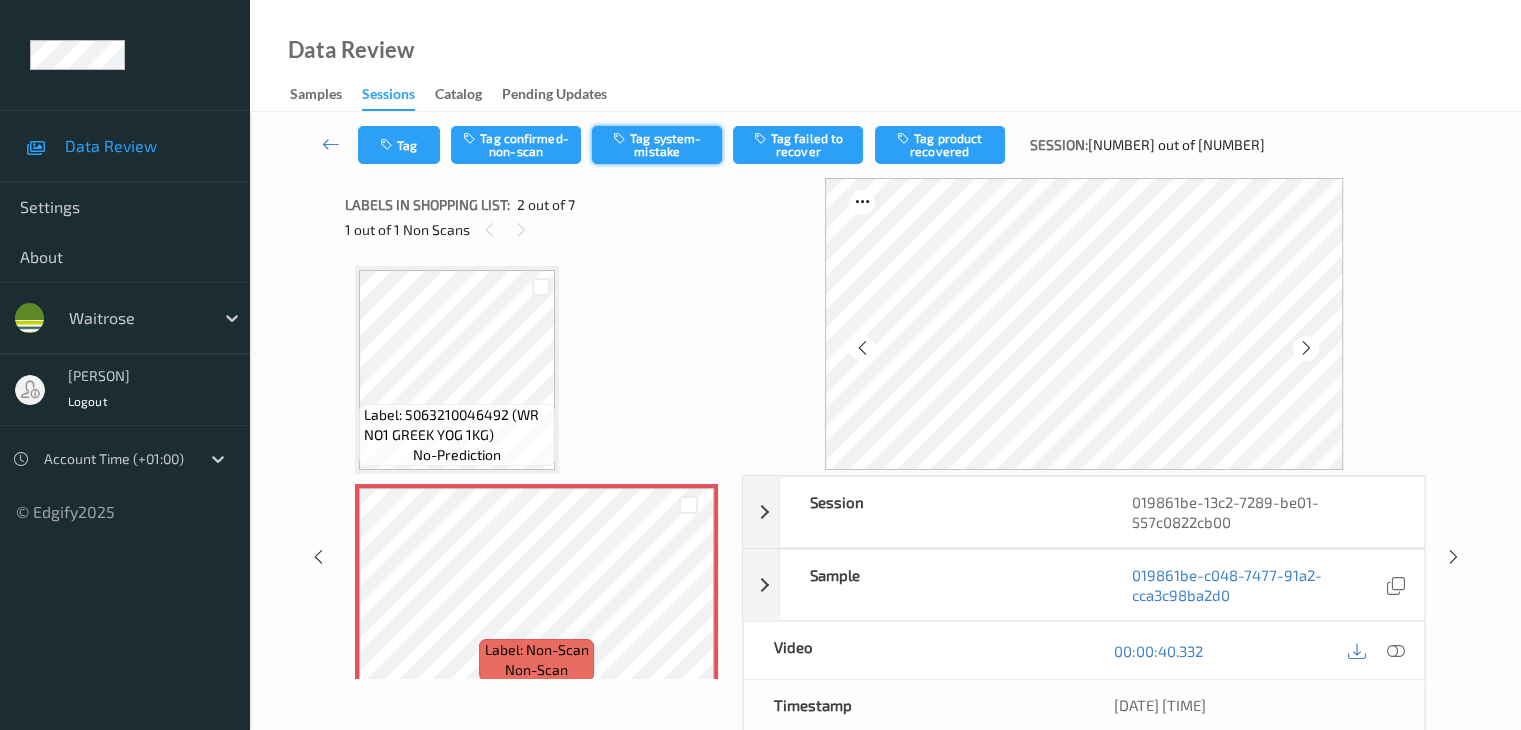 click on "Tag   system-mistake" at bounding box center [657, 145] 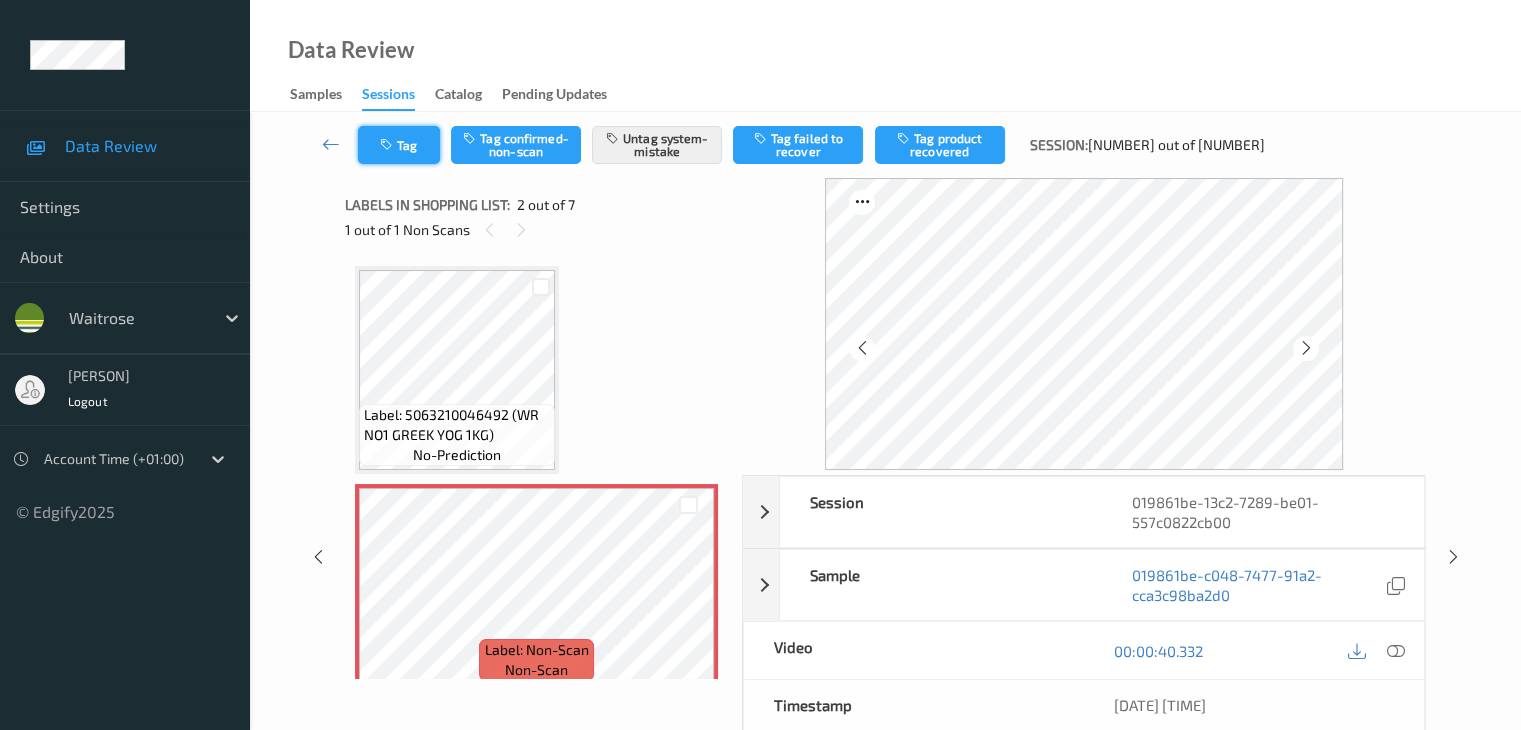 click at bounding box center (388, 145) 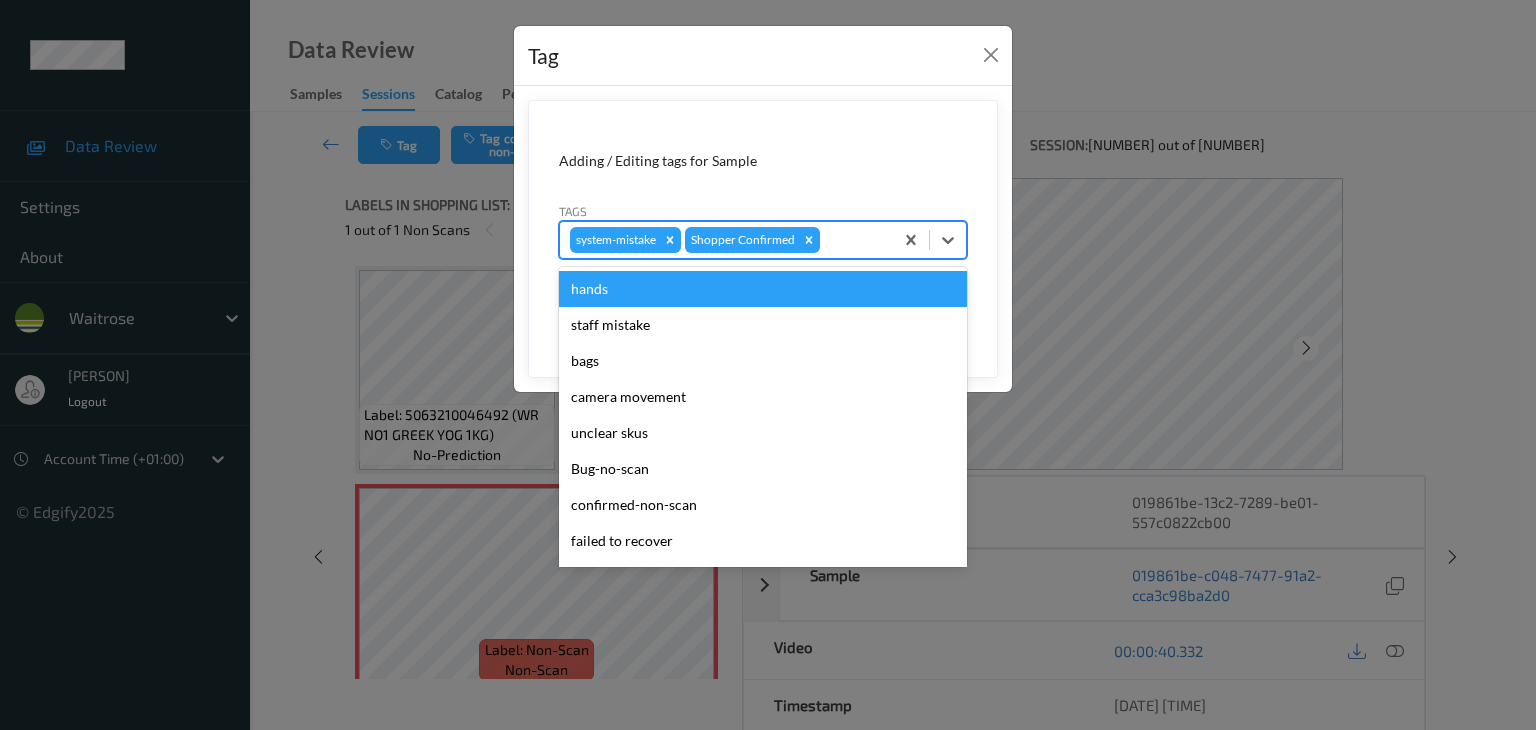 click at bounding box center (853, 240) 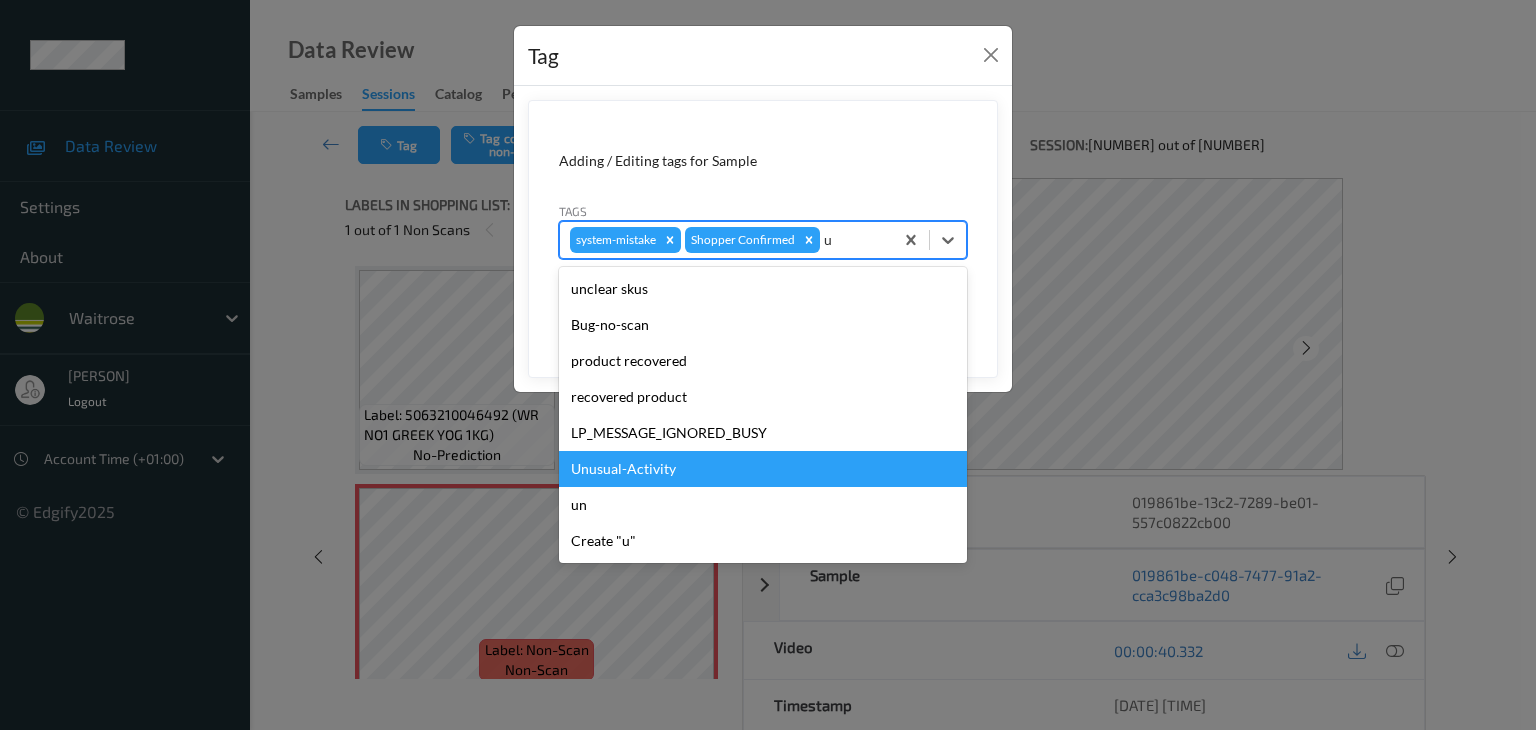 click on "Unusual-Activity" at bounding box center (763, 469) 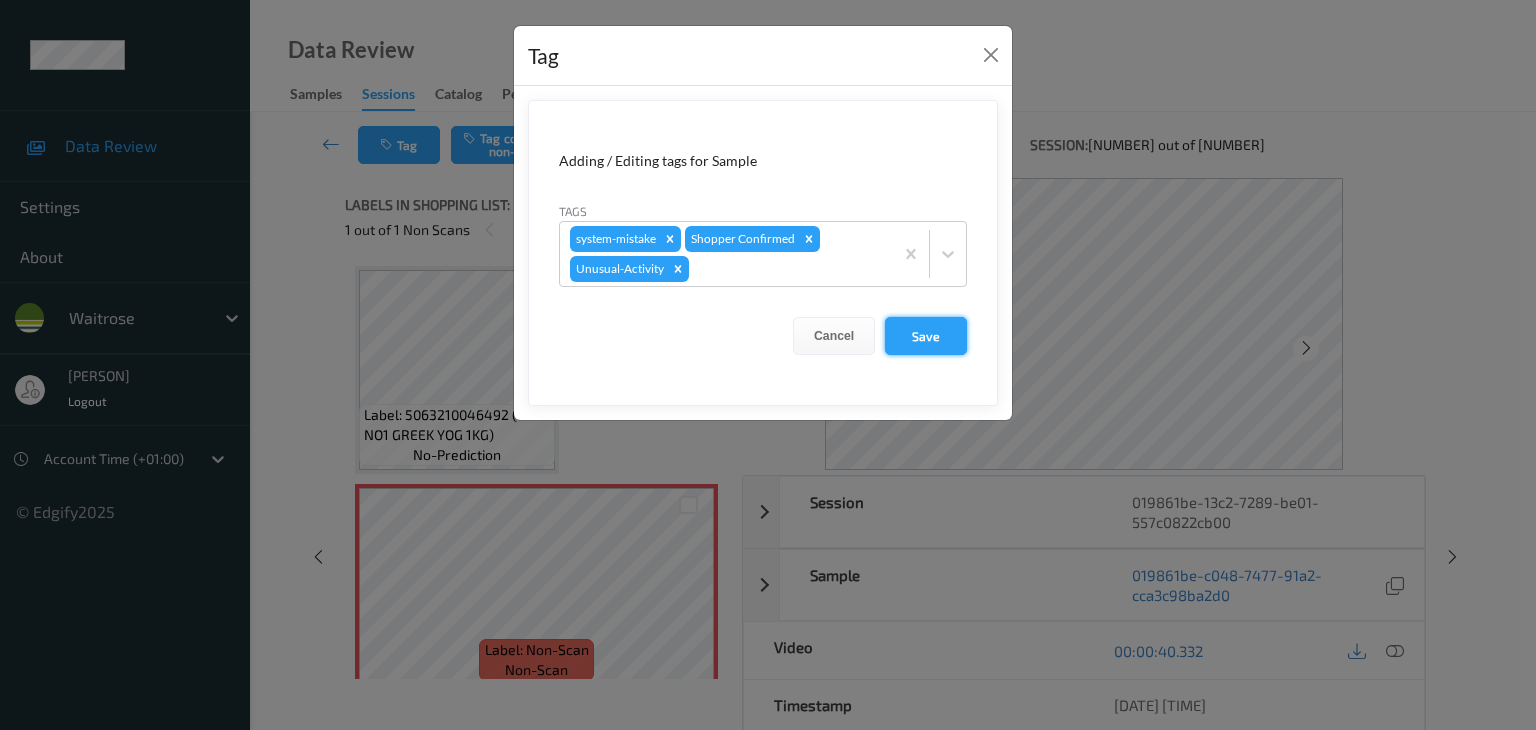 click on "Save" at bounding box center [926, 336] 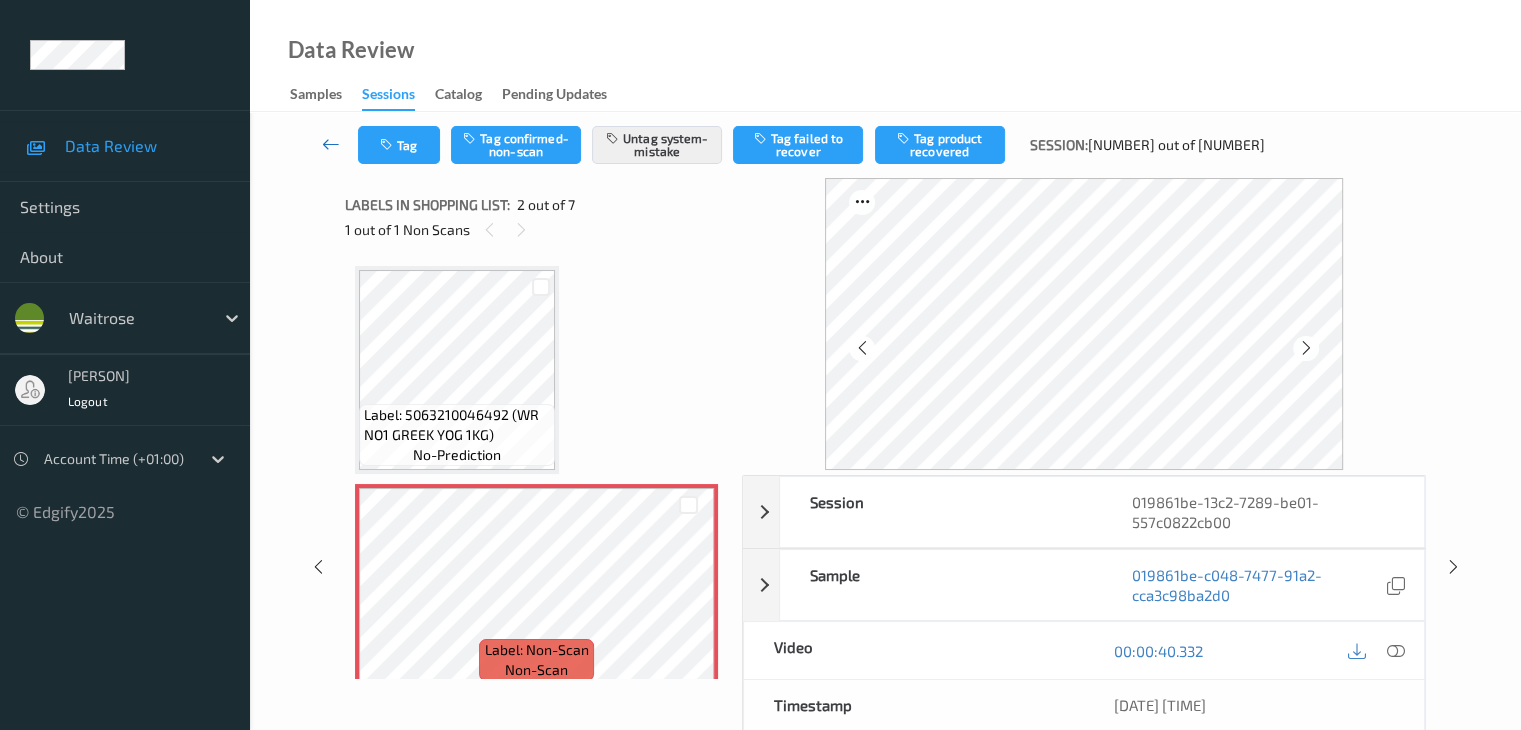 click at bounding box center (331, 144) 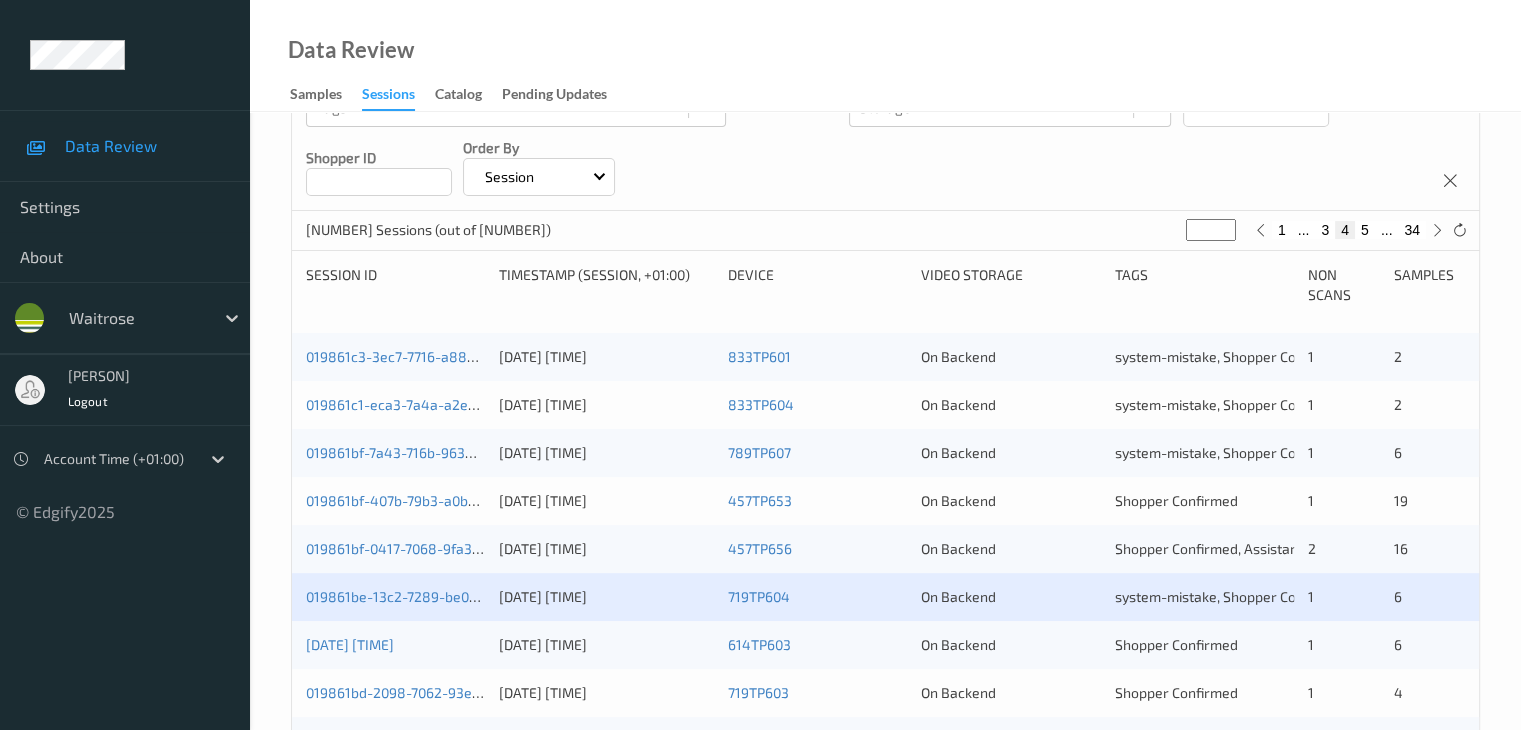 scroll, scrollTop: 300, scrollLeft: 0, axis: vertical 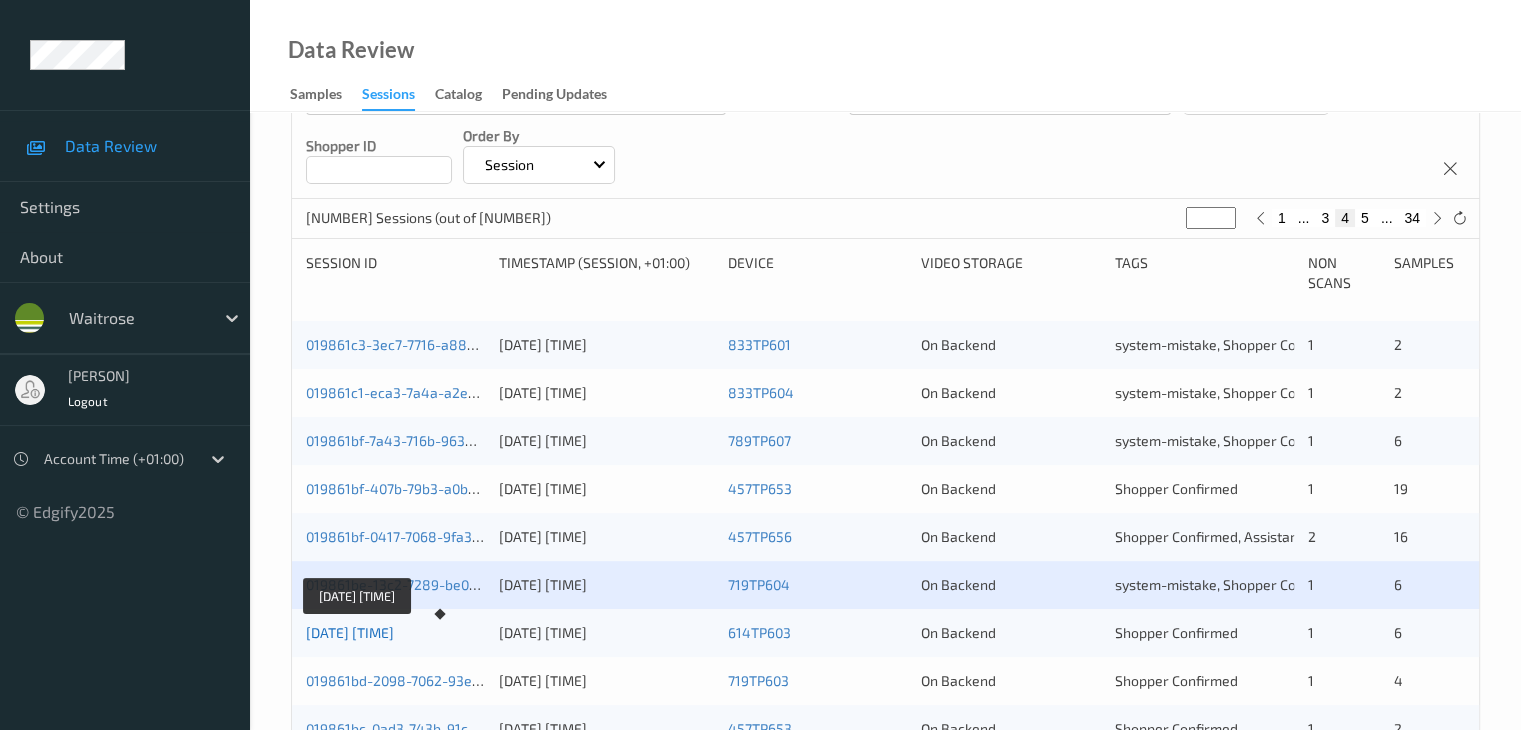 click on "019861bd-bb82-7cf5-8655-52ee84509a9f" at bounding box center [350, 632] 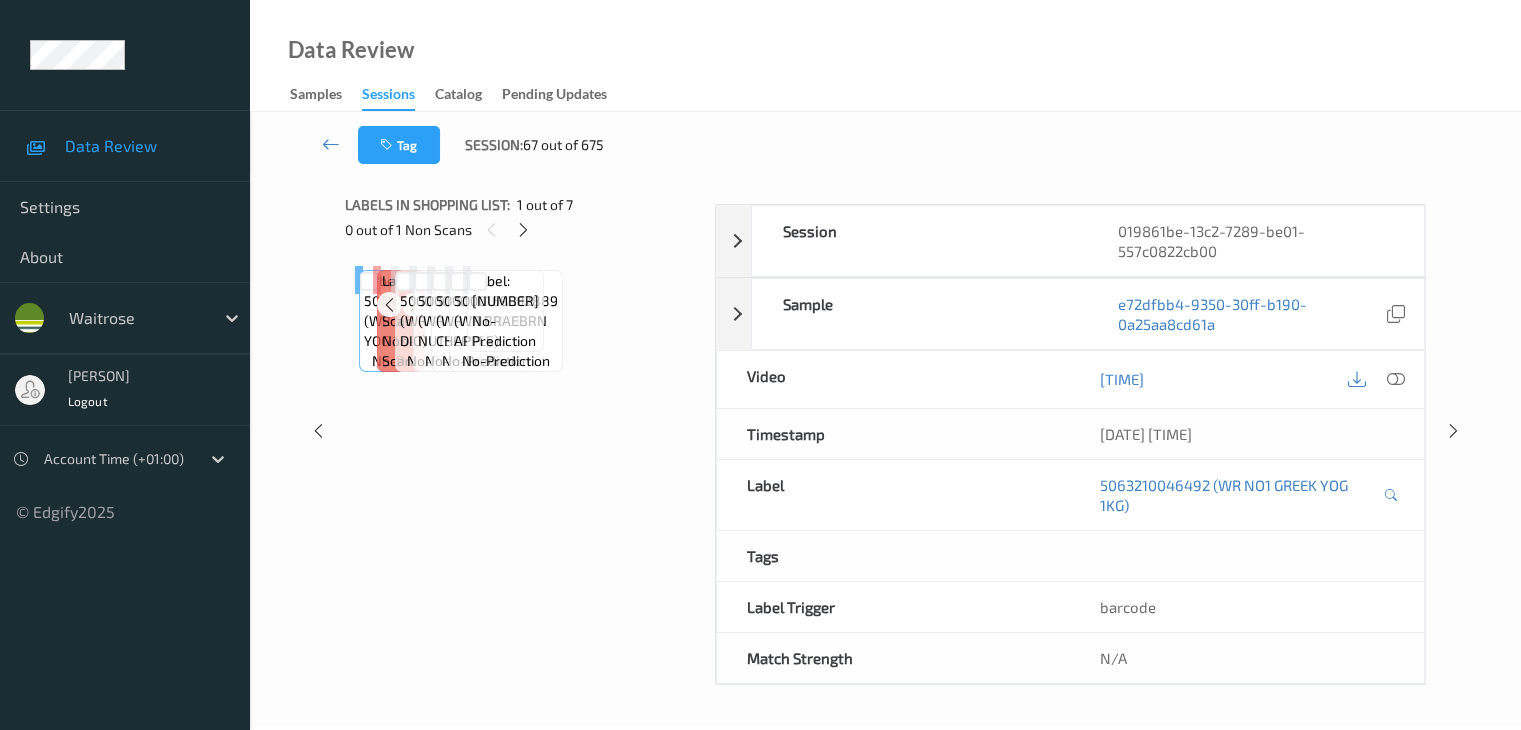 scroll, scrollTop: 0, scrollLeft: 0, axis: both 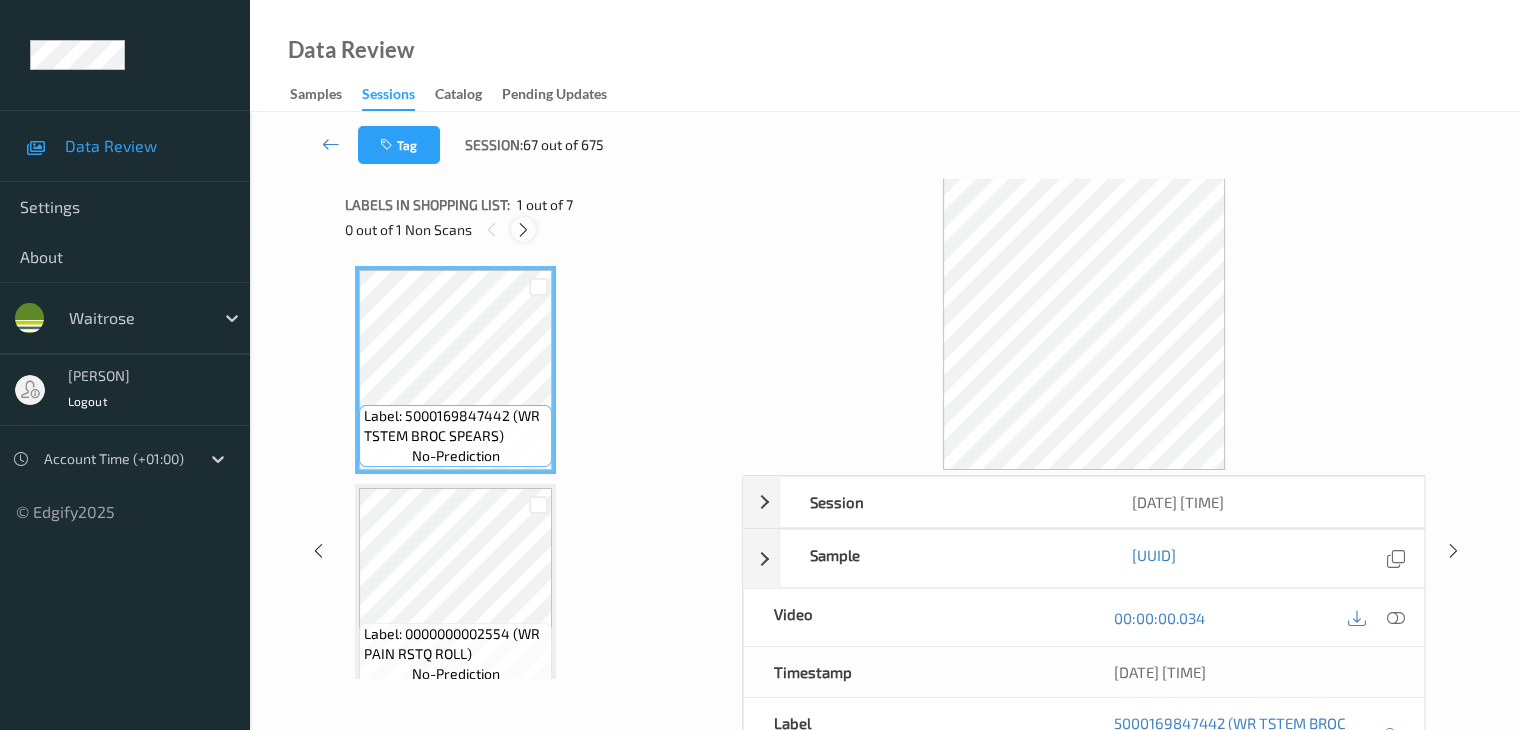 click at bounding box center [523, 230] 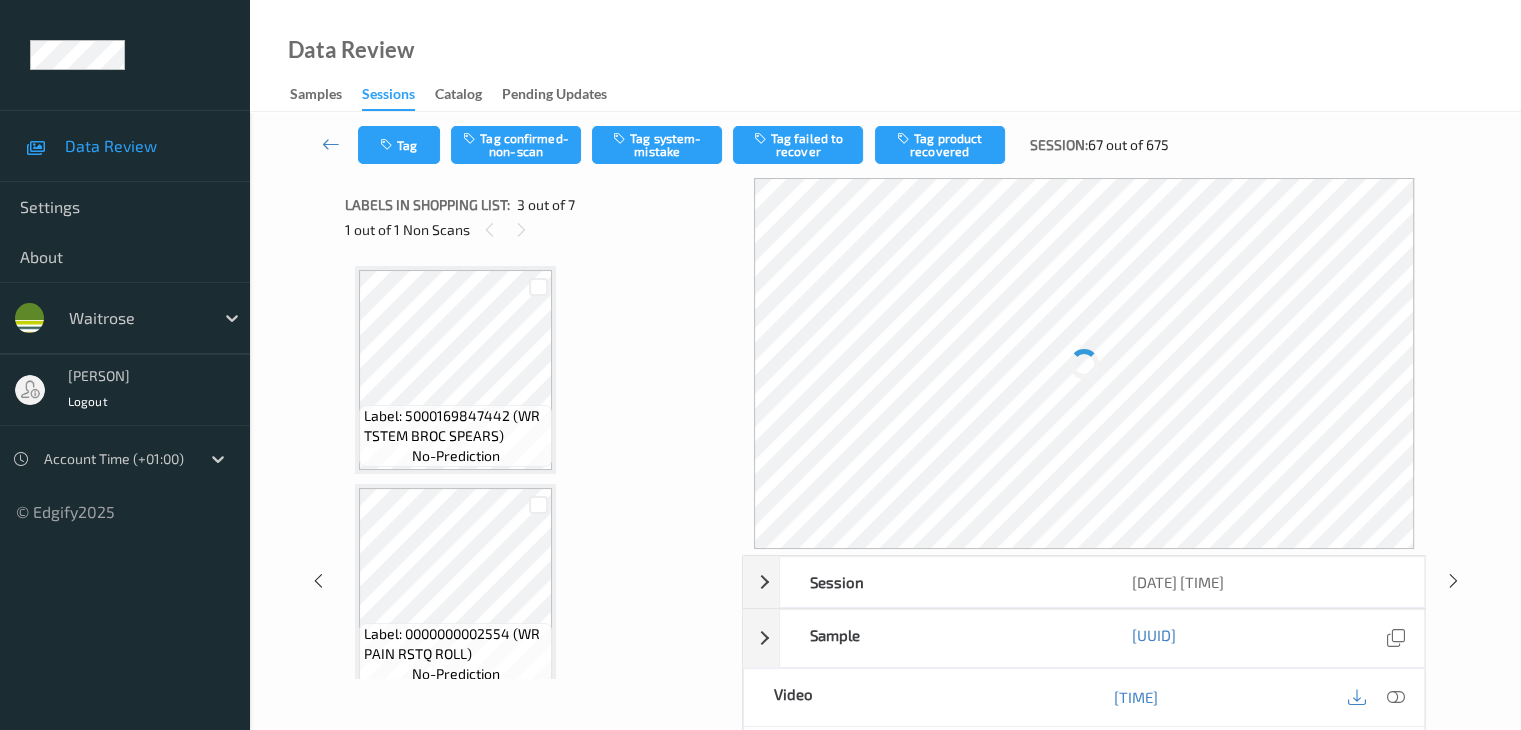 scroll, scrollTop: 228, scrollLeft: 0, axis: vertical 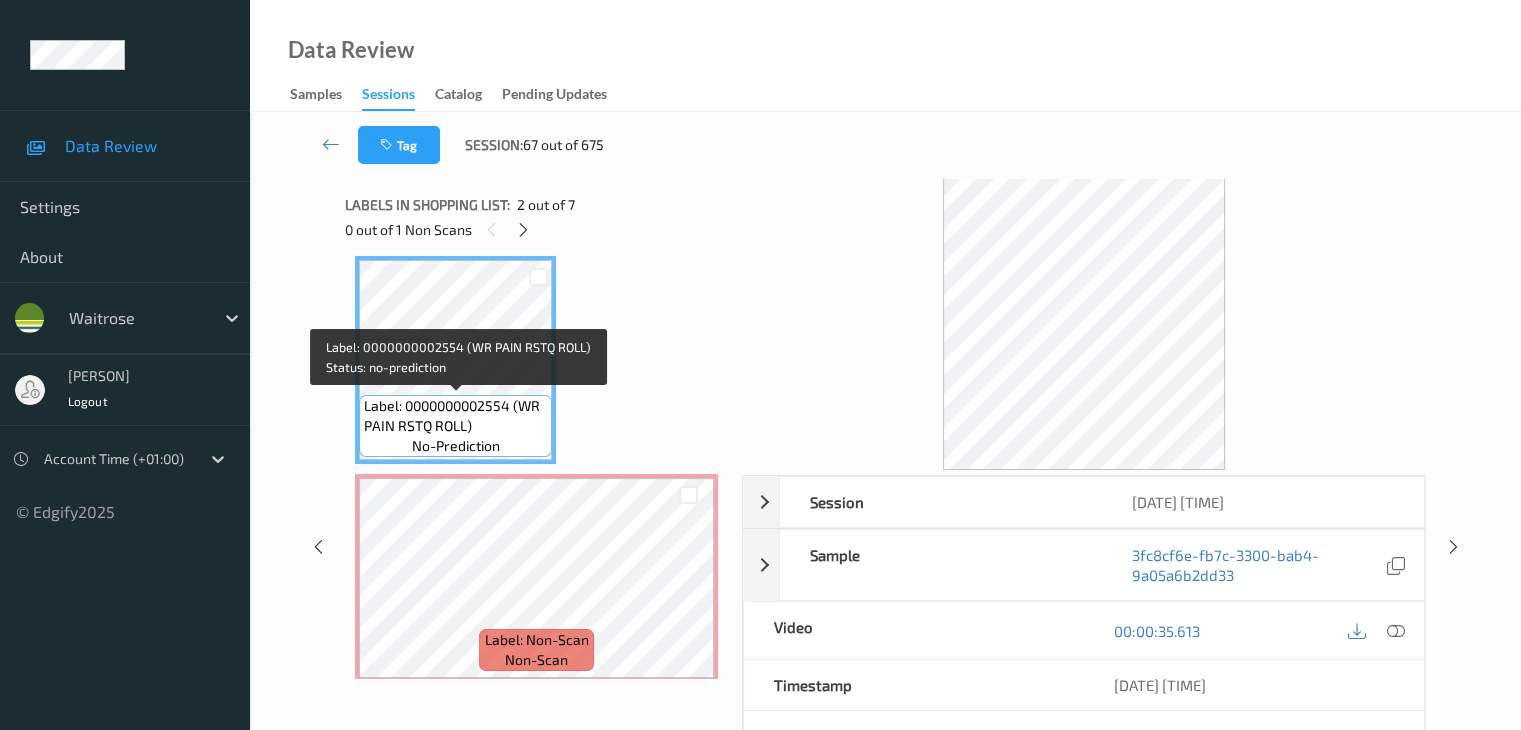 click on "Label: 0000000002554 (WR PAIN RSTQ ROLL)" at bounding box center [455, 416] 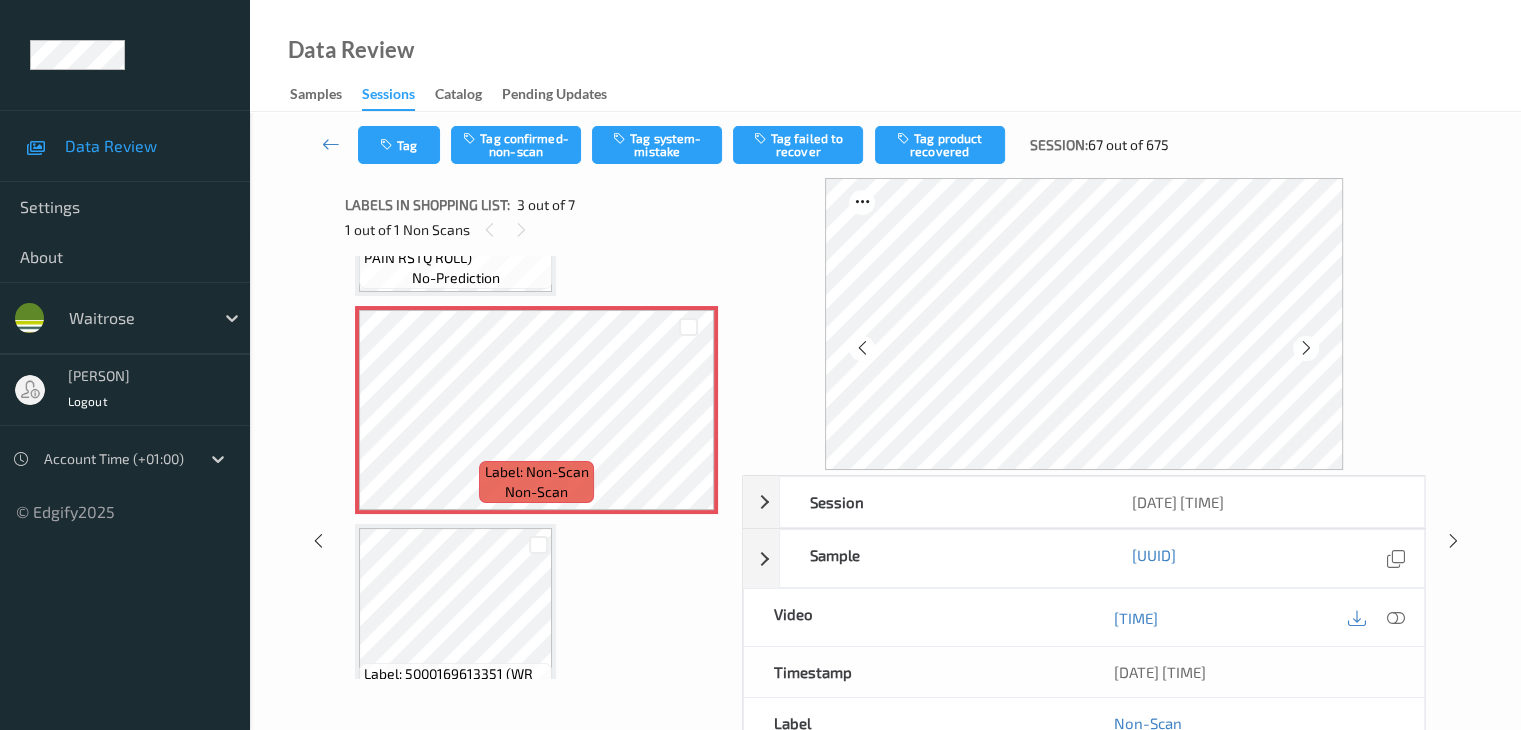 scroll, scrollTop: 400, scrollLeft: 0, axis: vertical 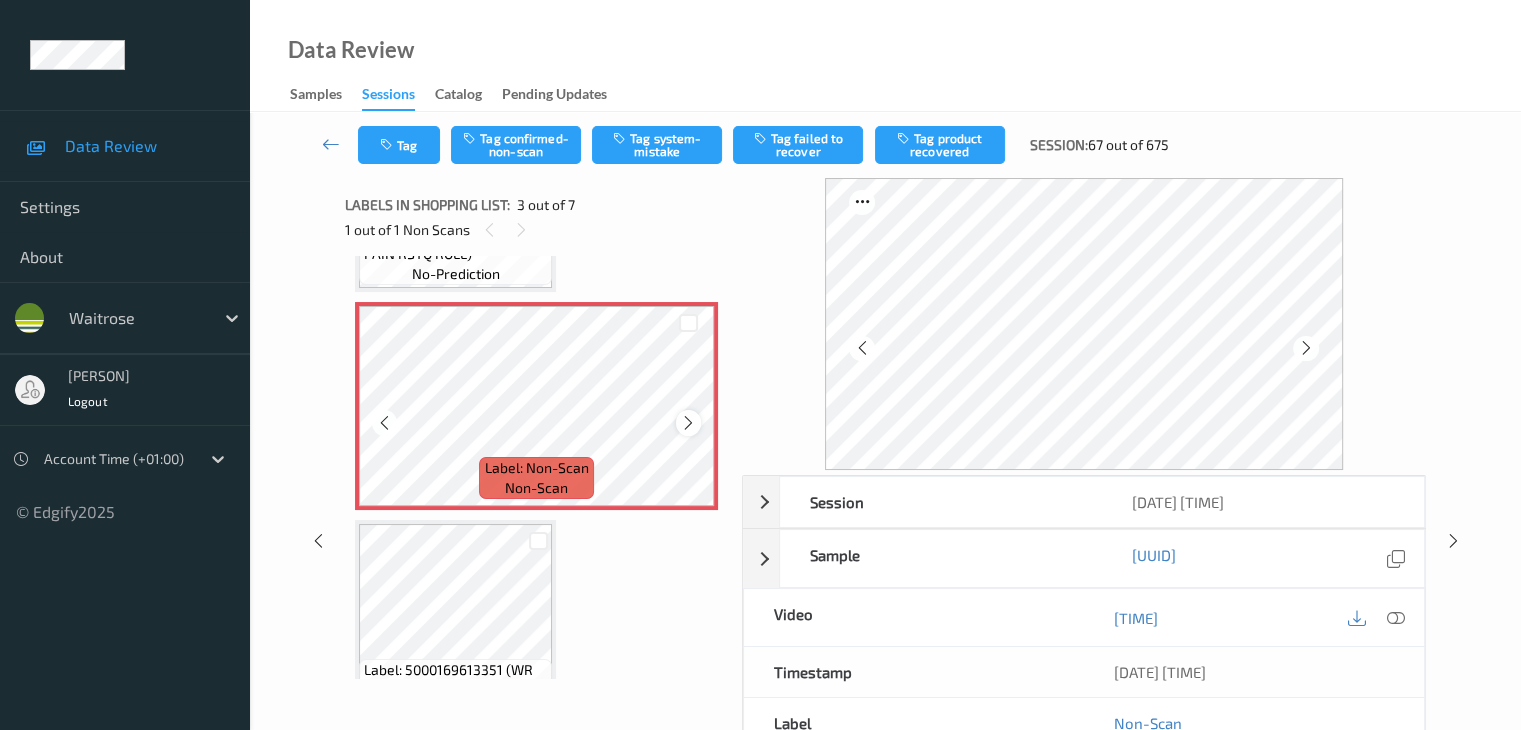 click at bounding box center [688, 423] 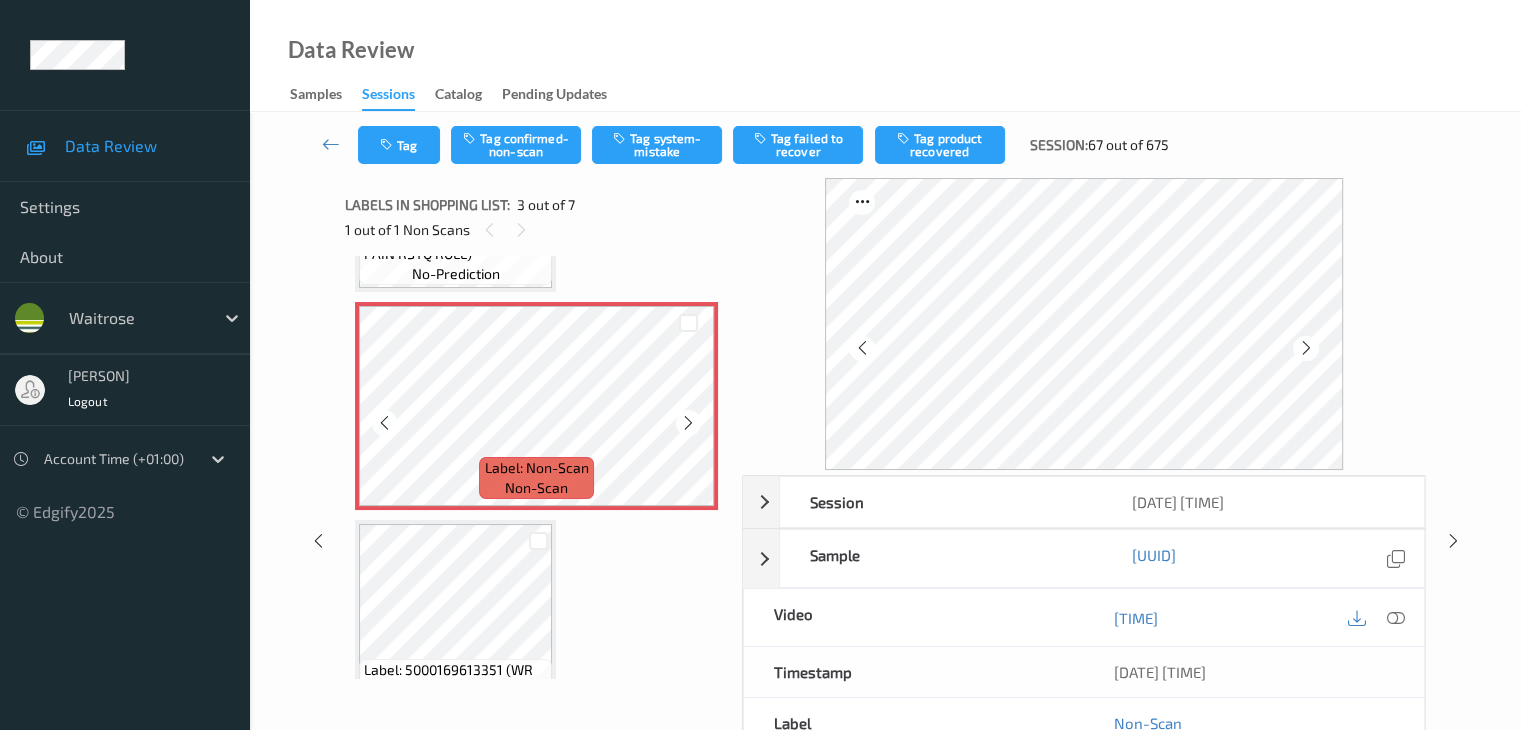 click at bounding box center (688, 423) 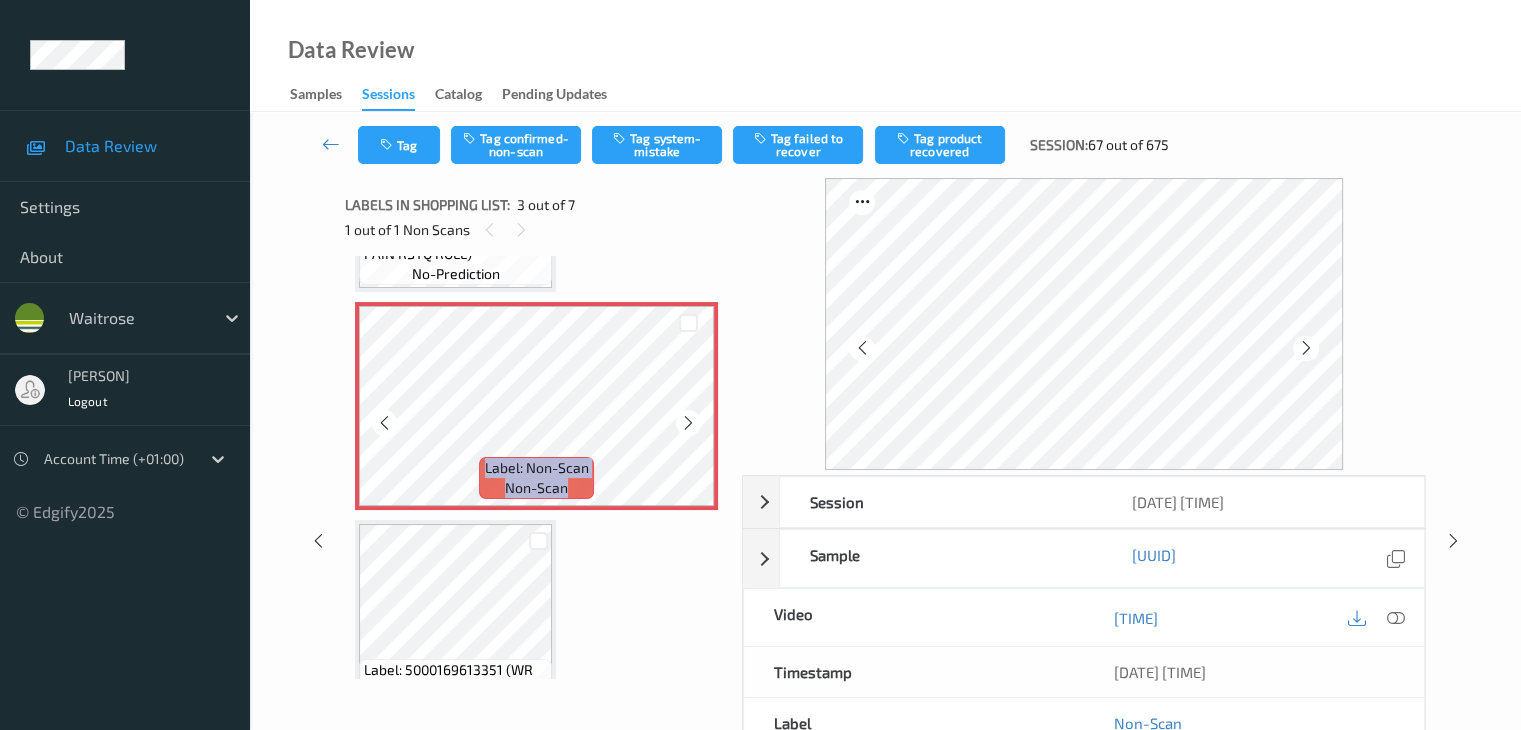 click at bounding box center (688, 423) 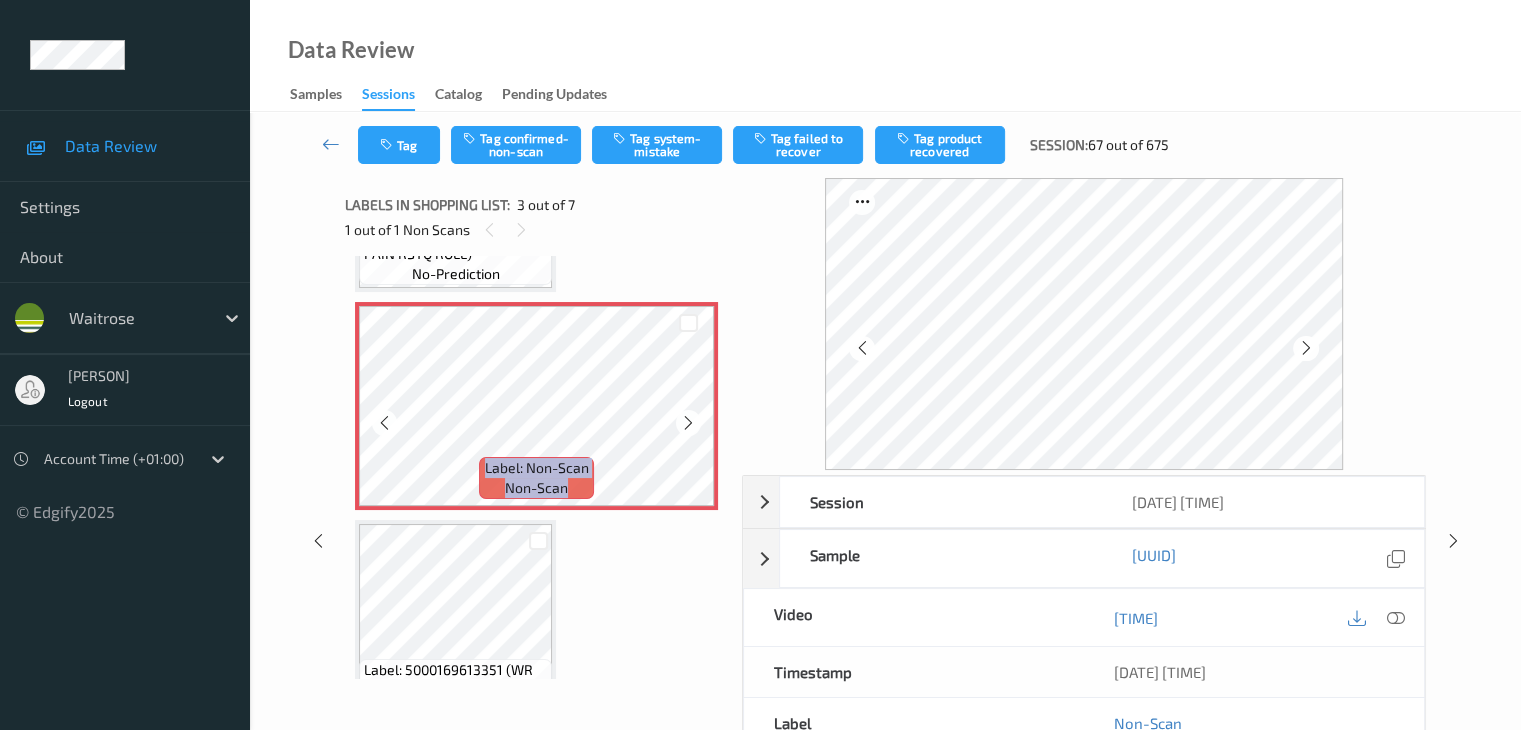 click at bounding box center [688, 423] 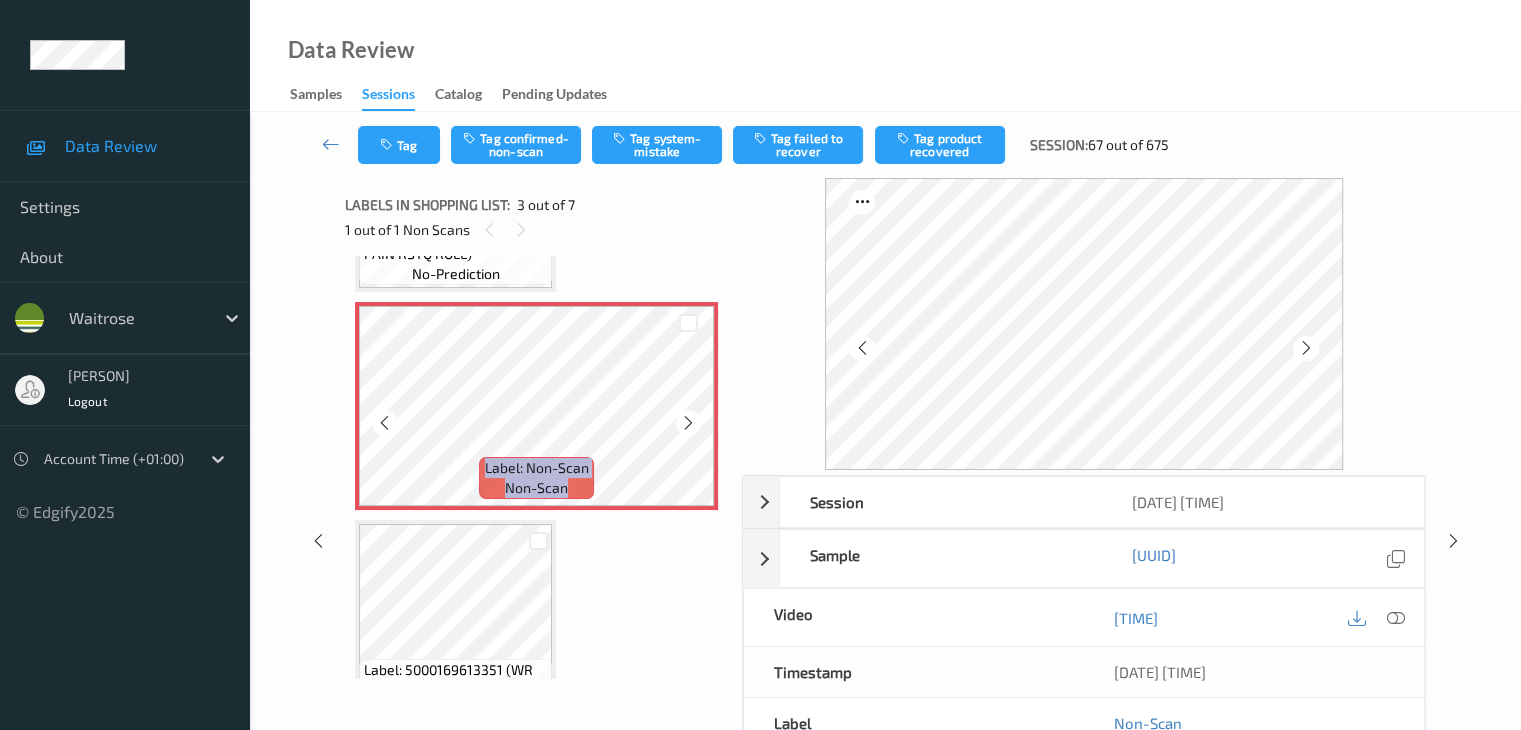 click at bounding box center (688, 423) 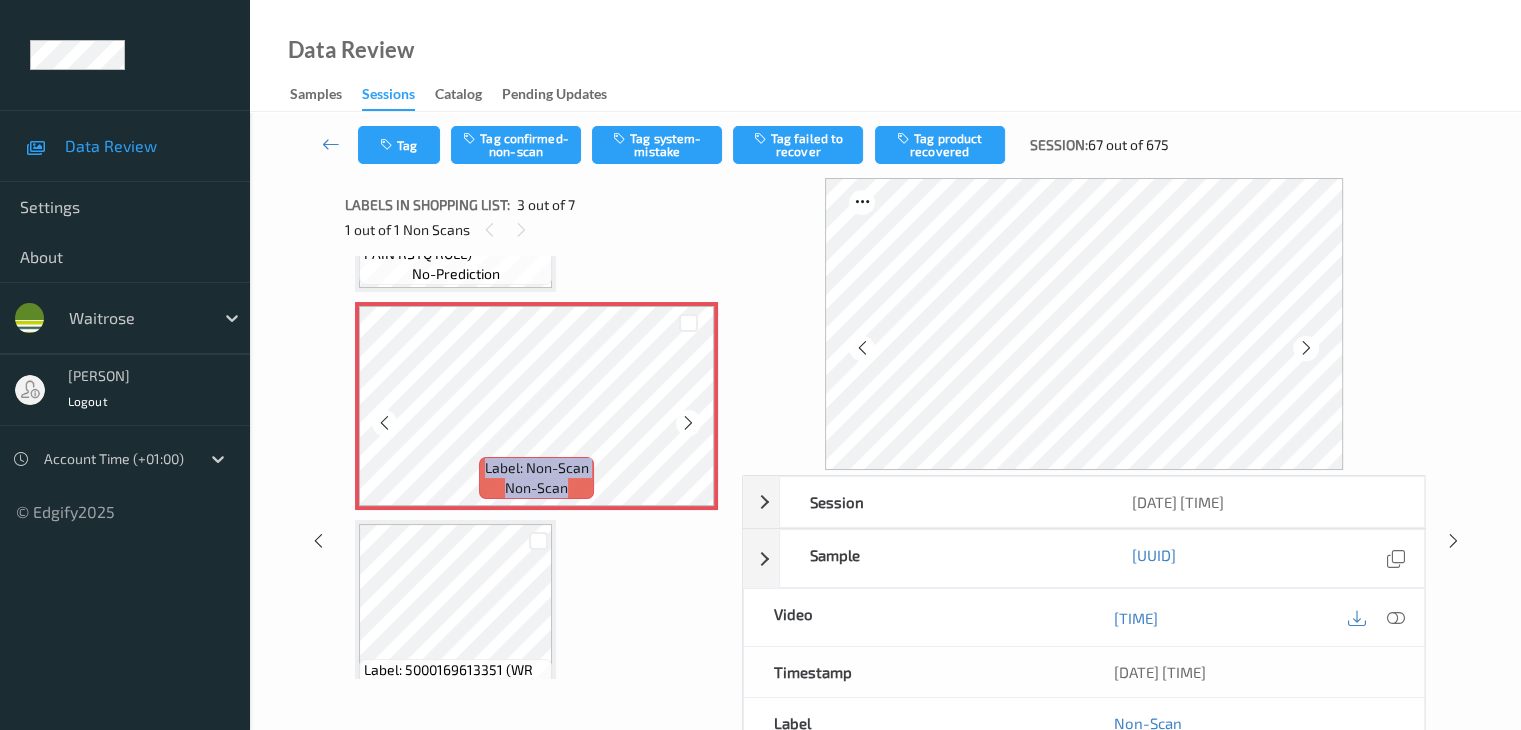 click at bounding box center (688, 423) 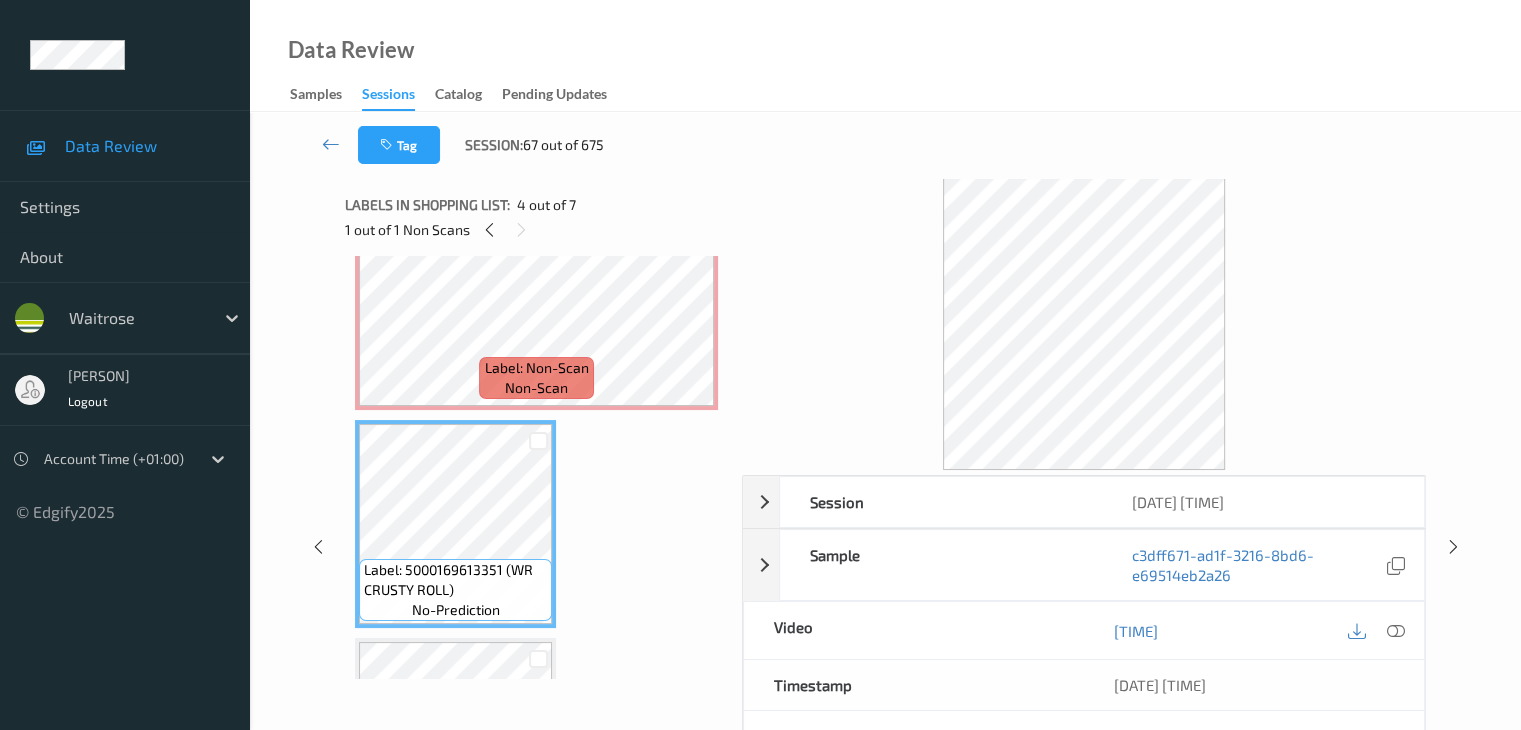 scroll, scrollTop: 300, scrollLeft: 0, axis: vertical 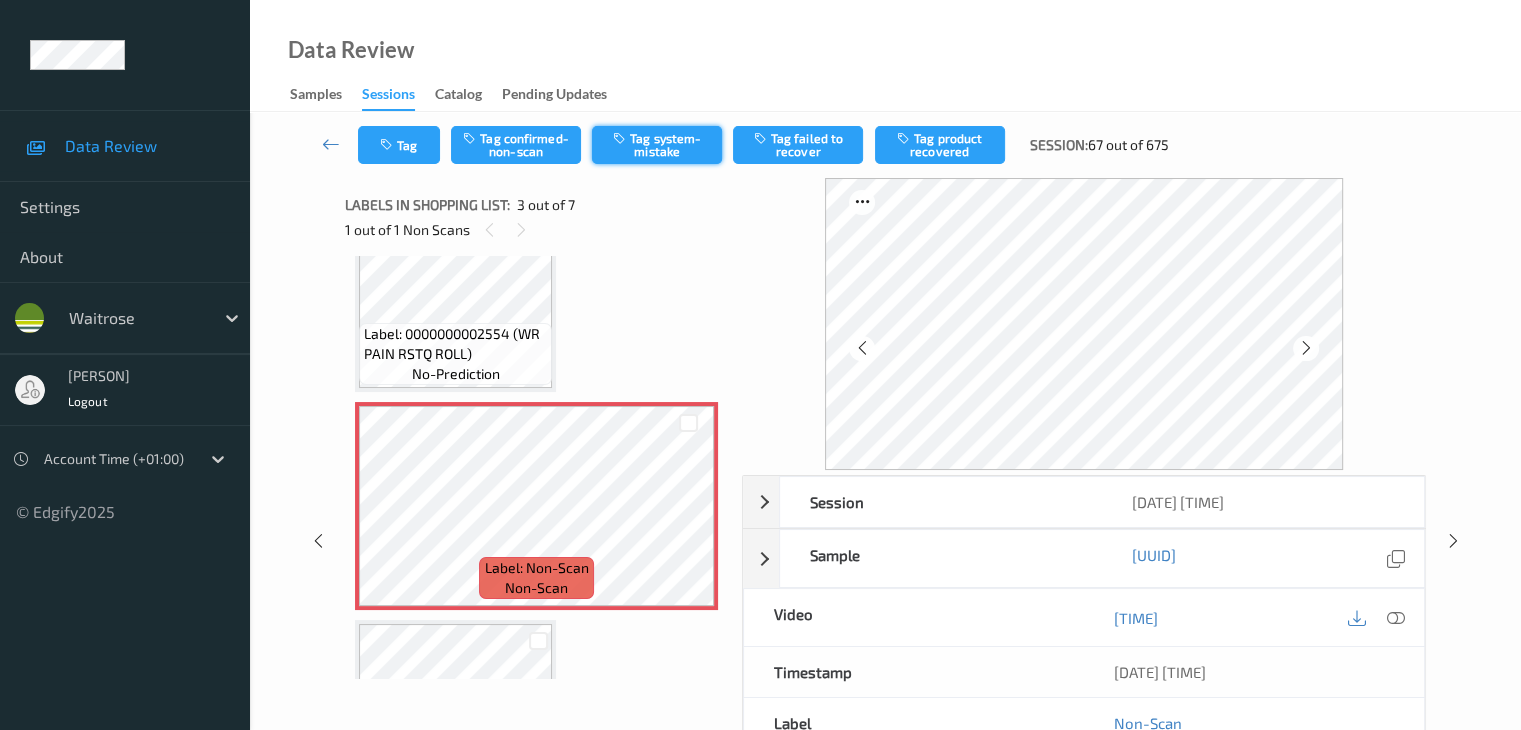 click on "Tag   system-mistake" at bounding box center (657, 145) 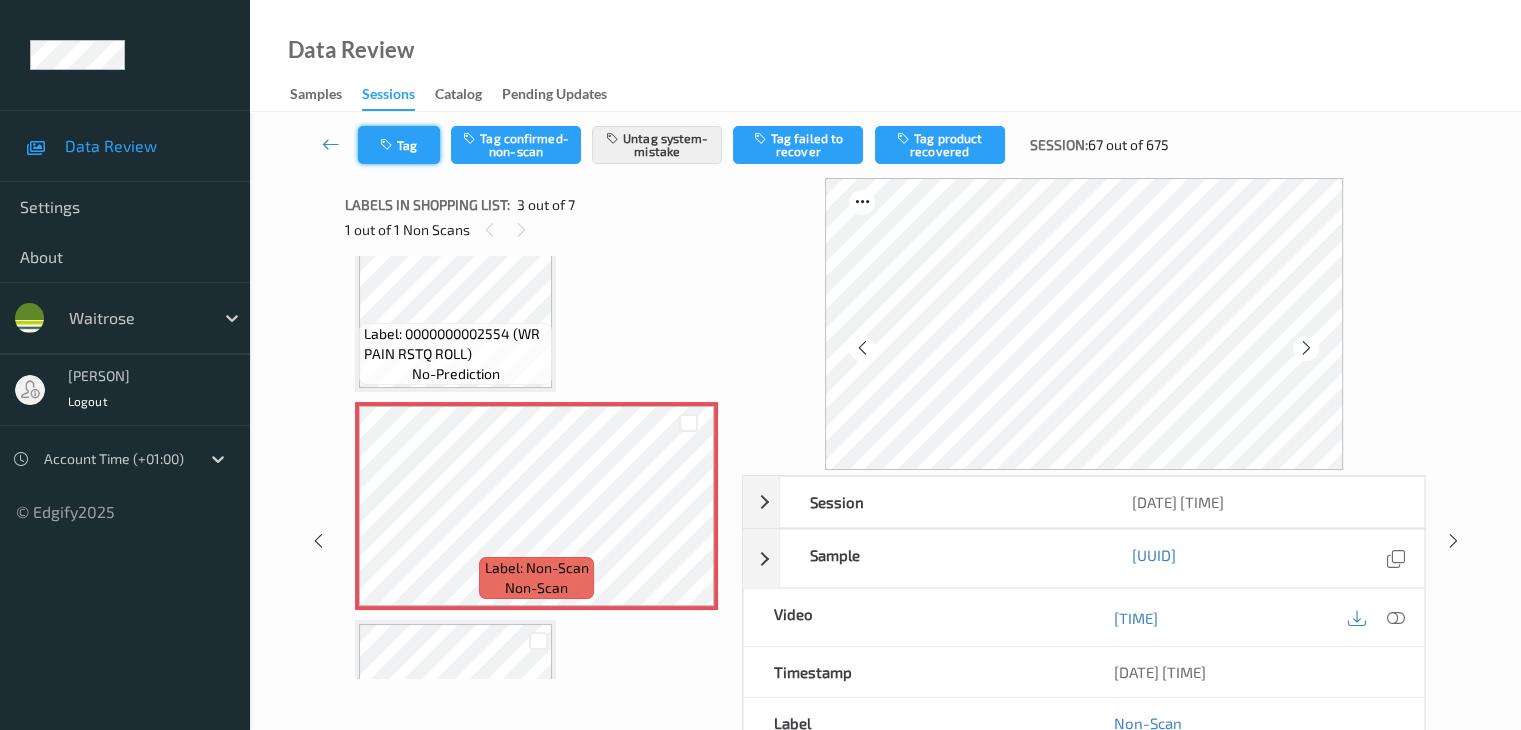 click on "Tag" at bounding box center [399, 145] 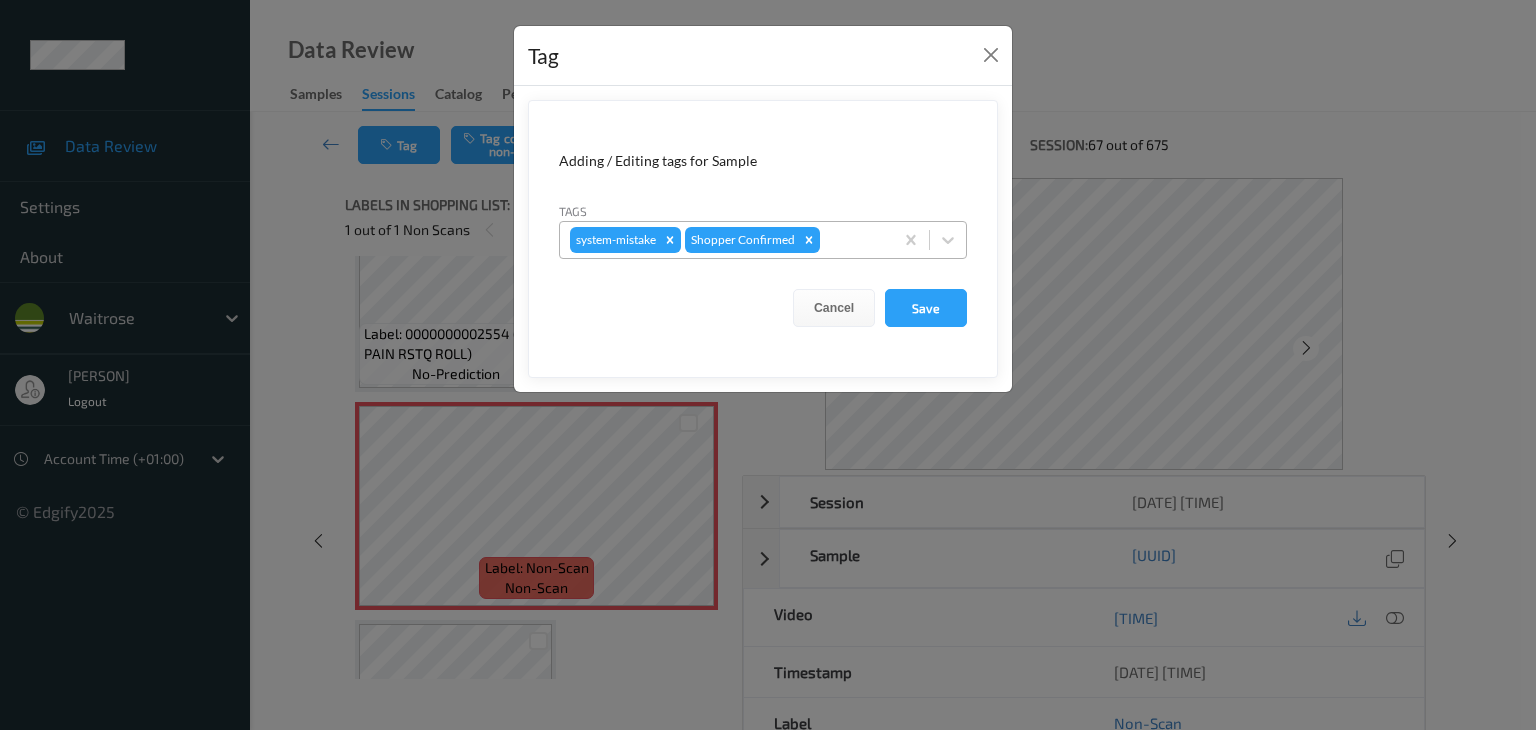 click at bounding box center [853, 240] 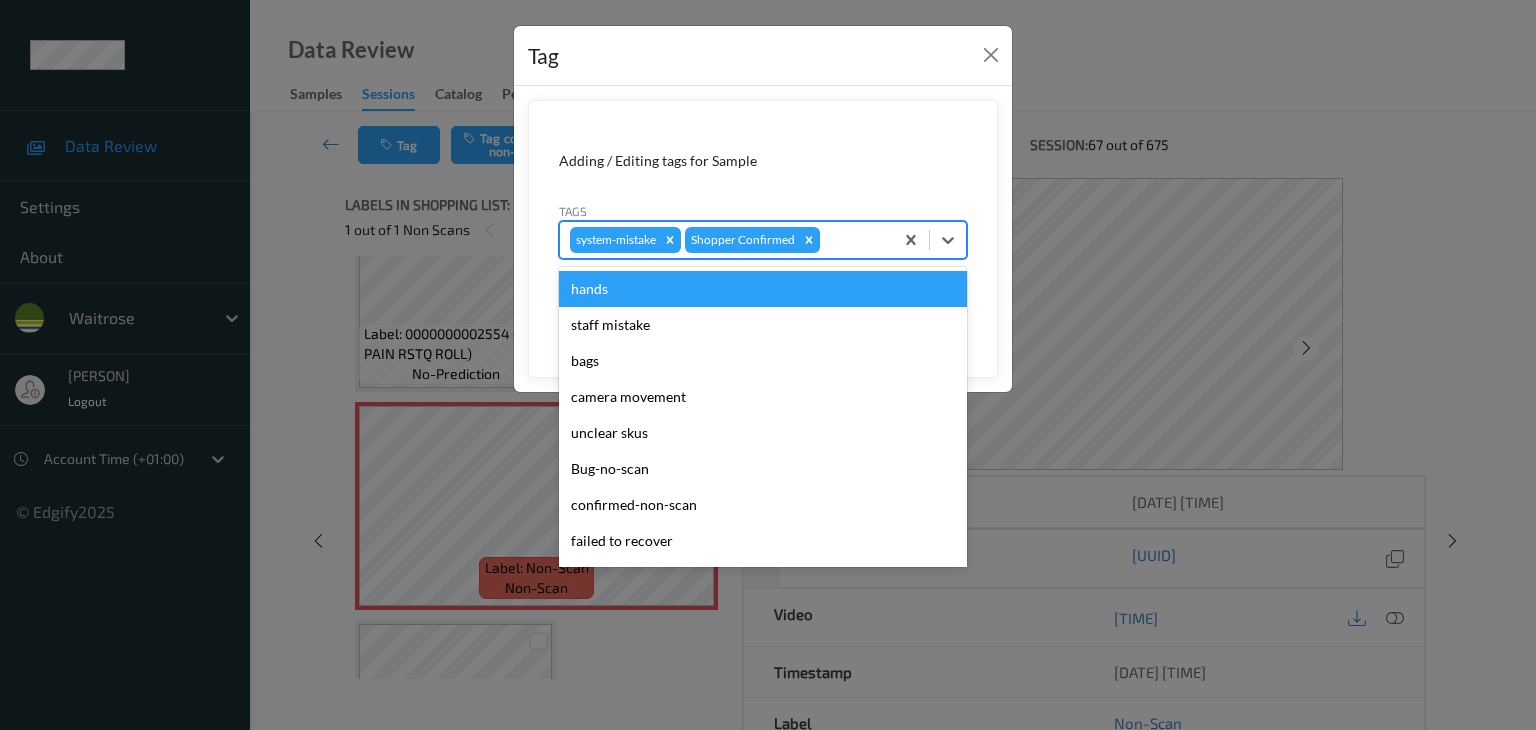 type on "u" 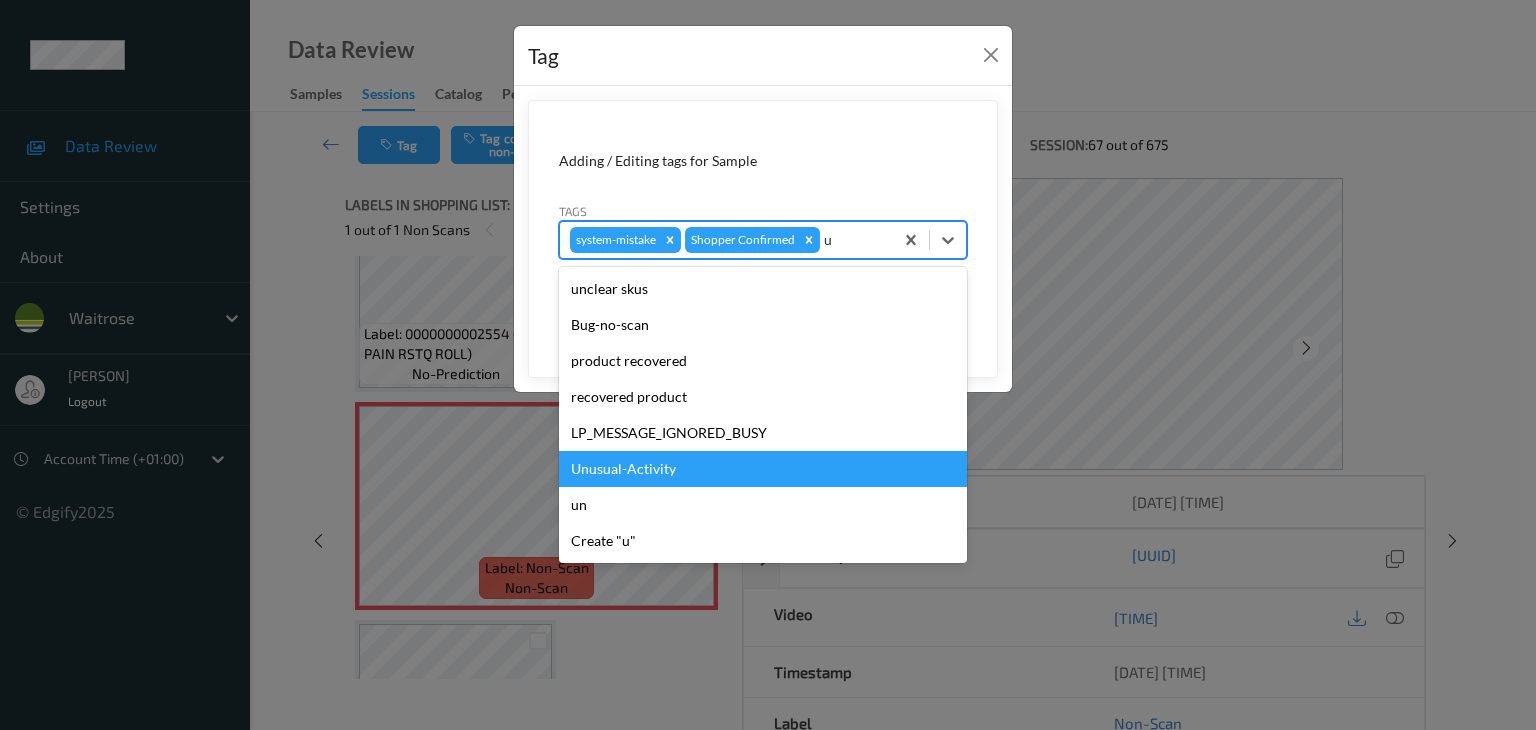 click on "Unusual-Activity" at bounding box center [763, 469] 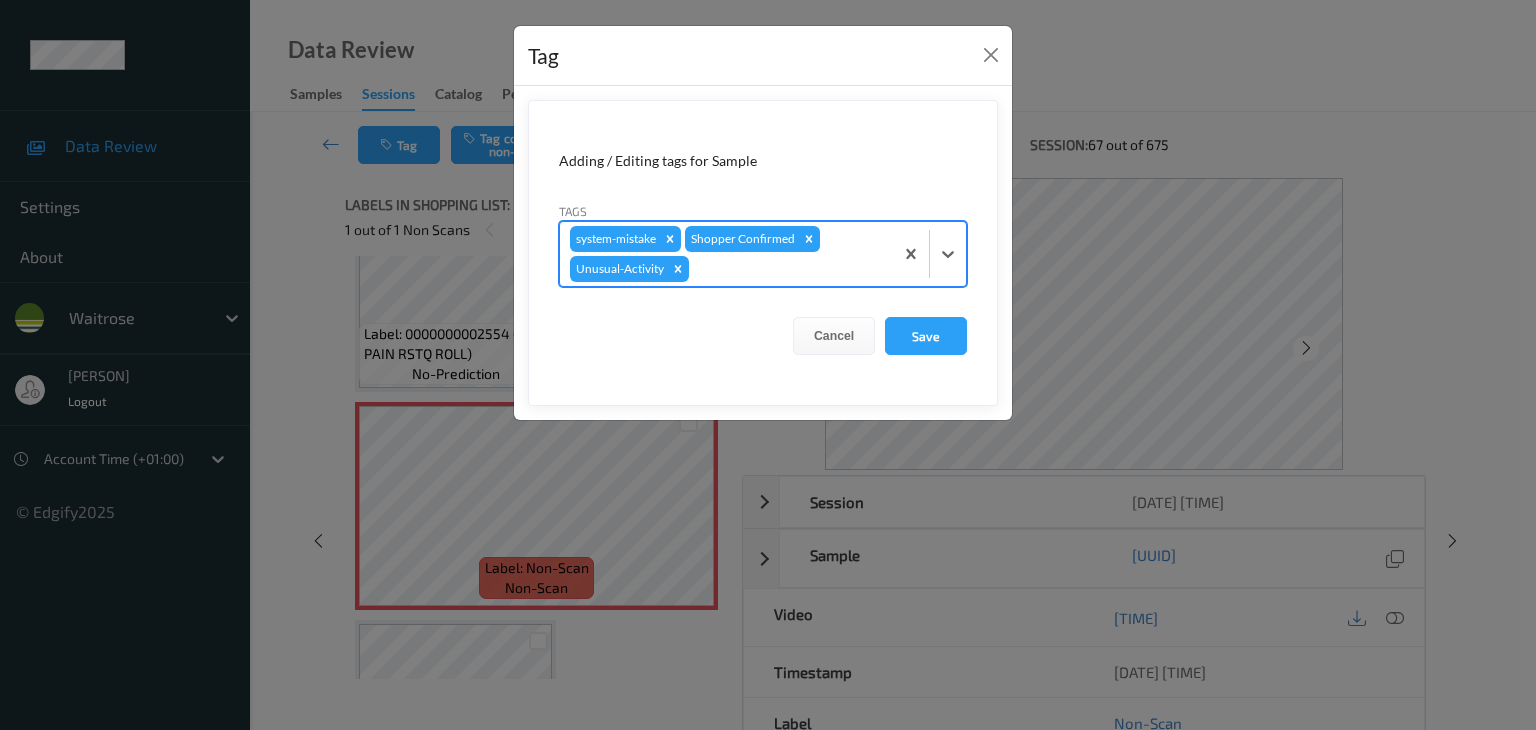type on "p" 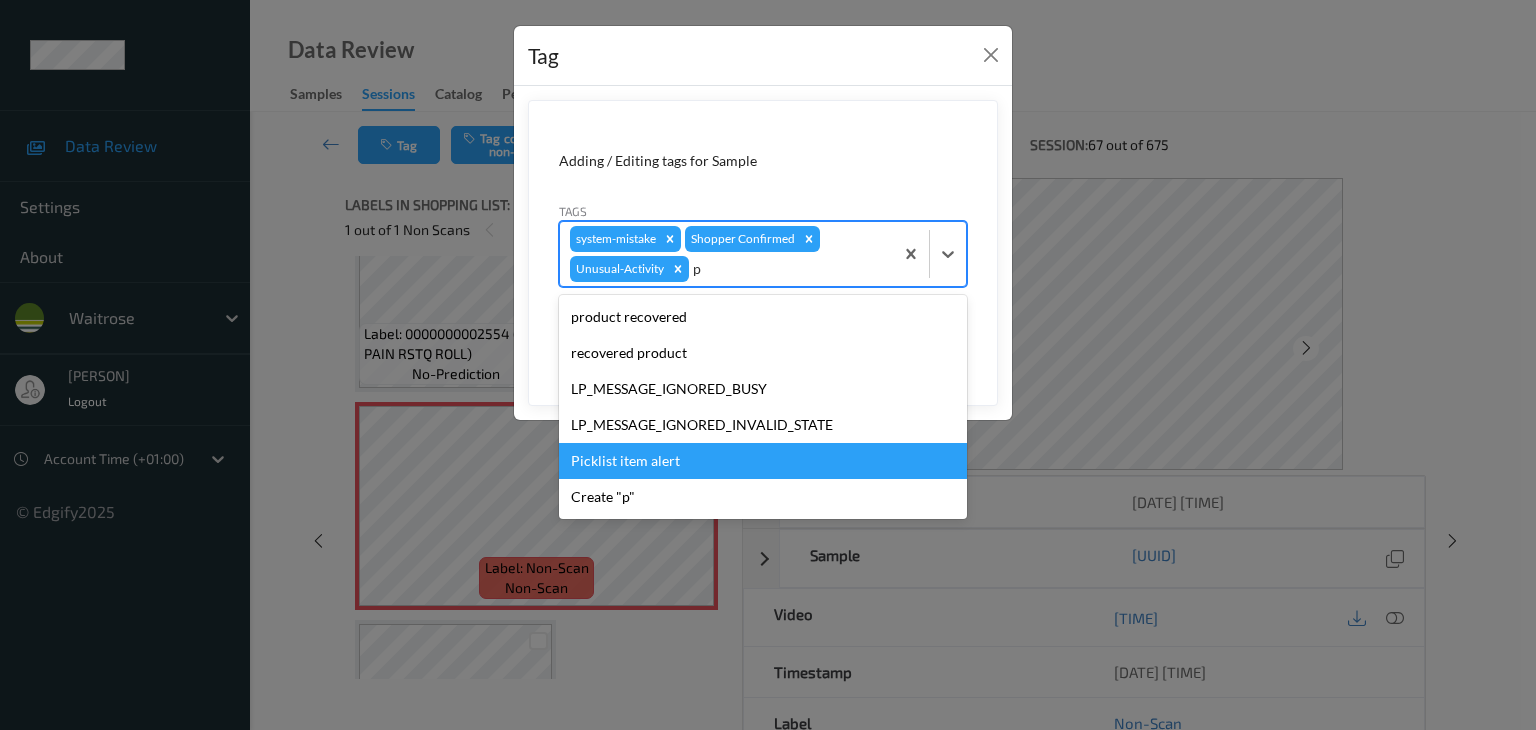 click on "Picklist item alert" at bounding box center (763, 461) 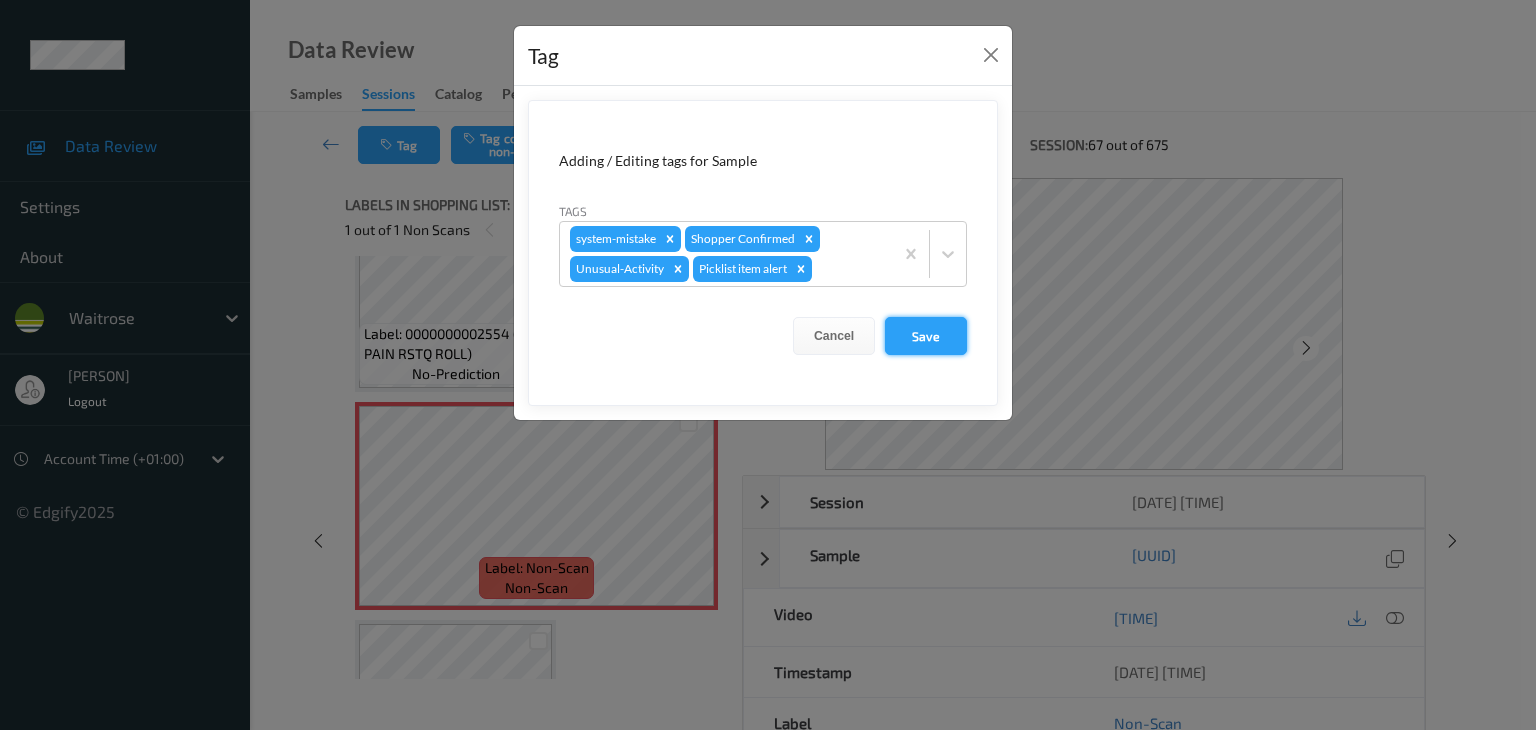 click on "Save" at bounding box center (926, 336) 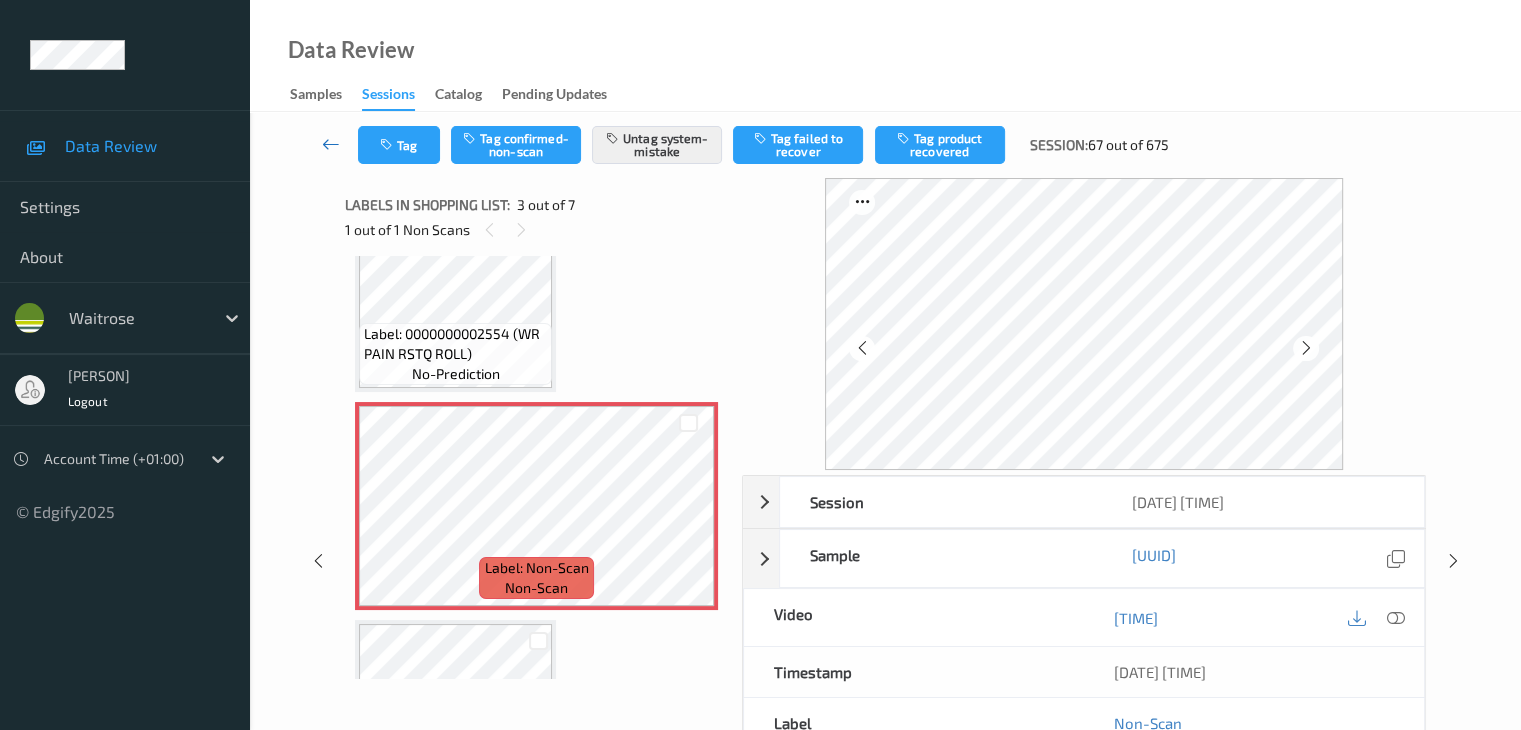 click at bounding box center [331, 144] 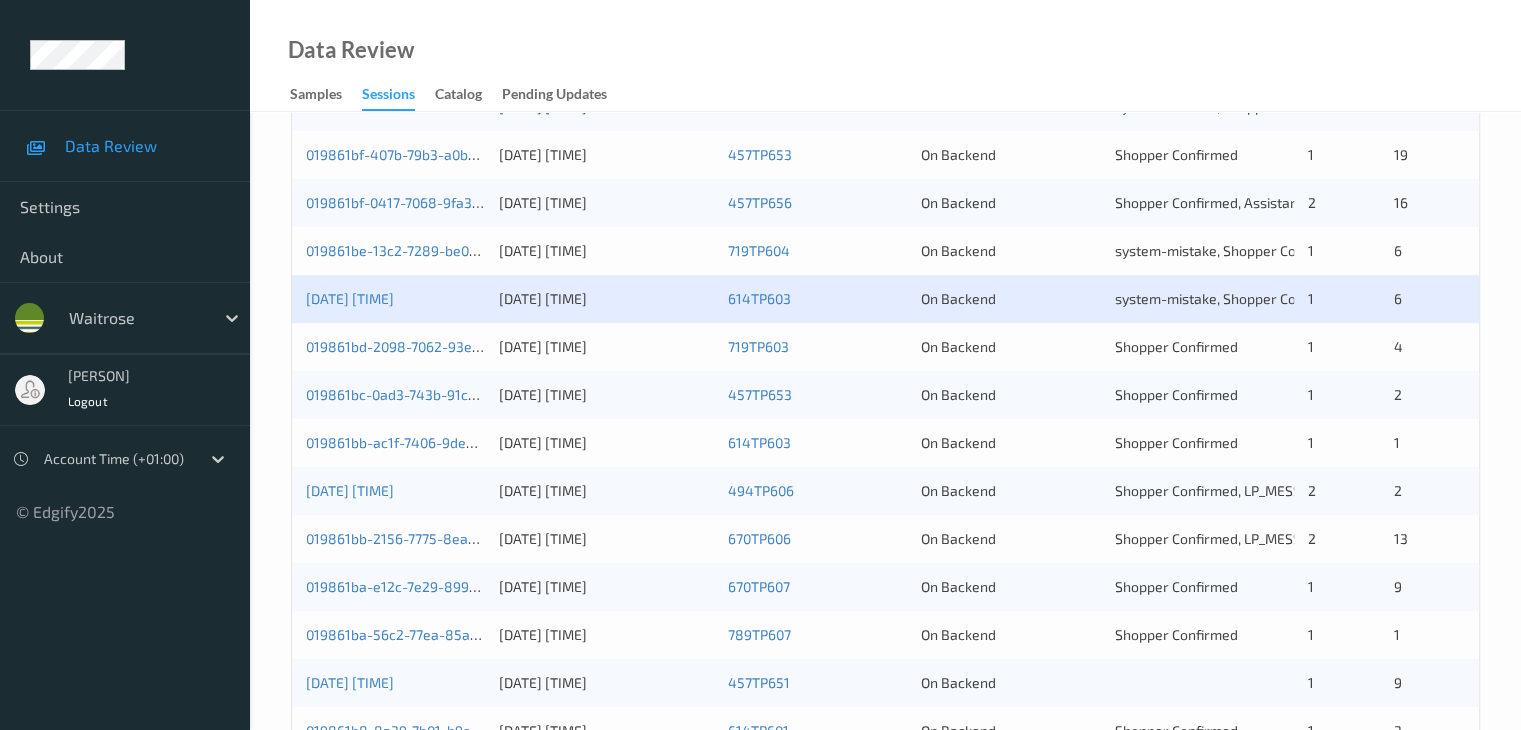 scroll, scrollTop: 600, scrollLeft: 0, axis: vertical 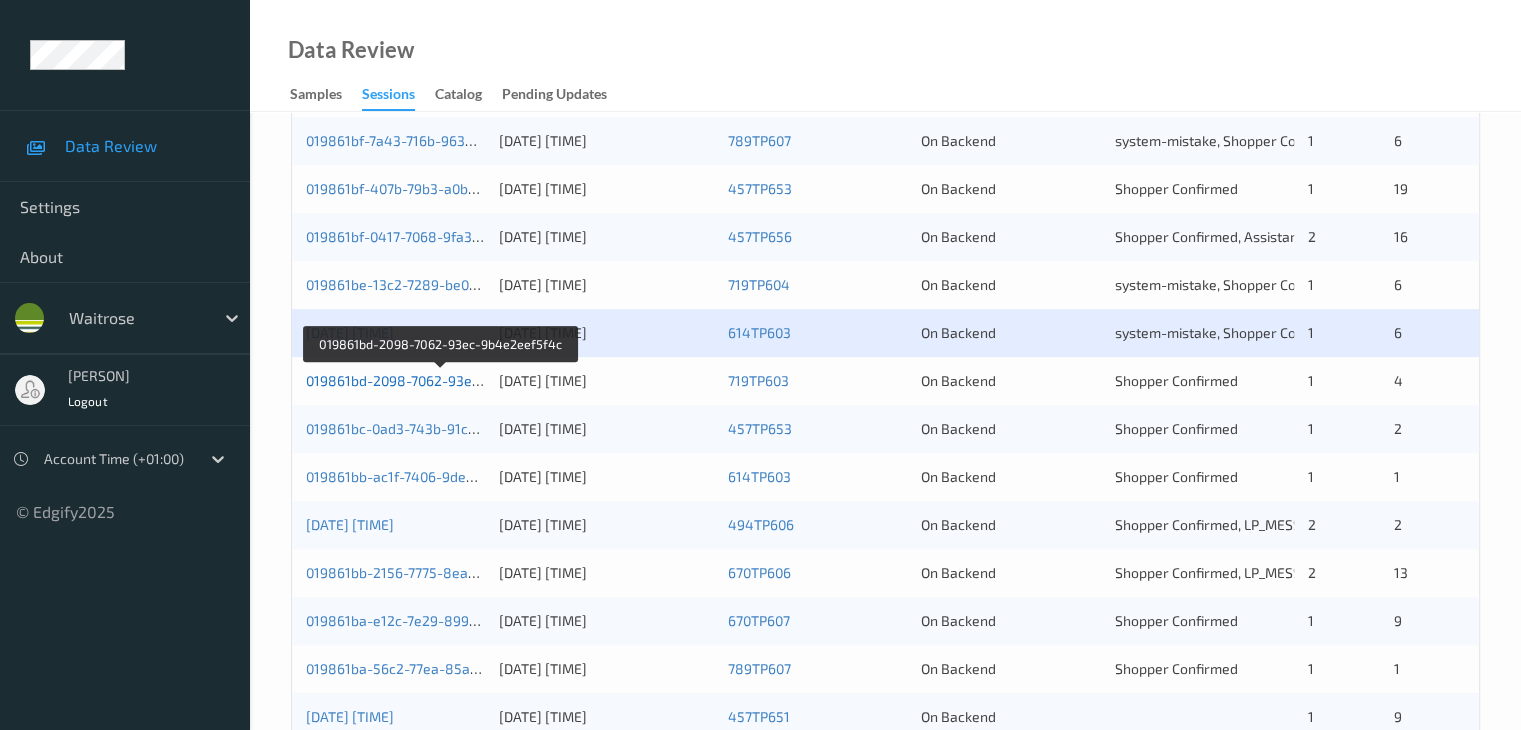 click on "019861bd-2098-7062-93ec-9b4e2eef5f4c" at bounding box center (441, 380) 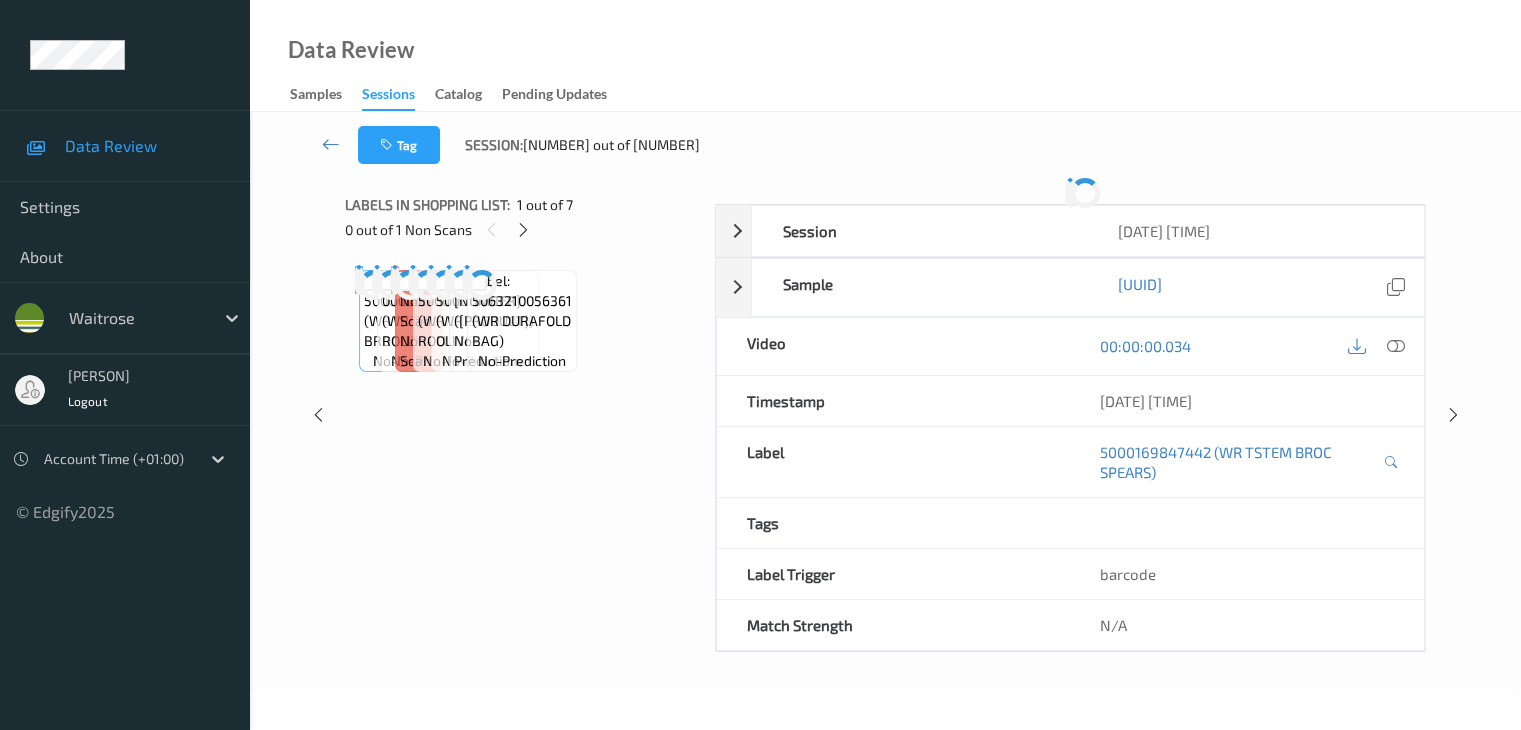 scroll, scrollTop: 0, scrollLeft: 0, axis: both 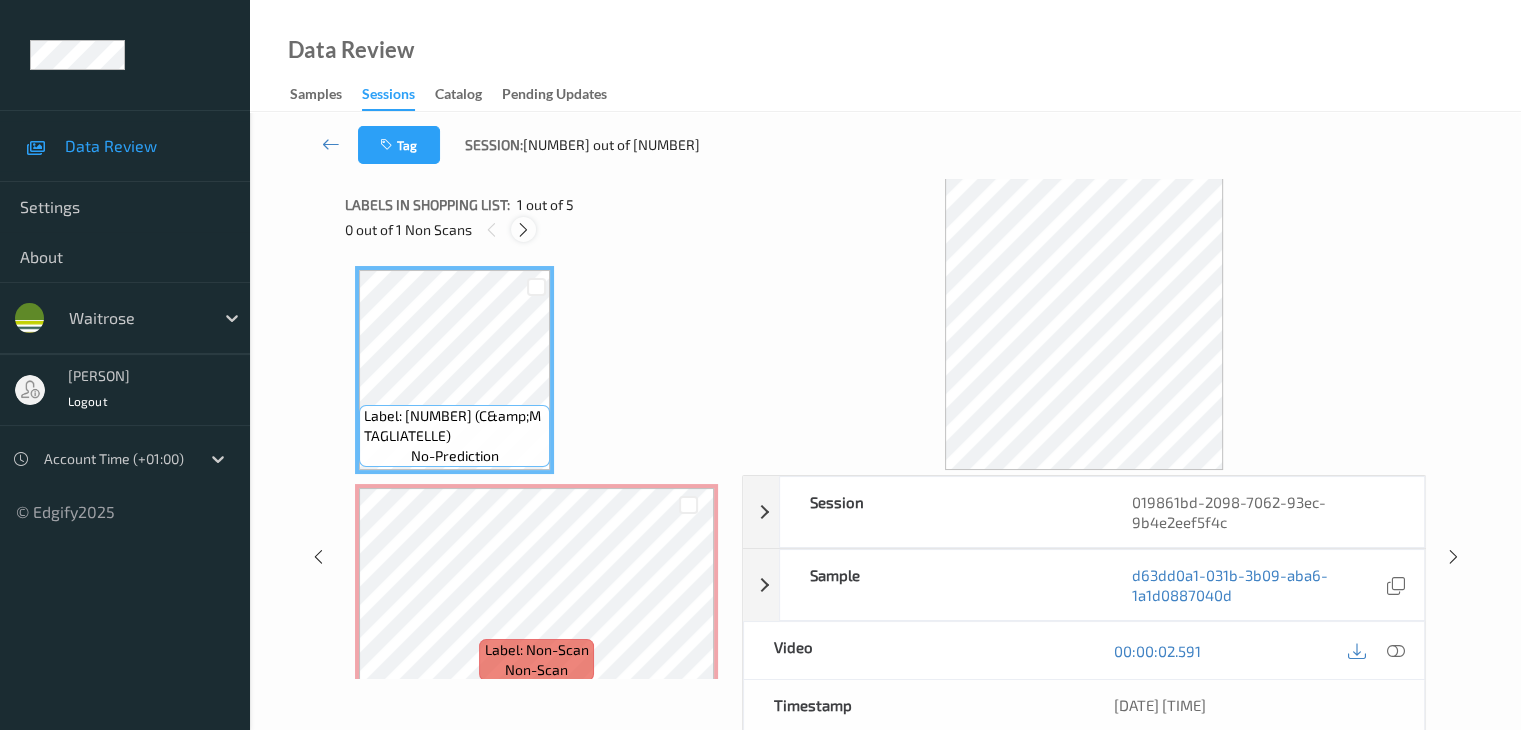 click at bounding box center (523, 230) 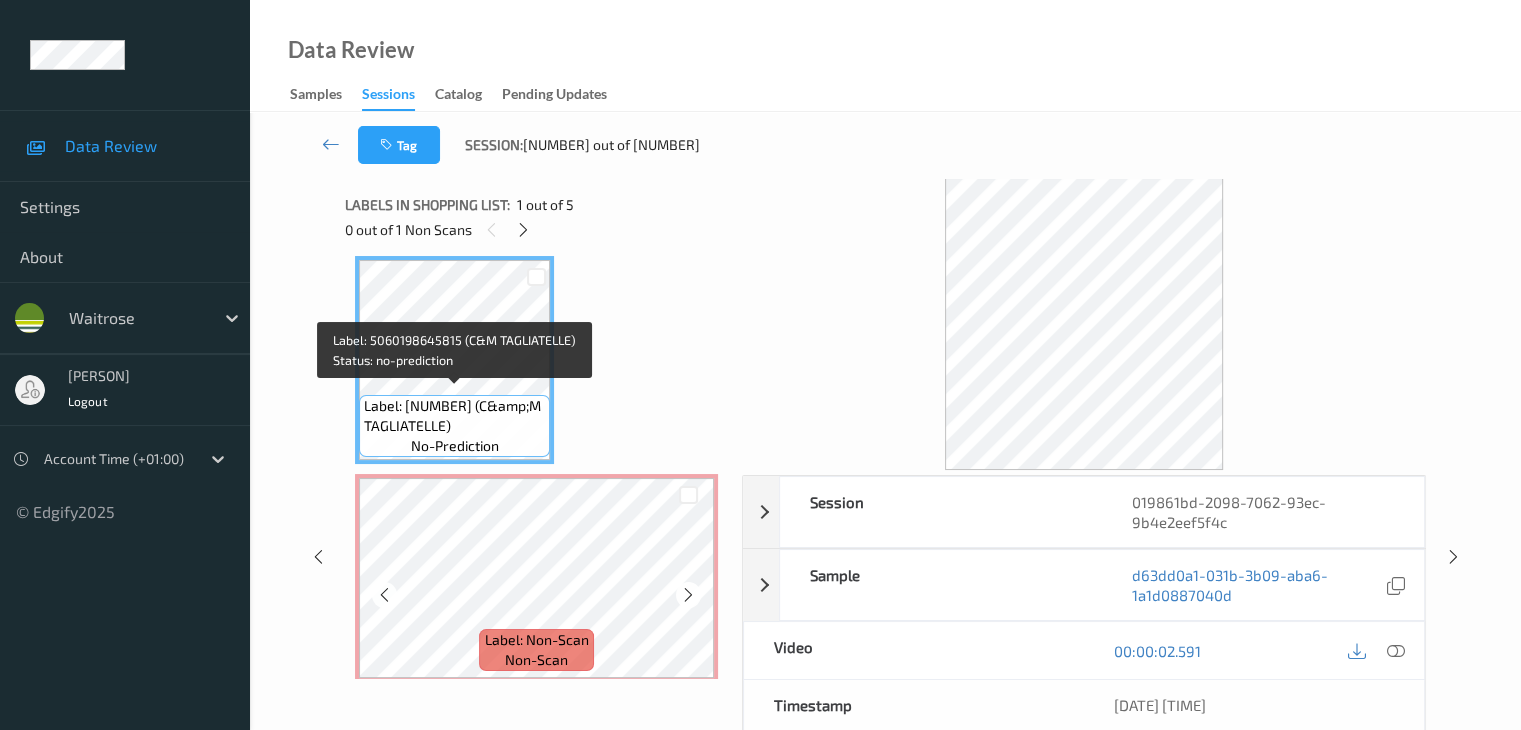 scroll, scrollTop: 110, scrollLeft: 0, axis: vertical 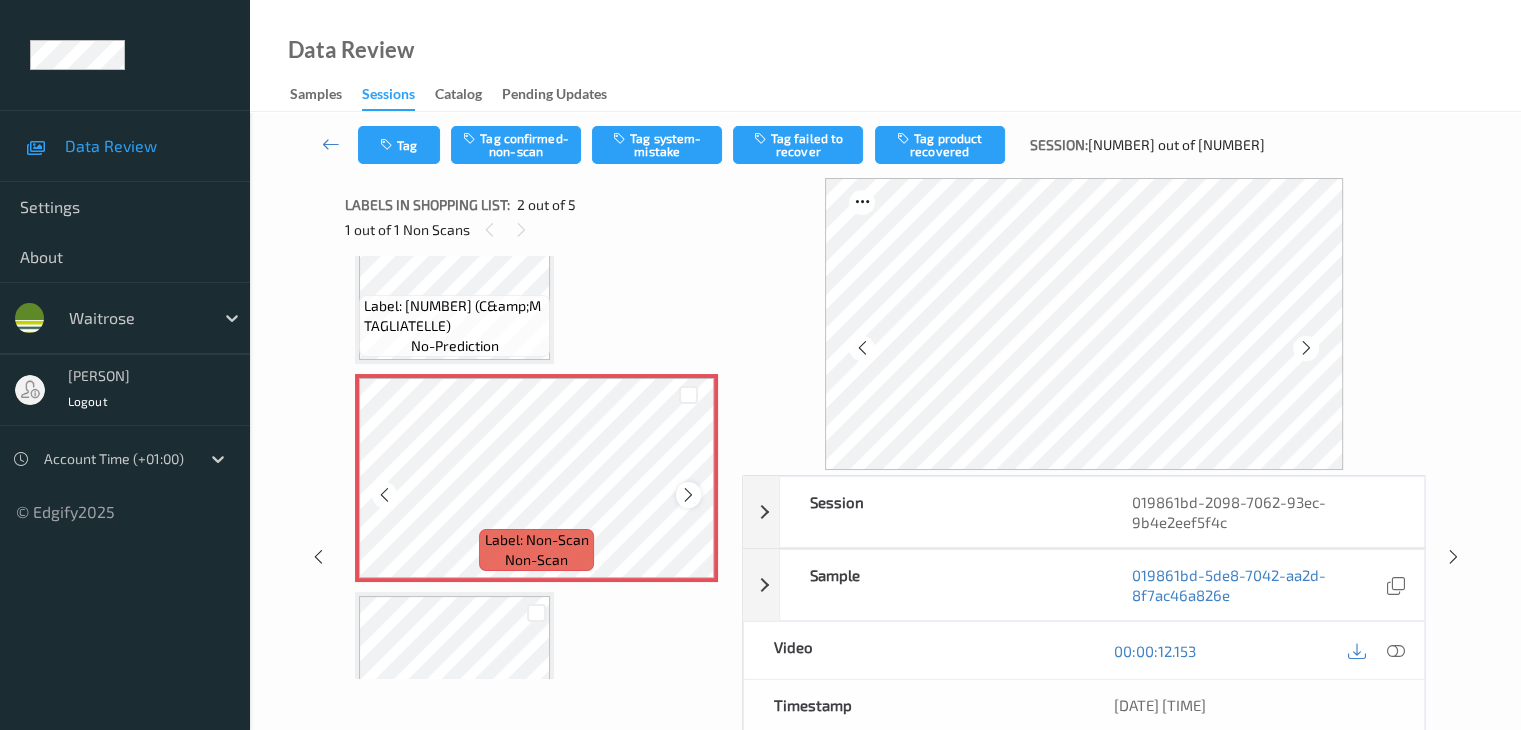 click at bounding box center [688, 495] 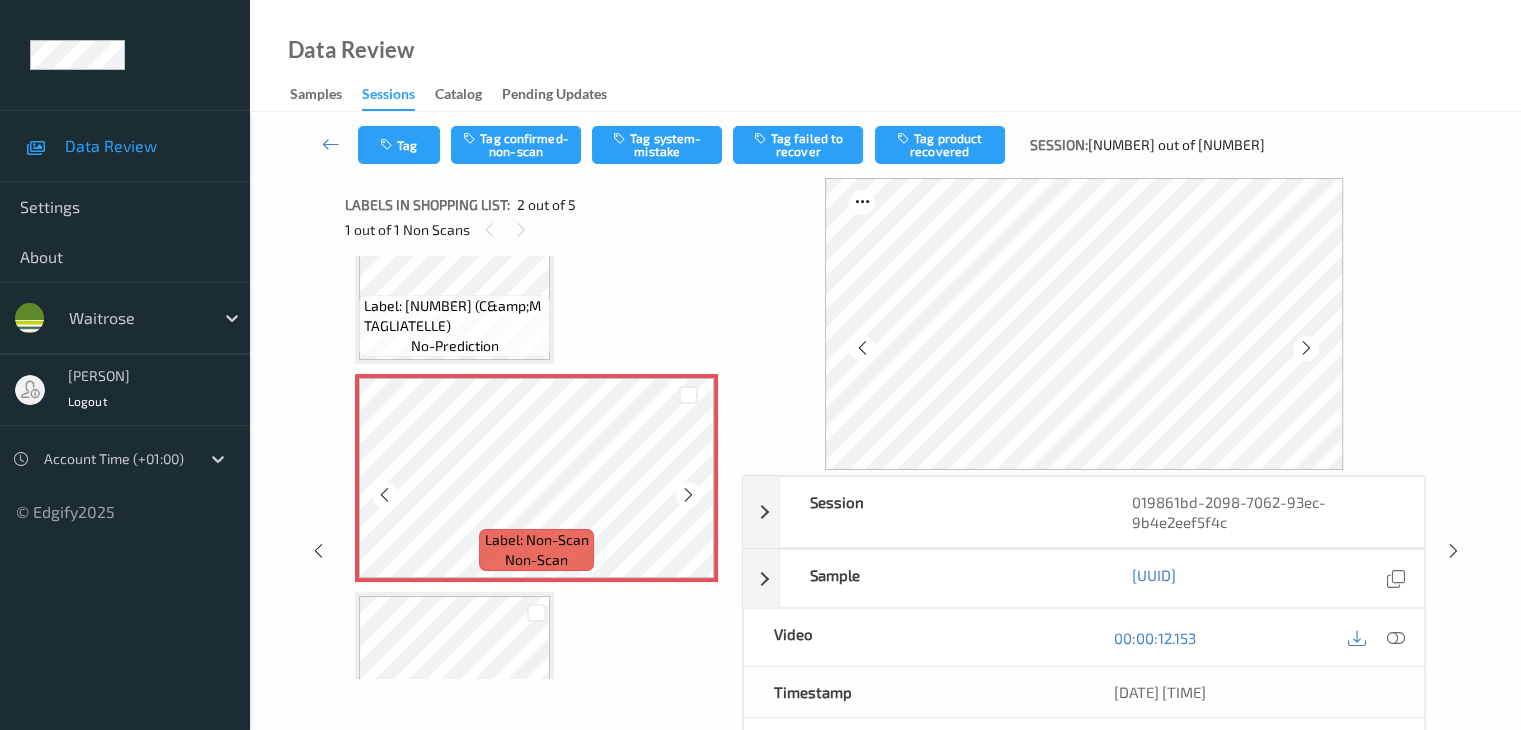 click at bounding box center (688, 495) 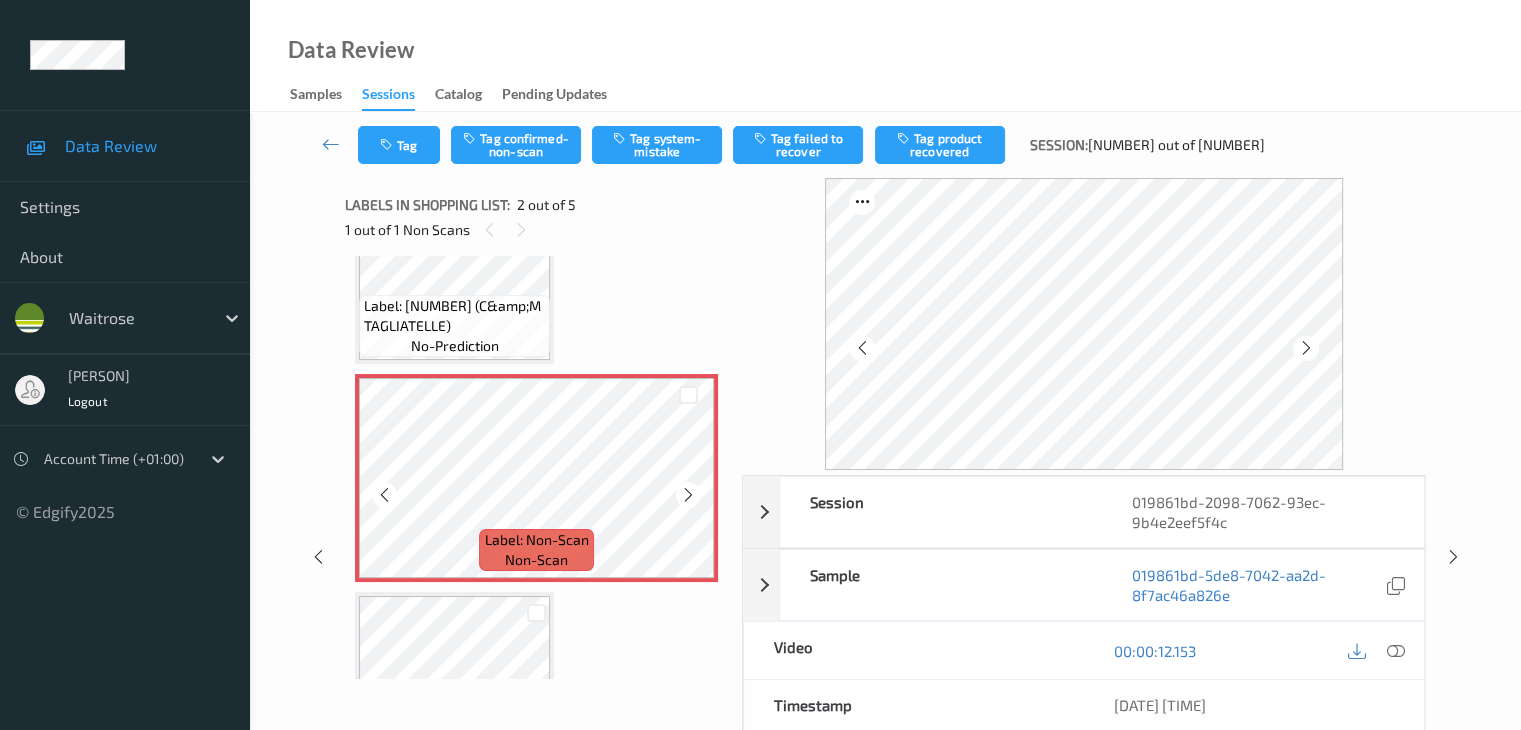 click at bounding box center [688, 495] 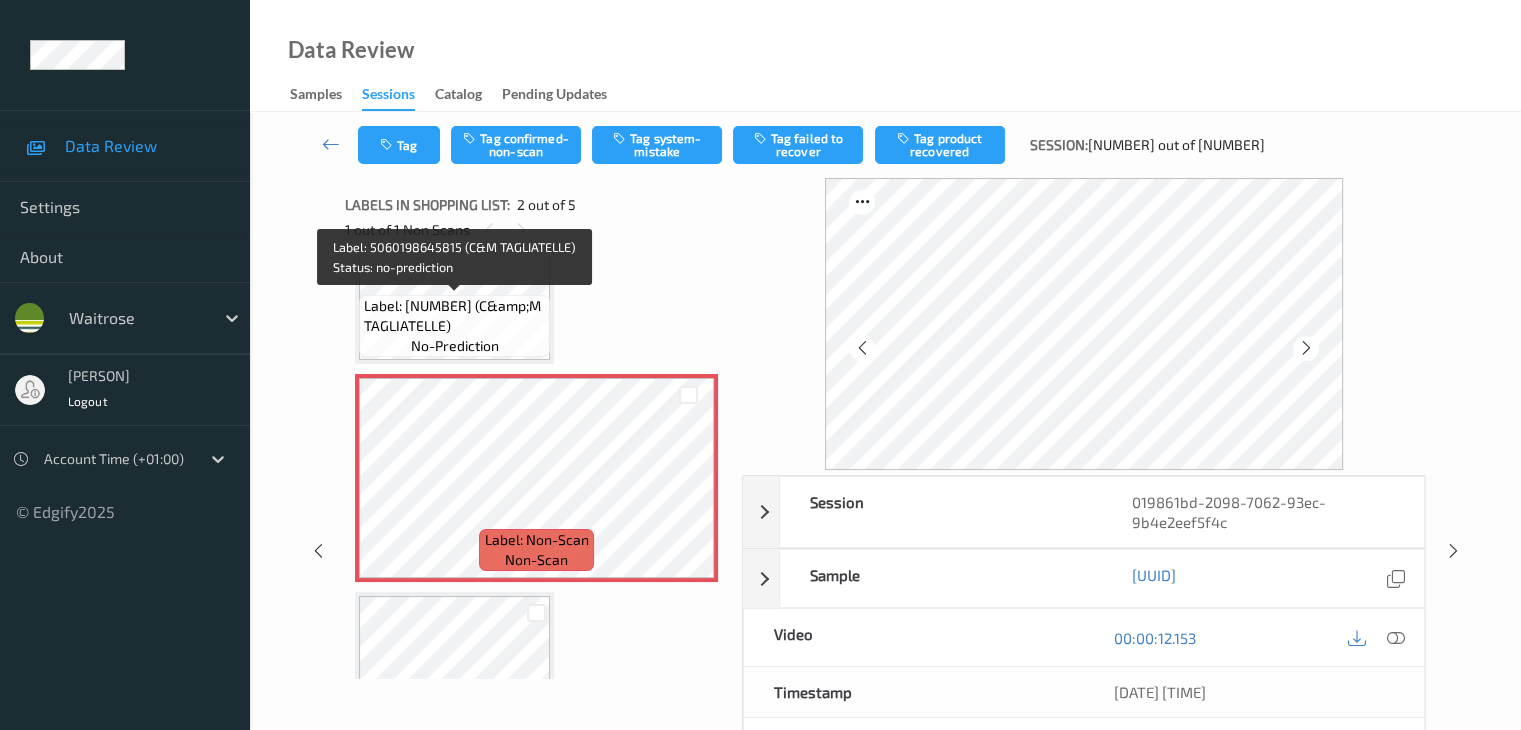 click on "Label: 5060198645815 (C&amp;M TAGLIATELLE)" at bounding box center (454, 316) 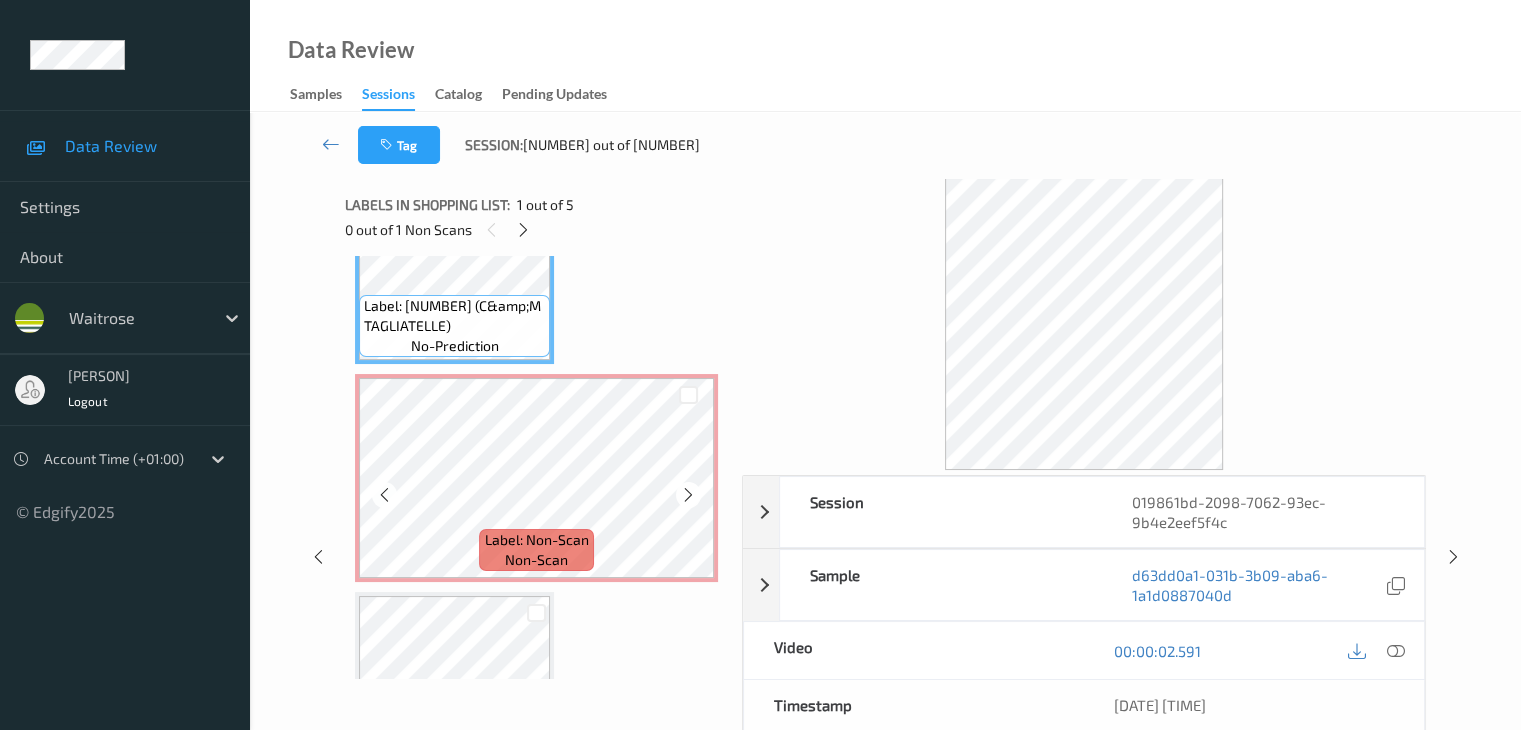 click at bounding box center [688, 494] 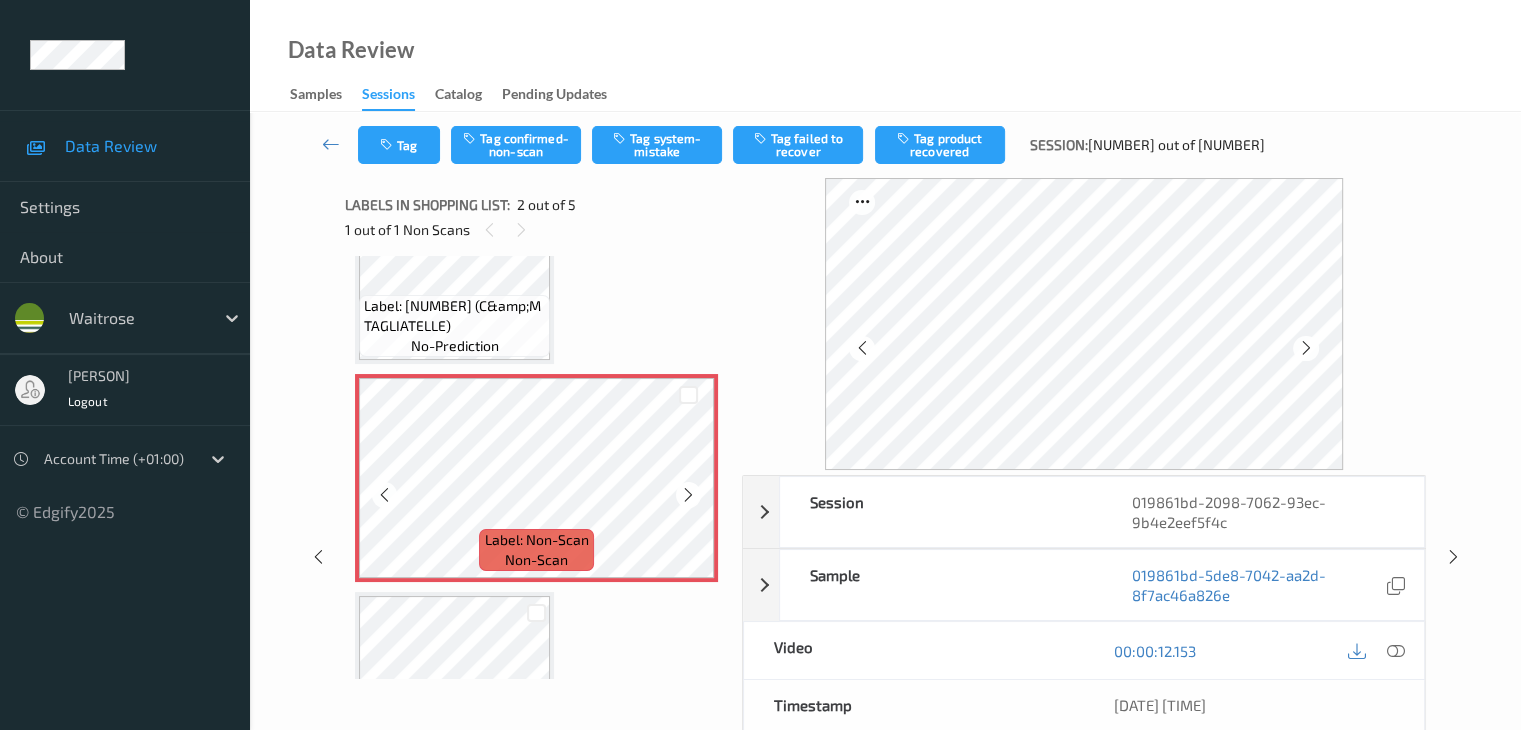 click at bounding box center [688, 494] 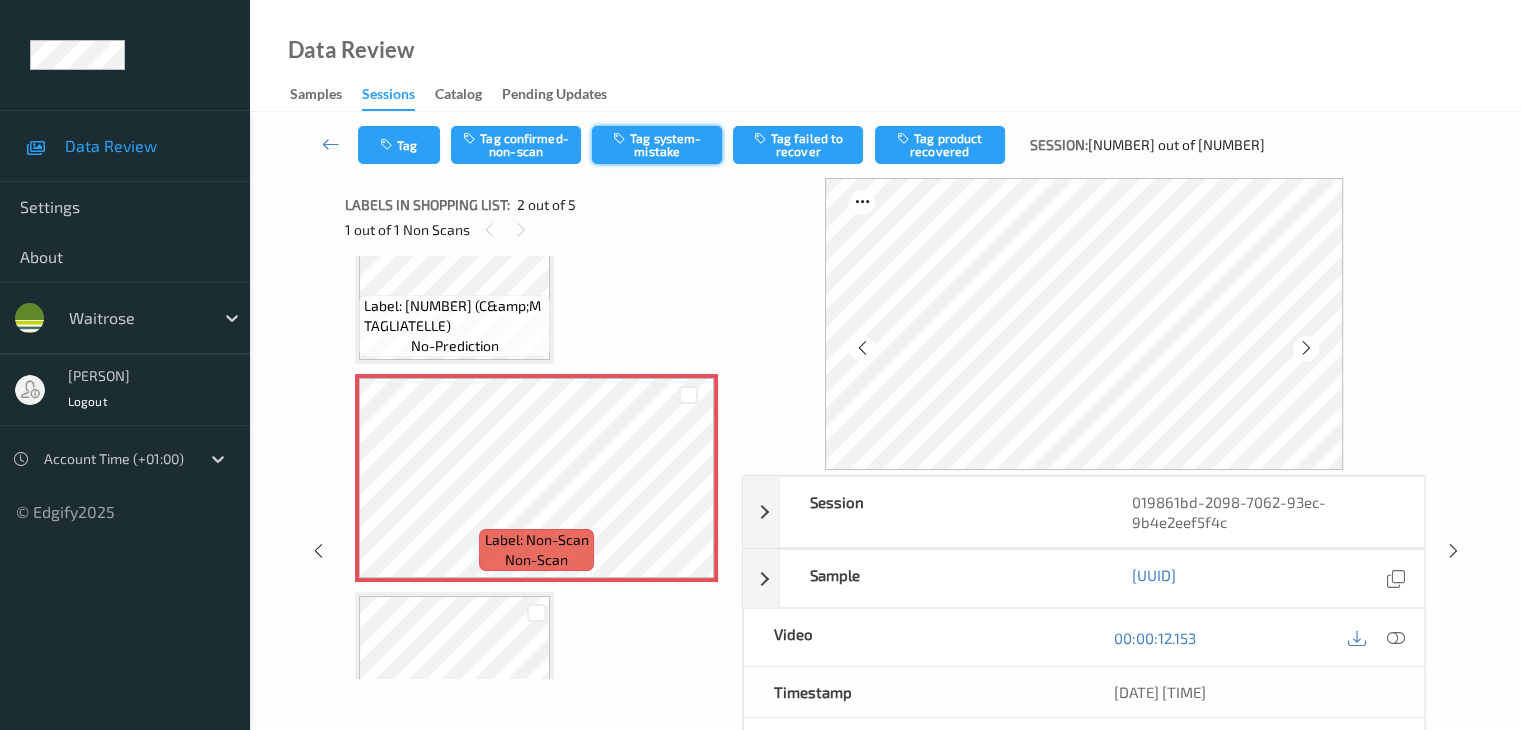 click on "Tag   system-mistake" at bounding box center (657, 145) 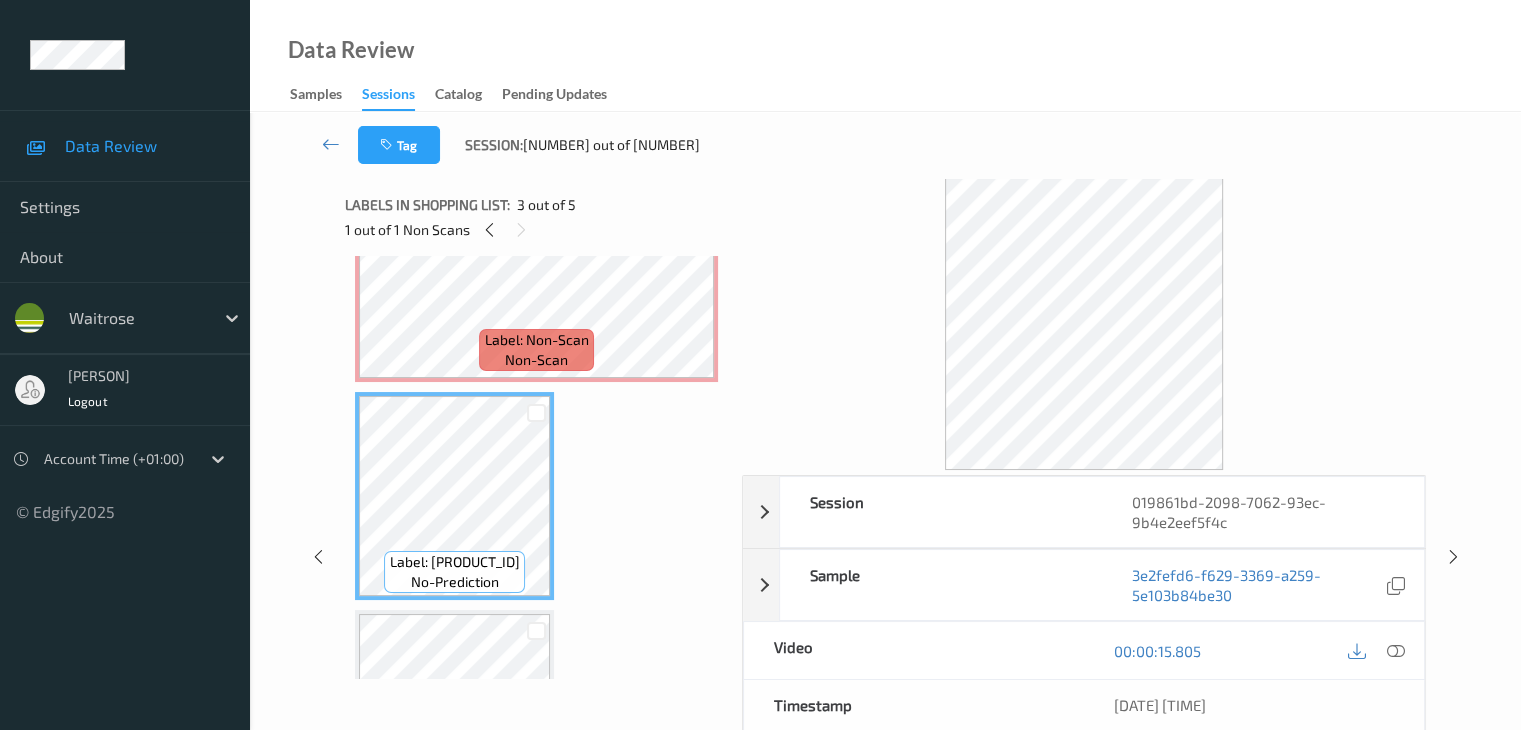 scroll, scrollTop: 110, scrollLeft: 0, axis: vertical 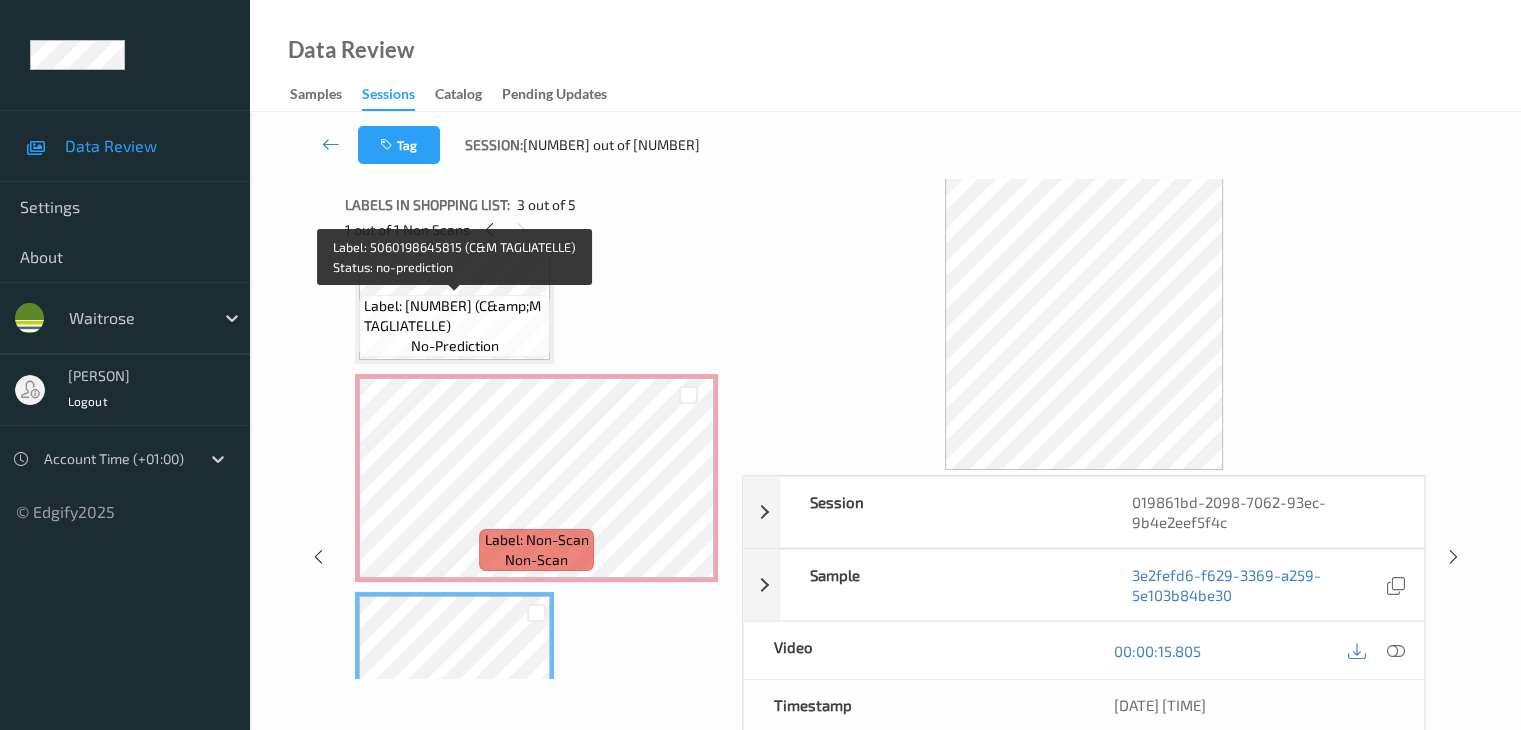 click on "Label: 5060198645815 (C&amp;M TAGLIATELLE)" at bounding box center [454, 316] 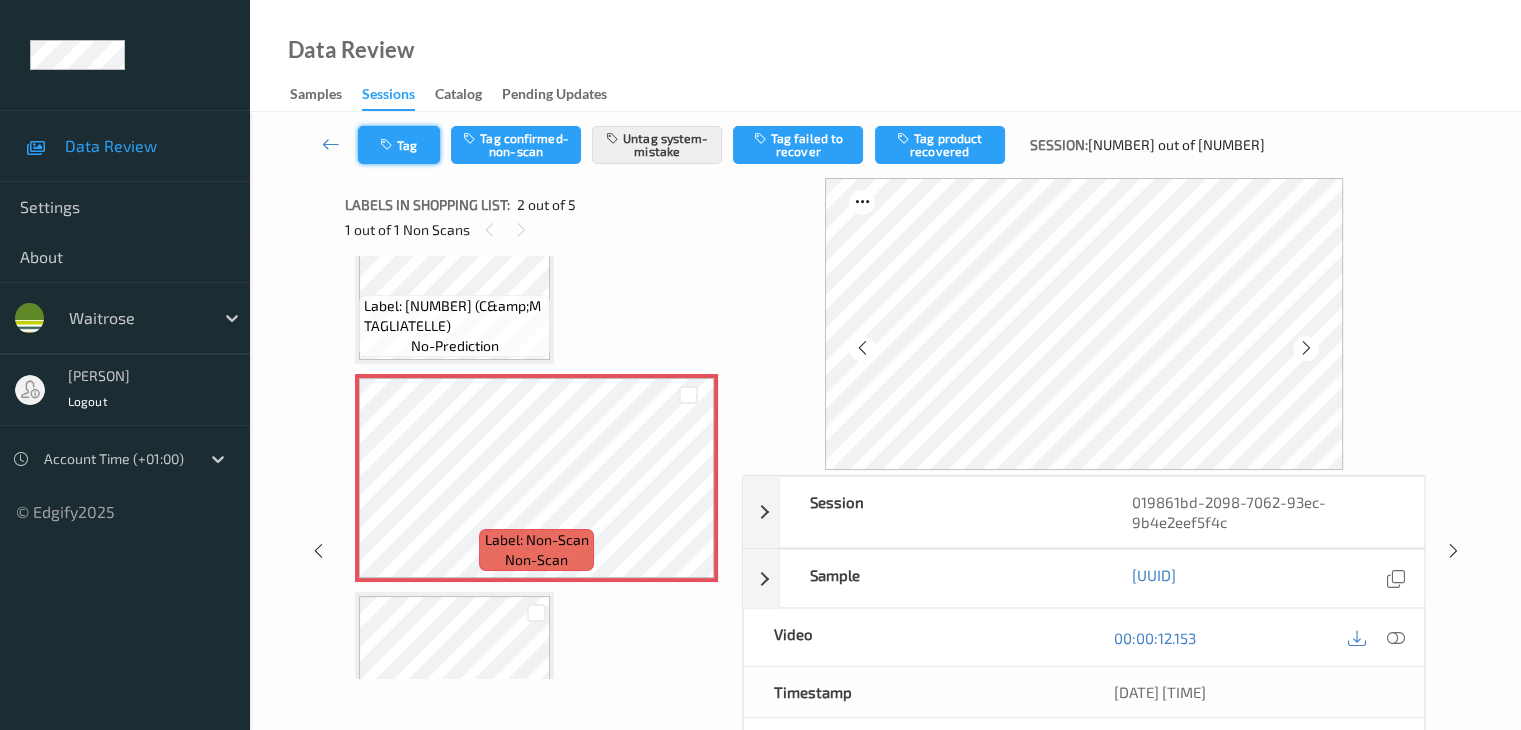 click on "Tag" at bounding box center [399, 145] 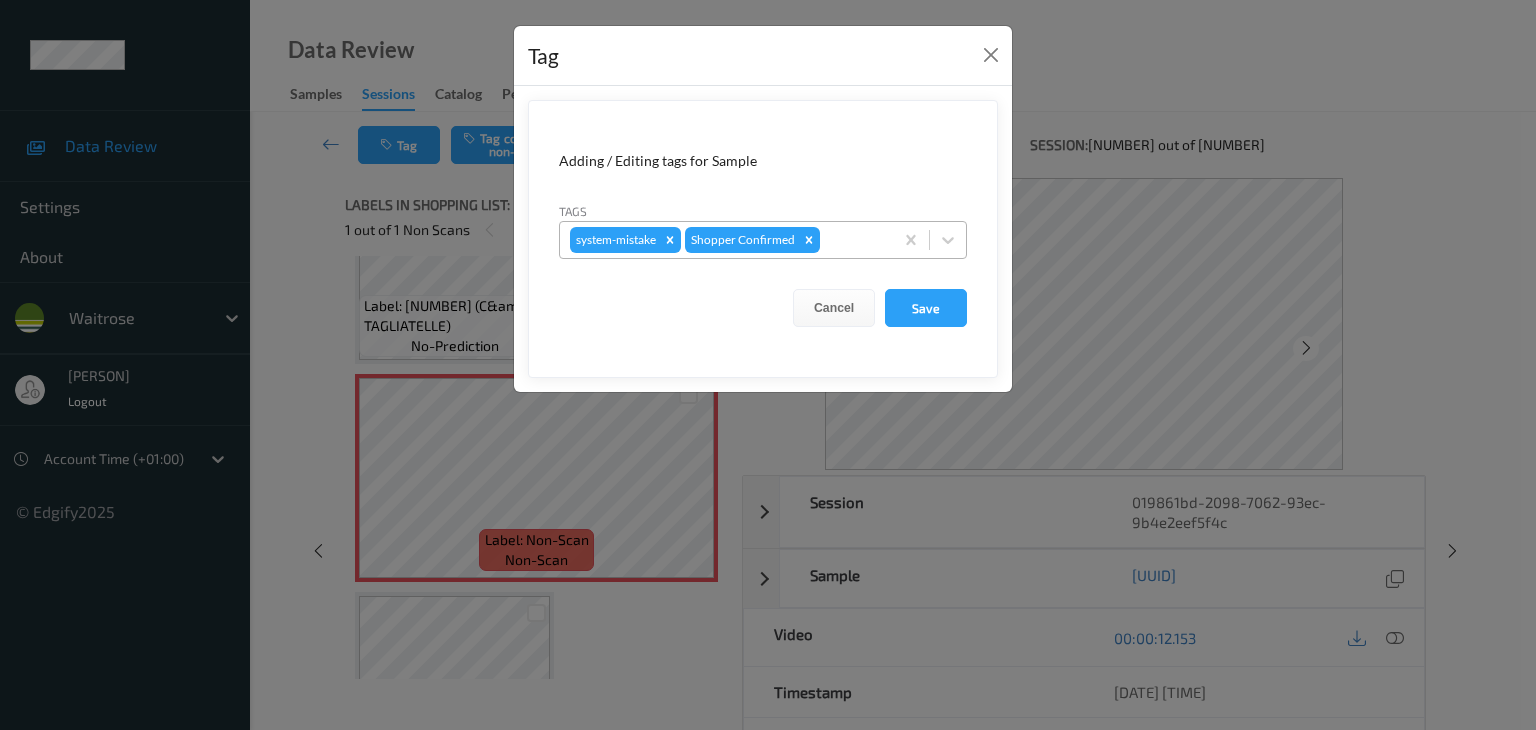 click at bounding box center (853, 240) 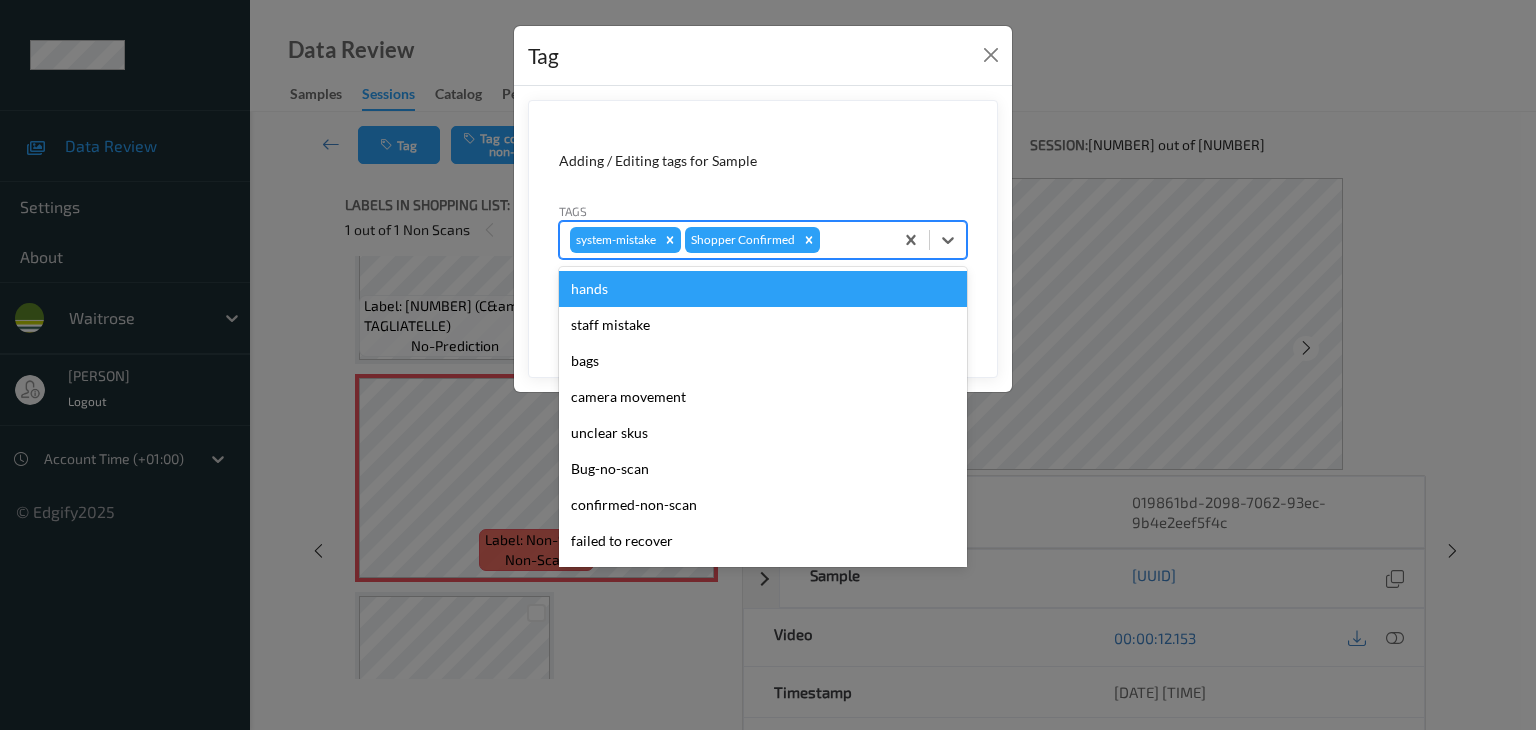 type on "u" 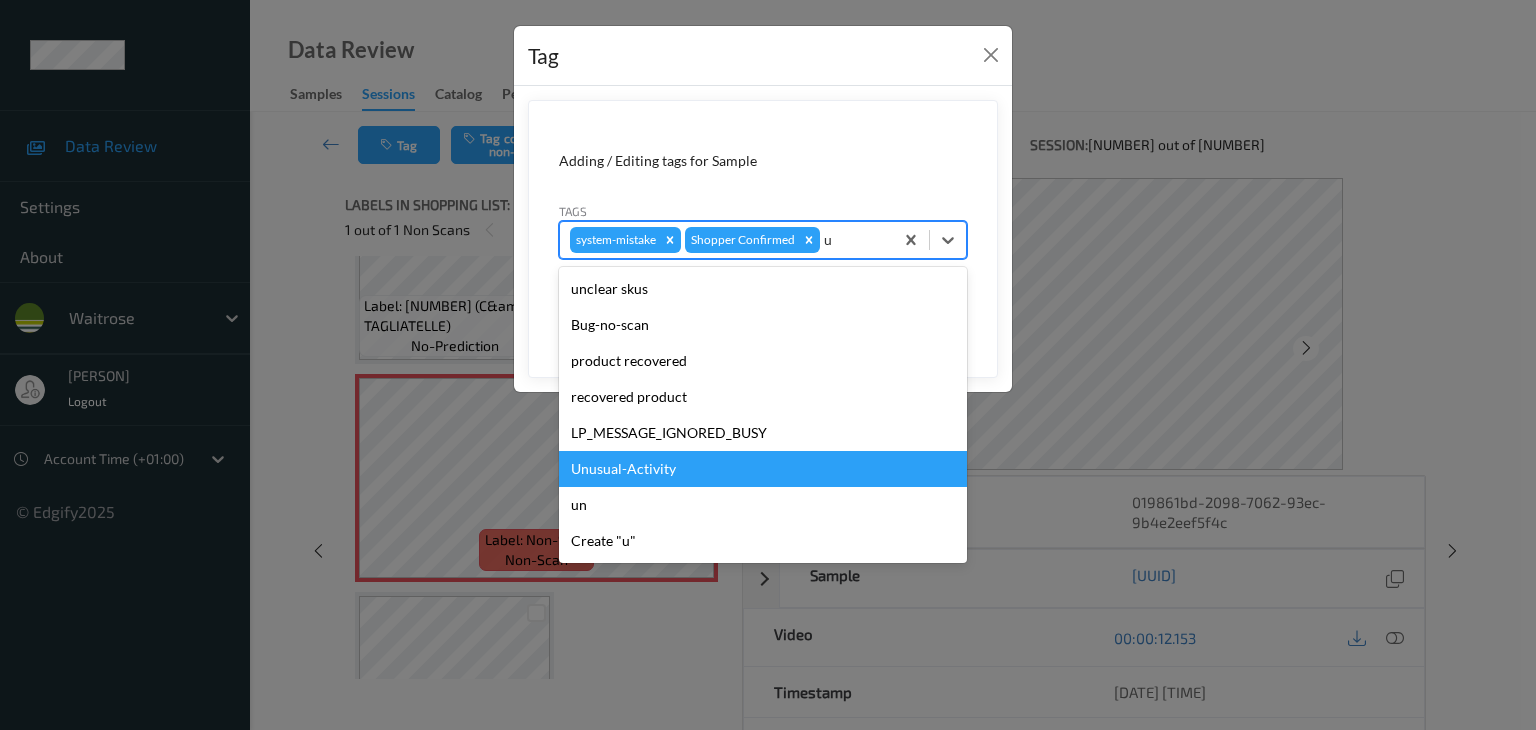 click on "Unusual-Activity" at bounding box center [763, 469] 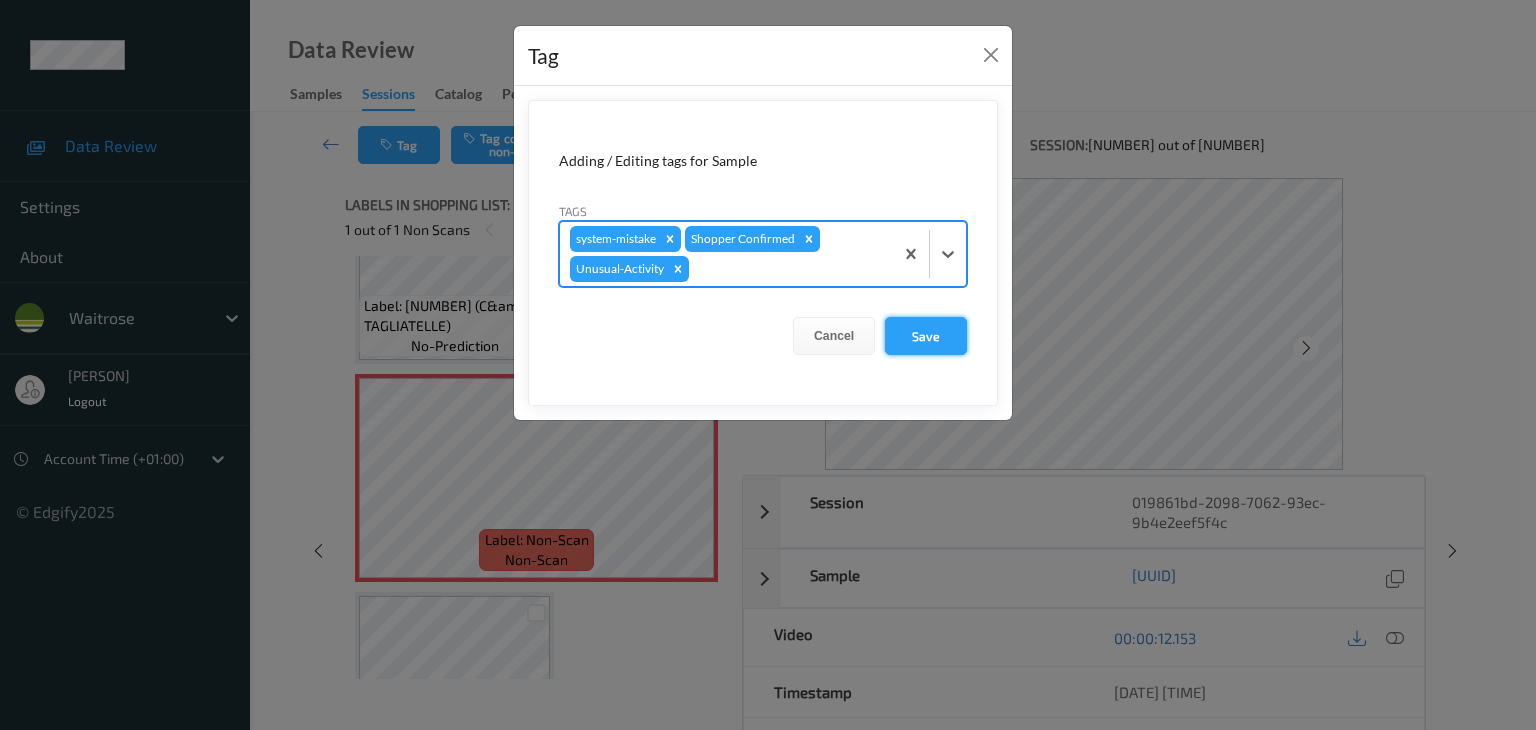click on "Save" at bounding box center [926, 336] 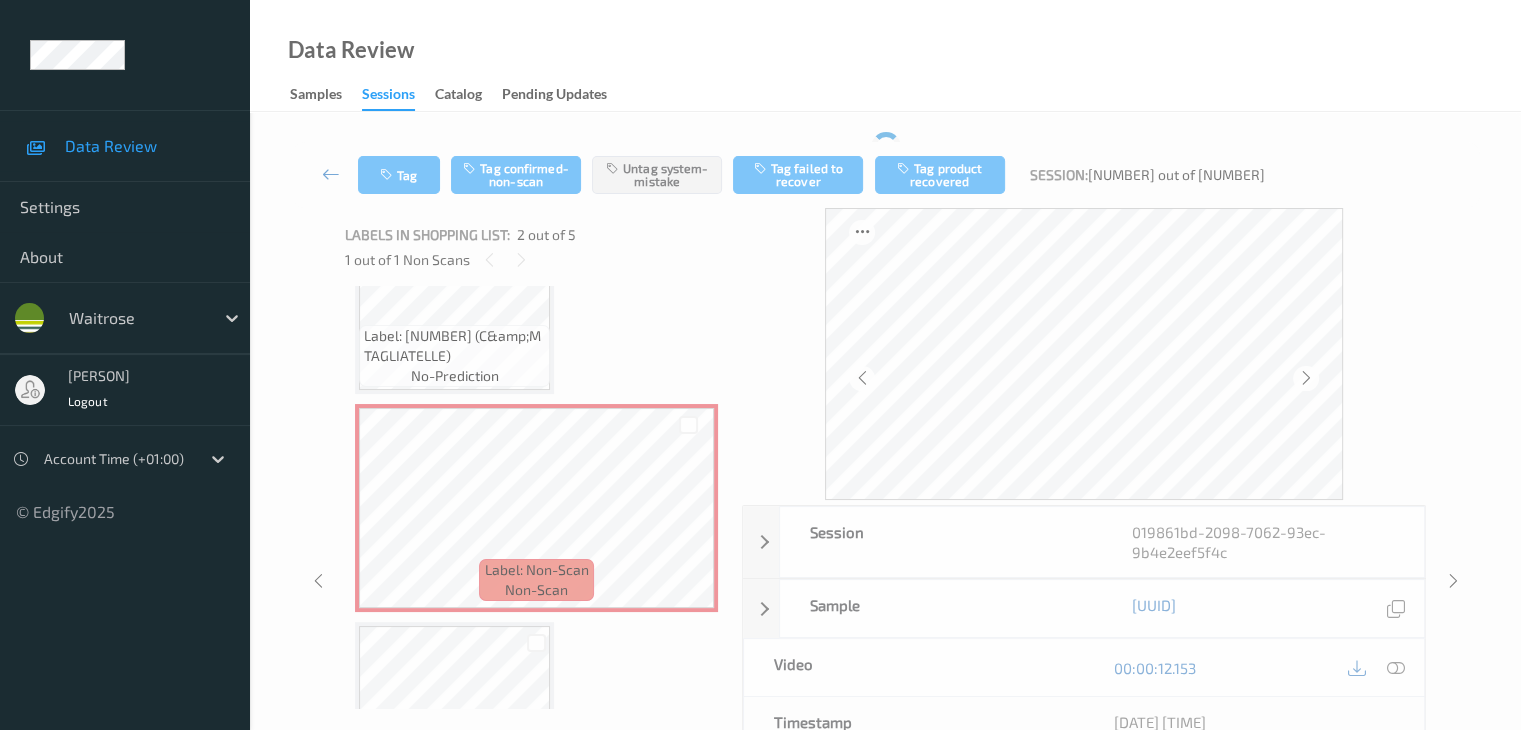 click at bounding box center [331, 174] 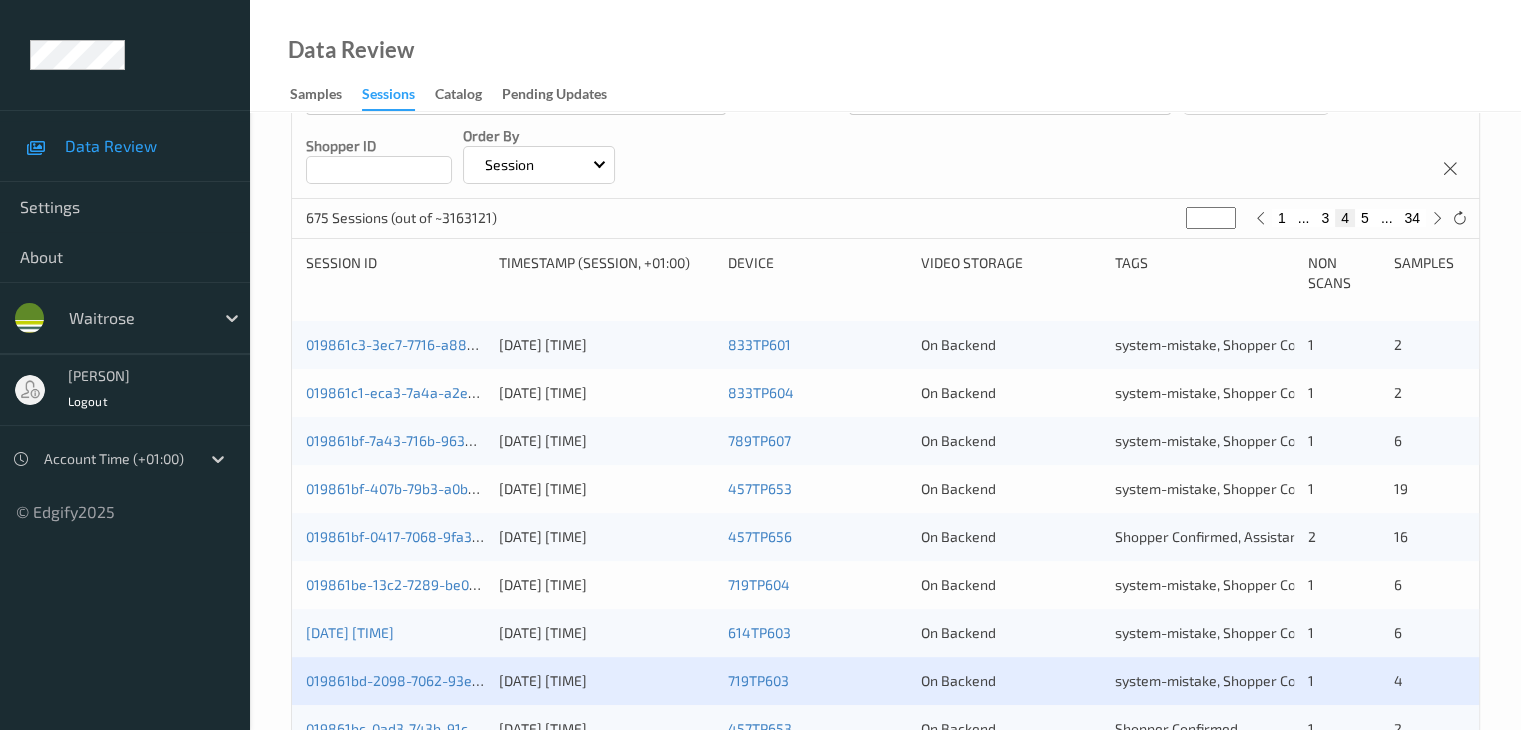 scroll, scrollTop: 600, scrollLeft: 0, axis: vertical 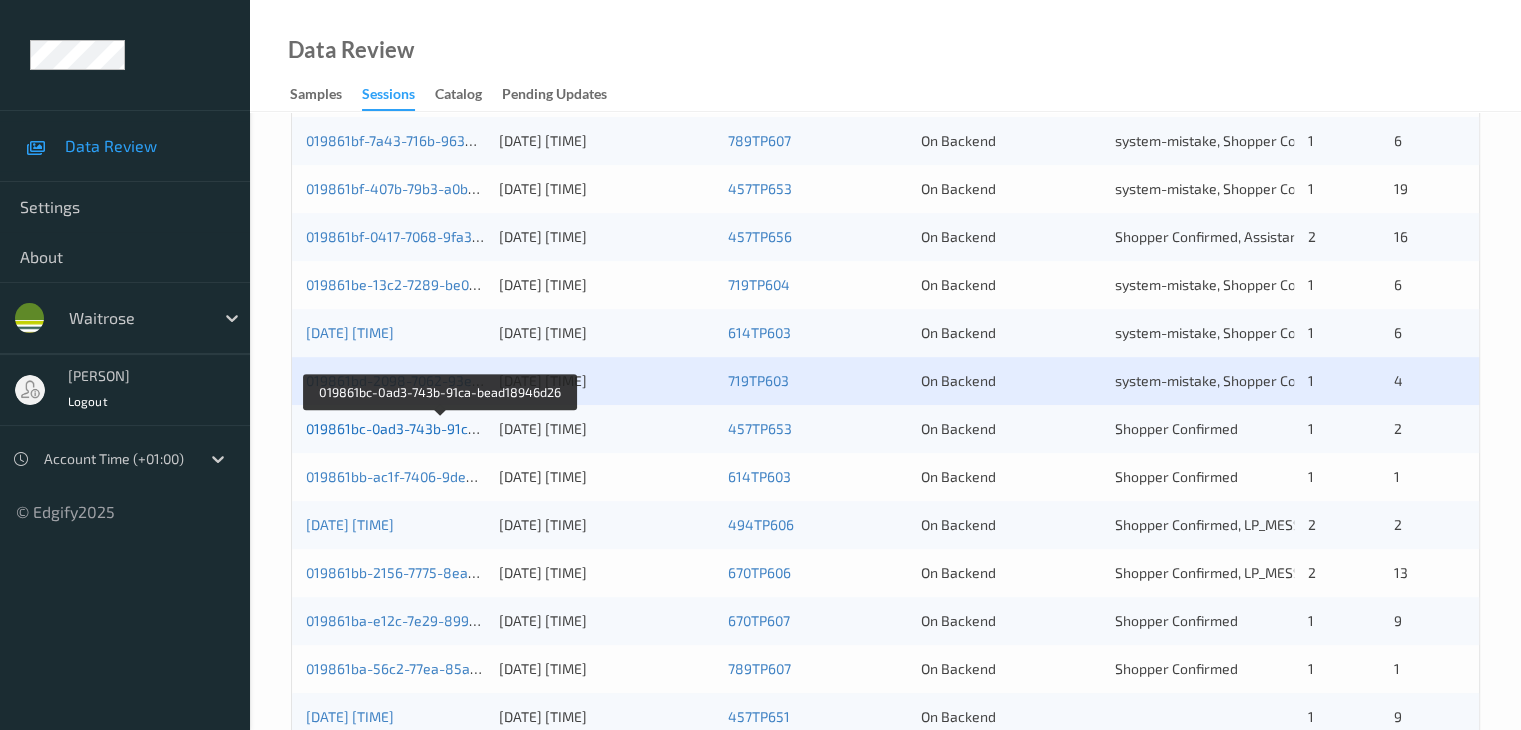 click on "019861bc-0ad3-743b-91ca-bead18946d26" at bounding box center [442, 428] 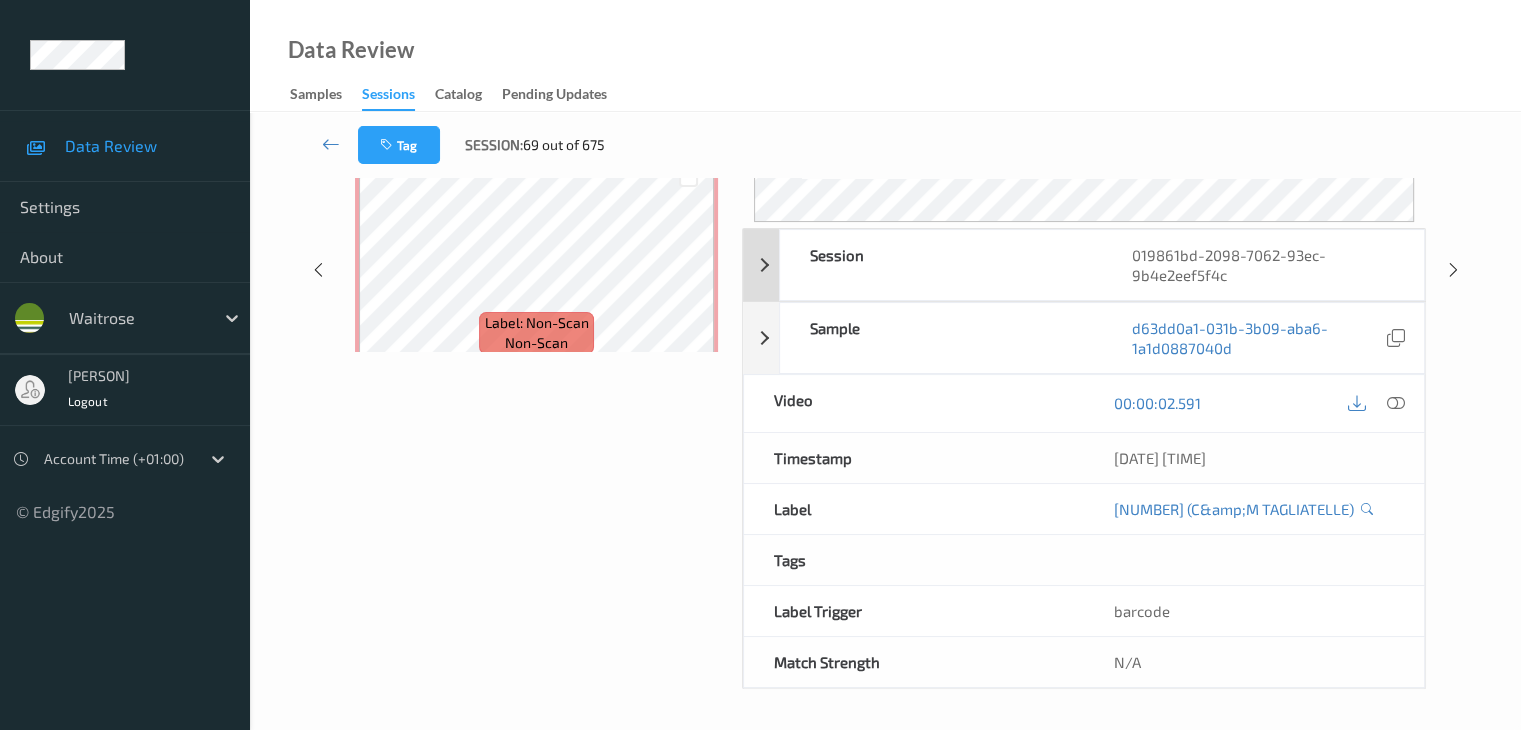 scroll, scrollTop: 0, scrollLeft: 0, axis: both 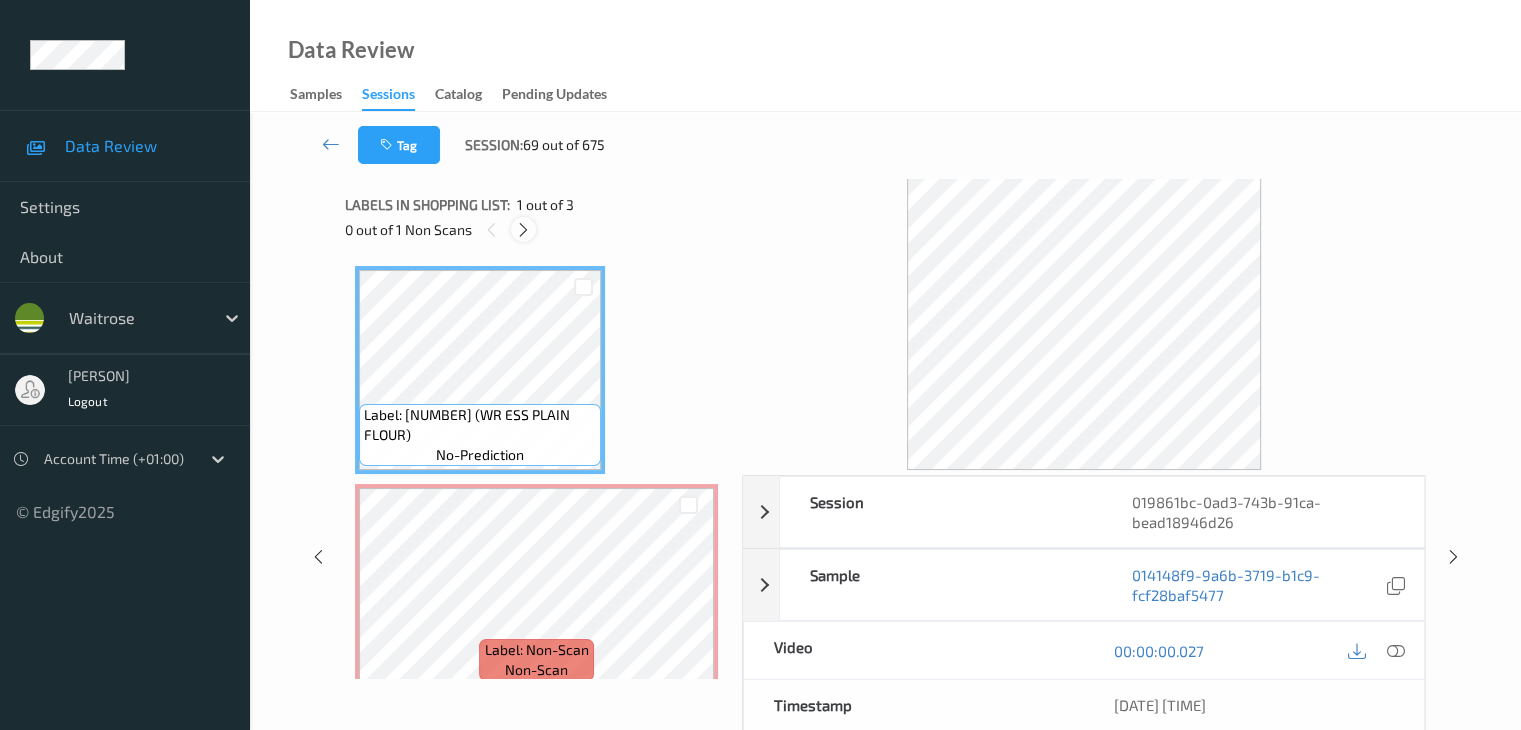click at bounding box center [523, 230] 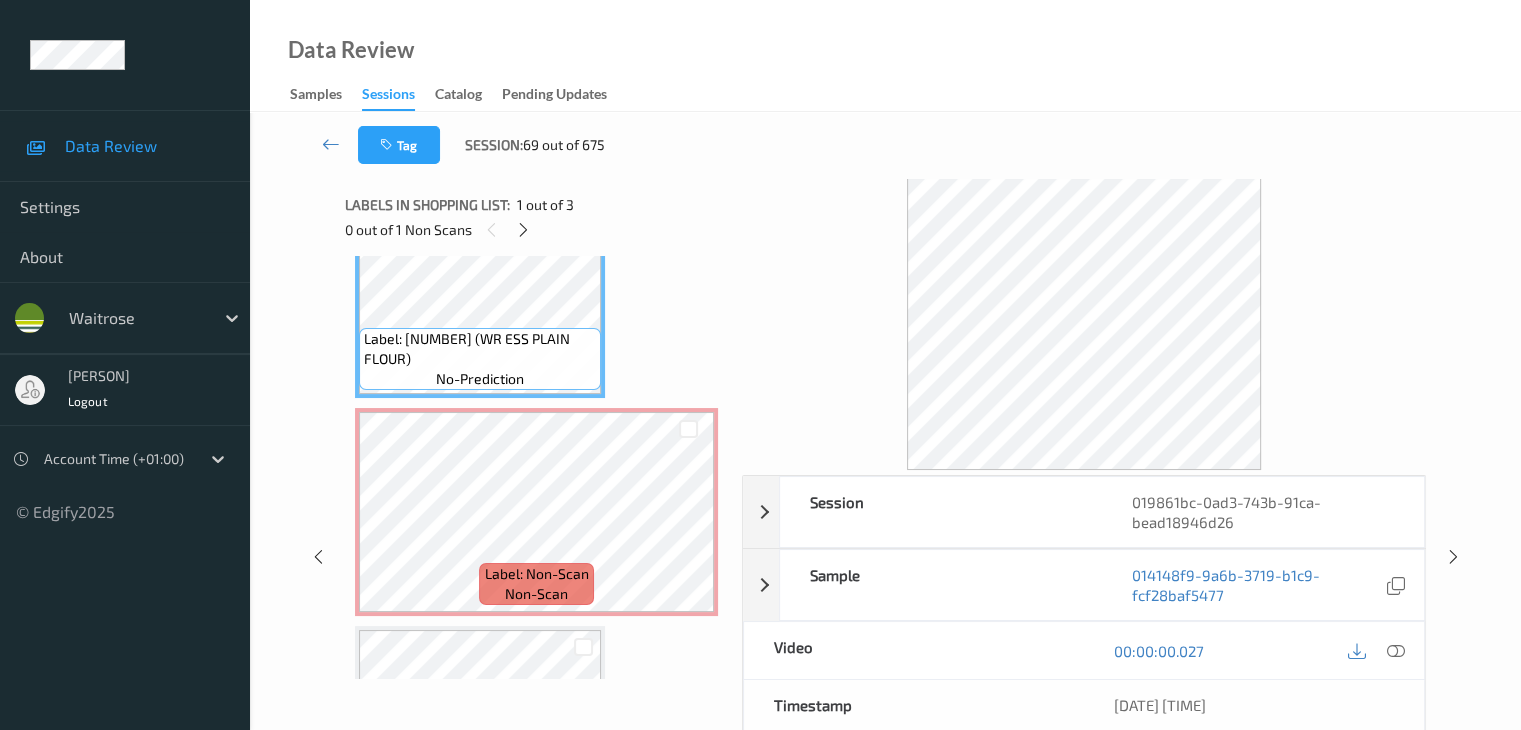 scroll, scrollTop: 110, scrollLeft: 0, axis: vertical 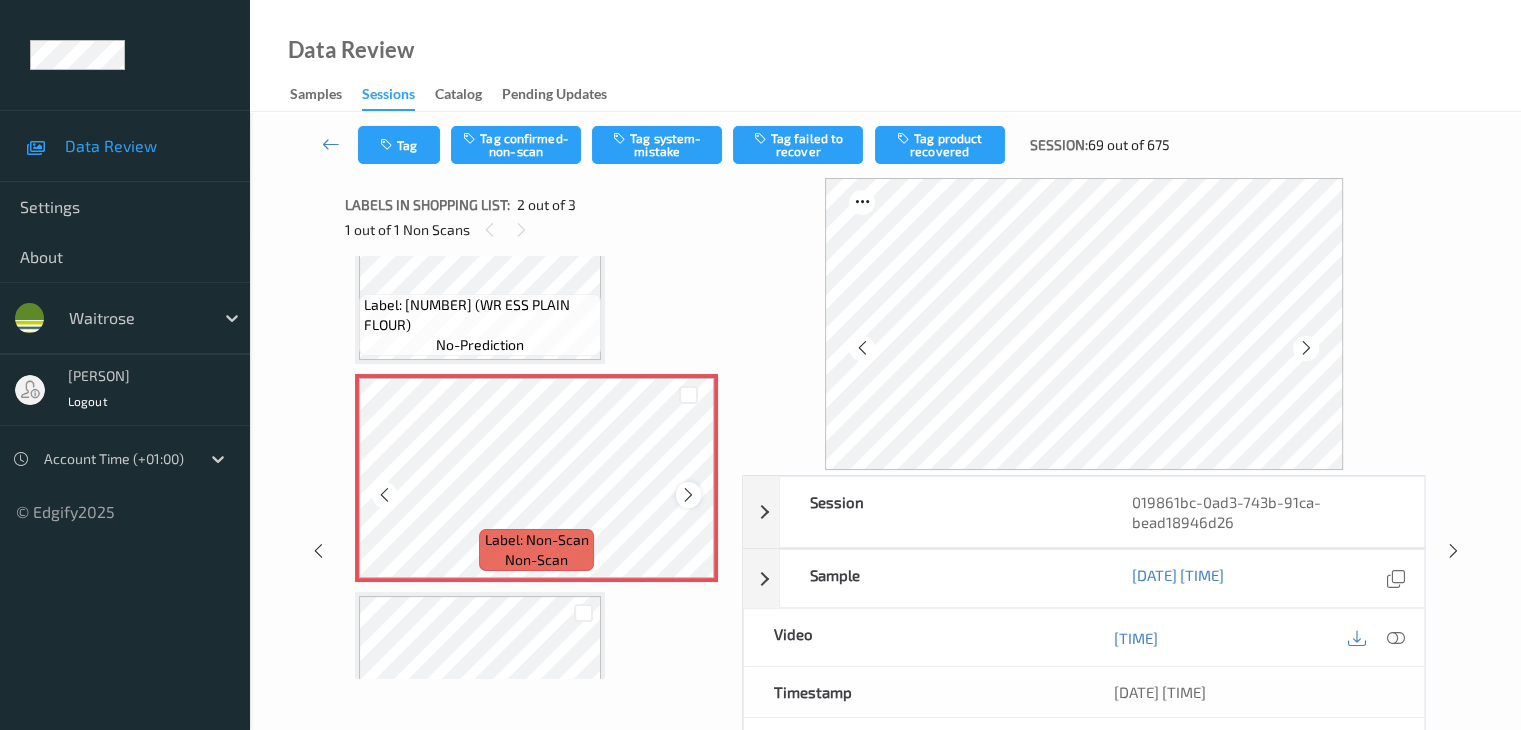 click at bounding box center [688, 495] 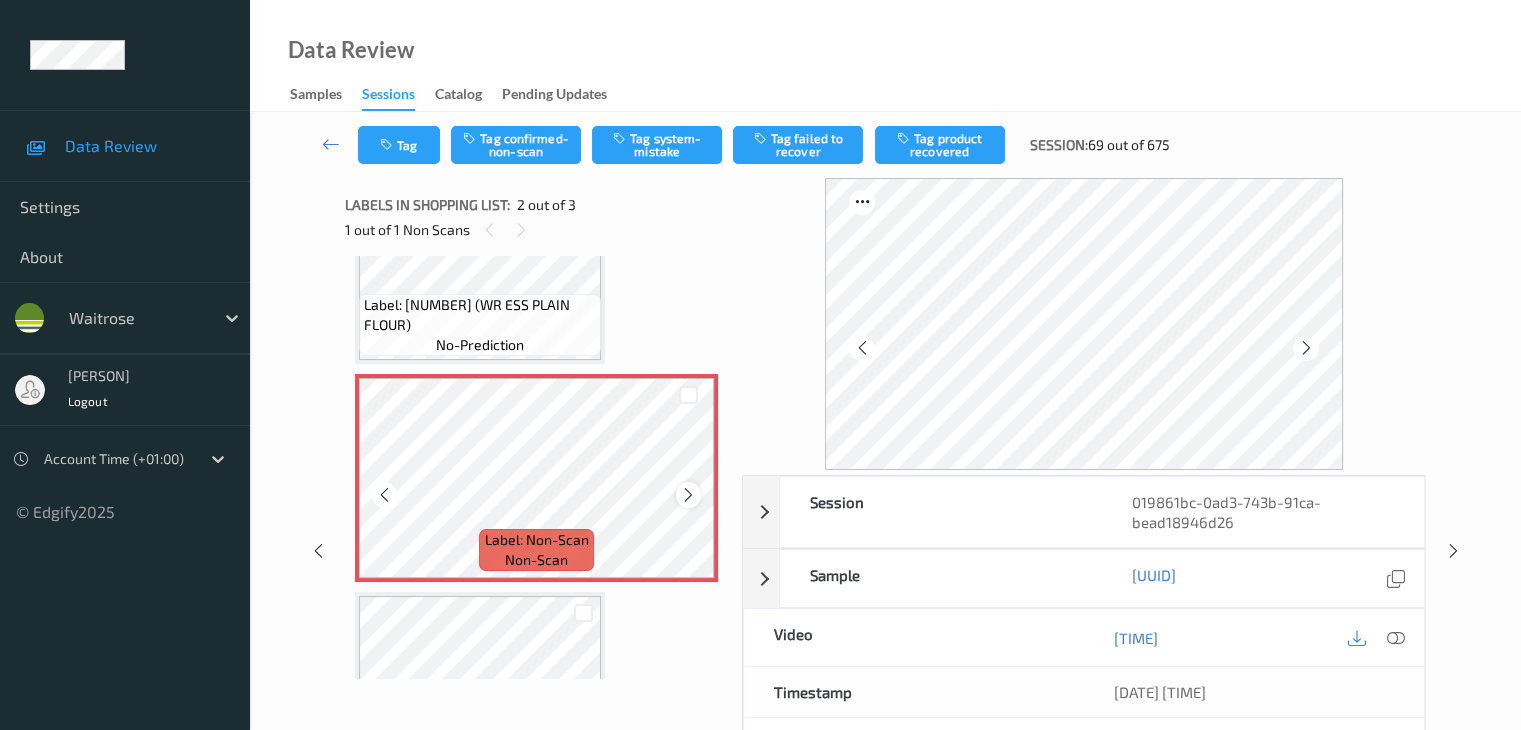 click at bounding box center (688, 495) 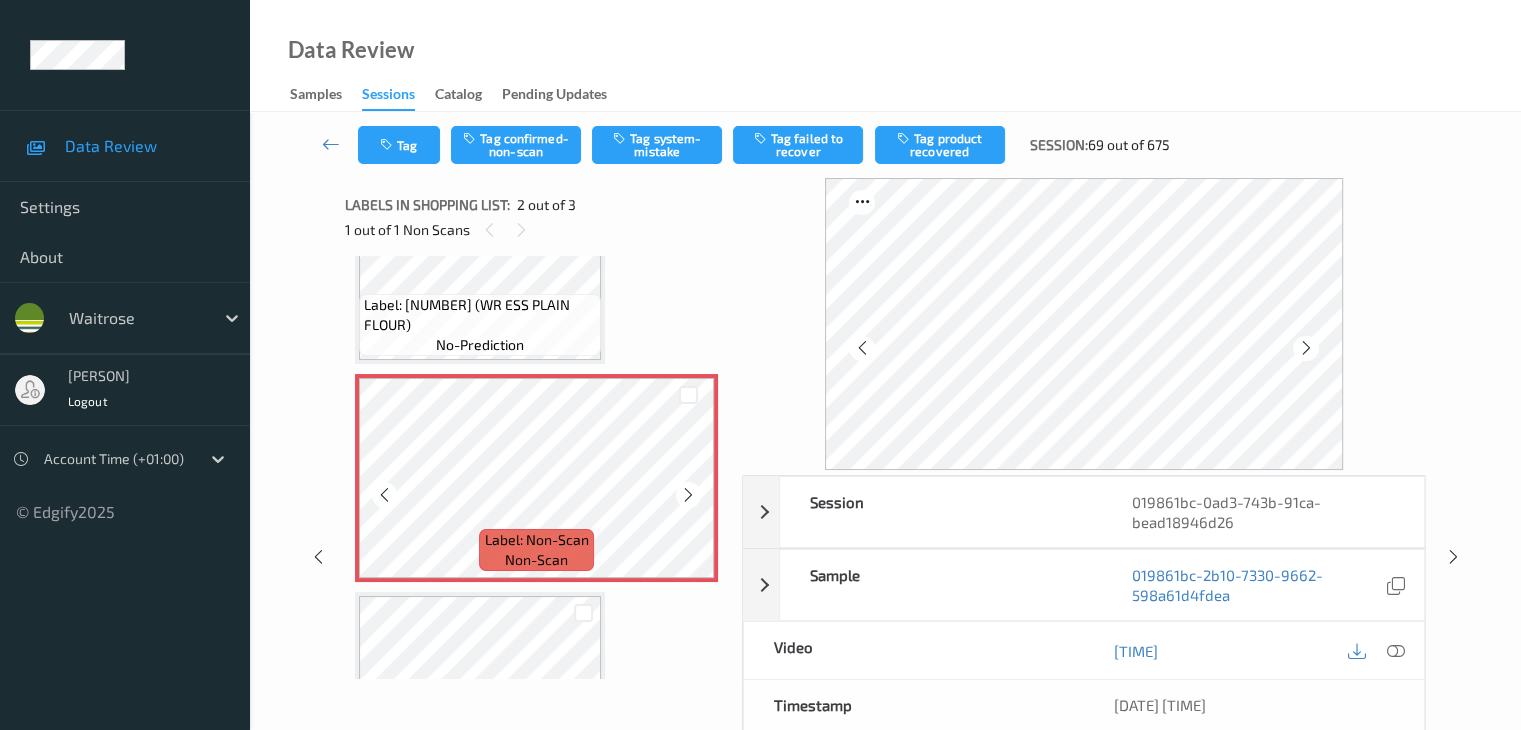 click at bounding box center (688, 495) 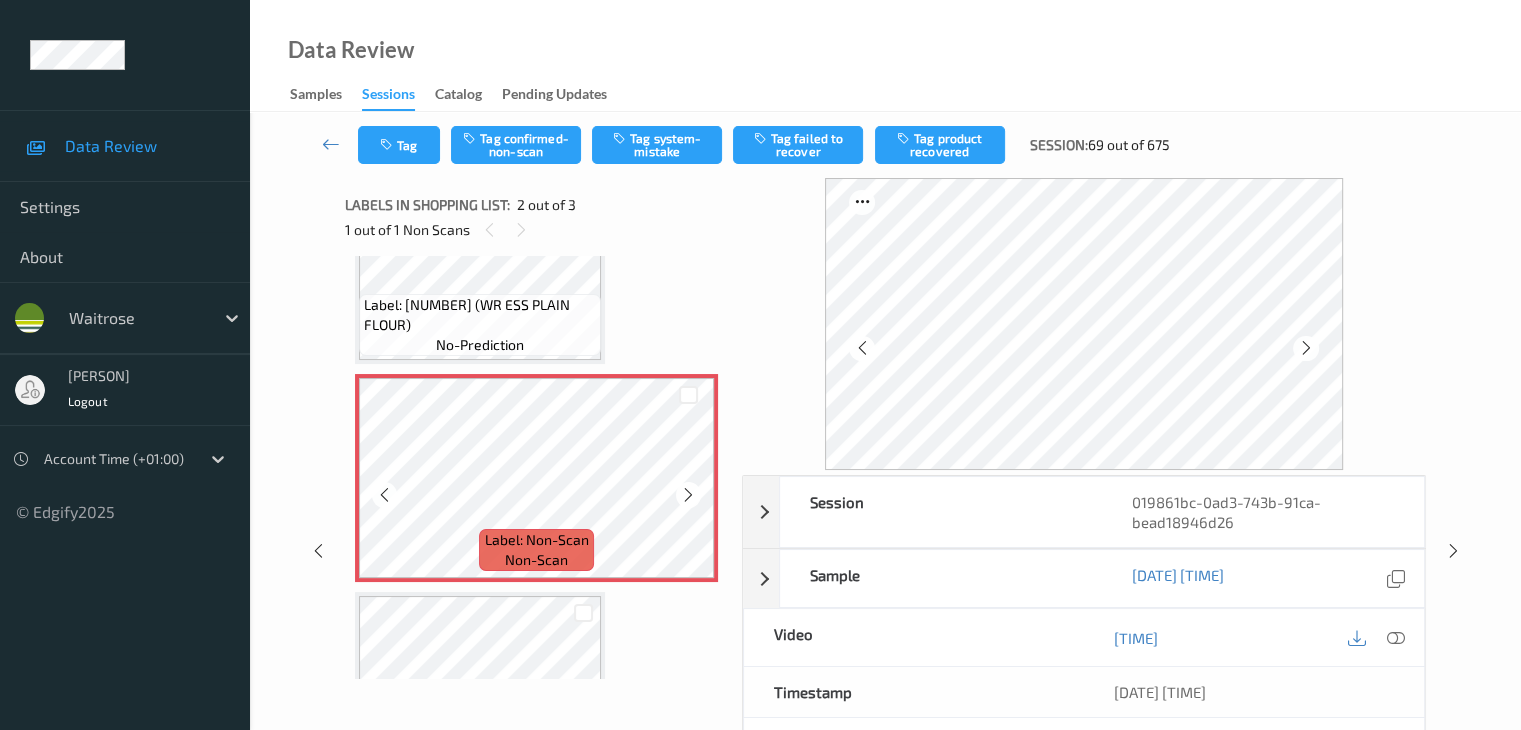 click at bounding box center (688, 495) 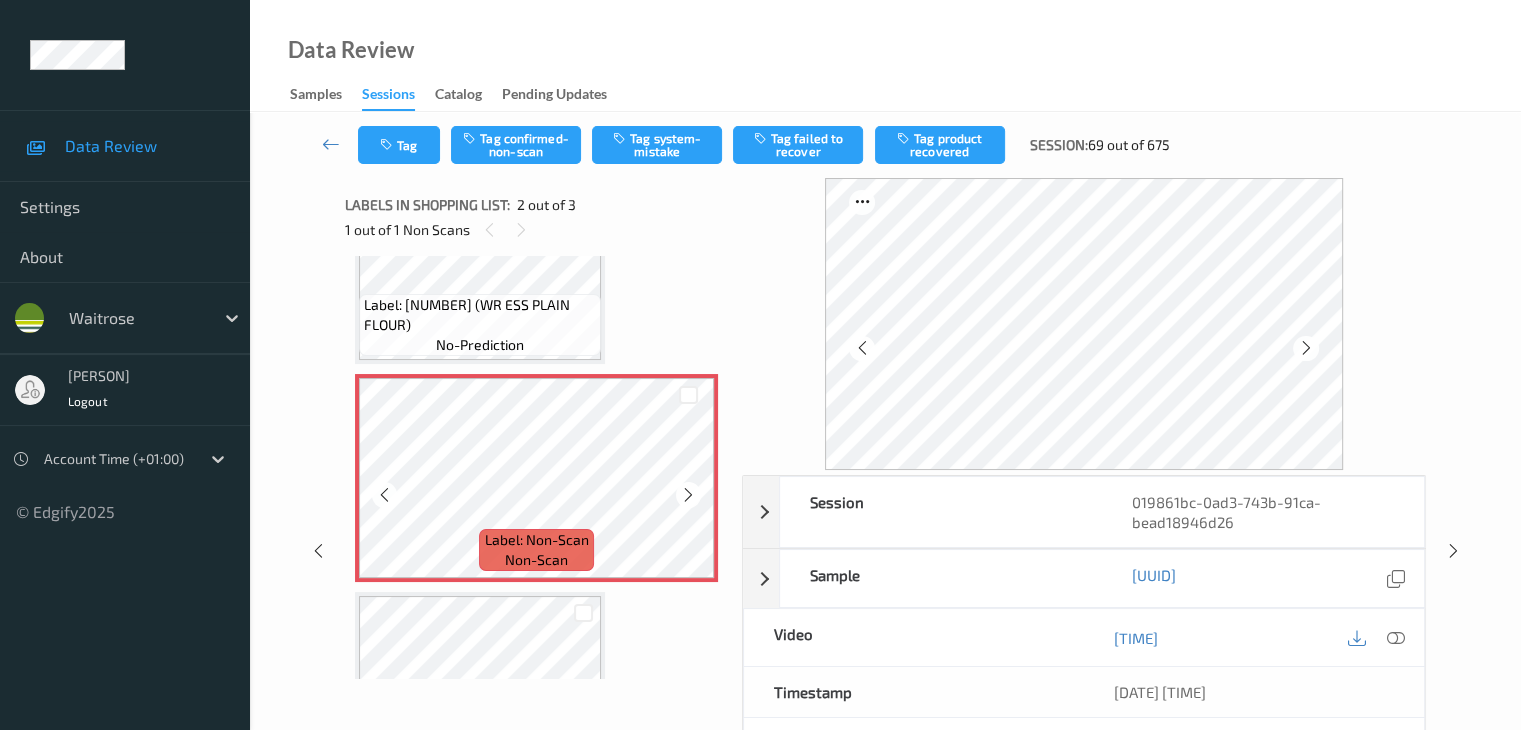 click at bounding box center (688, 495) 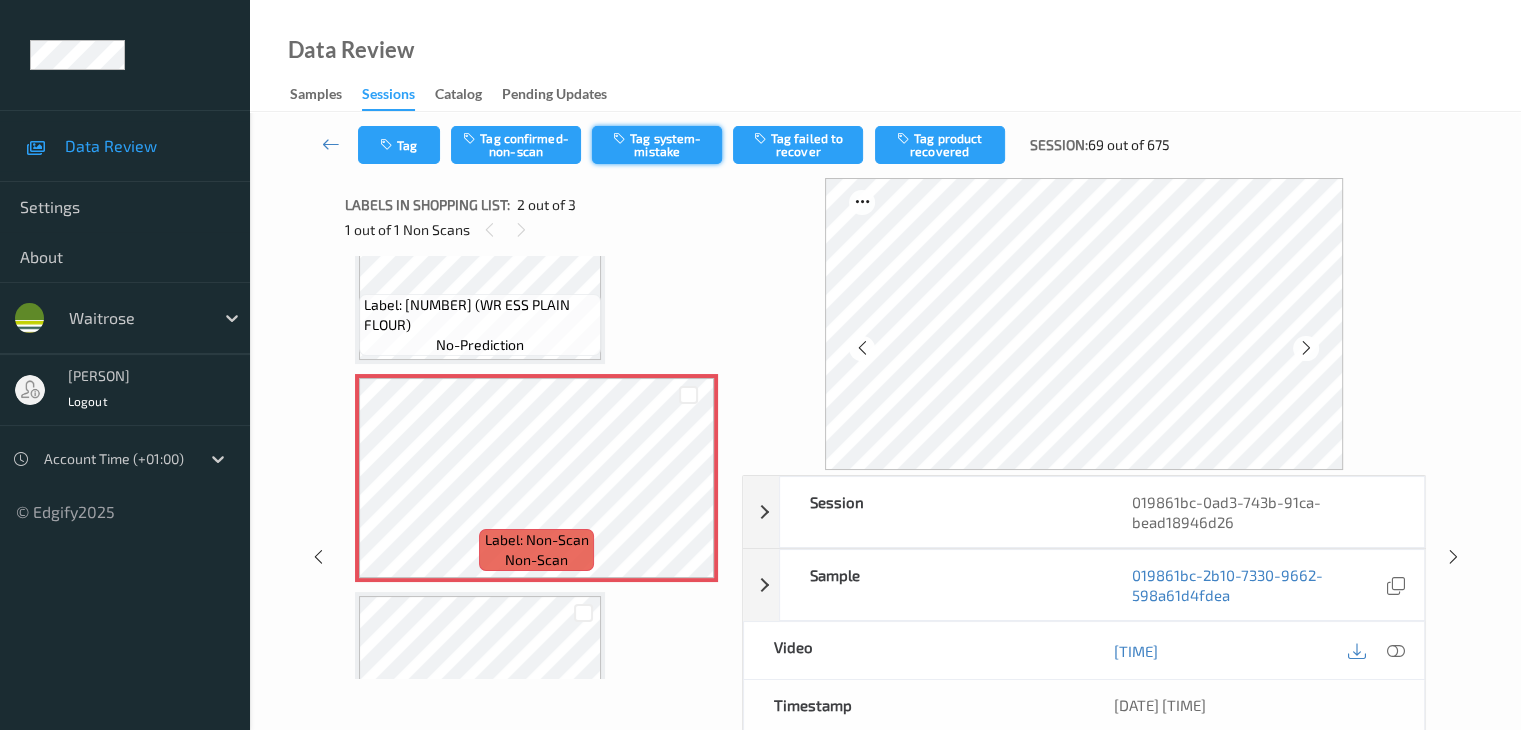 click on "Tag   system-mistake" at bounding box center (657, 145) 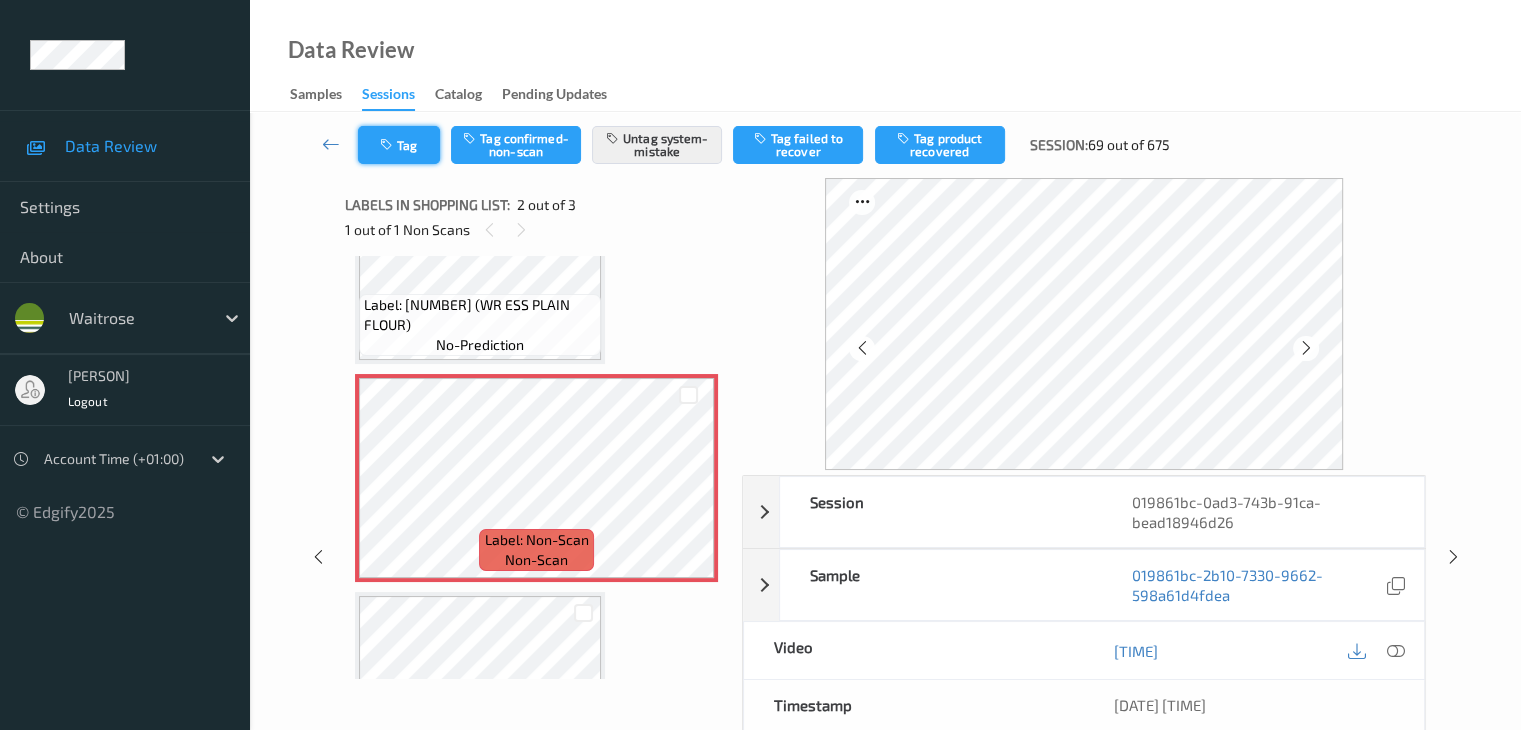 click on "Tag" at bounding box center [399, 145] 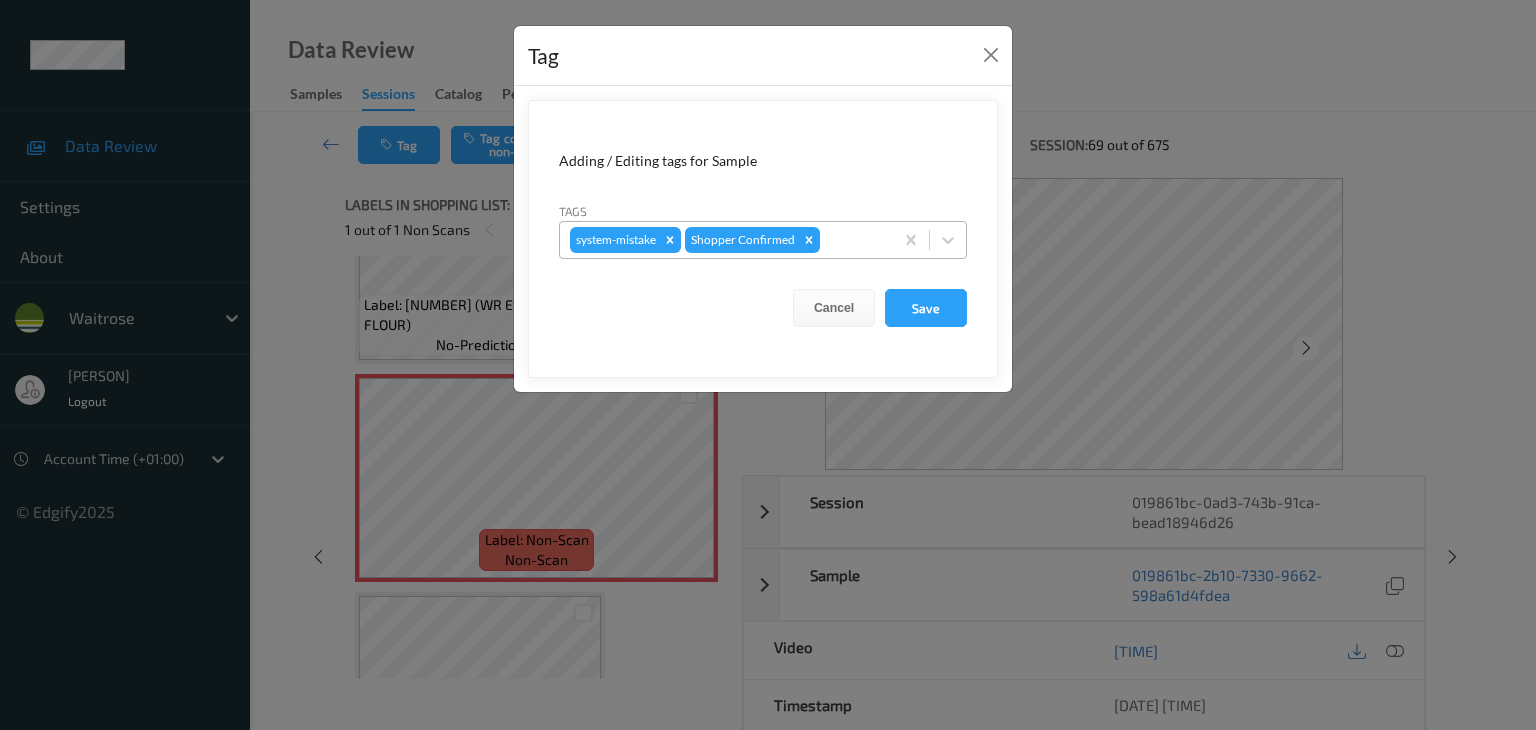 click at bounding box center (853, 240) 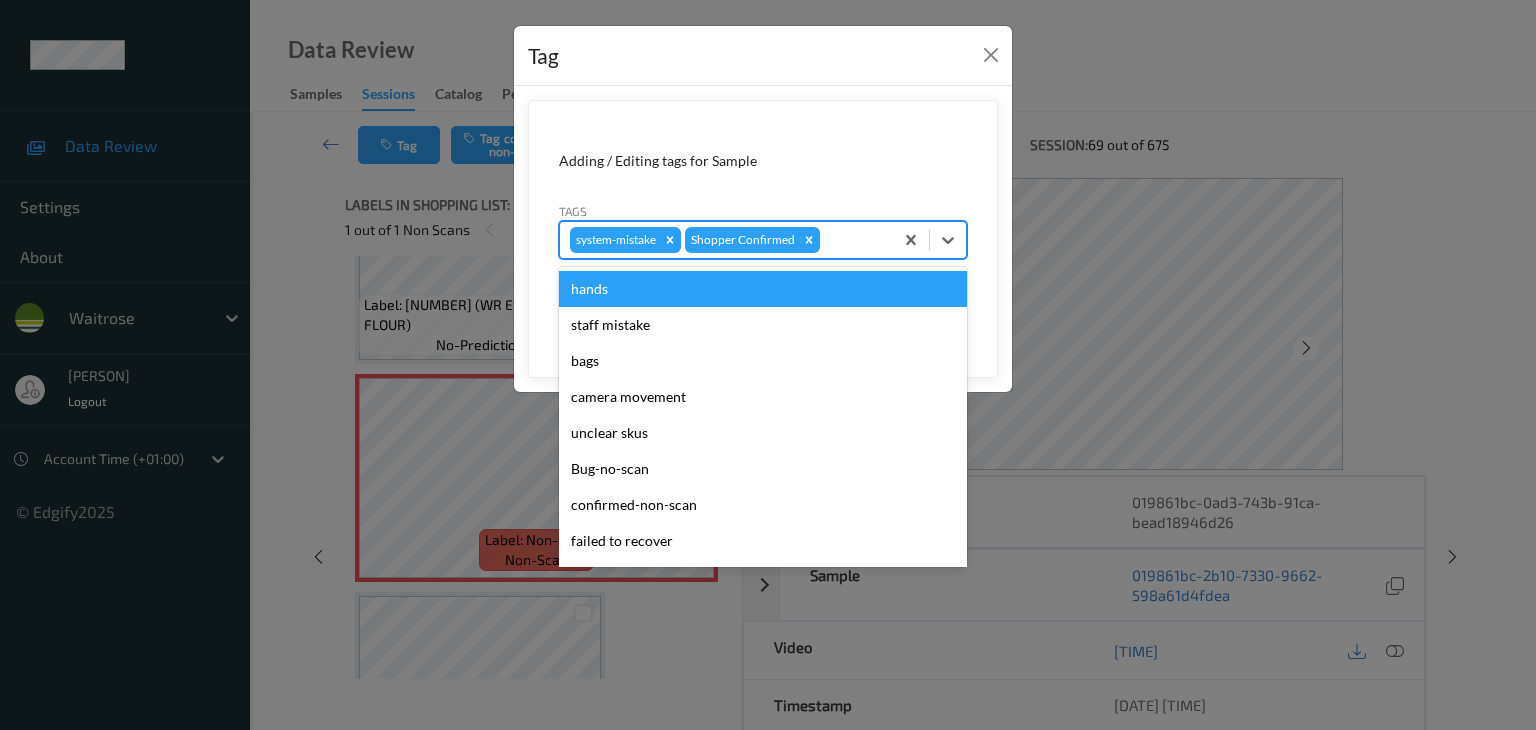 type on "u" 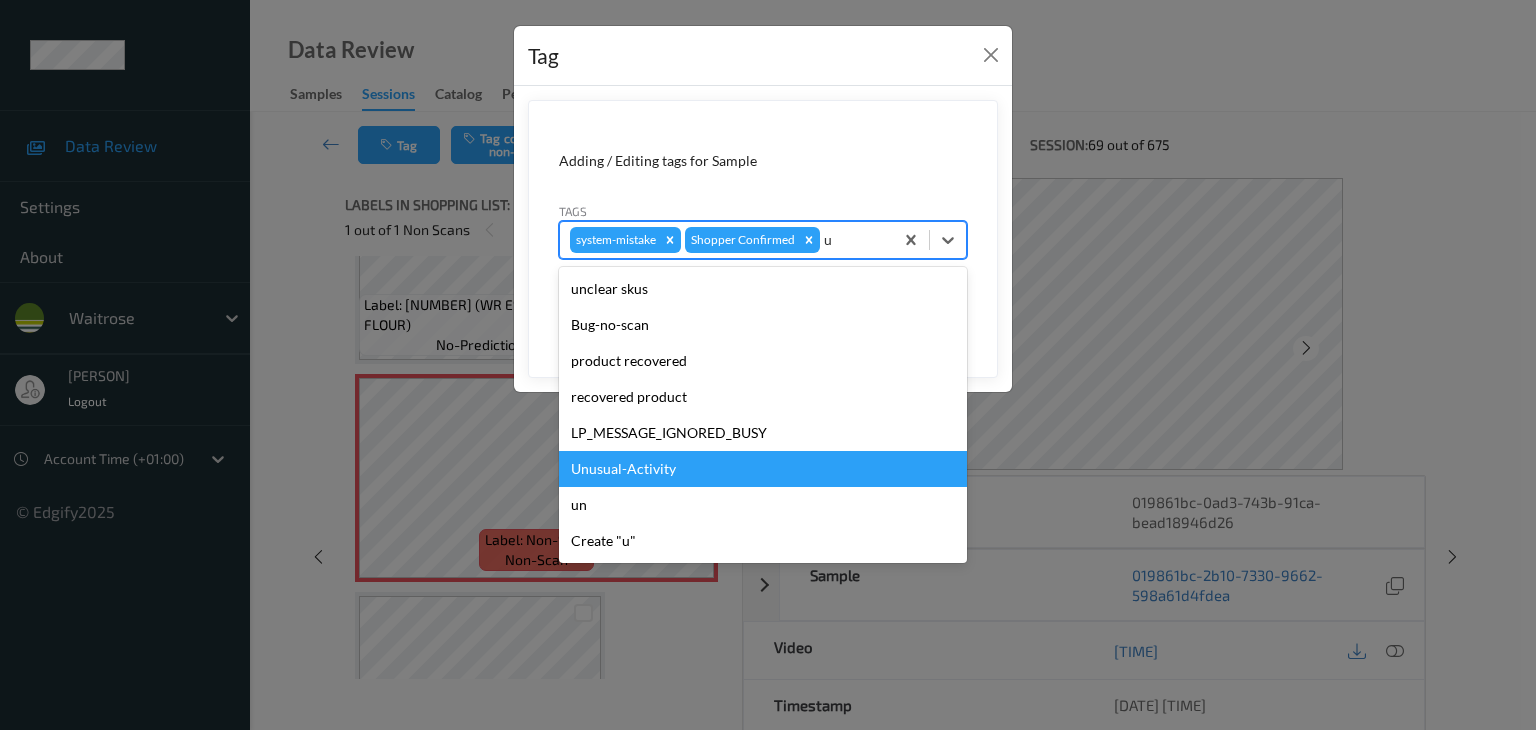 click on "Unusual-Activity" at bounding box center [763, 469] 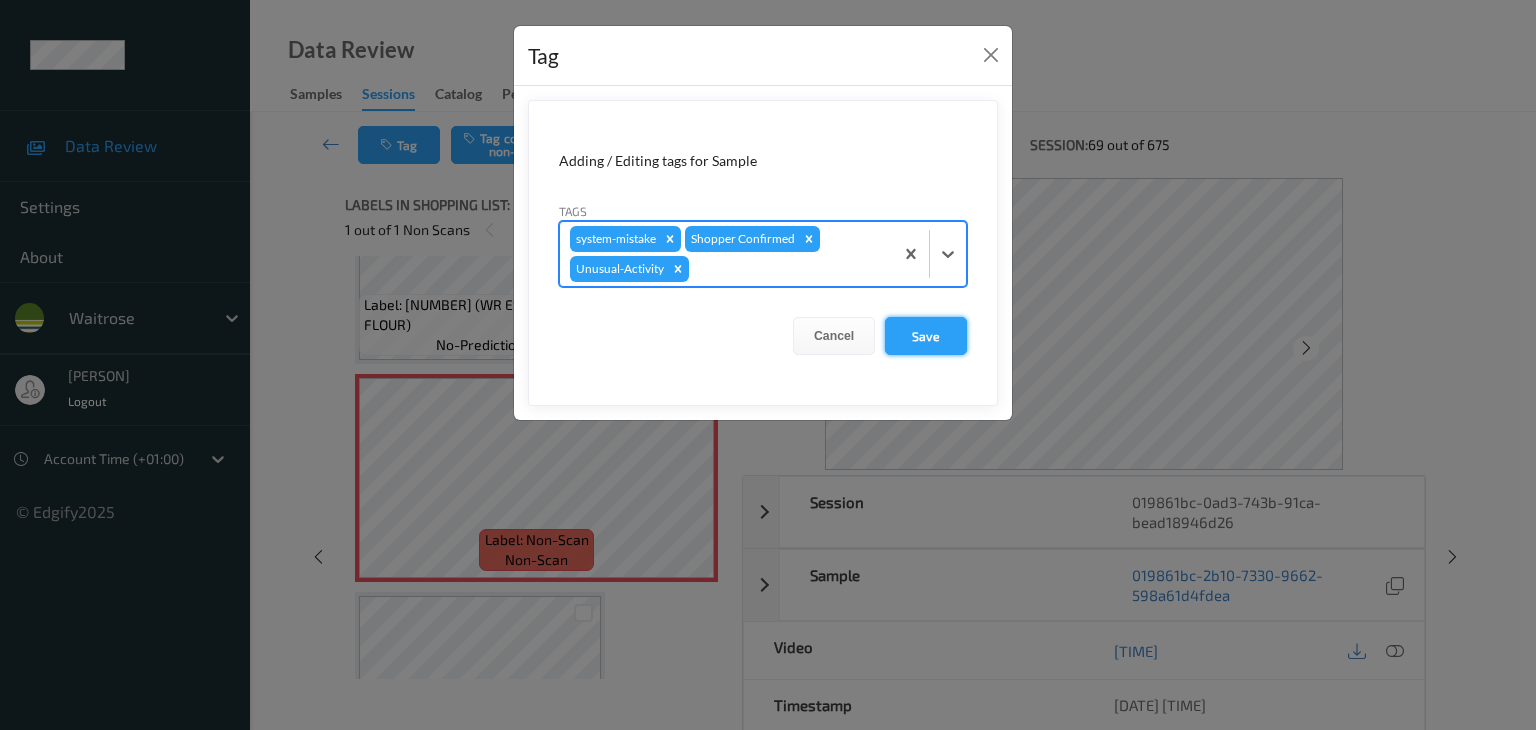 click on "Save" at bounding box center (926, 336) 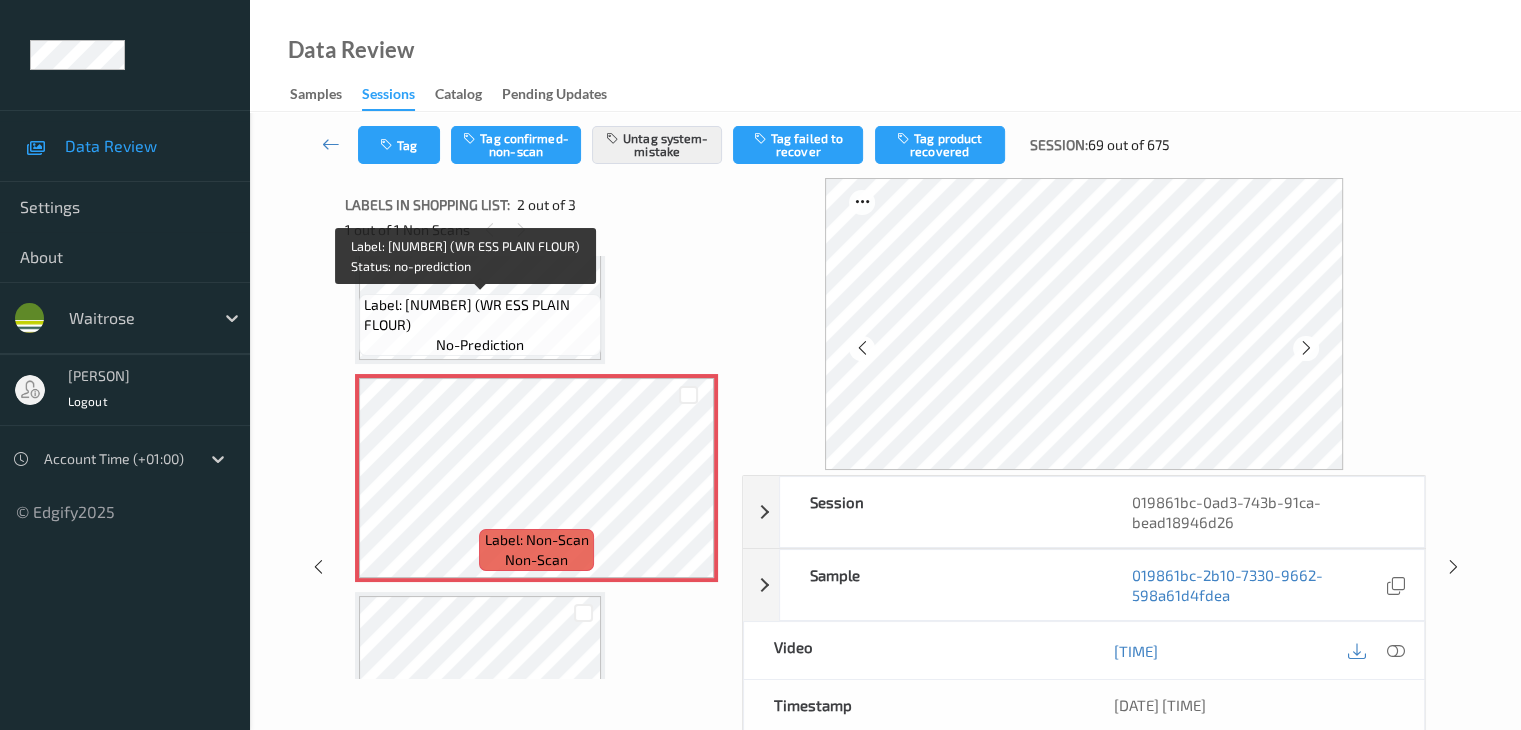 click on "Label: 5000169011300 (WR ESS PLAIN FLOUR)" at bounding box center [480, 315] 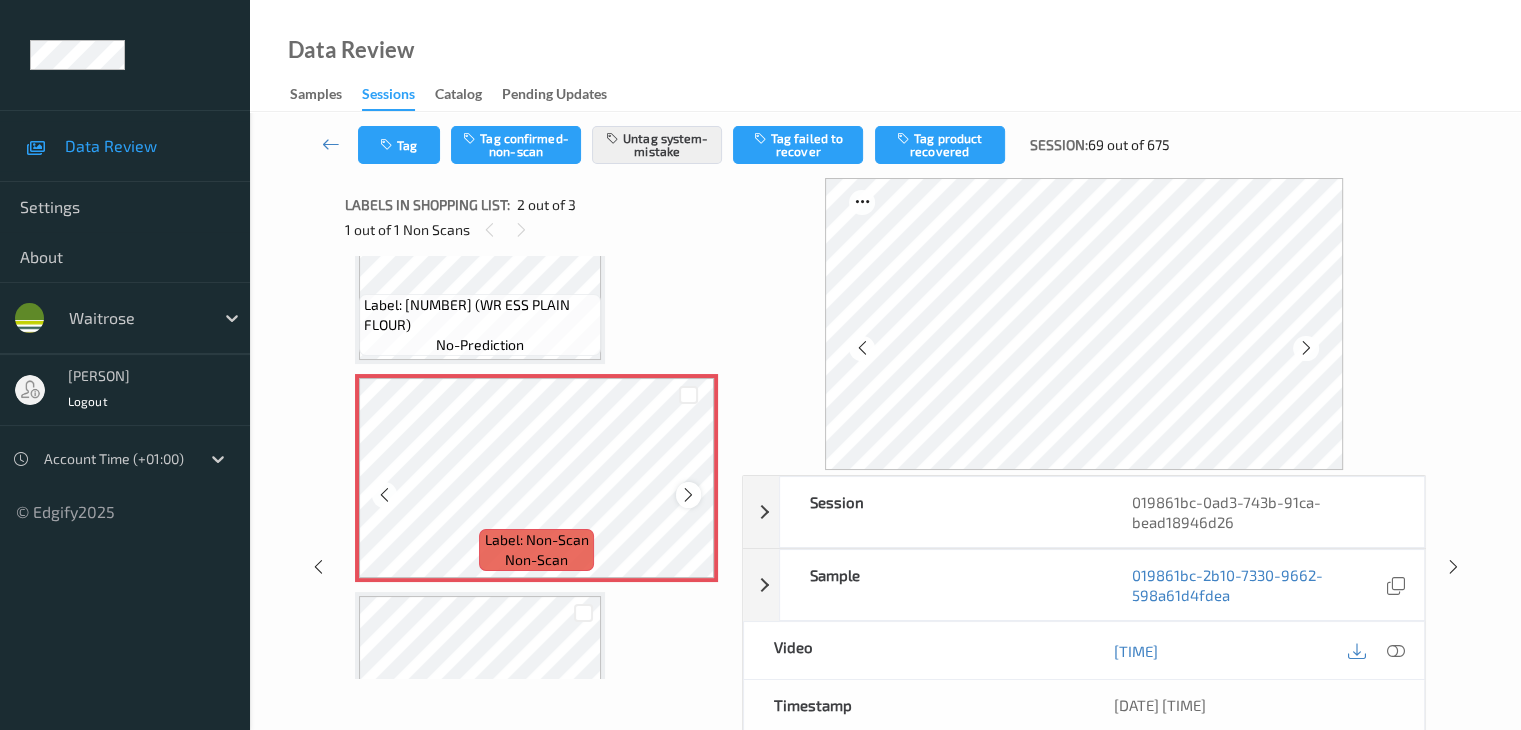 click at bounding box center (688, 495) 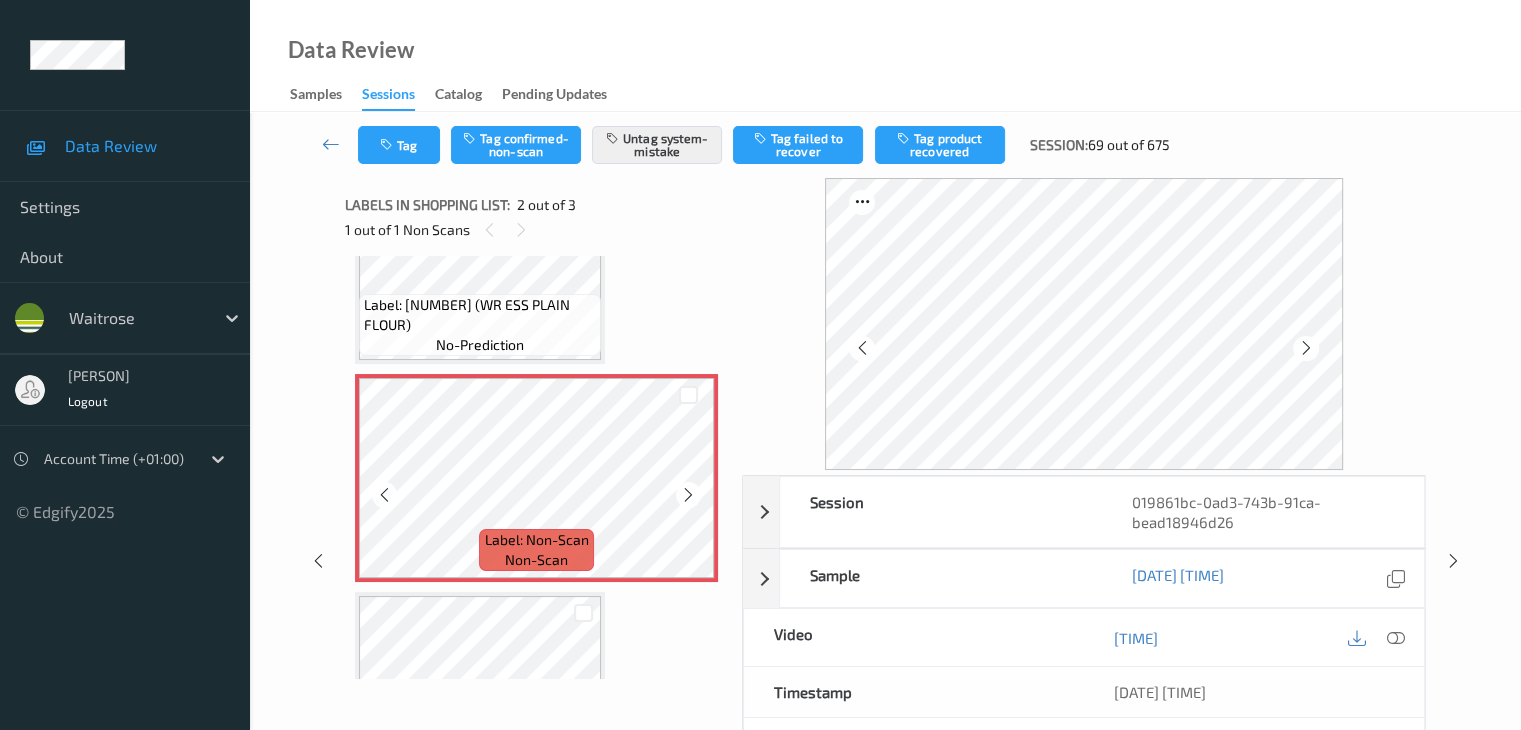 click at bounding box center [688, 495] 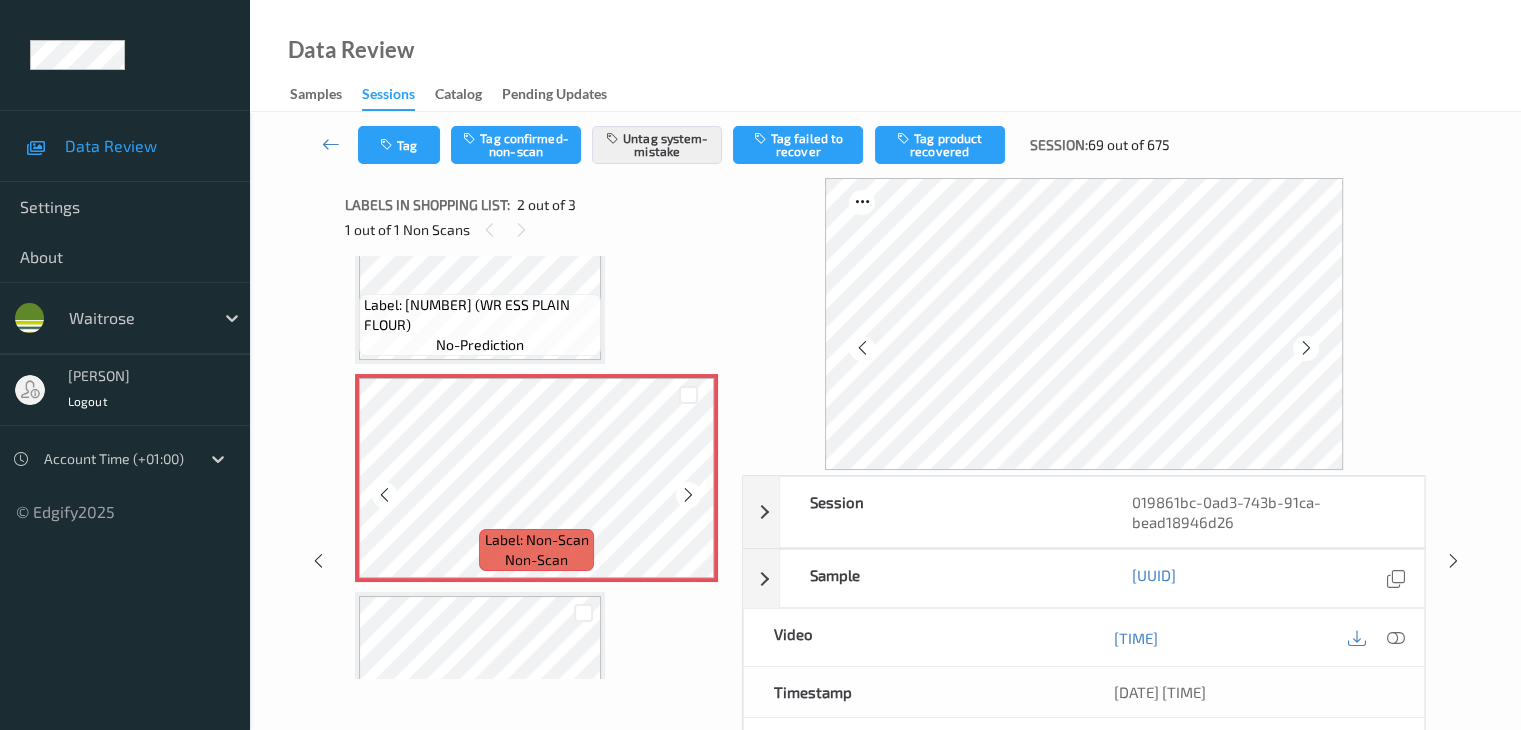 click at bounding box center [688, 495] 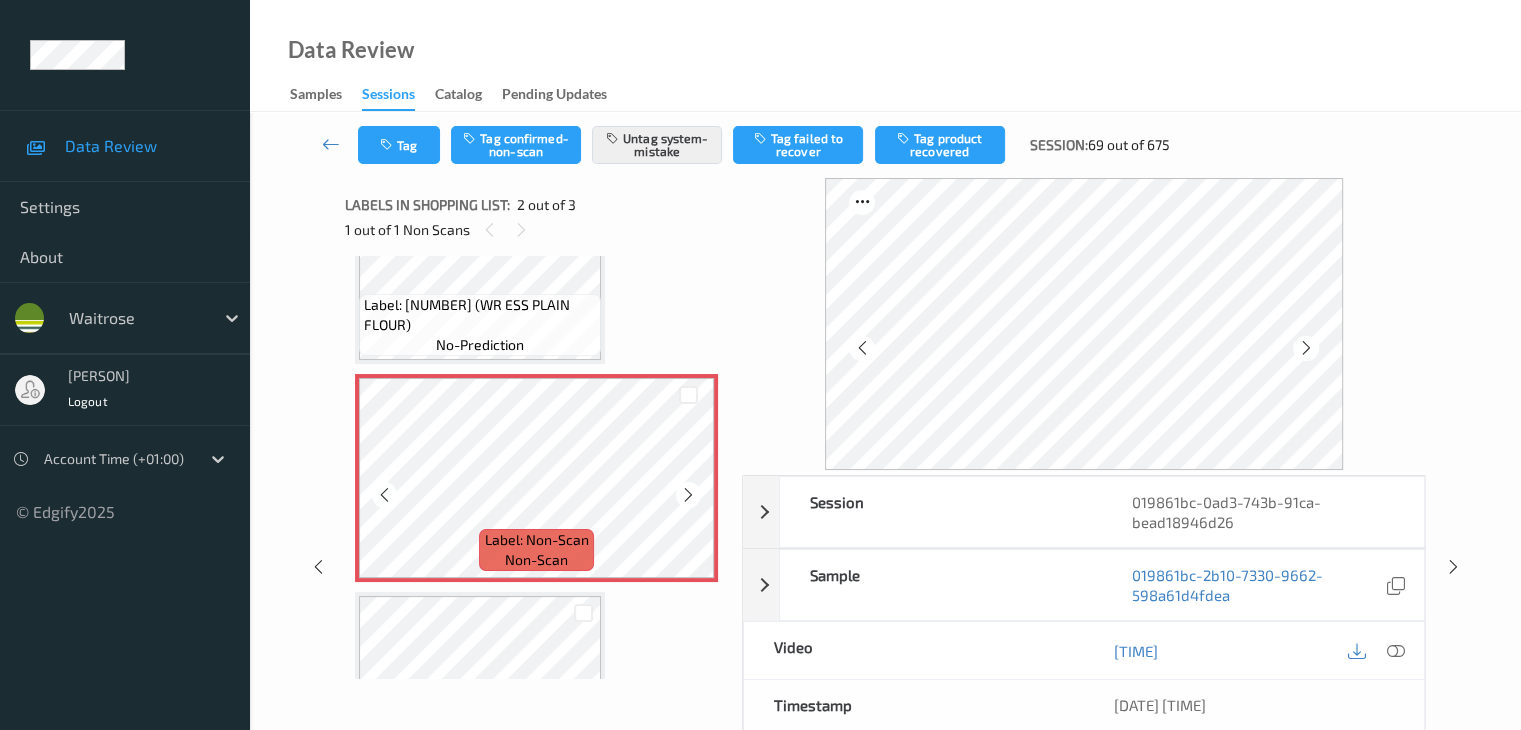 click at bounding box center [688, 495] 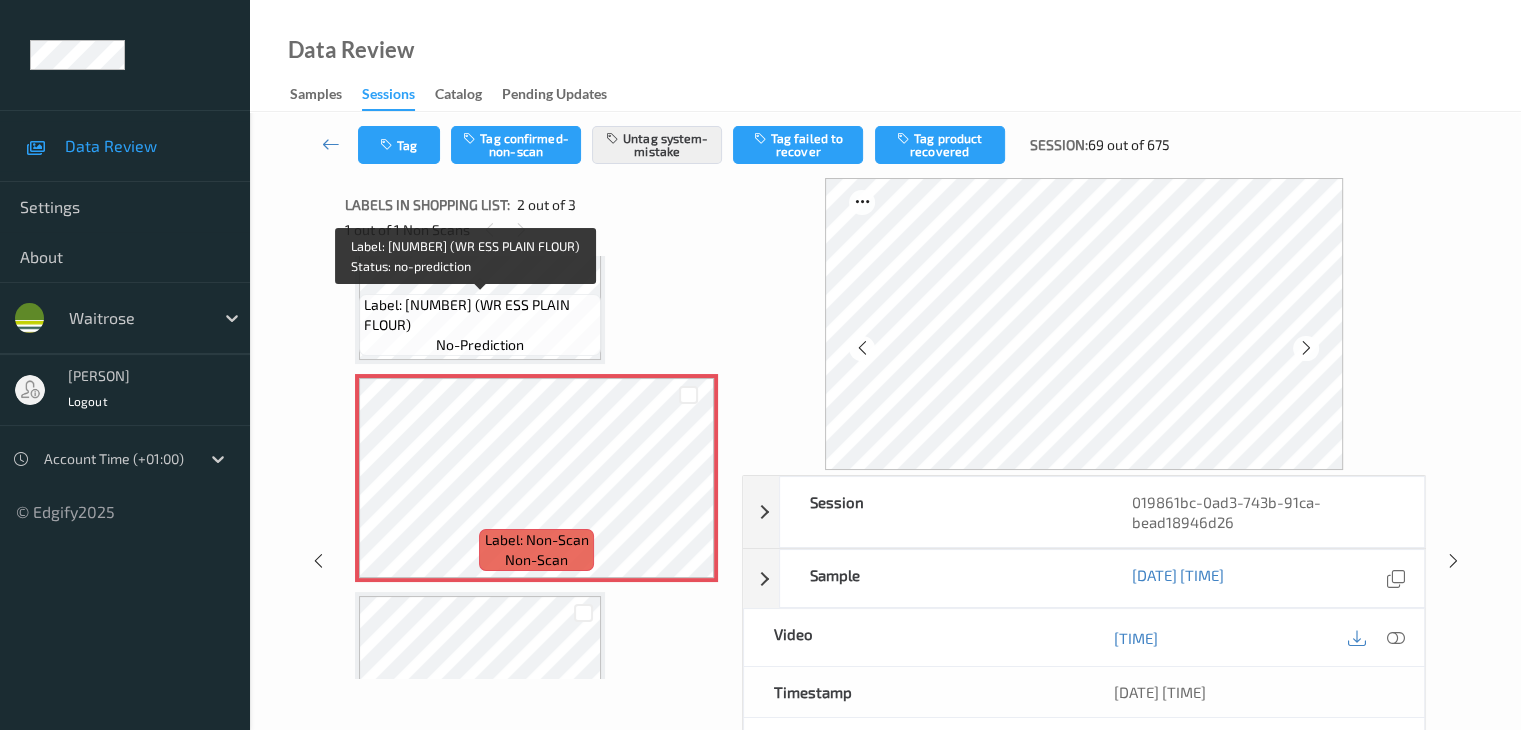 drag, startPoint x: 512, startPoint y: 305, endPoint x: 520, endPoint y: 325, distance: 21.540659 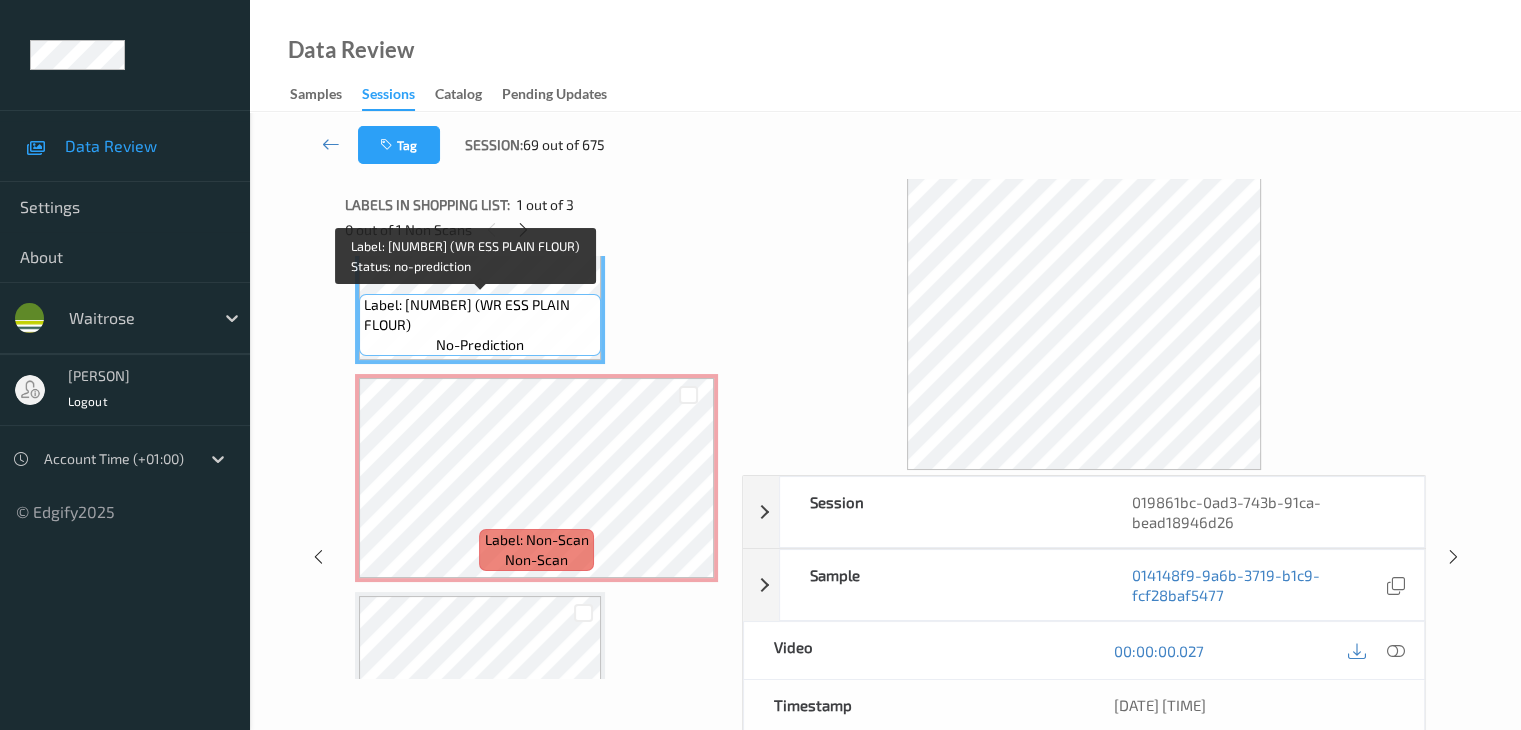 copy on "WR ESS PLAIN FLOUR)" 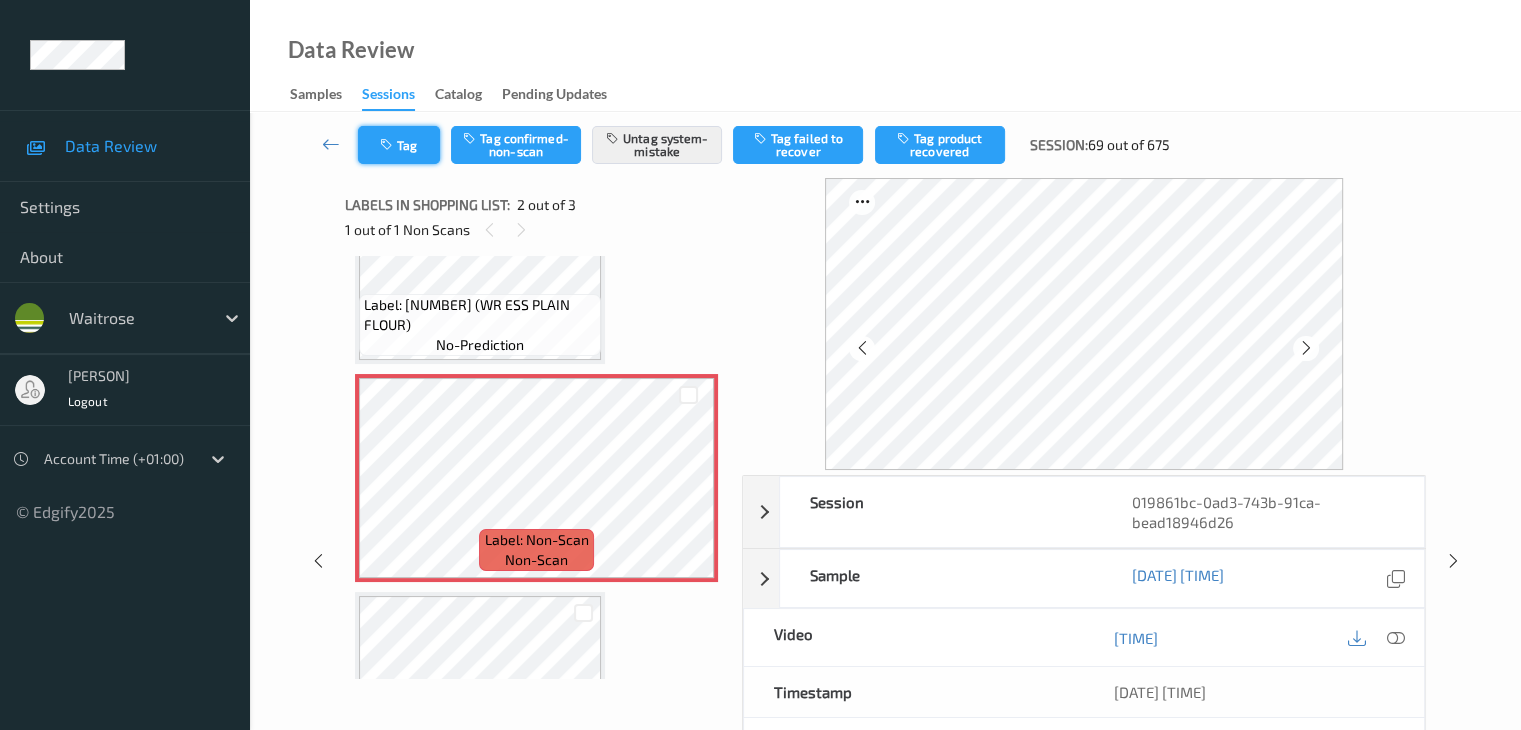 click on "Tag" at bounding box center [399, 145] 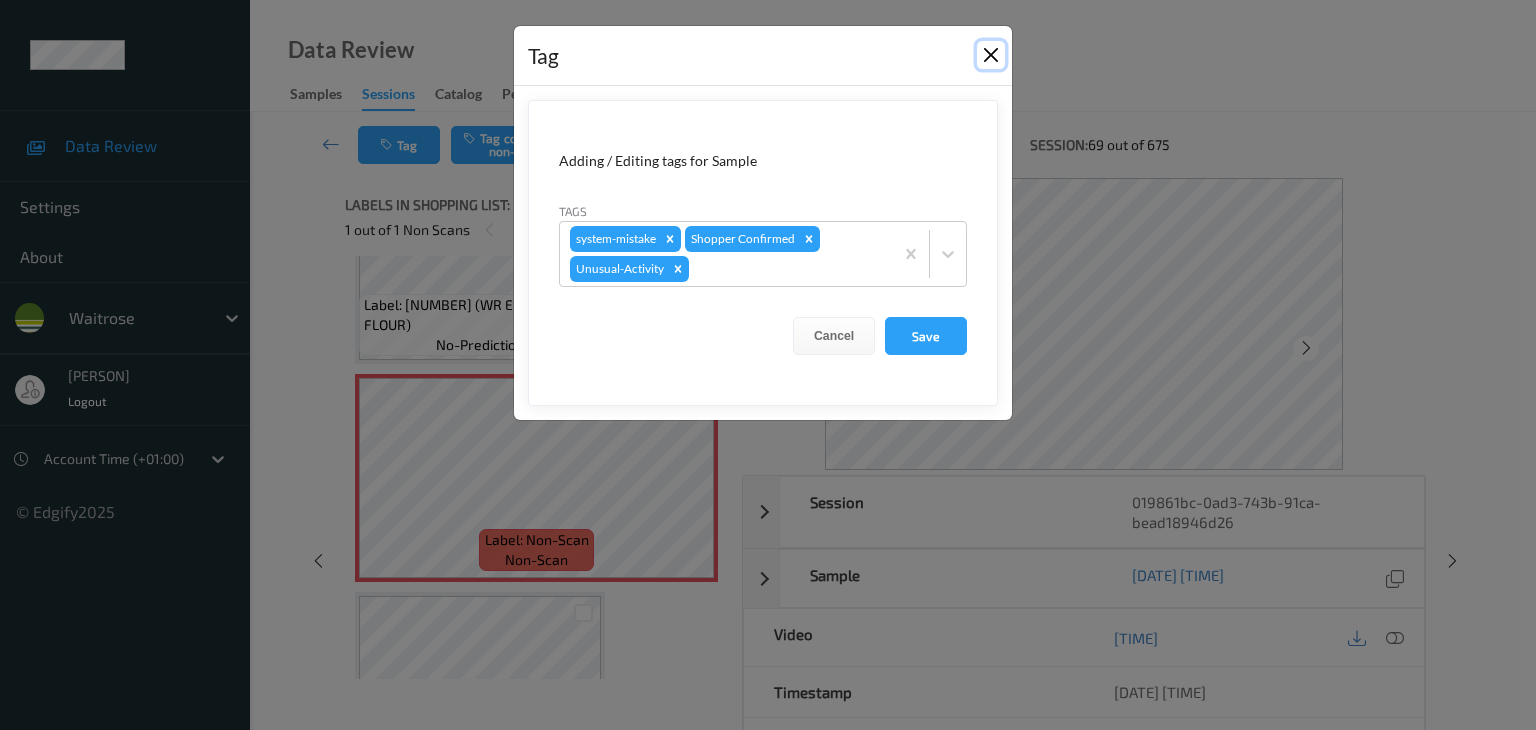 click at bounding box center [991, 55] 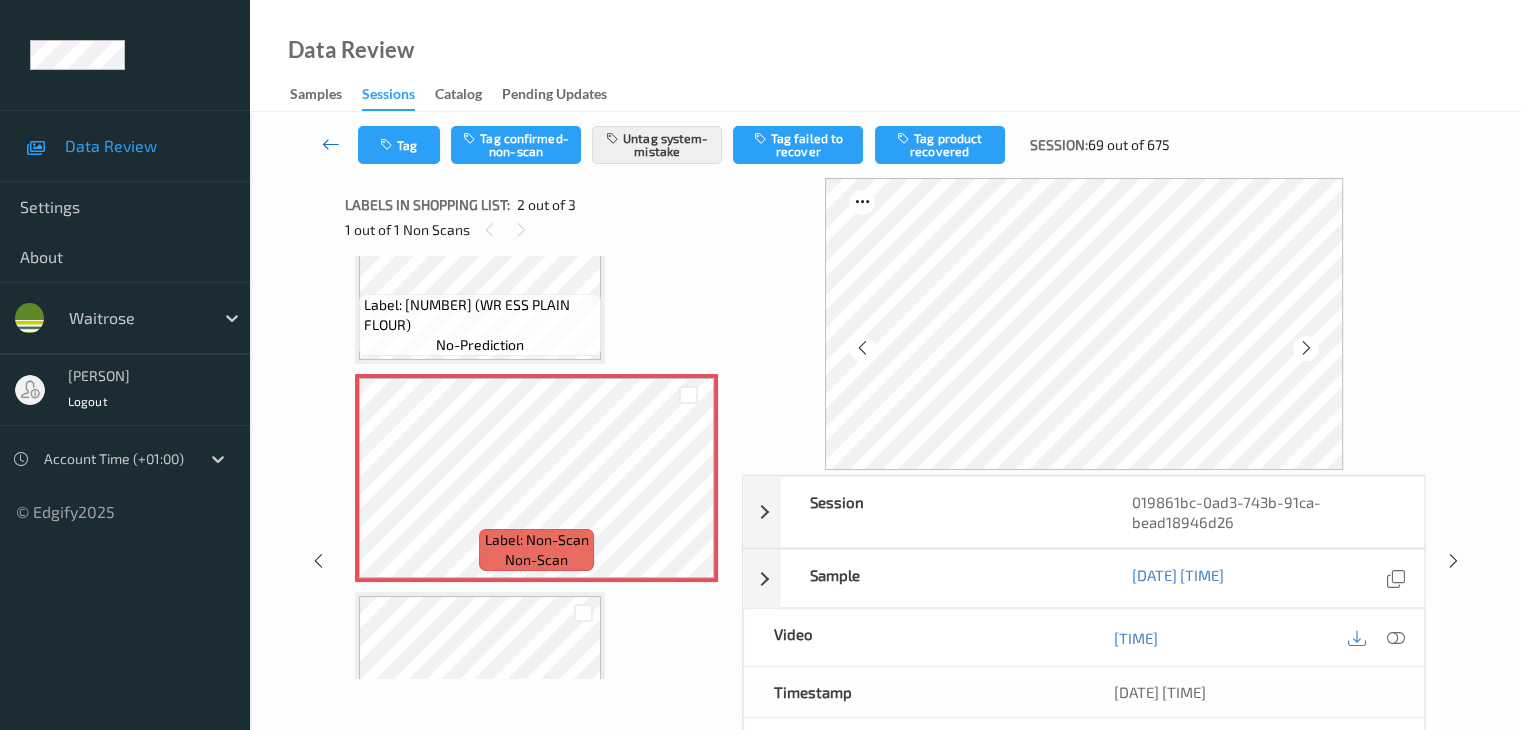 click at bounding box center (331, 144) 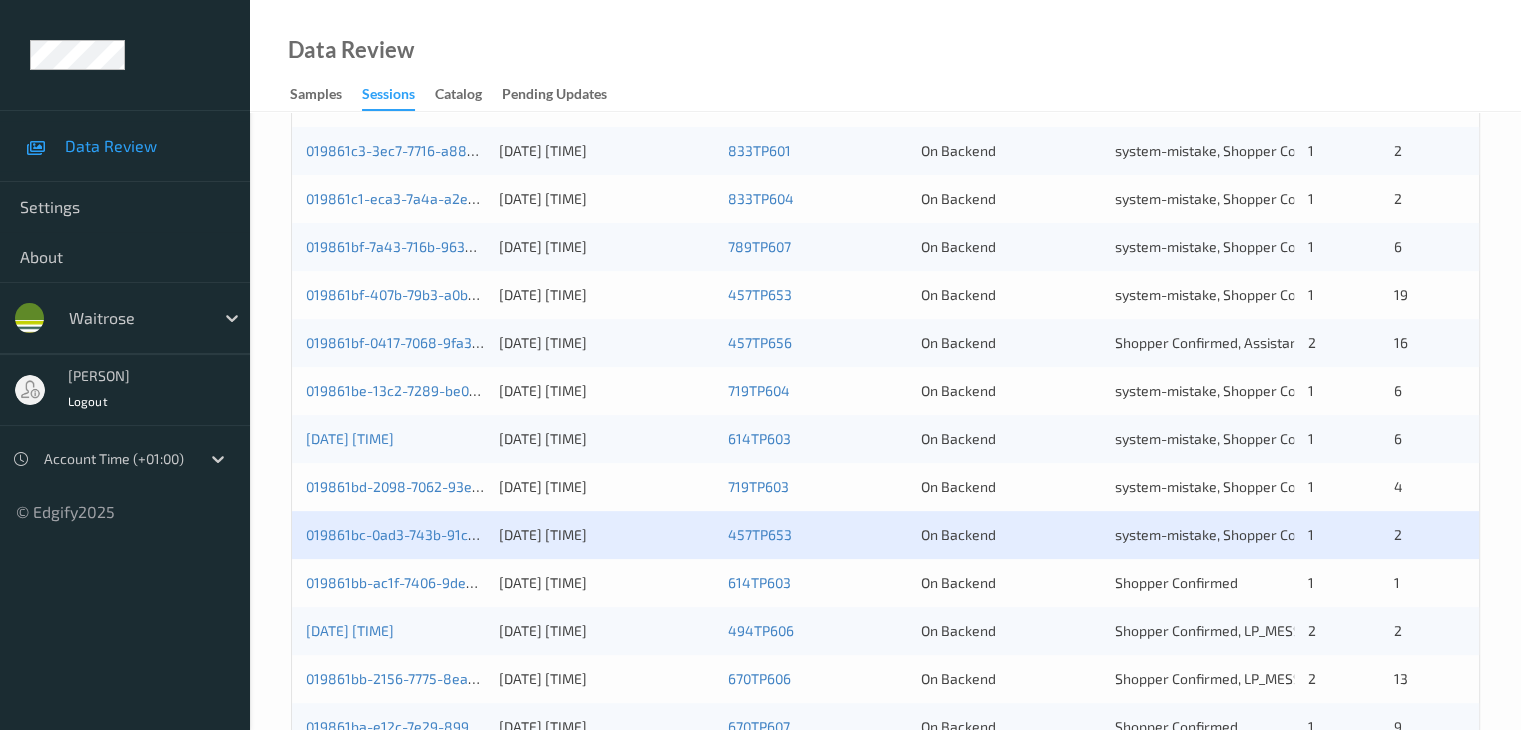 scroll, scrollTop: 700, scrollLeft: 0, axis: vertical 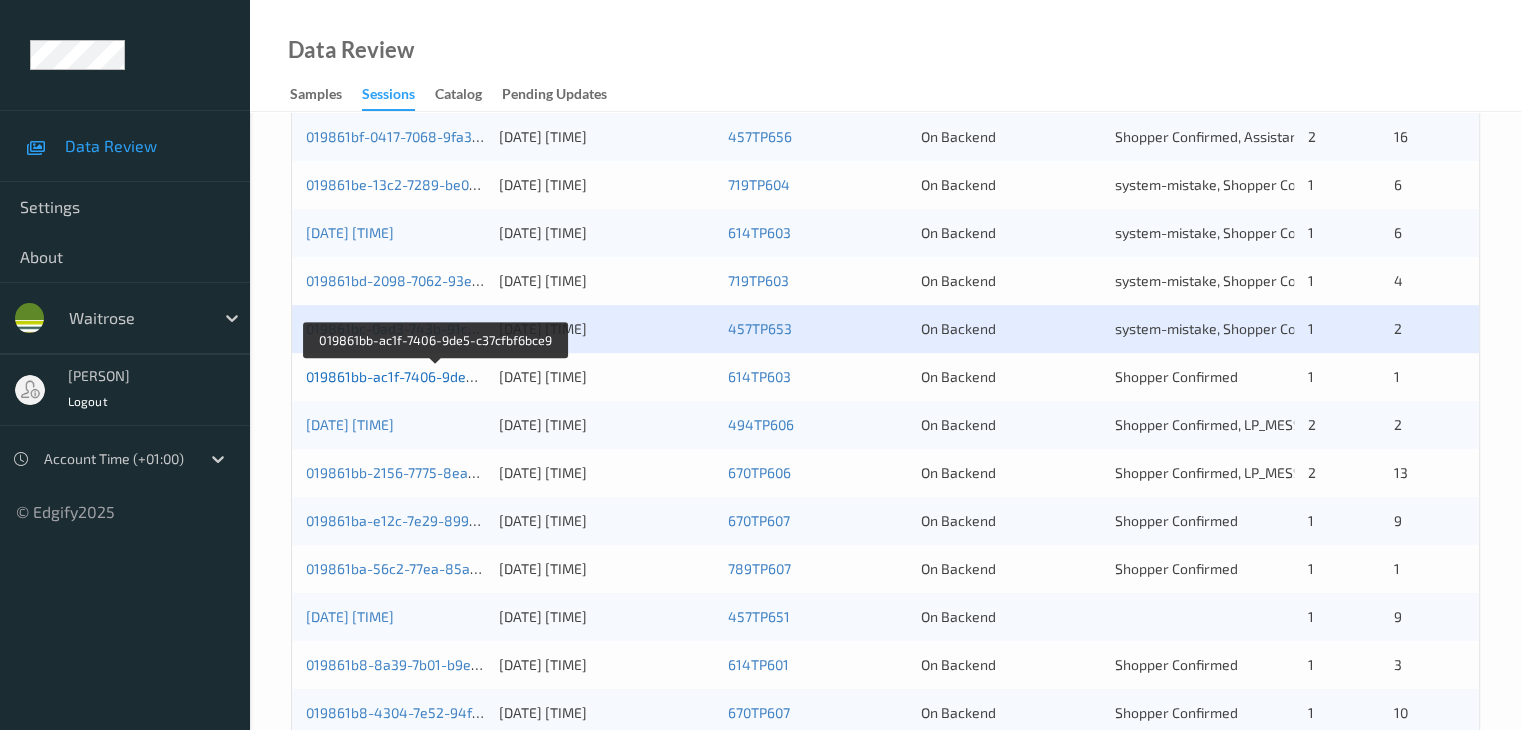 click on "019861bb-ac1f-7406-9de5-c37cfbf6bce9" at bounding box center [436, 376] 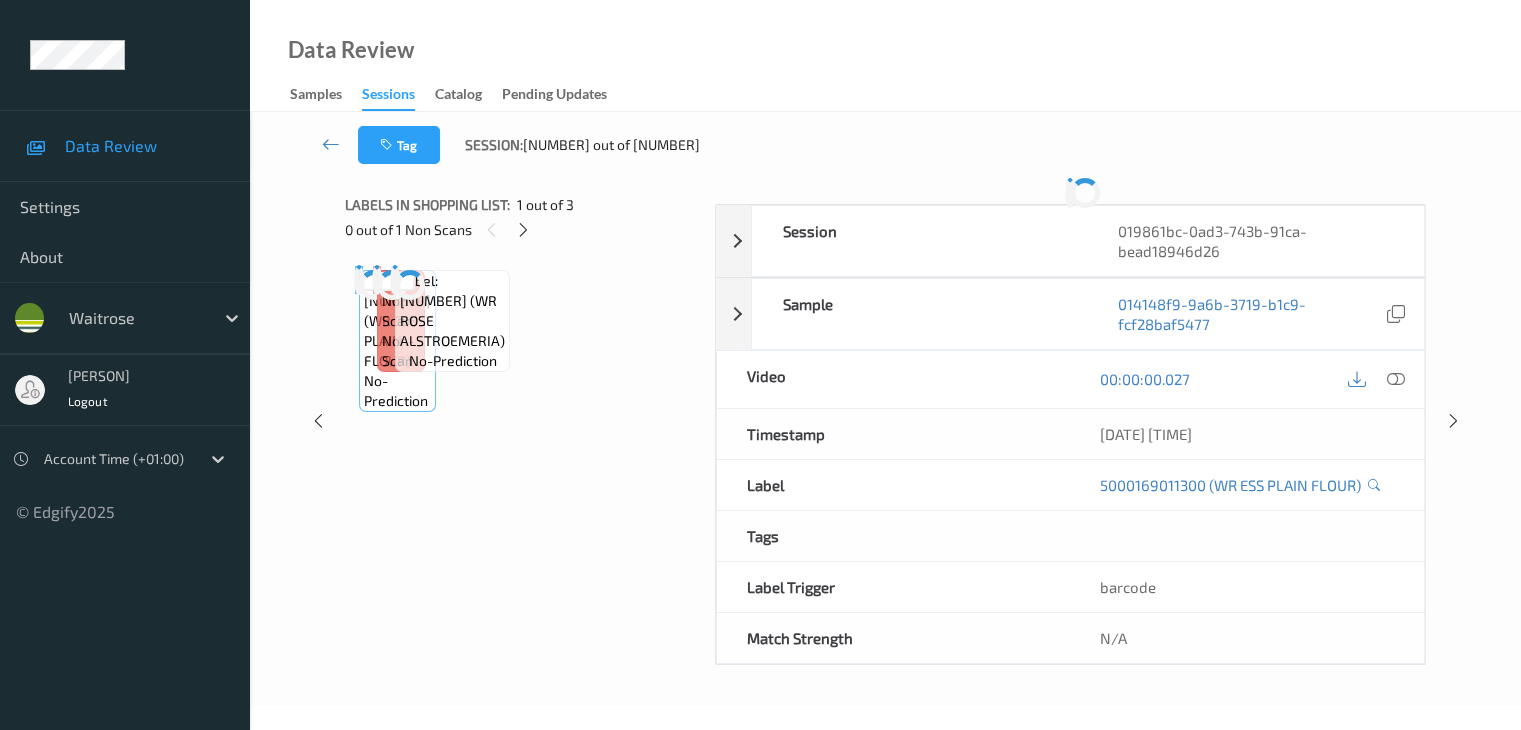 scroll, scrollTop: 0, scrollLeft: 0, axis: both 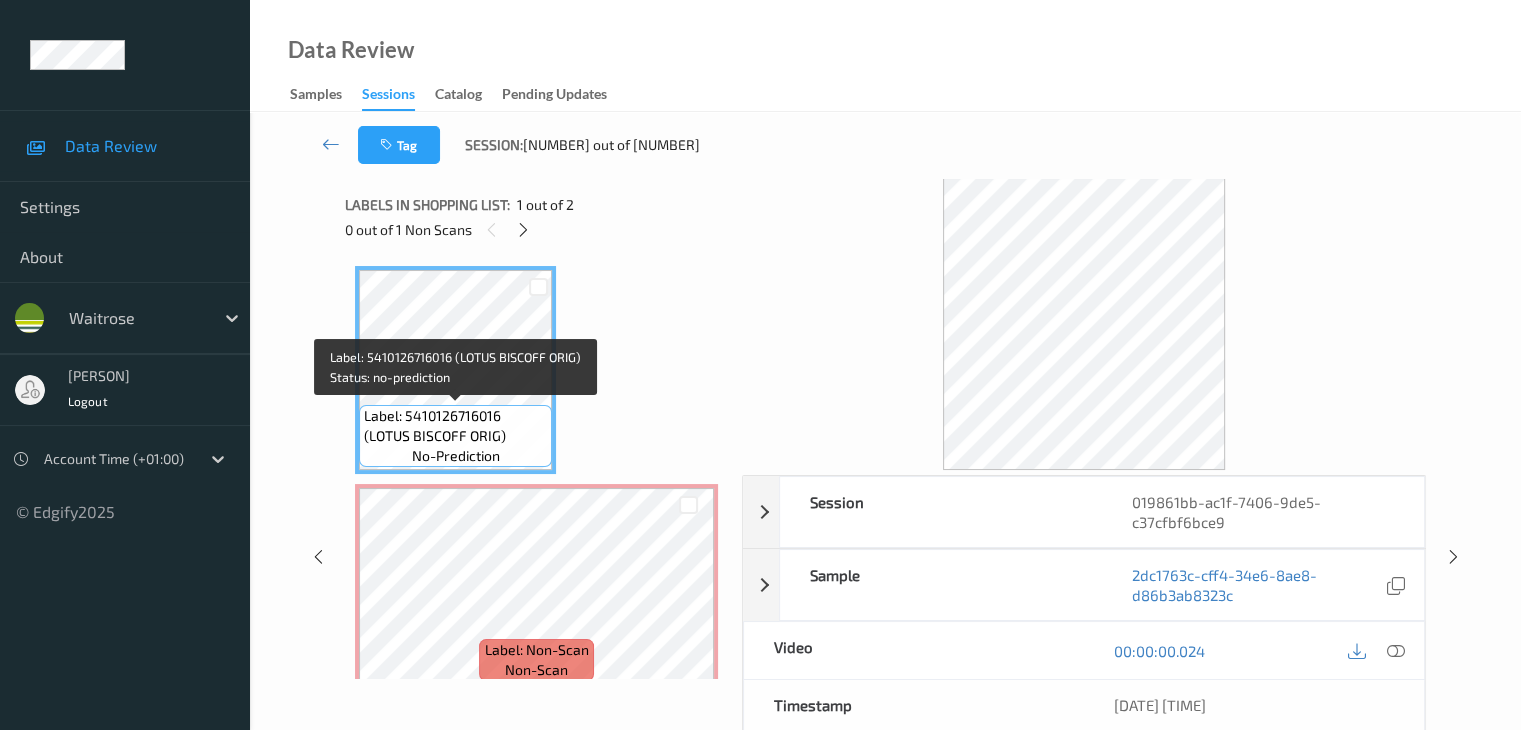 click on "Label: 5410126716016 (LOTUS BISCOFF ORIG)" at bounding box center [455, 426] 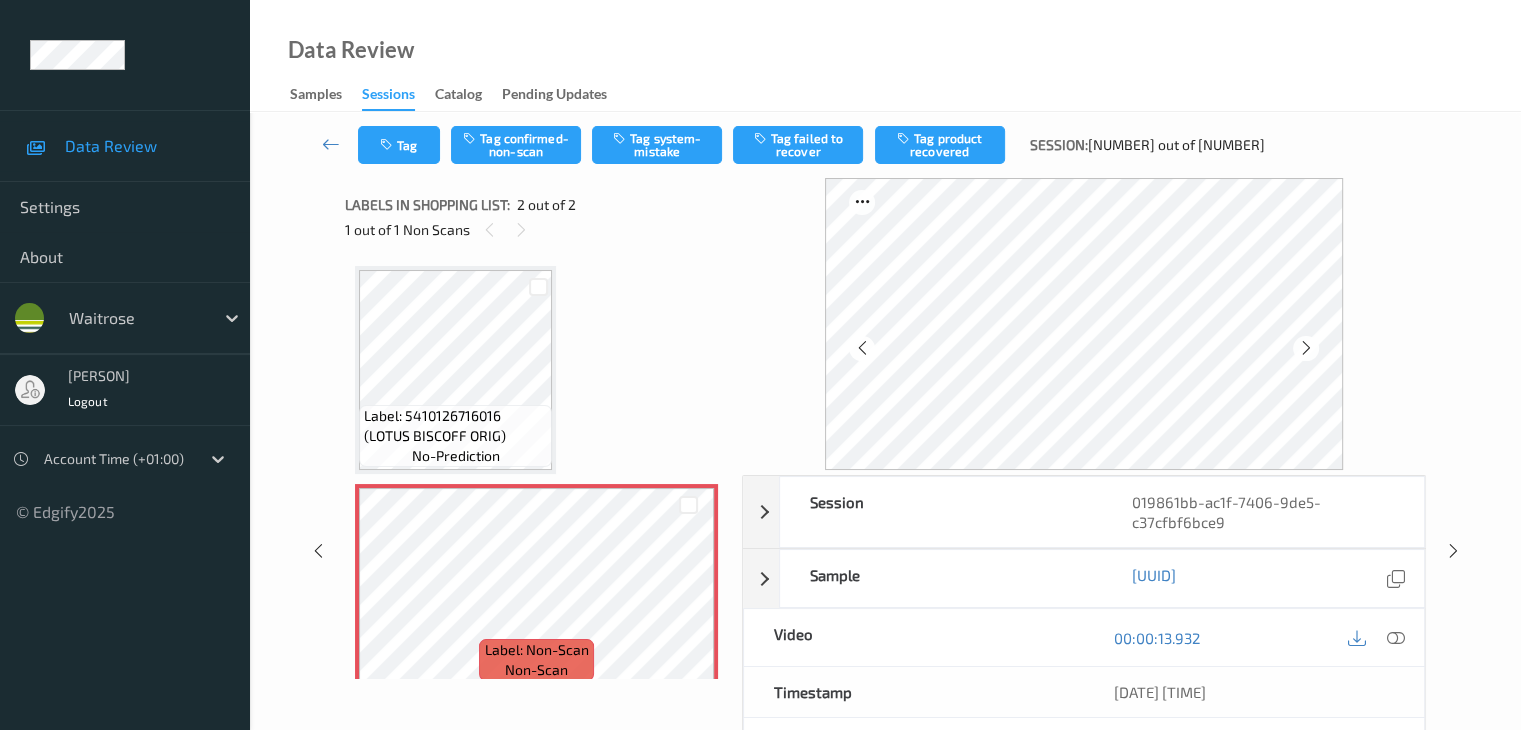click on "Tag Tag   confirmed-non-scan Tag   system-mistake Tag   failed to recover Tag   product recovered Session: 70 out of 675" at bounding box center (885, 145) 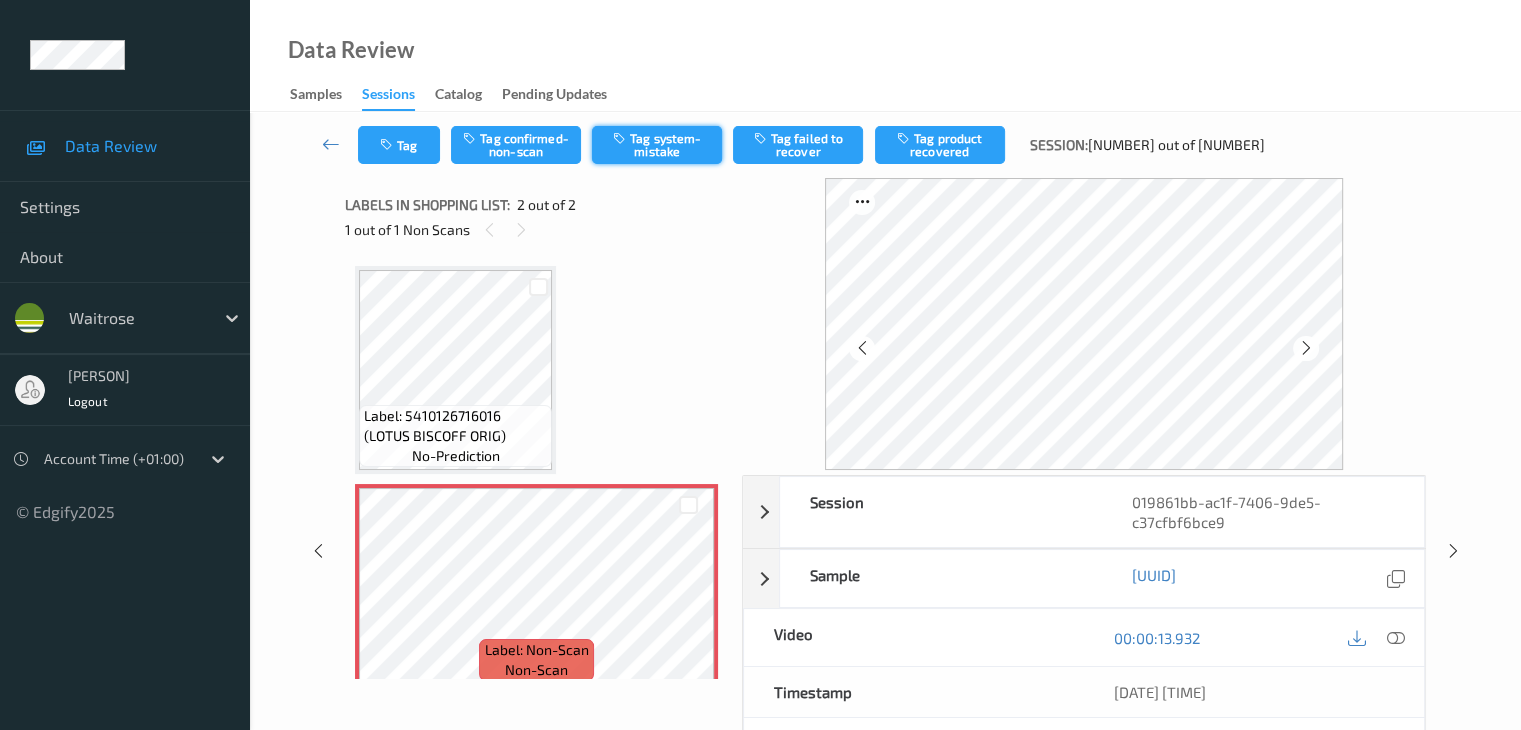 click on "Tag   system-mistake" at bounding box center (657, 145) 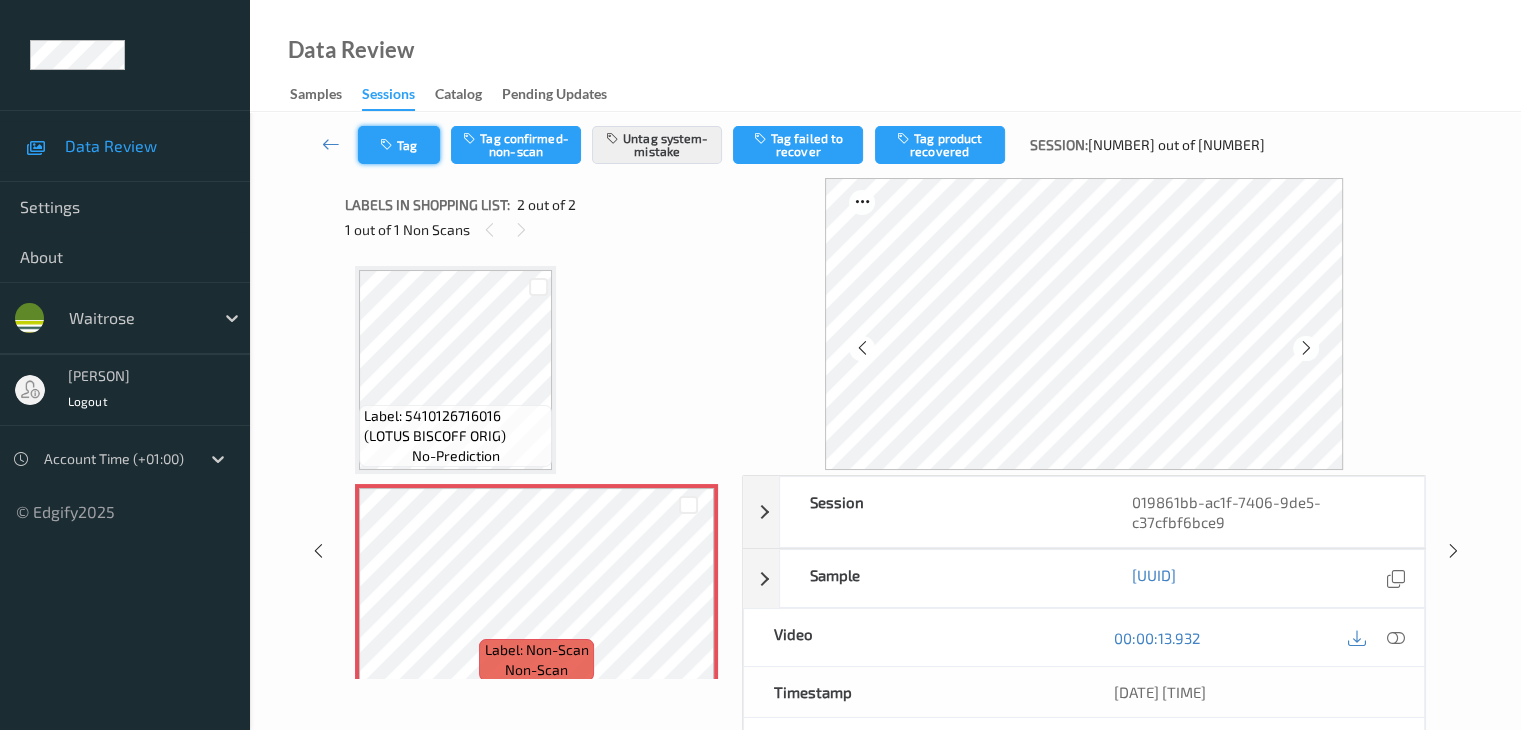 click on "Tag" at bounding box center [399, 145] 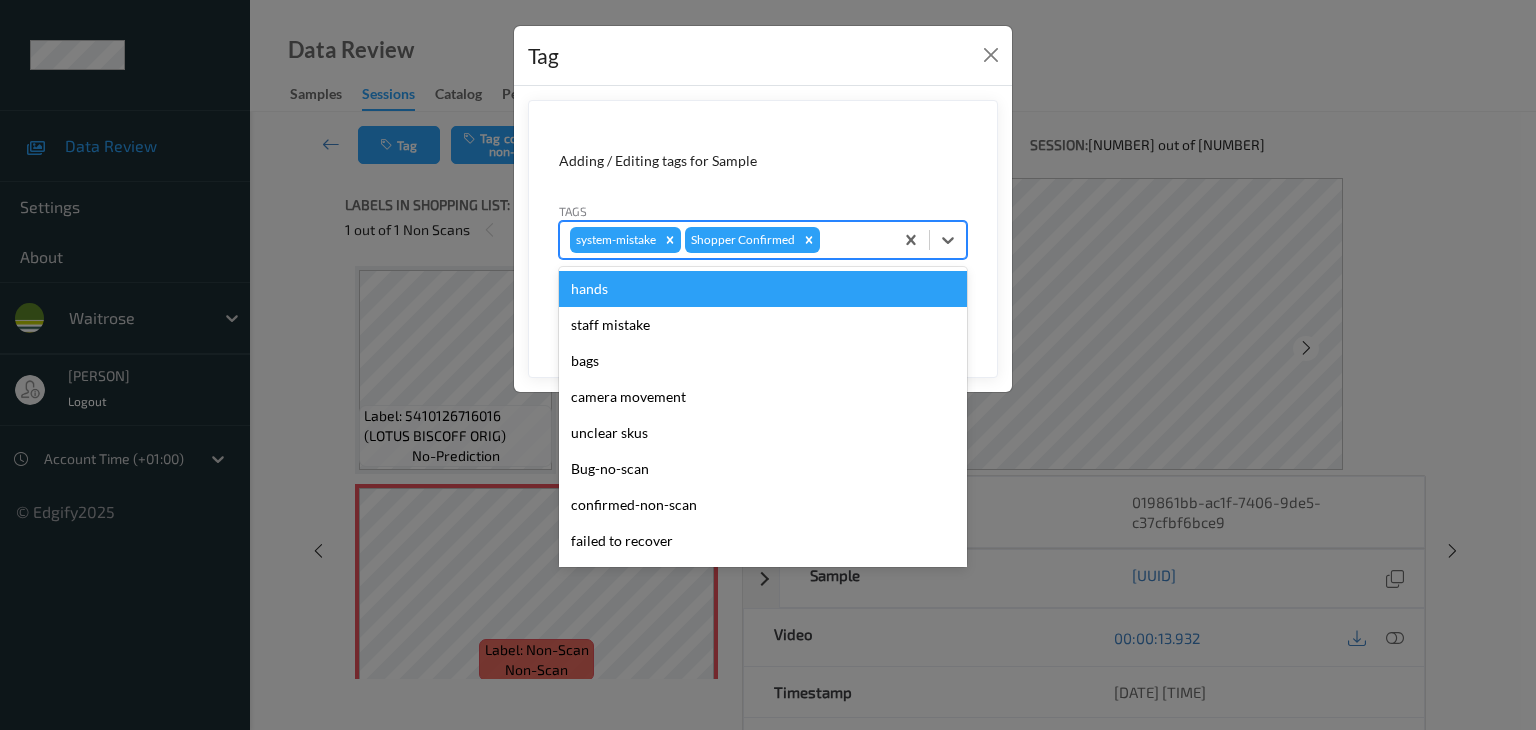 click on "system-mistake Shopper Confirmed" at bounding box center [726, 240] 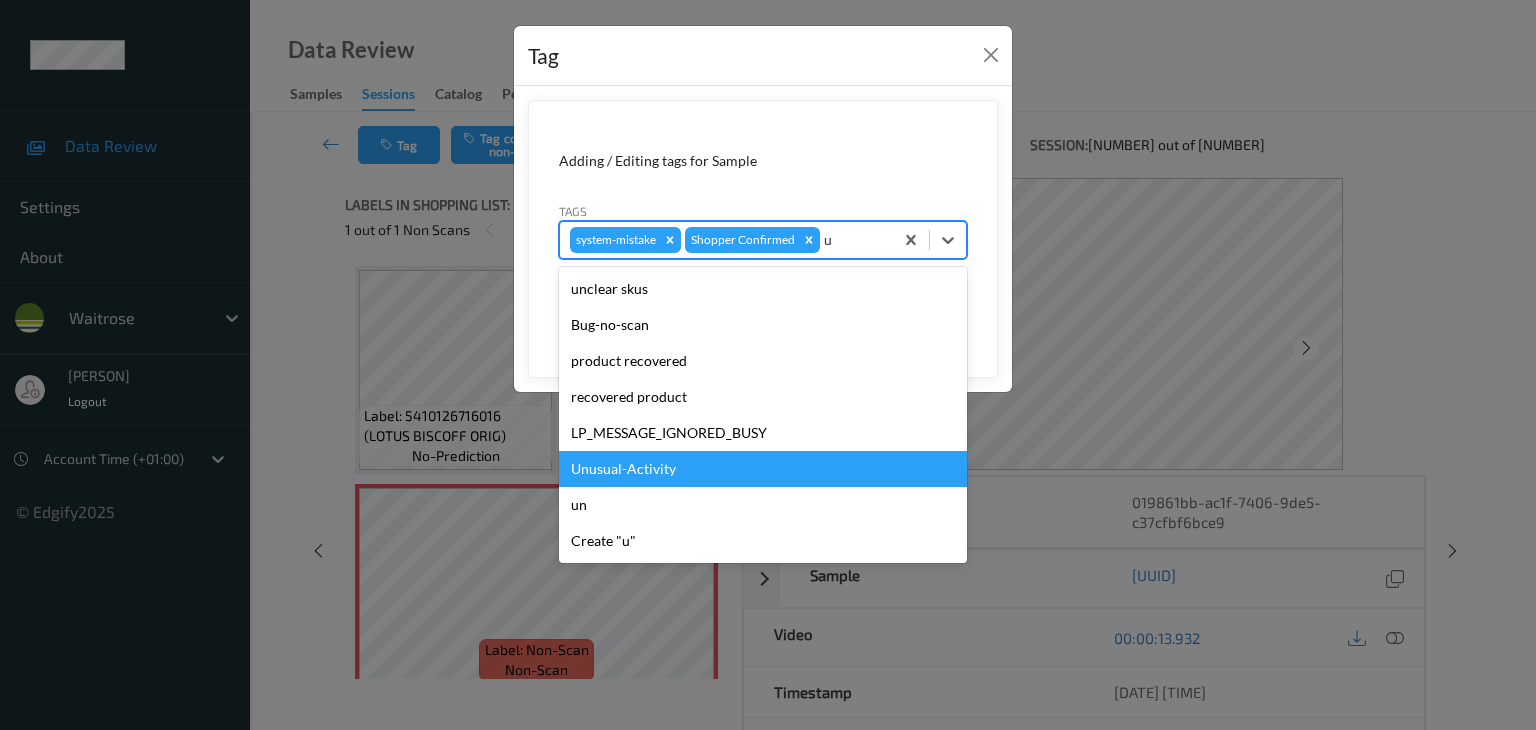 click on "Unusual-Activity" at bounding box center [763, 469] 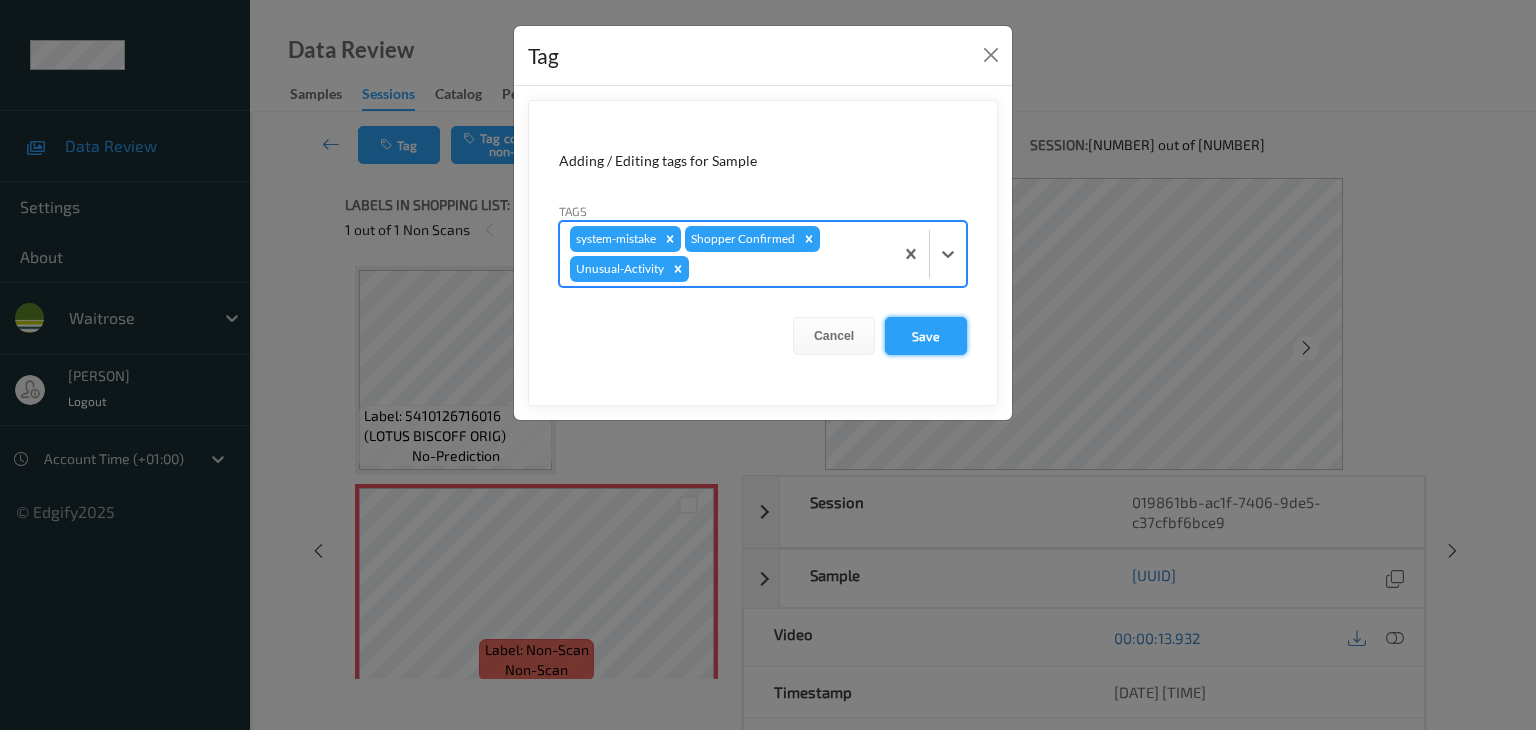 click on "Save" at bounding box center [926, 336] 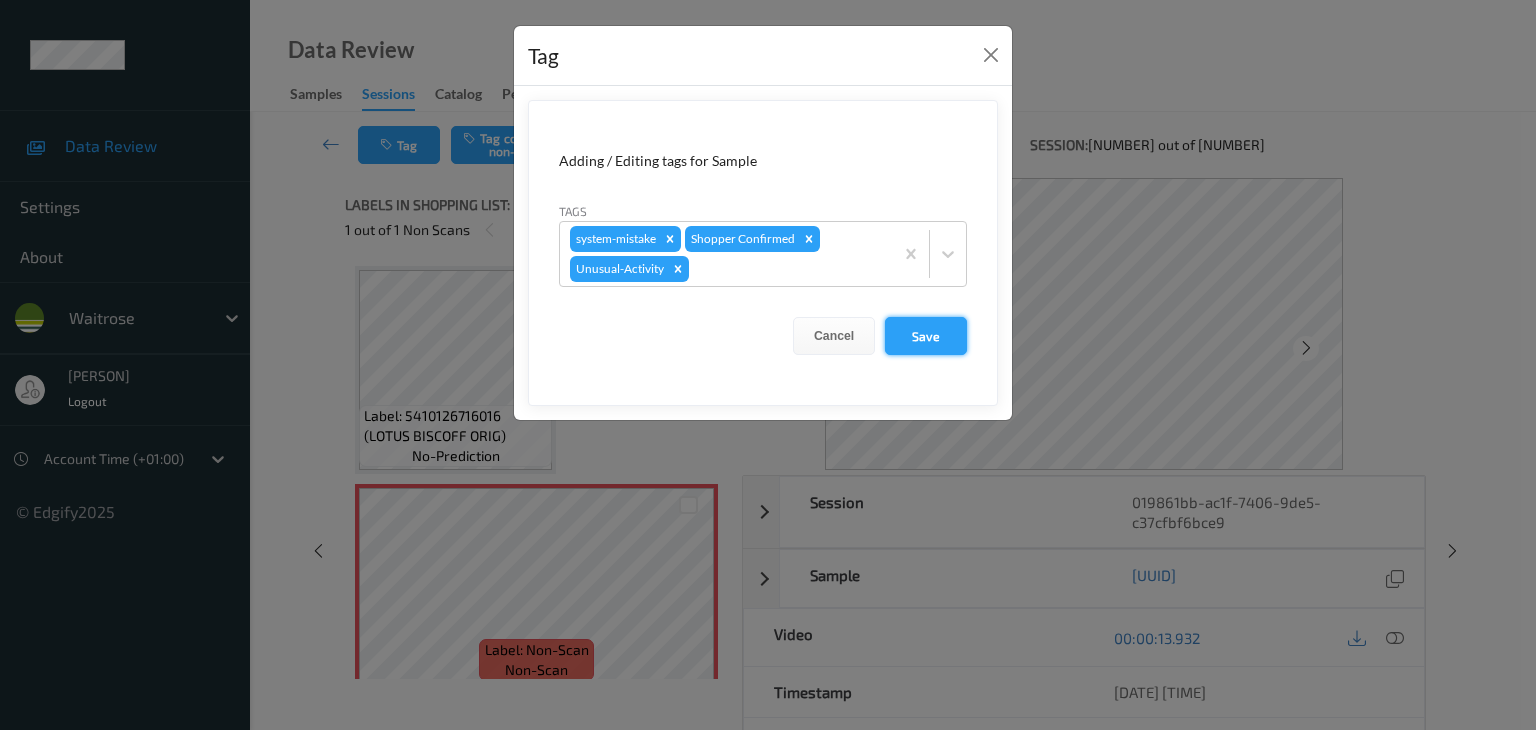 click on "Adding / Editing tags for Sample   Tags system-mistake Shopper Confirmed Unusual-Activity Cancel Save" at bounding box center [763, 253] 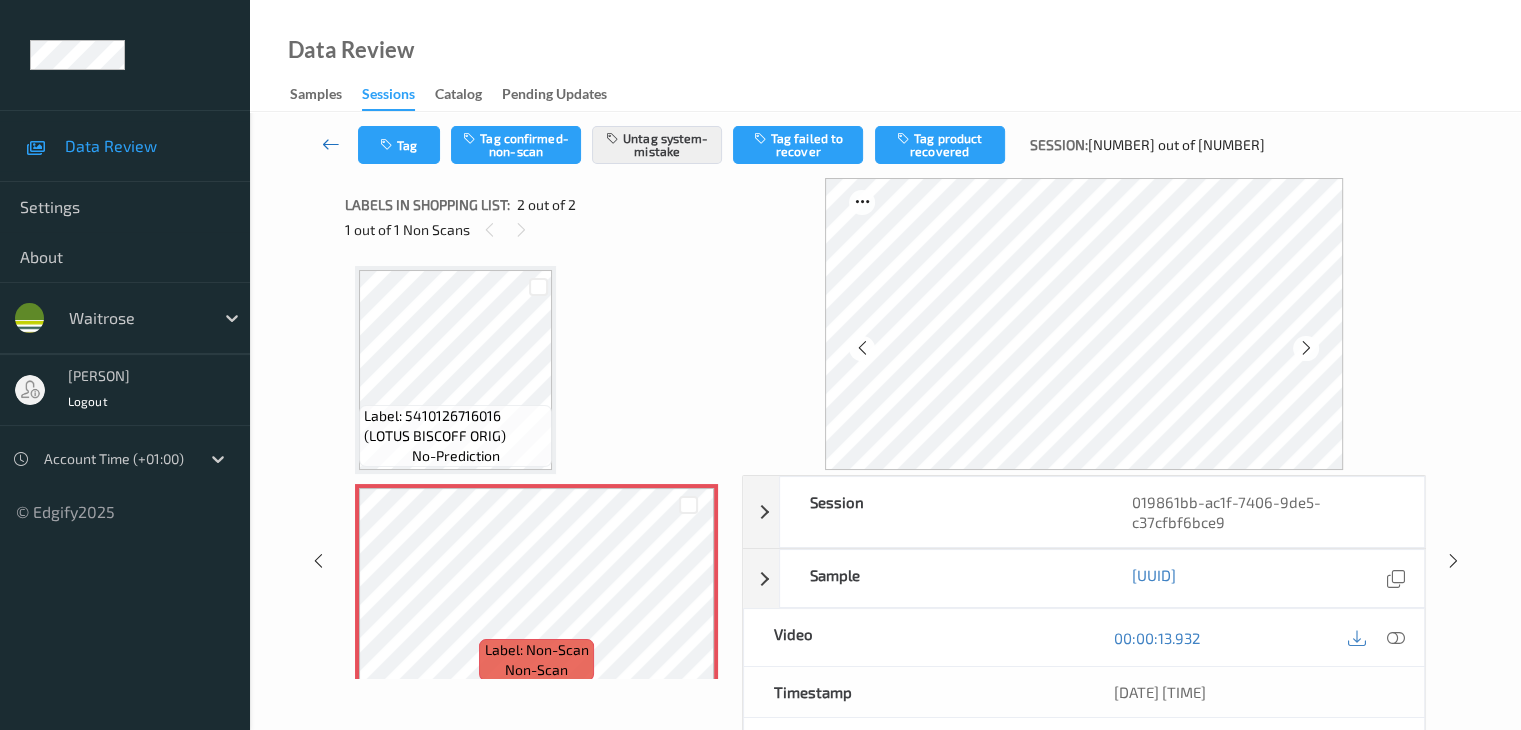 click at bounding box center (331, 144) 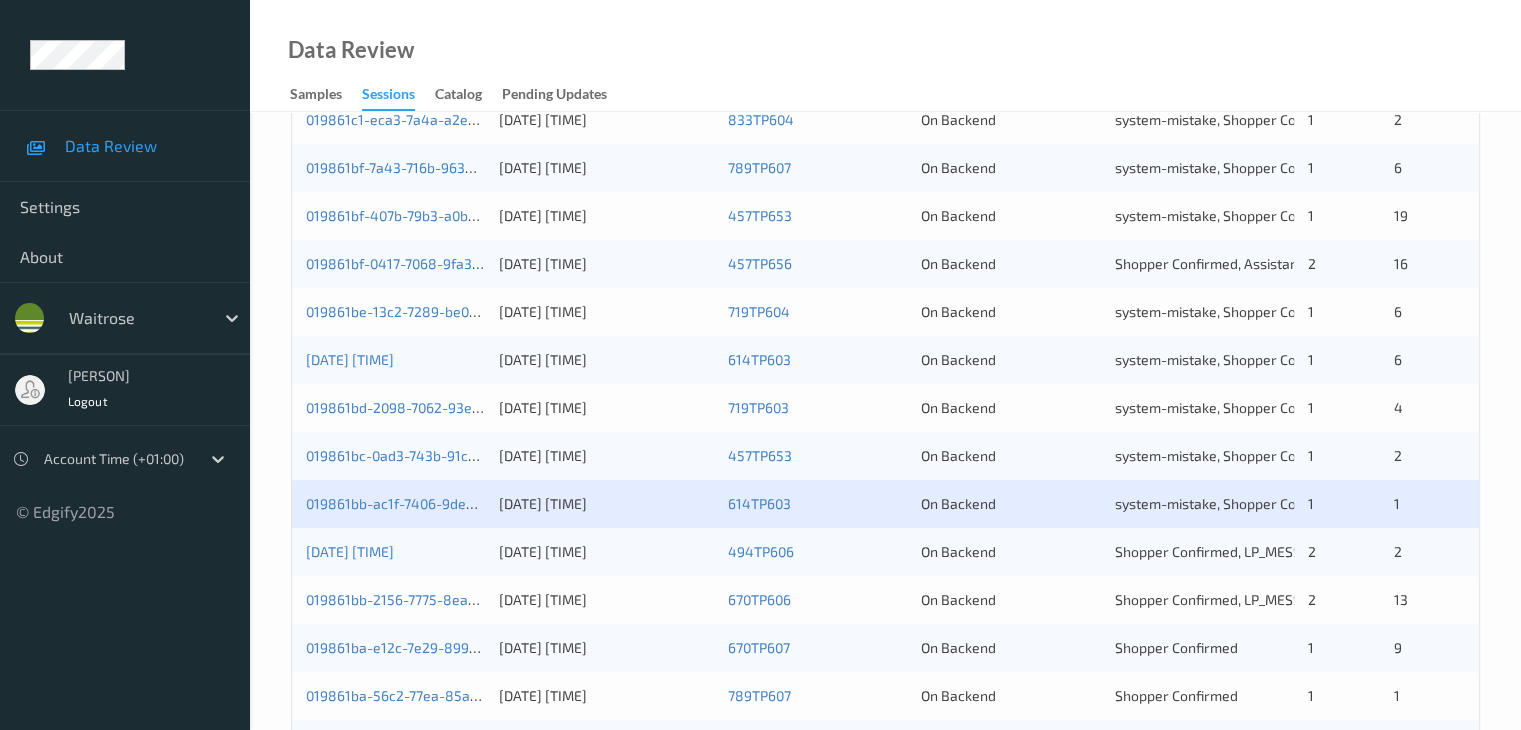scroll, scrollTop: 700, scrollLeft: 0, axis: vertical 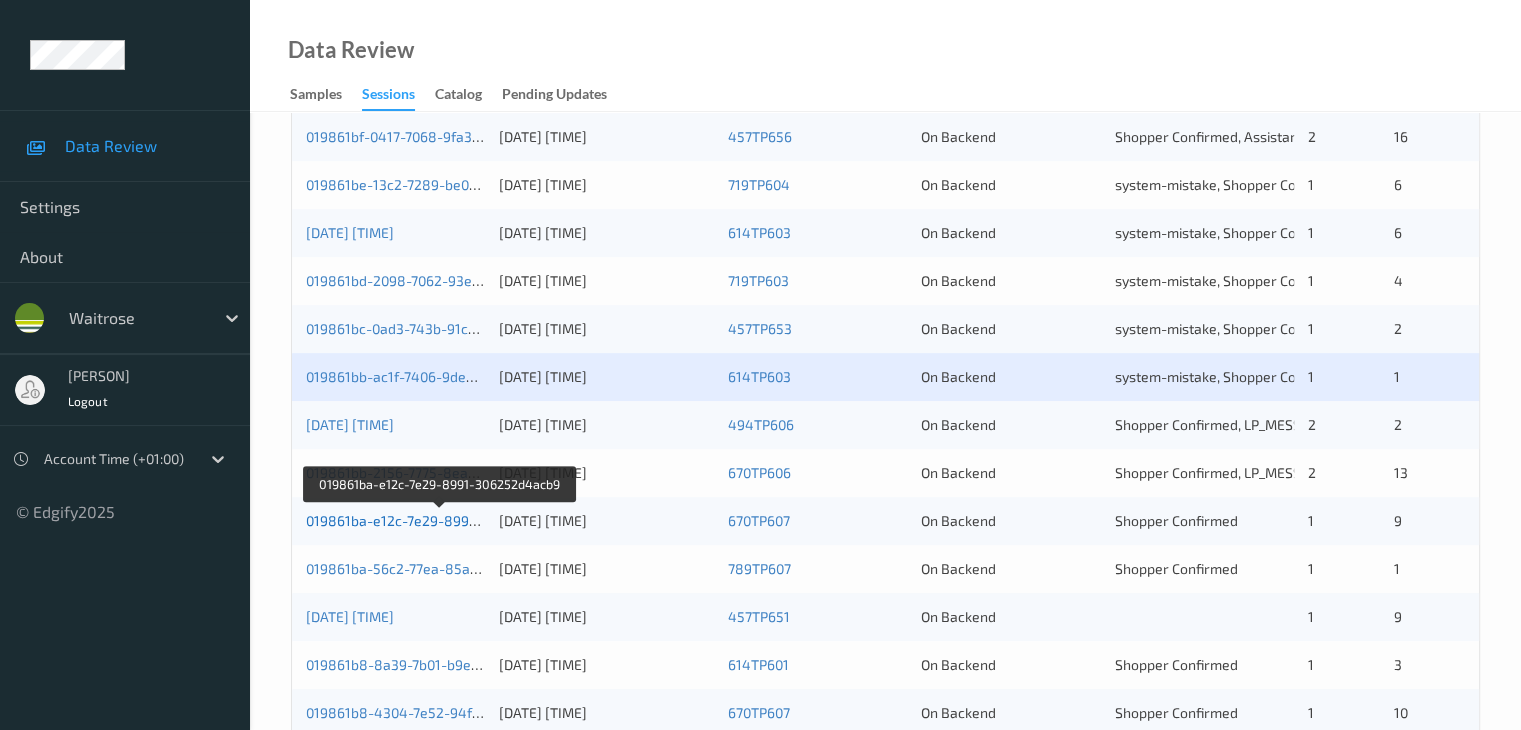 click on "019861ba-e12c-7e29-8991-306252d4acb9" at bounding box center (441, 520) 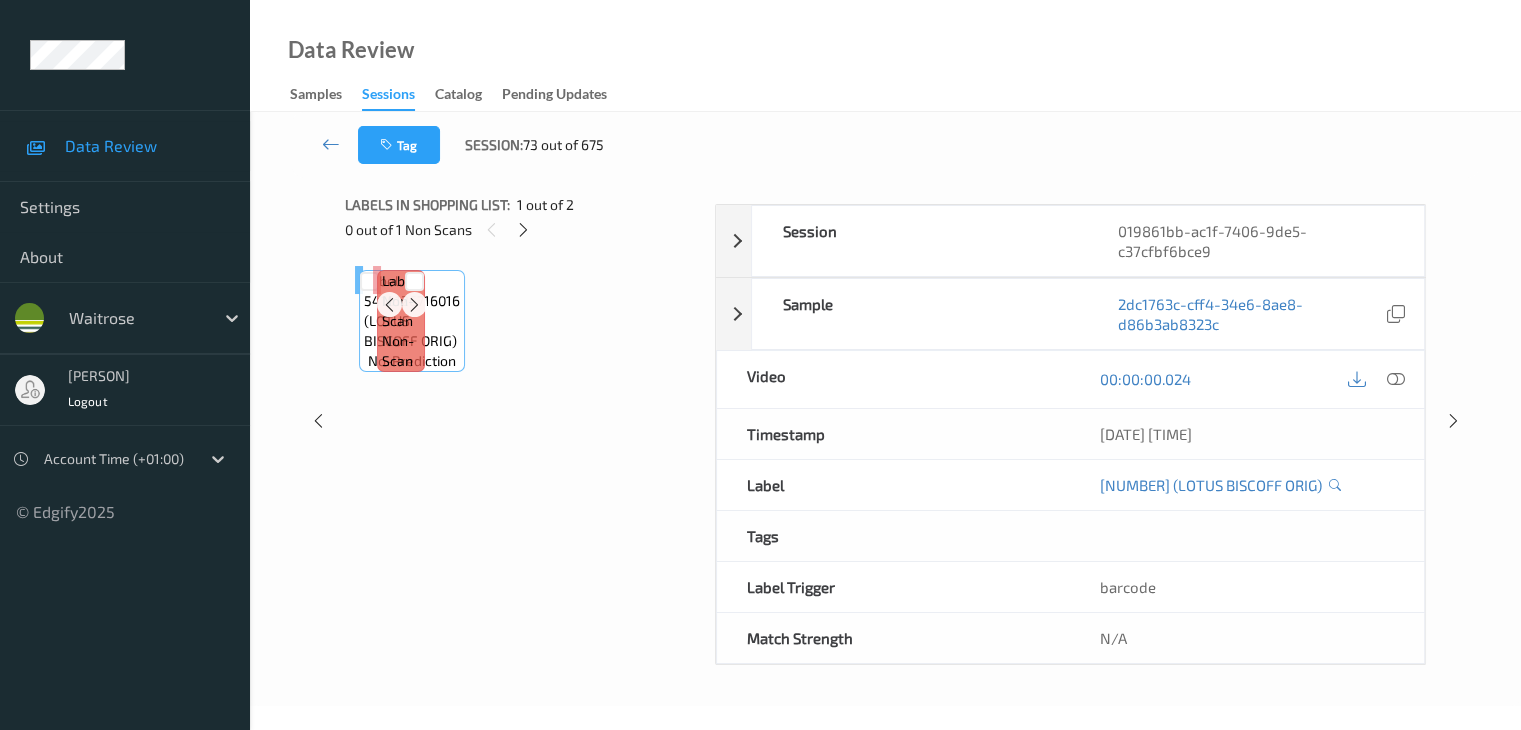 scroll, scrollTop: 0, scrollLeft: 0, axis: both 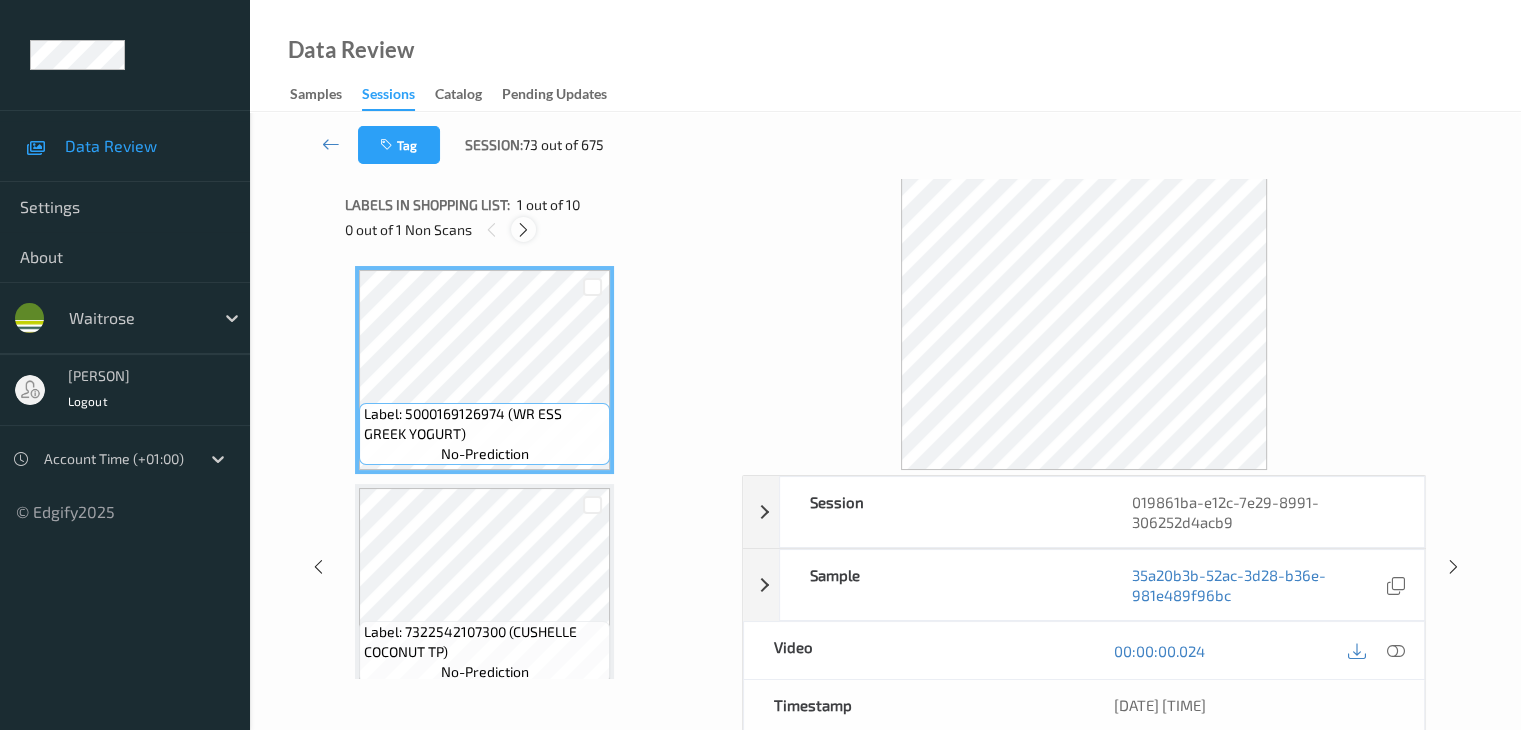 click at bounding box center [523, 230] 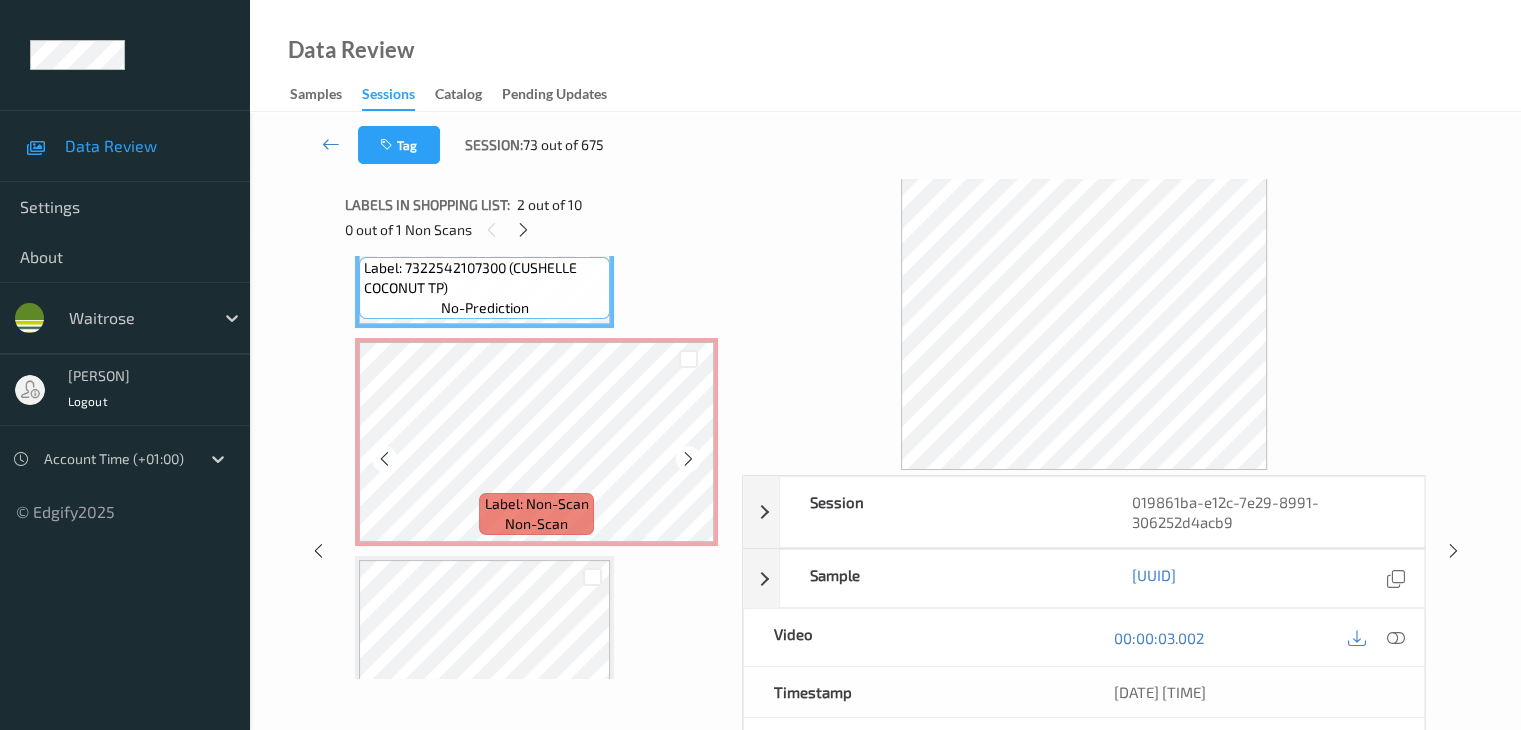 scroll, scrollTop: 428, scrollLeft: 0, axis: vertical 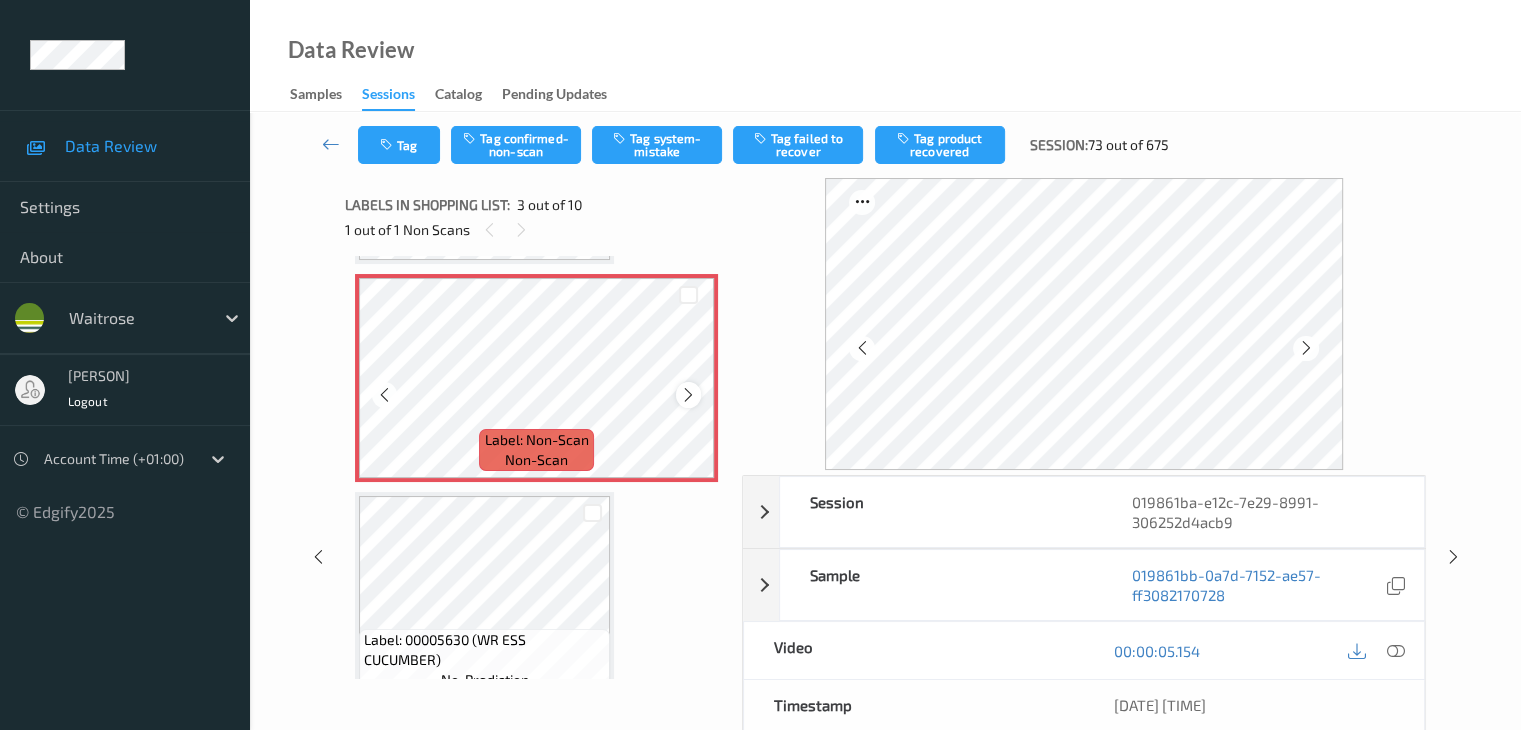 click at bounding box center [688, 395] 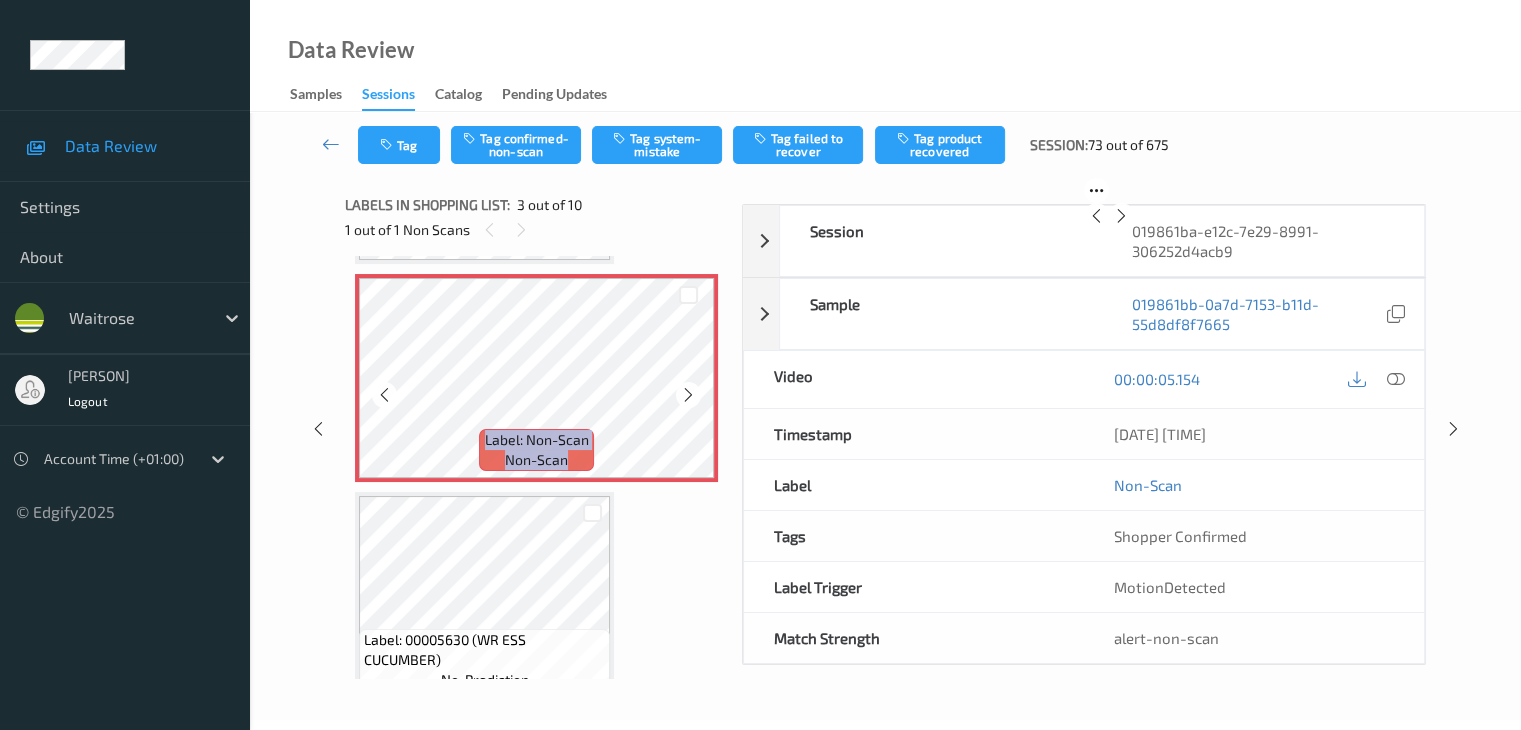 click at bounding box center (688, 395) 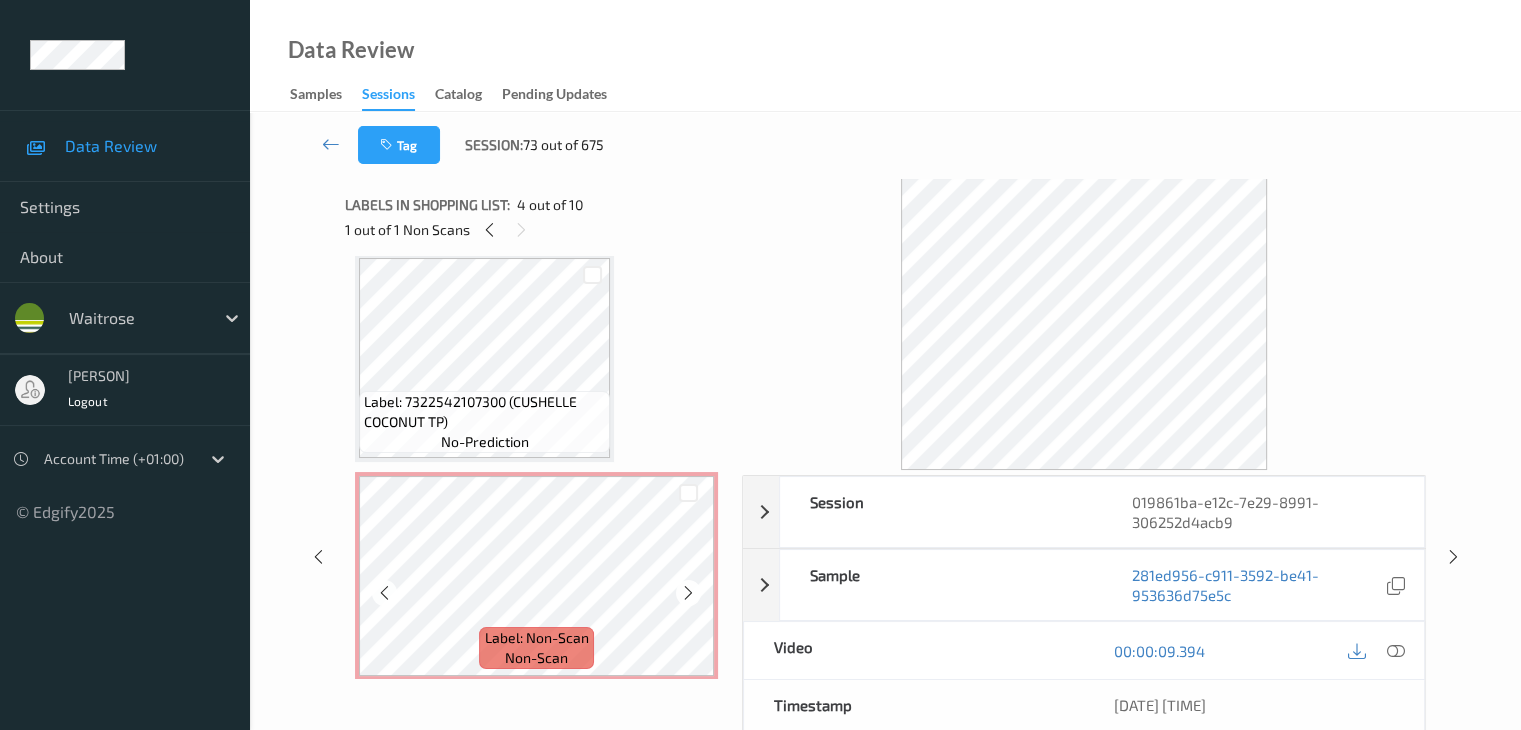scroll, scrollTop: 228, scrollLeft: 0, axis: vertical 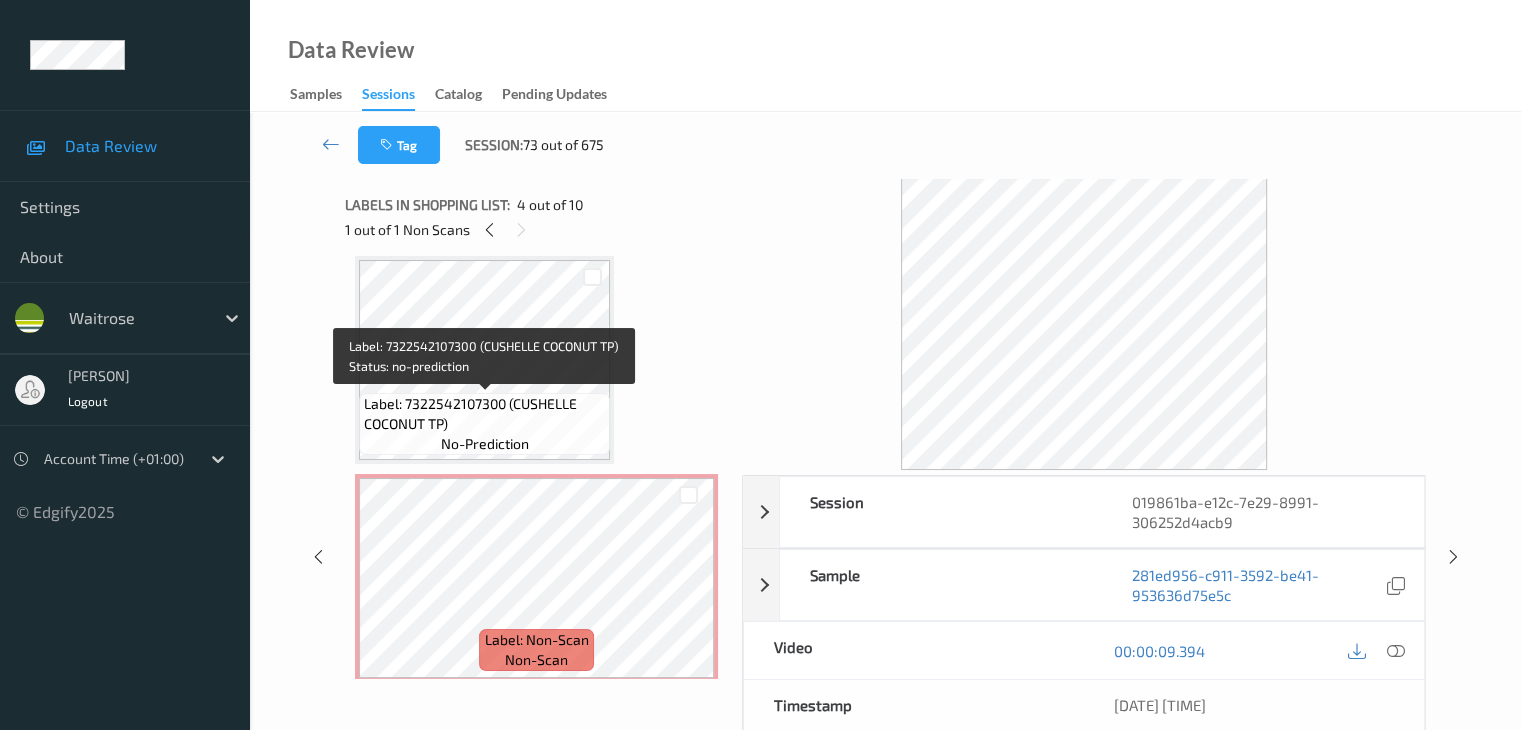 click on "Label: 7322542107300 (CUSHELLE COCONUT TP)" at bounding box center [484, 414] 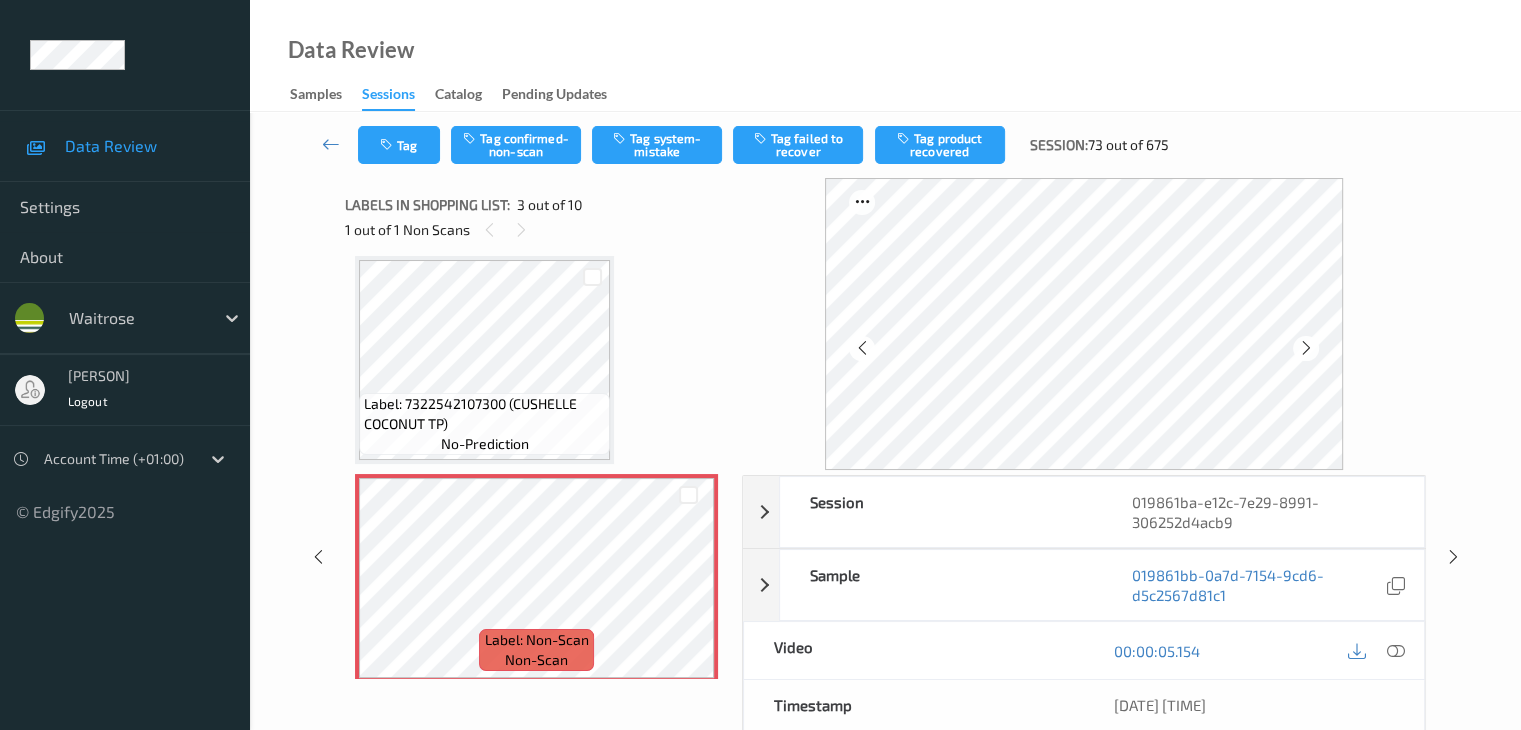 click on "Label: 7322542107300 (CUSHELLE COCONUT TP)" at bounding box center [484, 414] 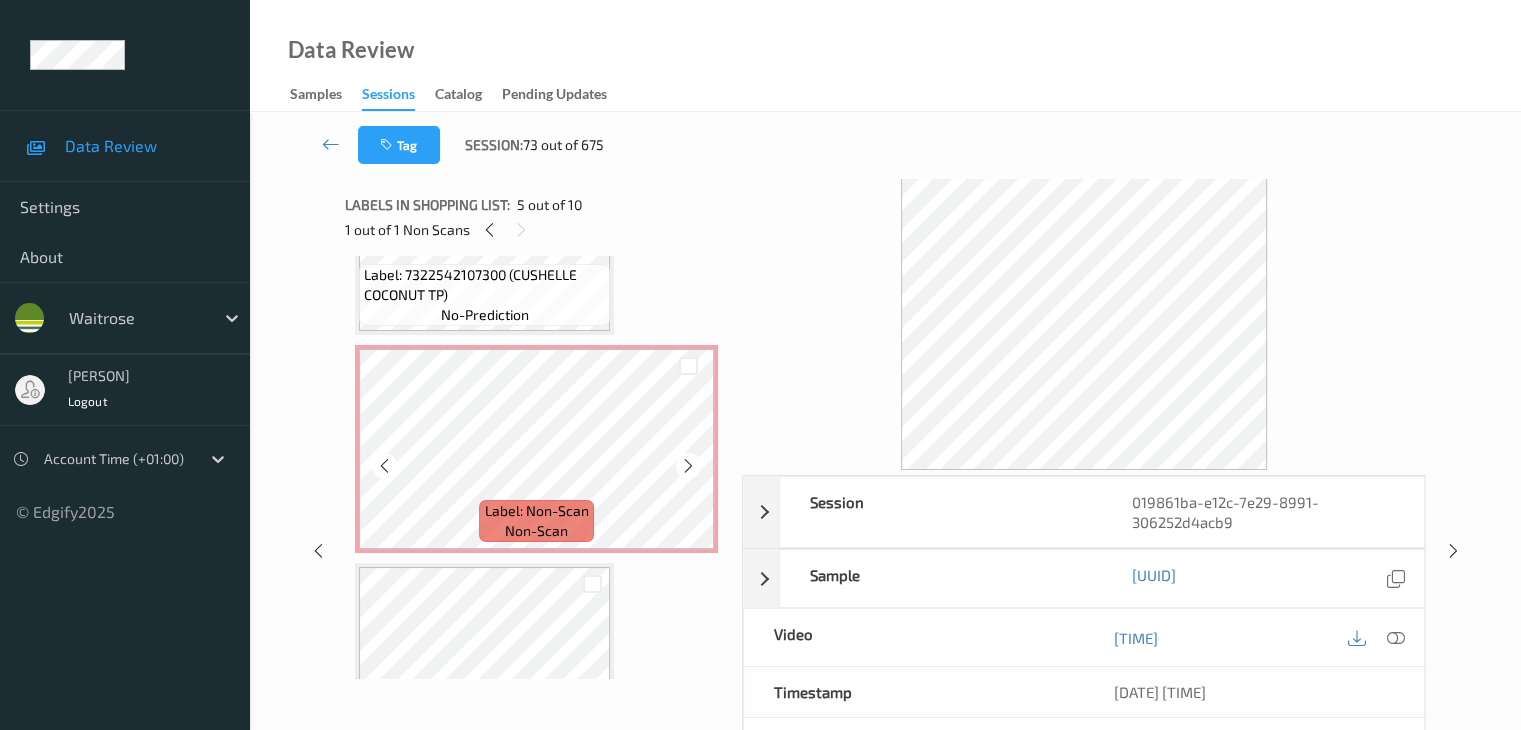 scroll, scrollTop: 328, scrollLeft: 0, axis: vertical 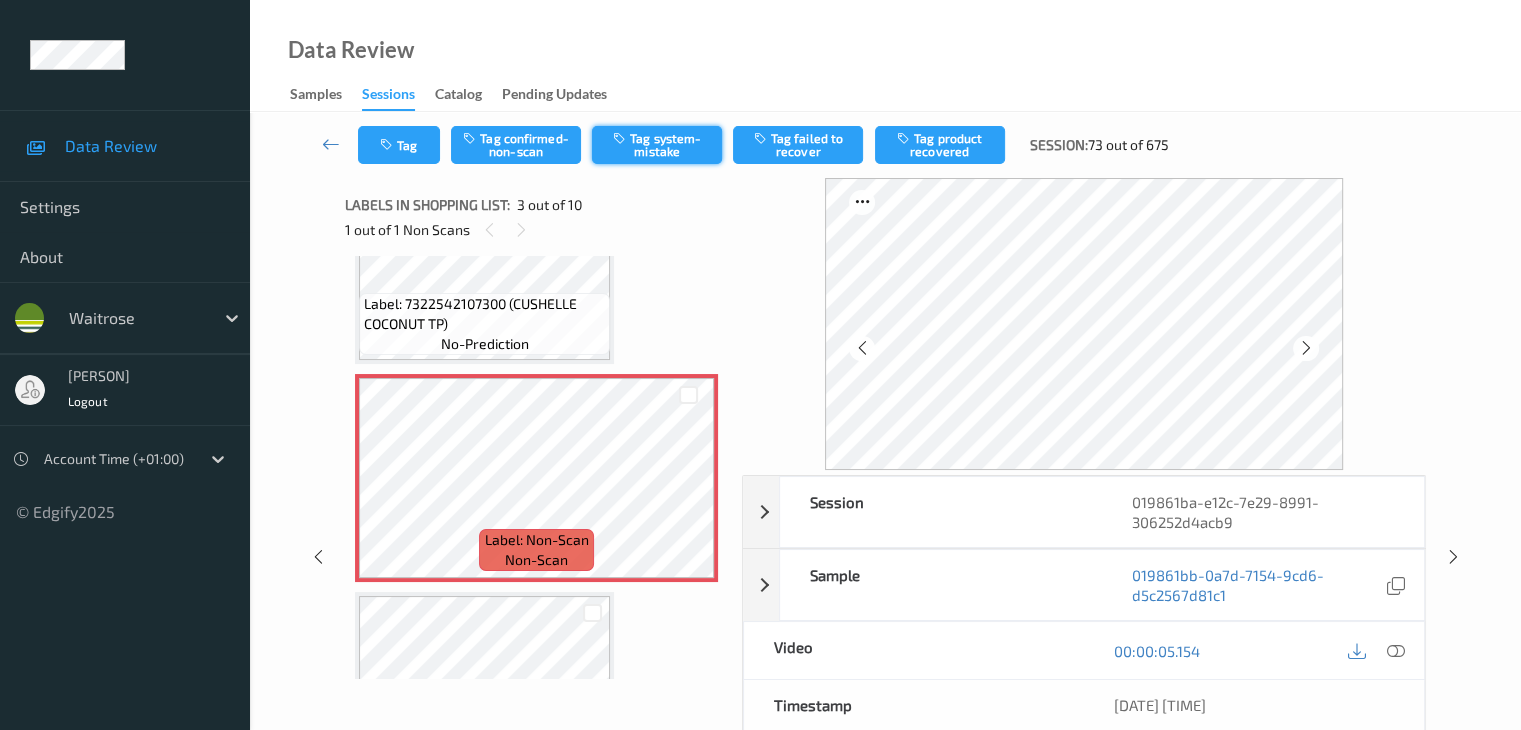 click on "Tag   system-mistake" at bounding box center (657, 145) 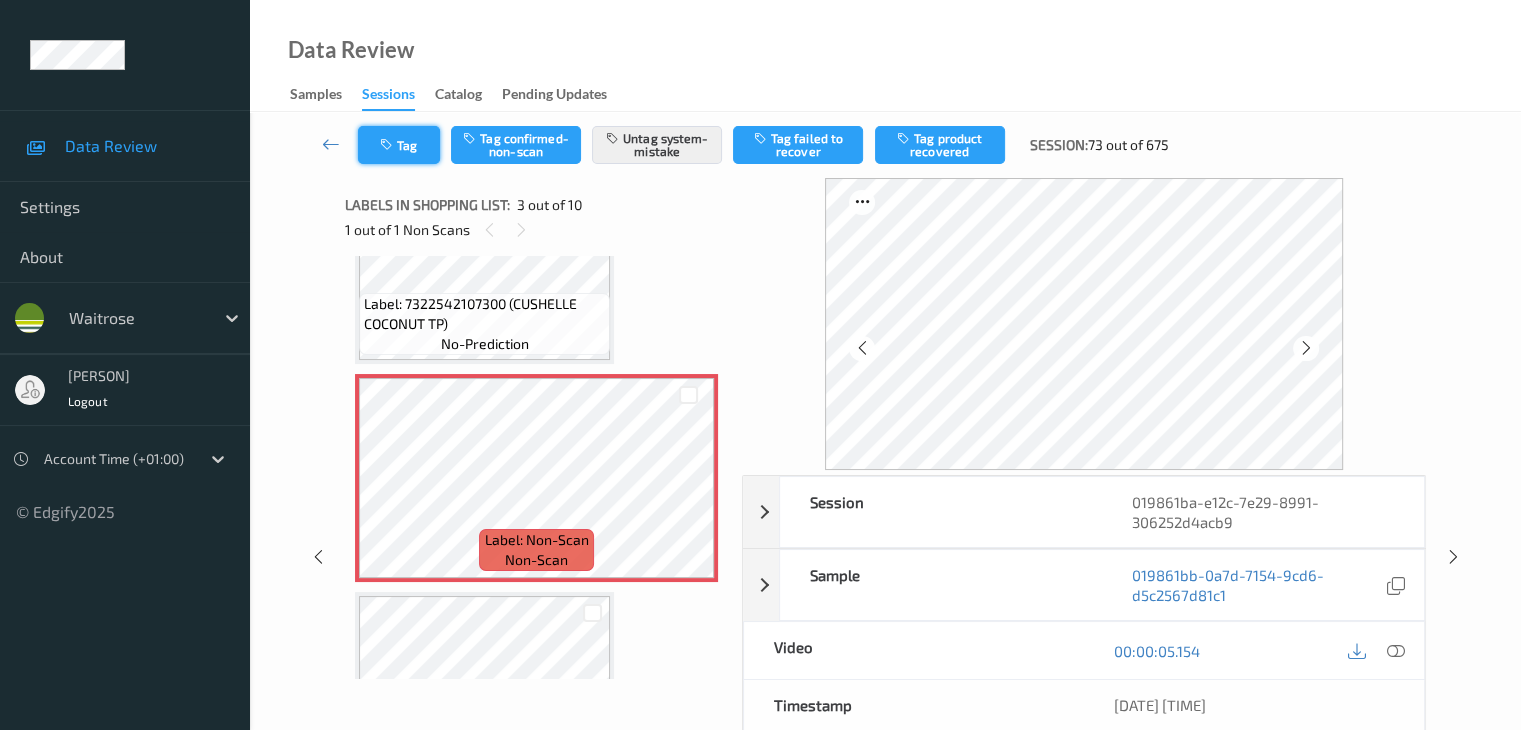 click on "Tag" at bounding box center [399, 145] 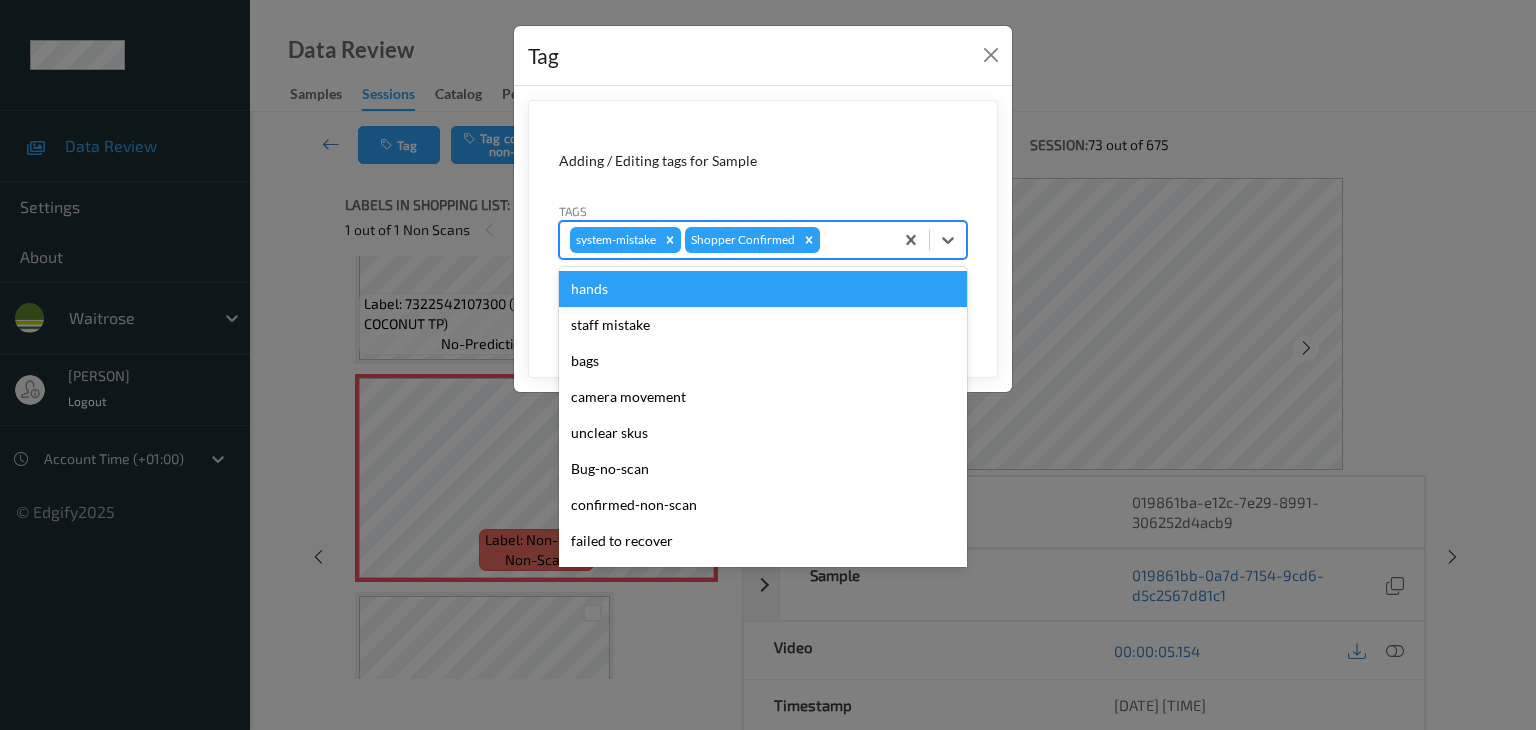 click at bounding box center (853, 240) 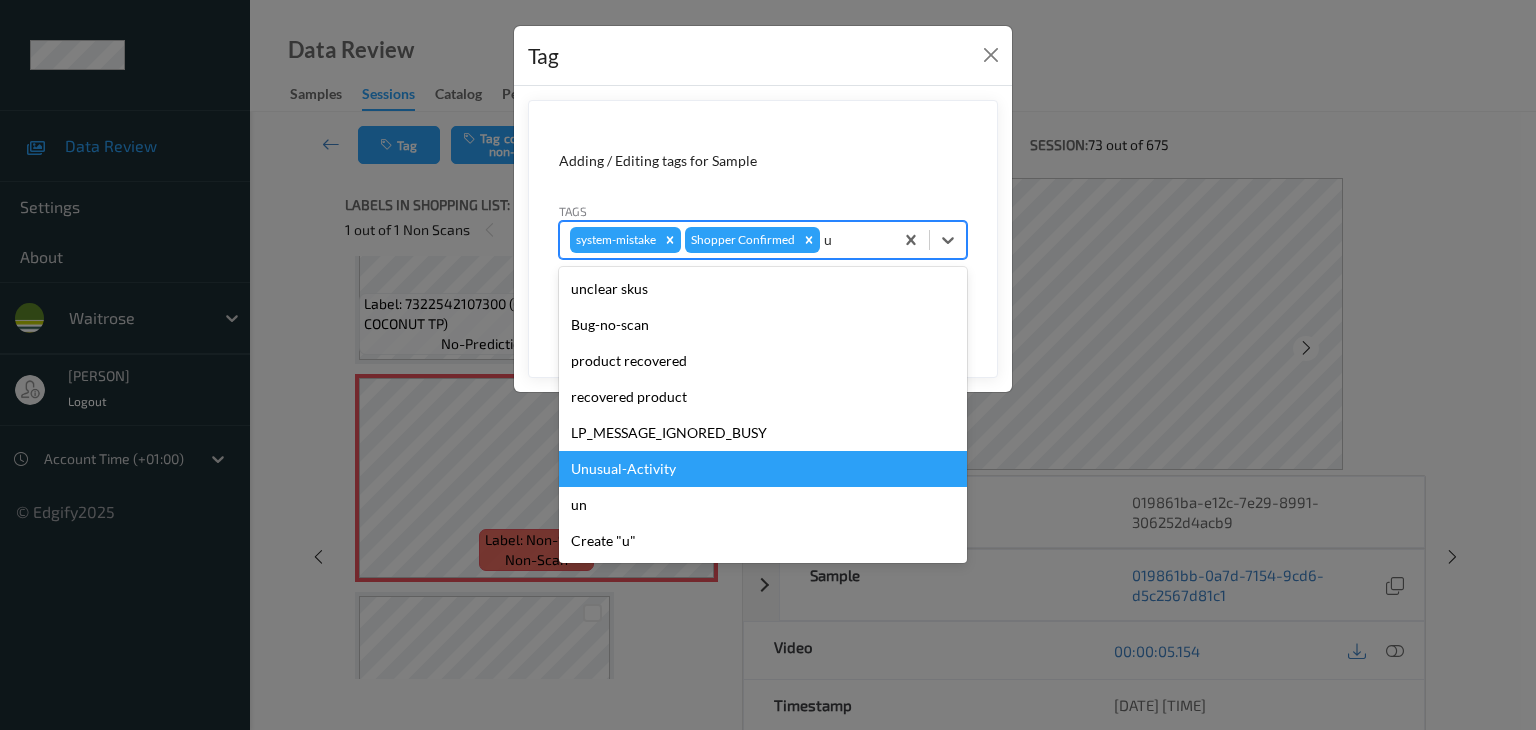 click on "Unusual-Activity" at bounding box center (763, 469) 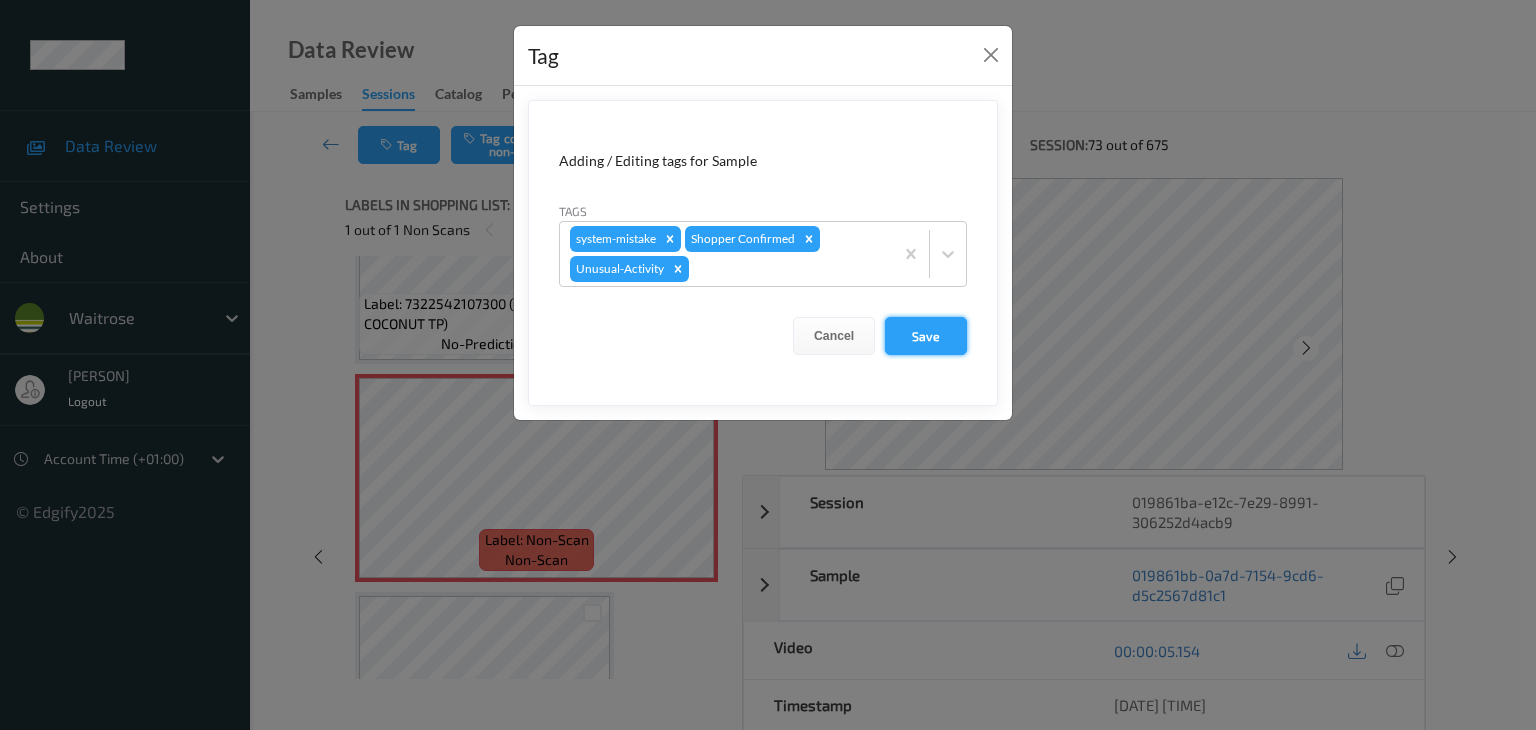 click on "Save" at bounding box center [926, 336] 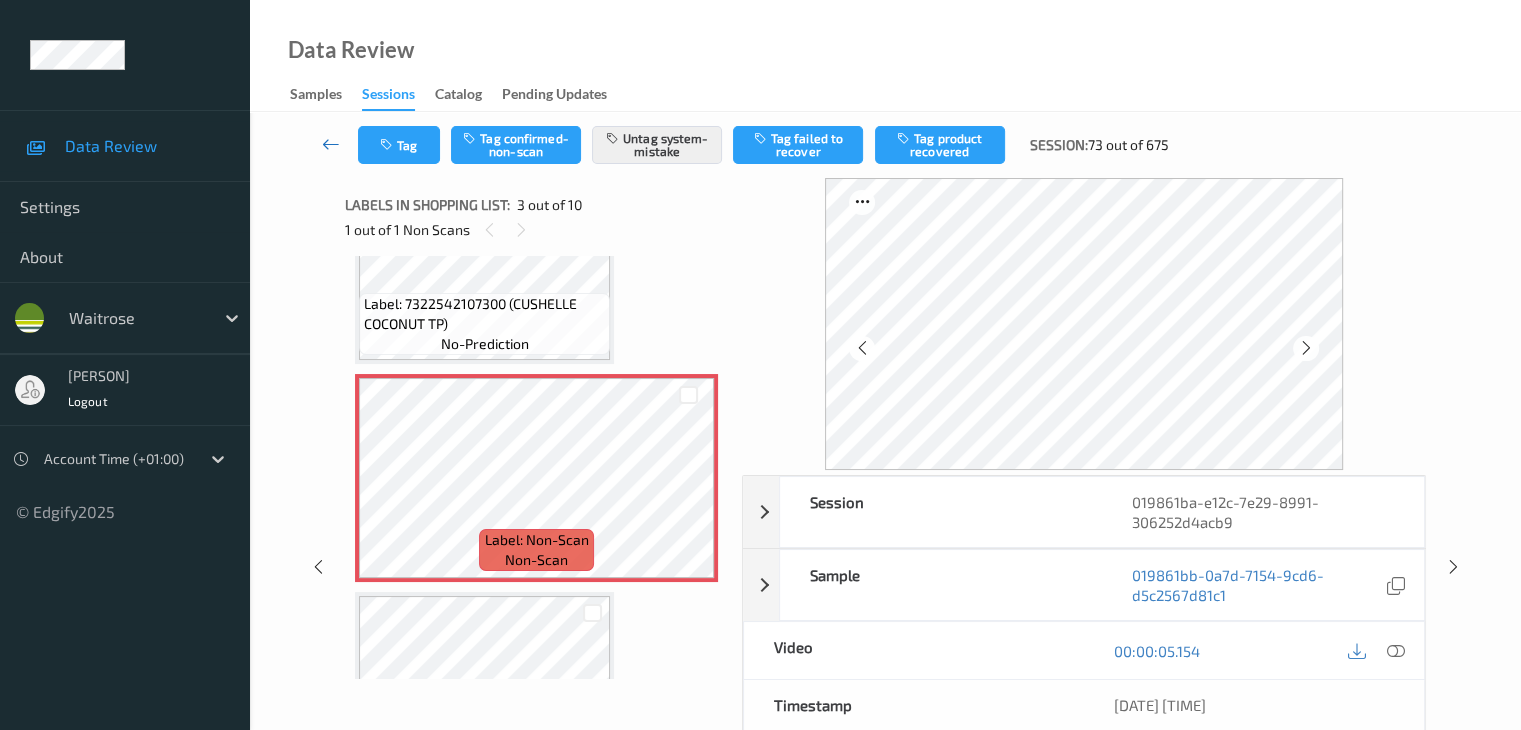 click at bounding box center [331, 144] 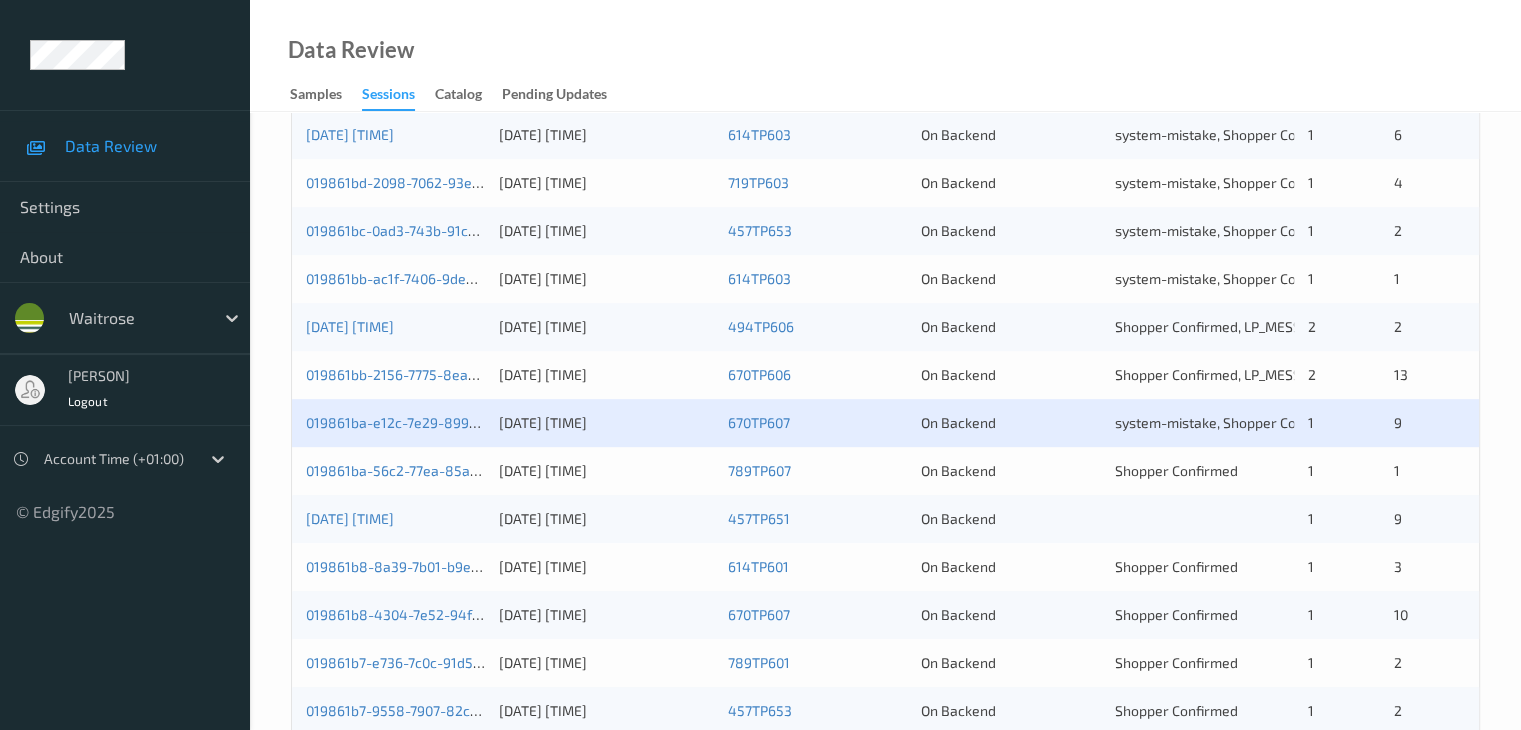 scroll, scrollTop: 900, scrollLeft: 0, axis: vertical 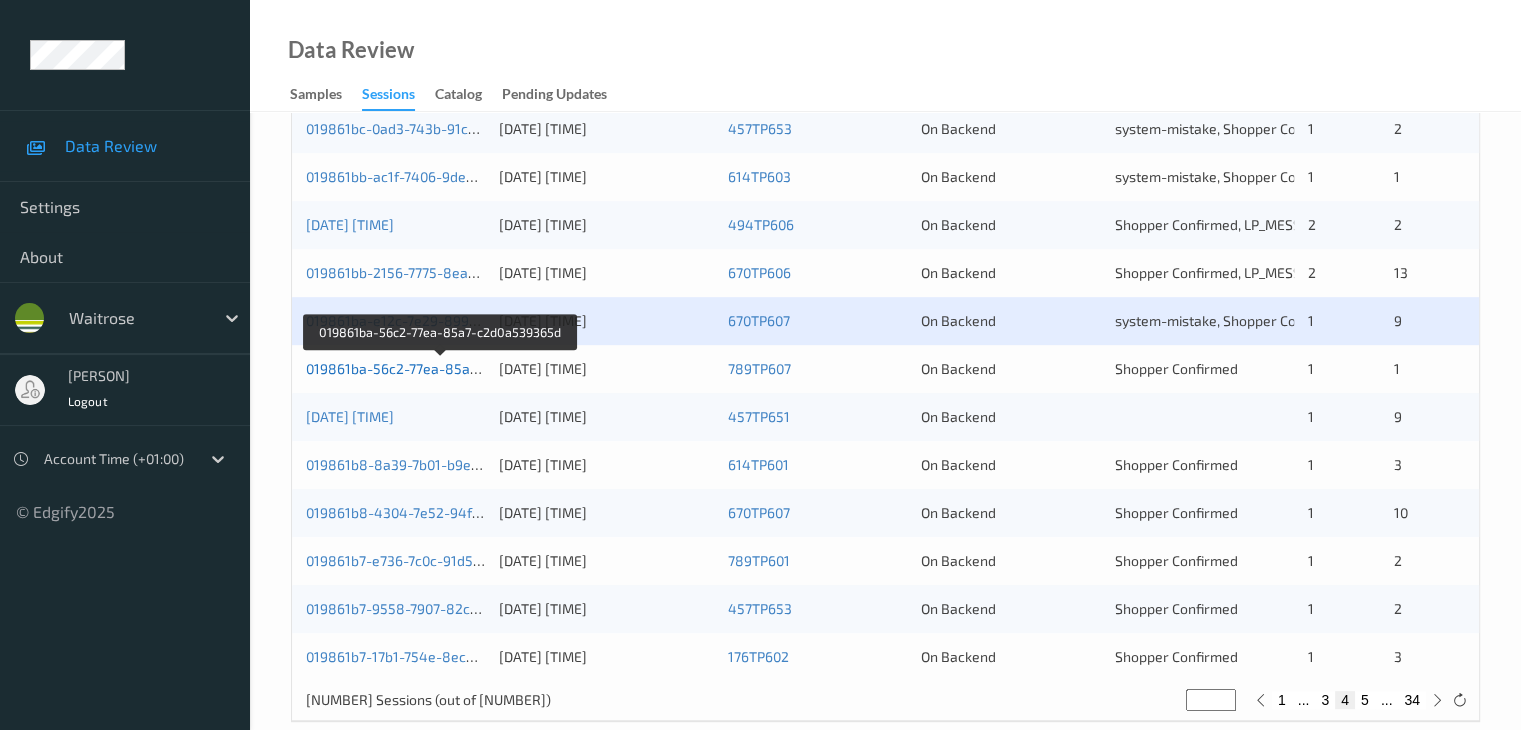 click on "019861ba-56c2-77ea-85a7-c2d0a539365d" at bounding box center (442, 368) 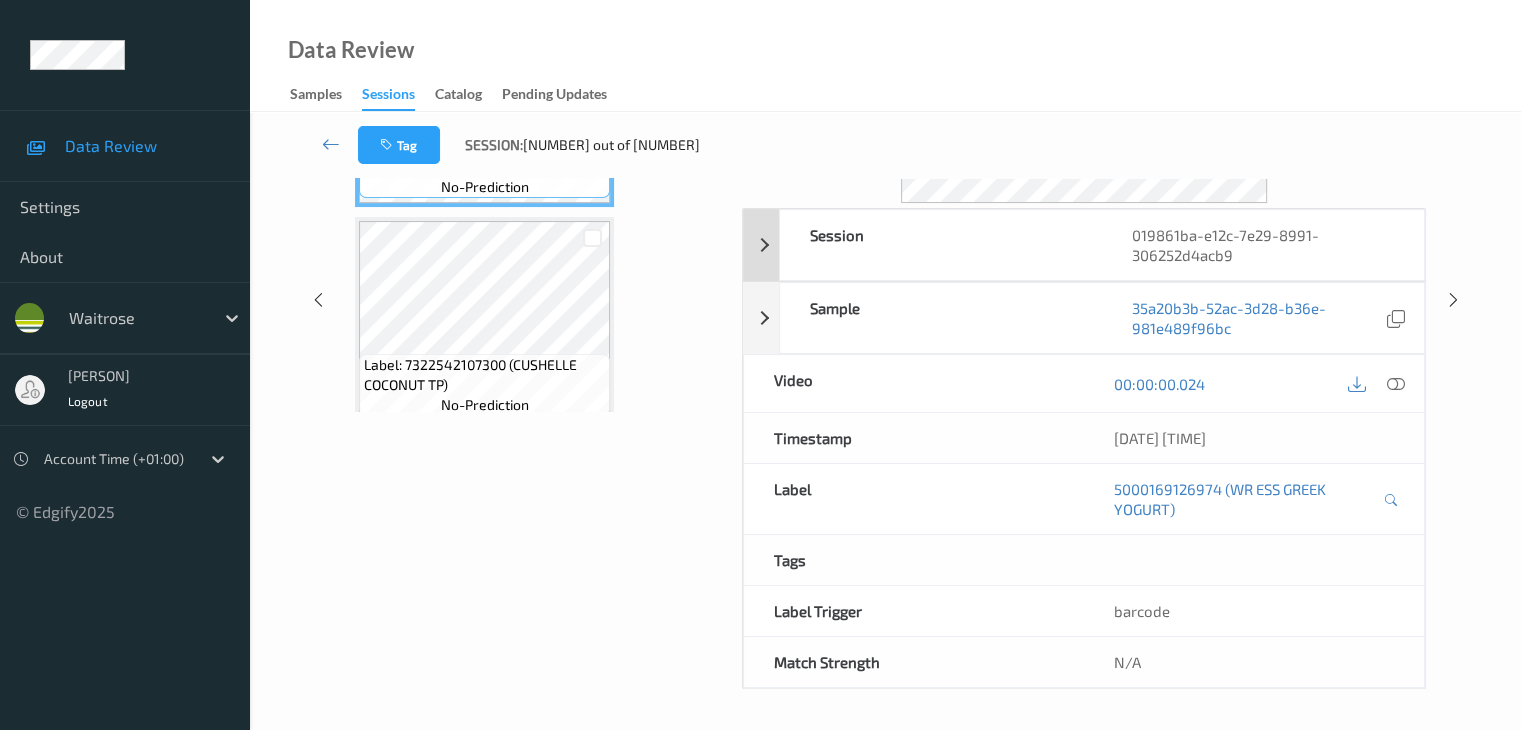 scroll, scrollTop: 0, scrollLeft: 0, axis: both 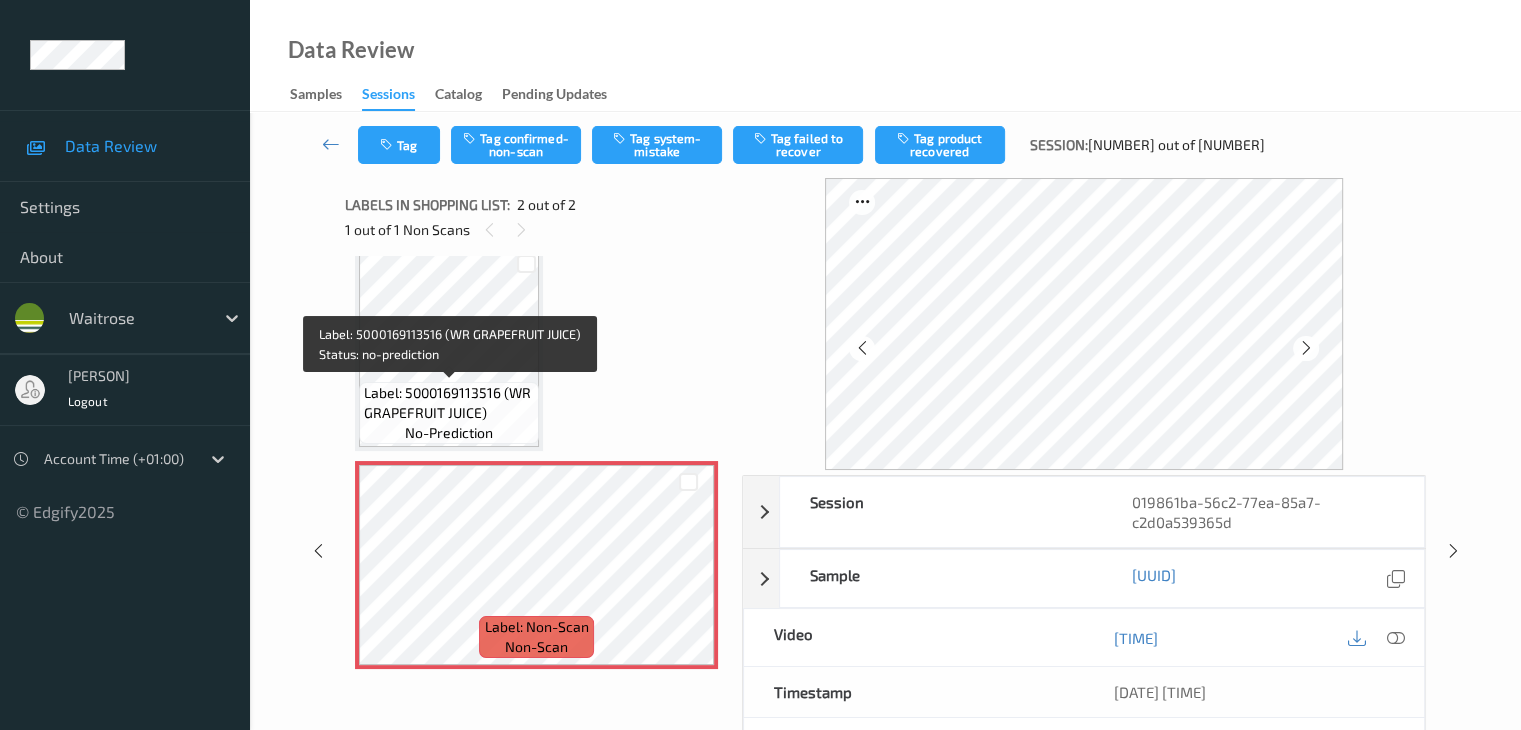 click on "Label: 5000169113516 (WR GRAPEFRUIT JUICE)" at bounding box center (449, 403) 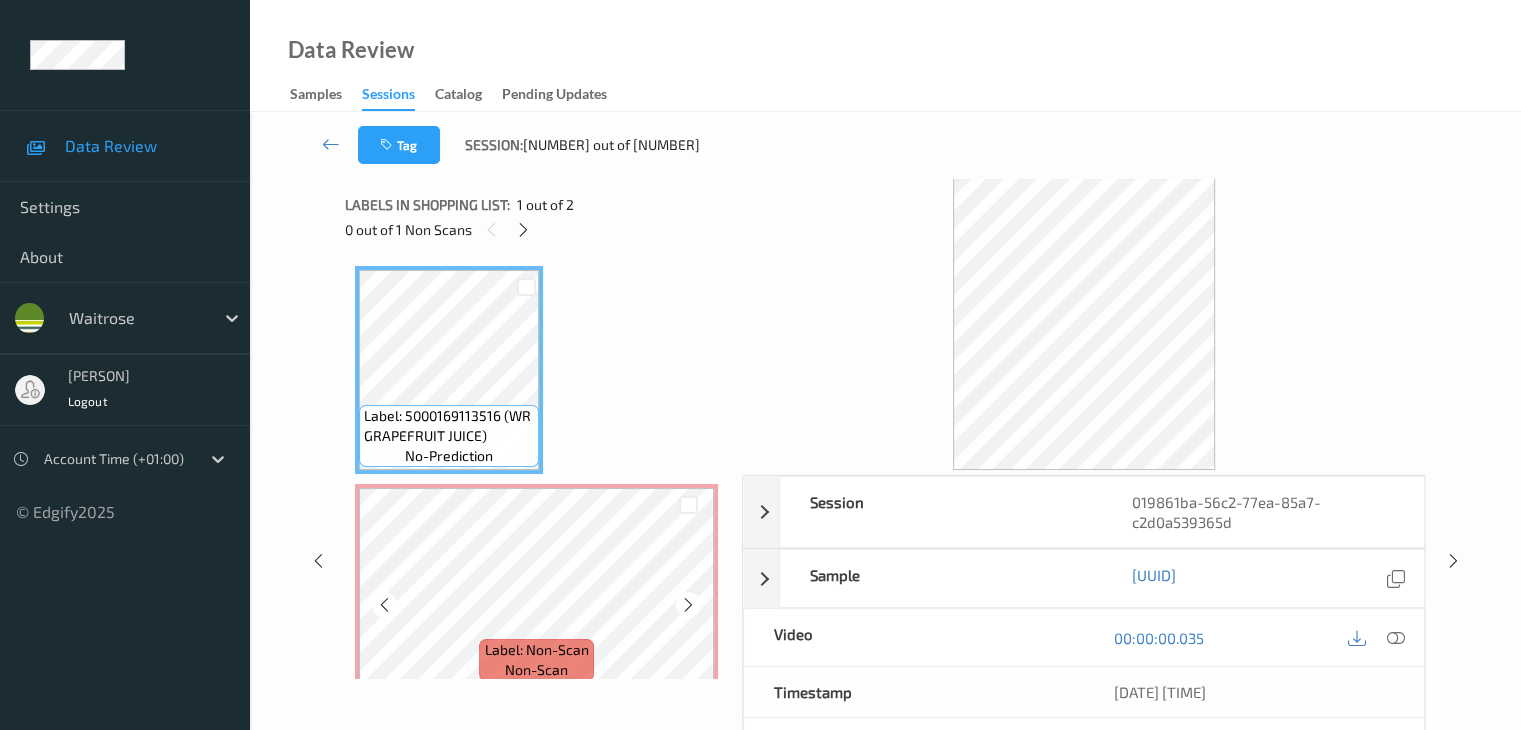 scroll, scrollTop: 23, scrollLeft: 0, axis: vertical 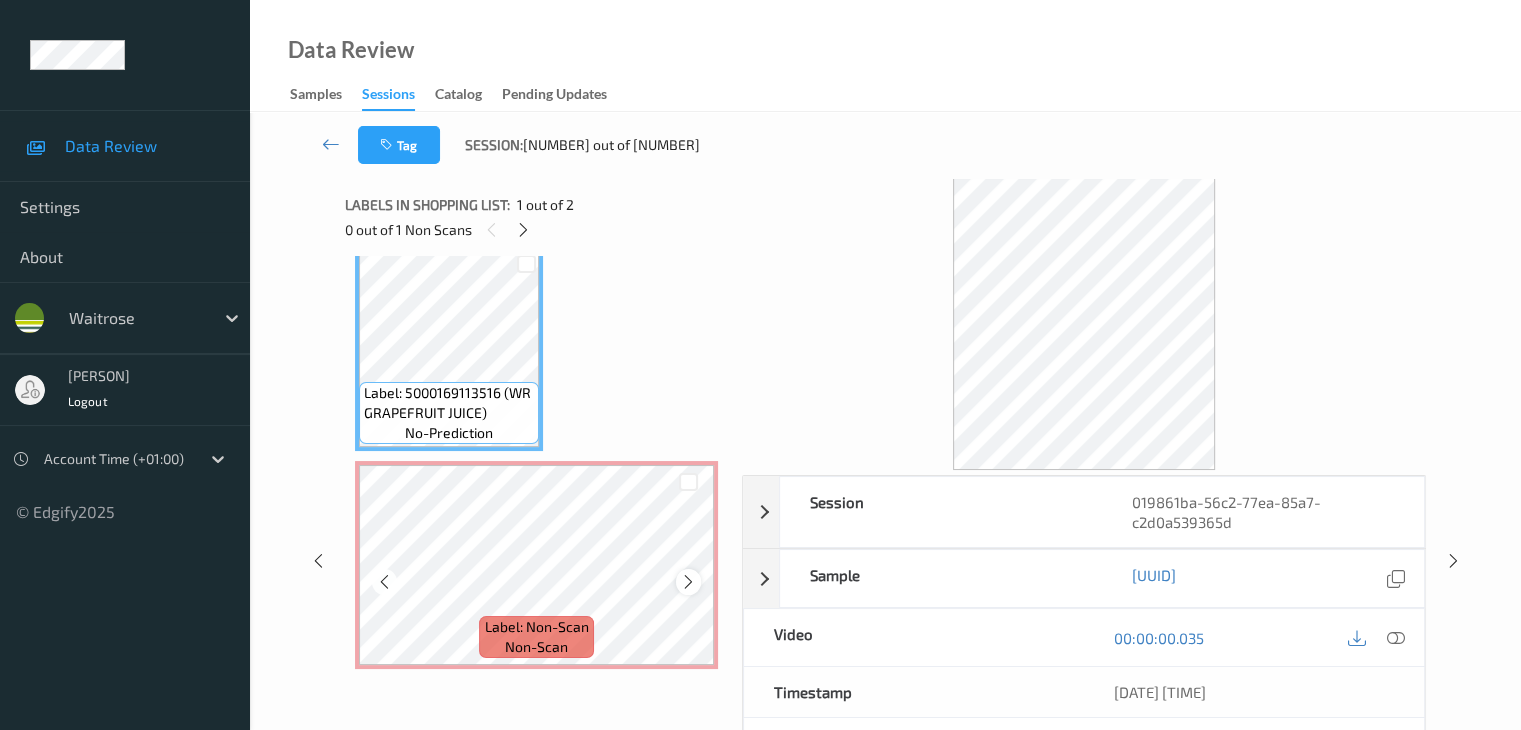 click at bounding box center (688, 582) 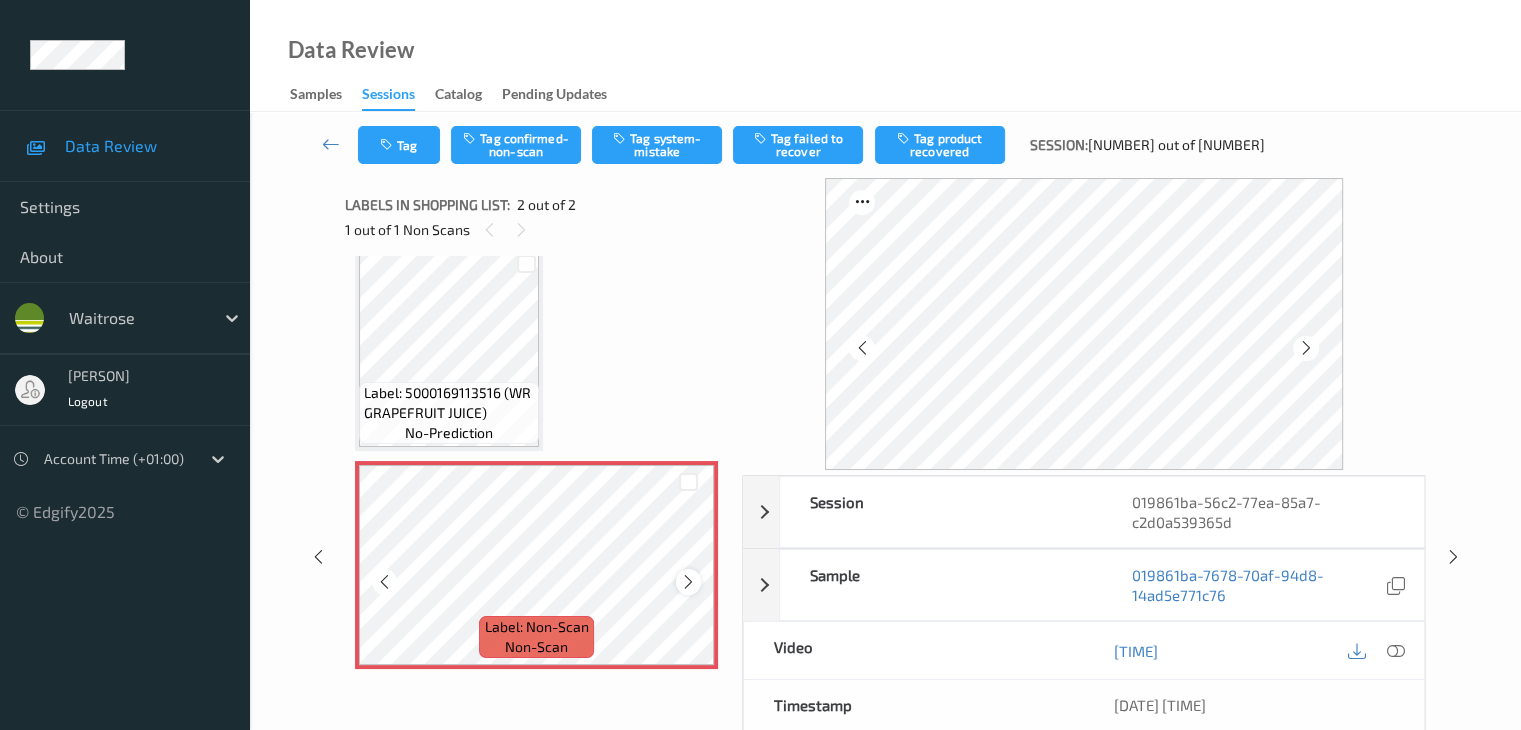 click at bounding box center (688, 582) 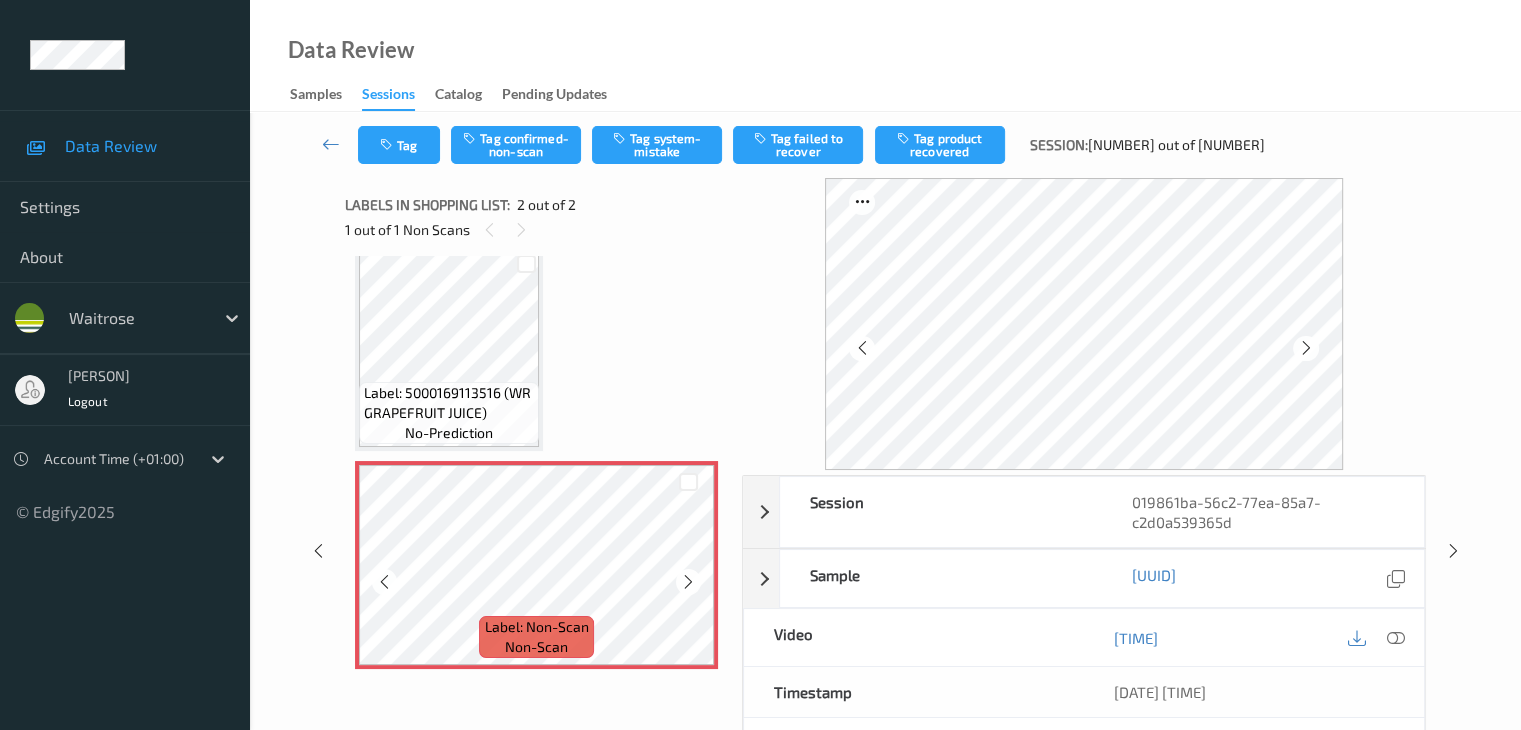 click at bounding box center [688, 582] 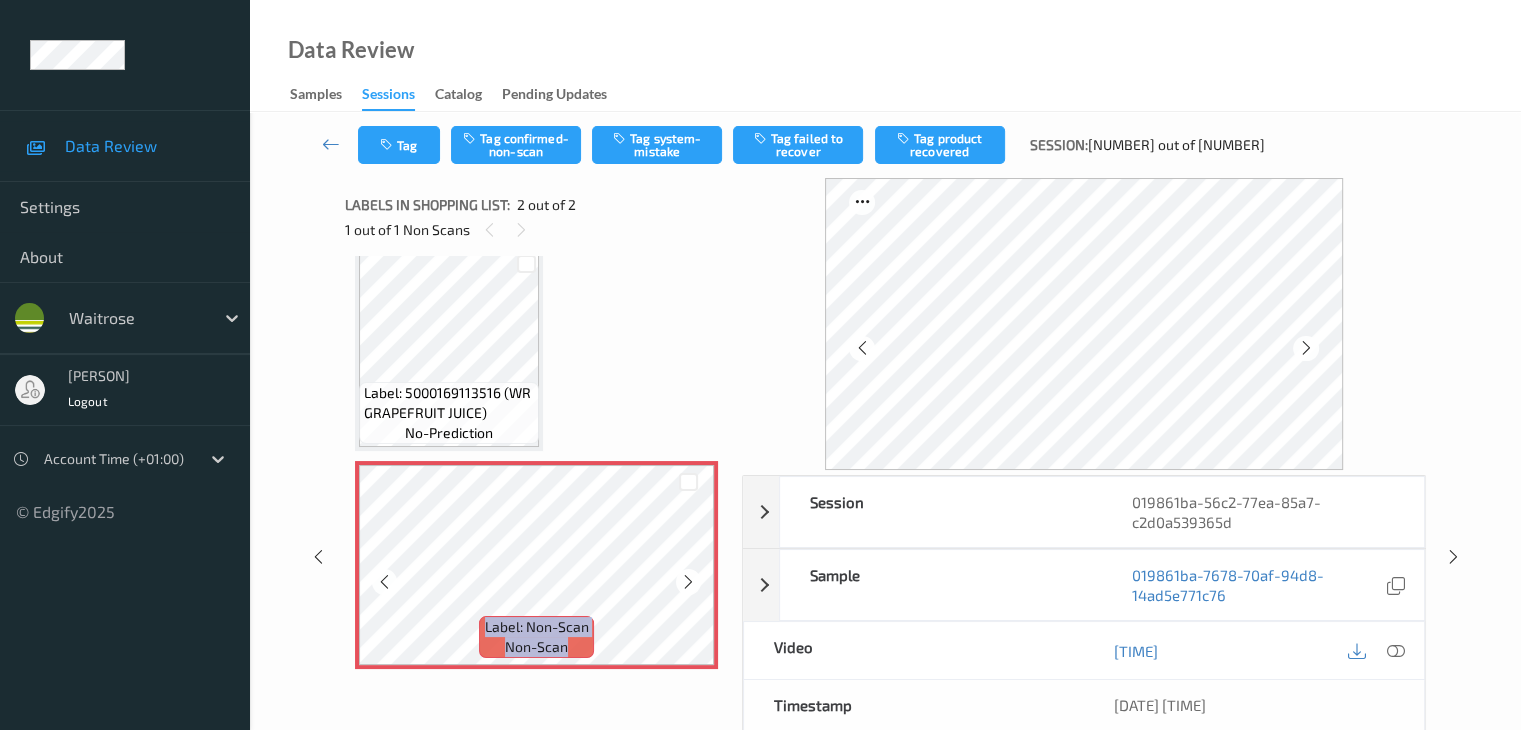click at bounding box center (688, 582) 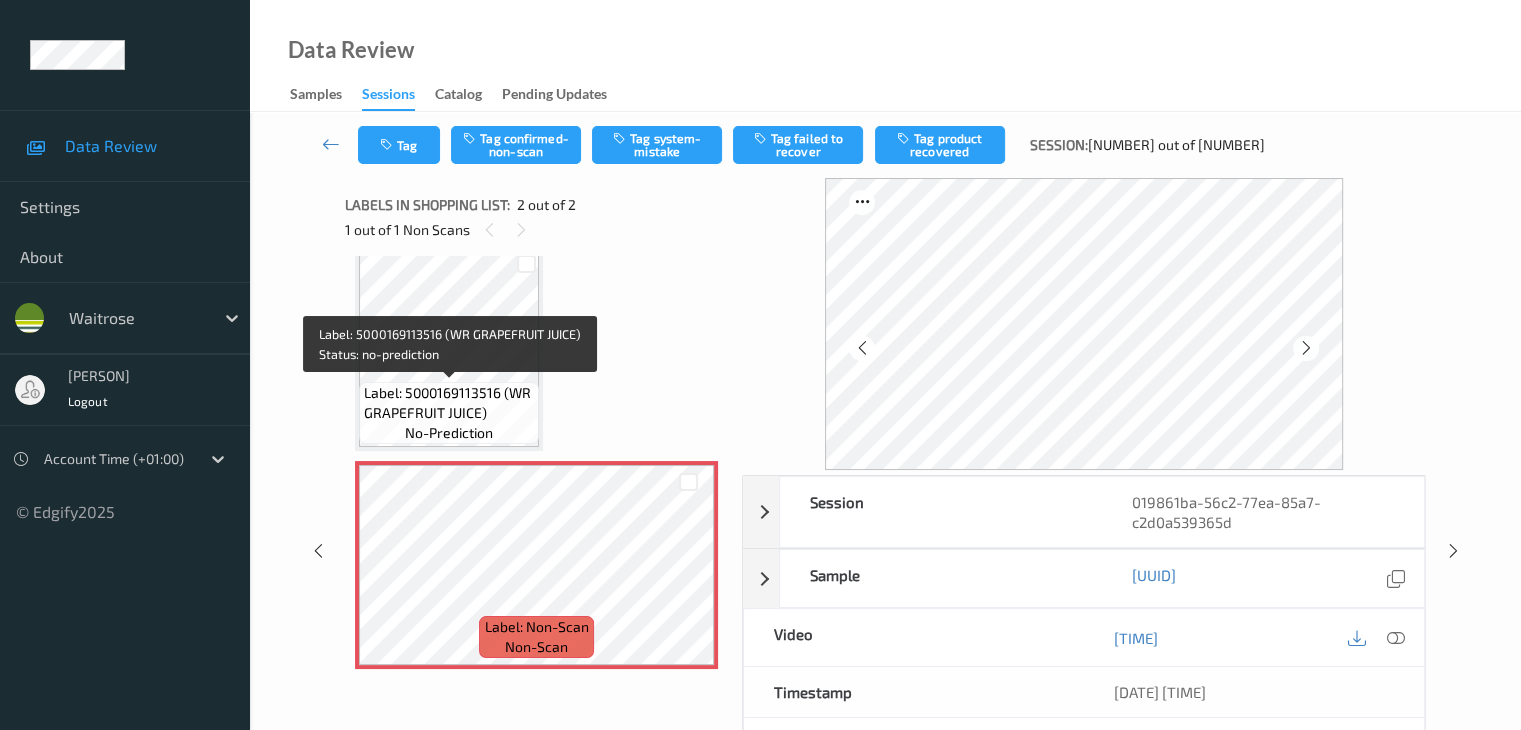 click on "Label: 5000169113516 (WR GRAPEFRUIT JUICE)" at bounding box center (449, 403) 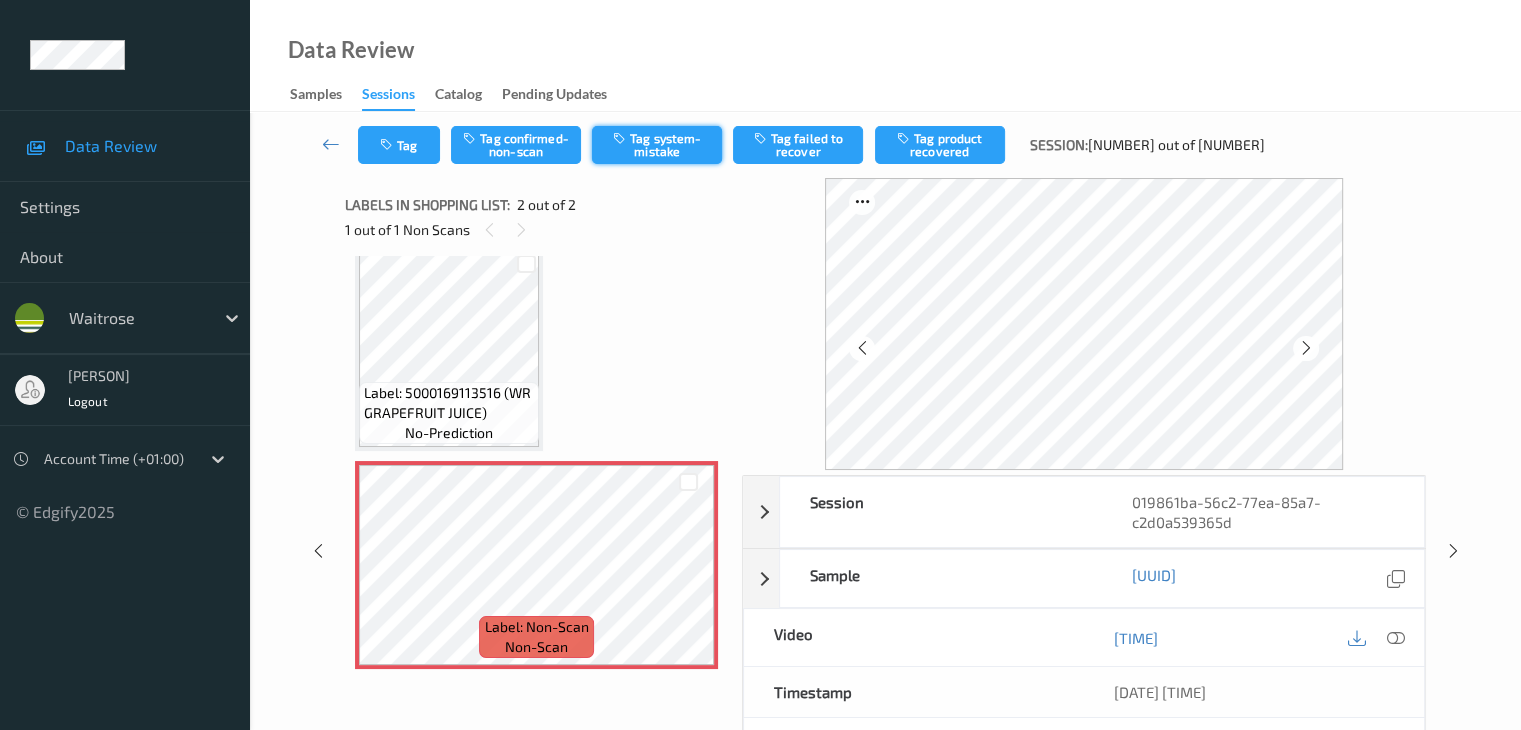 click on "Tag   system-mistake" at bounding box center [657, 145] 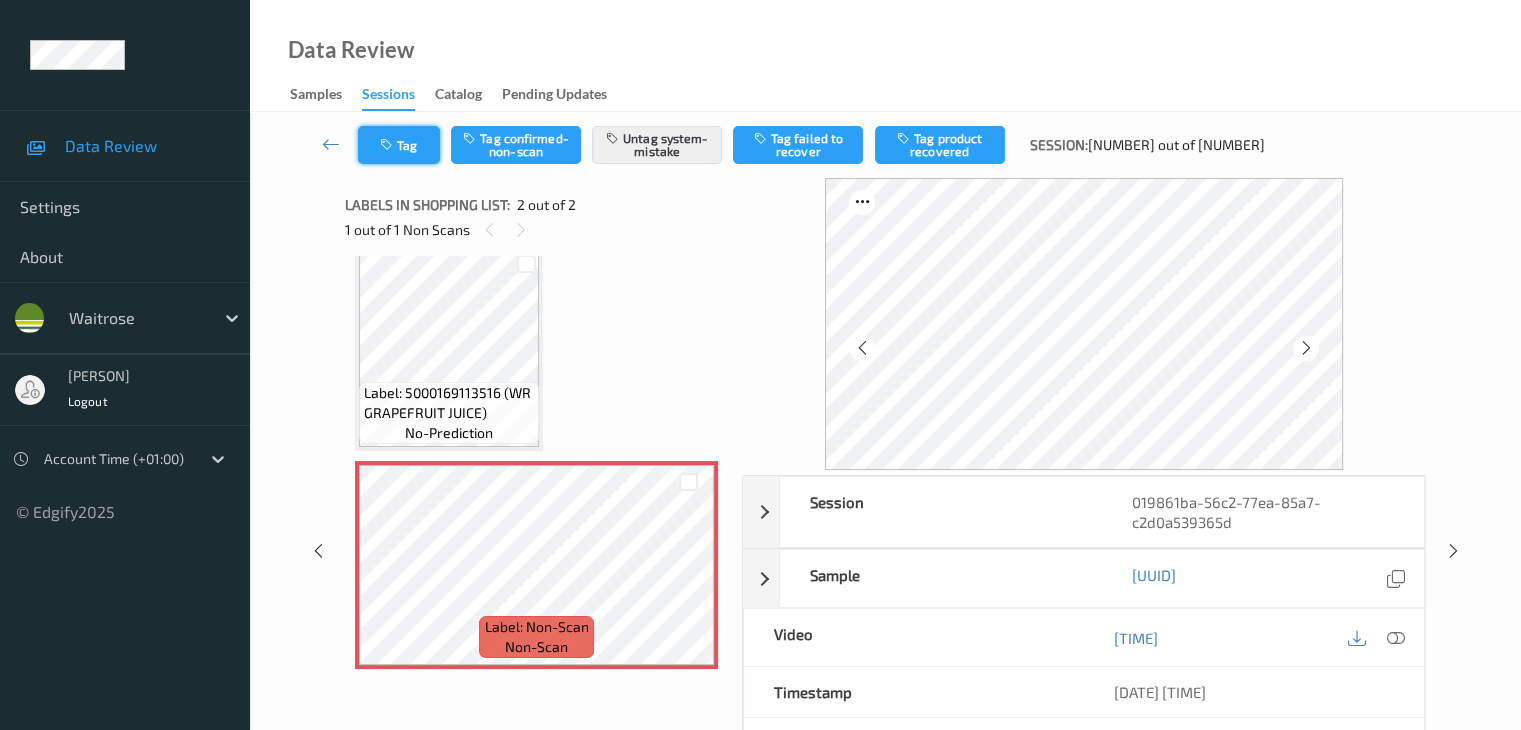 click on "Tag" at bounding box center [399, 145] 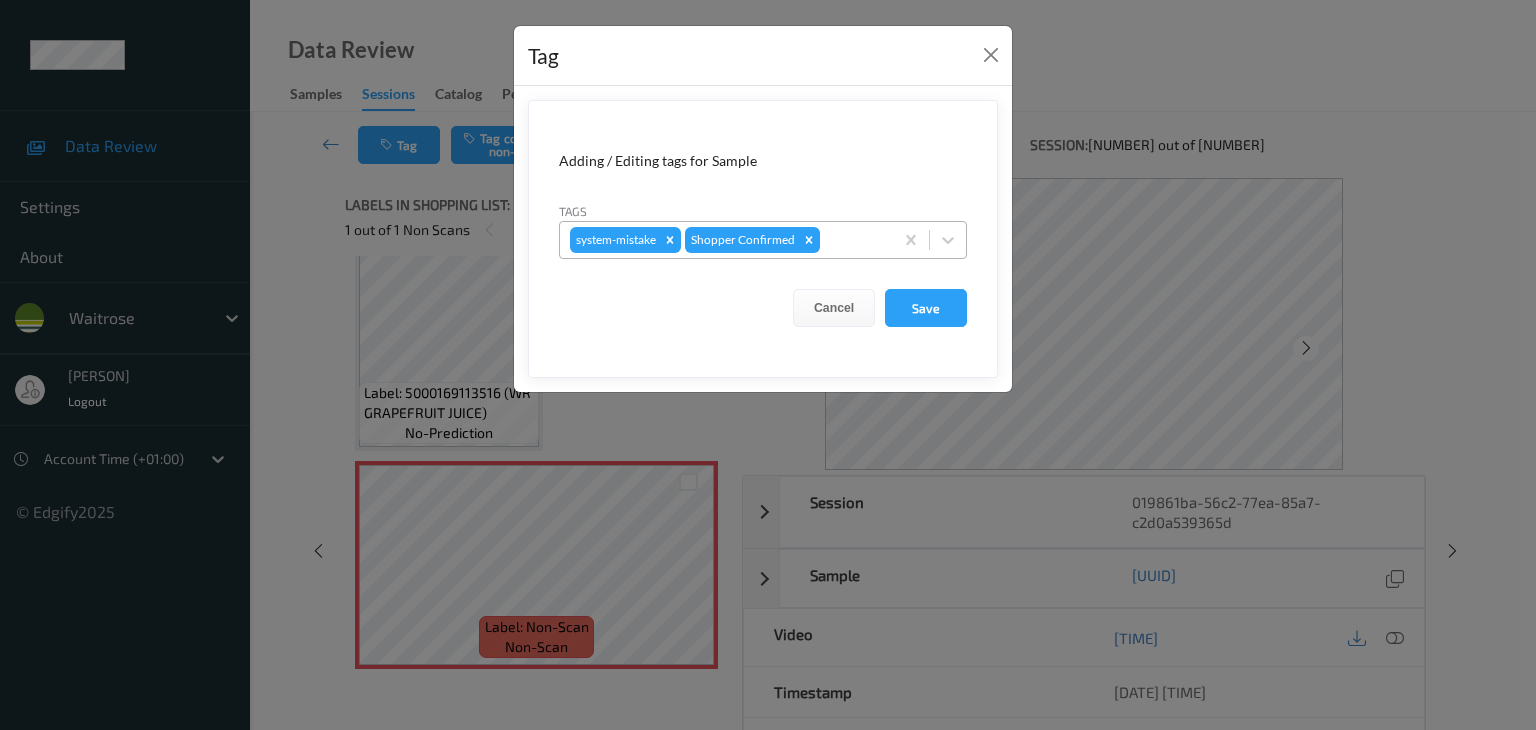 click at bounding box center (853, 240) 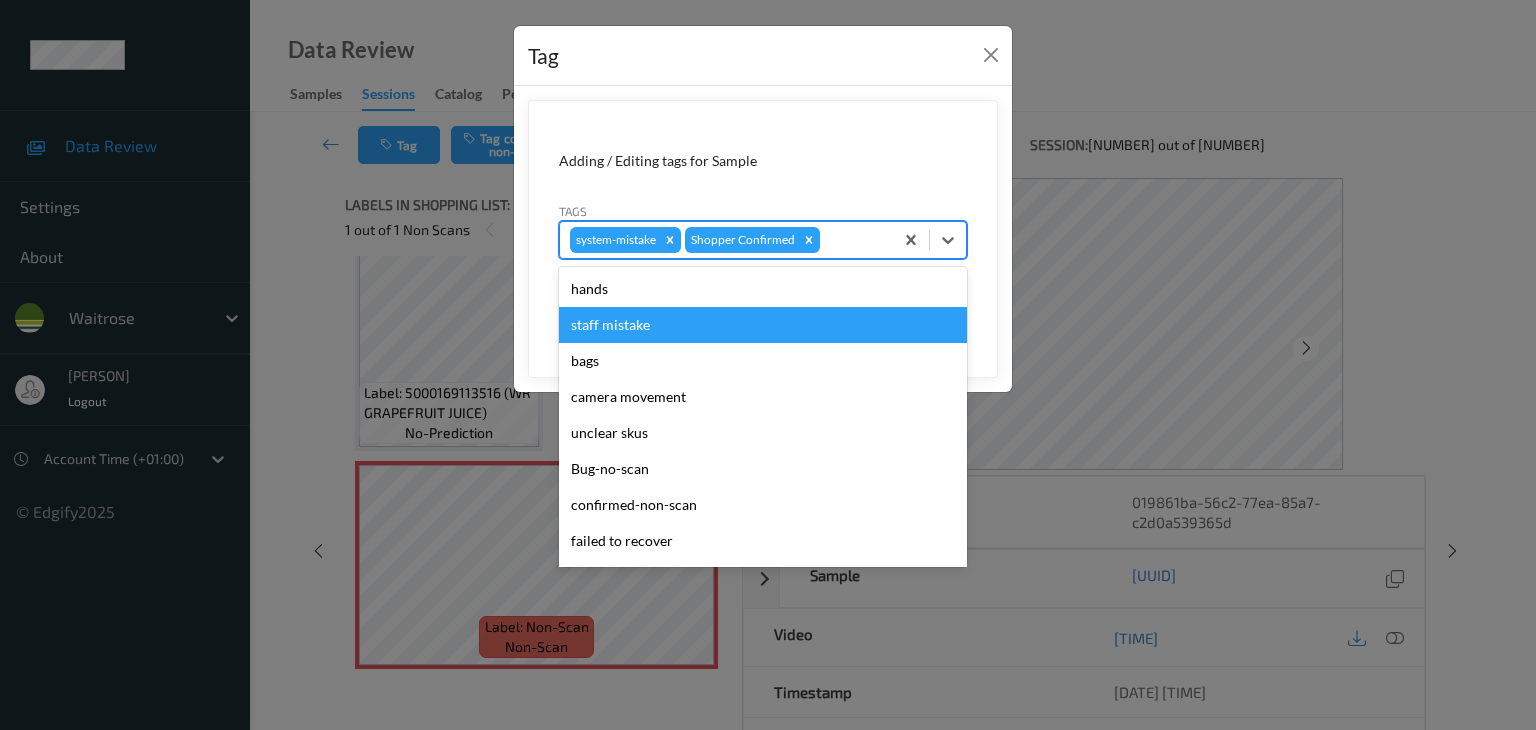 type on "u" 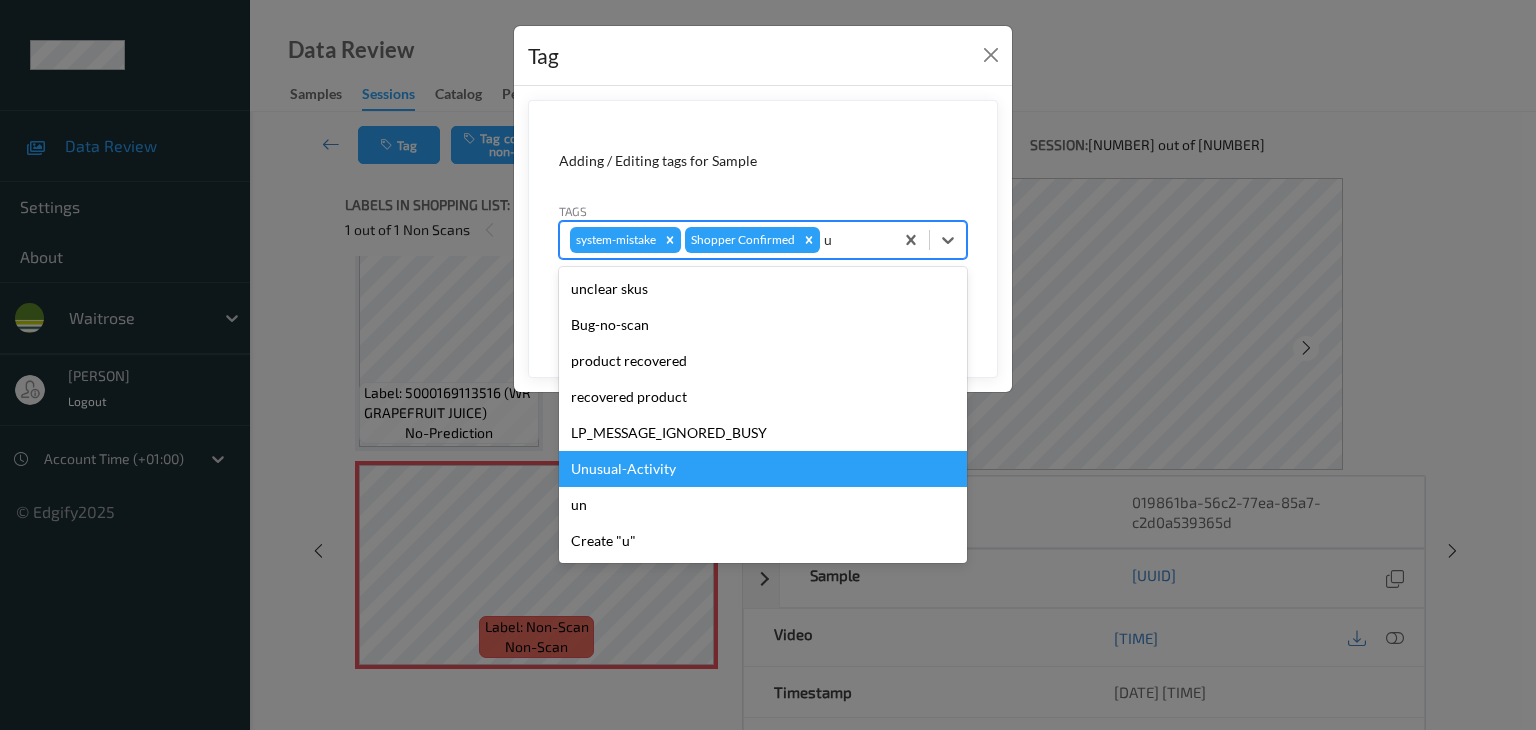 click on "Unusual-Activity" at bounding box center (763, 469) 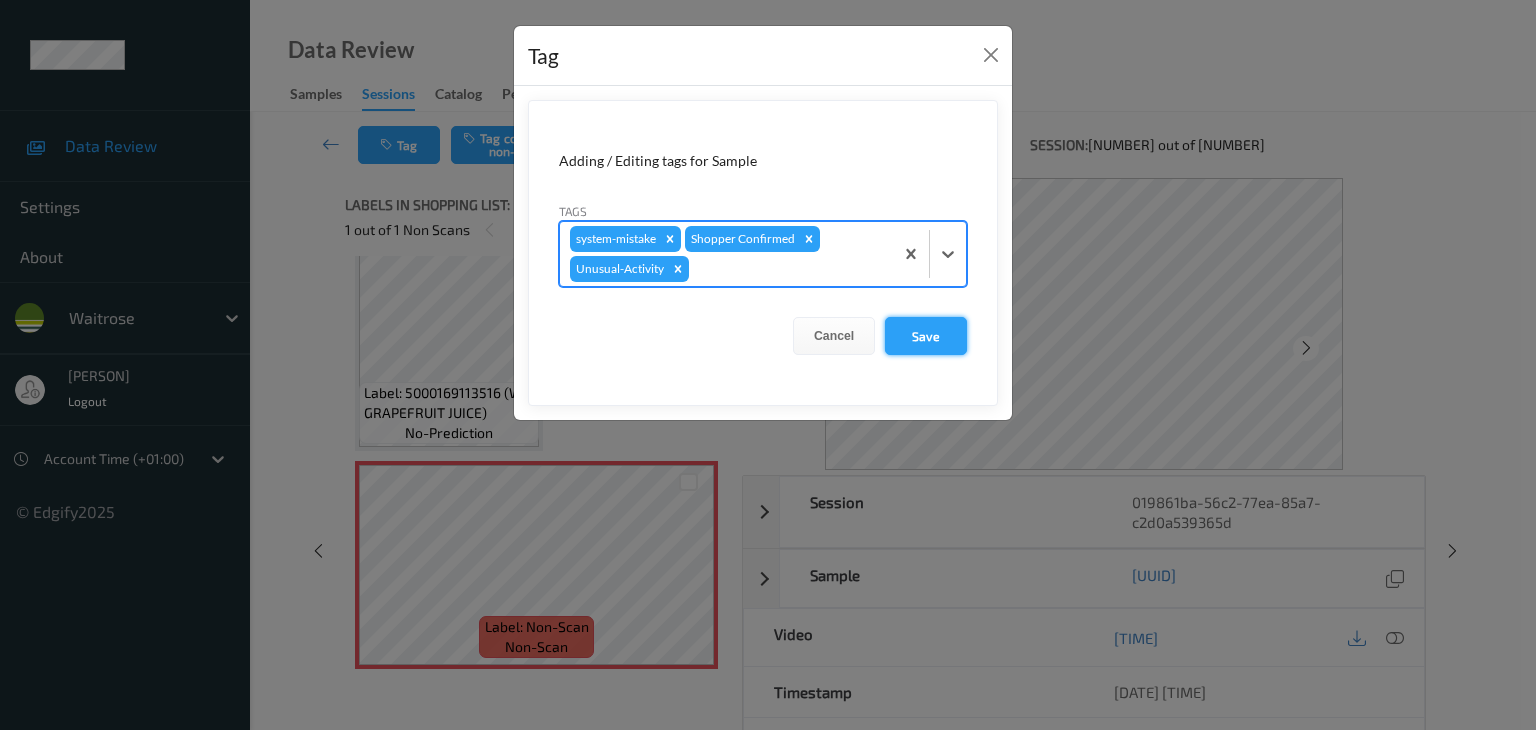 click on "Save" at bounding box center (926, 336) 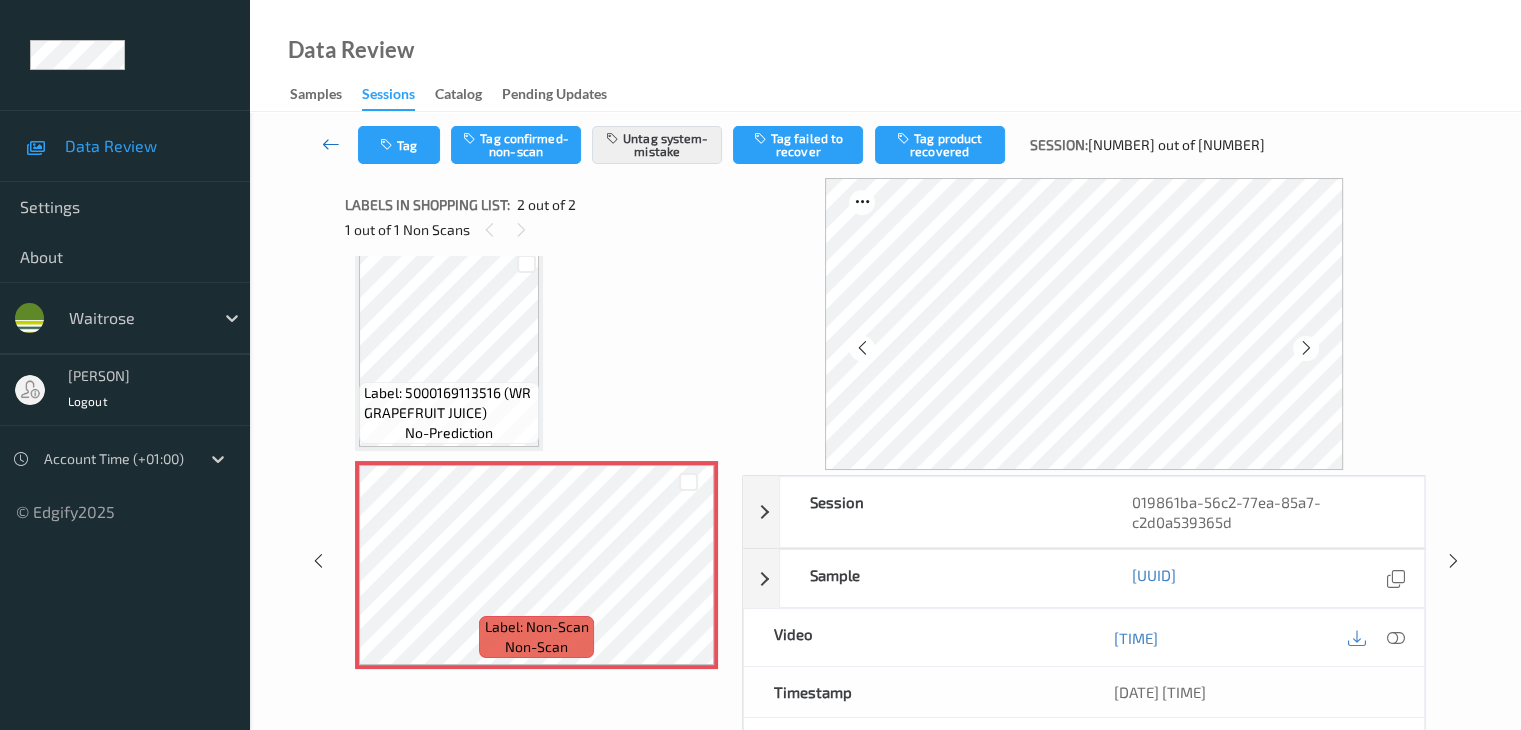 click at bounding box center [331, 144] 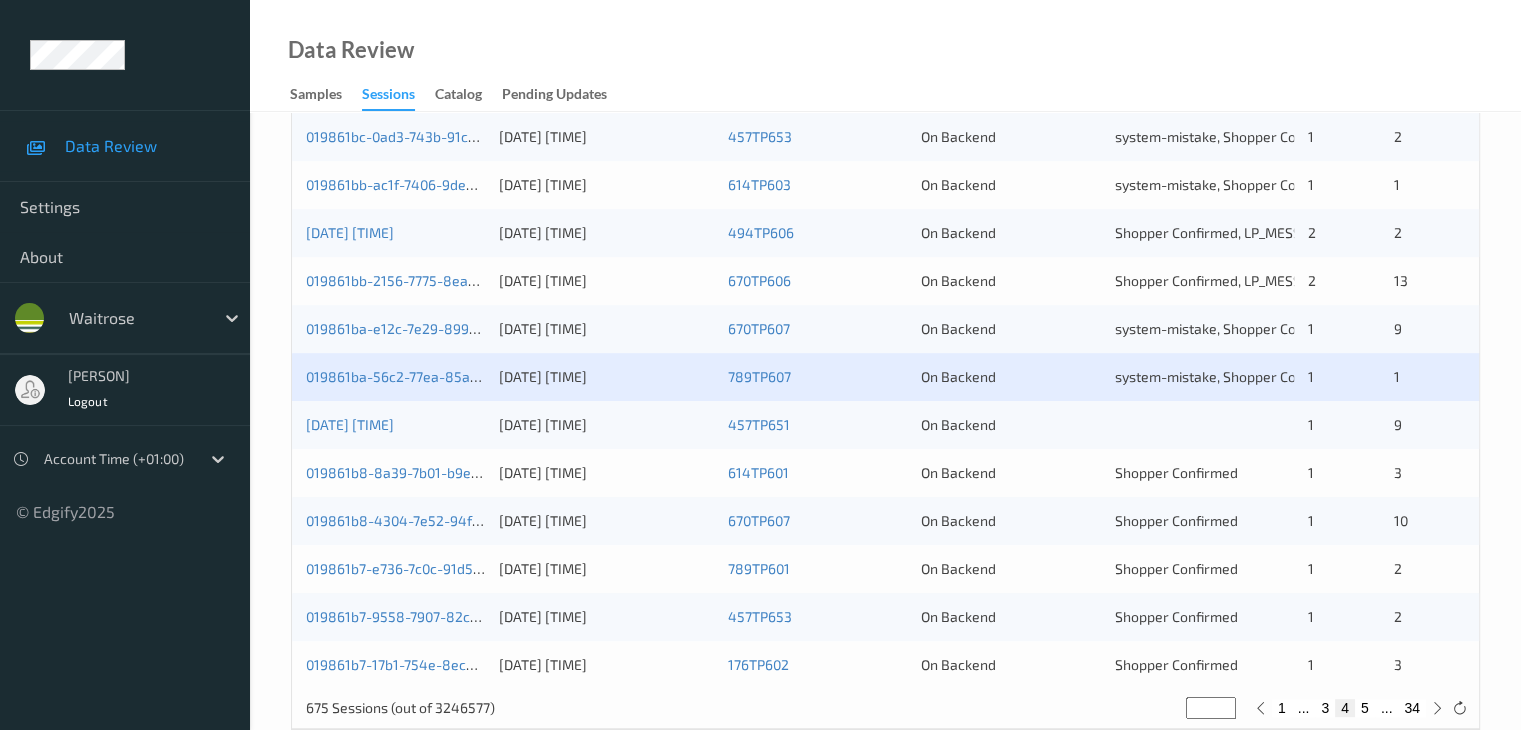 scroll, scrollTop: 900, scrollLeft: 0, axis: vertical 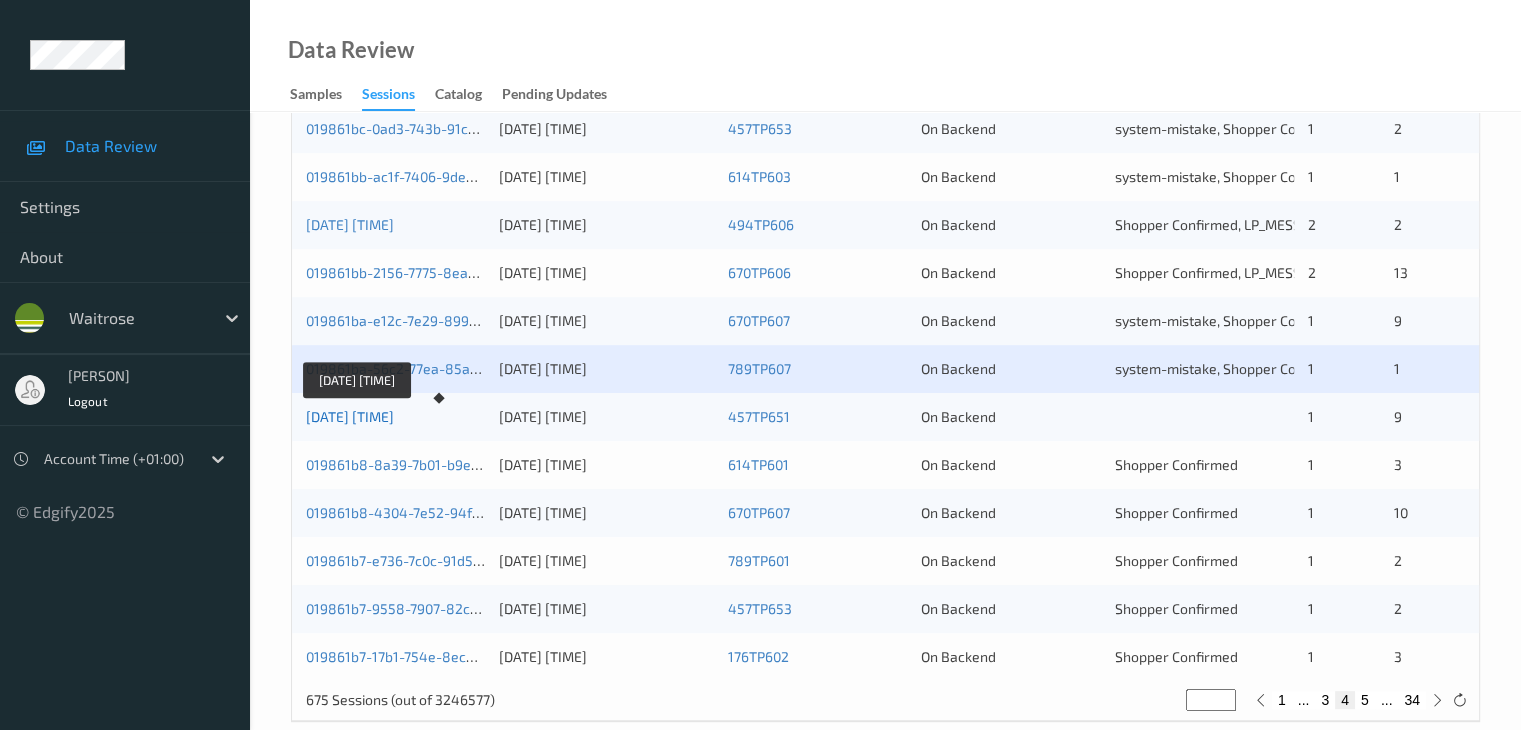 click on "019861b9-cd28-7b63-a9f8-eb106702b74f" at bounding box center [350, 416] 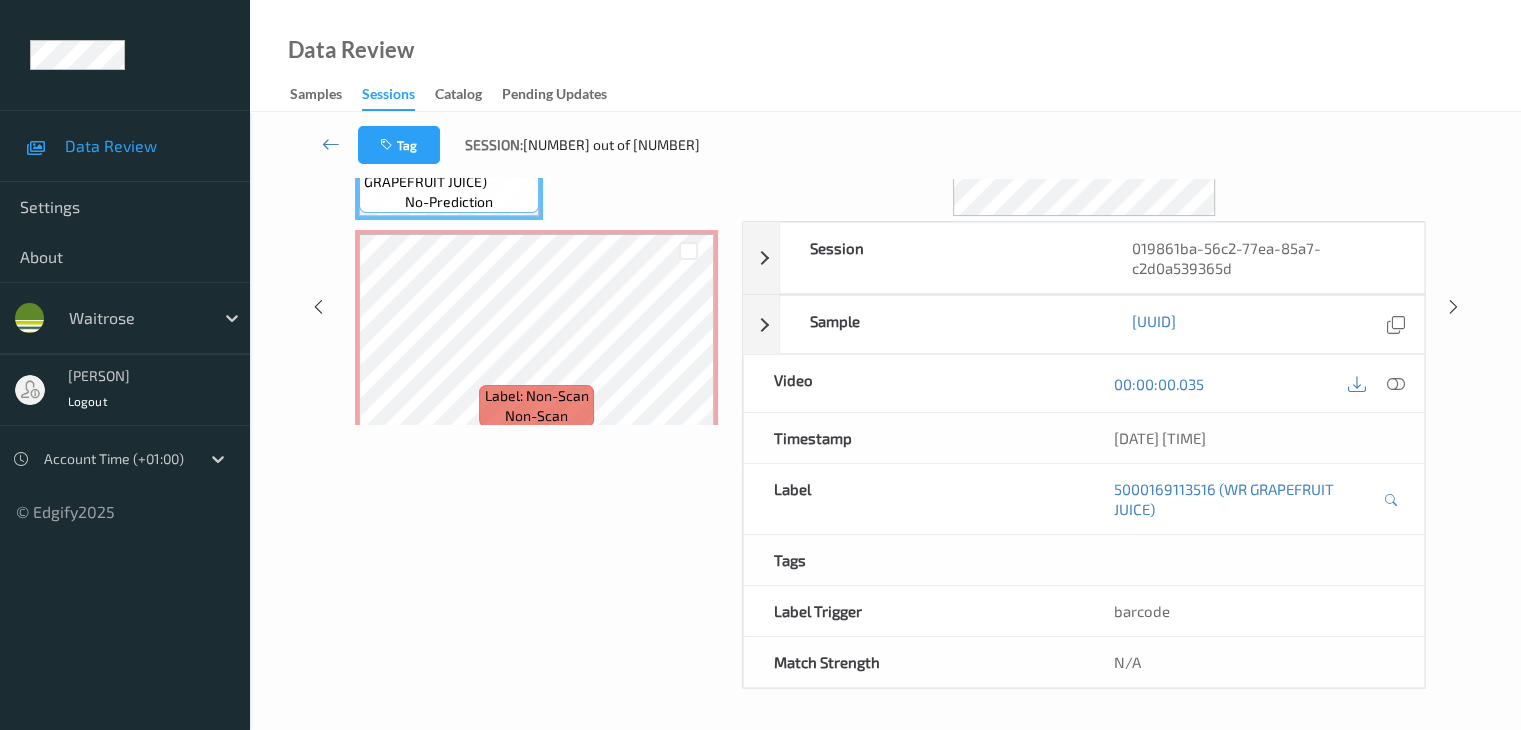 scroll, scrollTop: 0, scrollLeft: 0, axis: both 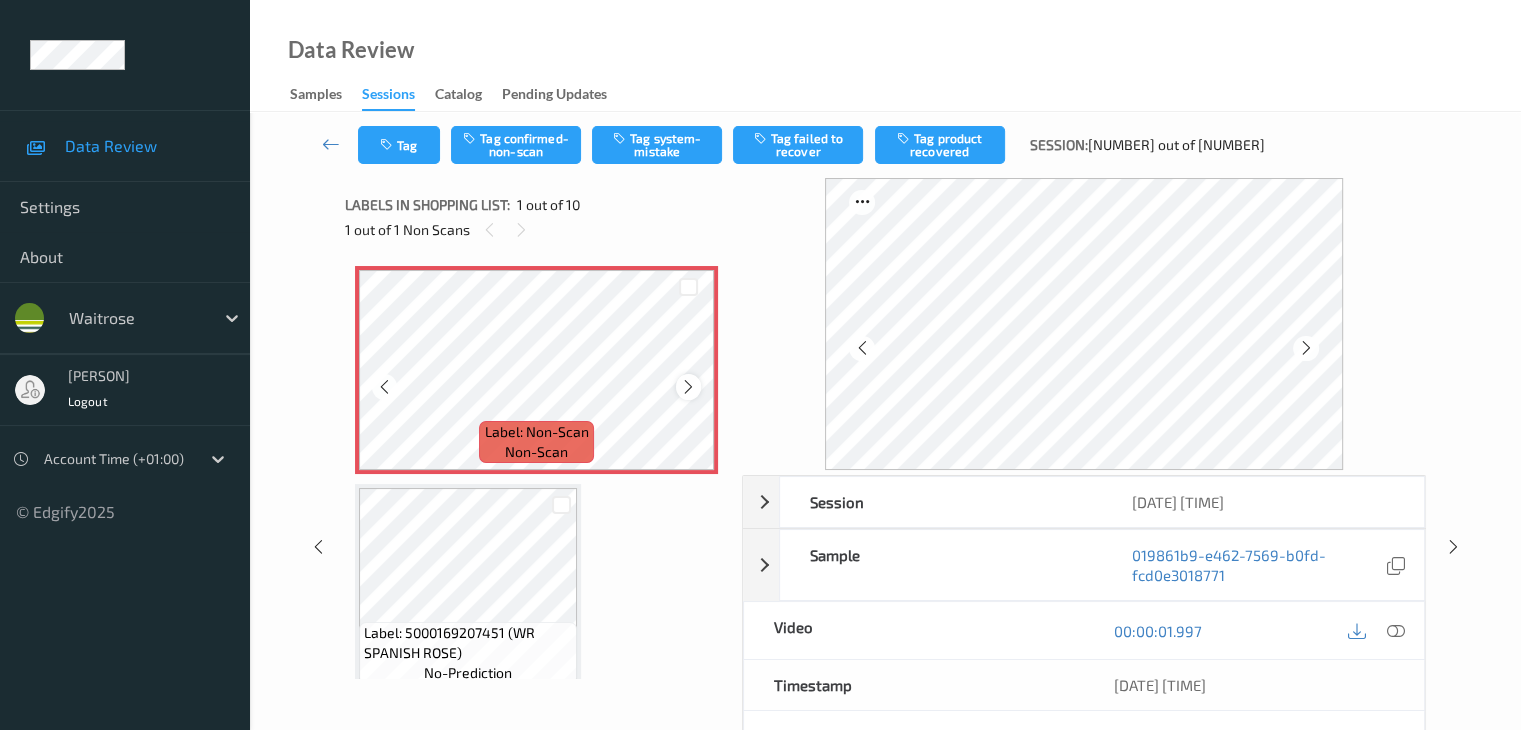 click at bounding box center [688, 387] 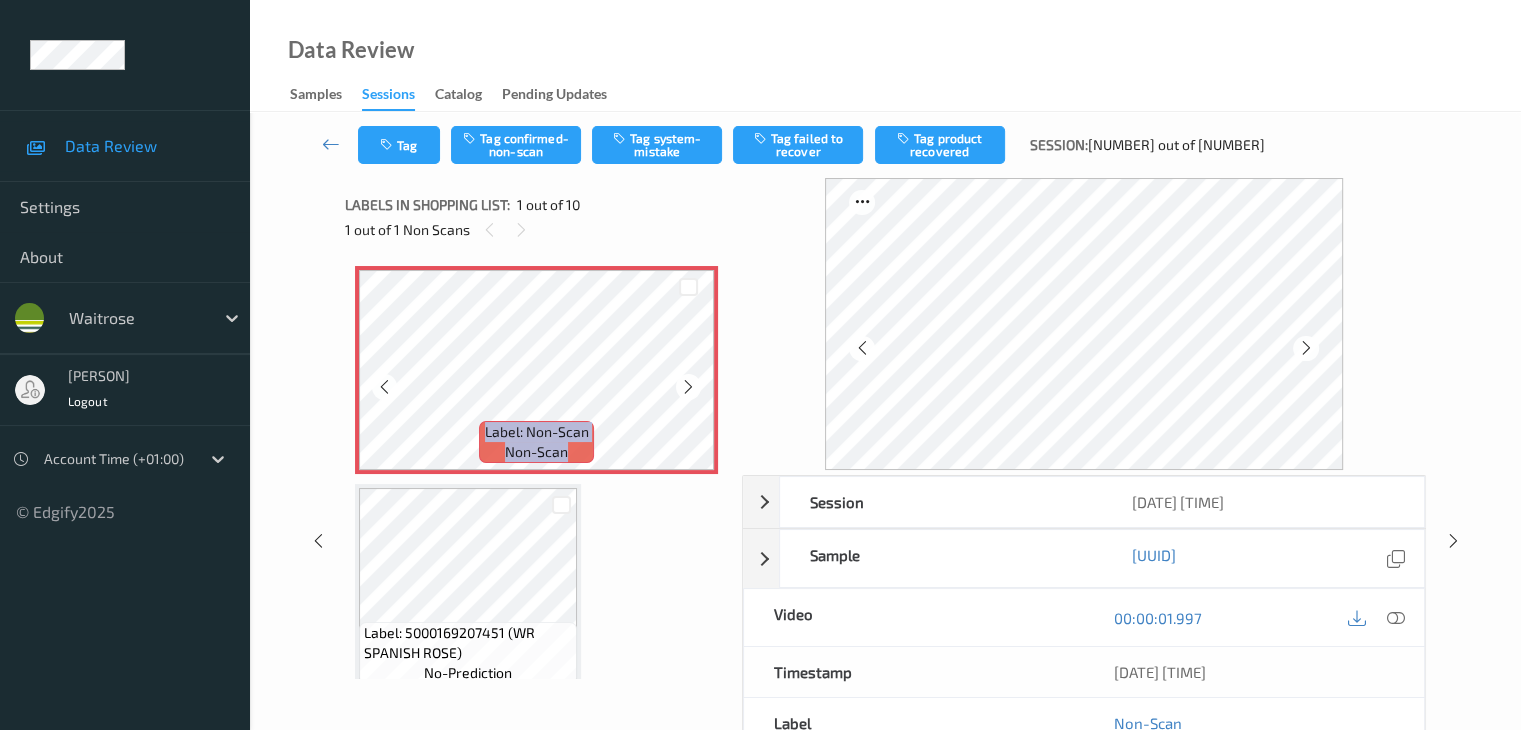 click at bounding box center [688, 387] 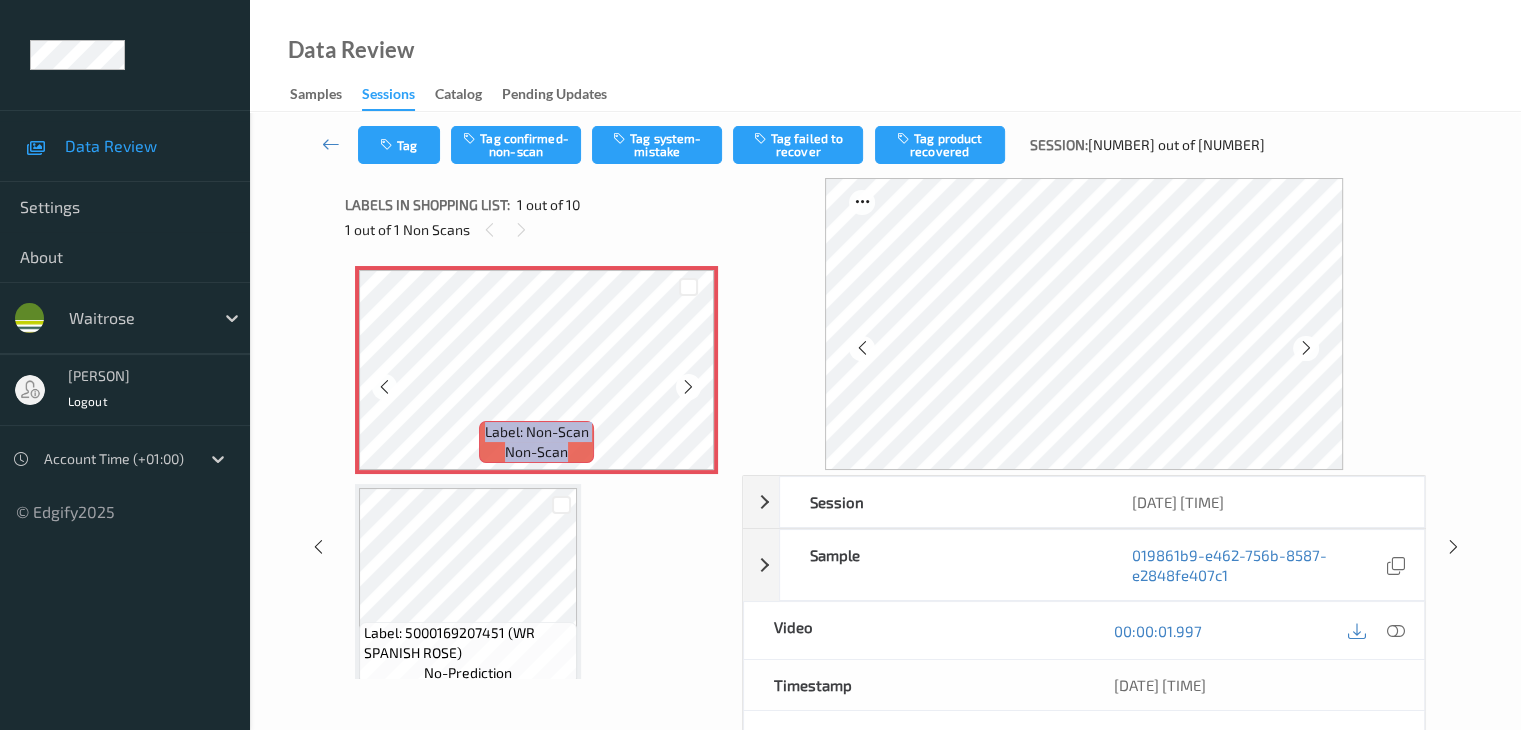 click at bounding box center [688, 387] 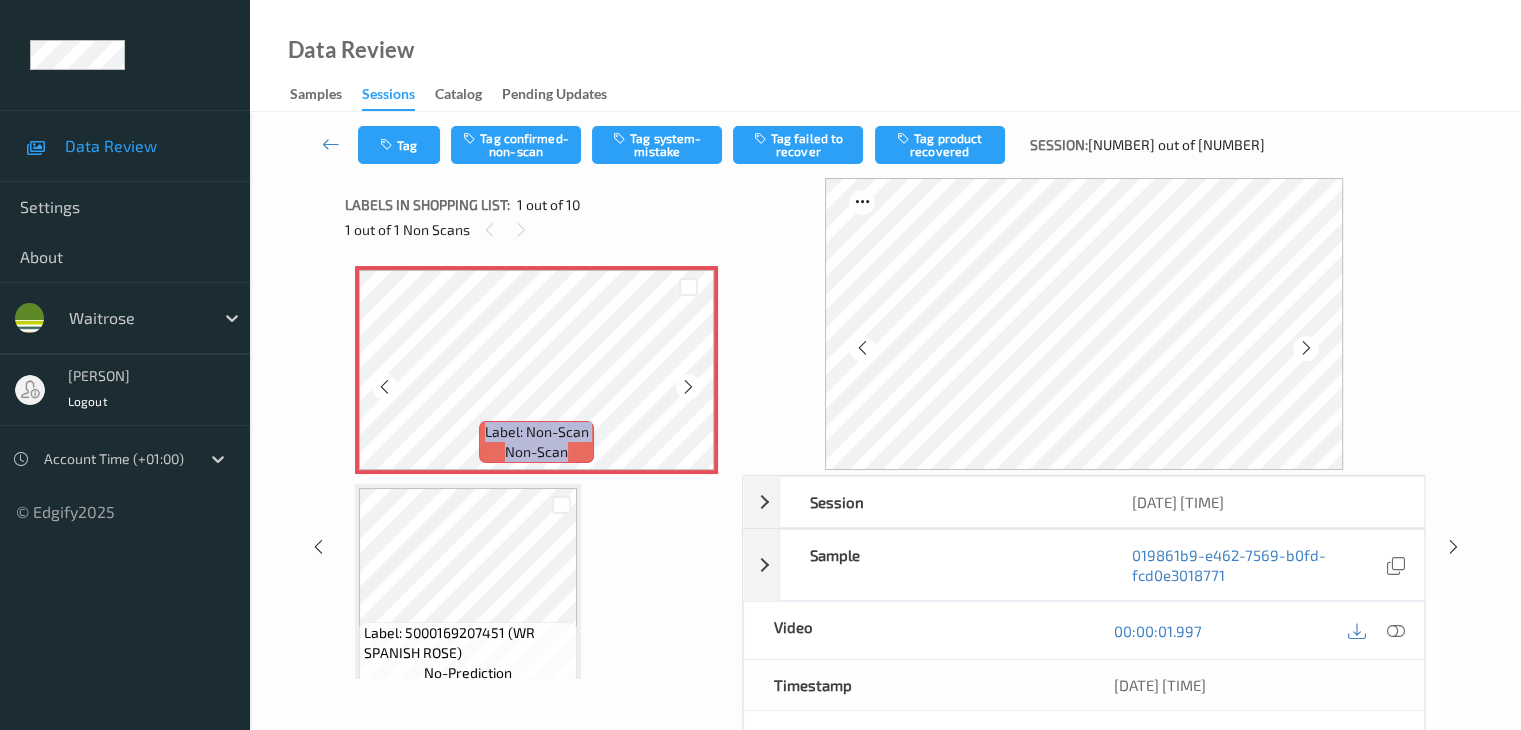 click at bounding box center (688, 387) 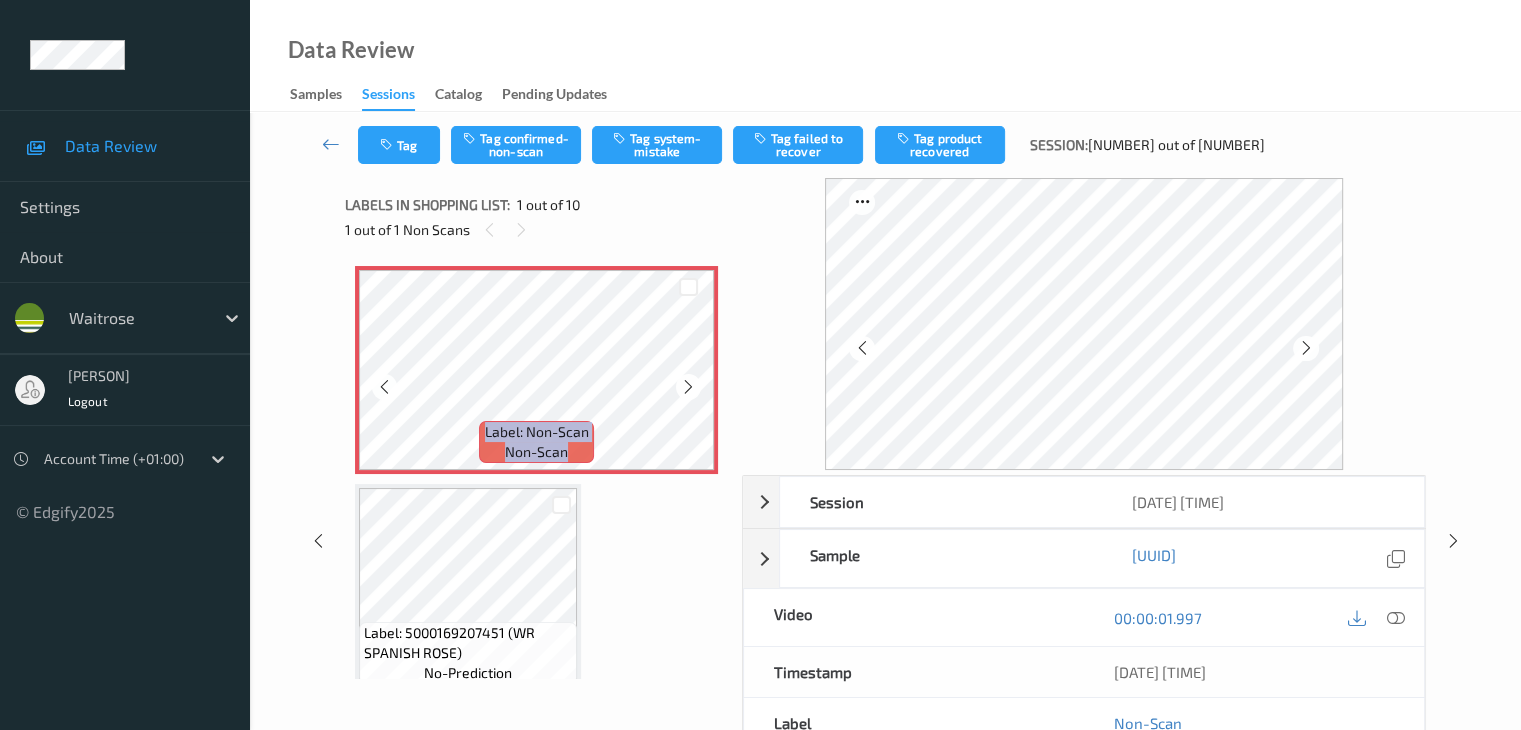 click at bounding box center (688, 387) 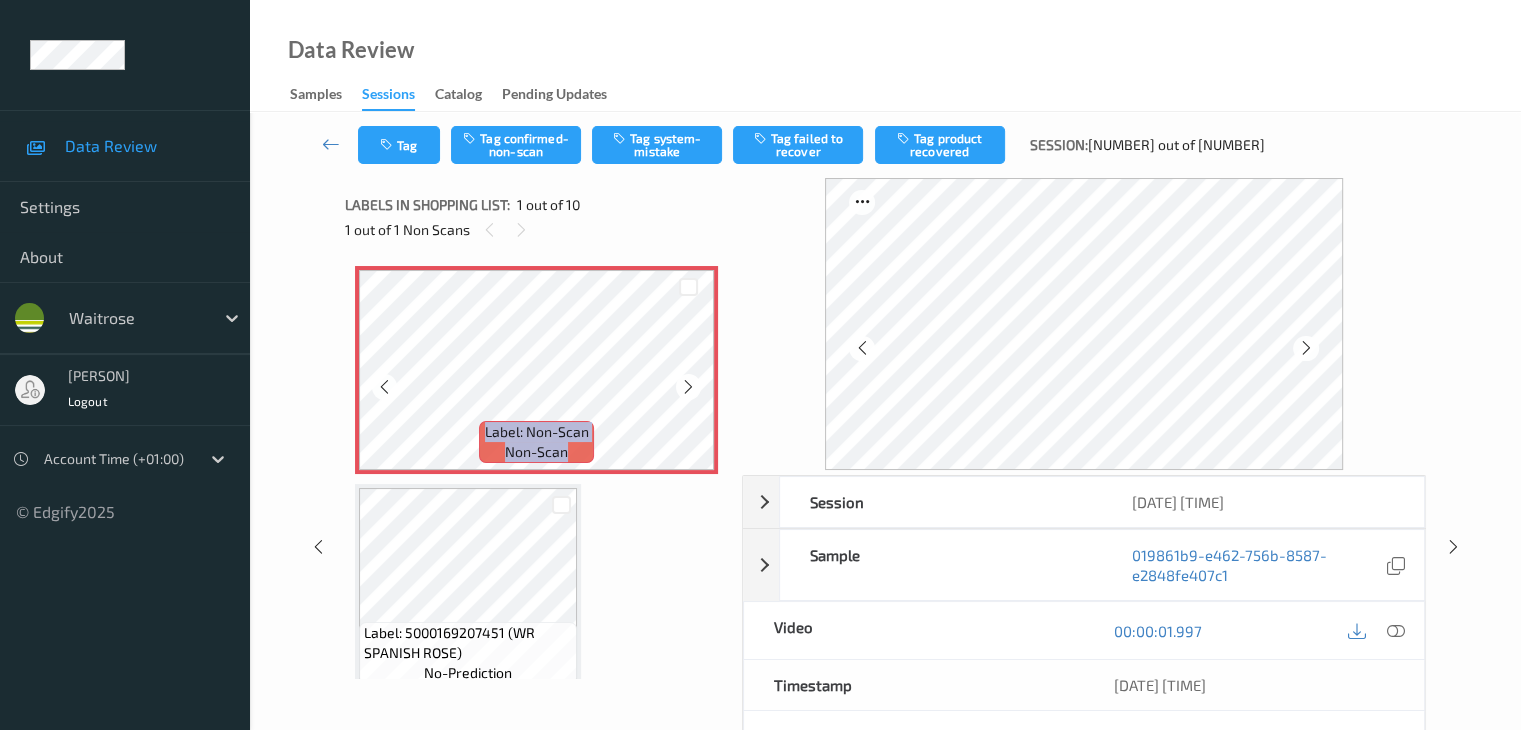 click at bounding box center (688, 387) 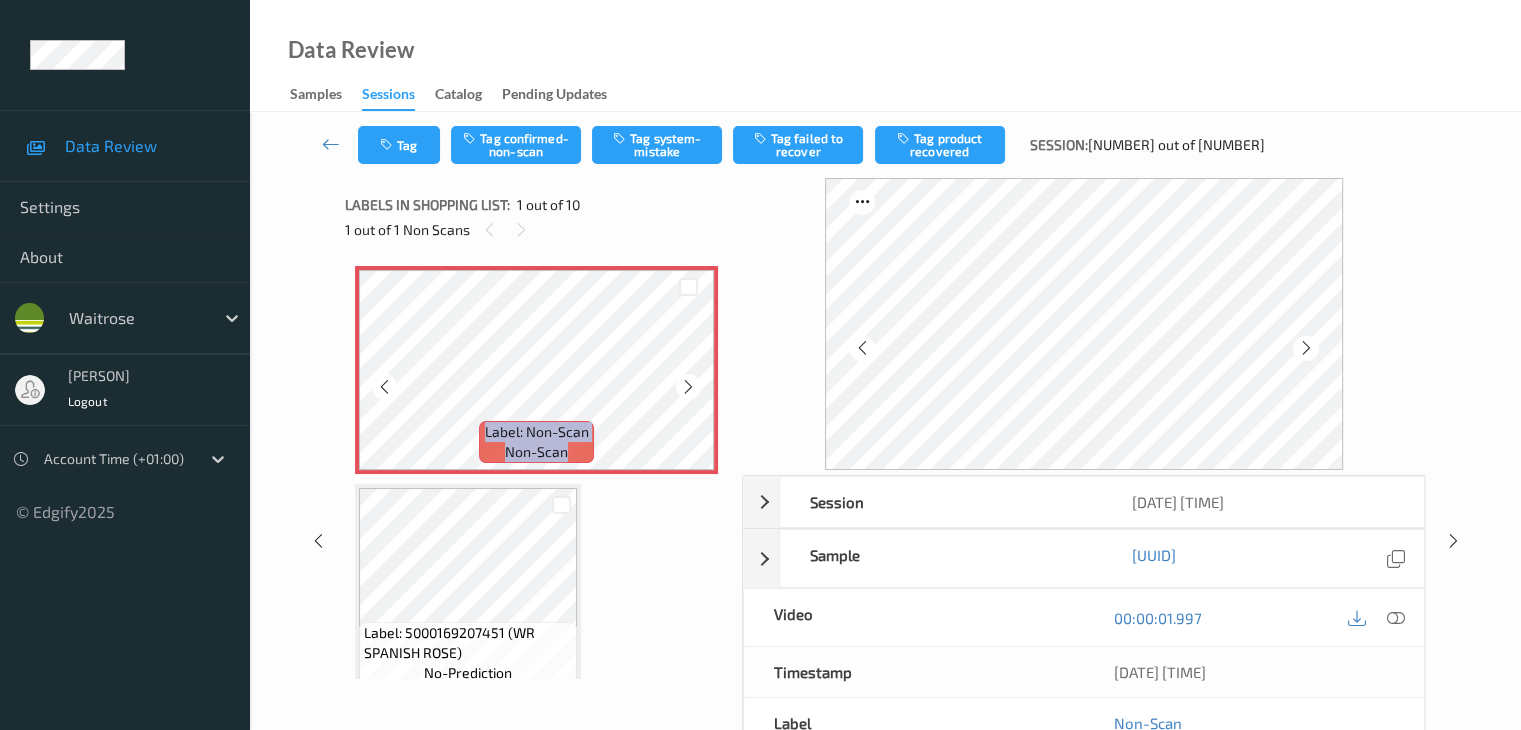 click at bounding box center (688, 387) 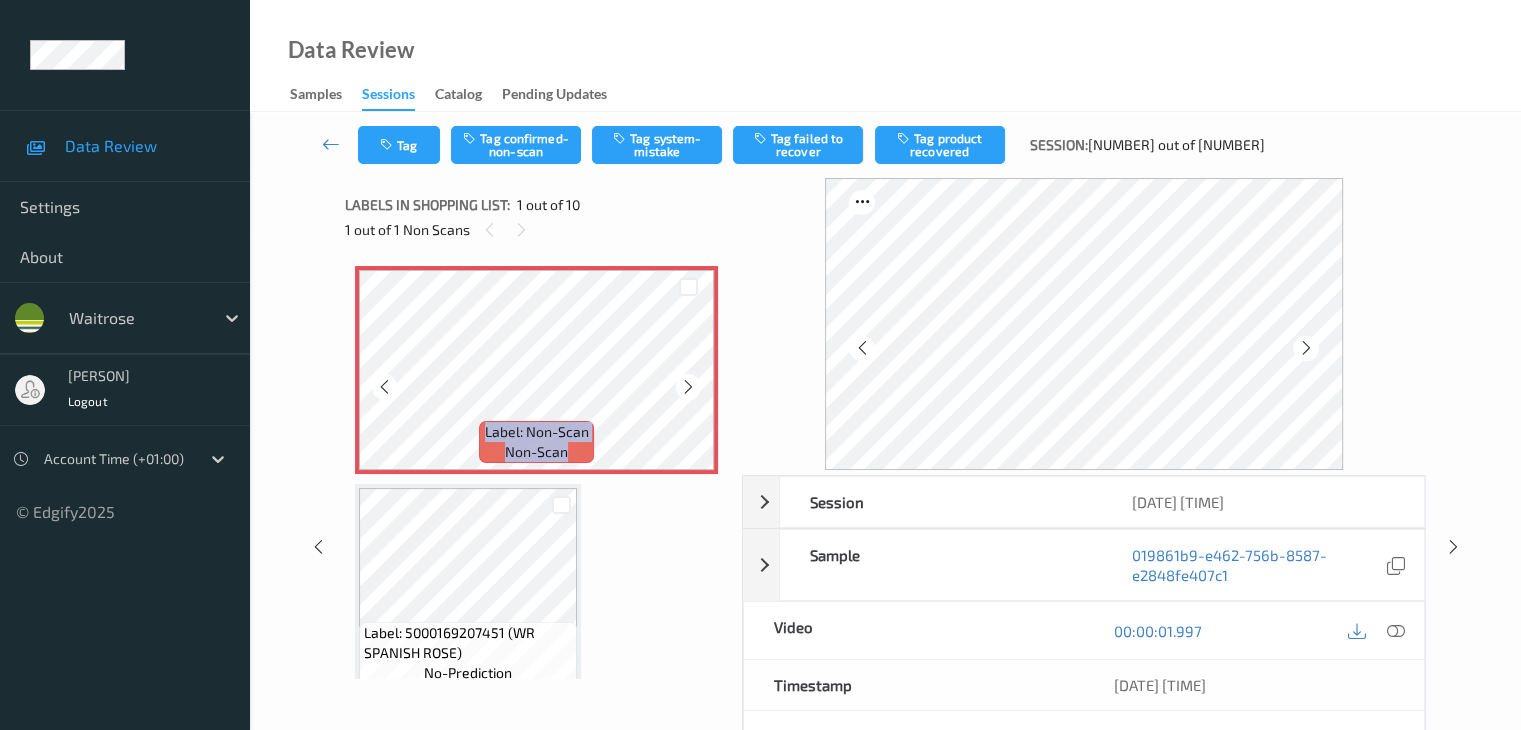 click at bounding box center [688, 387] 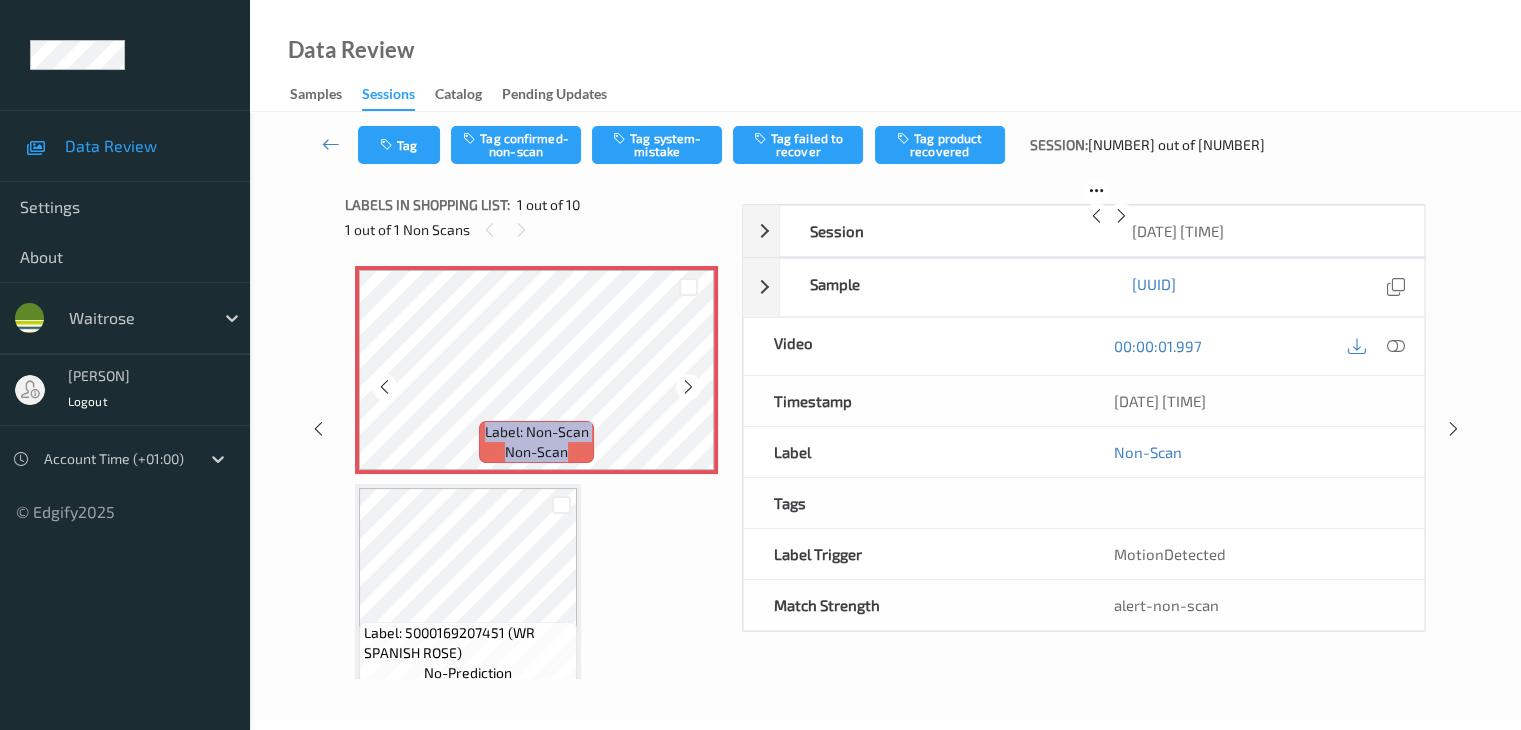click at bounding box center (688, 387) 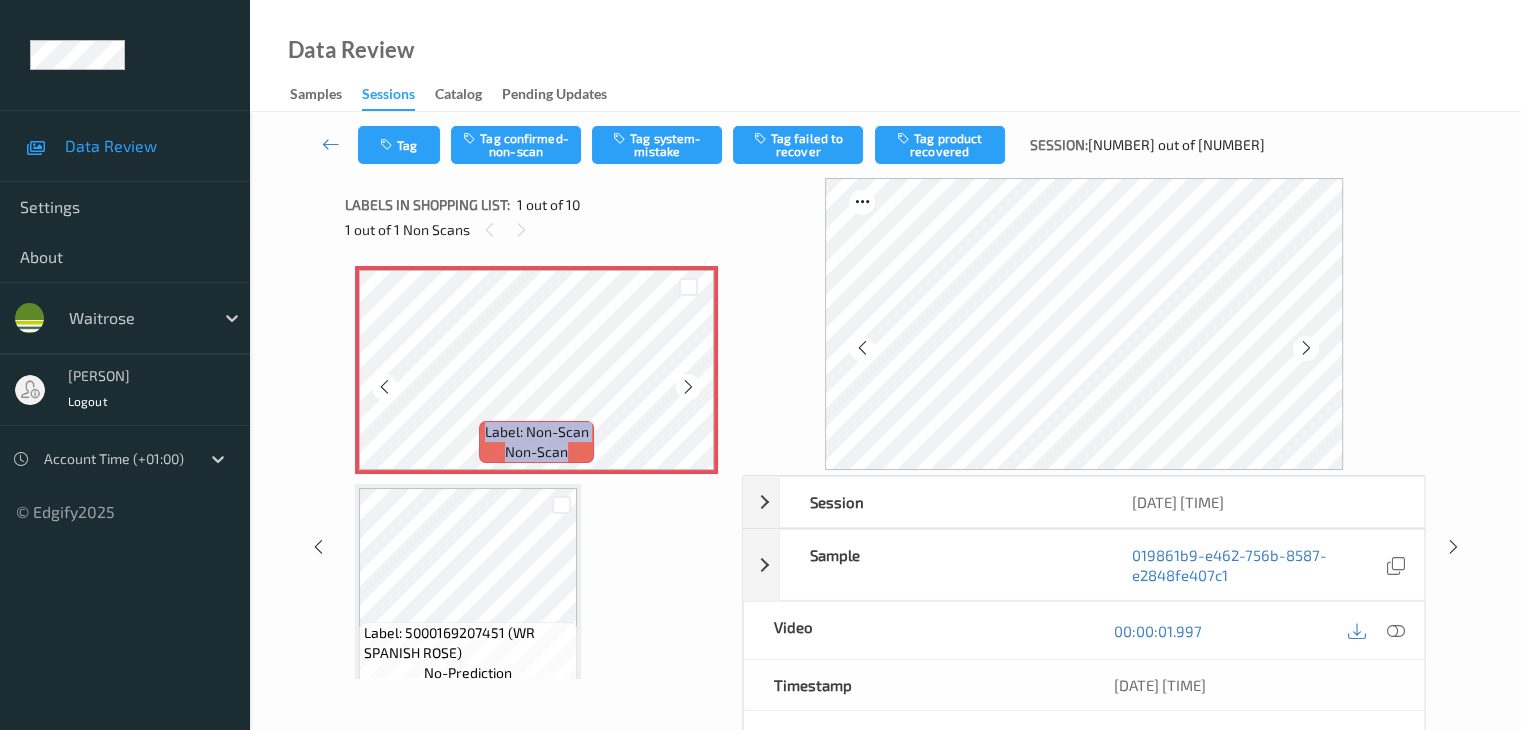 click at bounding box center [688, 387] 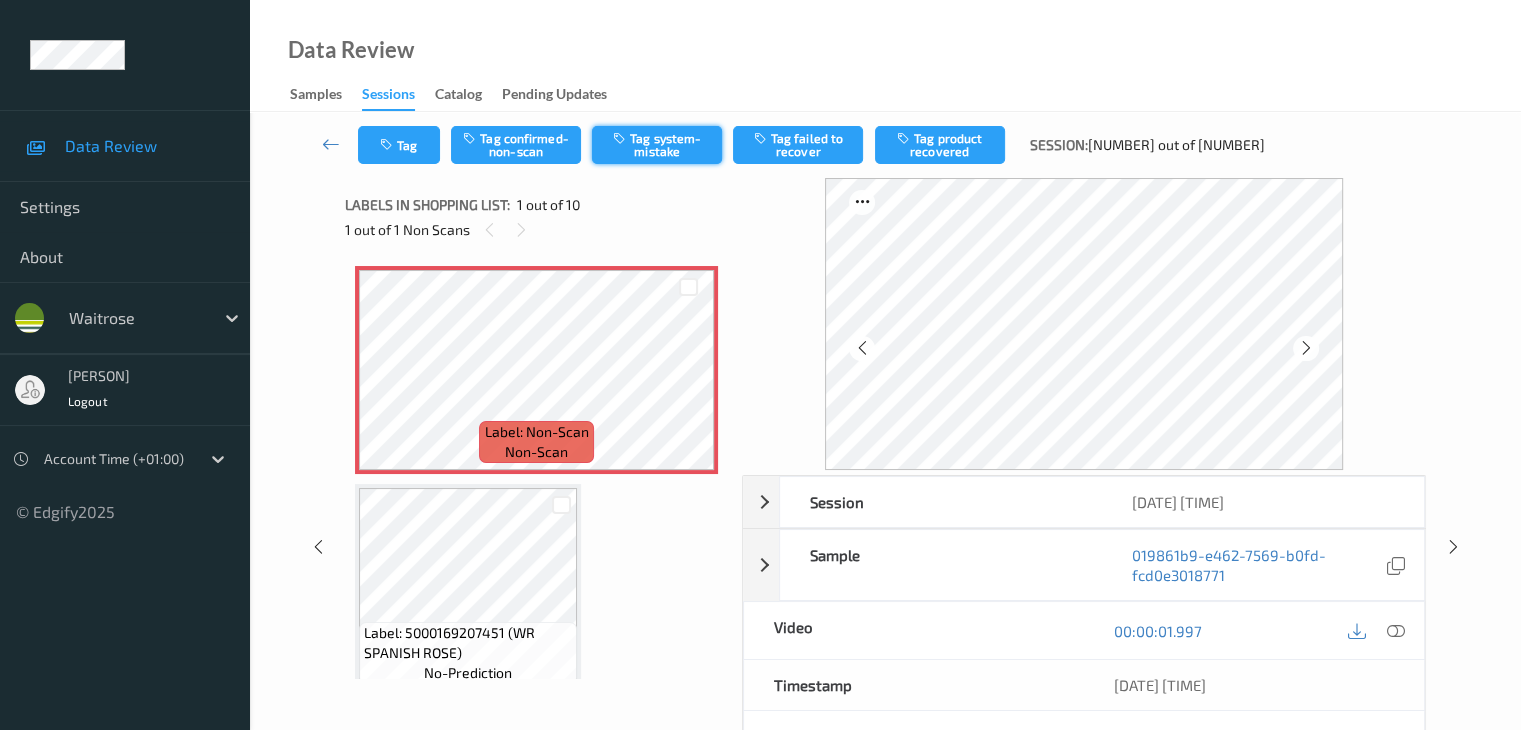click on "Tag   system-mistake" at bounding box center [657, 145] 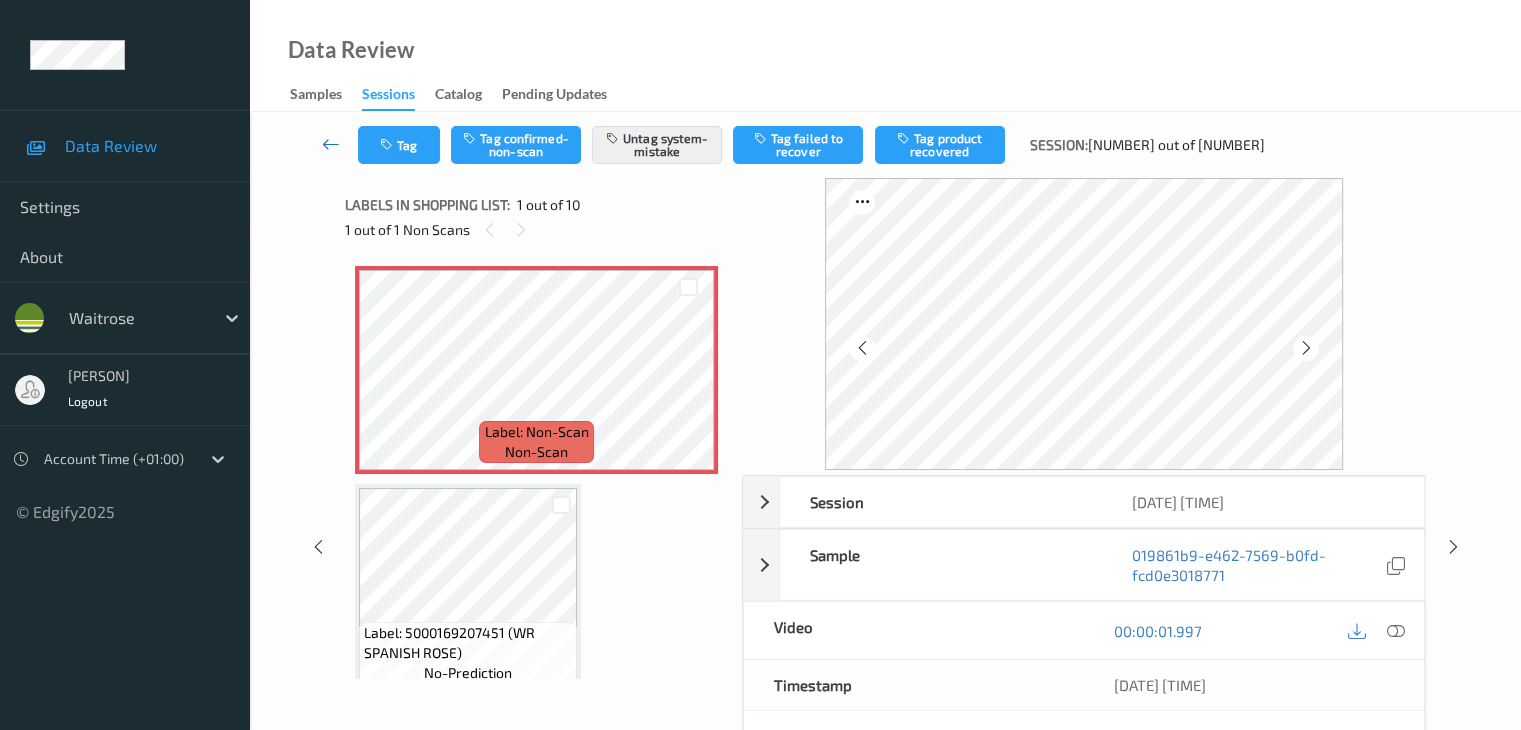click at bounding box center [331, 144] 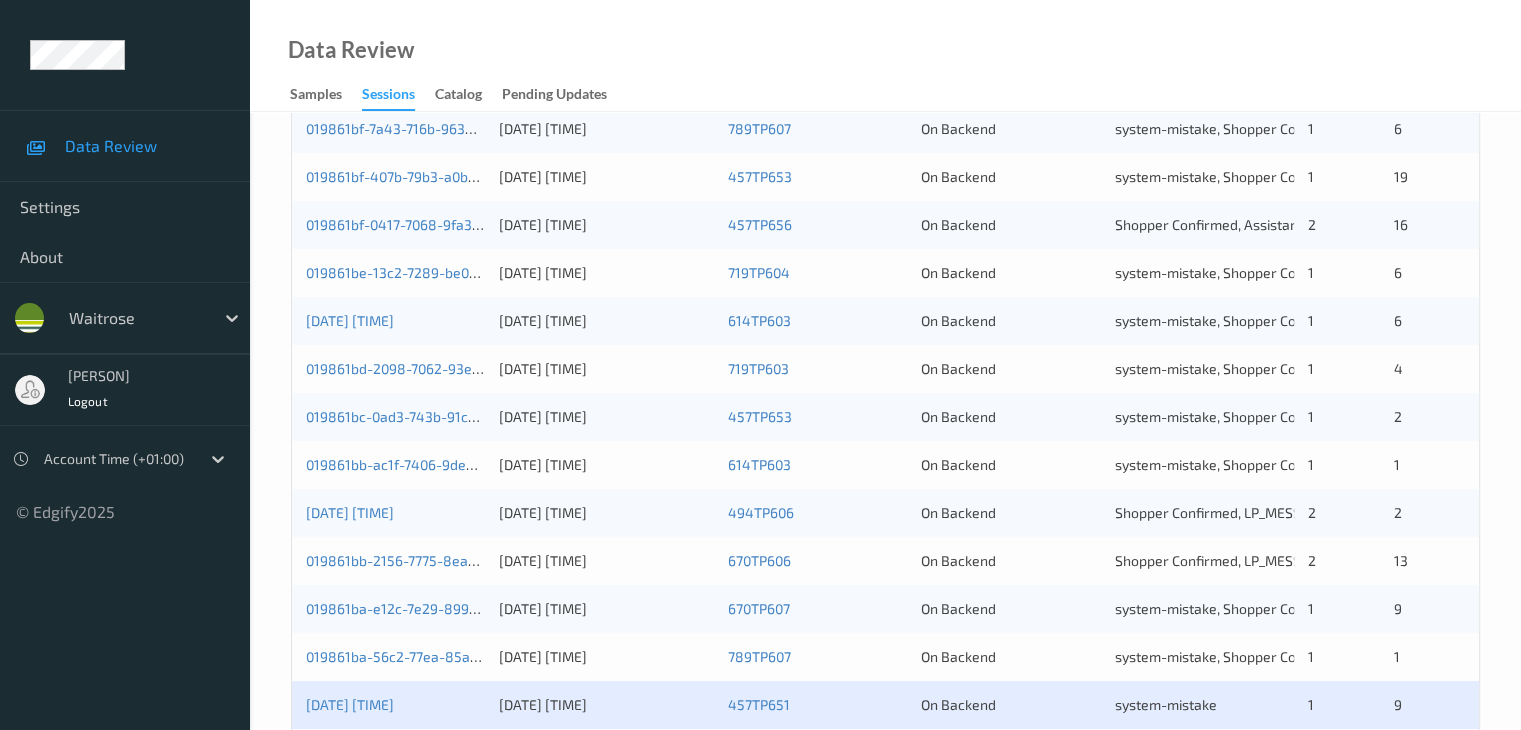 scroll, scrollTop: 800, scrollLeft: 0, axis: vertical 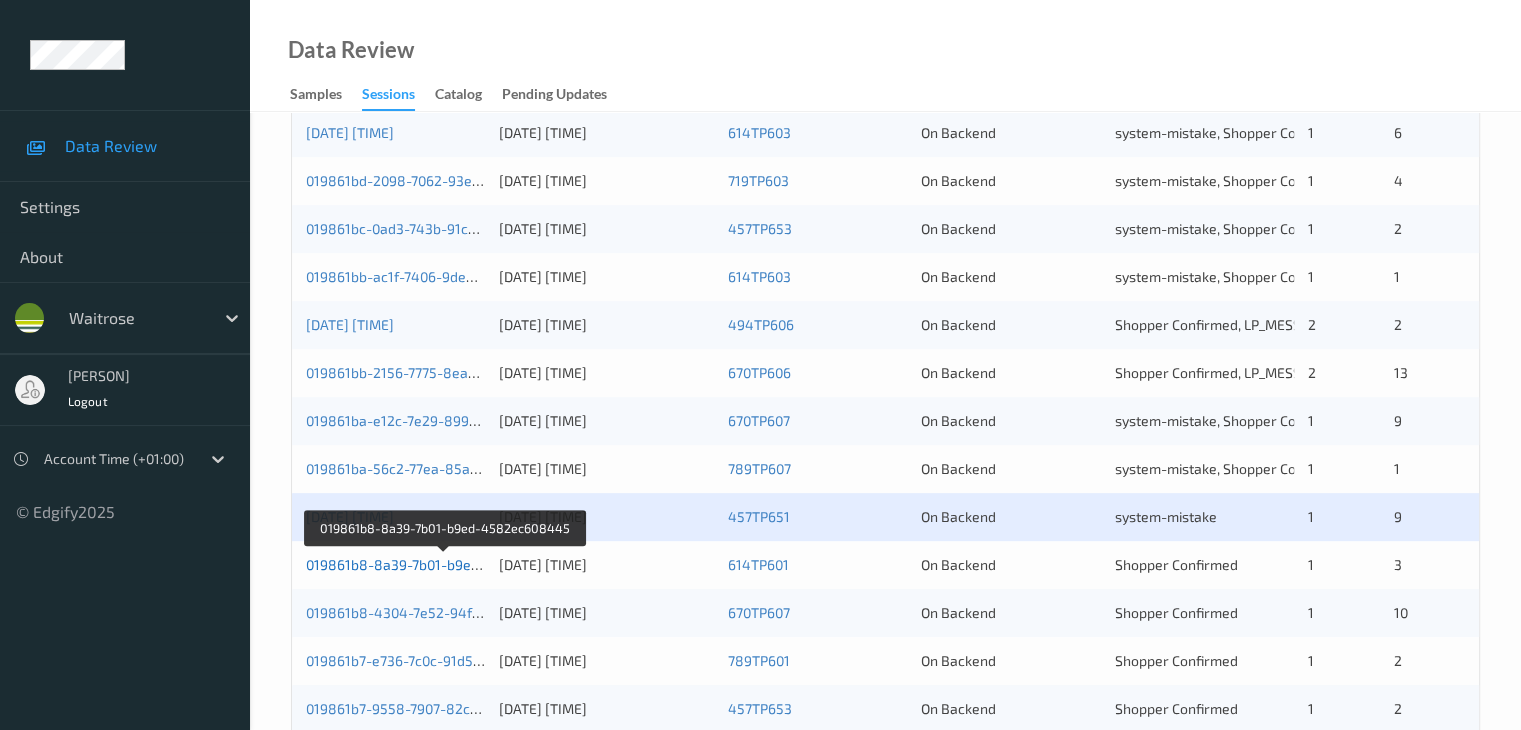 click on "019861b8-8a39-7b01-b9ed-4582ec608445" at bounding box center (445, 564) 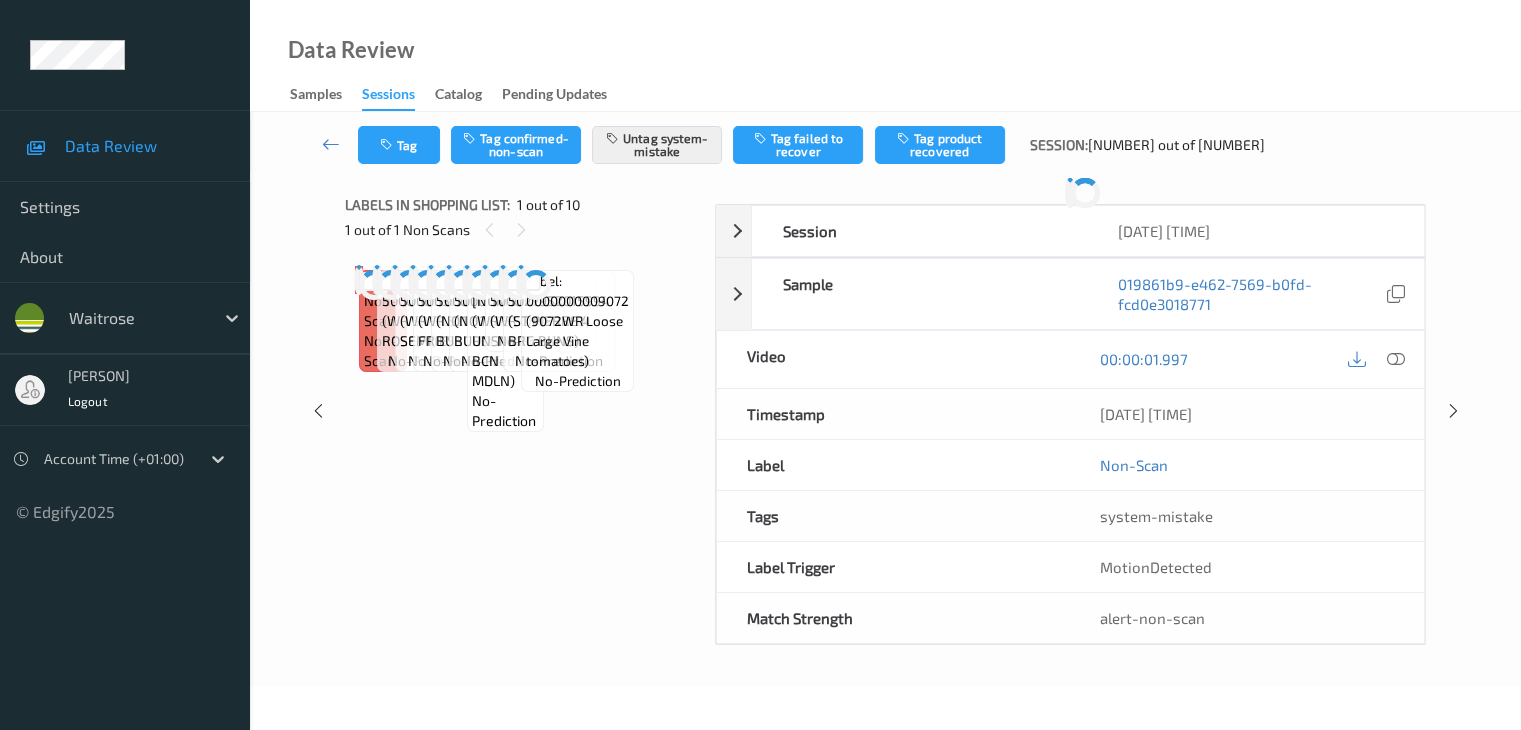 scroll, scrollTop: 0, scrollLeft: 0, axis: both 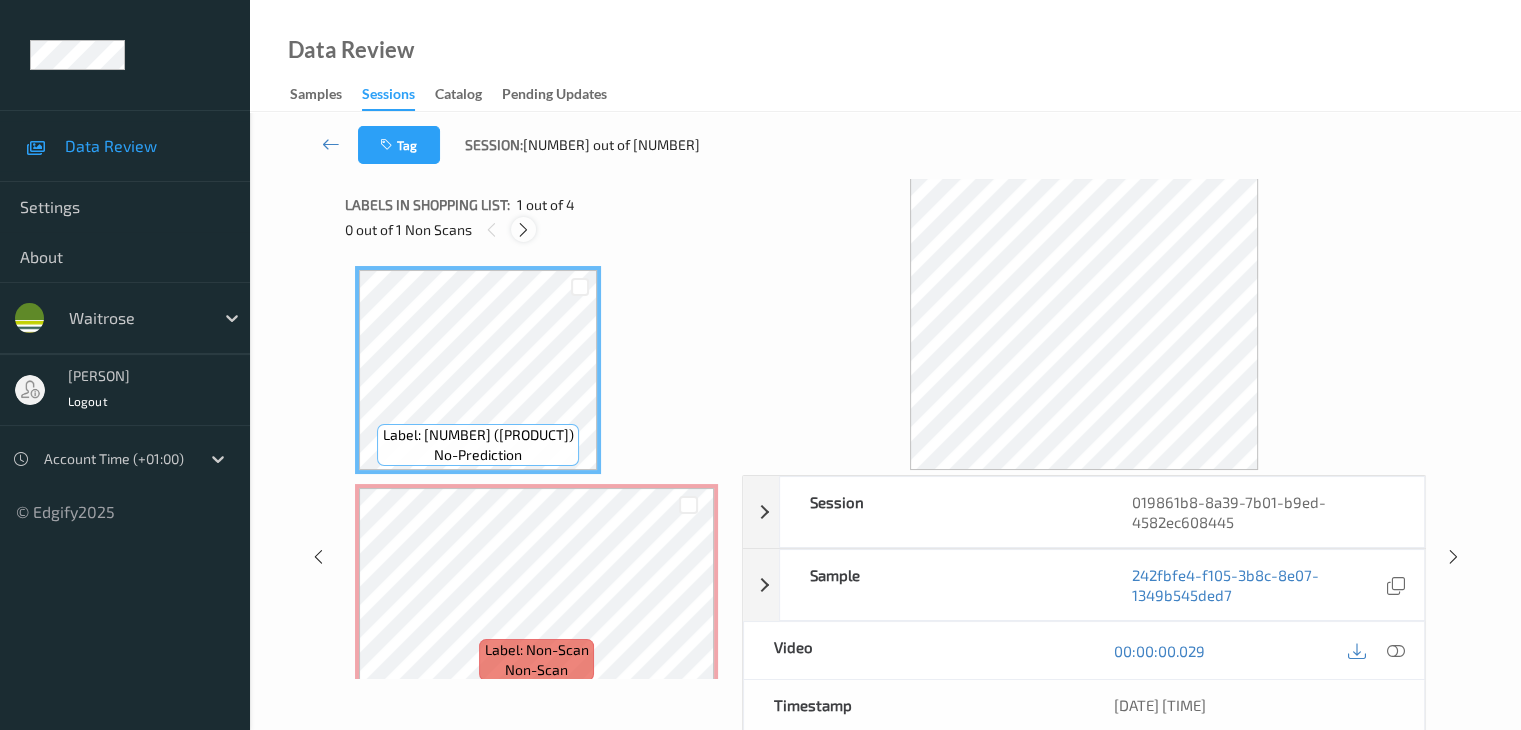 click at bounding box center (523, 230) 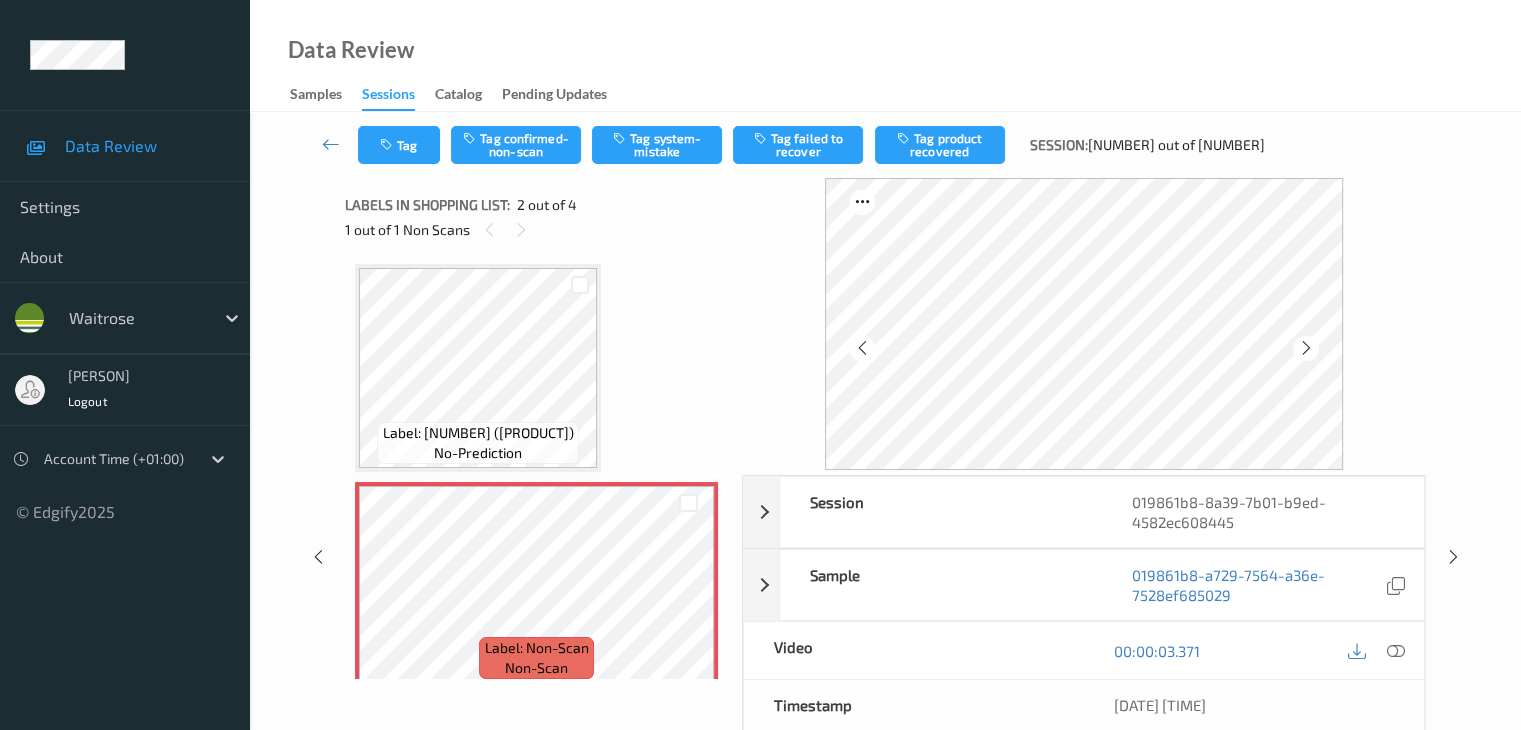 scroll, scrollTop: 0, scrollLeft: 0, axis: both 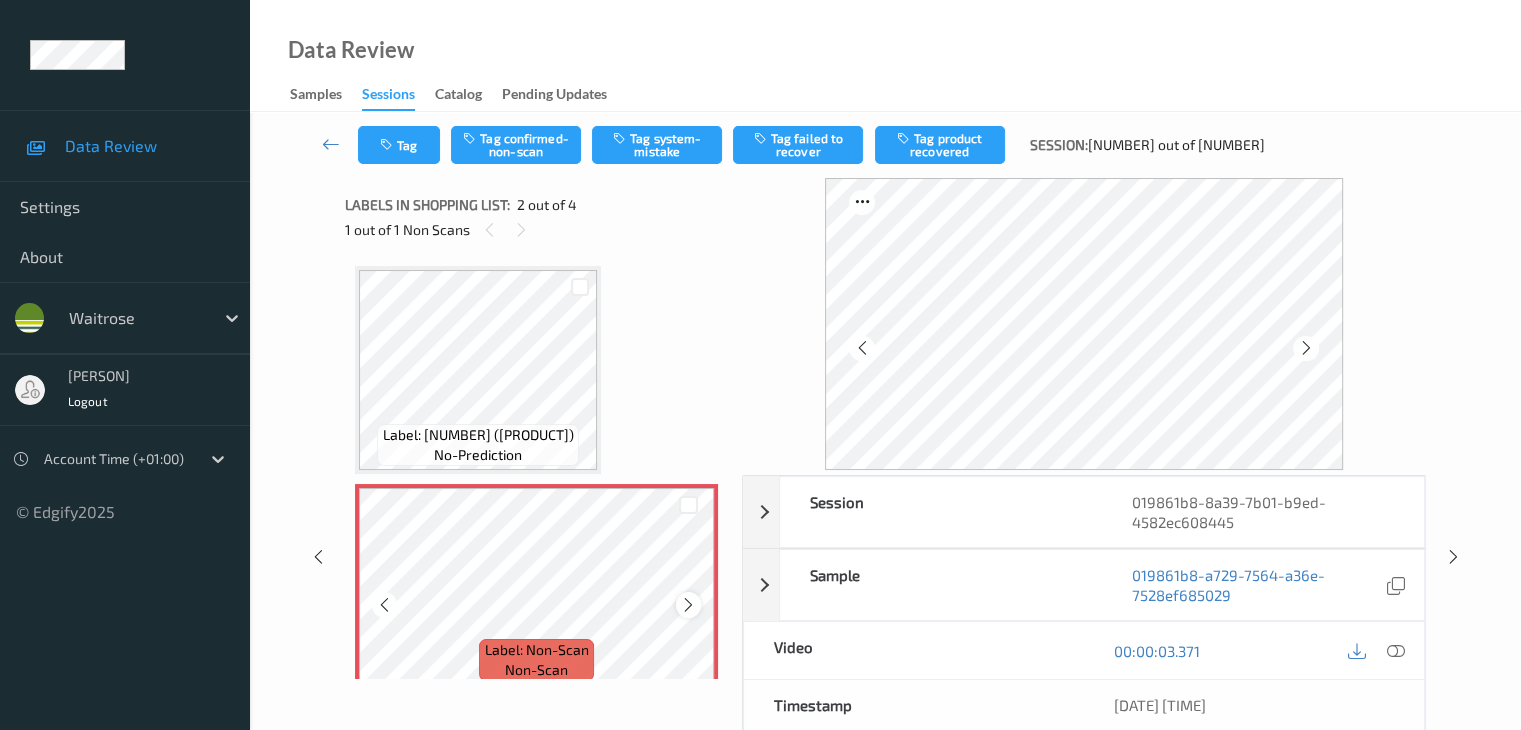 click at bounding box center (688, 605) 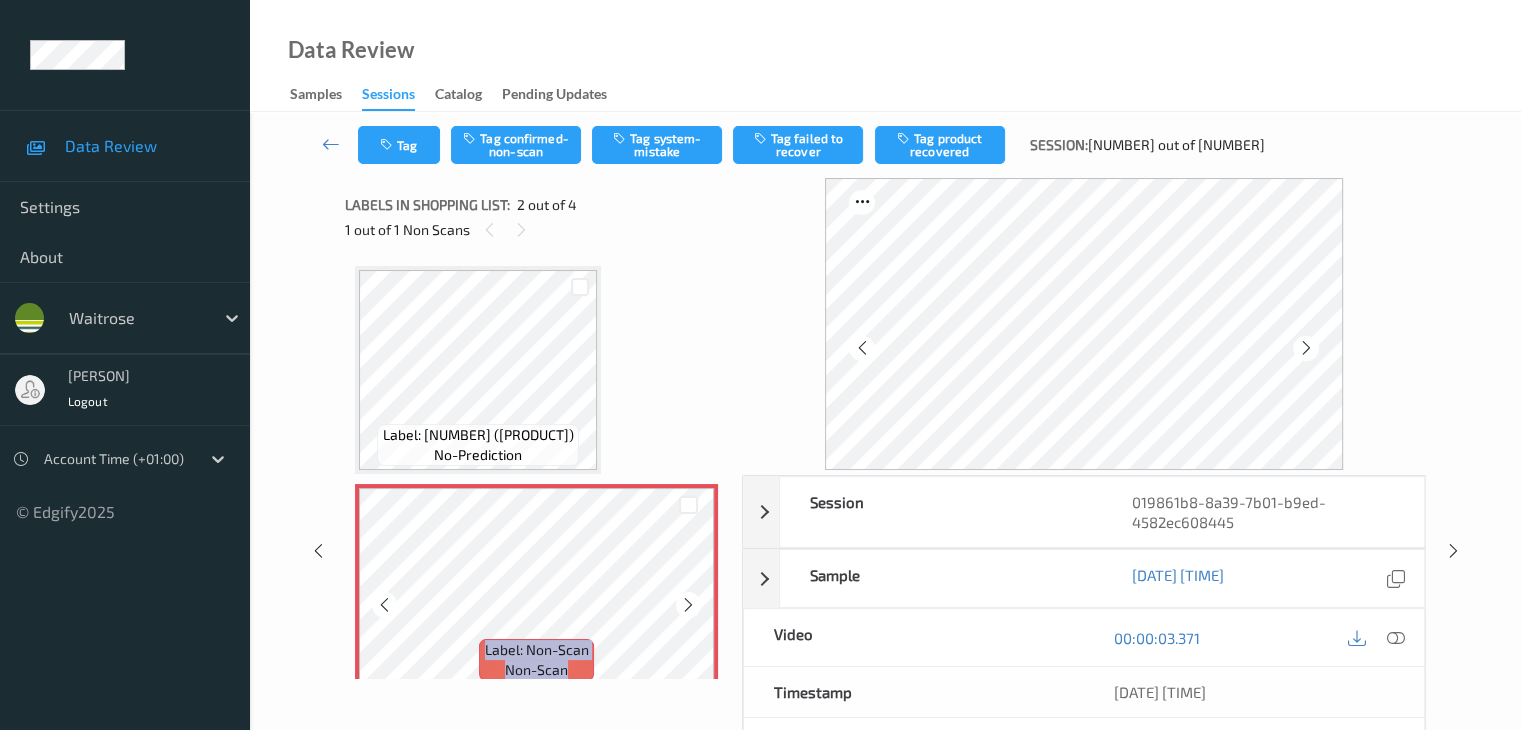 click at bounding box center [688, 605] 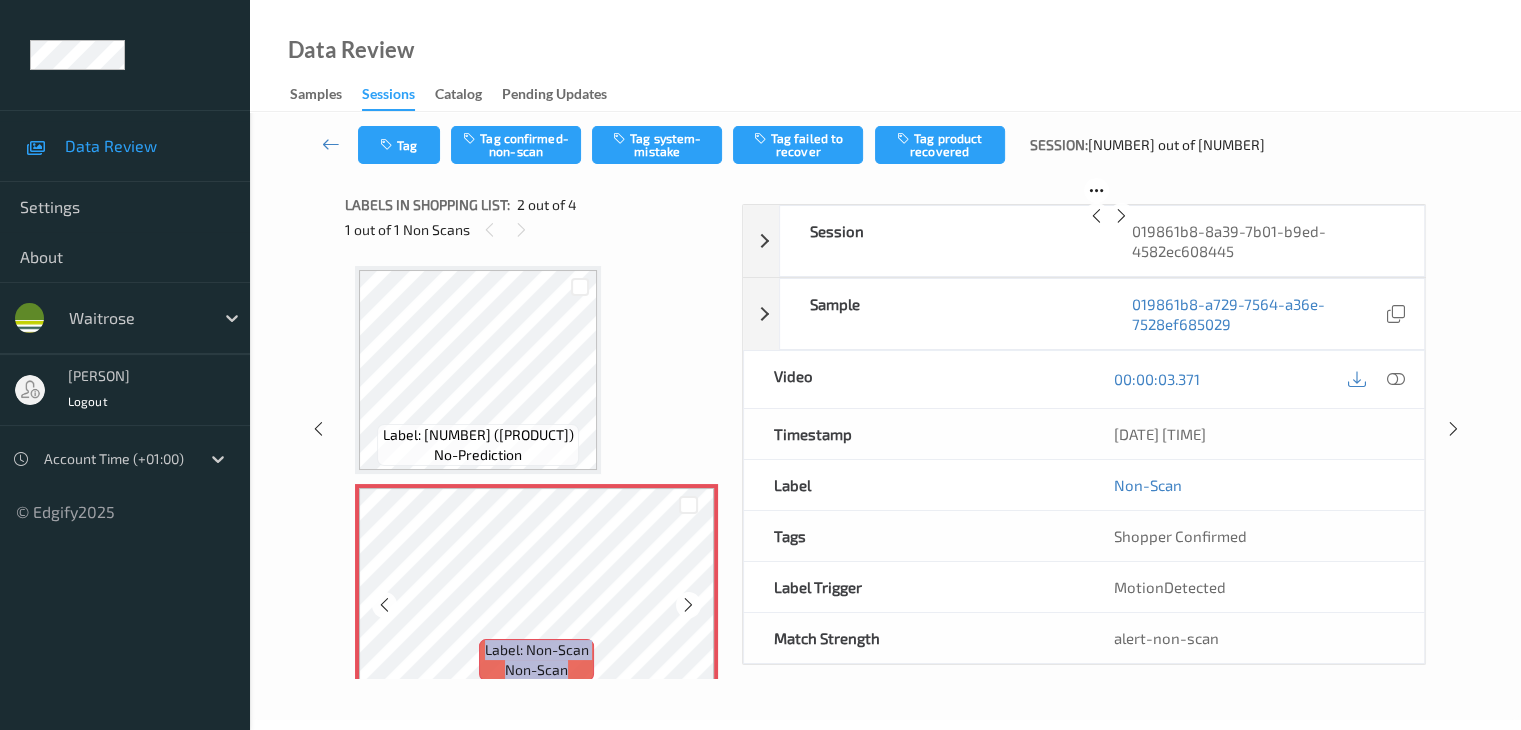 click at bounding box center (688, 605) 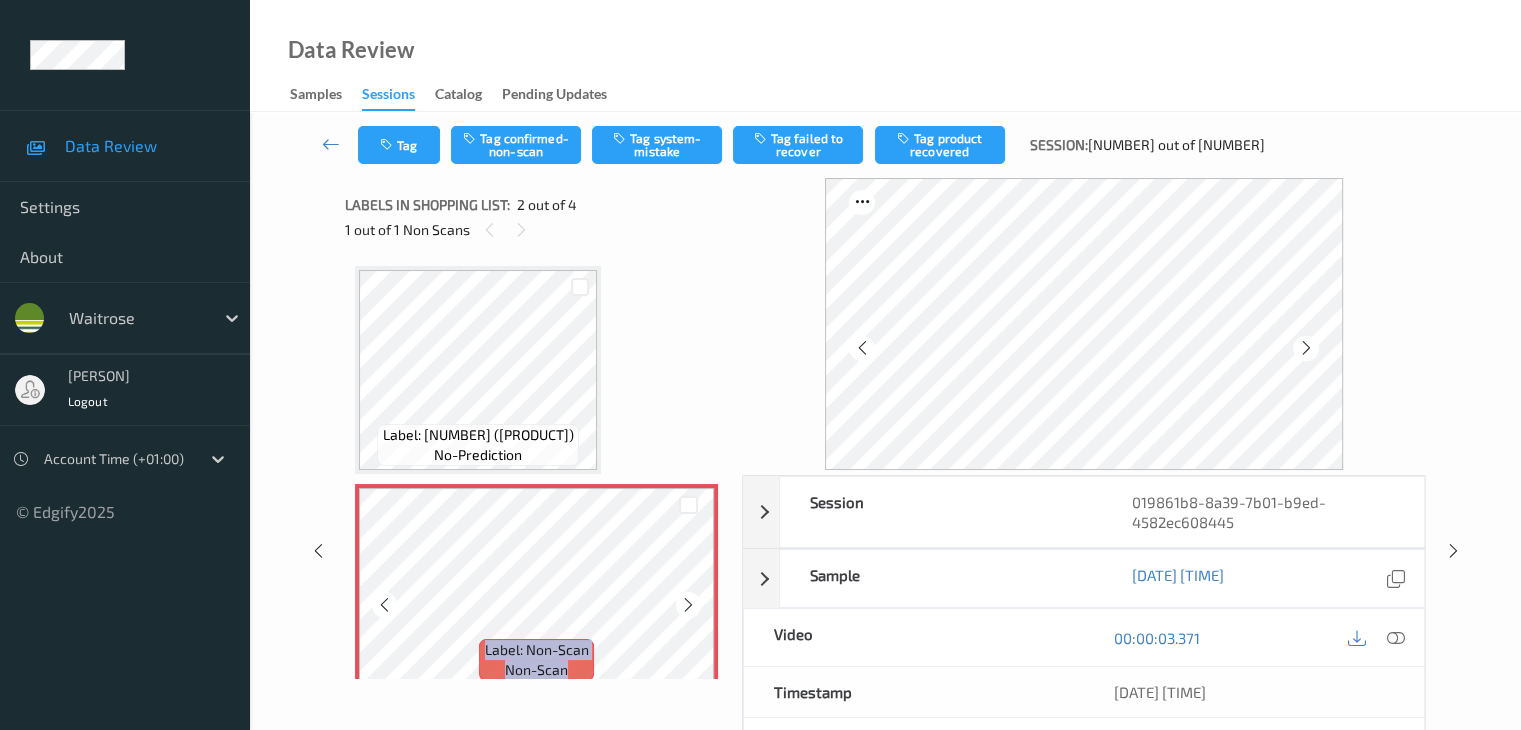 click at bounding box center [688, 605] 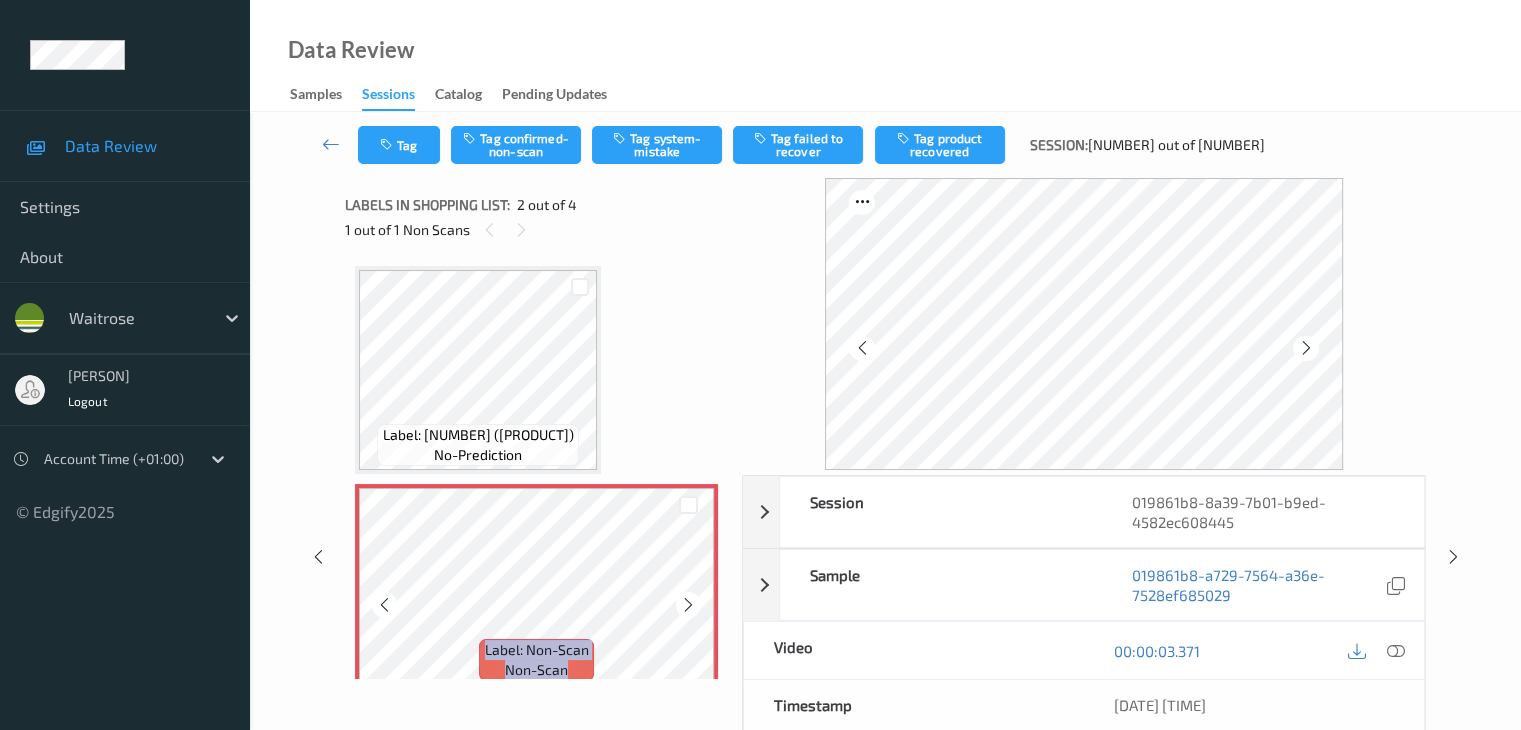 click at bounding box center [688, 605] 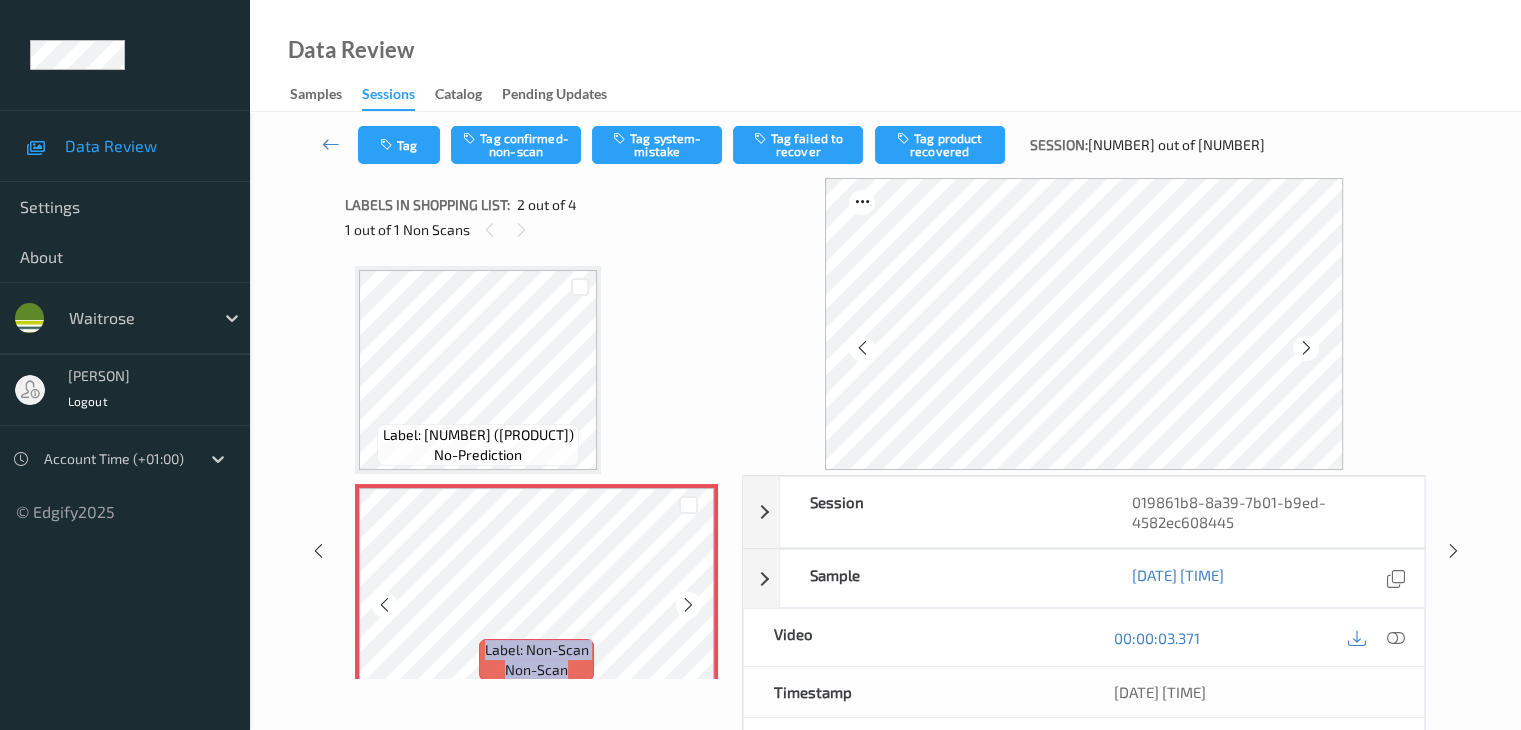 click at bounding box center [688, 605] 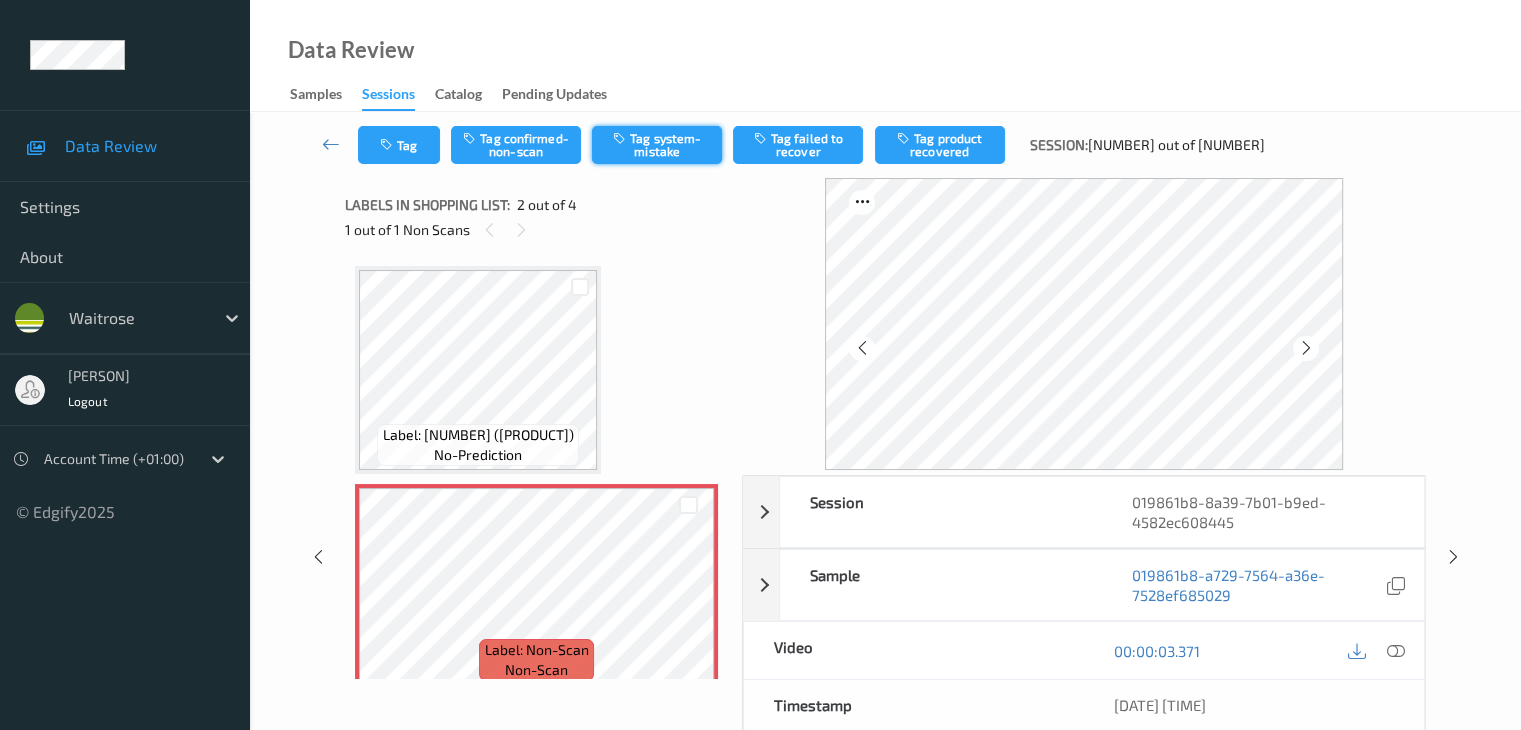 drag, startPoint x: 667, startPoint y: 149, endPoint x: 683, endPoint y: 154, distance: 16.763054 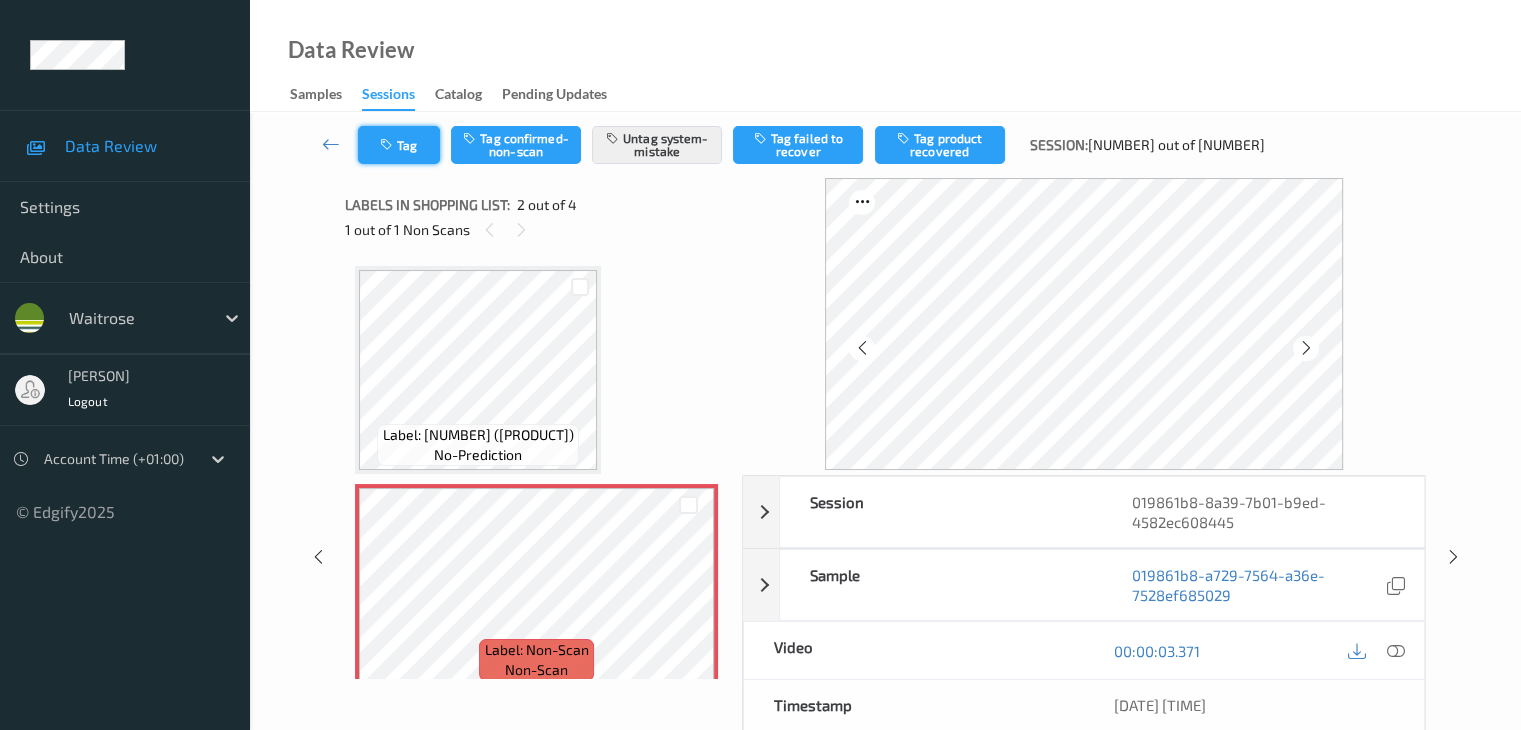click on "Tag" at bounding box center [399, 145] 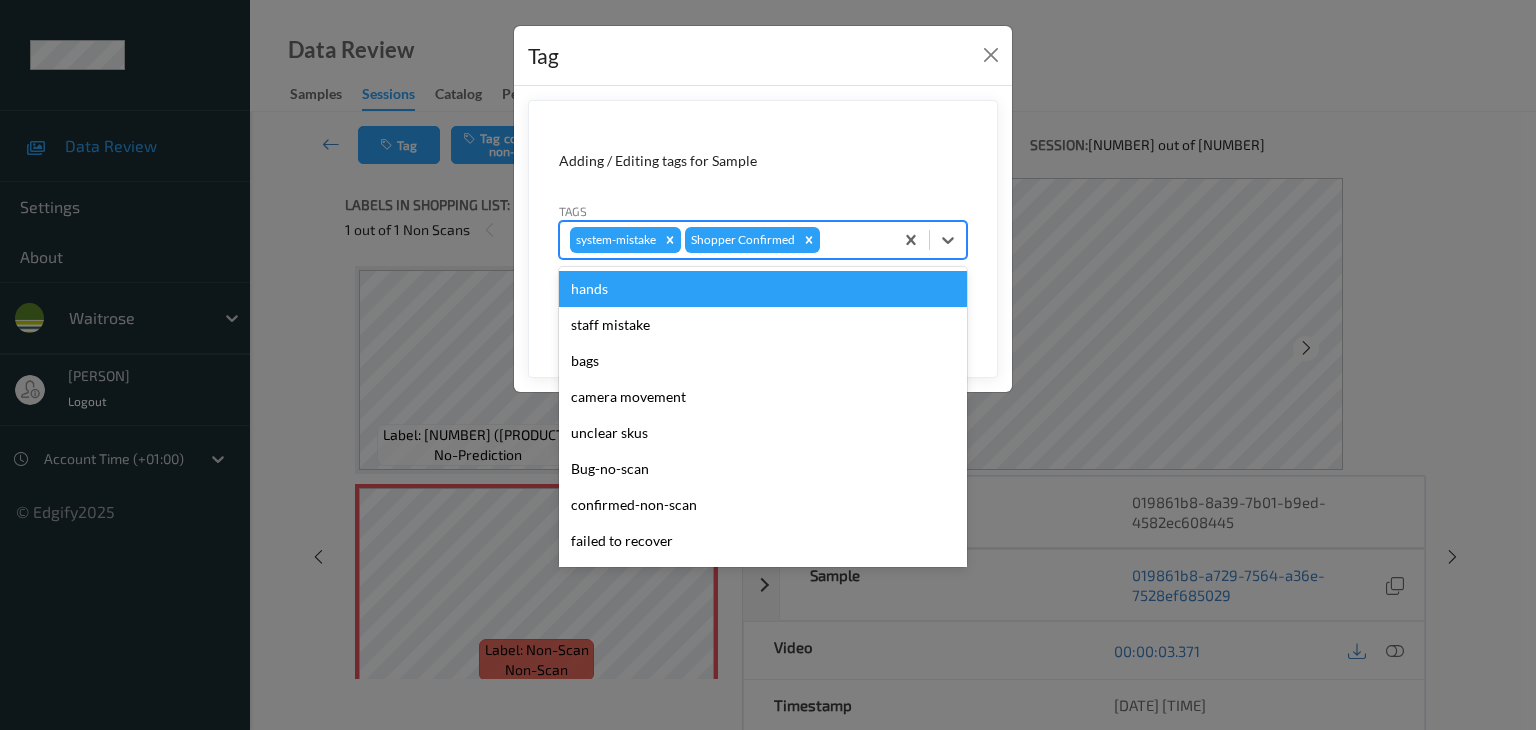 click at bounding box center [853, 240] 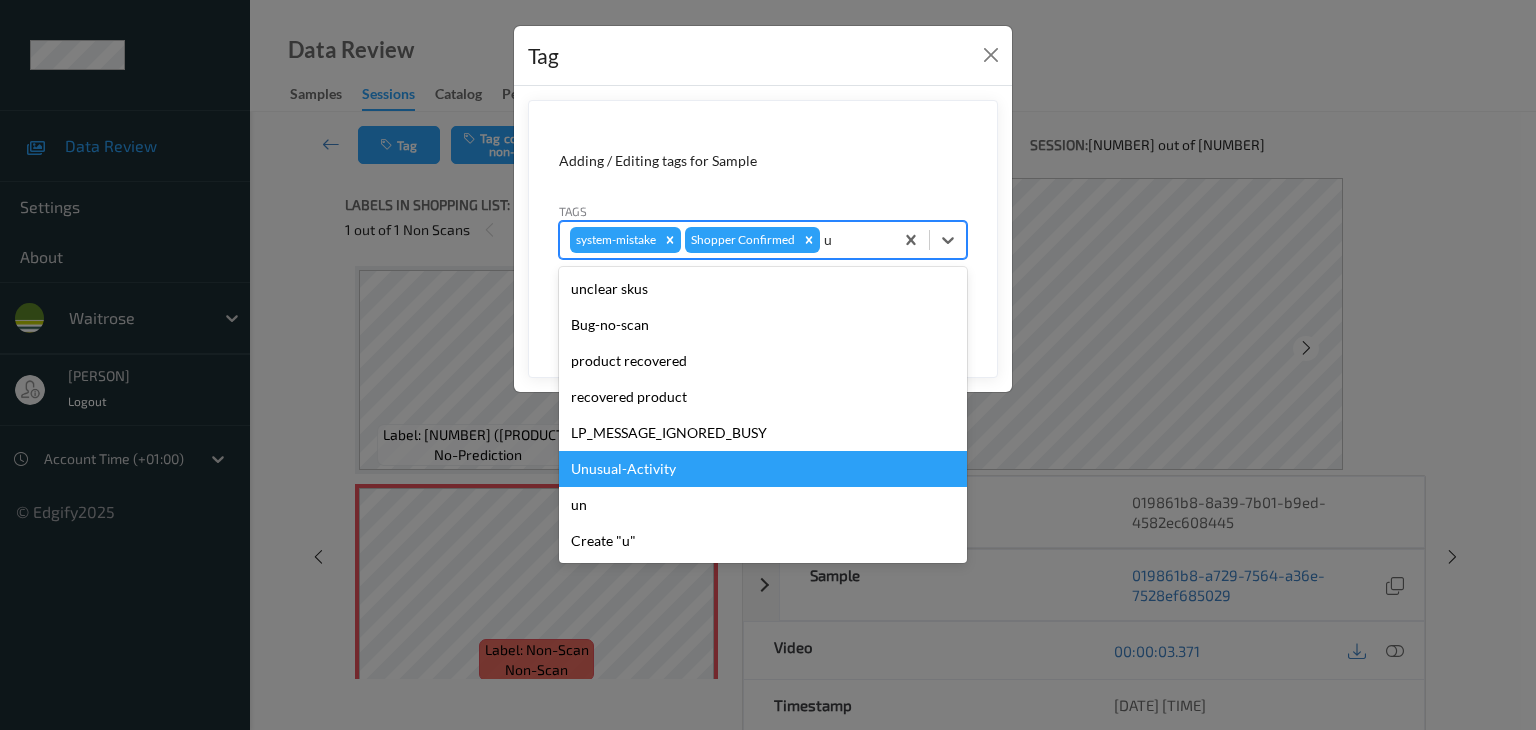 click on "Unusual-Activity" at bounding box center (763, 469) 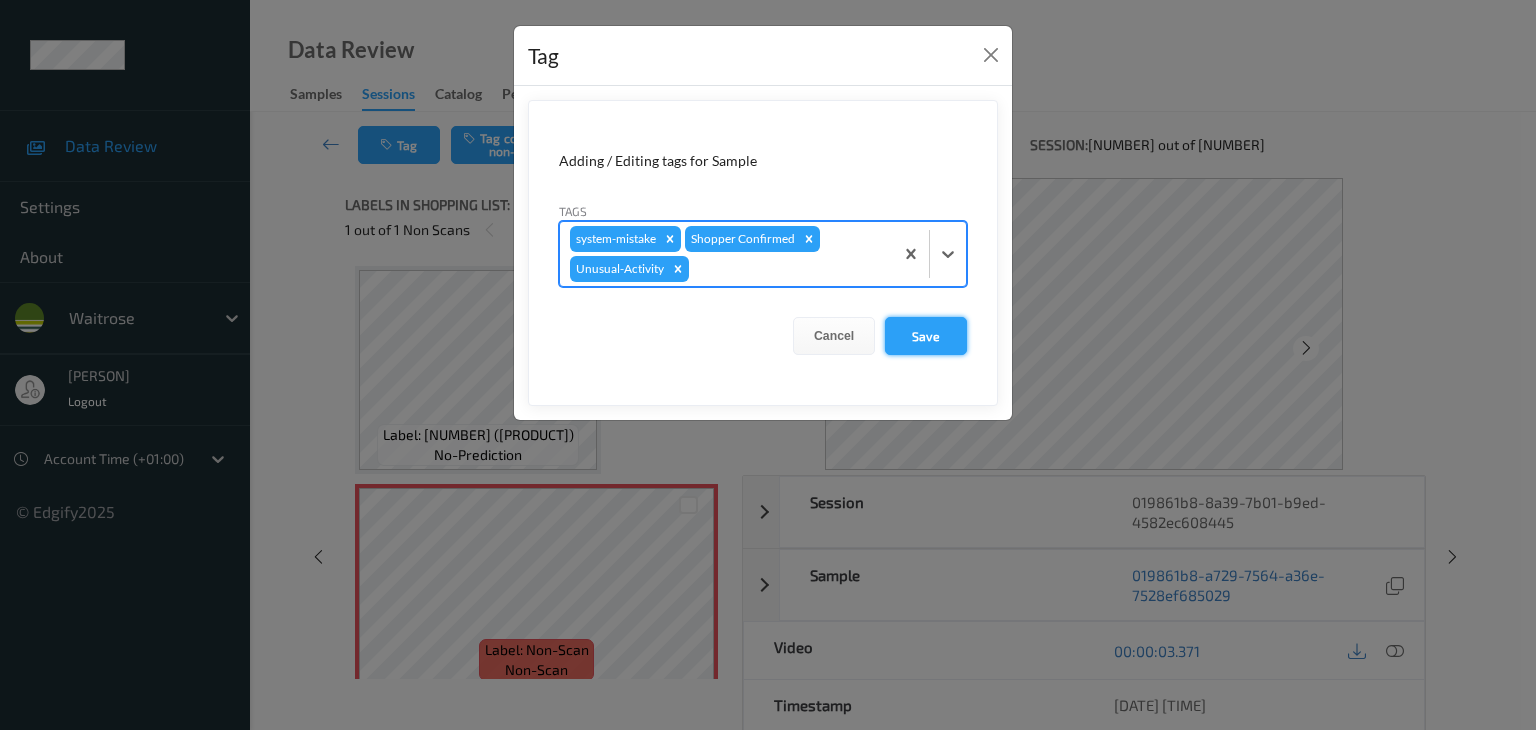 click on "Save" at bounding box center [926, 336] 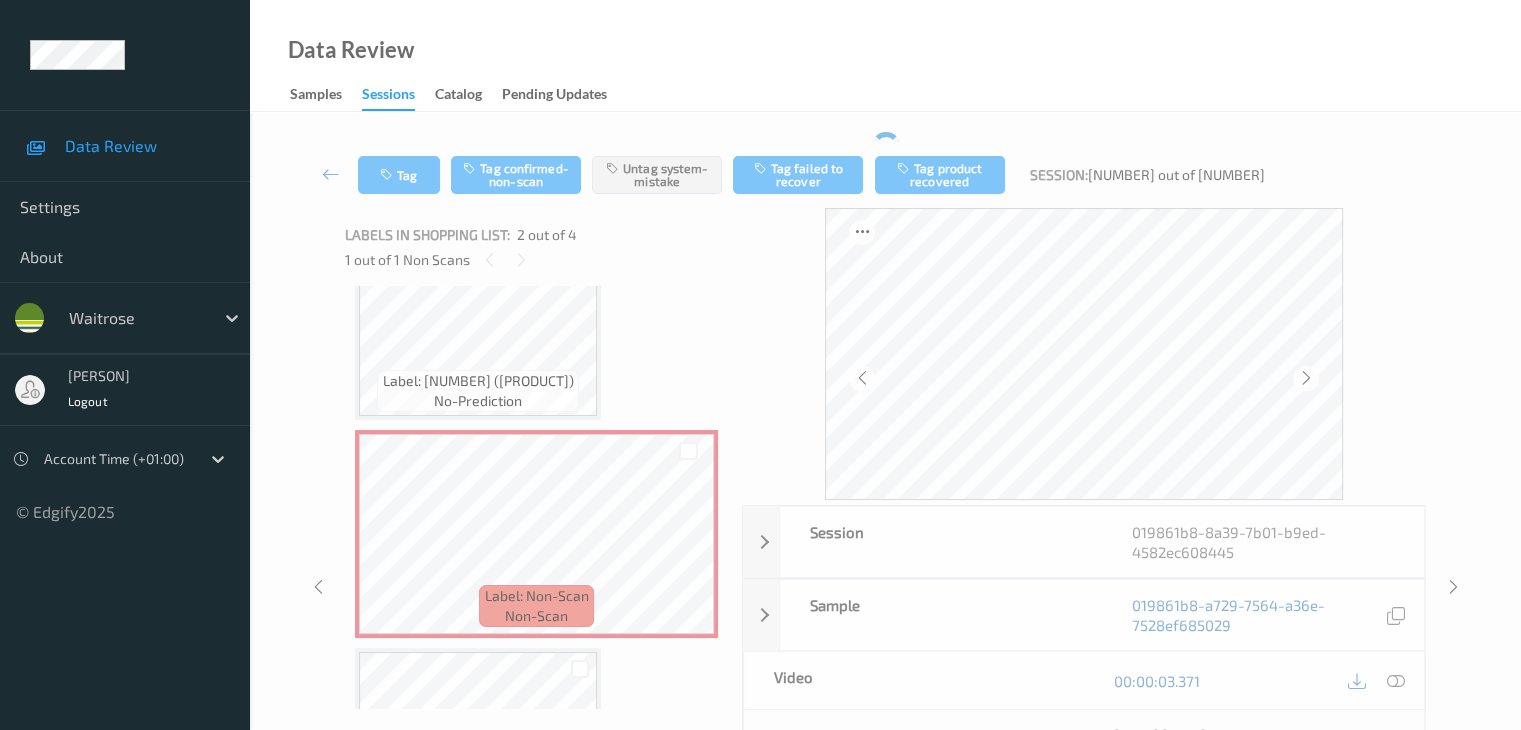 scroll, scrollTop: 200, scrollLeft: 0, axis: vertical 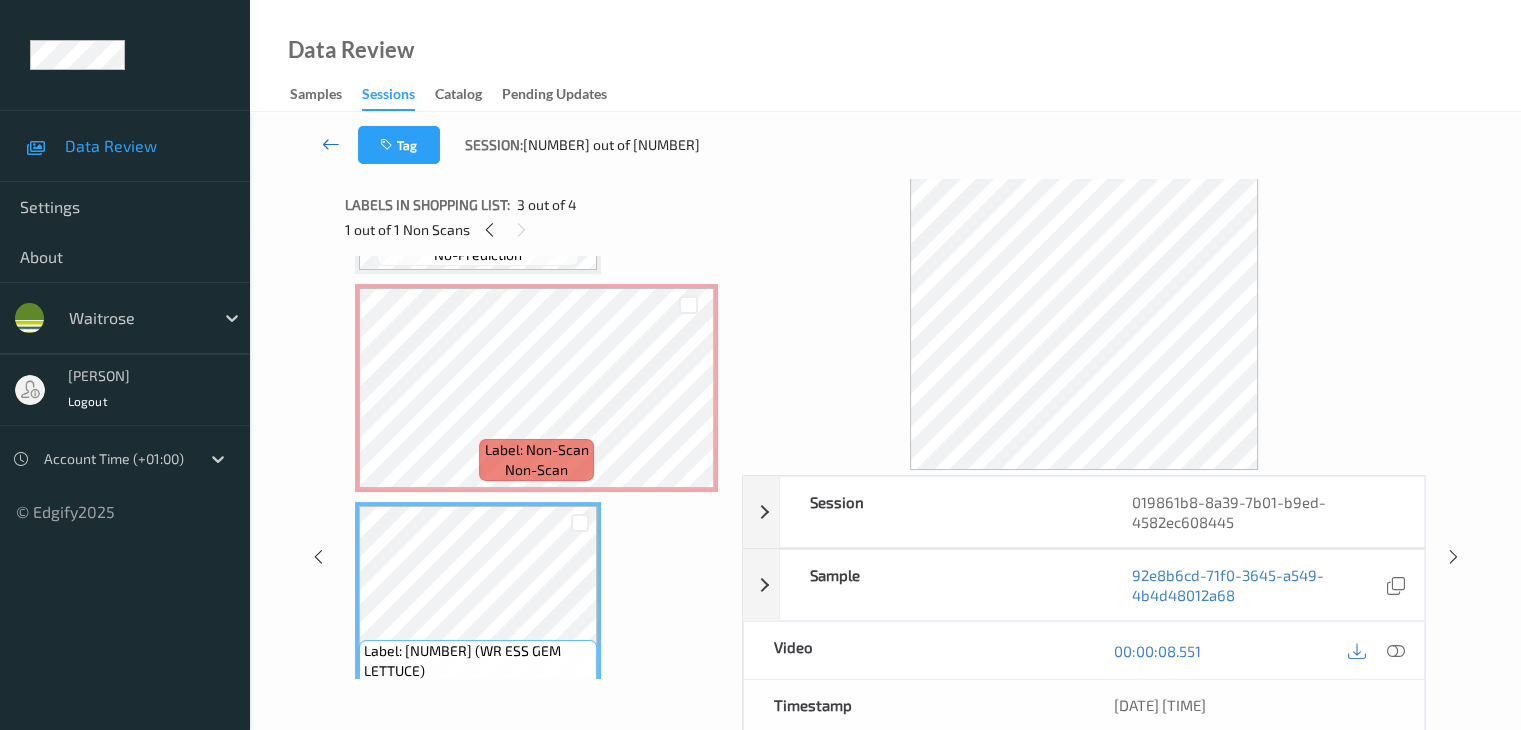 click at bounding box center [331, 144] 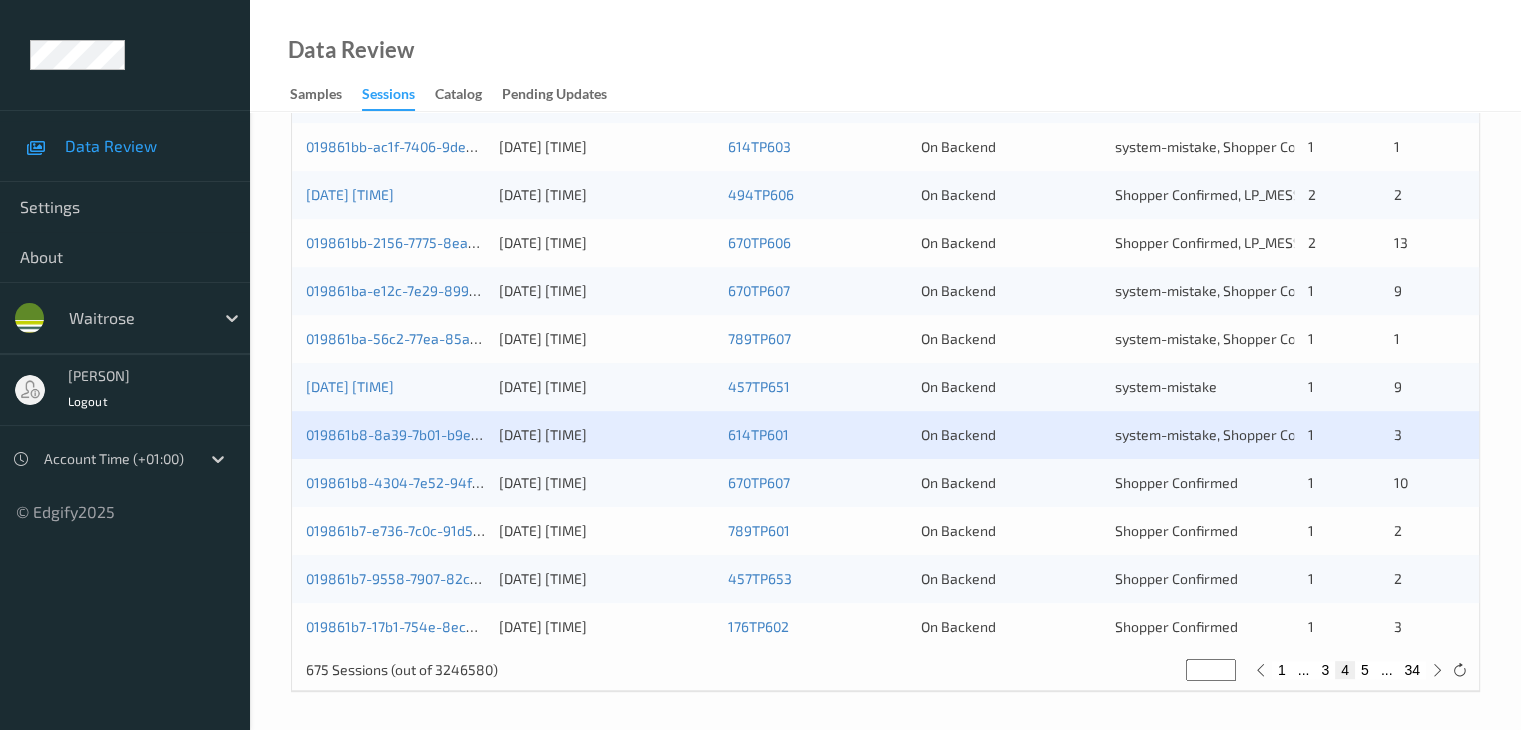 scroll, scrollTop: 932, scrollLeft: 0, axis: vertical 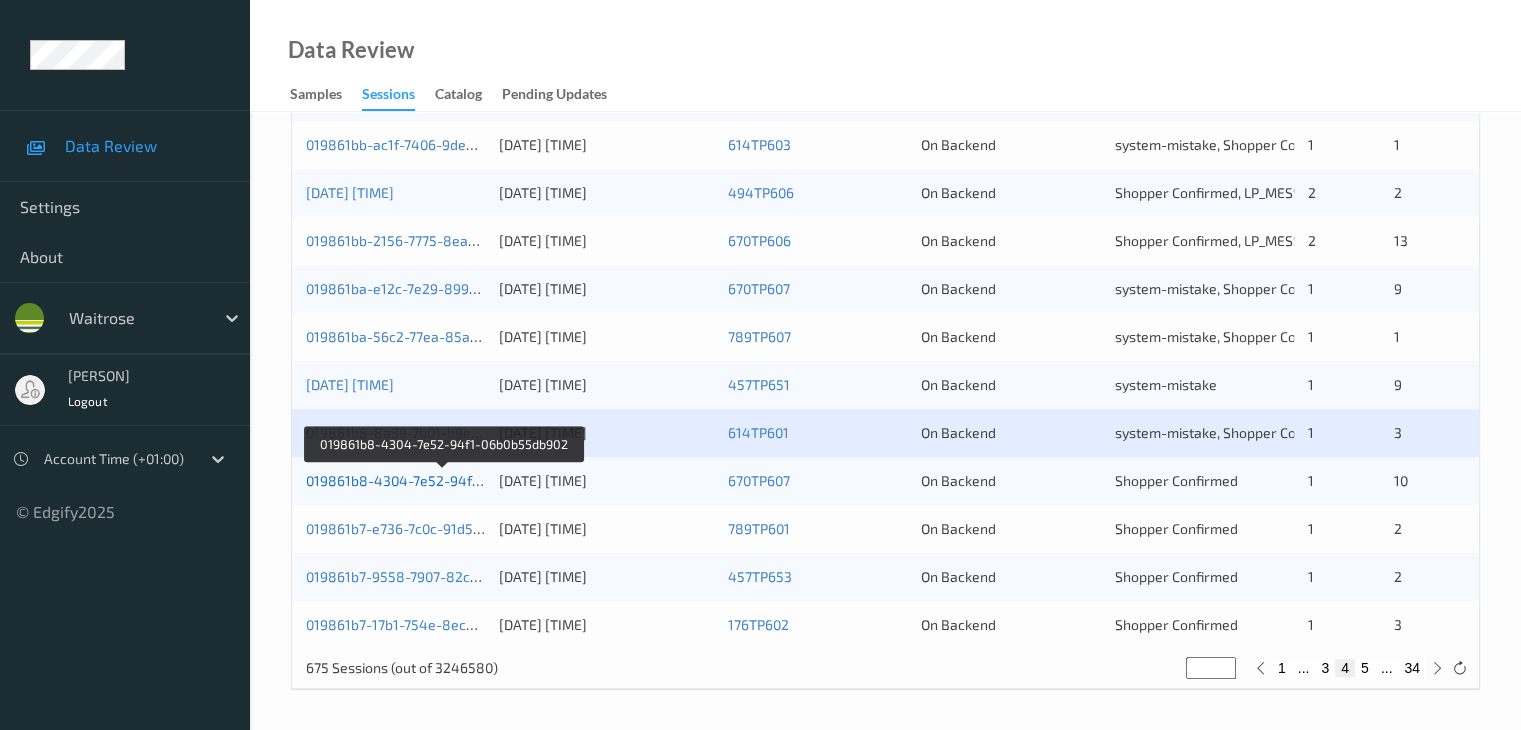 click on "019861b8-4304-7e52-94f1-06b0b55db902" at bounding box center [443, 480] 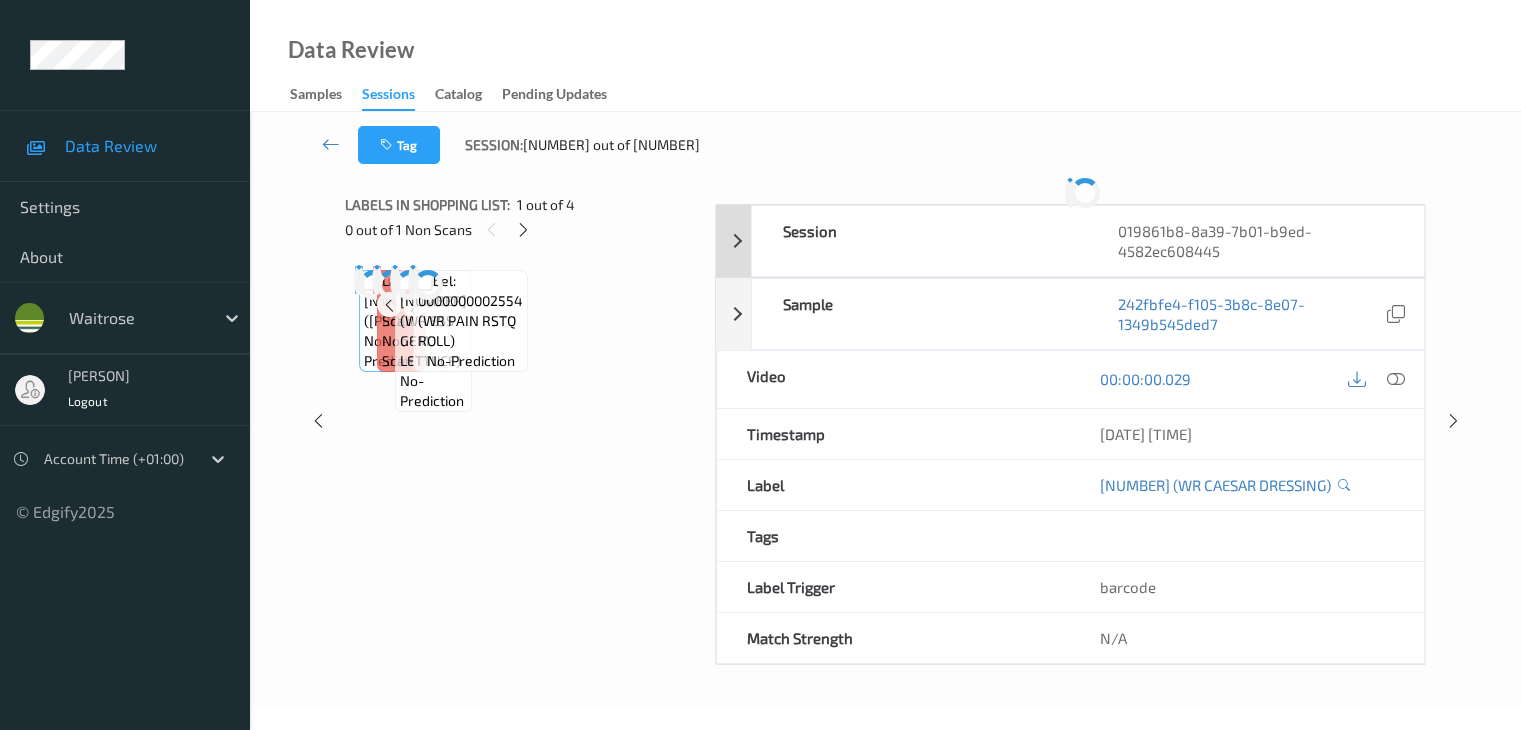 scroll, scrollTop: 0, scrollLeft: 0, axis: both 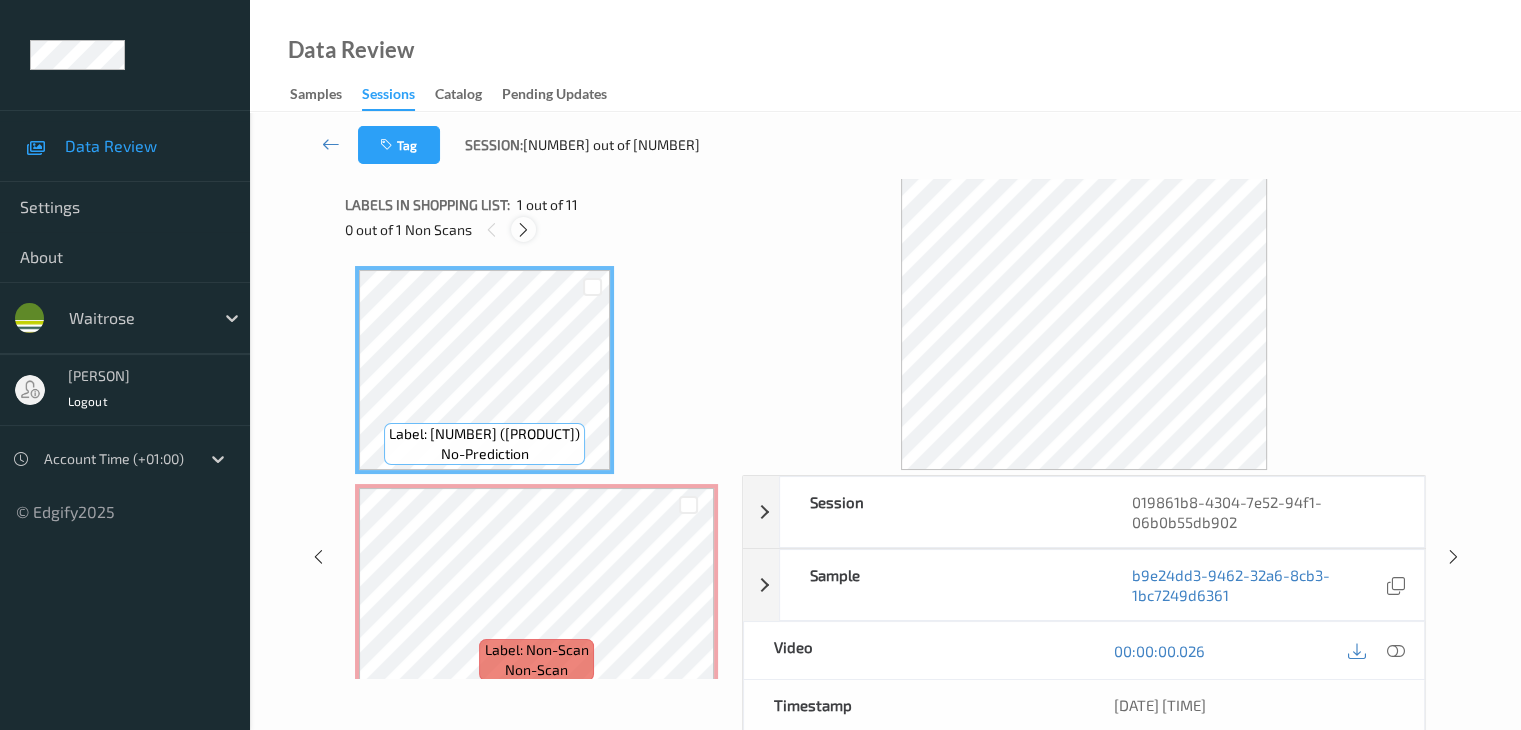click at bounding box center (523, 229) 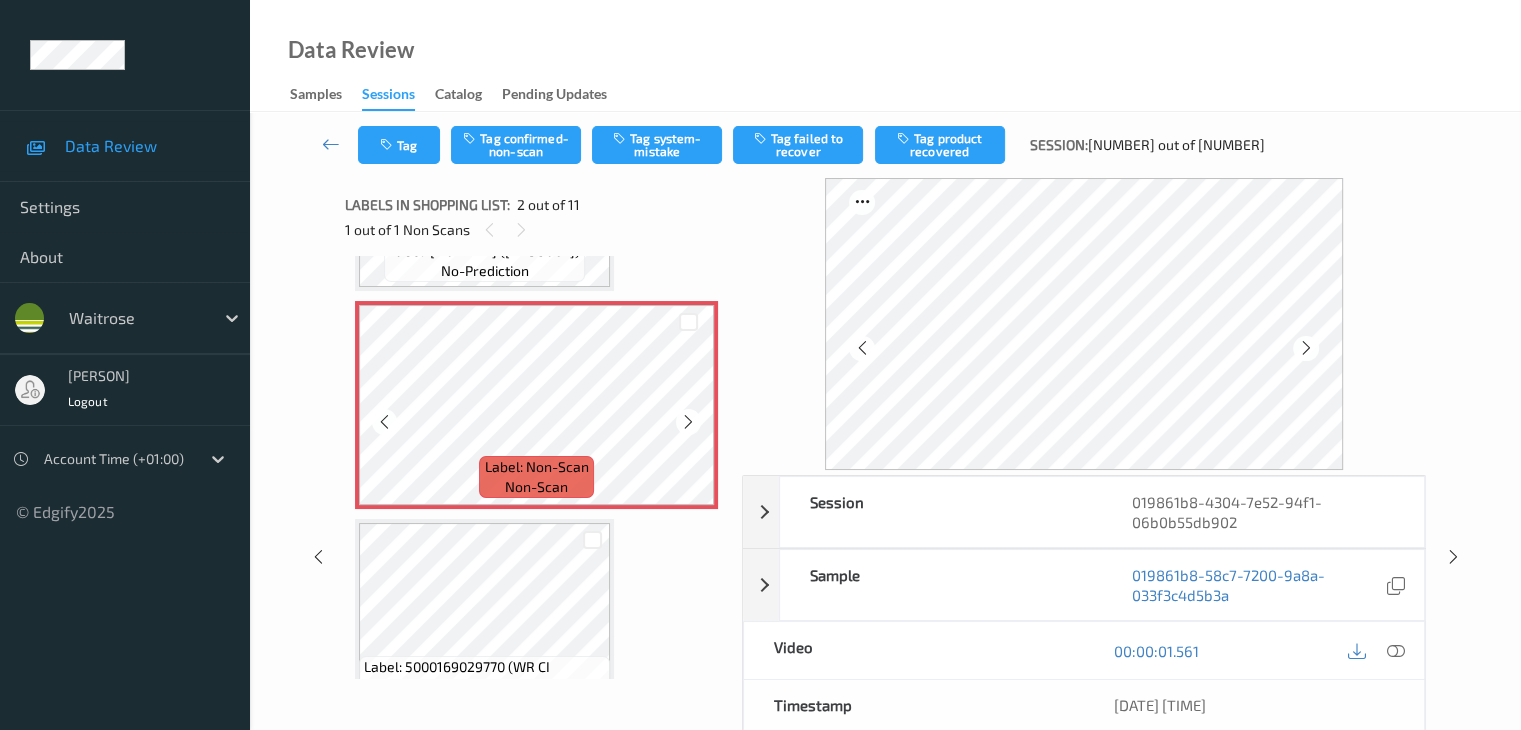 scroll, scrollTop: 200, scrollLeft: 0, axis: vertical 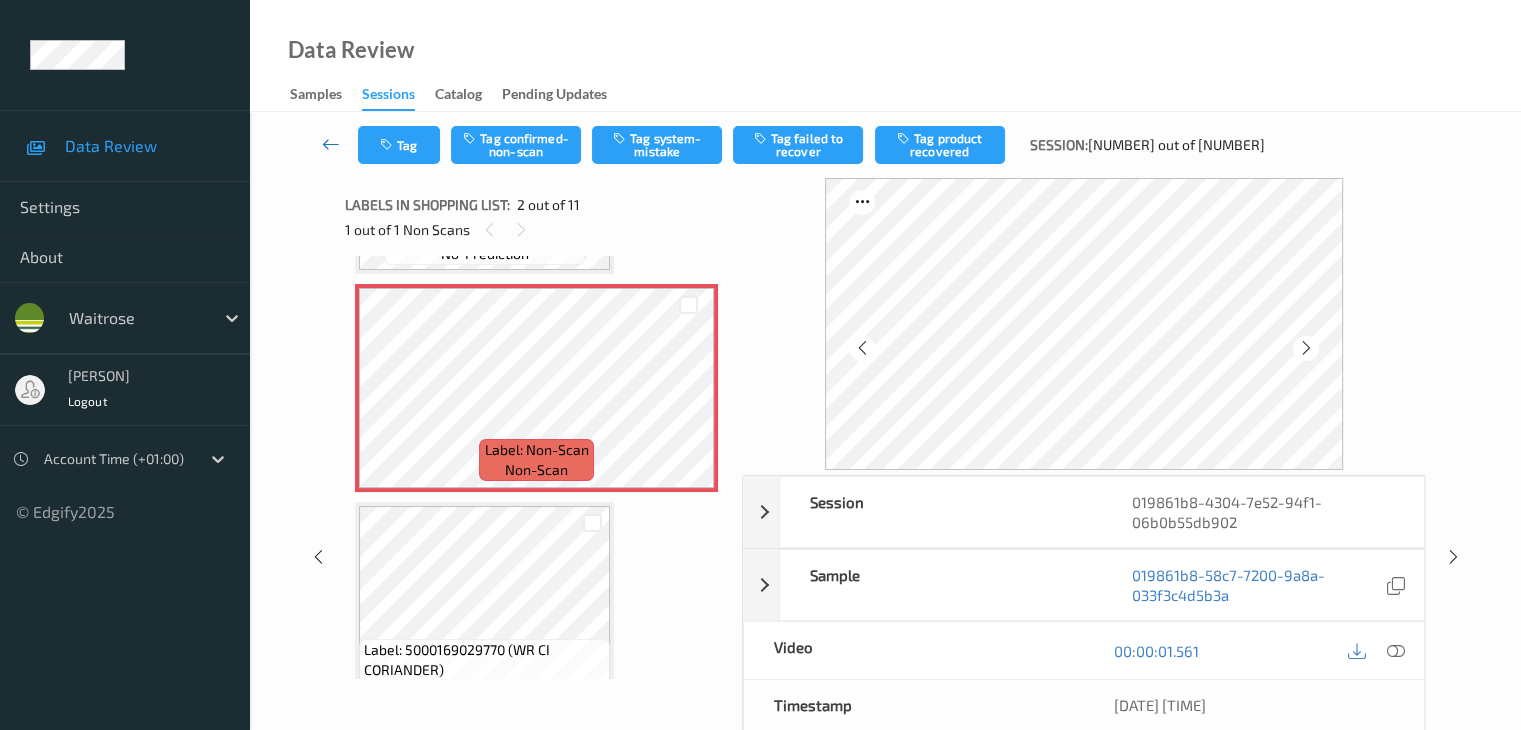 click at bounding box center (331, 144) 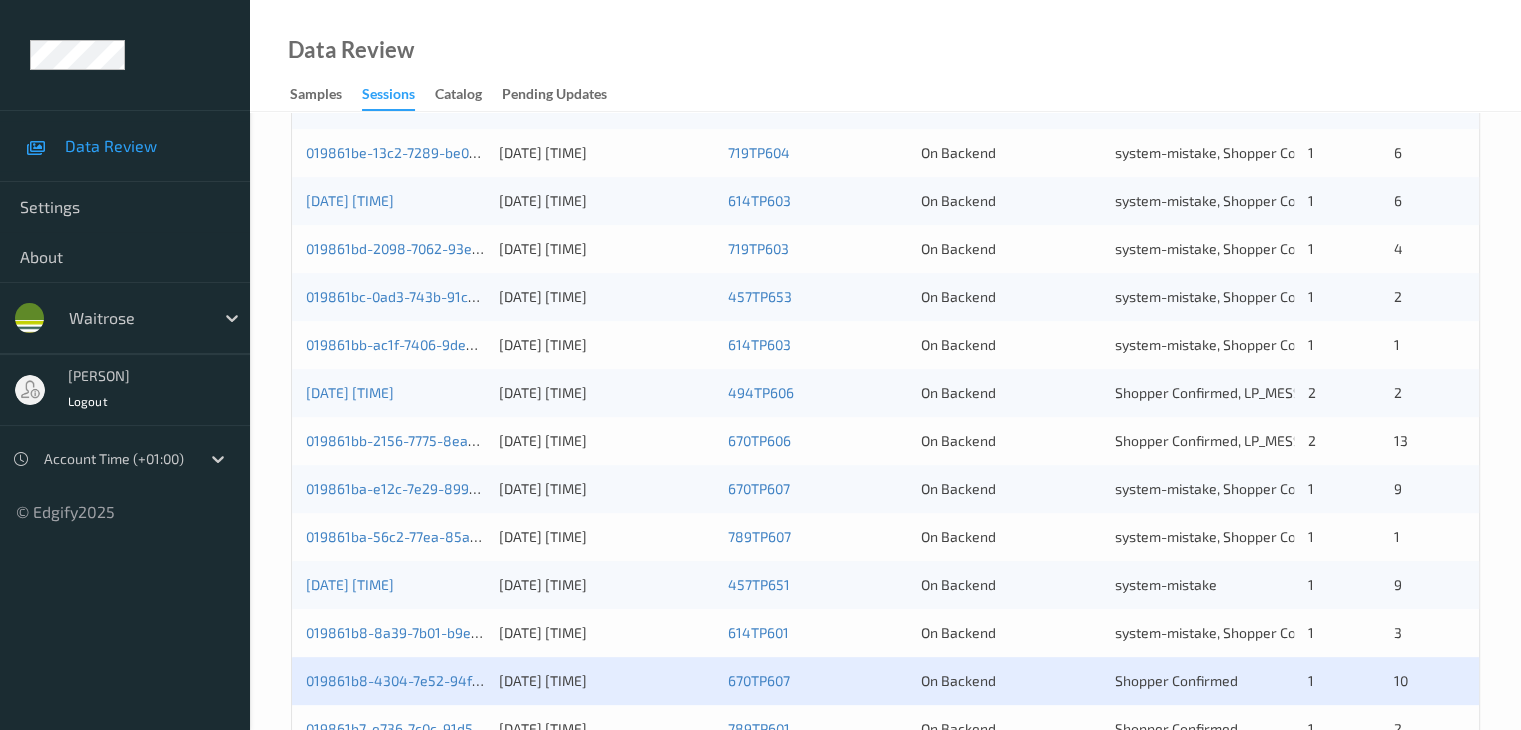 scroll, scrollTop: 900, scrollLeft: 0, axis: vertical 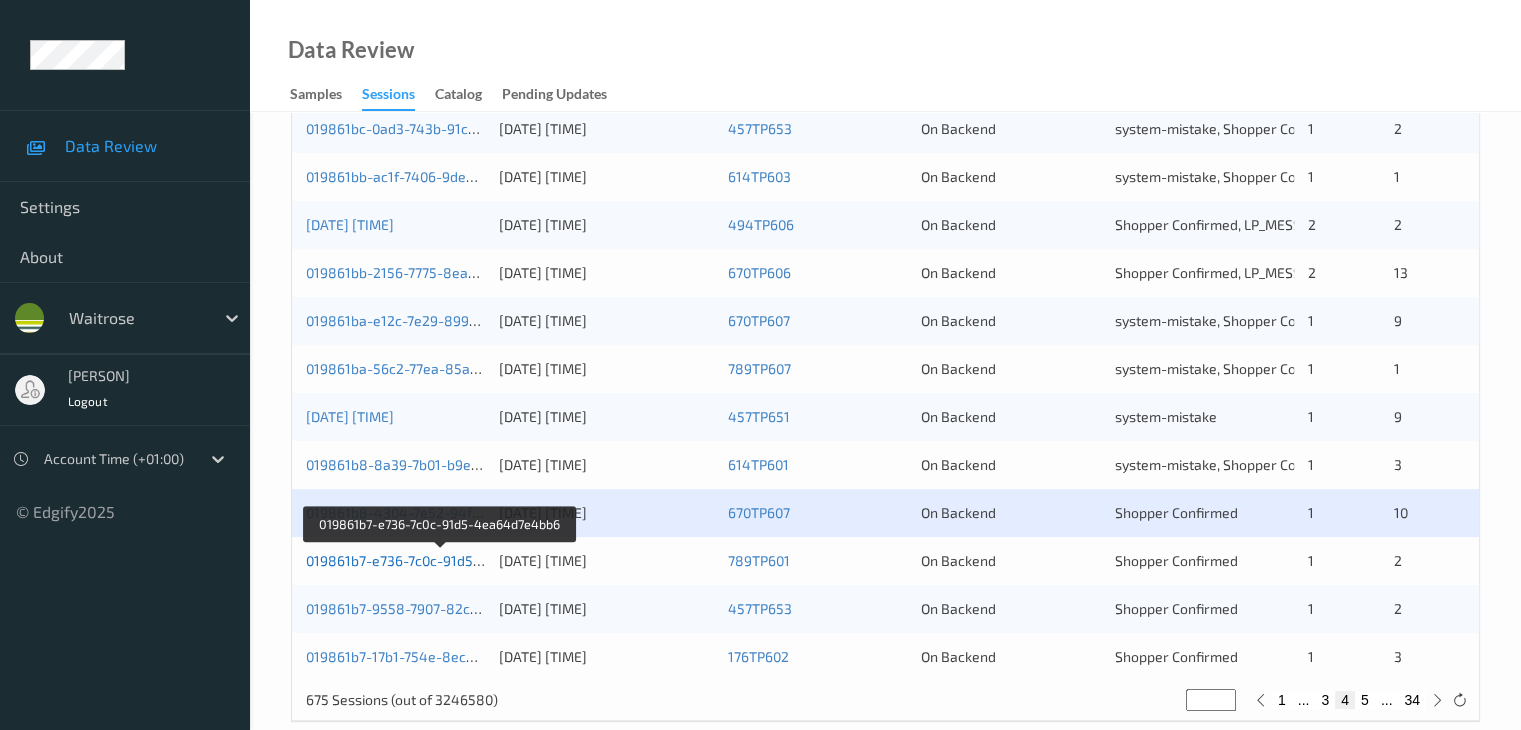 click on "019861b7-e736-7c0c-91d5-4ea64d7e4bb6" at bounding box center [441, 560] 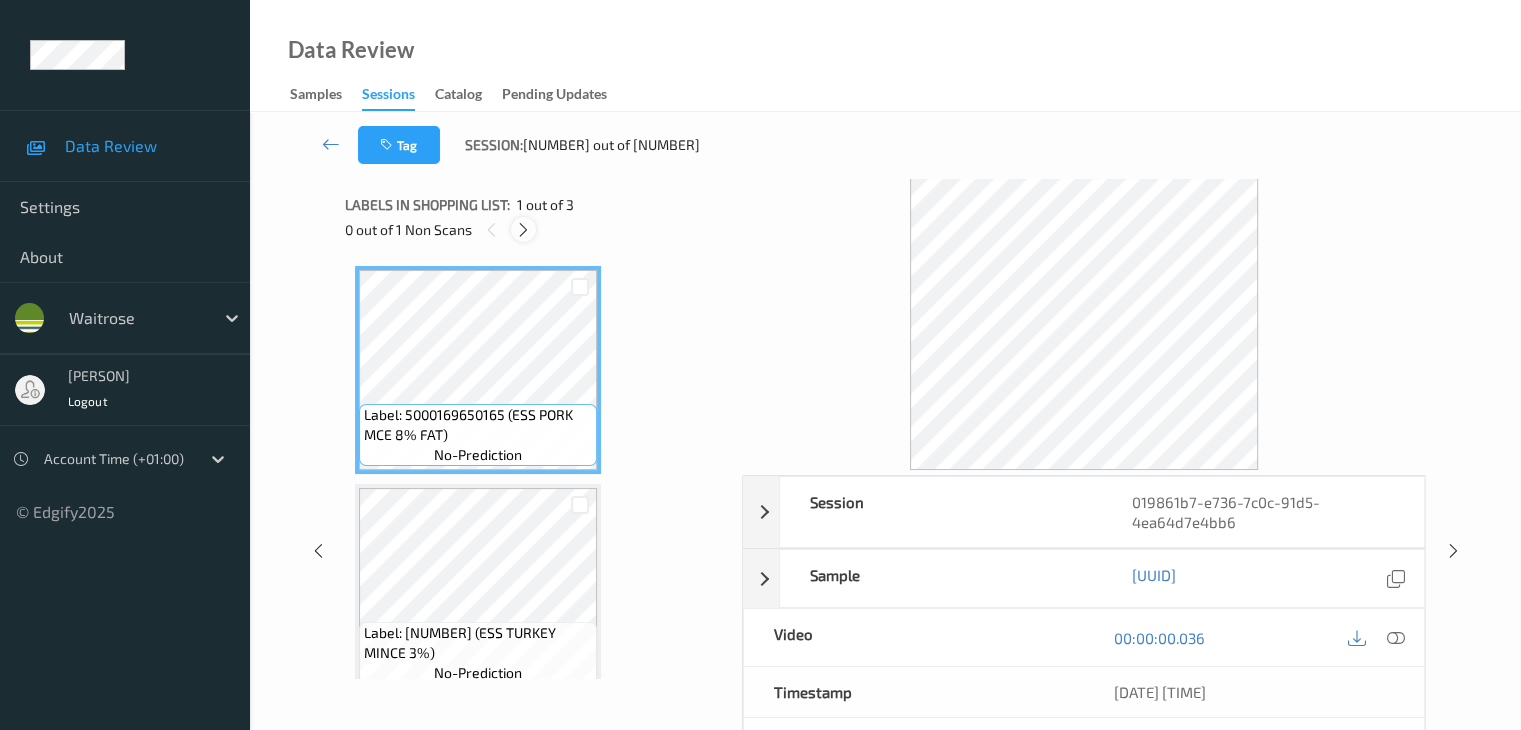 click at bounding box center [523, 229] 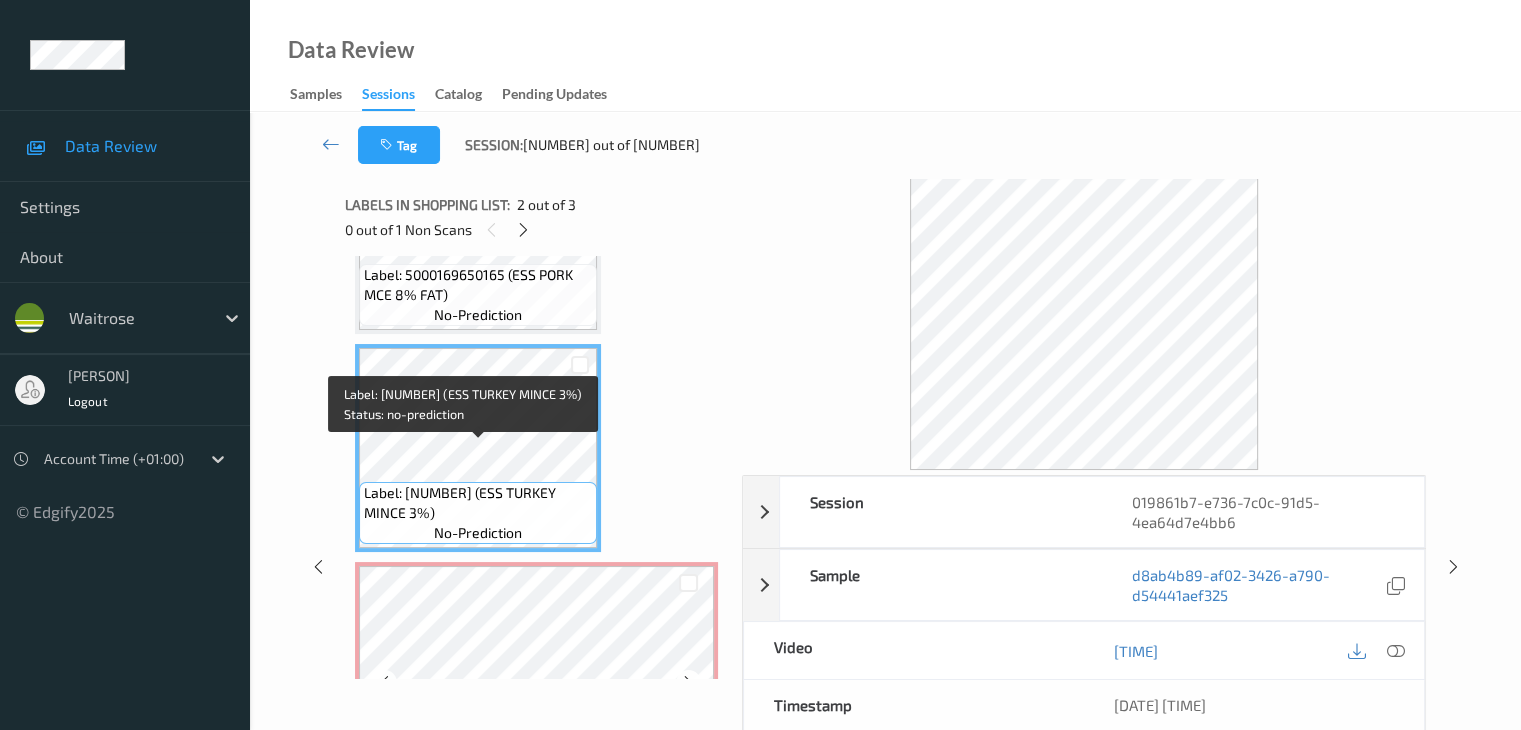 scroll, scrollTop: 200, scrollLeft: 0, axis: vertical 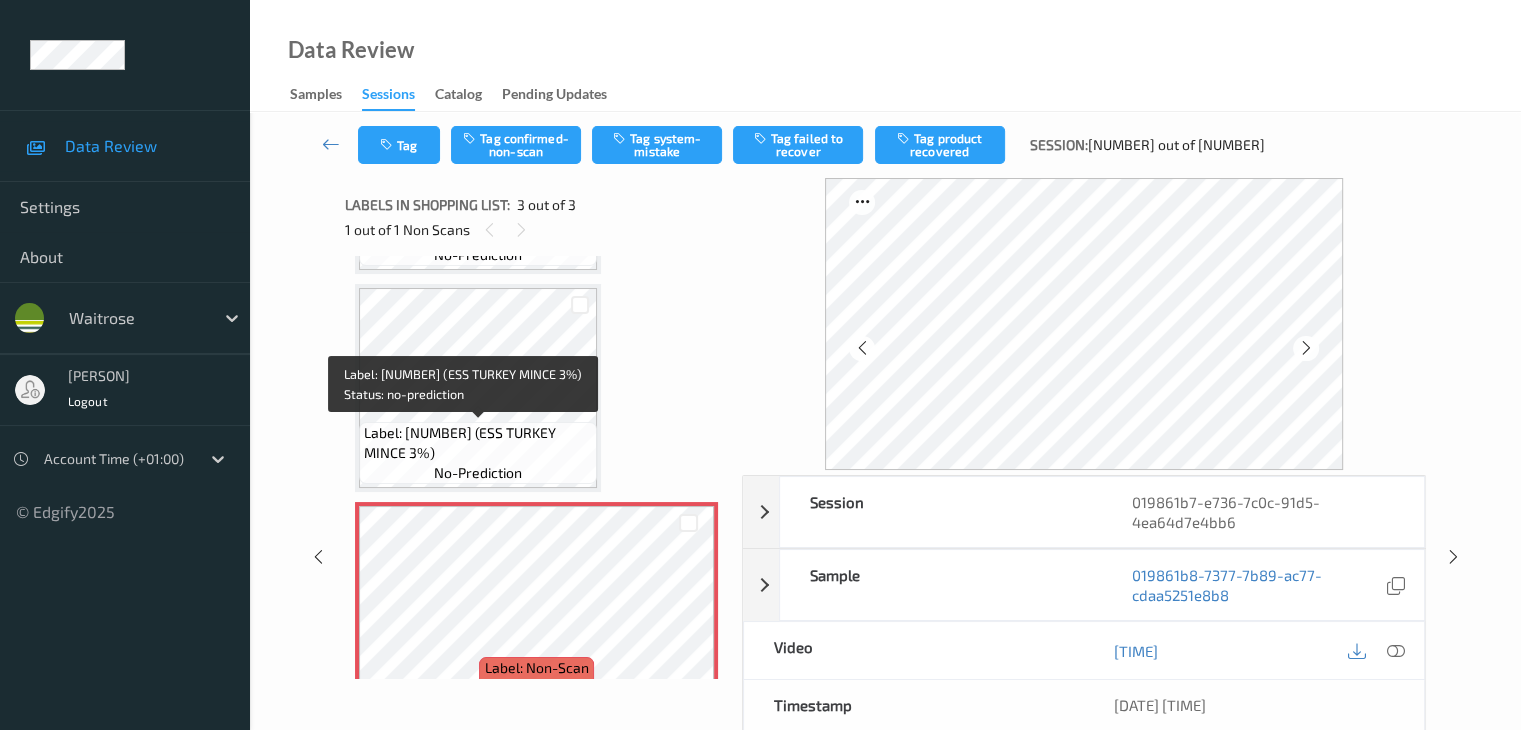 click on "Label: 5000169446713 (ESS TURKEY MINCE 3%)" at bounding box center [478, 443] 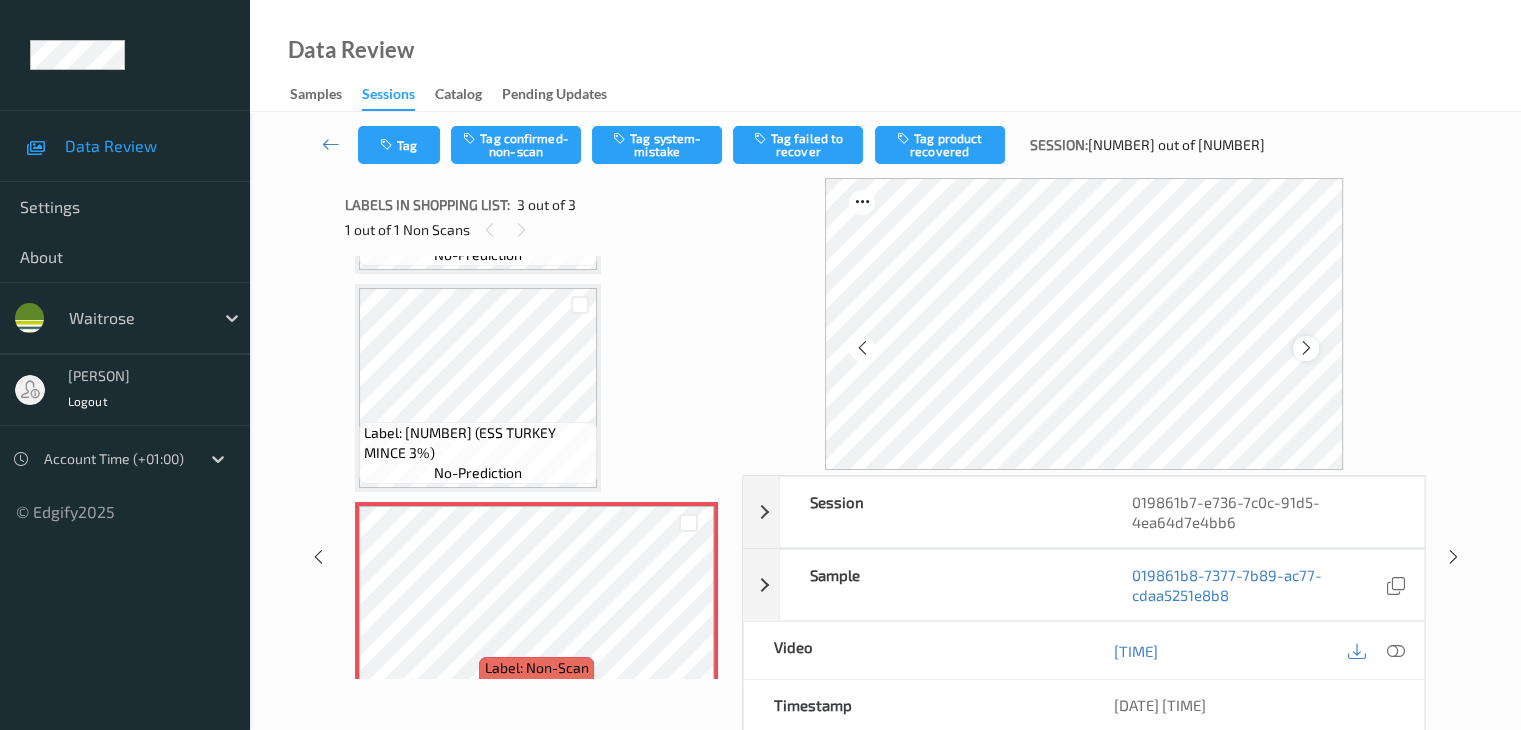 click at bounding box center (1306, 348) 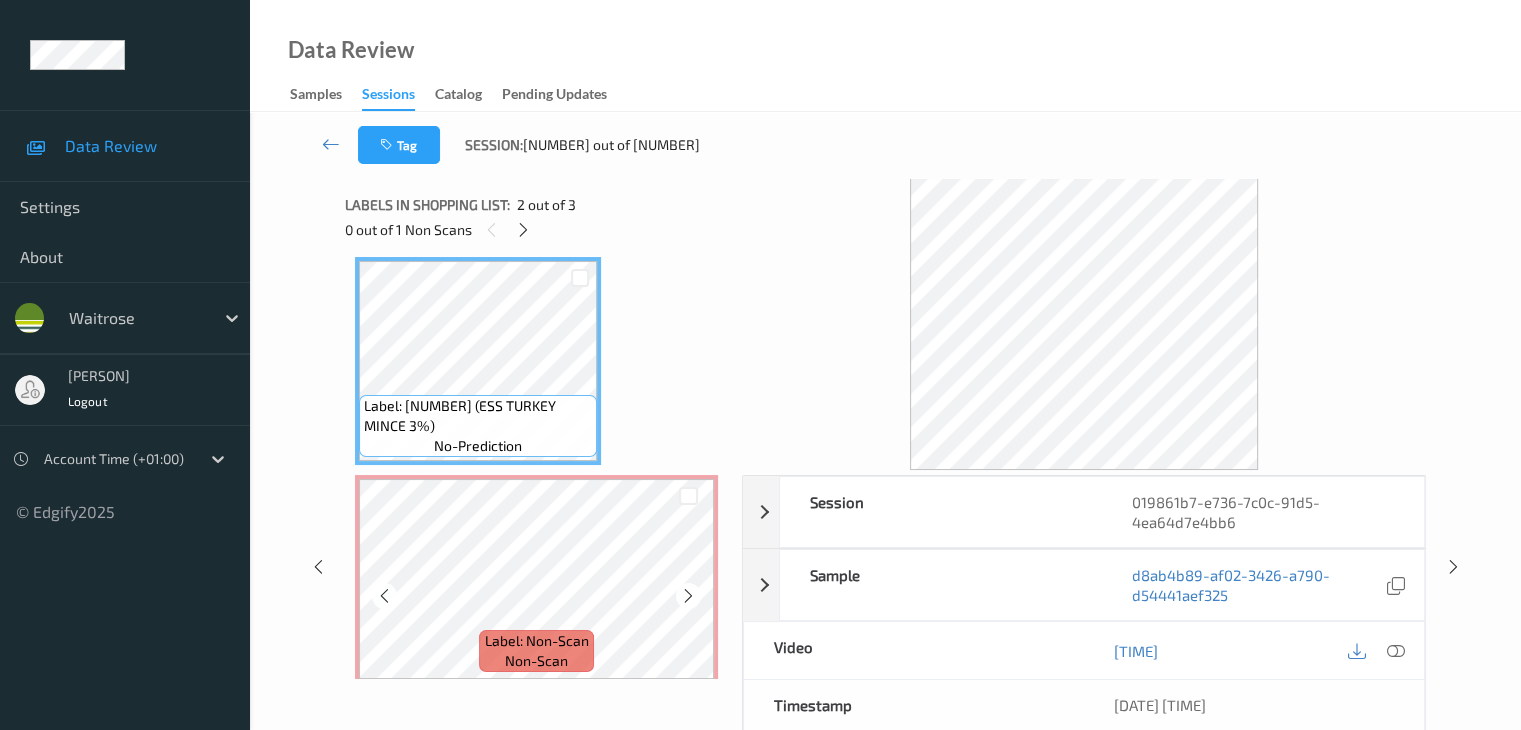 scroll, scrollTop: 241, scrollLeft: 0, axis: vertical 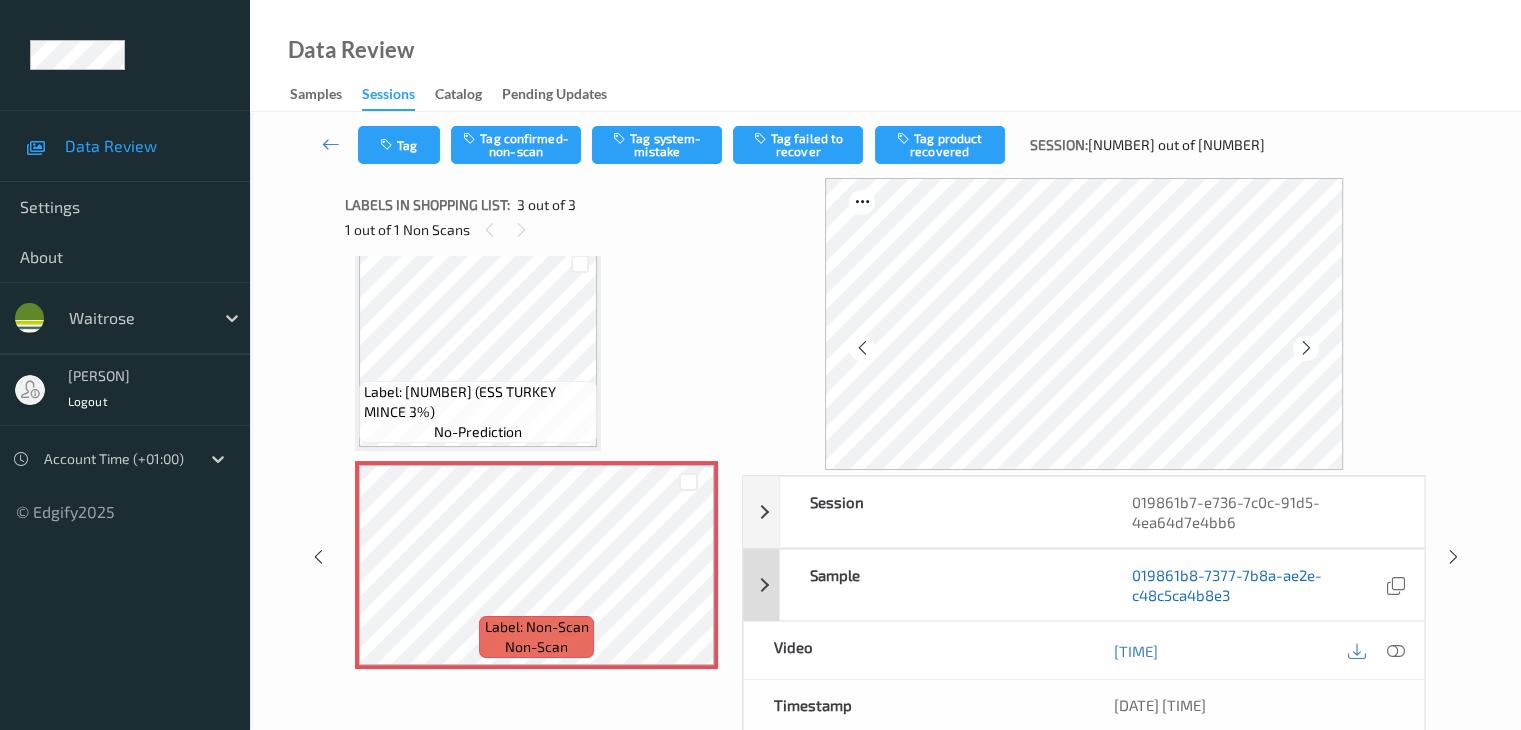 drag, startPoint x: 1390, startPoint y: 647, endPoint x: 1355, endPoint y: 593, distance: 64.3506 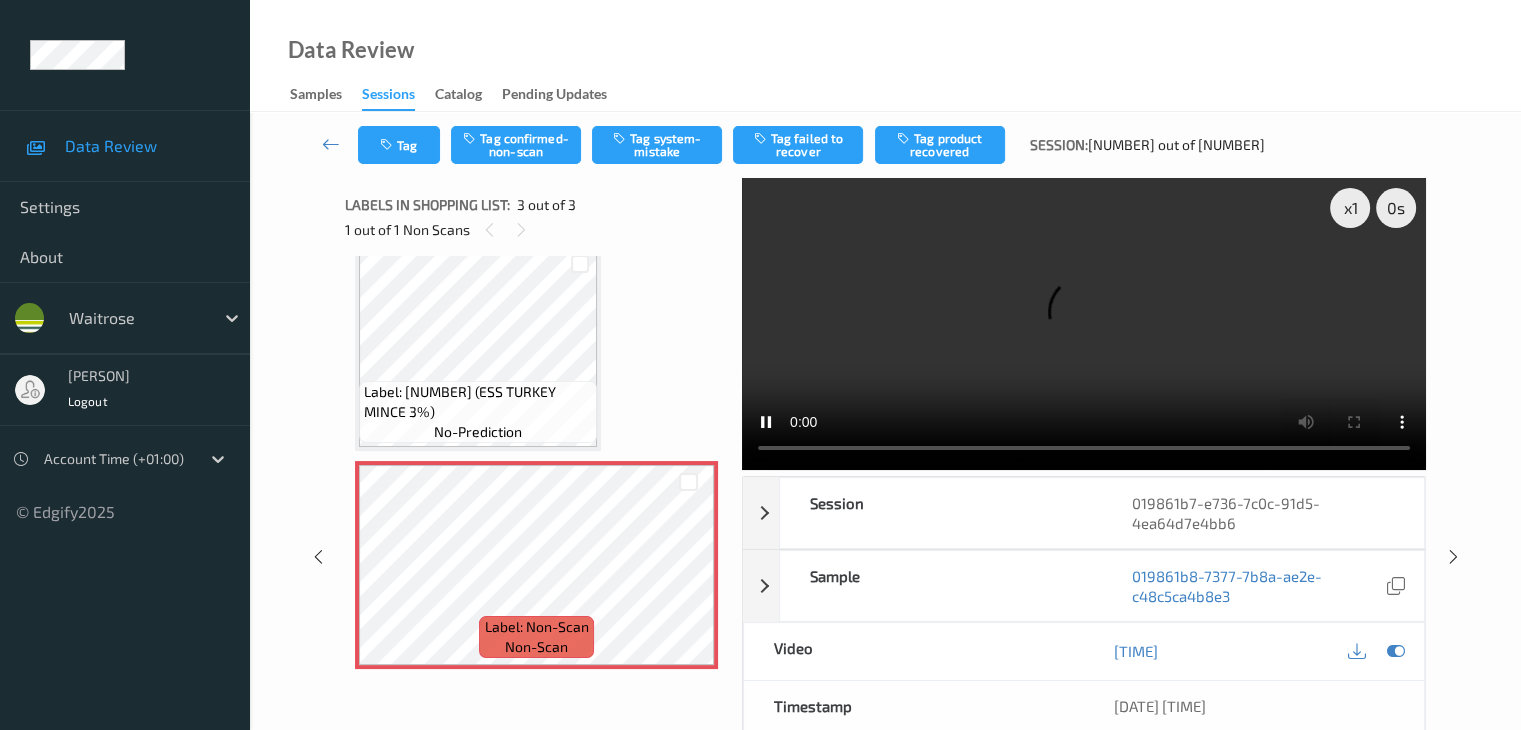 scroll, scrollTop: 107, scrollLeft: 0, axis: vertical 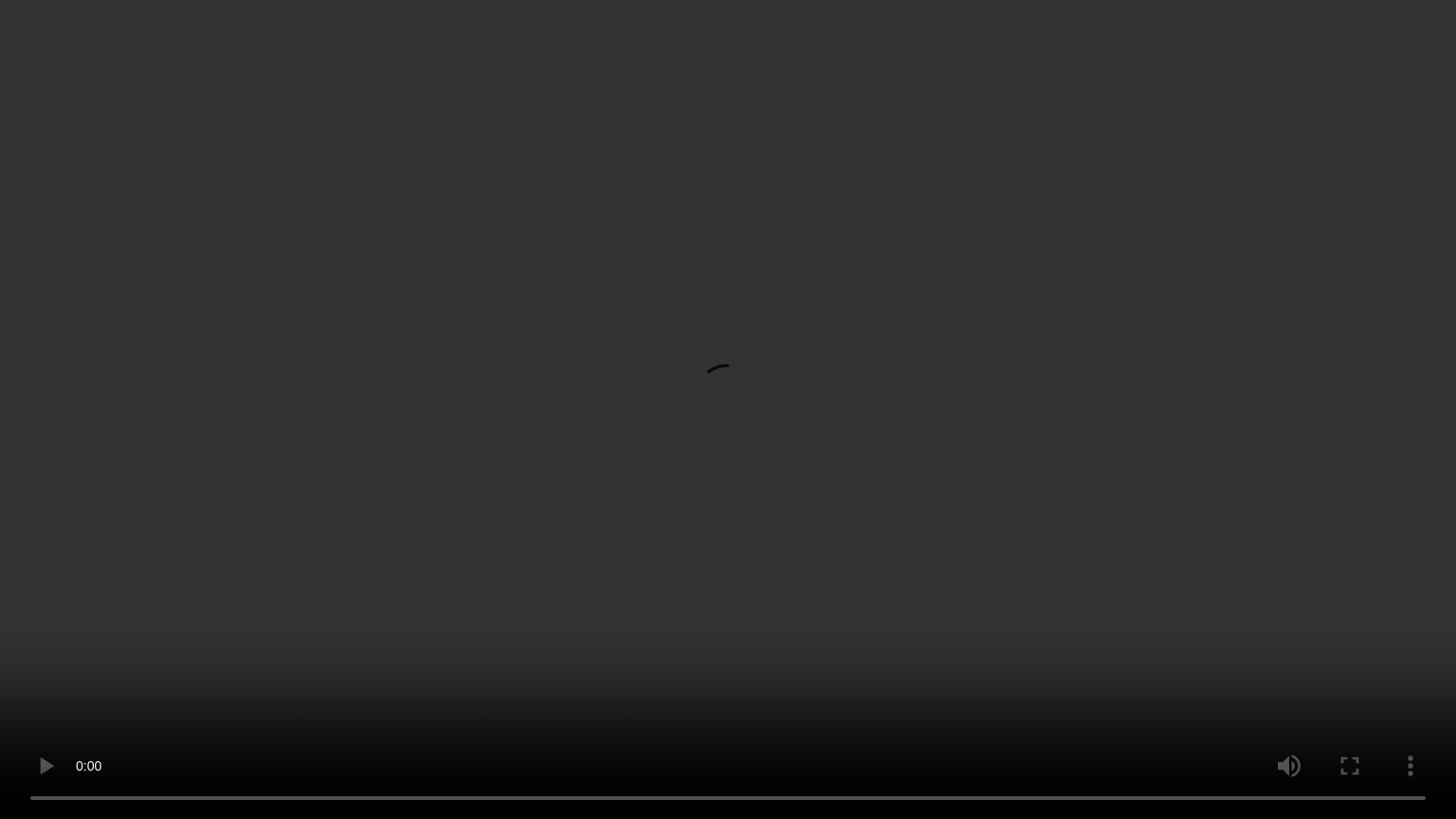 type 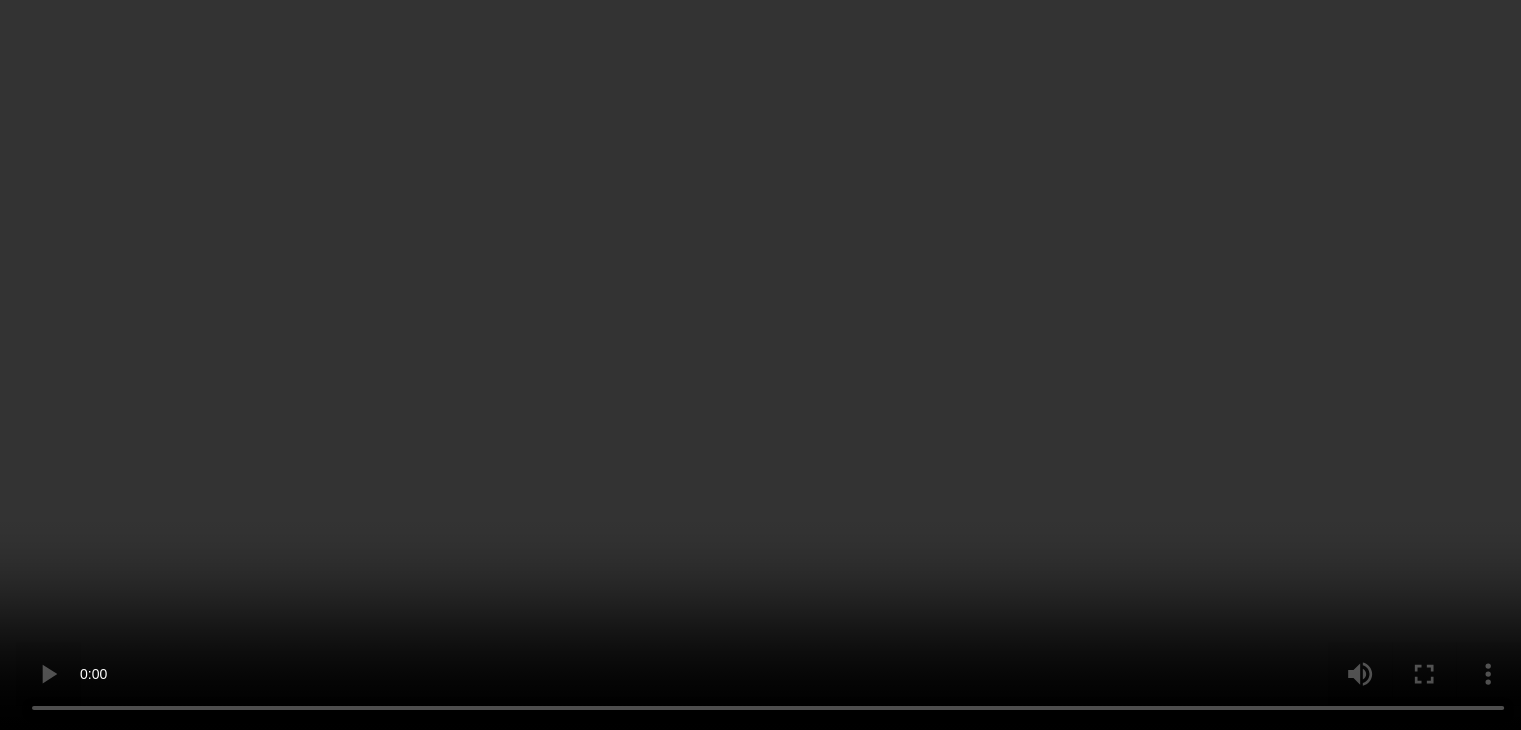 scroll, scrollTop: 0, scrollLeft: 0, axis: both 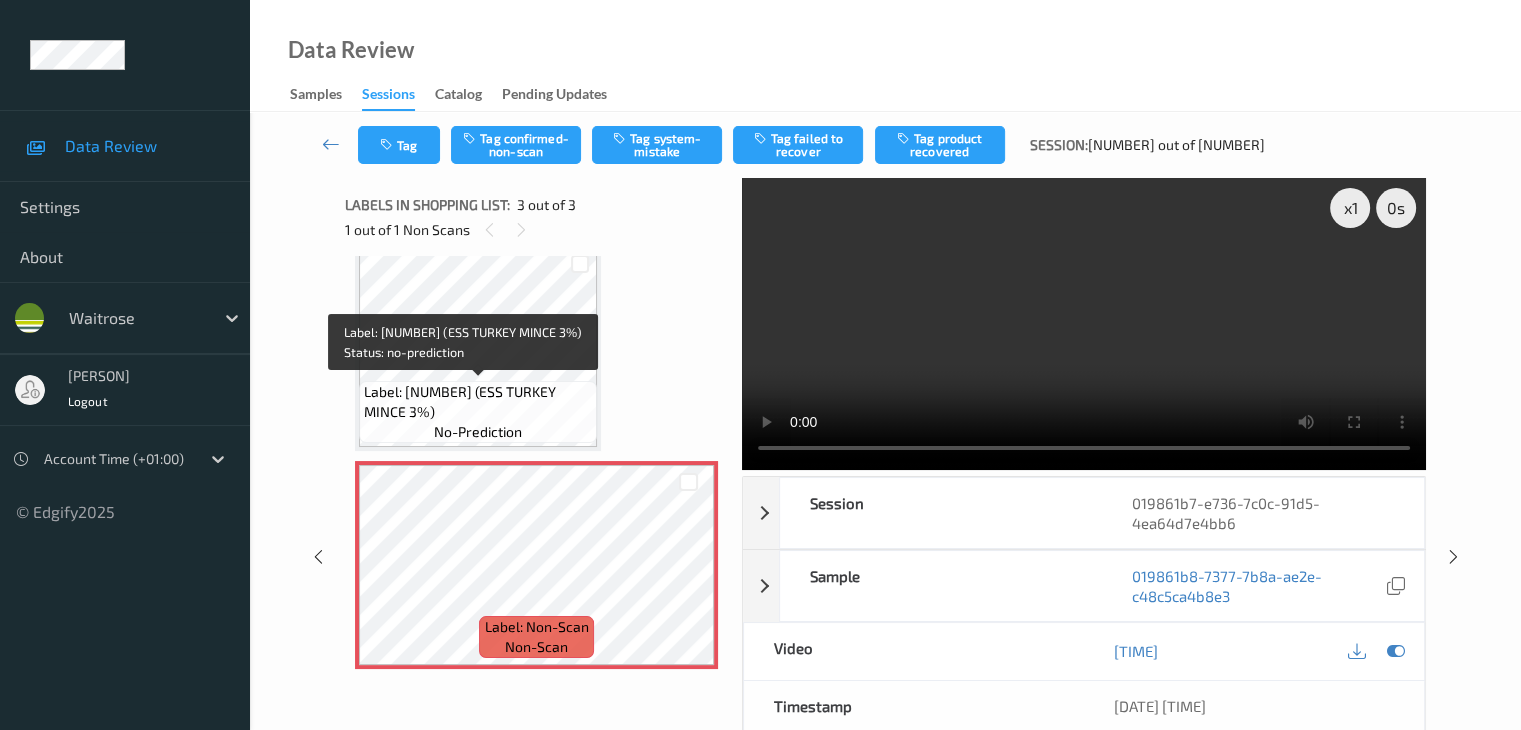 click on "Label: 5000169446713 (ESS TURKEY MINCE 3%)" at bounding box center [478, 402] 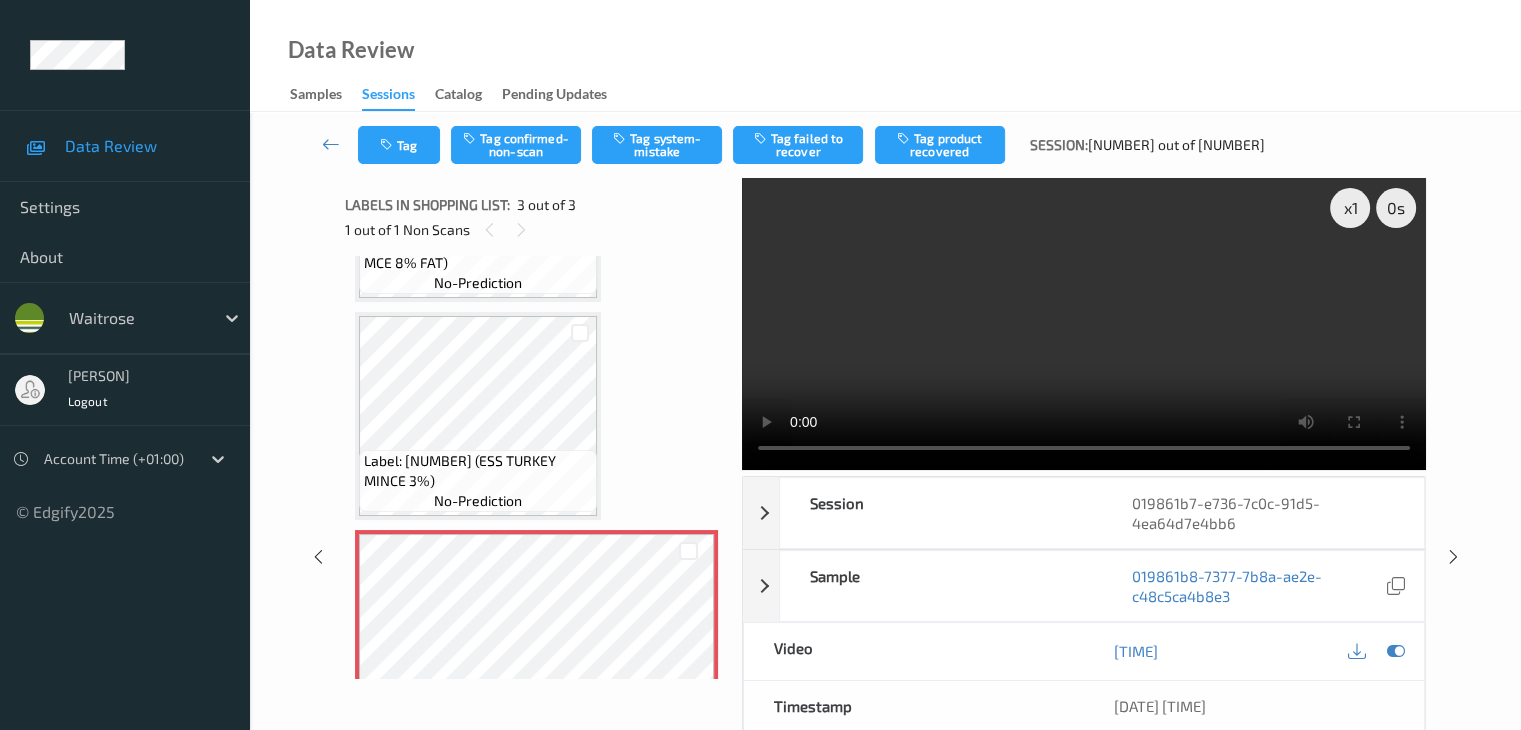 scroll, scrollTop: 241, scrollLeft: 0, axis: vertical 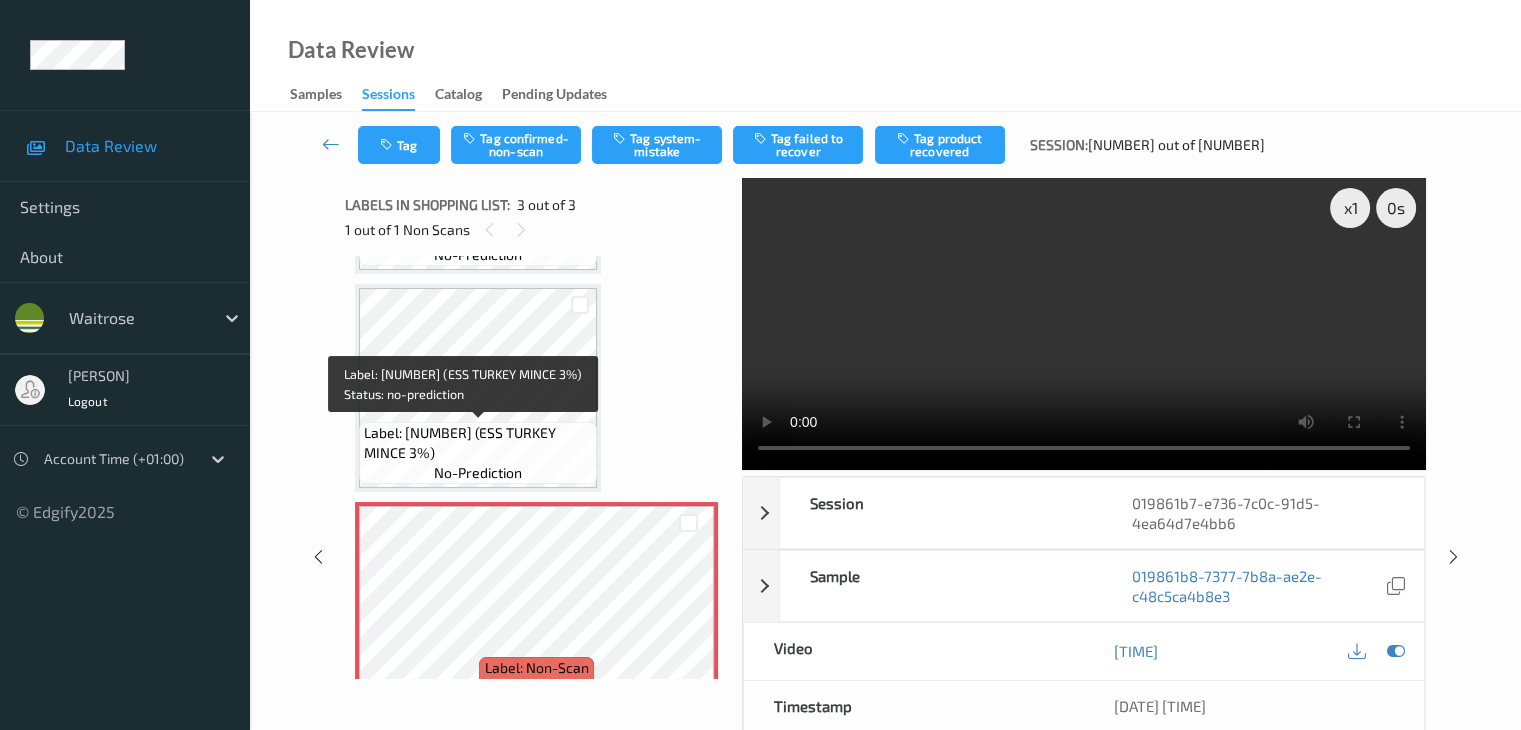 click on "Label: 5000169446713 (ESS TURKEY MINCE 3%)" at bounding box center [478, 443] 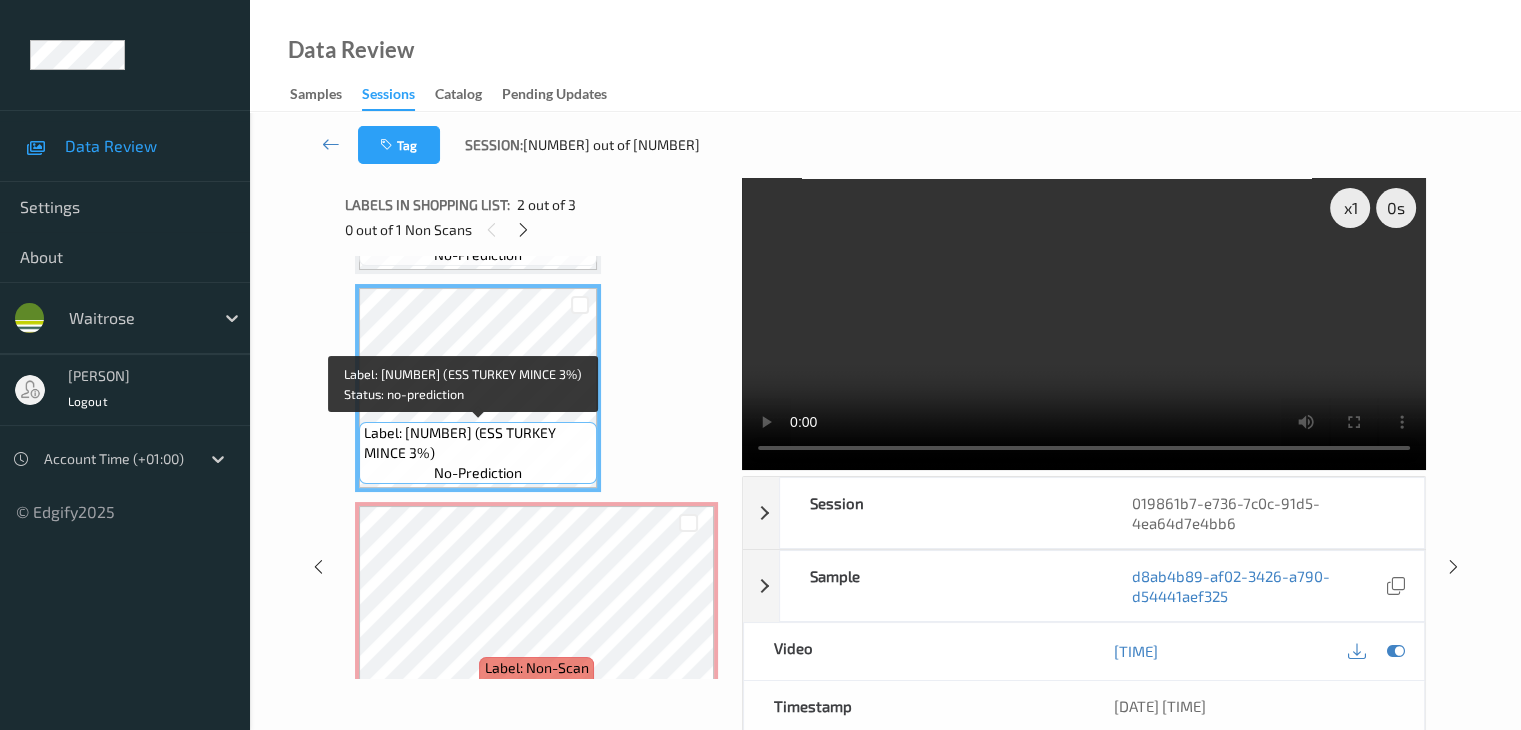 click on "Label: 5000169446713 (ESS TURKEY MINCE 3%)" at bounding box center (478, 443) 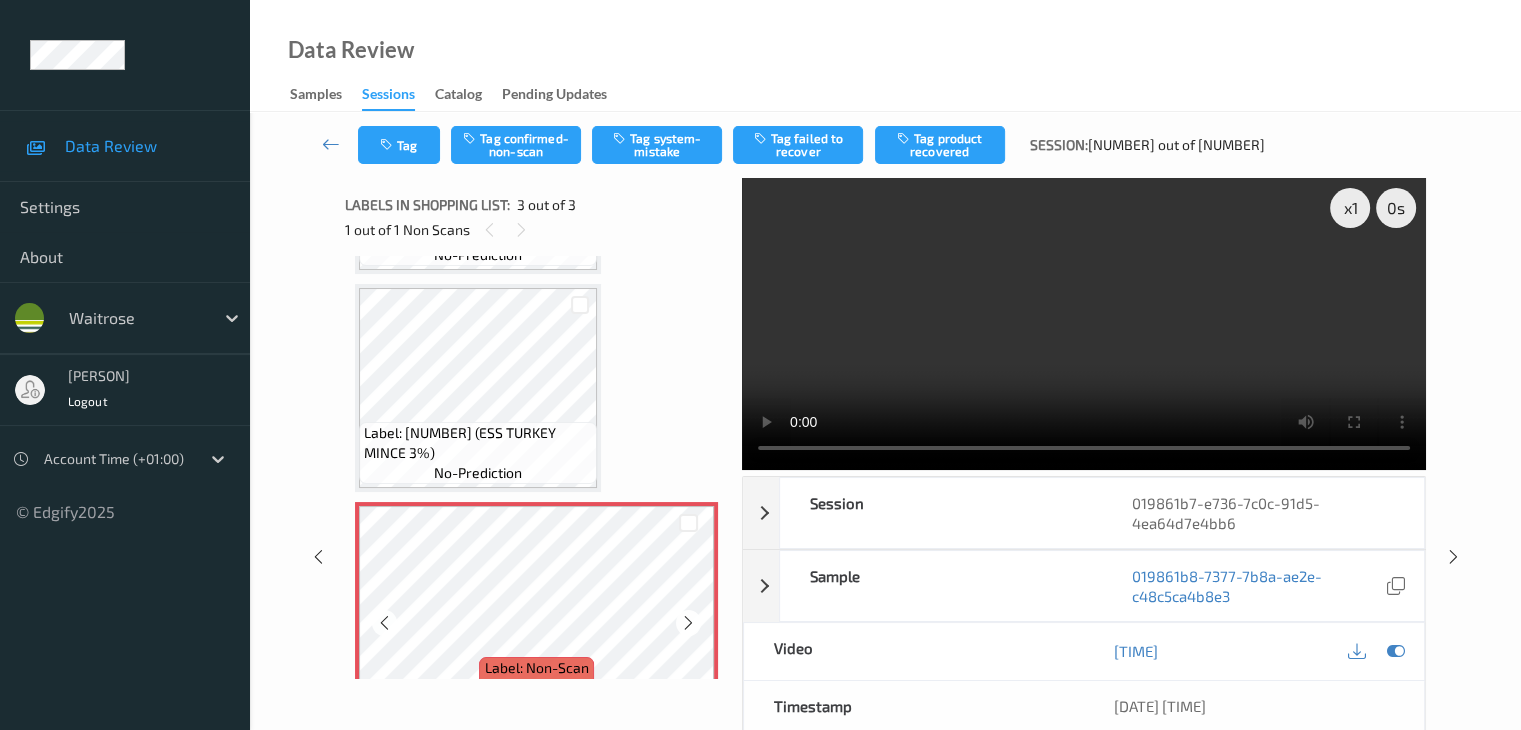 scroll, scrollTop: 241, scrollLeft: 0, axis: vertical 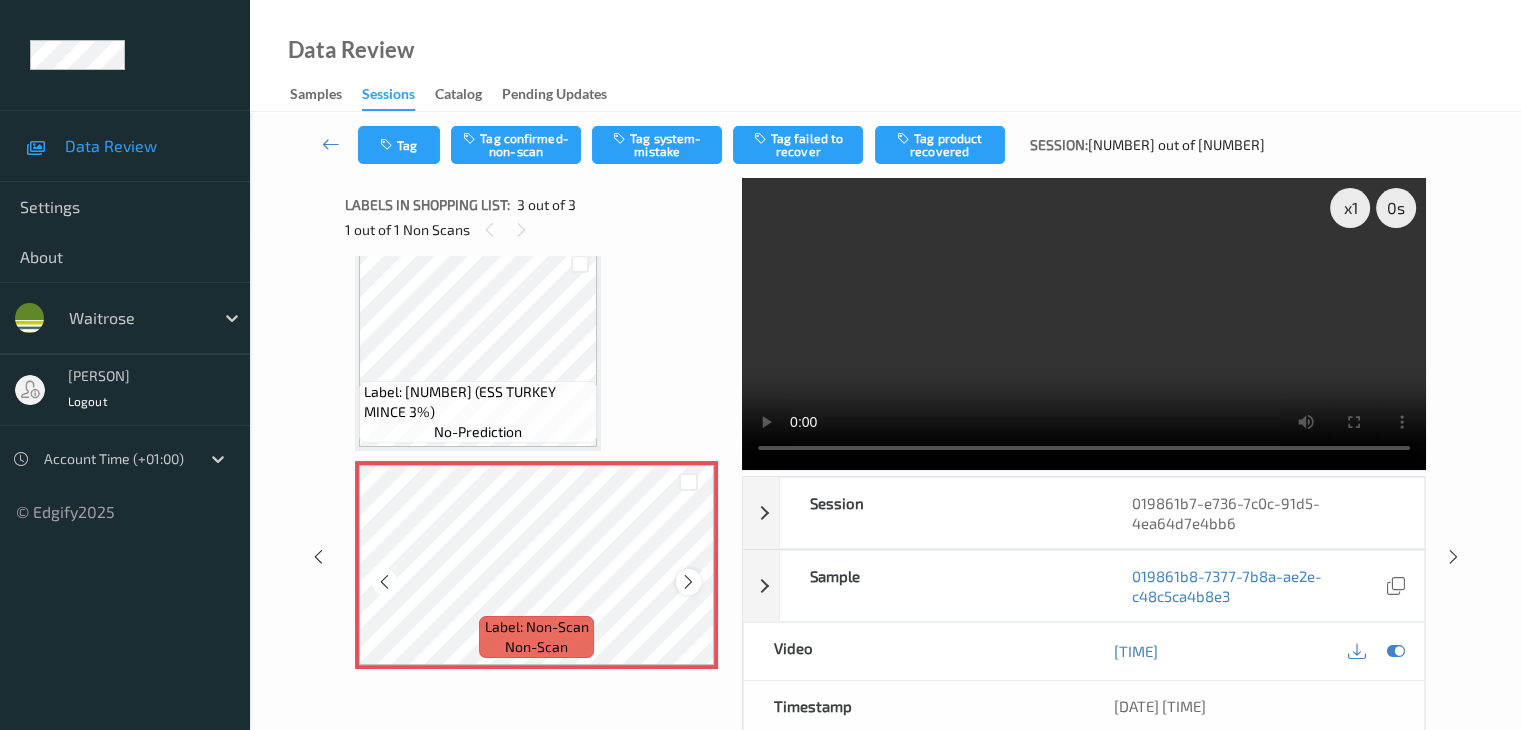click at bounding box center [688, 582] 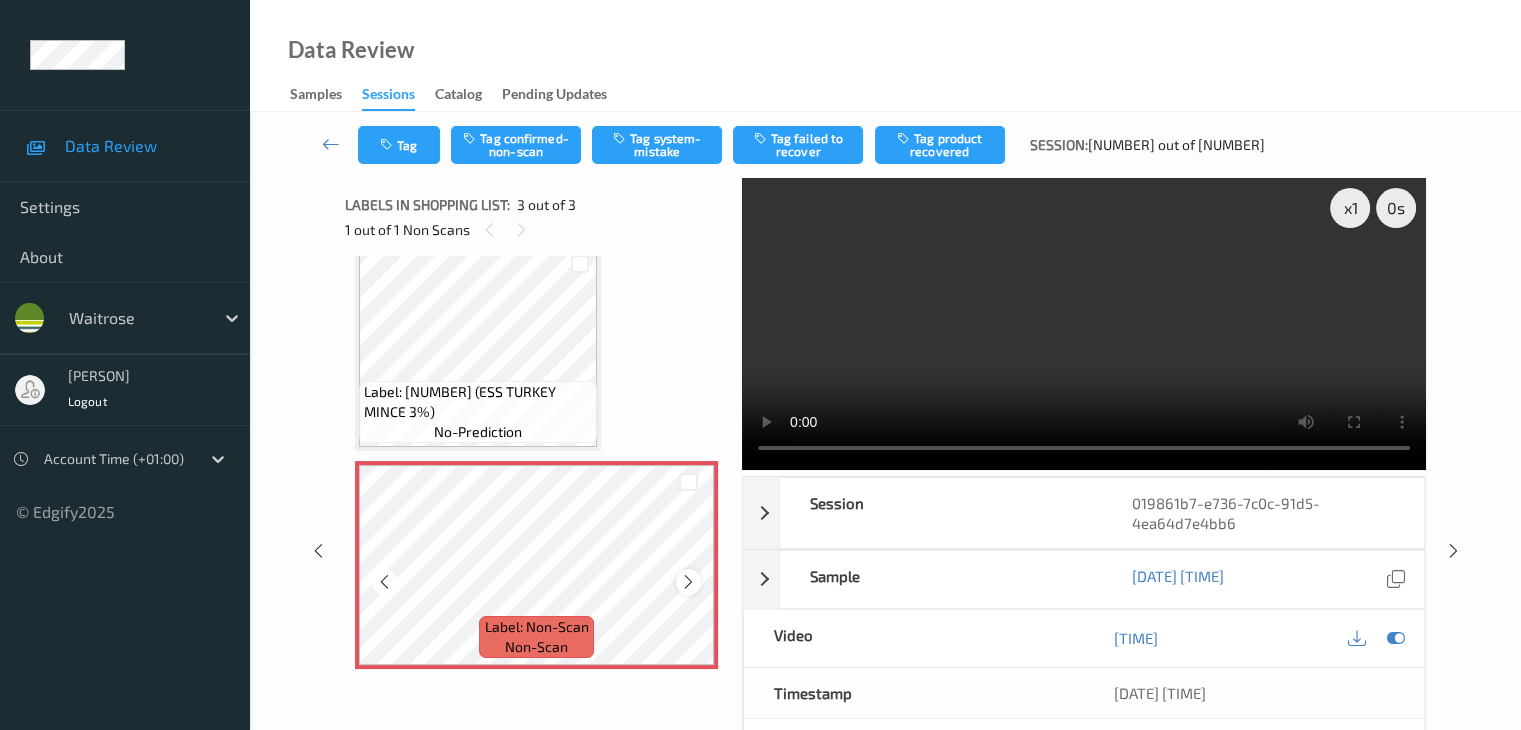 click at bounding box center [688, 582] 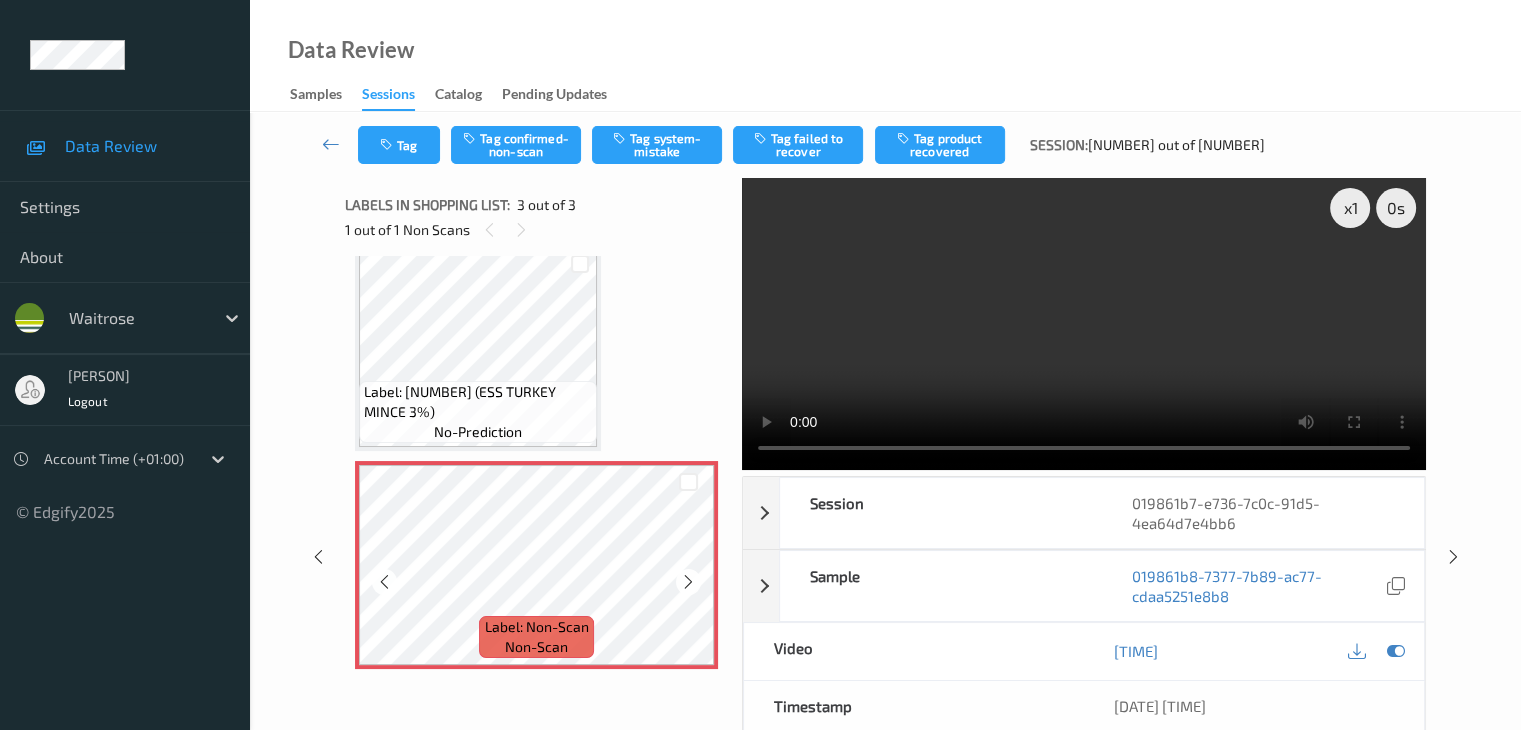 click at bounding box center (688, 582) 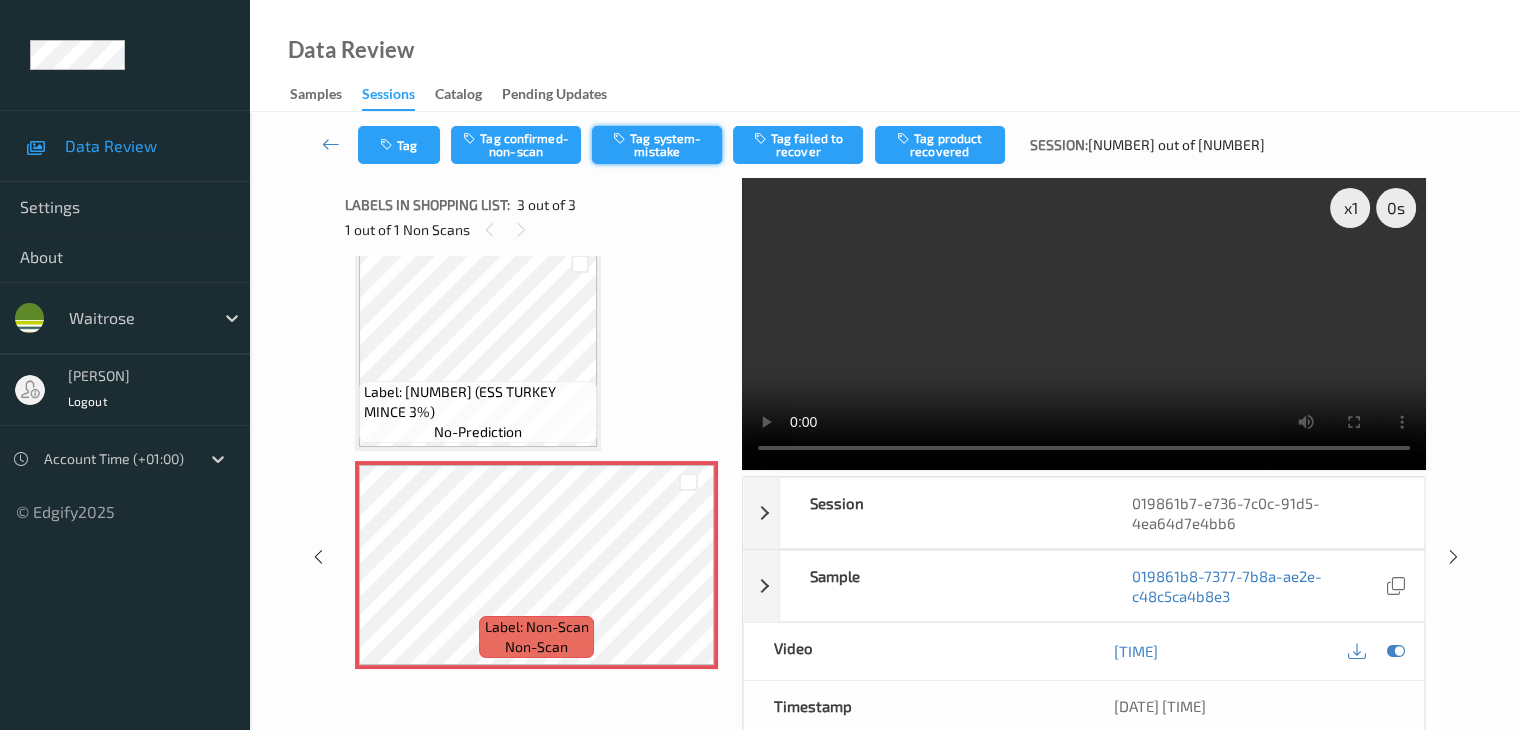 click on "Tag   system-mistake" at bounding box center (657, 145) 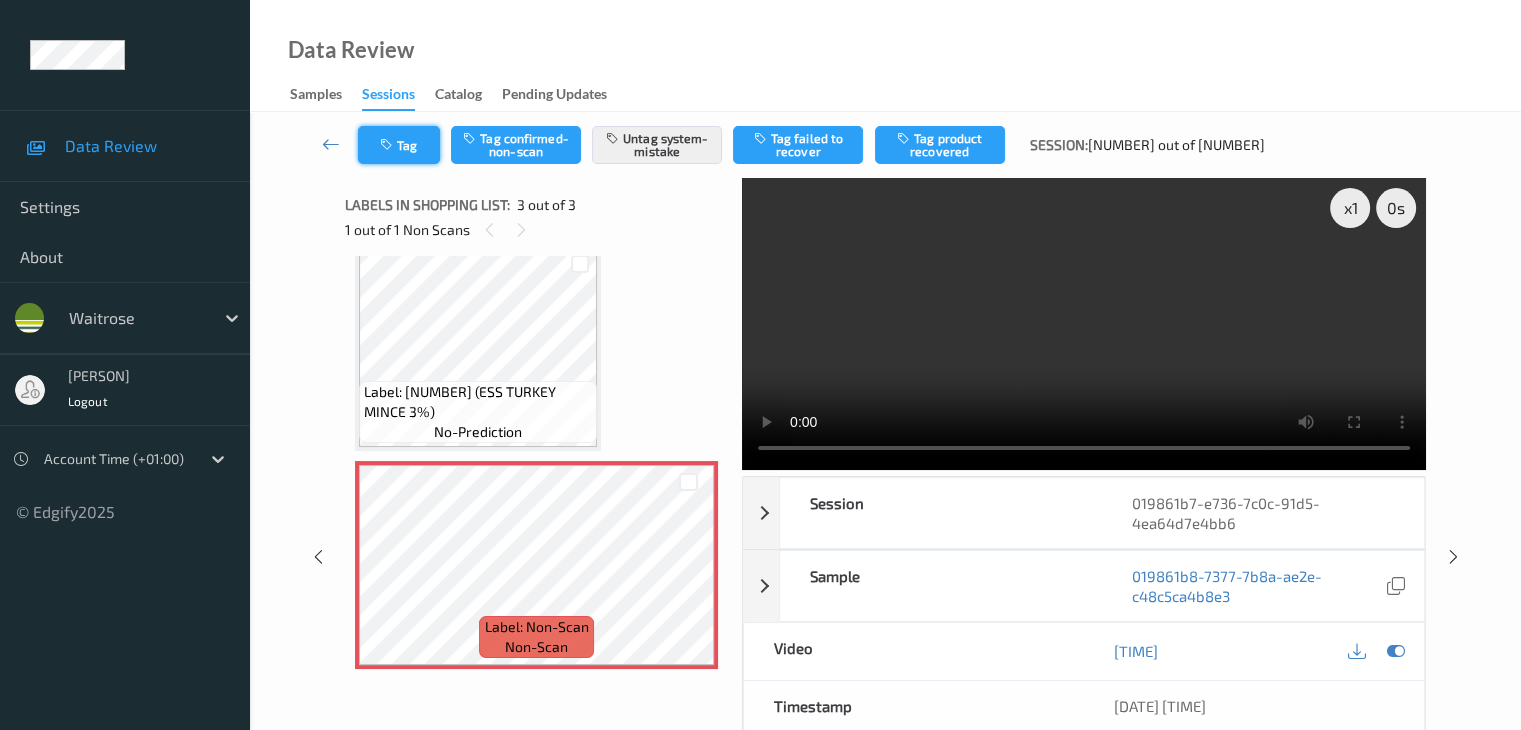click on "Tag" at bounding box center (399, 145) 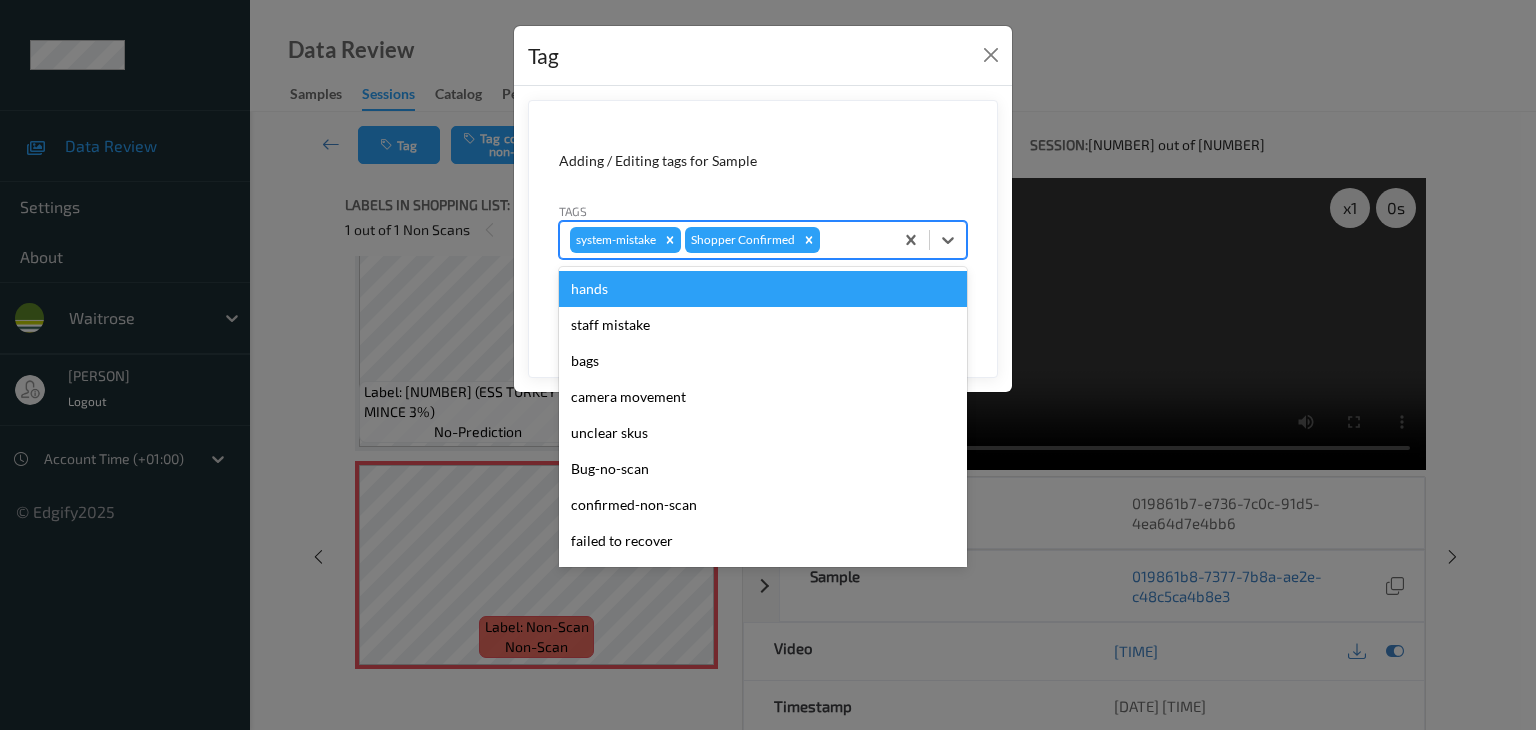 click at bounding box center (853, 240) 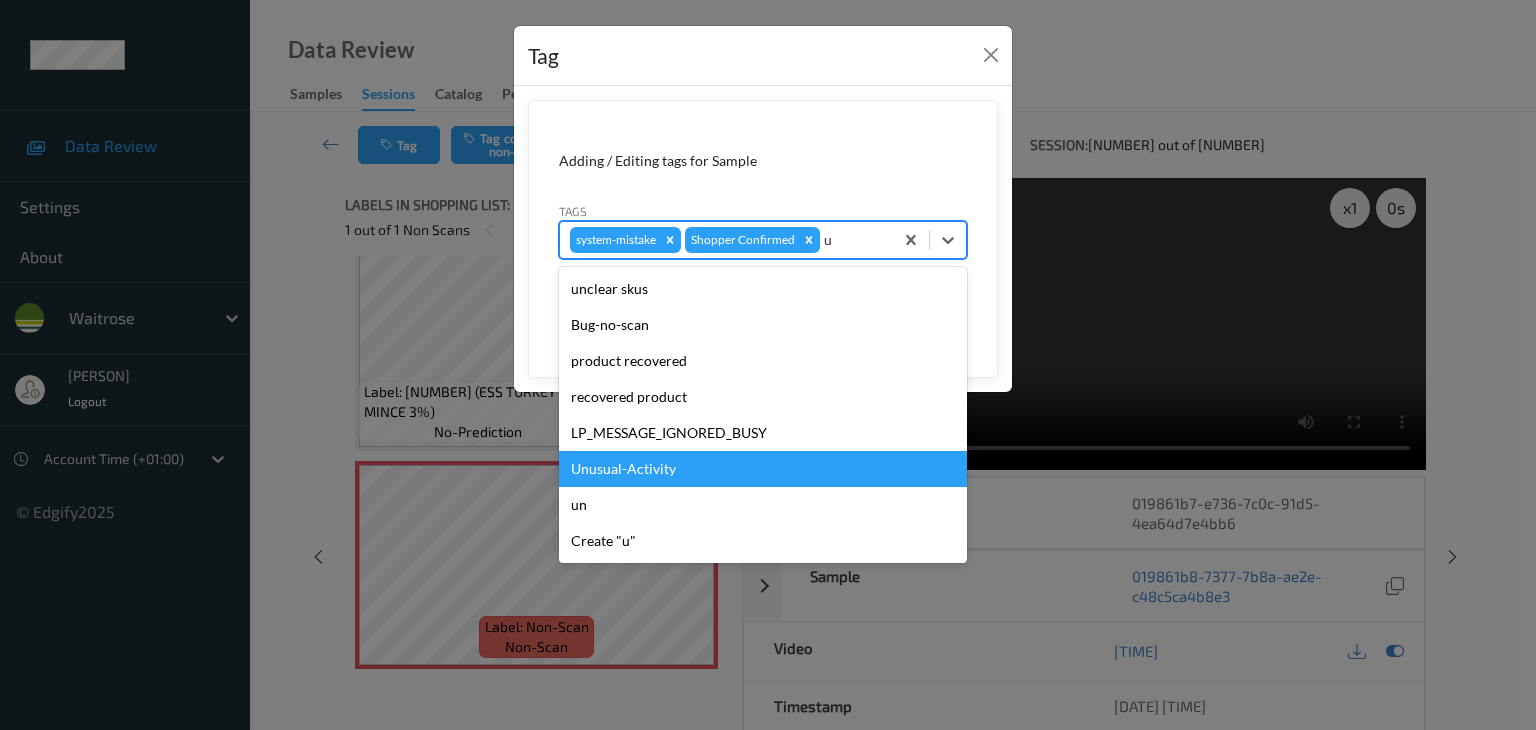 click on "Unusual-Activity" at bounding box center [763, 469] 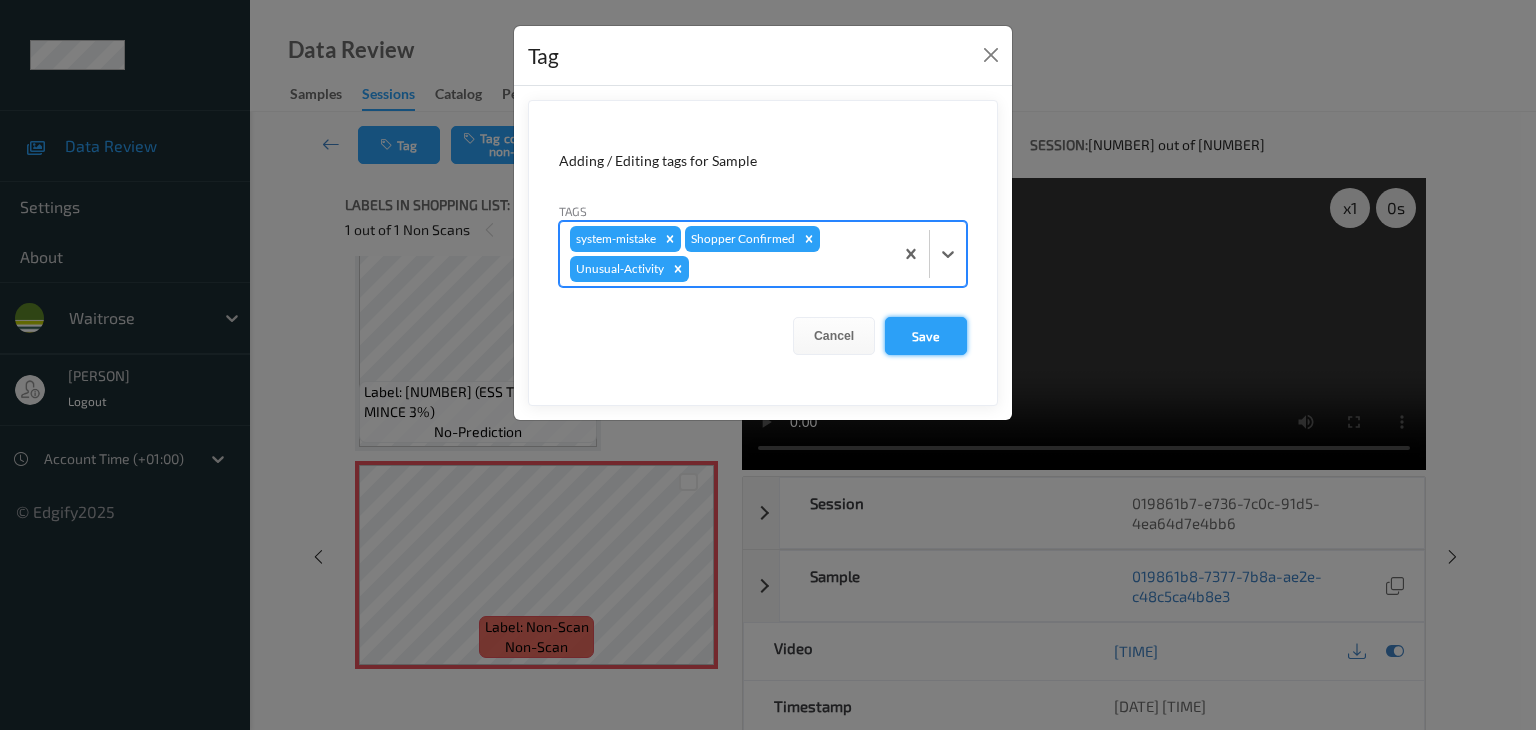 click on "Save" at bounding box center [926, 336] 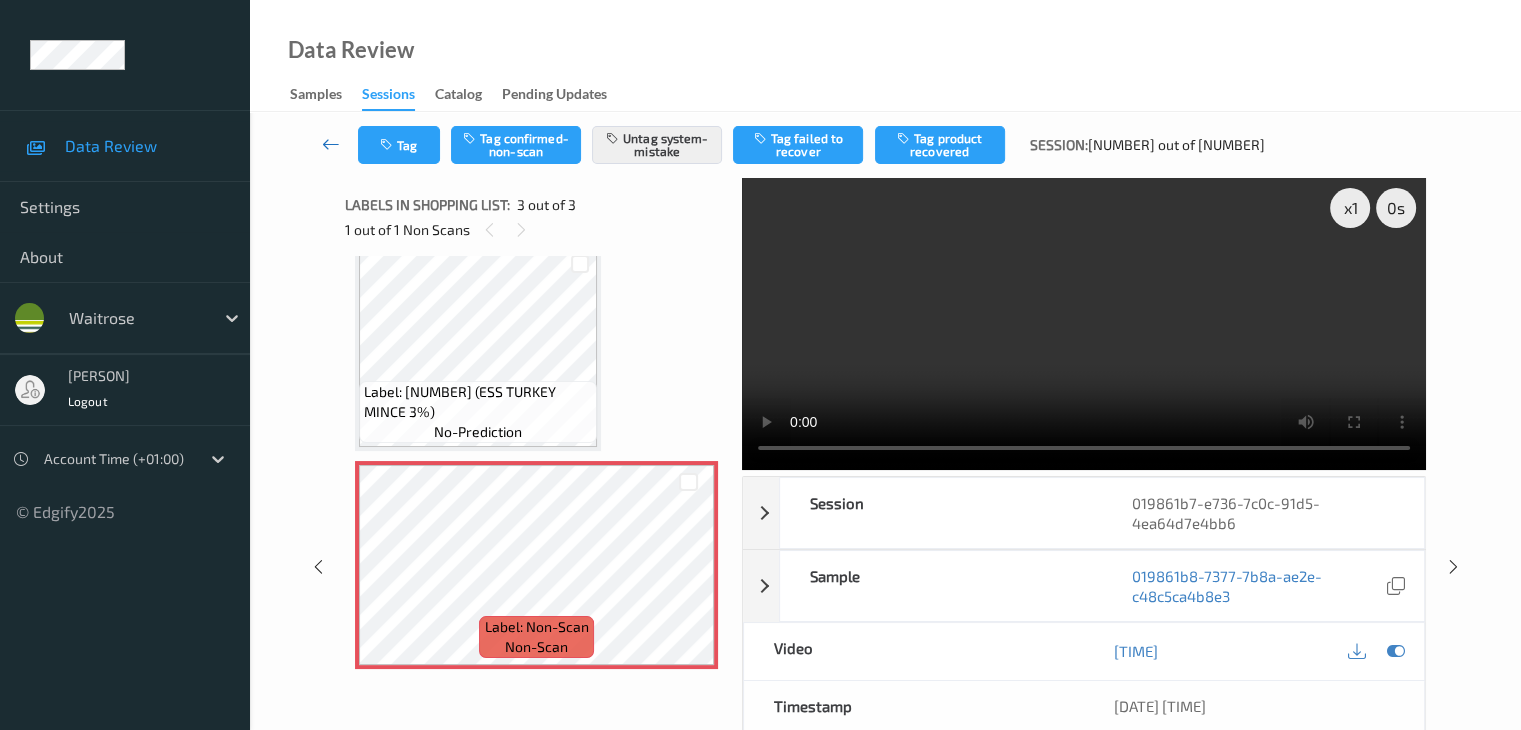 click at bounding box center [331, 144] 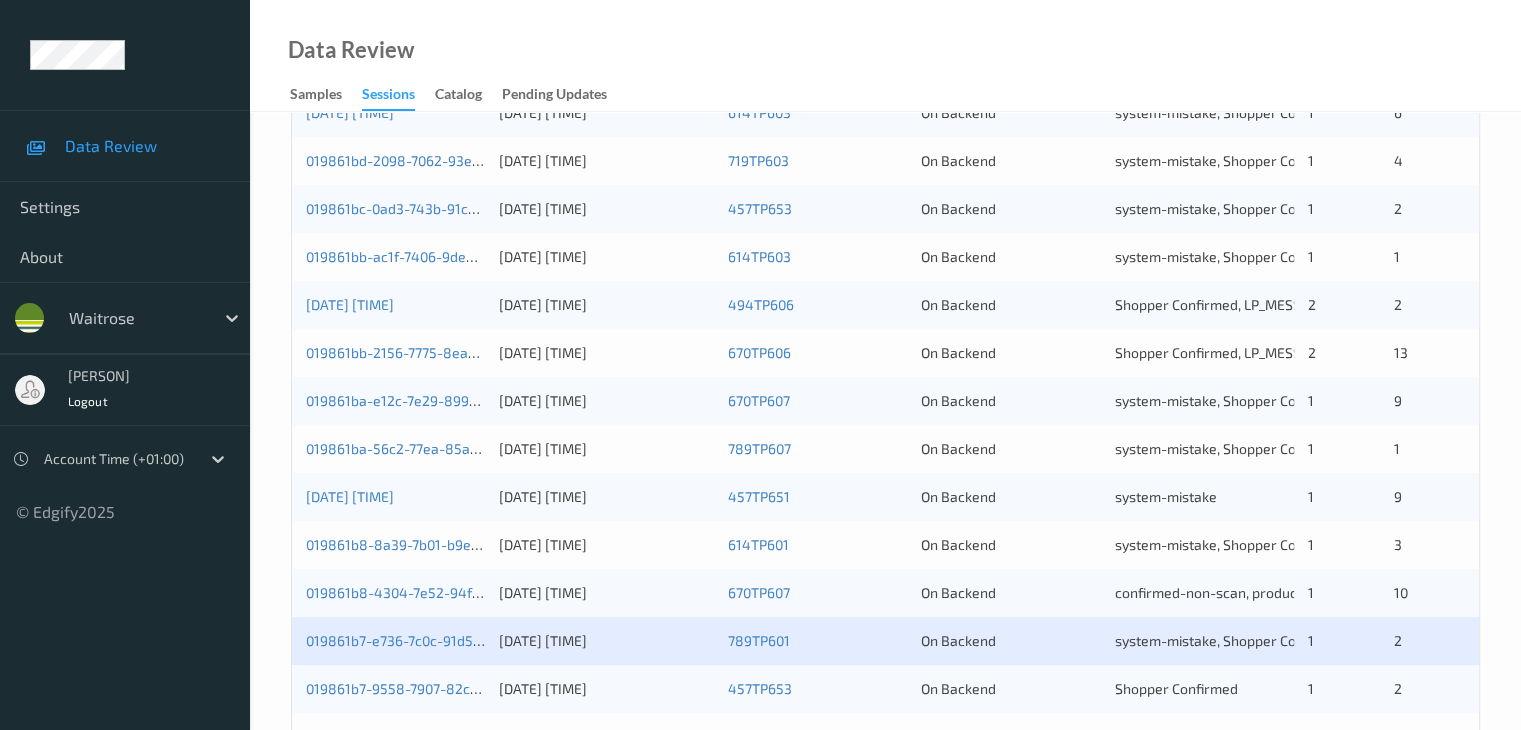 scroll, scrollTop: 932, scrollLeft: 0, axis: vertical 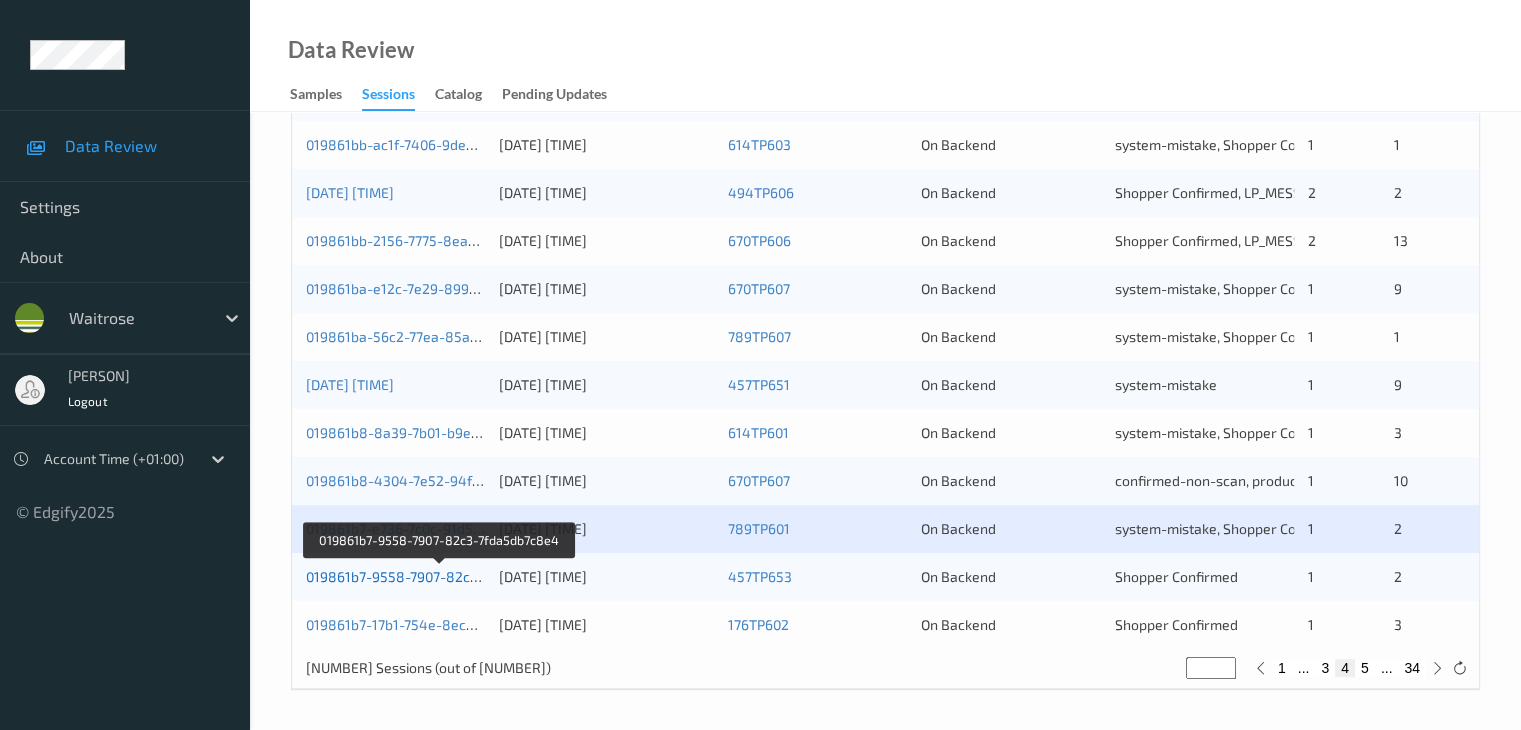 click on "019861b7-9558-7907-82c3-7fda5db7c8e4" at bounding box center (440, 576) 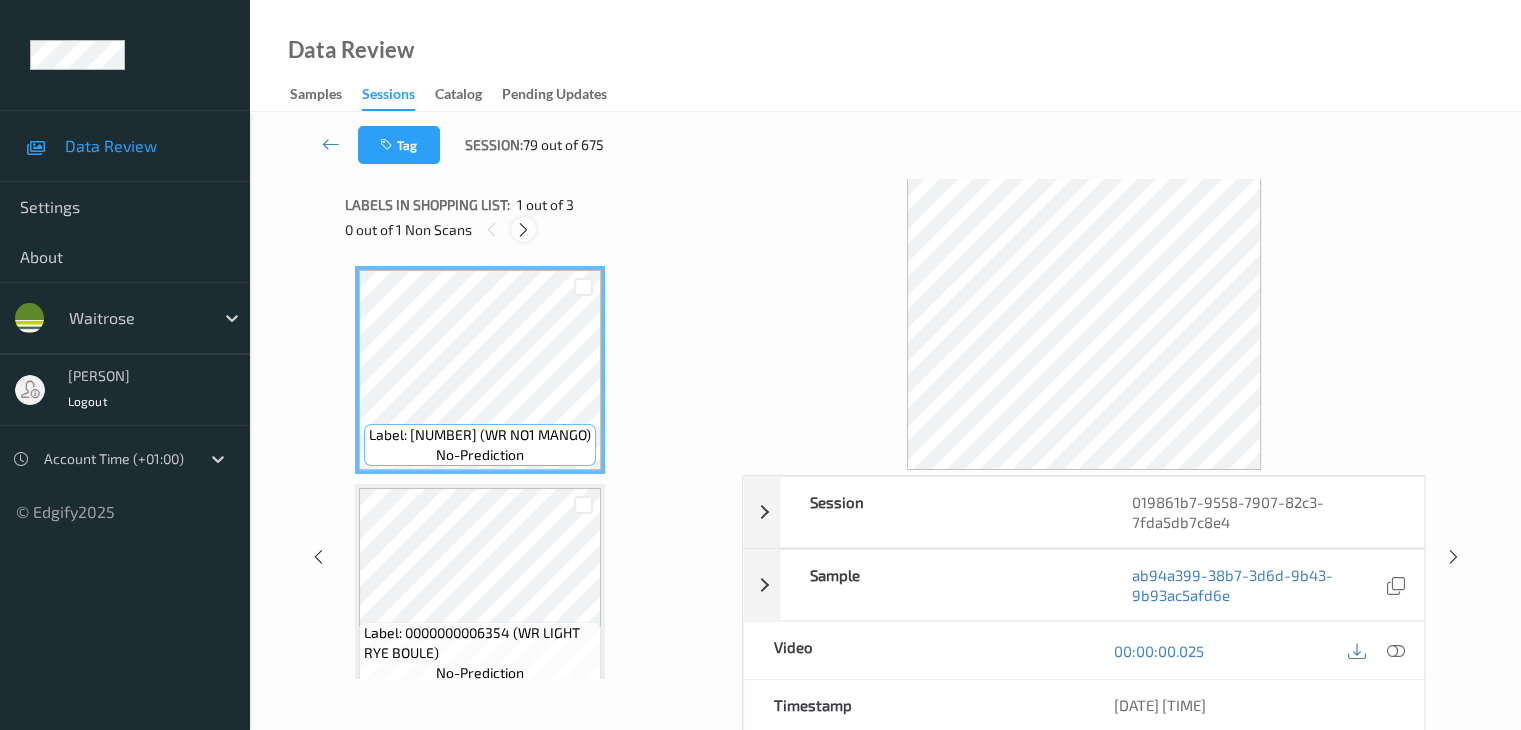 click at bounding box center [523, 230] 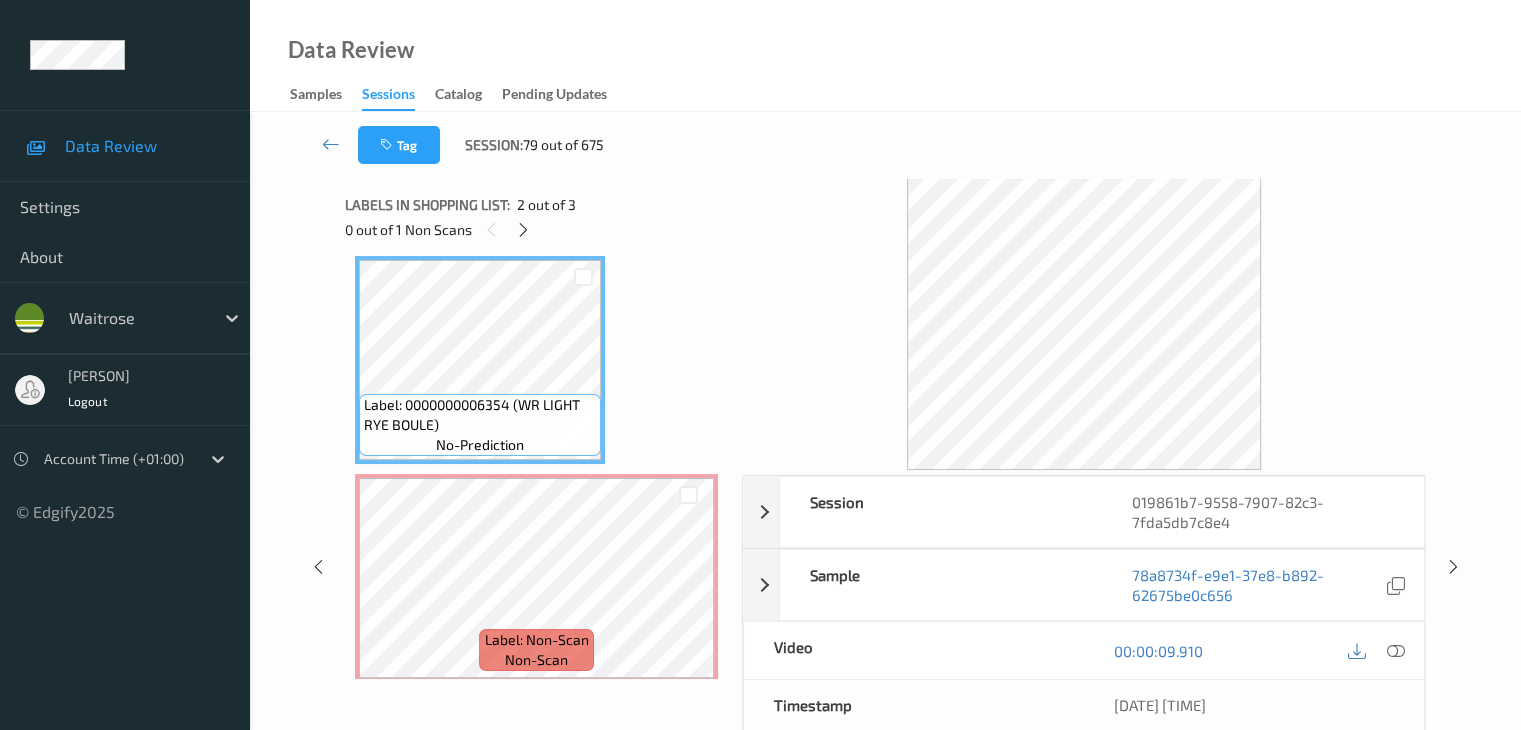 scroll, scrollTop: 241, scrollLeft: 0, axis: vertical 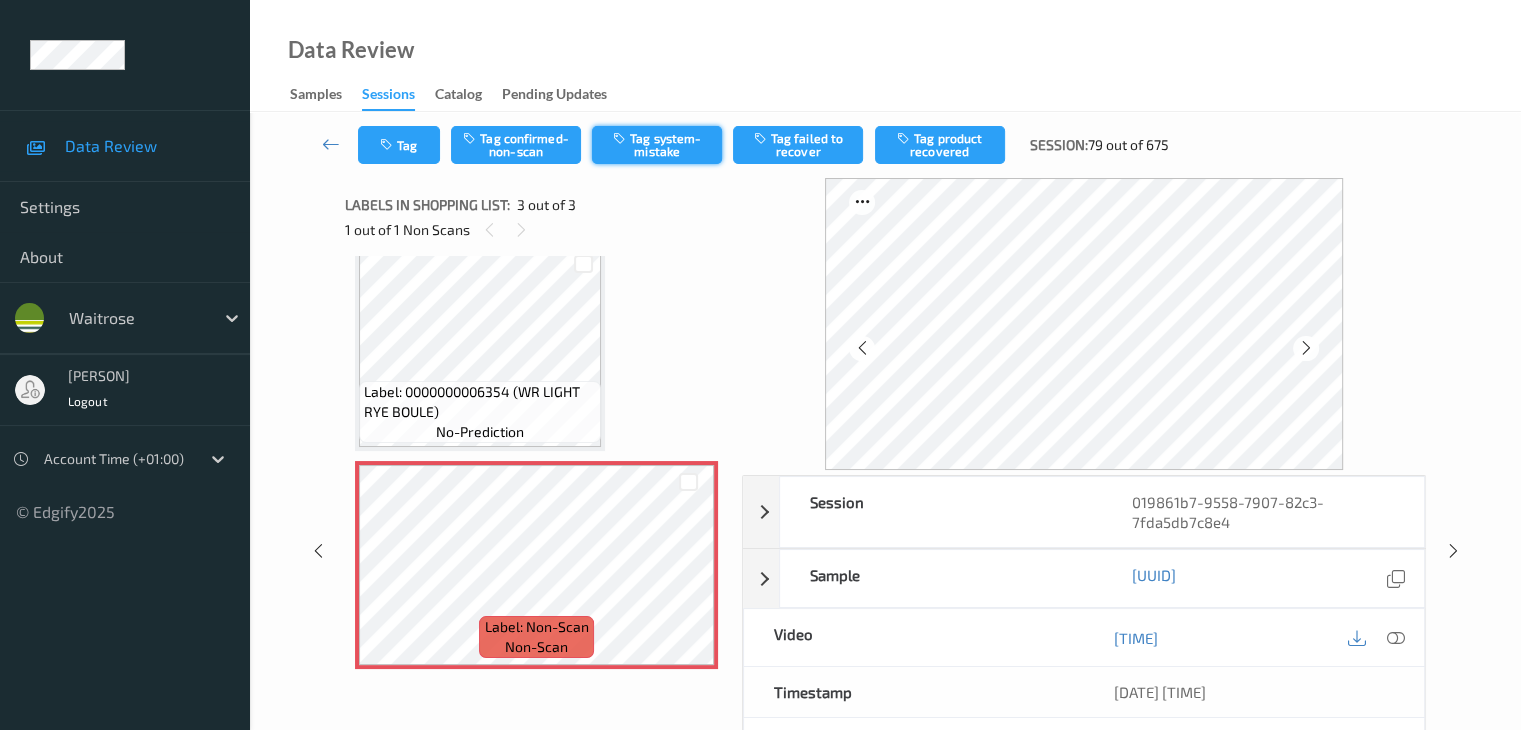 click on "Tag   system-mistake" at bounding box center (657, 145) 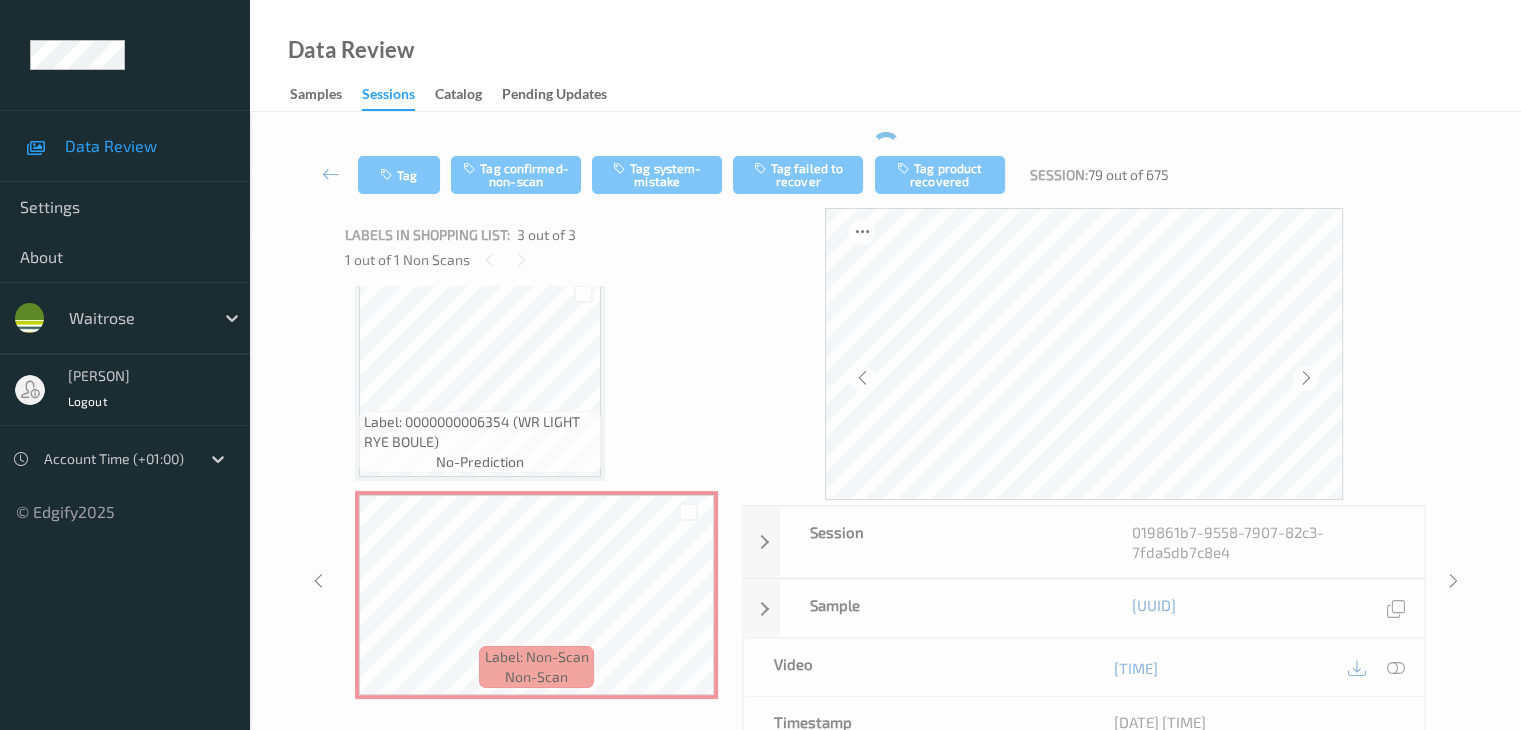 click on "Tag Tag   confirmed-non-scan Tag   system-mistake Tag   failed to recover Tag   product recovered Session: 79 out of 675" at bounding box center (885, 175) 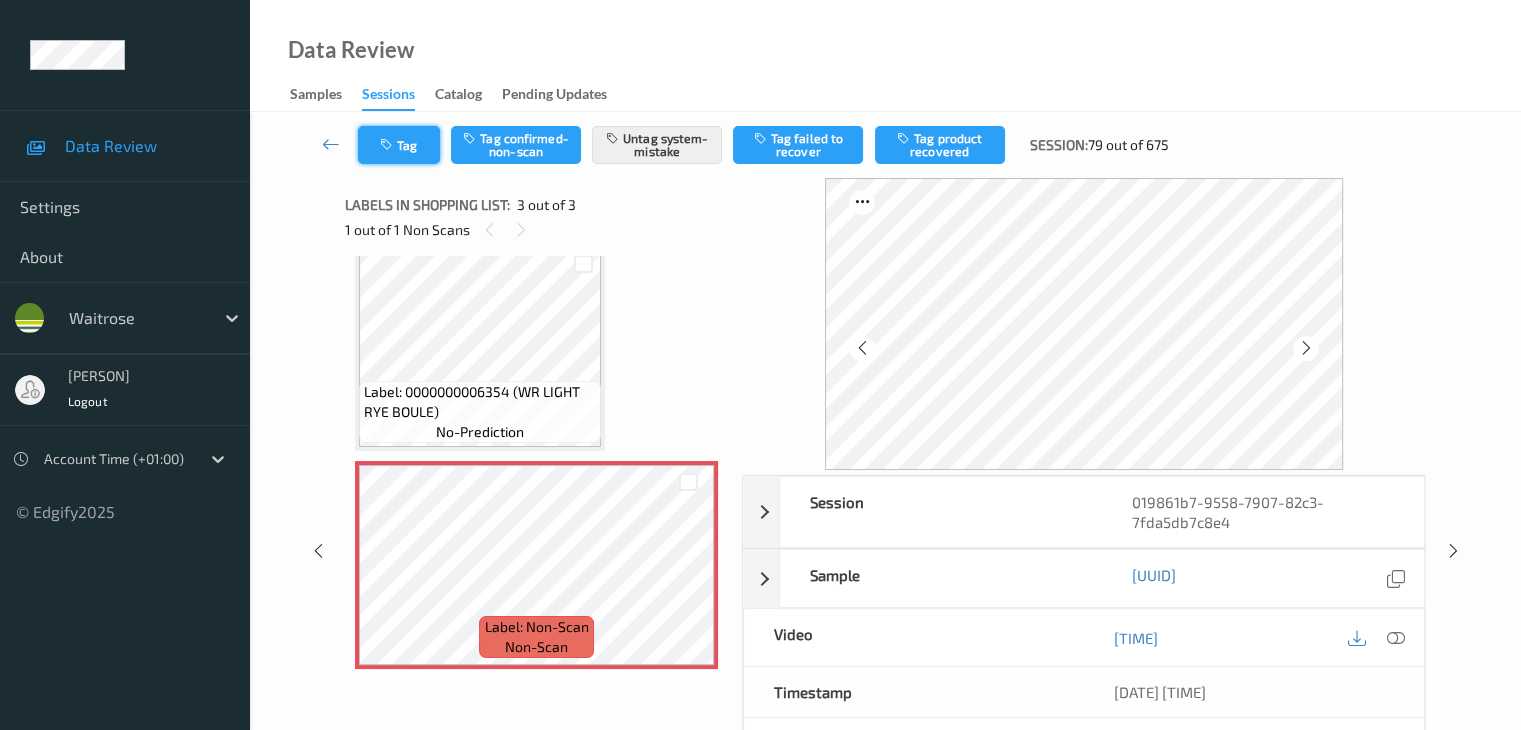 click on "Tag" at bounding box center (399, 145) 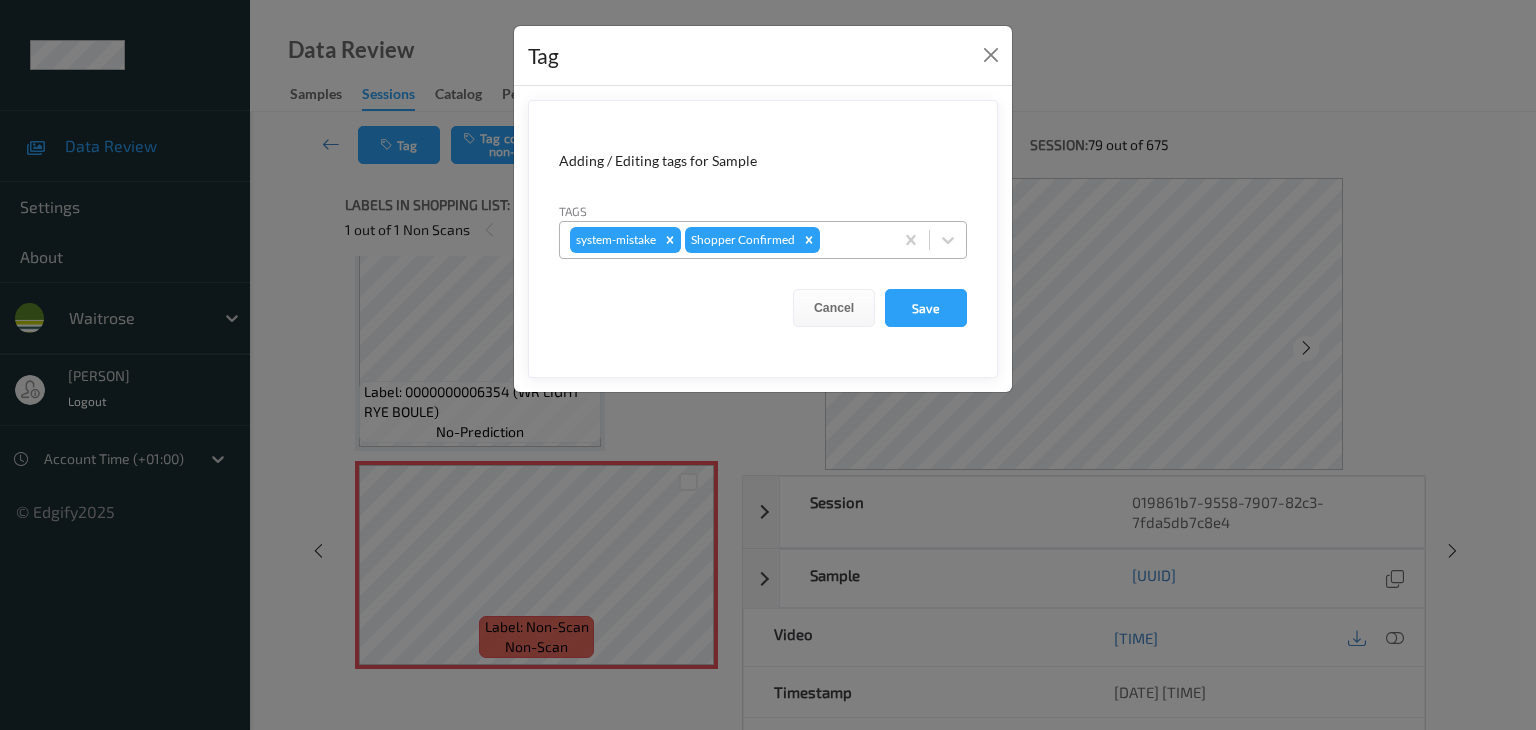click at bounding box center (853, 240) 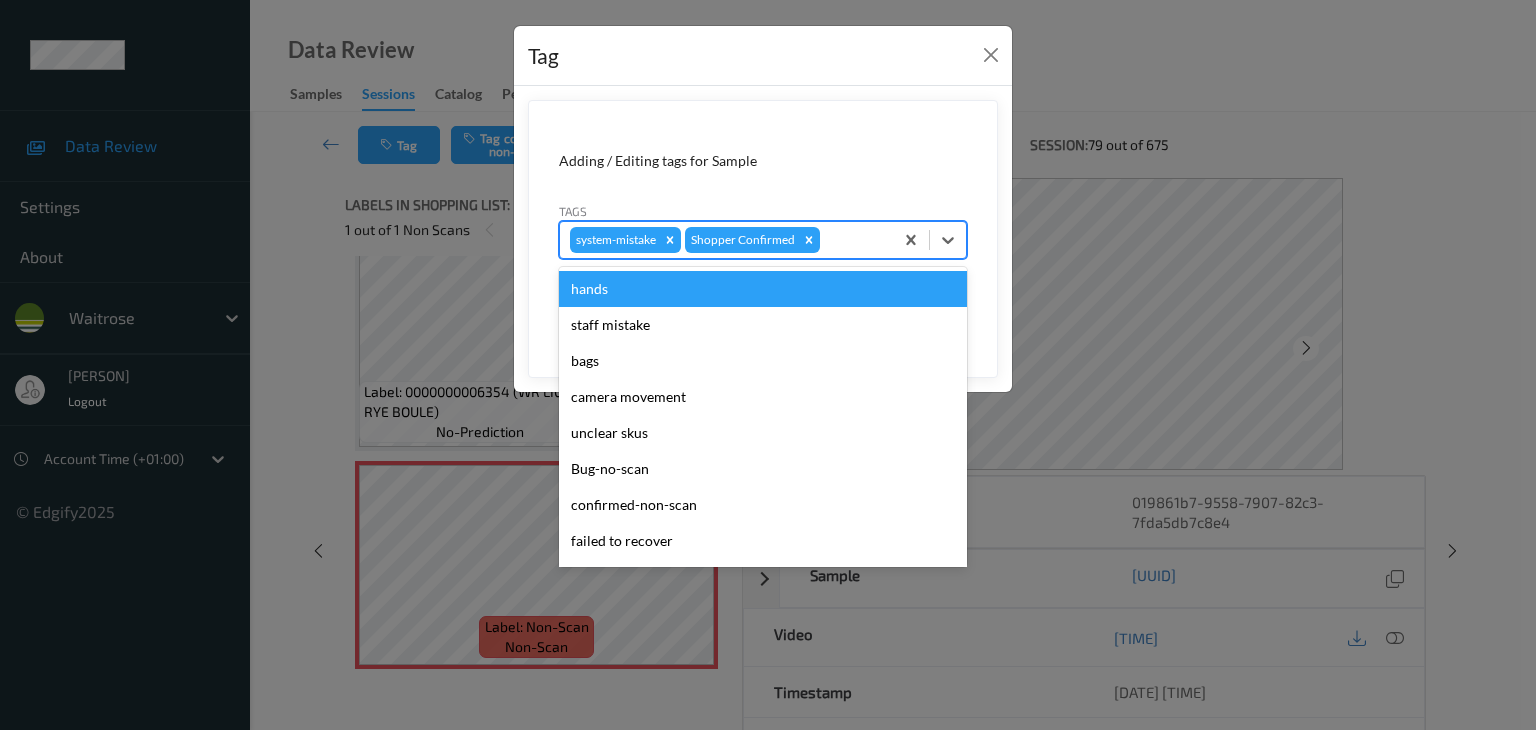 type on "u" 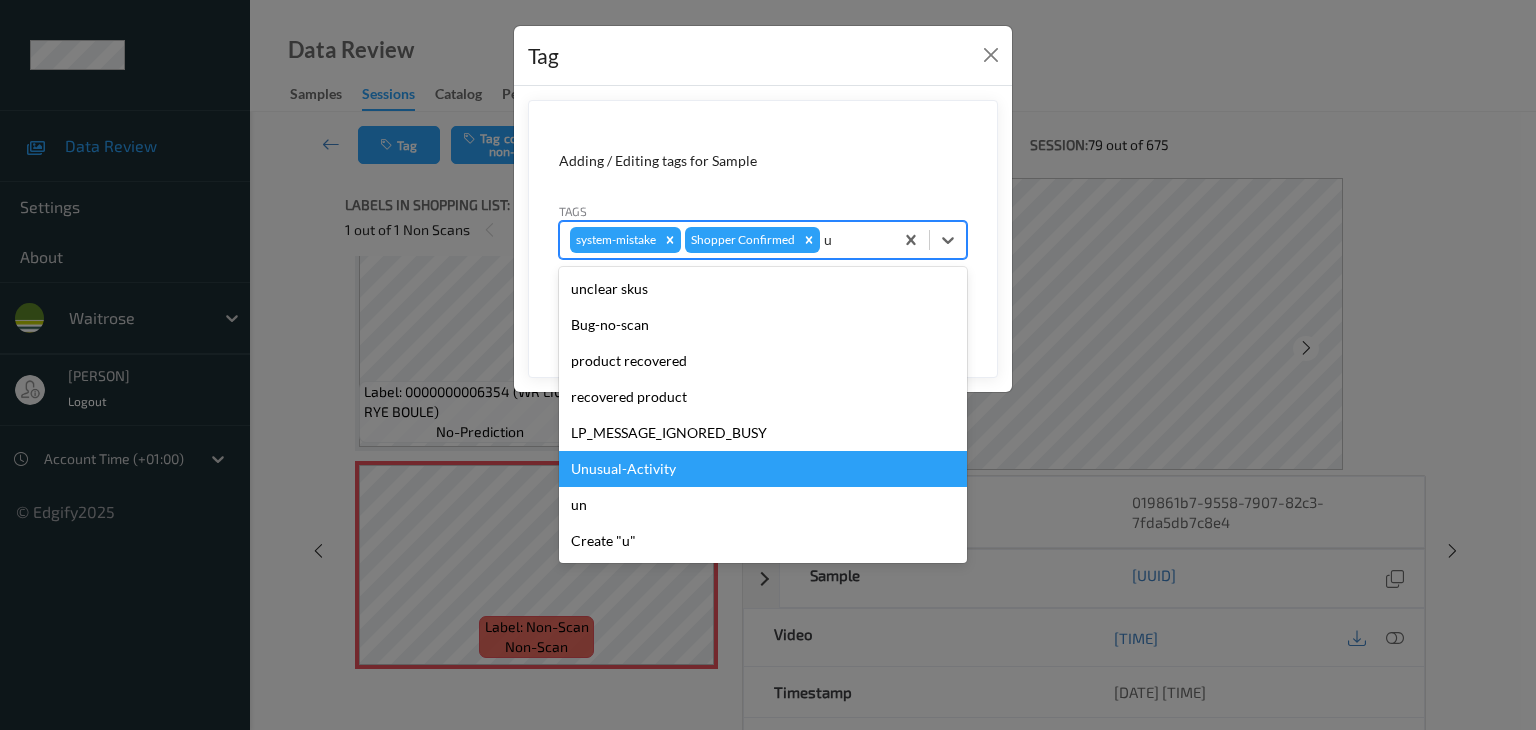 click on "Unusual-Activity" at bounding box center (763, 469) 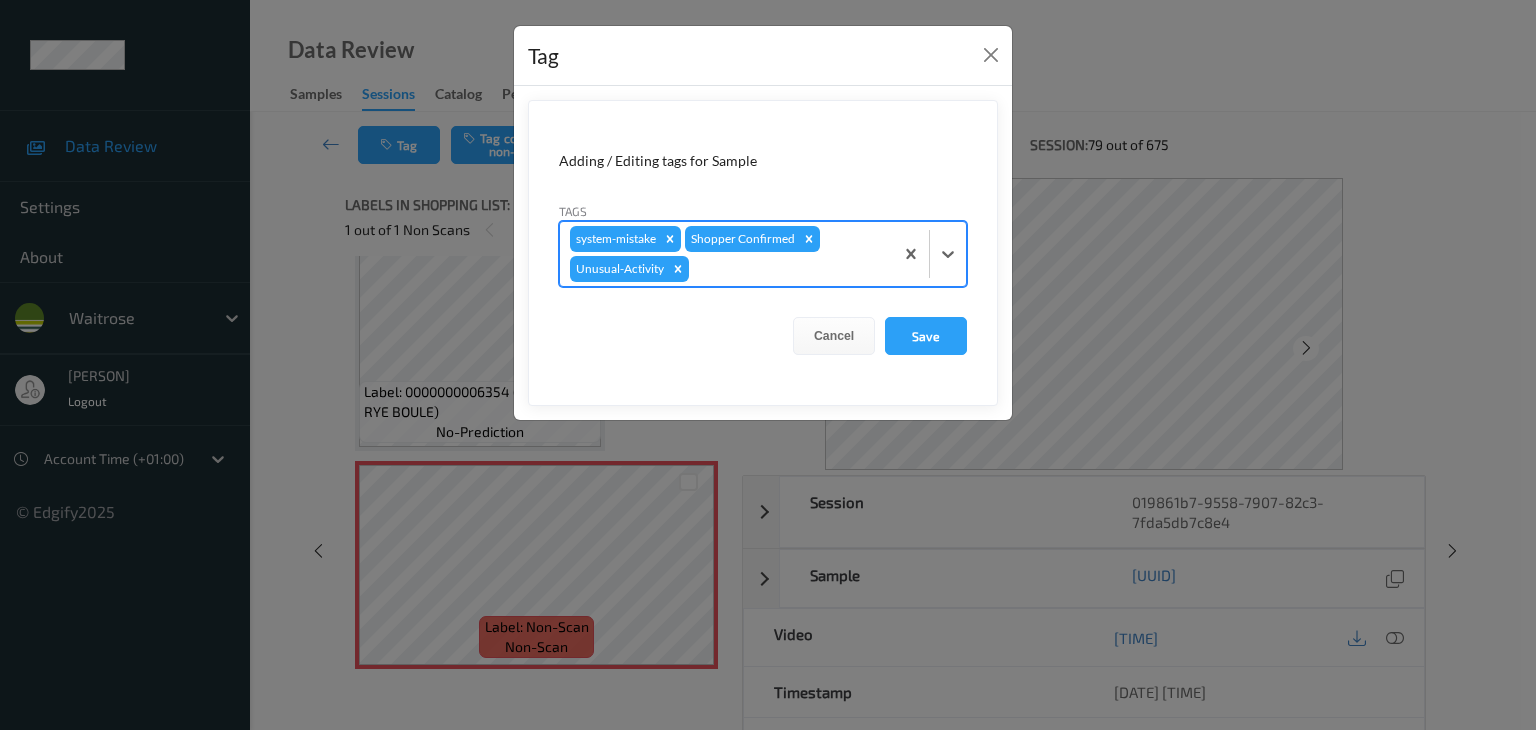 type on "p" 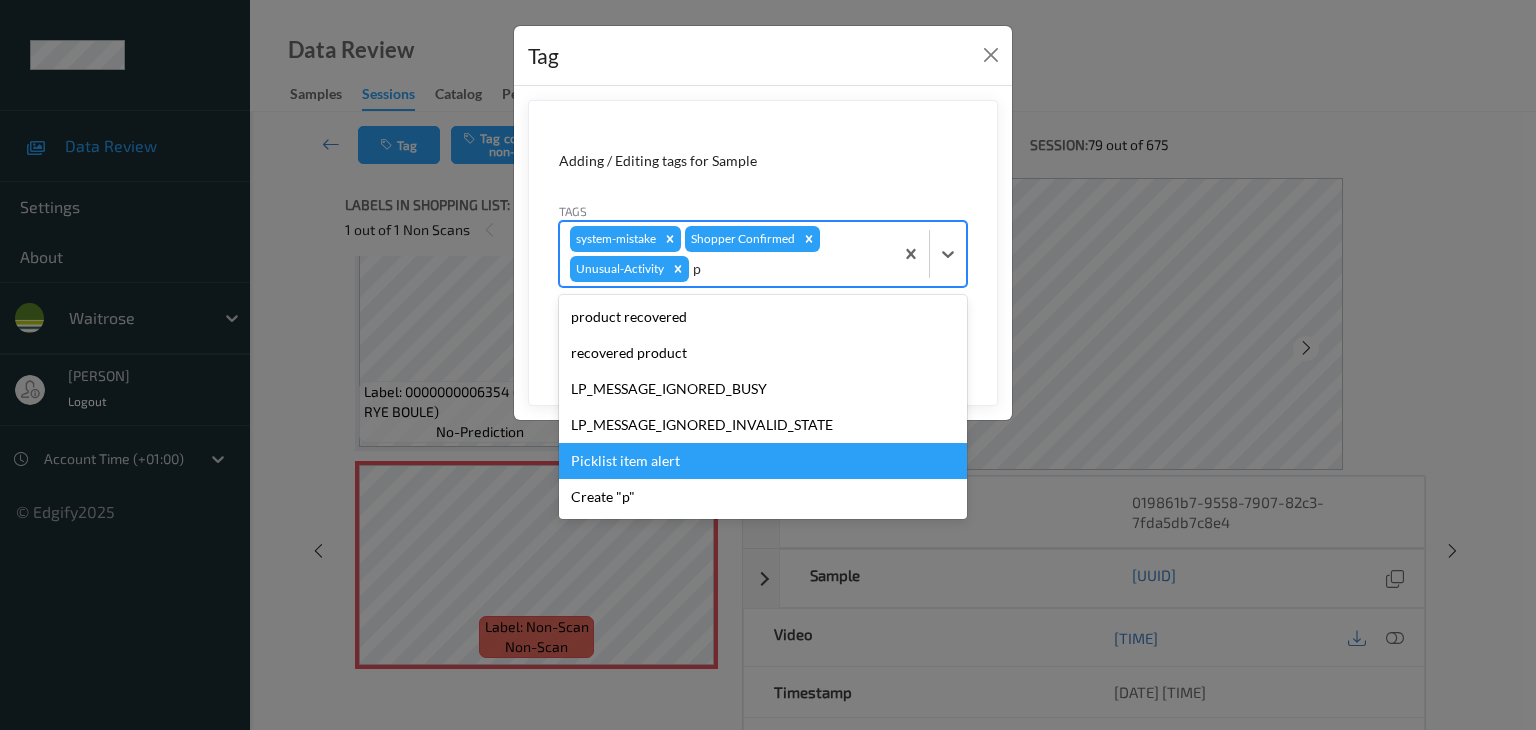 click on "Picklist item alert" at bounding box center [763, 461] 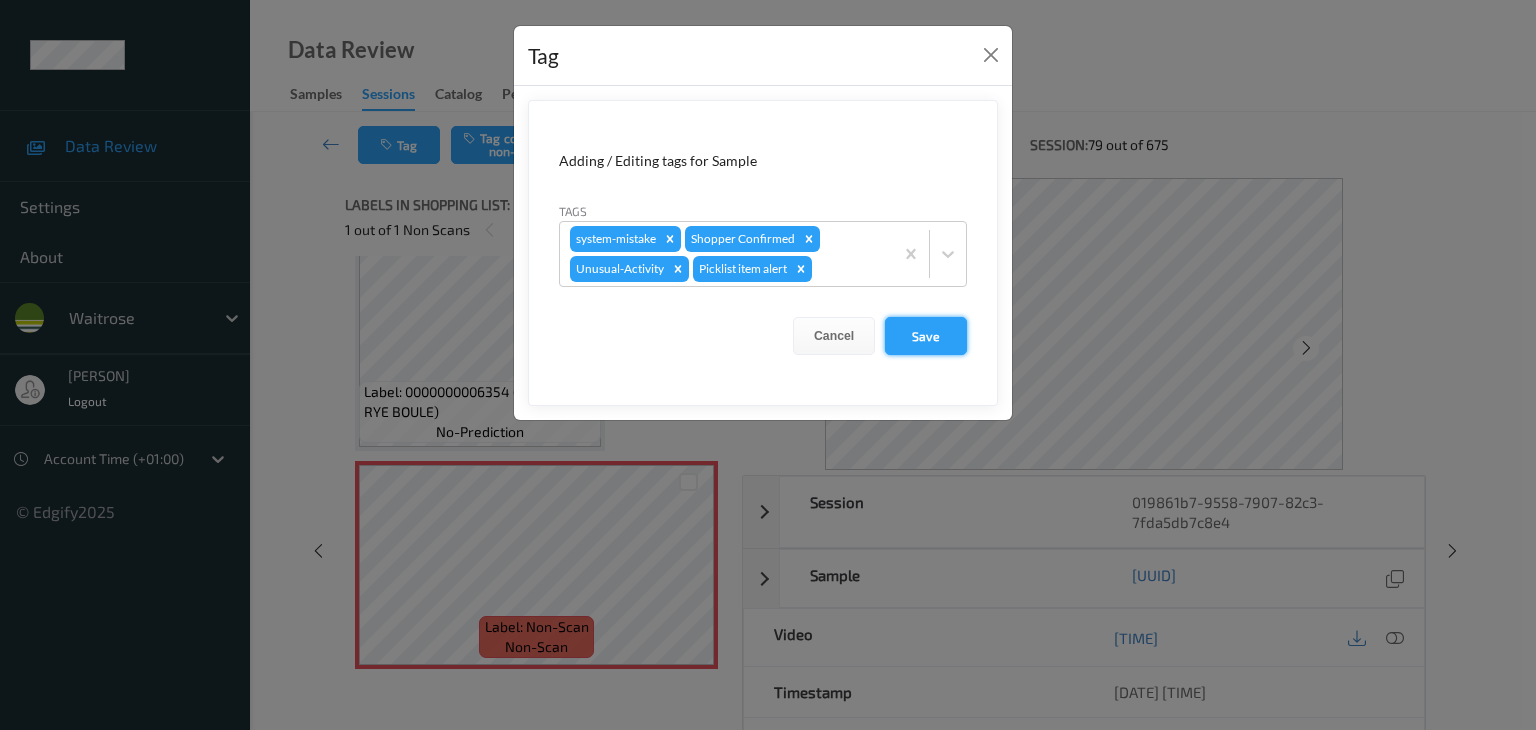click on "Save" at bounding box center (926, 336) 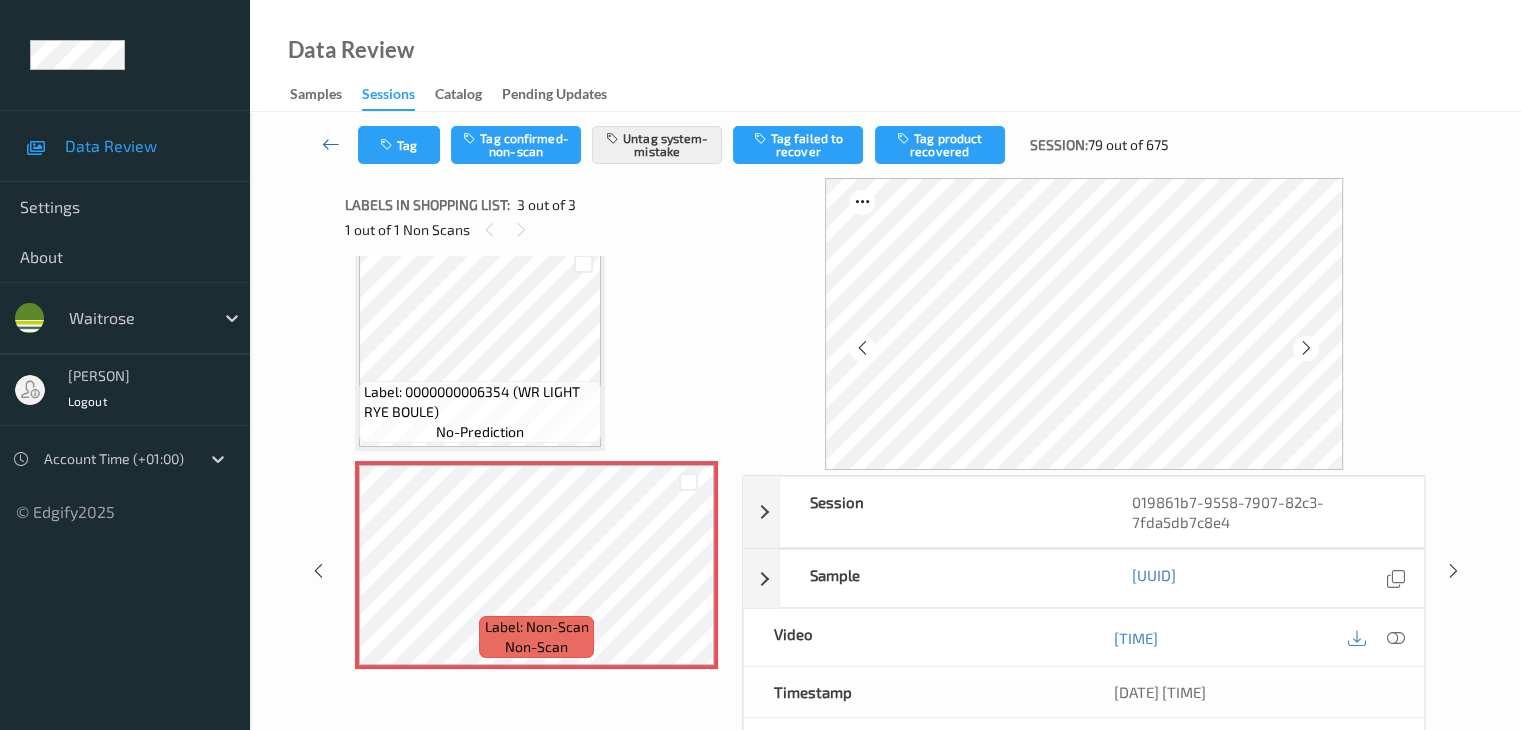 click at bounding box center [331, 144] 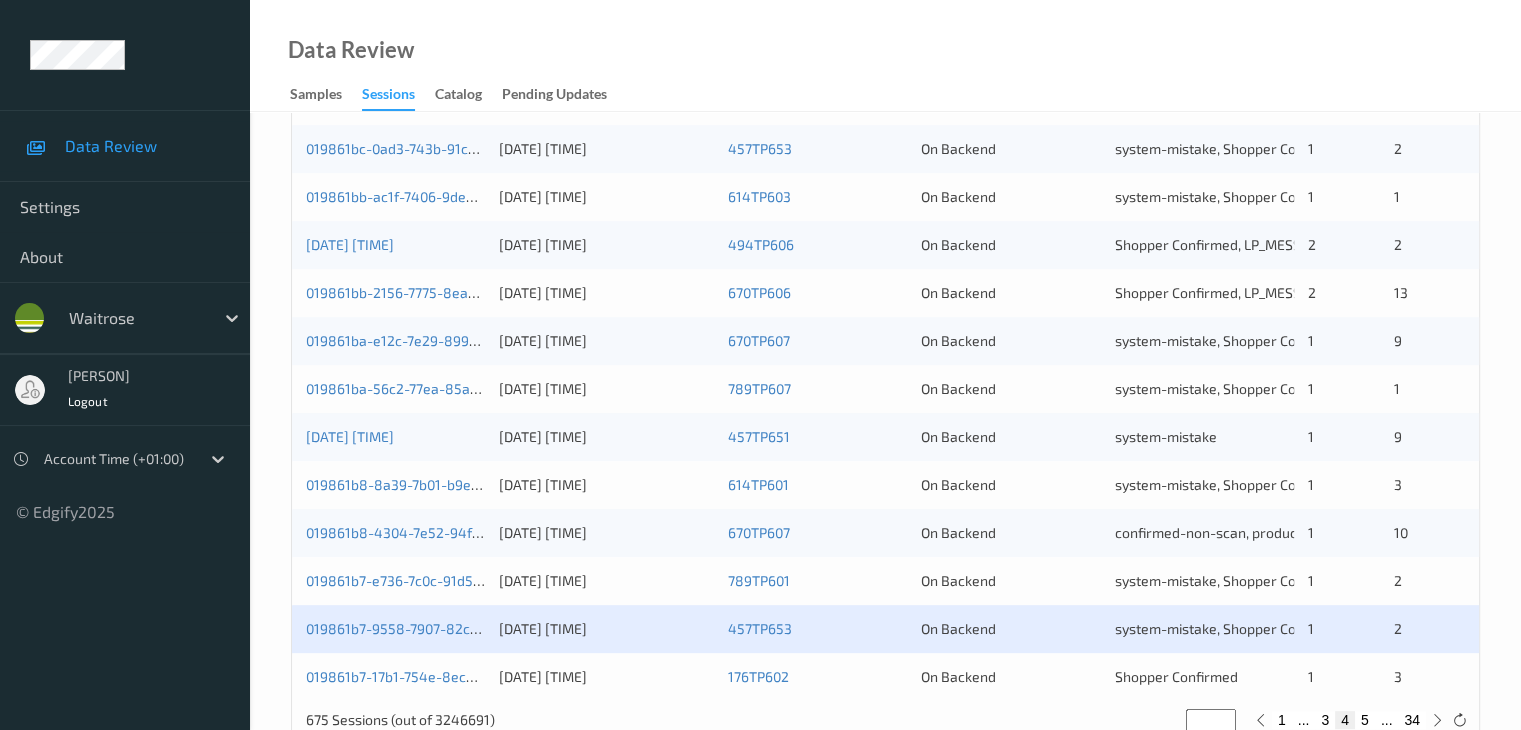 scroll, scrollTop: 932, scrollLeft: 0, axis: vertical 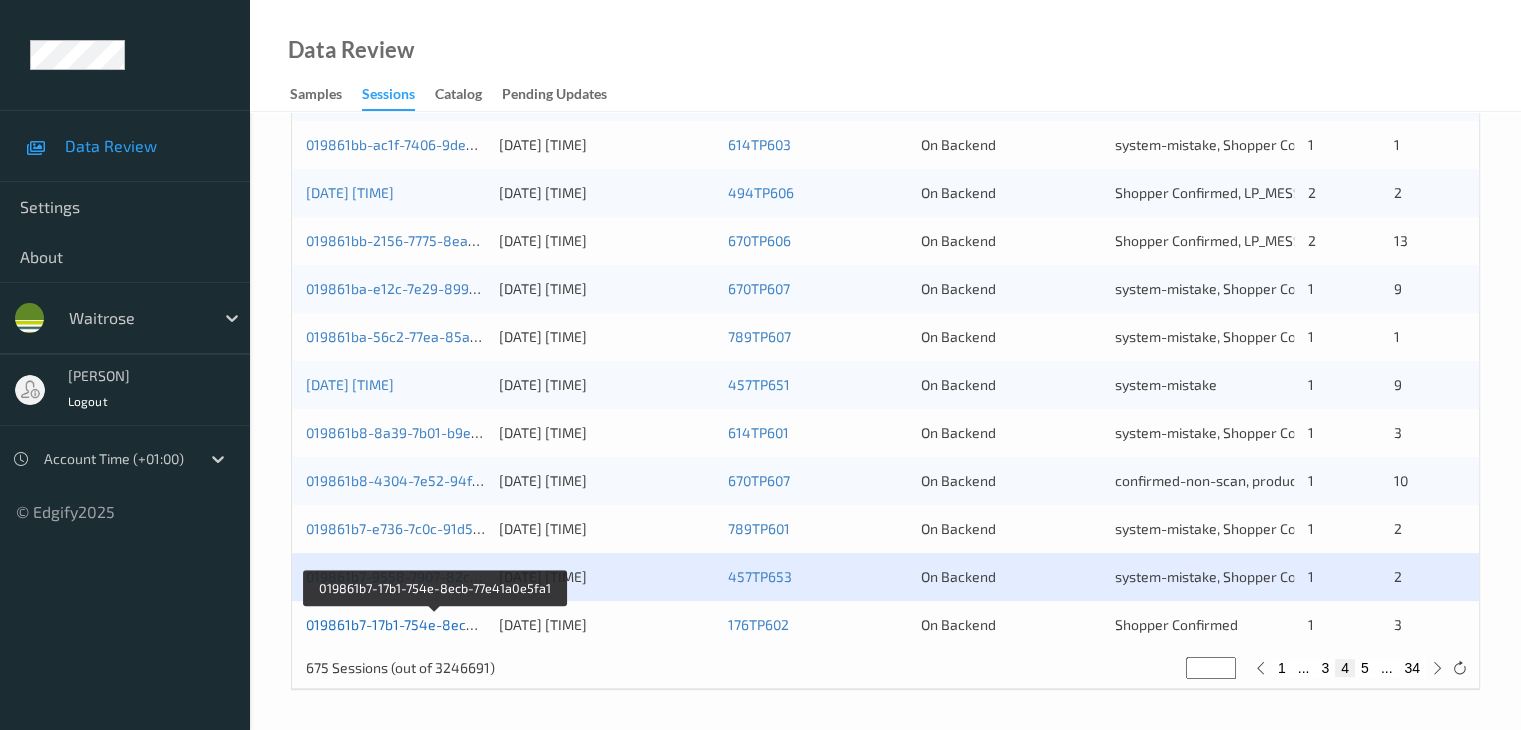 click on "019861b7-17b1-754e-8ecb-77e41a0e5fa1" at bounding box center [436, 624] 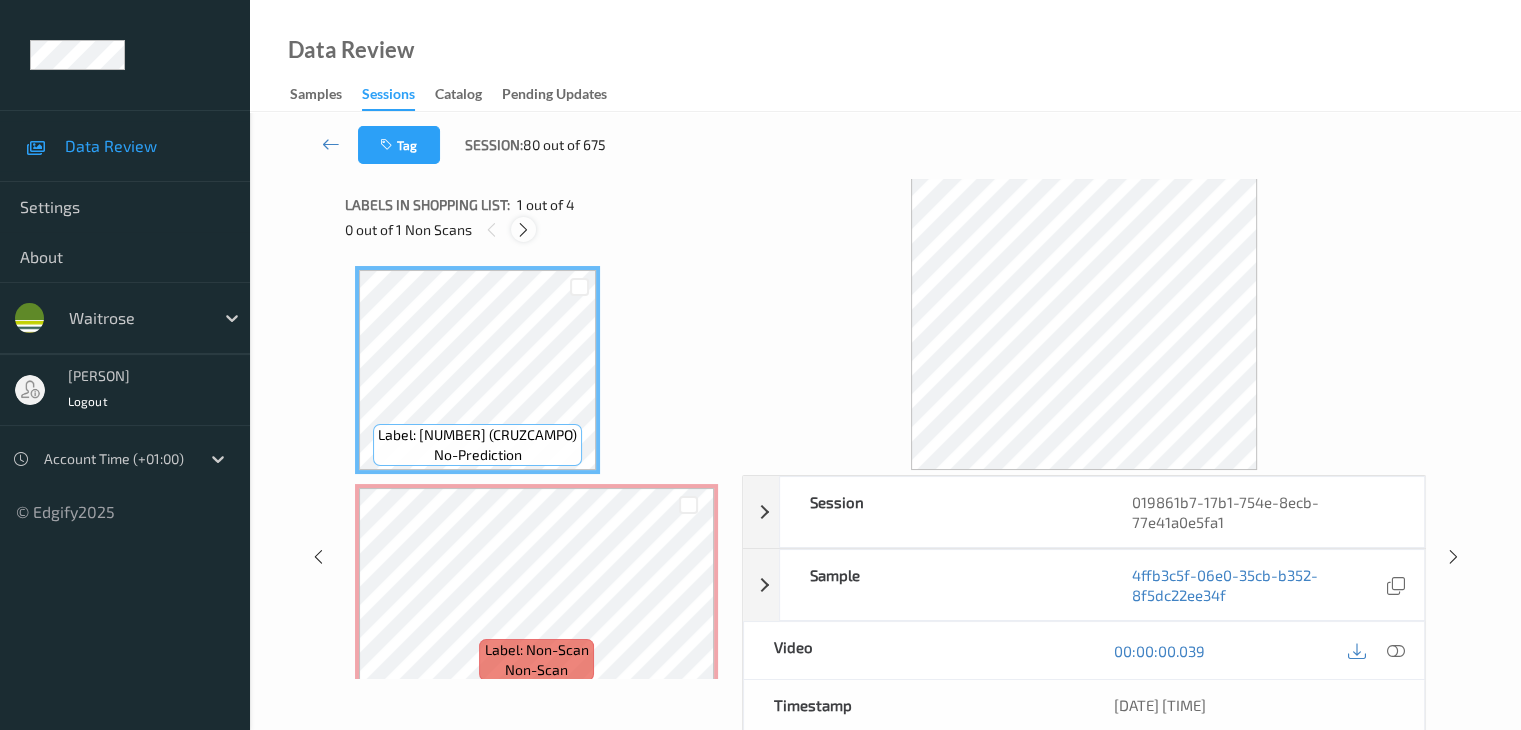 click at bounding box center (523, 230) 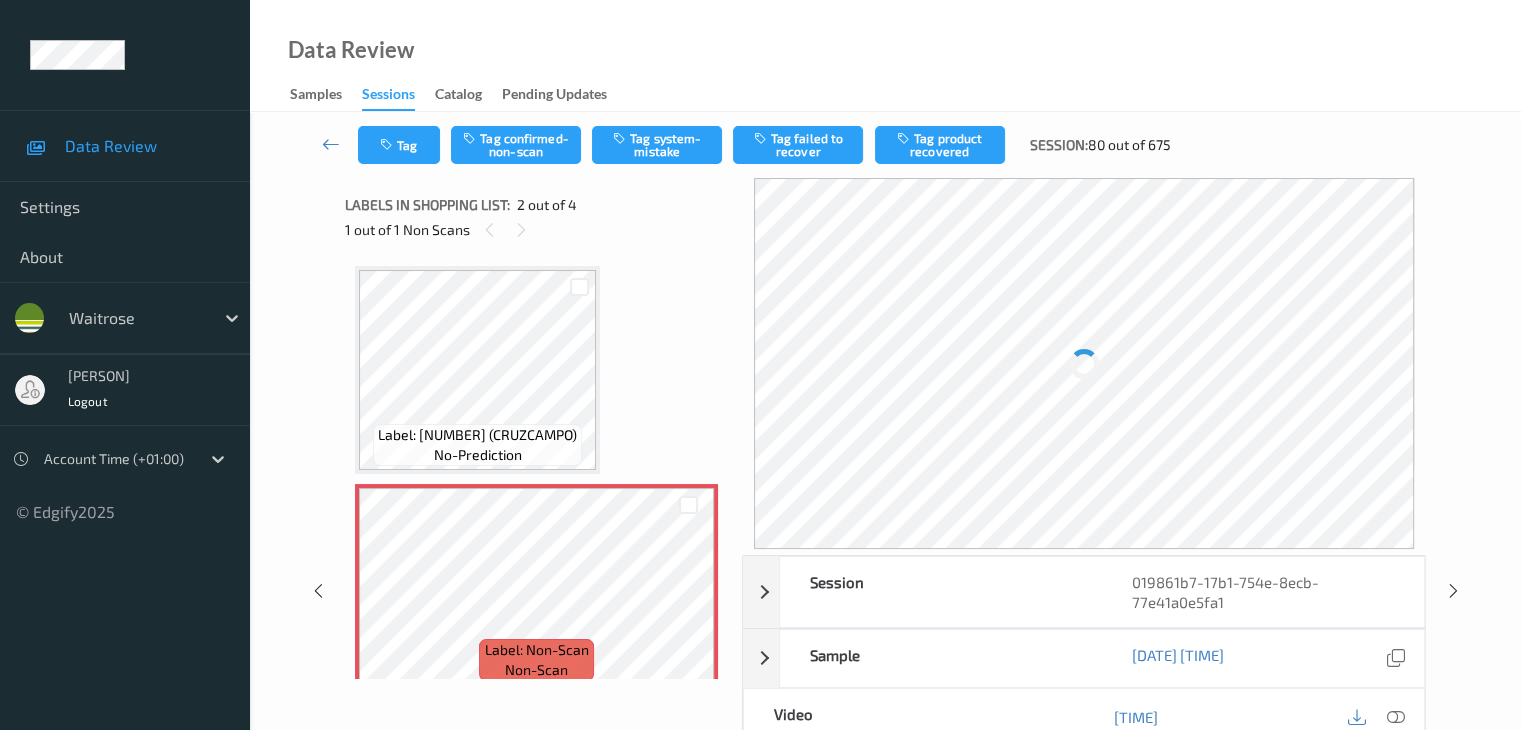 scroll, scrollTop: 10, scrollLeft: 0, axis: vertical 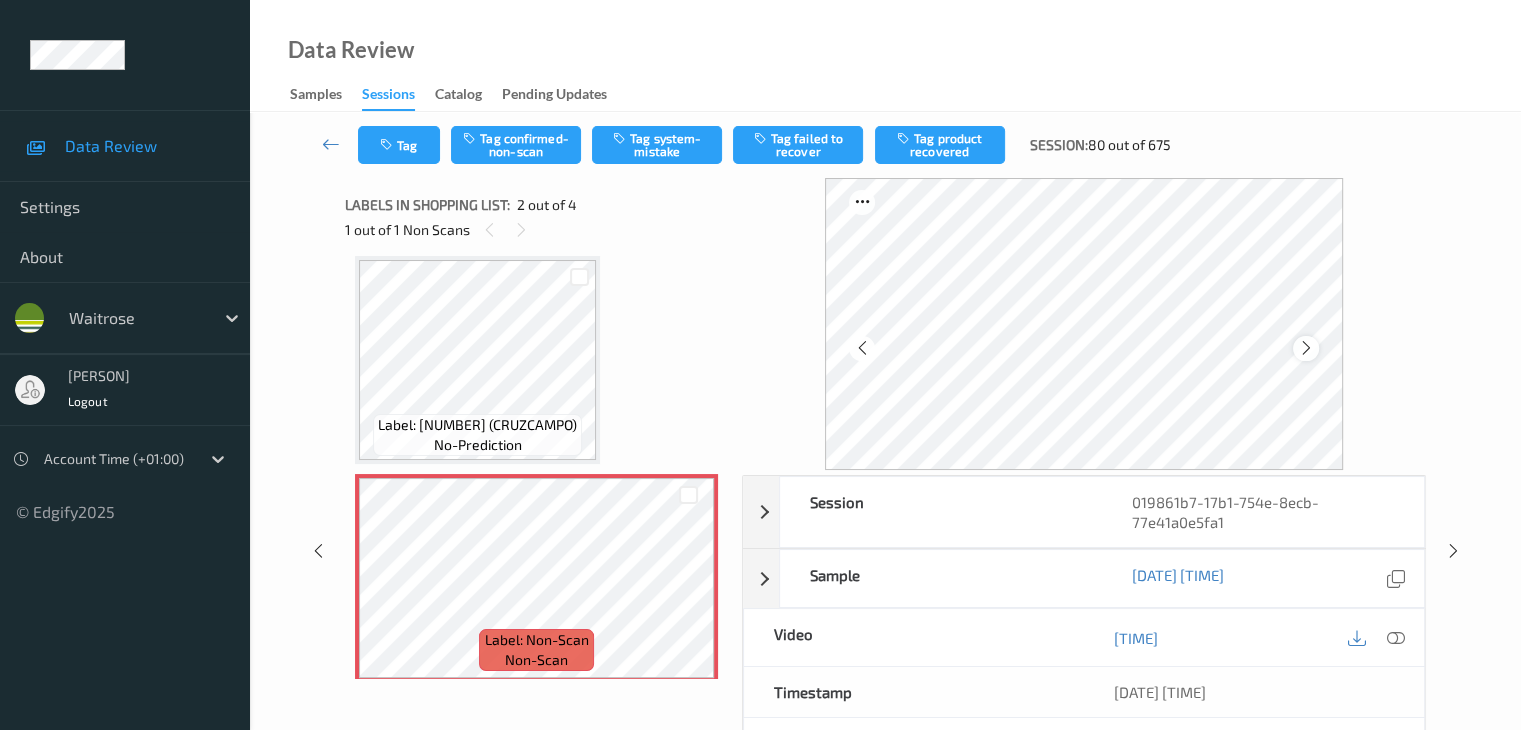 click at bounding box center (1305, 348) 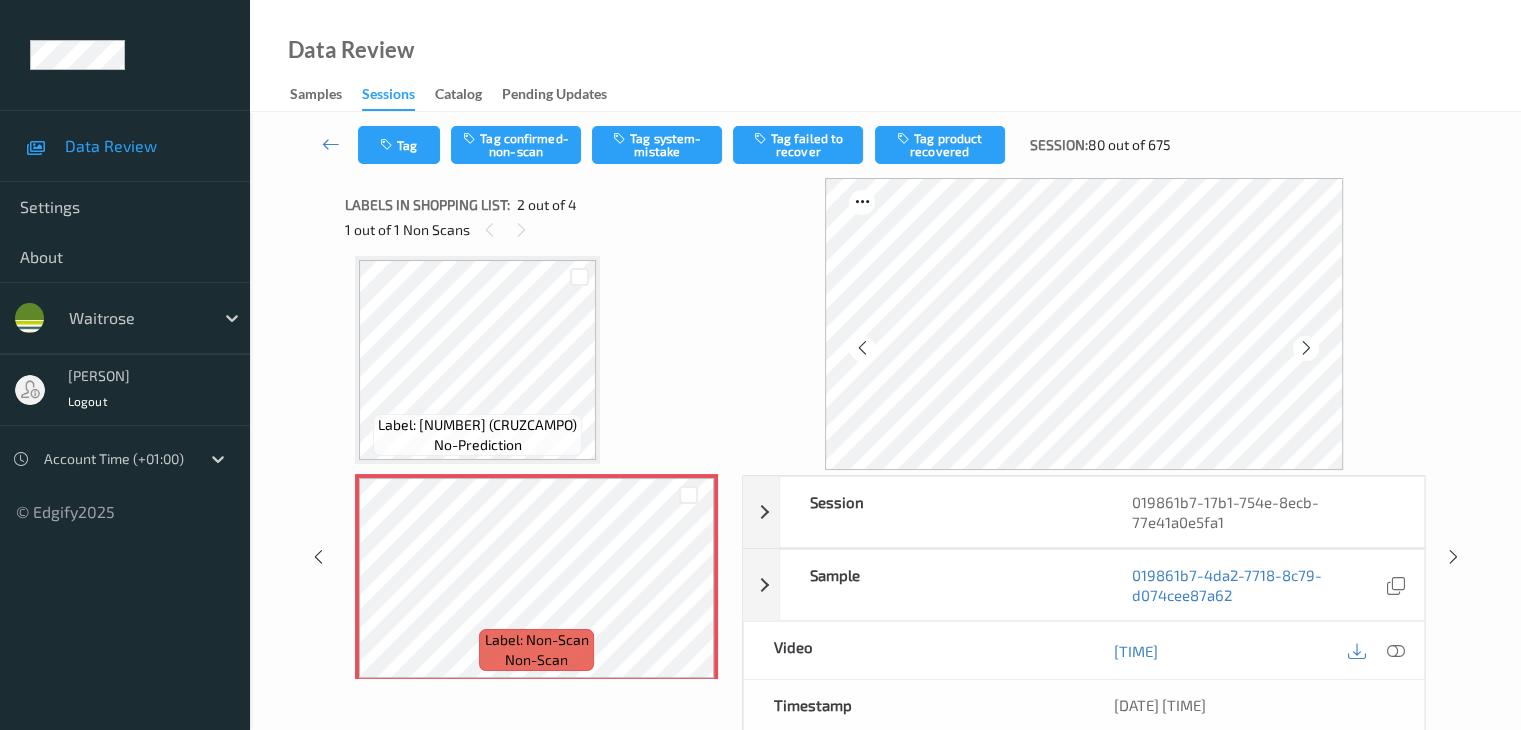 click at bounding box center [1305, 348] 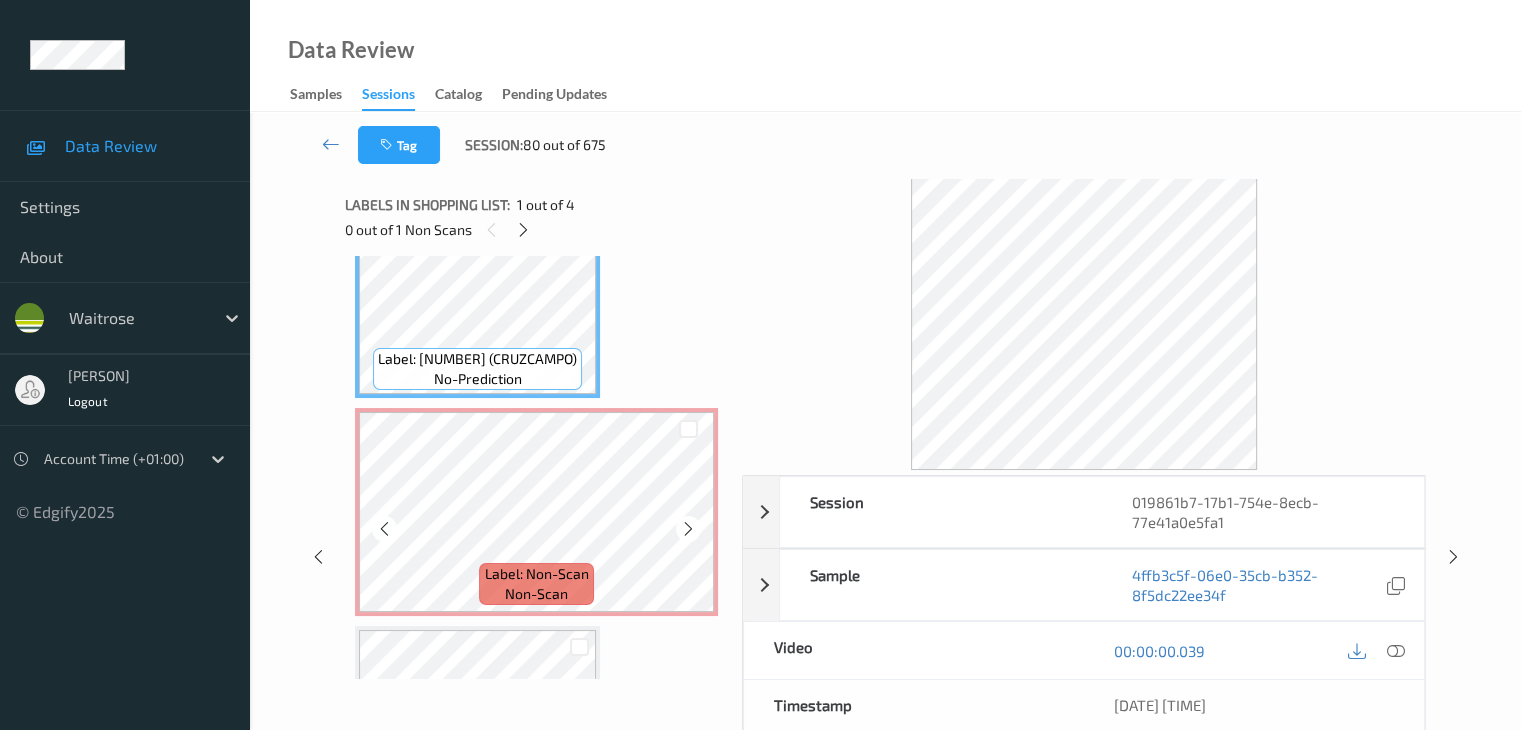 scroll, scrollTop: 110, scrollLeft: 0, axis: vertical 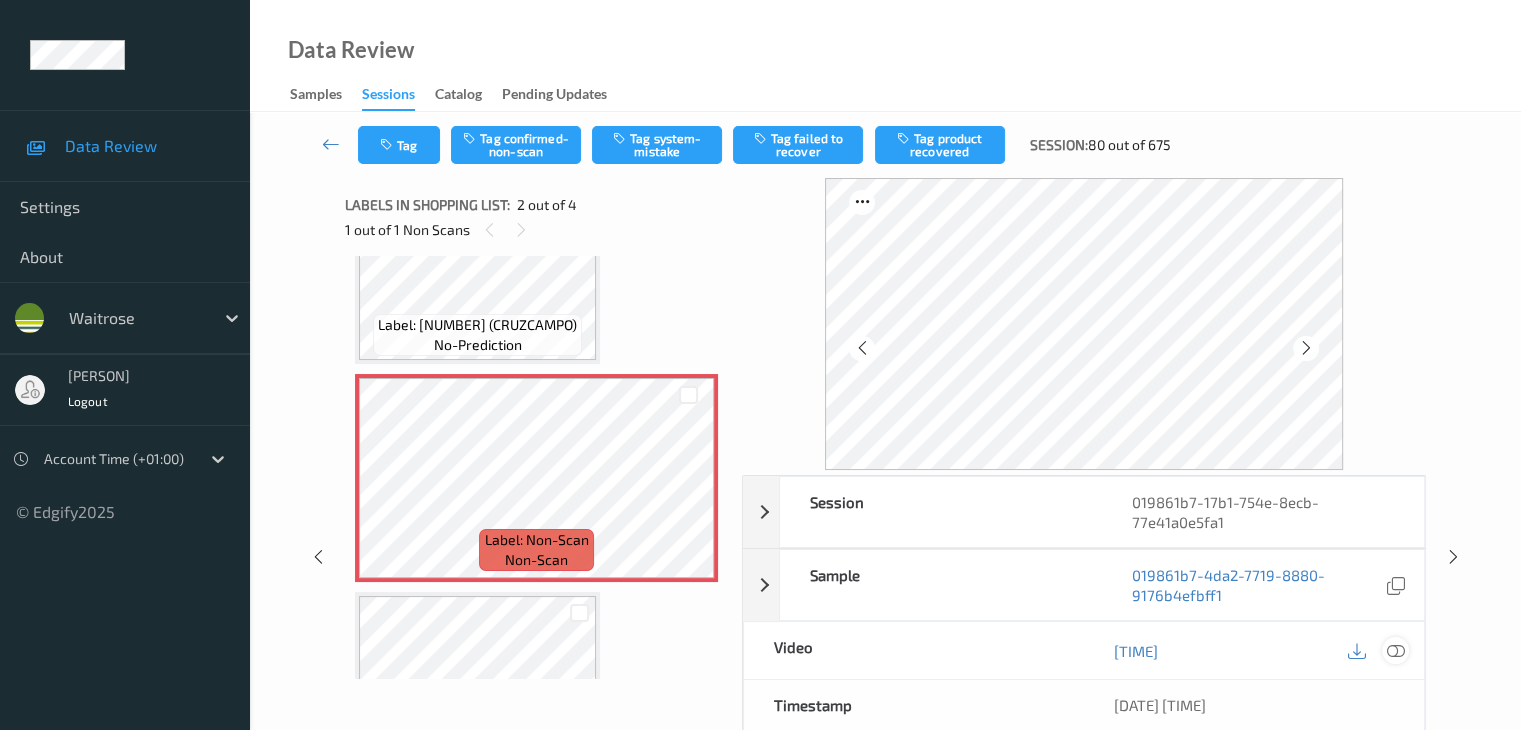 click at bounding box center (1395, 651) 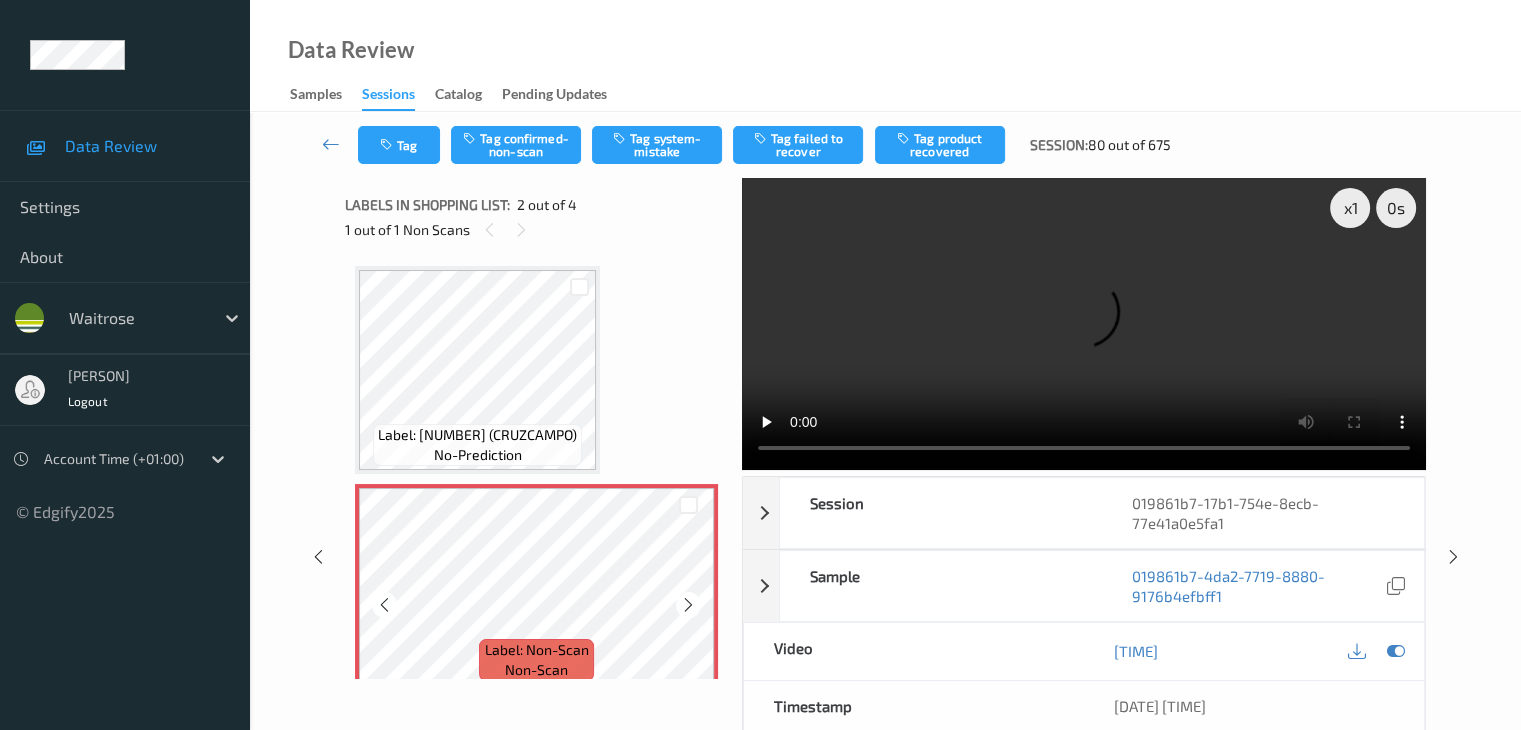 scroll, scrollTop: 100, scrollLeft: 0, axis: vertical 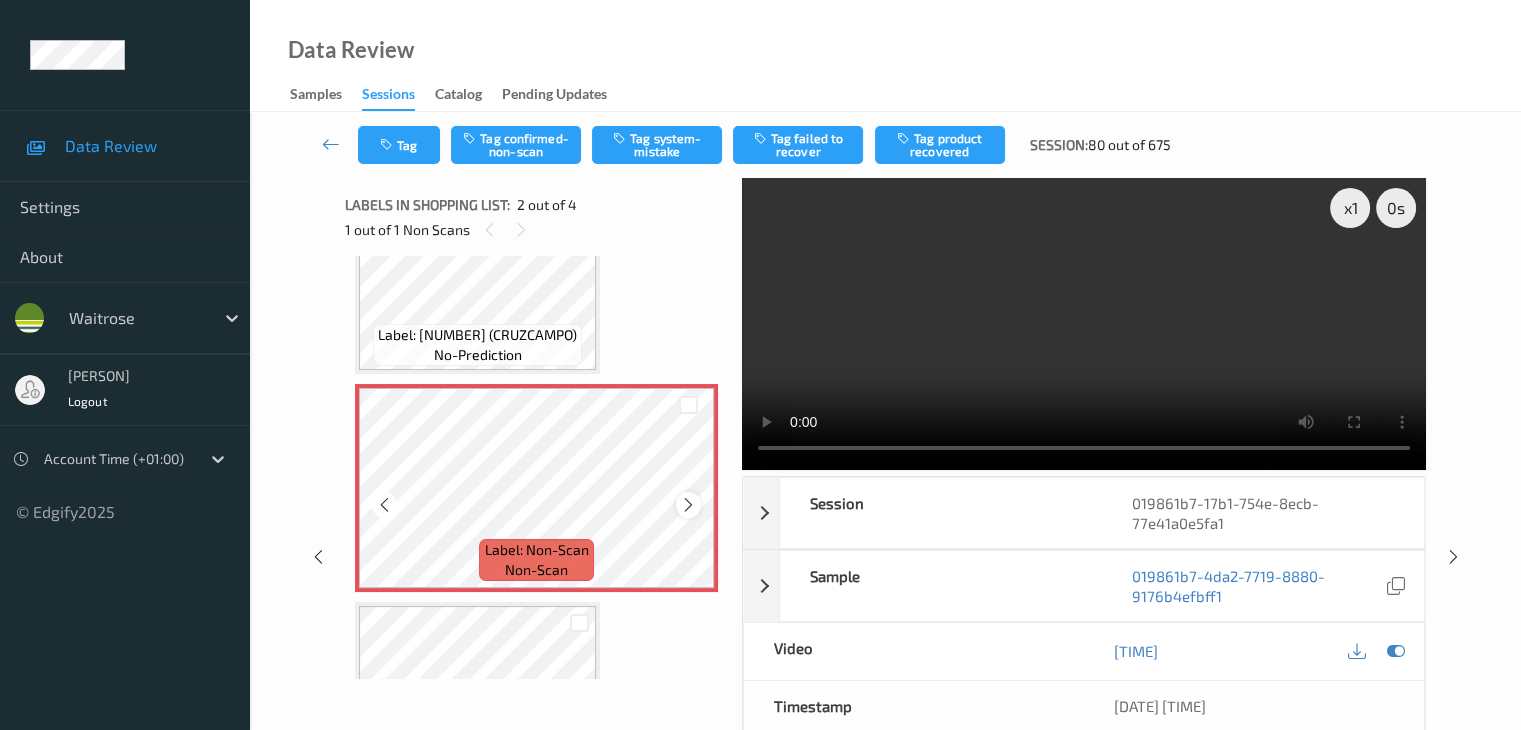 click at bounding box center [688, 505] 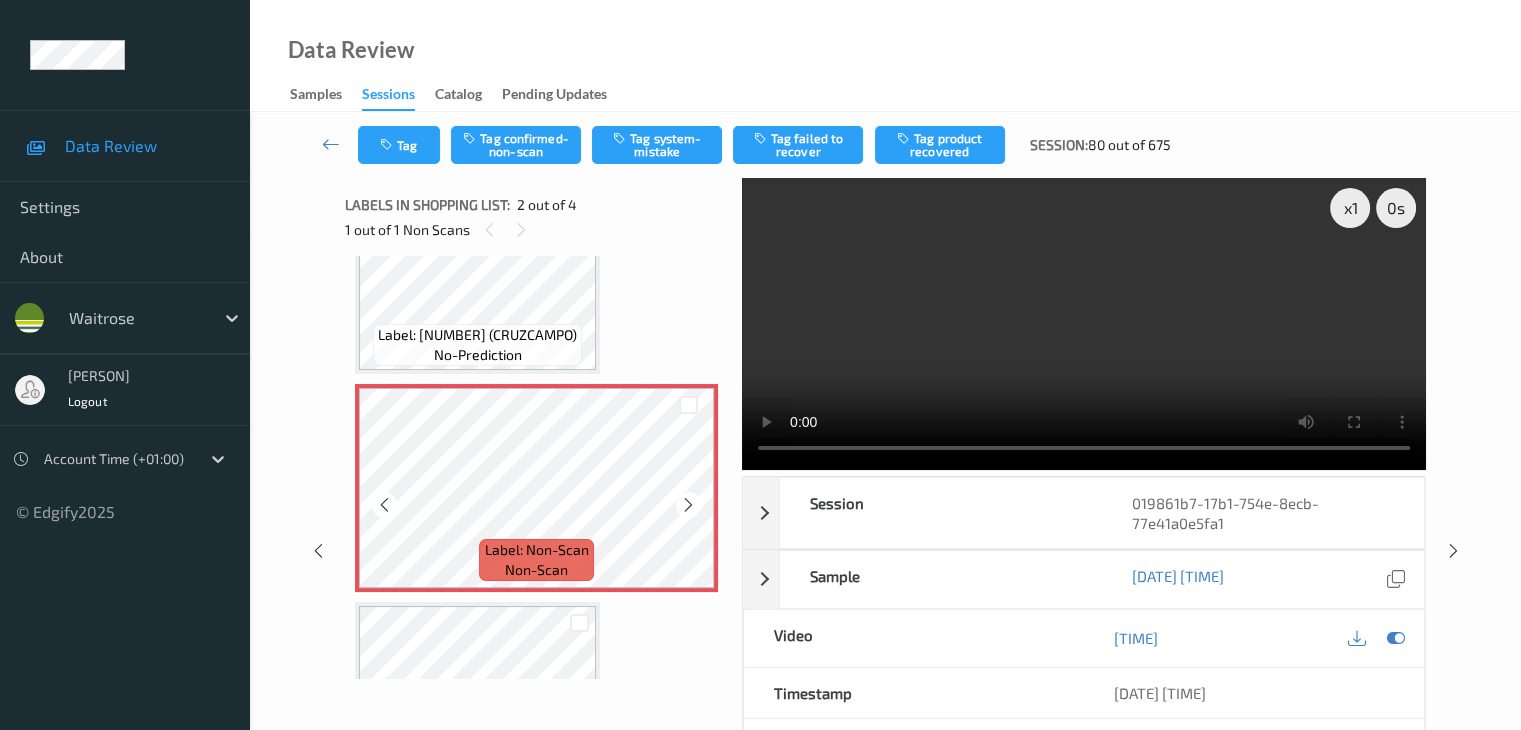 click at bounding box center (688, 505) 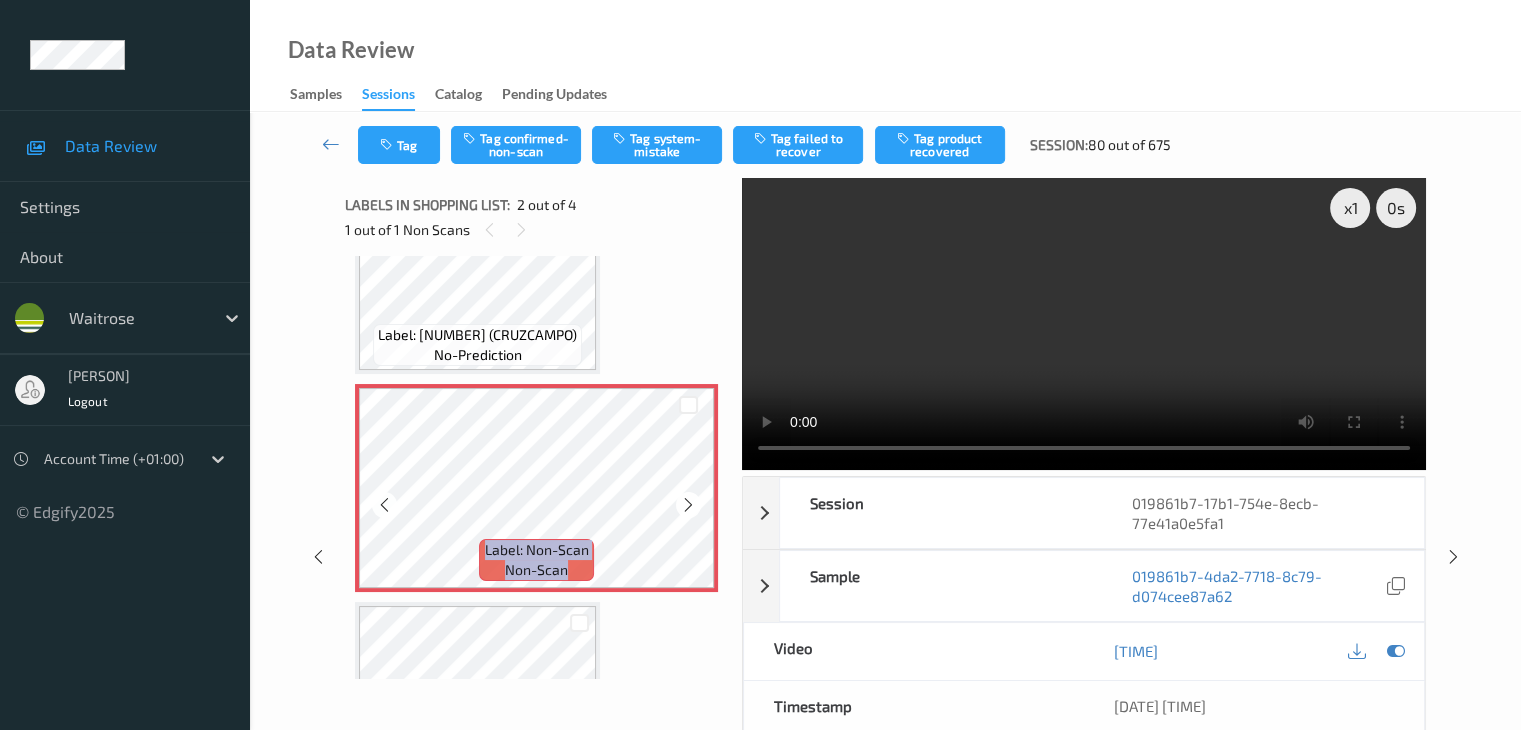 click at bounding box center [688, 505] 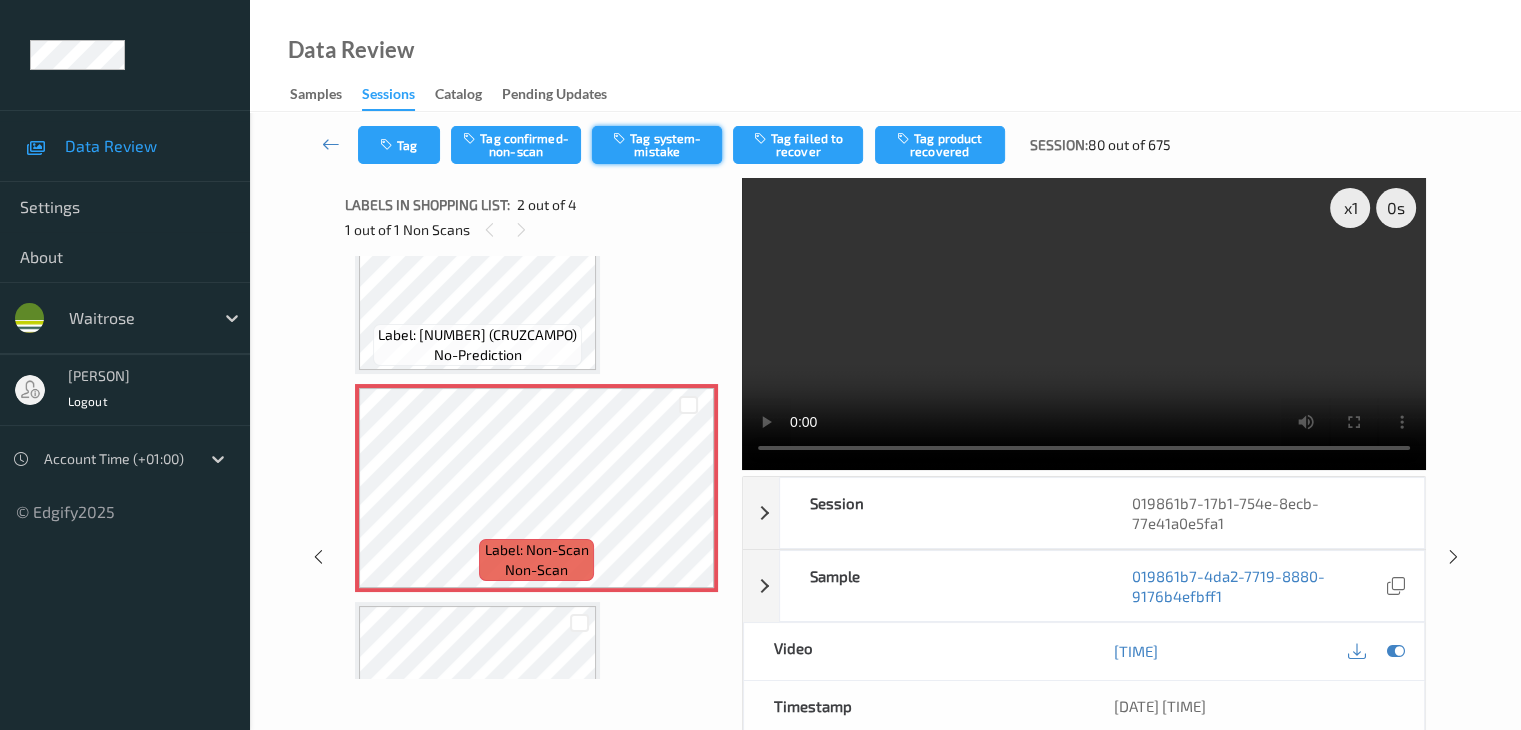 click on "Tag   system-mistake" at bounding box center (657, 145) 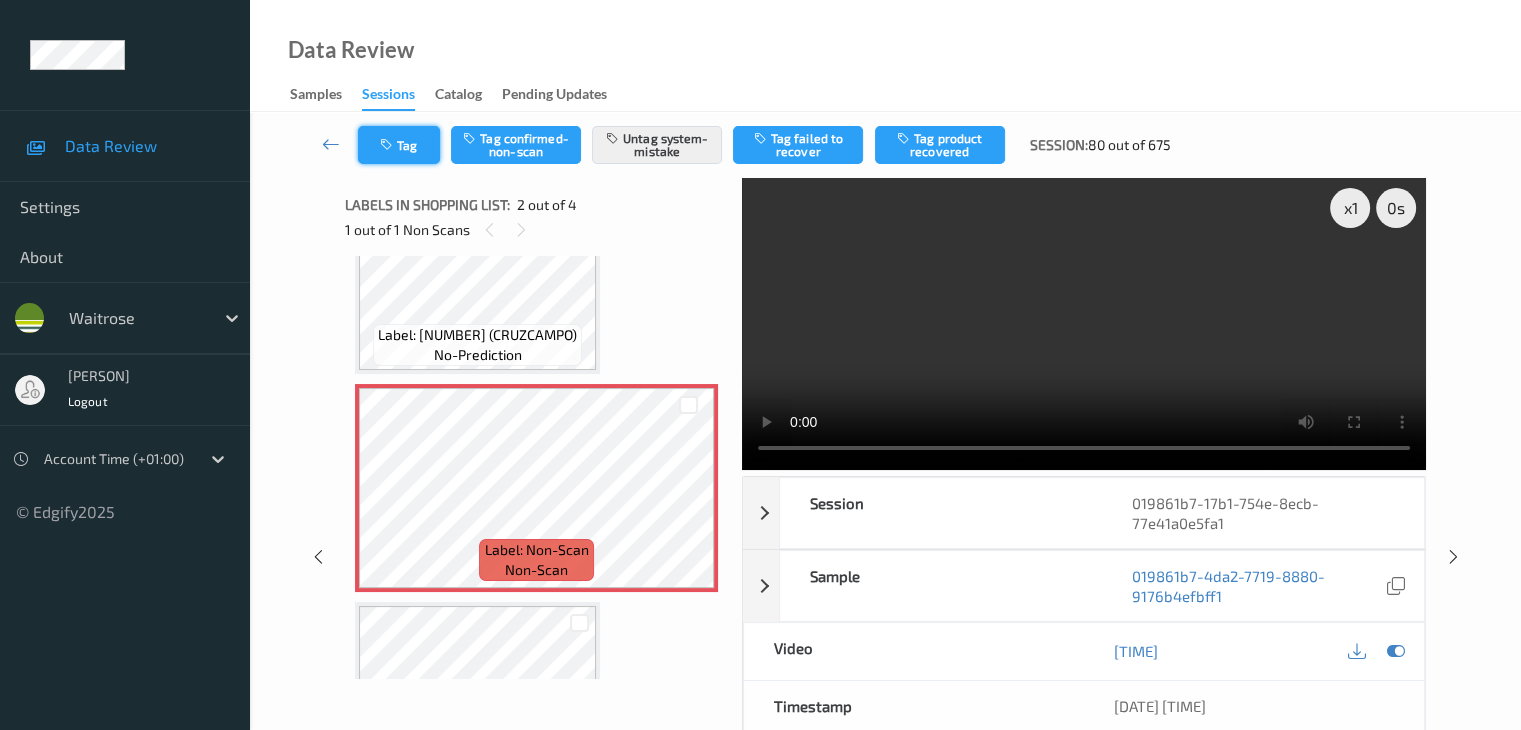 click on "Tag" at bounding box center (399, 145) 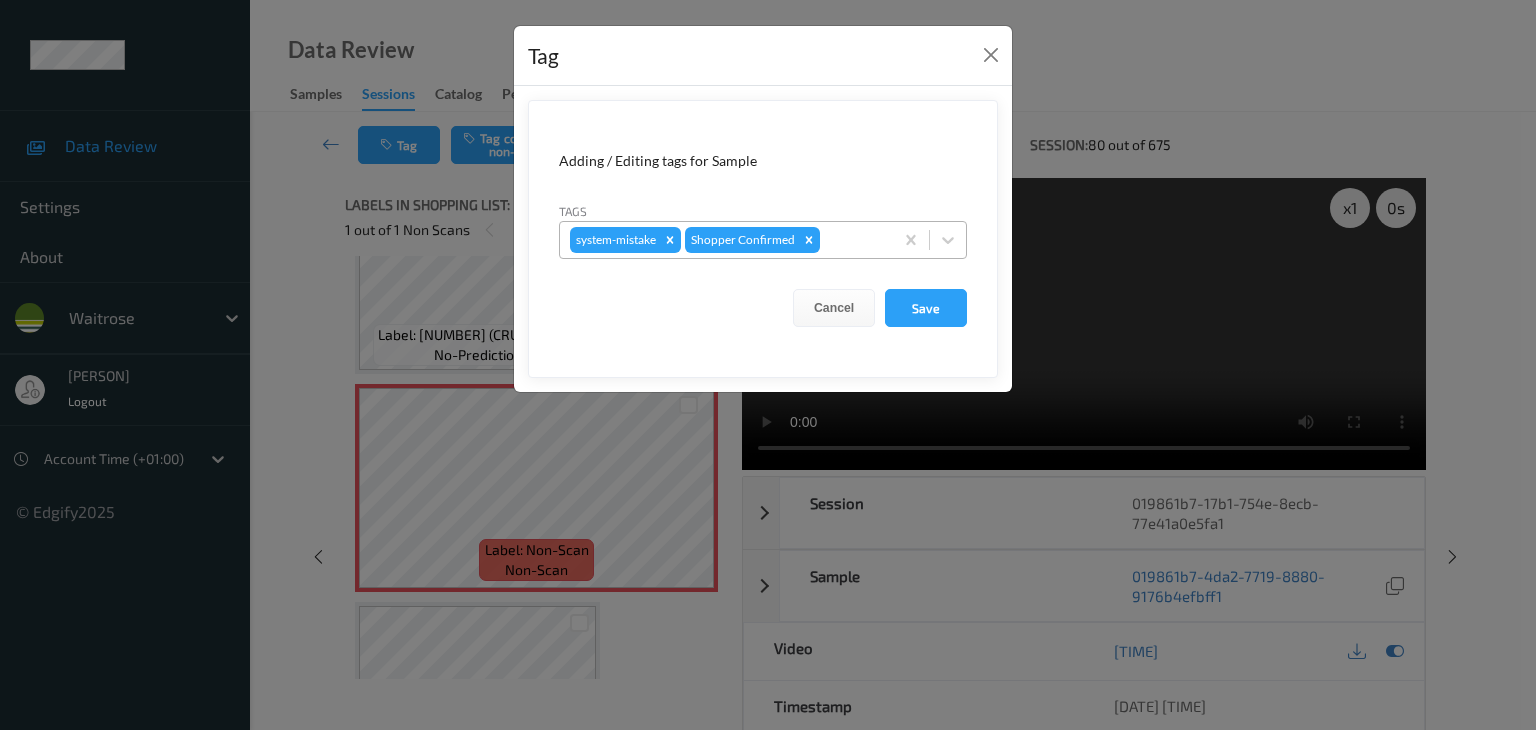 click at bounding box center [853, 240] 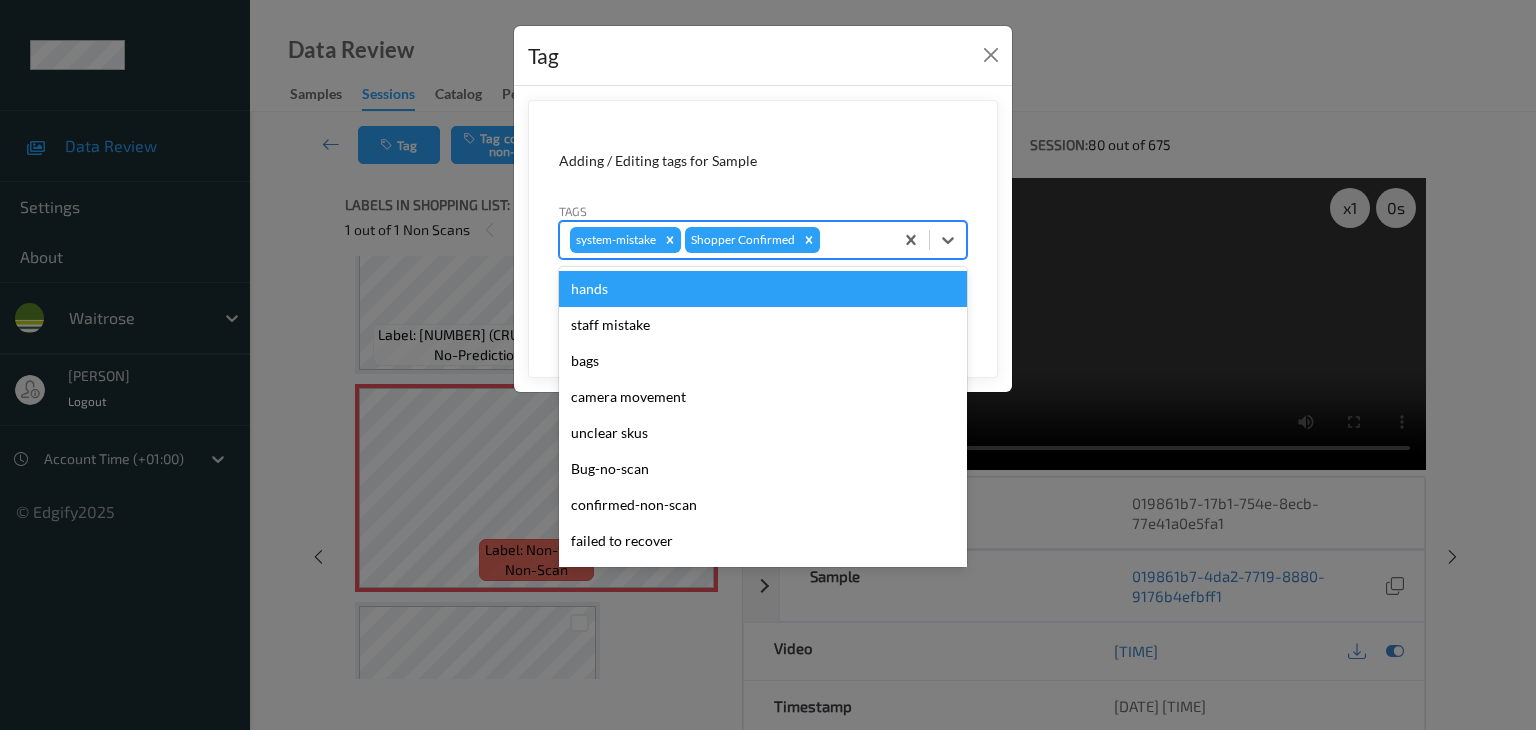 type on "u" 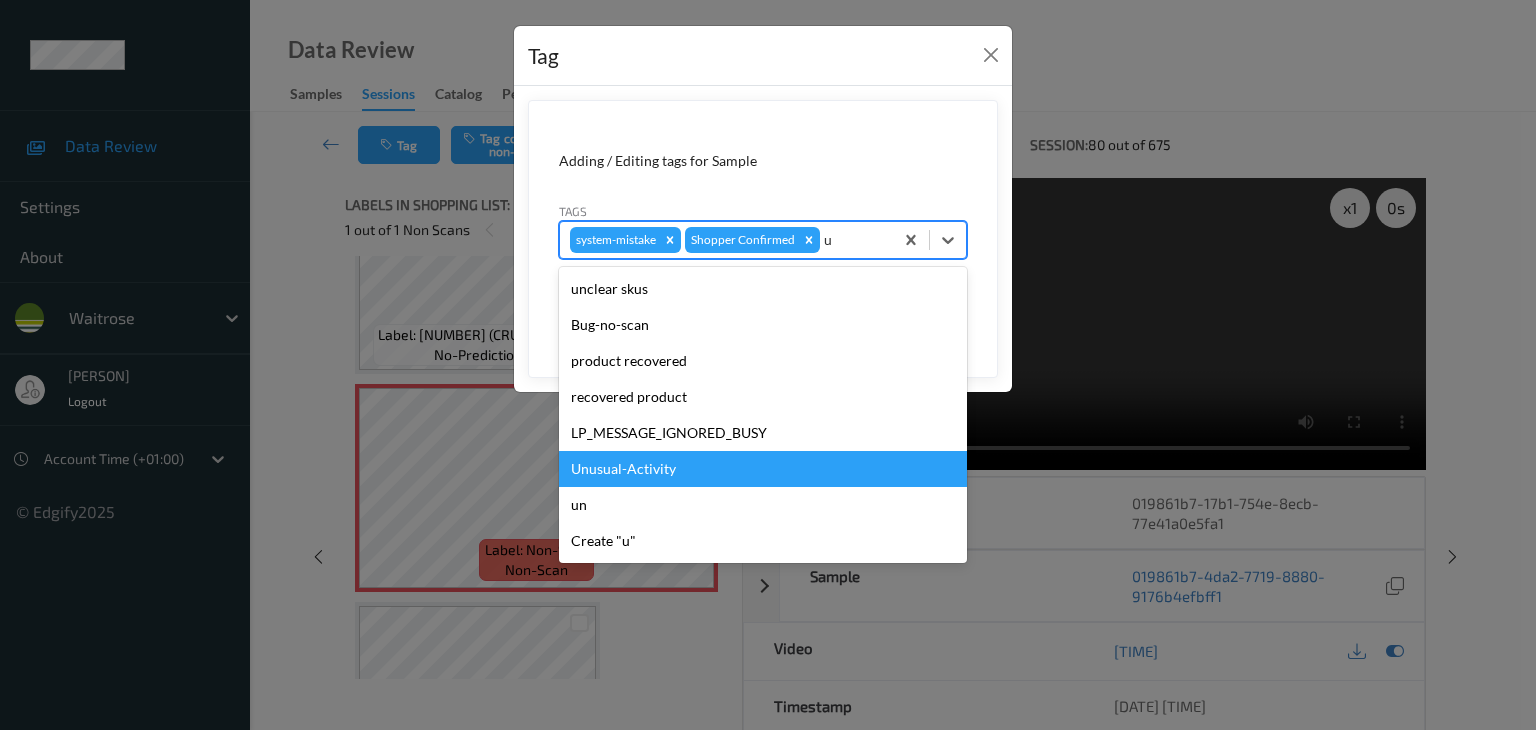 click on "Unusual-Activity" at bounding box center (763, 469) 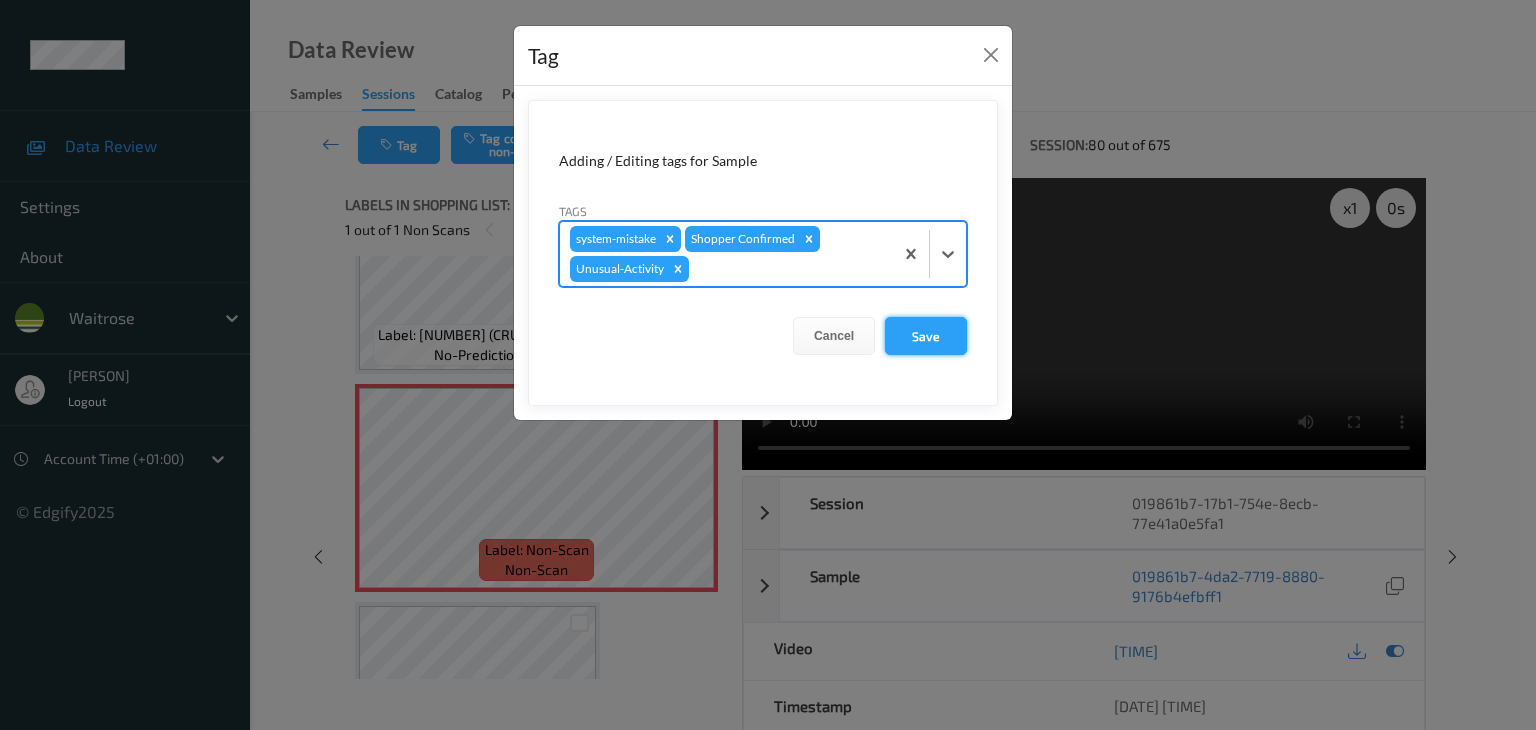 click on "Save" at bounding box center (926, 336) 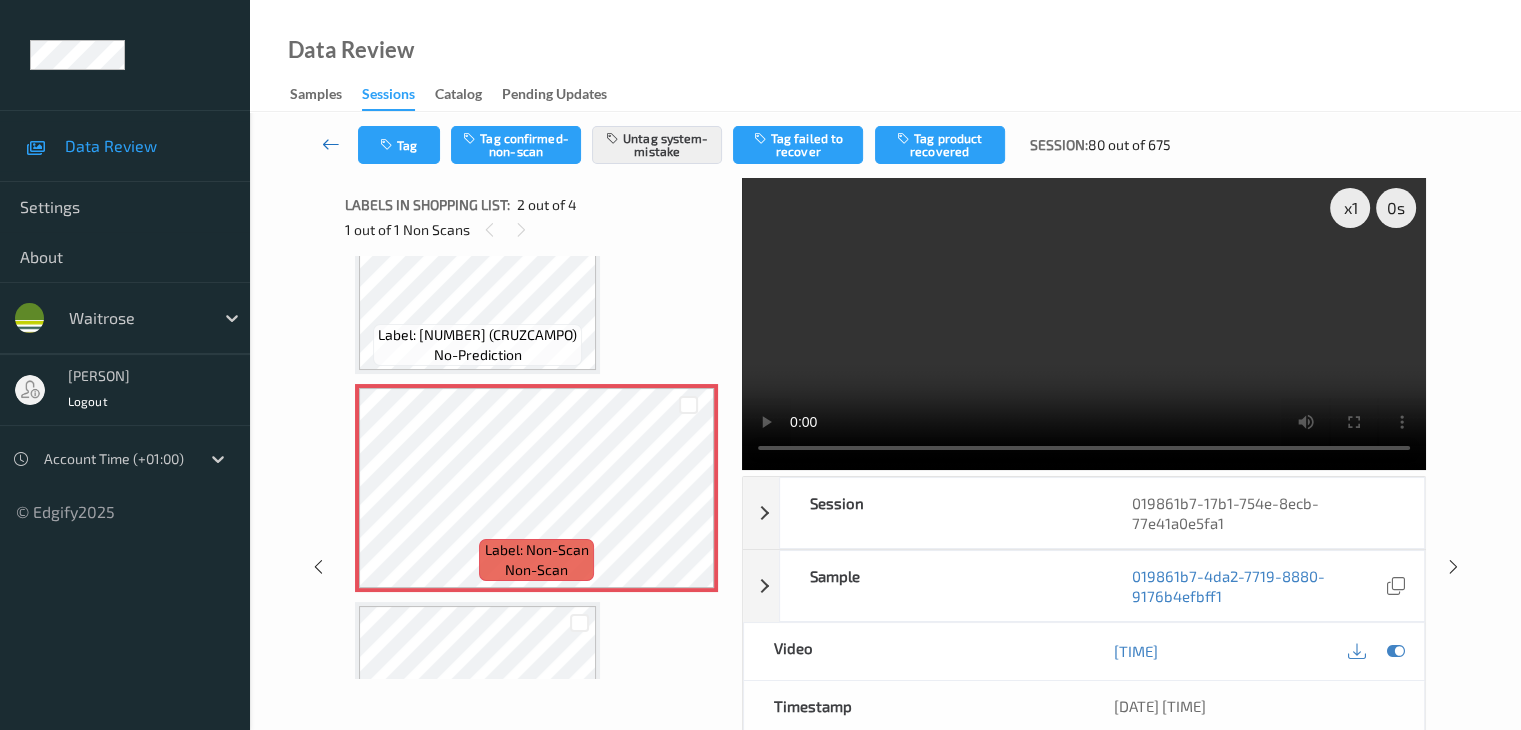 click at bounding box center [331, 144] 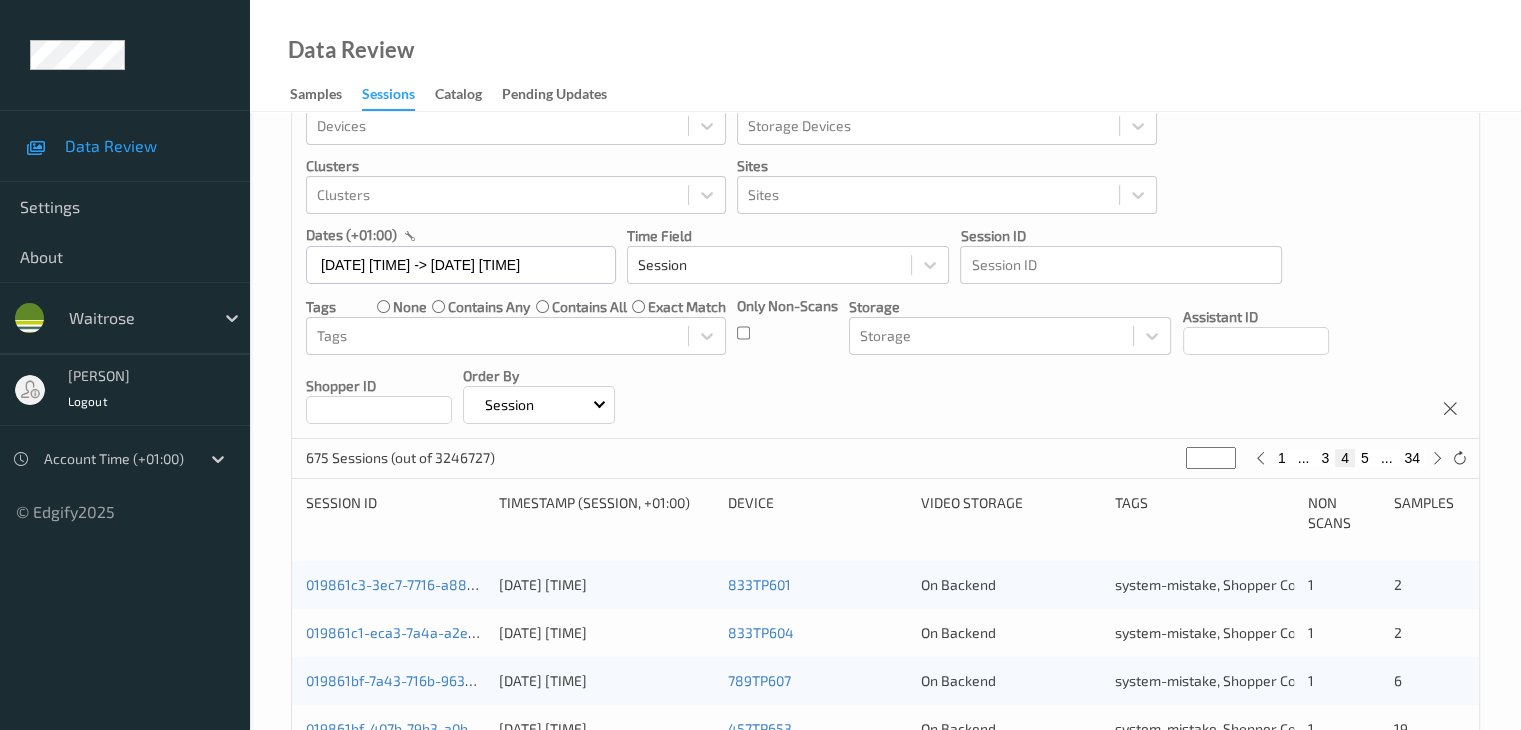 scroll, scrollTop: 332, scrollLeft: 0, axis: vertical 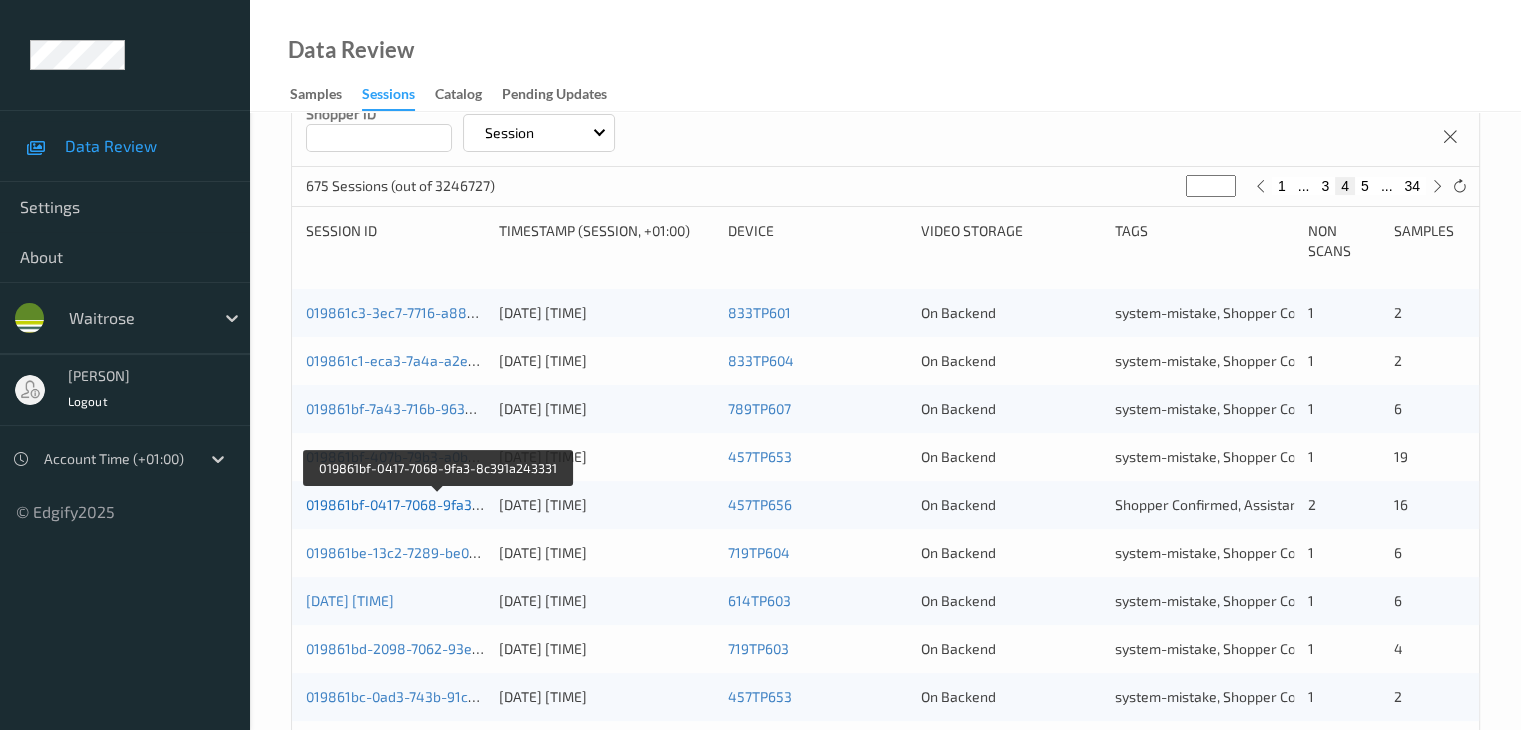 click on "019861bf-0417-7068-9fa3-8c391a243331" at bounding box center (438, 504) 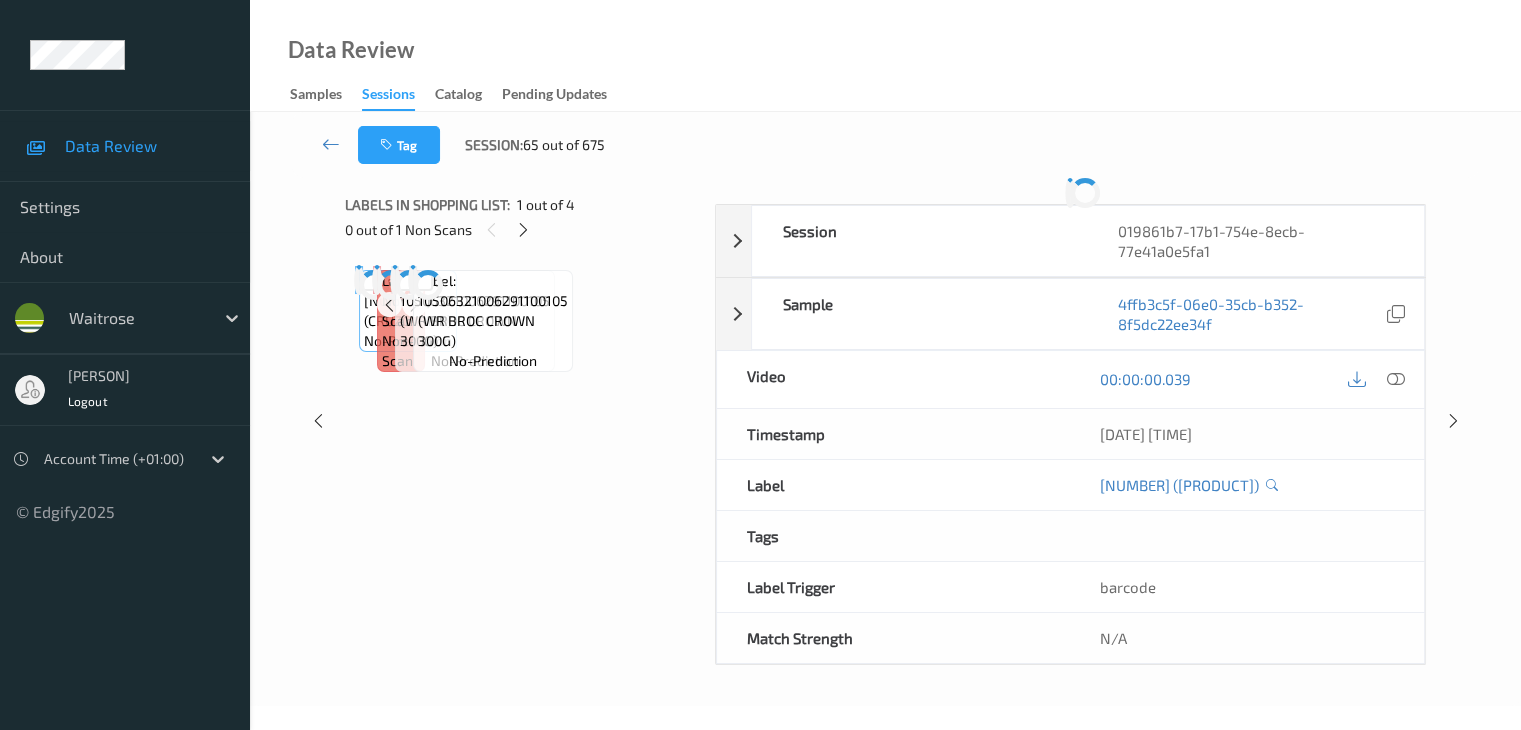 scroll, scrollTop: 0, scrollLeft: 0, axis: both 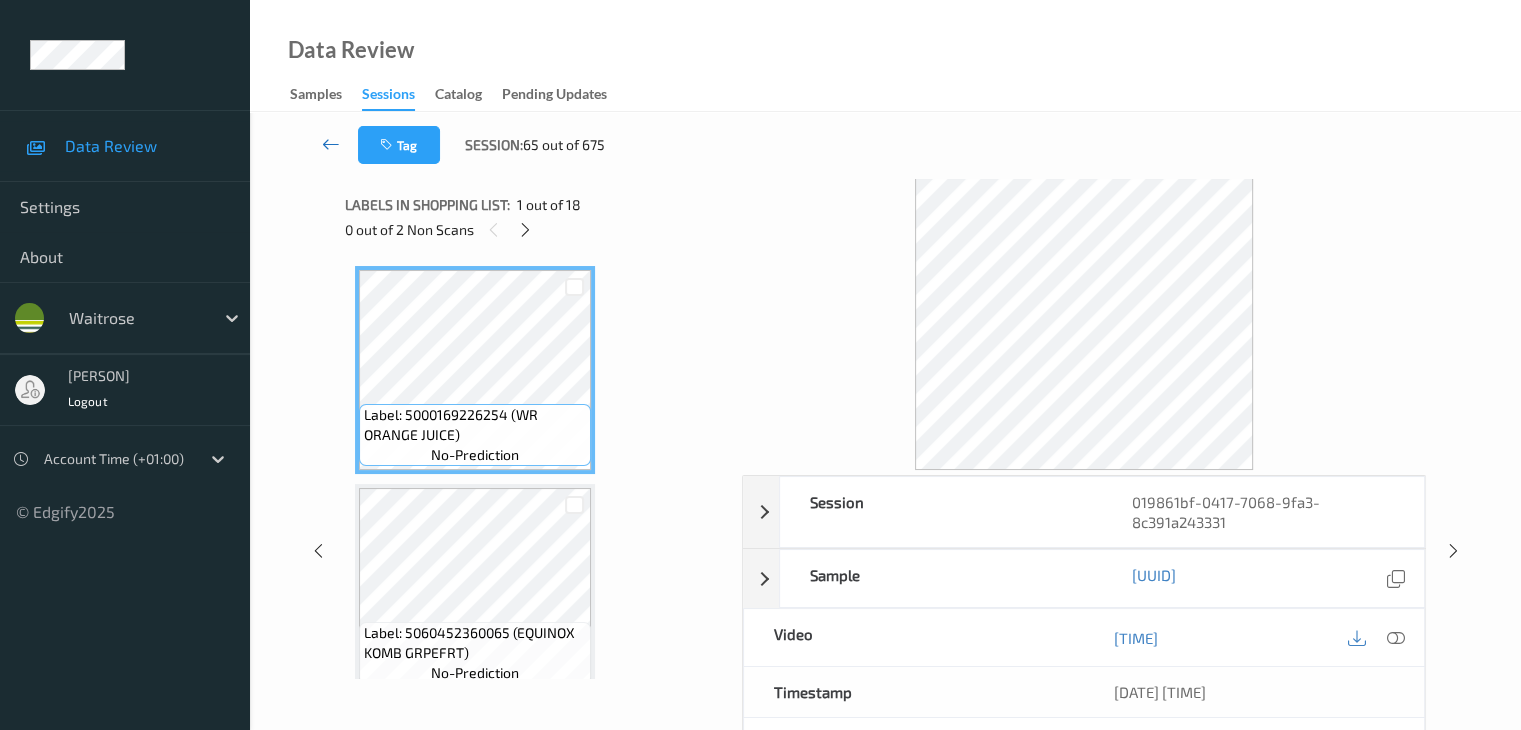 click at bounding box center [331, 144] 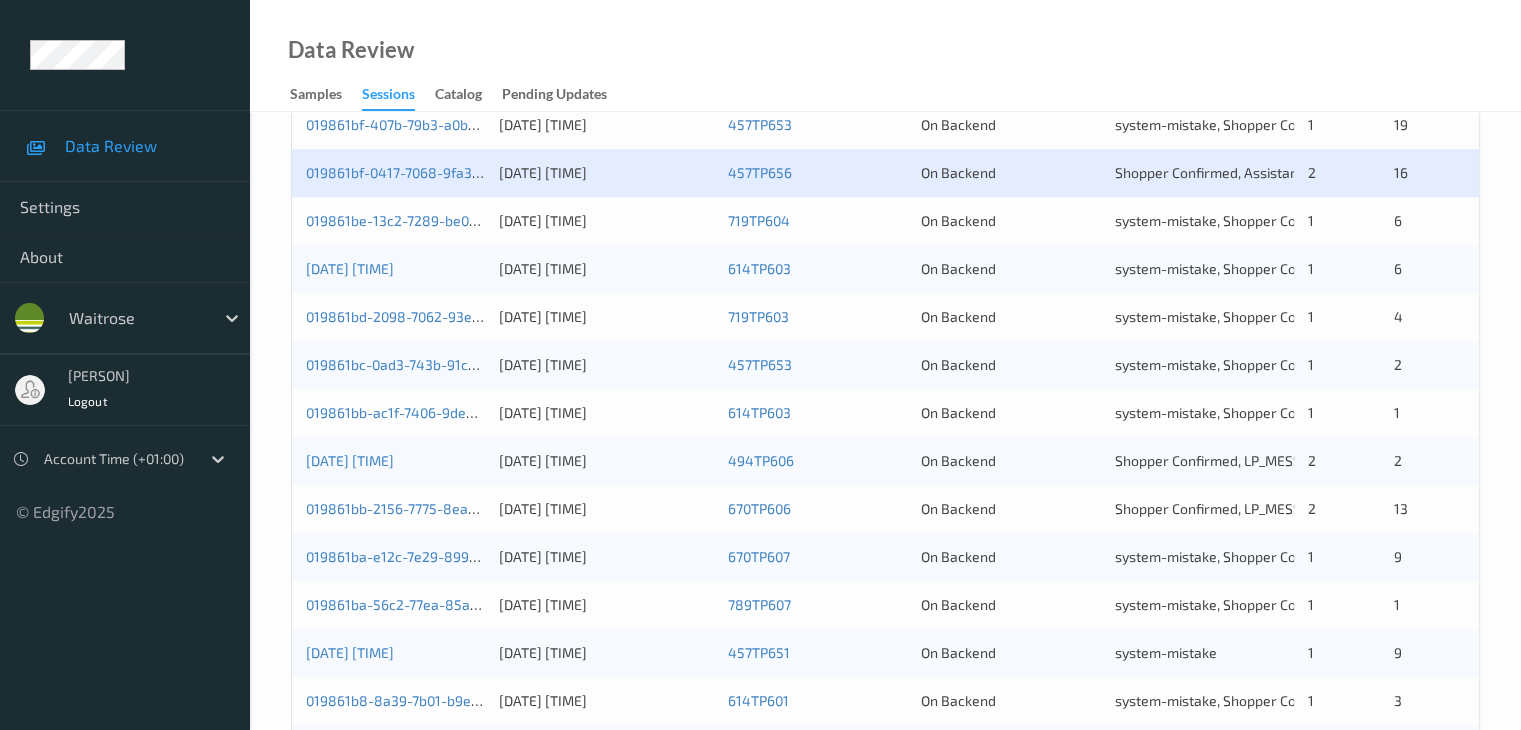 scroll, scrollTop: 700, scrollLeft: 0, axis: vertical 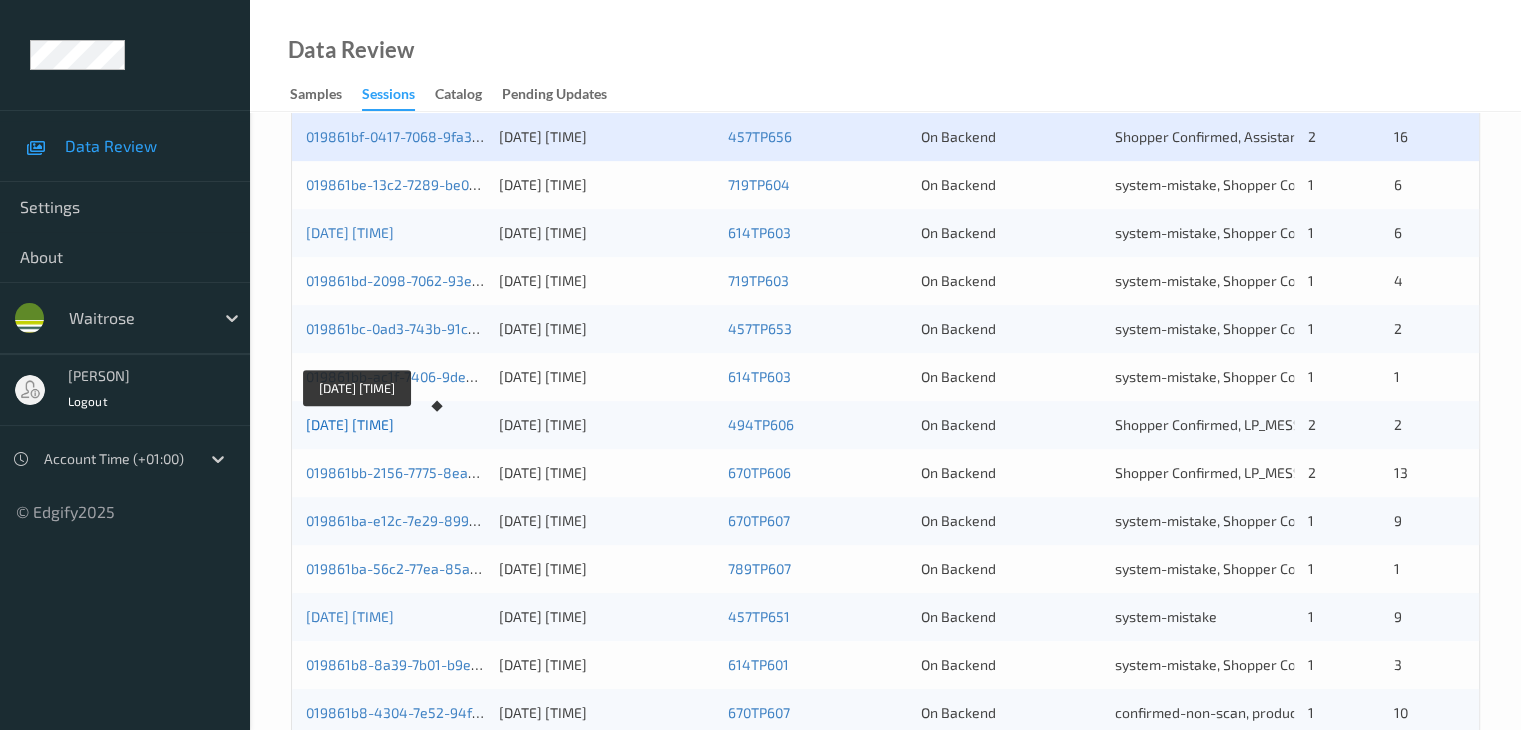click on "019861bb-382b-707e-ad0f-abc2bf8ff630" at bounding box center [350, 424] 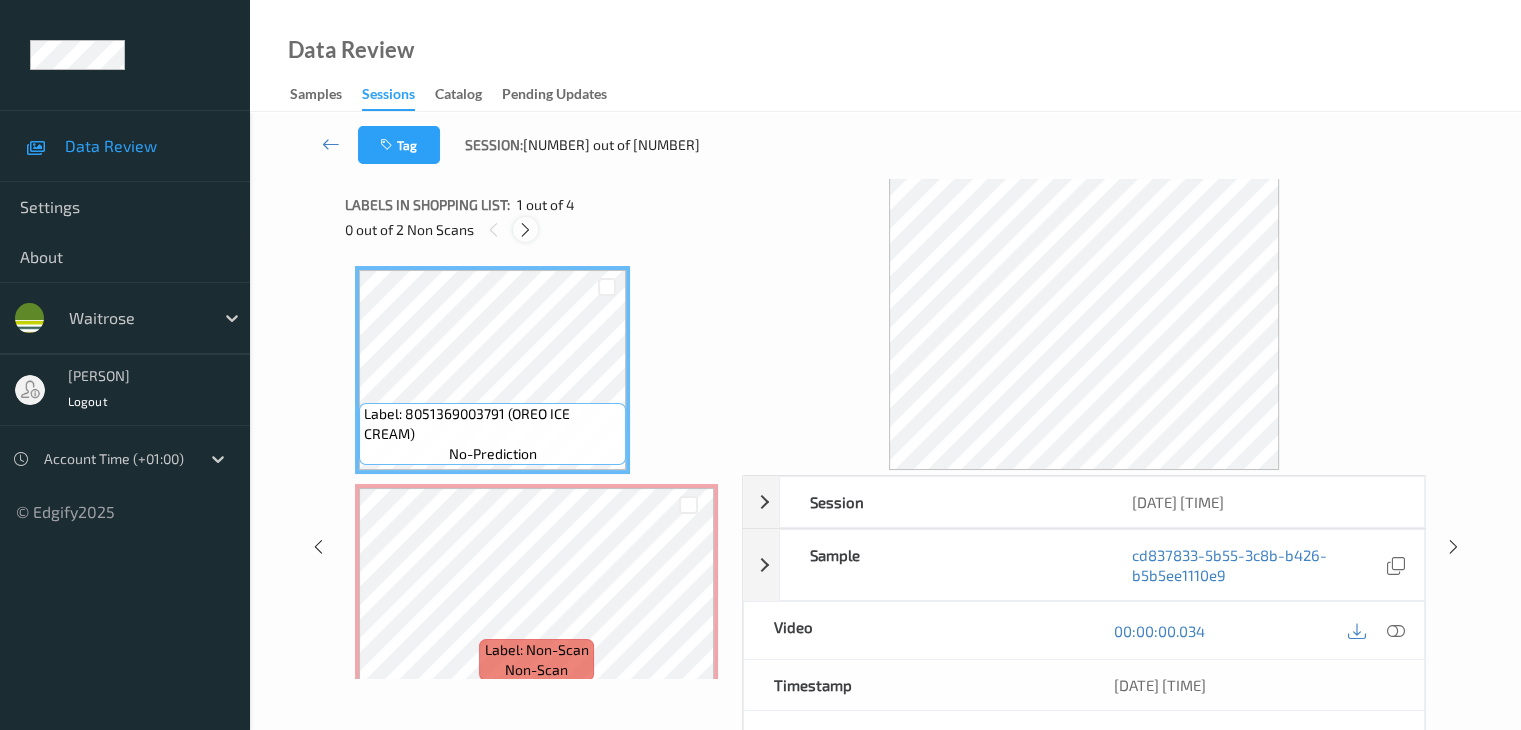 click at bounding box center (525, 229) 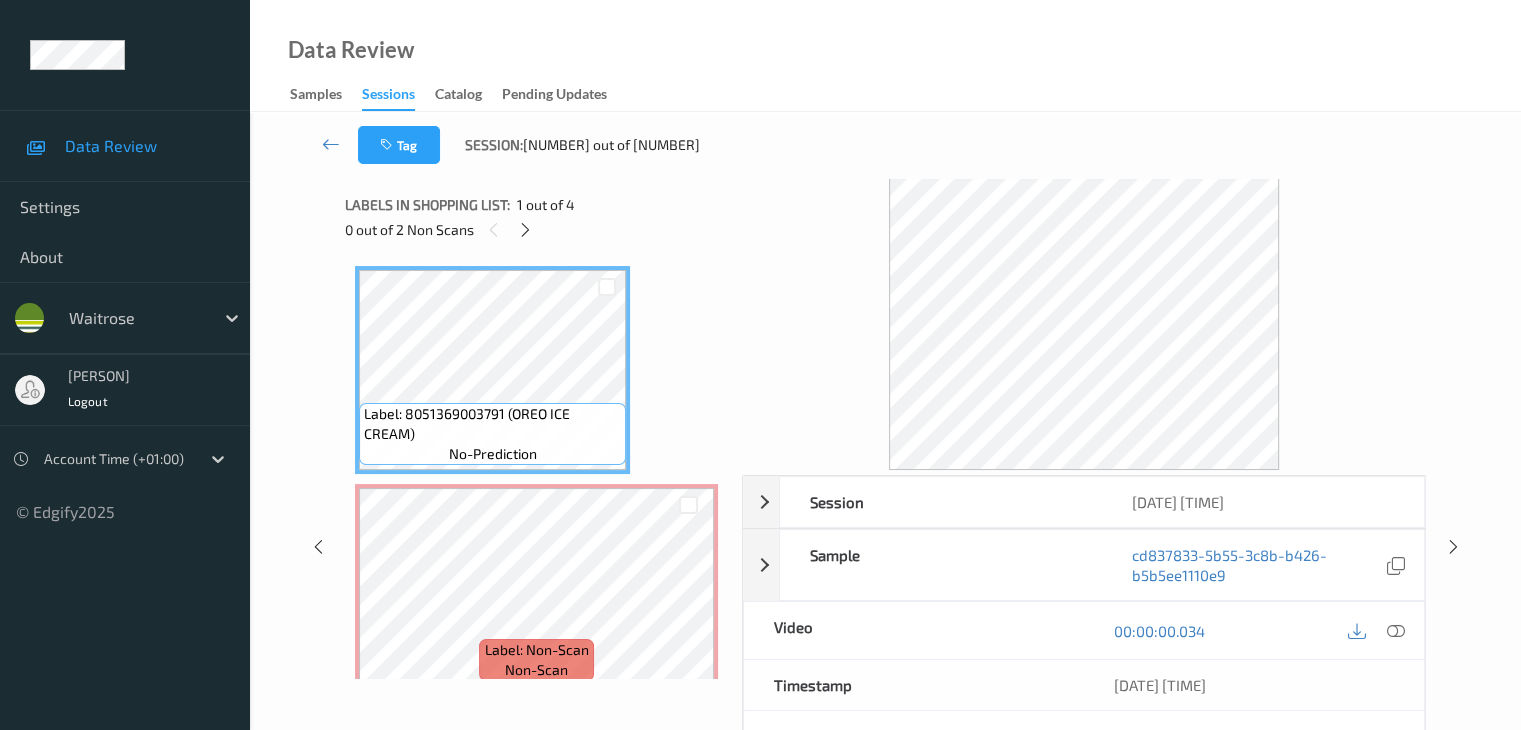 scroll, scrollTop: 10, scrollLeft: 0, axis: vertical 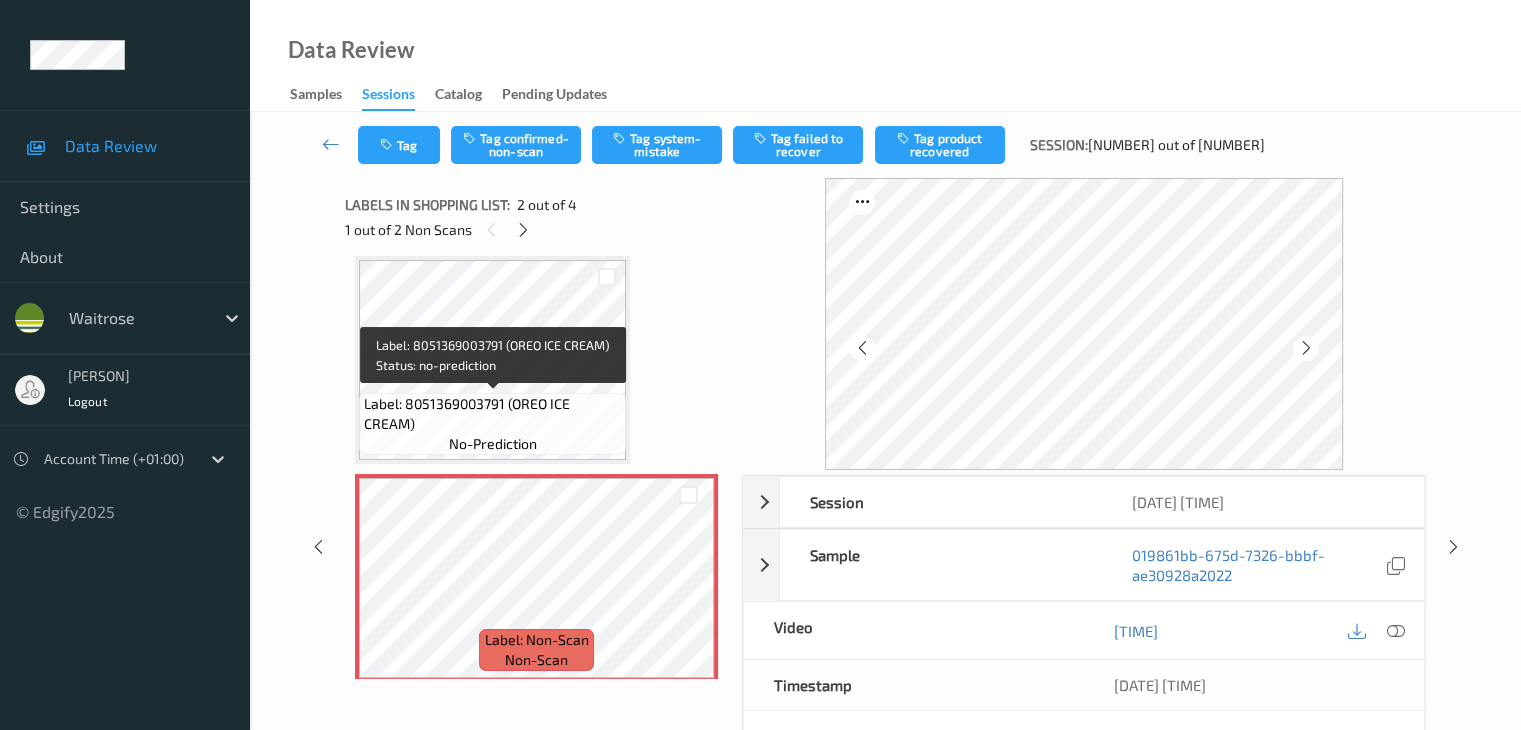 click on "Label: 8051369003791 (OREO ICE CREAM)" at bounding box center [492, 414] 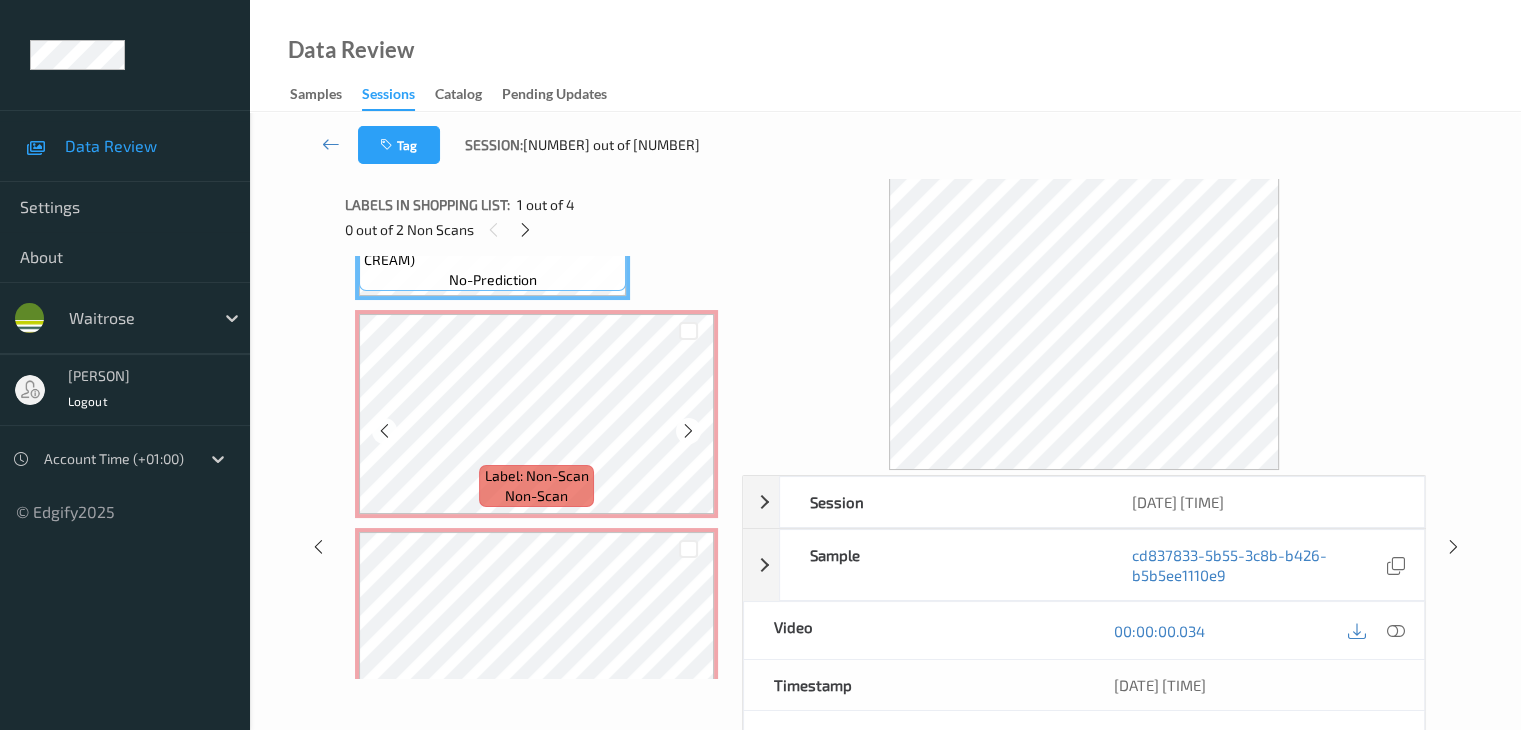 scroll, scrollTop: 210, scrollLeft: 0, axis: vertical 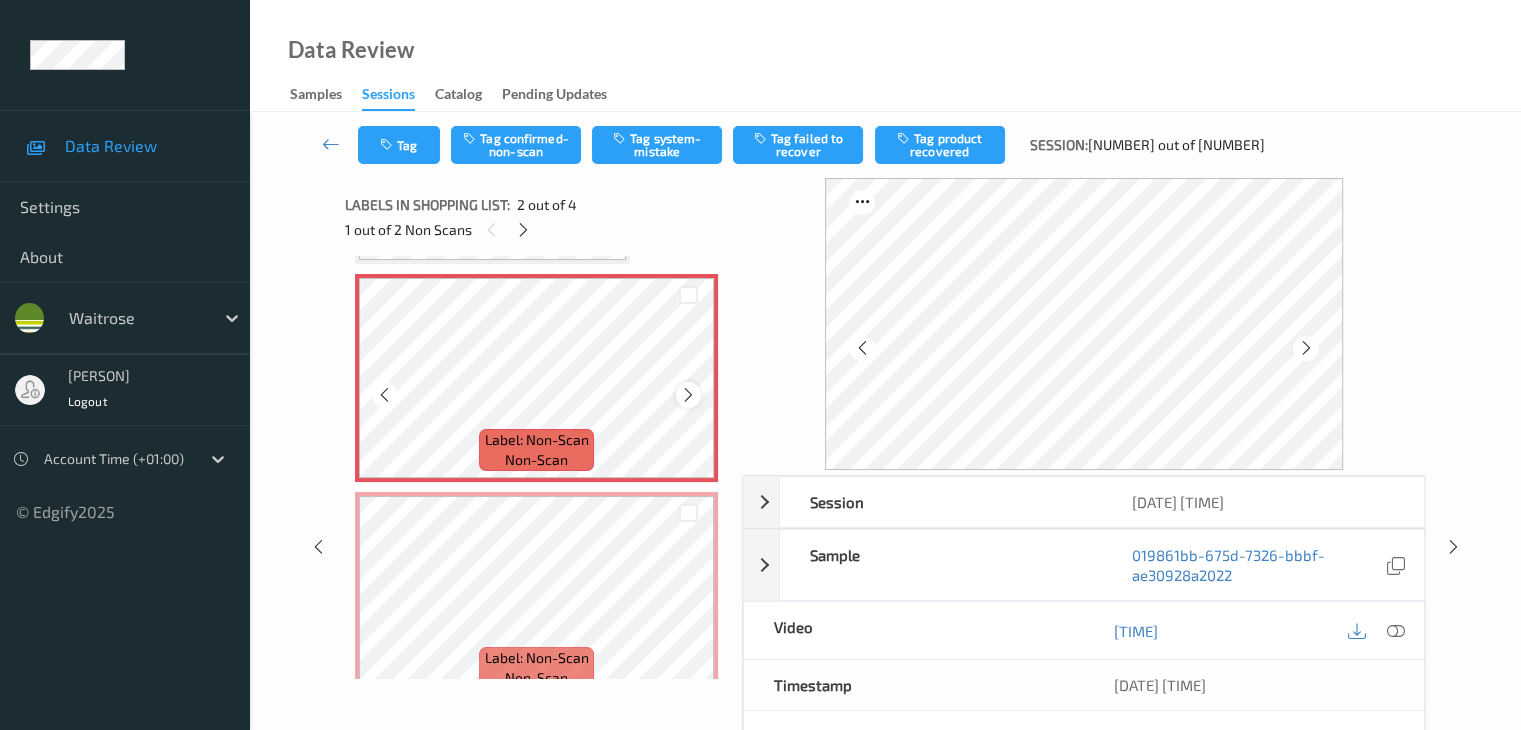click at bounding box center (688, 395) 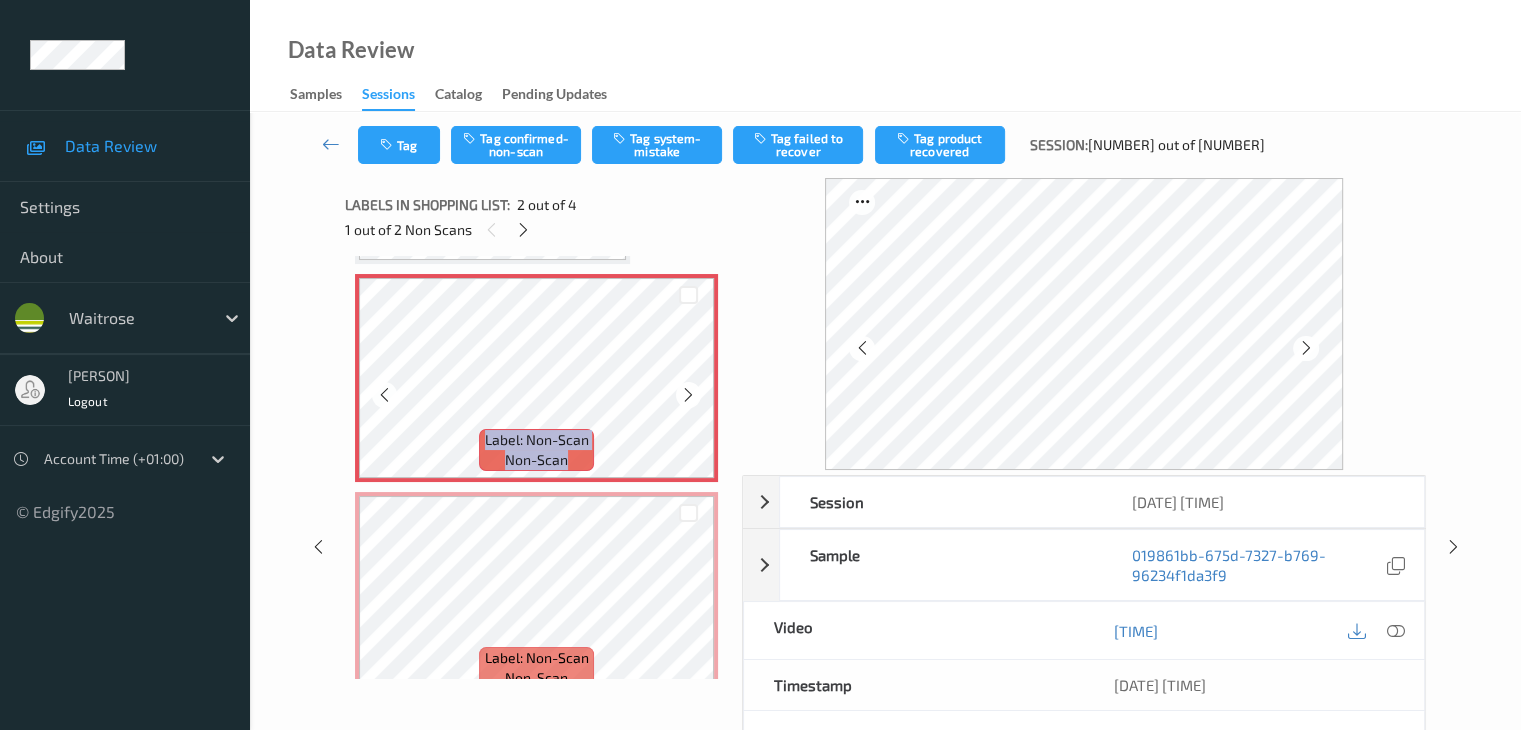 click at bounding box center [688, 395] 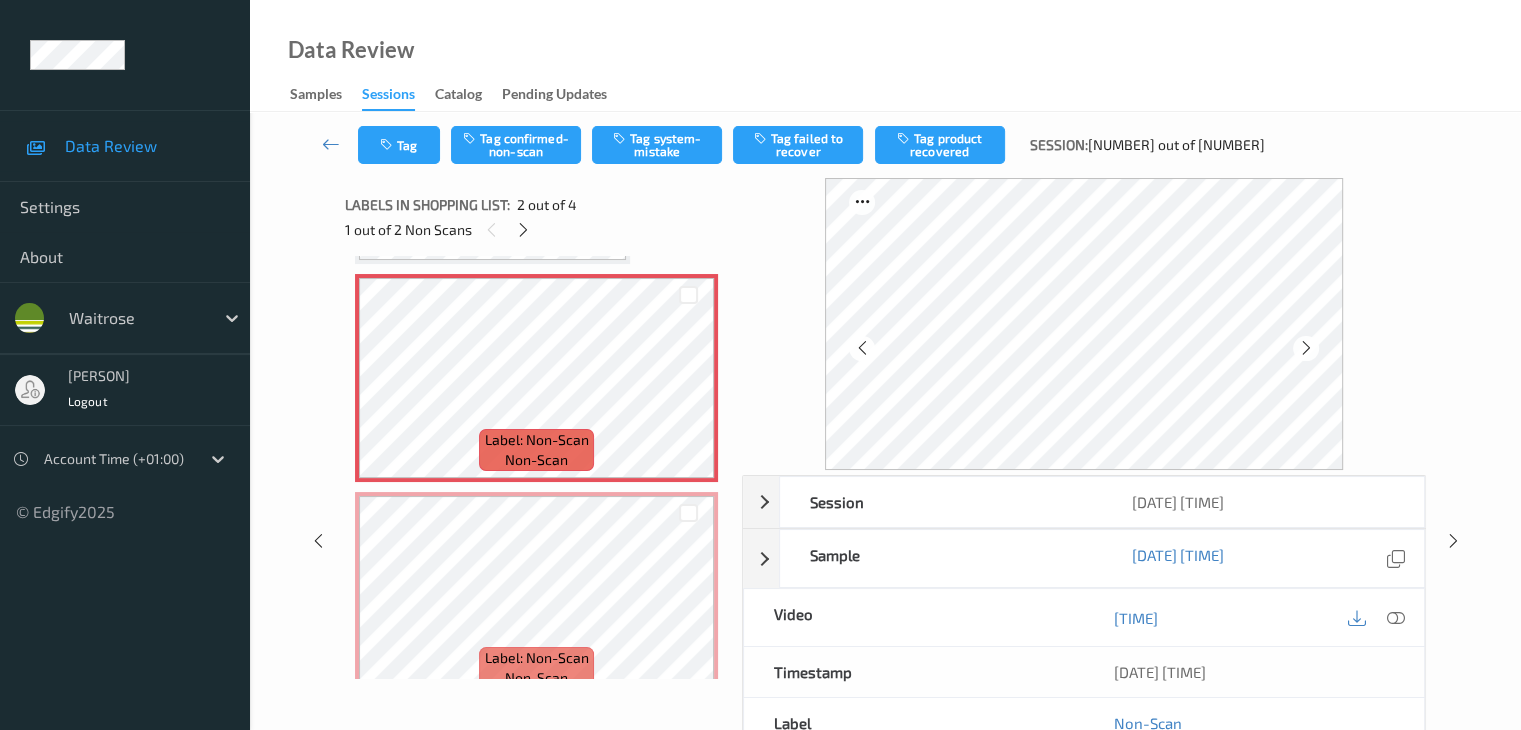 click on "Tag Tag   confirmed-non-scan Tag   system-mistake Tag   failed to recover Tag   product recovered Session: 71 out of 675" at bounding box center [885, 145] 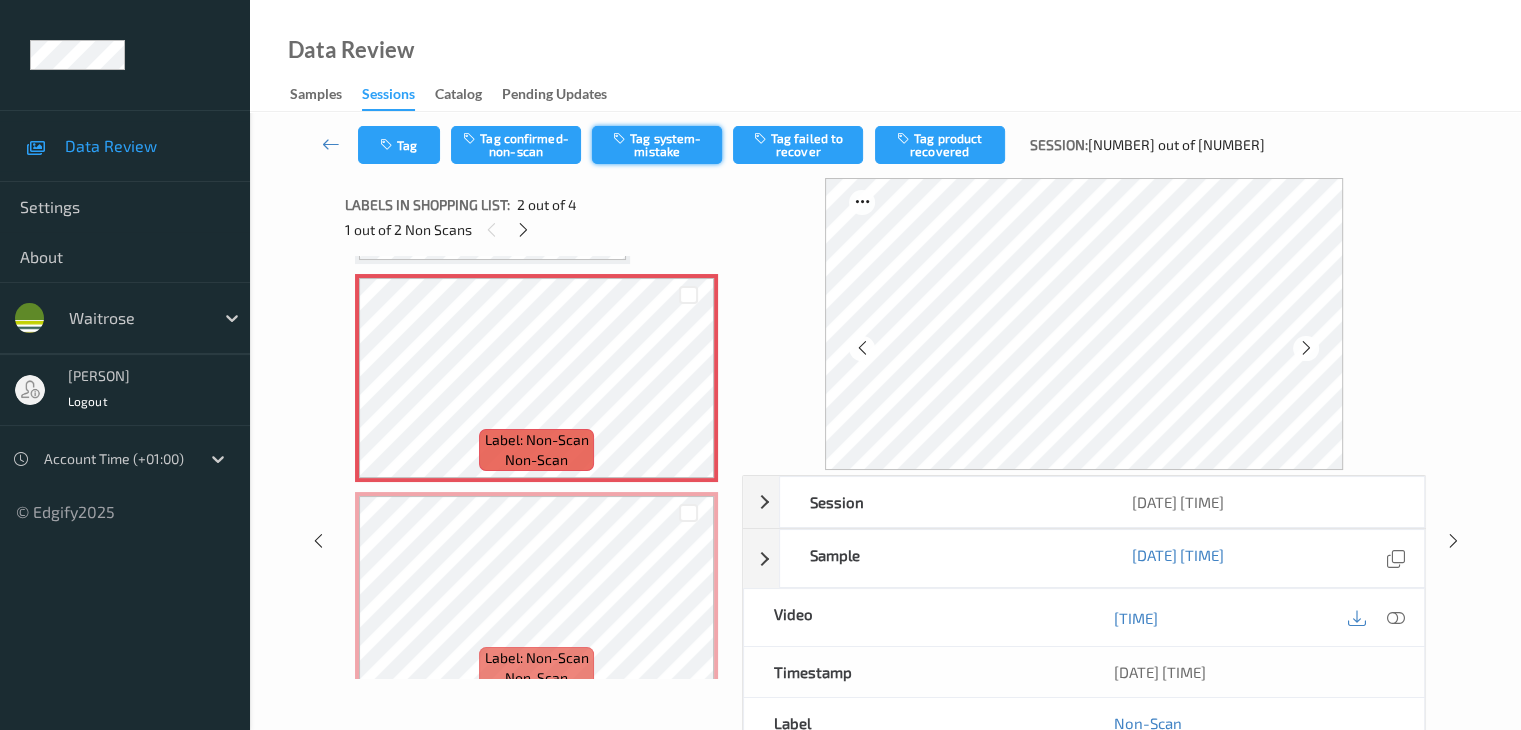 click on "Tag   system-mistake" at bounding box center [657, 145] 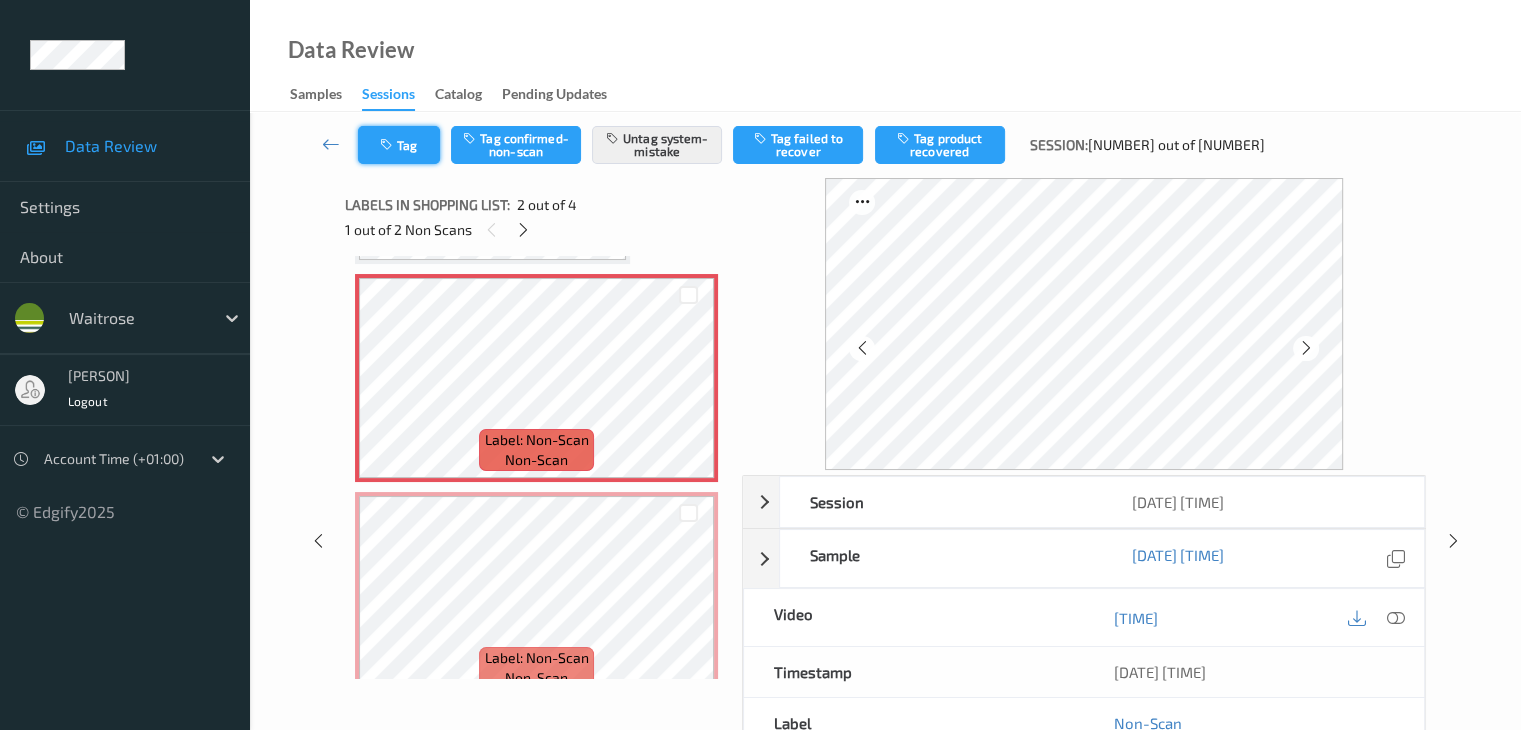click on "Tag" at bounding box center (399, 145) 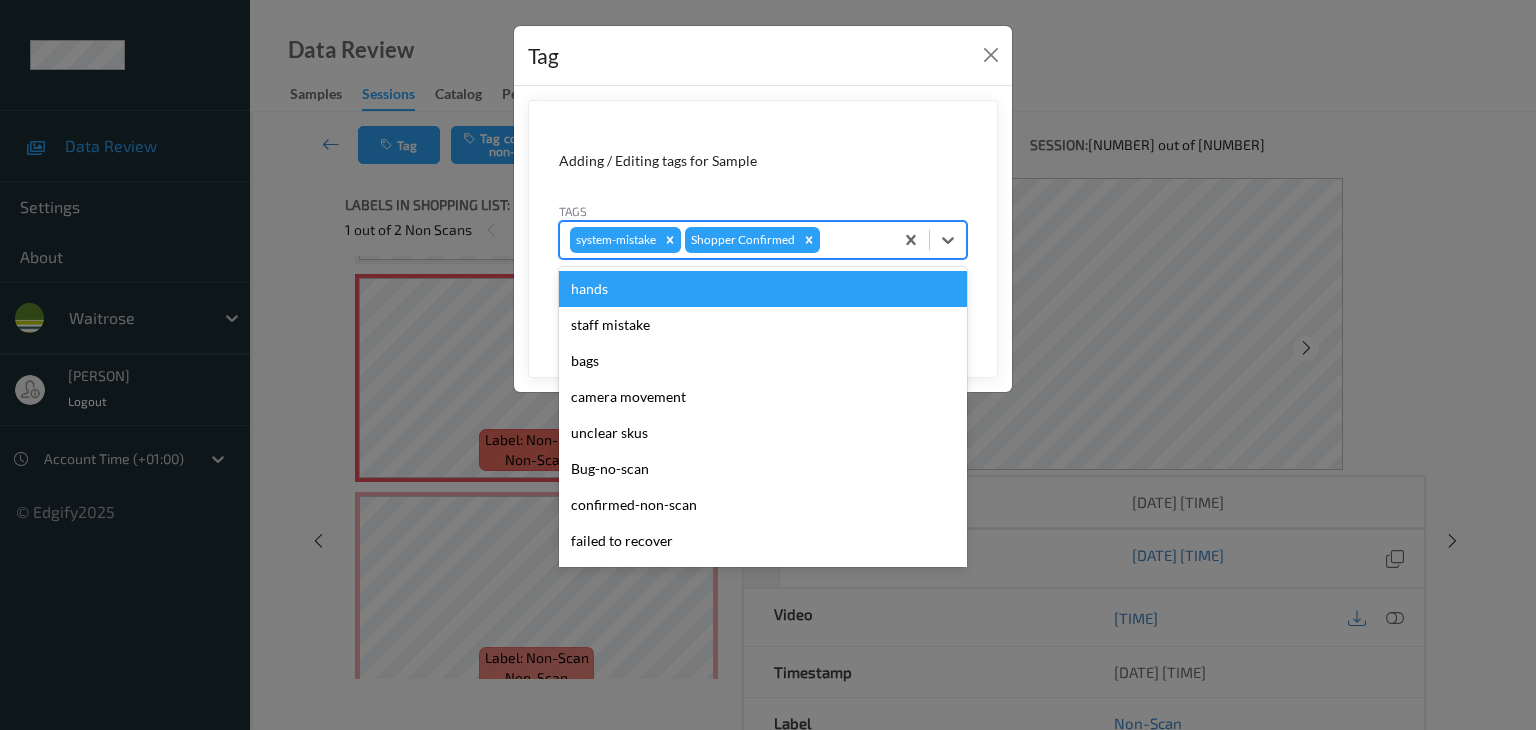 click at bounding box center [853, 240] 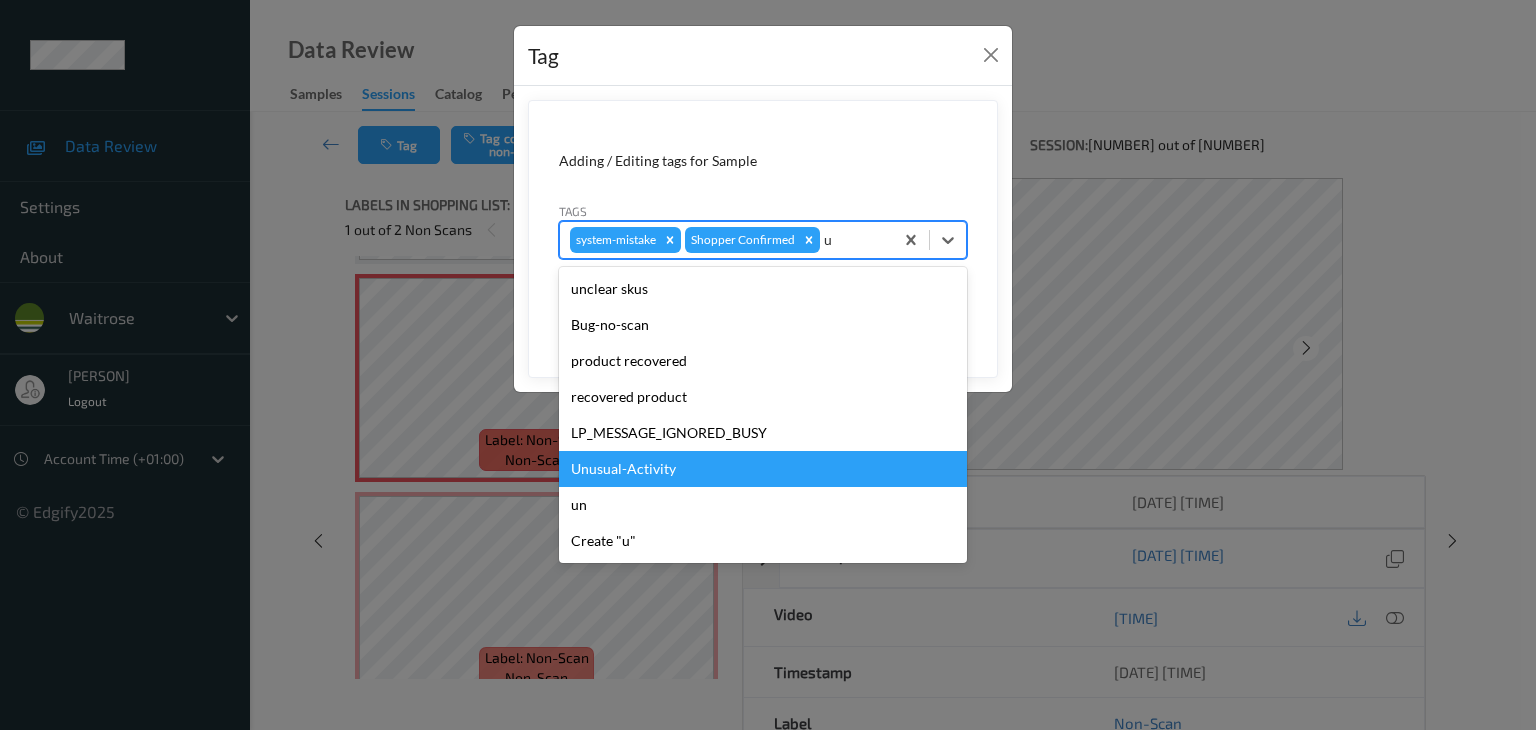 click on "Unusual-Activity" at bounding box center (763, 469) 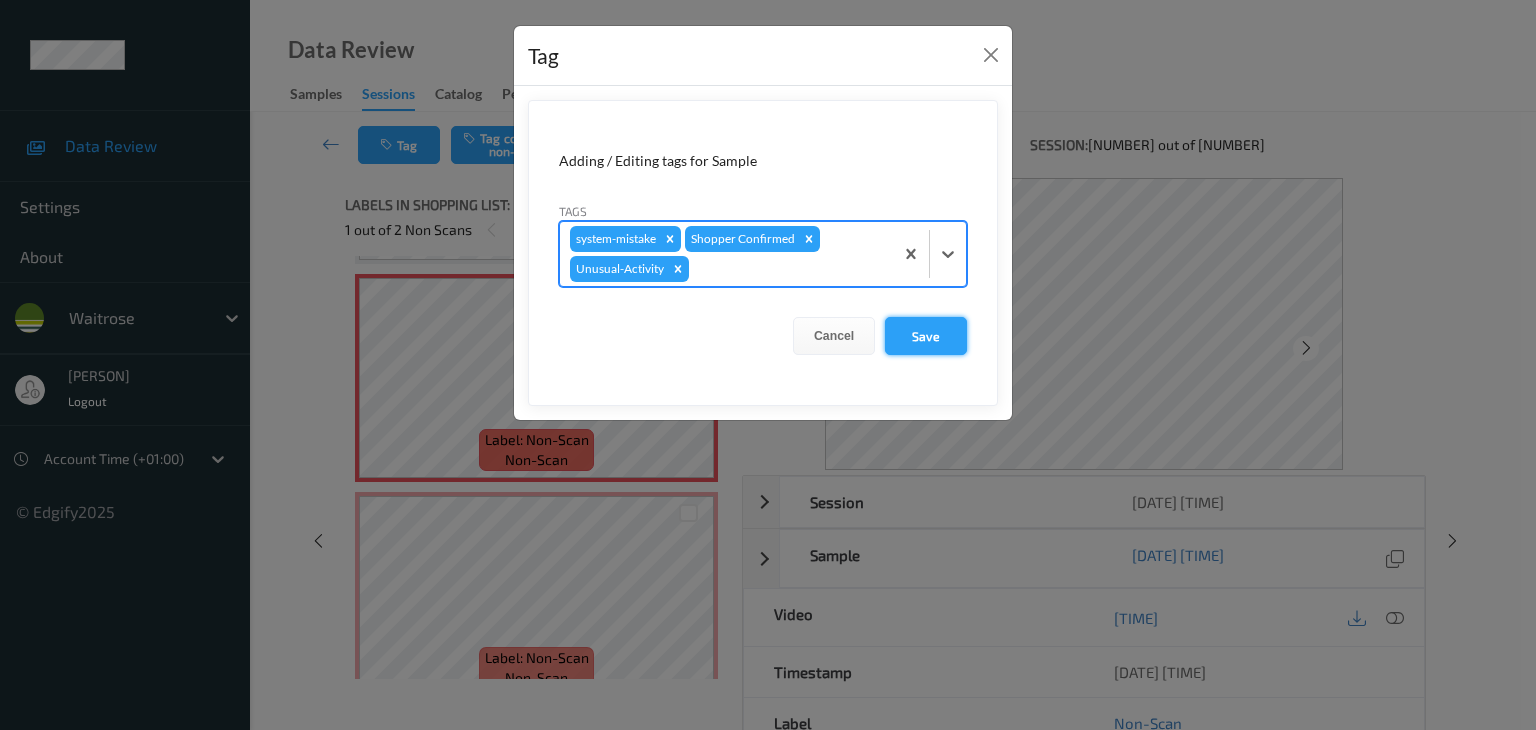 click on "Save" at bounding box center [926, 336] 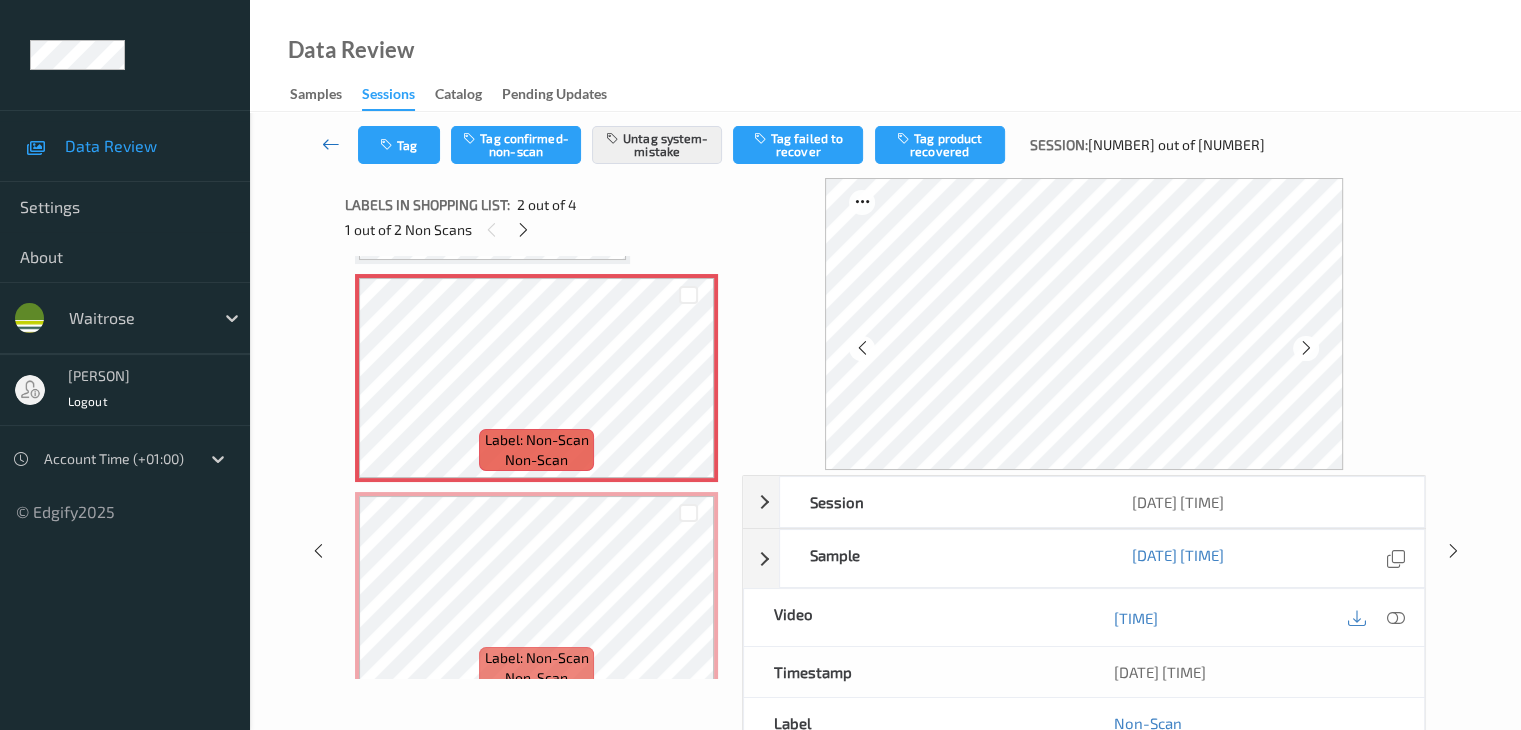 click at bounding box center (331, 144) 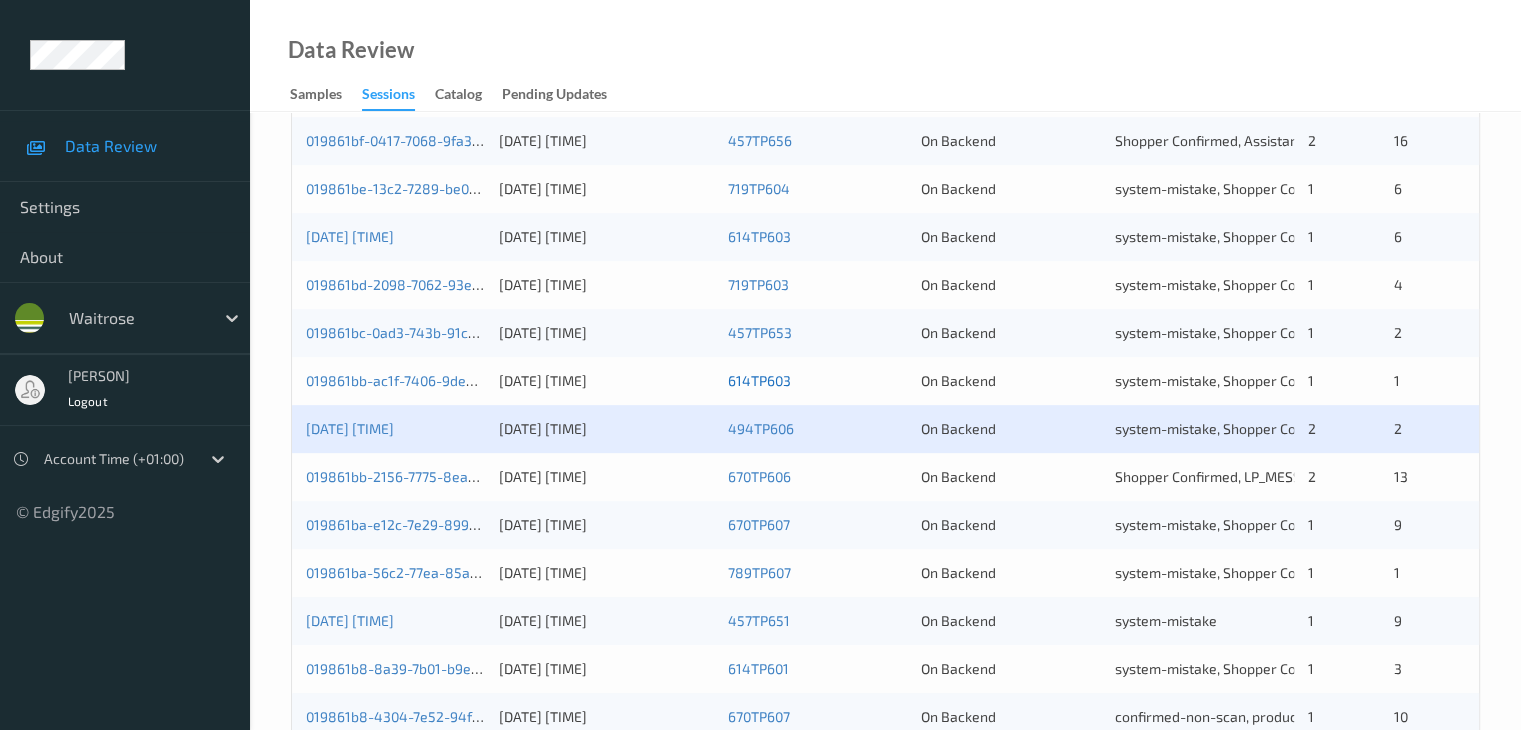 scroll, scrollTop: 700, scrollLeft: 0, axis: vertical 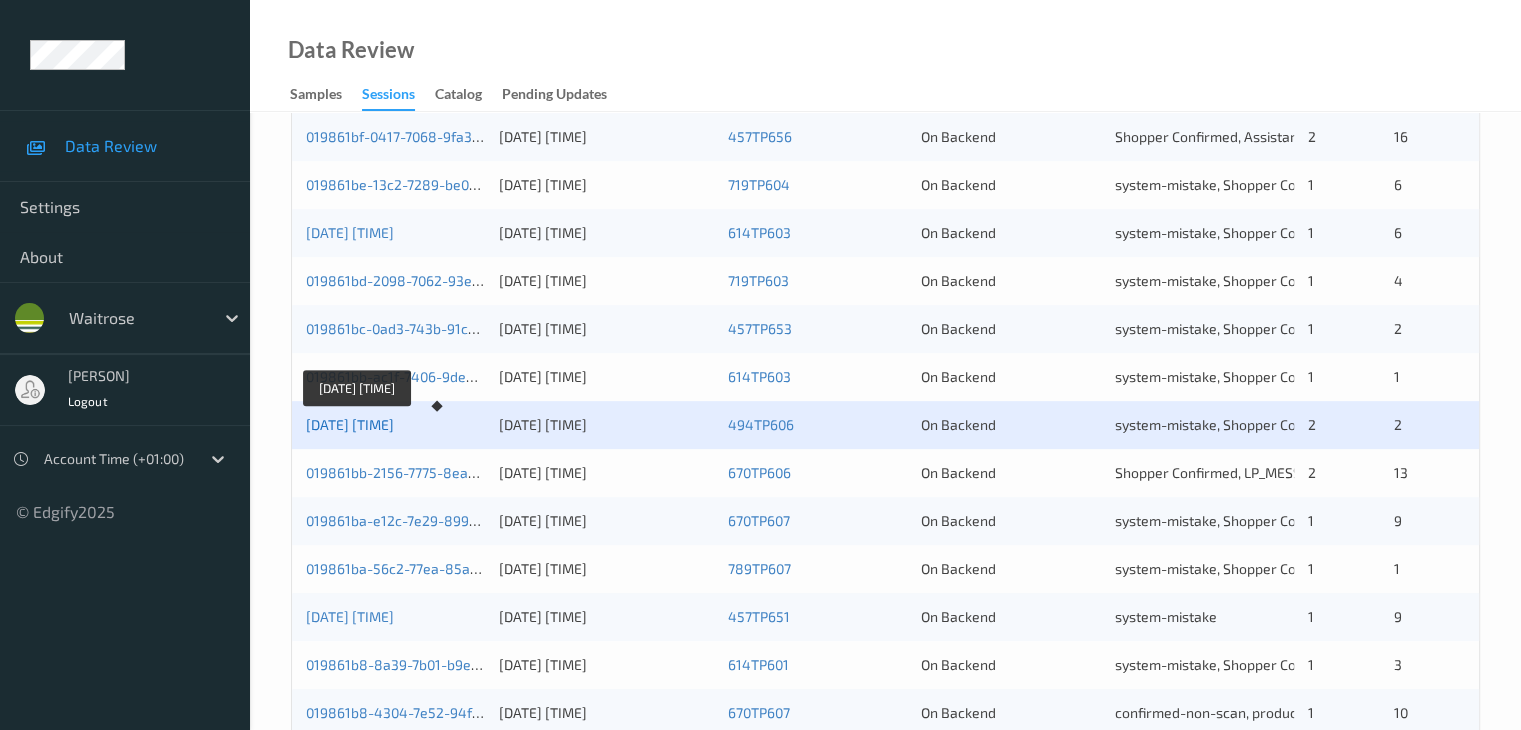 click on "019861bb-382b-707e-ad0f-abc2bf8ff630" at bounding box center (350, 424) 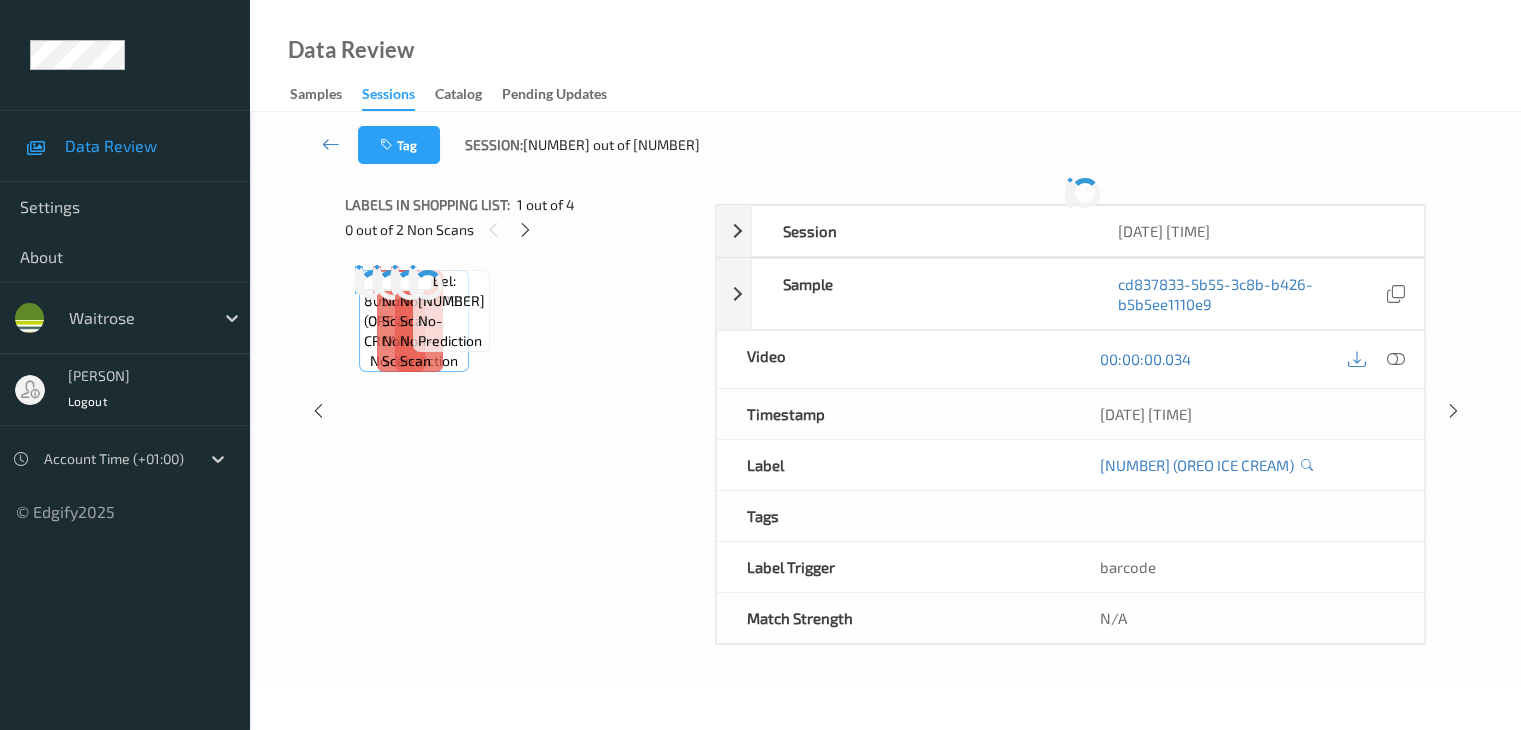scroll, scrollTop: 0, scrollLeft: 0, axis: both 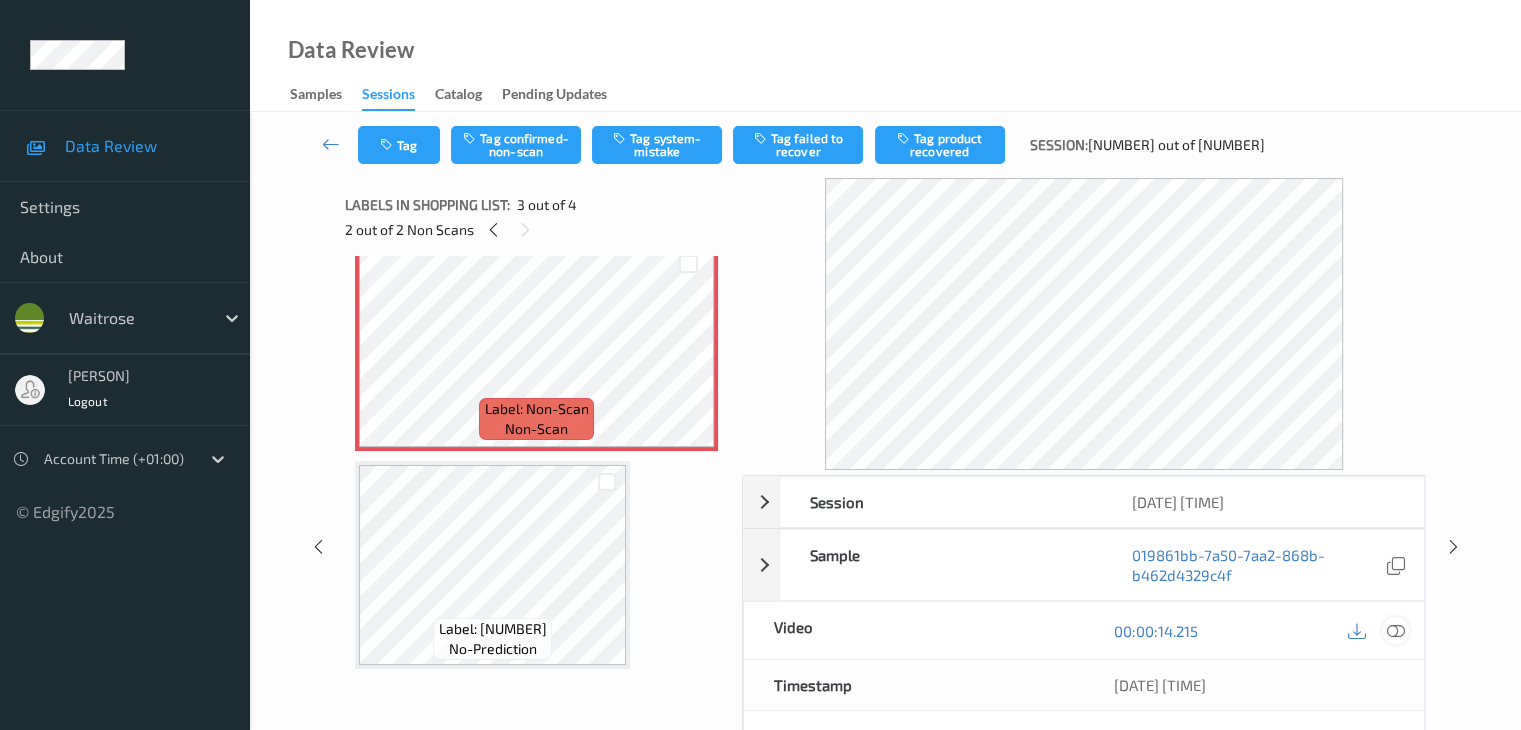 click at bounding box center (1395, 631) 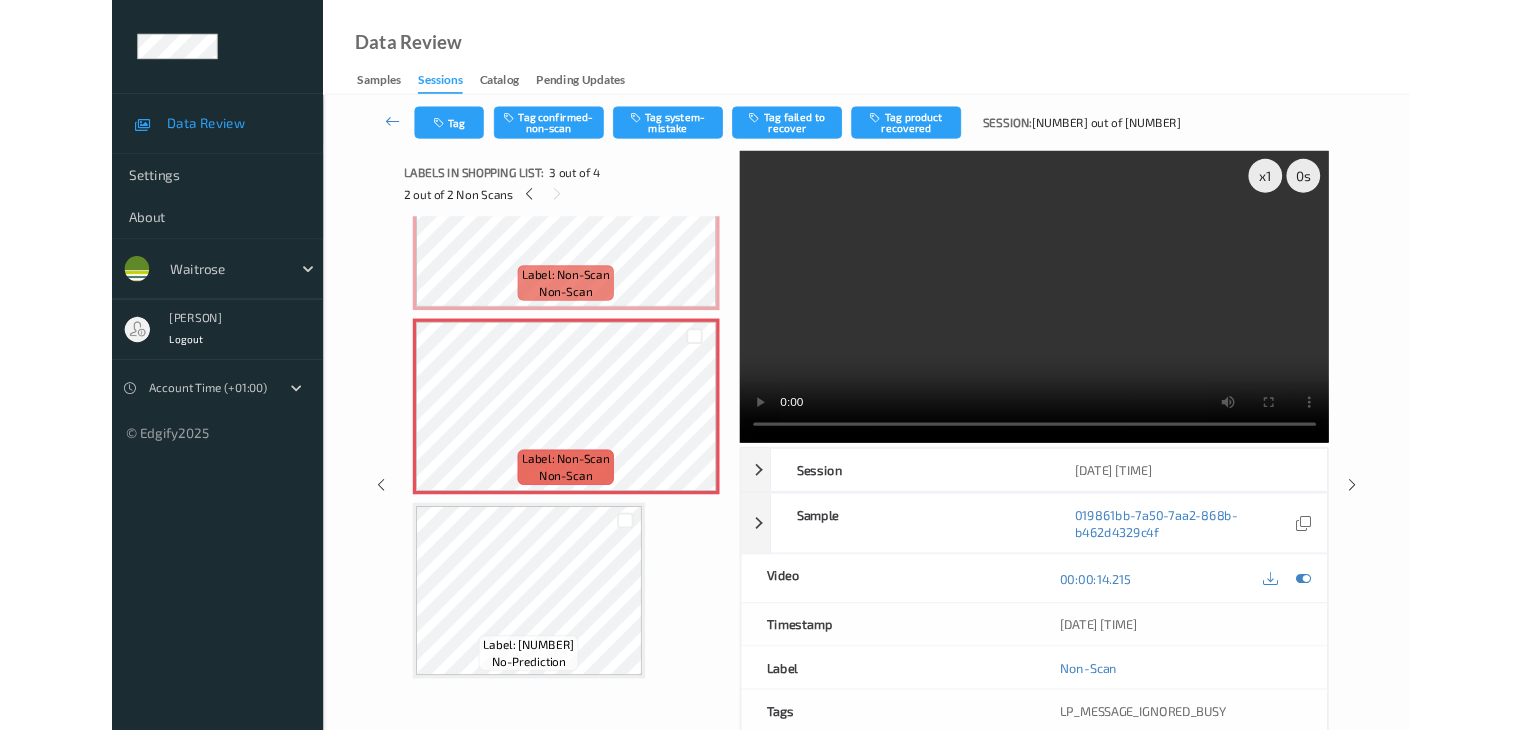 scroll, scrollTop: 325, scrollLeft: 0, axis: vertical 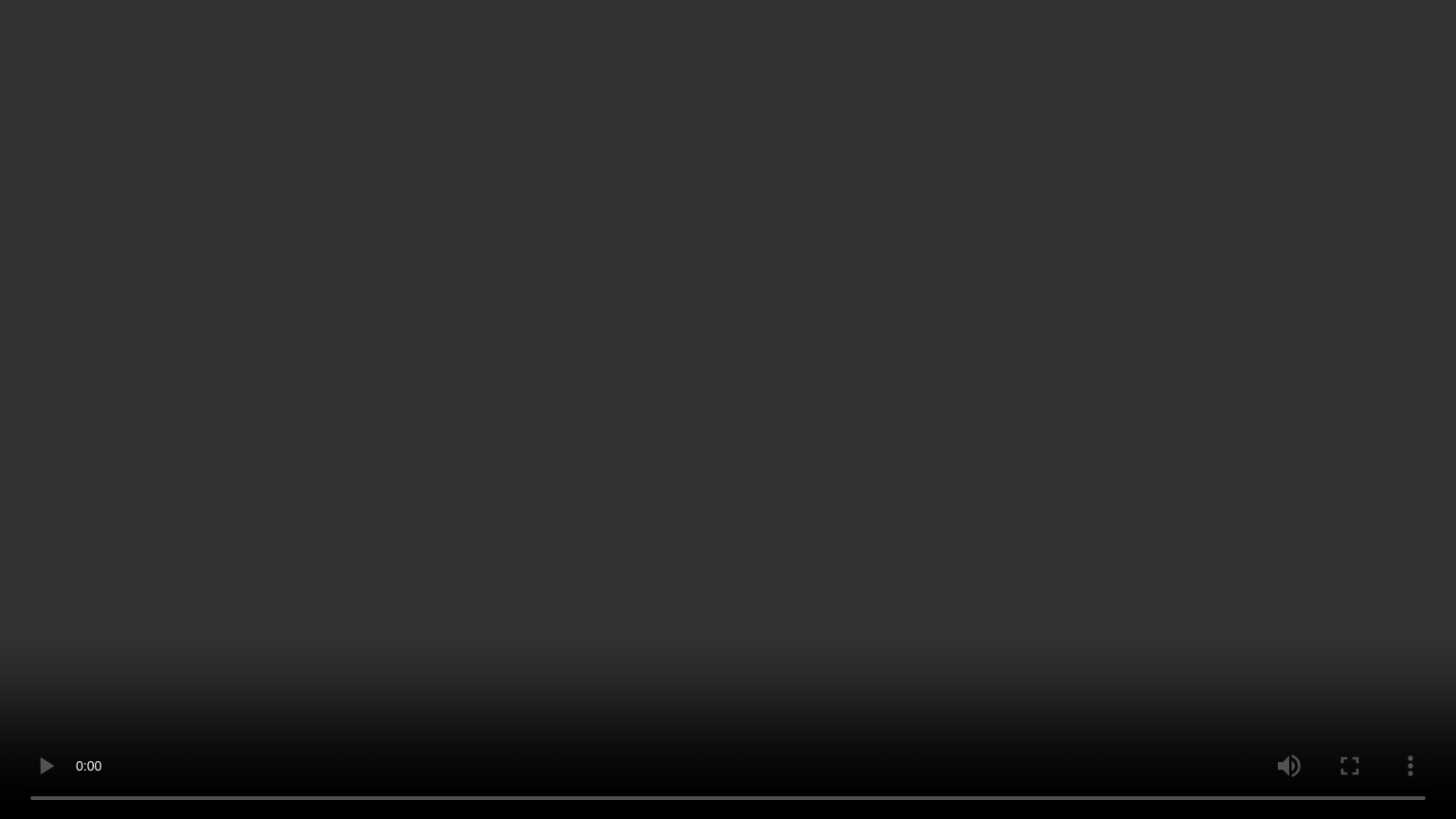 type 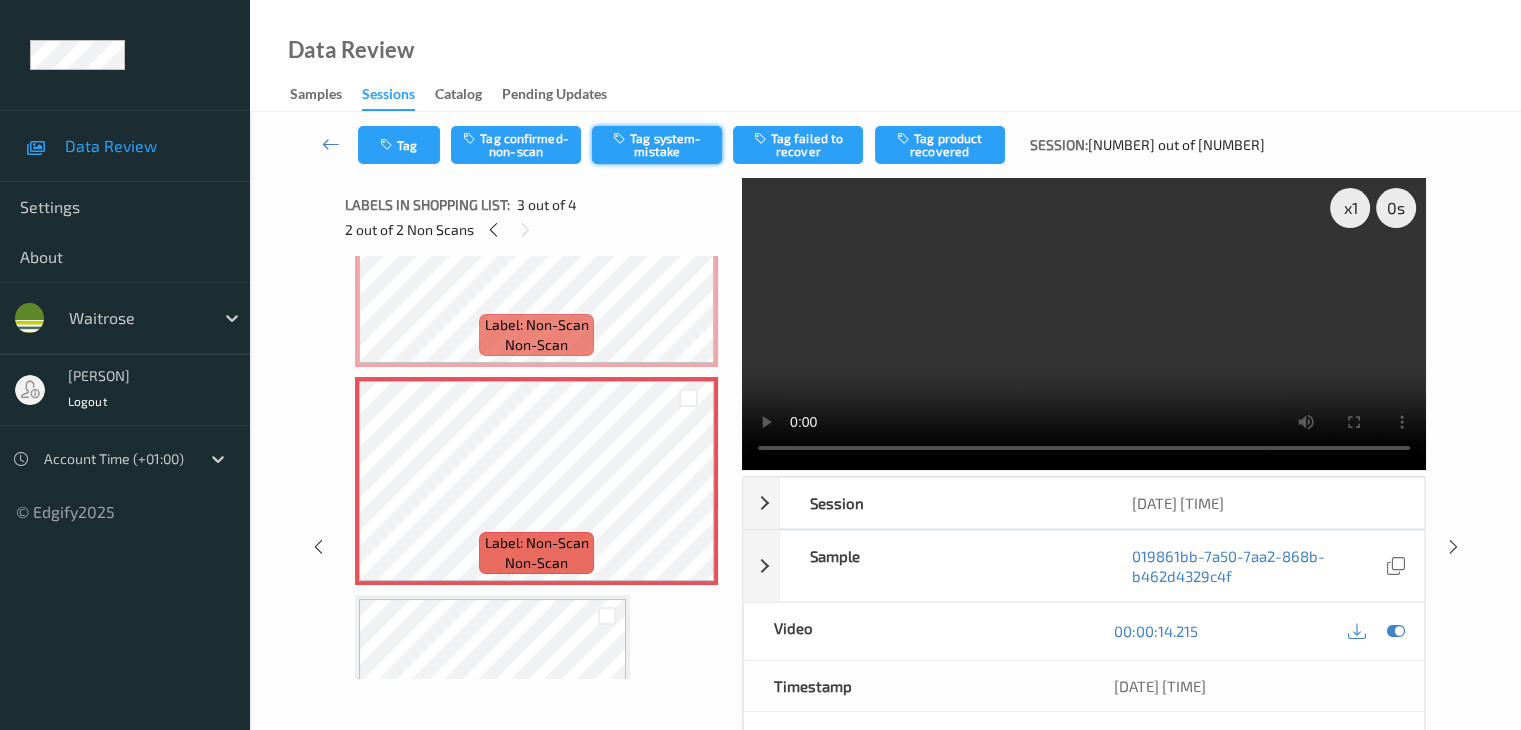 click on "Tag   system-mistake" at bounding box center (657, 145) 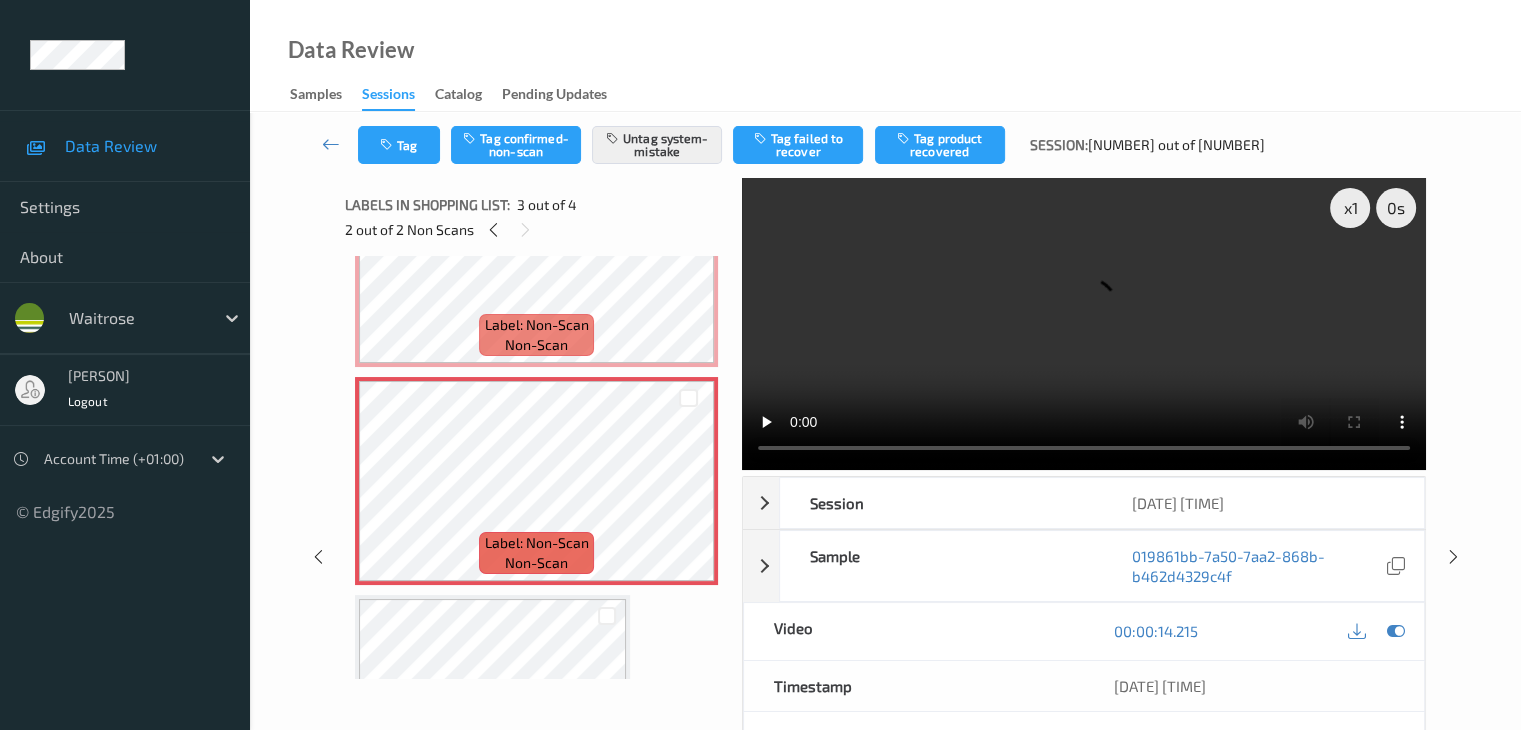 scroll, scrollTop: 125, scrollLeft: 0, axis: vertical 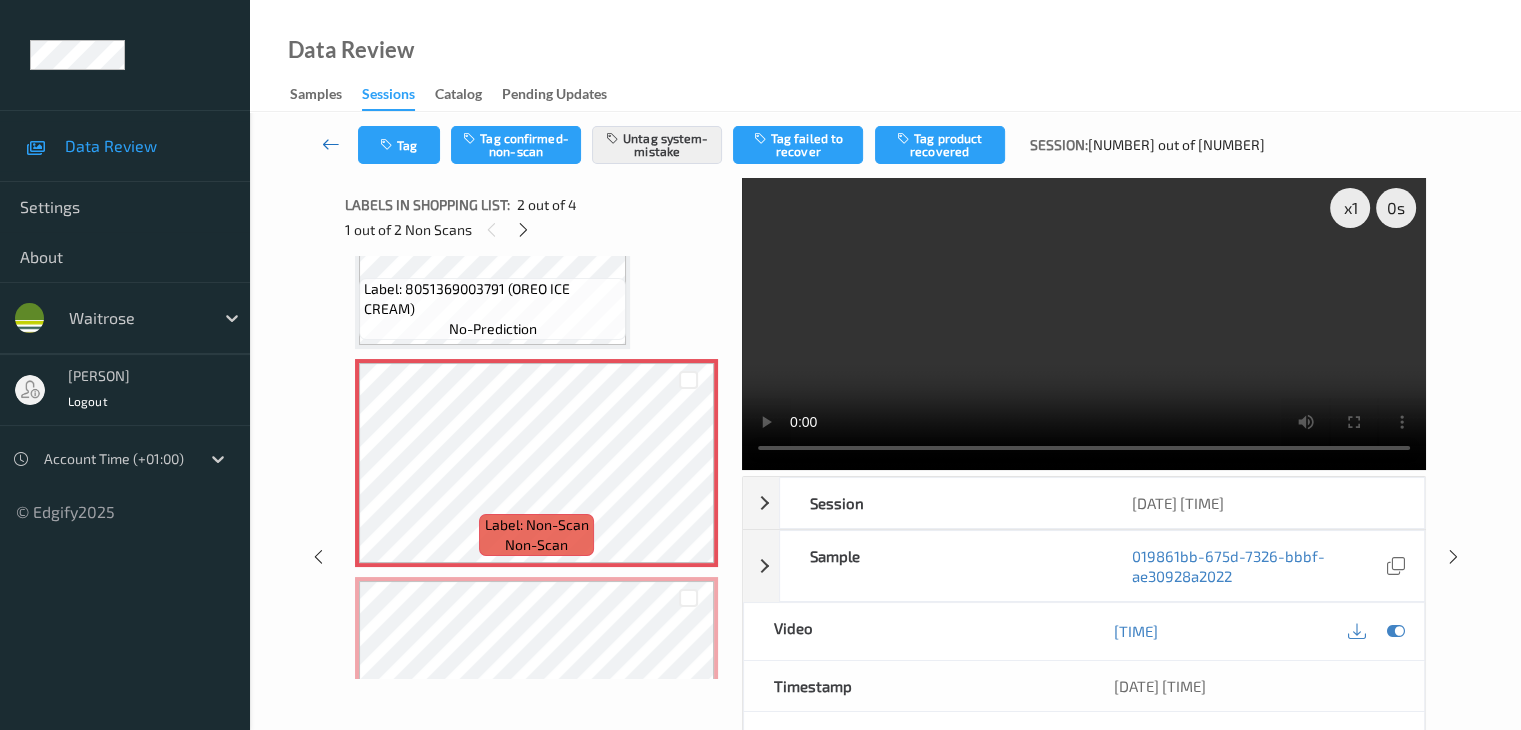 click at bounding box center [331, 144] 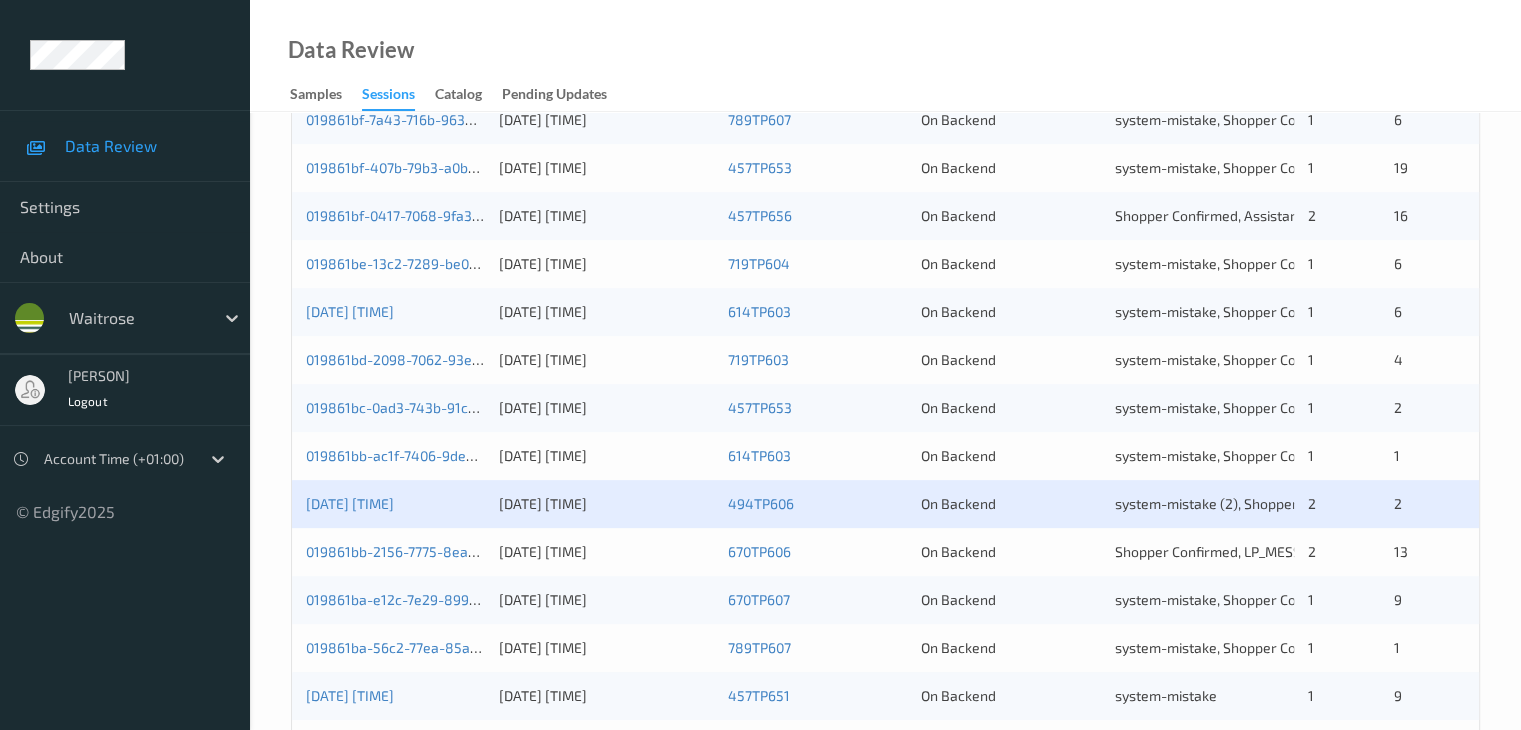 scroll, scrollTop: 600, scrollLeft: 0, axis: vertical 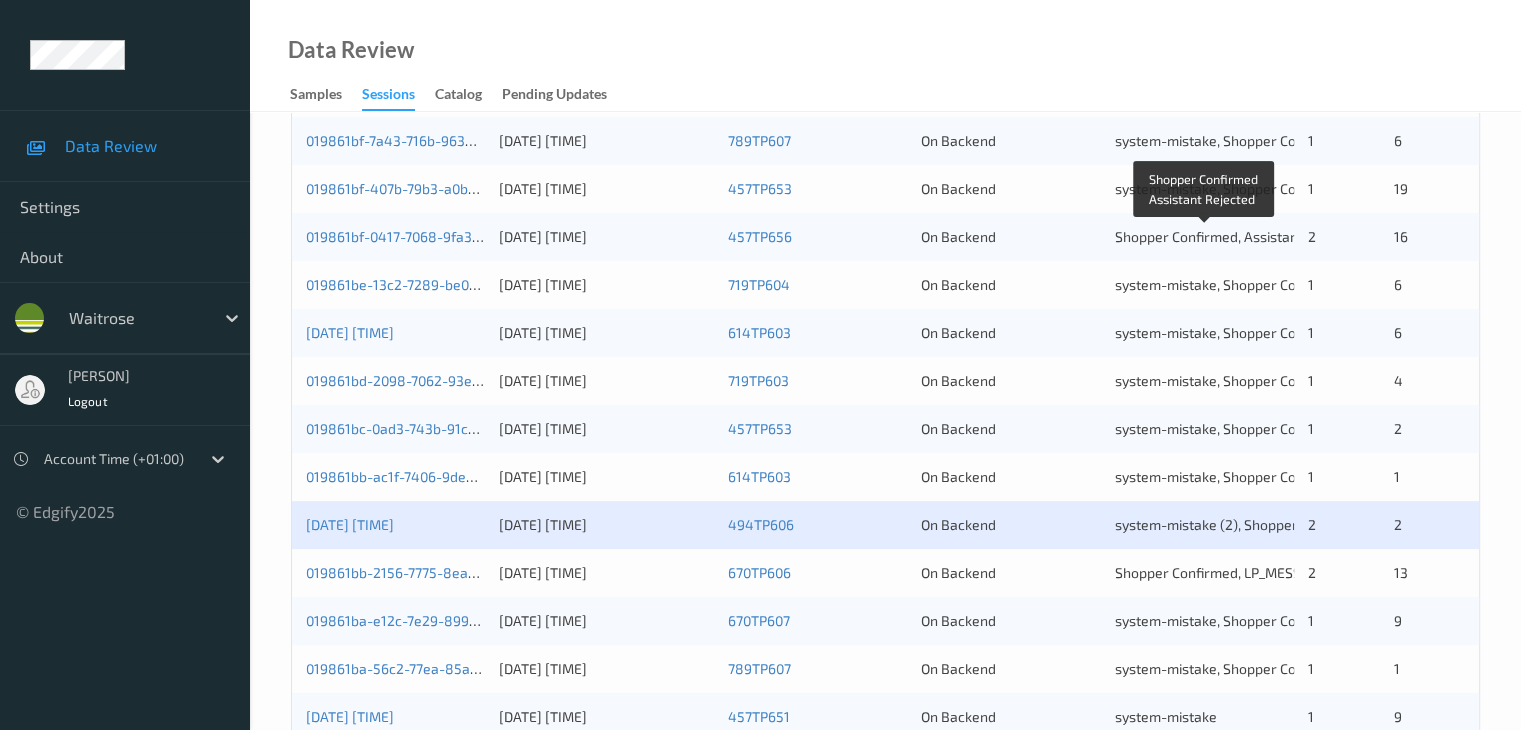 click on "Shopper Confirmed, Assistant Rejected" at bounding box center (1239, 236) 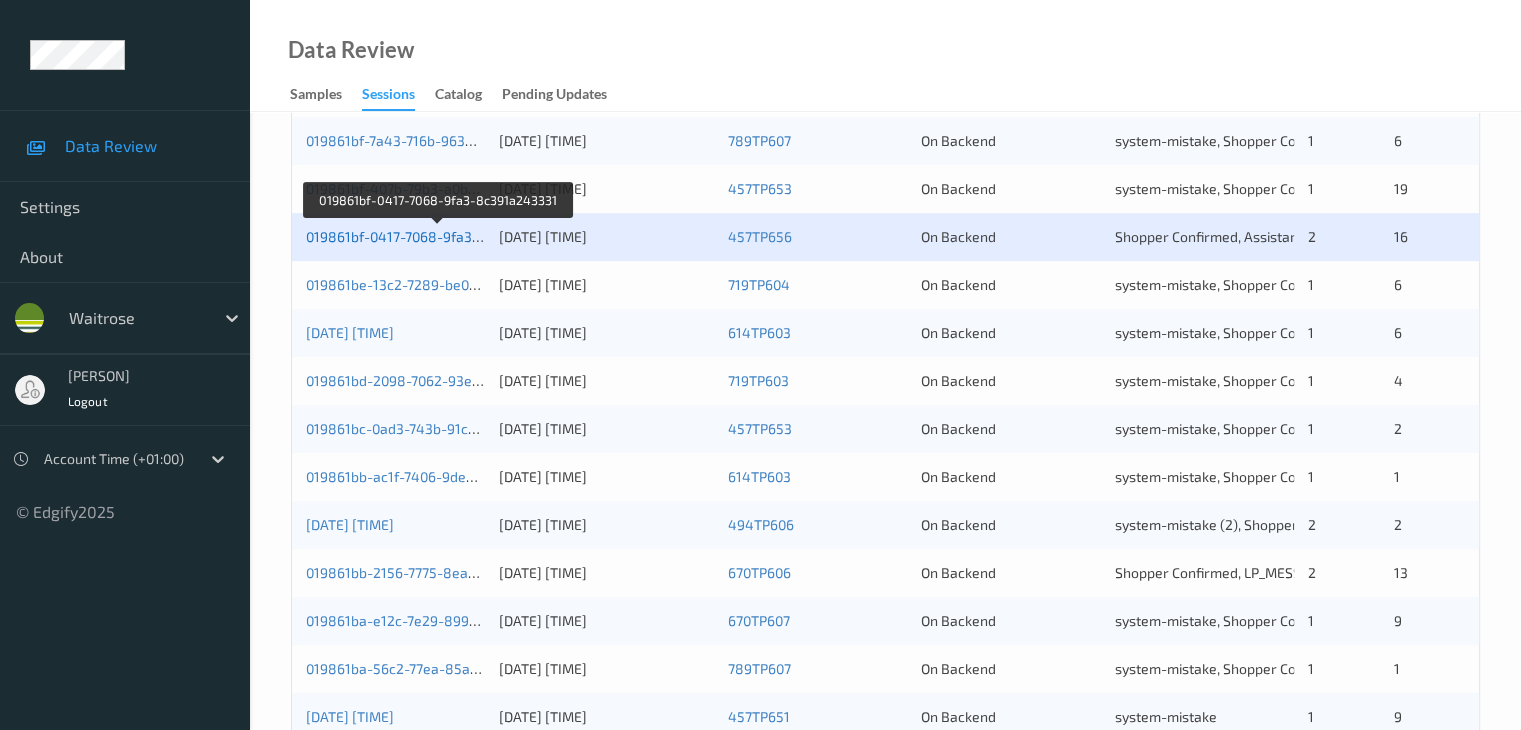 click on "019861bf-0417-7068-9fa3-8c391a243331" at bounding box center (438, 236) 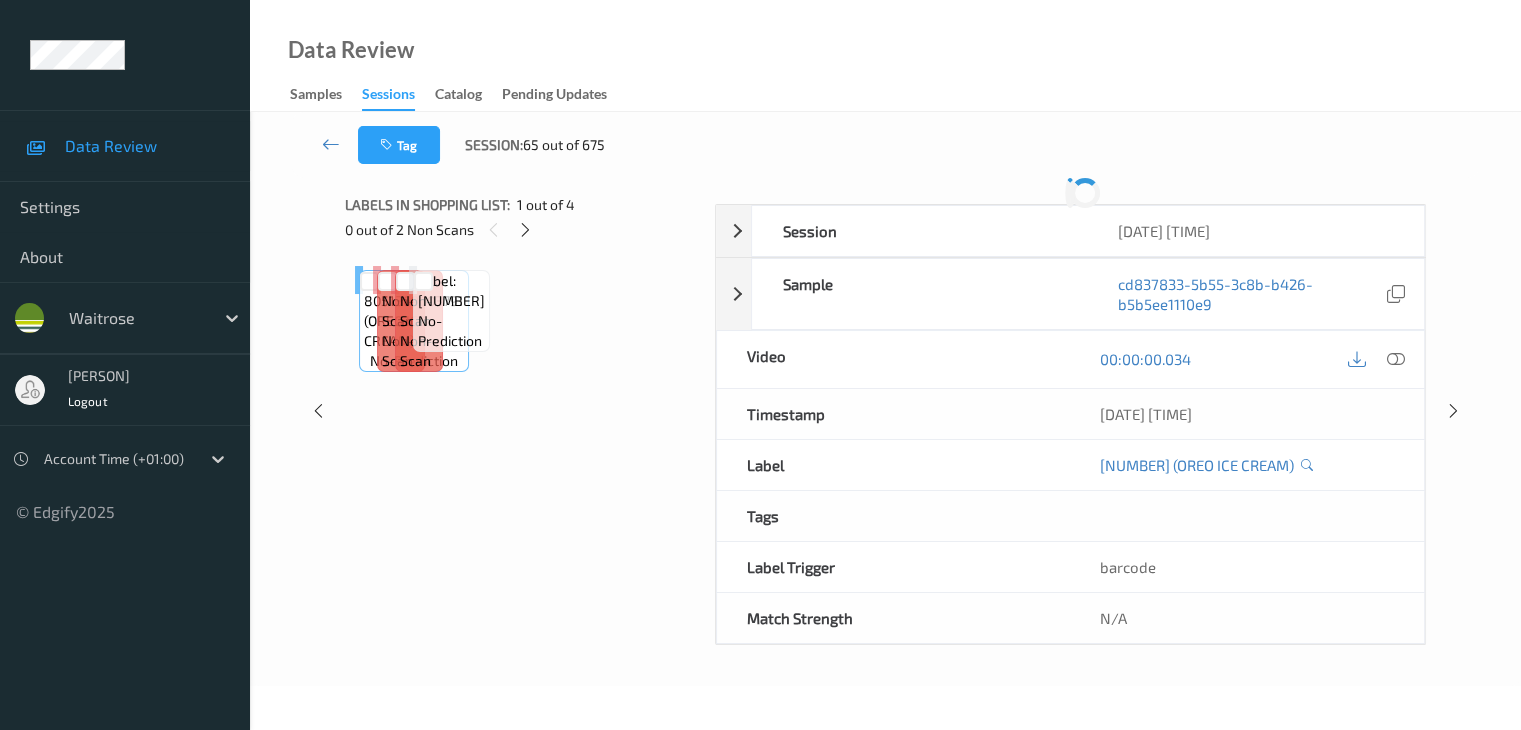 scroll, scrollTop: 0, scrollLeft: 0, axis: both 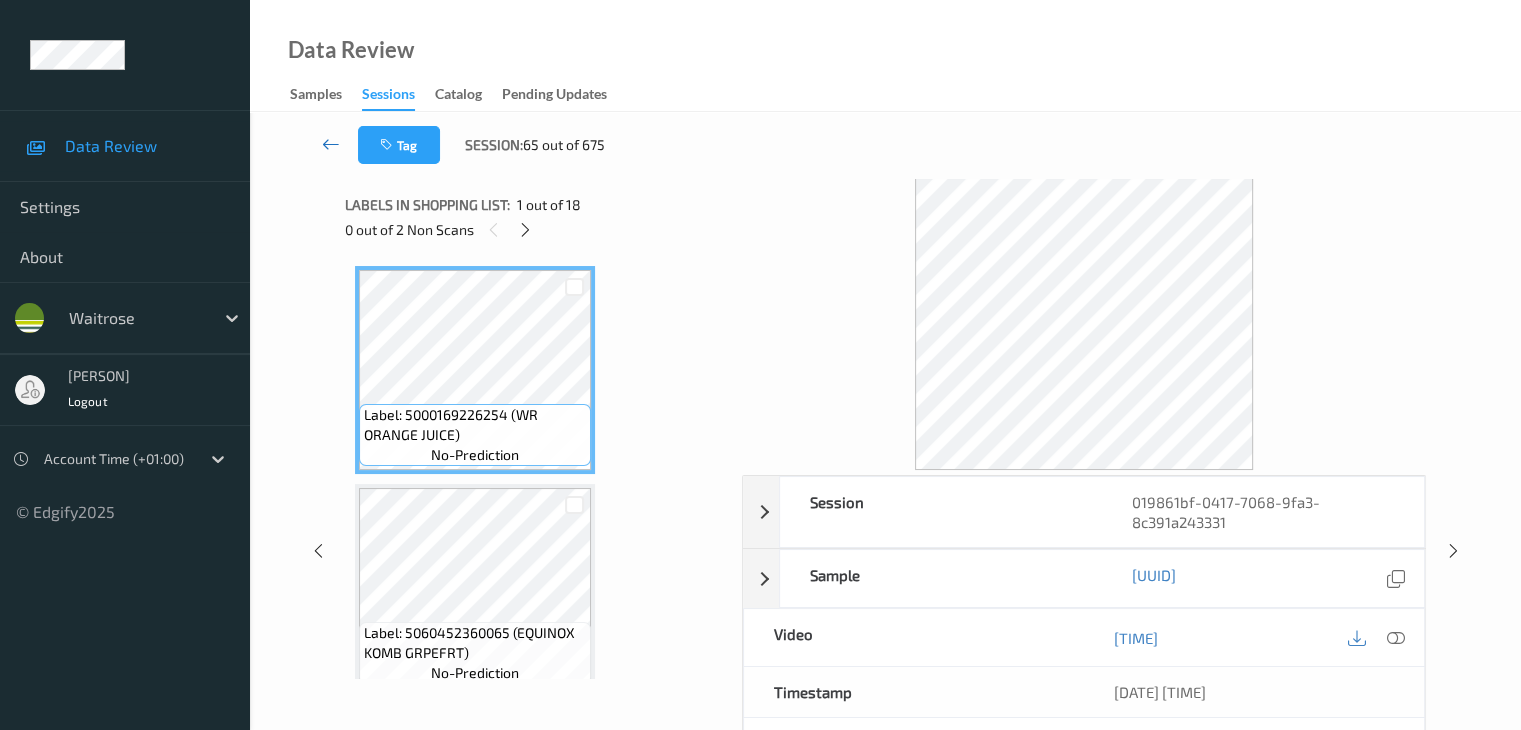 click at bounding box center [331, 144] 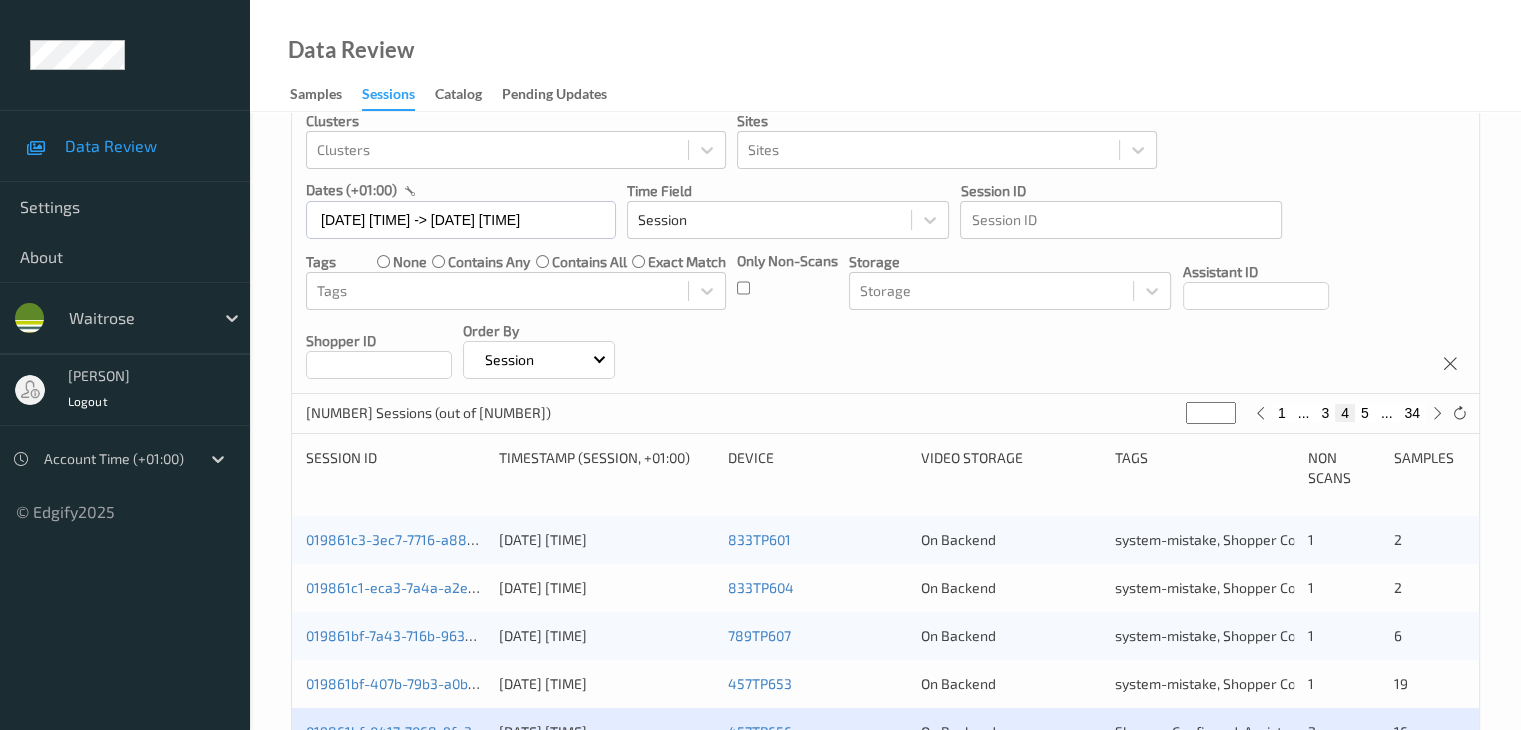 scroll, scrollTop: 300, scrollLeft: 0, axis: vertical 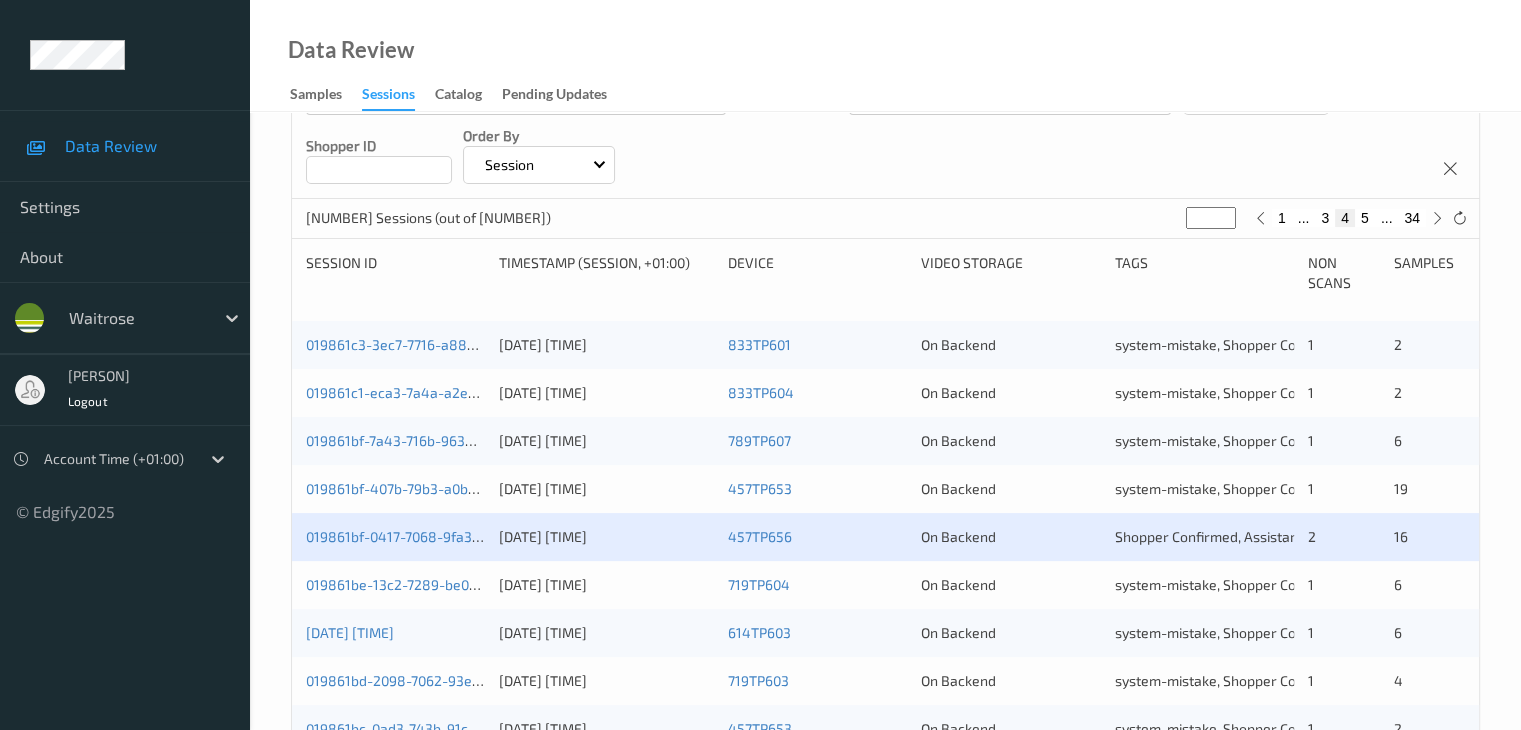 click on "Shopper Confirmed, Assistant Rejected" at bounding box center [1239, 536] 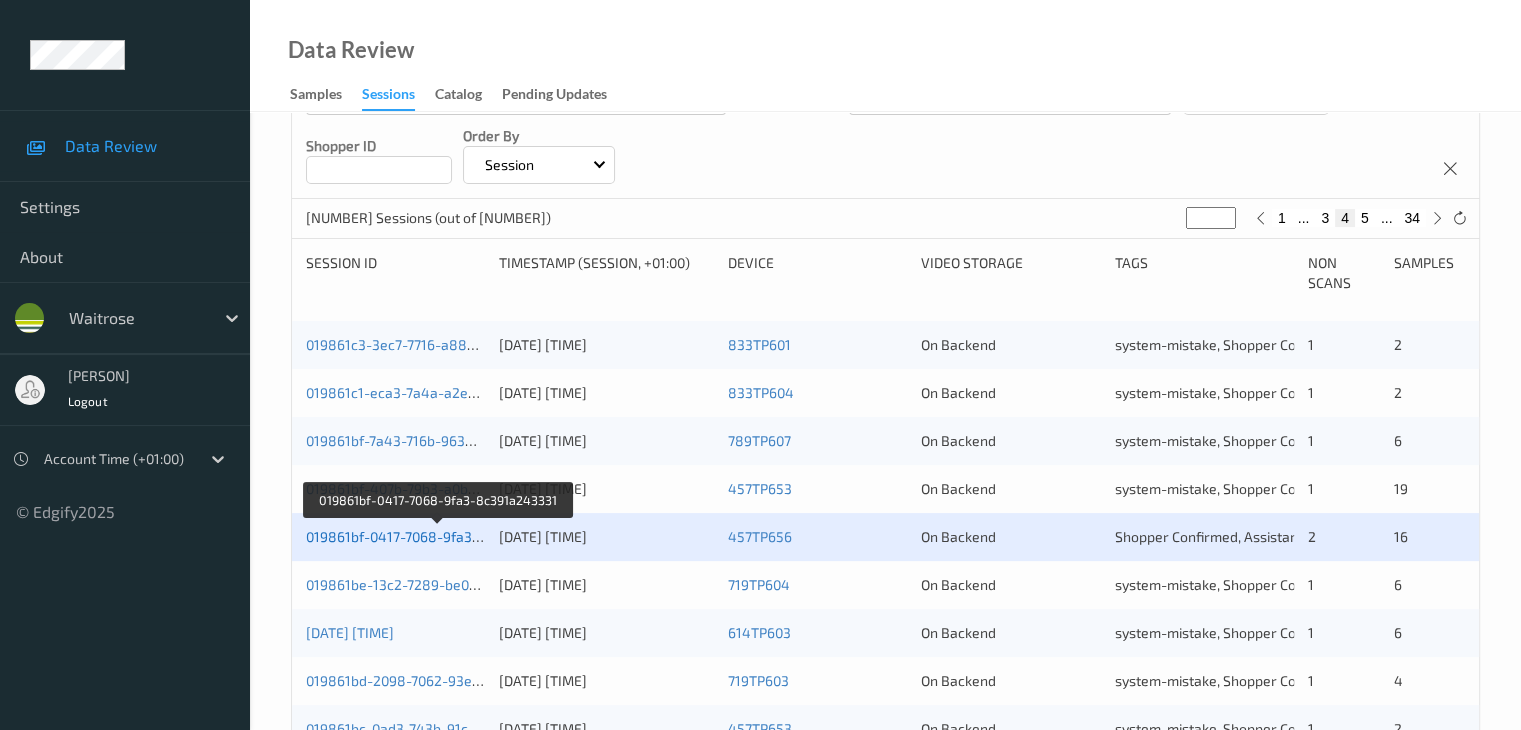 click on "019861bf-0417-7068-9fa3-8c391a243331" at bounding box center [438, 536] 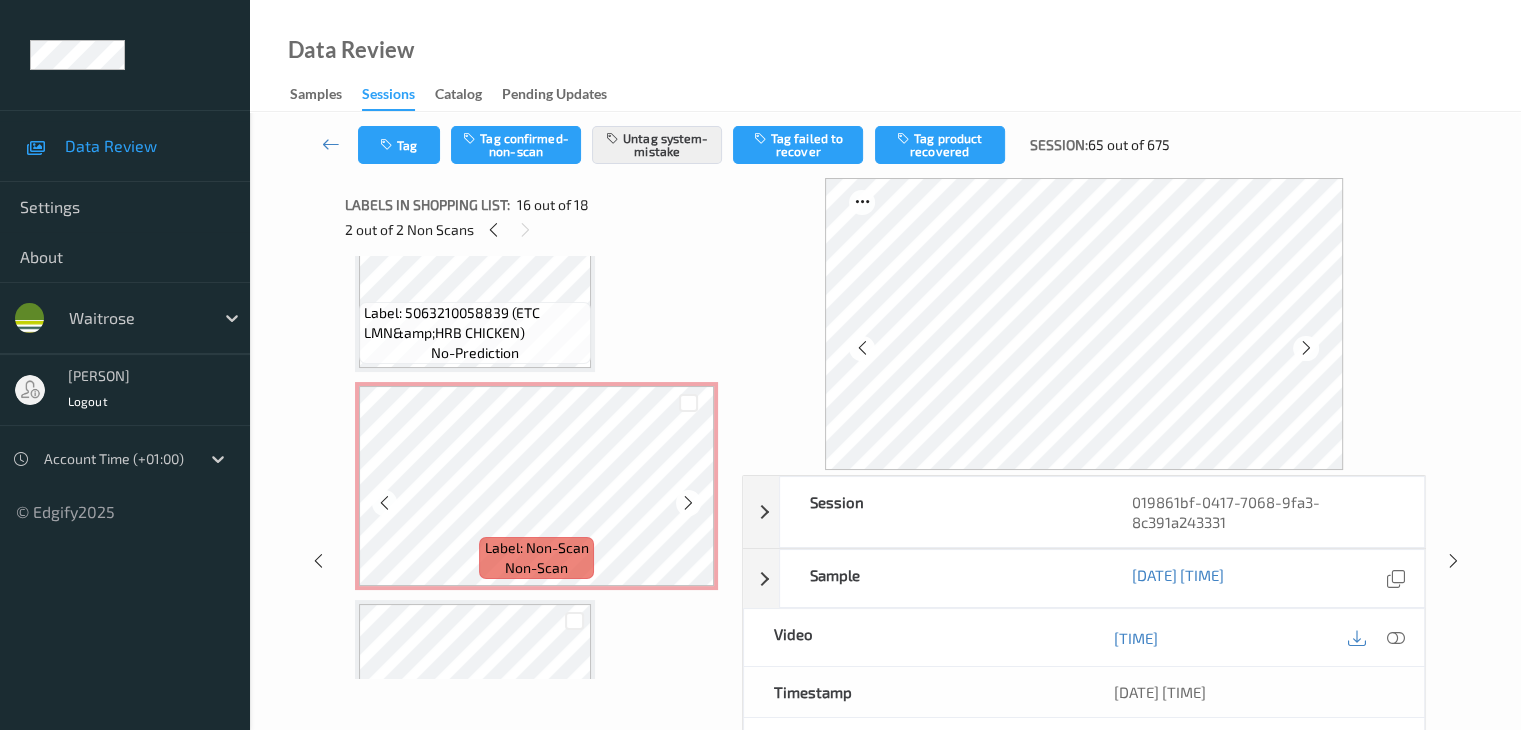 scroll, scrollTop: 1400, scrollLeft: 0, axis: vertical 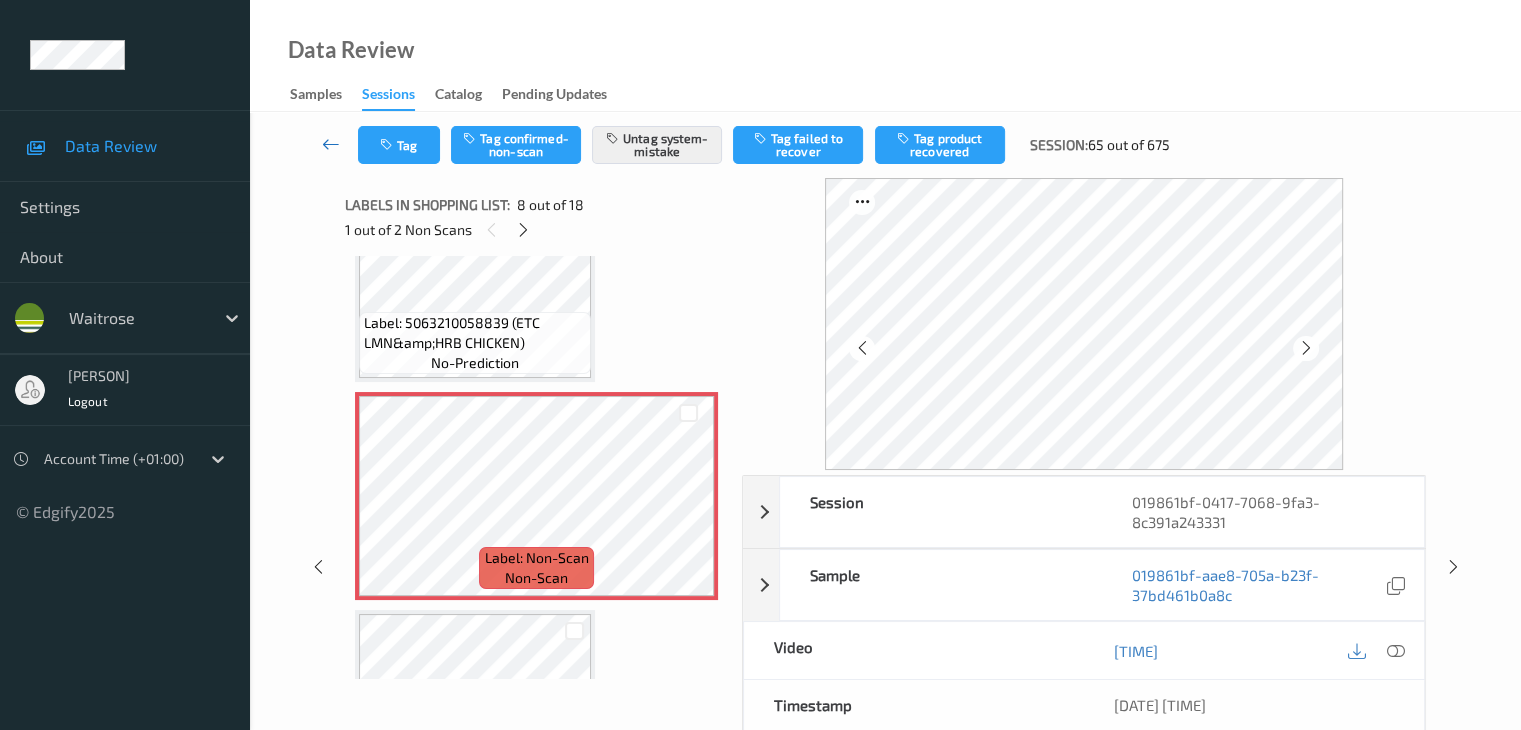 click at bounding box center [331, 145] 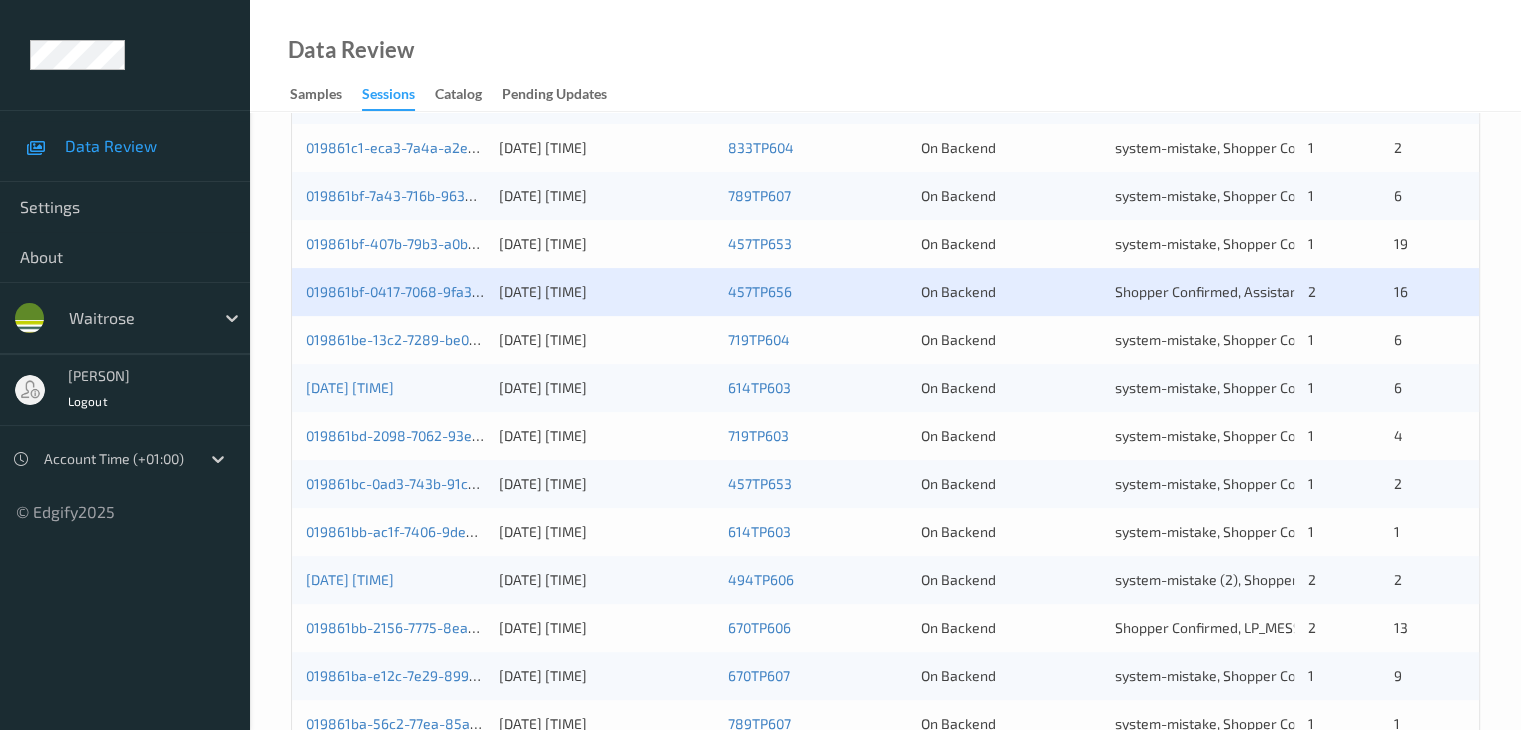scroll, scrollTop: 400, scrollLeft: 0, axis: vertical 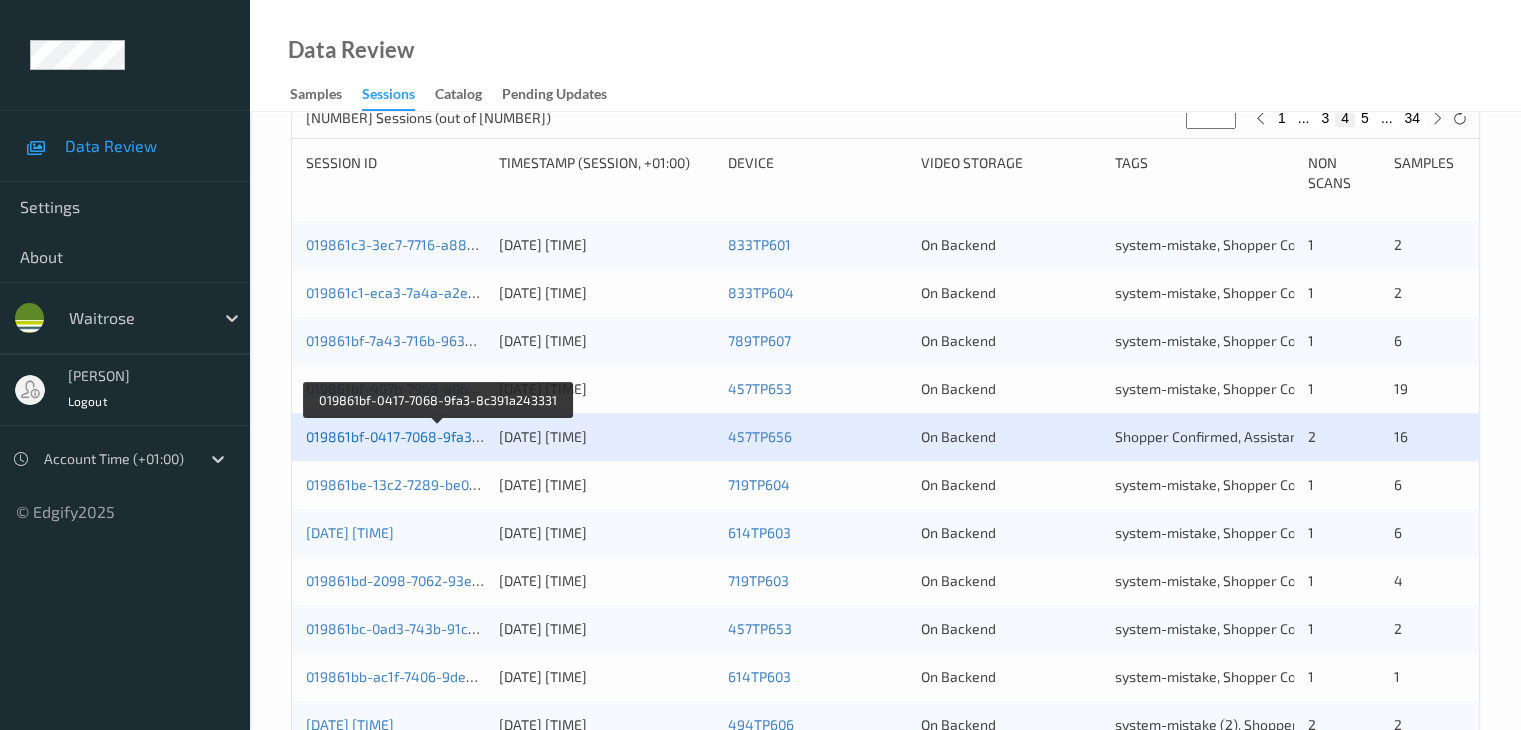 click on "019861bf-0417-7068-9fa3-8c391a243331" at bounding box center [438, 436] 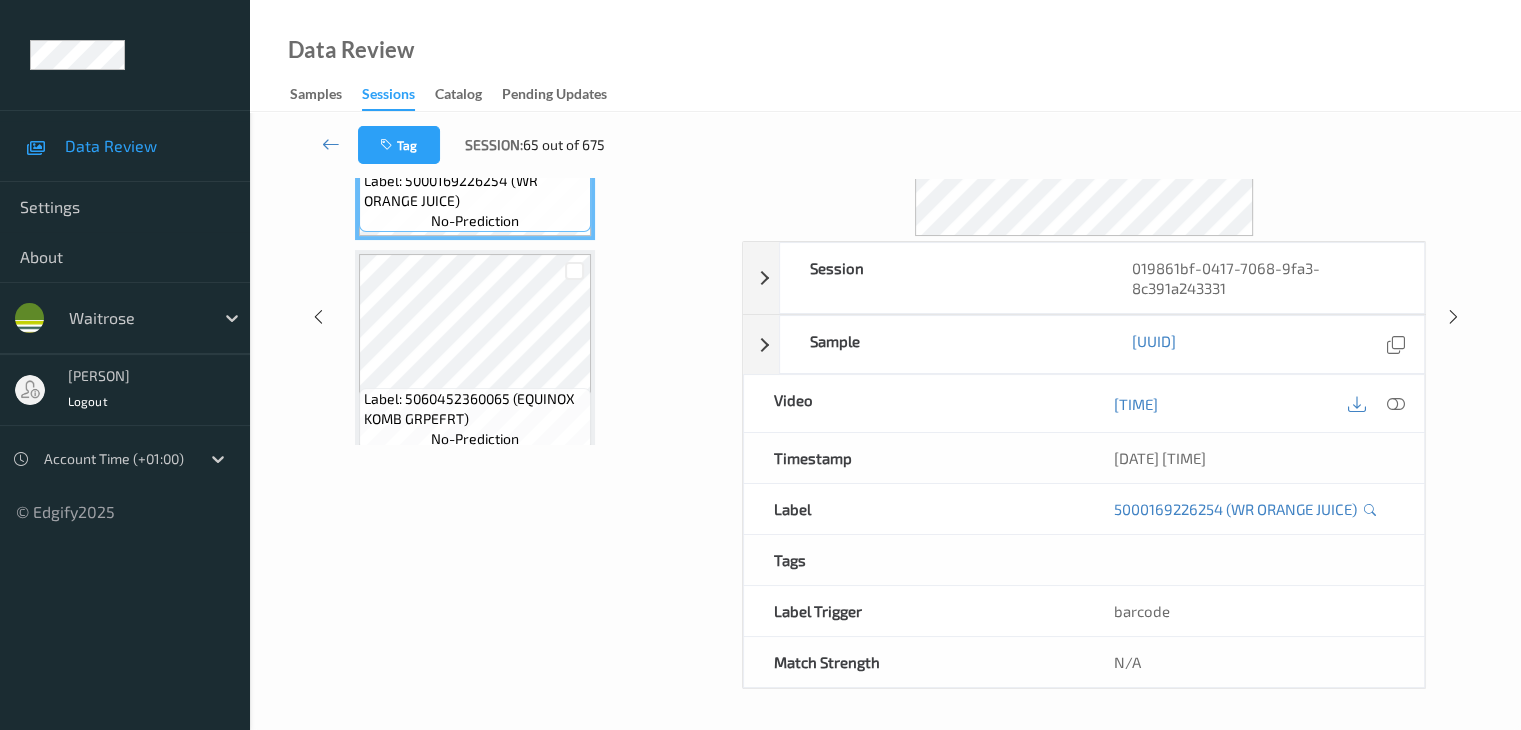 scroll, scrollTop: 0, scrollLeft: 0, axis: both 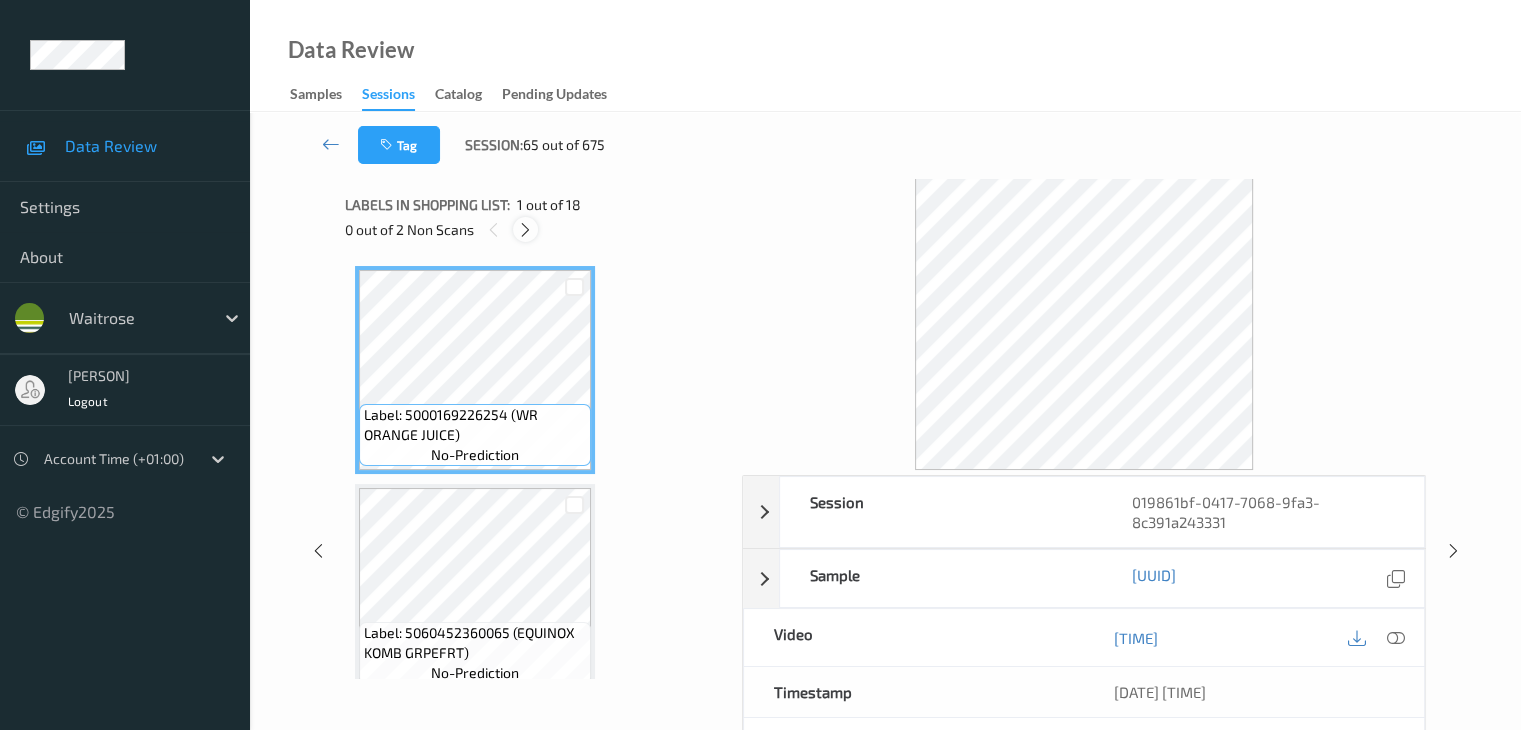 click at bounding box center (525, 230) 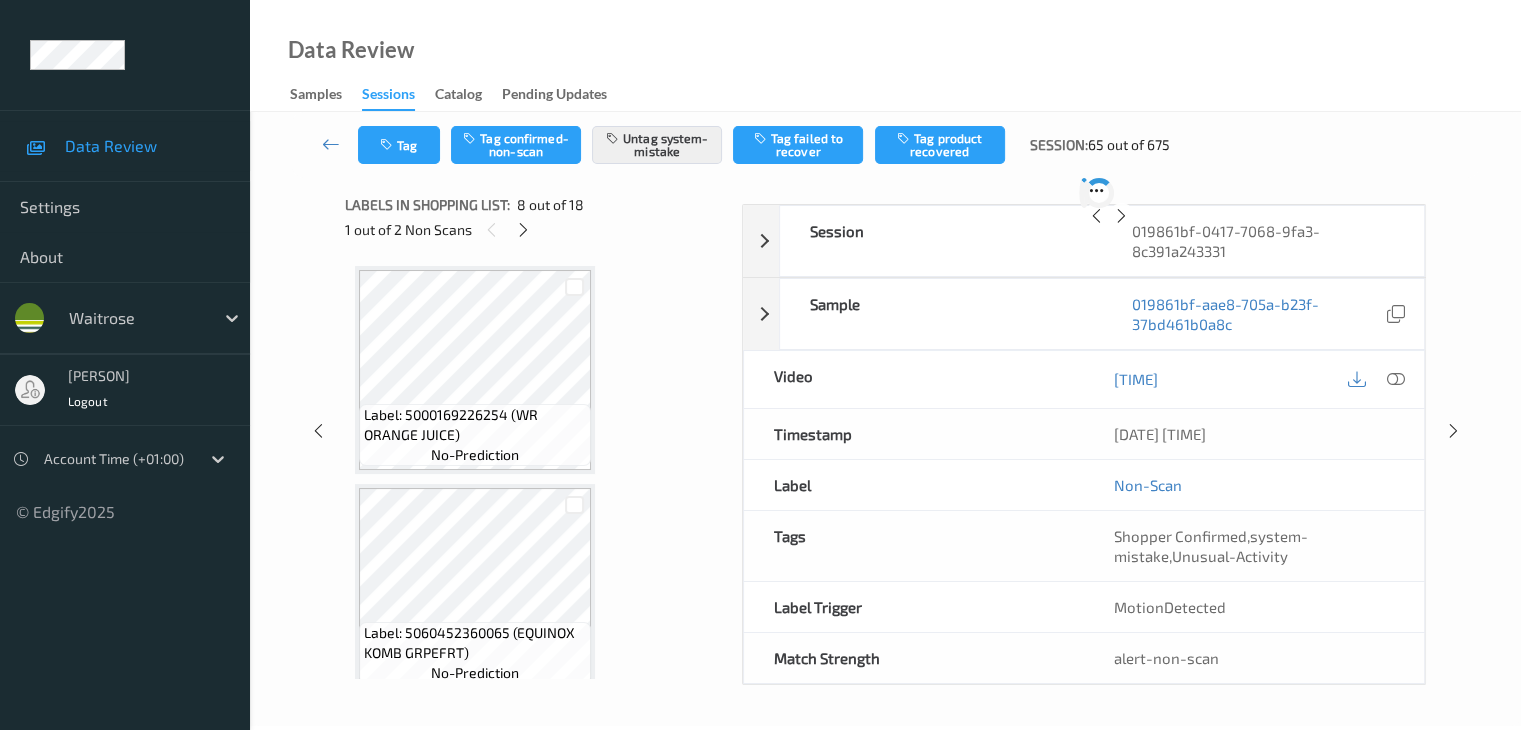 scroll, scrollTop: 1318, scrollLeft: 0, axis: vertical 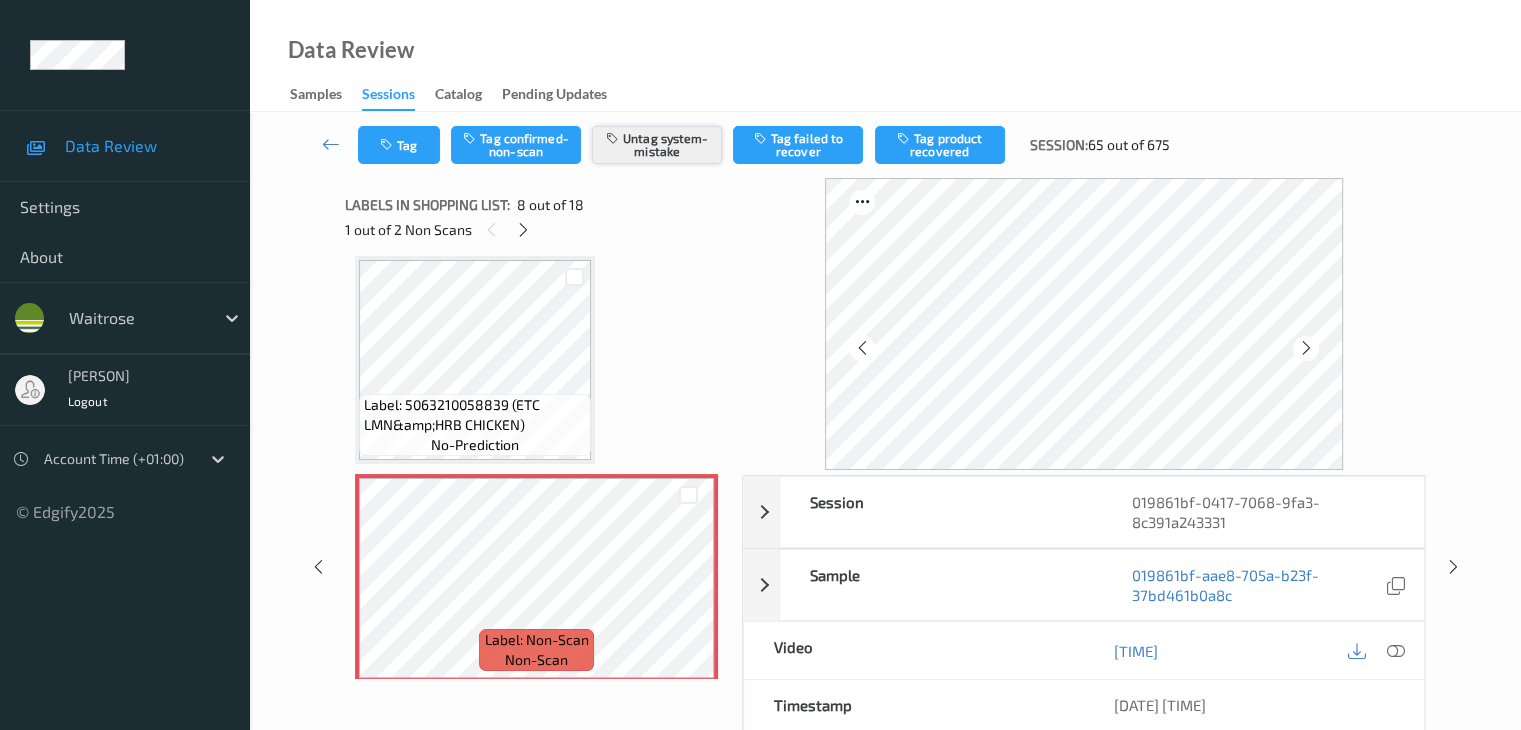 click on "Untag   system-mistake" at bounding box center (657, 145) 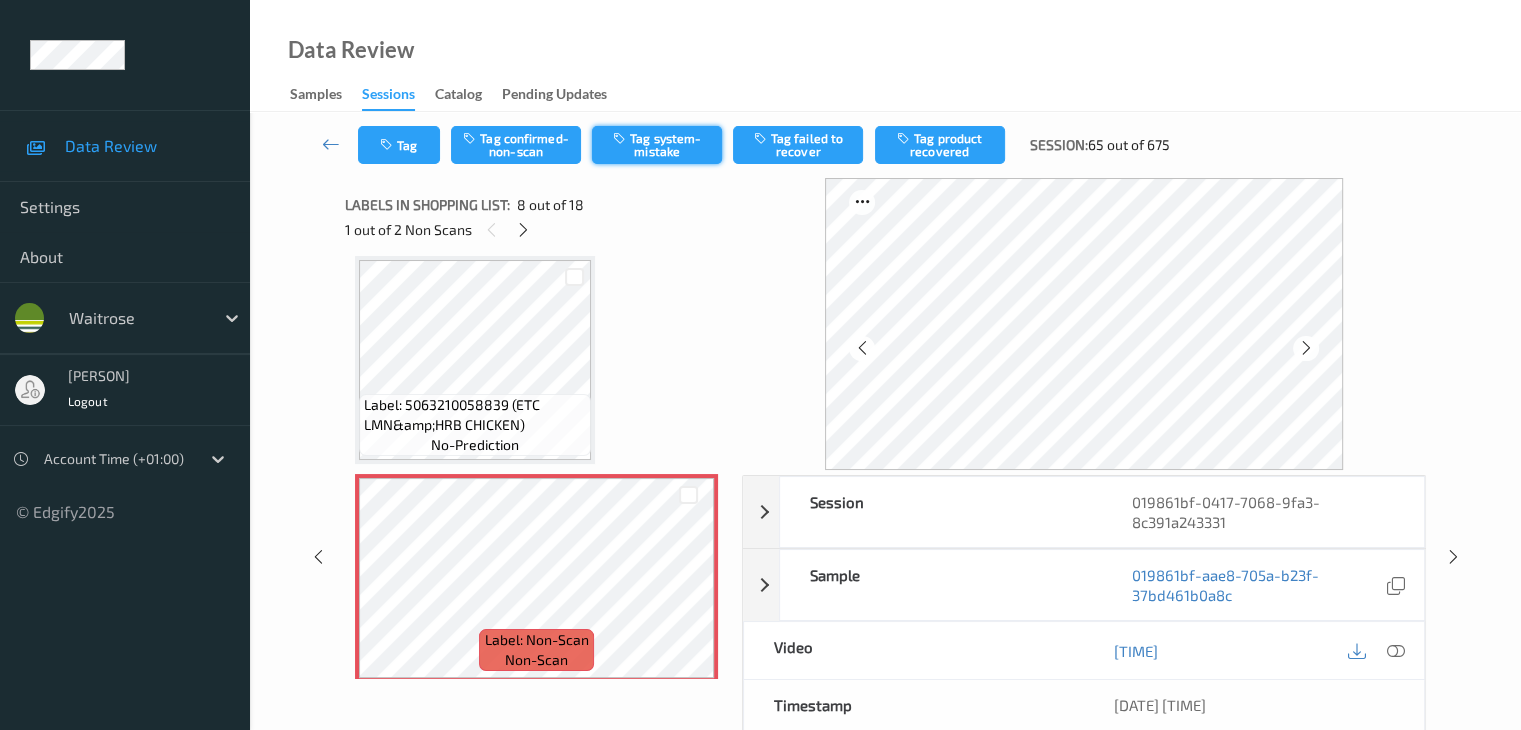 click on "Tag   system-mistake" at bounding box center (657, 145) 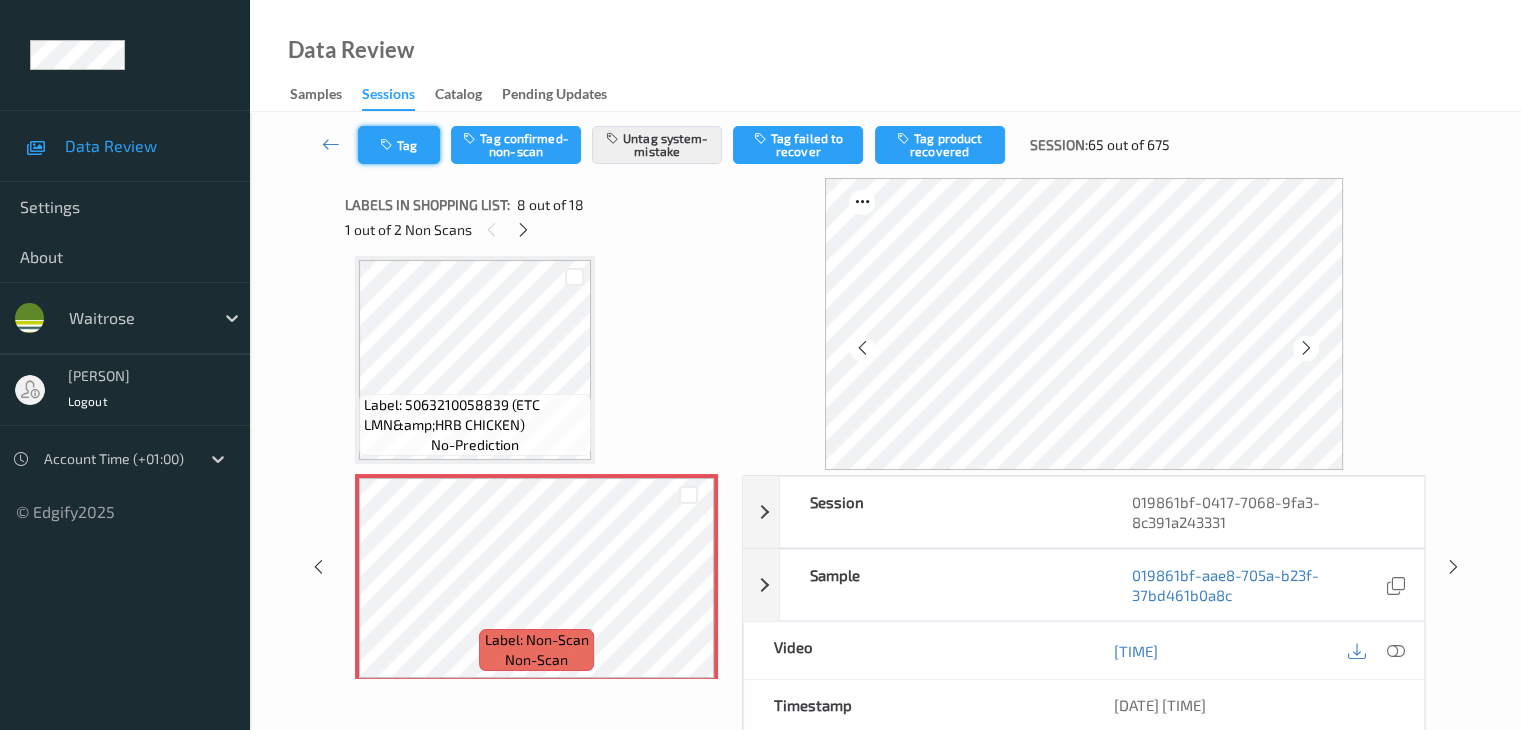click on "Tag" at bounding box center (399, 145) 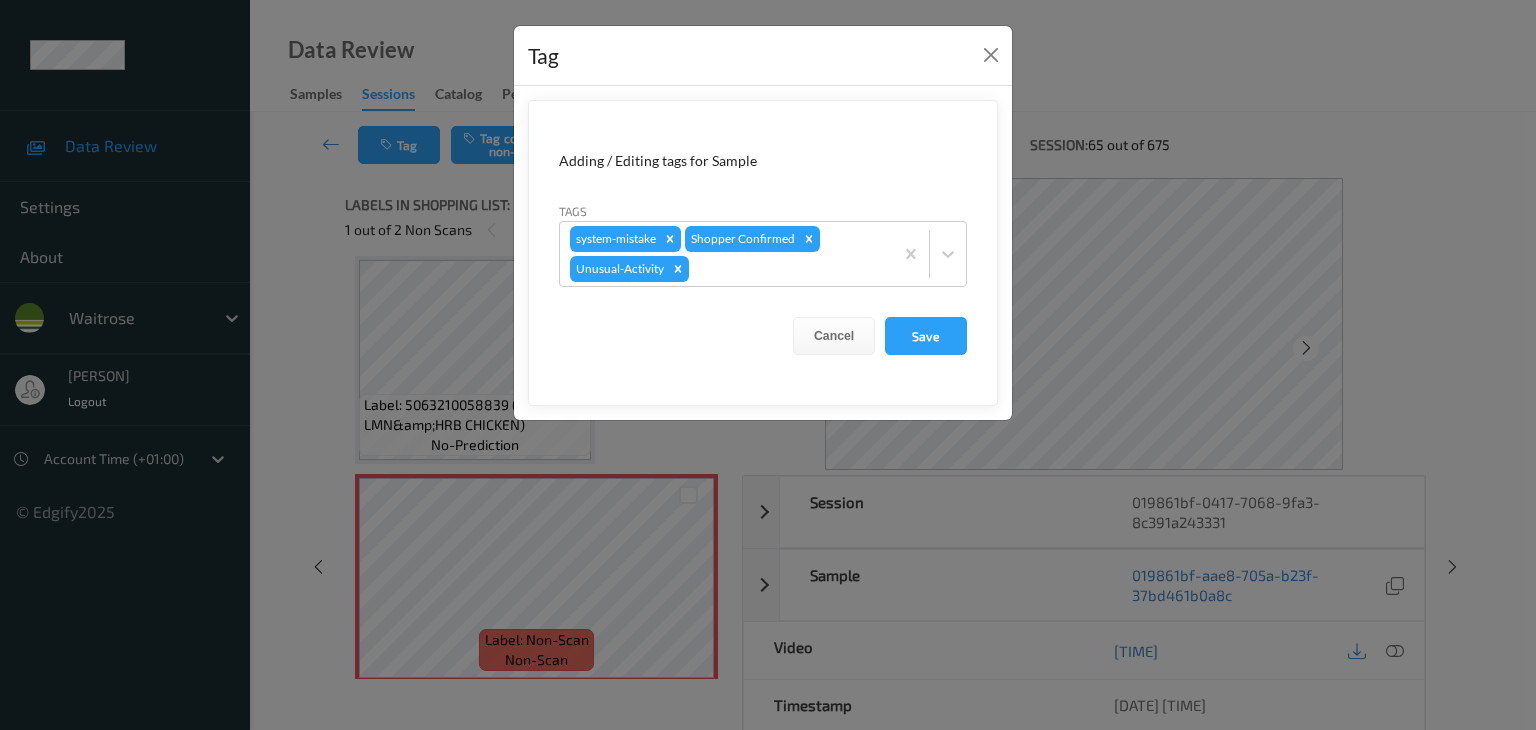 click on "Tag Adding / Editing tags for Sample   Tags system-mistake Shopper Confirmed Unusual-Activity Cancel Save" at bounding box center [768, 365] 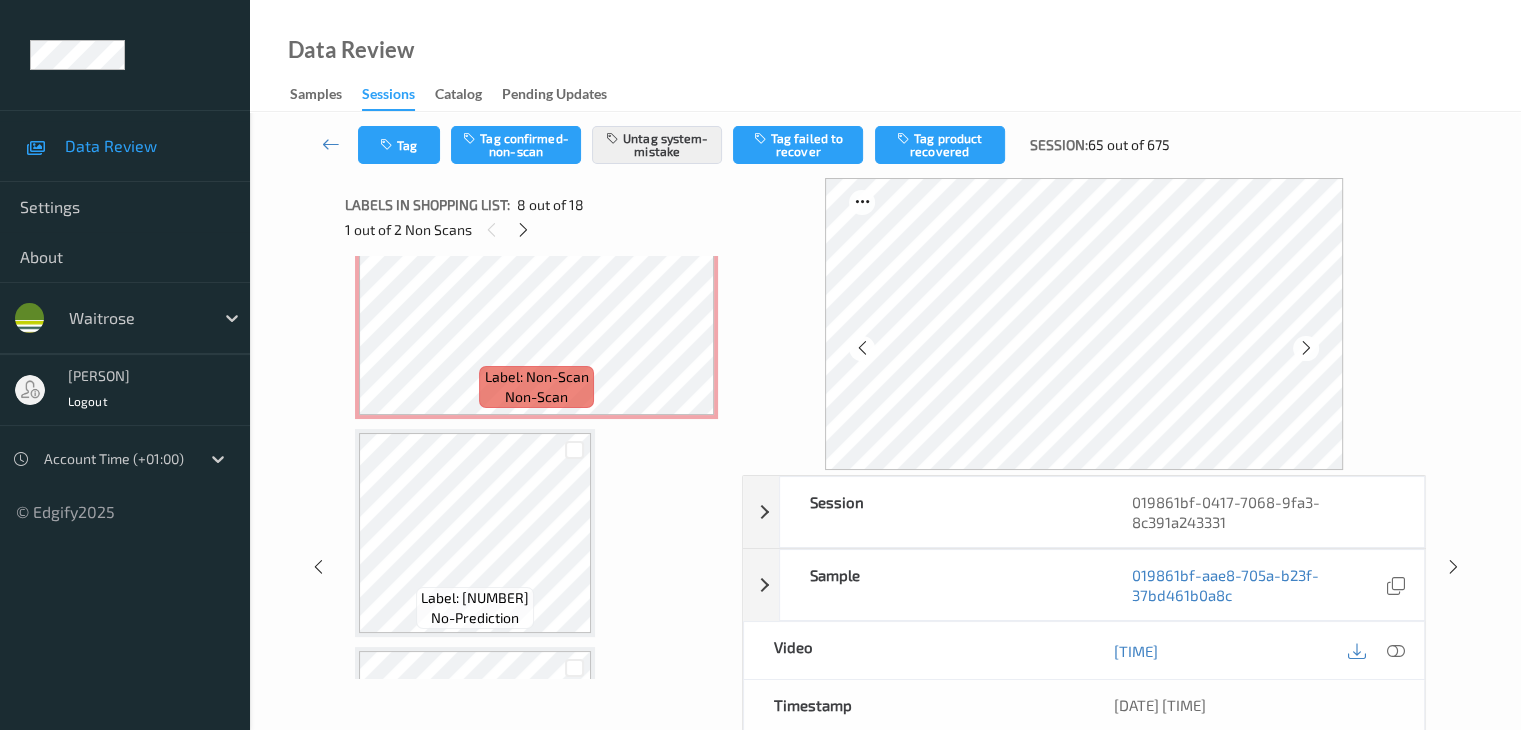 scroll, scrollTop: 3211, scrollLeft: 0, axis: vertical 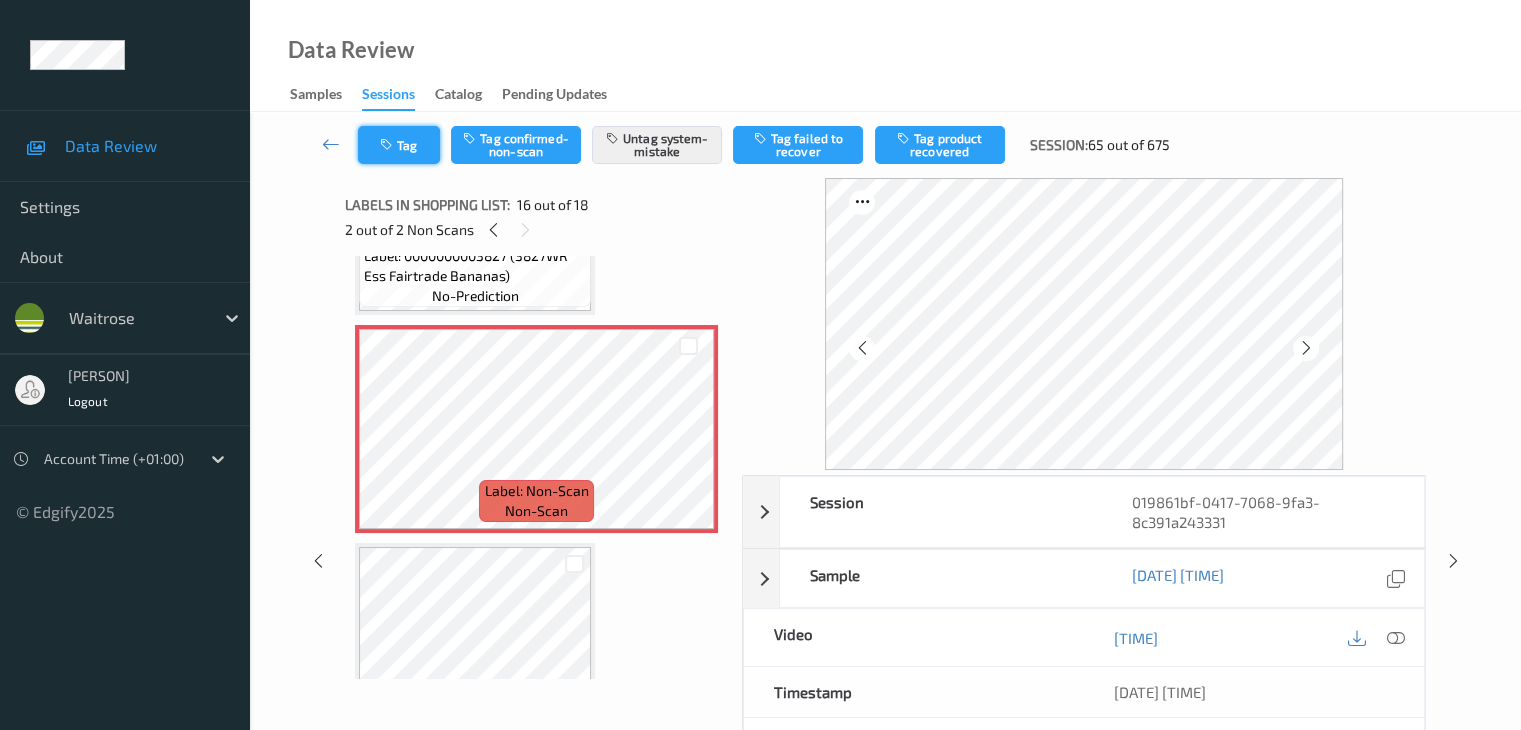 click on "Tag" at bounding box center [399, 145] 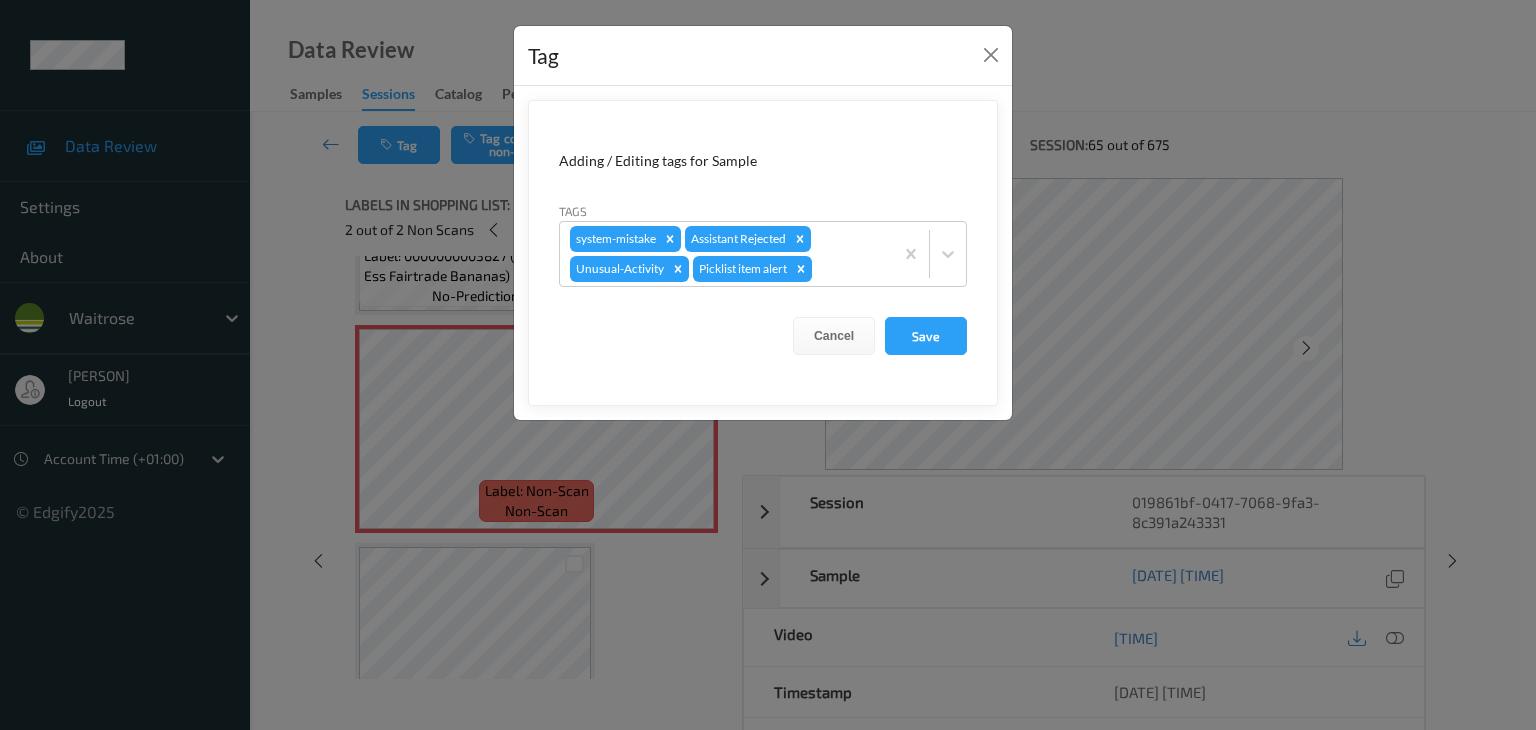 click on "Tag Adding / Editing tags for Sample   Tags system-mistake Assistant Rejected Unusual-Activity Picklist item alert Cancel Save" at bounding box center (768, 365) 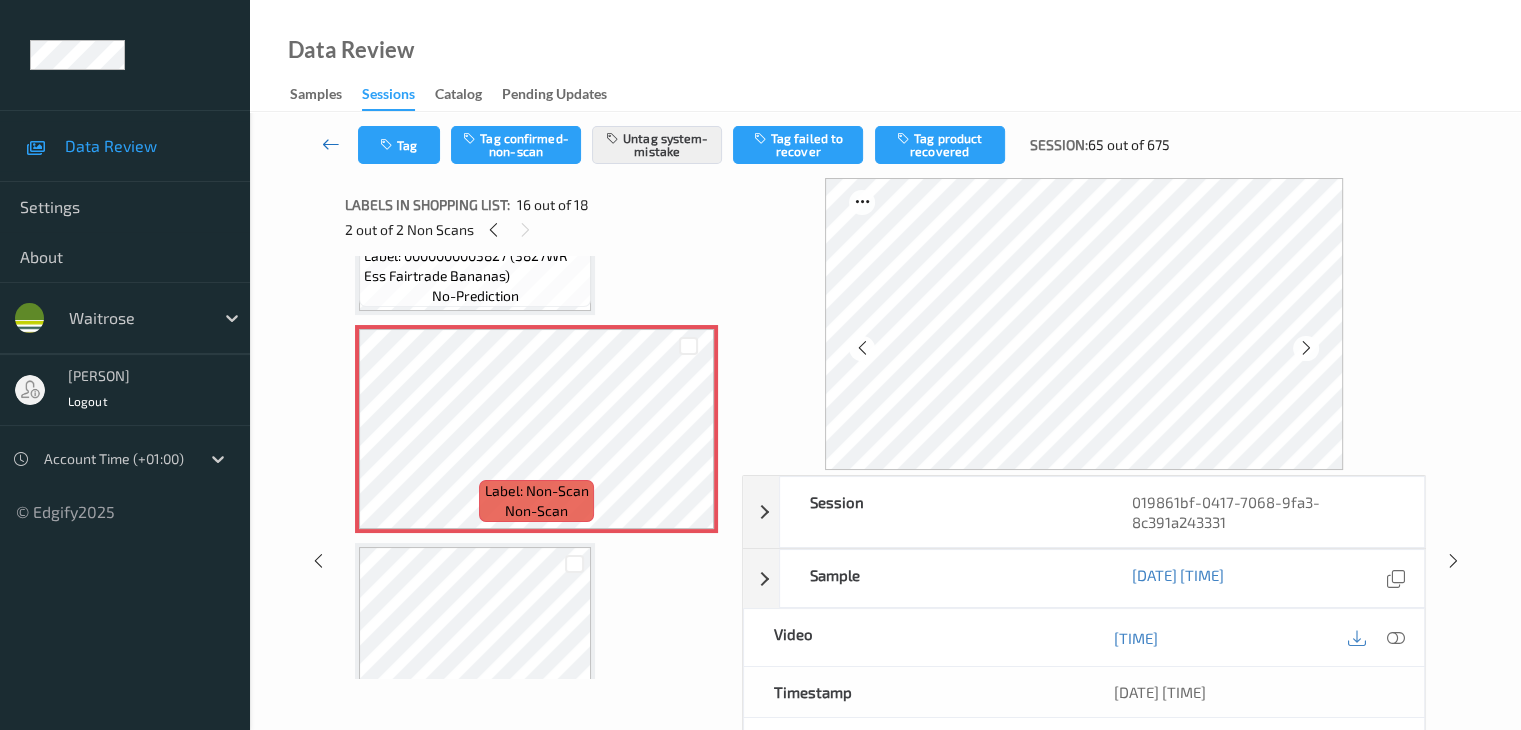 click at bounding box center (331, 144) 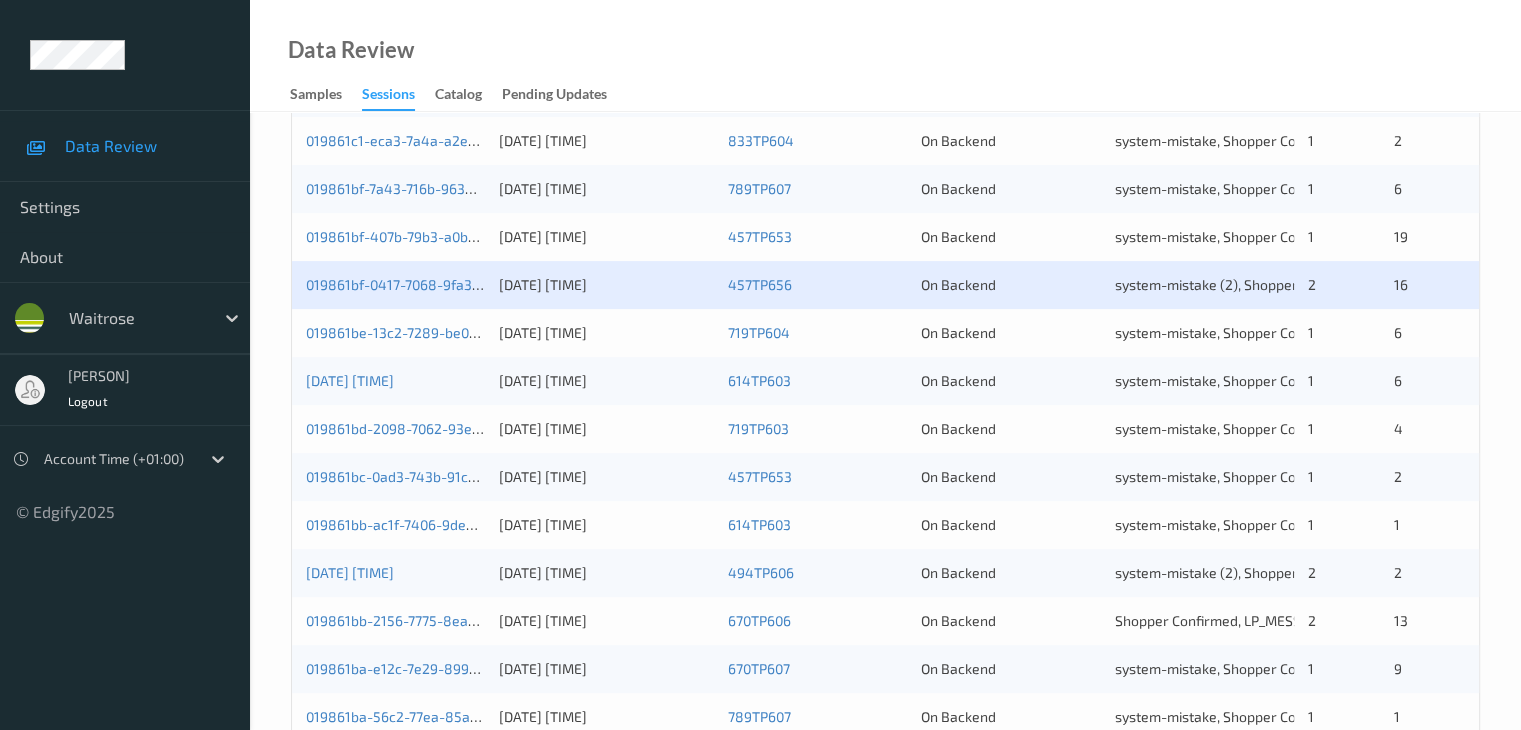 scroll, scrollTop: 700, scrollLeft: 0, axis: vertical 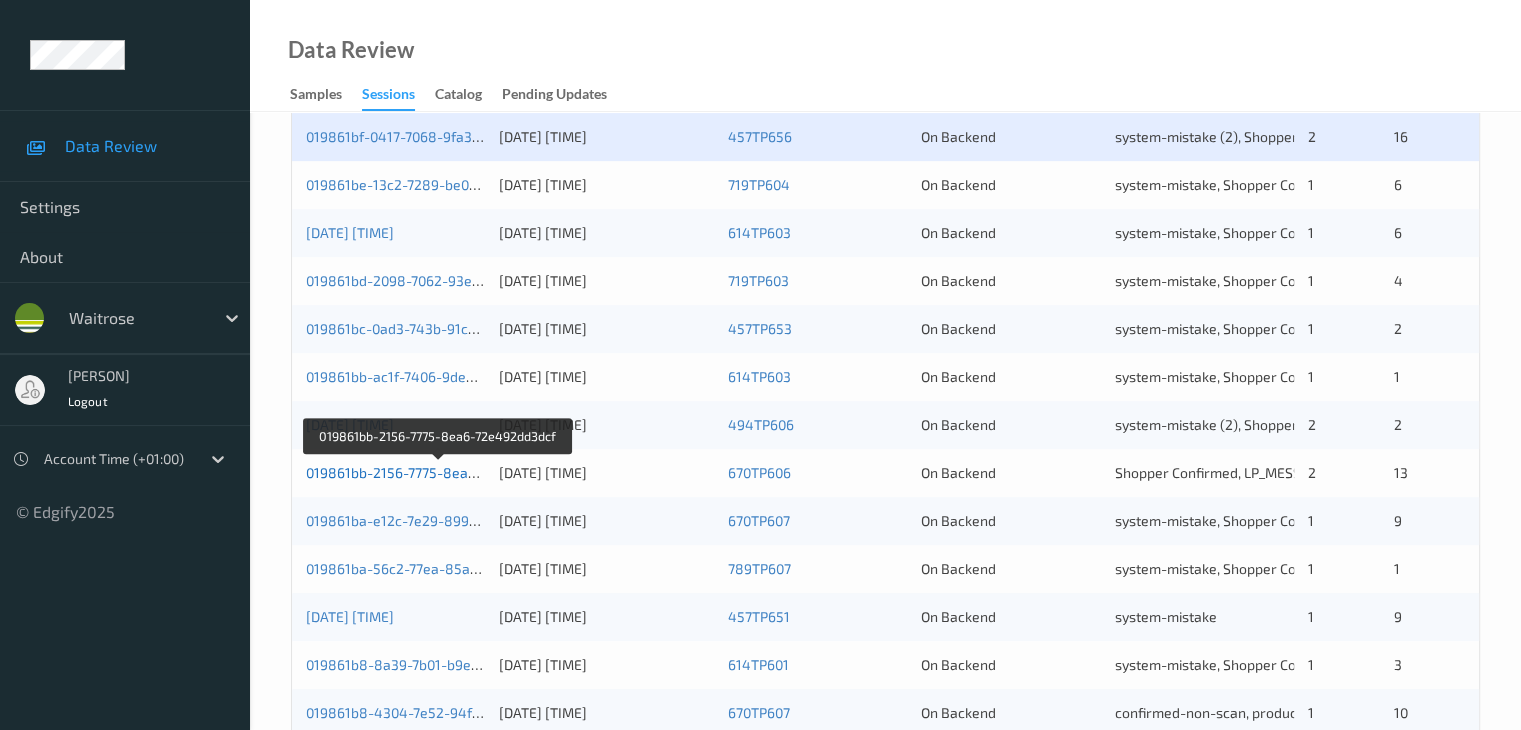 click on "019861bb-2156-7775-8ea6-72e492dd3dcf" at bounding box center [439, 472] 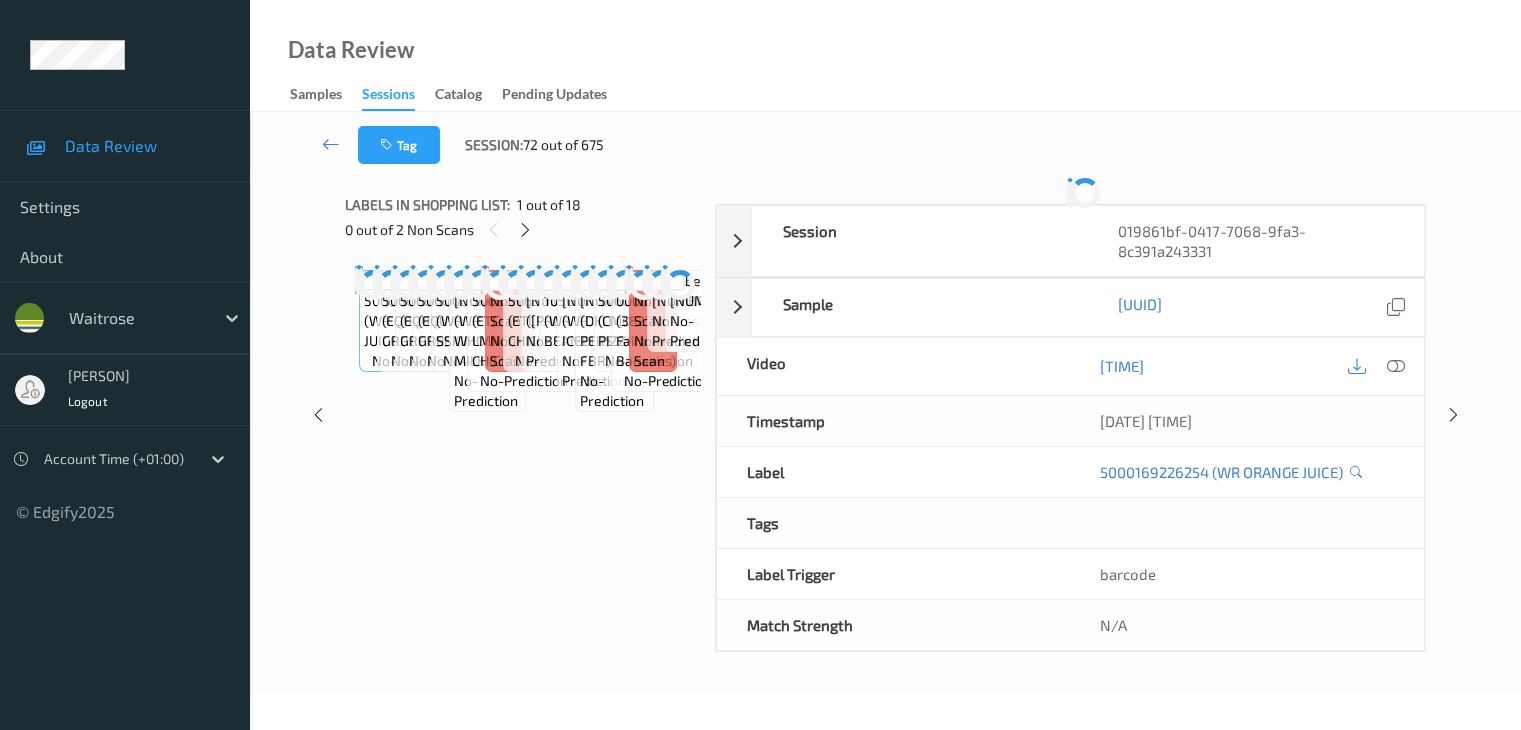 scroll, scrollTop: 0, scrollLeft: 0, axis: both 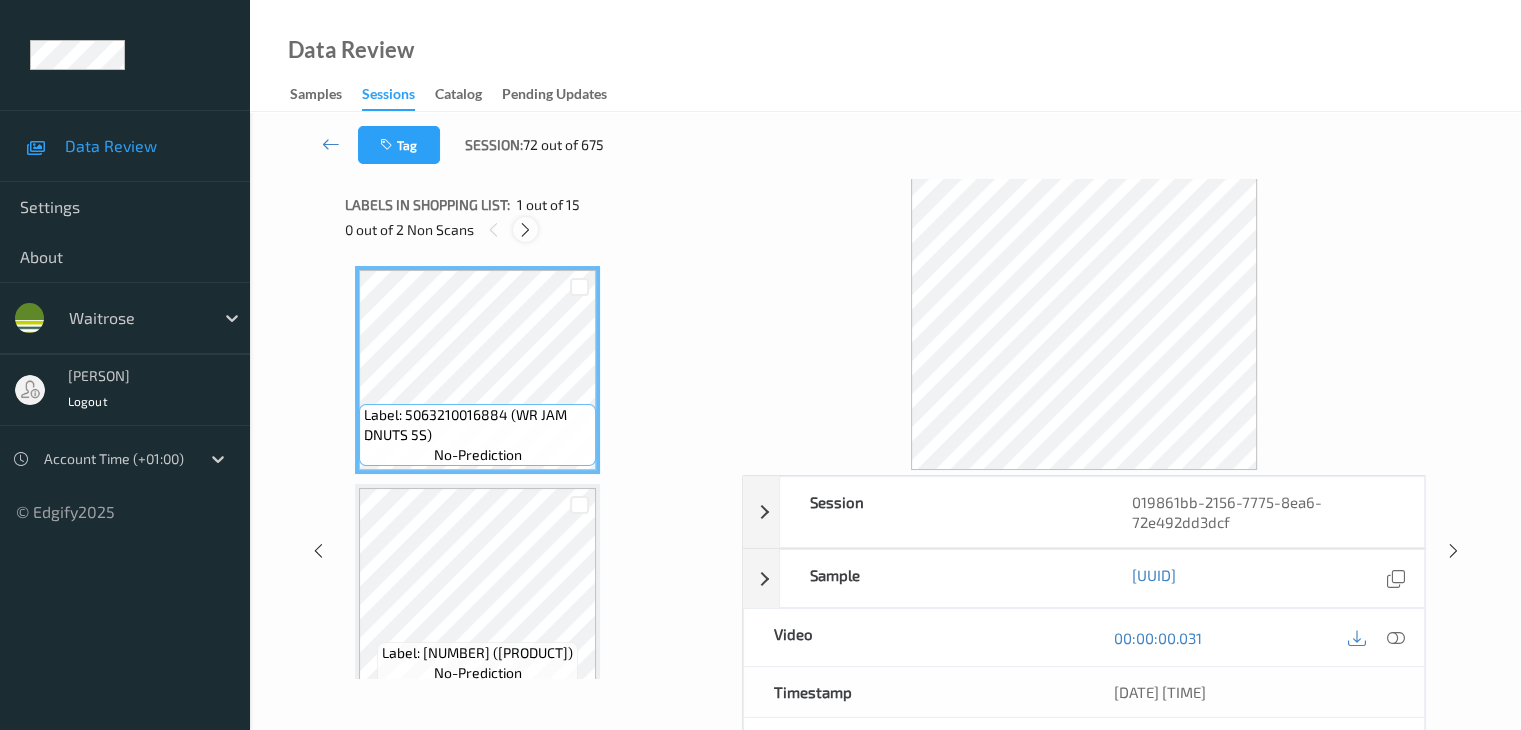 click at bounding box center [525, 230] 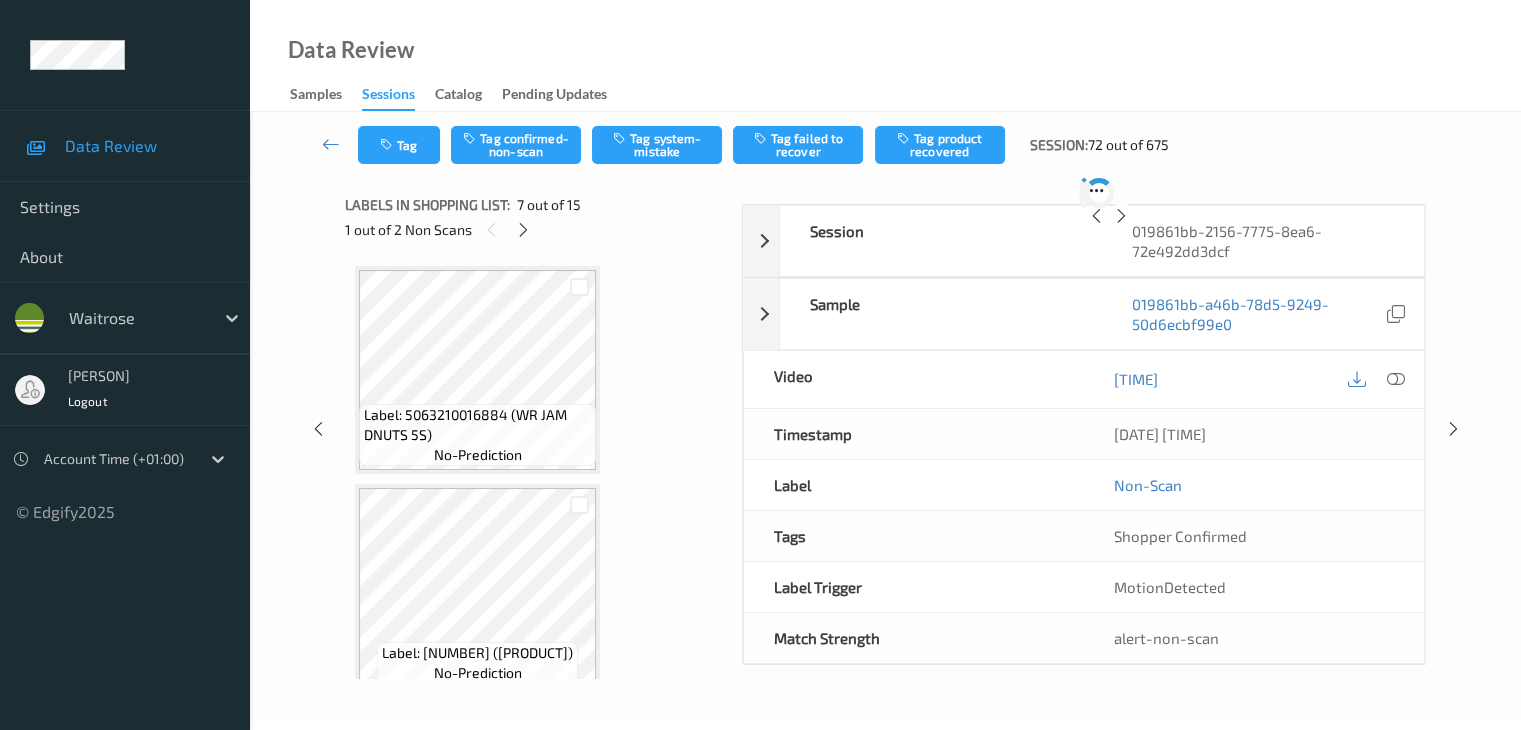 scroll, scrollTop: 1100, scrollLeft: 0, axis: vertical 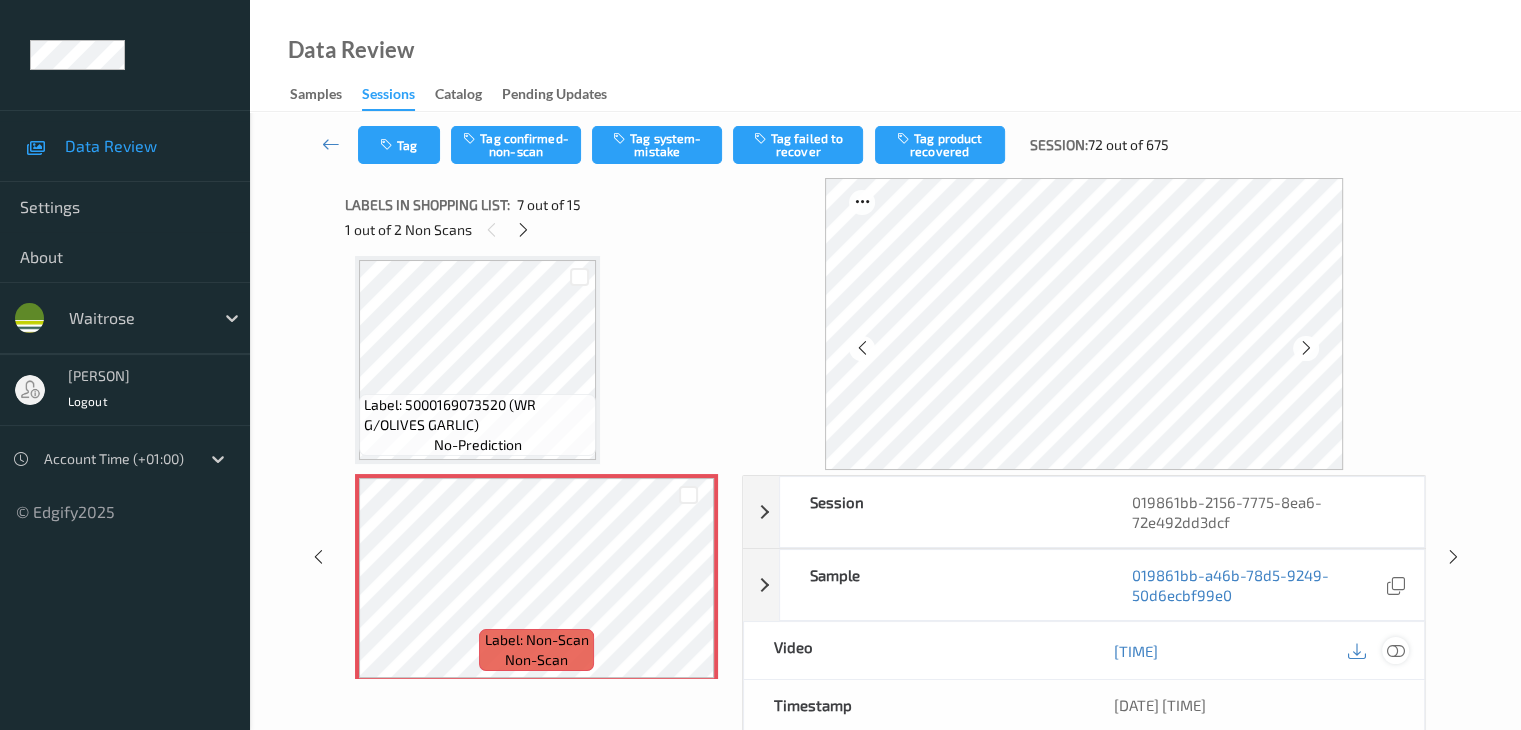 click at bounding box center (1395, 651) 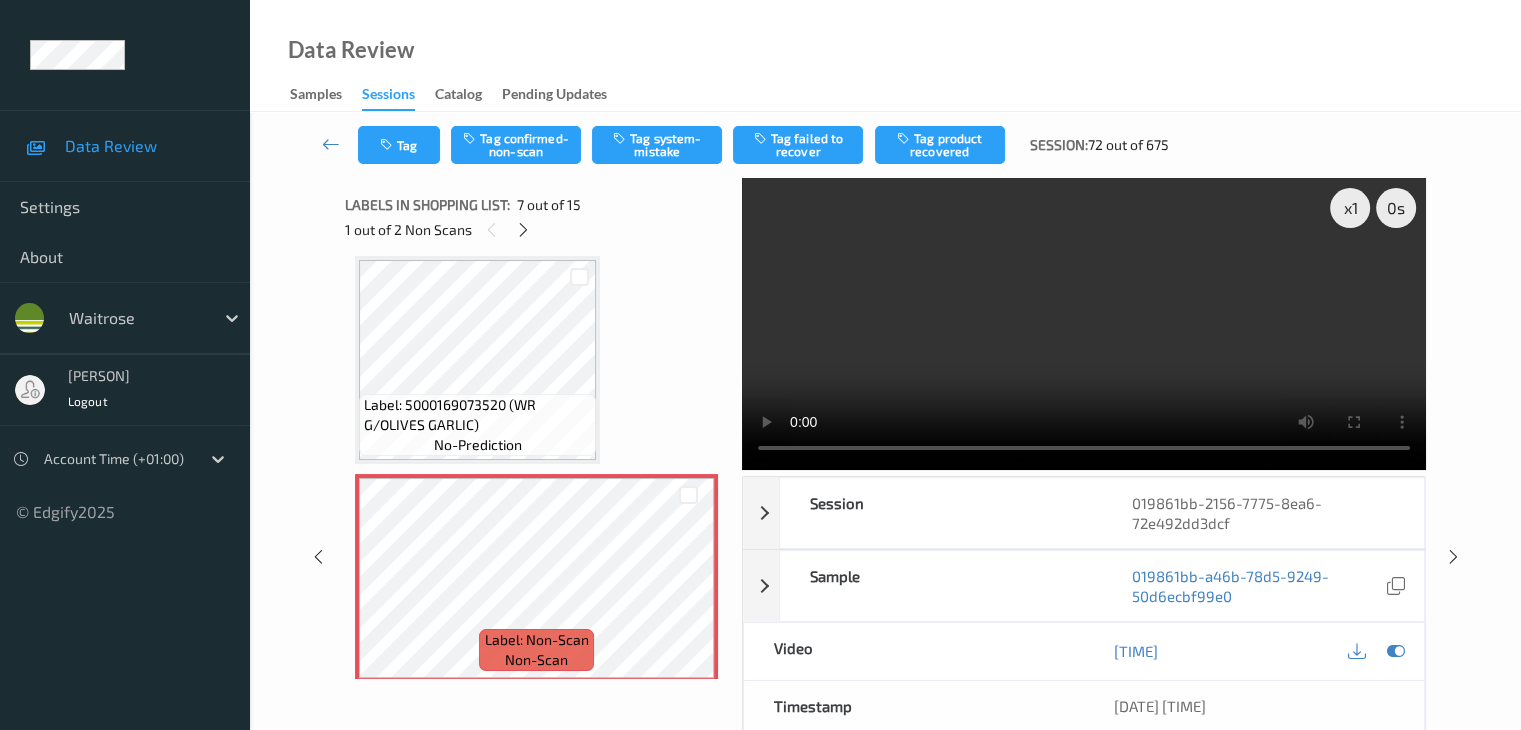 type 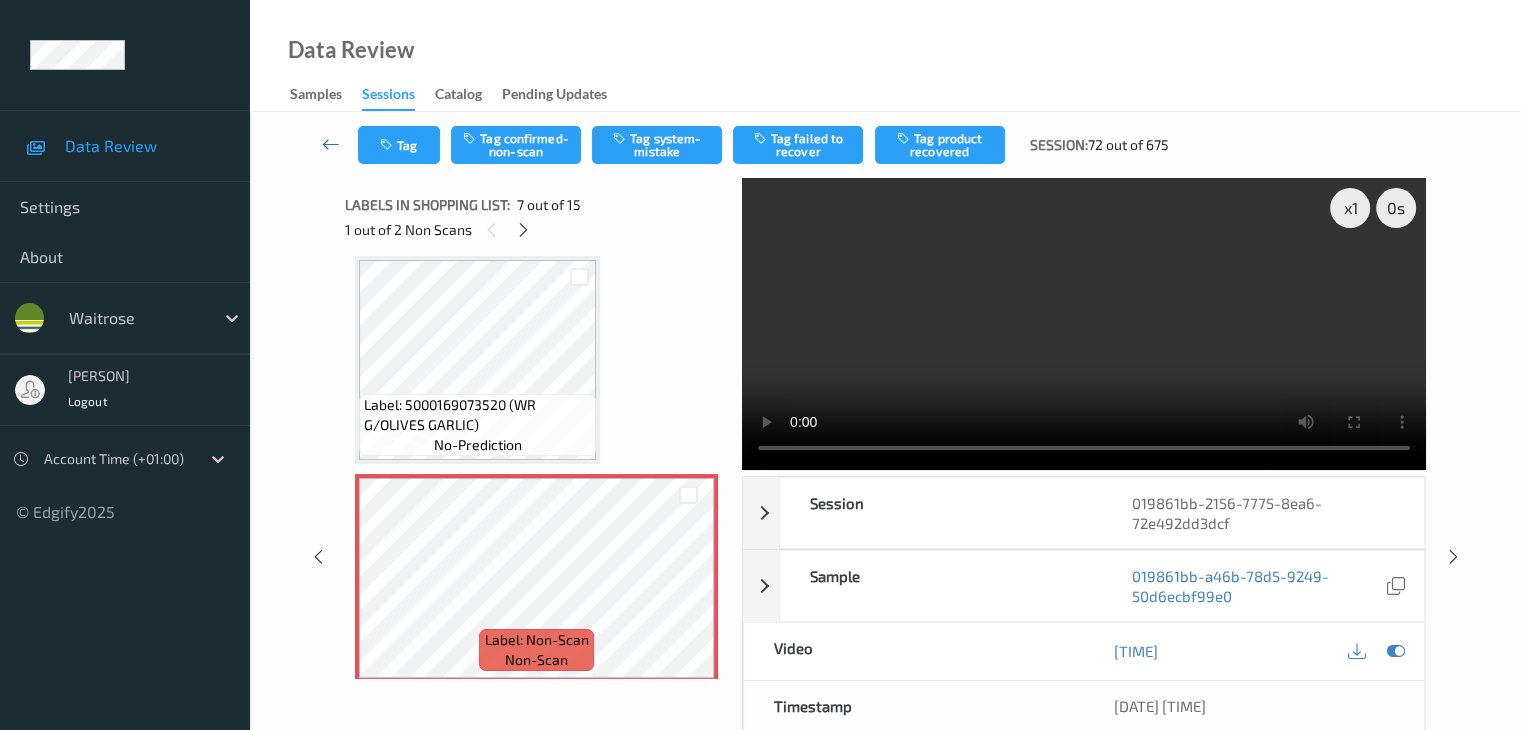 click at bounding box center [331, 144] 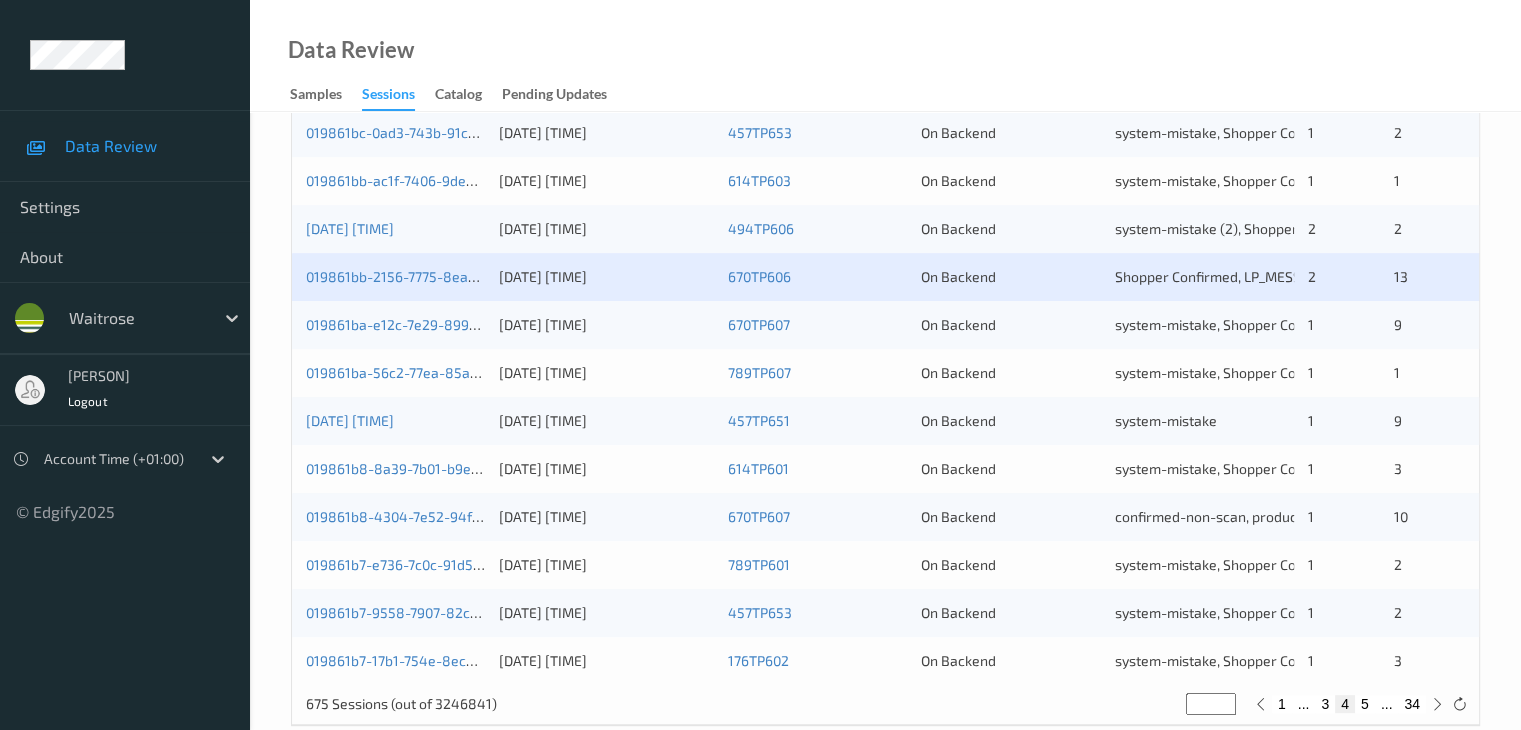 scroll, scrollTop: 932, scrollLeft: 0, axis: vertical 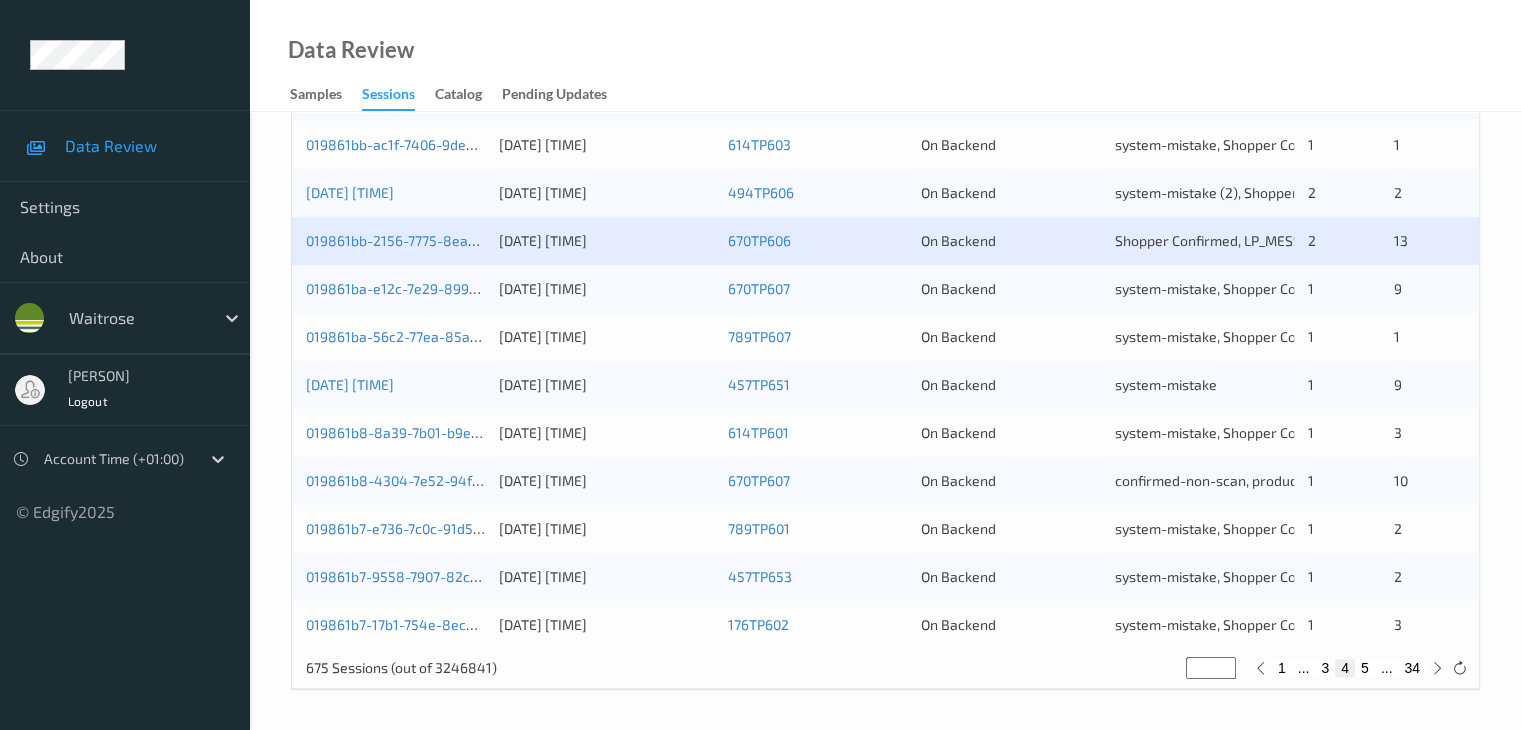 click on "5" at bounding box center [1365, 668] 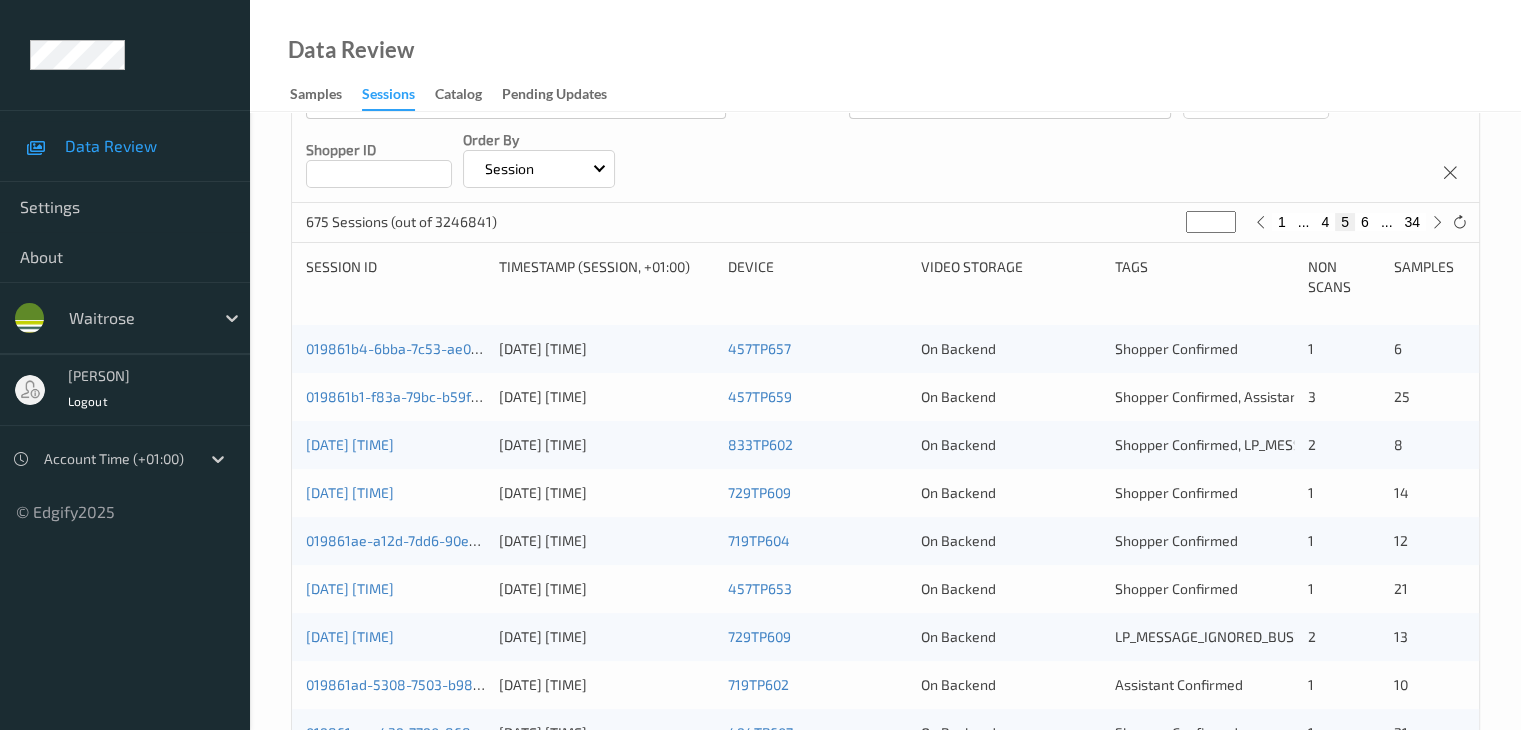 scroll, scrollTop: 300, scrollLeft: 0, axis: vertical 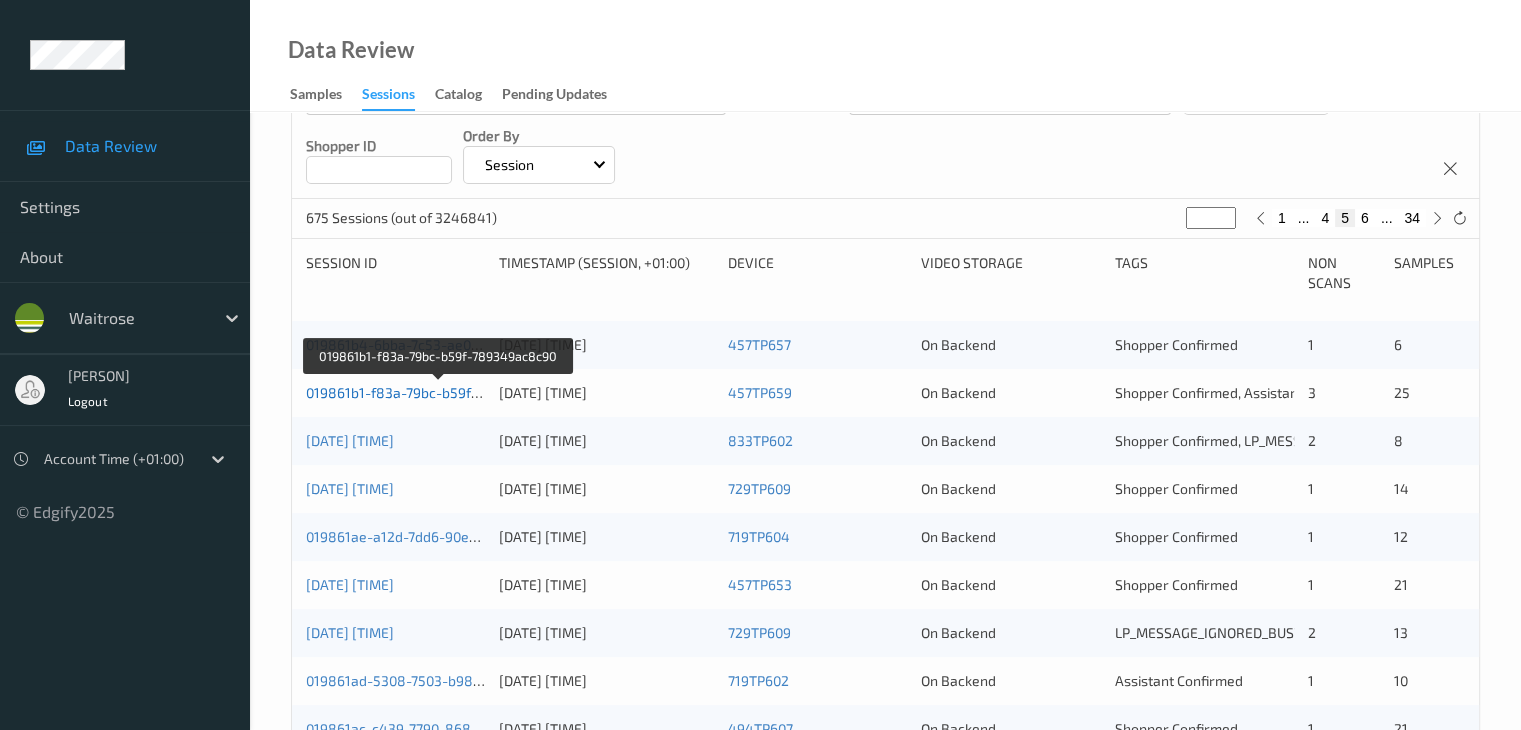 click on "019861b1-f83a-79bc-b59f-789349ac8c90" at bounding box center [439, 392] 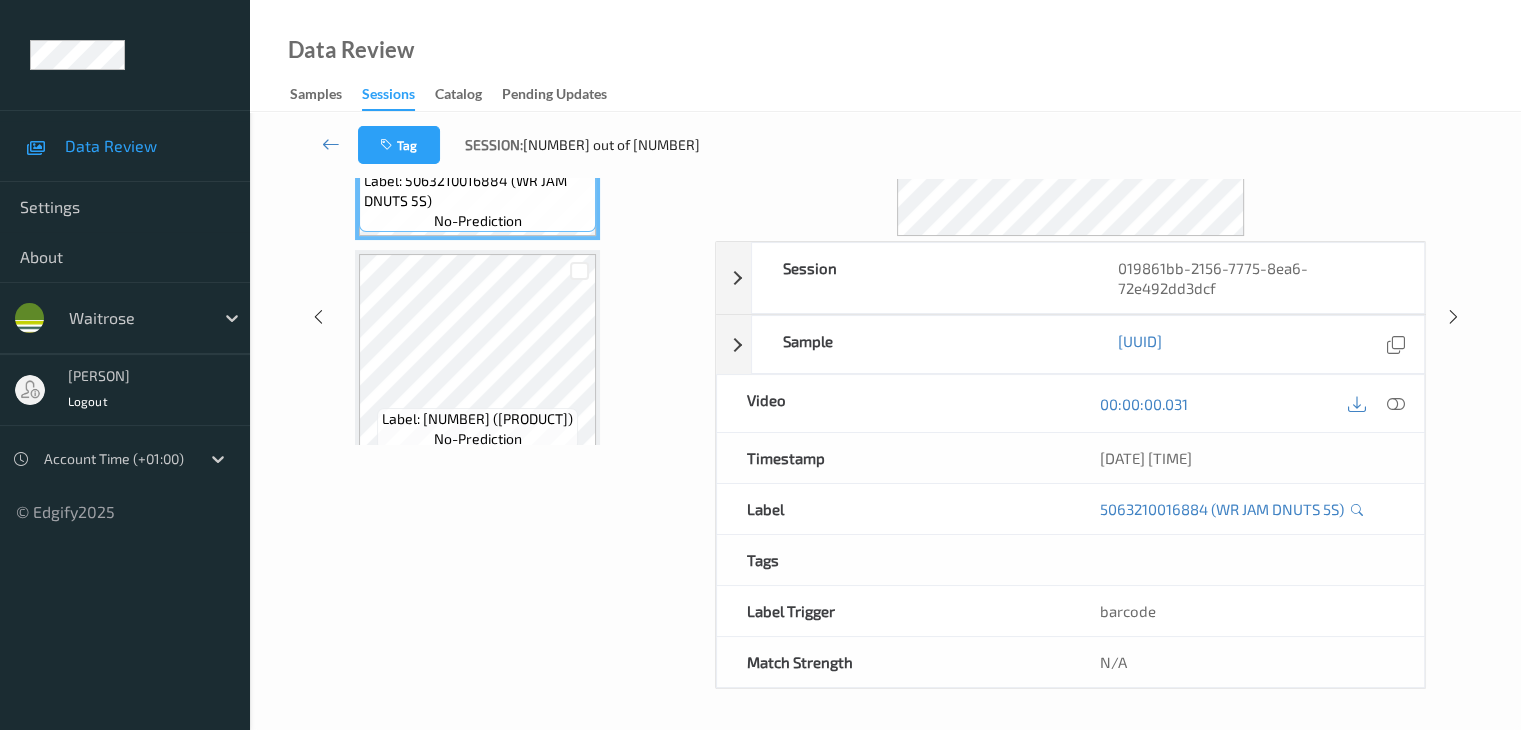 scroll, scrollTop: 0, scrollLeft: 0, axis: both 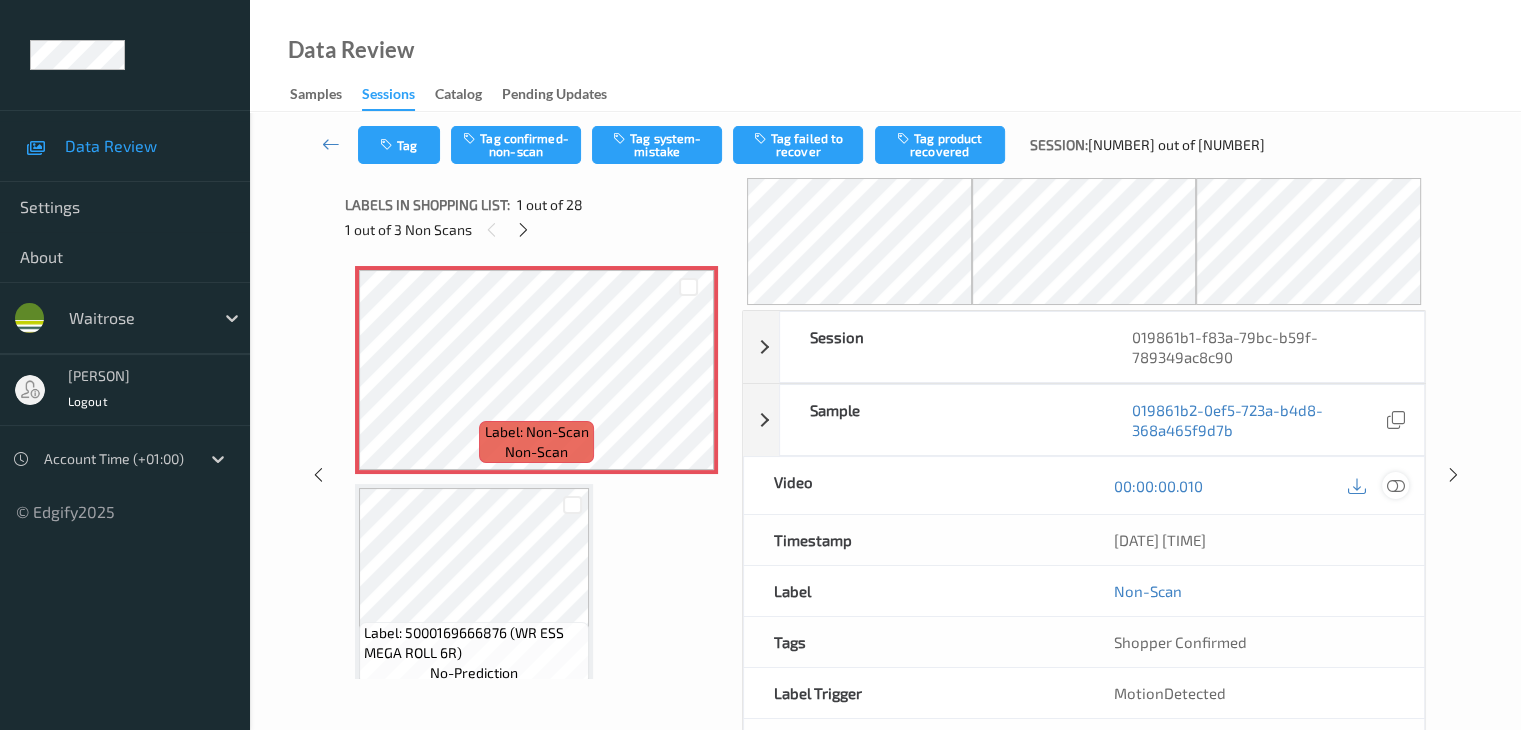 click at bounding box center [1395, 486] 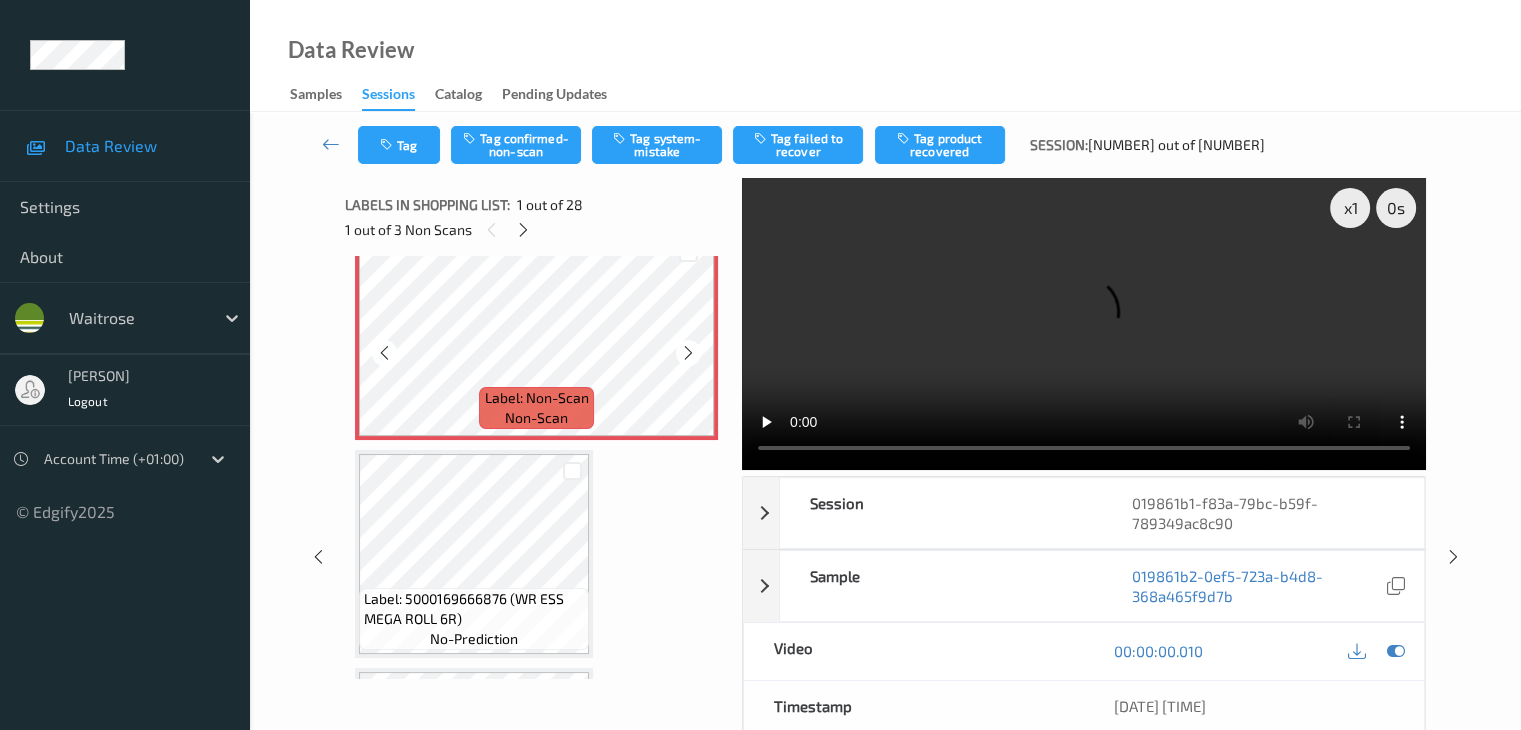 scroll, scrollTop: 0, scrollLeft: 0, axis: both 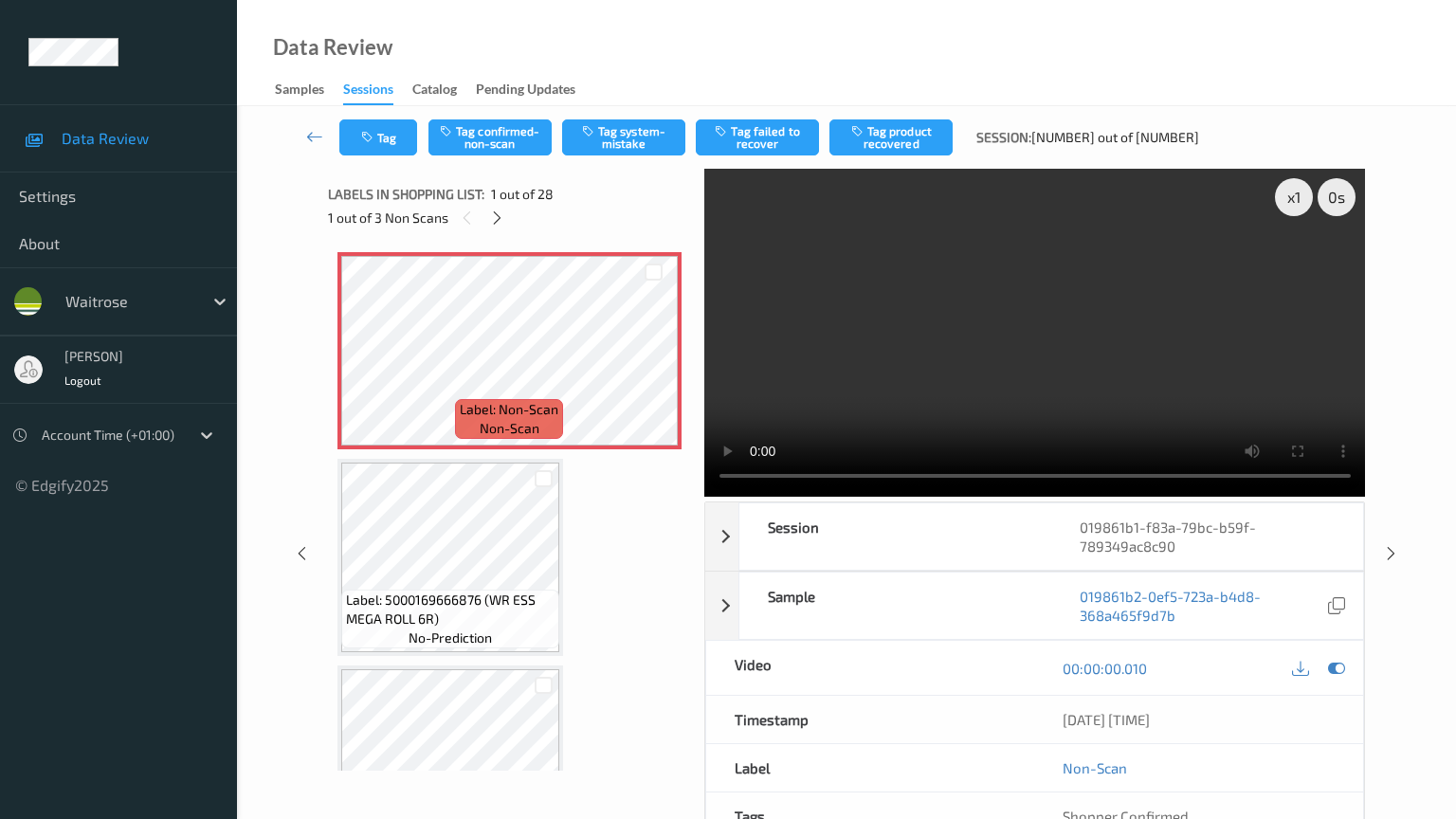 type 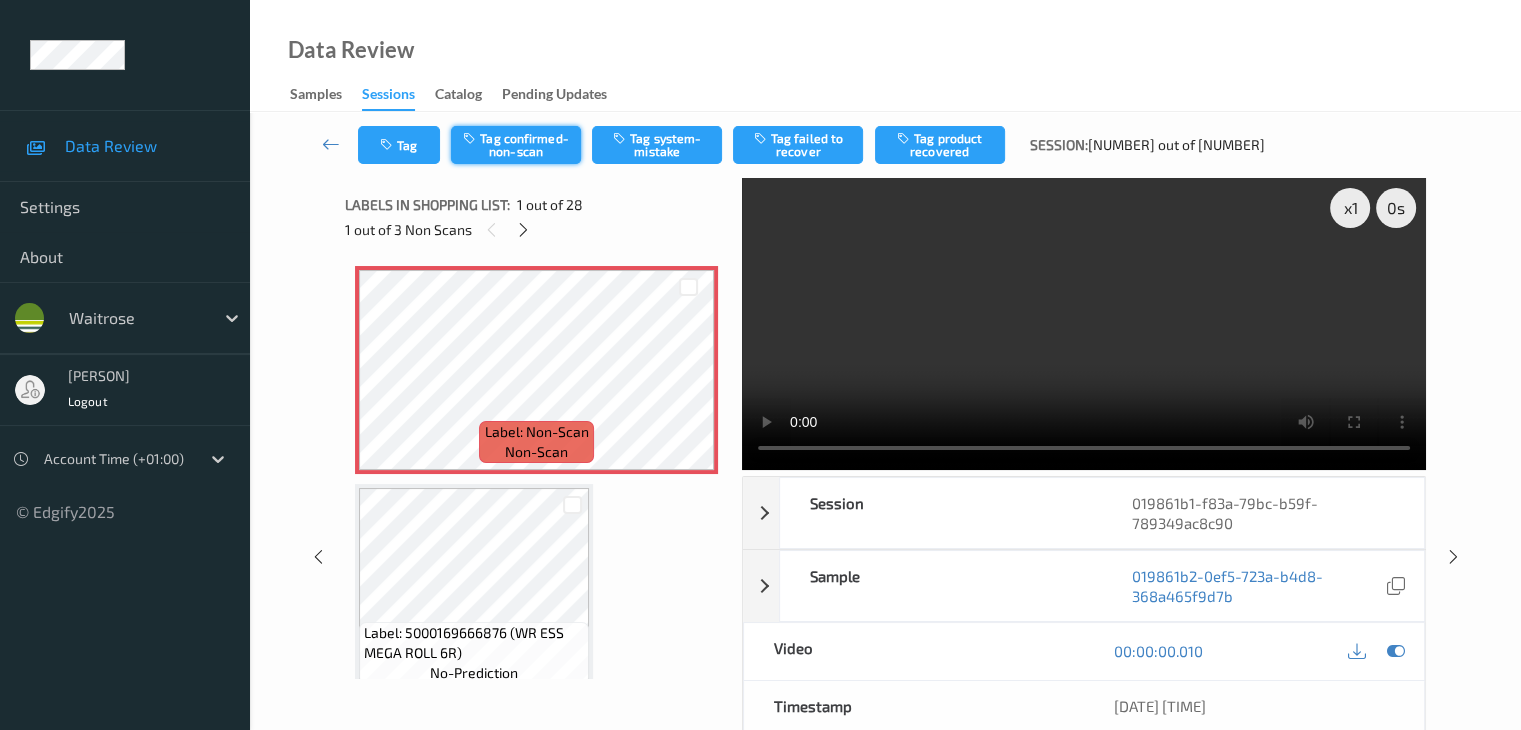 click on "Tag   confirmed-non-scan" at bounding box center (516, 145) 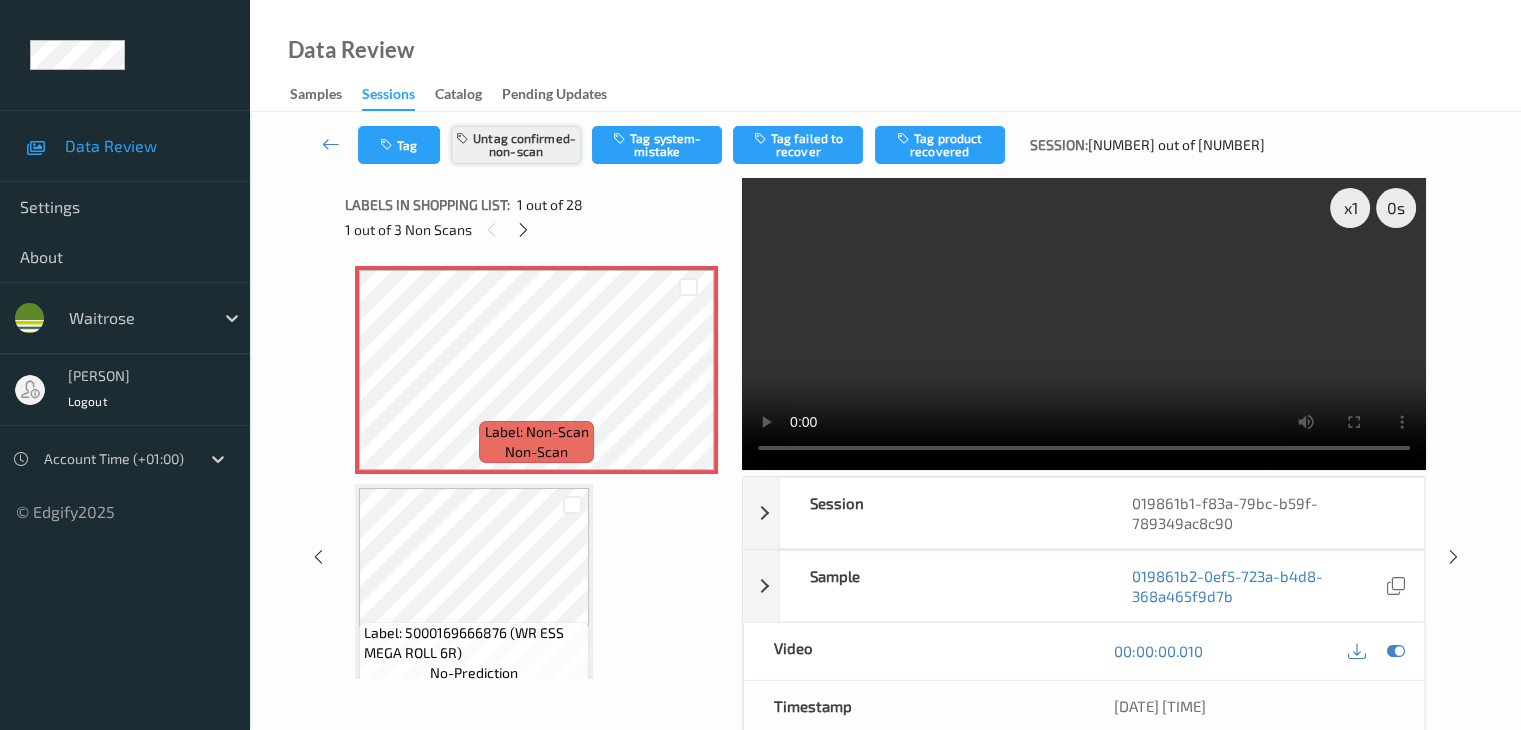click on "Untag   confirmed-non-scan" at bounding box center [516, 145] 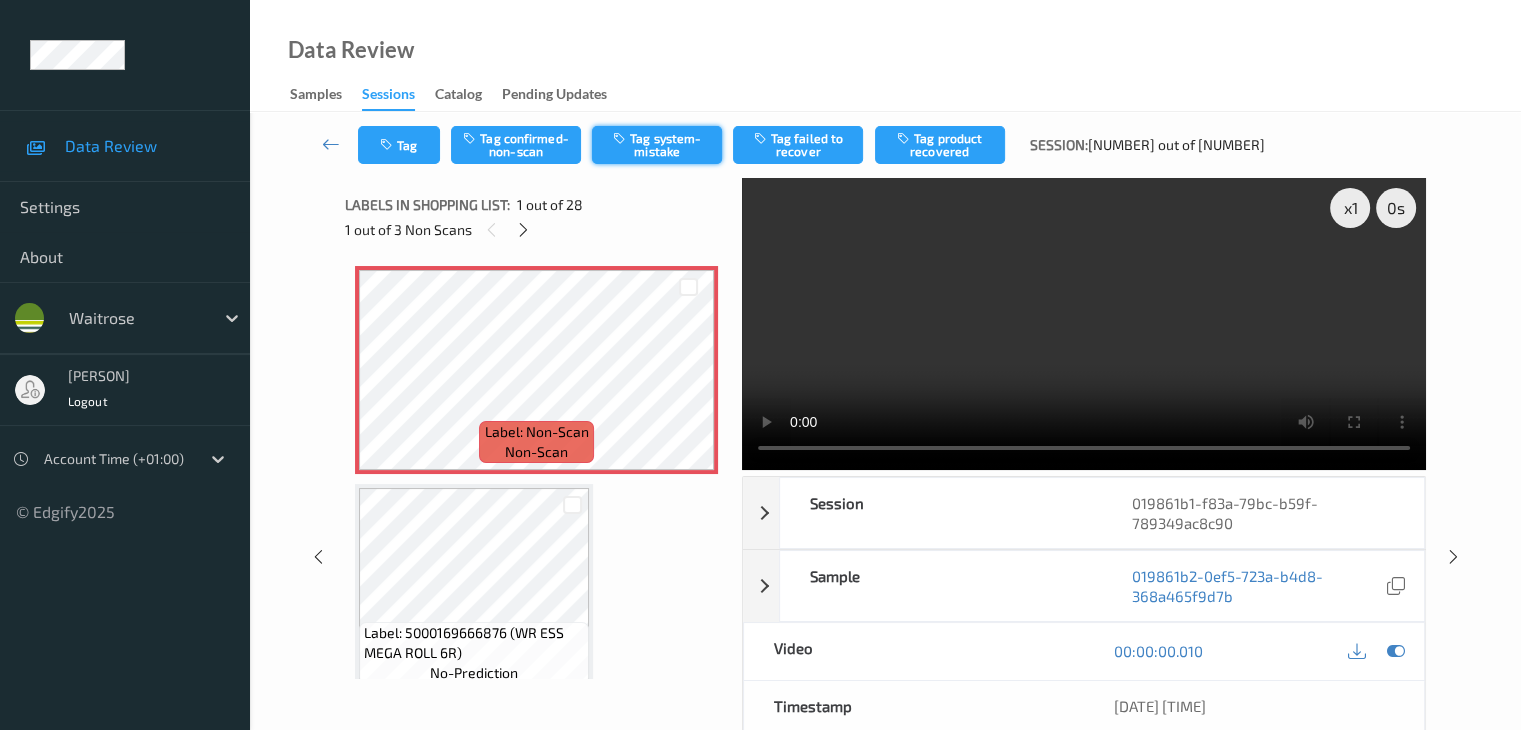 click on "Tag   system-mistake" at bounding box center [657, 145] 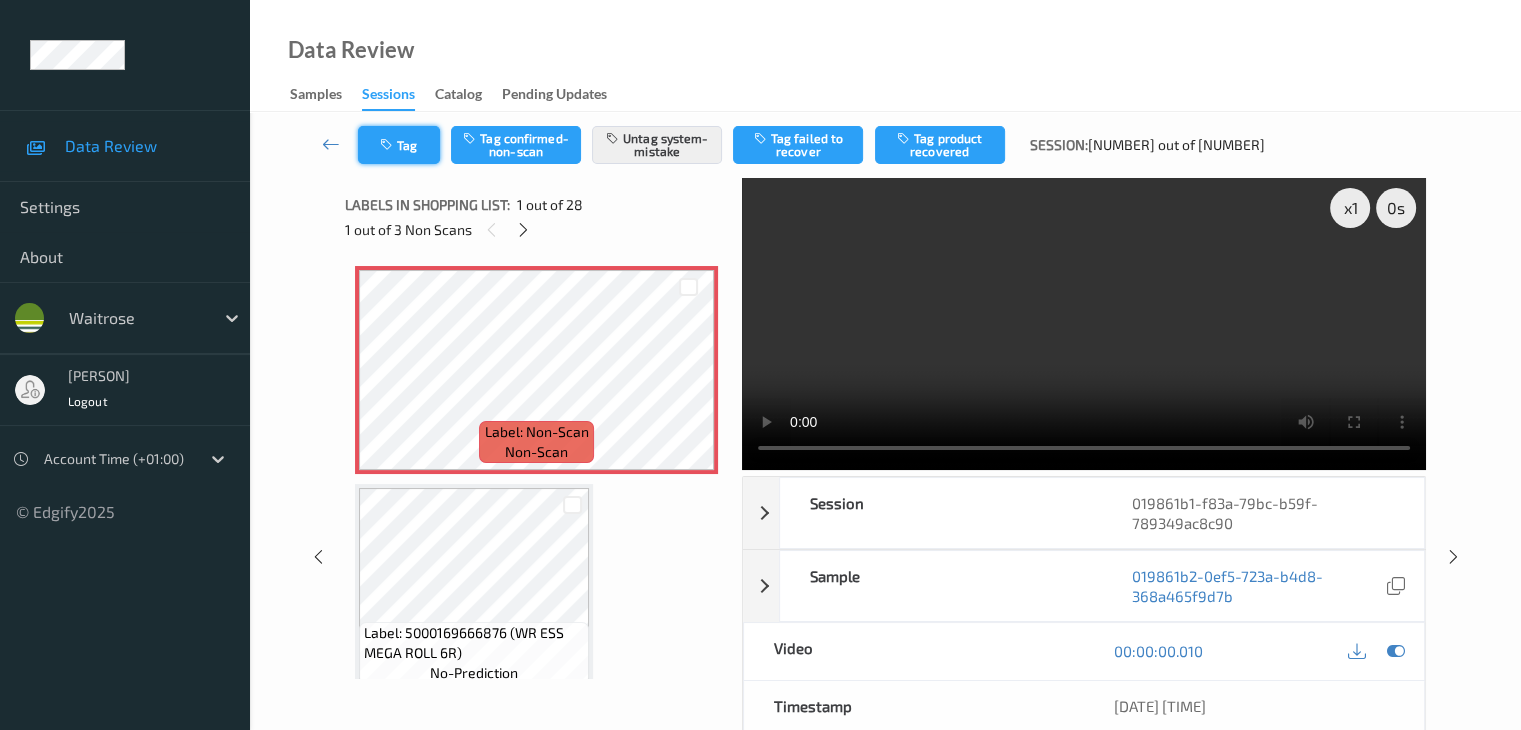 click on "Tag" at bounding box center (399, 145) 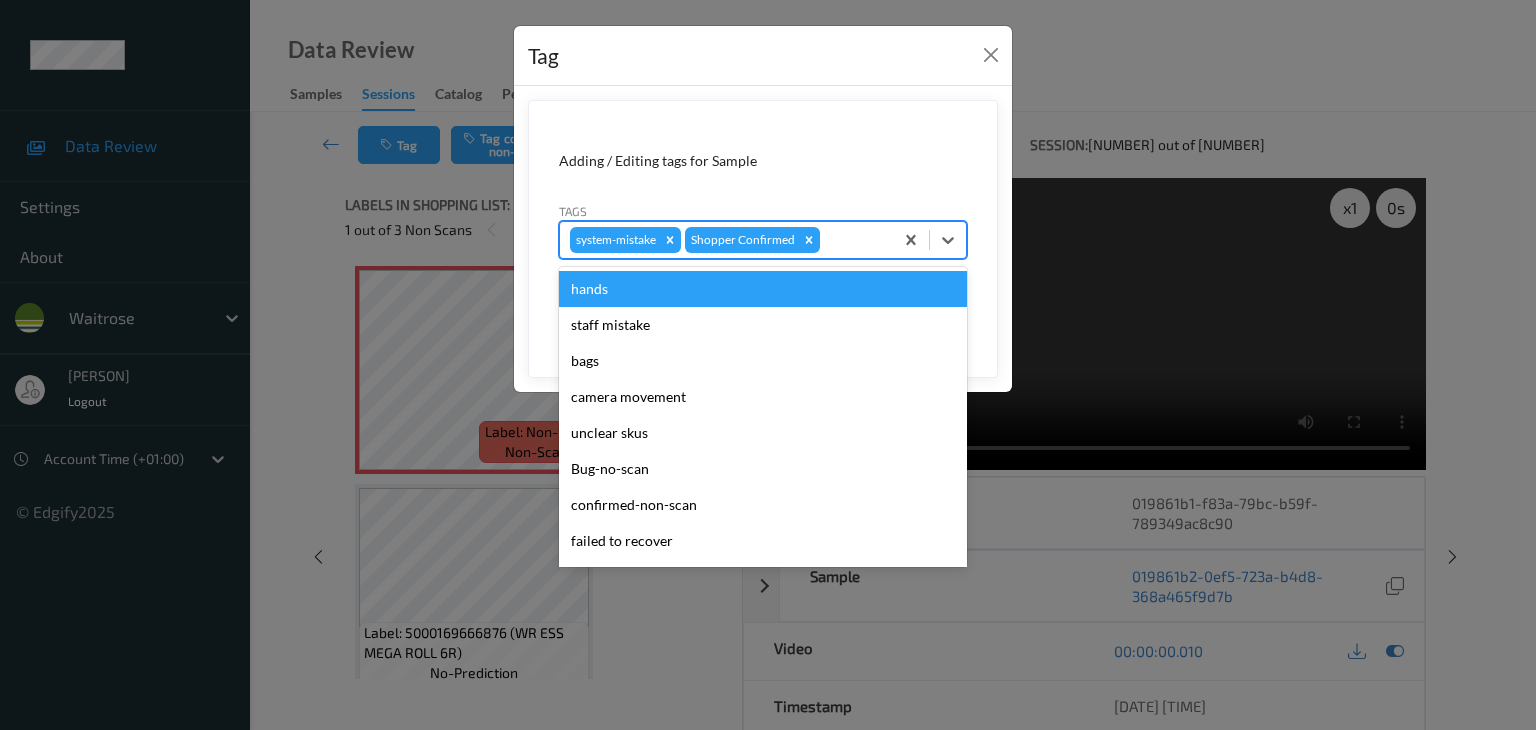 click at bounding box center [853, 240] 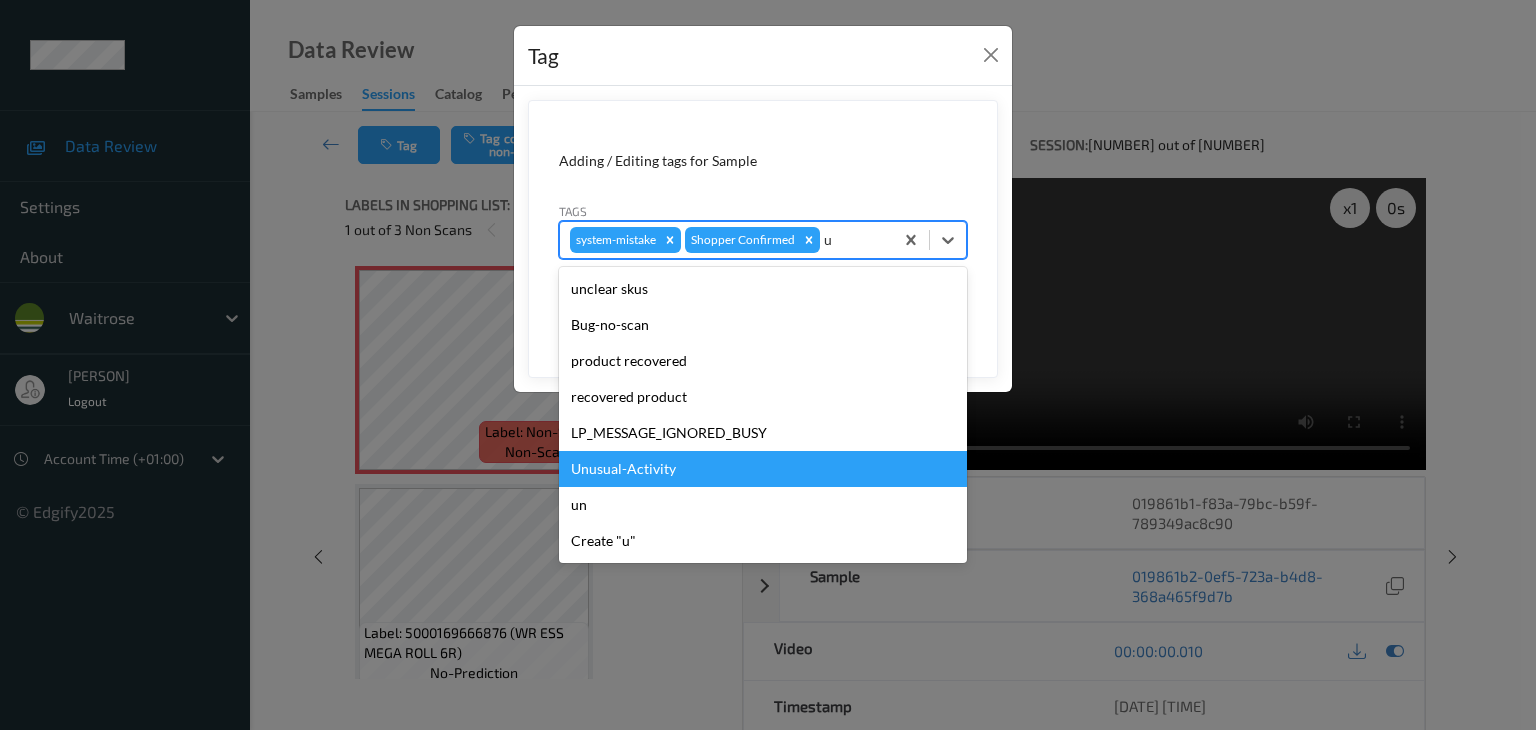 click on "Unusual-Activity" at bounding box center (763, 469) 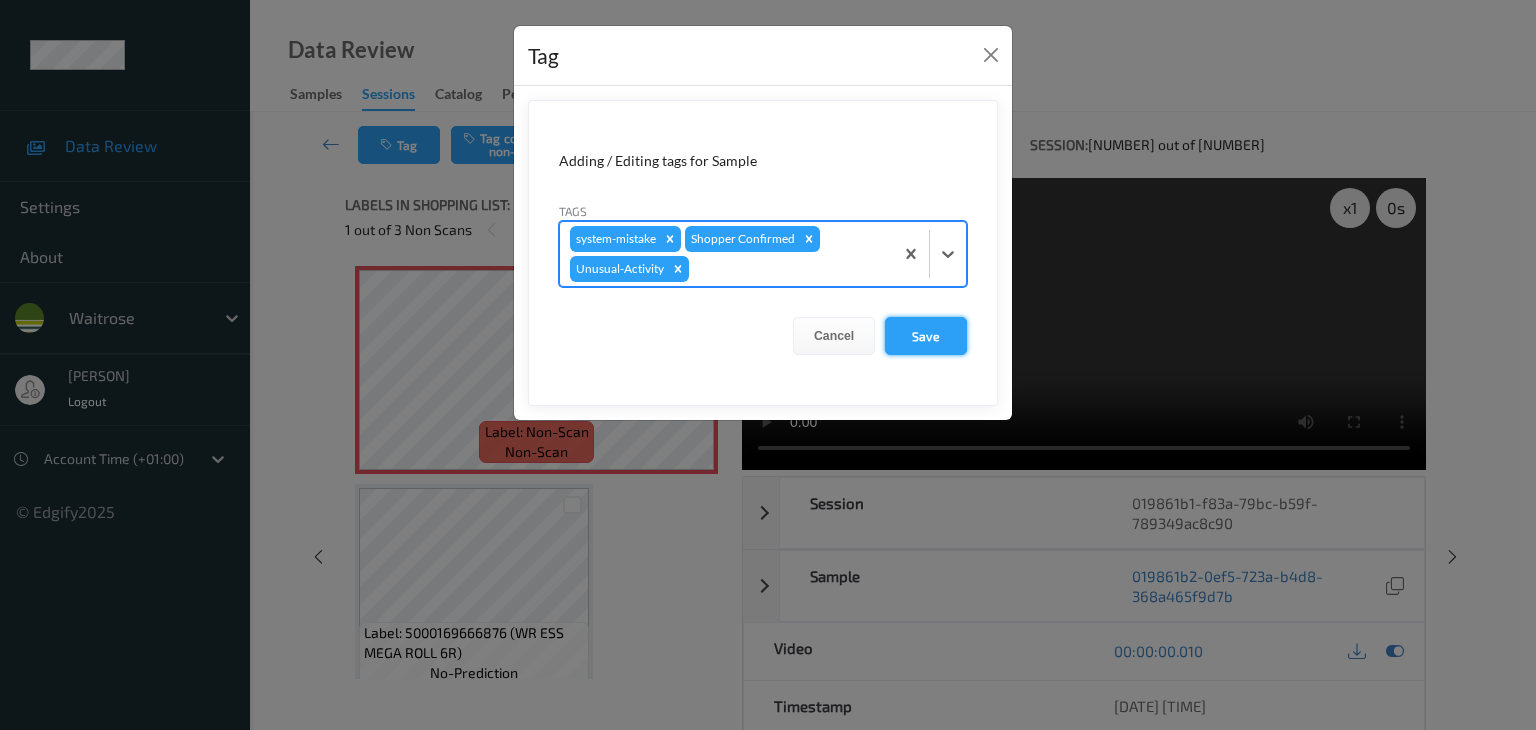 click on "Save" at bounding box center (926, 336) 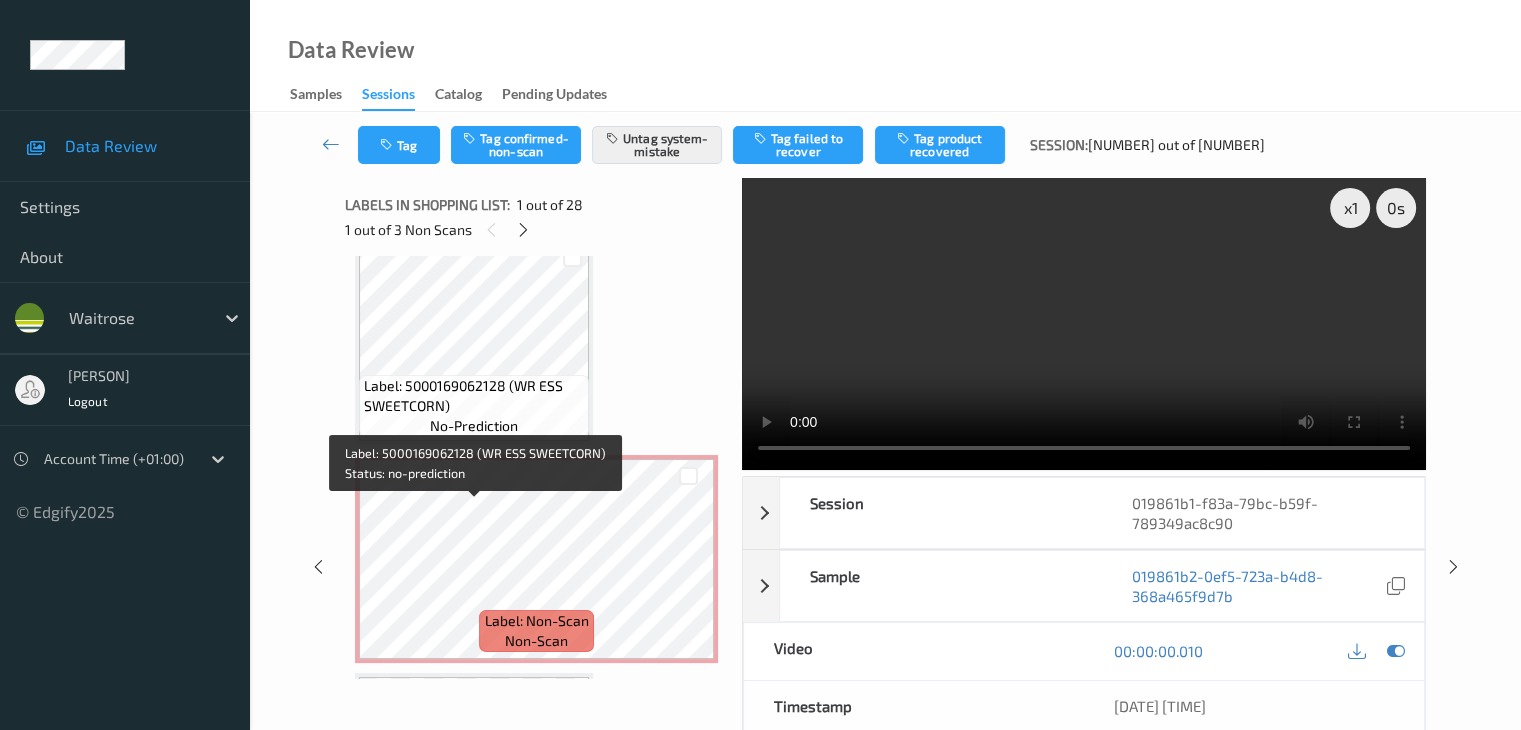 scroll, scrollTop: 2600, scrollLeft: 0, axis: vertical 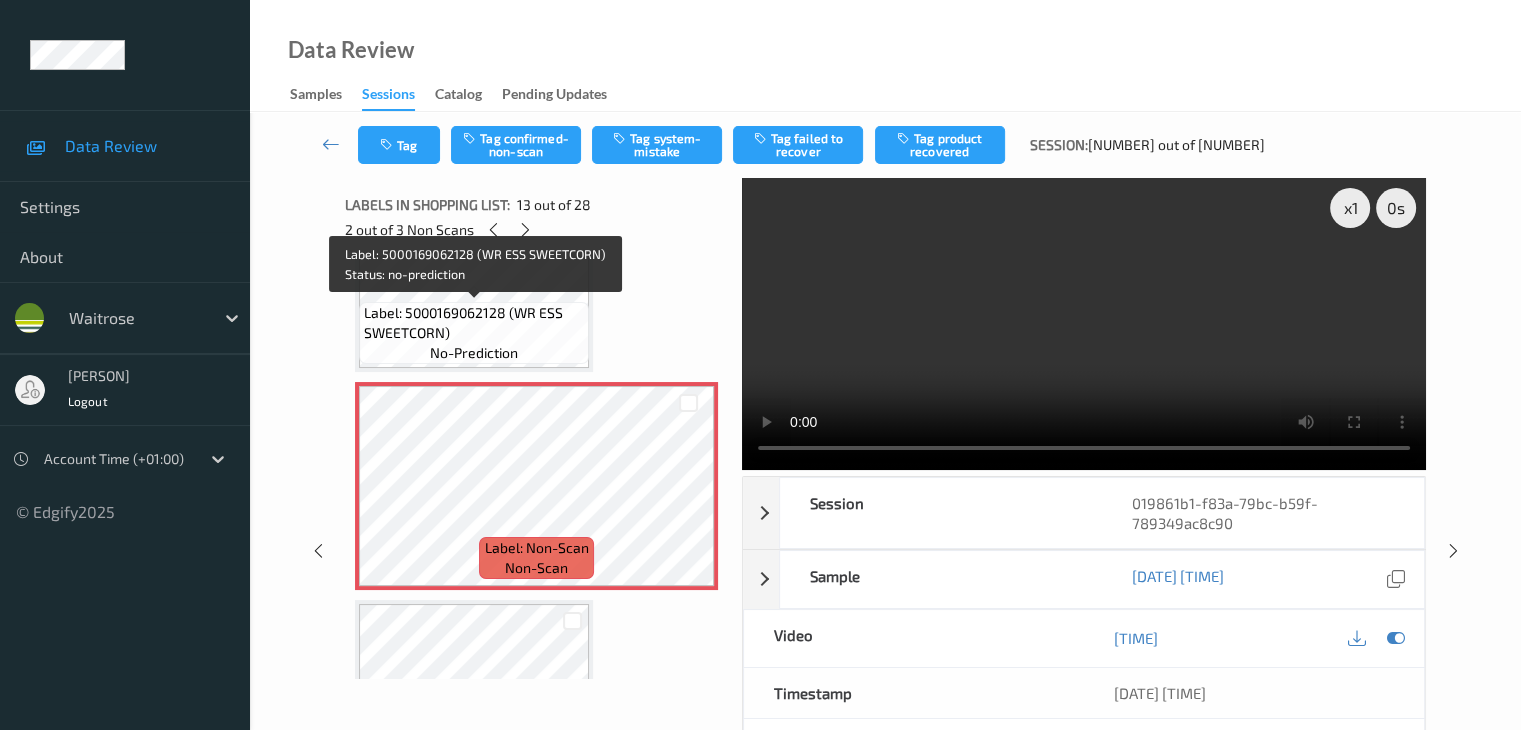 click on "Label: 5000169062128 (WR ESS SWEETCORN) no-prediction" at bounding box center (474, 333) 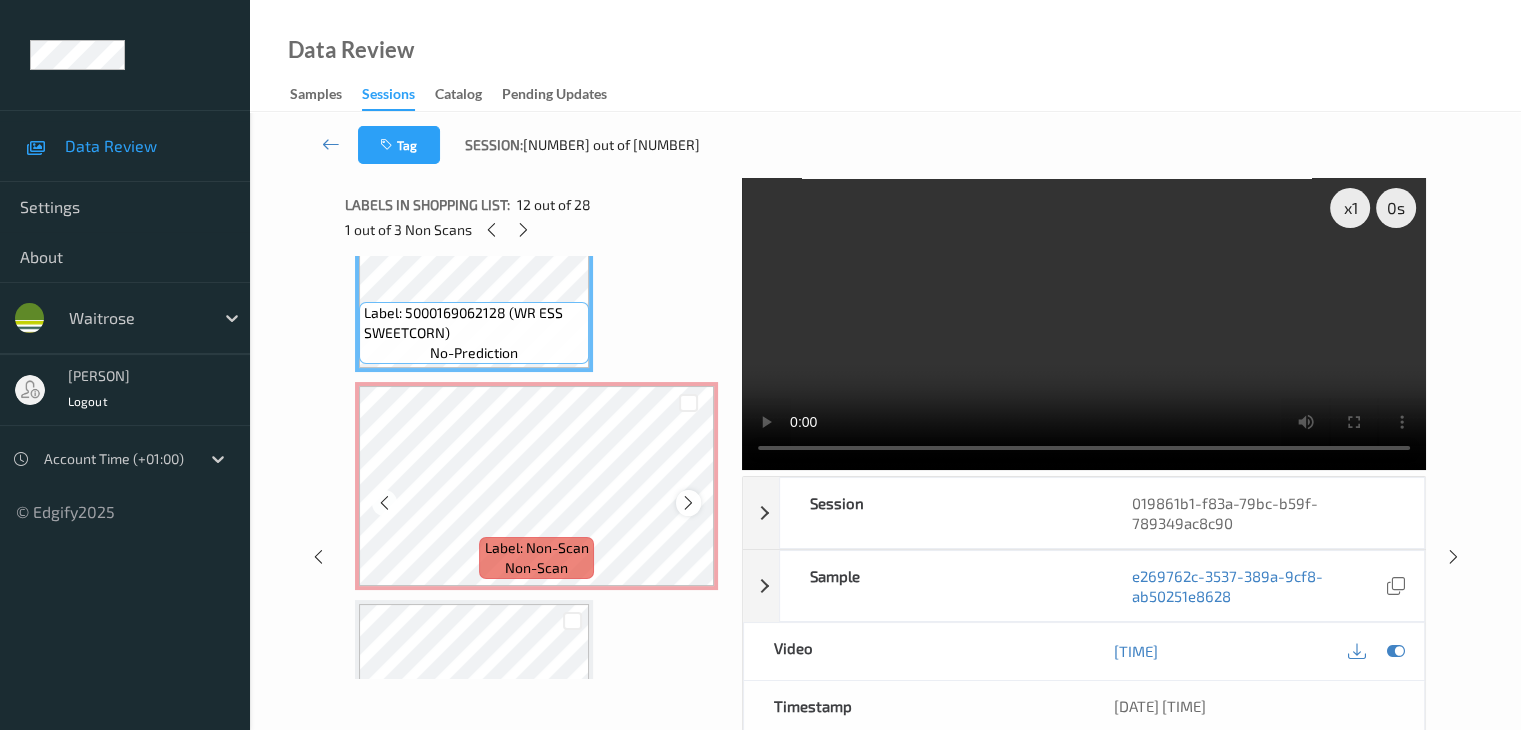 click at bounding box center (688, 503) 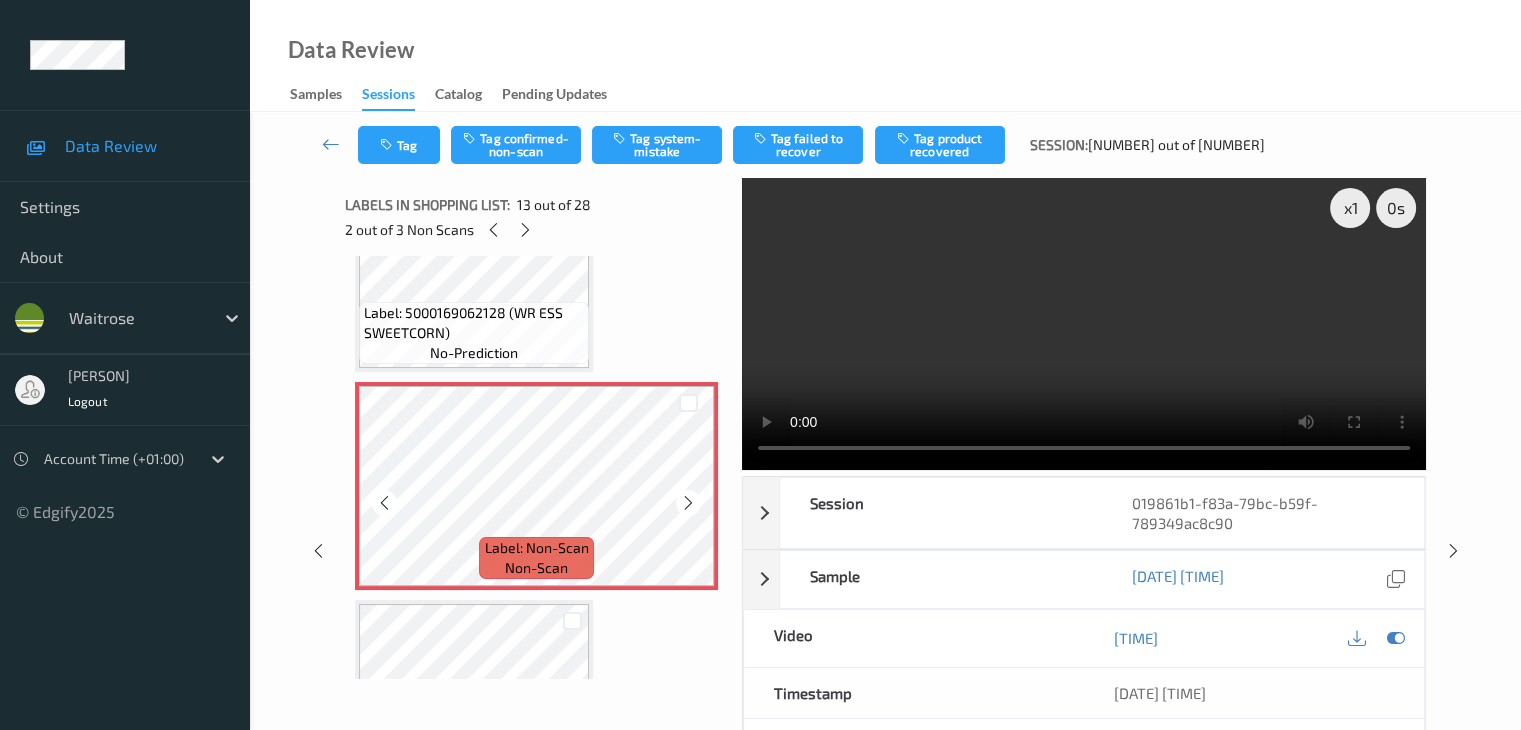 click at bounding box center [688, 503] 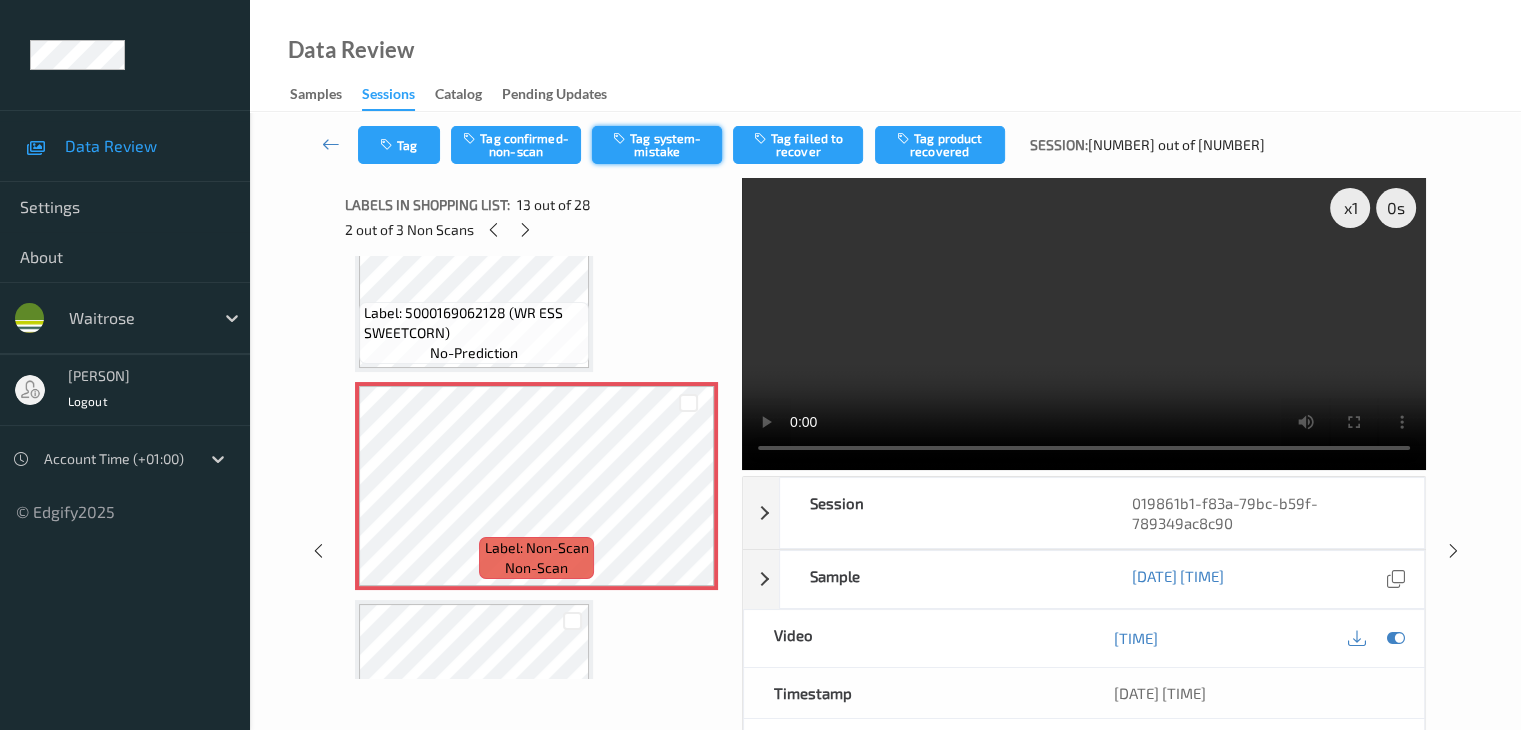 click on "Tag   system-mistake" at bounding box center [657, 145] 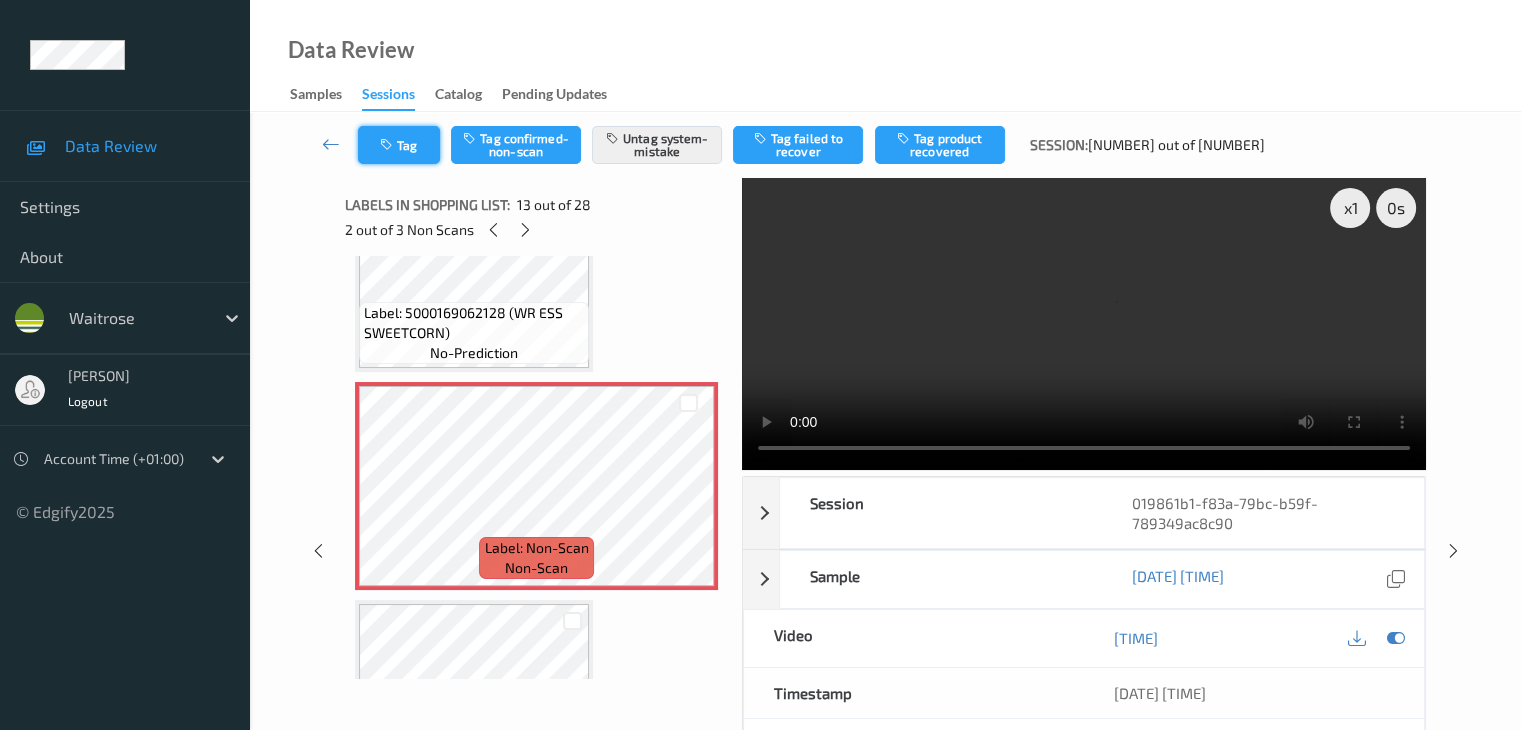 click on "Tag" at bounding box center [399, 145] 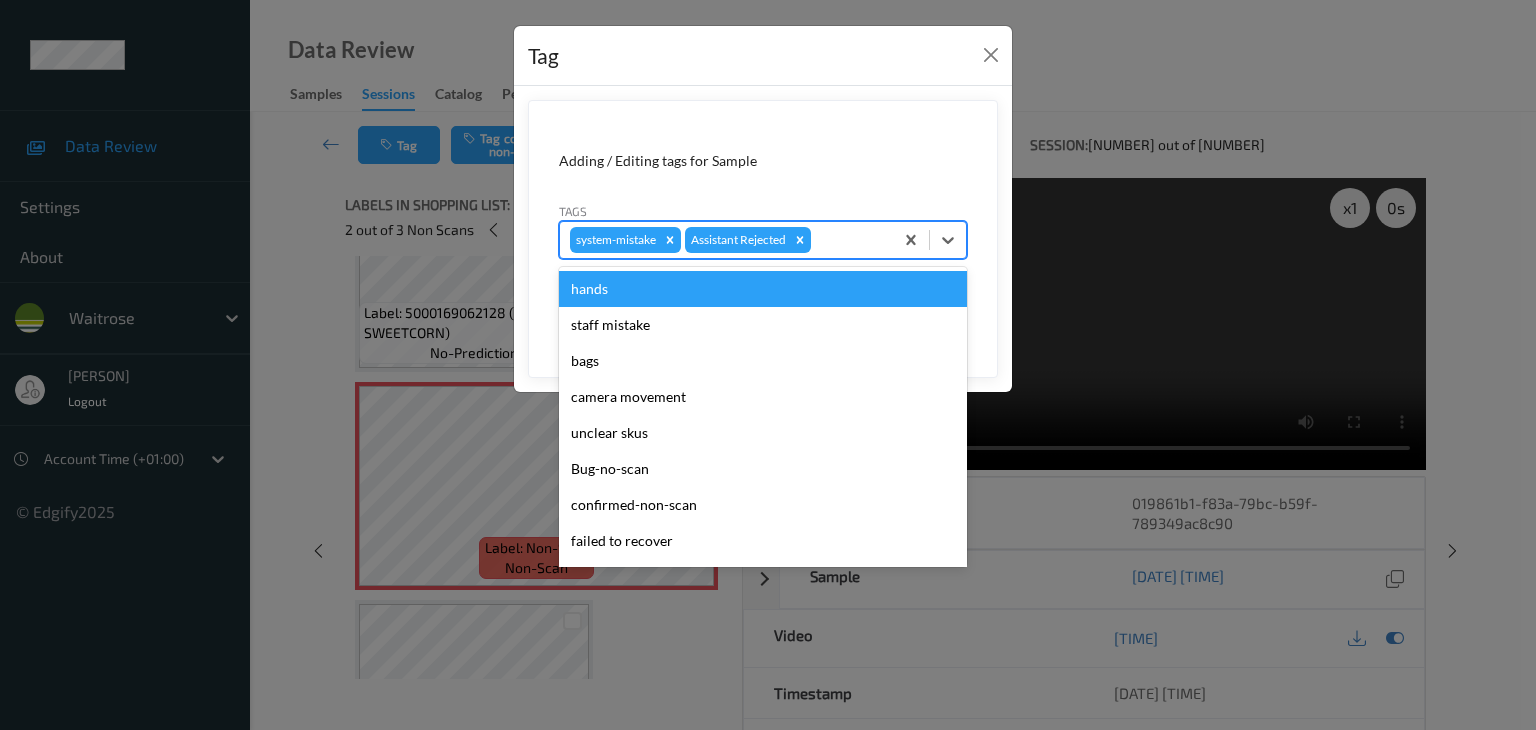 click at bounding box center [849, 240] 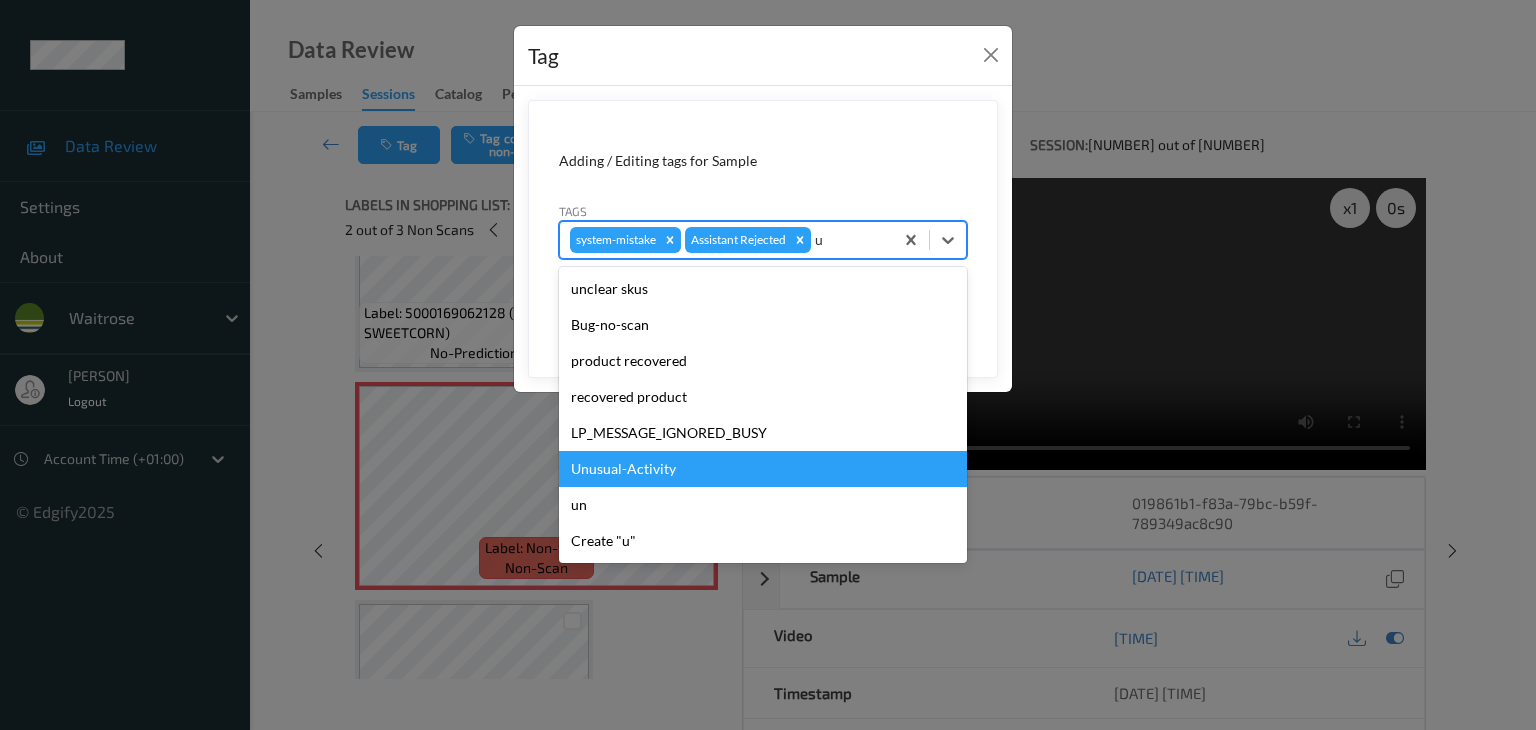 click on "Unusual-Activity" at bounding box center (763, 469) 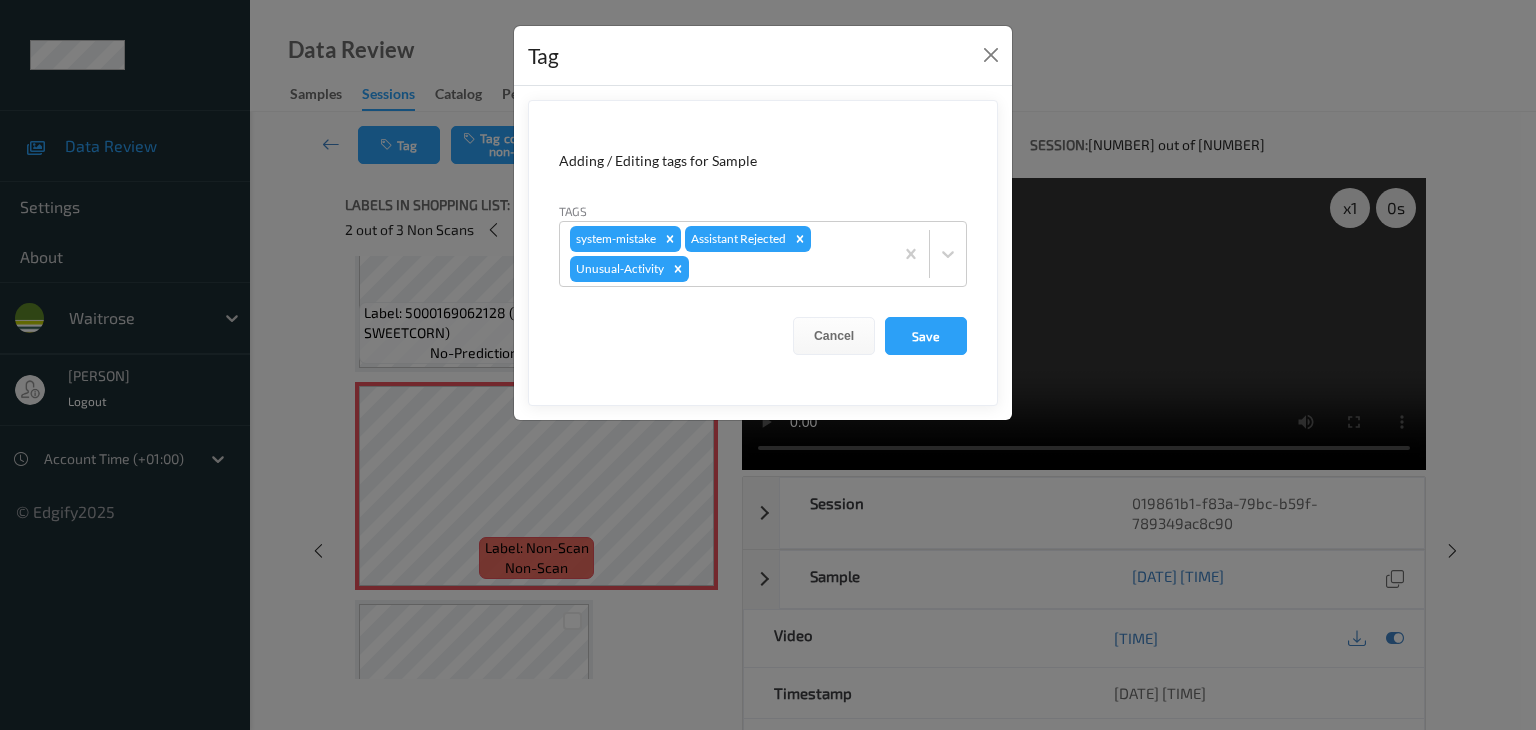 click at bounding box center [880, 336] 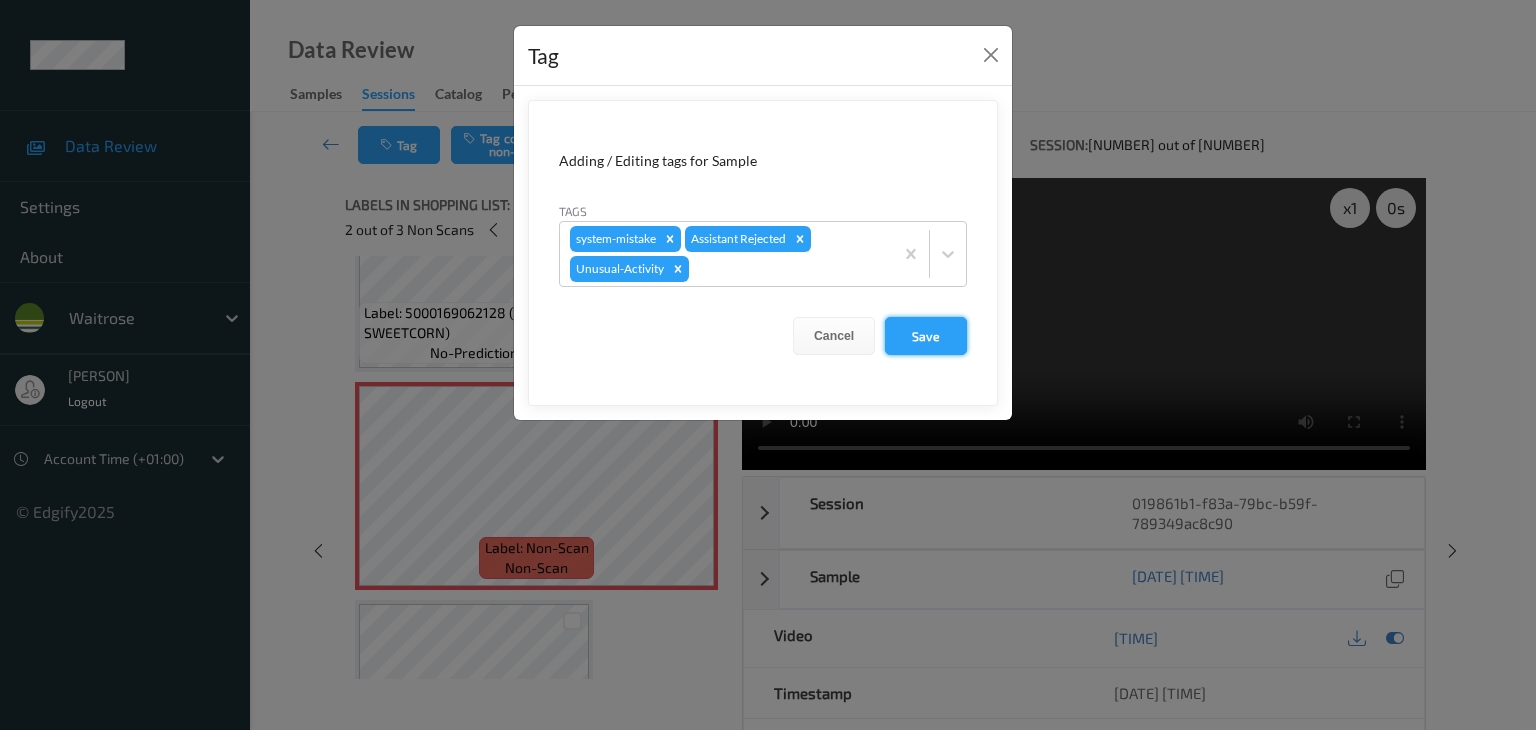 click on "Save" at bounding box center (926, 336) 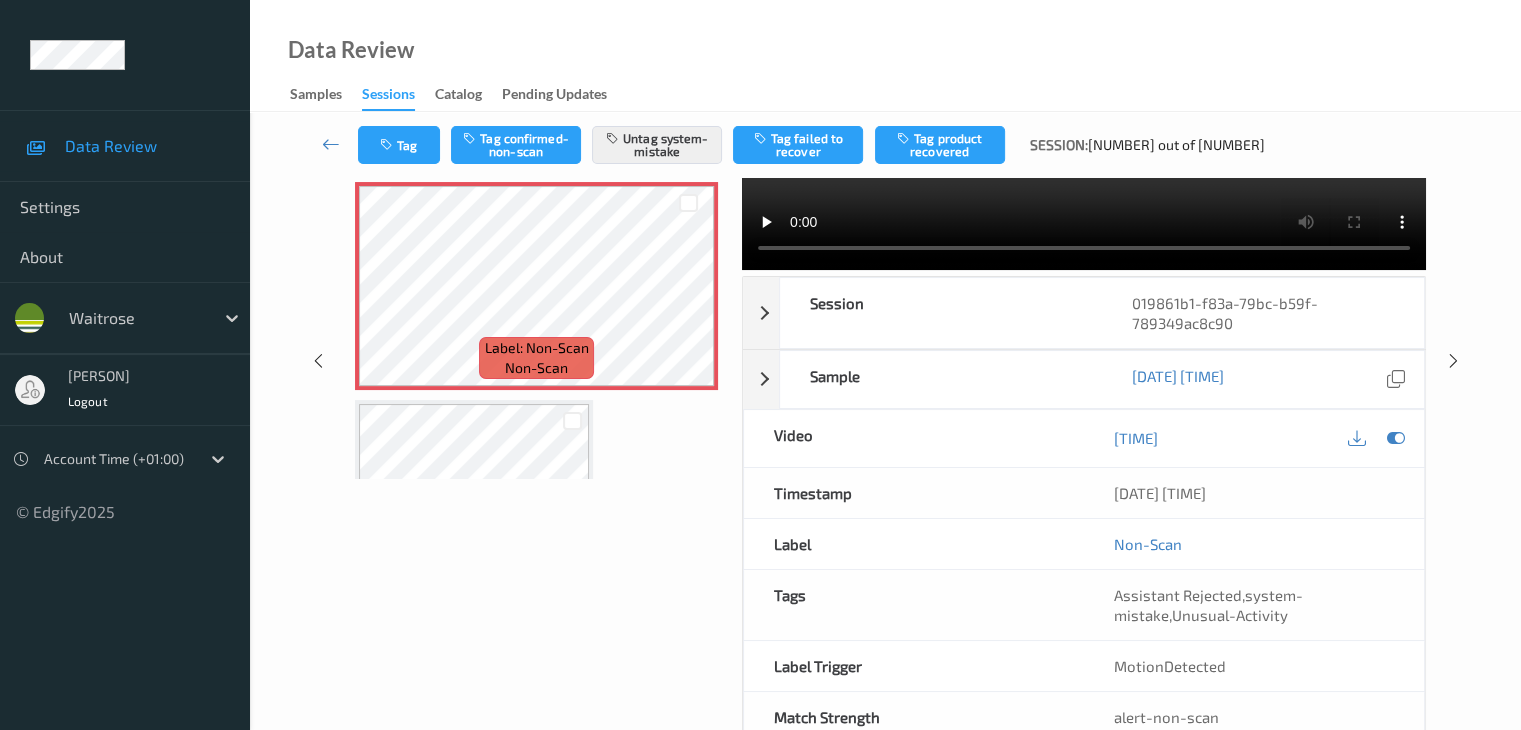 scroll, scrollTop: 100, scrollLeft: 0, axis: vertical 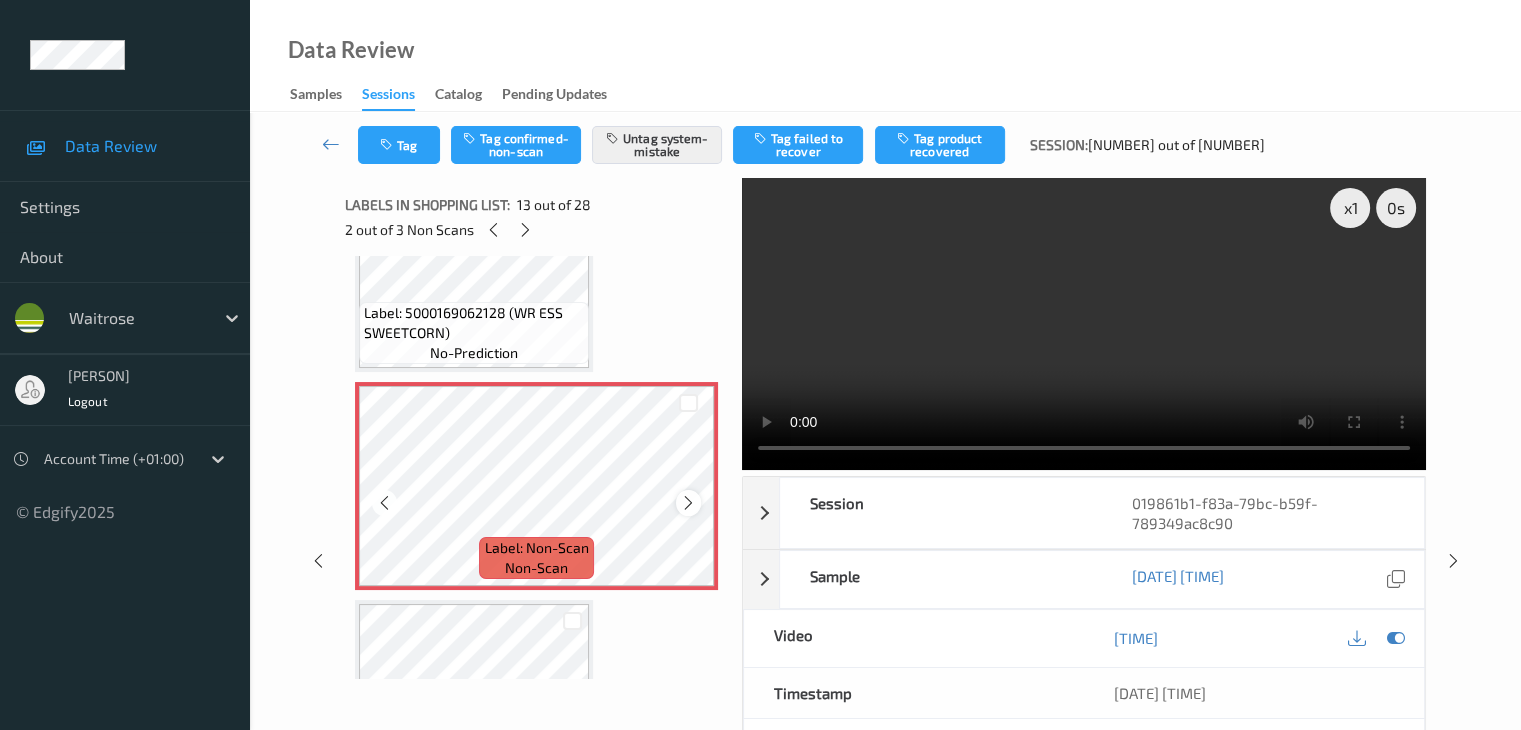 click at bounding box center [688, 503] 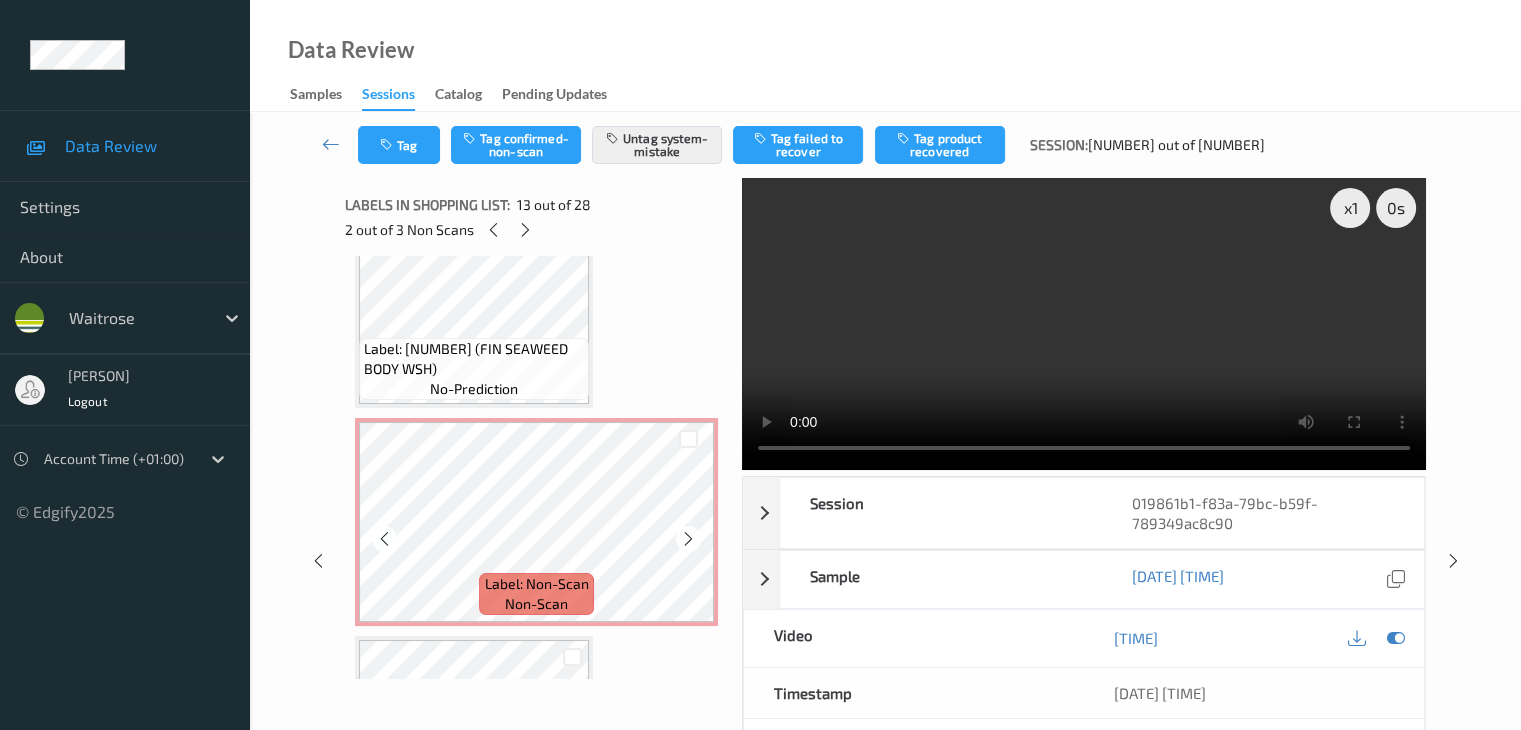 scroll, scrollTop: 3000, scrollLeft: 0, axis: vertical 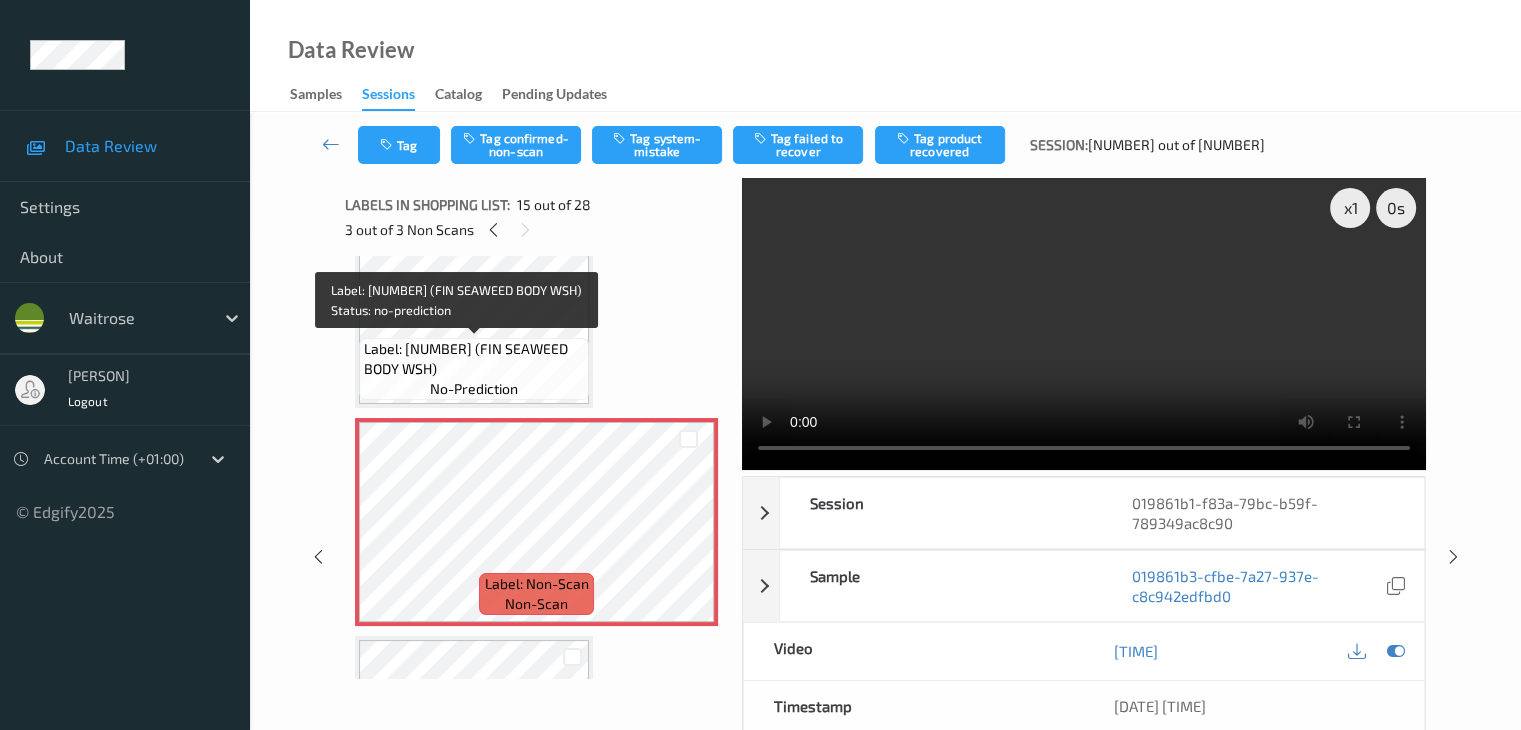 click on "Label: 0708002400230 (FIN SEAWEED BODY WSH)" at bounding box center (474, 359) 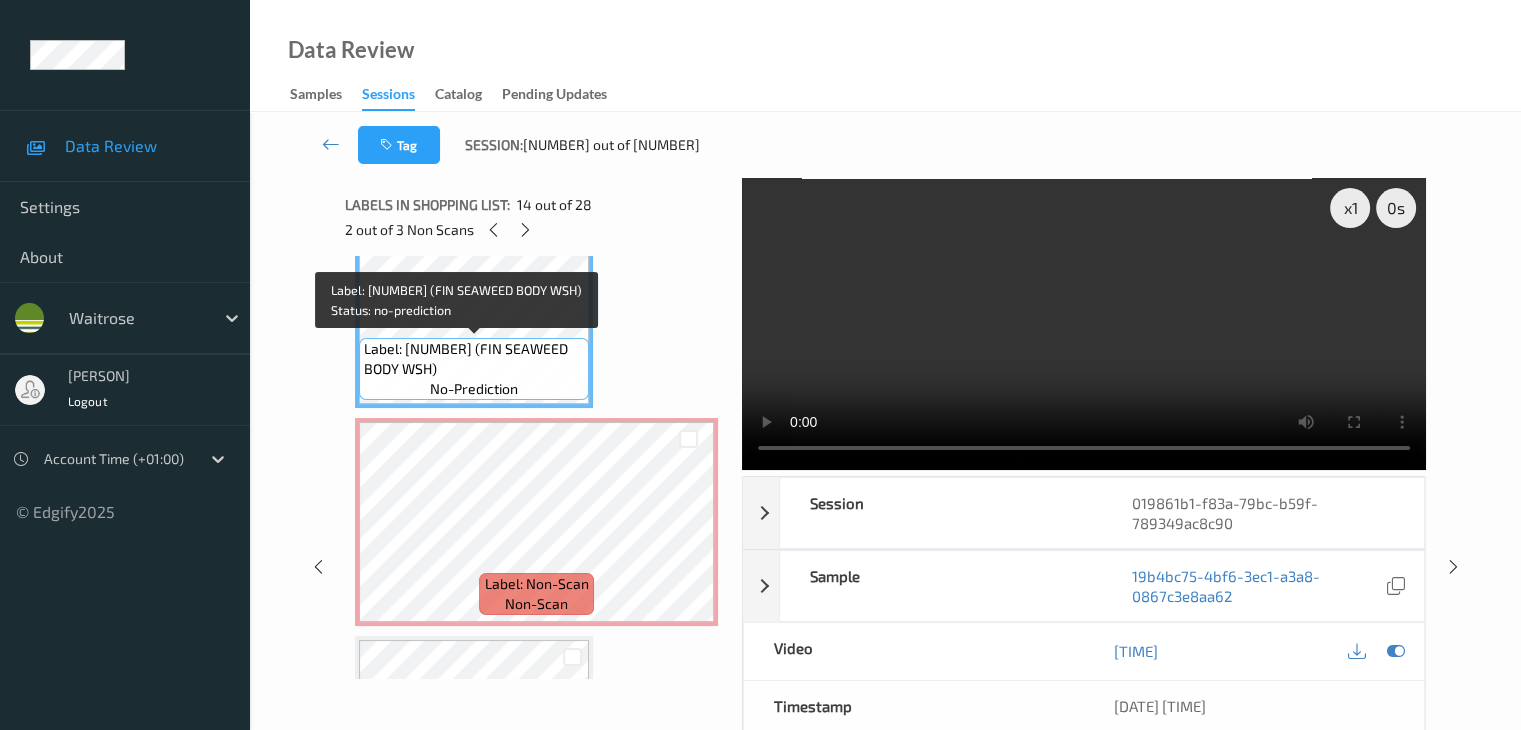 click on "Label: 0708002400230 (FIN SEAWEED BODY WSH)" at bounding box center [474, 359] 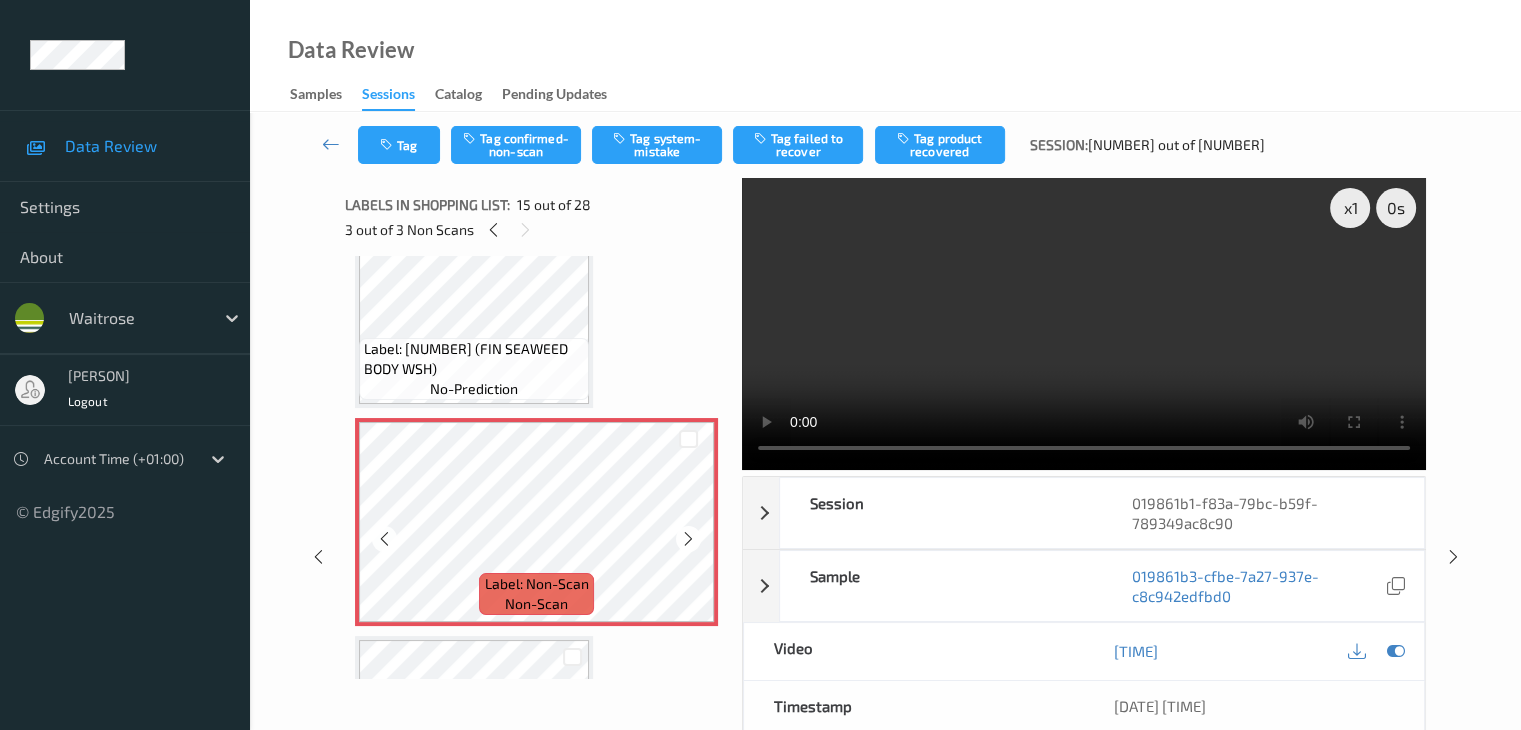 scroll, scrollTop: 3000, scrollLeft: 0, axis: vertical 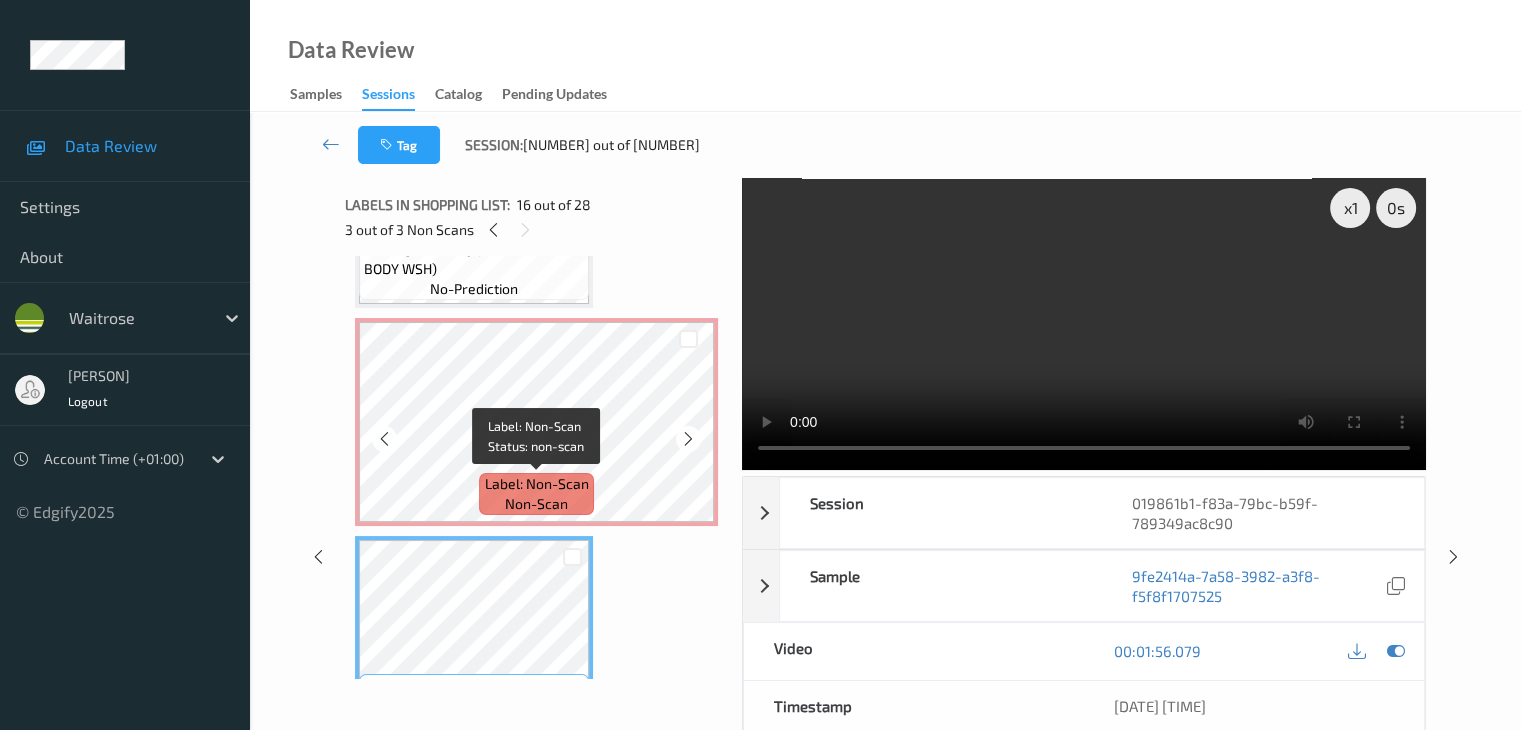 click on "Label: Non-Scan" at bounding box center (537, 484) 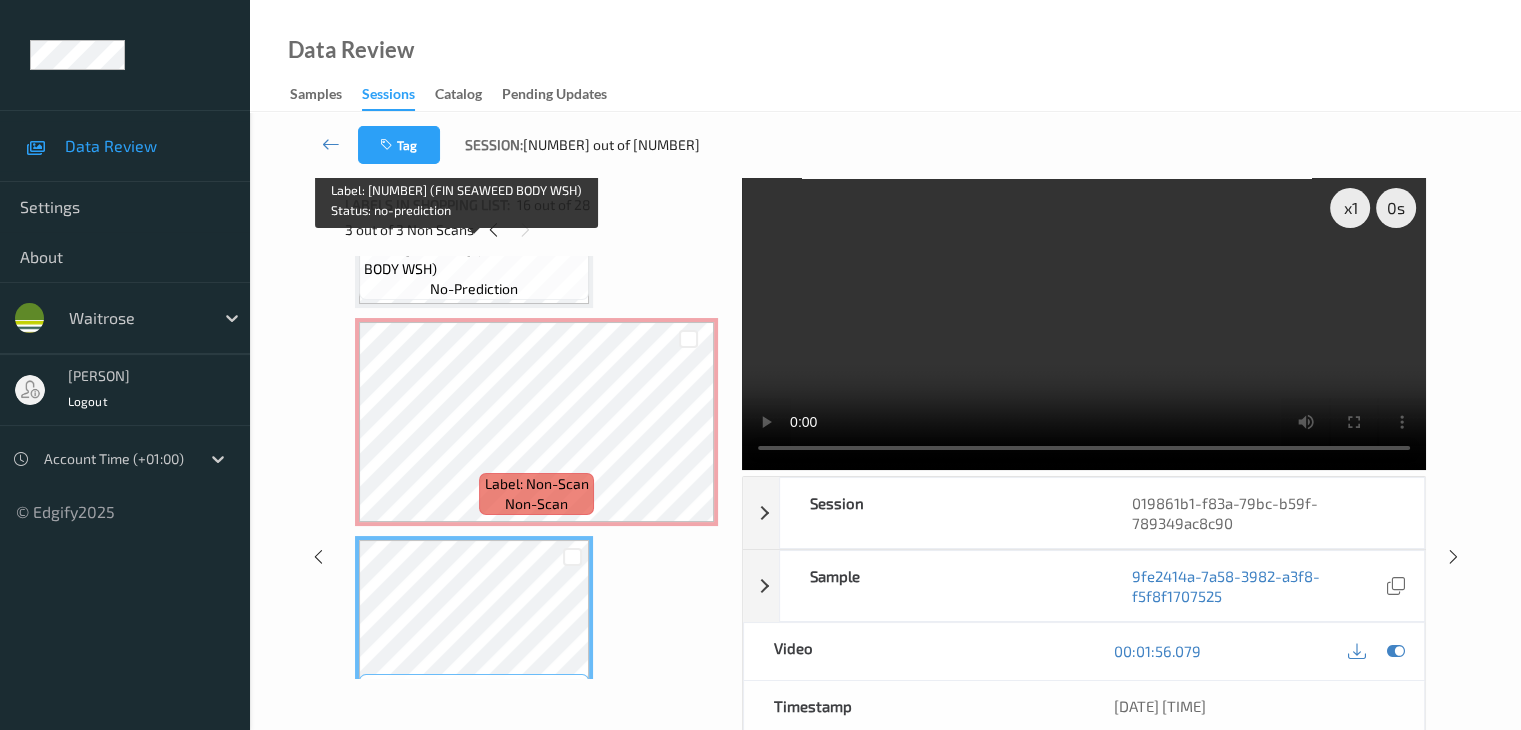 click on "Label: 0708002400230 (FIN SEAWEED BODY WSH) no-prediction" at bounding box center [474, 269] 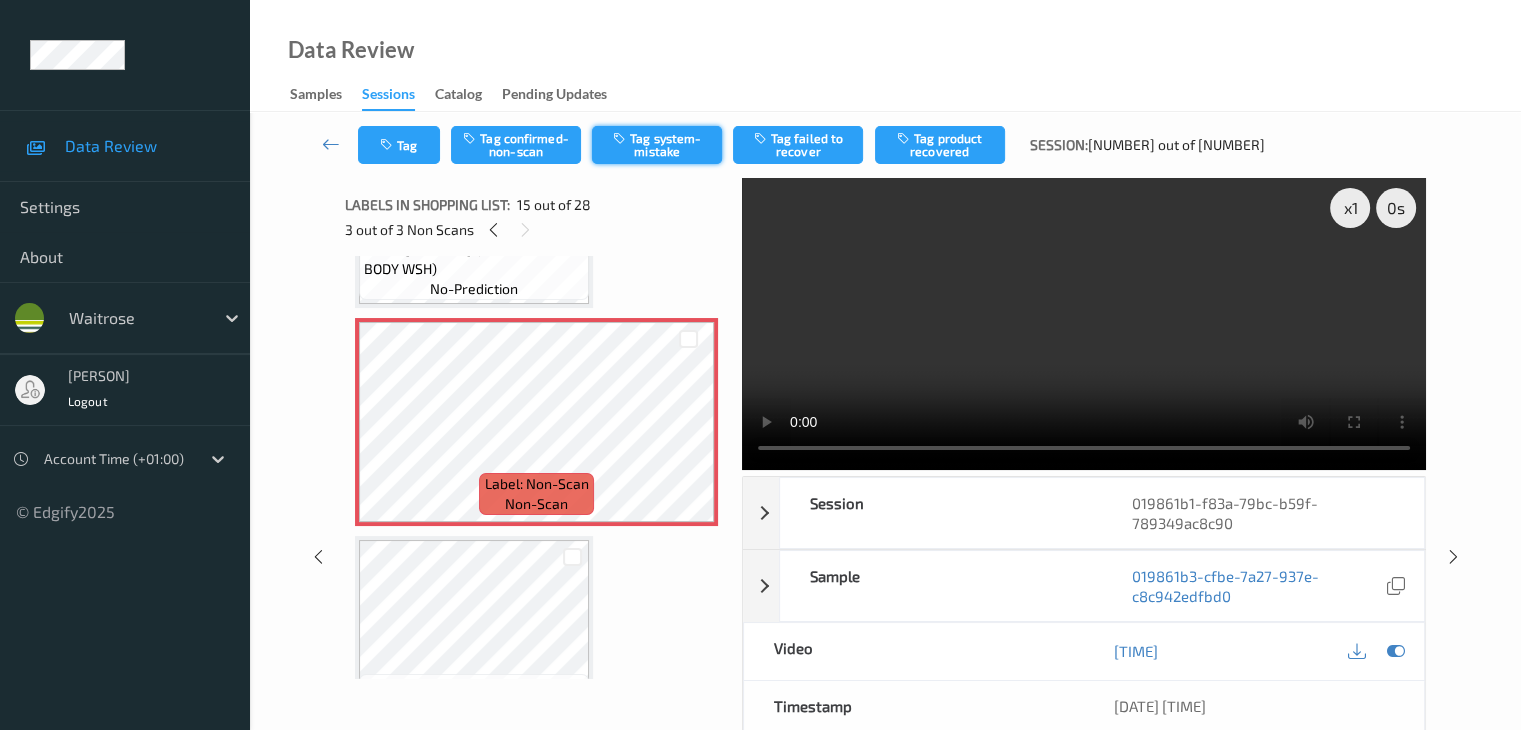 click on "Tag   system-mistake" at bounding box center [657, 145] 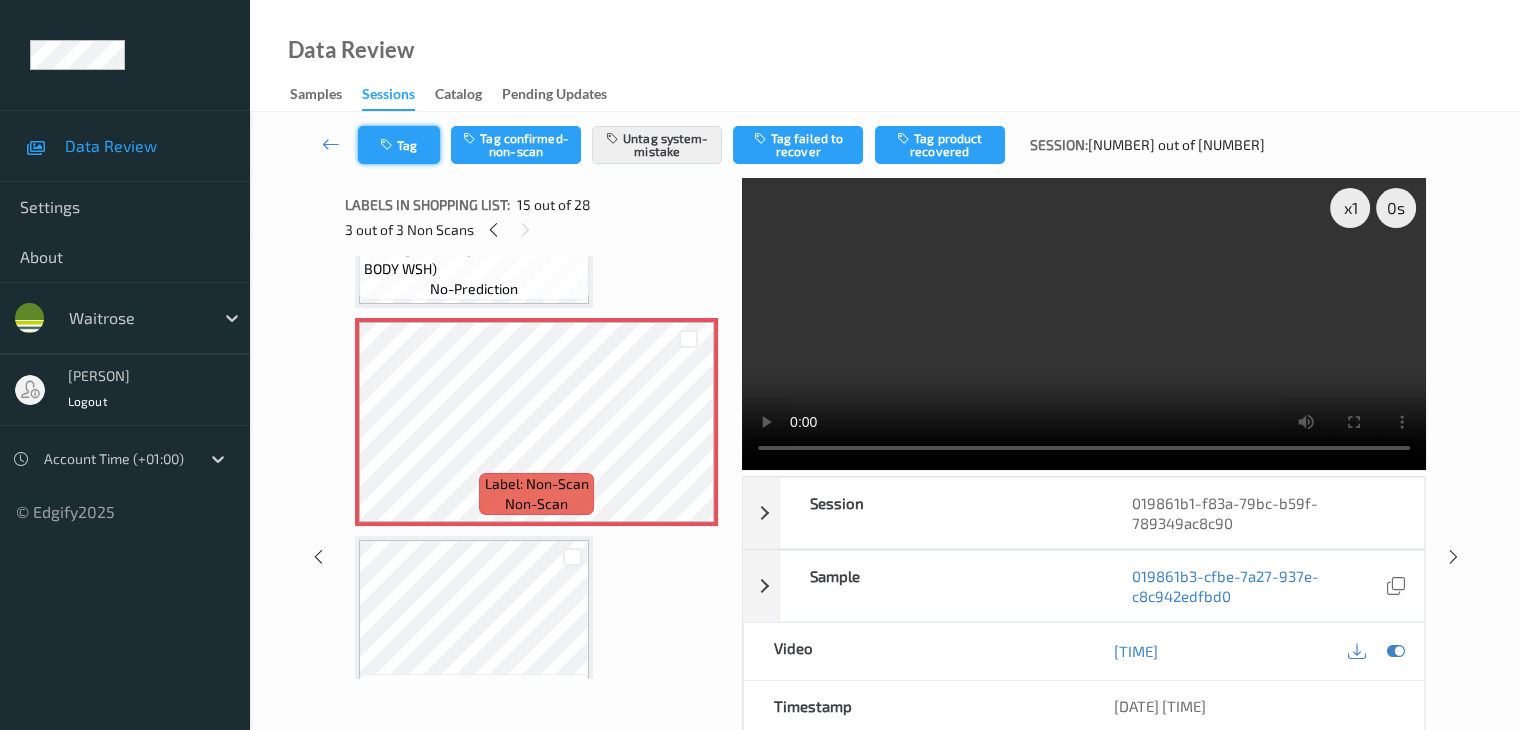 click at bounding box center [388, 145] 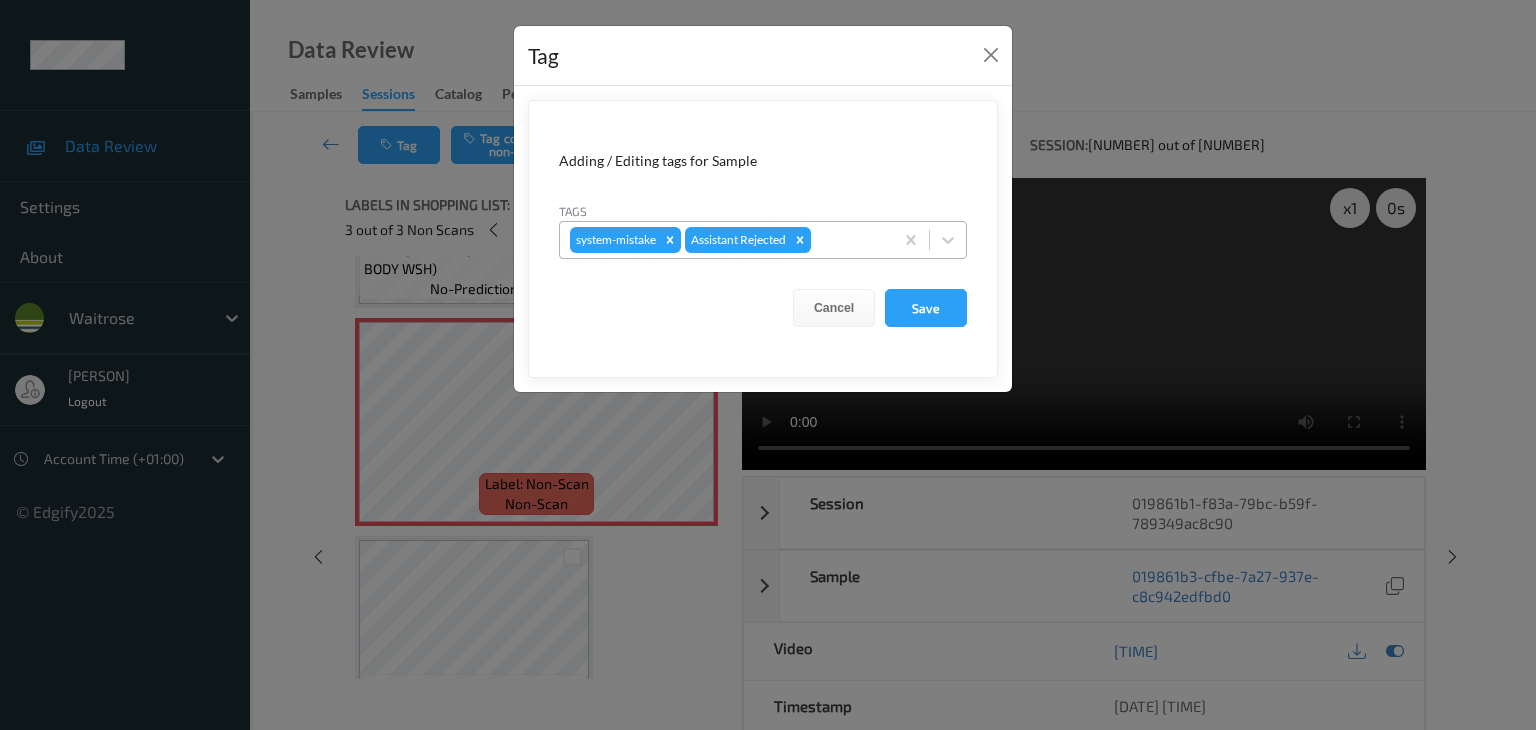 click at bounding box center (849, 240) 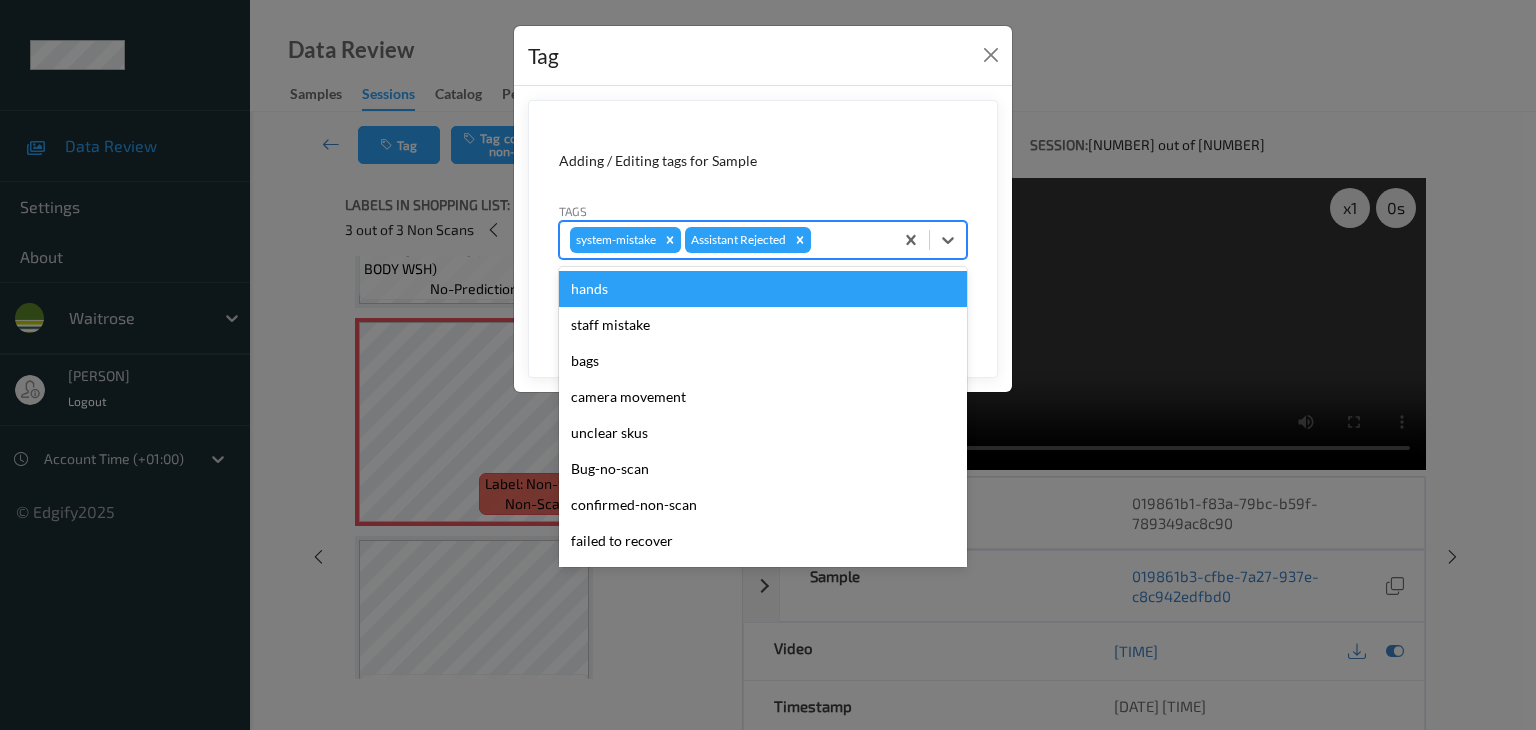 type on "u" 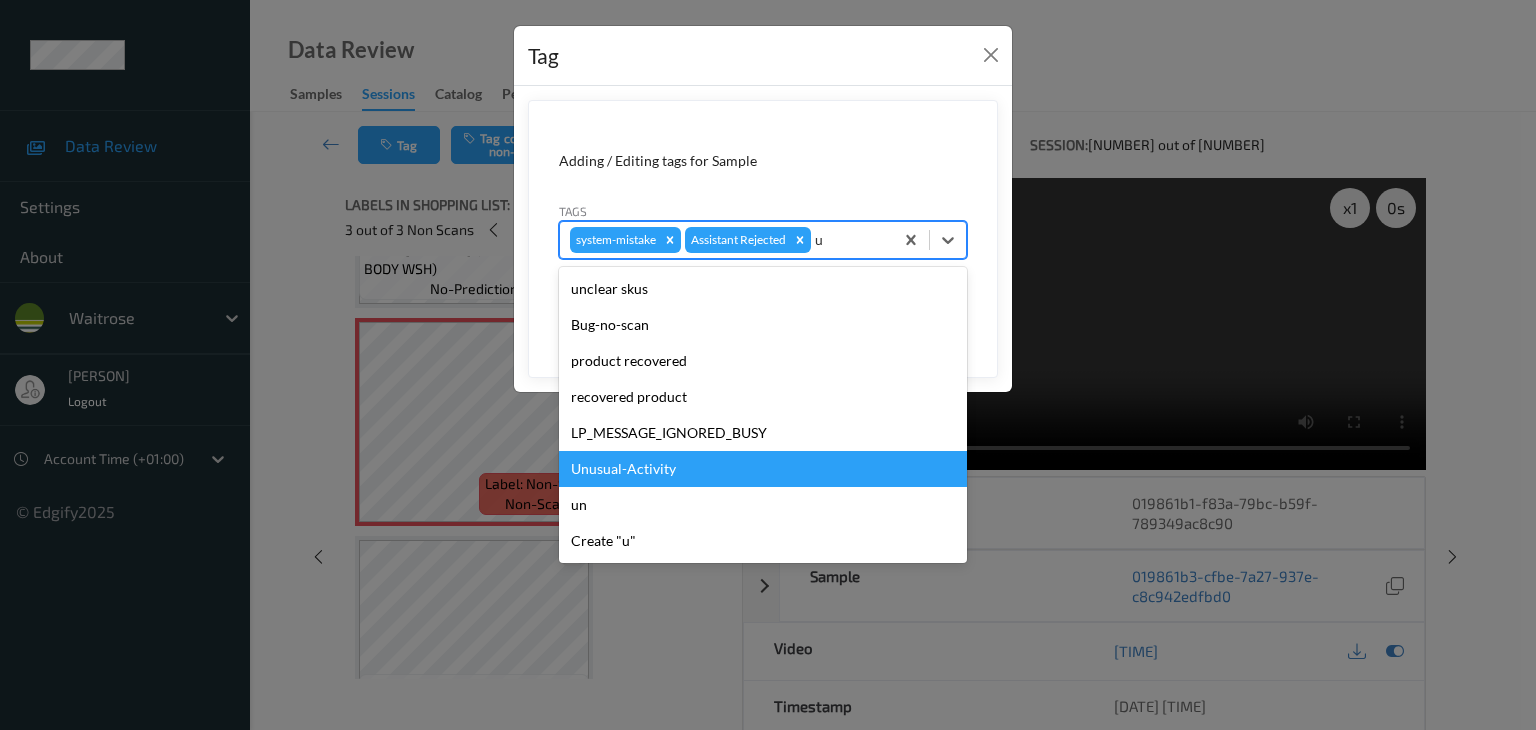 click on "Unusual-Activity" at bounding box center (763, 469) 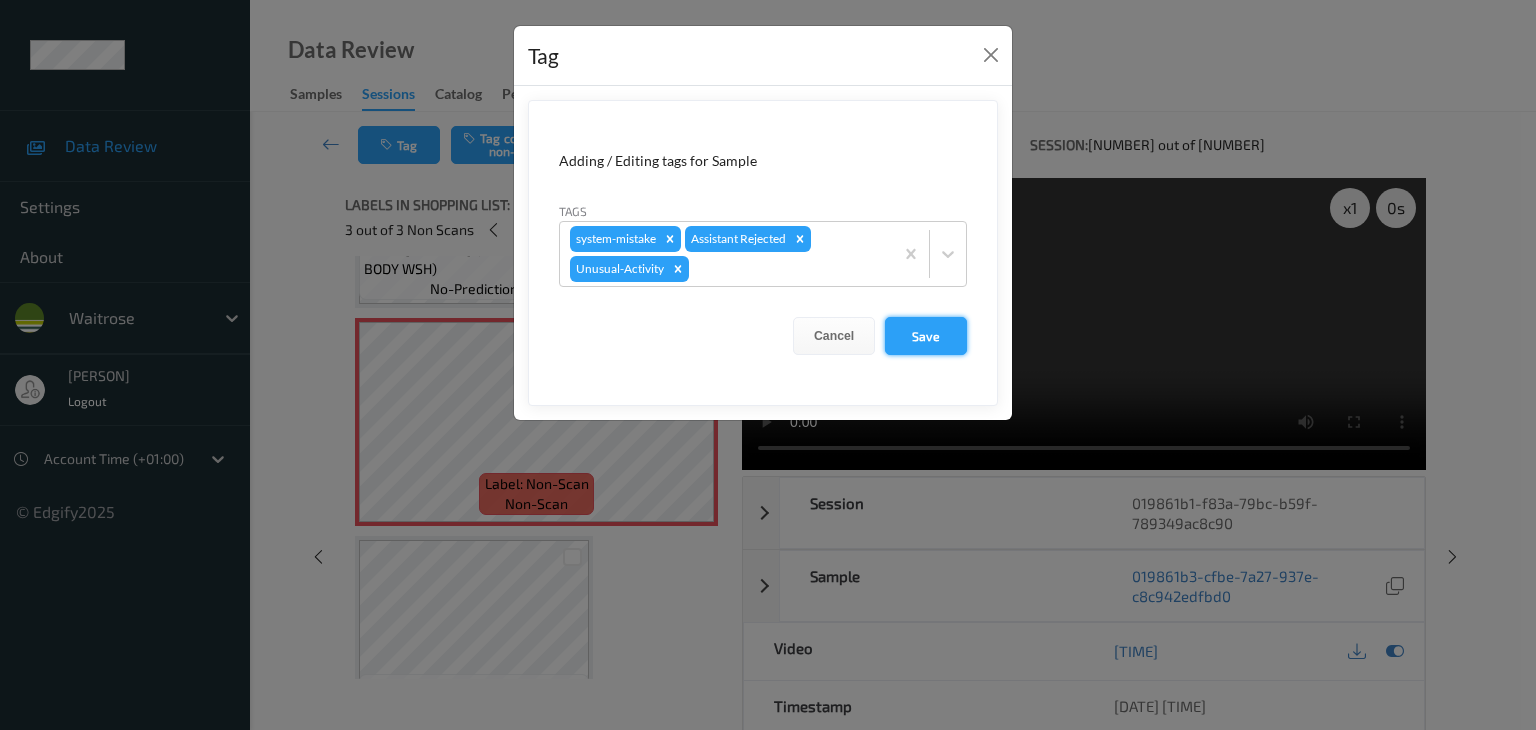 click on "Save" at bounding box center [926, 336] 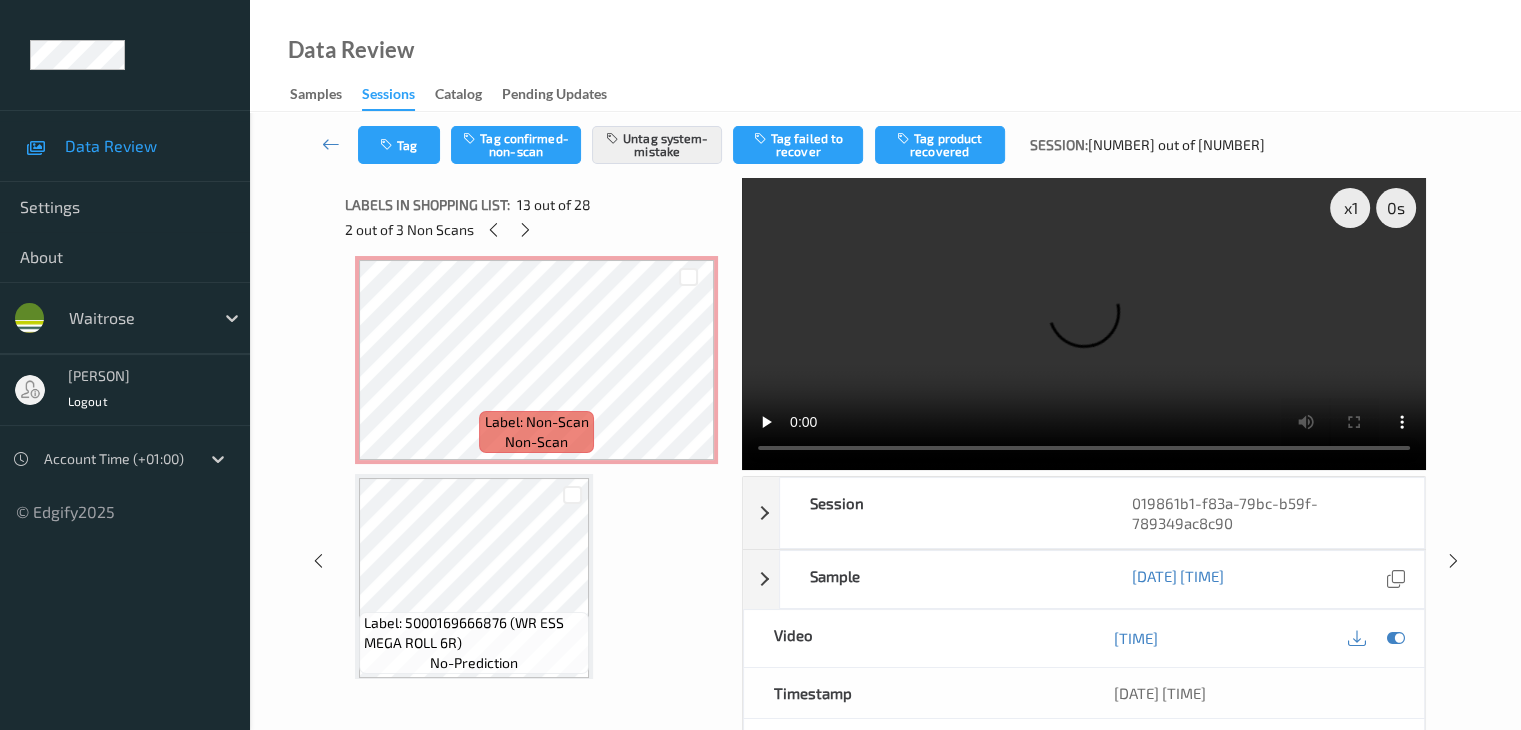 scroll, scrollTop: 0, scrollLeft: 0, axis: both 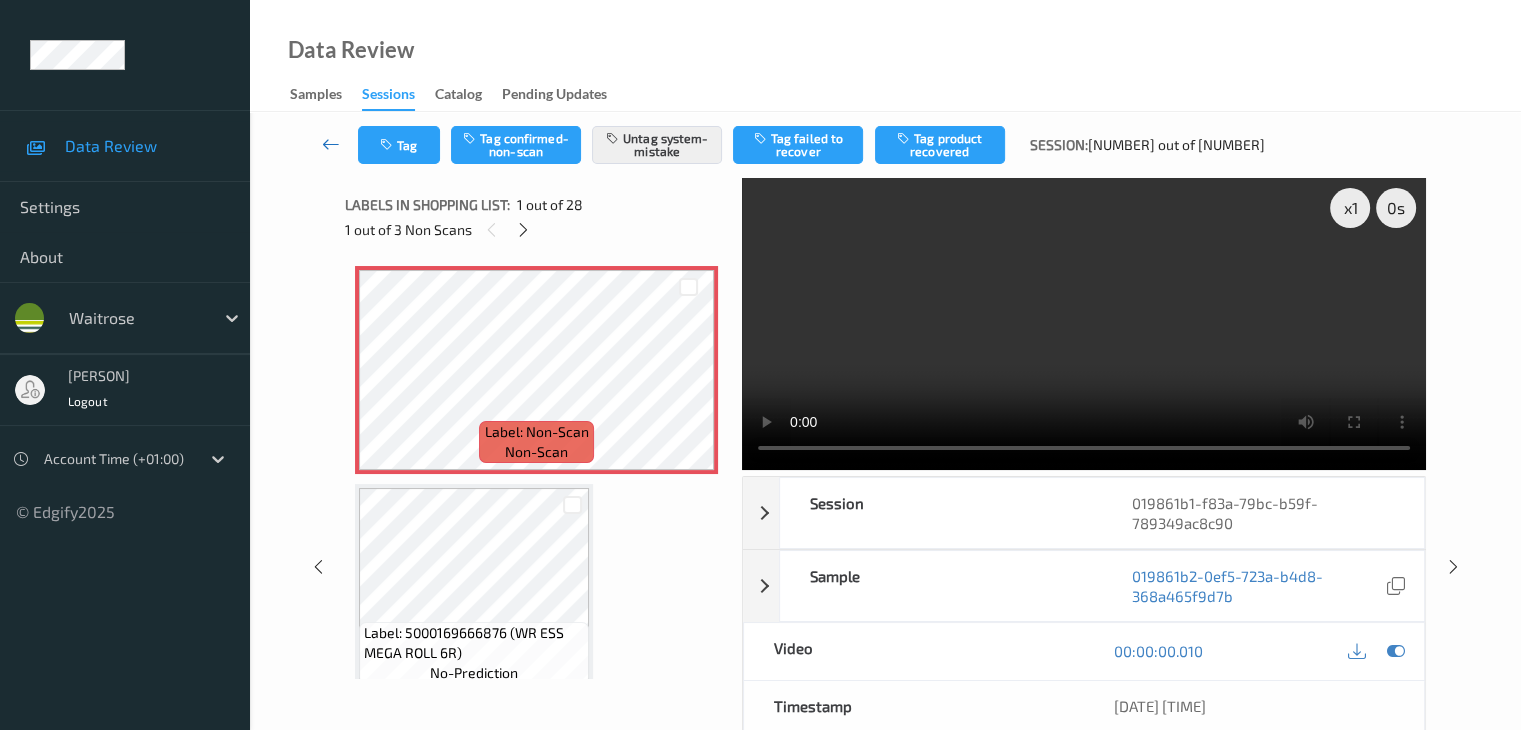 click at bounding box center (331, 144) 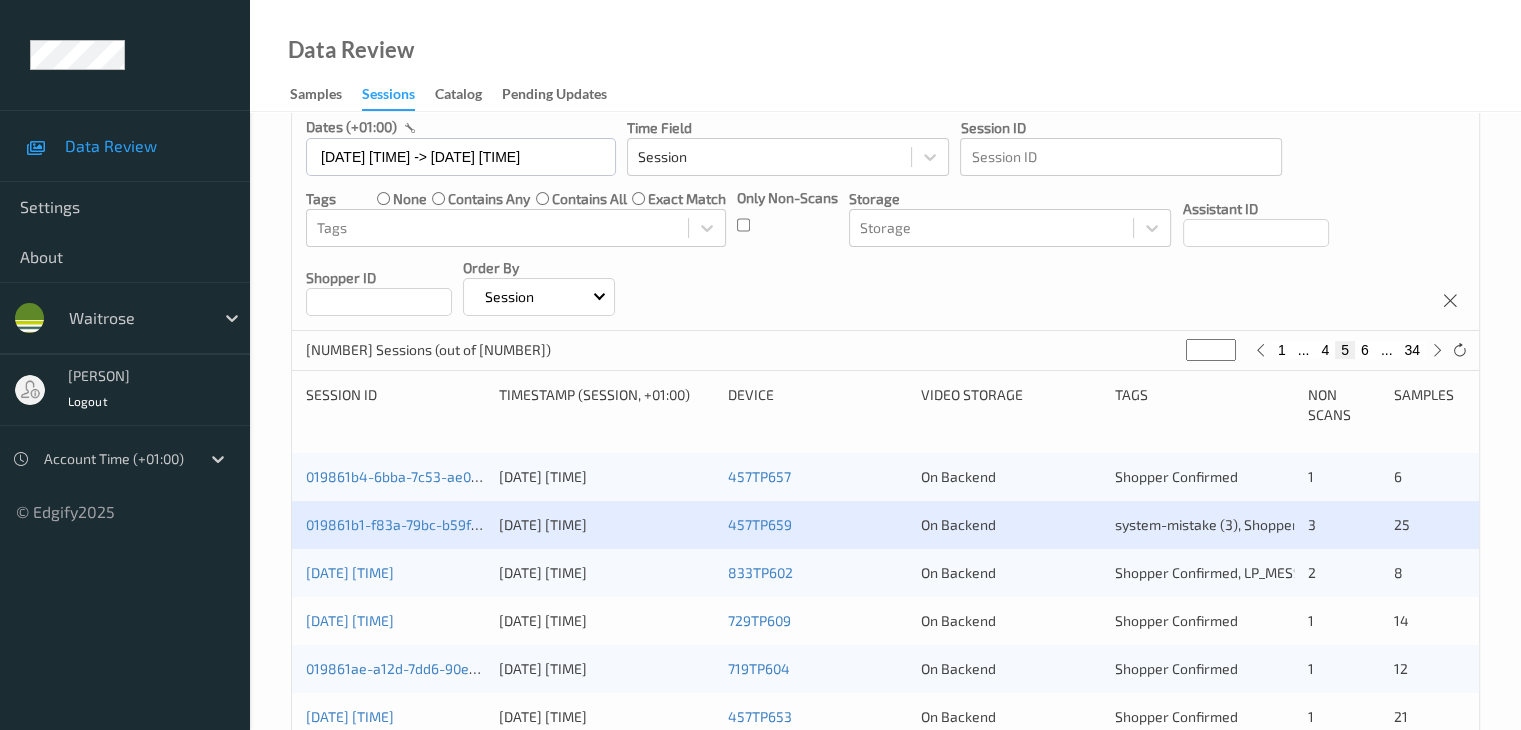 scroll, scrollTop: 200, scrollLeft: 0, axis: vertical 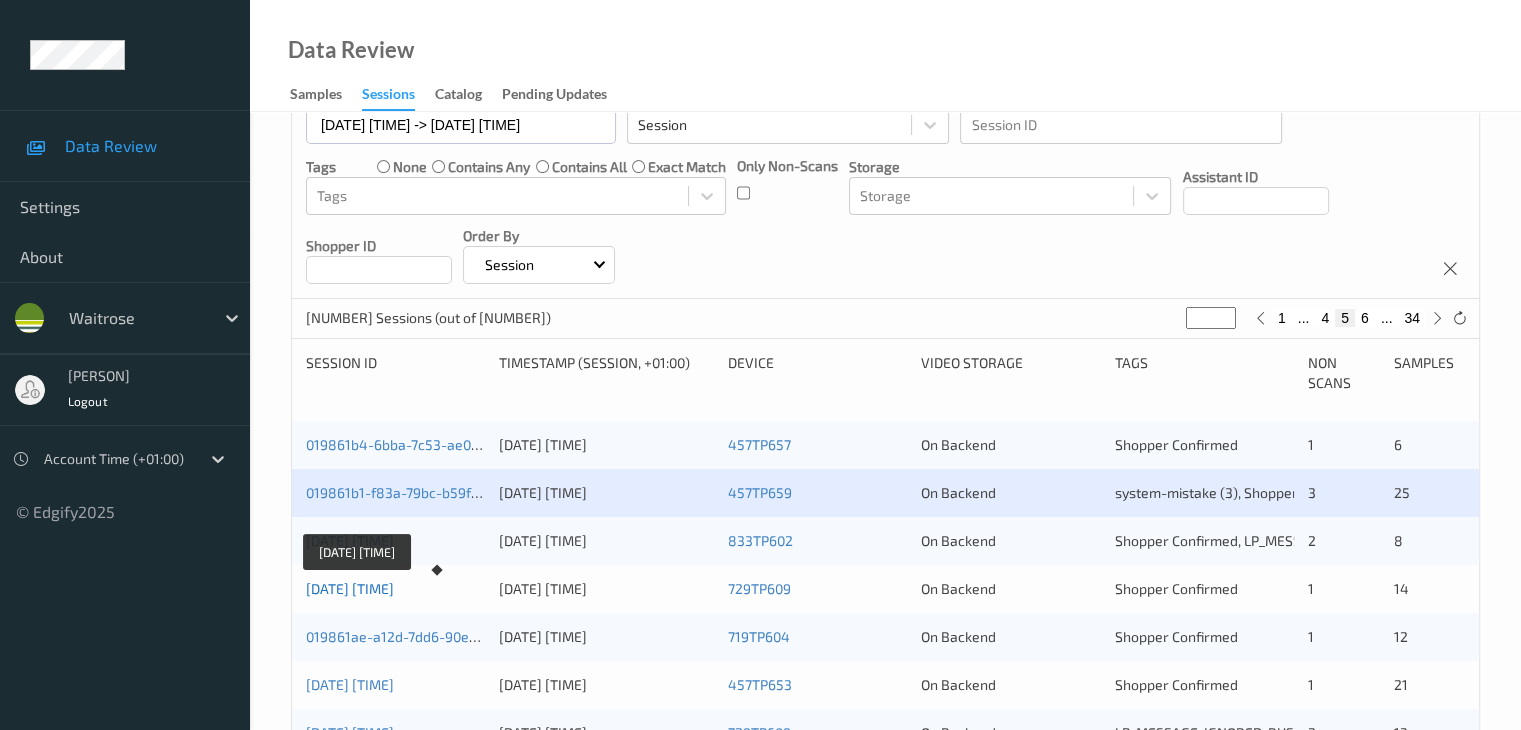 click on "019861b1-7f84-7e9c-93e0-7eb2132c6769" at bounding box center (350, 588) 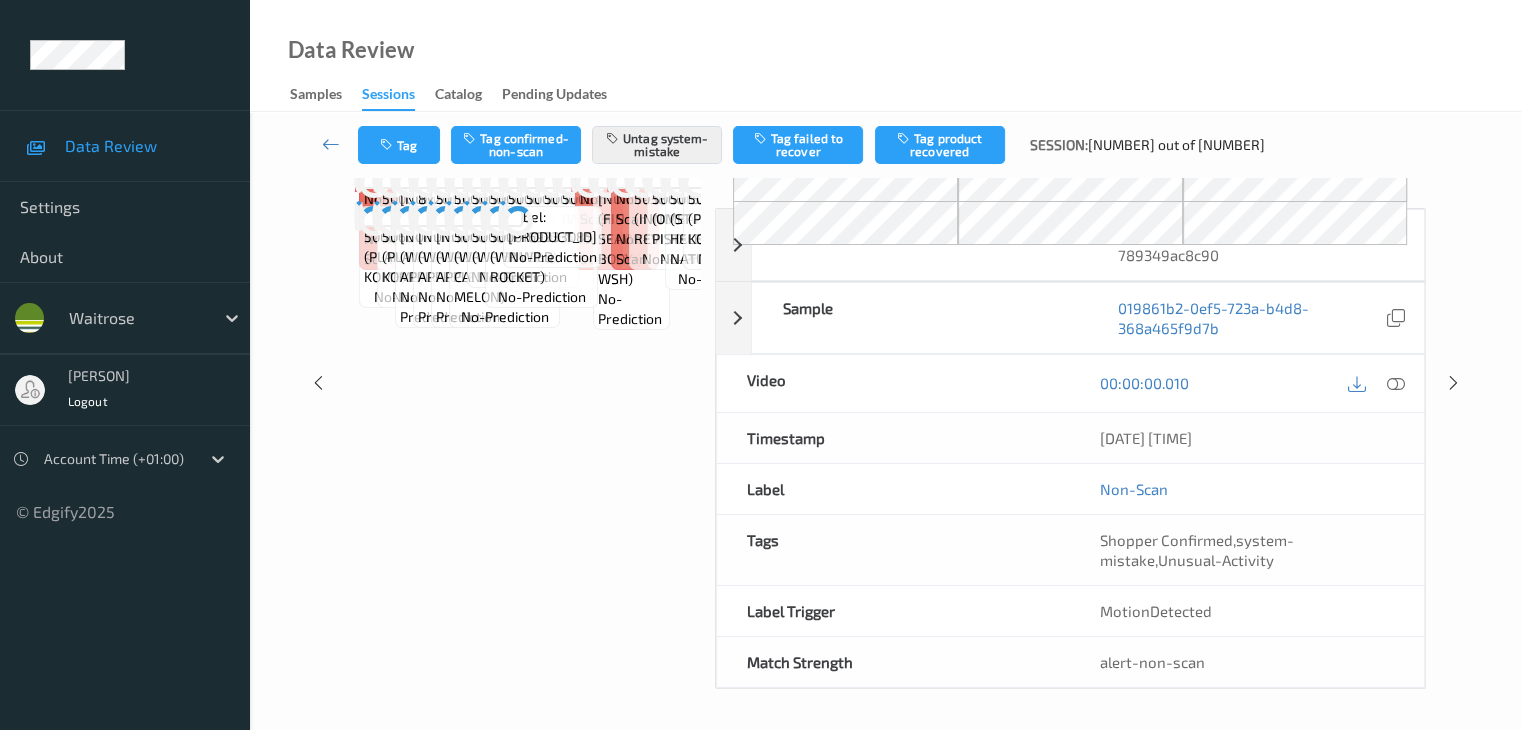 scroll, scrollTop: 0, scrollLeft: 0, axis: both 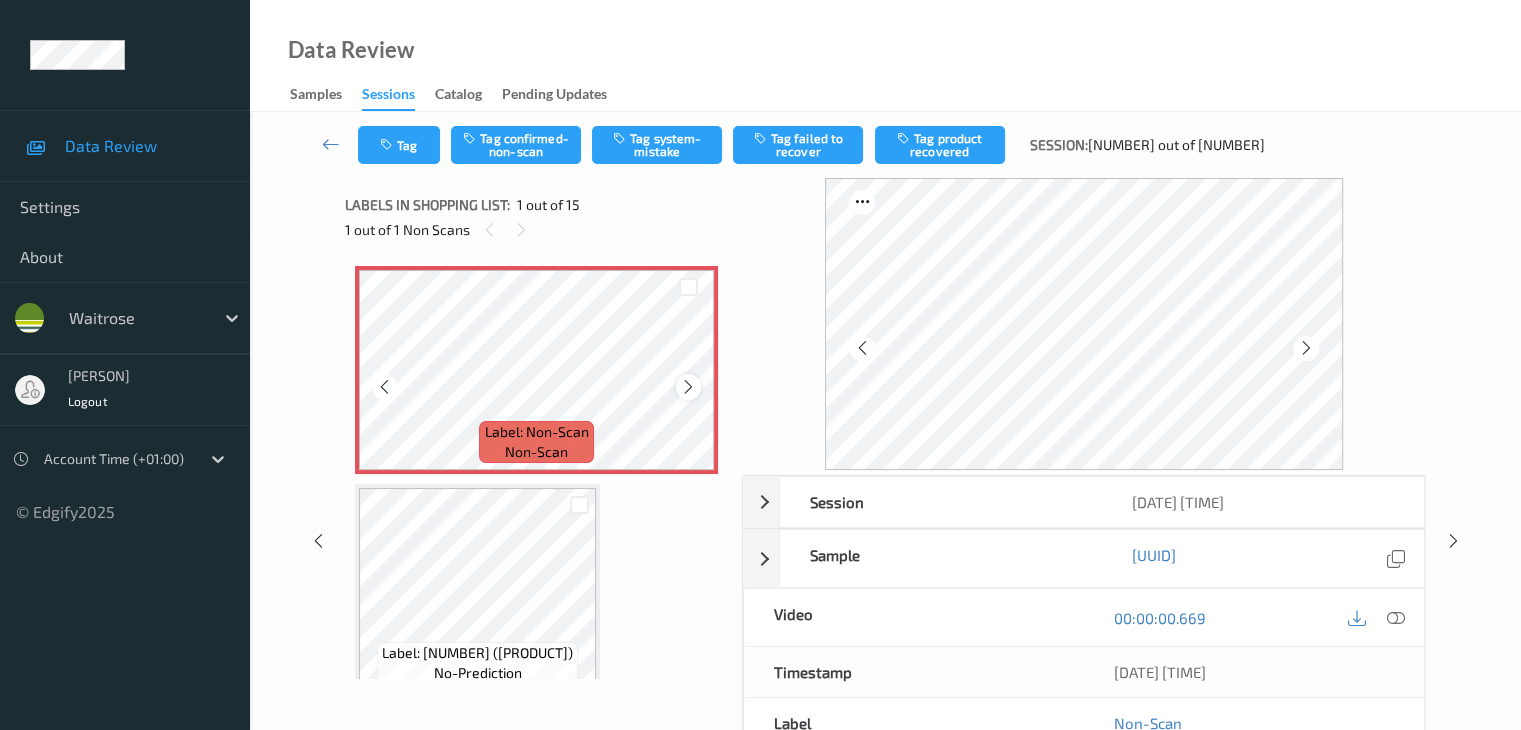 click at bounding box center (688, 387) 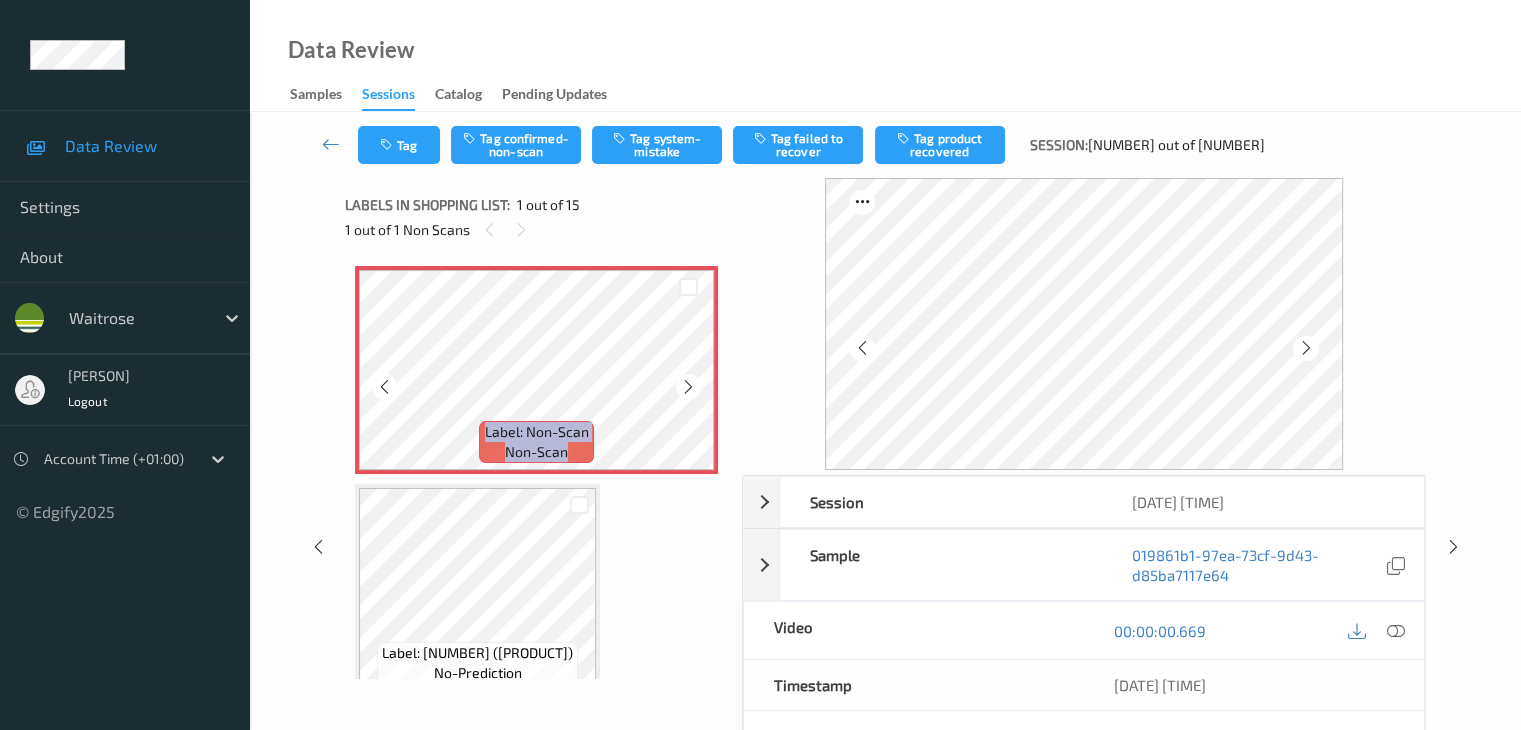 click at bounding box center (688, 387) 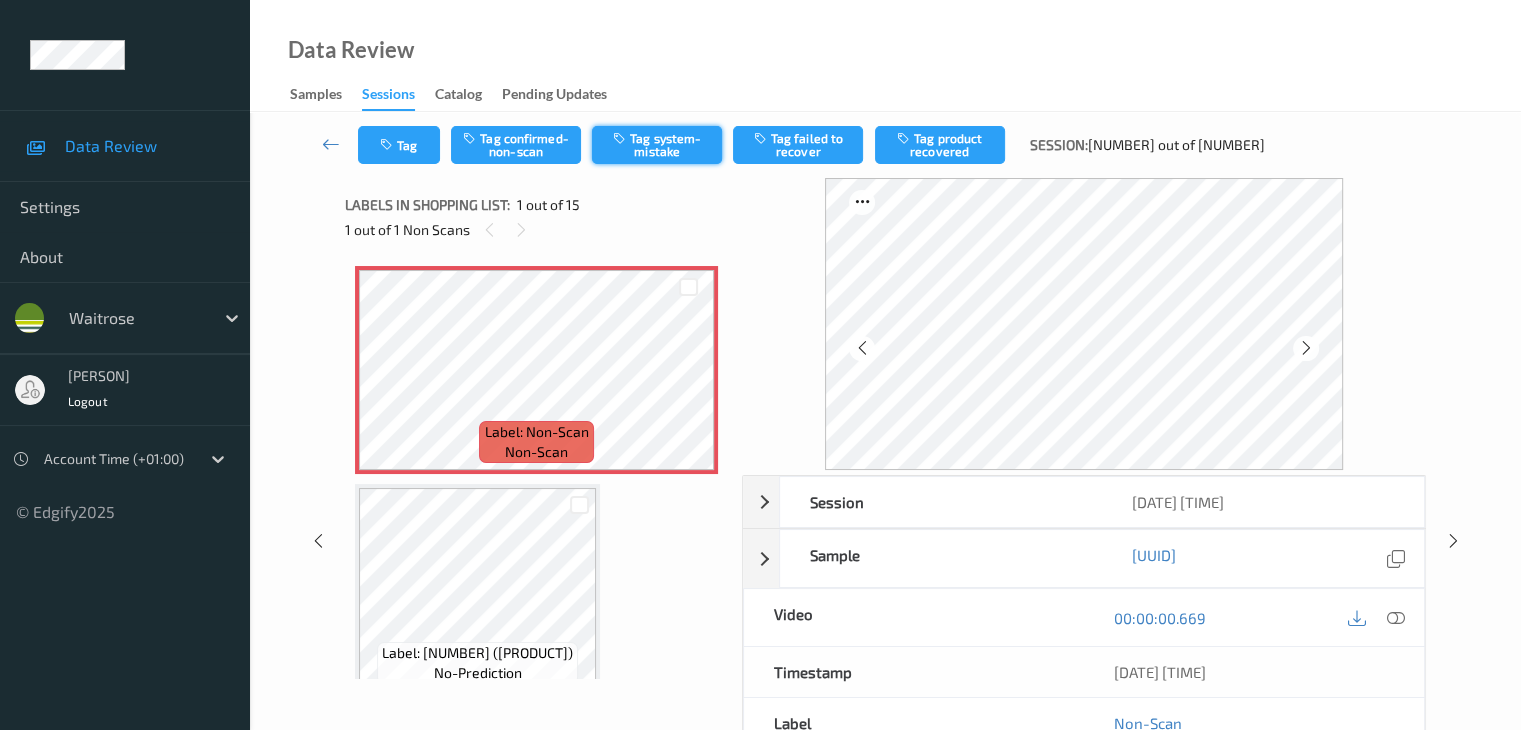 click on "Tag   system-mistake" at bounding box center (657, 145) 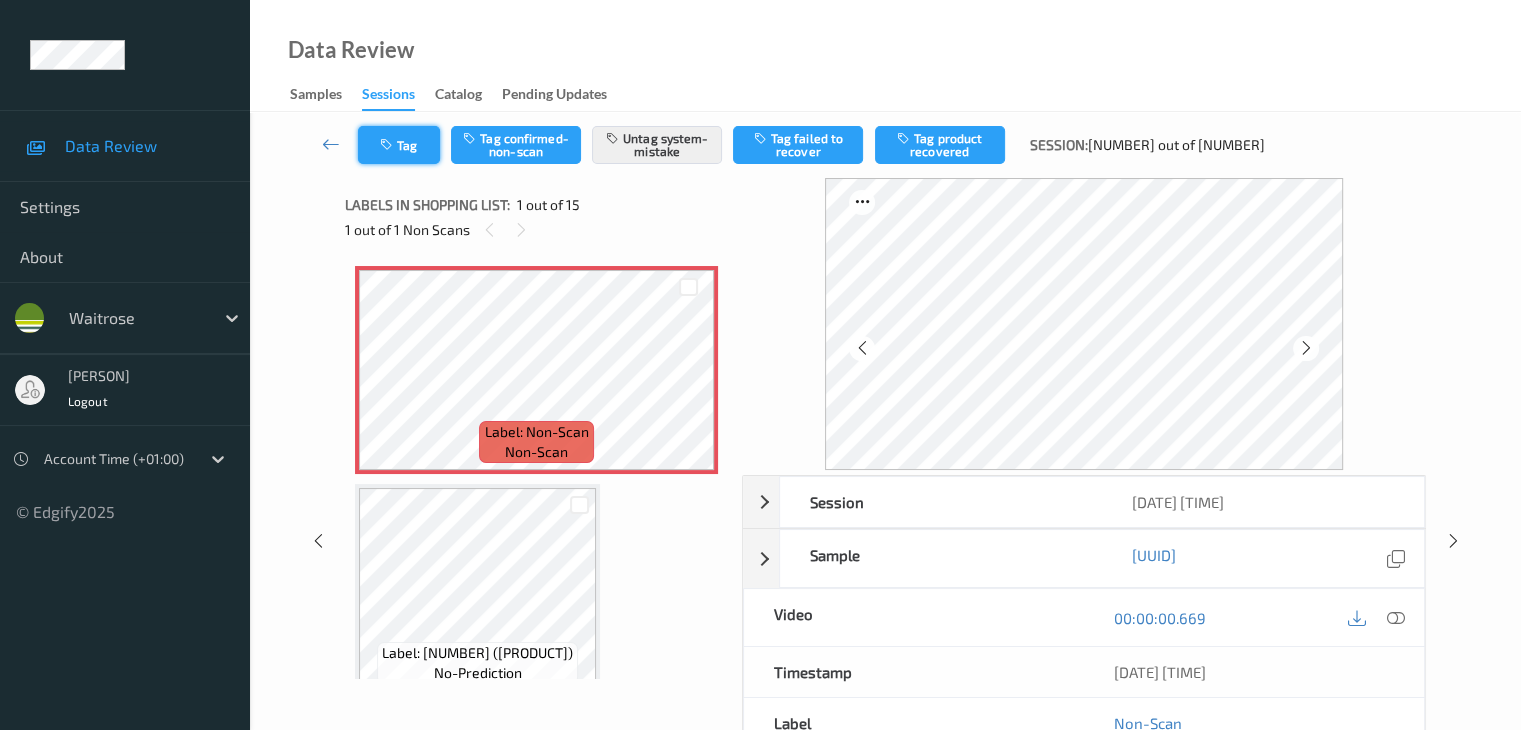 click on "Tag" at bounding box center (399, 145) 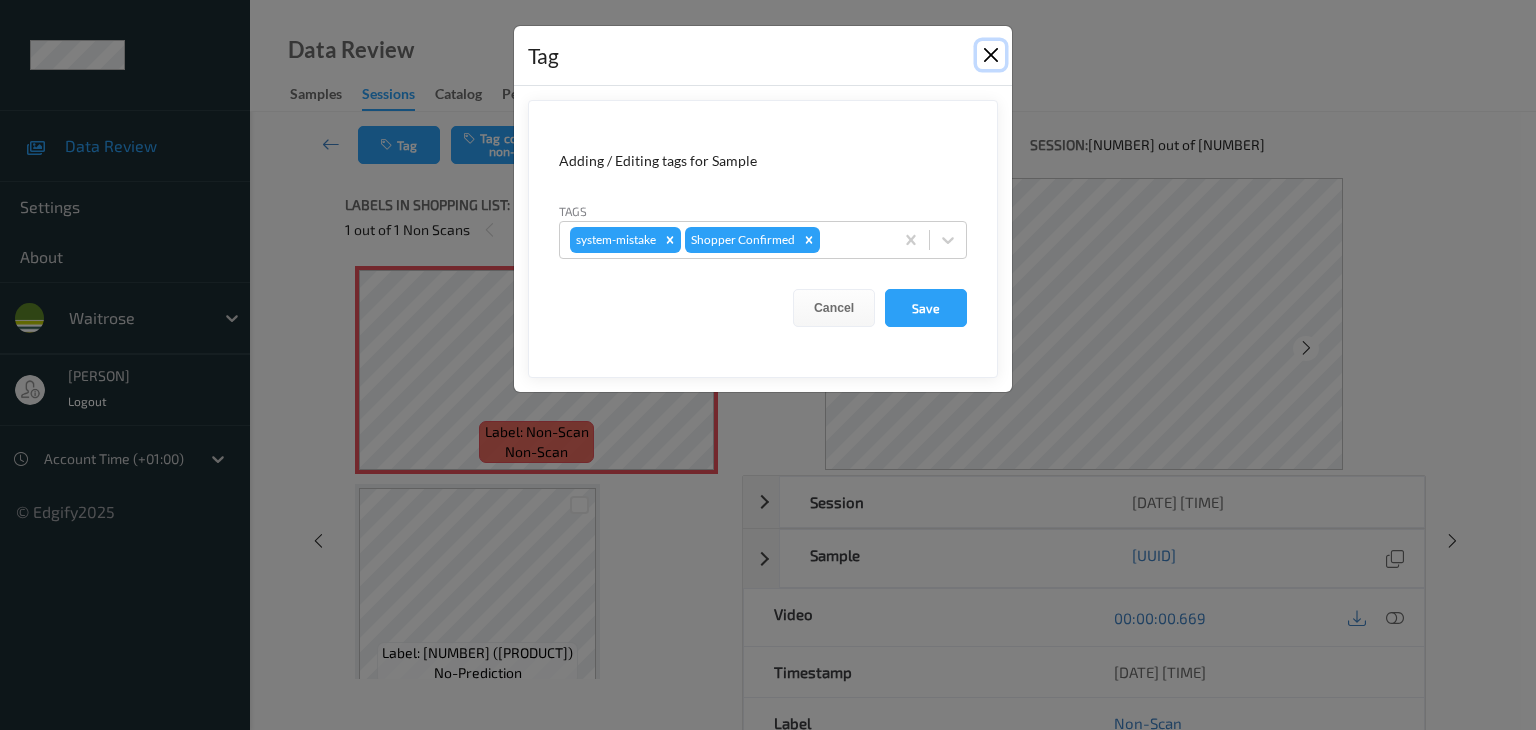click at bounding box center [991, 55] 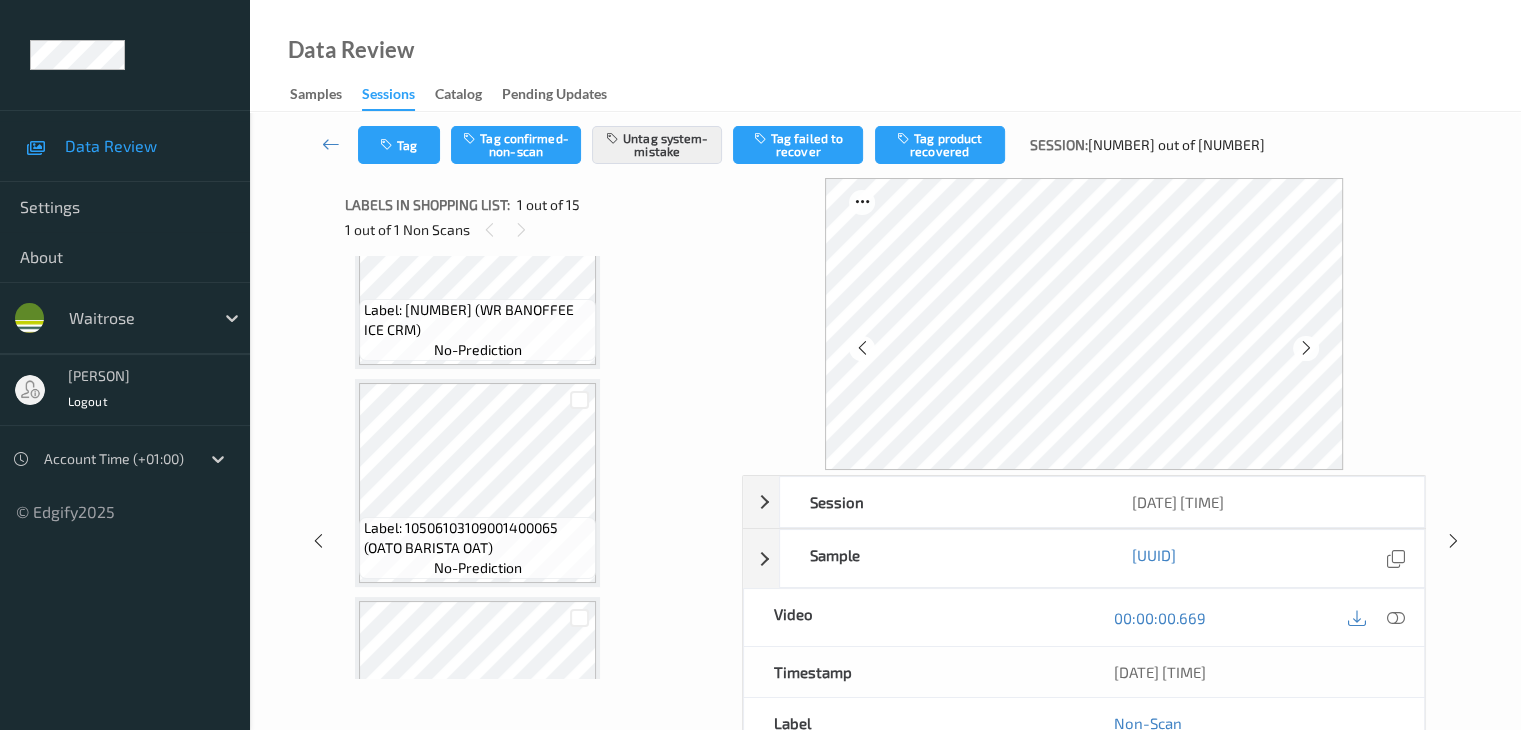 scroll, scrollTop: 1100, scrollLeft: 0, axis: vertical 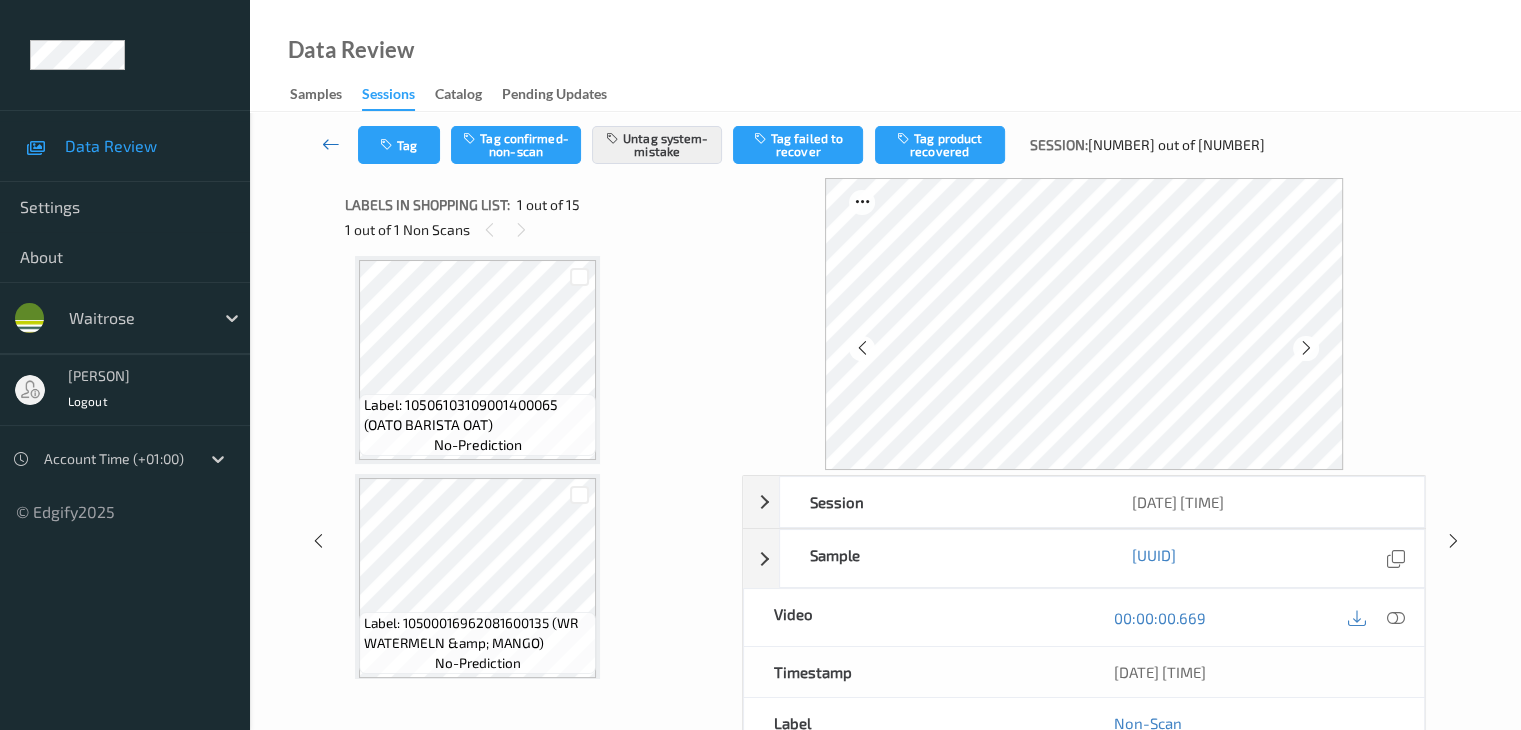 click at bounding box center (331, 144) 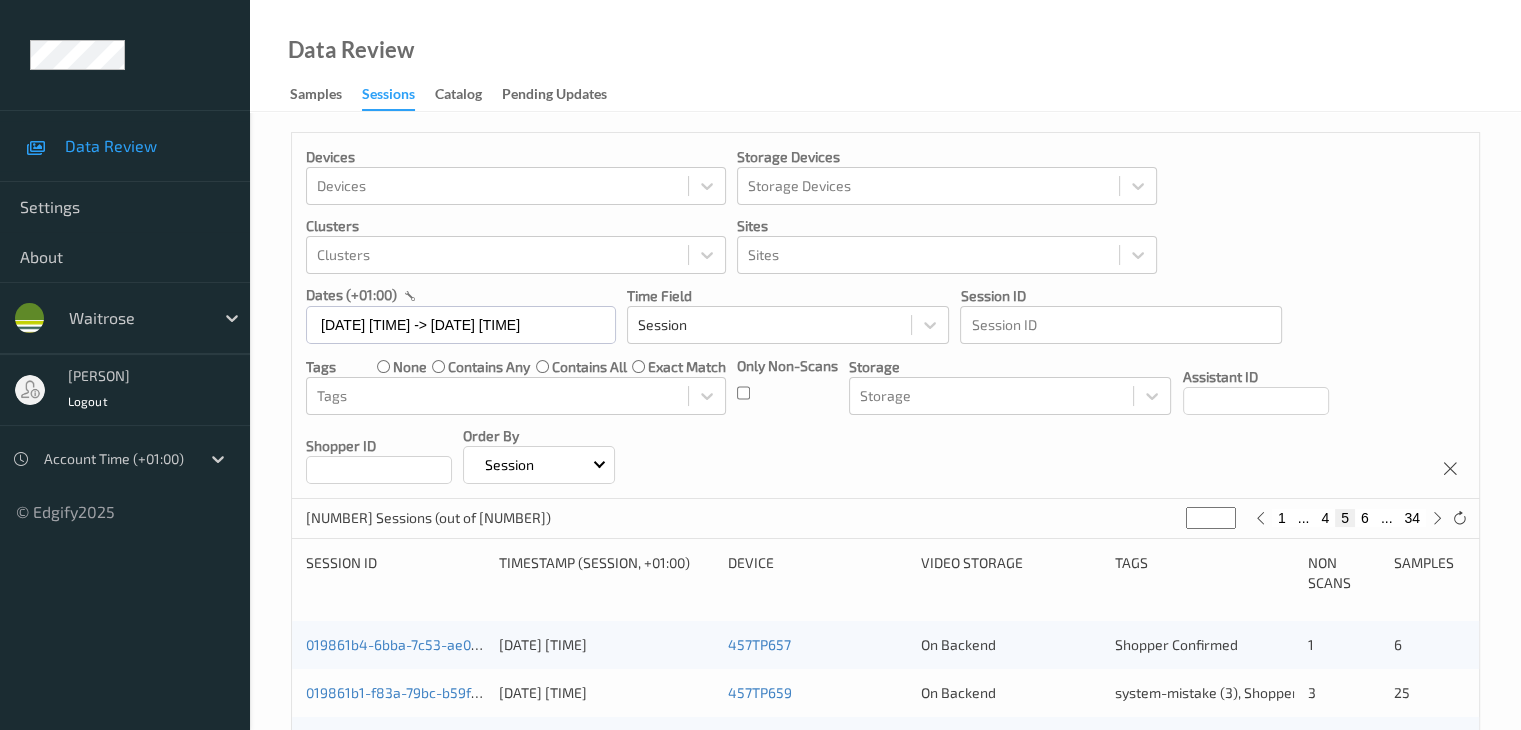 scroll, scrollTop: 400, scrollLeft: 0, axis: vertical 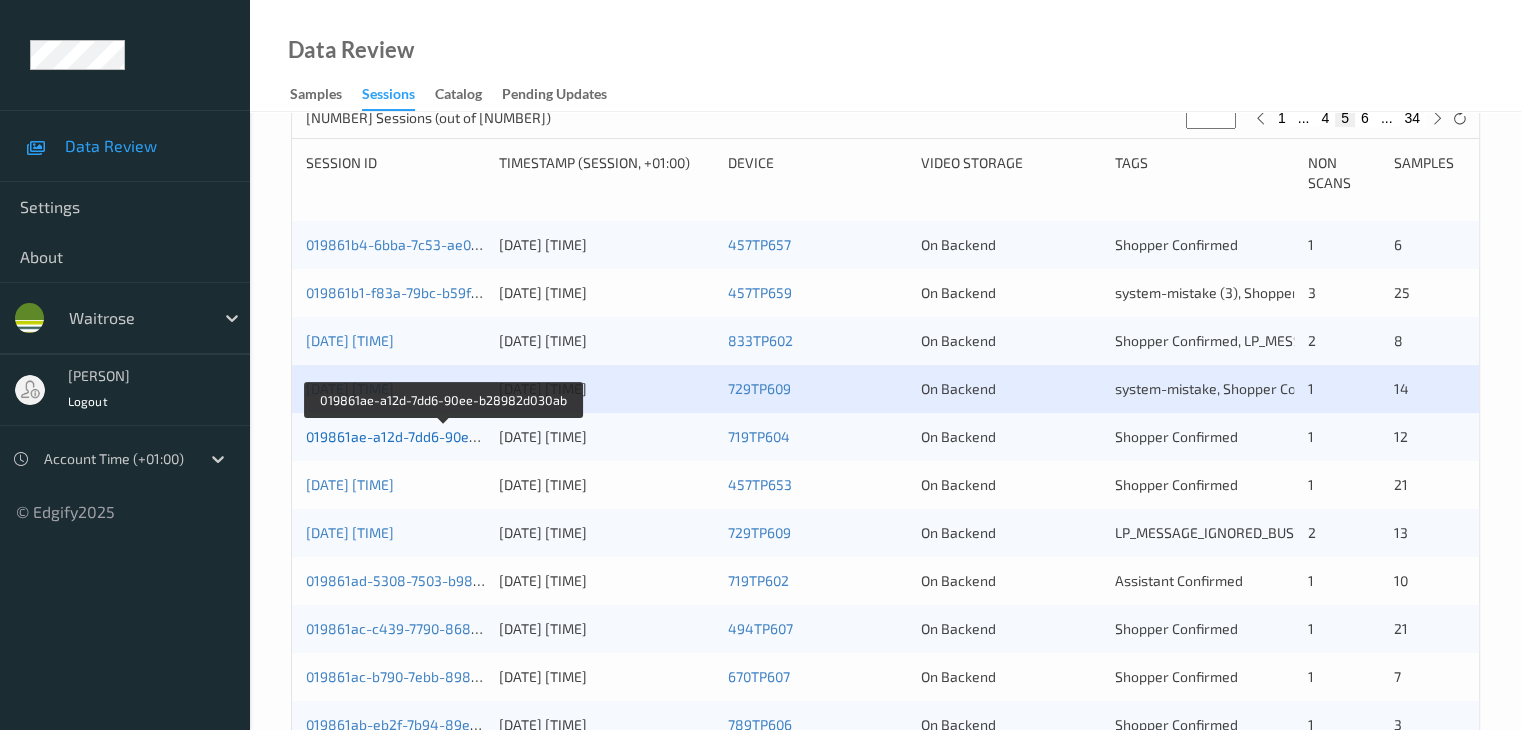 click on "019861ae-a12d-7dd6-90ee-b28982d030ab" at bounding box center [443, 436] 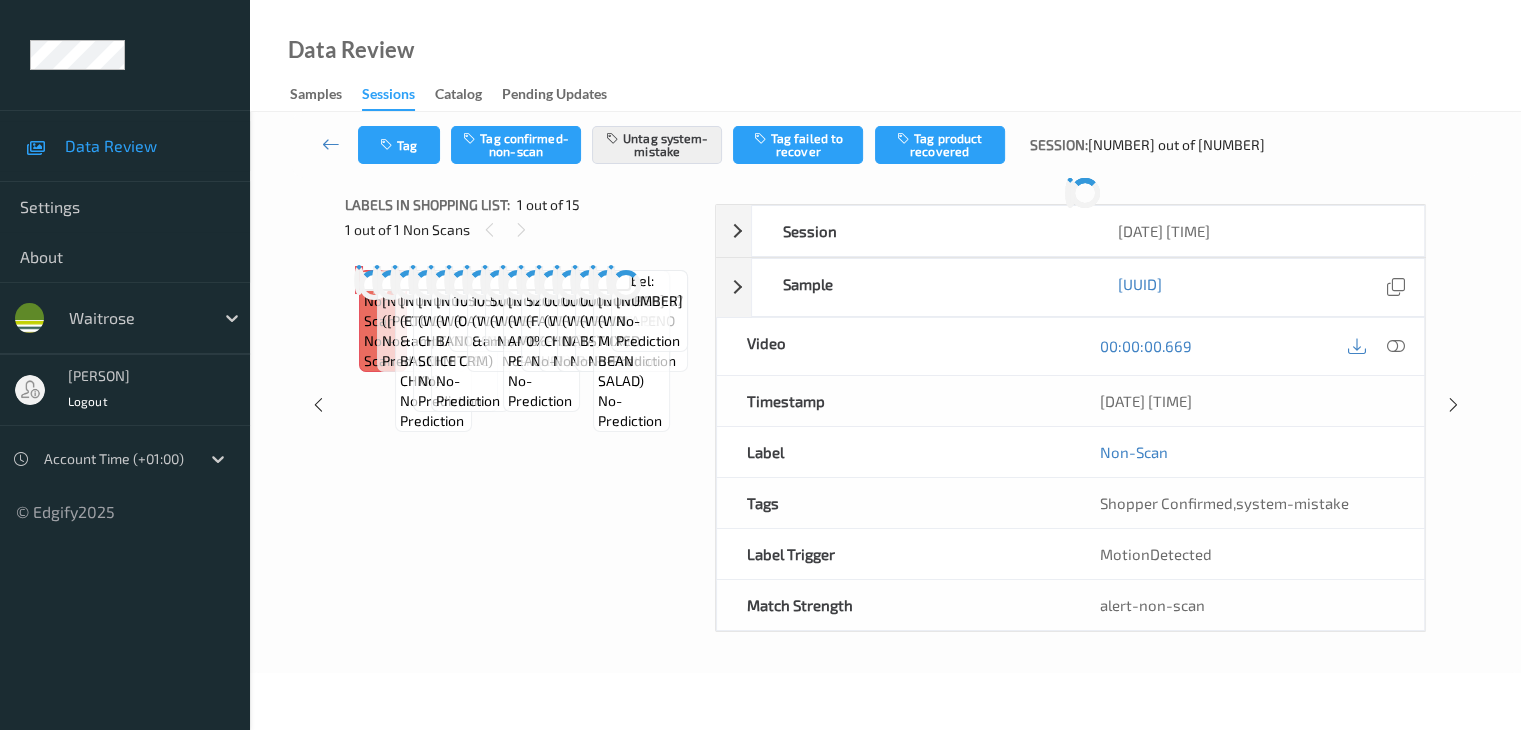 scroll, scrollTop: 0, scrollLeft: 0, axis: both 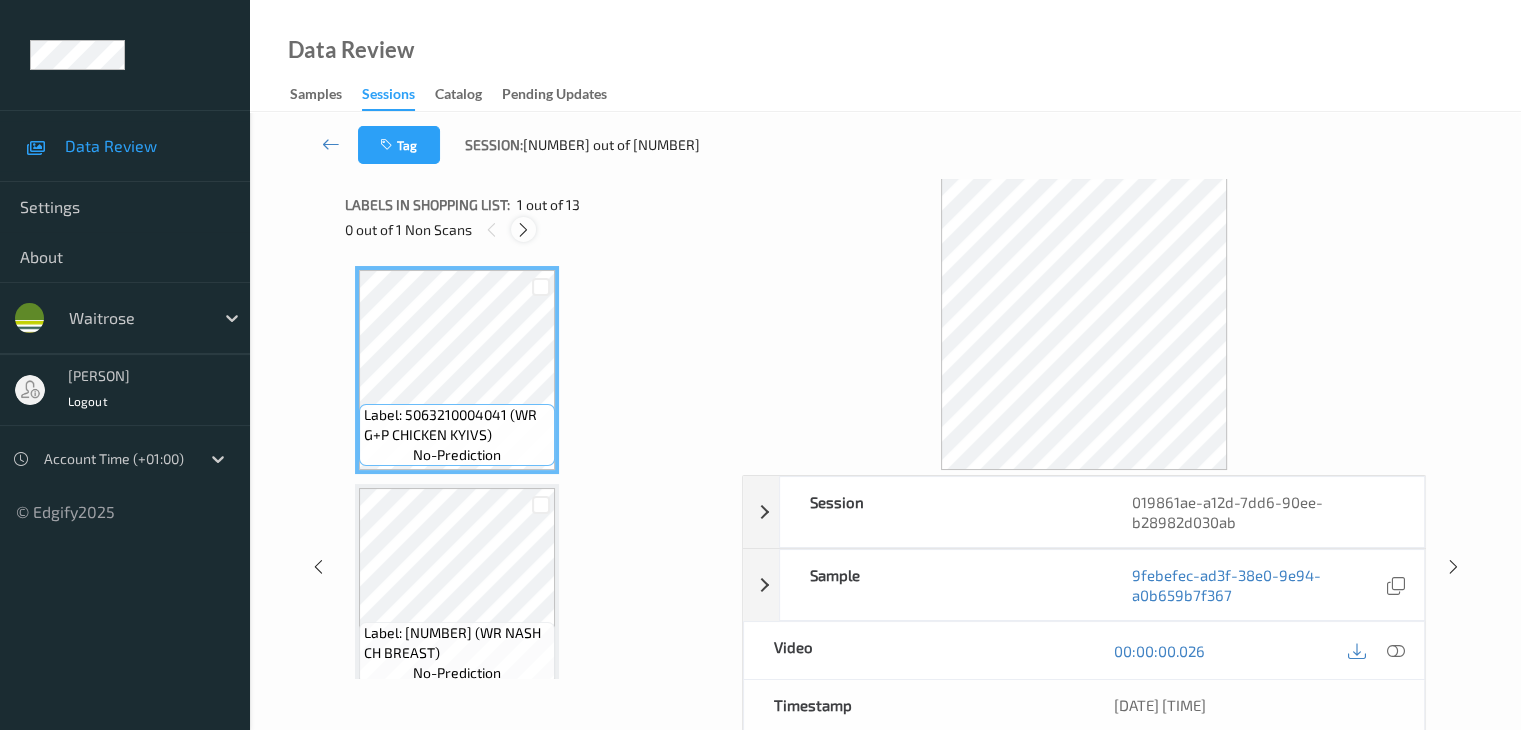 click at bounding box center (523, 230) 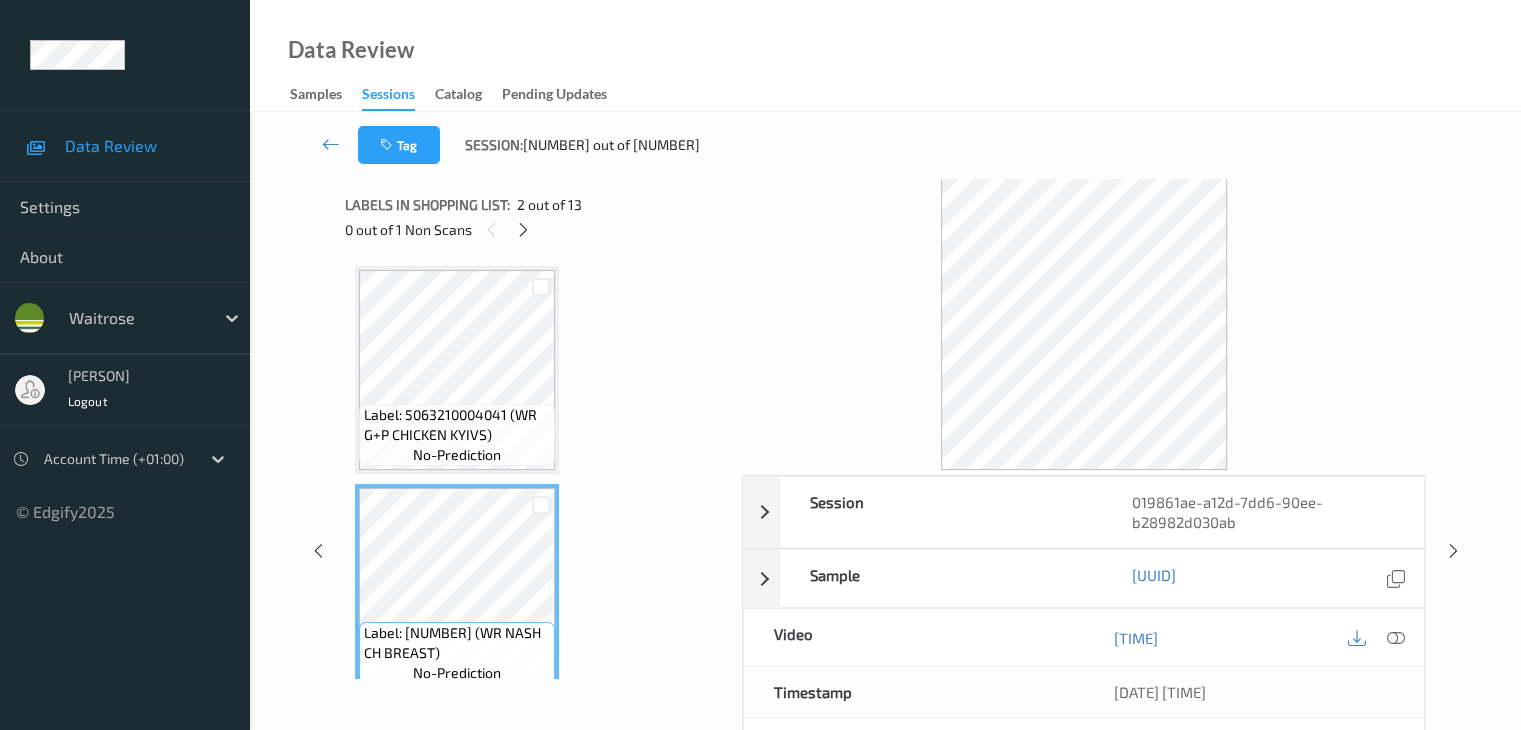 scroll, scrollTop: 300, scrollLeft: 0, axis: vertical 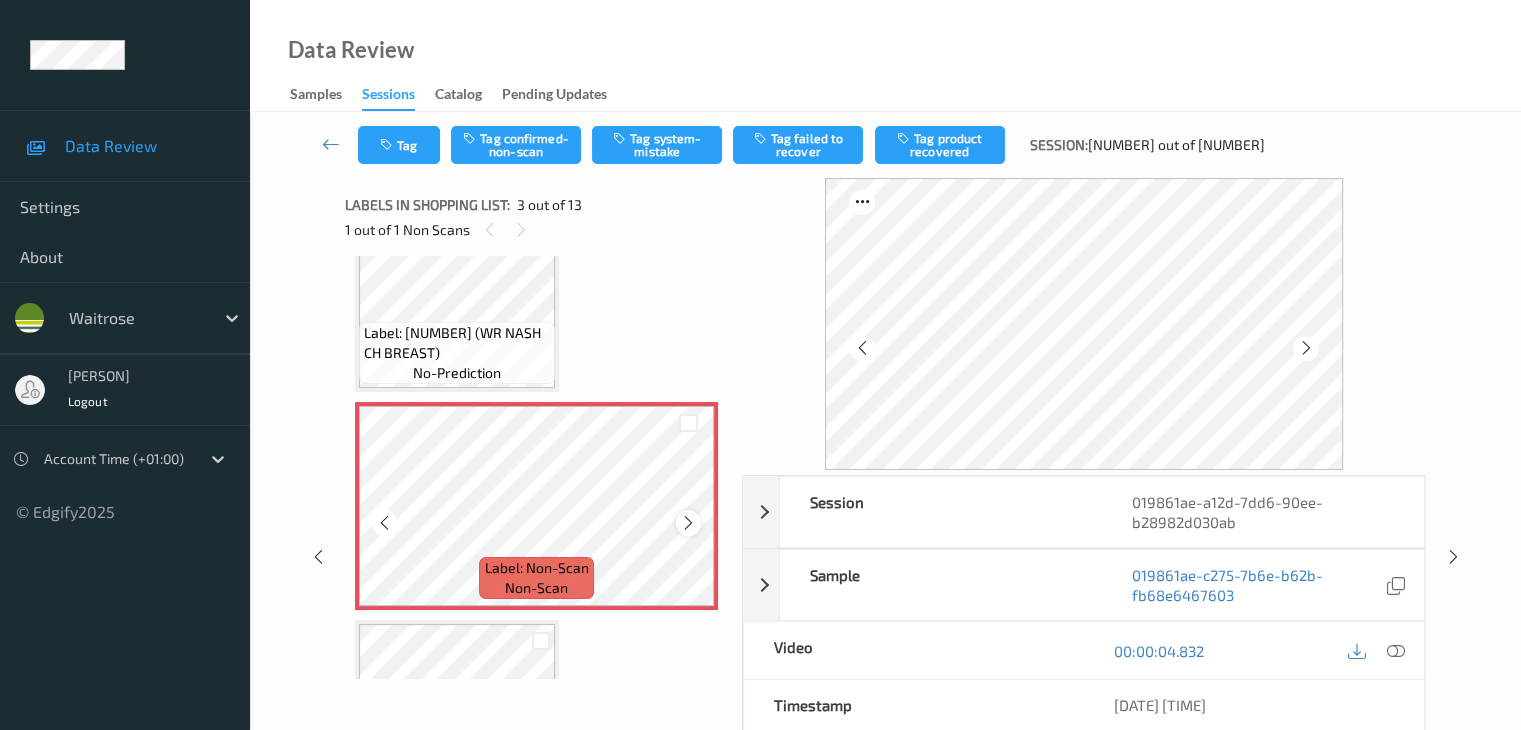 click at bounding box center (688, 523) 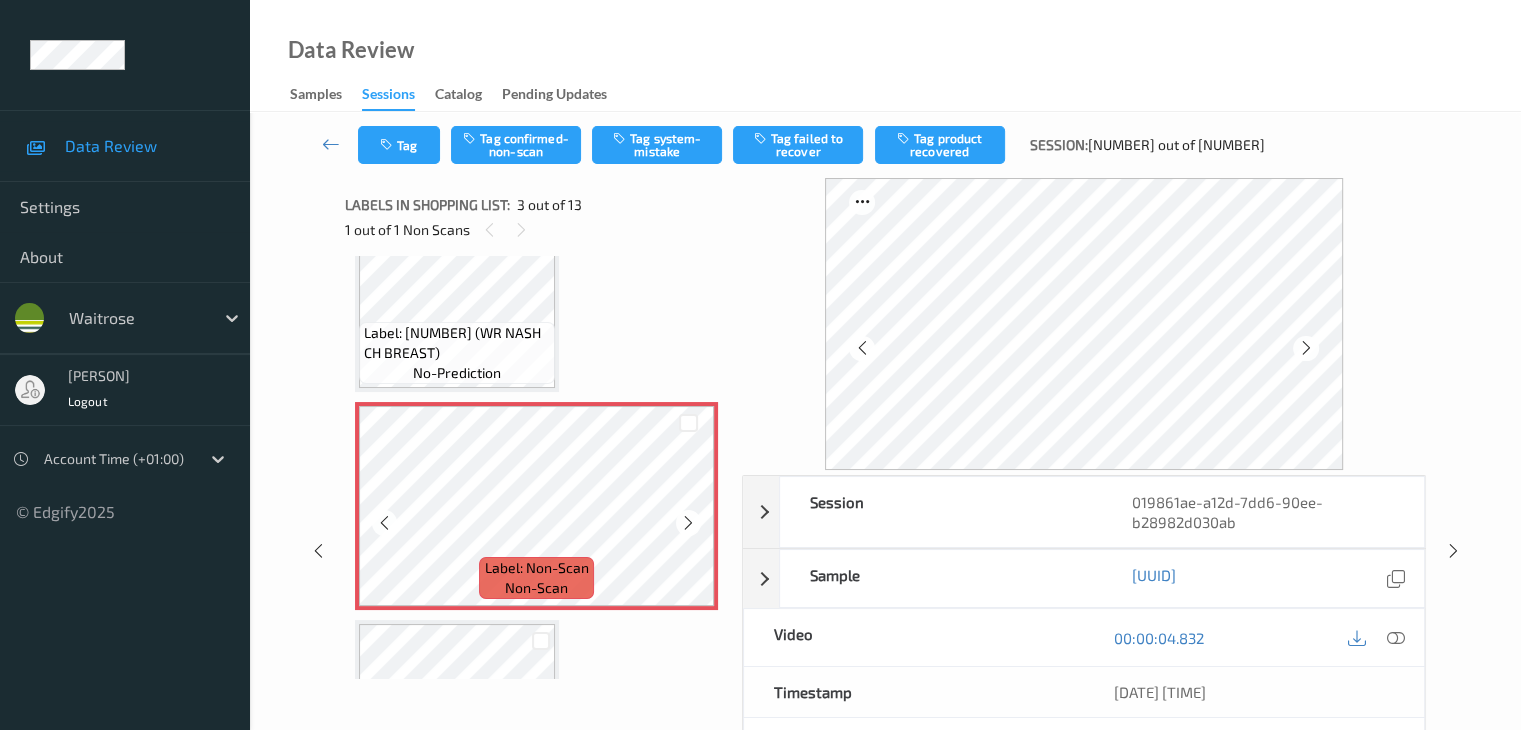 click at bounding box center (688, 523) 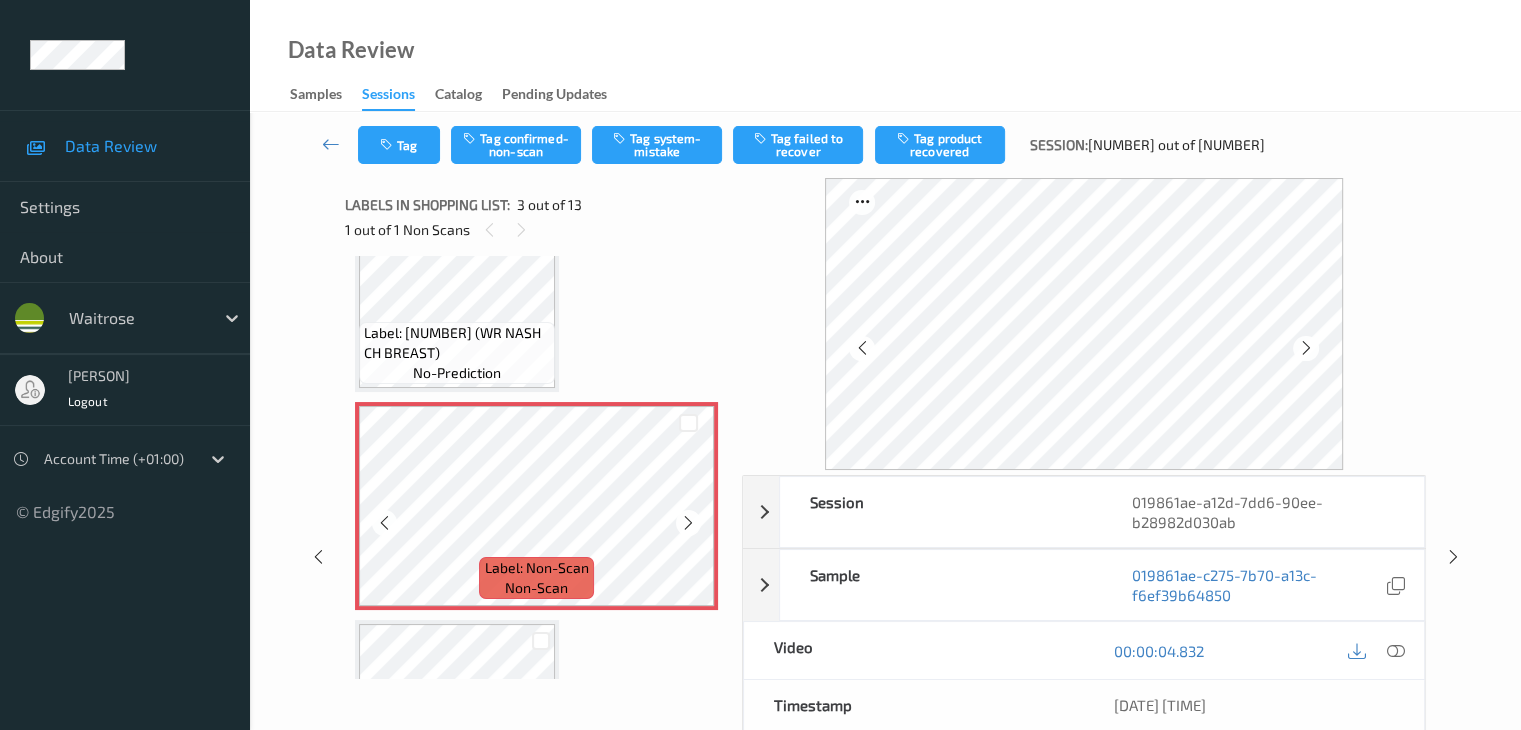 click at bounding box center (688, 523) 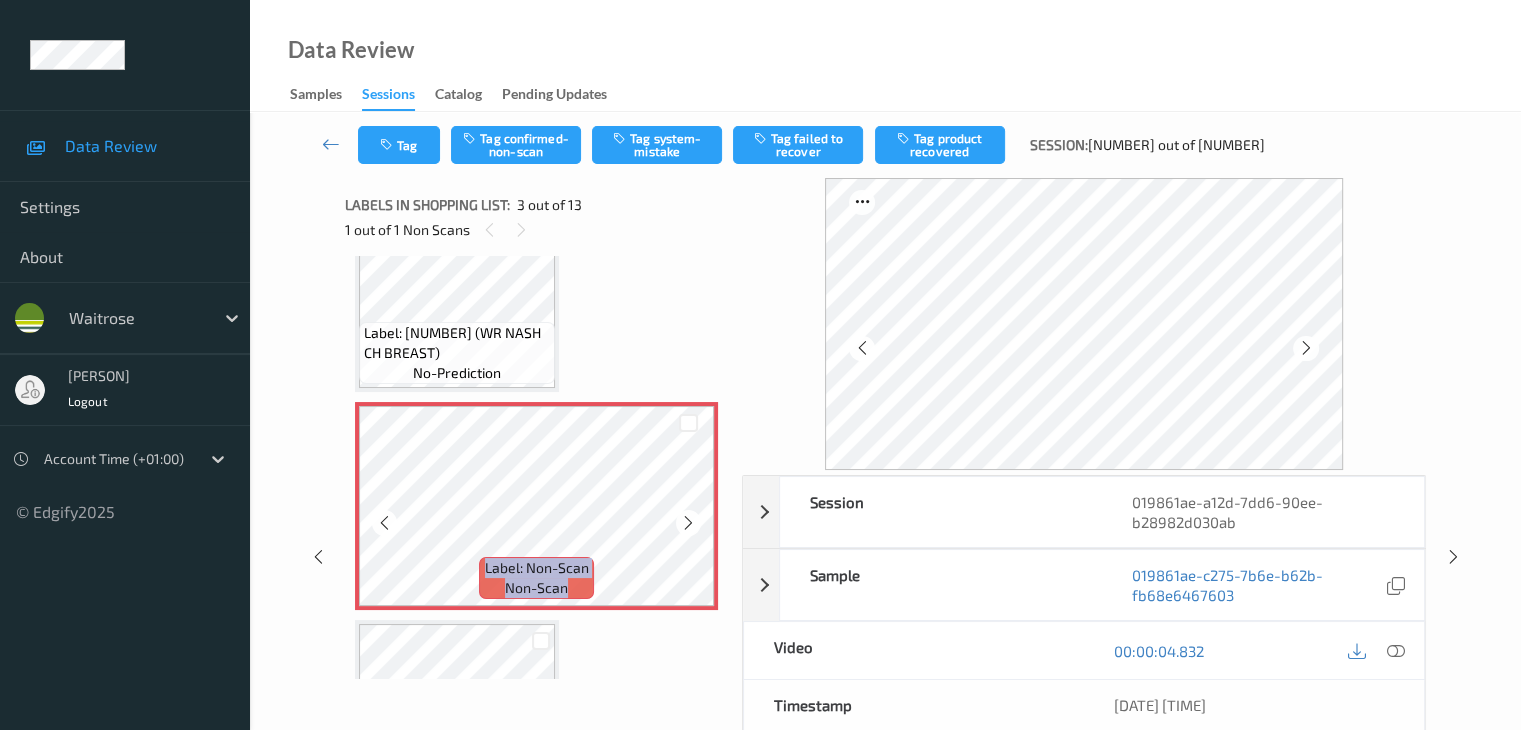 click at bounding box center (688, 523) 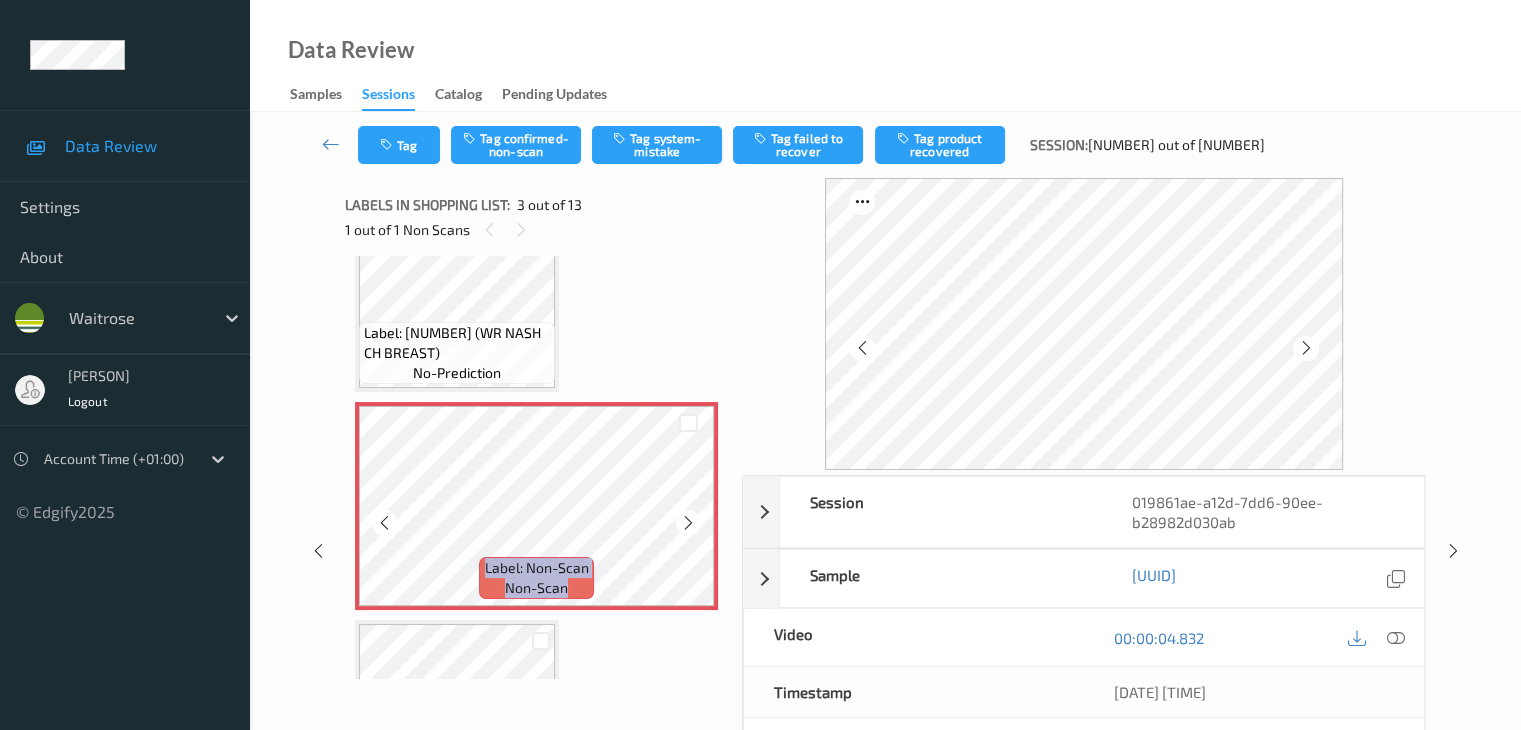 click at bounding box center [688, 523] 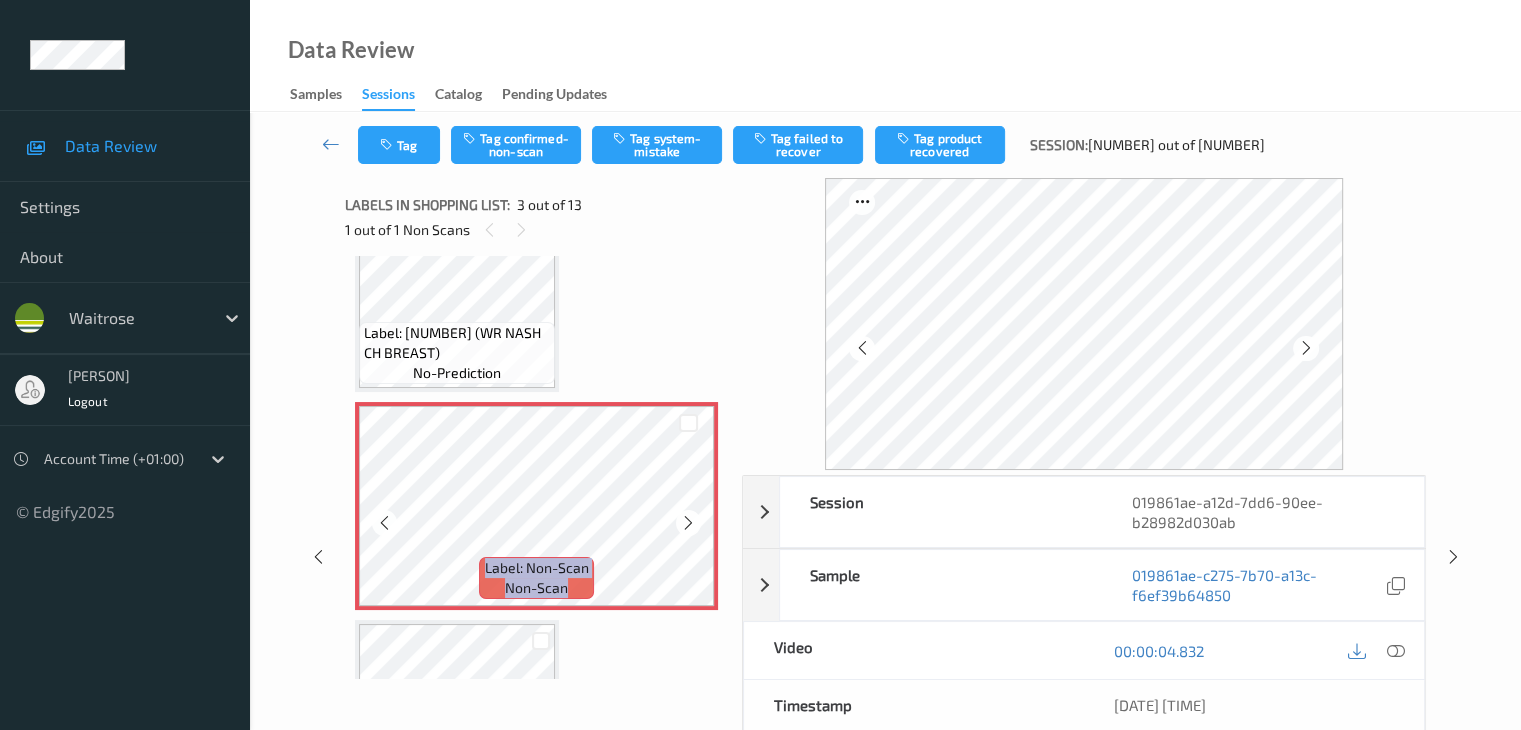 click at bounding box center [688, 523] 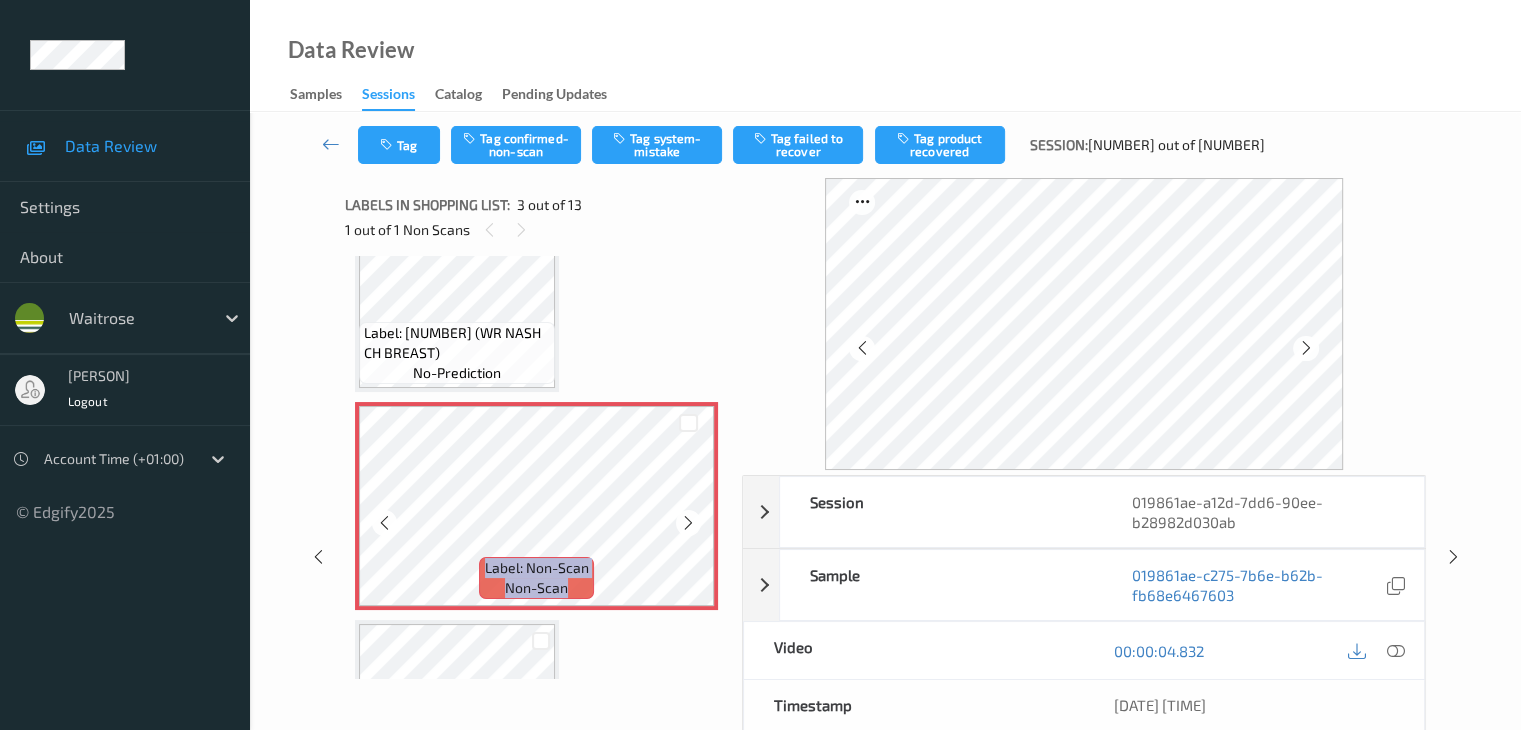 click at bounding box center [688, 523] 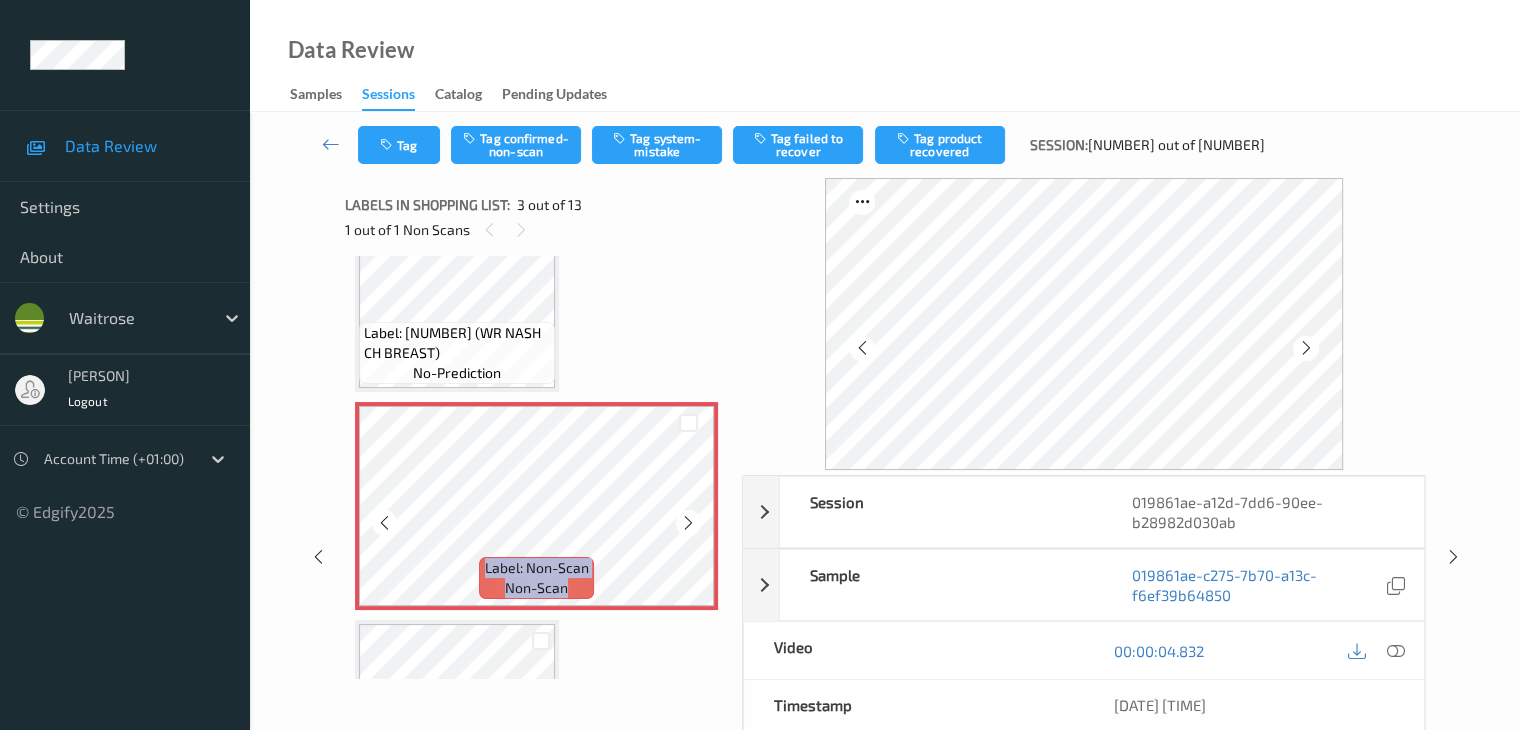 click at bounding box center (688, 523) 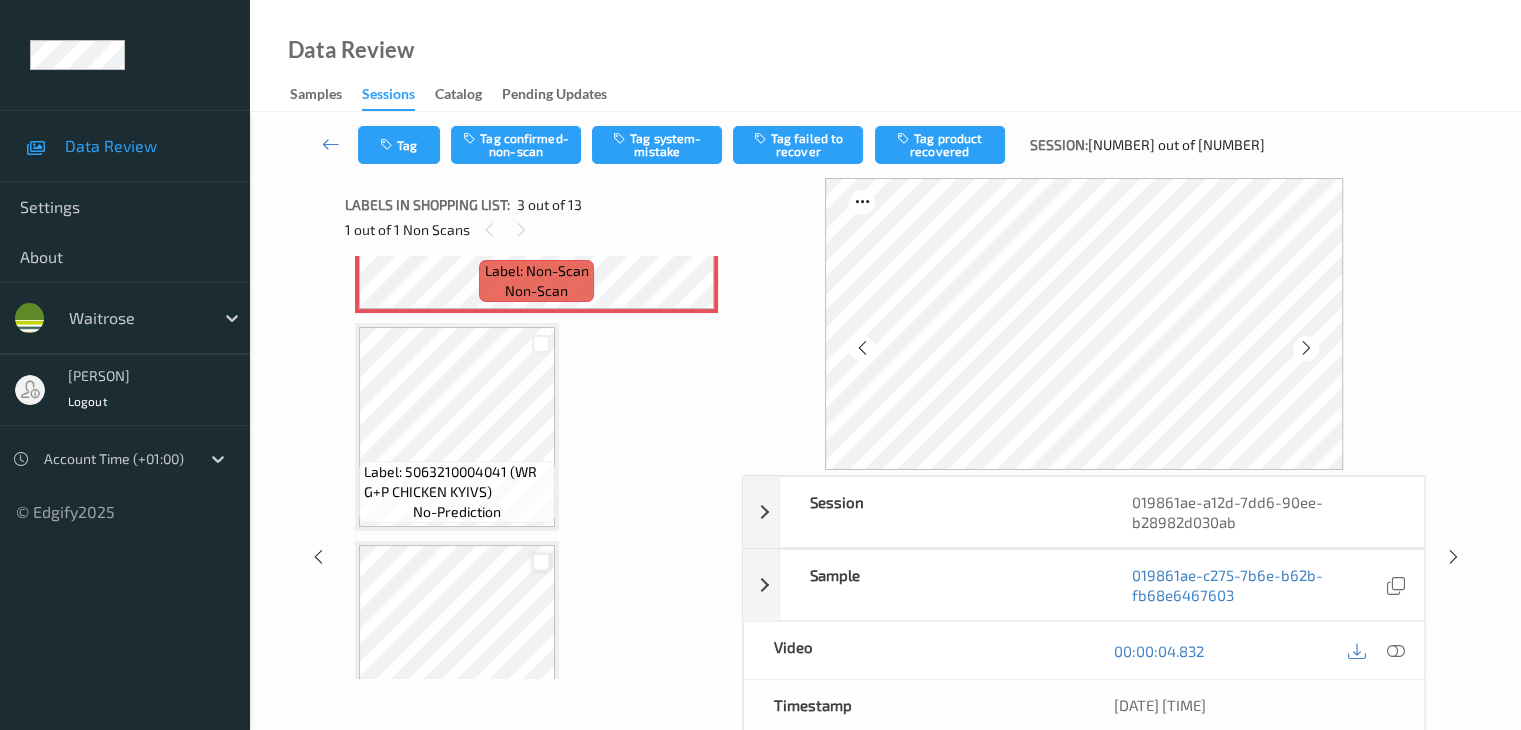 scroll, scrollTop: 600, scrollLeft: 0, axis: vertical 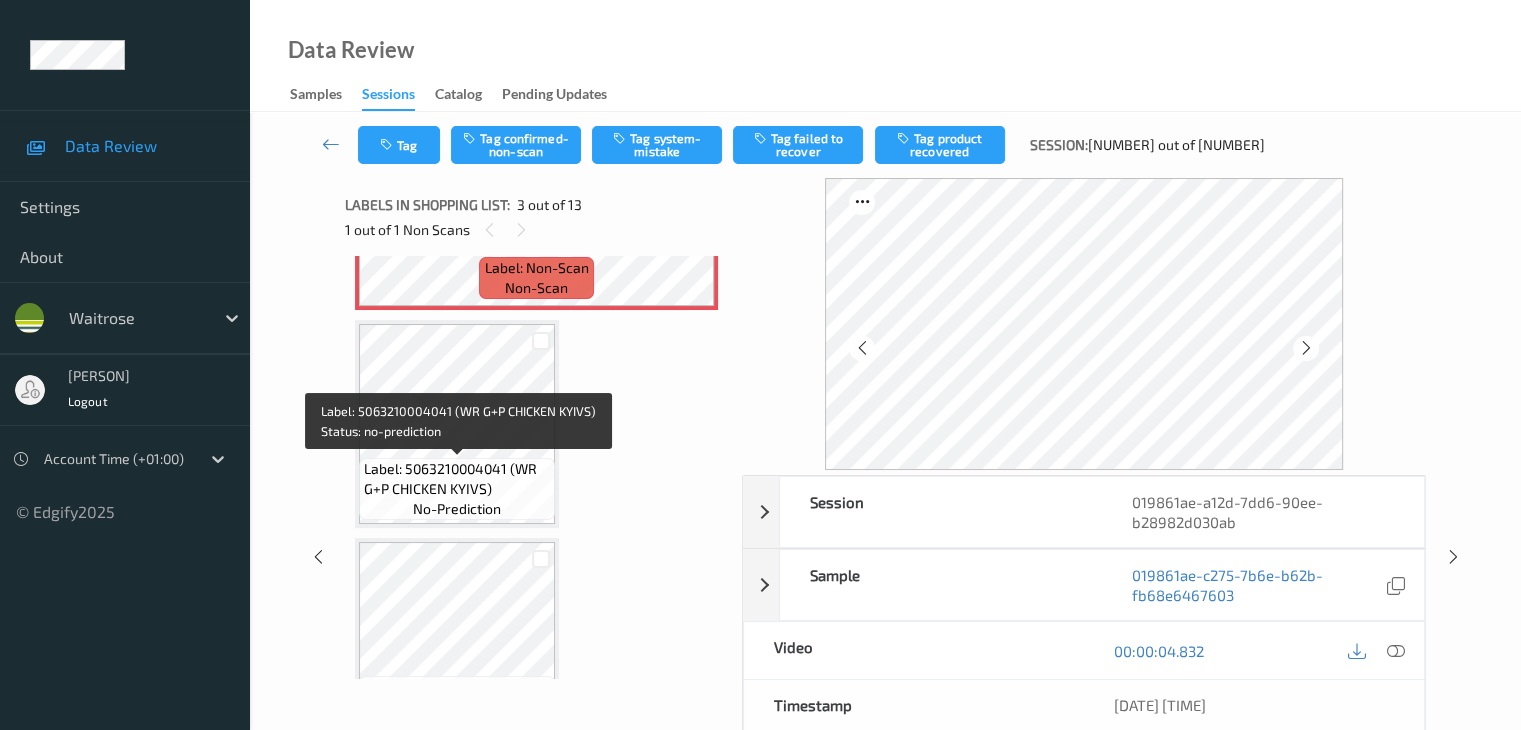 click on "Label: 5063210004041 (WR G+P CHICKEN KYIVS)" at bounding box center [457, 479] 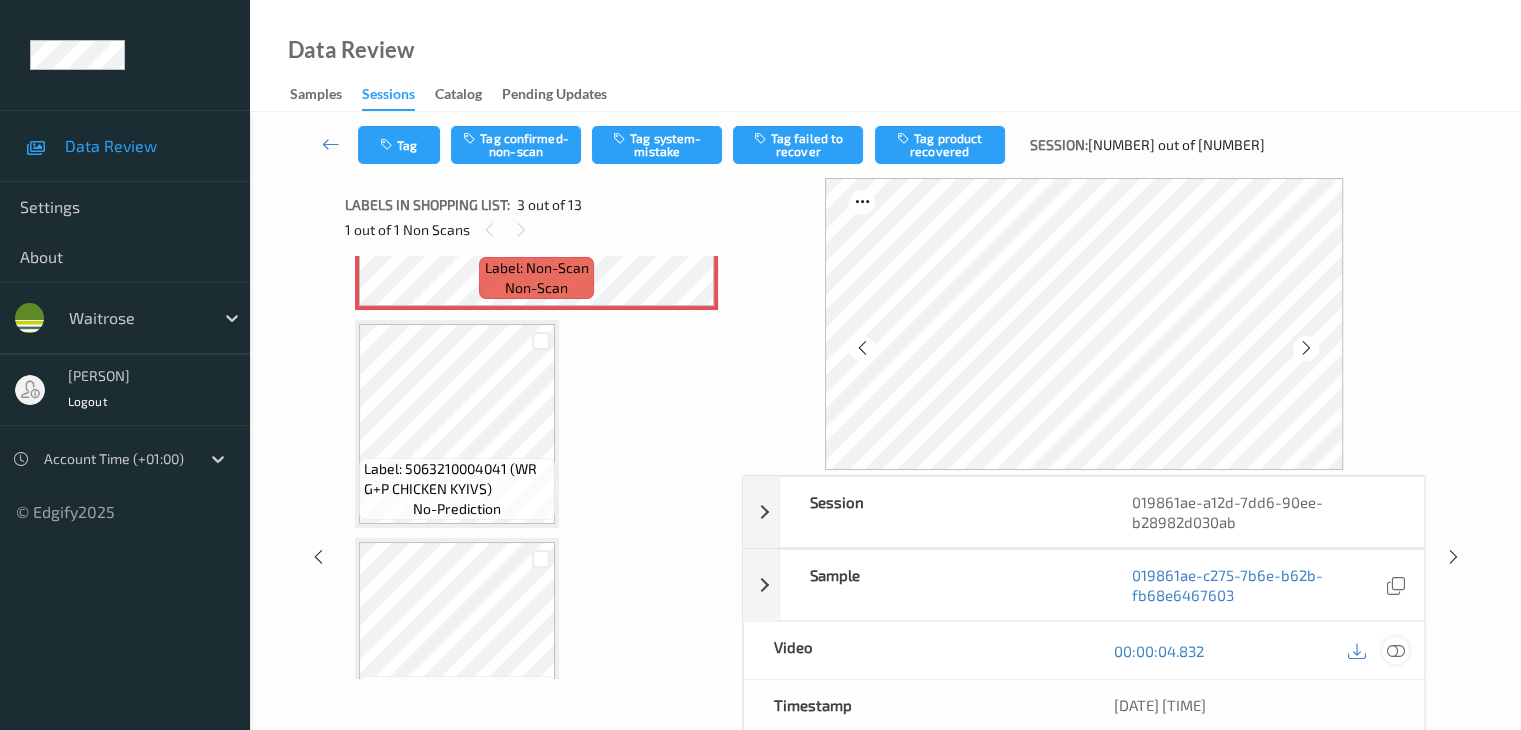 click at bounding box center (1395, 651) 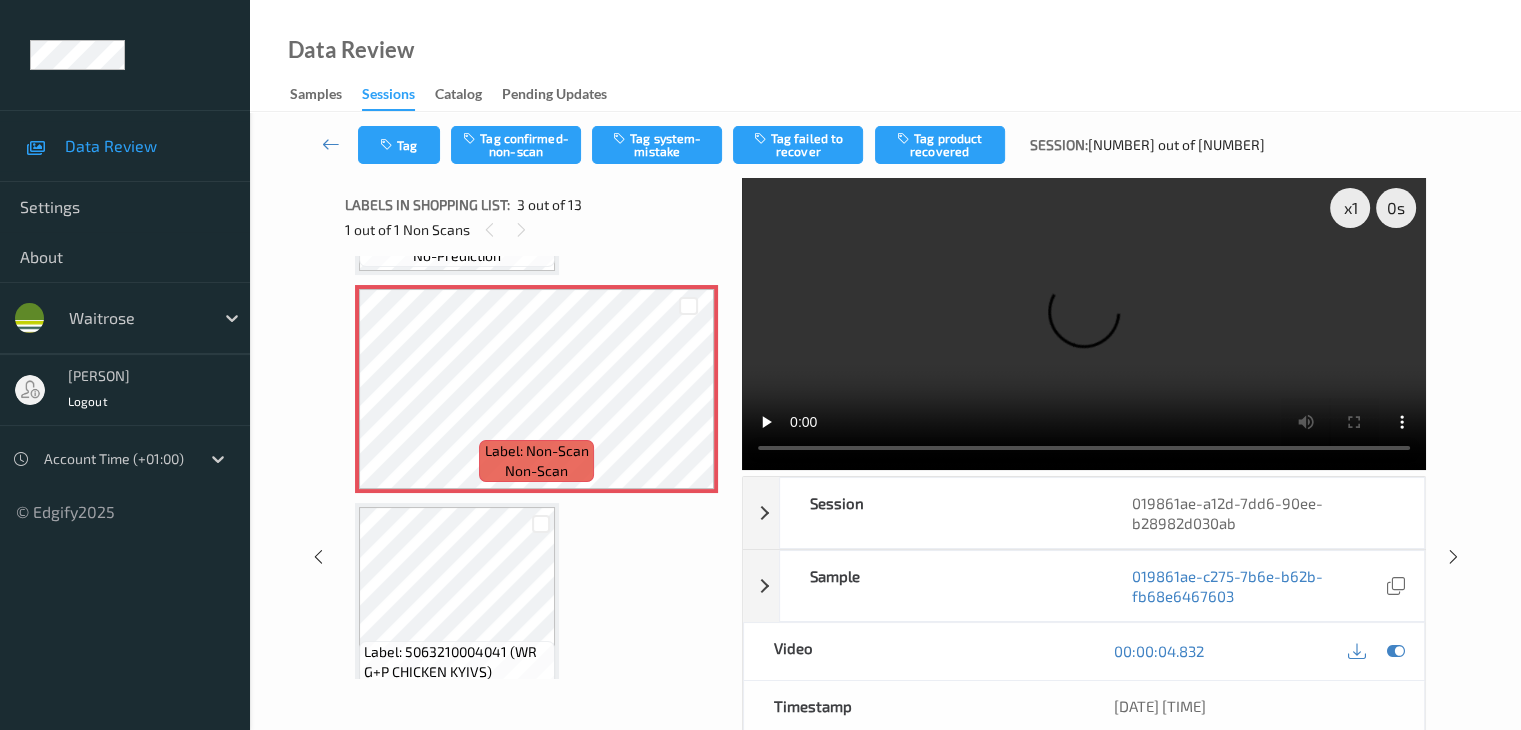 scroll, scrollTop: 400, scrollLeft: 0, axis: vertical 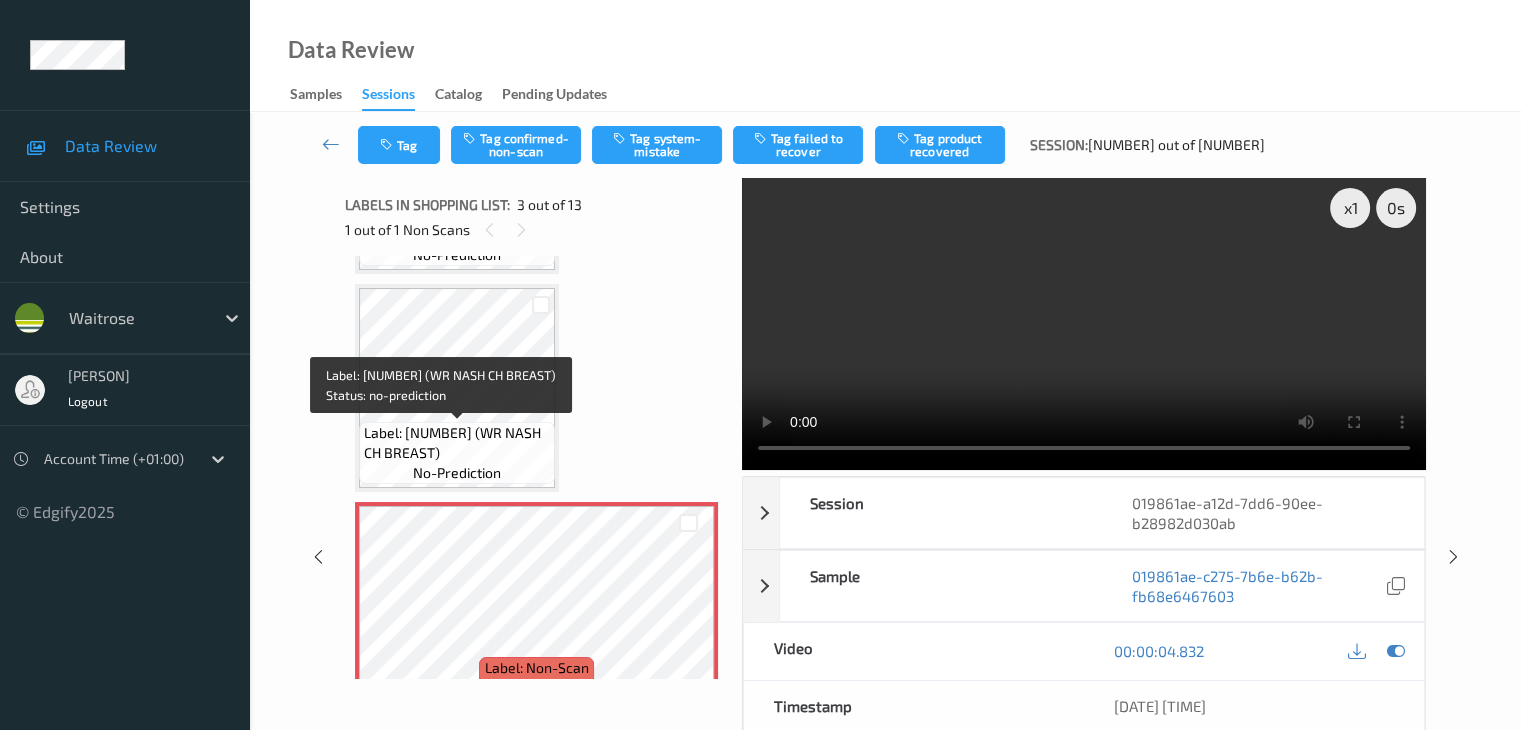 click on "Label: 5063210007349 (WR NASH CH BREAST)" at bounding box center (457, 443) 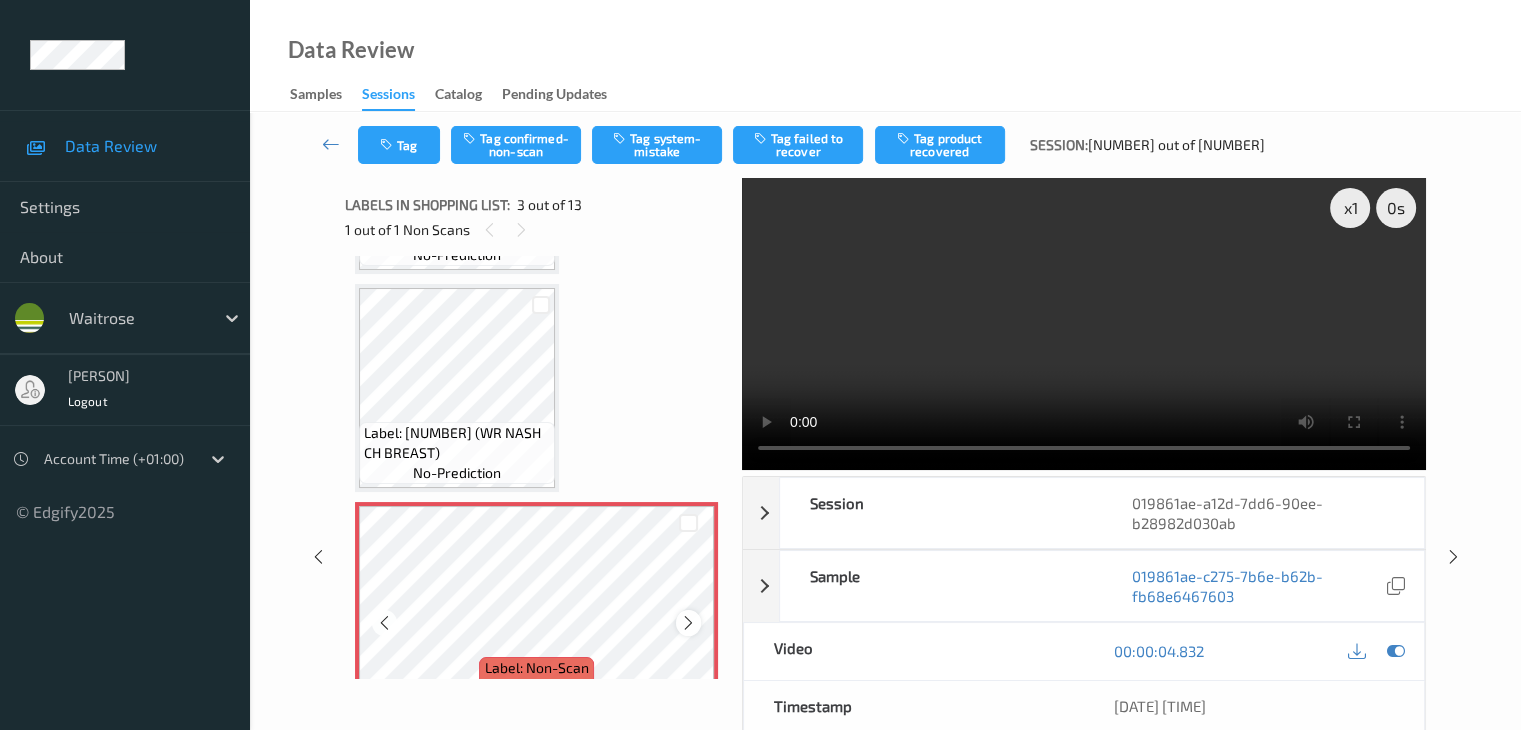 click at bounding box center (688, 623) 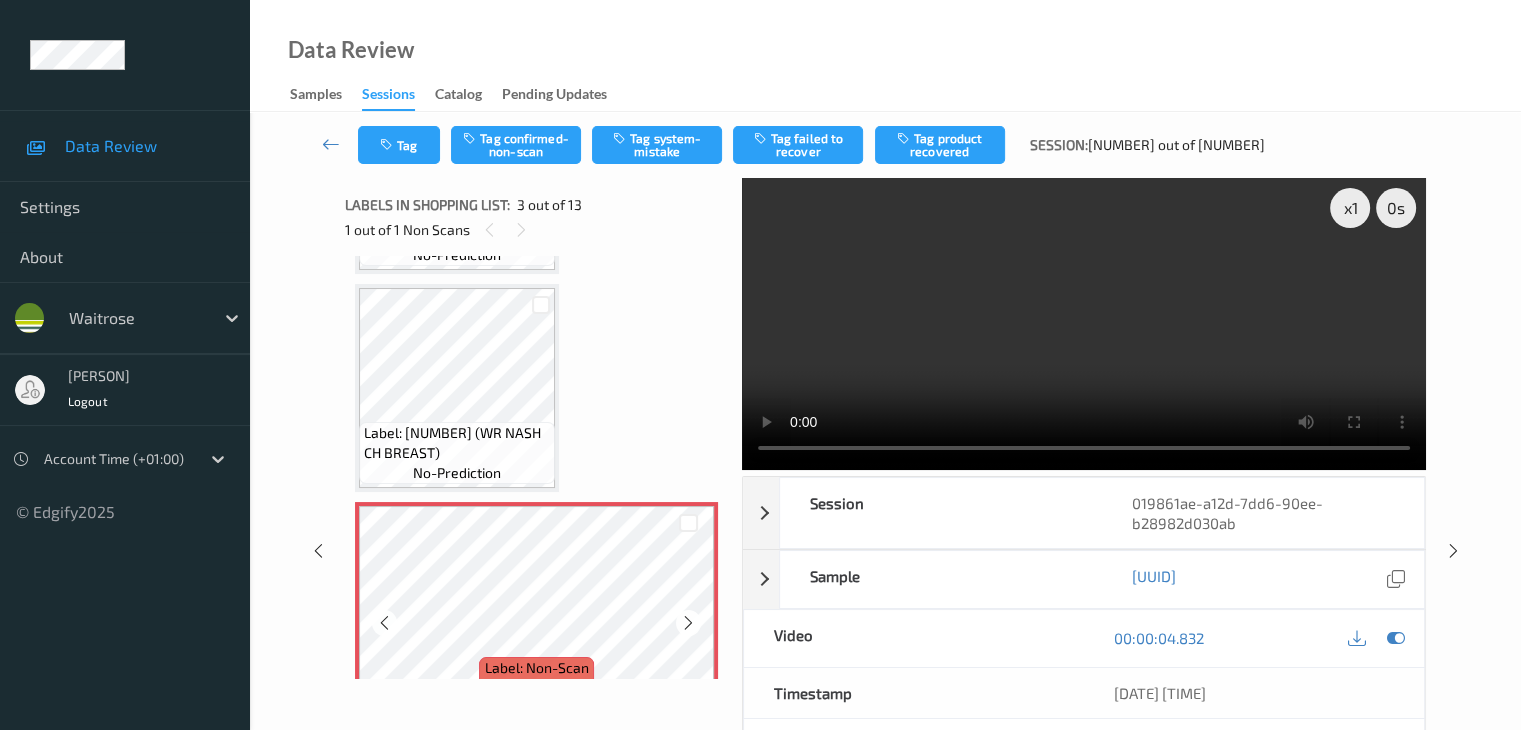 click at bounding box center [688, 623] 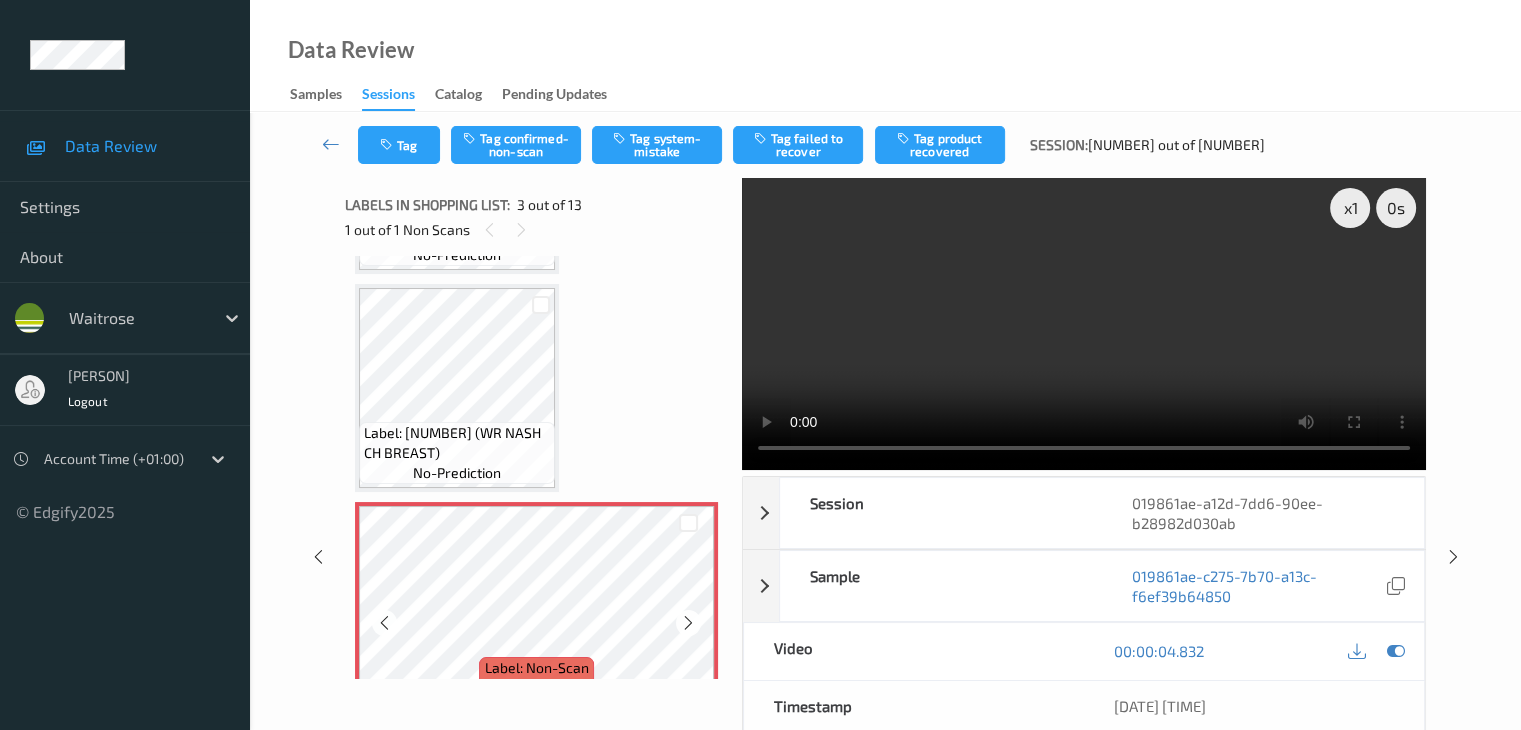 click at bounding box center [688, 623] 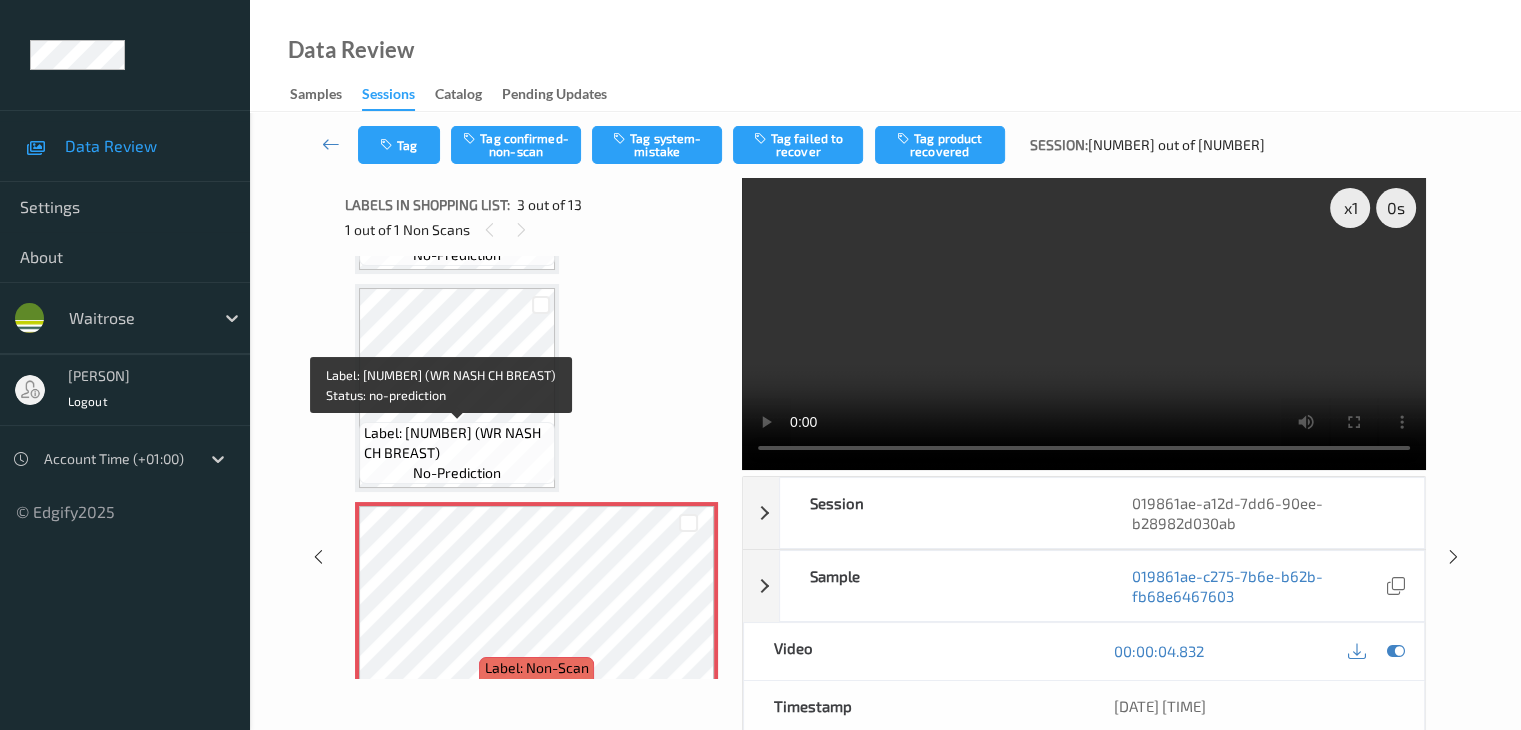 click on "Label: 5063210007349 (WR NASH CH BREAST)" at bounding box center (457, 443) 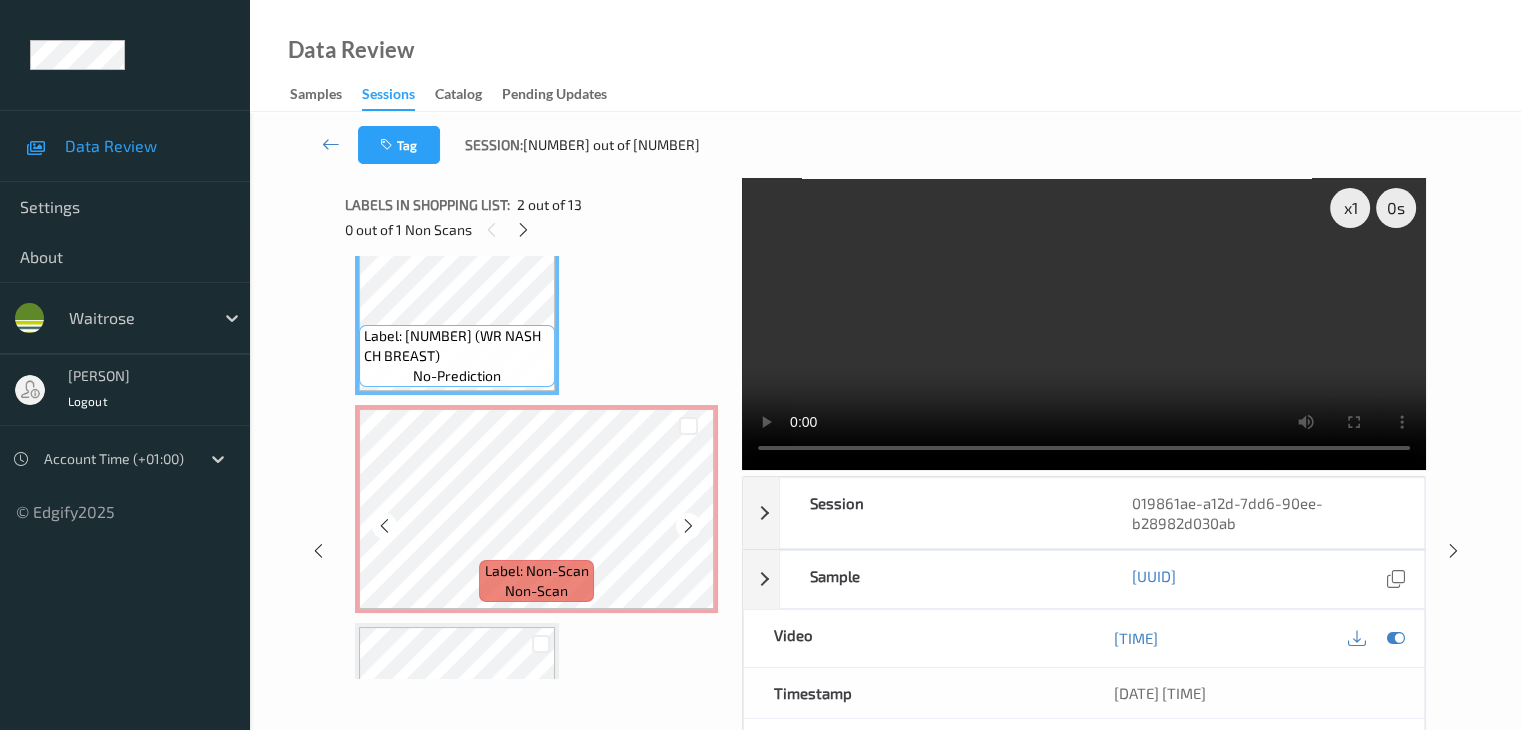 scroll, scrollTop: 400, scrollLeft: 0, axis: vertical 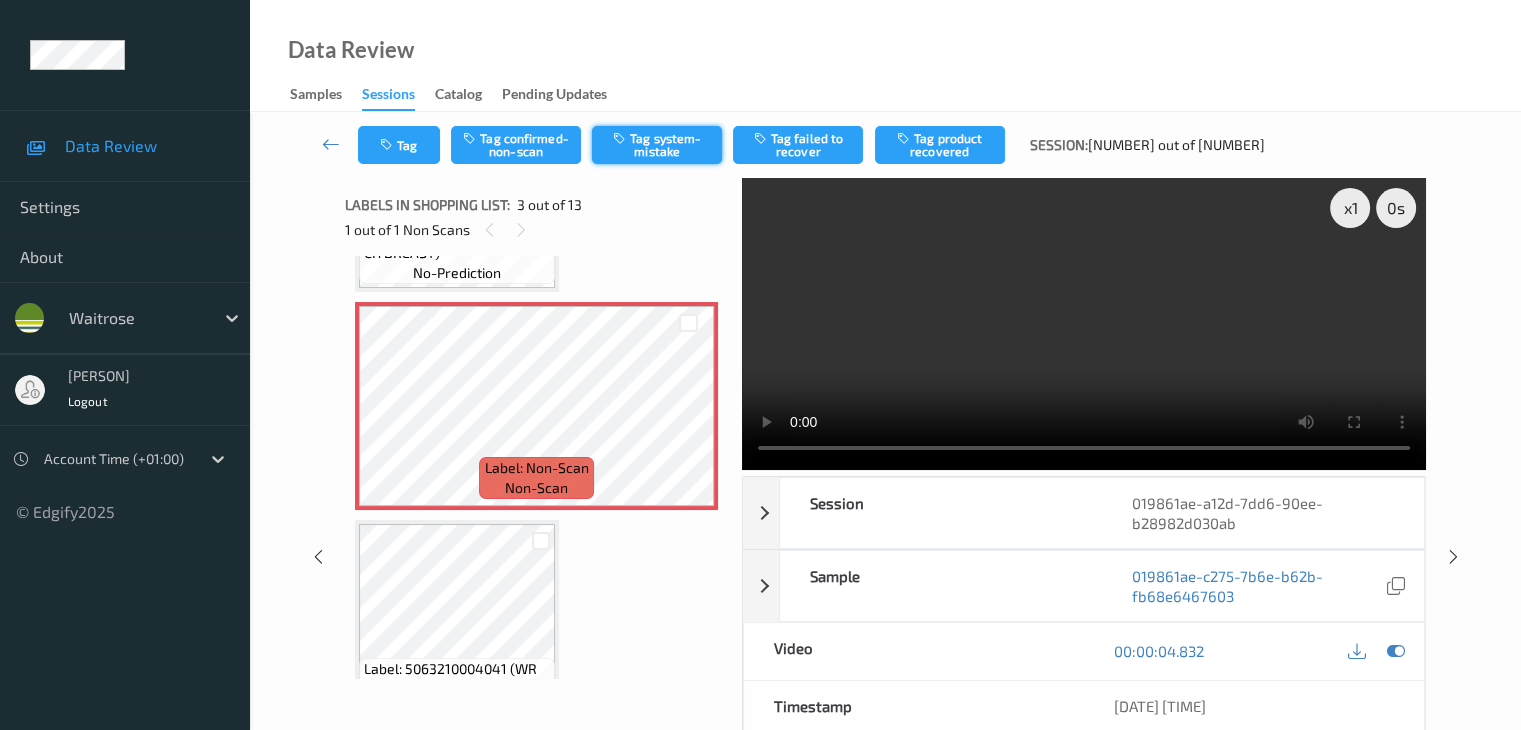 click on "Tag   system-mistake" at bounding box center [657, 145] 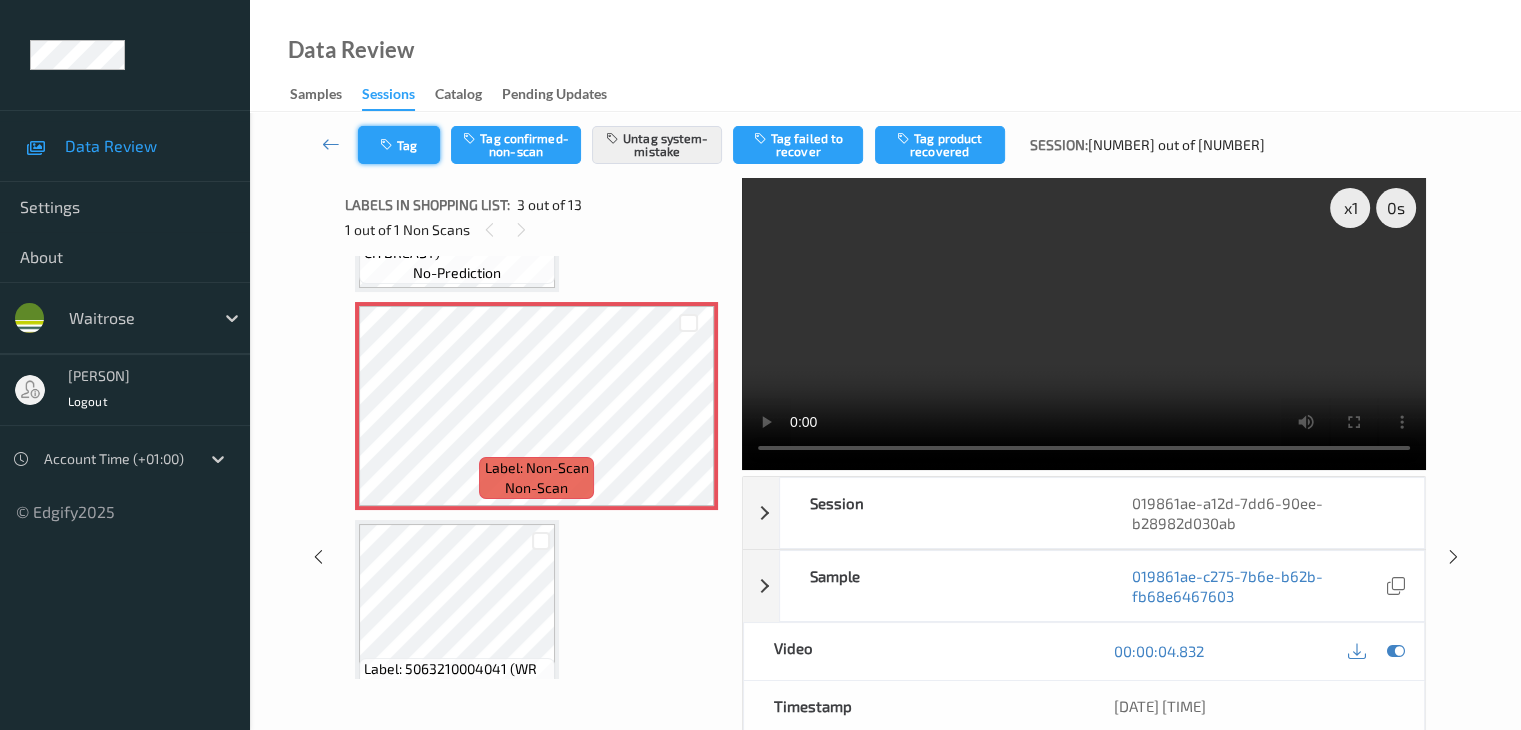 click on "Tag" at bounding box center (399, 145) 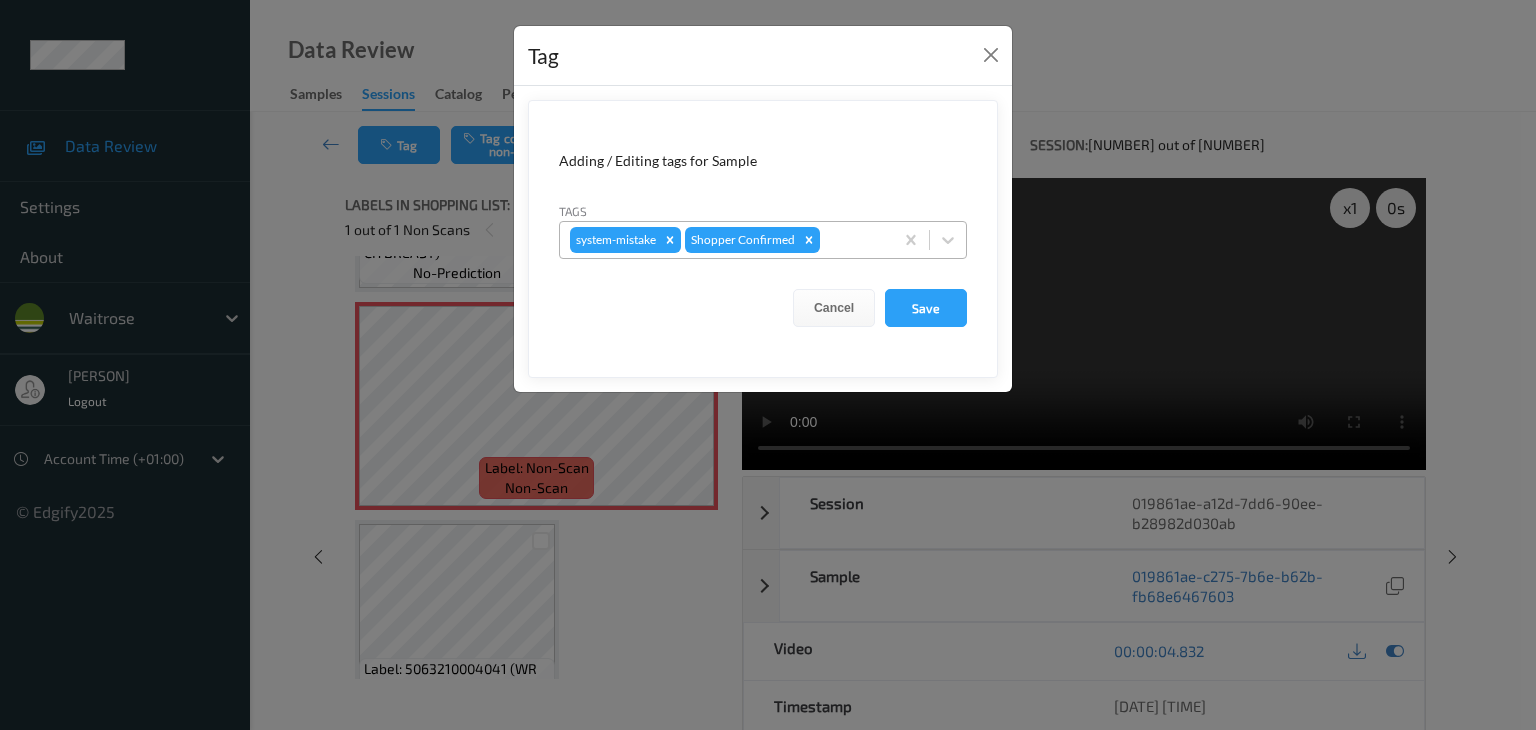 click at bounding box center (853, 240) 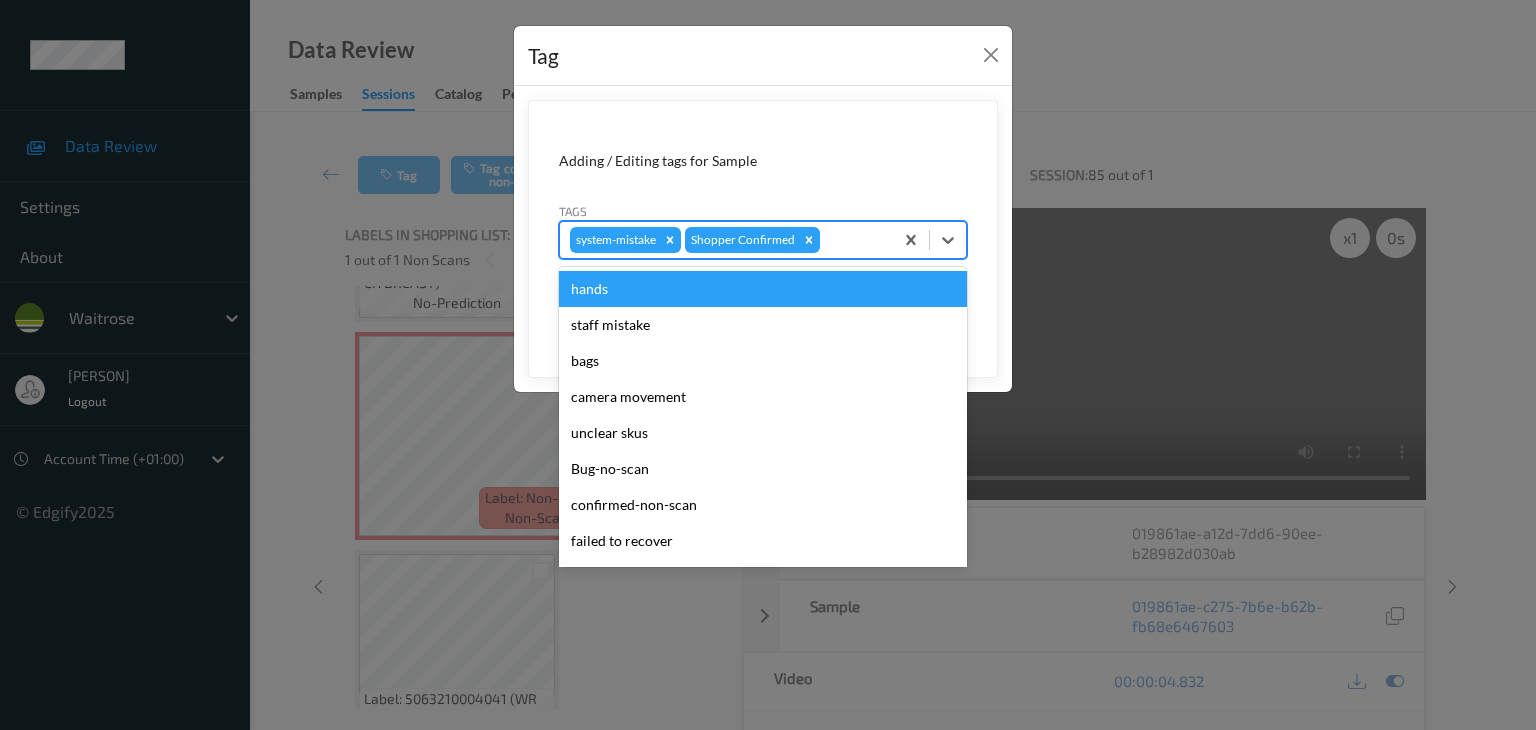 type on "u" 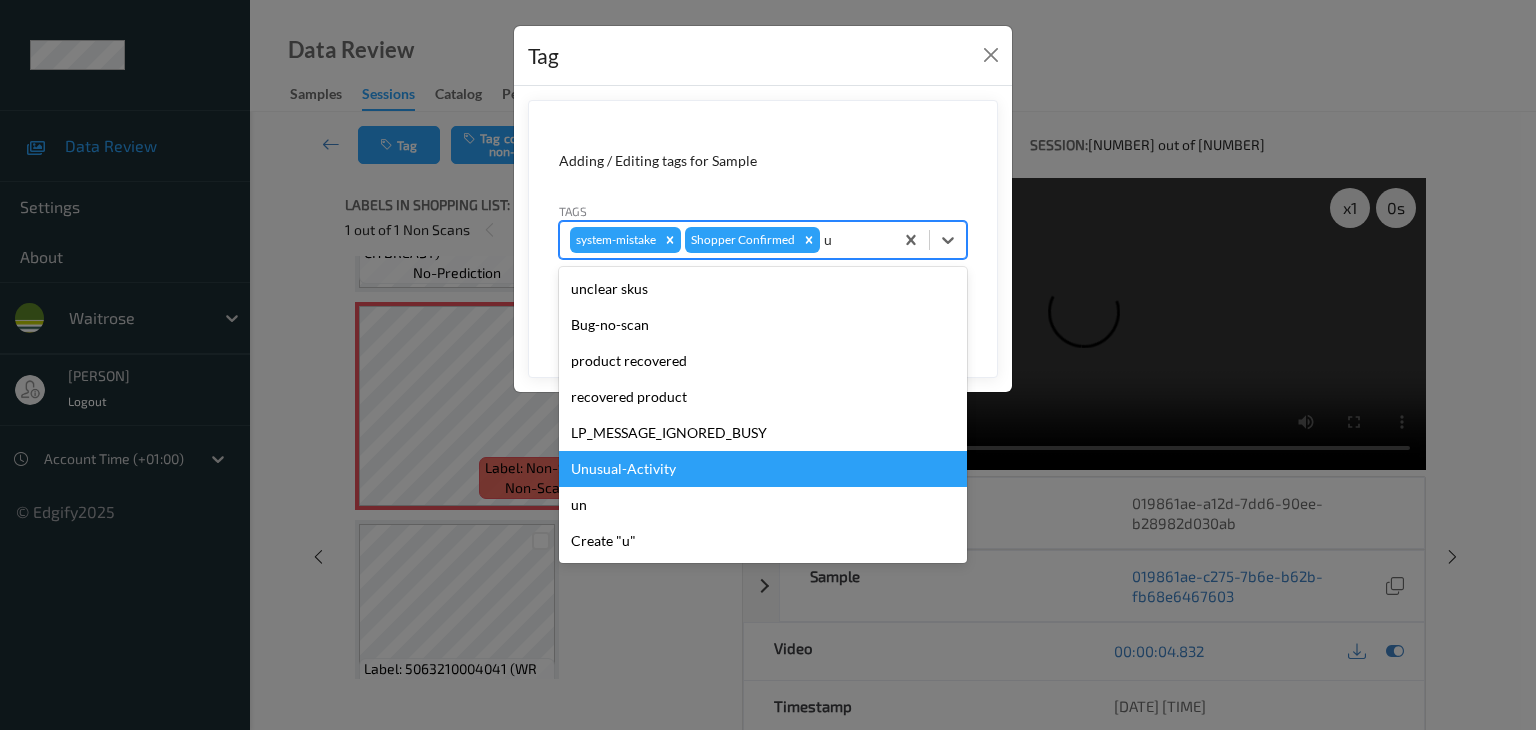 click on "Unusual-Activity" at bounding box center (763, 469) 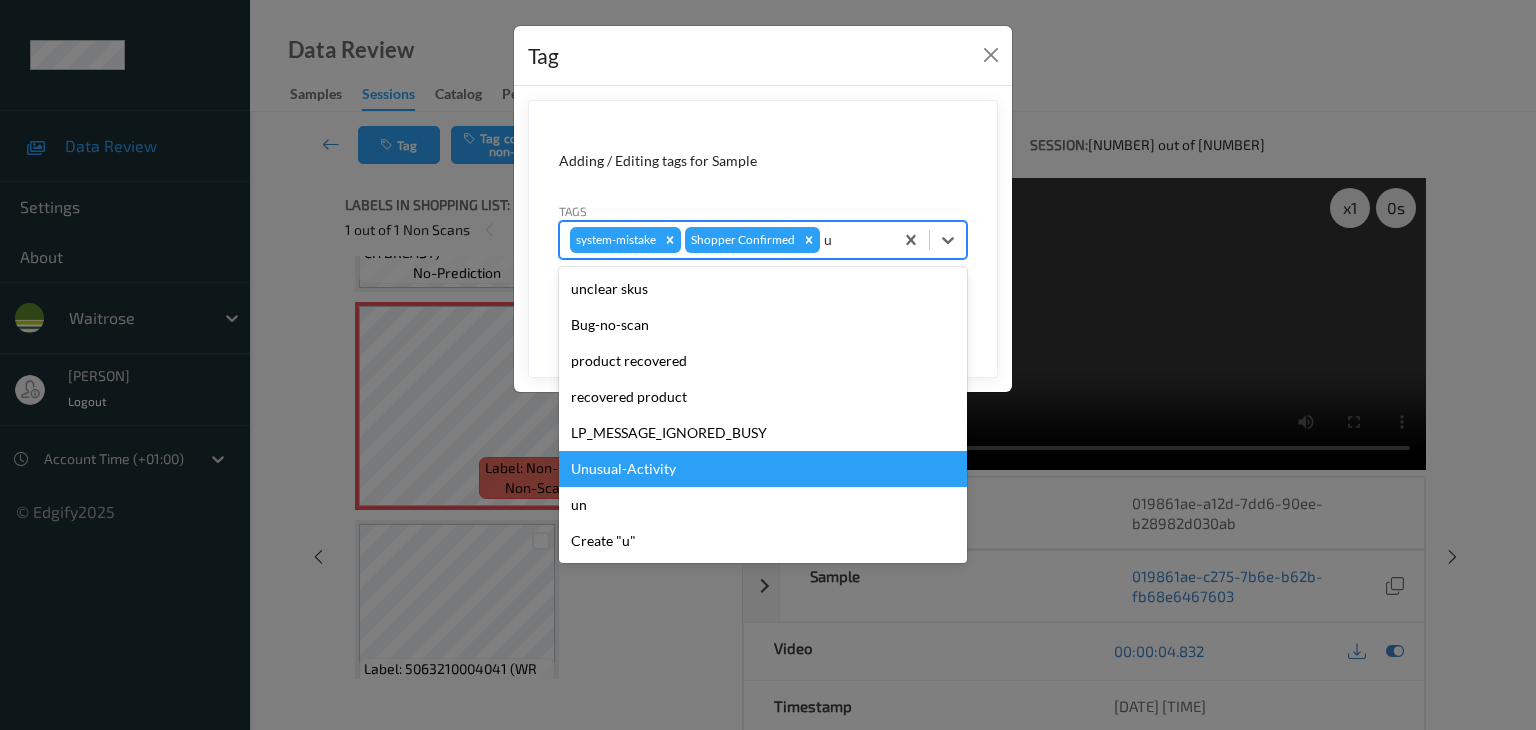 type 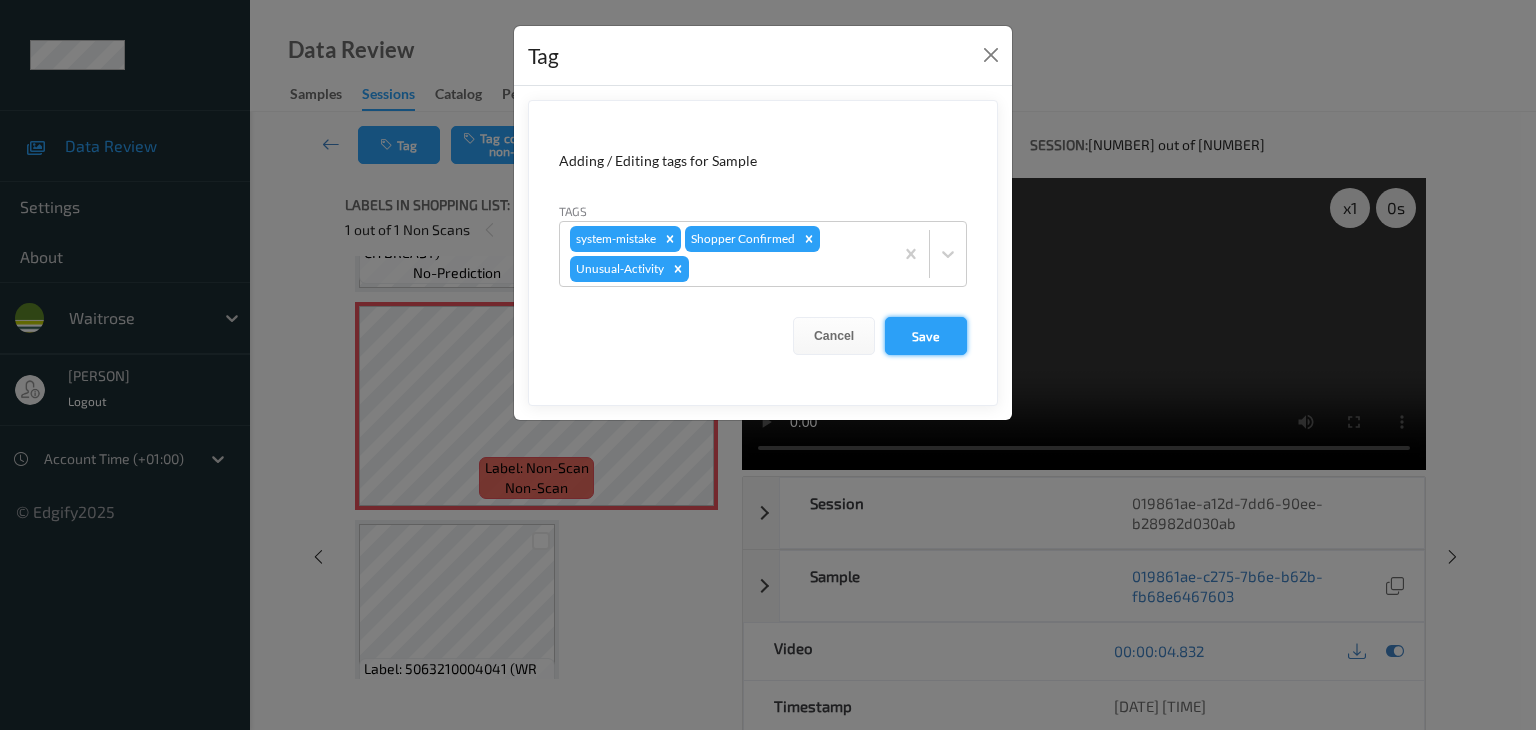 click on "Save" at bounding box center (926, 336) 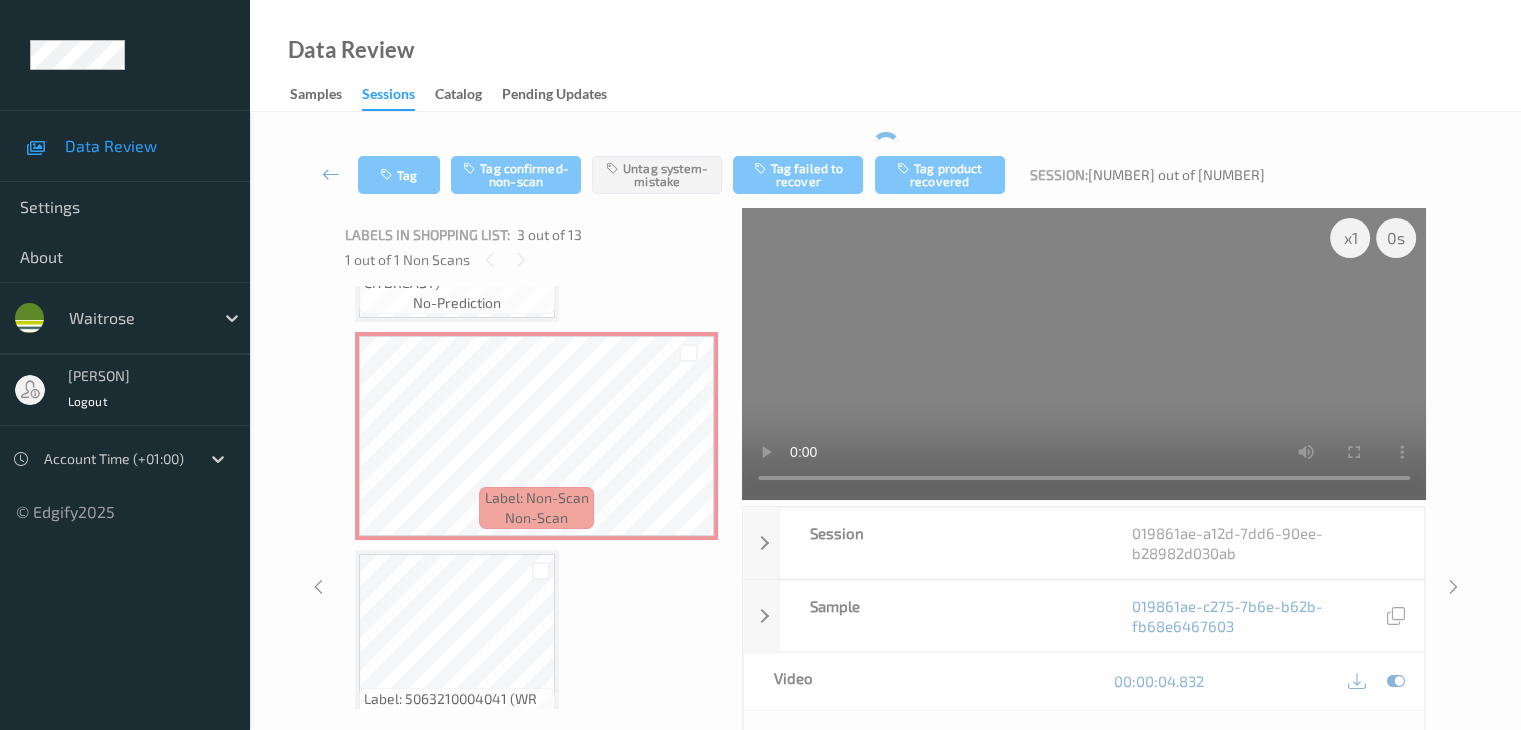 click at bounding box center (331, 174) 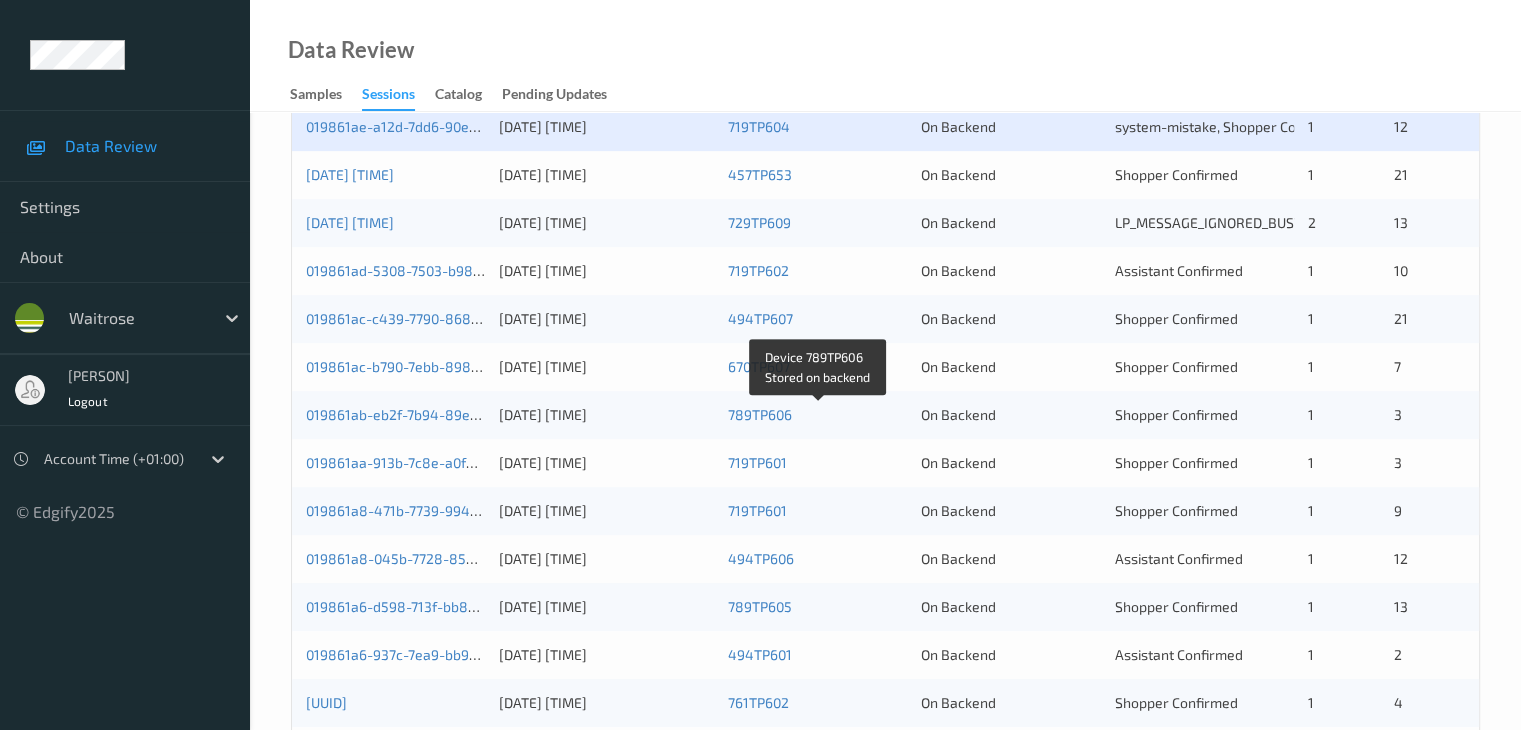 scroll, scrollTop: 600, scrollLeft: 0, axis: vertical 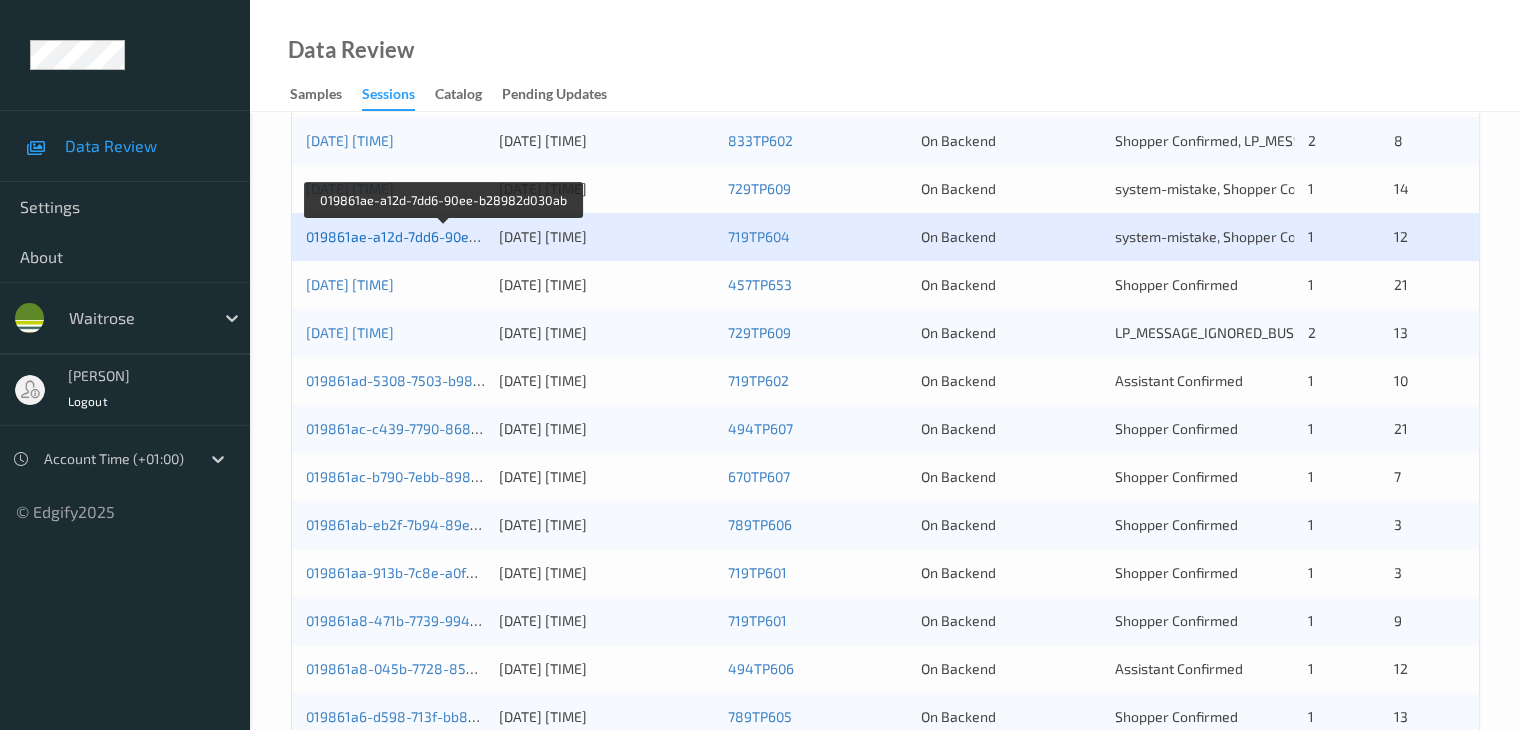 click on "019861ae-a12d-7dd6-90ee-b28982d030ab" at bounding box center [443, 236] 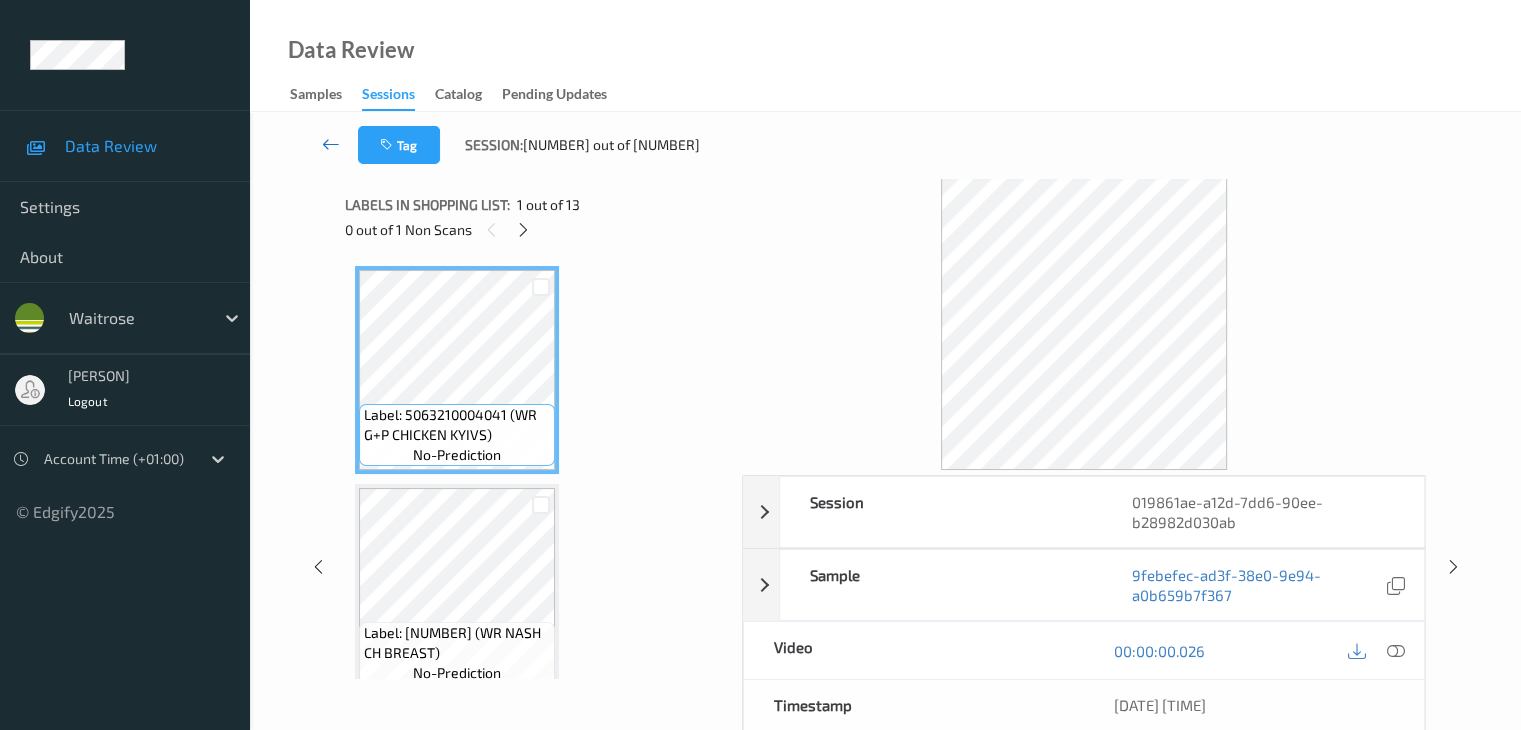 click at bounding box center (331, 144) 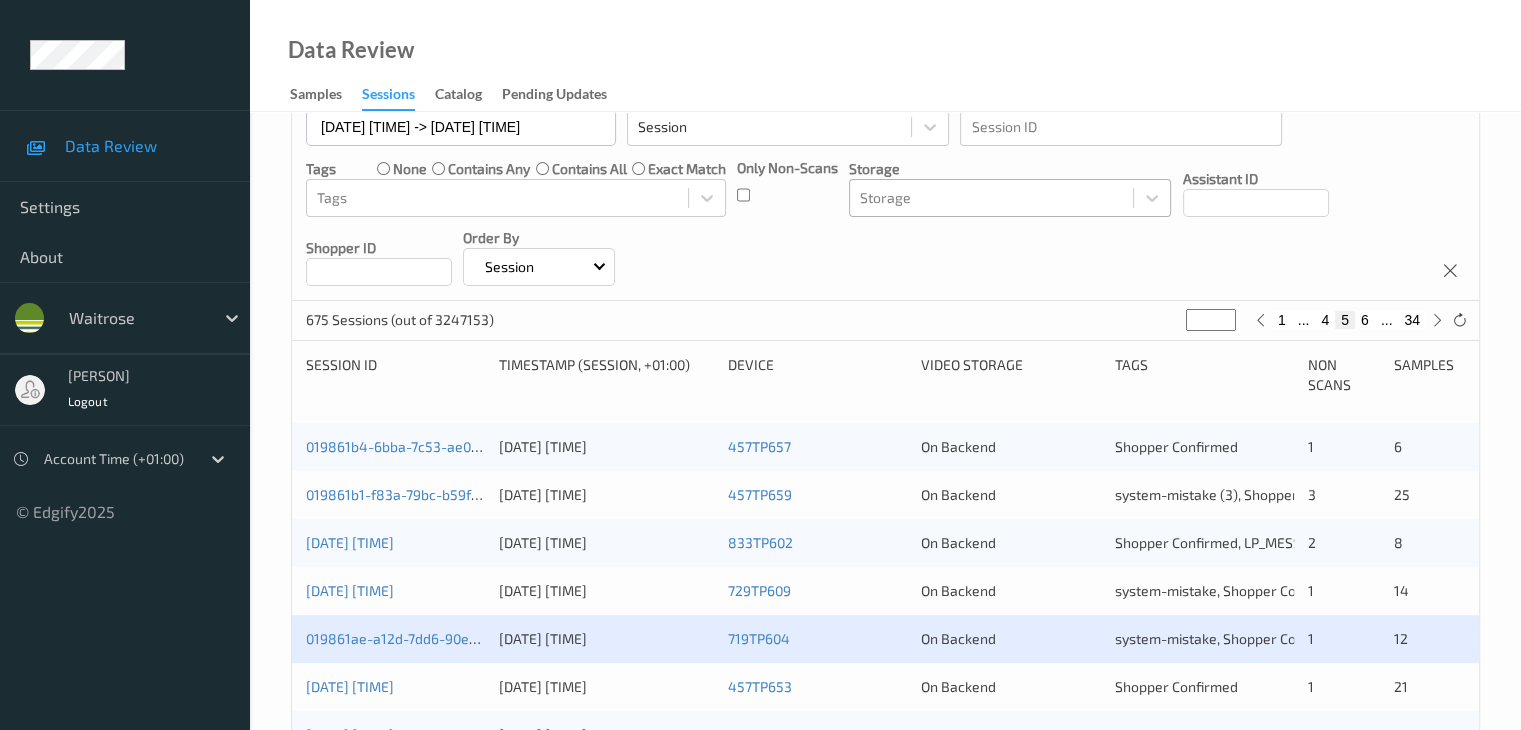 scroll, scrollTop: 300, scrollLeft: 0, axis: vertical 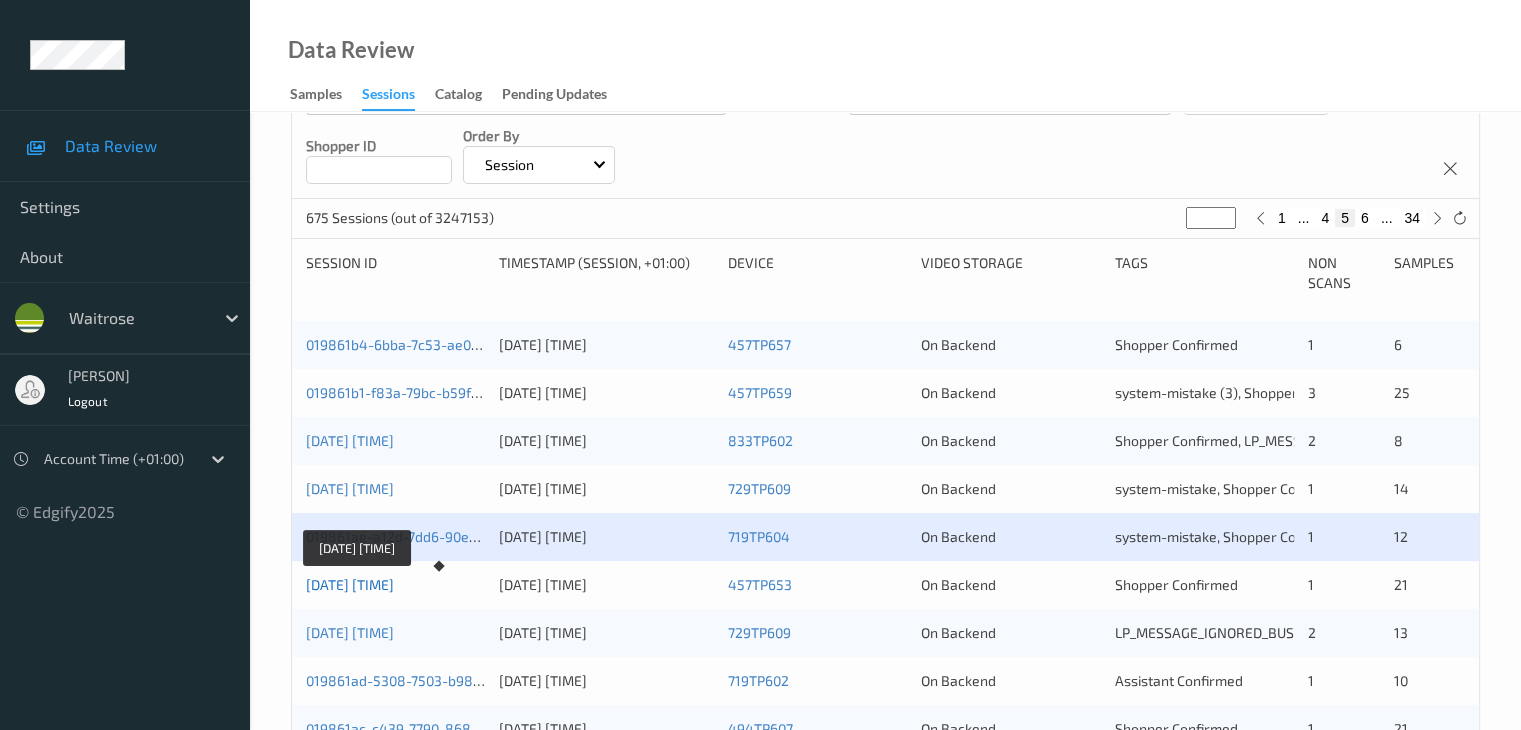 click on "019861ad-9989-7675-a8b9-fb12b8b9c2f0" at bounding box center (350, 584) 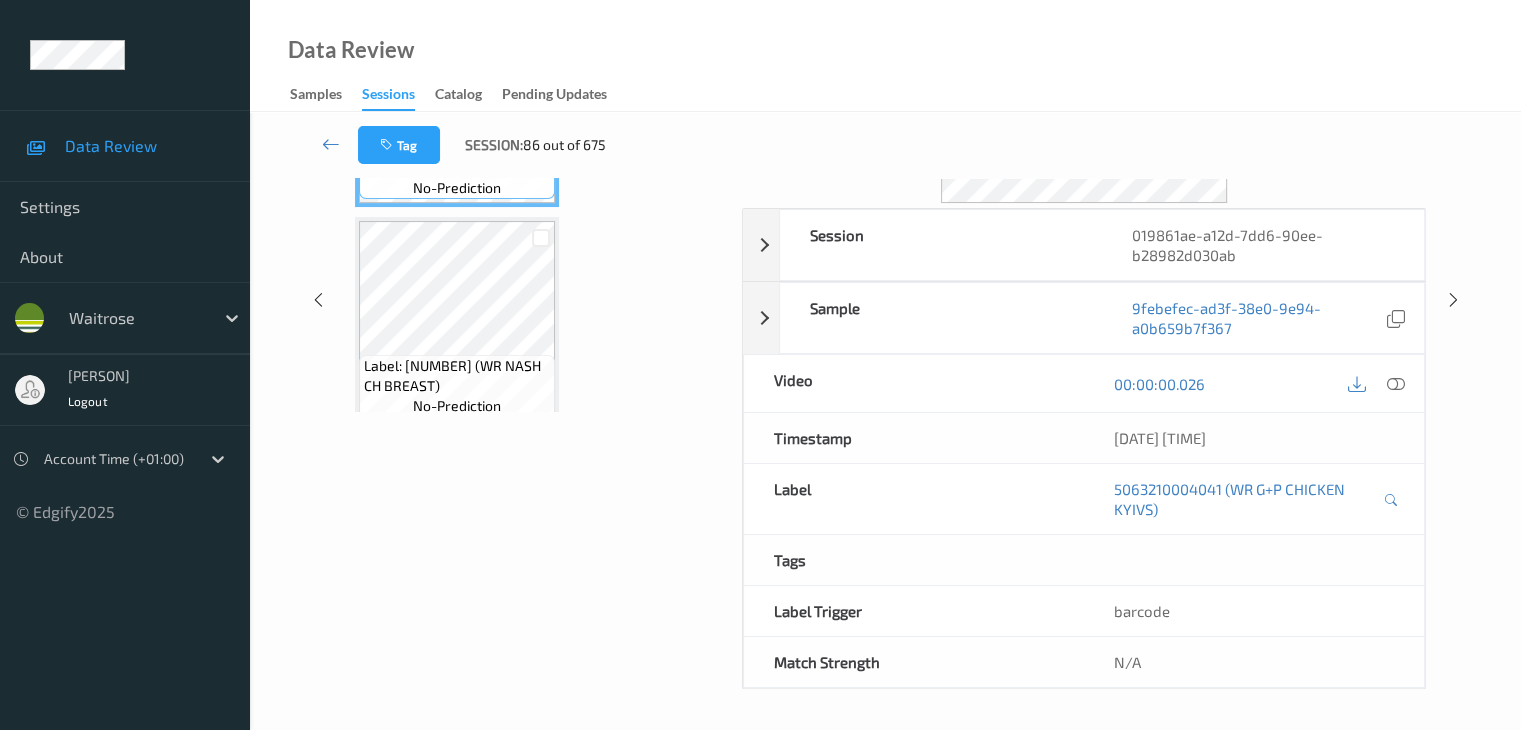 scroll, scrollTop: 0, scrollLeft: 0, axis: both 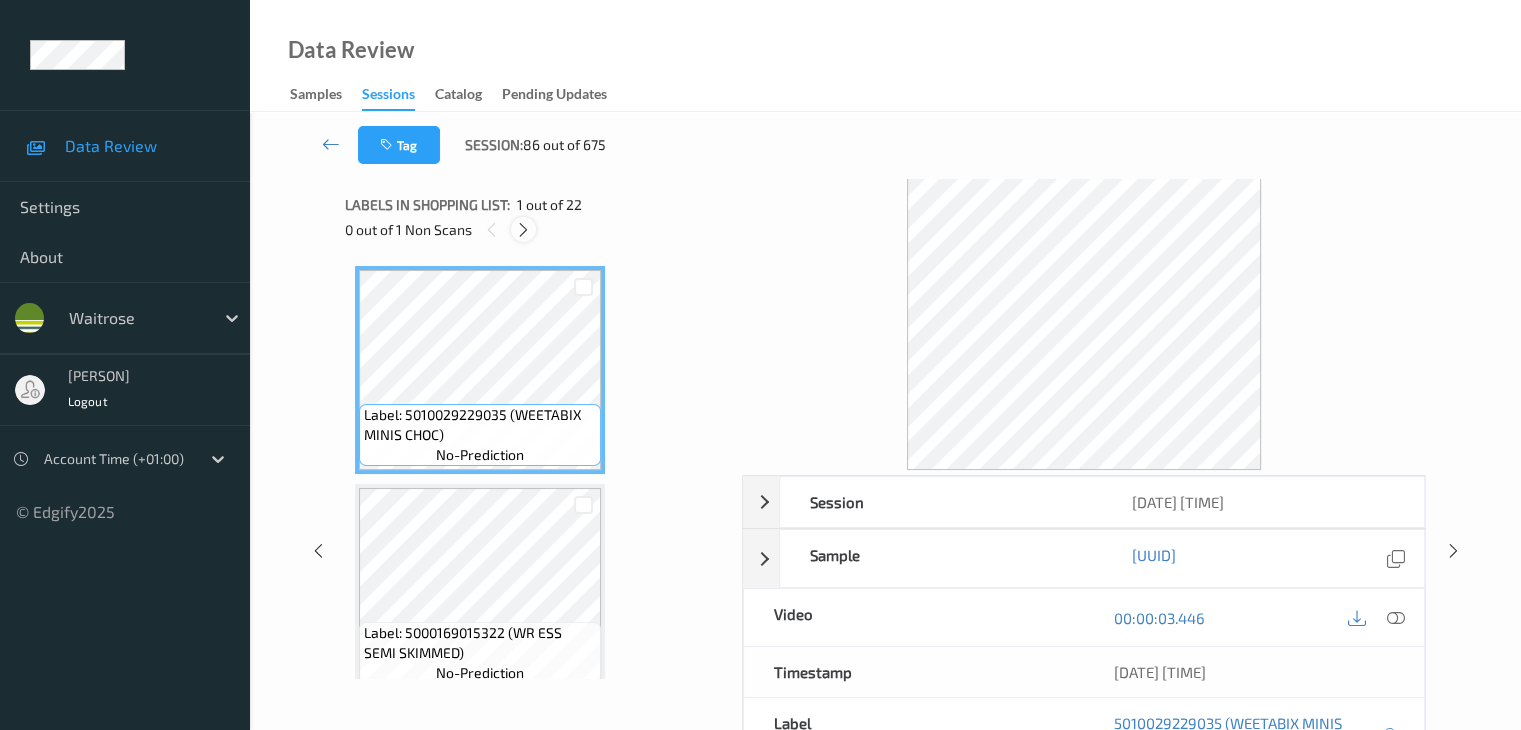 click at bounding box center (523, 230) 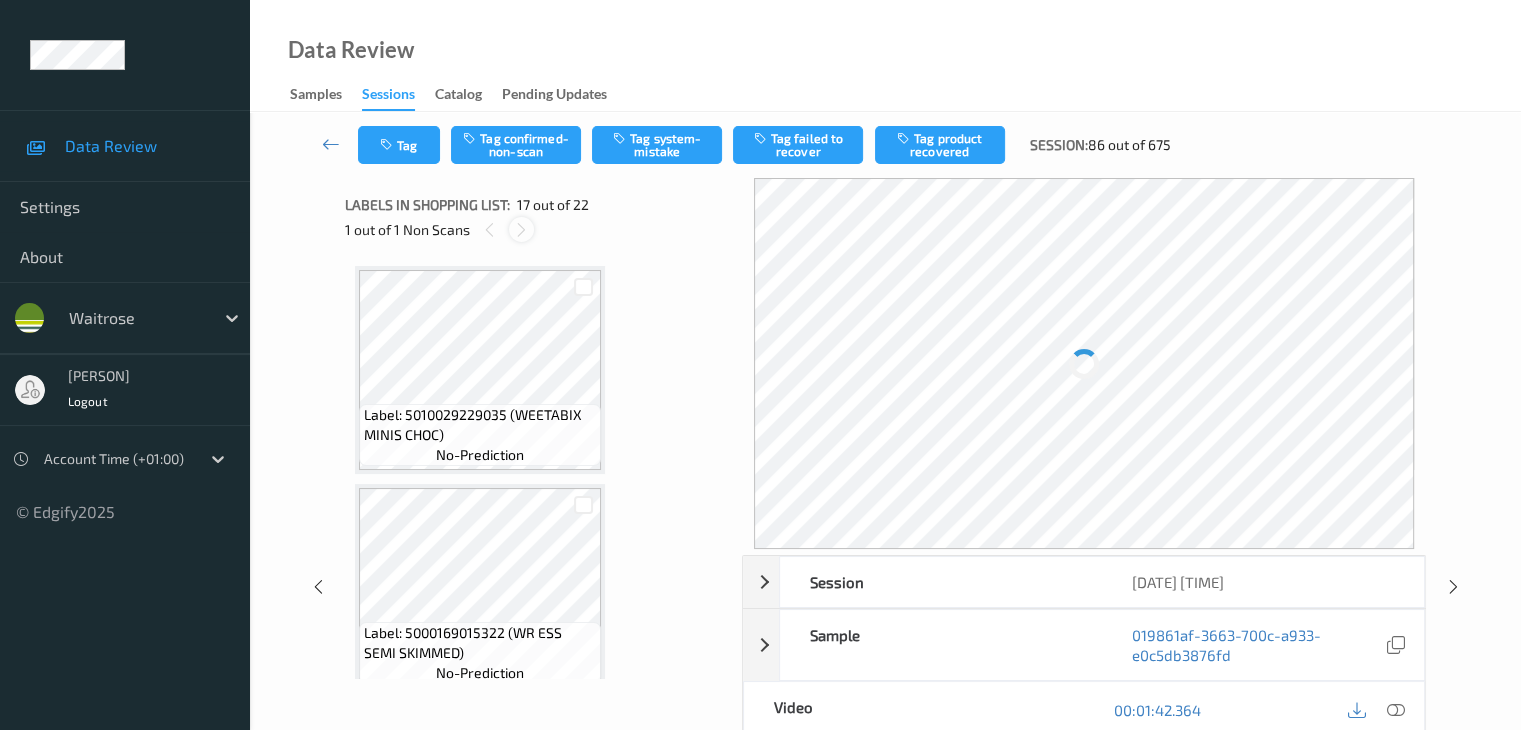 scroll, scrollTop: 3280, scrollLeft: 0, axis: vertical 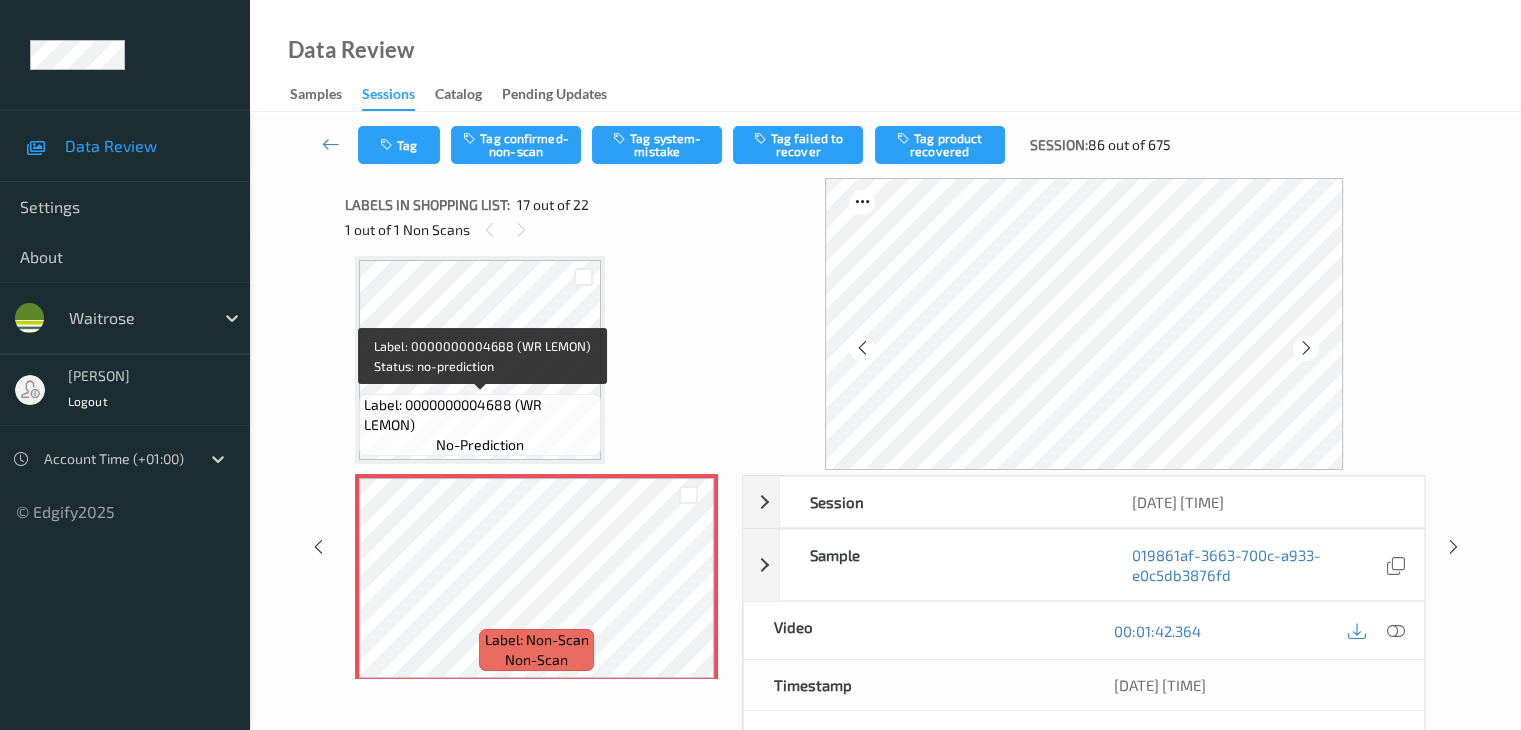 click on "Label: 0000000004688 (WR LEMON)" at bounding box center (480, 415) 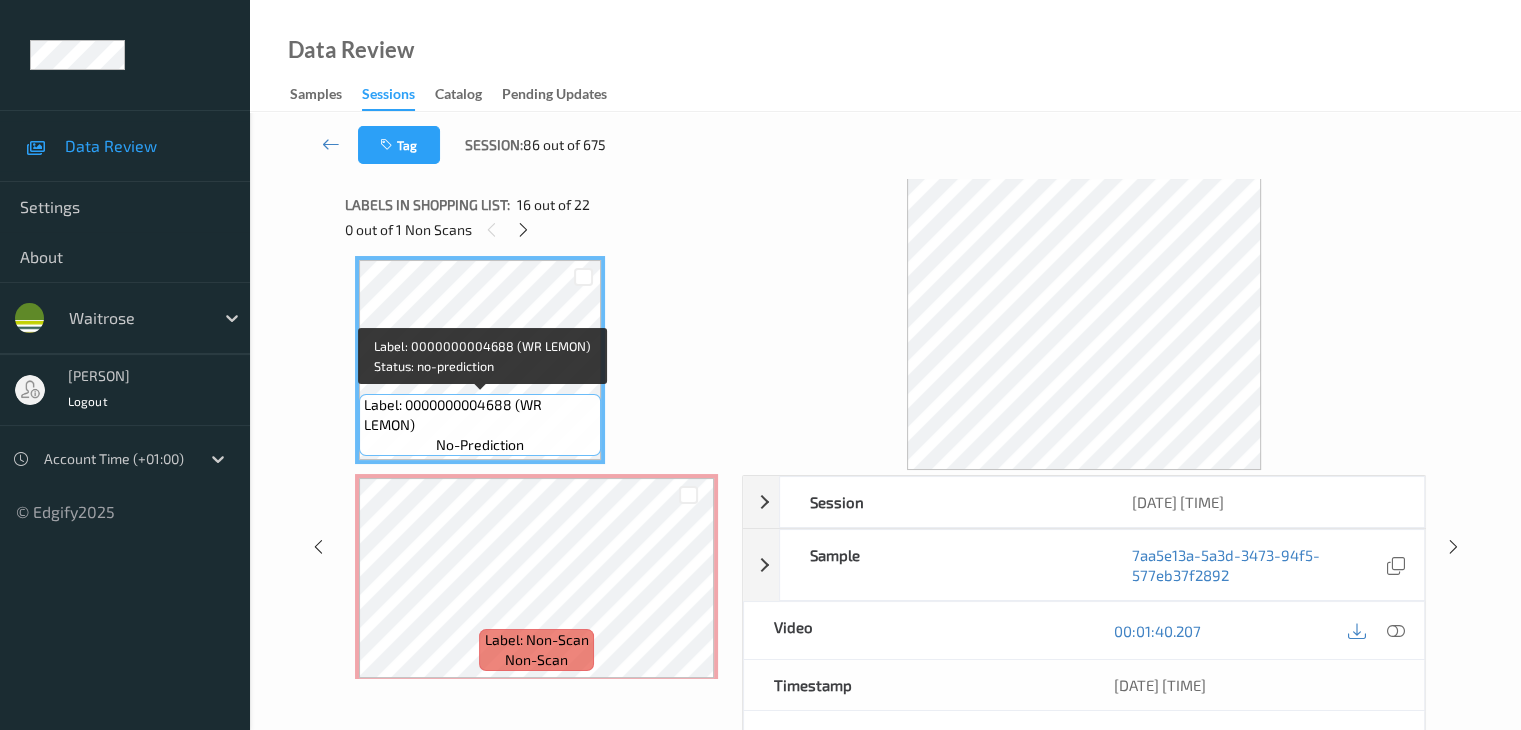click on "Label: 0000000004688 (WR LEMON)" at bounding box center [480, 415] 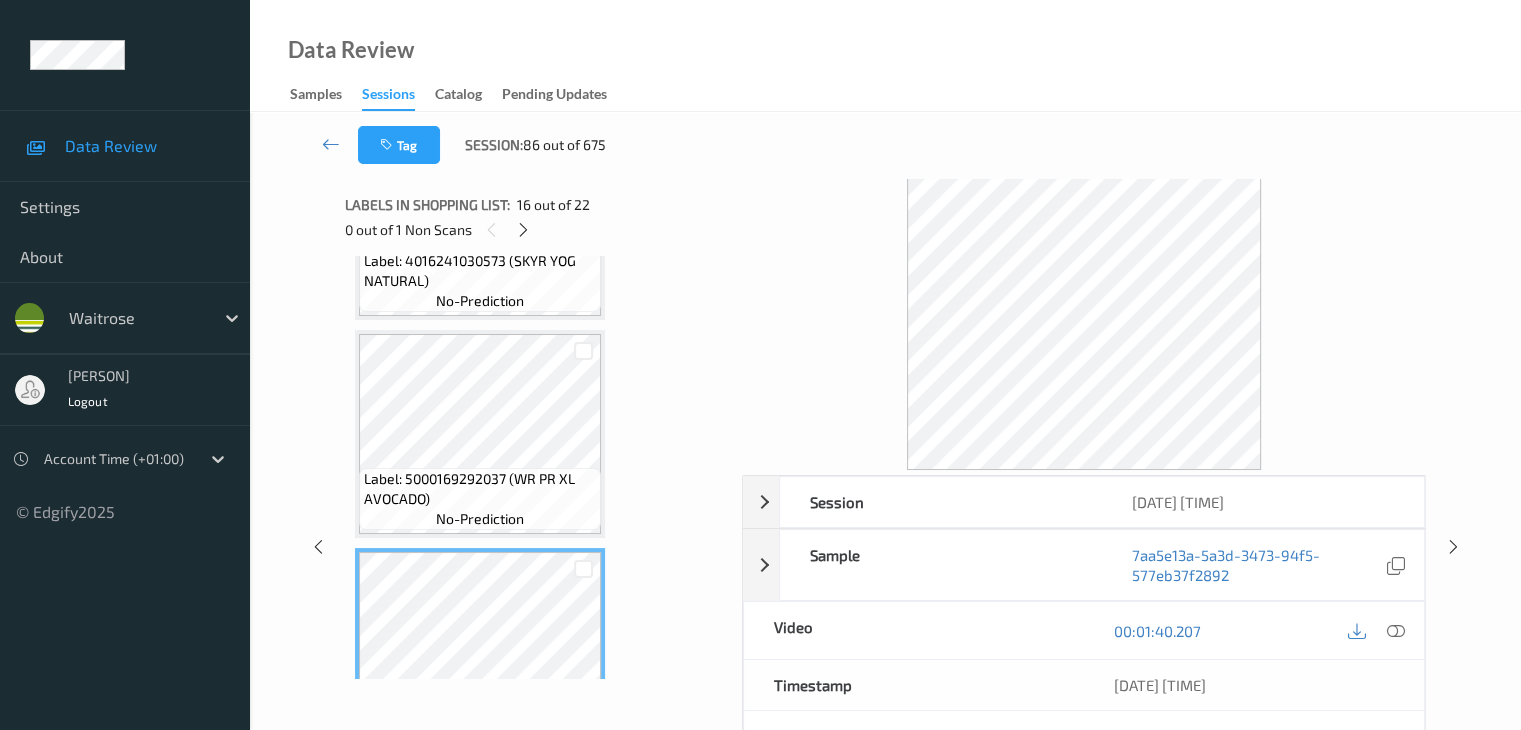 scroll, scrollTop: 3080, scrollLeft: 0, axis: vertical 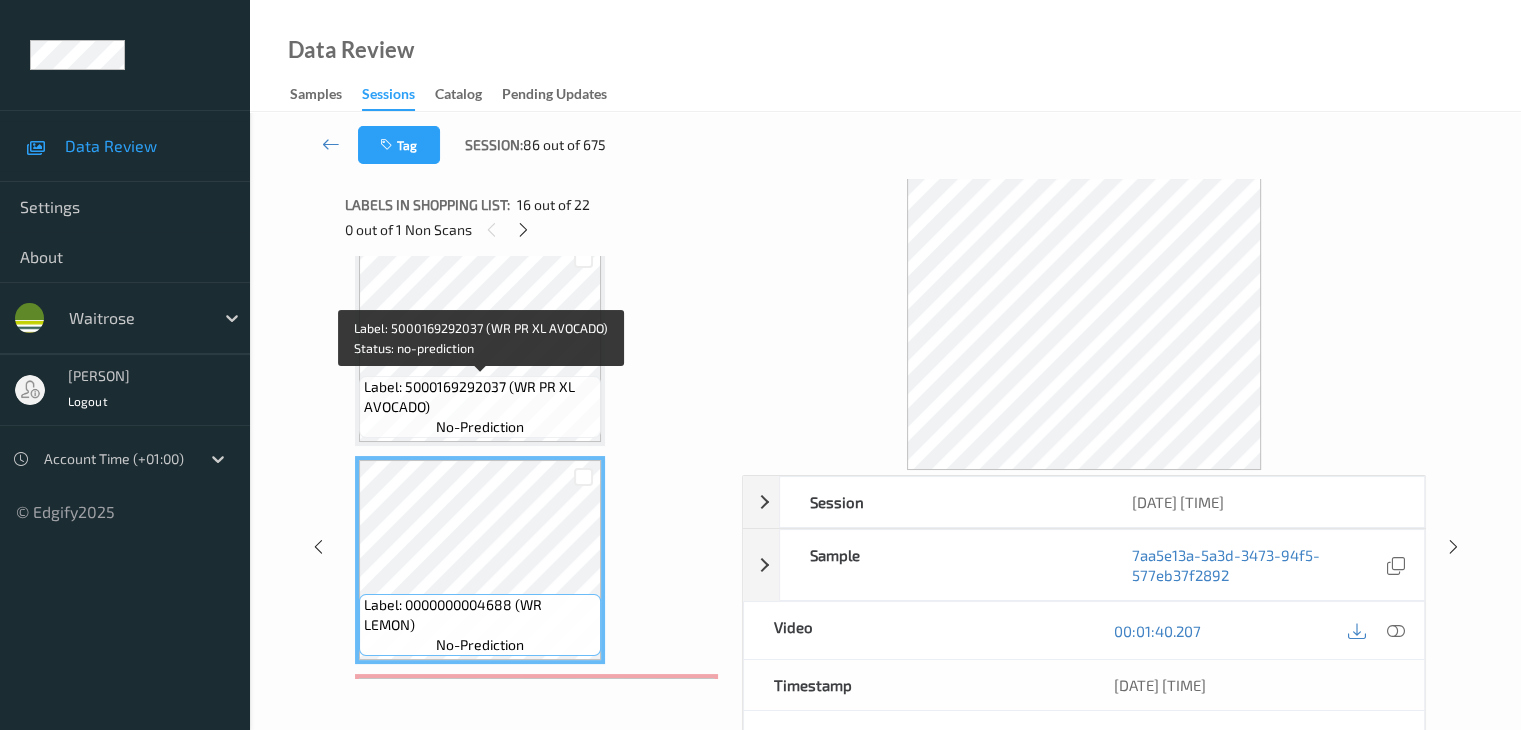click on "Label: 5000169292037 (WR PR XL AVOCADO)" at bounding box center [480, 397] 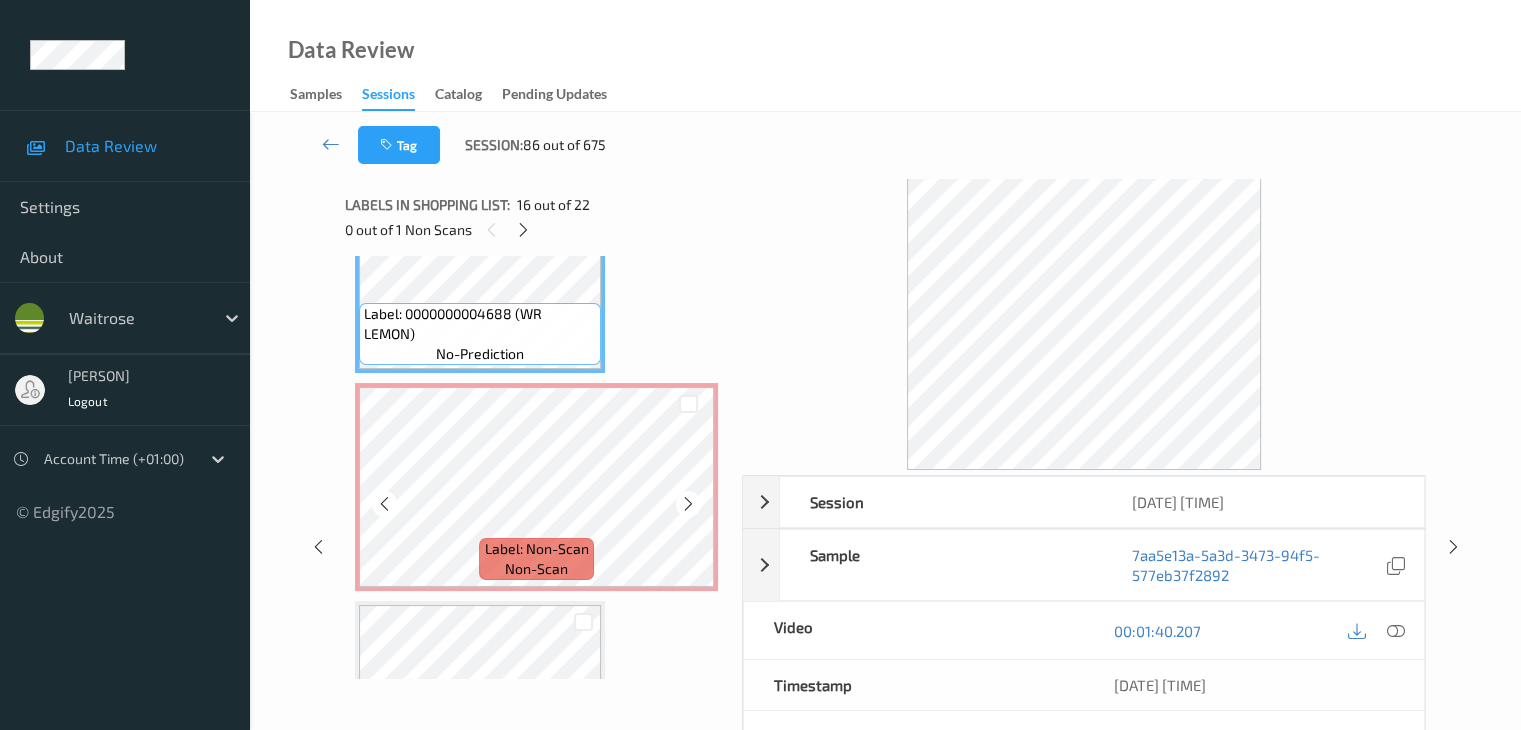 scroll, scrollTop: 3380, scrollLeft: 0, axis: vertical 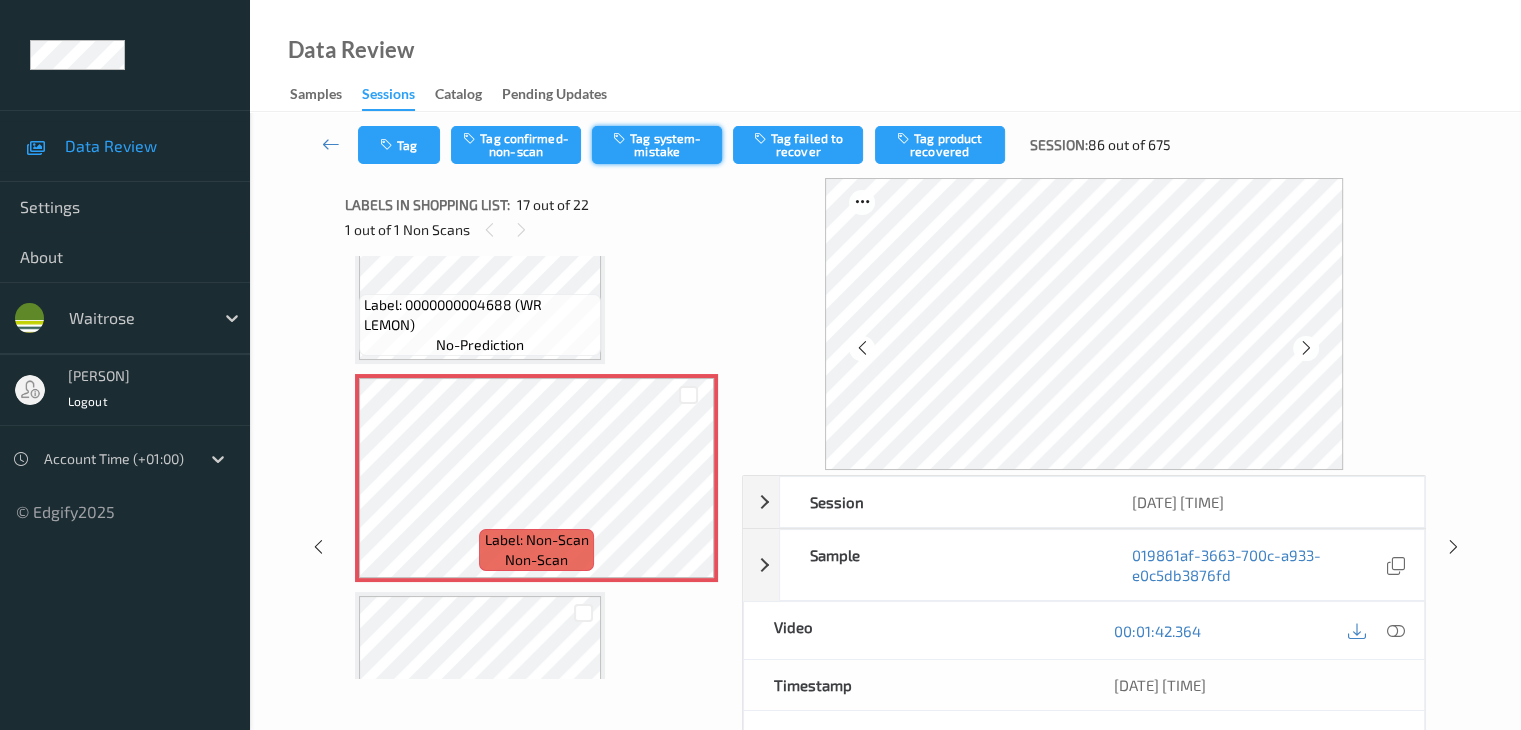 click on "Tag   system-mistake" at bounding box center (657, 145) 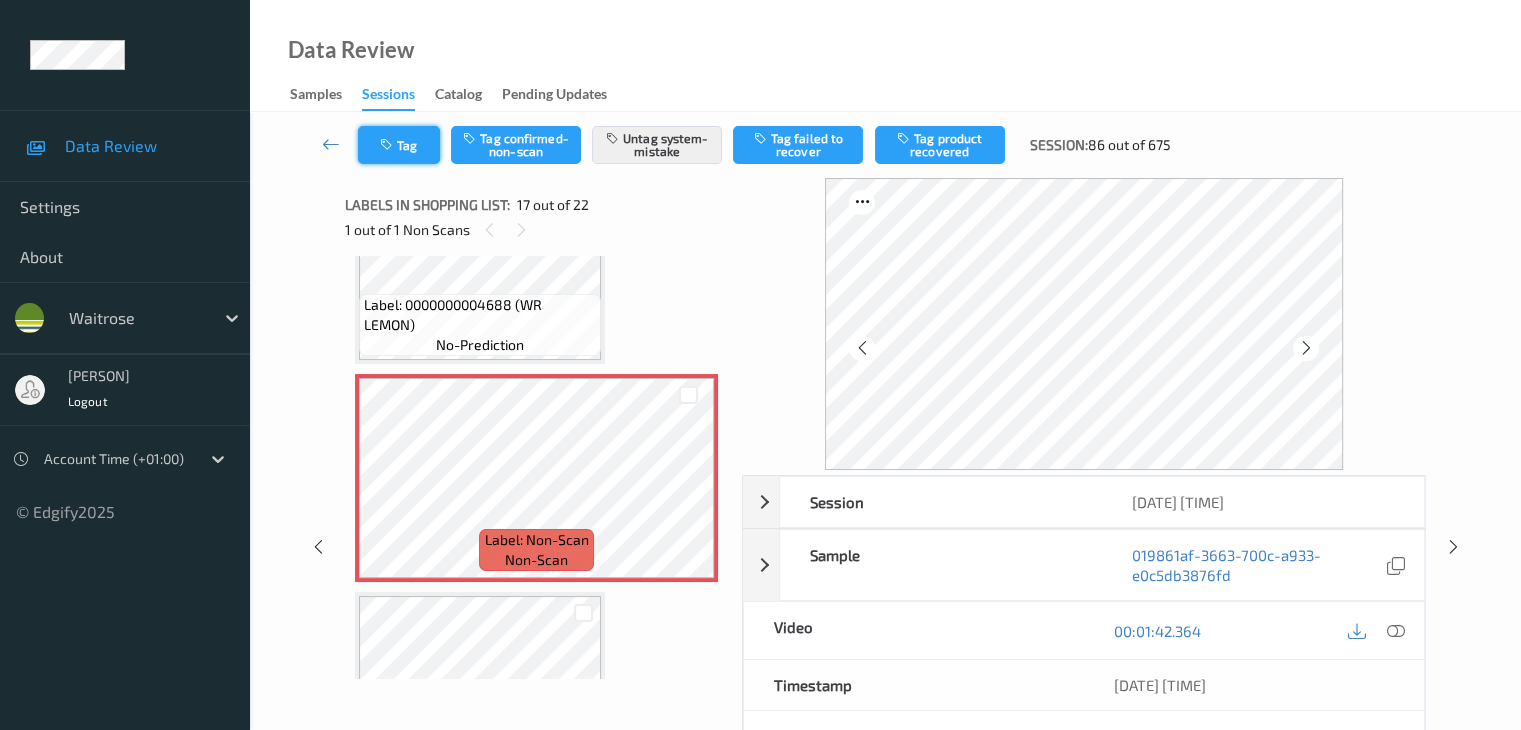 click on "Tag" at bounding box center [399, 145] 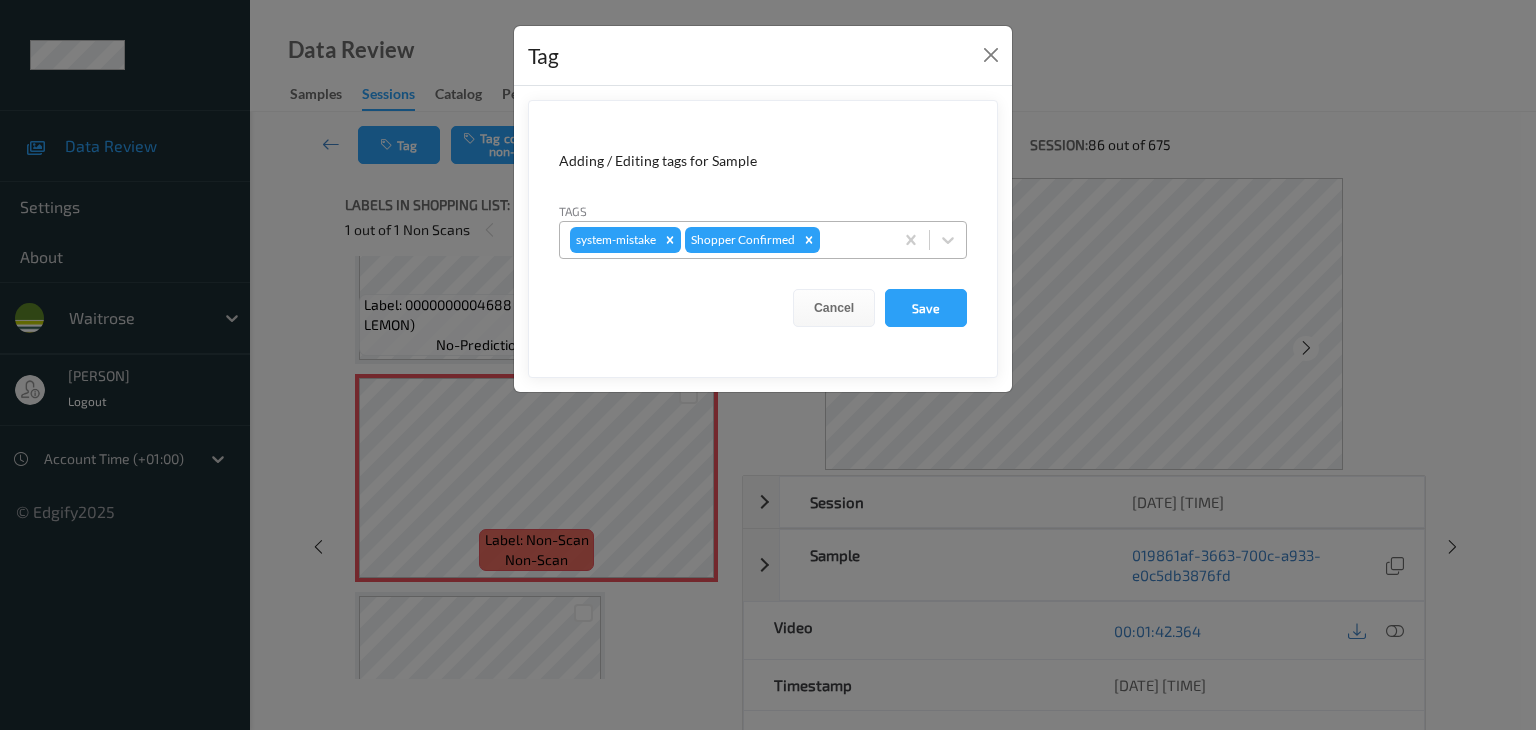 click at bounding box center (853, 240) 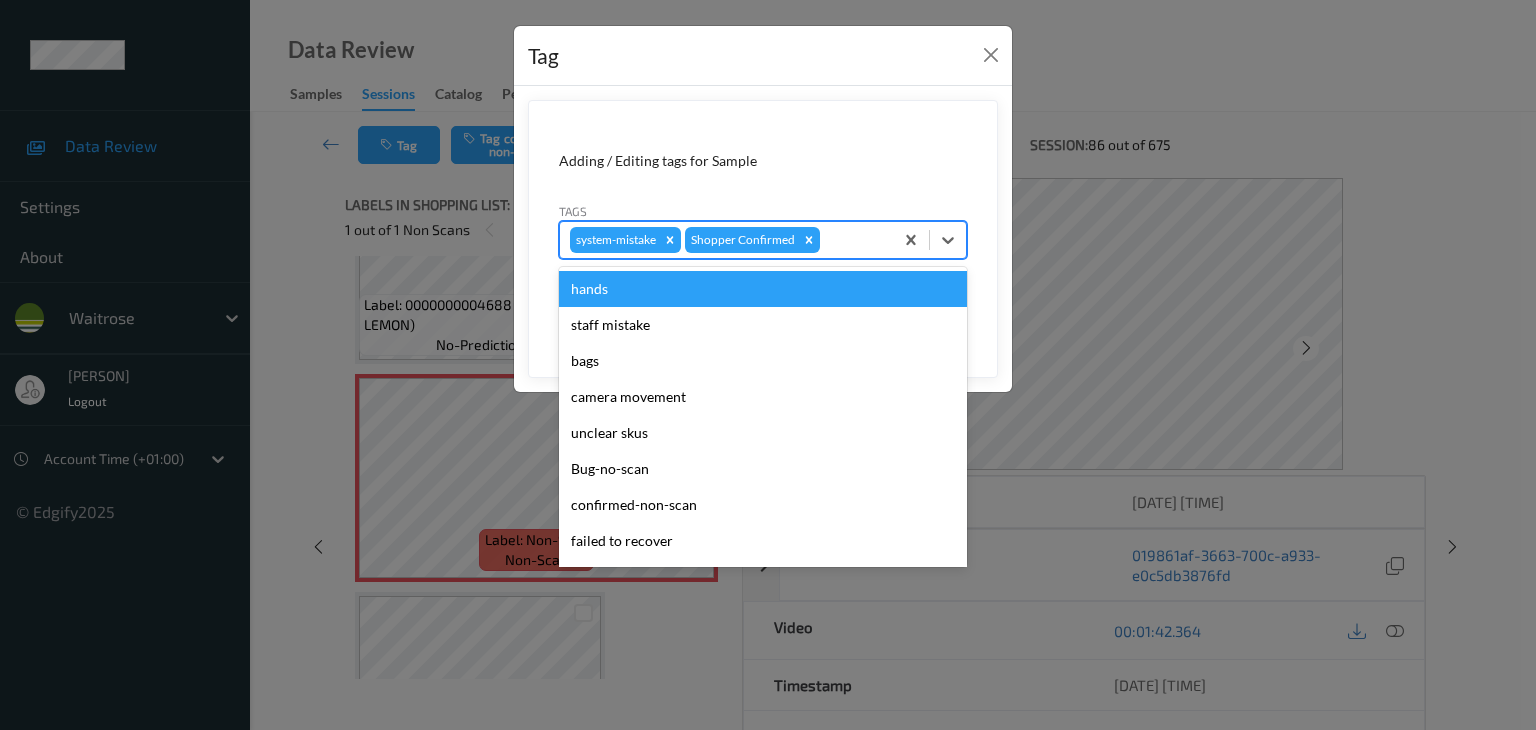 type on "u" 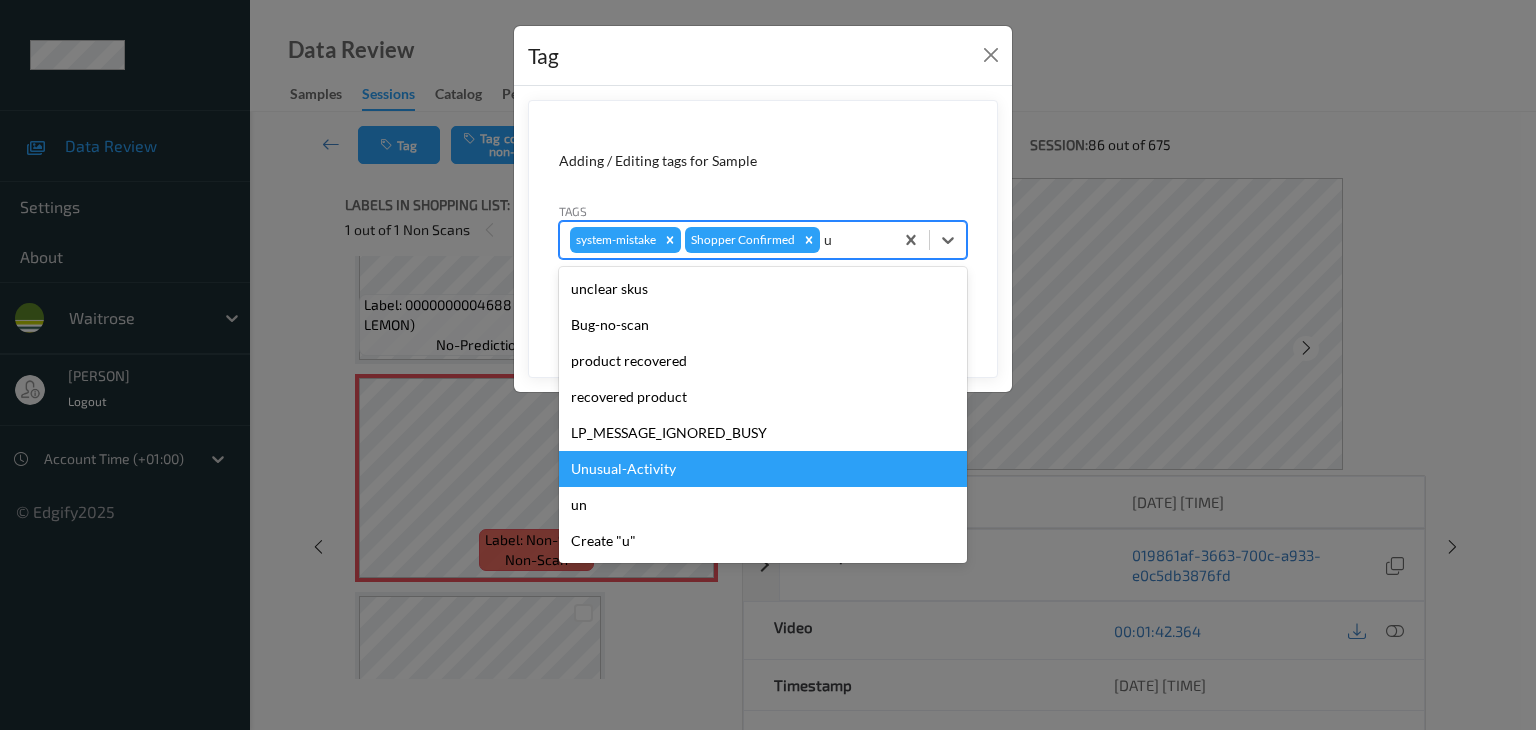 click on "Unusual-Activity" at bounding box center (763, 469) 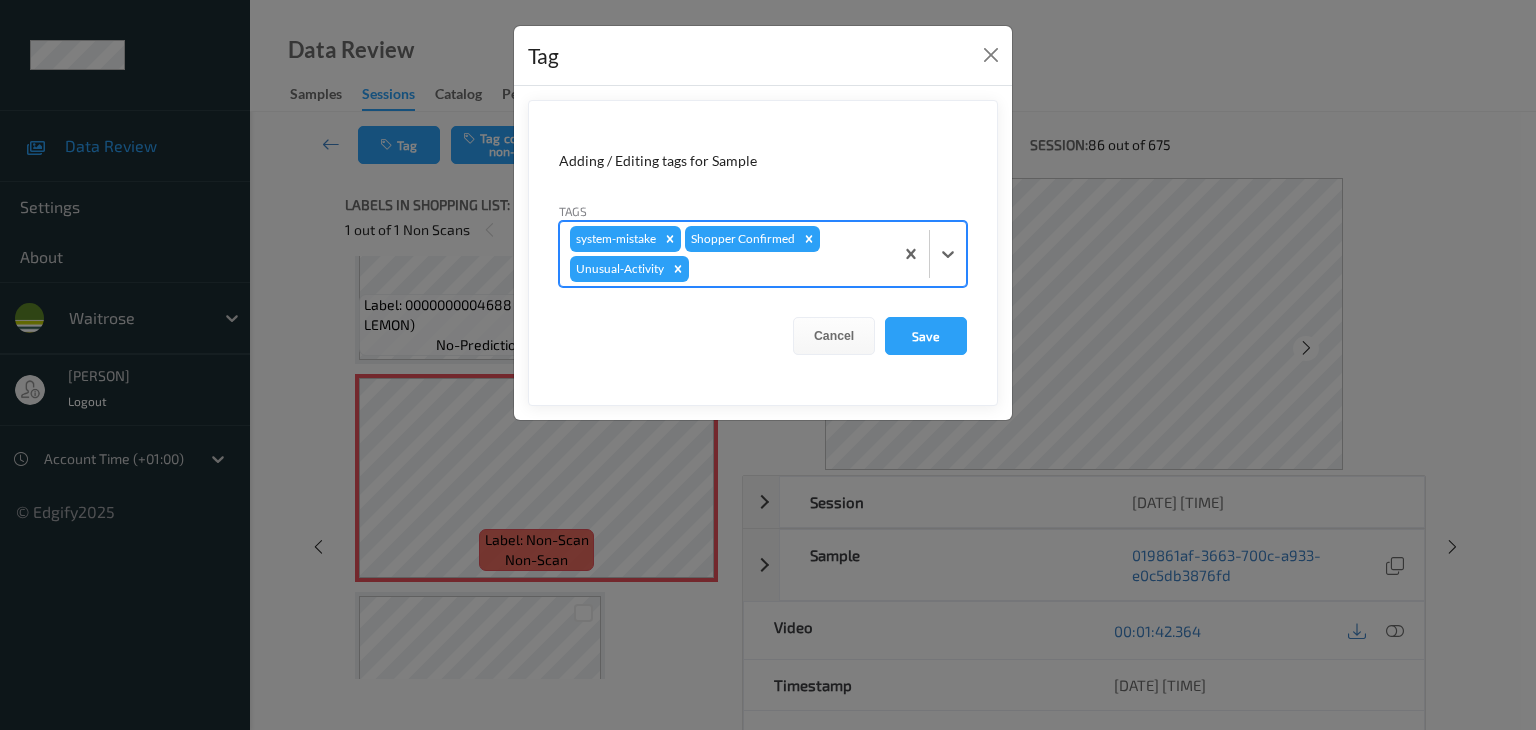 type on "p" 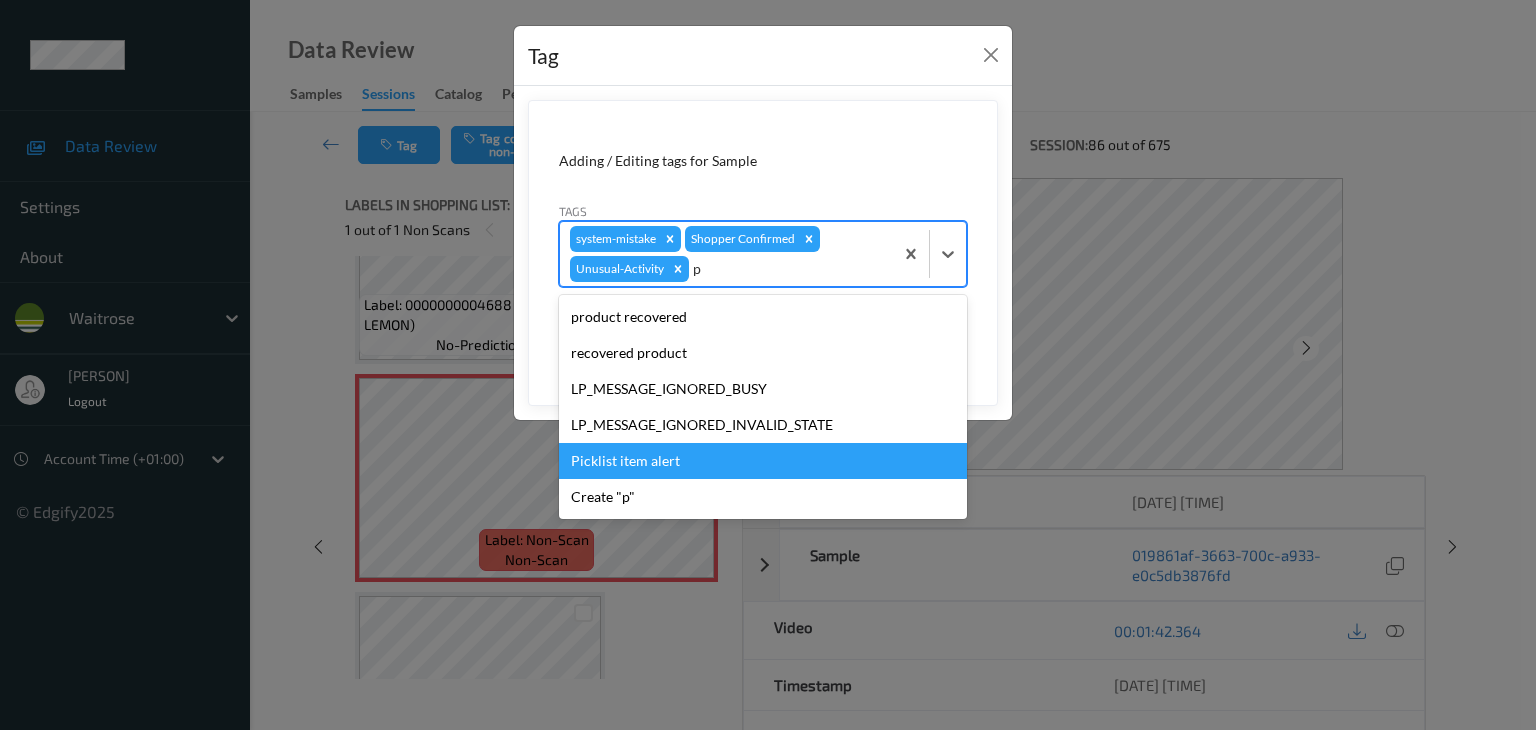 click on "Picklist item alert" at bounding box center (763, 461) 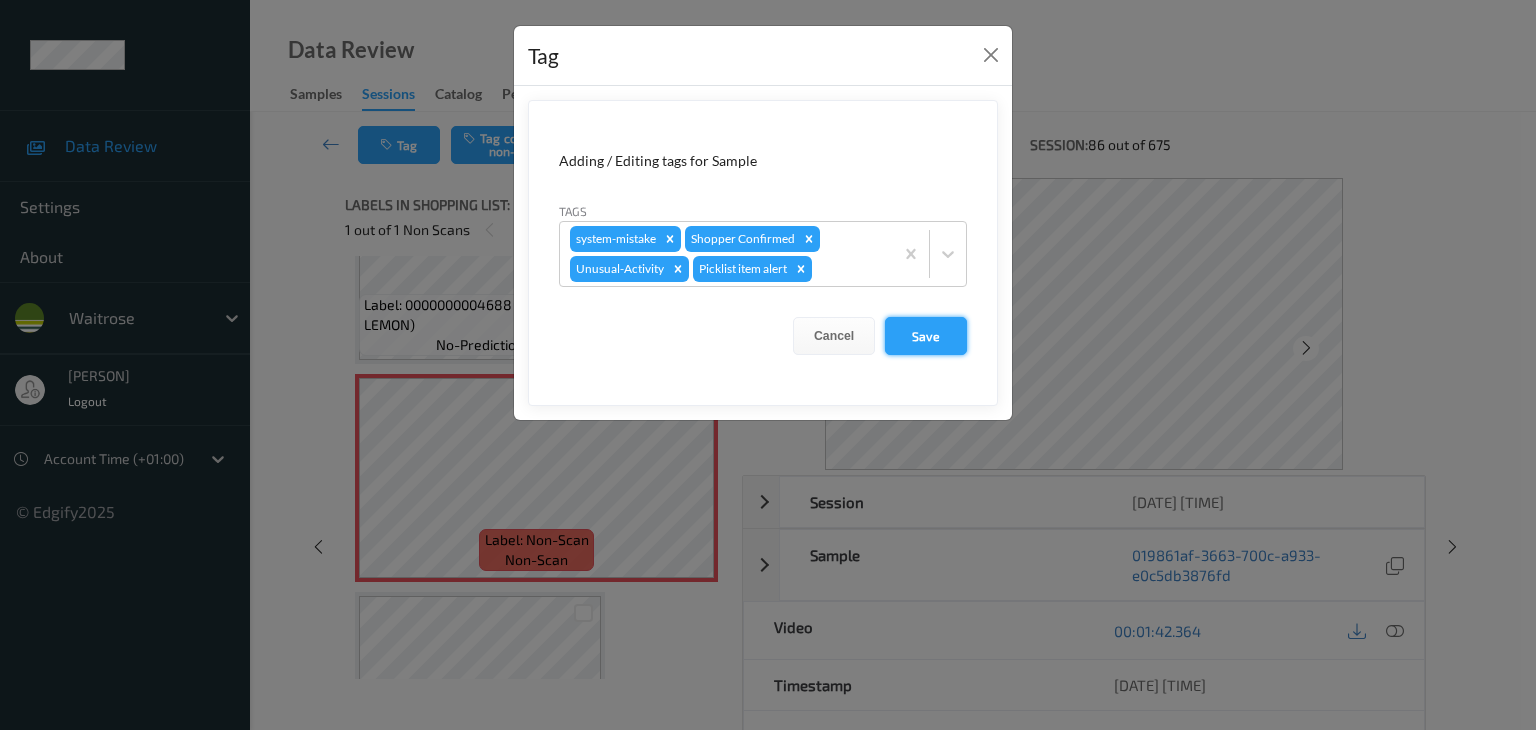 click on "Save" at bounding box center (926, 336) 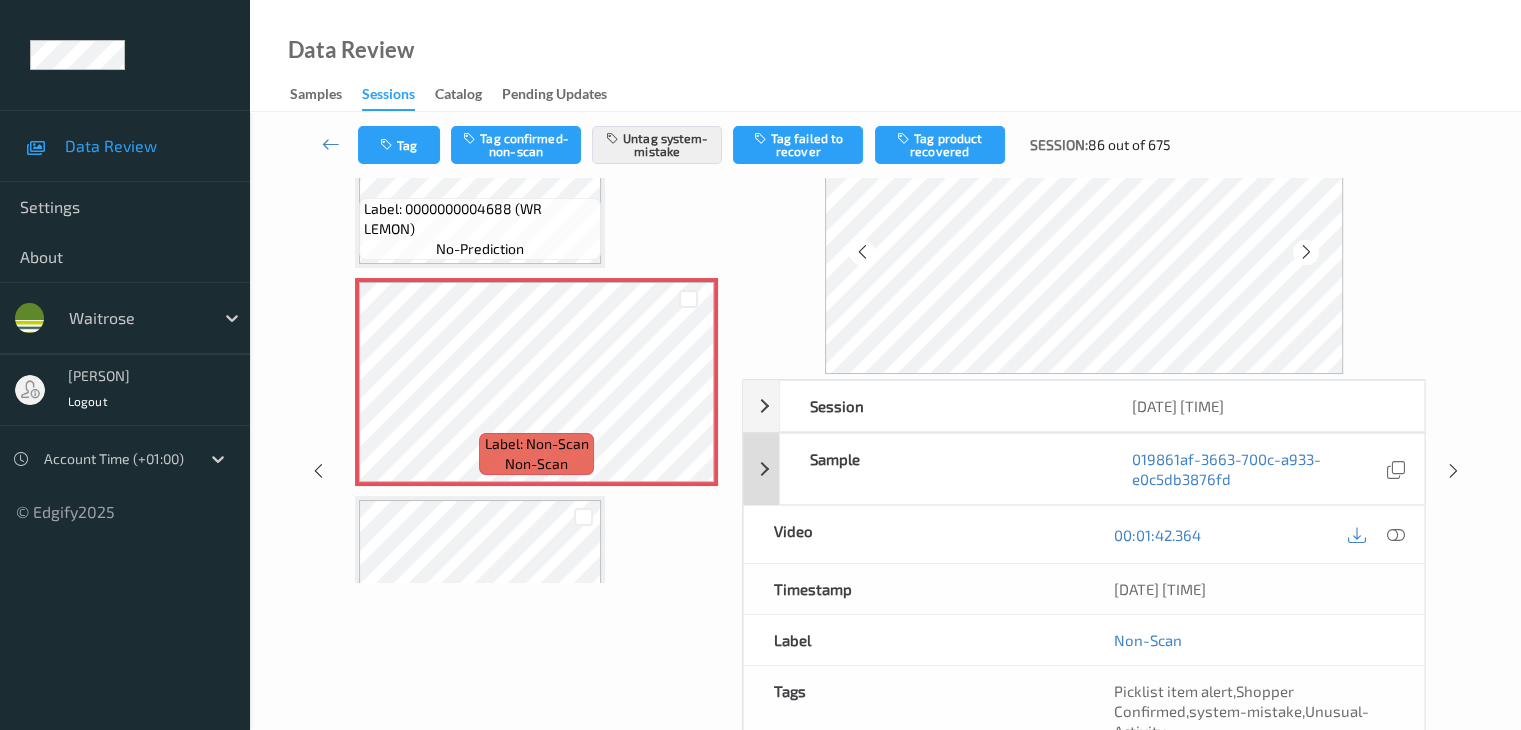 scroll, scrollTop: 100, scrollLeft: 0, axis: vertical 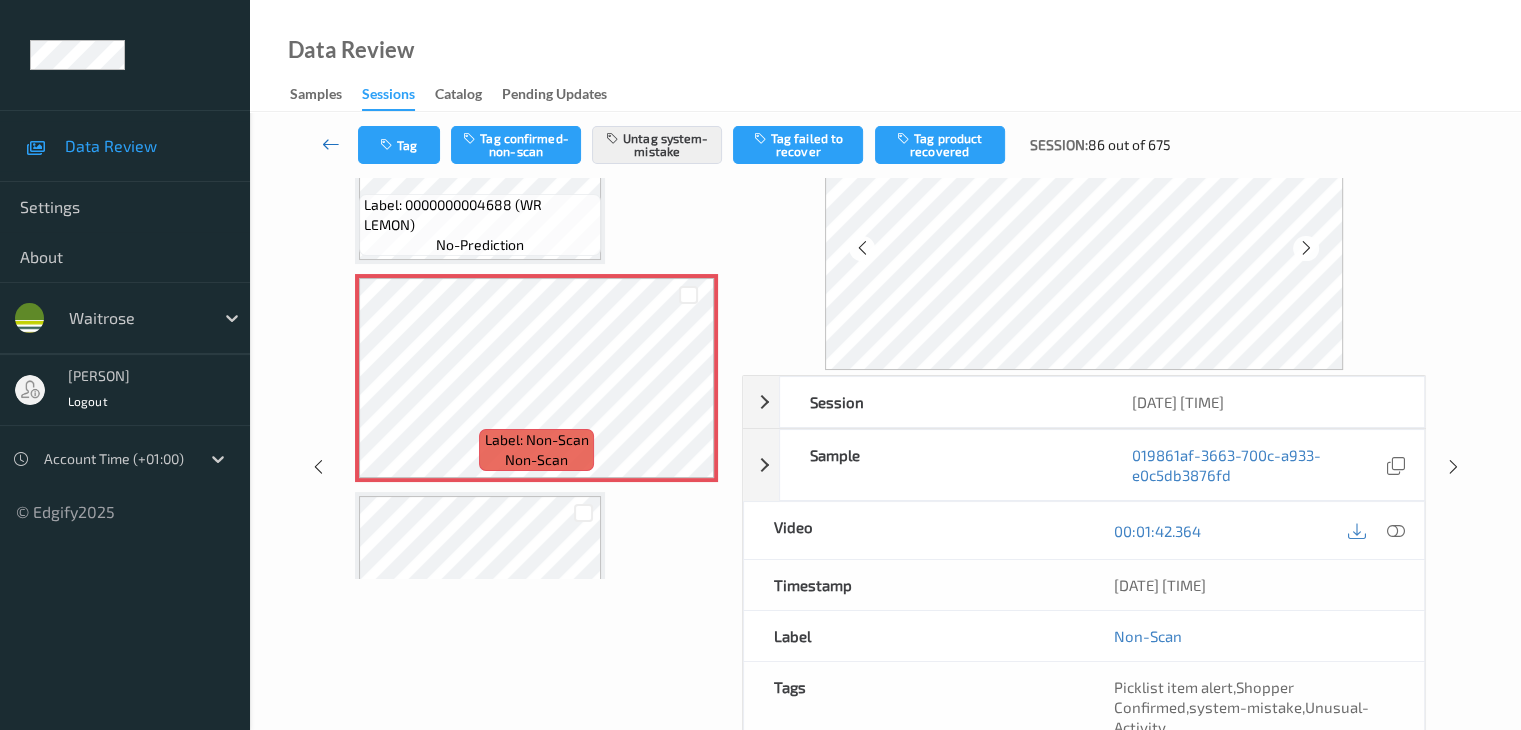 click at bounding box center [331, 144] 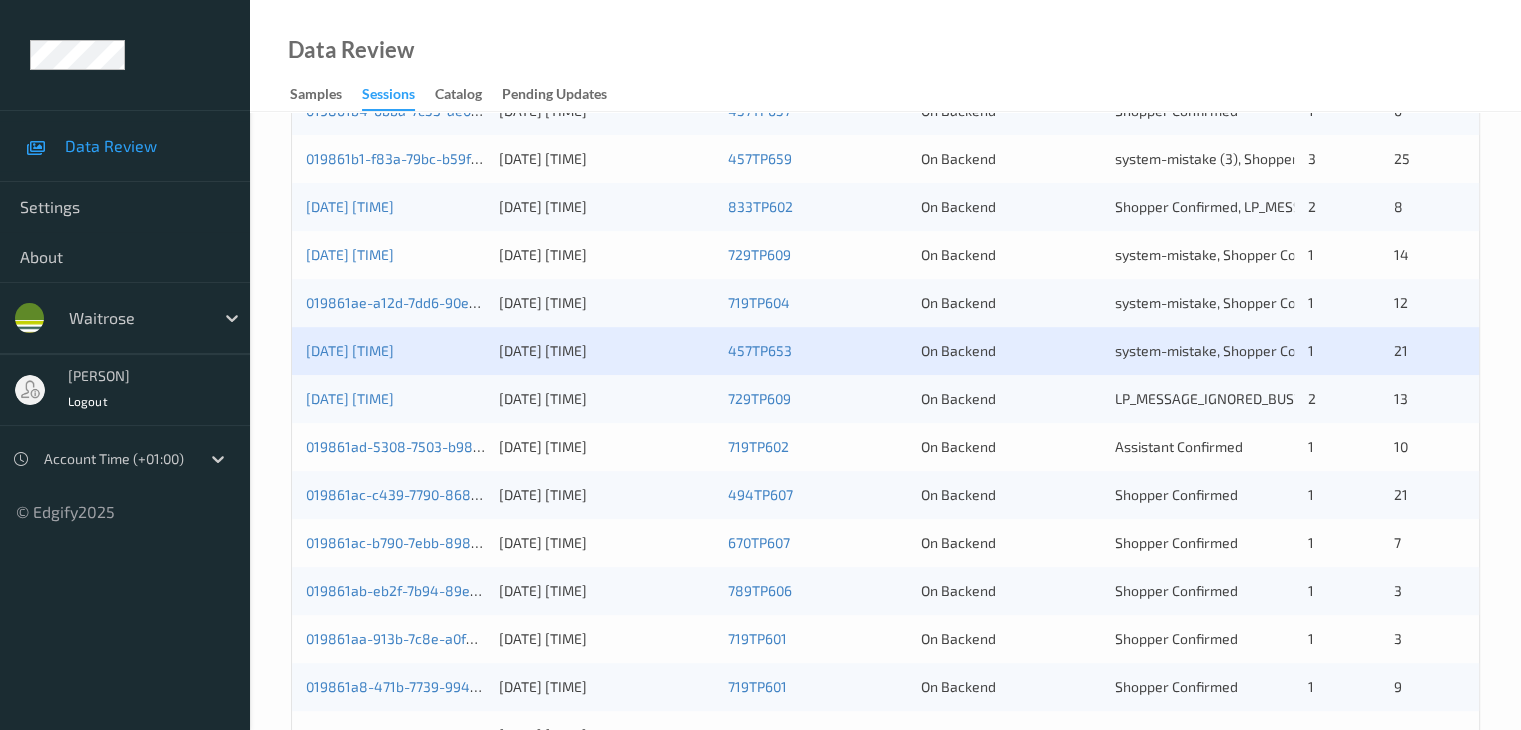 scroll, scrollTop: 600, scrollLeft: 0, axis: vertical 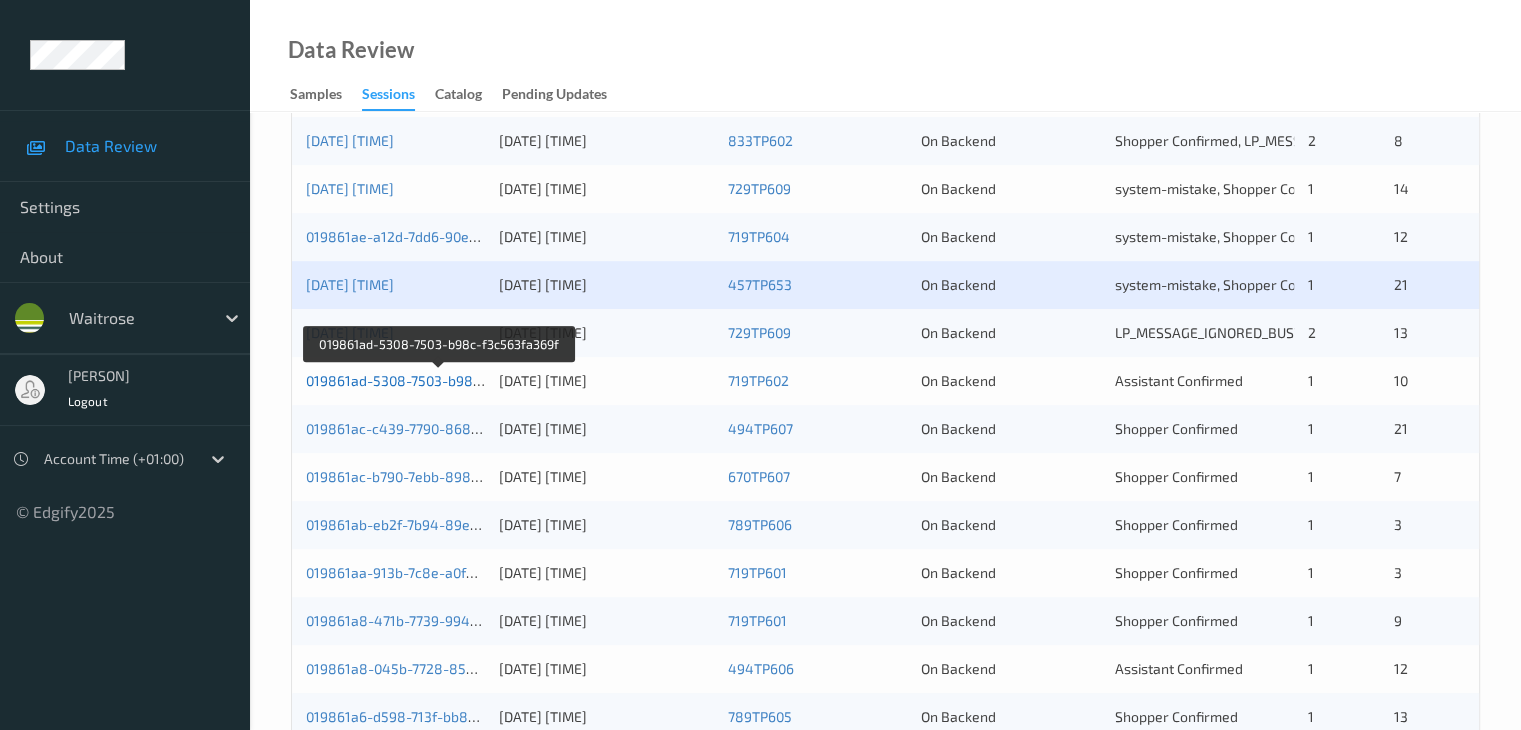 click on "019861ad-5308-7503-b98c-f3c563fa369f" at bounding box center (439, 380) 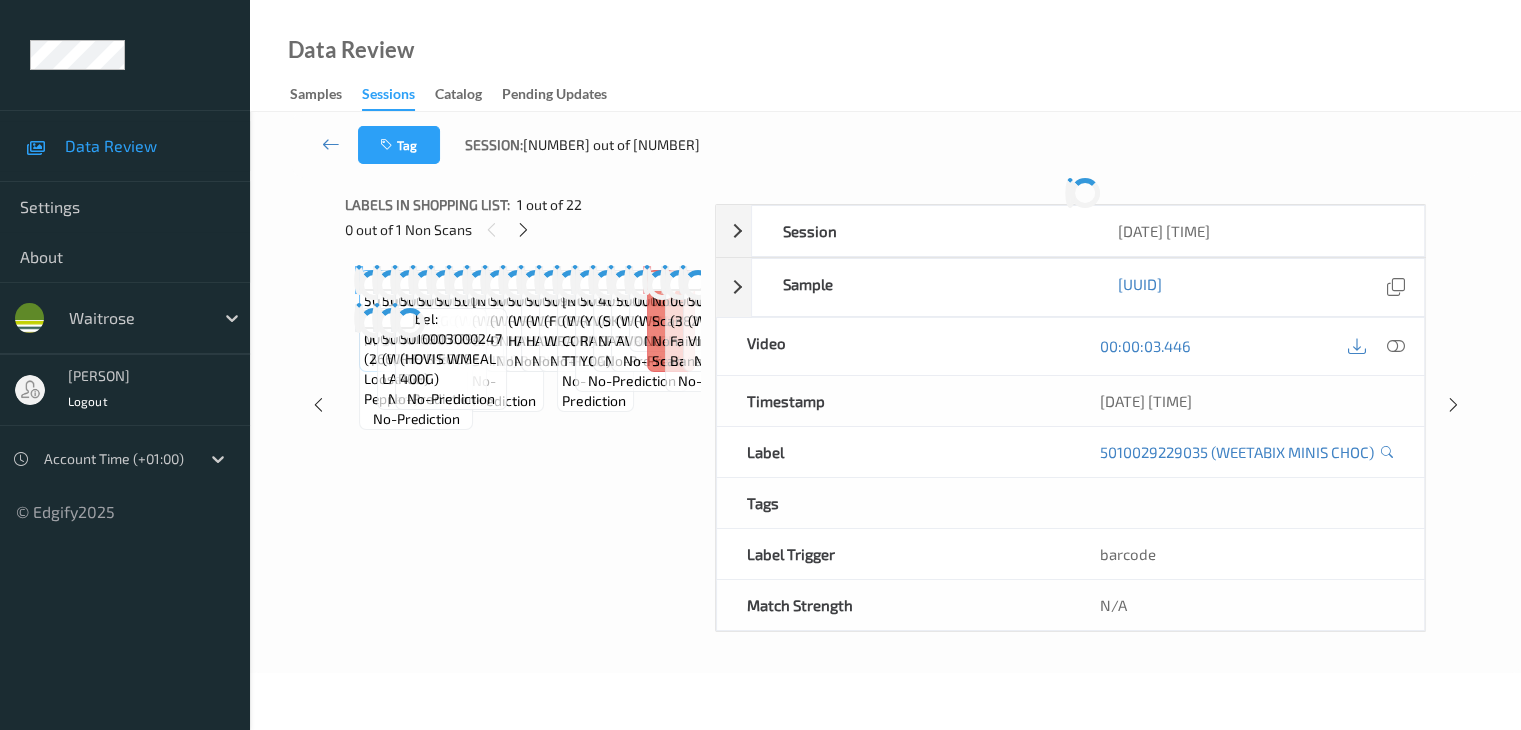 scroll, scrollTop: 0, scrollLeft: 0, axis: both 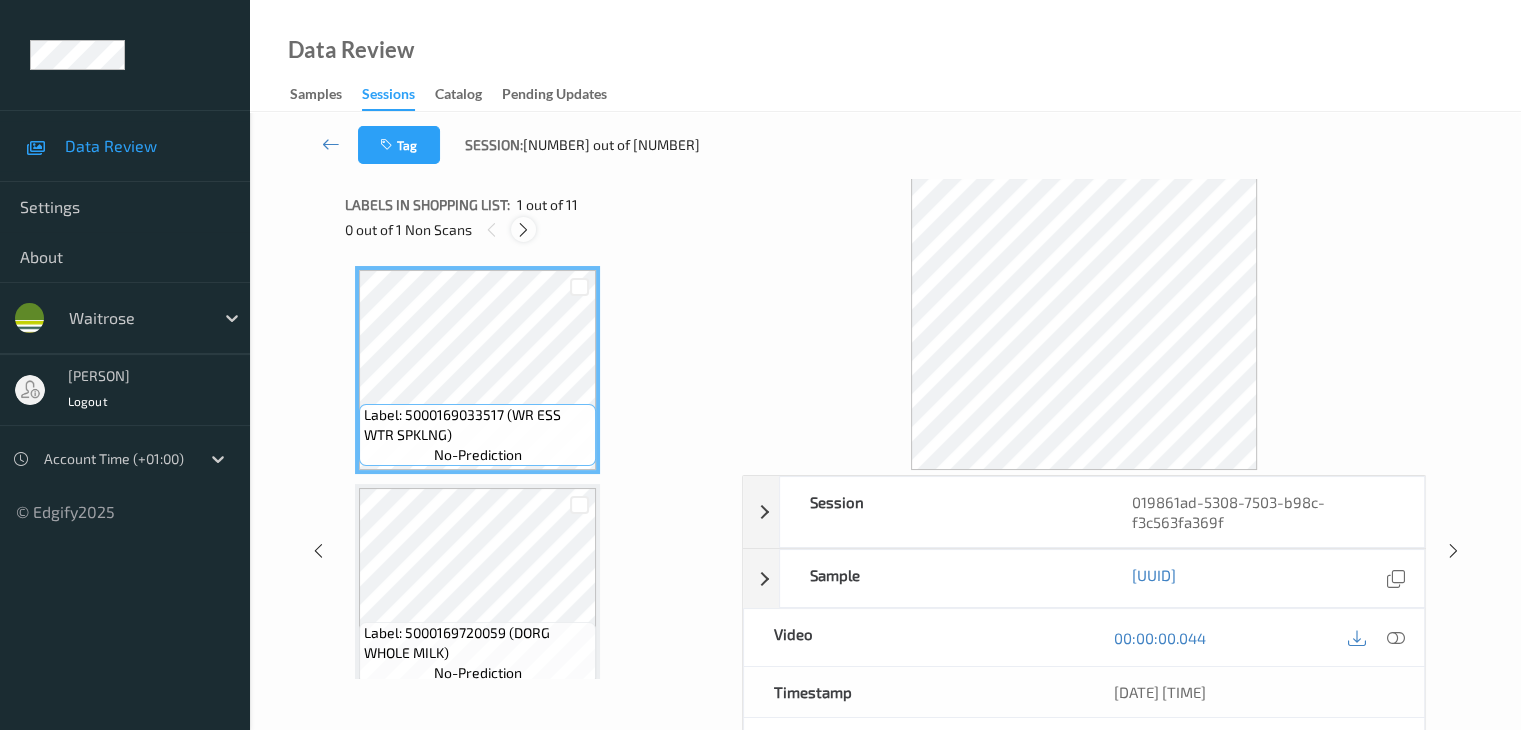 click at bounding box center [523, 230] 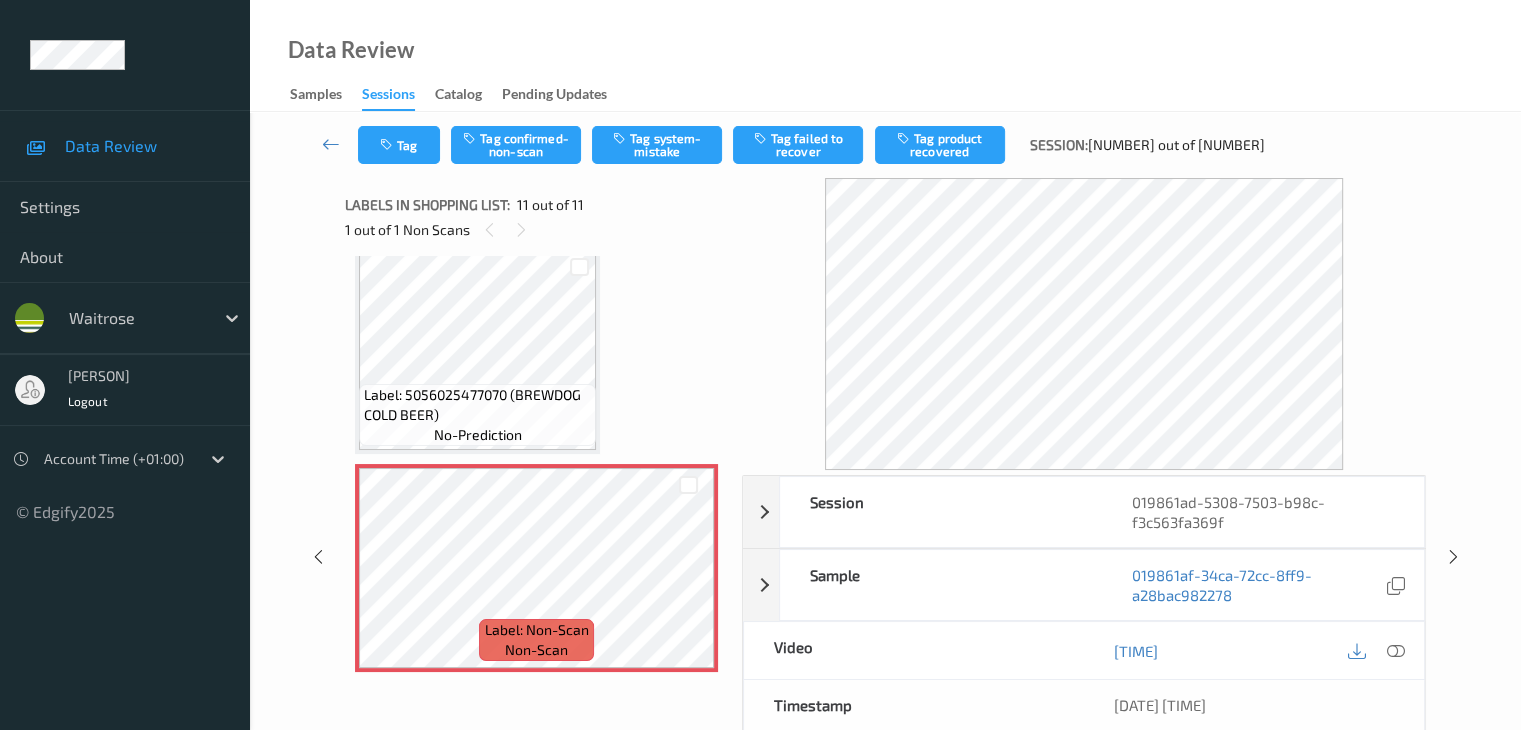 scroll, scrollTop: 1985, scrollLeft: 0, axis: vertical 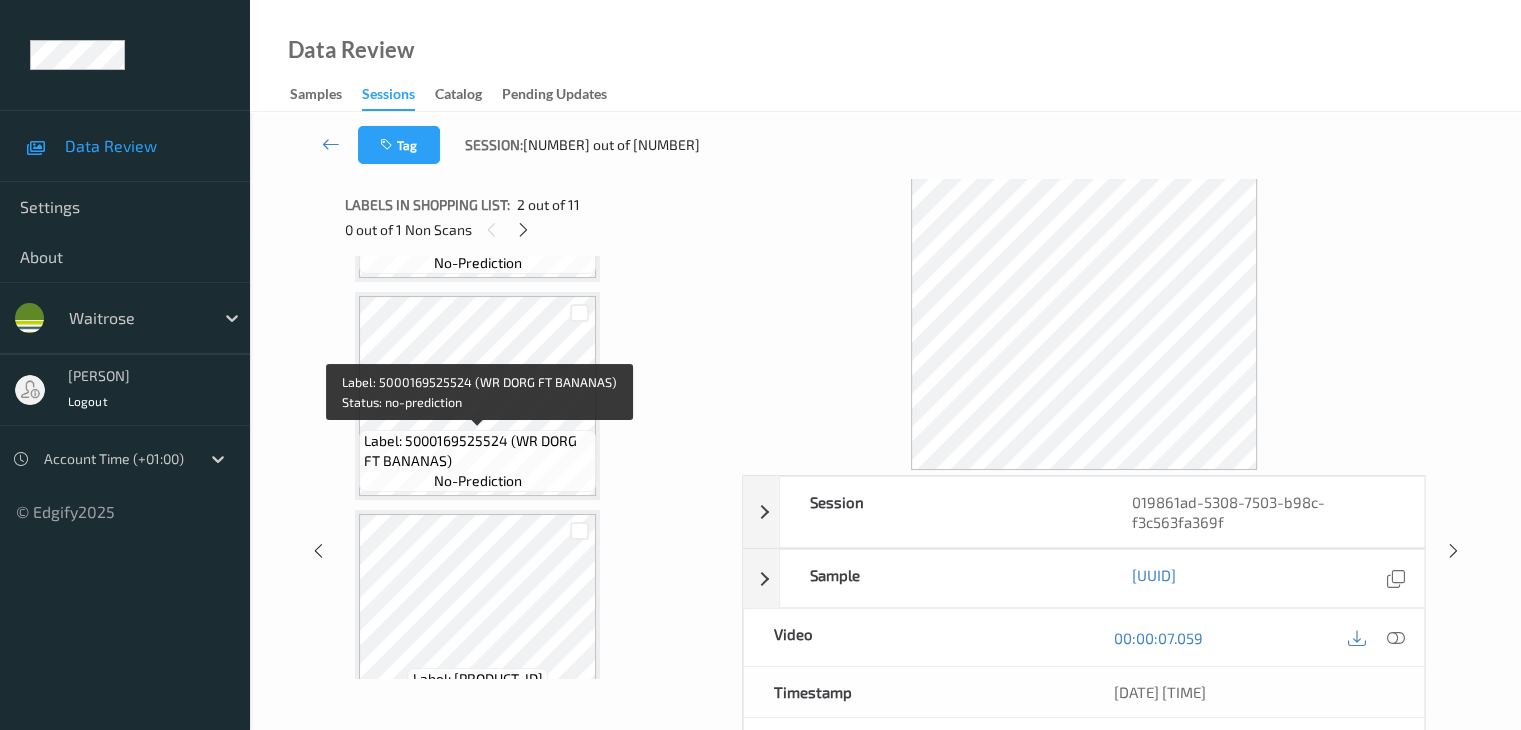 click on "Label: 5000169525524 (WR DORG FT BANANAS)" at bounding box center [477, 451] 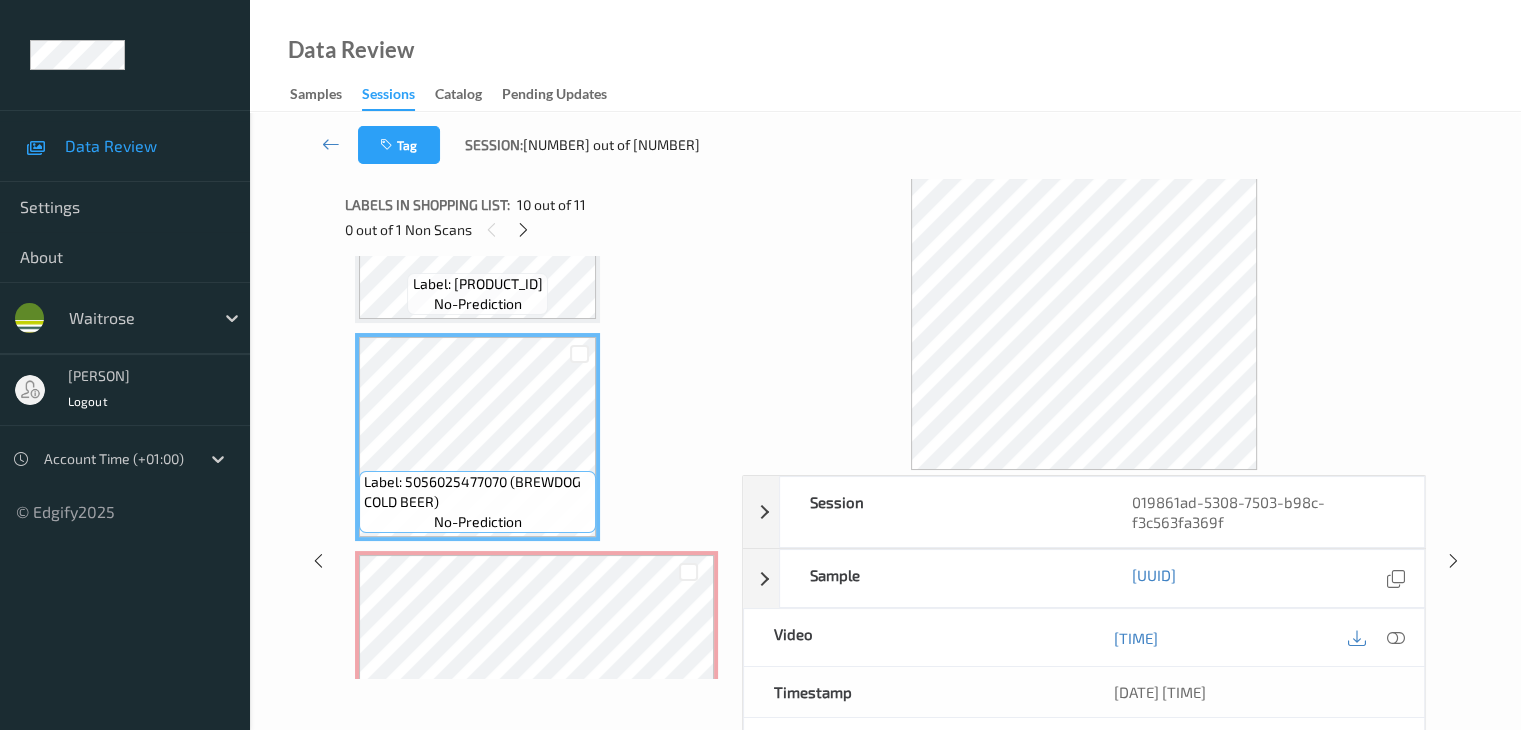 scroll, scrollTop: 1900, scrollLeft: 0, axis: vertical 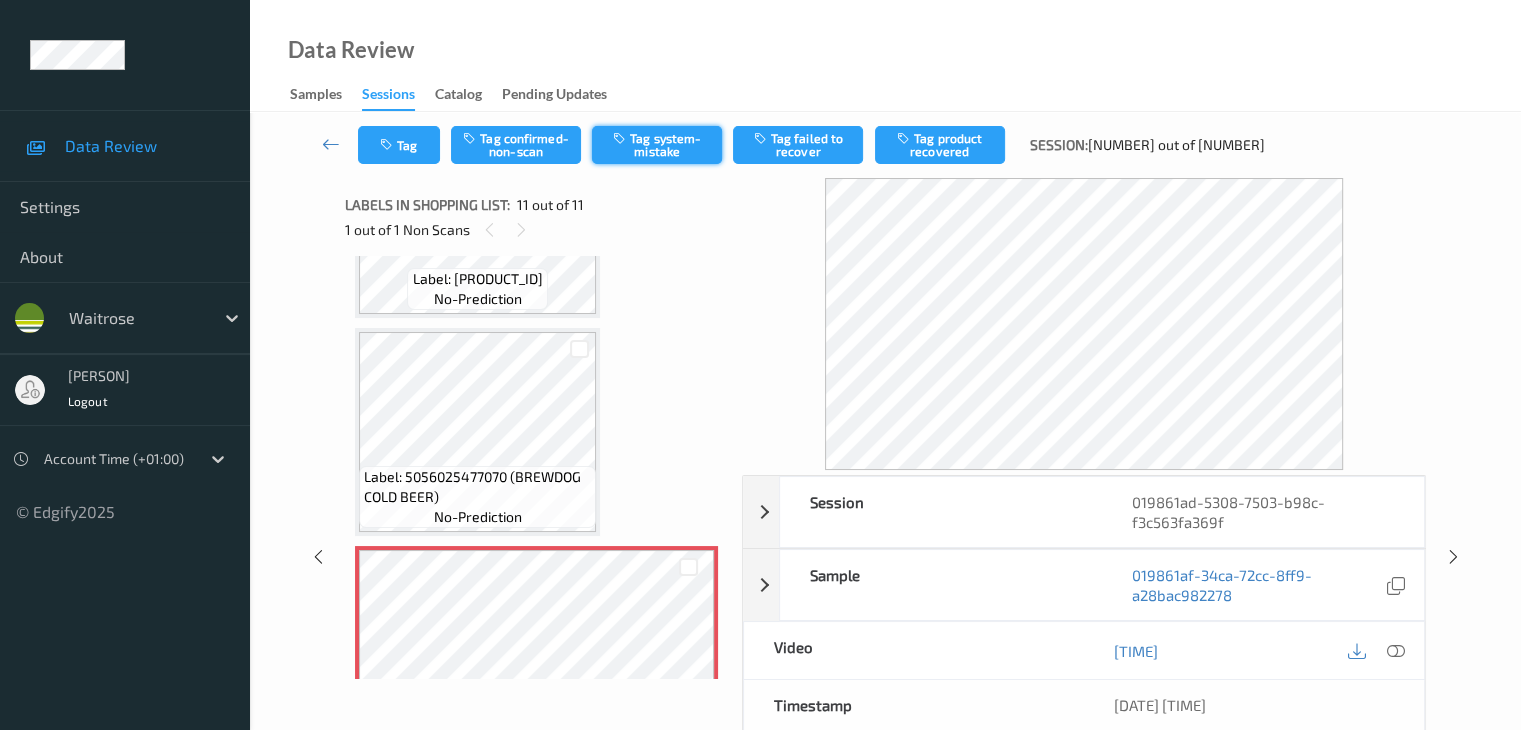 click on "Tag   system-mistake" at bounding box center [657, 145] 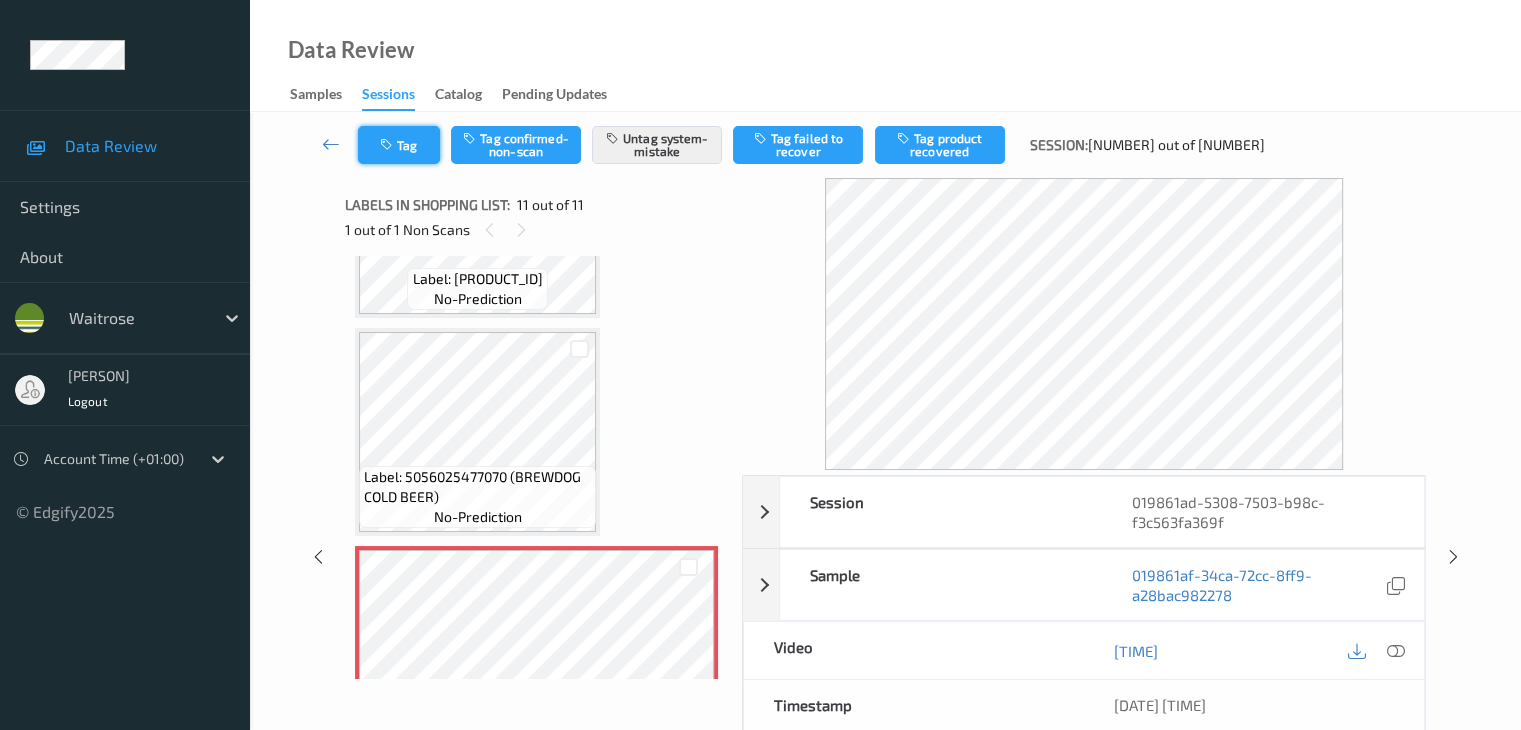 click on "Tag" at bounding box center (399, 145) 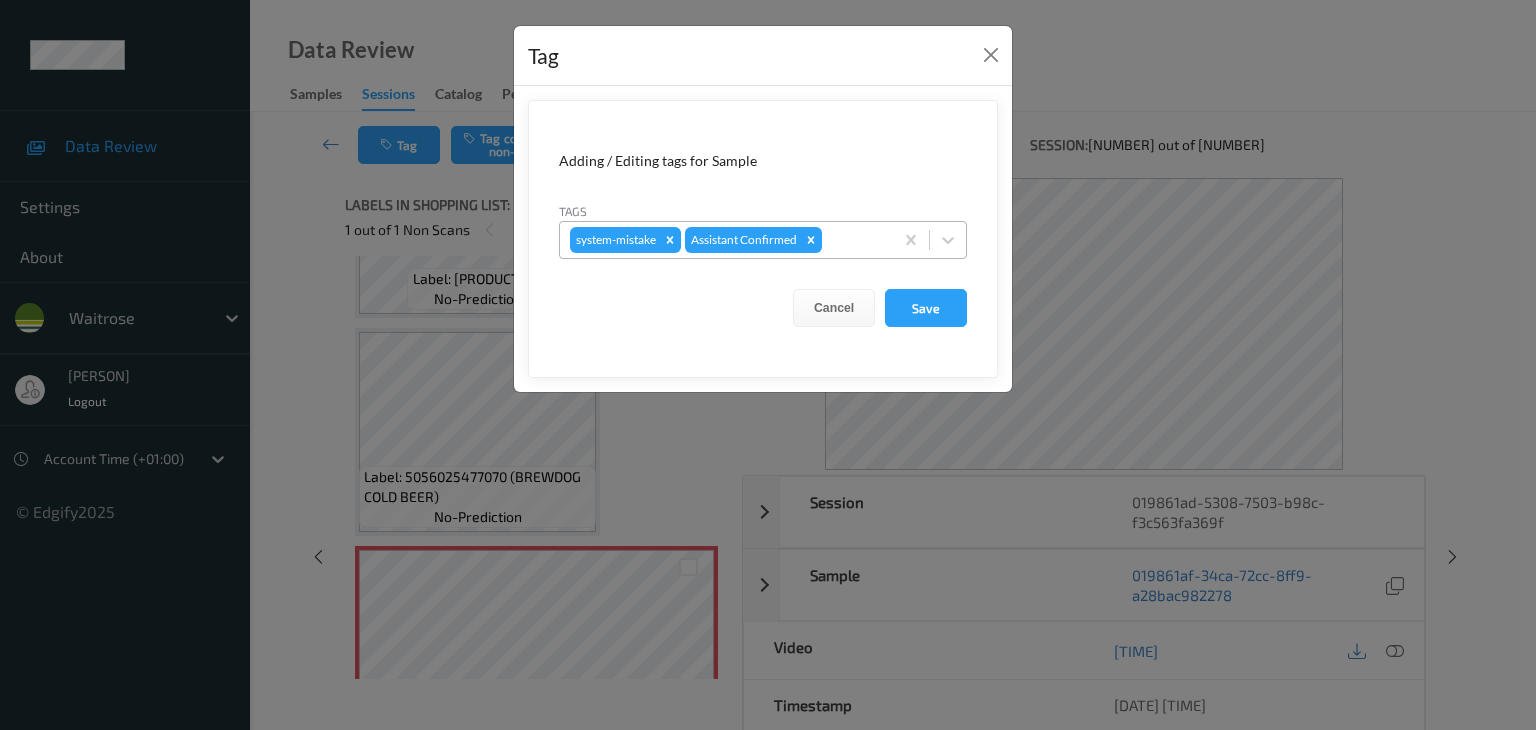 click at bounding box center [854, 240] 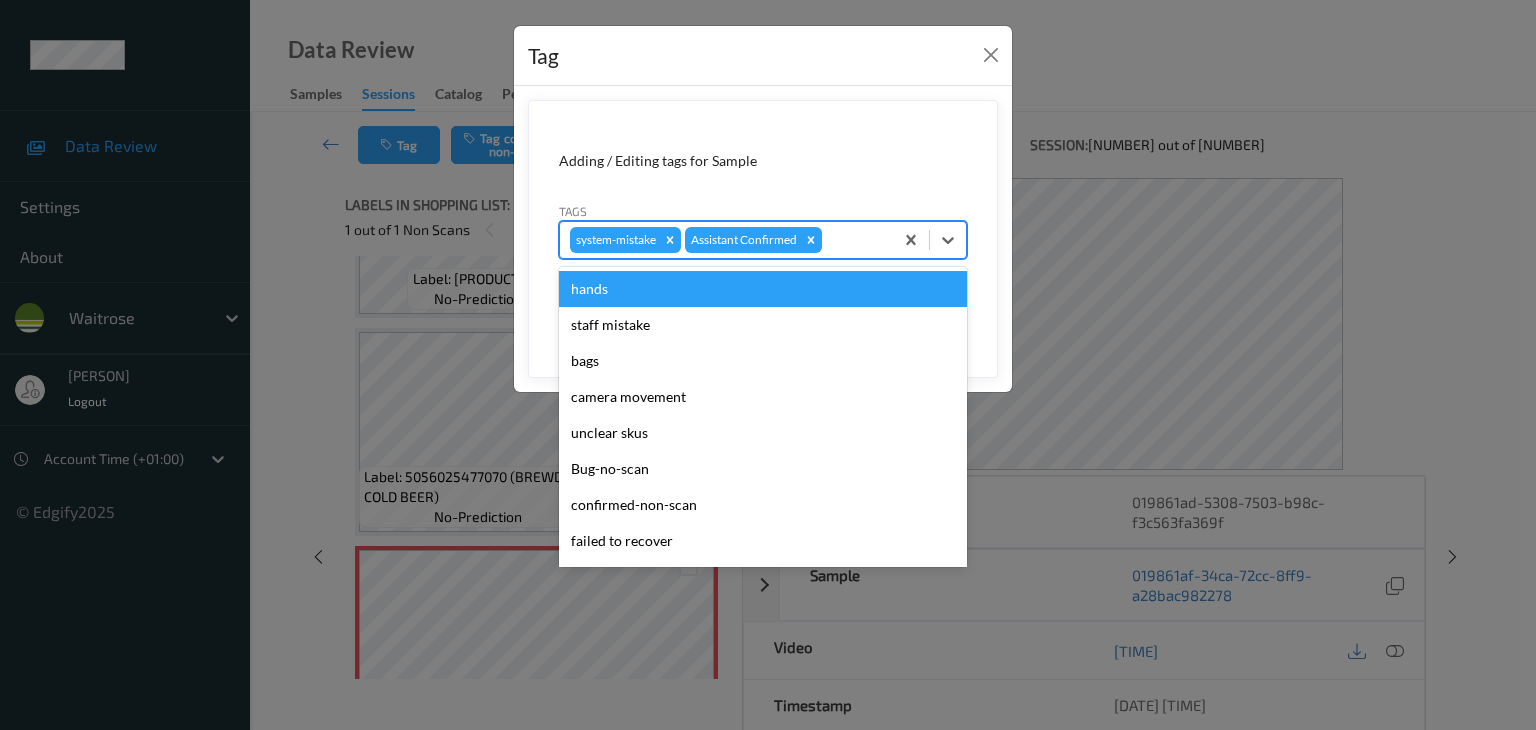 type on "u" 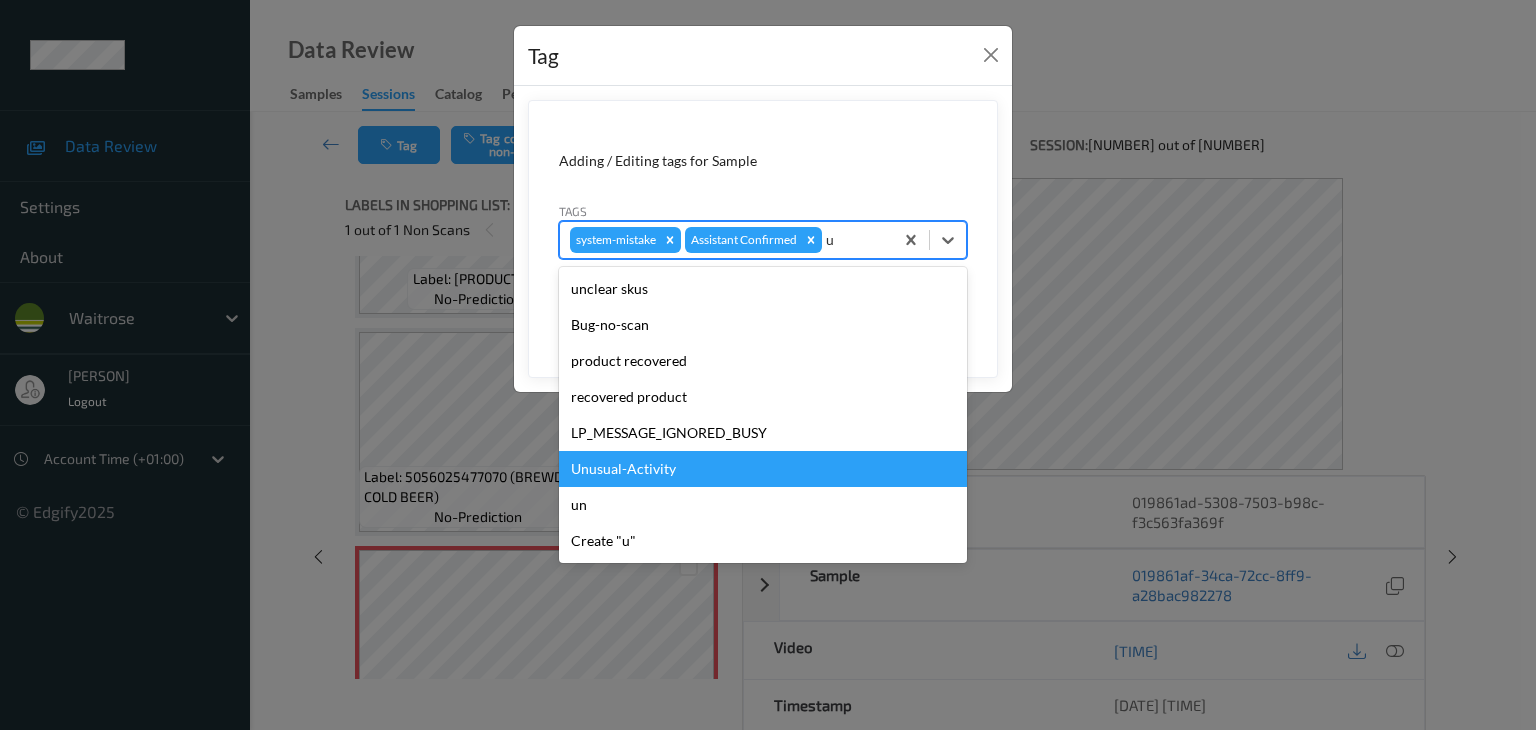 click on "Unusual-Activity" at bounding box center [763, 469] 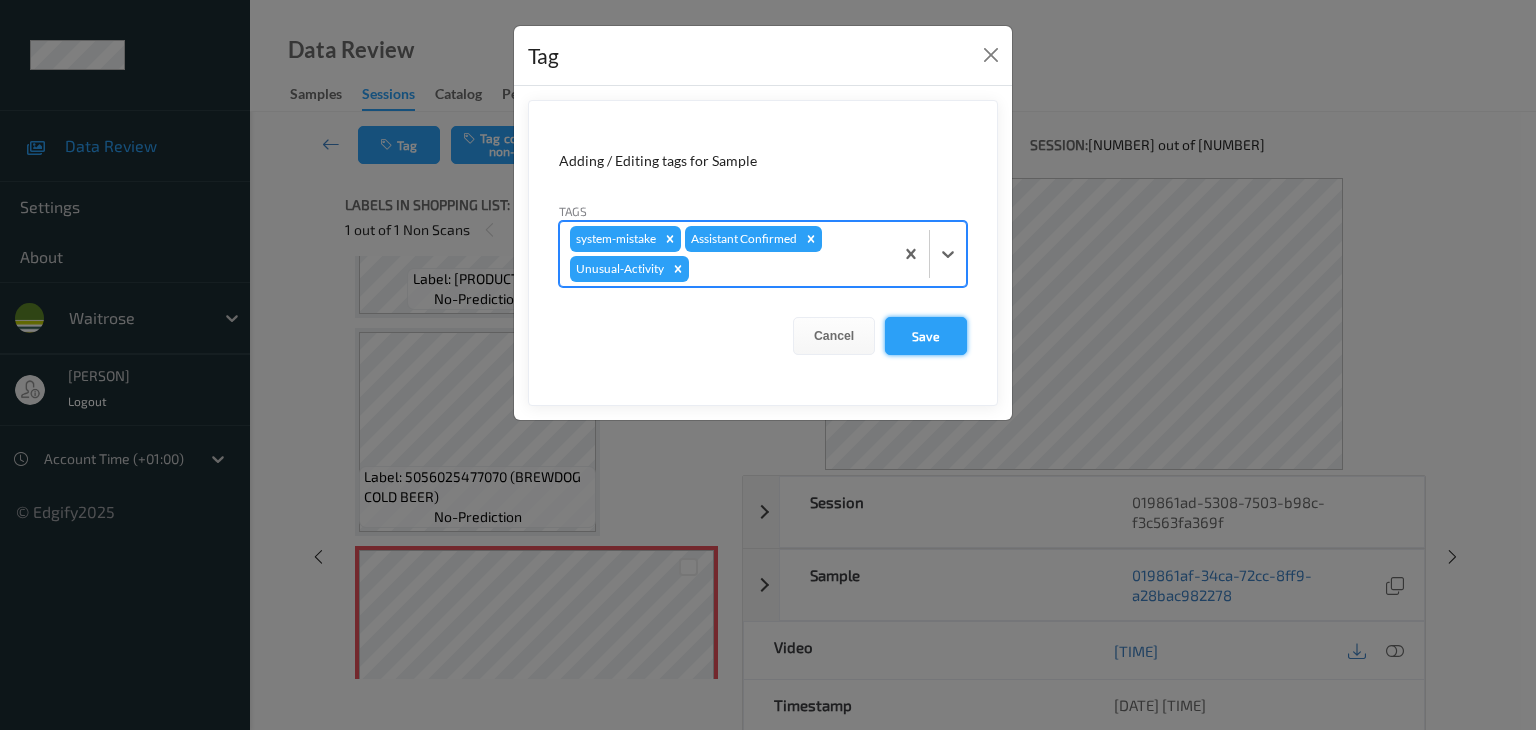 click on "Save" at bounding box center [926, 336] 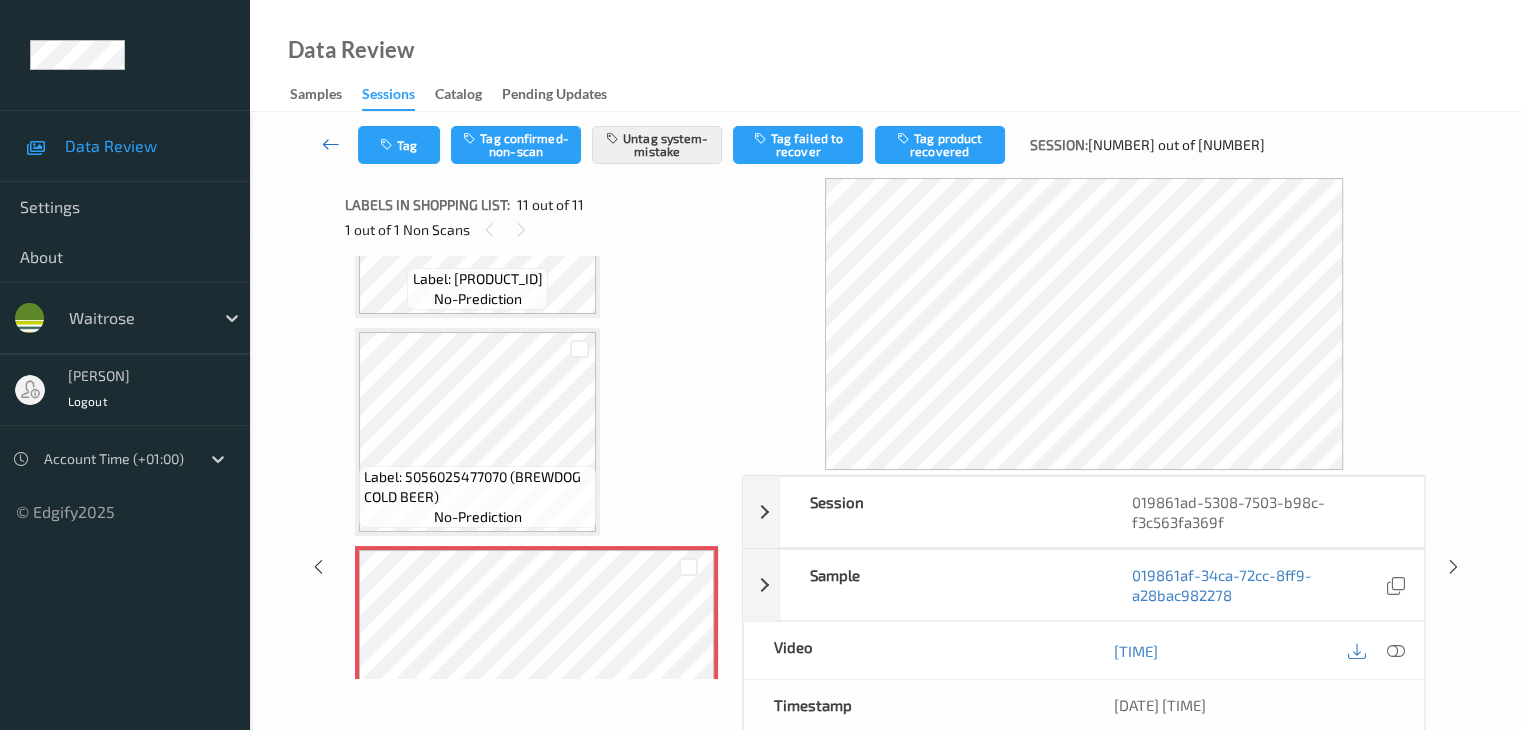 click at bounding box center (331, 144) 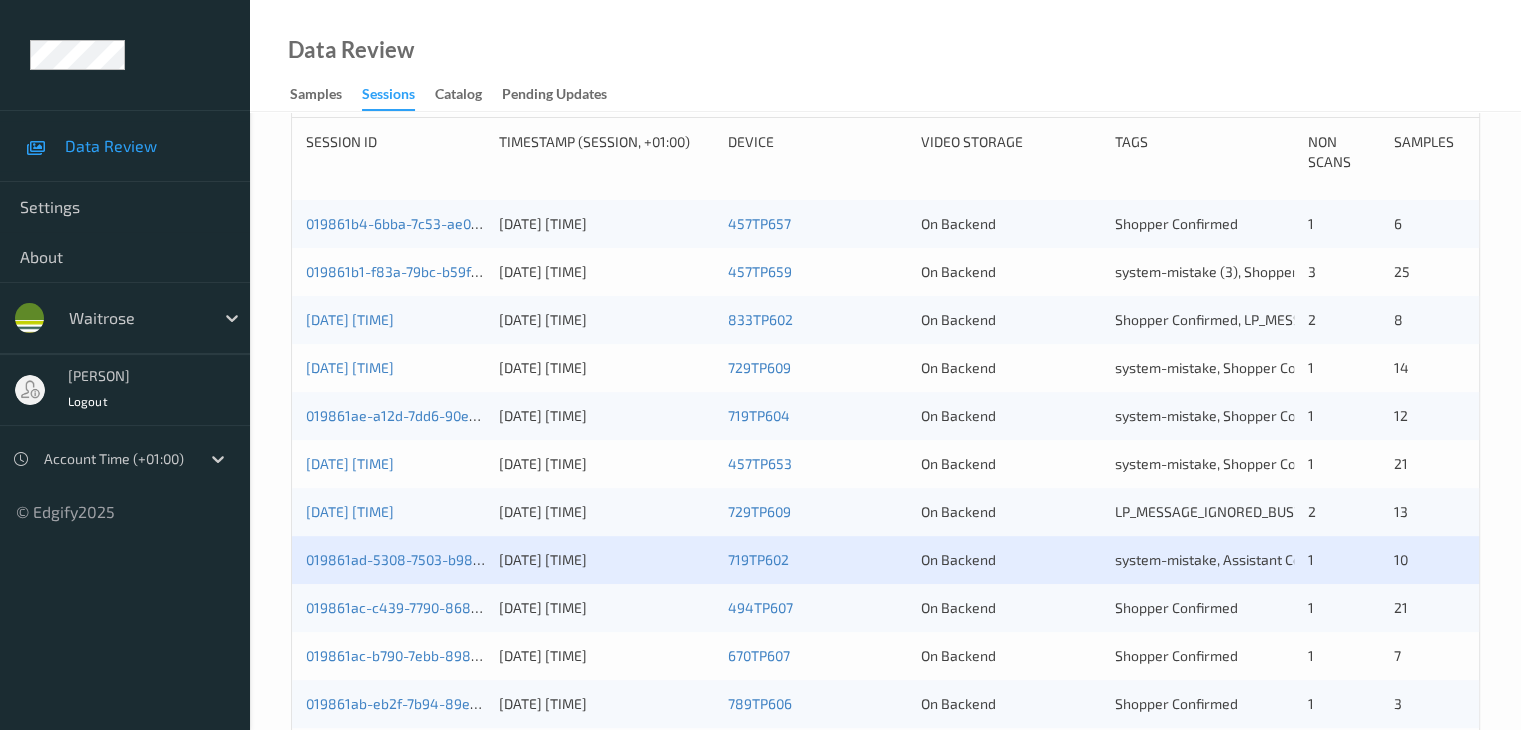 scroll, scrollTop: 600, scrollLeft: 0, axis: vertical 